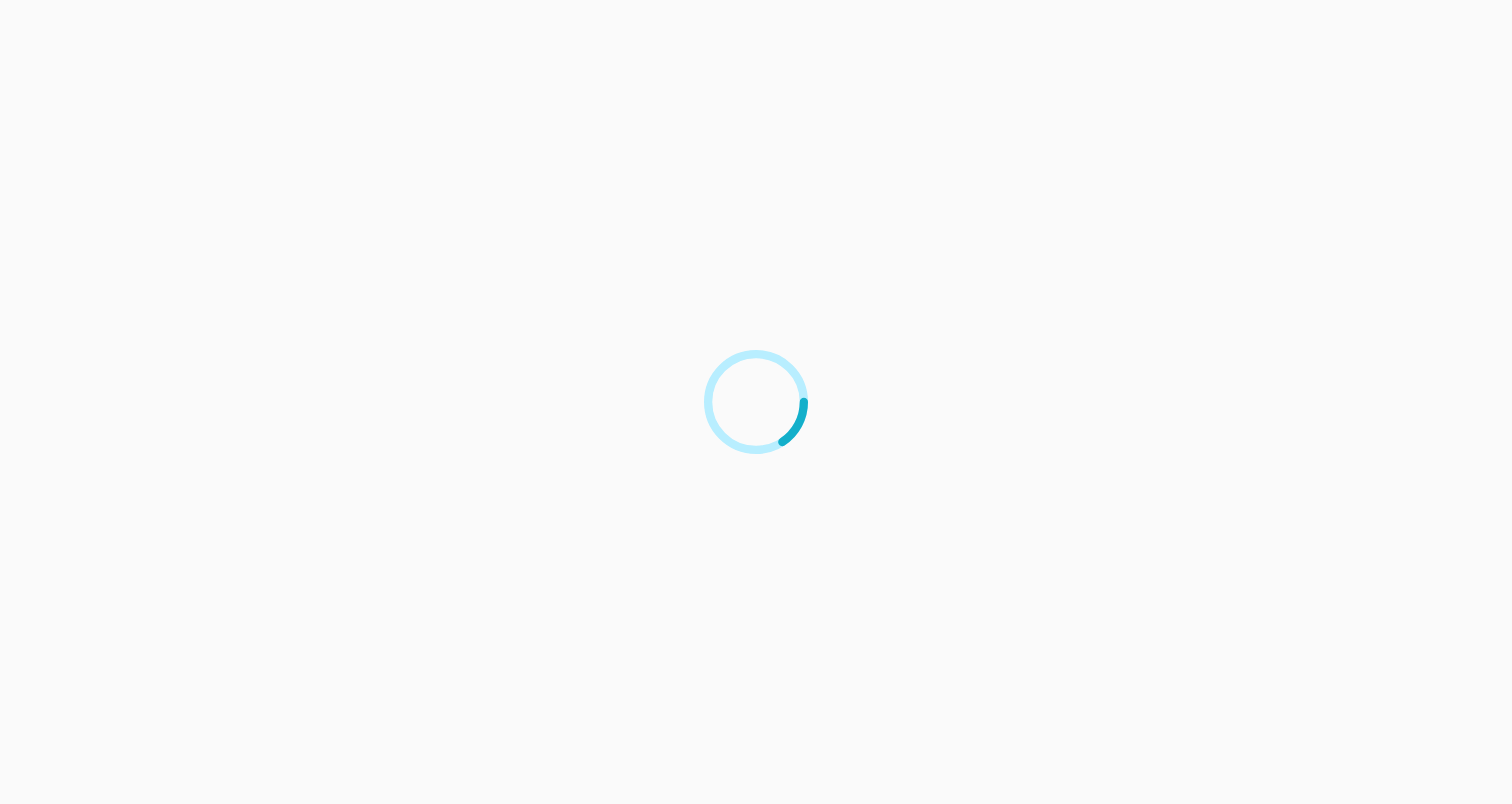 scroll, scrollTop: 0, scrollLeft: 0, axis: both 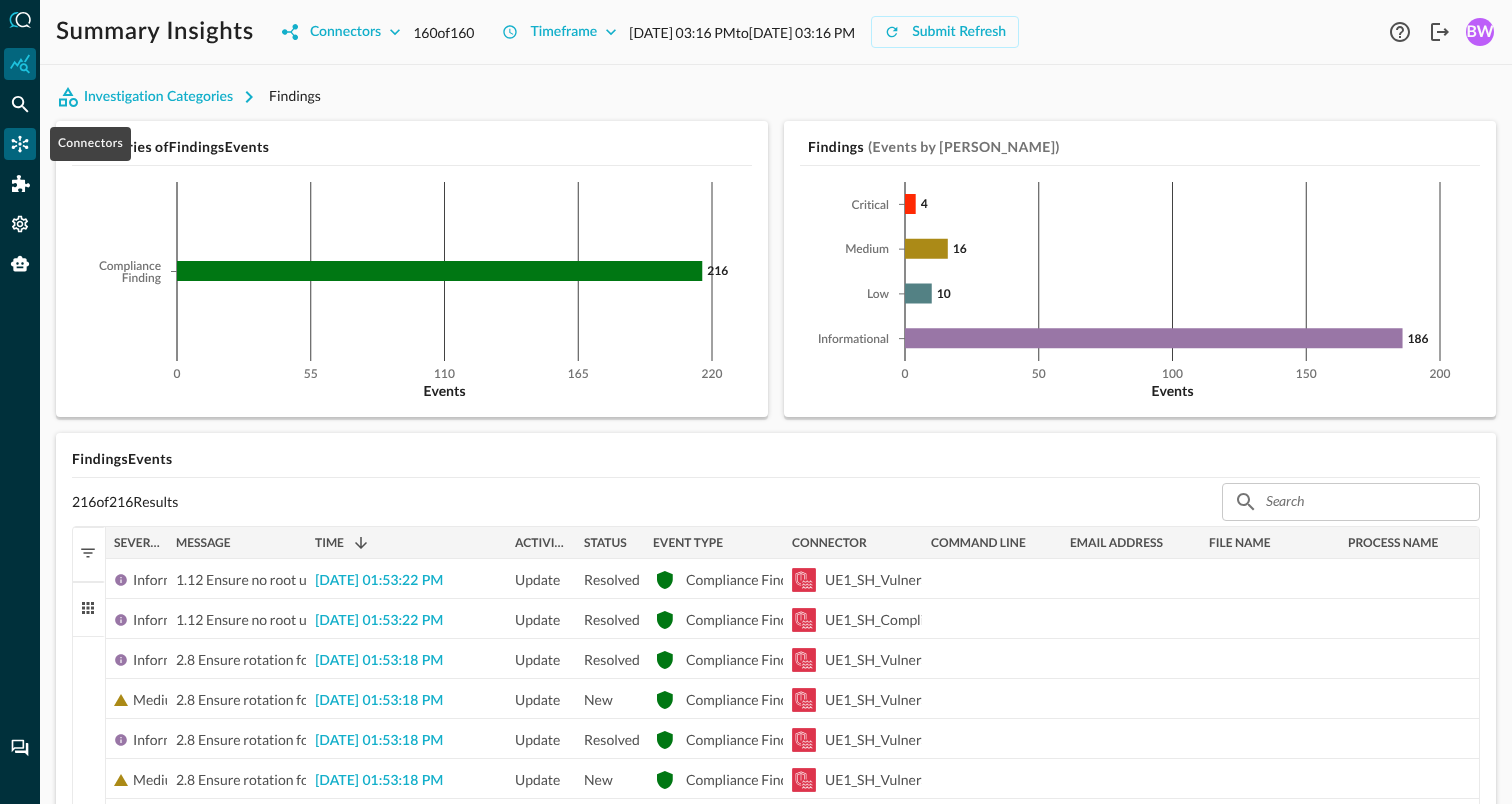 click 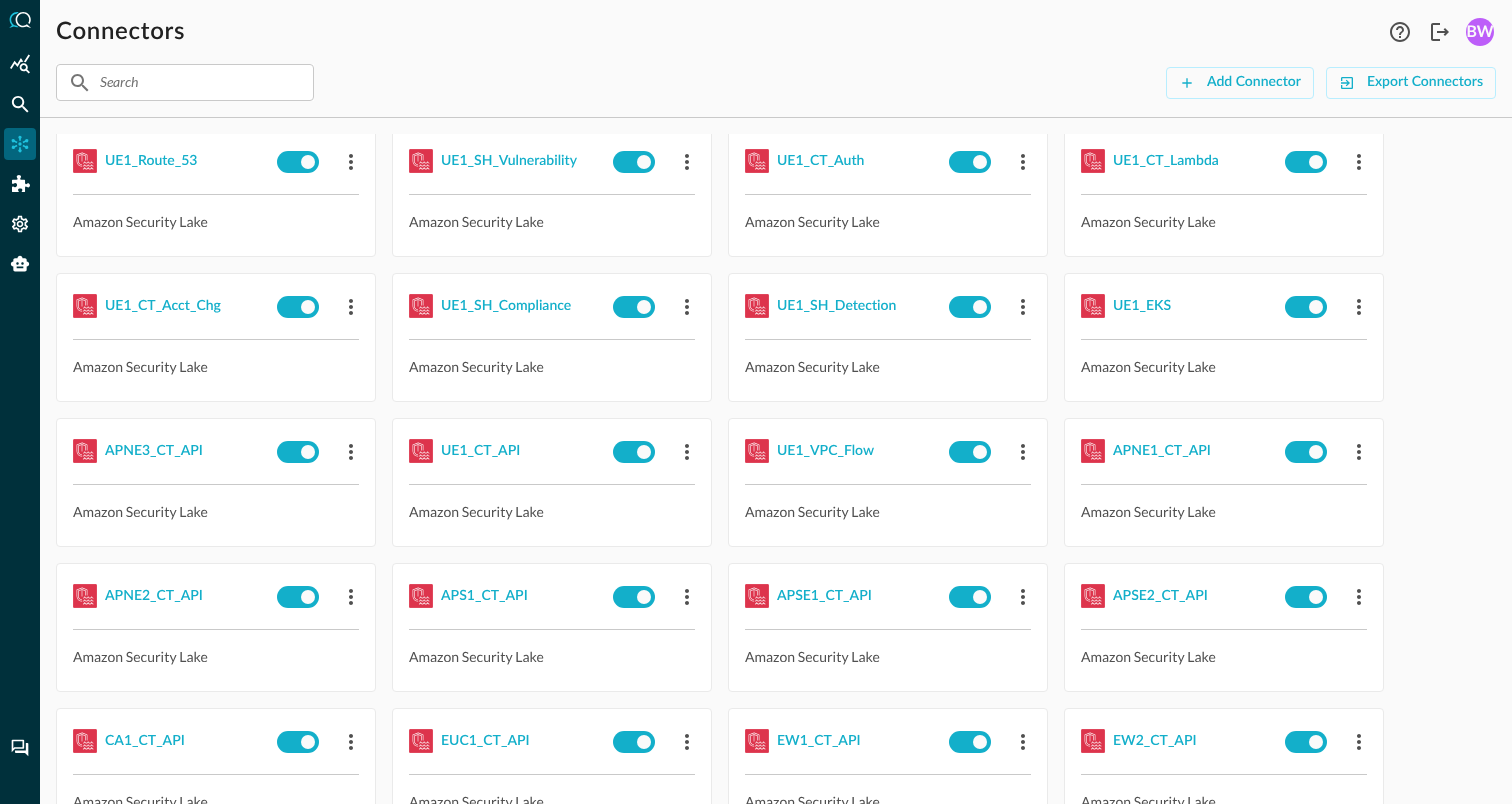 scroll, scrollTop: 55, scrollLeft: 0, axis: vertical 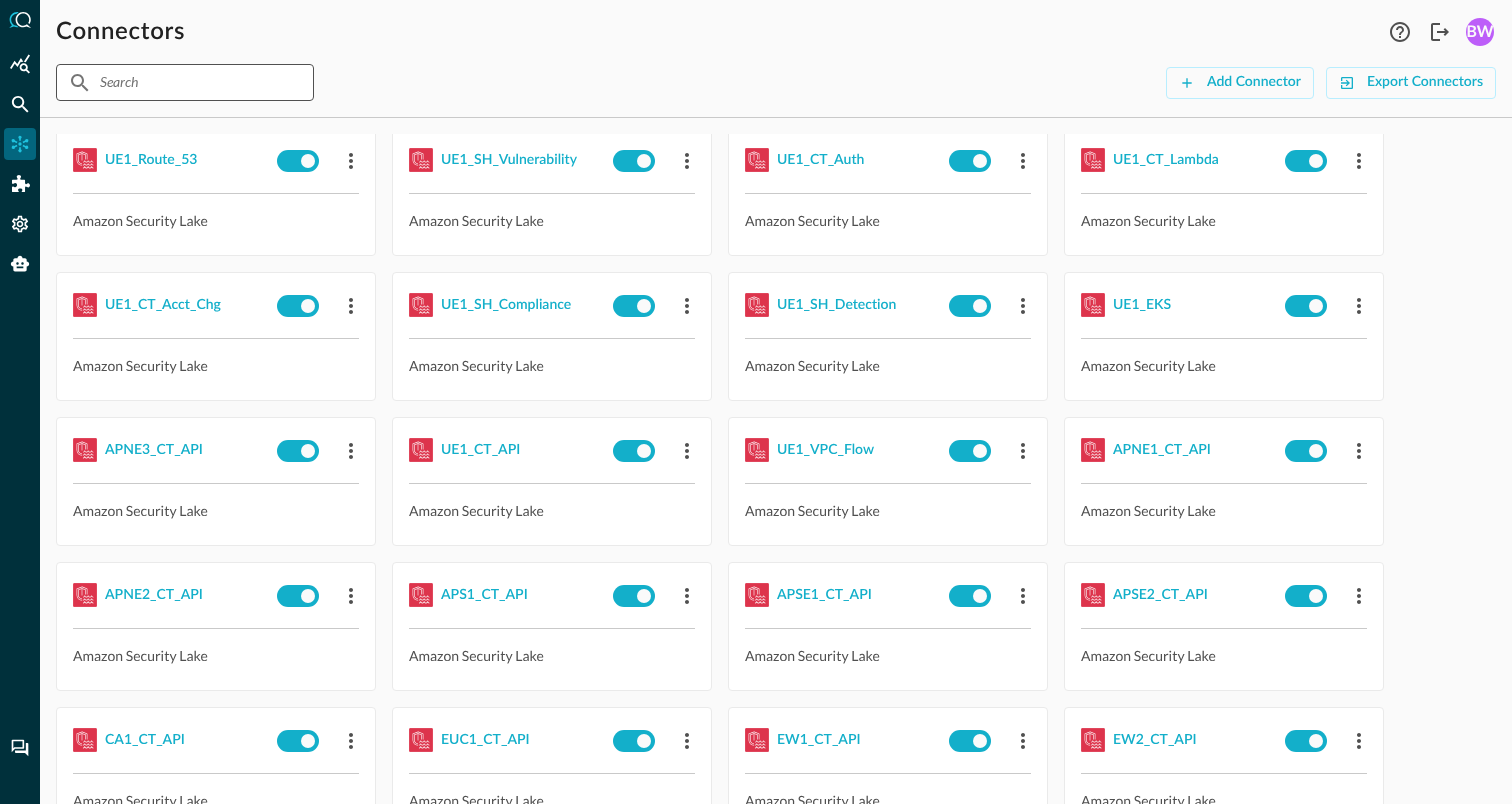 click at bounding box center [184, 82] 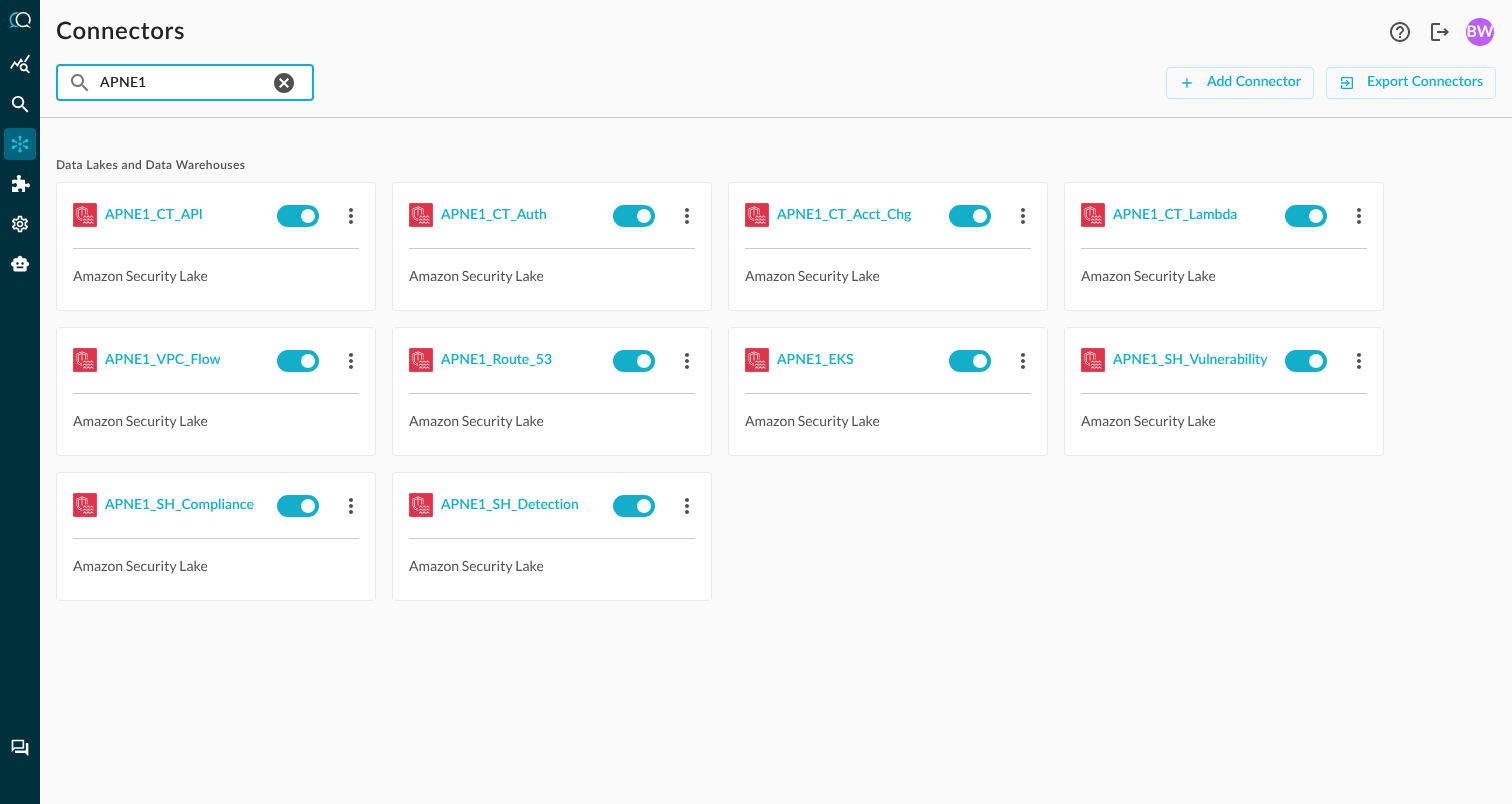 scroll, scrollTop: 0, scrollLeft: 0, axis: both 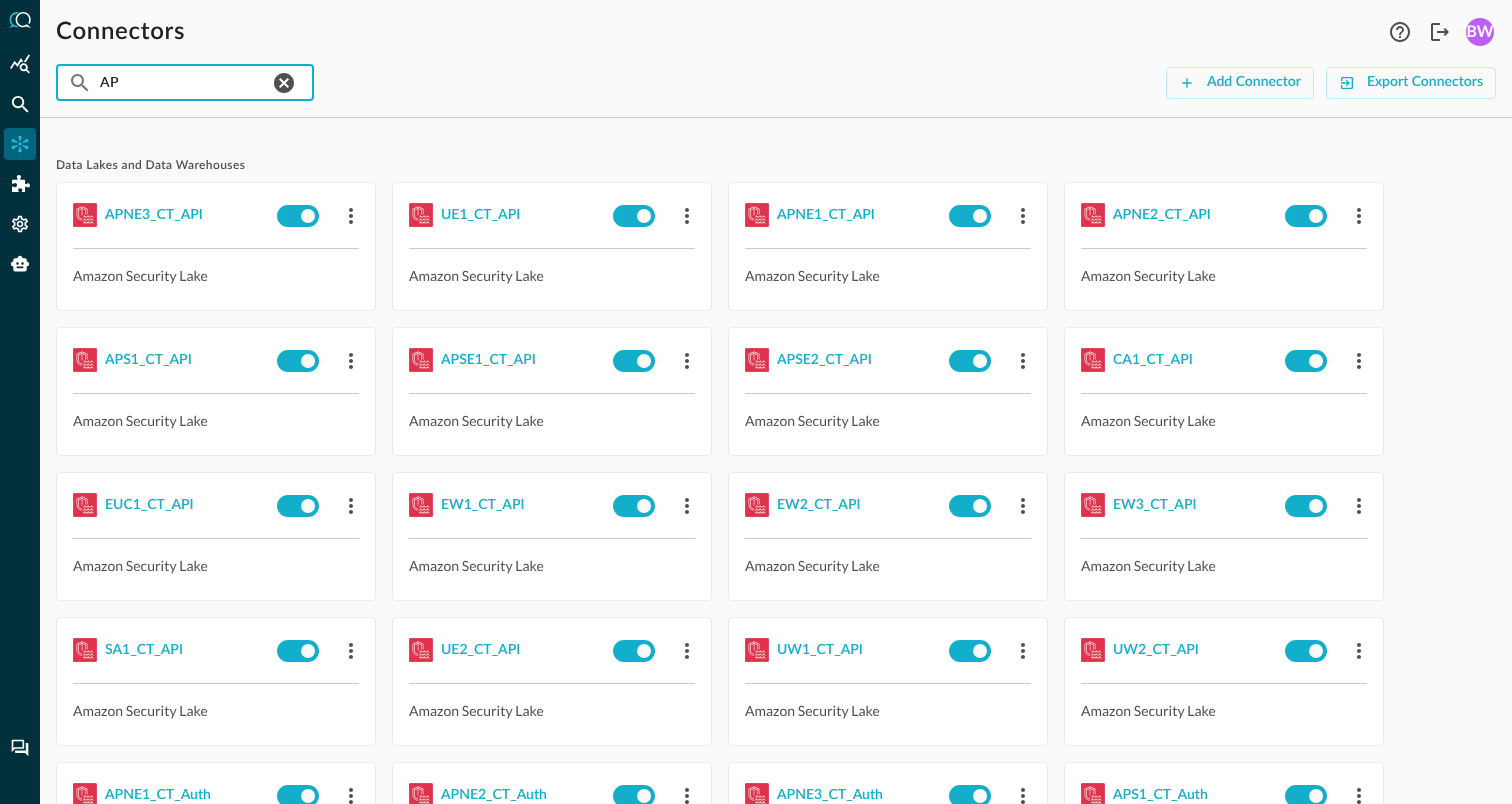 type on "A" 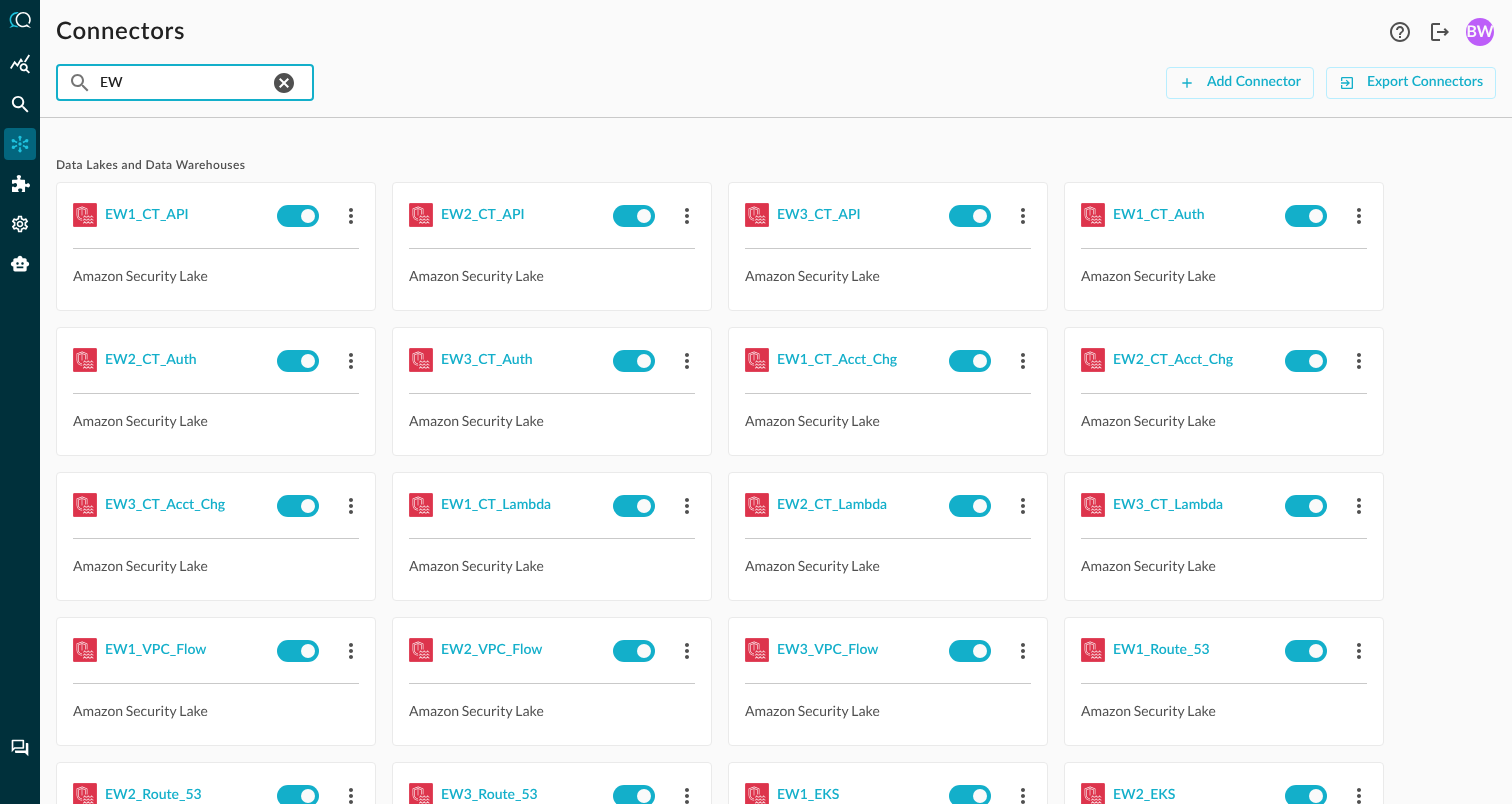type on "EW" 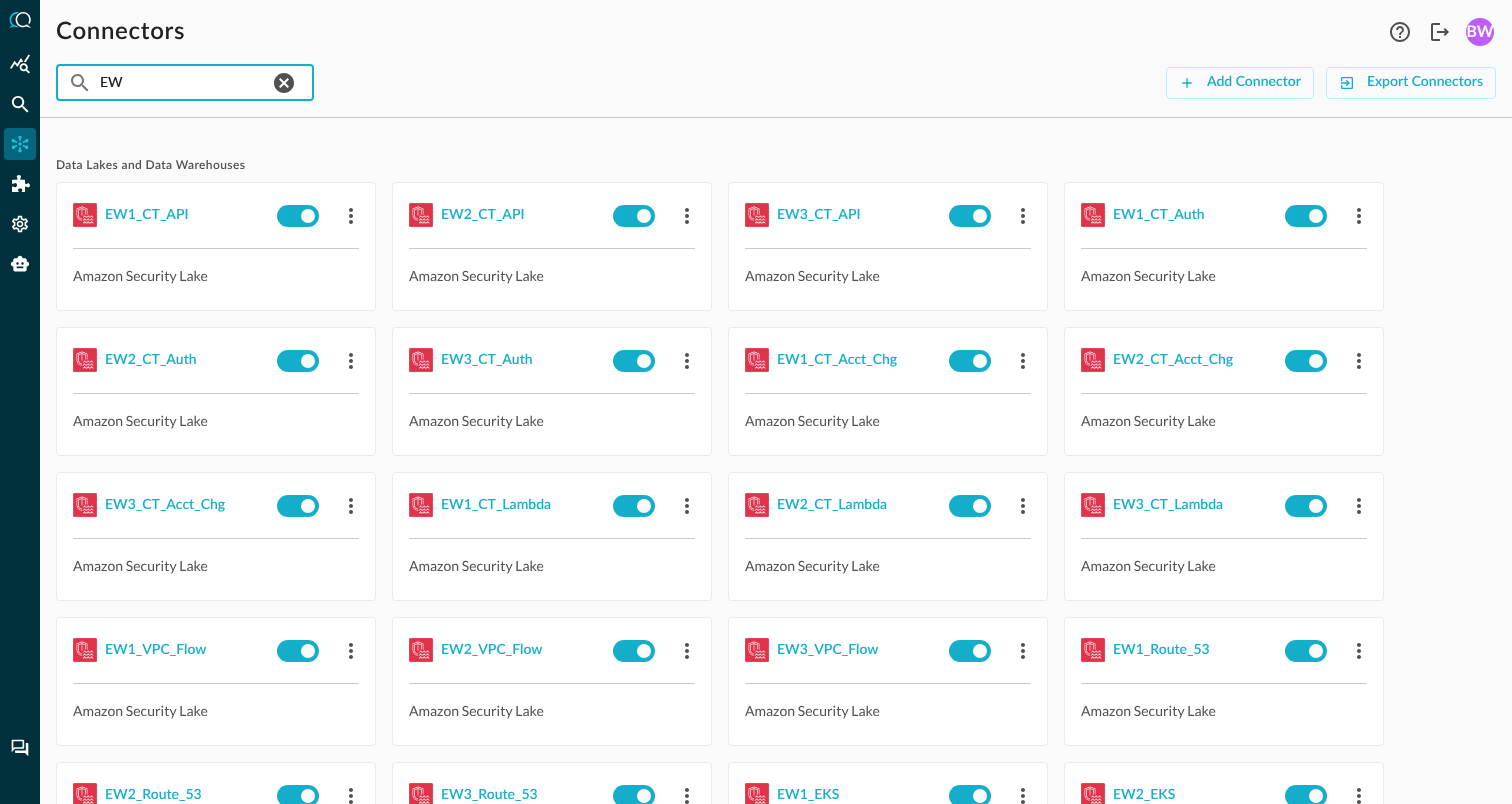 click on "EW" at bounding box center (184, 82) 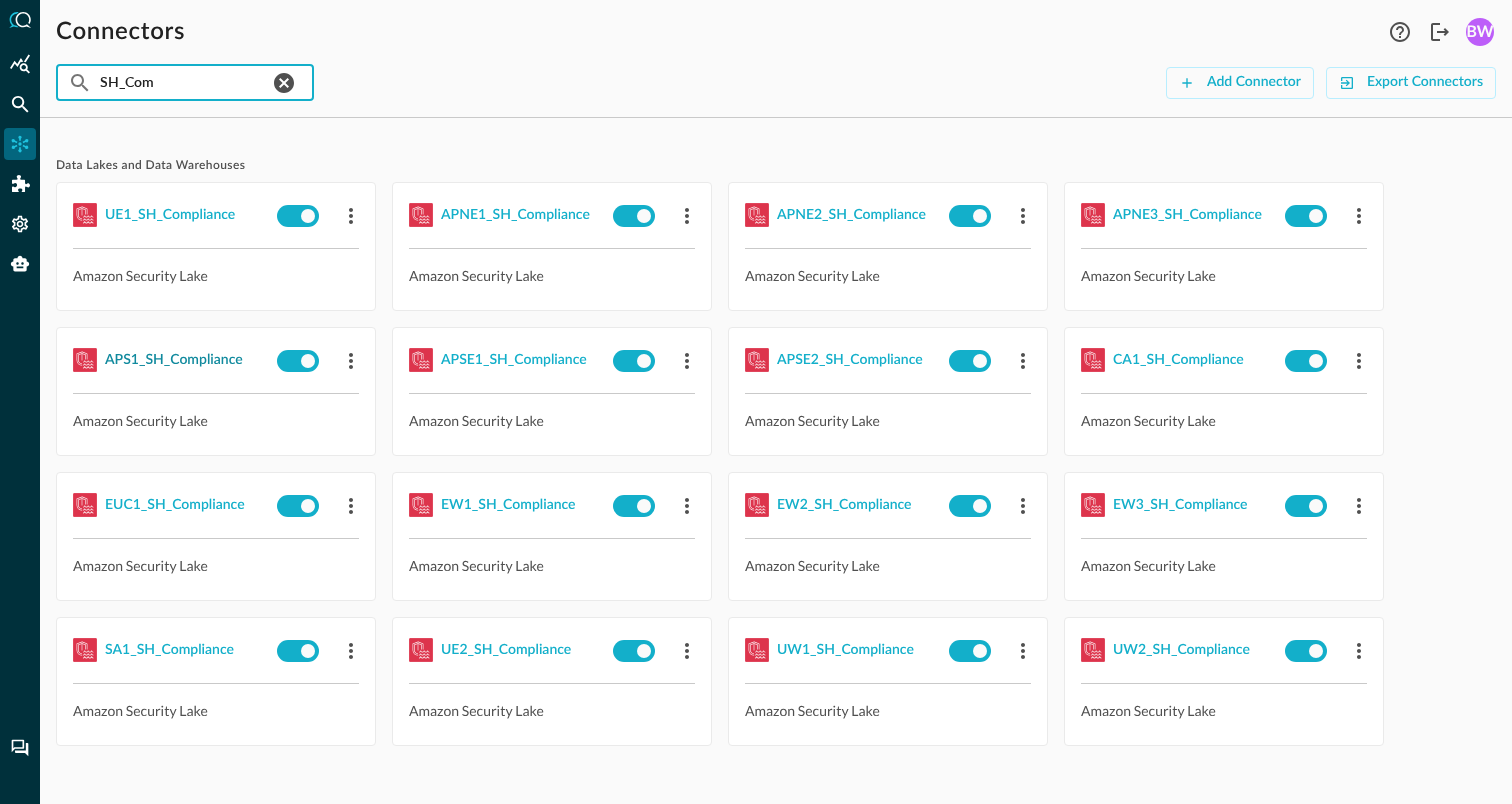 type on "SH_Com" 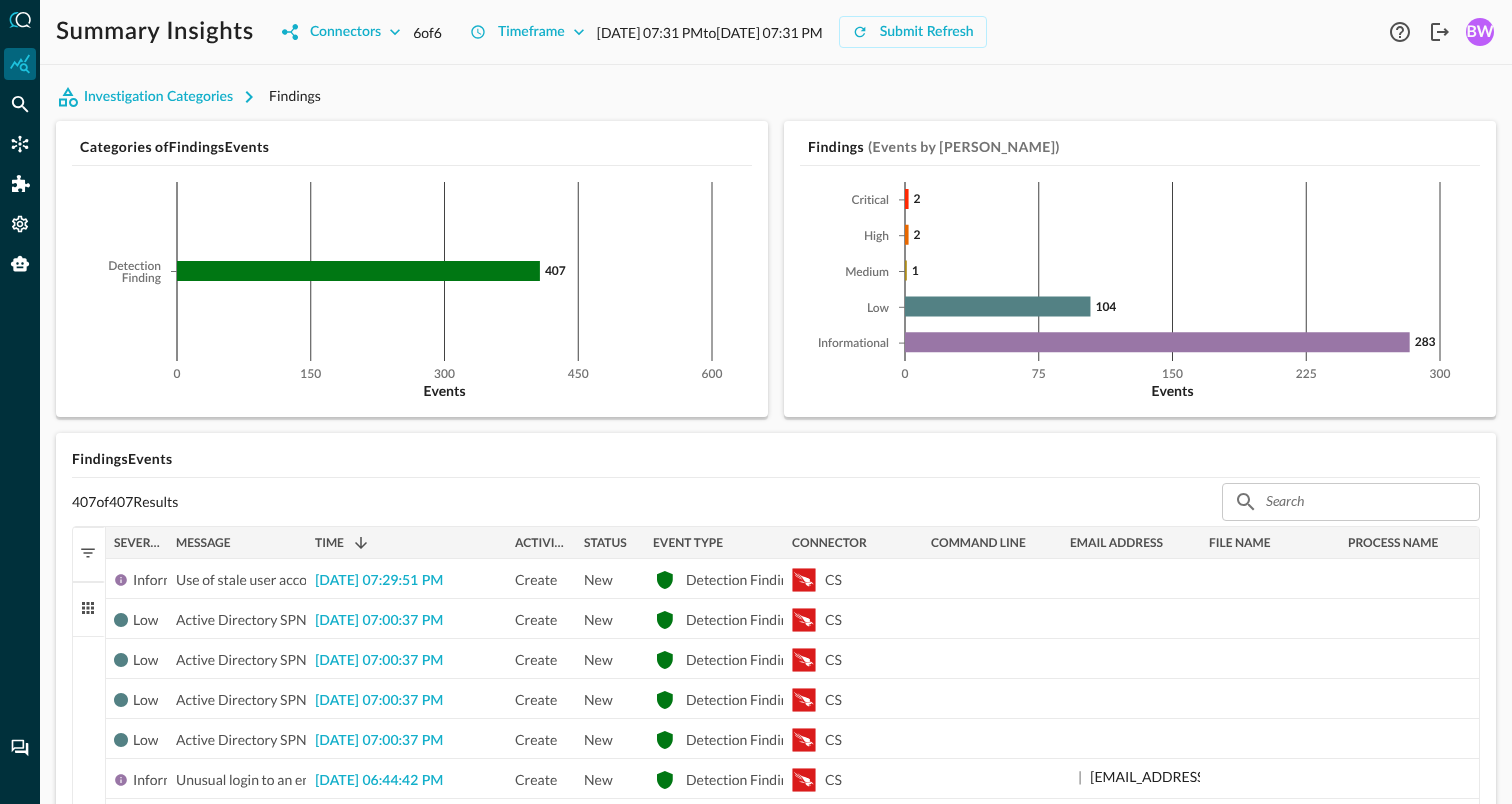 scroll, scrollTop: 0, scrollLeft: 0, axis: both 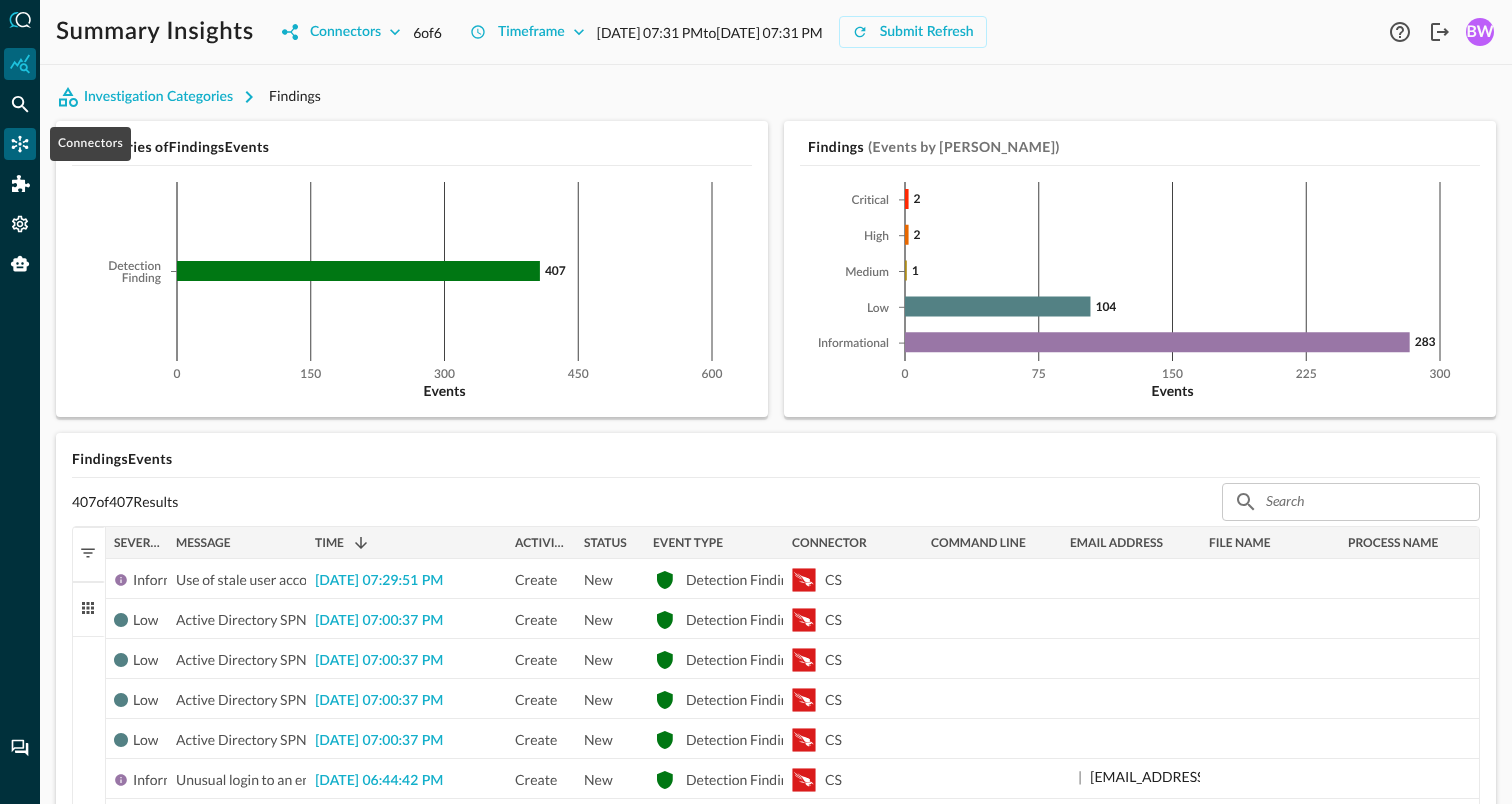 click 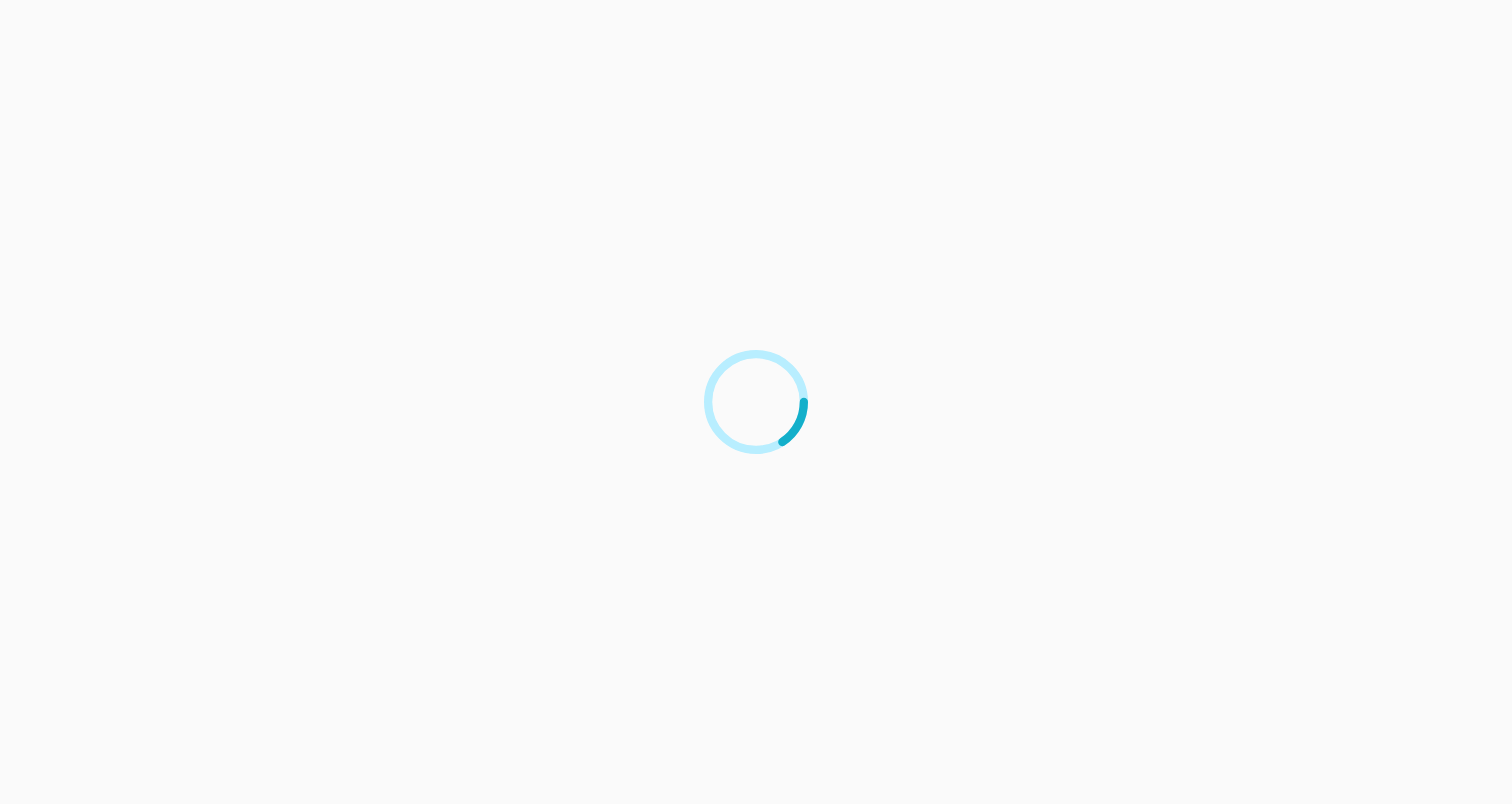 scroll, scrollTop: 0, scrollLeft: 0, axis: both 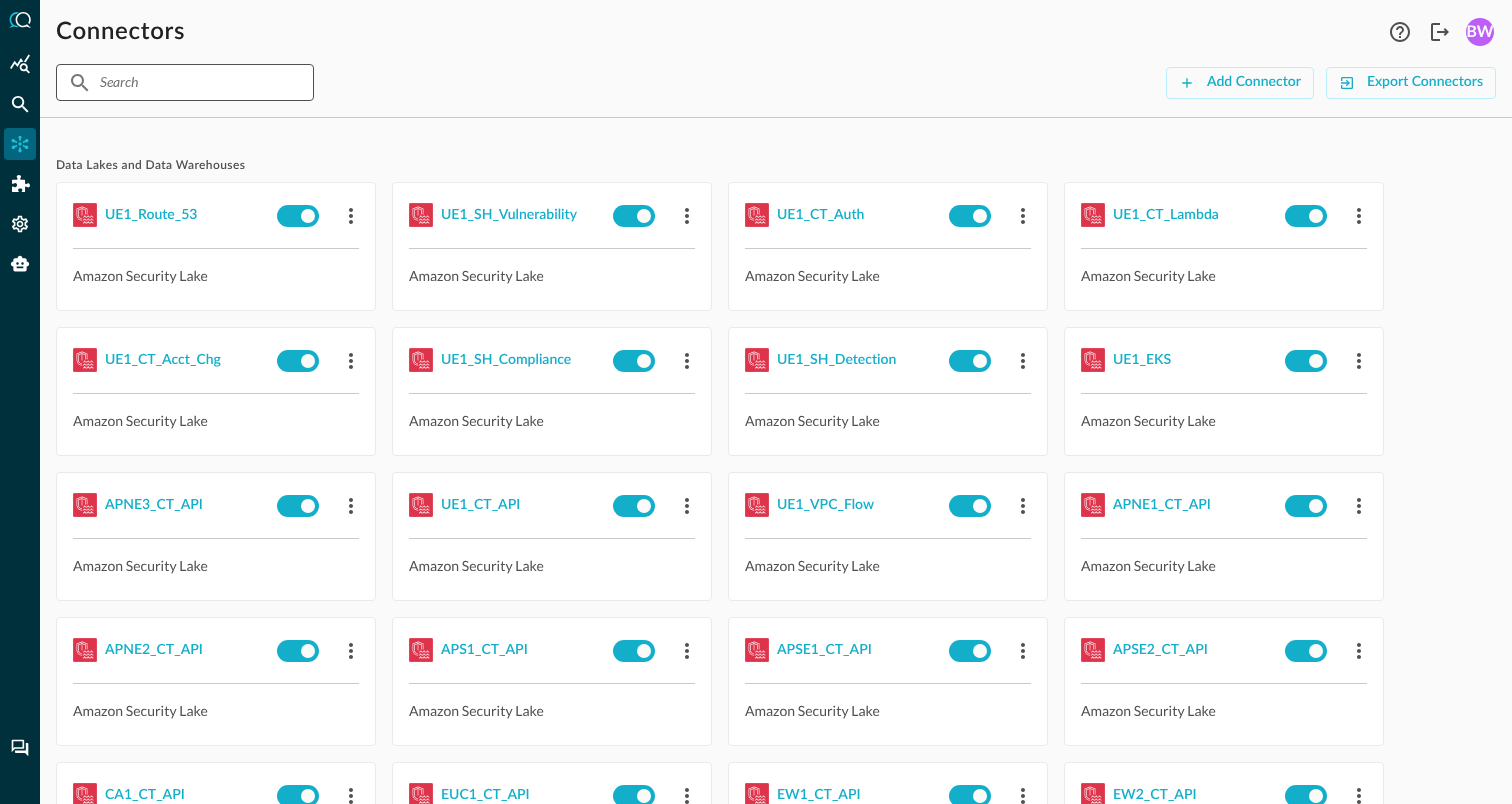 click at bounding box center [184, 82] 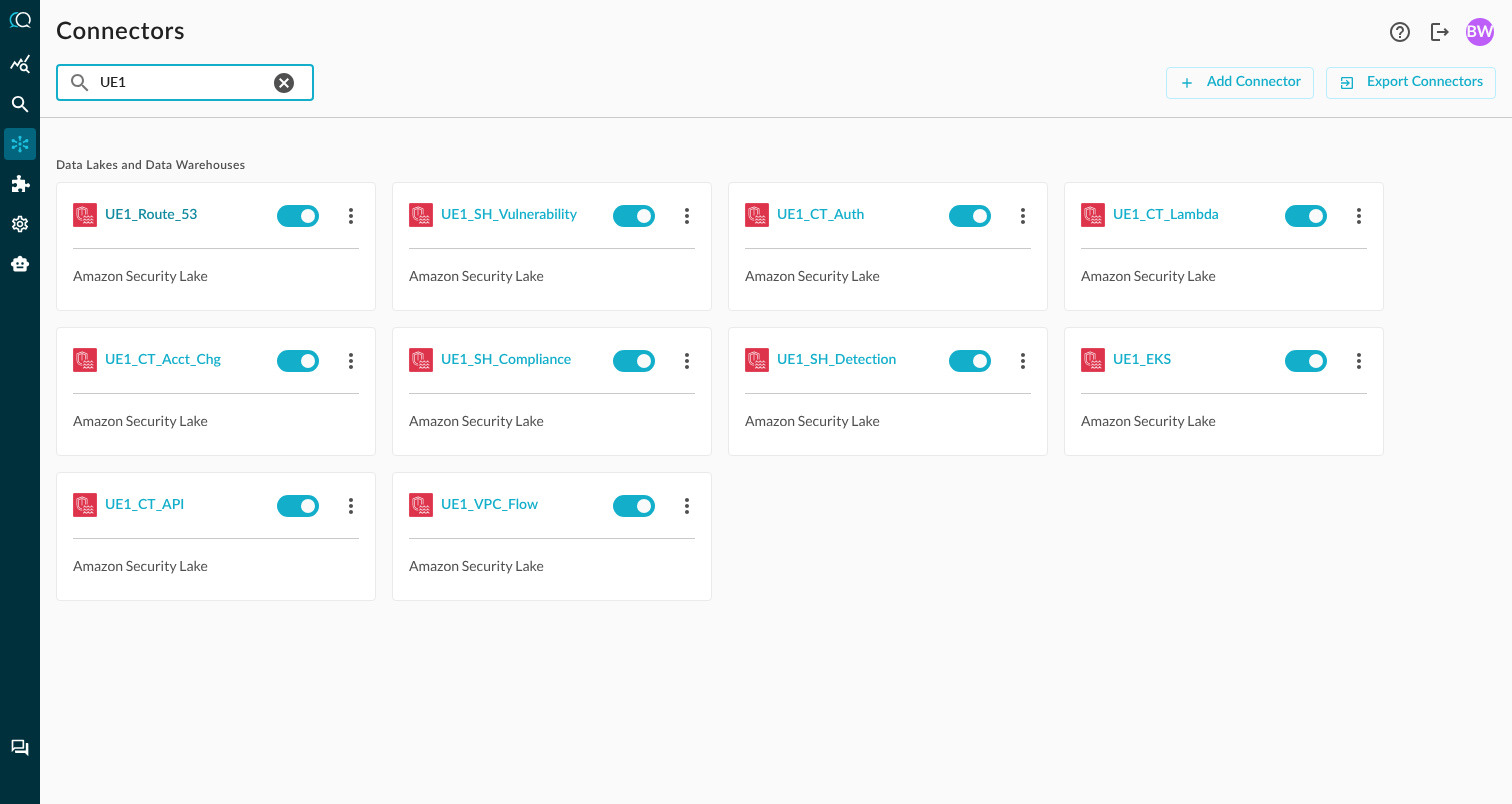 click on "UE1_Route_53" at bounding box center (151, 215) 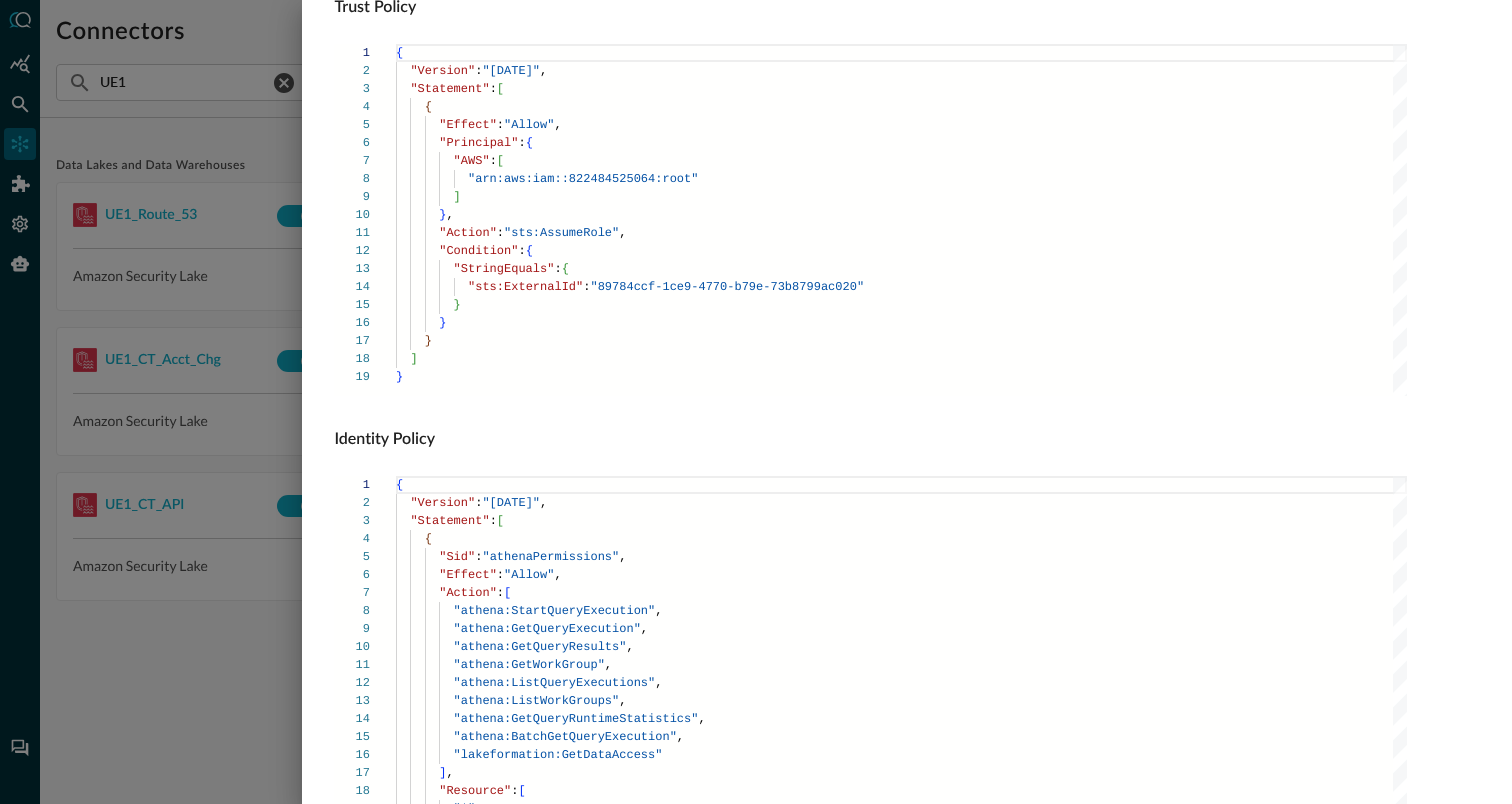 scroll, scrollTop: 1359, scrollLeft: 0, axis: vertical 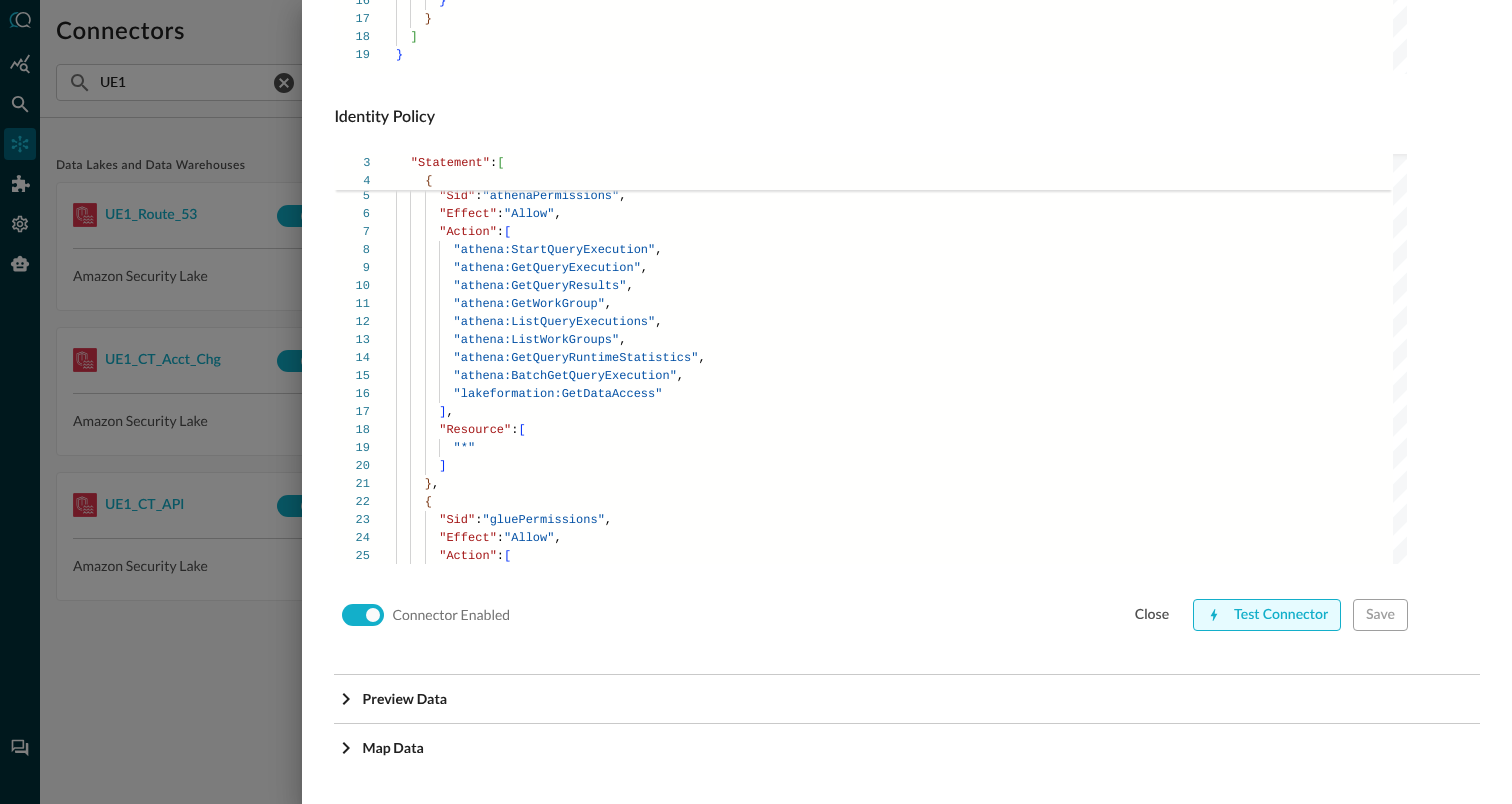 click on "Test Connector" at bounding box center [1267, 615] 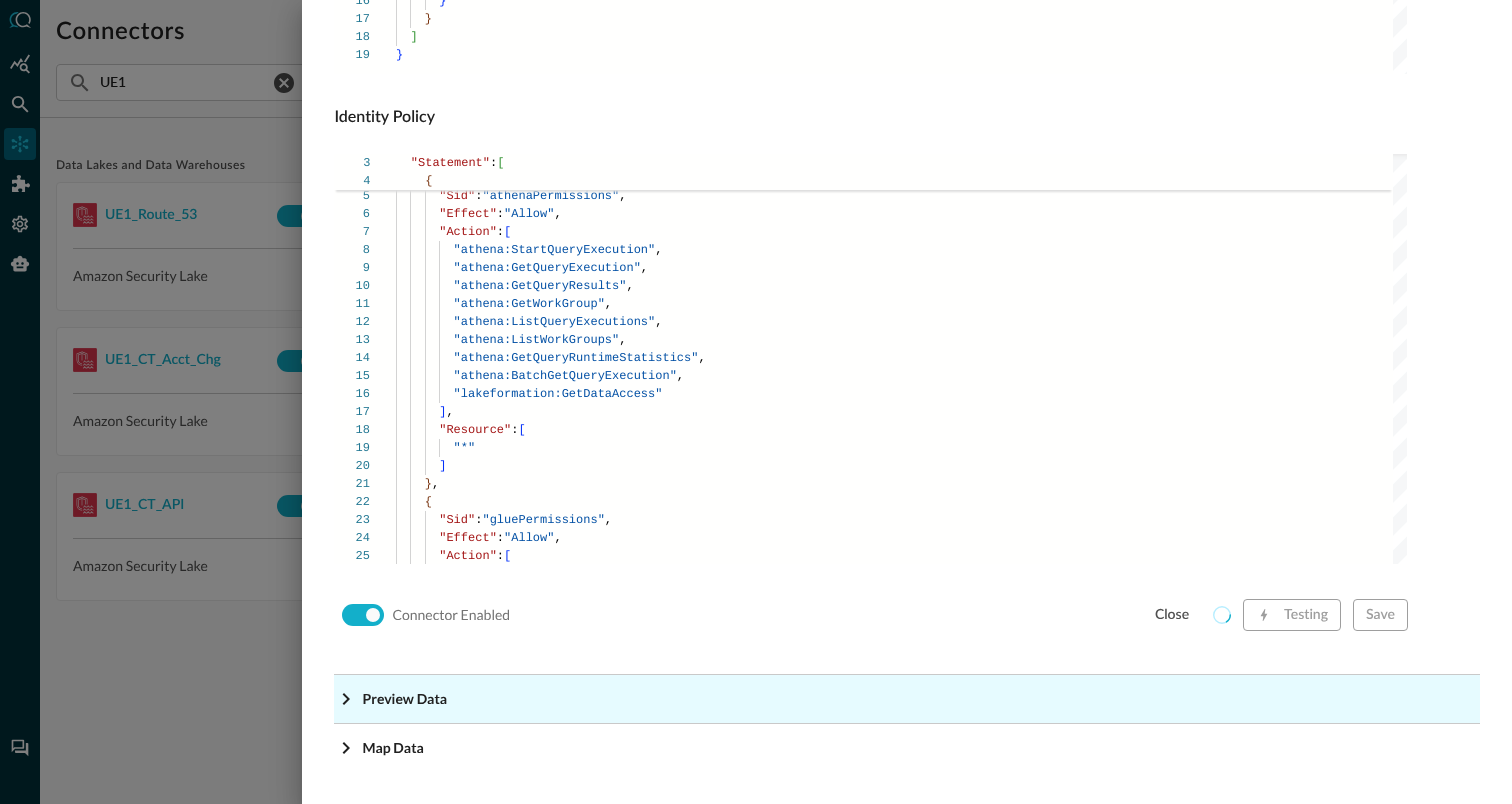 click 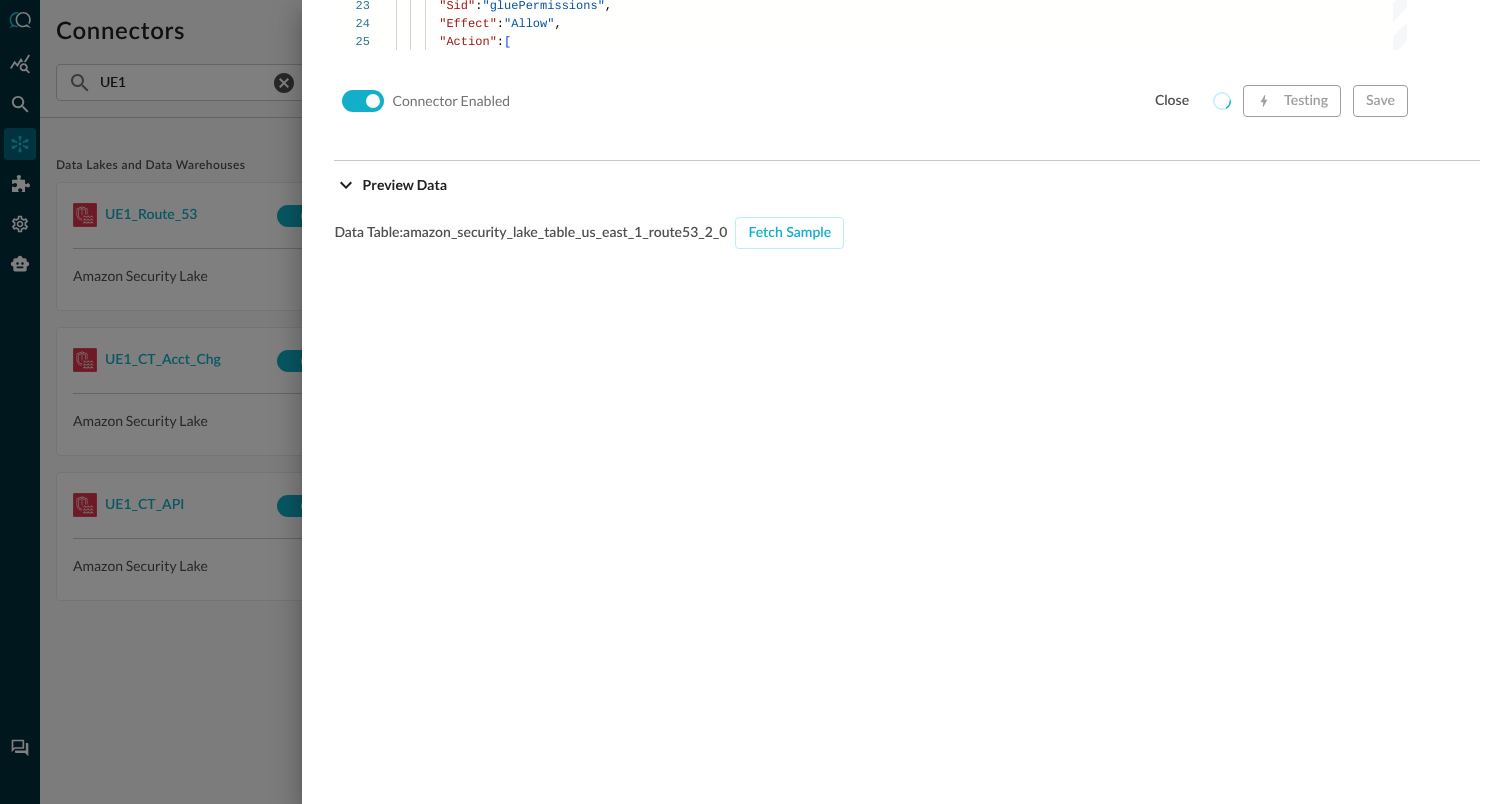scroll, scrollTop: 1871, scrollLeft: 0, axis: vertical 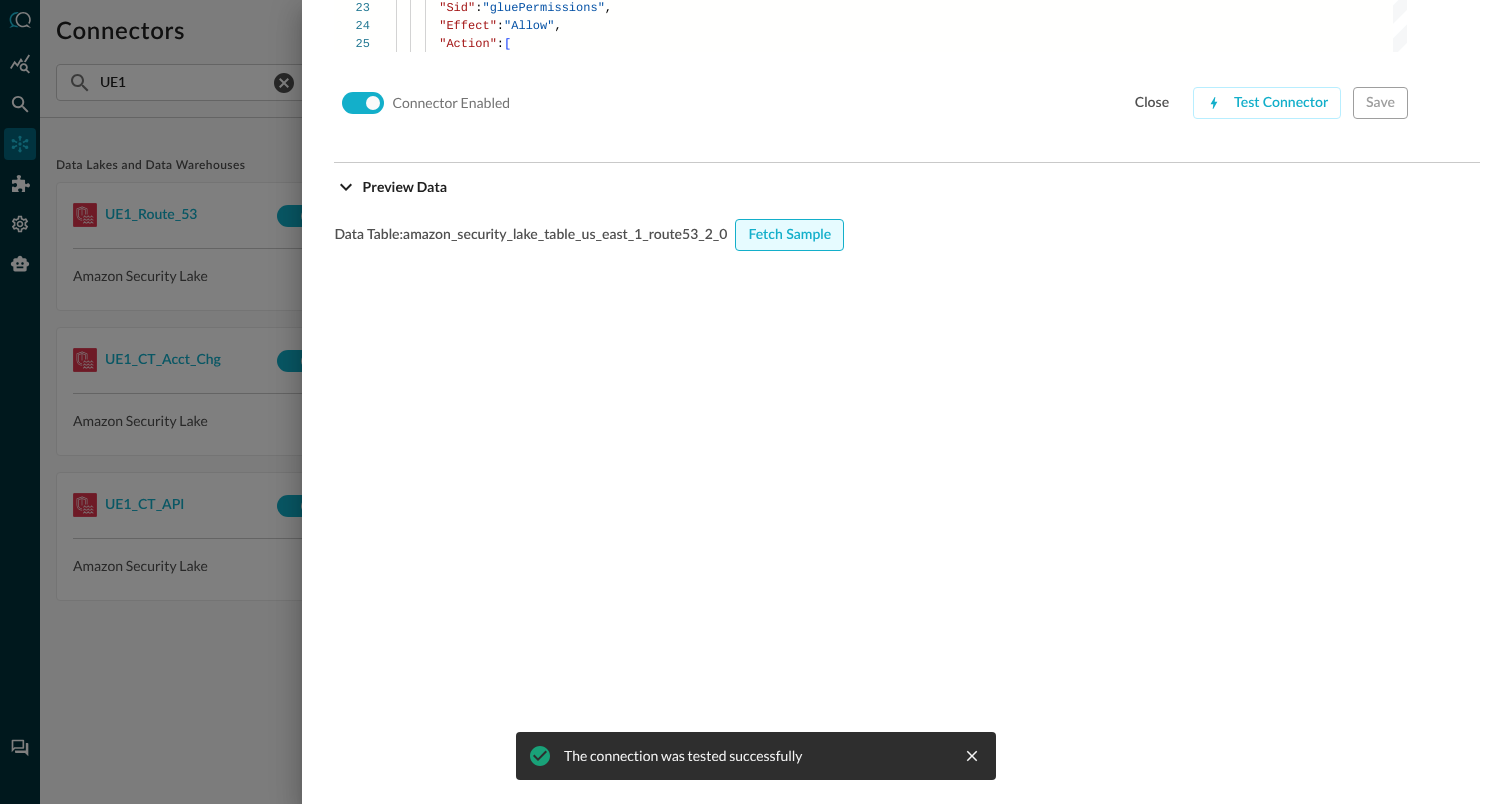click on "Fetch Sample" at bounding box center (789, 235) 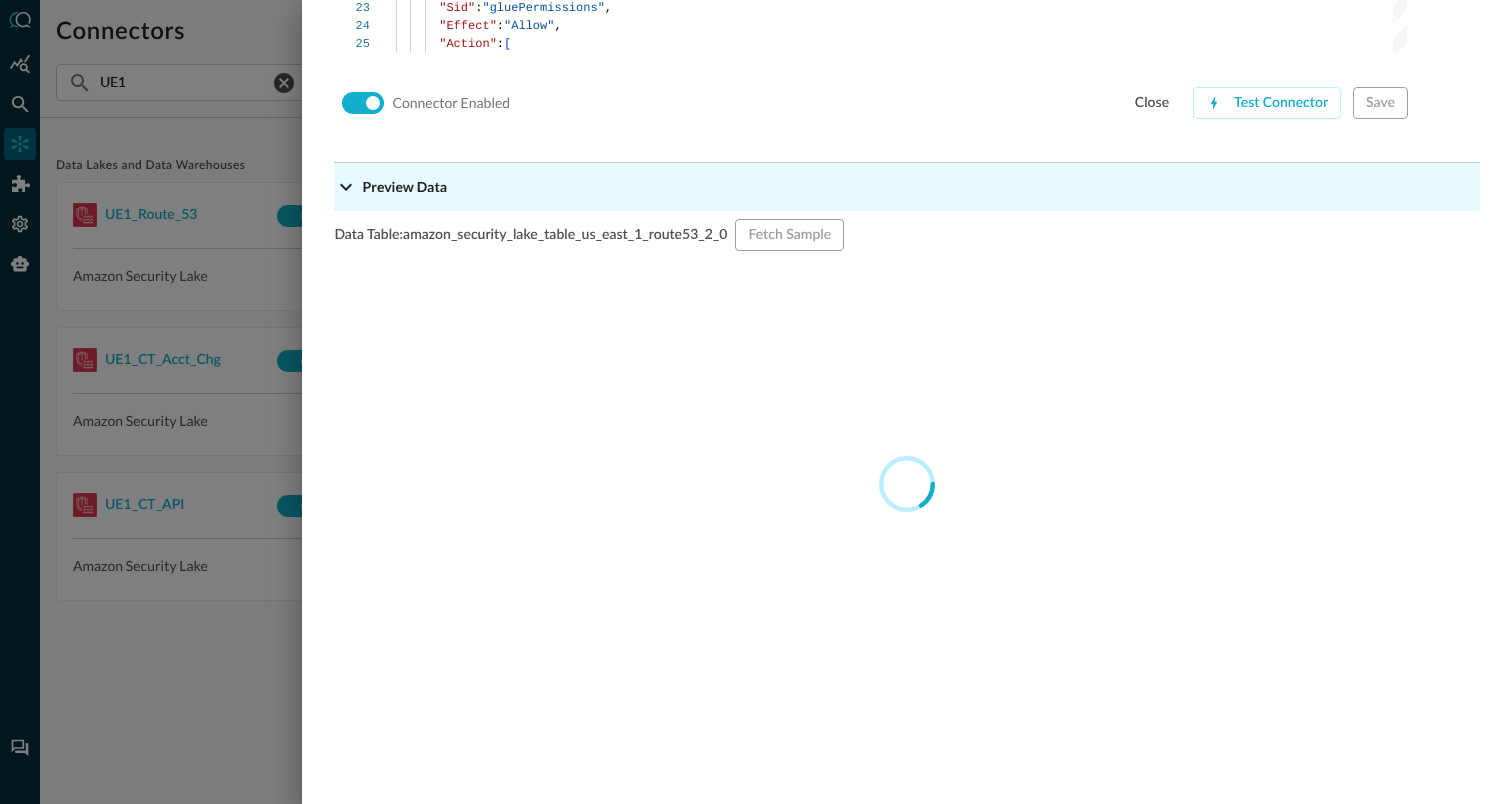 click on "Preview Data" at bounding box center [913, -1630] 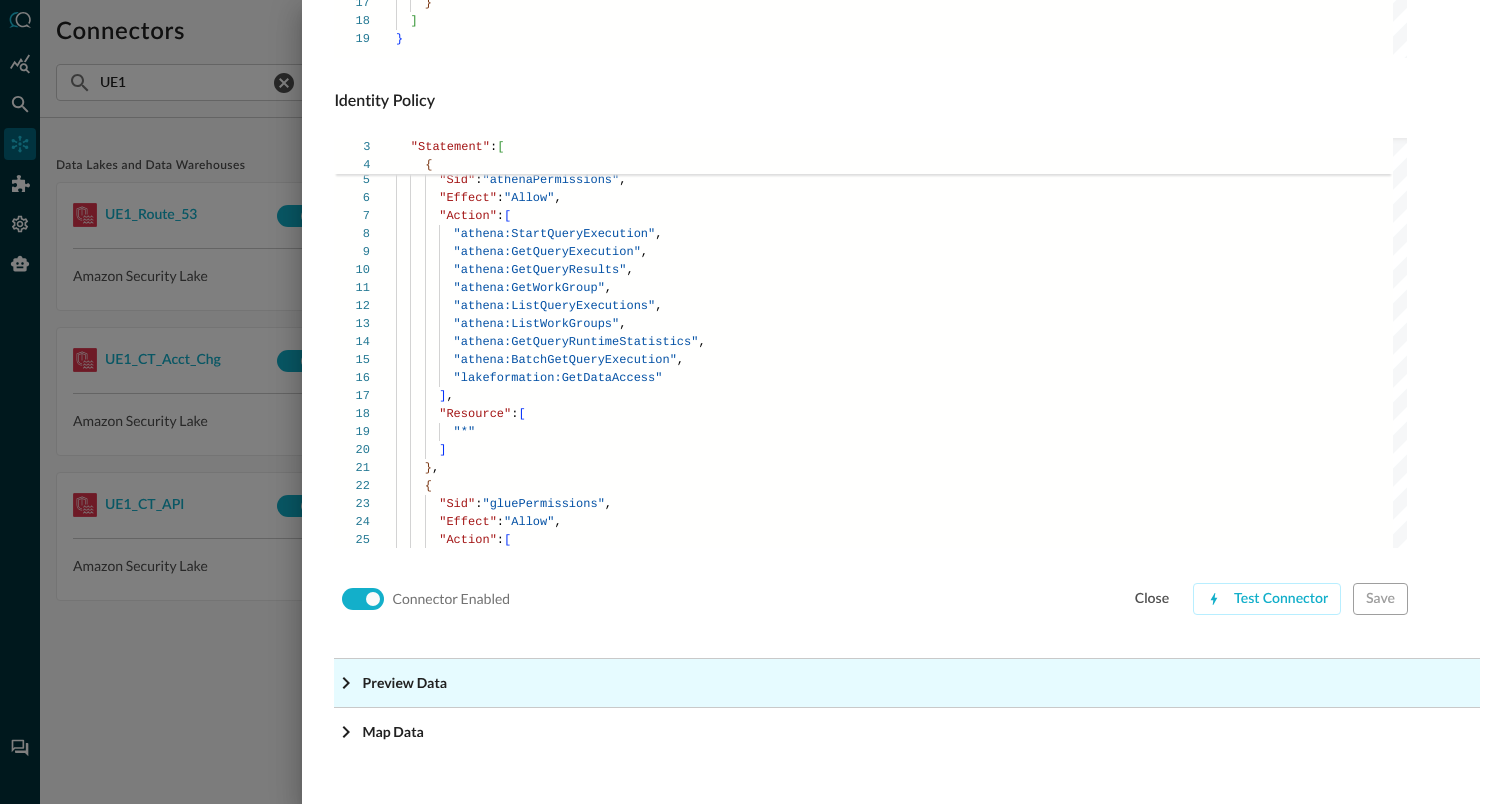 click 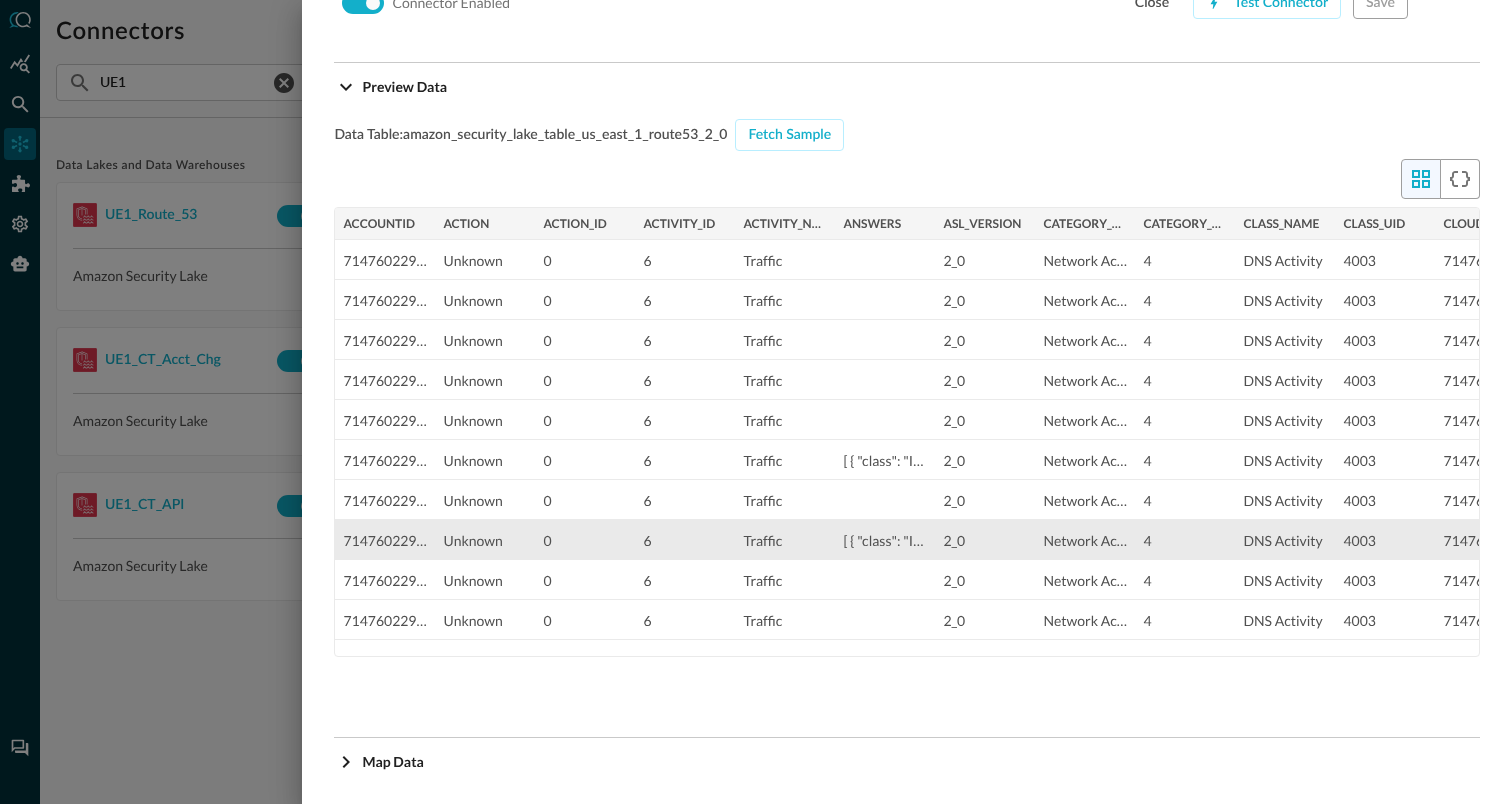 scroll, scrollTop: 1985, scrollLeft: 0, axis: vertical 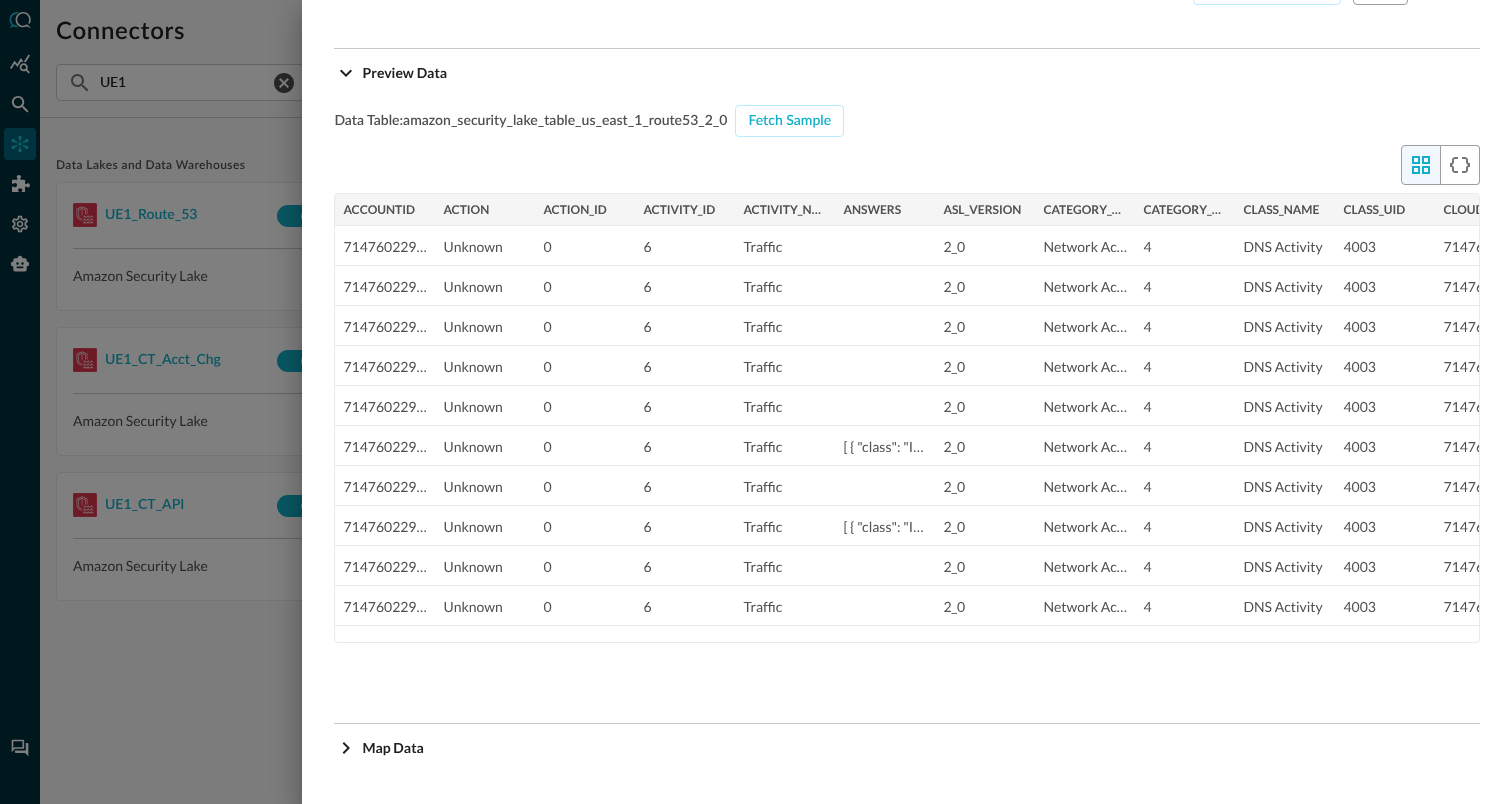 click at bounding box center (756, 402) 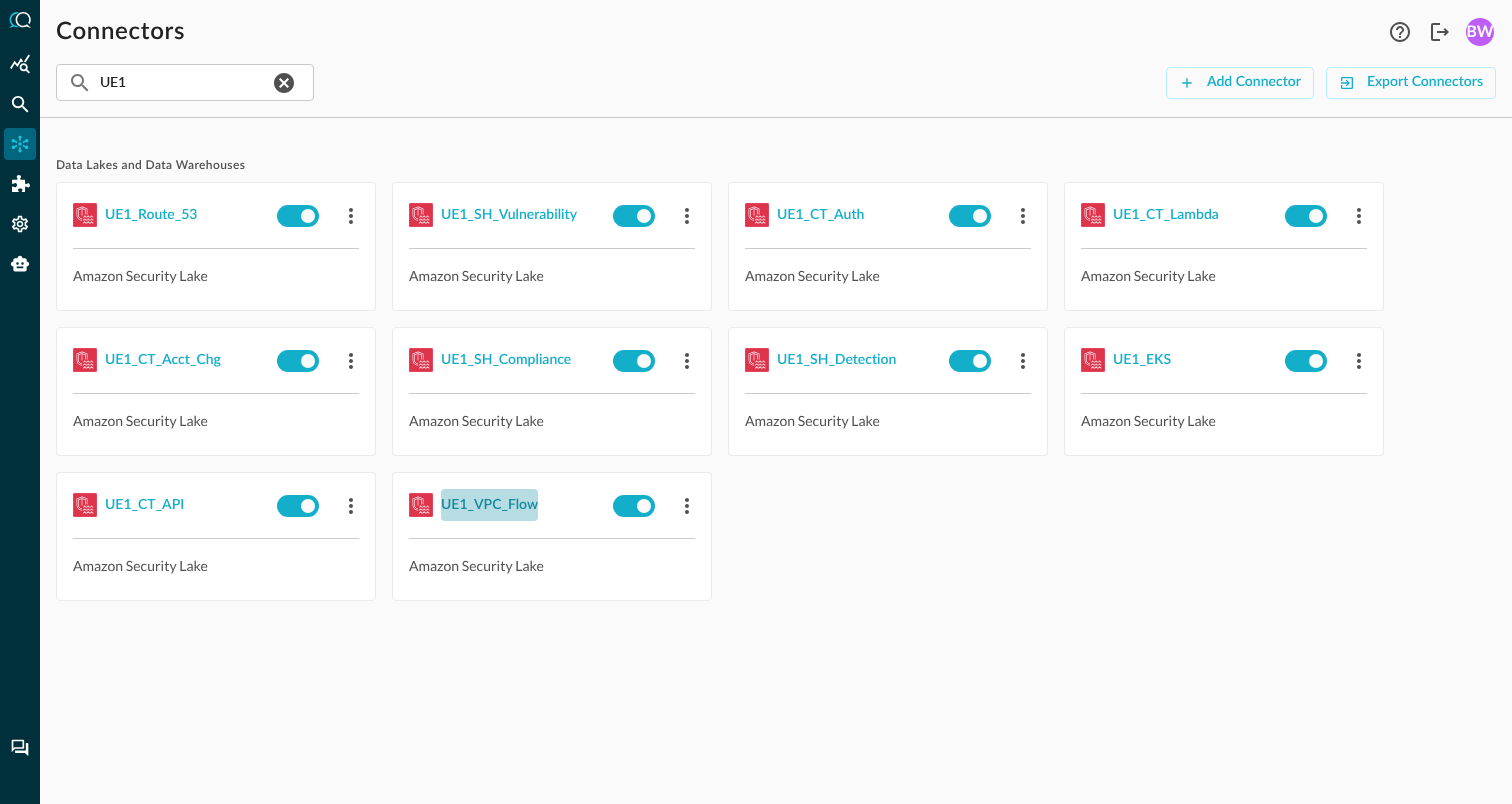 click on "UE1_VPC_Flow" at bounding box center (489, 505) 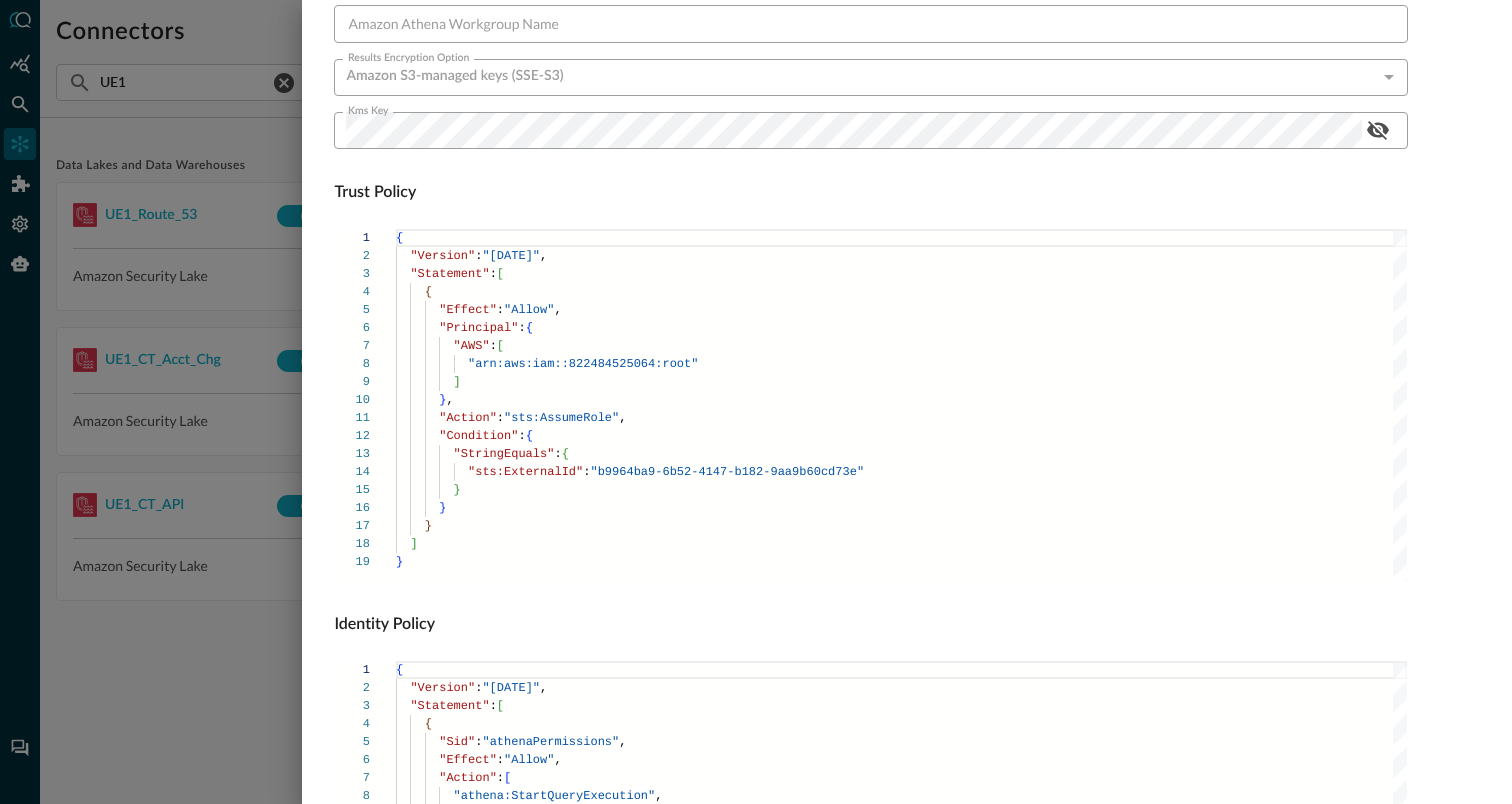 scroll, scrollTop: 1359, scrollLeft: 0, axis: vertical 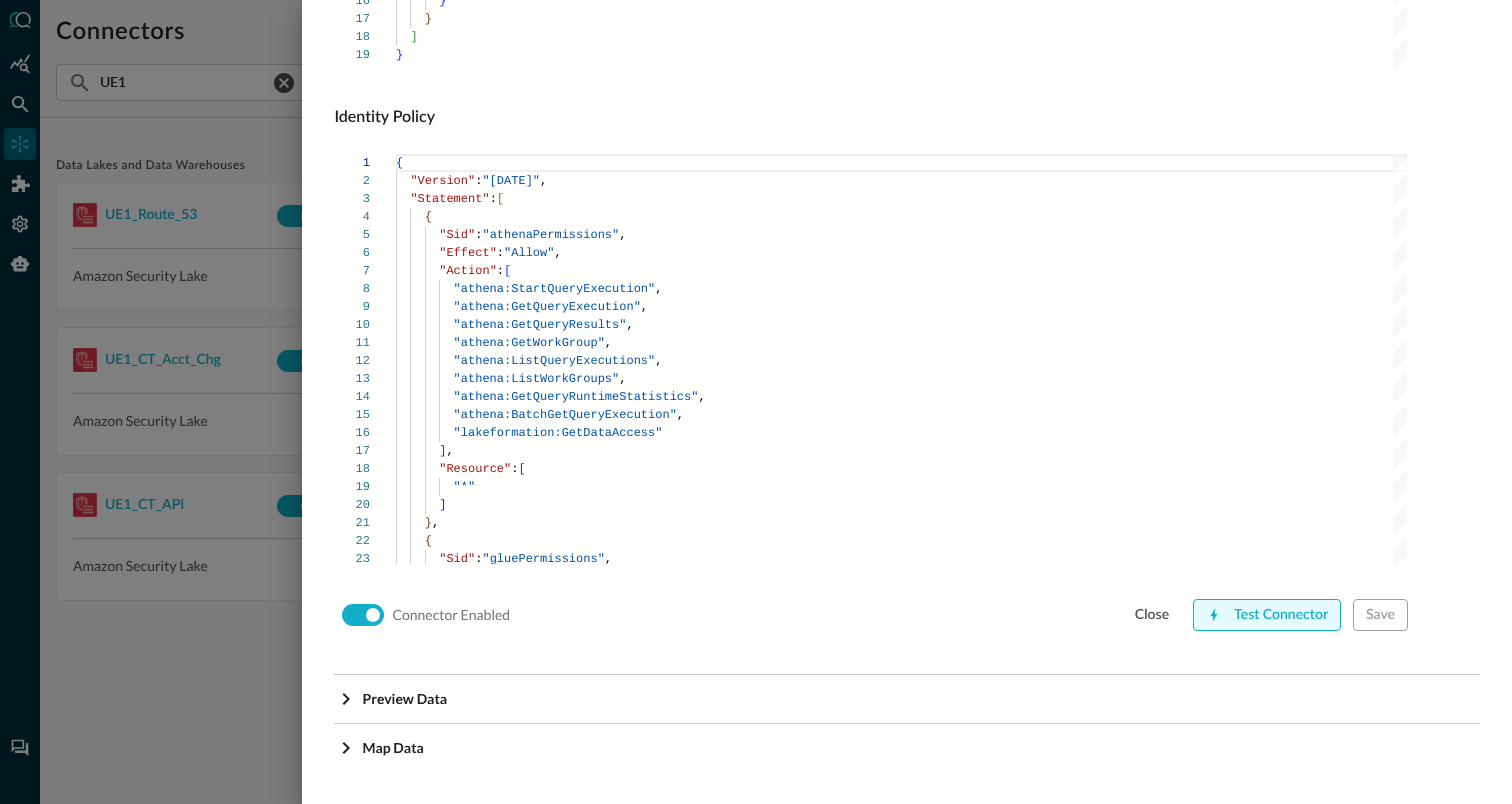 click on "Test Connector" at bounding box center (1267, 615) 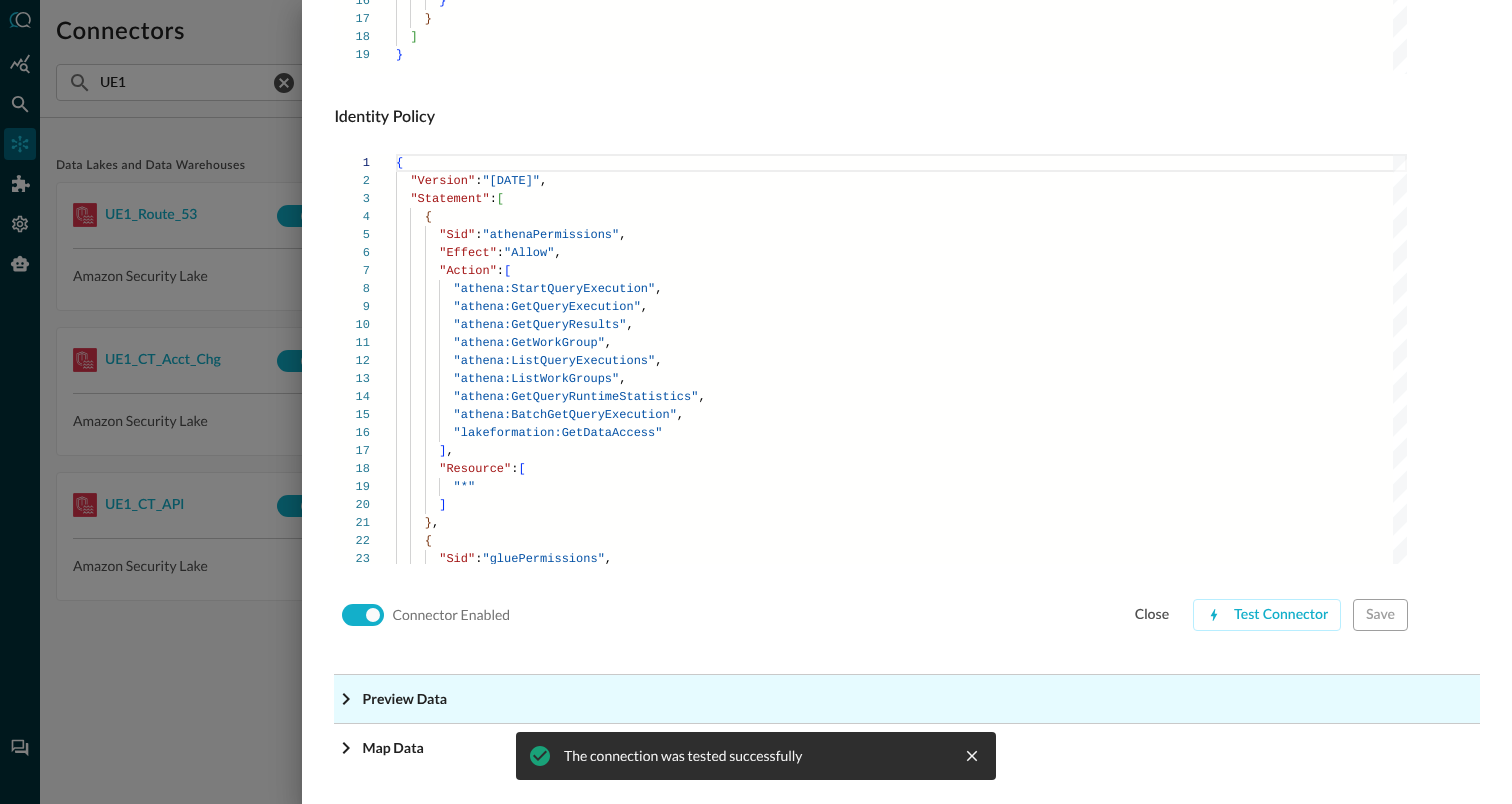 click 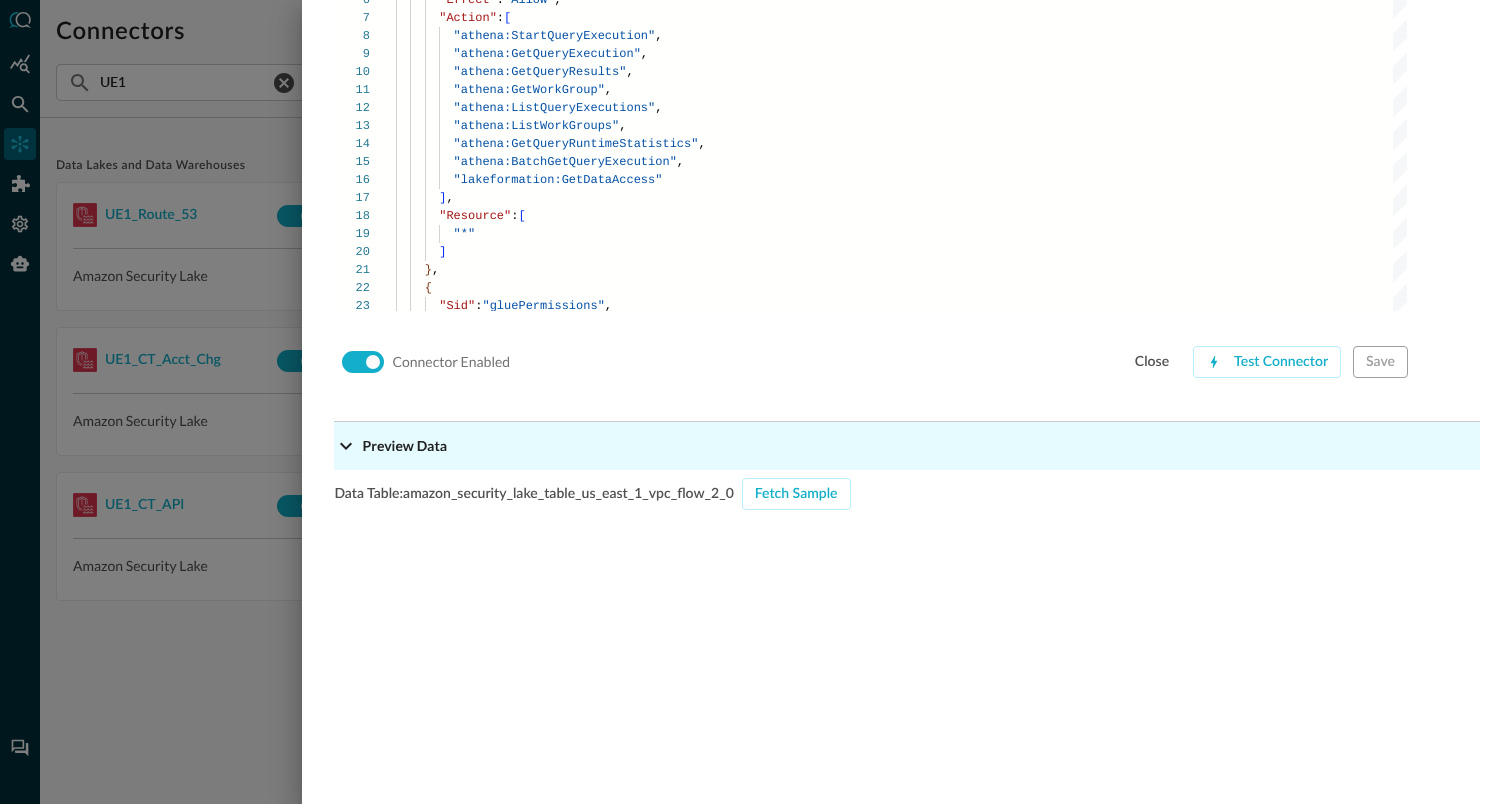 scroll, scrollTop: 1984, scrollLeft: 0, axis: vertical 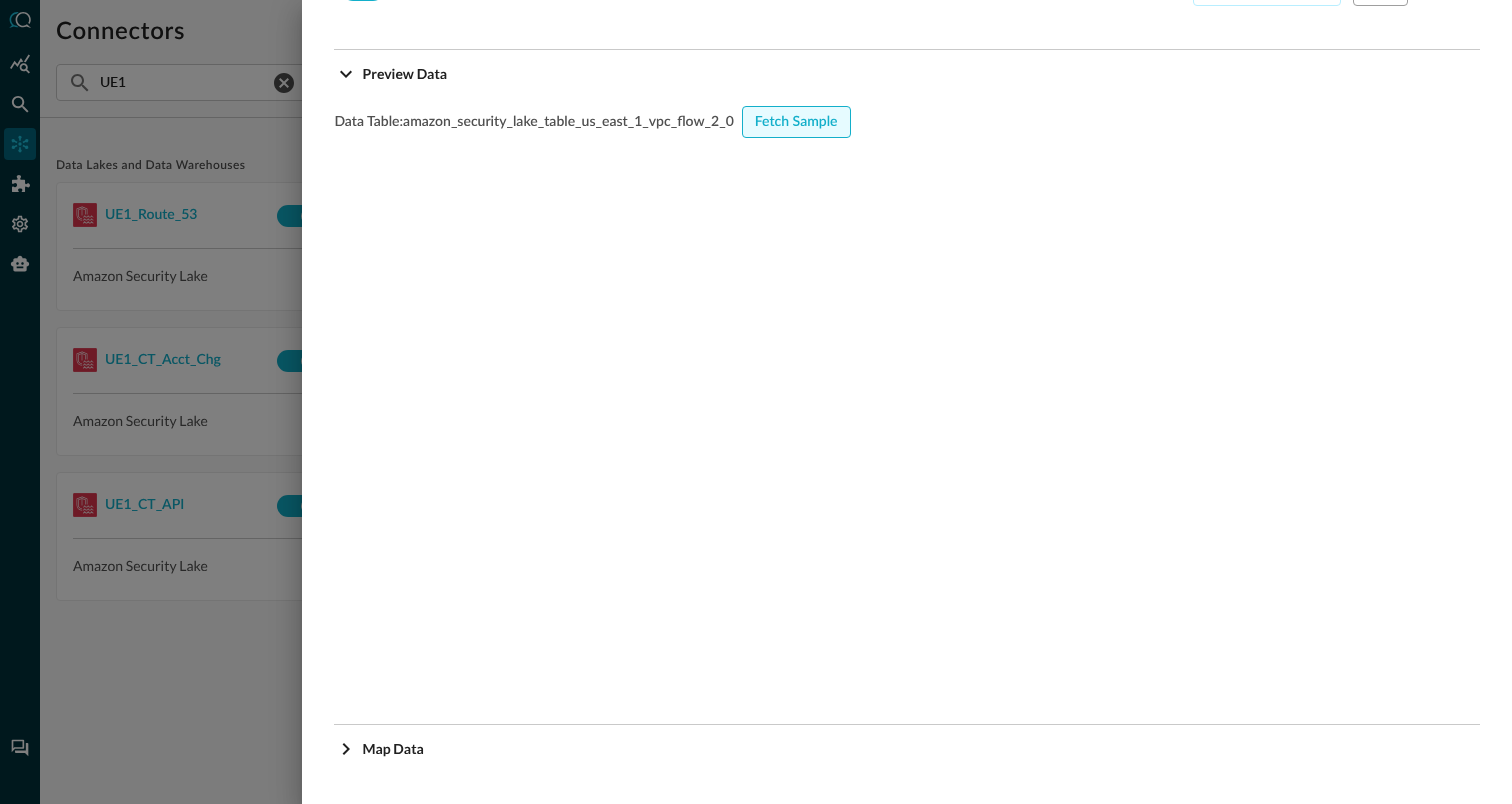 click on "Fetch Sample" at bounding box center [796, 122] 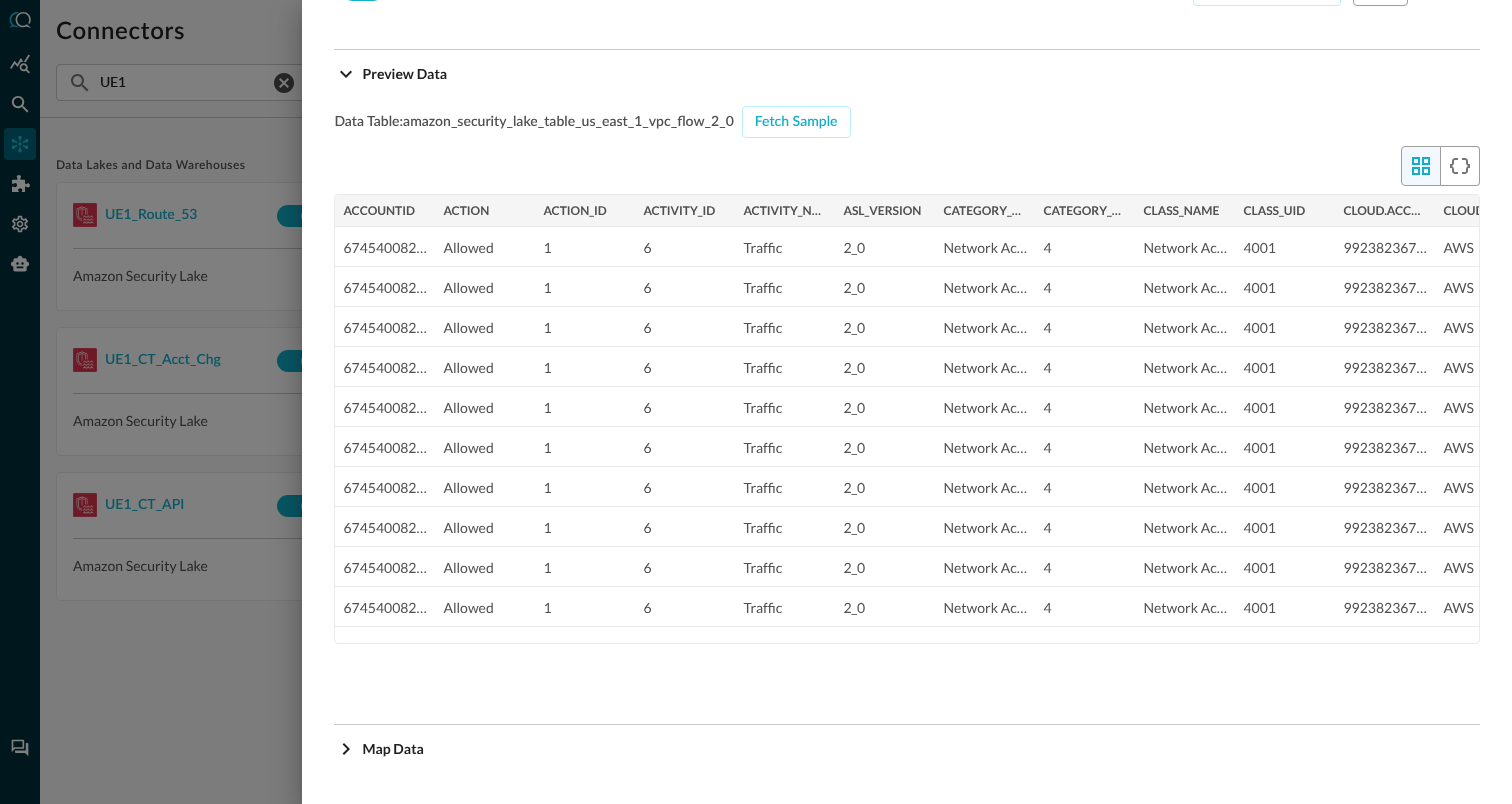 click at bounding box center (756, 402) 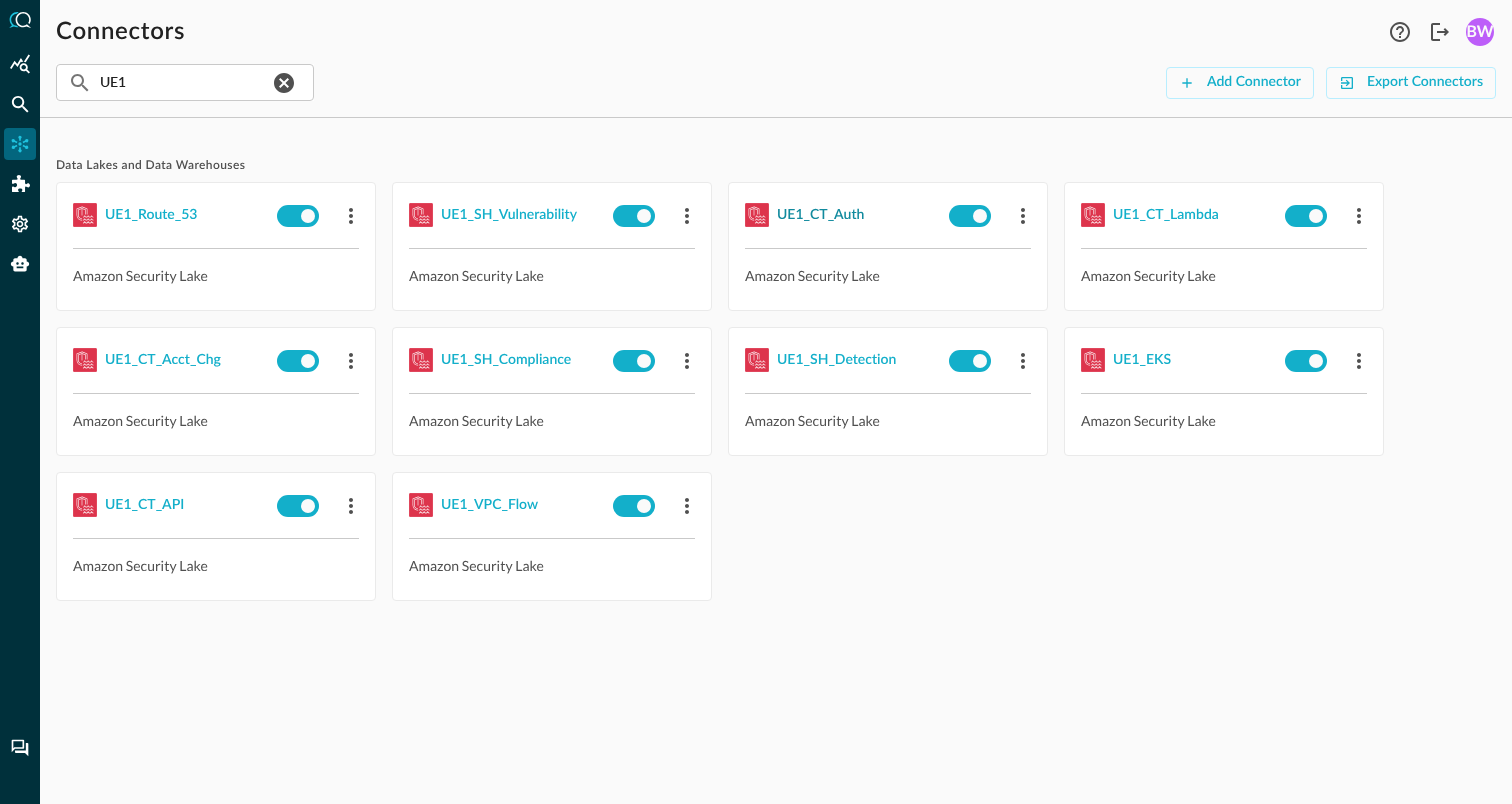 click on "UE1_CT_Auth" at bounding box center [820, 215] 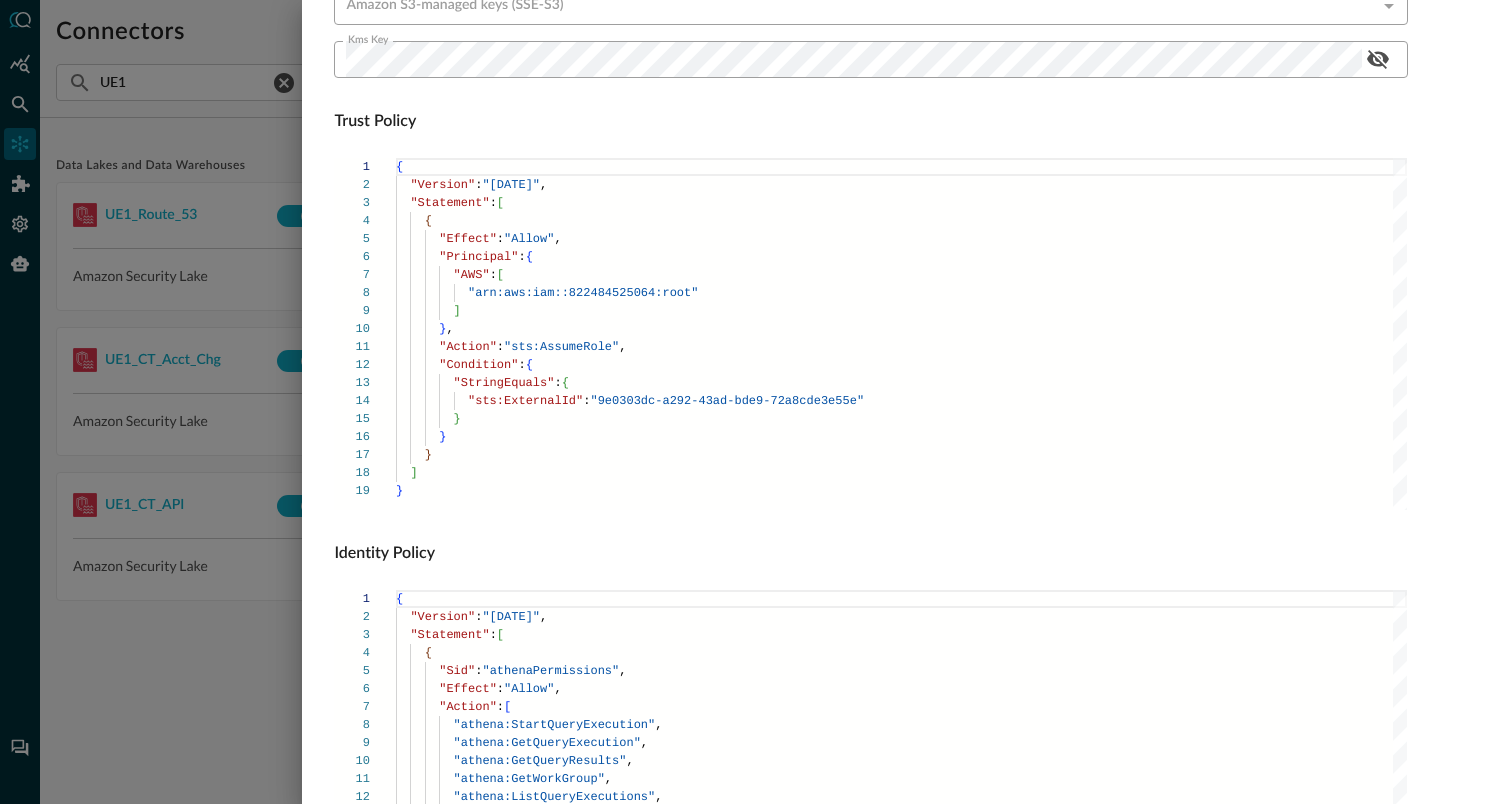 scroll, scrollTop: 1359, scrollLeft: 0, axis: vertical 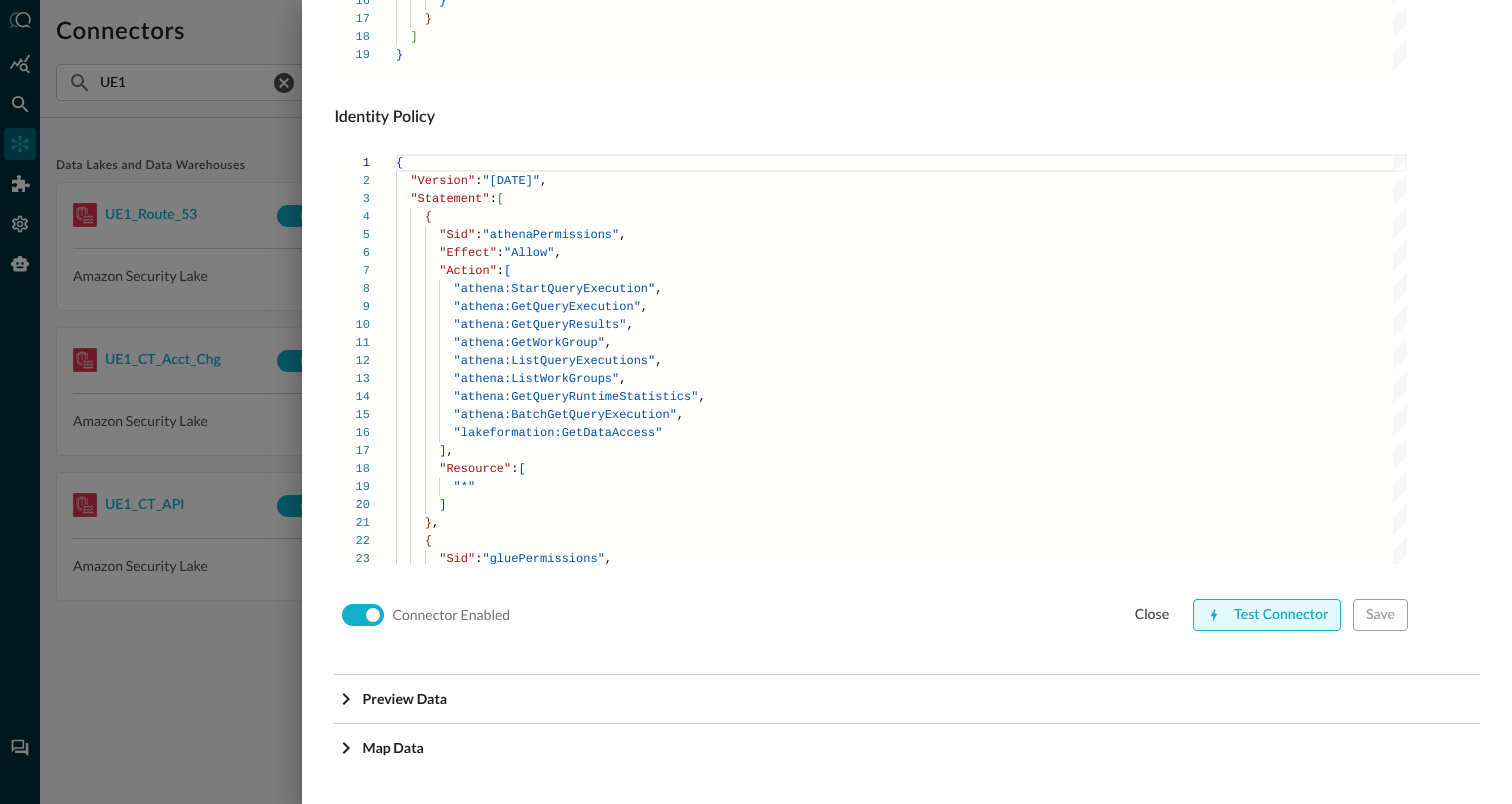 click on "Test Connector" at bounding box center [1267, 615] 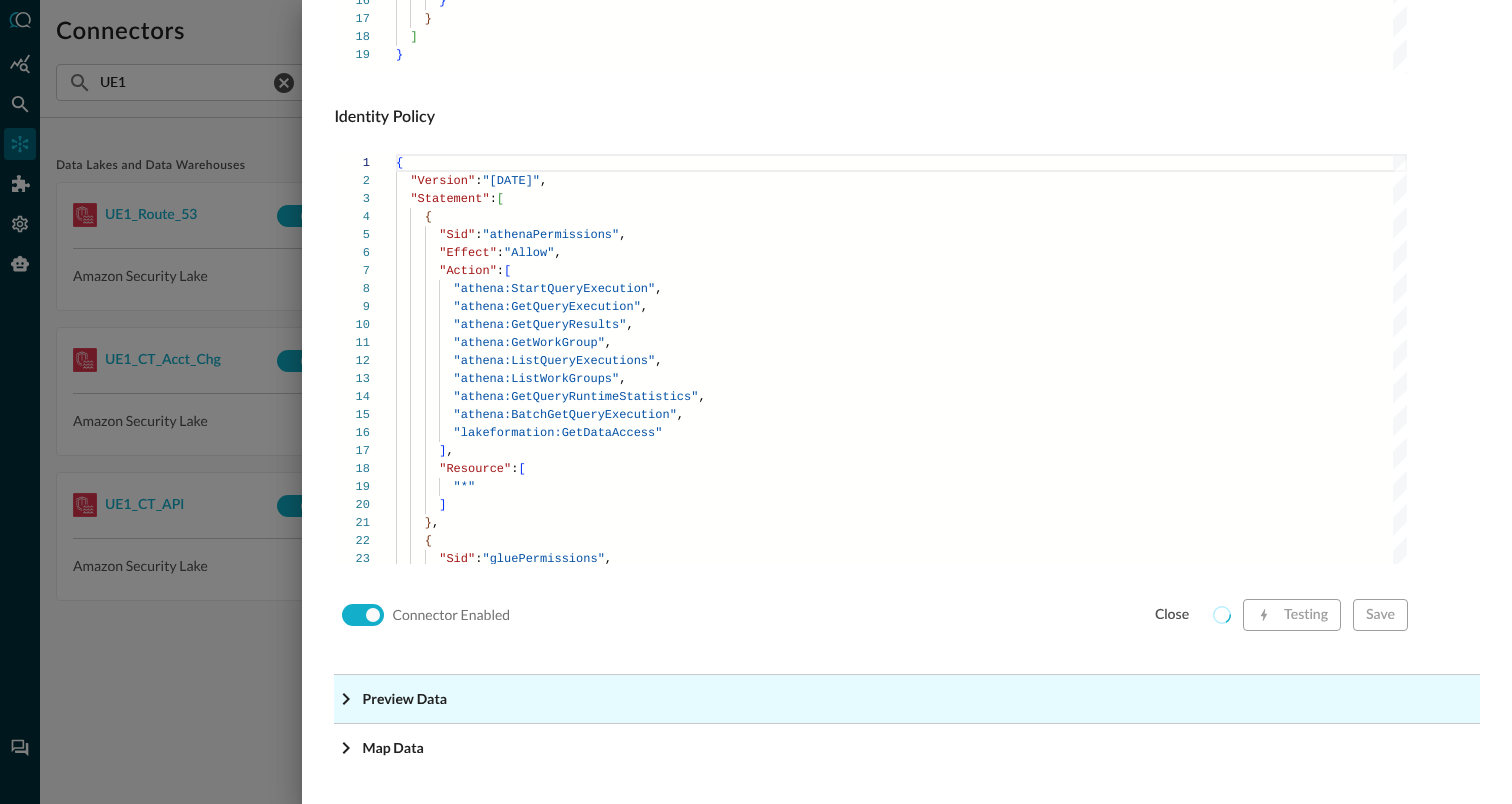 click 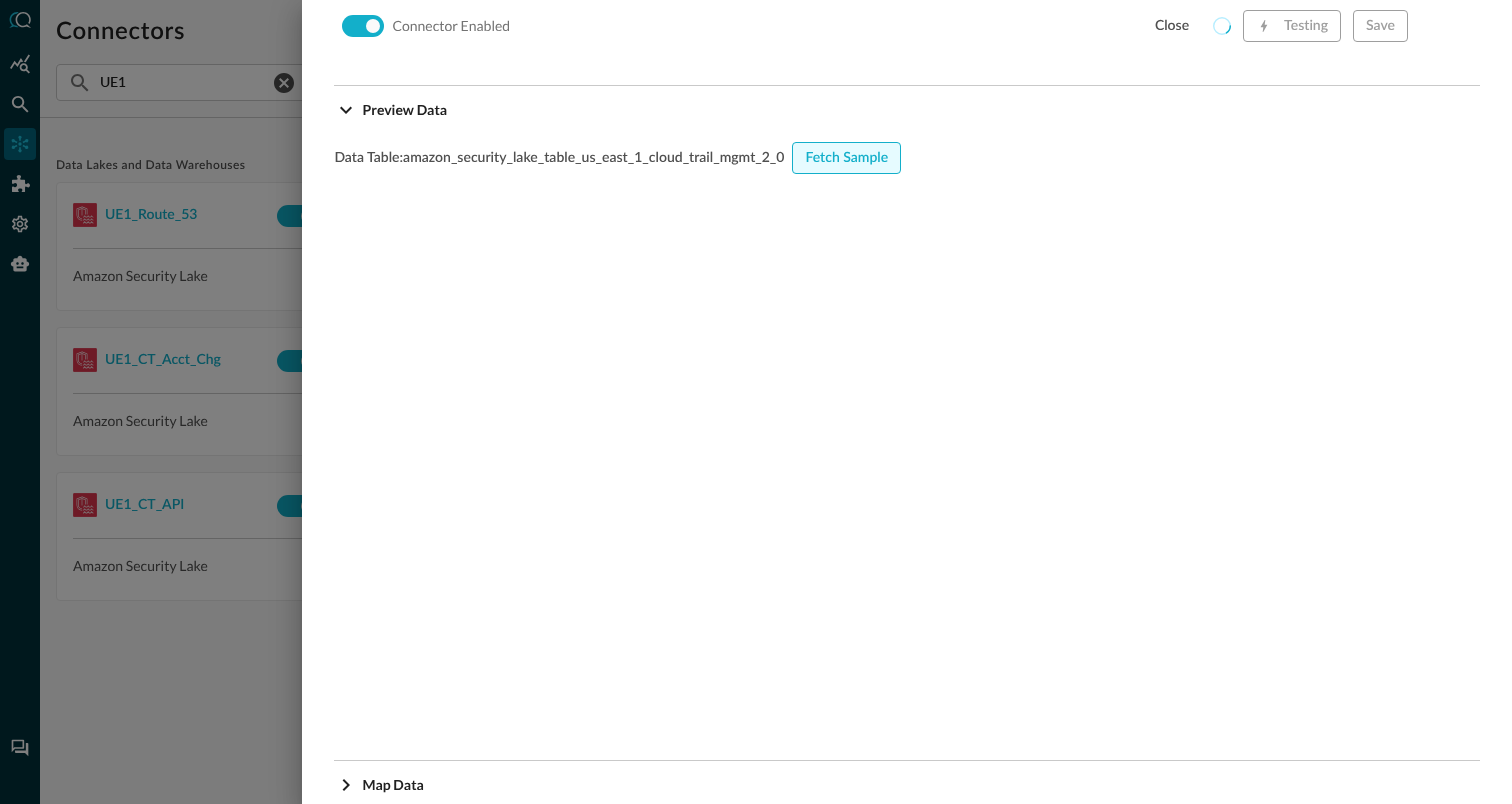 scroll, scrollTop: 1928, scrollLeft: 0, axis: vertical 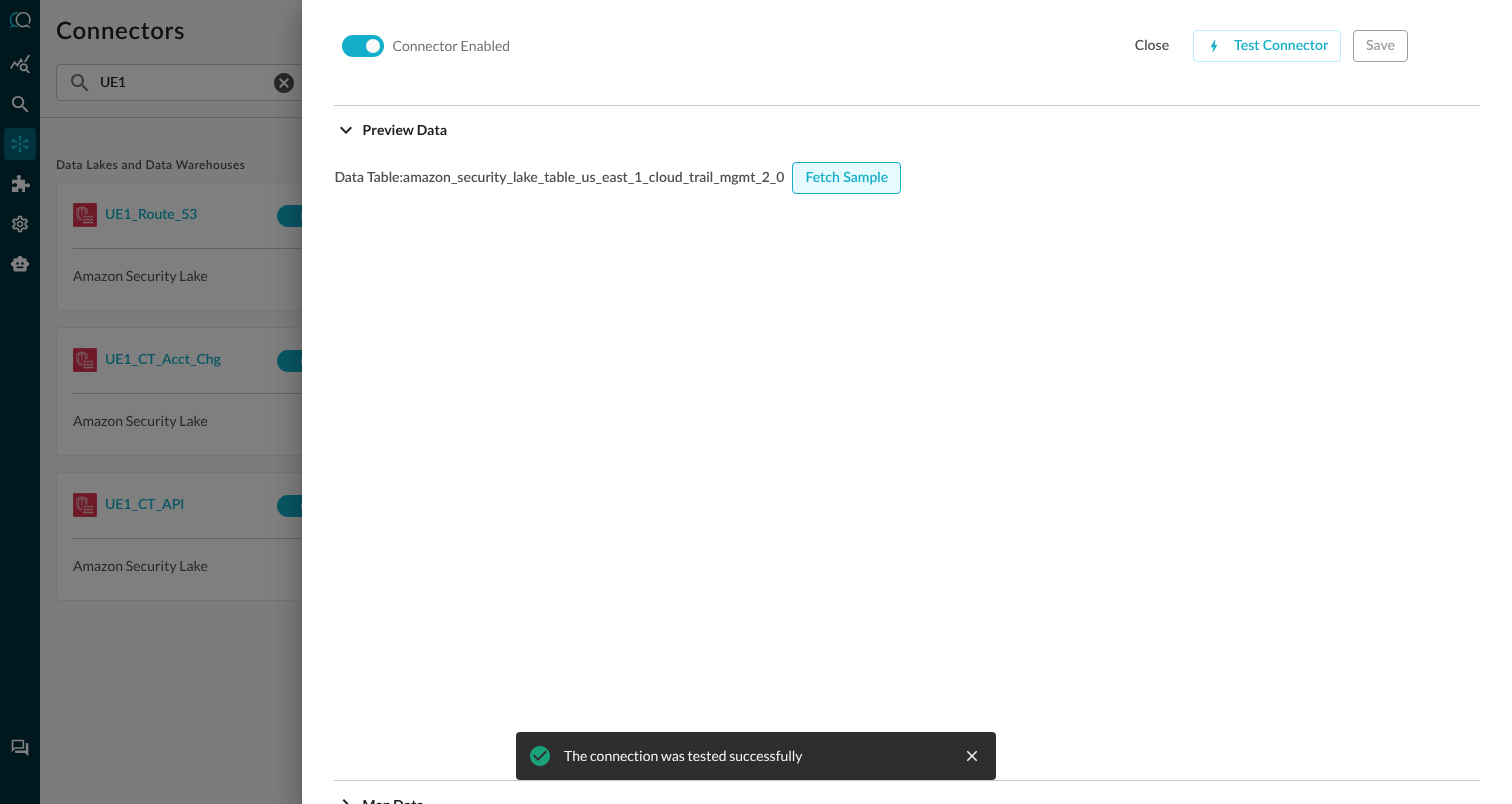 click on "Fetch Sample" at bounding box center (846, 178) 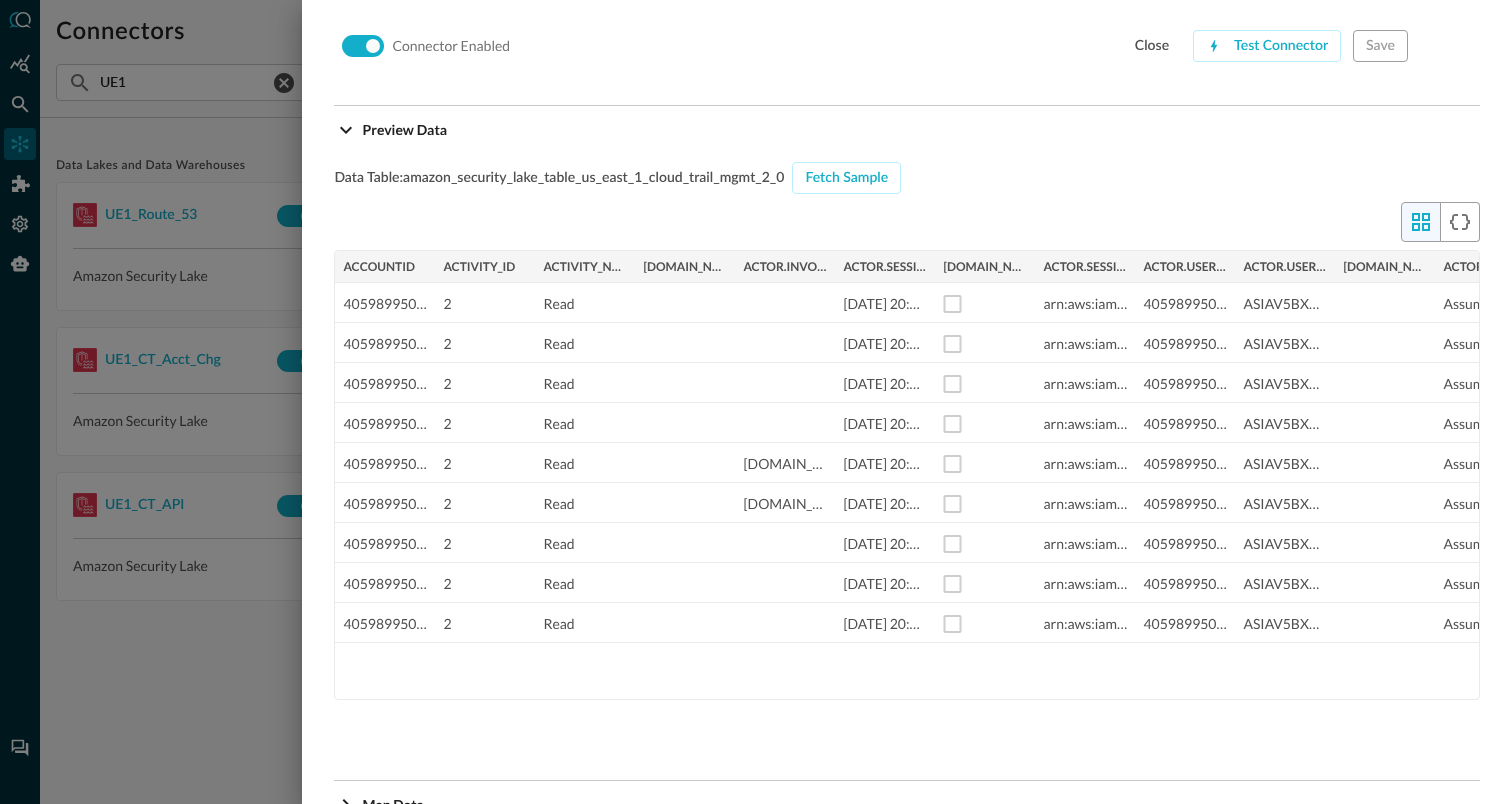click at bounding box center [756, 402] 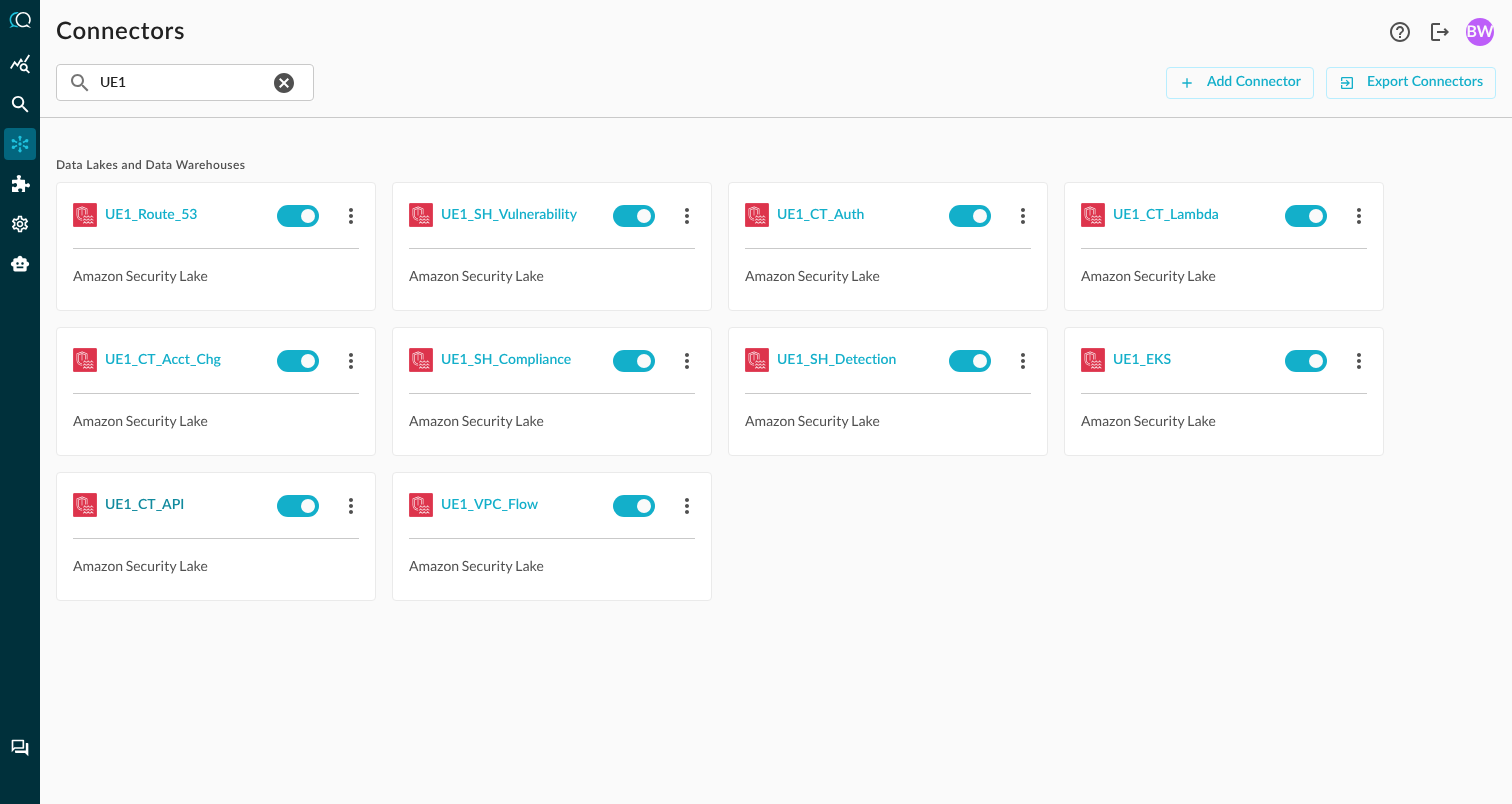 click on "UE1_CT_API" at bounding box center [144, 505] 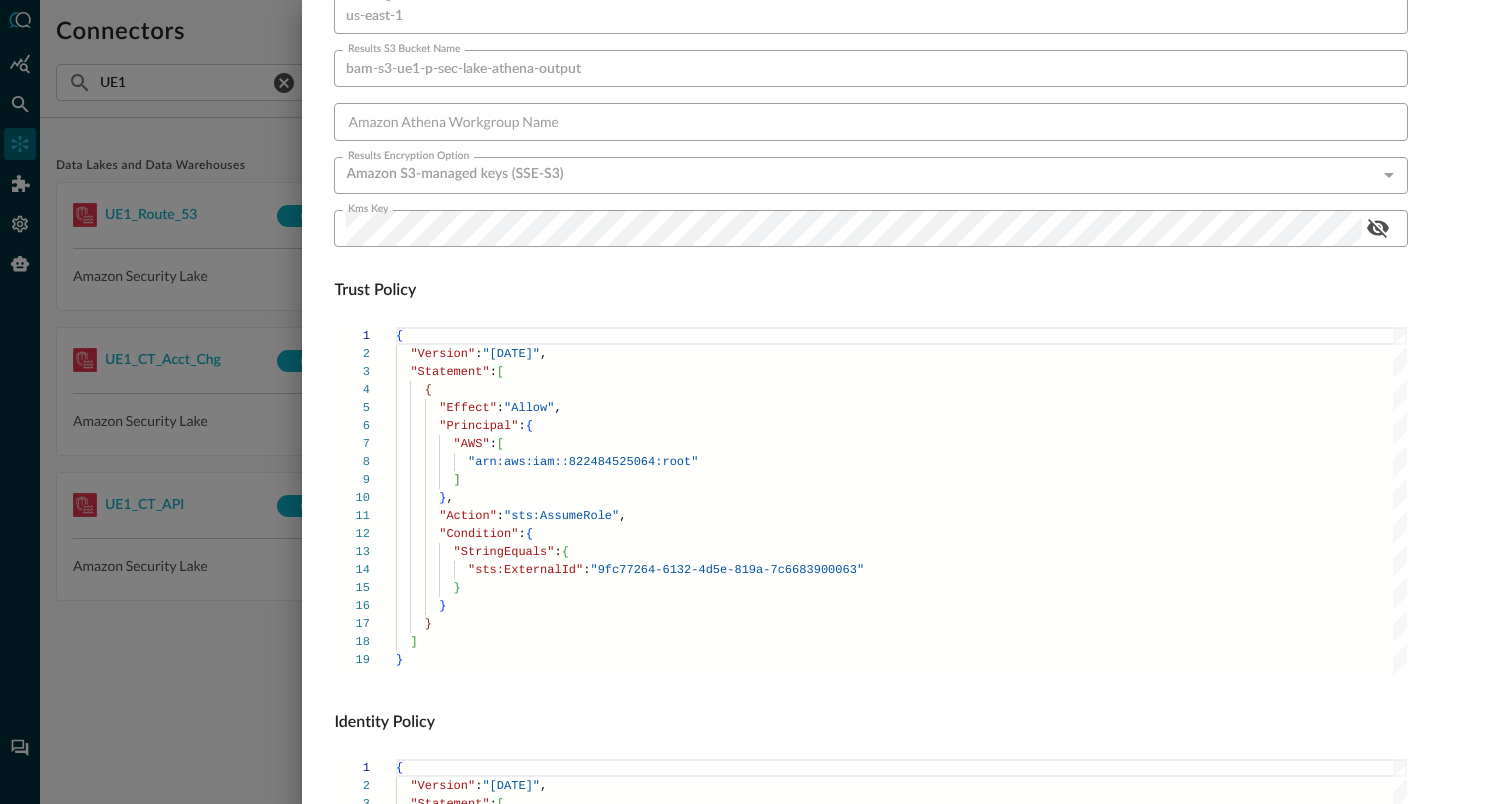 scroll, scrollTop: 1359, scrollLeft: 0, axis: vertical 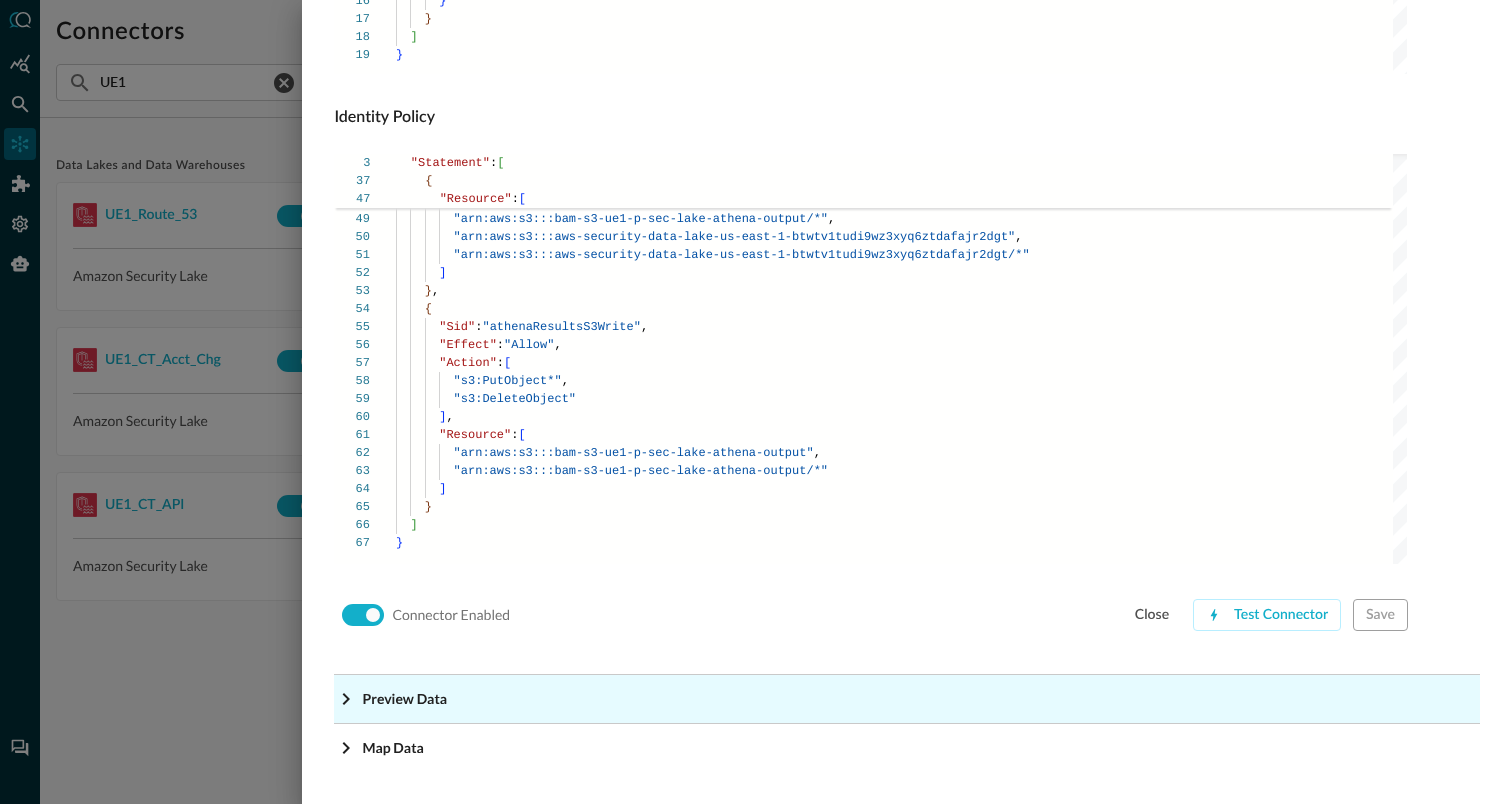 click on "Preview Data" at bounding box center (440, -1118) 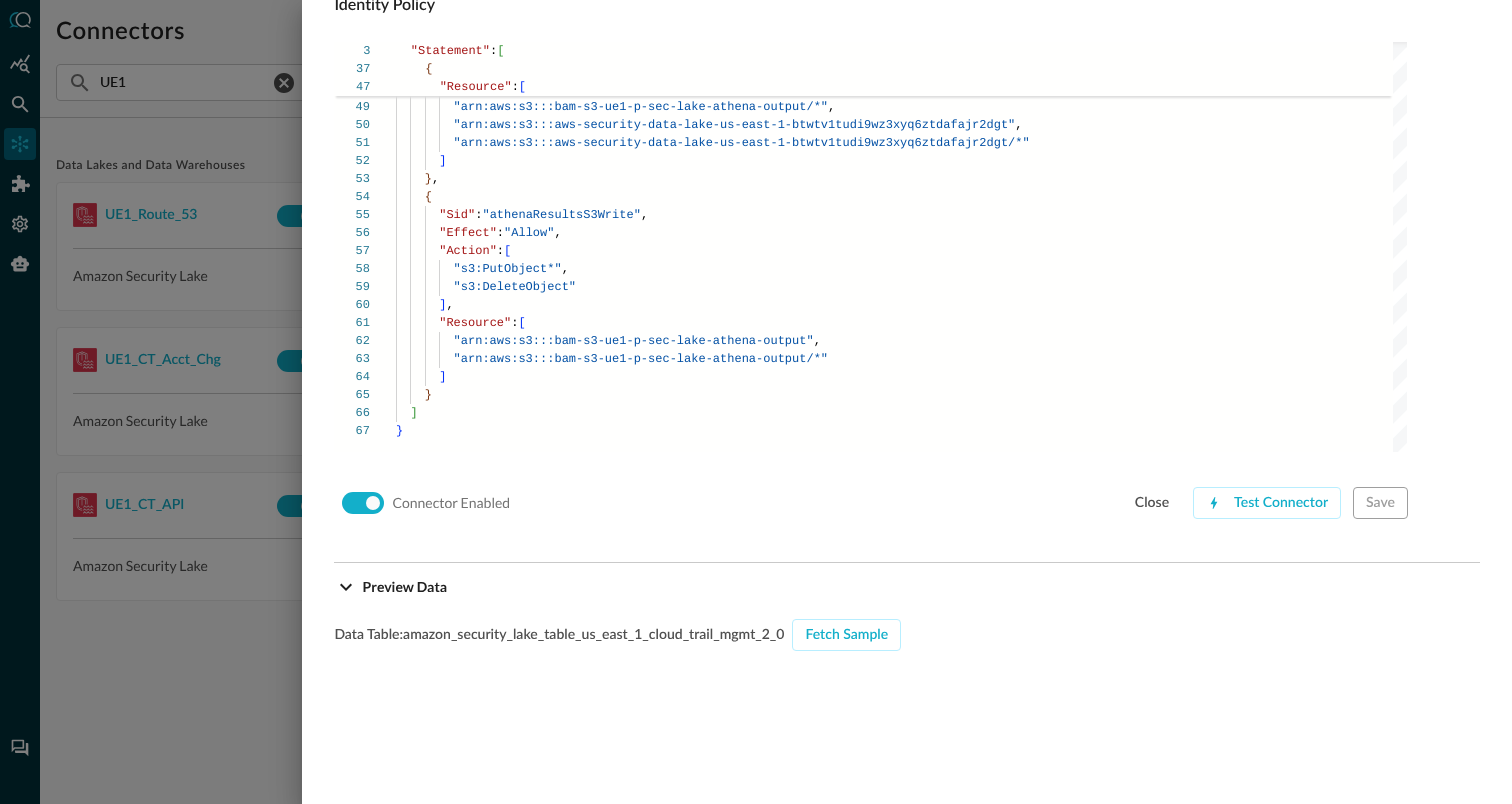 scroll, scrollTop: 1481, scrollLeft: 0, axis: vertical 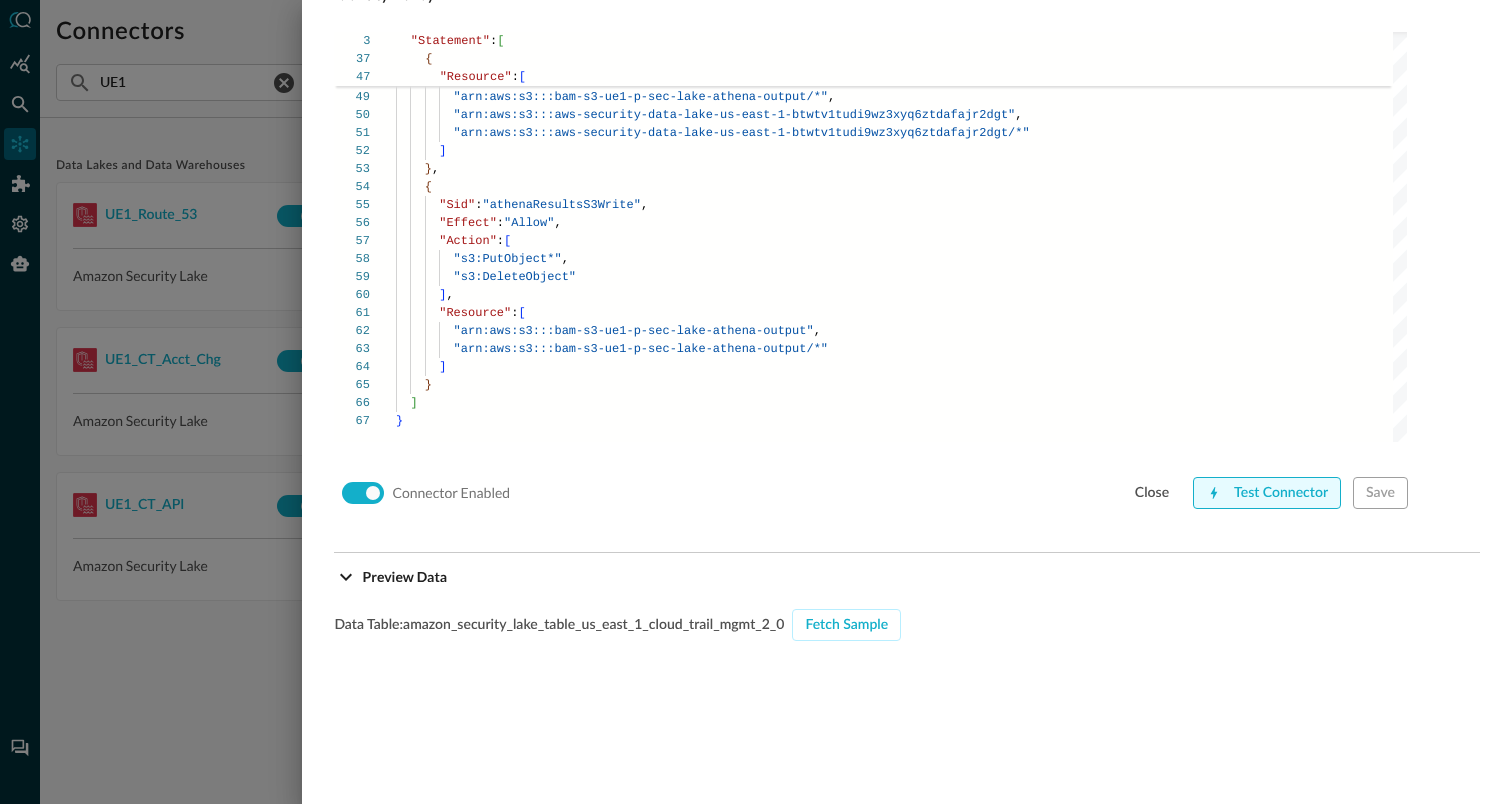 click on "Test Connector" at bounding box center (1267, 493) 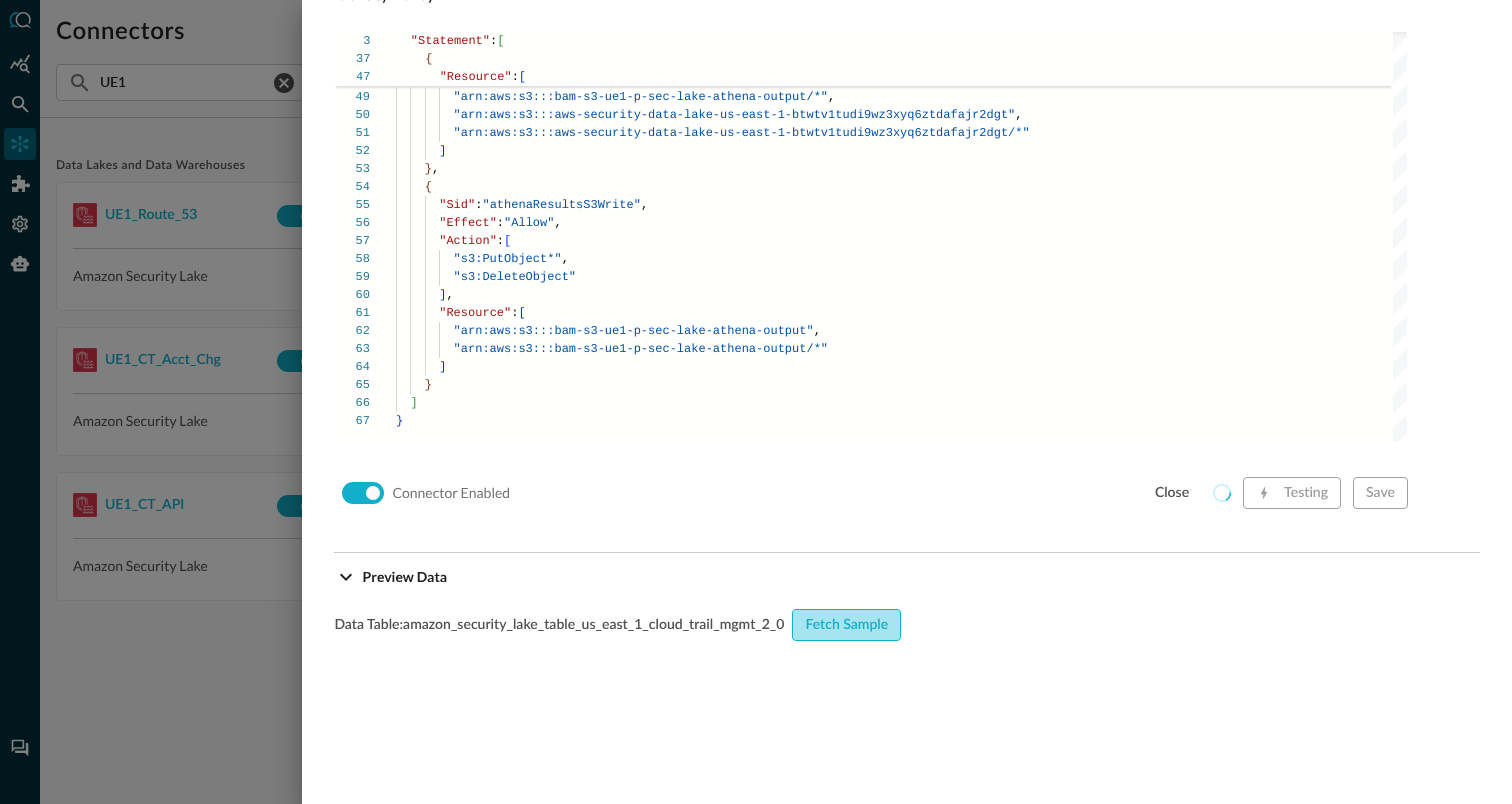 click on "Fetch Sample" at bounding box center [846, 625] 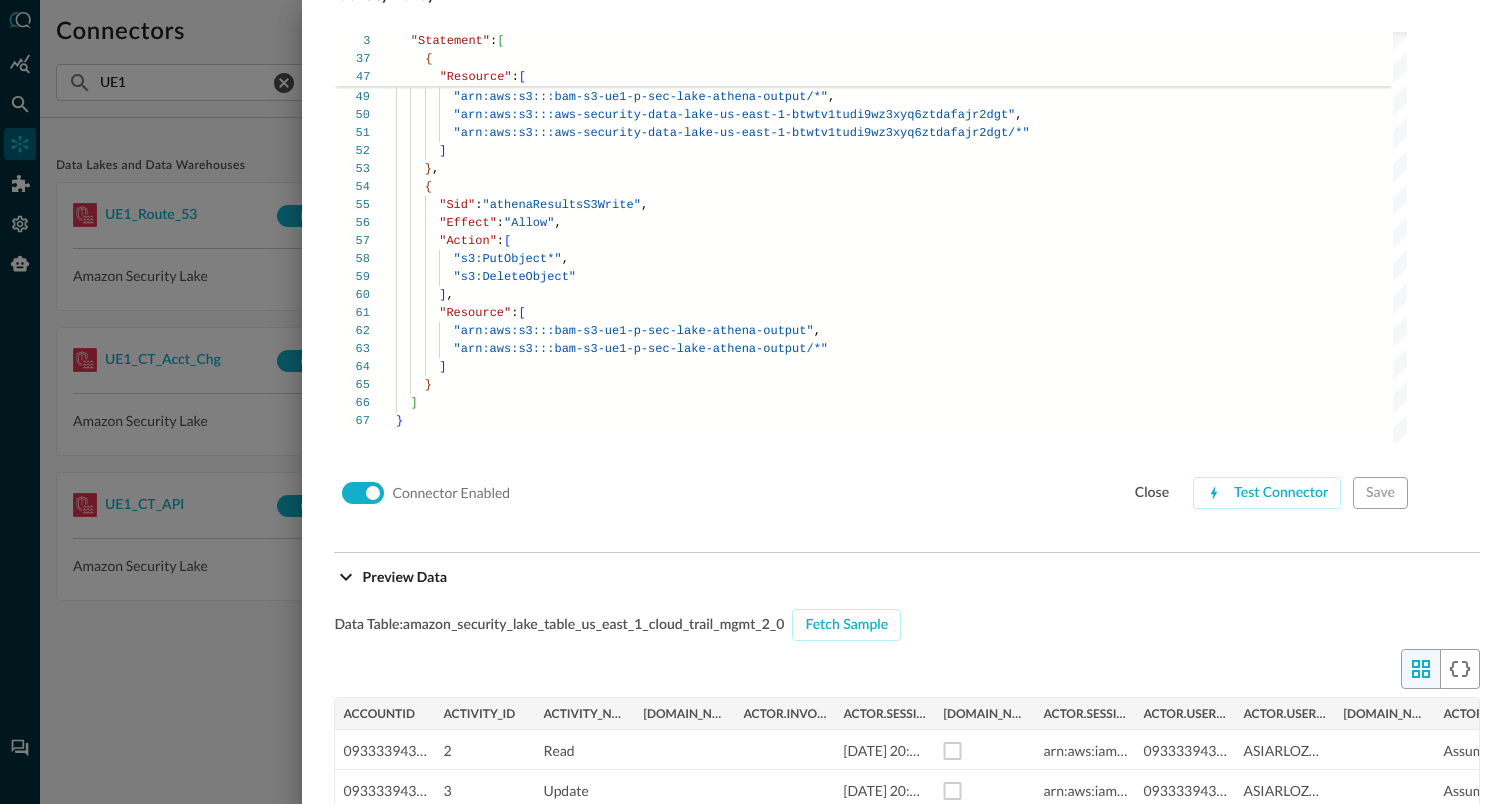 click at bounding box center (756, 402) 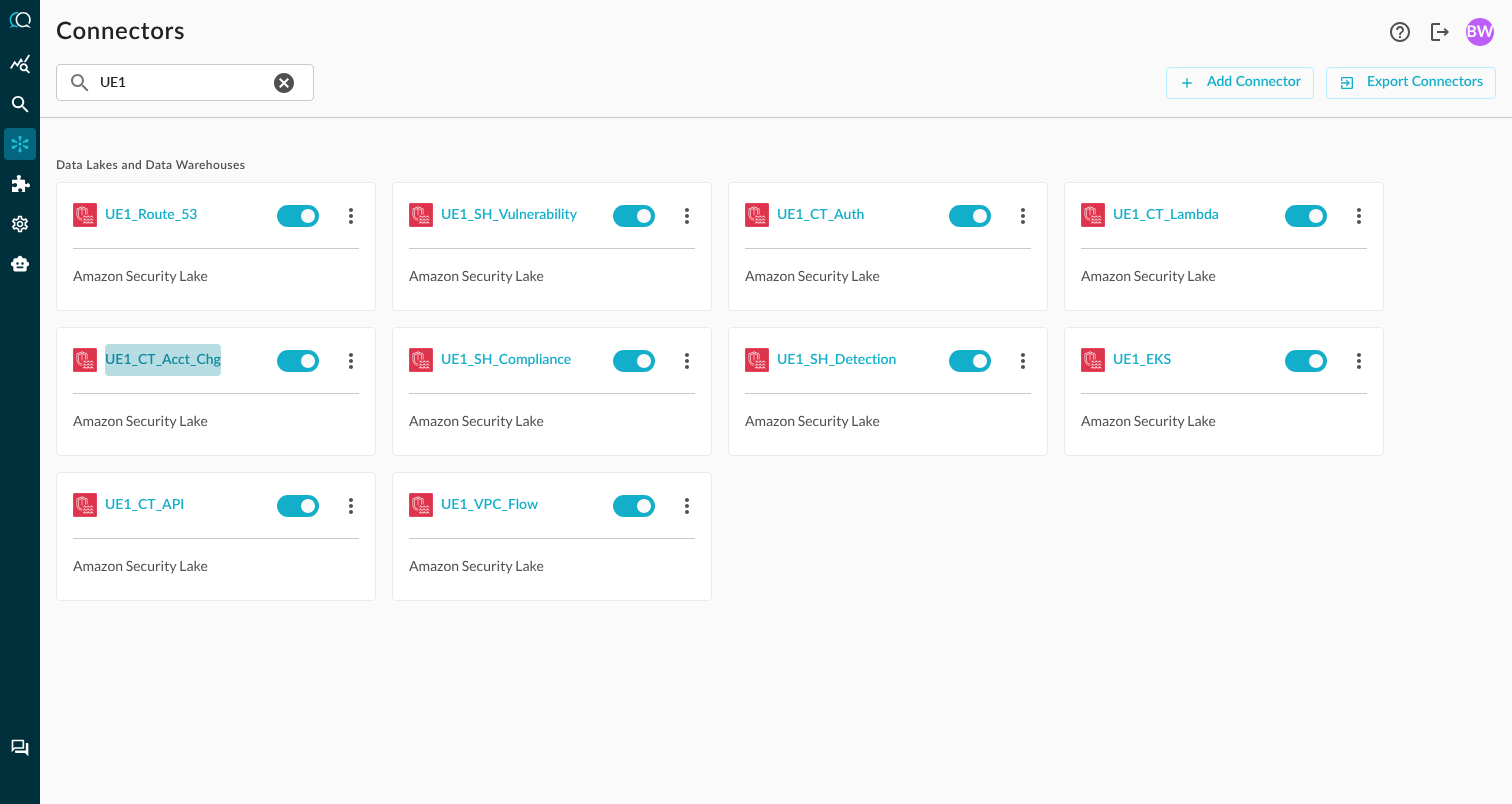 click on "UE1_CT_Acct_Chg" at bounding box center [163, 360] 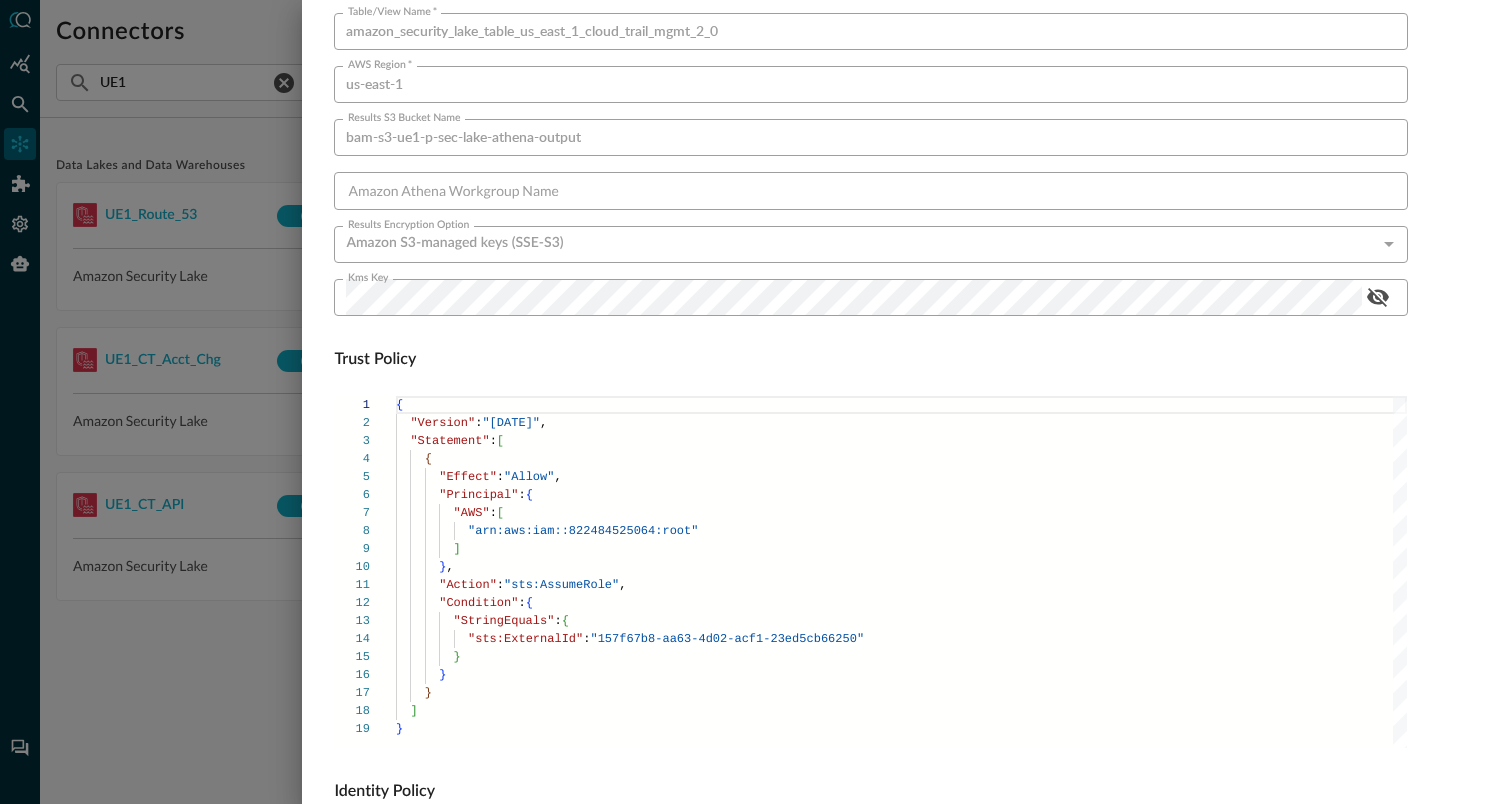 scroll, scrollTop: 1359, scrollLeft: 0, axis: vertical 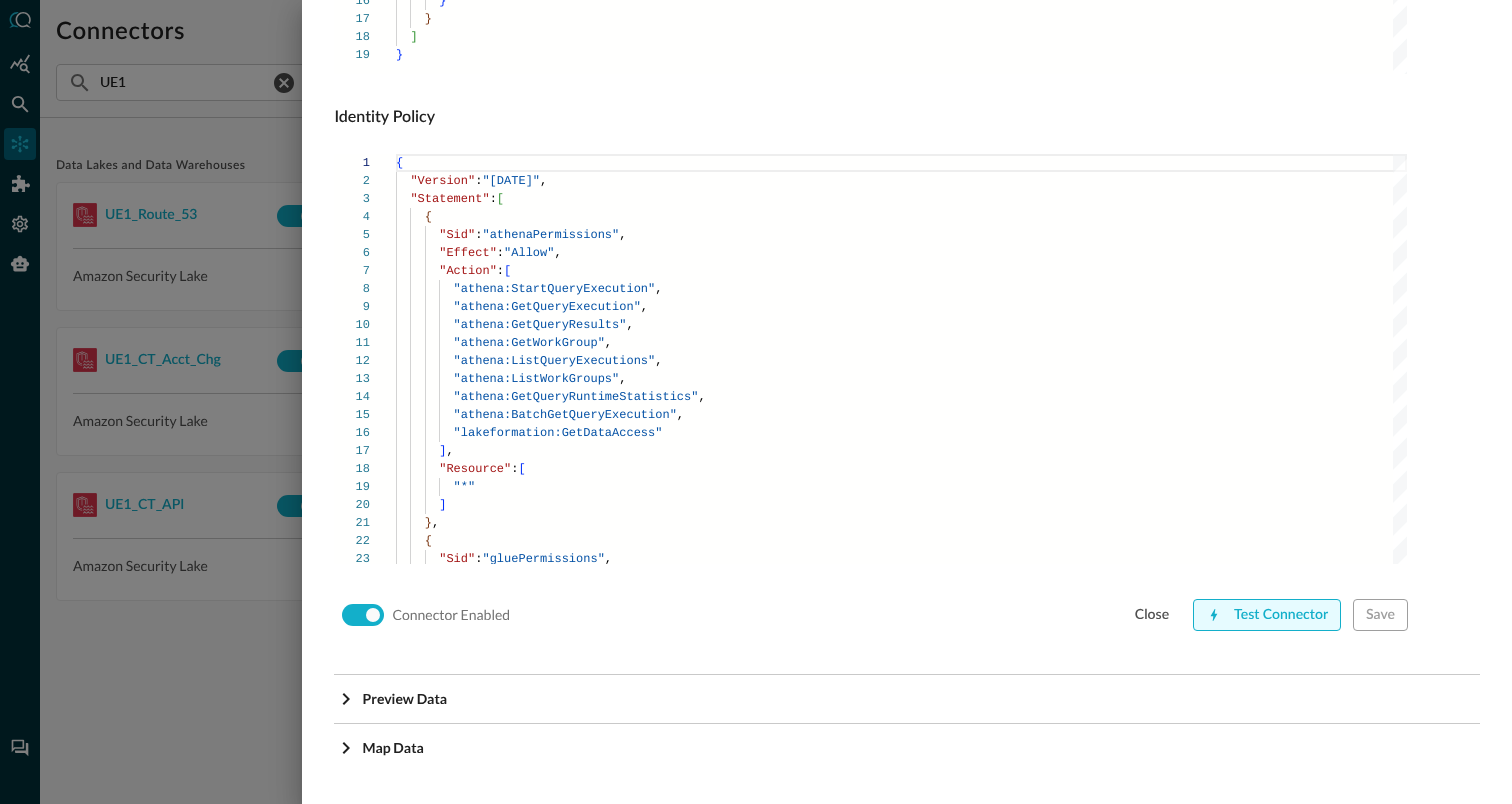 click on "Test Connector" at bounding box center [1267, 615] 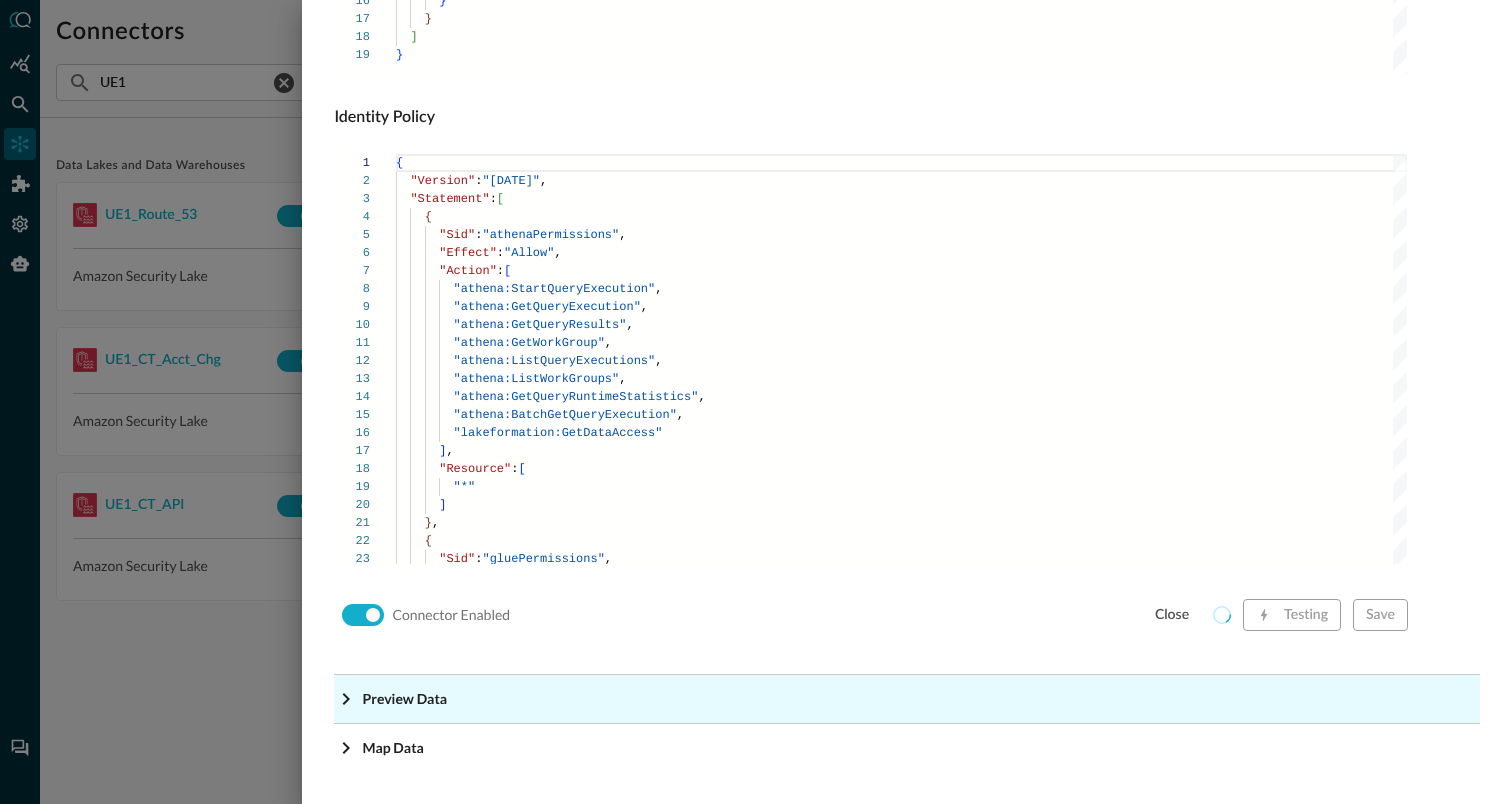 click 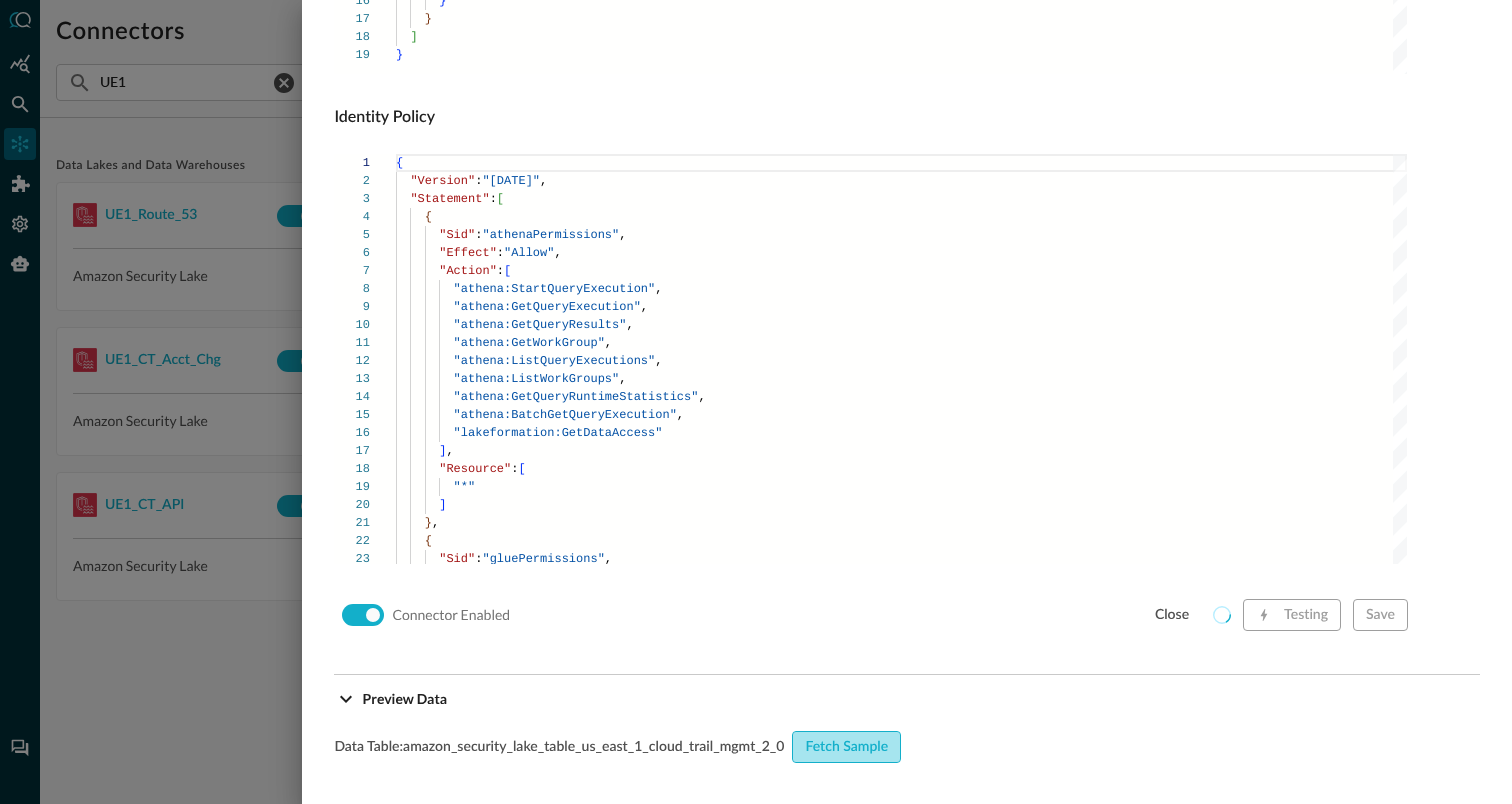 click on "Fetch Sample" at bounding box center (846, 747) 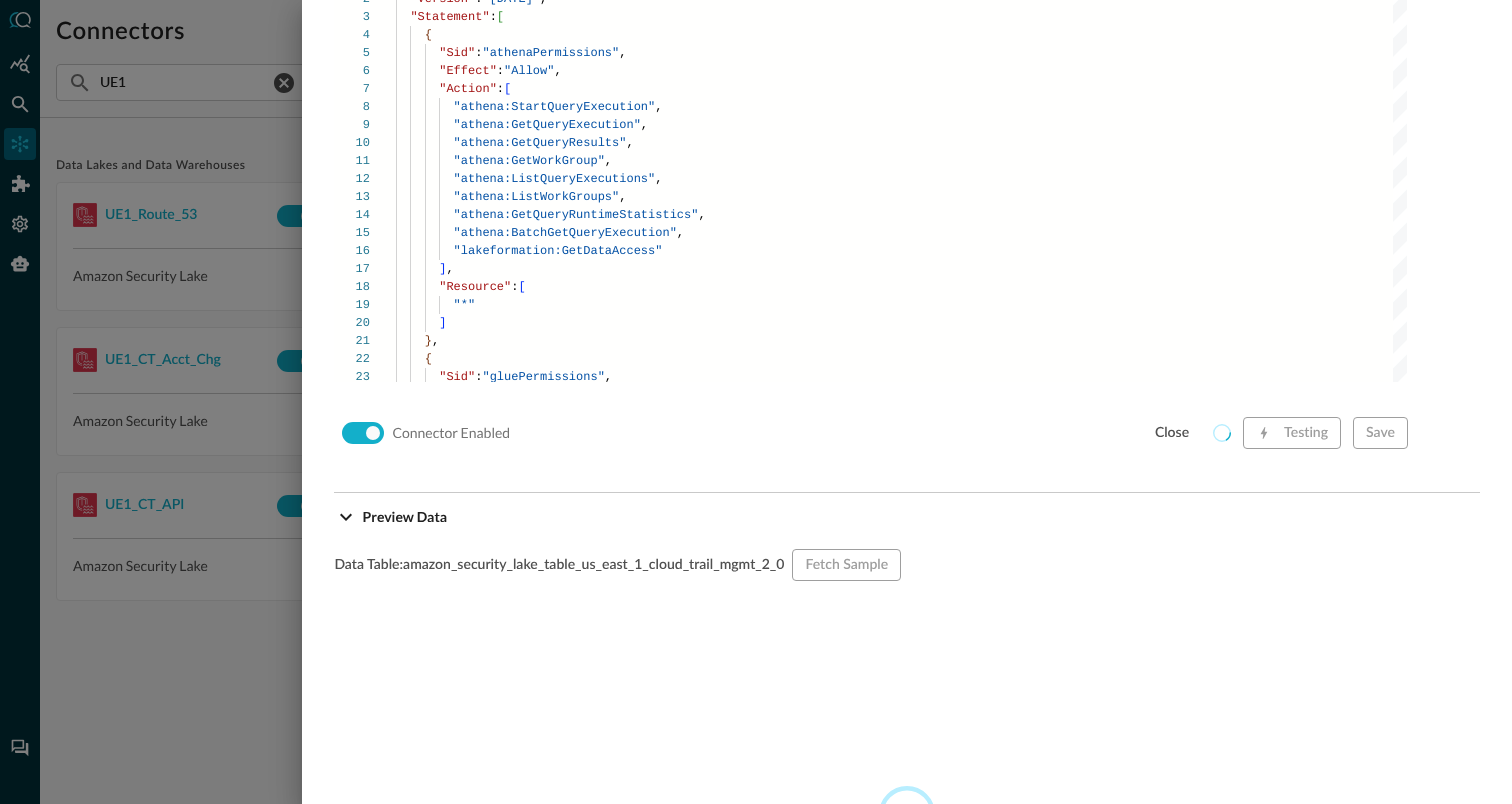 scroll, scrollTop: 1546, scrollLeft: 0, axis: vertical 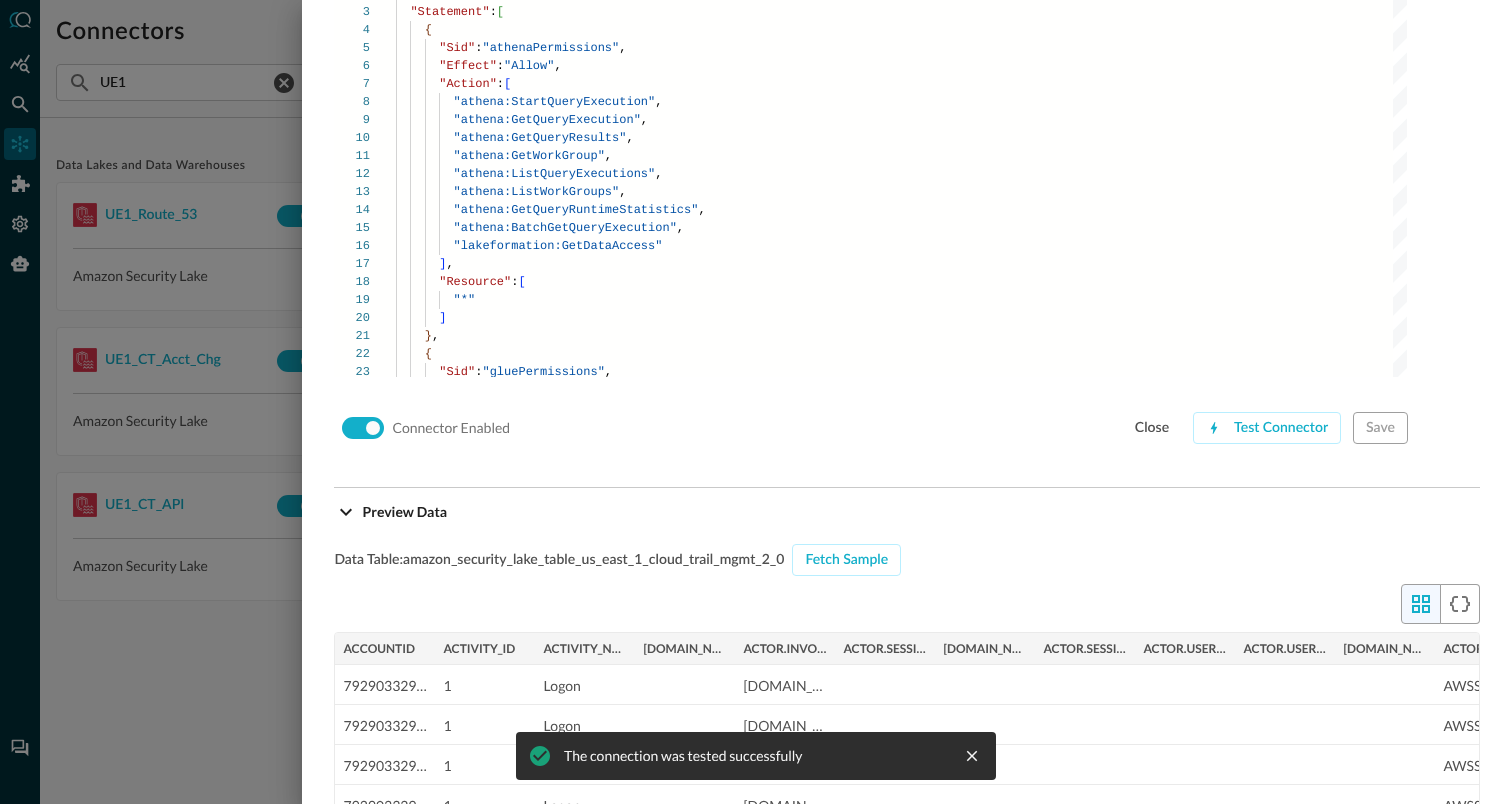click at bounding box center [756, 402] 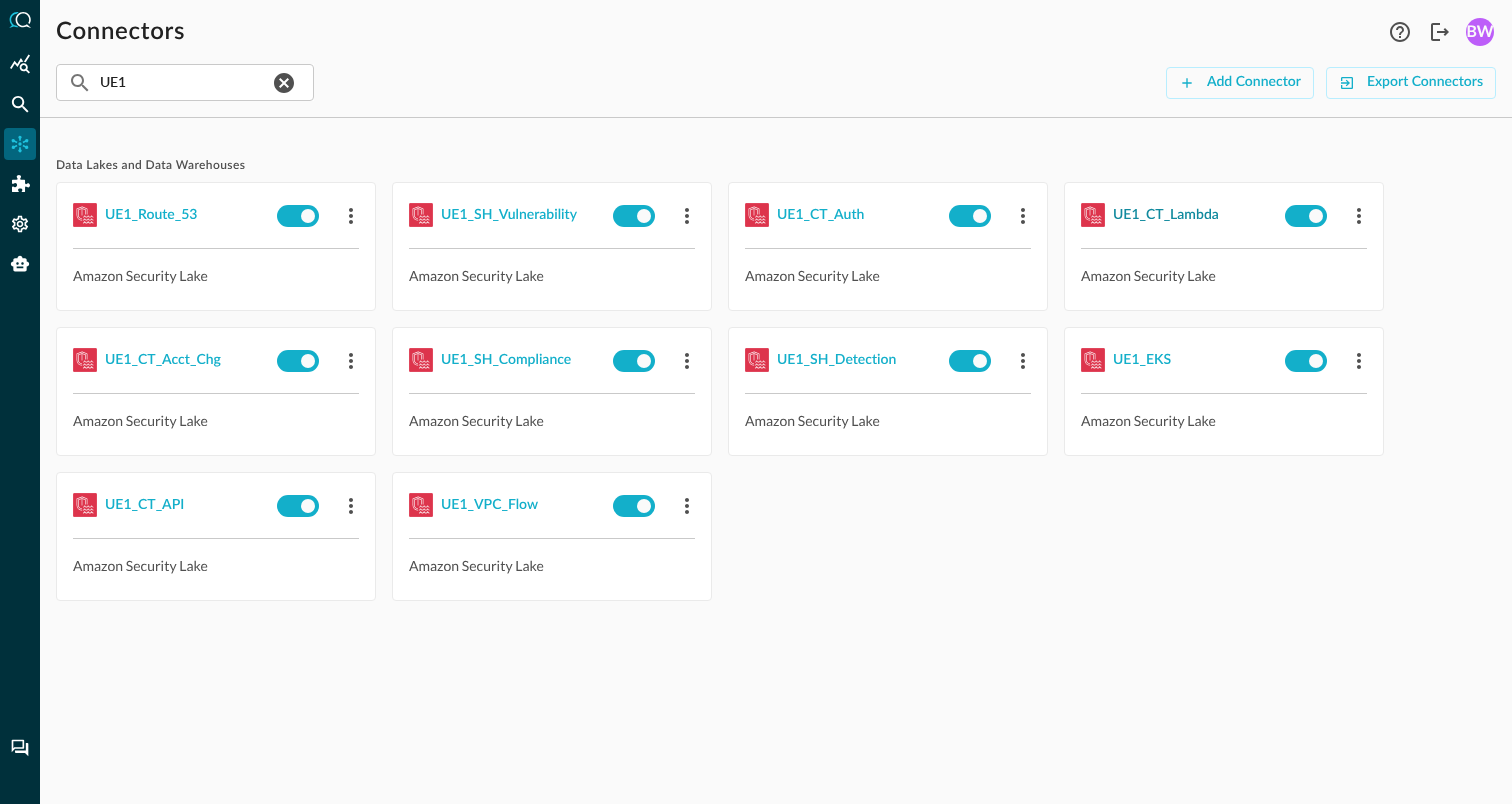 click on "UE1_CT_Lambda" at bounding box center (1166, 215) 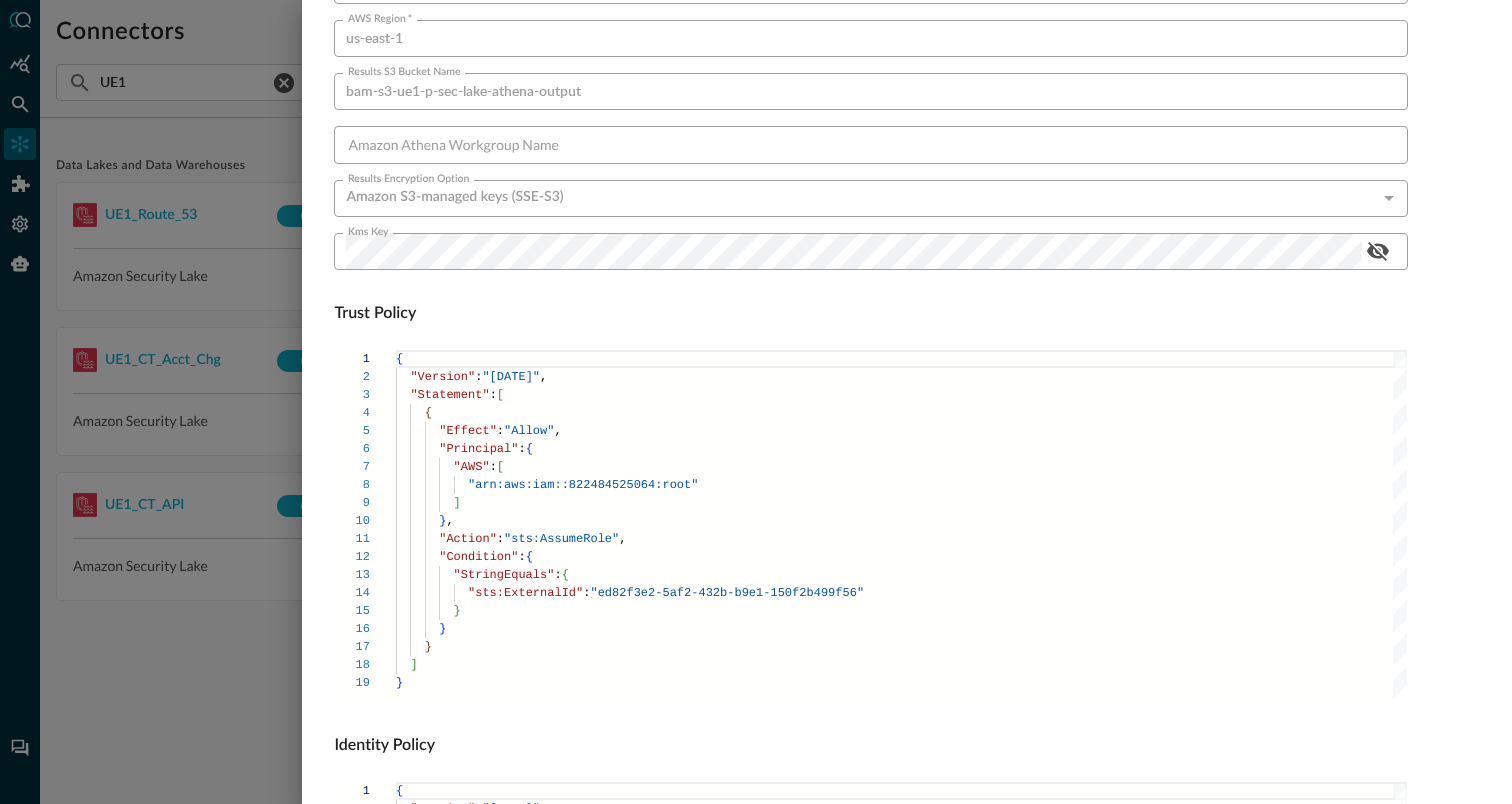 scroll, scrollTop: 1359, scrollLeft: 0, axis: vertical 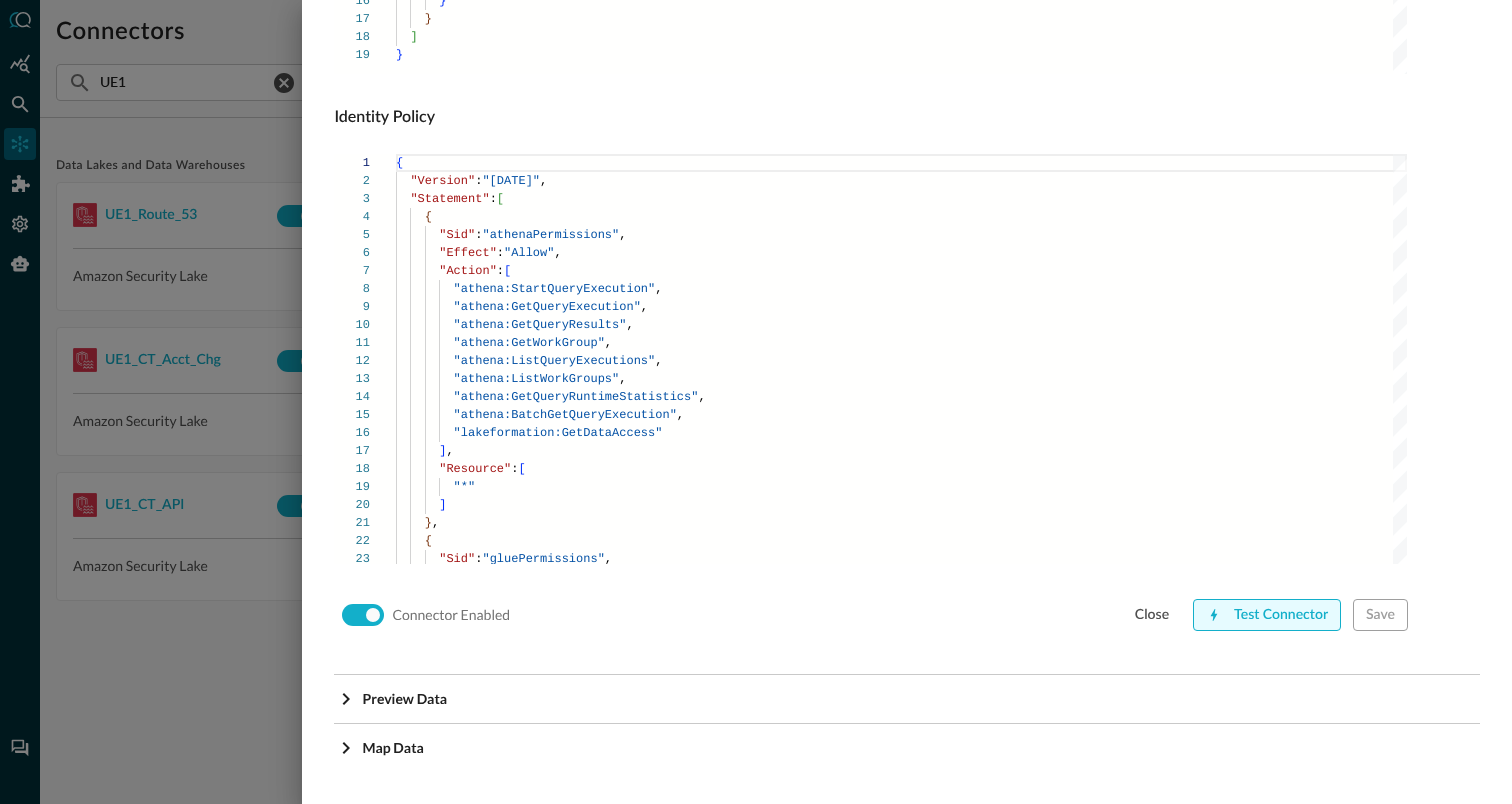 click on "Test Connector" at bounding box center (1267, 615) 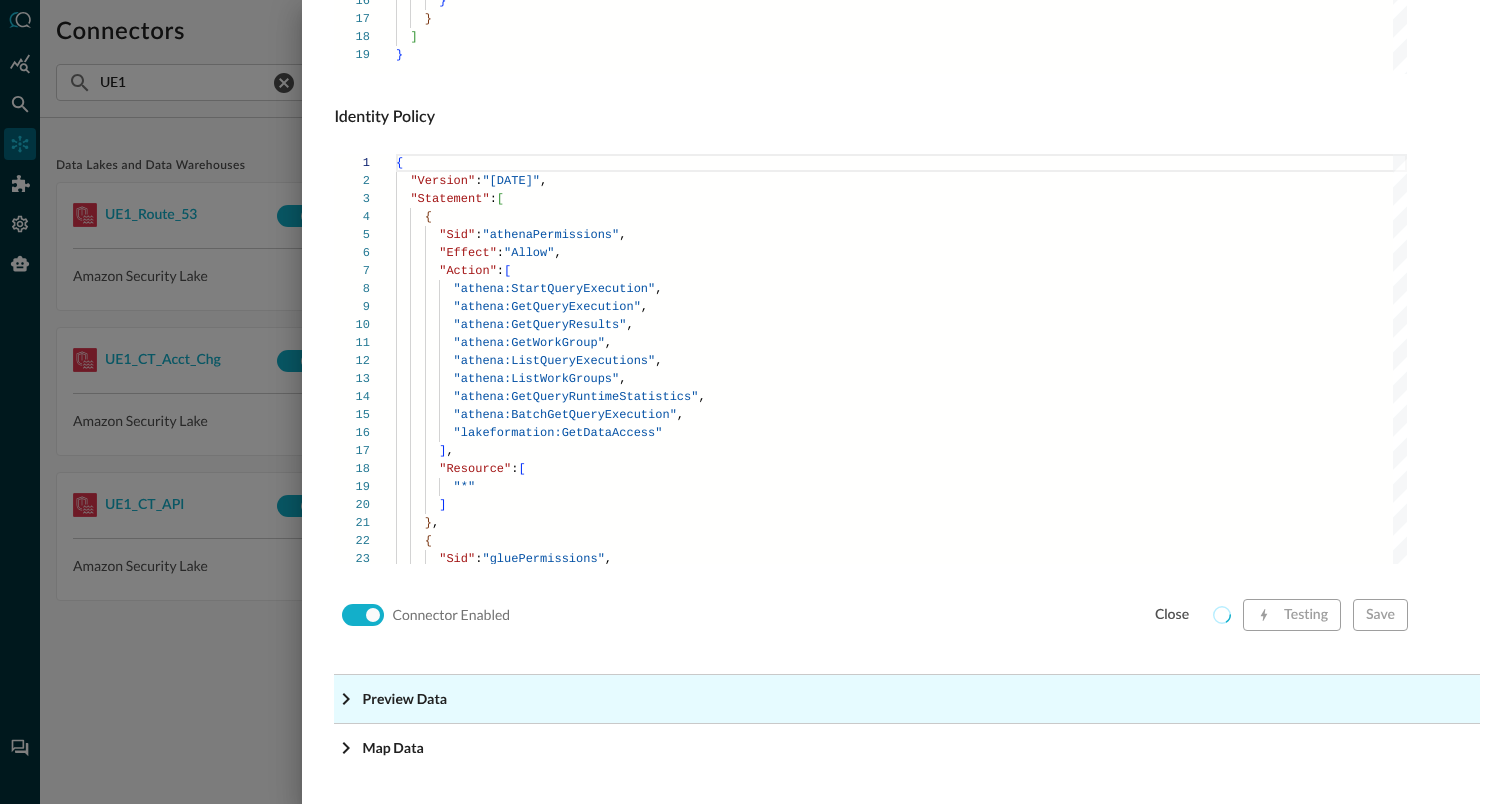 click 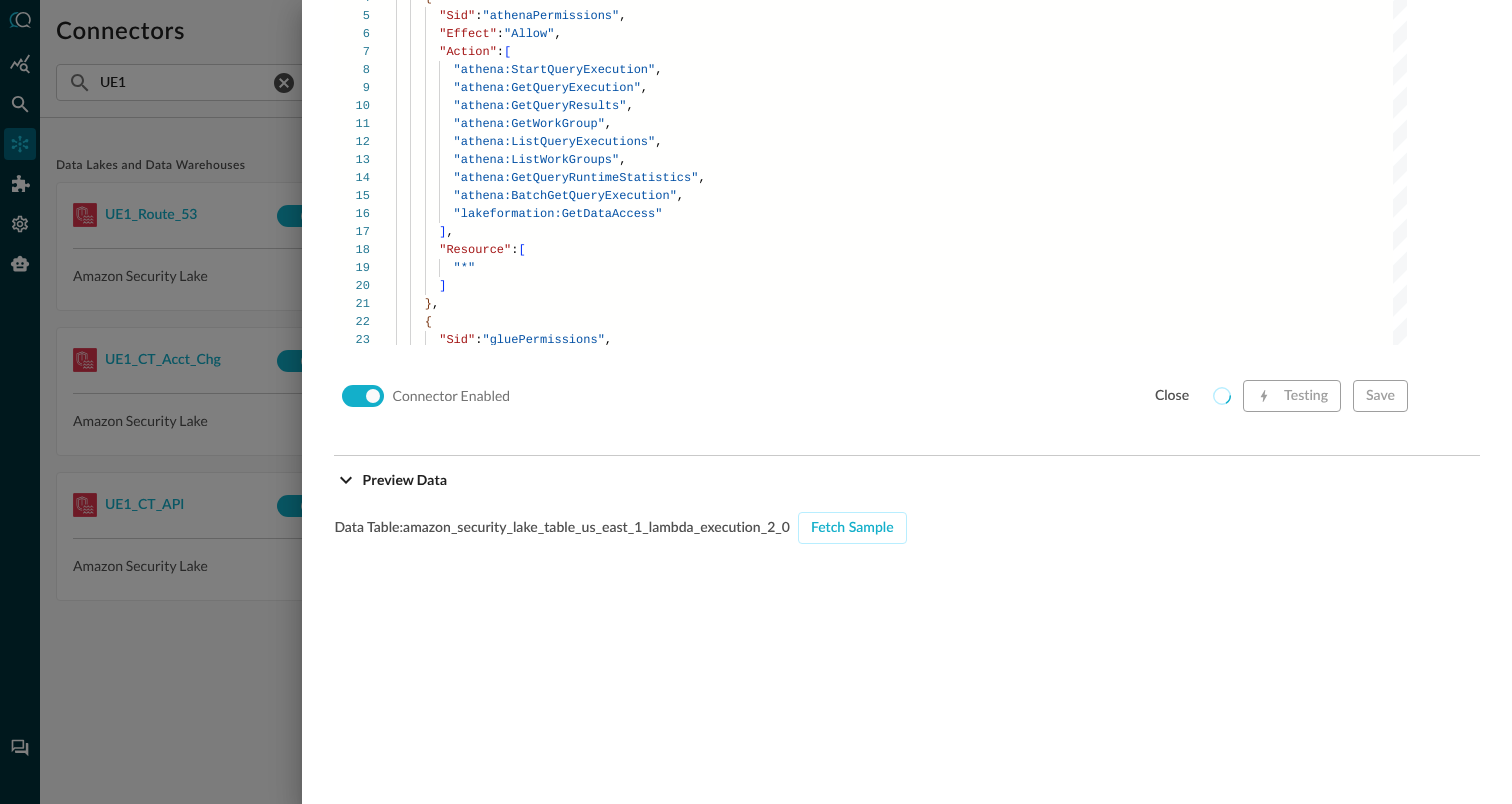 scroll, scrollTop: 1653, scrollLeft: 0, axis: vertical 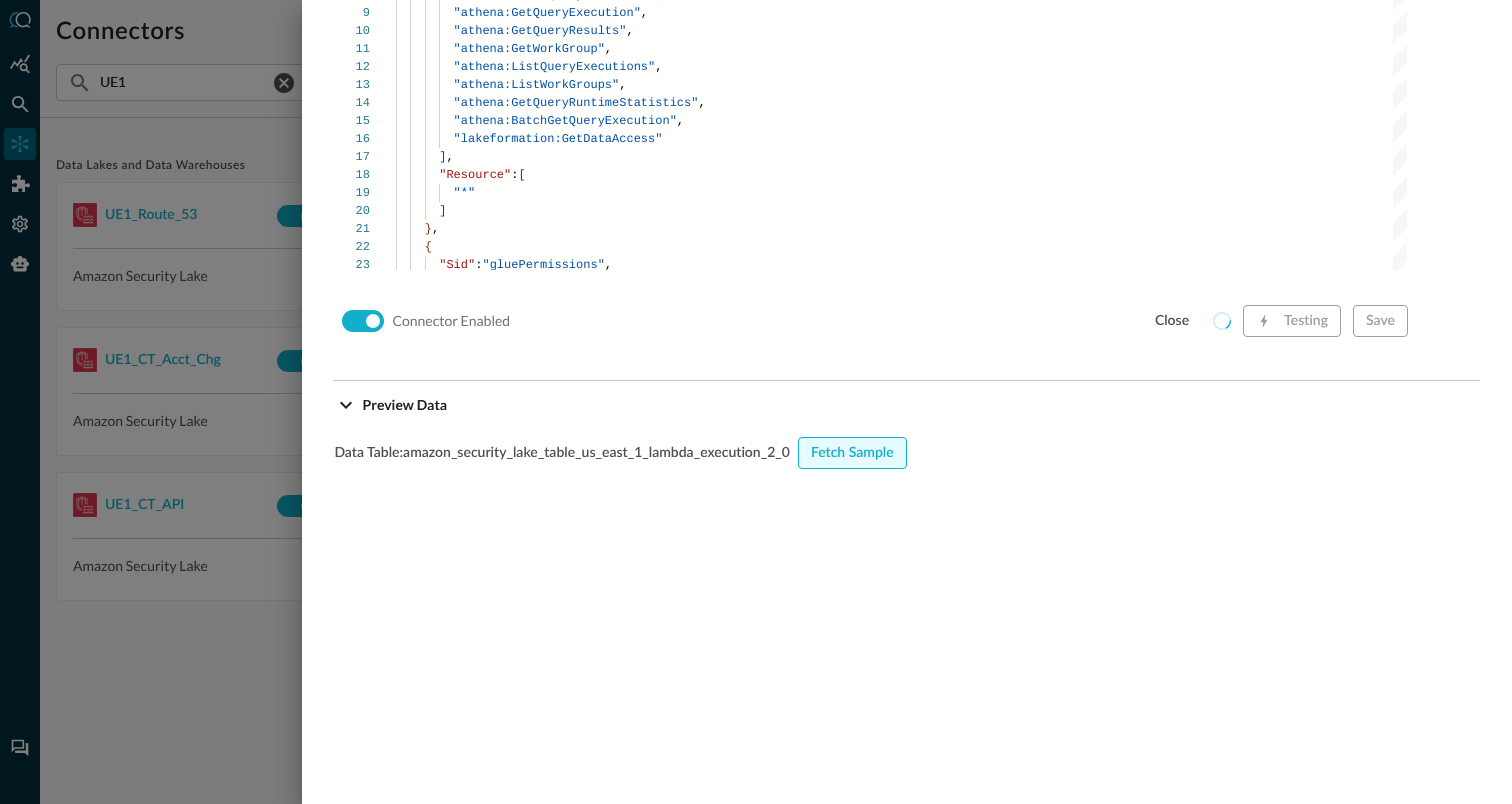 click on "Fetch Sample" at bounding box center (852, 453) 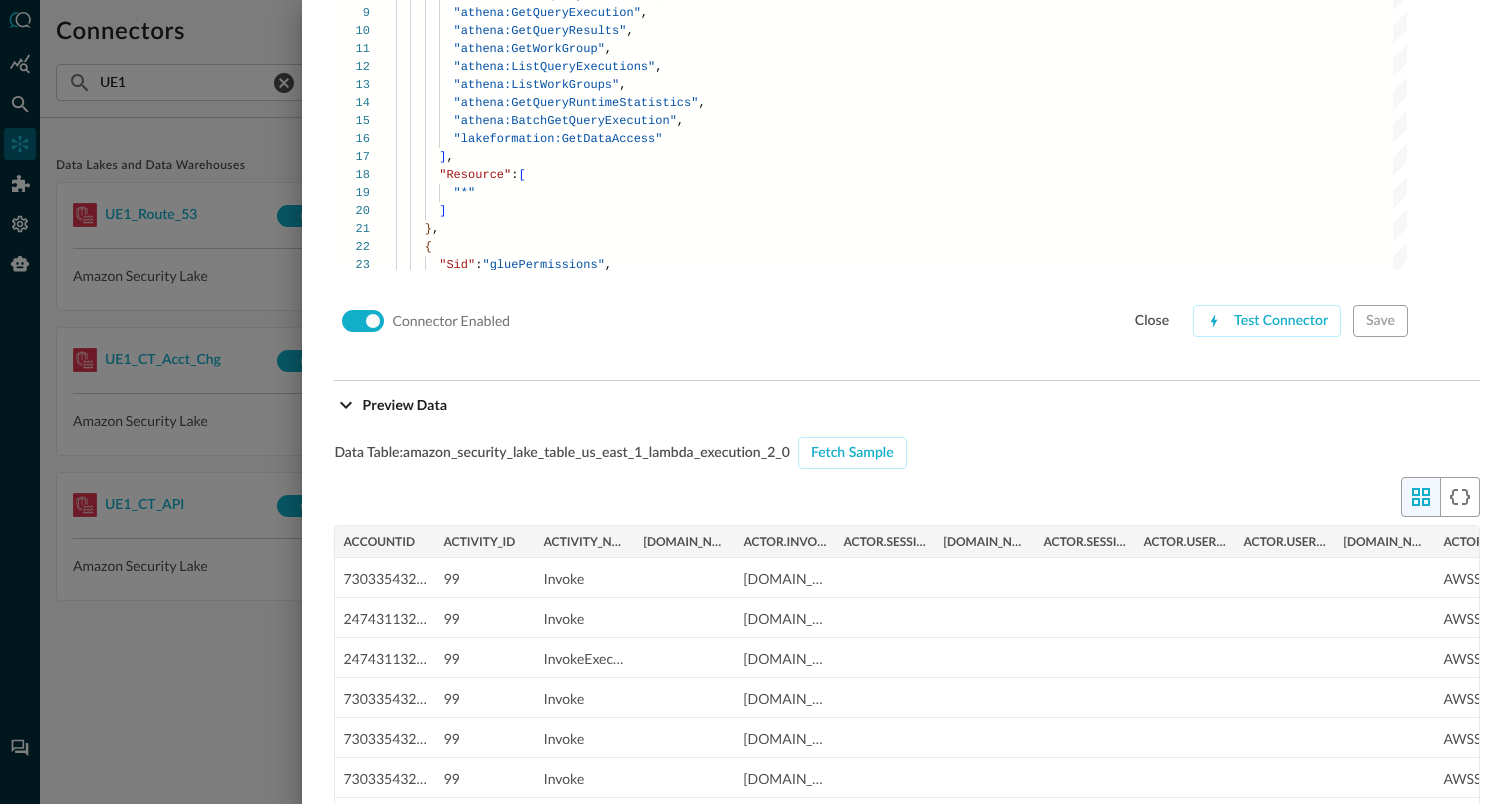 click at bounding box center [756, 402] 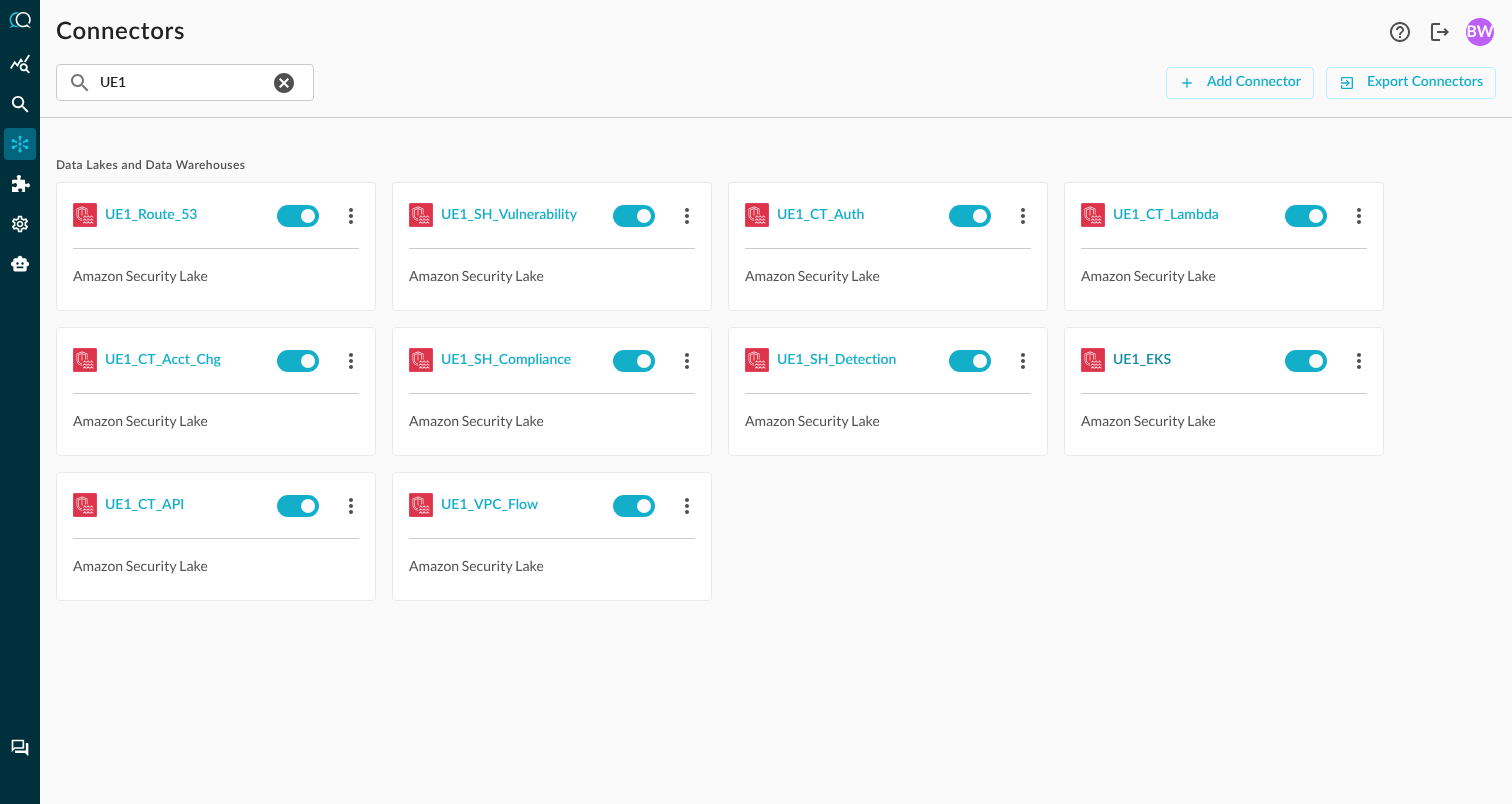 click on "UE1_EKS" at bounding box center (1142, 360) 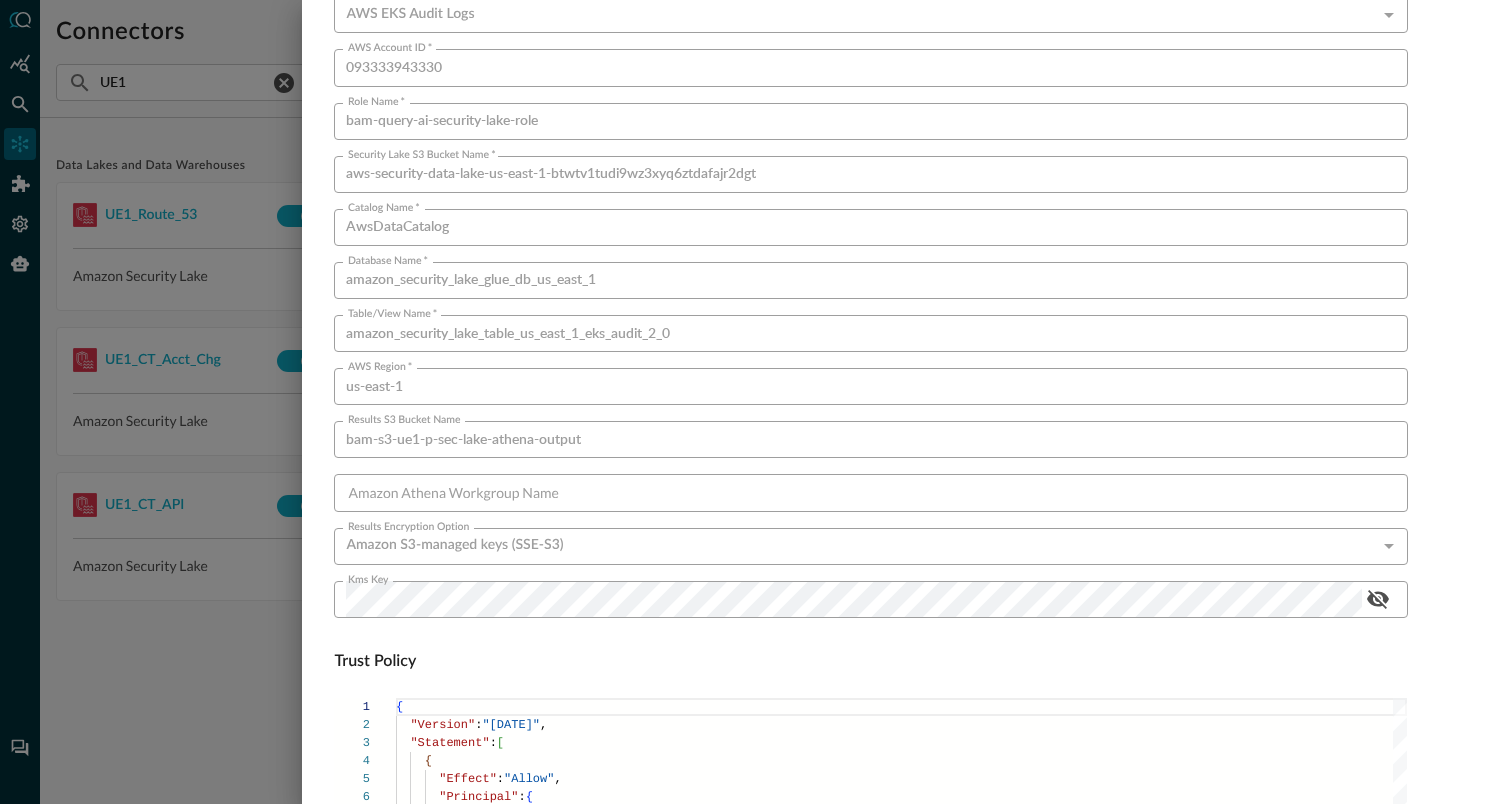 scroll, scrollTop: 1359, scrollLeft: 0, axis: vertical 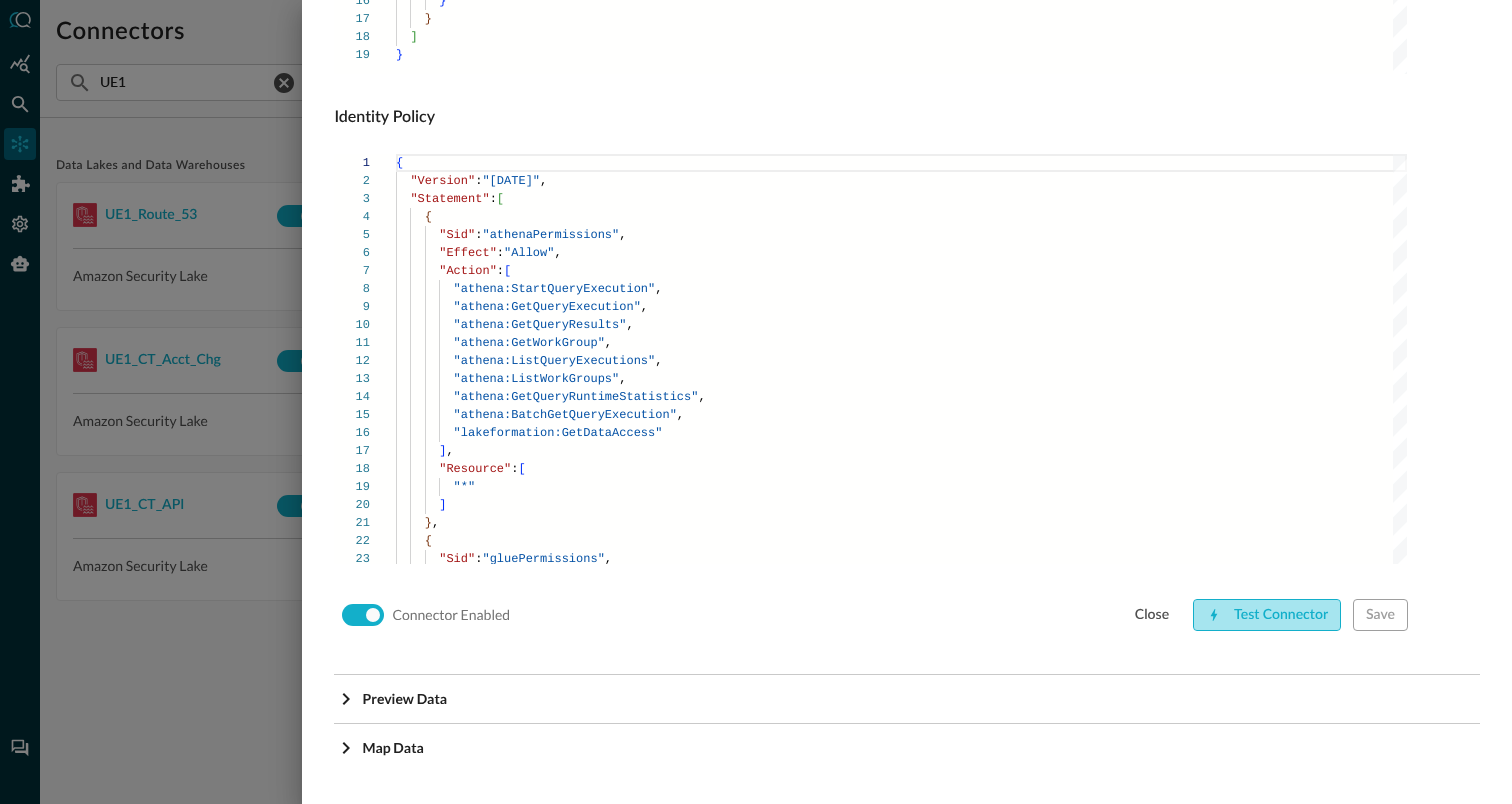click on "Test Connector" at bounding box center (1267, 615) 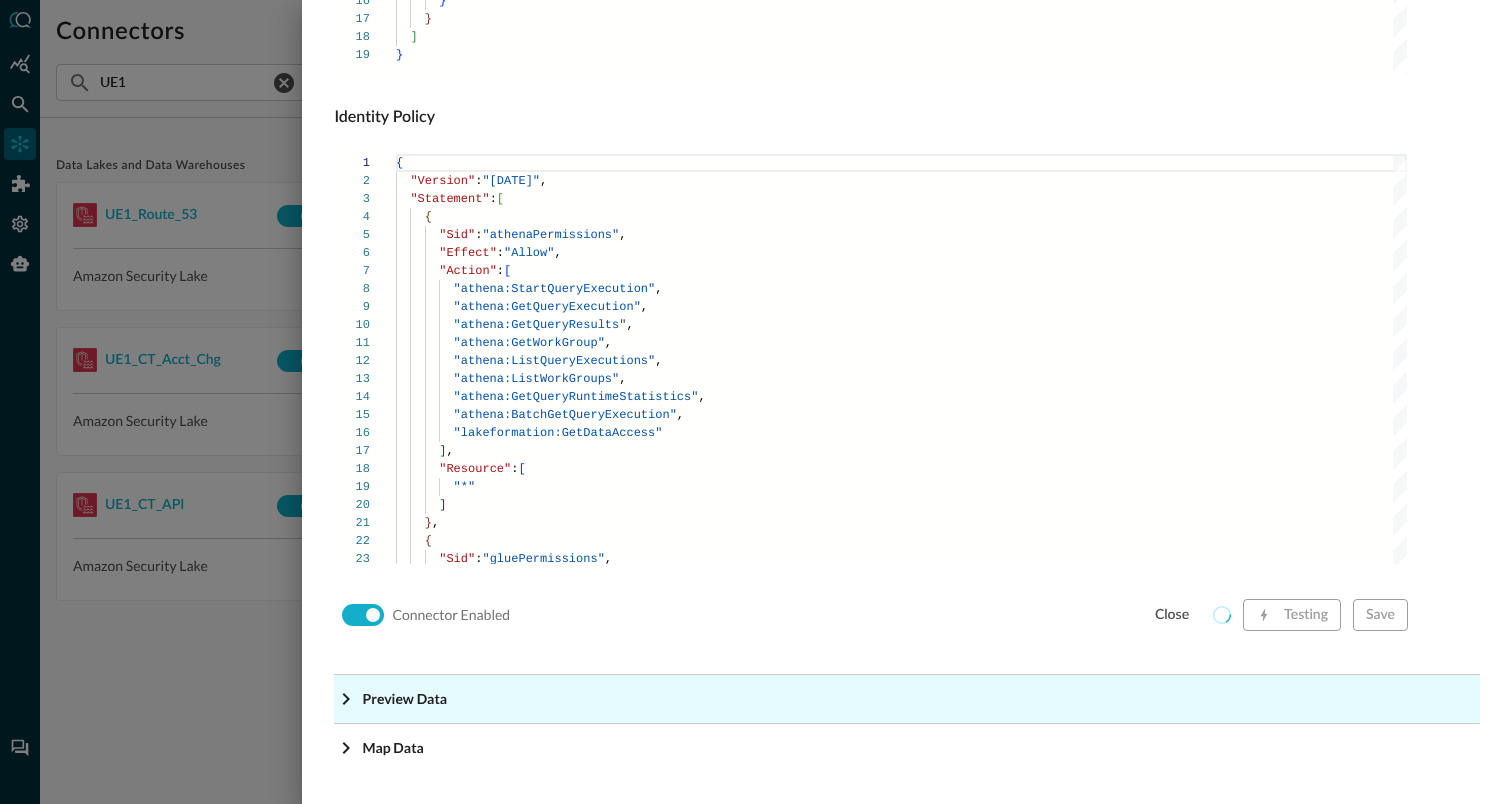 click on "Preview Data" at bounding box center [440, -1118] 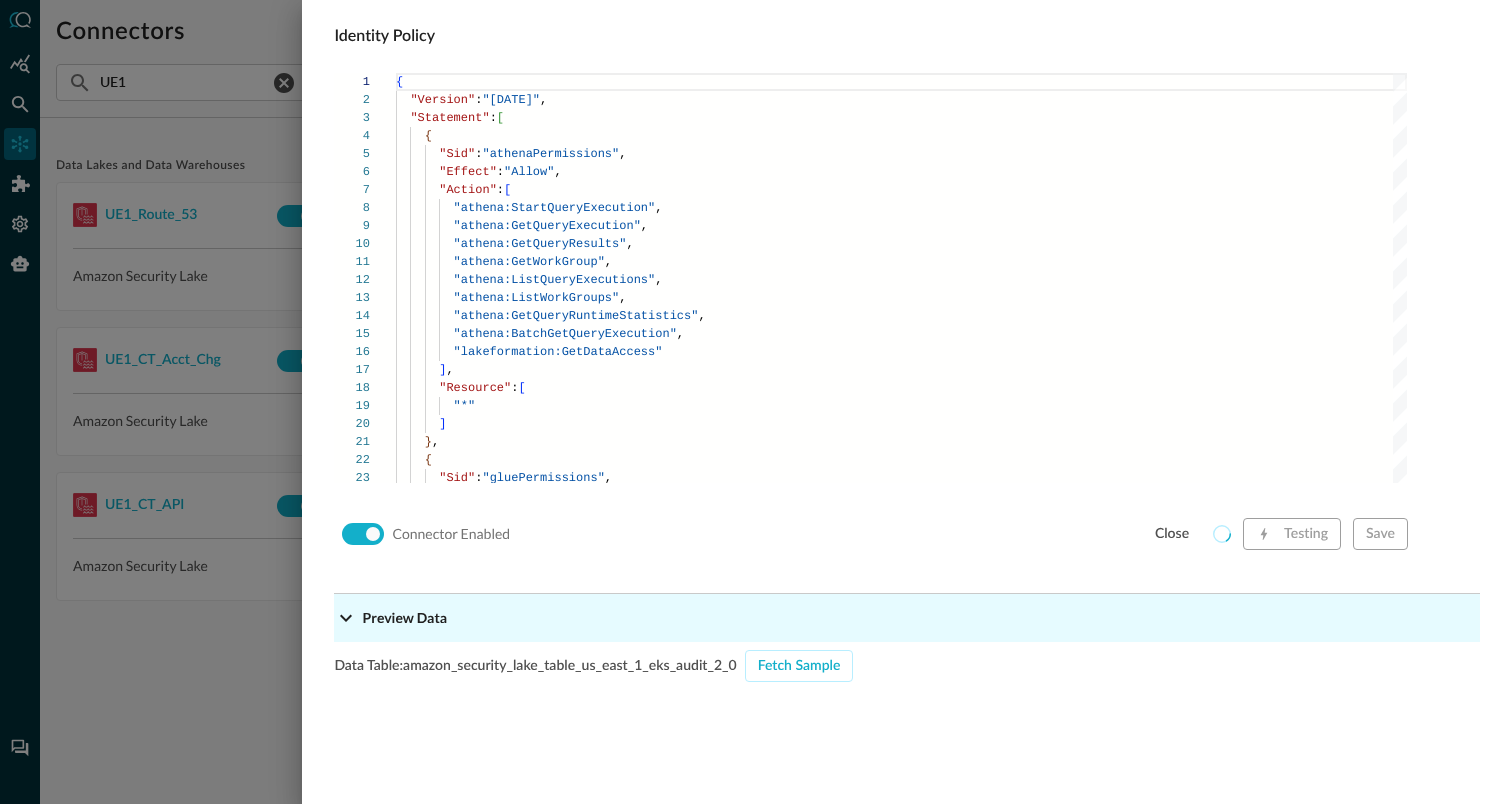 scroll, scrollTop: 1572, scrollLeft: 0, axis: vertical 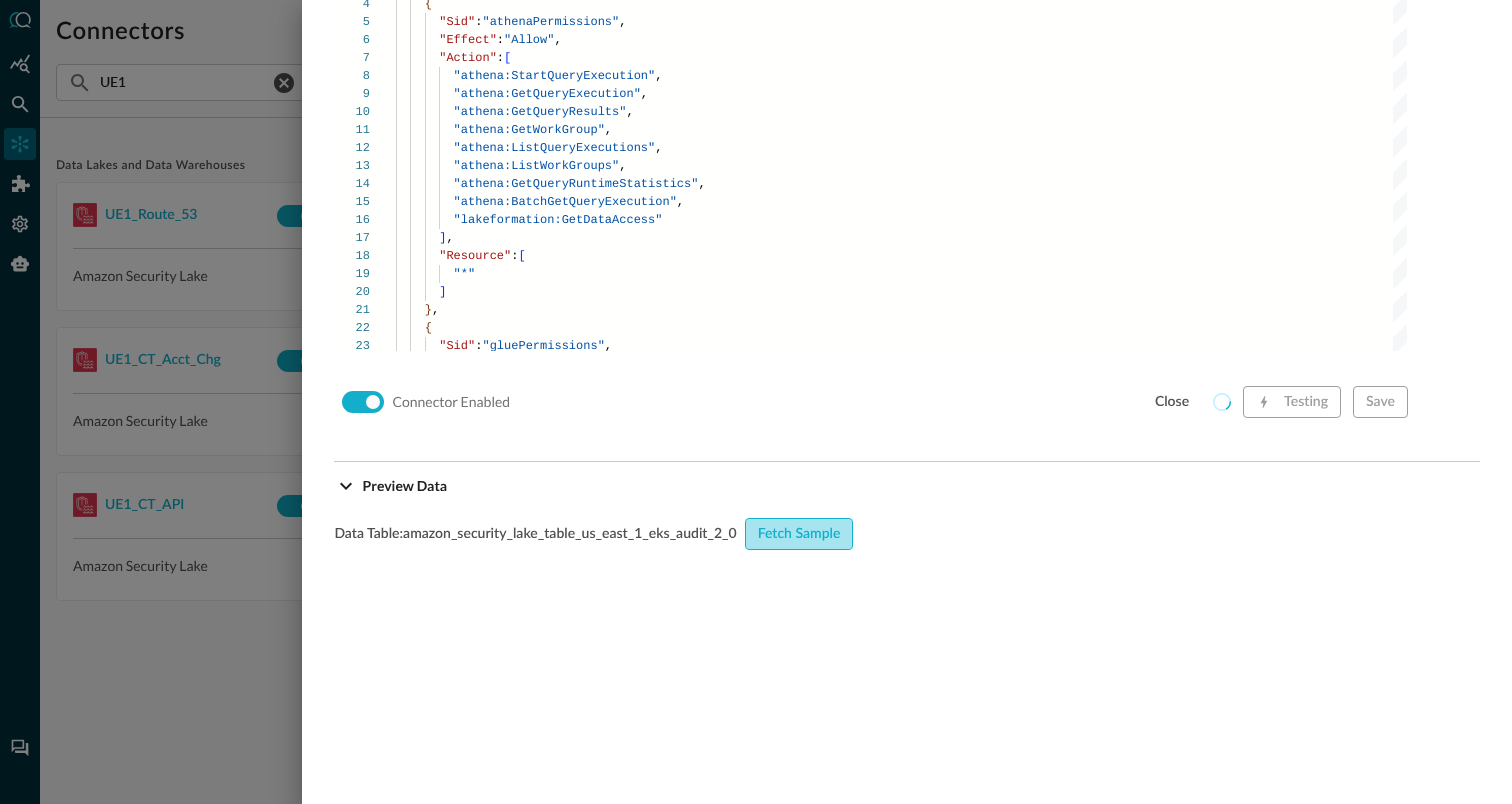 click on "Fetch Sample" at bounding box center (799, 534) 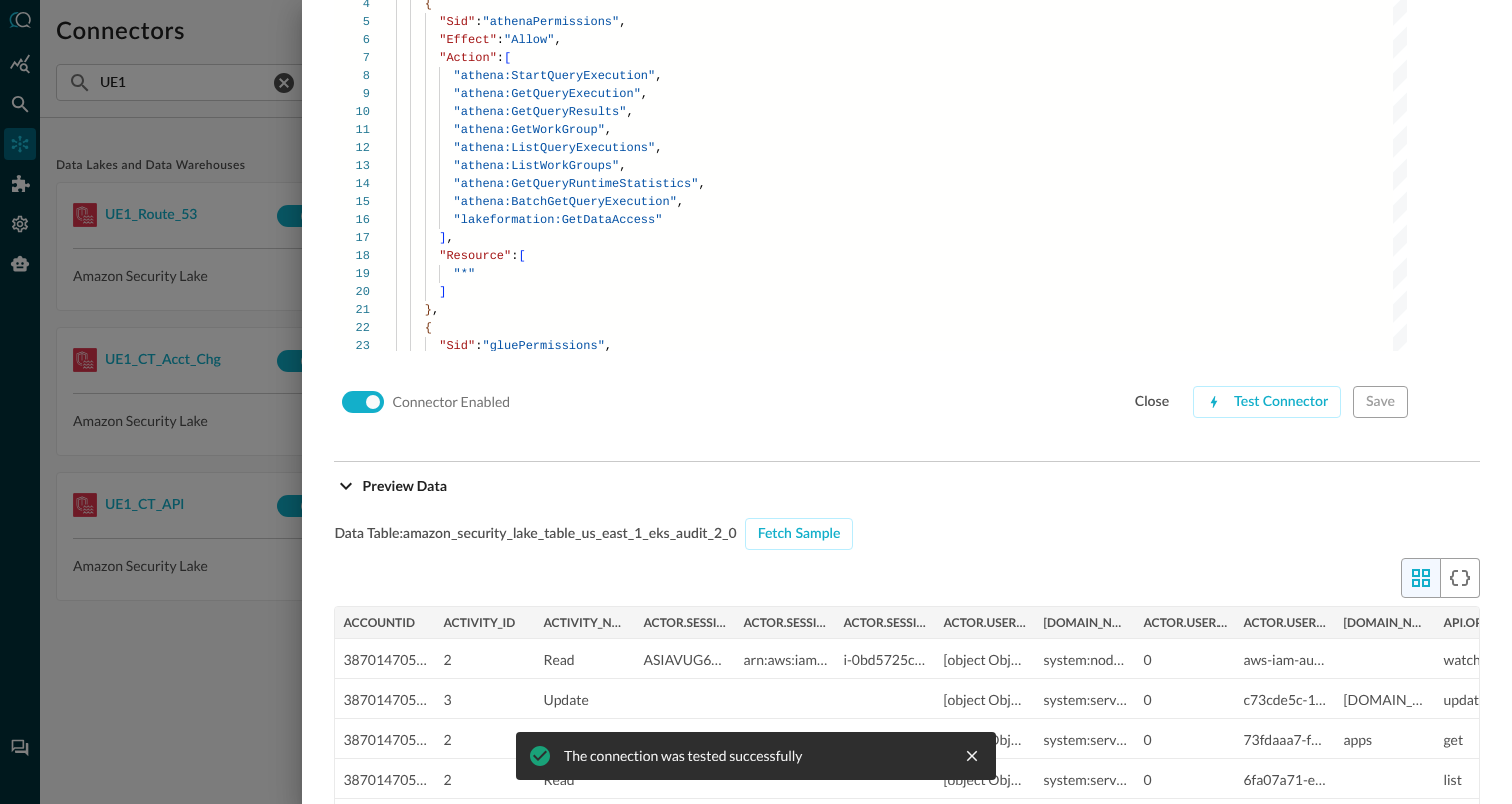 click at bounding box center [756, 402] 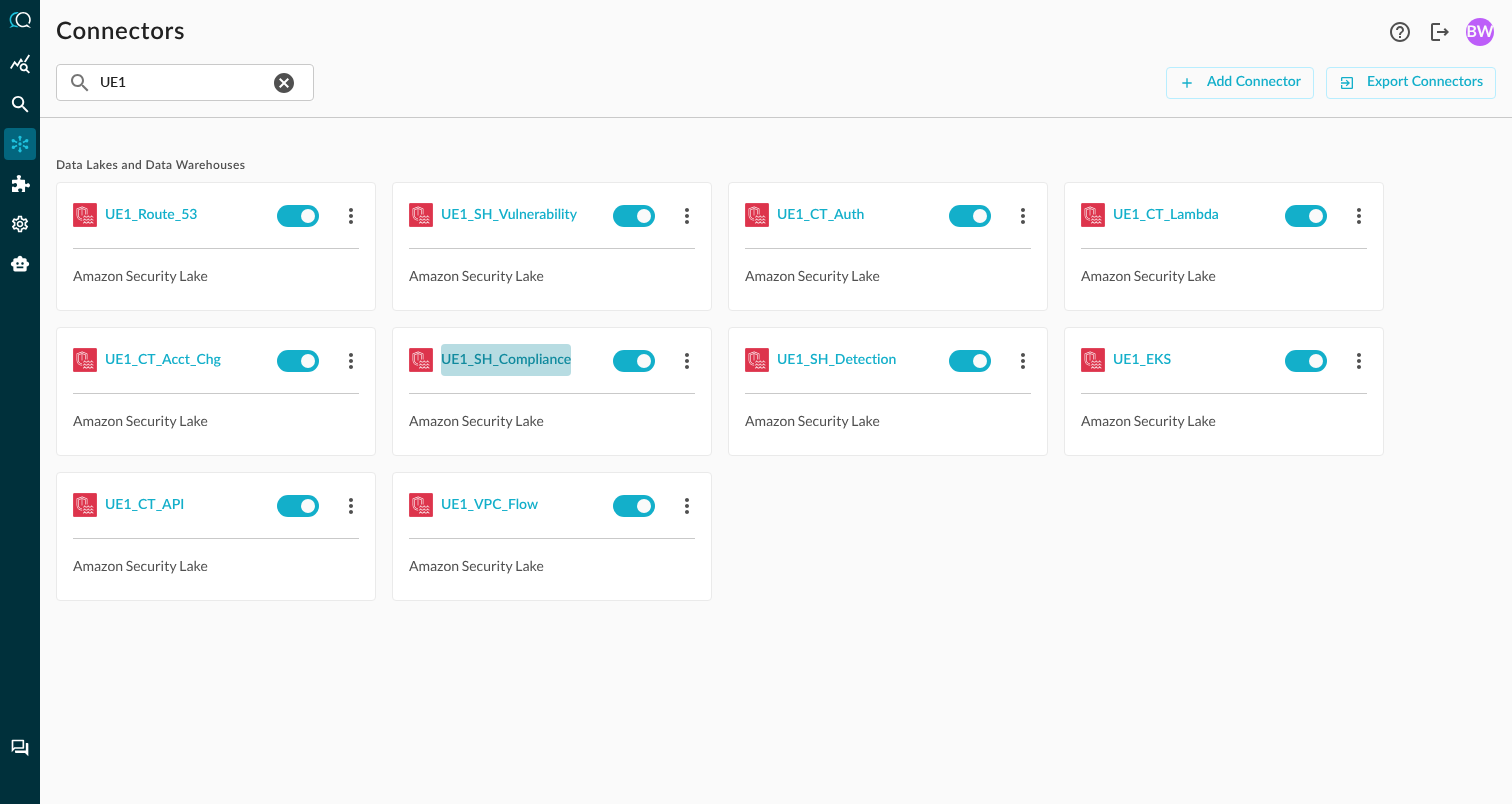 click on "UE1_SH_Compliance" at bounding box center [506, 360] 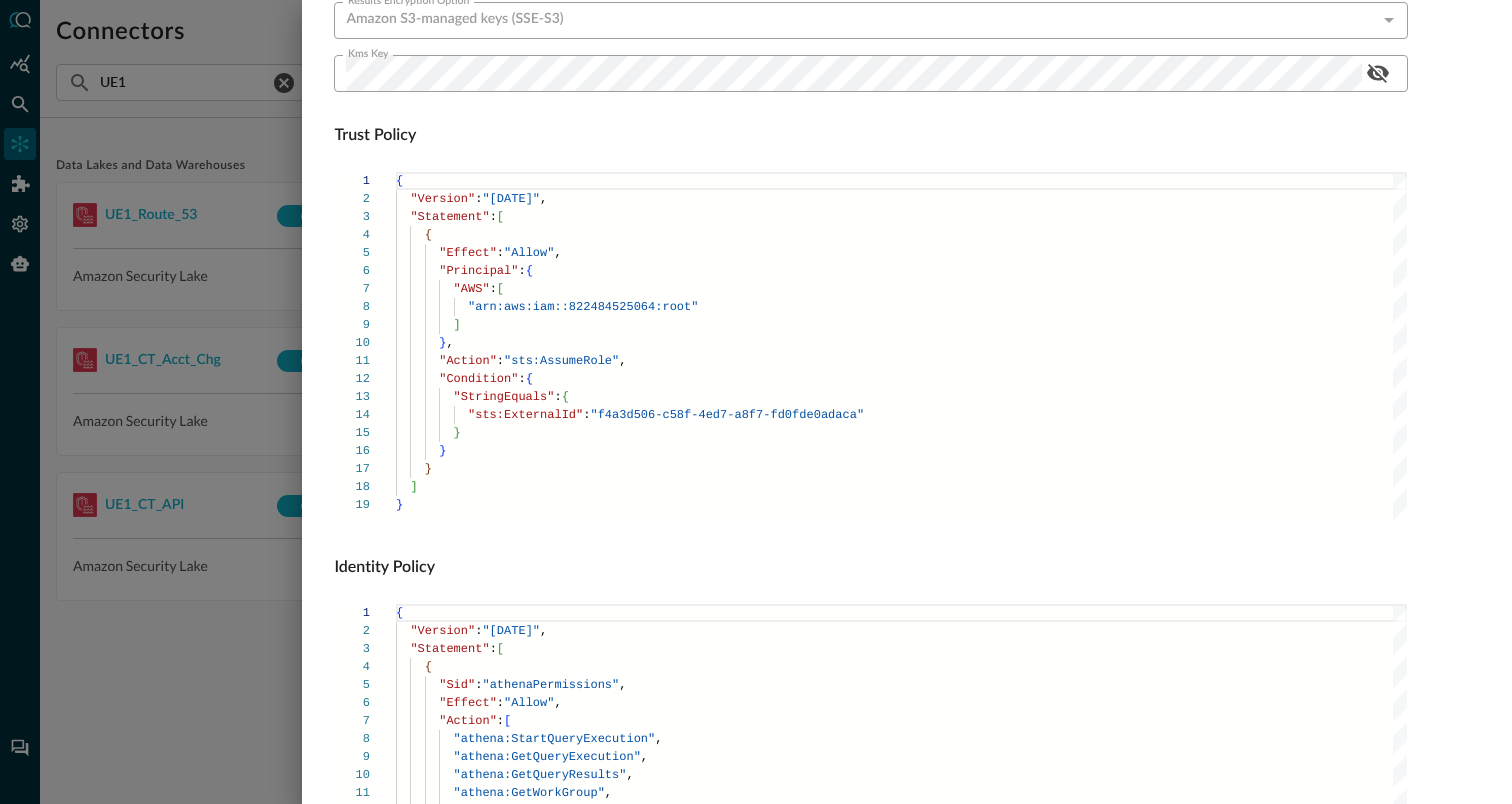 scroll, scrollTop: 1359, scrollLeft: 0, axis: vertical 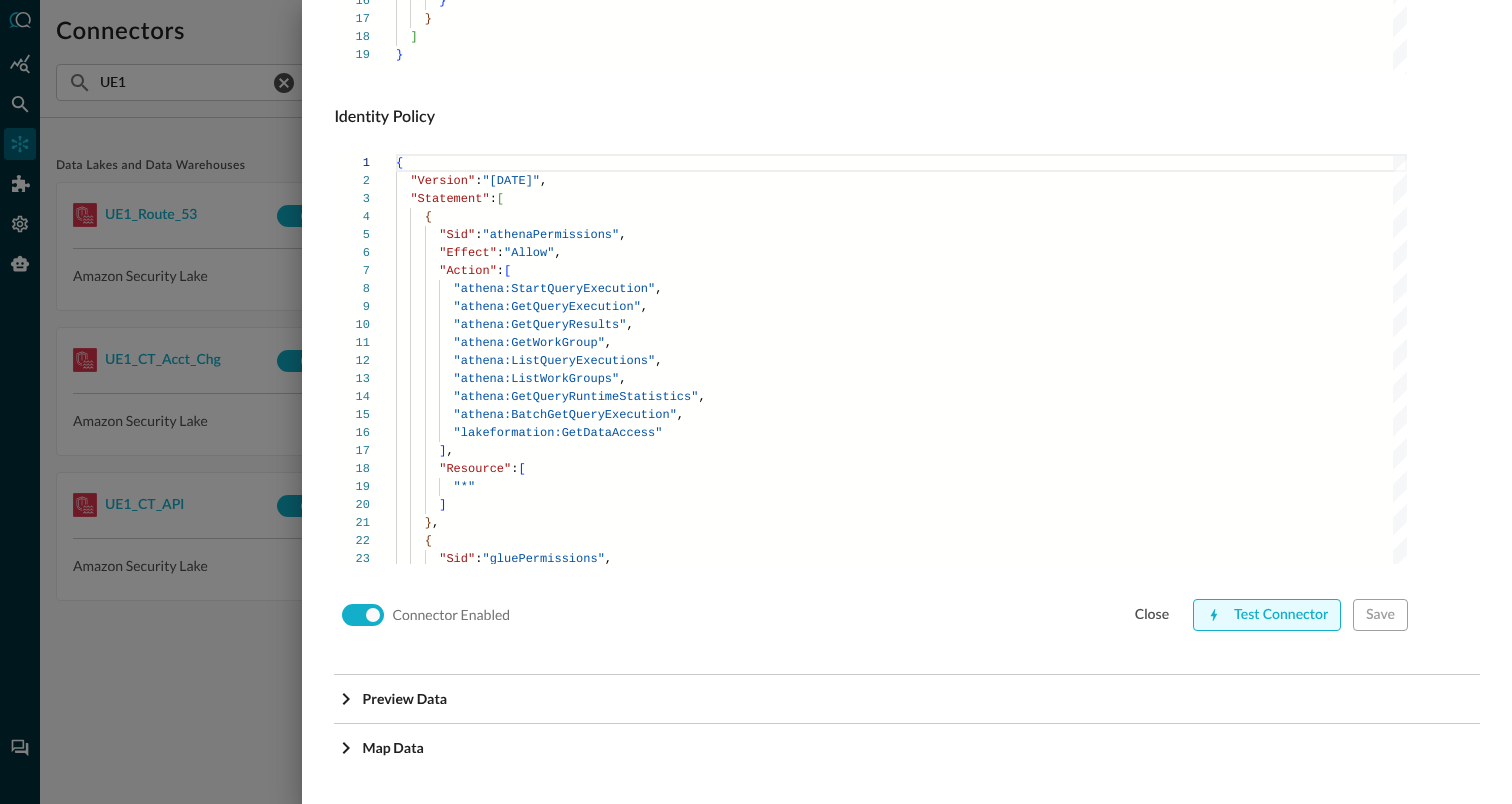 click on "Test Connector" at bounding box center (1267, 615) 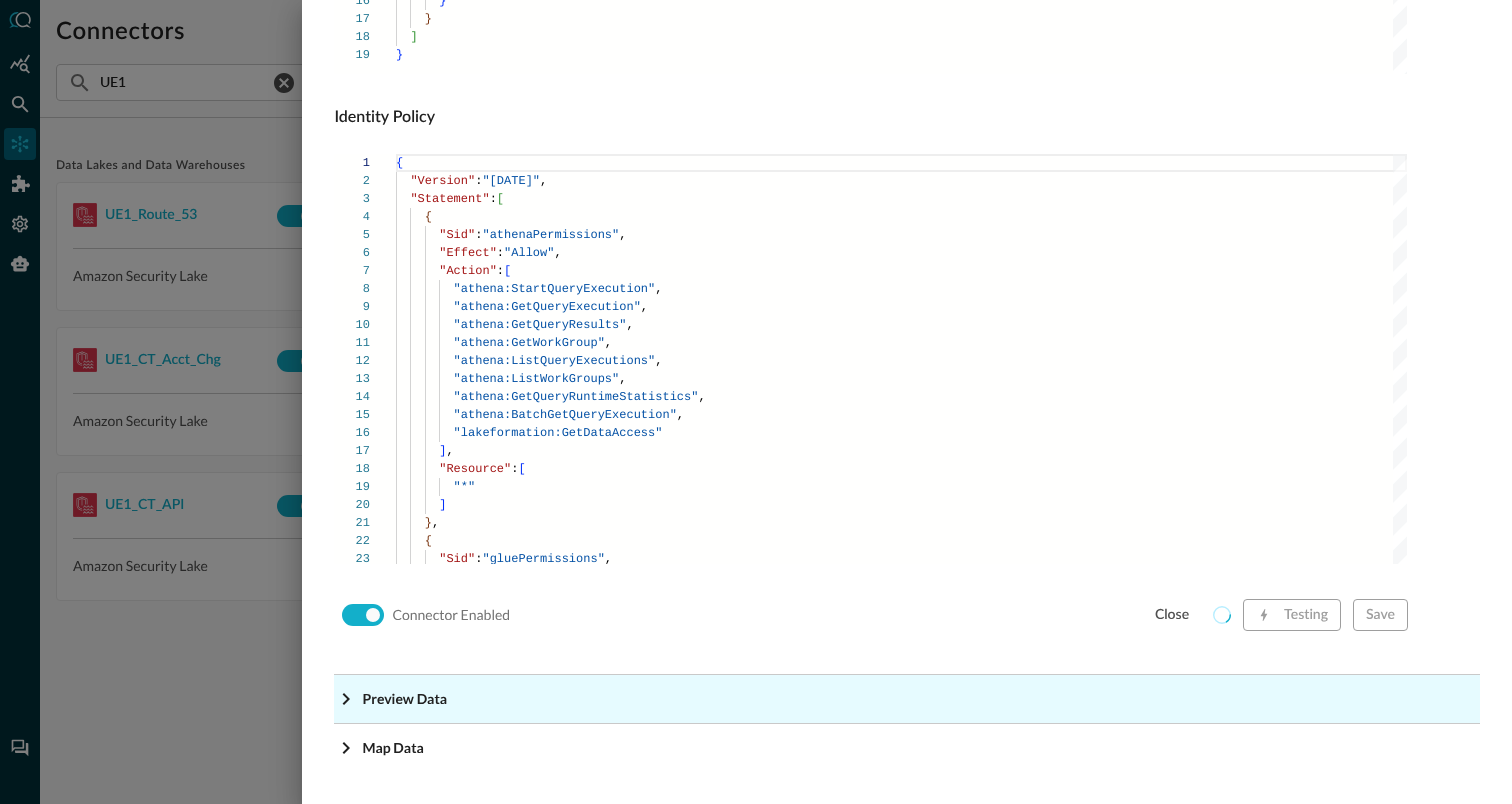click on "Preview Data" at bounding box center [440, -1118] 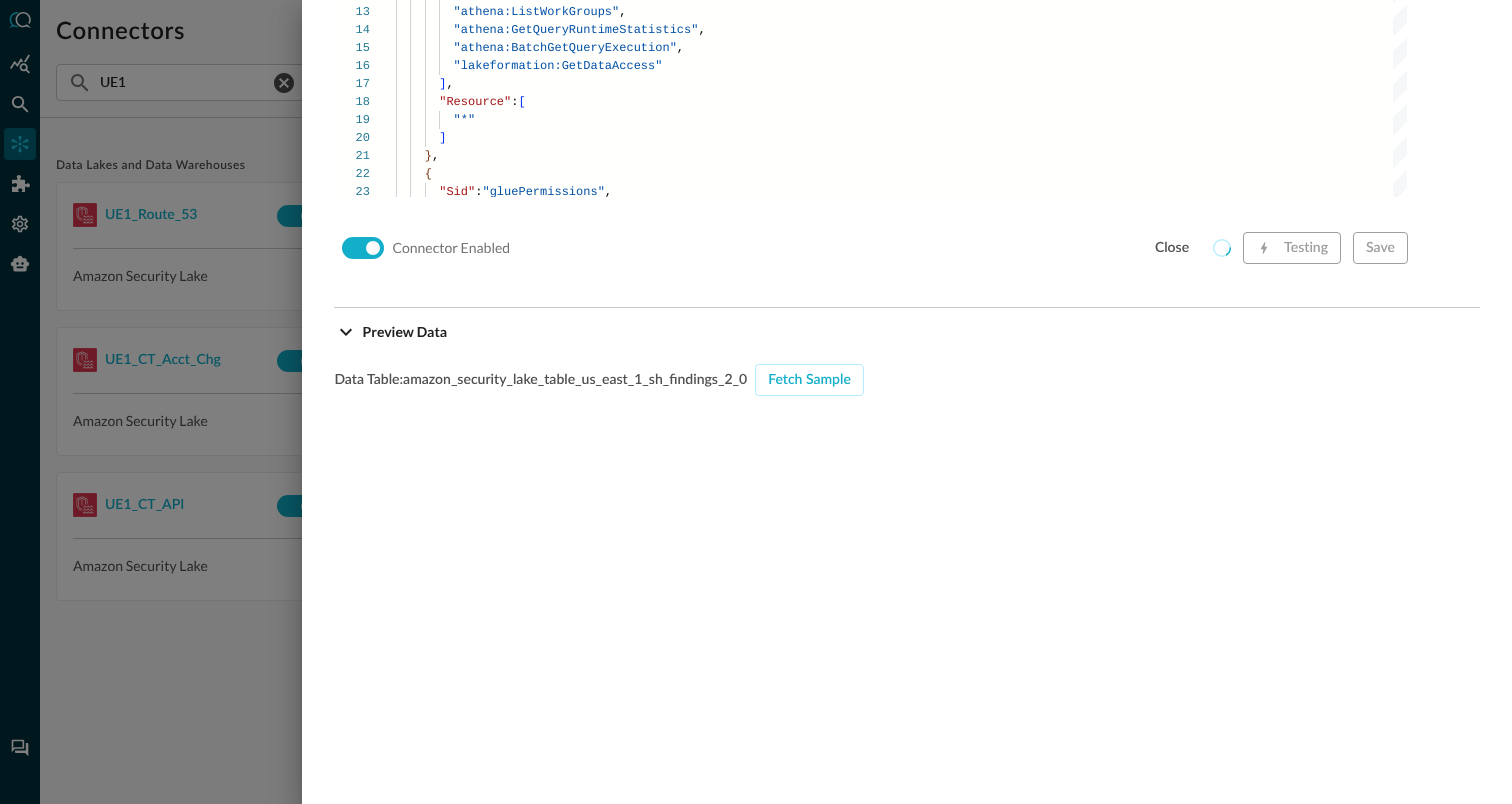 scroll, scrollTop: 1877, scrollLeft: 0, axis: vertical 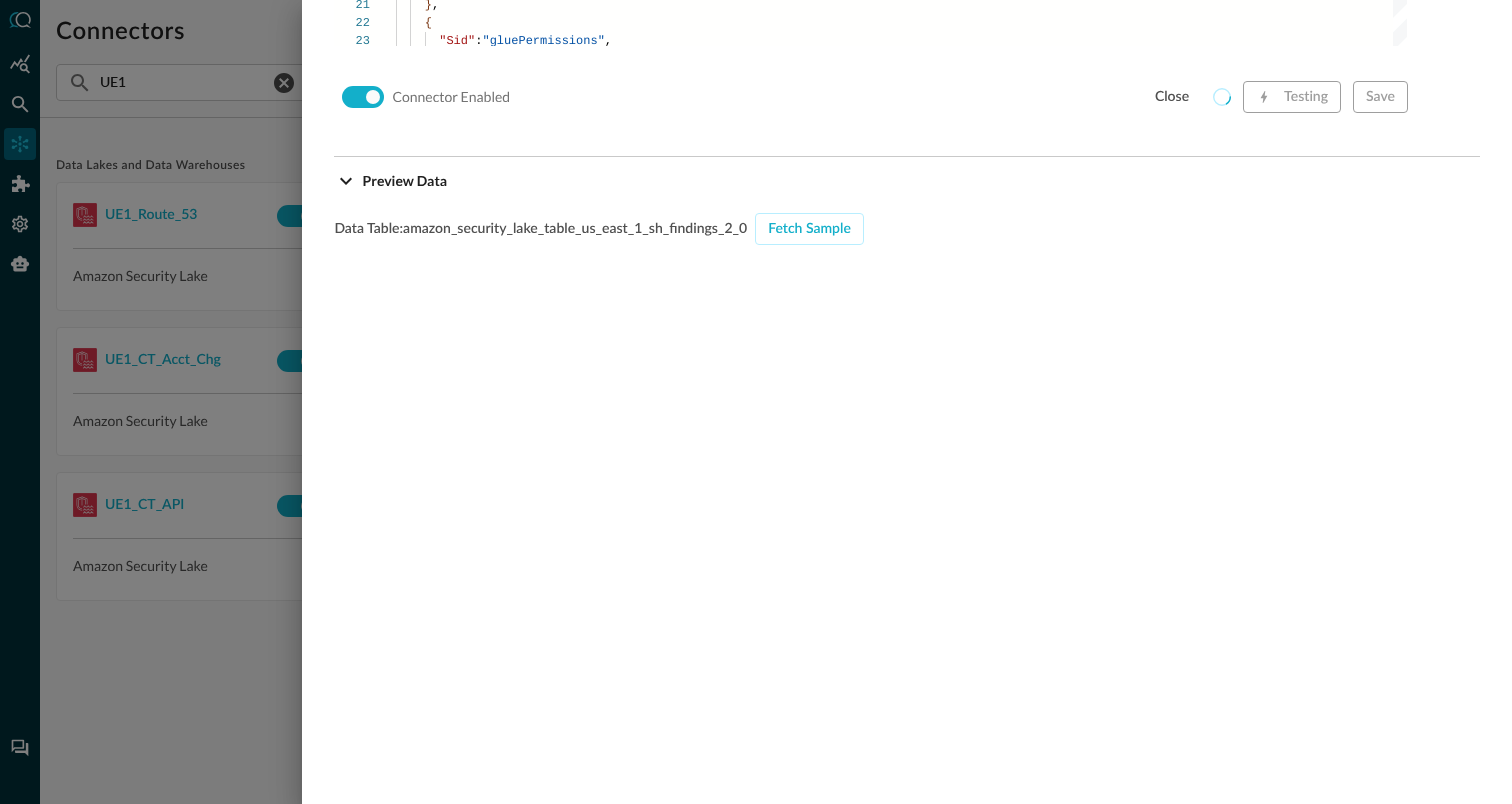 click on "Data Table:  amazon_security_lake_table_us_east_1_sh_findings_2_0 Fetch Sample" at bounding box center [907, 502] 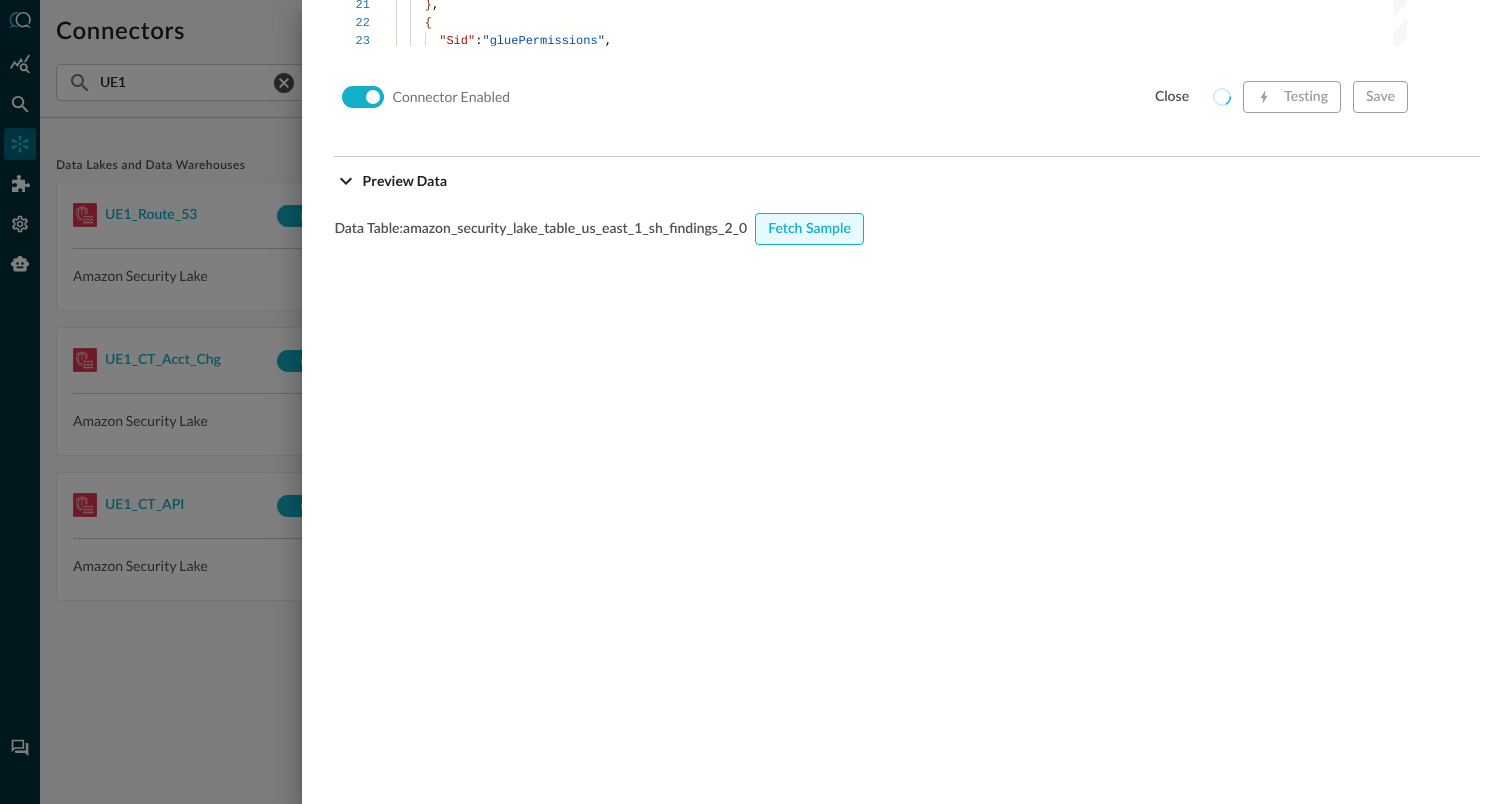 click on "Fetch Sample" at bounding box center (809, 229) 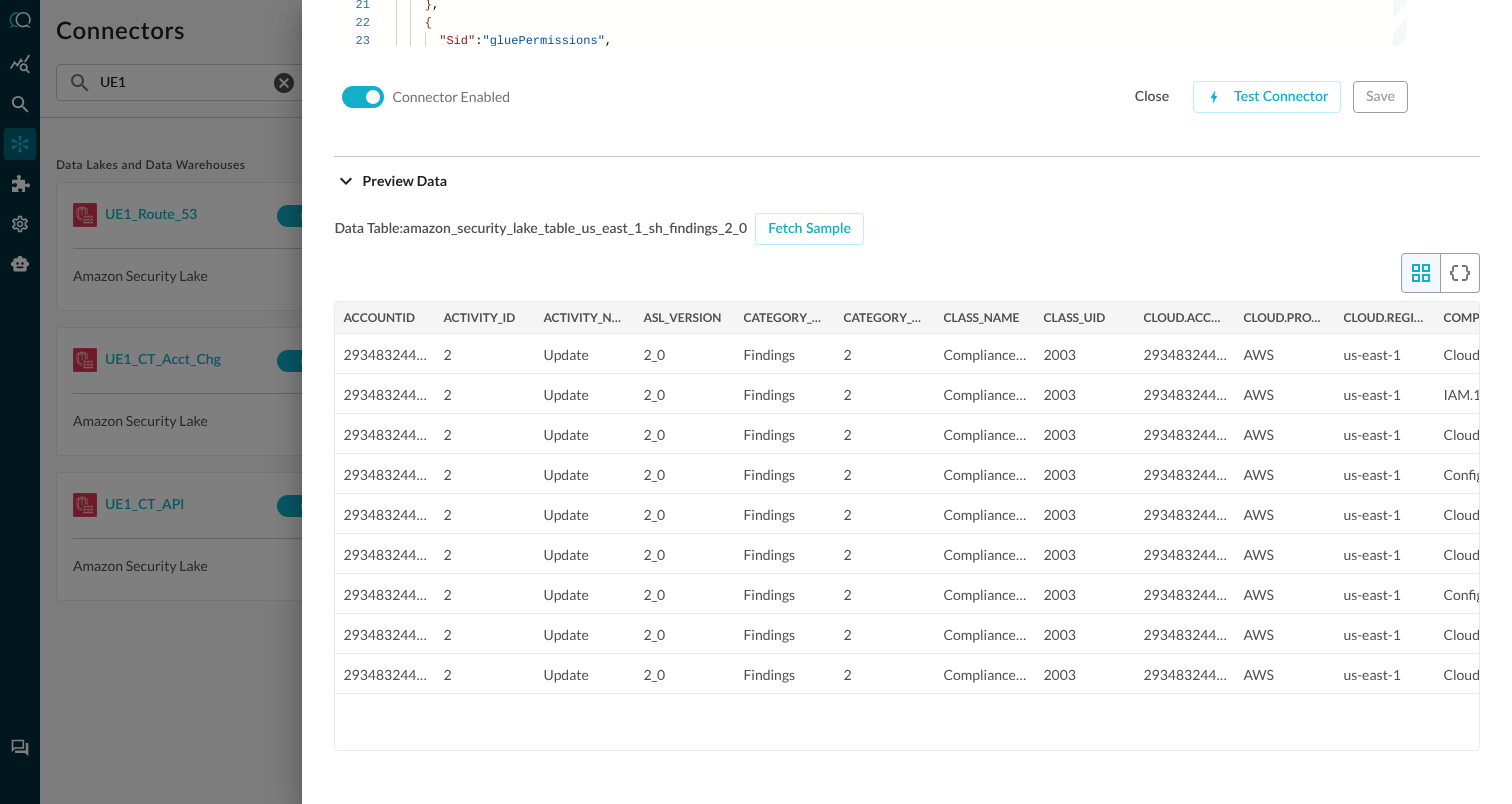 click at bounding box center (756, 402) 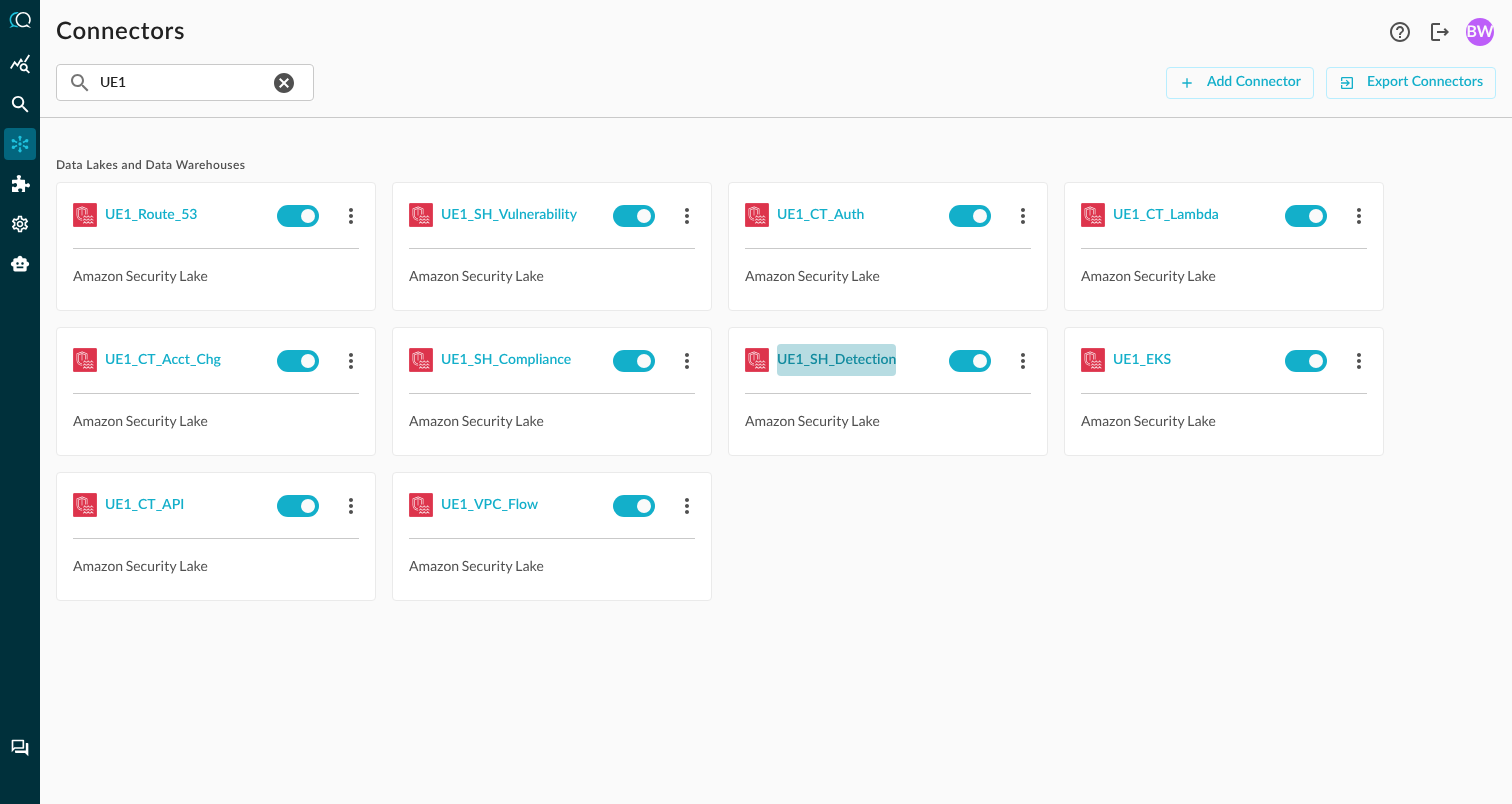click on "UE1_SH_Detection" at bounding box center (836, 360) 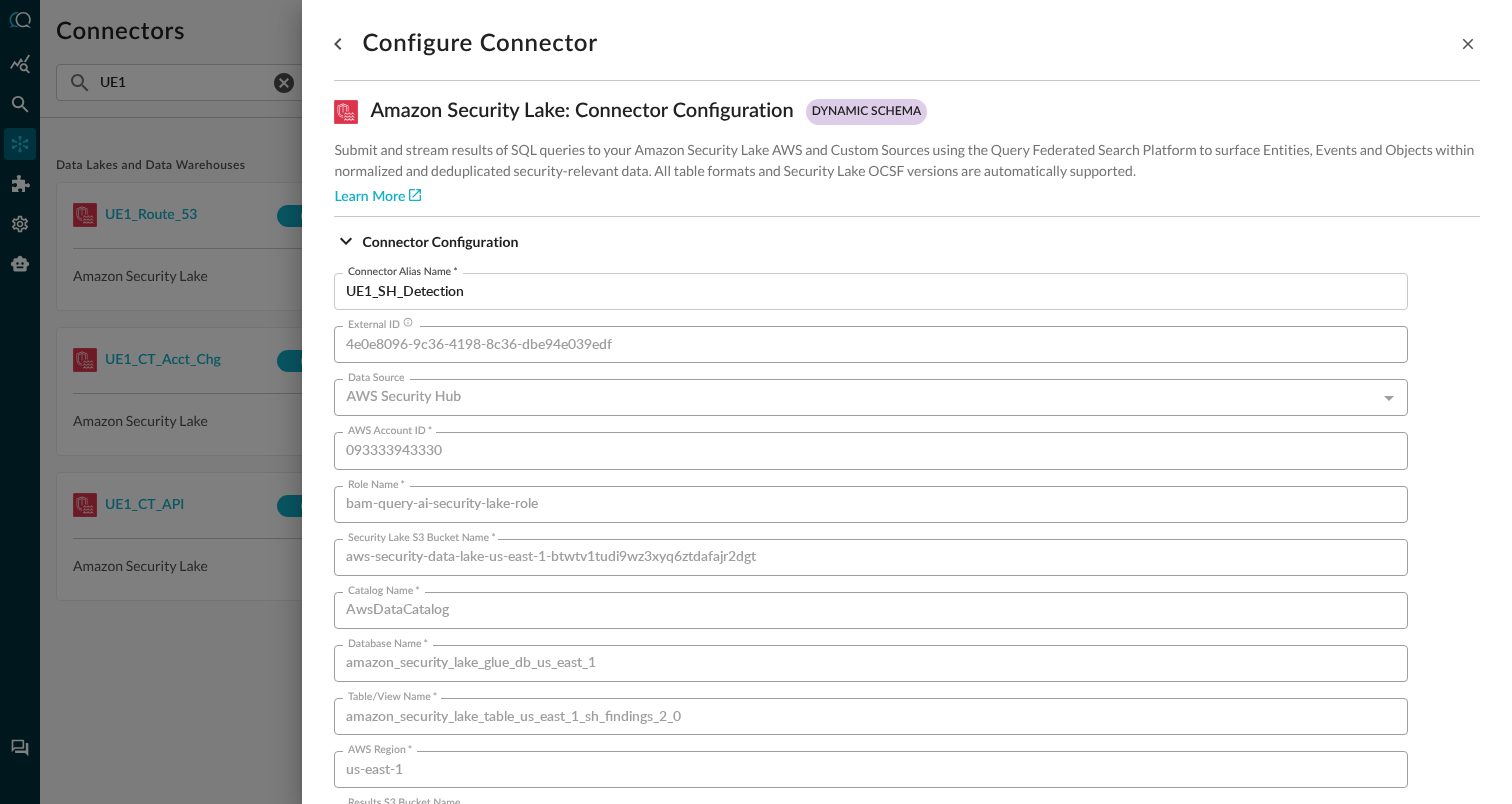 scroll, scrollTop: 1359, scrollLeft: 0, axis: vertical 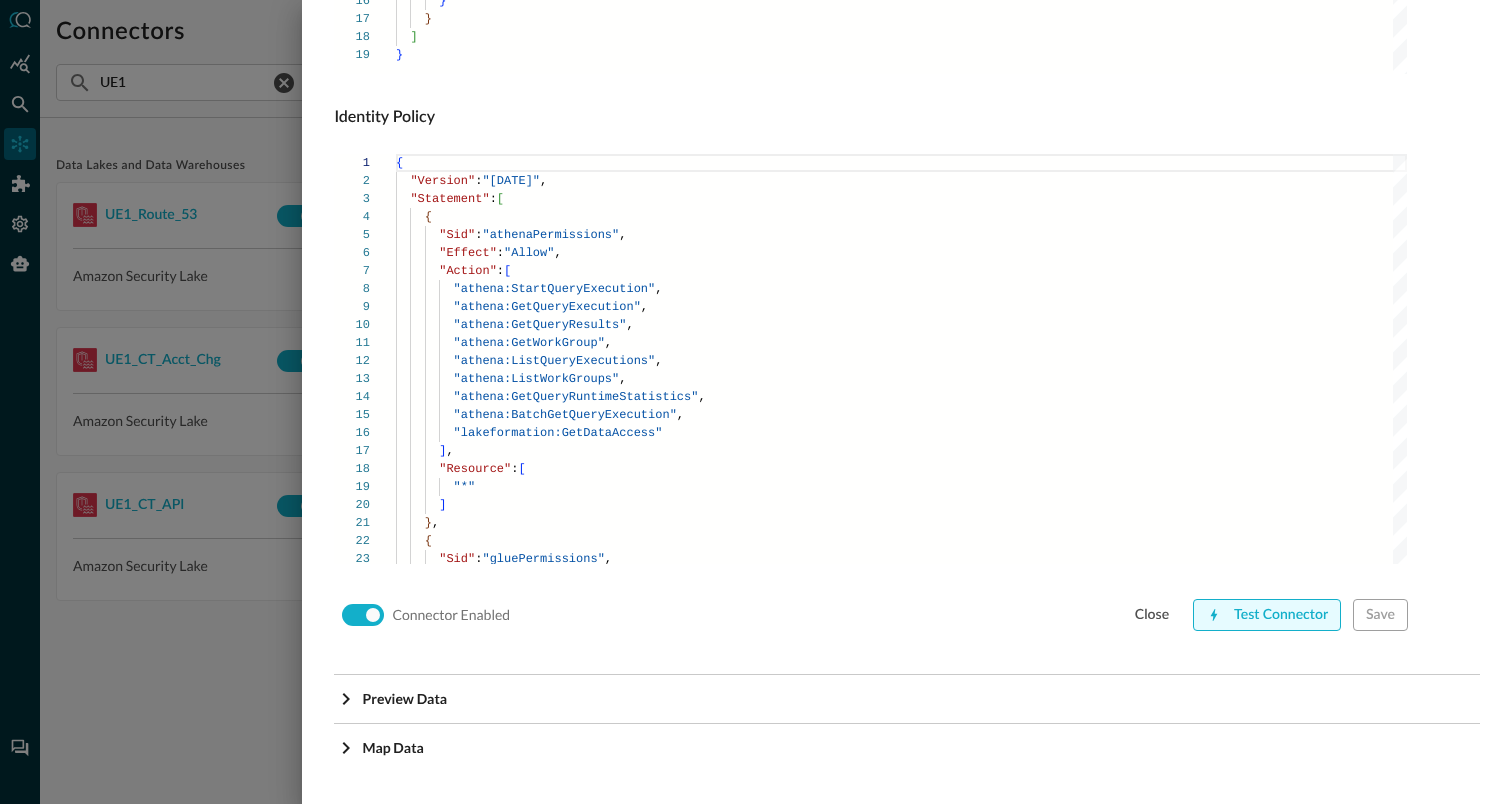 click on "Test Connector" at bounding box center [1267, 615] 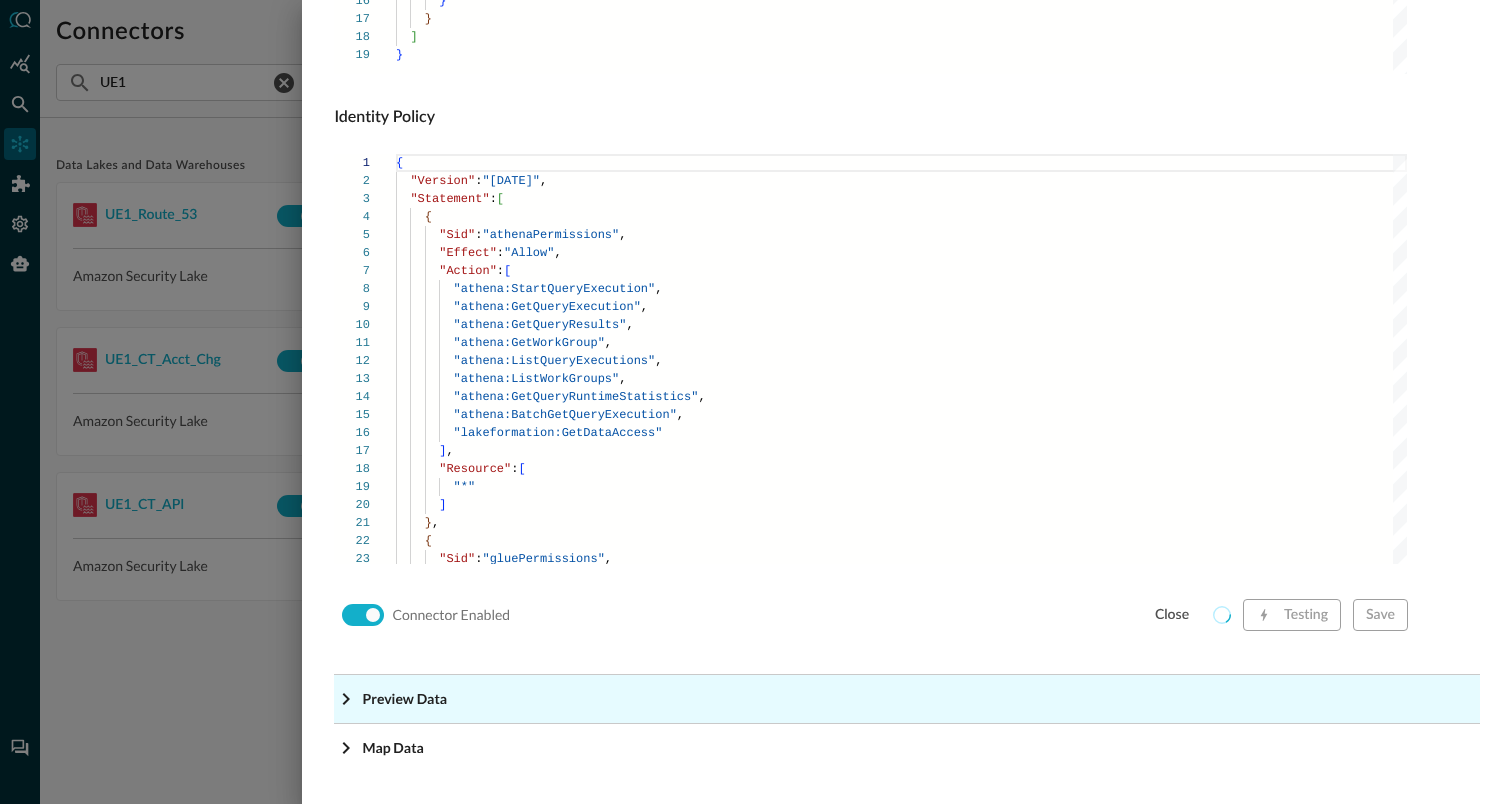 click on "Preview Data" at bounding box center [913, -1118] 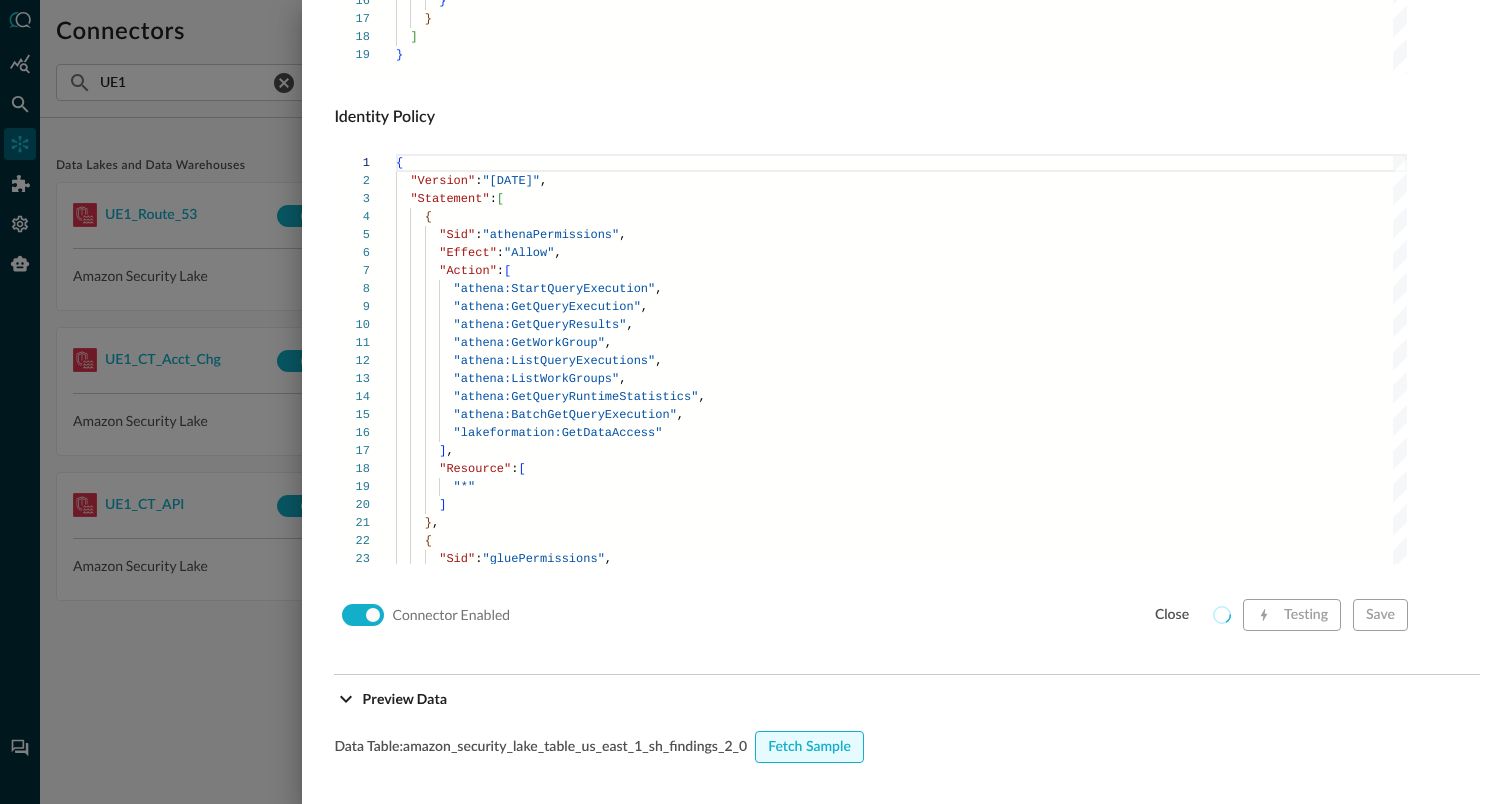 click on "Fetch Sample" at bounding box center (809, 747) 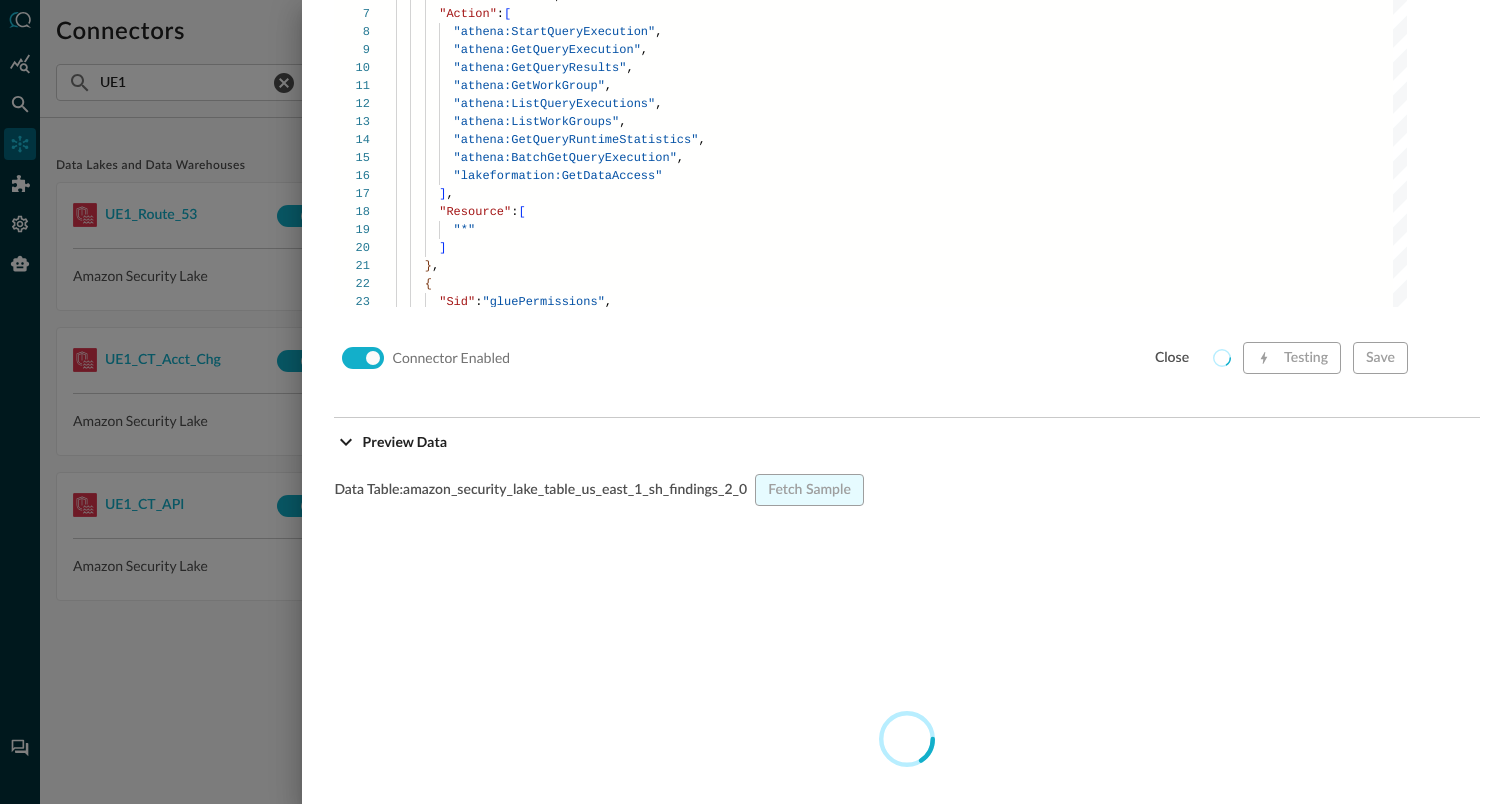 scroll, scrollTop: 1865, scrollLeft: 0, axis: vertical 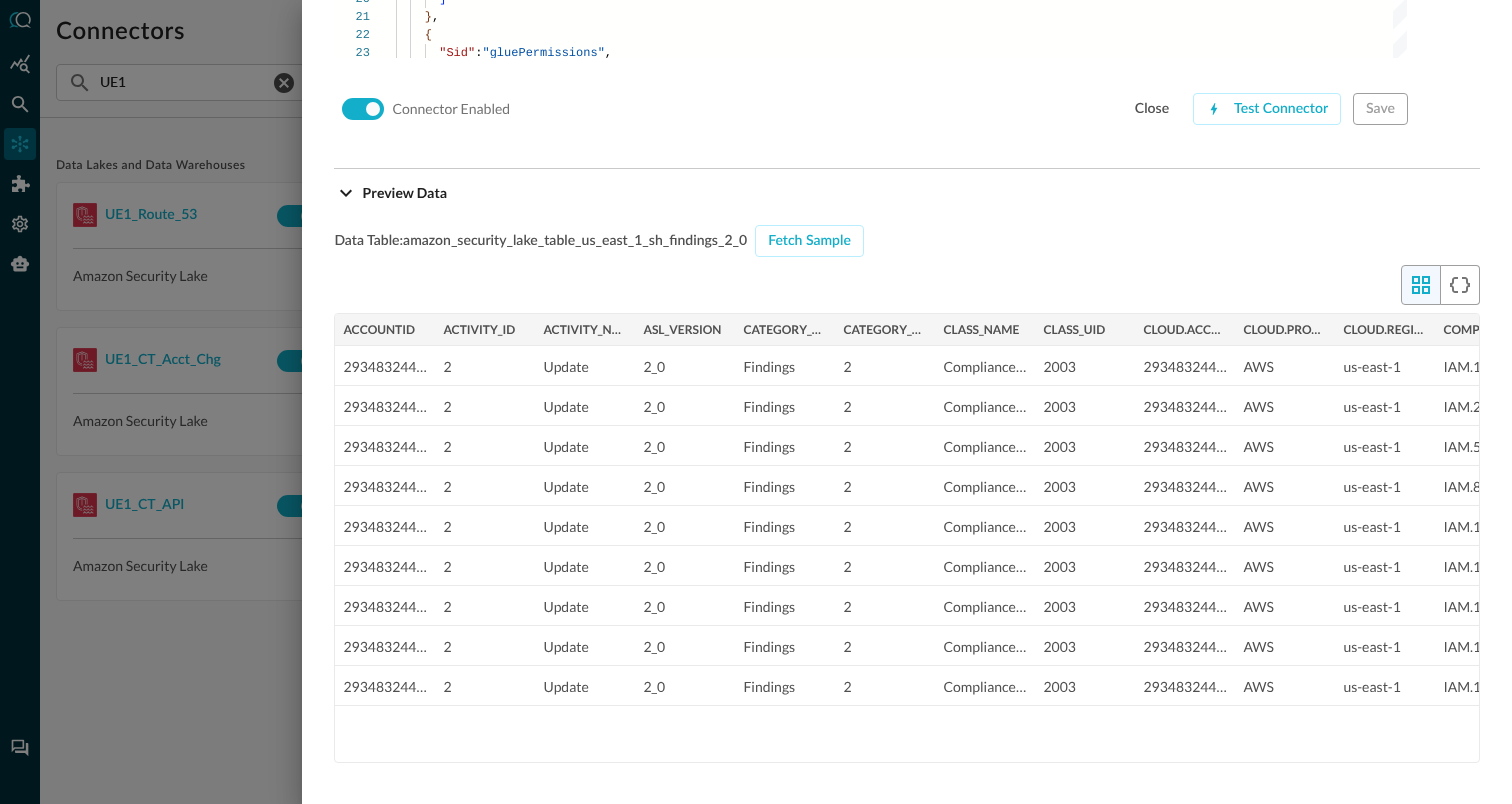 click at bounding box center [756, 402] 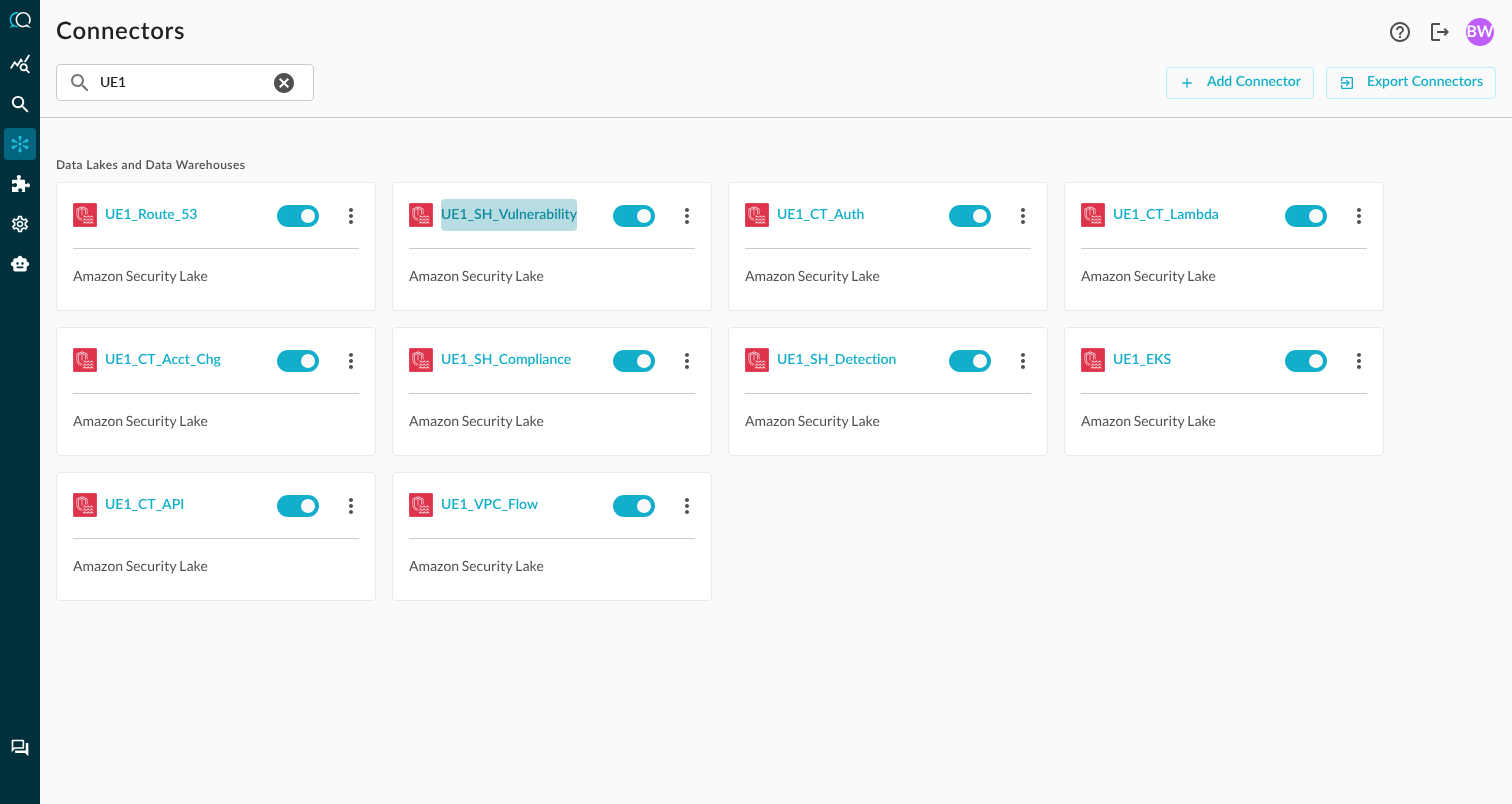 click on "UE1_SH_Vulnerability" at bounding box center (509, 215) 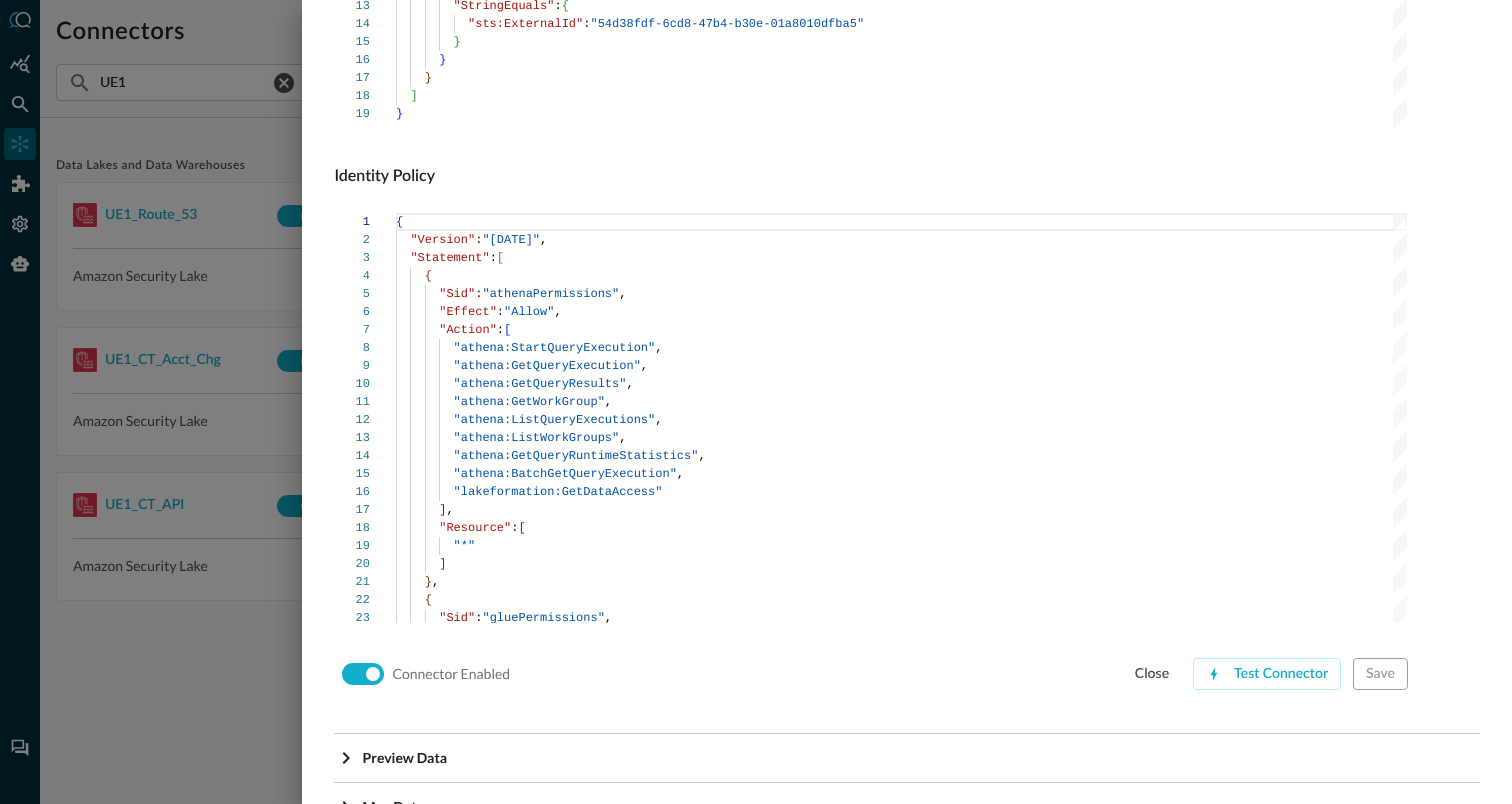 scroll, scrollTop: 1359, scrollLeft: 0, axis: vertical 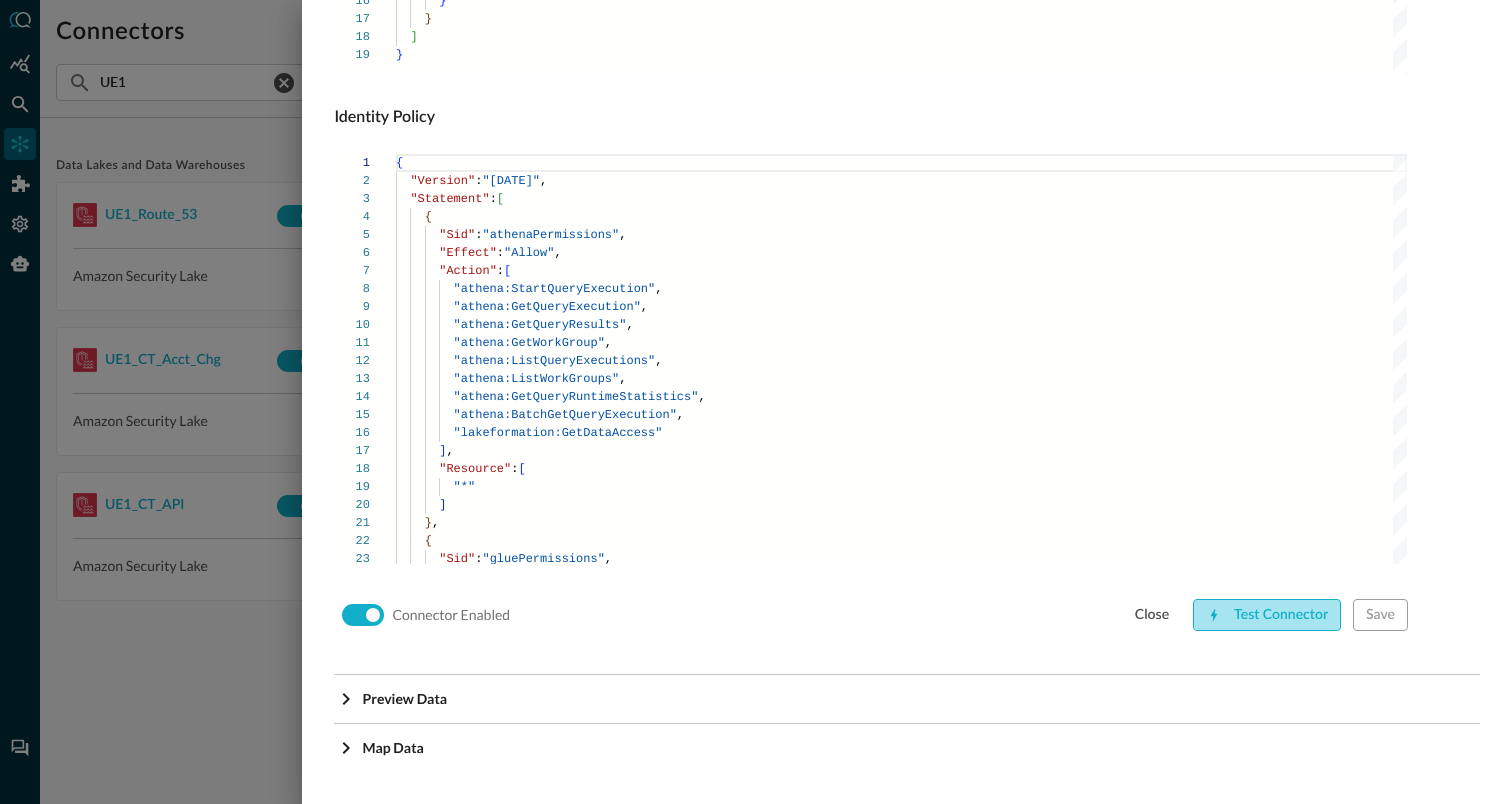 click on "Test Connector" at bounding box center (1267, 615) 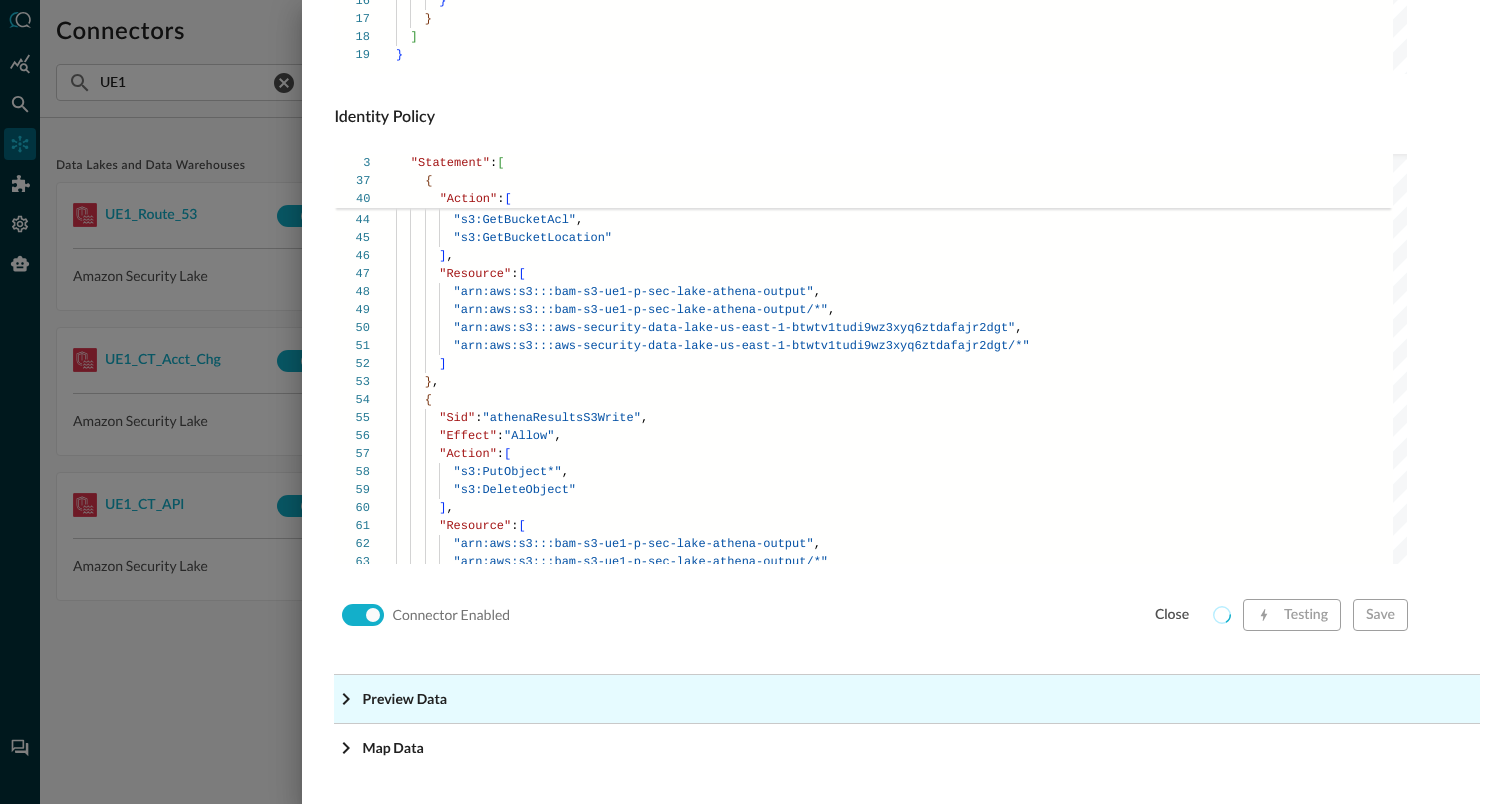 click on "Preview Data" at bounding box center [440, -1118] 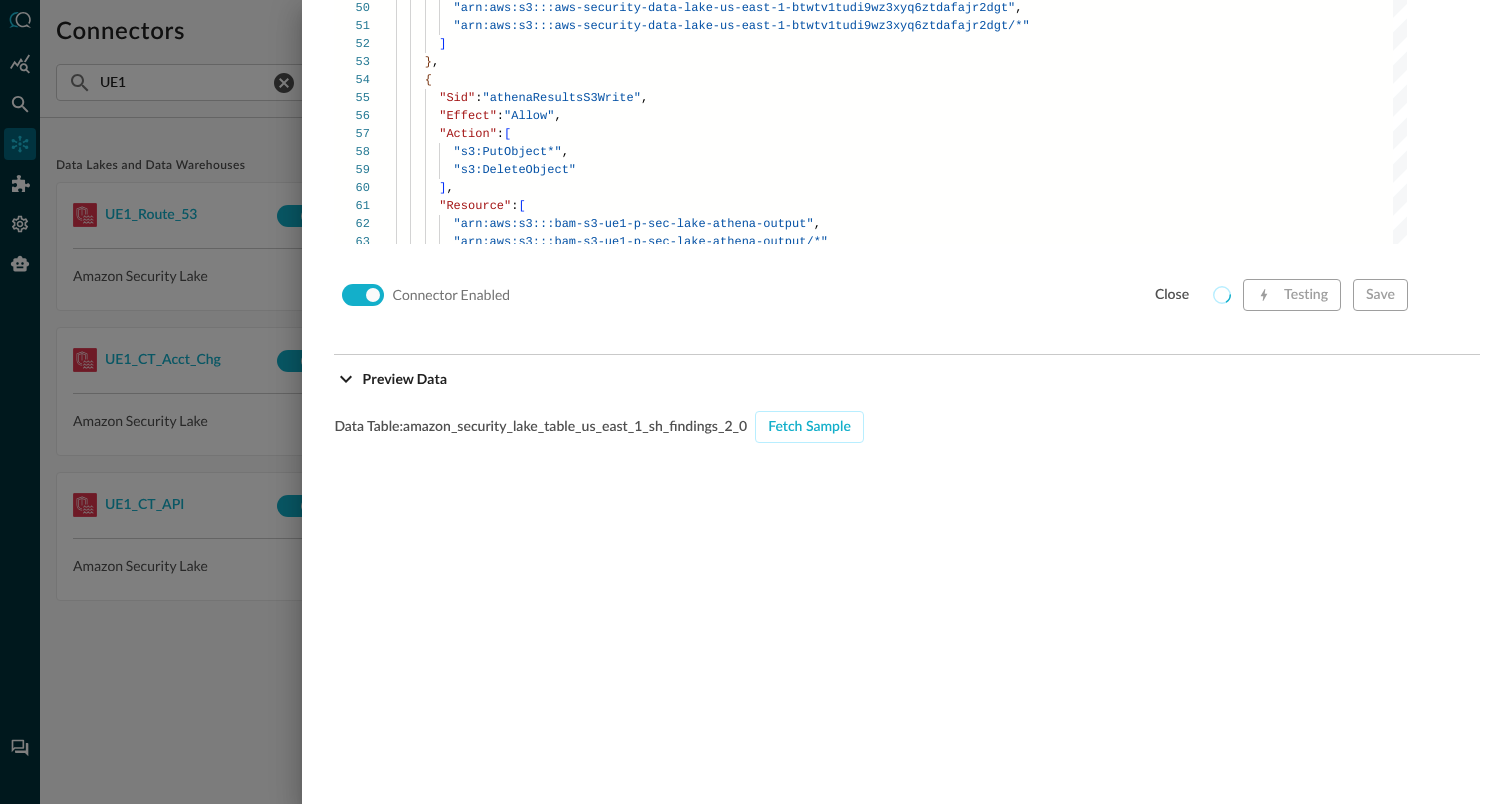 scroll, scrollTop: 1789, scrollLeft: 0, axis: vertical 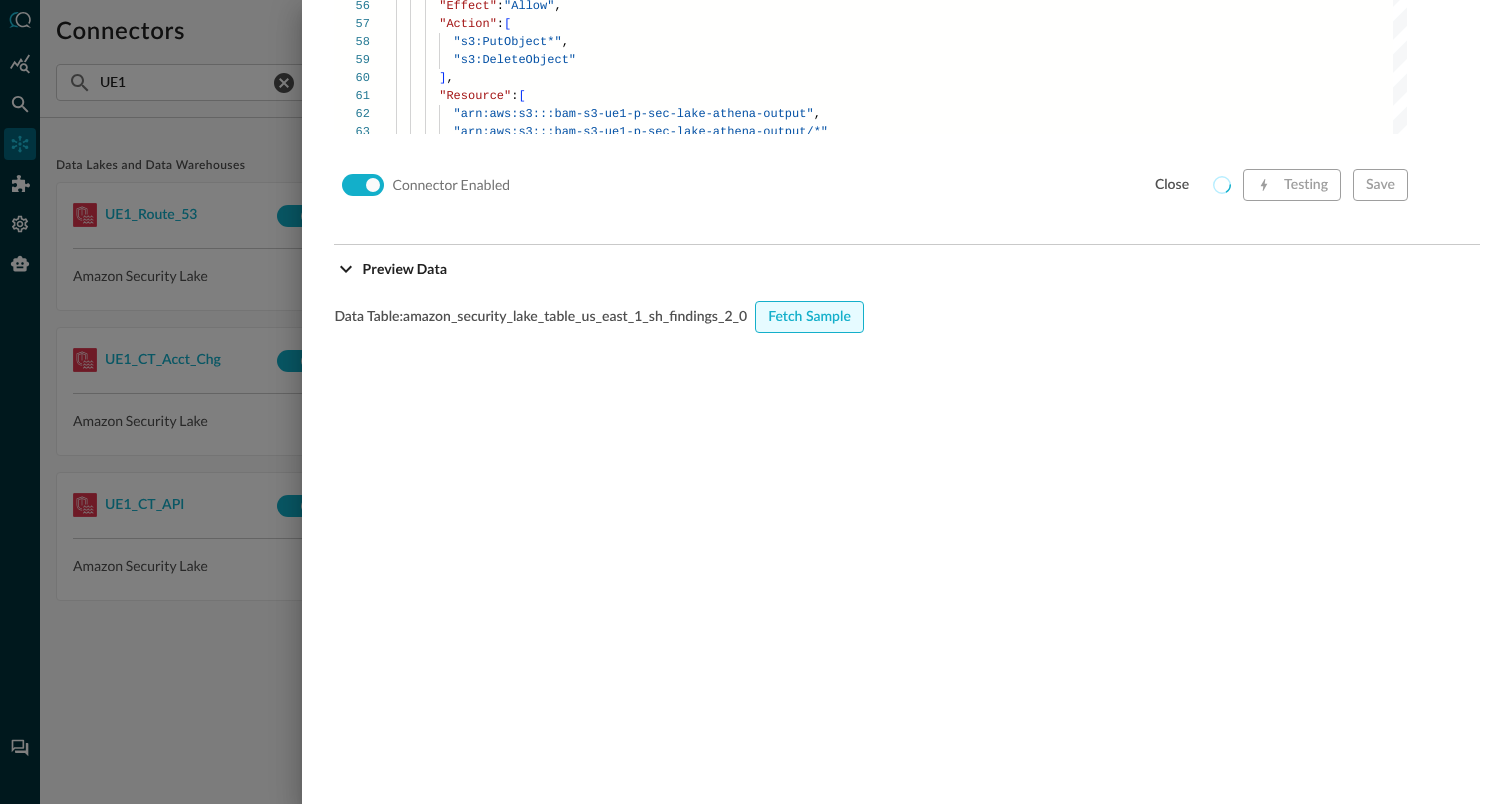 click on "Fetch Sample" at bounding box center [809, 317] 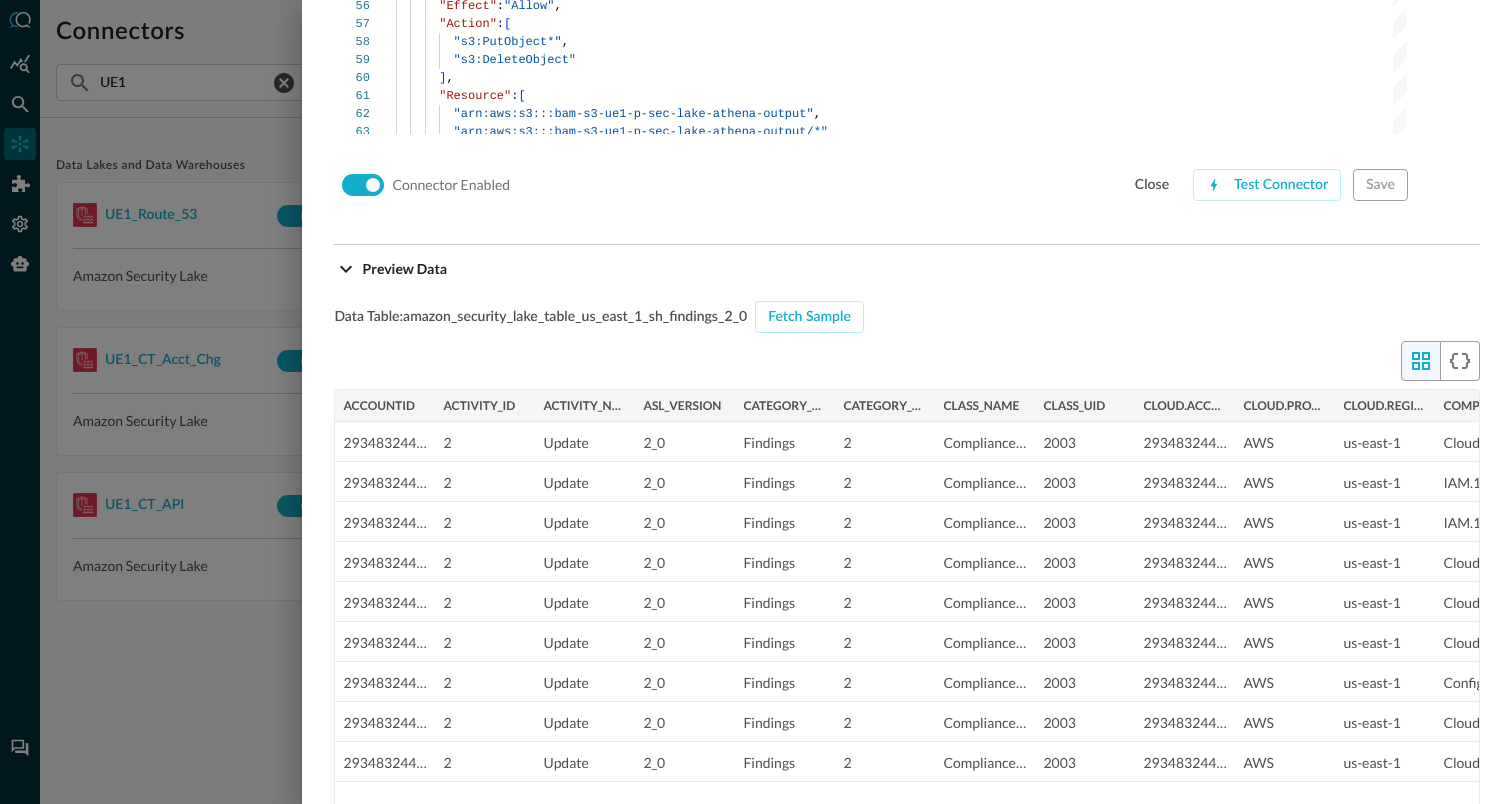 click at bounding box center (756, 402) 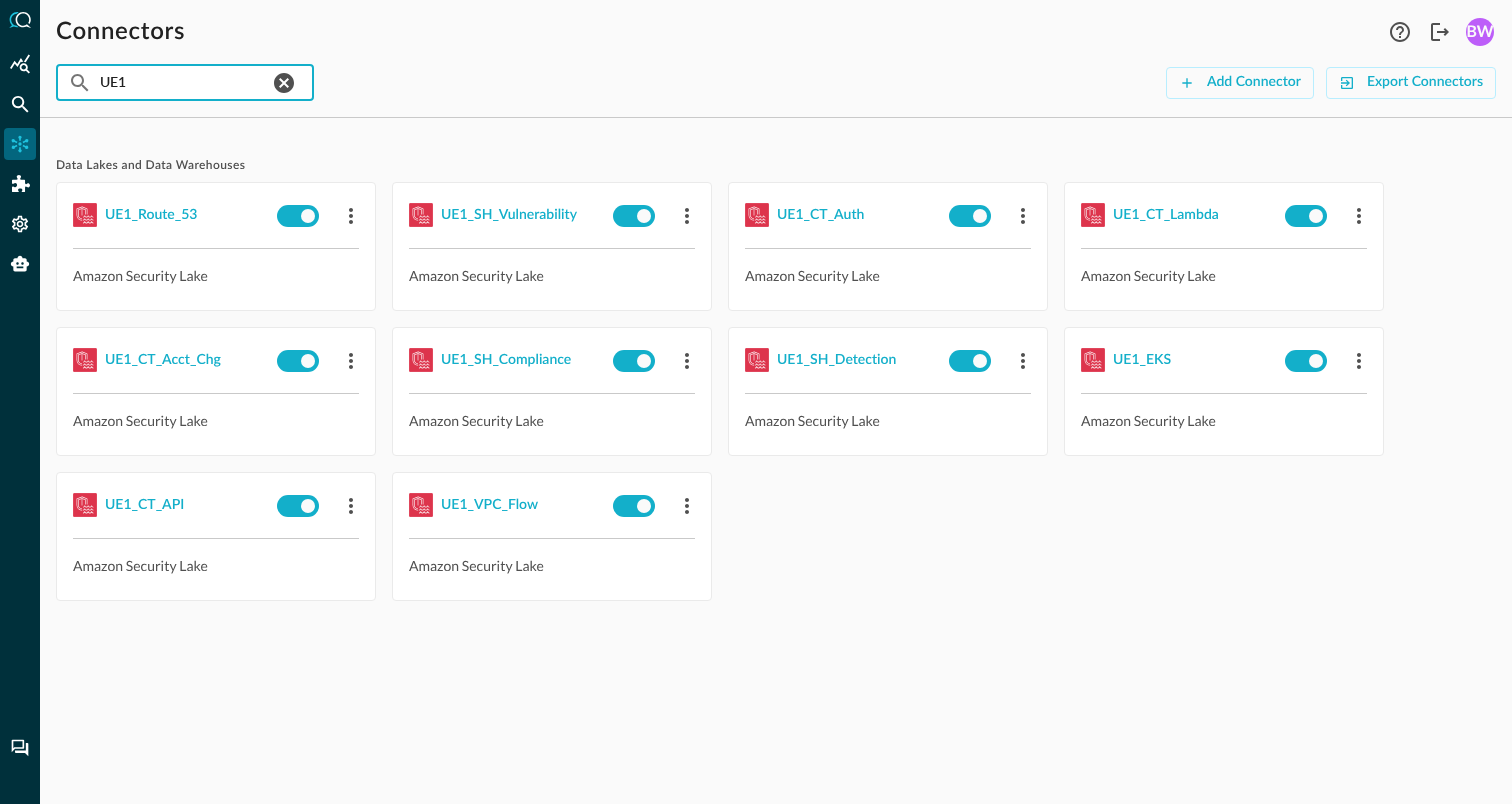 click on "UE1" at bounding box center [184, 82] 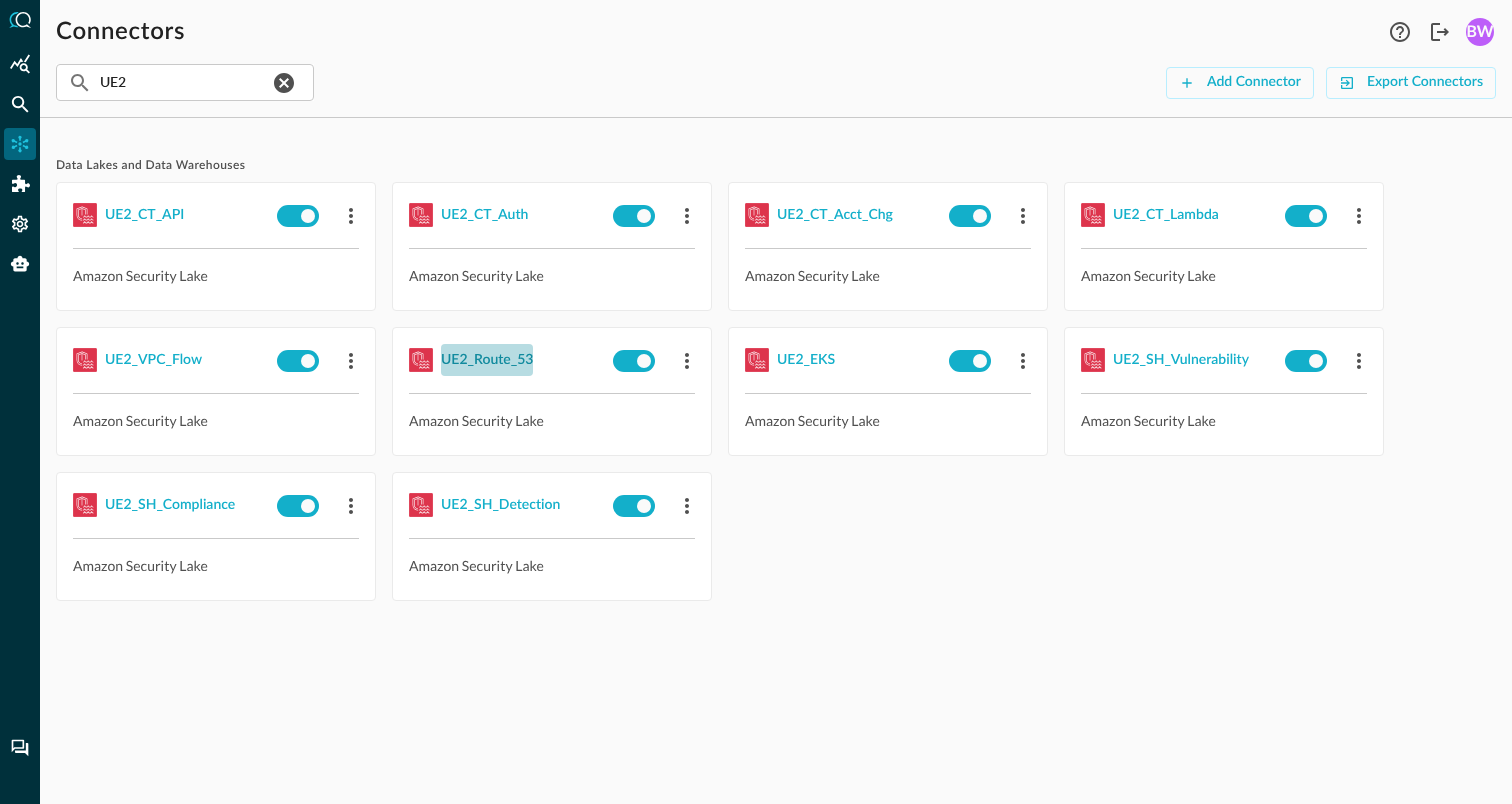 click on "UE2_Route_53" at bounding box center (487, 360) 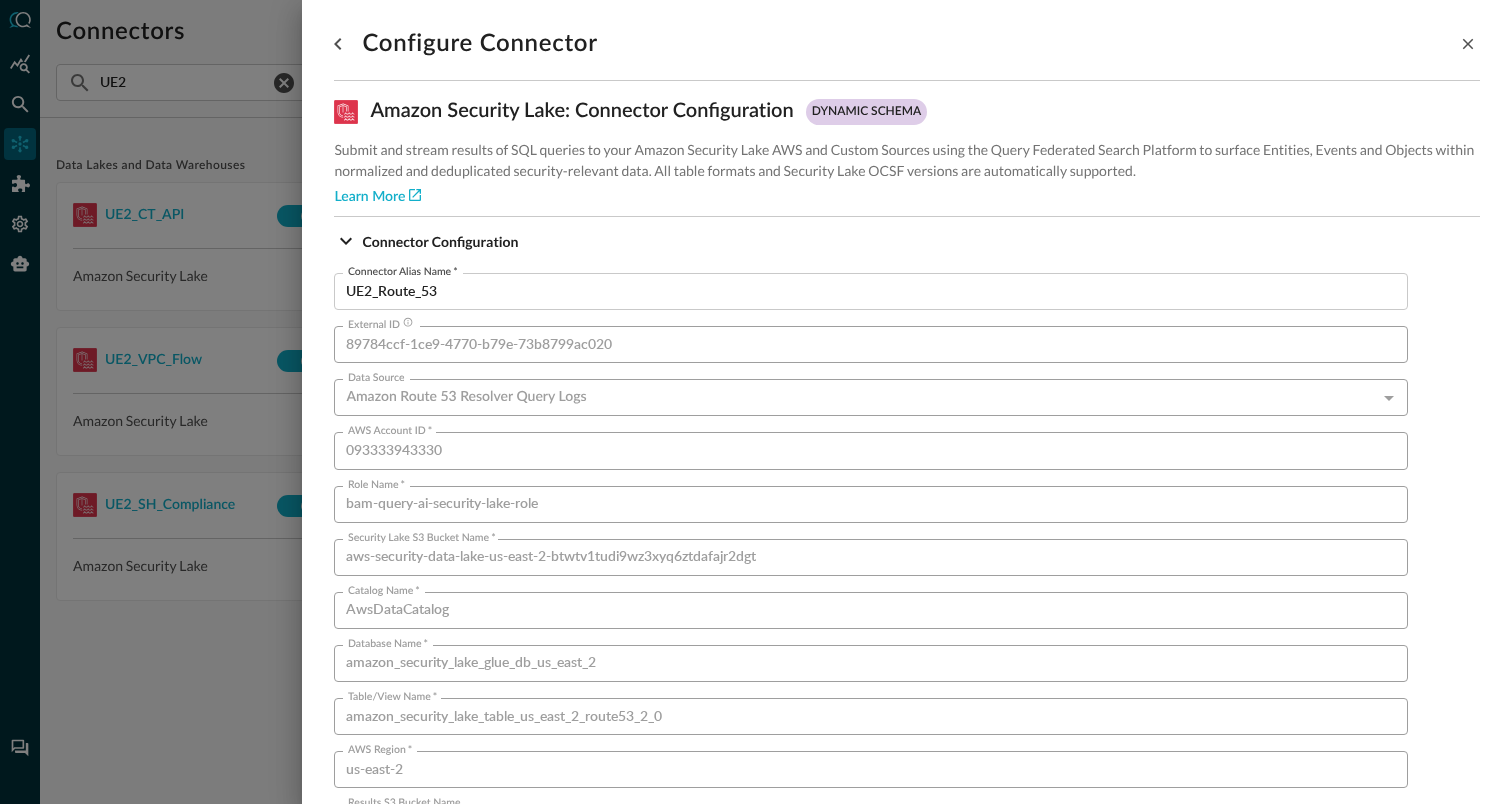 scroll, scrollTop: 1359, scrollLeft: 0, axis: vertical 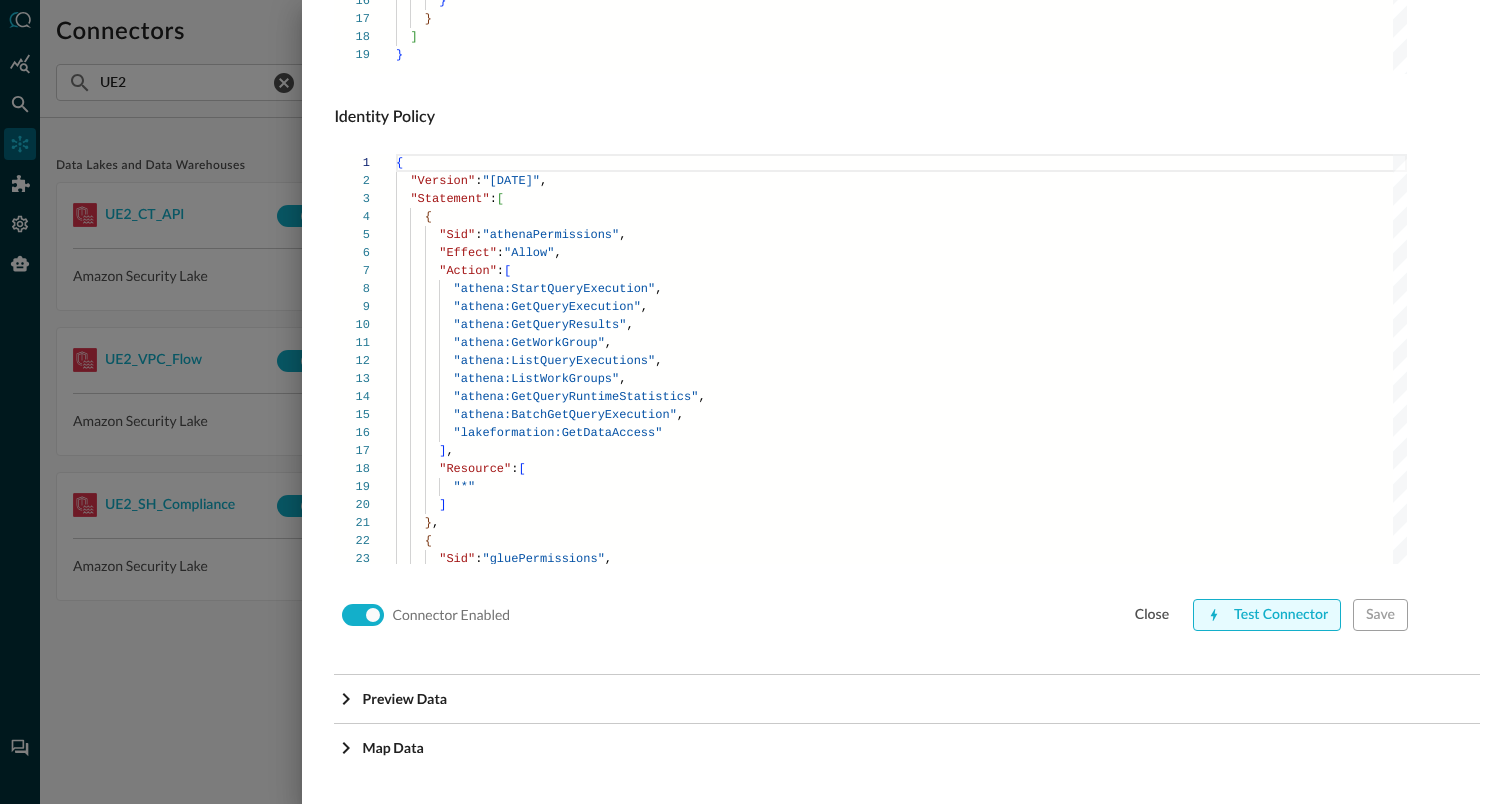 click on "Test Connector" at bounding box center [1267, 615] 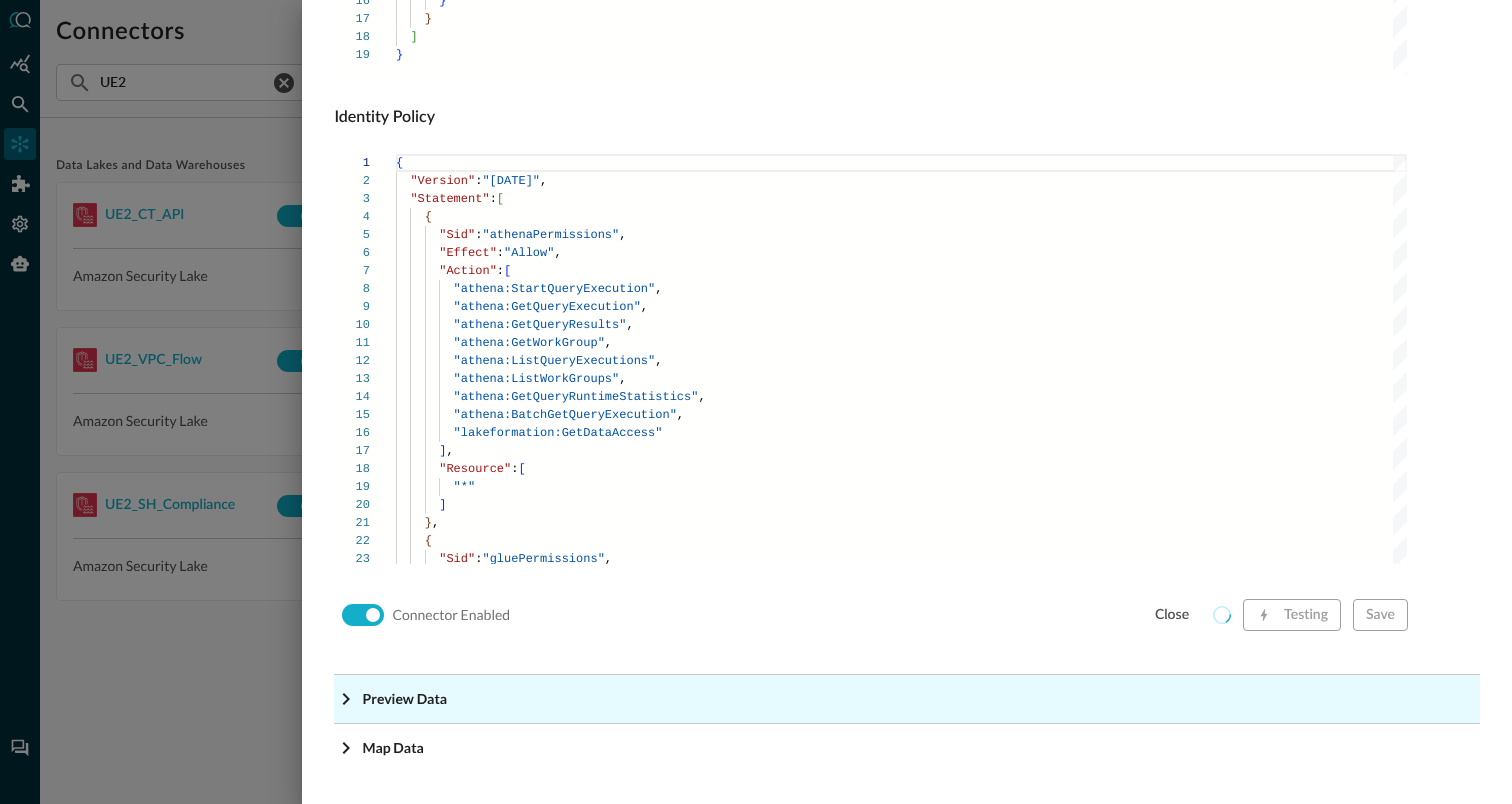 click on "Preview Data" at bounding box center (440, -1118) 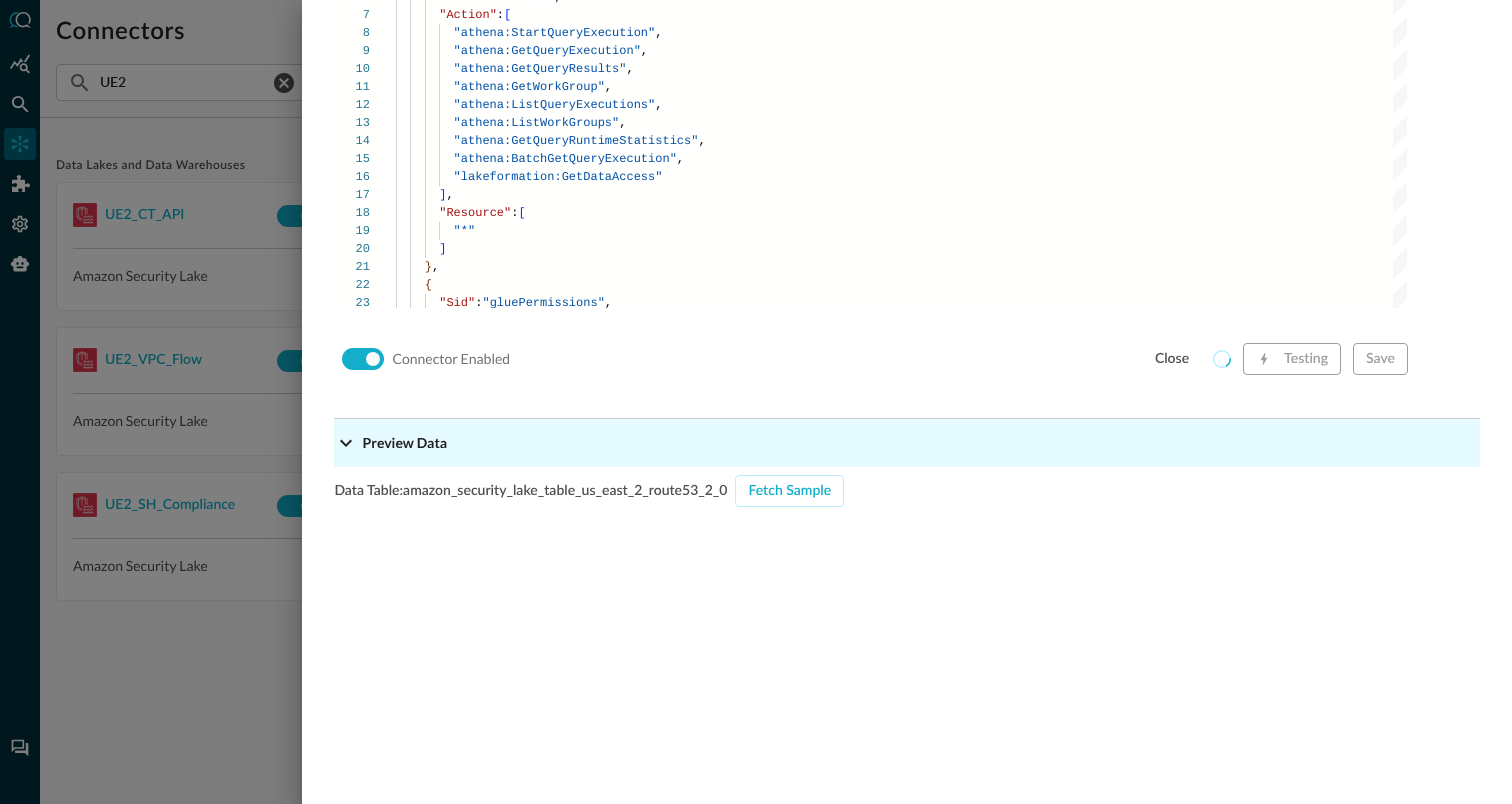 scroll, scrollTop: 1843, scrollLeft: 0, axis: vertical 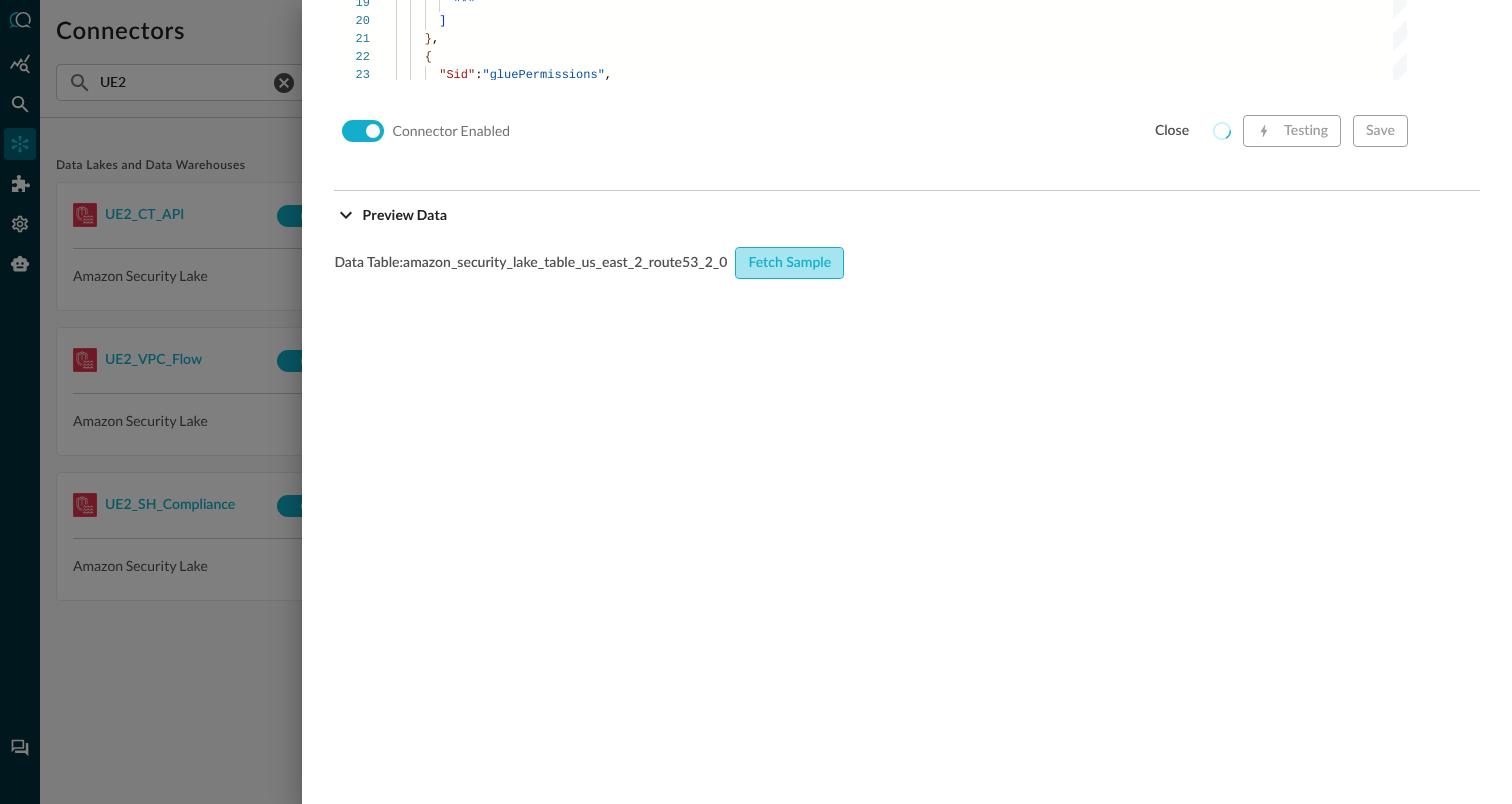 click on "Fetch Sample" at bounding box center (789, 263) 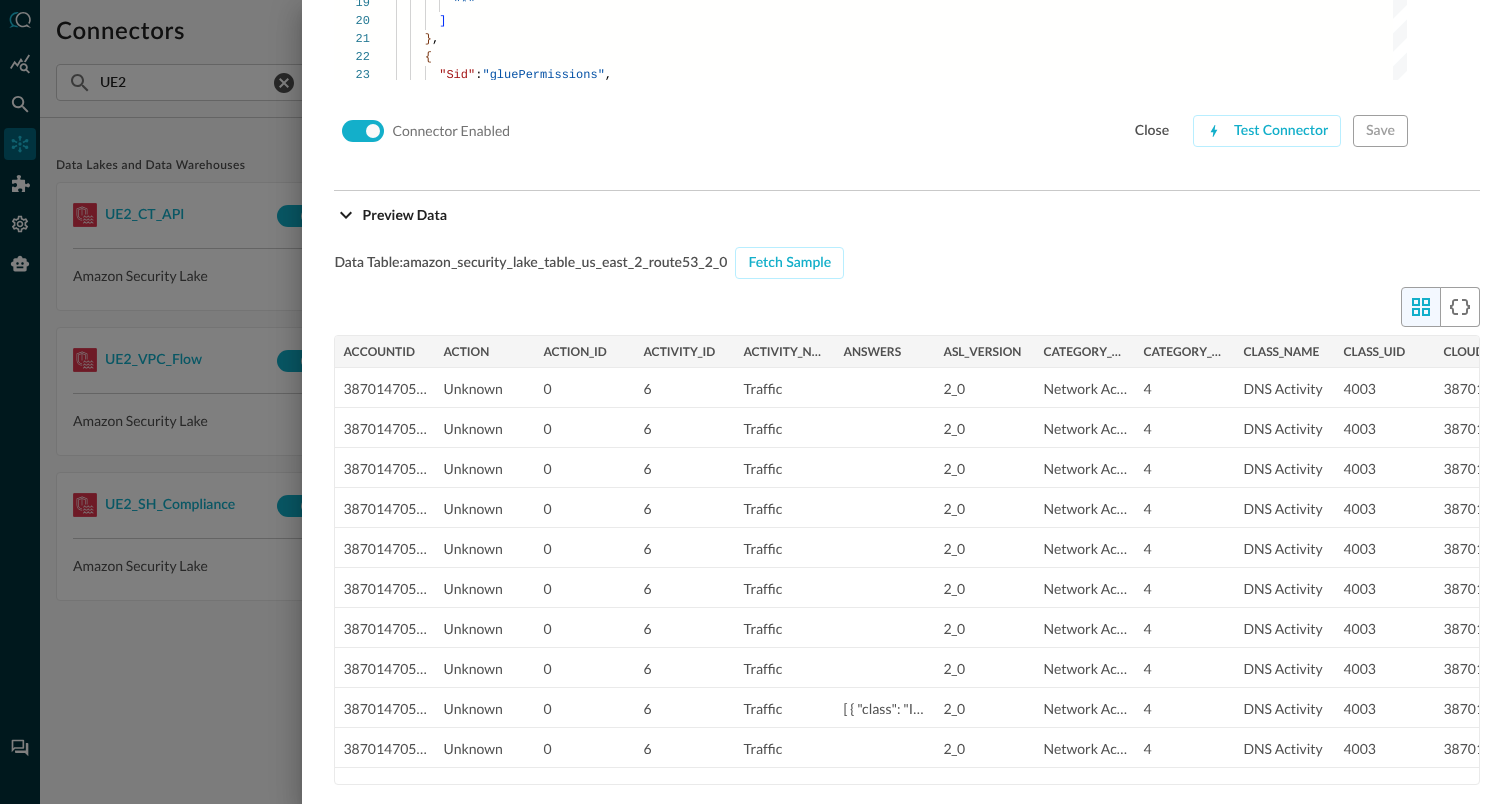 click at bounding box center [756, 402] 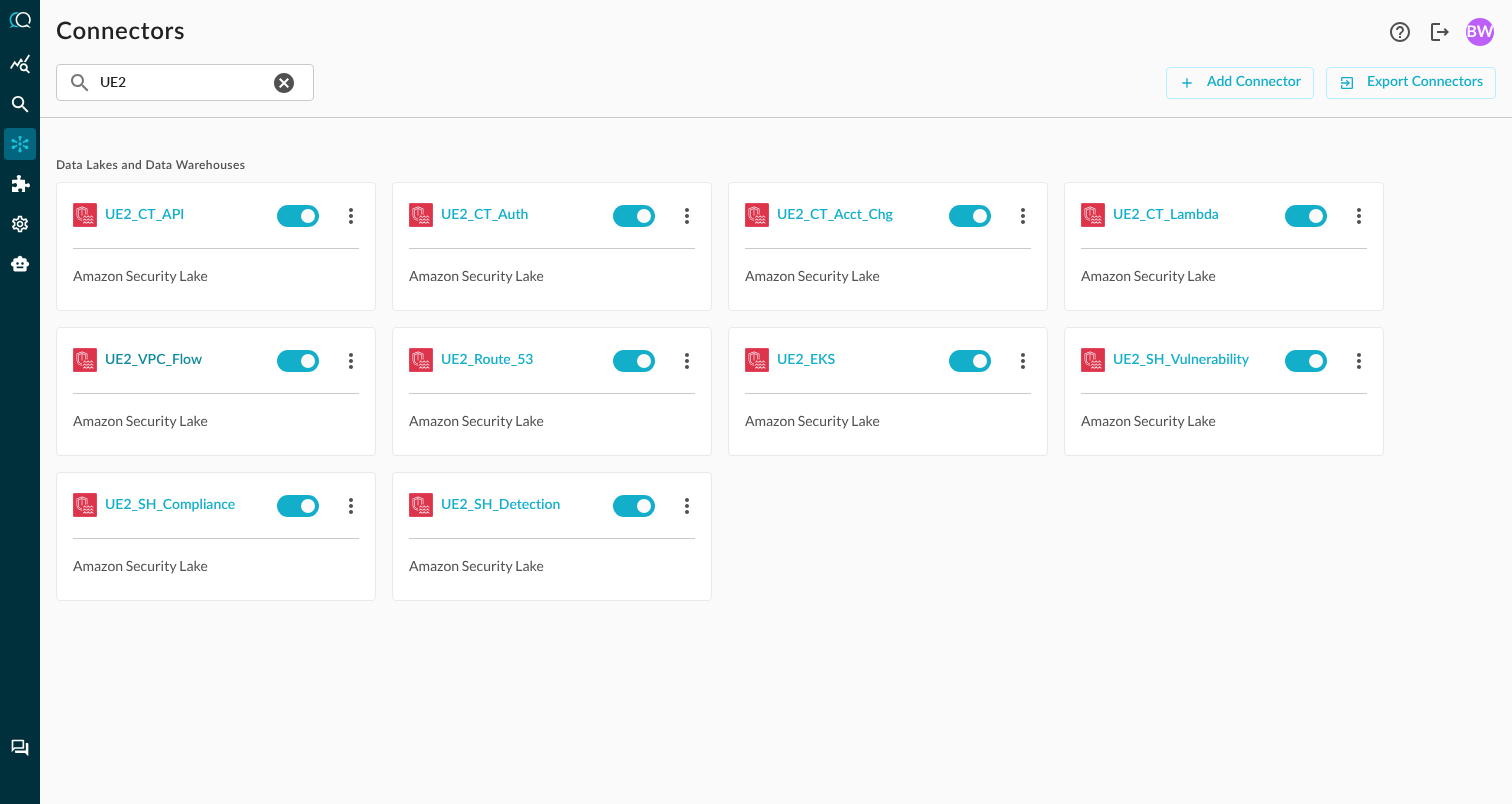 click on "UE2_VPC_Flow" at bounding box center (153, 360) 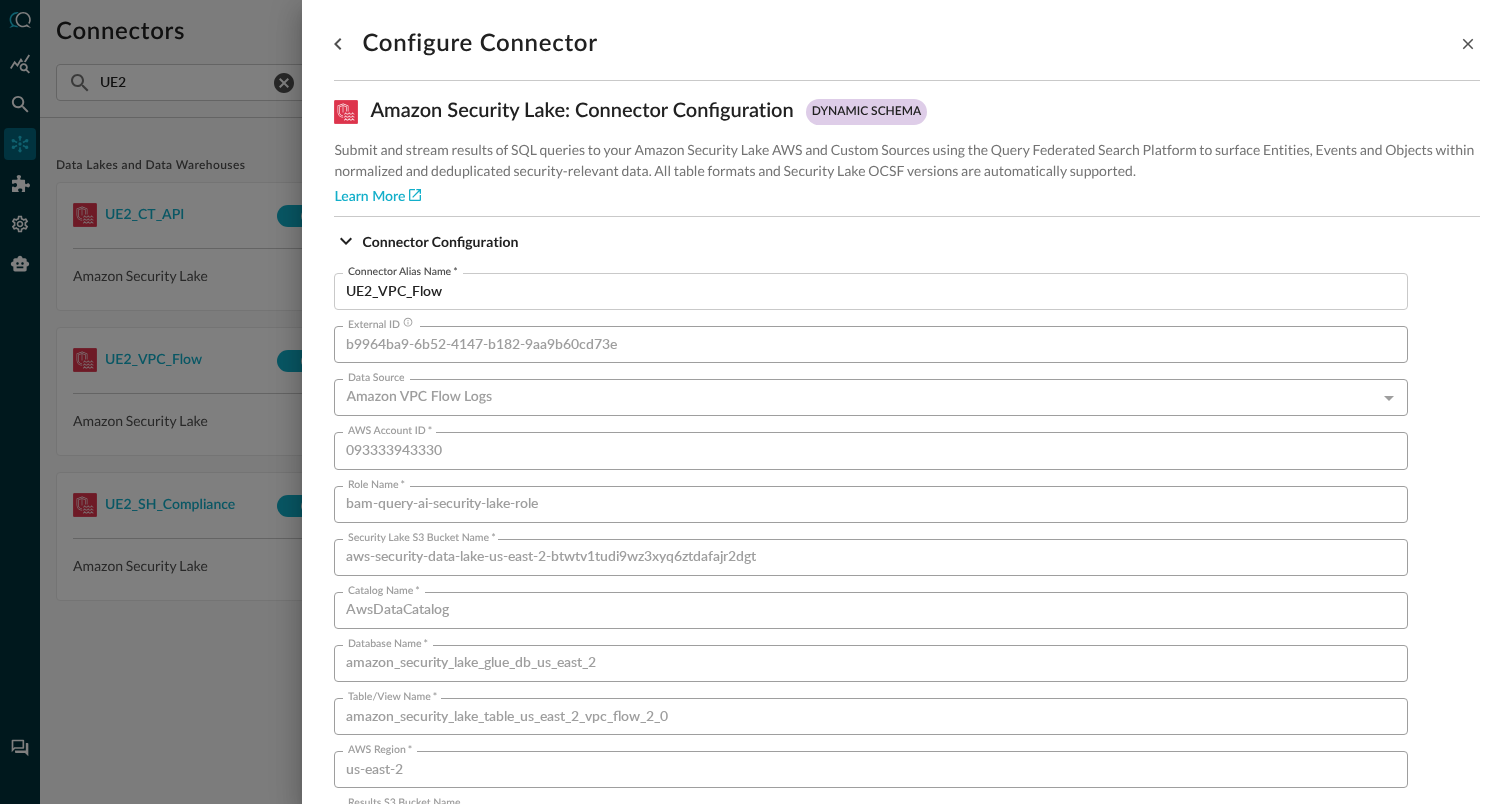 scroll, scrollTop: 1359, scrollLeft: 0, axis: vertical 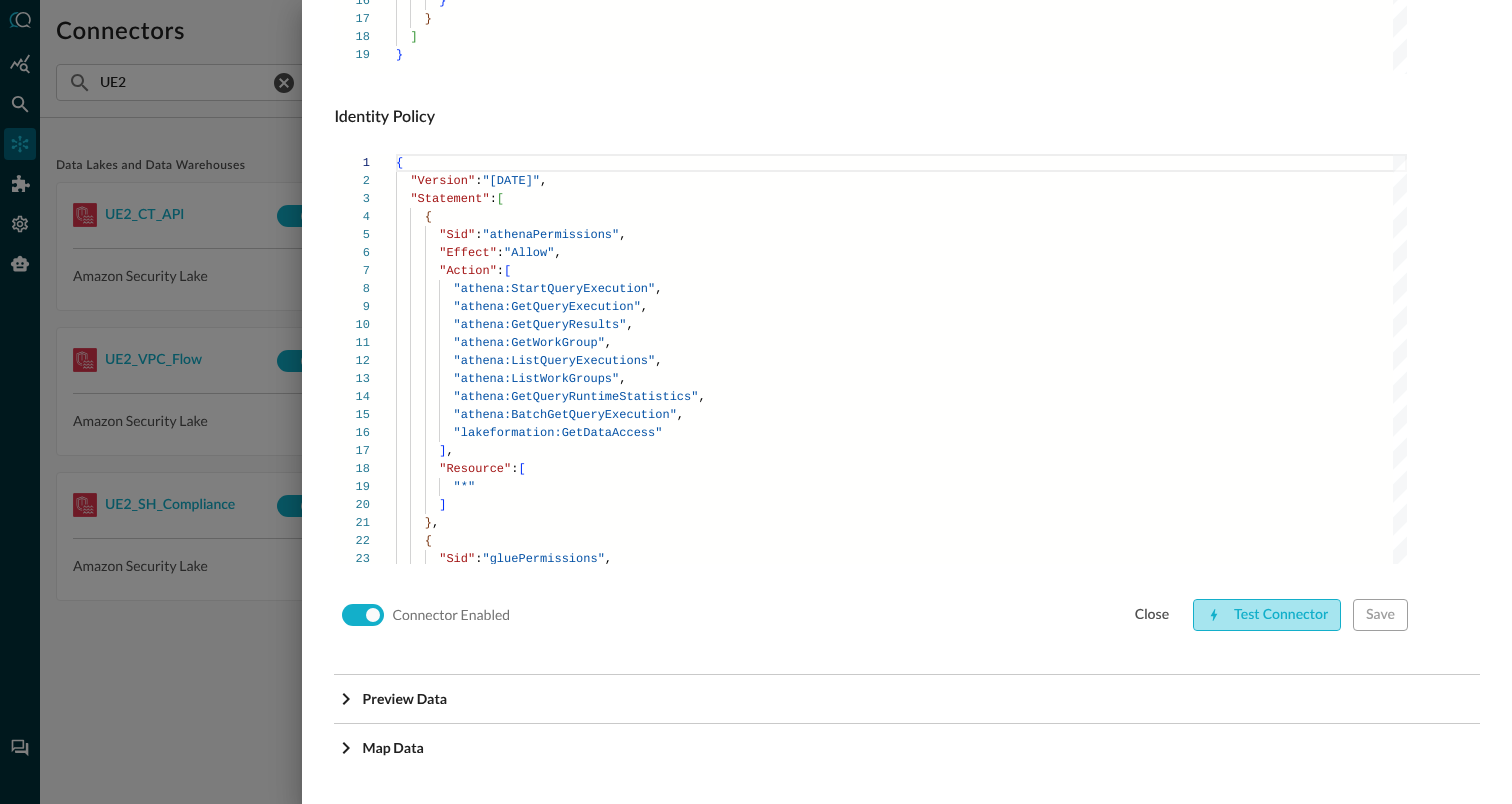click on "Test Connector" at bounding box center (1267, 615) 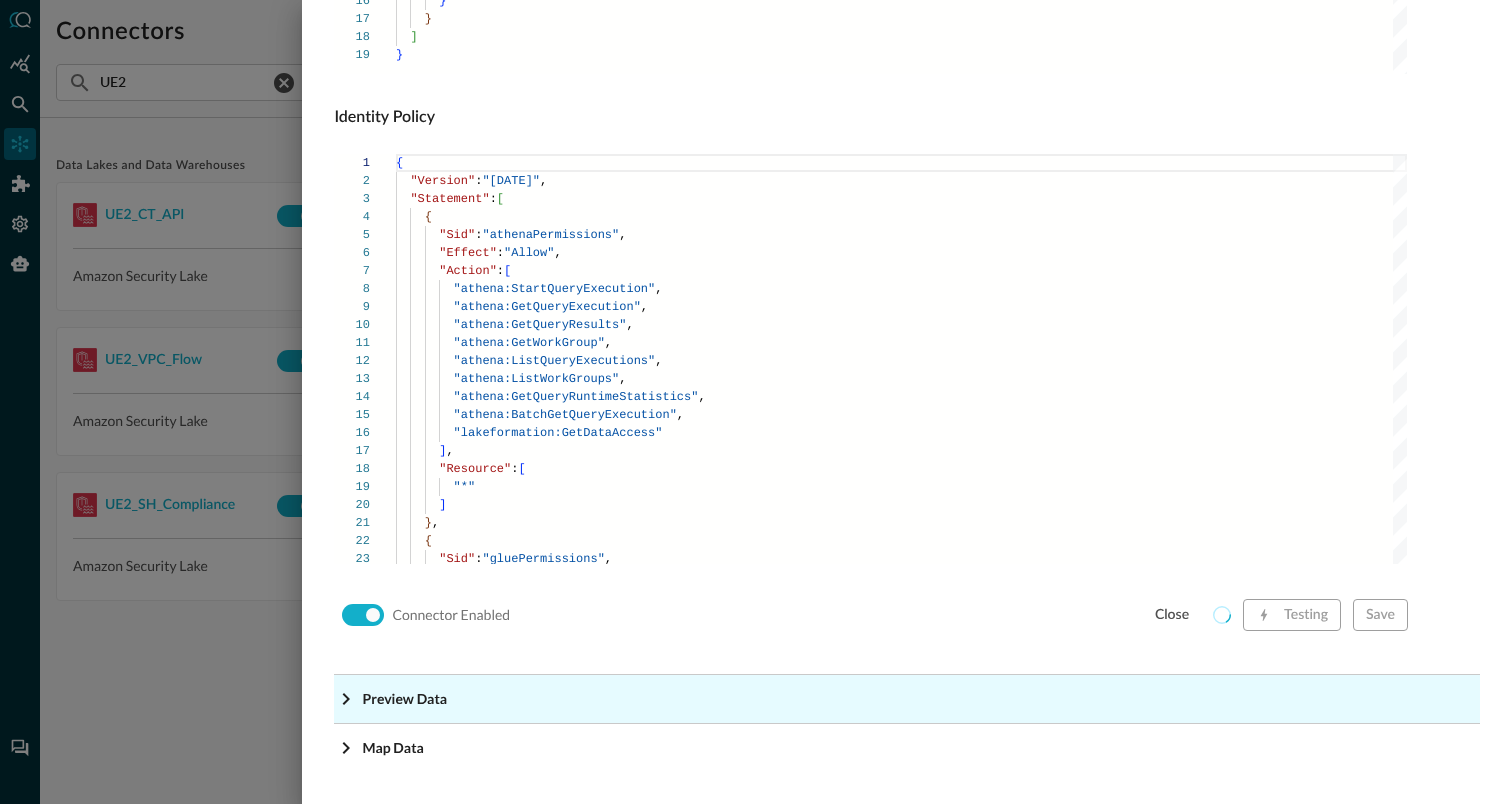 click on "Preview Data" at bounding box center [907, -1118] 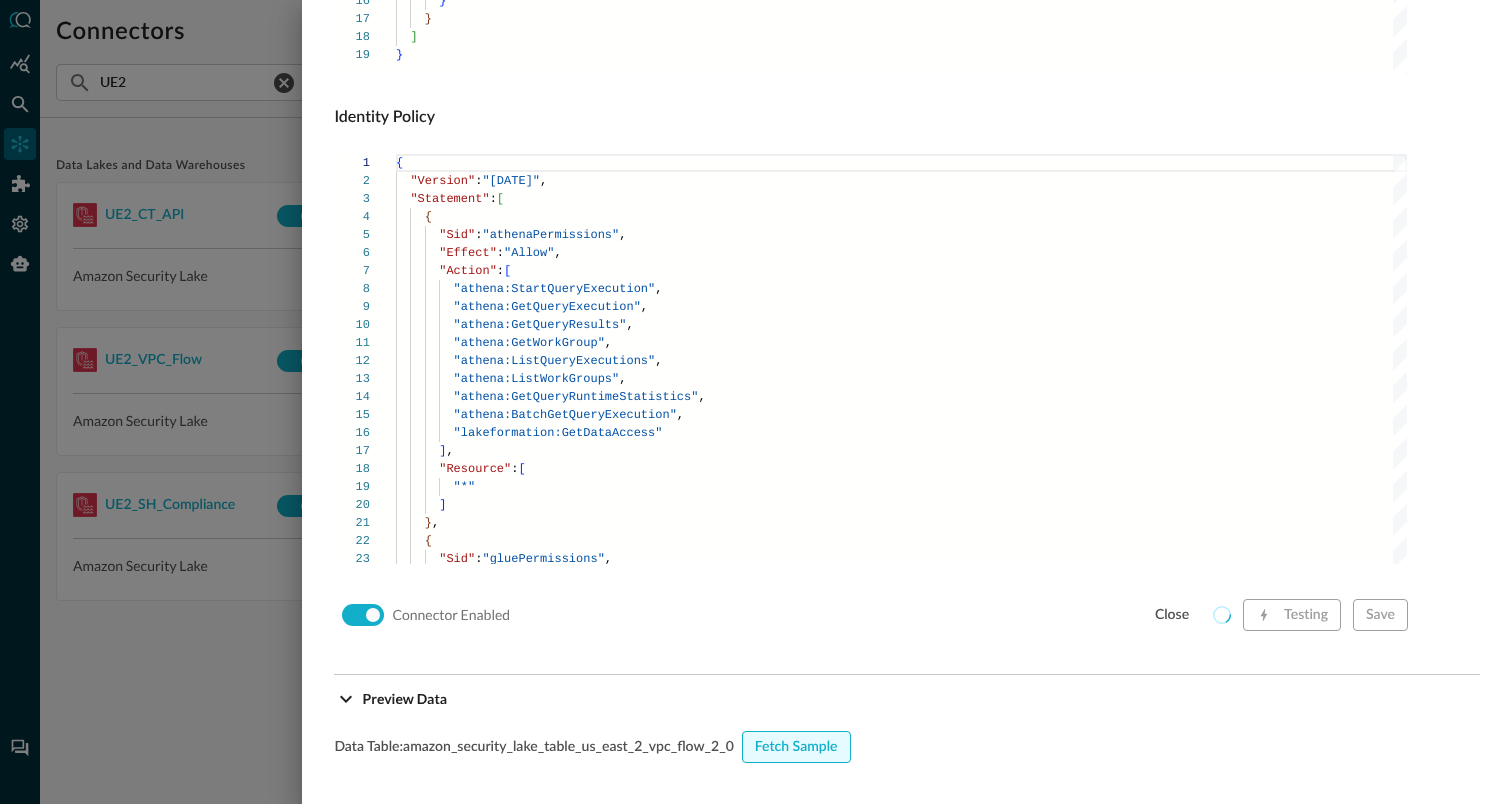 click on "Fetch Sample" at bounding box center (796, 747) 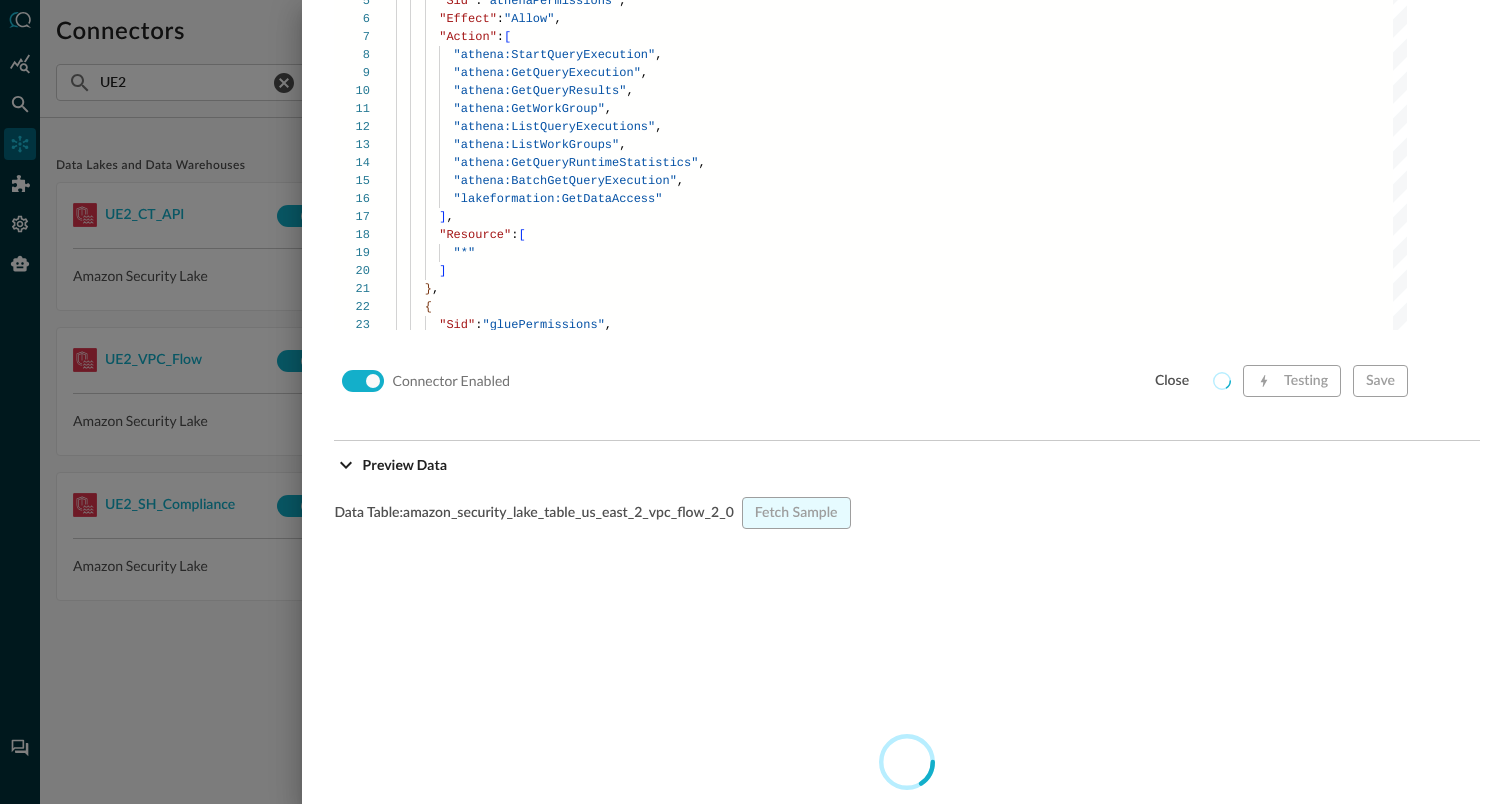 scroll, scrollTop: 1600, scrollLeft: 0, axis: vertical 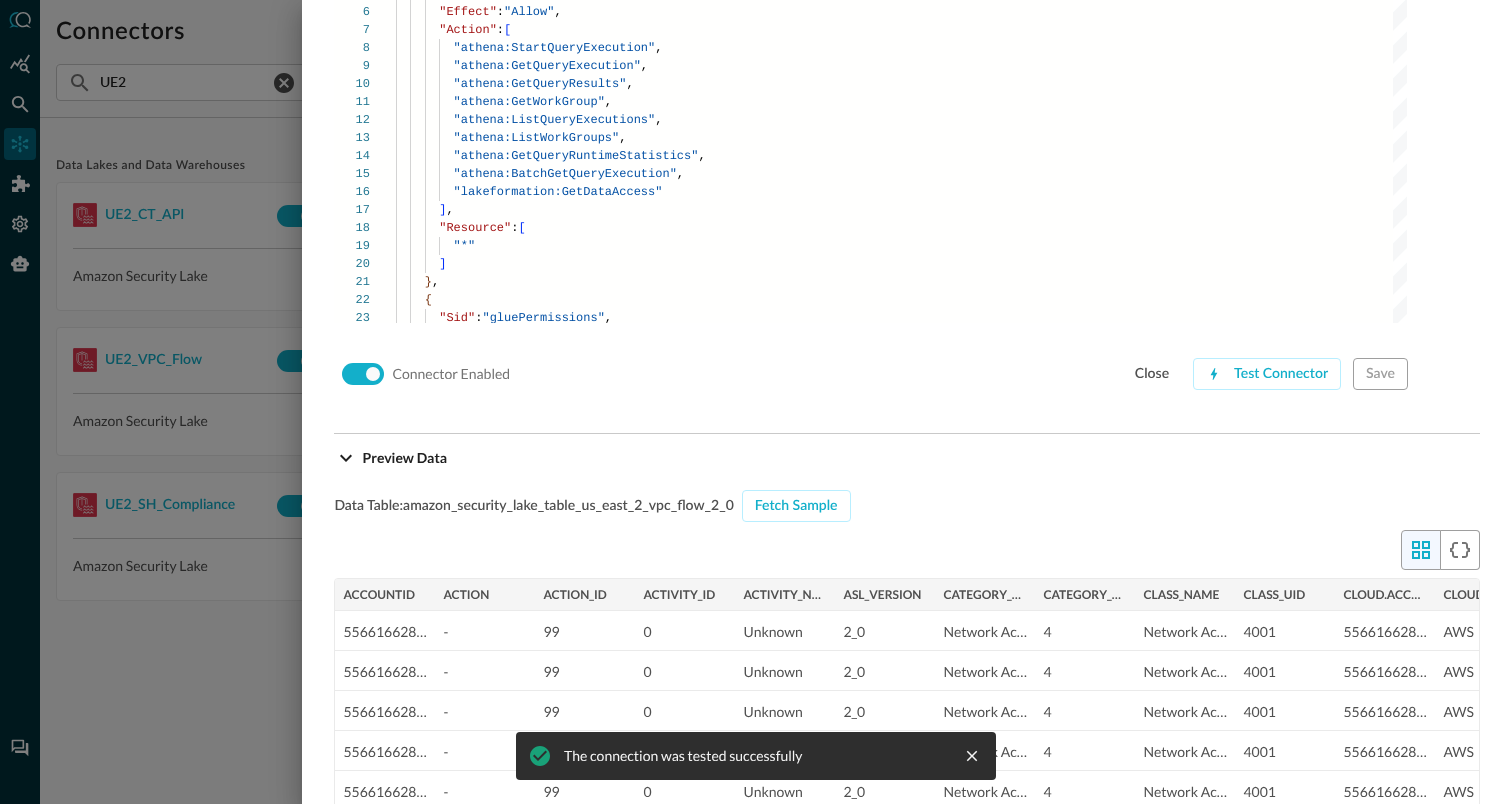 click at bounding box center (756, 402) 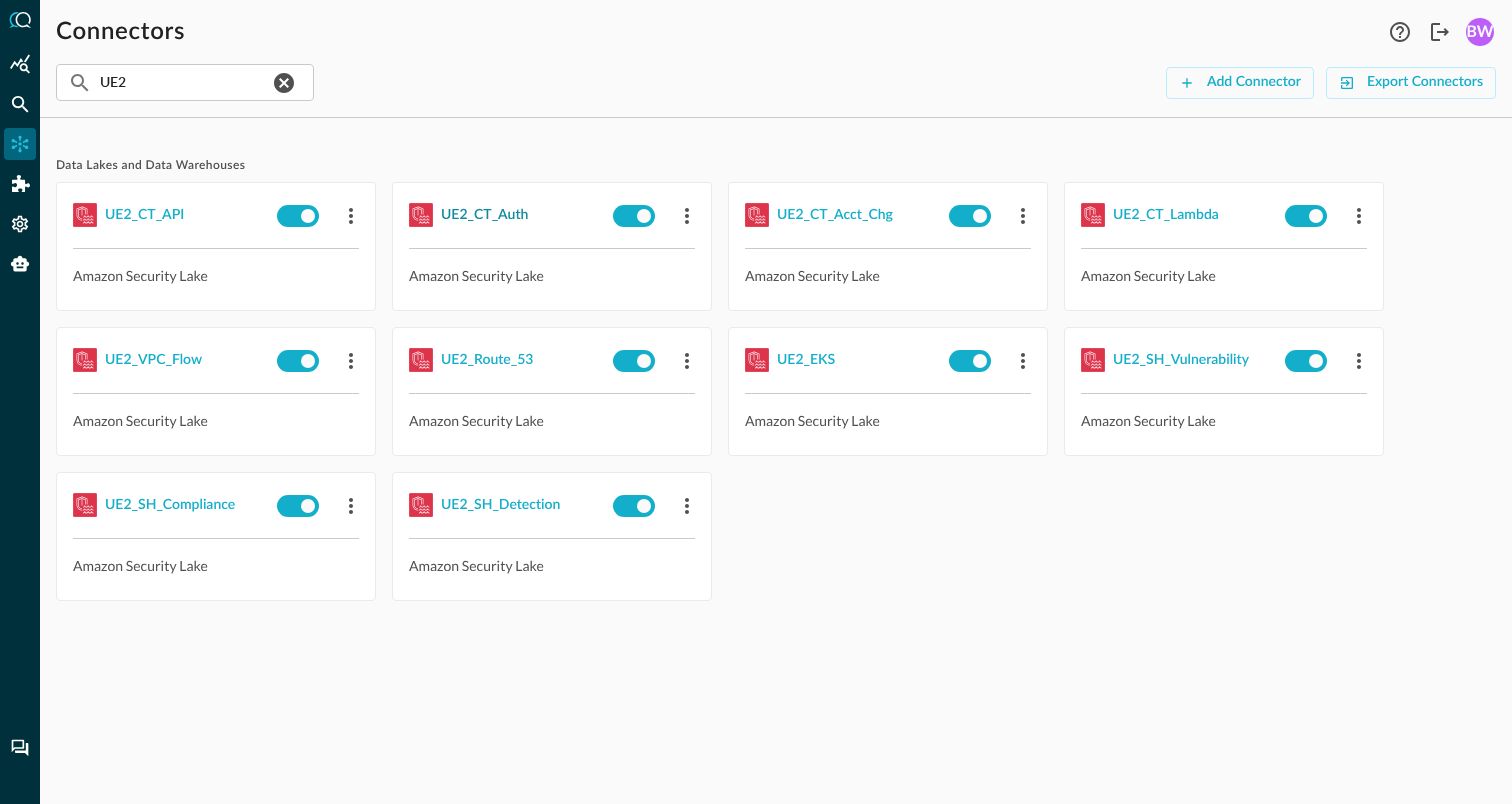 click on "UE2_CT_Auth" at bounding box center [484, 215] 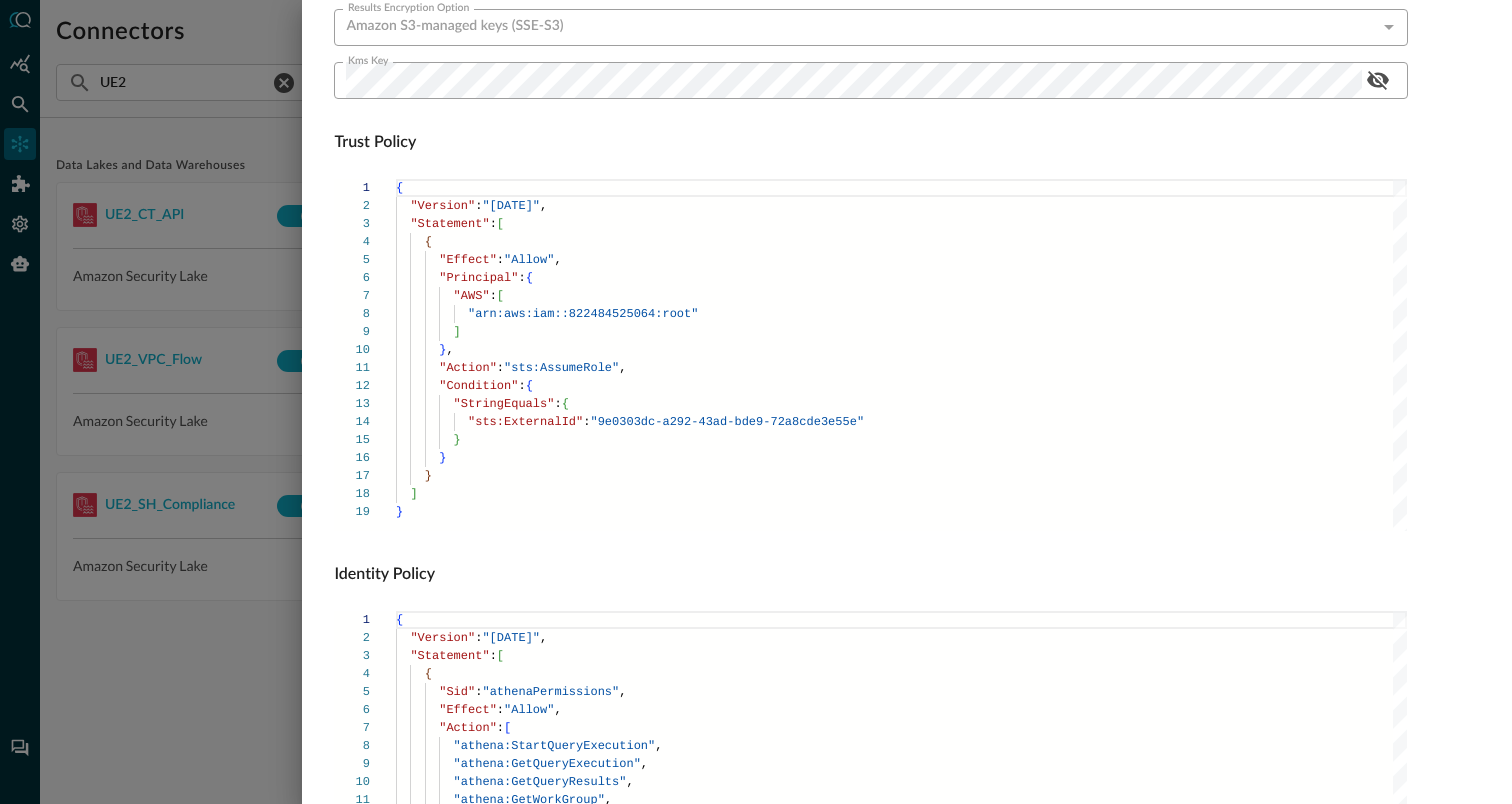 scroll, scrollTop: 1359, scrollLeft: 0, axis: vertical 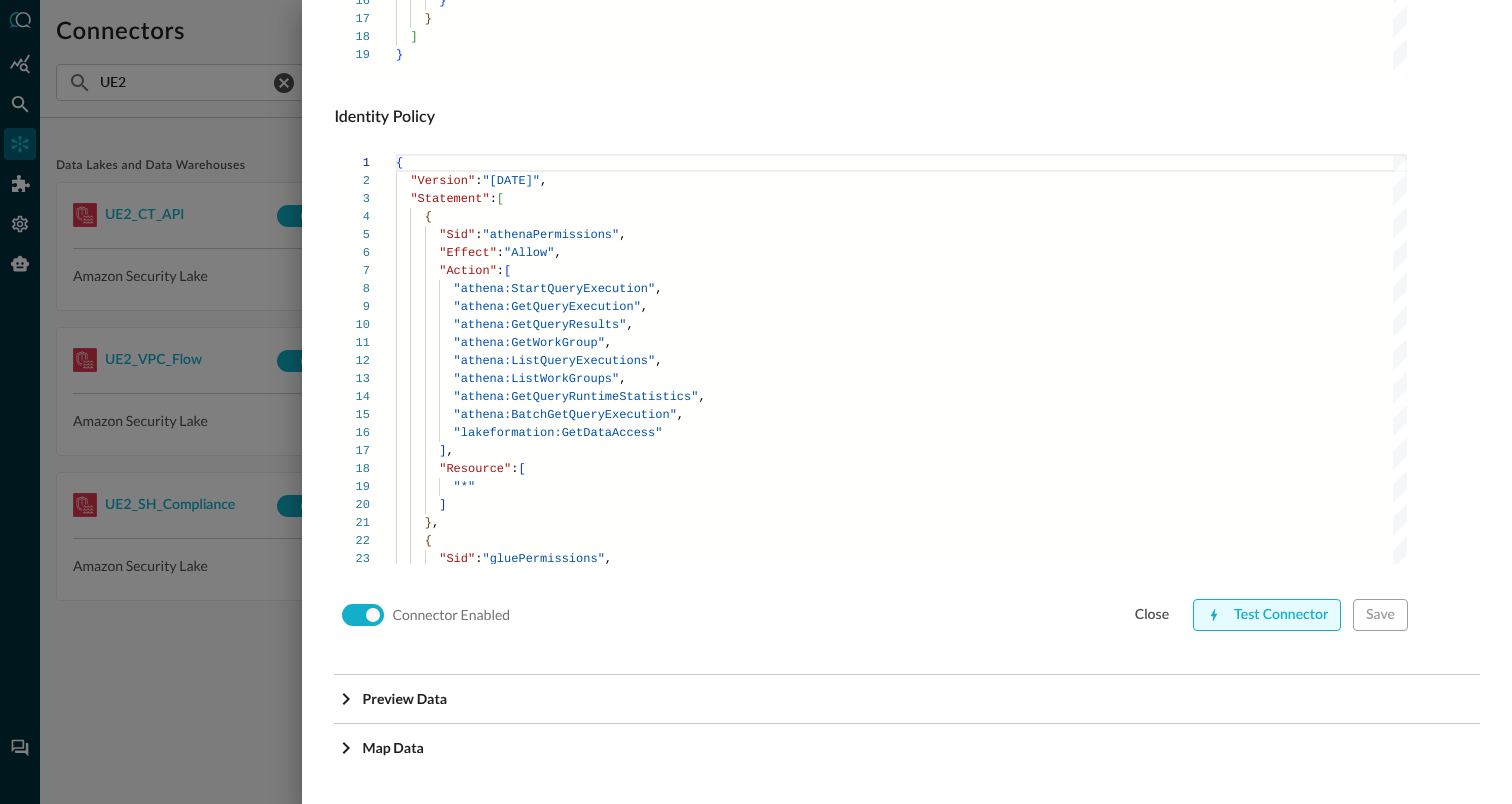 click on "Test Connector" at bounding box center [1267, 615] 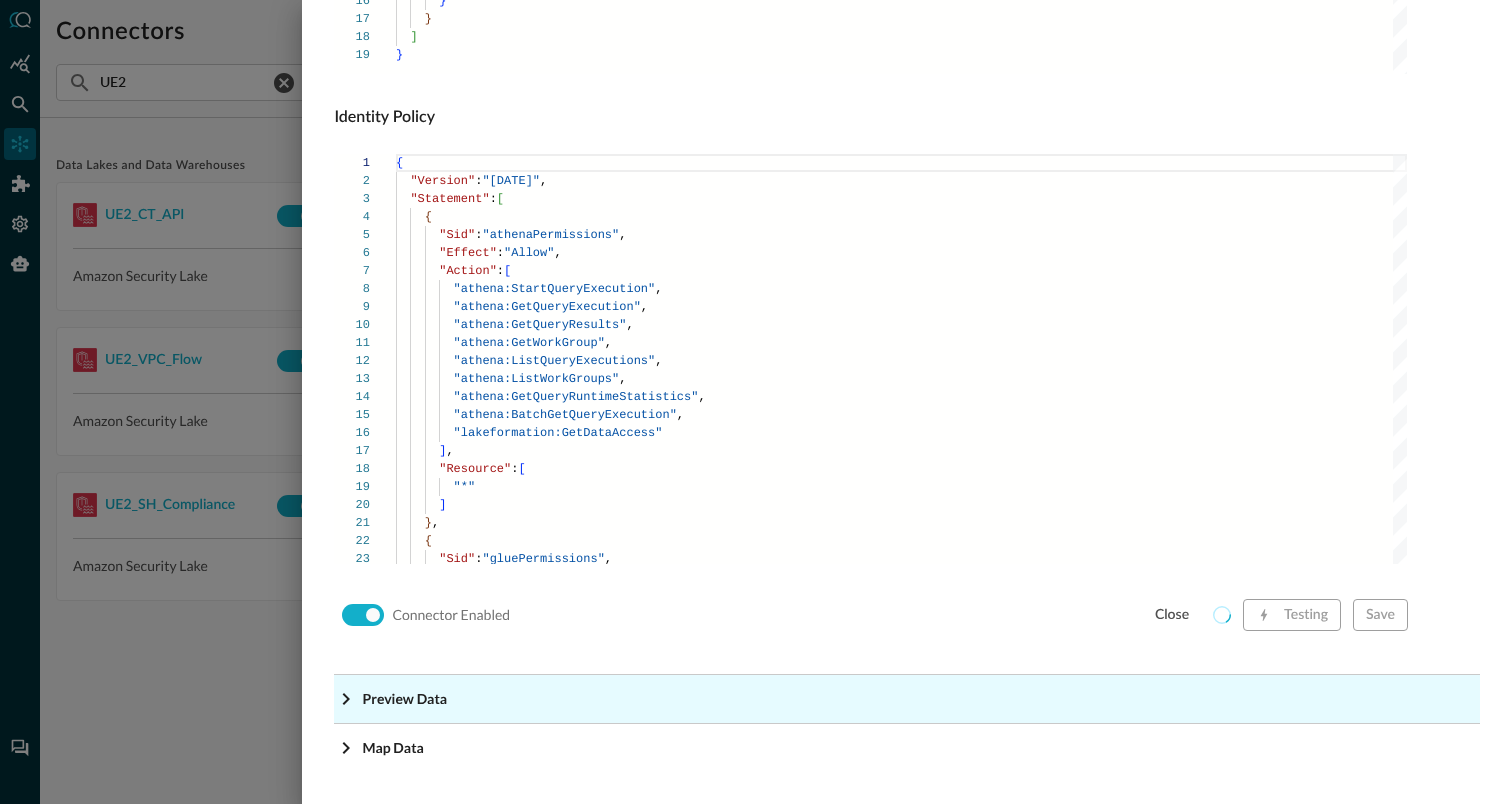 click on "Preview Data" at bounding box center [440, -1118] 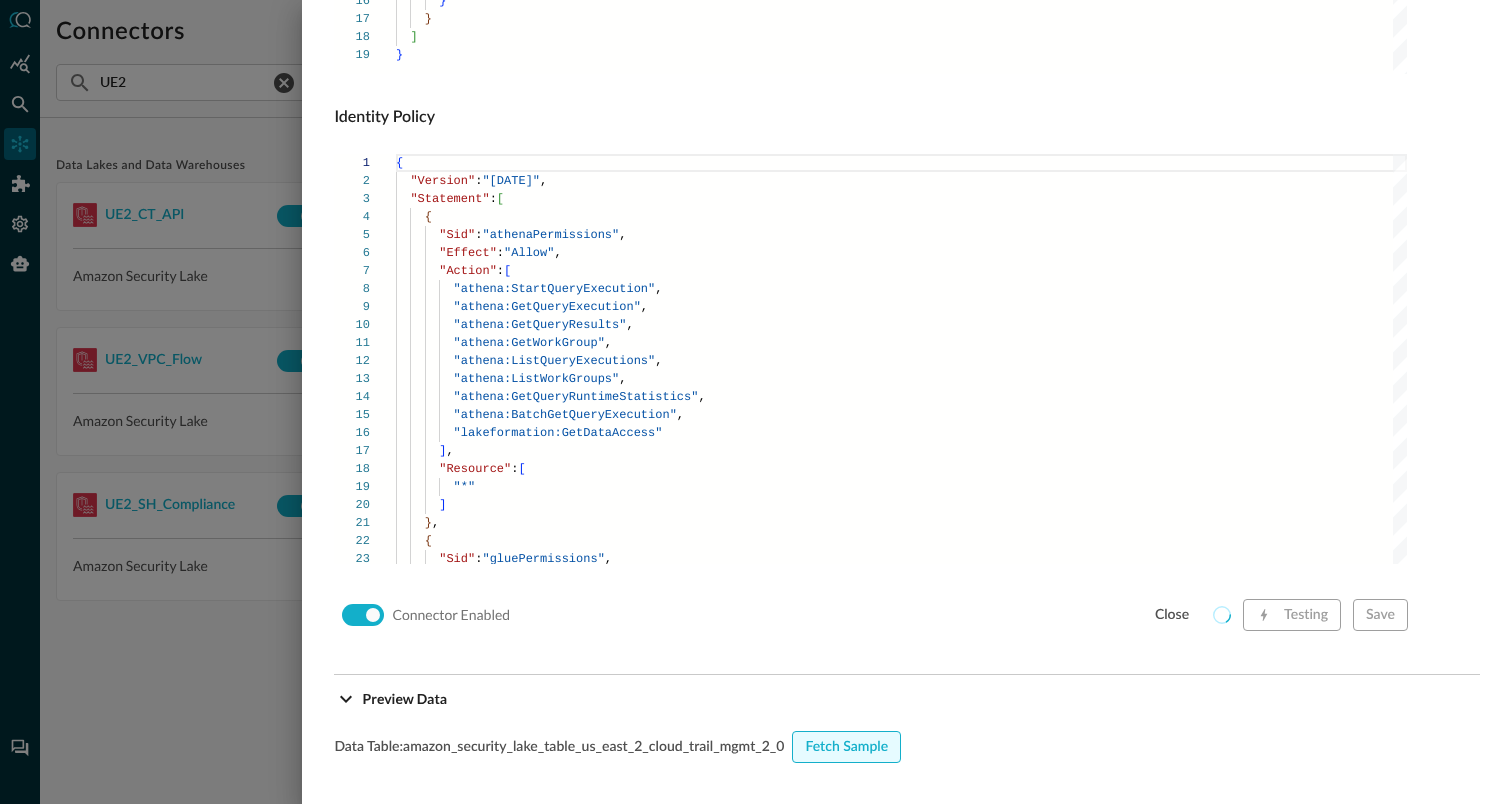 click on "Fetch Sample" at bounding box center [846, 747] 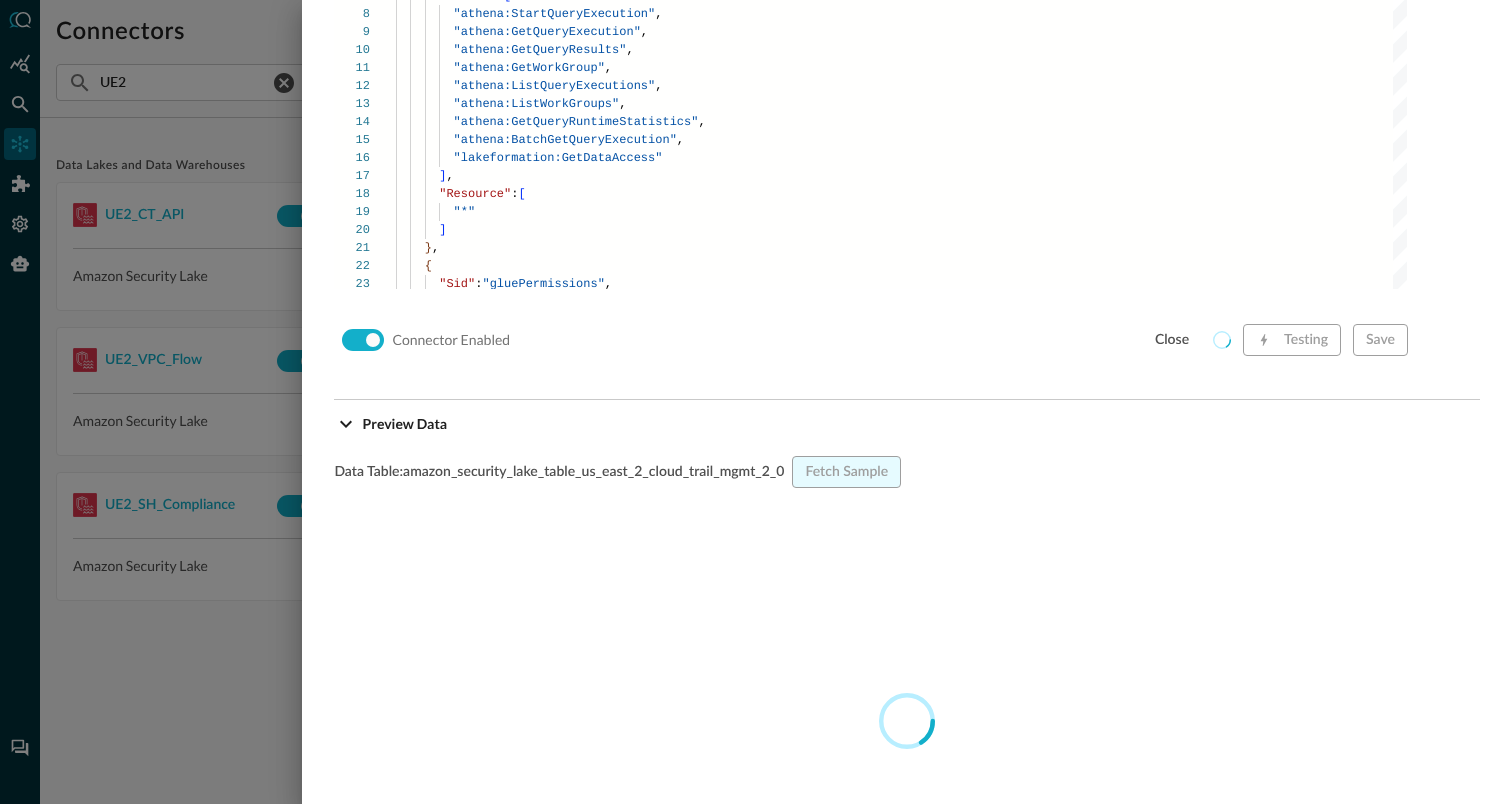 scroll, scrollTop: 1639, scrollLeft: 0, axis: vertical 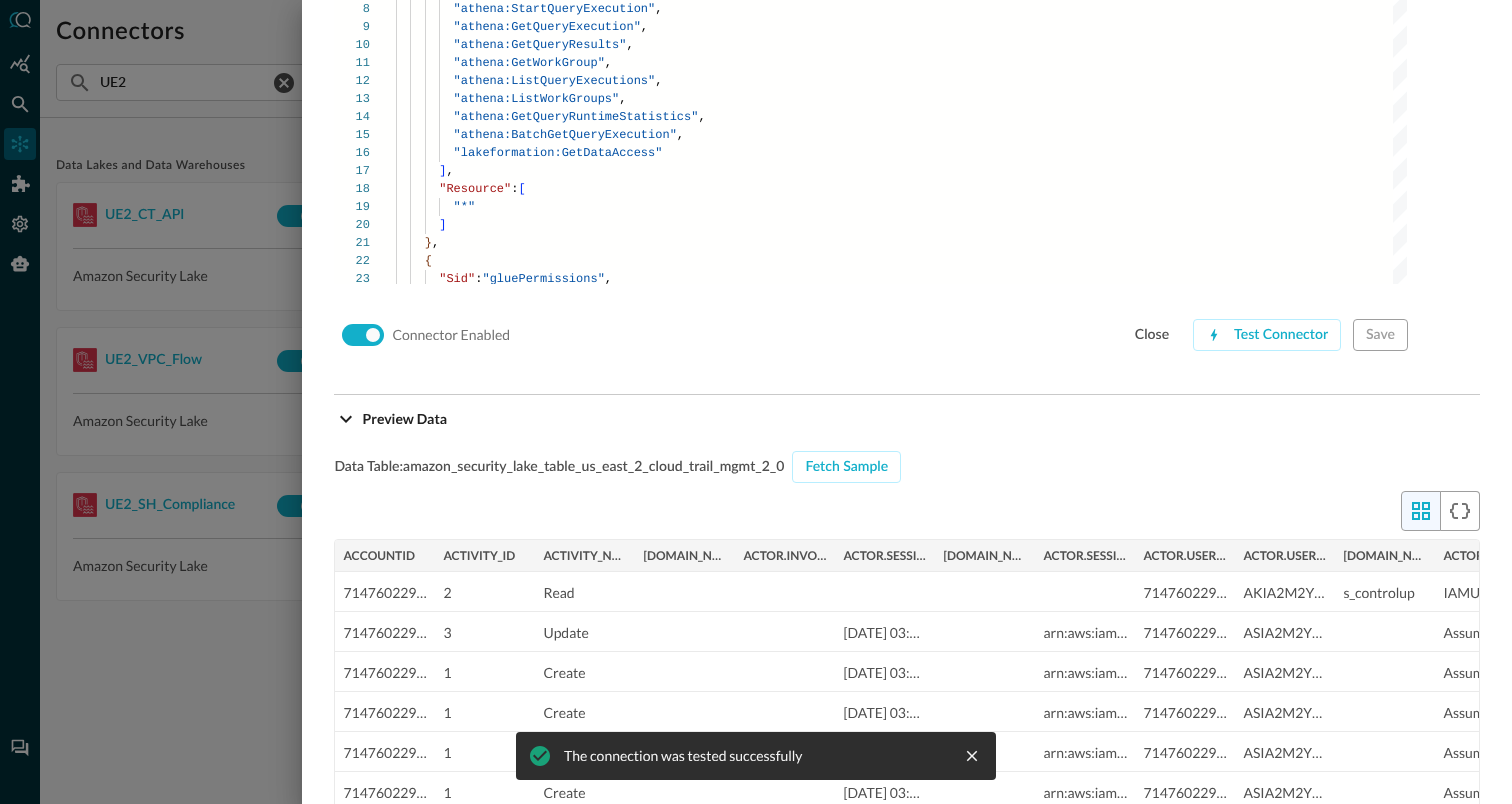 click at bounding box center [756, 402] 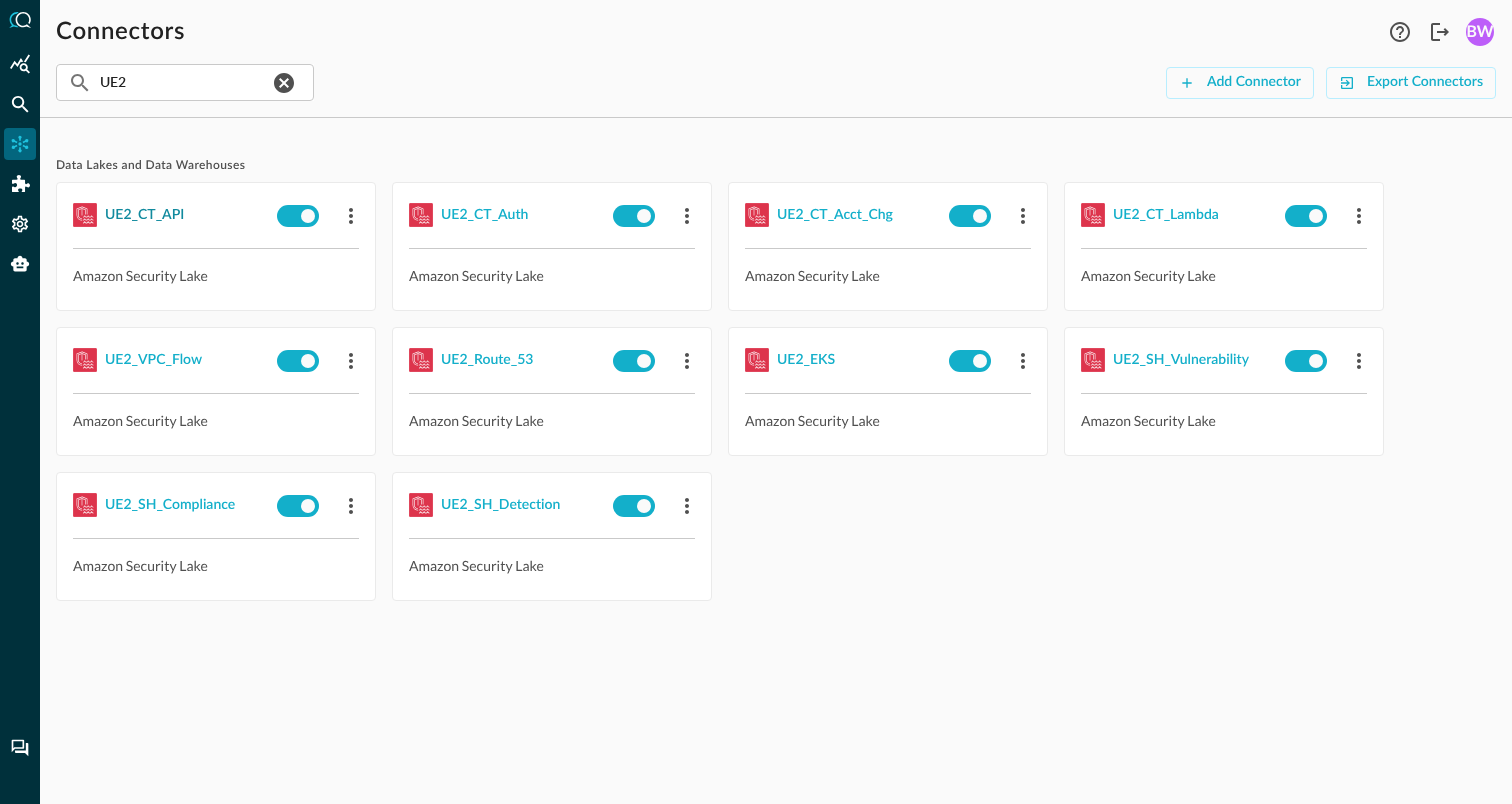 click on "UE2_CT_API" at bounding box center (144, 215) 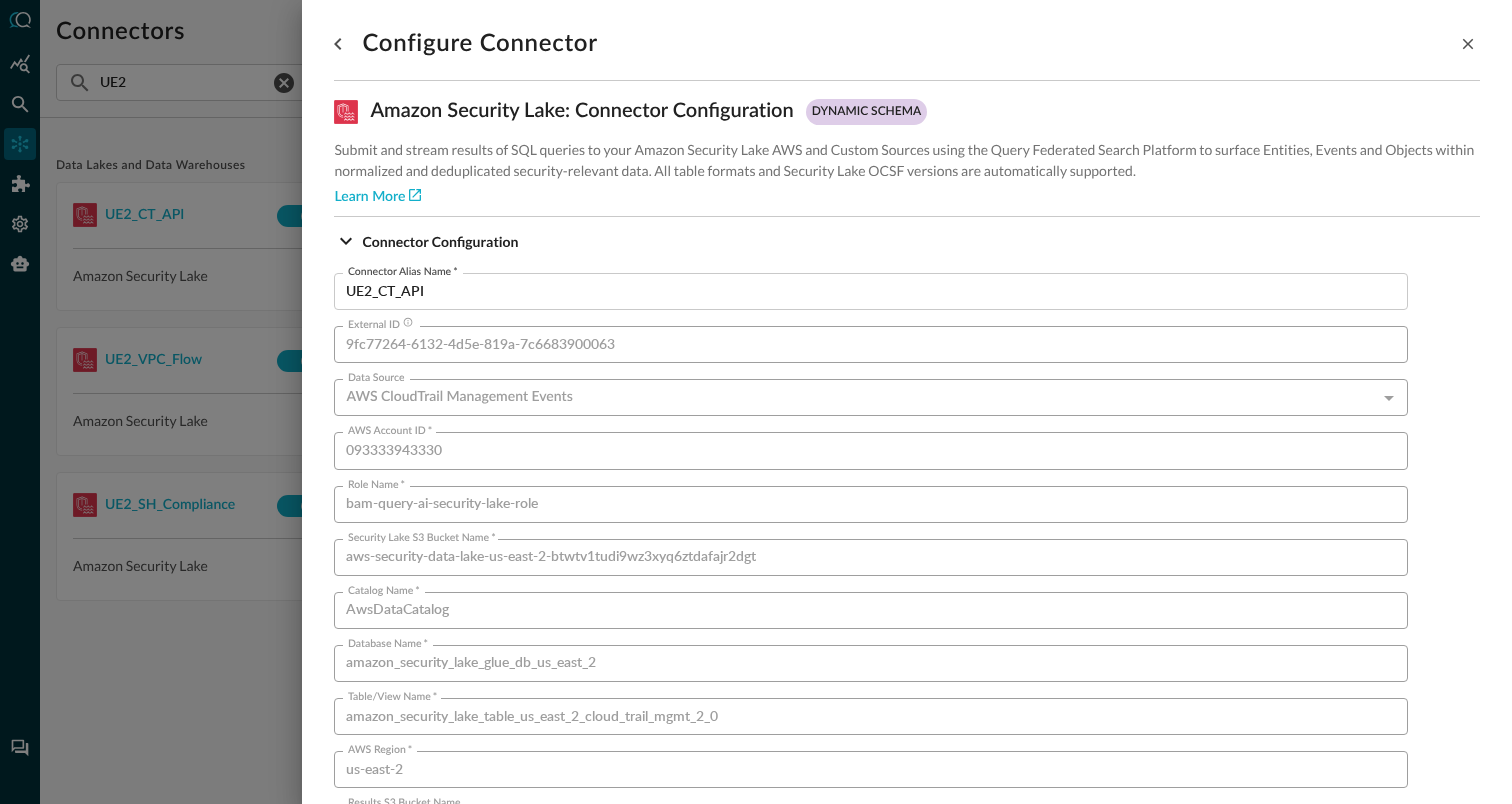 scroll, scrollTop: 1359, scrollLeft: 0, axis: vertical 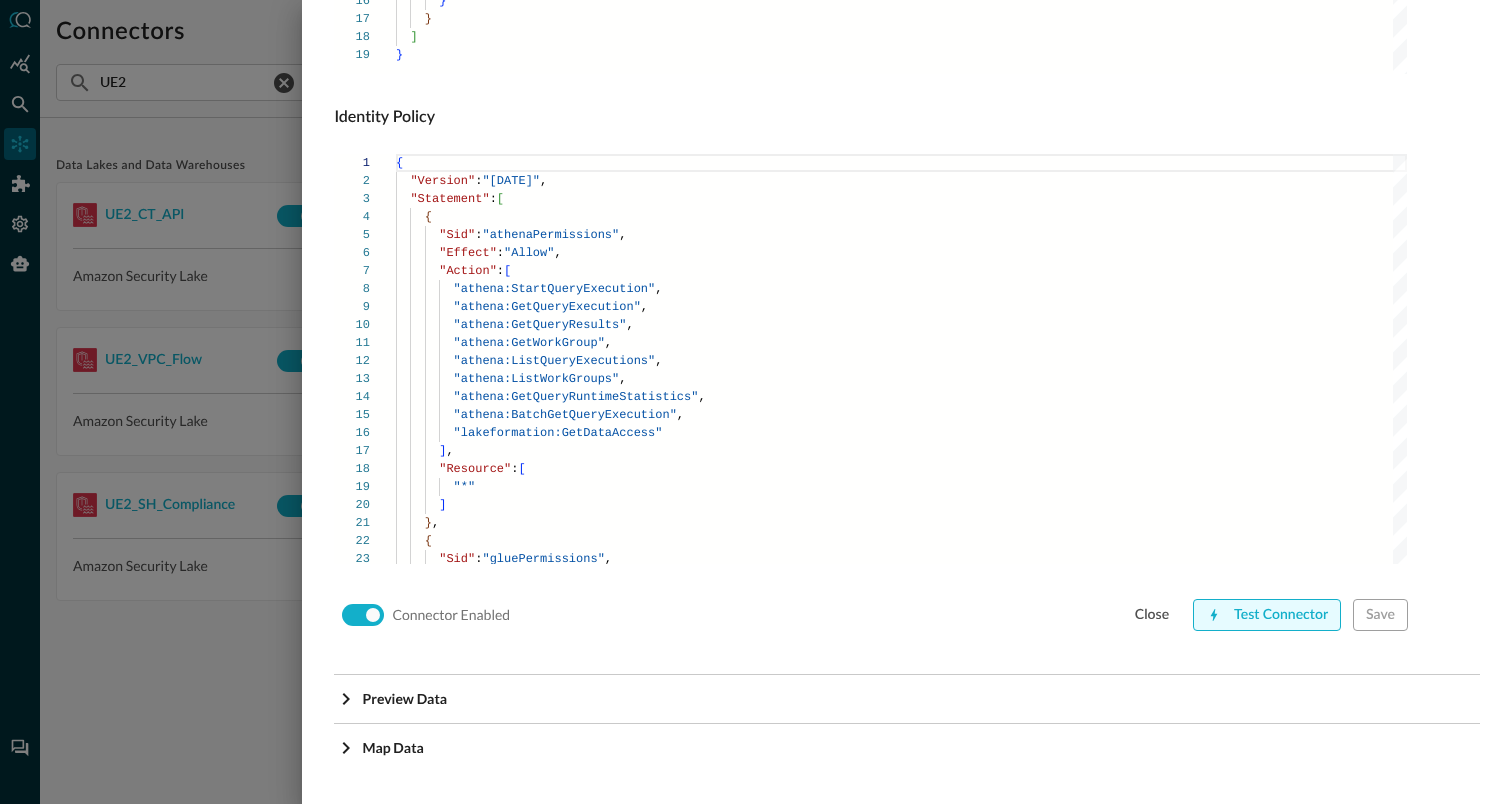 click on "Test Connector" at bounding box center [1267, 615] 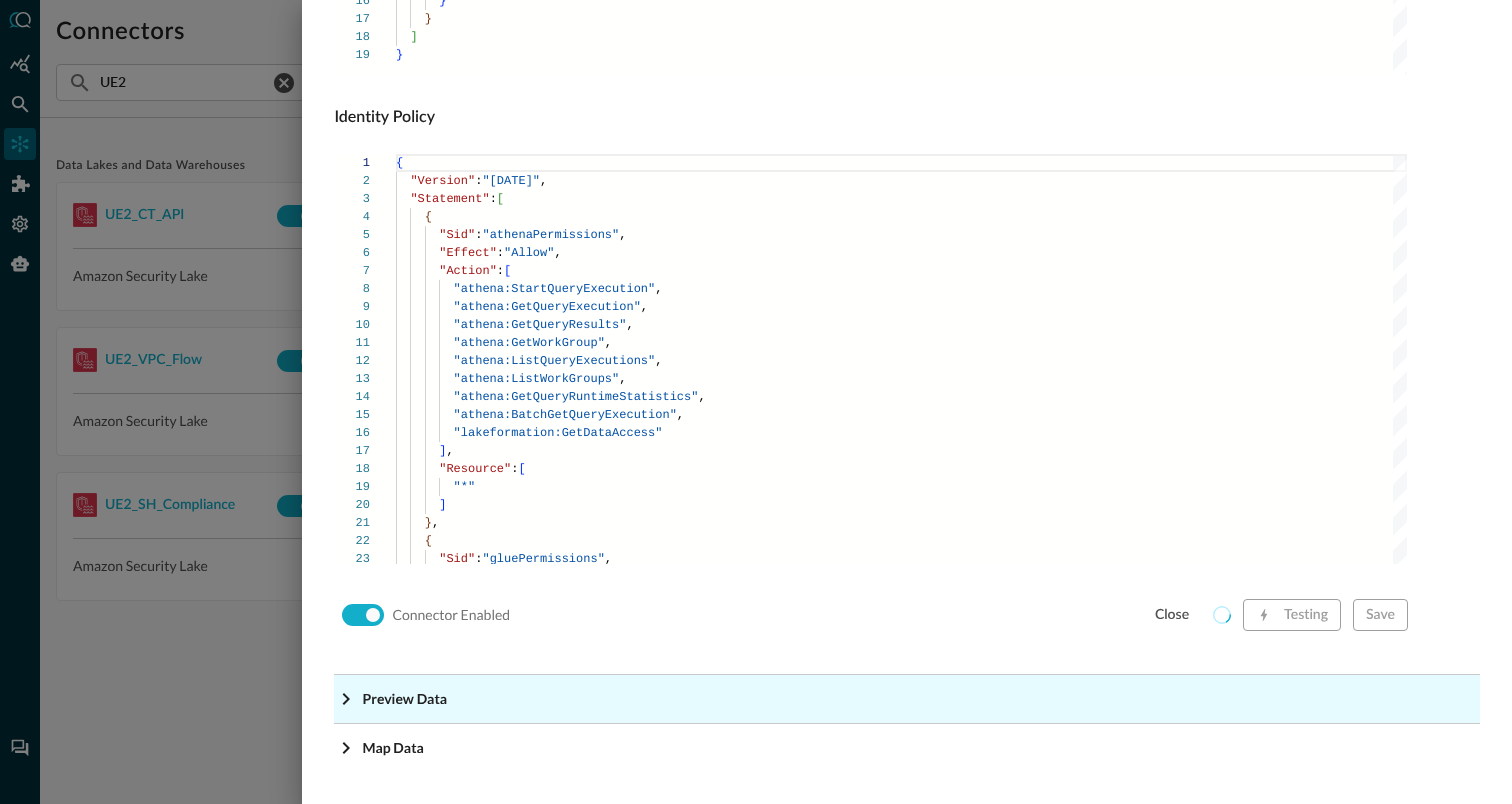 click on "Preview Data" at bounding box center (913, -1118) 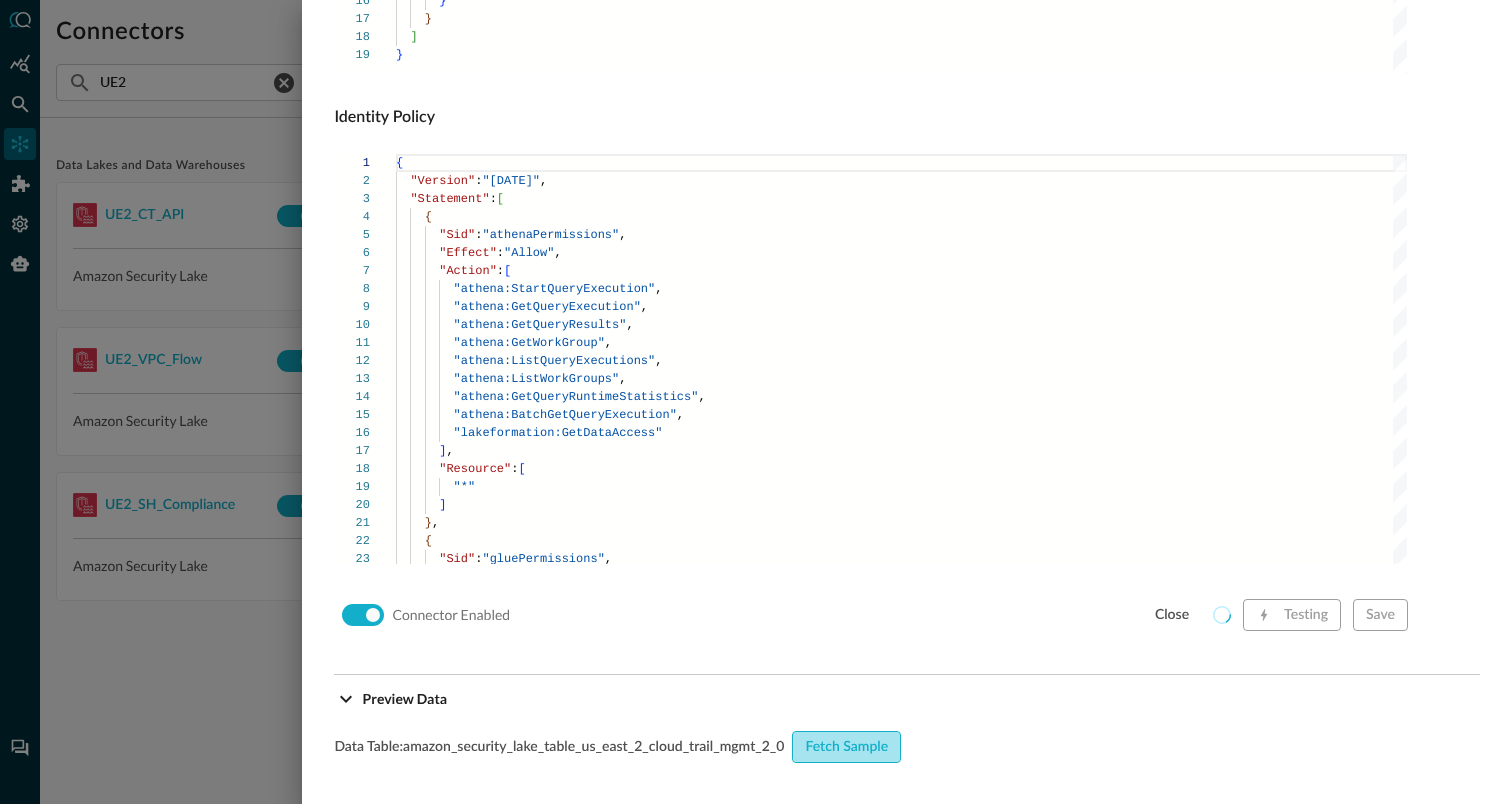 click on "Fetch Sample" at bounding box center (846, 747) 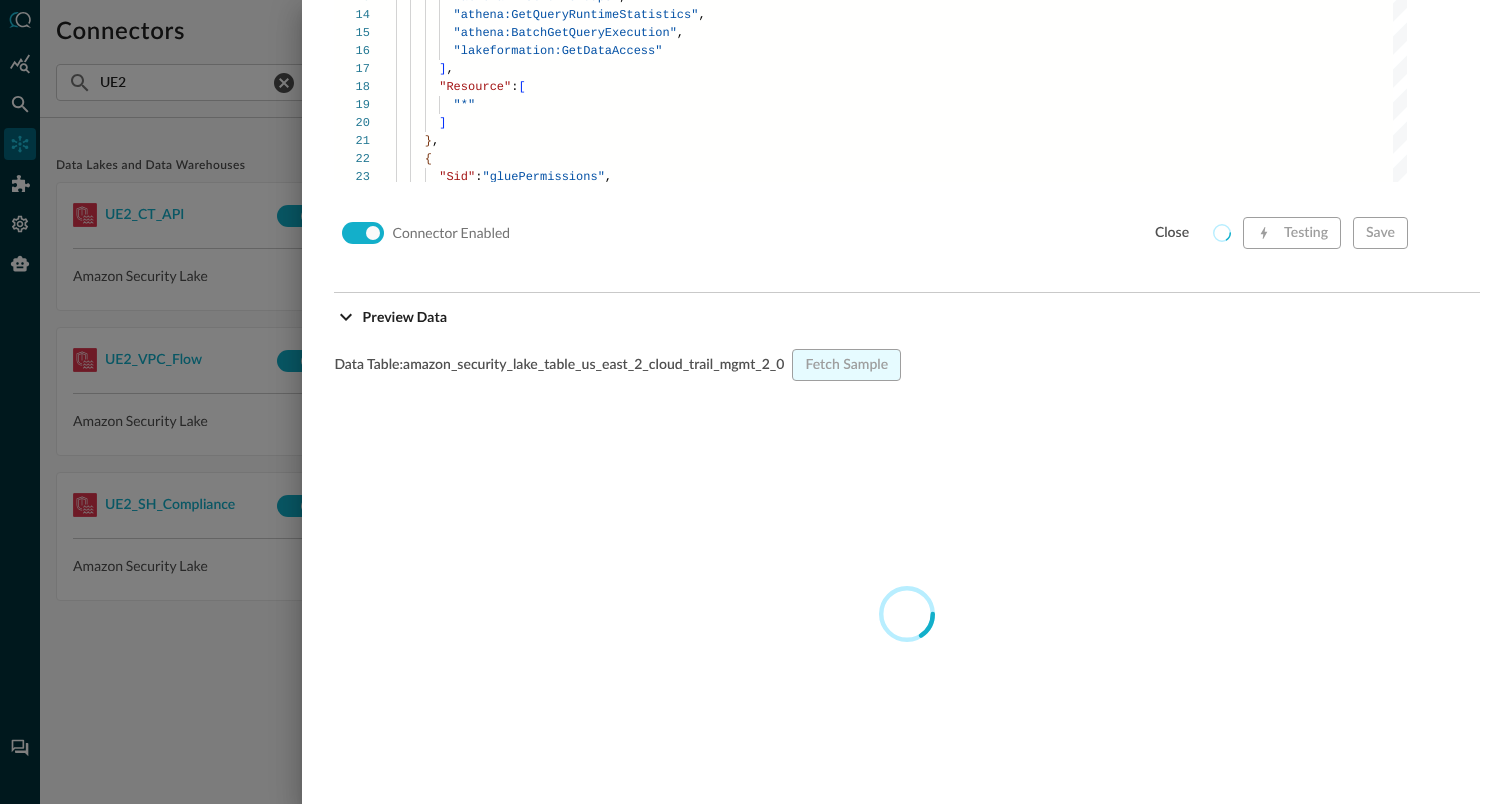 scroll, scrollTop: 1771, scrollLeft: 0, axis: vertical 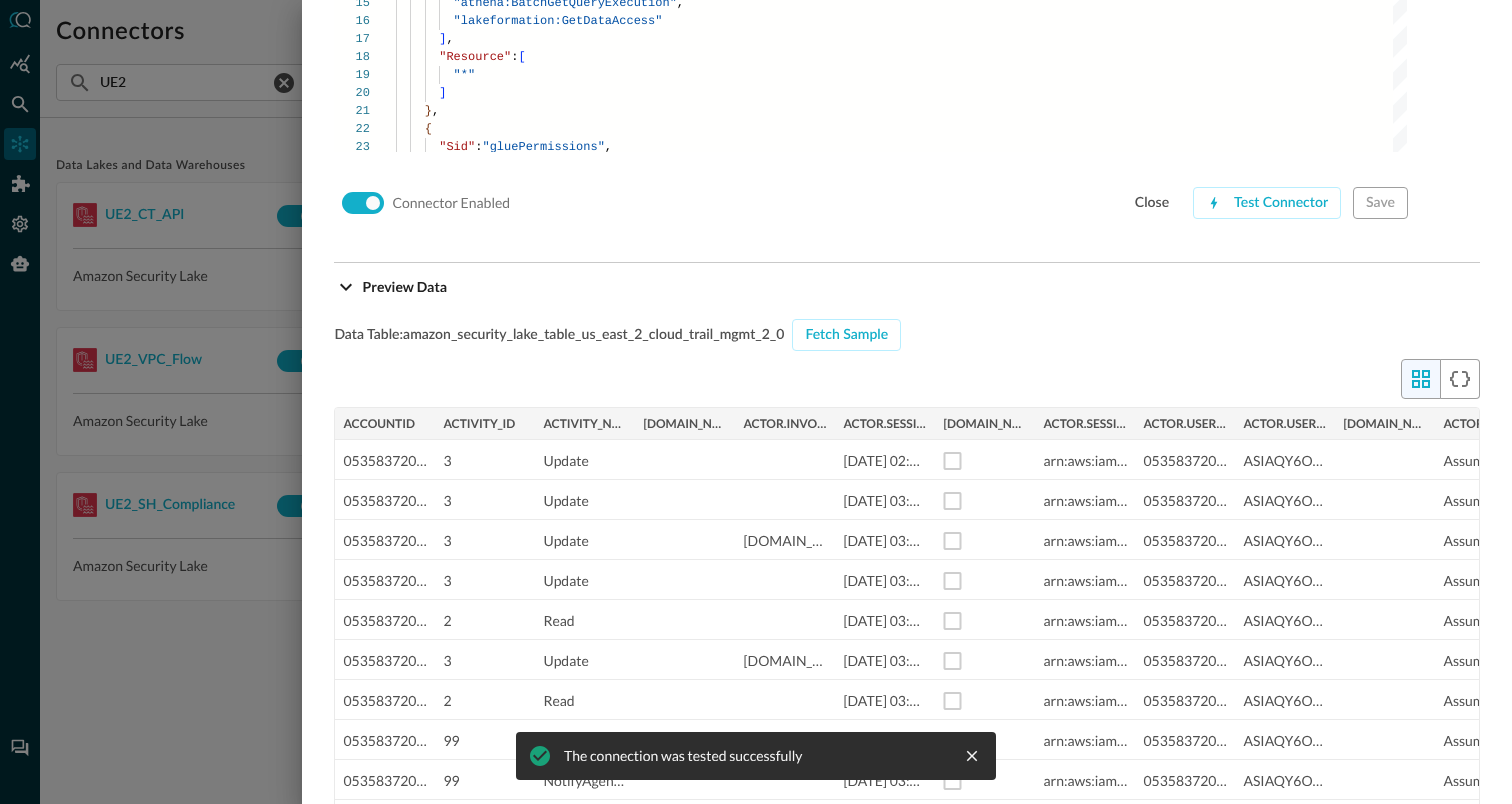 click at bounding box center [756, 402] 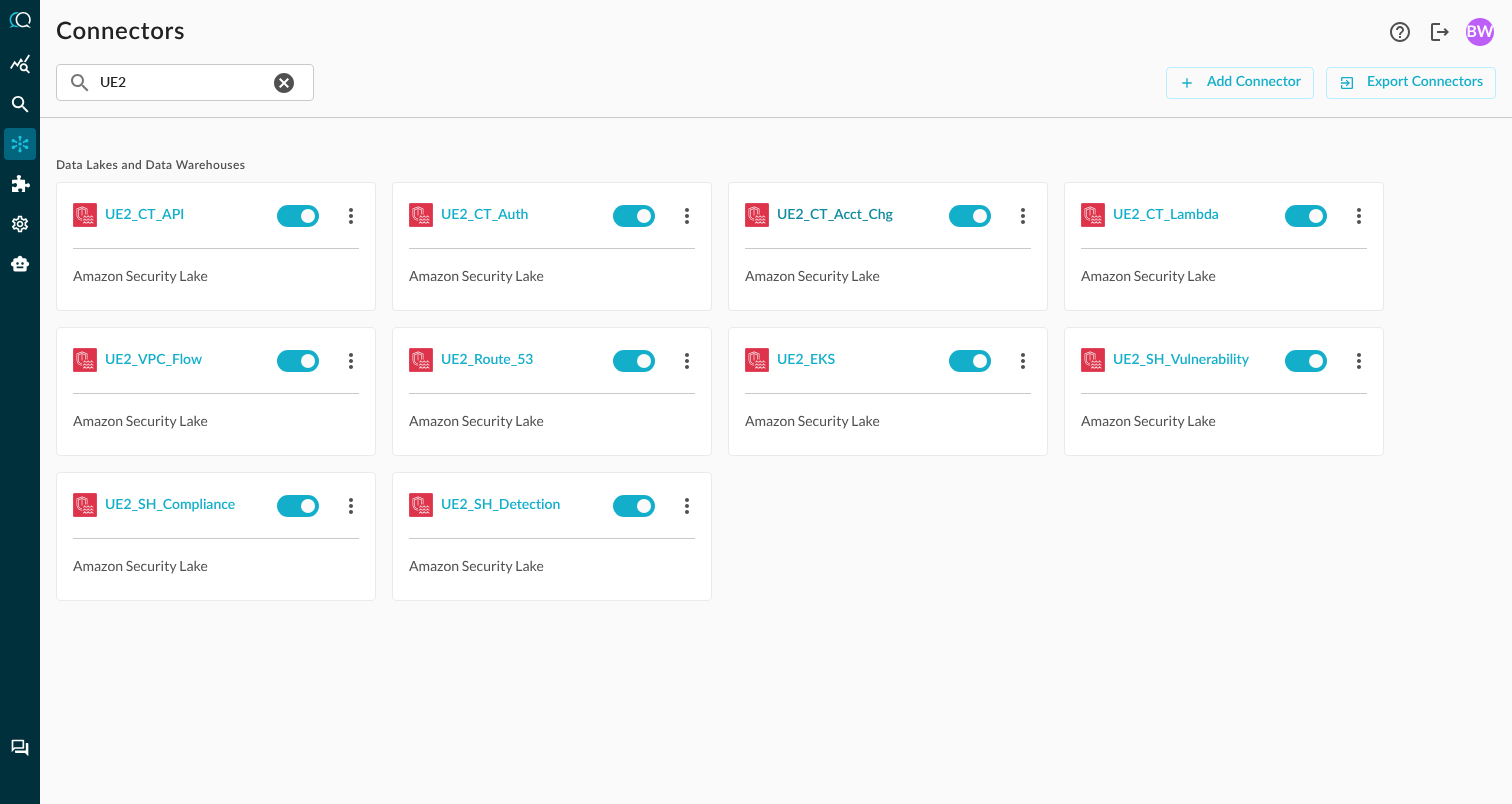 click on "UE2_CT_Acct_Chg" at bounding box center [835, 215] 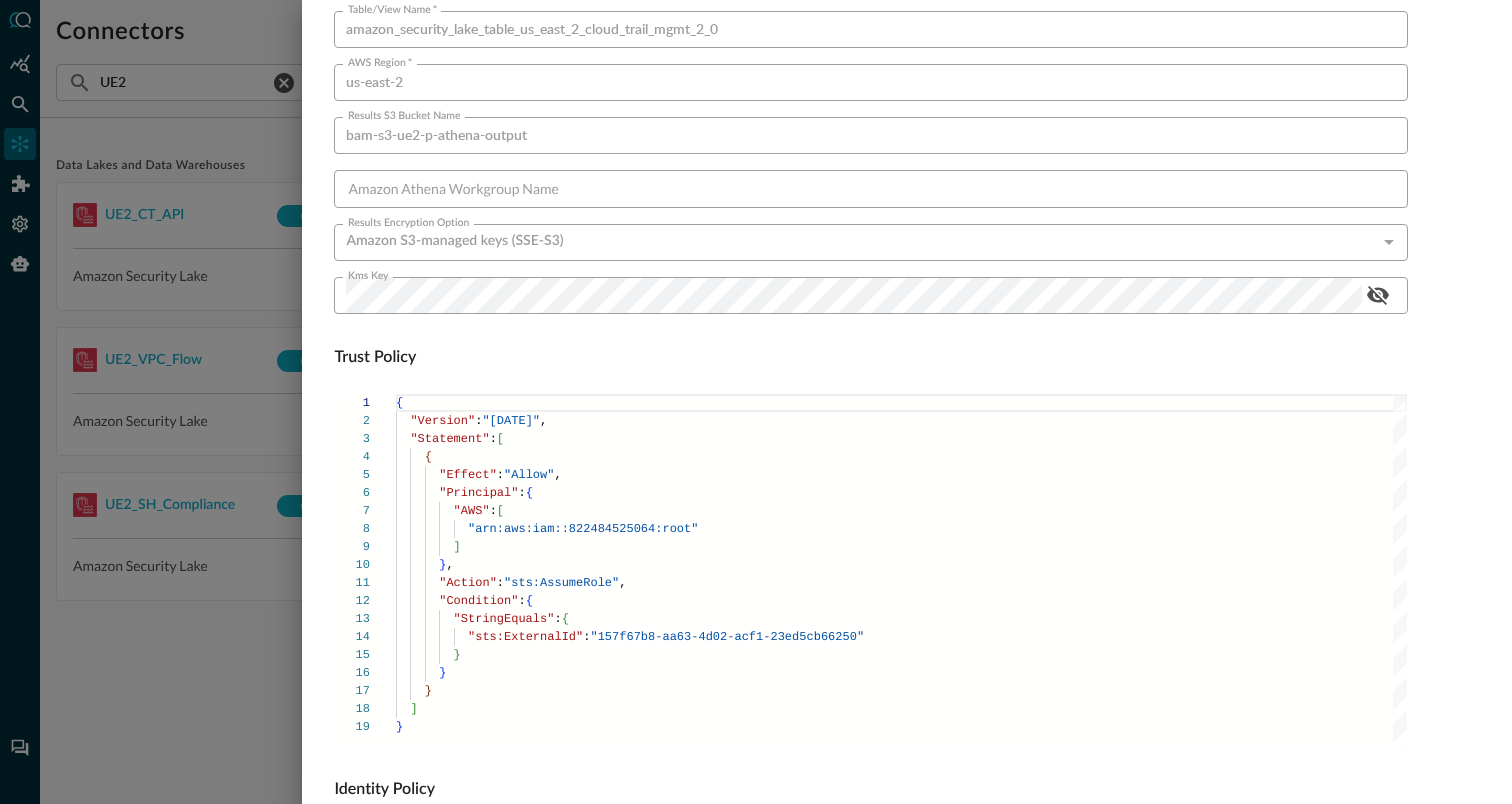 scroll, scrollTop: 1359, scrollLeft: 0, axis: vertical 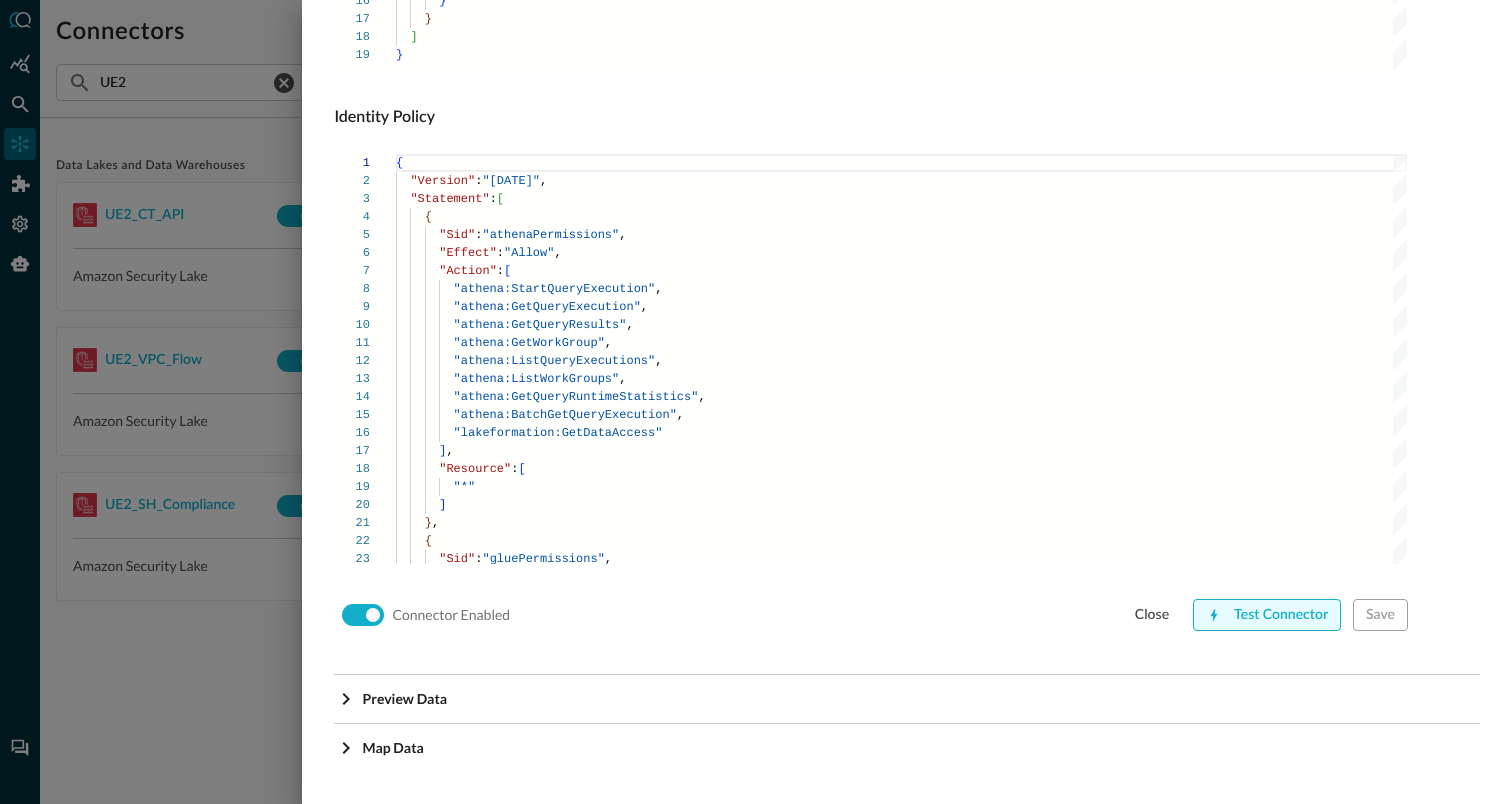 click on "Test Connector" at bounding box center [1267, 615] 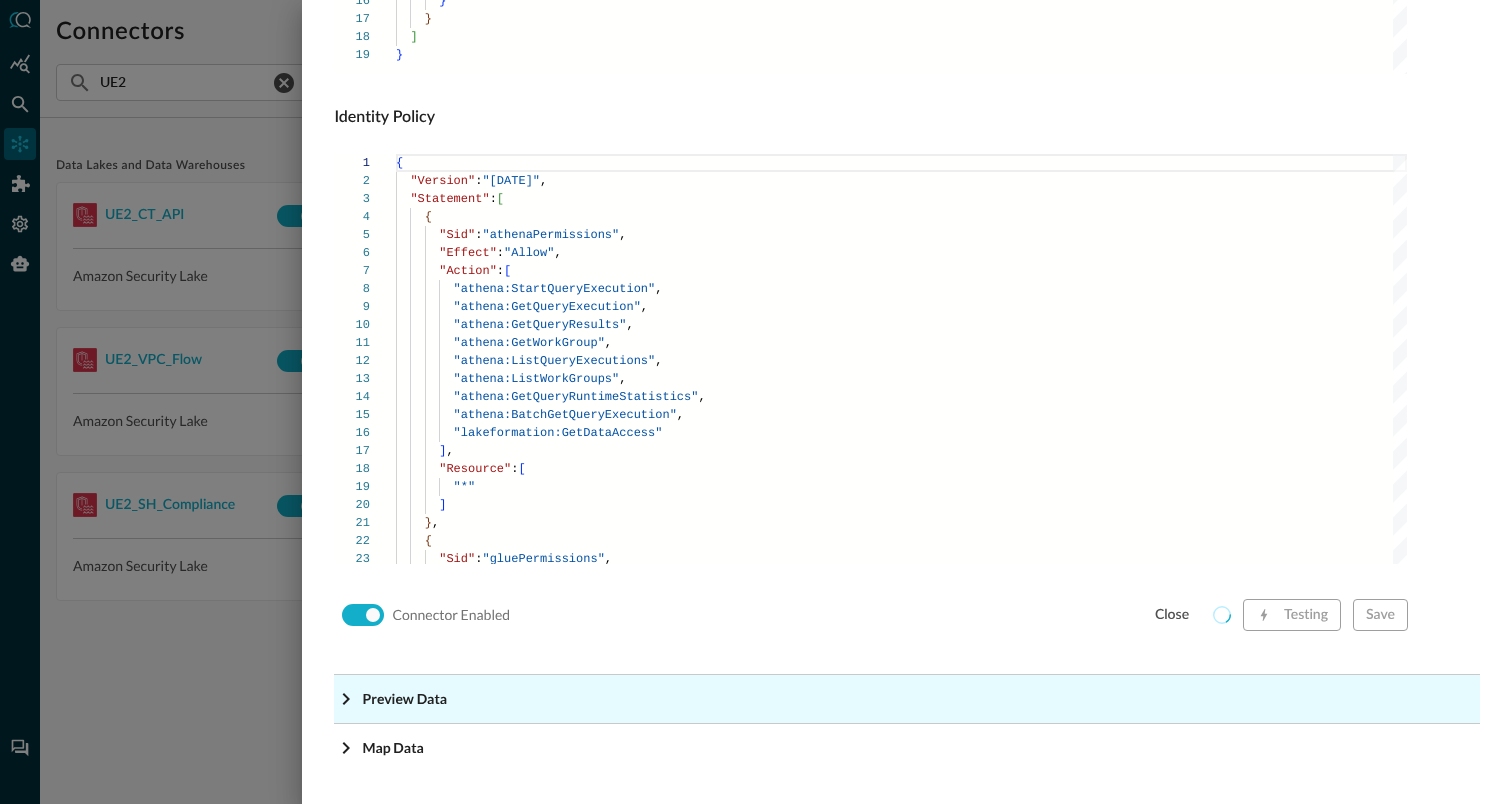 click on "Preview Data" at bounding box center [913, -1118] 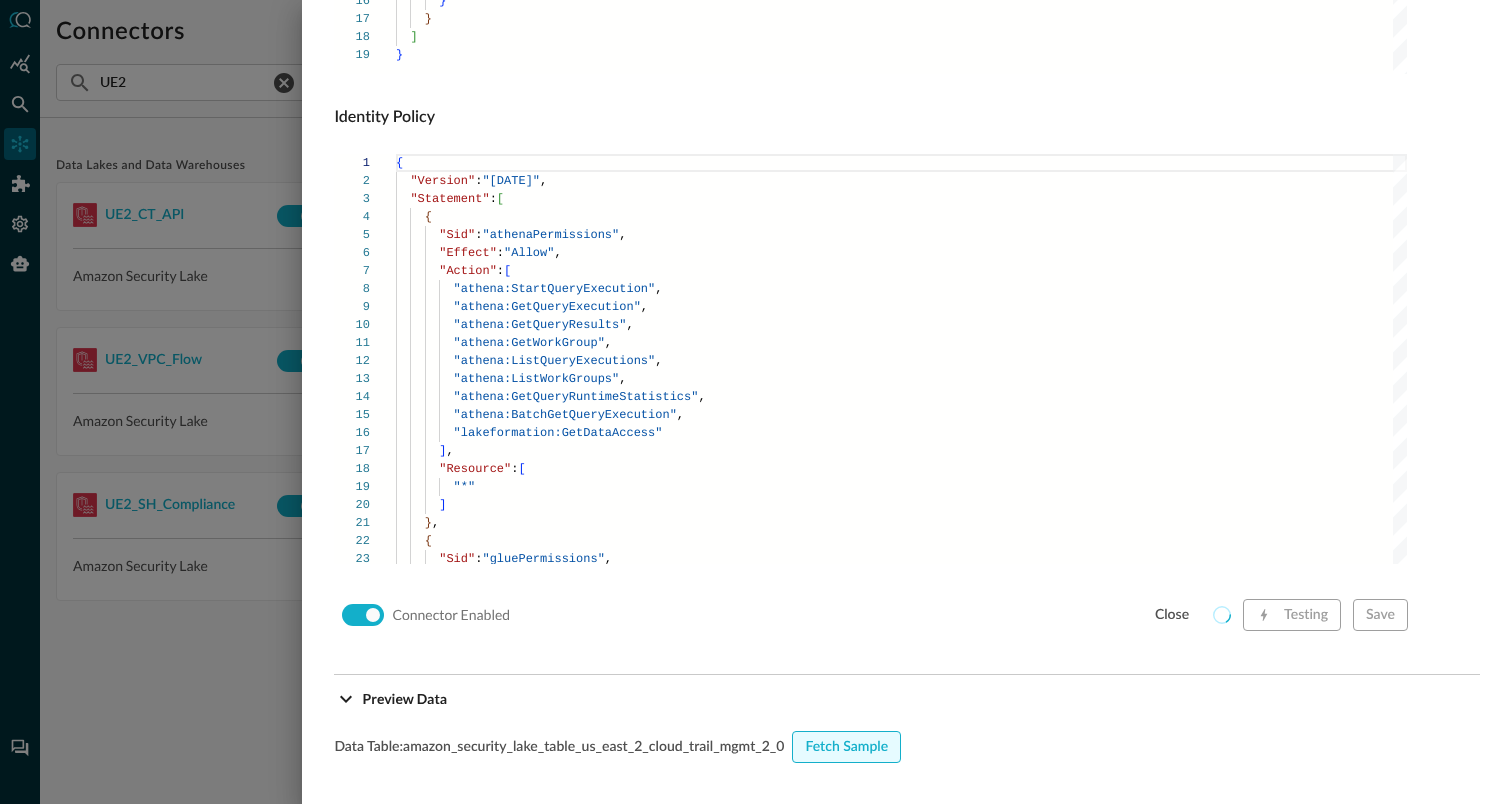 click on "Fetch Sample" at bounding box center [846, 747] 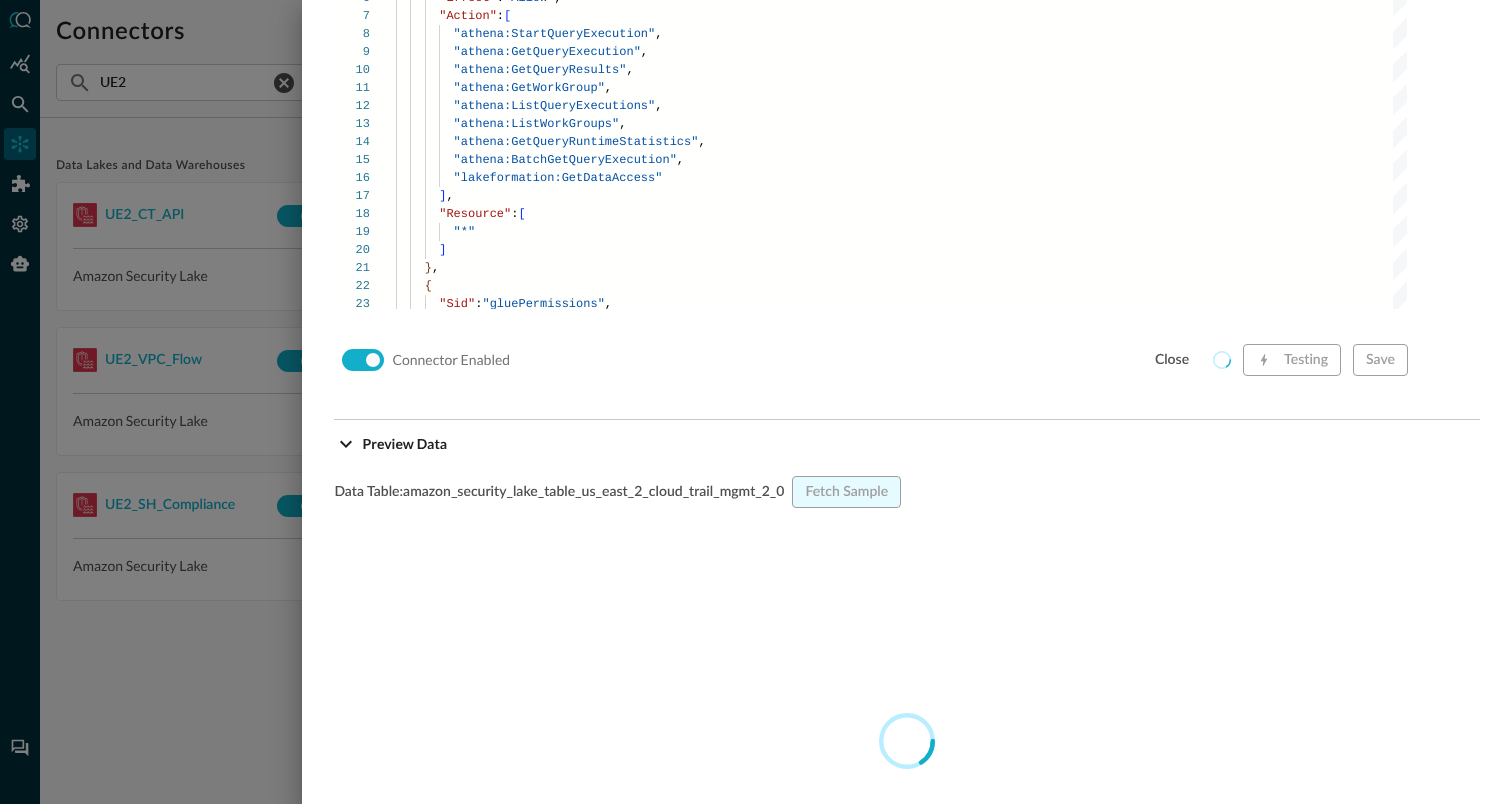 scroll, scrollTop: 1704, scrollLeft: 0, axis: vertical 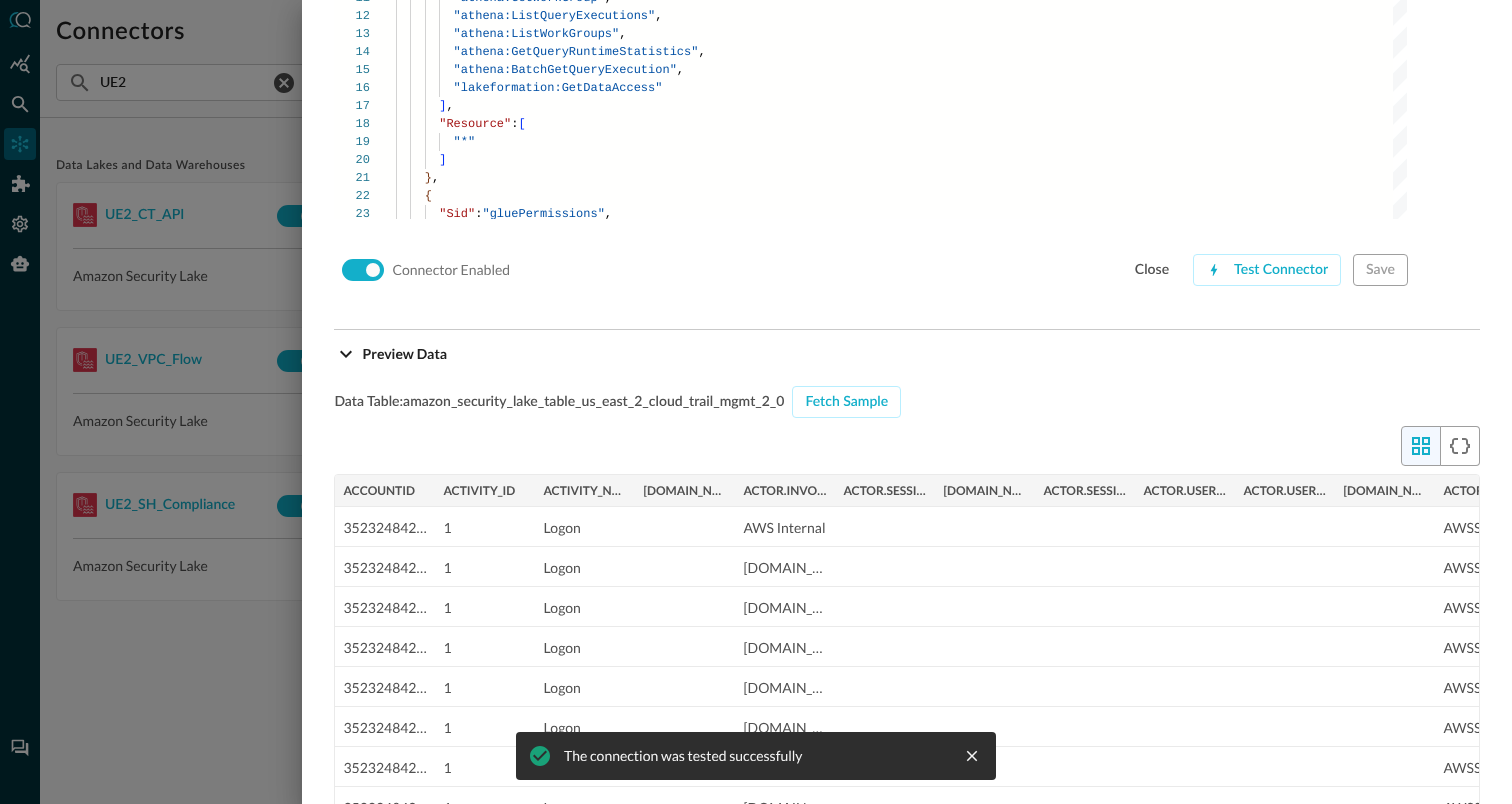 click at bounding box center (756, 402) 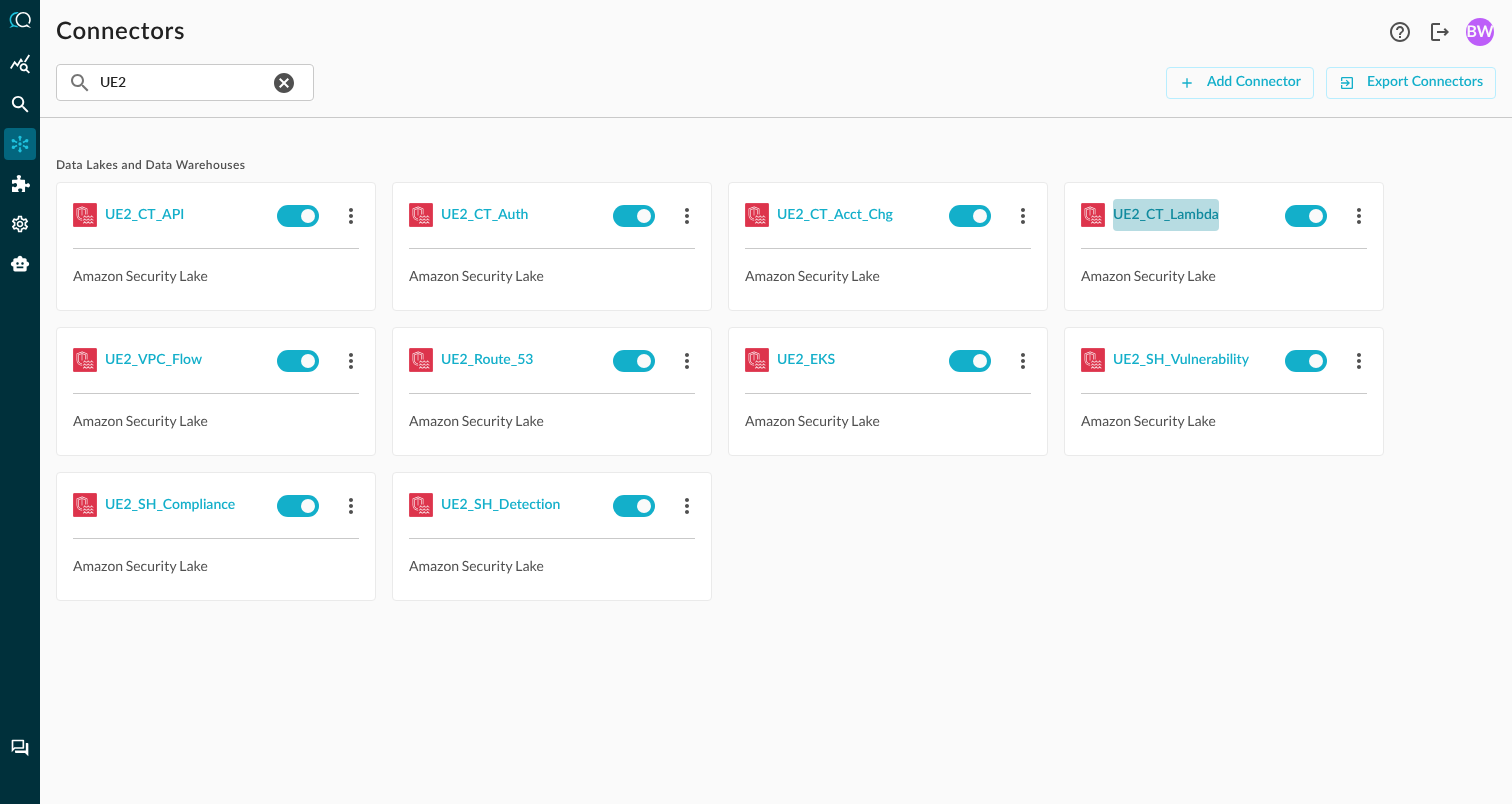click on "UE2_CT_Lambda" at bounding box center [1166, 215] 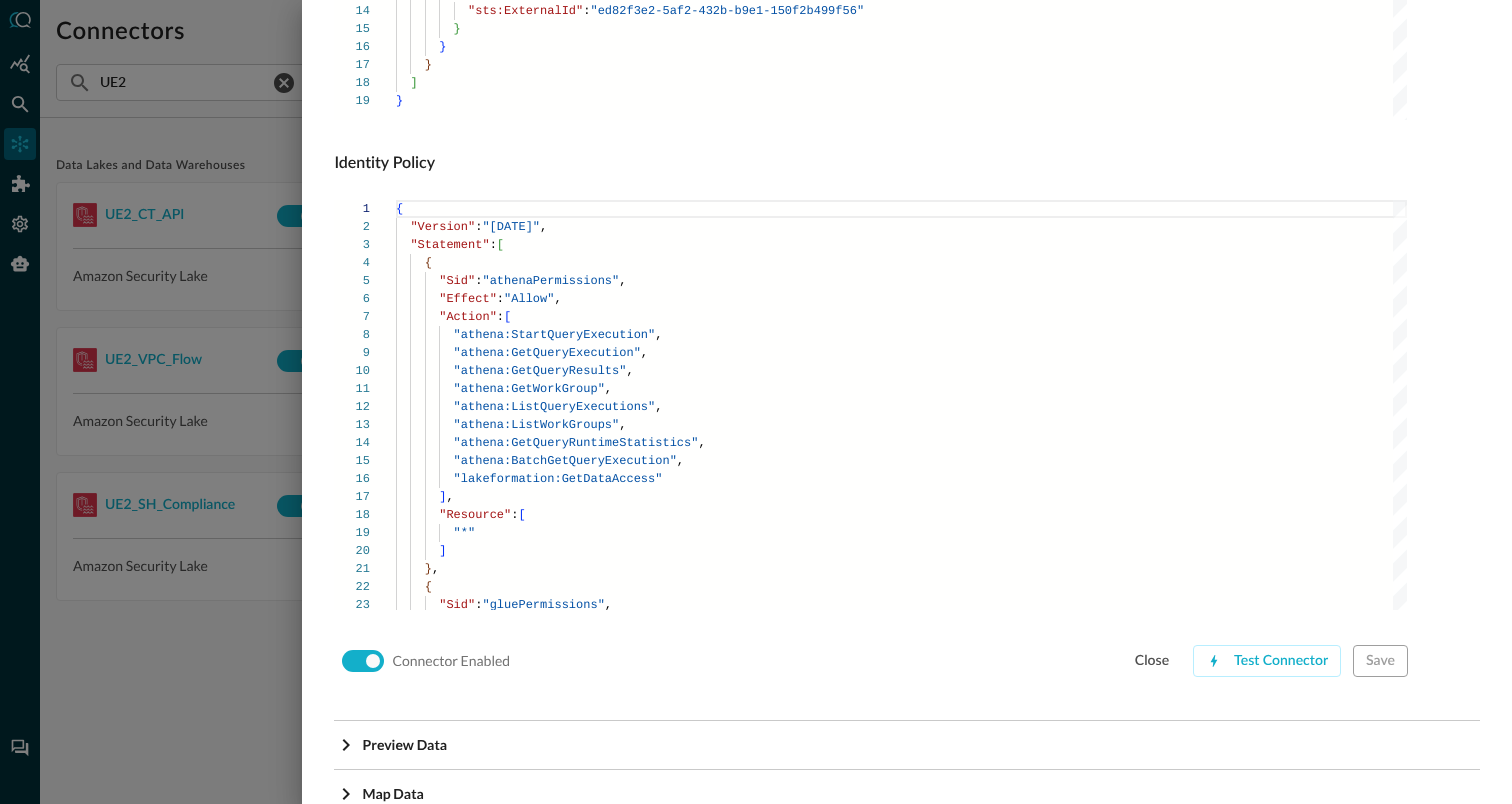 scroll, scrollTop: 1359, scrollLeft: 0, axis: vertical 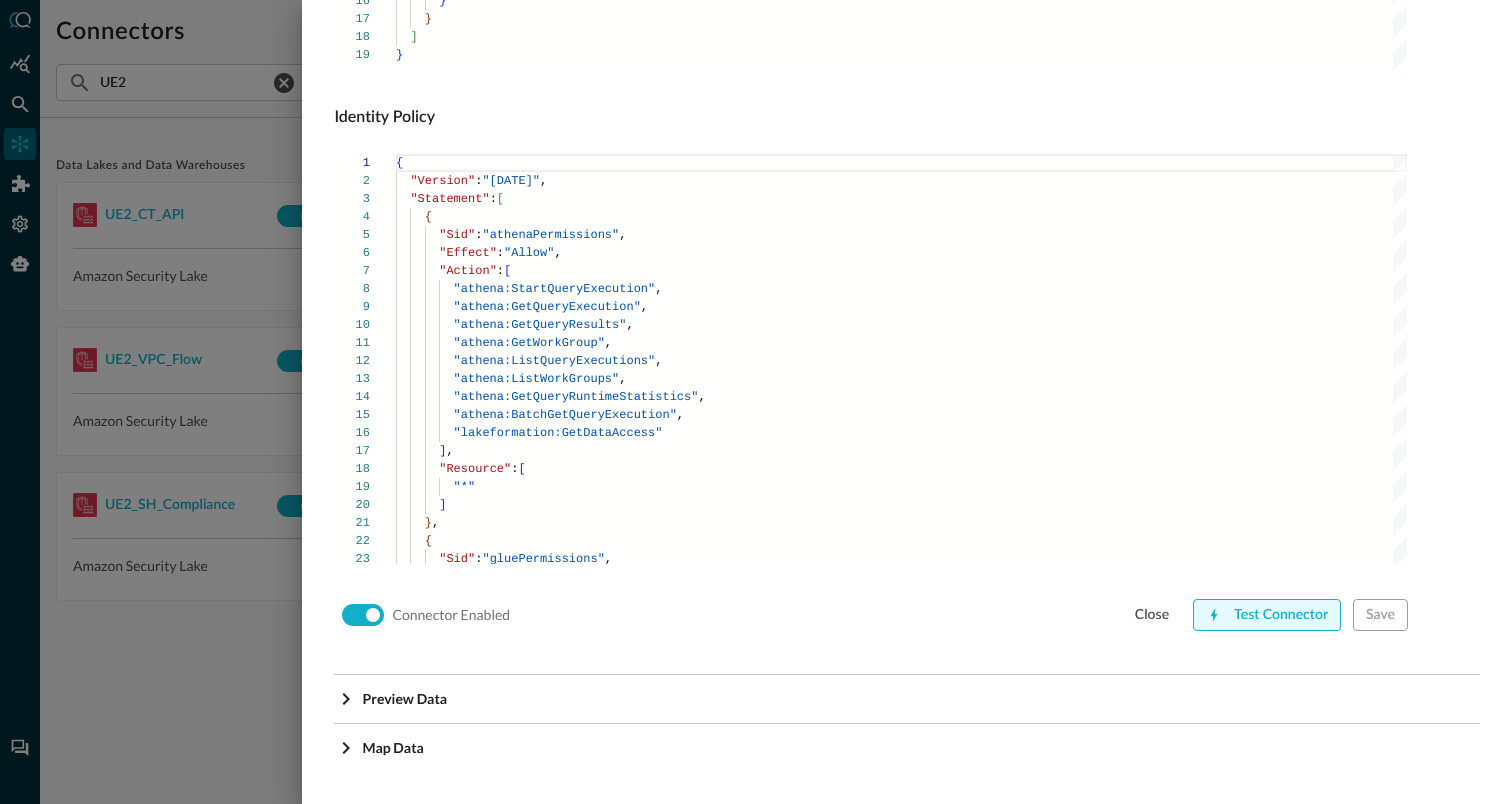 click on "Test Connector" at bounding box center (1267, 615) 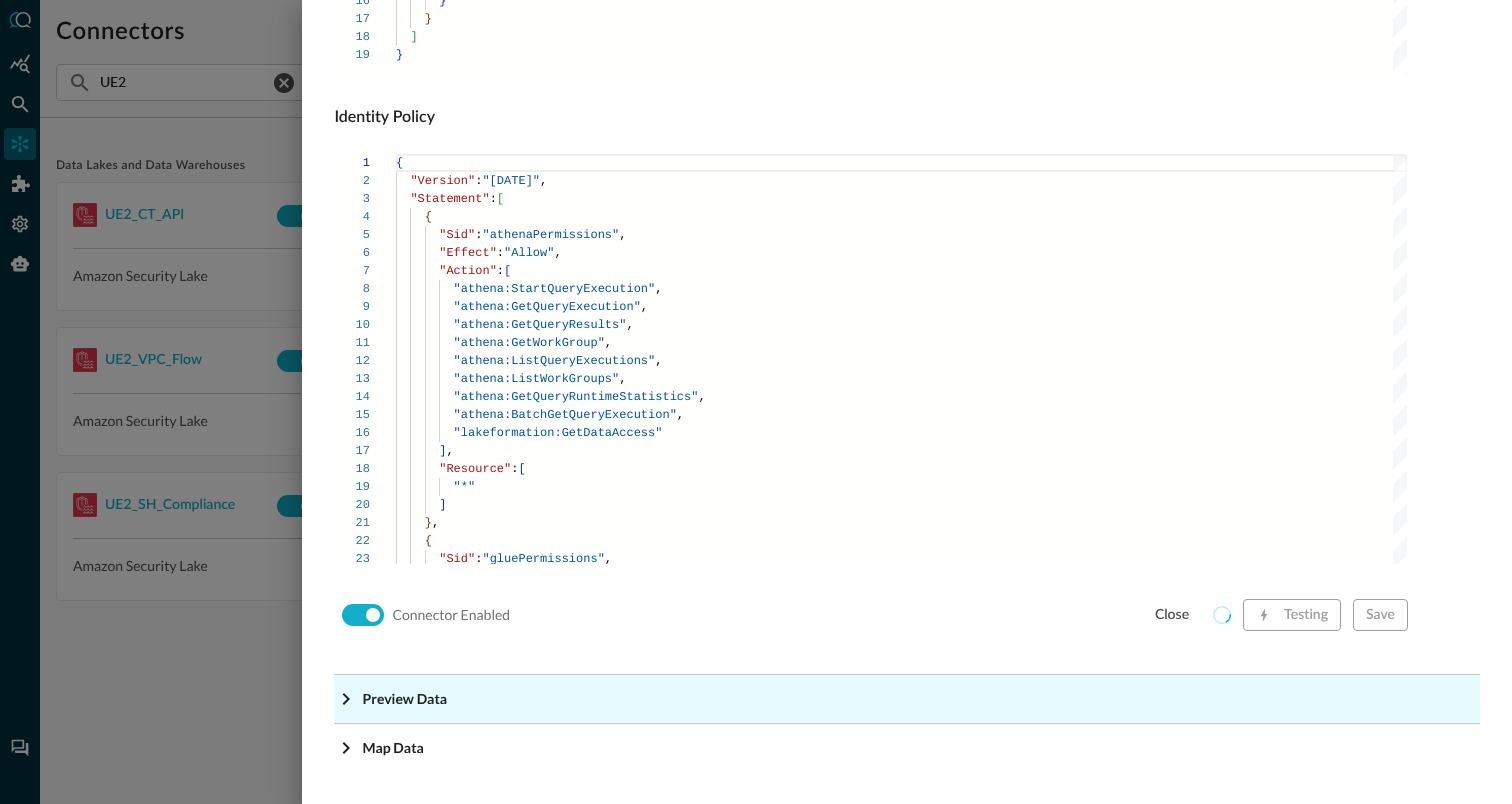 click on "Preview Data" at bounding box center [913, -1118] 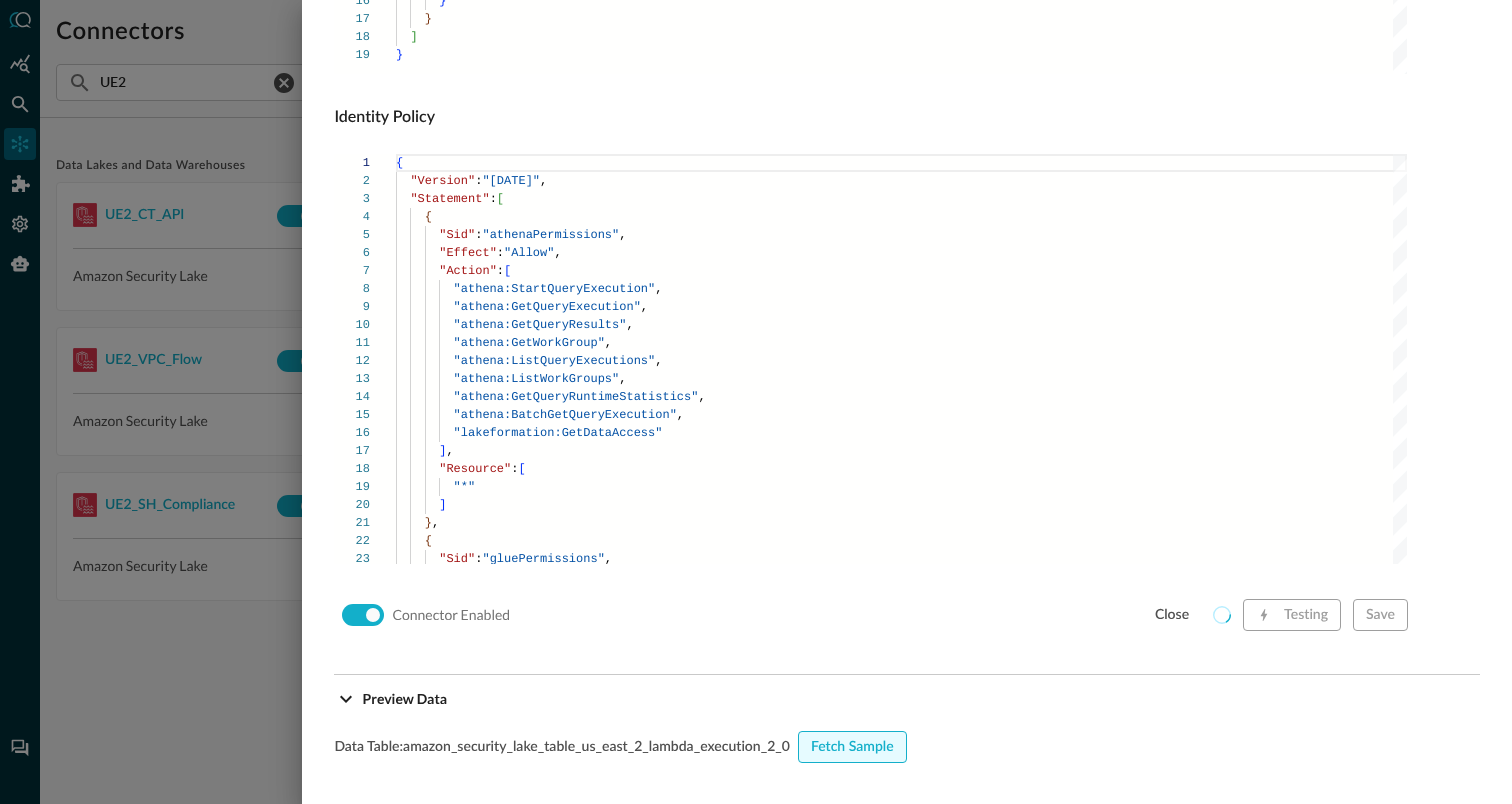 click on "Fetch Sample" at bounding box center (852, 747) 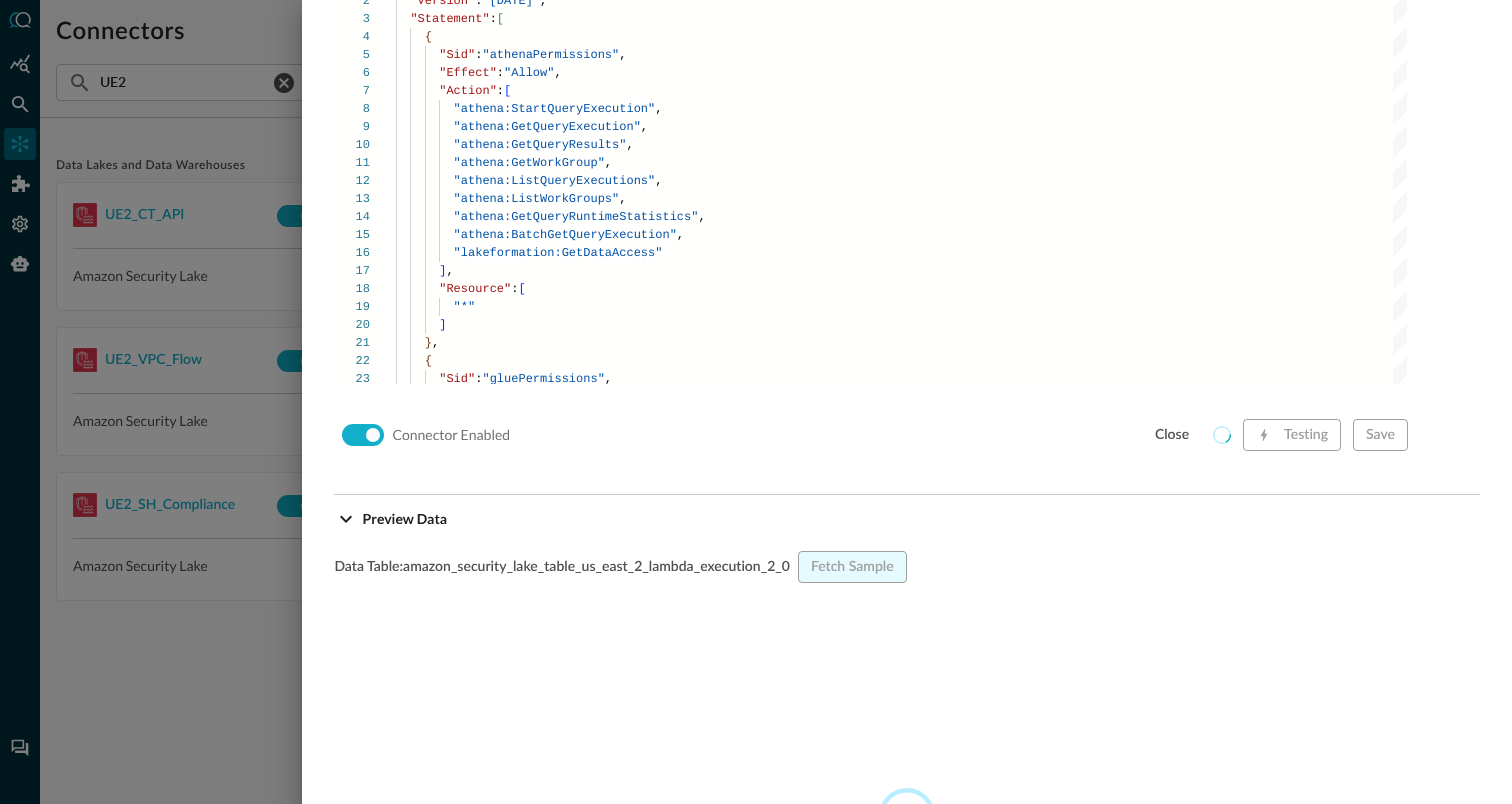 scroll, scrollTop: 1555, scrollLeft: 0, axis: vertical 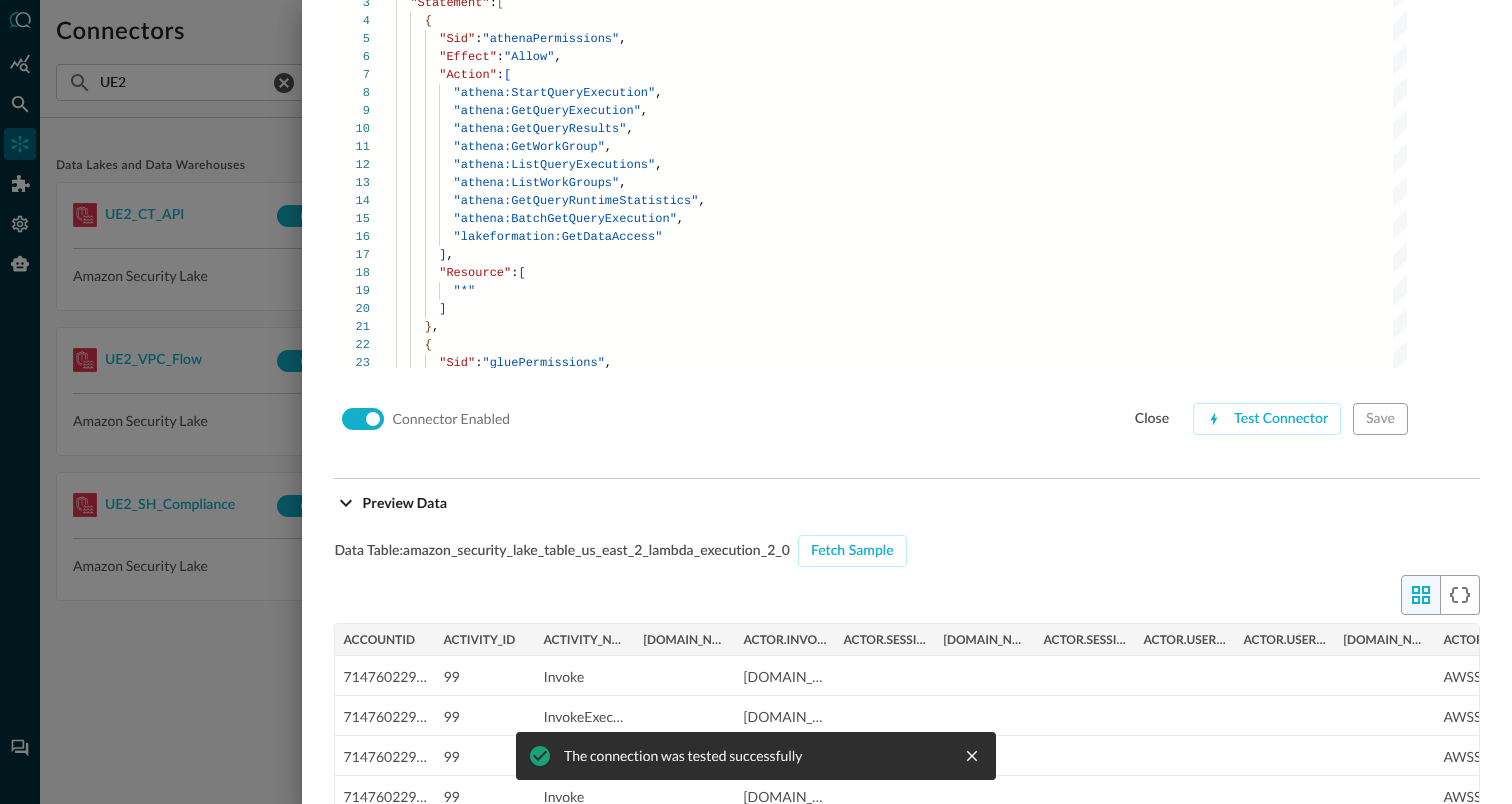 click at bounding box center (756, 402) 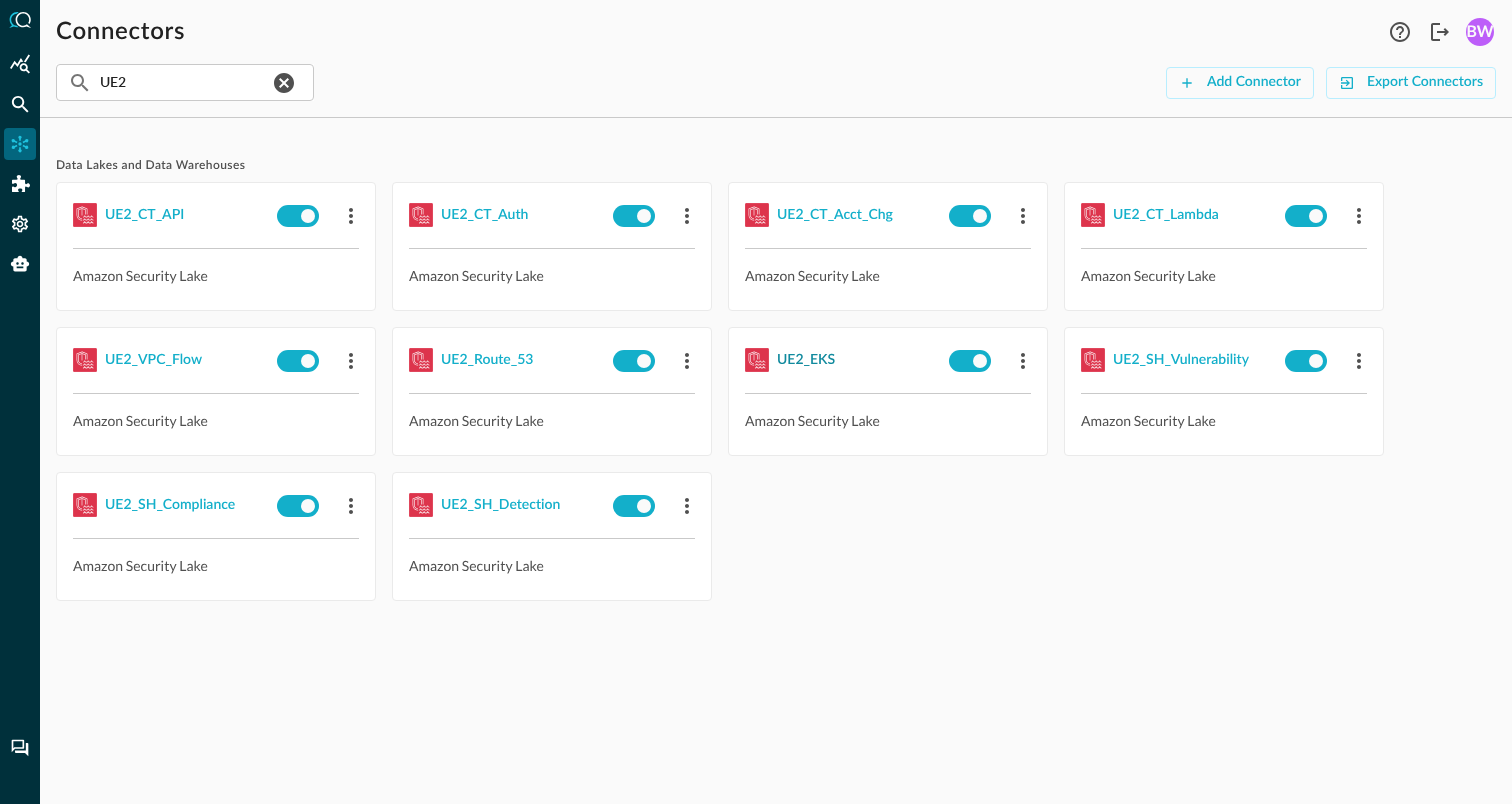 click on "UE2_EKS" at bounding box center [806, 360] 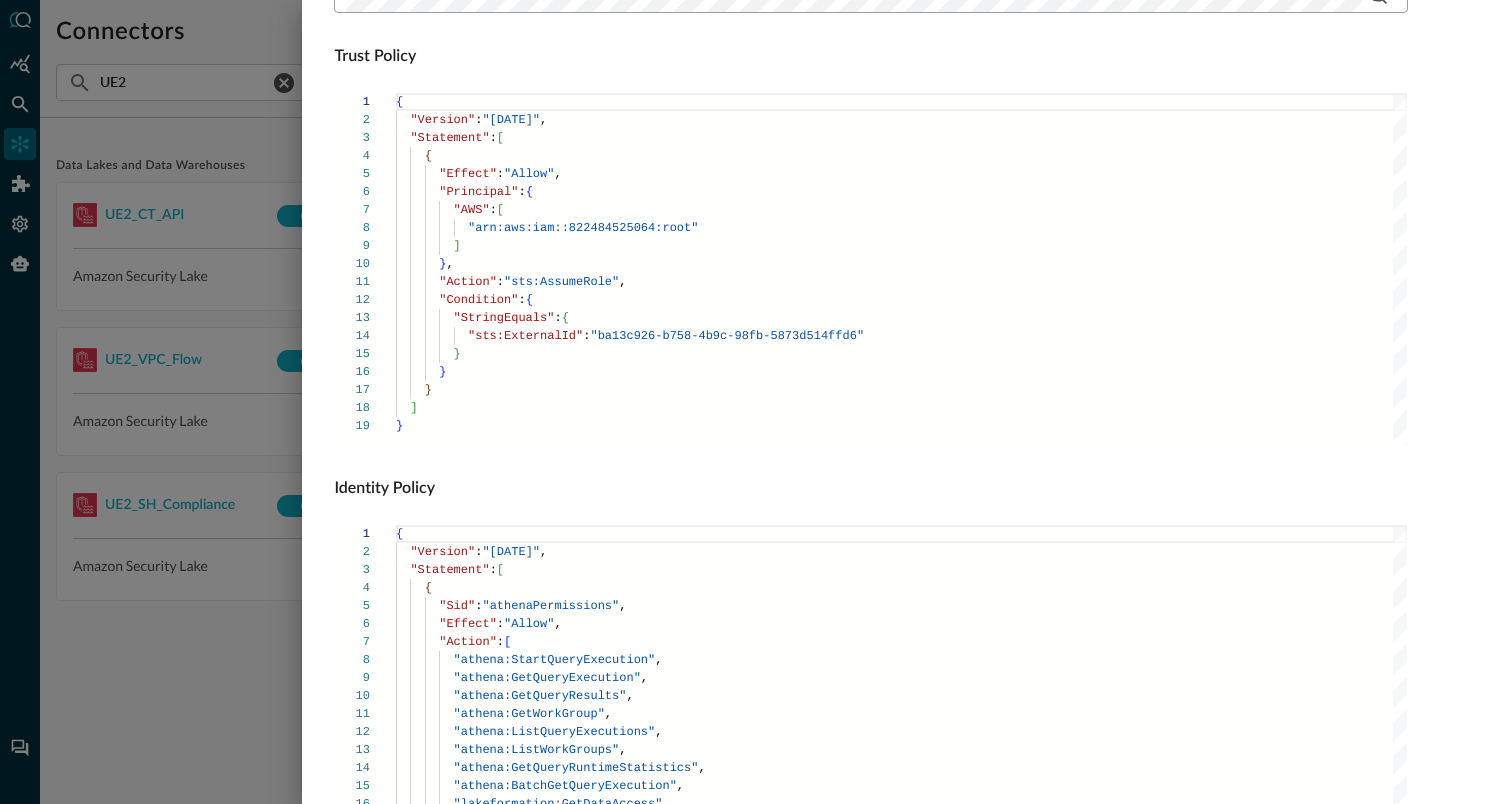 scroll, scrollTop: 1359, scrollLeft: 0, axis: vertical 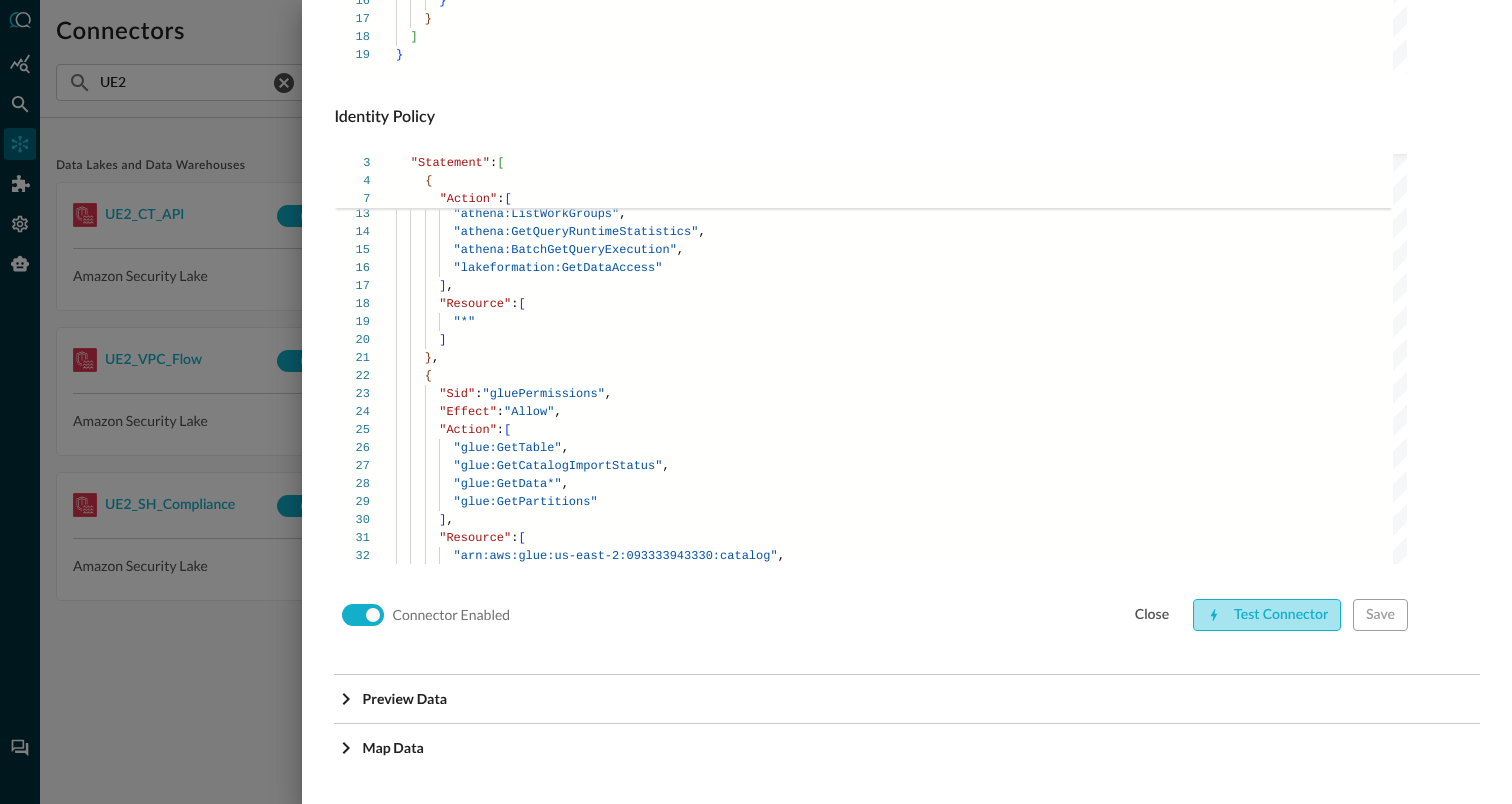 click on "Test Connector" at bounding box center [1267, 615] 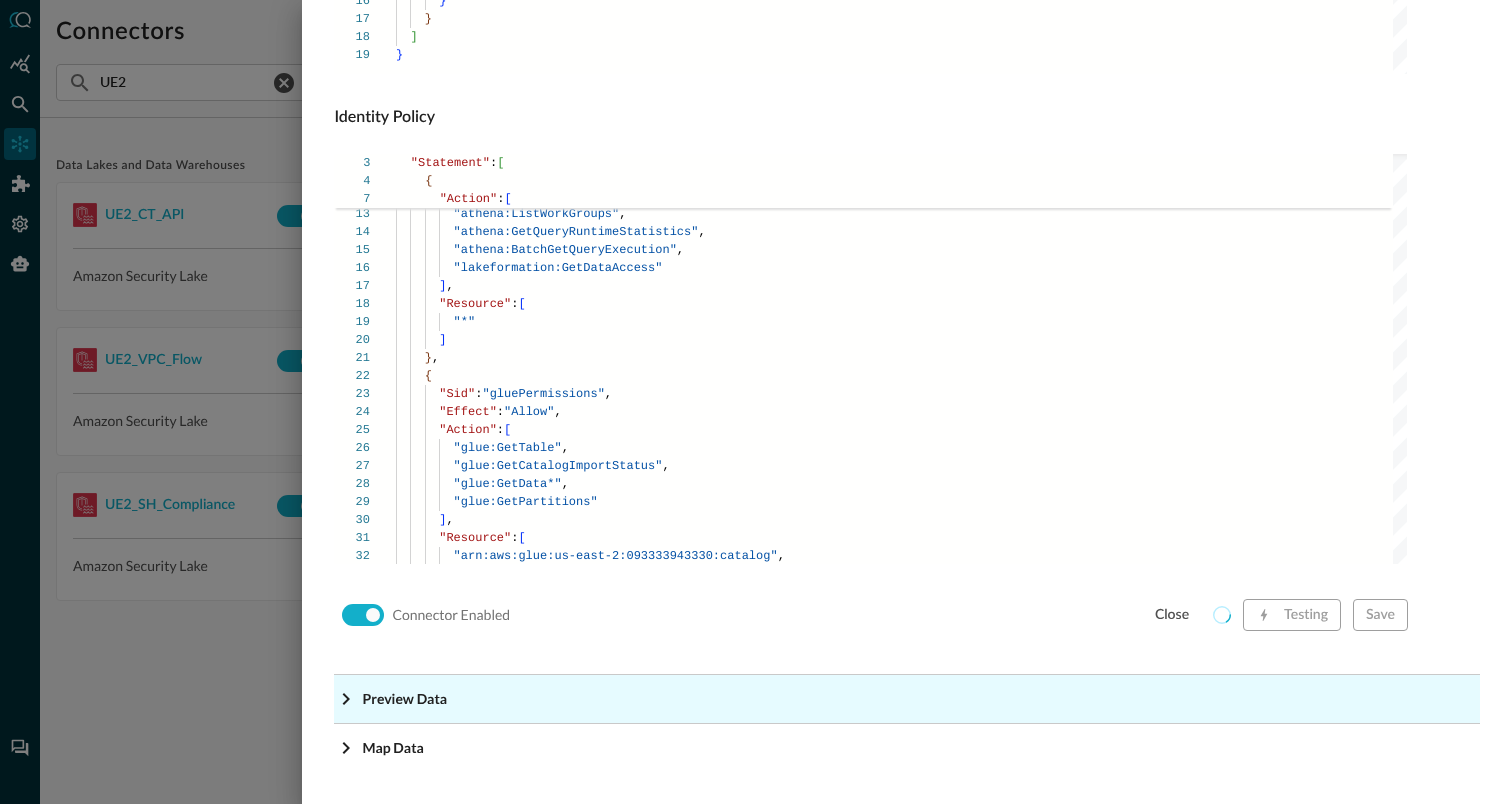 click on "Preview Data" at bounding box center [907, -1118] 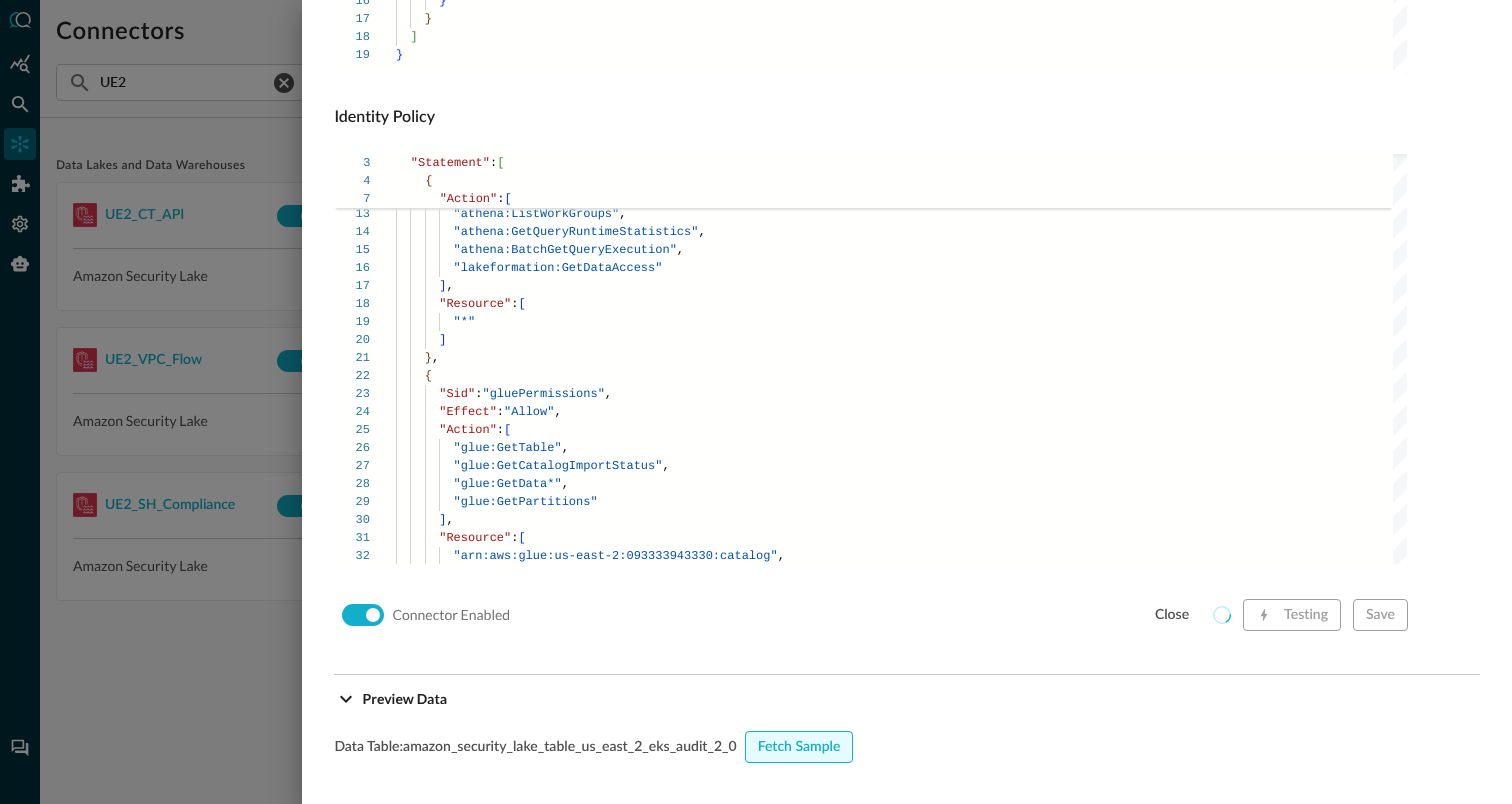 click on "Fetch Sample" at bounding box center (799, 747) 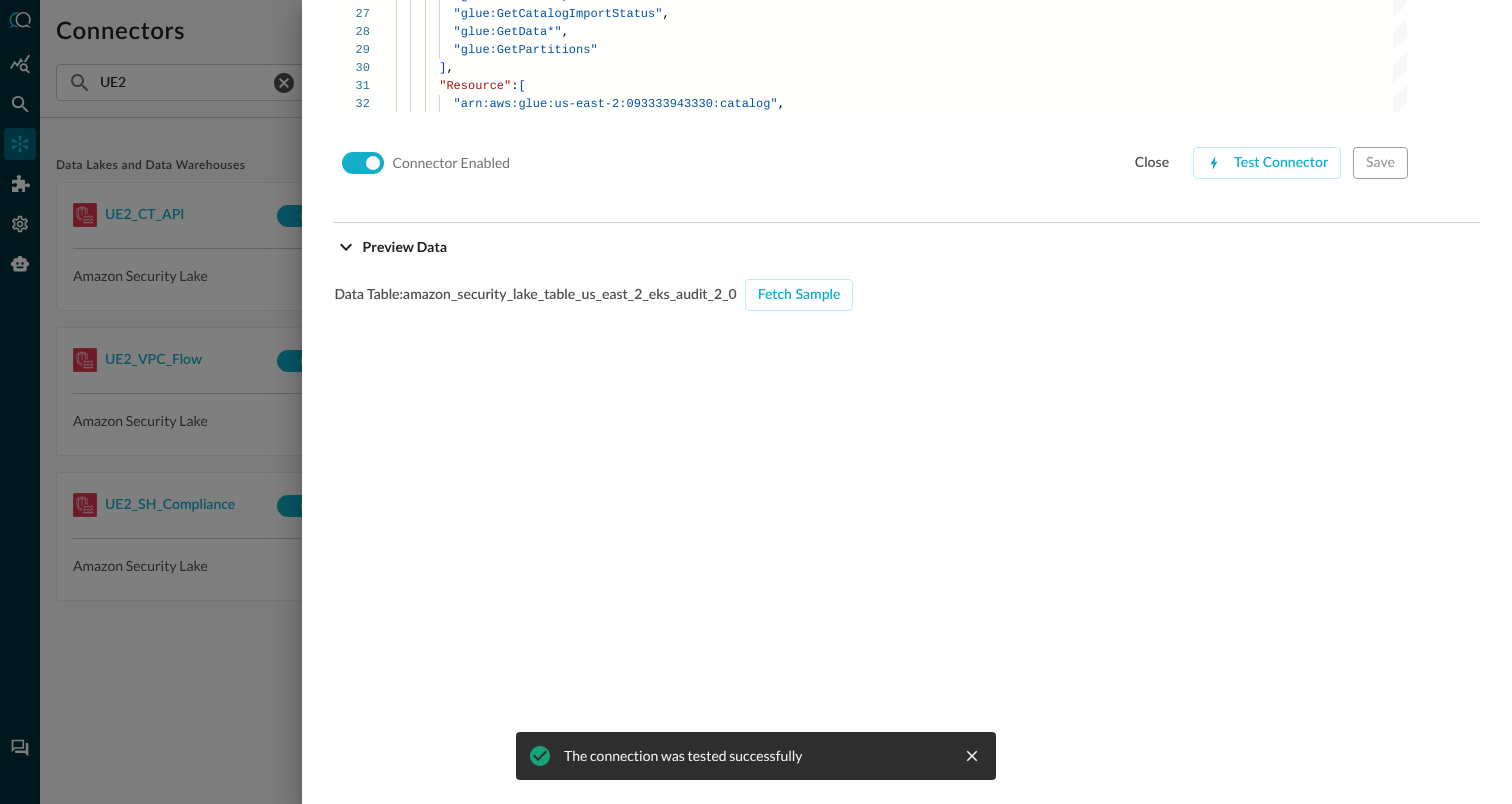 scroll, scrollTop: 1823, scrollLeft: 0, axis: vertical 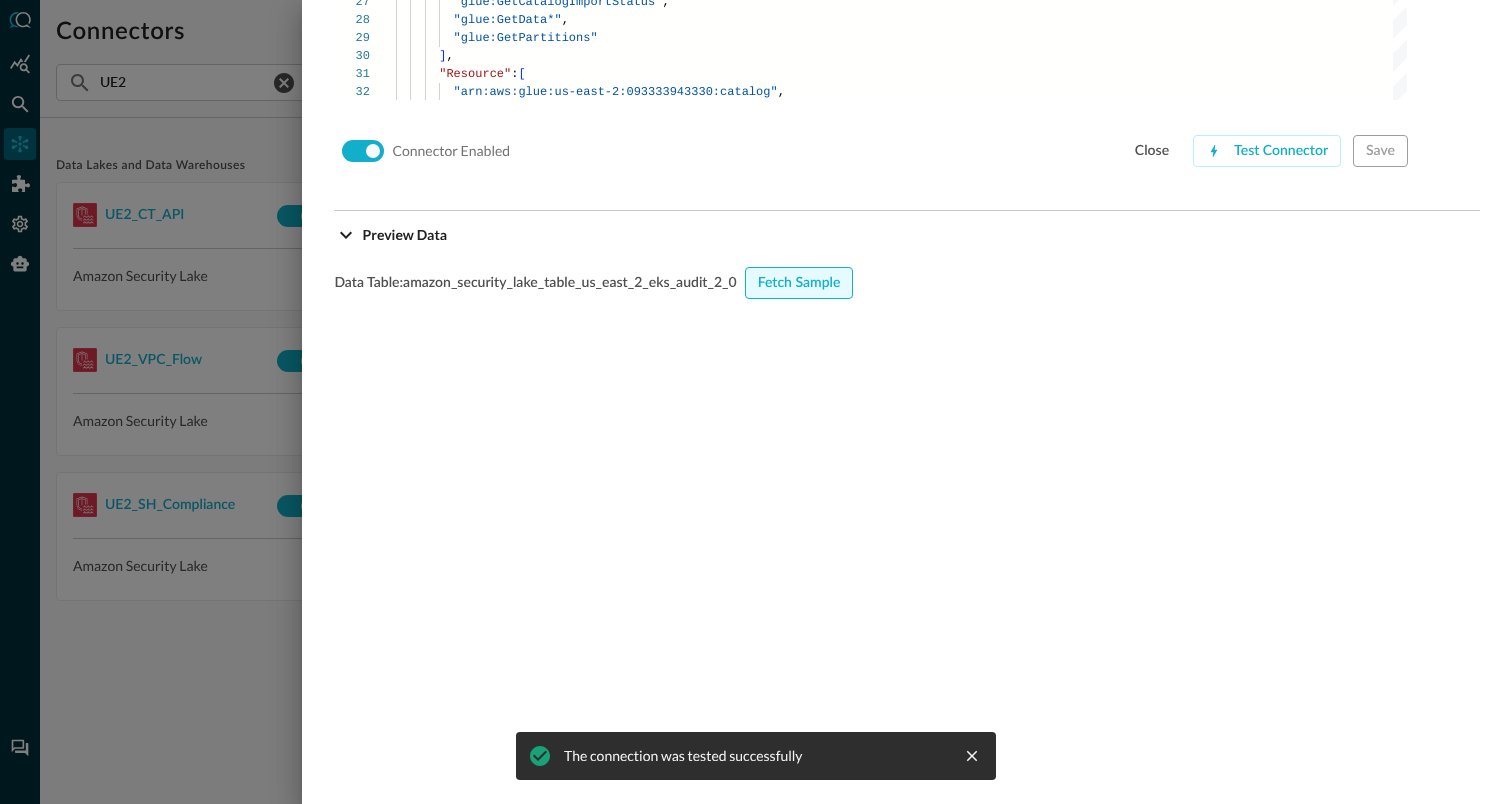 click on "Fetch Sample" at bounding box center (799, 283) 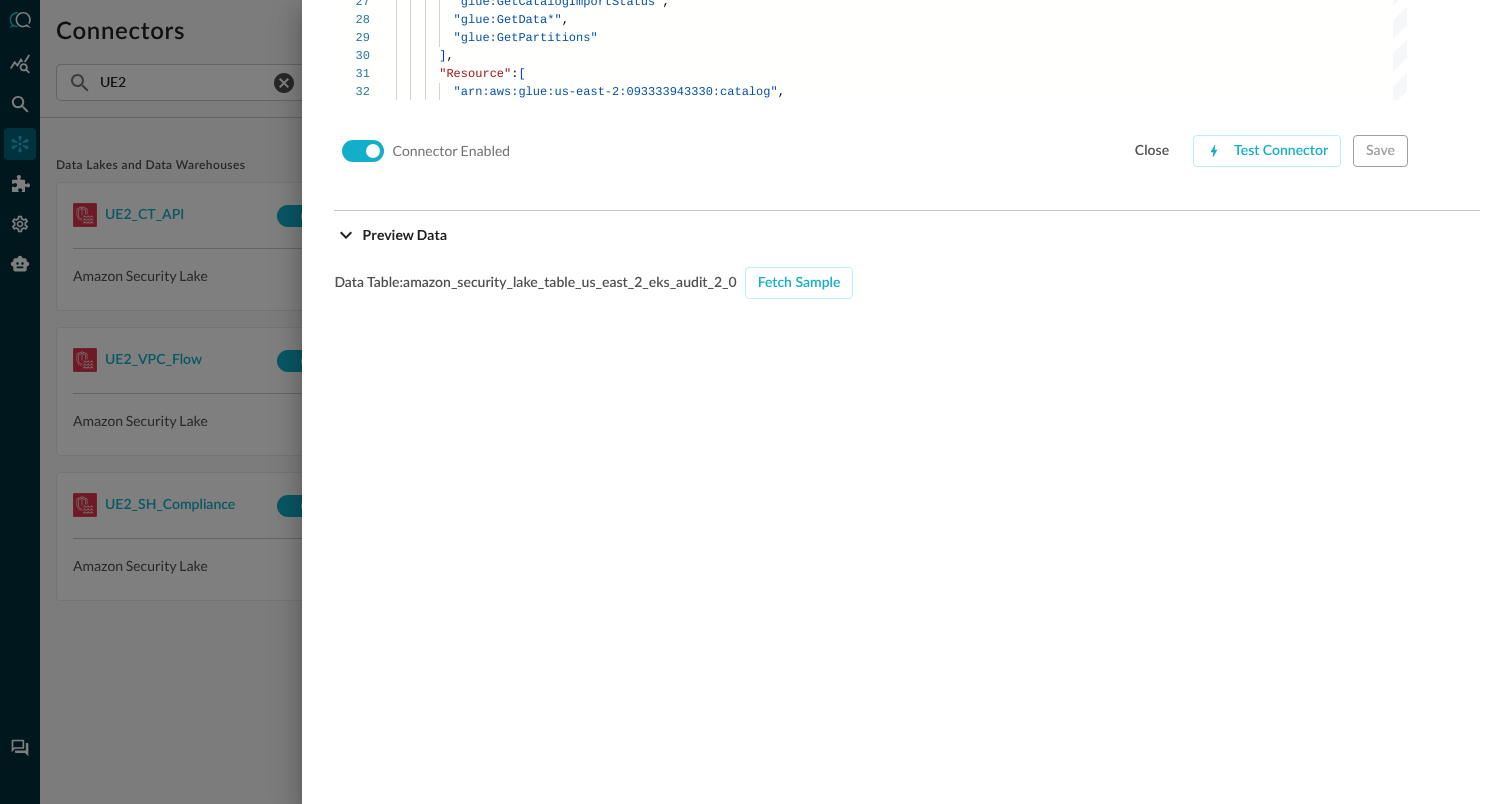 click at bounding box center [756, 402] 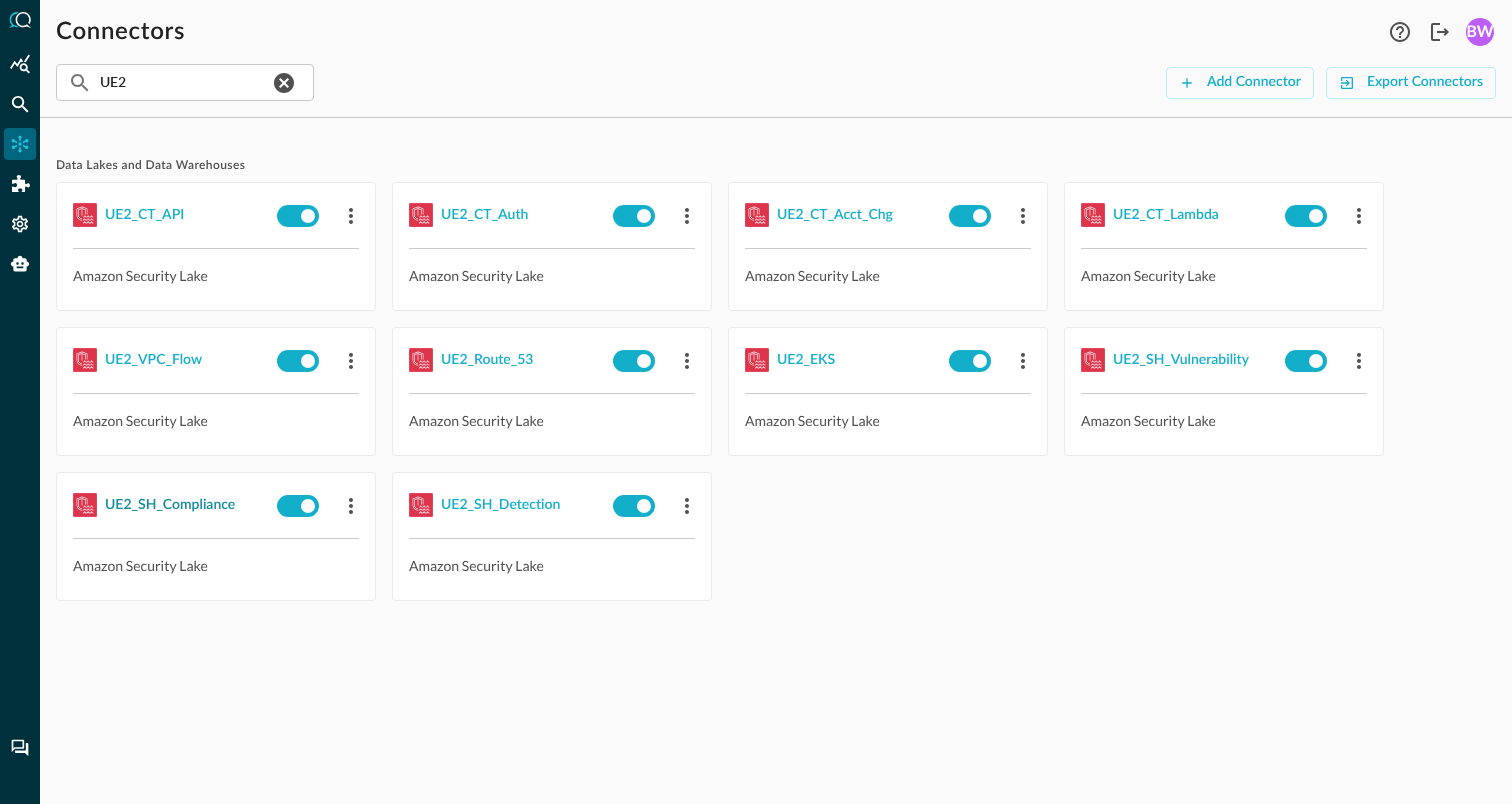 click on "UE2_SH_Compliance" at bounding box center (170, 505) 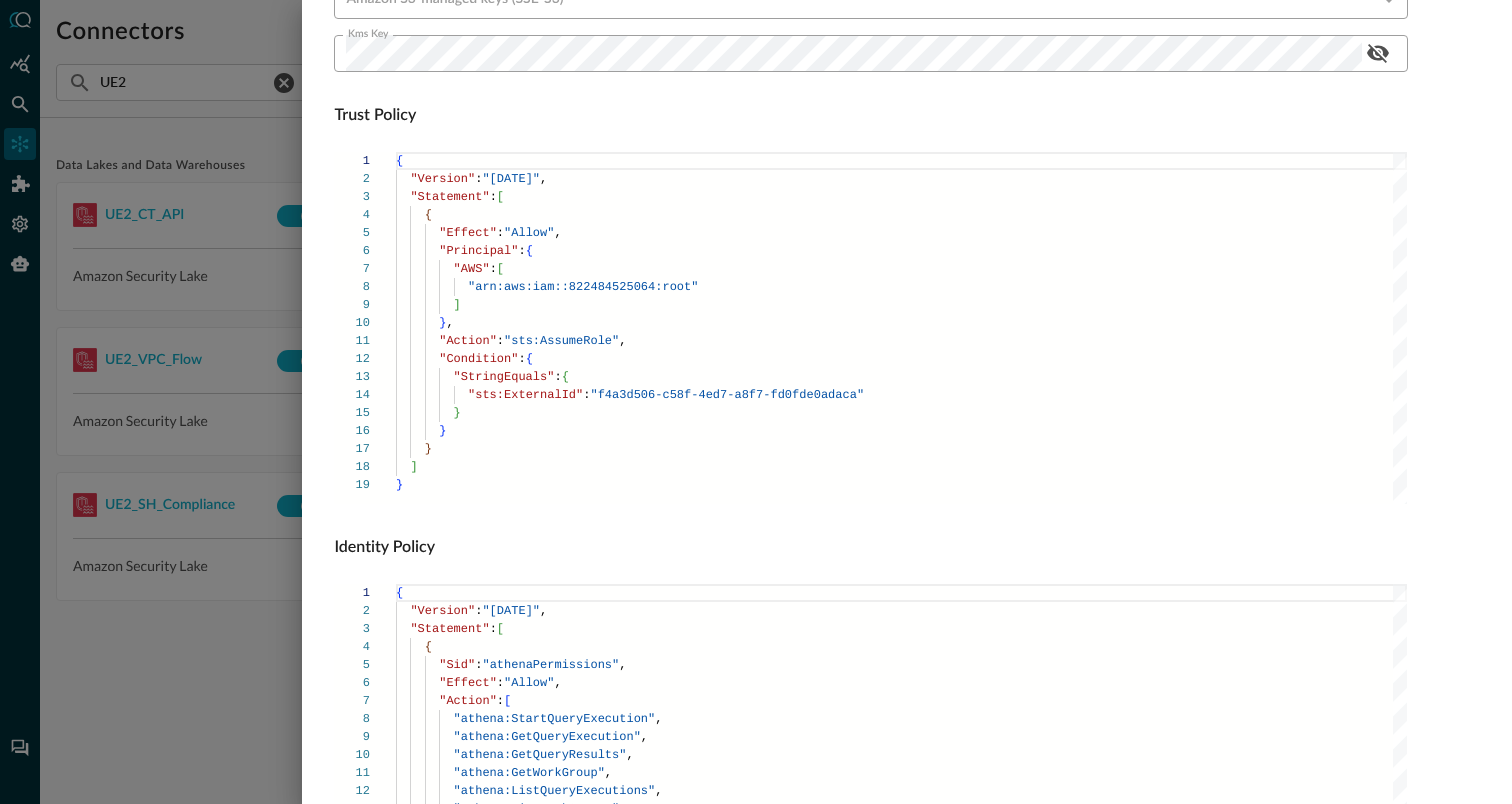 scroll, scrollTop: 1359, scrollLeft: 0, axis: vertical 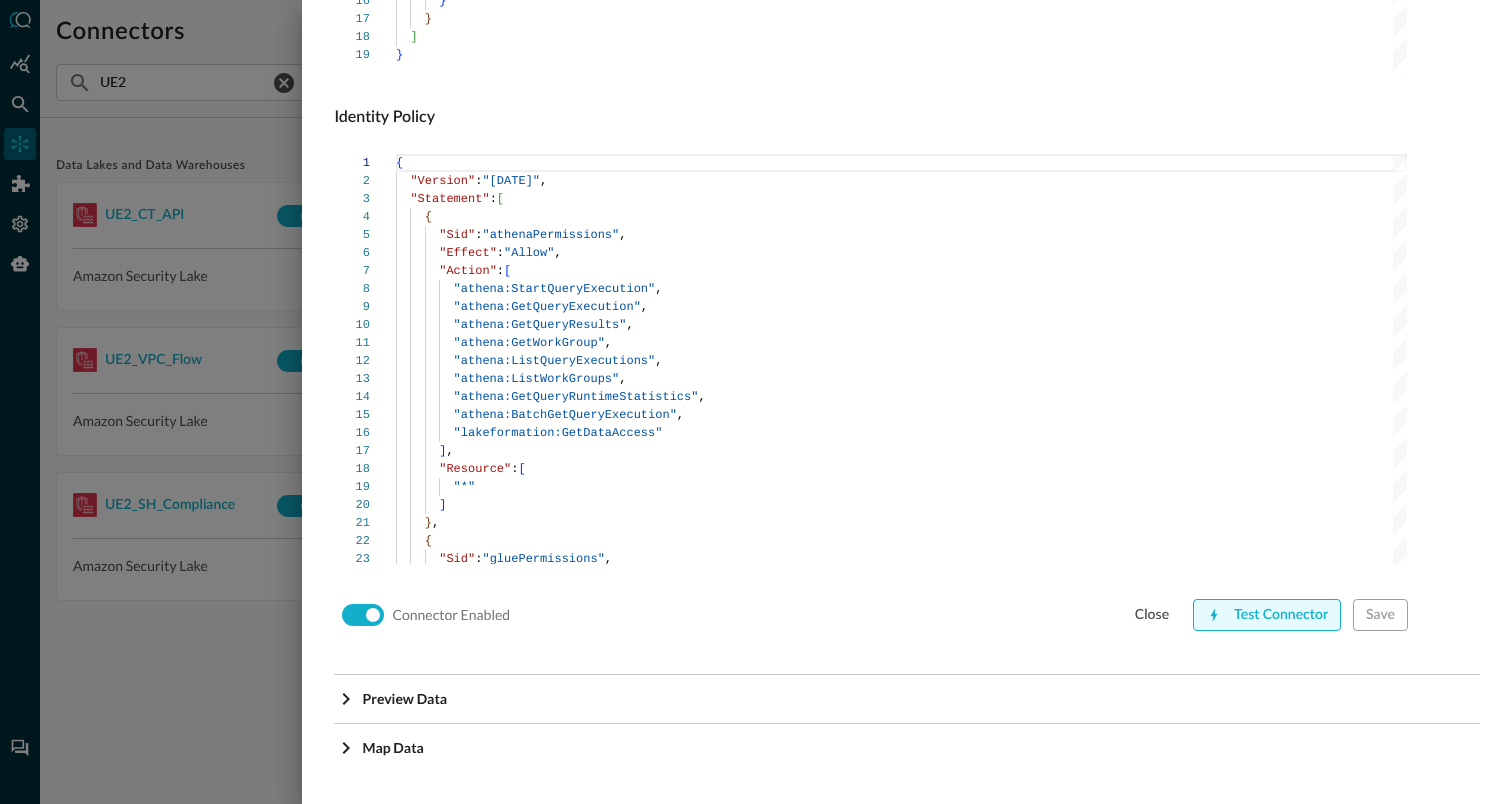click on "Test Connector" at bounding box center [1267, 615] 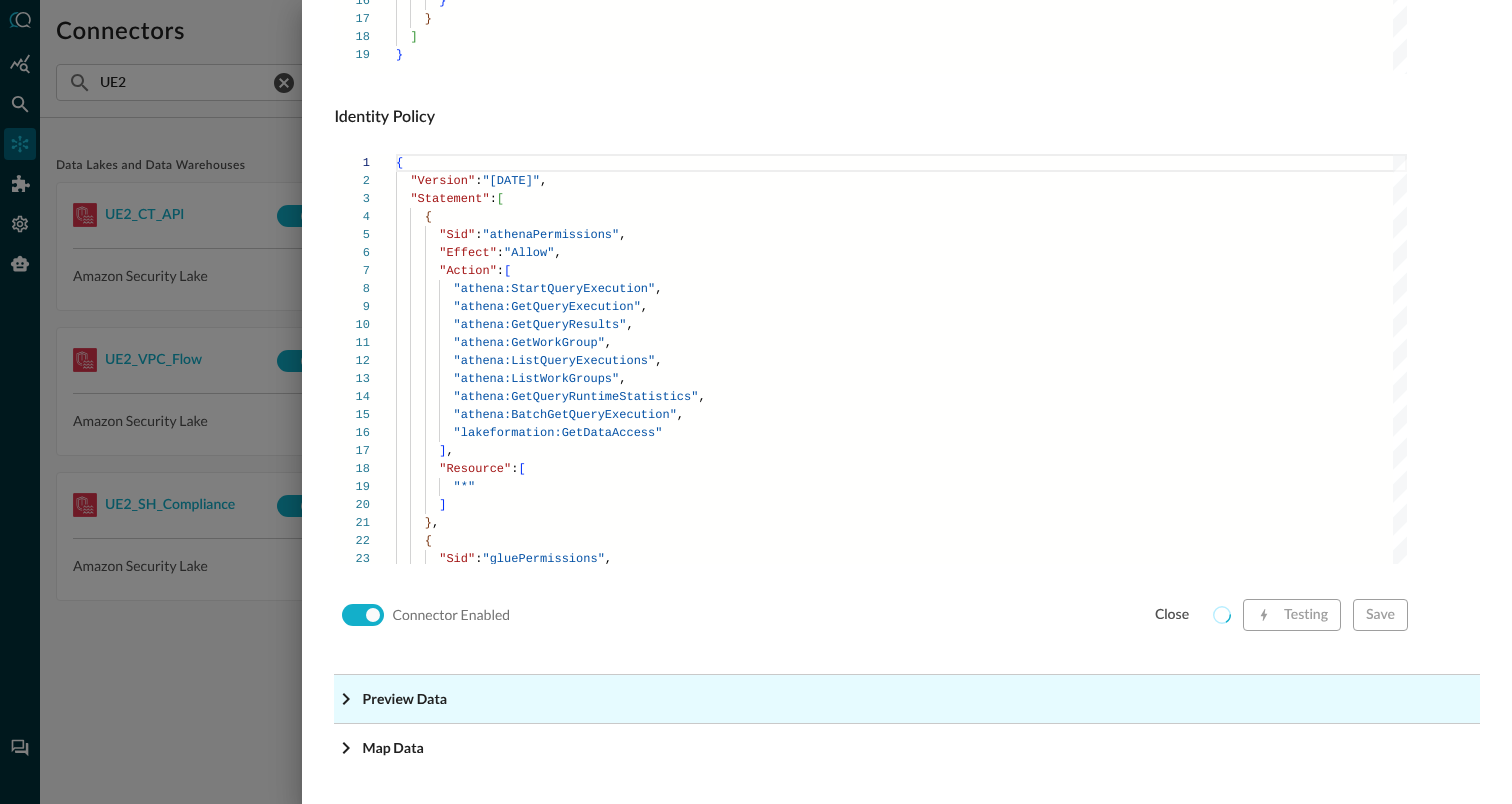 click on "Preview Data" at bounding box center (440, -1118) 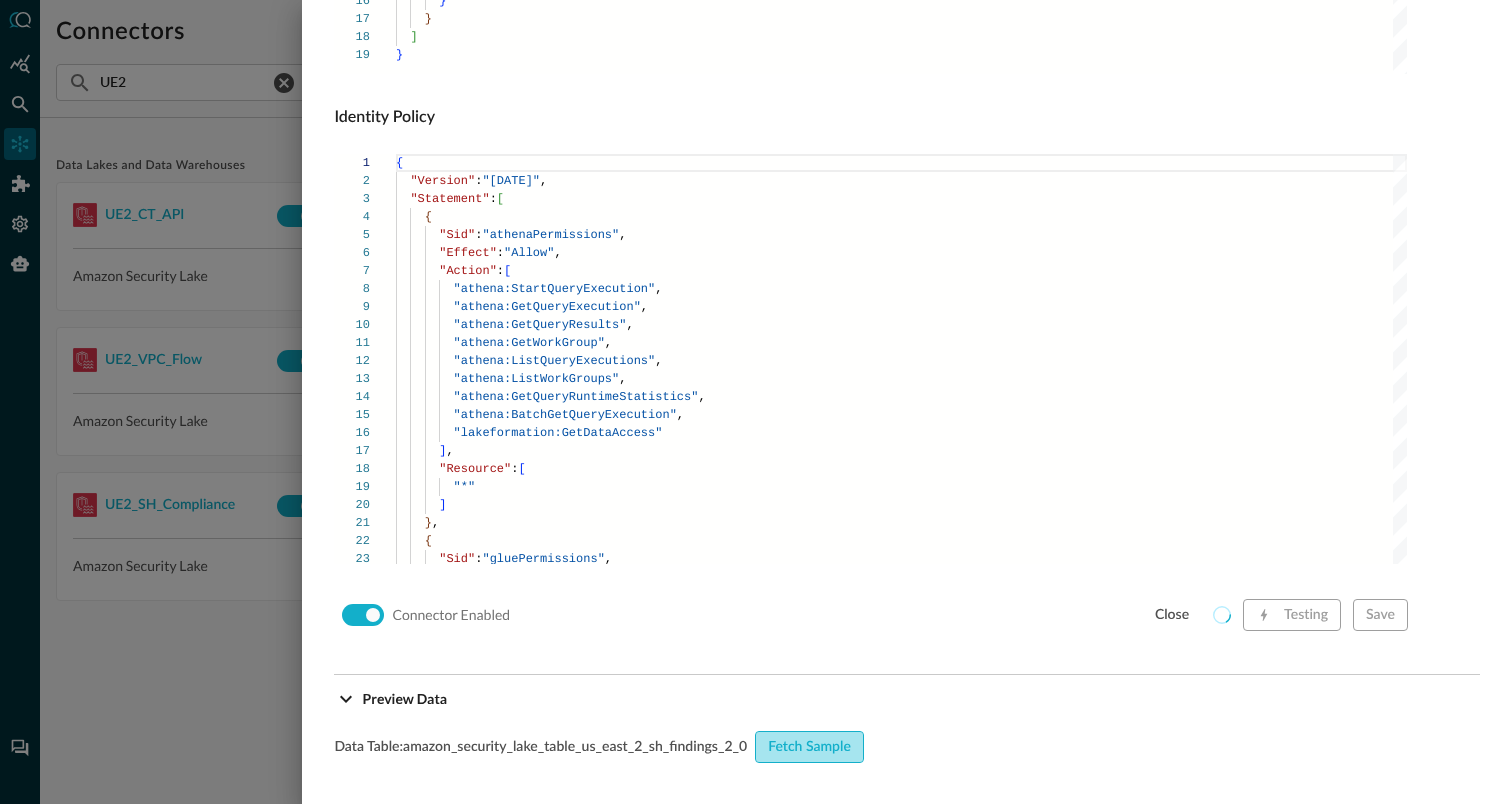 click on "Fetch Sample" at bounding box center (809, 747) 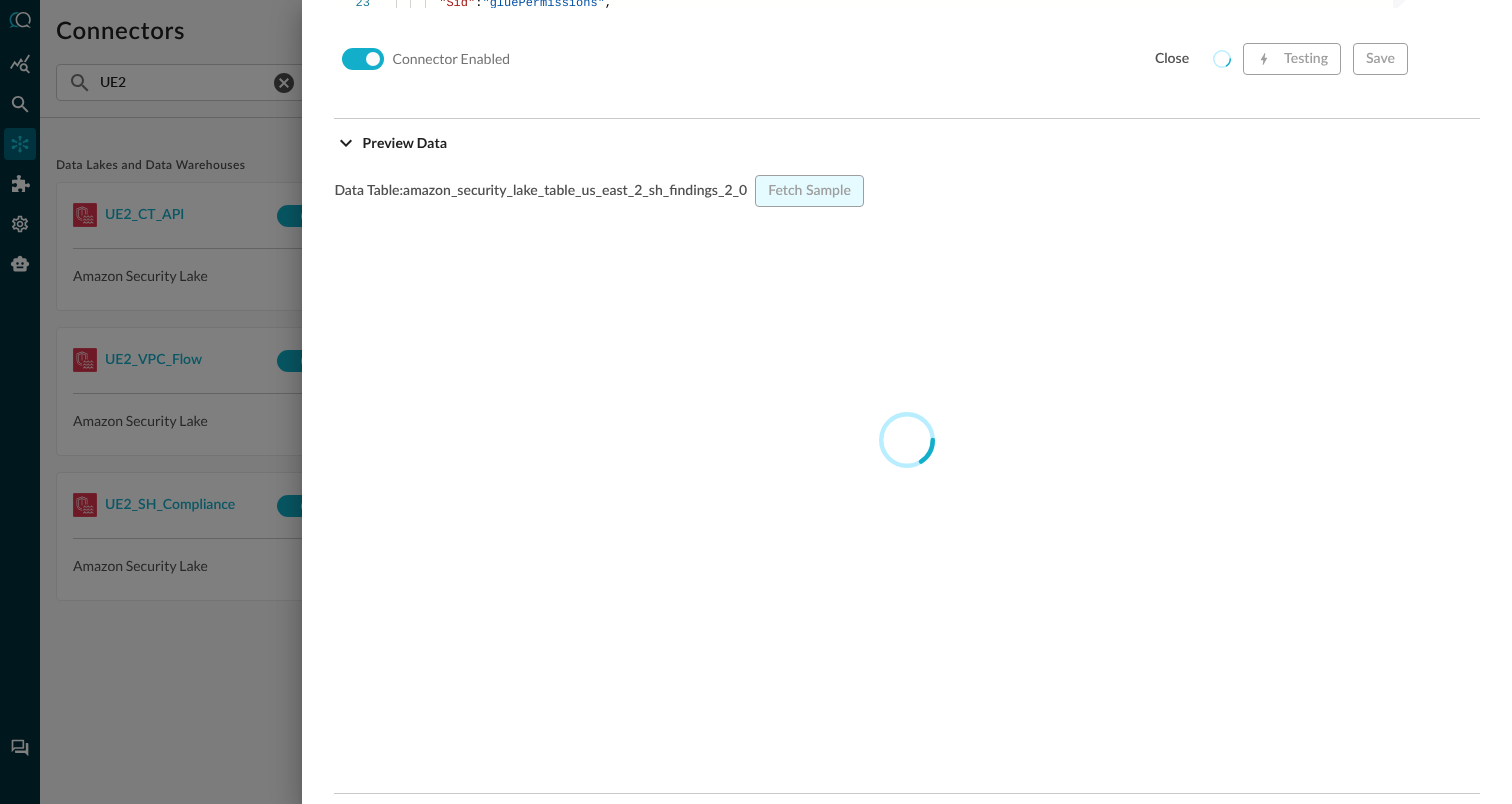 scroll, scrollTop: 1916, scrollLeft: 0, axis: vertical 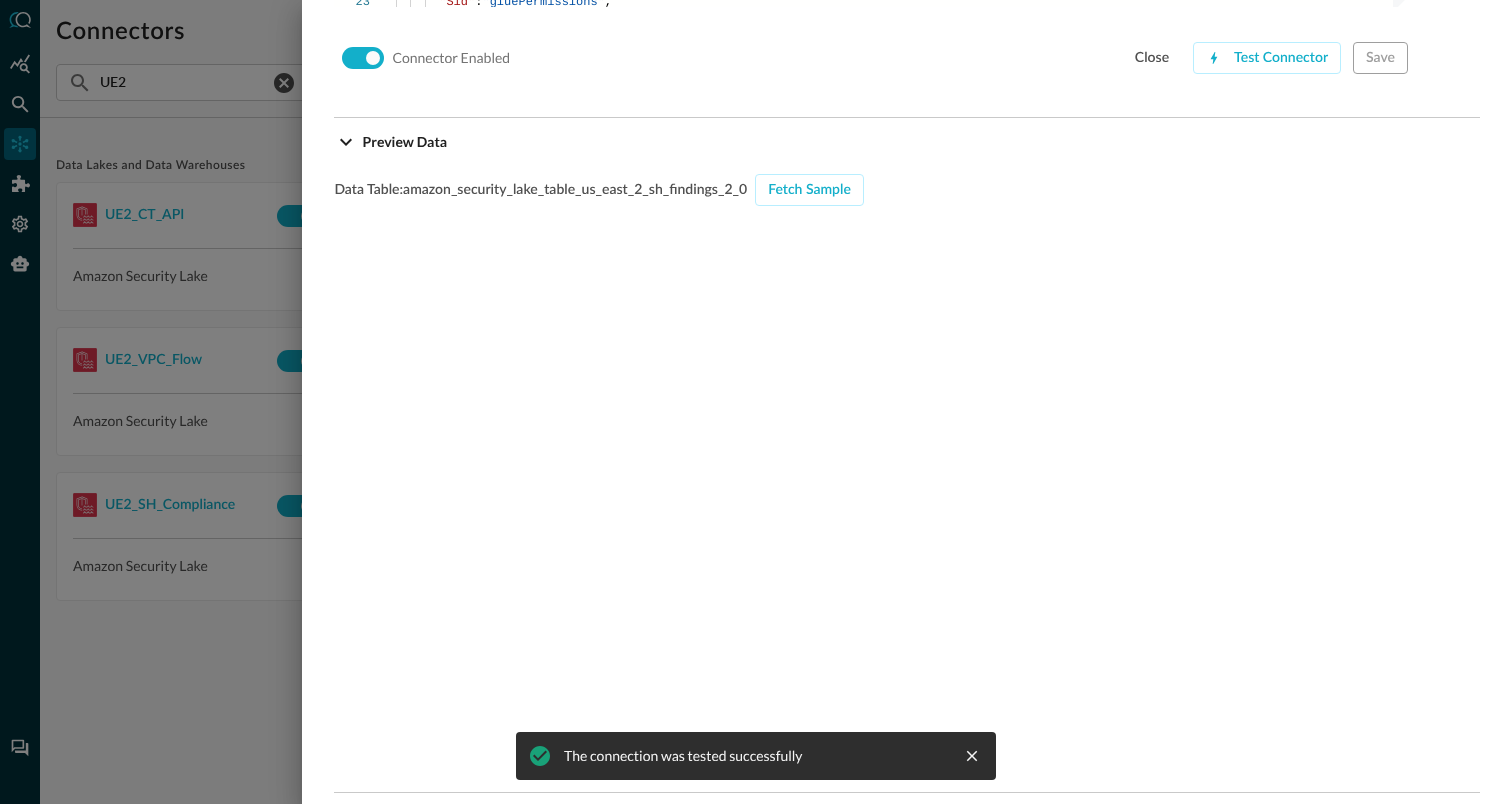 click on "Data Table:  amazon_security_lake_table_us_east_2_sh_findings_2_0 Fetch Sample" at bounding box center [907, 463] 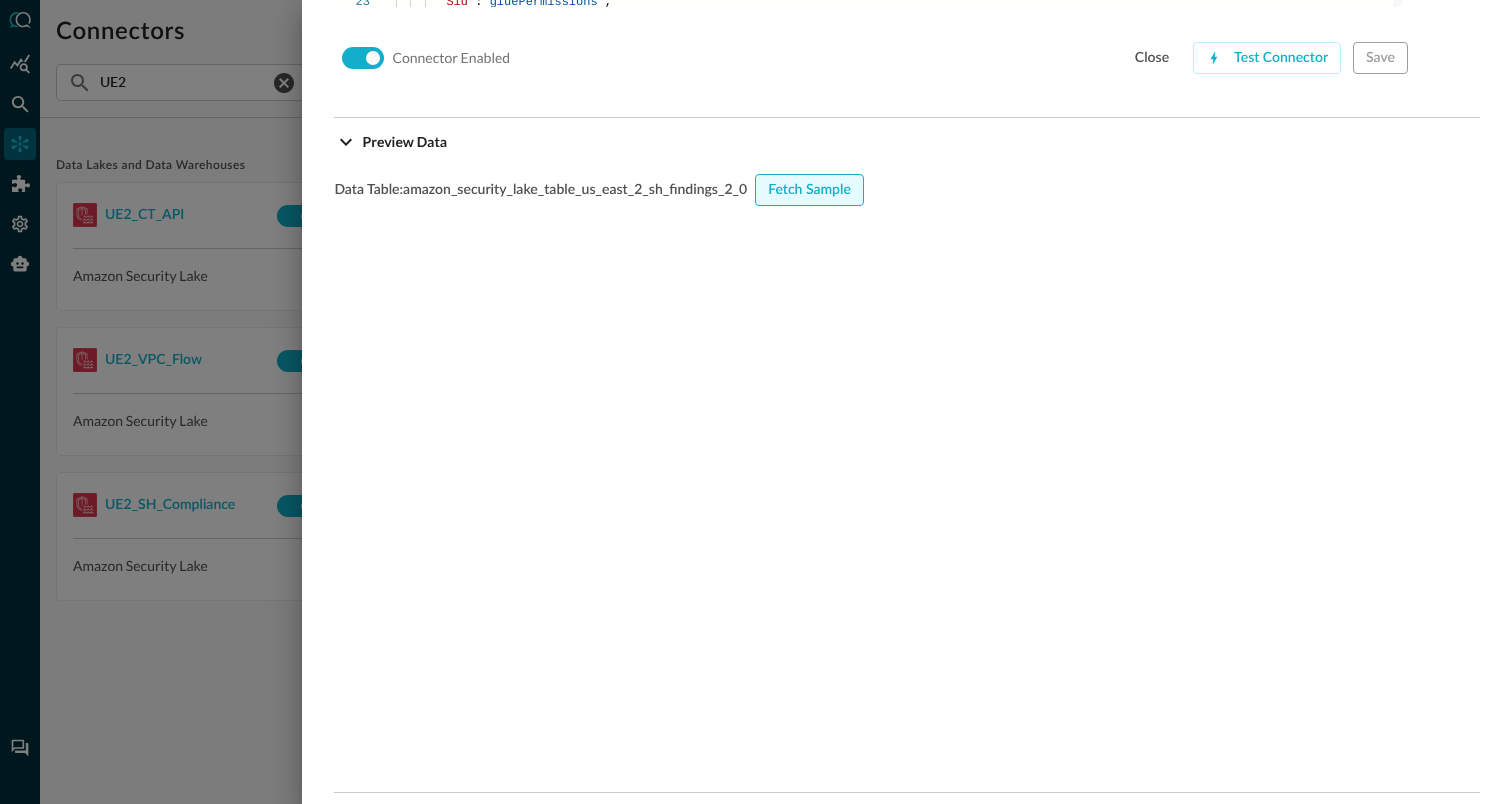 click on "Fetch Sample" at bounding box center (809, 190) 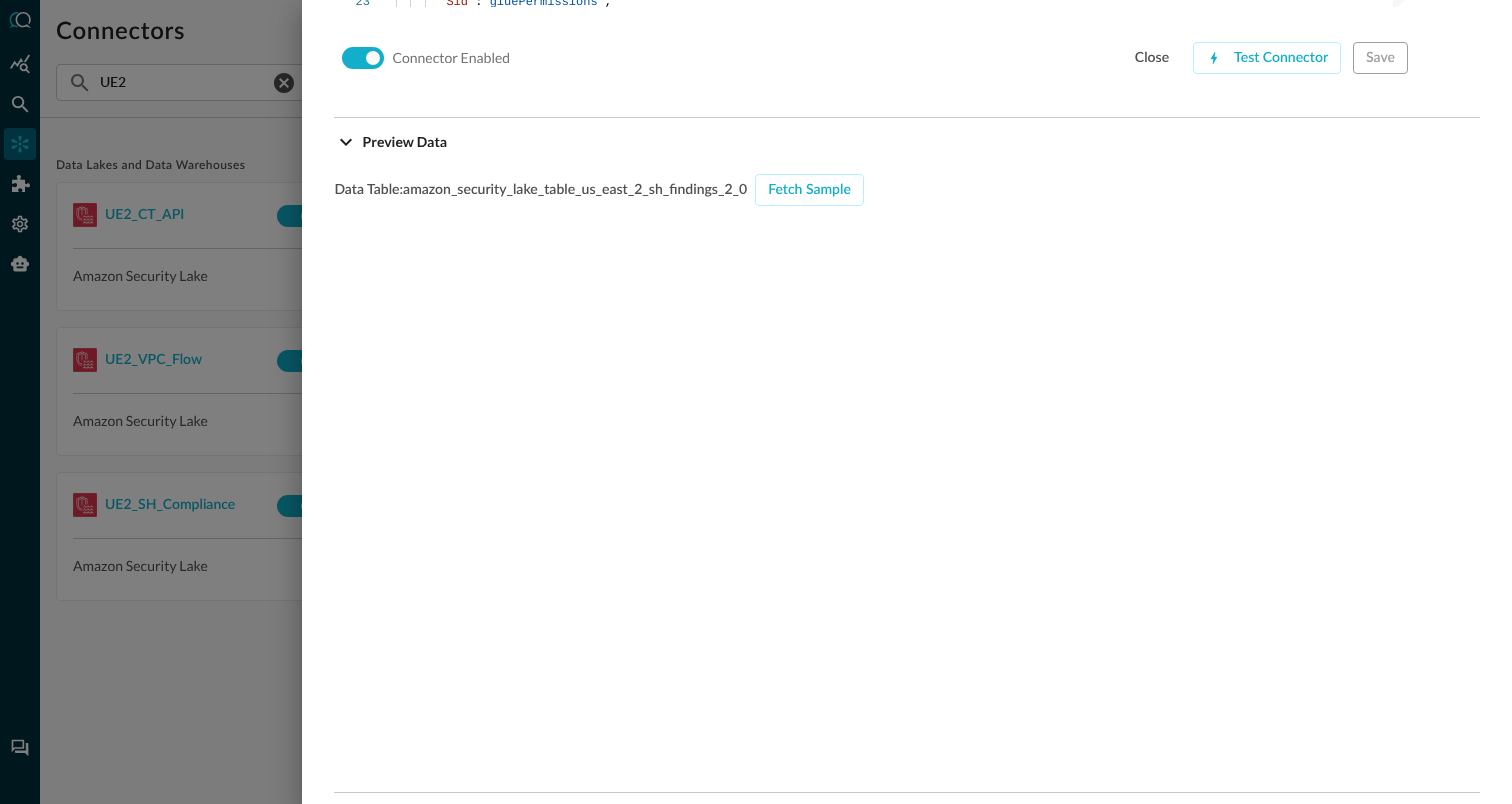 click at bounding box center [756, 402] 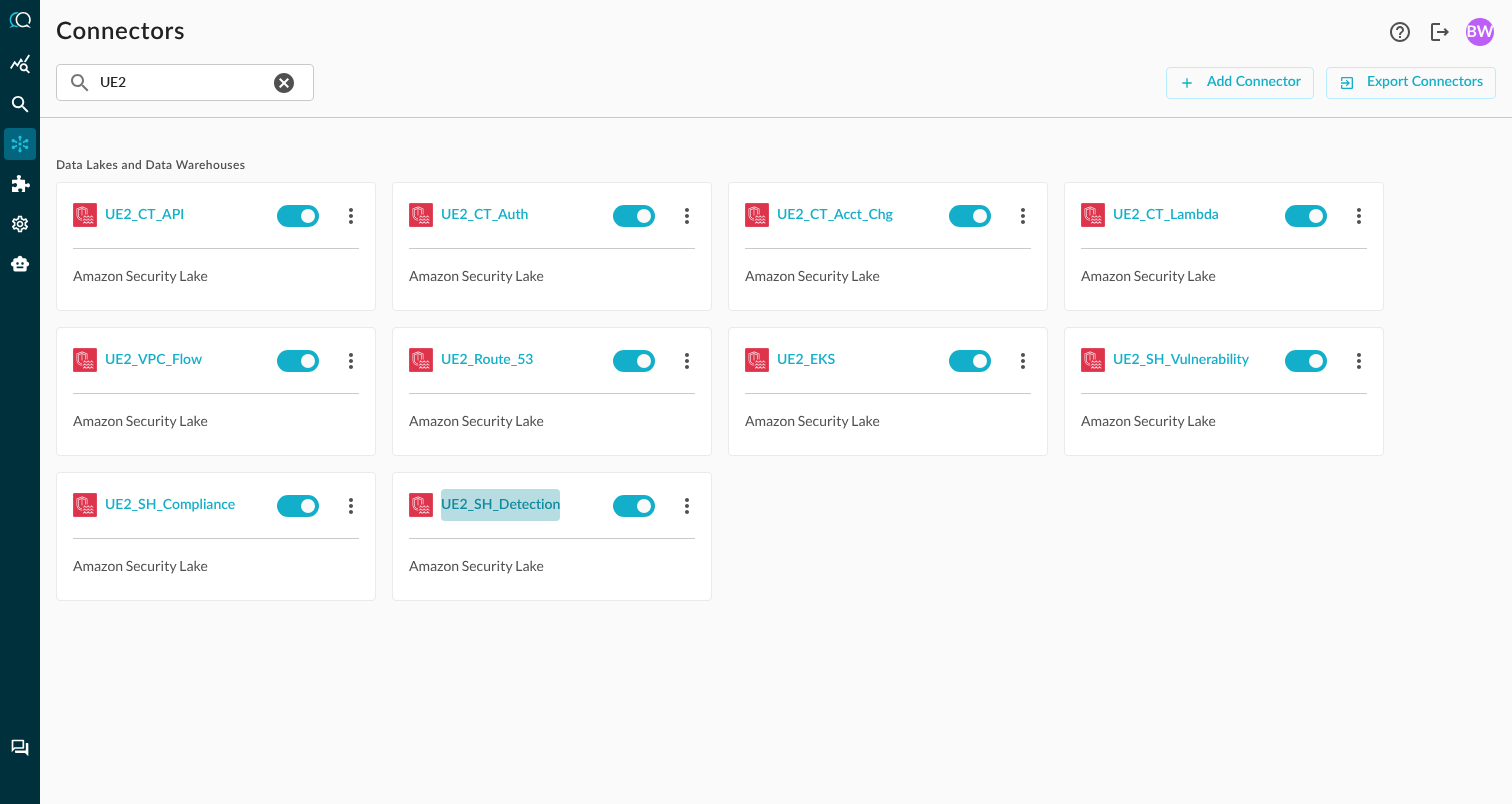 click on "UE2_SH_Detection" at bounding box center [500, 505] 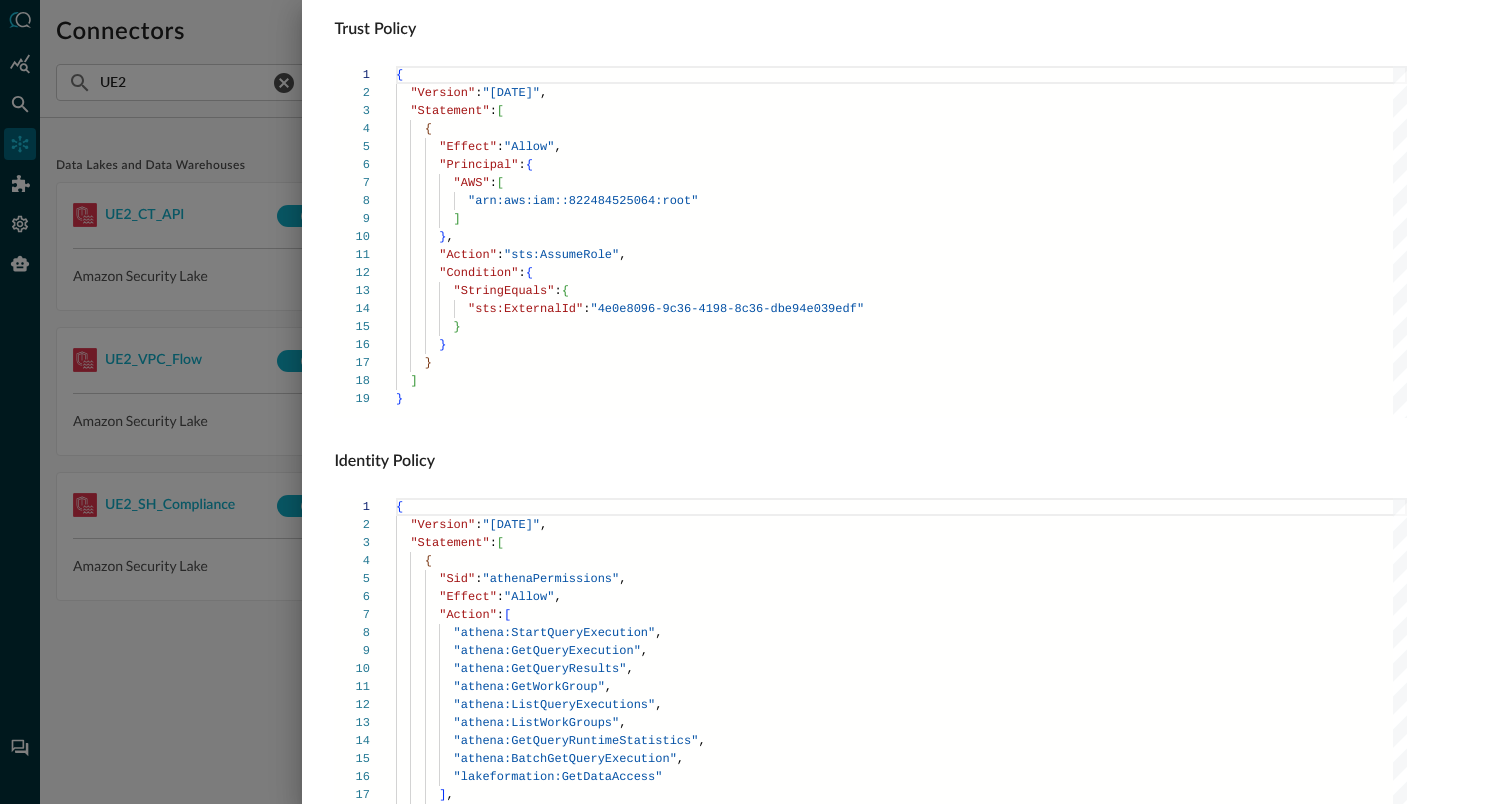 scroll, scrollTop: 1359, scrollLeft: 0, axis: vertical 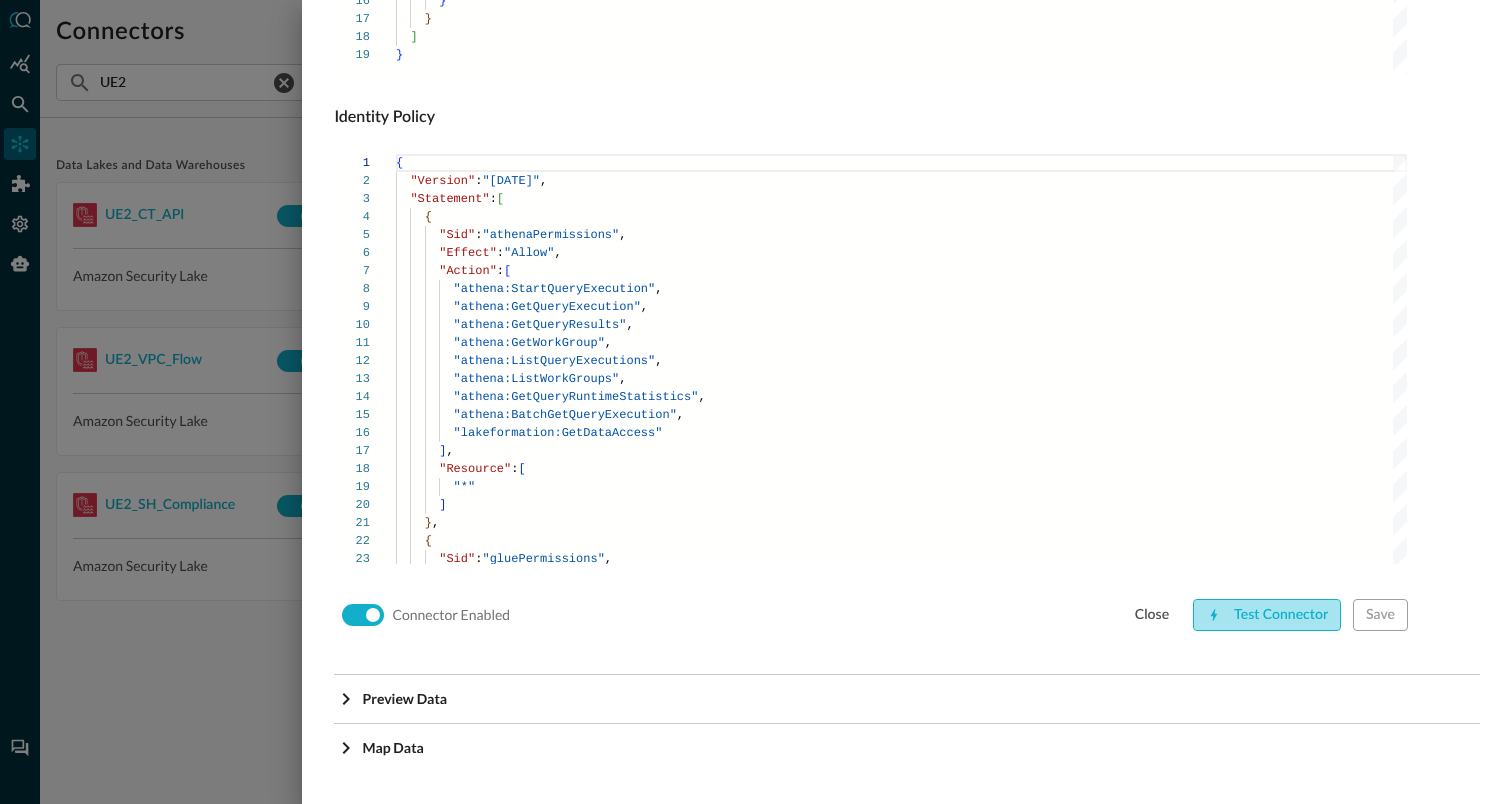 click on "Test Connector" at bounding box center (1267, 615) 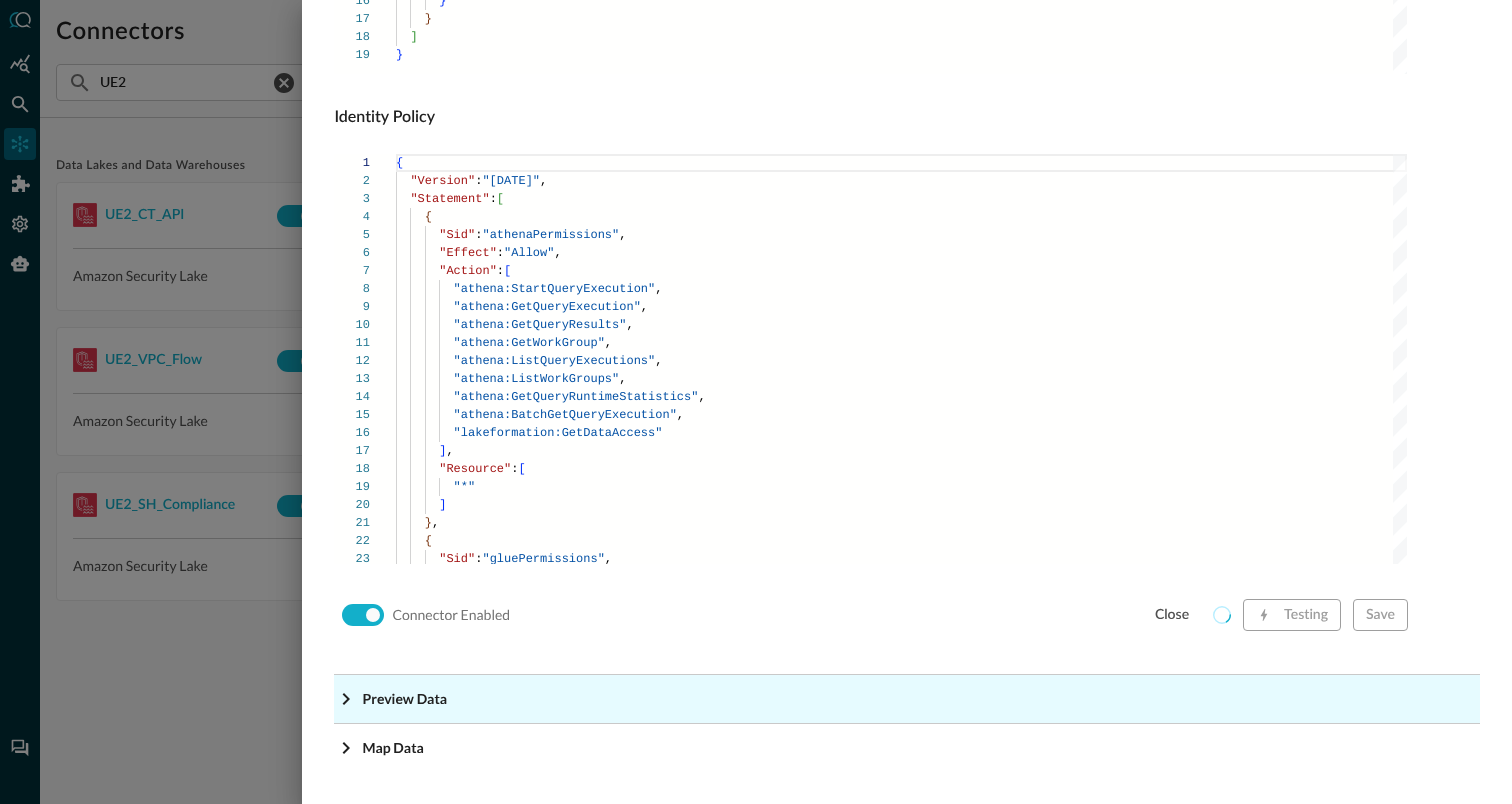 click on "Preview Data" at bounding box center (913, -1118) 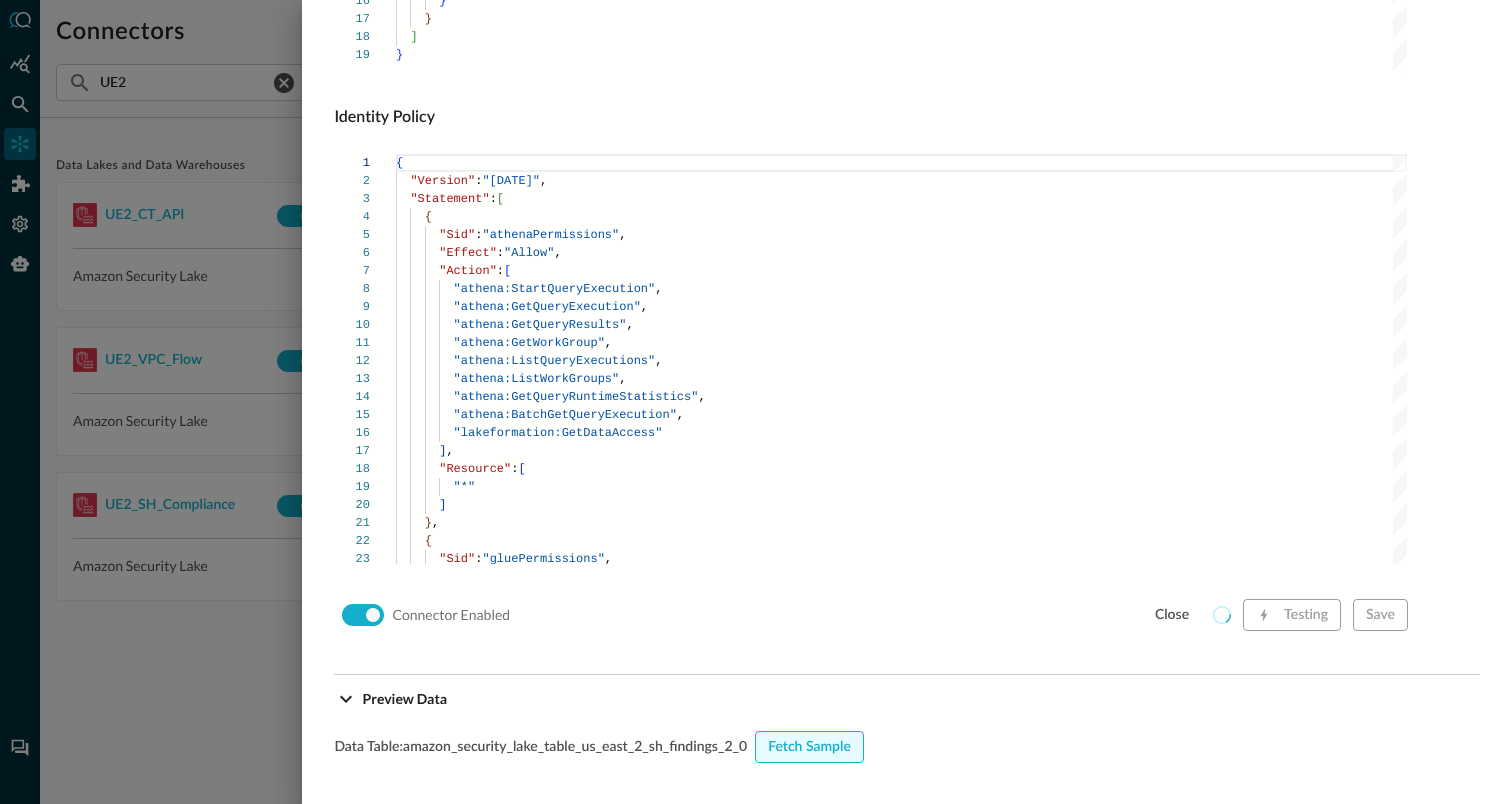 click on "Fetch Sample" at bounding box center [809, 747] 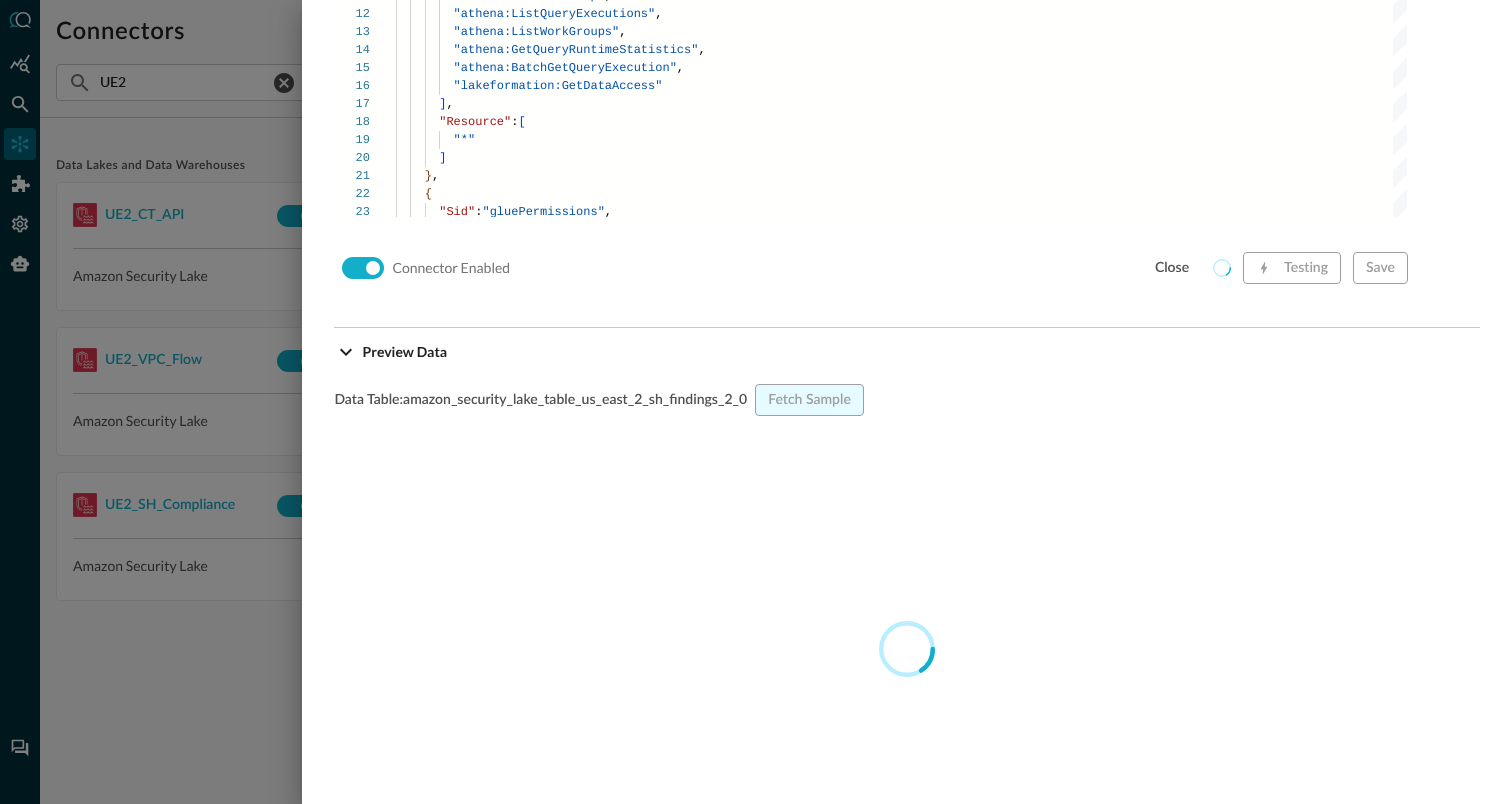 scroll, scrollTop: 1709, scrollLeft: 0, axis: vertical 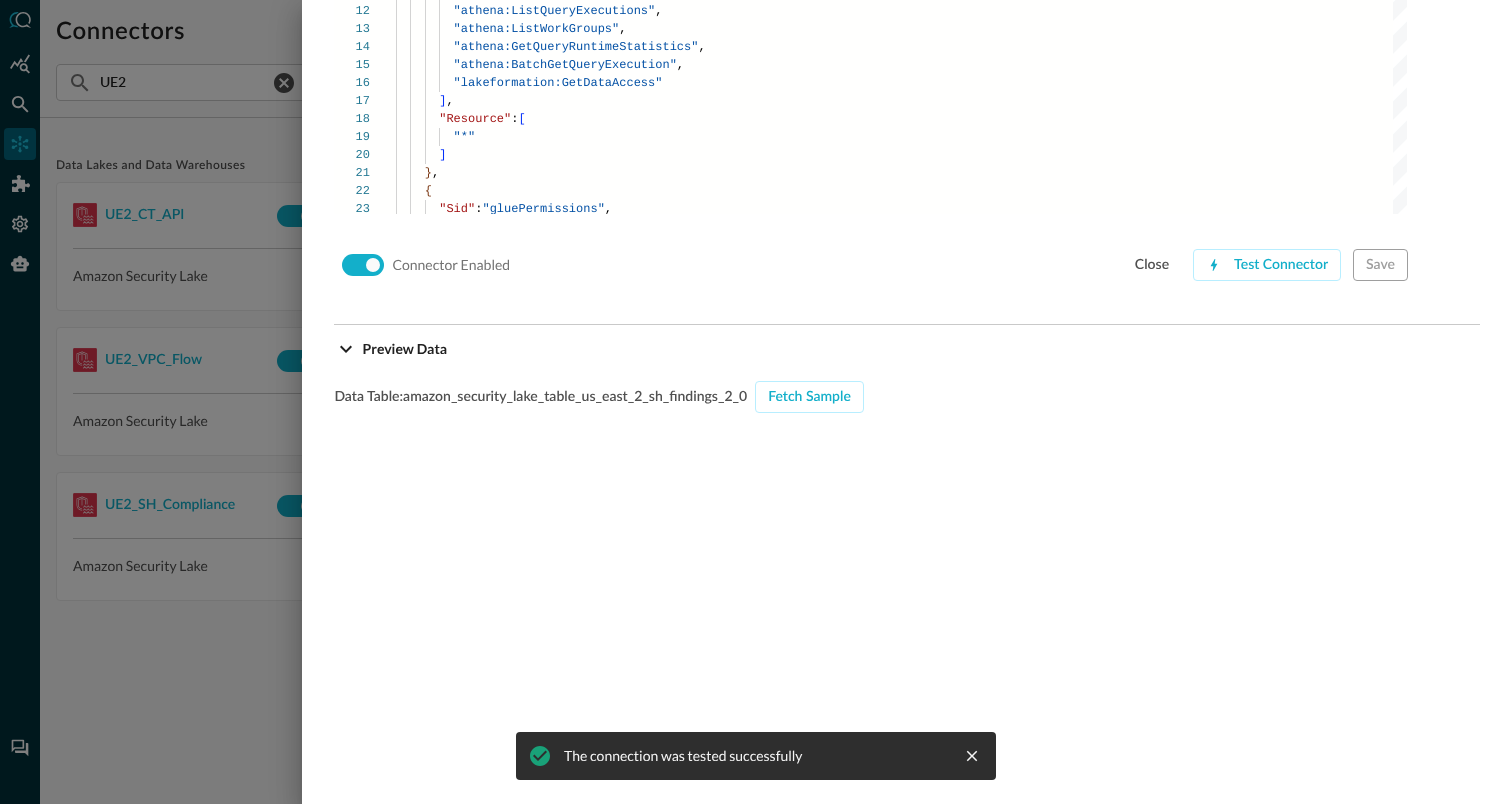 click on "Data Table:  amazon_security_lake_table_us_east_2_sh_findings_2_0 Fetch Sample" at bounding box center [907, 670] 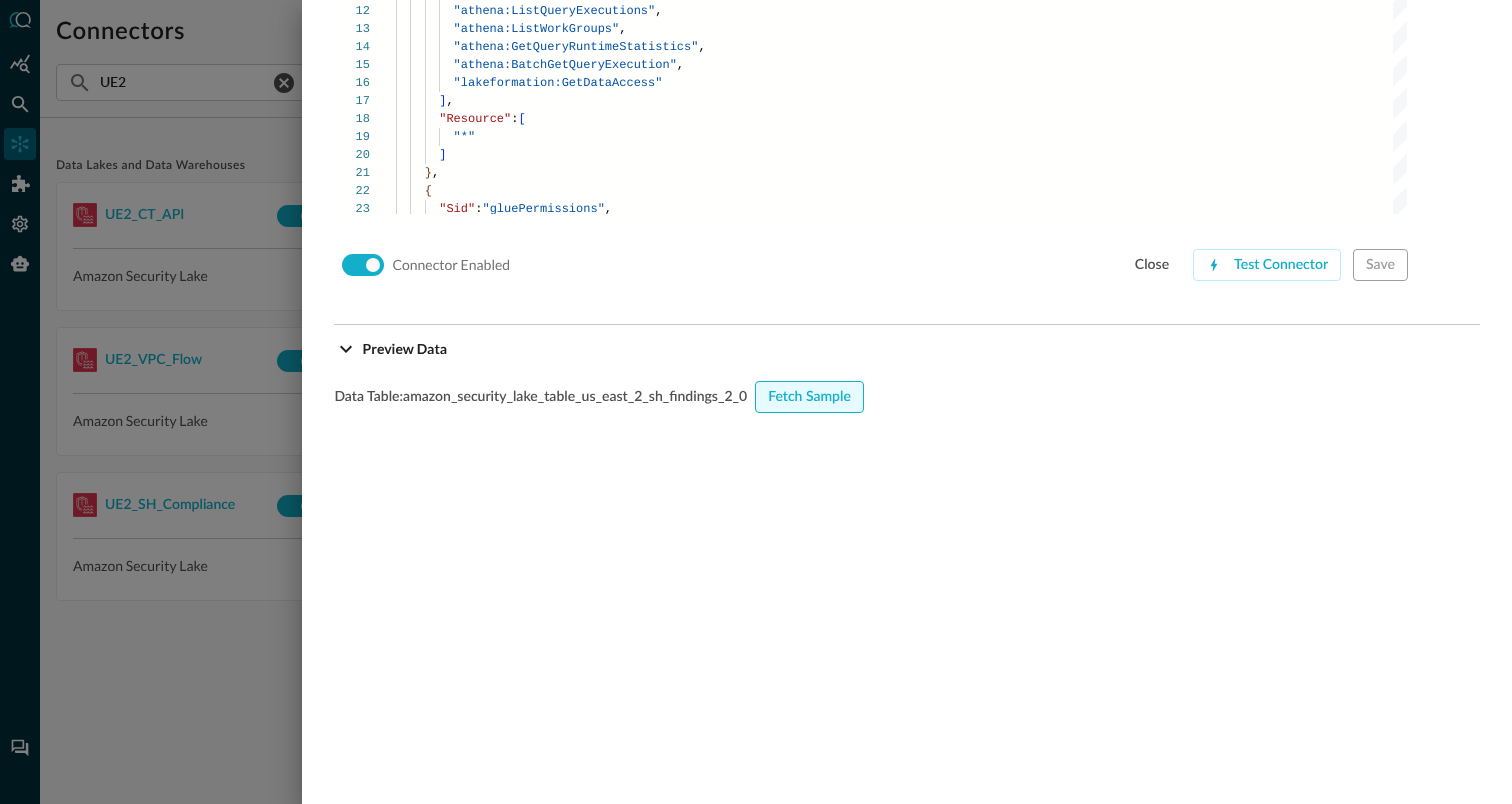 click on "Fetch Sample" at bounding box center [809, 397] 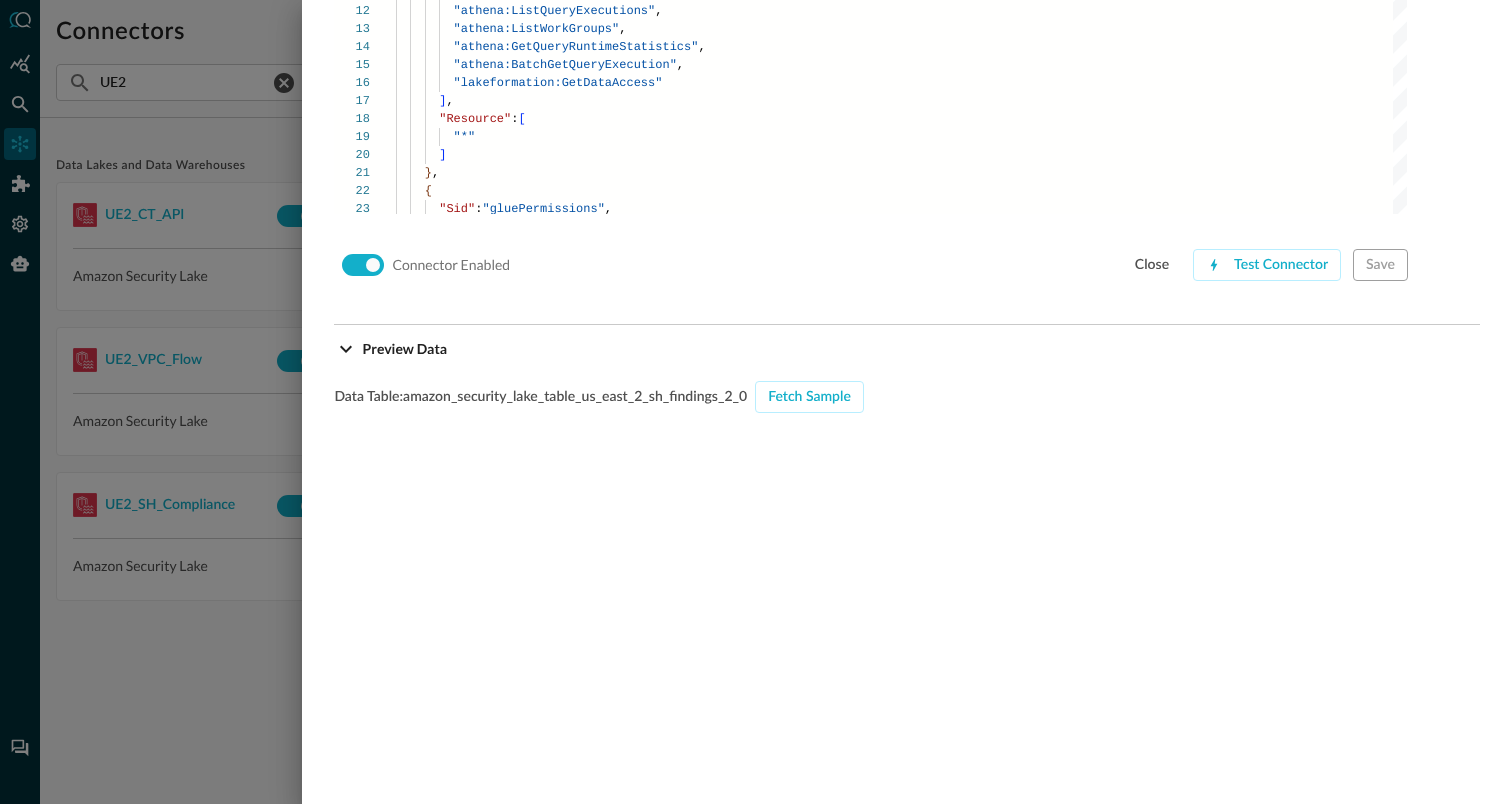 click at bounding box center [756, 402] 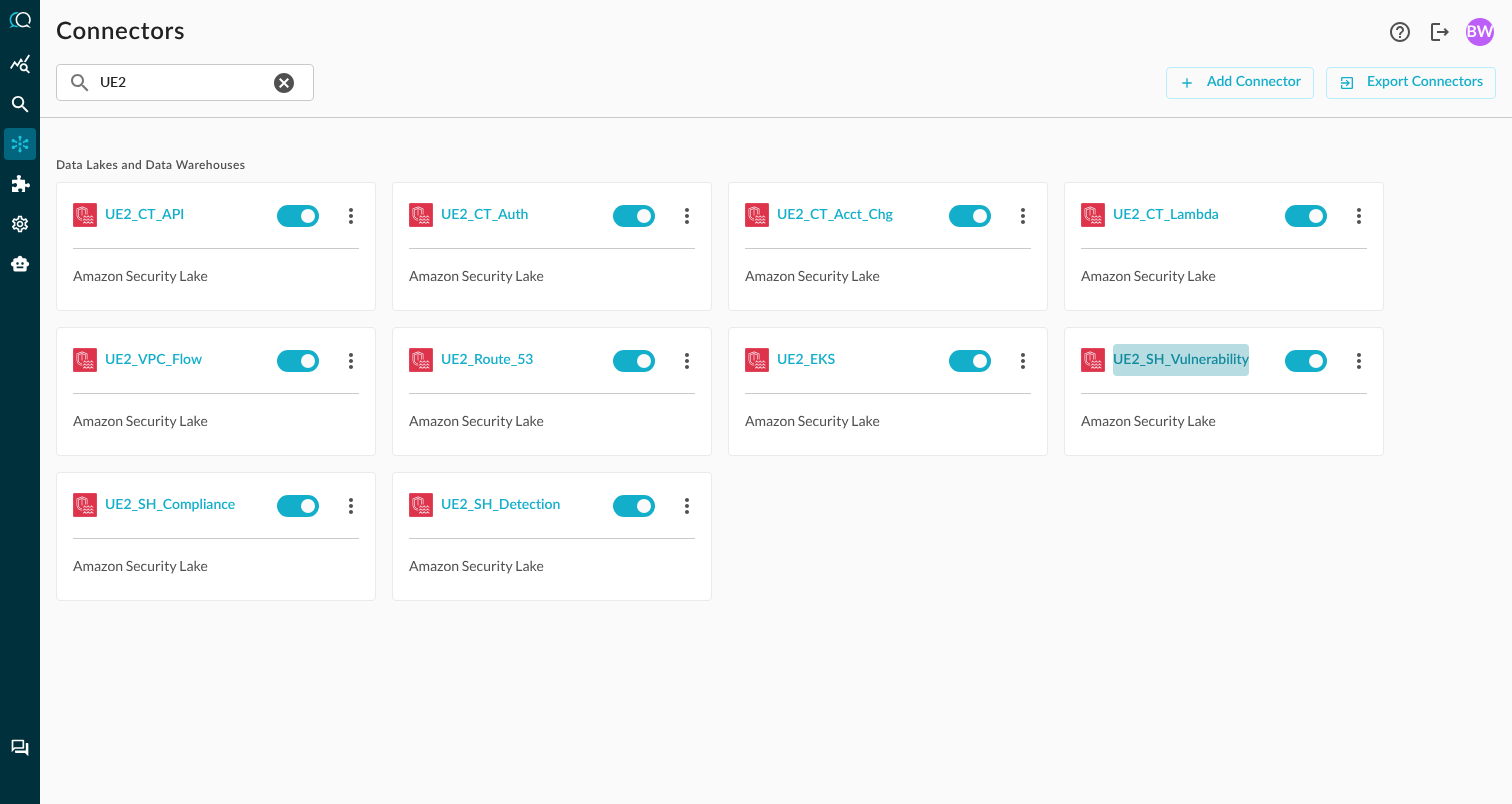click on "UE2_SH_Vulnerability" at bounding box center (1181, 360) 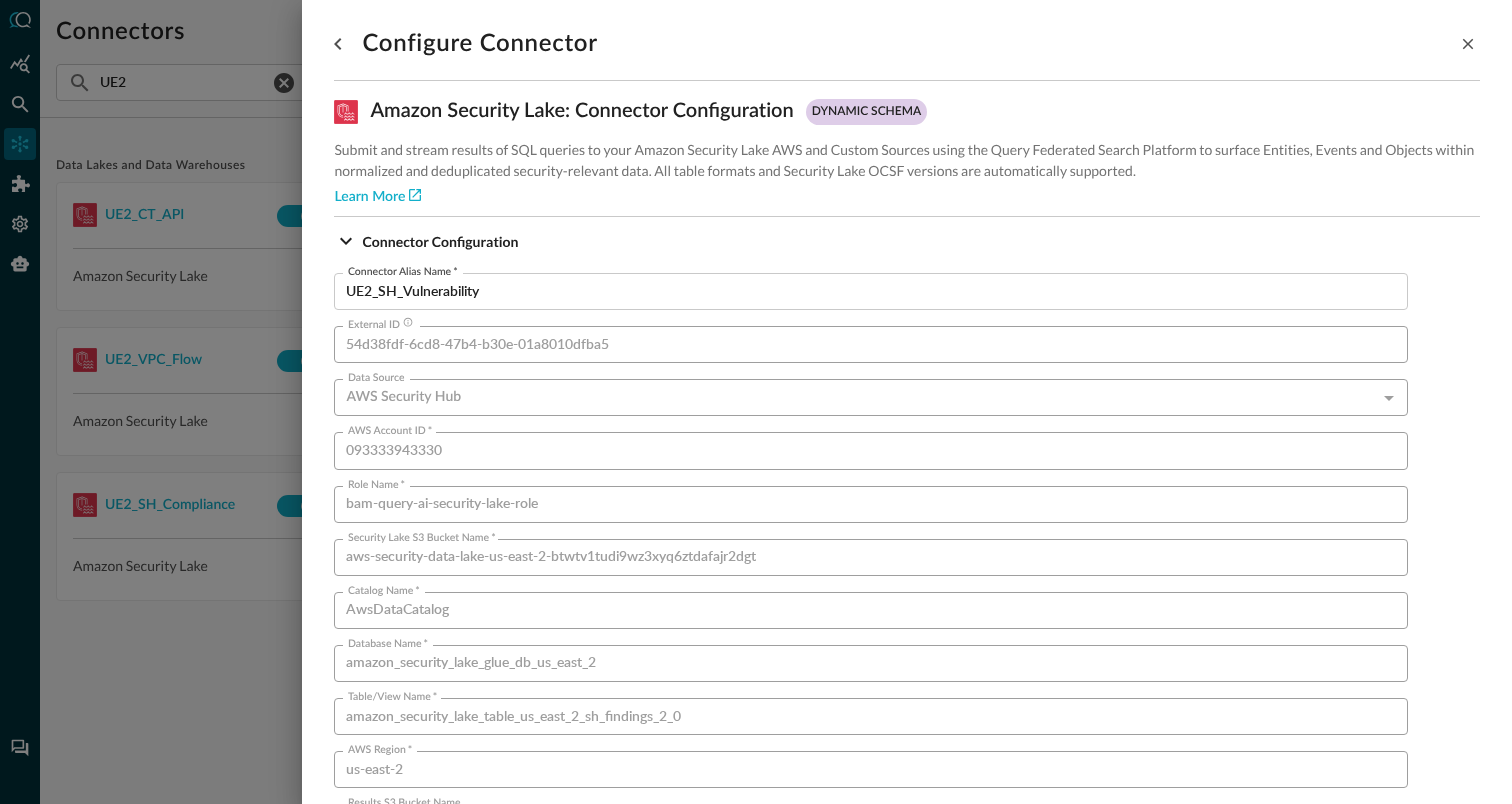 scroll, scrollTop: 1359, scrollLeft: 0, axis: vertical 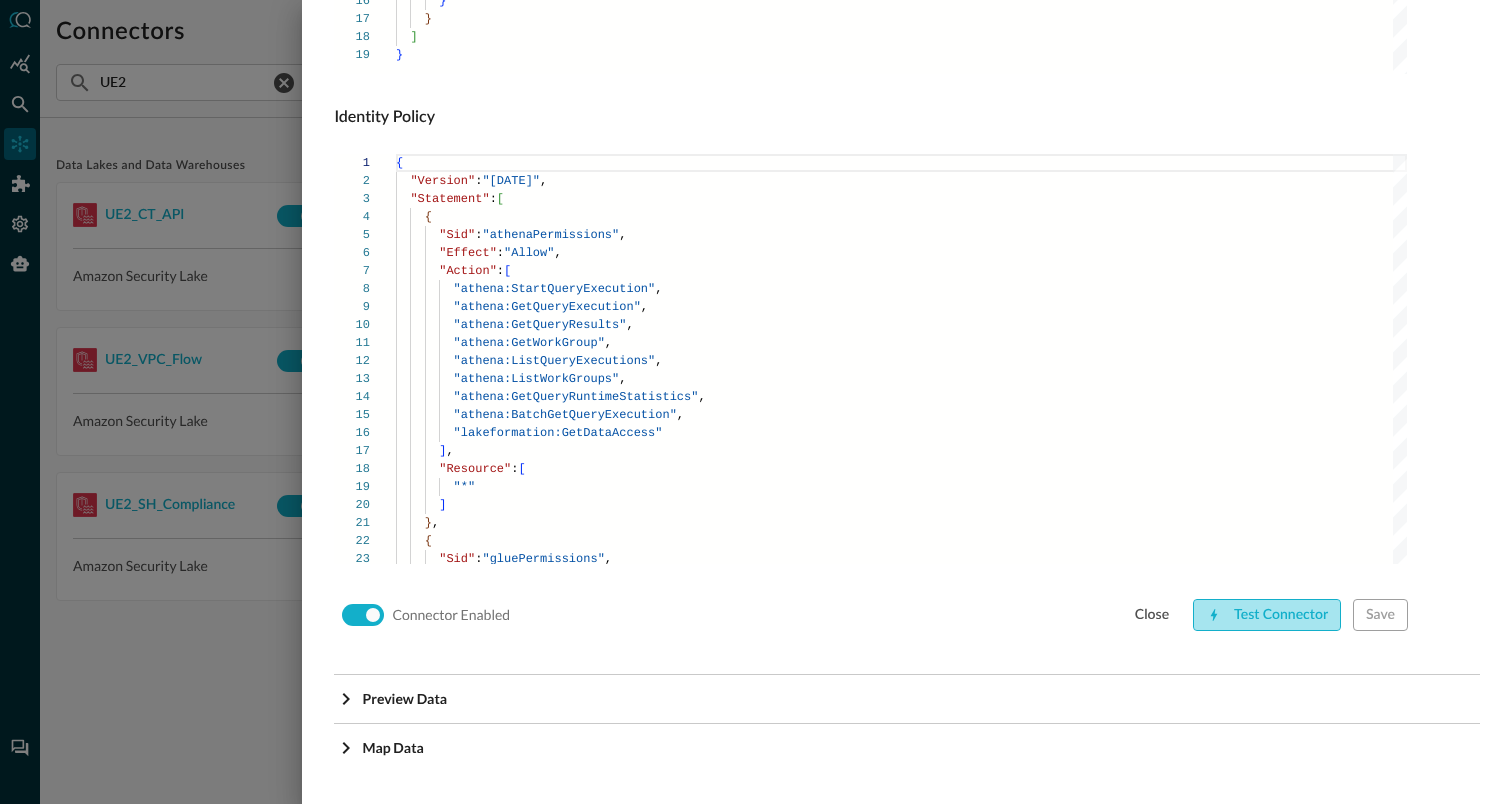 click on "Test Connector" at bounding box center (1267, 615) 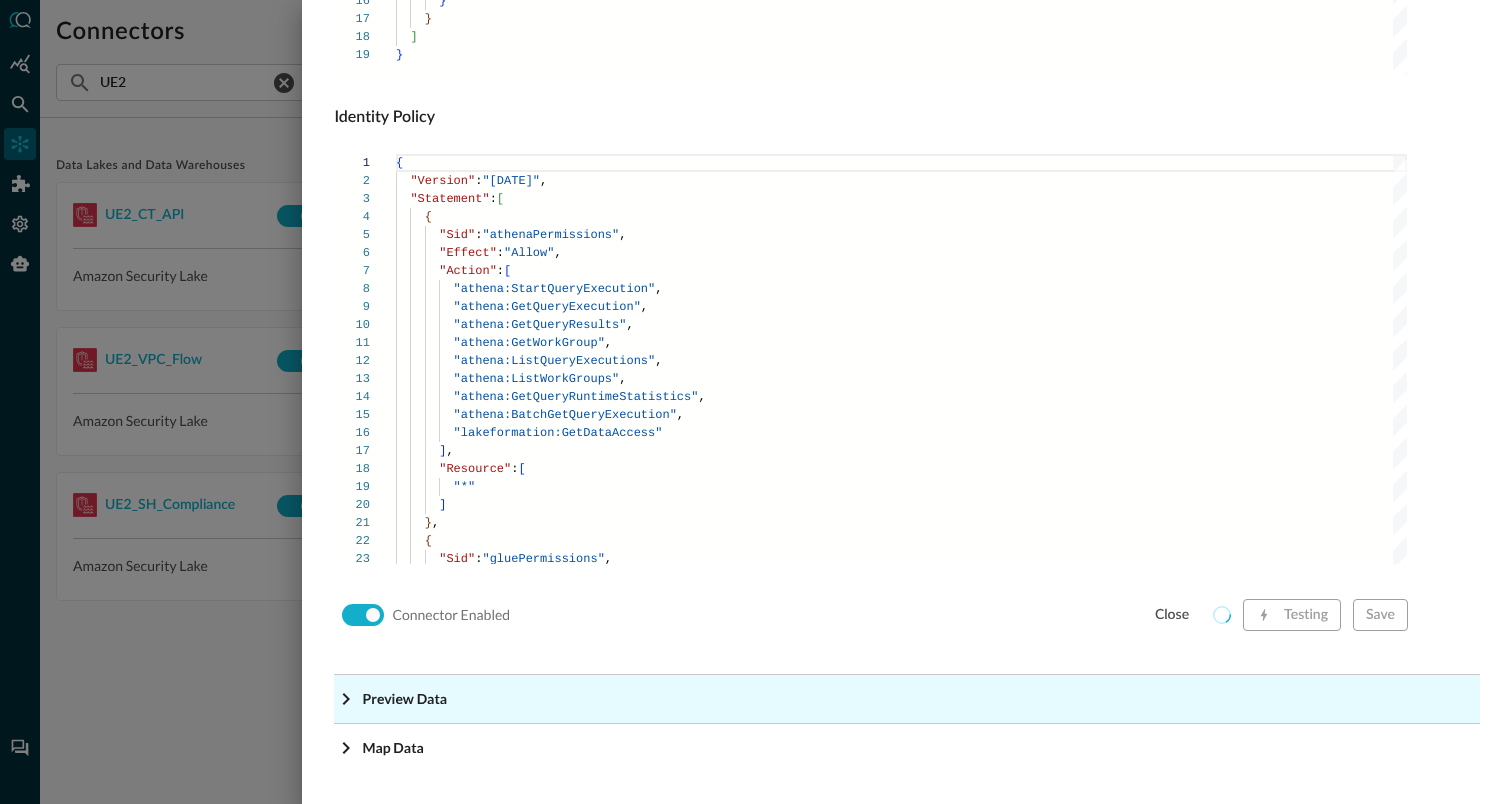 click on "Preview Data" at bounding box center (440, -1118) 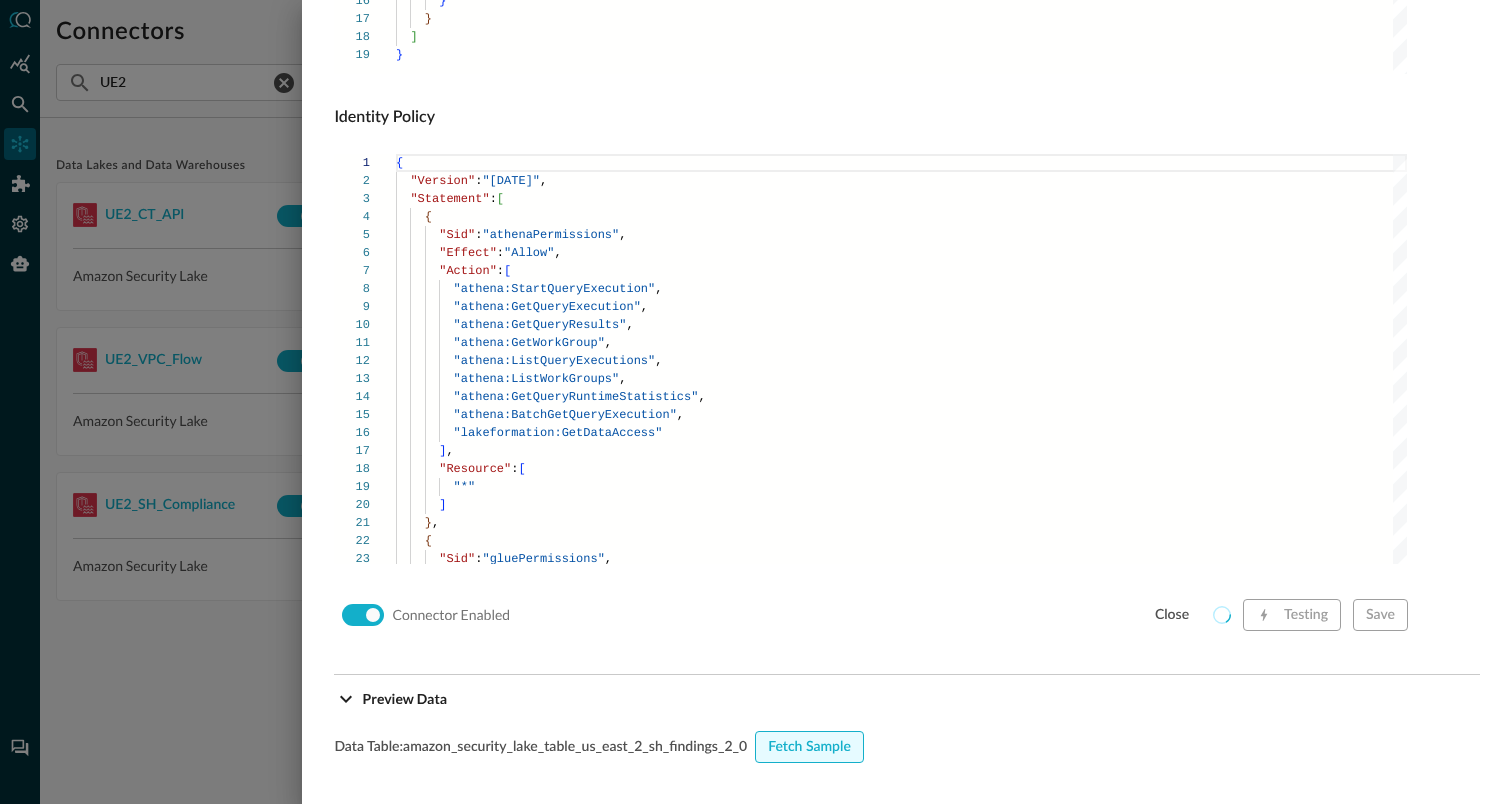 click on "Fetch Sample" at bounding box center (809, 747) 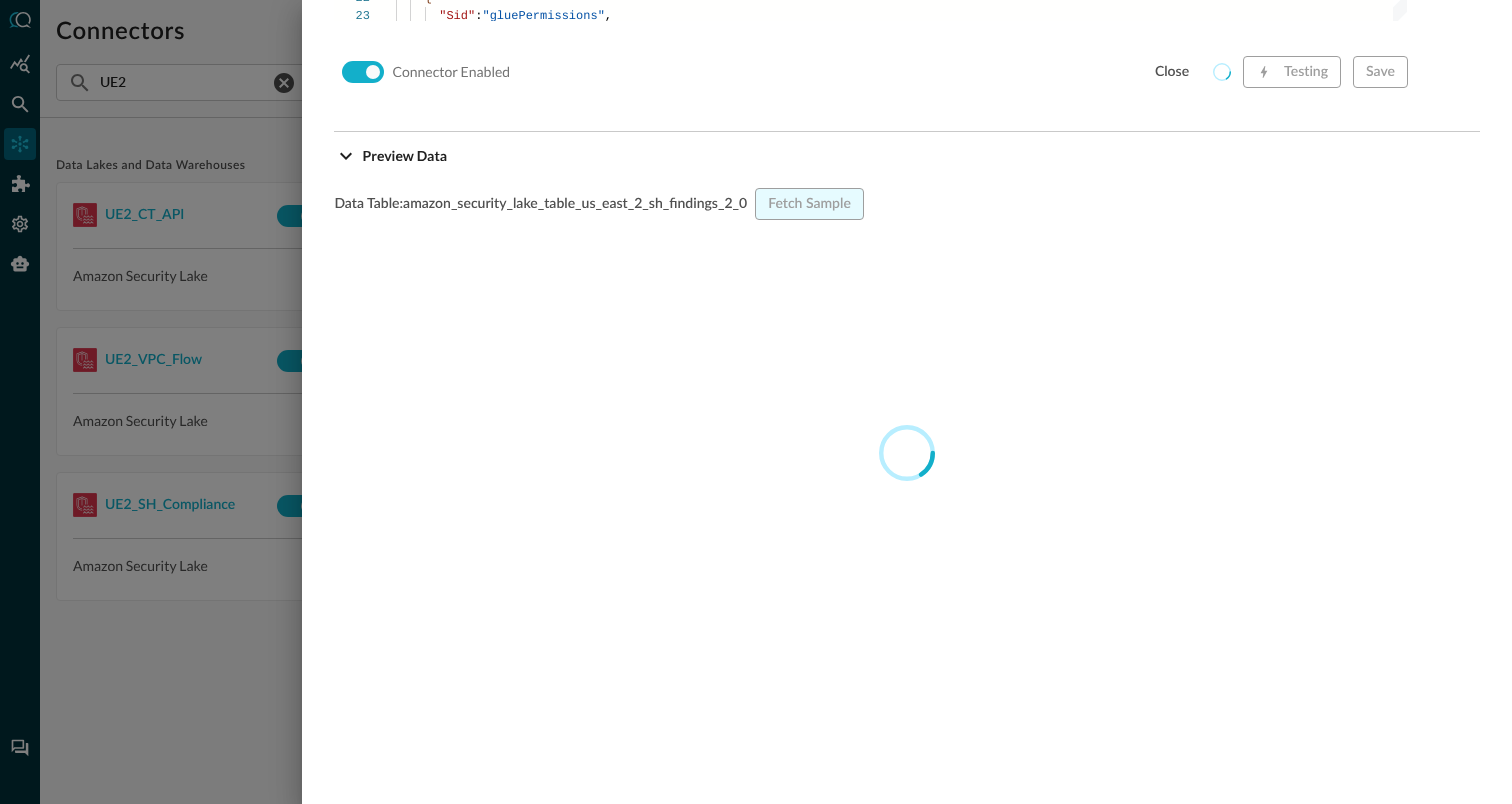 scroll, scrollTop: 1884, scrollLeft: 0, axis: vertical 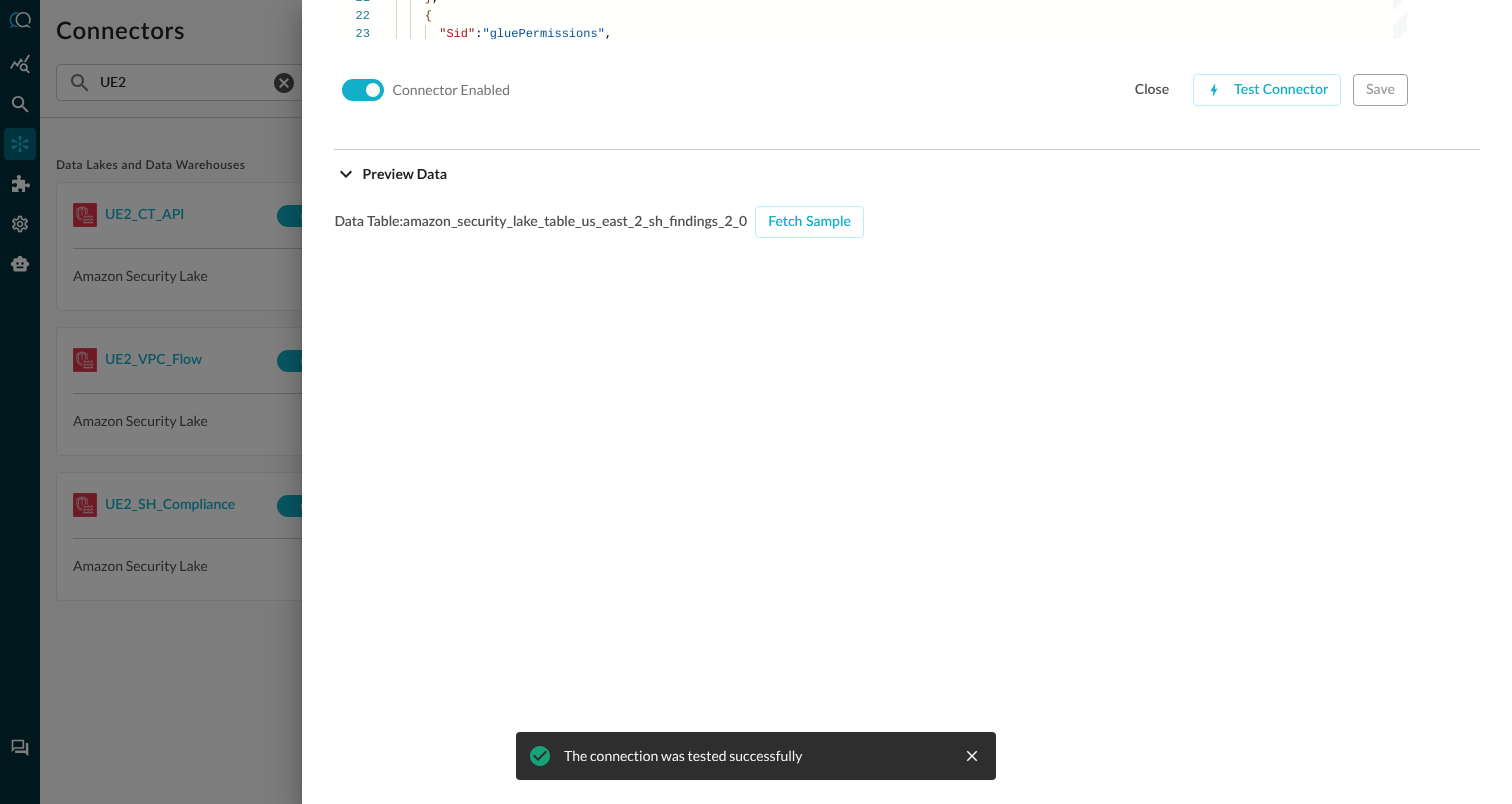 click on "Data Table:  amazon_security_lake_table_us_east_2_sh_findings_2_0 Fetch Sample" at bounding box center [907, 495] 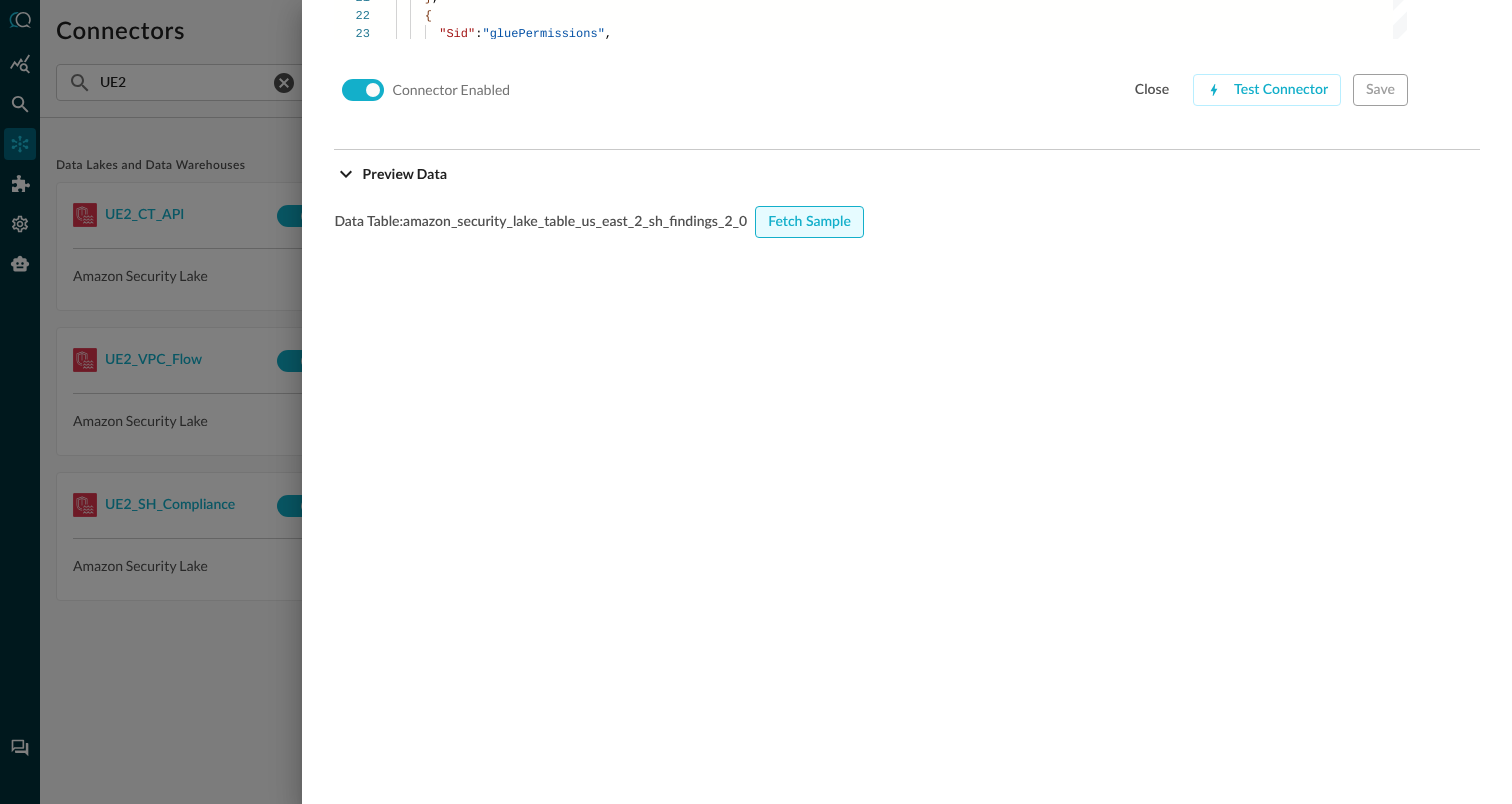 click on "Fetch Sample" at bounding box center [809, 222] 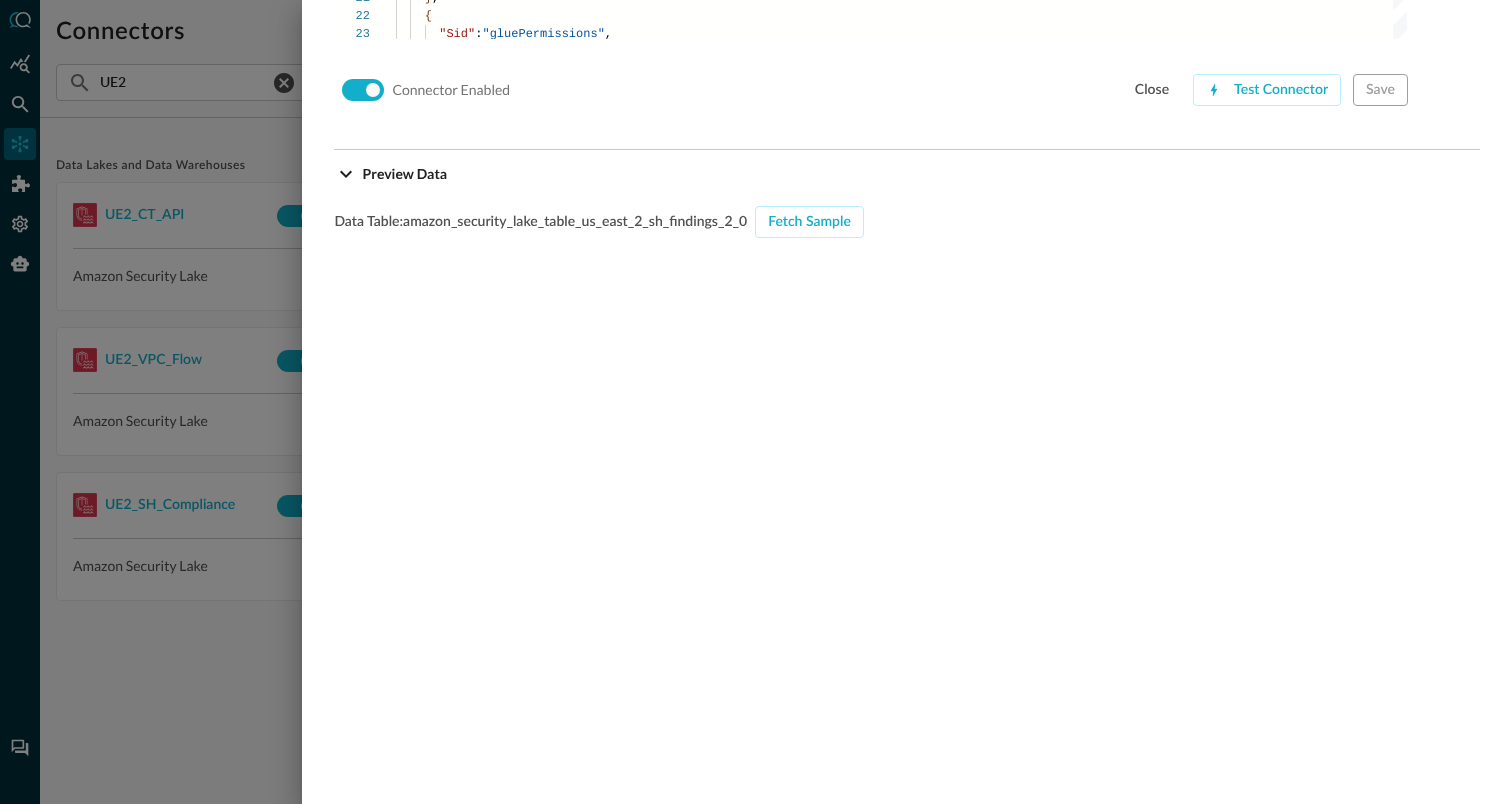 click at bounding box center [756, 402] 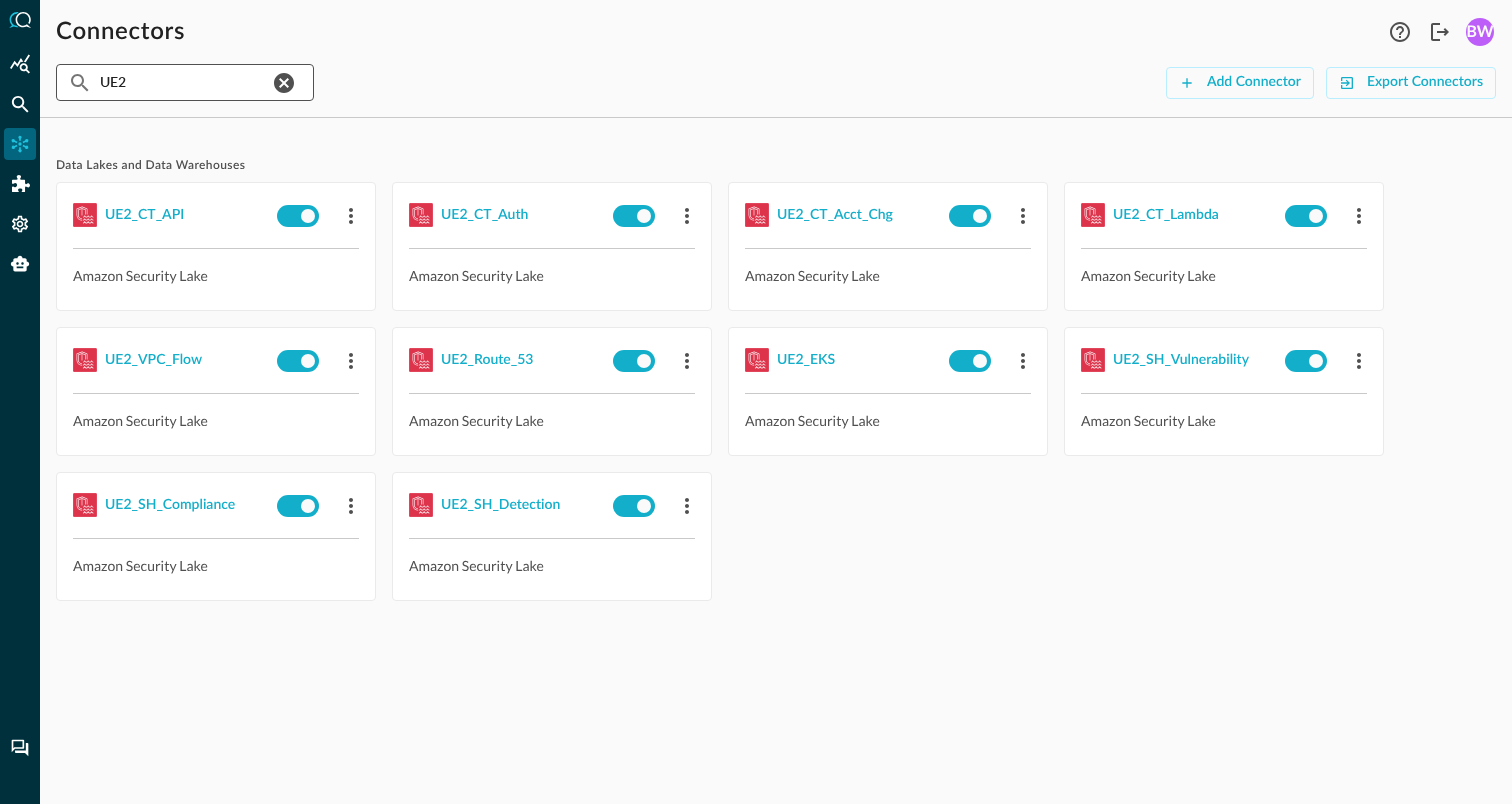 click on "UE2" at bounding box center [184, 82] 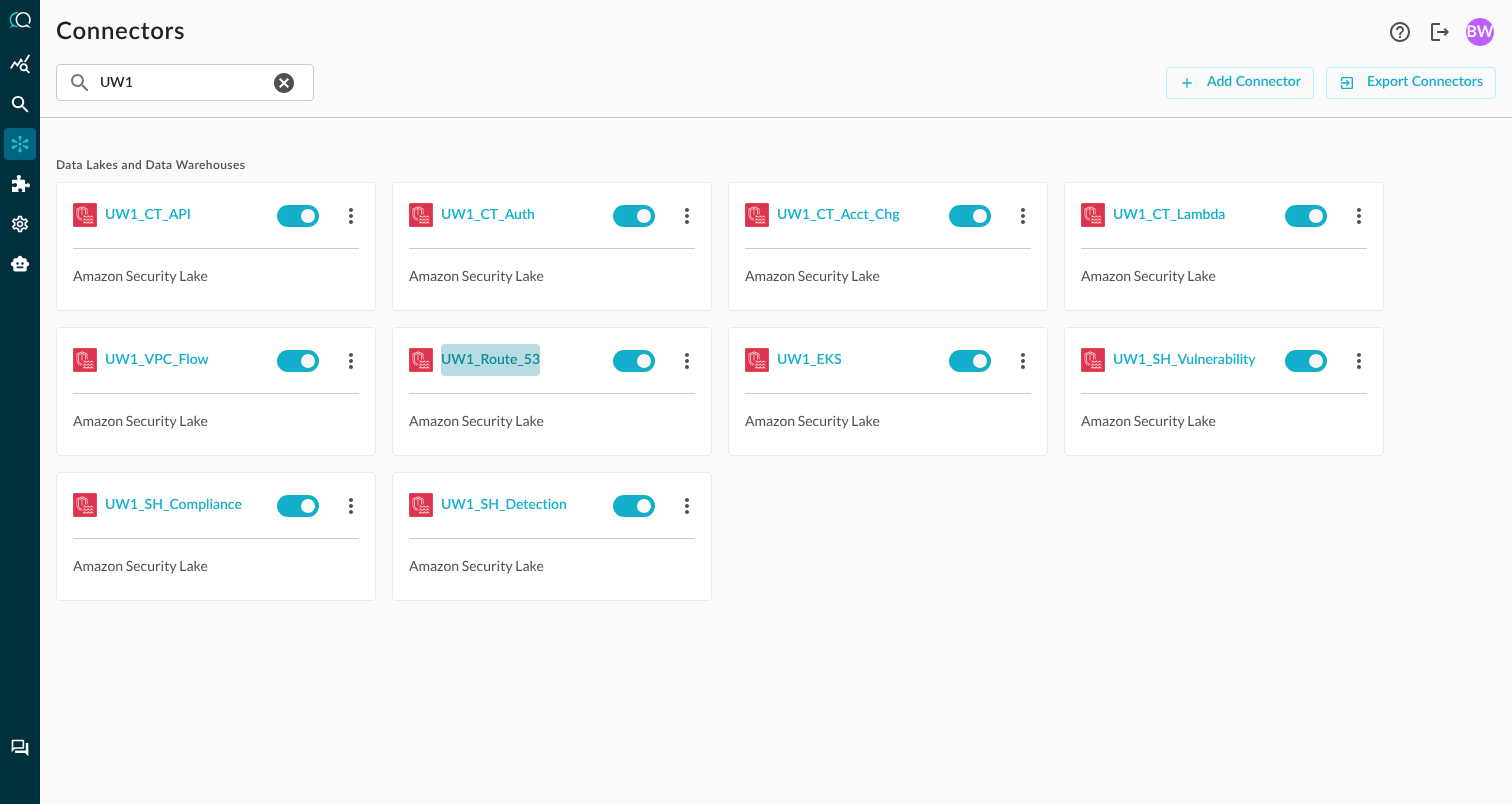 click on "UW1_Route_53" at bounding box center (490, 360) 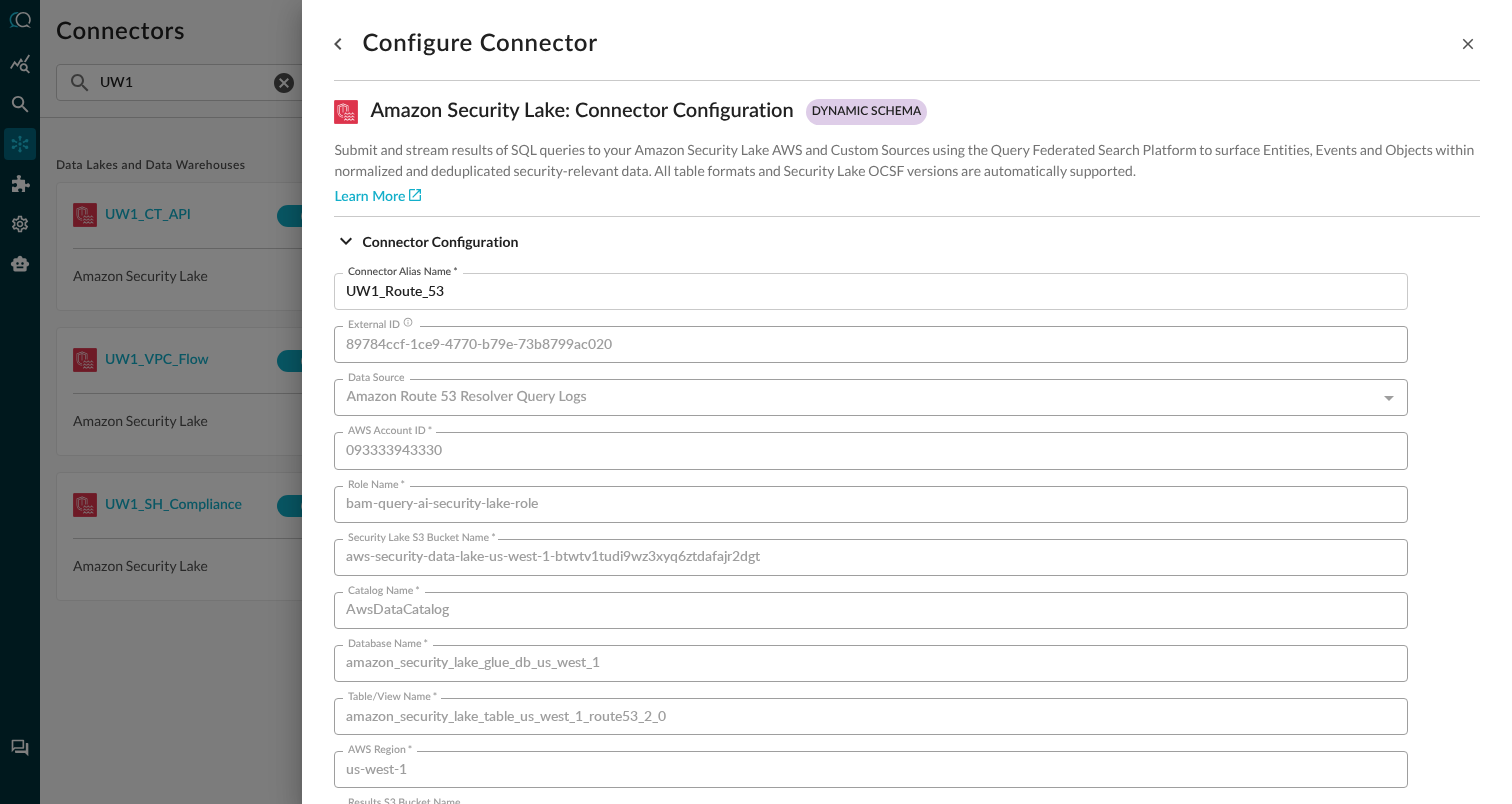 scroll, scrollTop: 1359, scrollLeft: 0, axis: vertical 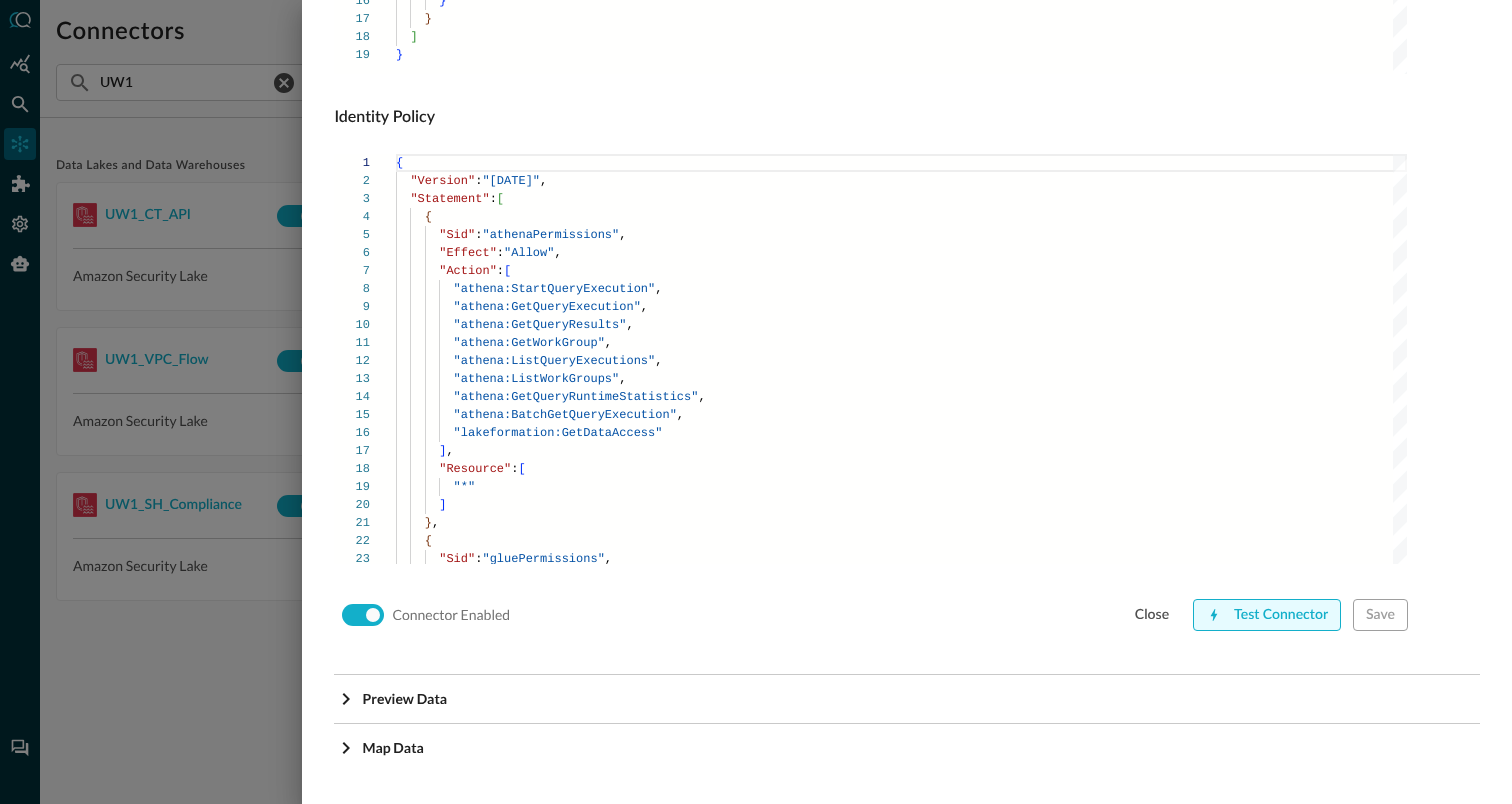 click on "Test Connector" at bounding box center [1267, 615] 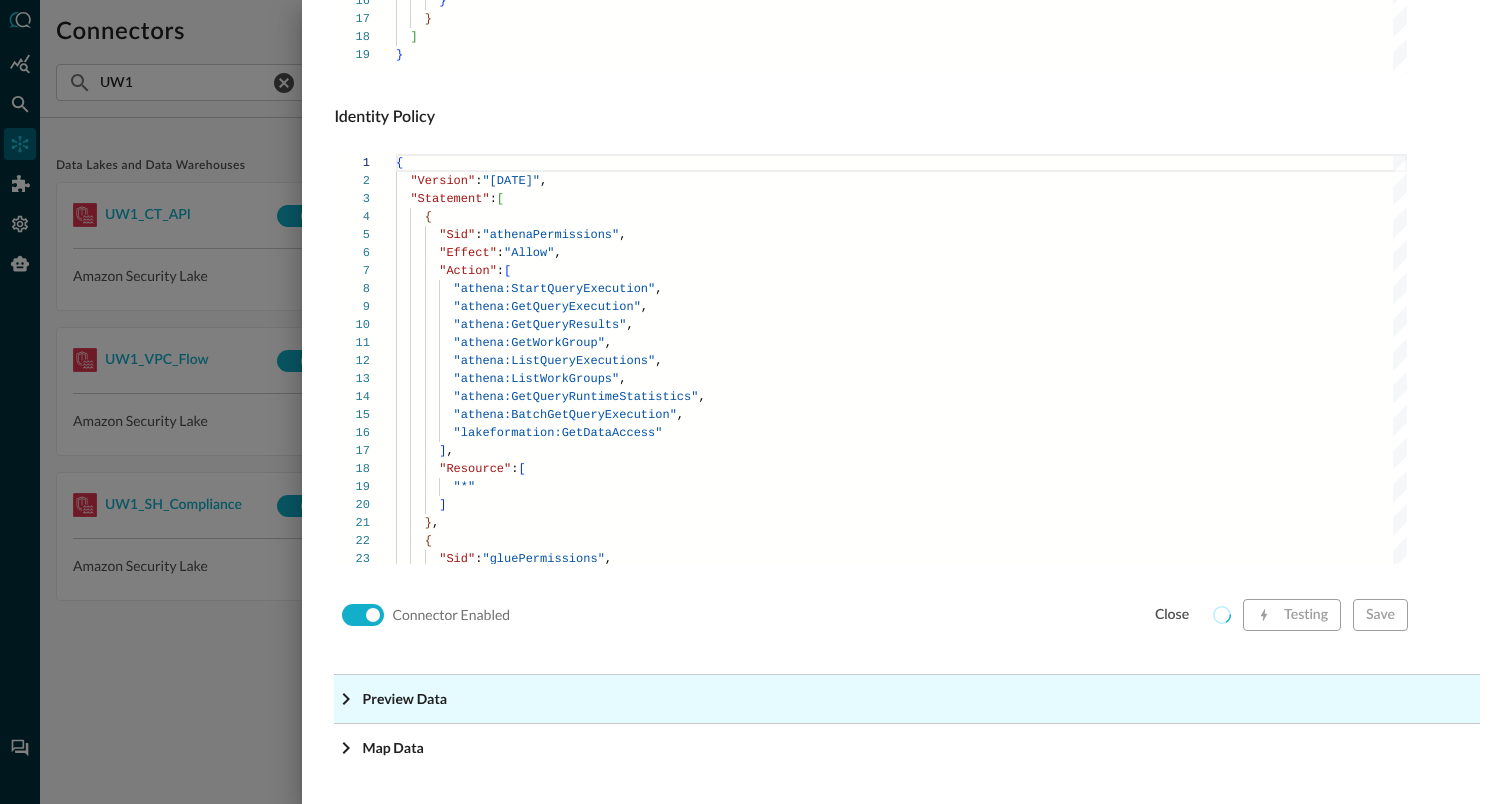 click on "Preview Data" at bounding box center [913, -1118] 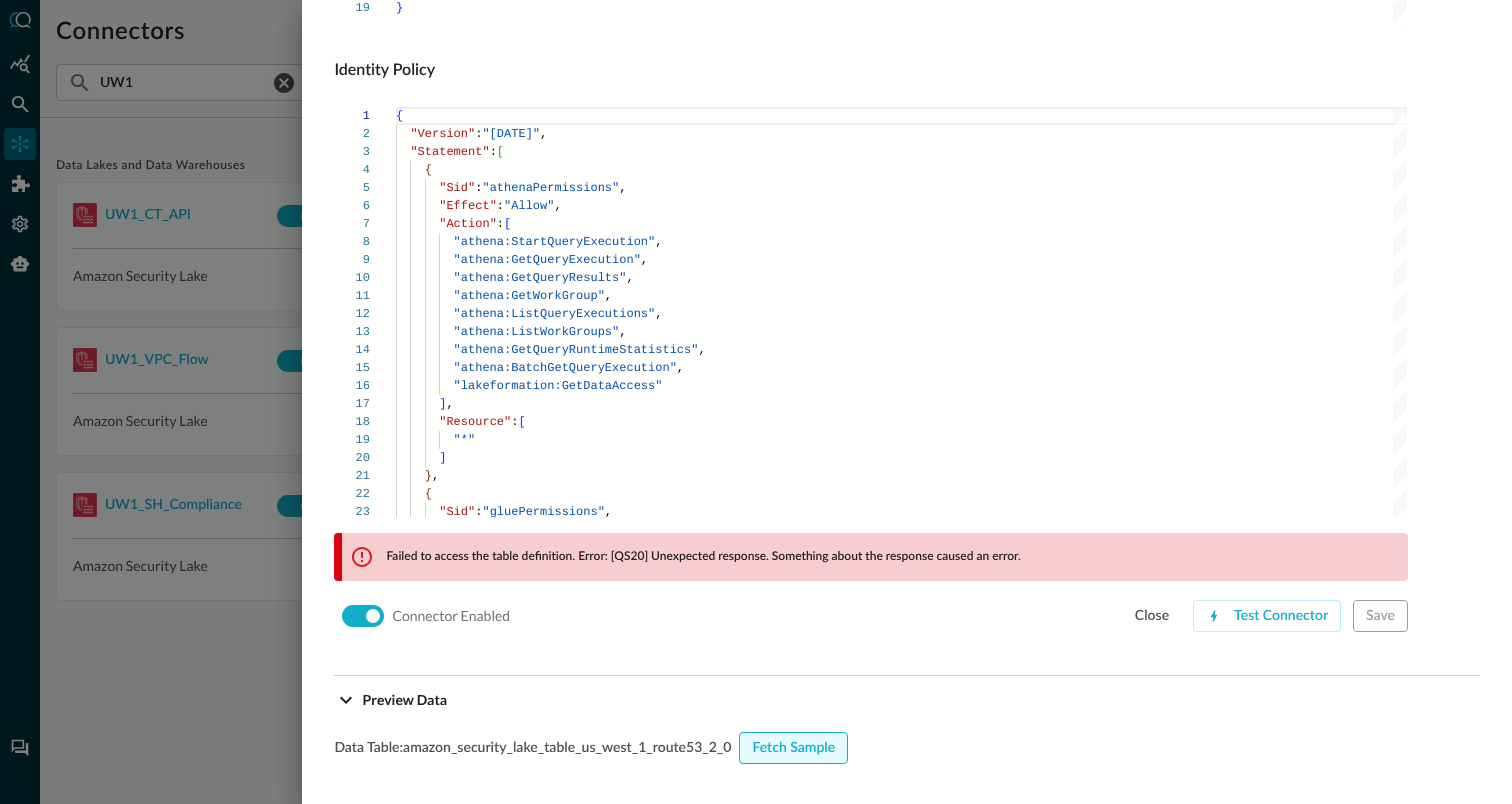 scroll, scrollTop: 1407, scrollLeft: 0, axis: vertical 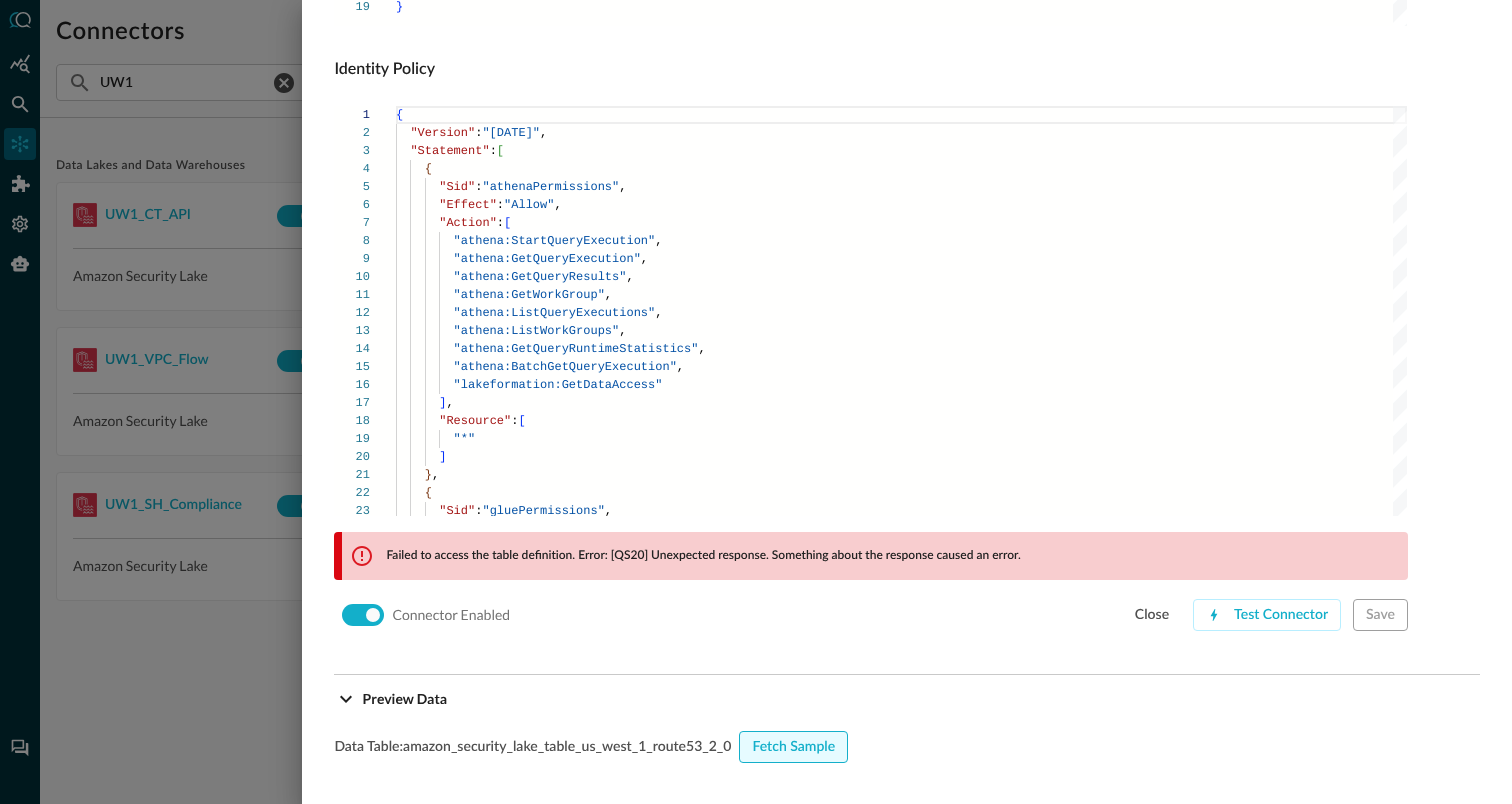 click on "Fetch Sample" at bounding box center (793, 747) 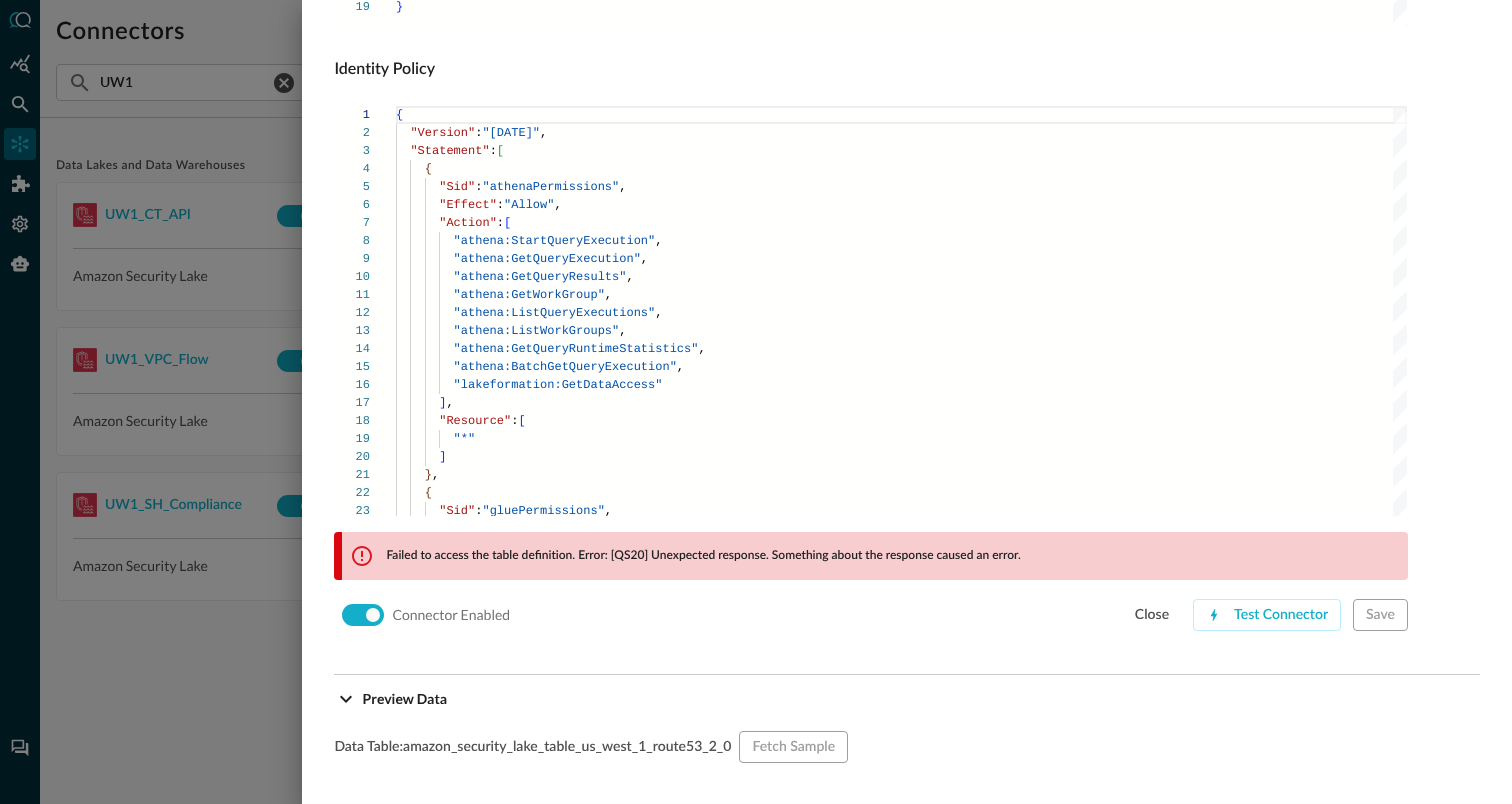 click on "Connector Alias Name   * UW1_Route_53 Connector Alias Name   * External ID 89784ccf-1ce9-4770-b79e-73b8799ac020 External ID Data Source Amazon Route 53 Resolver Query Logs Route53 Data Source AWS Account ID   * 093333943330 AWS Account ID   * Role Name   * bam-query-ai-security-lake-role Role Name   * Security Lake S3 Bucket Name   * aws-security-data-lake-us-west-1-btwtv1tudi9wz3xyq6ztdafajr2dgt Security Lake S3 Bucket Name   * Catalog Name   * AwsDataCatalog Catalog Name   * Database Name   * amazon_security_lake_glue_db_us_west_1 Database Name   * Table/View Name   * amazon_security_lake_table_us_west_1_route53_2_0 Table/View Name   * AWS Region   * us-west-1 AWS Region   * Results S3 Bucket Name bam-s3-uw1-p-athena-output Results S3 Bucket Name Amazon Athena Workgroup Name Amazon Athena Workgroup Name Results Encryption Option Amazon S3-managed keys (SSE-S3) Amazon S3-managed keys (SSE-S3) Results Encryption Option Kms Key Kms Key Trust Policy 1 2 3 4 5 6 7 8 9 10 11 12 13" at bounding box center [907, -234] 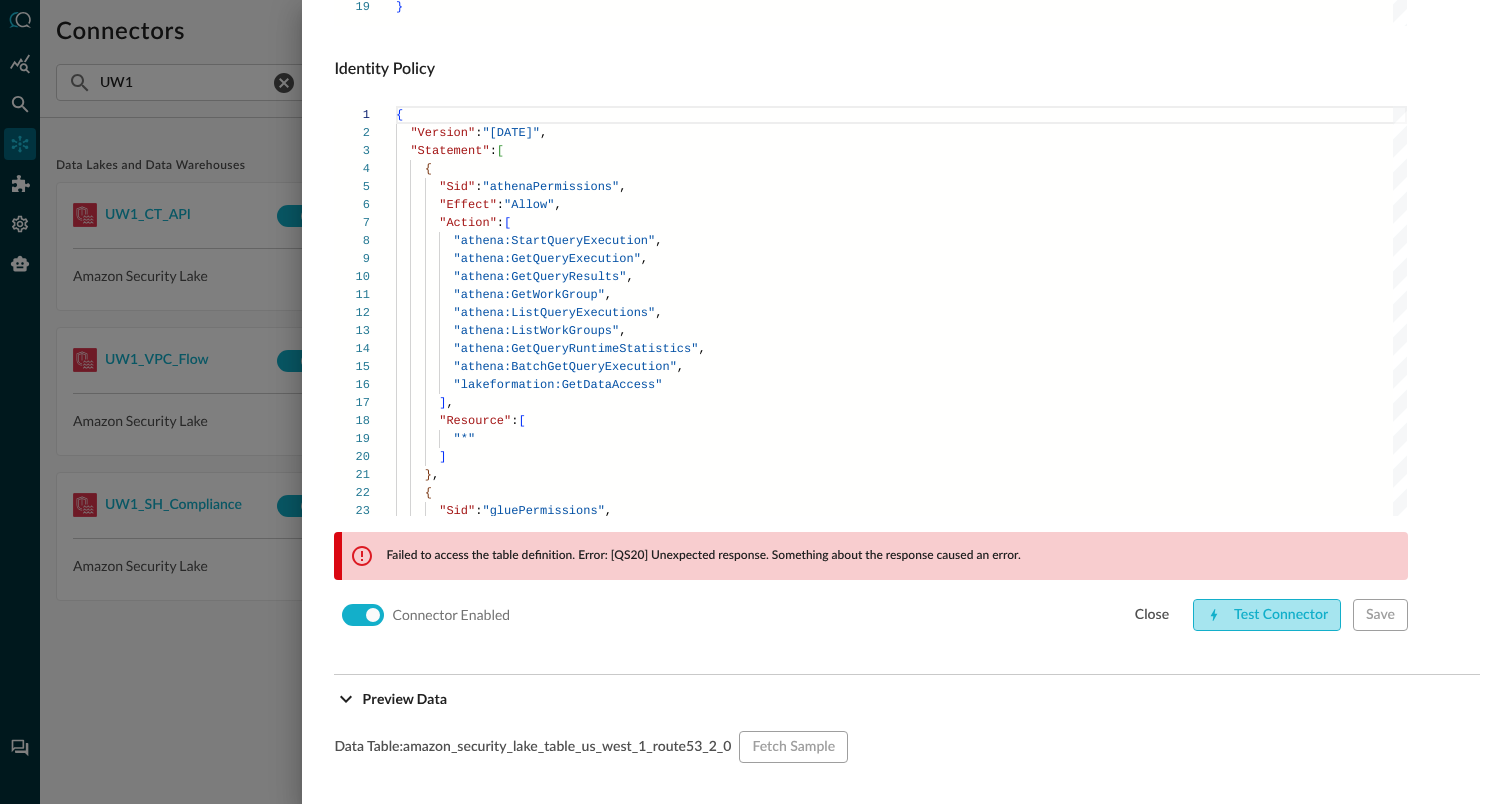 click on "Test Connector" at bounding box center [1267, 615] 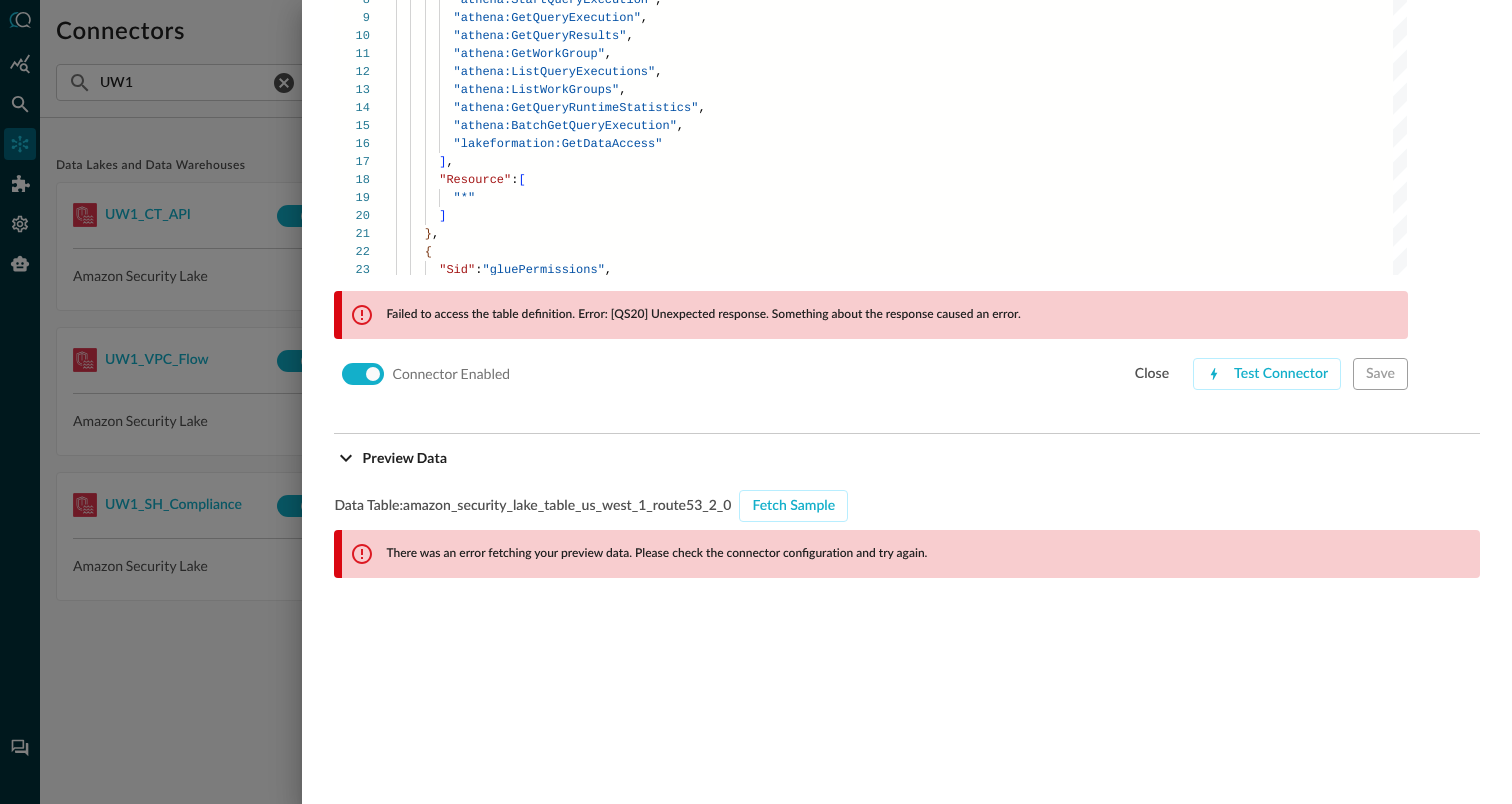 scroll, scrollTop: 1690, scrollLeft: 0, axis: vertical 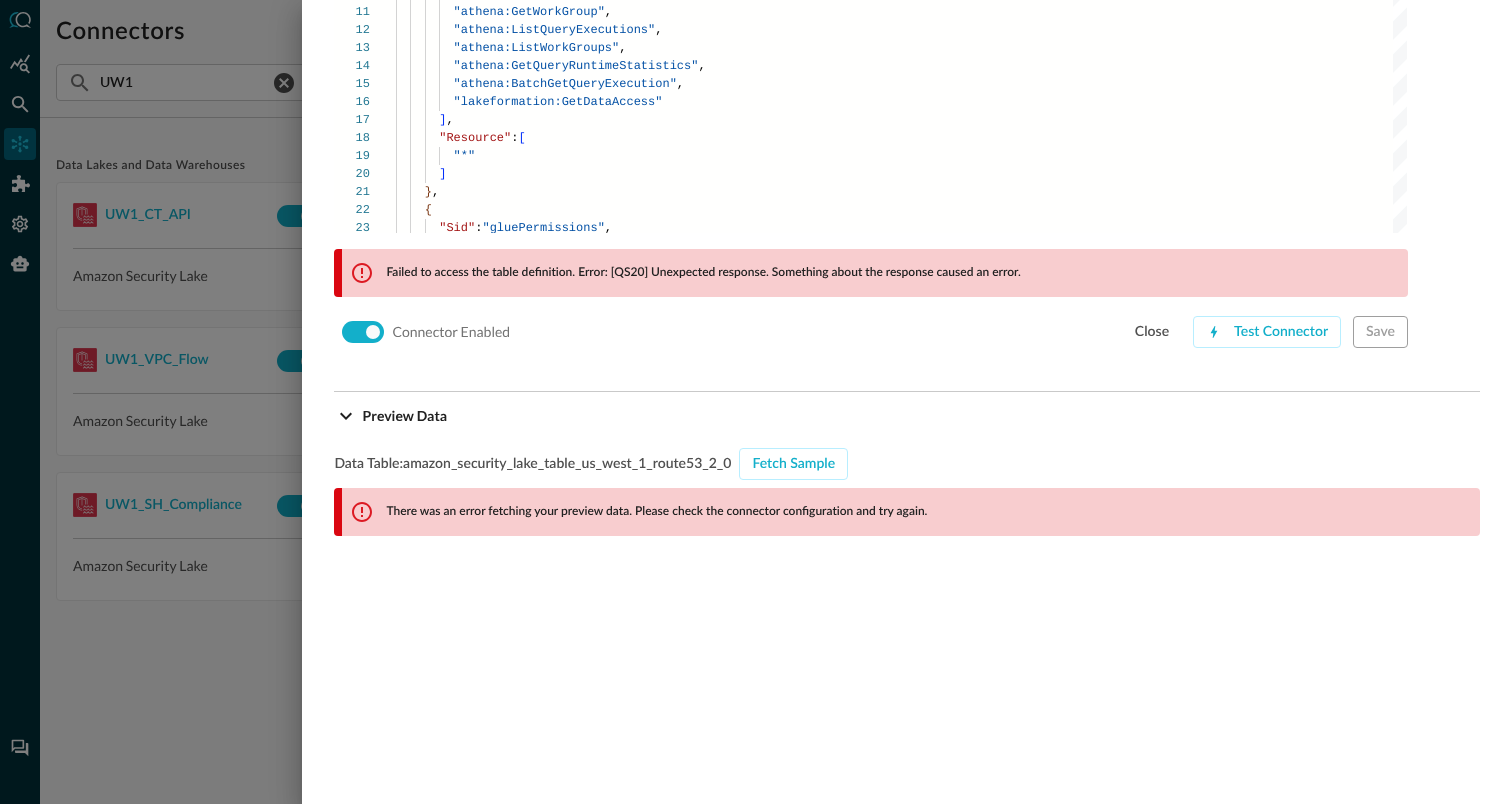 click on "Failed to access the table definition. Error: [QS20] Unexpected response. Something about the response caused an error." at bounding box center [703, 273] 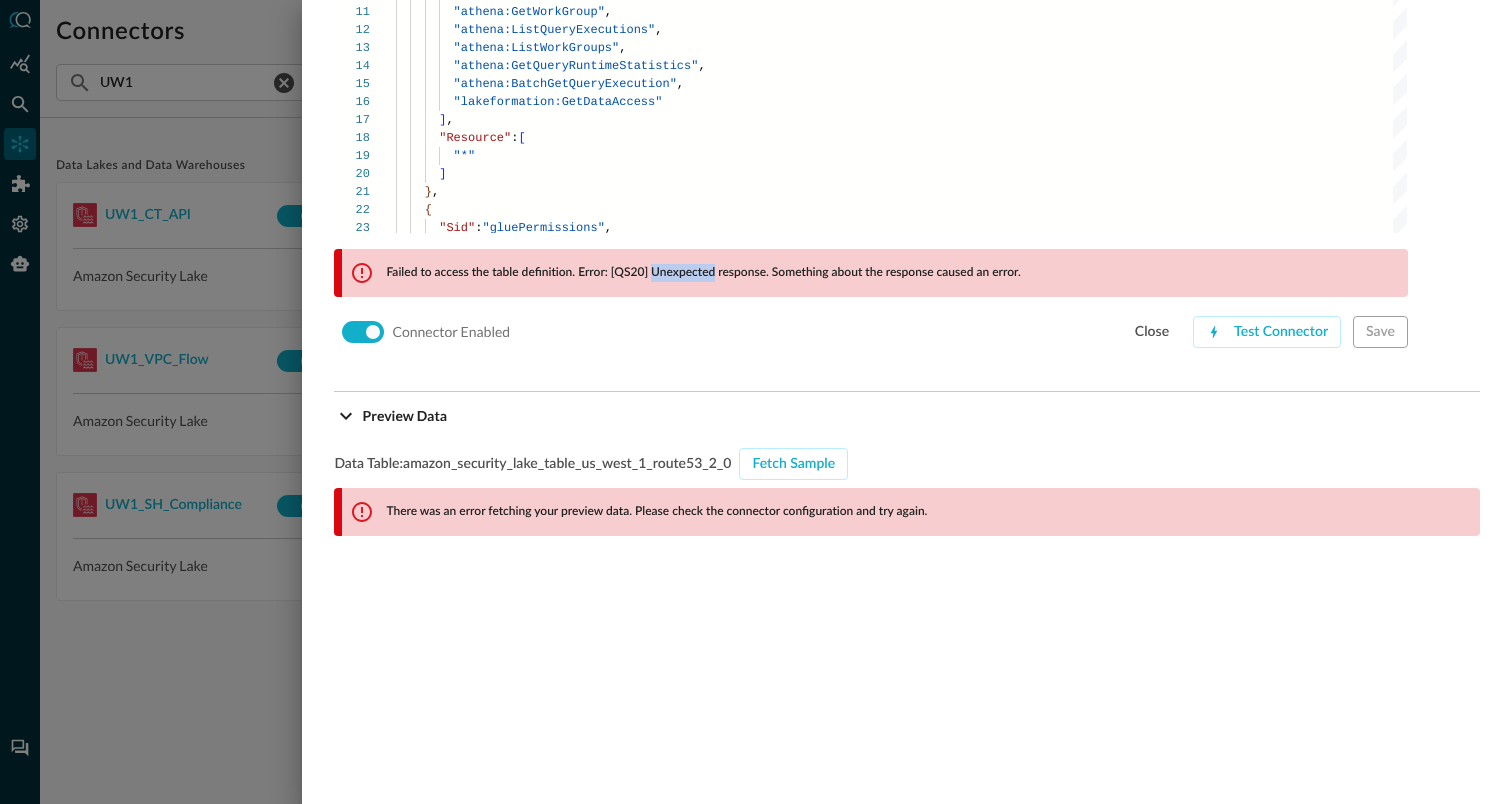 click on "Failed to access the table definition. Error: [QS20] Unexpected response. Something about the response caused an error." at bounding box center (703, 273) 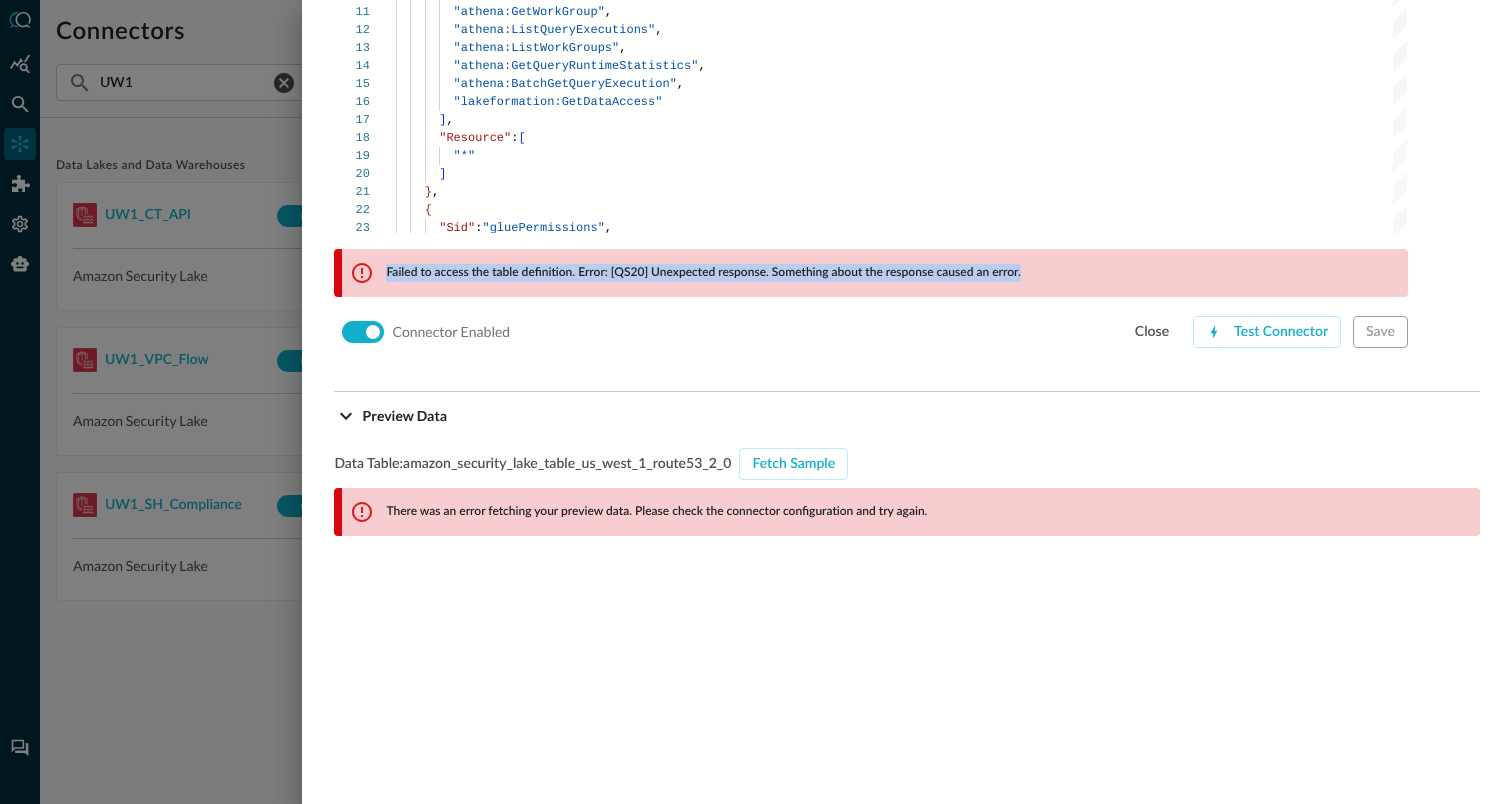click on "Failed to access the table definition. Error: [QS20] Unexpected response. Something about the response caused an error." at bounding box center (703, 273) 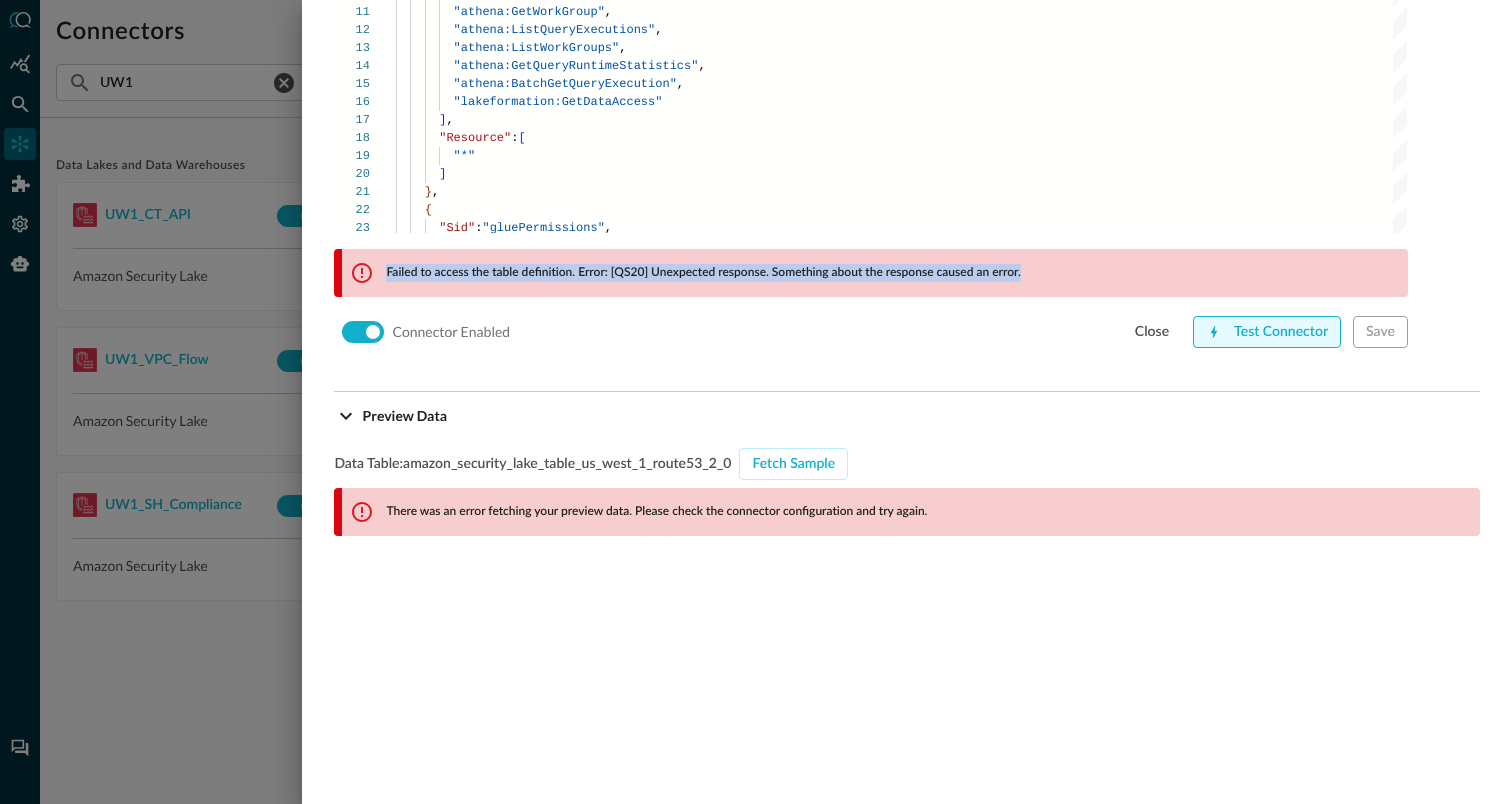 click 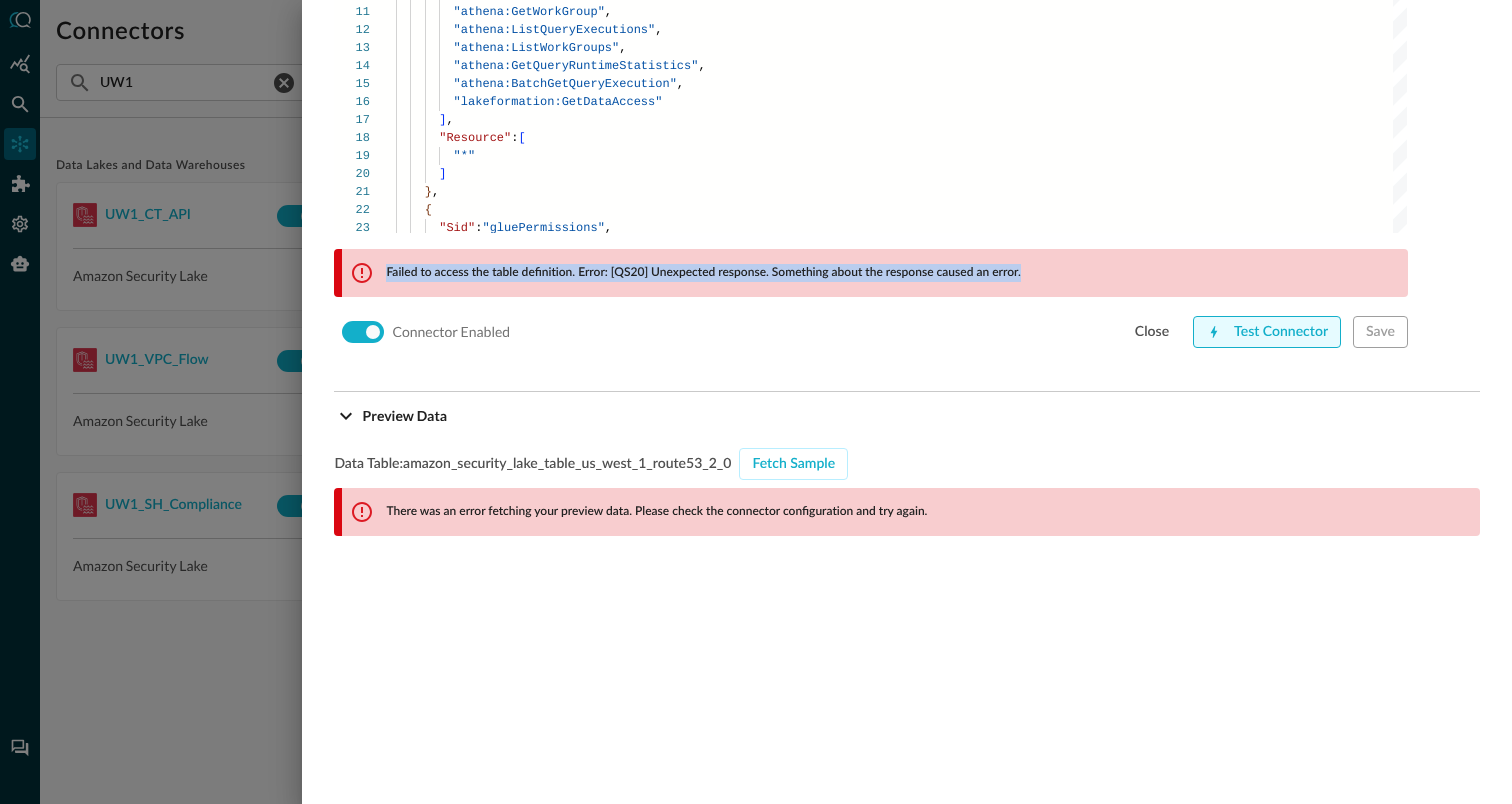 click on "Test Connector" at bounding box center (1267, 332) 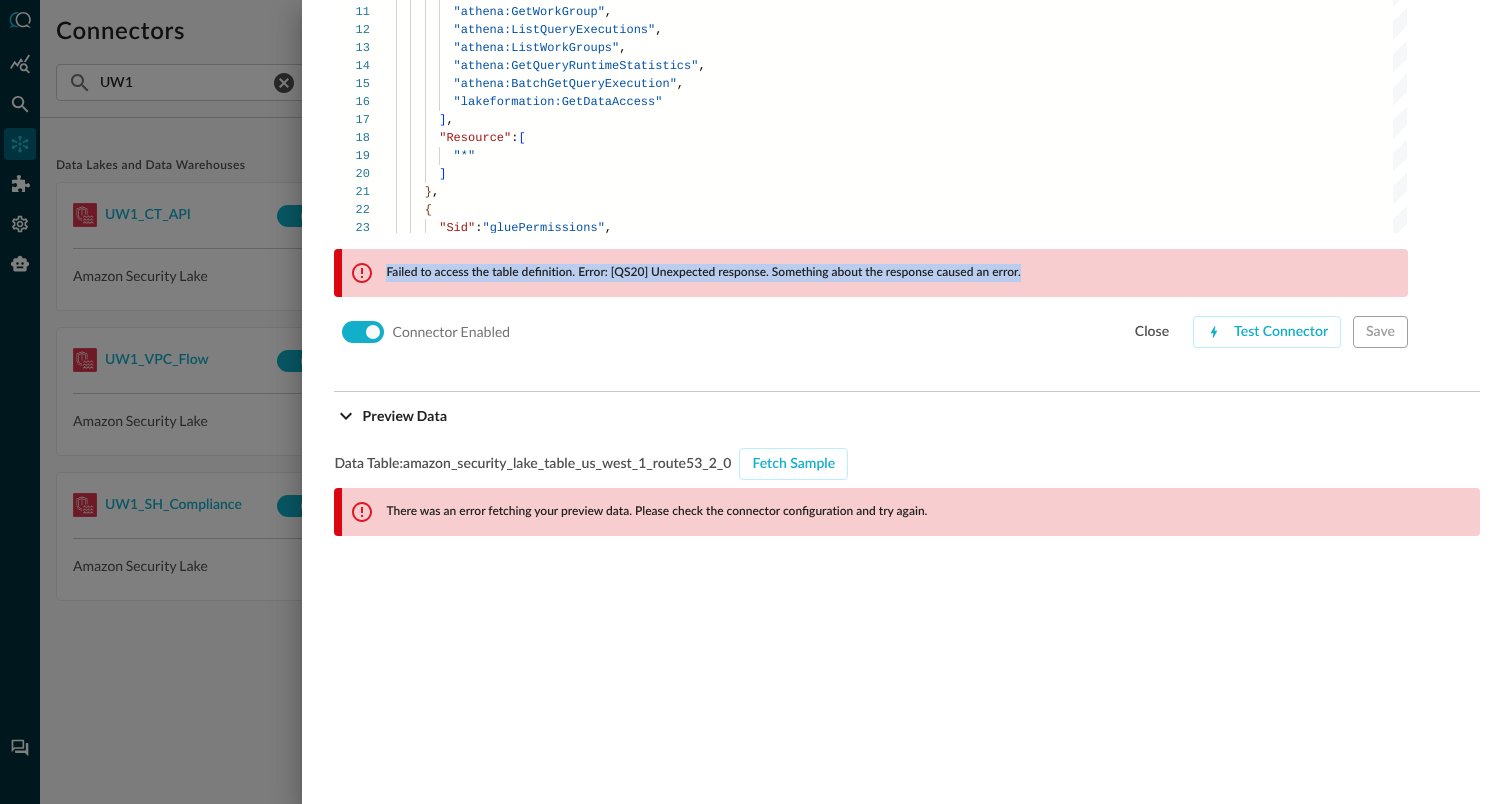 click on "Failed to access the table definition. Error: [QS20] Unexpected response. Something about the response caused an error." at bounding box center (703, 273) 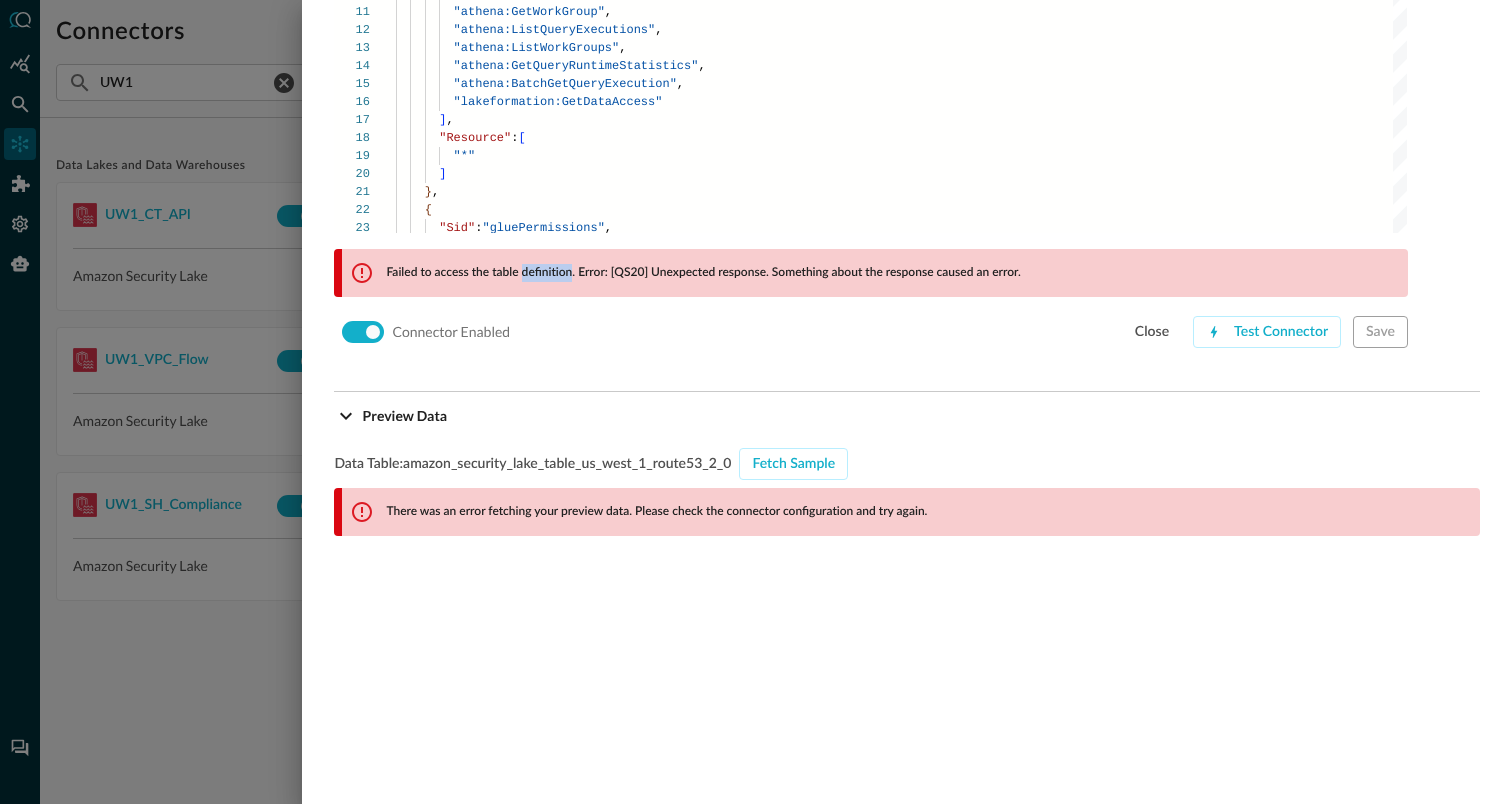 click on "Failed to access the table definition. Error: [QS20] Unexpected response. Something about the response caused an error." at bounding box center (703, 273) 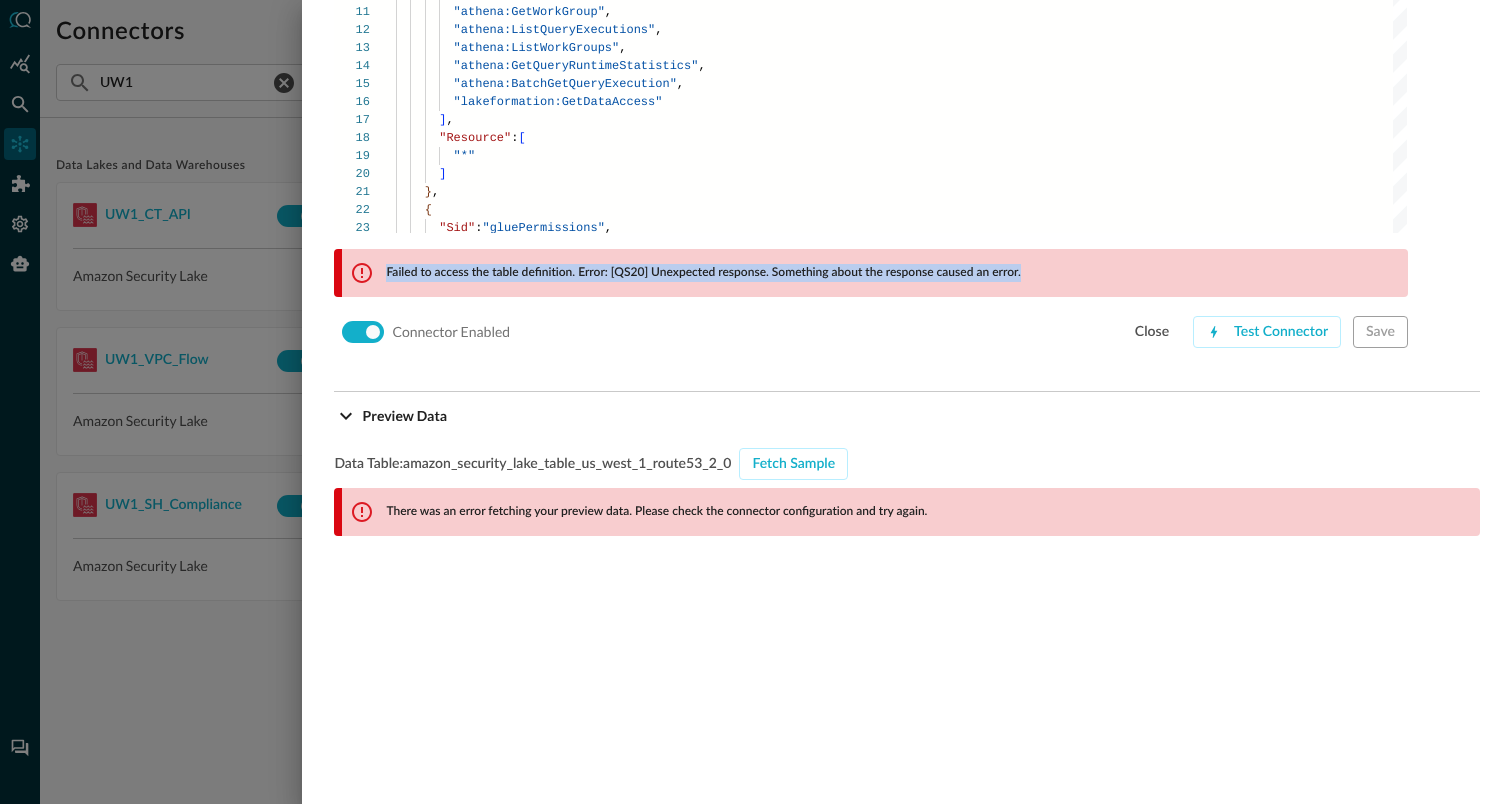 click on "Failed to access the table definition. Error: [QS20] Unexpected response. Something about the response caused an error." at bounding box center [703, 273] 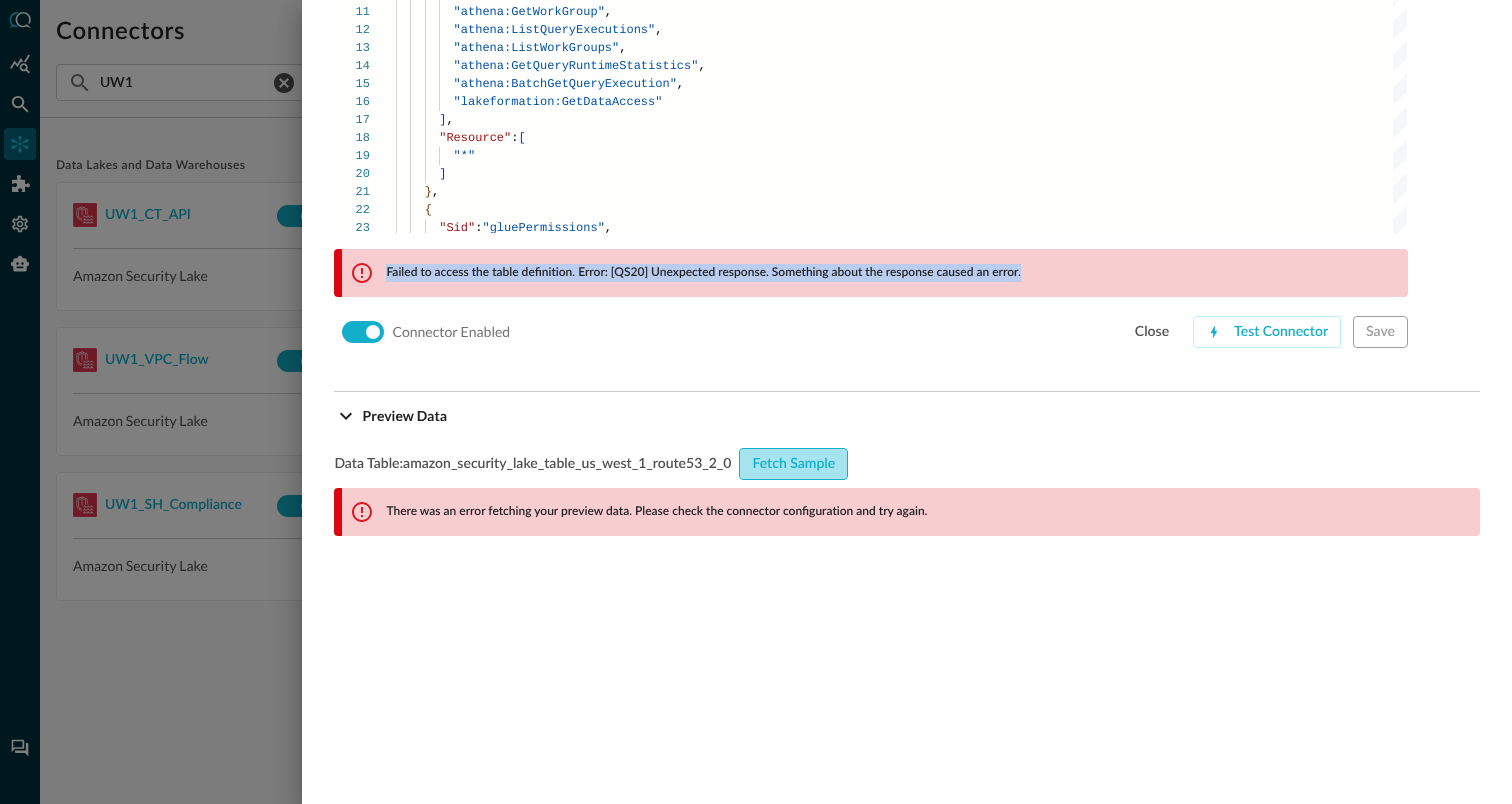click on "Fetch Sample" at bounding box center [793, 464] 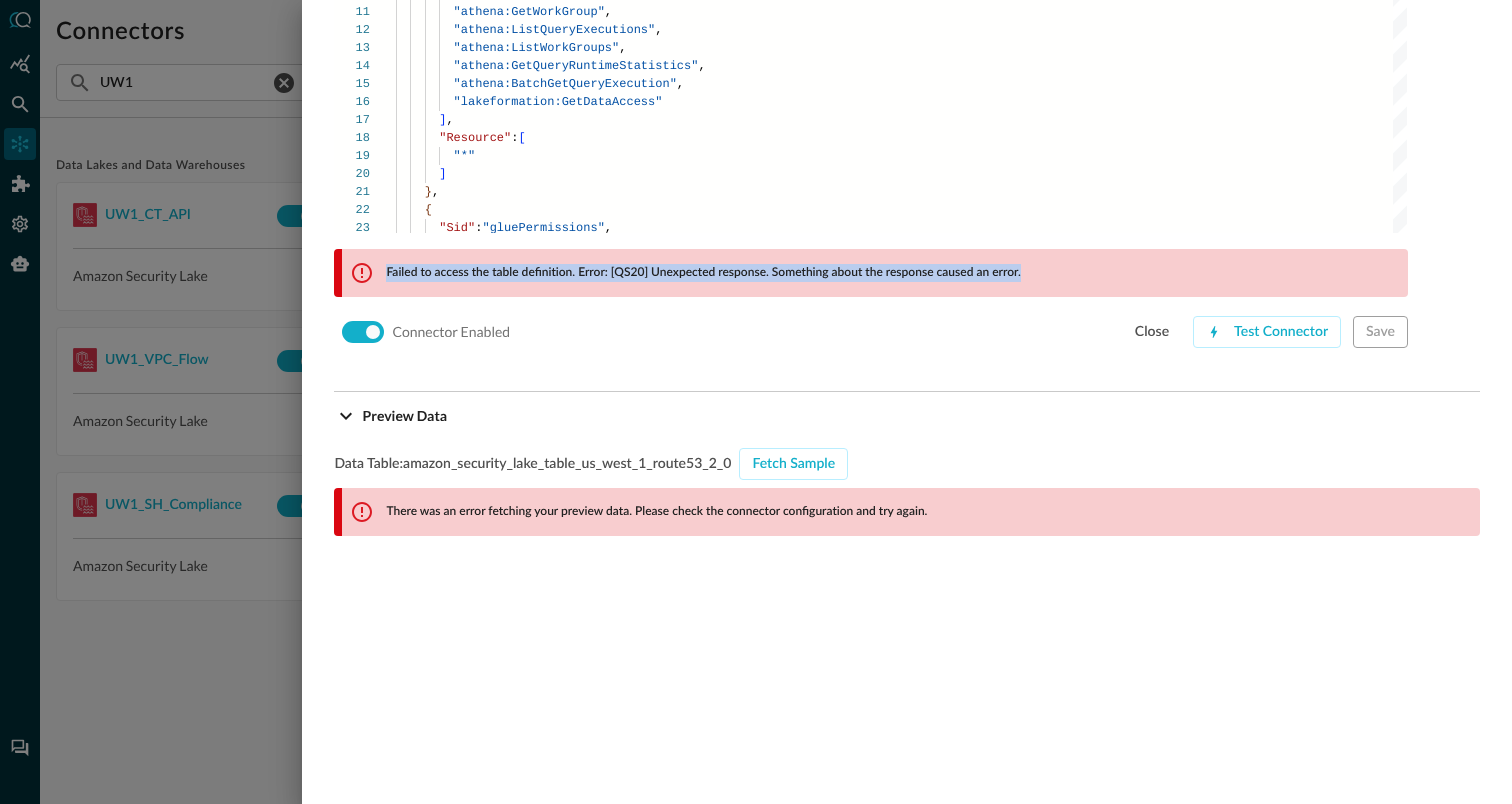 click on "There was an error fetching your preview data. Please check the connector configuration and try again." at bounding box center (656, 512) 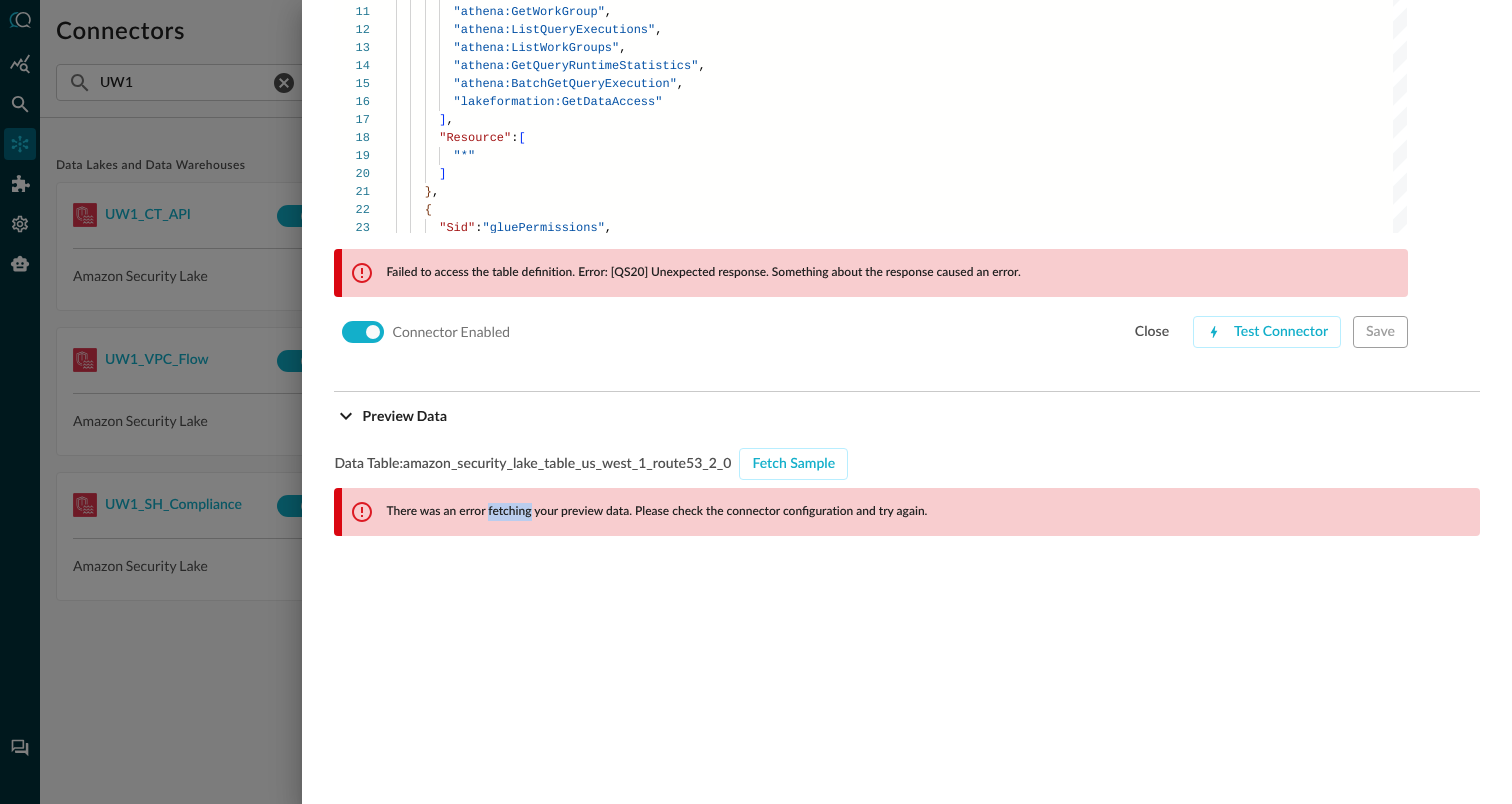 click on "There was an error fetching your preview data. Please check the connector configuration and try again." at bounding box center (656, 512) 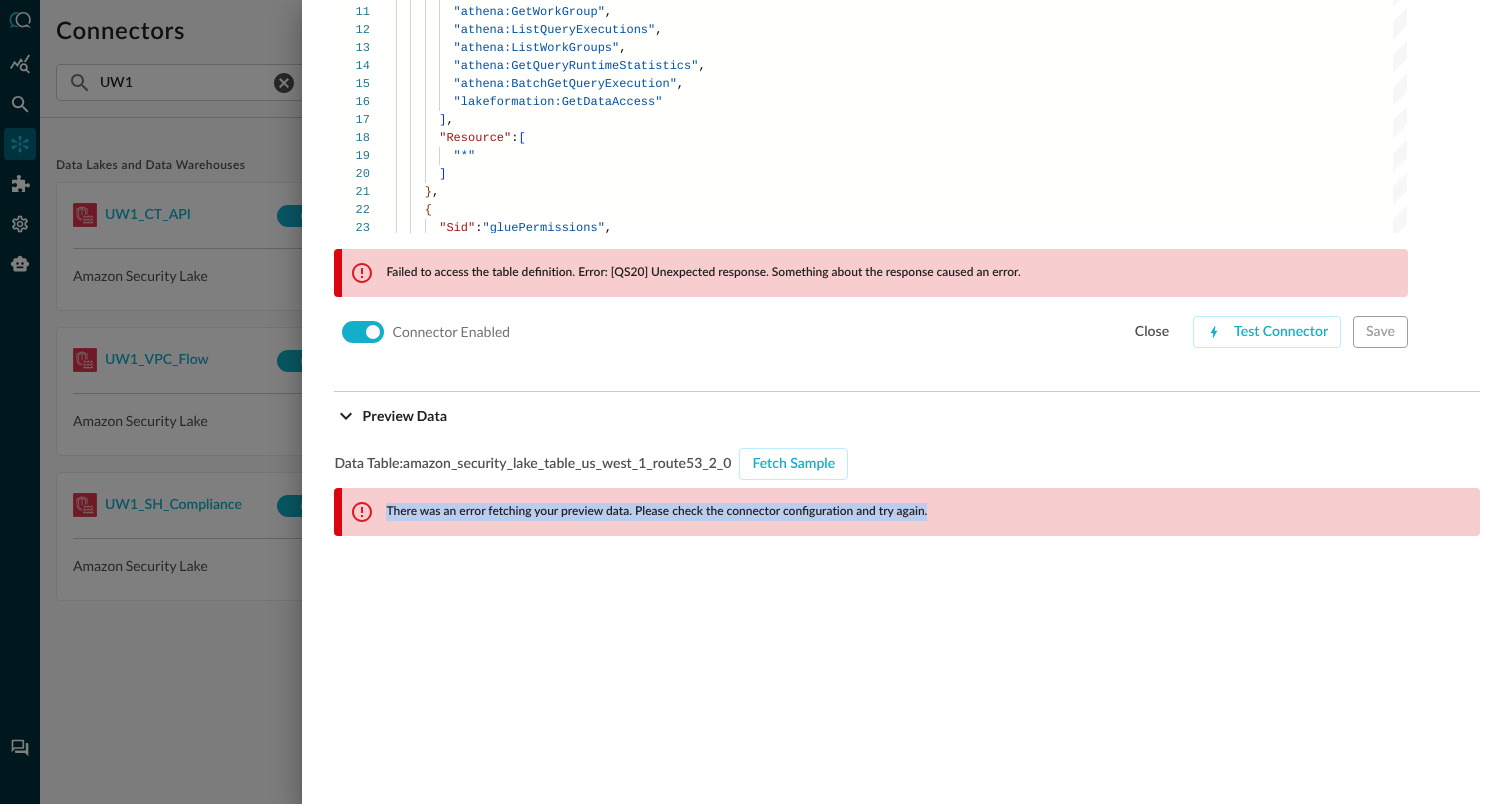 click on "There was an error fetching your preview data. Please check the connector configuration and try again." at bounding box center [656, 512] 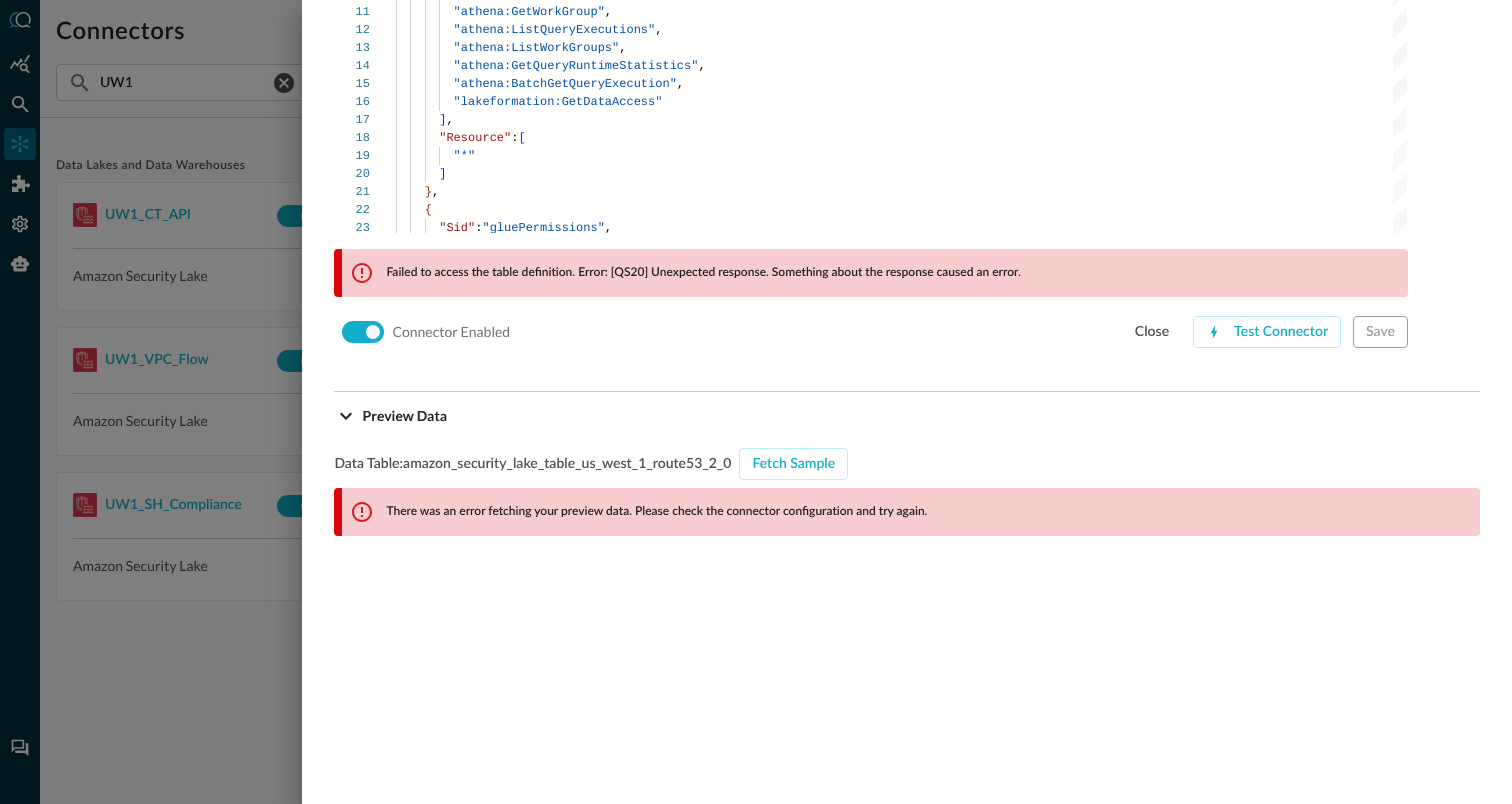 click at bounding box center (756, 402) 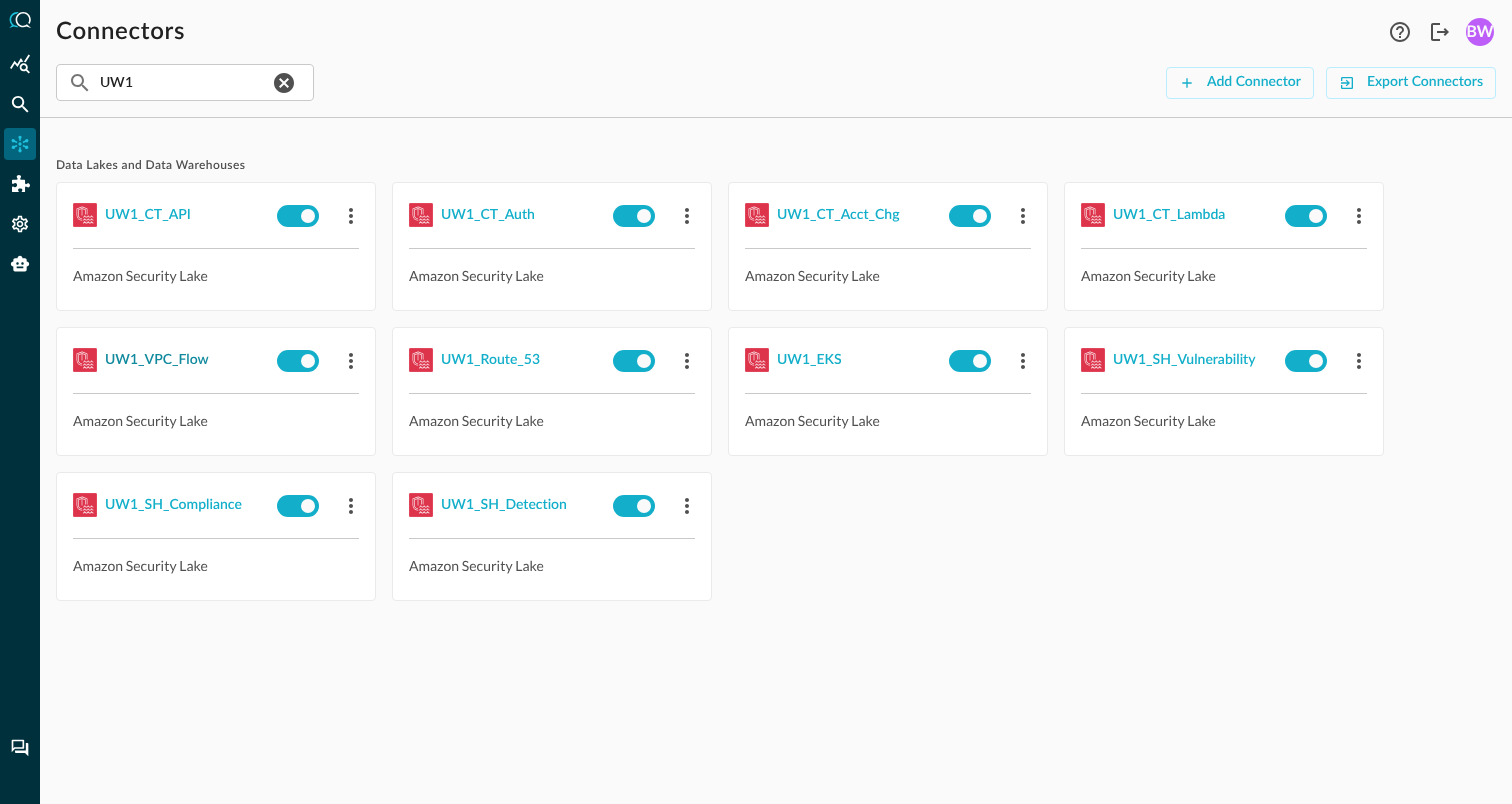 click on "UW1_VPC_Flow" at bounding box center [157, 360] 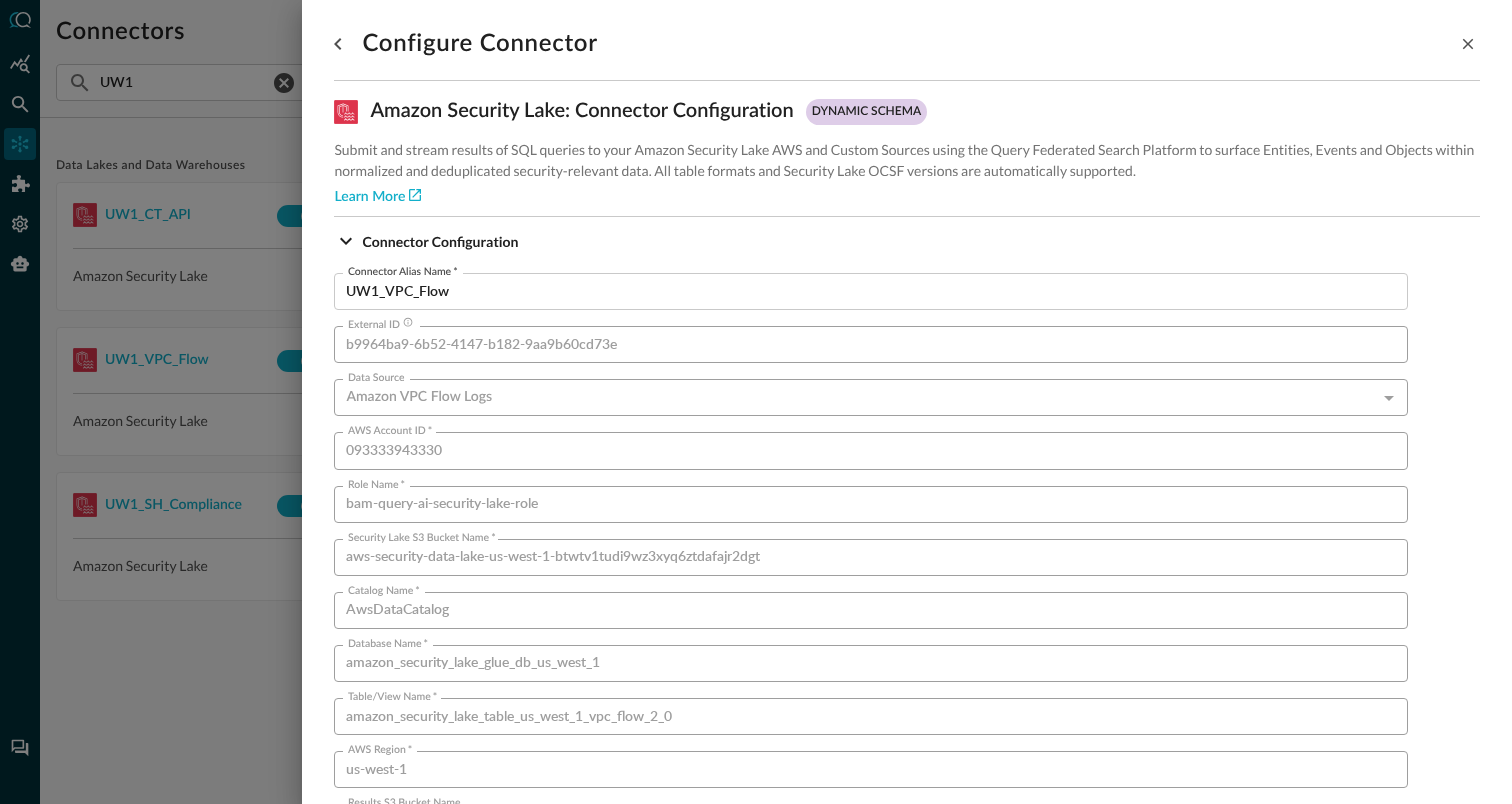 scroll, scrollTop: 1359, scrollLeft: 0, axis: vertical 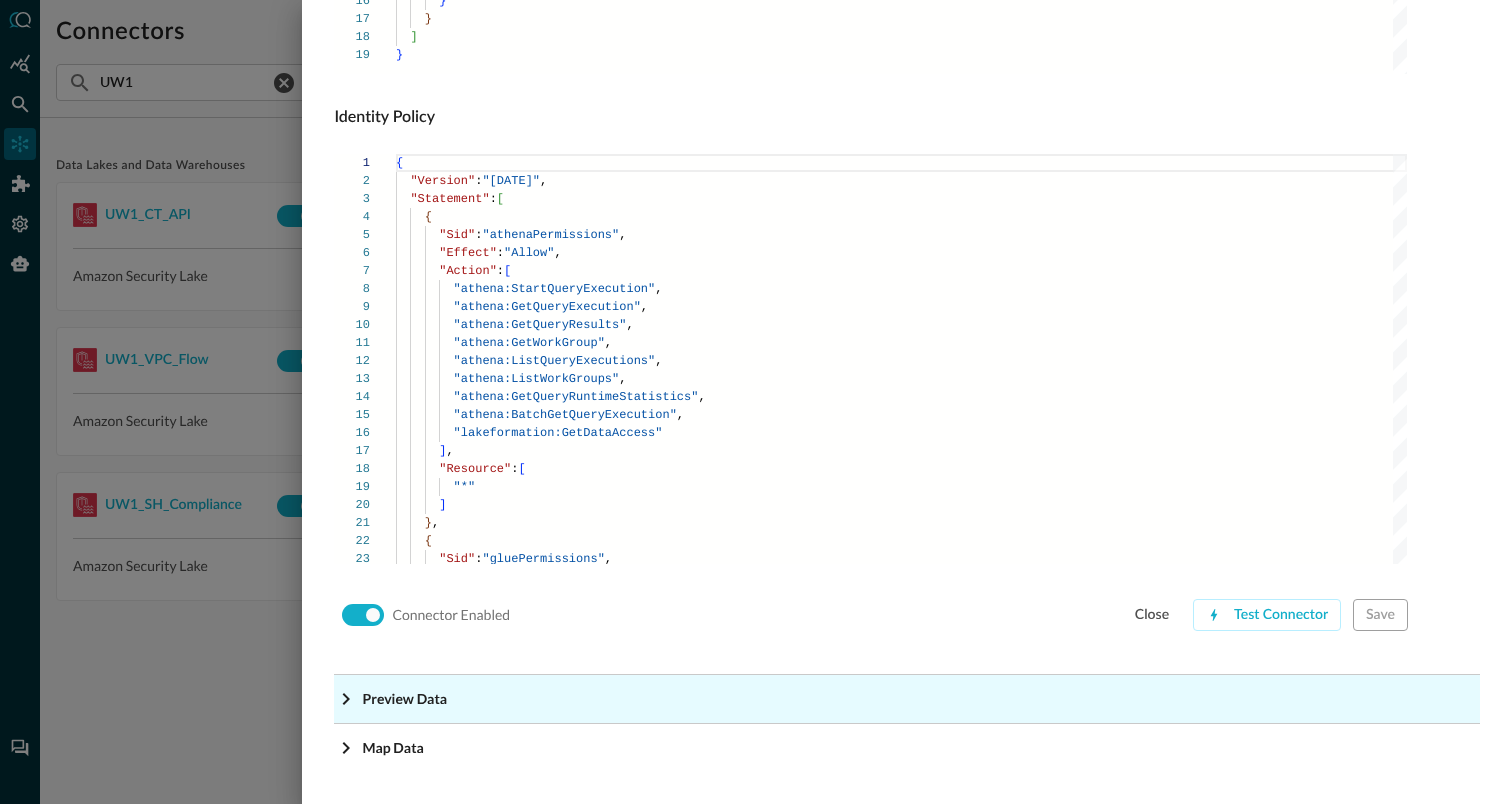 click on "Preview Data" at bounding box center [440, -1118] 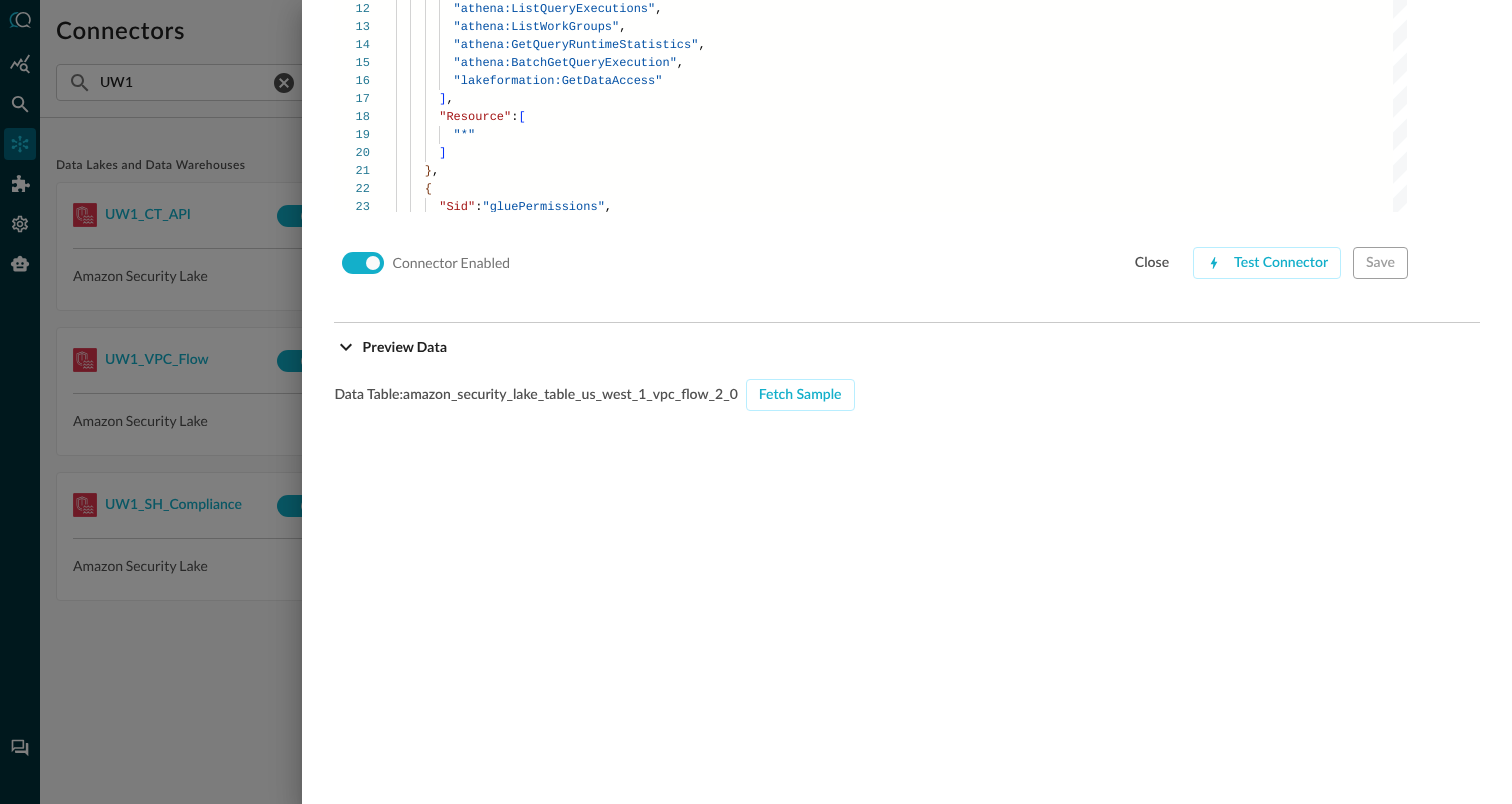 scroll, scrollTop: 1732, scrollLeft: 0, axis: vertical 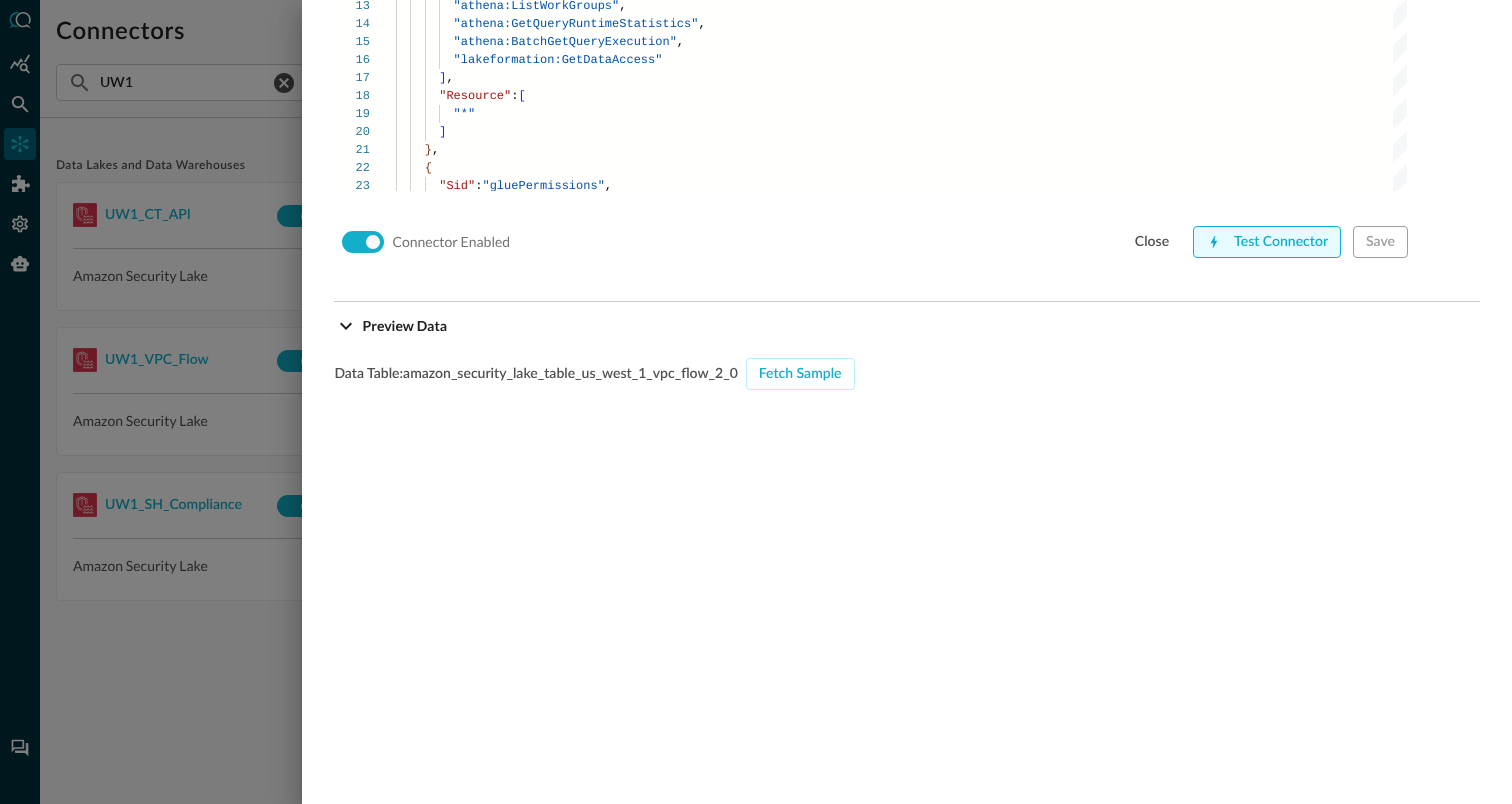 click on "Test Connector" at bounding box center [1267, 242] 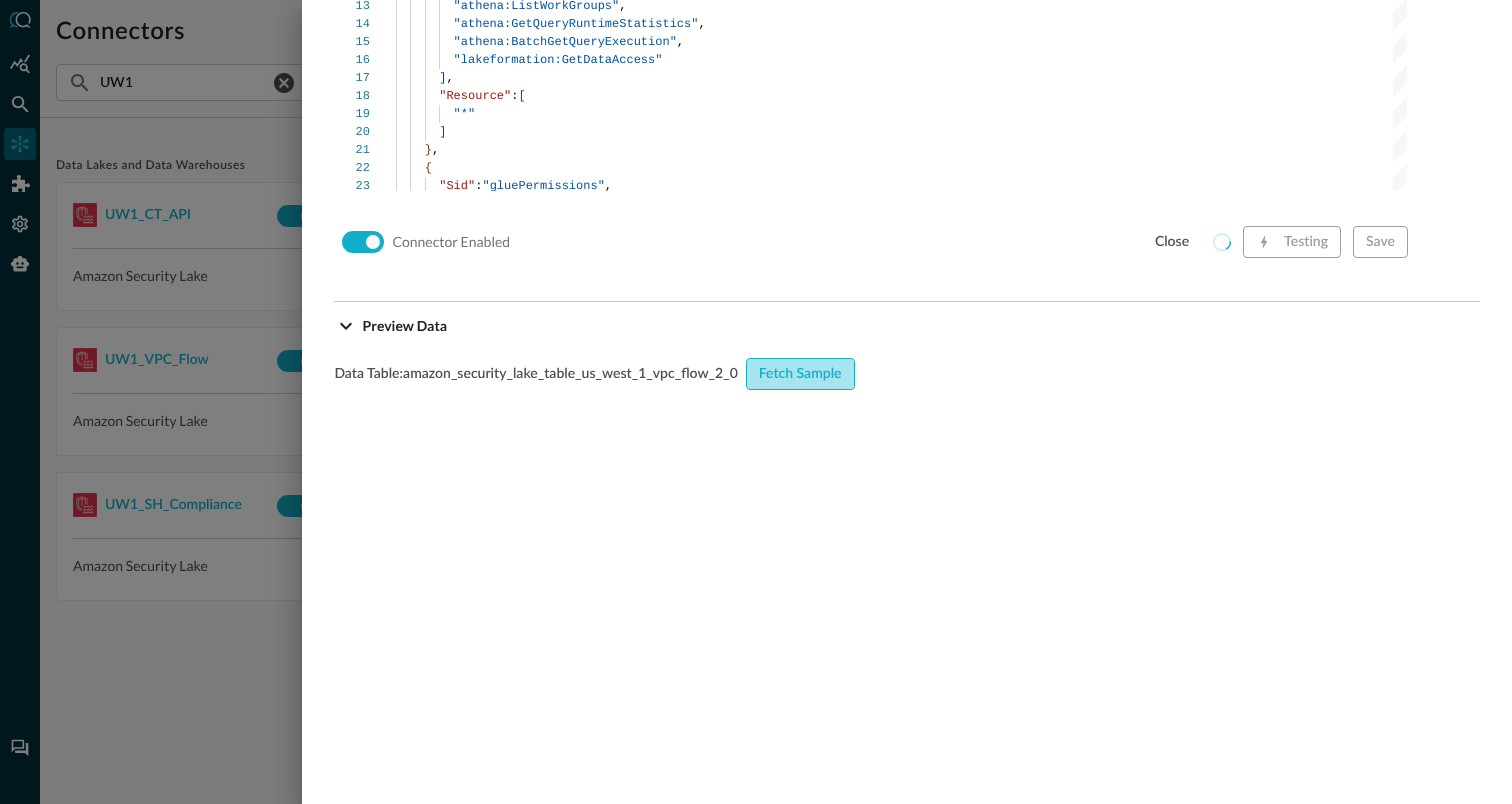 click on "Fetch Sample" at bounding box center (800, 374) 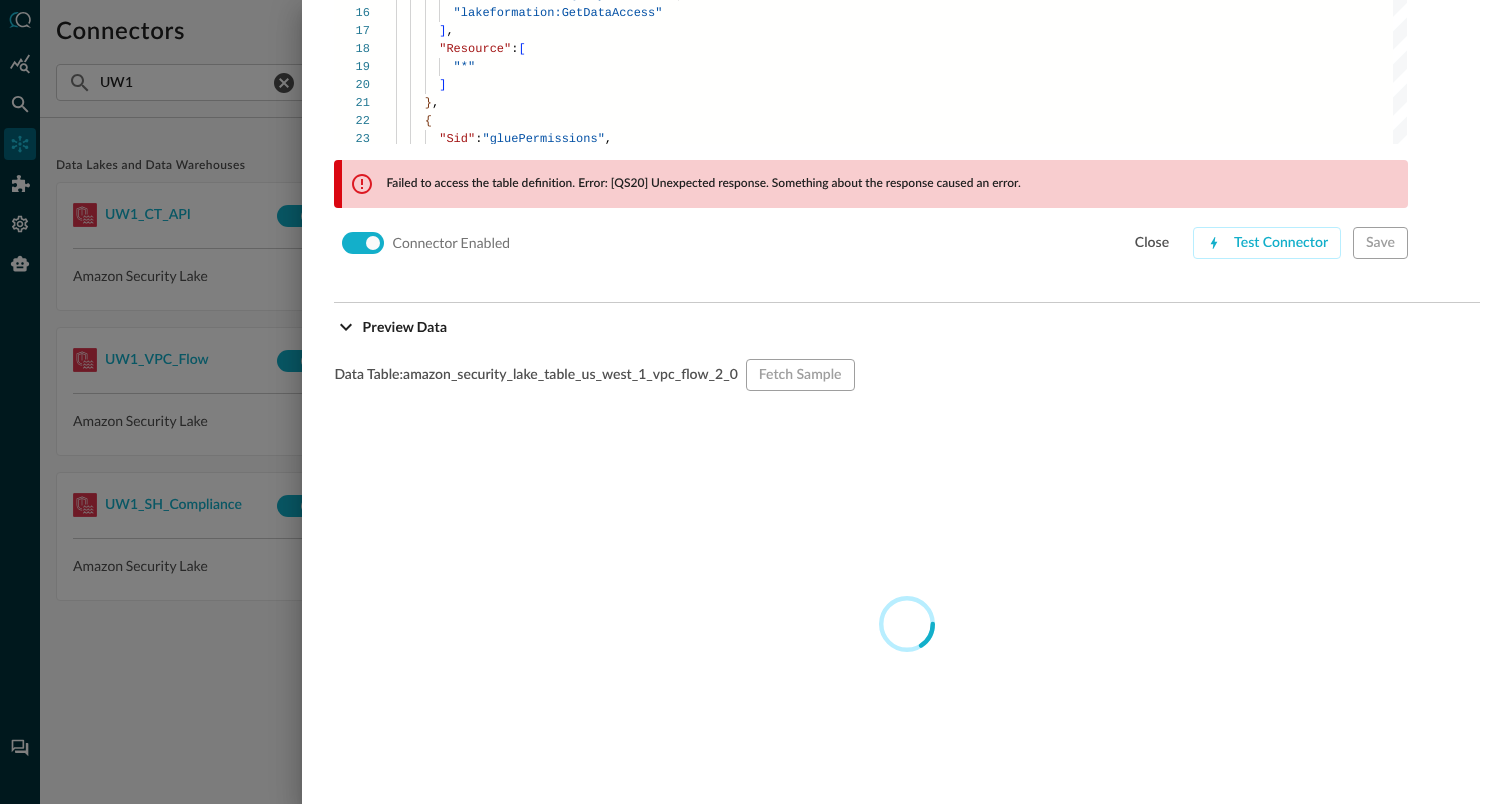 scroll, scrollTop: 1780, scrollLeft: 0, axis: vertical 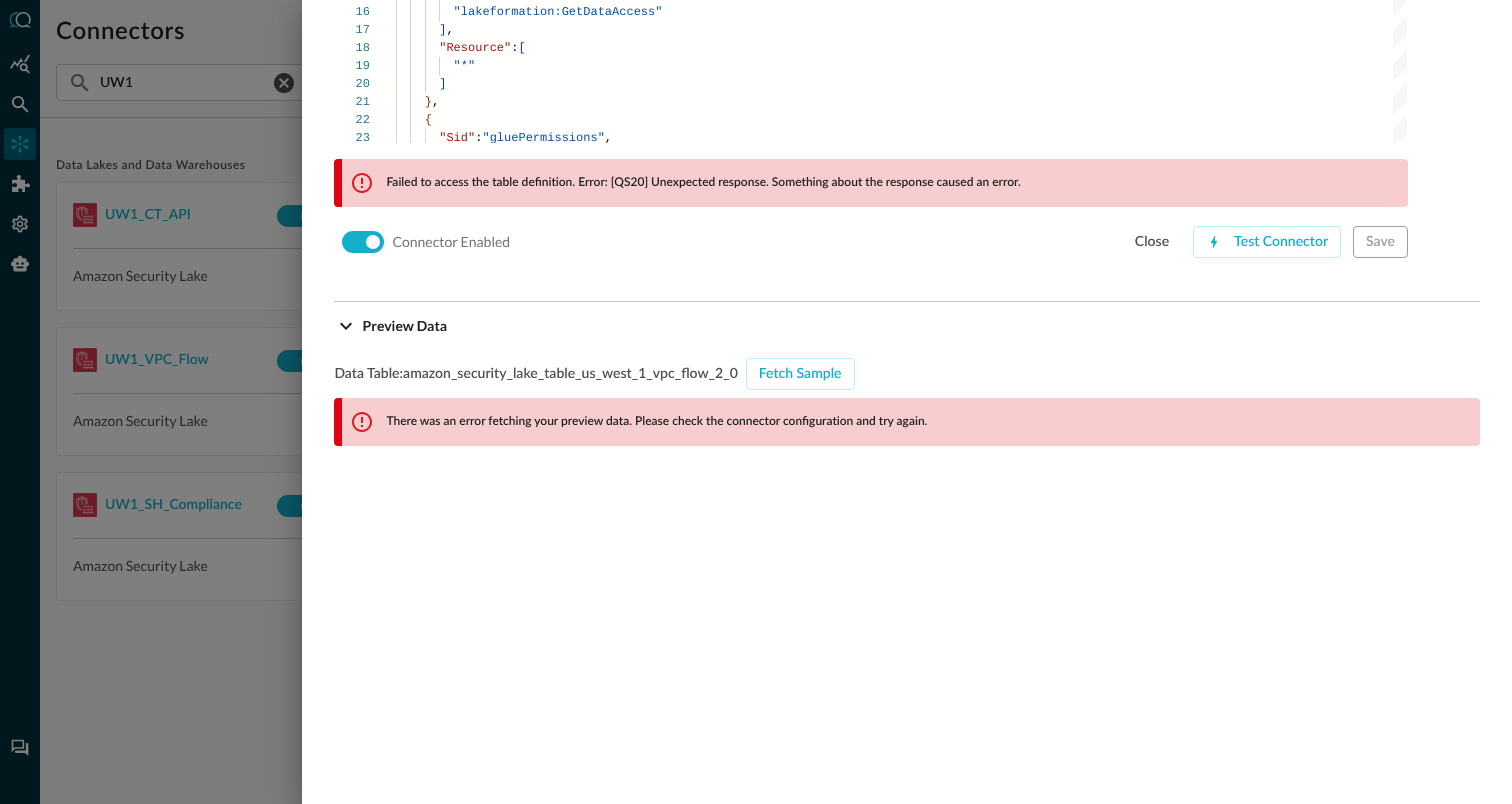 click at bounding box center [756, 402] 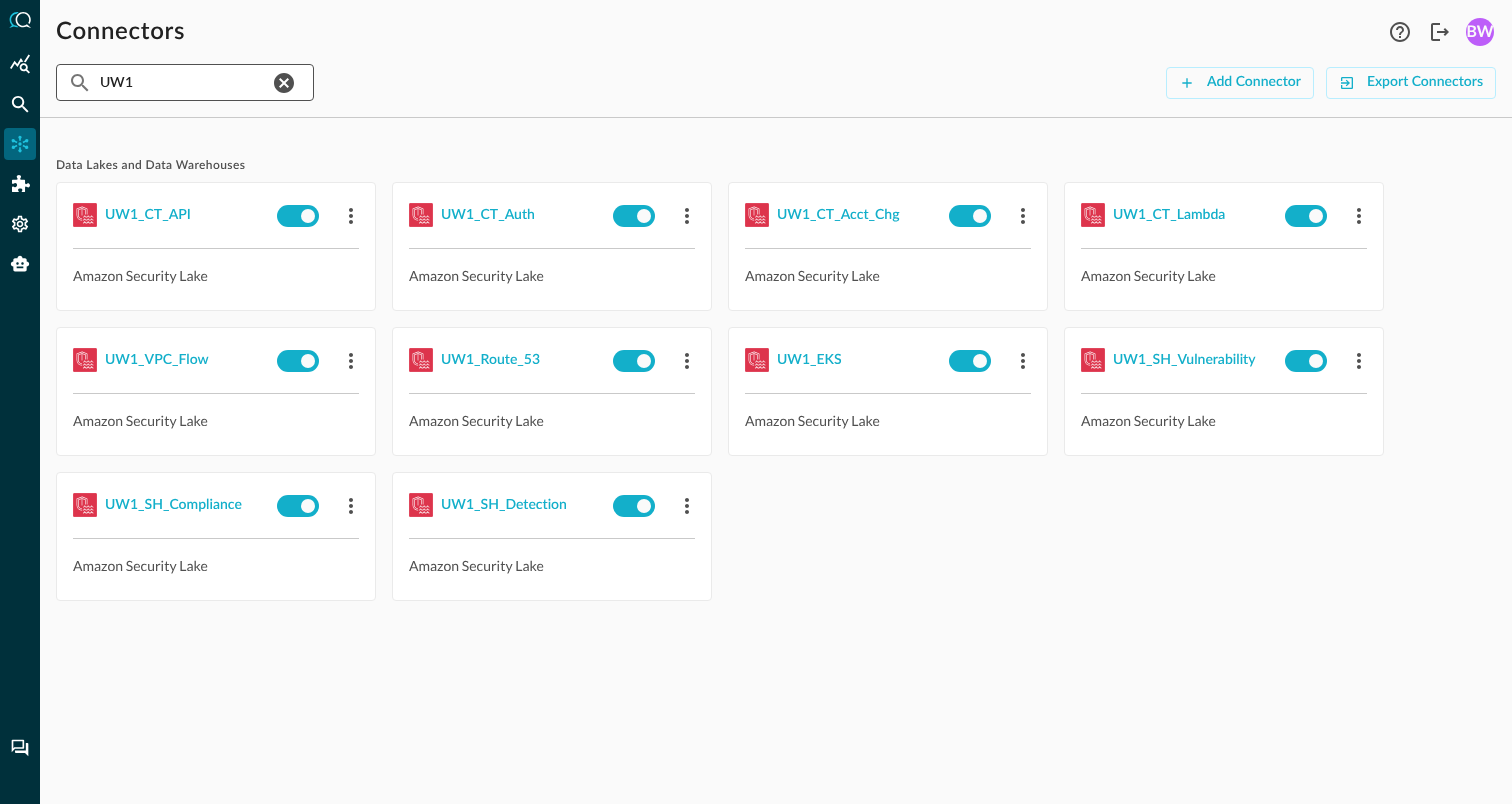 click on "UW1" at bounding box center [184, 82] 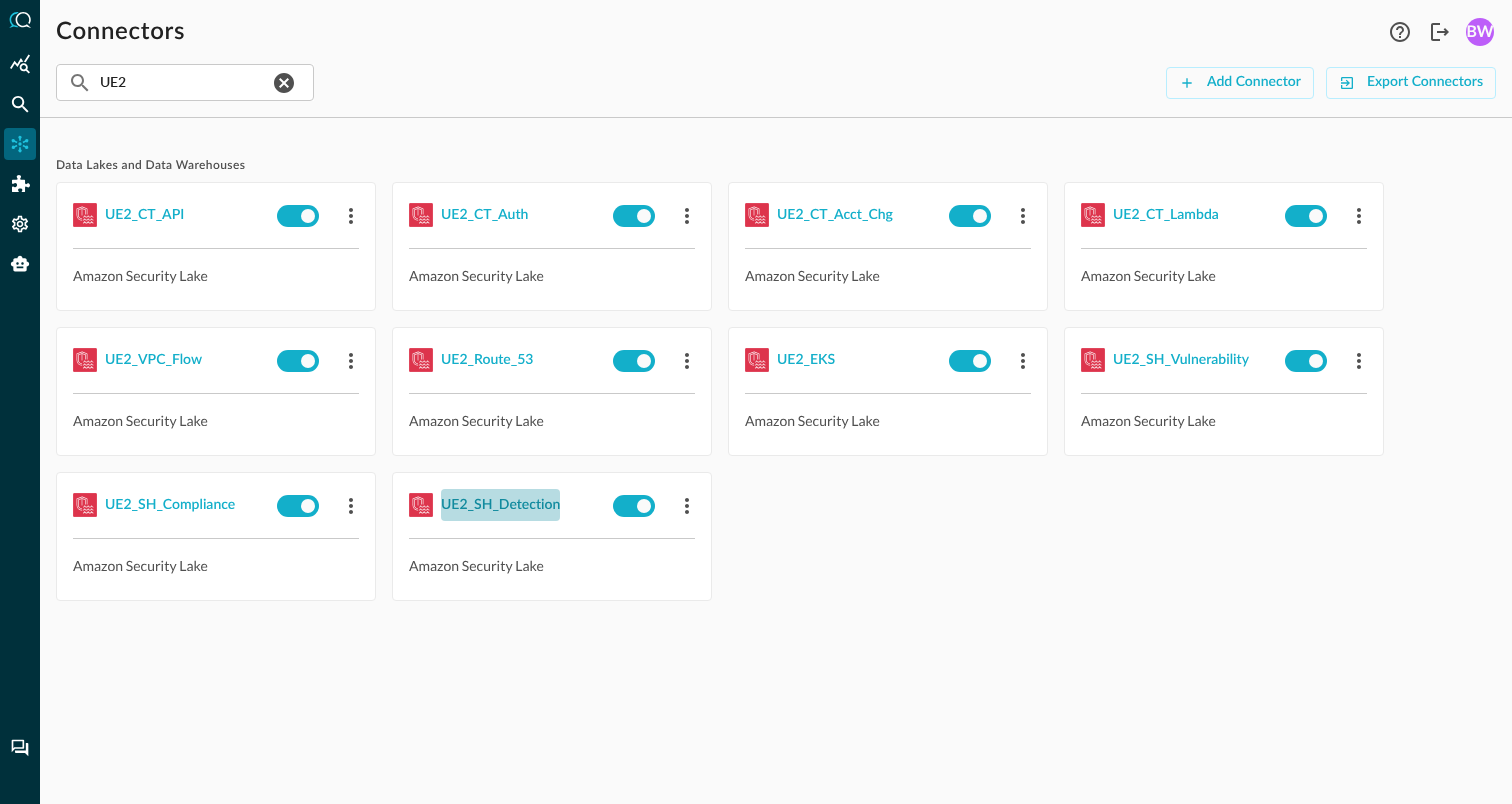 click on "UE2_SH_Detection" at bounding box center [500, 505] 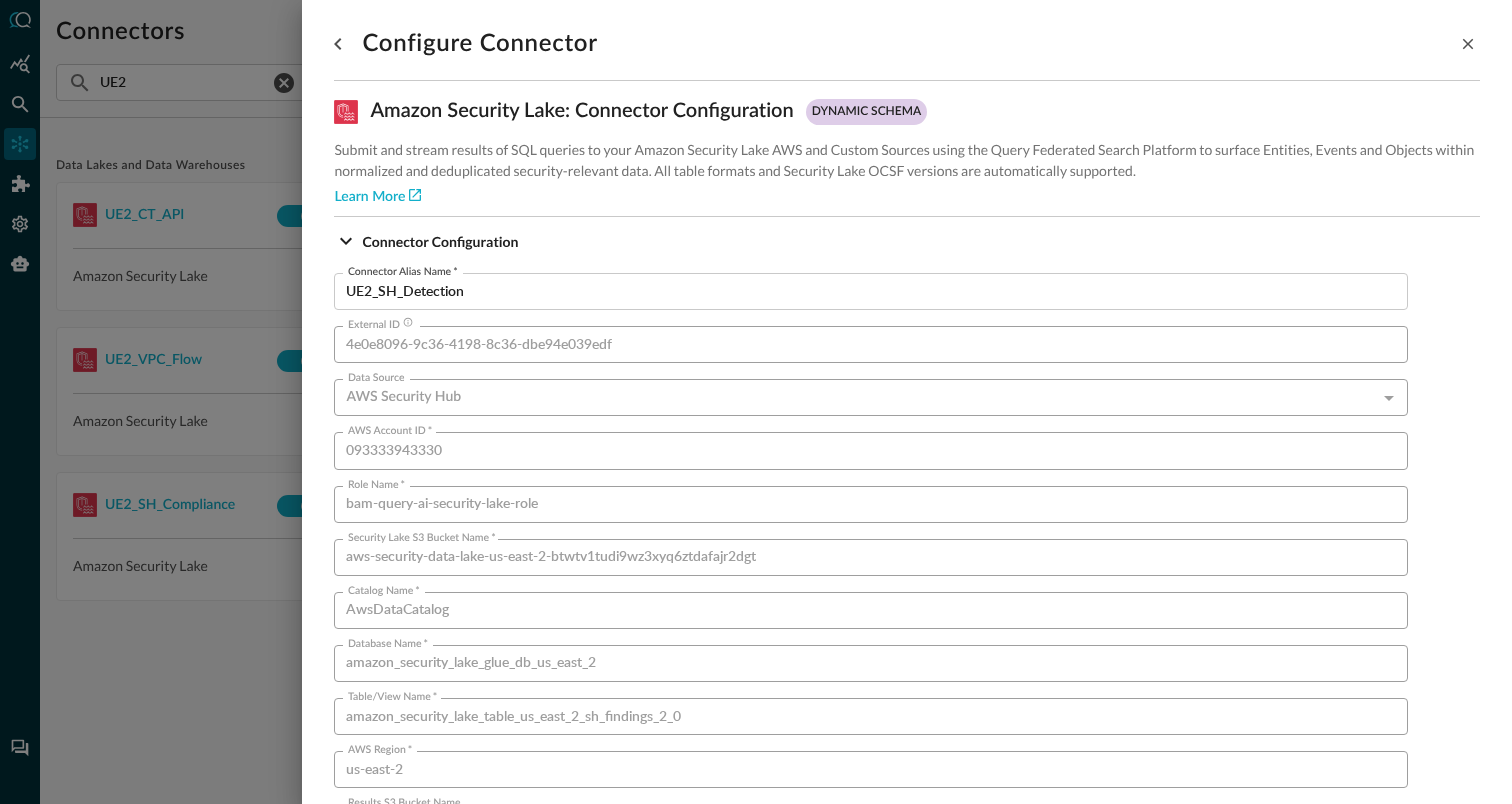 scroll, scrollTop: 1359, scrollLeft: 0, axis: vertical 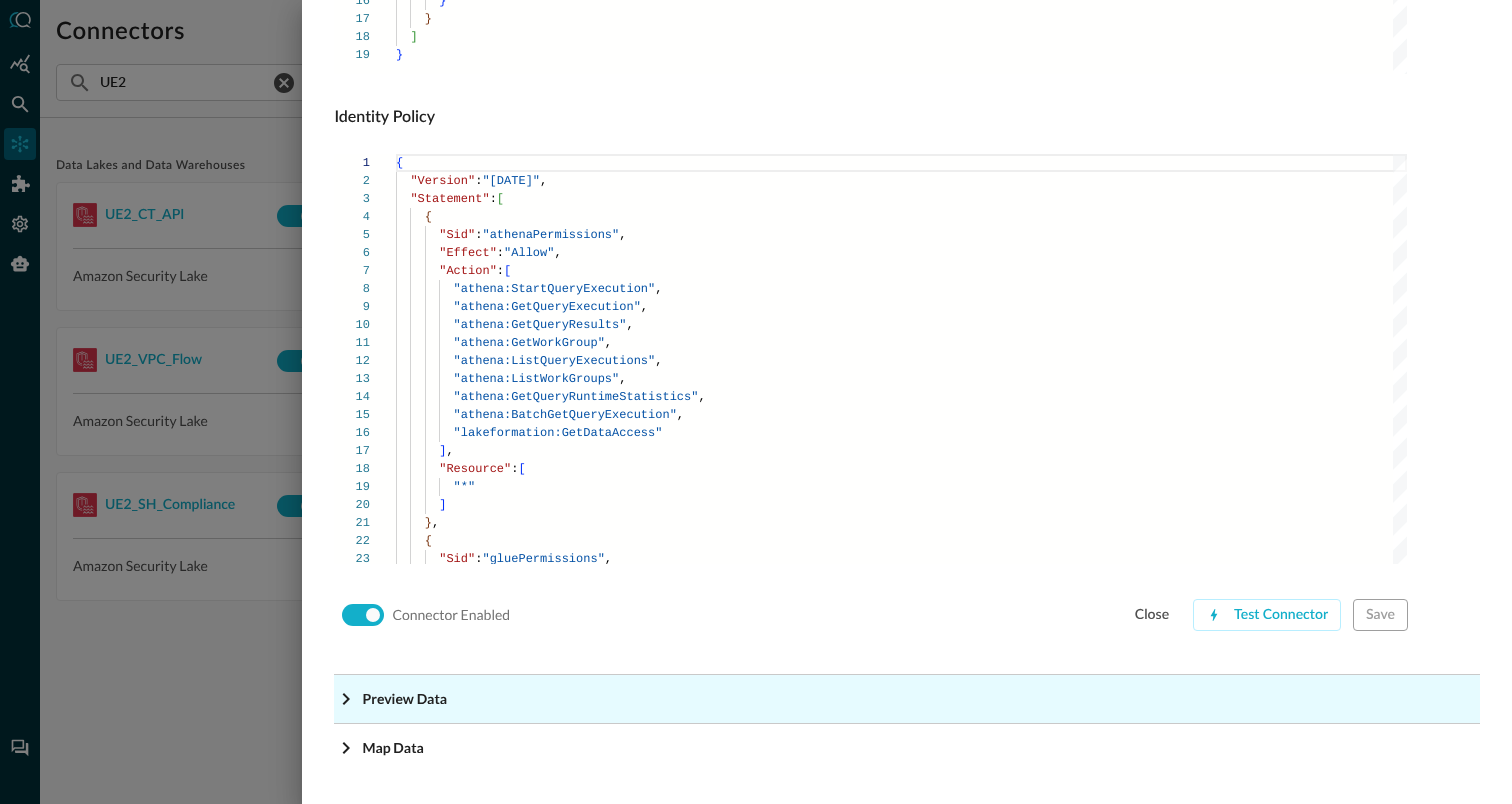 click on "Preview Data" at bounding box center (440, -1118) 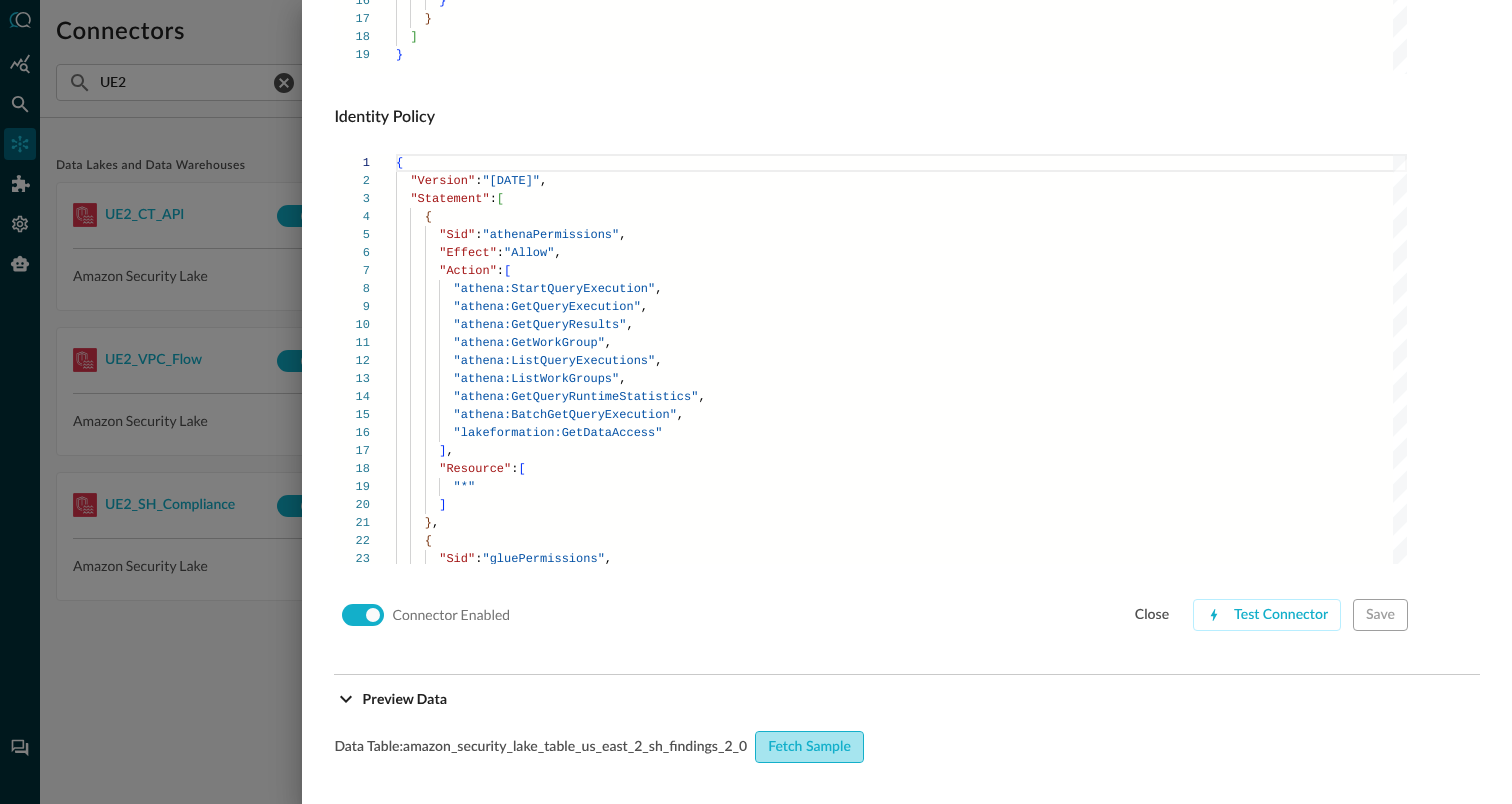 click on "Fetch Sample" at bounding box center [809, 747] 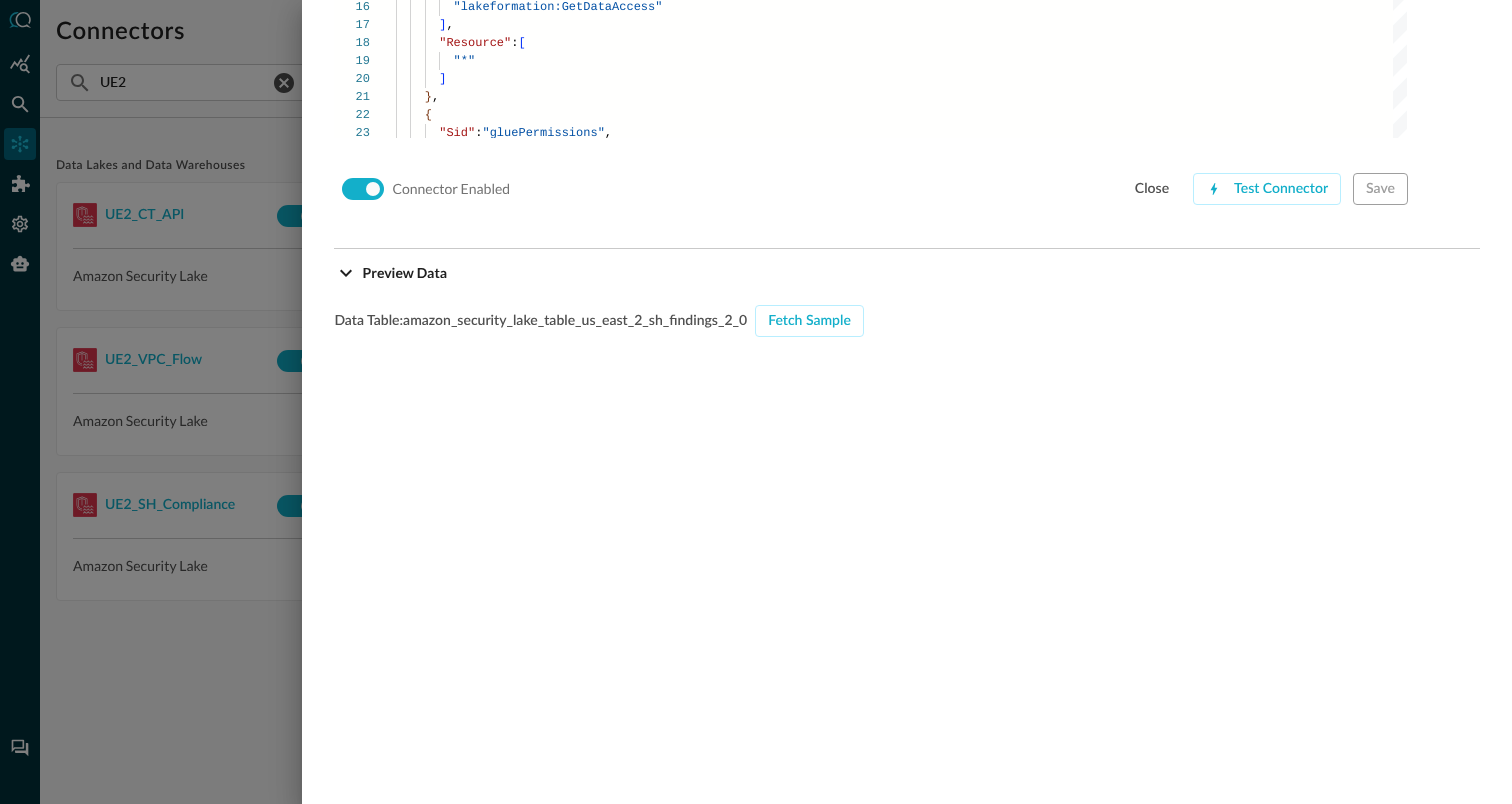 scroll, scrollTop: 1985, scrollLeft: 0, axis: vertical 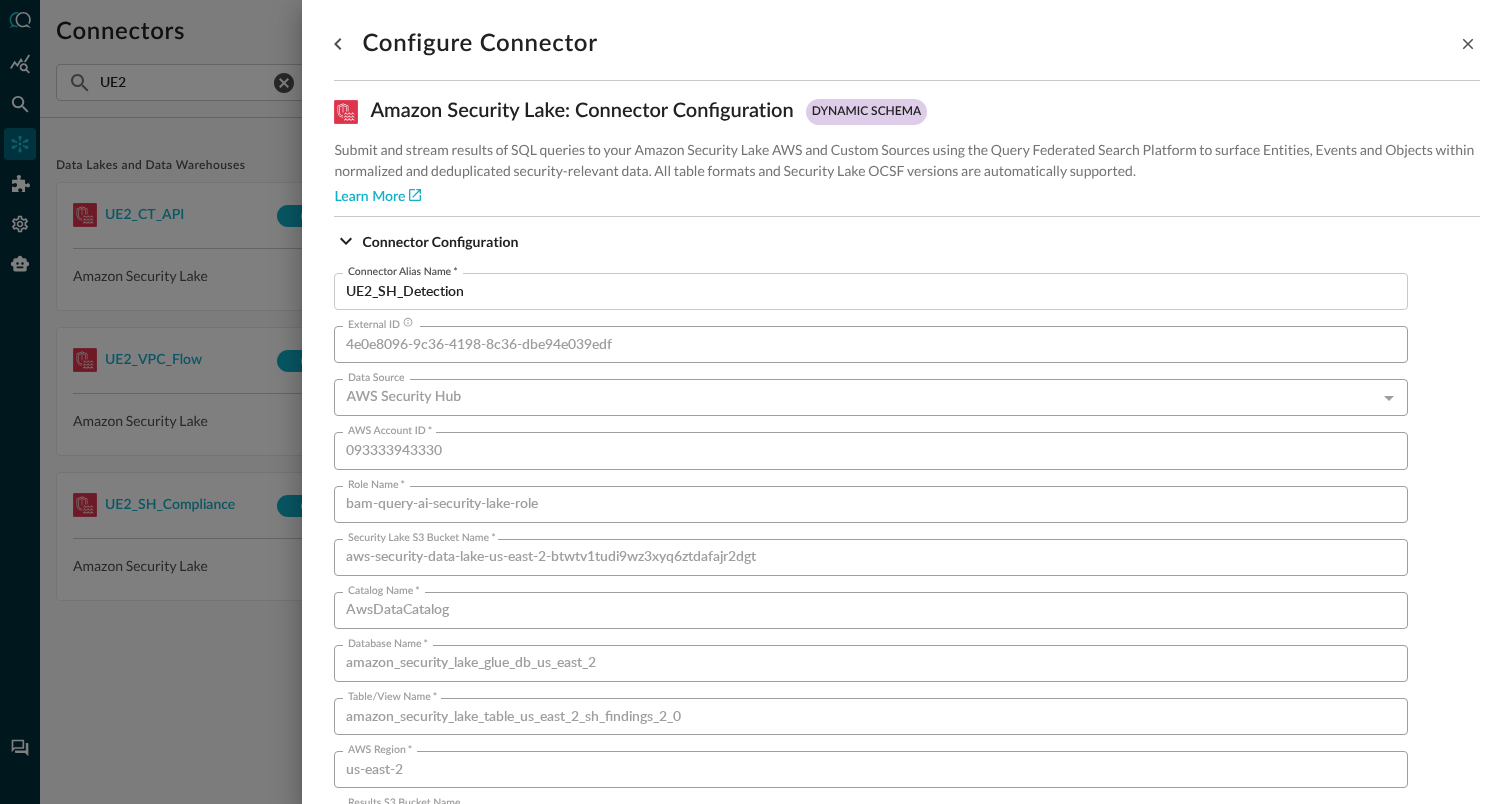 click at bounding box center (756, 402) 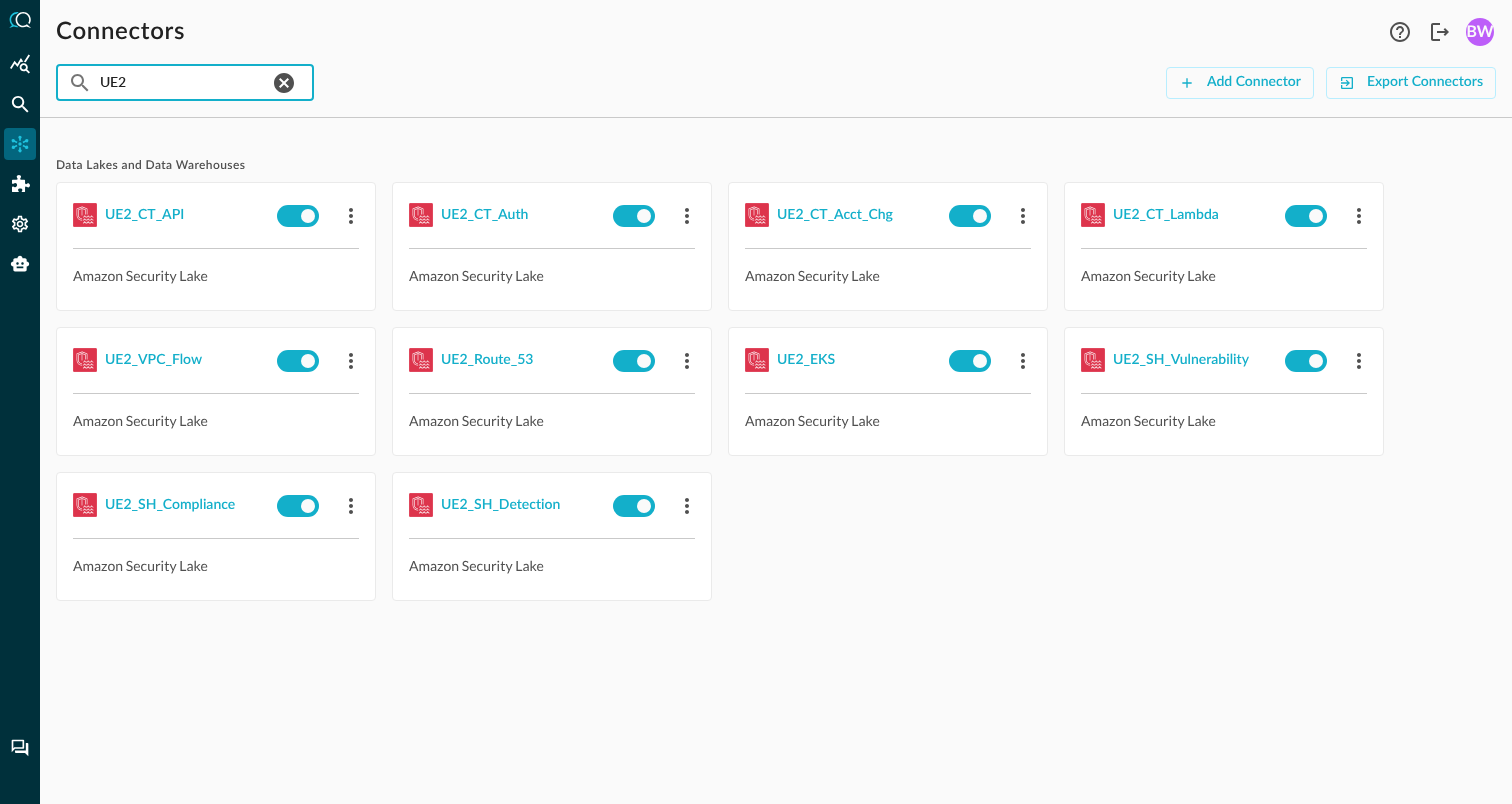click on "UE2" at bounding box center (184, 82) 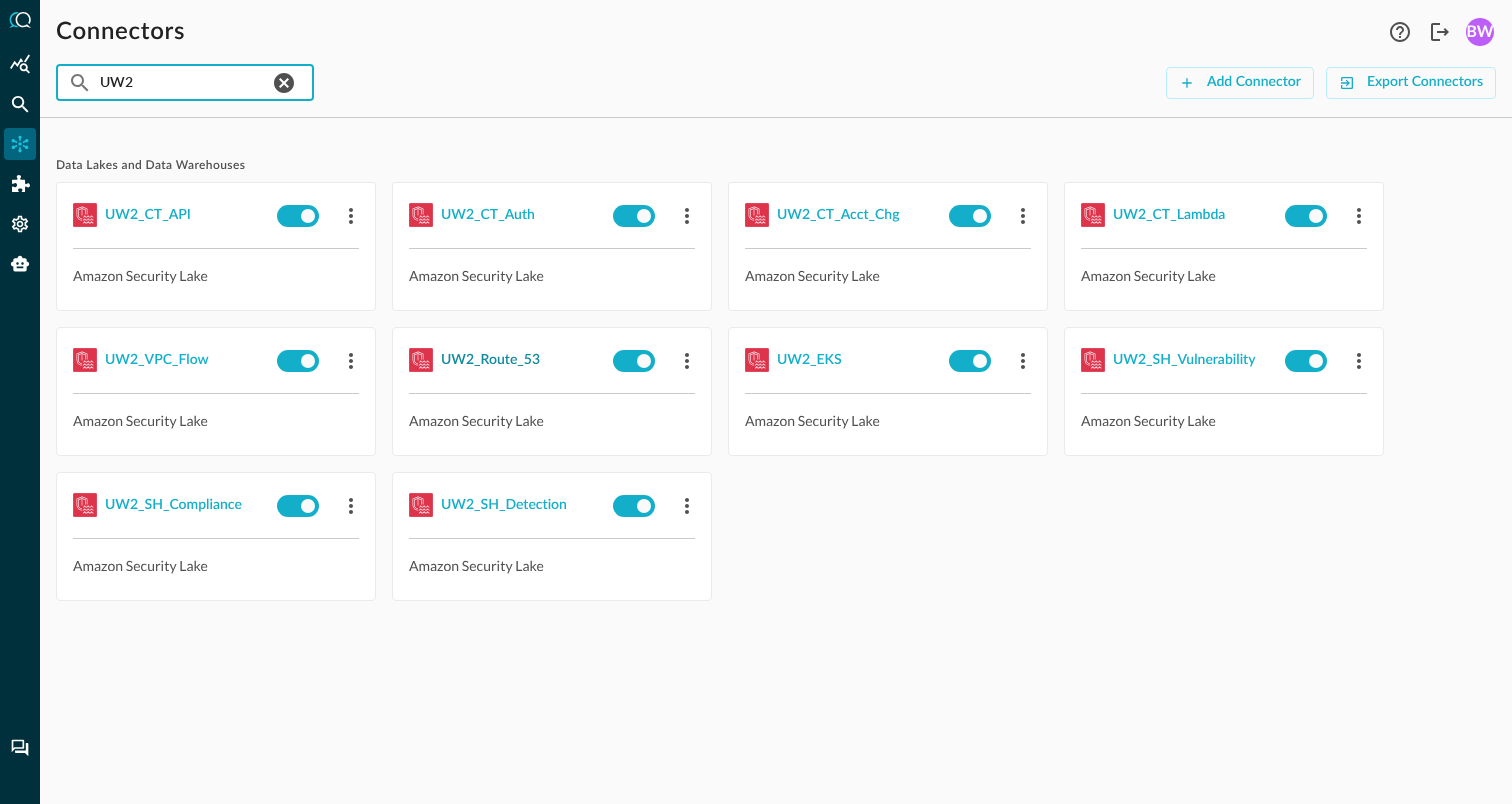 click on "UW2_Route_53" at bounding box center [490, 360] 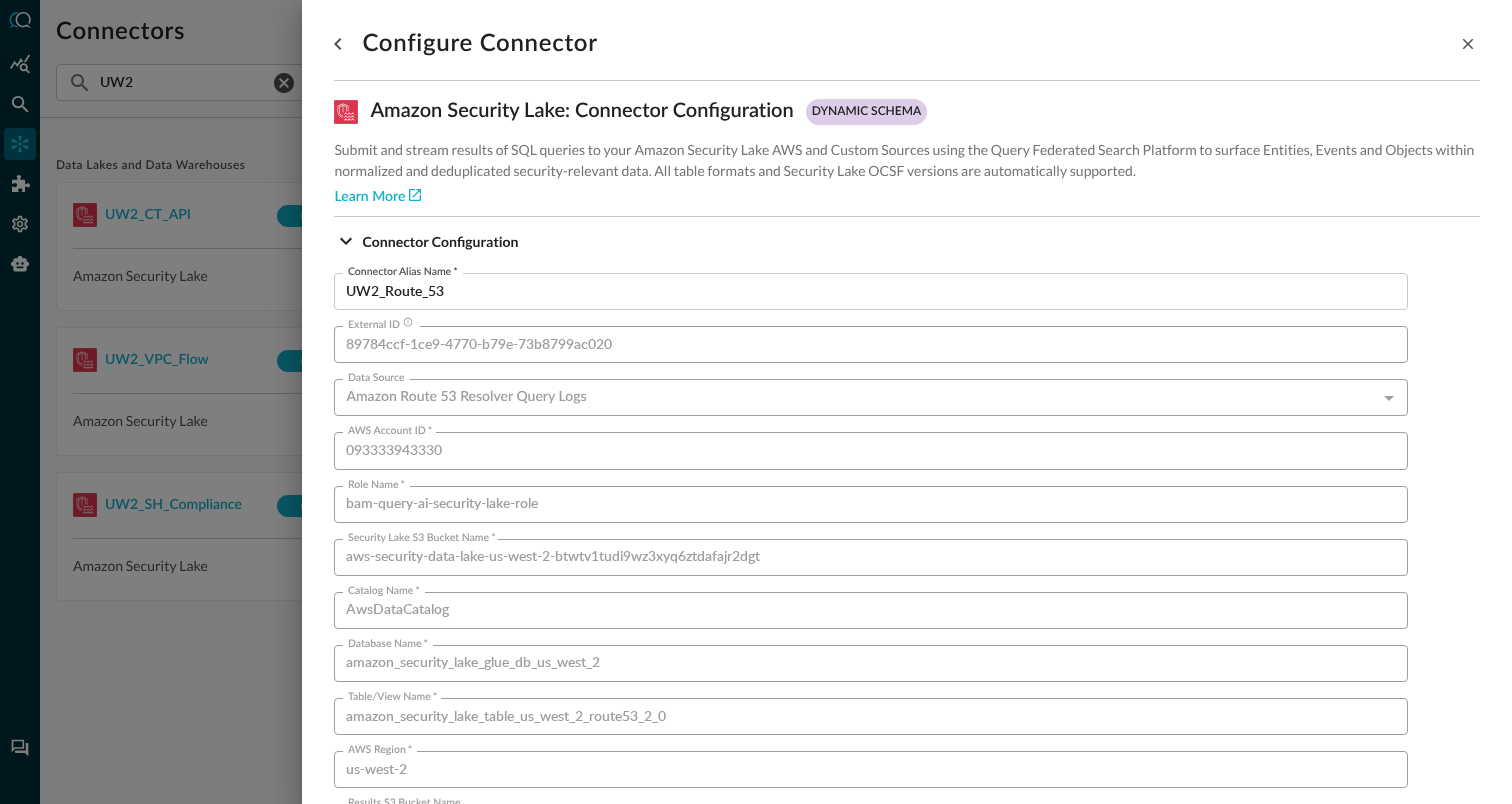 scroll, scrollTop: 1359, scrollLeft: 0, axis: vertical 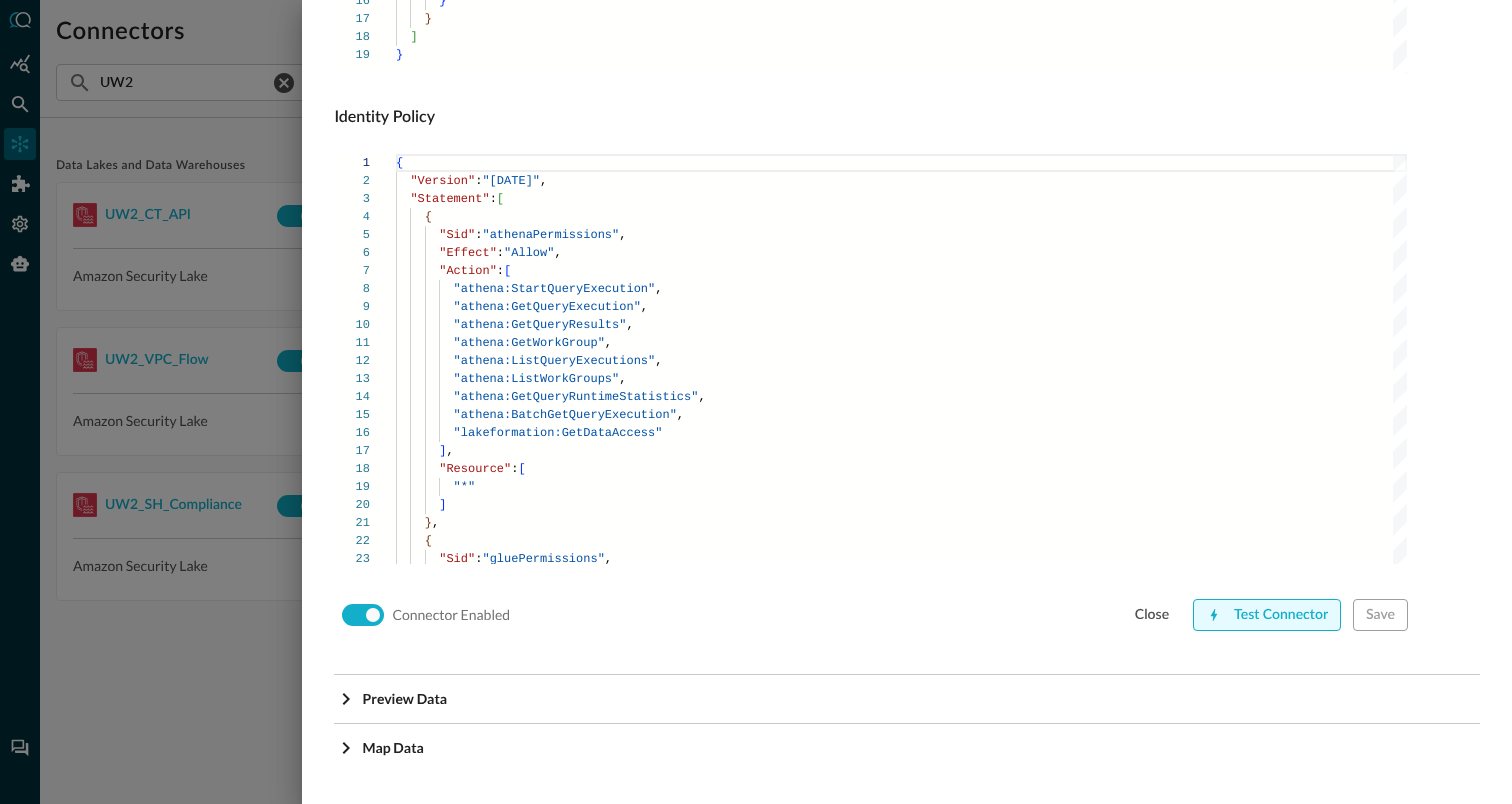 click on "Test Connector" at bounding box center [1267, 615] 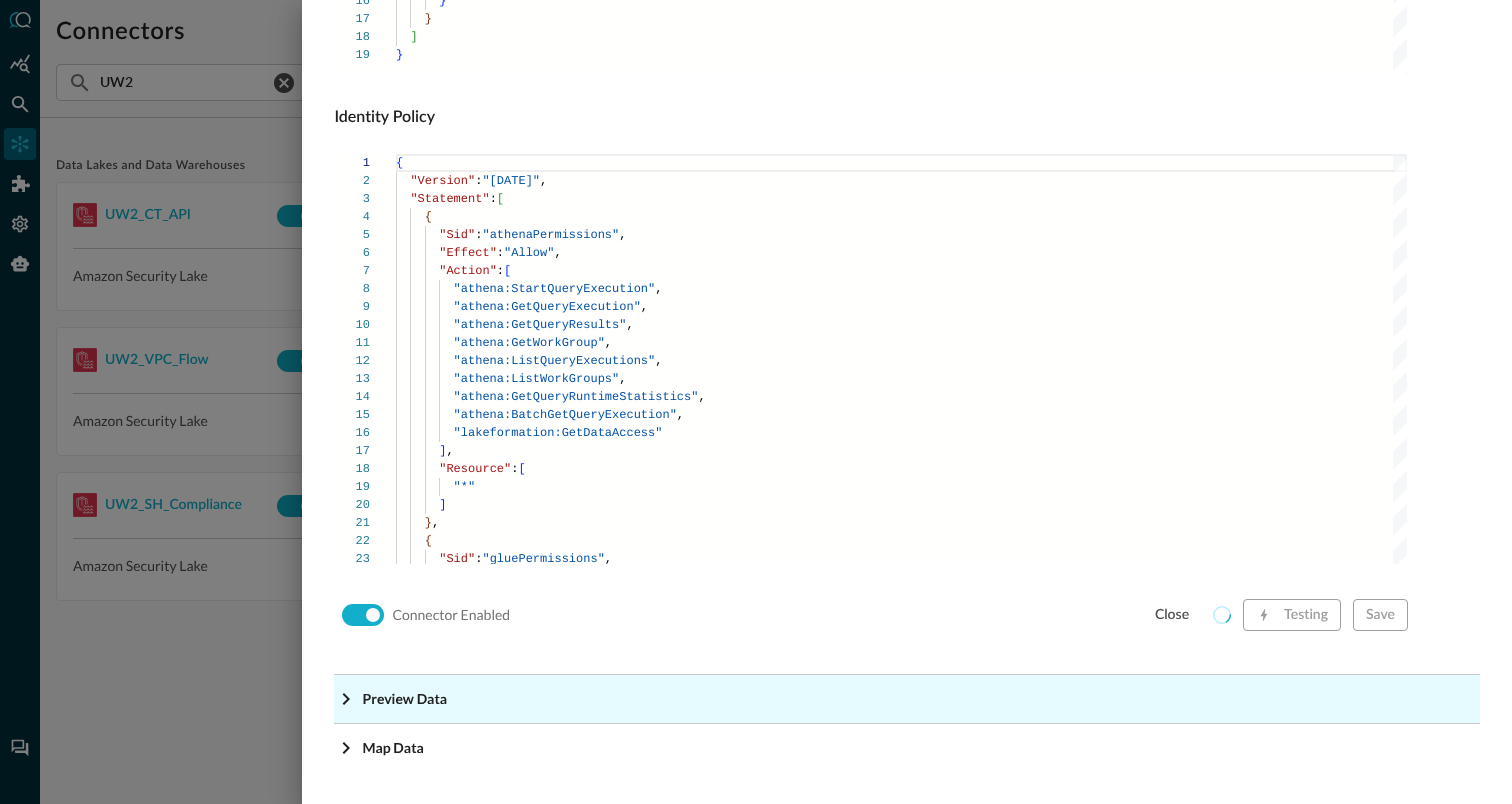 click on "Preview Data" at bounding box center [913, -1118] 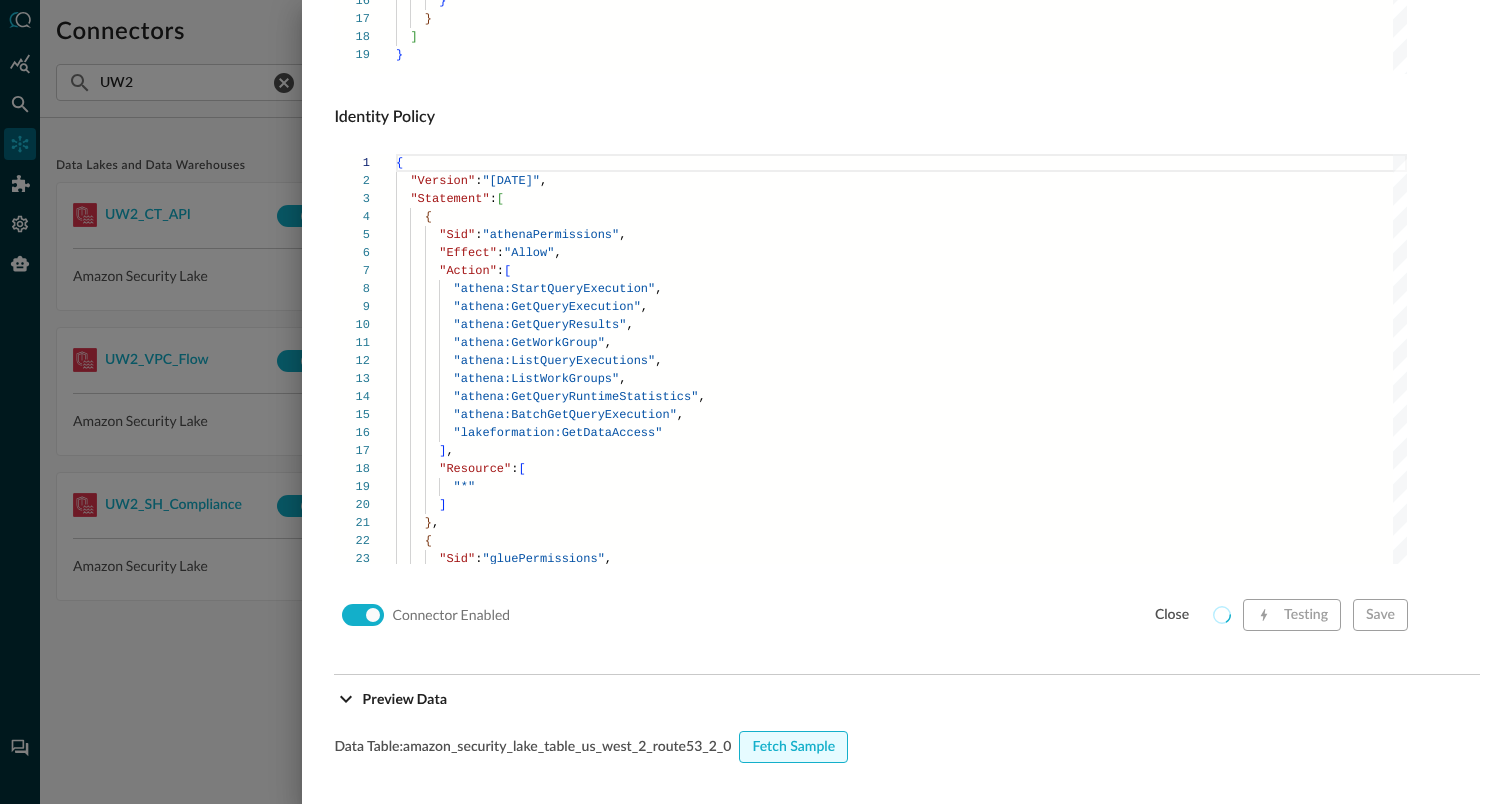 click on "Fetch Sample" at bounding box center [793, 747] 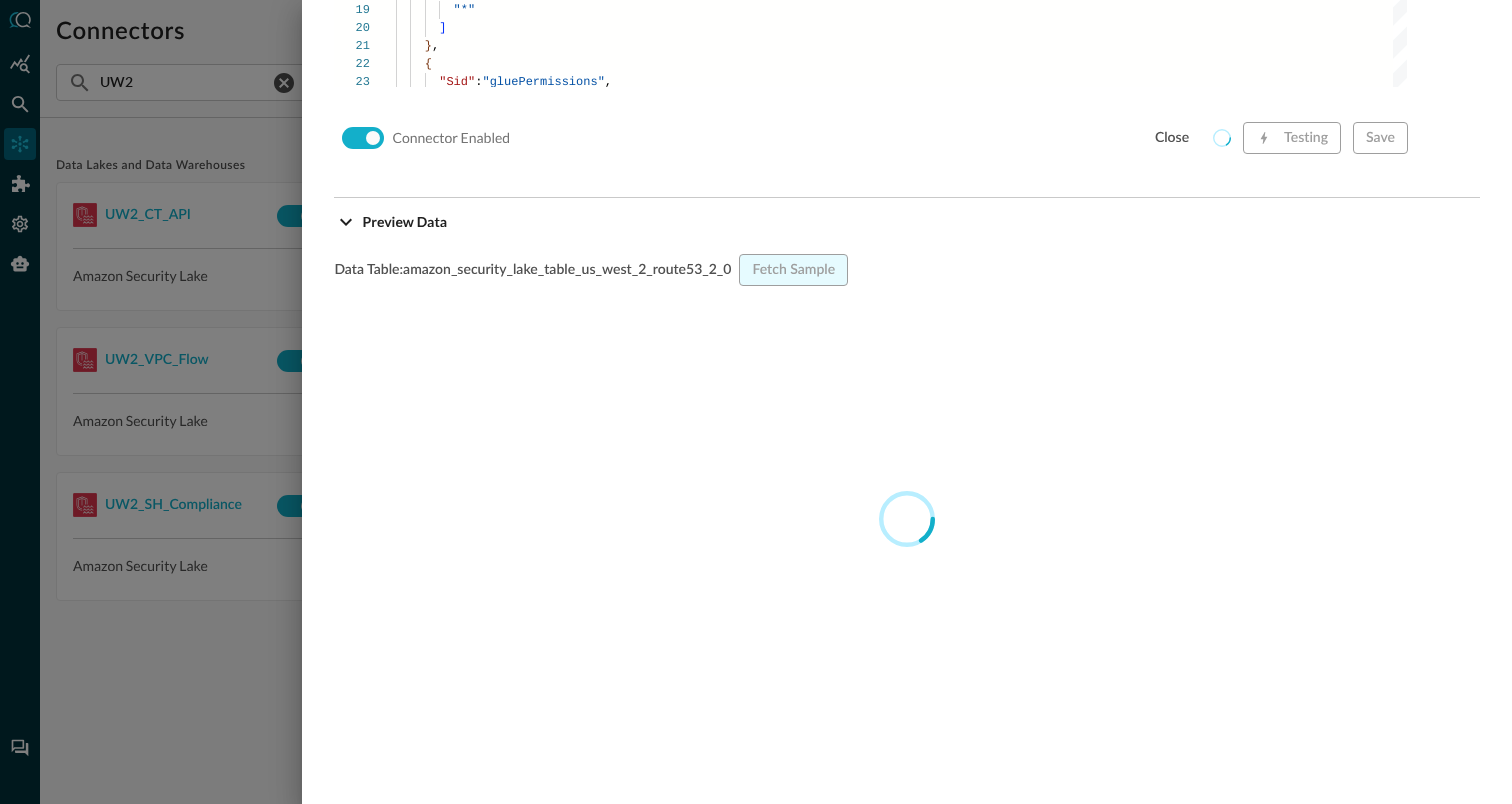 scroll, scrollTop: 1838, scrollLeft: 0, axis: vertical 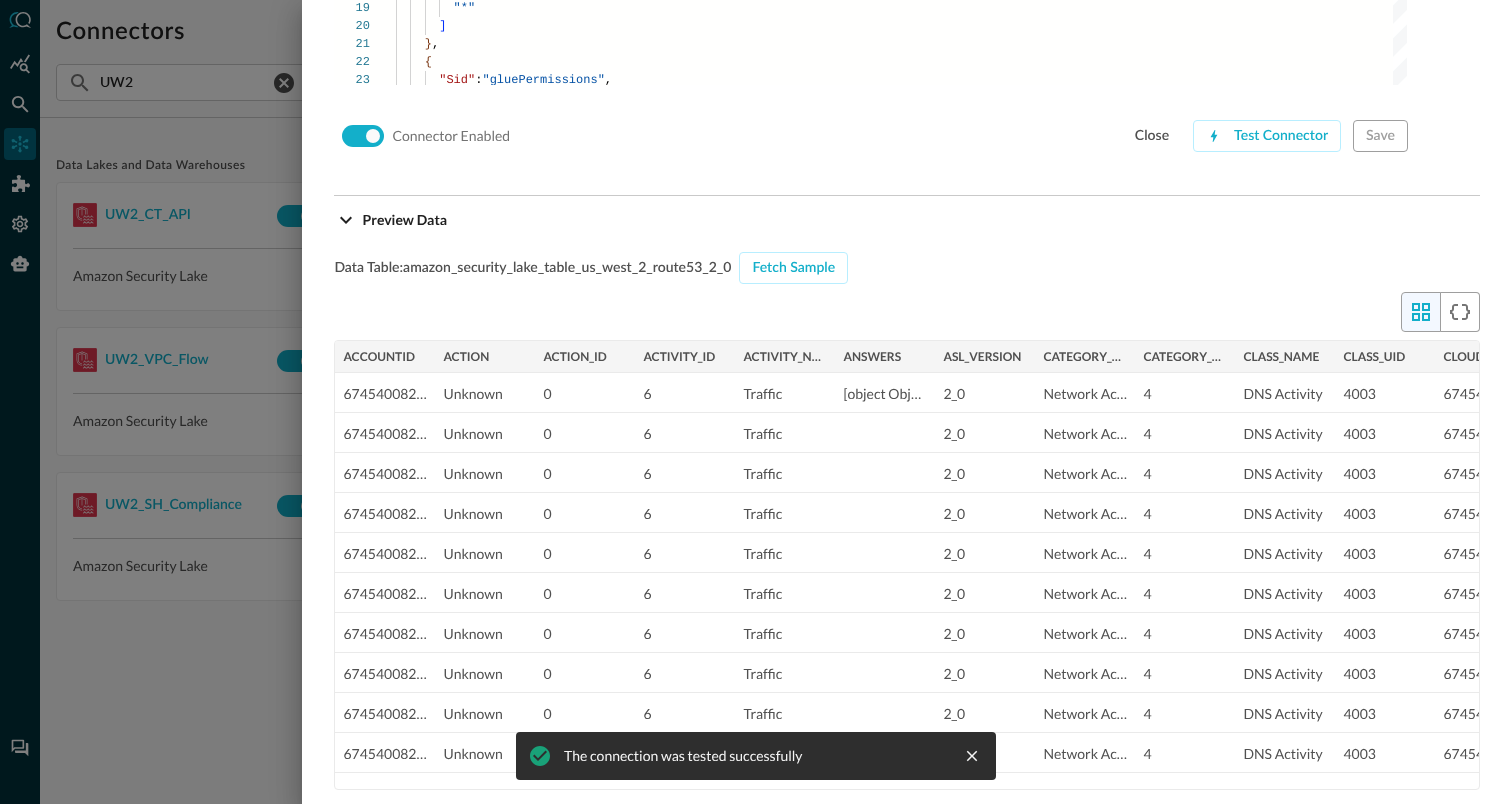 click at bounding box center [756, 402] 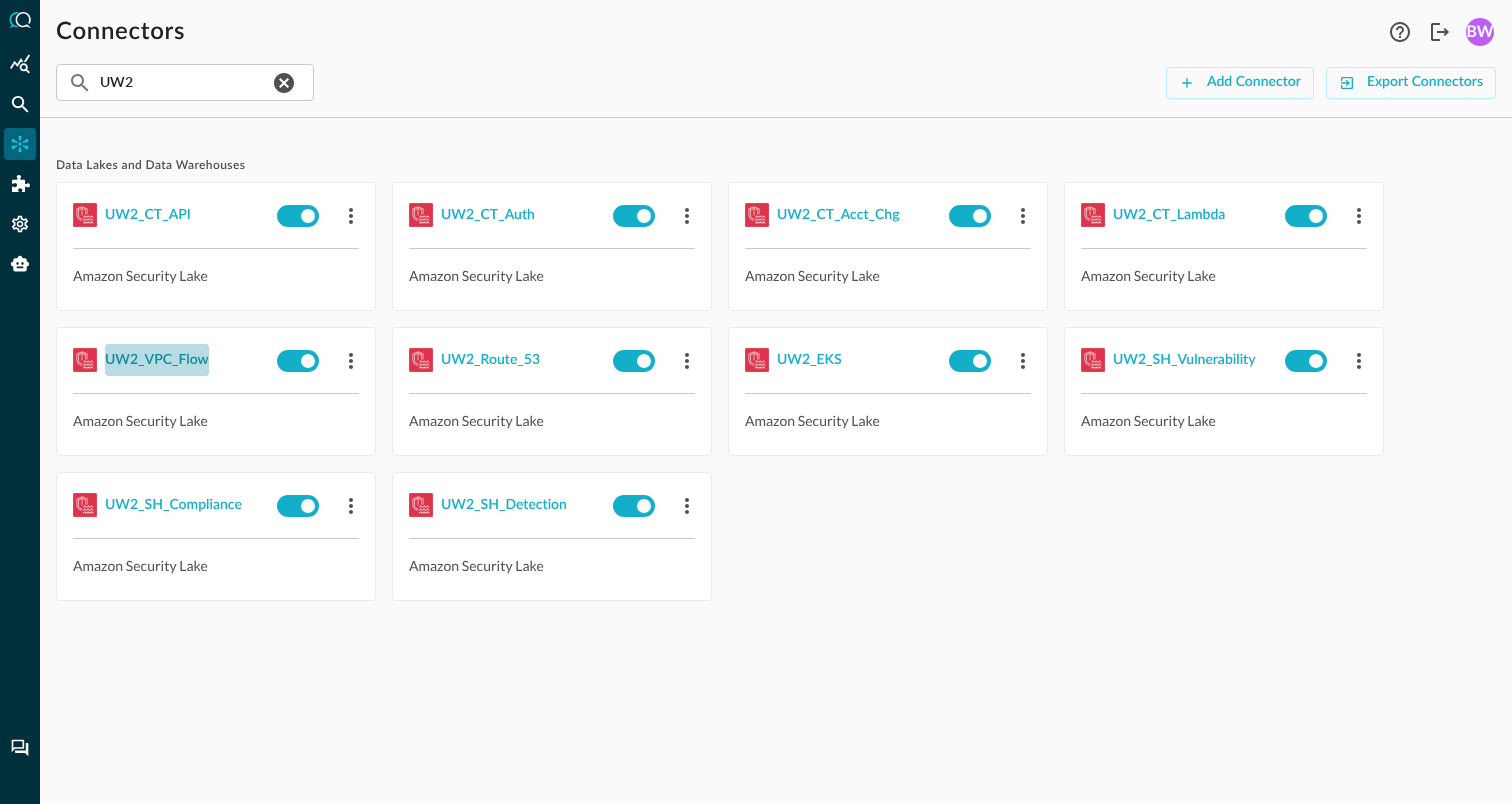 click on "UW2_VPC_Flow" at bounding box center [157, 360] 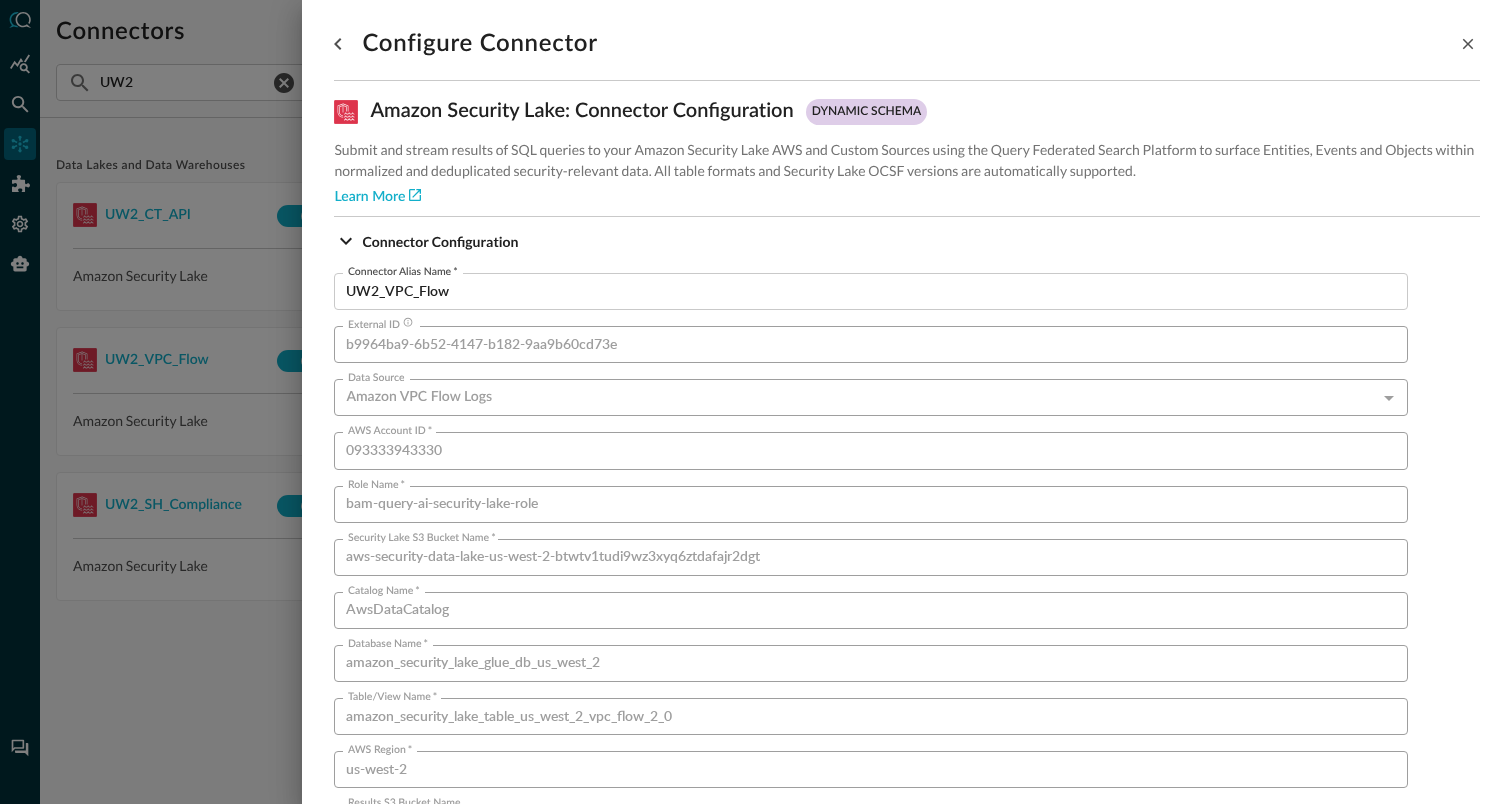 scroll, scrollTop: 1359, scrollLeft: 0, axis: vertical 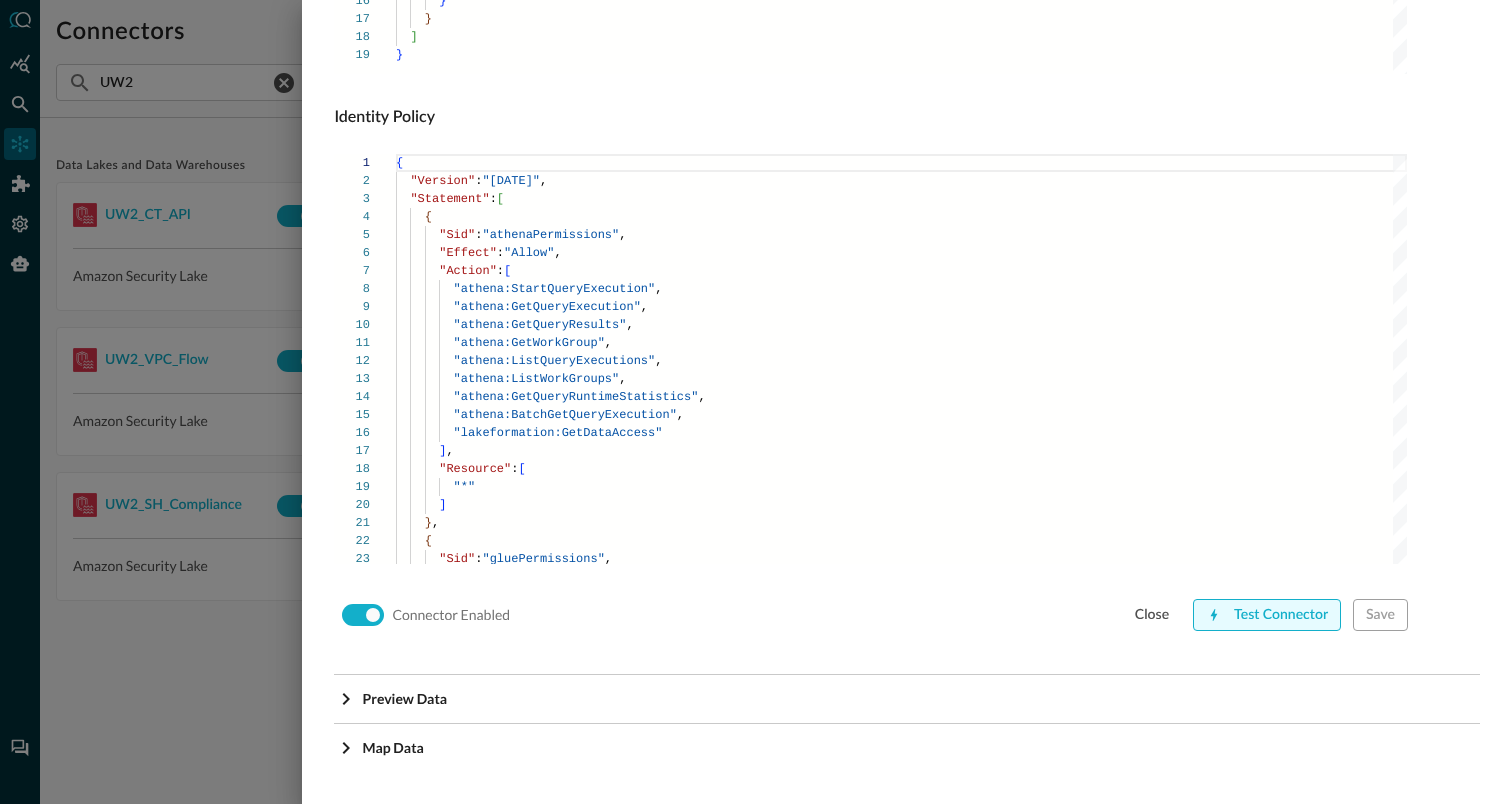 click on "Test Connector" at bounding box center [1267, 615] 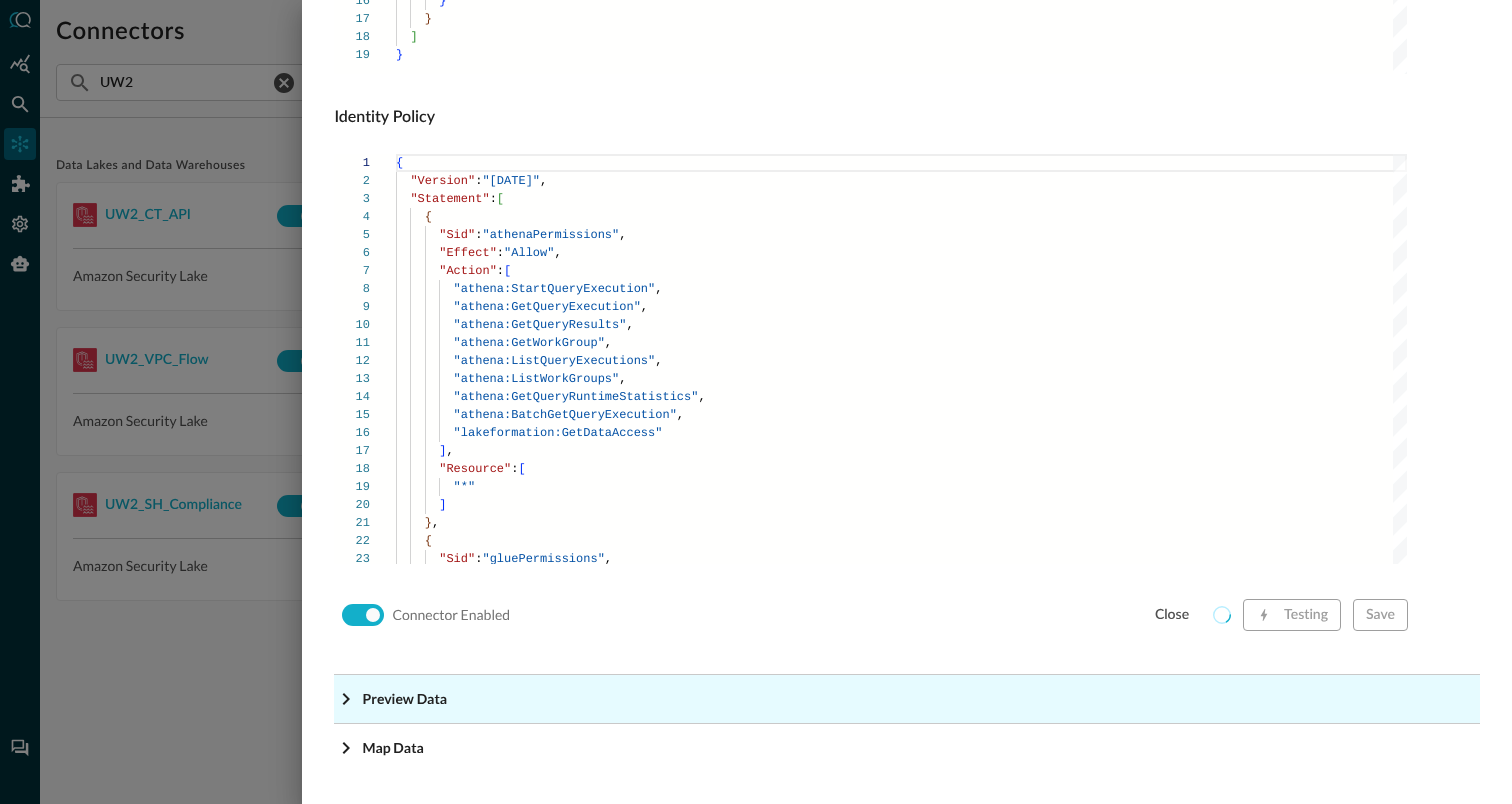 click on "Preview Data" at bounding box center (913, -1118) 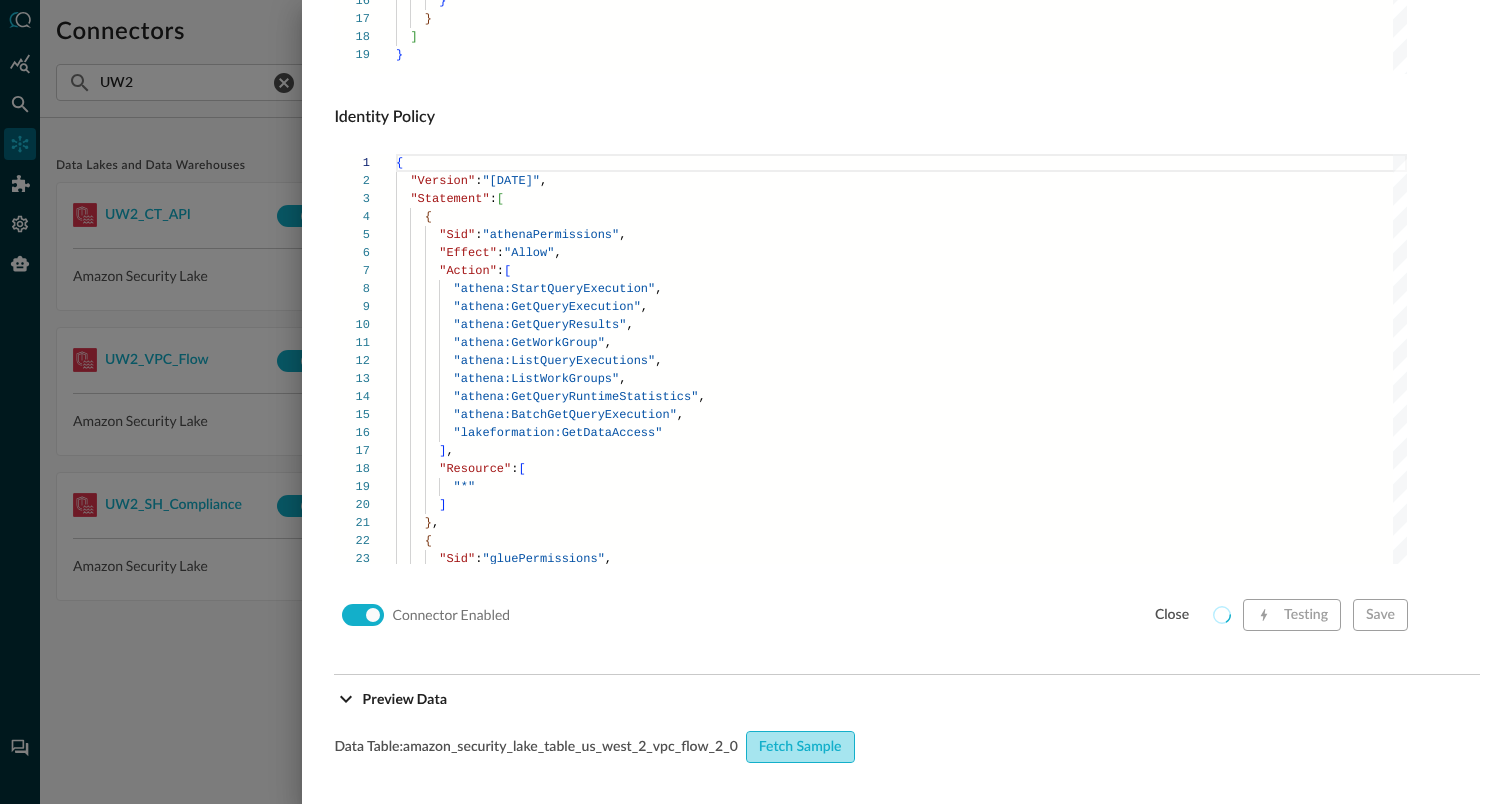 click on "Fetch Sample" at bounding box center [800, 747] 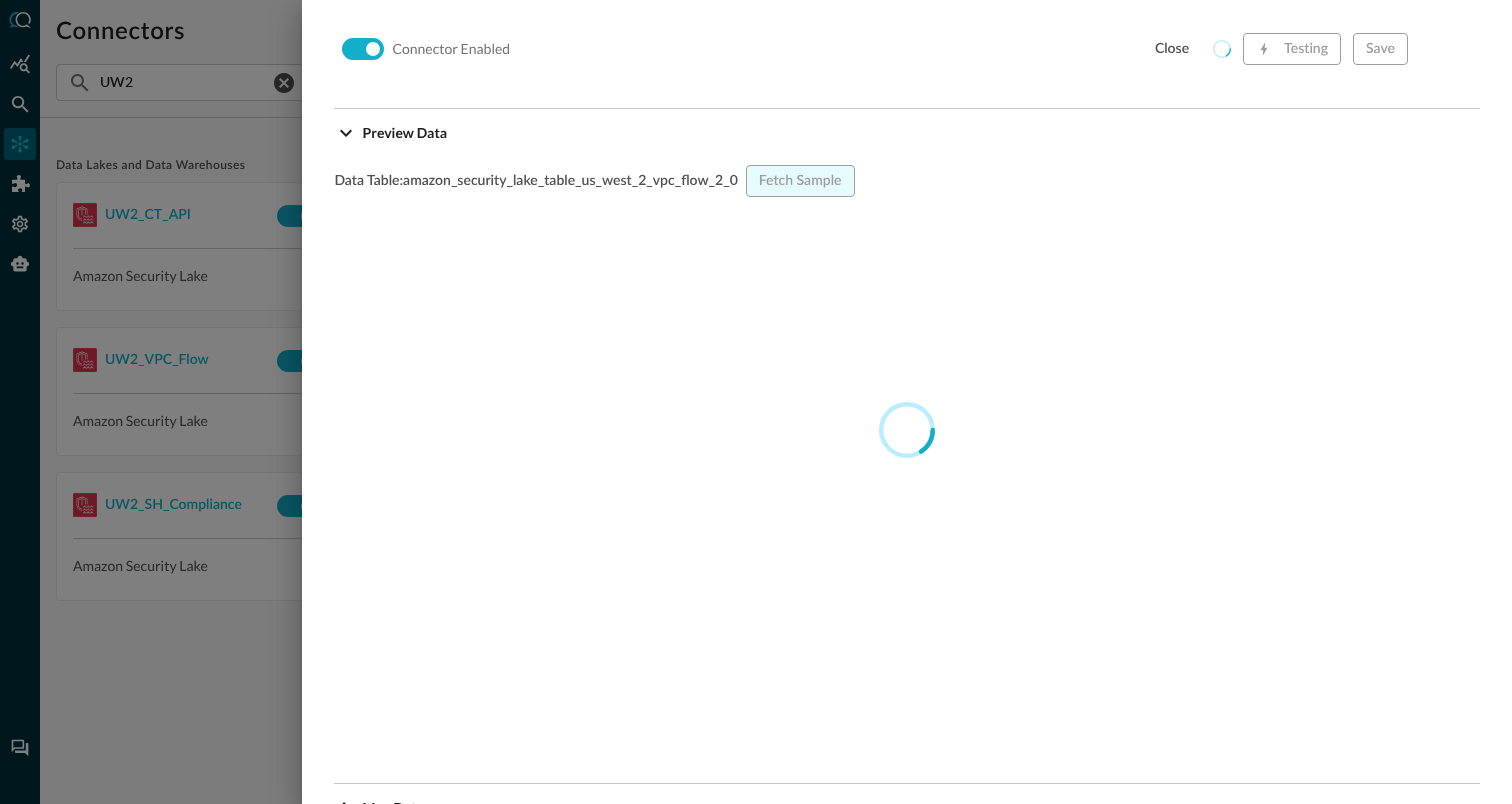 scroll, scrollTop: 1903, scrollLeft: 0, axis: vertical 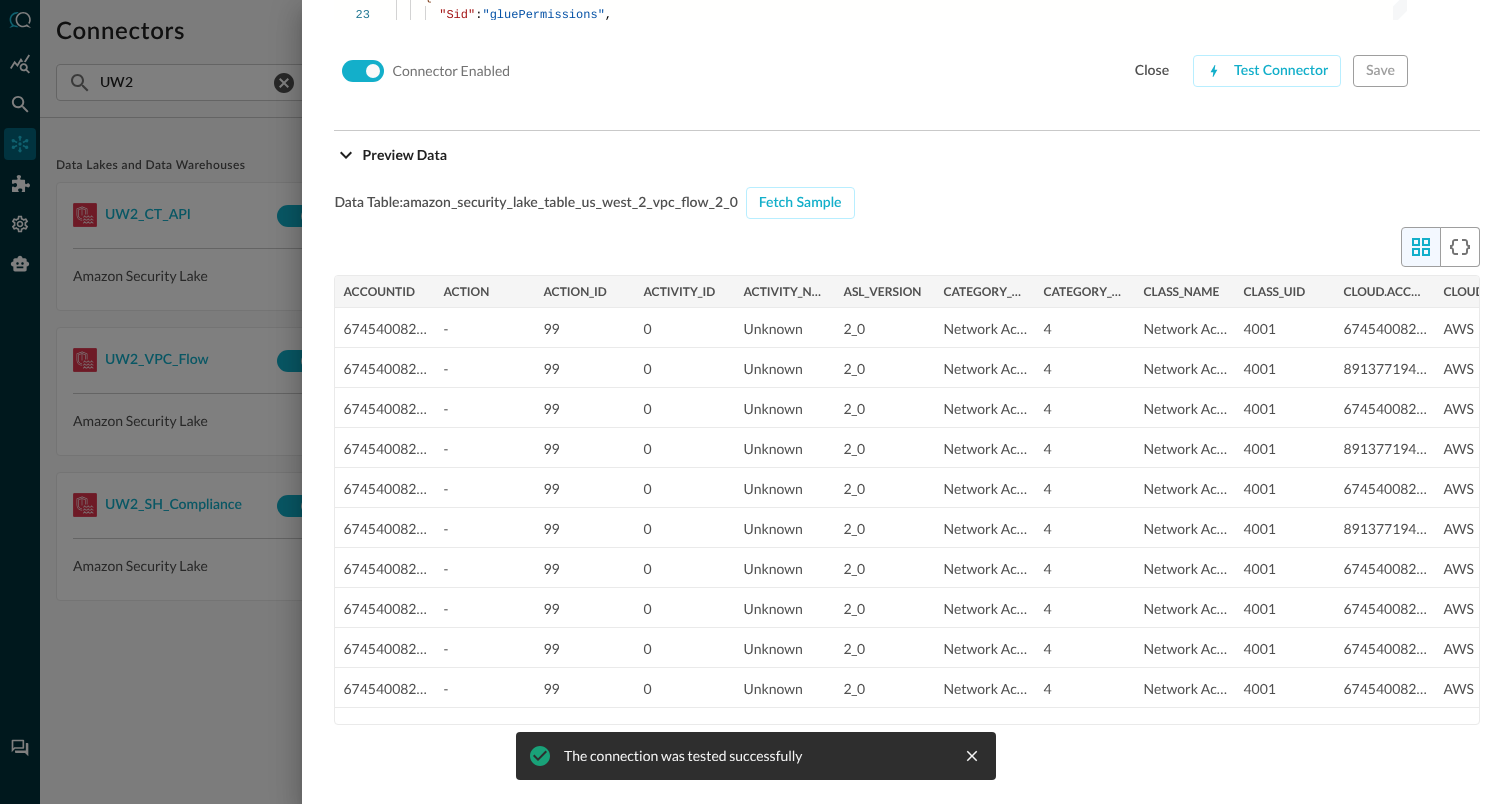 click at bounding box center [756, 402] 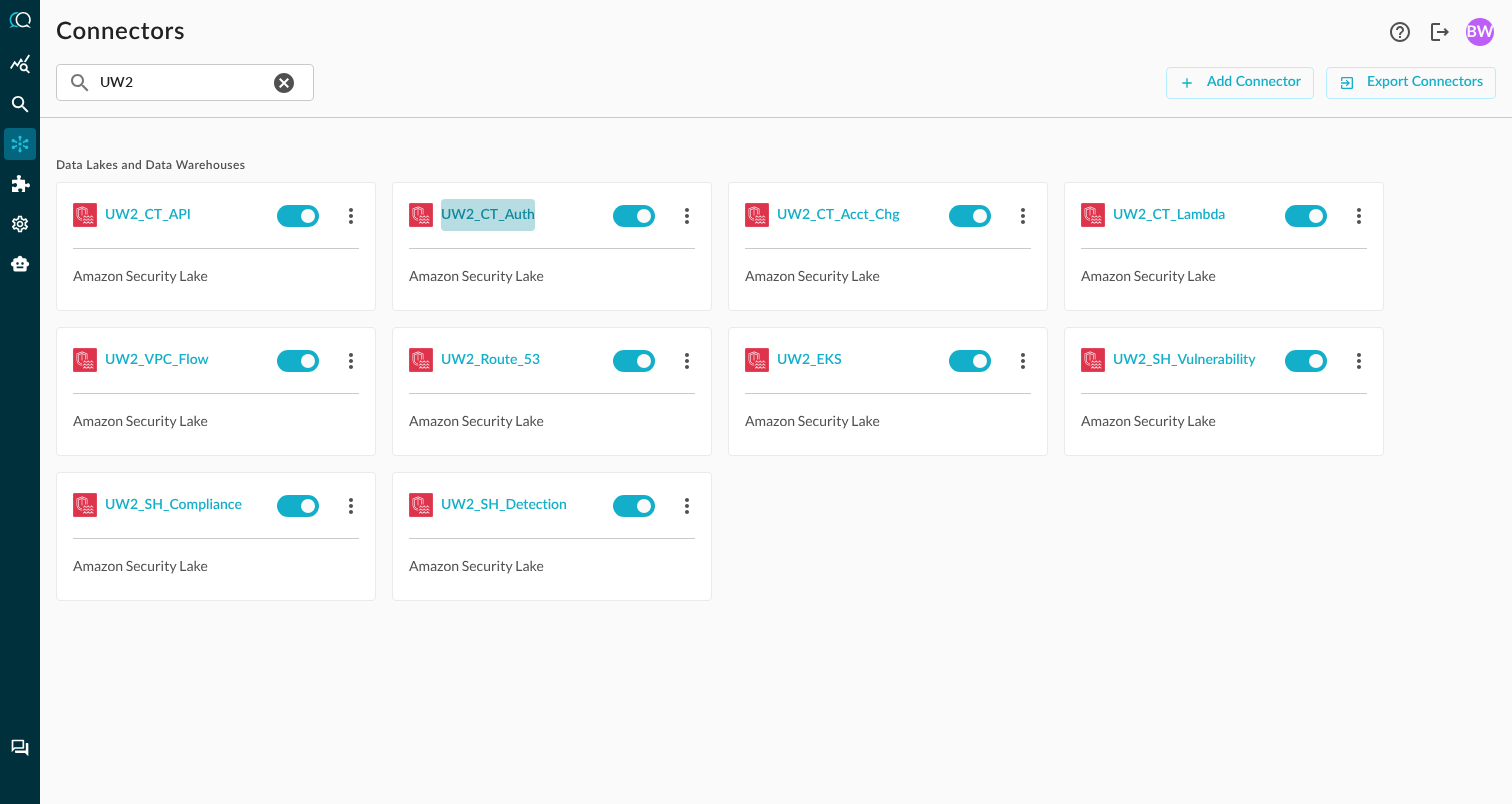 click on "UW2_CT_Auth" at bounding box center [488, 215] 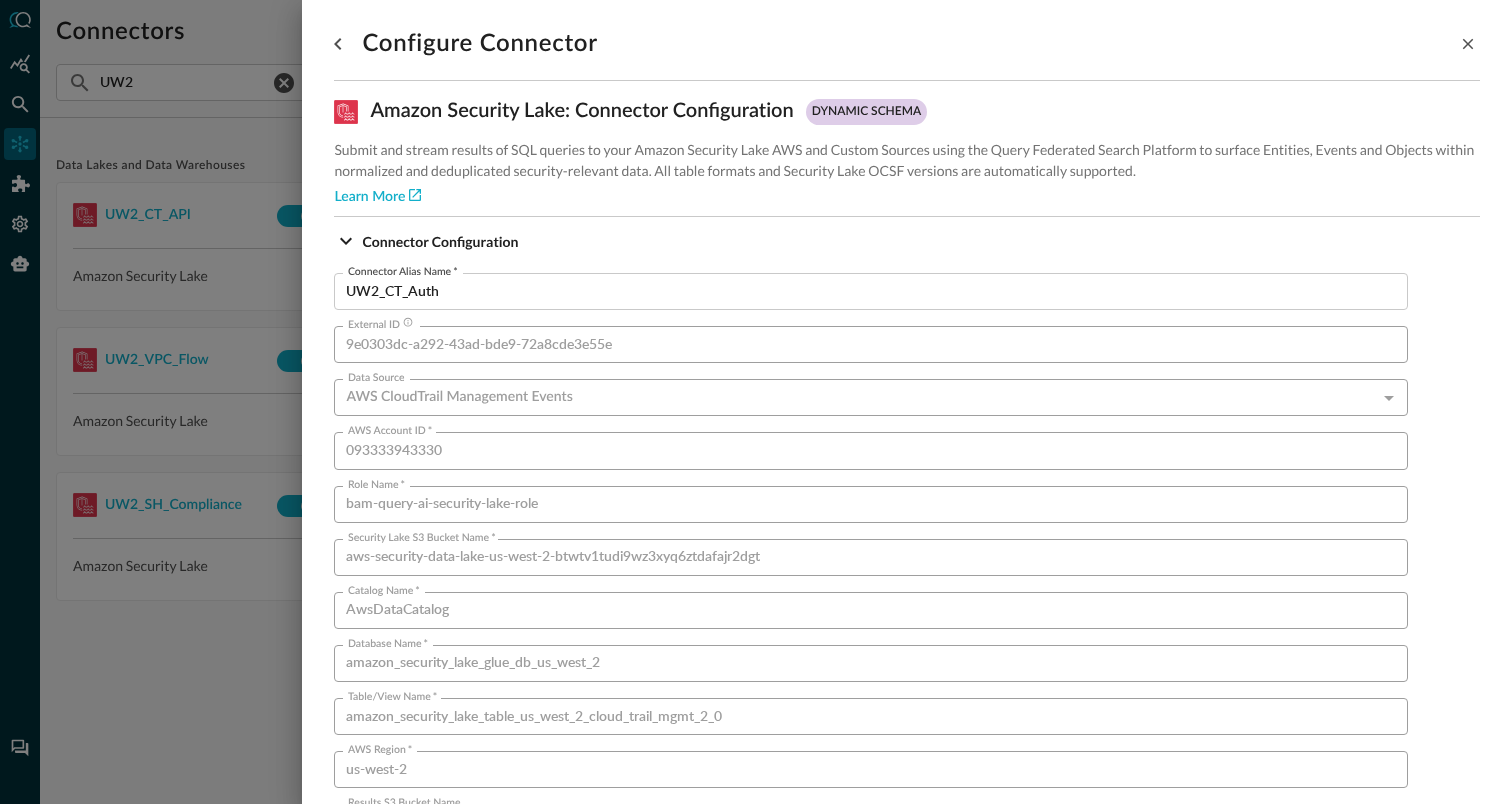 scroll, scrollTop: 1359, scrollLeft: 0, axis: vertical 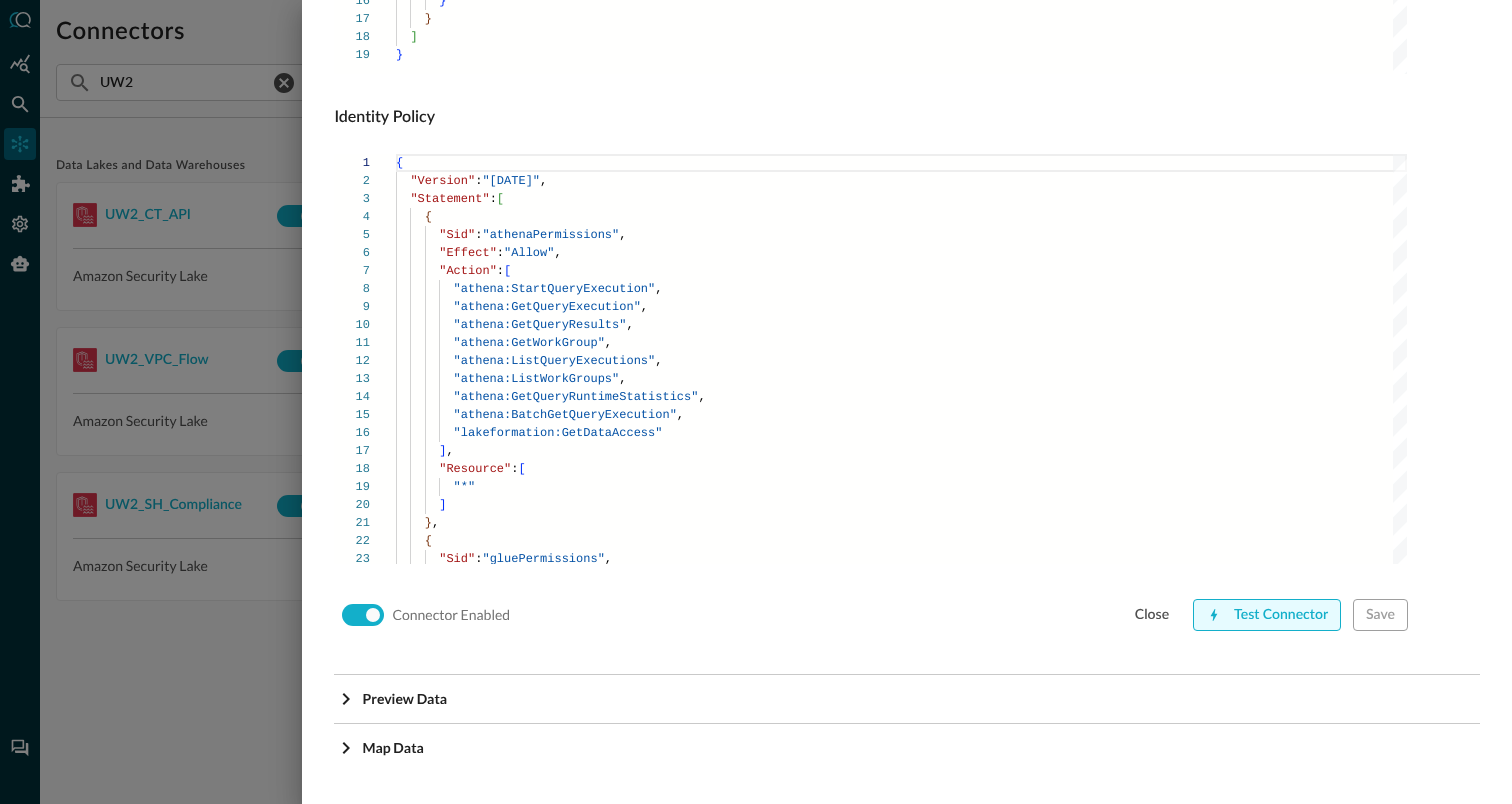 click on "Test Connector" at bounding box center [1267, 615] 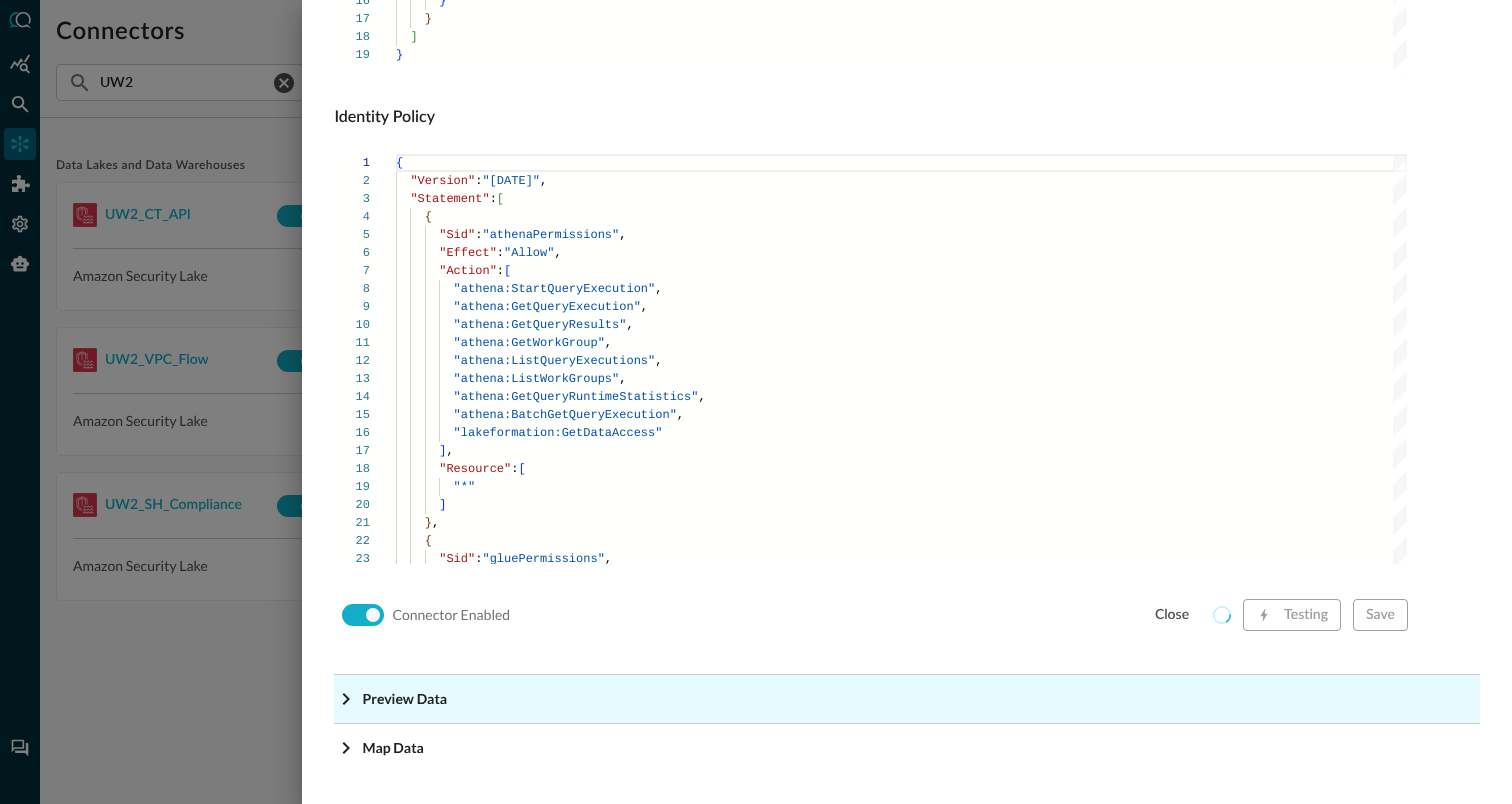 click on "Preview Data" at bounding box center [907, -1118] 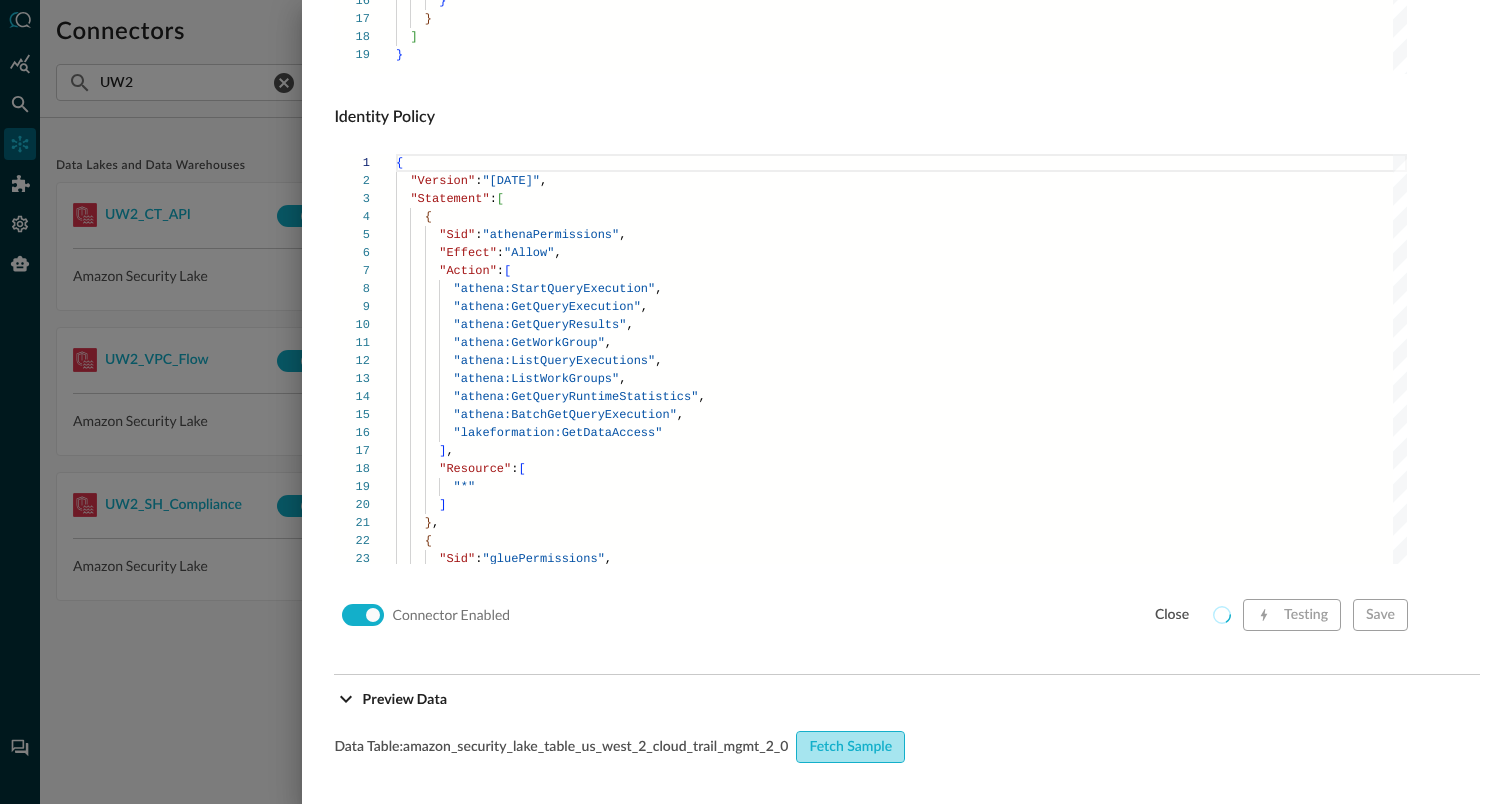 click on "Fetch Sample" at bounding box center (850, 747) 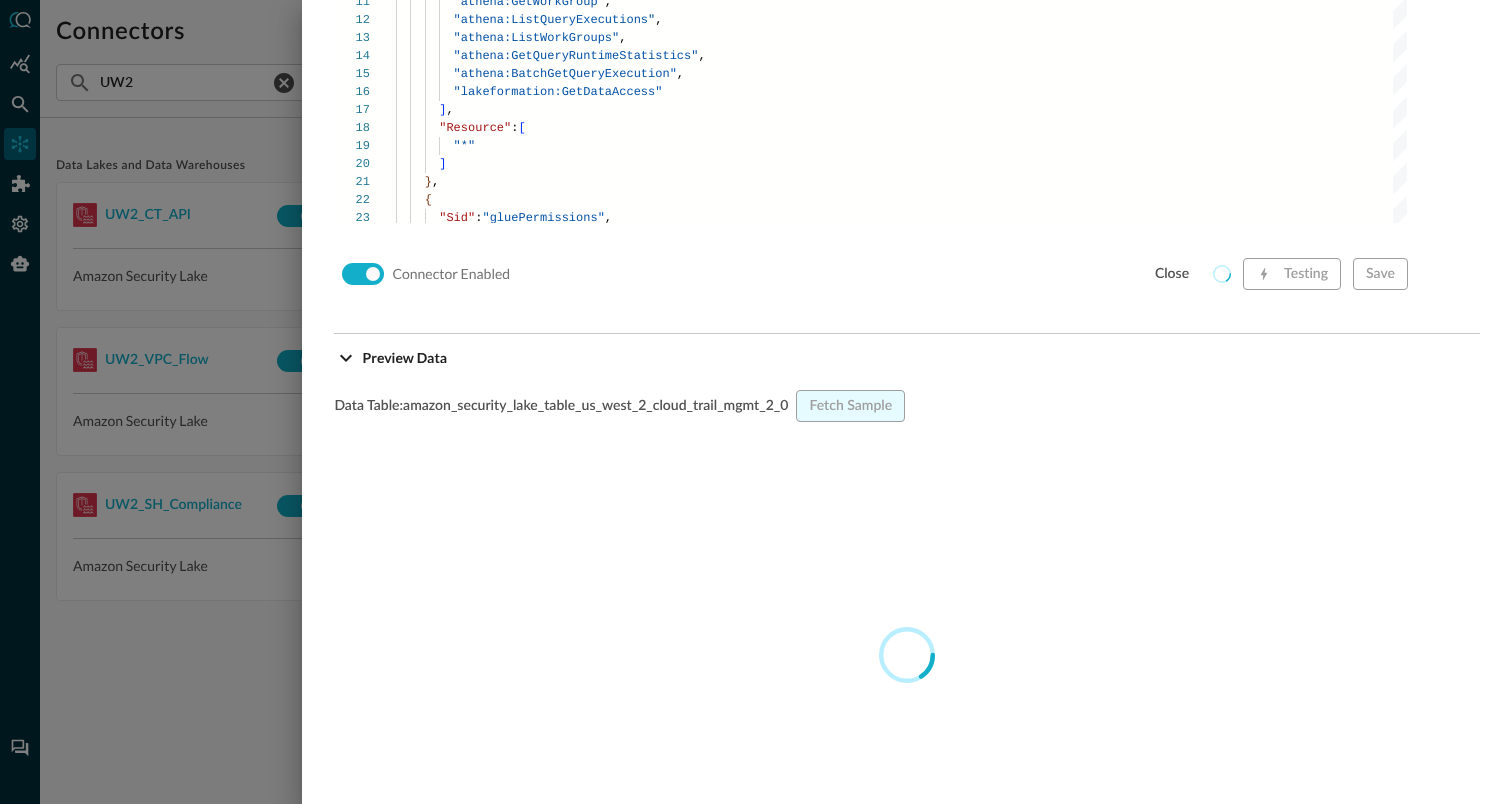 scroll, scrollTop: 1702, scrollLeft: 0, axis: vertical 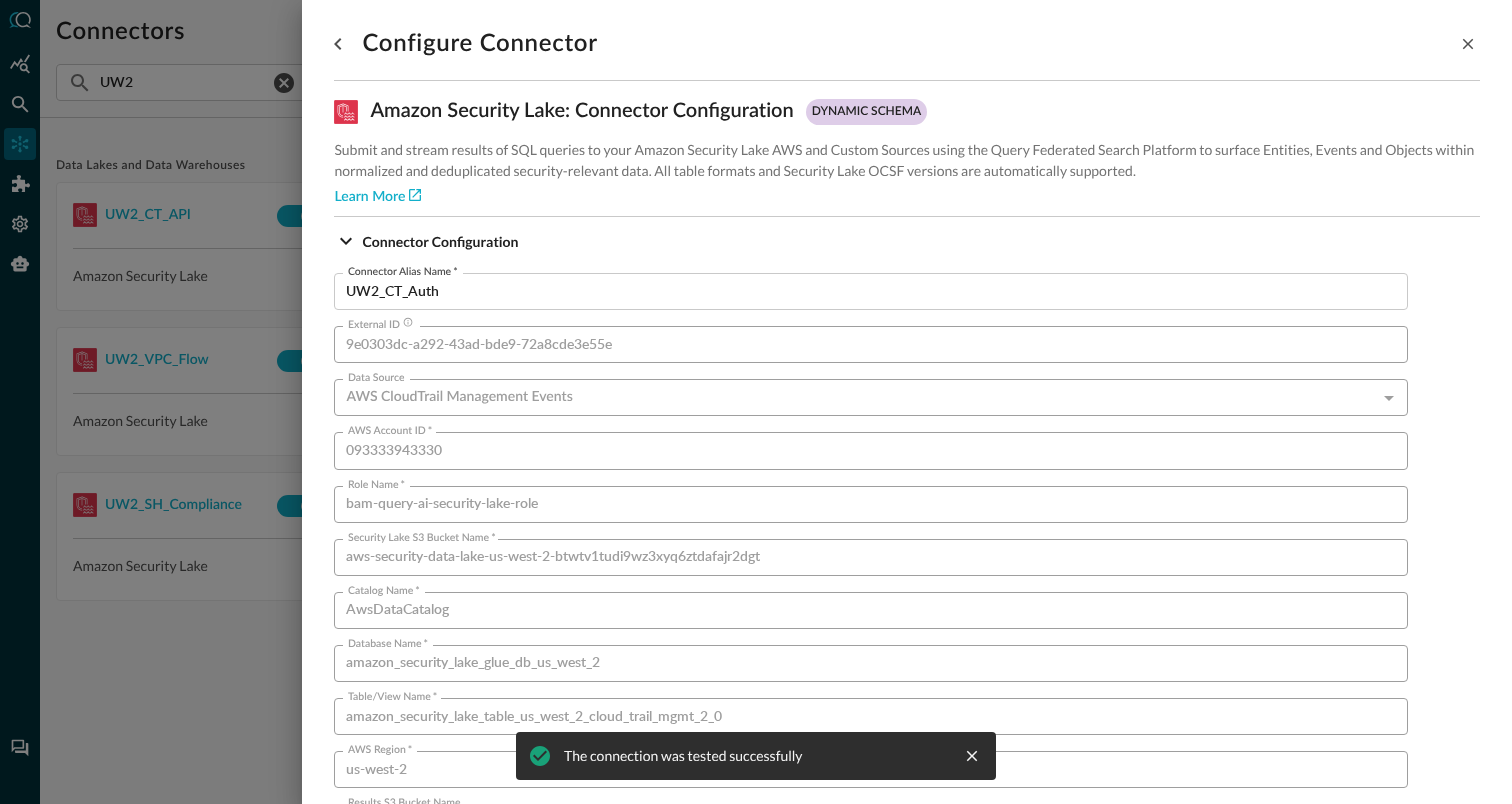 click at bounding box center (756, 402) 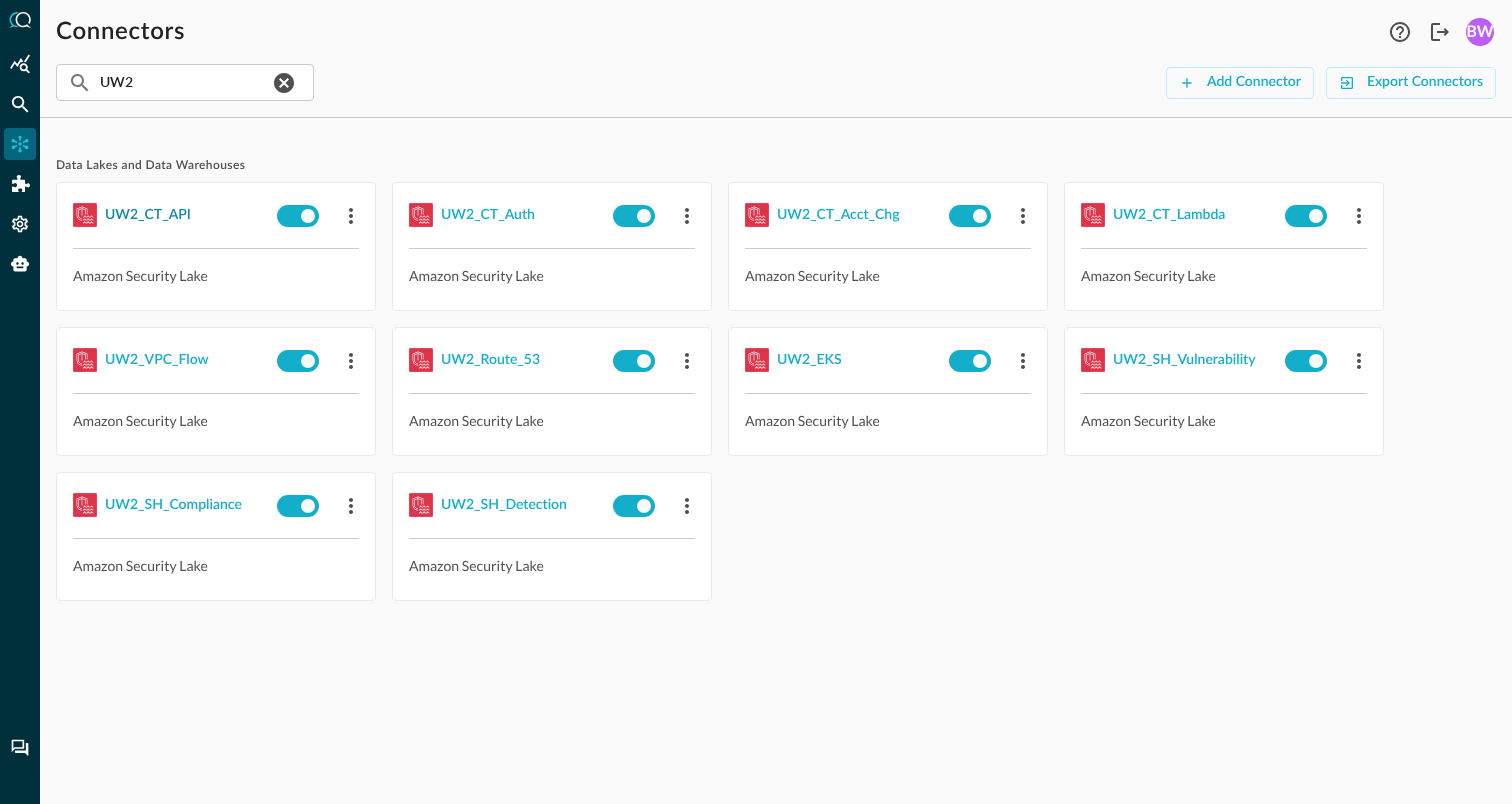 click on "UW2_CT_API" at bounding box center [148, 215] 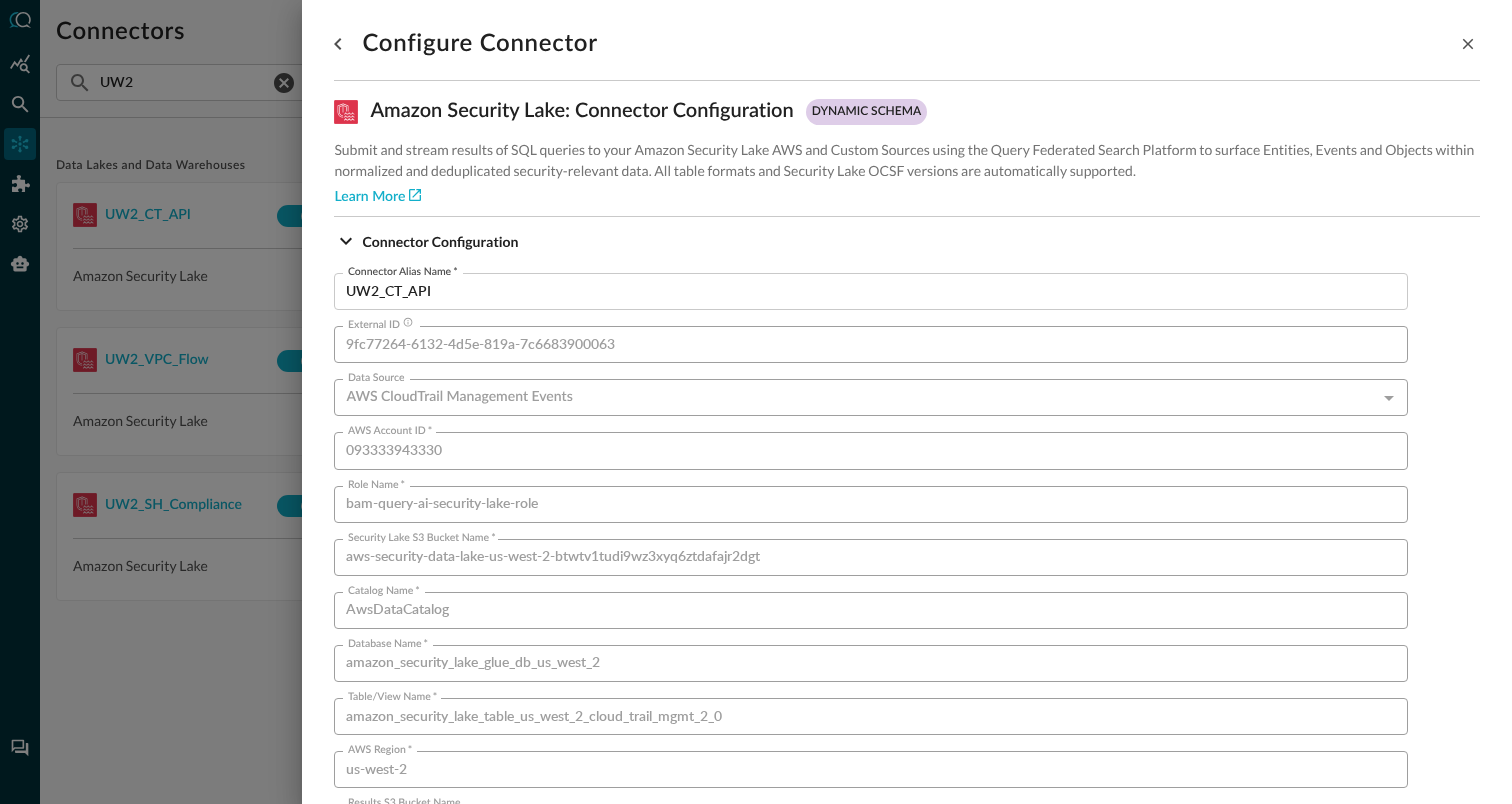 scroll, scrollTop: 1359, scrollLeft: 0, axis: vertical 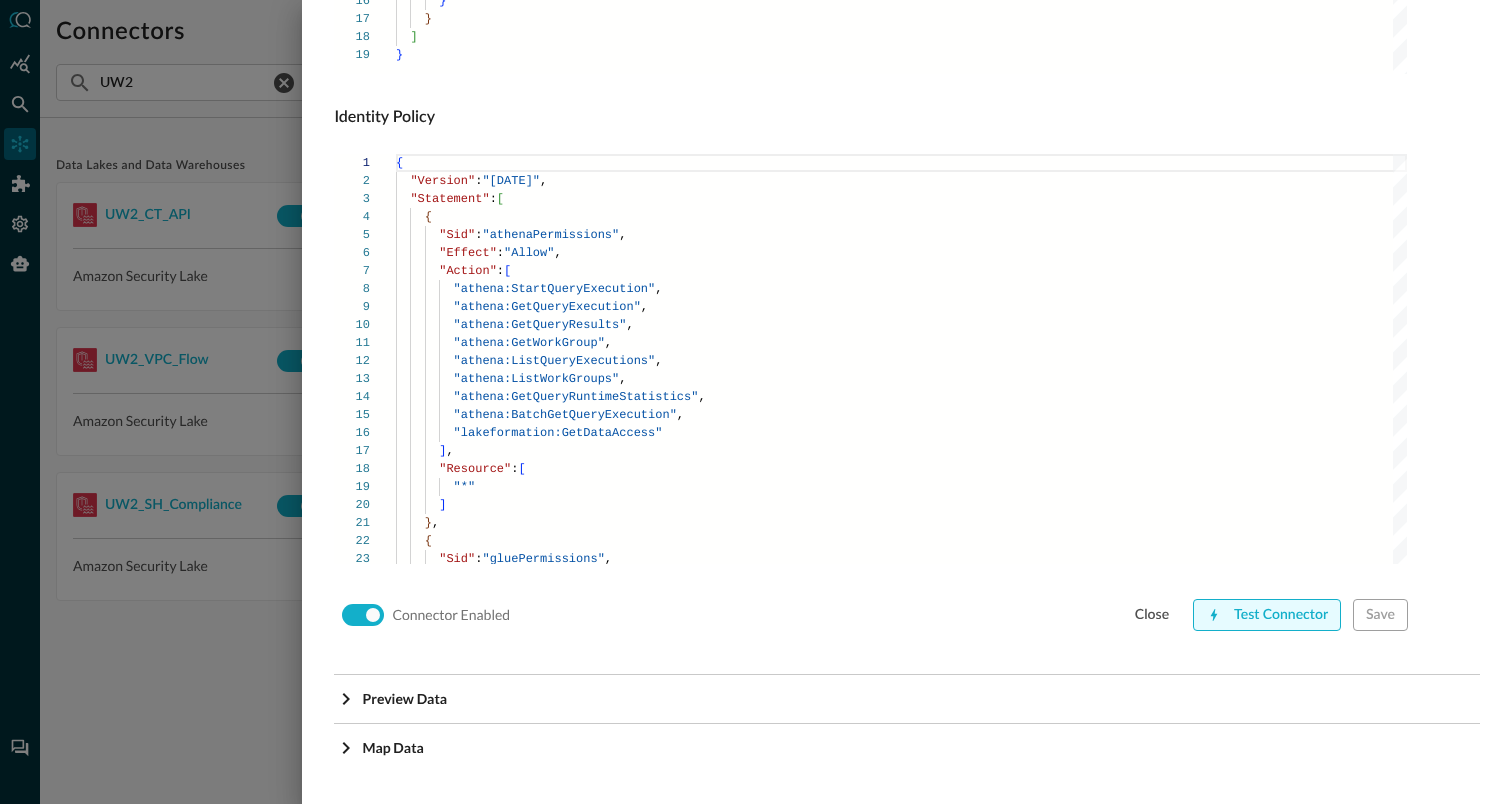 click on "Test Connector" at bounding box center (1267, 615) 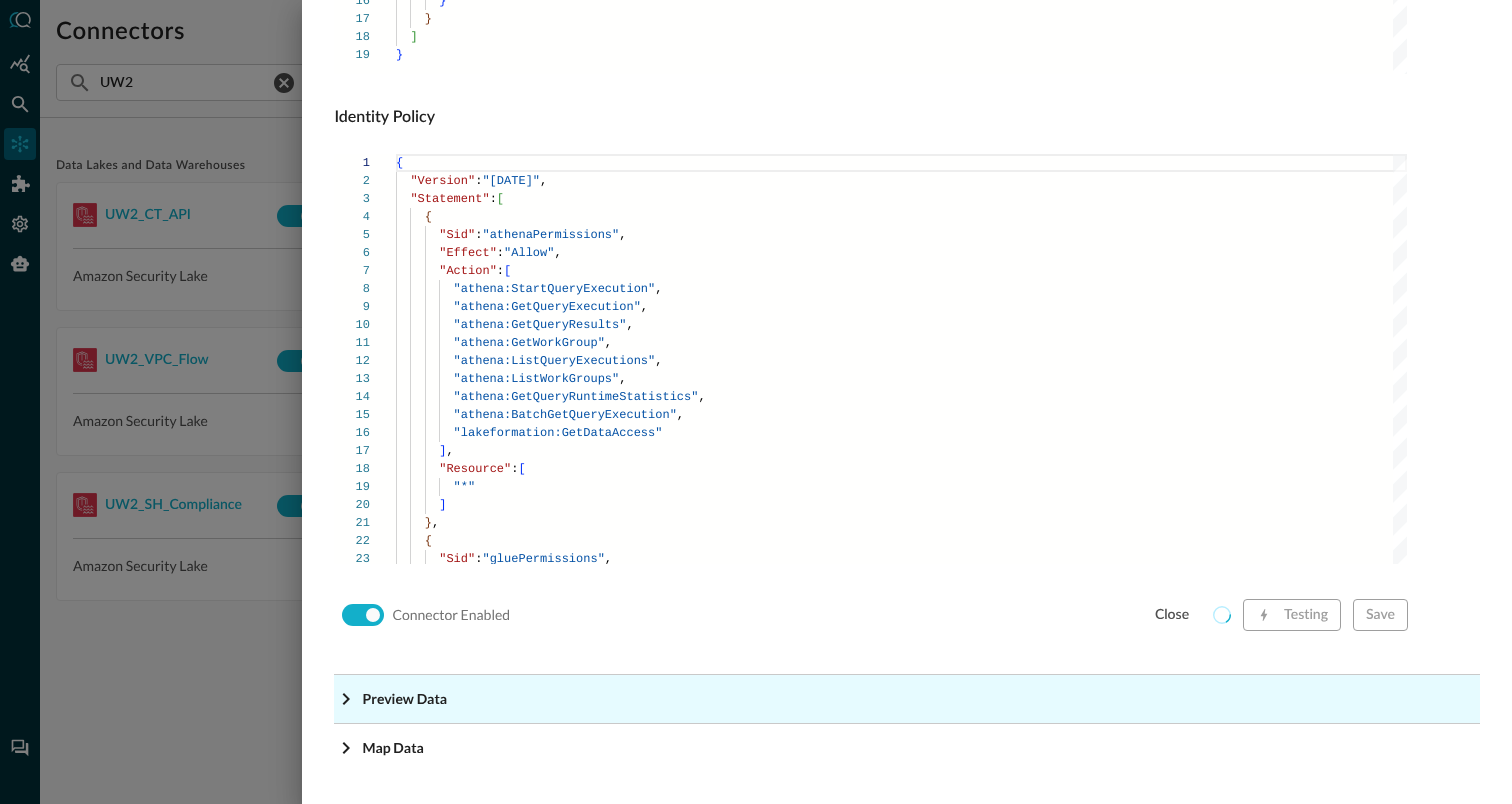 click on "Preview Data" at bounding box center (440, -1118) 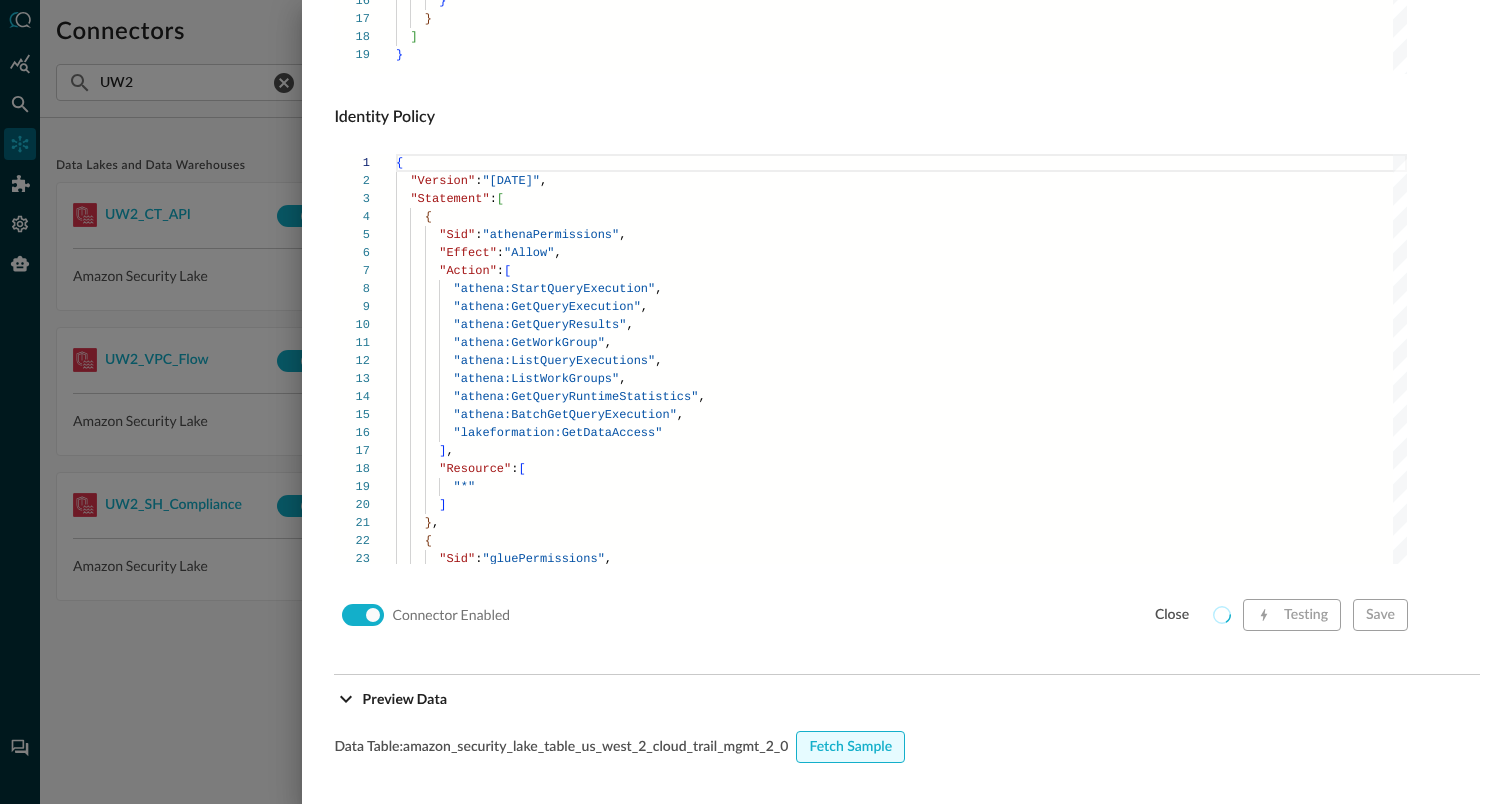 click on "Fetch Sample" at bounding box center (850, 747) 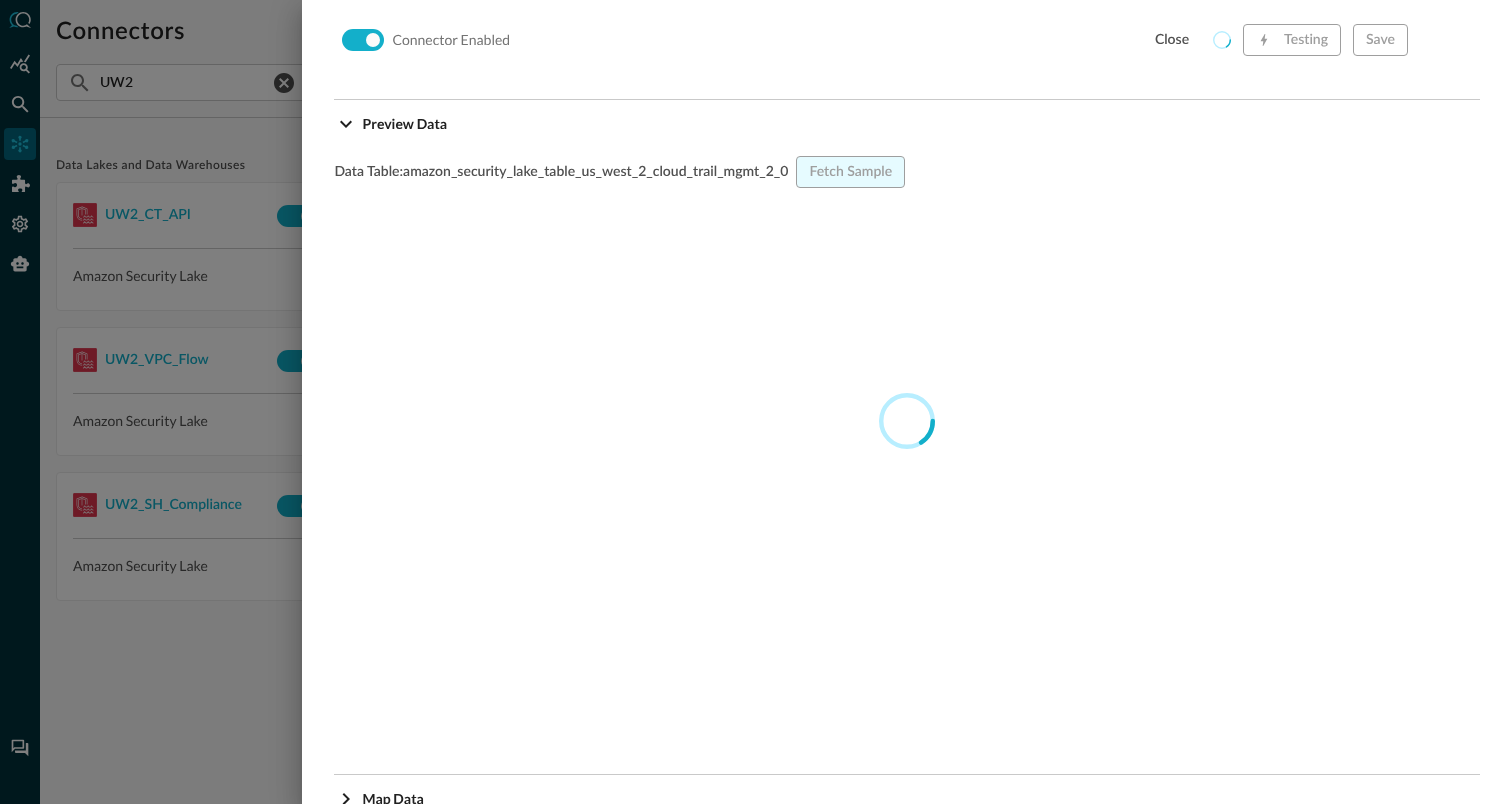 scroll, scrollTop: 1935, scrollLeft: 0, axis: vertical 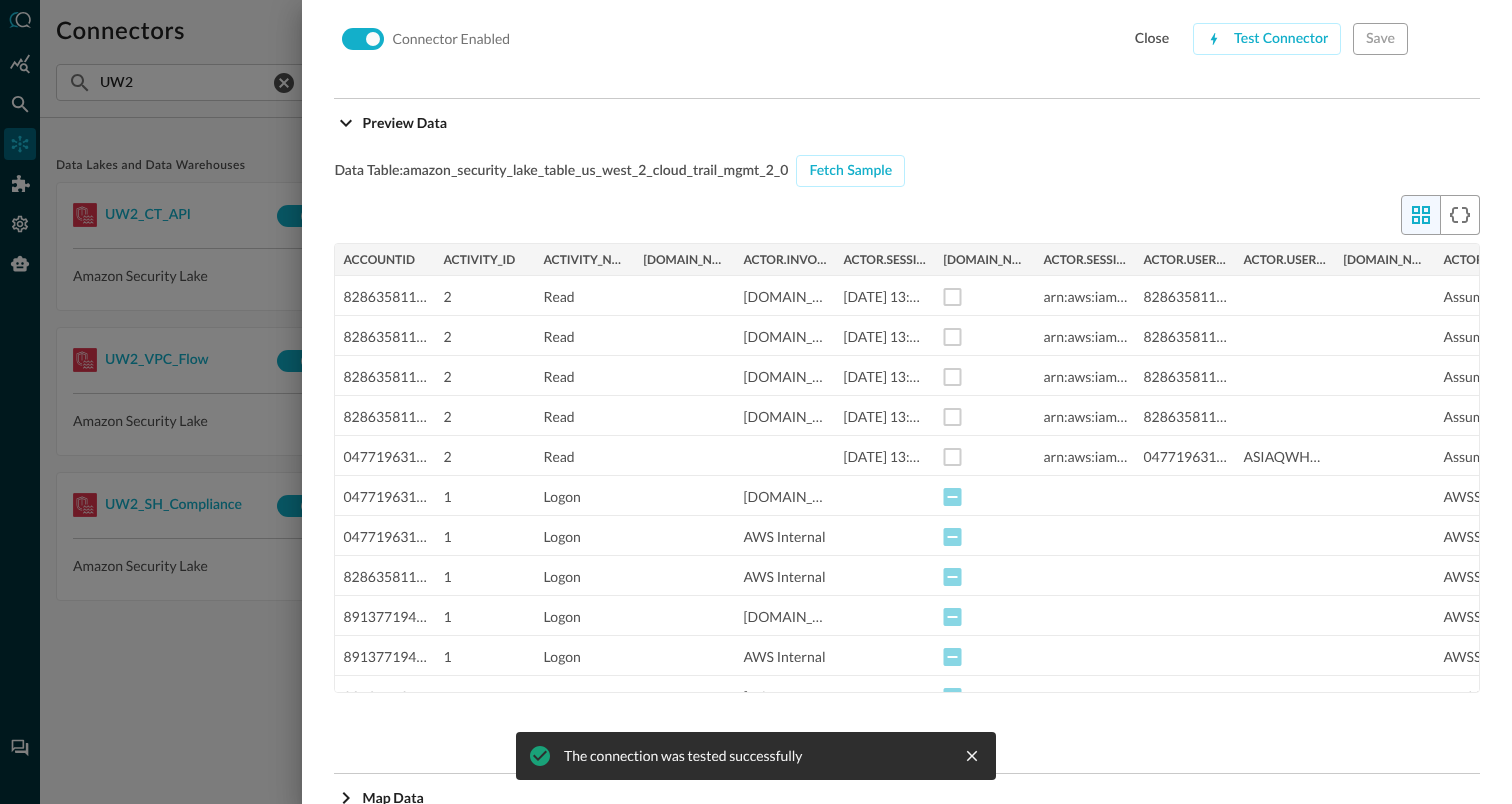 click at bounding box center (756, 402) 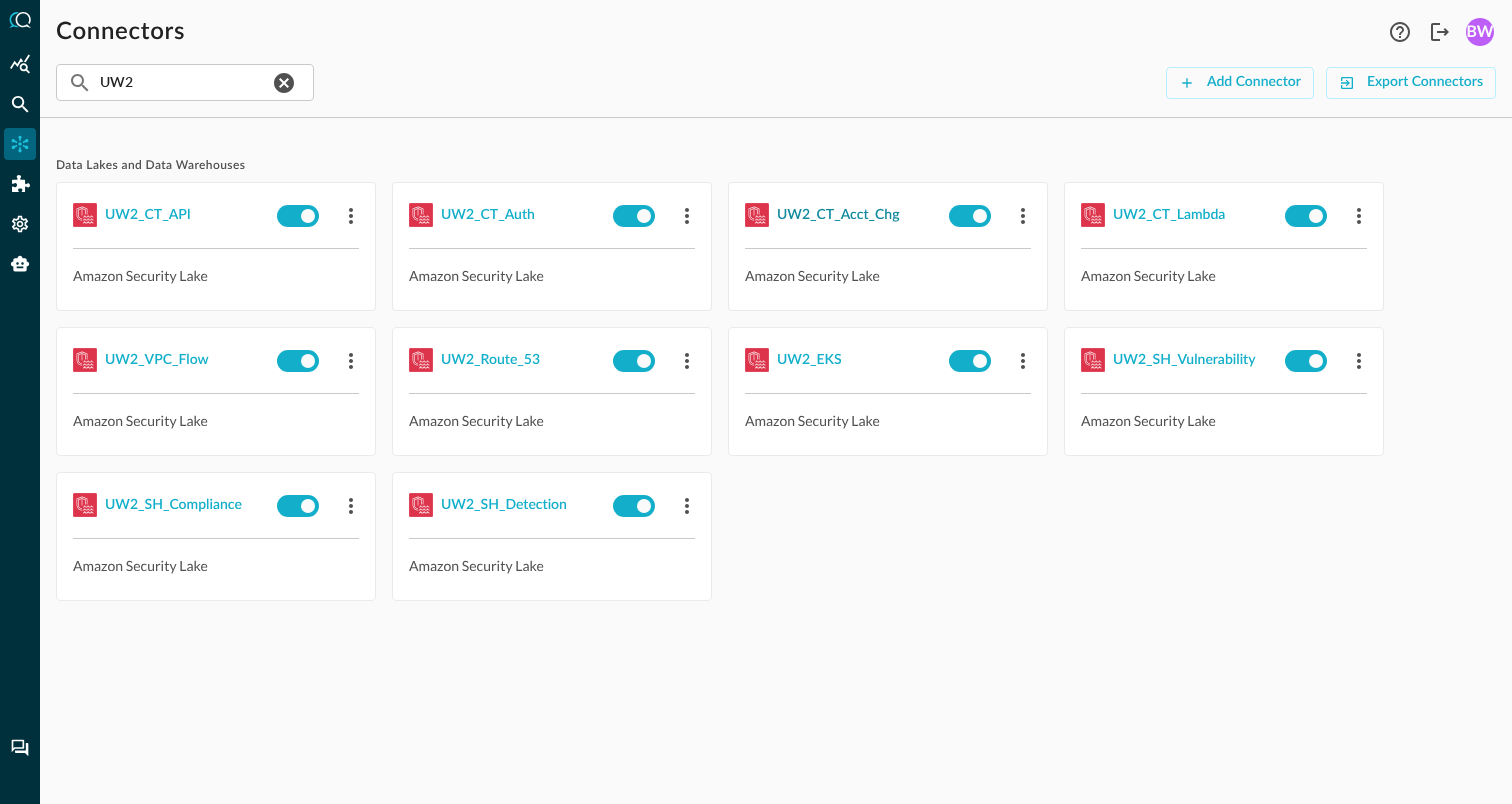 click on "UW2_CT_Acct_Chg" at bounding box center (838, 215) 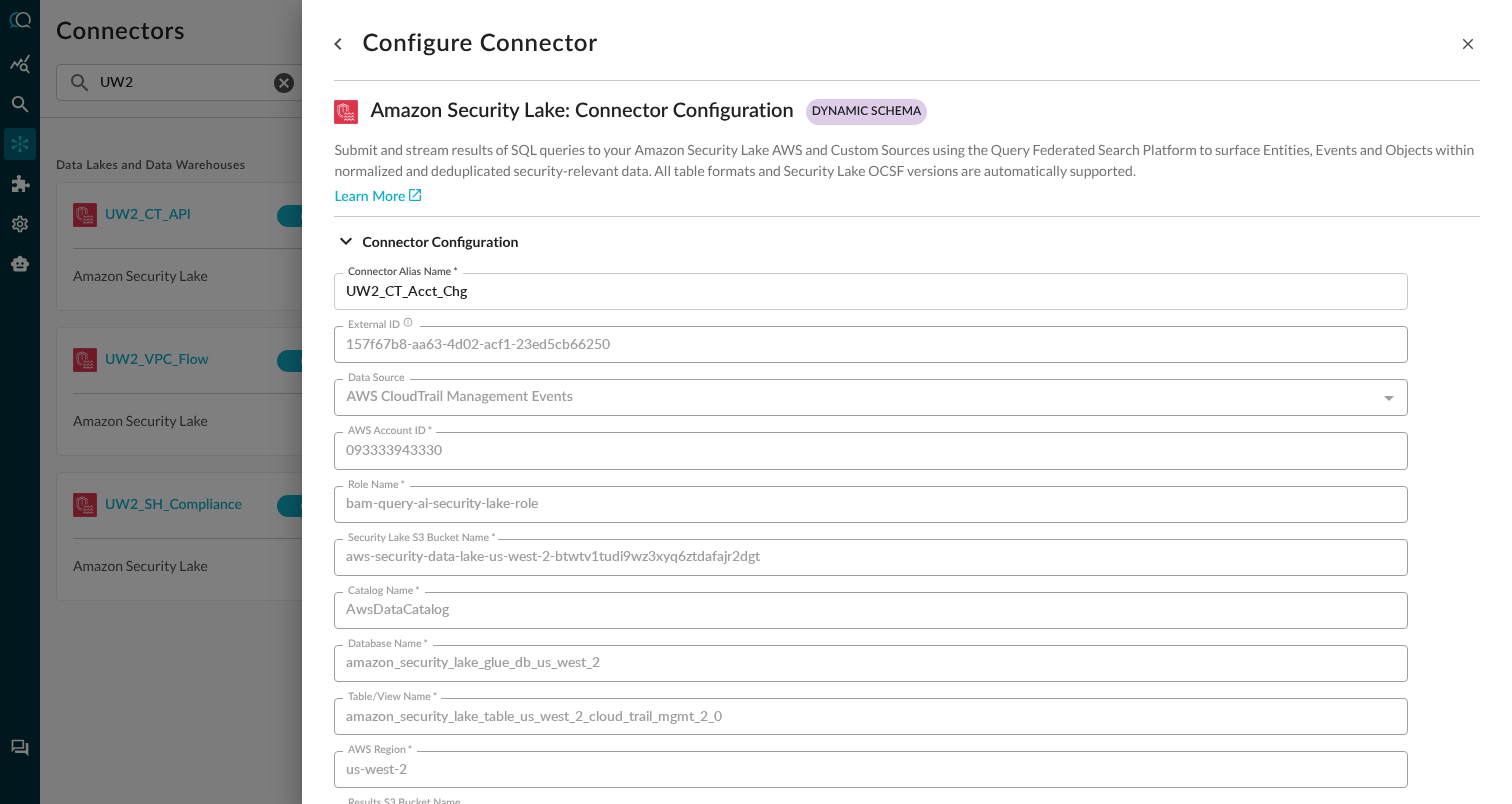 scroll, scrollTop: 1359, scrollLeft: 0, axis: vertical 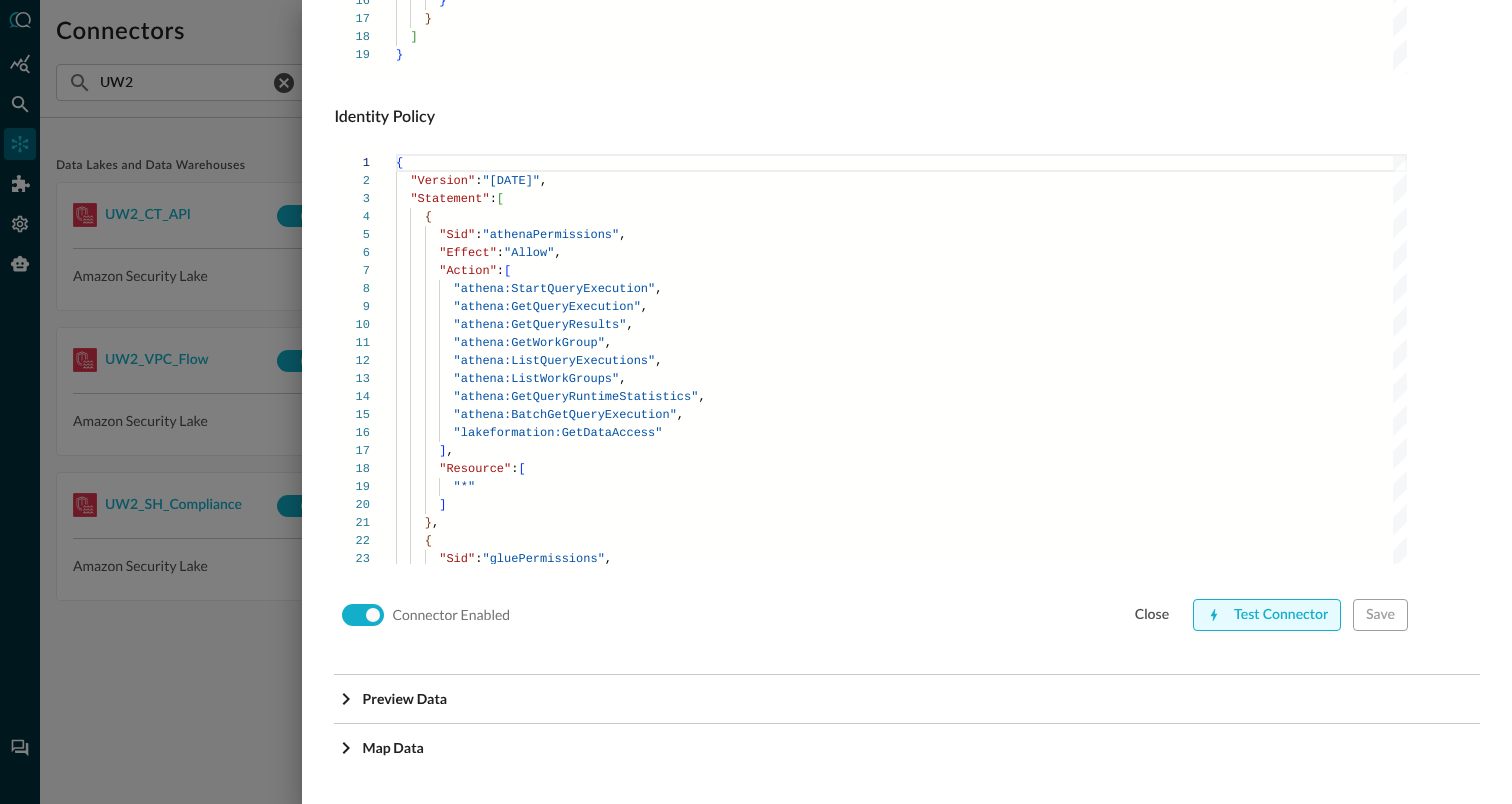 click on "Test Connector" at bounding box center [1267, 615] 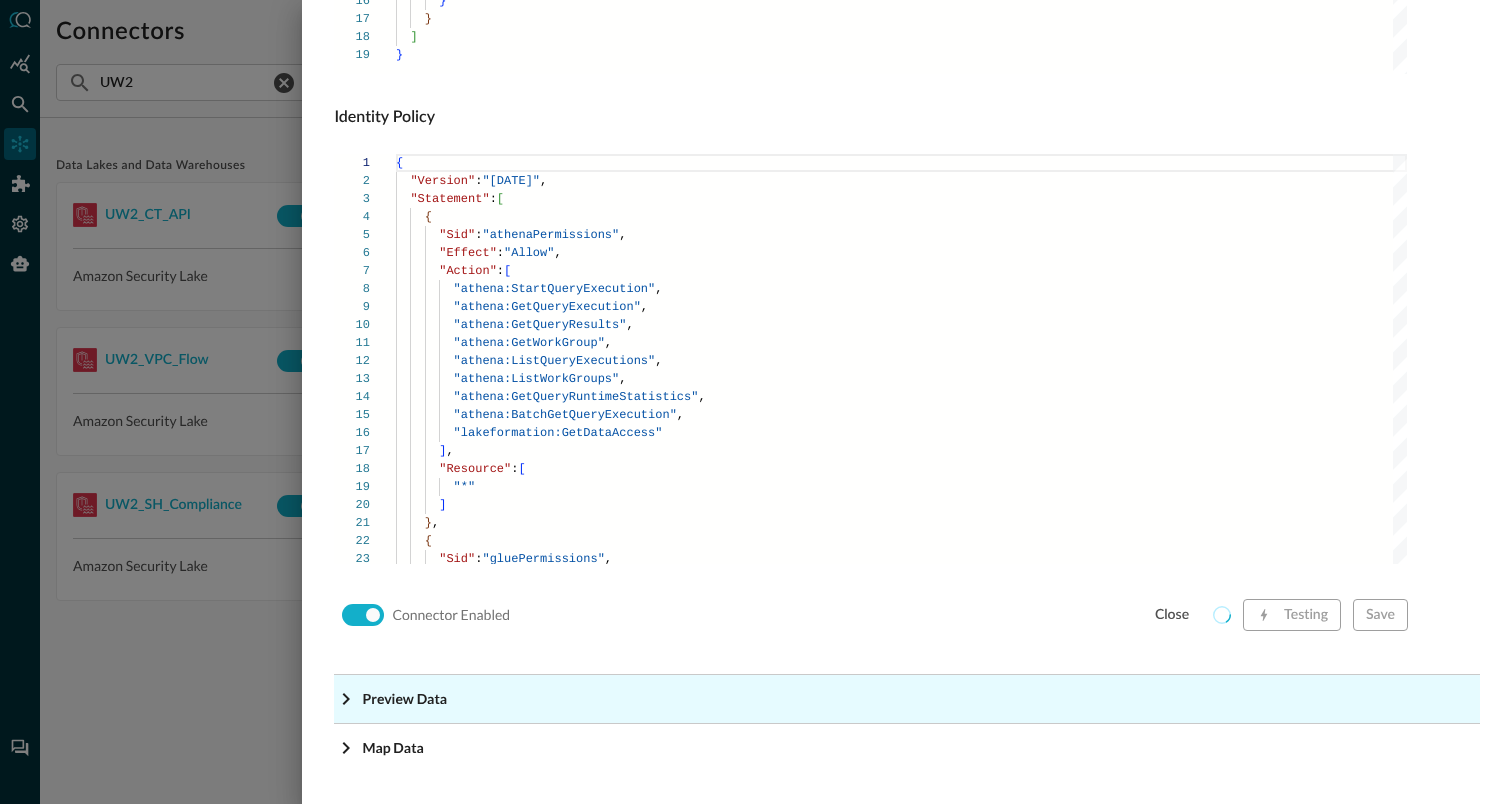 click on "Preview Data" at bounding box center (440, -1118) 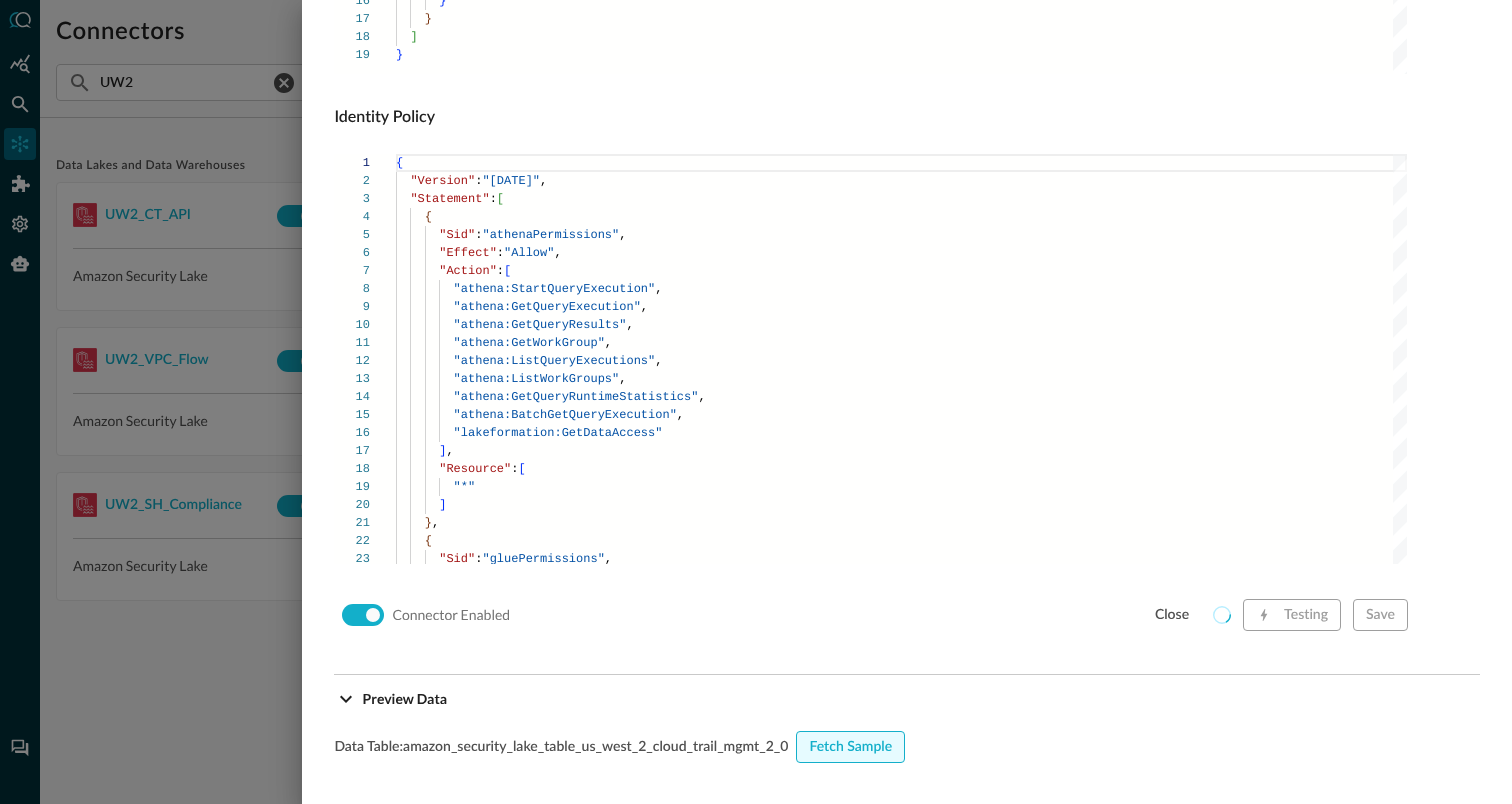 click on "Fetch Sample" at bounding box center (850, 747) 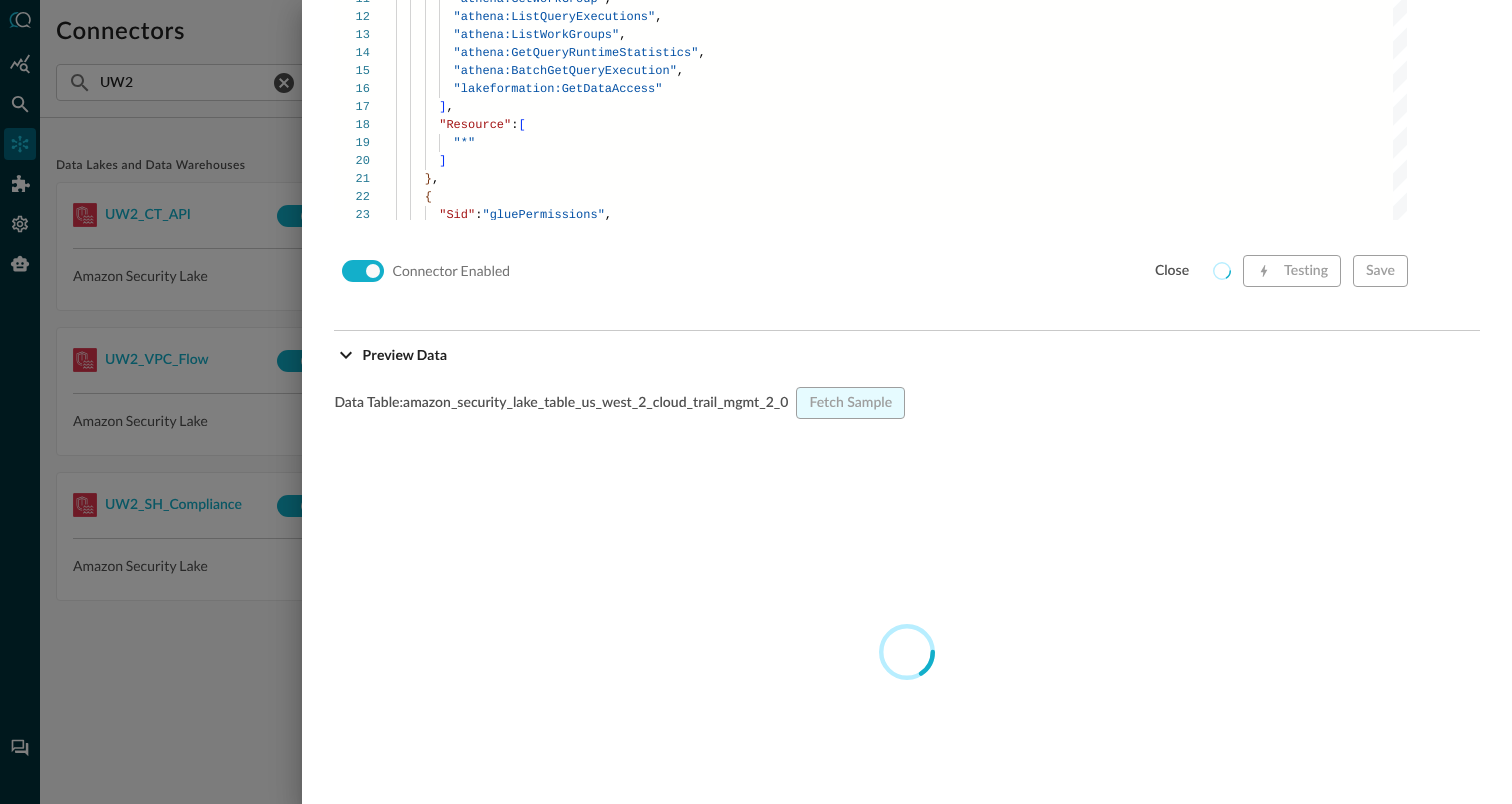 scroll, scrollTop: 1712, scrollLeft: 0, axis: vertical 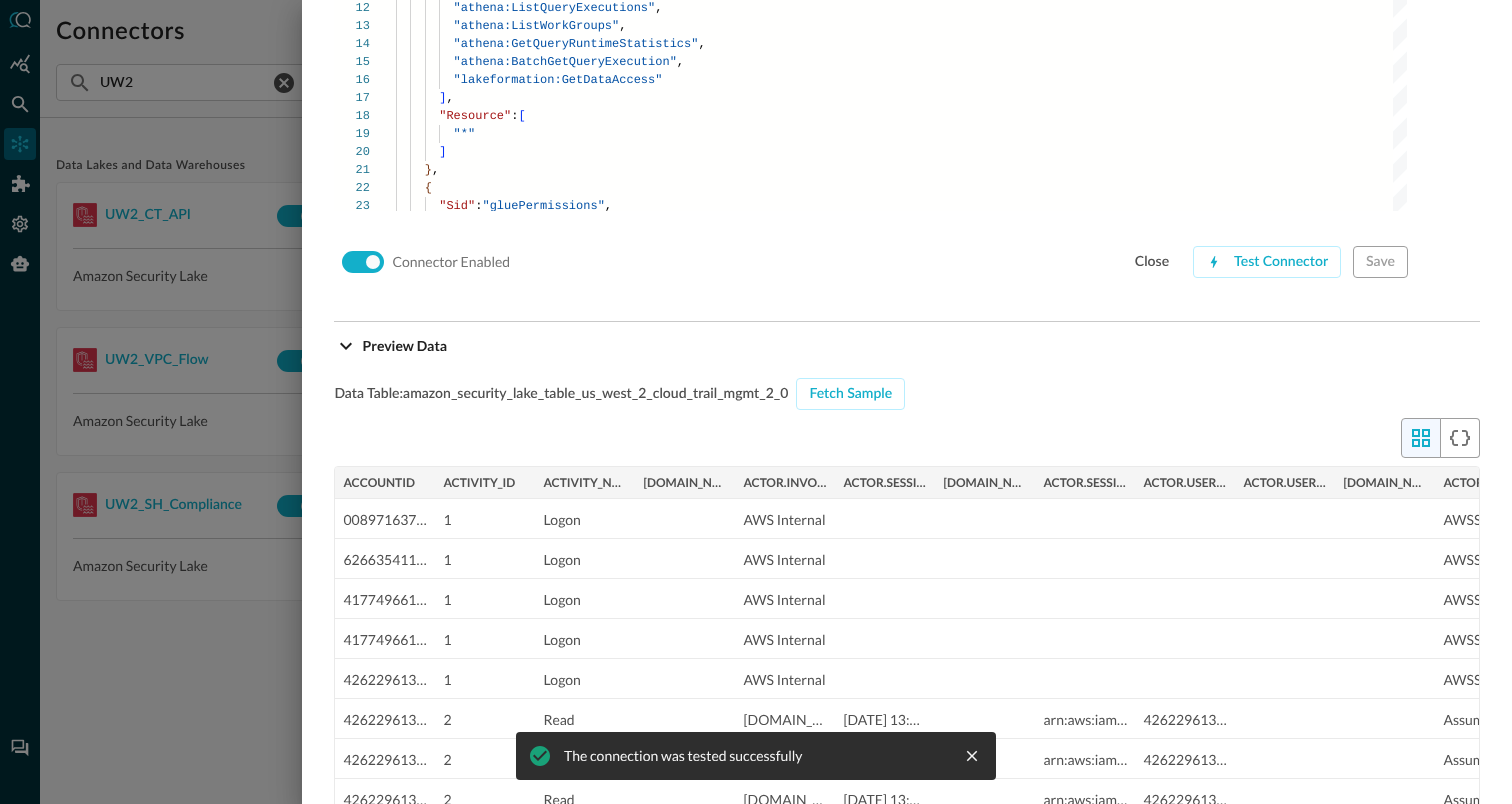 click at bounding box center [756, 402] 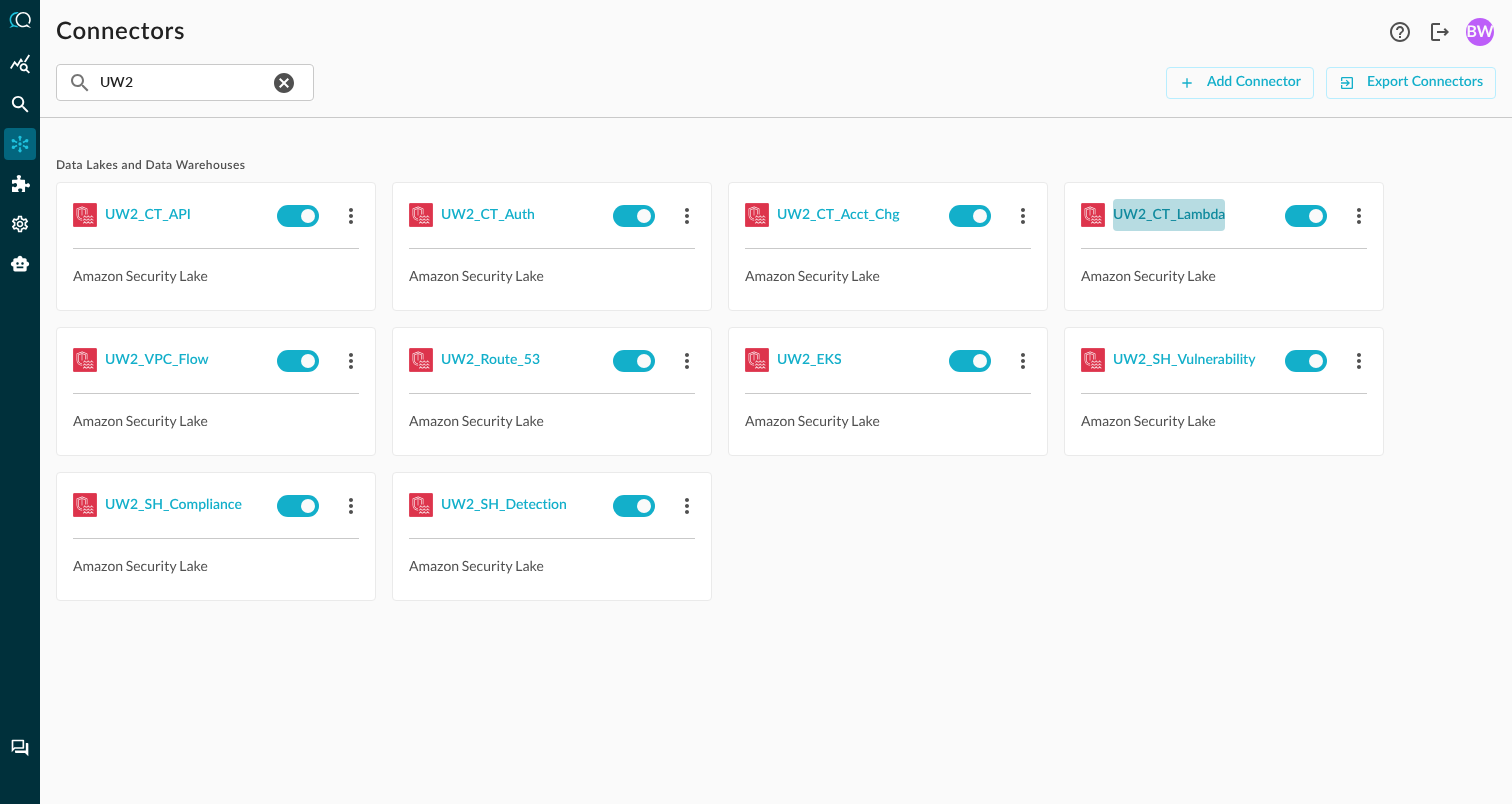 click on "UW2_CT_Lambda" at bounding box center (1169, 215) 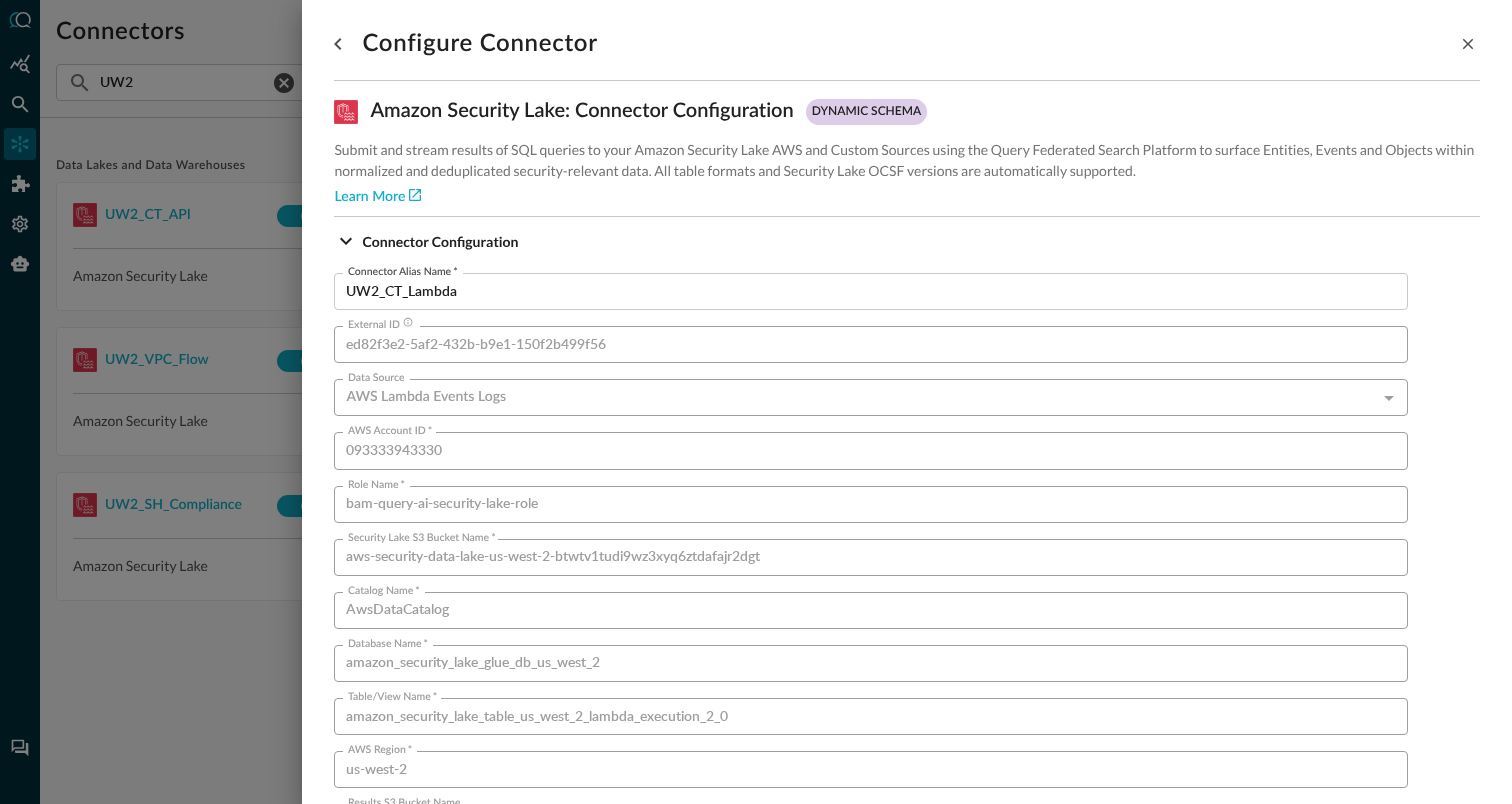 scroll, scrollTop: 1359, scrollLeft: 0, axis: vertical 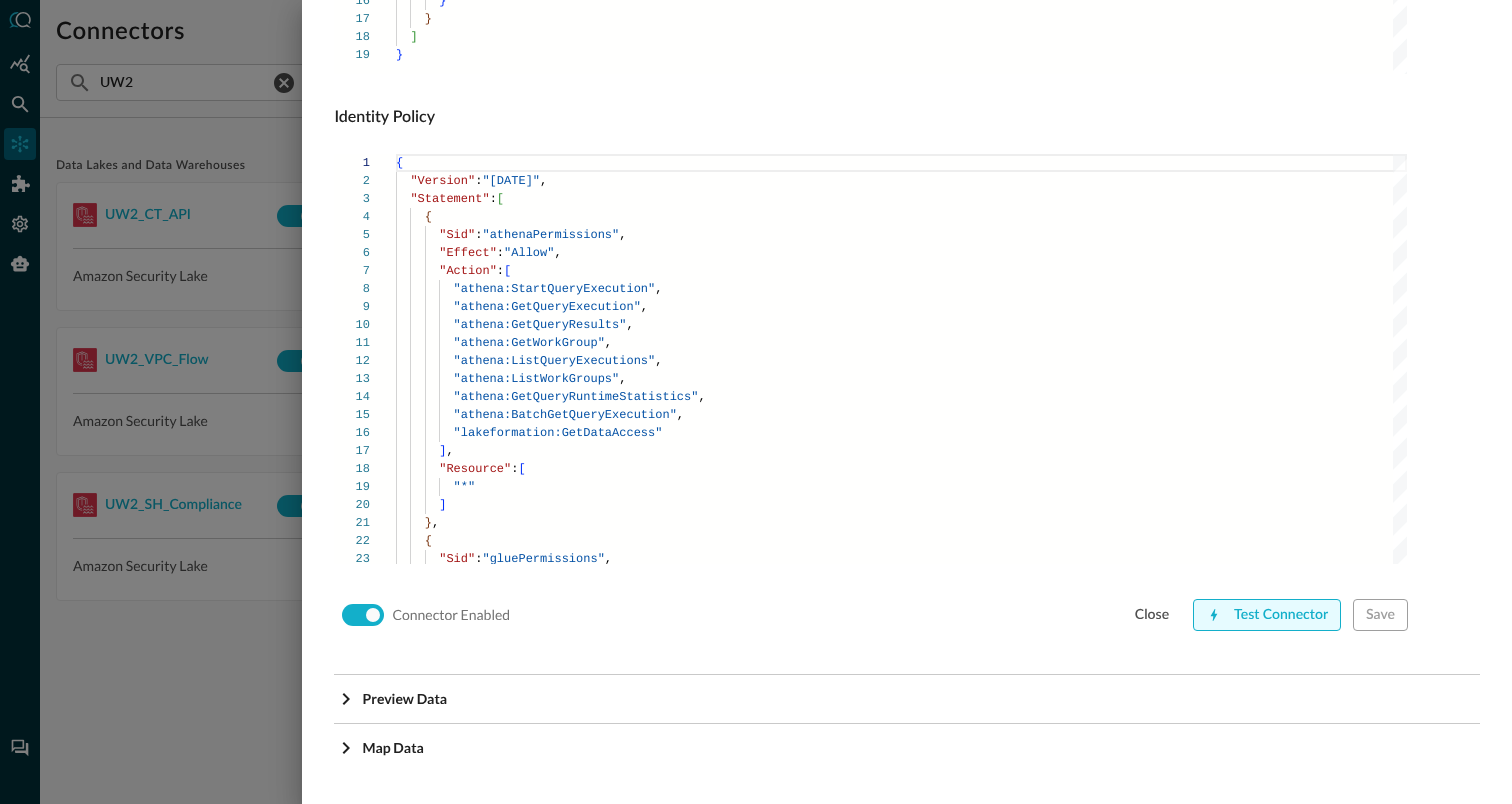 click on "Test Connector" at bounding box center (1267, 615) 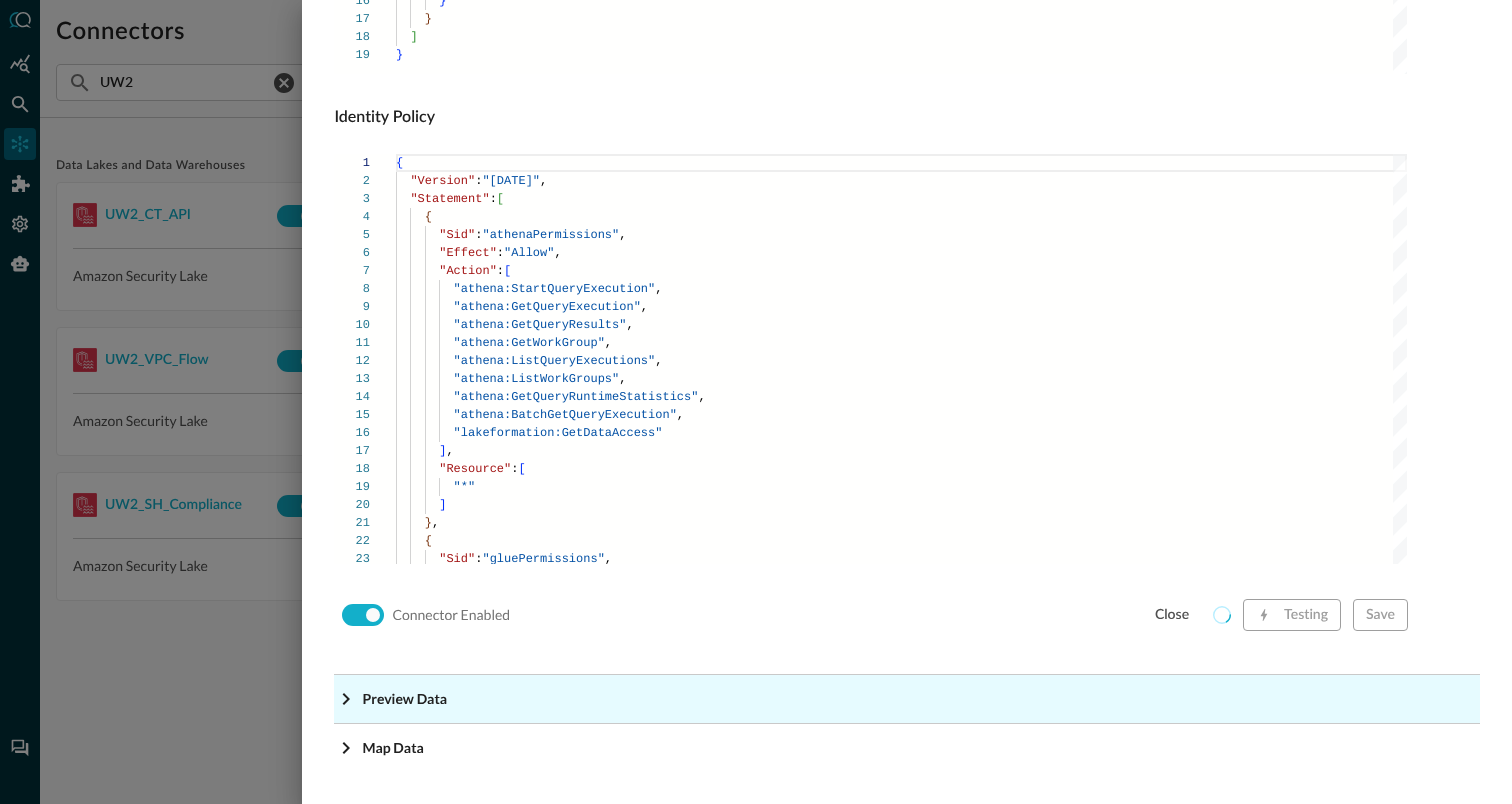 click on "Preview Data" at bounding box center (913, -1118) 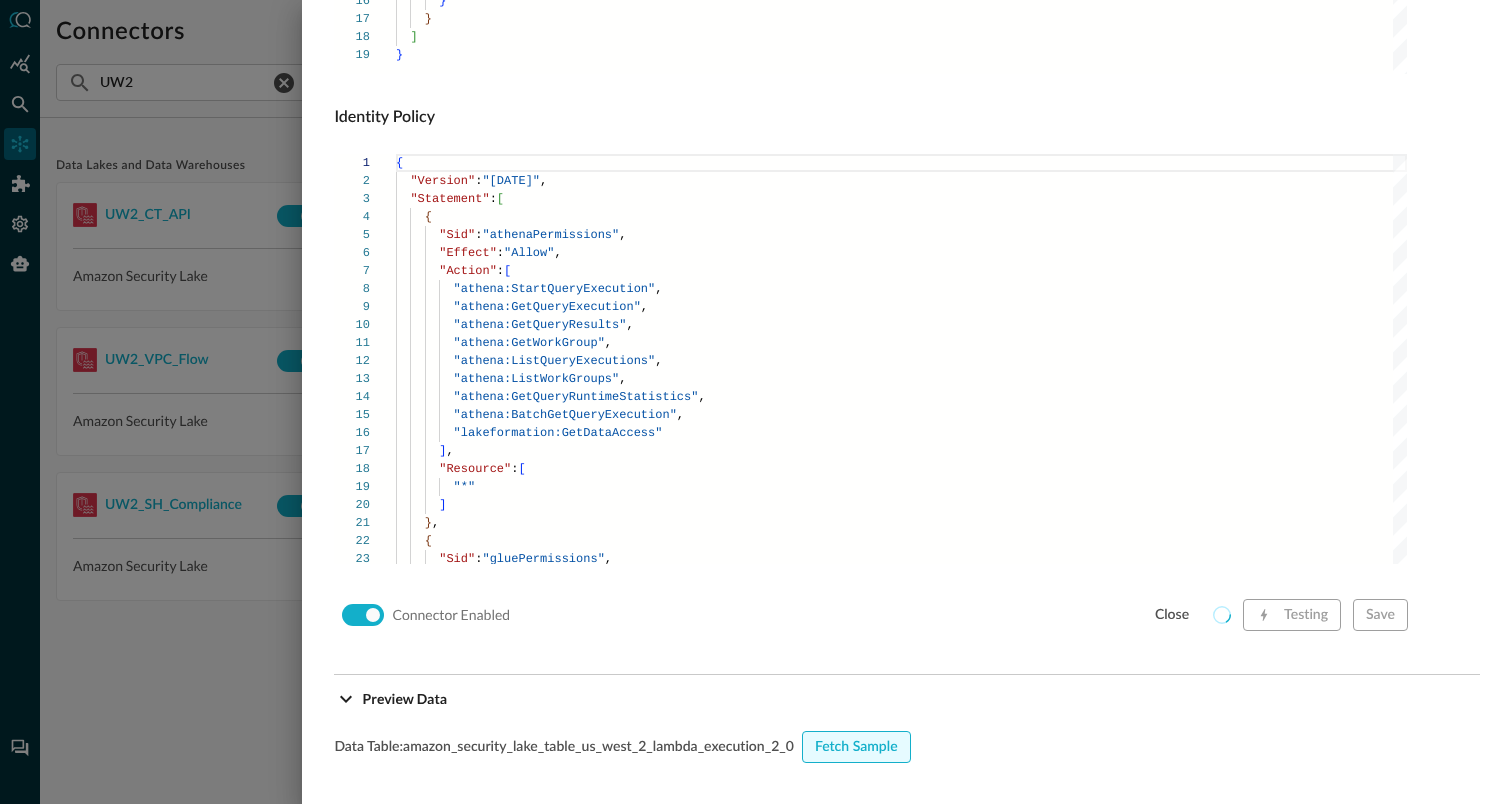click on "Fetch Sample" at bounding box center [856, 747] 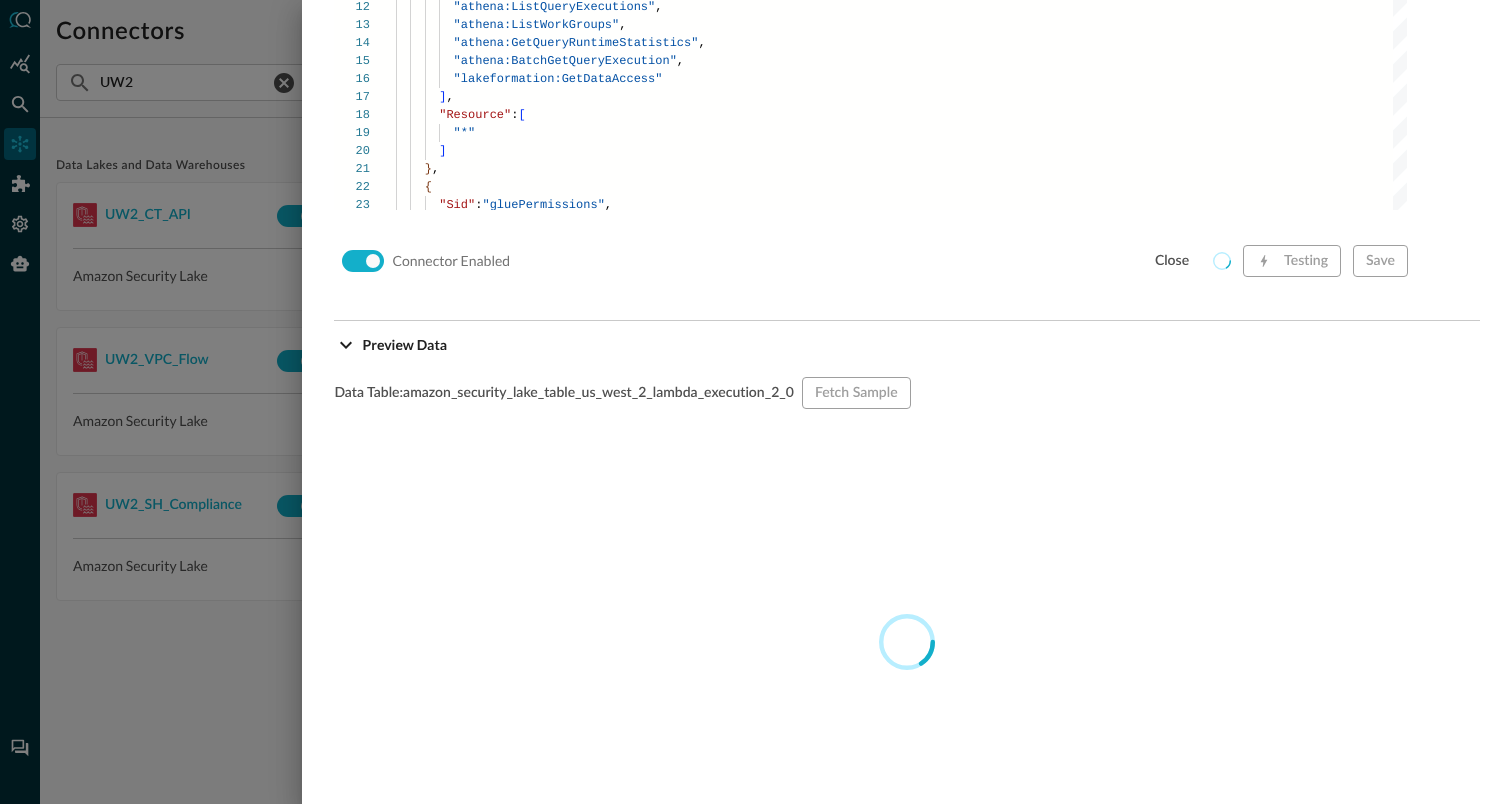 scroll, scrollTop: 1723, scrollLeft: 0, axis: vertical 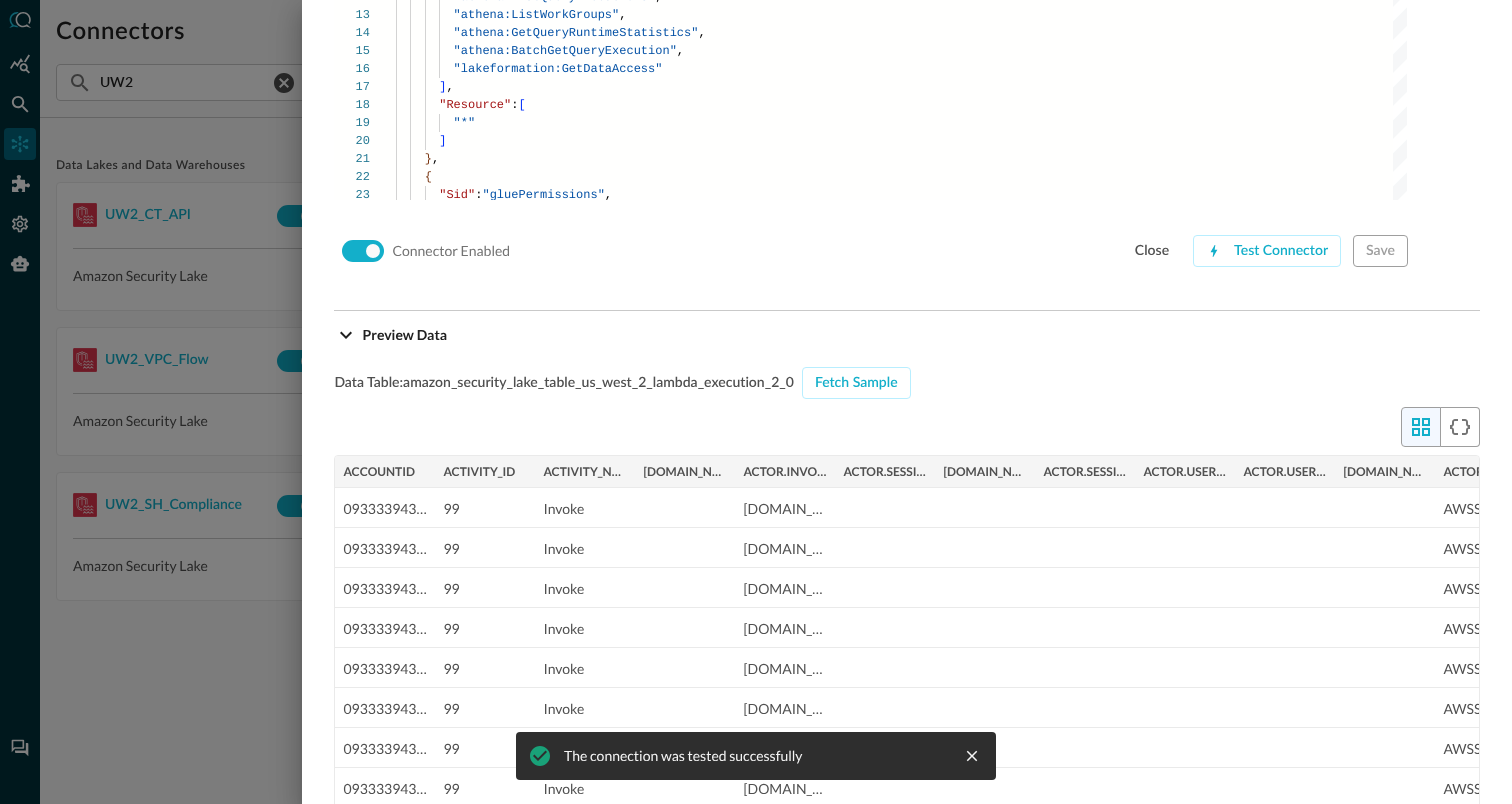 click at bounding box center [756, 402] 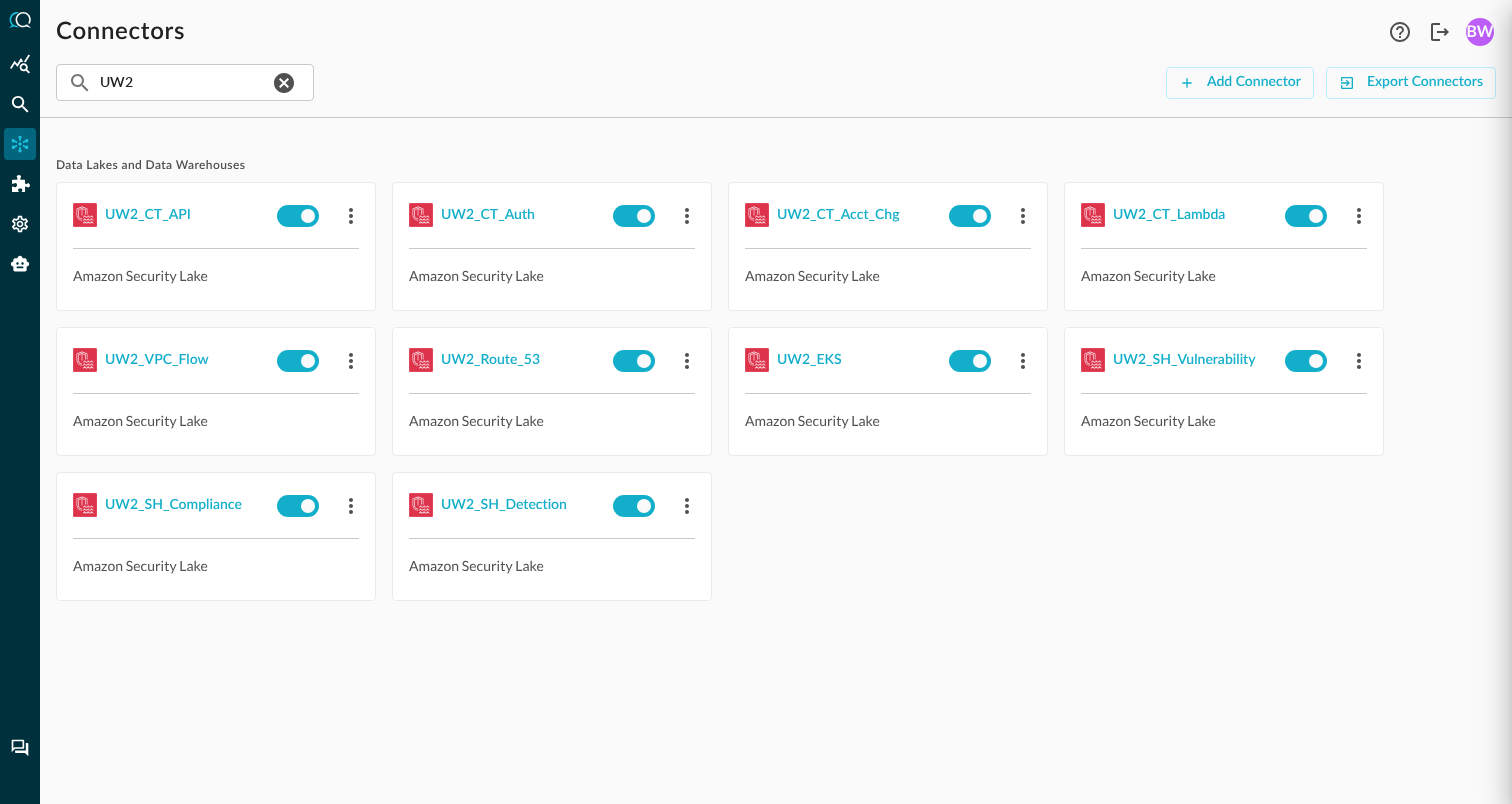 click on "Data Lakes and Data Warehouses UW2_CT_API Amazon Security Lake UW2_CT_Auth Amazon Security Lake UW2_CT_Acct_Chg Amazon Security Lake UW2_CT_Lambda Amazon Security Lake UW2_VPC_Flow Amazon Security Lake UW2_Route_53 Amazon Security Lake UW2_EKS Amazon Security Lake UW2_SH_Vulnerability Amazon Security Lake UW2_SH_Compliance Amazon Security Lake UW2_SH_Detection Amazon Security Lake" at bounding box center [776, 391] 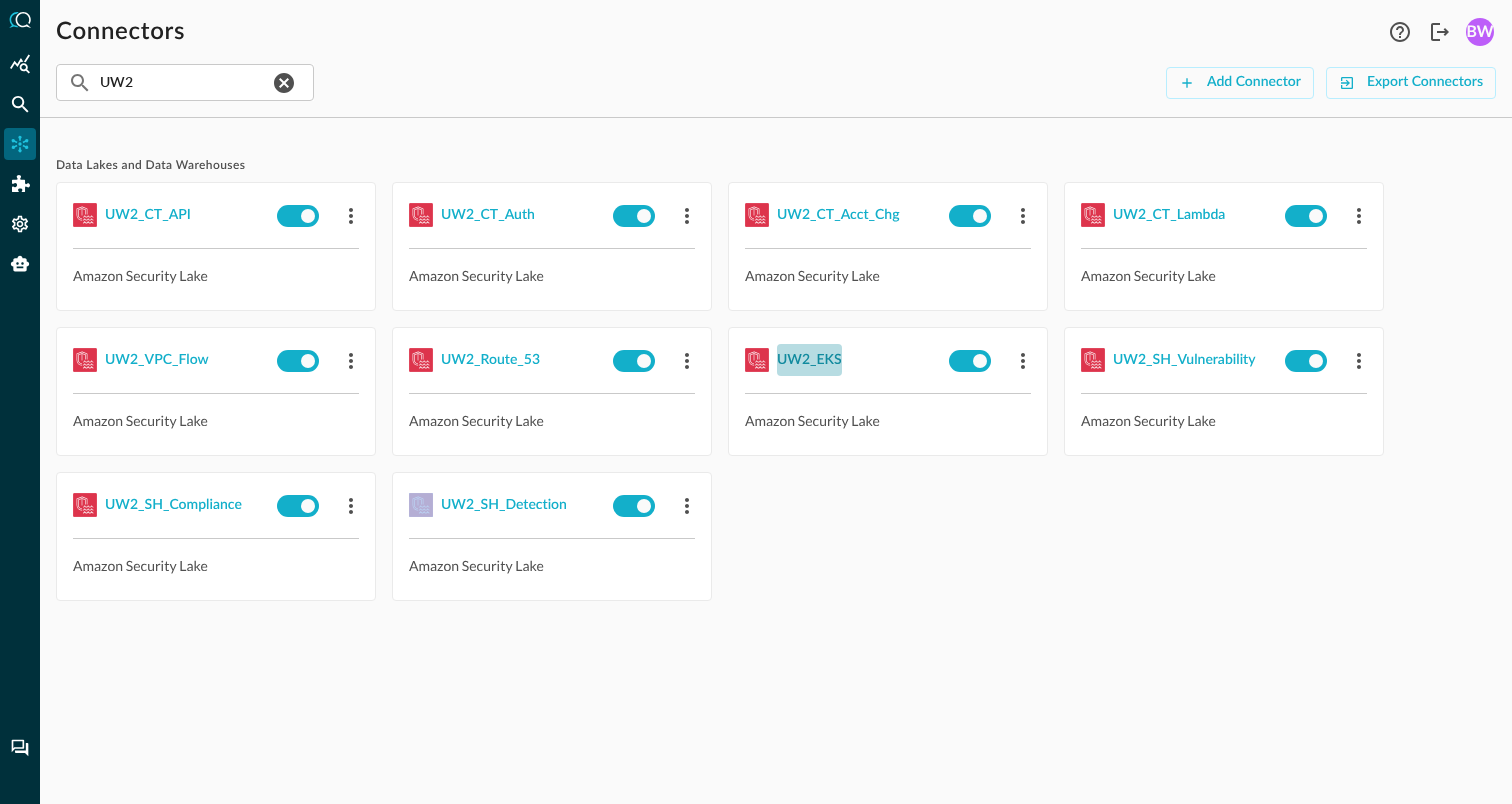 click on "UW2_EKS" at bounding box center [809, 360] 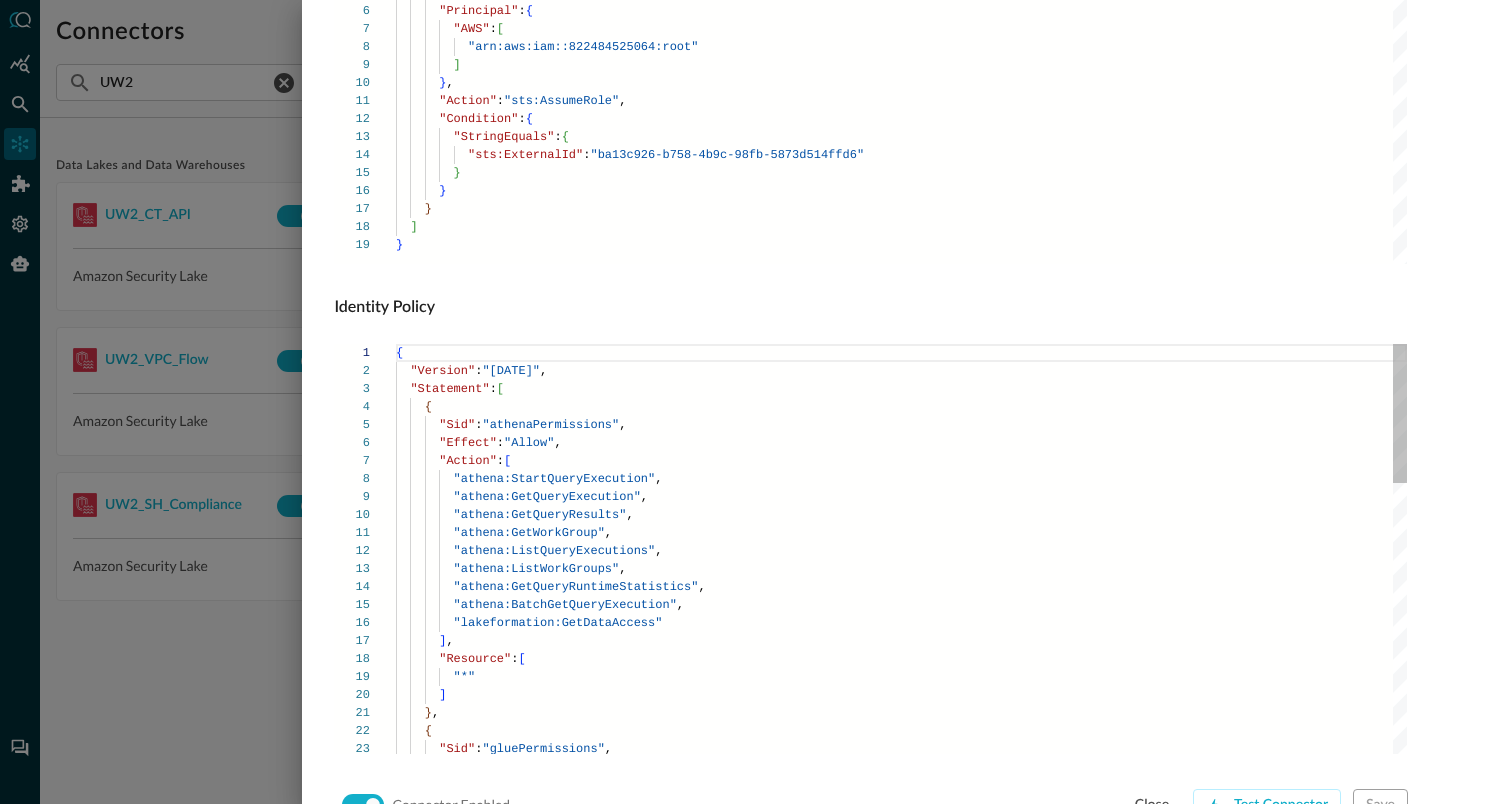 scroll, scrollTop: 1343, scrollLeft: 0, axis: vertical 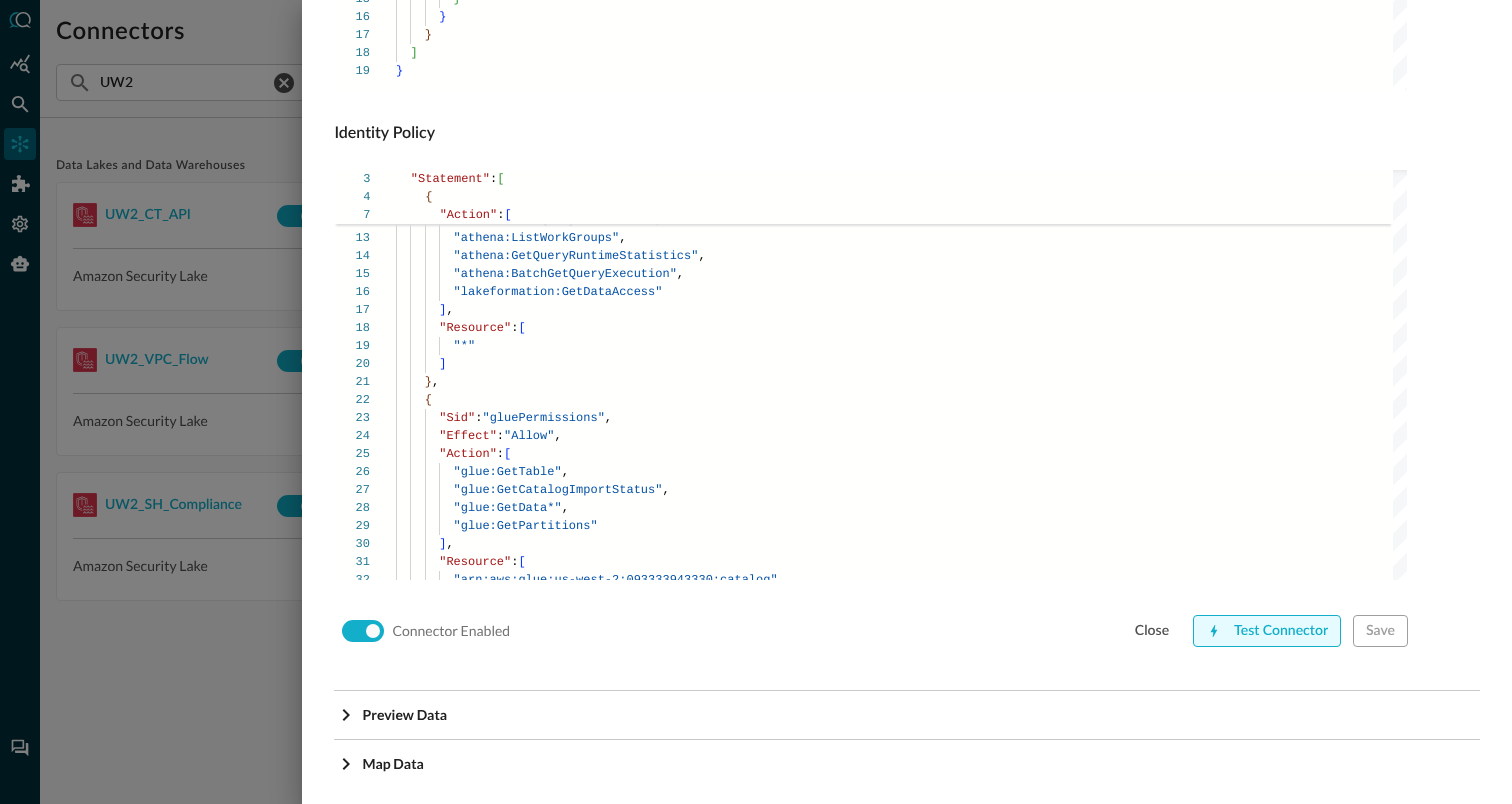click on "Test Connector" at bounding box center [1267, 631] 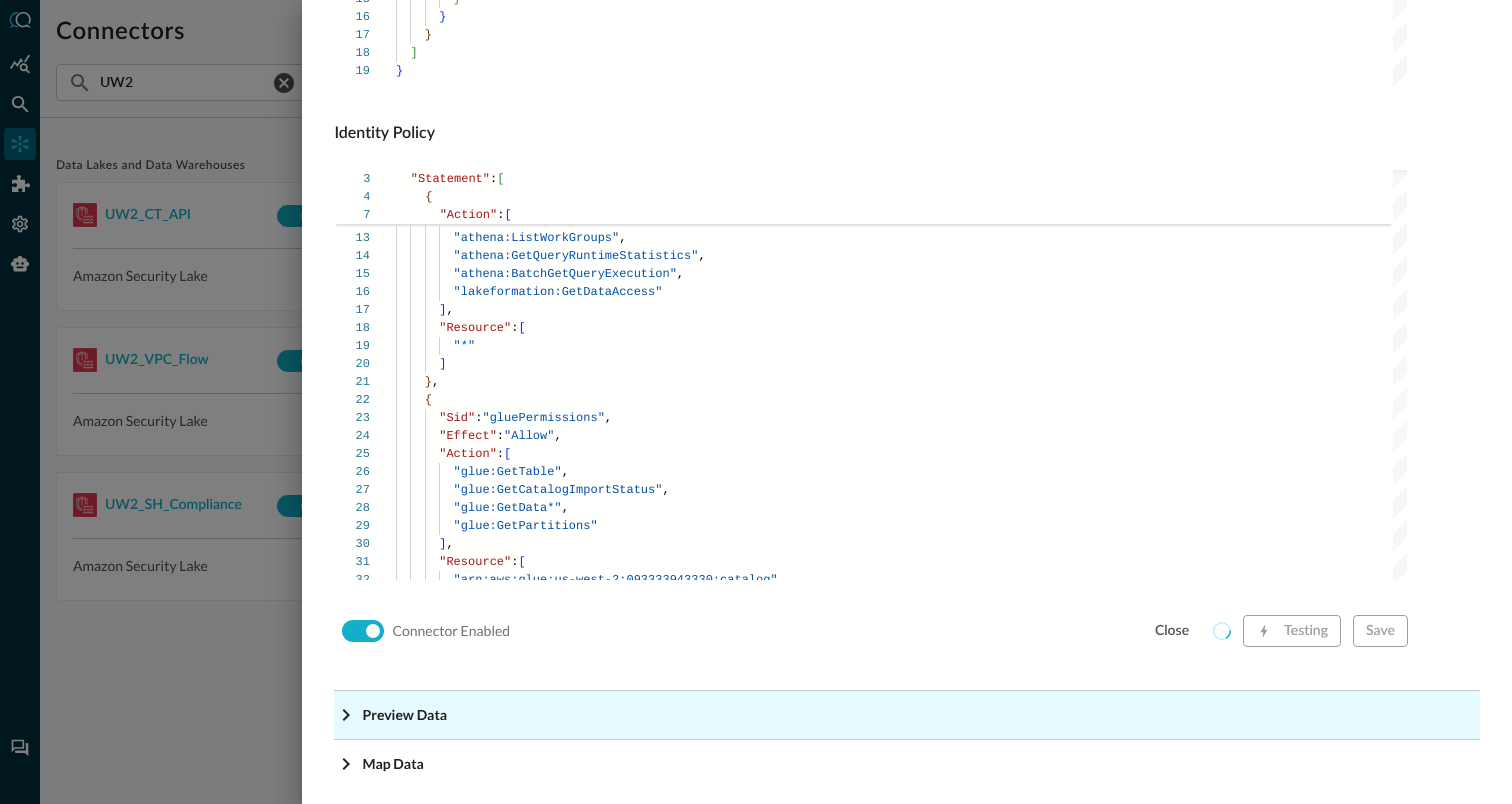 click on "Preview Data" at bounding box center [913, -1102] 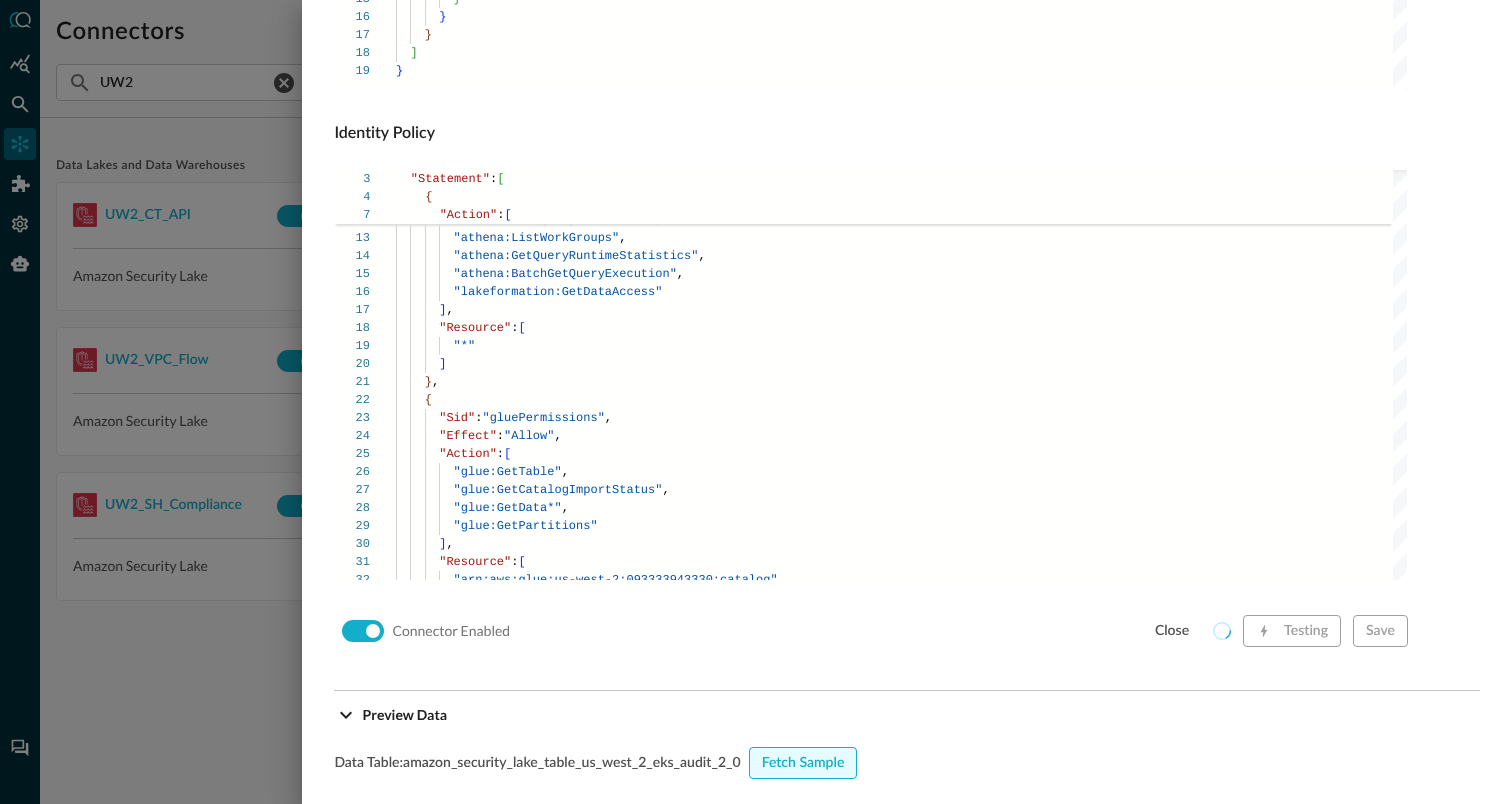 click on "Fetch Sample" at bounding box center [803, 763] 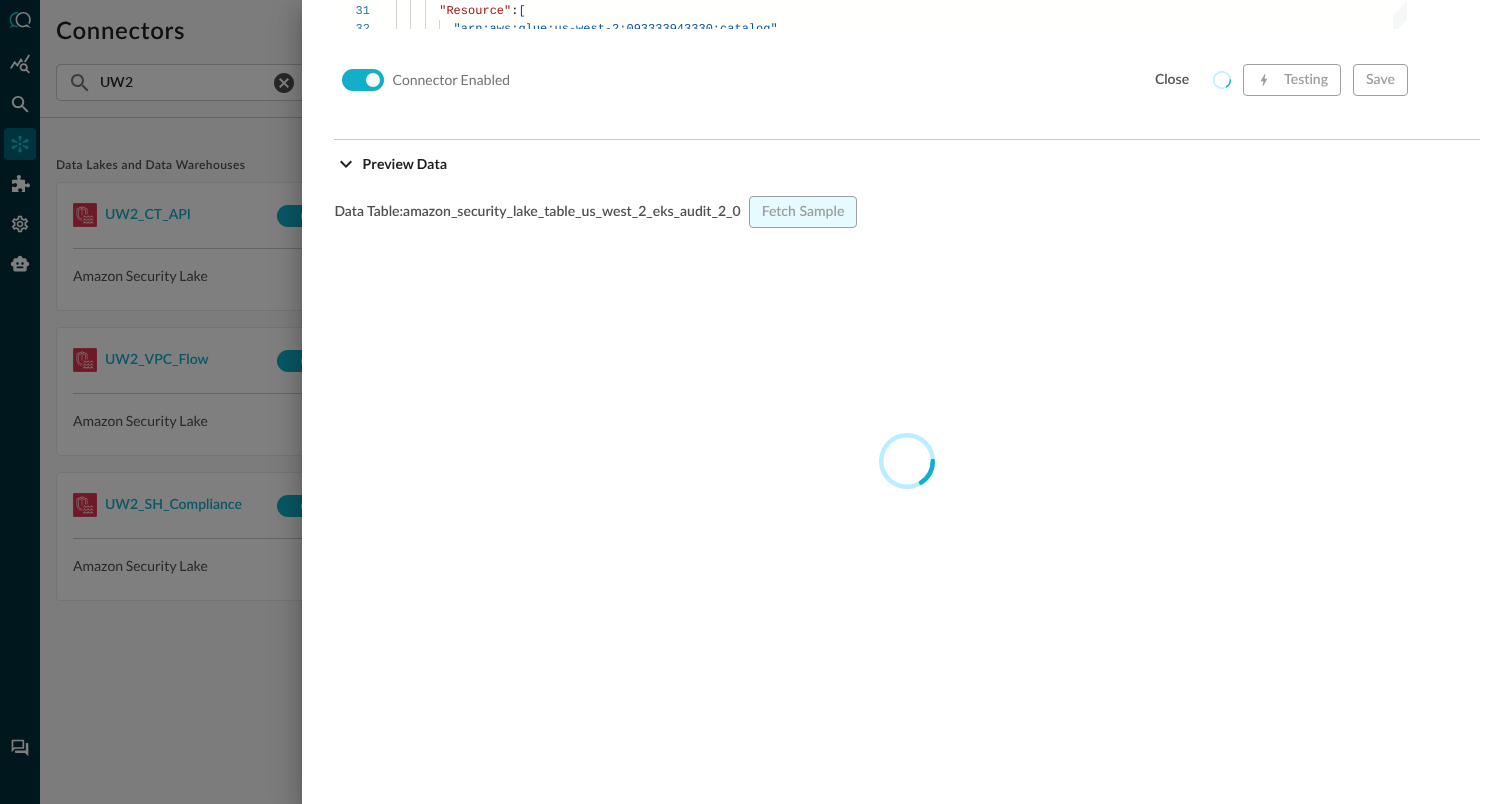scroll, scrollTop: 1891, scrollLeft: 0, axis: vertical 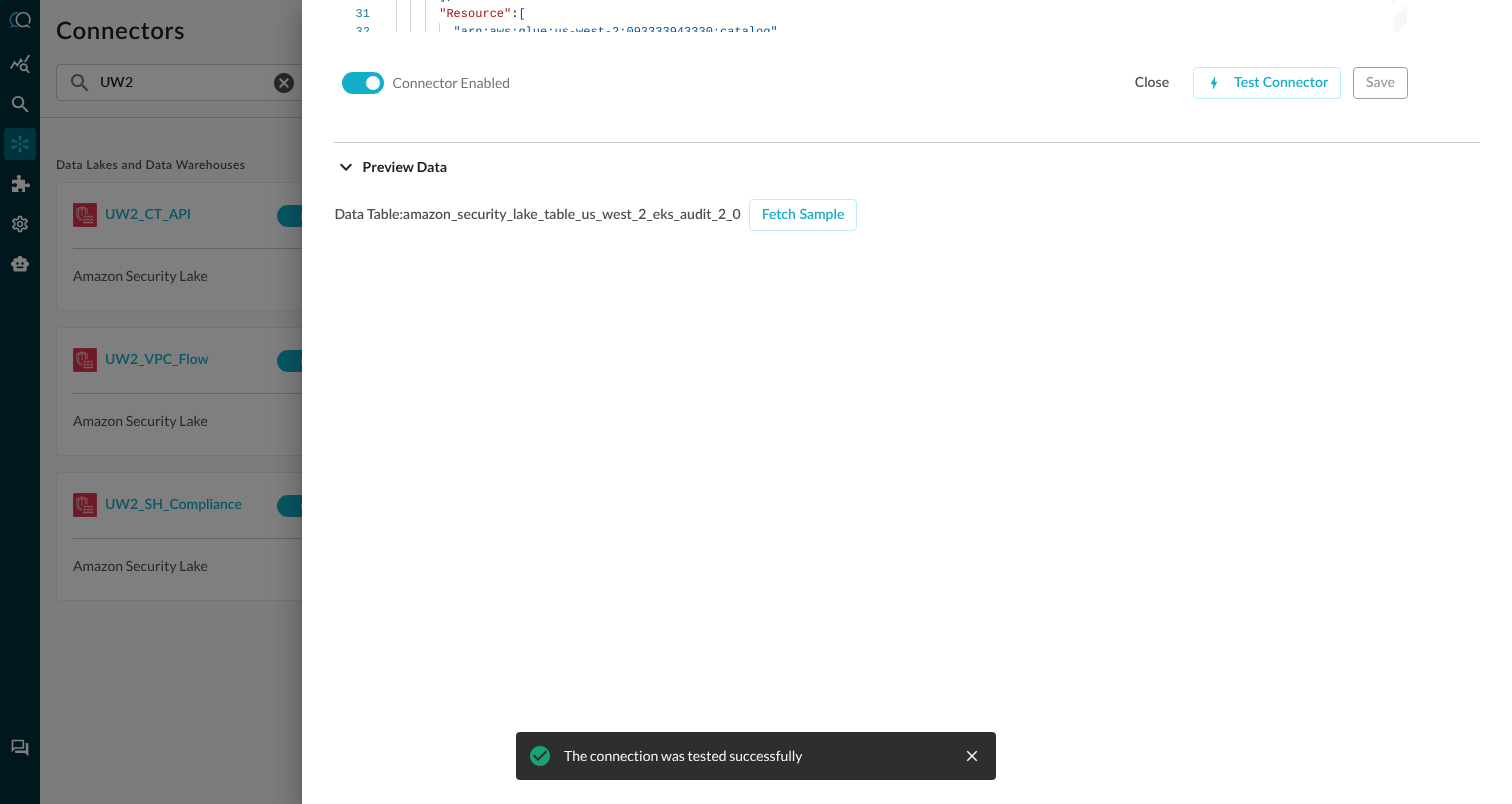 click at bounding box center [756, 402] 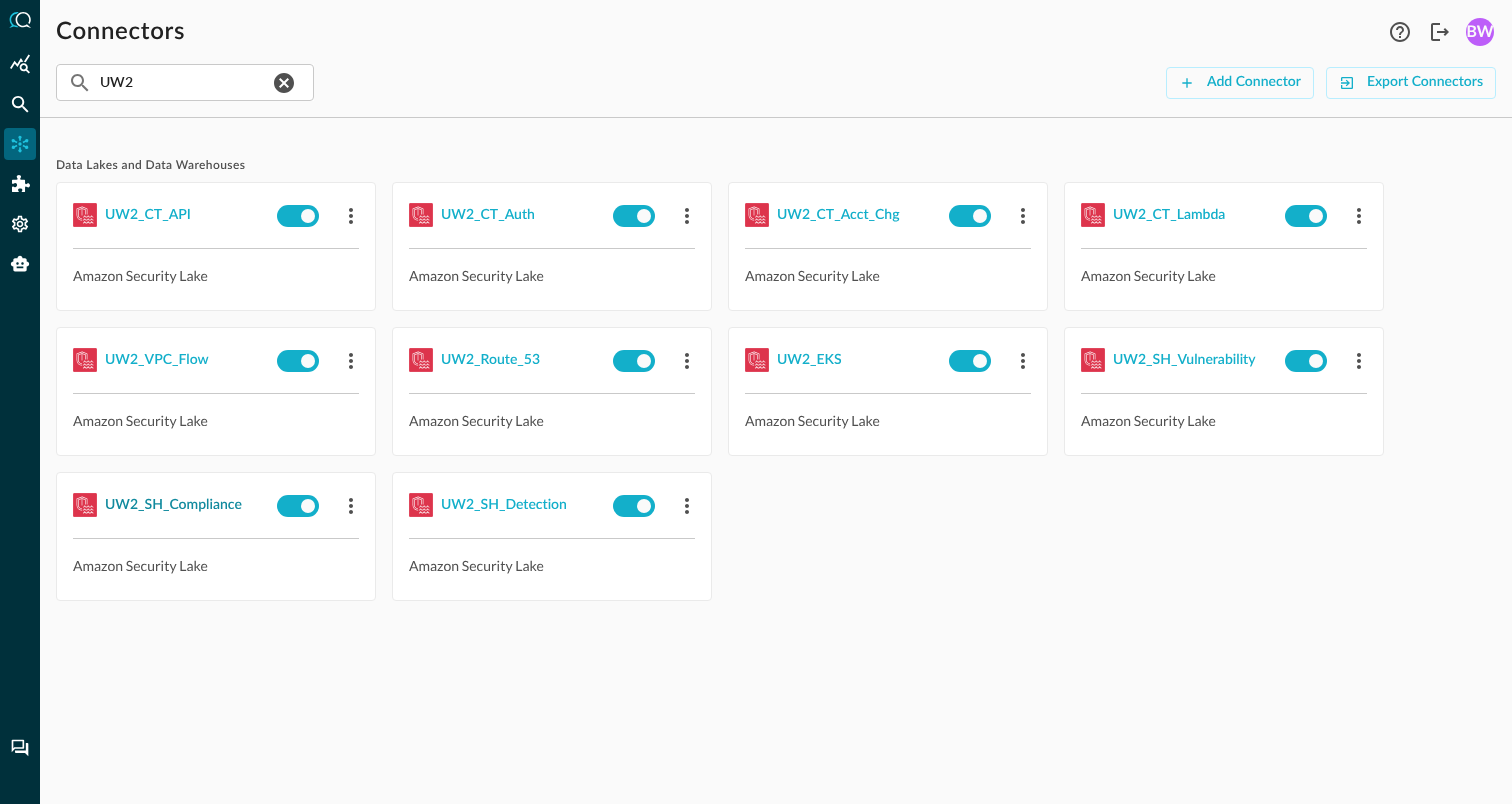 click on "UW2_SH_Compliance" at bounding box center (173, 505) 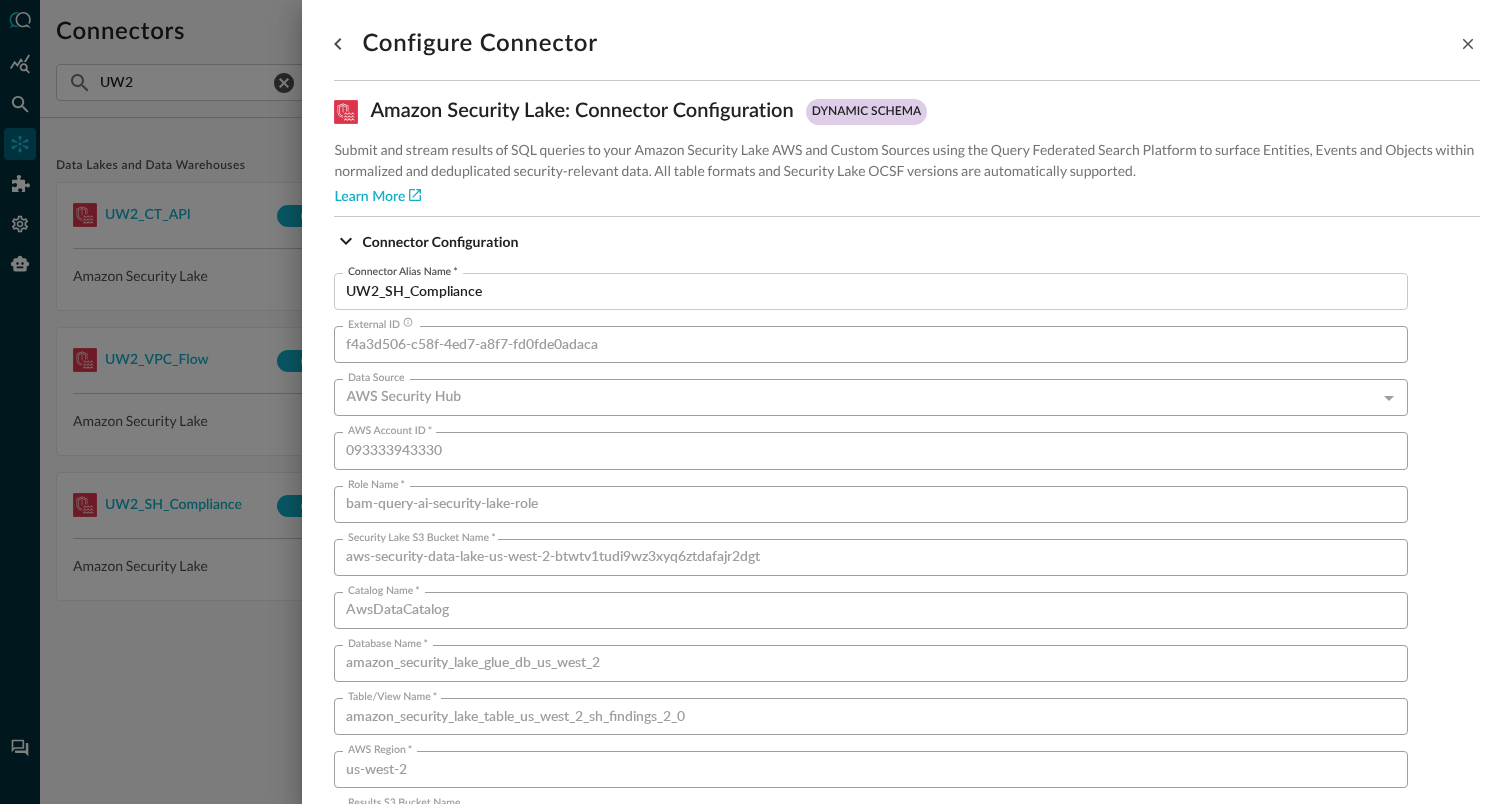 scroll, scrollTop: 1359, scrollLeft: 0, axis: vertical 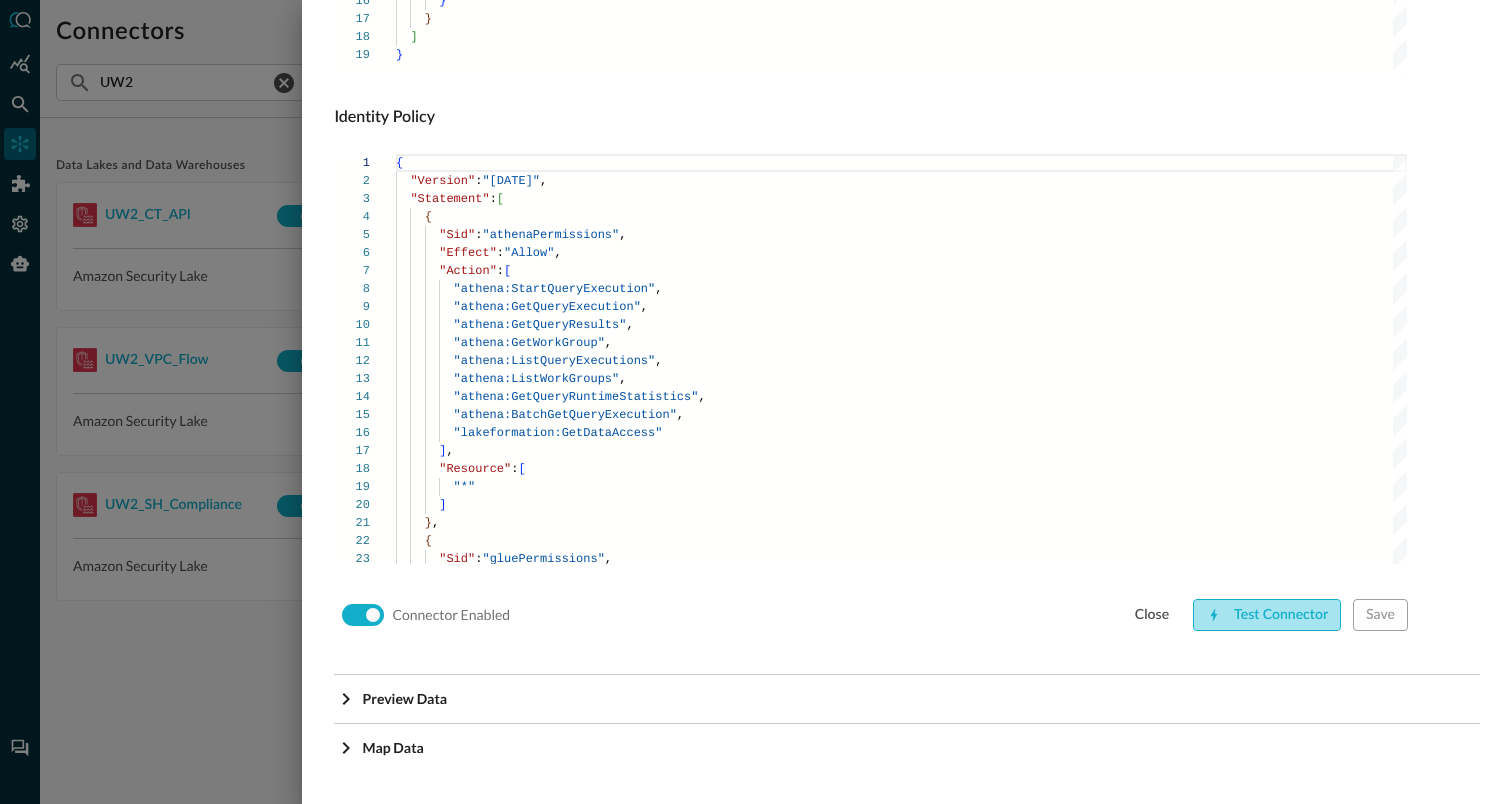 click on "Test Connector" at bounding box center (1267, 615) 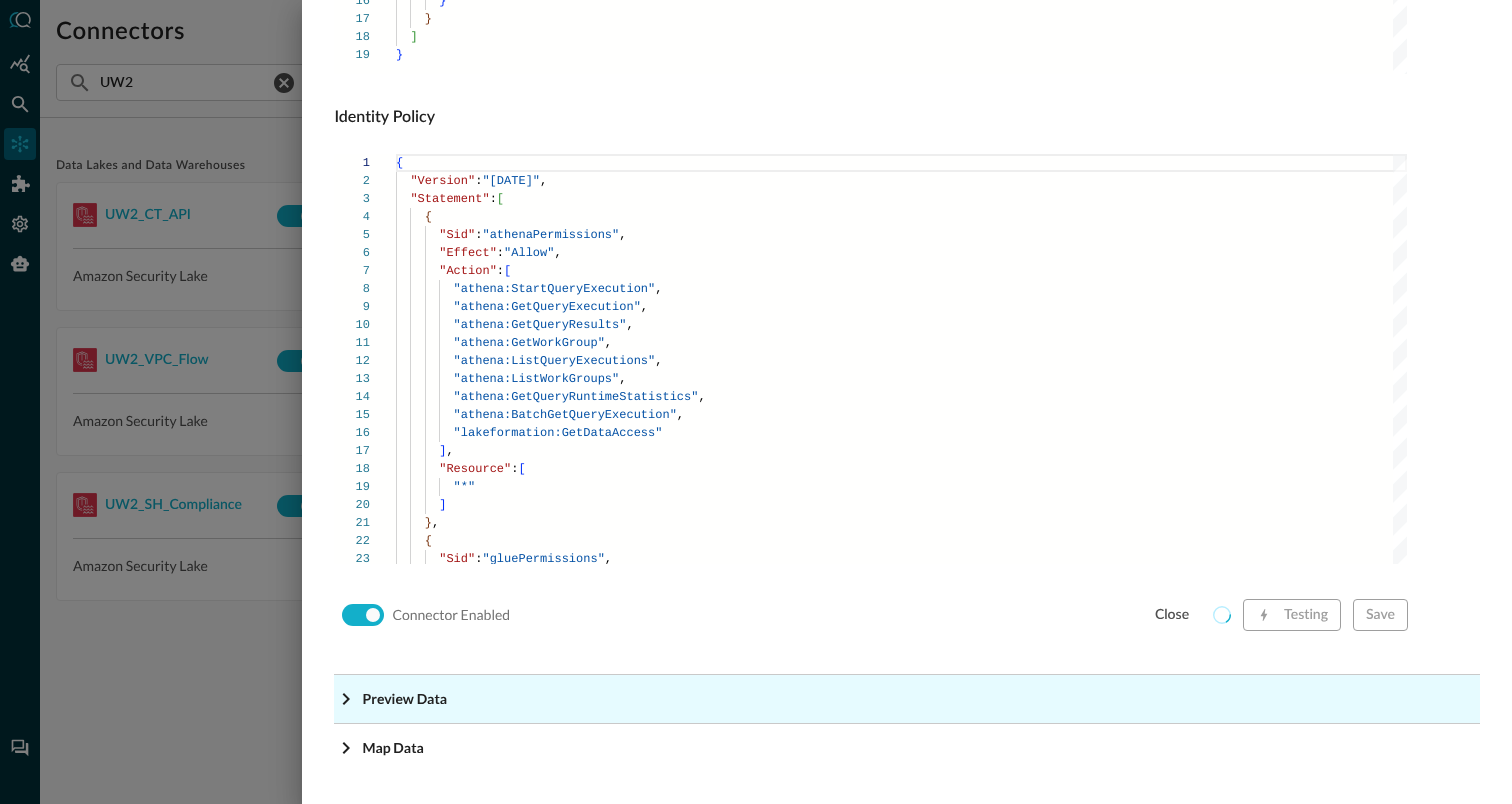 click on "Preview Data" at bounding box center (913, -1118) 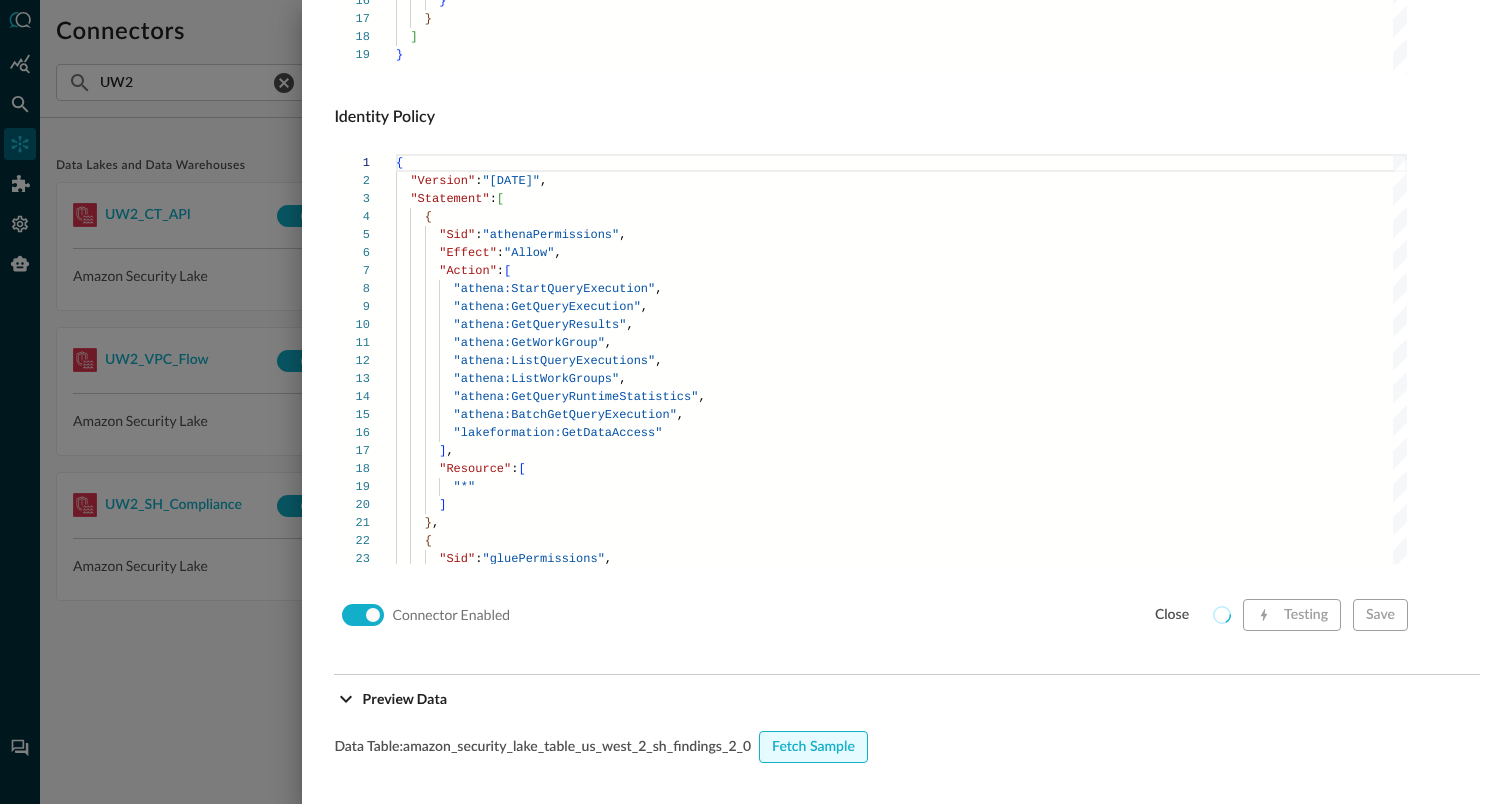 click on "Fetch Sample" at bounding box center [813, 747] 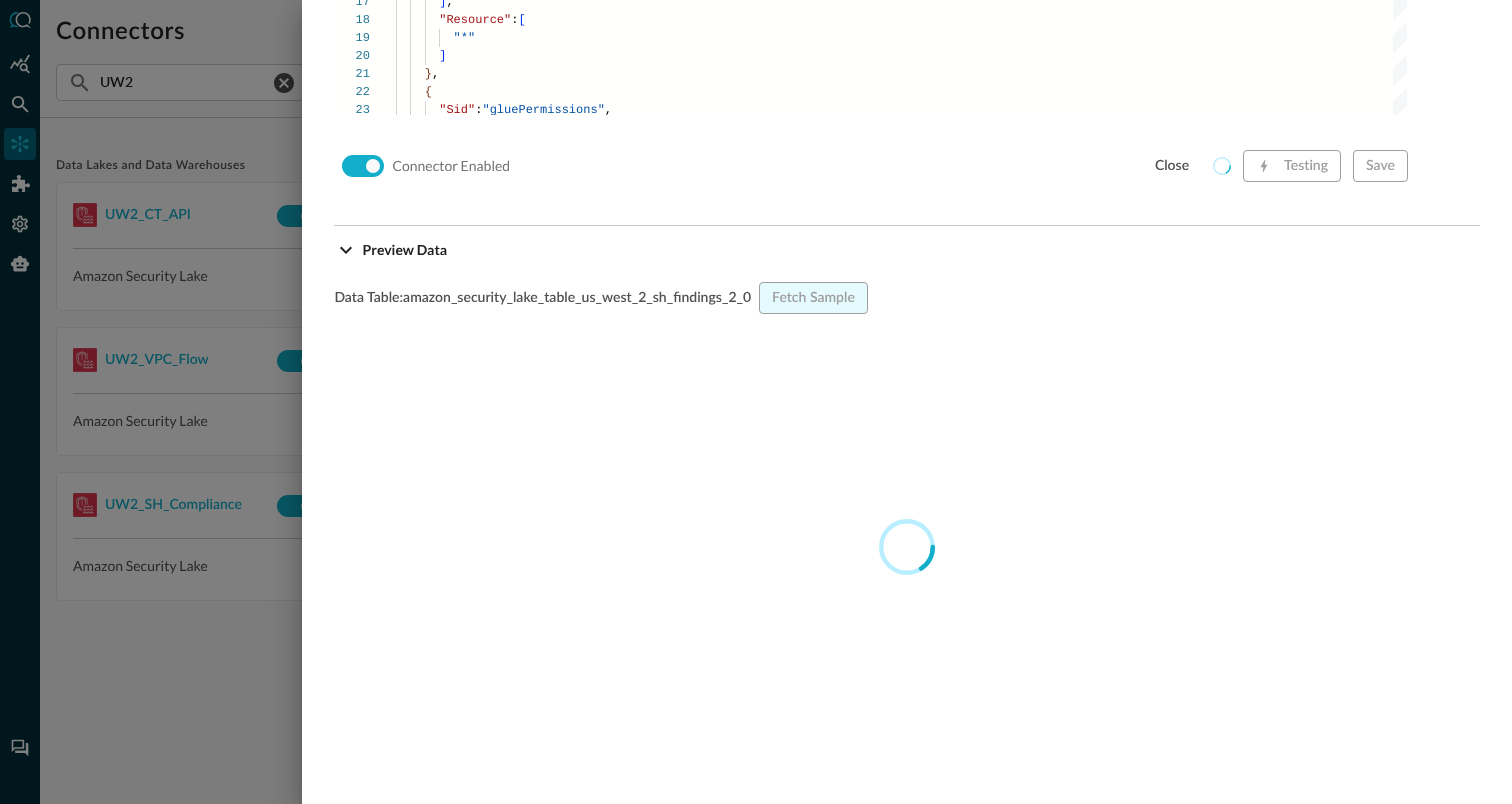 scroll, scrollTop: 1811, scrollLeft: 0, axis: vertical 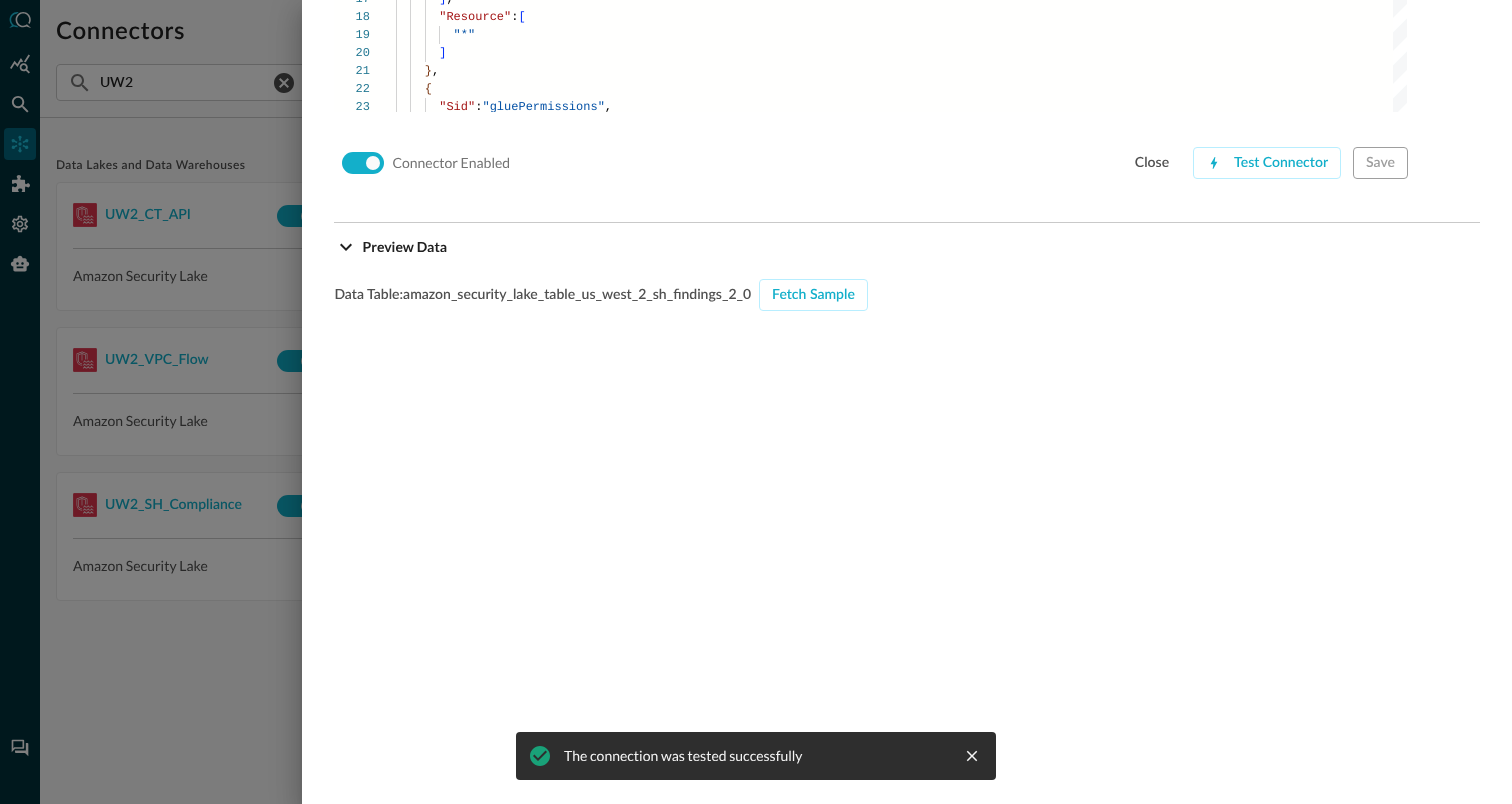 click at bounding box center [756, 402] 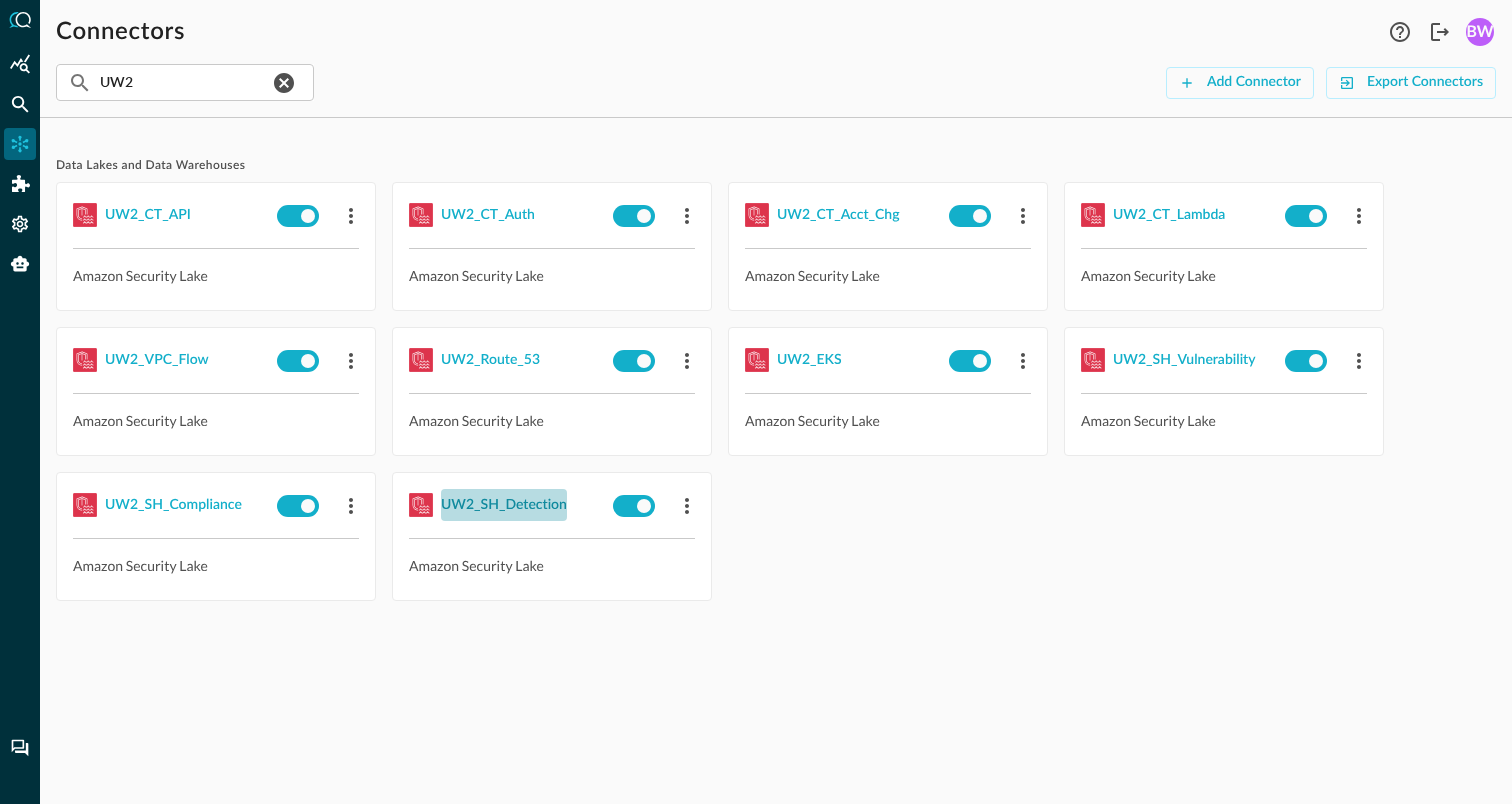 click on "UW2_SH_Detection" at bounding box center (504, 505) 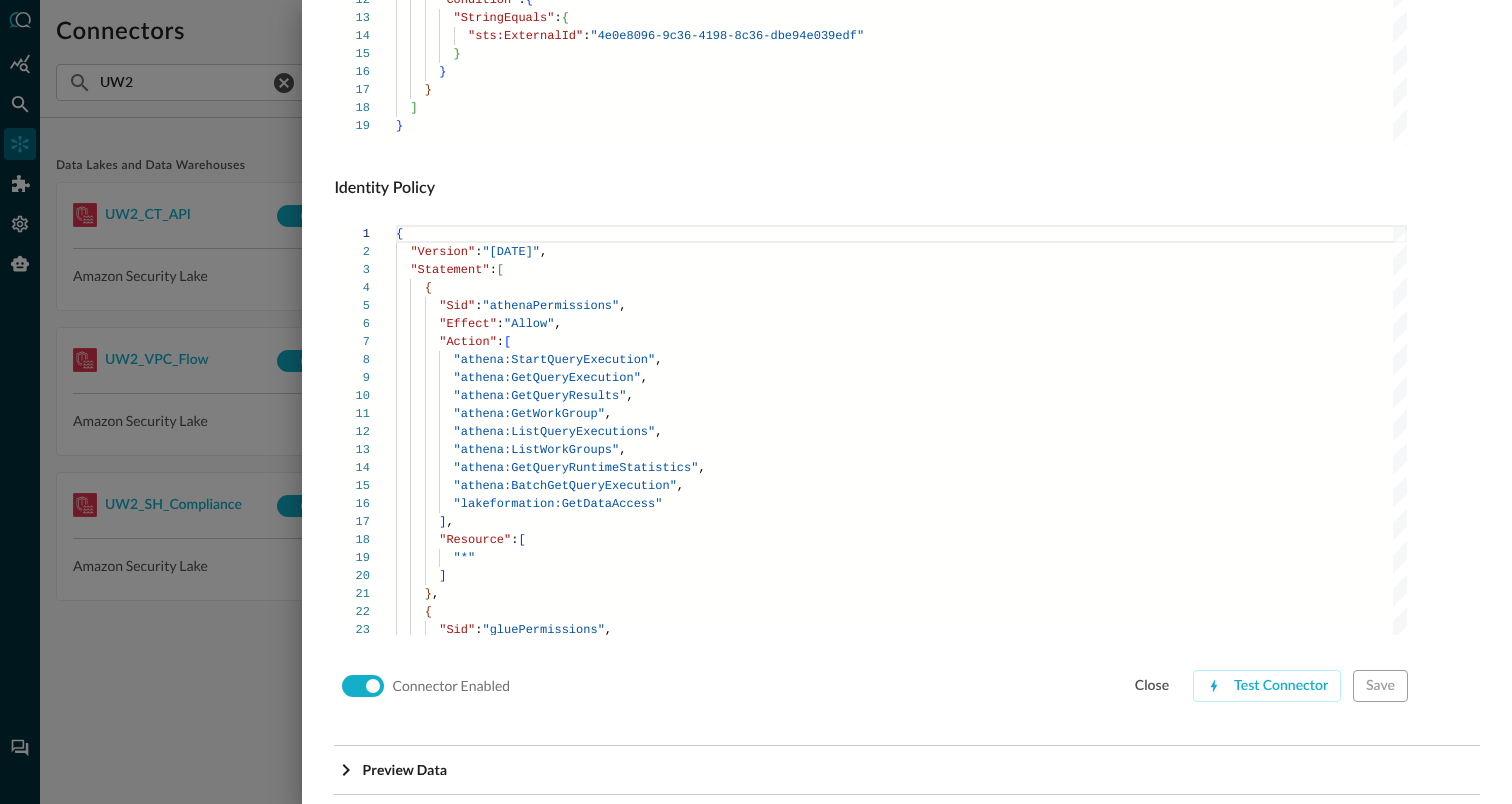 scroll, scrollTop: 1359, scrollLeft: 0, axis: vertical 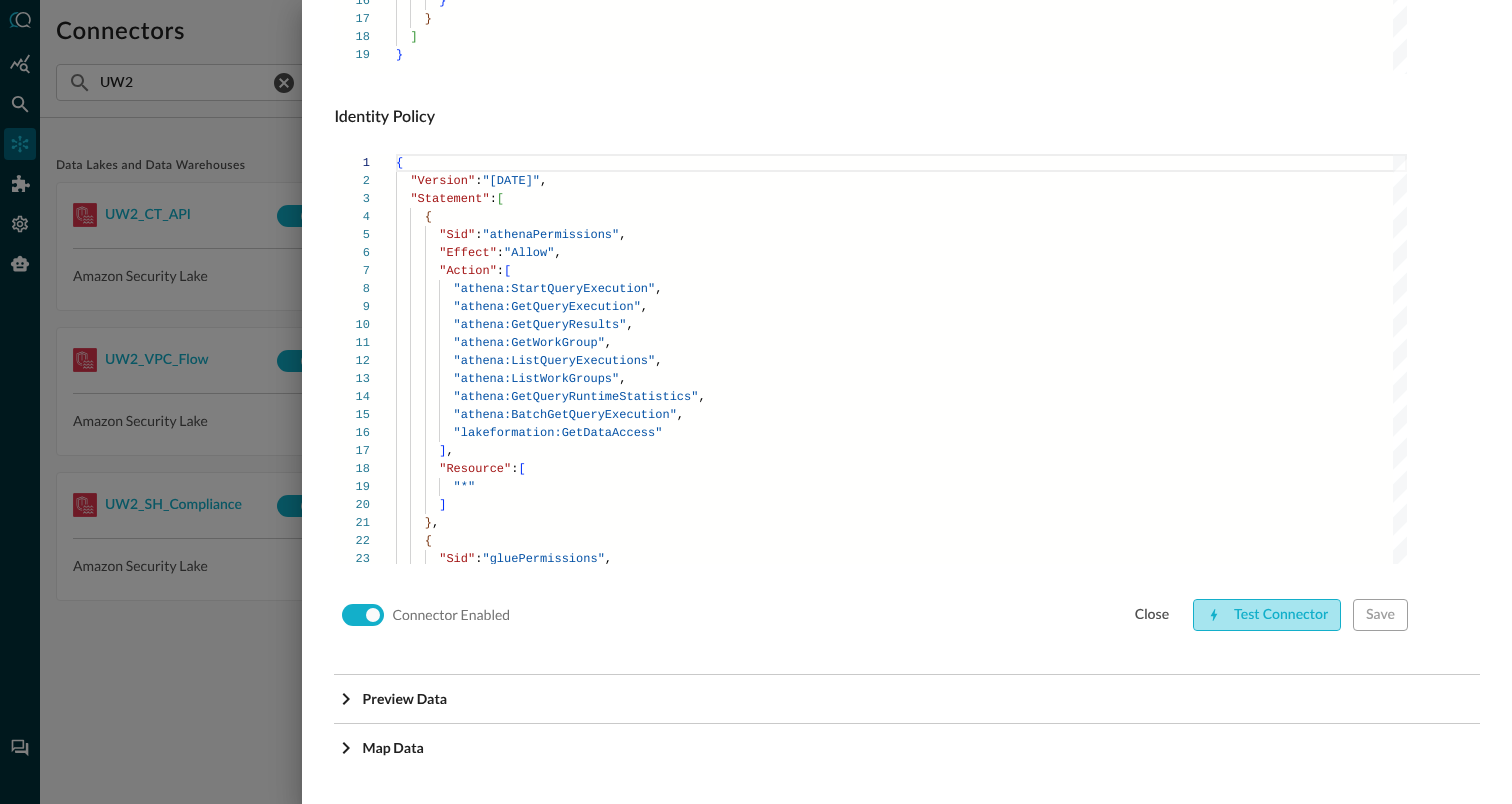 click on "Test Connector" at bounding box center [1267, 615] 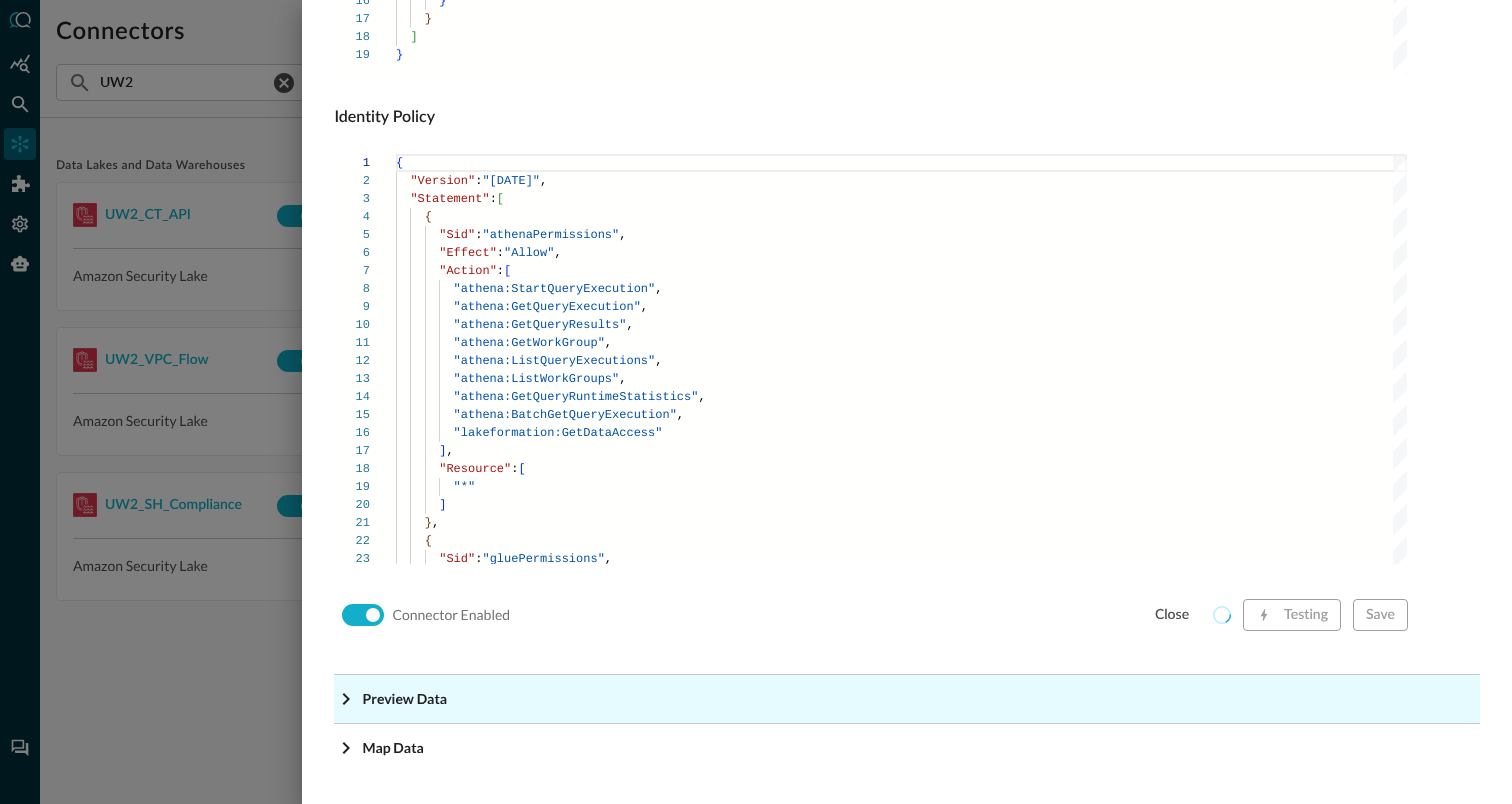 click on "Preview Data" at bounding box center [440, -1118] 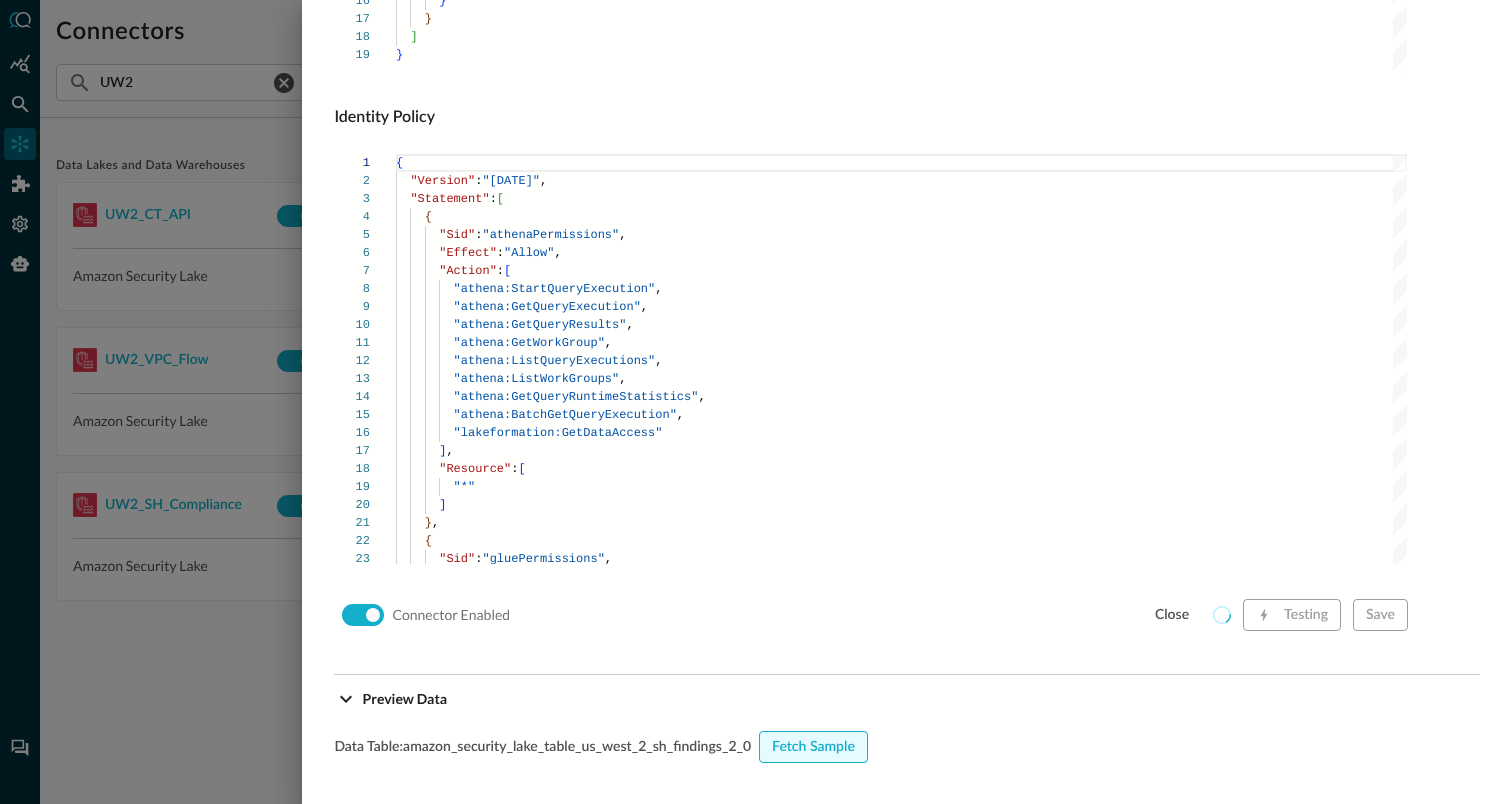 click on "Fetch Sample" at bounding box center [813, 747] 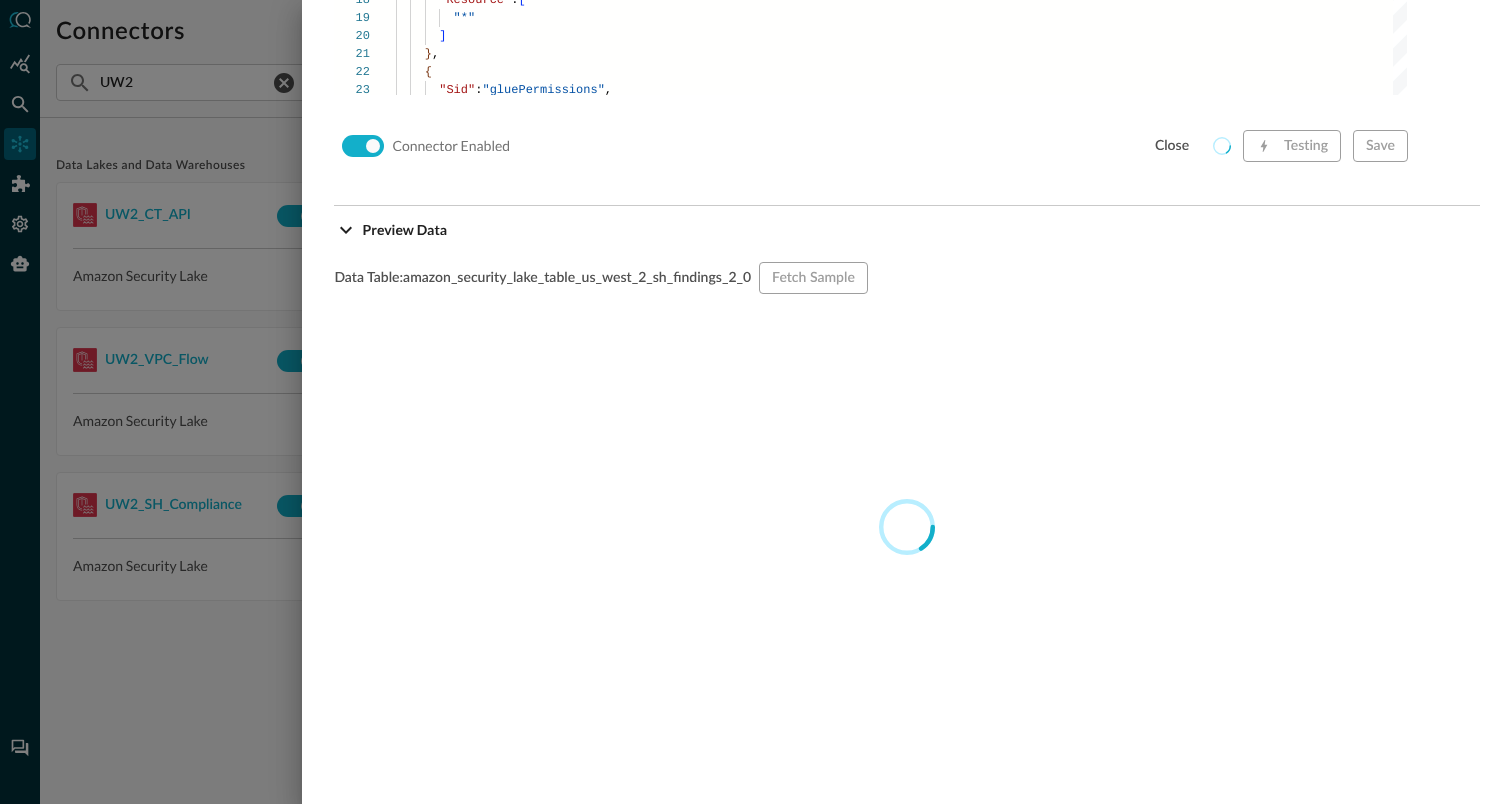 scroll, scrollTop: 1831, scrollLeft: 0, axis: vertical 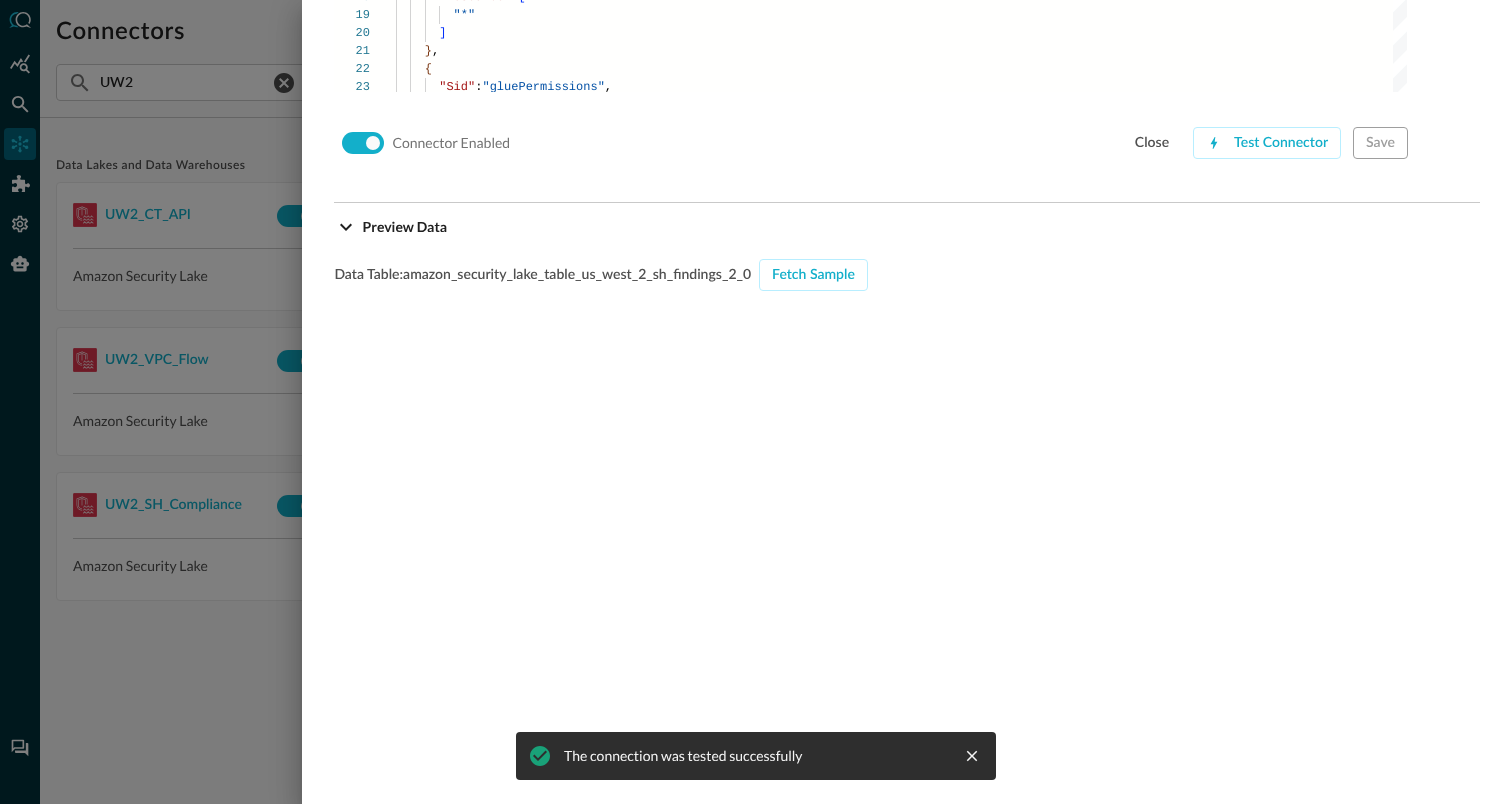 click at bounding box center [756, 402] 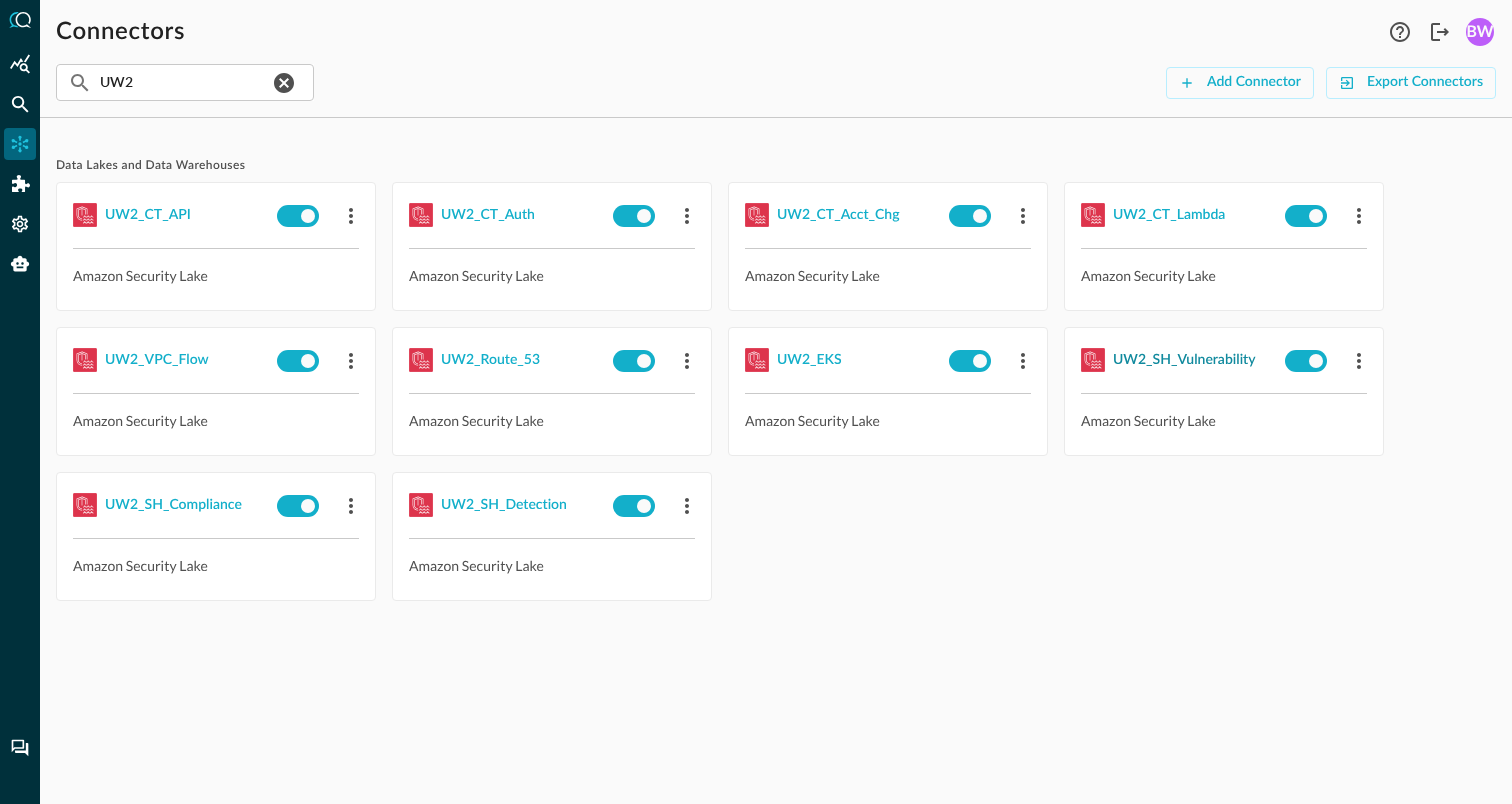 click on "UW2_SH_Vulnerability" at bounding box center [1184, 360] 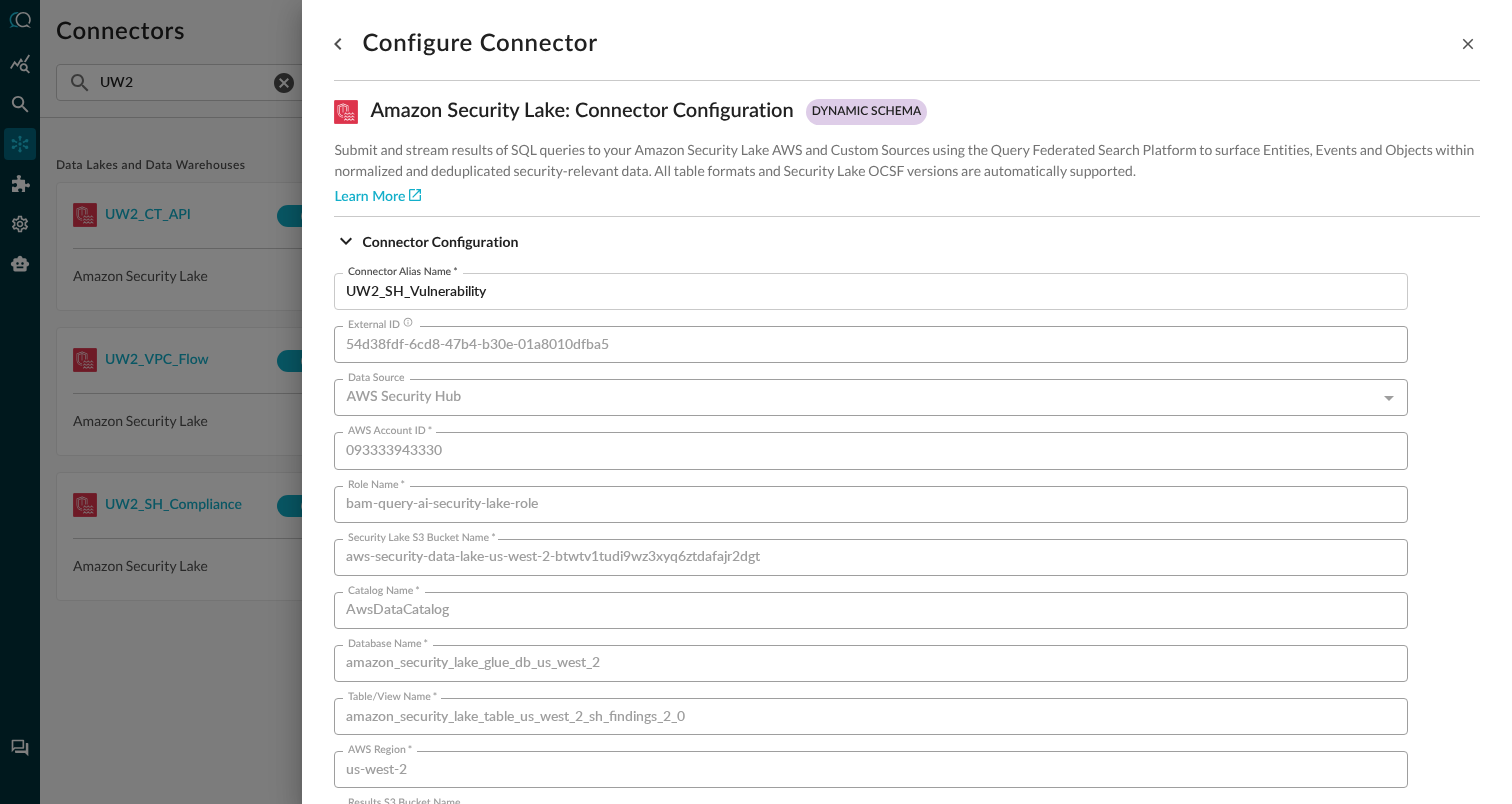 scroll, scrollTop: 1359, scrollLeft: 0, axis: vertical 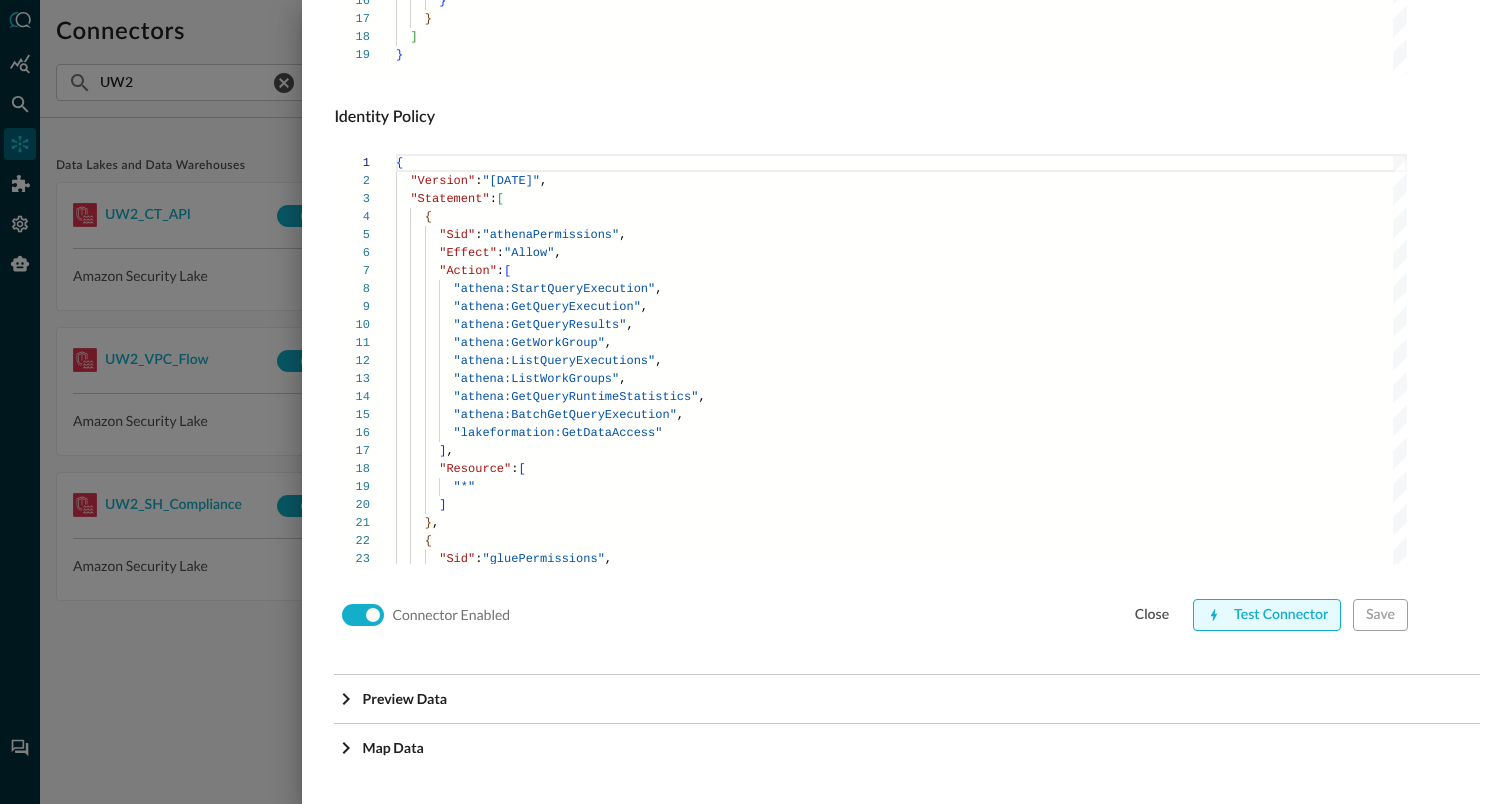 click on "Test Connector" at bounding box center [1267, 615] 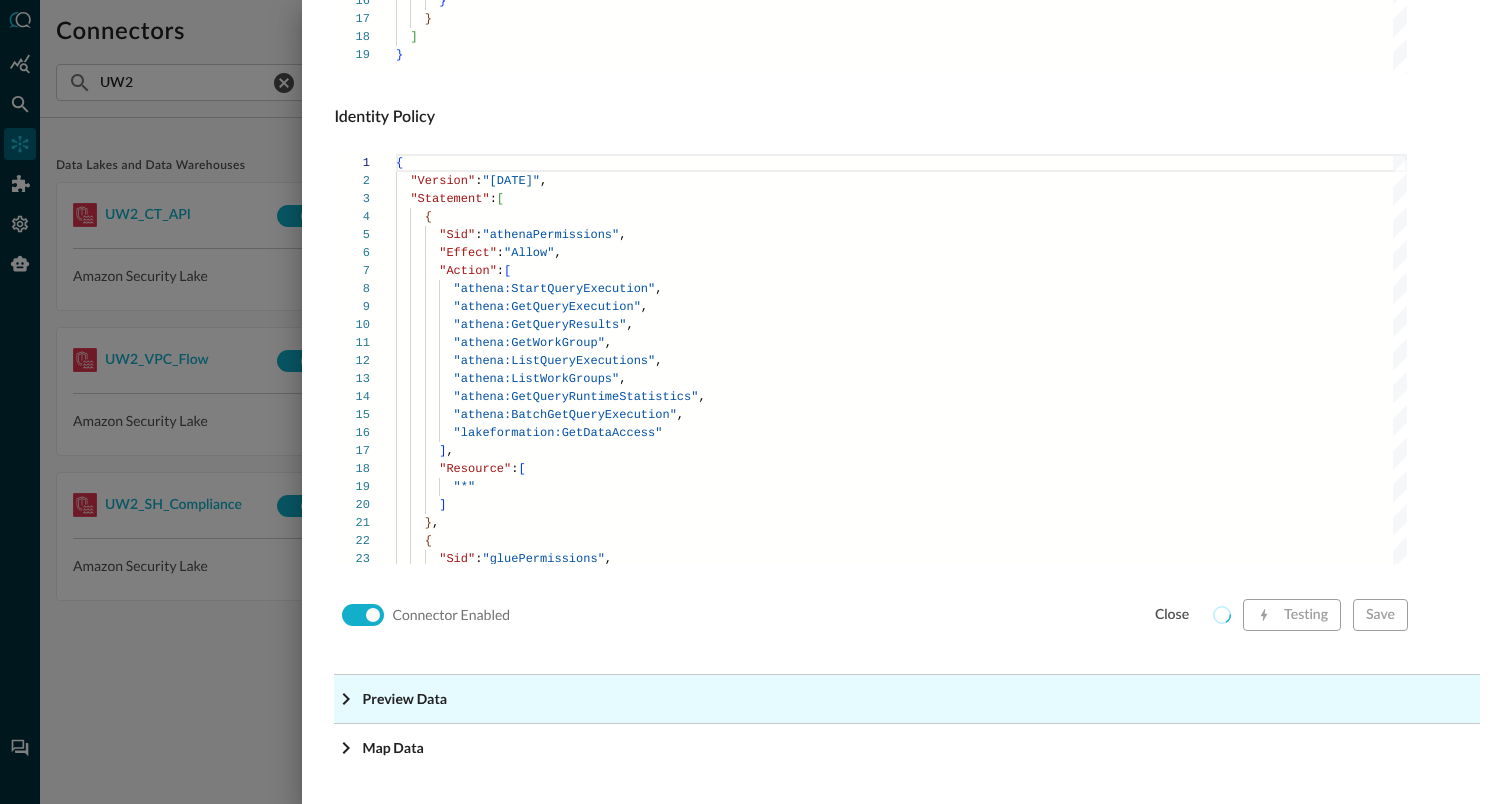 click on "Preview Data" at bounding box center (440, -1118) 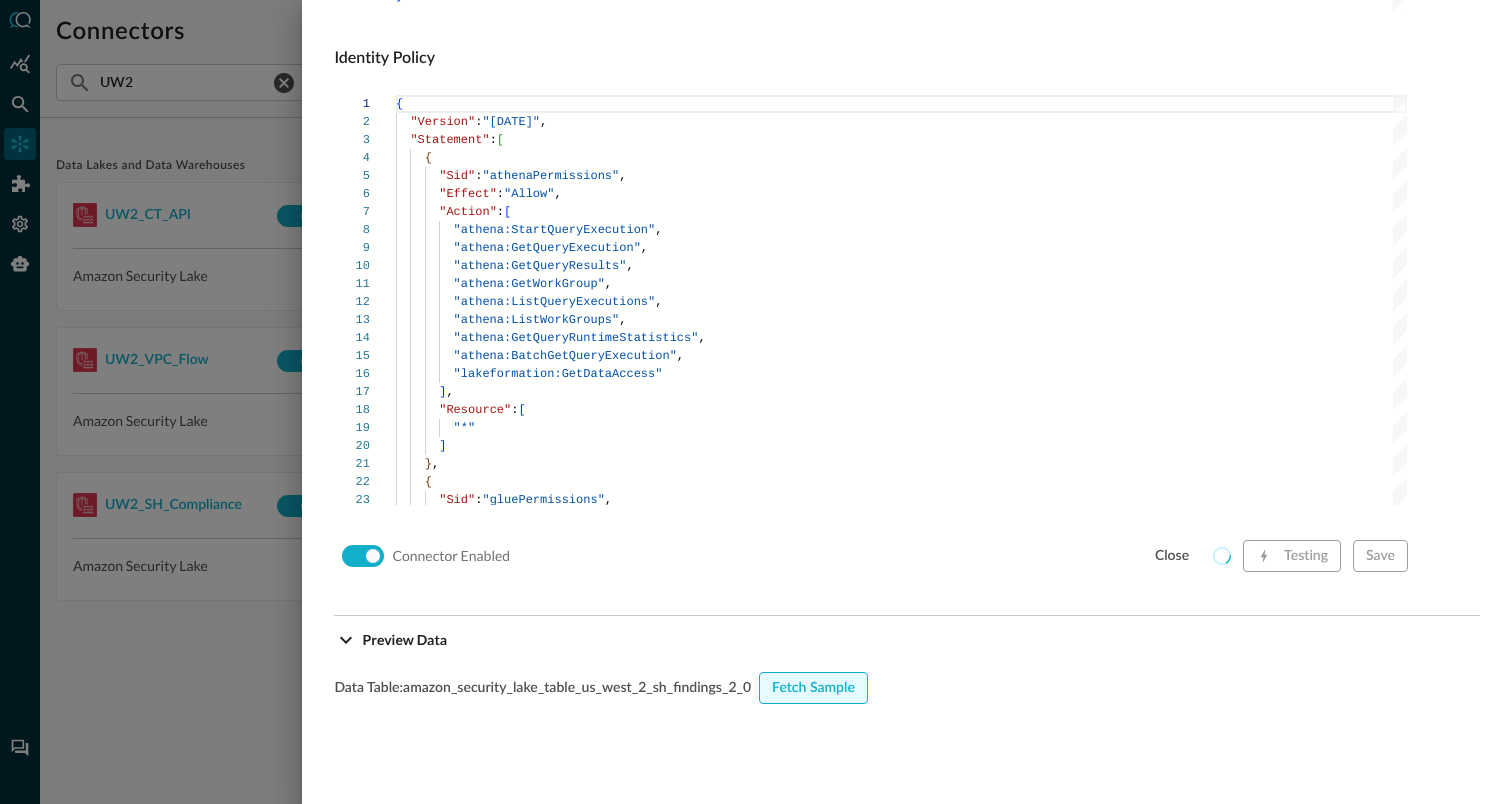 scroll, scrollTop: 1715, scrollLeft: 0, axis: vertical 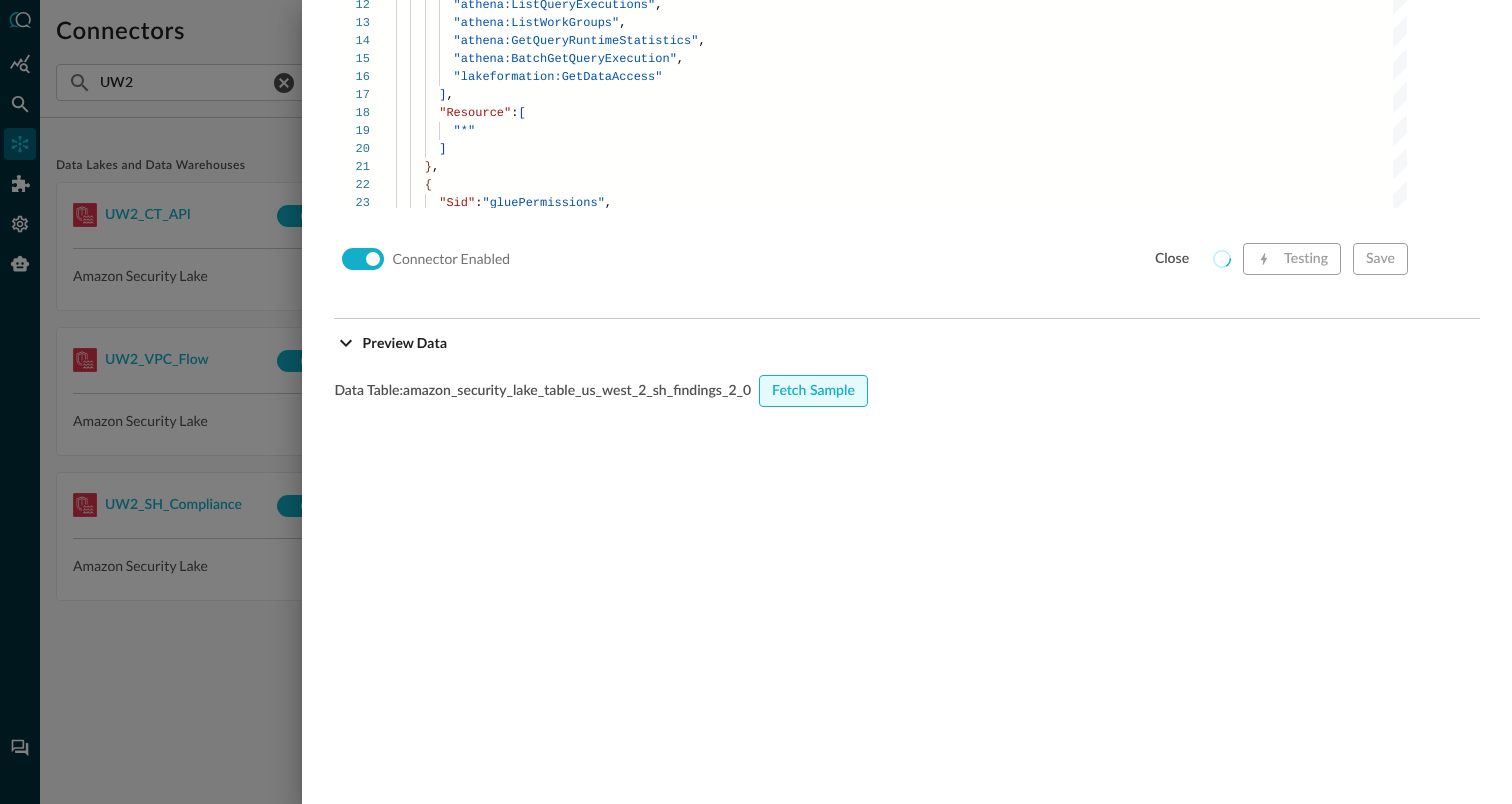 click on "Fetch Sample" at bounding box center [813, 391] 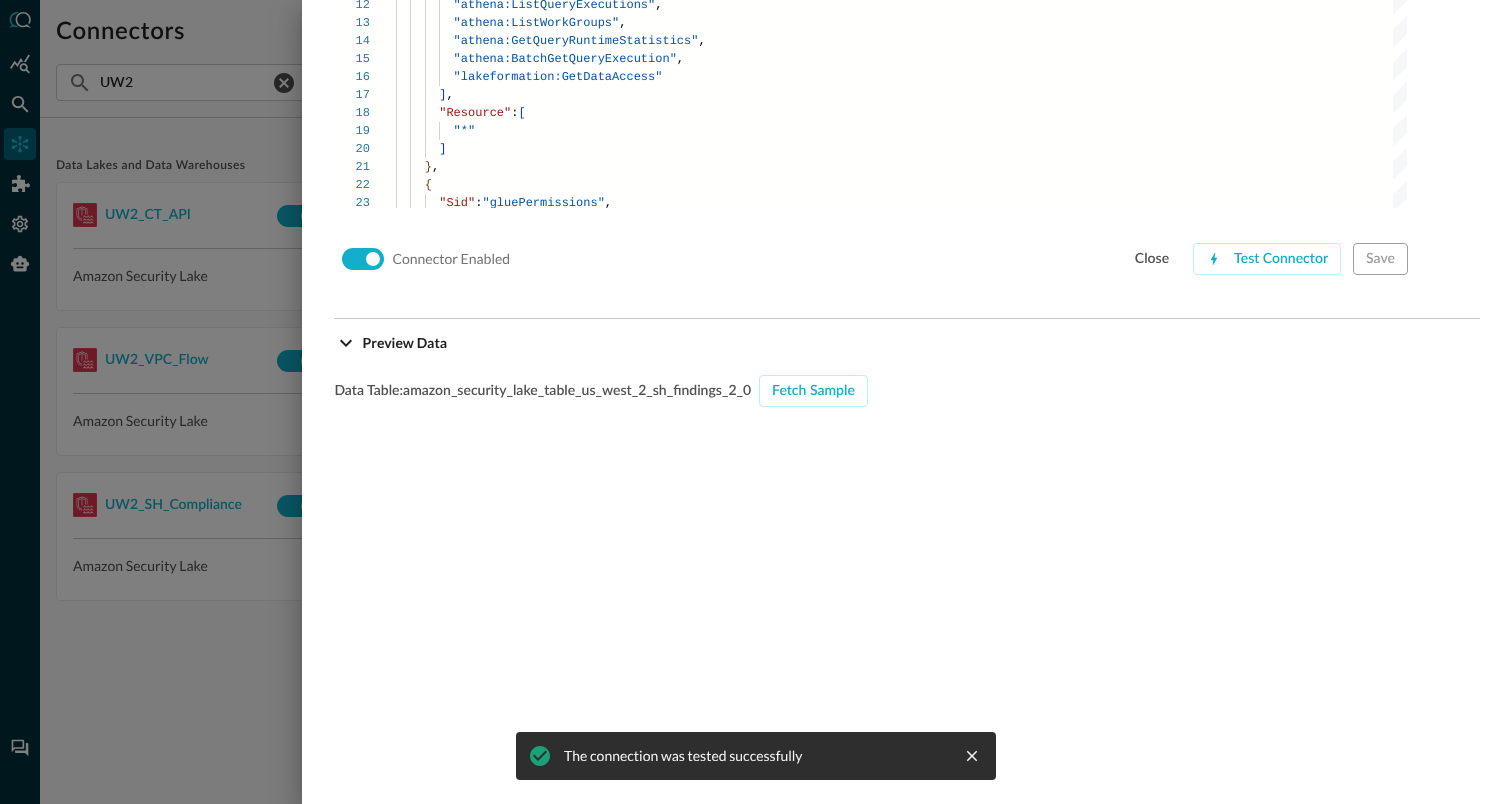 click at bounding box center (756, 402) 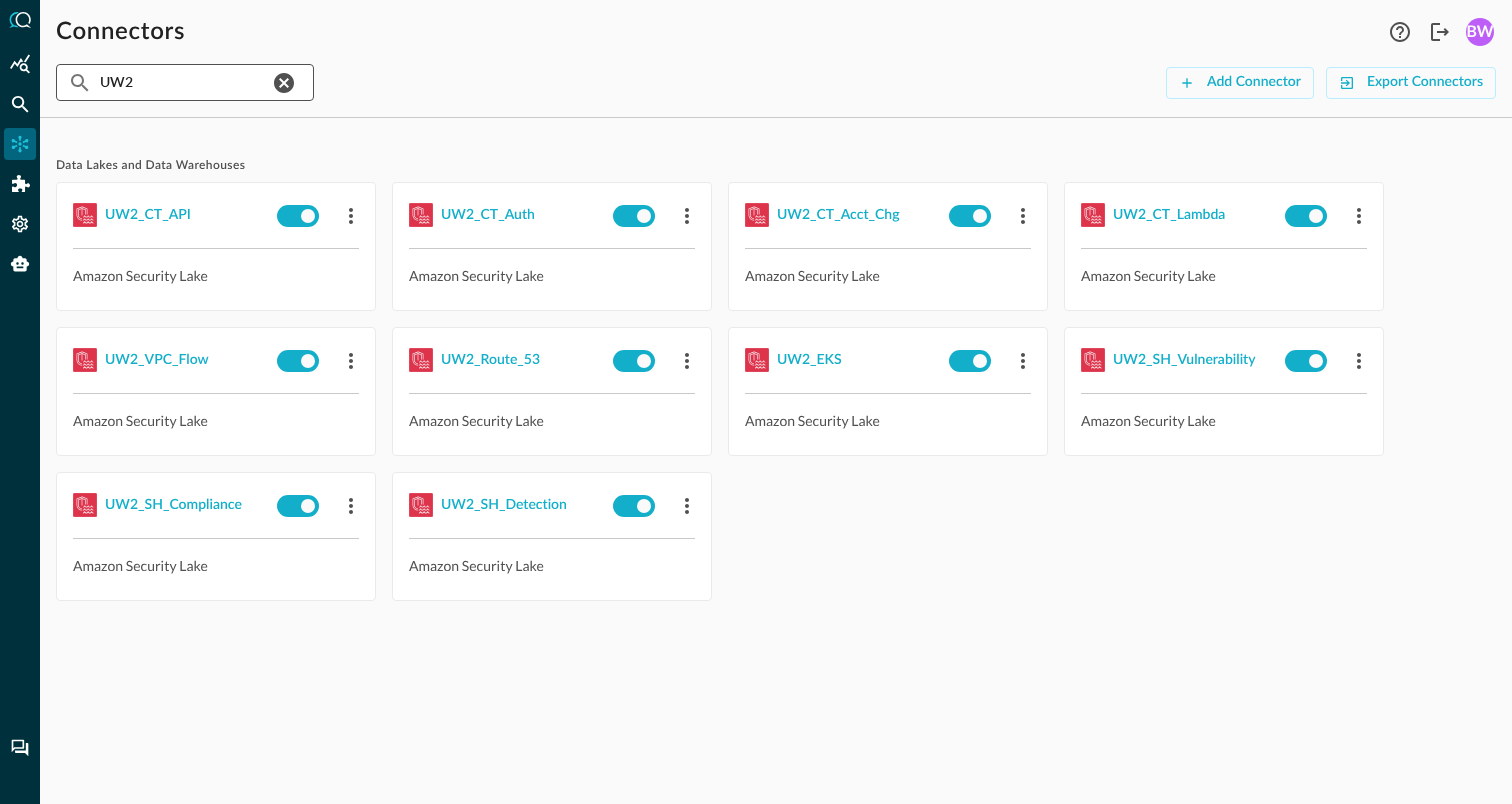click on "UW2" at bounding box center (184, 82) 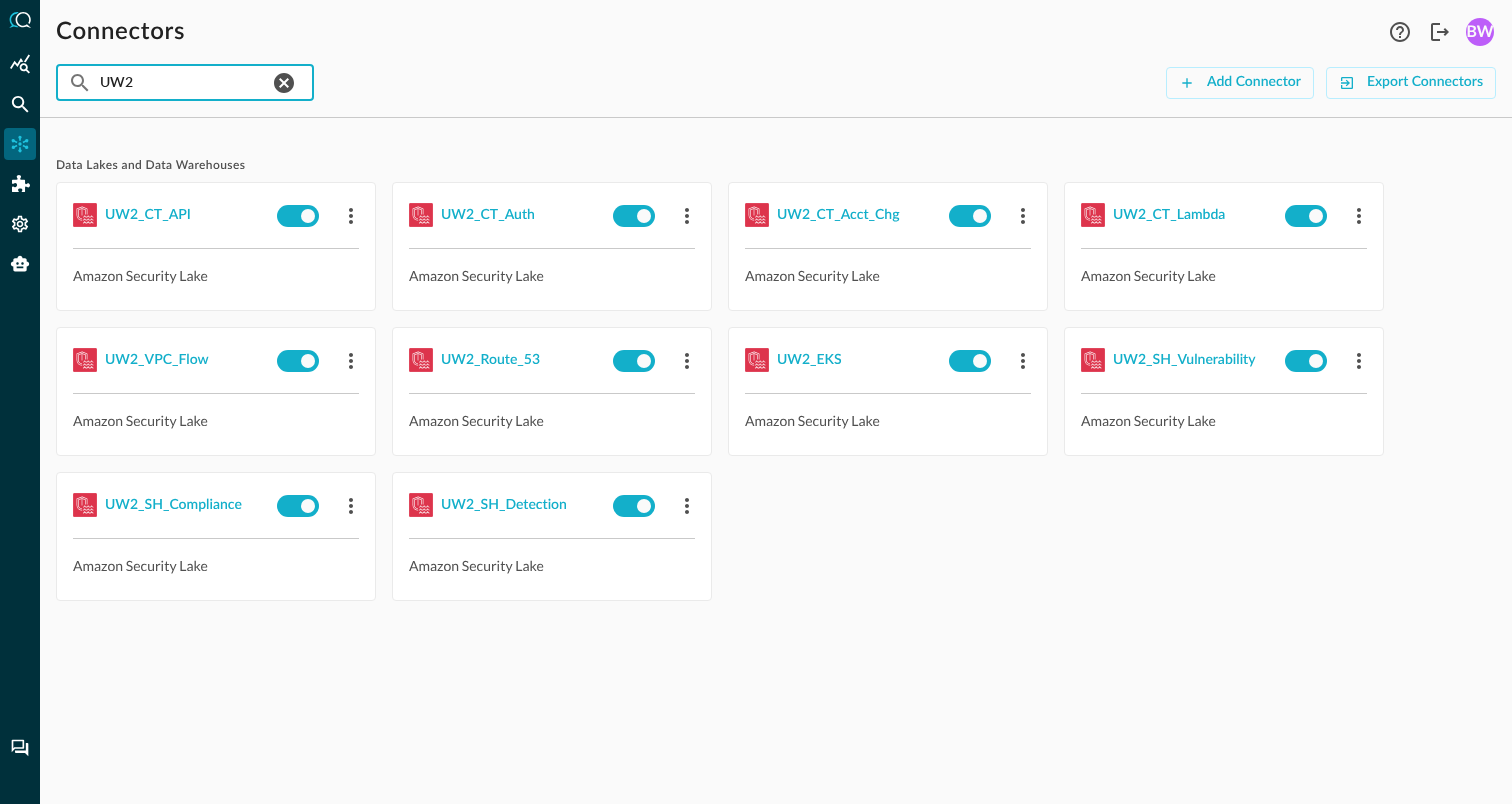 click on "UW2" at bounding box center (184, 82) 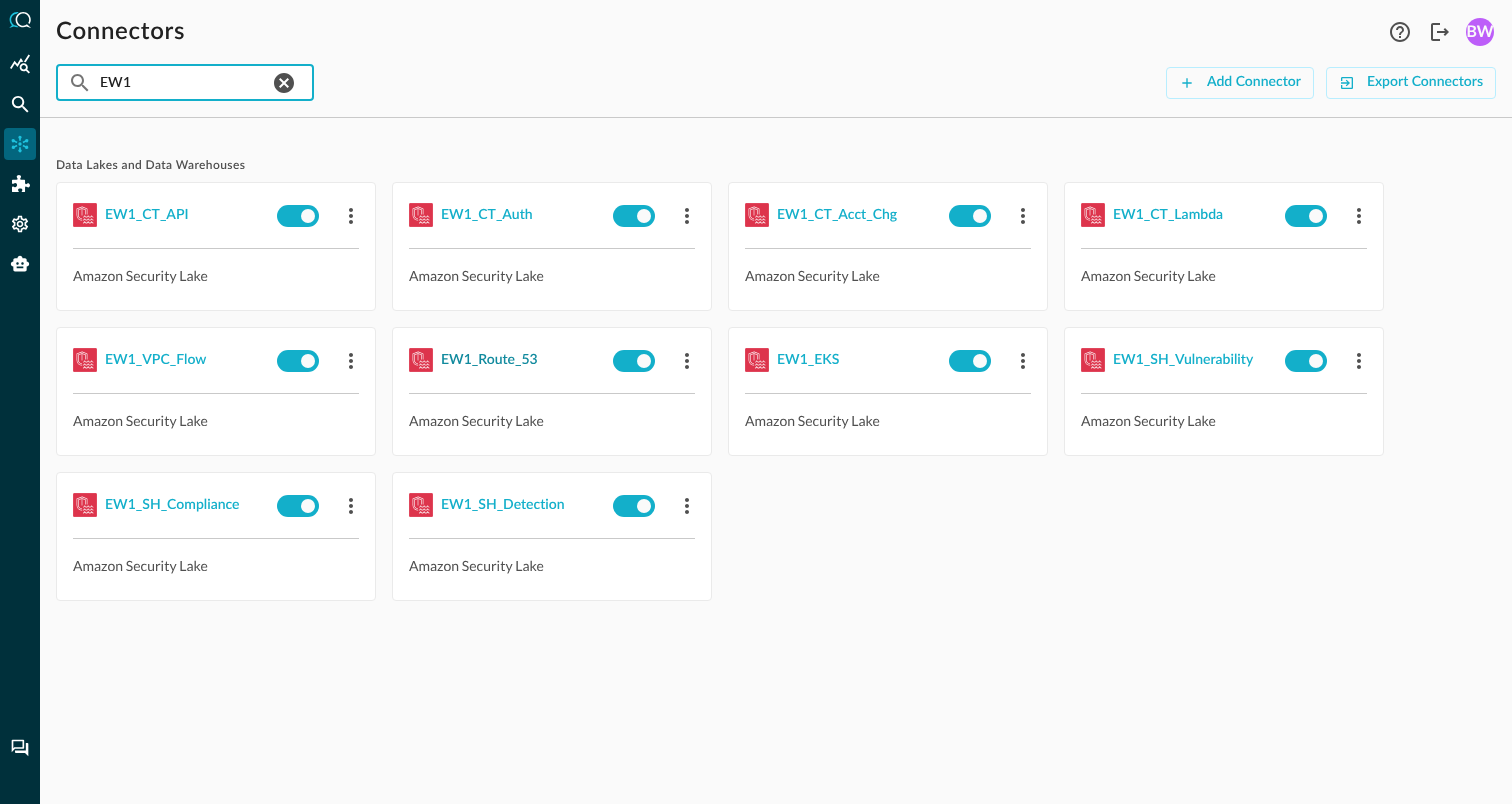 click on "EW1_Route_53" at bounding box center [489, 360] 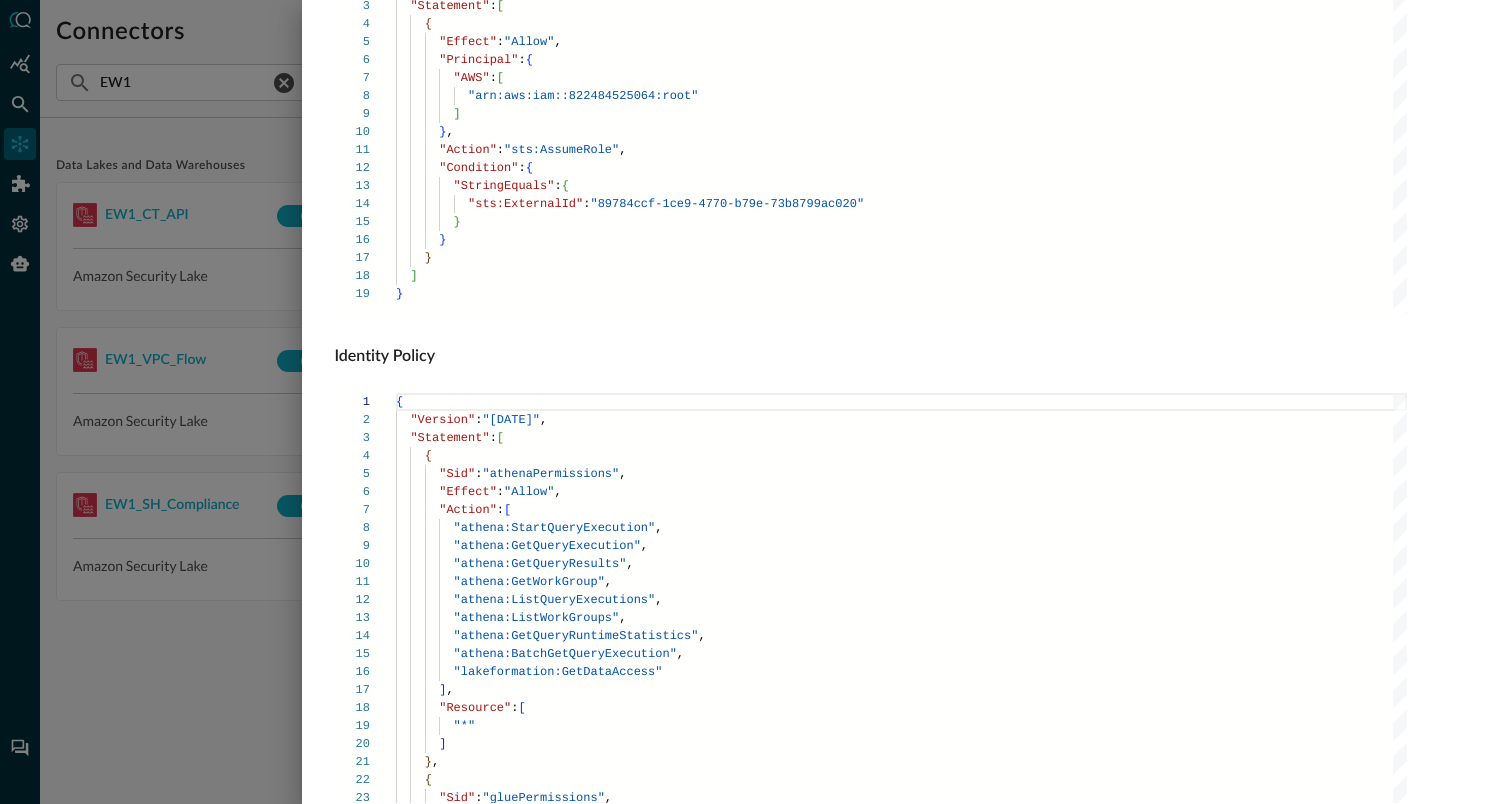 scroll, scrollTop: 1359, scrollLeft: 0, axis: vertical 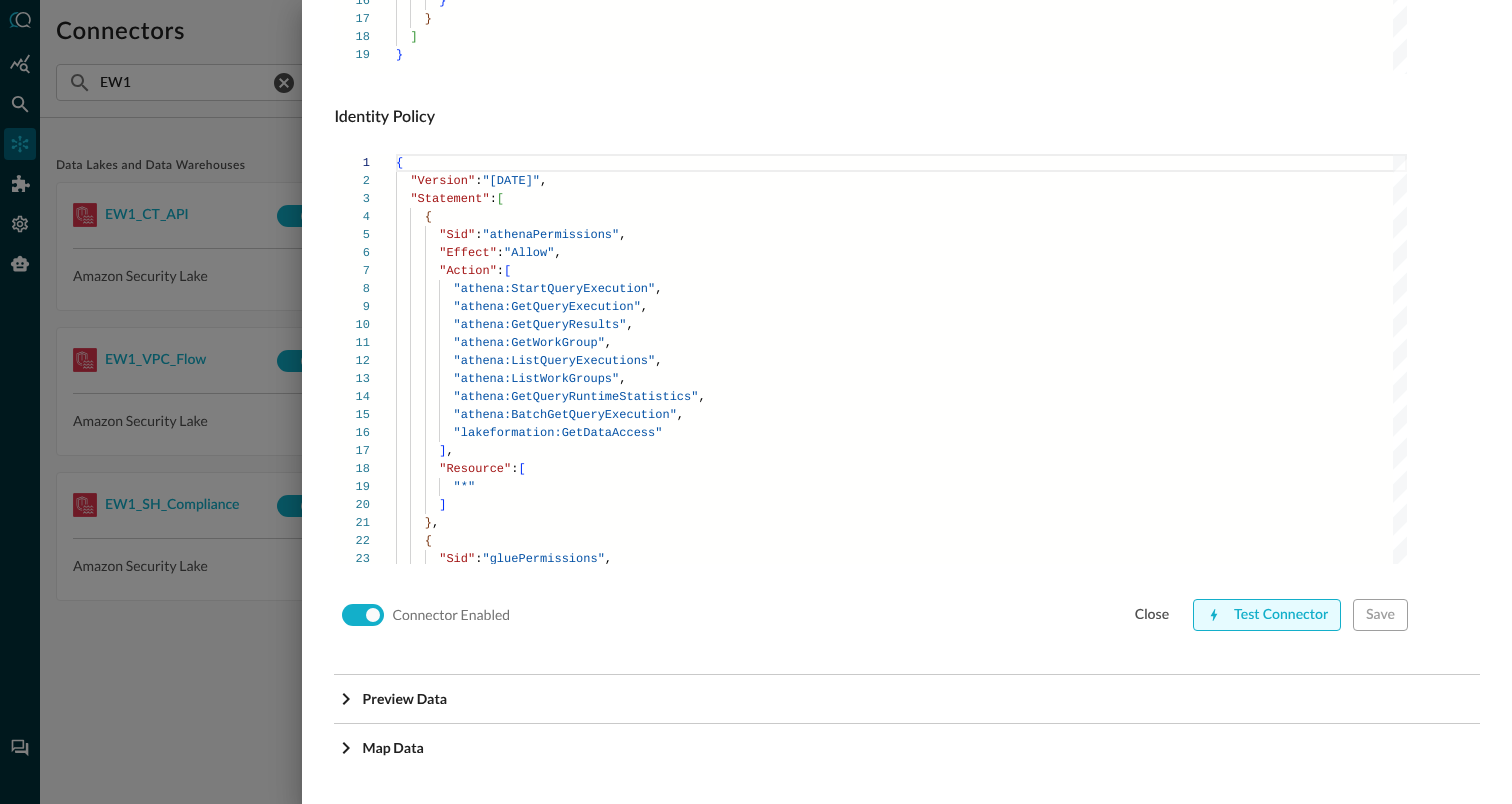 click on "Test Connector" at bounding box center (1267, 615) 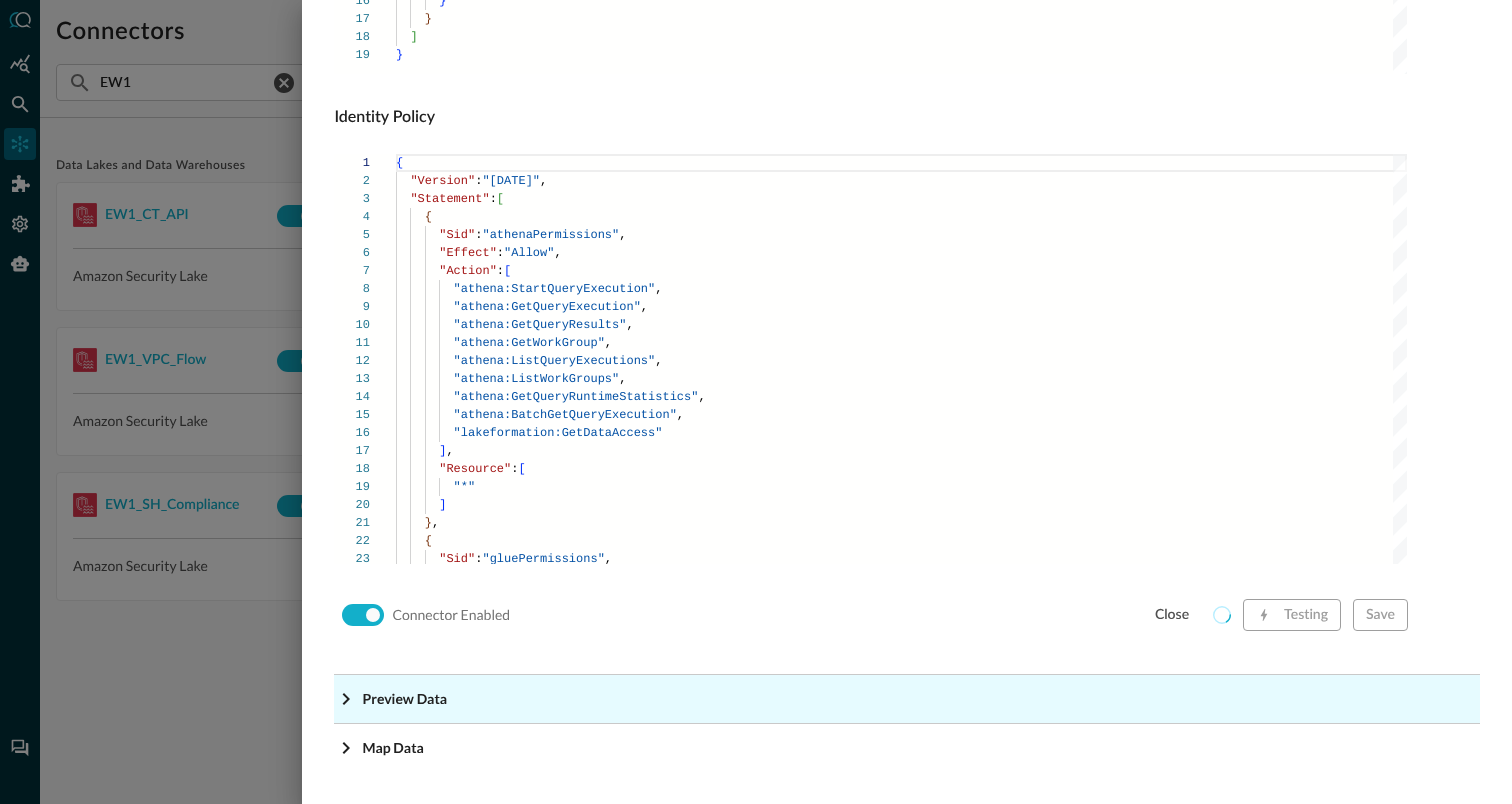 click on "Preview Data" at bounding box center (913, -1118) 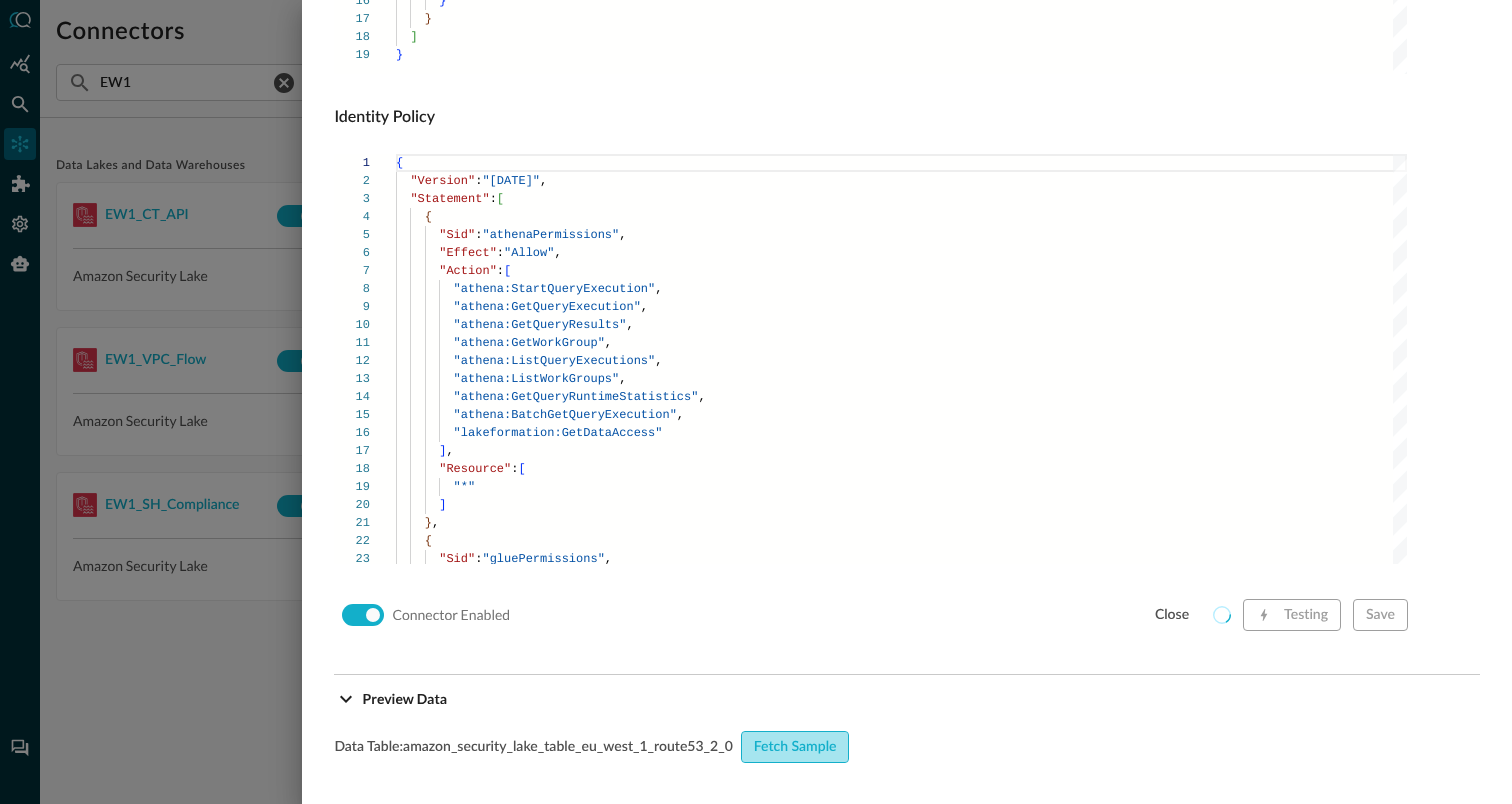 click on "Fetch Sample" at bounding box center (795, 747) 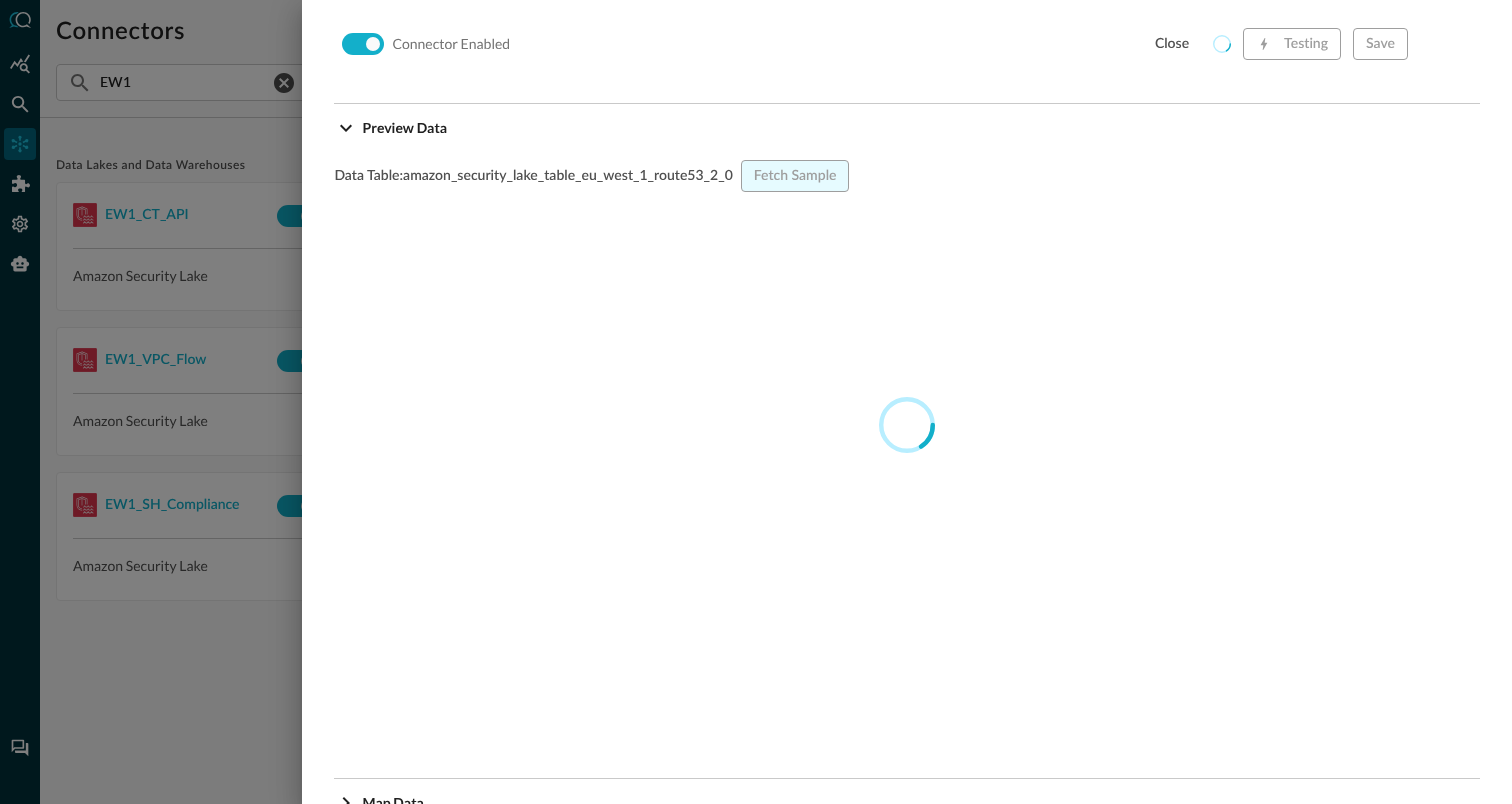 scroll, scrollTop: 1932, scrollLeft: 0, axis: vertical 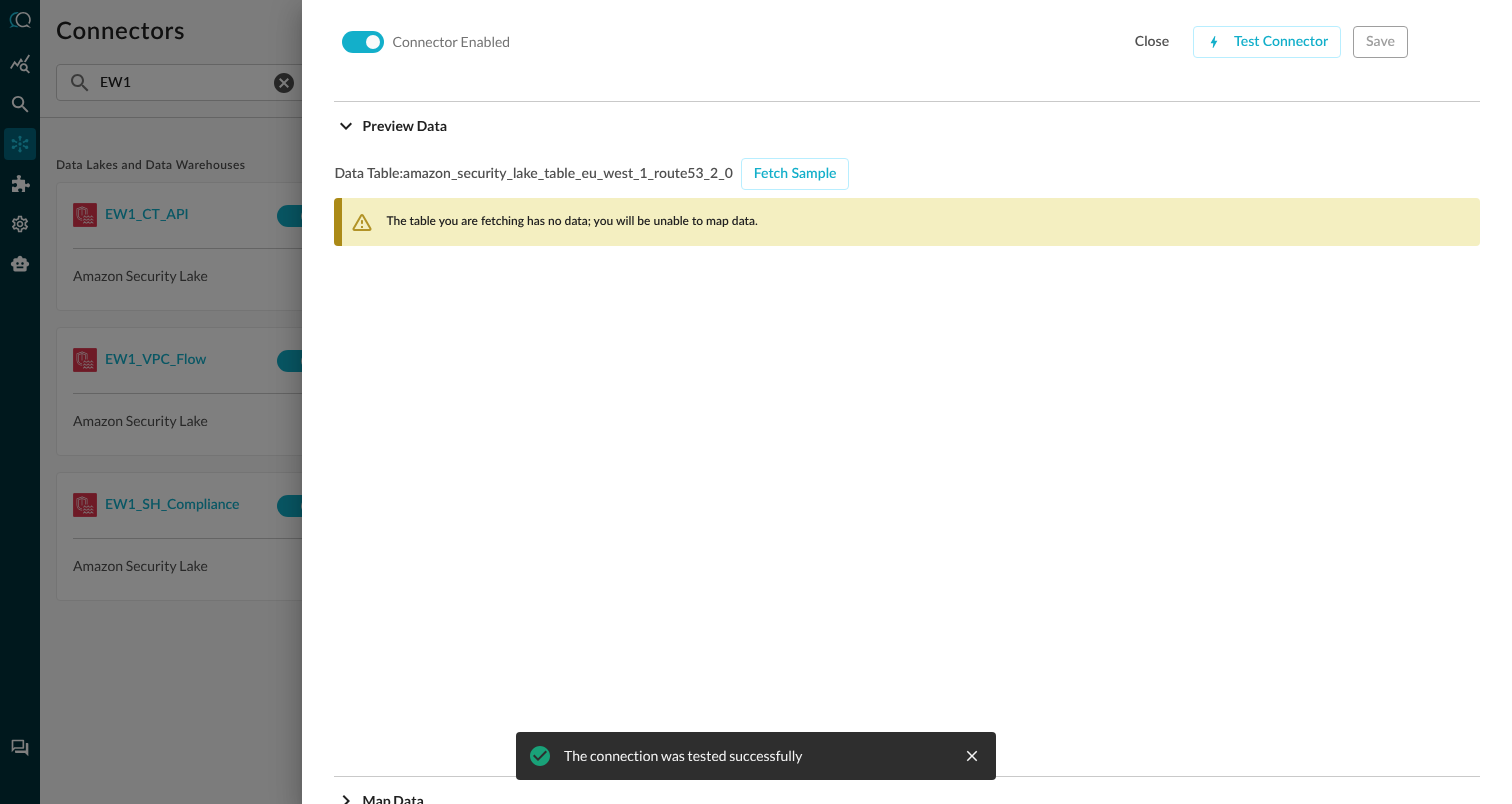 click on "The table you are fetching has no data; you will be unable to map data." at bounding box center [571, 222] 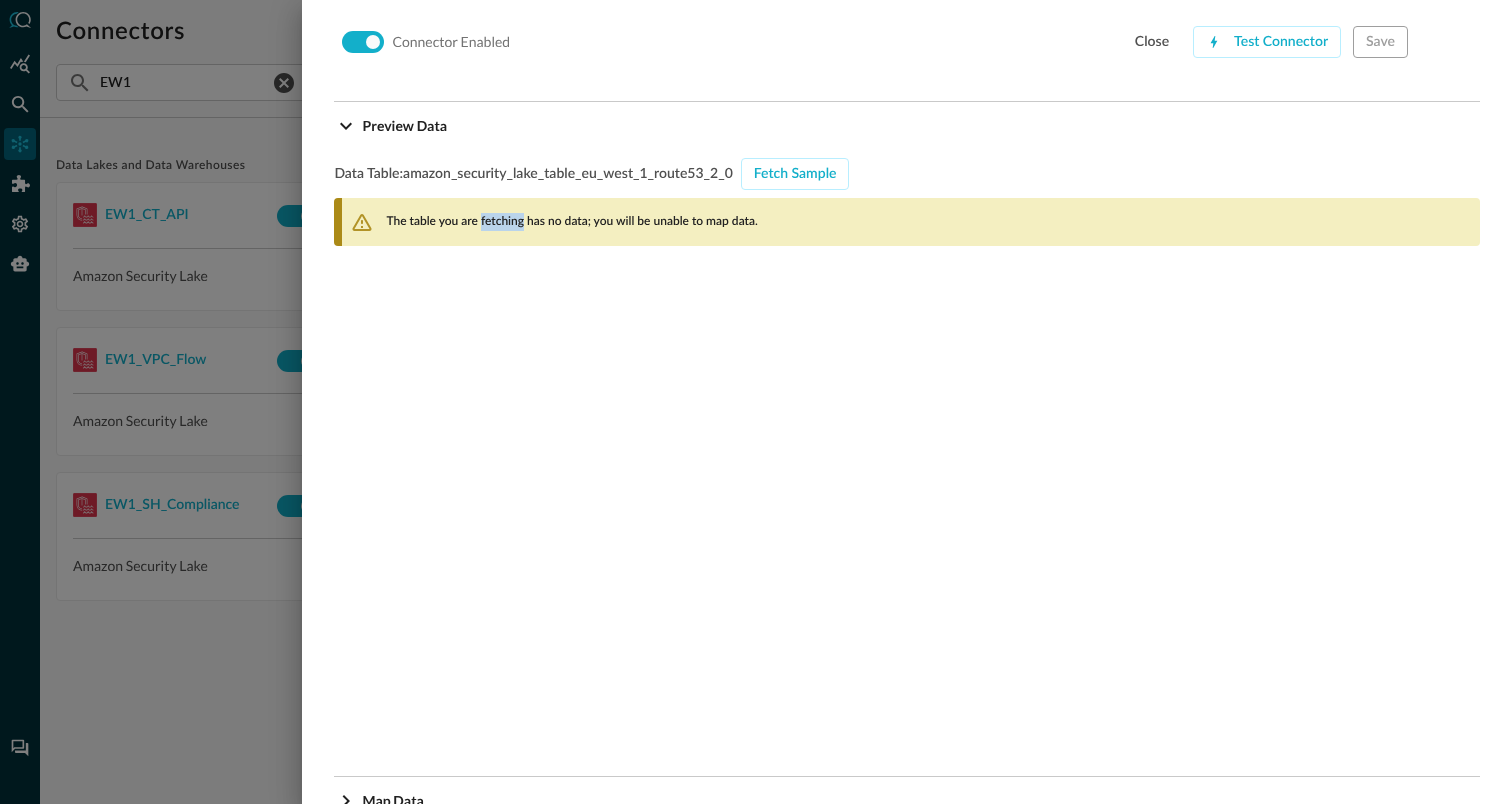click on "The table you are fetching has no data; you will be unable to map data." at bounding box center (571, 222) 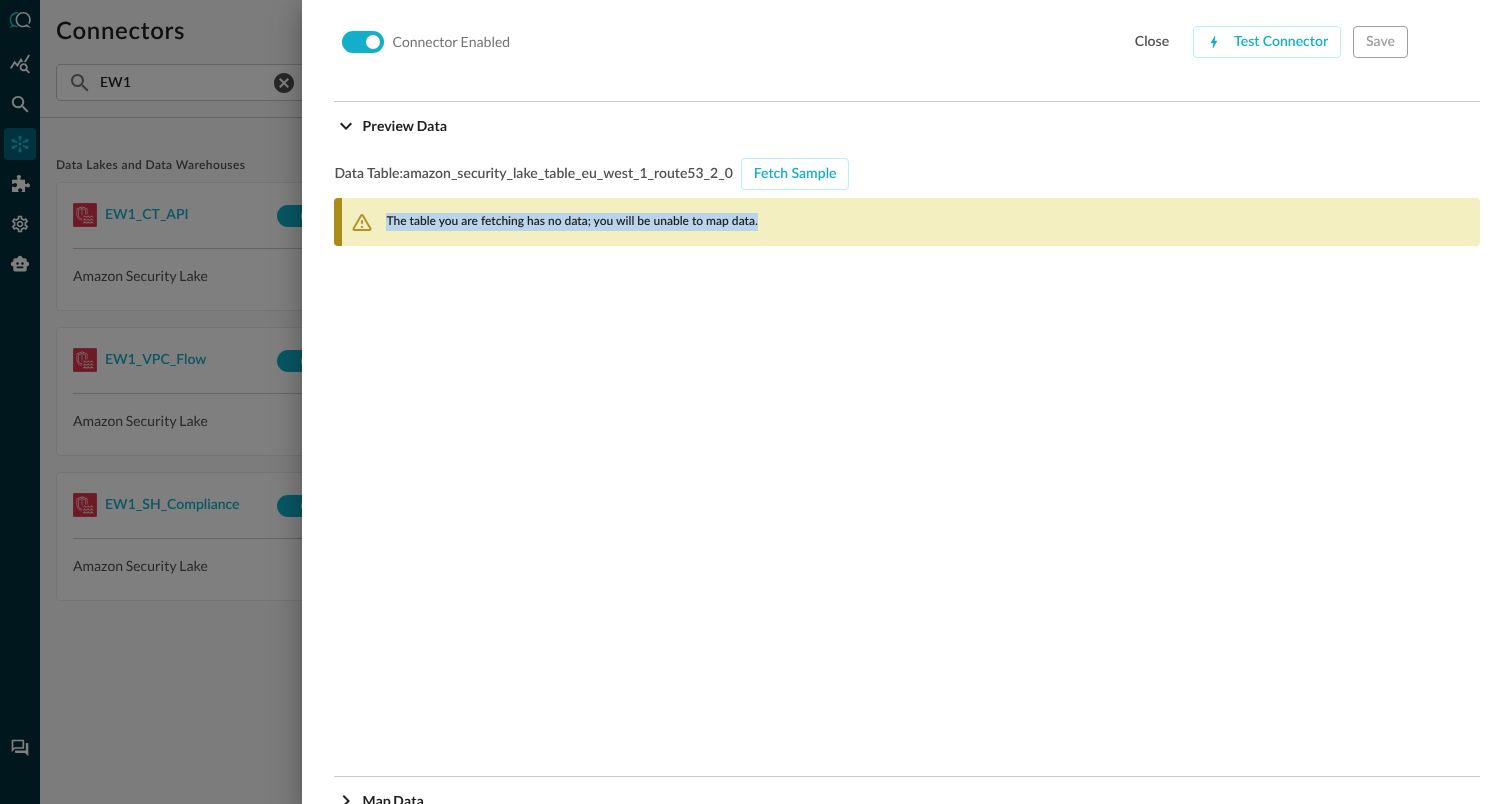 copy on "The table you are fetching has no data; you will be unable to map data." 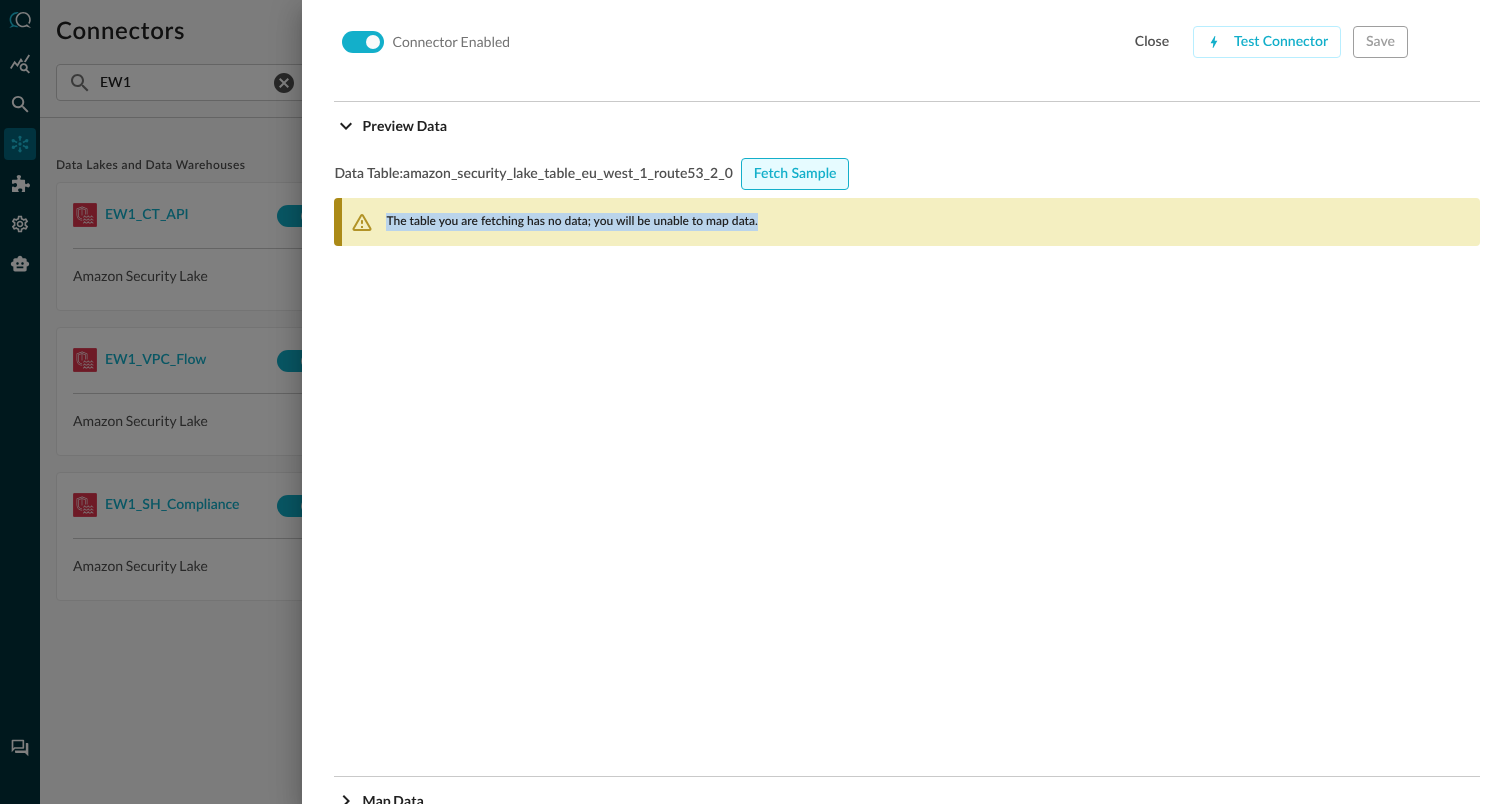 click on "Fetch Sample" at bounding box center [795, 174] 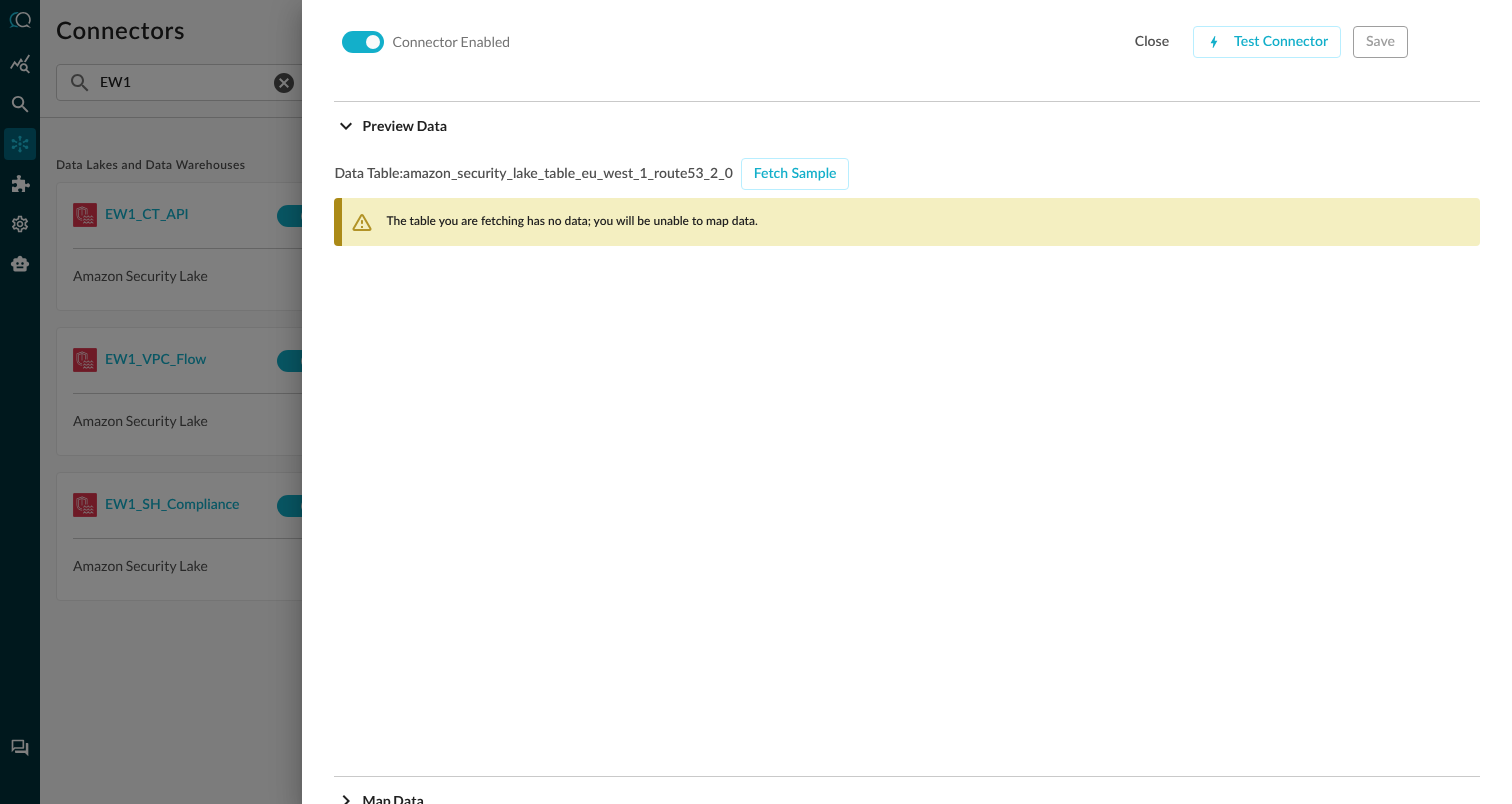 click on "The table you are fetching has no data; you will be unable to map data." at bounding box center (571, 222) 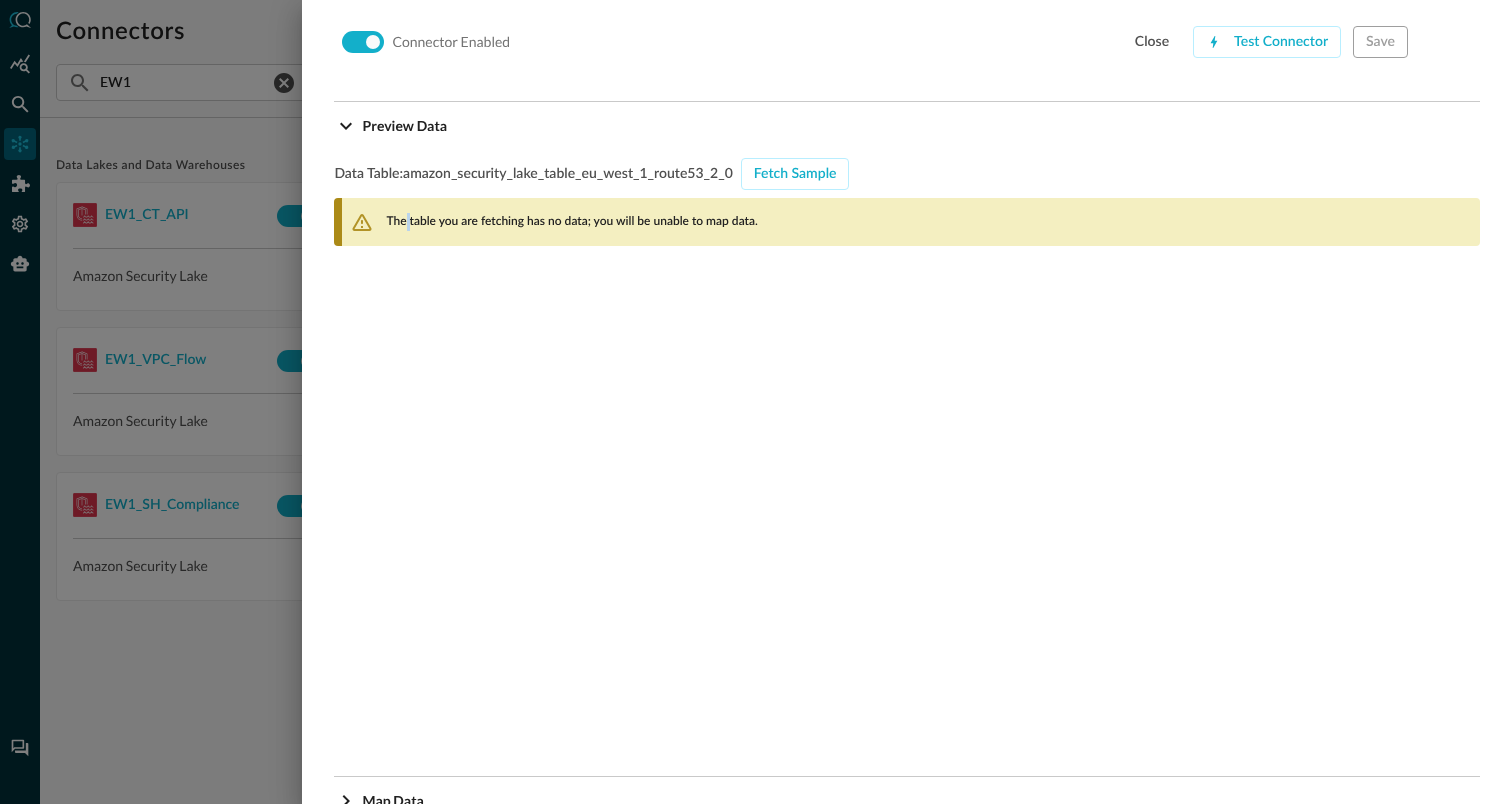 click on "The table you are fetching has no data; you will be unable to map data." at bounding box center (571, 222) 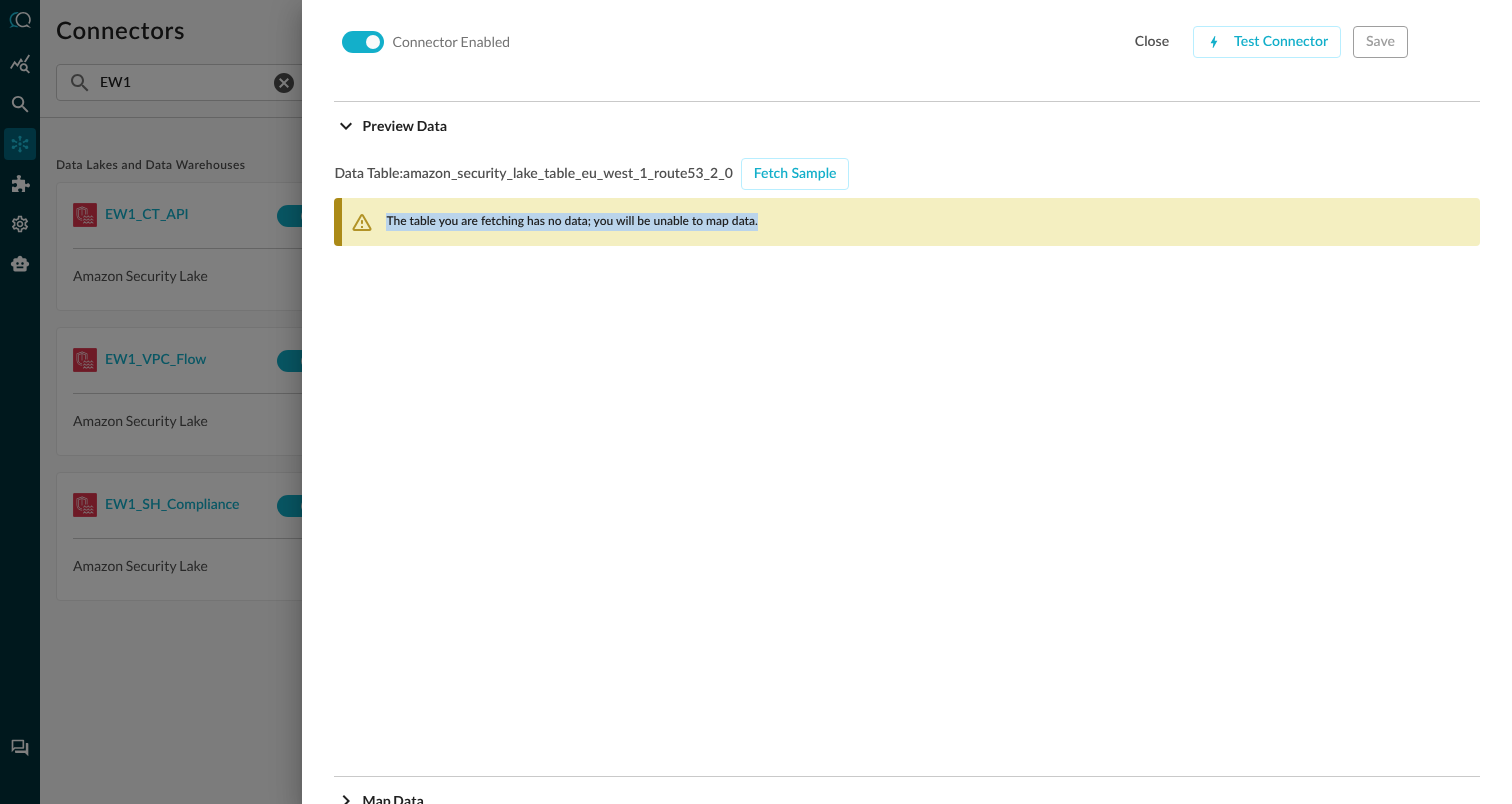 click on "The table you are fetching has no data; you will be unable to map data." at bounding box center (571, 222) 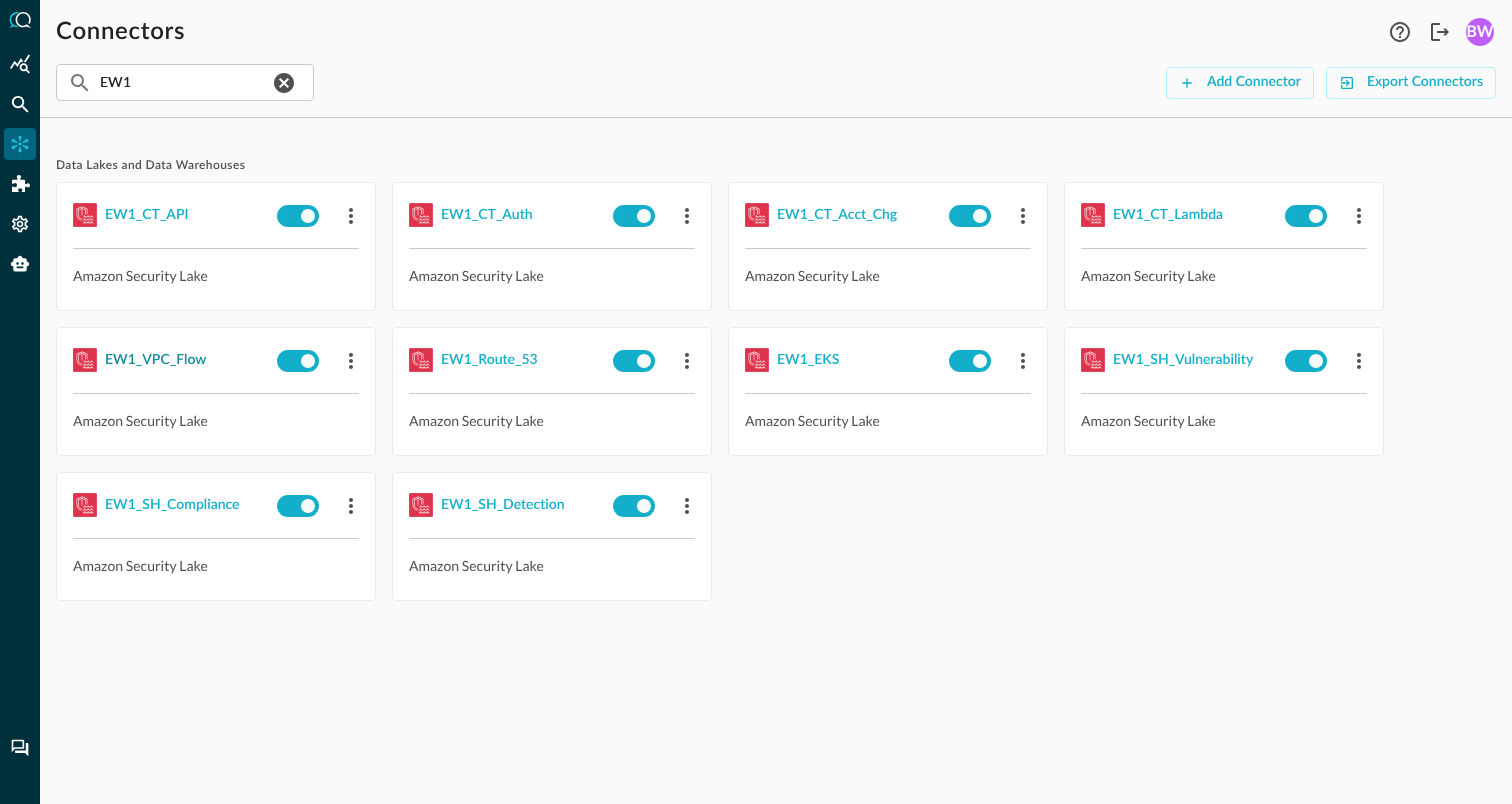 click on "EW1_VPC_Flow" at bounding box center (155, 360) 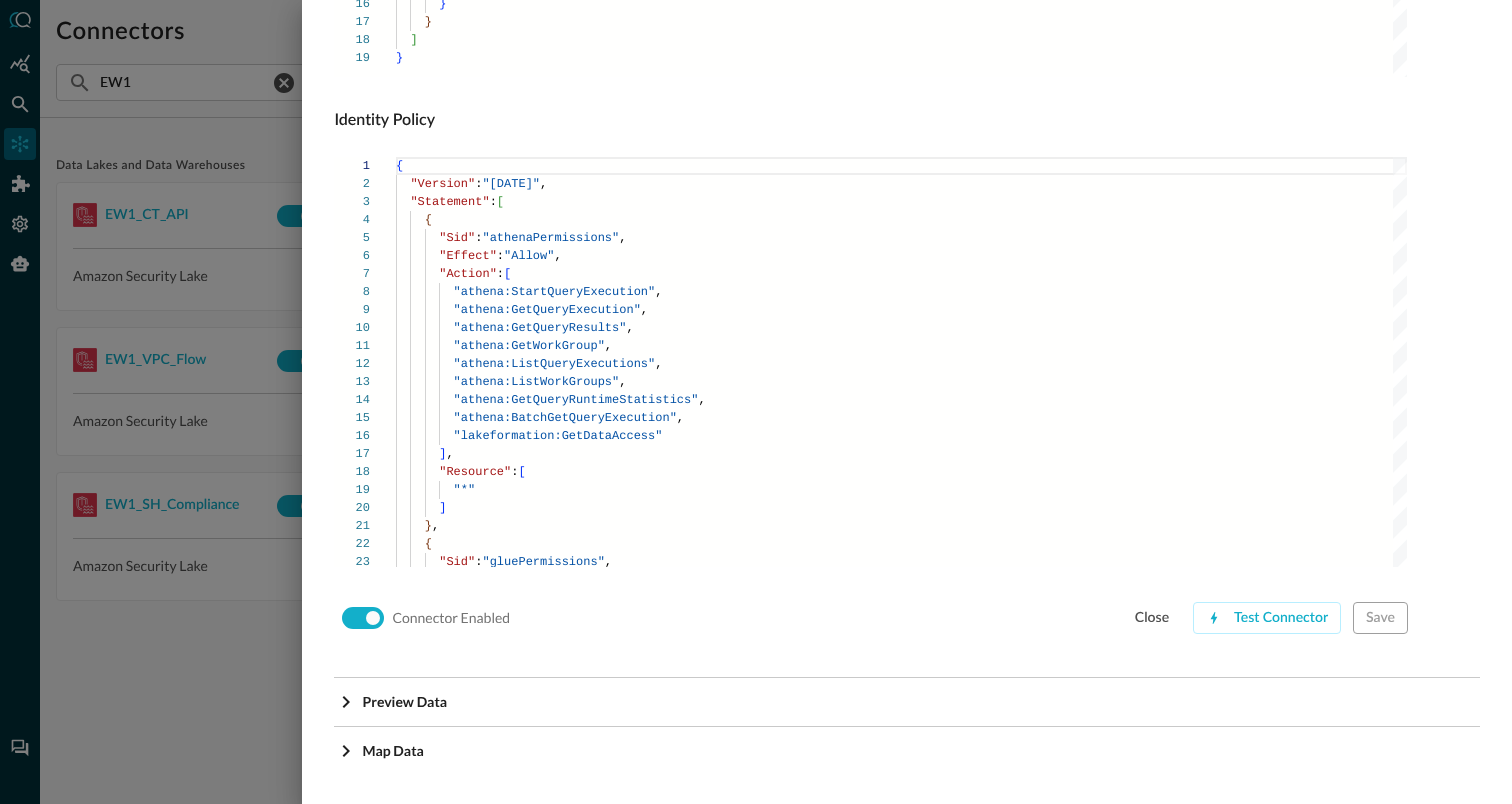 scroll, scrollTop: 1359, scrollLeft: 0, axis: vertical 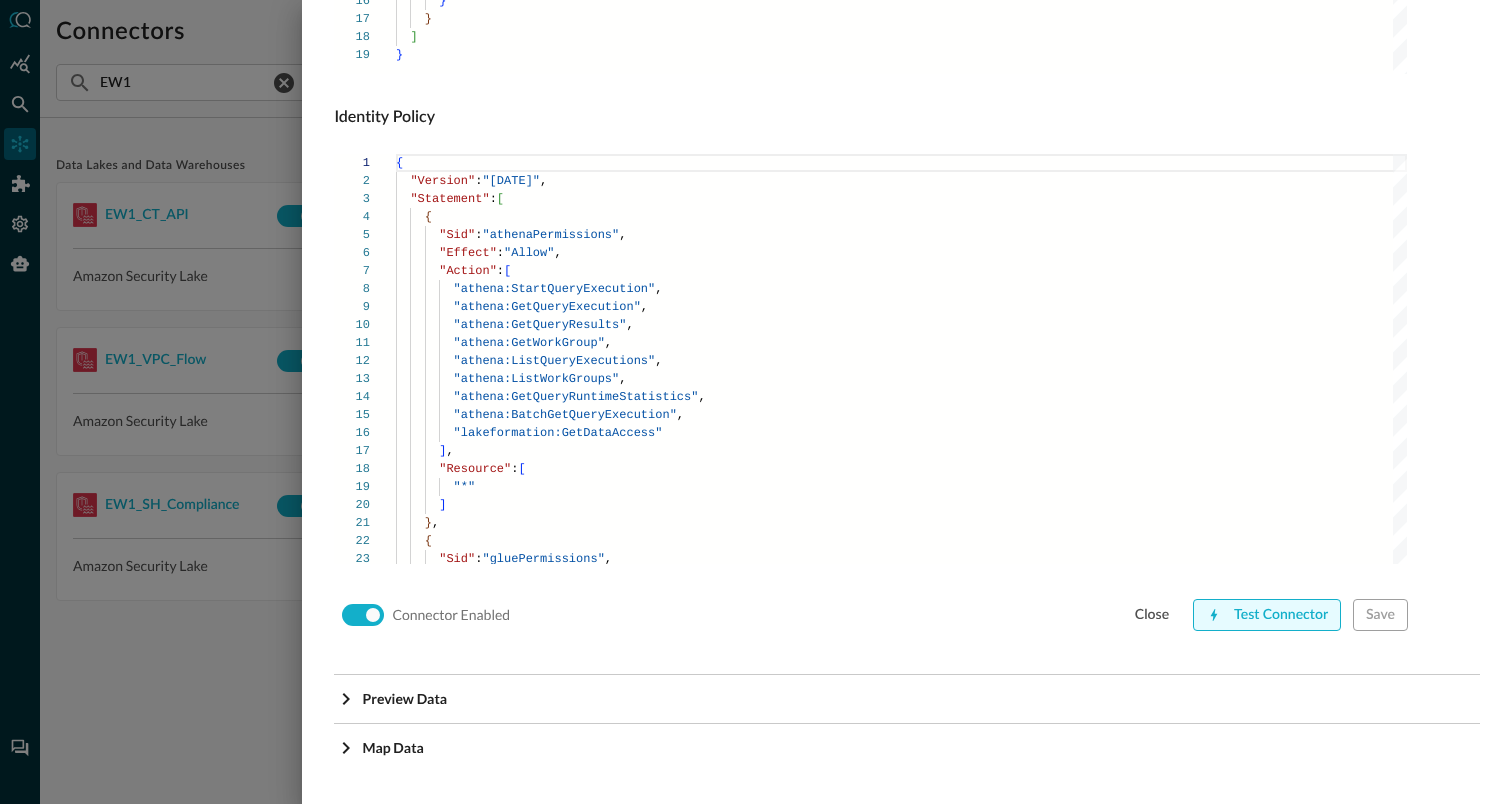 click on "Test Connector" at bounding box center [1267, 615] 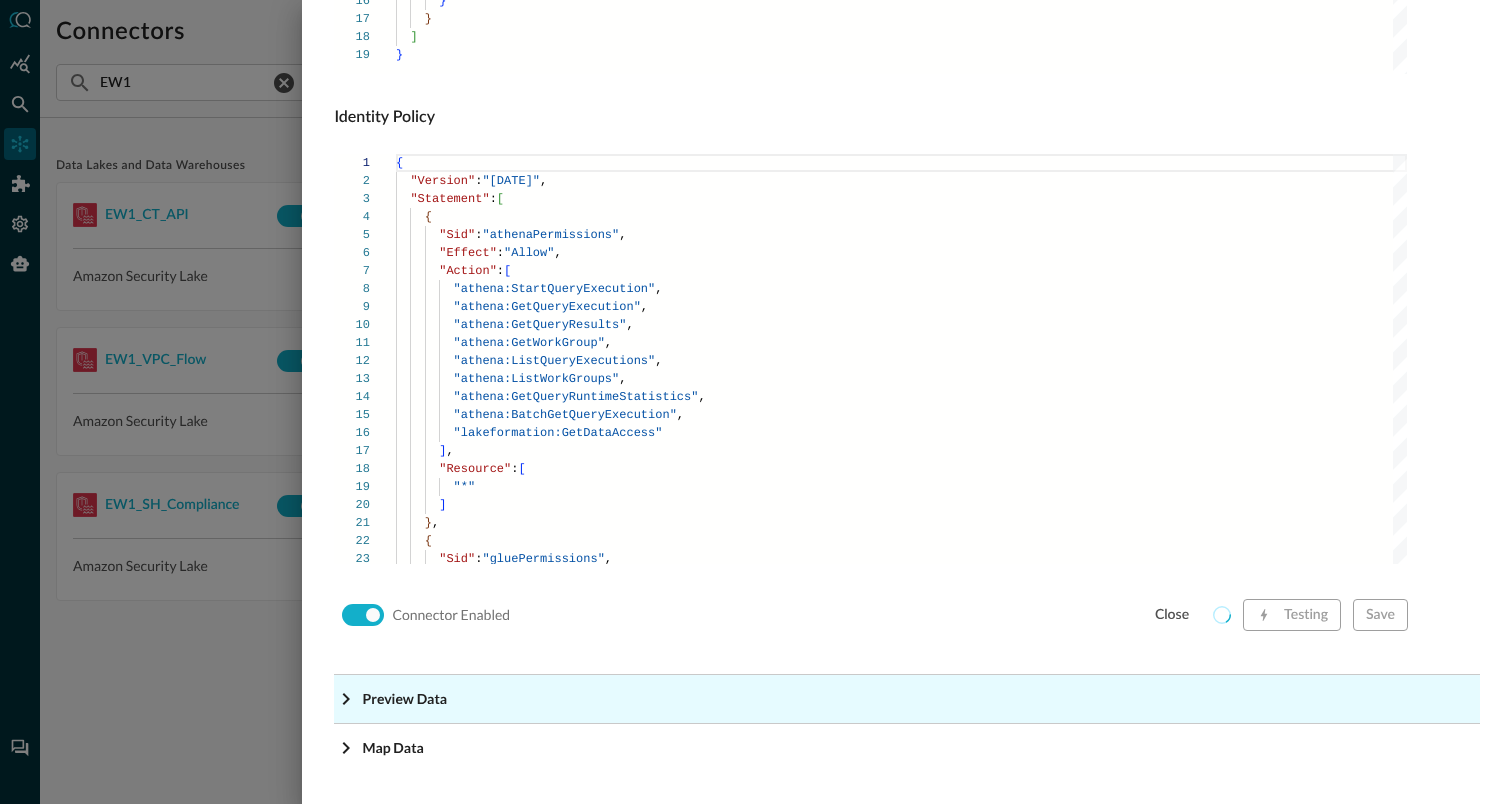 click on "Preview Data" at bounding box center [913, -1118] 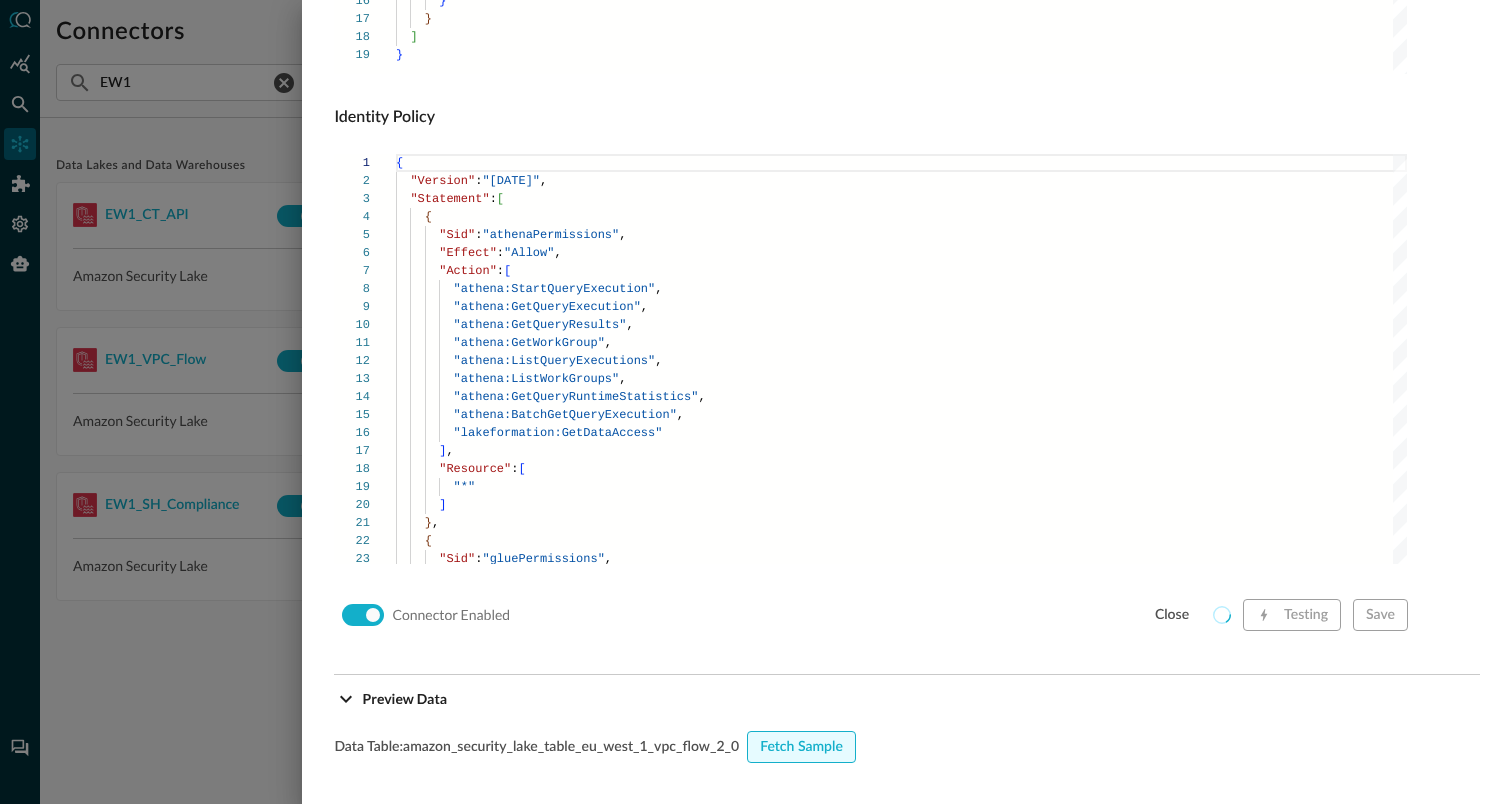 click on "Fetch Sample" at bounding box center [801, 747] 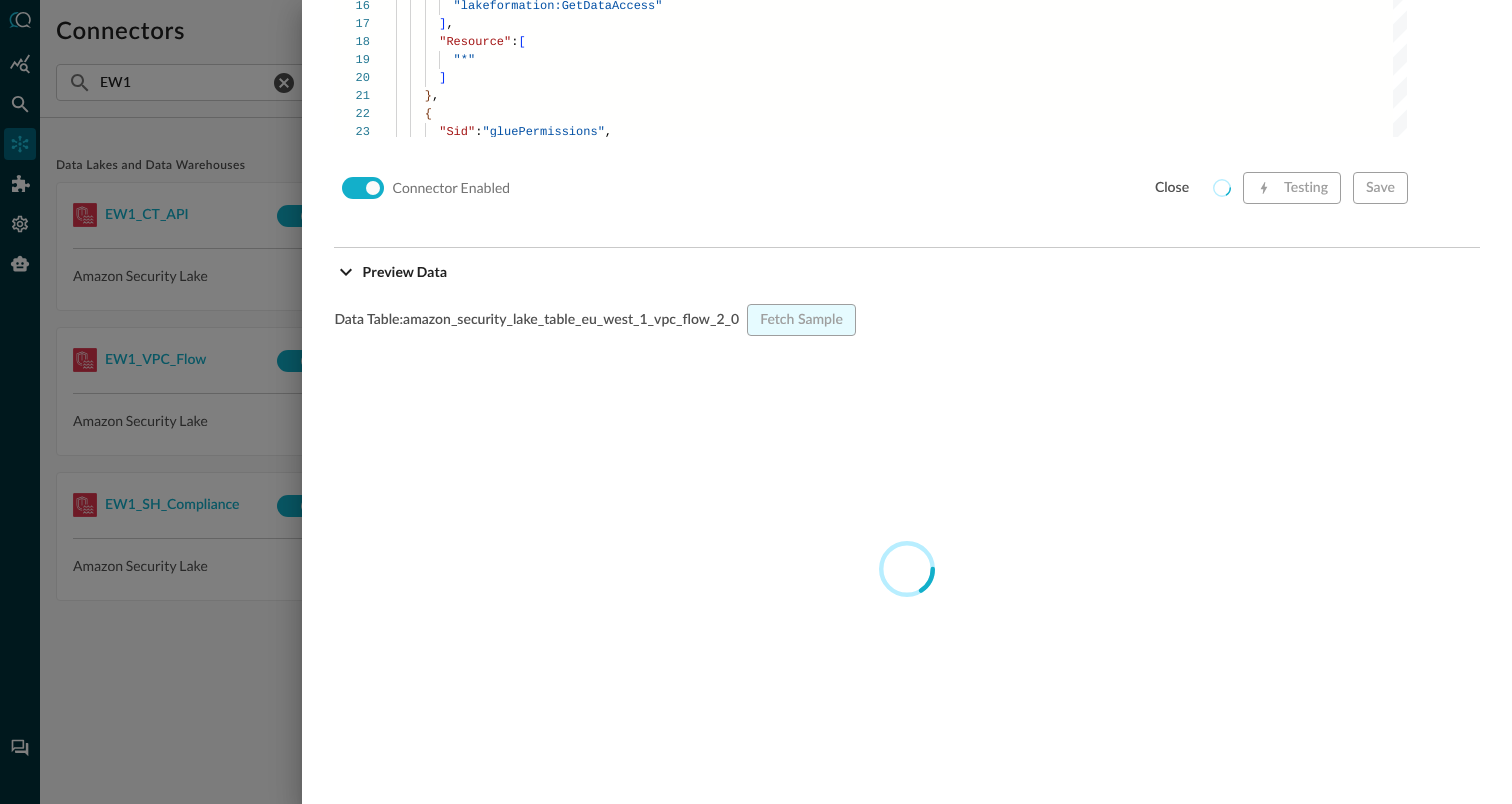scroll, scrollTop: 1790, scrollLeft: 0, axis: vertical 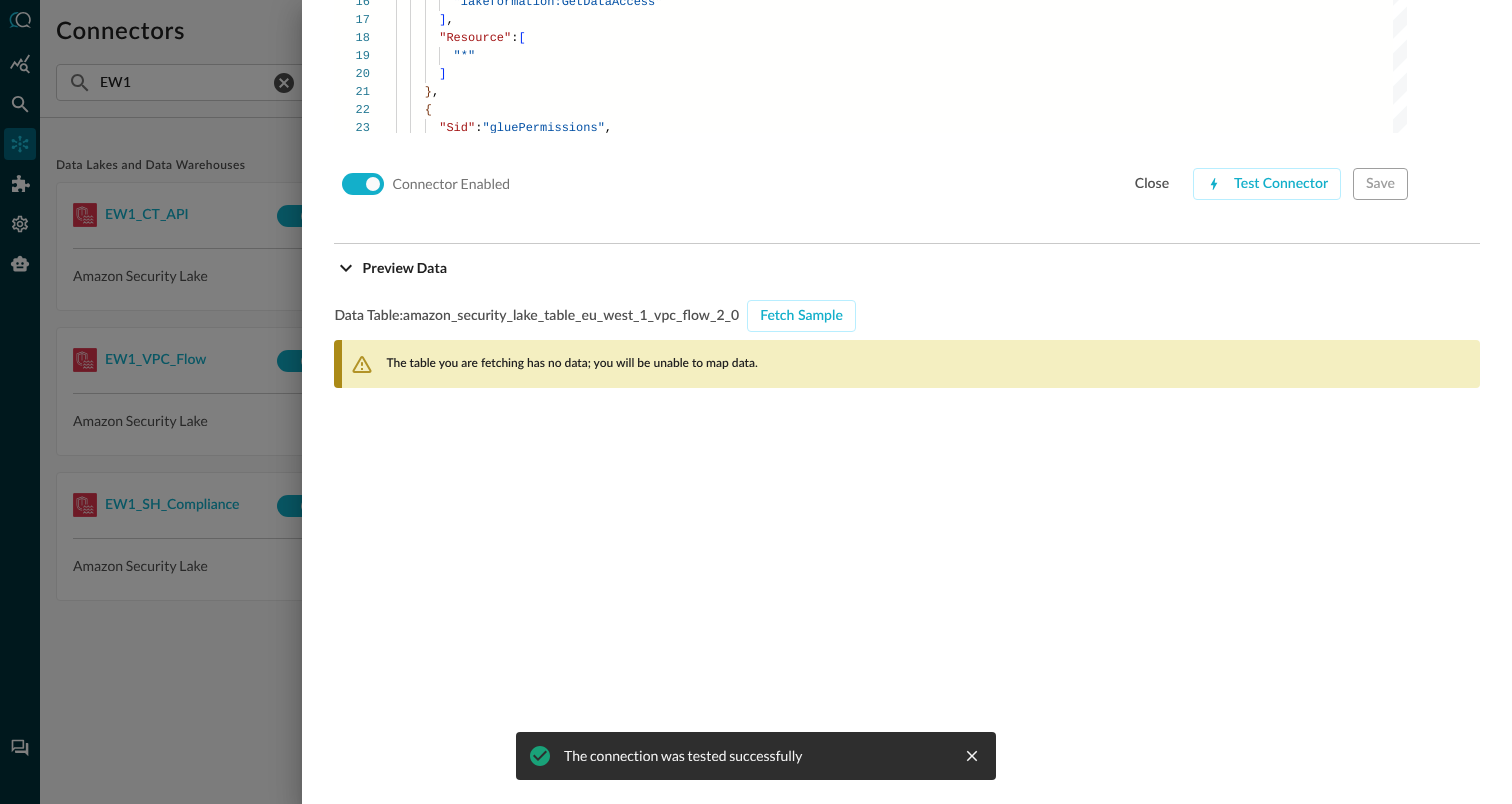 click at bounding box center [756, 402] 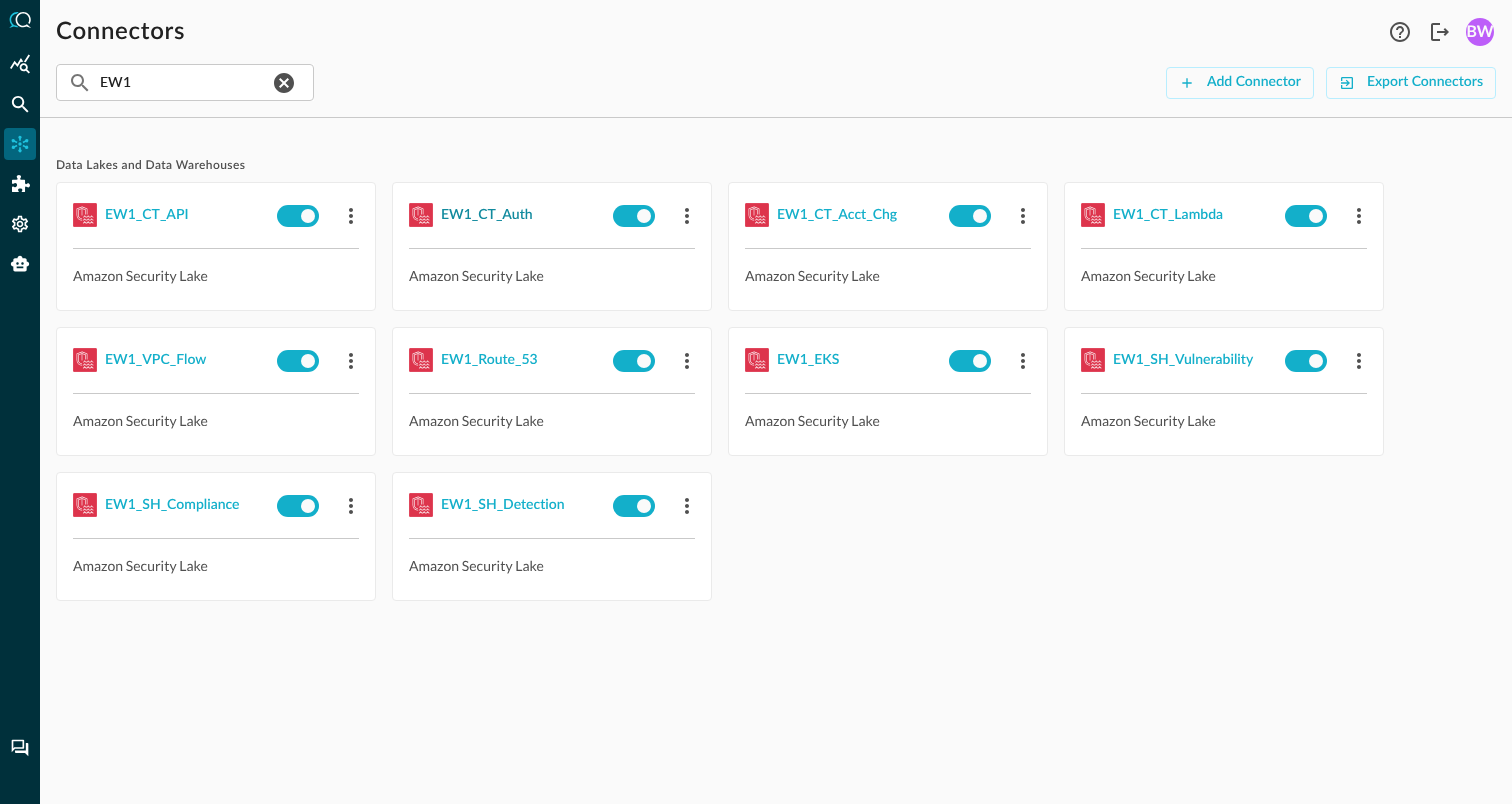 click on "EW1_CT_Auth" at bounding box center [487, 215] 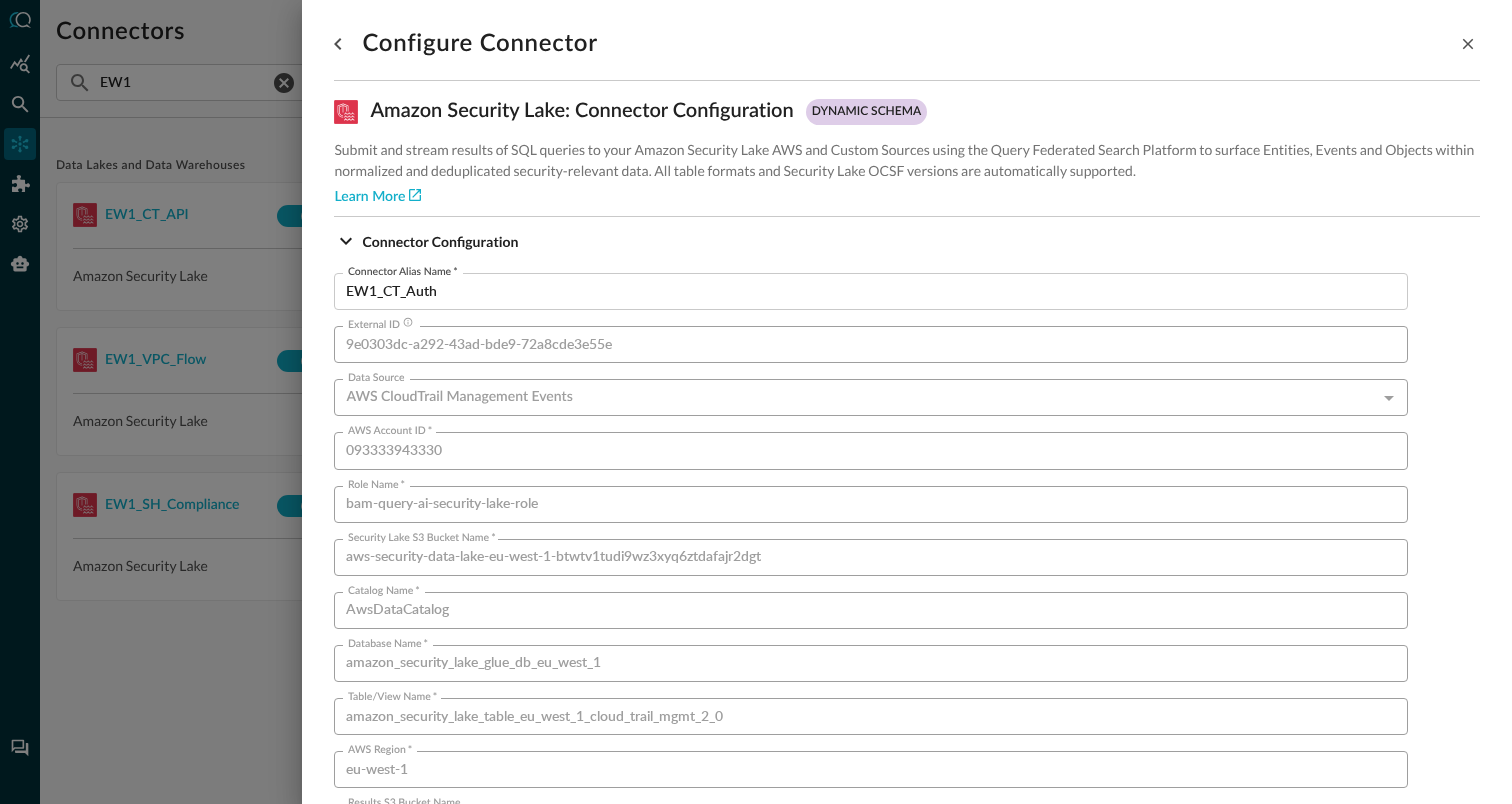 scroll, scrollTop: 1359, scrollLeft: 0, axis: vertical 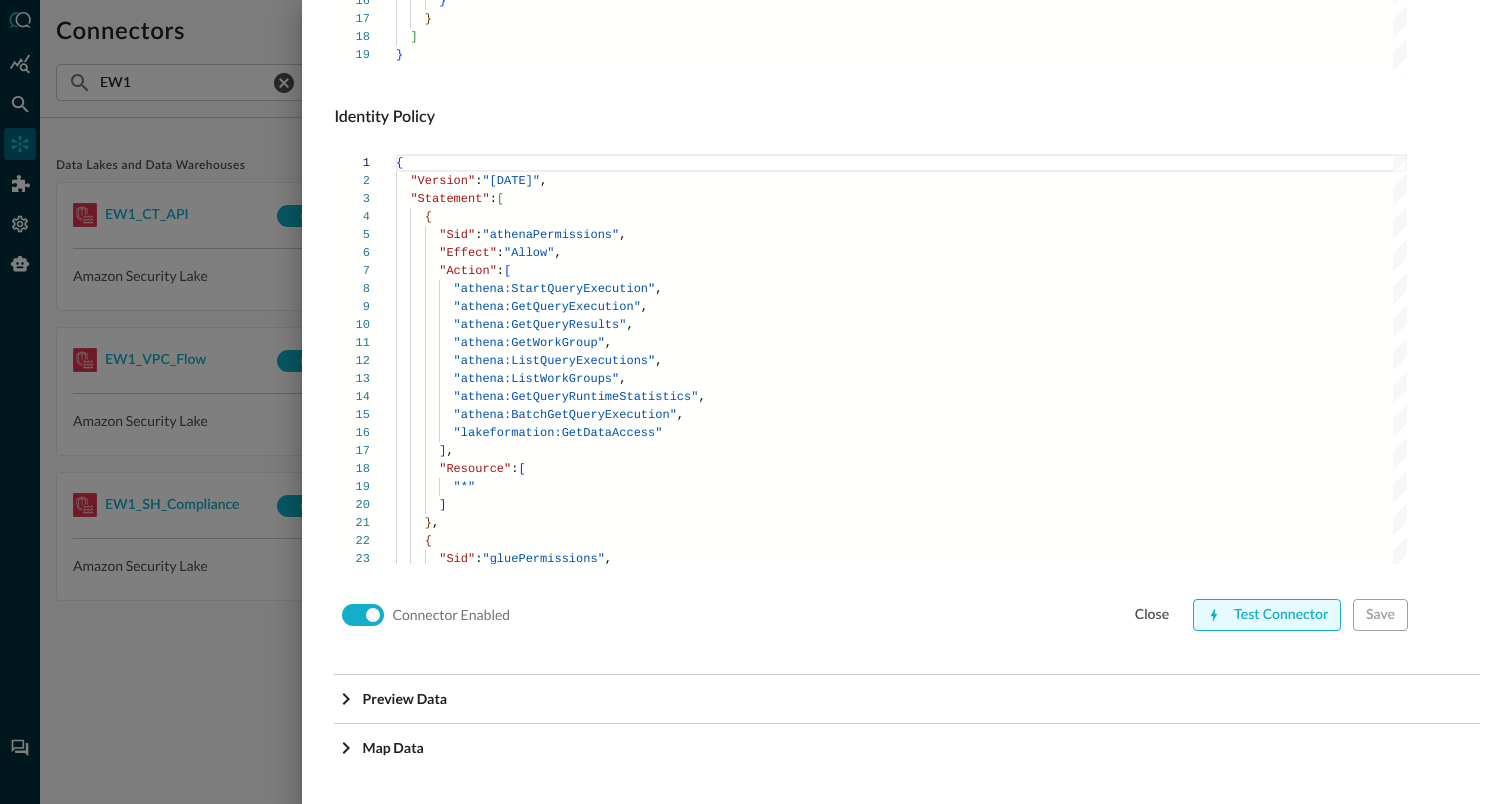 click on "Test Connector" at bounding box center [1267, 615] 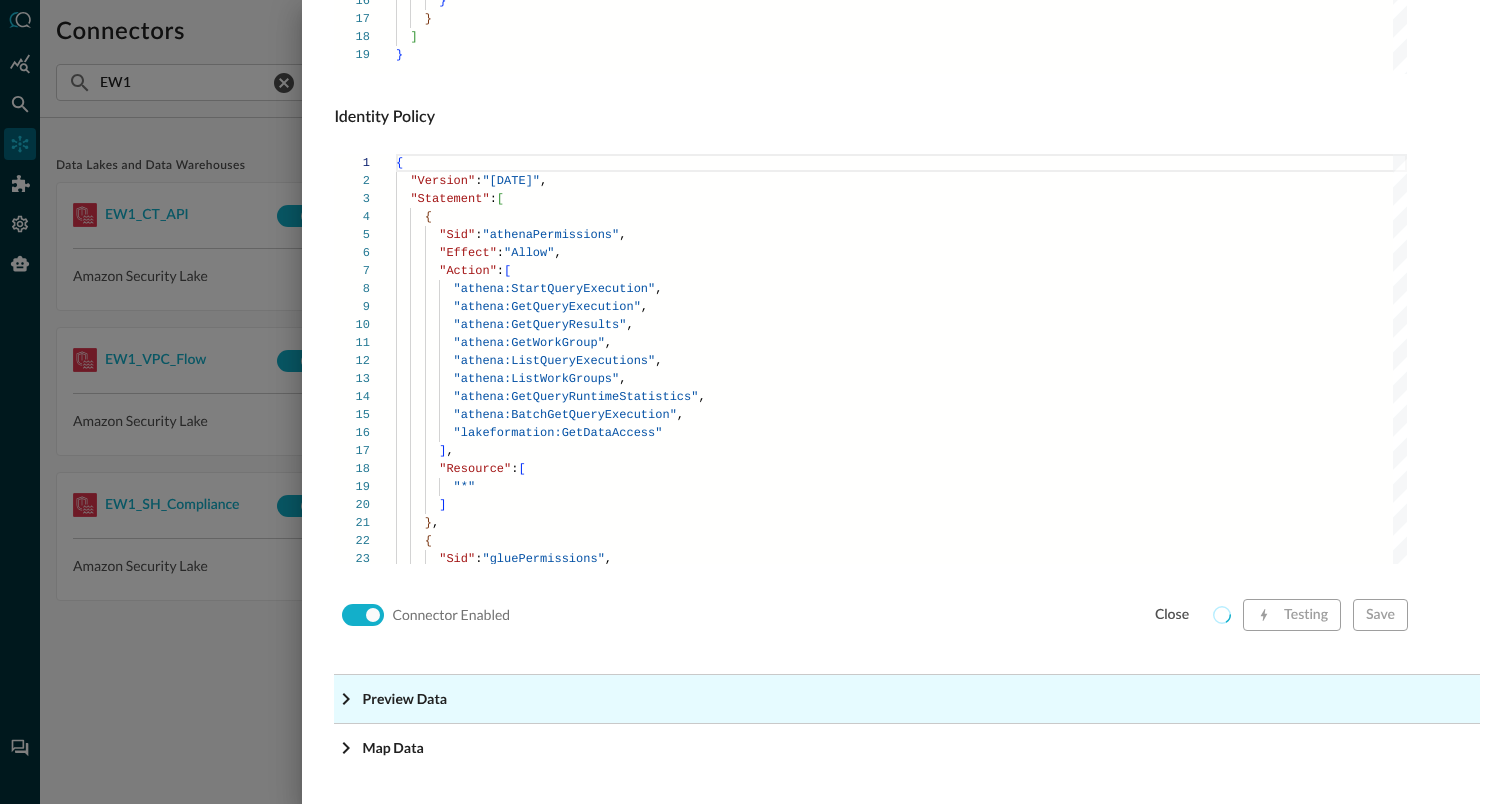click on "Preview Data" at bounding box center [913, -1118] 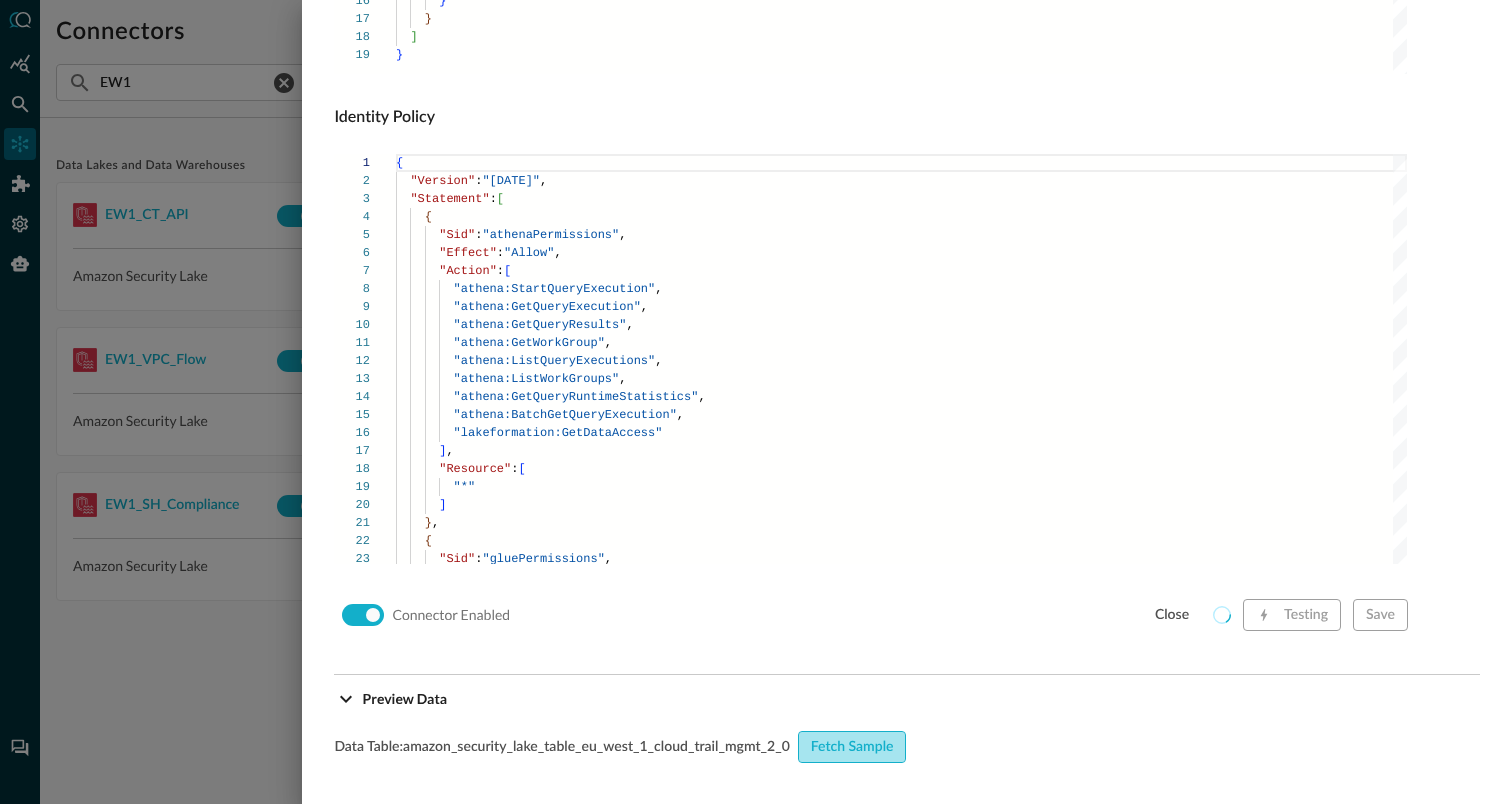 click on "Fetch Sample" at bounding box center (852, 747) 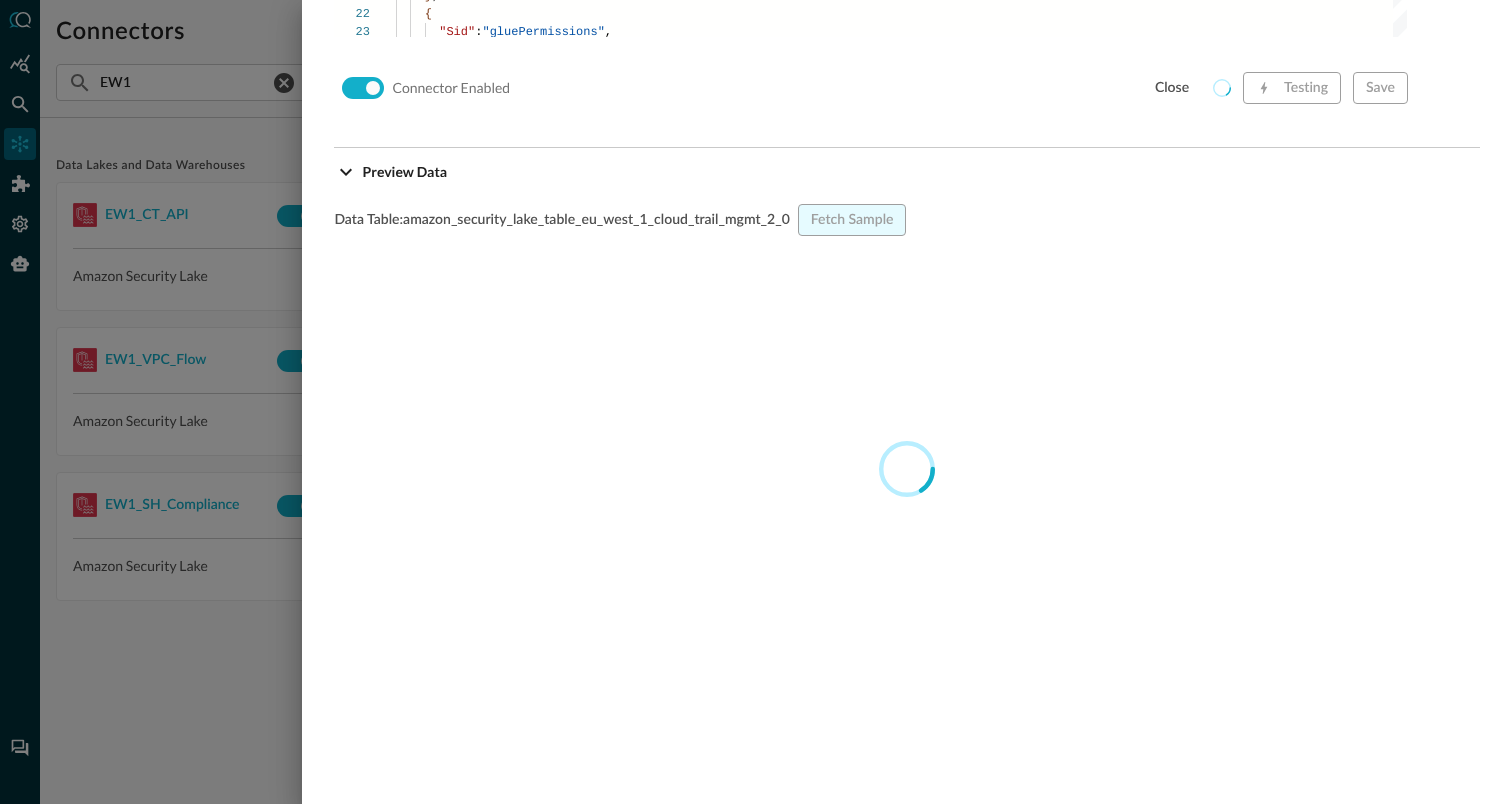 scroll, scrollTop: 1878, scrollLeft: 0, axis: vertical 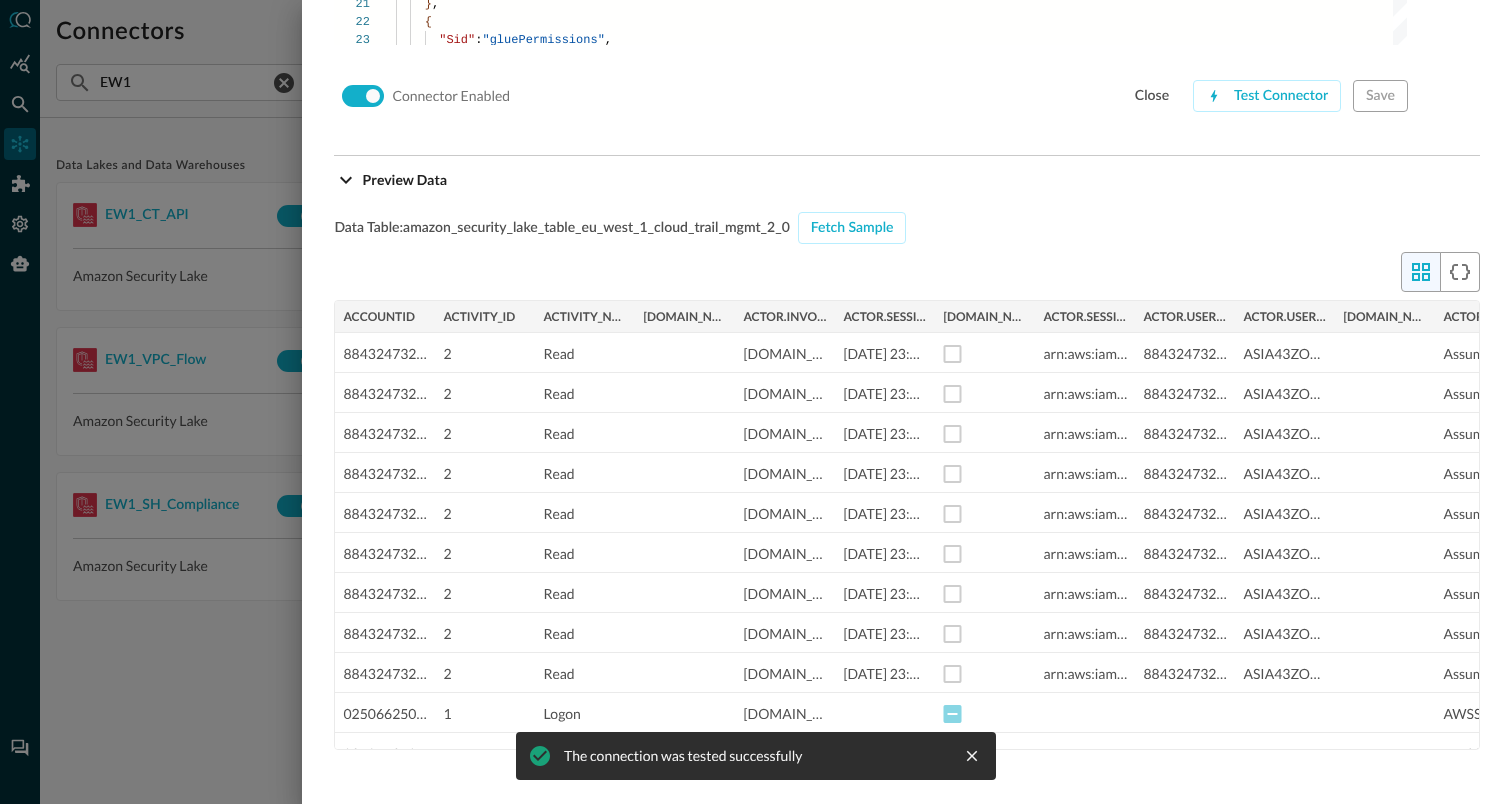 click at bounding box center (756, 402) 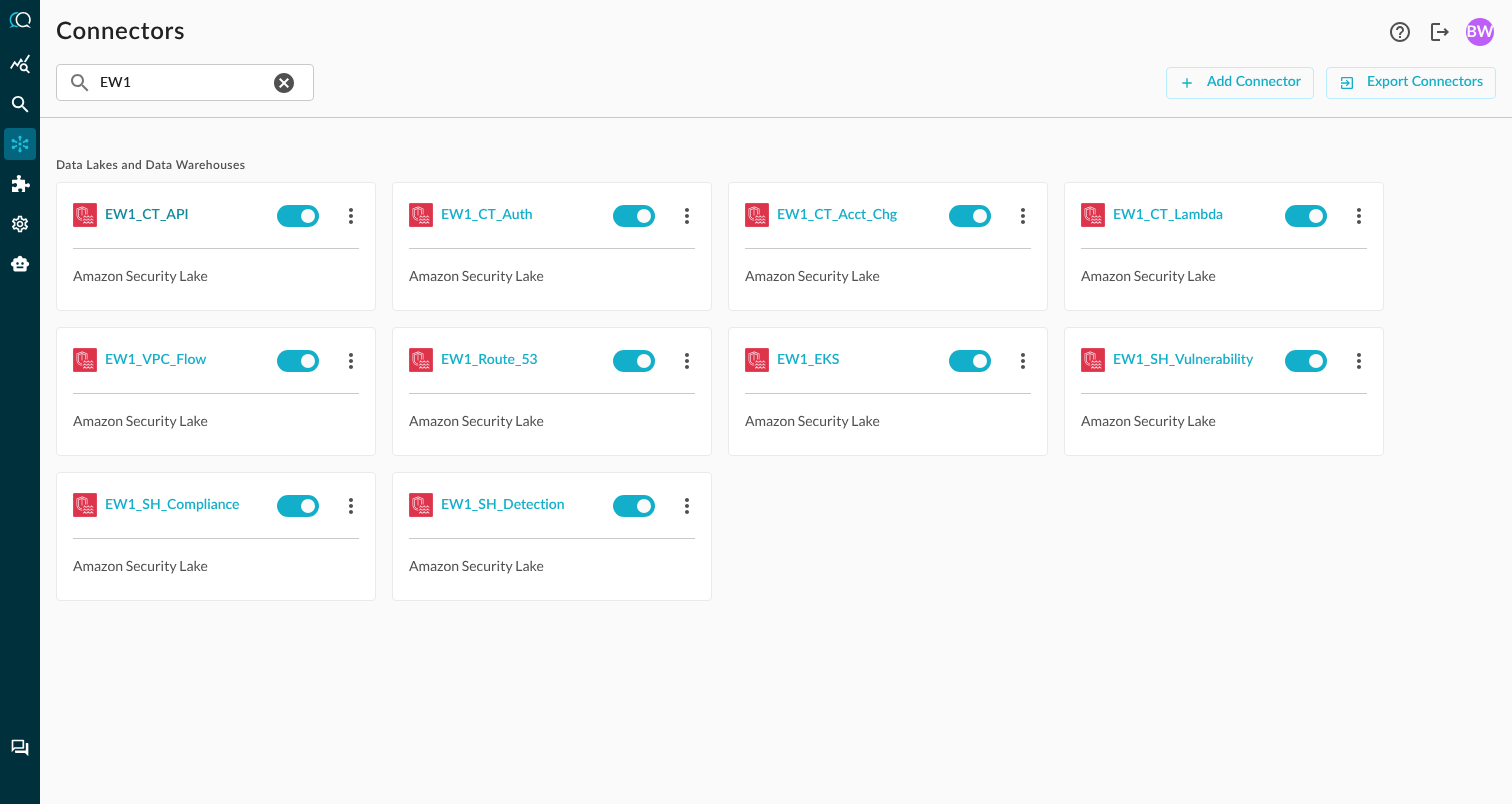 click on "EW1_CT_API" at bounding box center (147, 215) 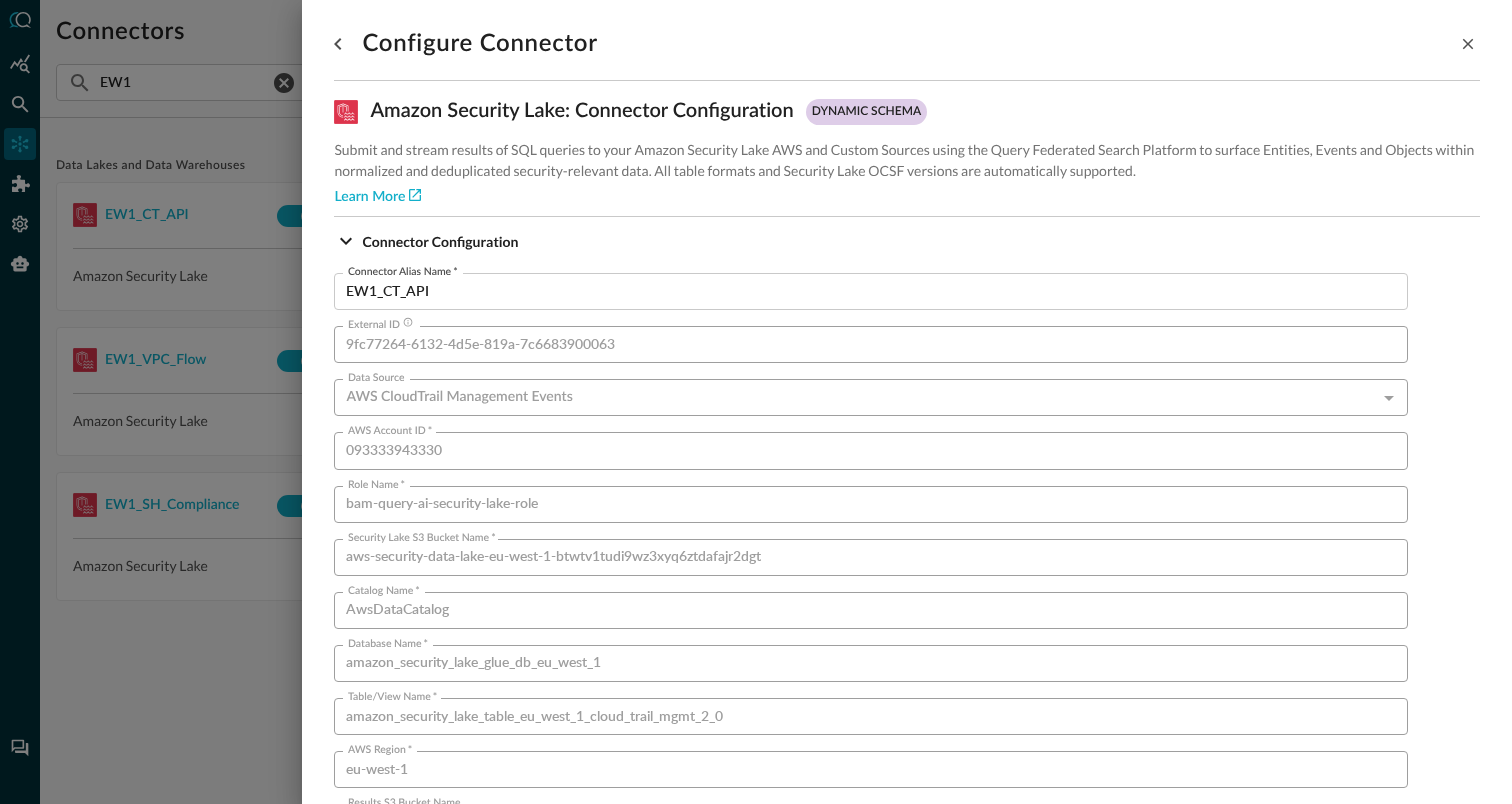scroll, scrollTop: 1359, scrollLeft: 0, axis: vertical 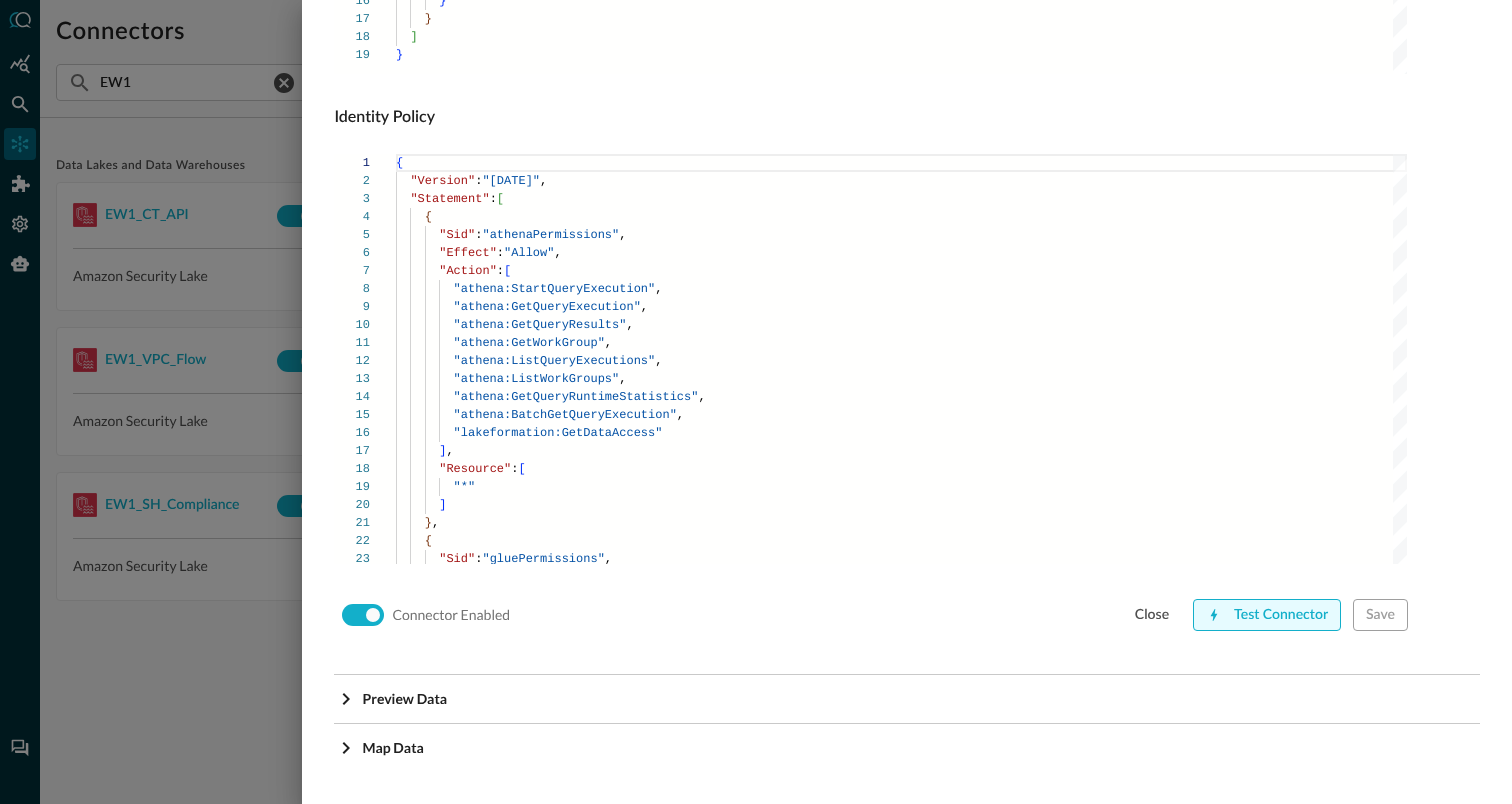 click on "Test Connector" at bounding box center (1267, 615) 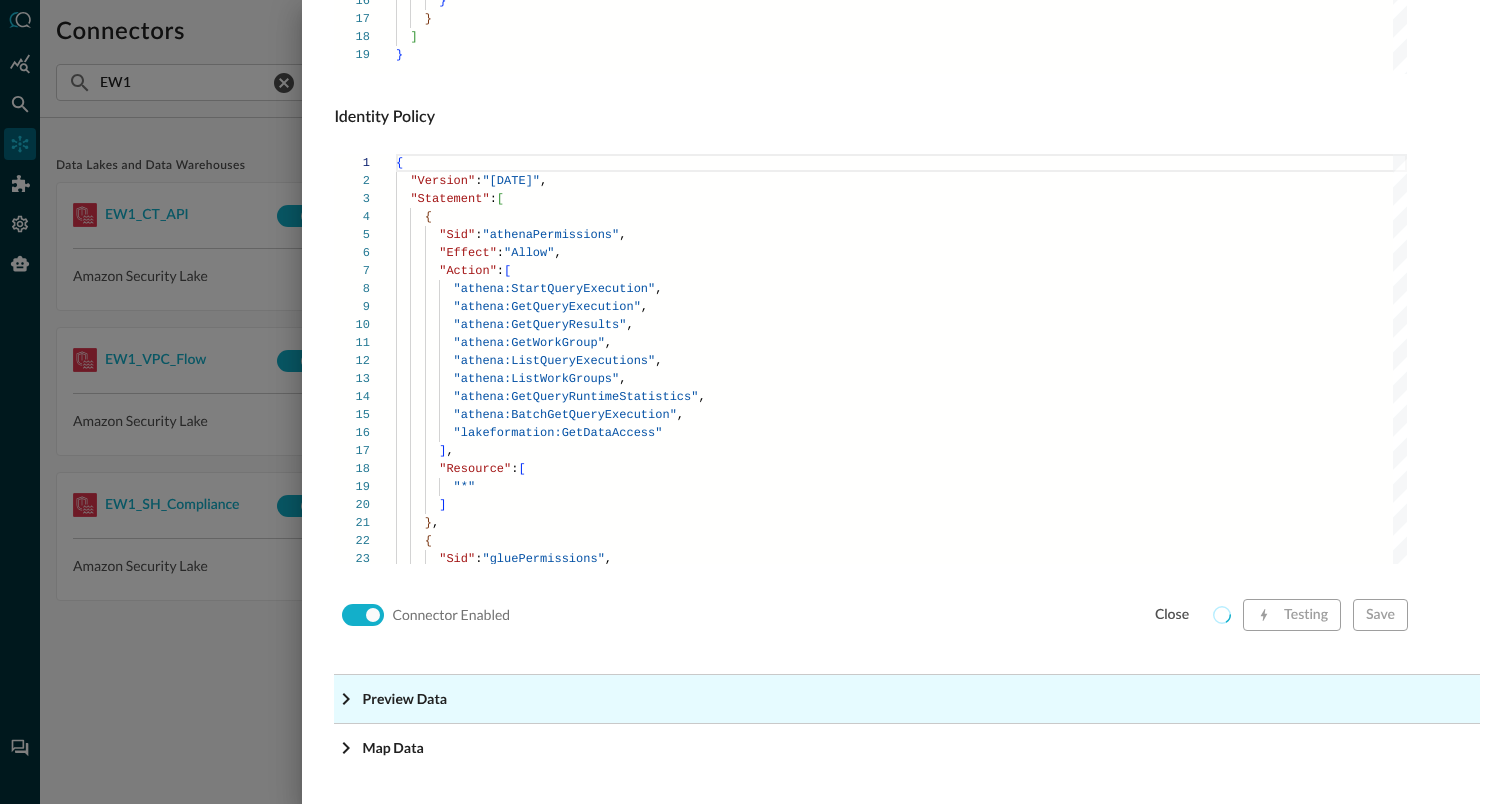 click on "Preview Data" at bounding box center (913, -1118) 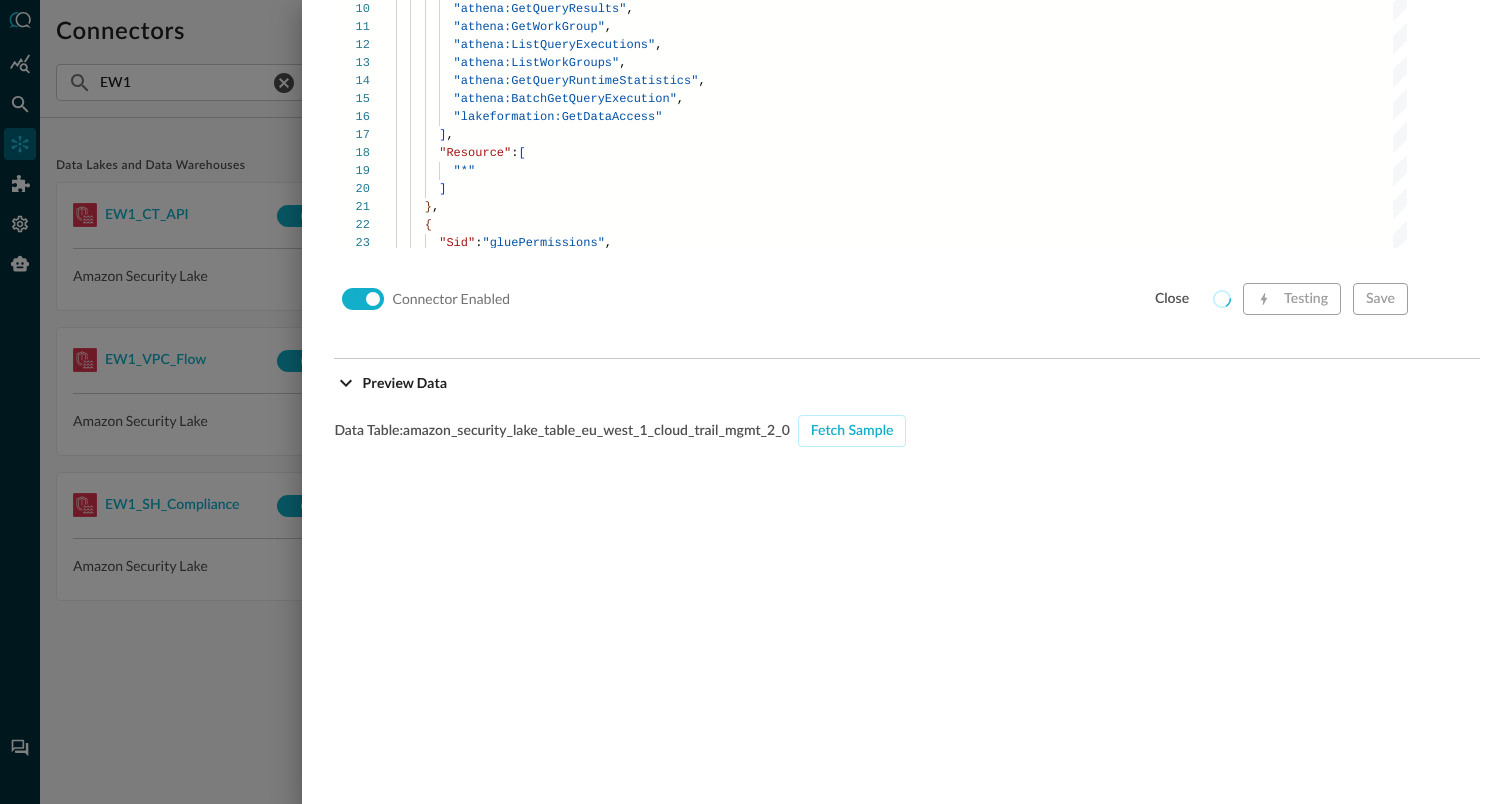 scroll, scrollTop: 1685, scrollLeft: 0, axis: vertical 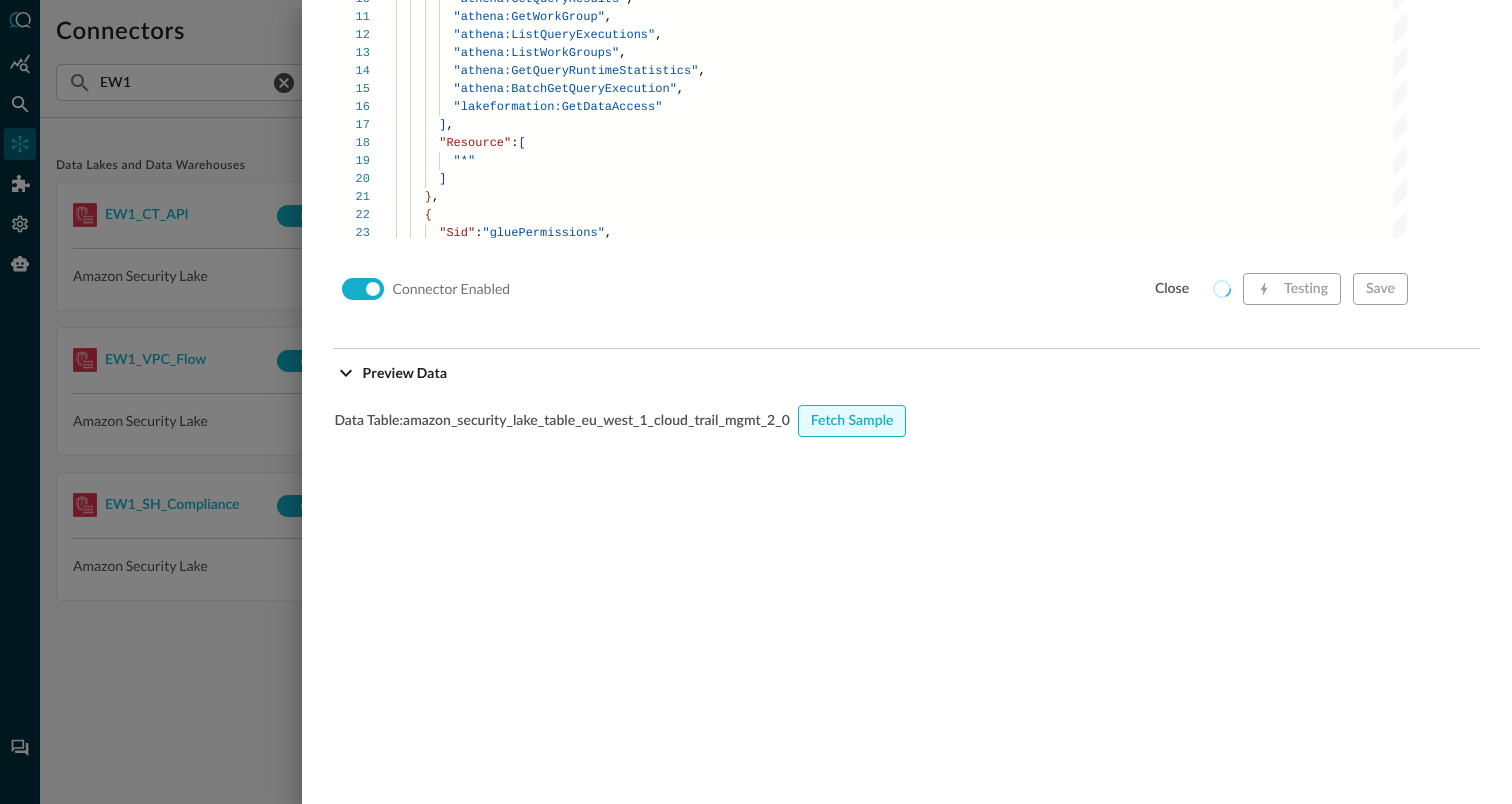 click on "Fetch Sample" at bounding box center (852, 421) 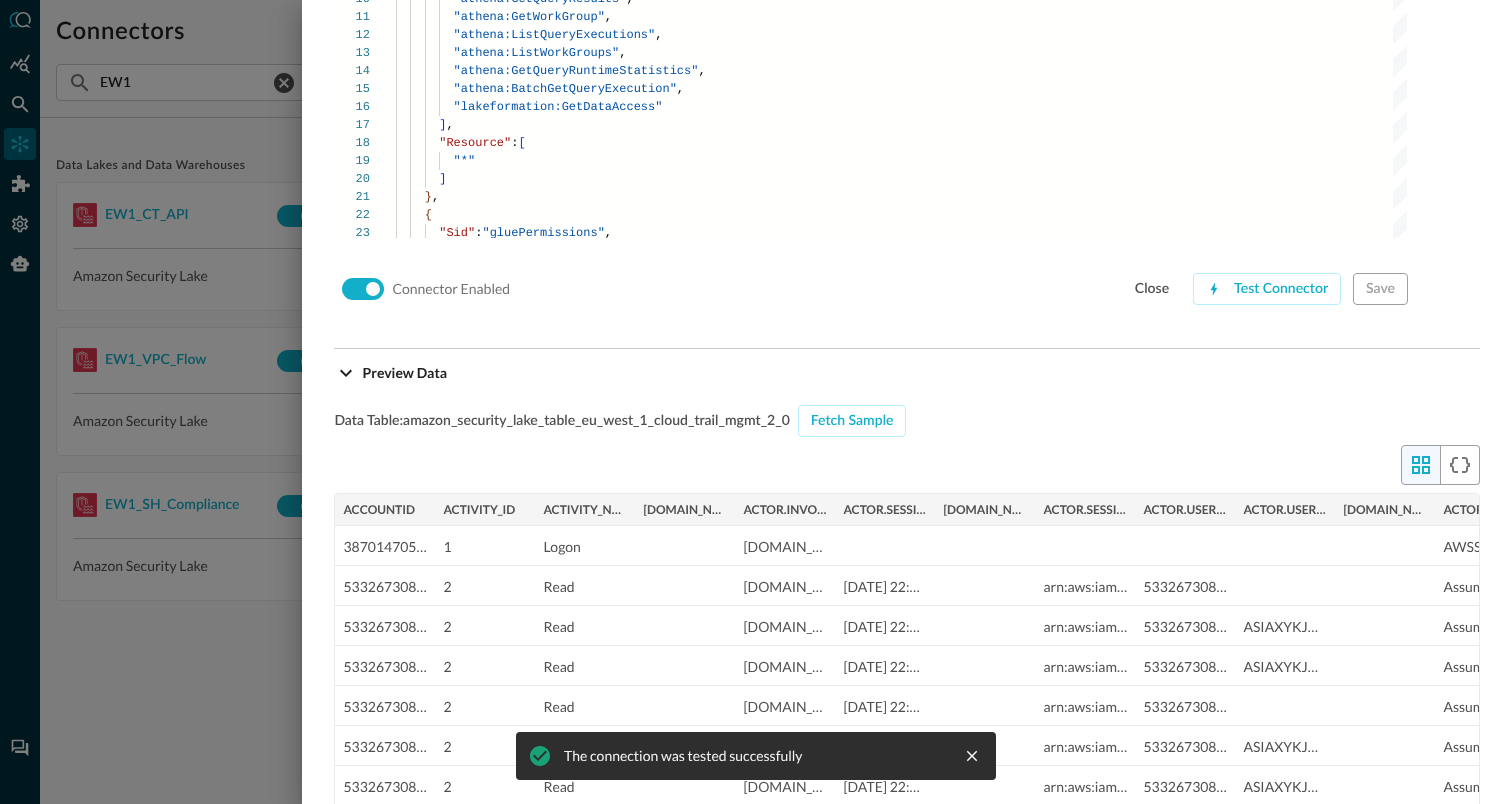 click at bounding box center (756, 402) 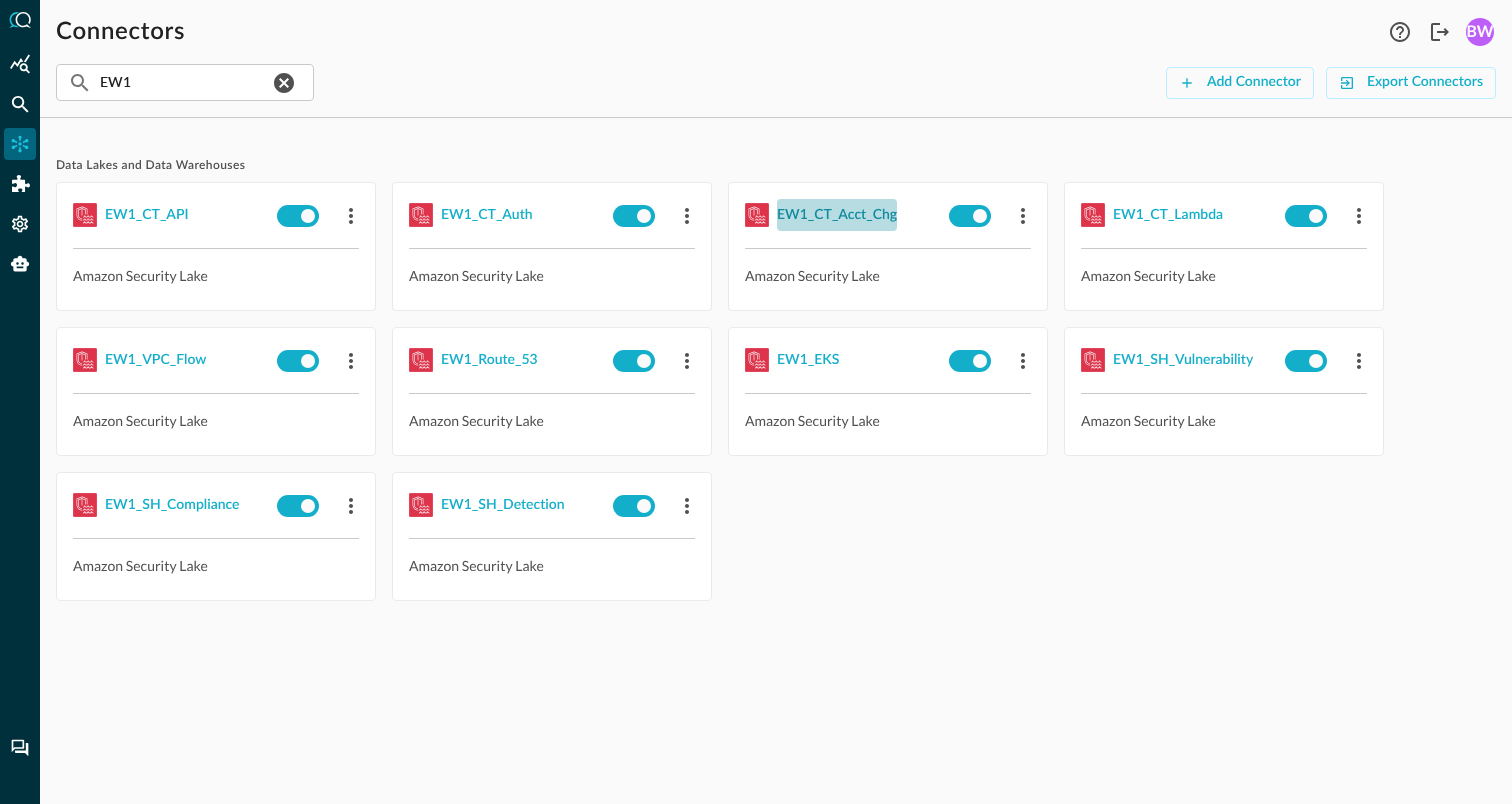 click on "EW1_CT_Acct_Chg" at bounding box center (837, 215) 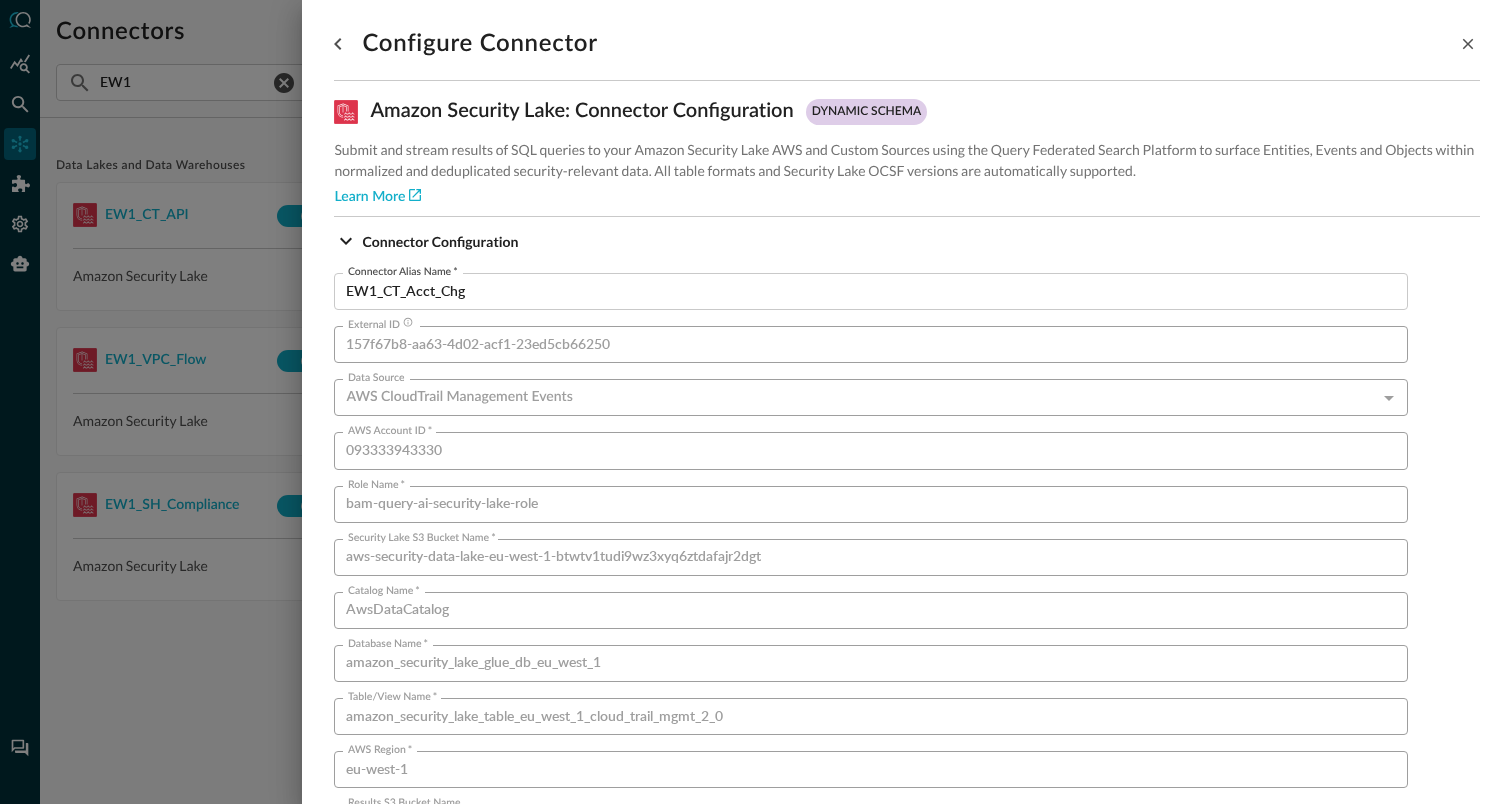 scroll, scrollTop: 1359, scrollLeft: 0, axis: vertical 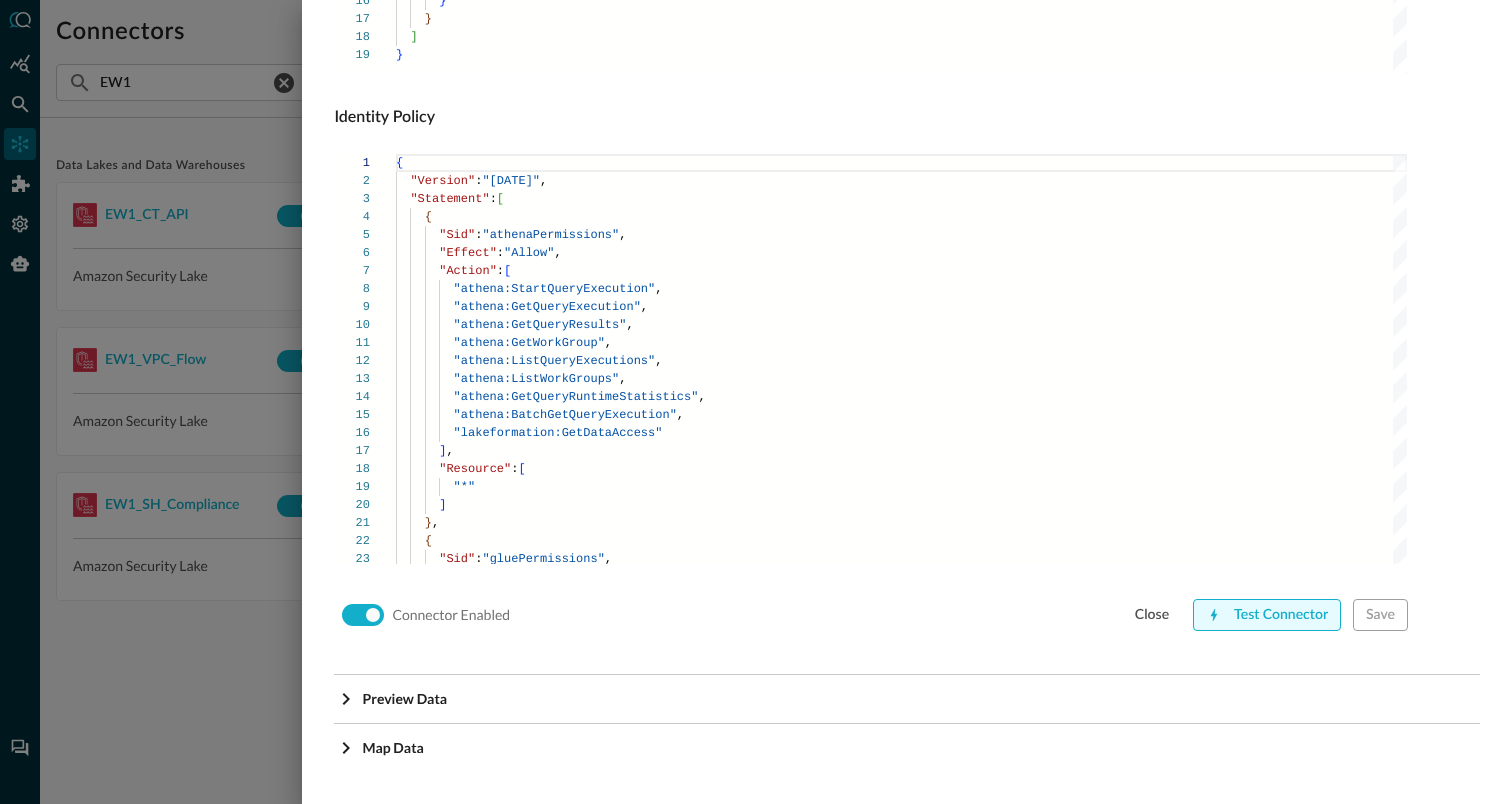 click on "Test Connector" at bounding box center (1267, 615) 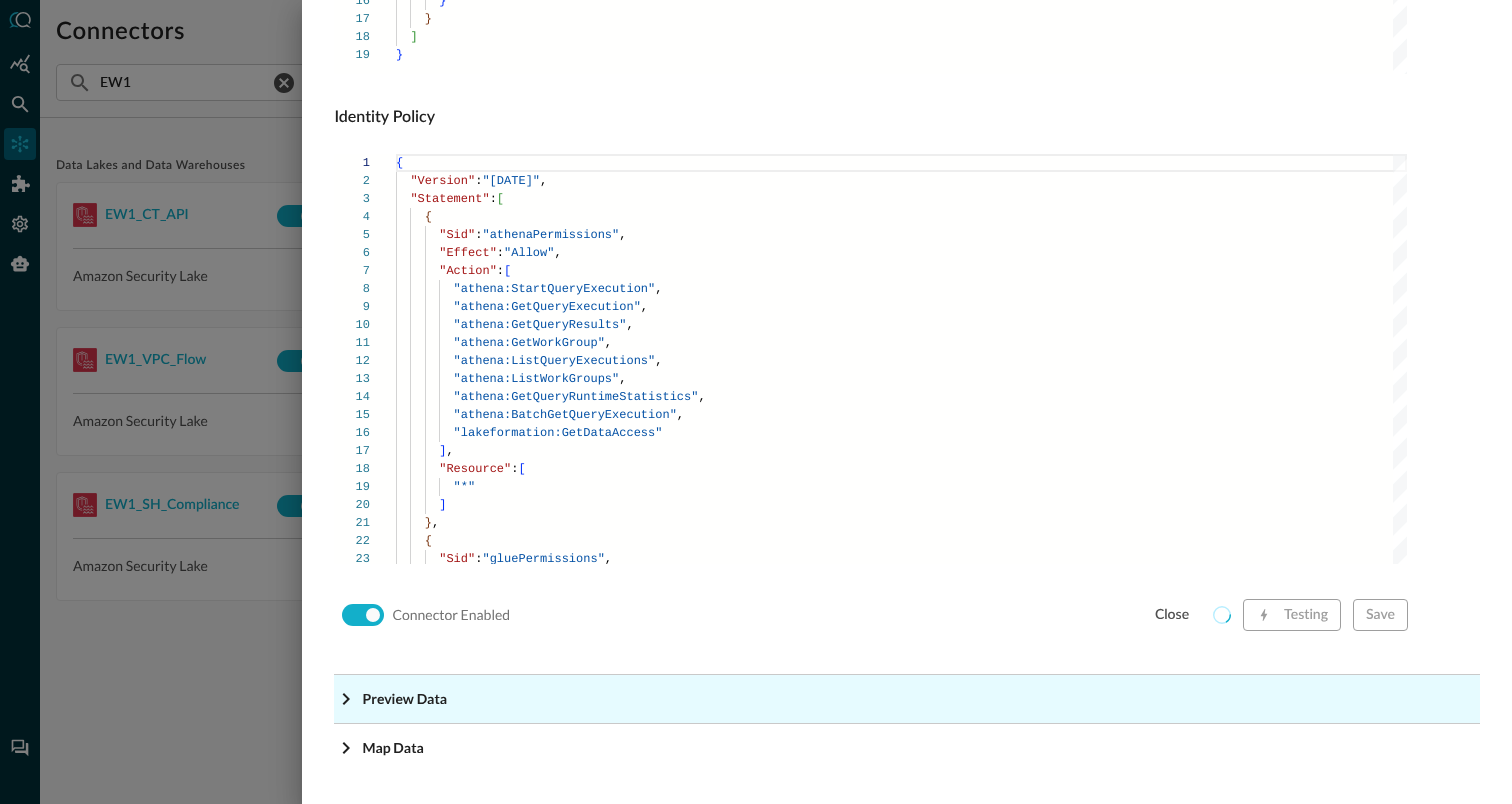click on "Preview Data" at bounding box center [913, -1118] 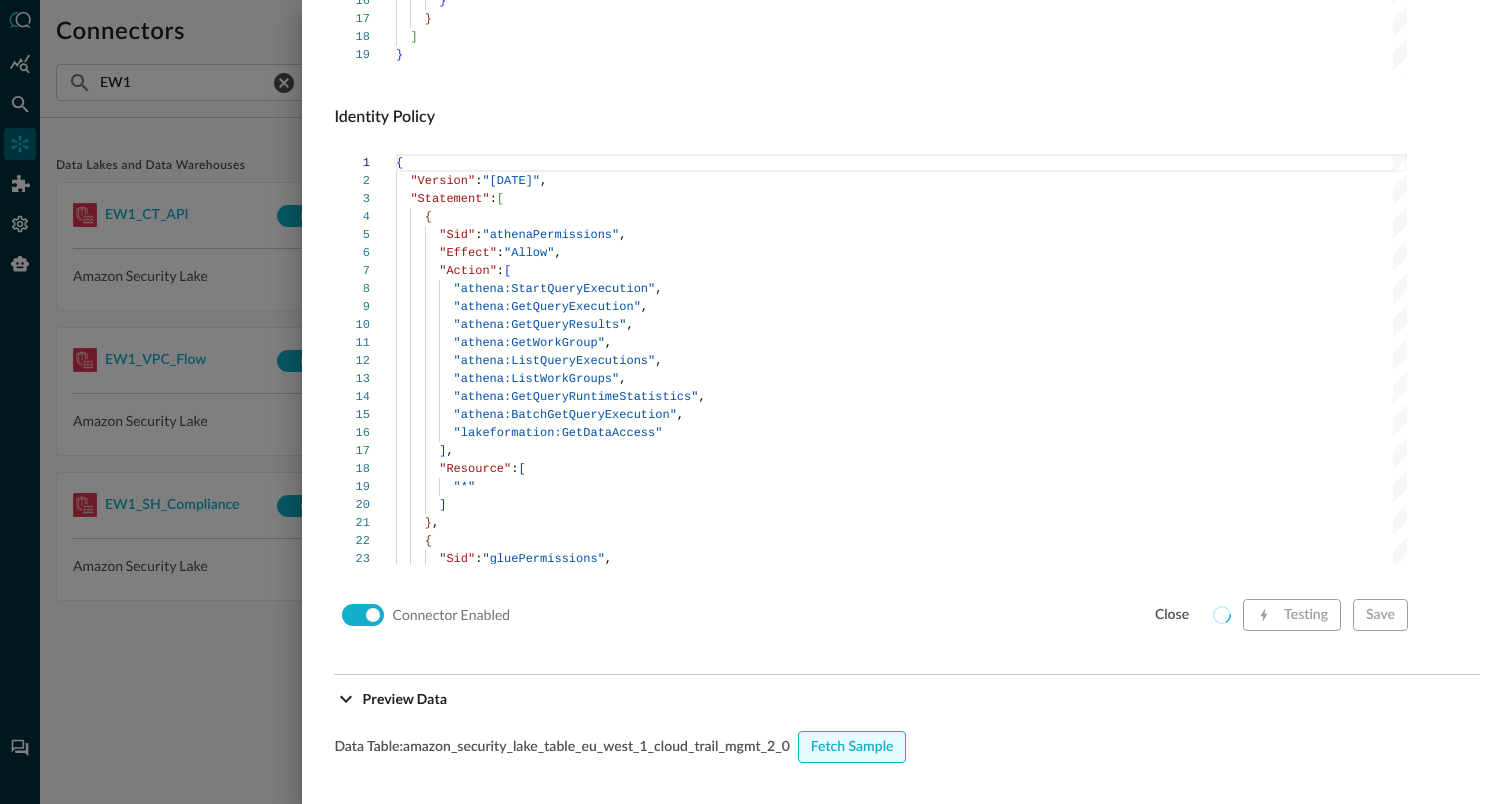 click on "Fetch Sample" at bounding box center (852, 747) 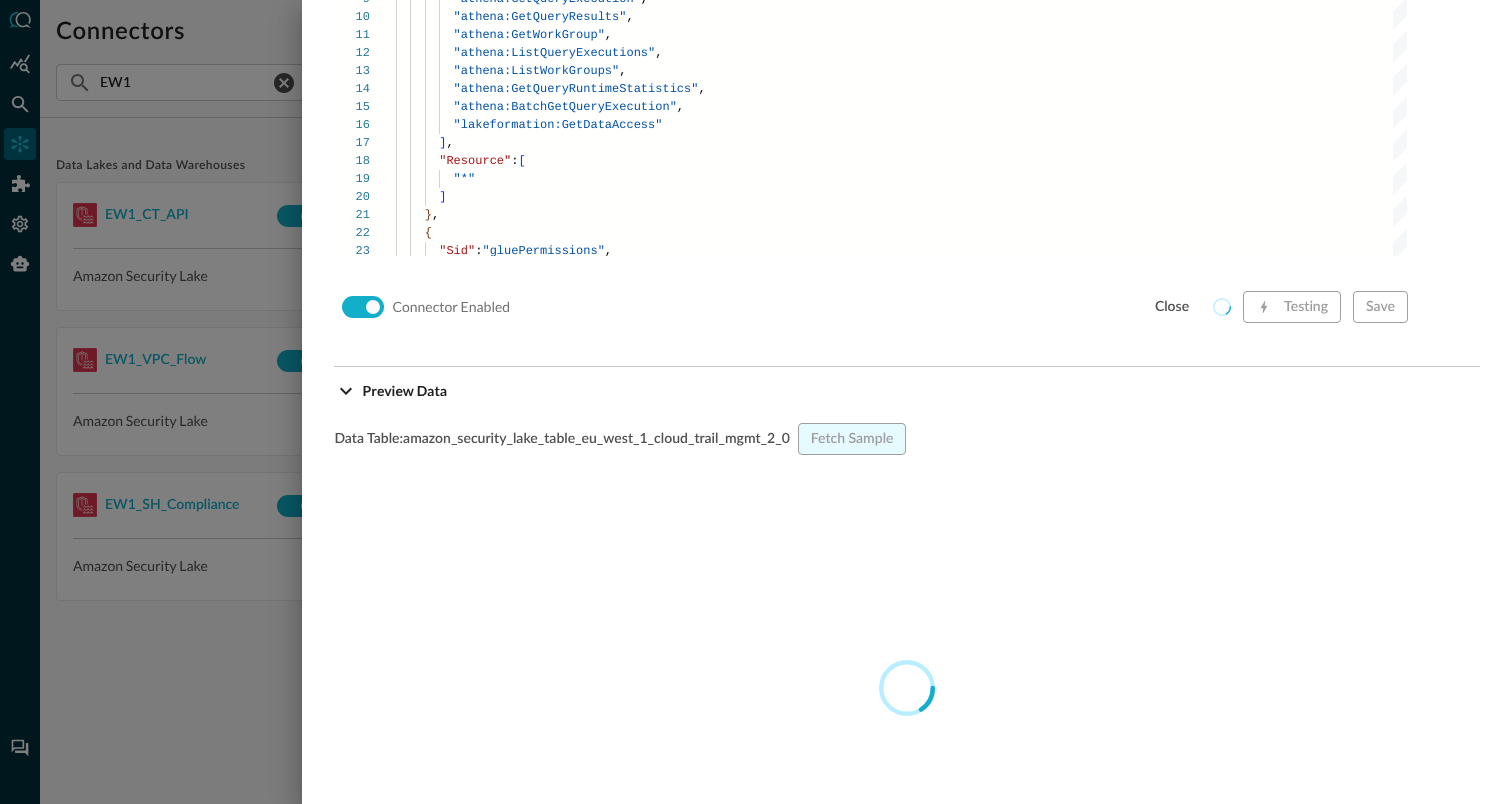 scroll, scrollTop: 1697, scrollLeft: 0, axis: vertical 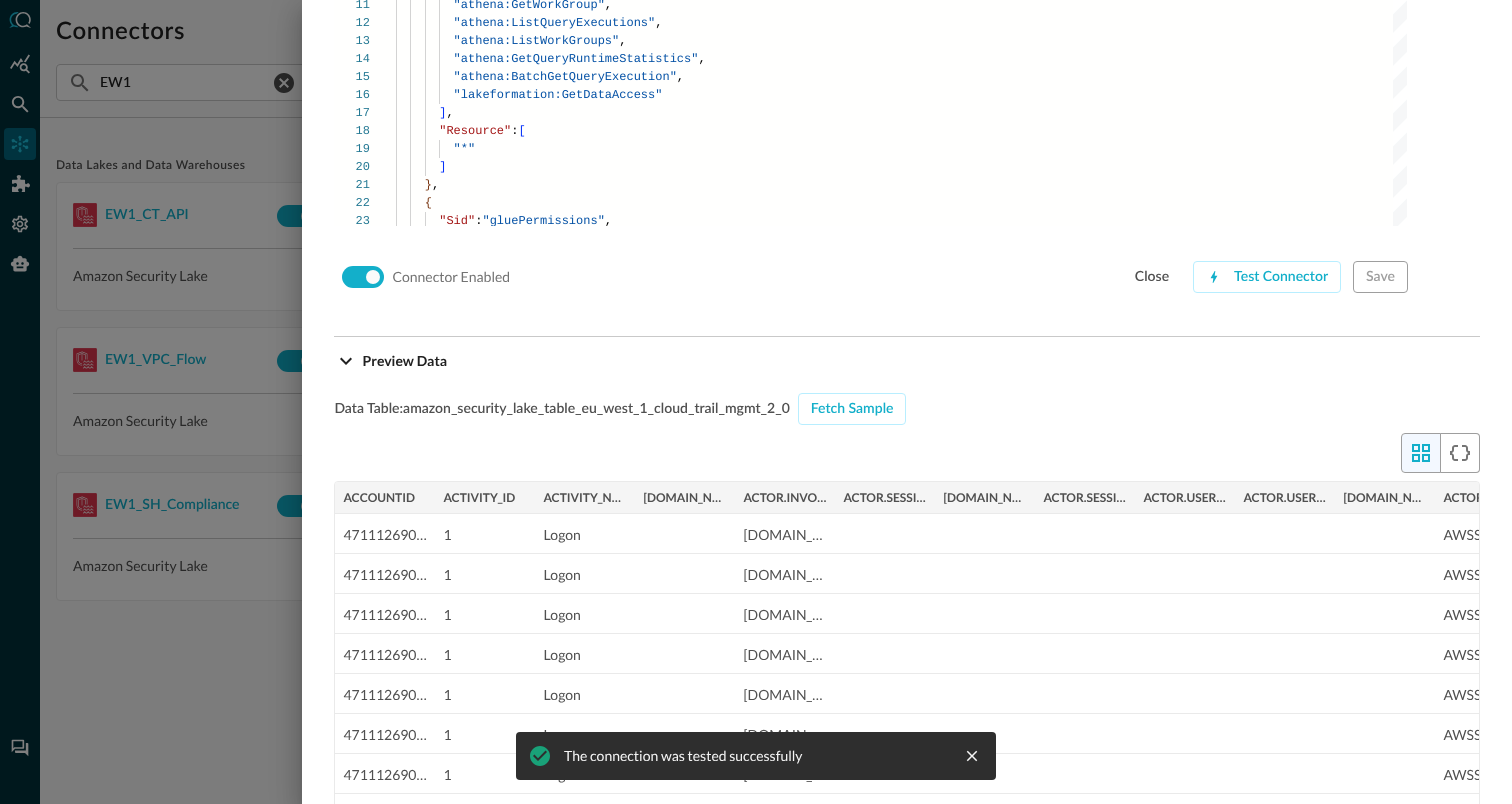 click at bounding box center (756, 402) 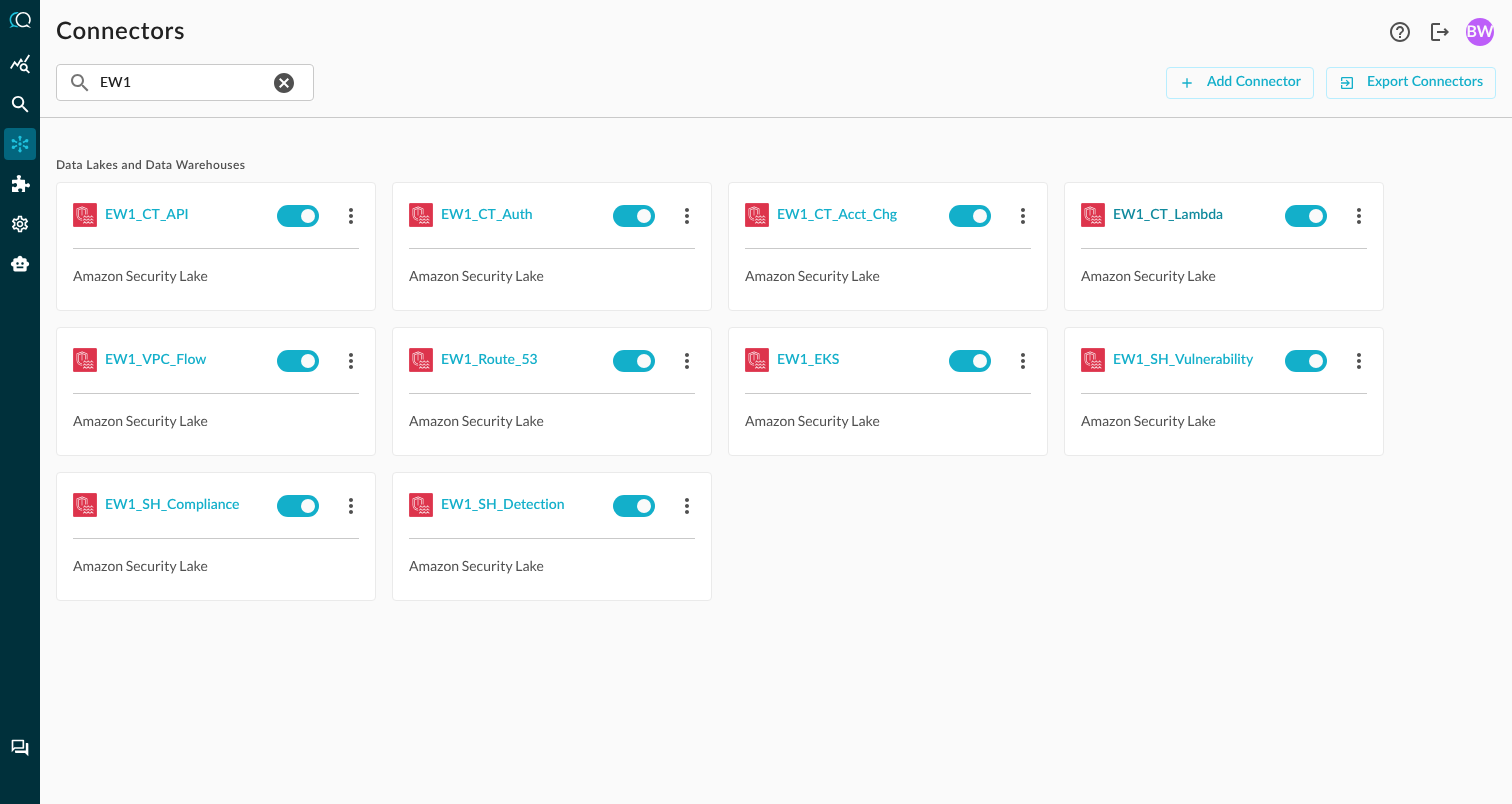 click on "EW1_CT_Lambda" at bounding box center [1168, 215] 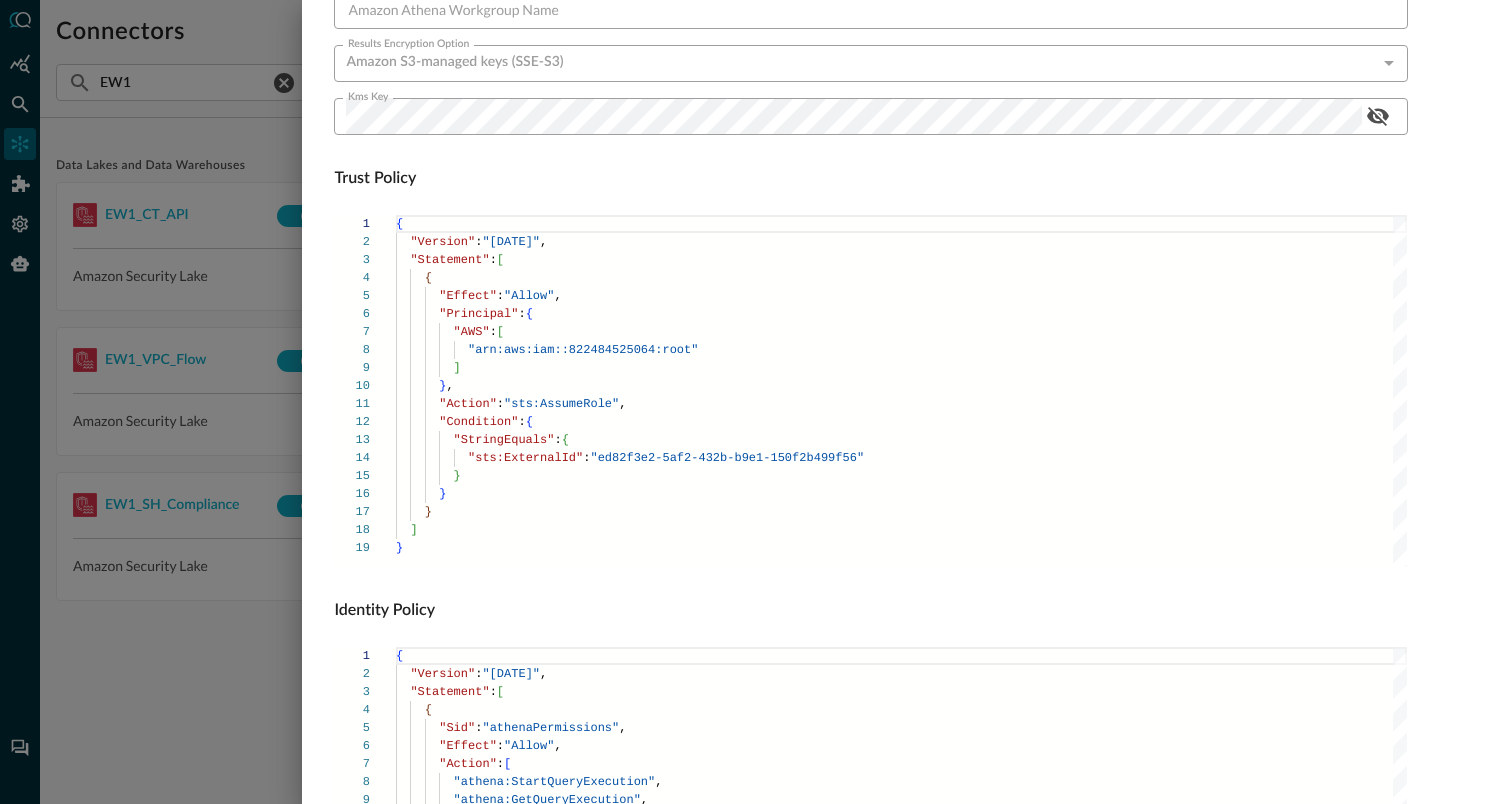 scroll, scrollTop: 1359, scrollLeft: 0, axis: vertical 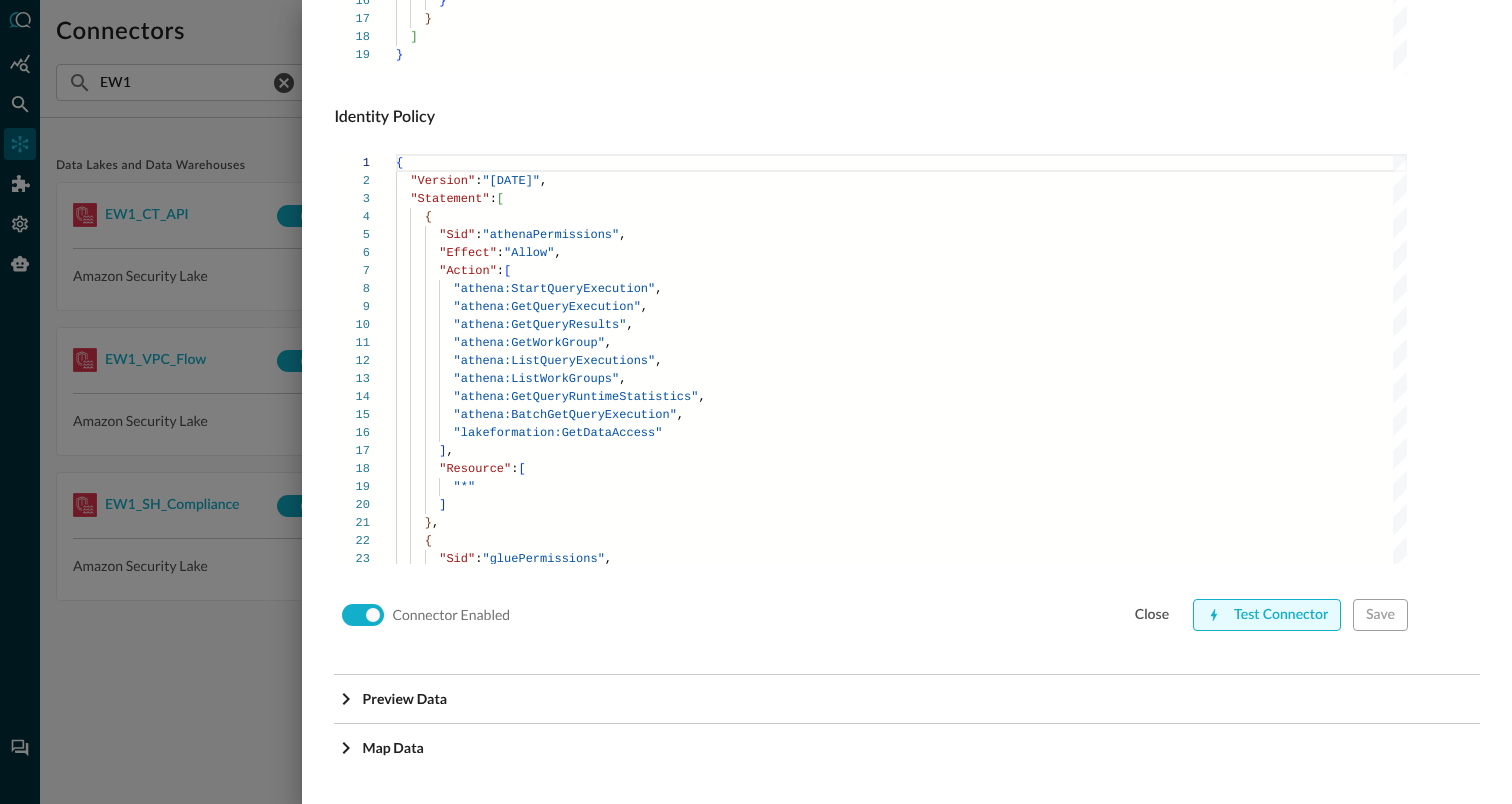 click on "Test Connector" at bounding box center (1267, 615) 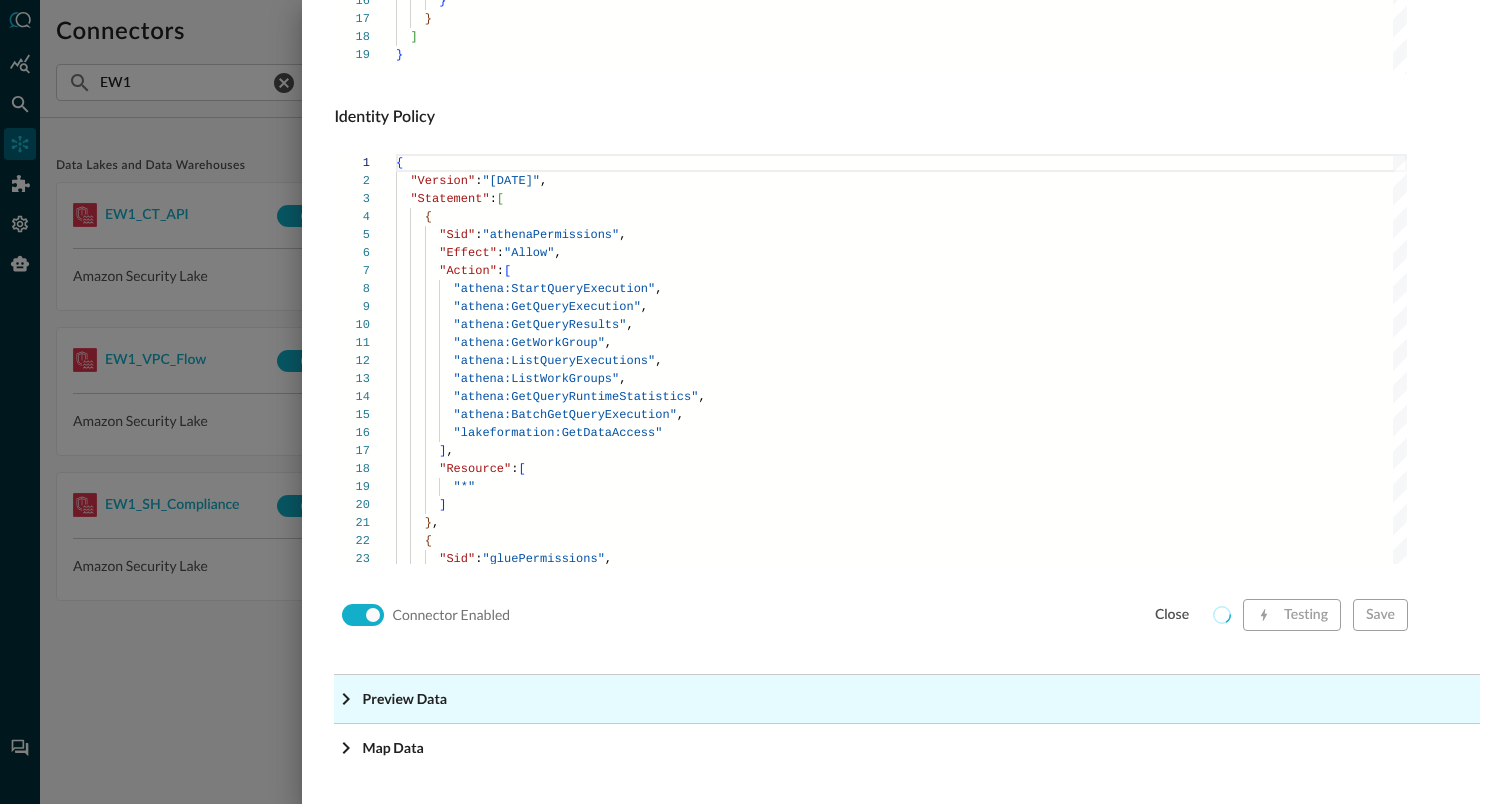 click on "Preview Data" at bounding box center (913, -1118) 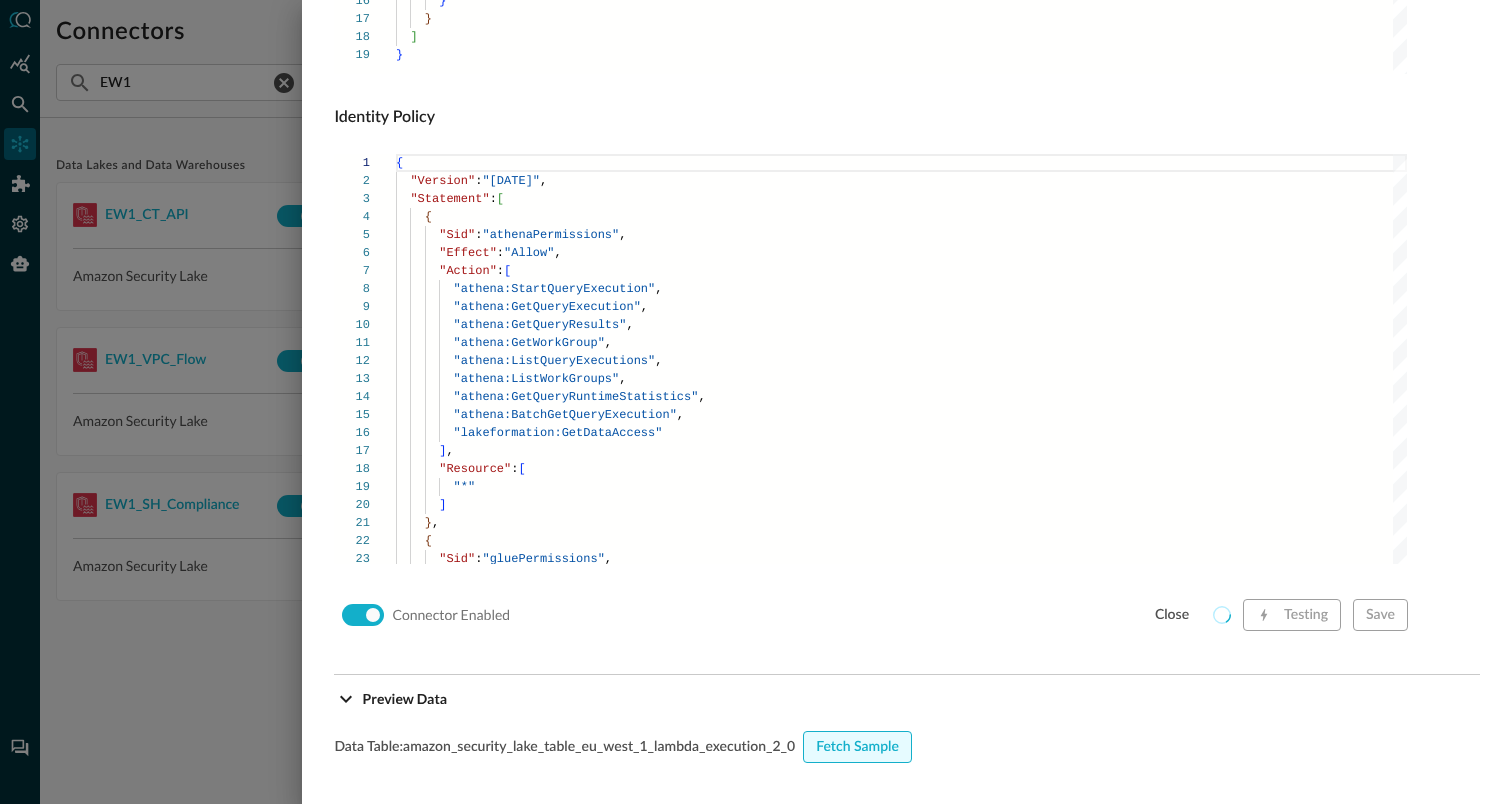 click on "Fetch Sample" at bounding box center (857, 747) 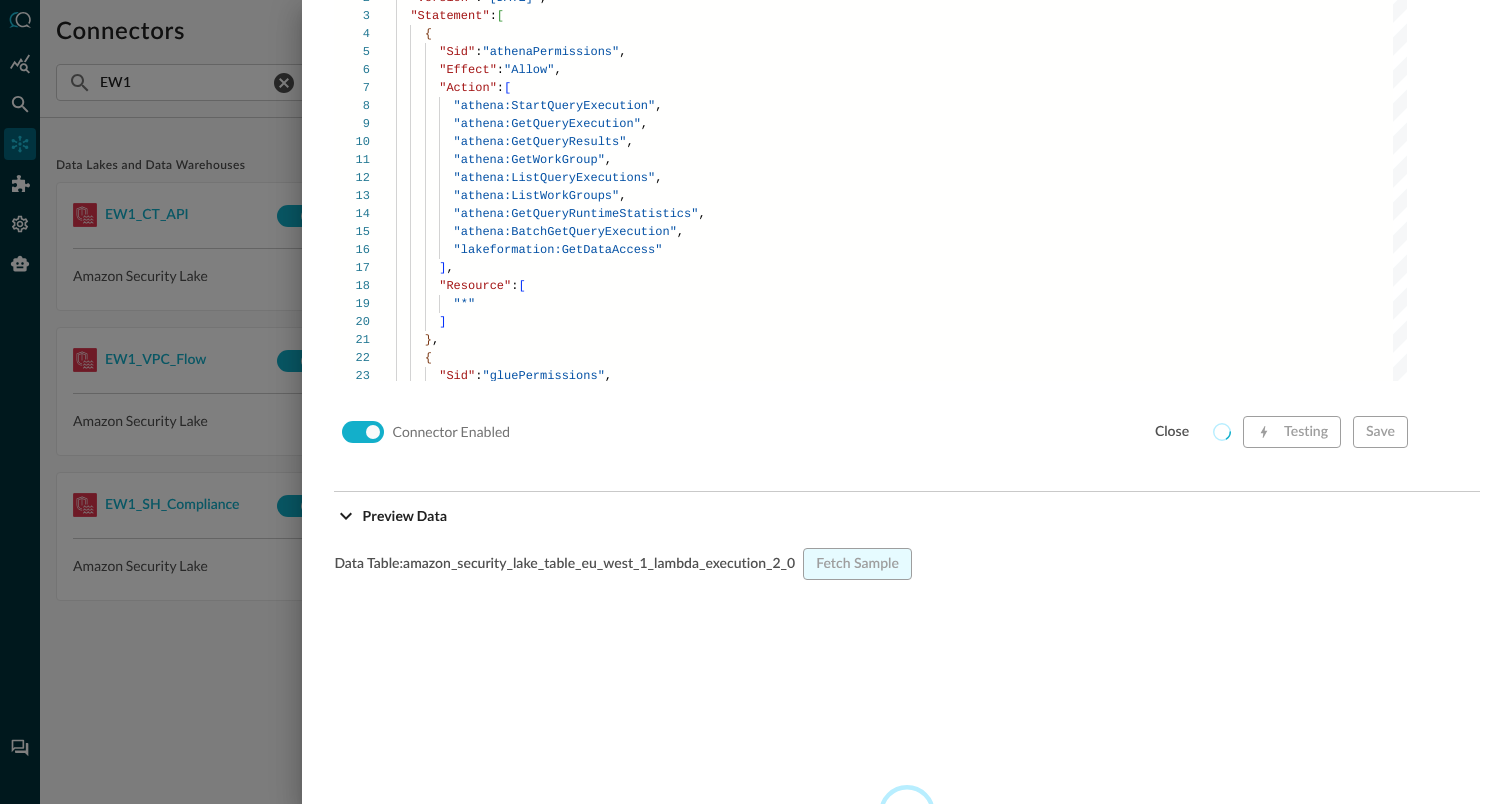 scroll, scrollTop: 1585, scrollLeft: 0, axis: vertical 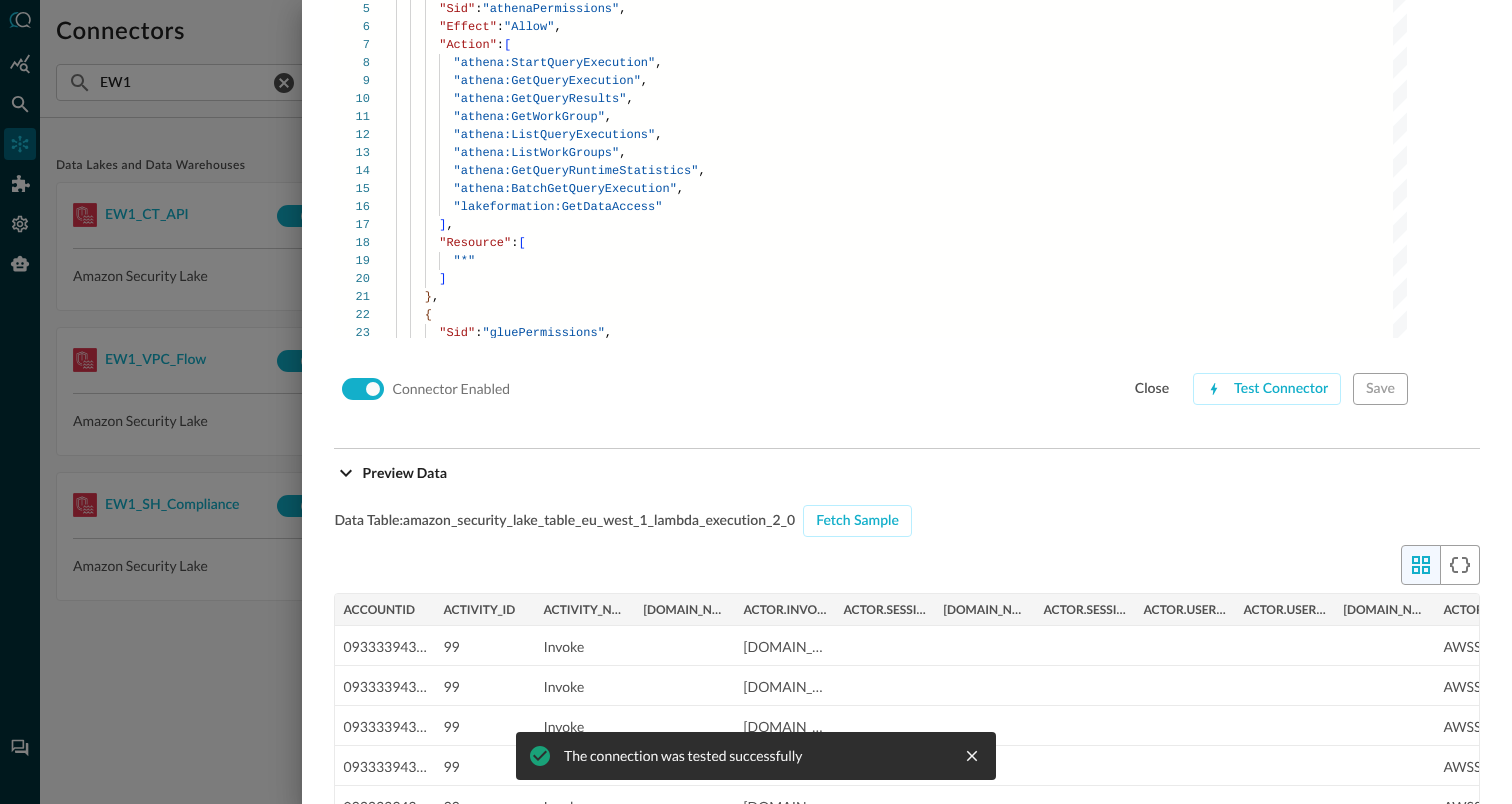 click at bounding box center (756, 402) 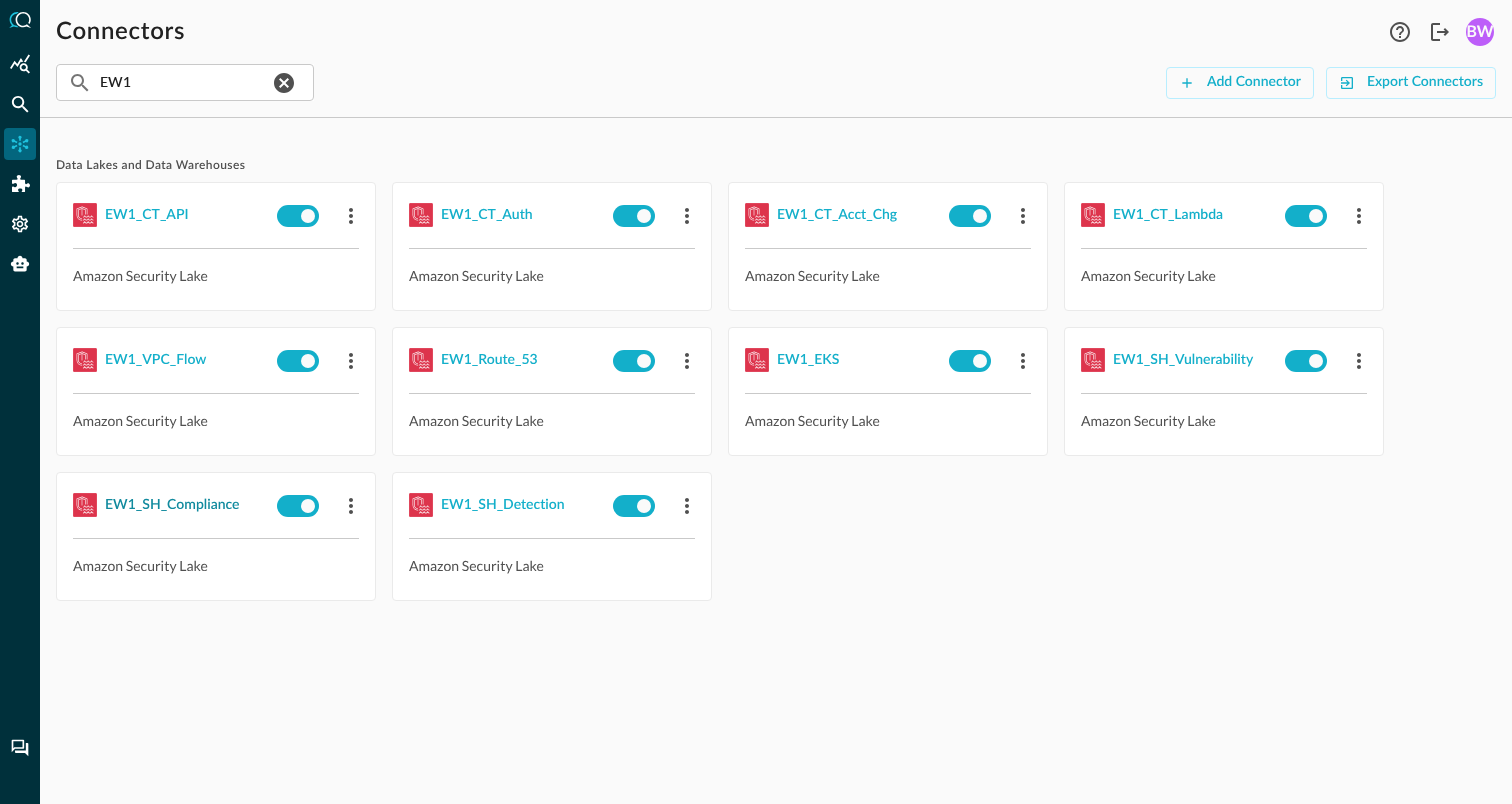click on "EW1_SH_Compliance" at bounding box center [172, 505] 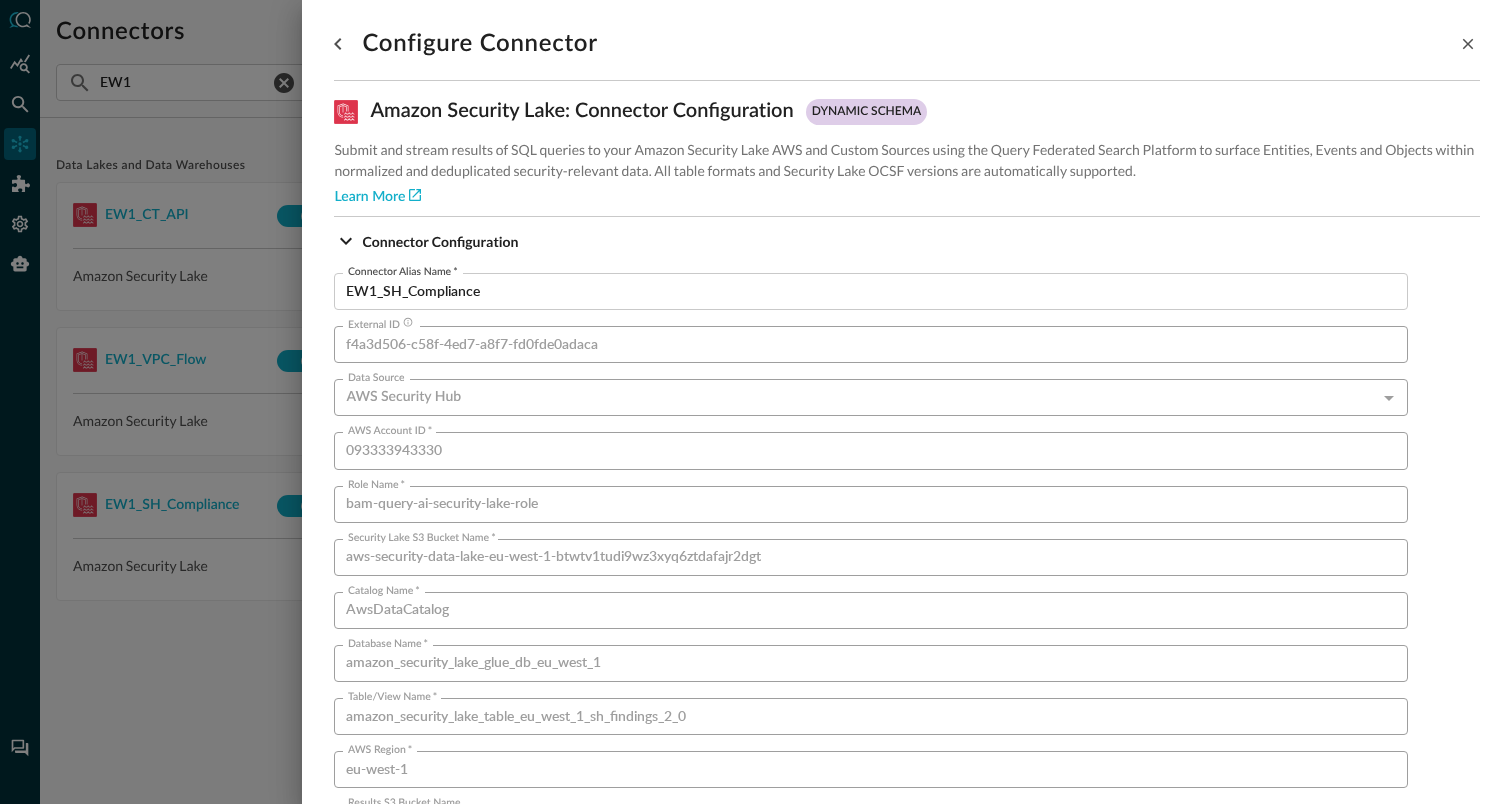 scroll, scrollTop: 1359, scrollLeft: 0, axis: vertical 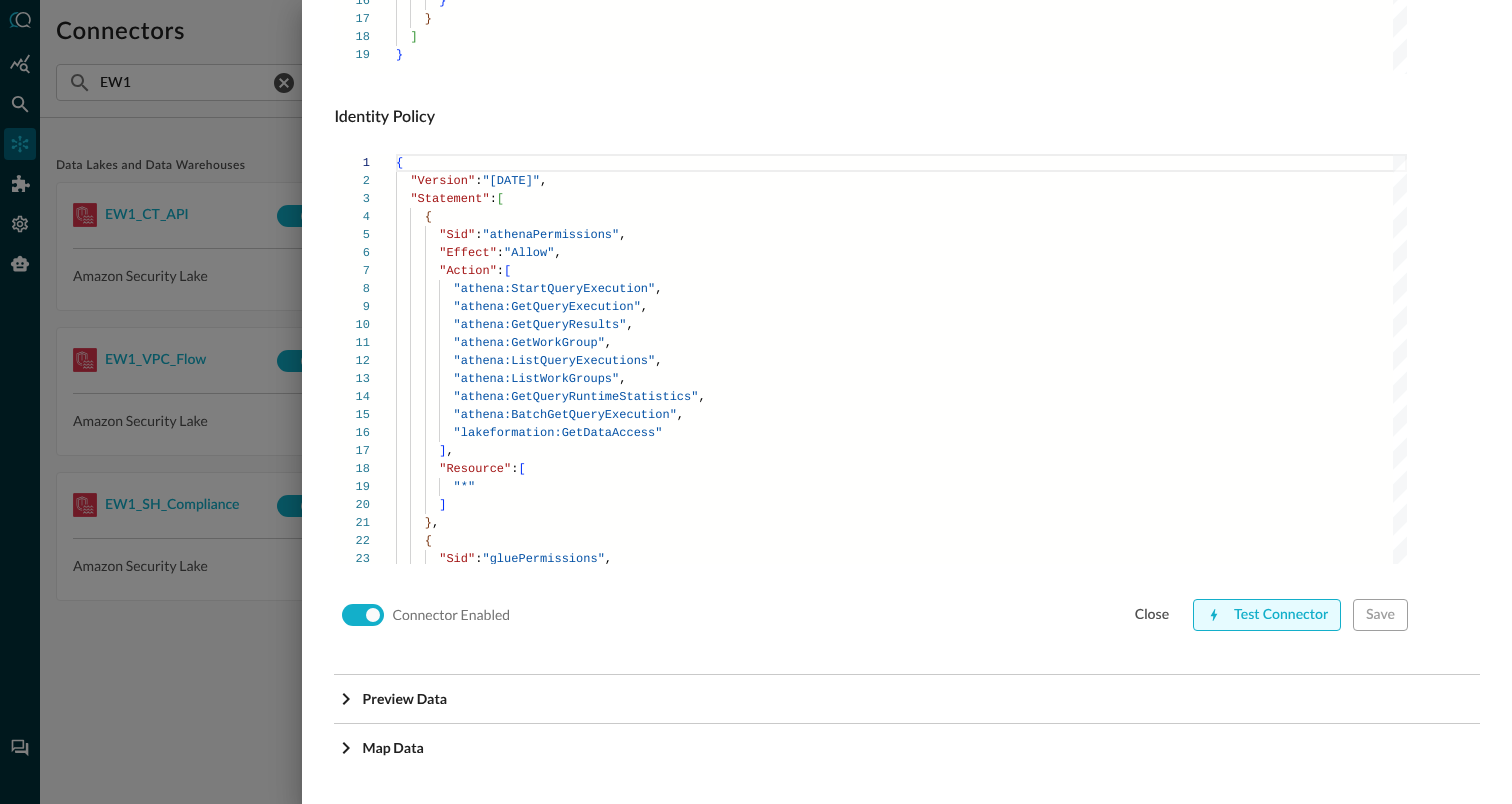 click on "Test Connector" at bounding box center (1267, 615) 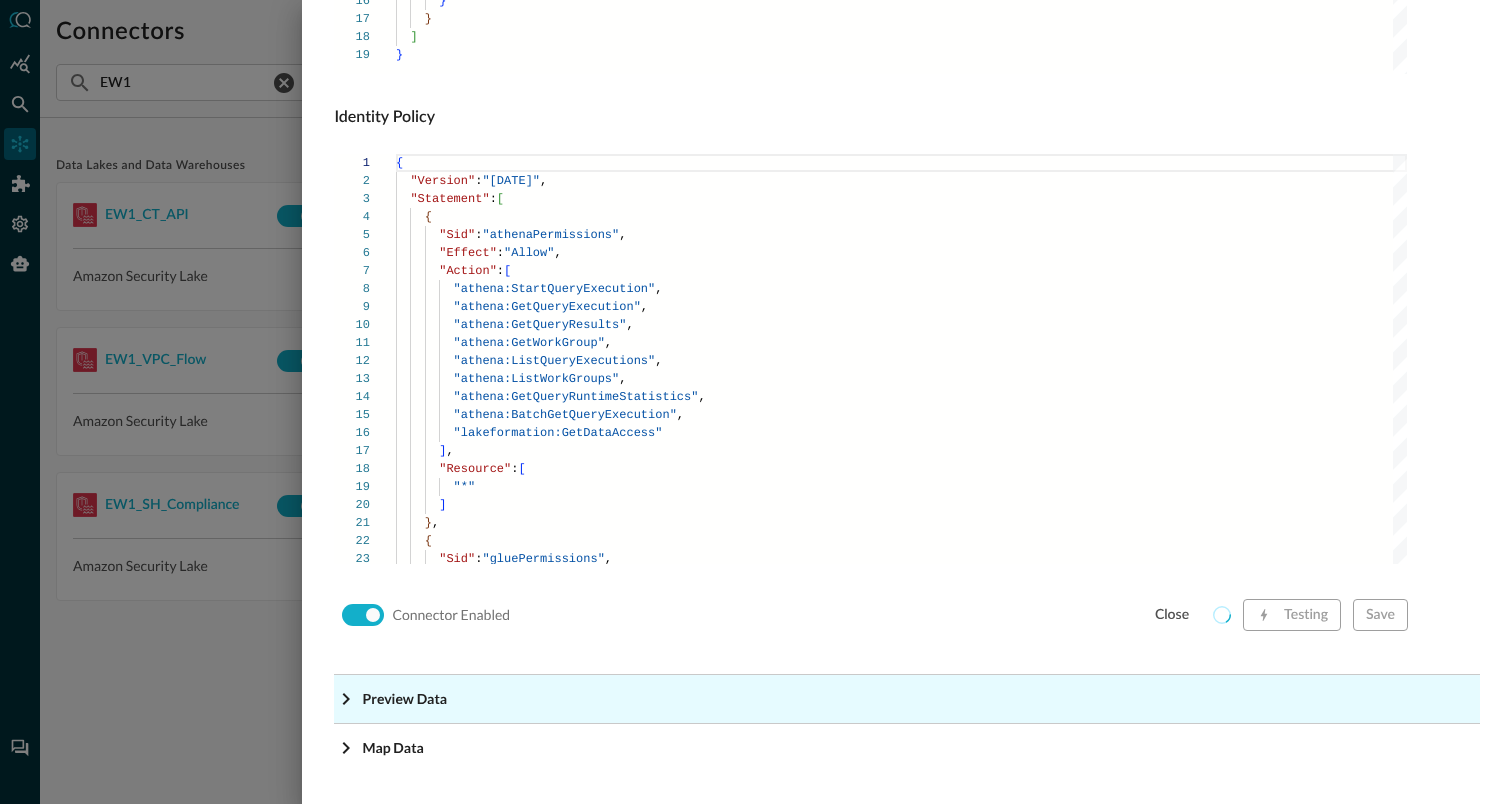 click on "Preview Data" at bounding box center [913, -1118] 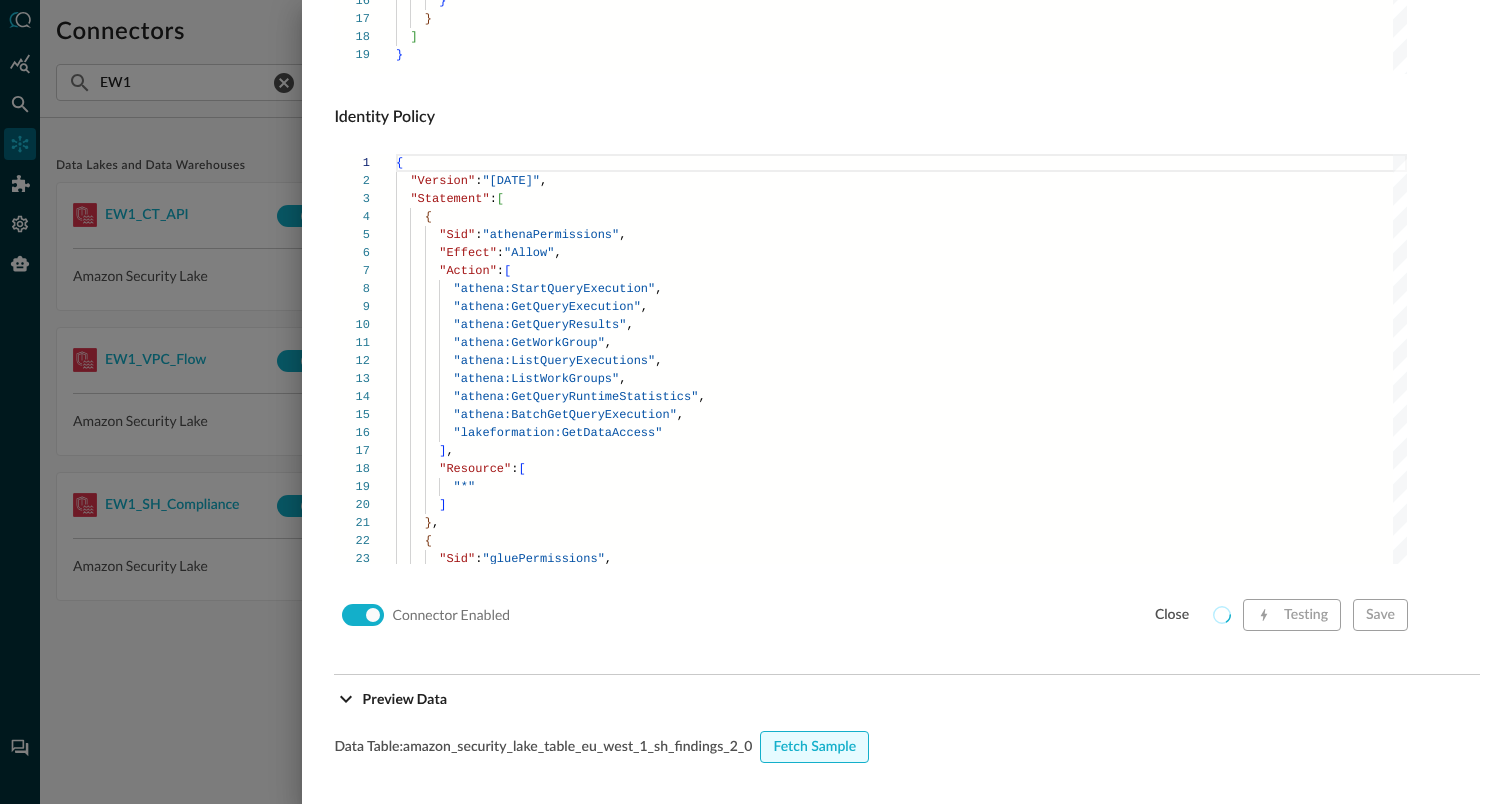 click on "Fetch Sample" at bounding box center [814, 747] 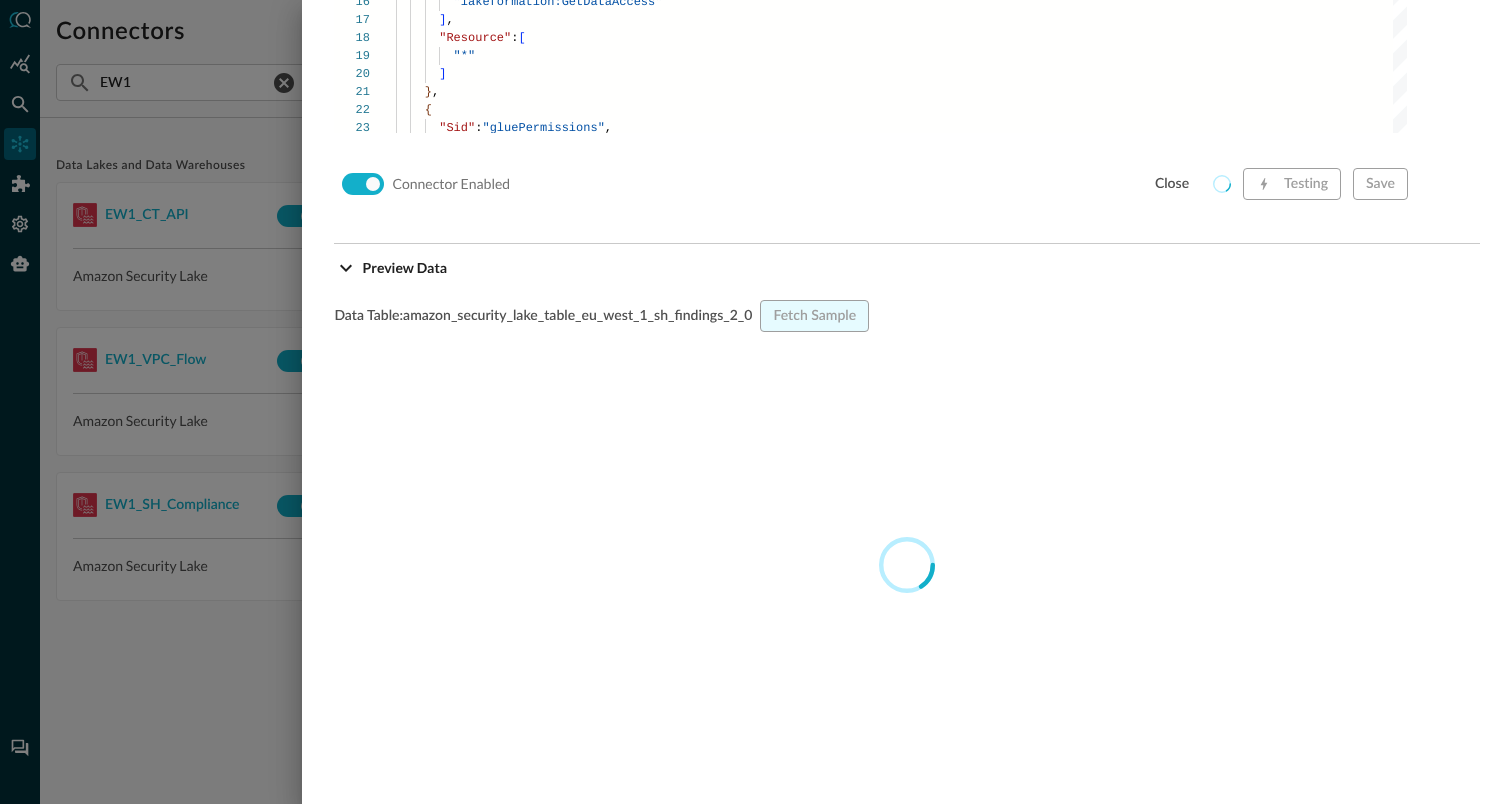 scroll, scrollTop: 1794, scrollLeft: 0, axis: vertical 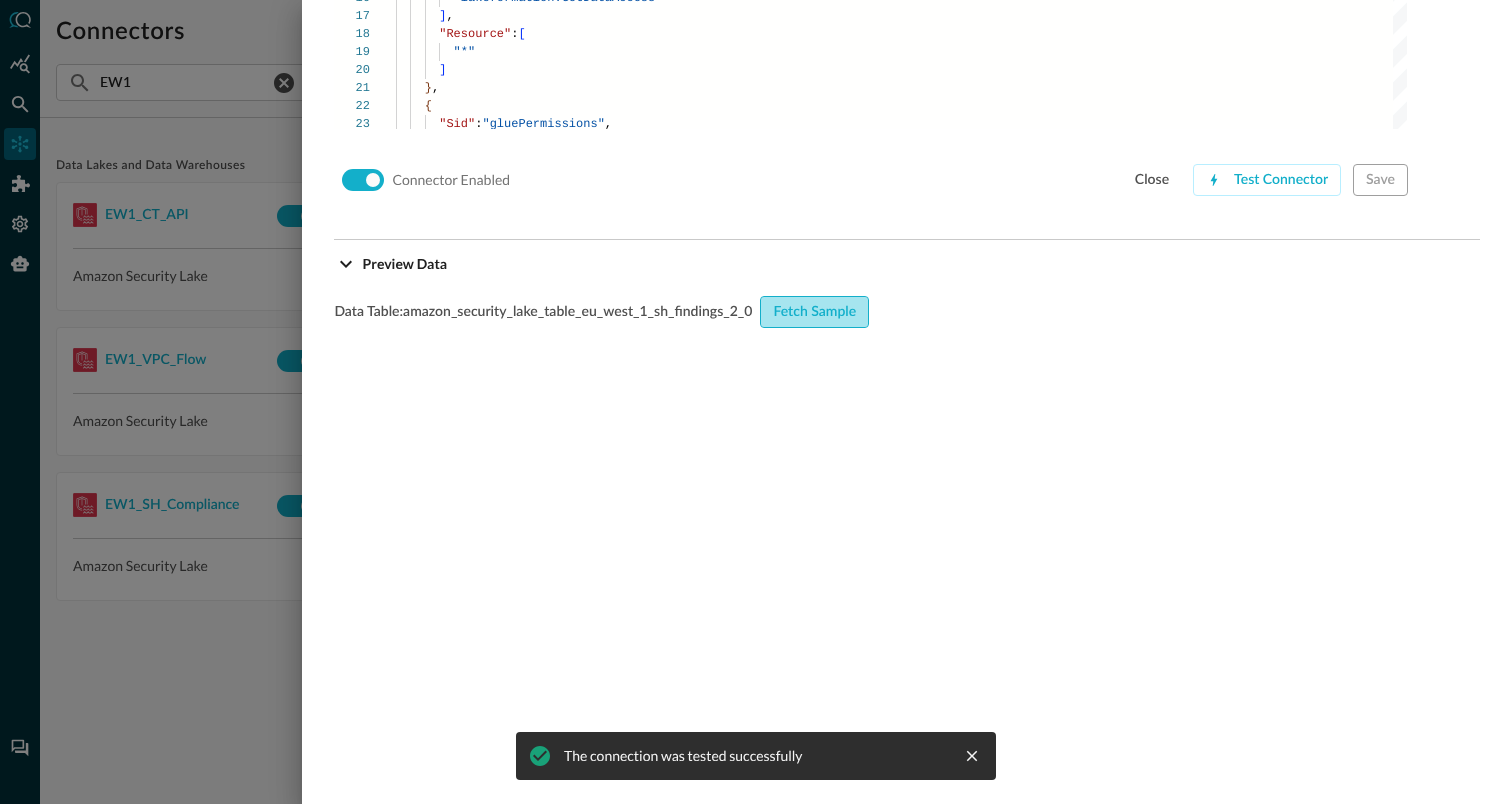 click on "Fetch Sample" at bounding box center [814, 312] 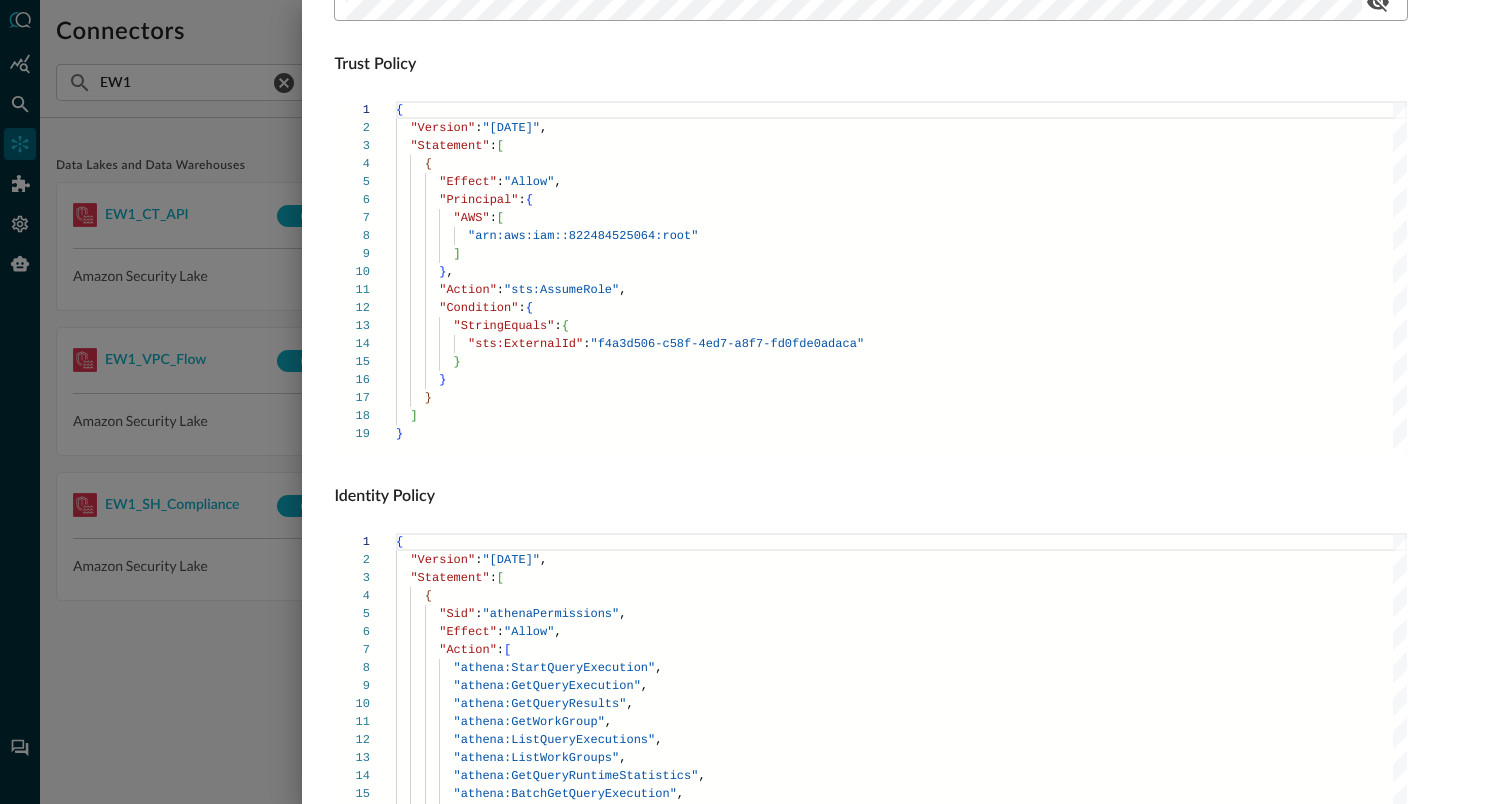 scroll, scrollTop: 0, scrollLeft: 0, axis: both 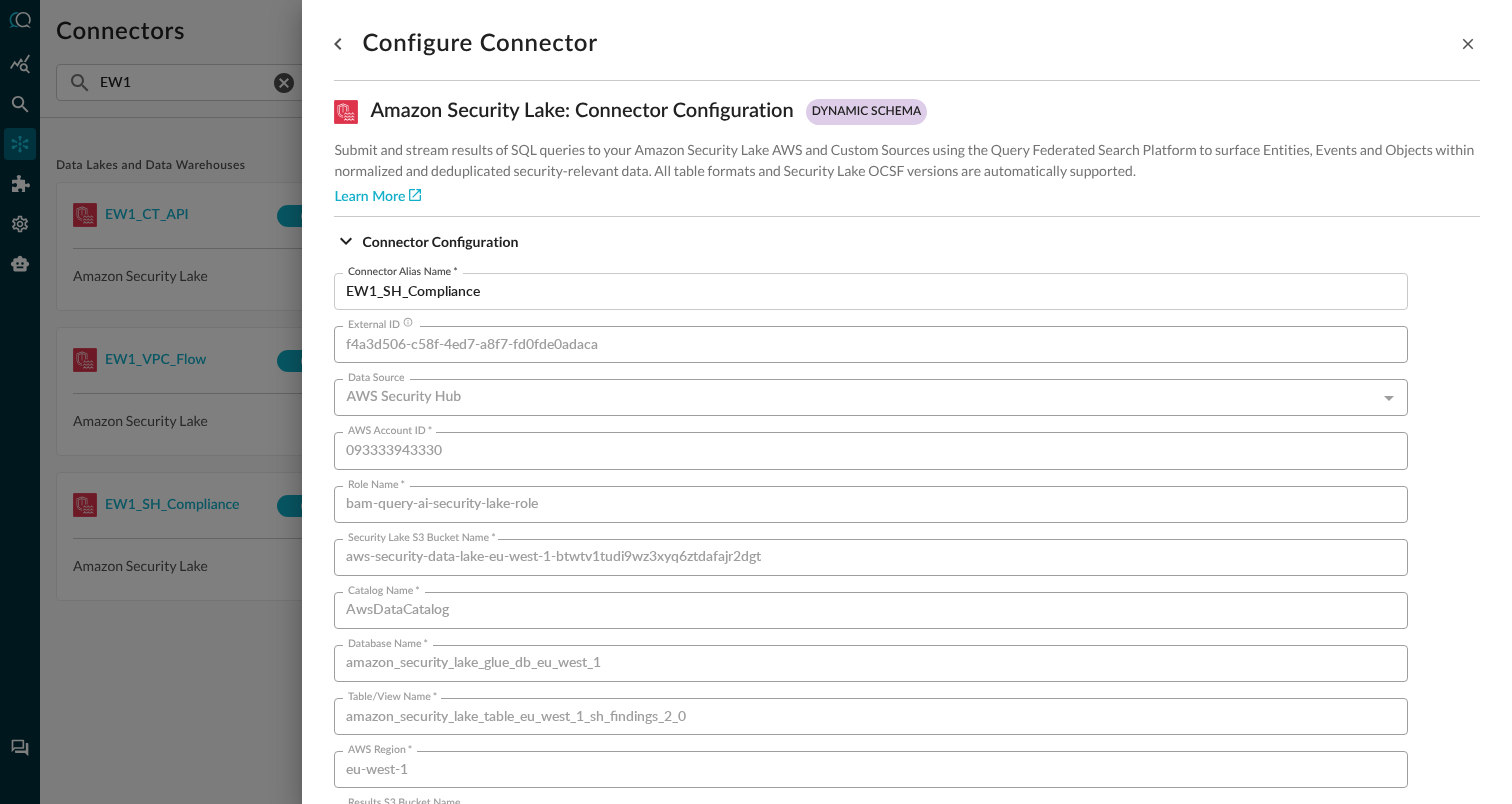 click at bounding box center (756, 402) 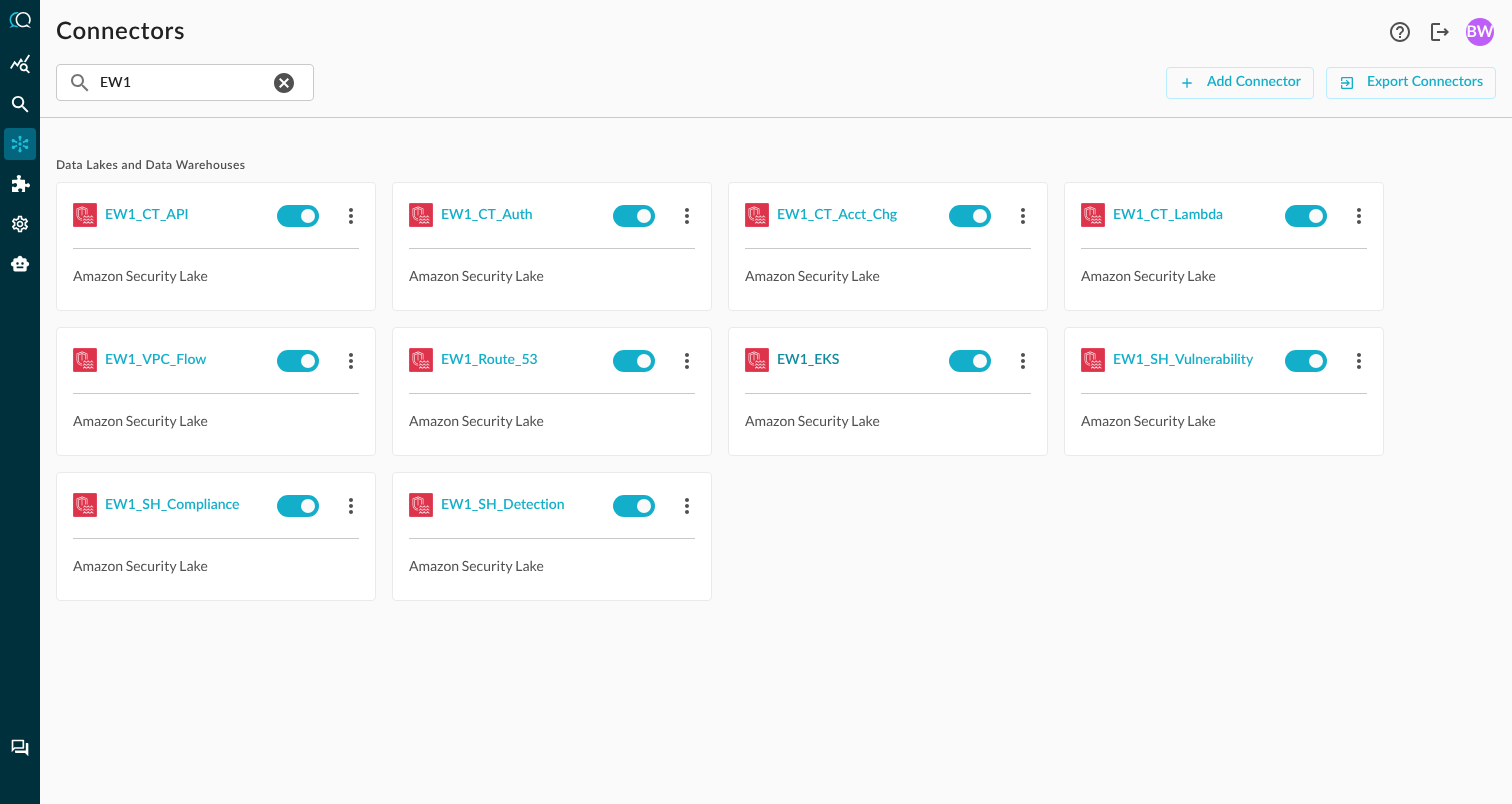 click on "EW1_EKS" at bounding box center (808, 360) 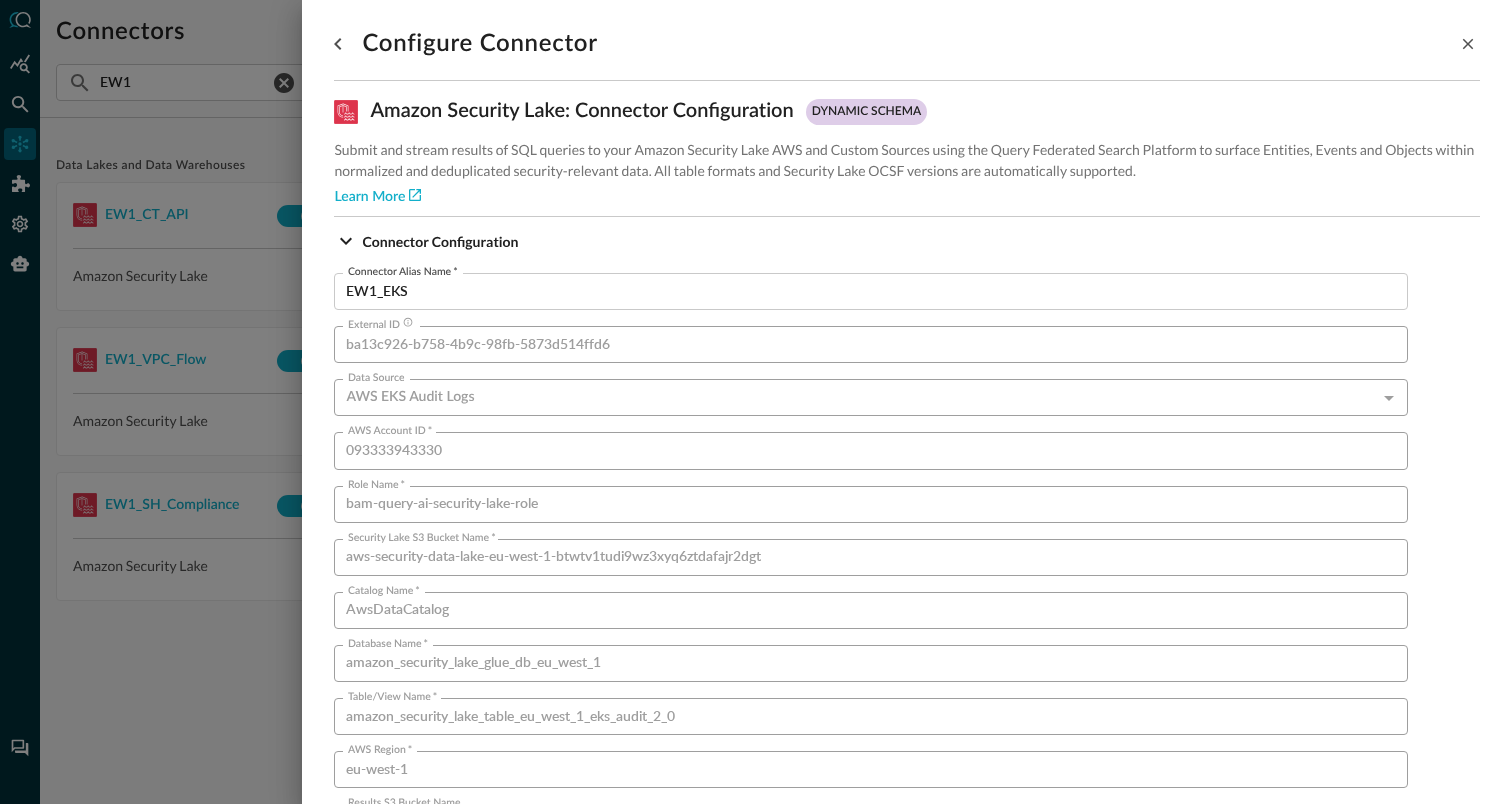 scroll, scrollTop: 1359, scrollLeft: 0, axis: vertical 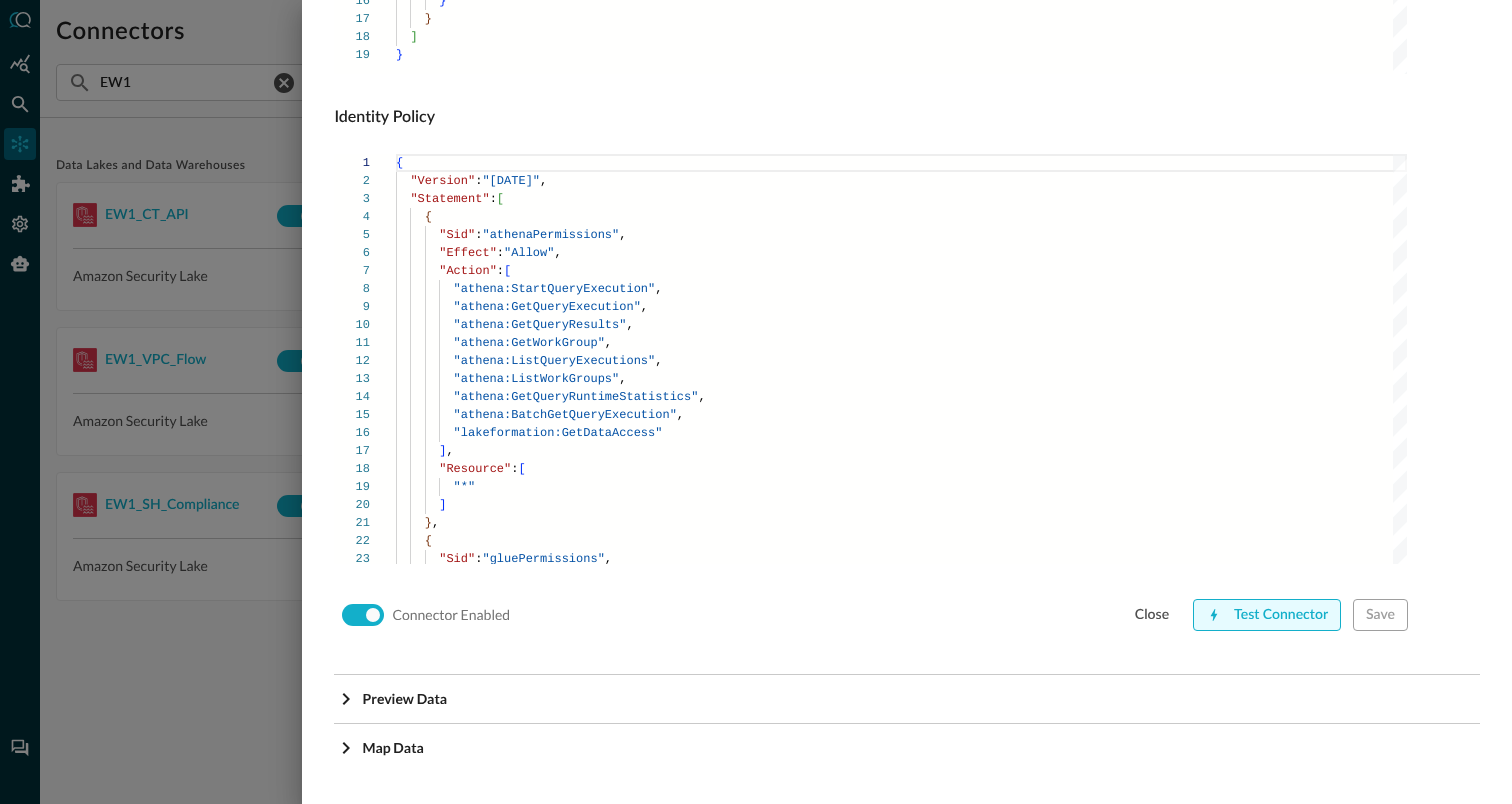 click on "Test Connector" at bounding box center (1267, 615) 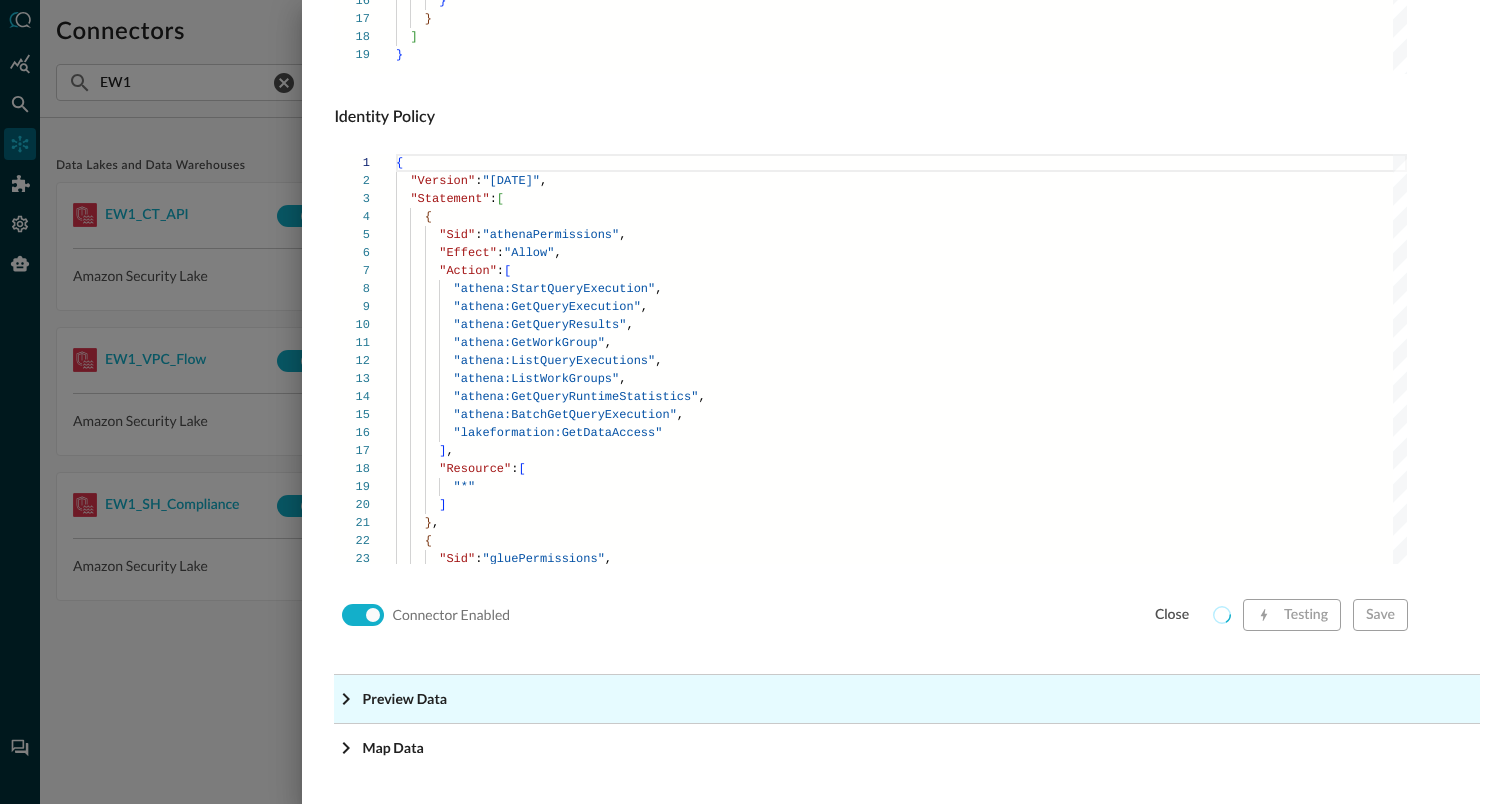 click on "Preview Data" at bounding box center [913, -1118] 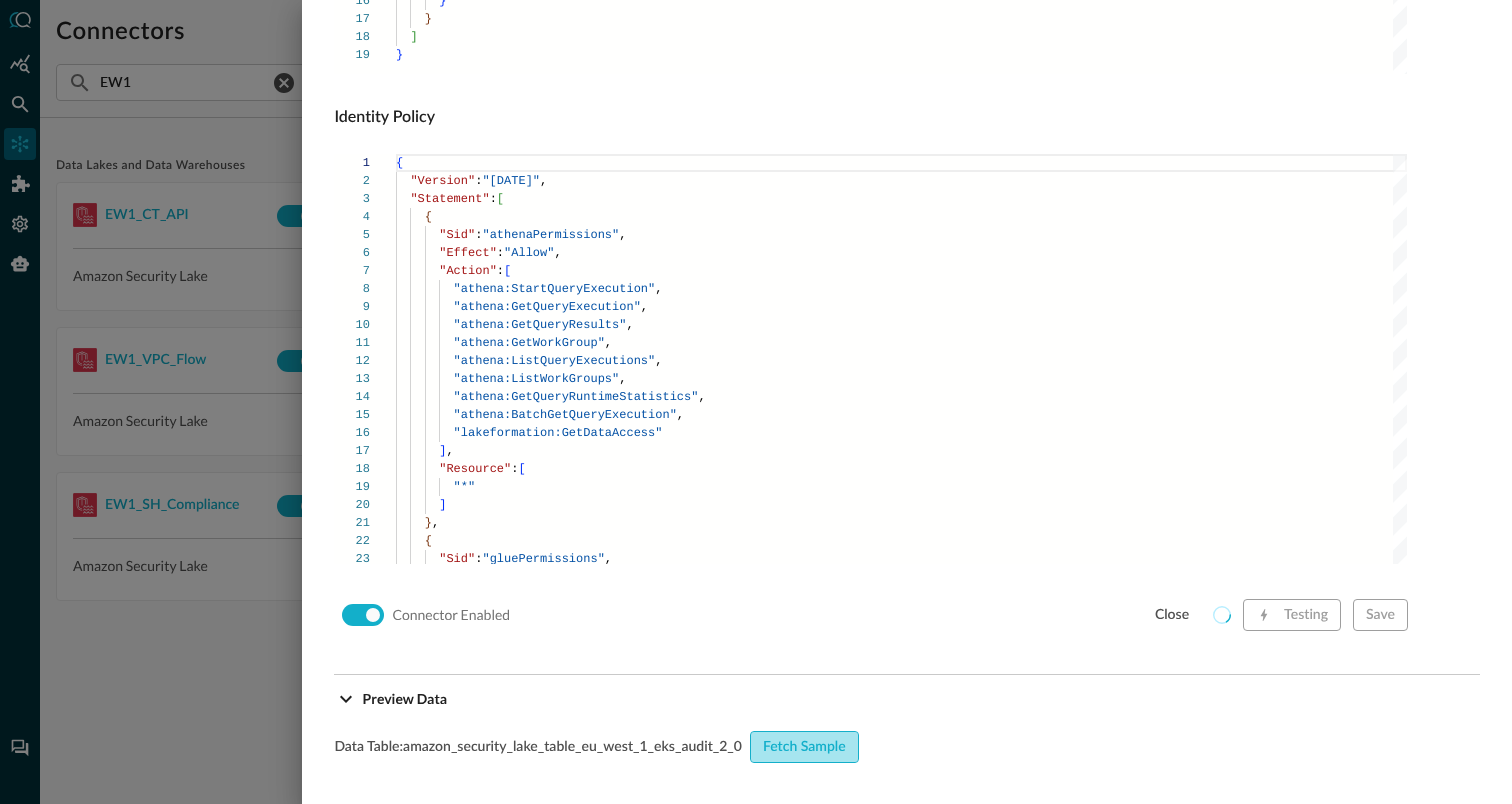 click on "Fetch Sample" at bounding box center (804, 747) 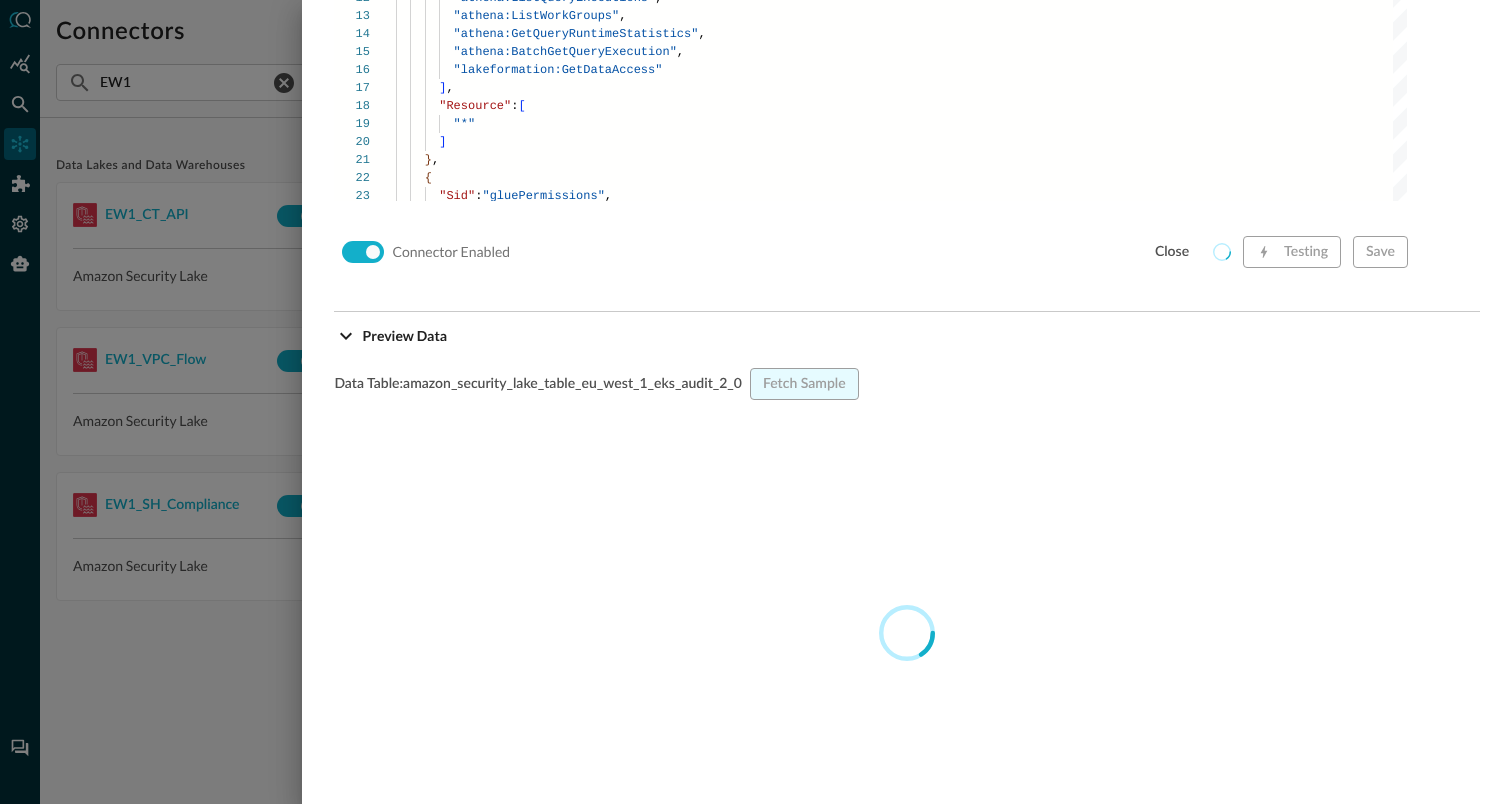 scroll, scrollTop: 1707, scrollLeft: 0, axis: vertical 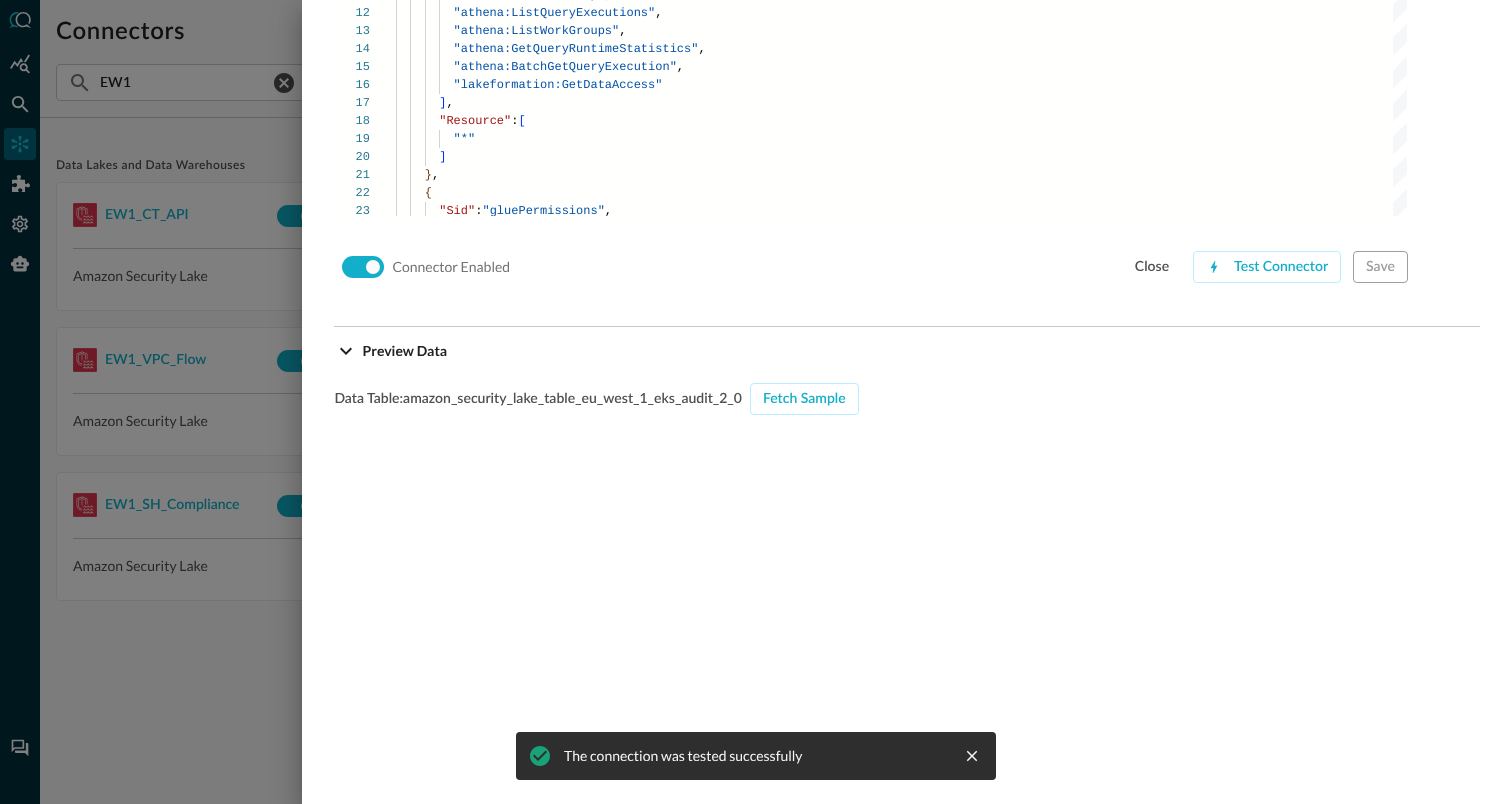 click at bounding box center (756, 402) 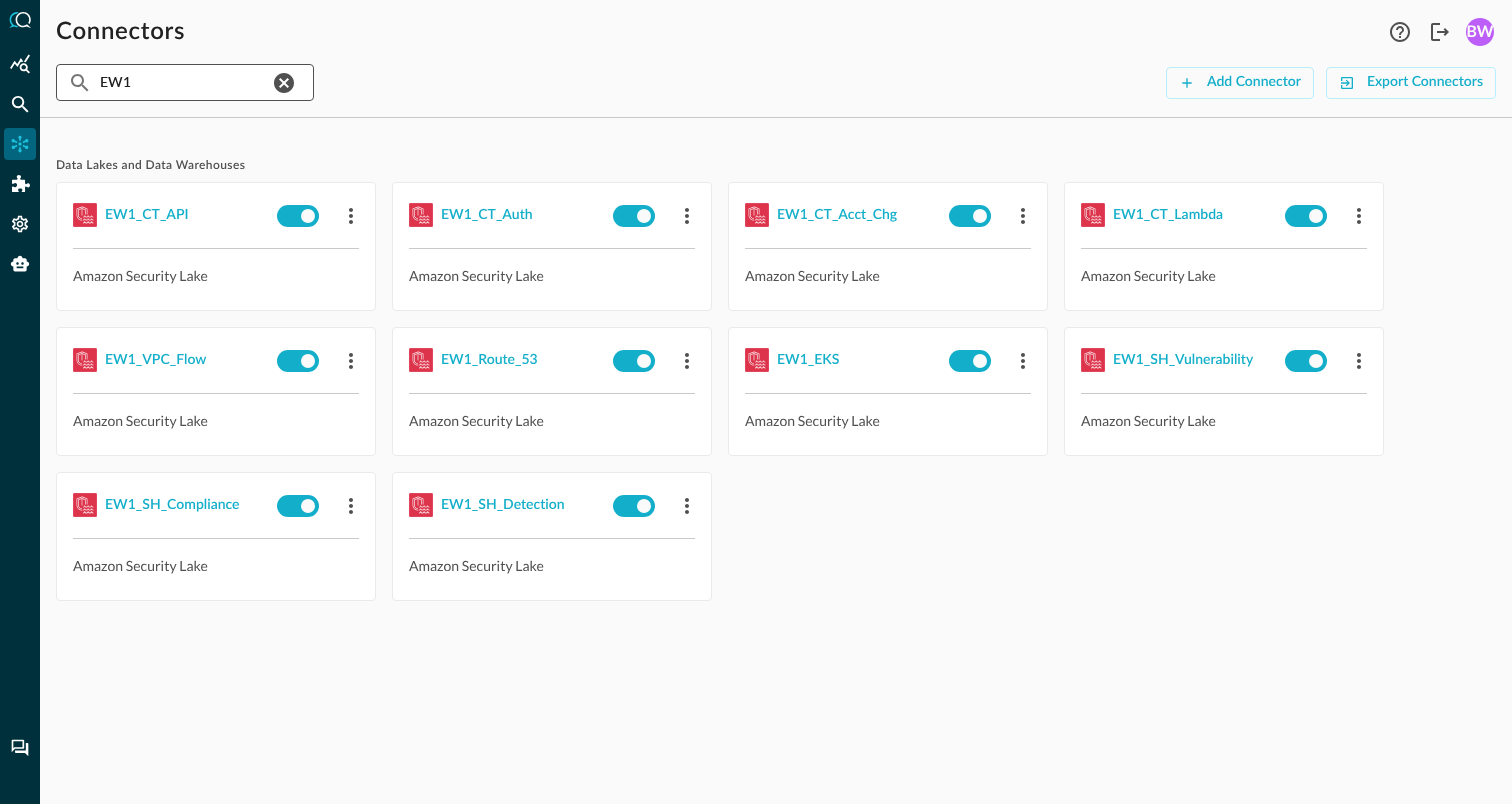 click on "EW1" at bounding box center [184, 82] 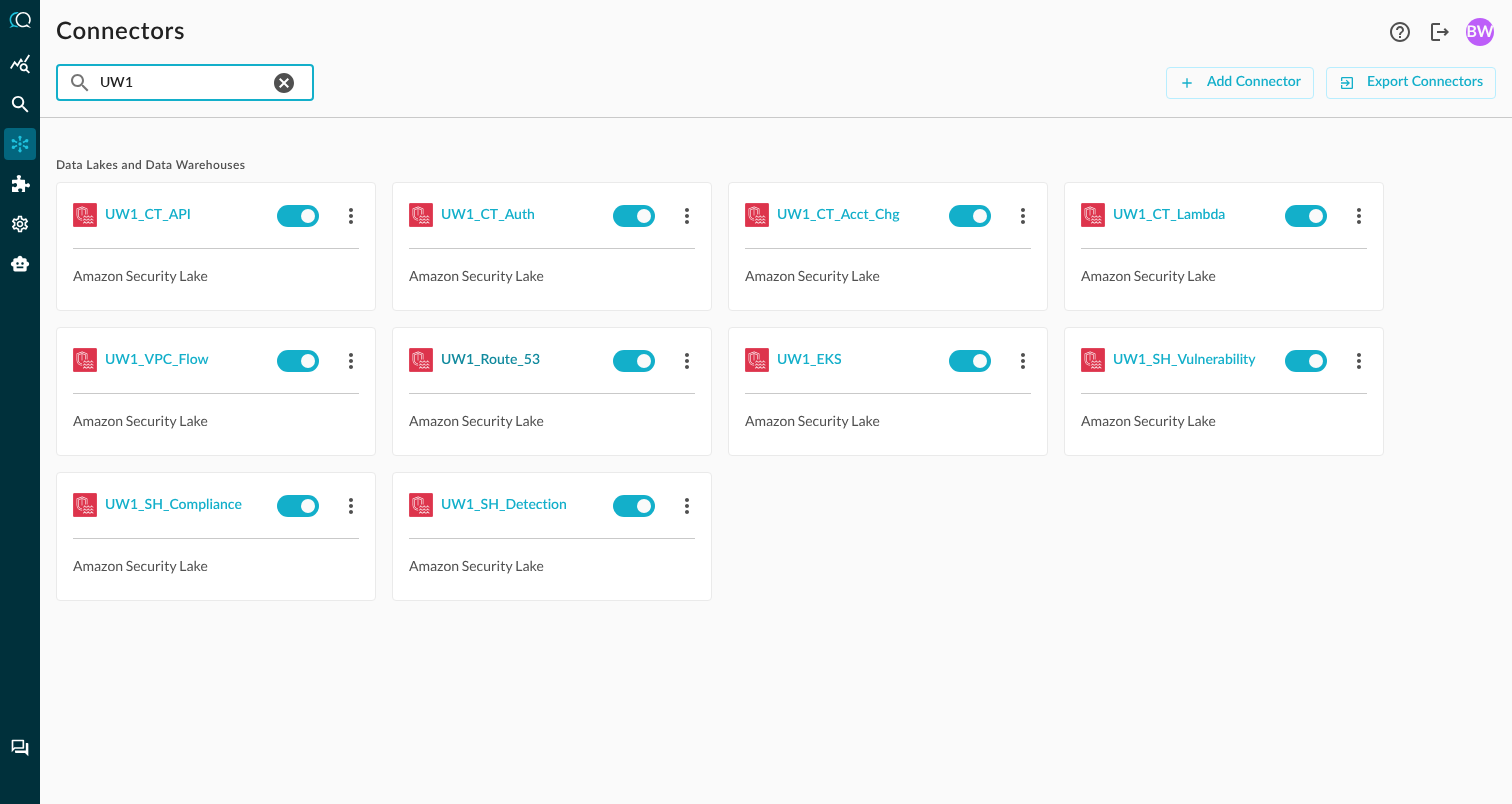 type on "UW1" 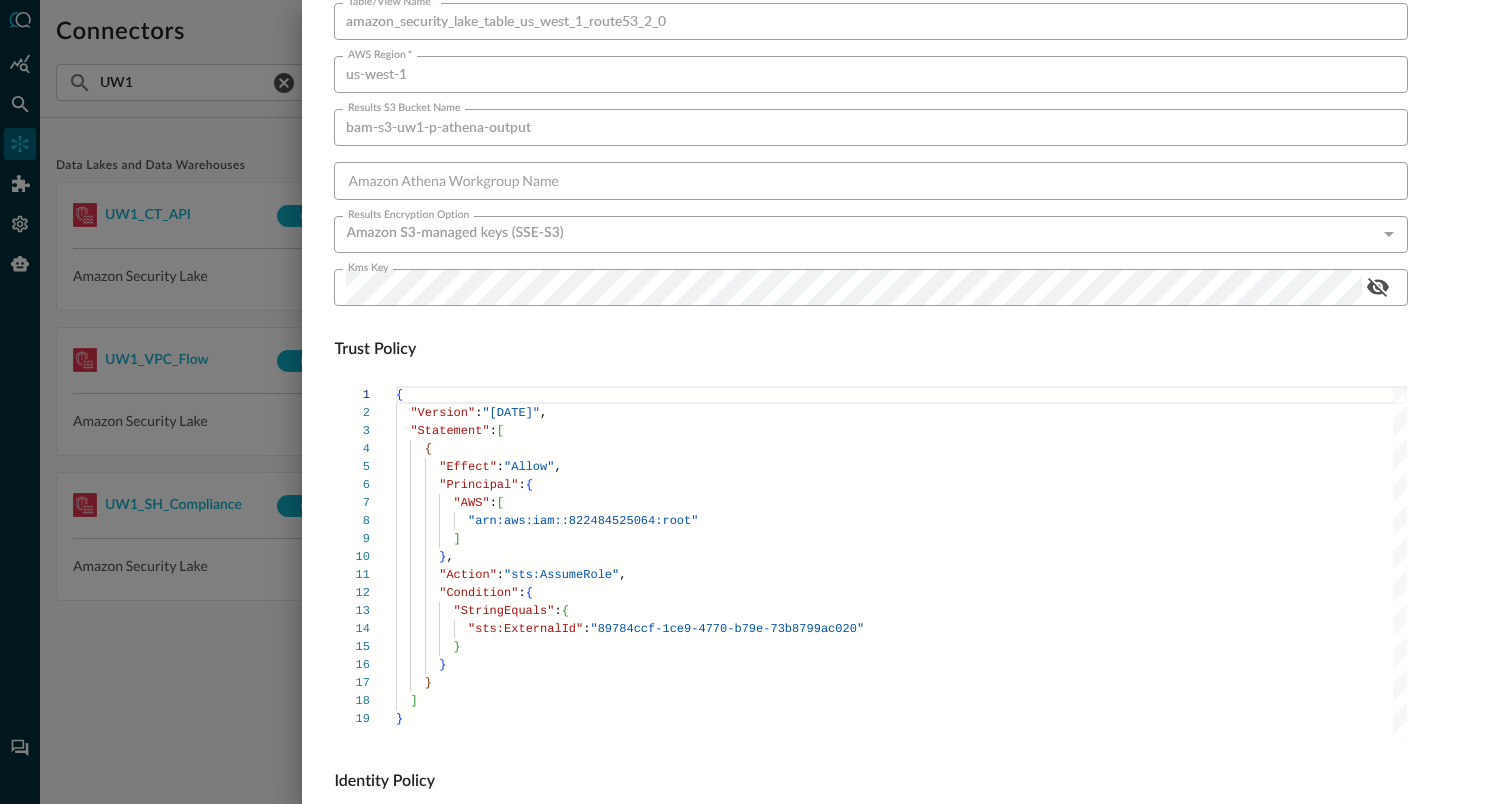 scroll, scrollTop: 1359, scrollLeft: 0, axis: vertical 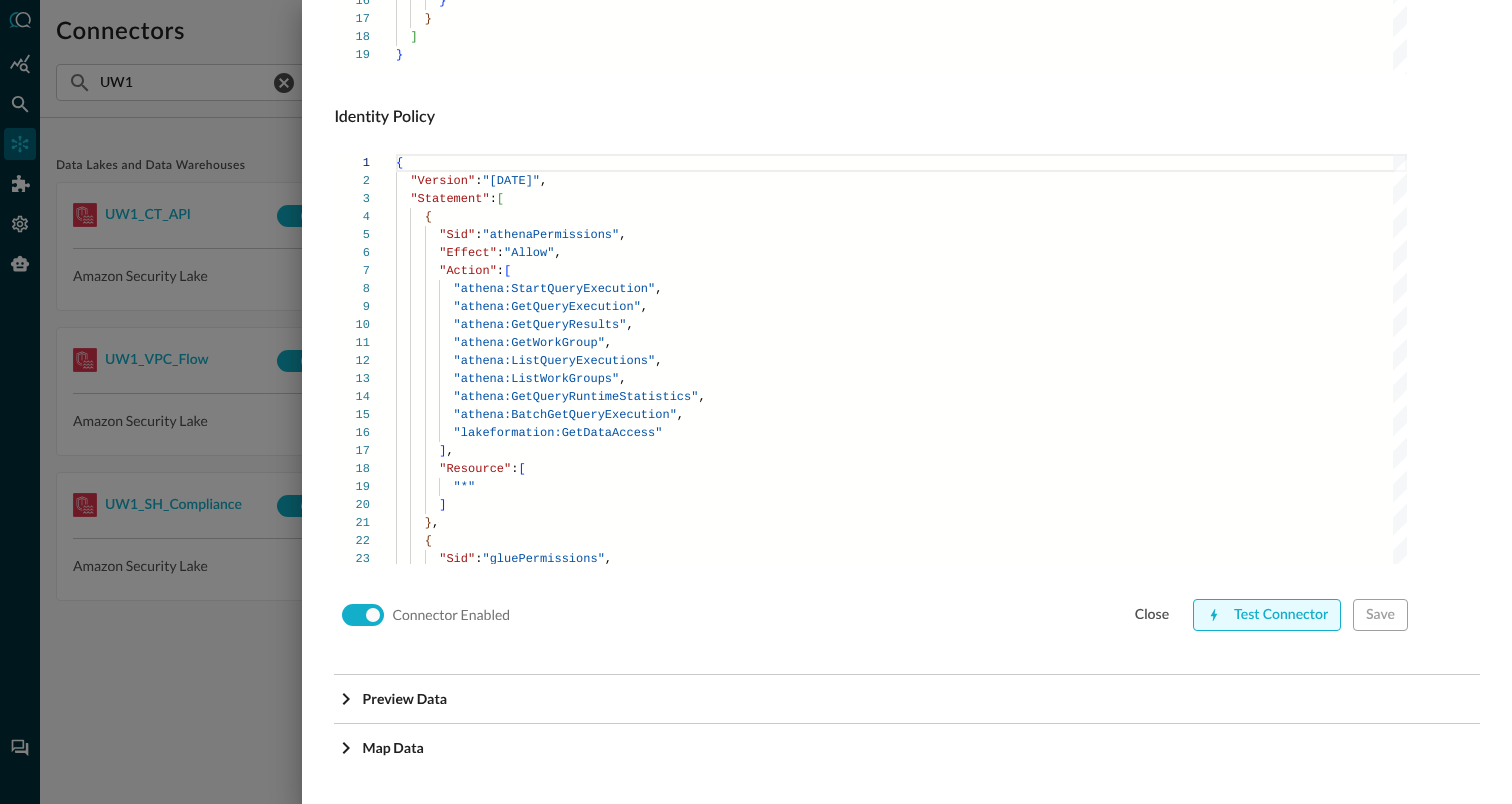 click on "Test Connector" at bounding box center [1267, 615] 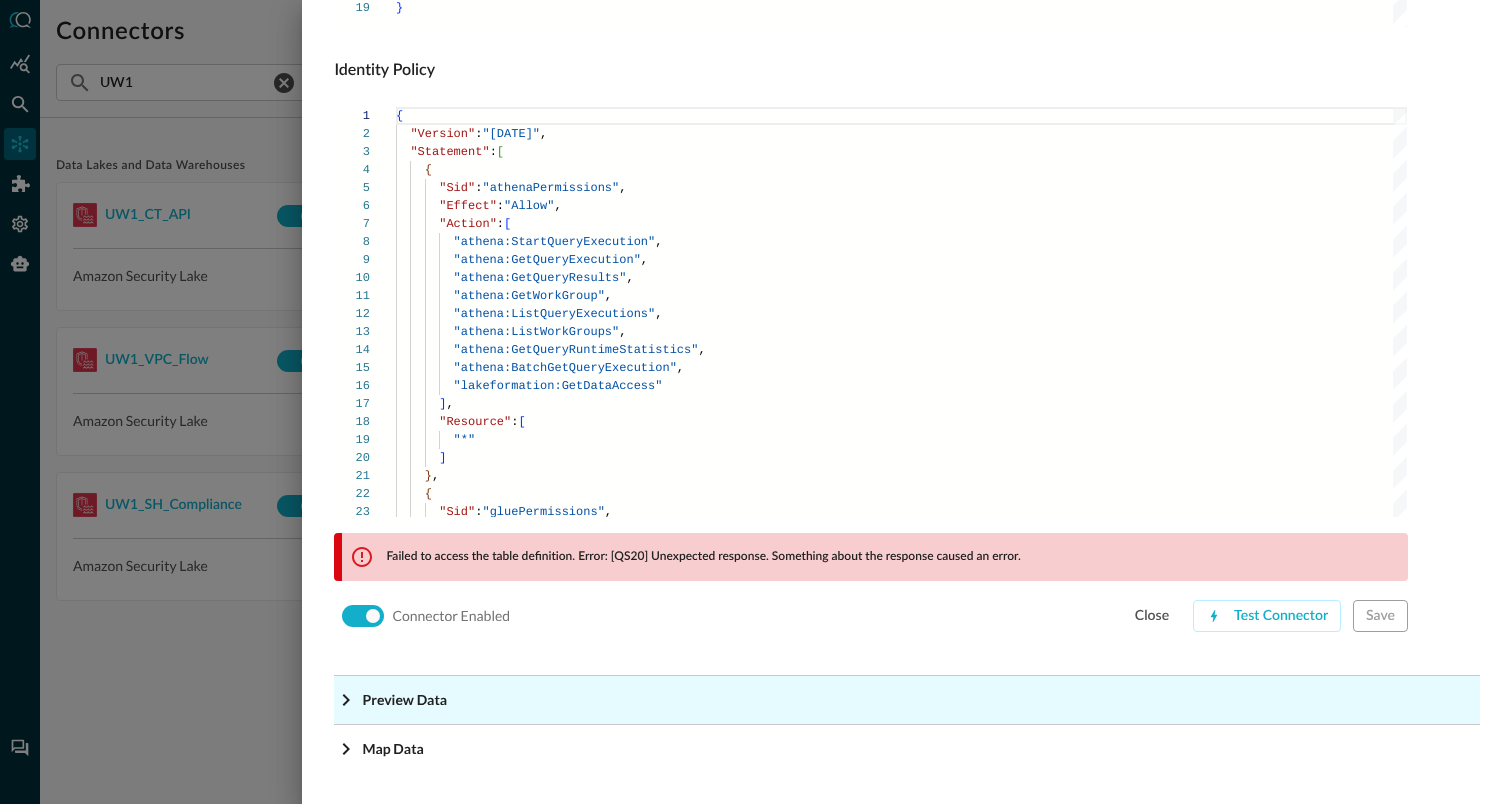 scroll, scrollTop: 1407, scrollLeft: 0, axis: vertical 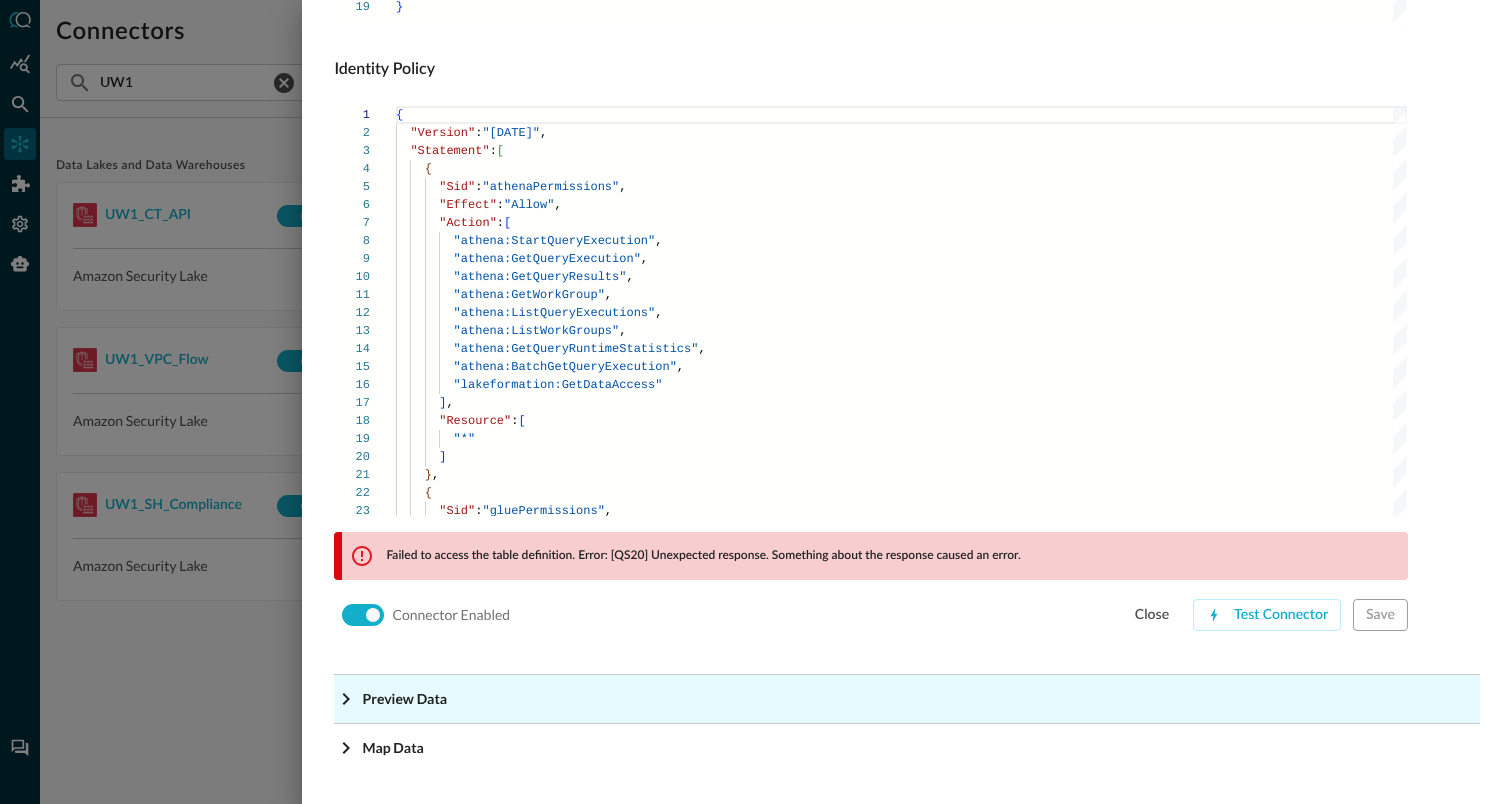 click 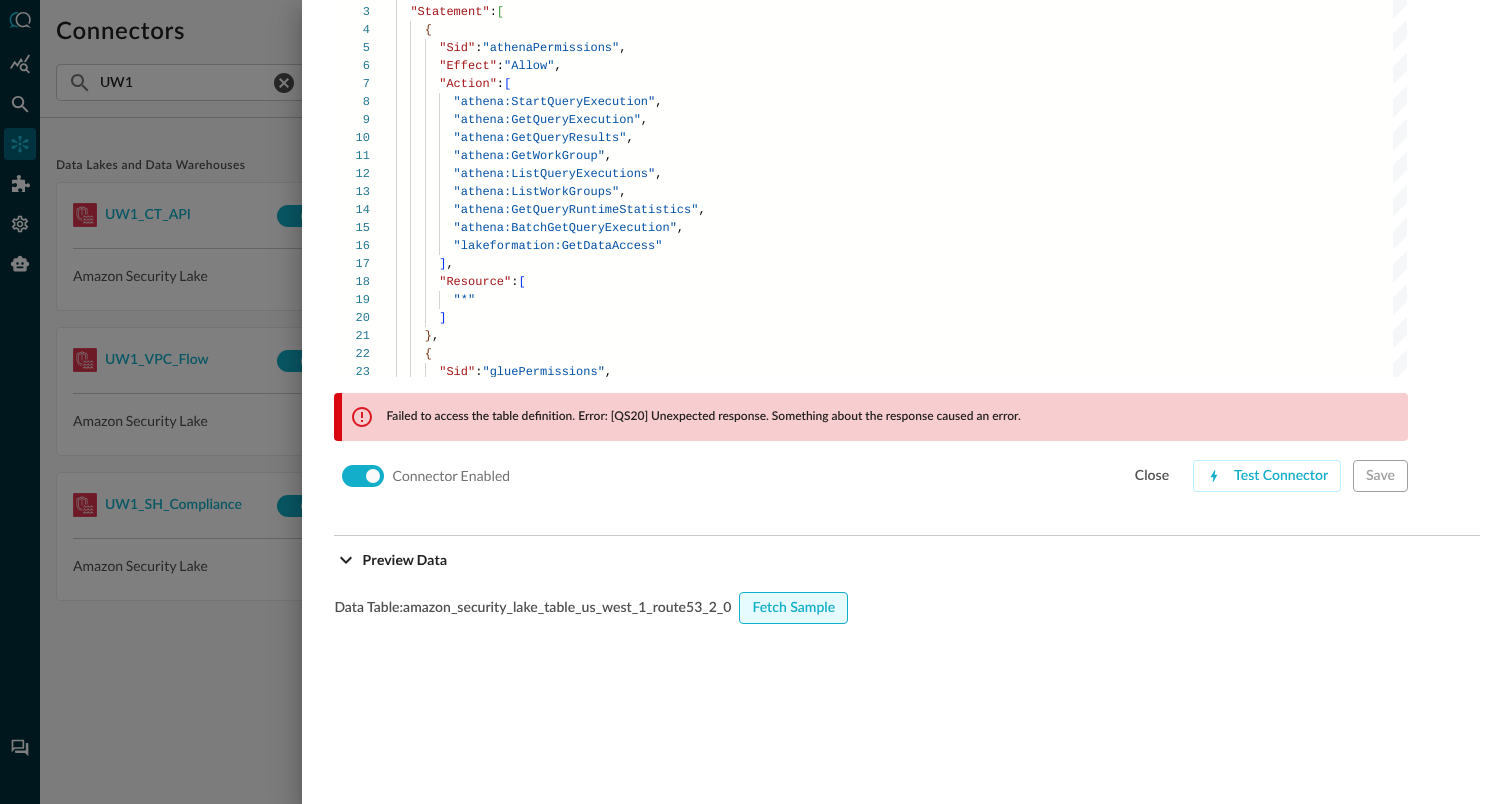 scroll, scrollTop: 1554, scrollLeft: 0, axis: vertical 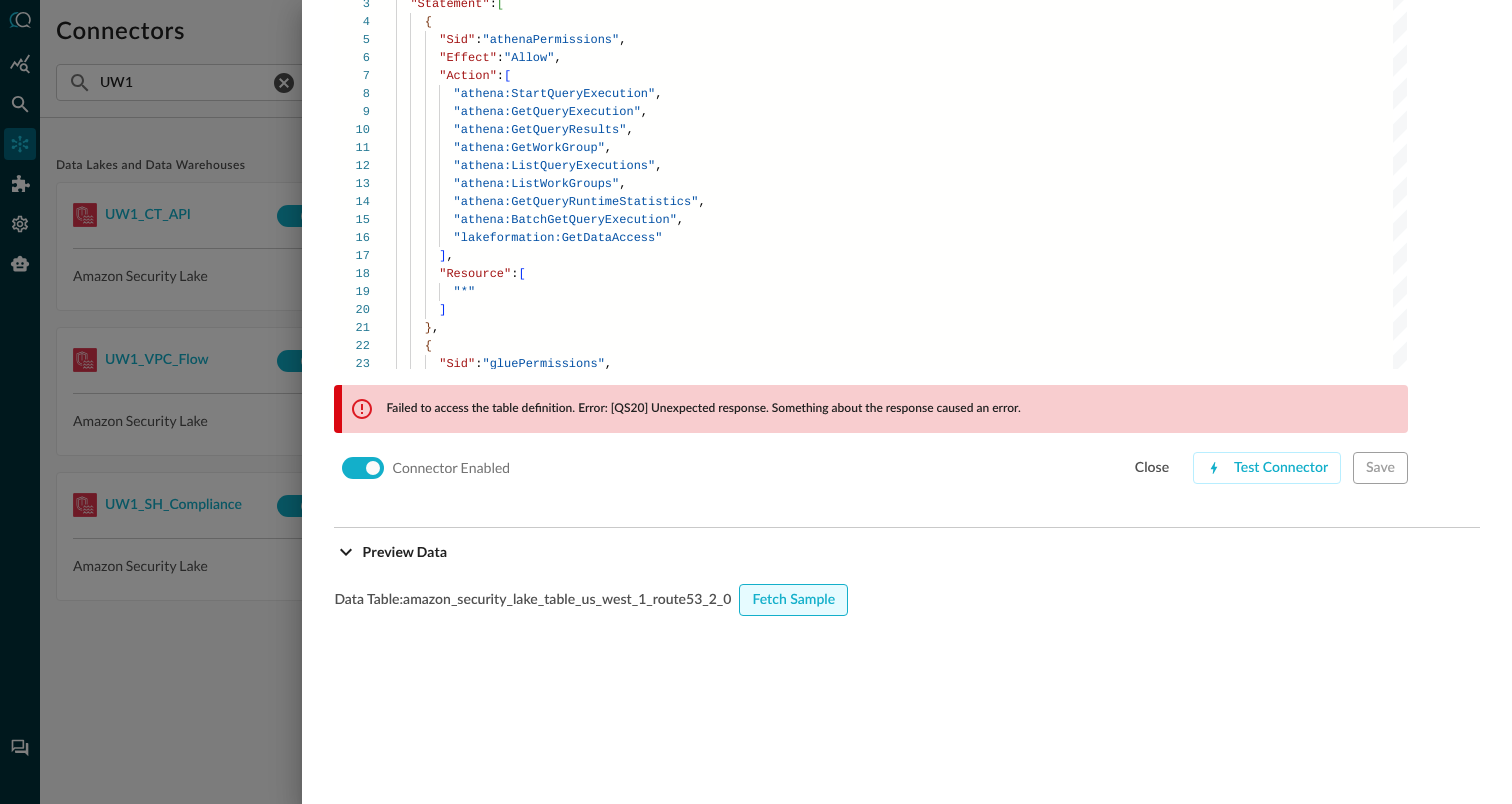 click on "Fetch Sample" at bounding box center (793, 600) 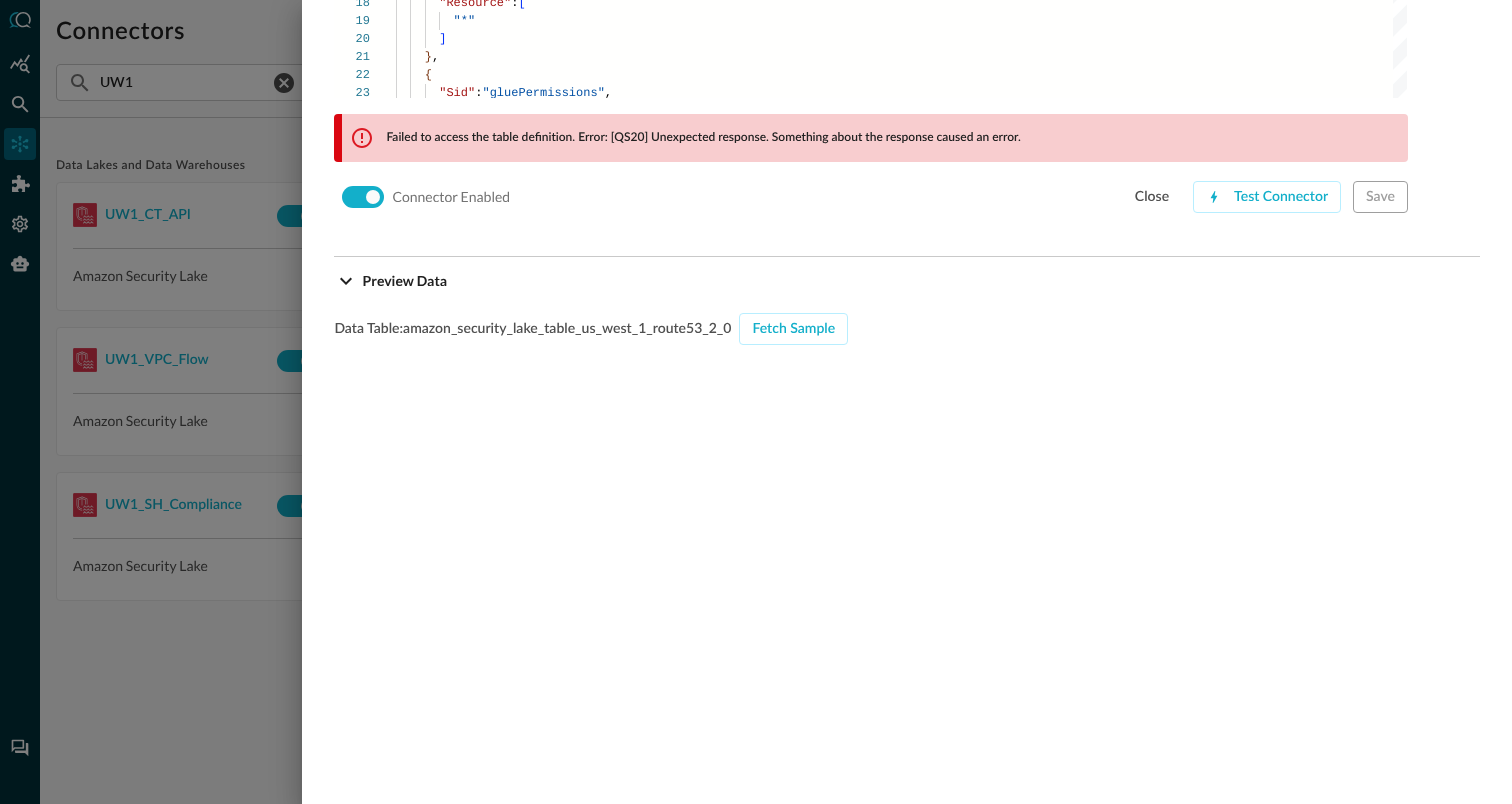 scroll, scrollTop: 1827, scrollLeft: 0, axis: vertical 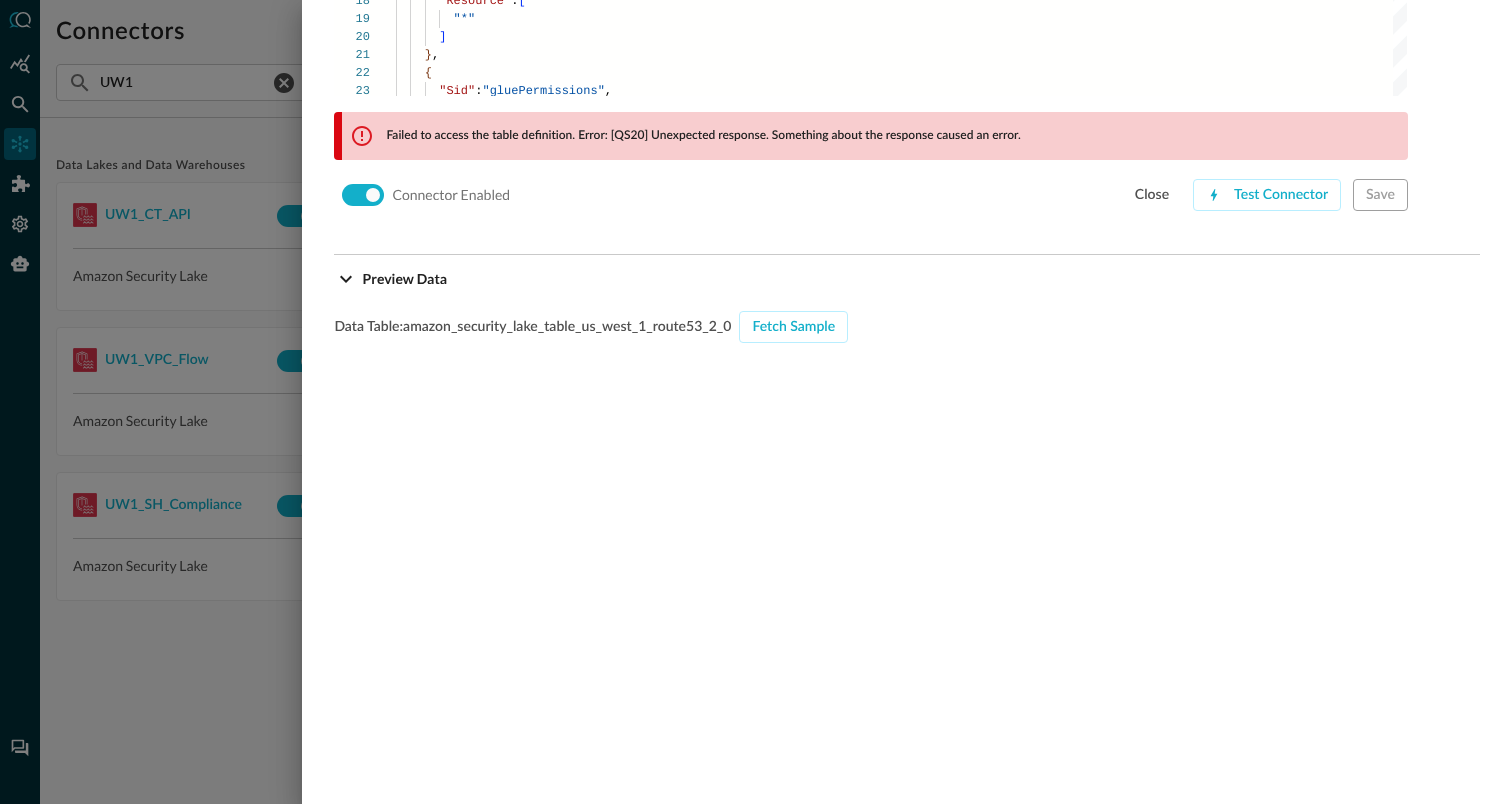 click on "Failed to access the table definition. Error: [QS20] Unexpected response. Something about the response caused an error." at bounding box center (703, 136) 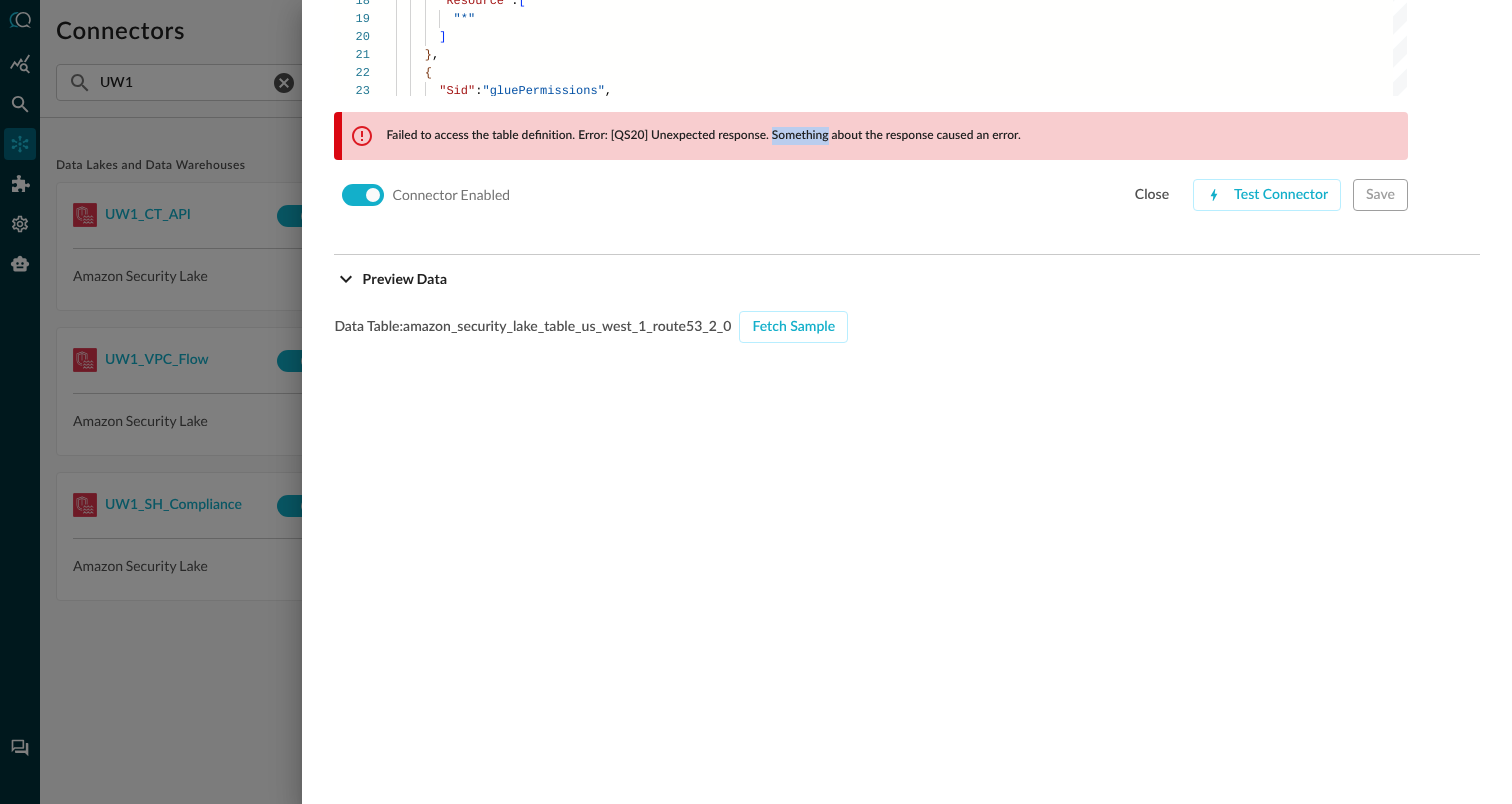 click on "Failed to access the table definition. Error: [QS20] Unexpected response. Something about the response caused an error." at bounding box center [703, 136] 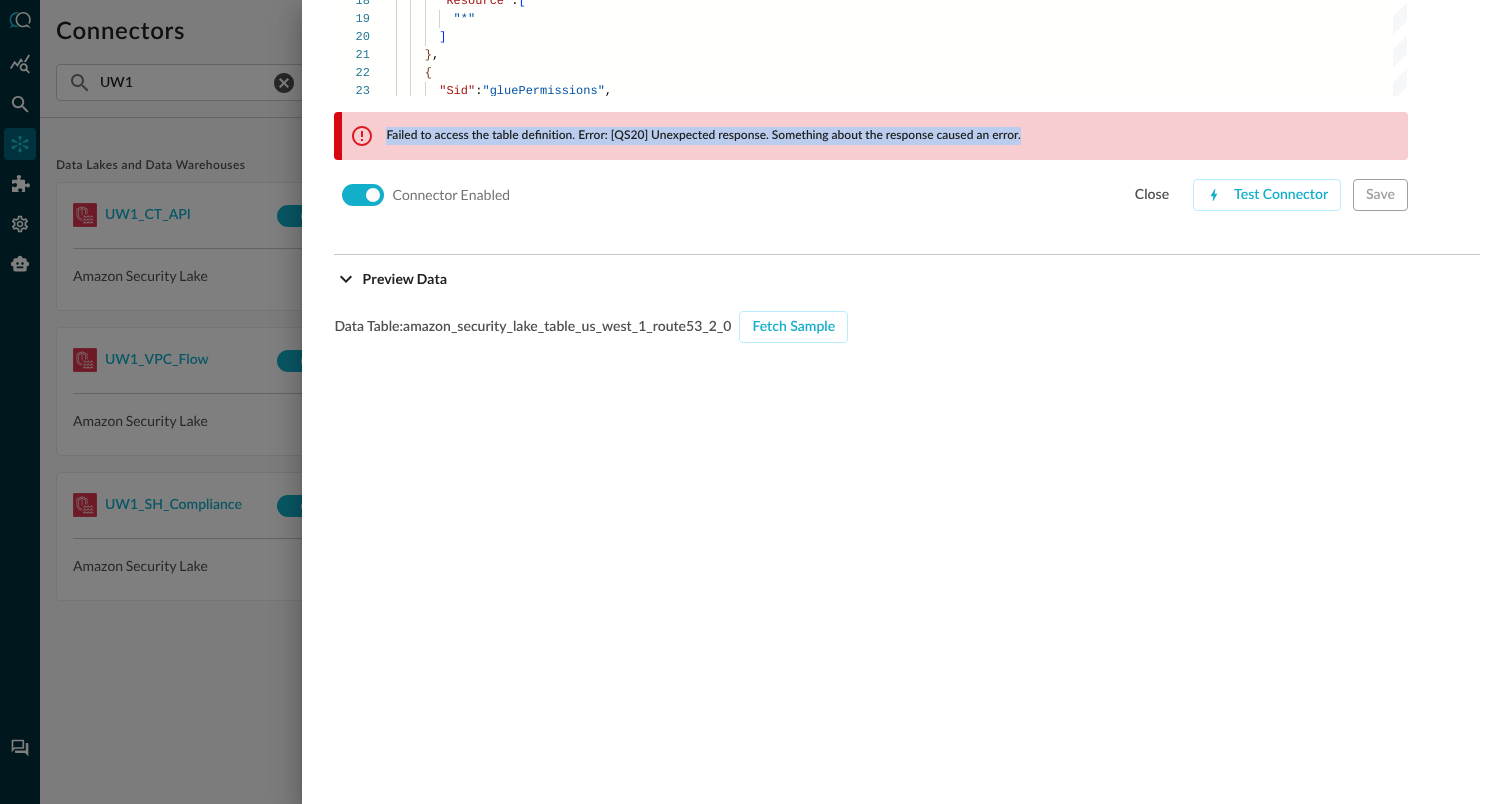 click on "Failed to access the table definition. Error: [QS20] Unexpected response. Something about the response caused an error." at bounding box center [703, 136] 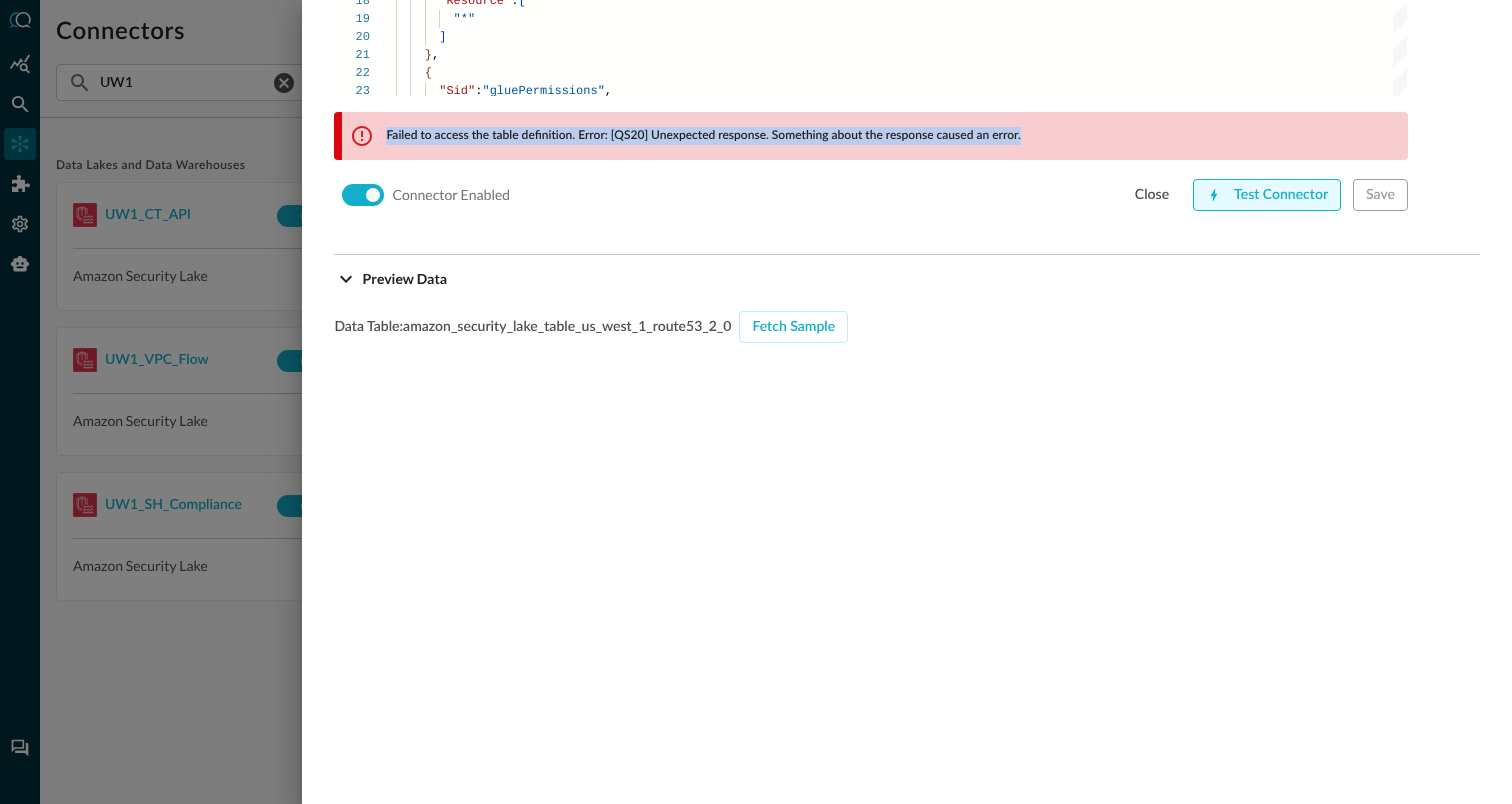 click on "Test Connector" at bounding box center [1267, 195] 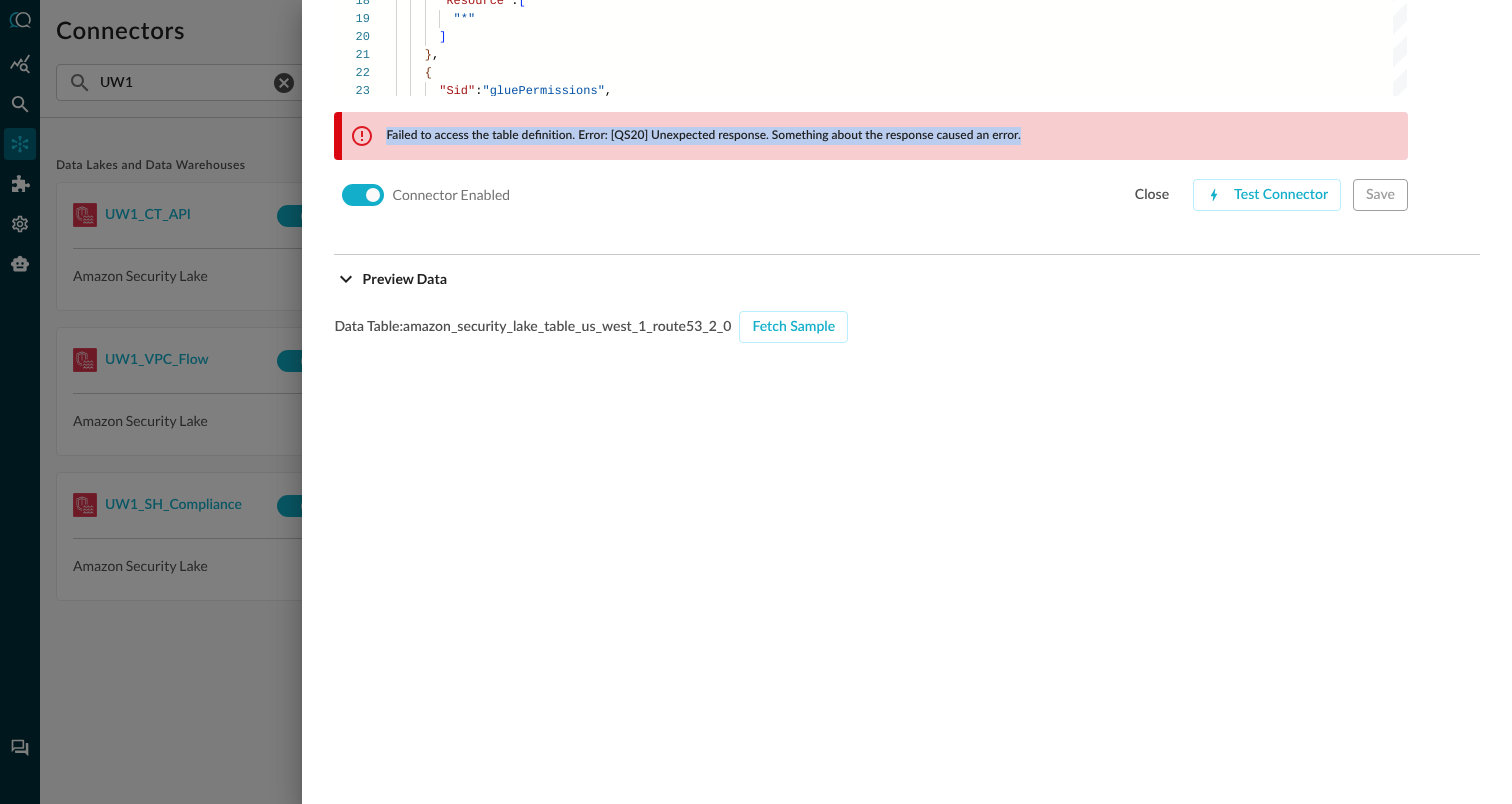 copy on "Failed to access the table definition. Error: [QS20] Unexpected response. Something about the response caused an error." 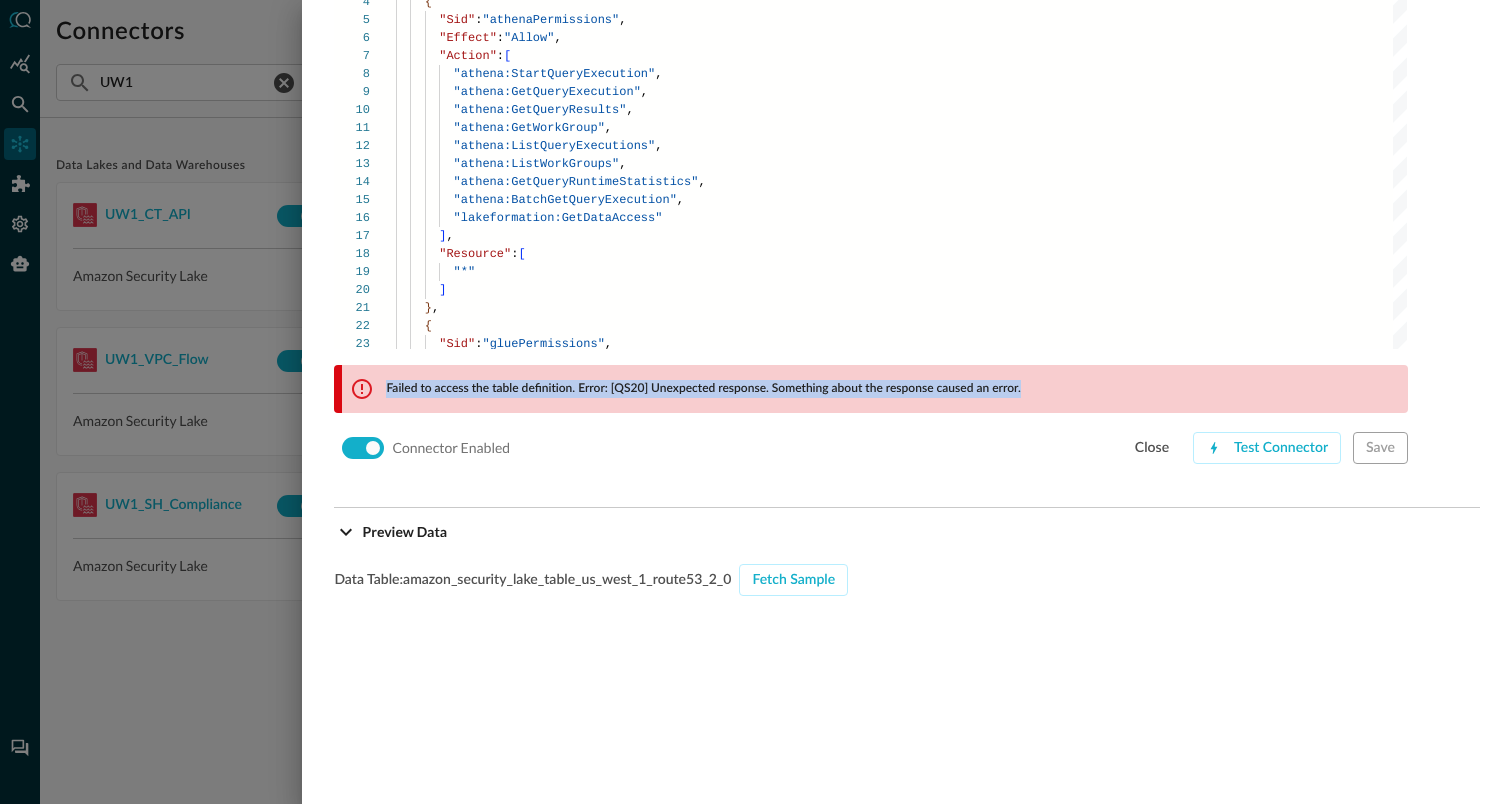 scroll, scrollTop: 1427, scrollLeft: 0, axis: vertical 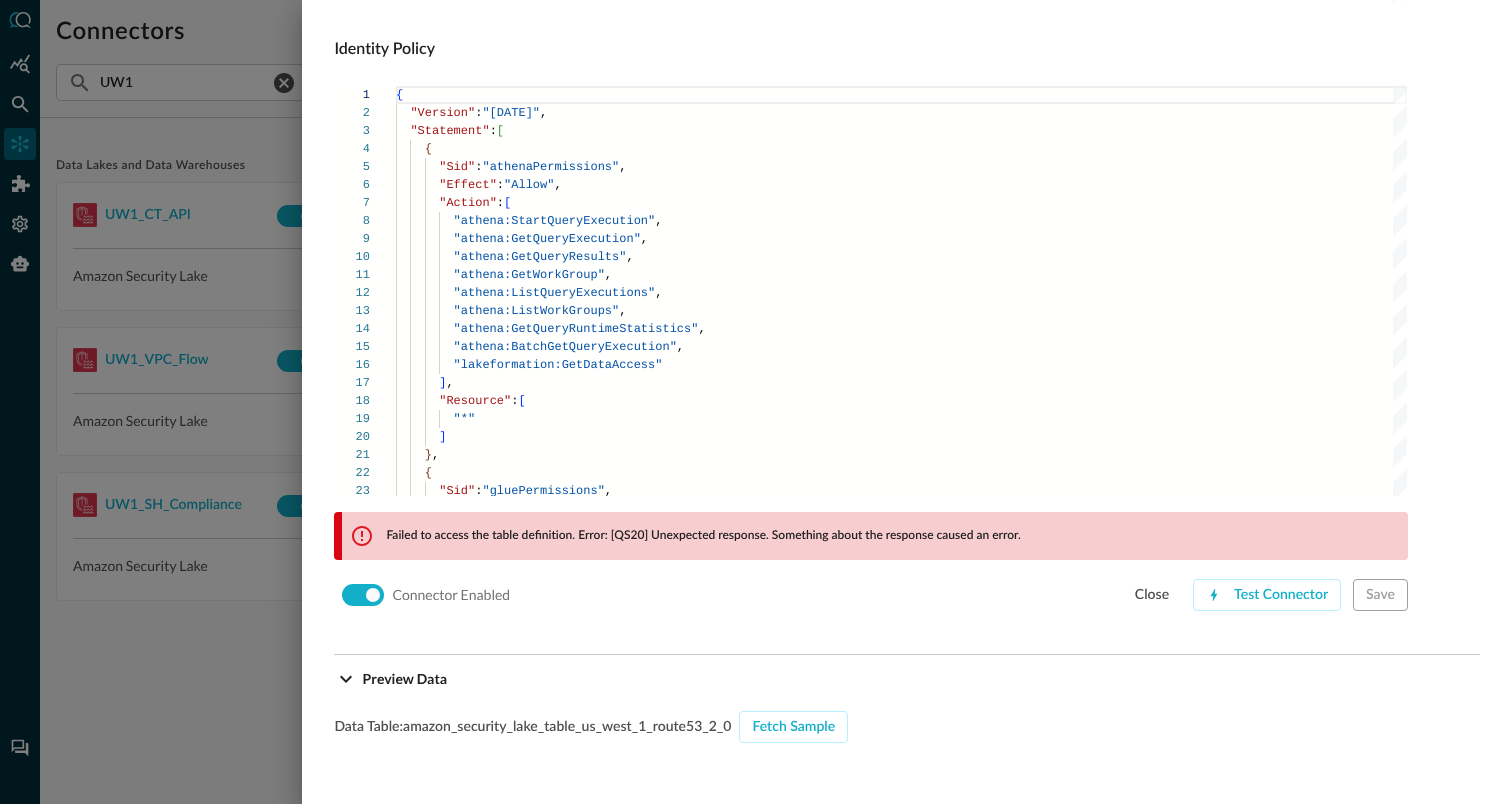 click at bounding box center [756, 402] 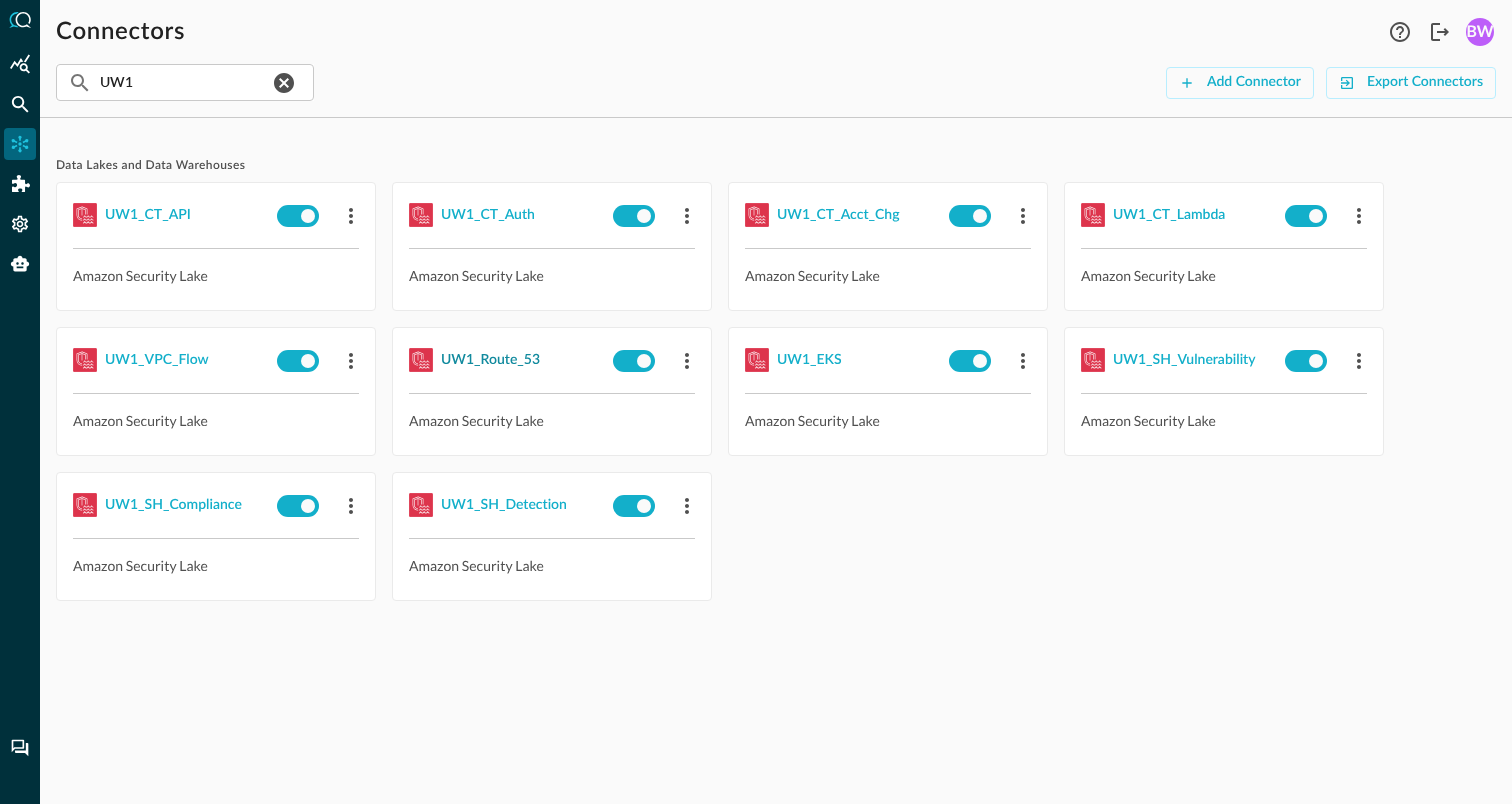 click on "UW1_Route_53" at bounding box center [490, 360] 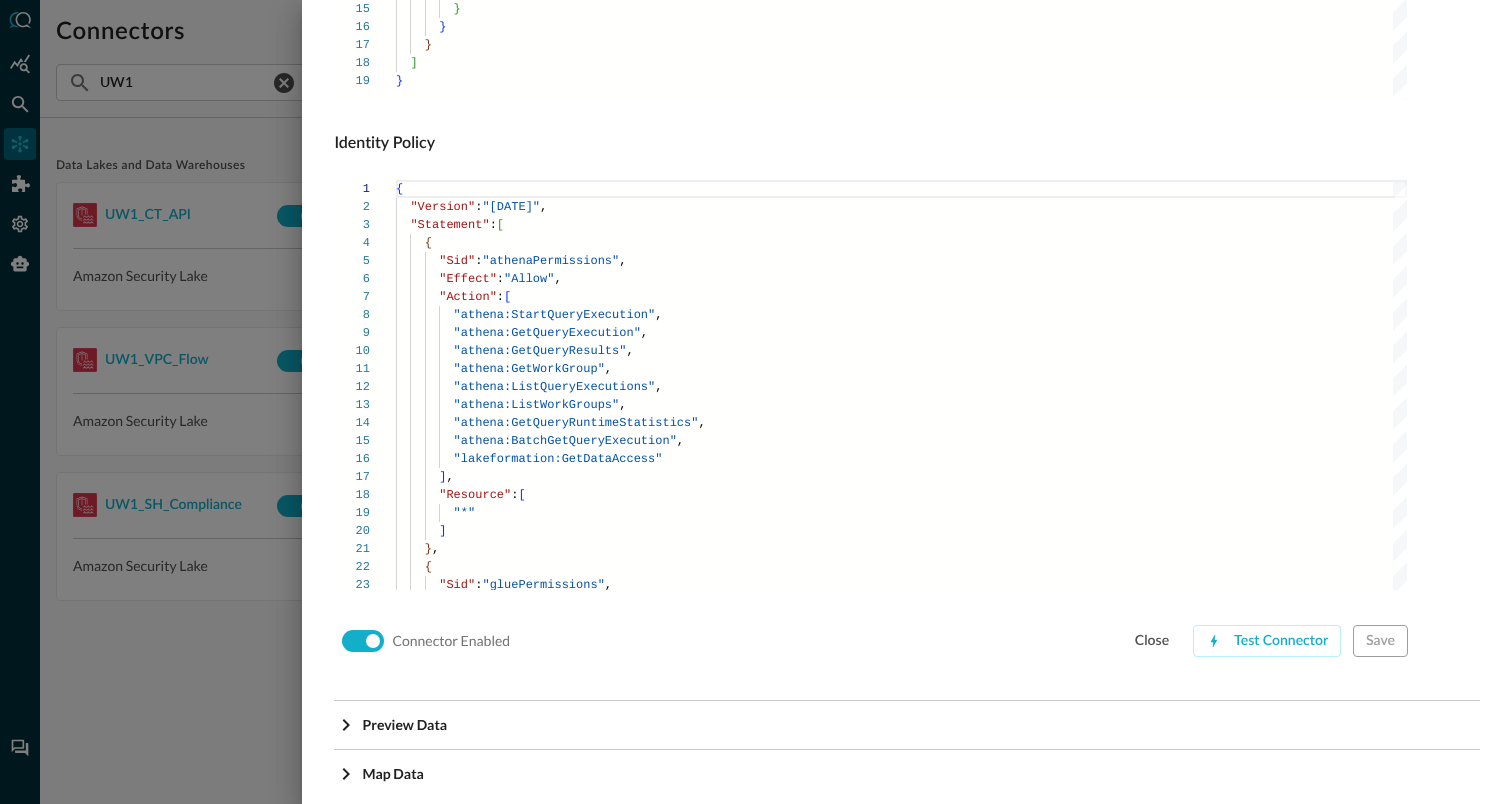 scroll, scrollTop: 1359, scrollLeft: 0, axis: vertical 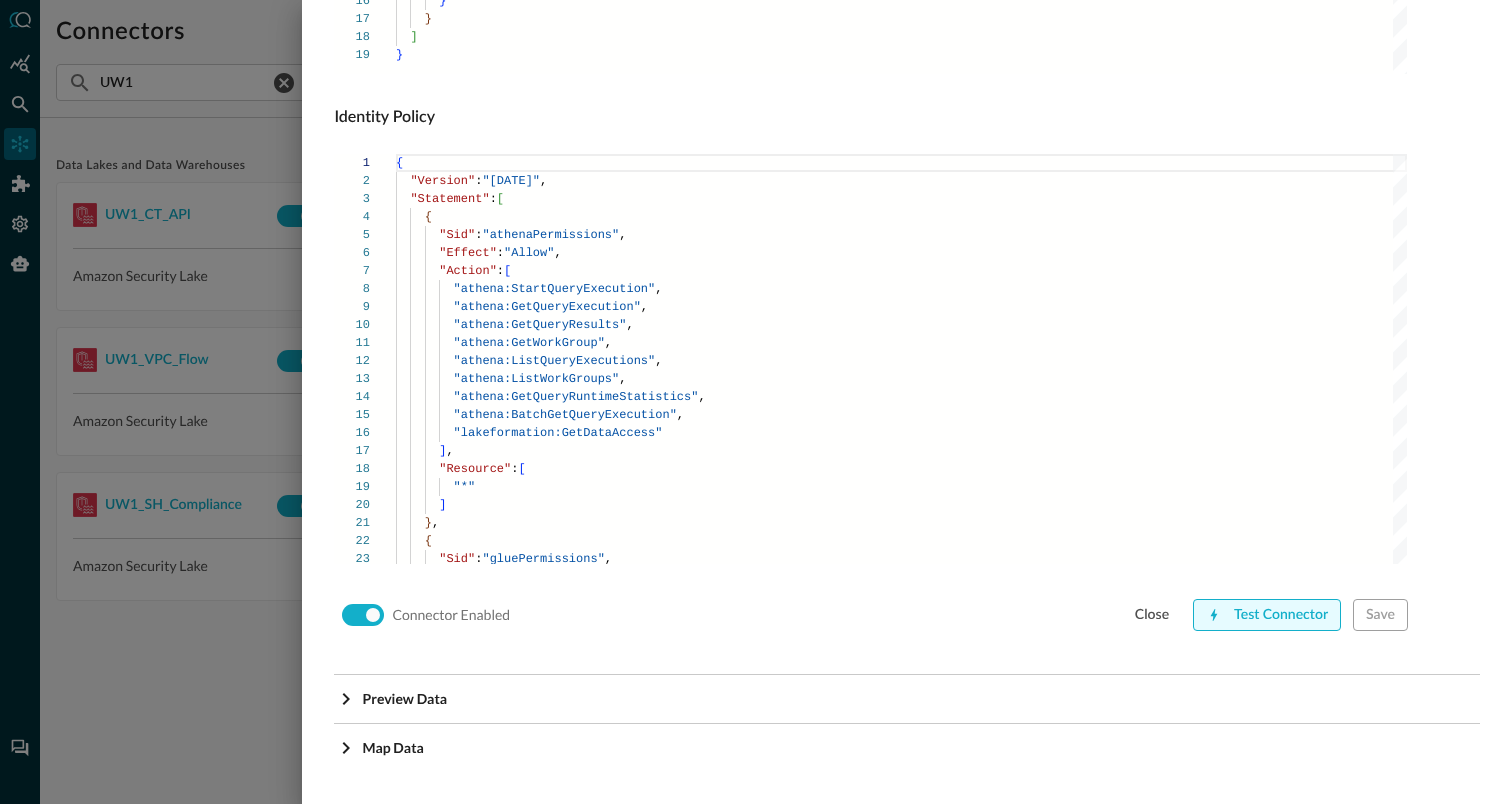 click on "Test Connector" at bounding box center (1267, 615) 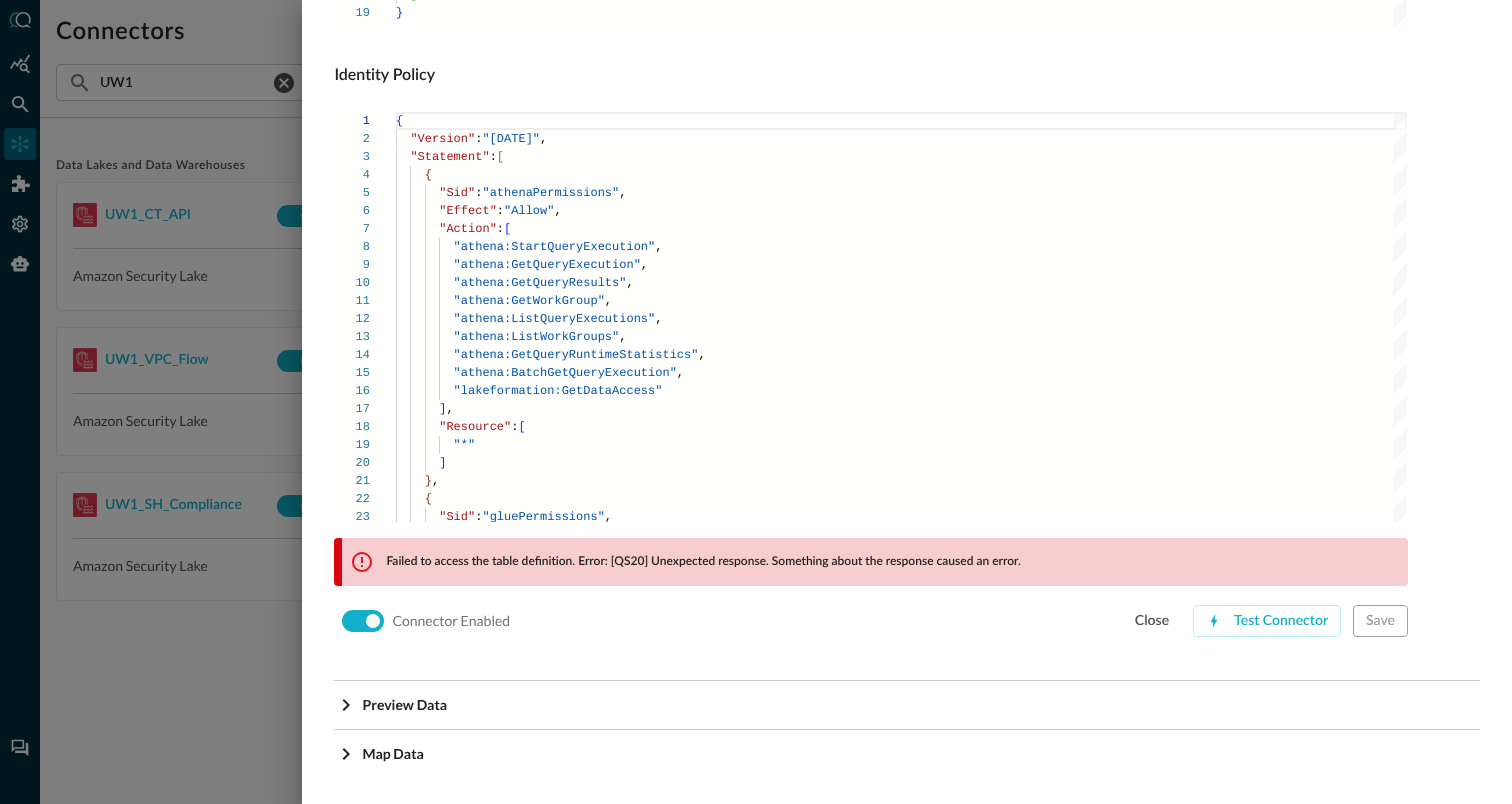 scroll, scrollTop: 1407, scrollLeft: 0, axis: vertical 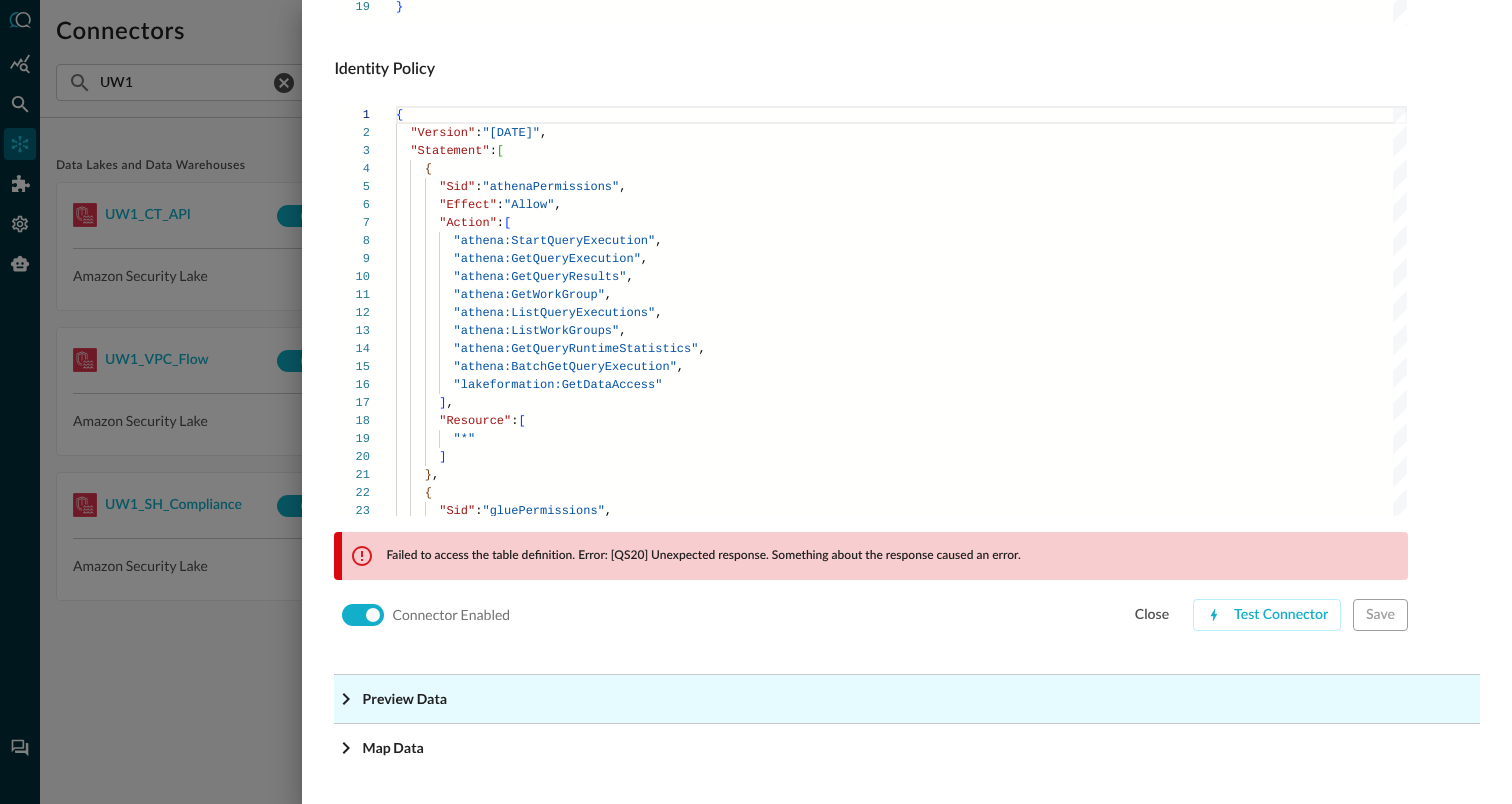 click 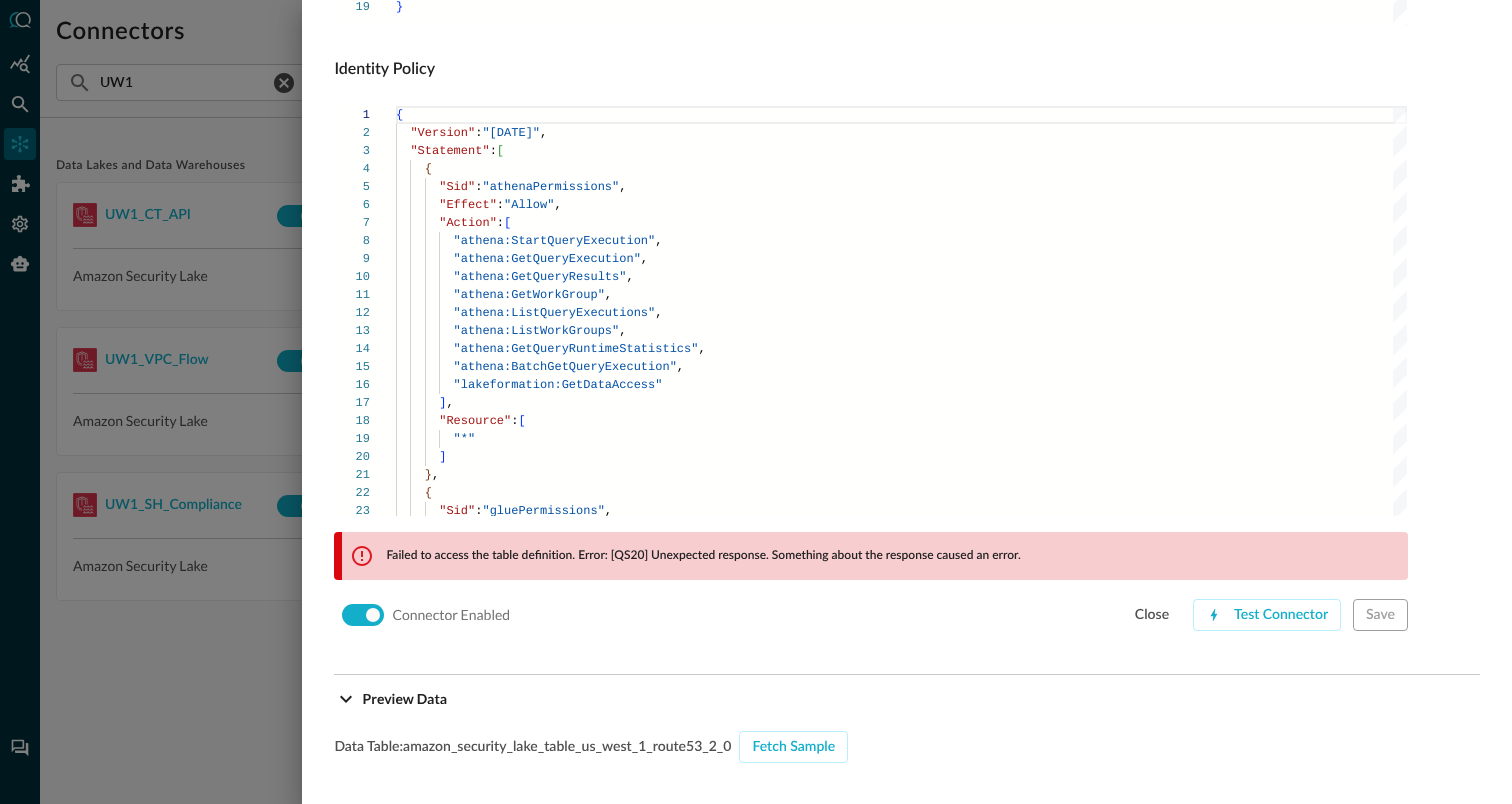 scroll, scrollTop: 2033, scrollLeft: 0, axis: vertical 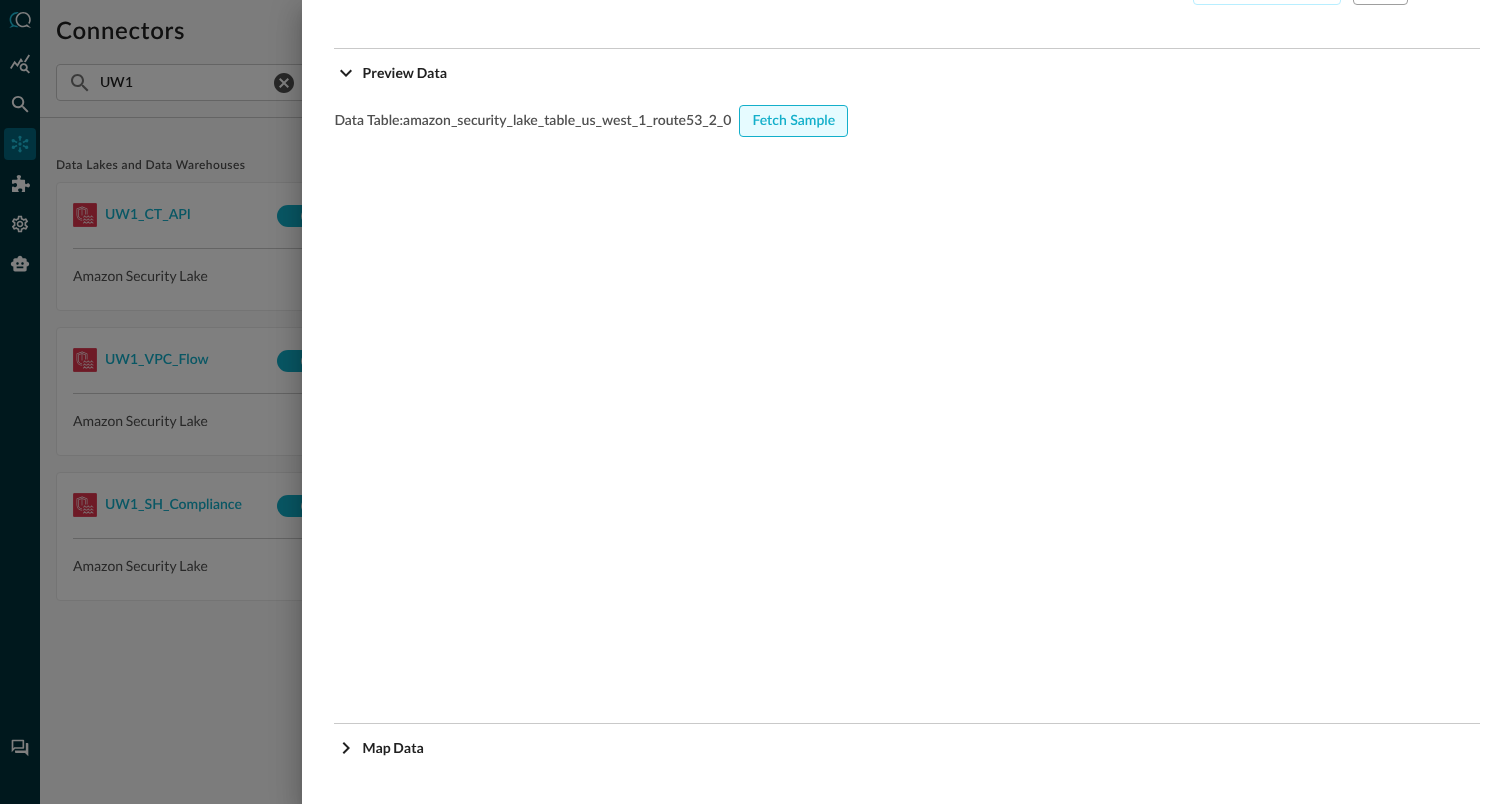 click on "Fetch Sample" at bounding box center [793, 121] 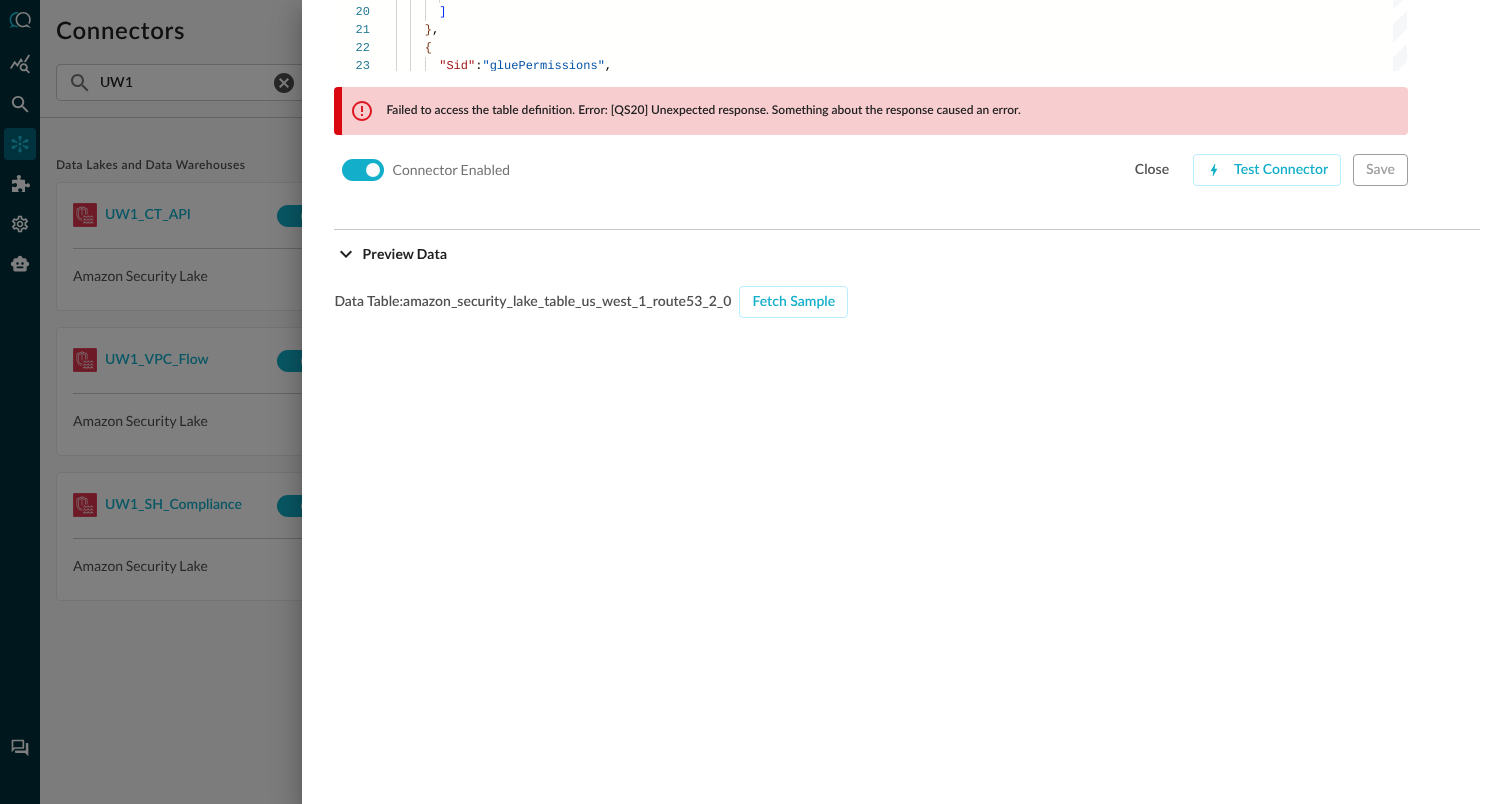 scroll, scrollTop: 1826, scrollLeft: 0, axis: vertical 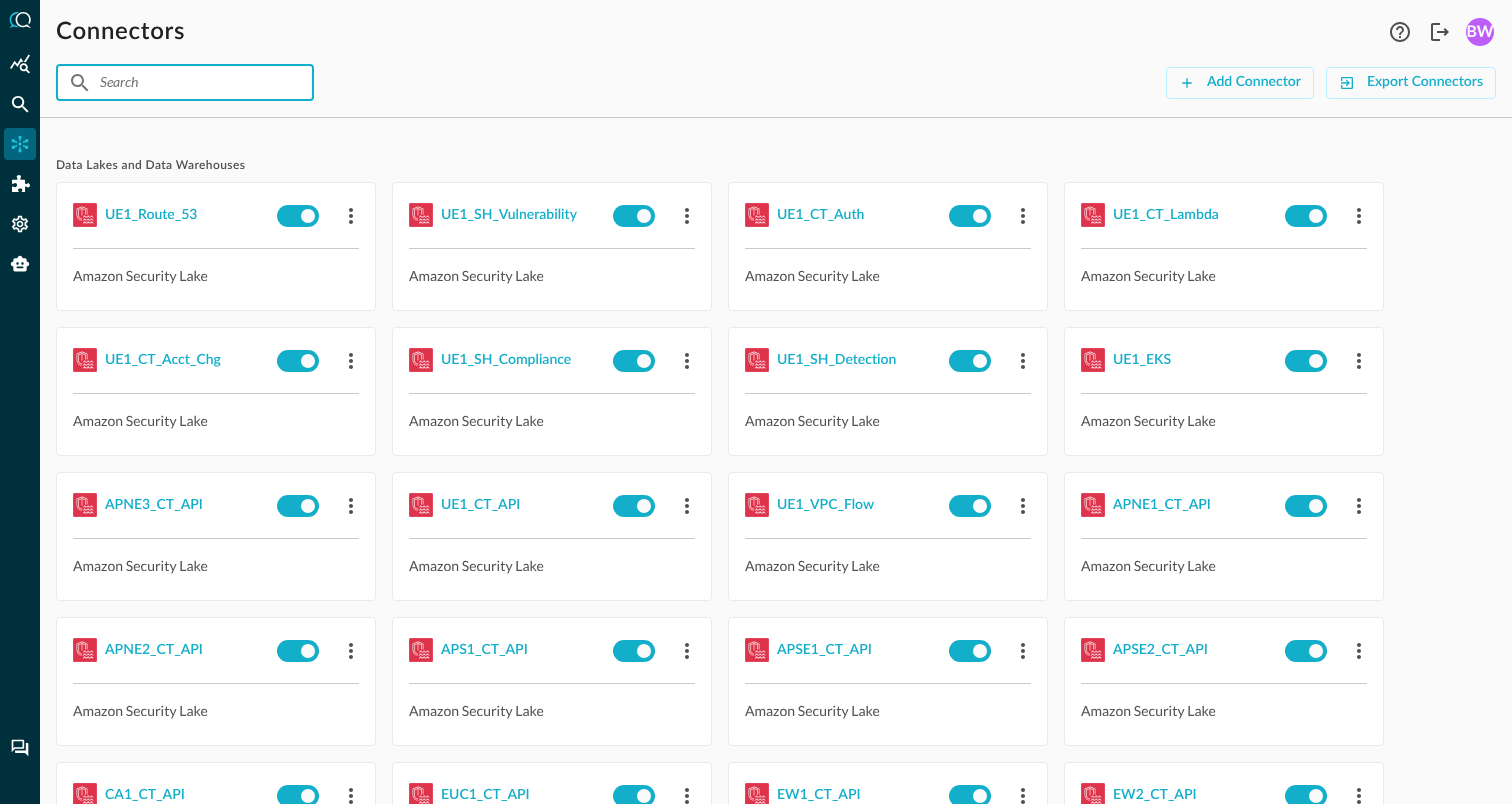 click at bounding box center (184, 82) 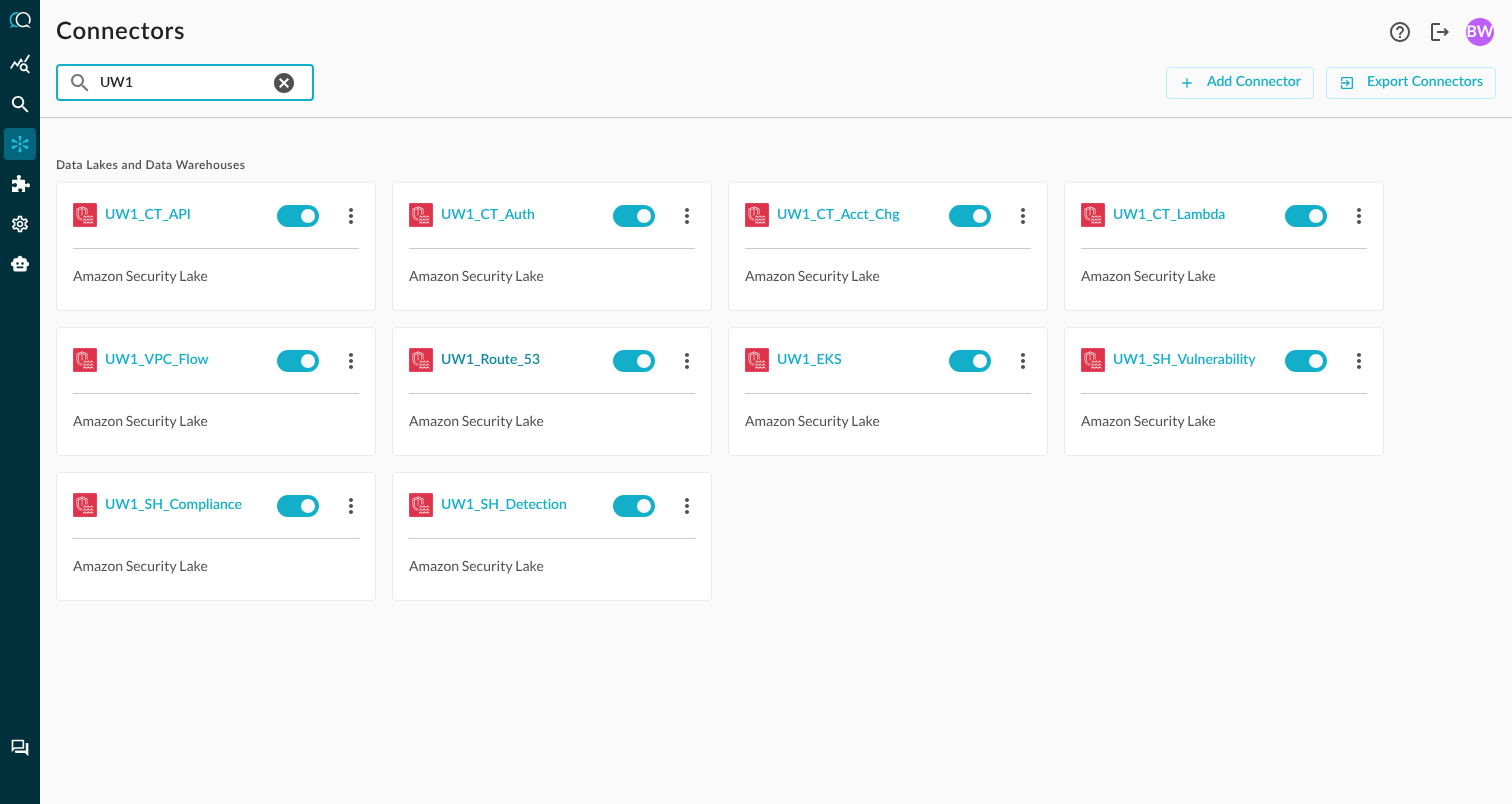 click on "UW1_Route_53" at bounding box center (490, 360) 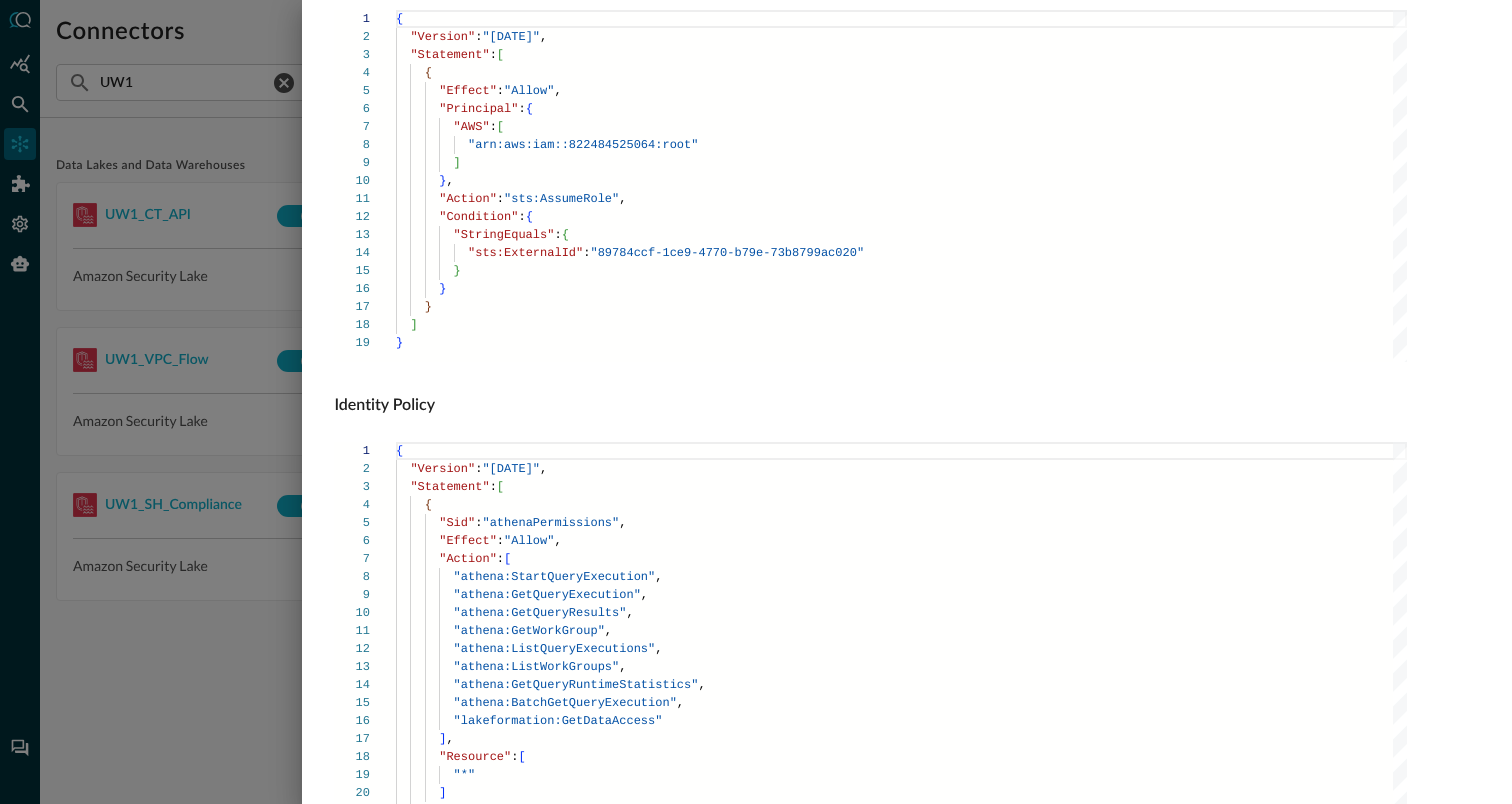 scroll, scrollTop: 1359, scrollLeft: 0, axis: vertical 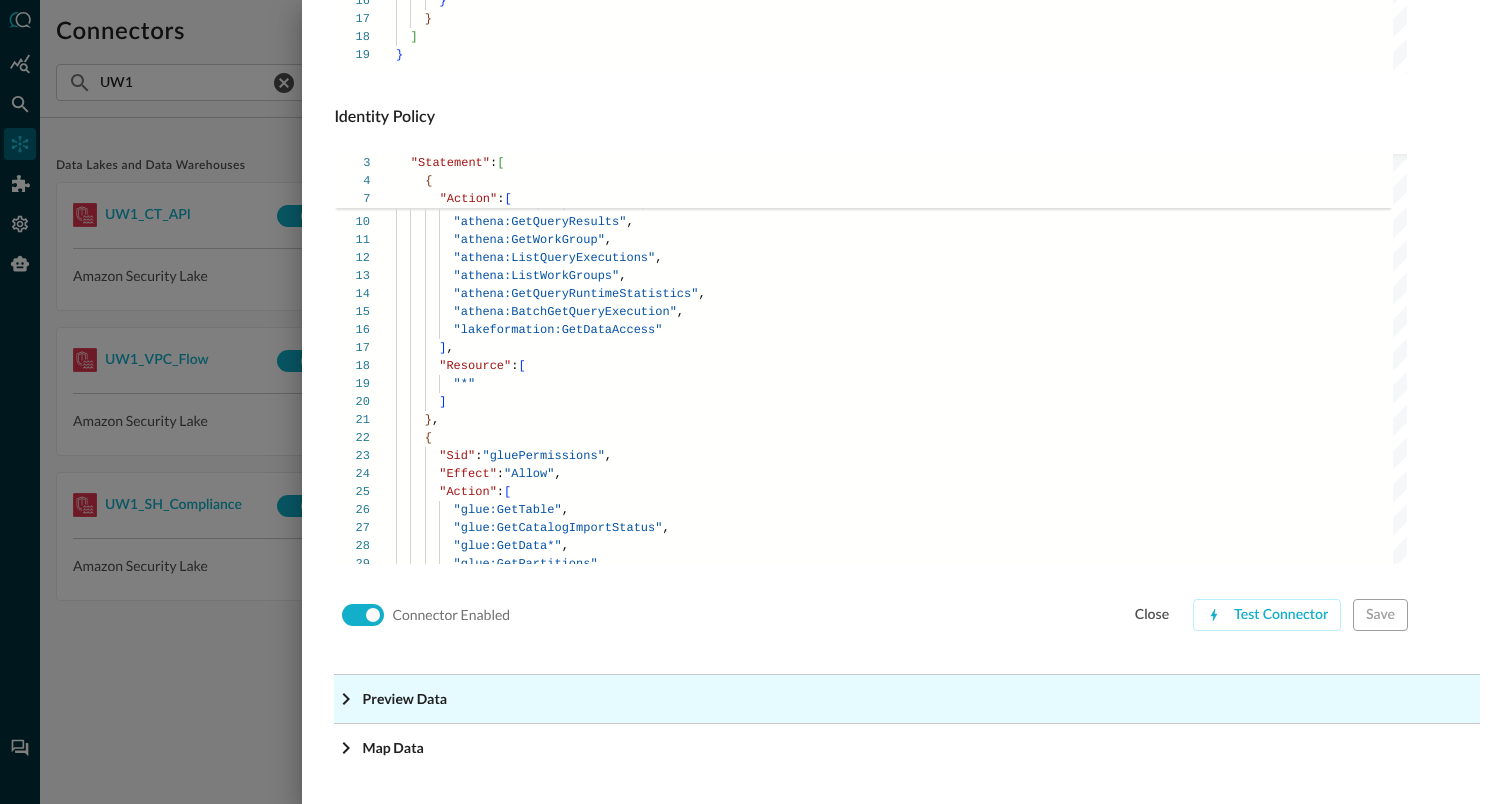 click 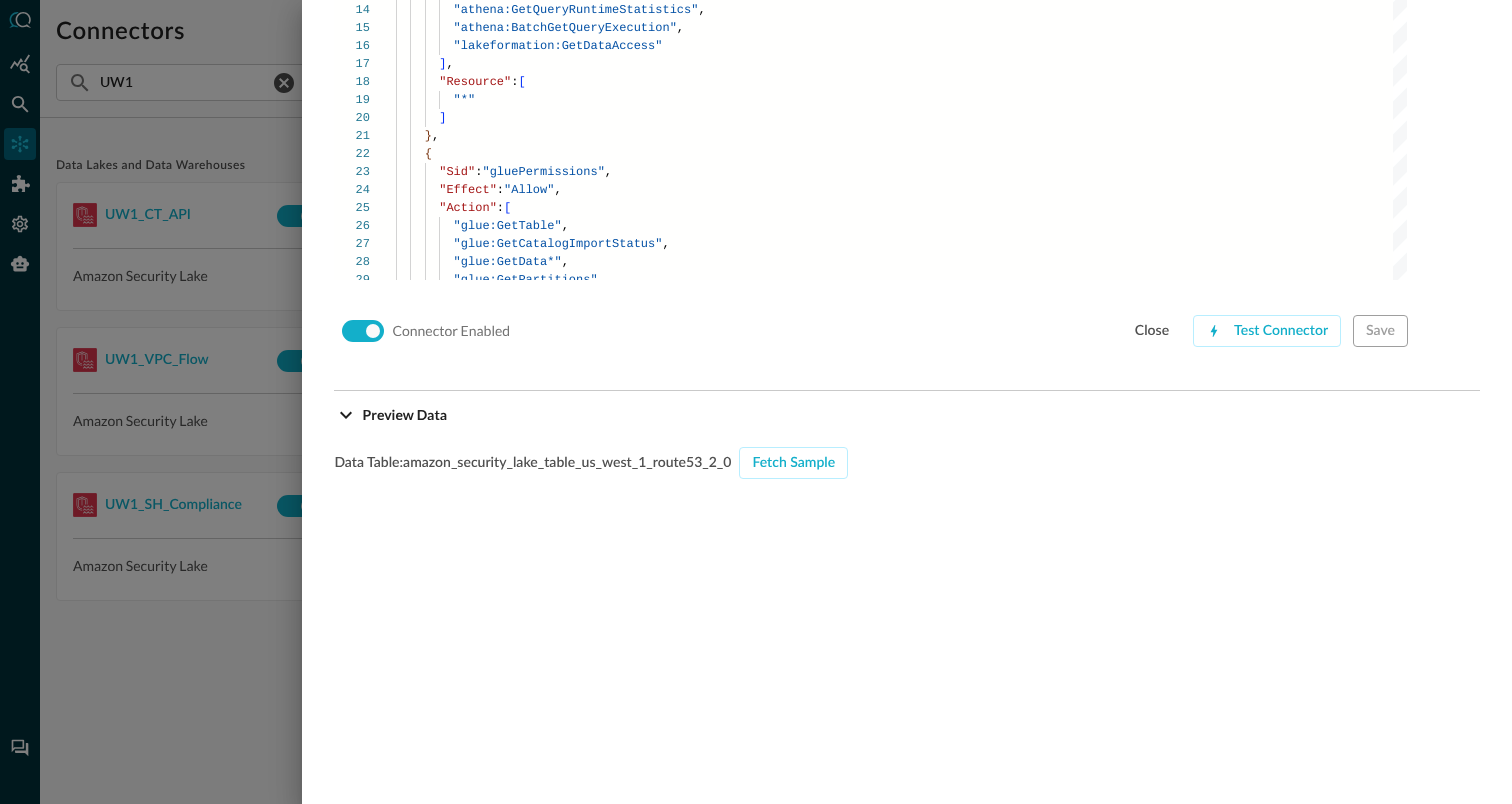 scroll, scrollTop: 1681, scrollLeft: 0, axis: vertical 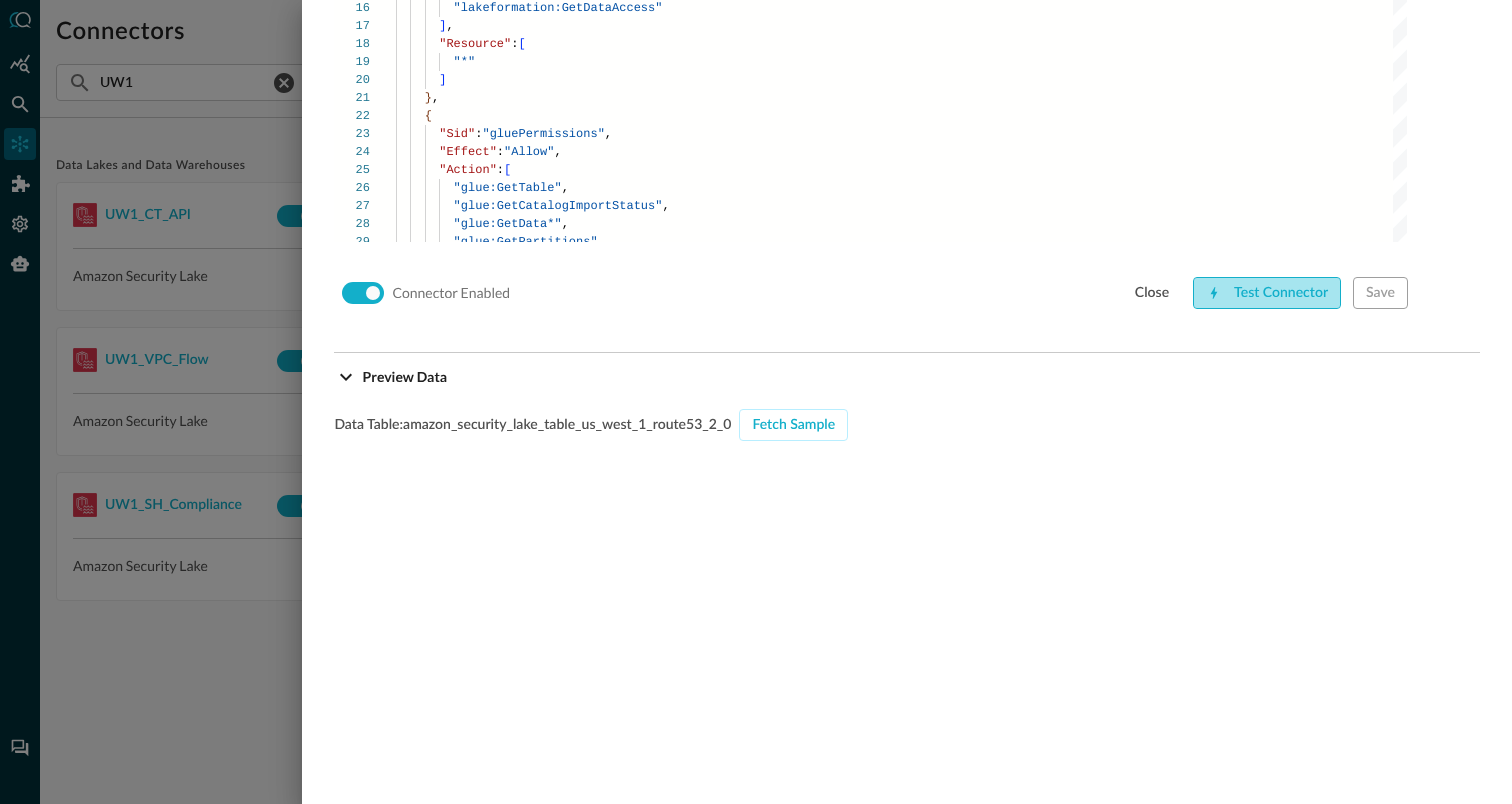 click on "Test Connector" at bounding box center [1267, 293] 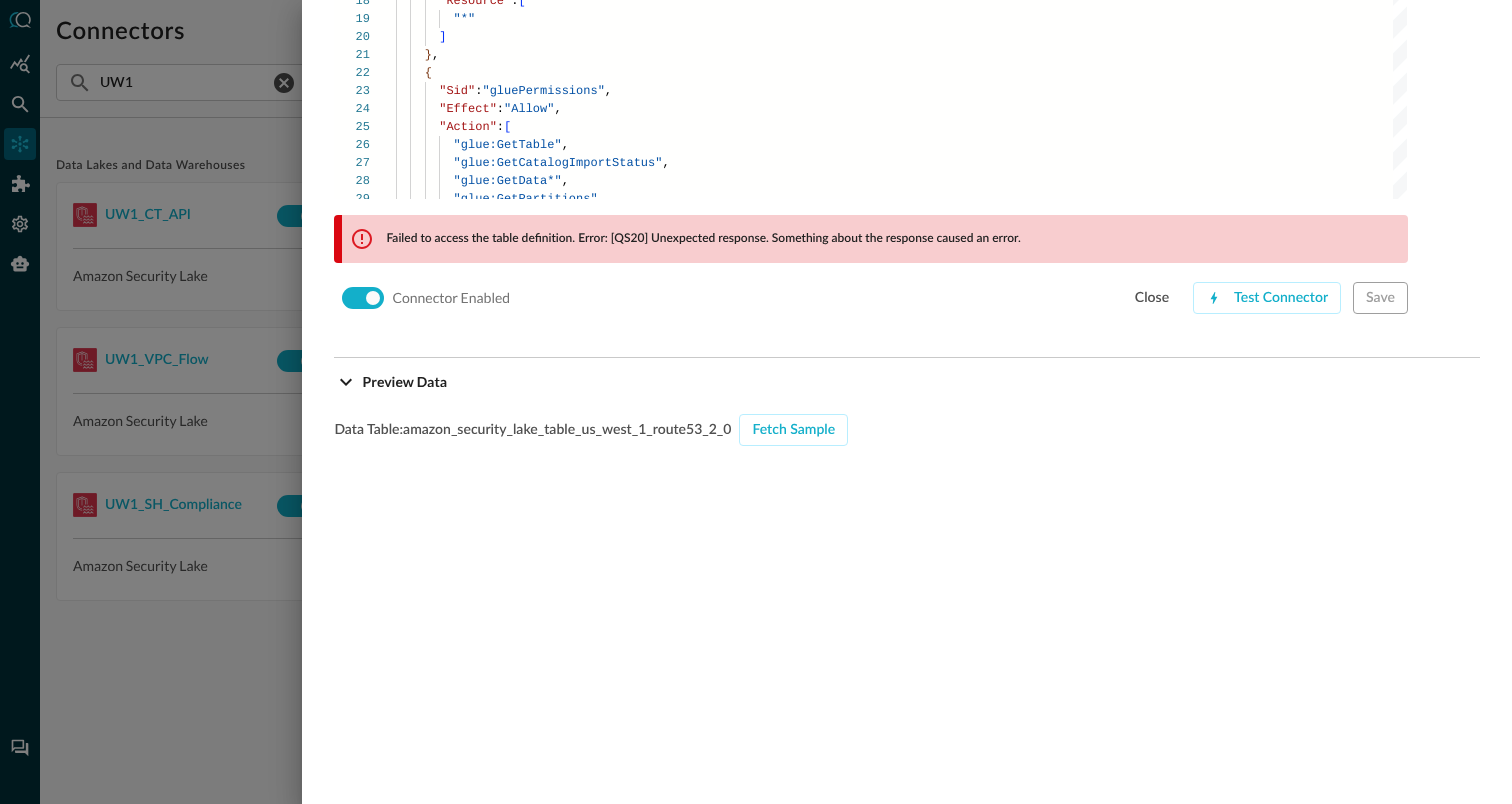 scroll, scrollTop: 1729, scrollLeft: 0, axis: vertical 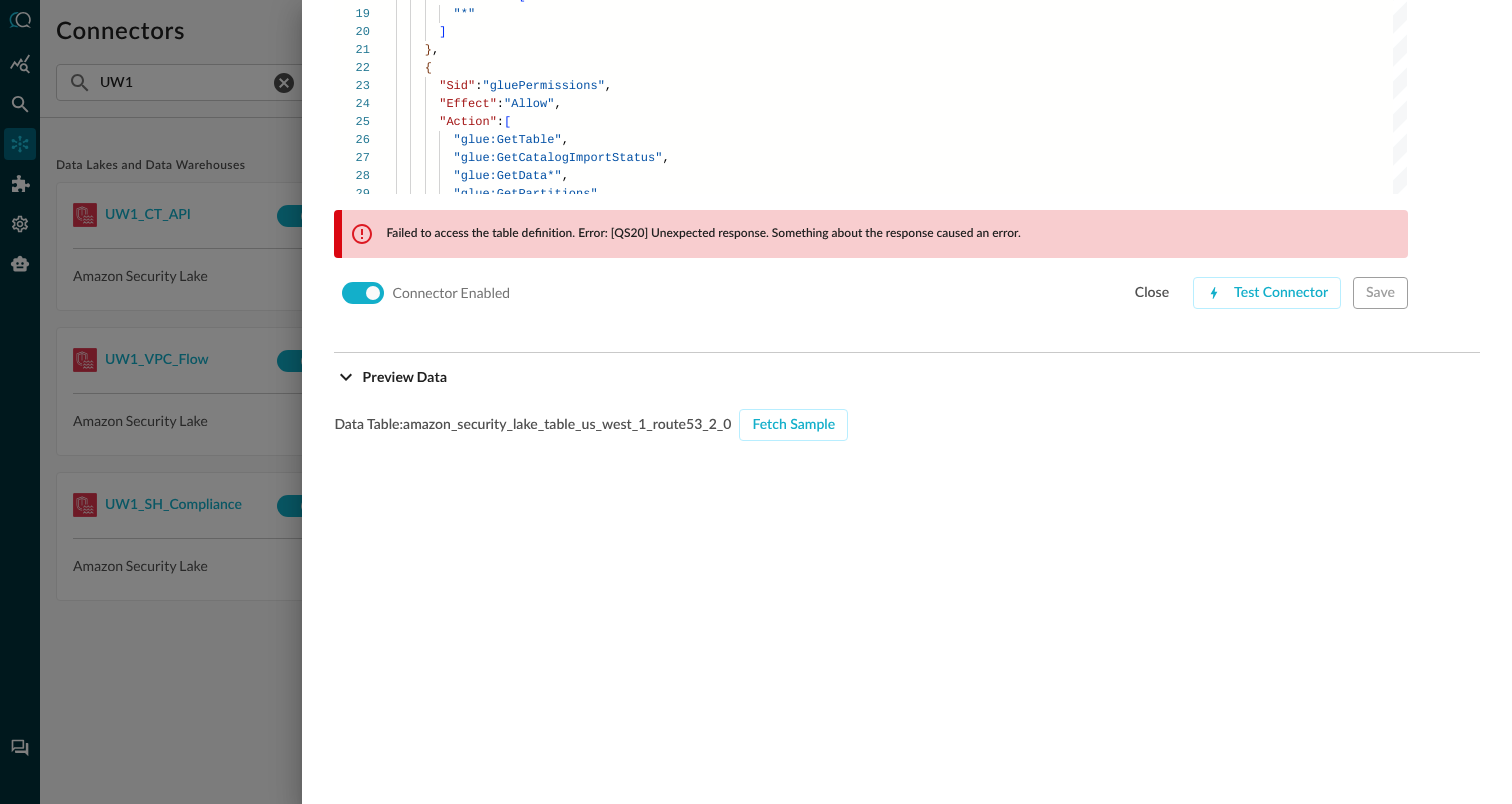 click on "Failed to access the table definition. Error: [QS20] Unexpected response. Something about the response caused an error." at bounding box center (703, 234) 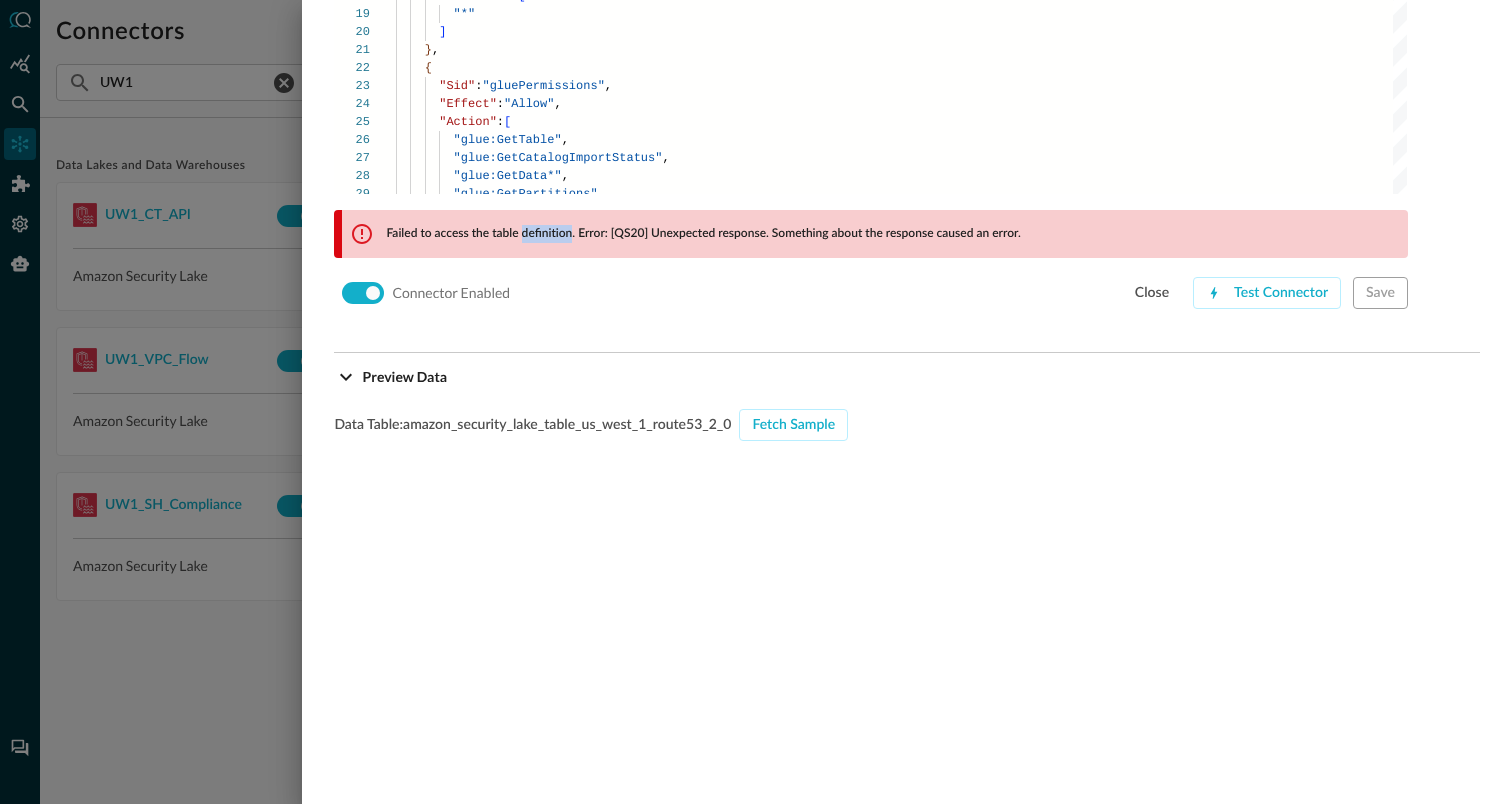 click on "Failed to access the table definition. Error: [QS20] Unexpected response. Something about the response caused an error." at bounding box center [703, 234] 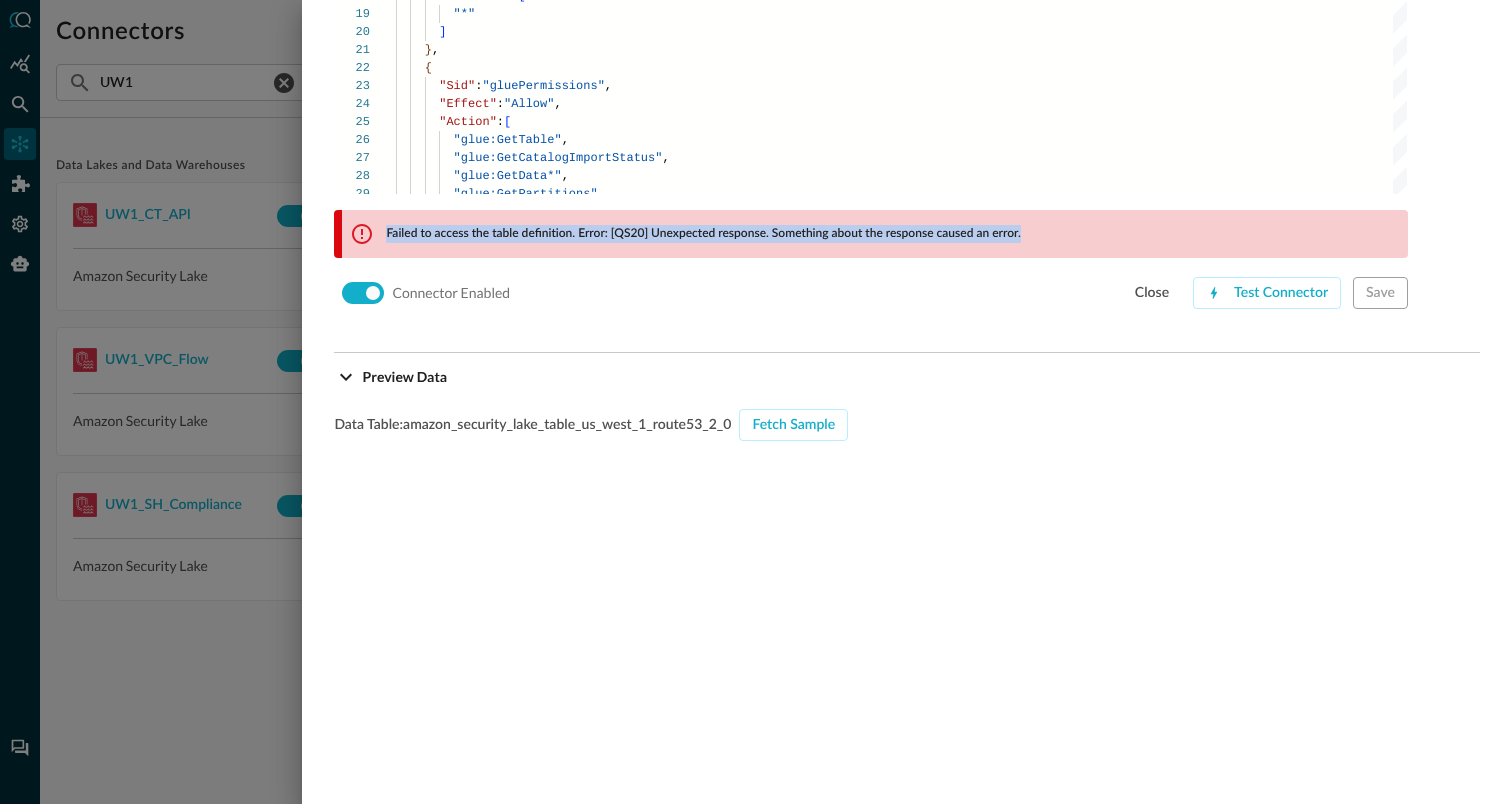 click on "Failed to access the table definition. Error: [QS20] Unexpected response. Something about the response caused an error." at bounding box center (703, 234) 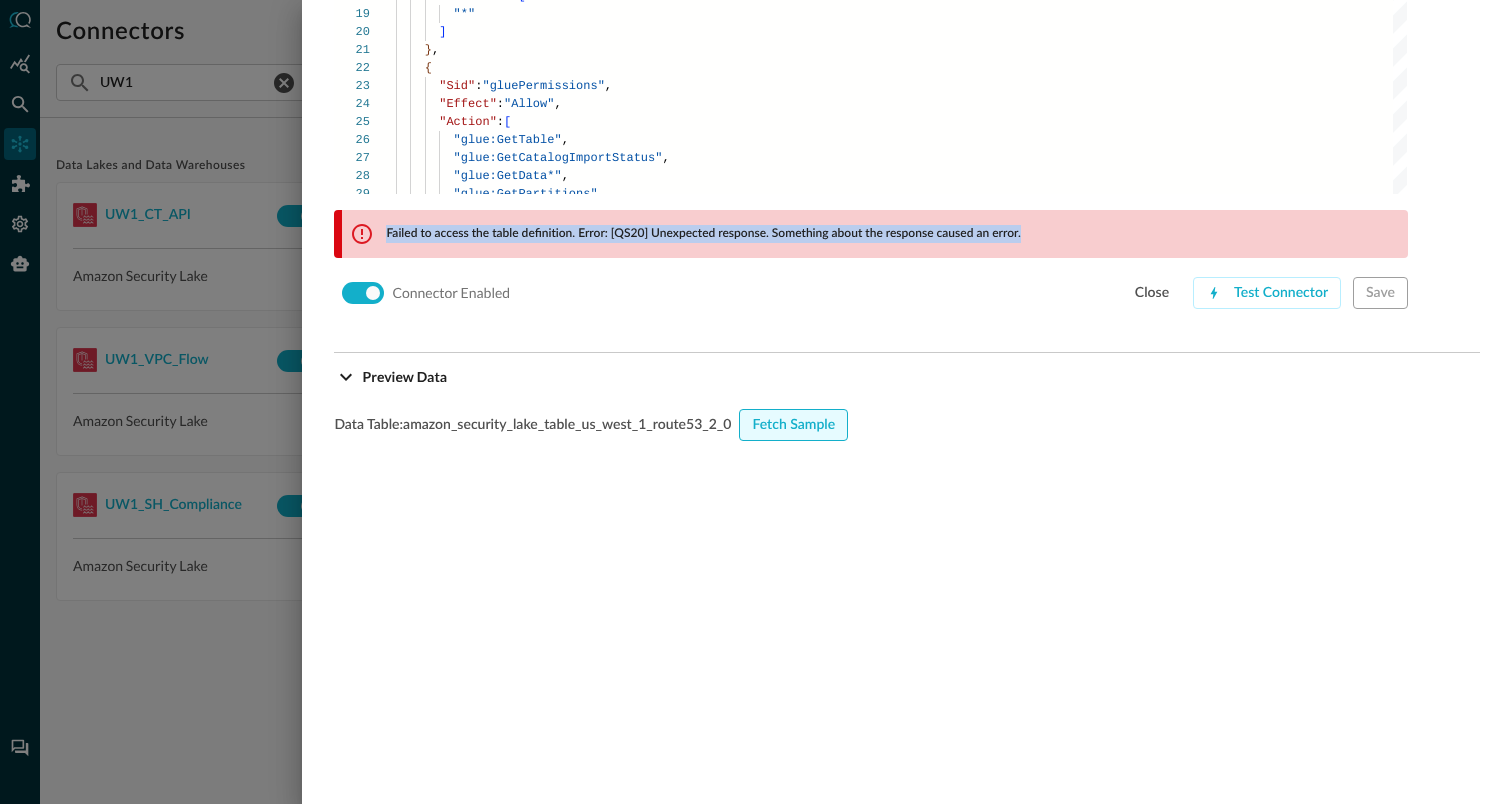 click on "Fetch Sample" at bounding box center (793, 425) 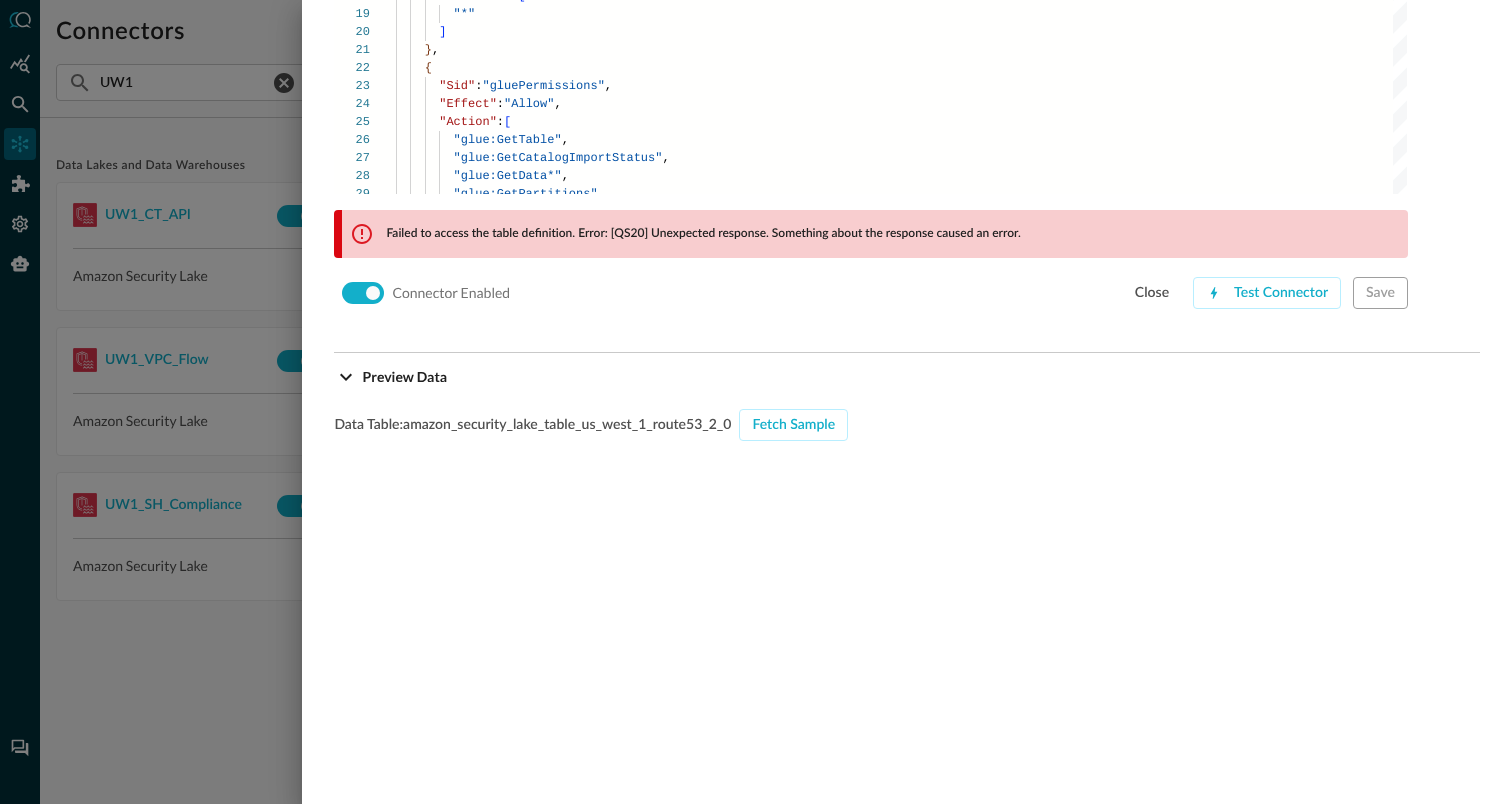 click at bounding box center [756, 402] 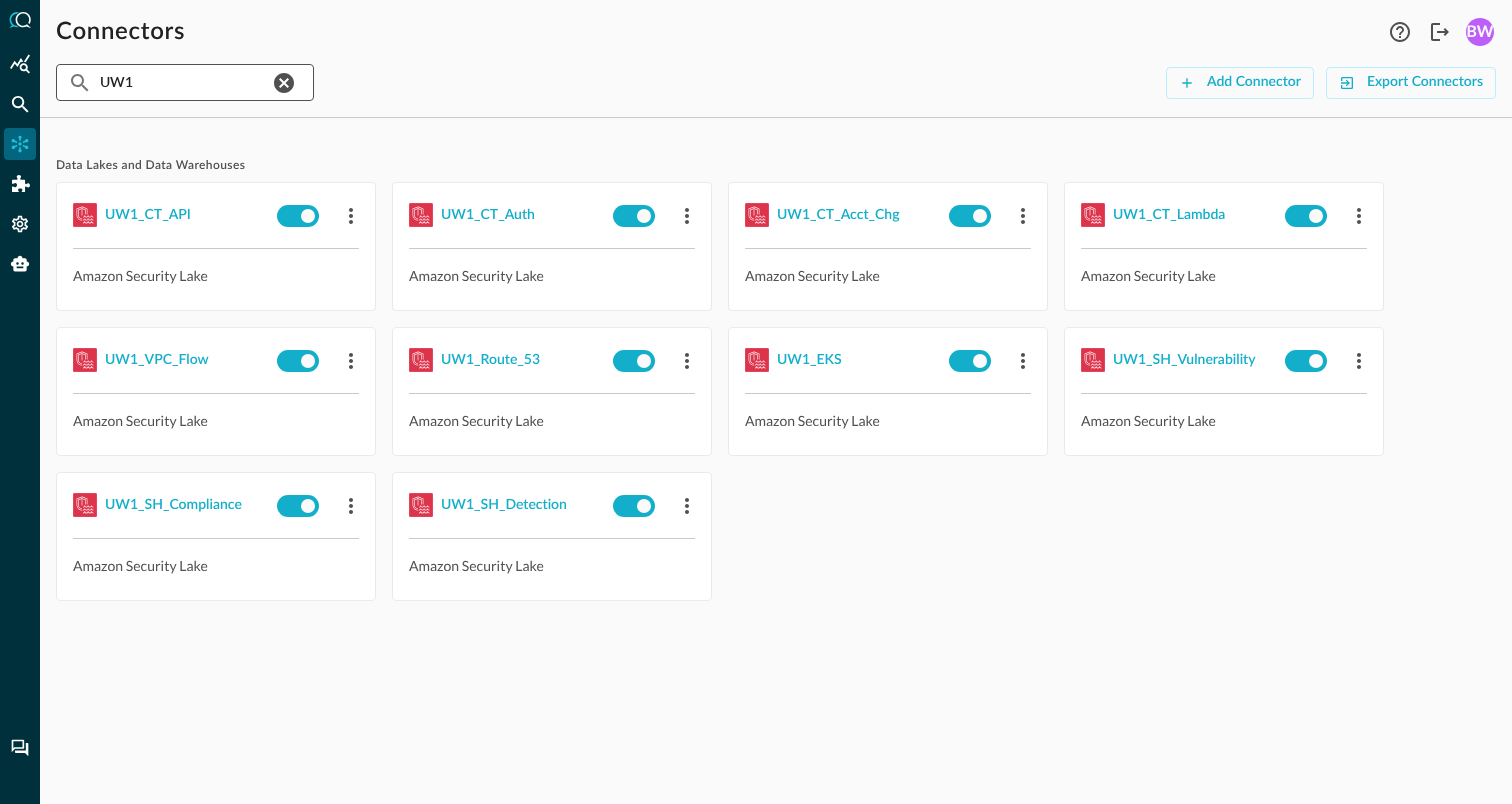 click on "UW1" at bounding box center (184, 82) 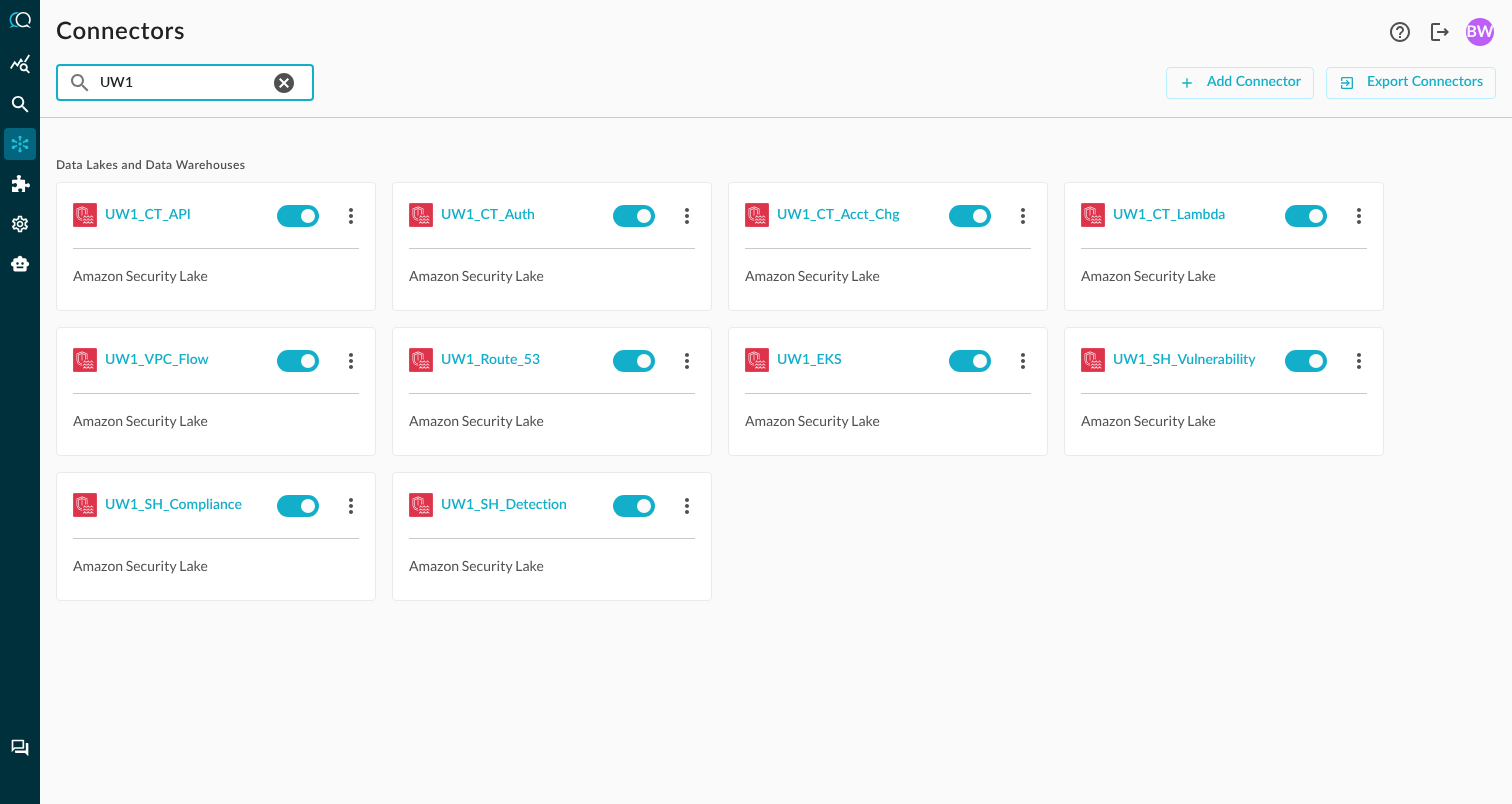 click on "UW1" at bounding box center (184, 82) 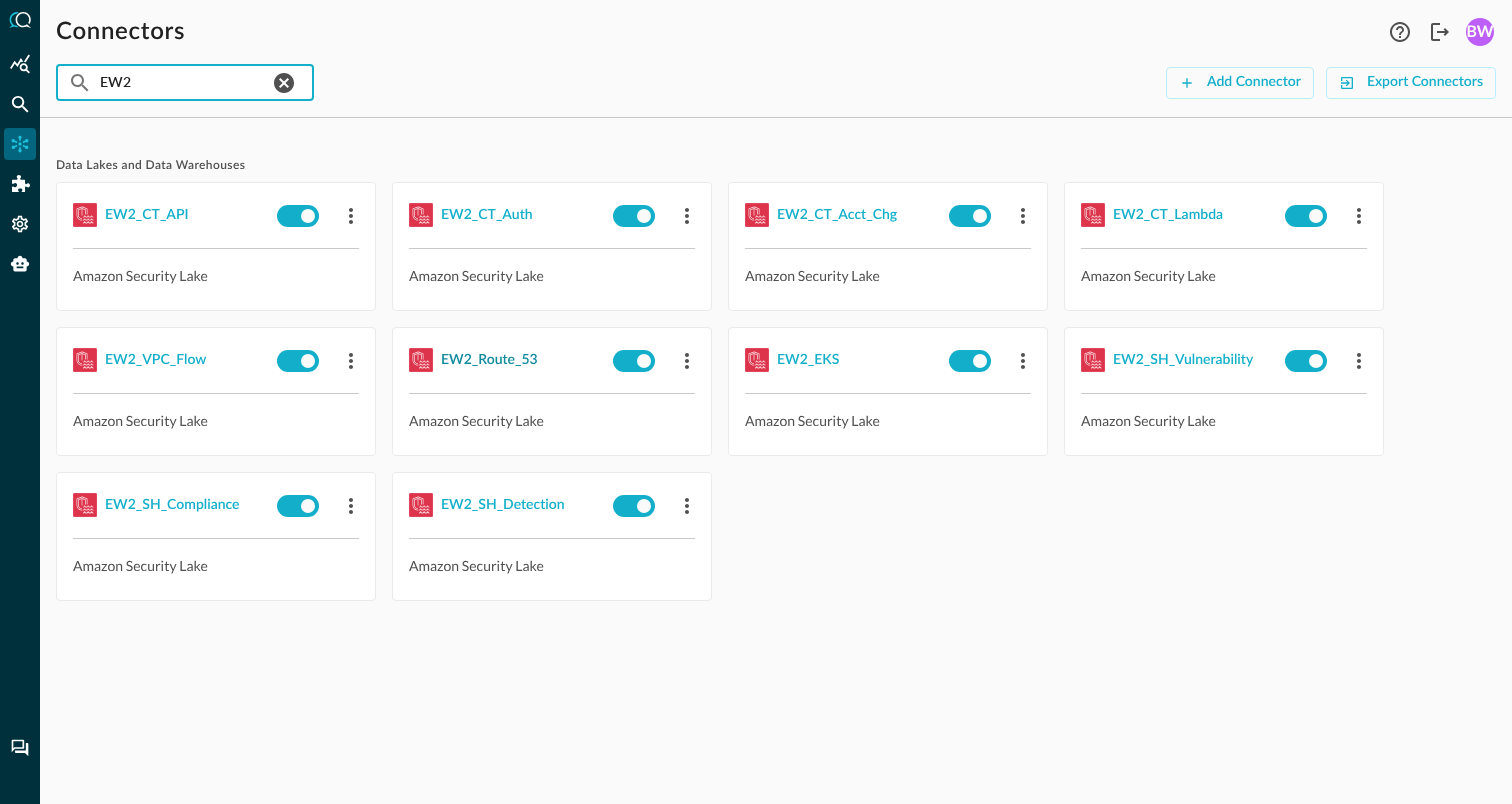click on "EW2_Route_53" at bounding box center (489, 360) 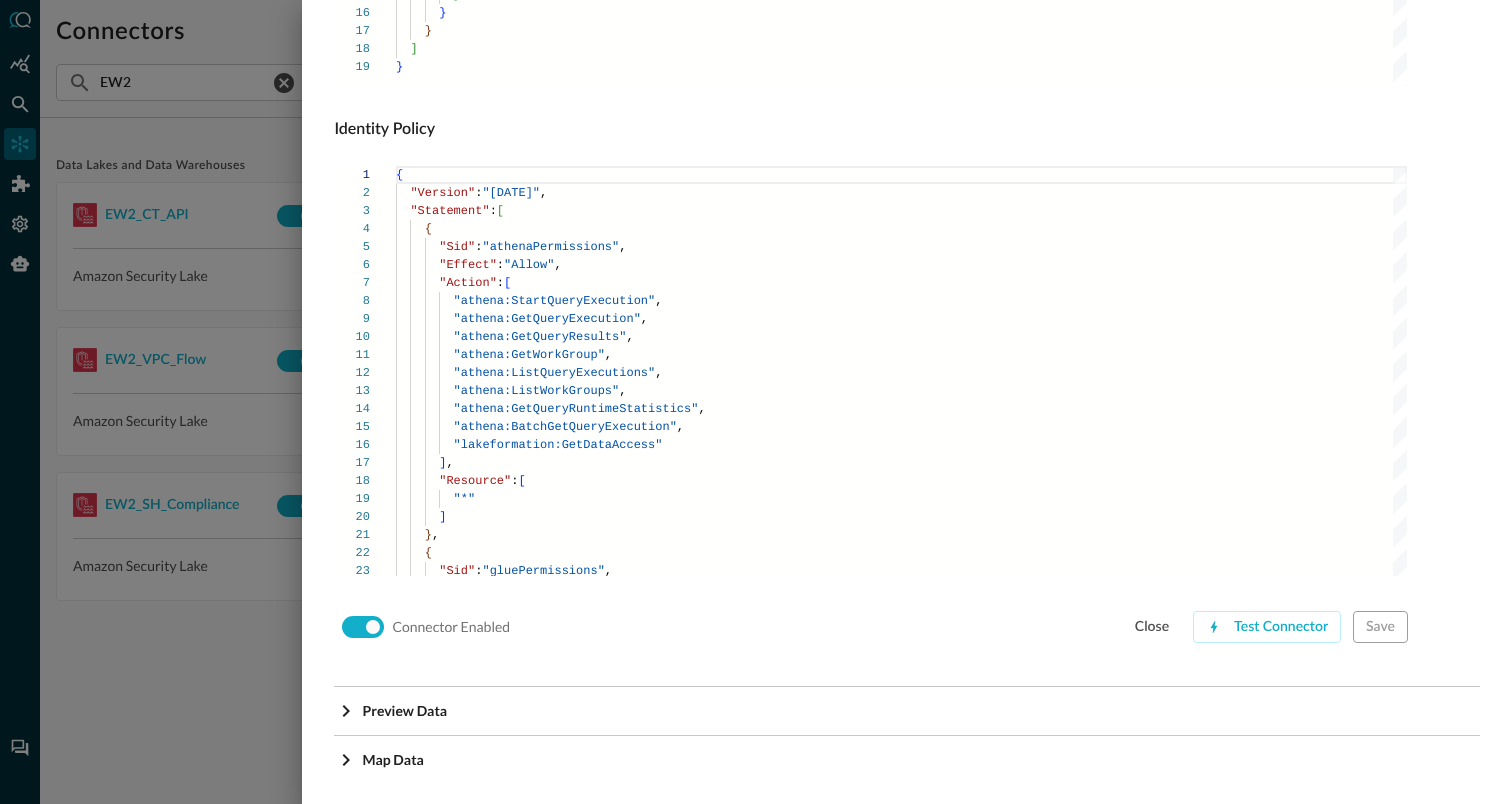 scroll, scrollTop: 1359, scrollLeft: 0, axis: vertical 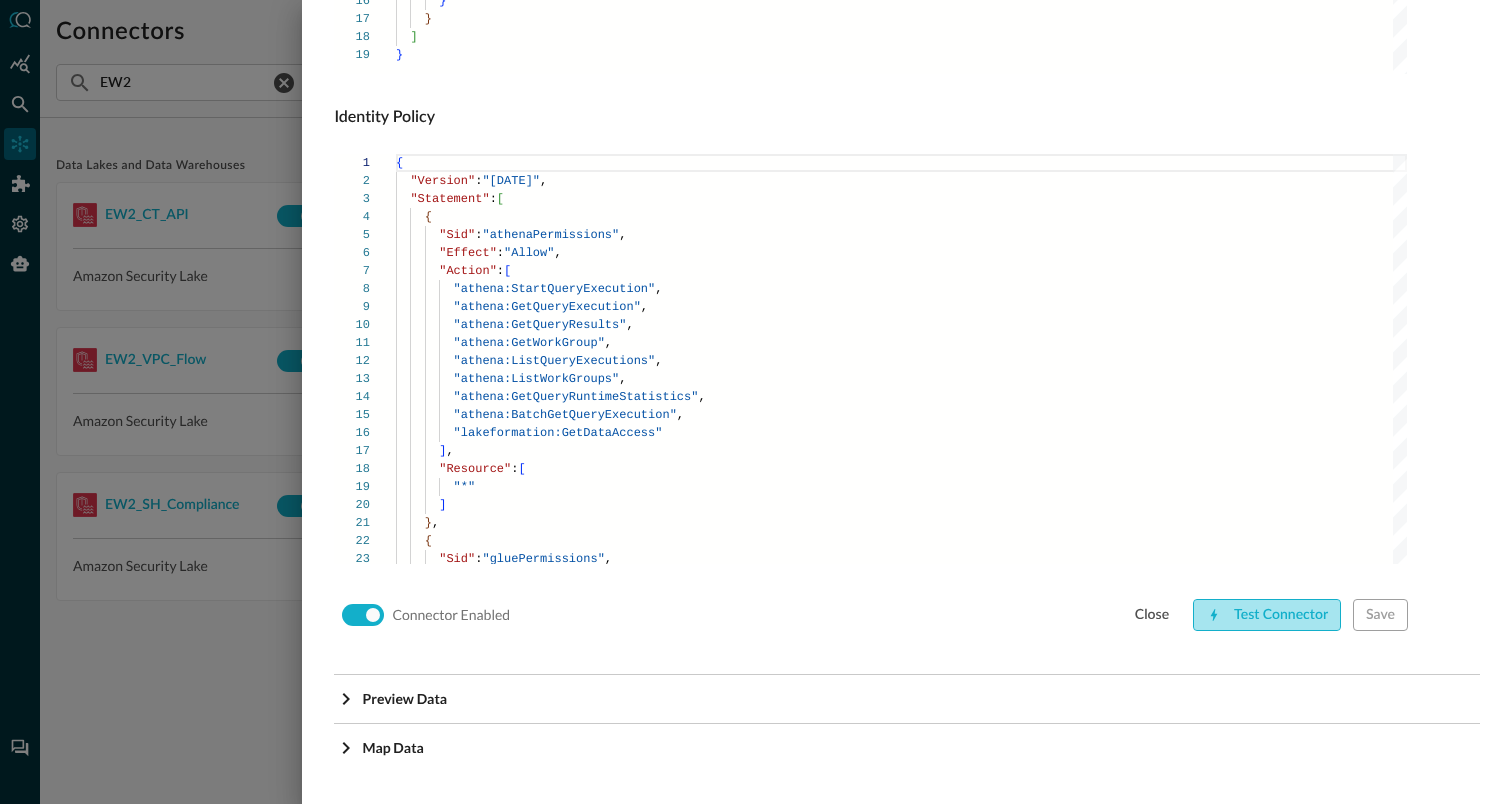 click on "Test Connector" at bounding box center (1267, 615) 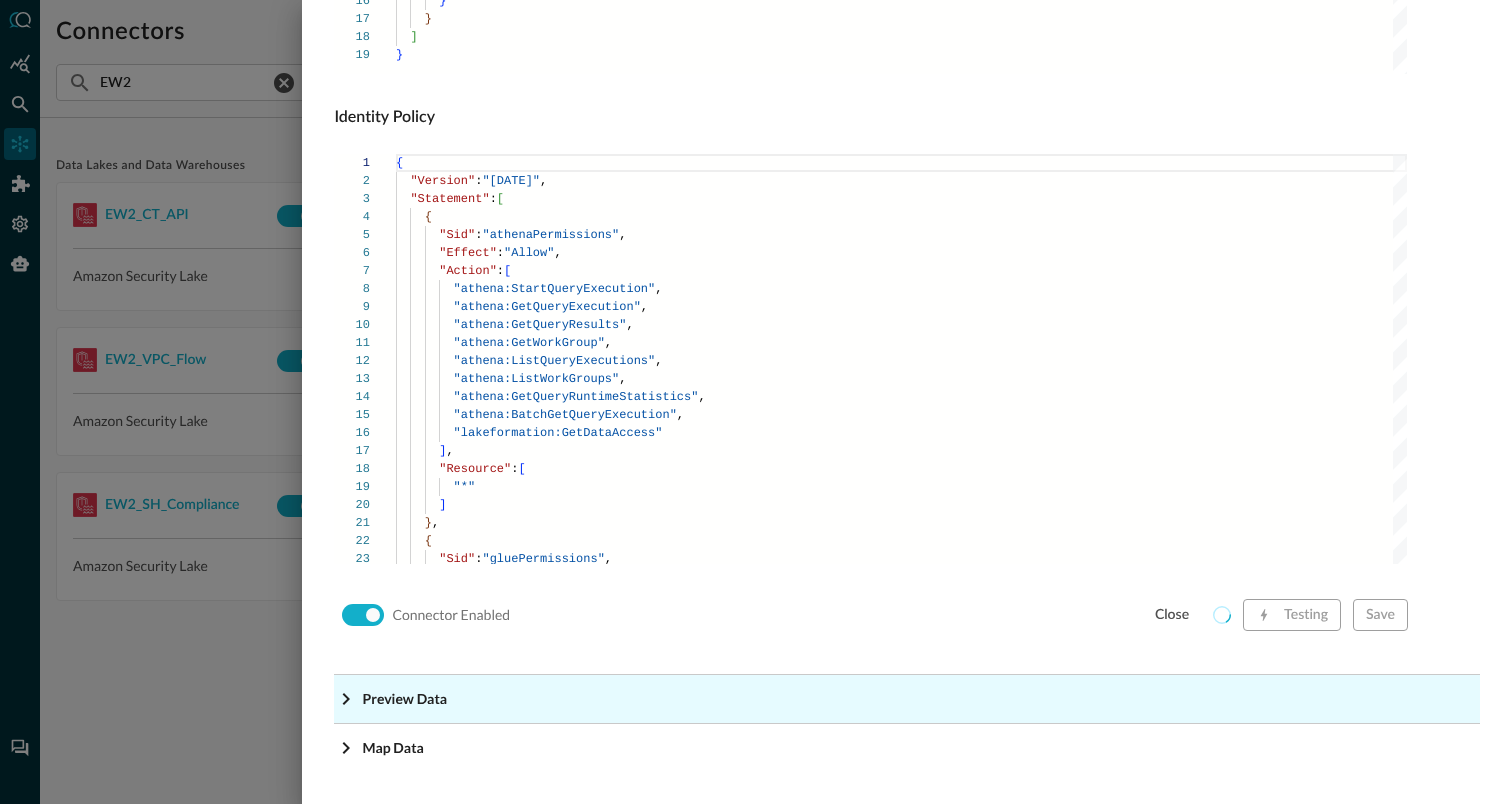 click on "Preview Data" at bounding box center [913, -1118] 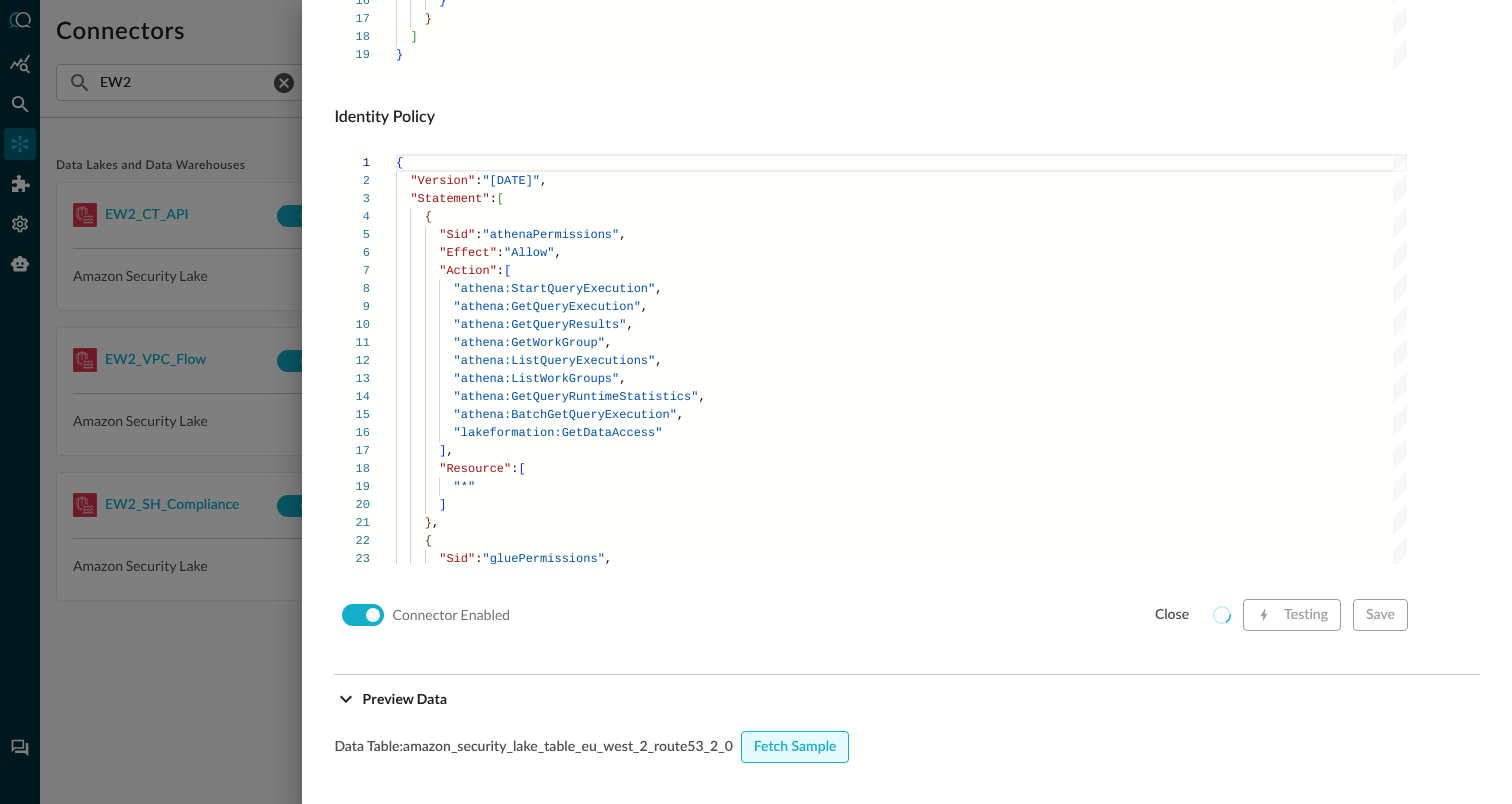click on "Fetch Sample" at bounding box center (795, 747) 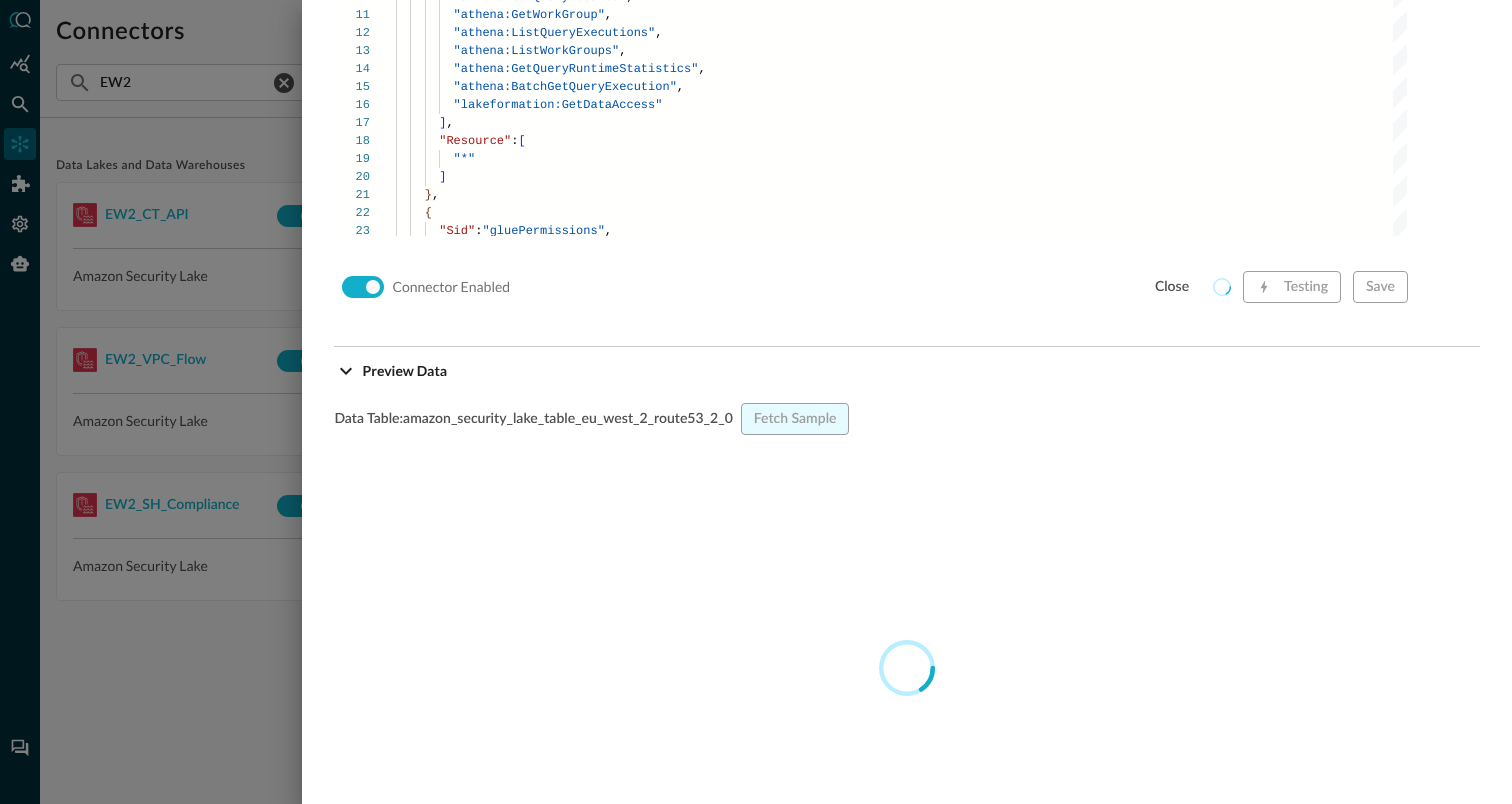 scroll, scrollTop: 1712, scrollLeft: 0, axis: vertical 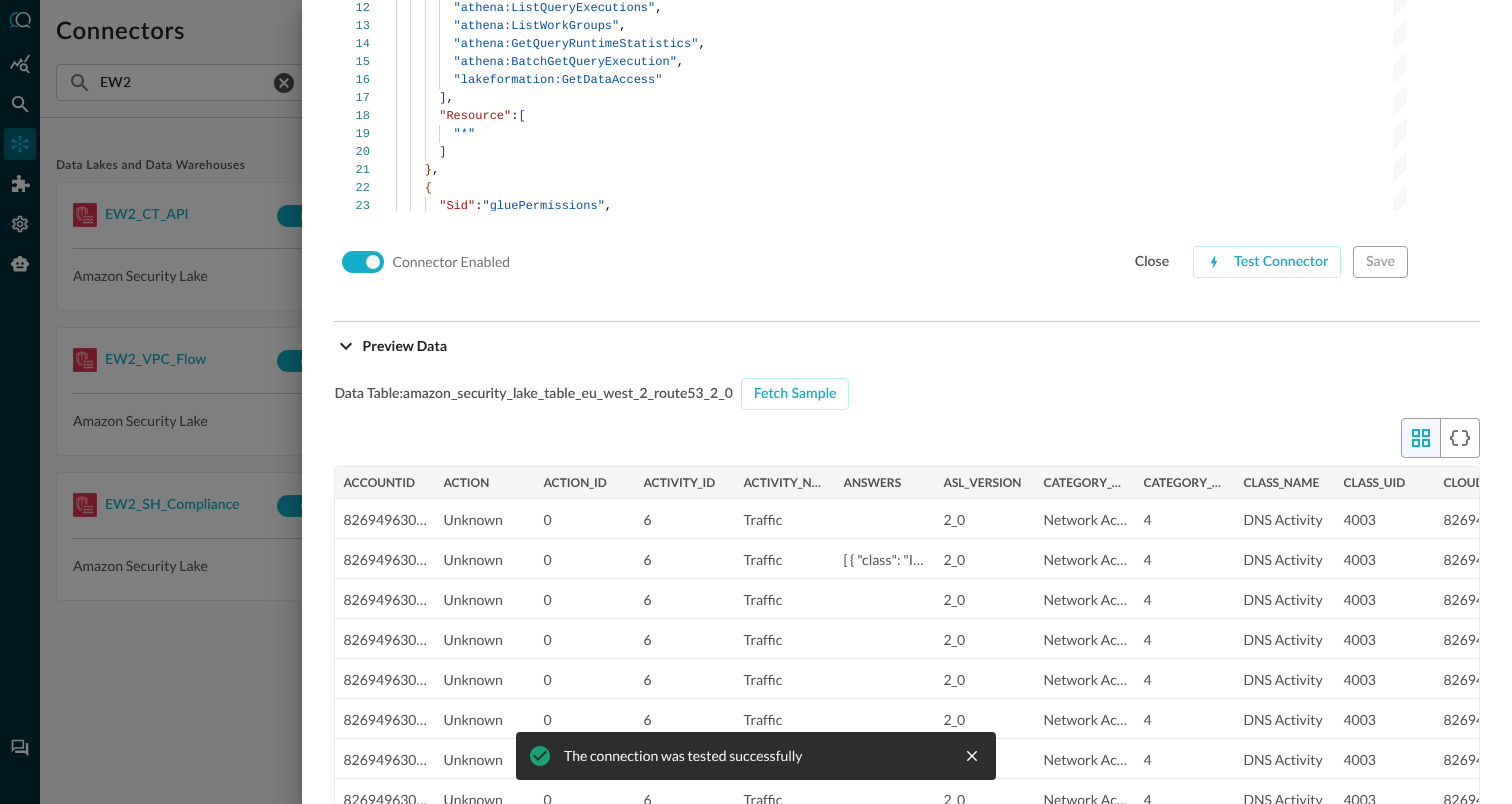 click at bounding box center (756, 402) 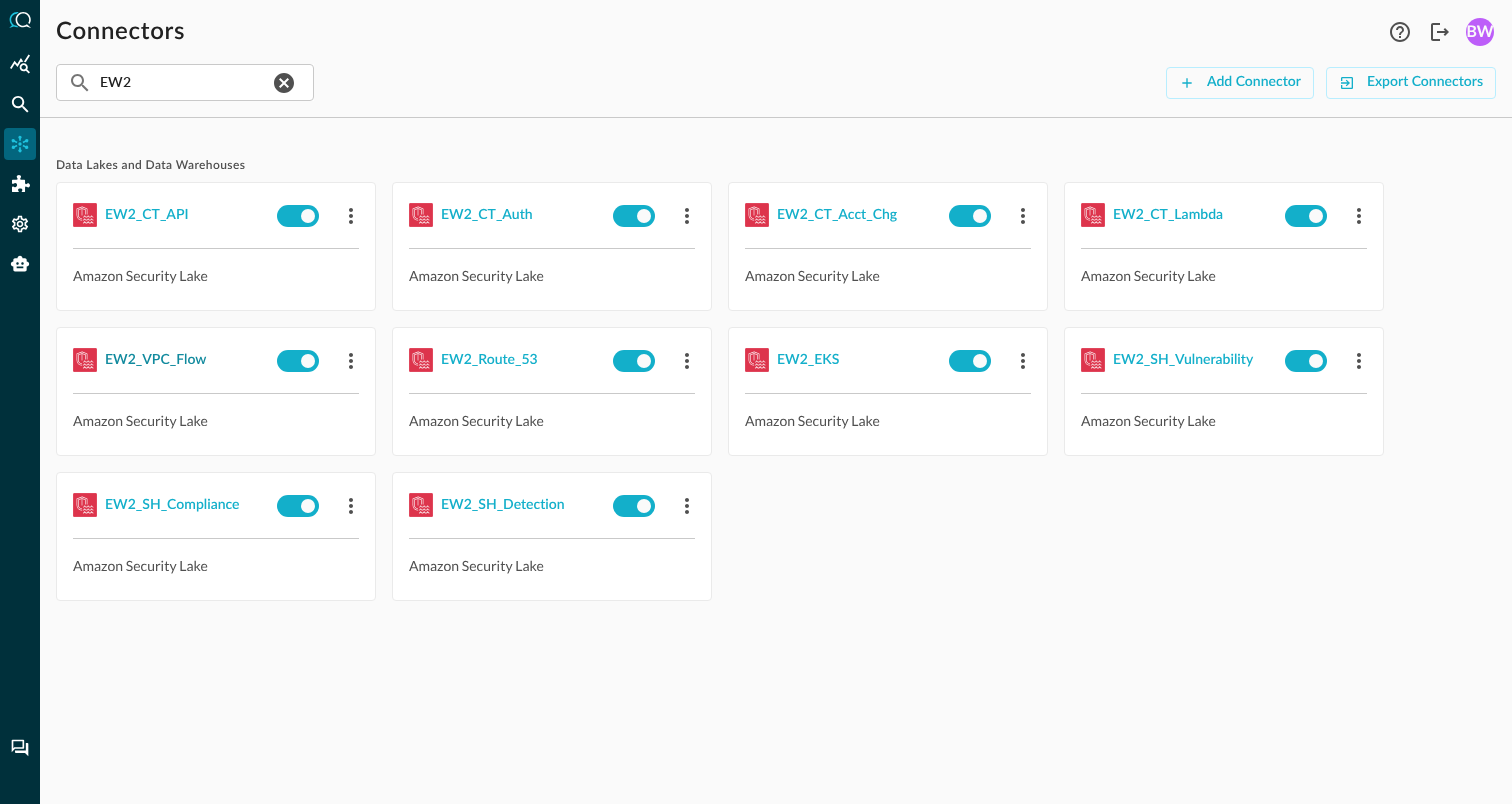 click on "EW2_VPC_Flow" at bounding box center [155, 360] 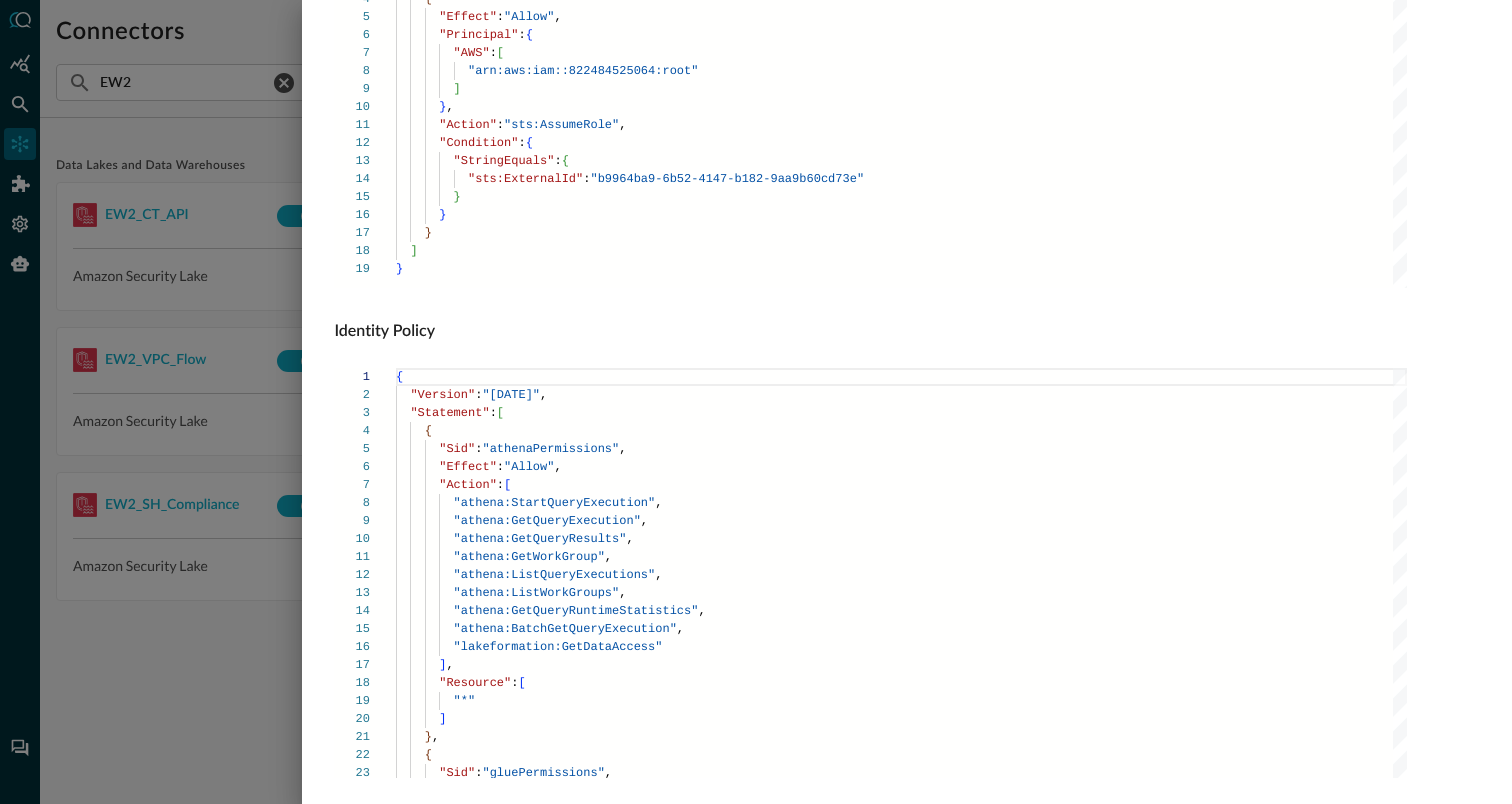 scroll, scrollTop: 1359, scrollLeft: 0, axis: vertical 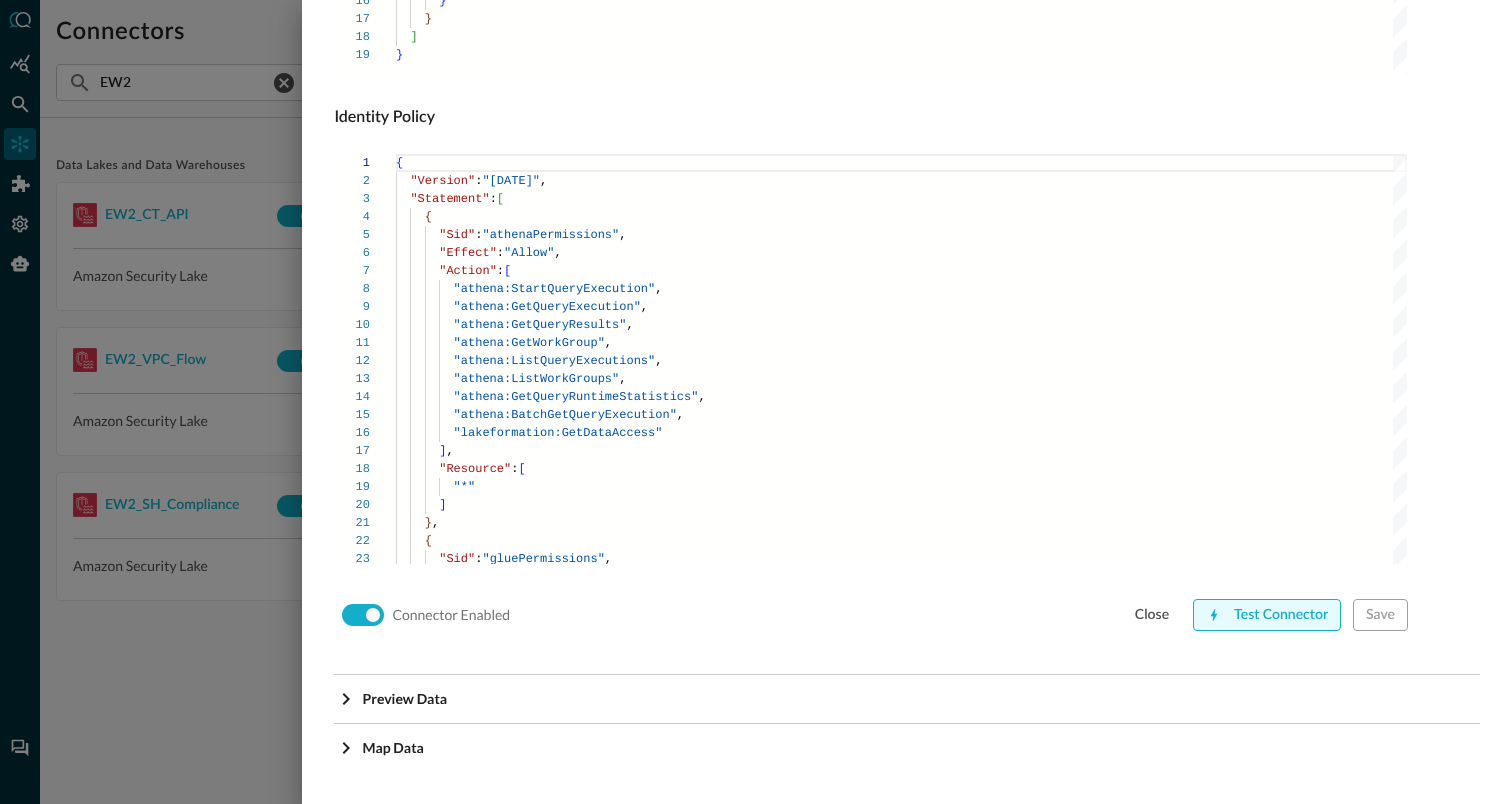 click on "Test Connector" at bounding box center [1267, 615] 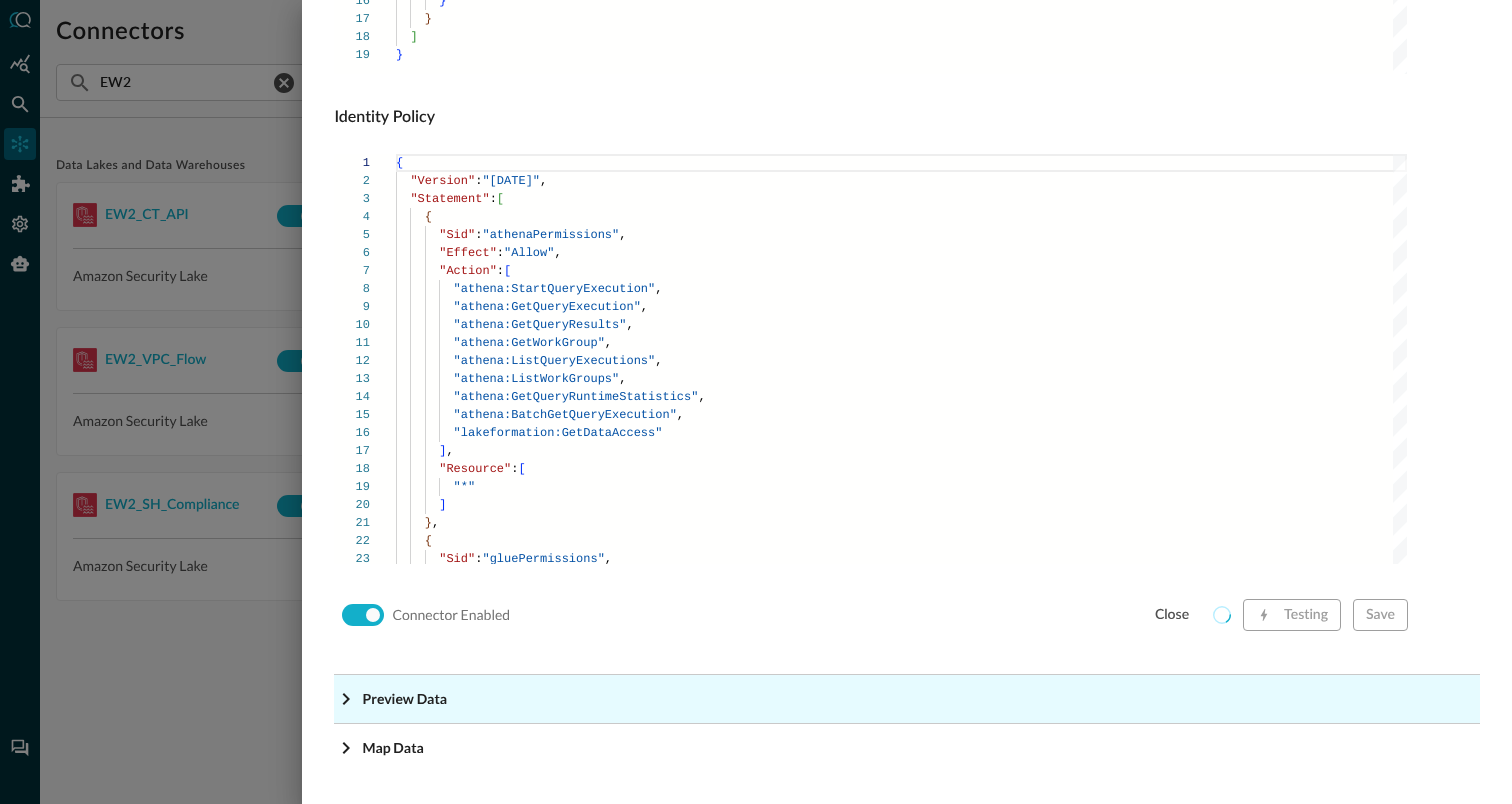 click on "Preview Data" at bounding box center (907, -1118) 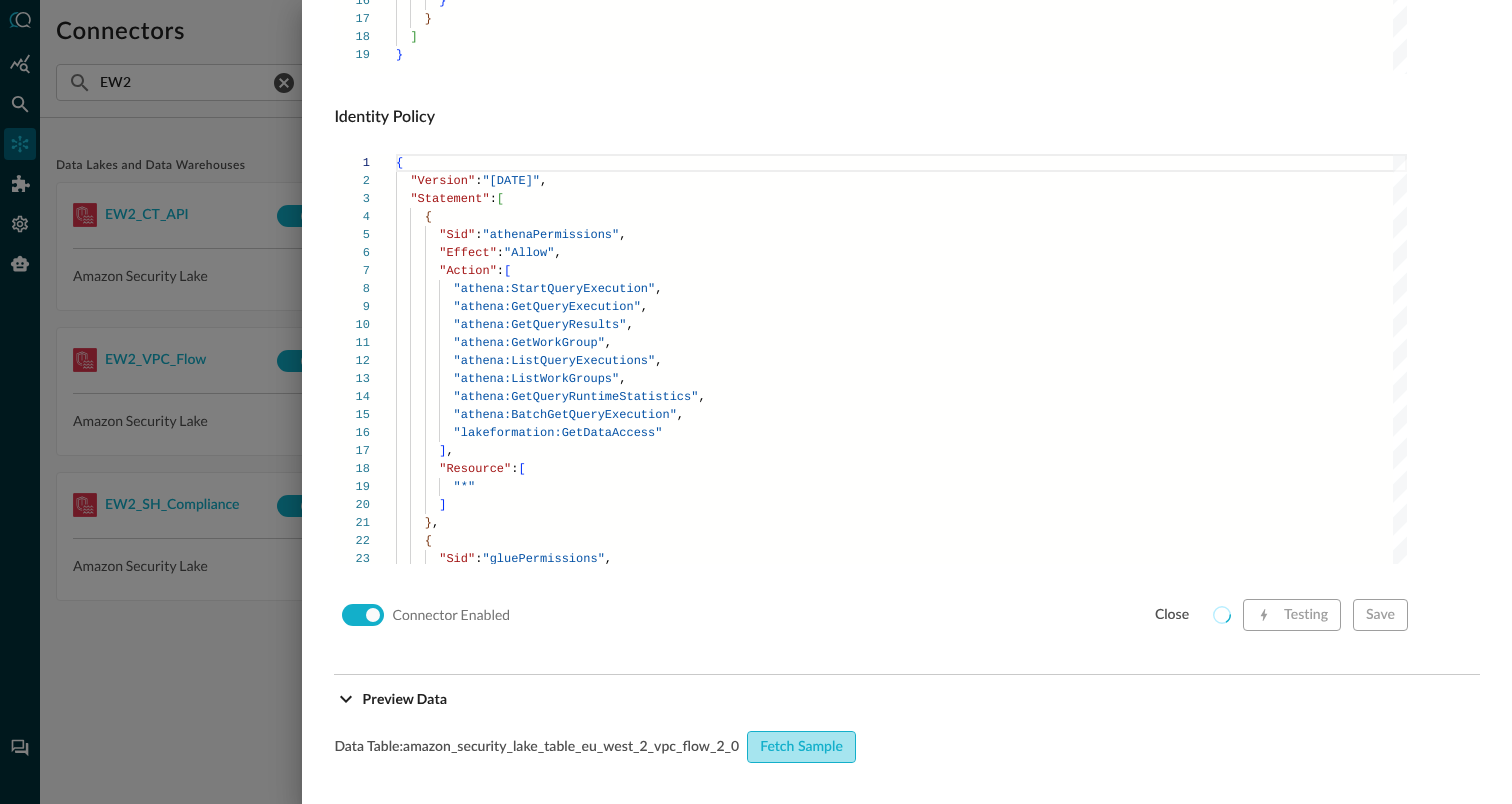 click on "Fetch Sample" at bounding box center (801, 747) 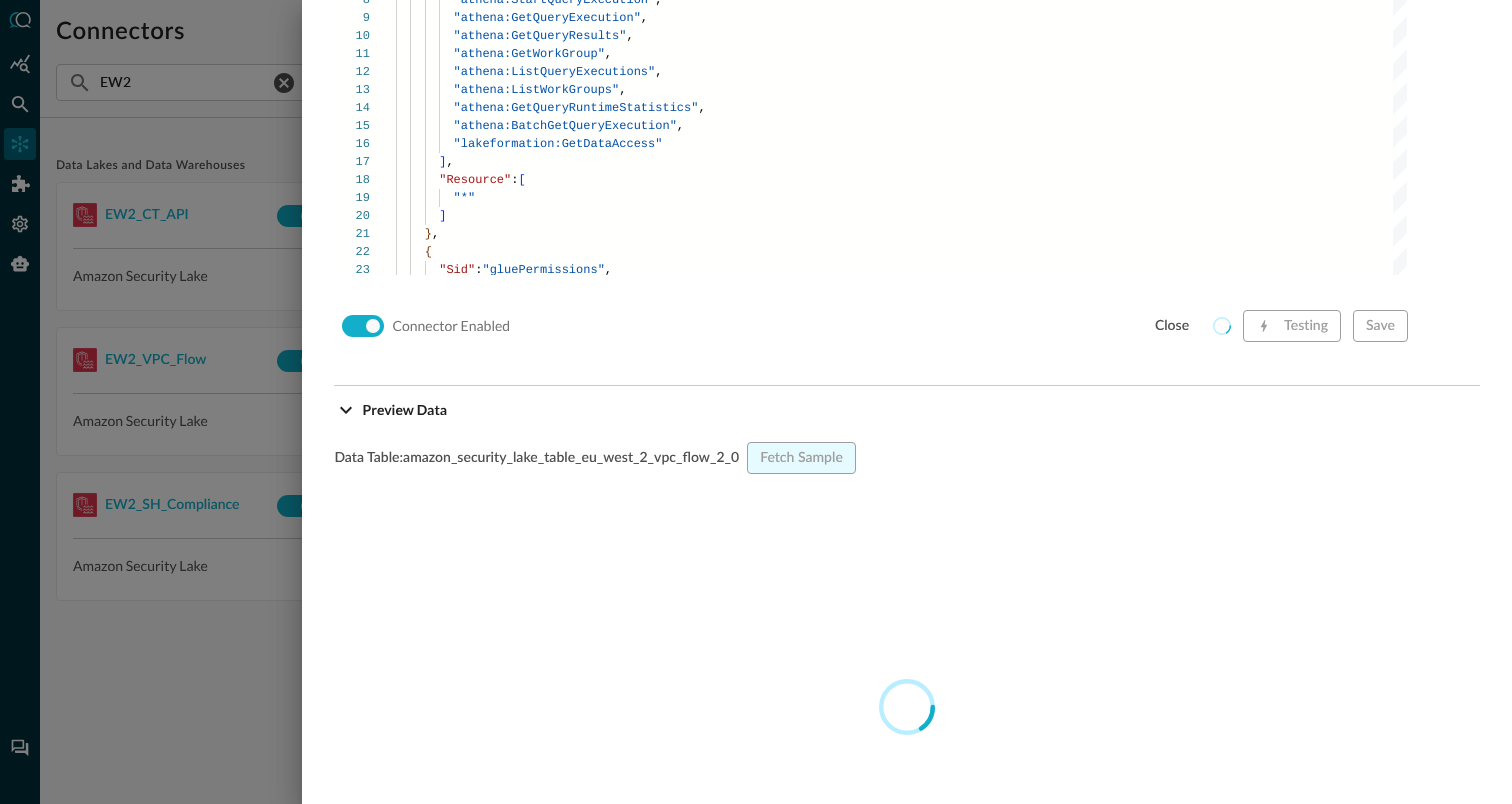 scroll, scrollTop: 1650, scrollLeft: 0, axis: vertical 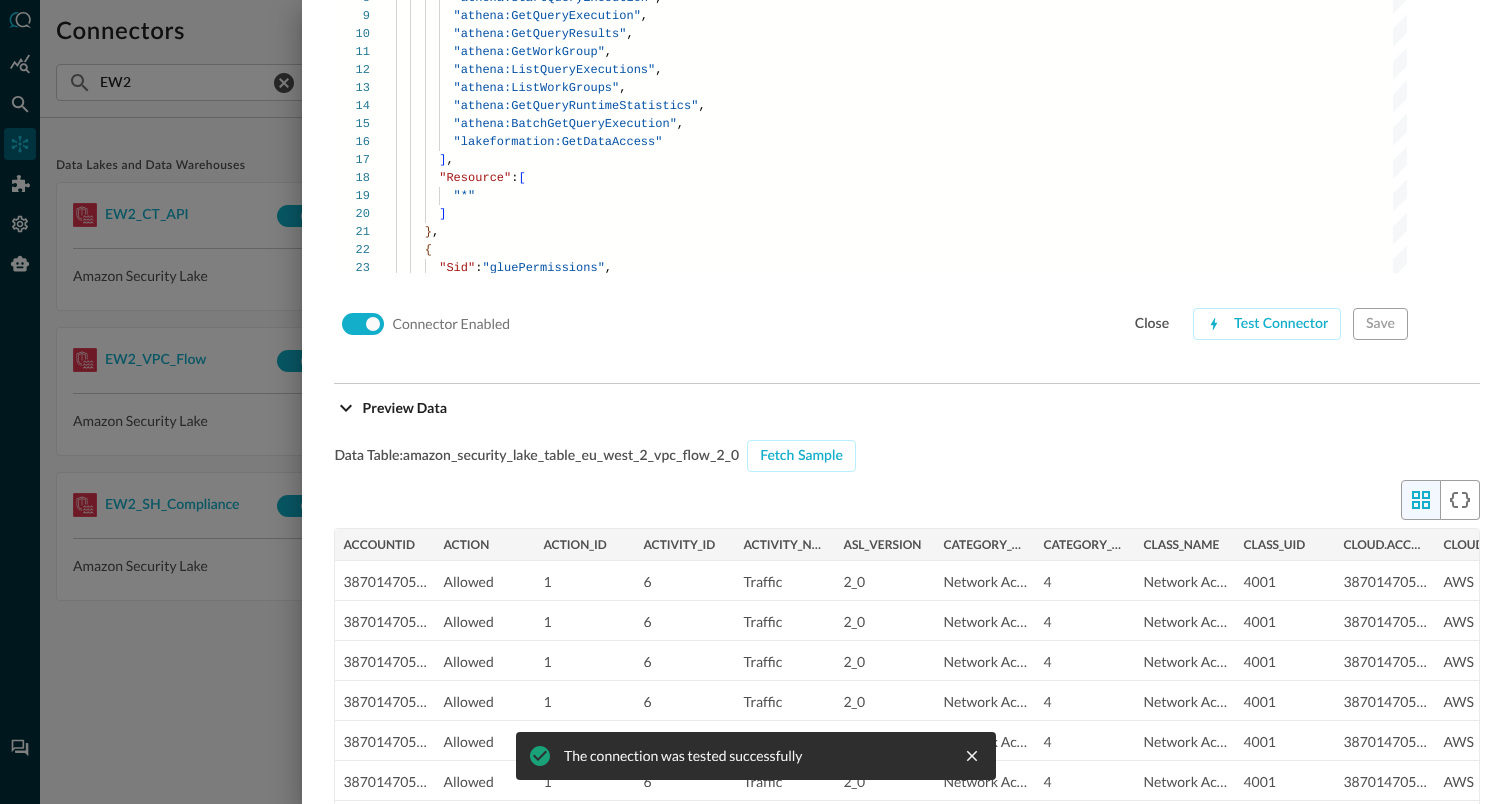 click at bounding box center [756, 402] 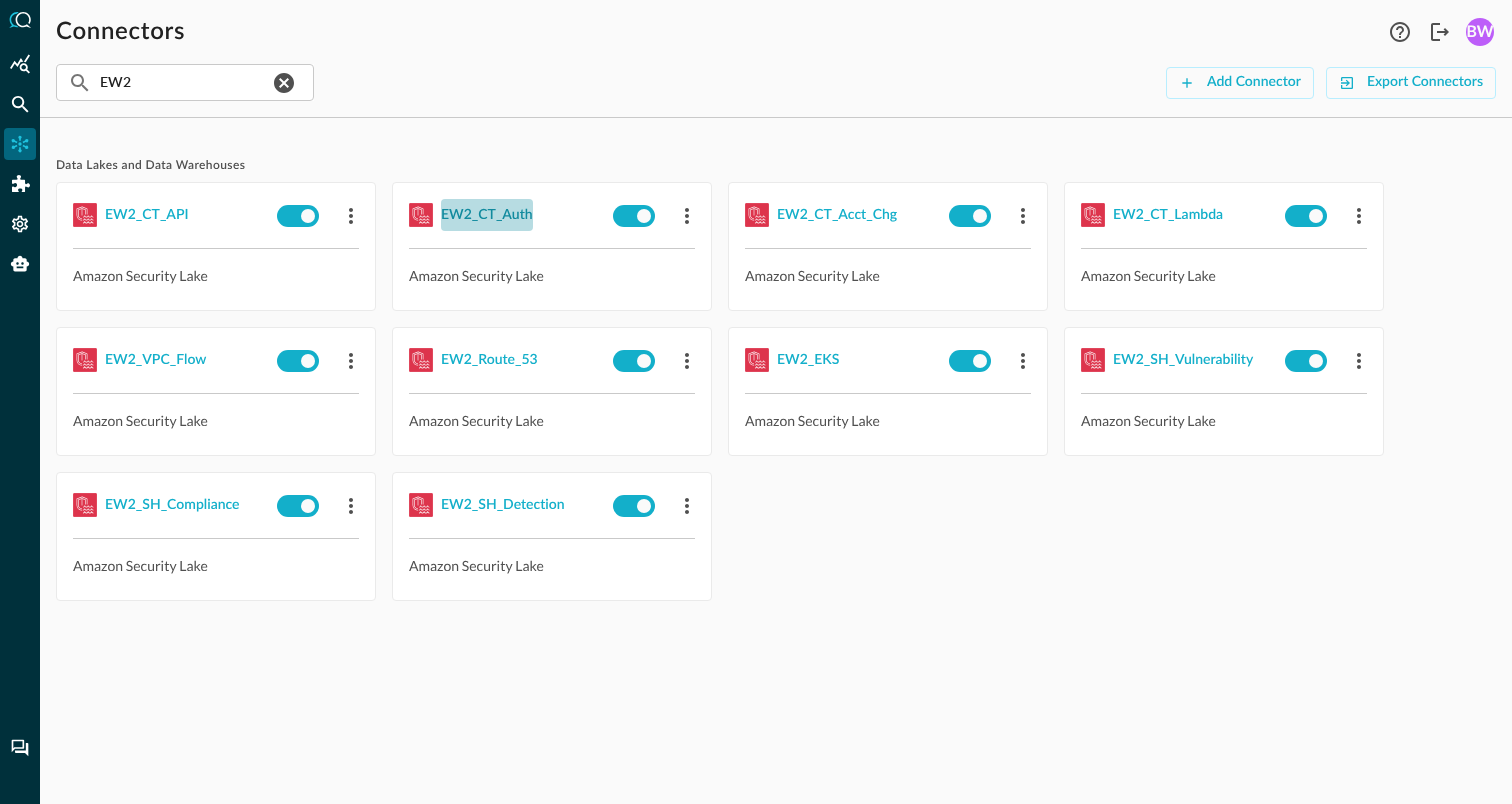 click on "EW2_CT_Auth" at bounding box center (487, 215) 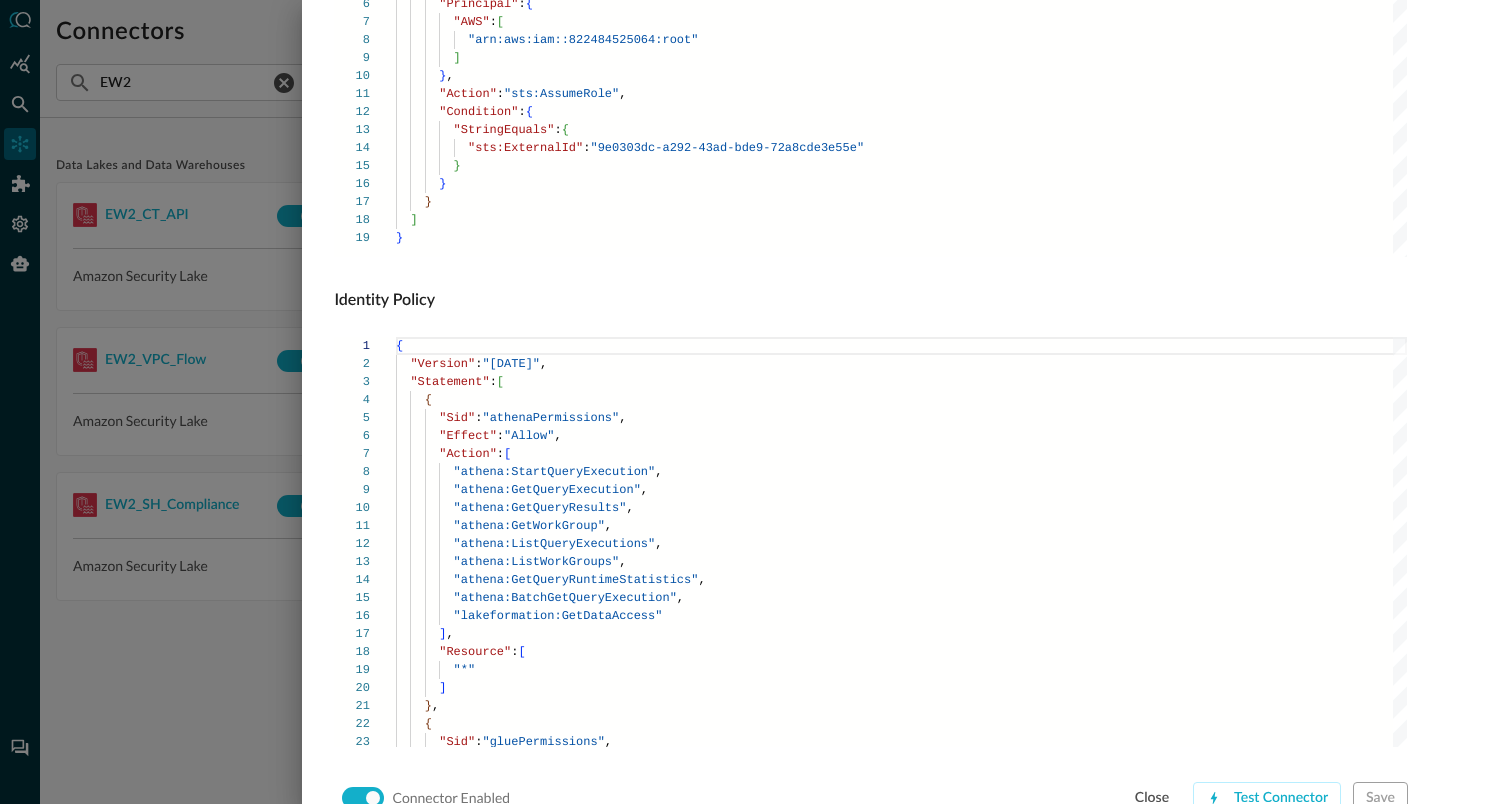 scroll, scrollTop: 1359, scrollLeft: 0, axis: vertical 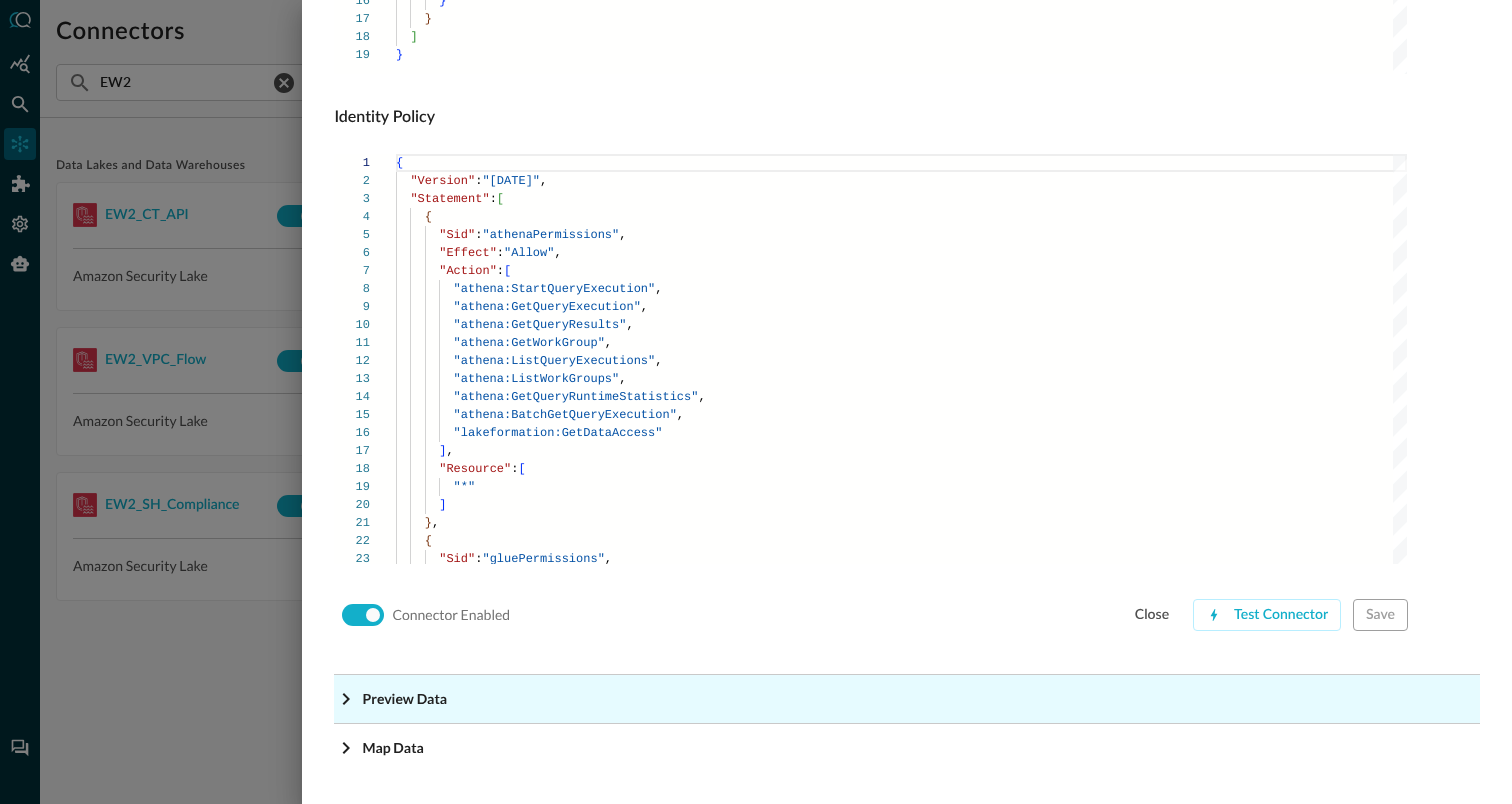 click on "Preview Data" at bounding box center (440, -1118) 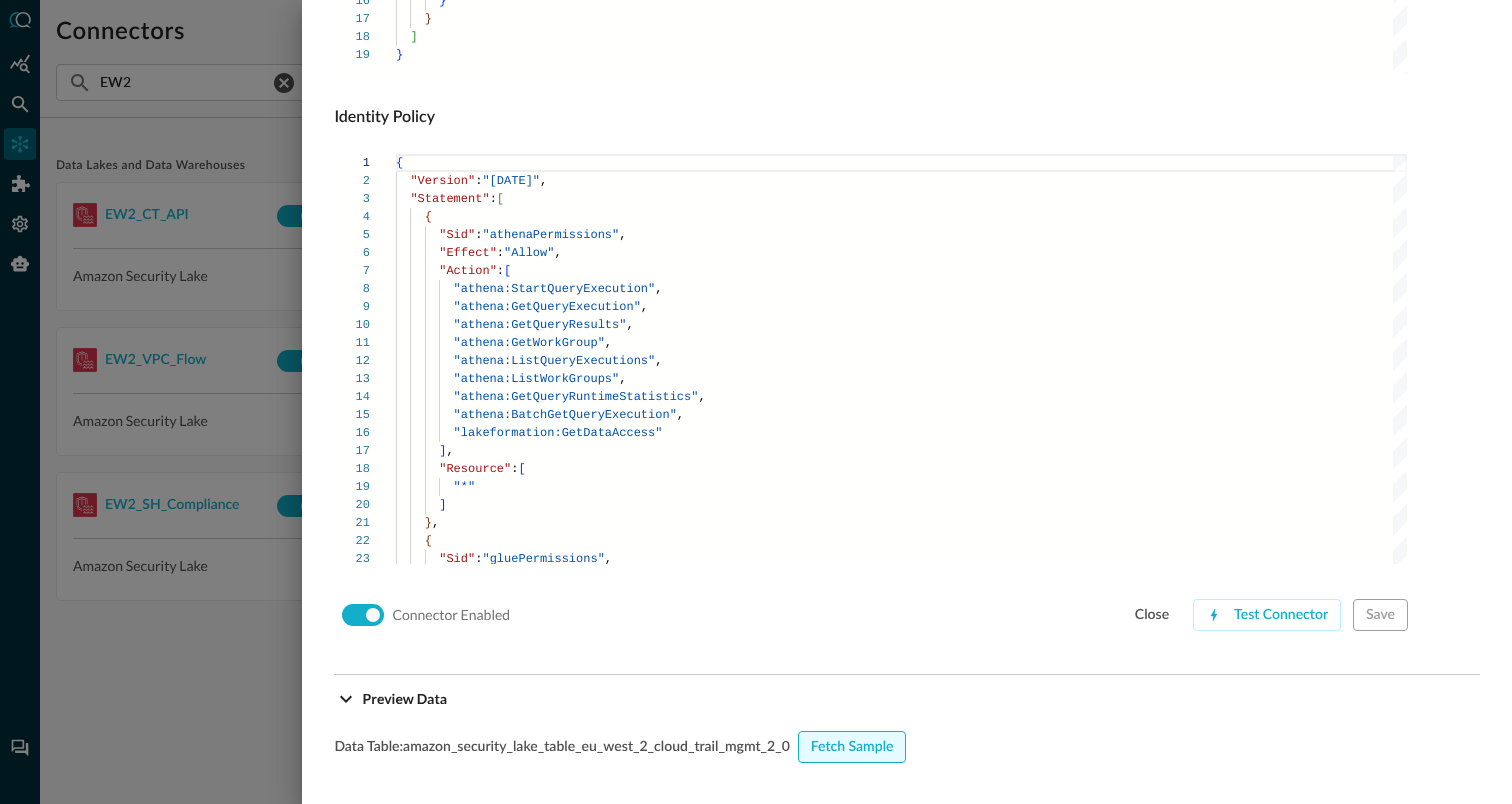 click on "Fetch Sample" at bounding box center (852, 747) 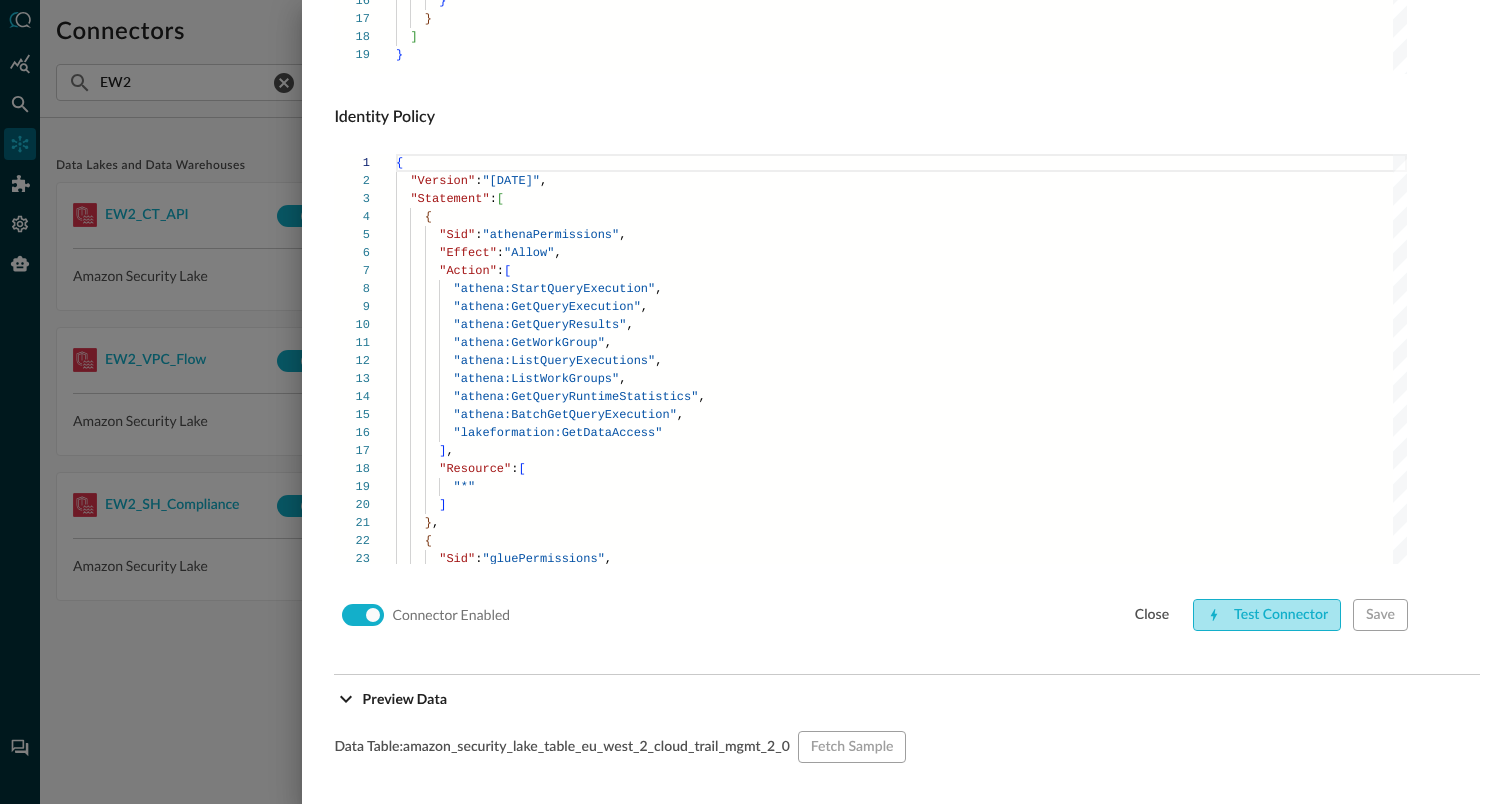 click on "Test Connector" at bounding box center [1267, 615] 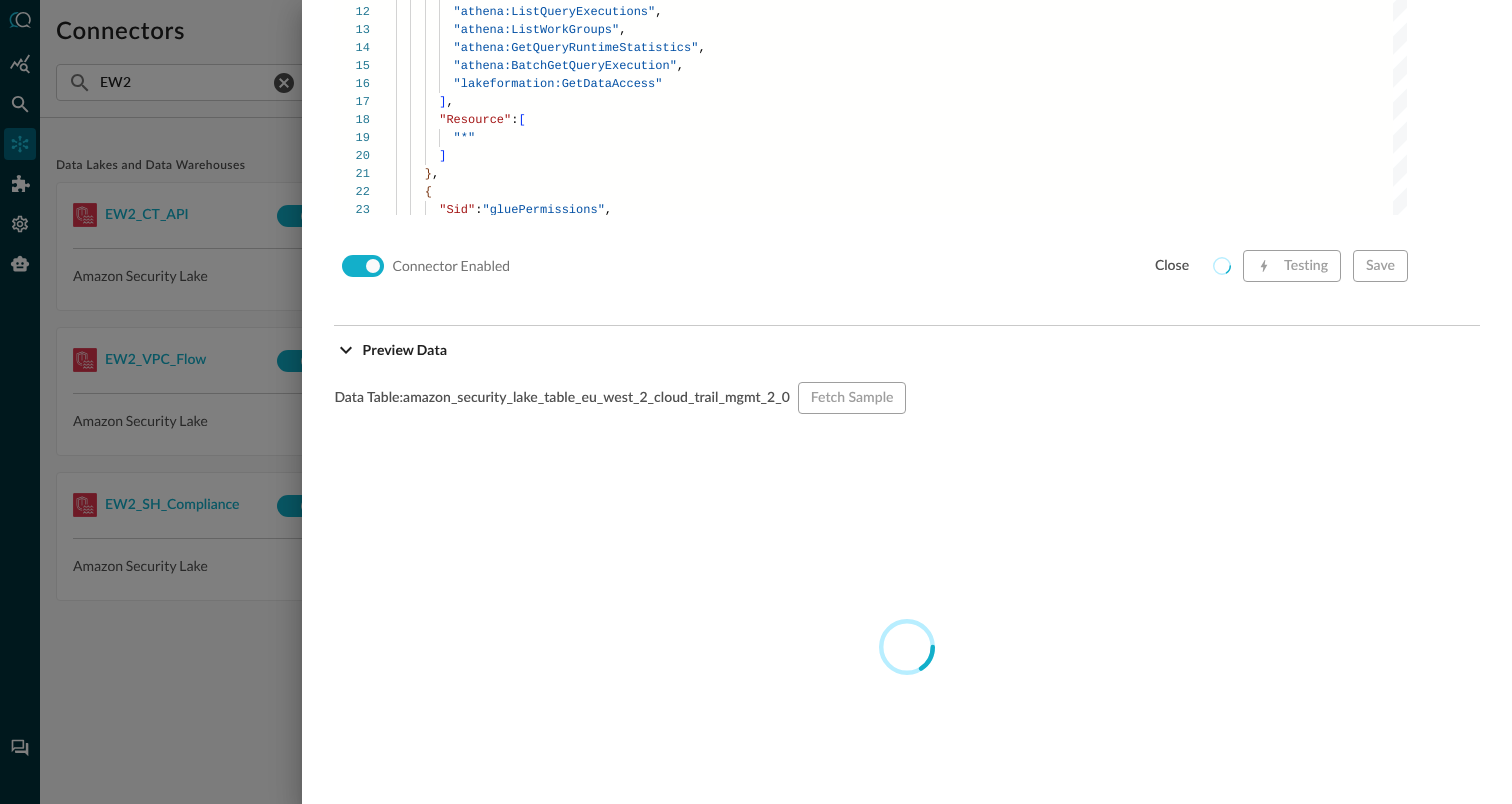 scroll, scrollTop: 1735, scrollLeft: 0, axis: vertical 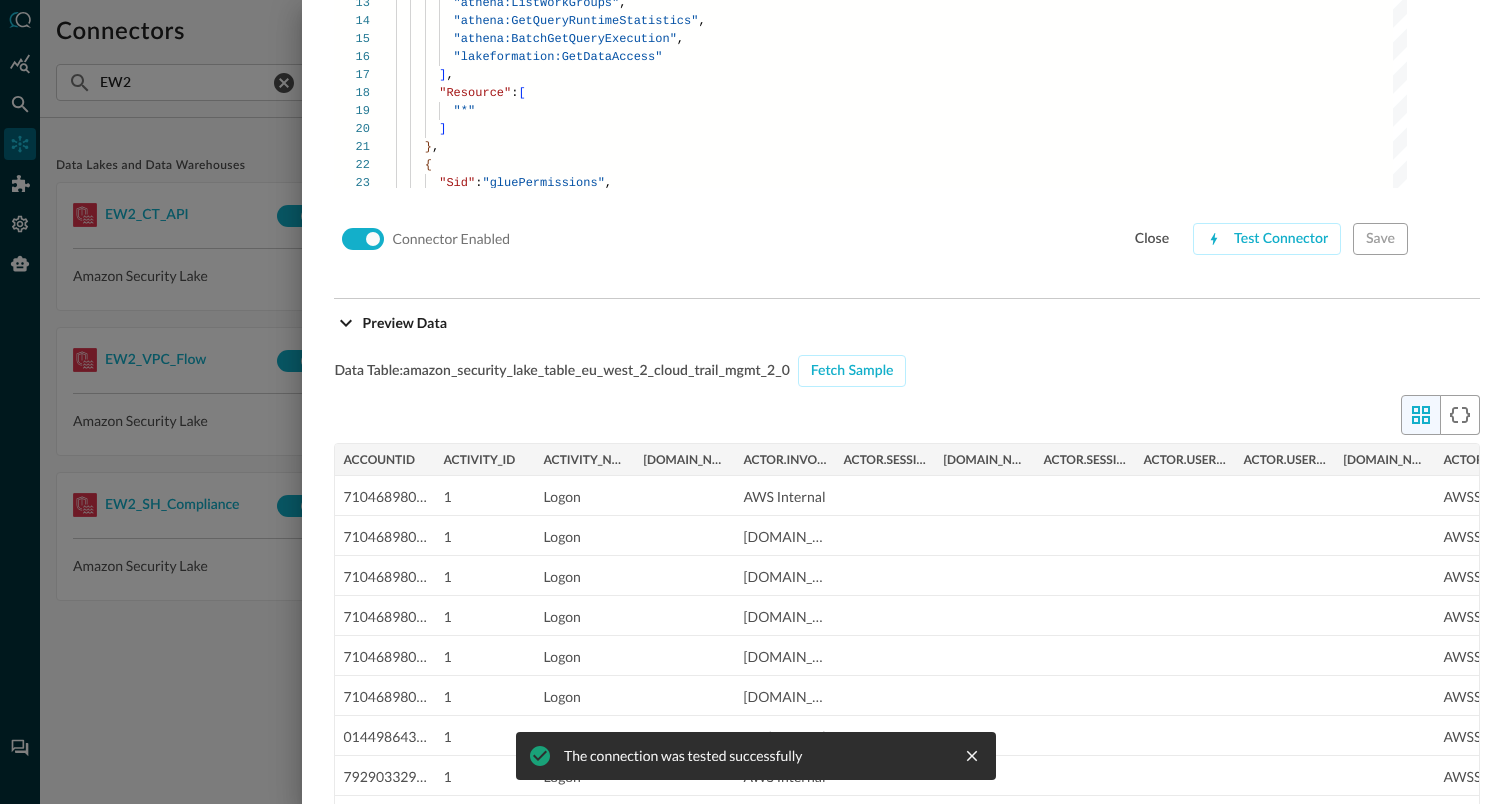 click at bounding box center [756, 402] 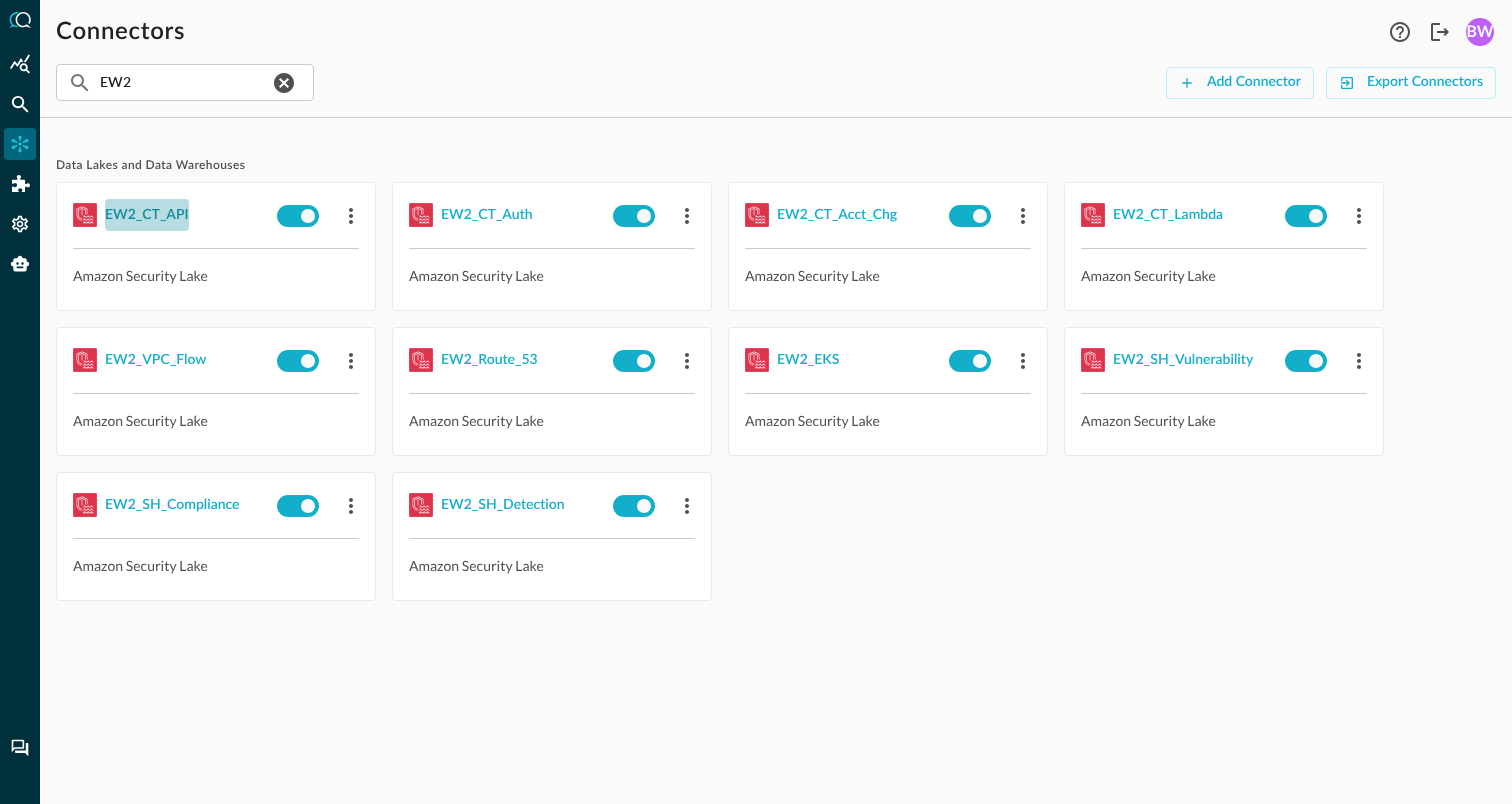 click on "EW2_CT_API" at bounding box center (147, 215) 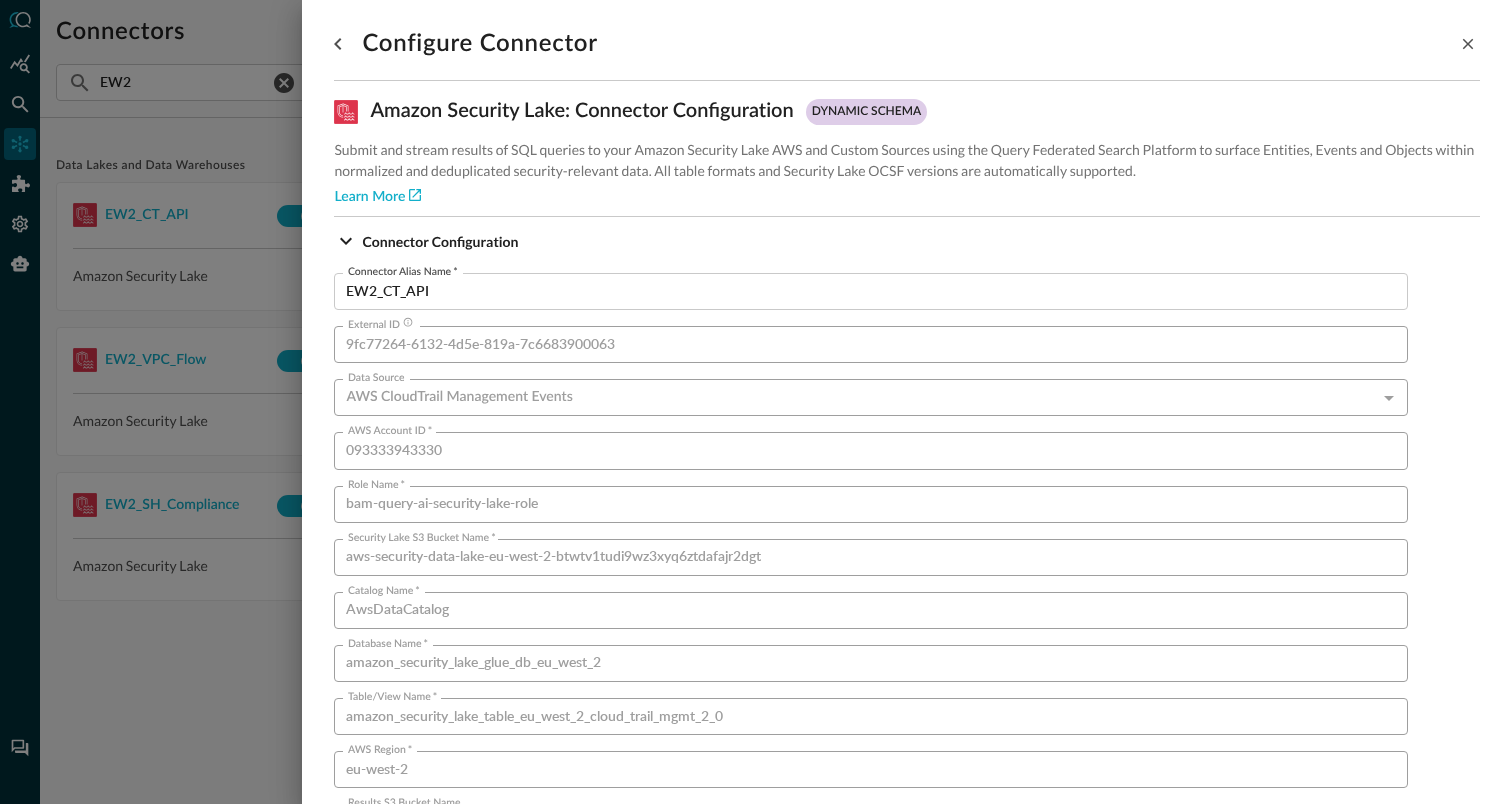 scroll, scrollTop: 1359, scrollLeft: 0, axis: vertical 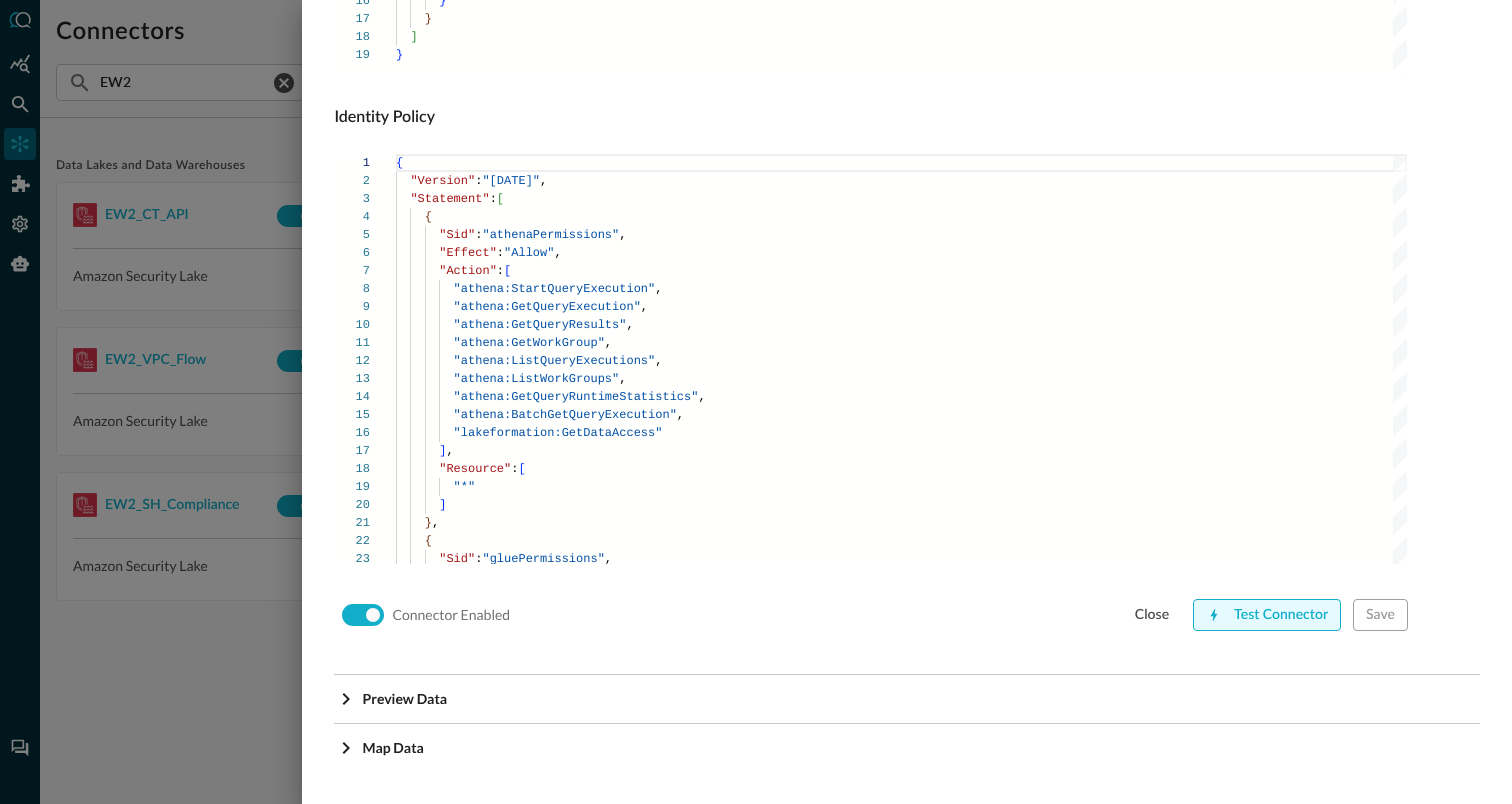 click on "Test Connector" at bounding box center [1267, 615] 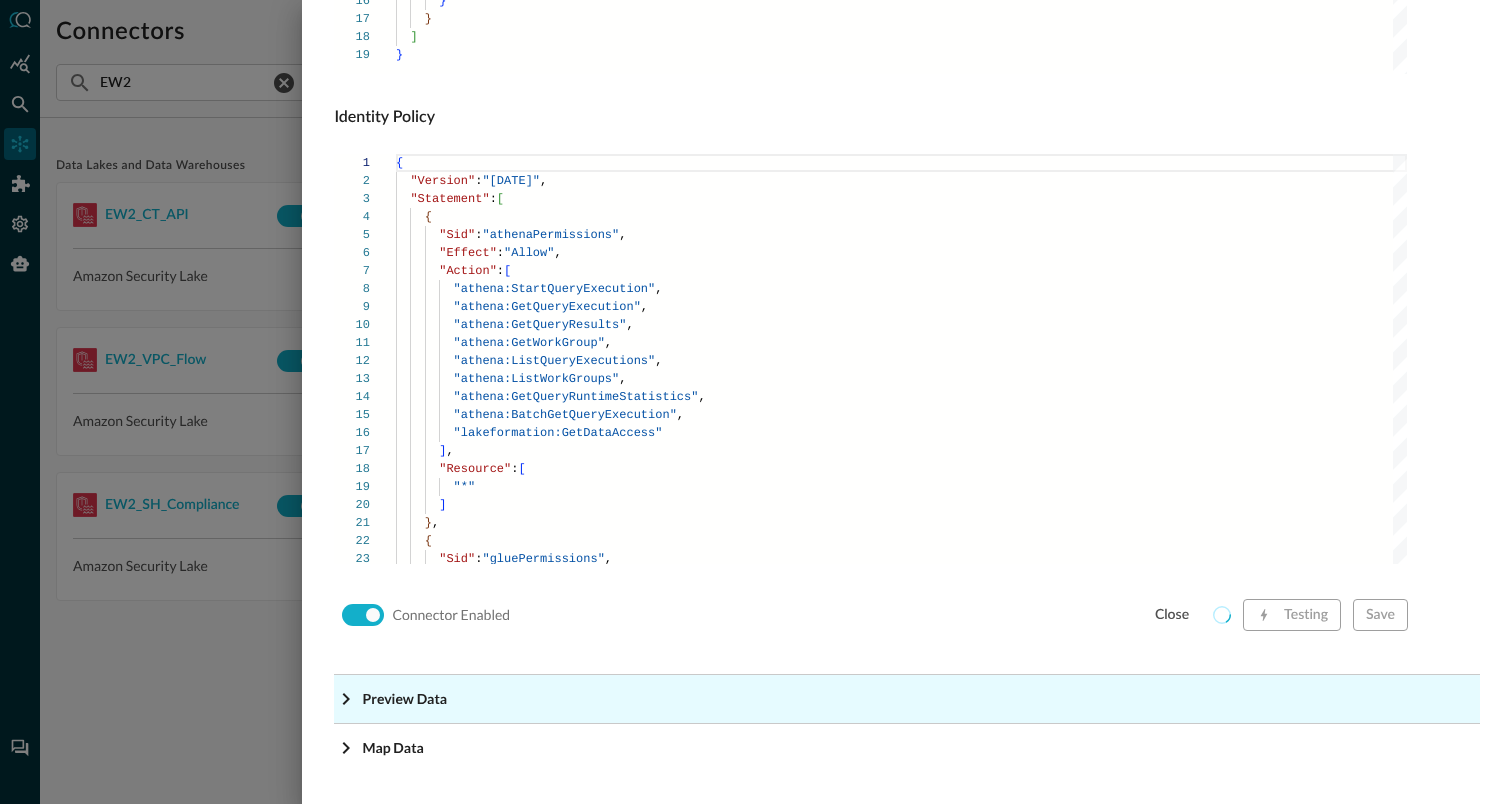 click on "Preview Data" at bounding box center (913, -1118) 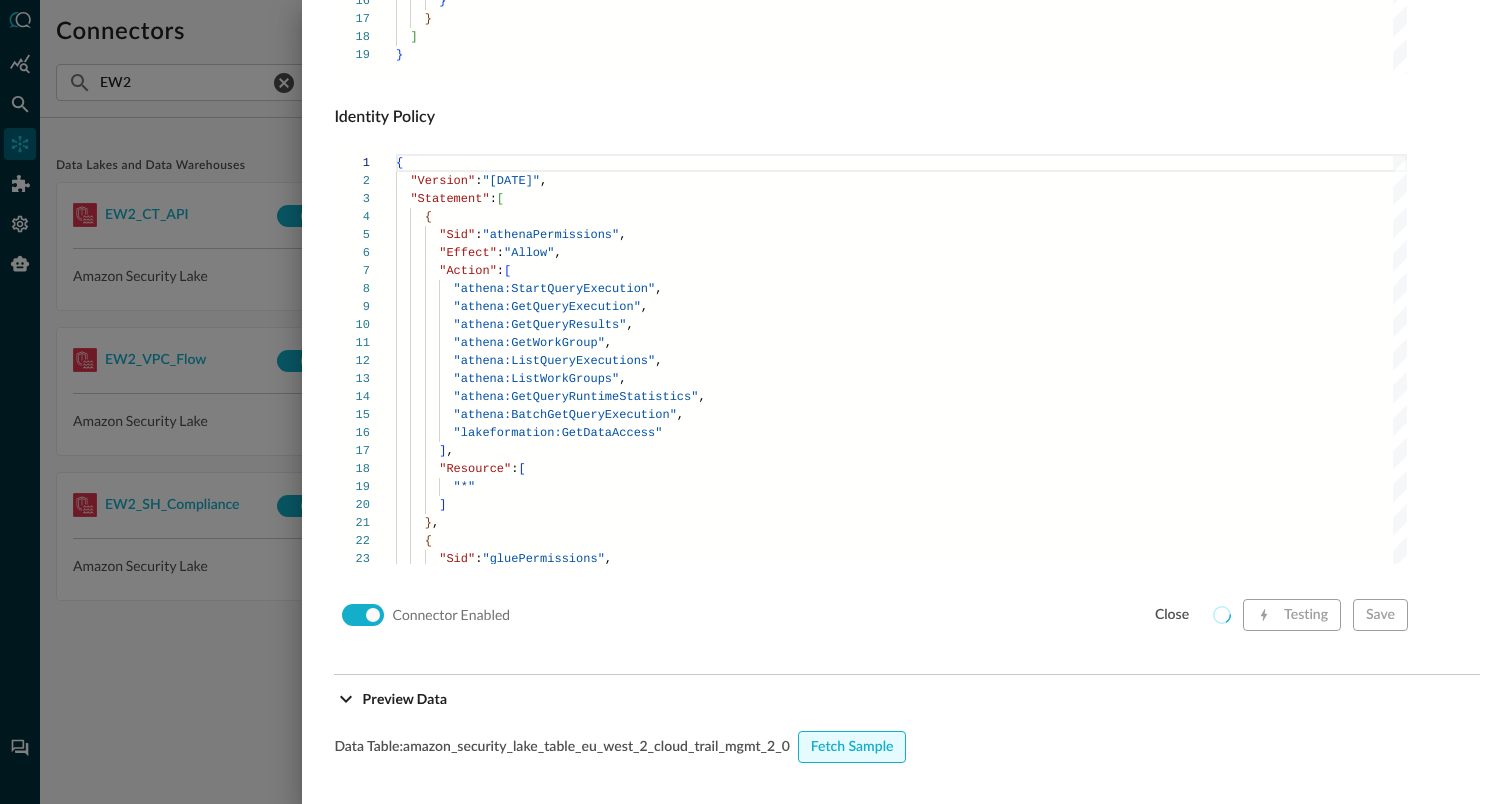 click on "Fetch Sample" at bounding box center [852, 747] 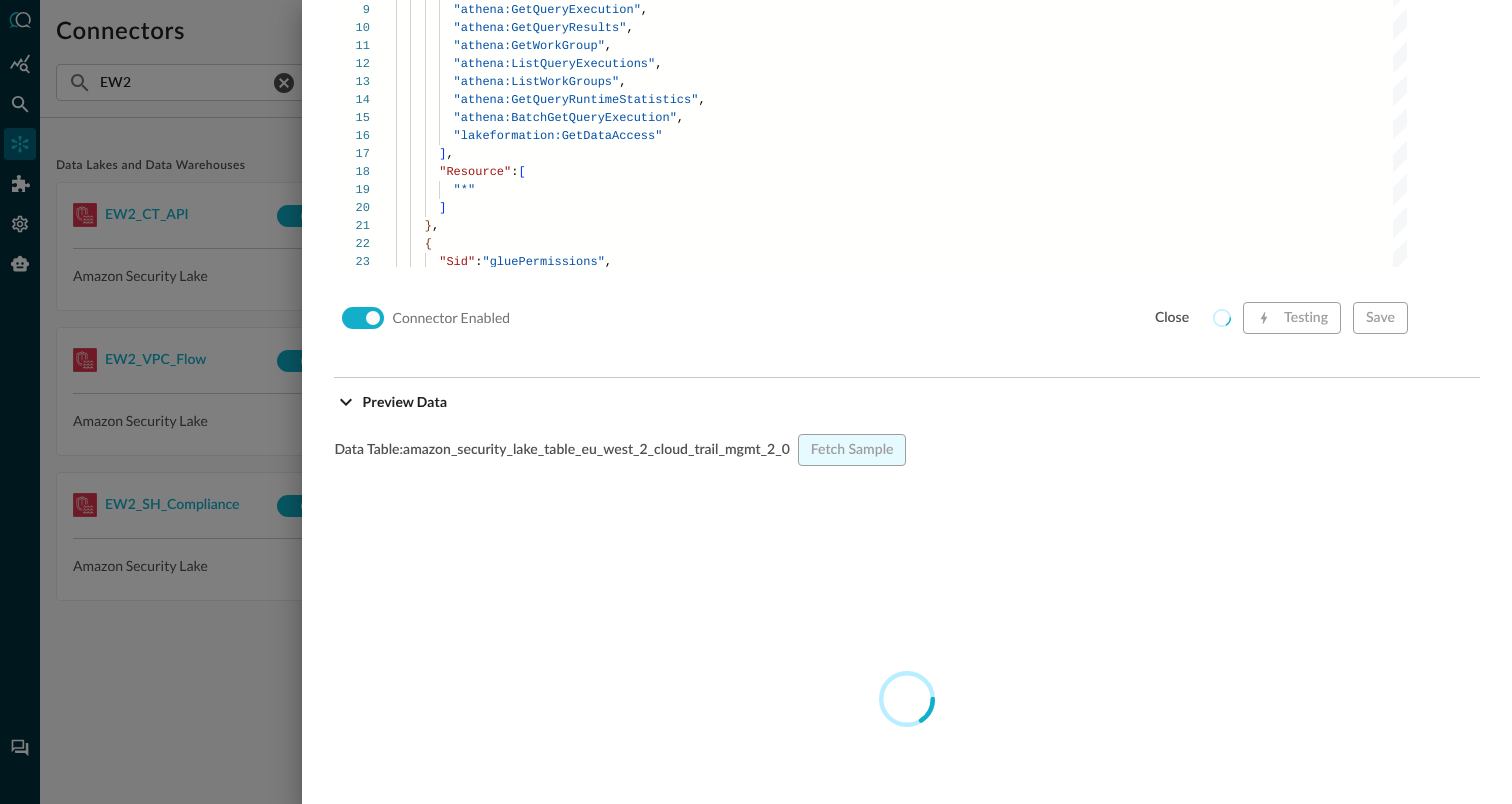 scroll, scrollTop: 1659, scrollLeft: 0, axis: vertical 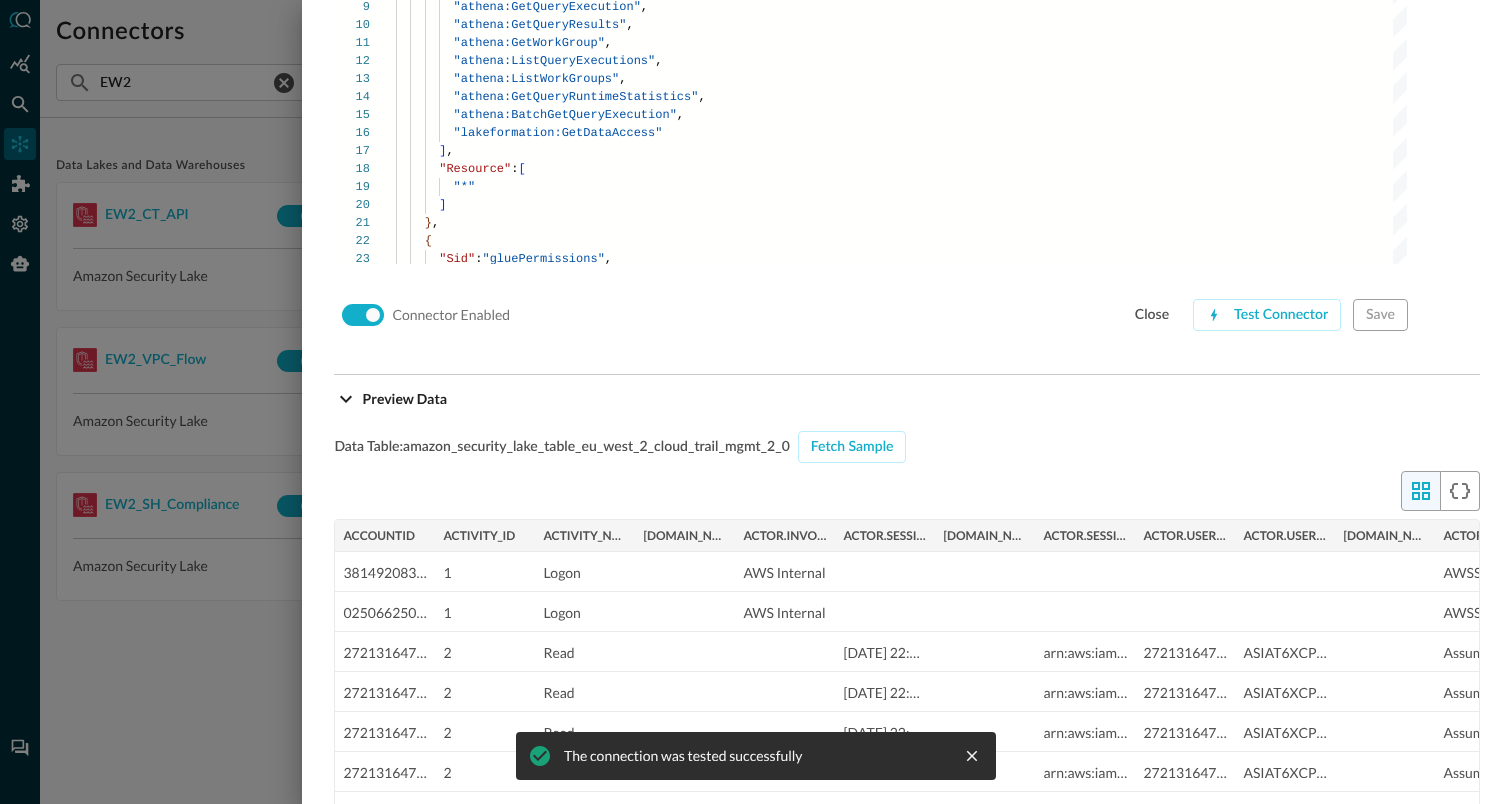 click at bounding box center (756, 402) 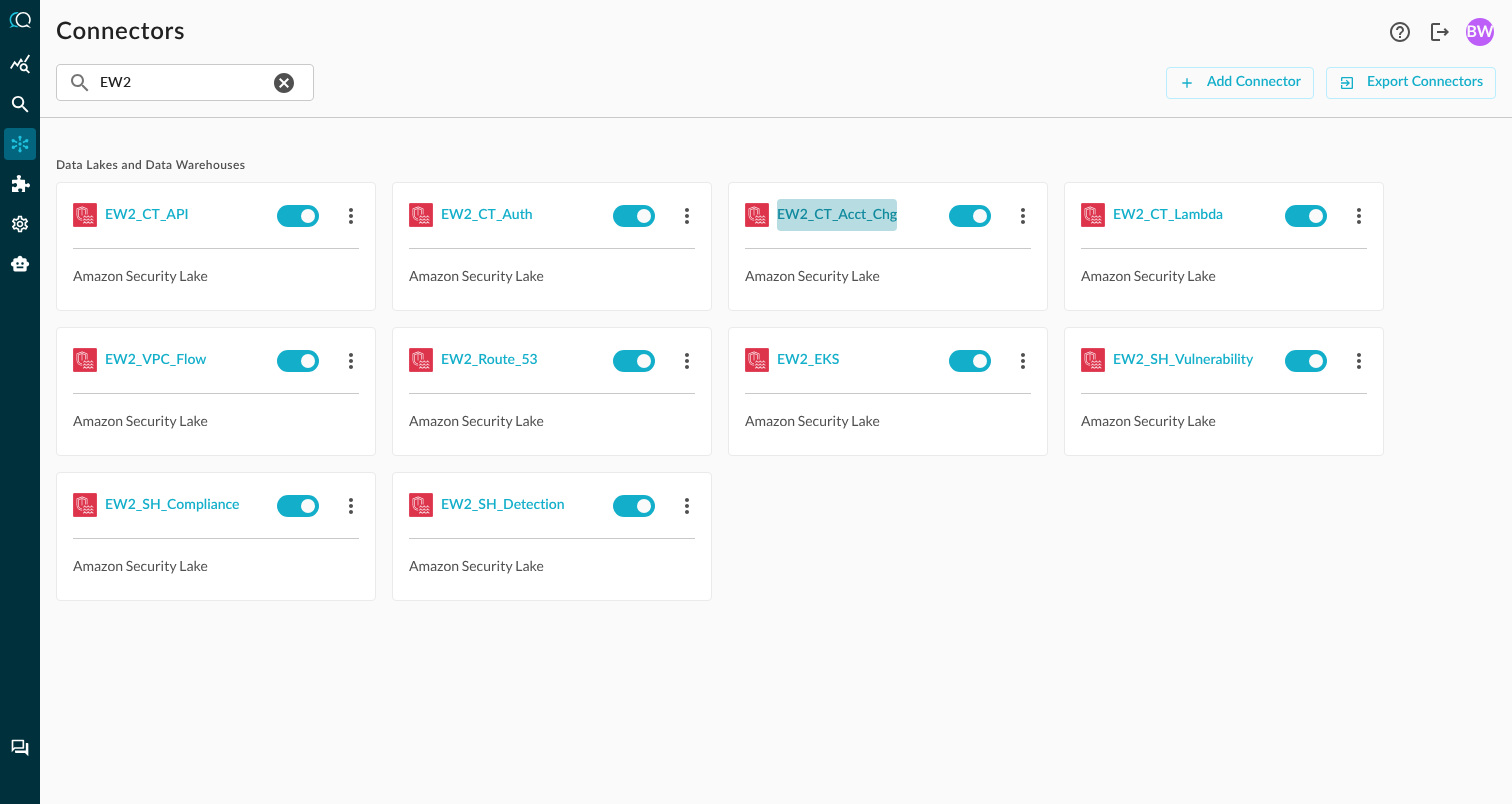 click on "EW2_CT_Acct_Chg" at bounding box center [837, 215] 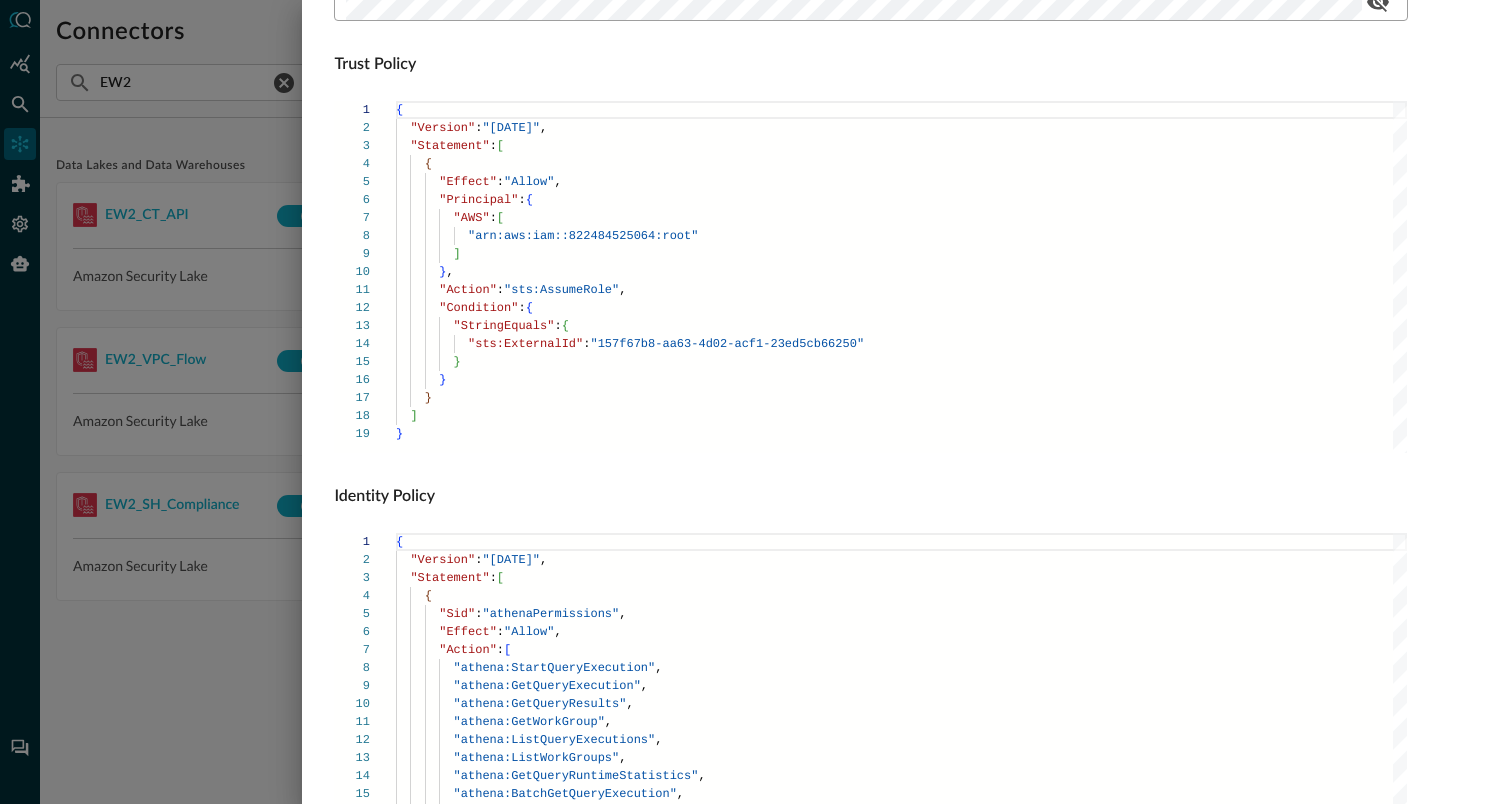 scroll, scrollTop: 1359, scrollLeft: 0, axis: vertical 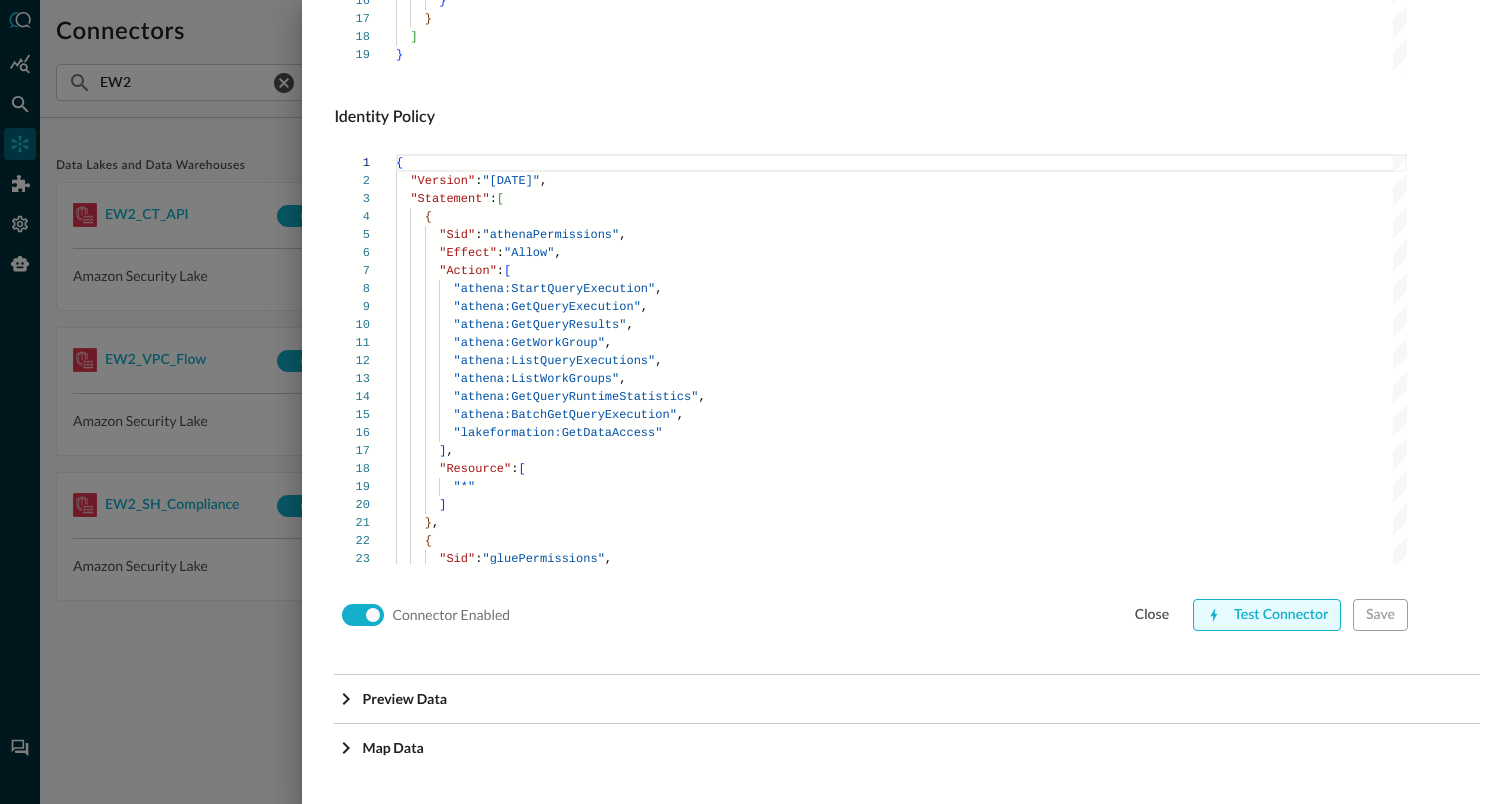 click on "Test Connector" at bounding box center [1267, 615] 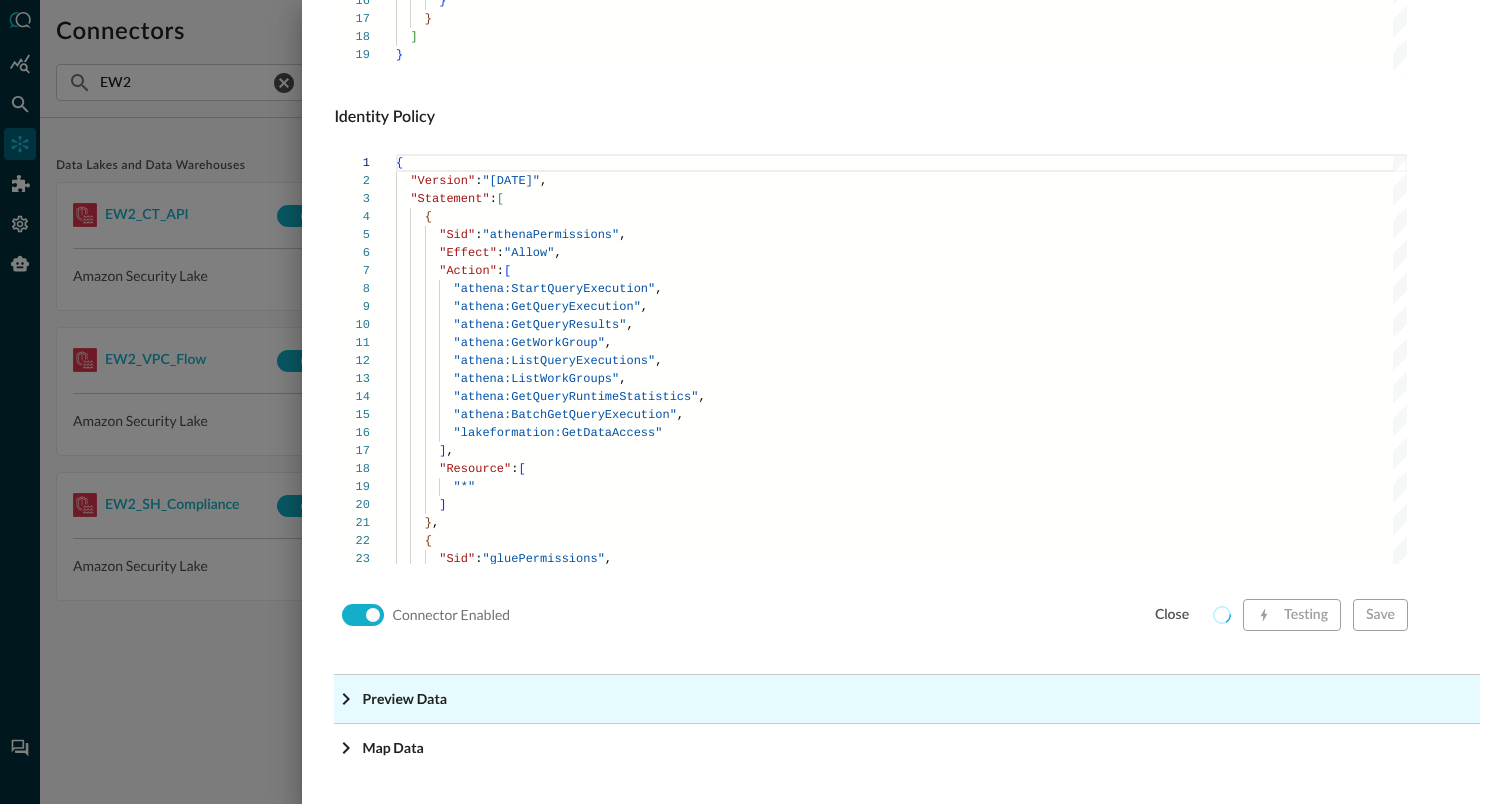 click on "Preview Data" at bounding box center (913, -1118) 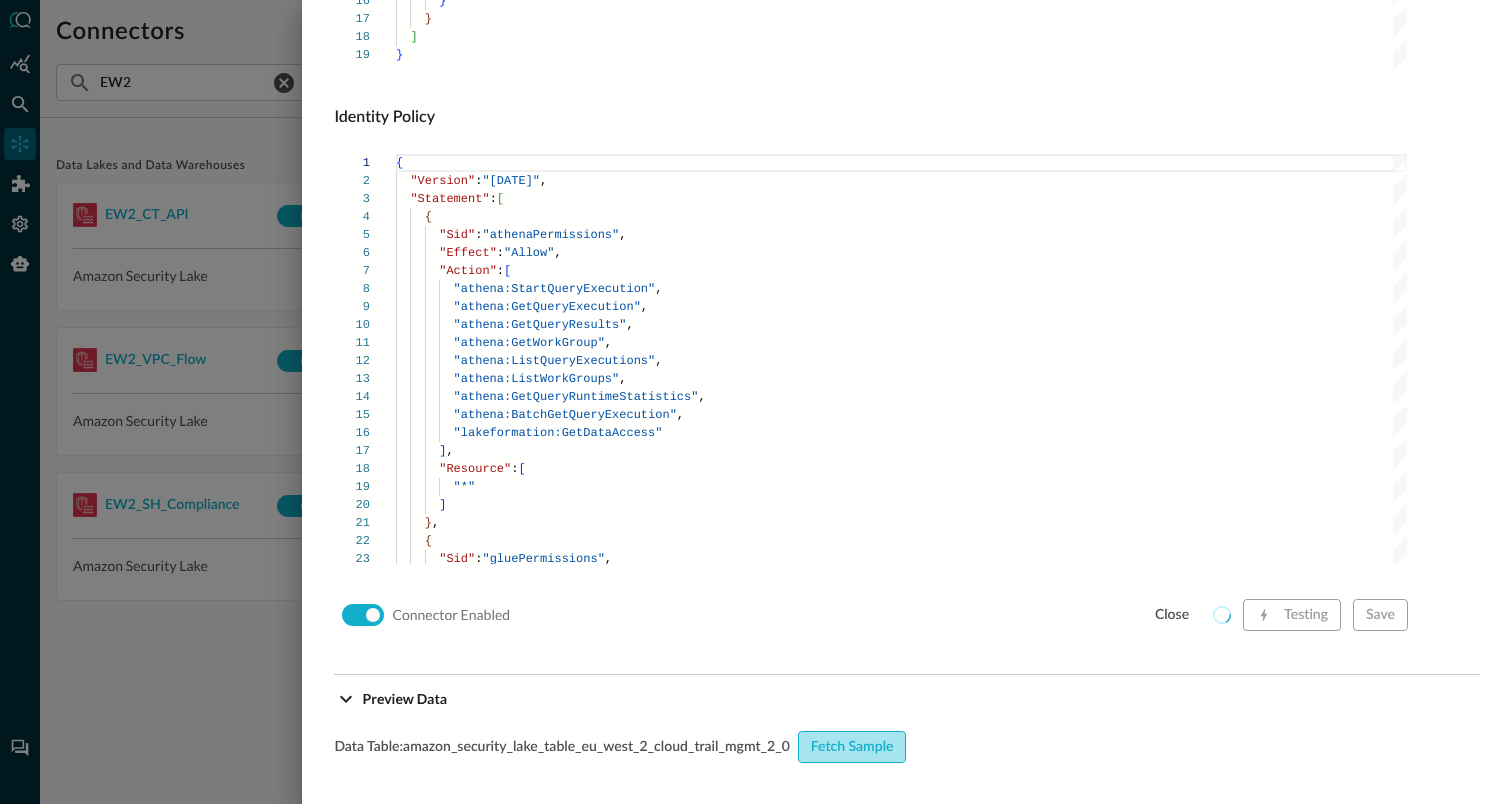 click on "Fetch Sample" at bounding box center [852, 747] 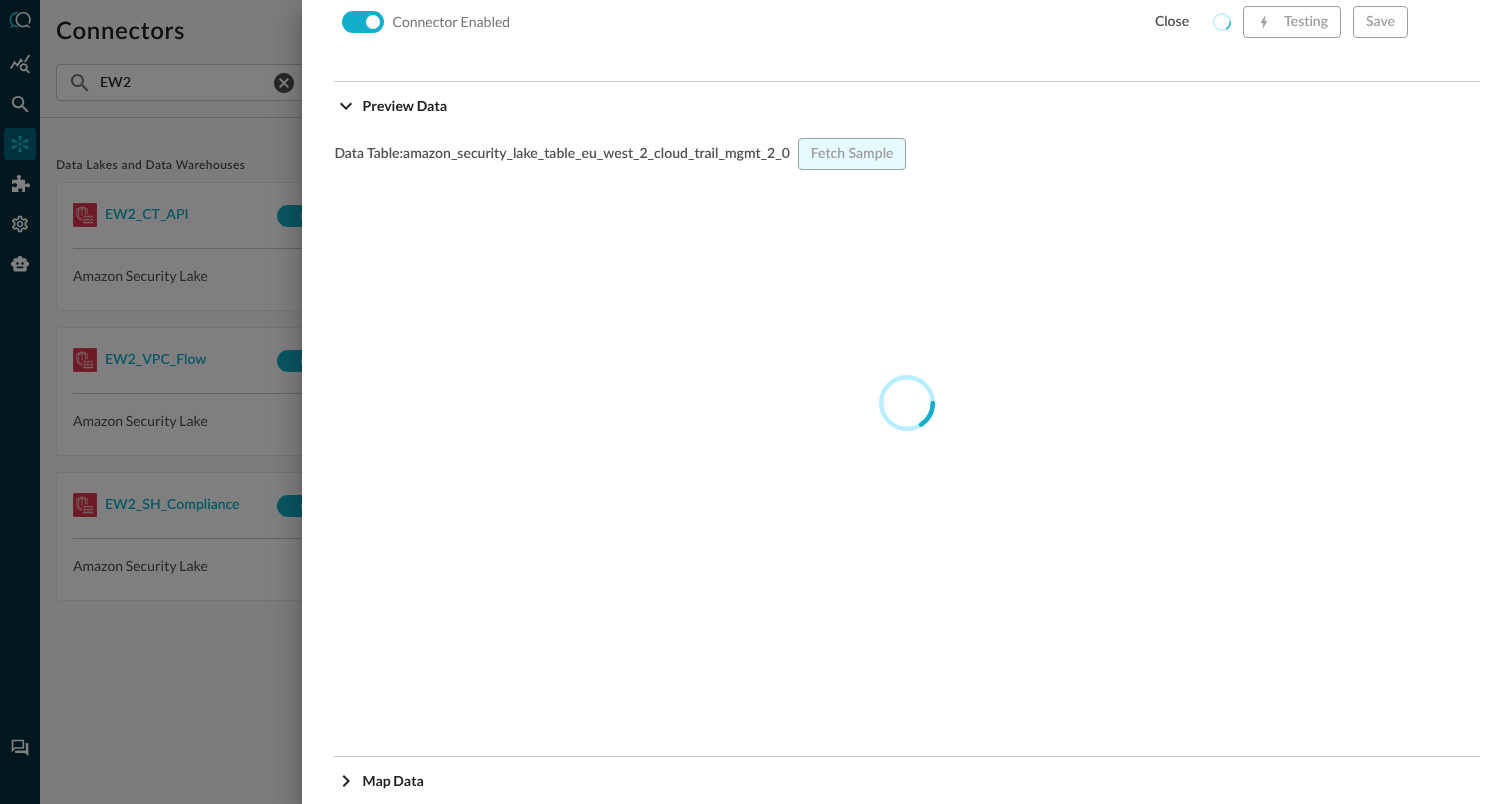 scroll, scrollTop: 1953, scrollLeft: 0, axis: vertical 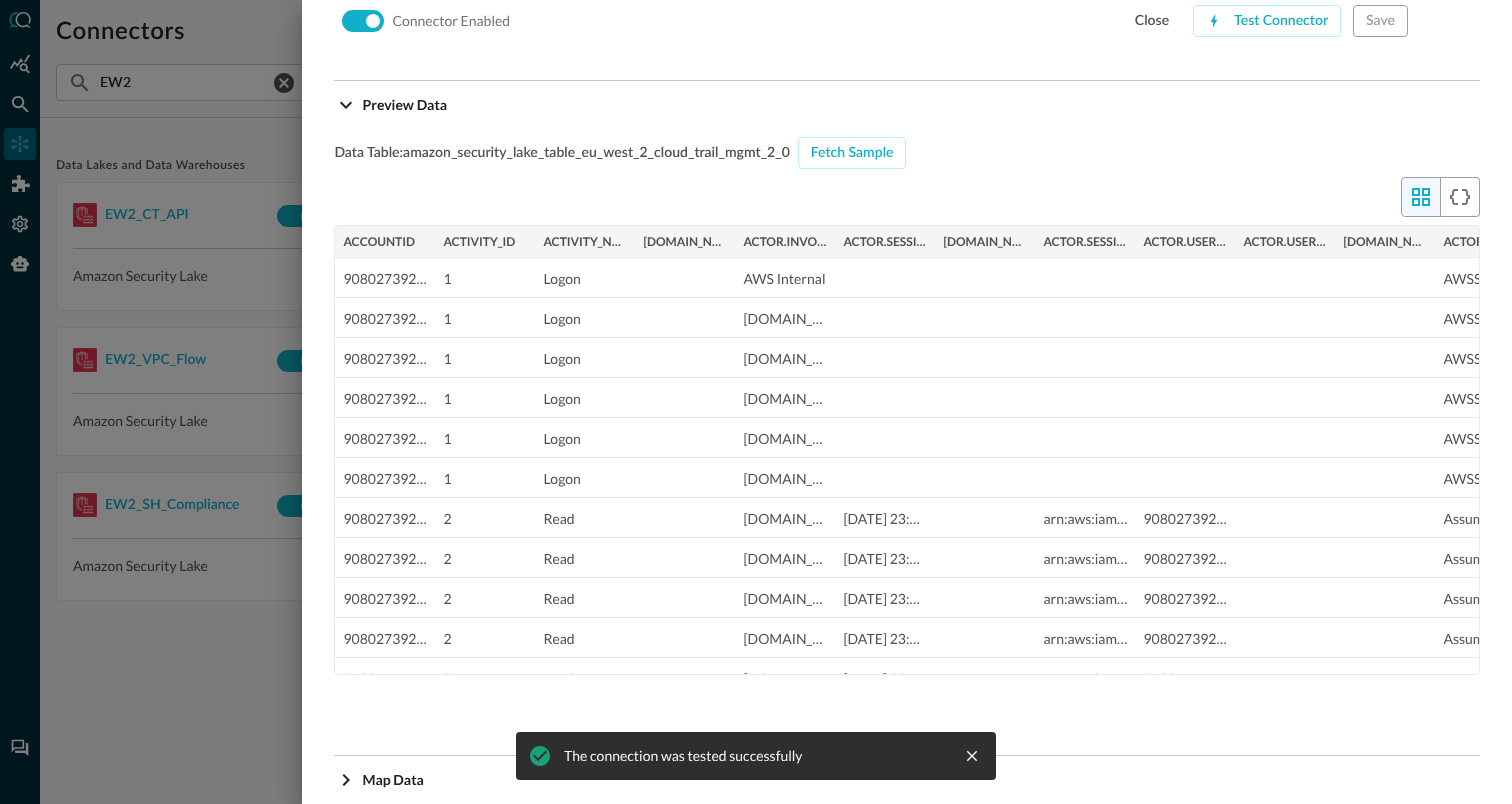 click at bounding box center (756, 402) 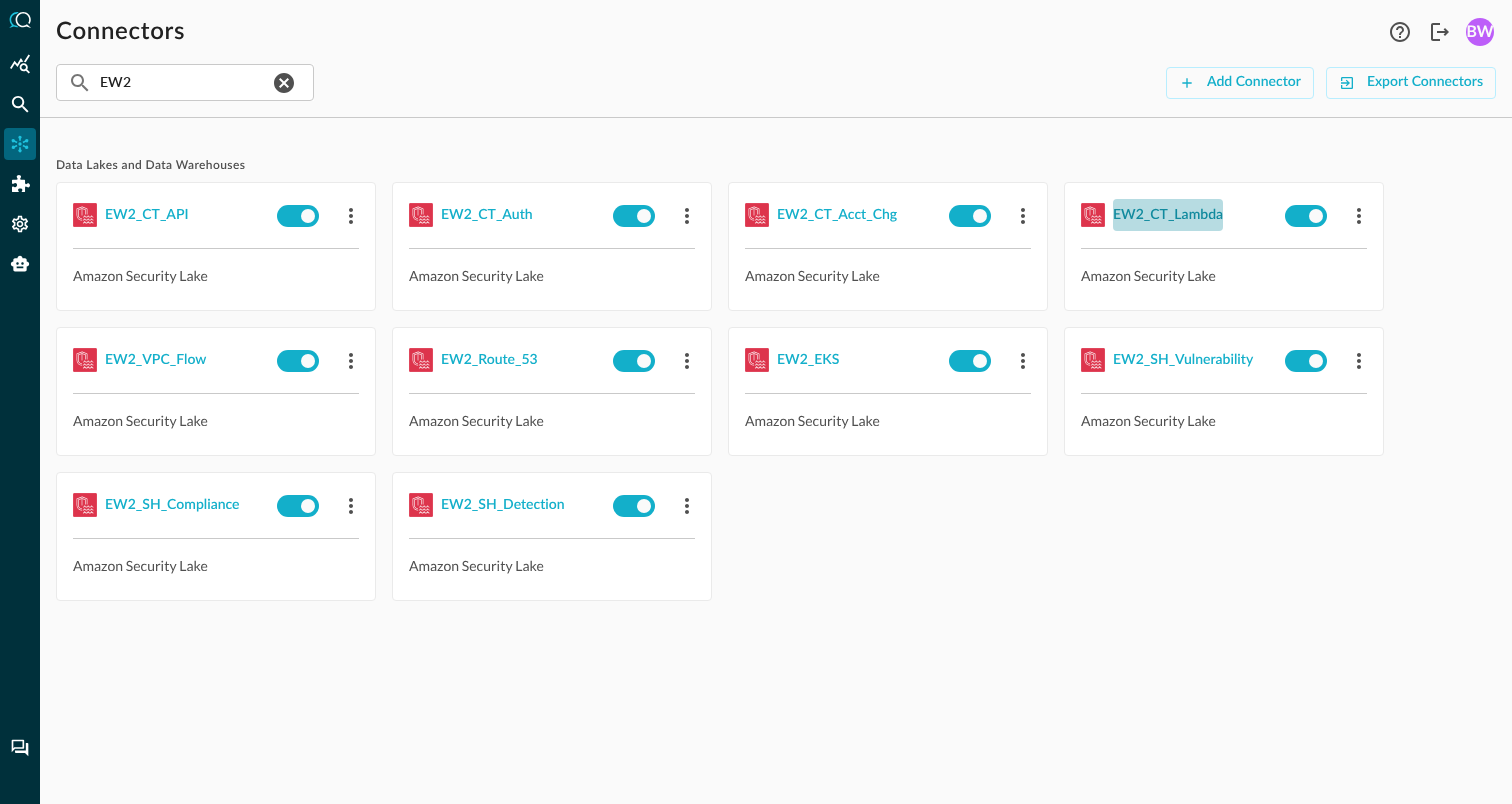 click on "EW2_CT_Lambda" at bounding box center (1168, 215) 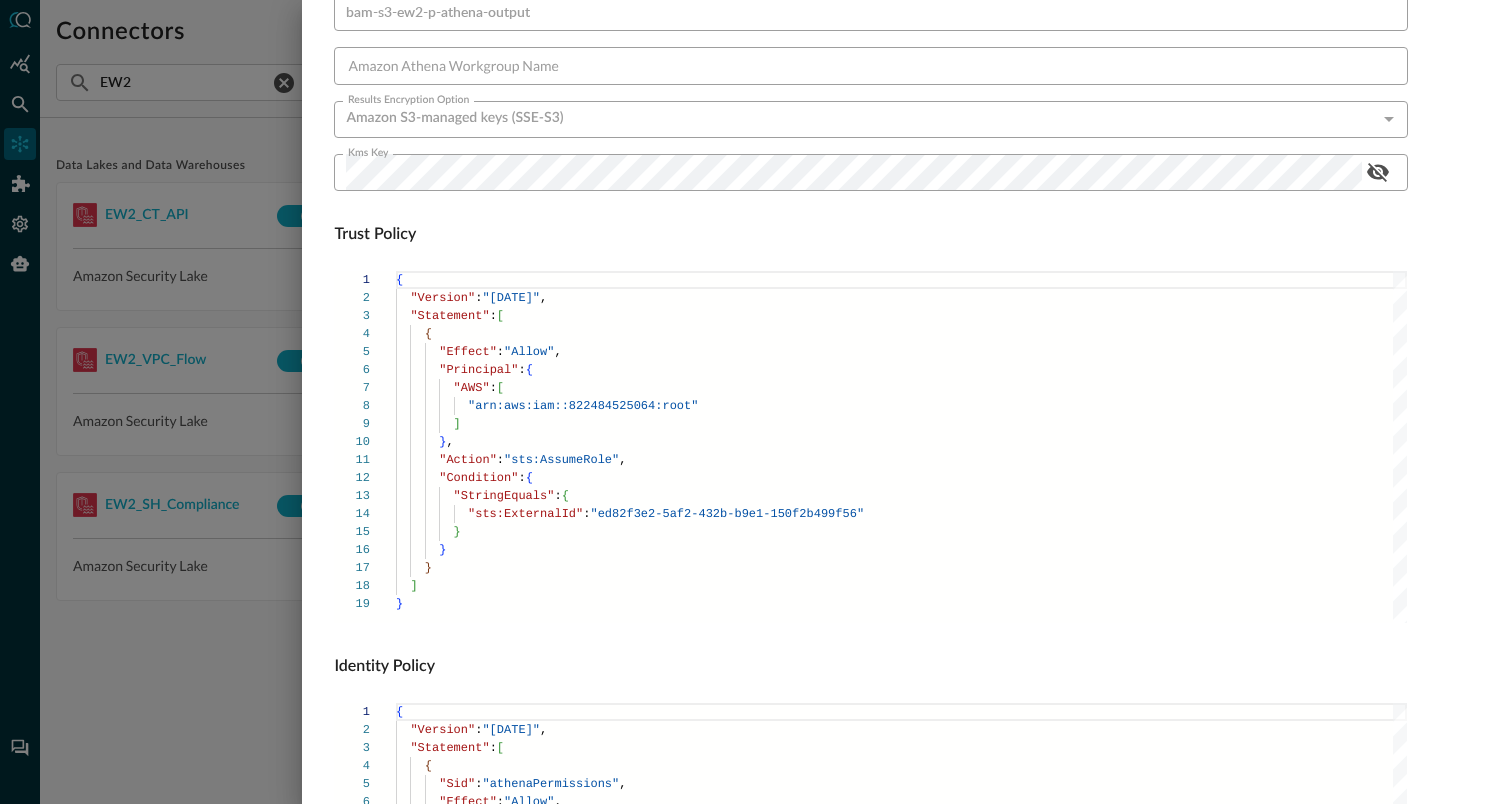 scroll, scrollTop: 1359, scrollLeft: 0, axis: vertical 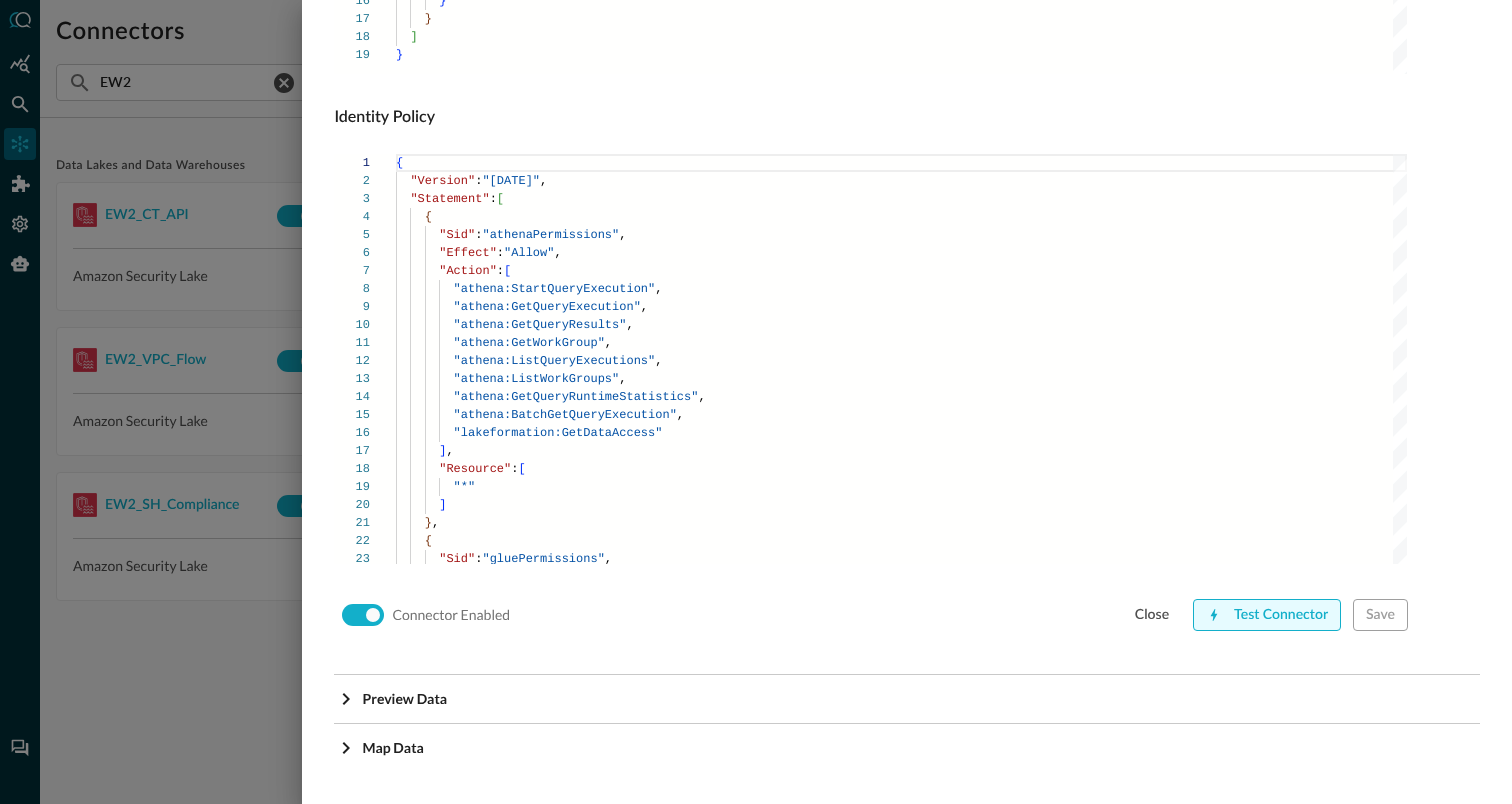 click on "Test Connector" at bounding box center [1267, 615] 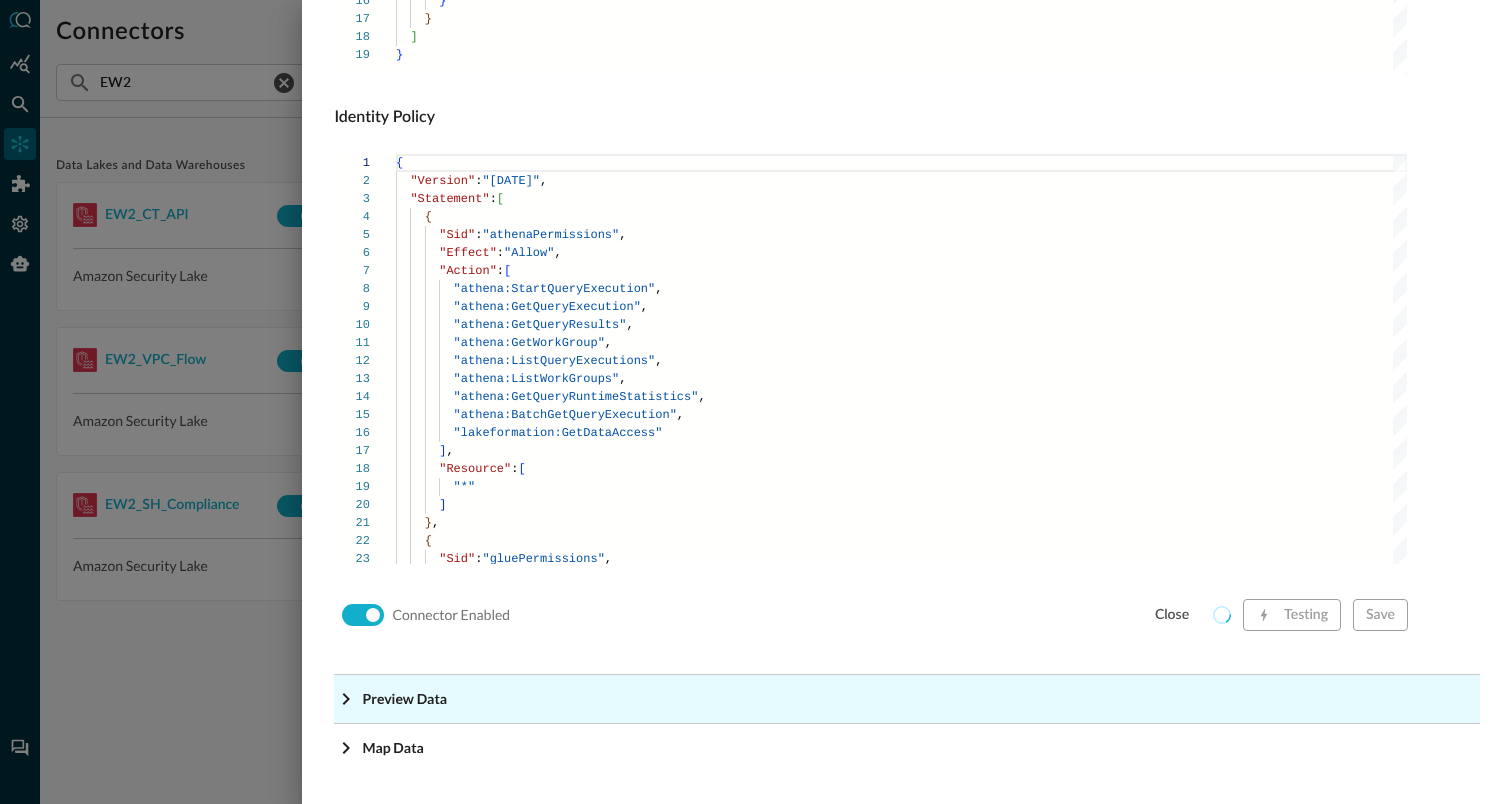 click on "Preview Data" at bounding box center (913, -1118) 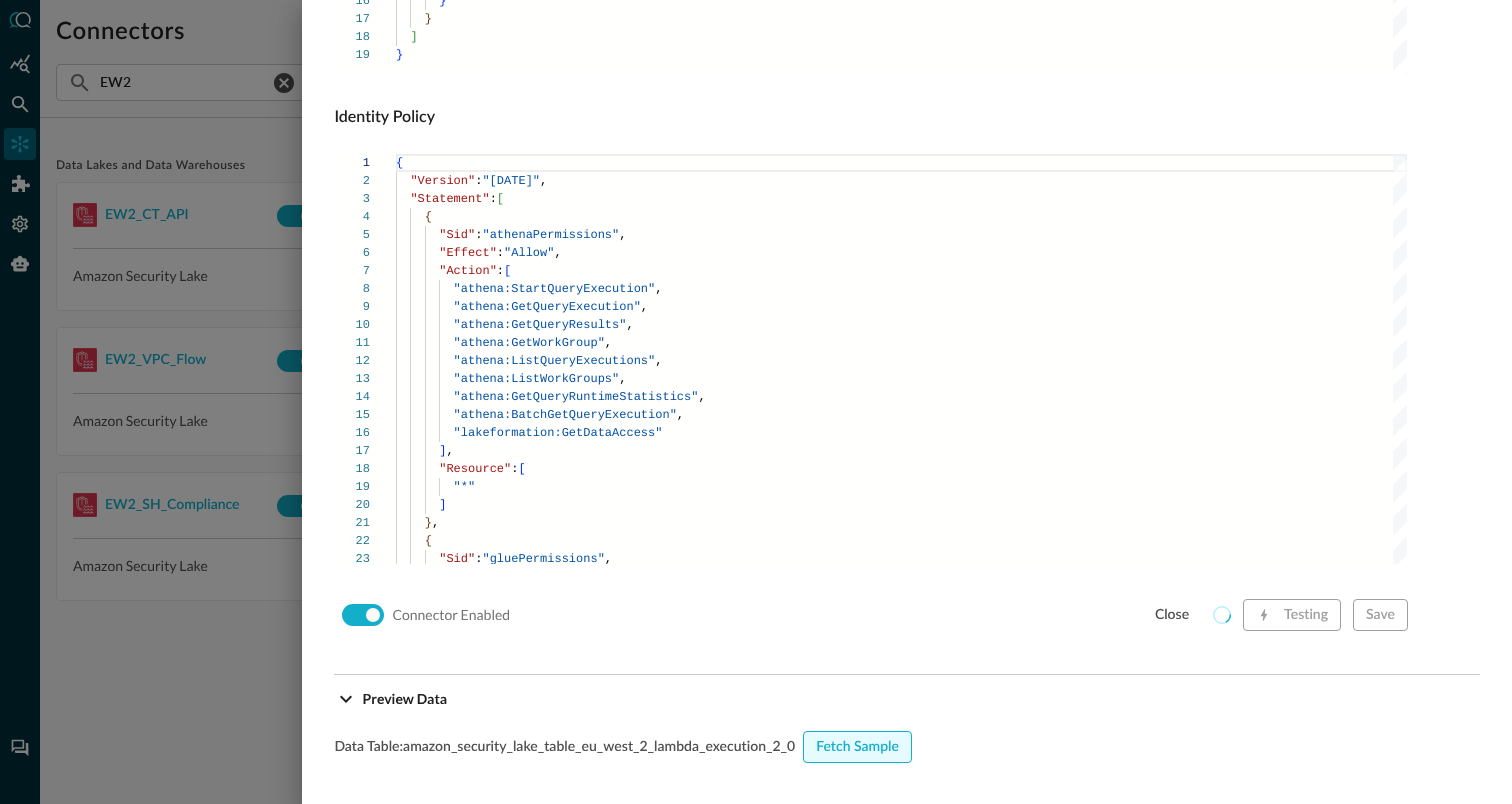 click on "Fetch Sample" at bounding box center [857, 747] 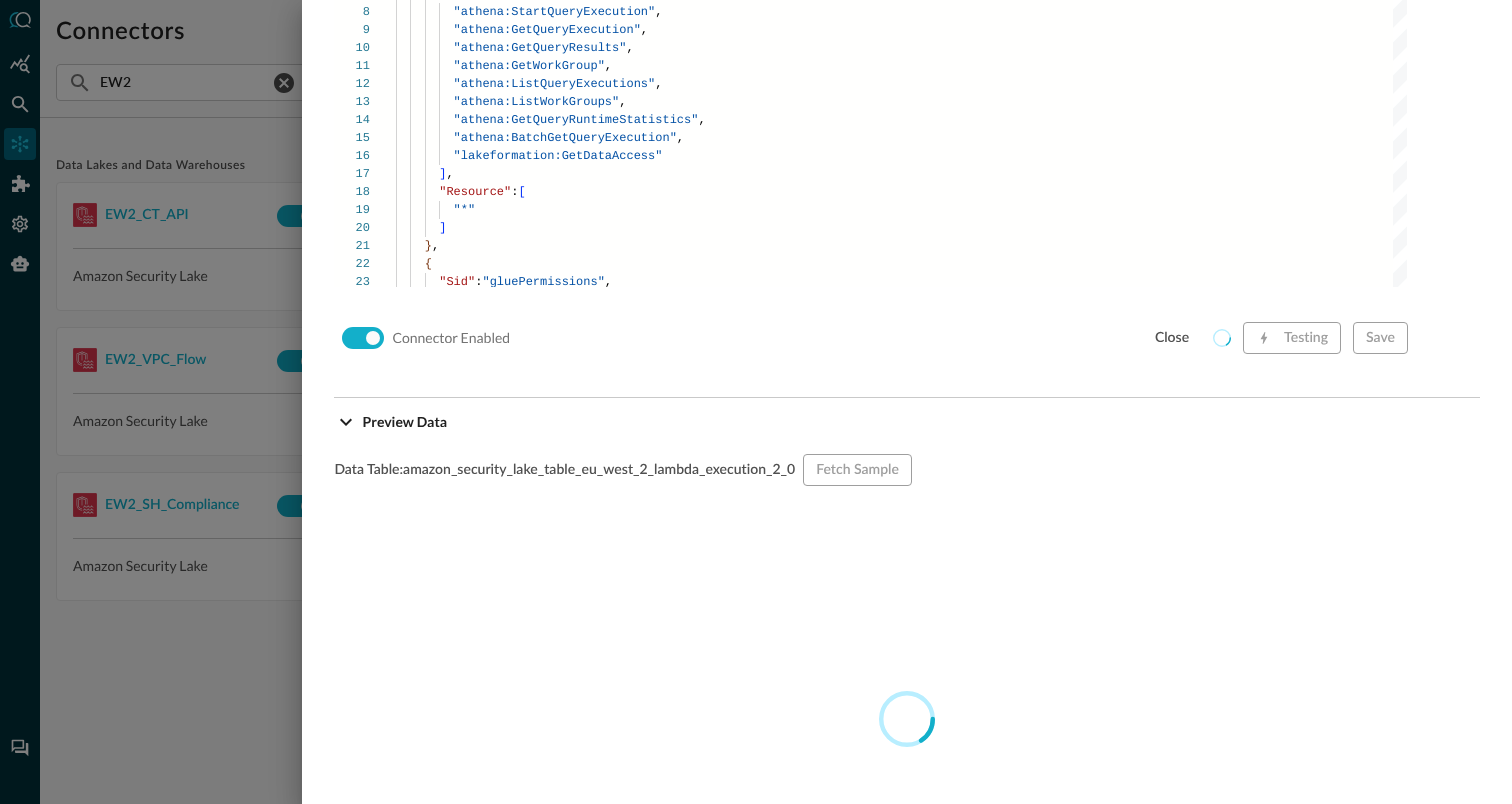 scroll, scrollTop: 1666, scrollLeft: 0, axis: vertical 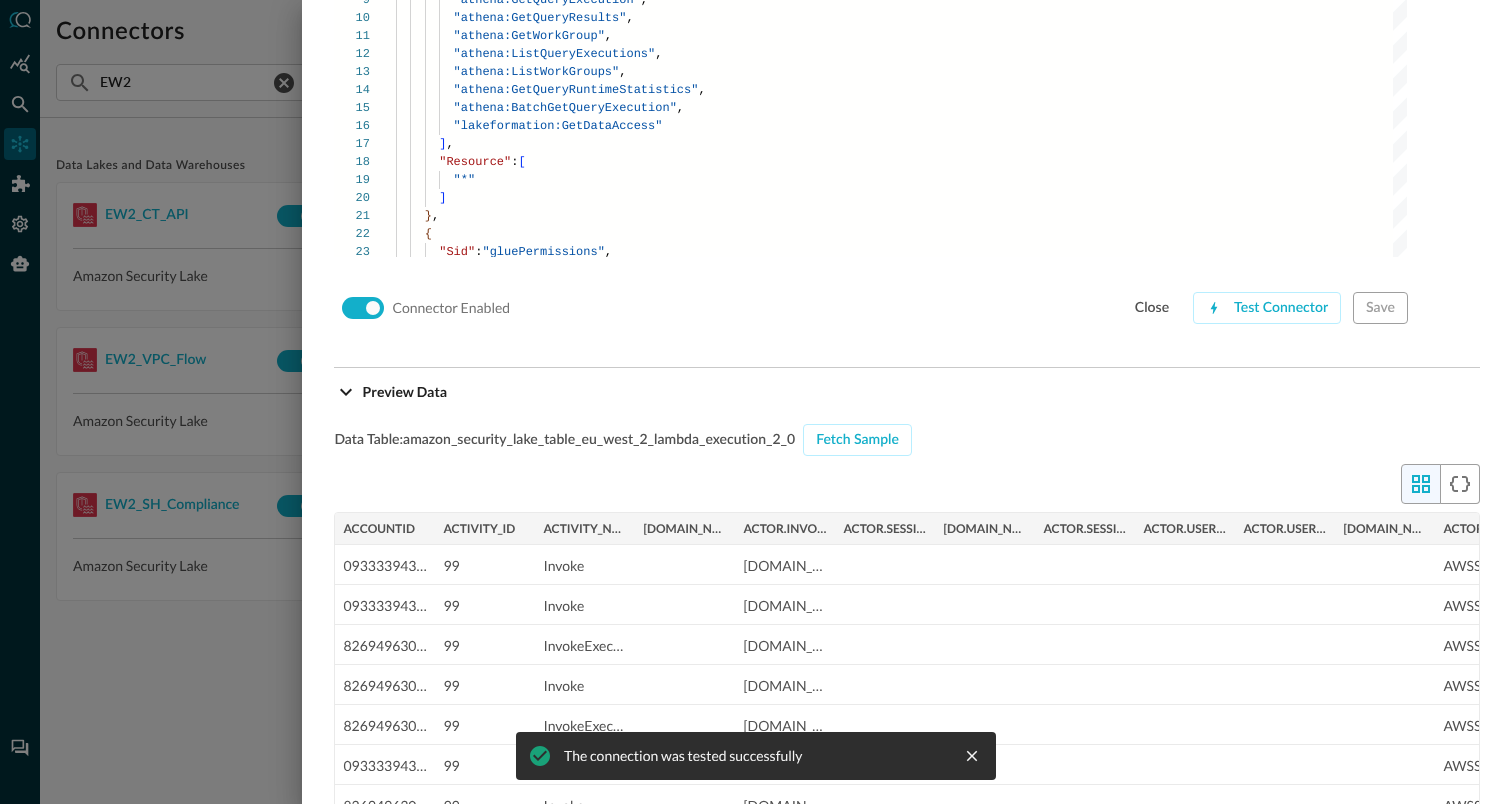 click at bounding box center (756, 402) 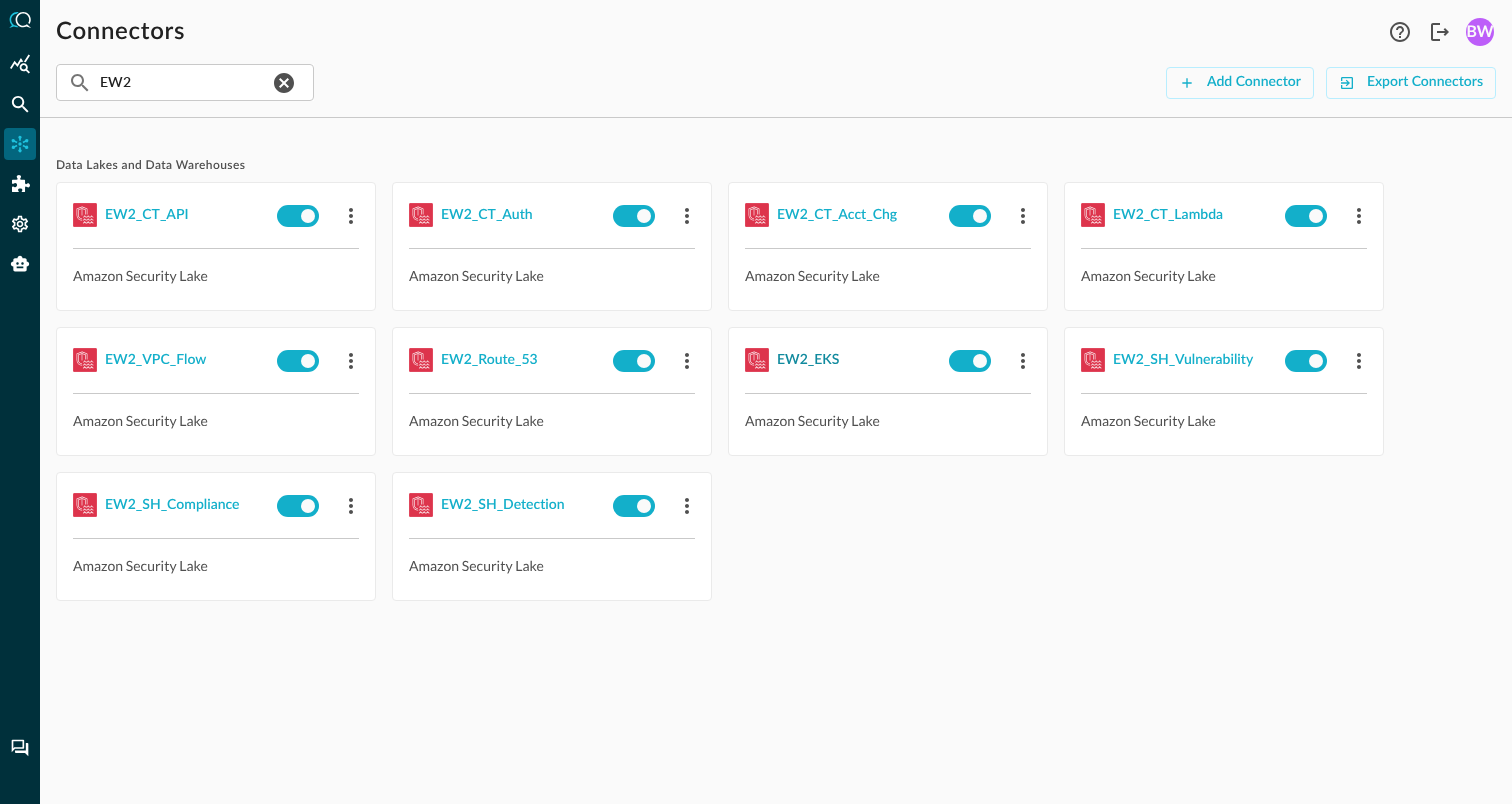 click on "EW2_EKS" at bounding box center [808, 360] 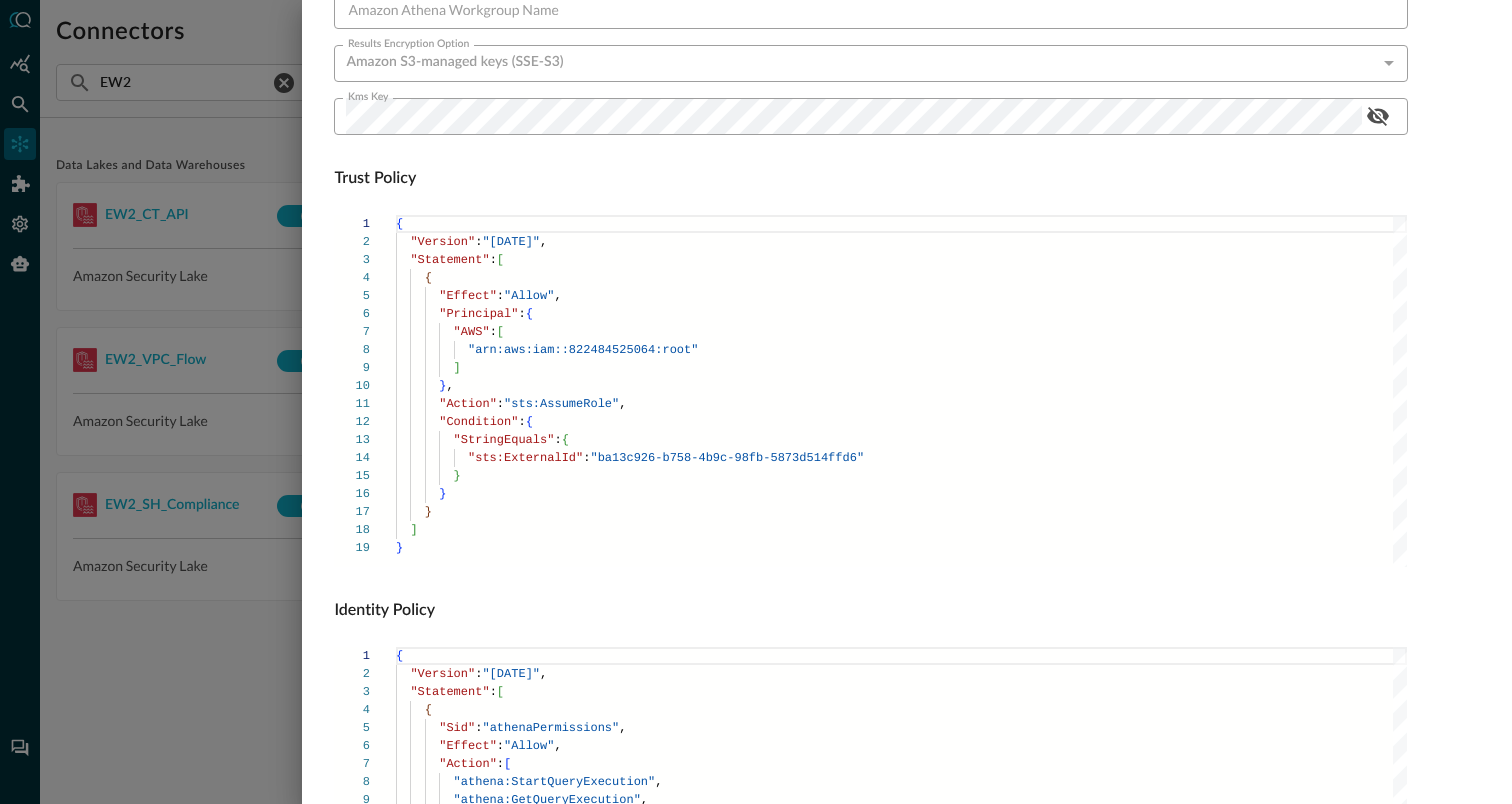 scroll, scrollTop: 1359, scrollLeft: 0, axis: vertical 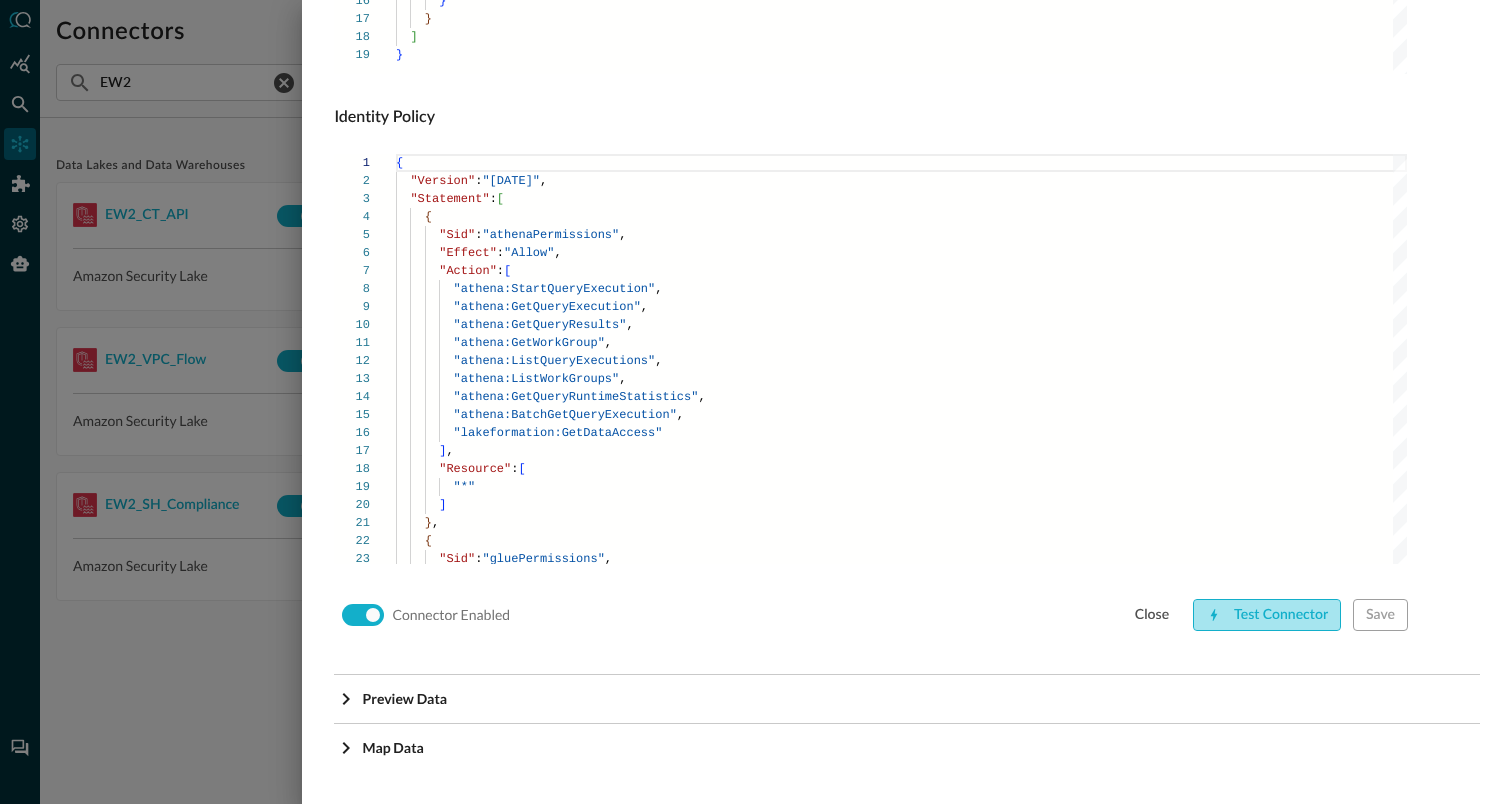 click on "Test Connector" at bounding box center (1267, 615) 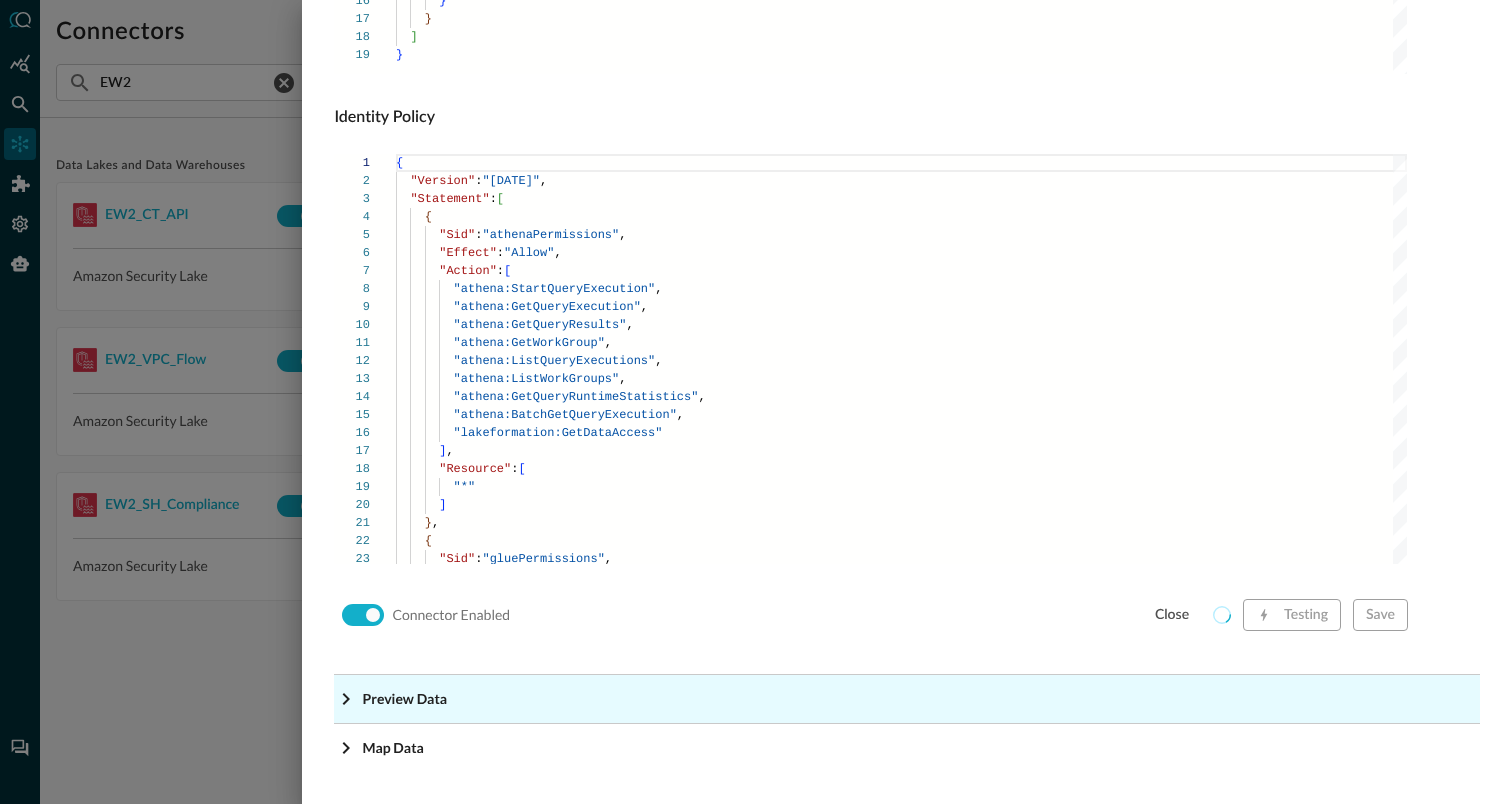 click on "Preview Data" at bounding box center (913, -1118) 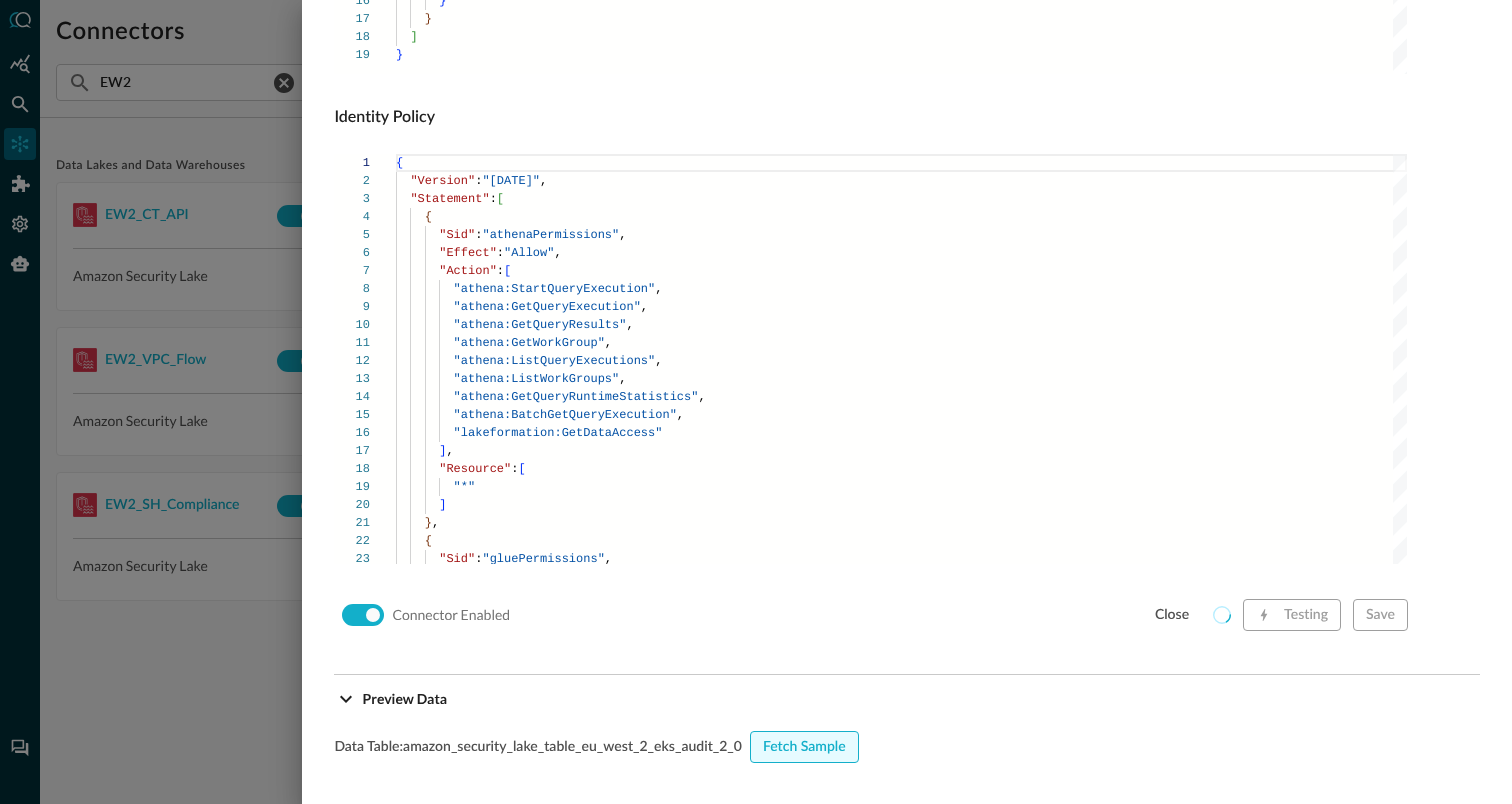 click on "Fetch Sample" at bounding box center [804, 747] 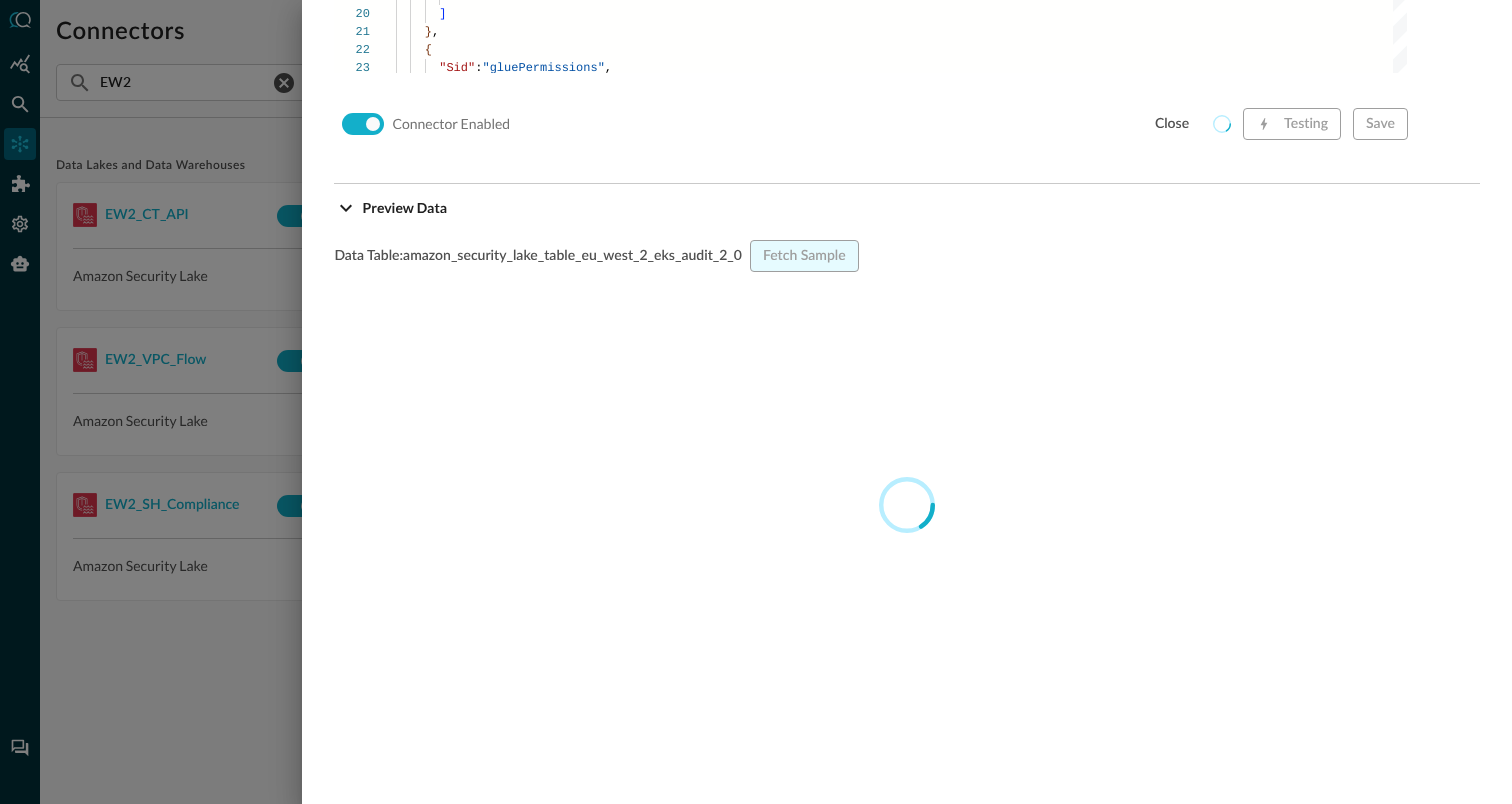 scroll, scrollTop: 1851, scrollLeft: 0, axis: vertical 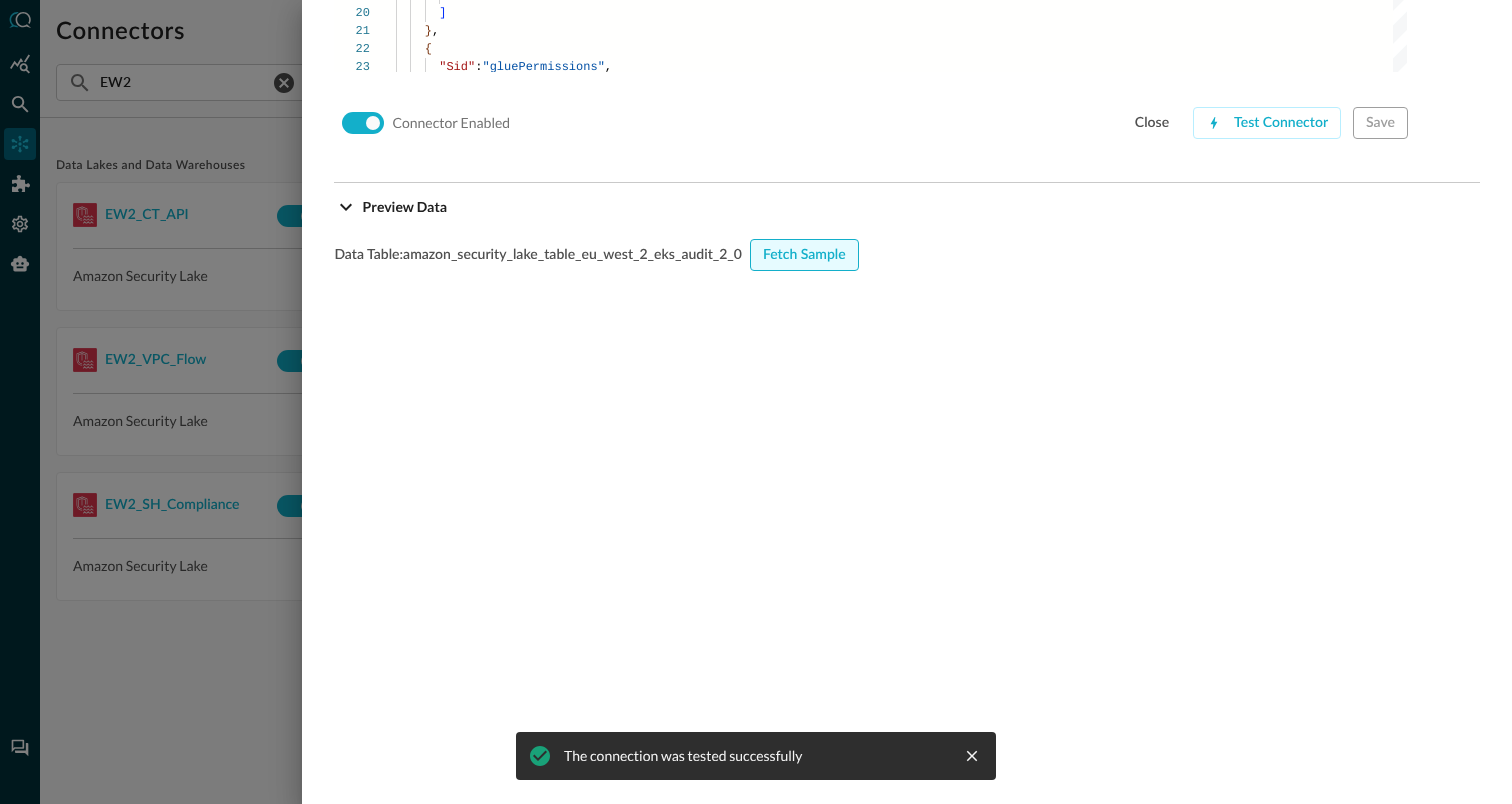 click on "Fetch Sample" at bounding box center (804, 255) 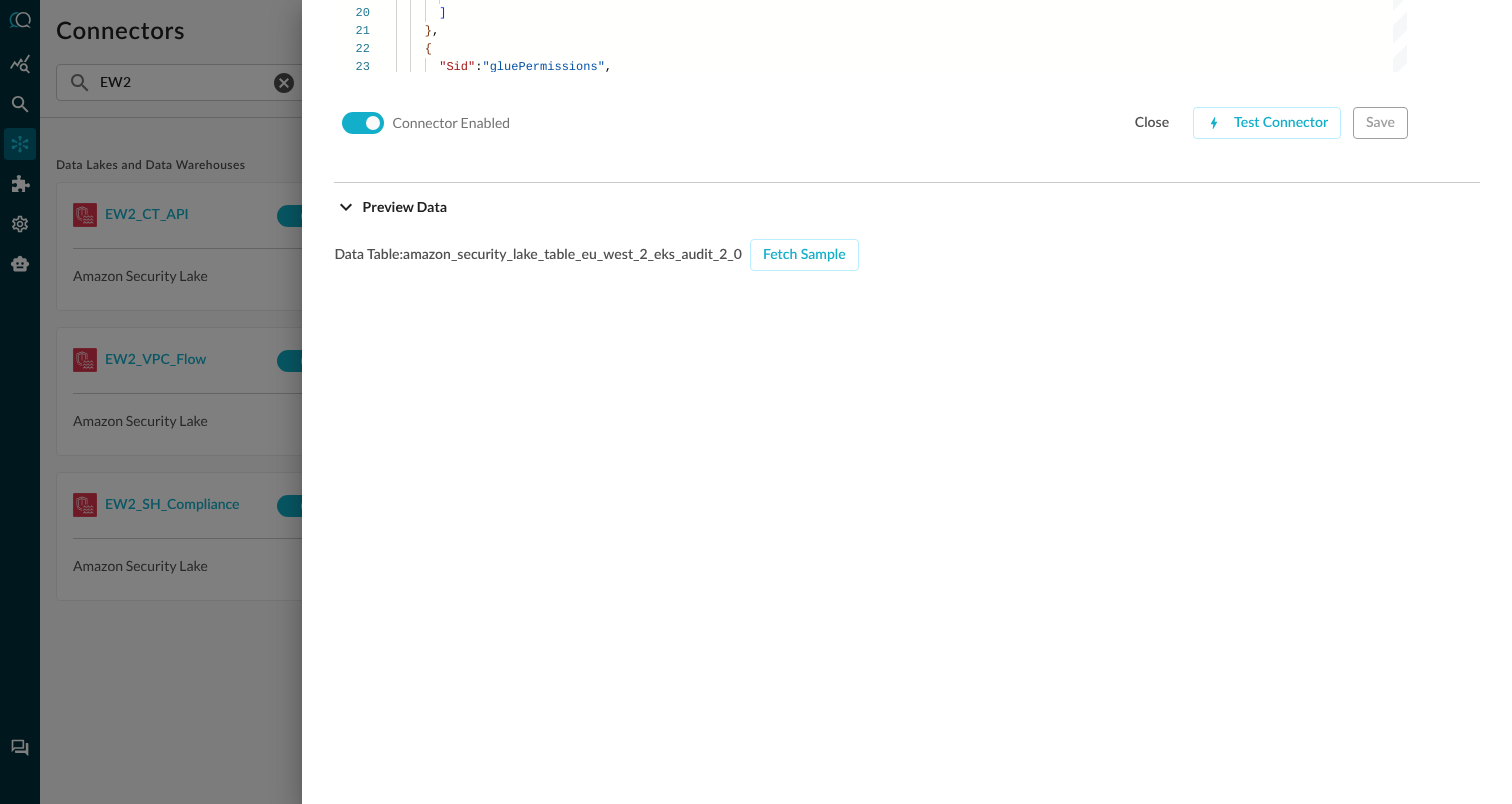 click at bounding box center (756, 402) 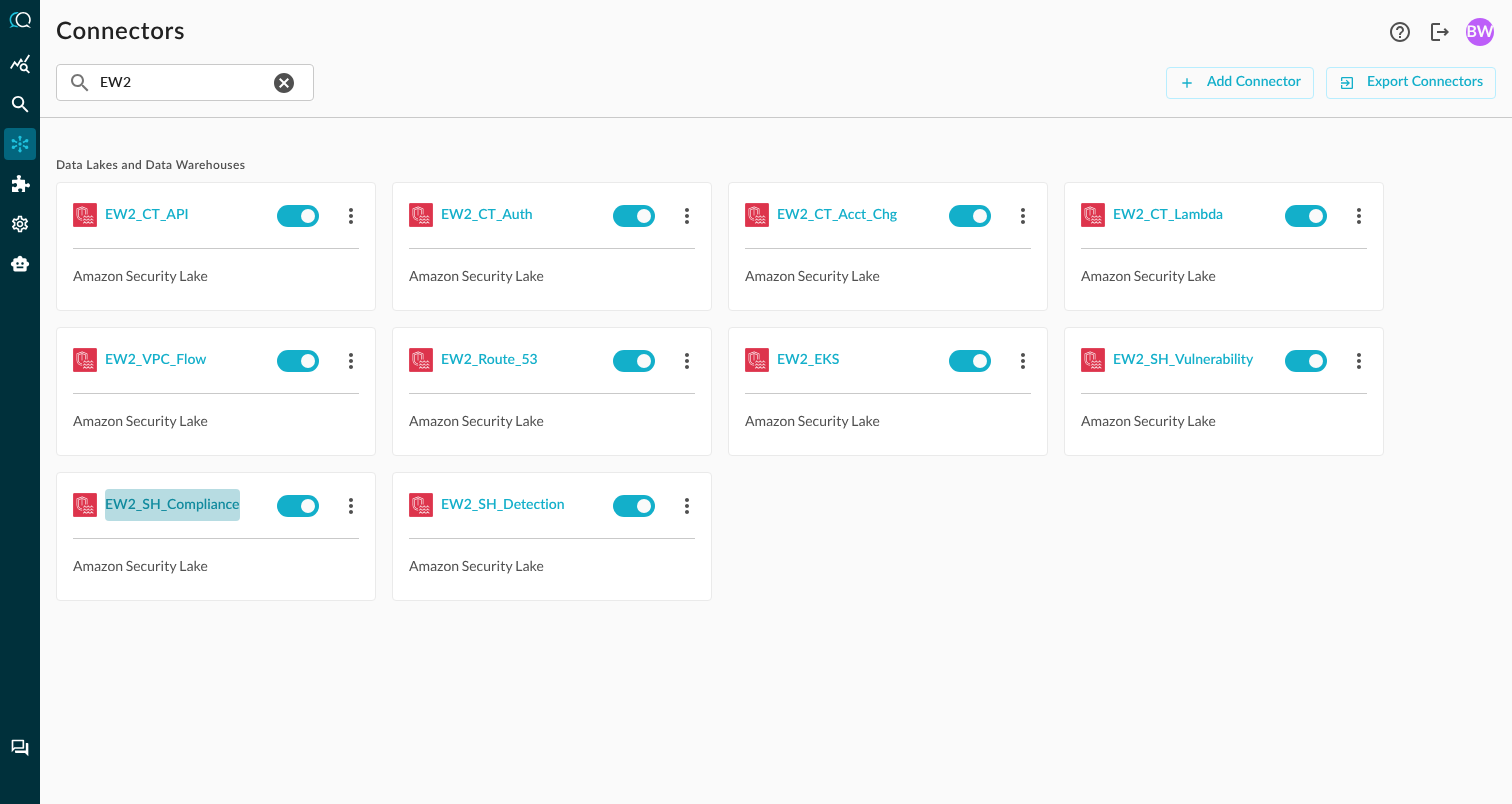 click on "EW2_SH_Compliance" at bounding box center [172, 505] 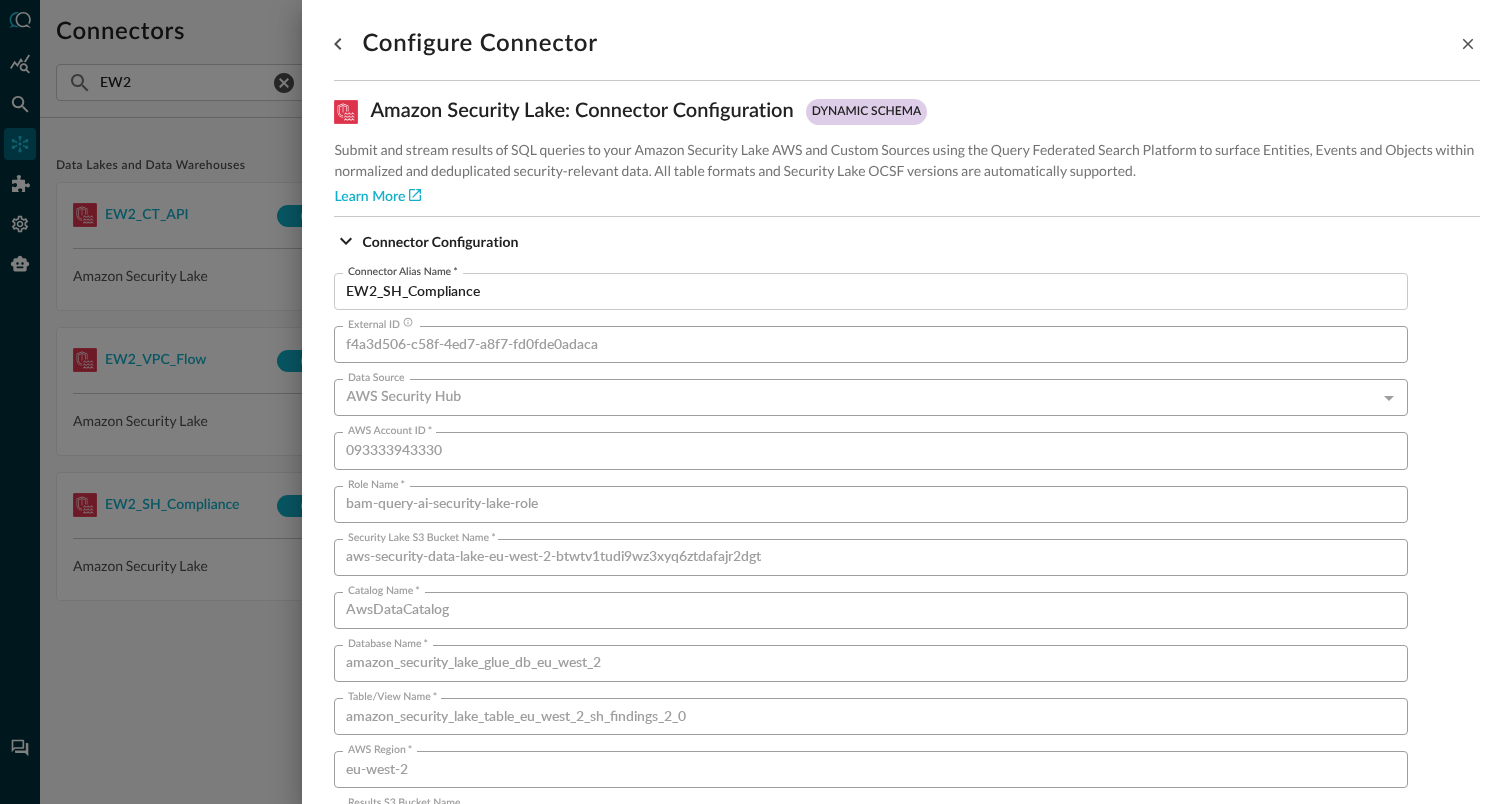 scroll, scrollTop: 1359, scrollLeft: 0, axis: vertical 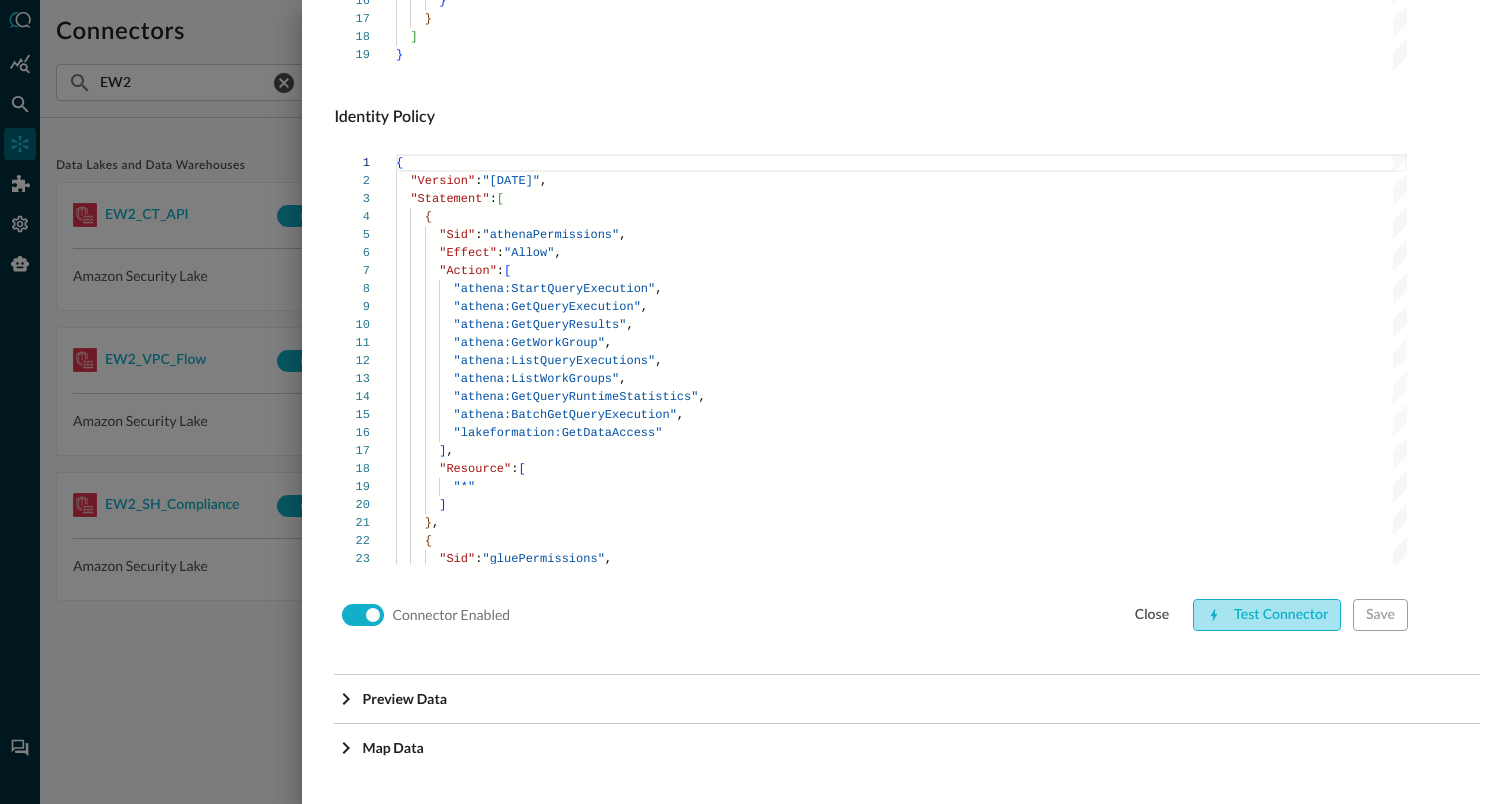 click on "Test Connector" at bounding box center [1267, 615] 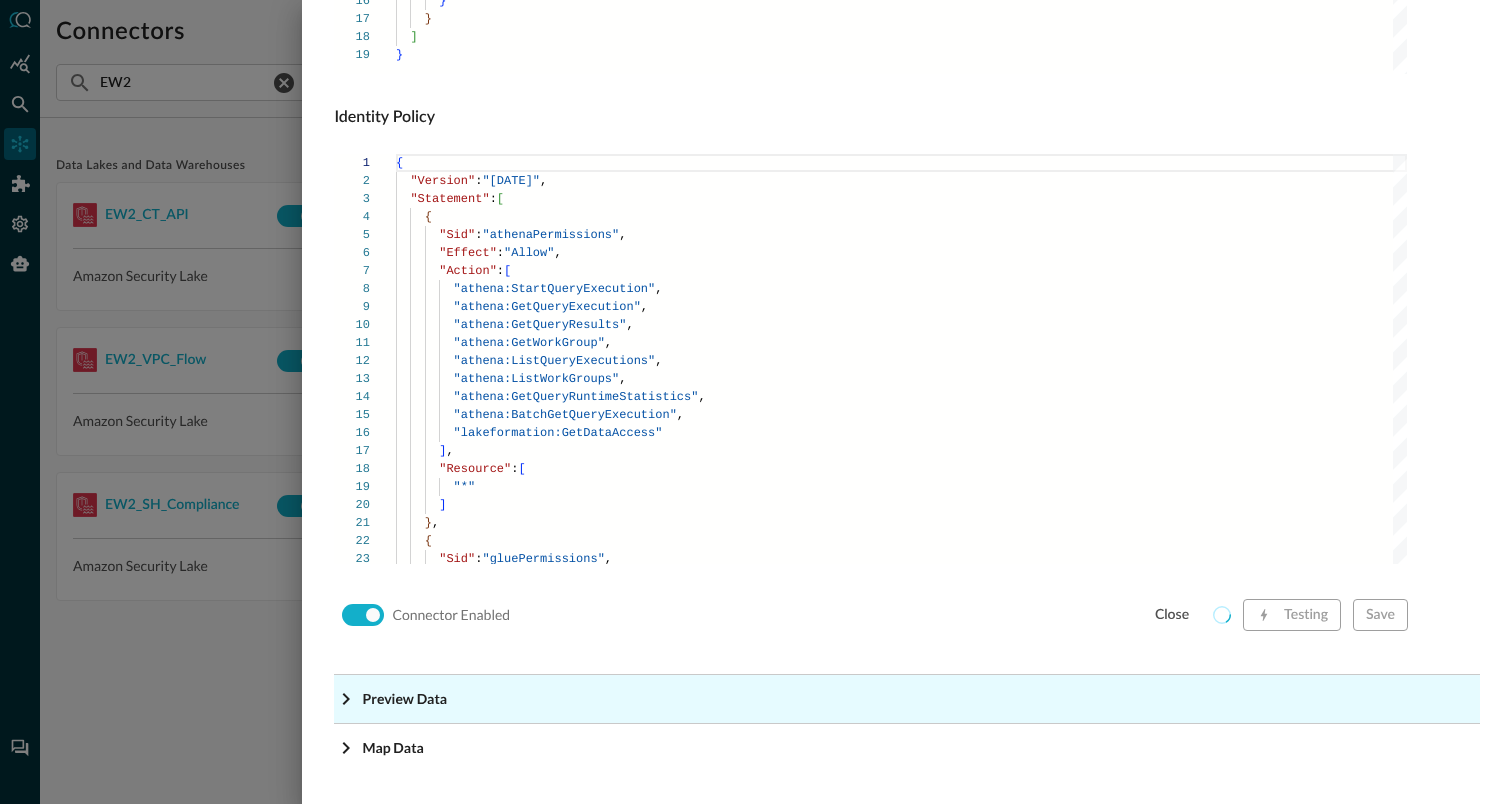 click on "Preview Data" at bounding box center (913, -1118) 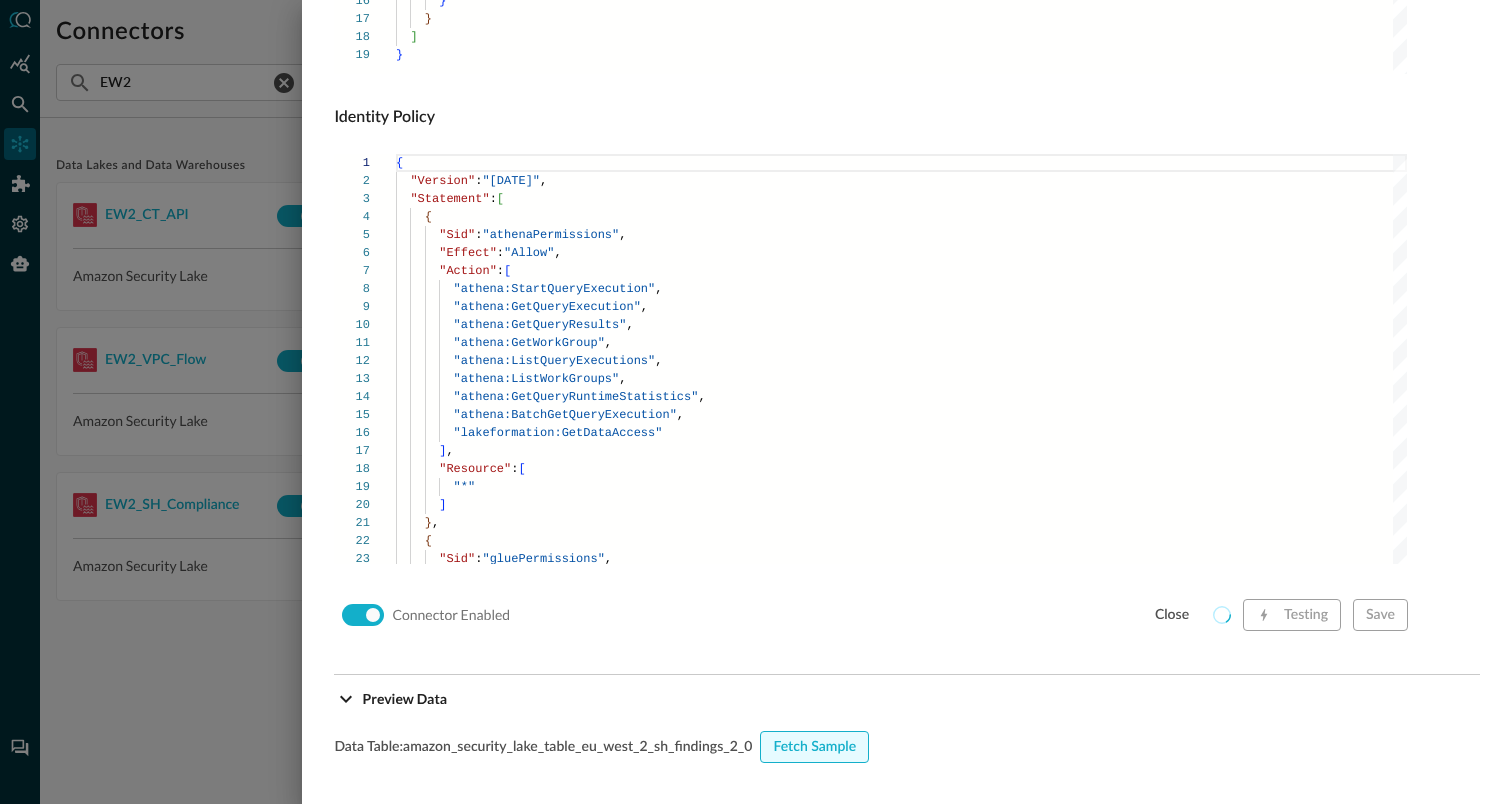 click on "Fetch Sample" at bounding box center [814, 747] 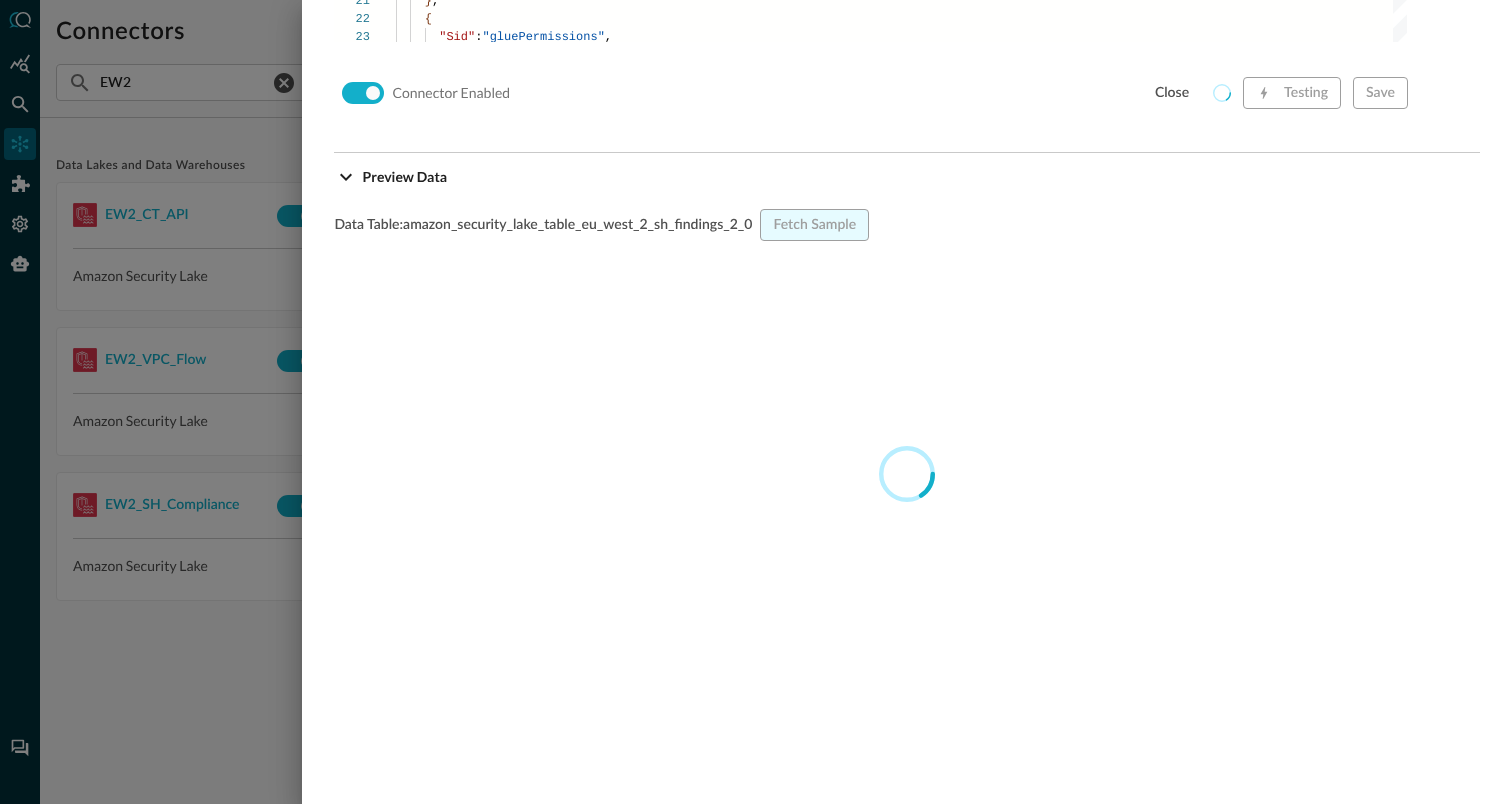 scroll, scrollTop: 1880, scrollLeft: 0, axis: vertical 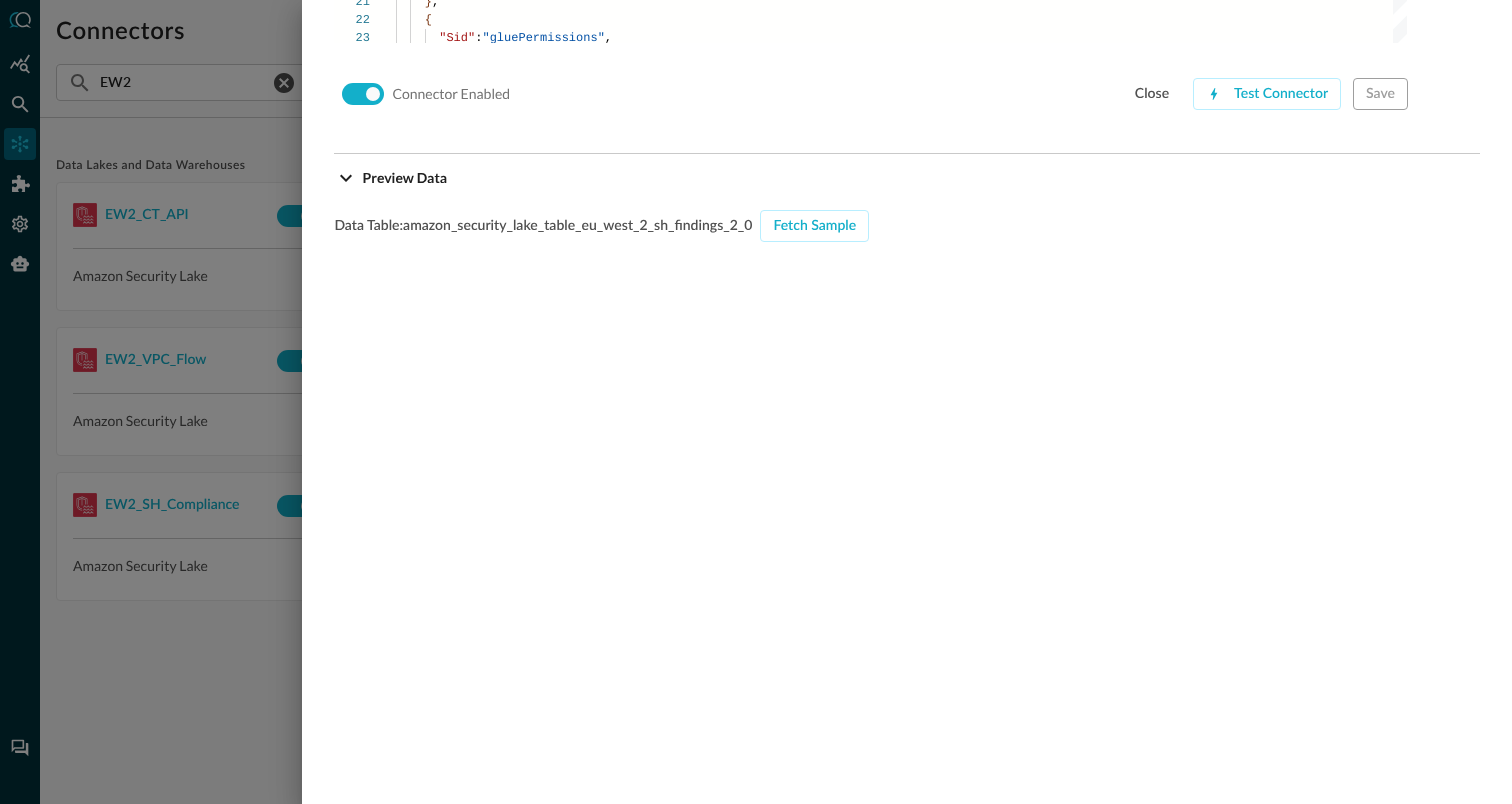 click at bounding box center (756, 402) 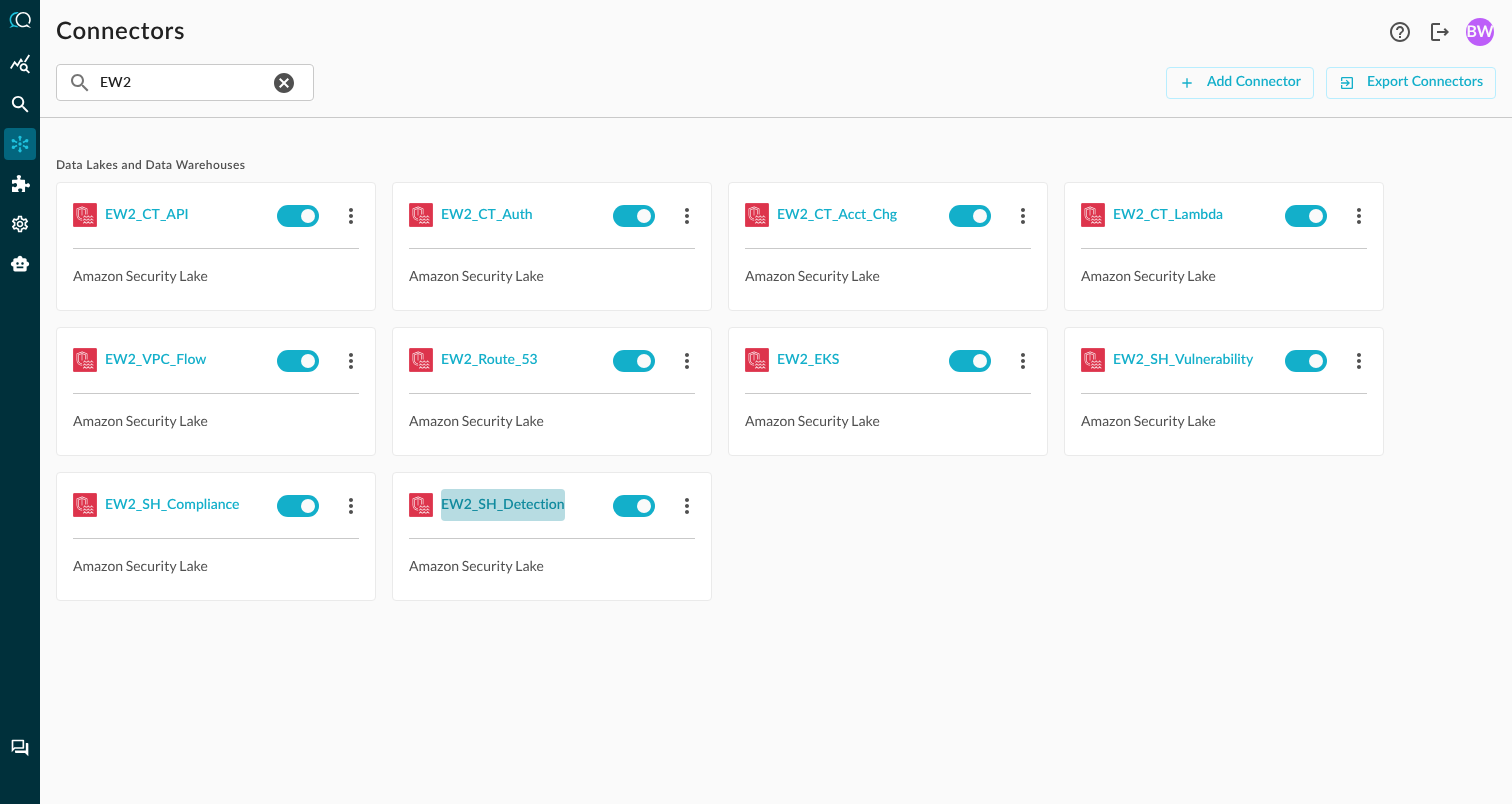 click on "EW2_SH_Detection" at bounding box center [503, 505] 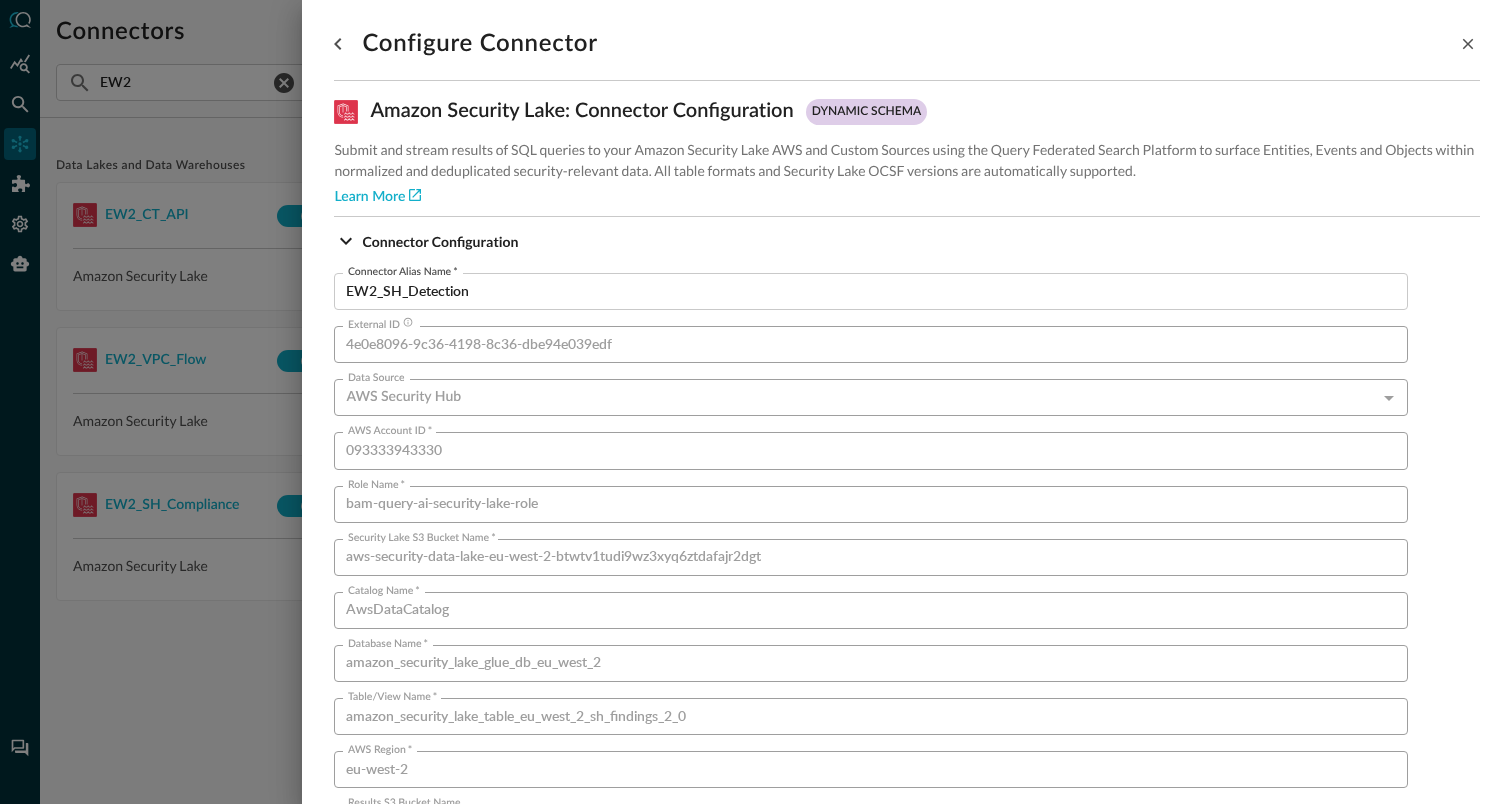 scroll, scrollTop: 1359, scrollLeft: 0, axis: vertical 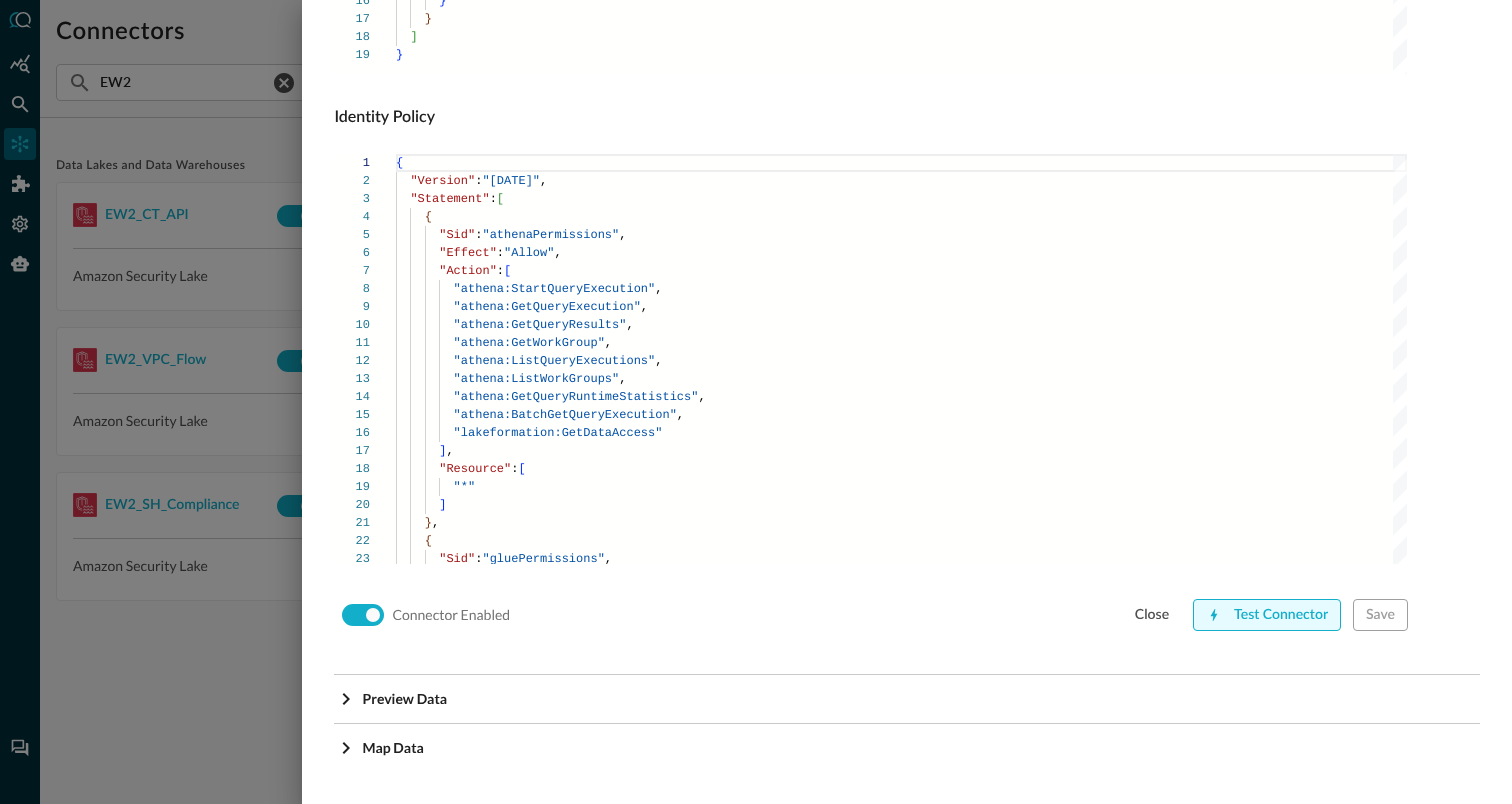 click on "Test Connector" at bounding box center [1267, 615] 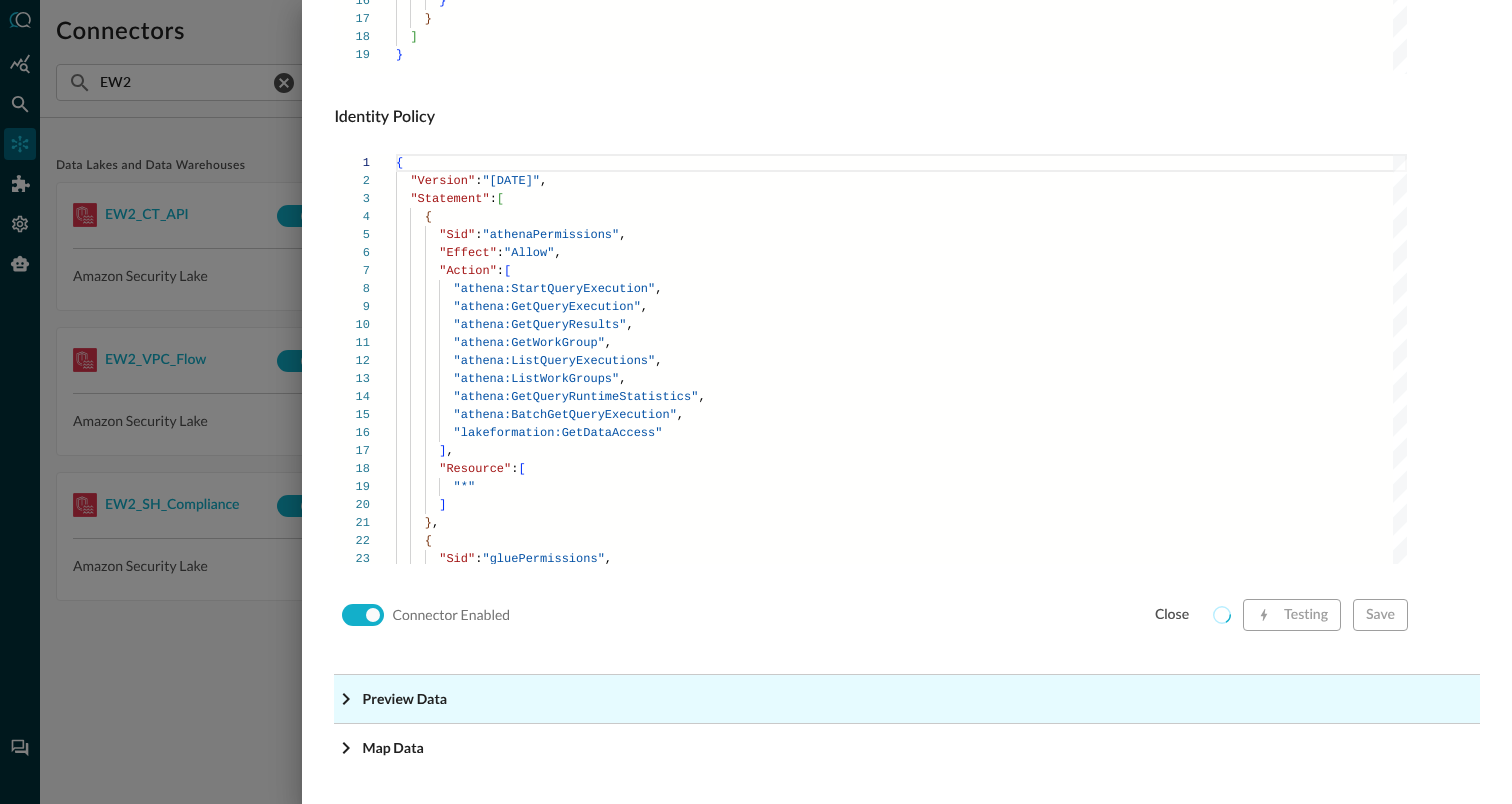 click on "Preview Data" at bounding box center (913, -1118) 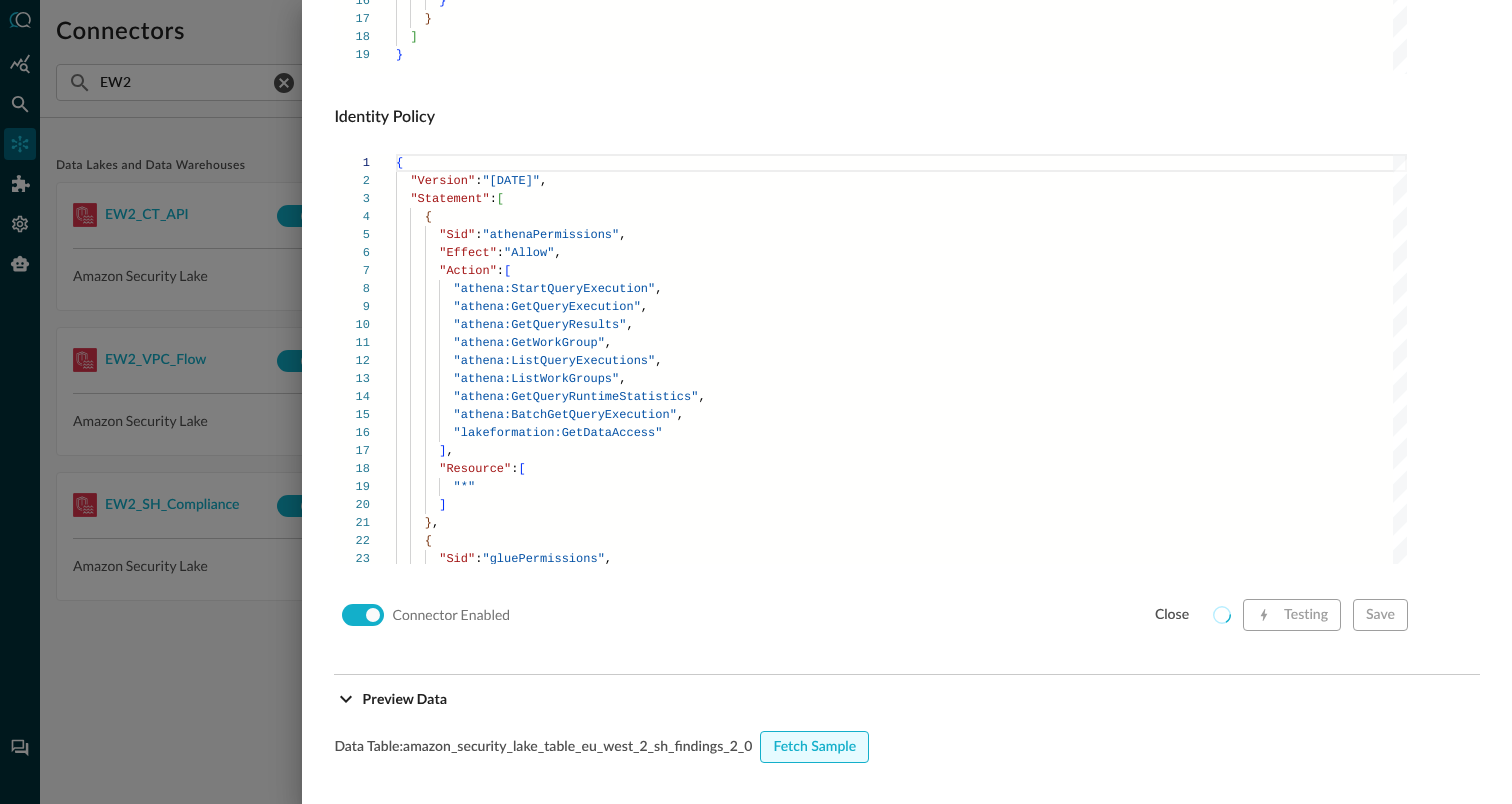 click on "Fetch Sample" at bounding box center (814, 747) 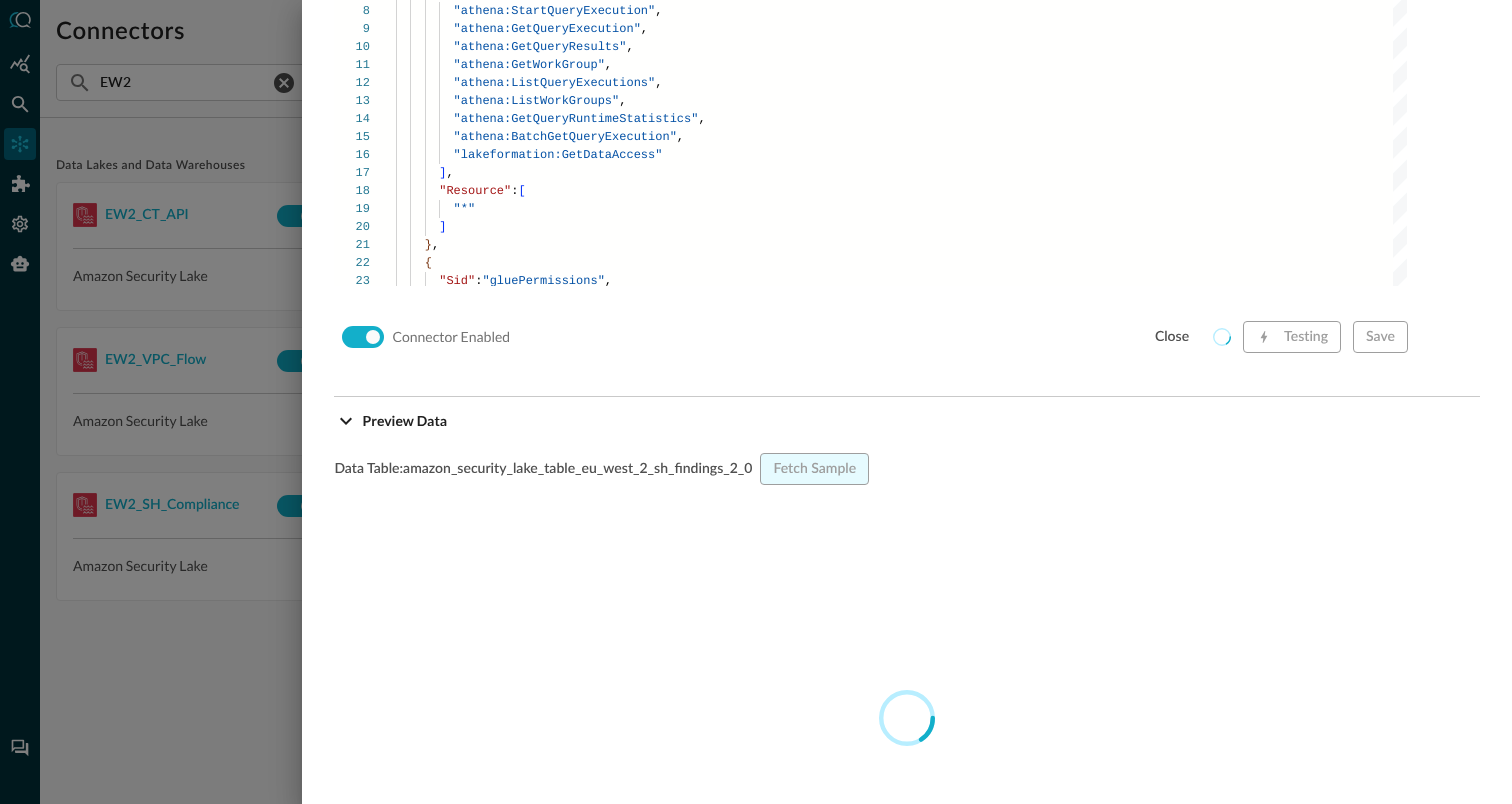 scroll, scrollTop: 1629, scrollLeft: 0, axis: vertical 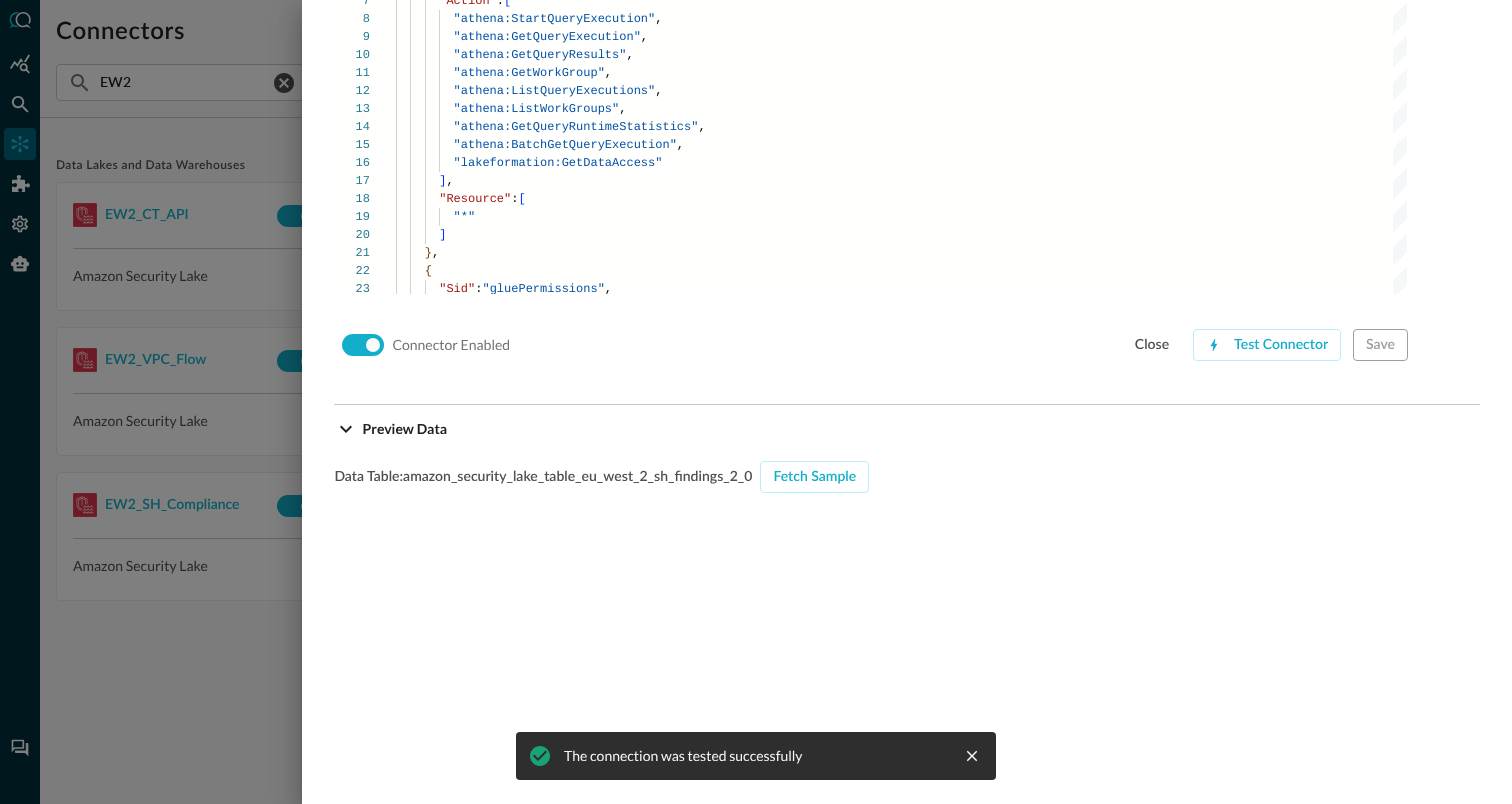 click at bounding box center (756, 402) 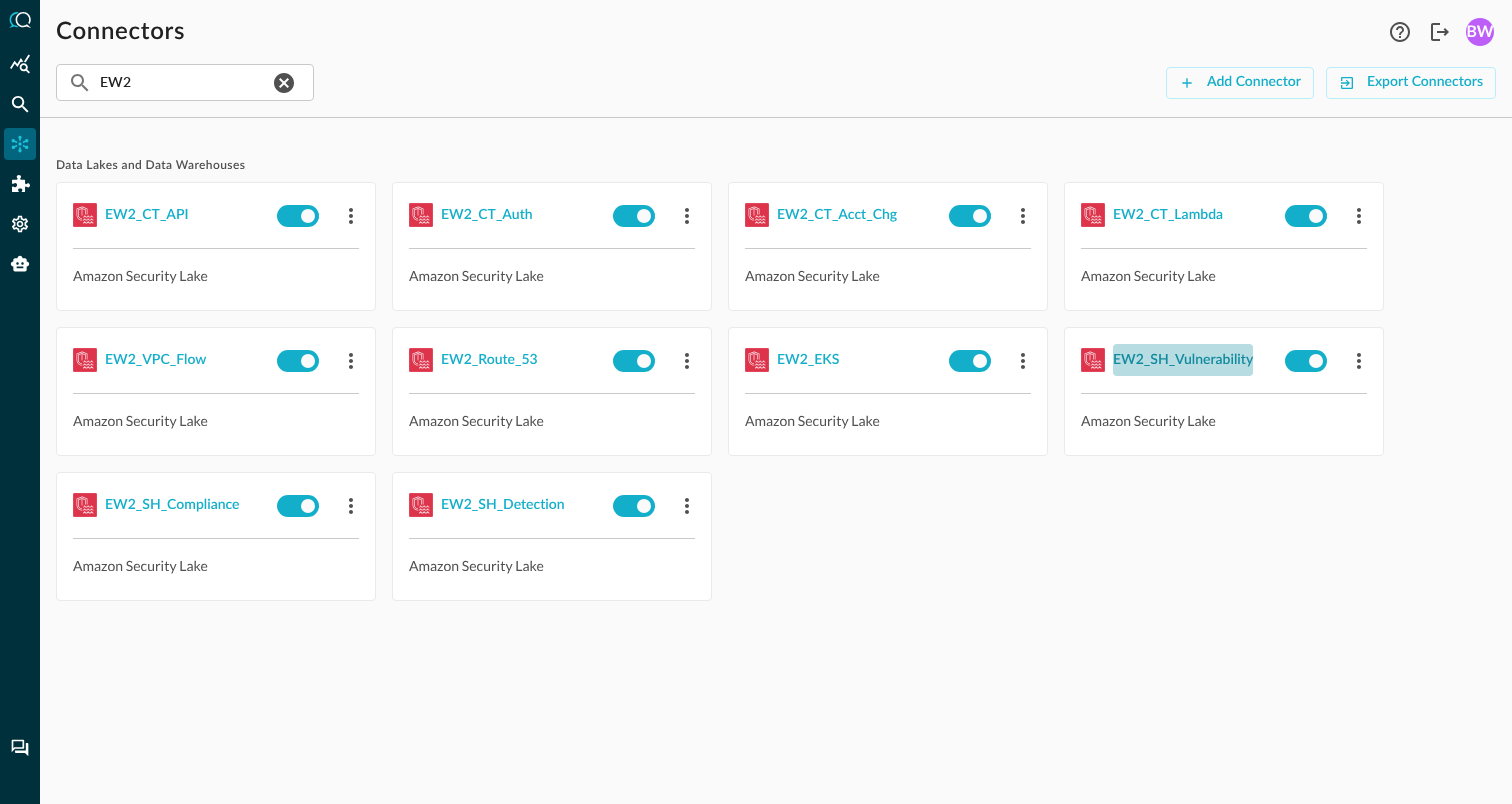 click on "EW2_SH_Vulnerability" at bounding box center [1183, 360] 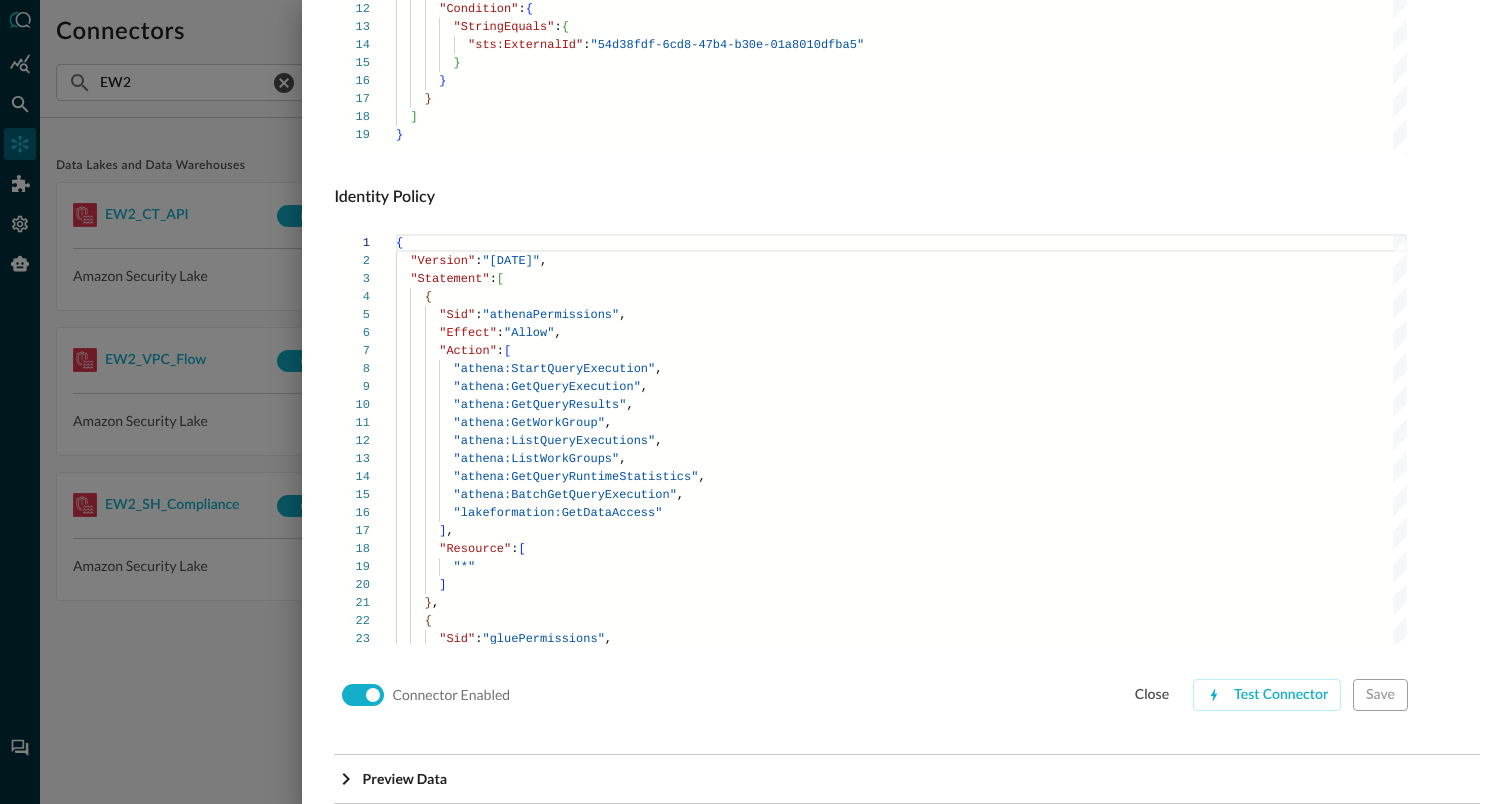 scroll, scrollTop: 1359, scrollLeft: 0, axis: vertical 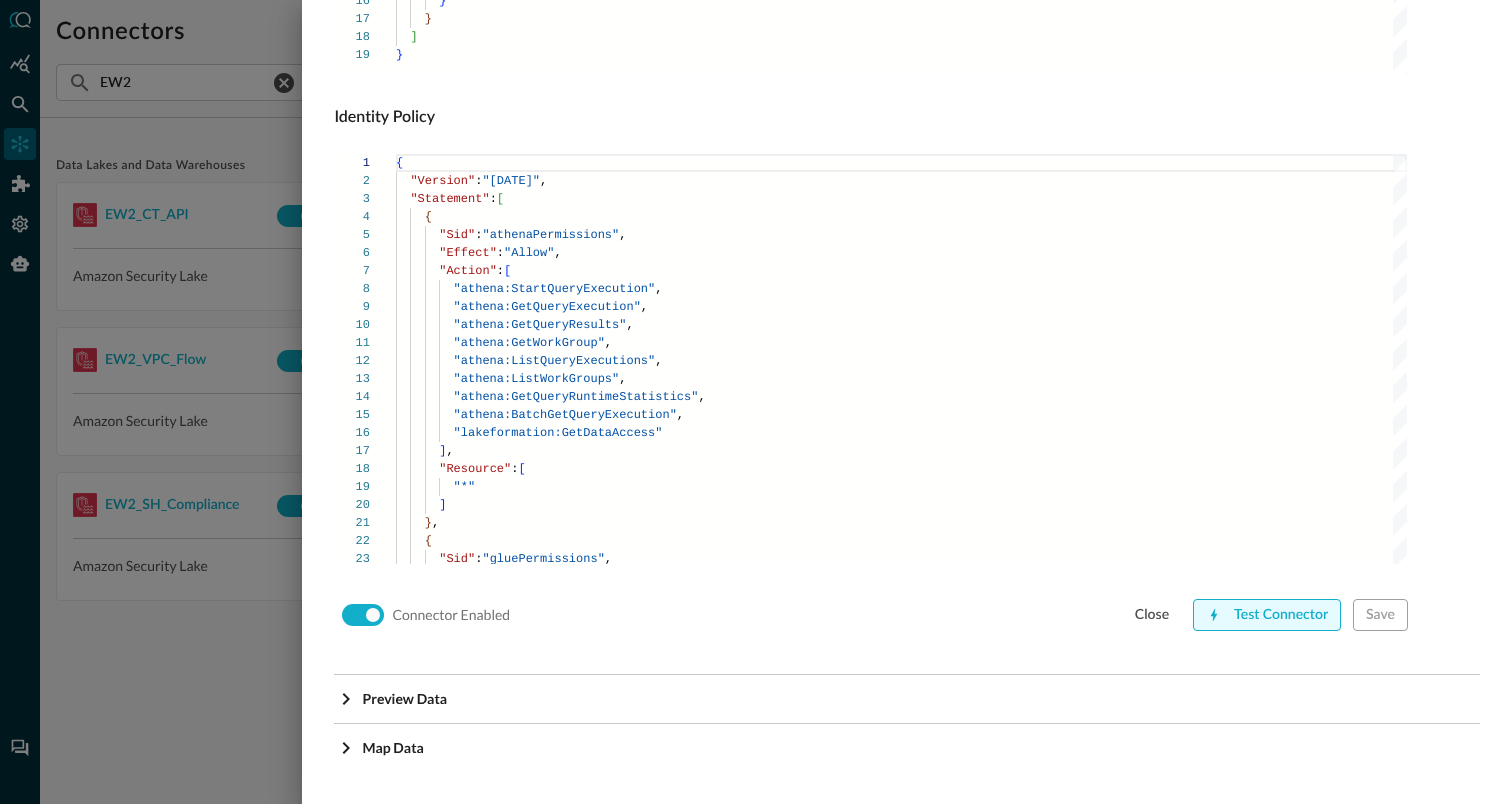 click on "Test Connector" at bounding box center (1267, 615) 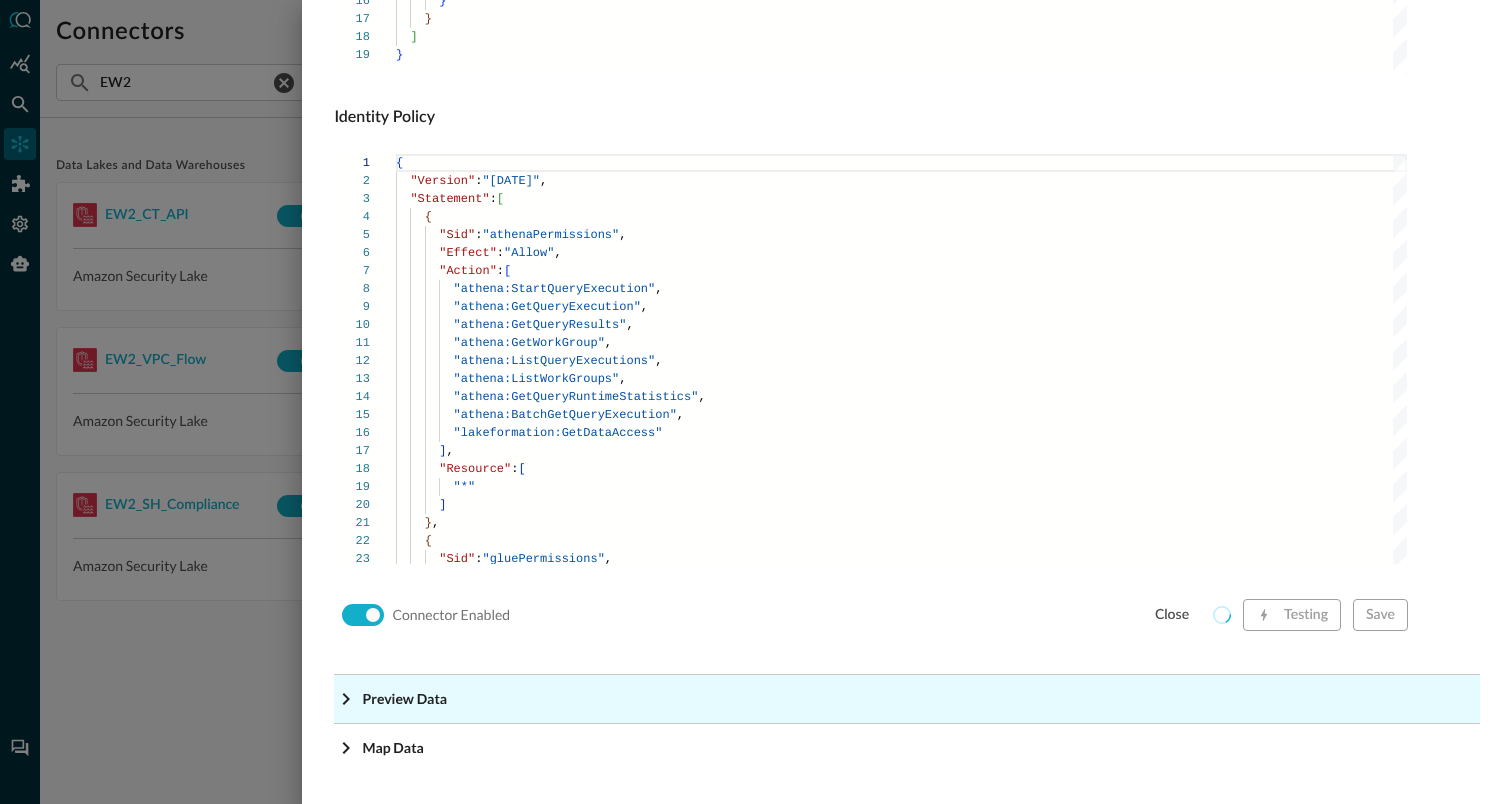 click on "Preview Data" at bounding box center (913, -1118) 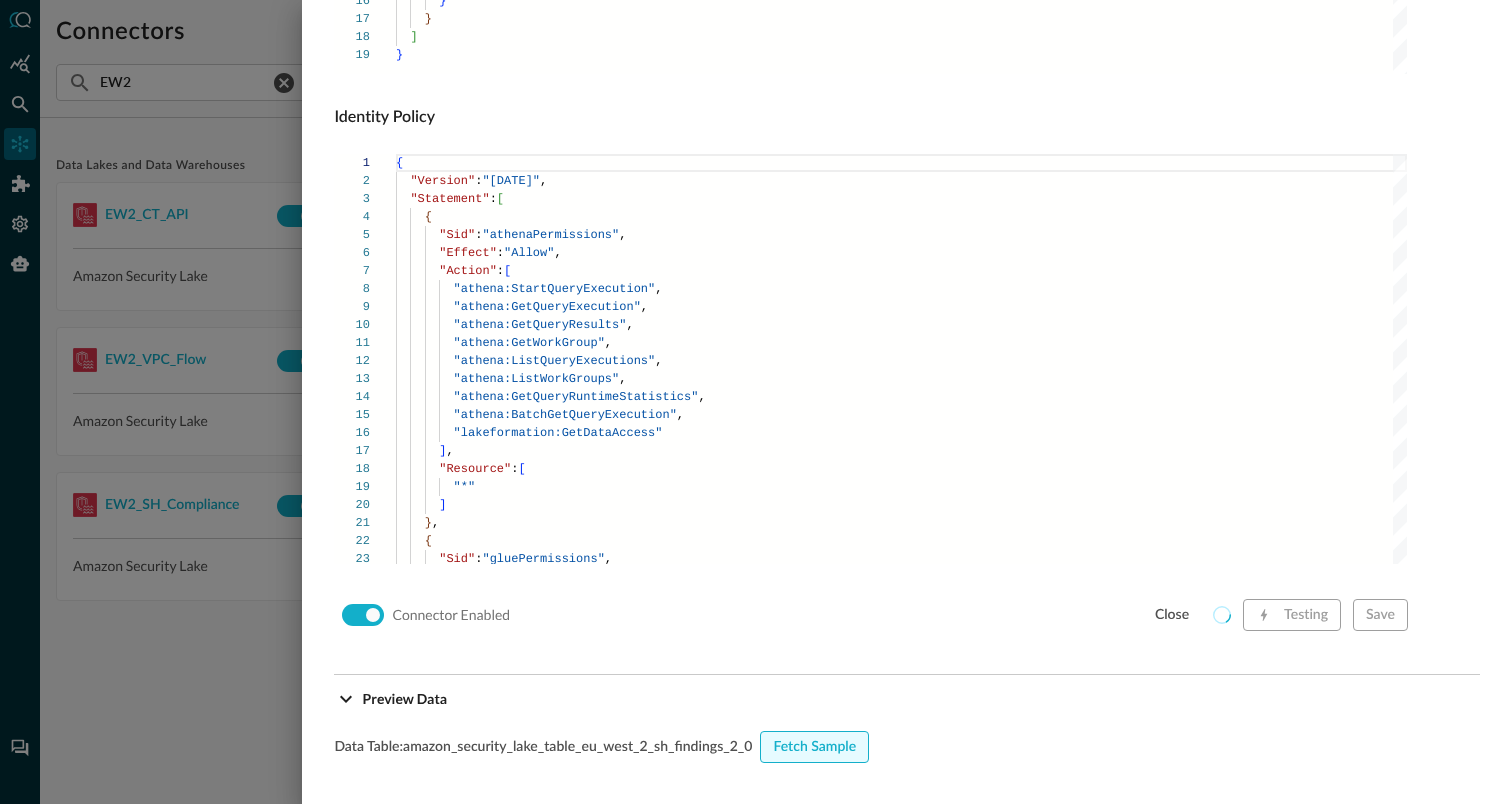 click on "Fetch Sample" at bounding box center [814, 747] 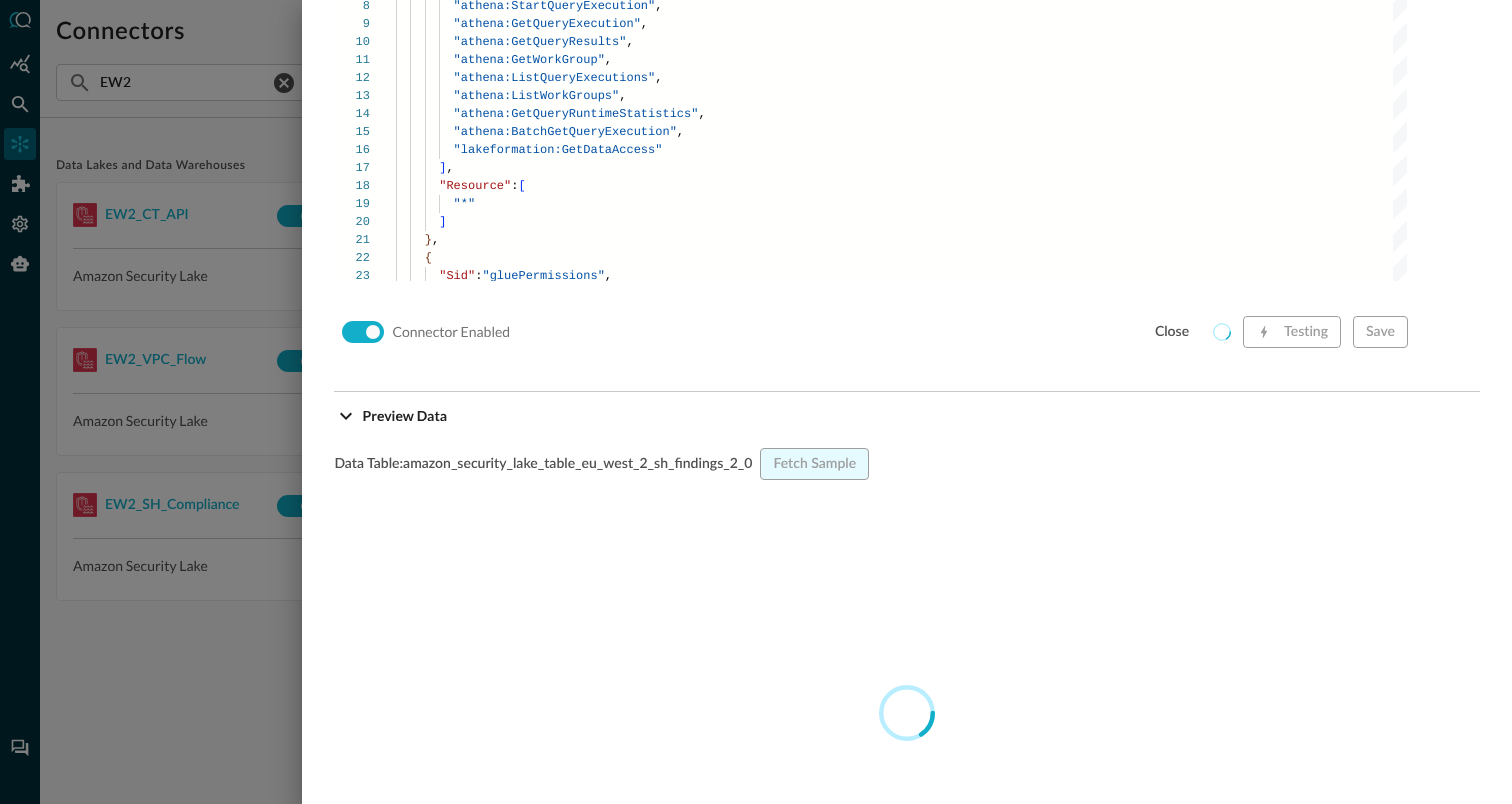 scroll, scrollTop: 1644, scrollLeft: 0, axis: vertical 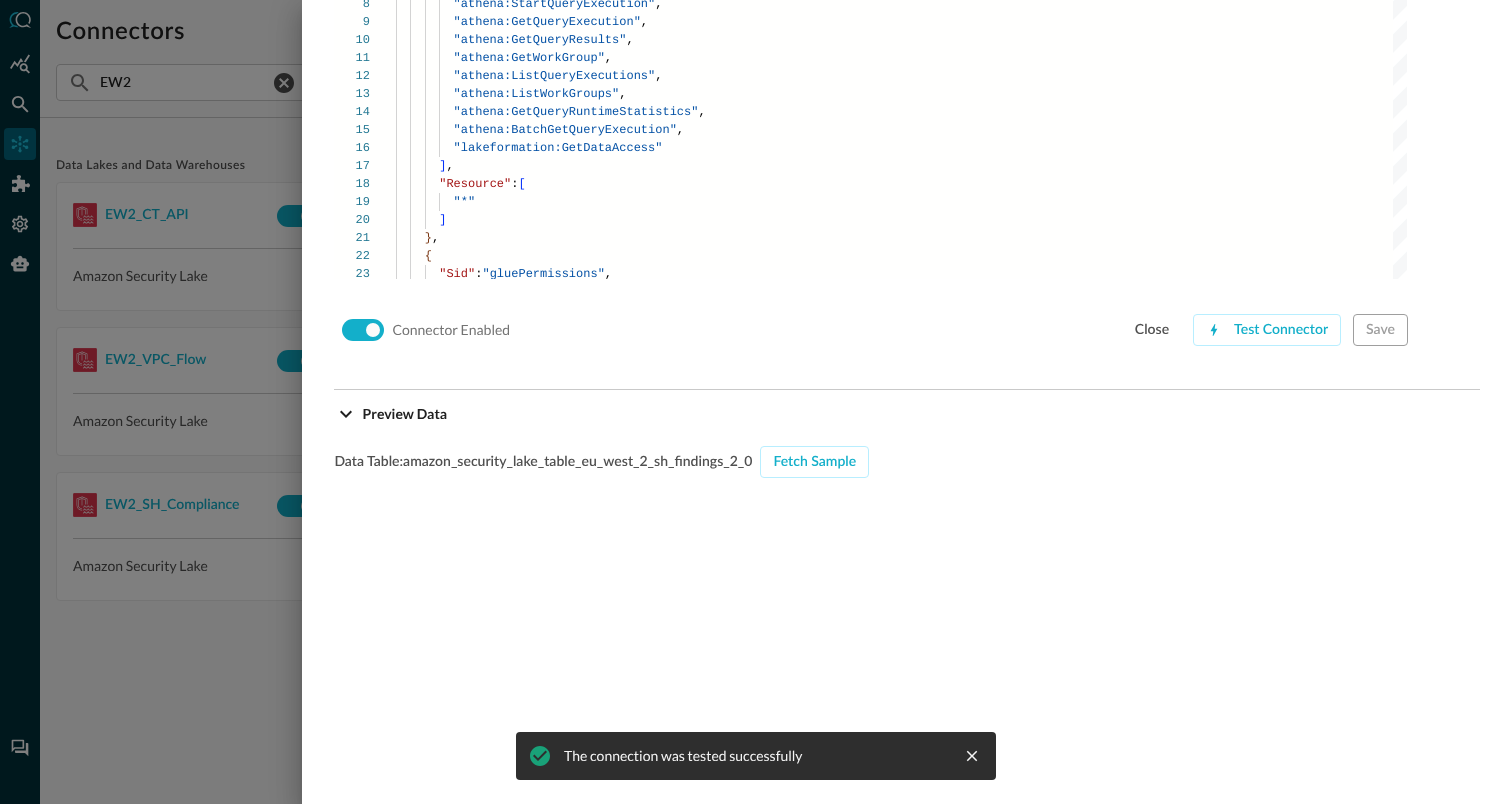 click at bounding box center (756, 402) 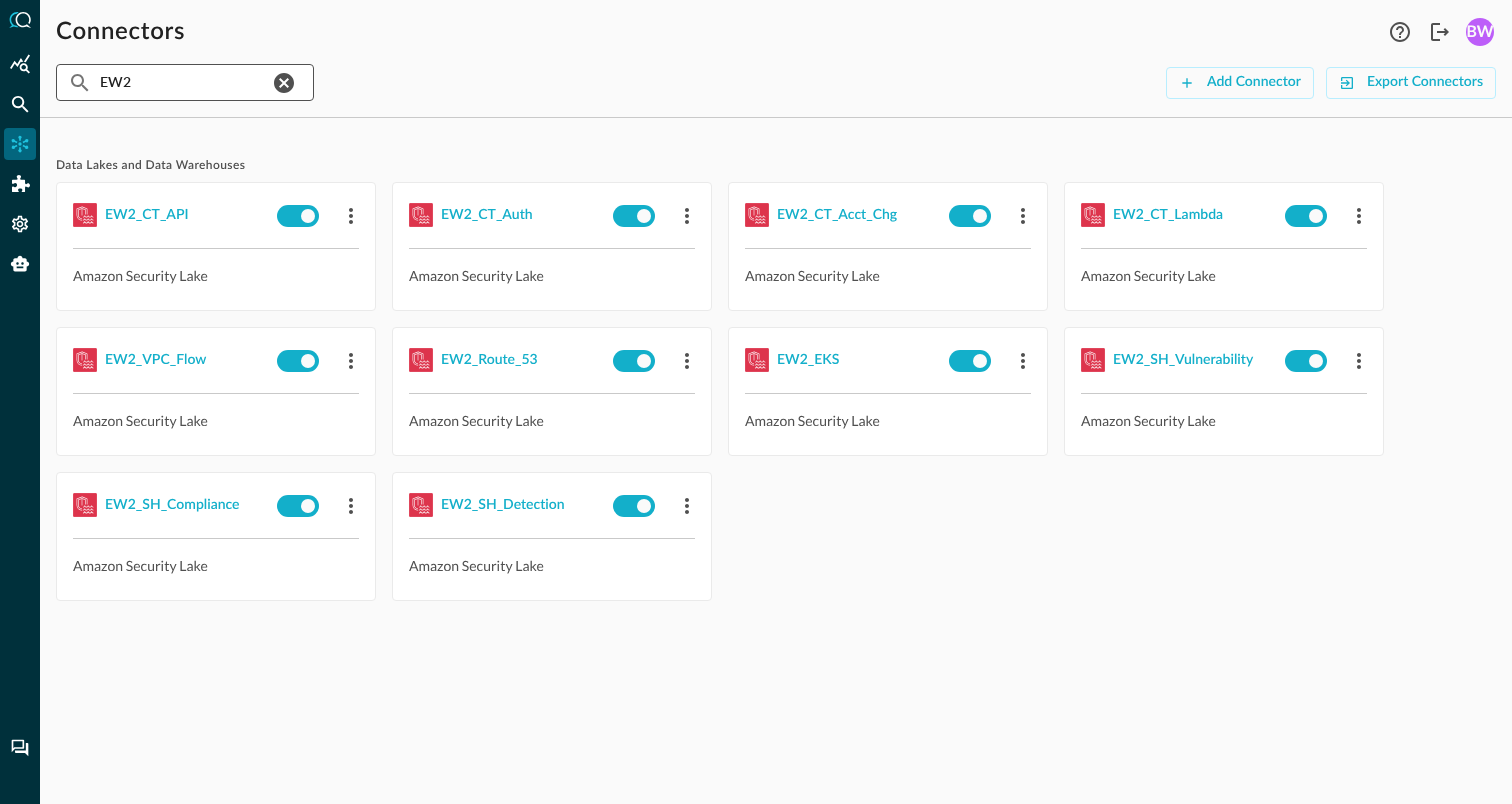 click on "EW2" at bounding box center (184, 82) 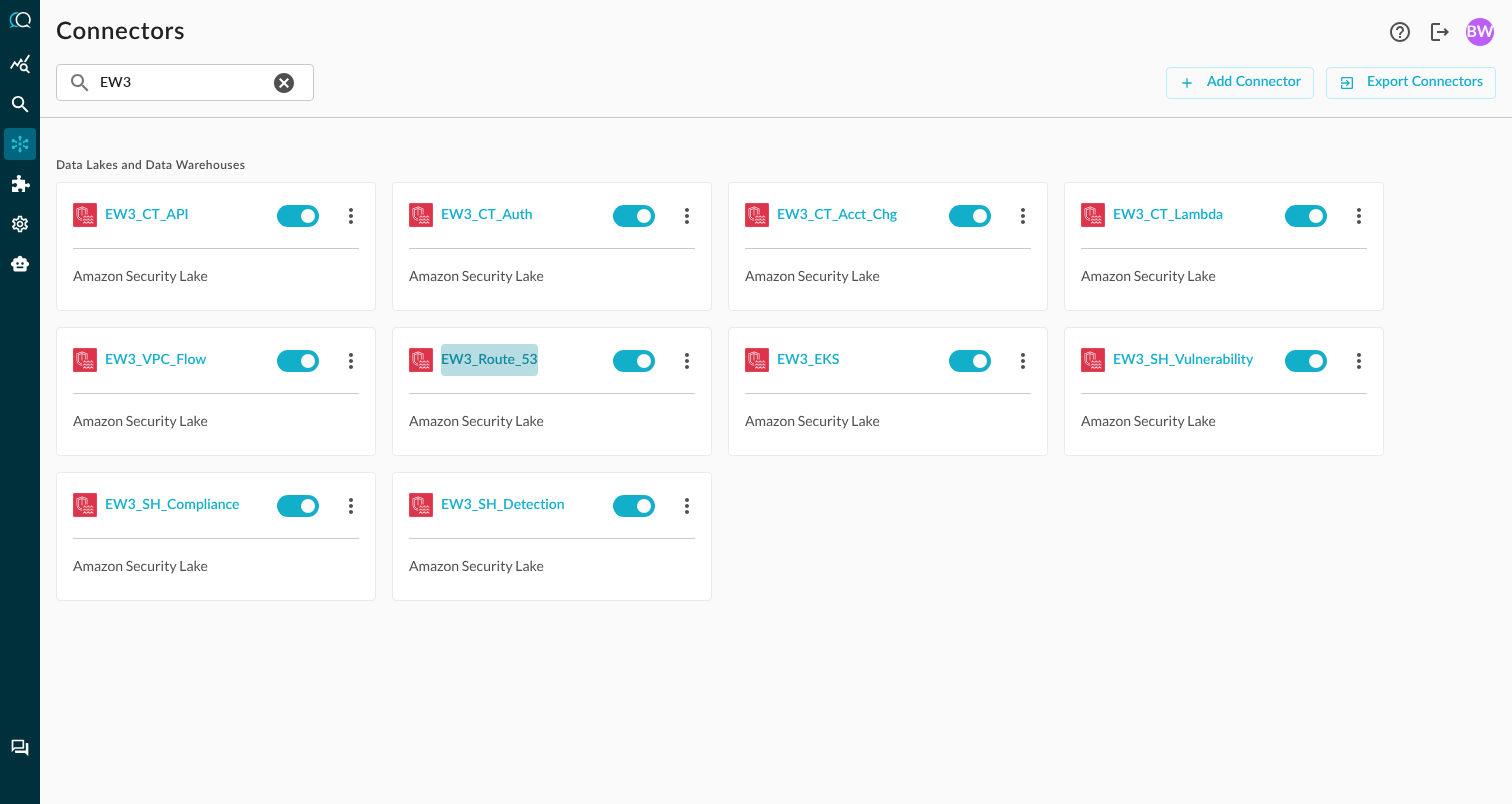 click on "EW3_Route_53" at bounding box center (489, 360) 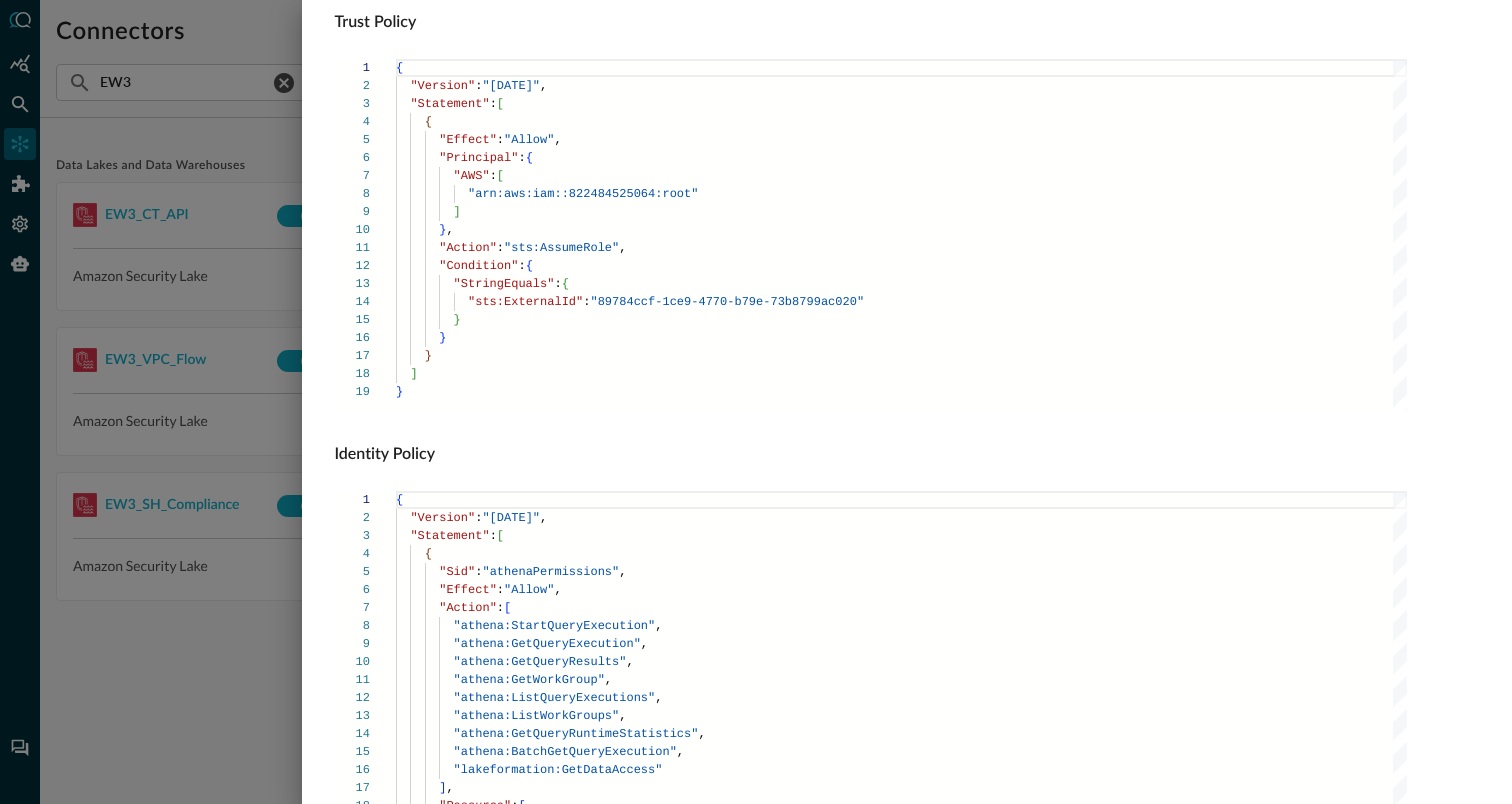 scroll, scrollTop: 1341, scrollLeft: 0, axis: vertical 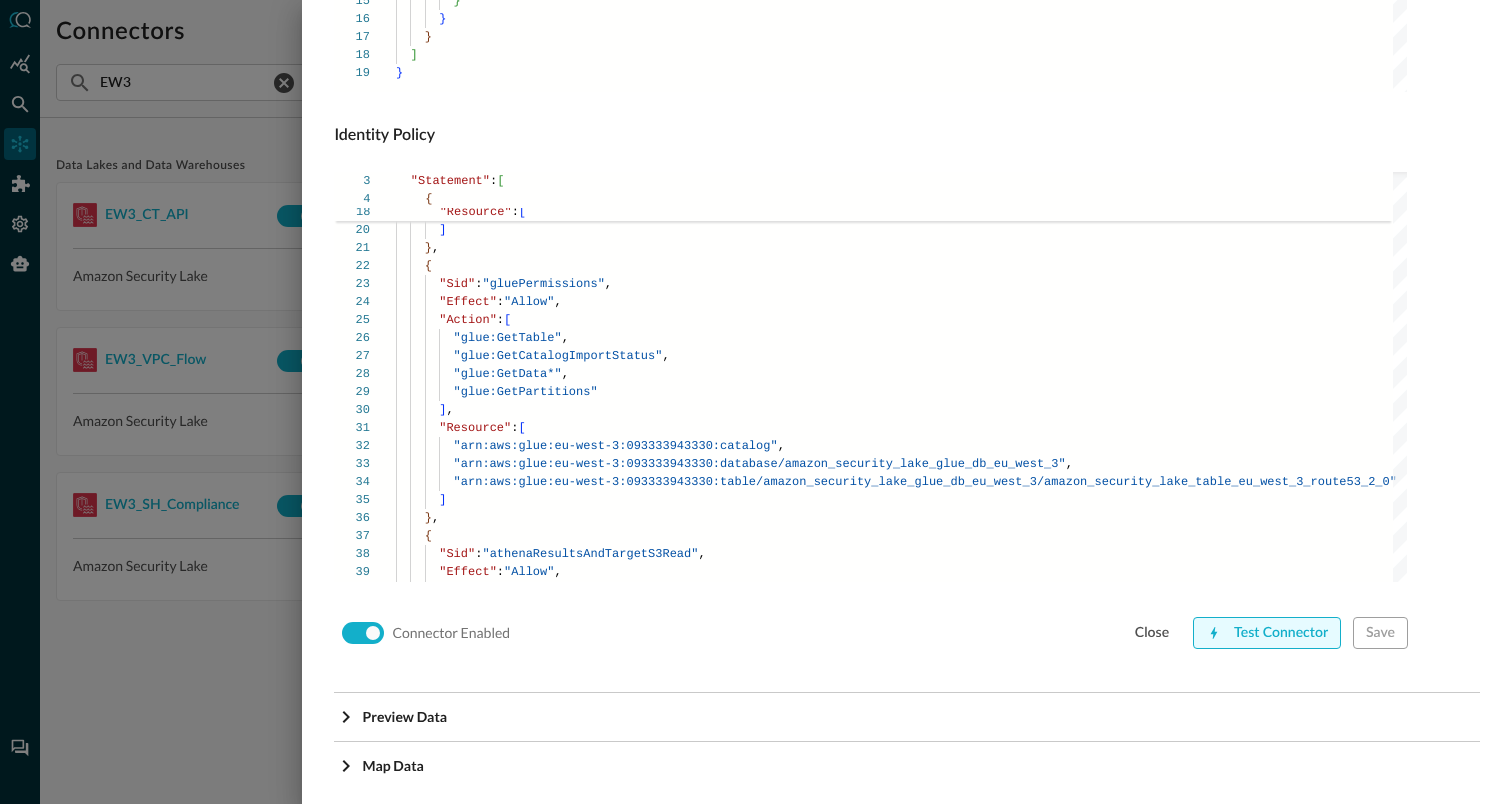 click on "Test Connector" at bounding box center (1267, 633) 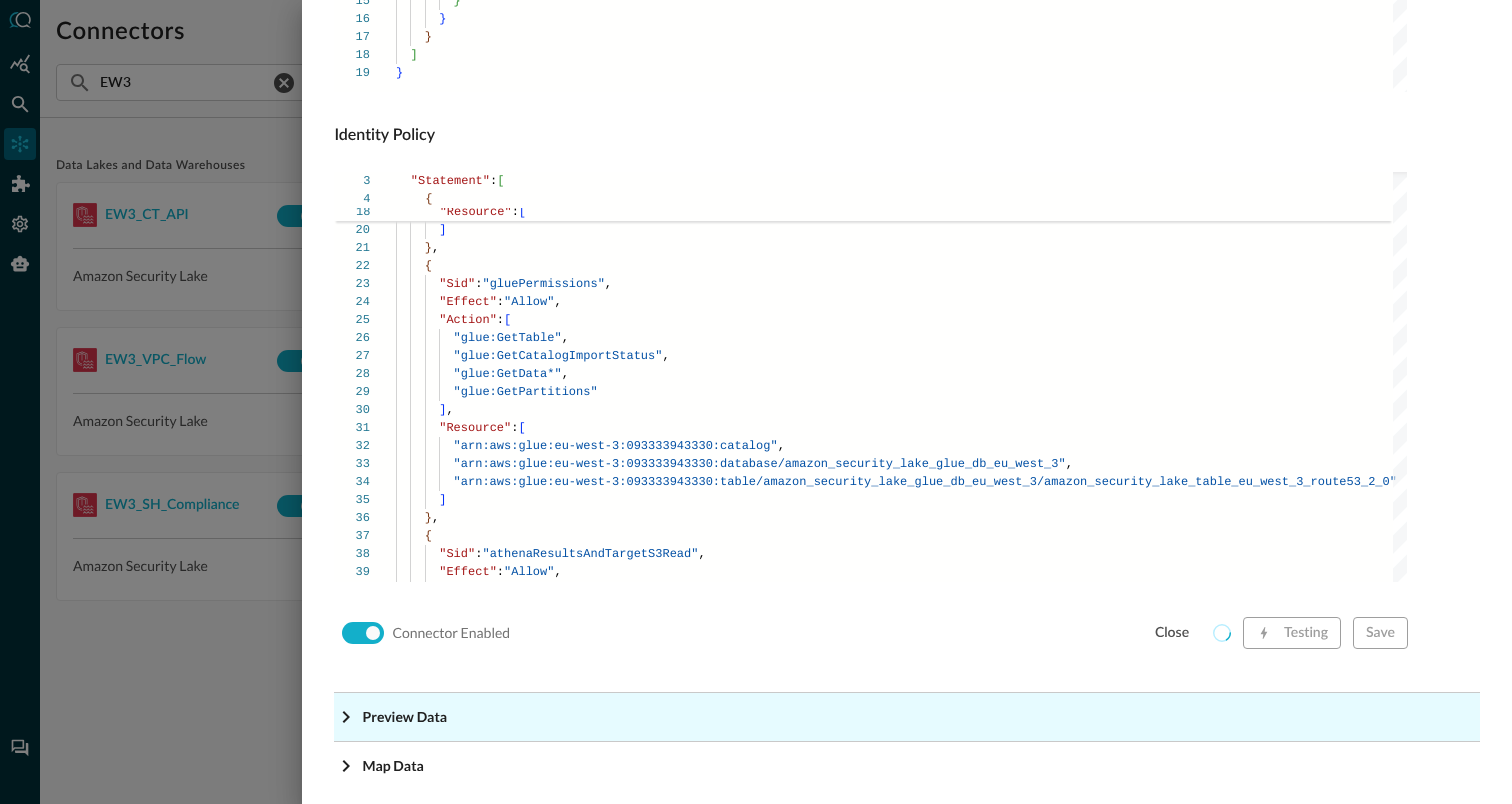 click on "Preview Data" at bounding box center [913, -1100] 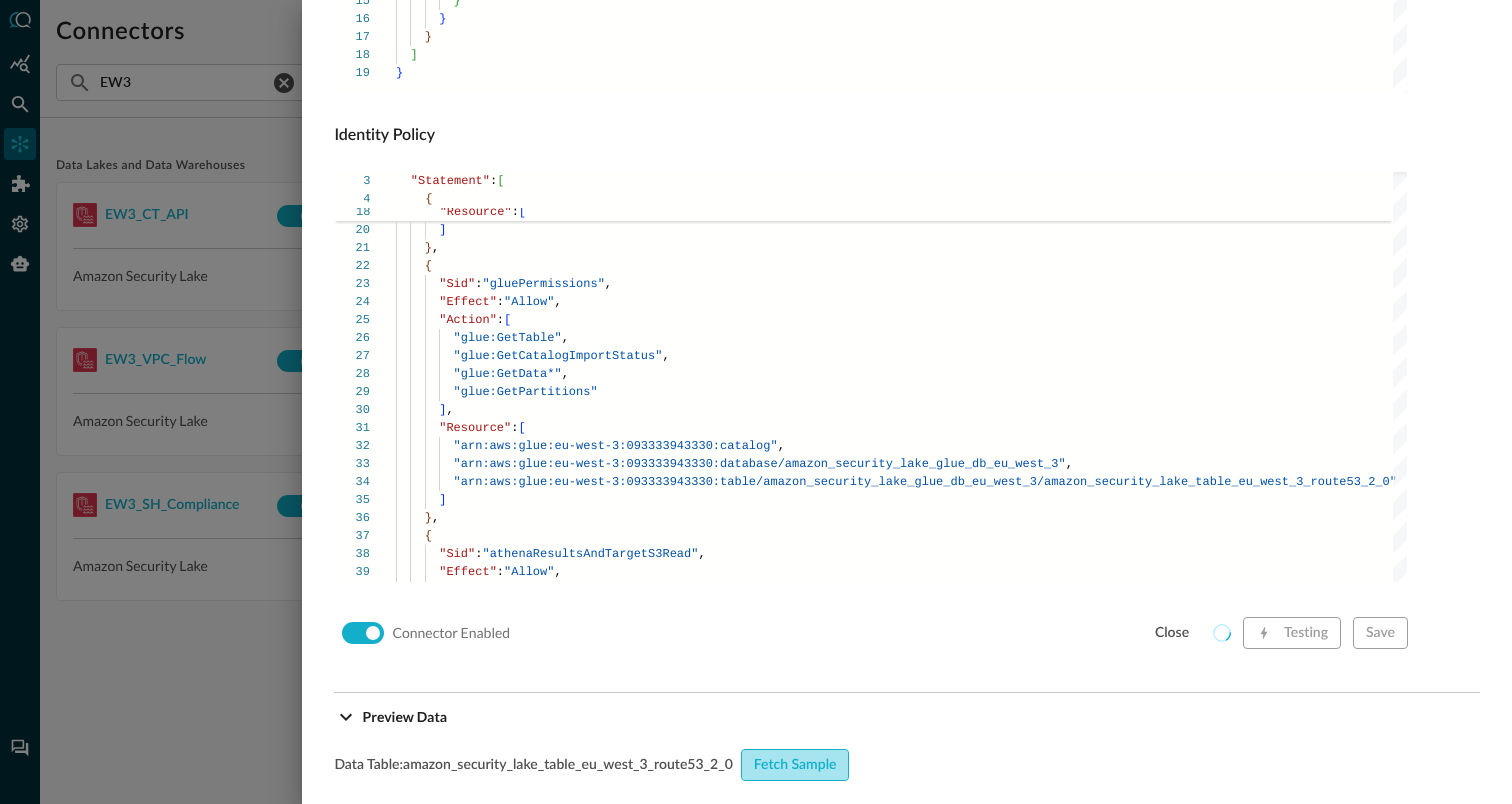click on "Fetch Sample" at bounding box center (795, 765) 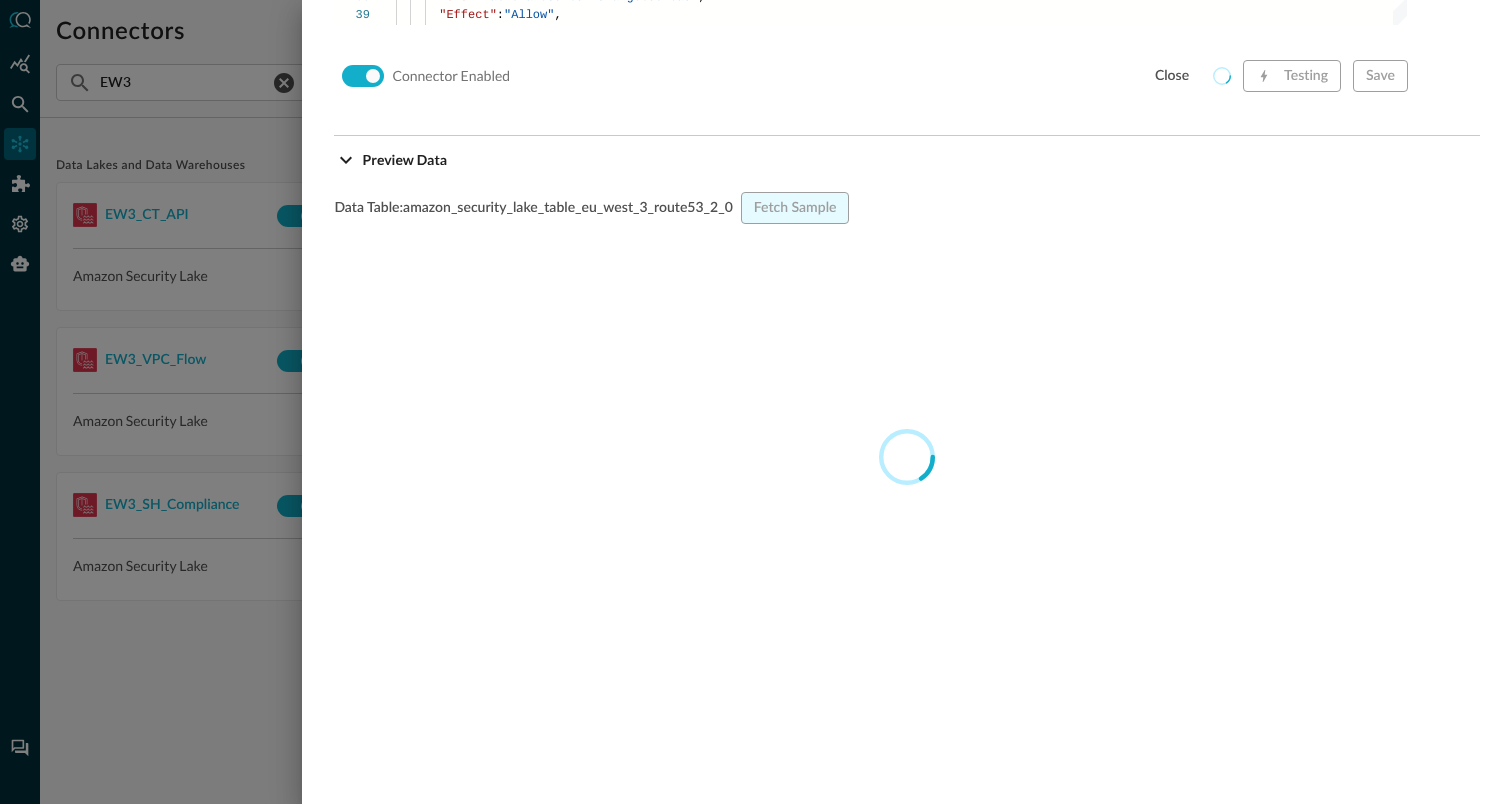 scroll, scrollTop: 1896, scrollLeft: 0, axis: vertical 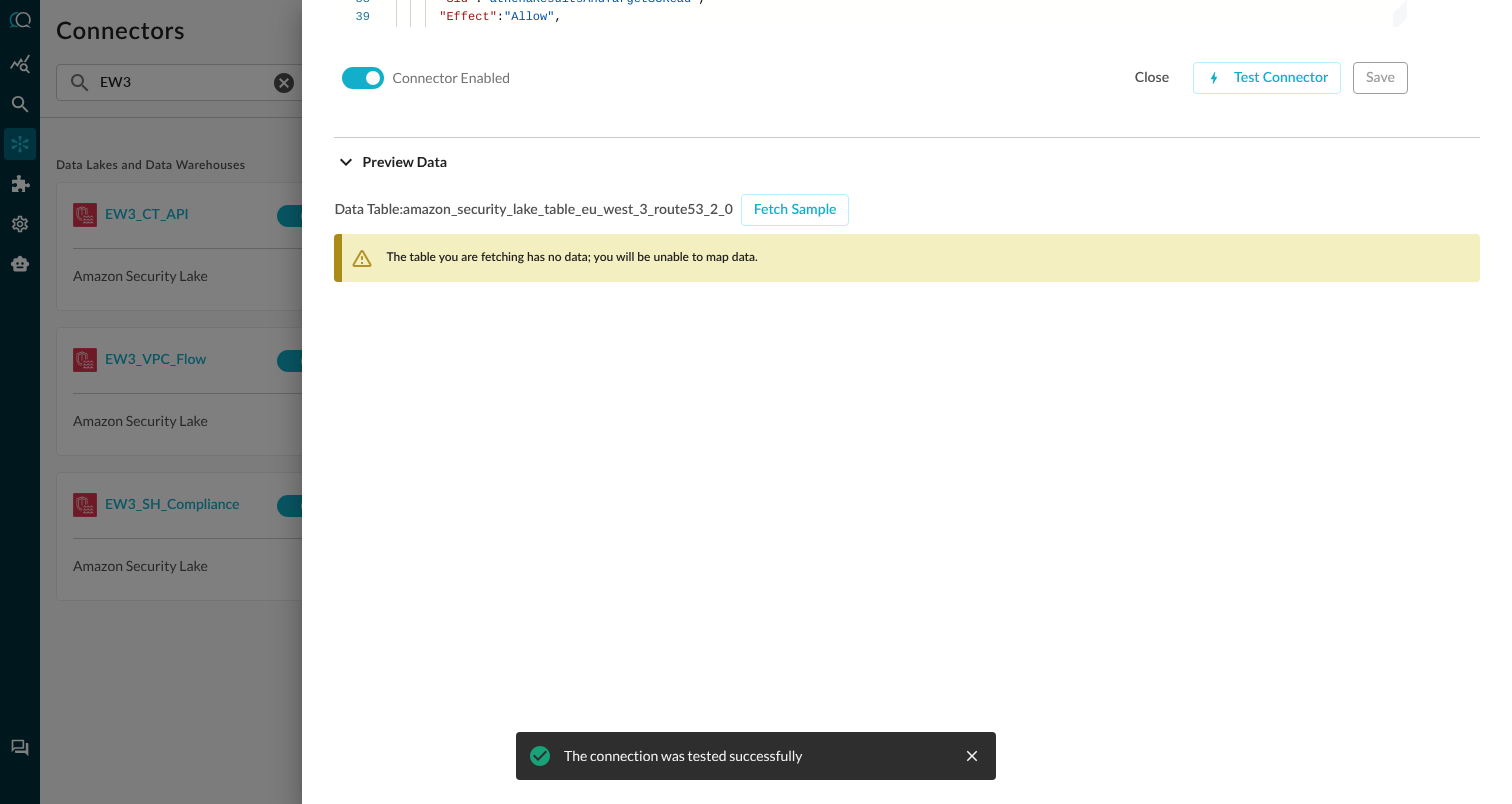 click on "The table you are fetching has no data; you will be unable to map data." at bounding box center (571, 258) 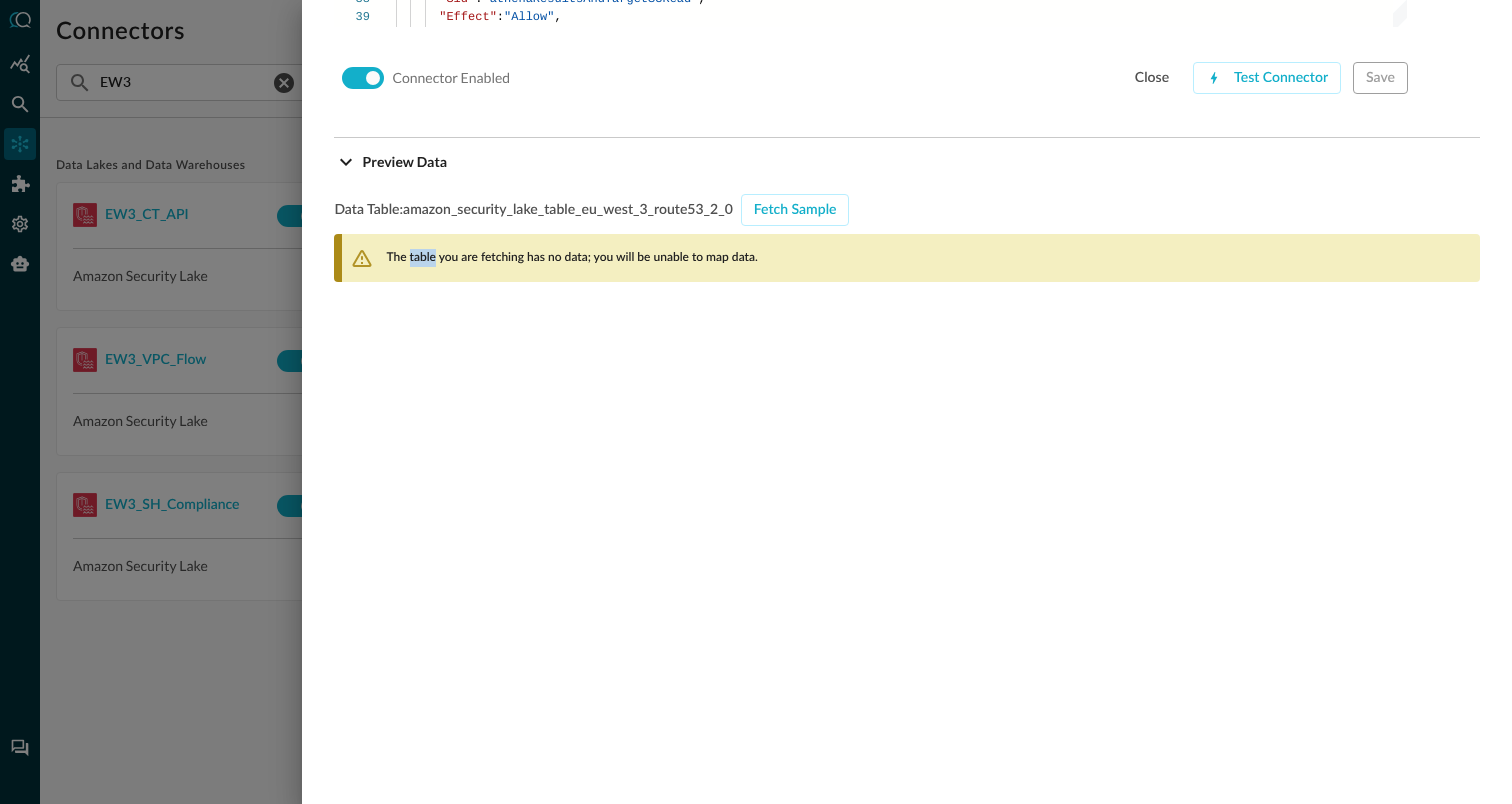 click on "The table you are fetching has no data; you will be unable to map data." at bounding box center [571, 258] 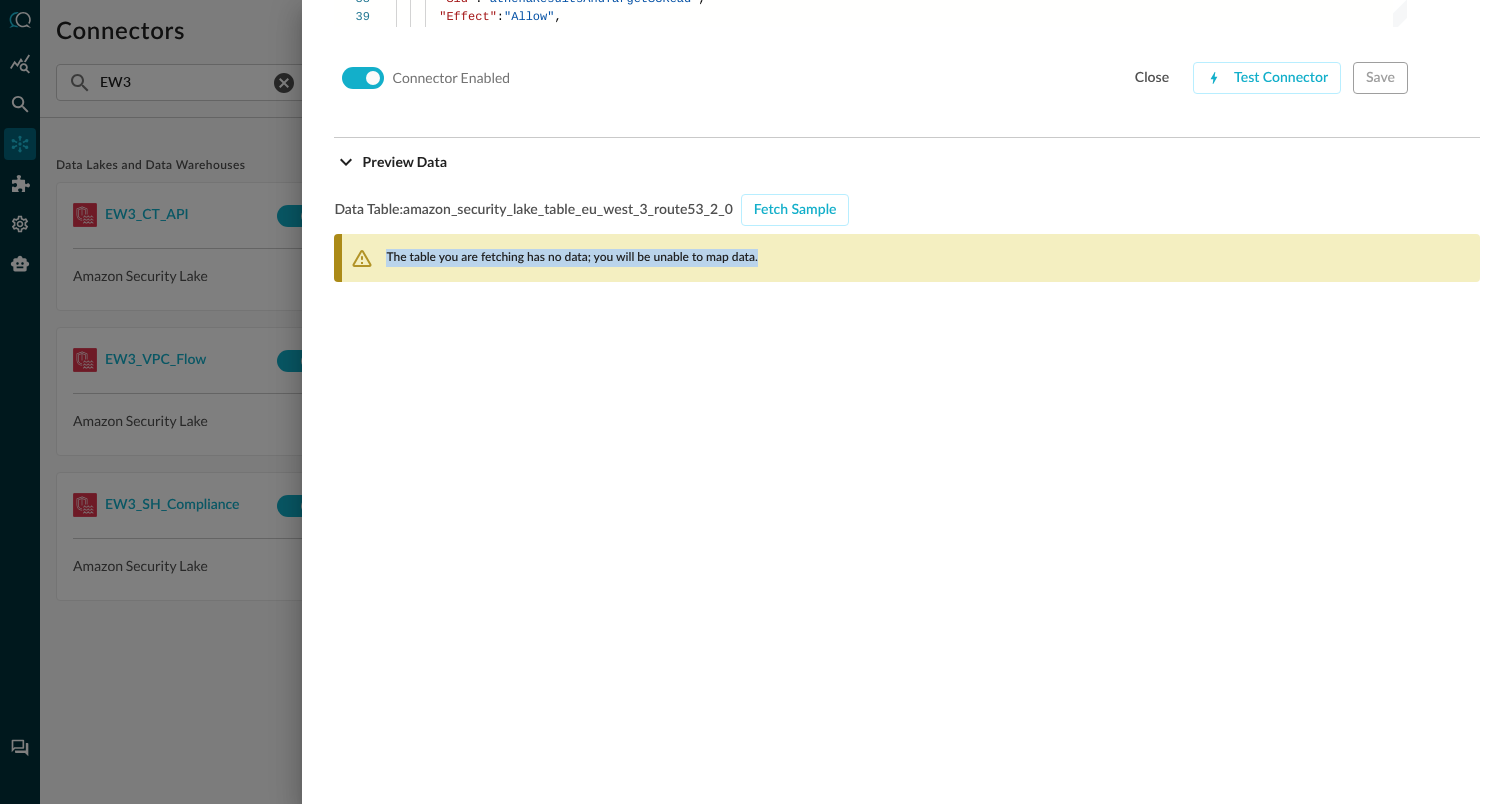 click on "The table you are fetching has no data; you will be unable to map data." at bounding box center [571, 258] 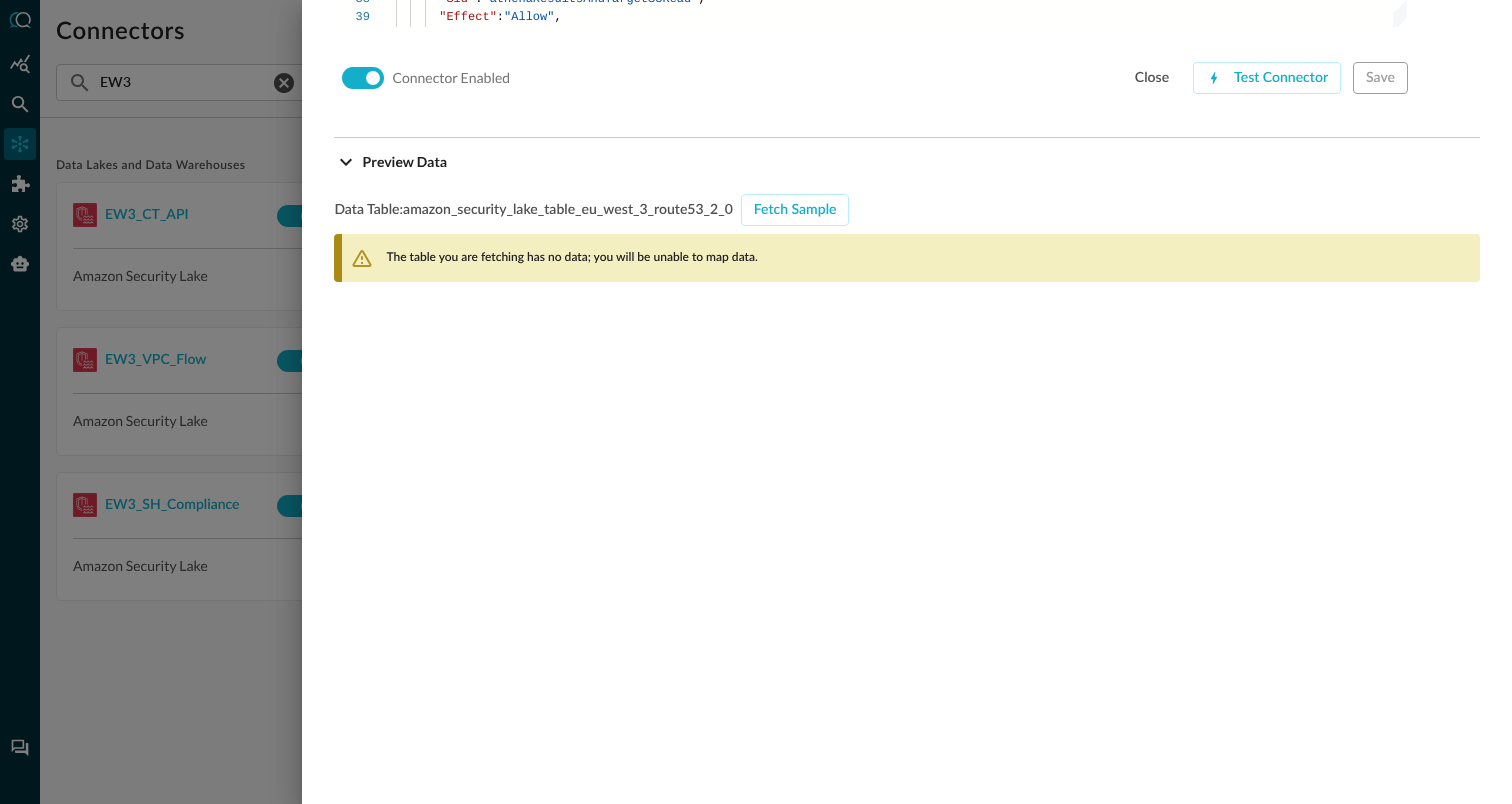 click at bounding box center [756, 402] 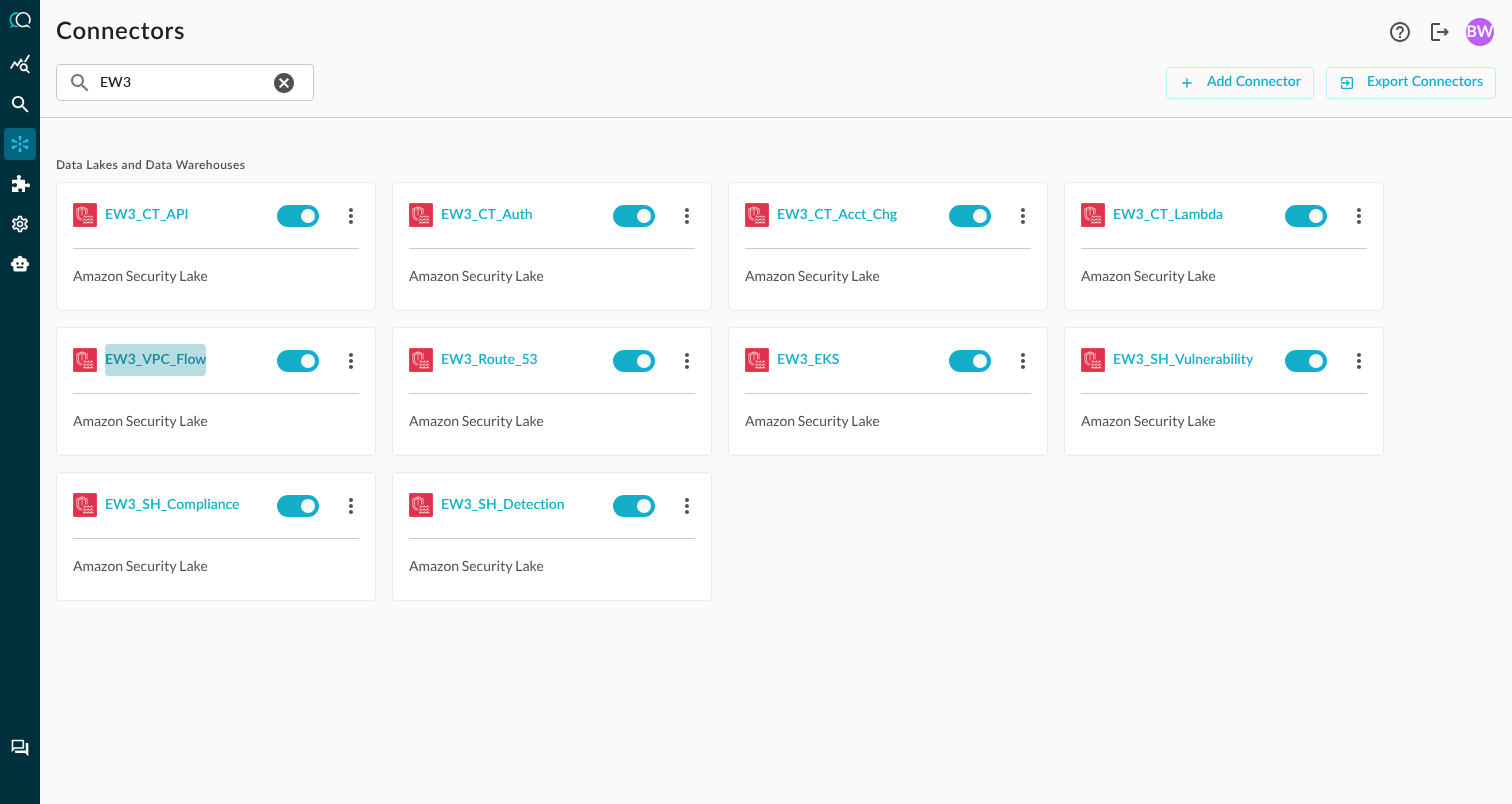 click on "EW3_VPC_Flow" at bounding box center (155, 360) 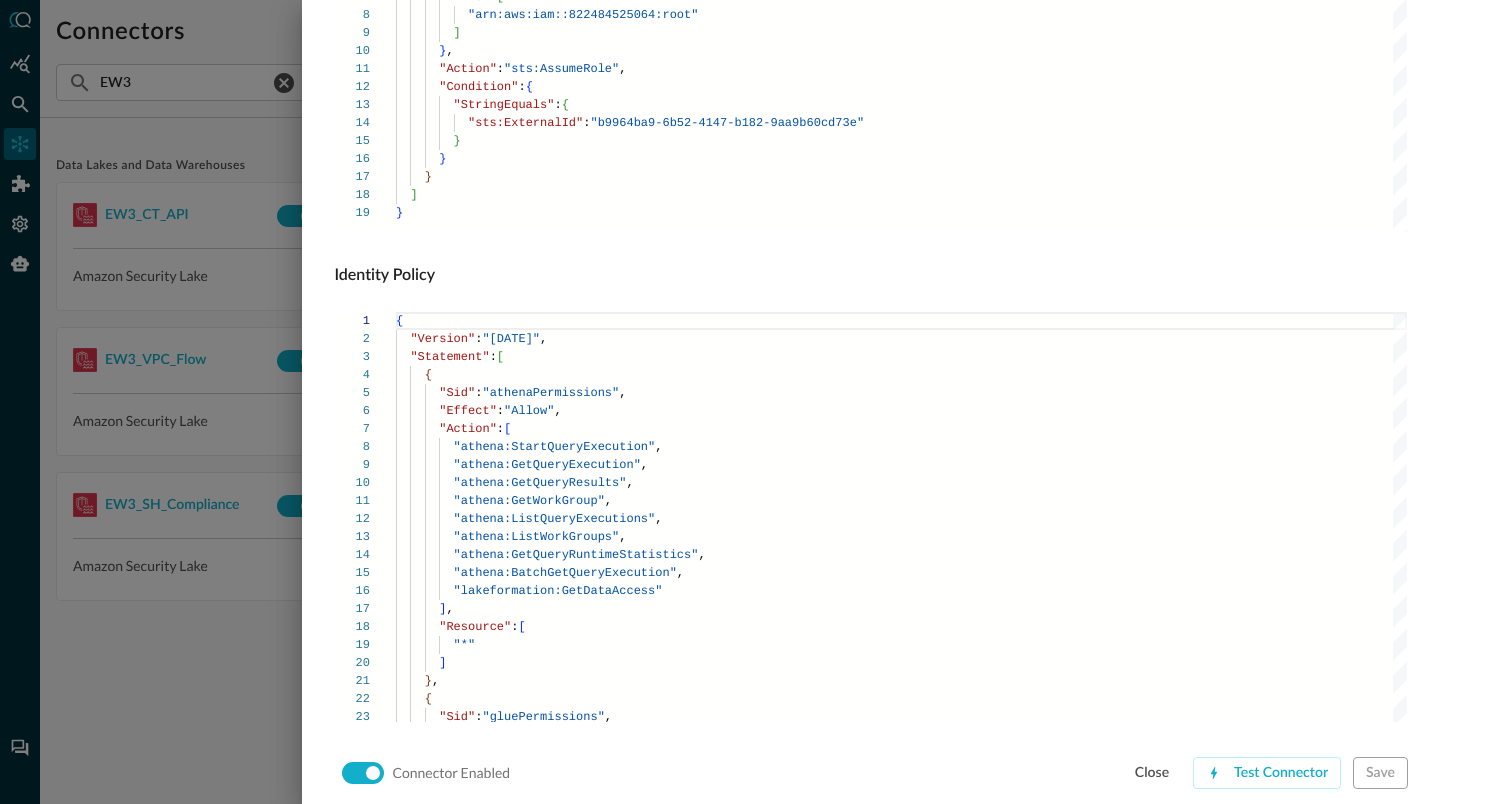 scroll, scrollTop: 1359, scrollLeft: 0, axis: vertical 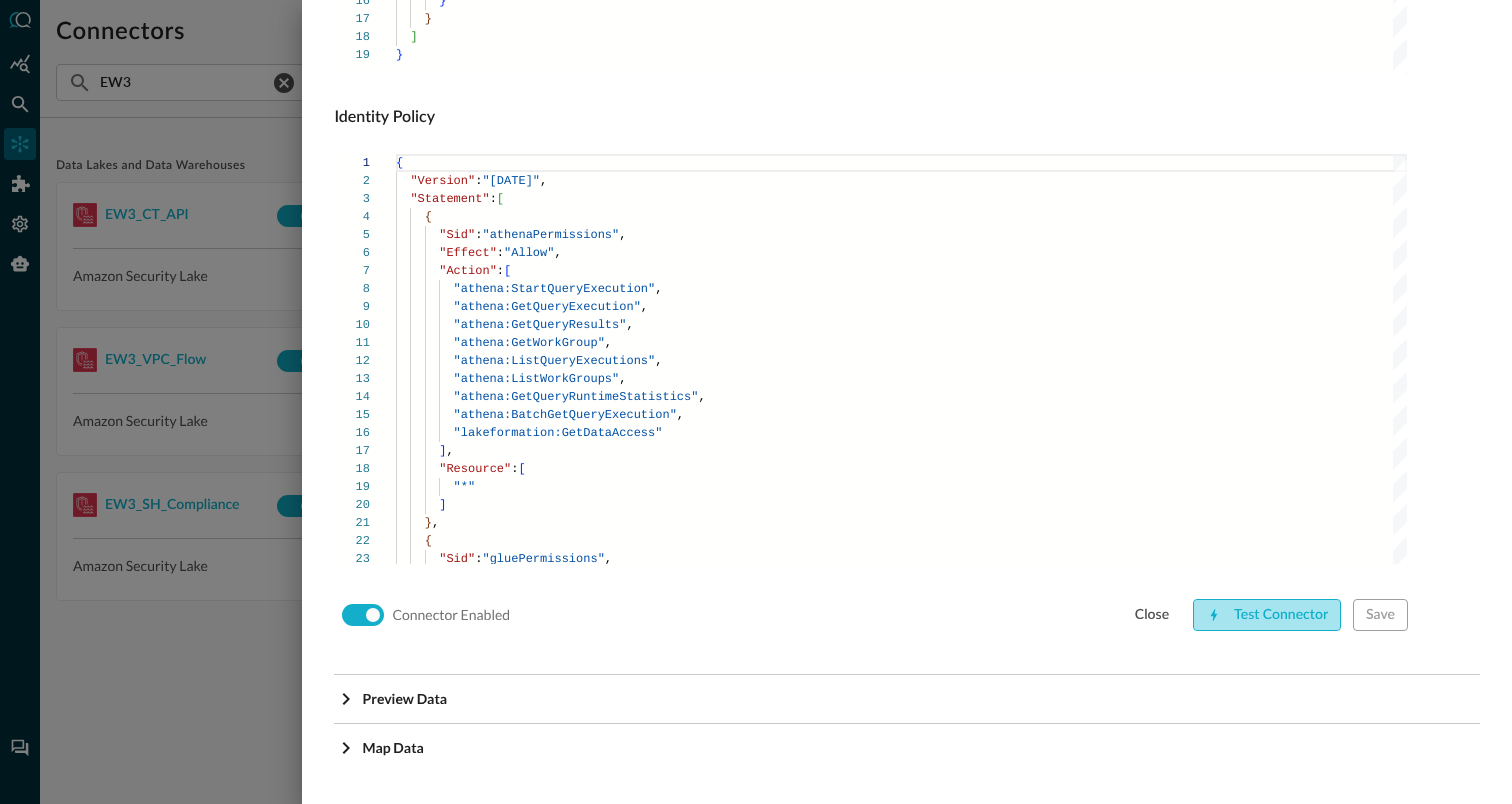 click on "Test Connector" at bounding box center [1267, 615] 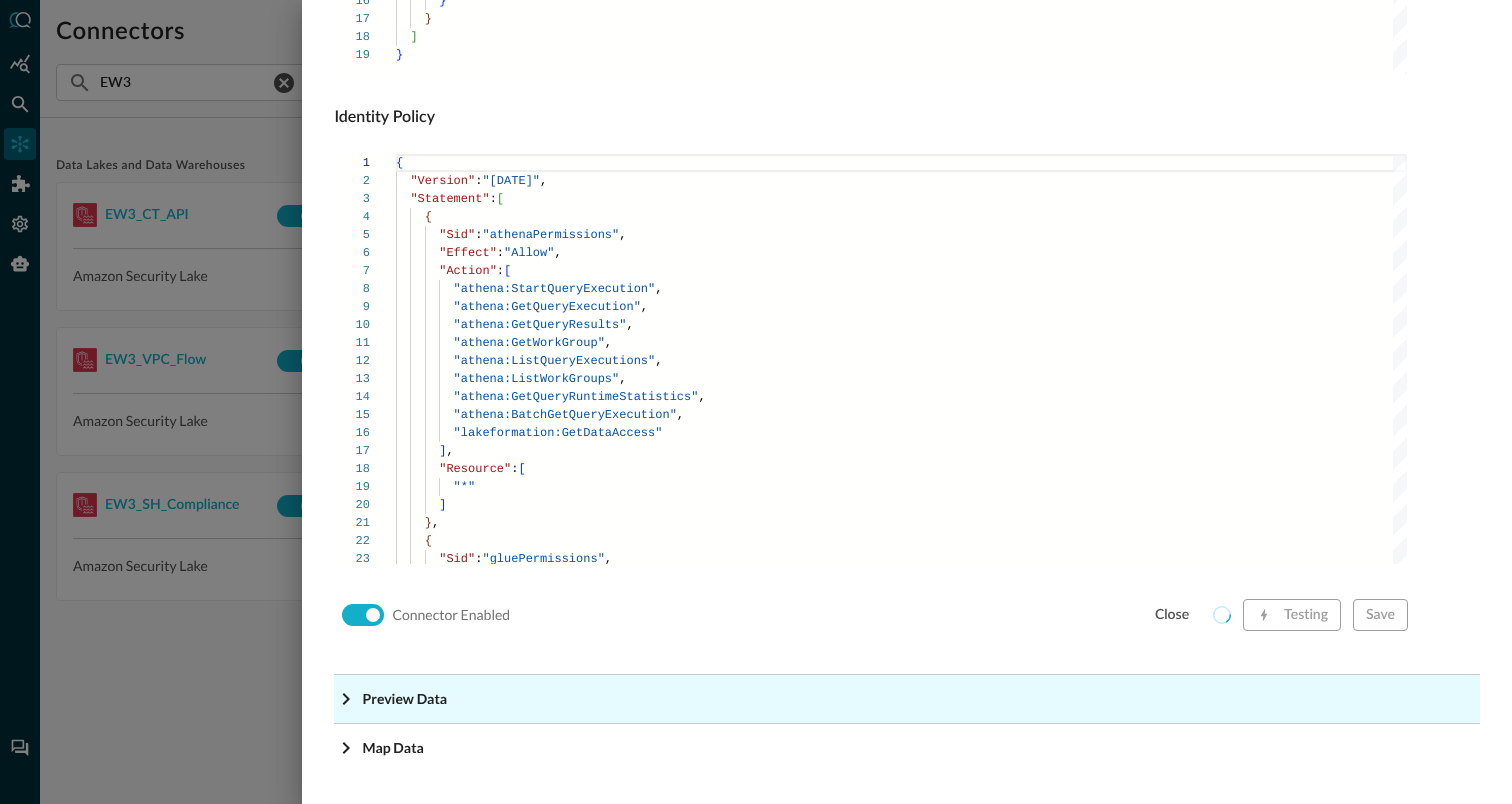 click on "Preview Data" at bounding box center [913, -1118] 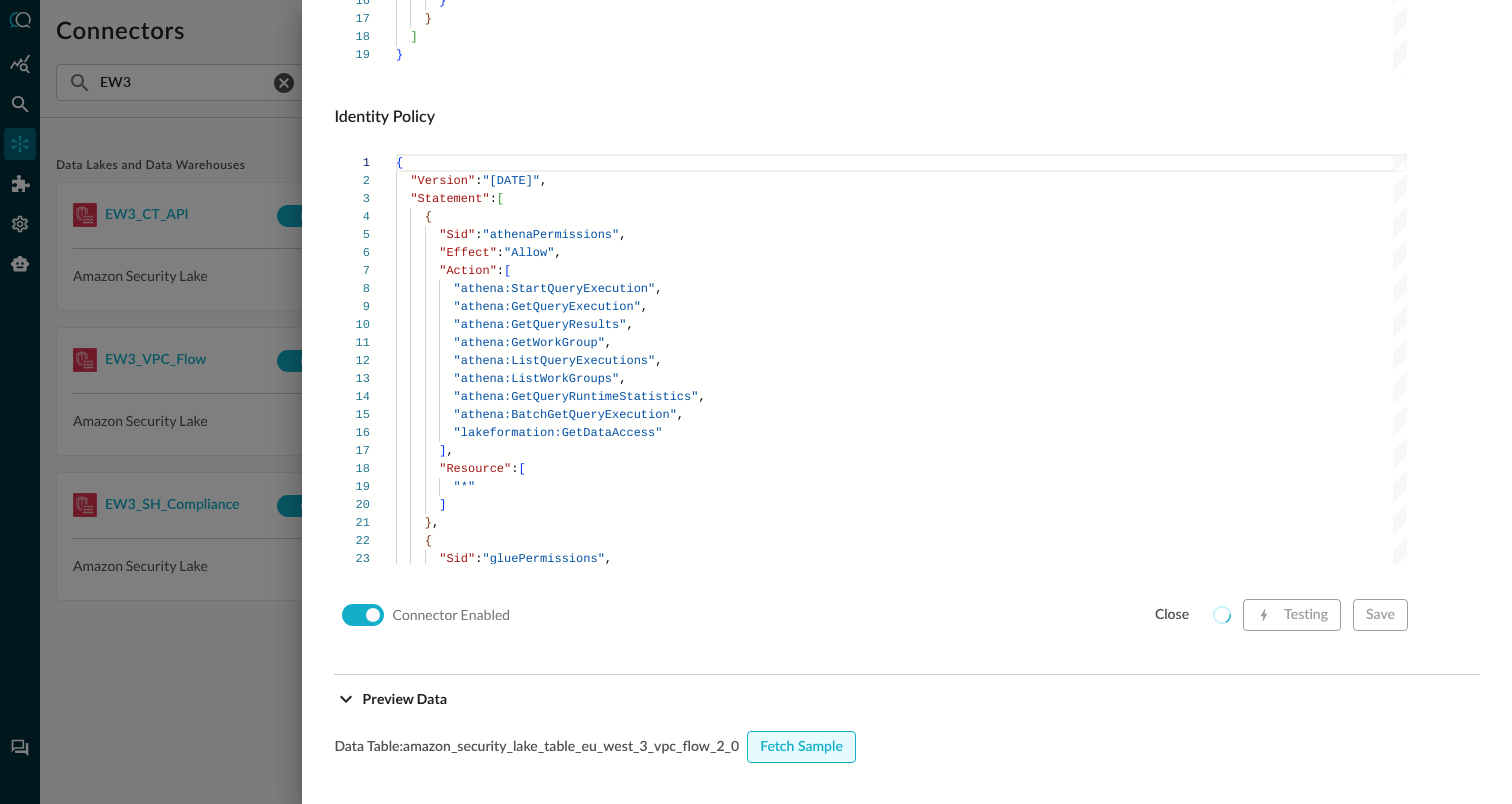 click on "Fetch Sample" at bounding box center (801, 747) 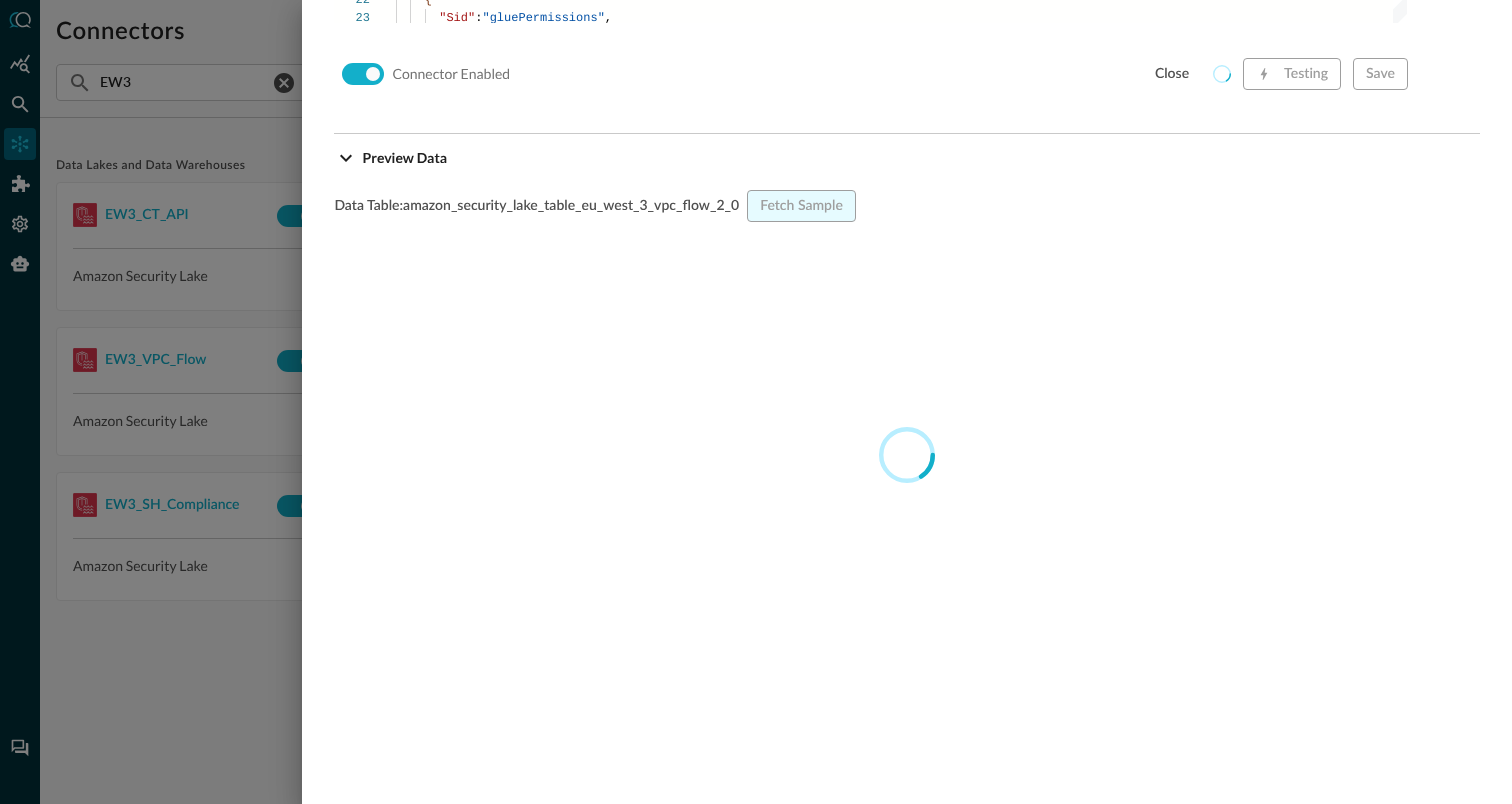 scroll, scrollTop: 1898, scrollLeft: 0, axis: vertical 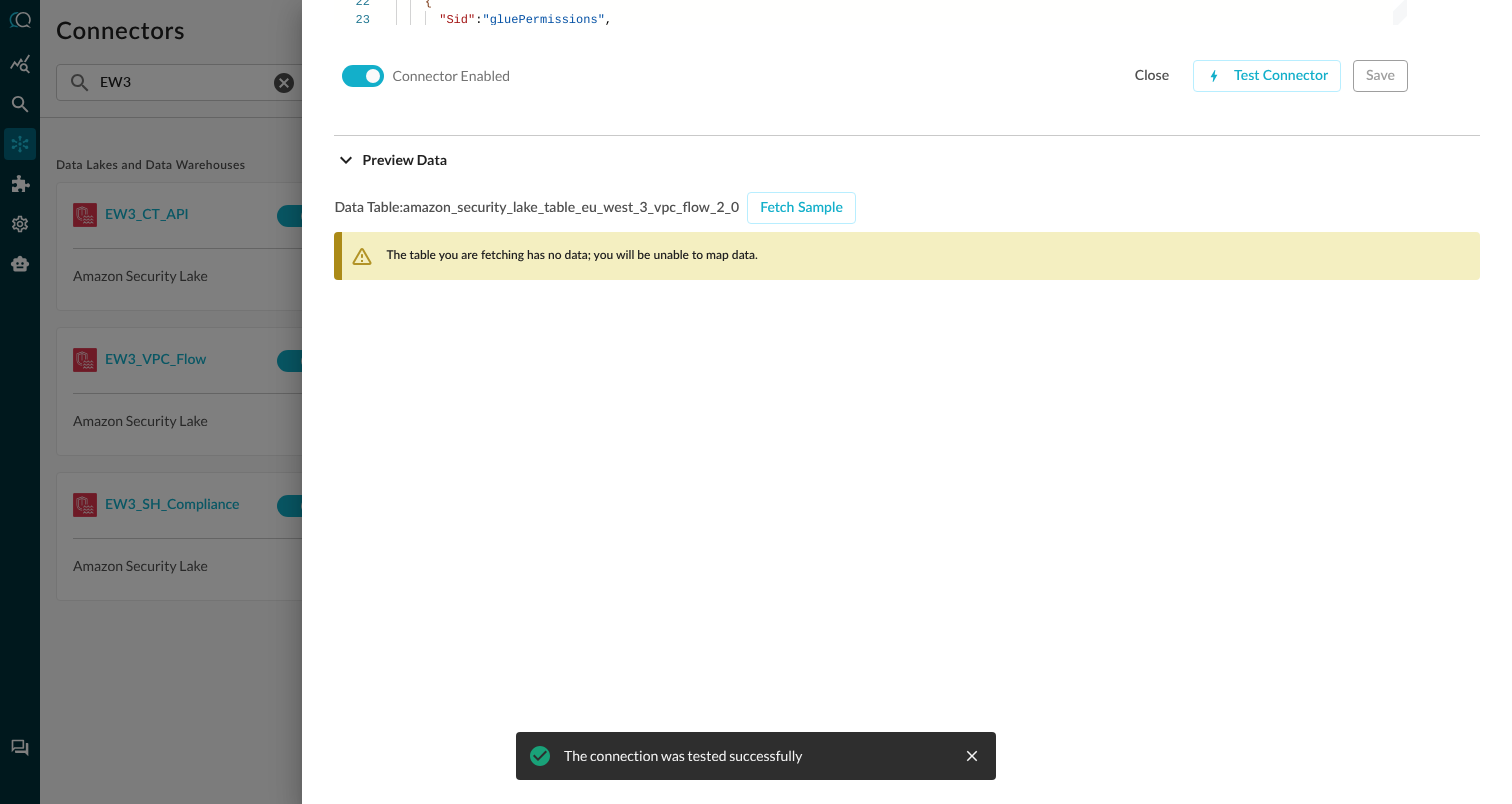 click at bounding box center (756, 402) 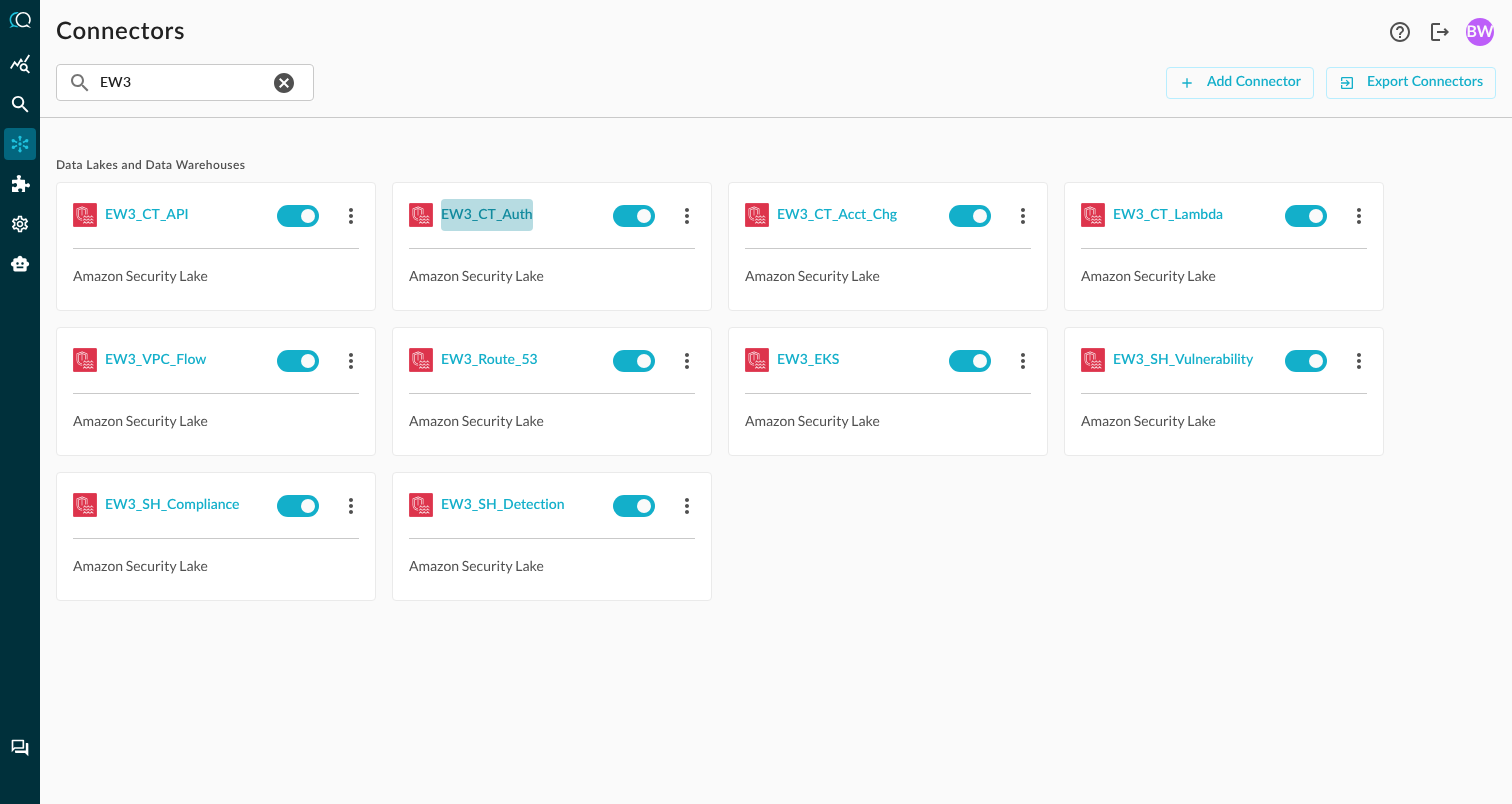 click on "EW3_CT_Auth" at bounding box center (487, 215) 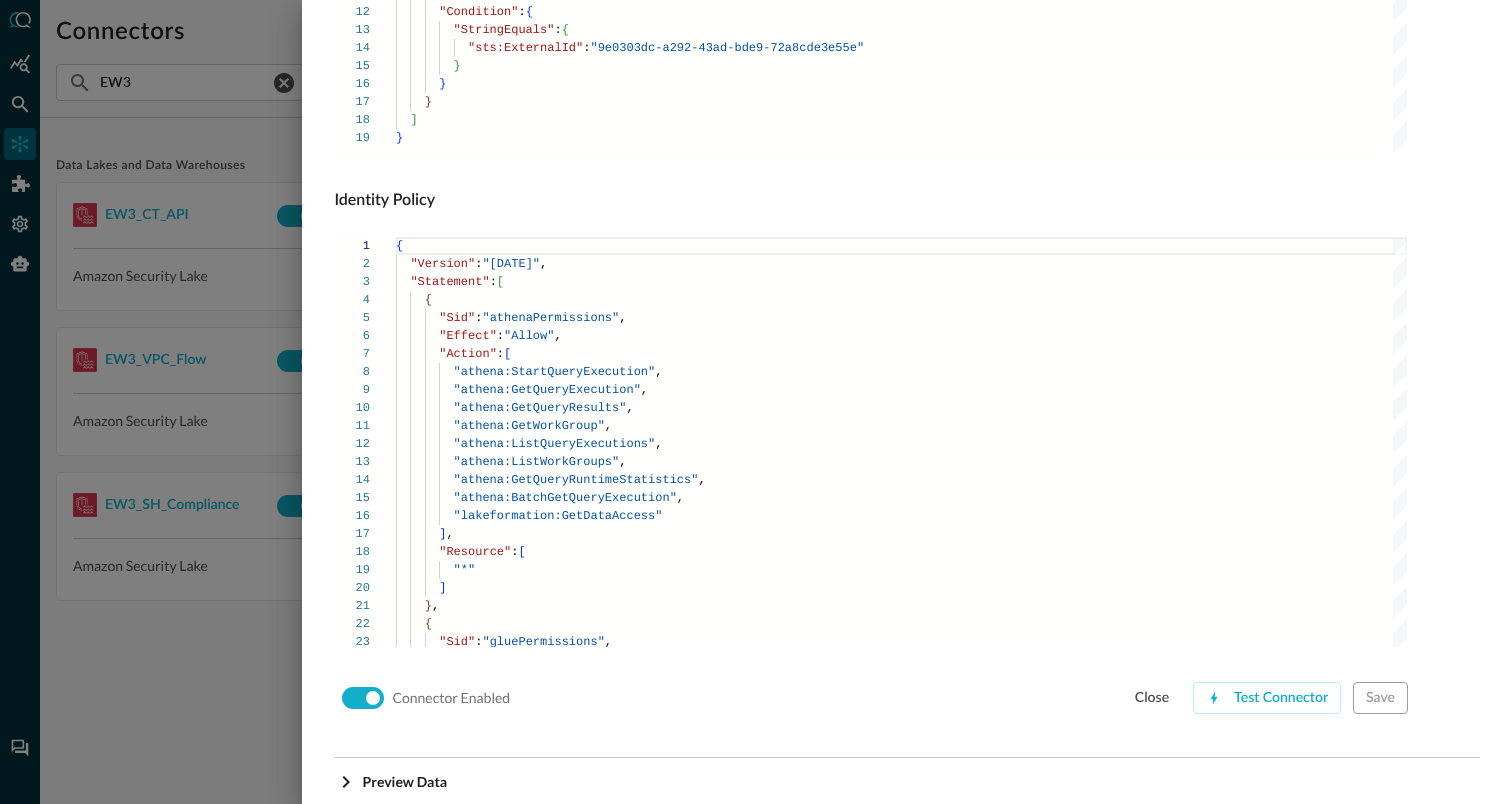 scroll, scrollTop: 1359, scrollLeft: 0, axis: vertical 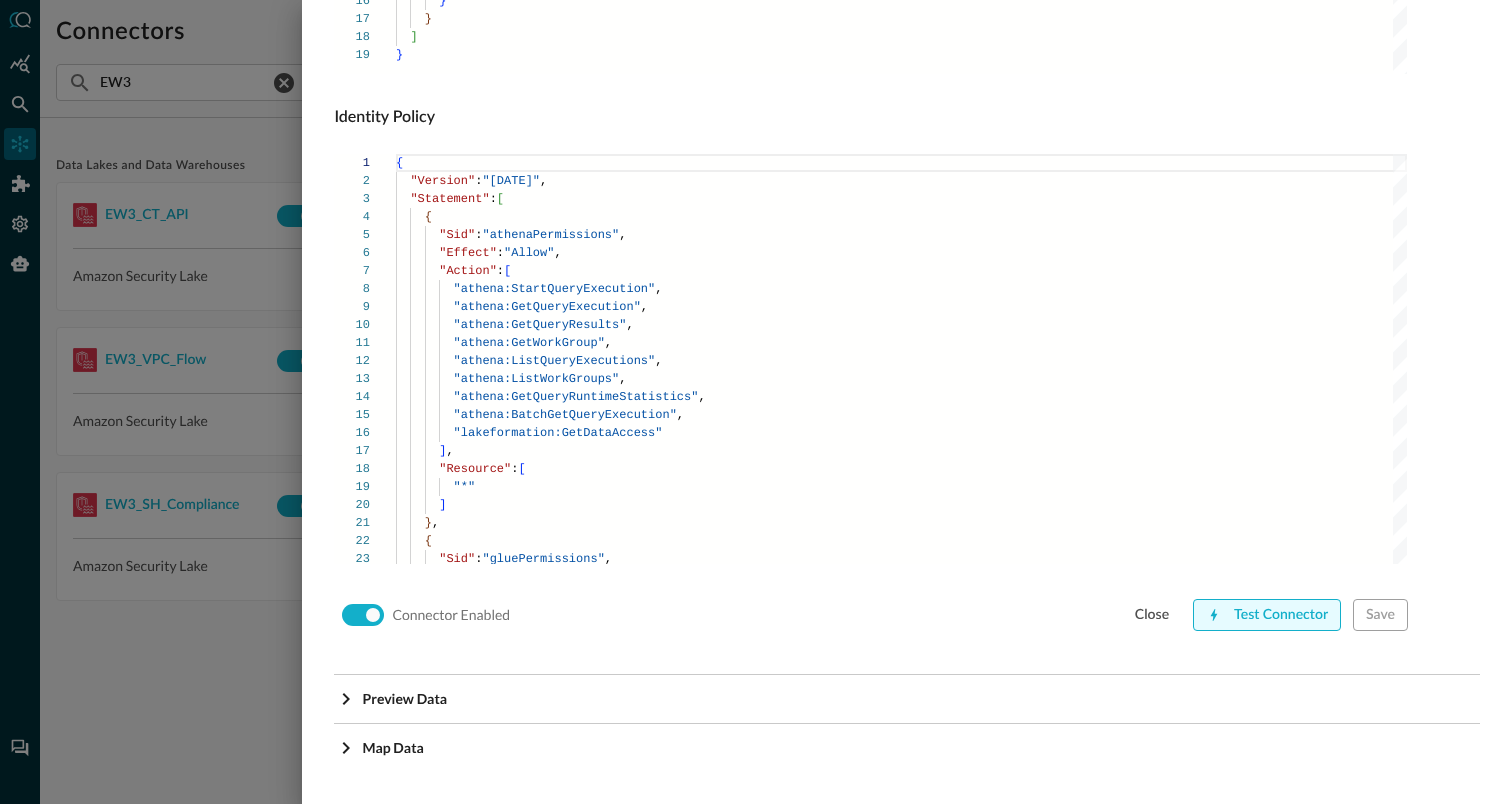 click on "Test Connector" at bounding box center [1267, 615] 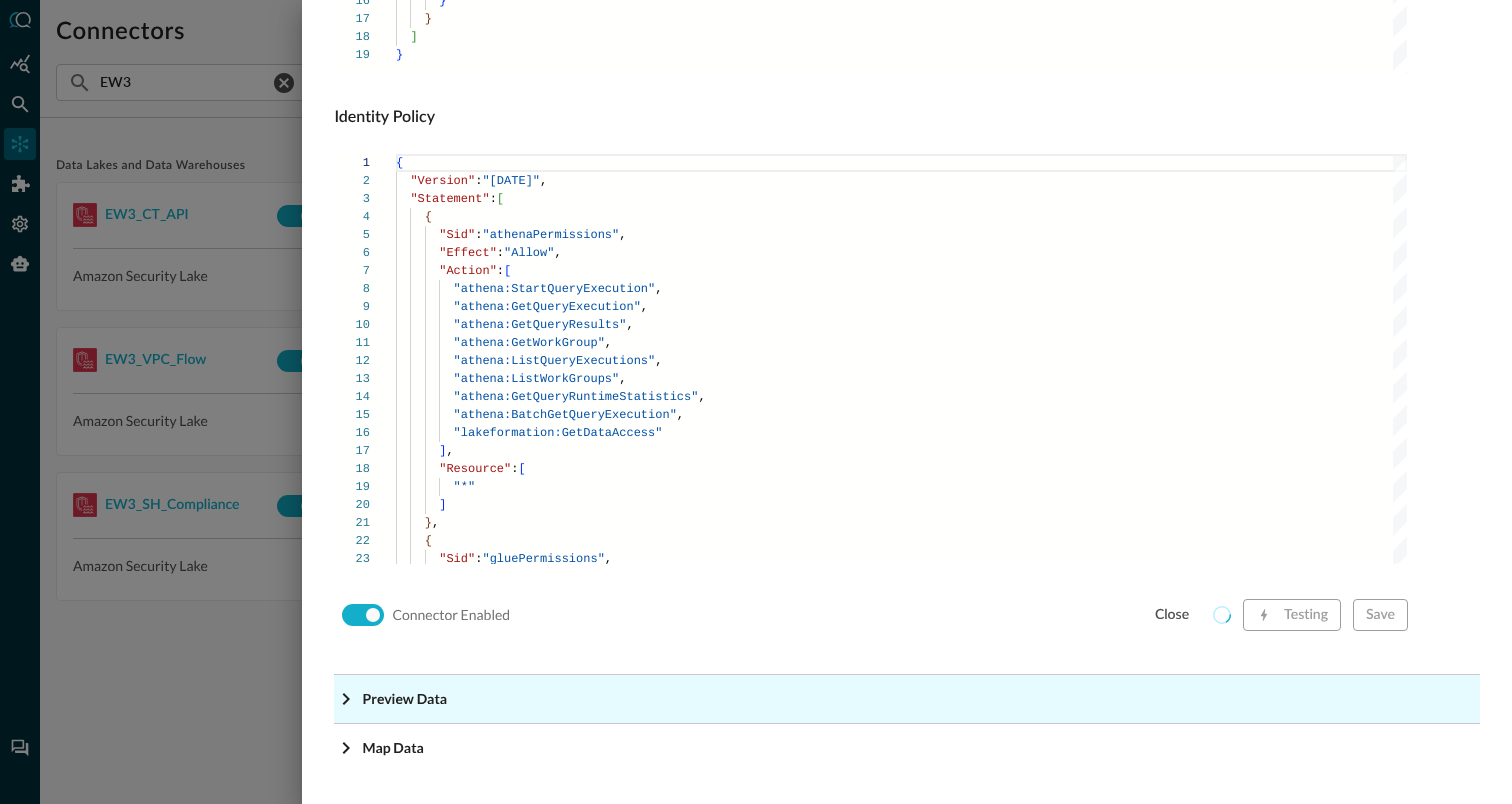click on "Preview Data" at bounding box center [913, -1118] 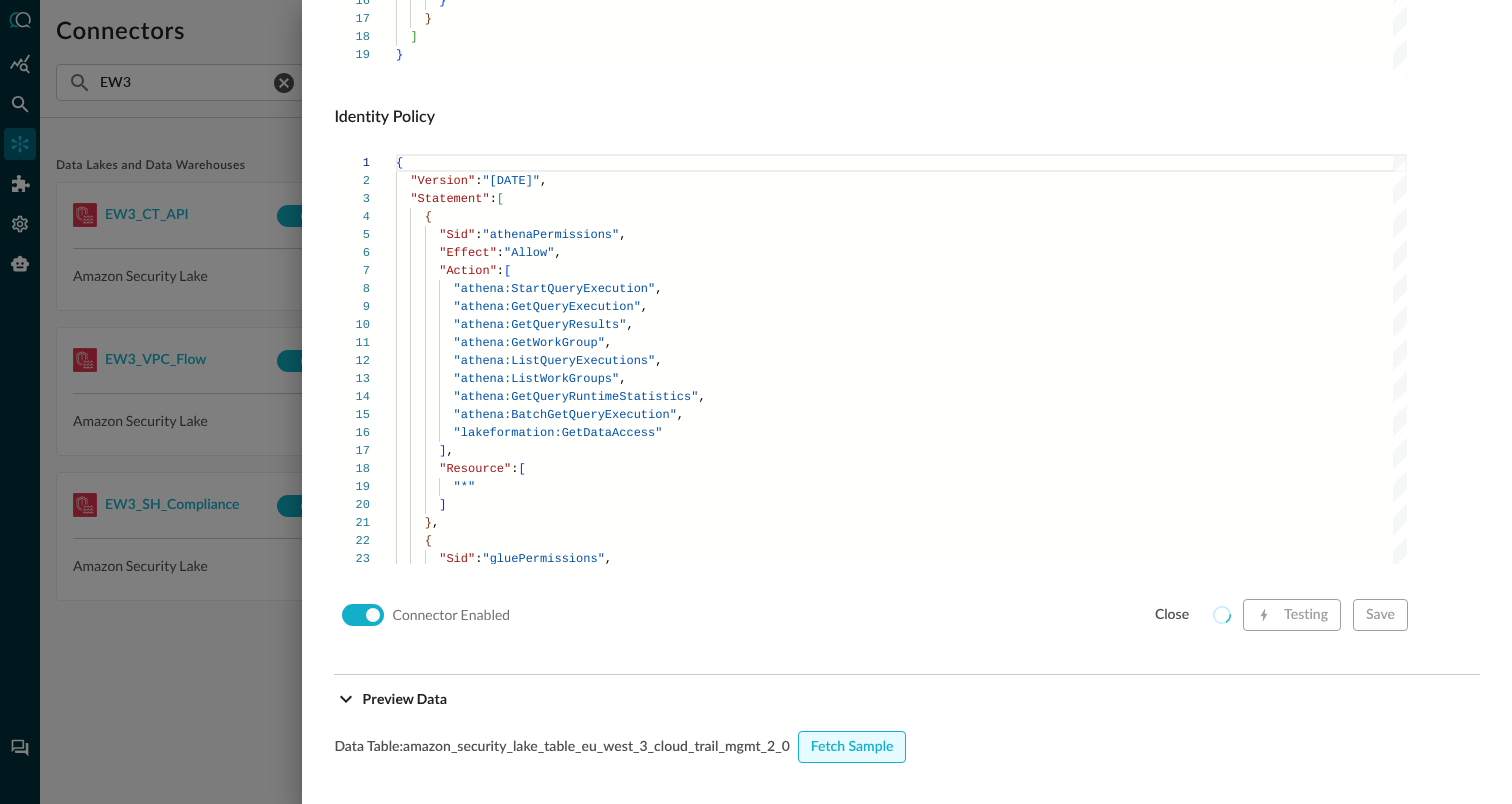 click on "Fetch Sample" at bounding box center (852, 747) 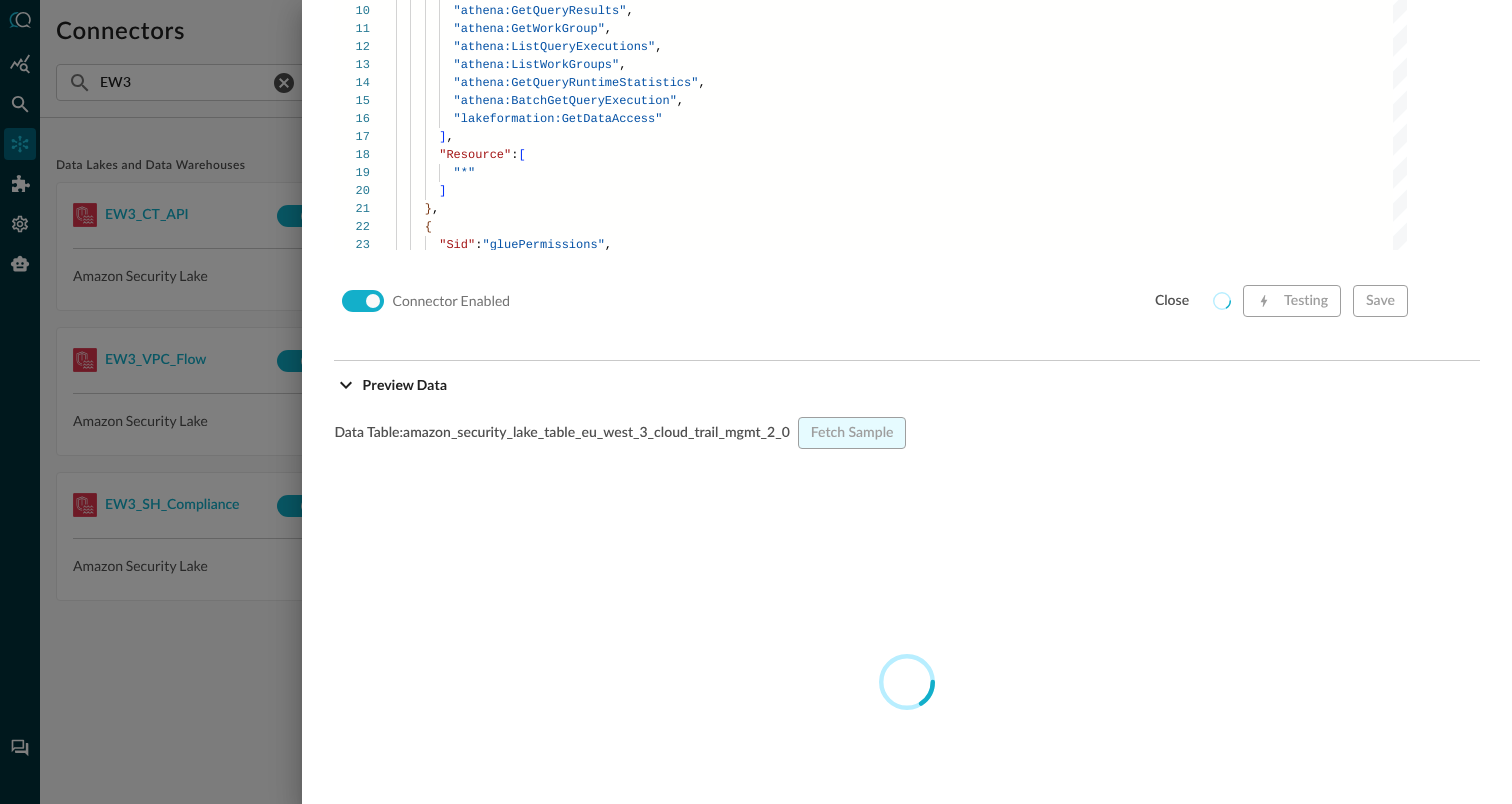 scroll, scrollTop: 1675, scrollLeft: 0, axis: vertical 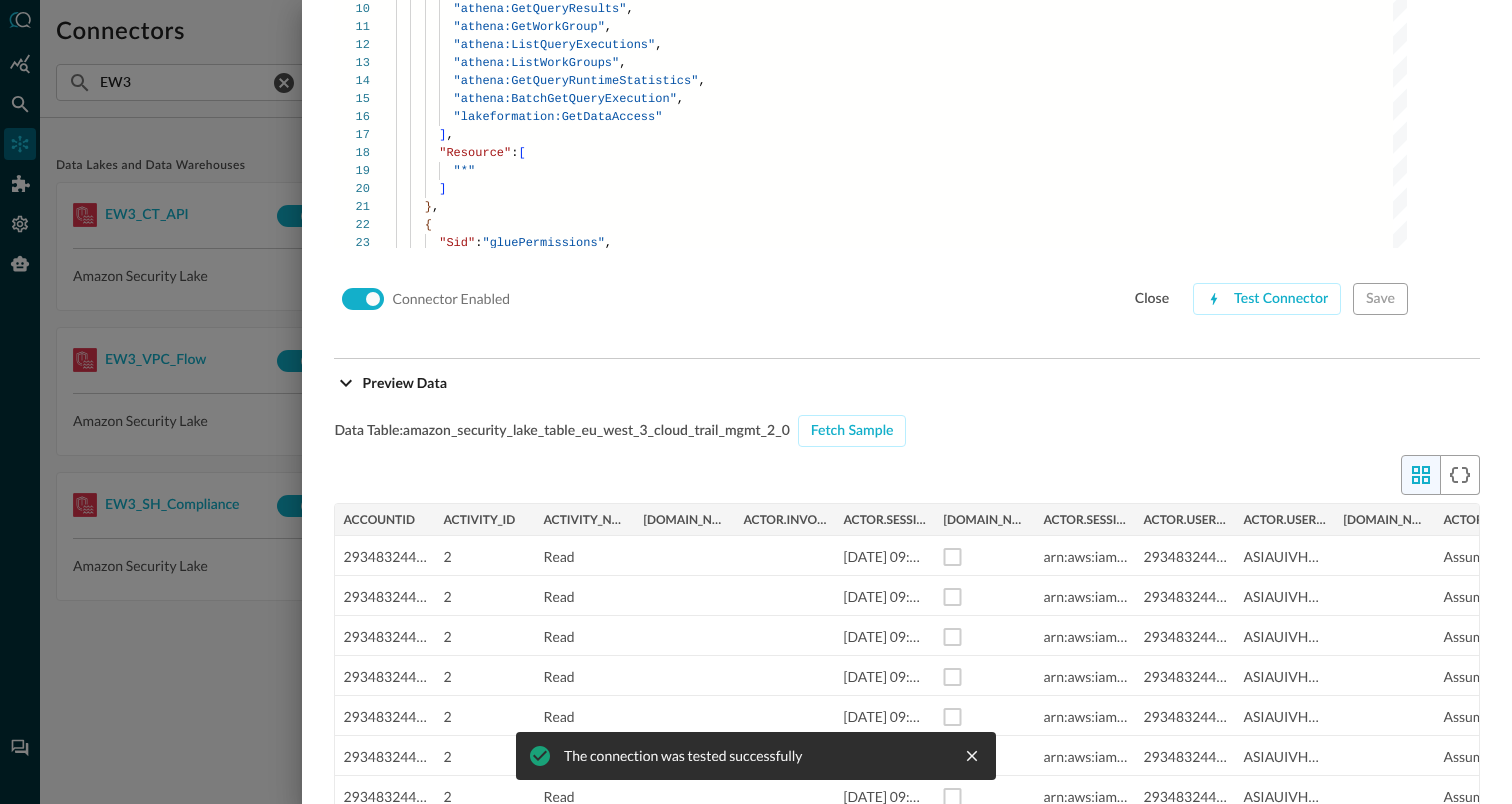 click at bounding box center (756, 402) 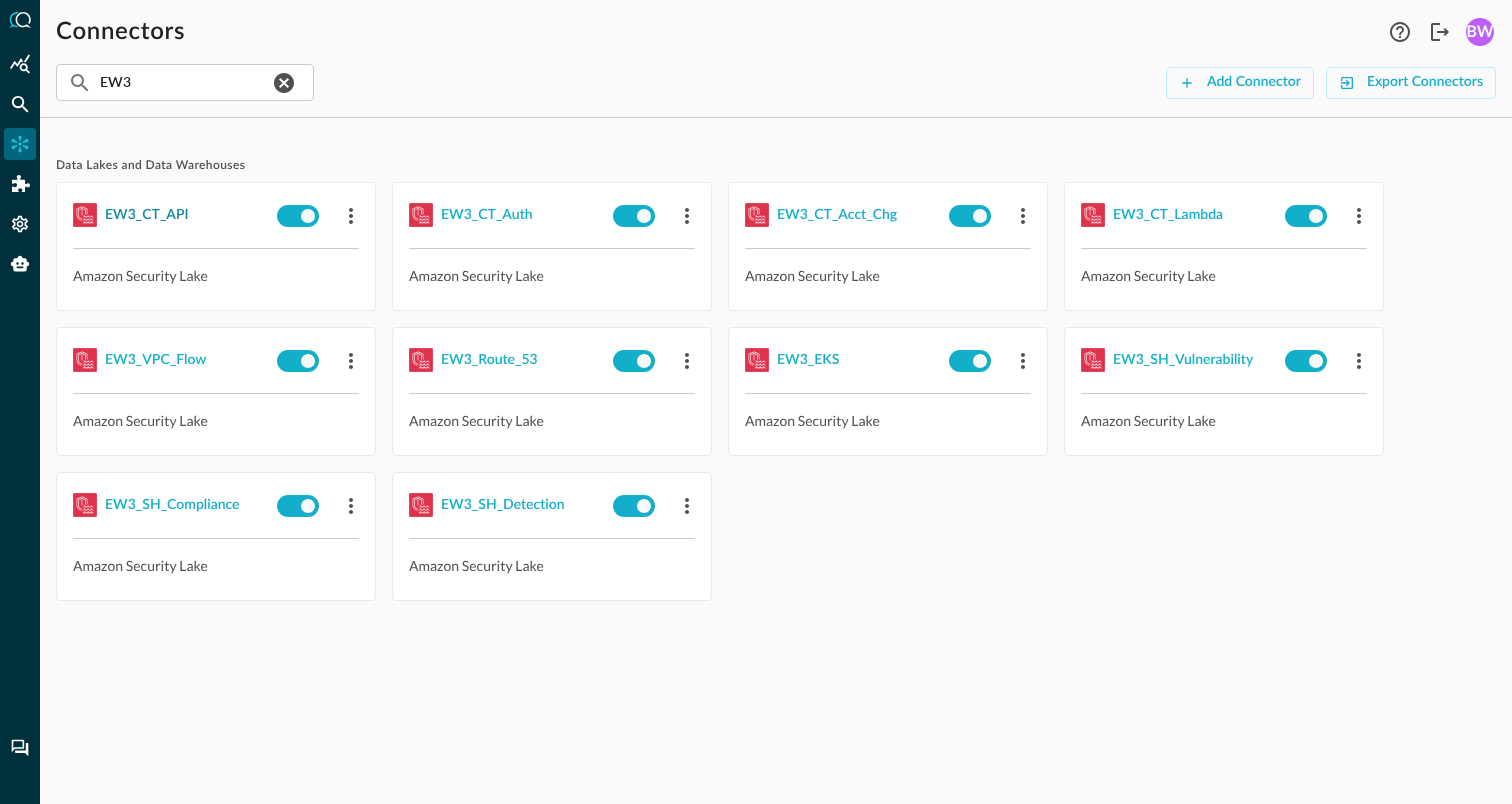 click on "EW3_CT_API" at bounding box center [147, 215] 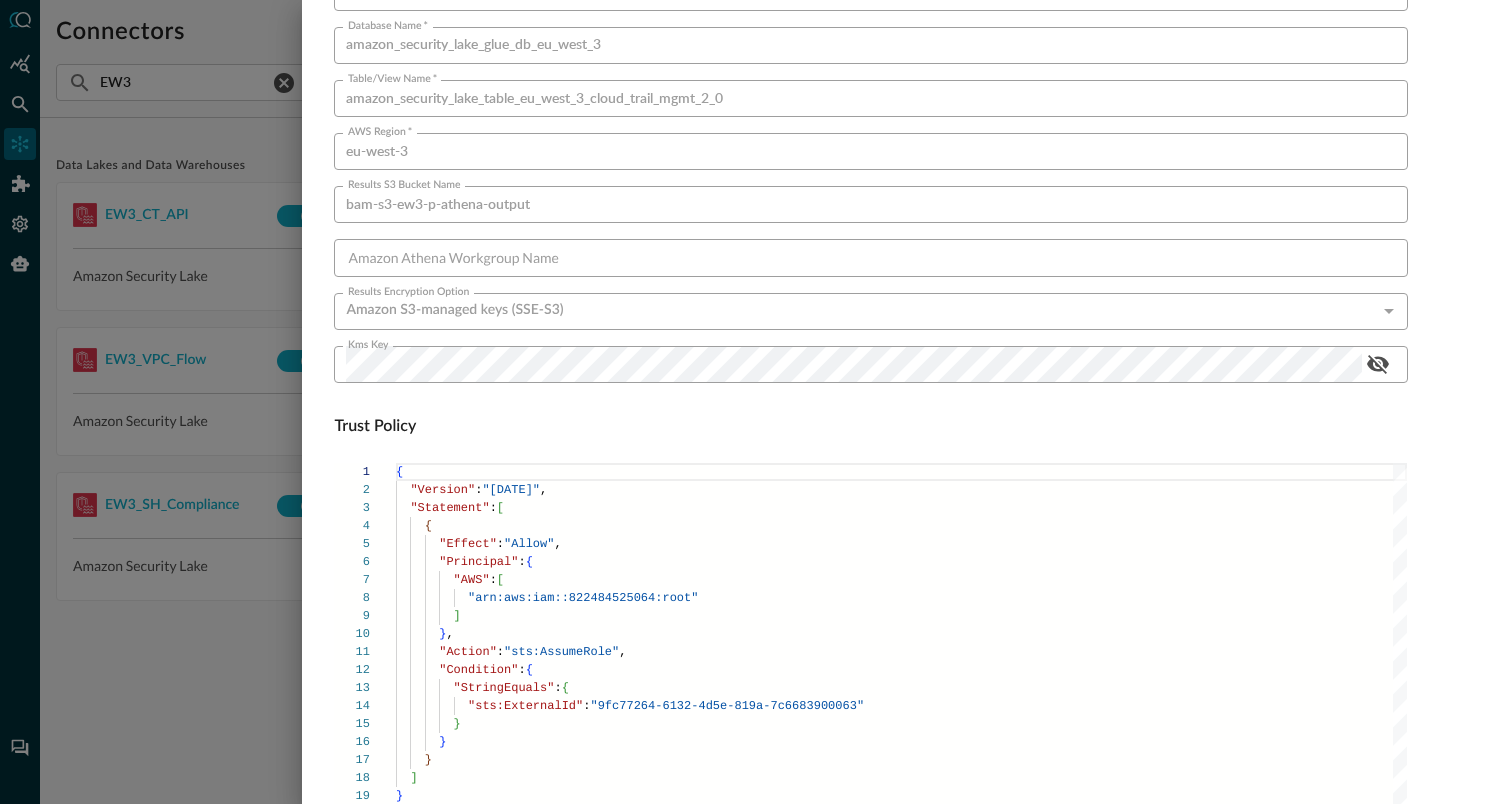 scroll, scrollTop: 1359, scrollLeft: 0, axis: vertical 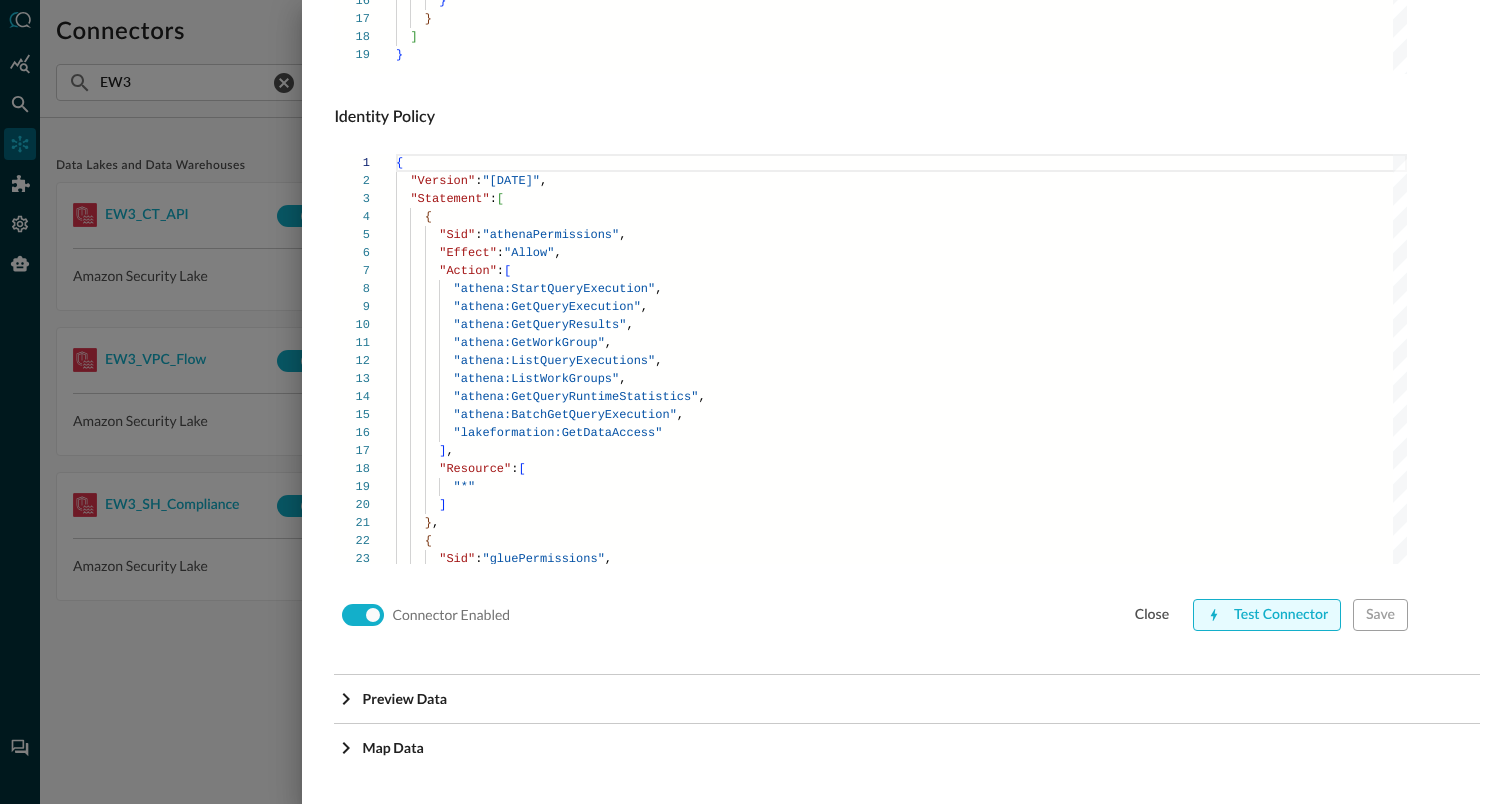 click on "Test Connector" at bounding box center (1267, 615) 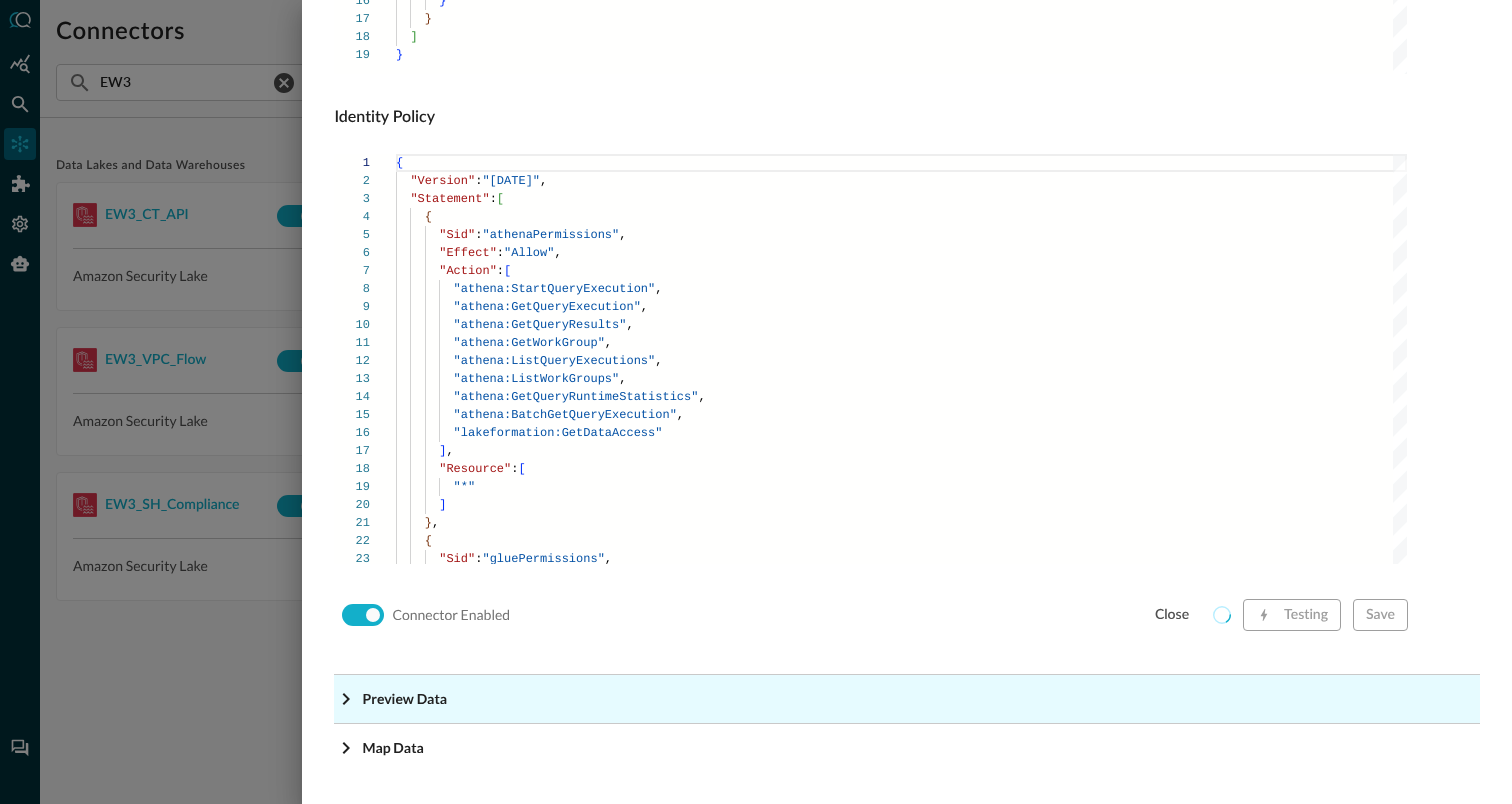 click on "Preview Data" at bounding box center [913, -1118] 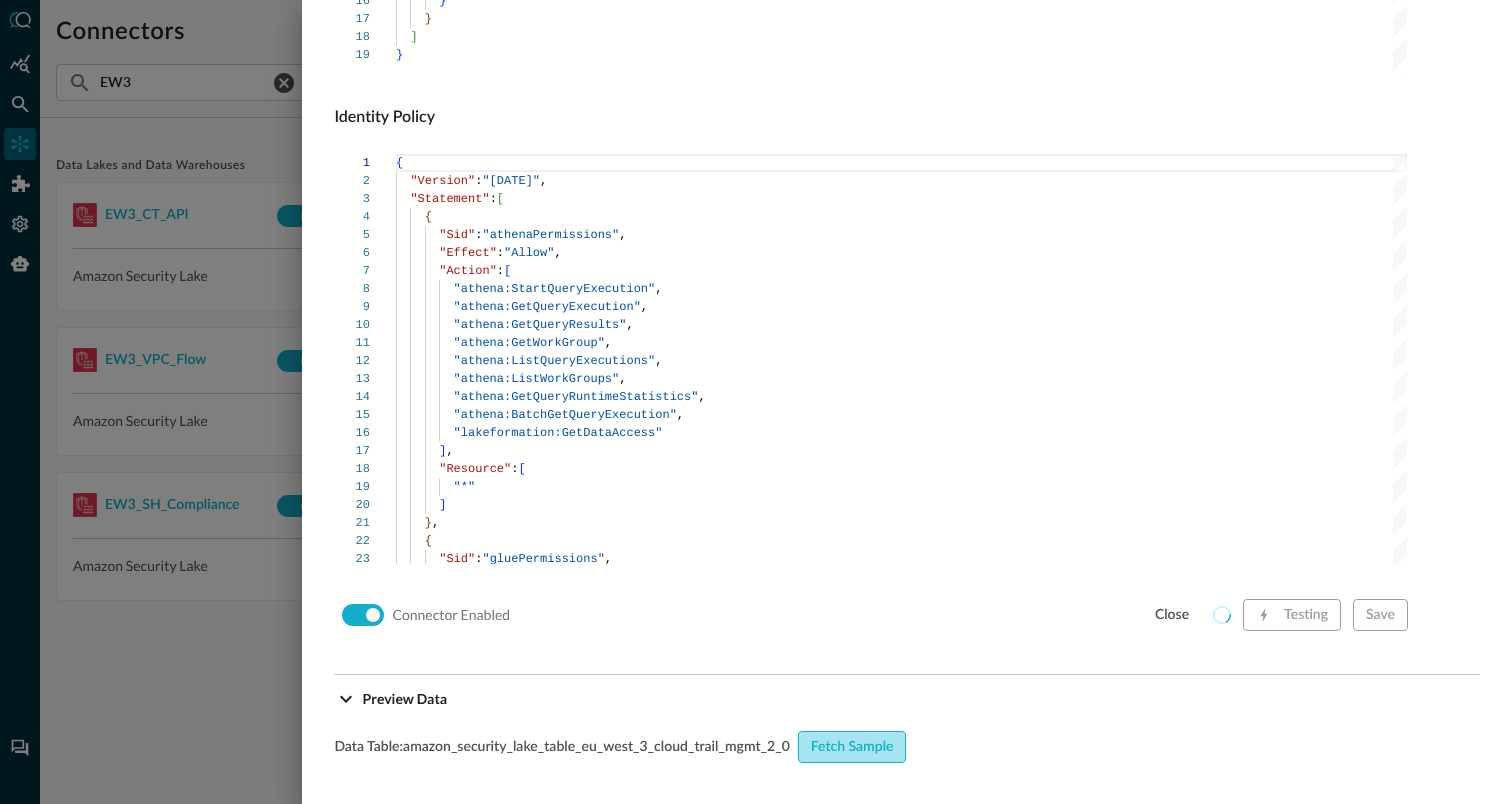 click on "Fetch Sample" at bounding box center (852, 747) 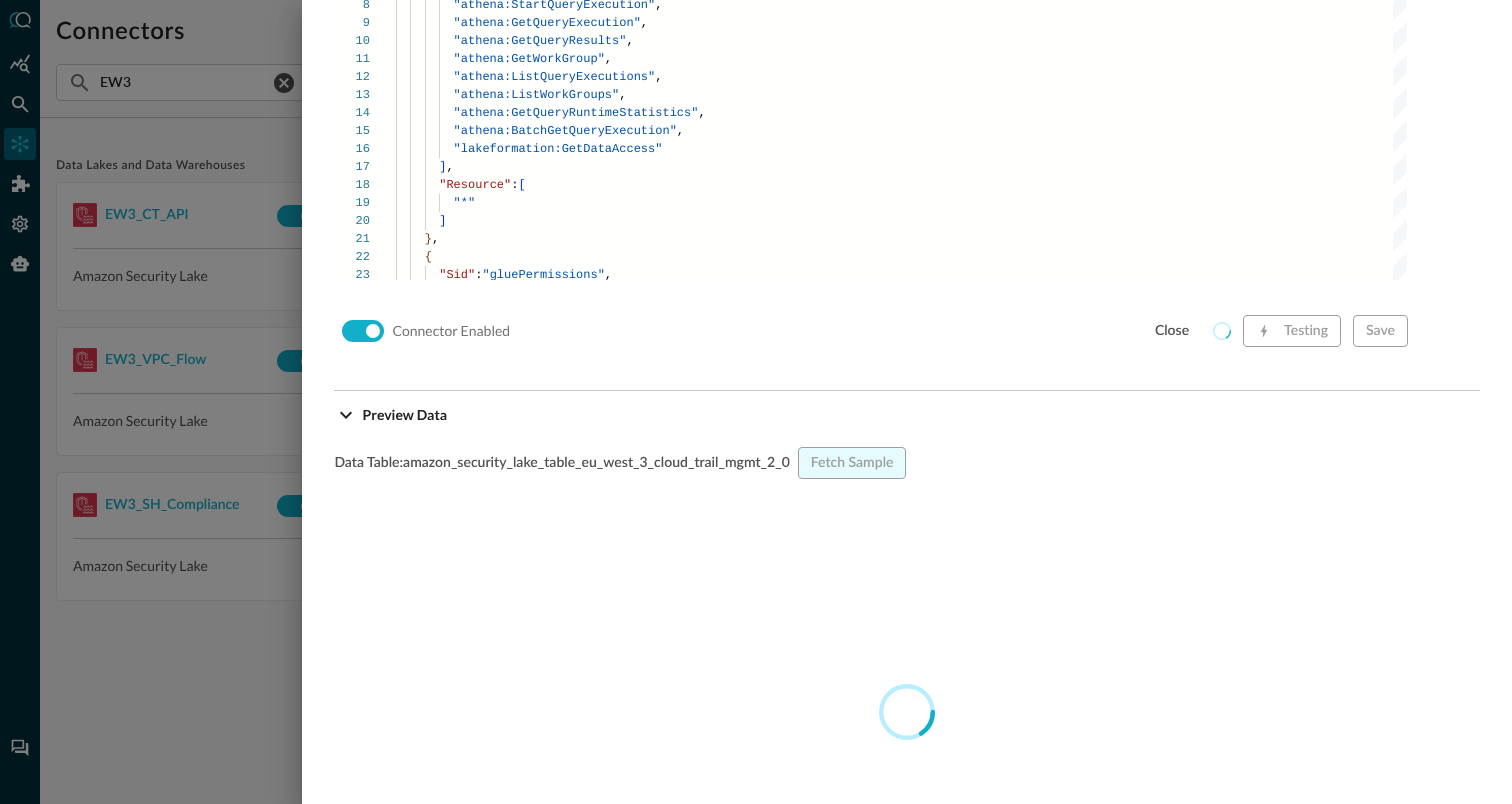 scroll, scrollTop: 1660, scrollLeft: 0, axis: vertical 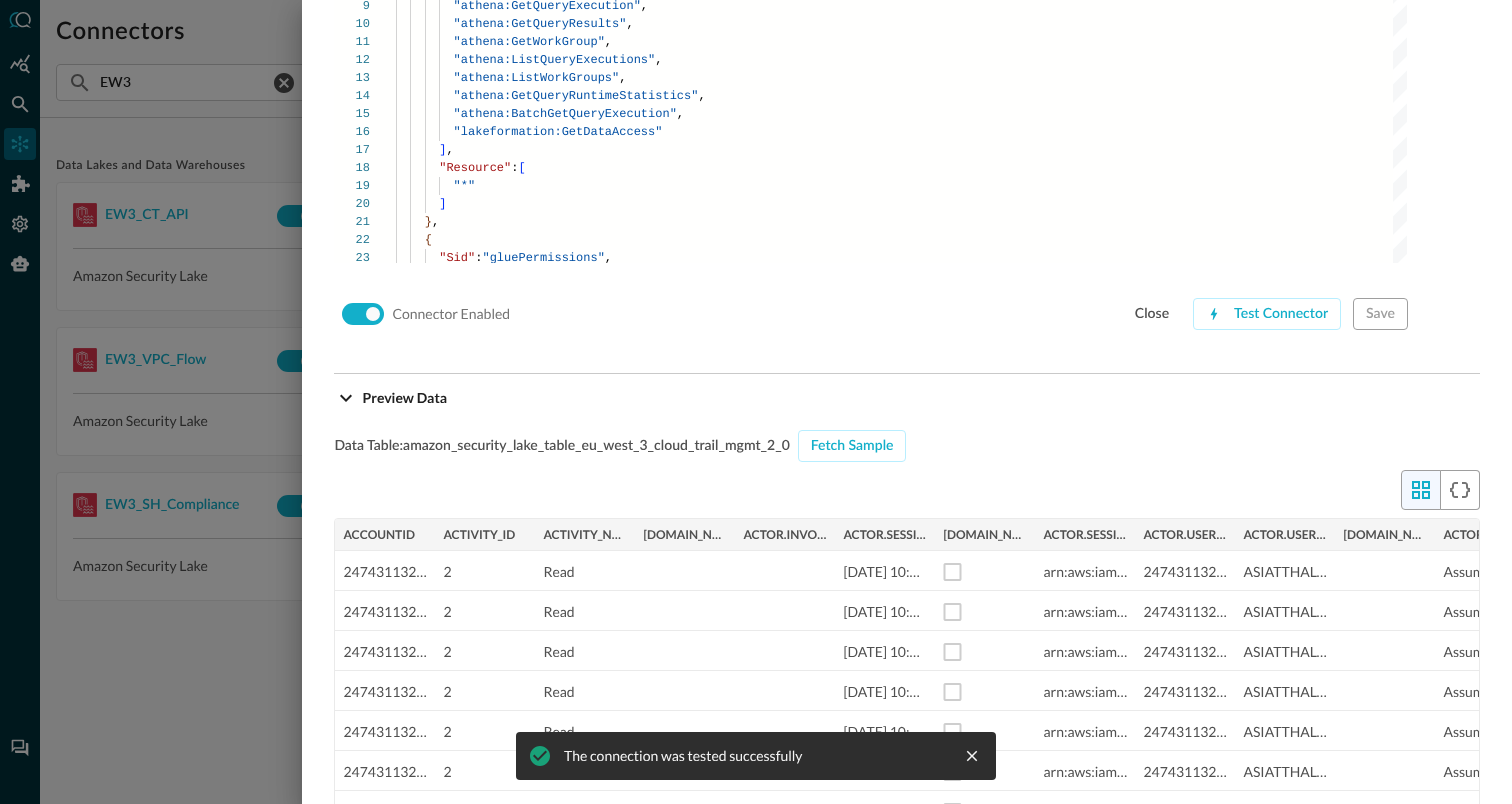 click at bounding box center [756, 402] 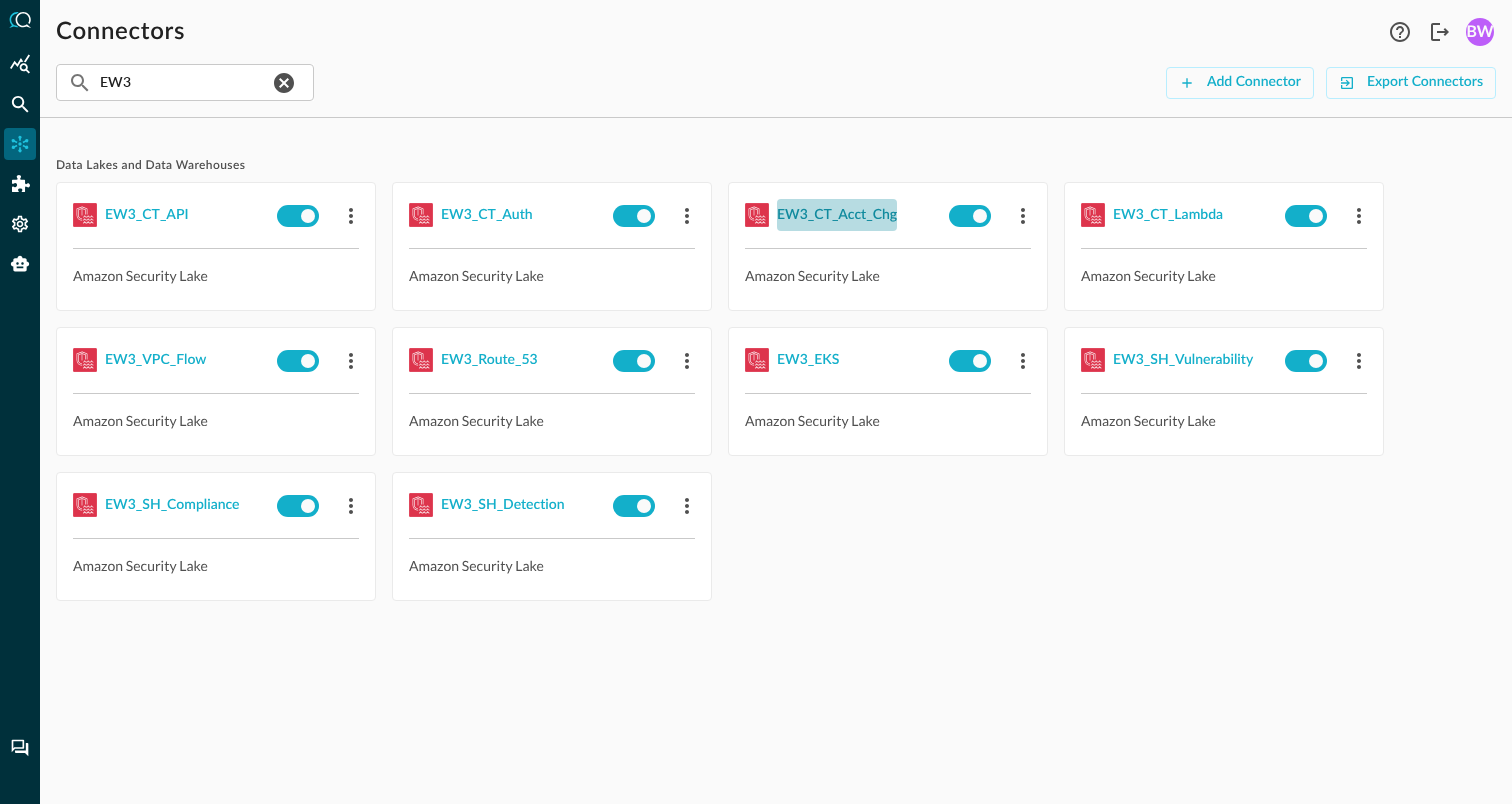 click on "EW3_CT_Acct_Chg" at bounding box center (837, 215) 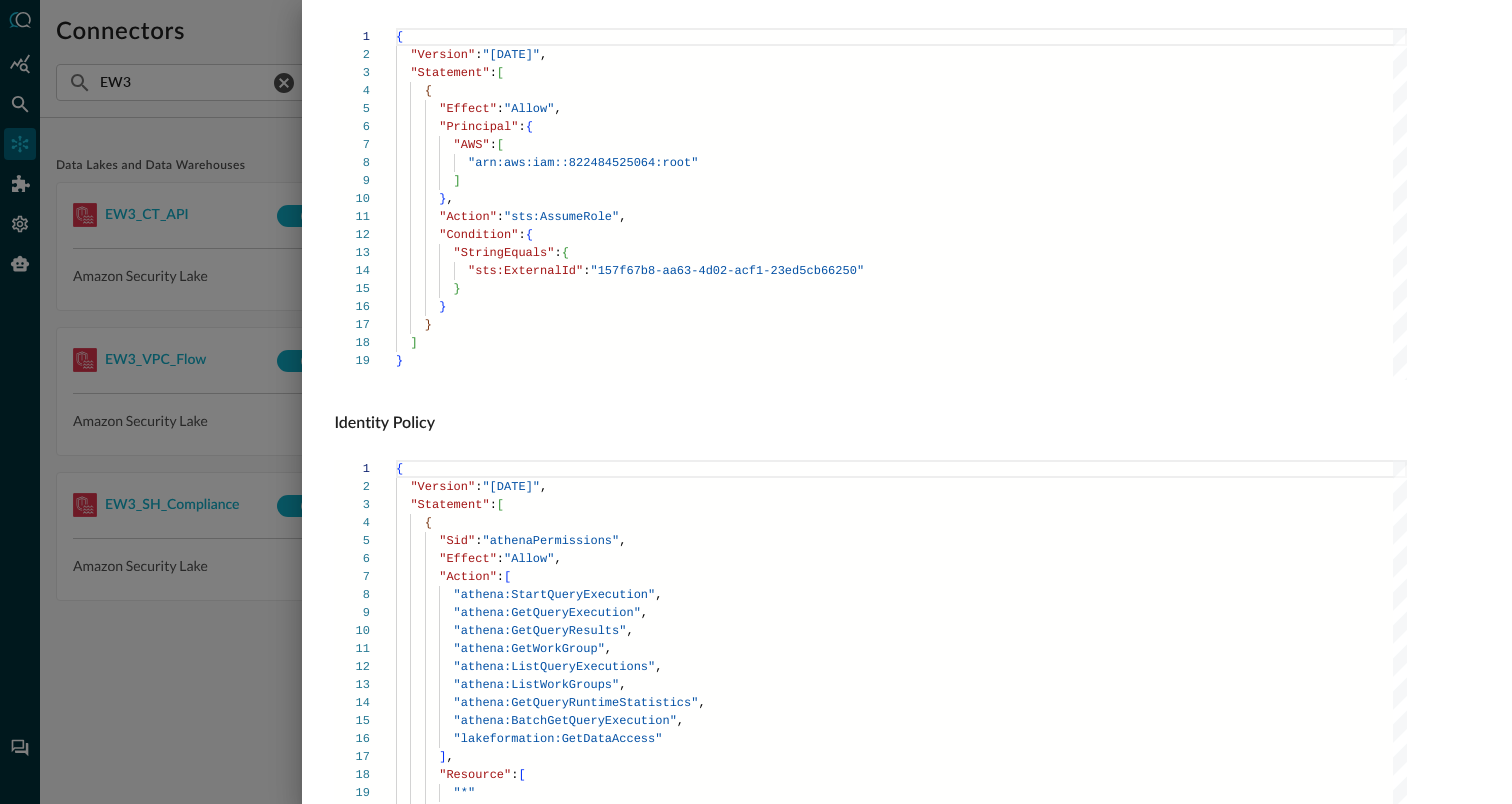 scroll, scrollTop: 1359, scrollLeft: 0, axis: vertical 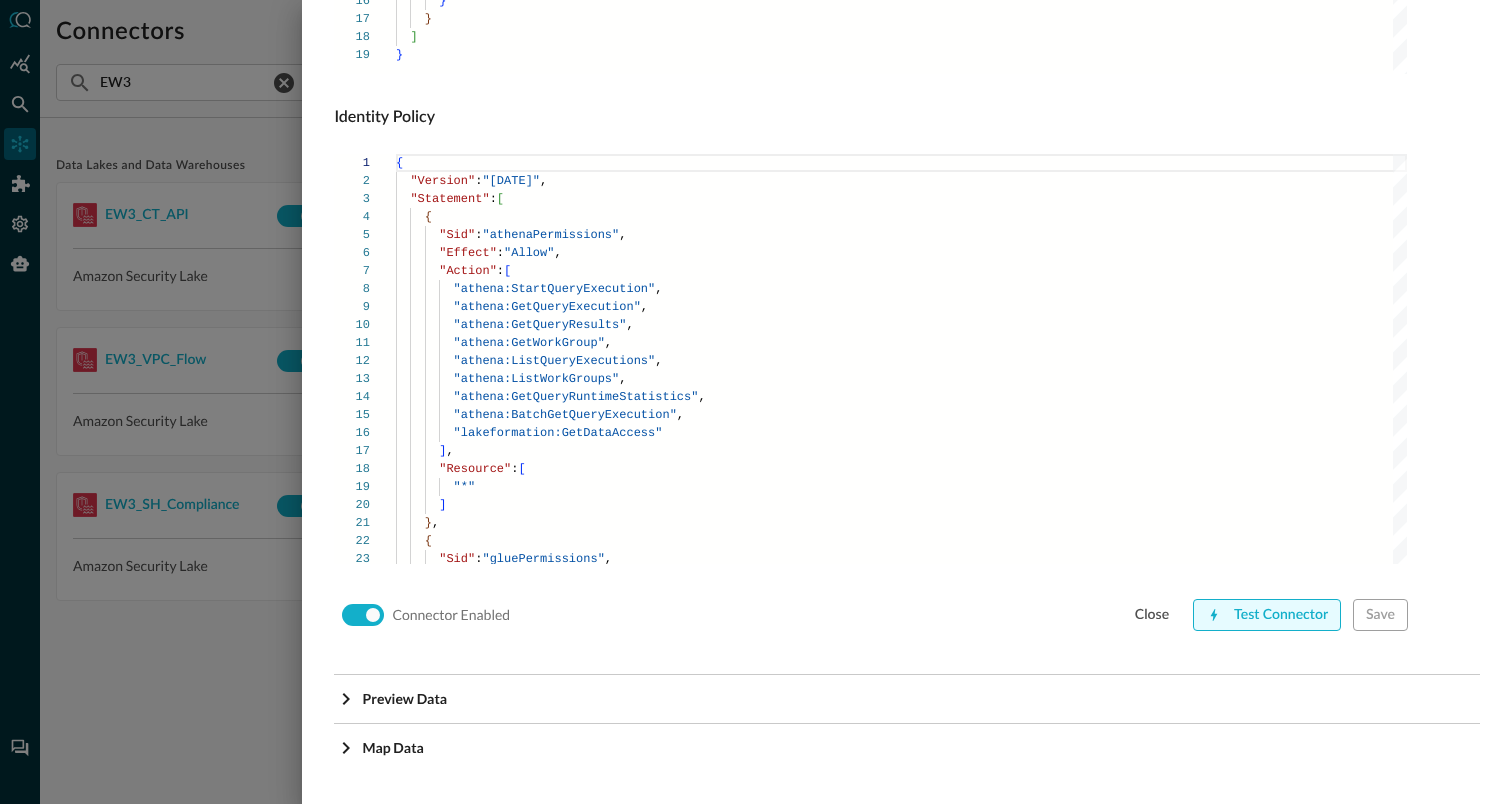 click on "Test Connector" at bounding box center (1267, 615) 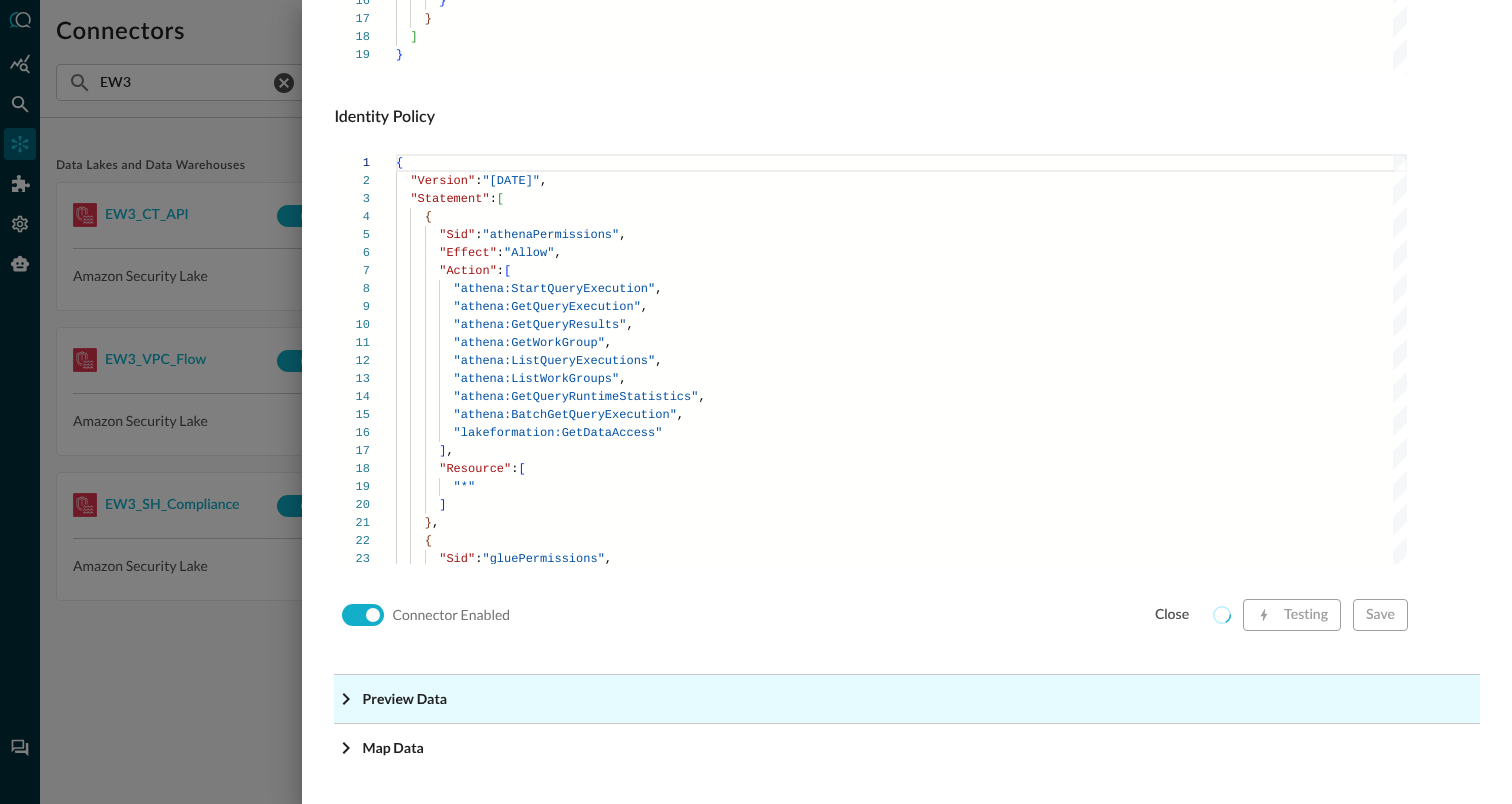 click on "Preview Data" at bounding box center (913, -1118) 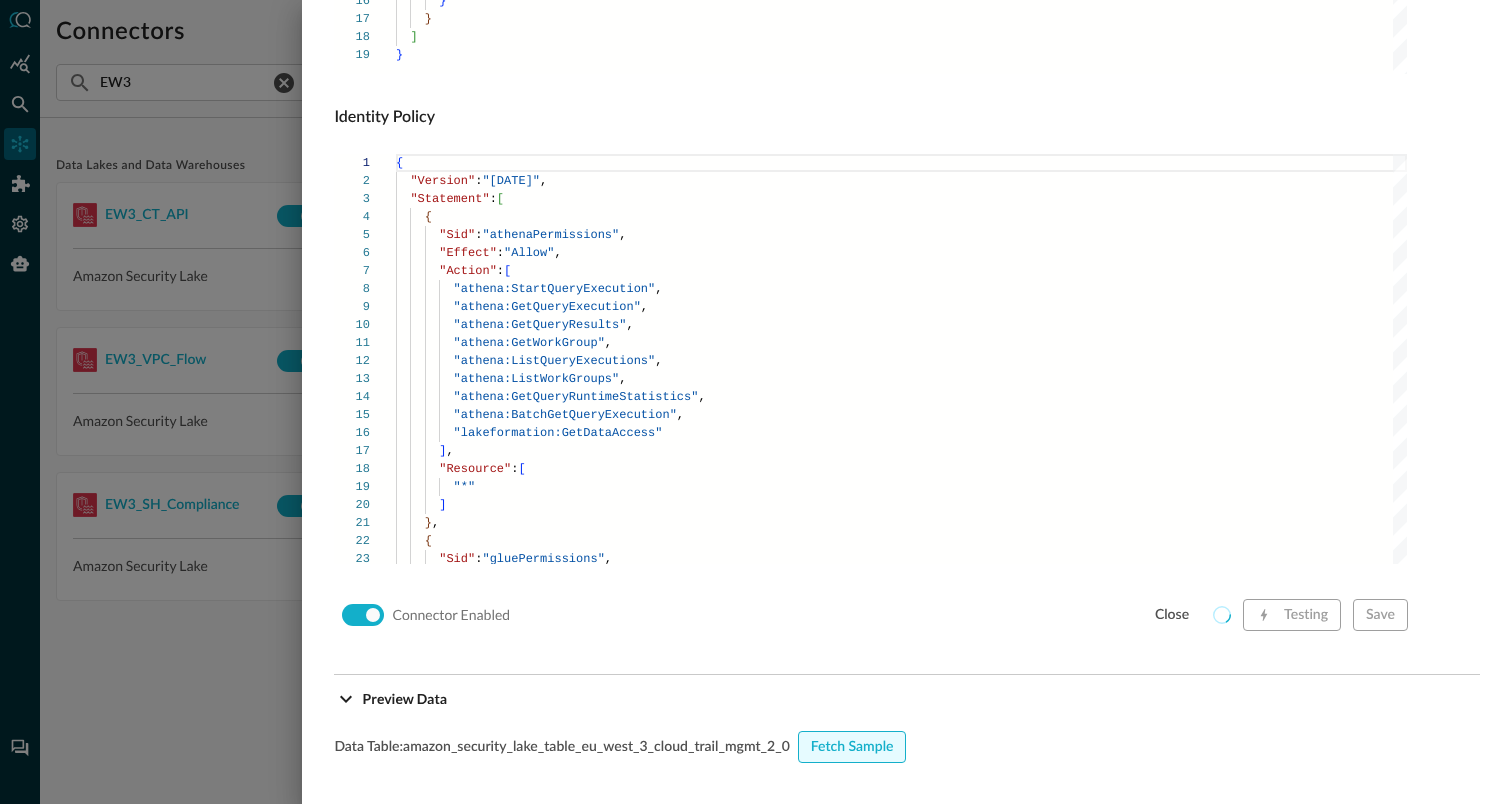 click on "Fetch Sample" at bounding box center (852, 747) 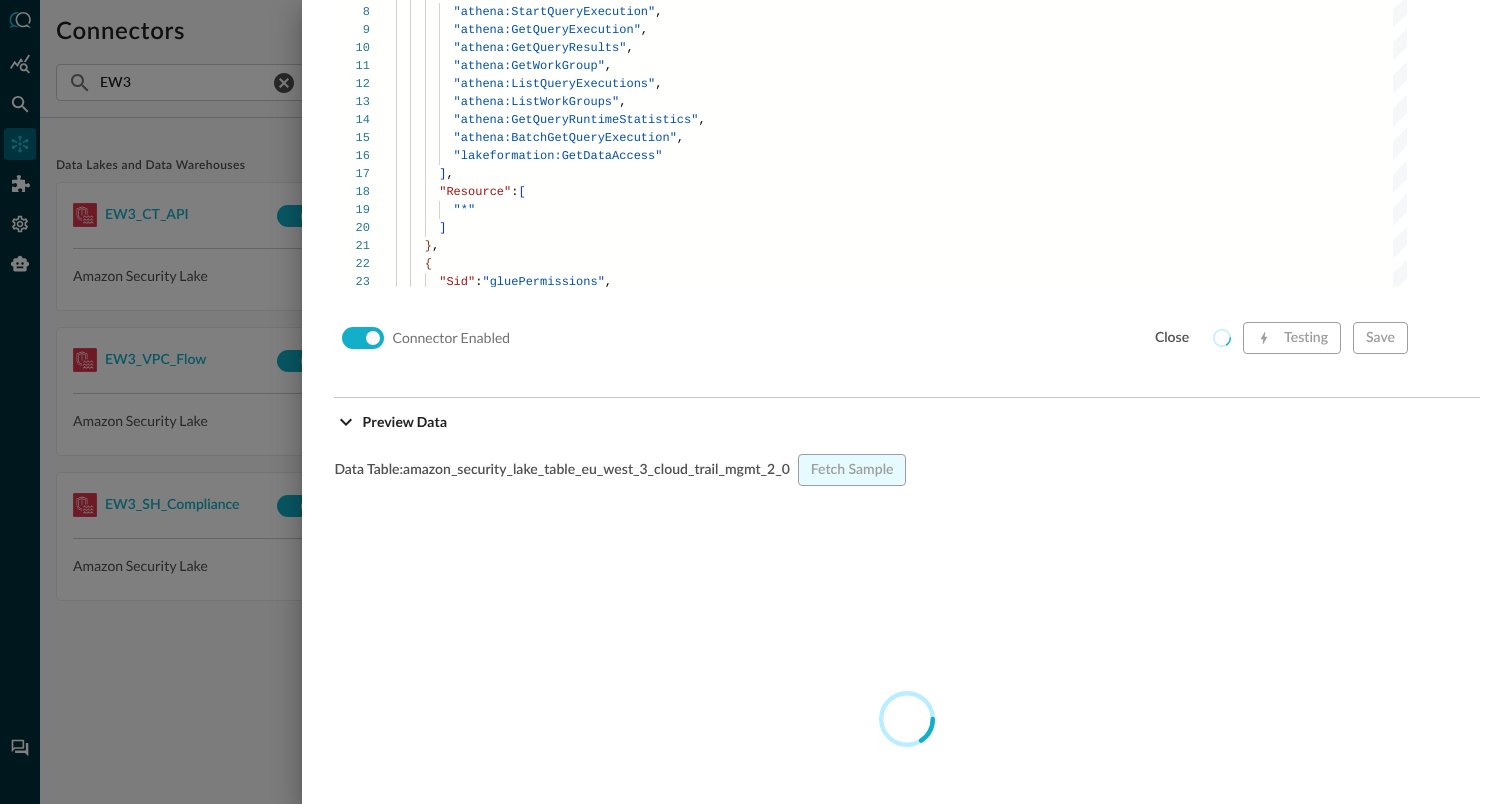 scroll, scrollTop: 1669, scrollLeft: 0, axis: vertical 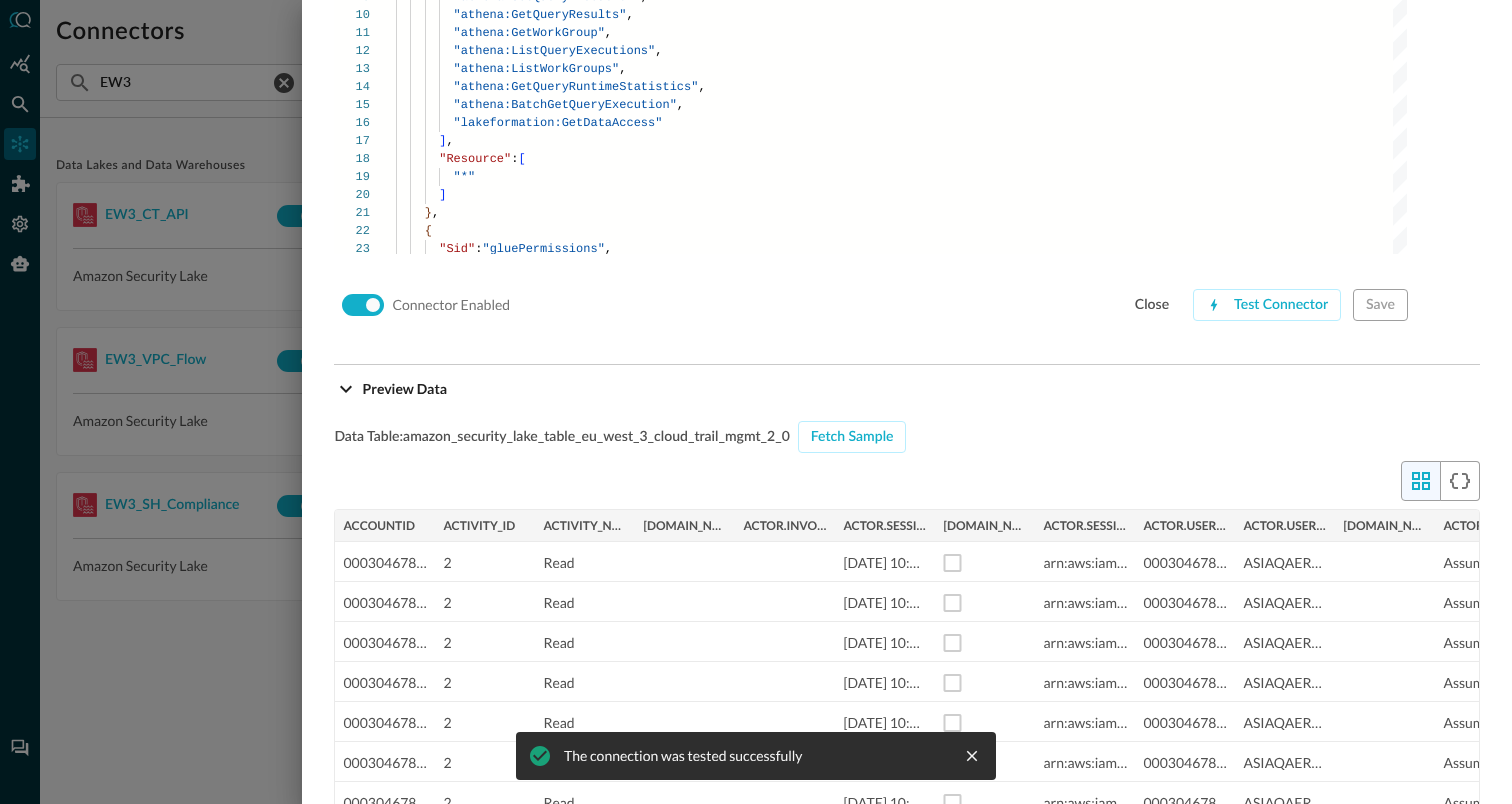 click at bounding box center (756, 402) 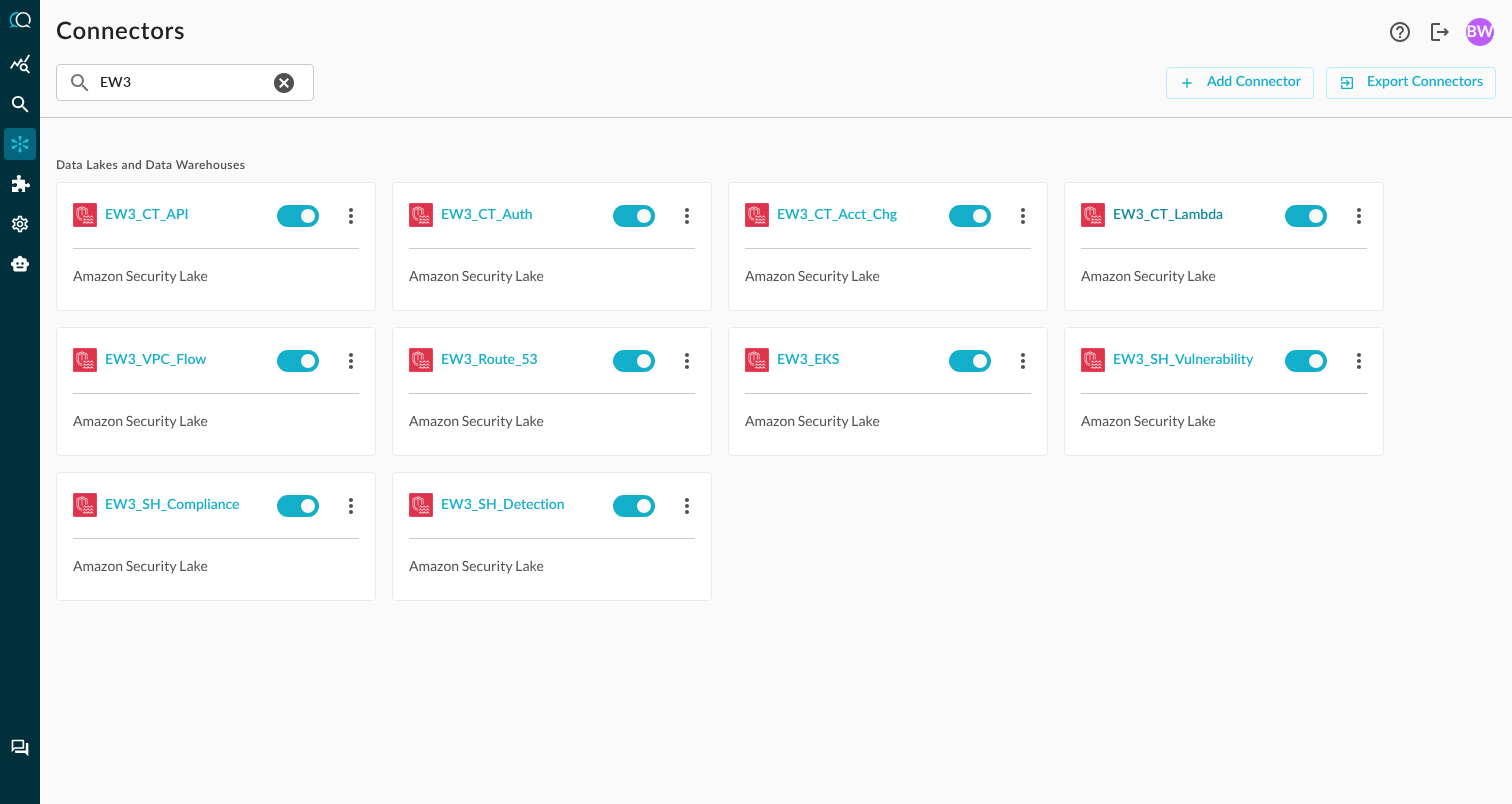 click on "EW3_CT_Lambda" at bounding box center (1168, 215) 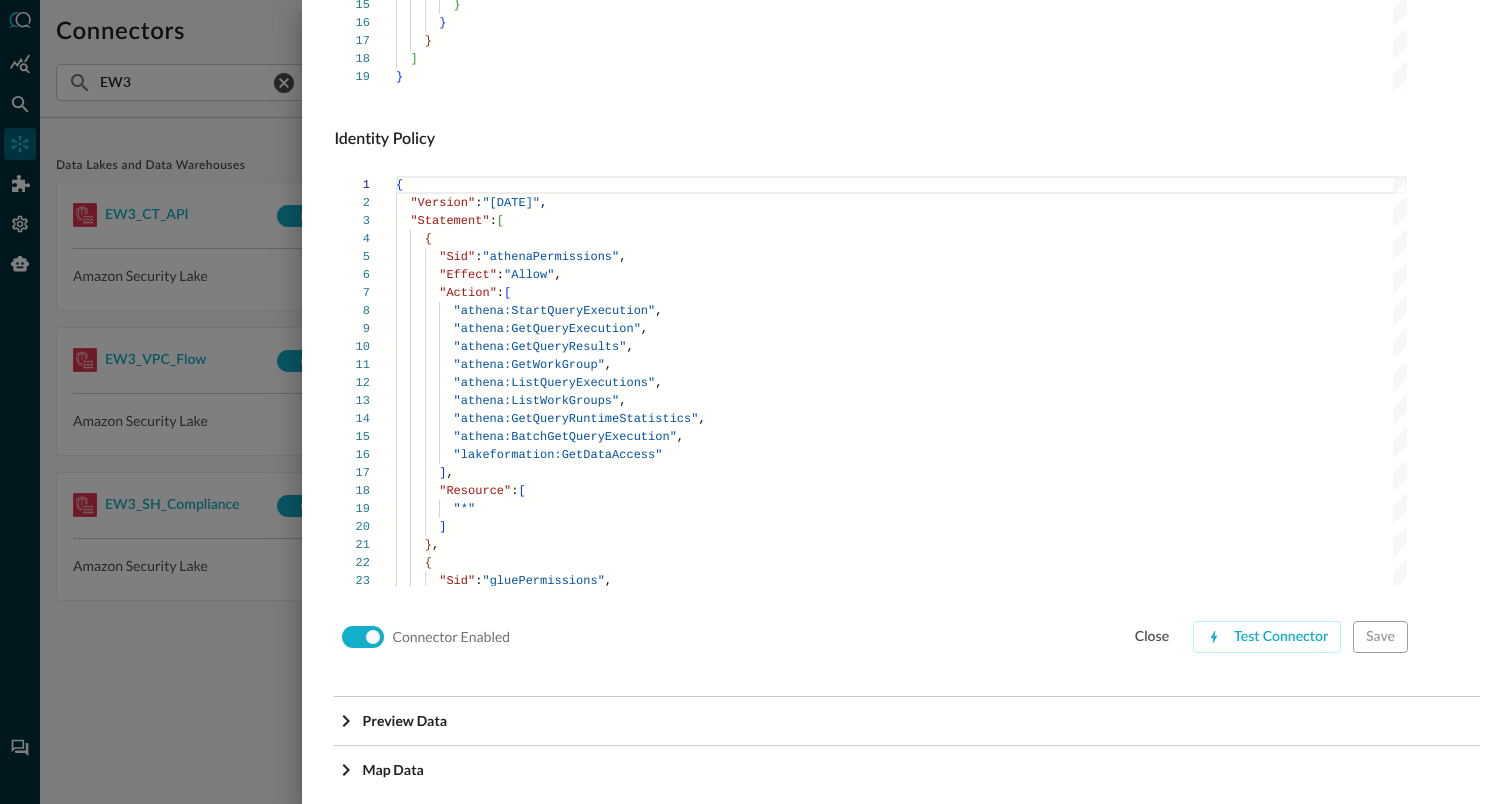 scroll, scrollTop: 1359, scrollLeft: 0, axis: vertical 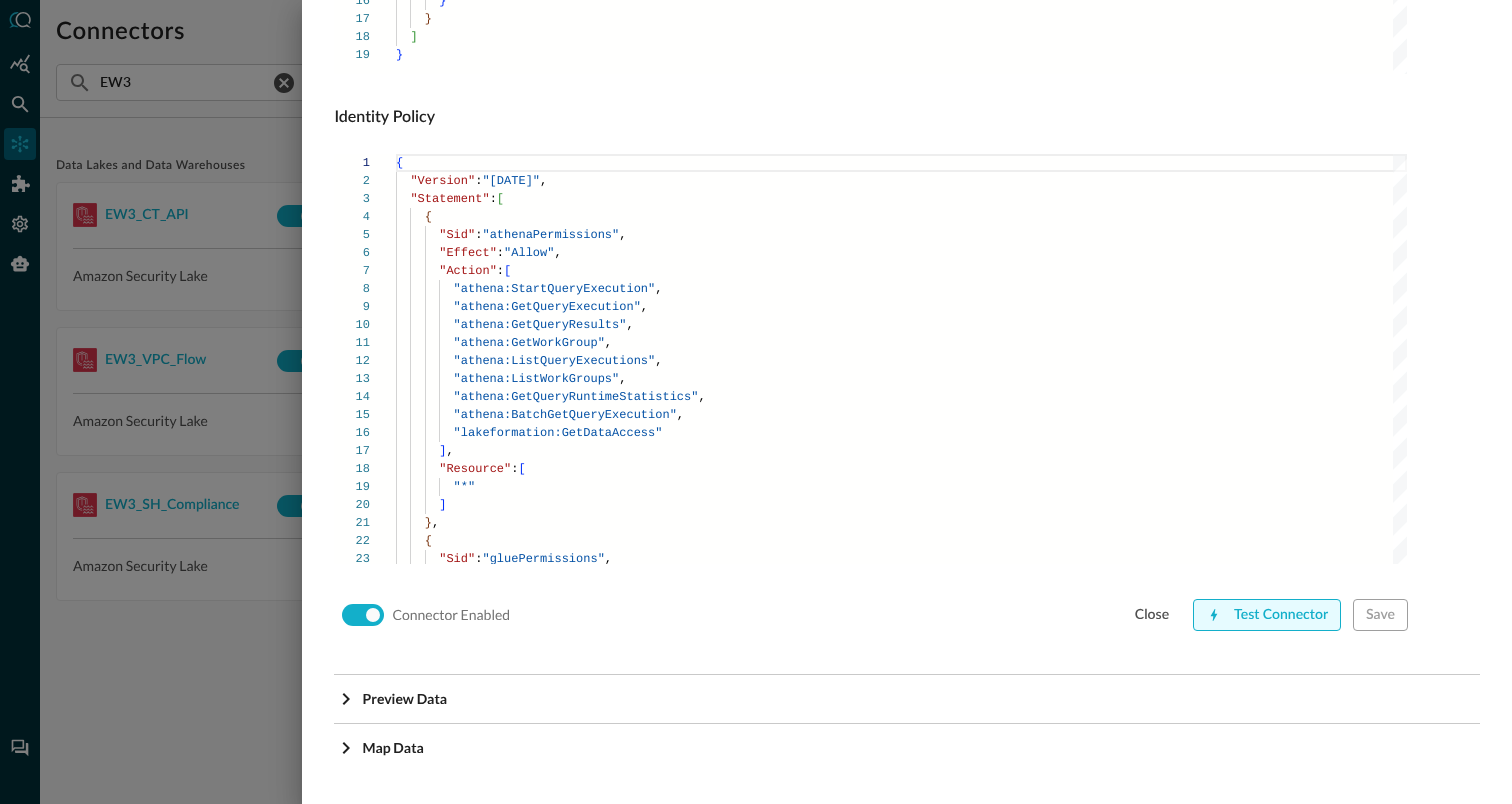 click on "Test Connector" at bounding box center (1267, 615) 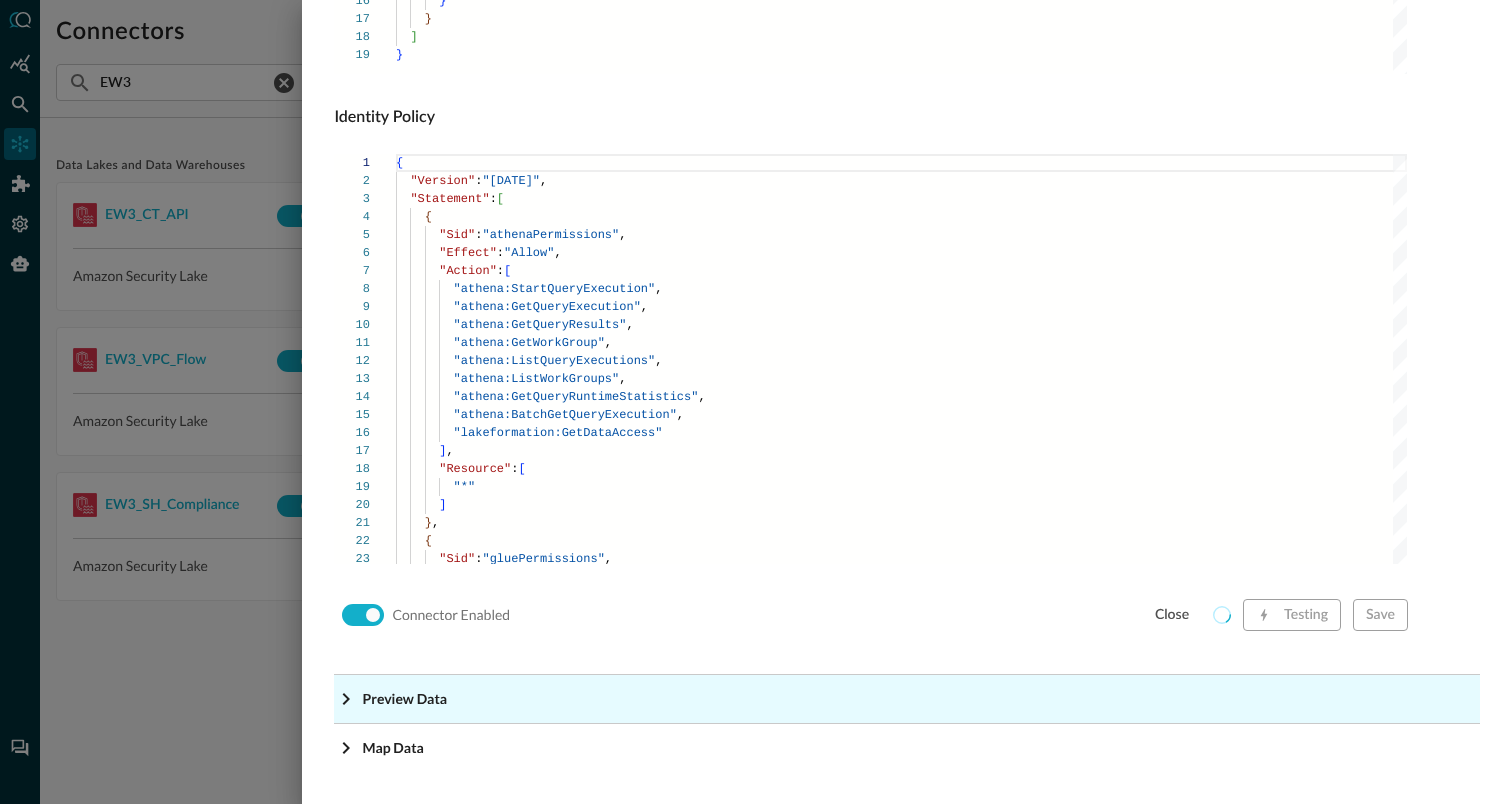 click on "Preview Data" at bounding box center [913, -1118] 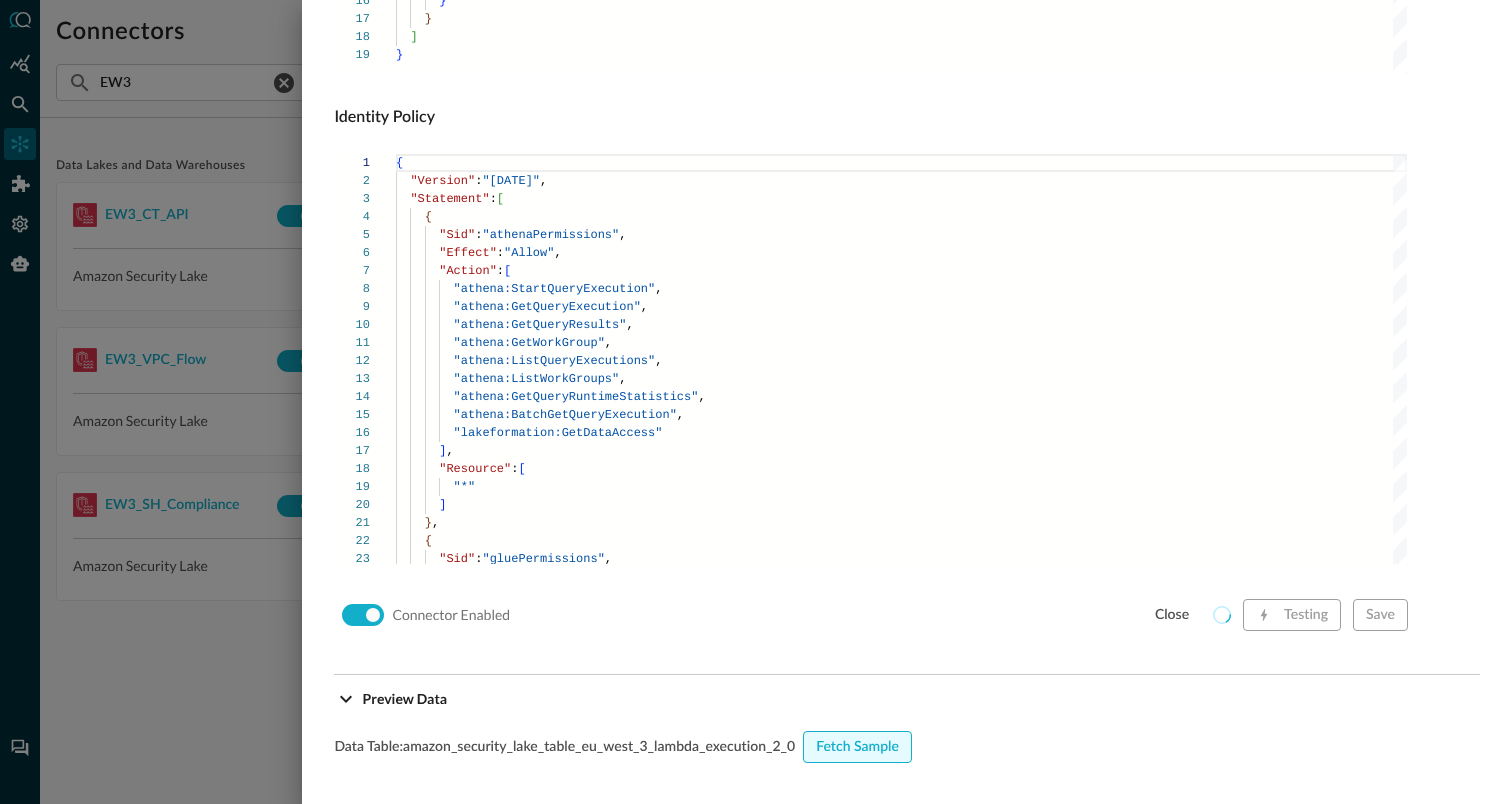 click on "Fetch Sample" at bounding box center (857, 747) 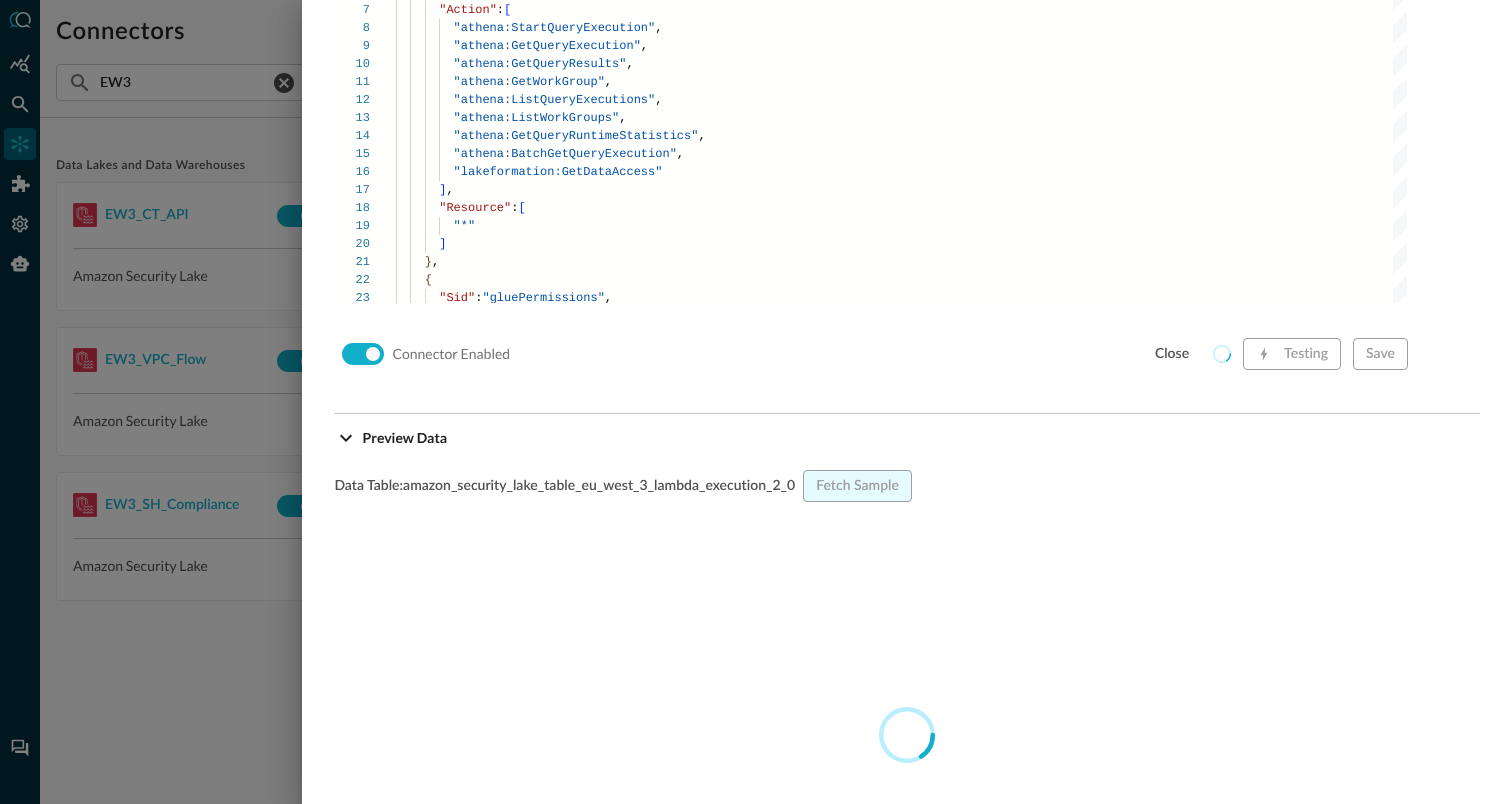 scroll, scrollTop: 1651, scrollLeft: 0, axis: vertical 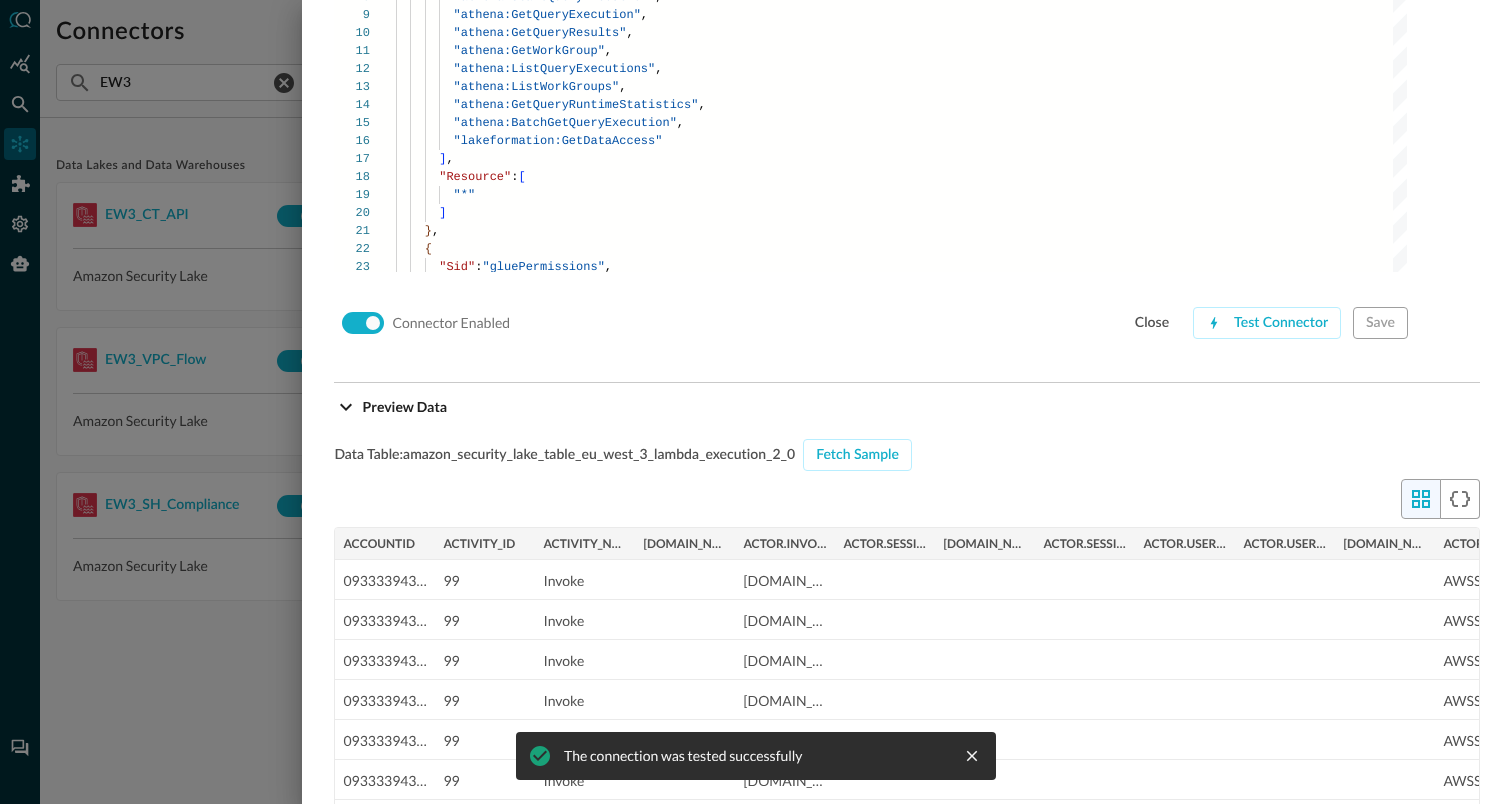 click at bounding box center (756, 402) 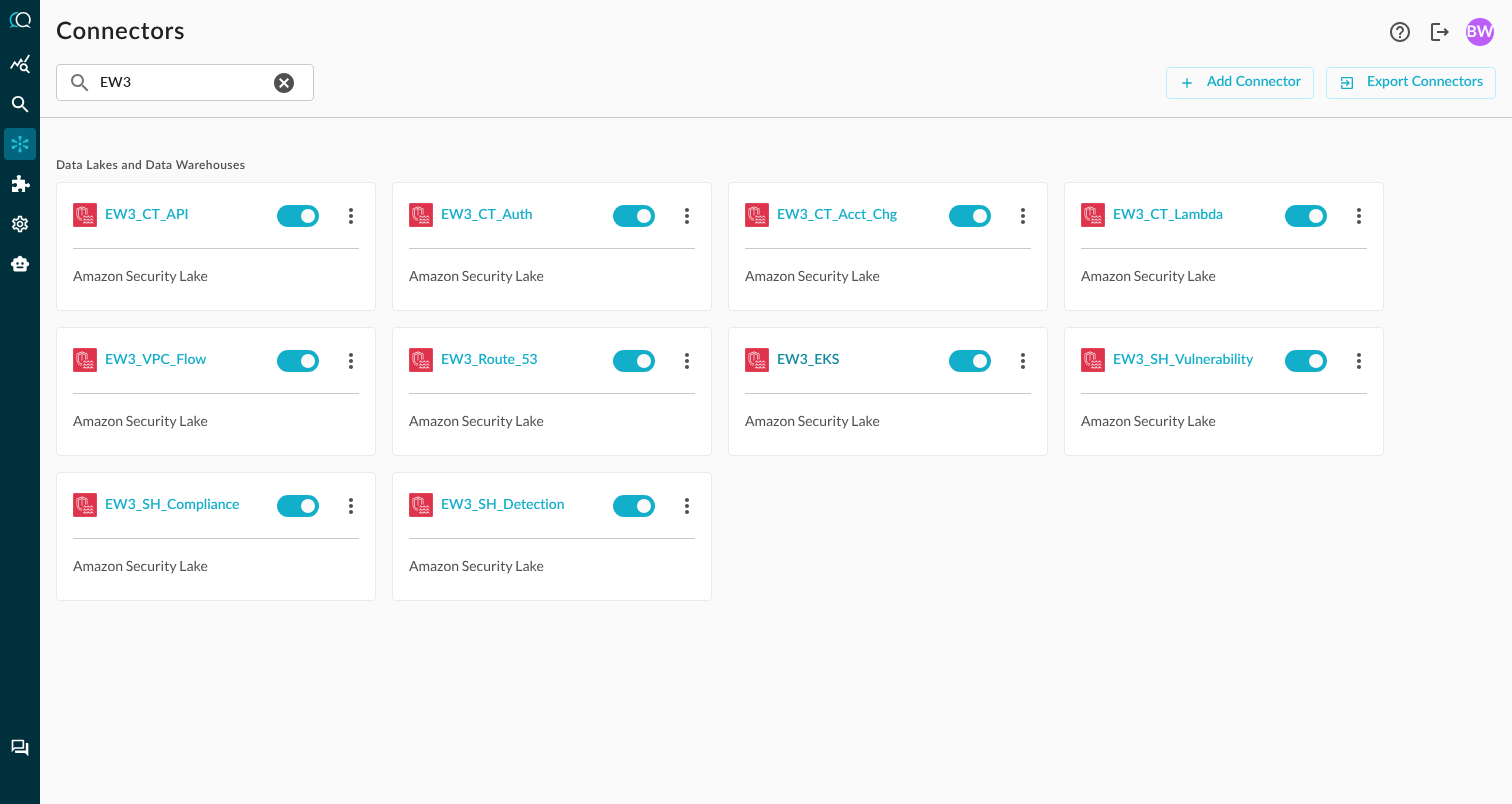click on "EW3_EKS" at bounding box center (808, 360) 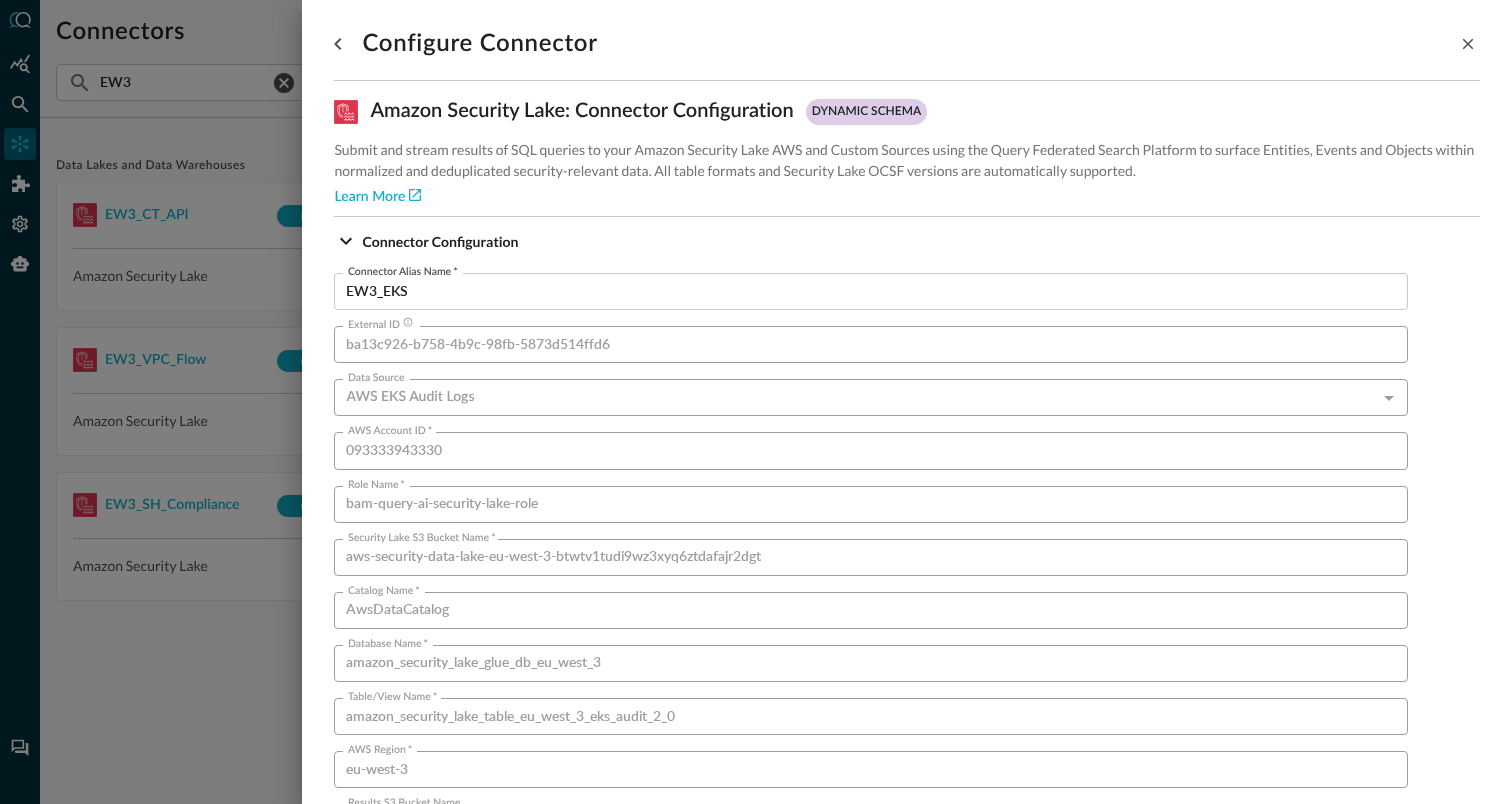 scroll, scrollTop: 1359, scrollLeft: 0, axis: vertical 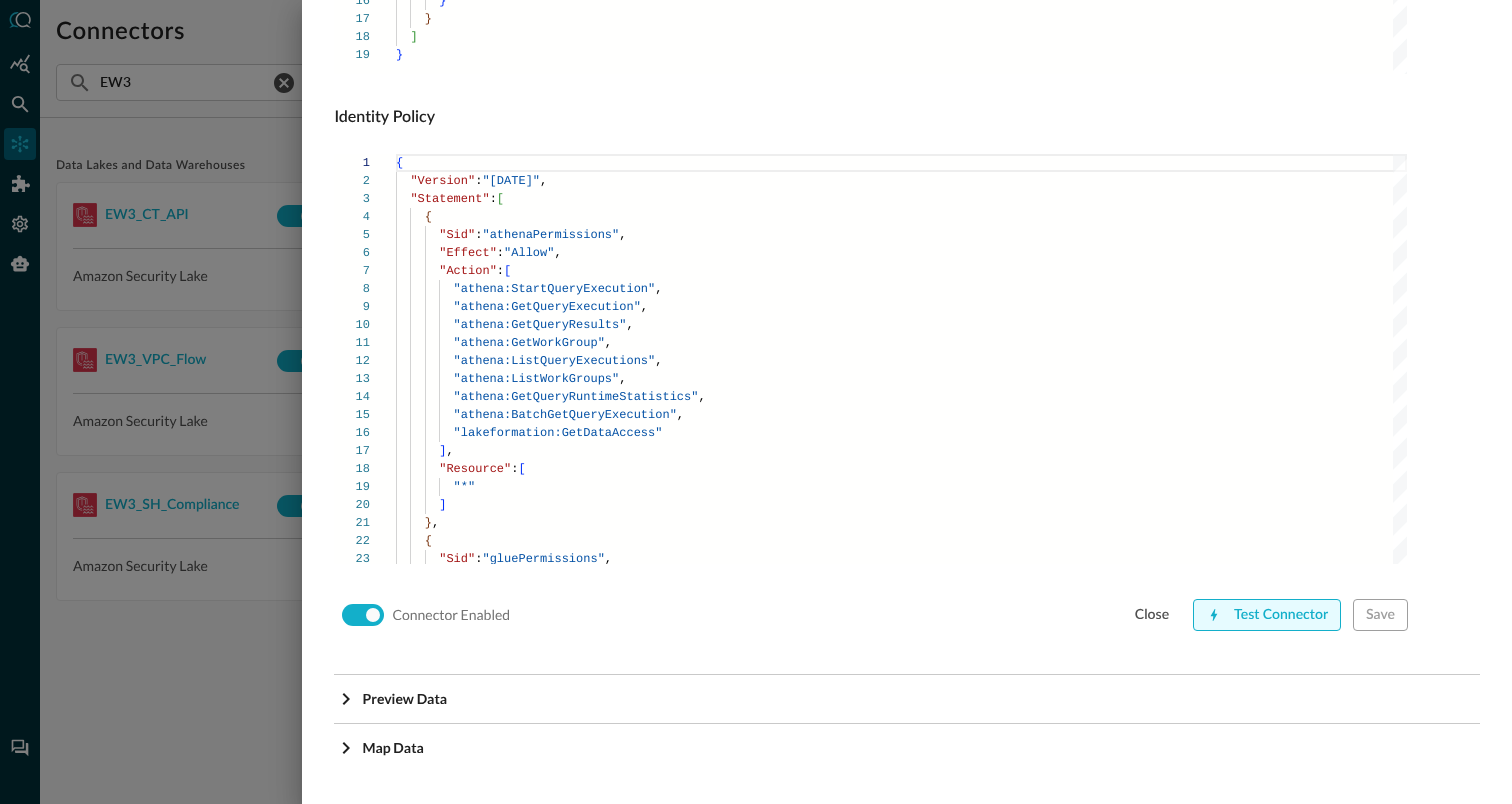 click on "Test Connector" at bounding box center [1267, 615] 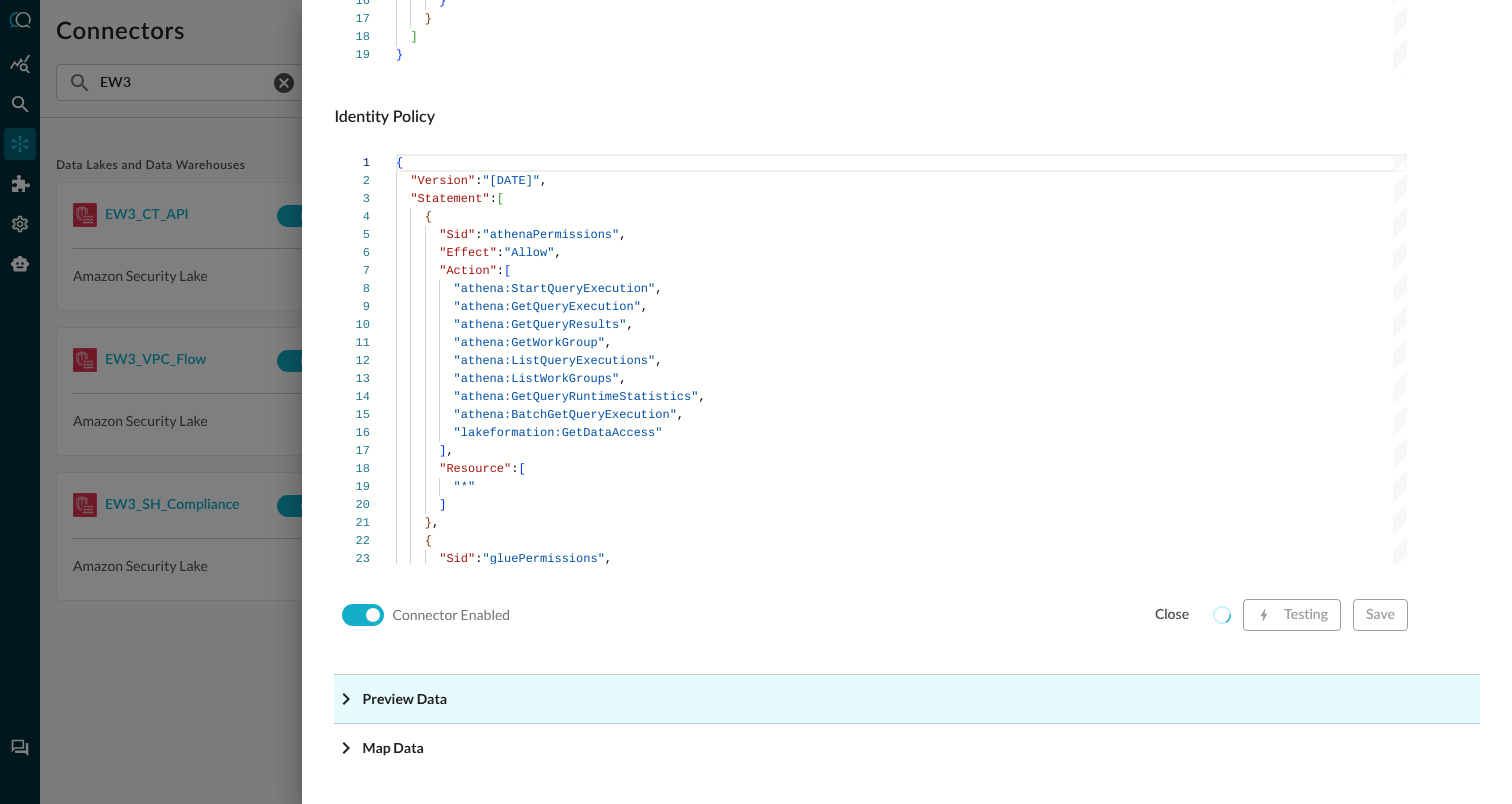 click on "Preview Data" at bounding box center [913, -1118] 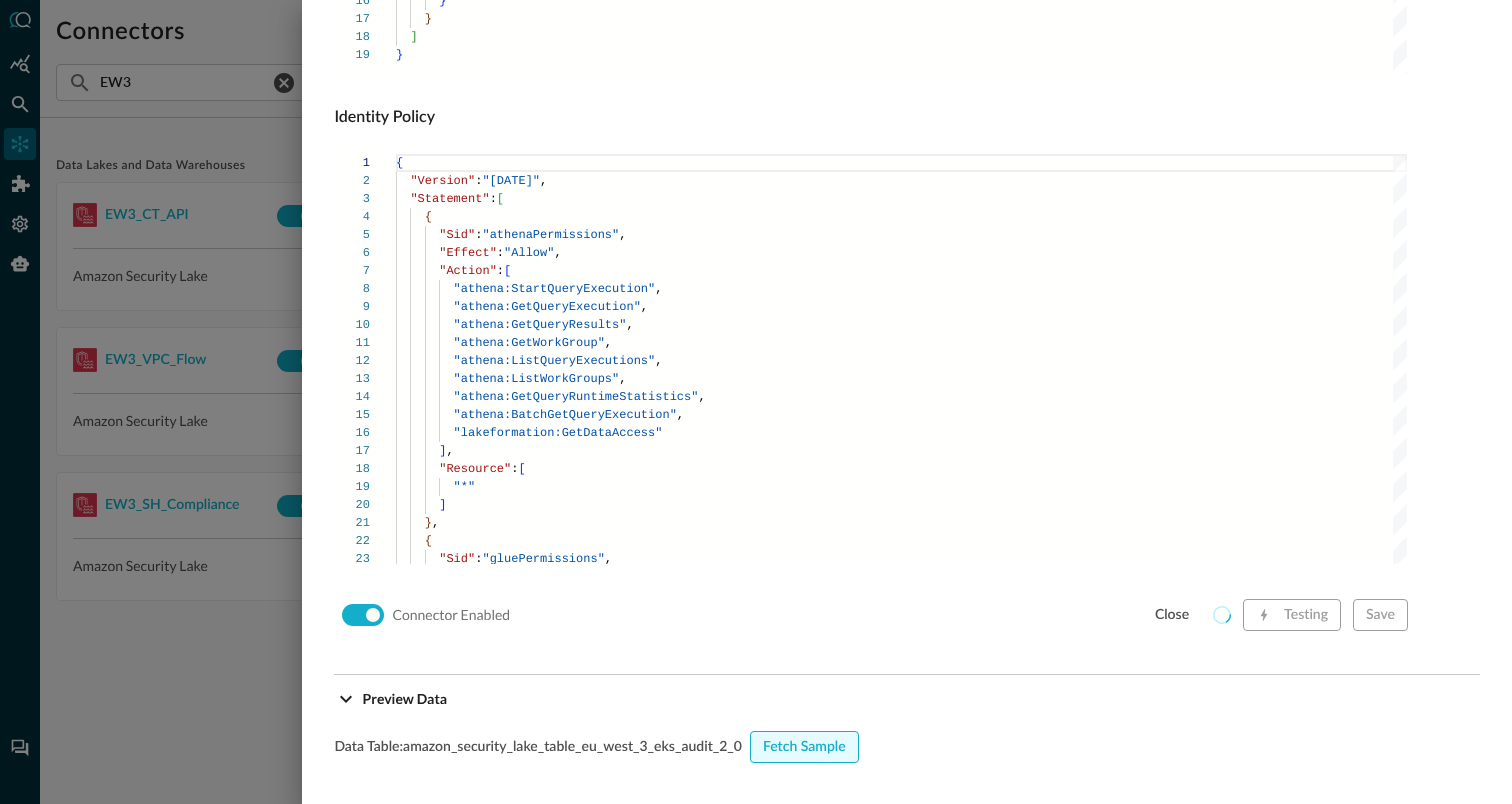 click on "Fetch Sample" at bounding box center (804, 747) 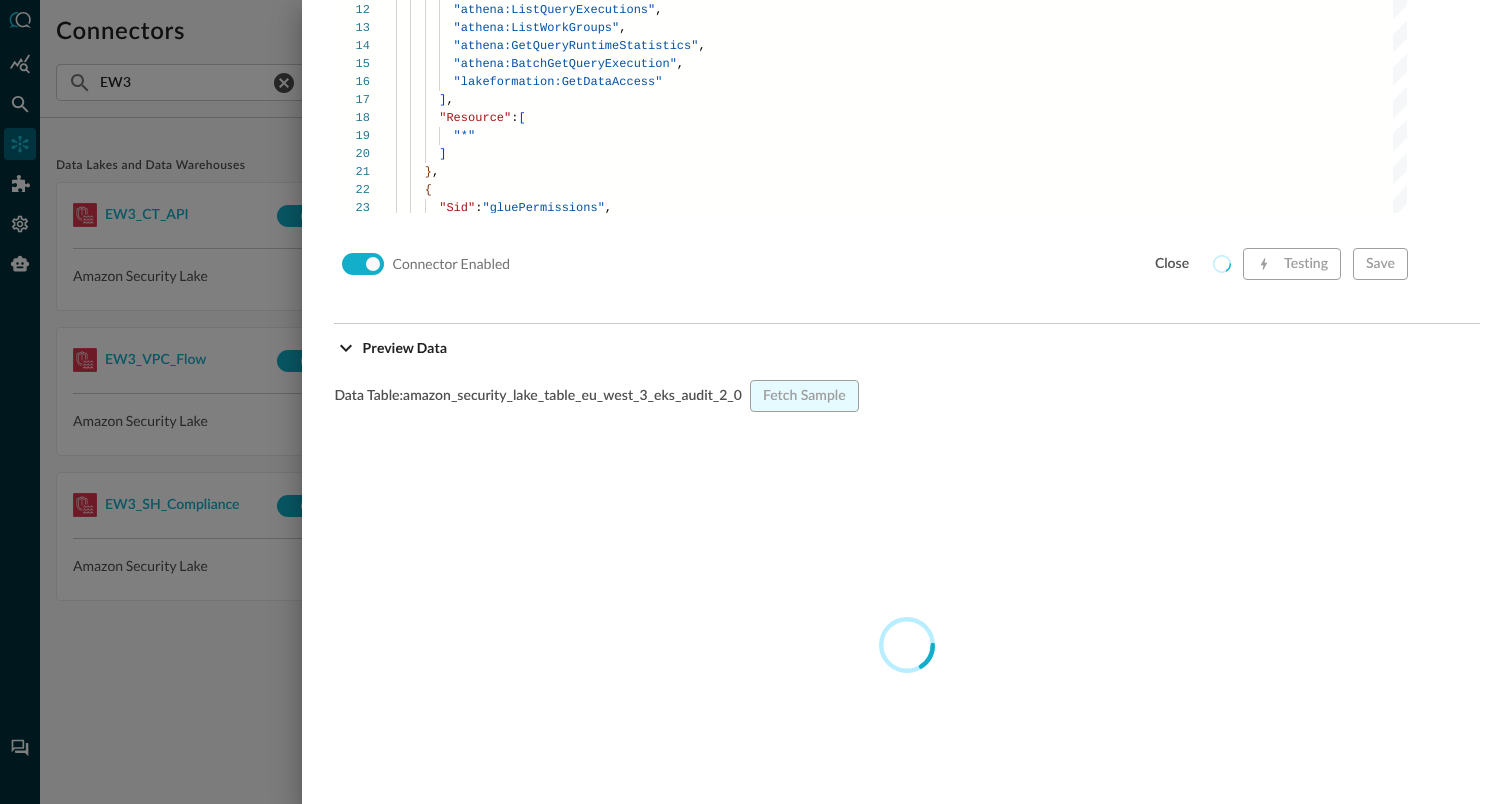 scroll, scrollTop: 1714, scrollLeft: 0, axis: vertical 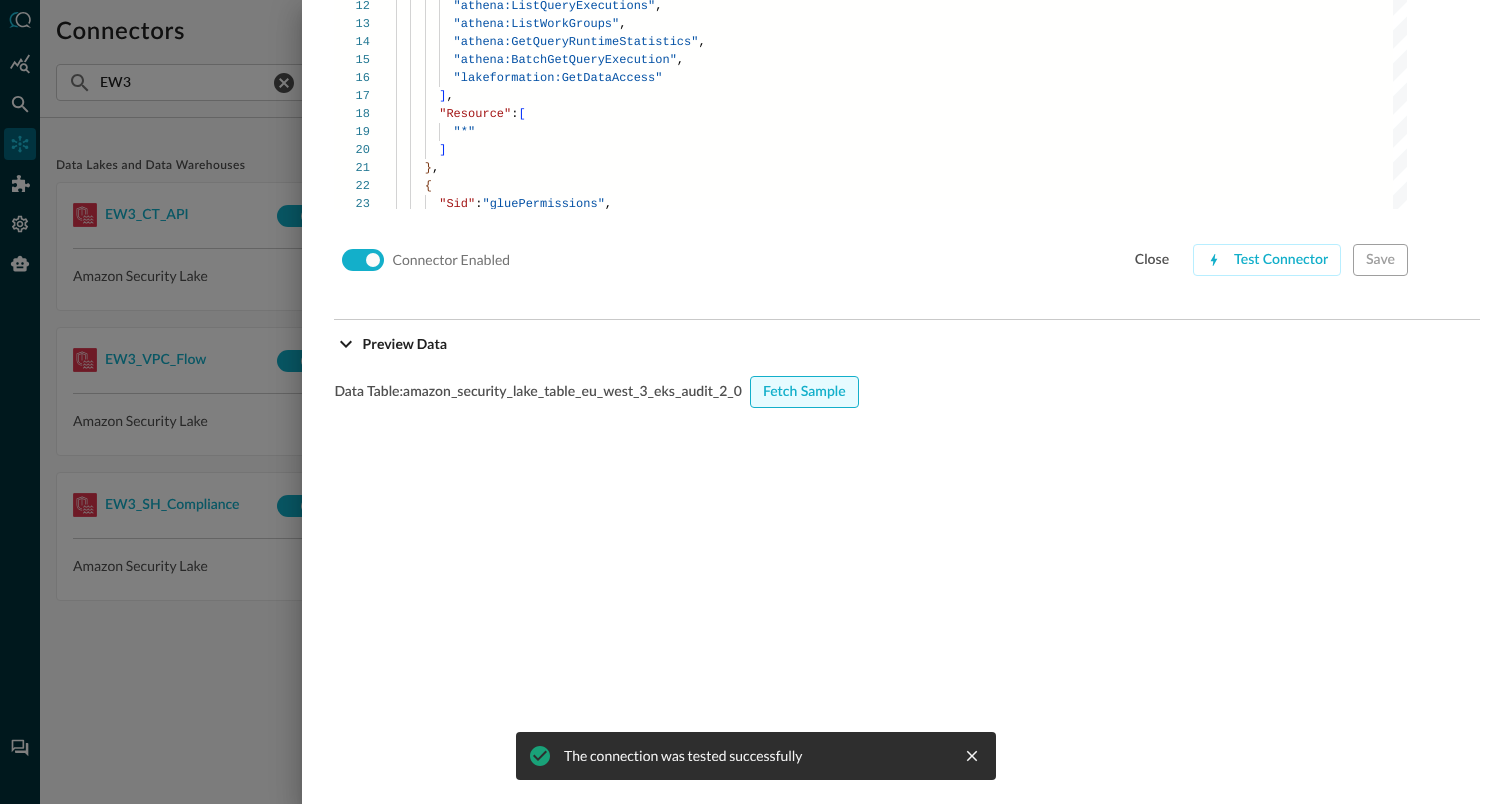 click on "Fetch Sample" at bounding box center (804, 392) 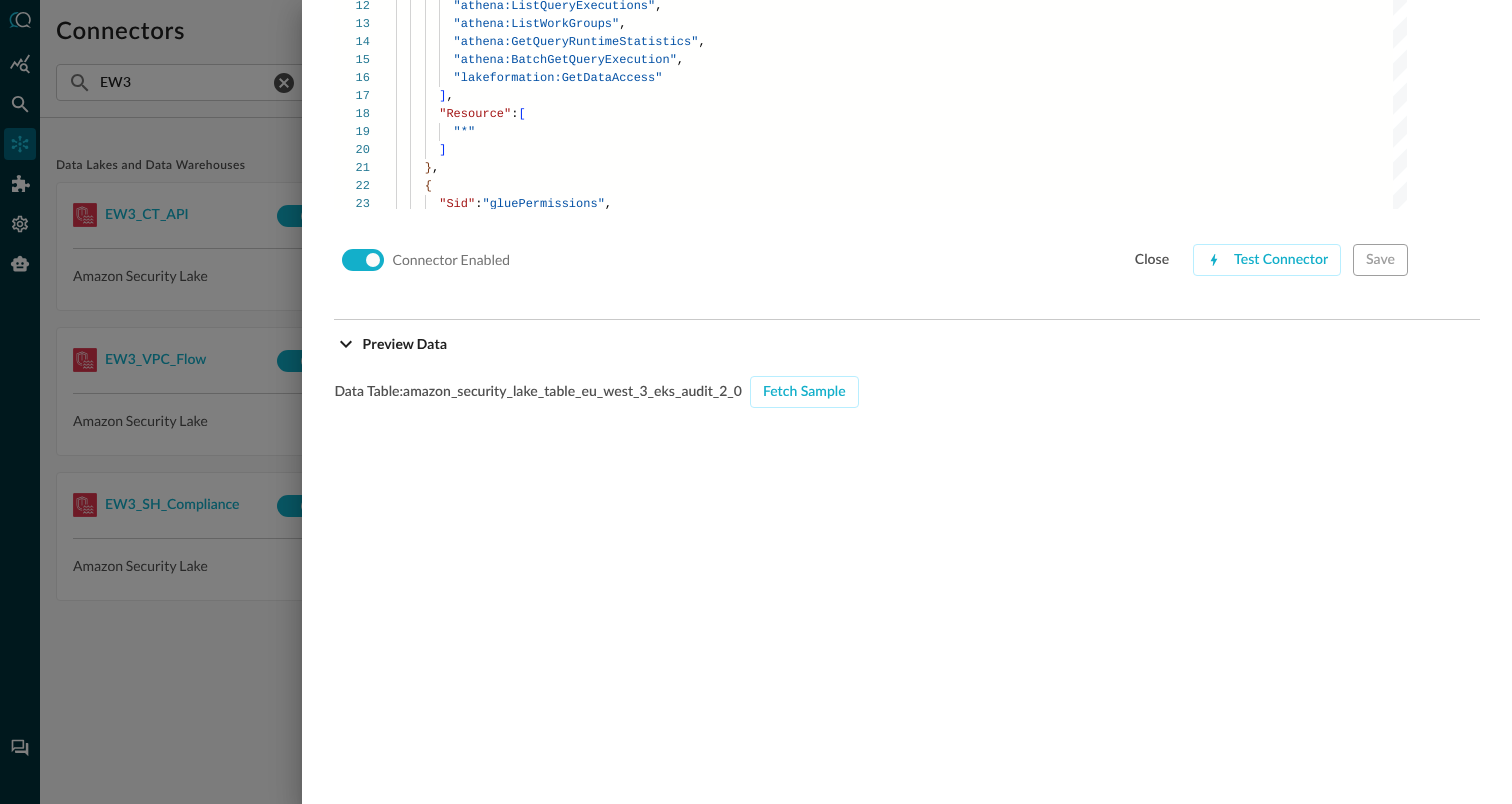 click at bounding box center [756, 402] 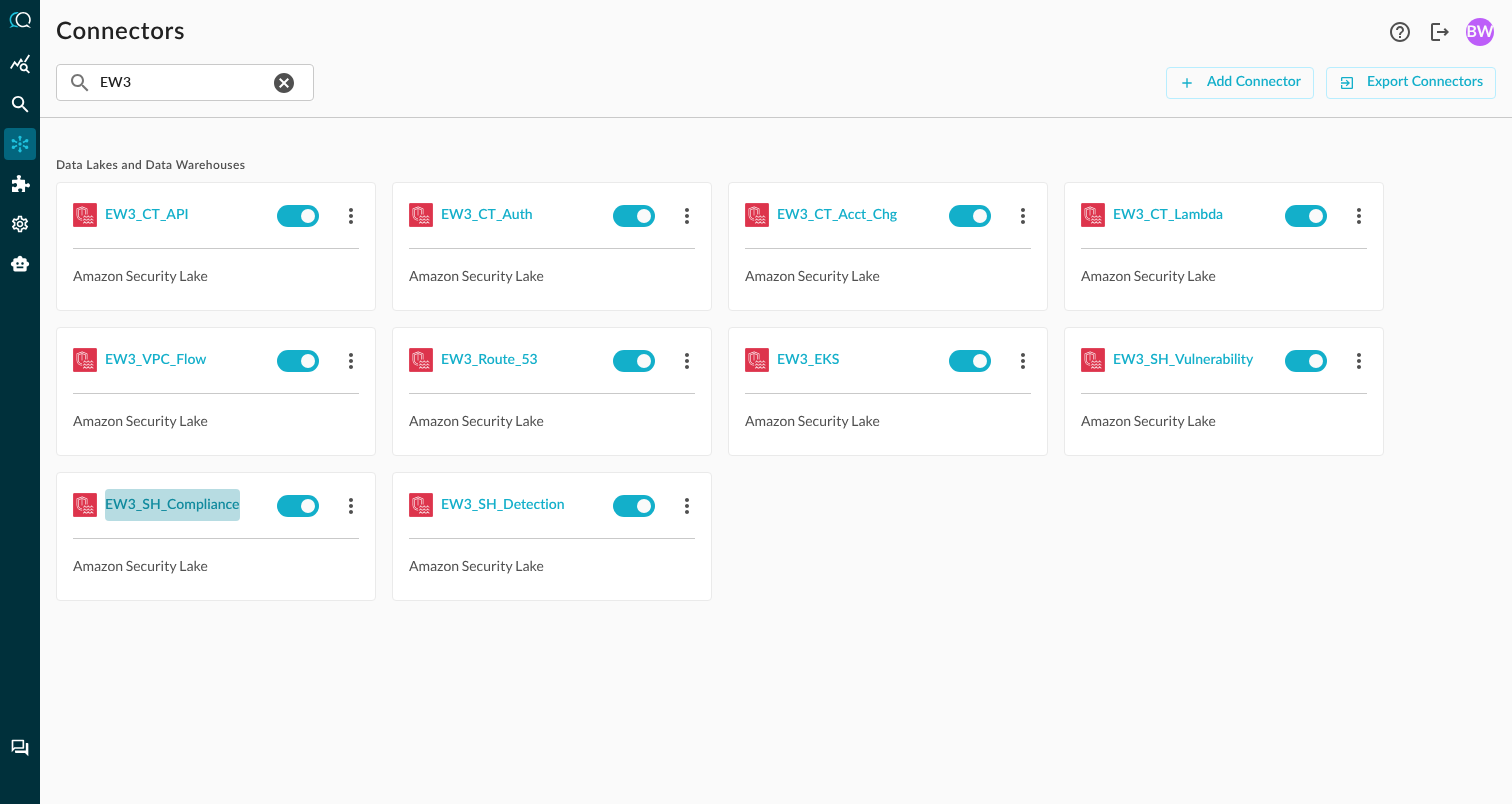 click on "EW3_SH_Compliance" at bounding box center [172, 505] 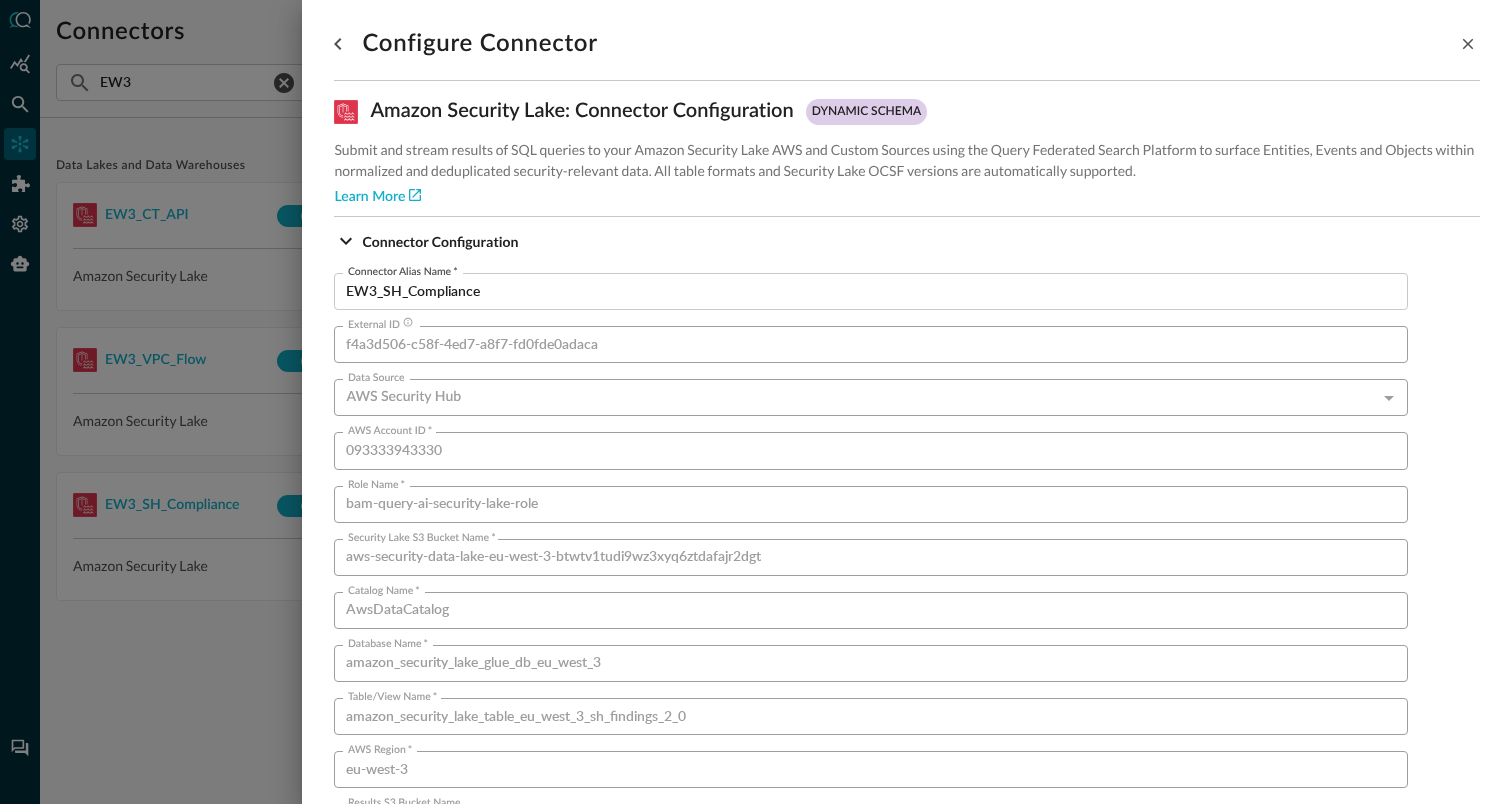 scroll, scrollTop: 1359, scrollLeft: 0, axis: vertical 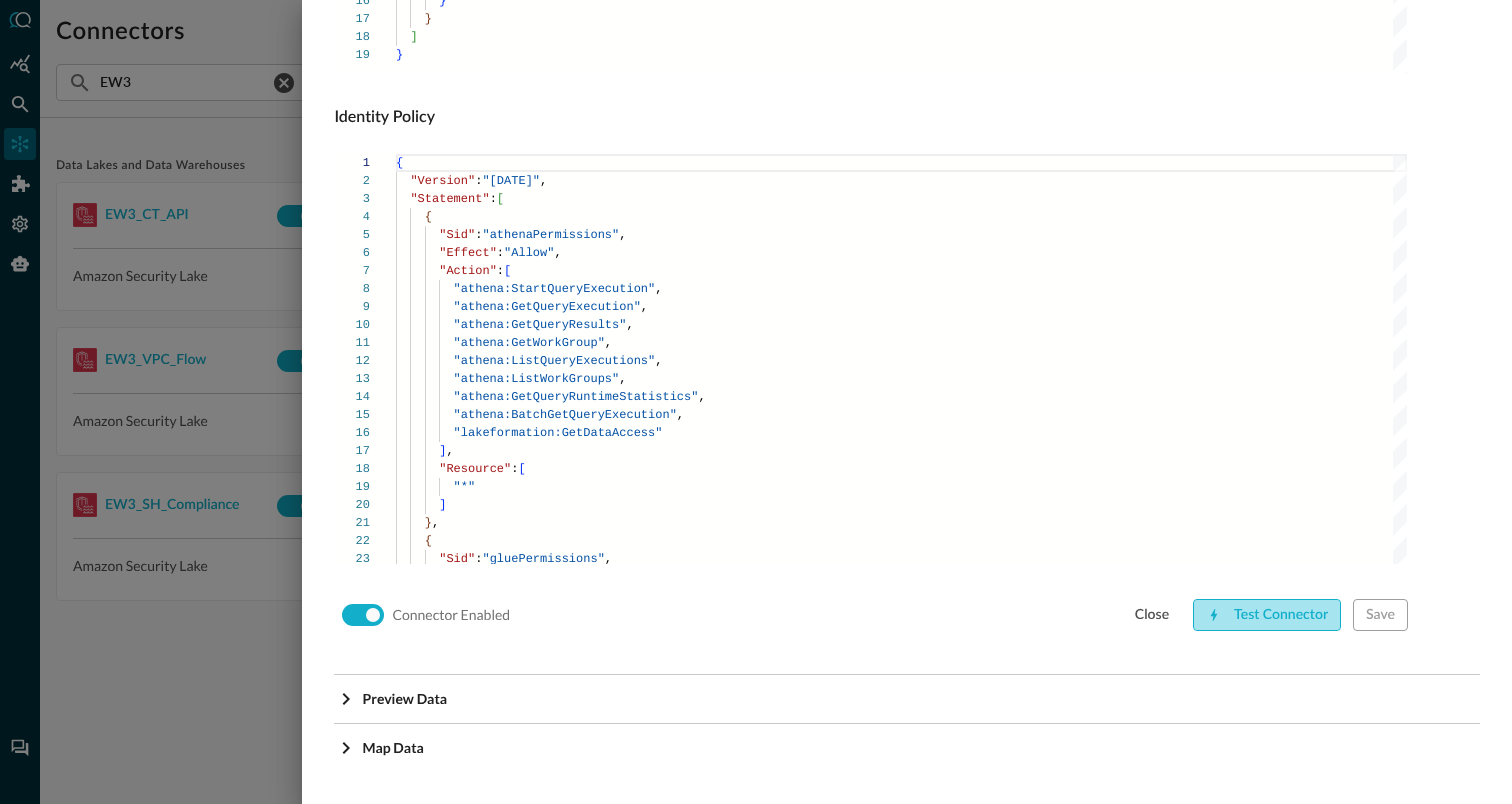 click on "Test Connector" at bounding box center (1267, 615) 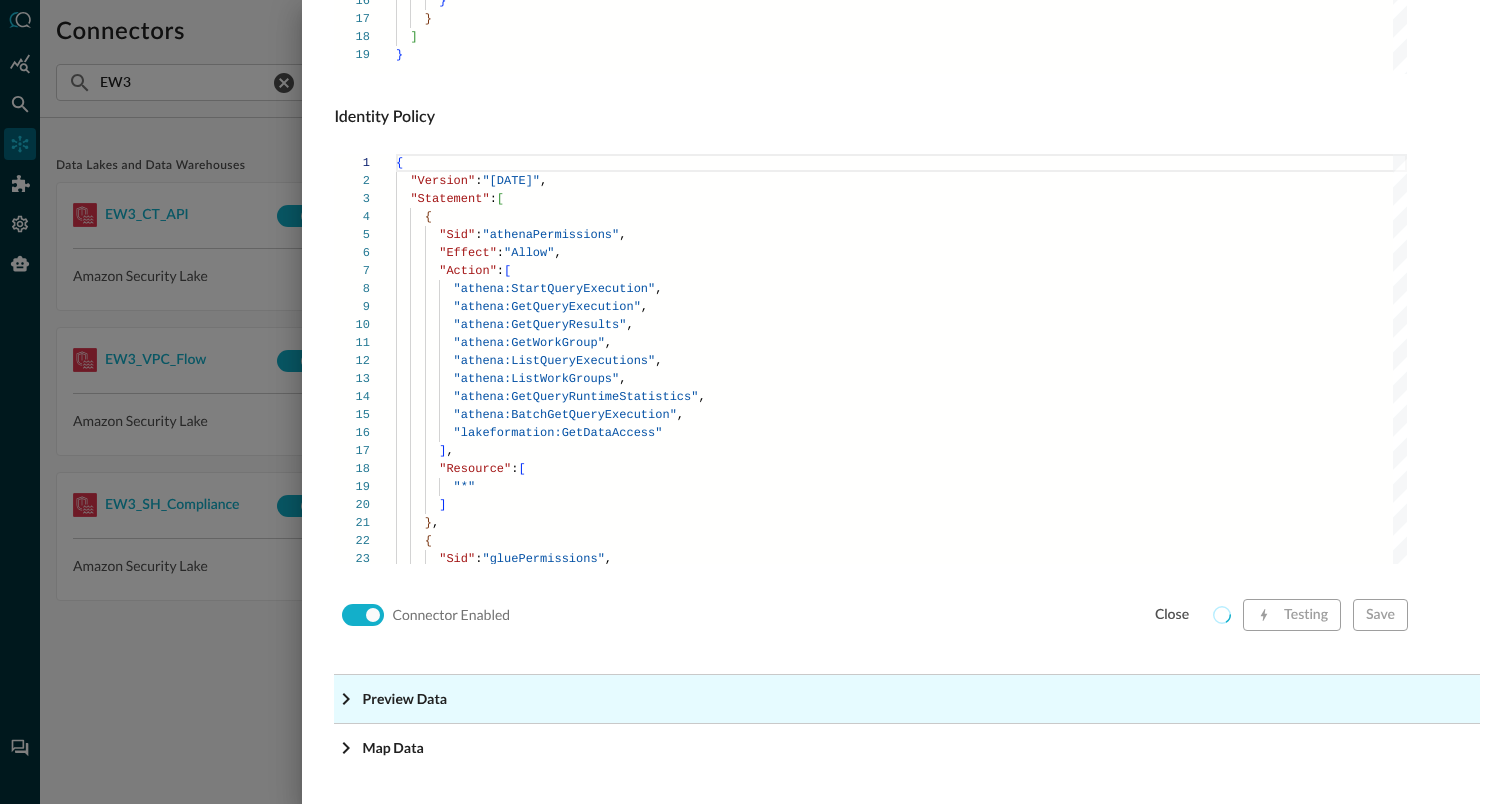 click on "Preview Data" at bounding box center [907, -1118] 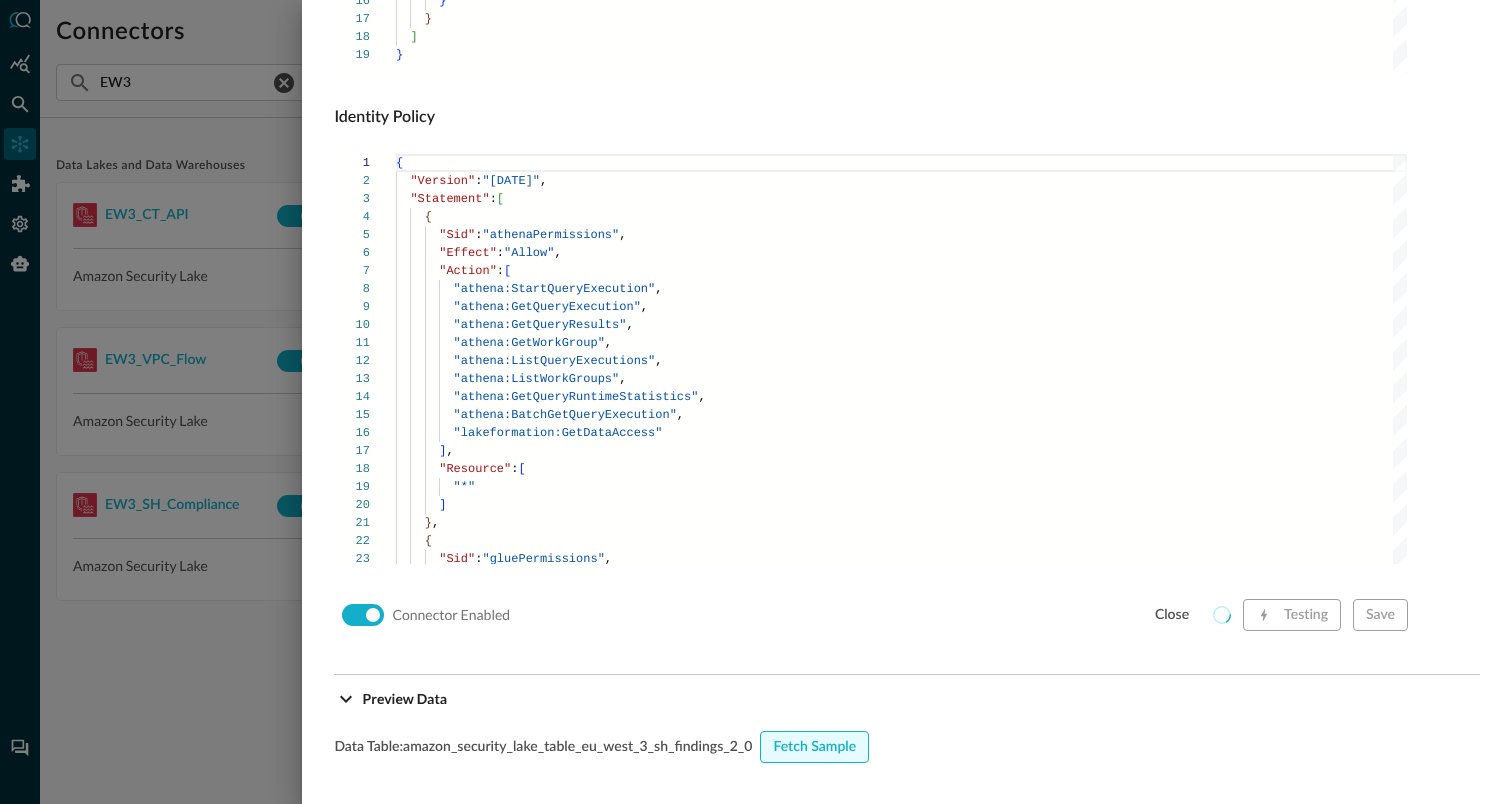 click on "Fetch Sample" at bounding box center (814, 747) 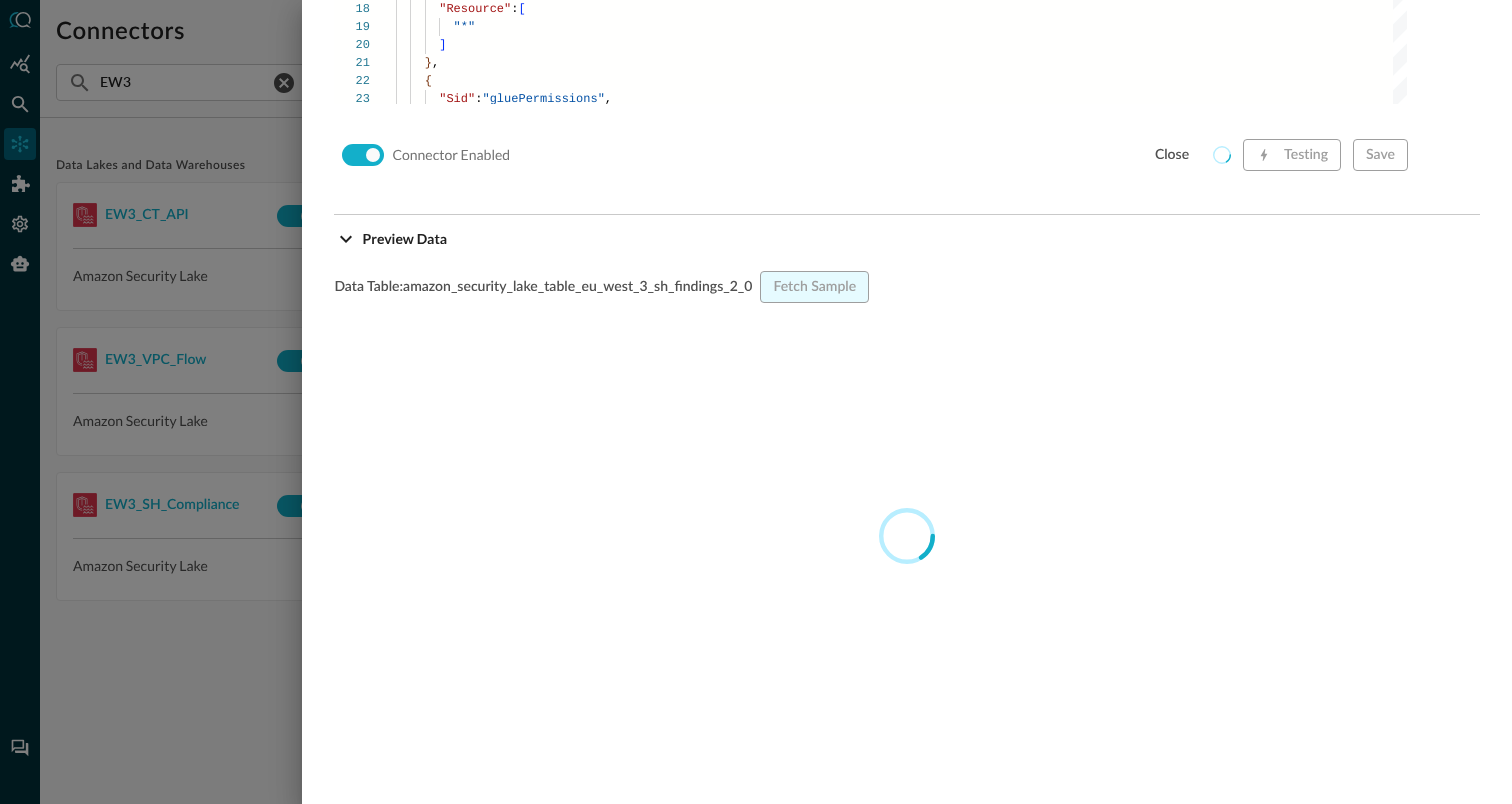 scroll, scrollTop: 1811, scrollLeft: 0, axis: vertical 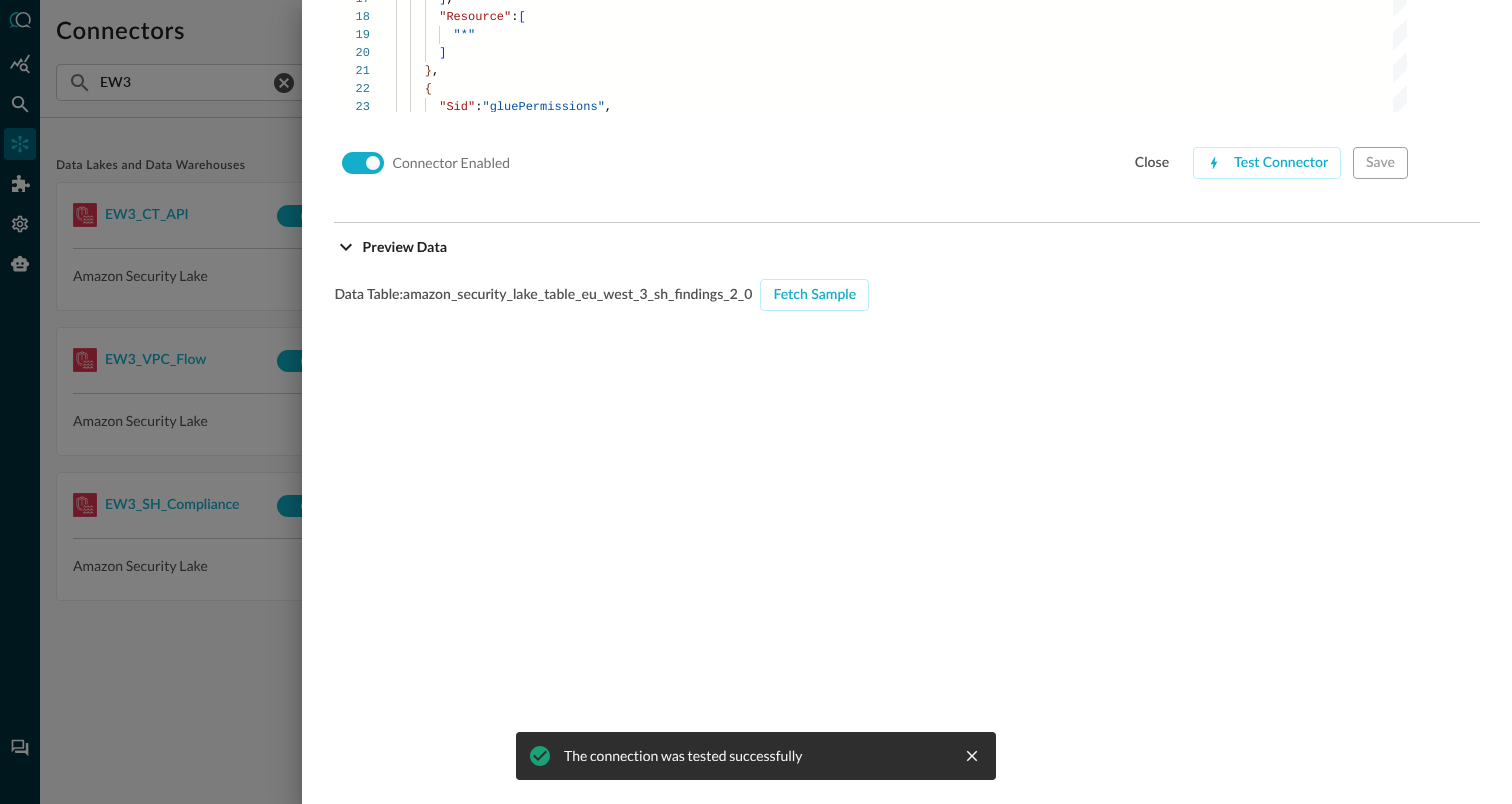 click at bounding box center [756, 402] 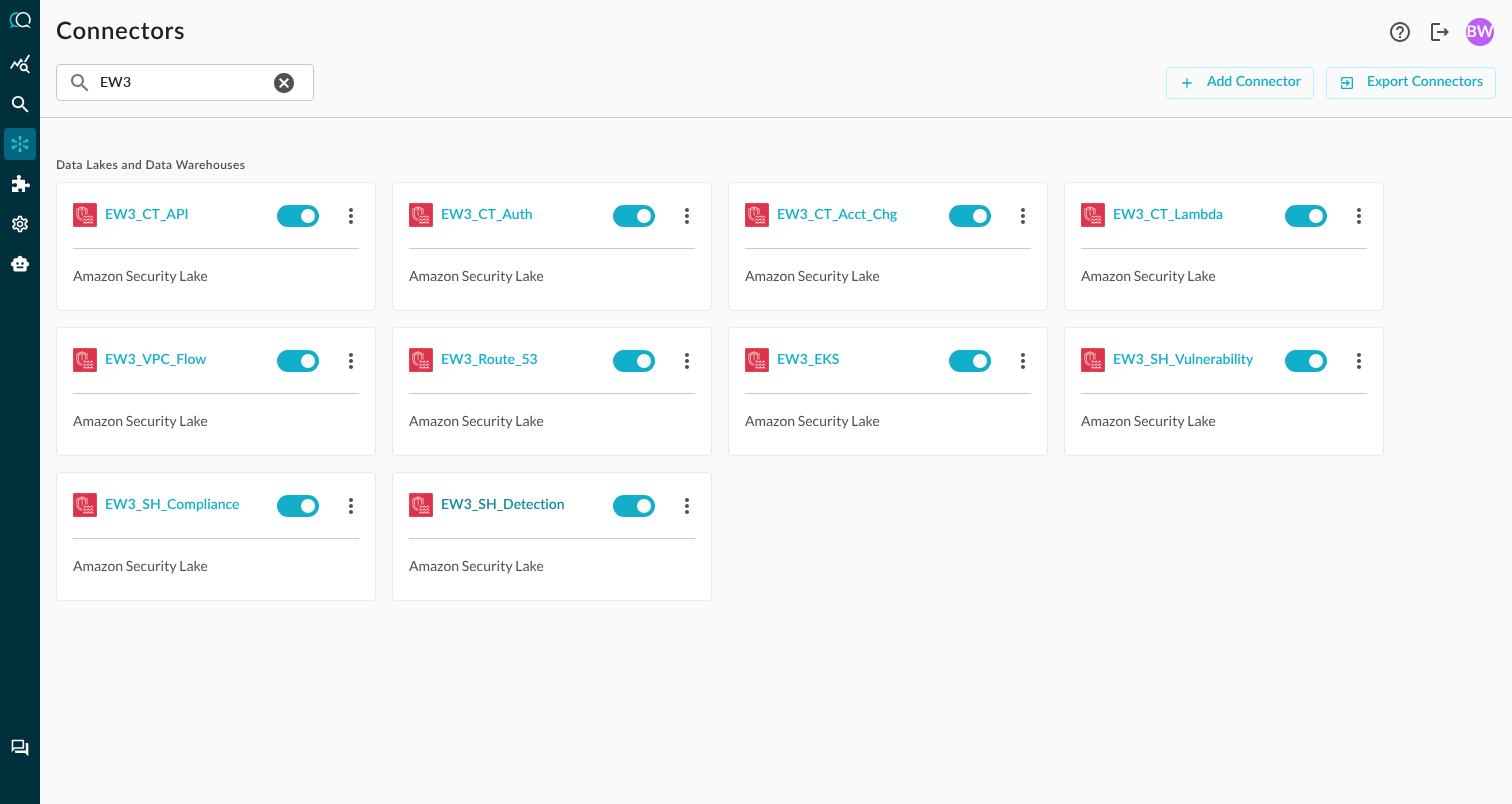 click on "EW3_SH_Detection" at bounding box center (503, 505) 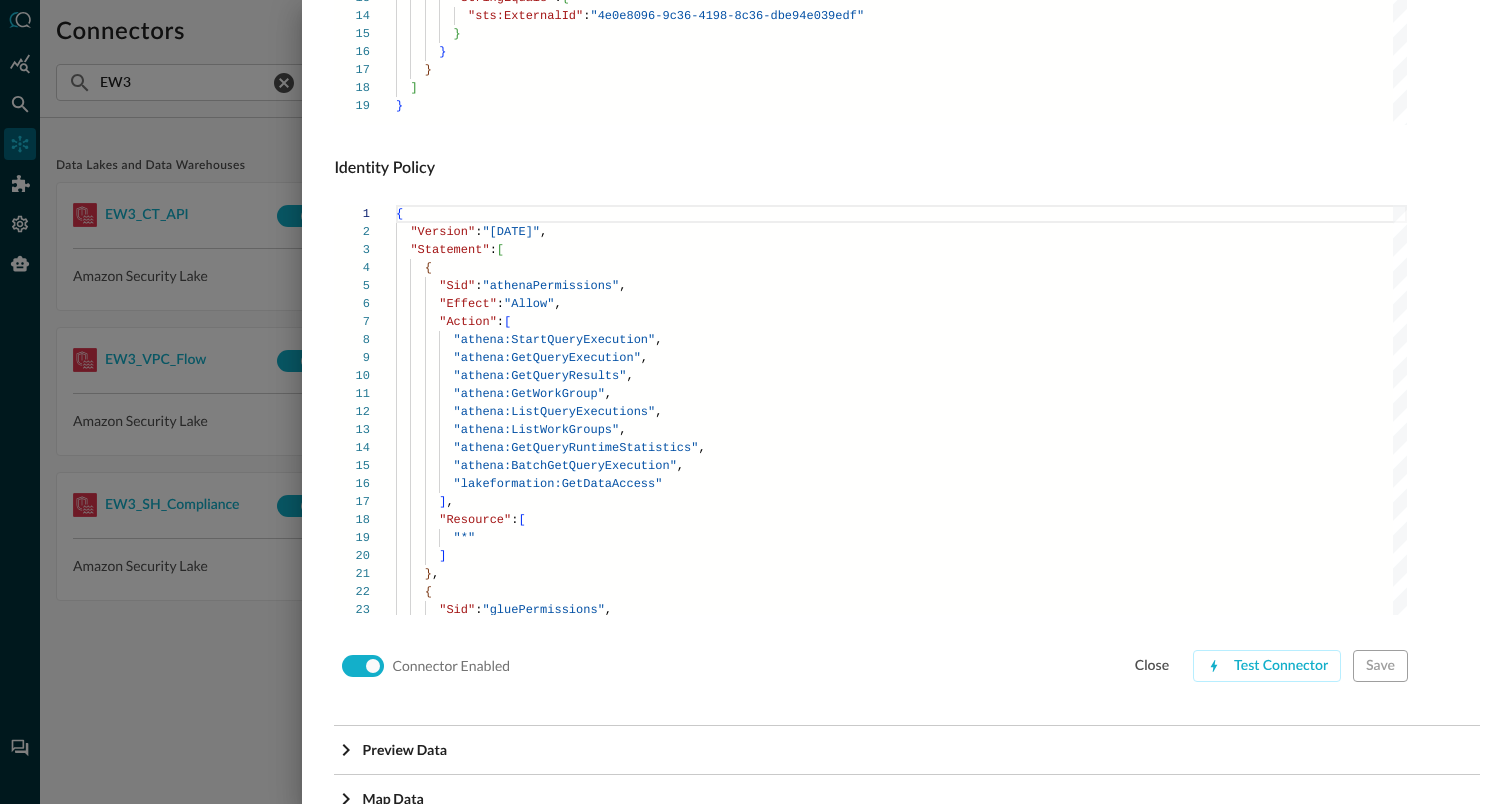 scroll, scrollTop: 1359, scrollLeft: 0, axis: vertical 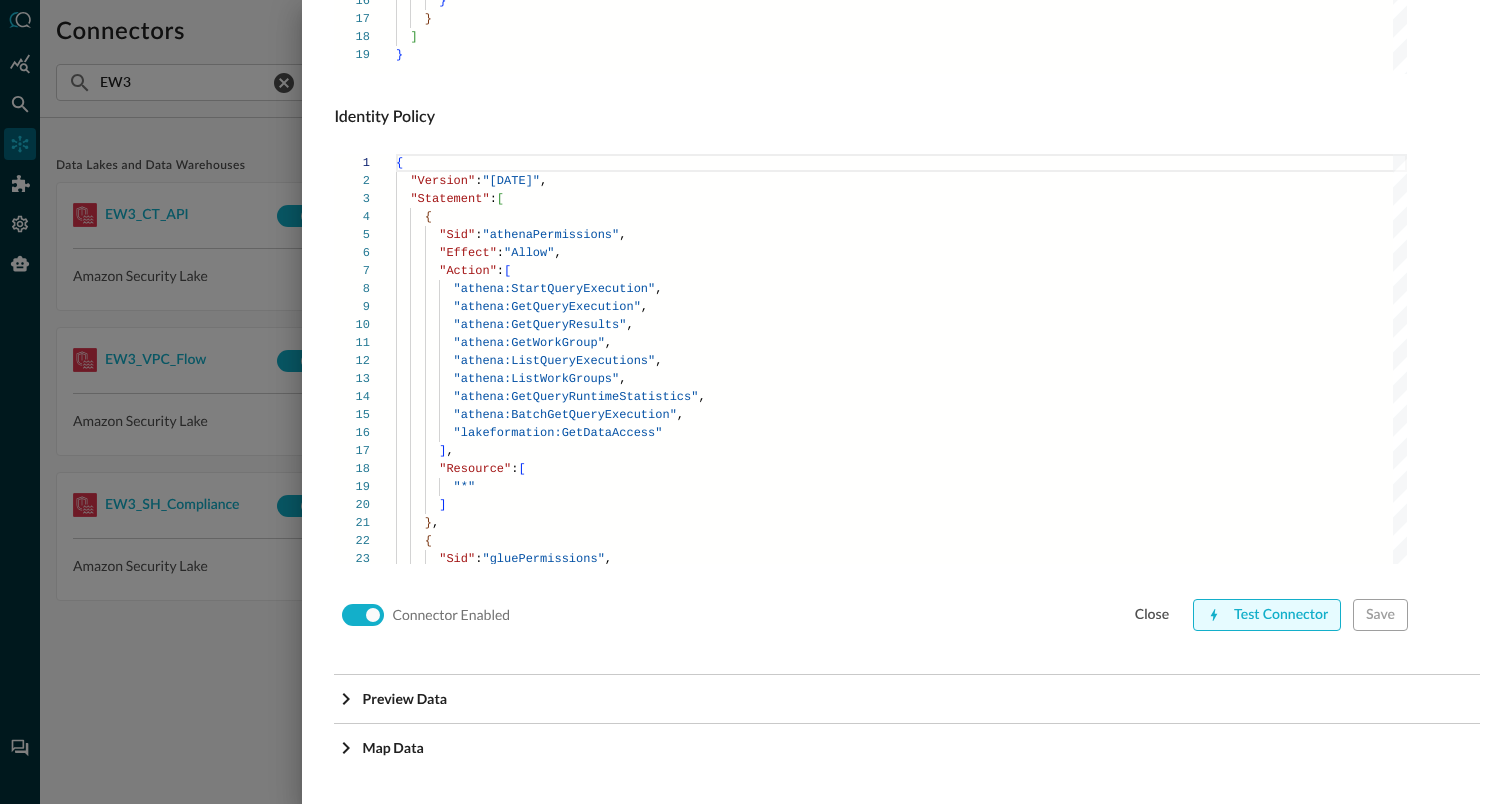 click on "Test Connector" at bounding box center [1267, 615] 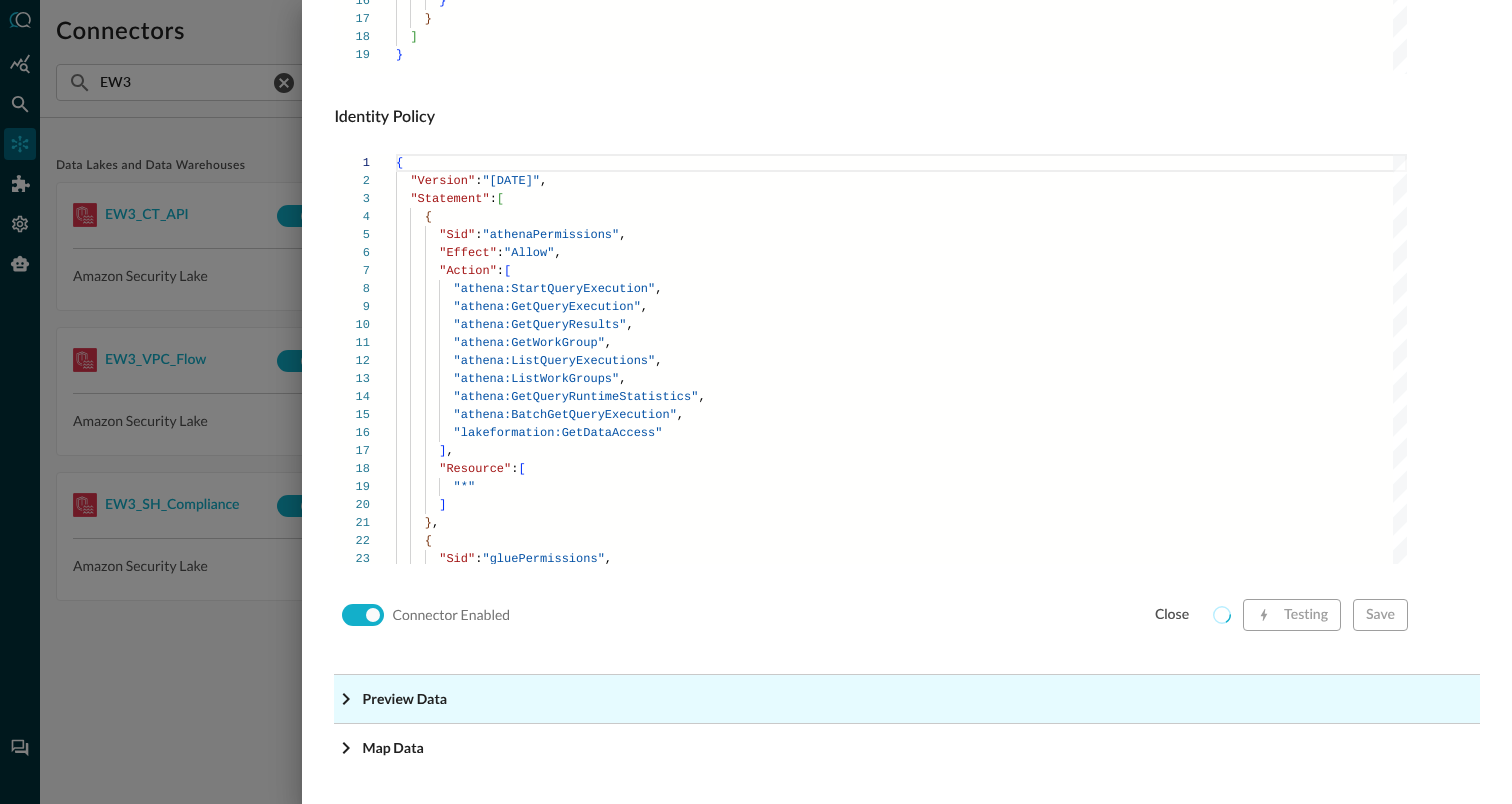 click on "Preview Data" at bounding box center (907, -1118) 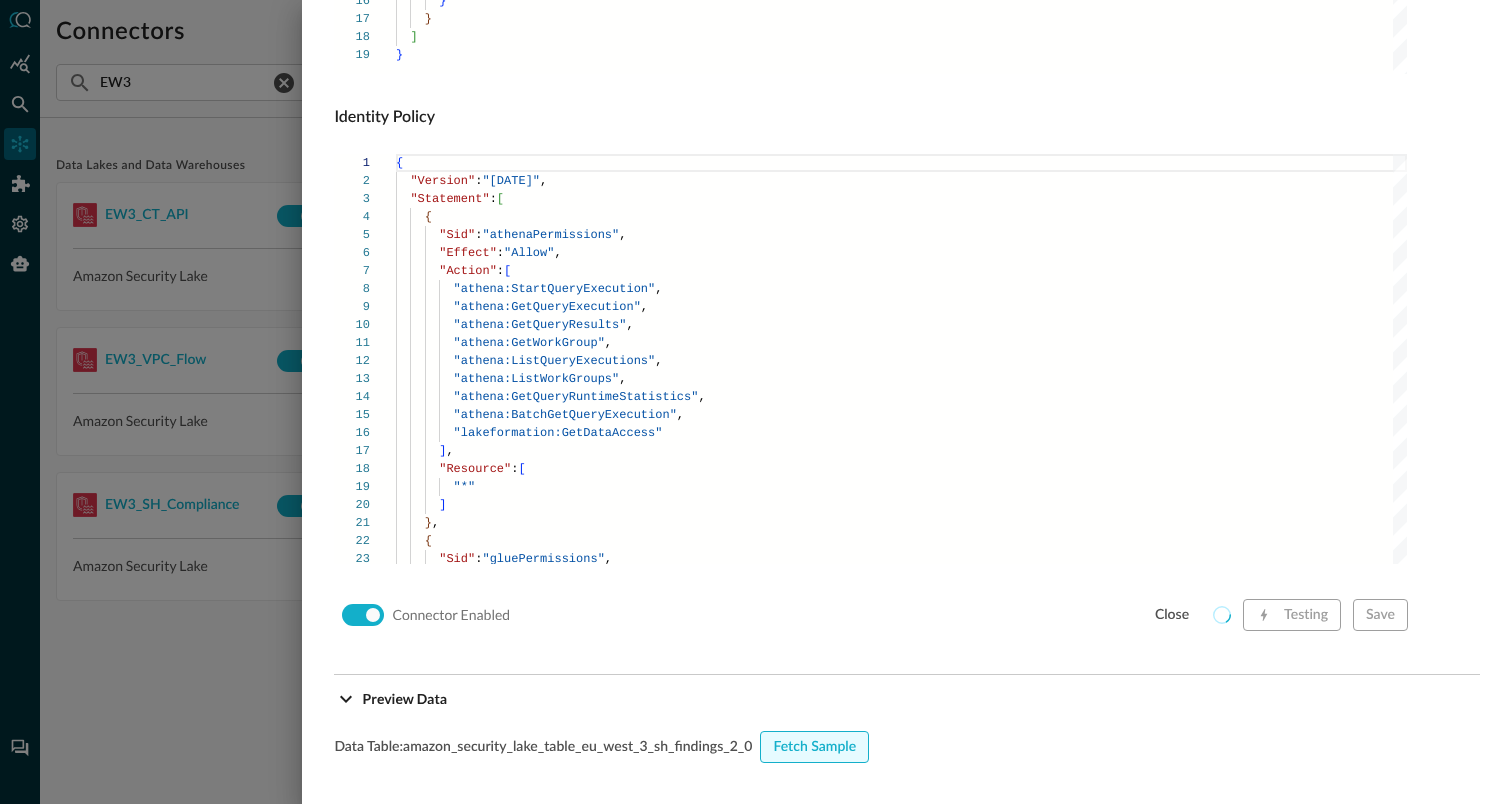 click on "Fetch Sample" at bounding box center (814, 747) 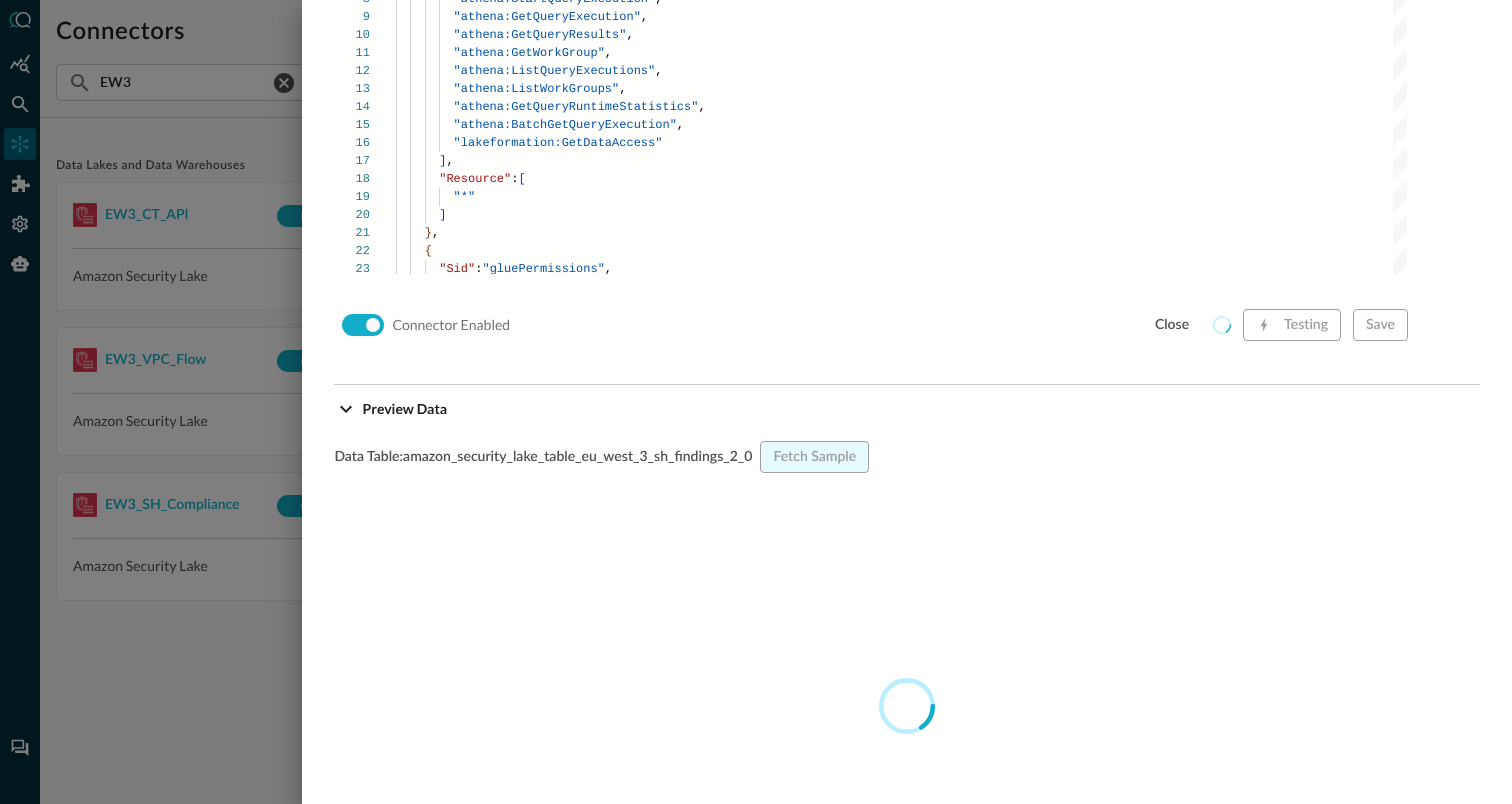 scroll, scrollTop: 1654, scrollLeft: 0, axis: vertical 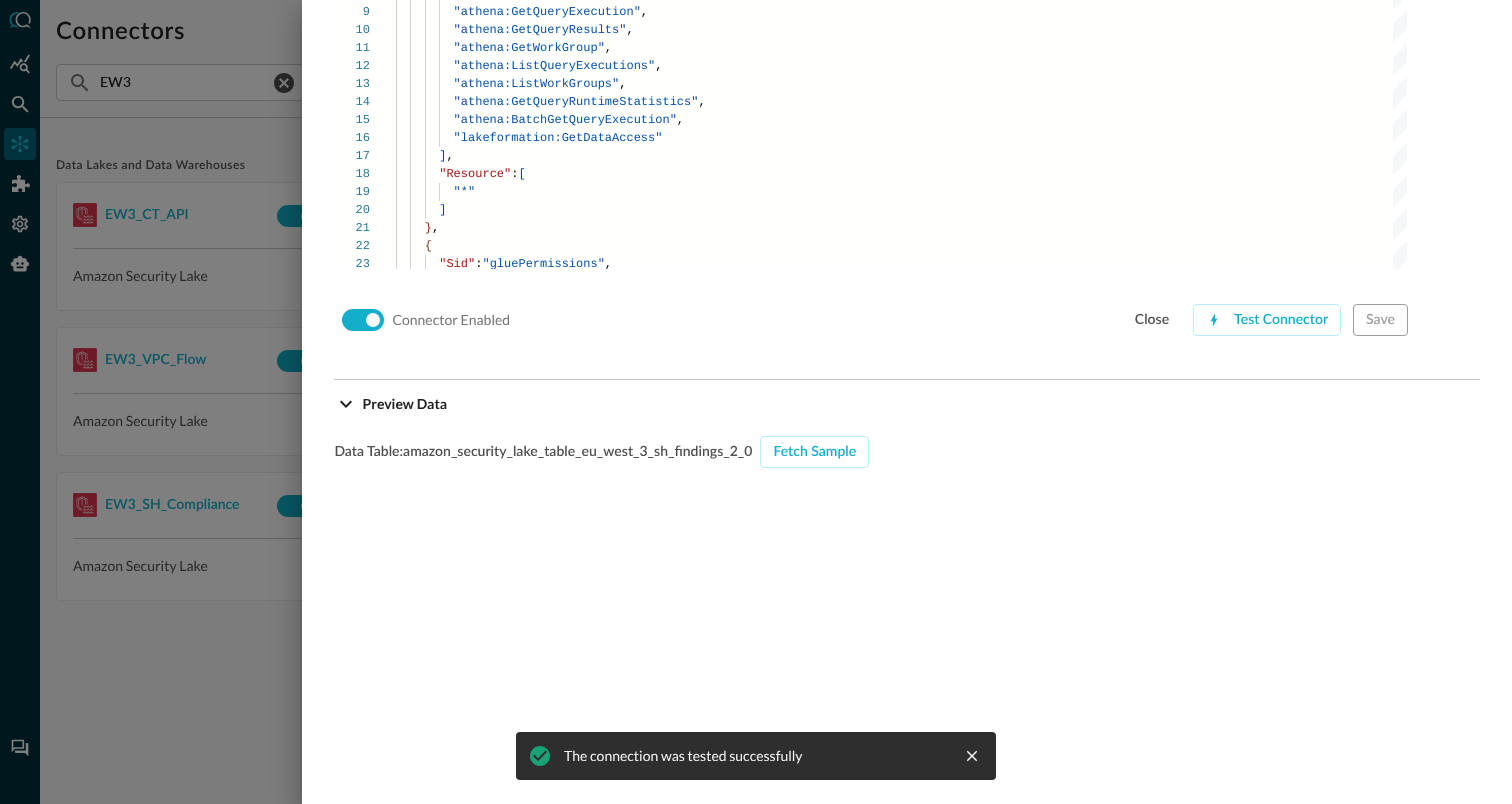click at bounding box center (756, 402) 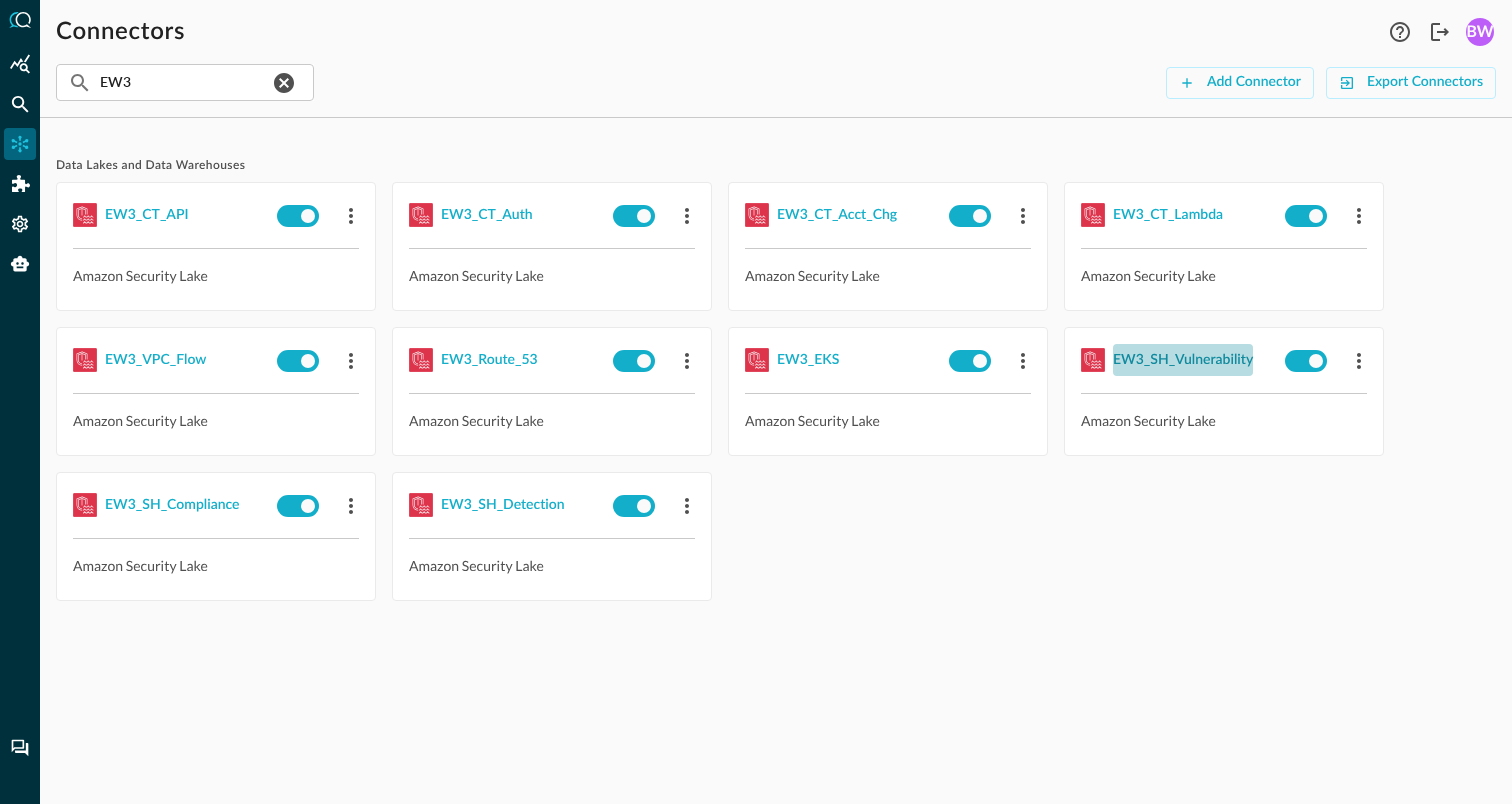 click on "EW3_SH_Vulnerability" at bounding box center [1183, 360] 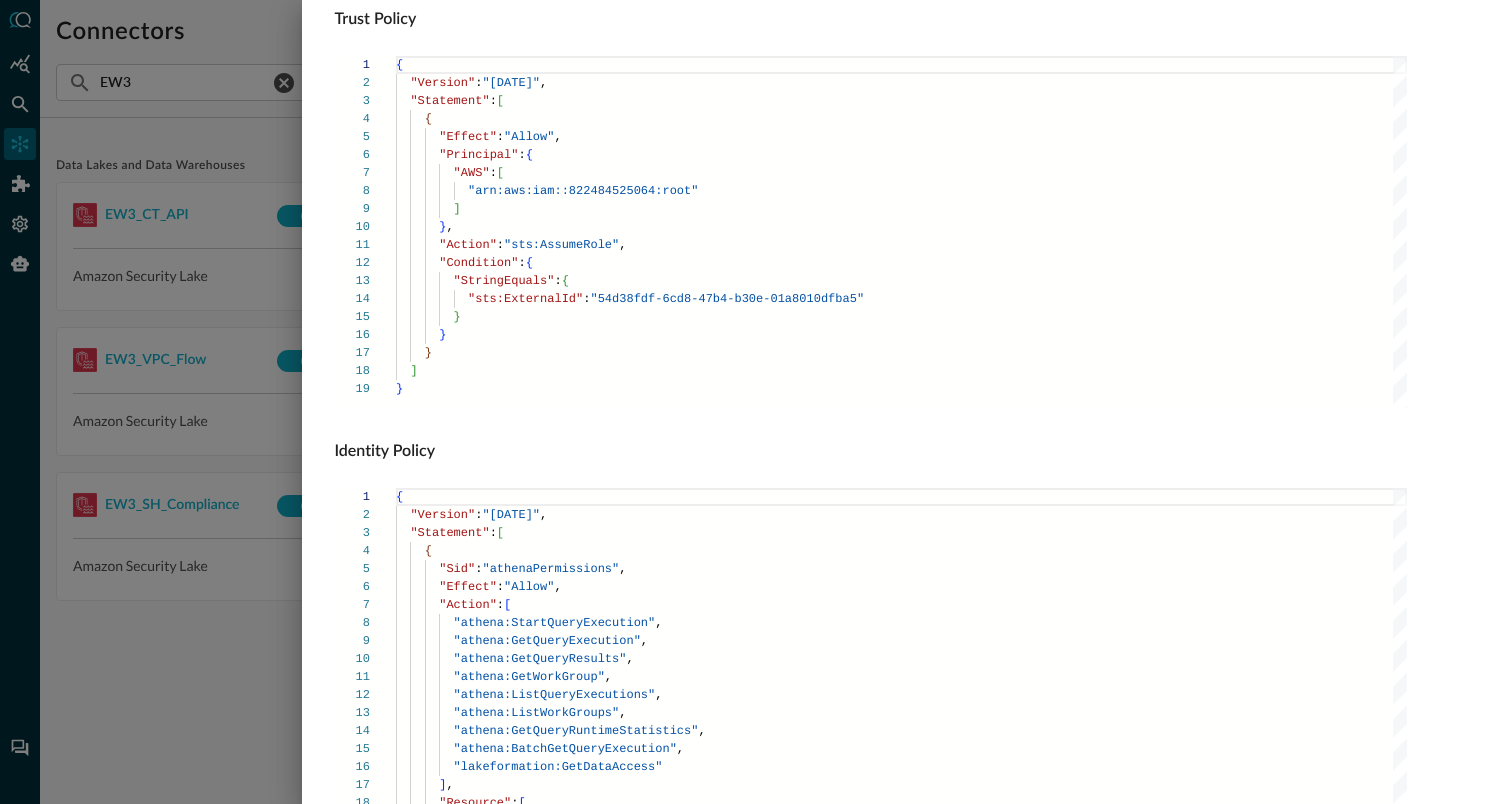 scroll, scrollTop: 1359, scrollLeft: 0, axis: vertical 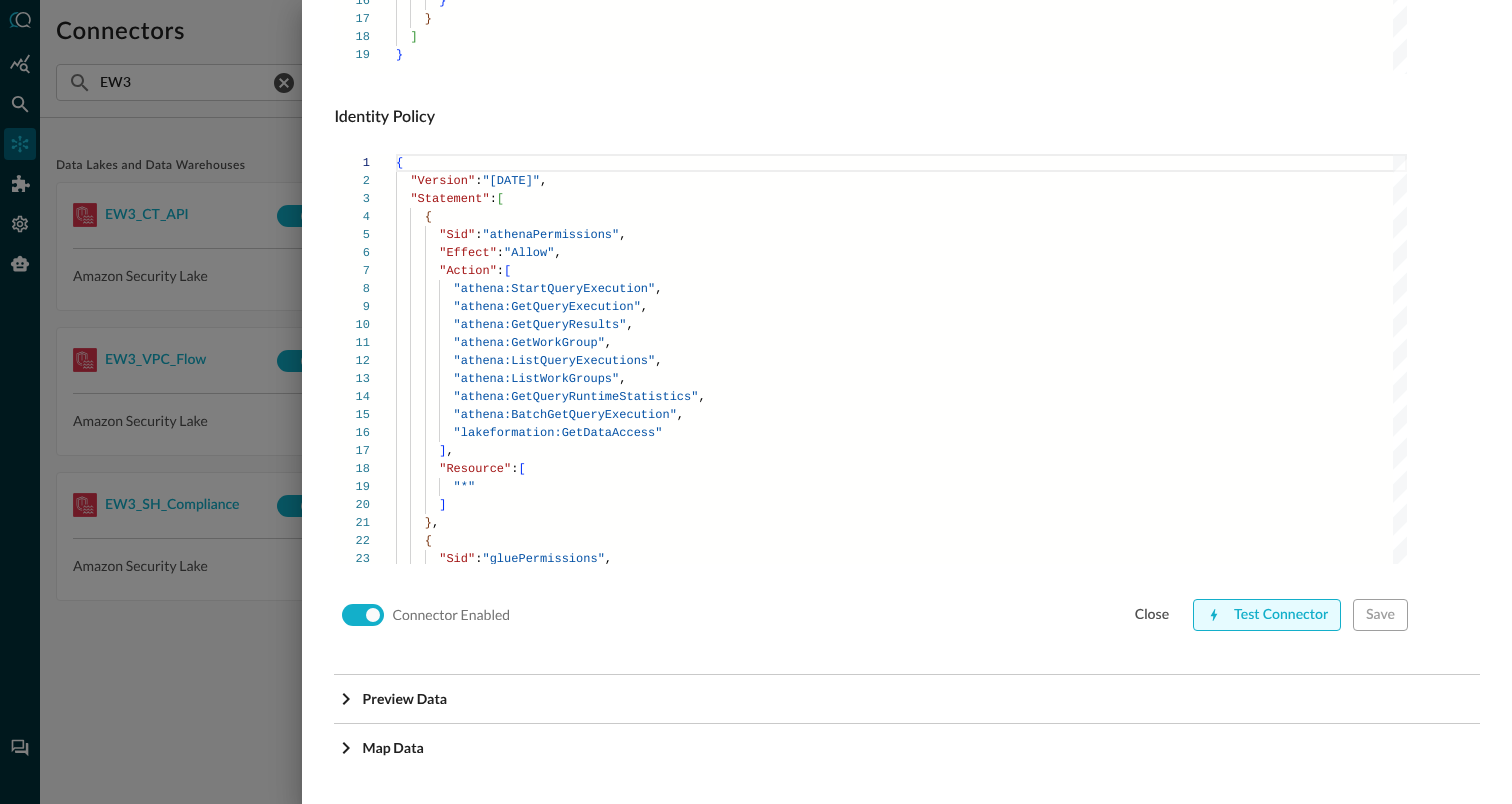 click on "Test Connector" at bounding box center [1267, 615] 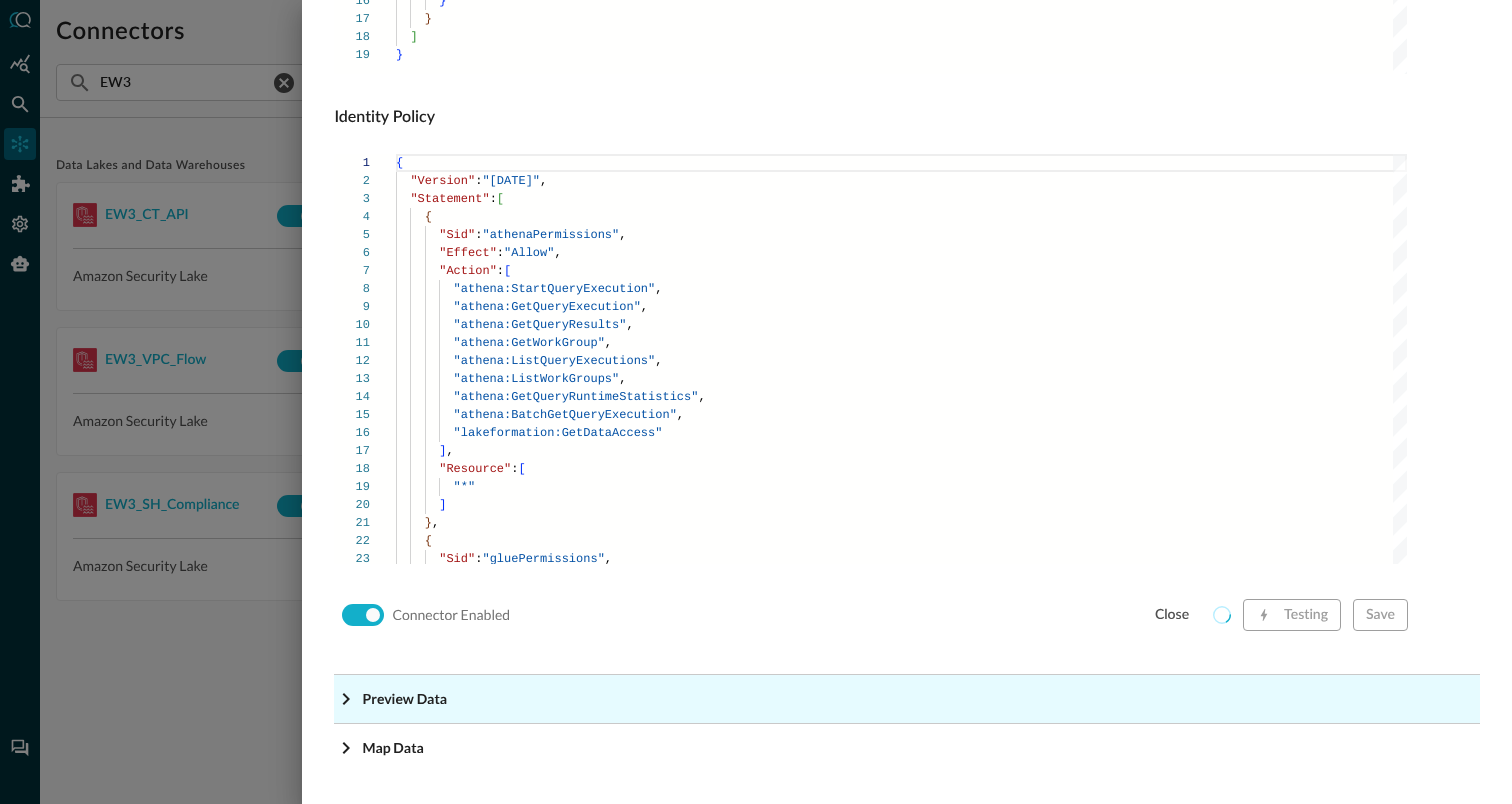 click on "Preview Data" at bounding box center [913, -1118] 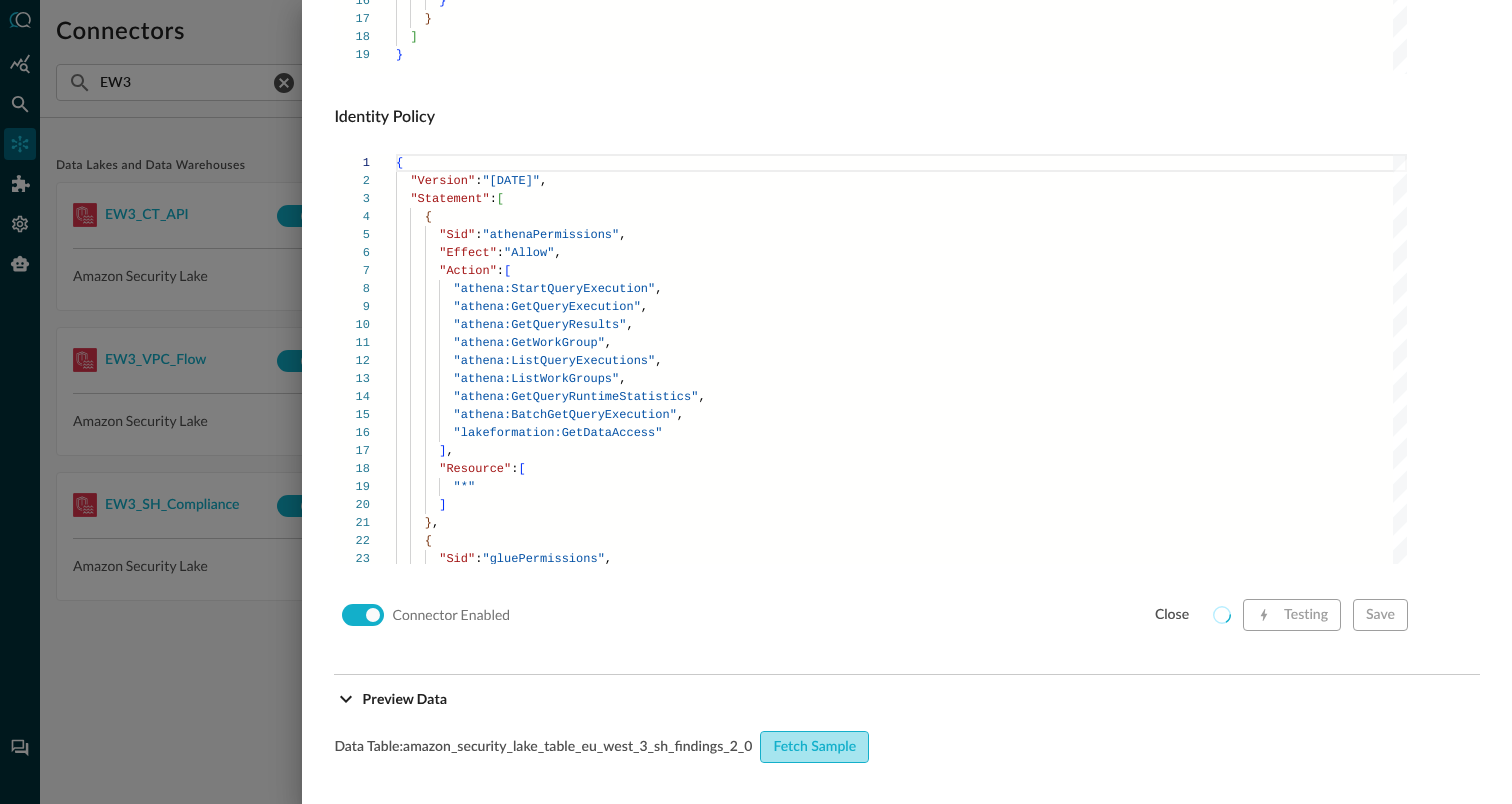 click on "Fetch Sample" at bounding box center [814, 747] 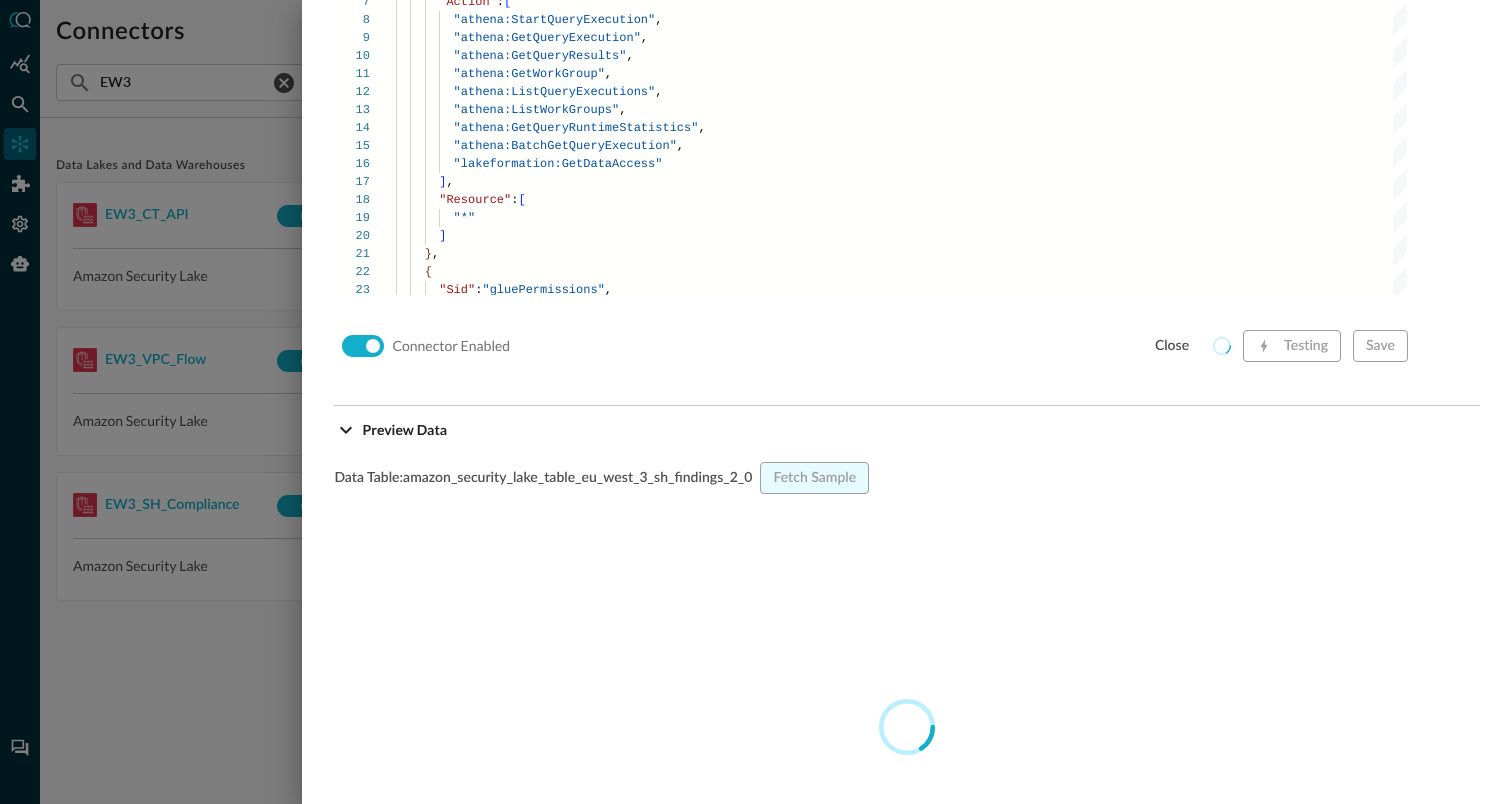 scroll, scrollTop: 1669, scrollLeft: 0, axis: vertical 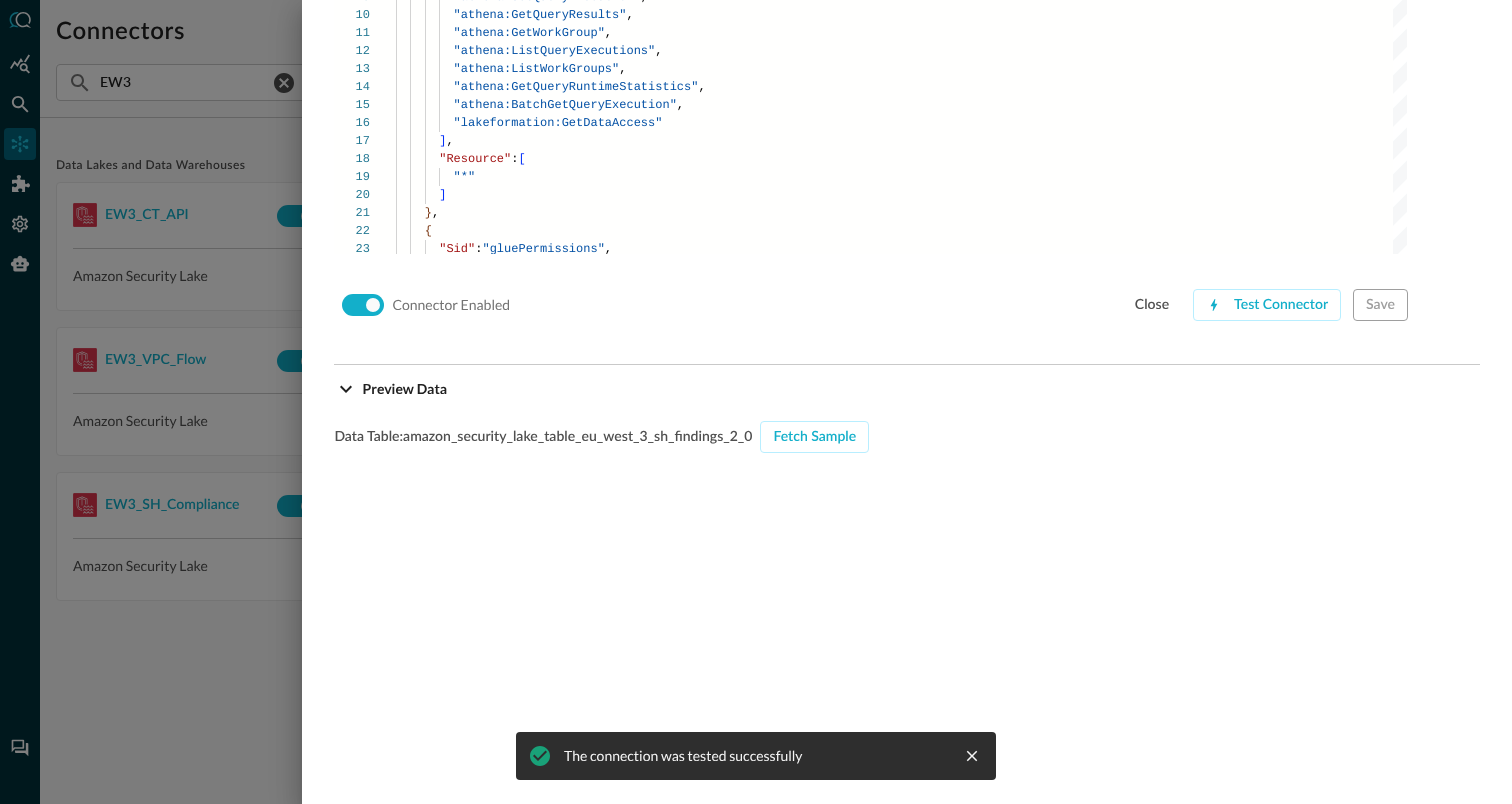click at bounding box center [756, 402] 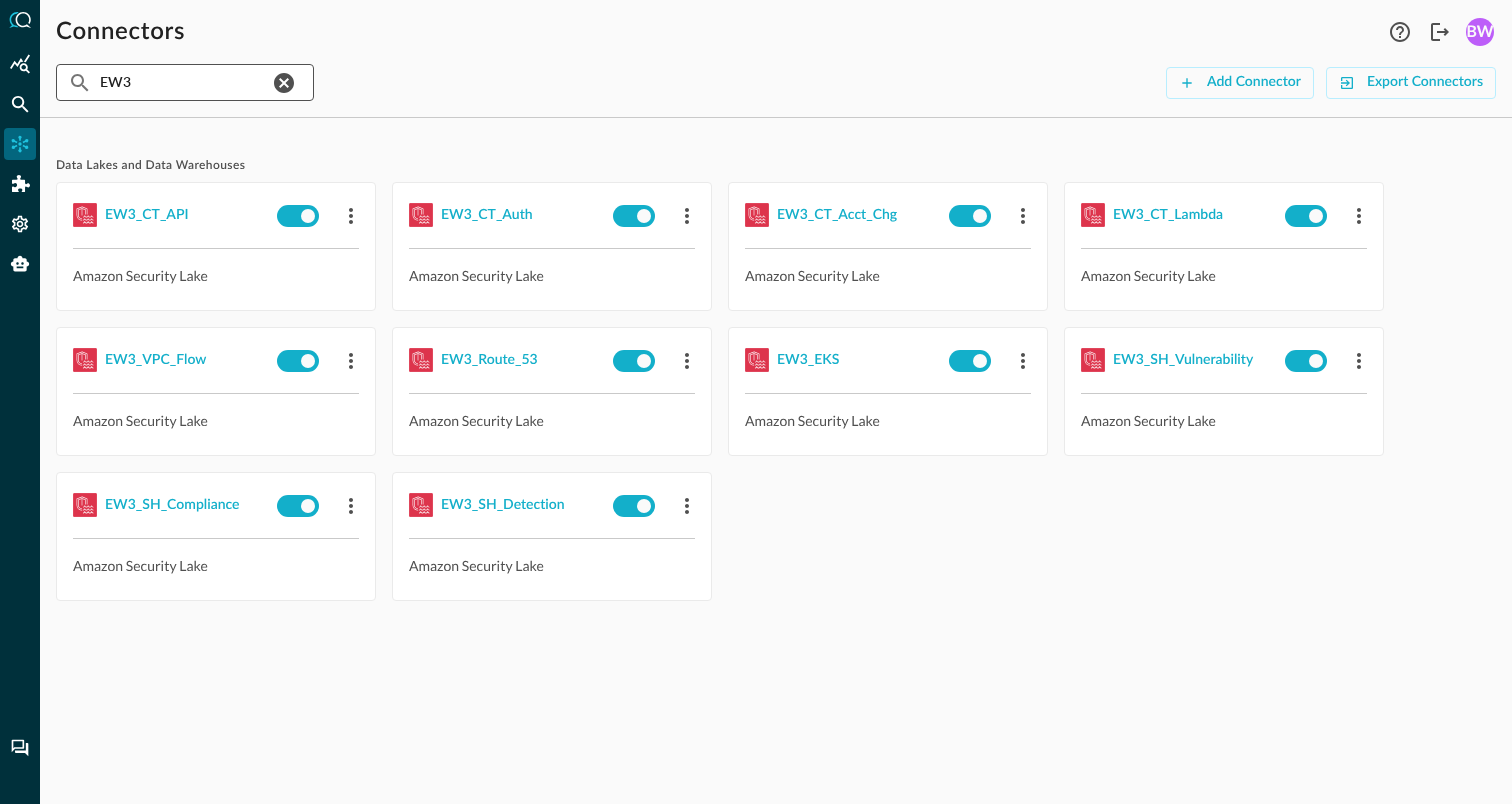 click on "EW3" at bounding box center (184, 82) 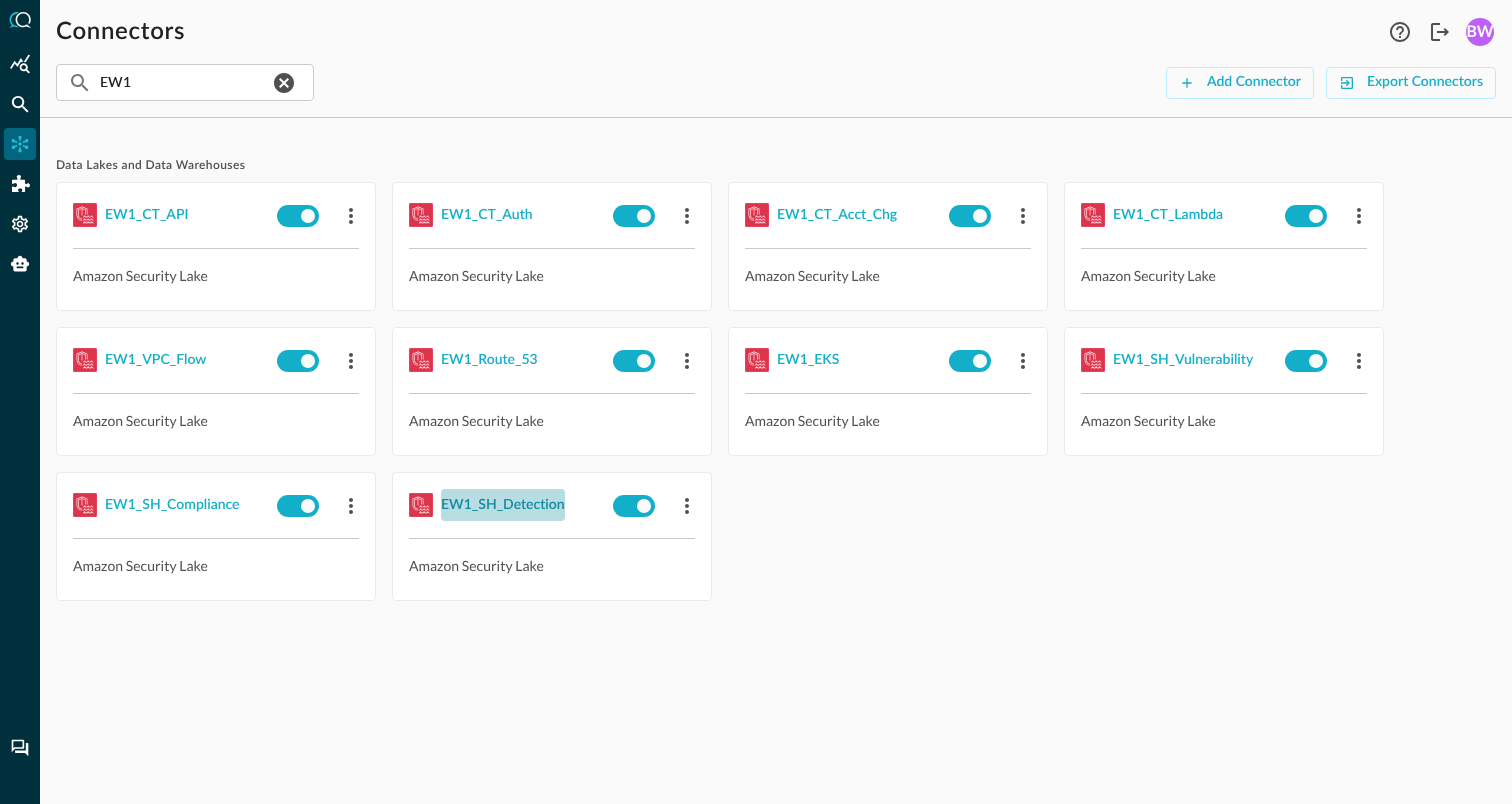 click on "EW1_SH_Detection" at bounding box center [503, 505] 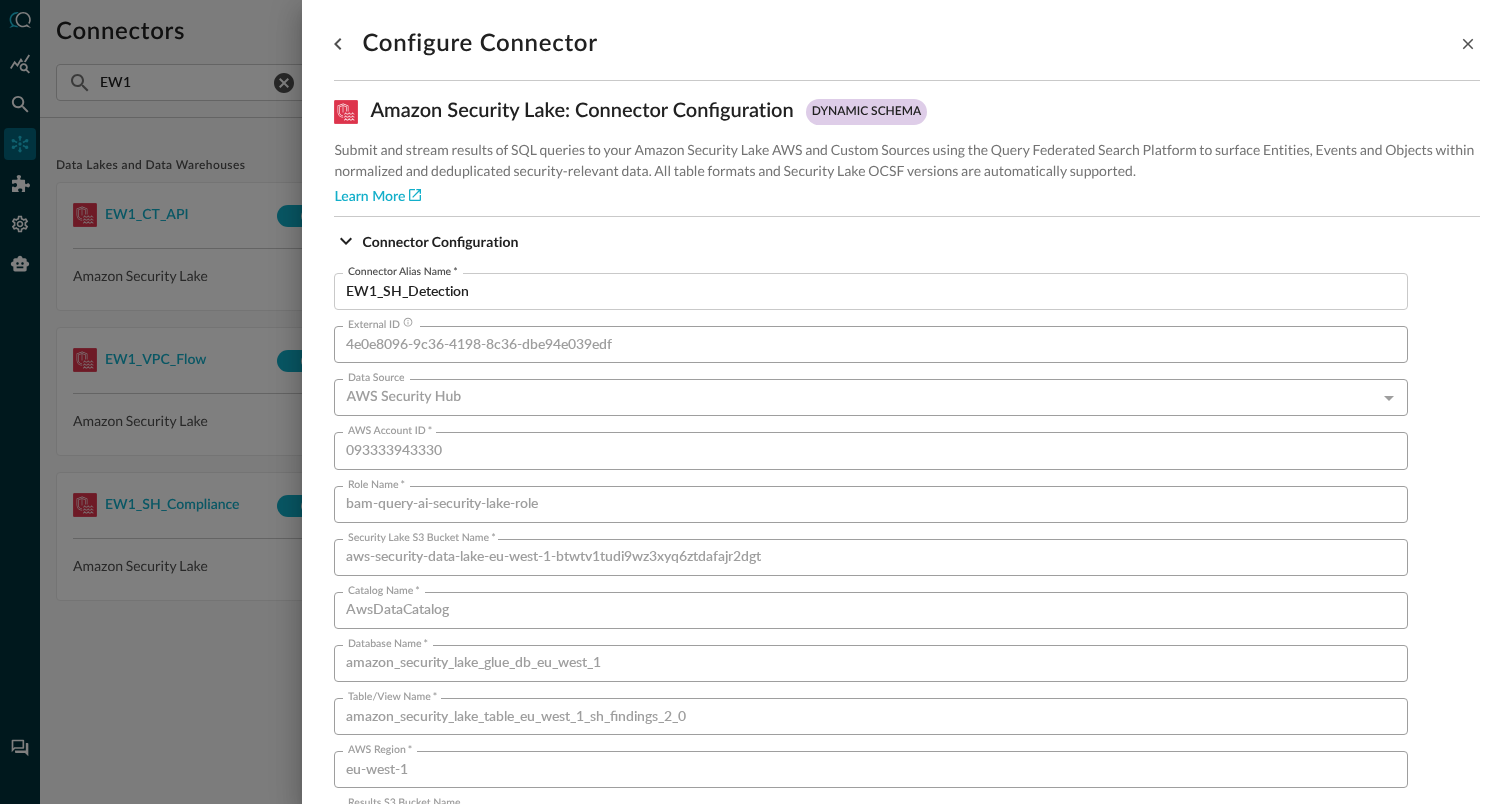 scroll, scrollTop: 1359, scrollLeft: 0, axis: vertical 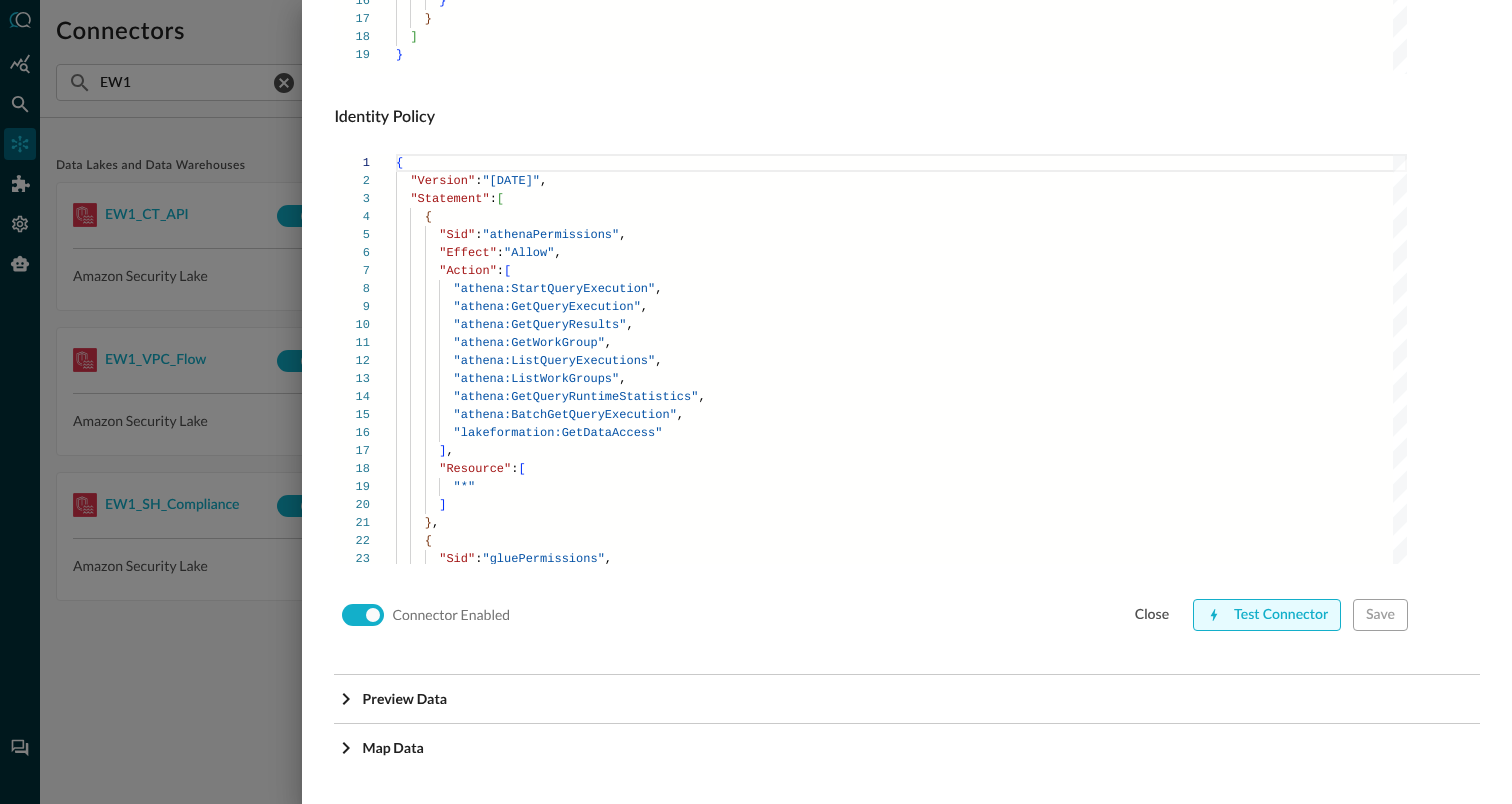 click on "Test Connector" at bounding box center [1267, 615] 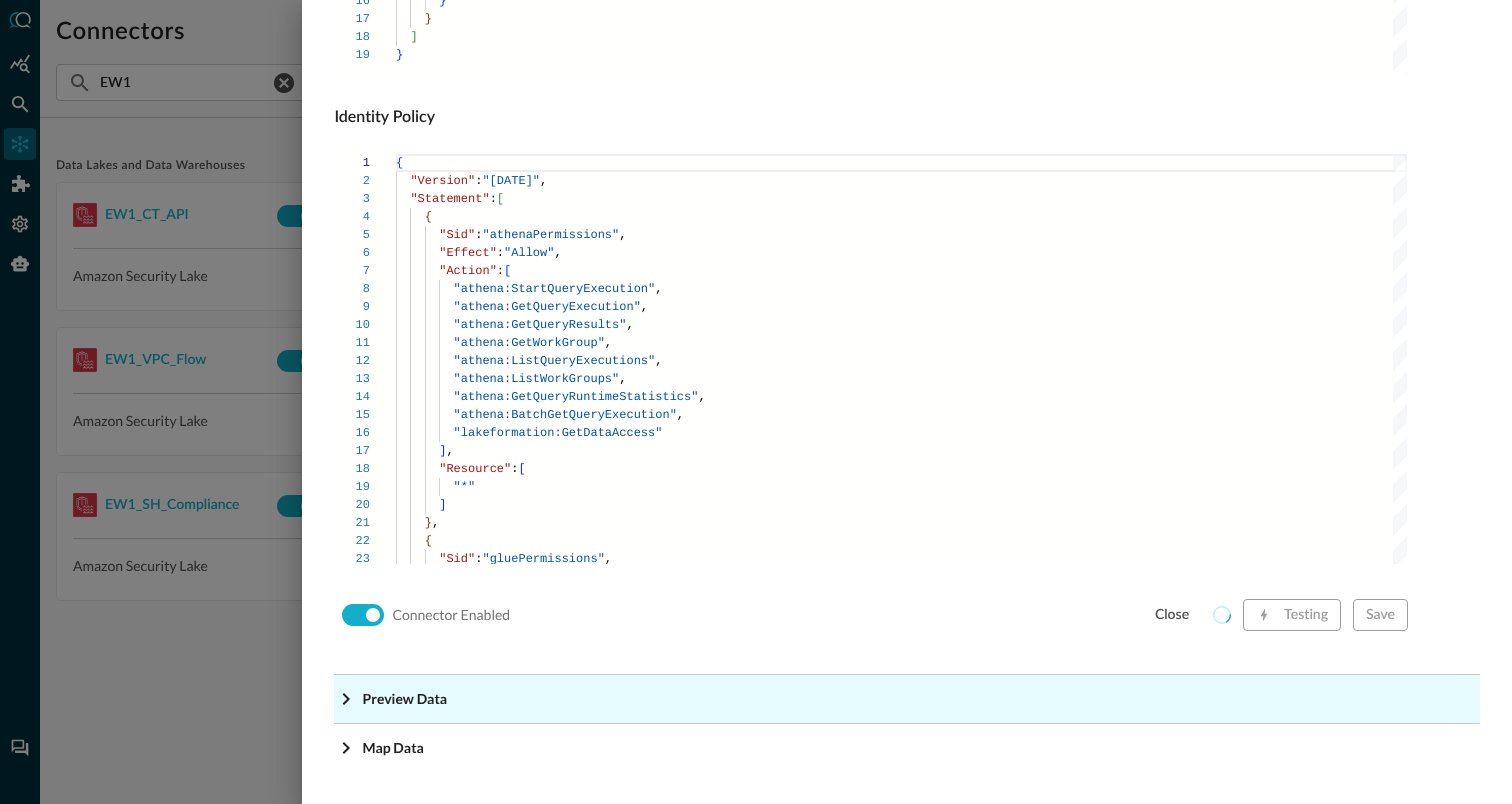 click on "Preview Data" at bounding box center (913, -1118) 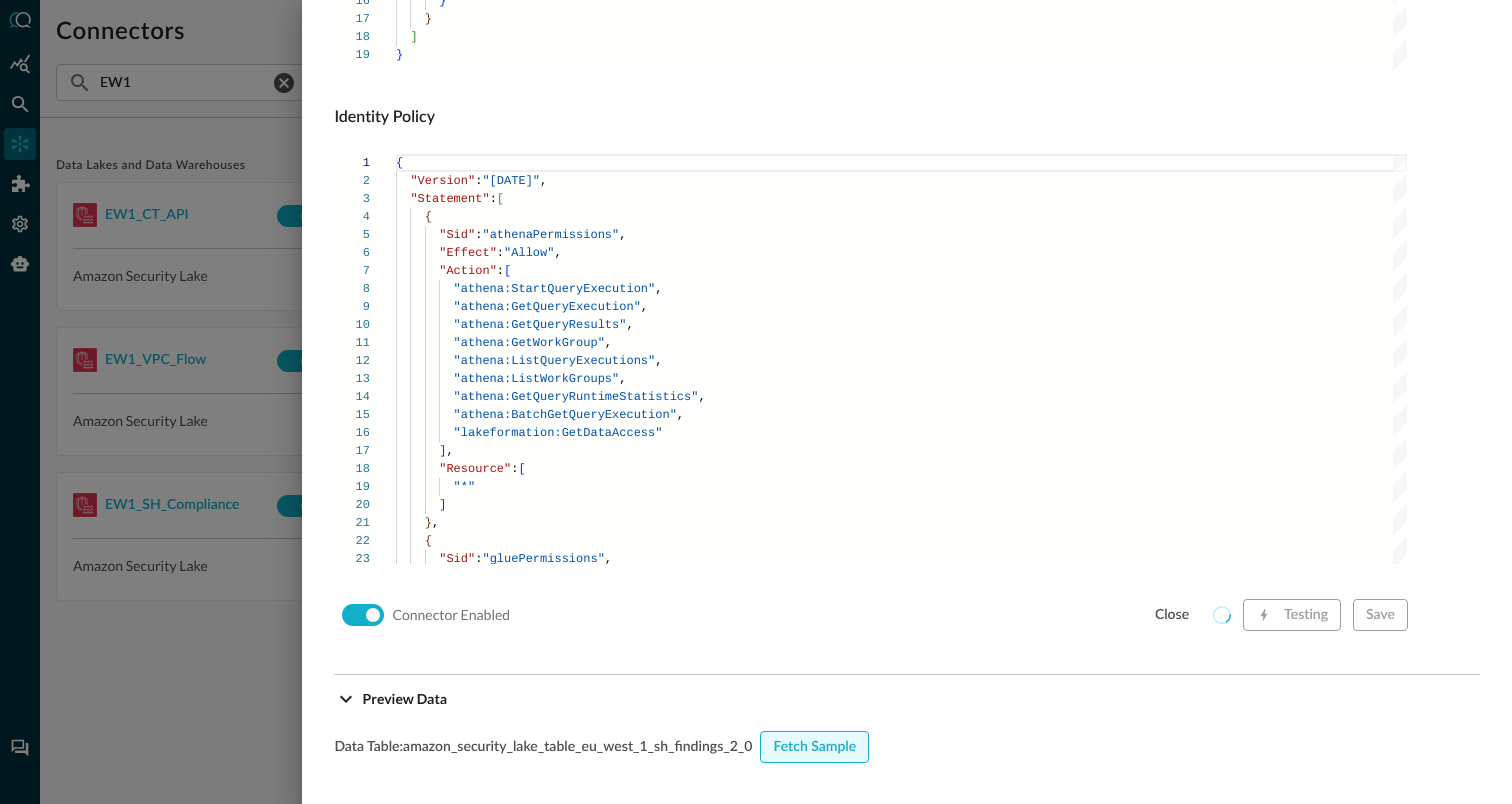click on "Fetch Sample" at bounding box center (814, 747) 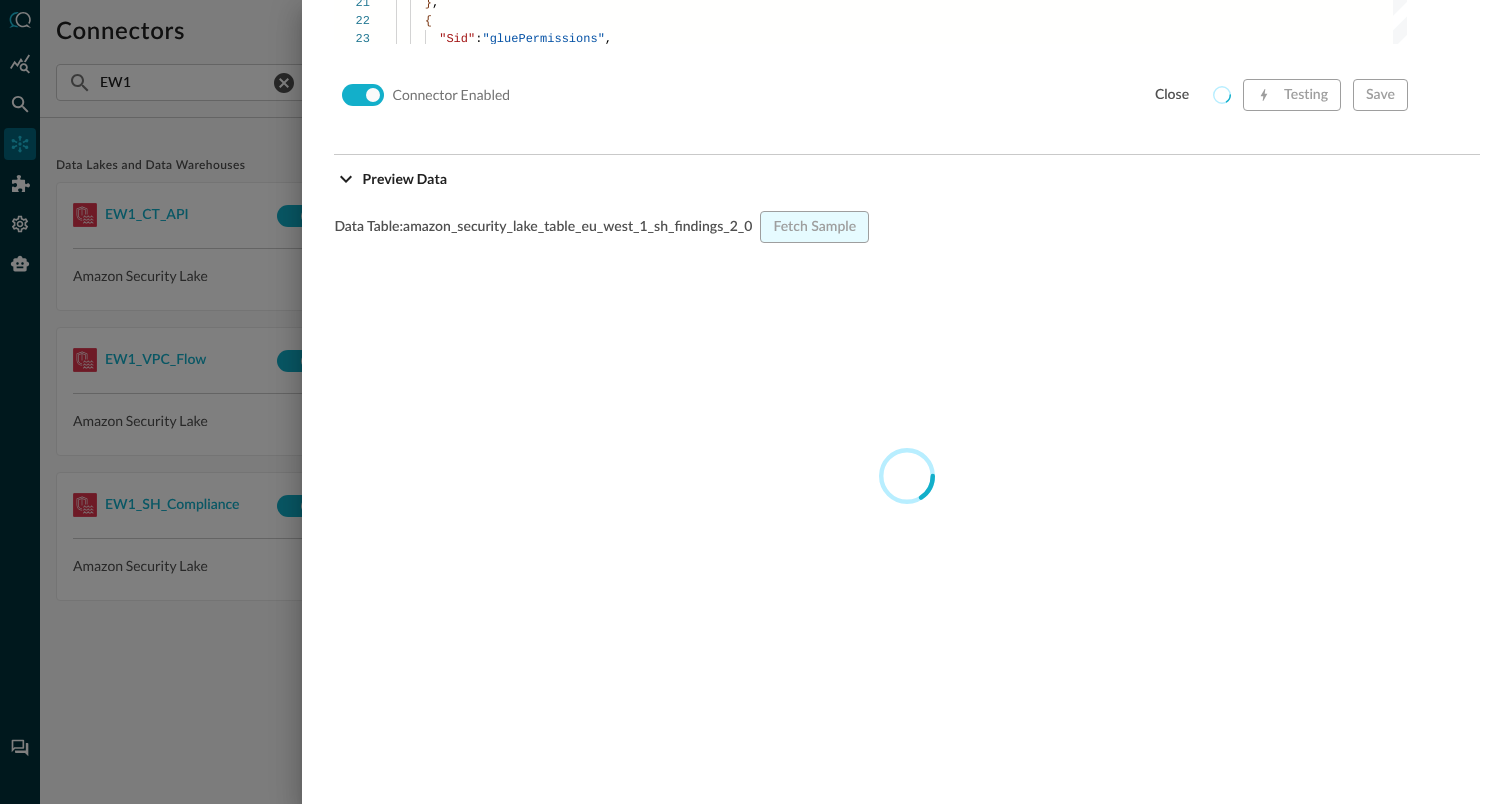 scroll, scrollTop: 1883, scrollLeft: 0, axis: vertical 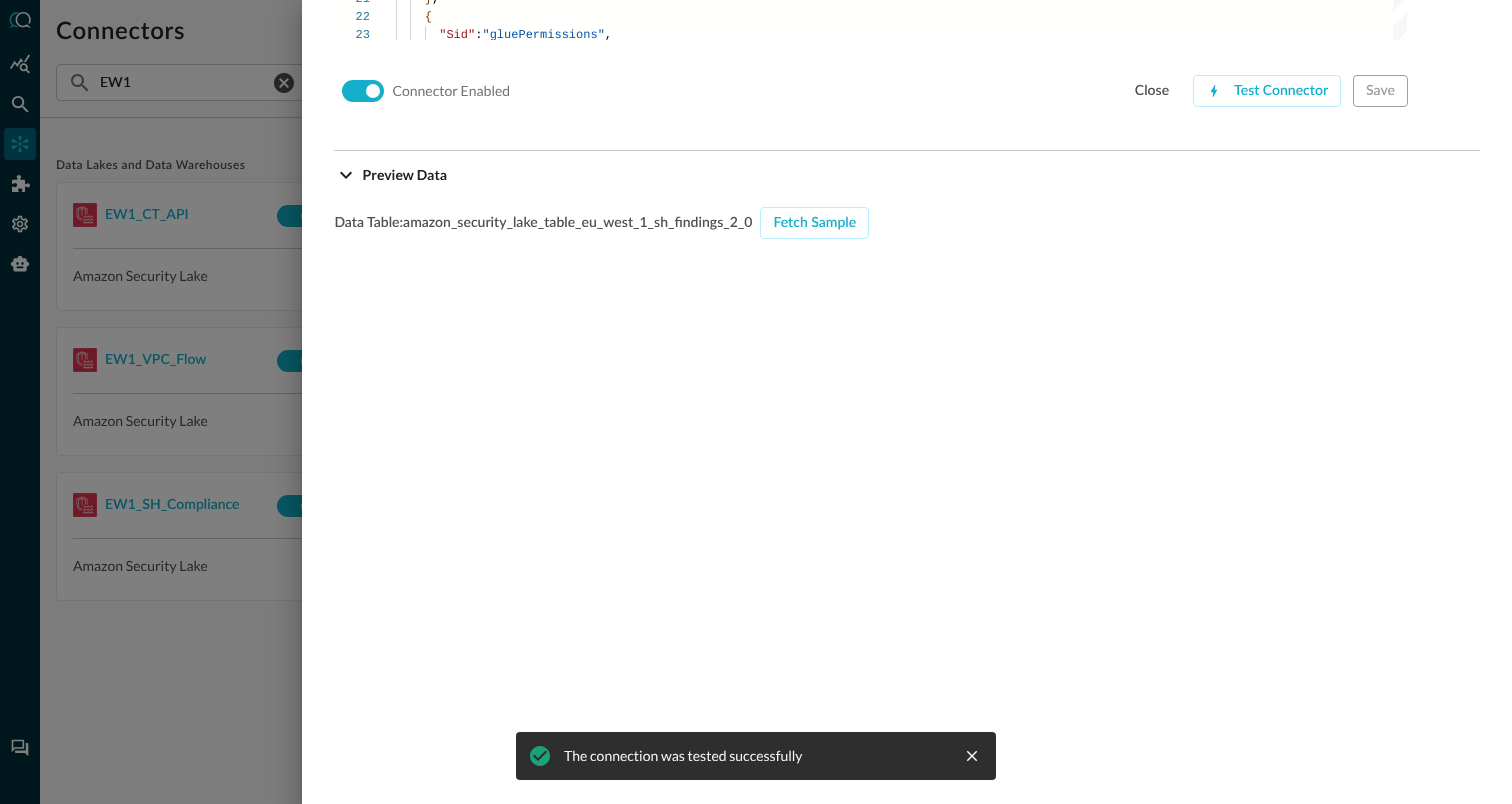 click at bounding box center [756, 402] 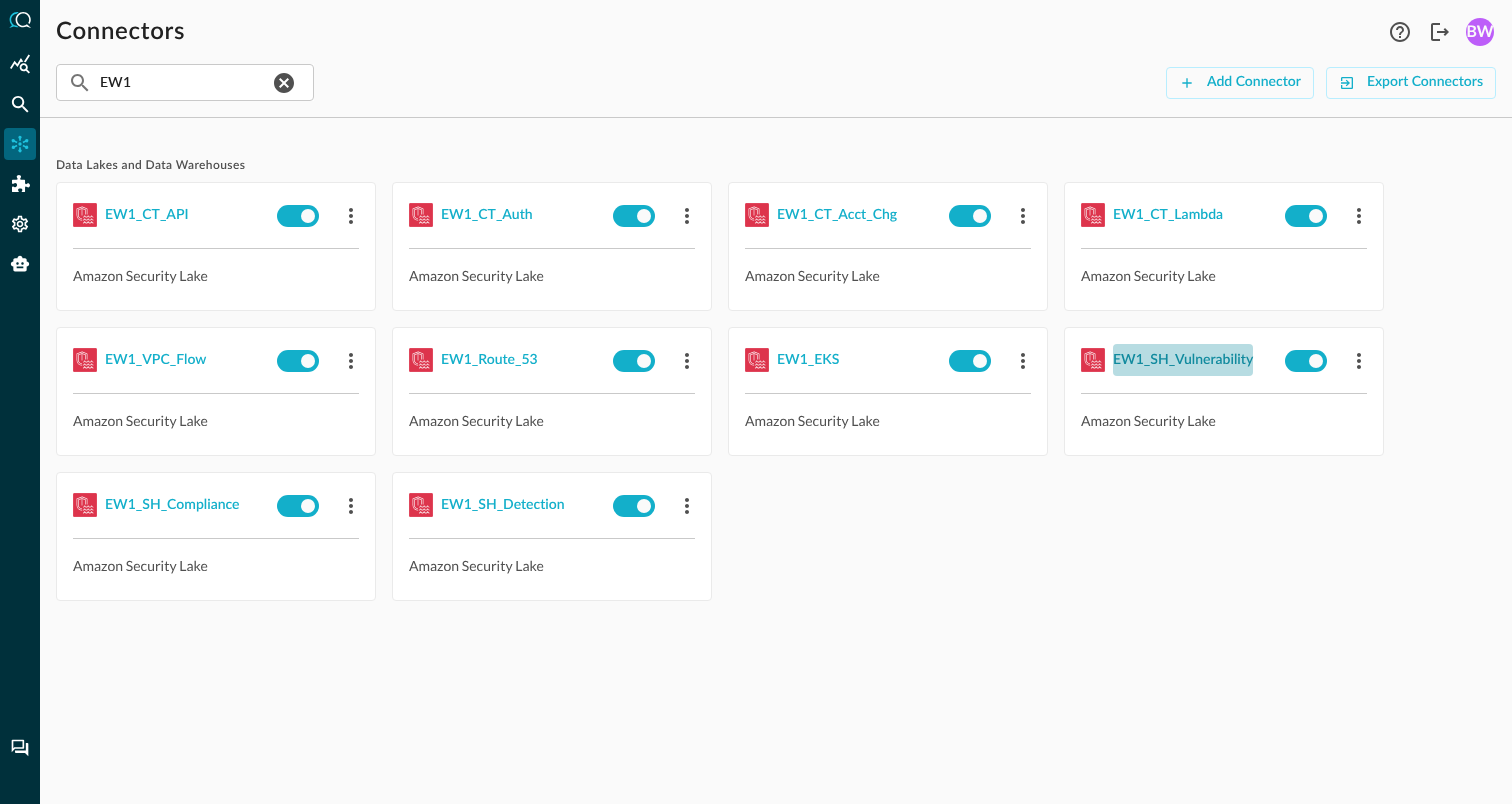 click on "EW1_SH_Vulnerability" at bounding box center (1183, 360) 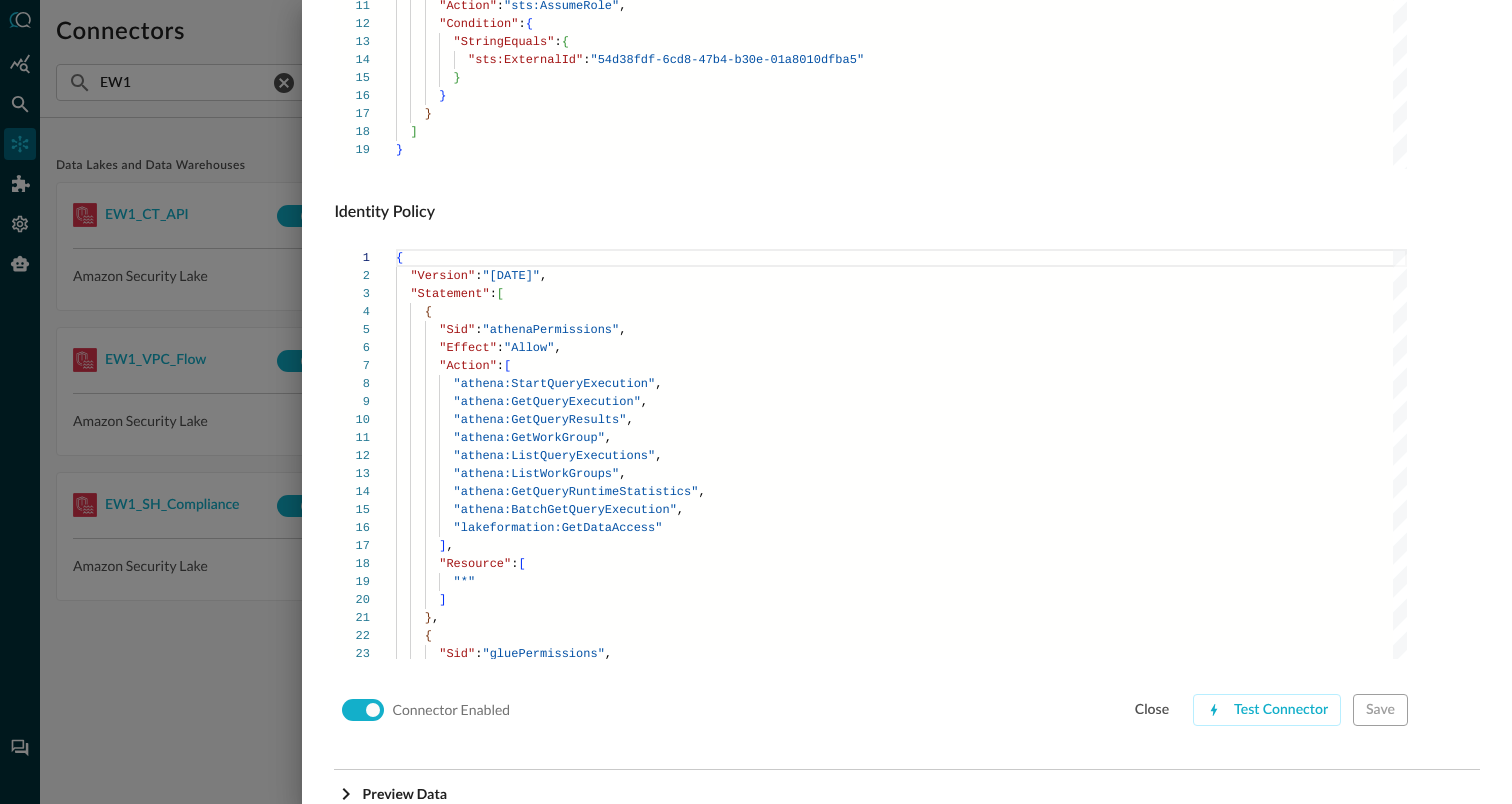 scroll, scrollTop: 1359, scrollLeft: 0, axis: vertical 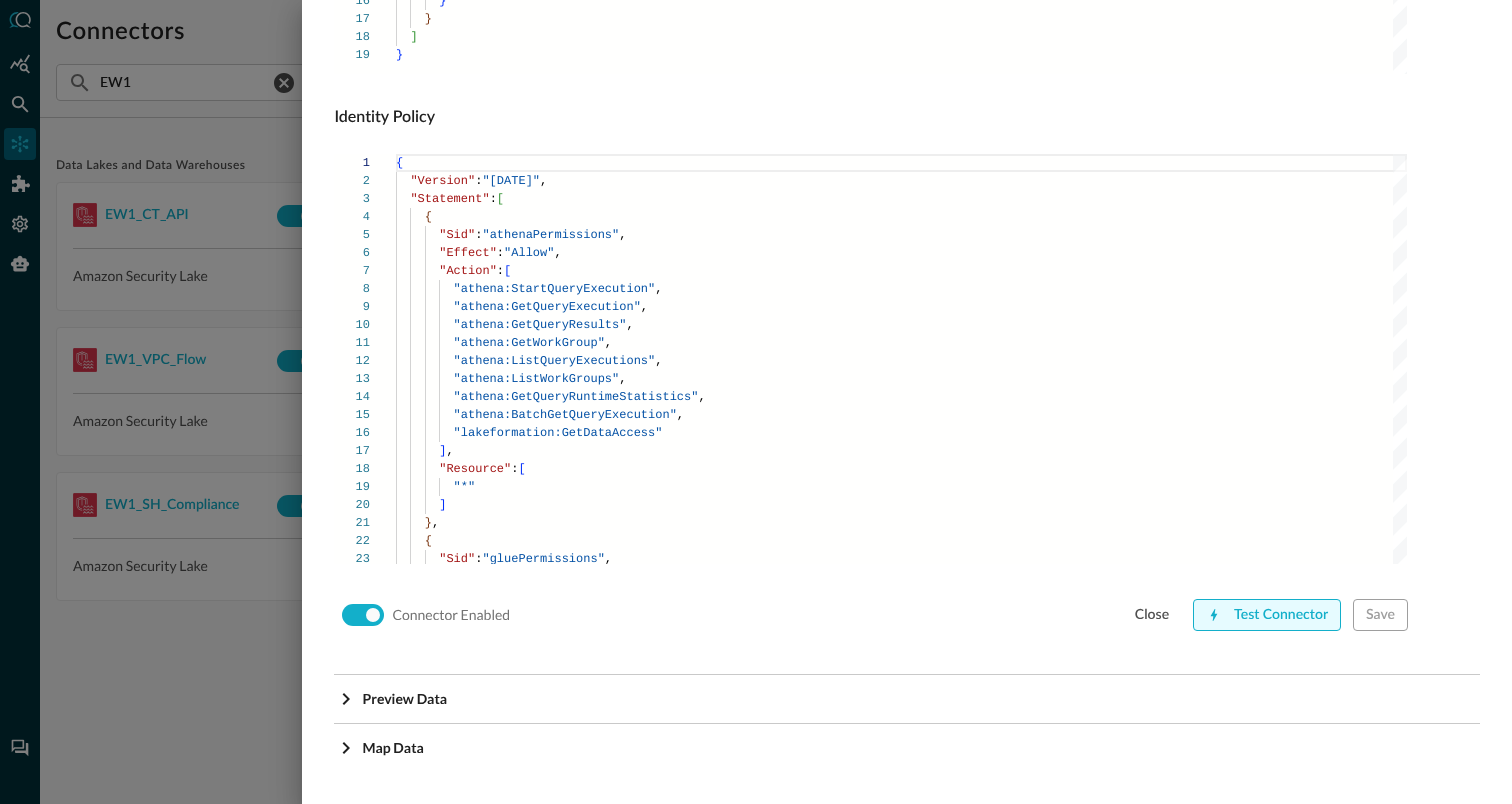 click on "Test Connector" at bounding box center (1267, 615) 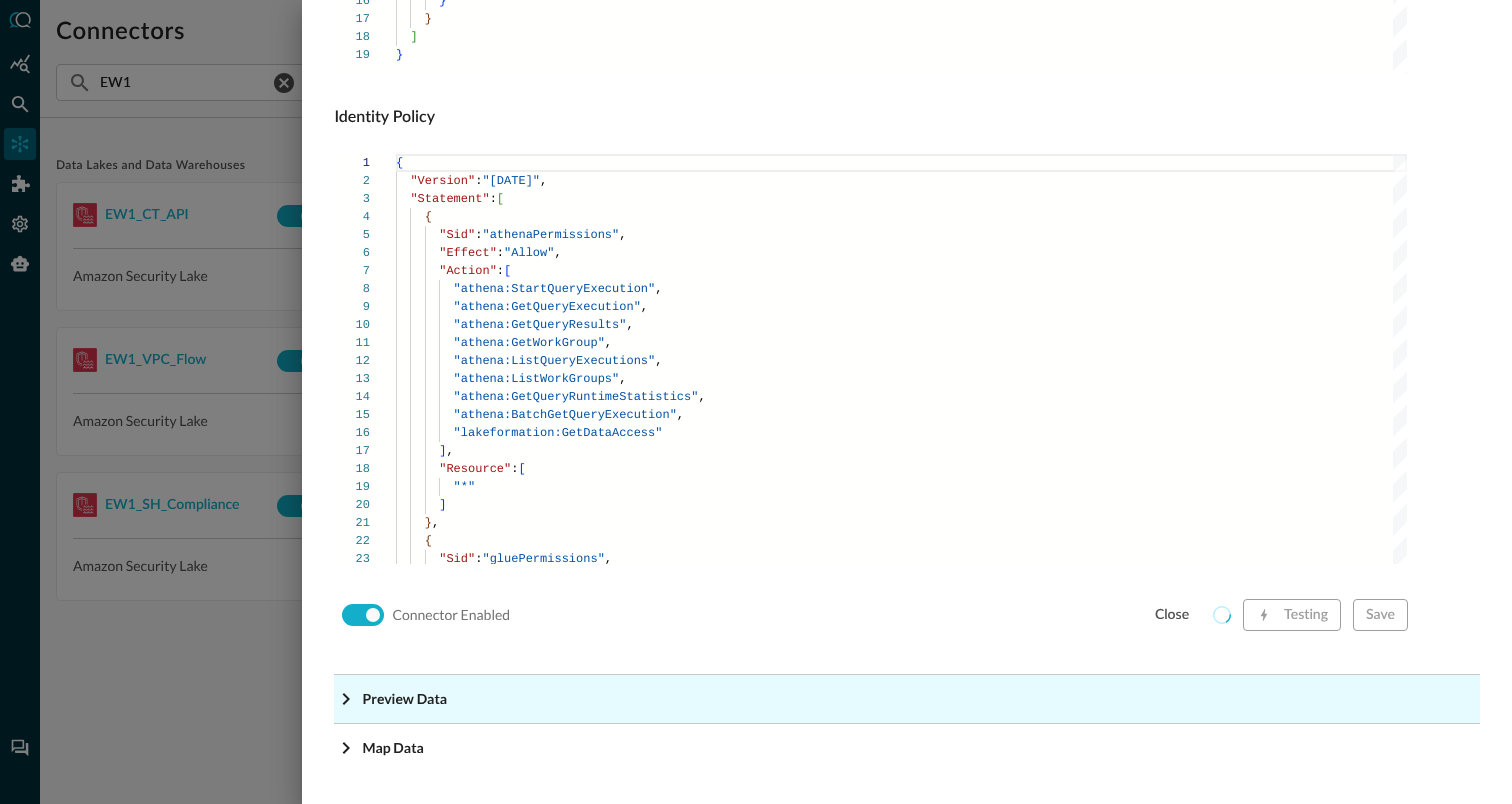 click on "Preview Data" at bounding box center (913, -1118) 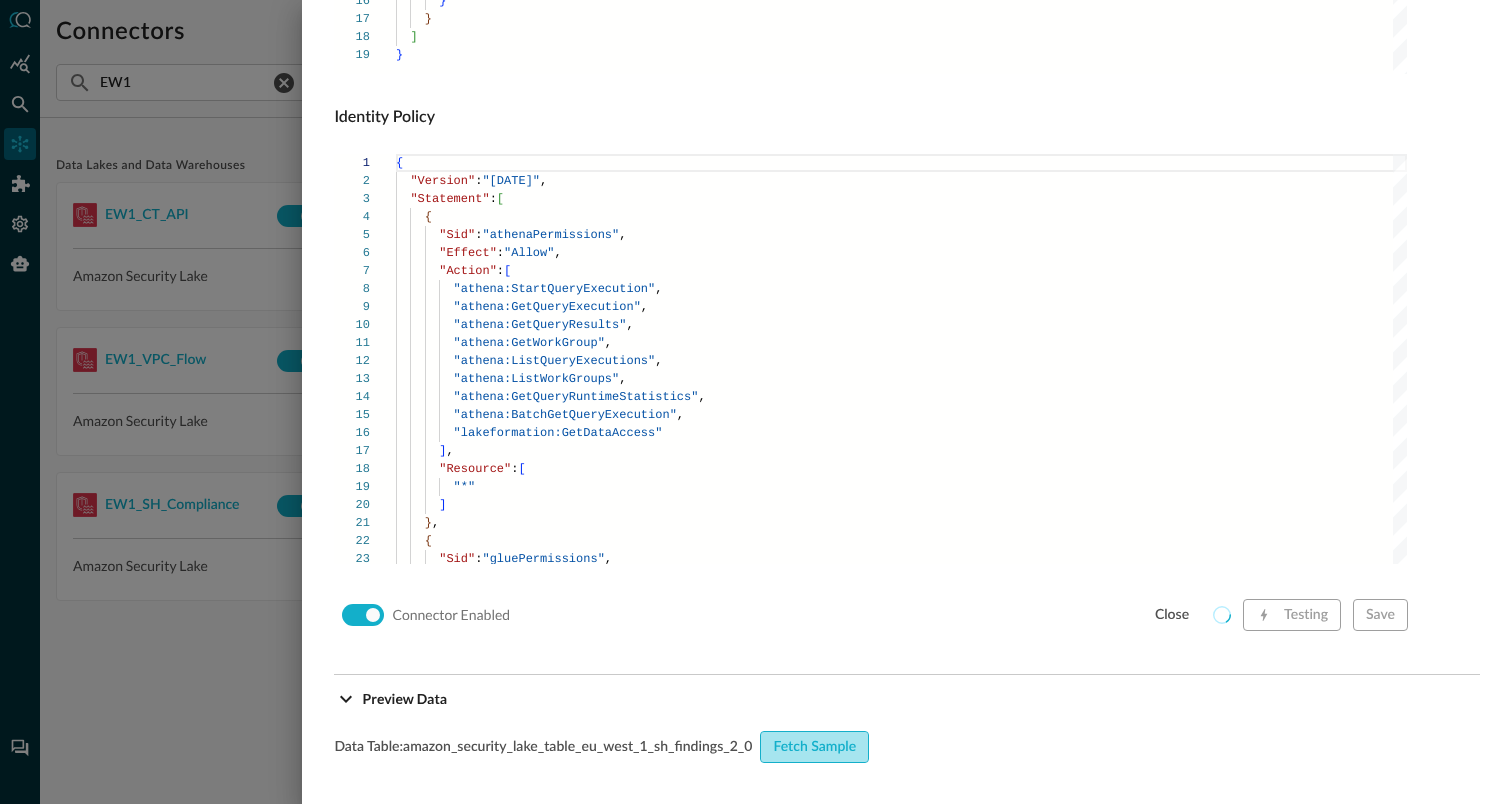 click on "Fetch Sample" at bounding box center (814, 747) 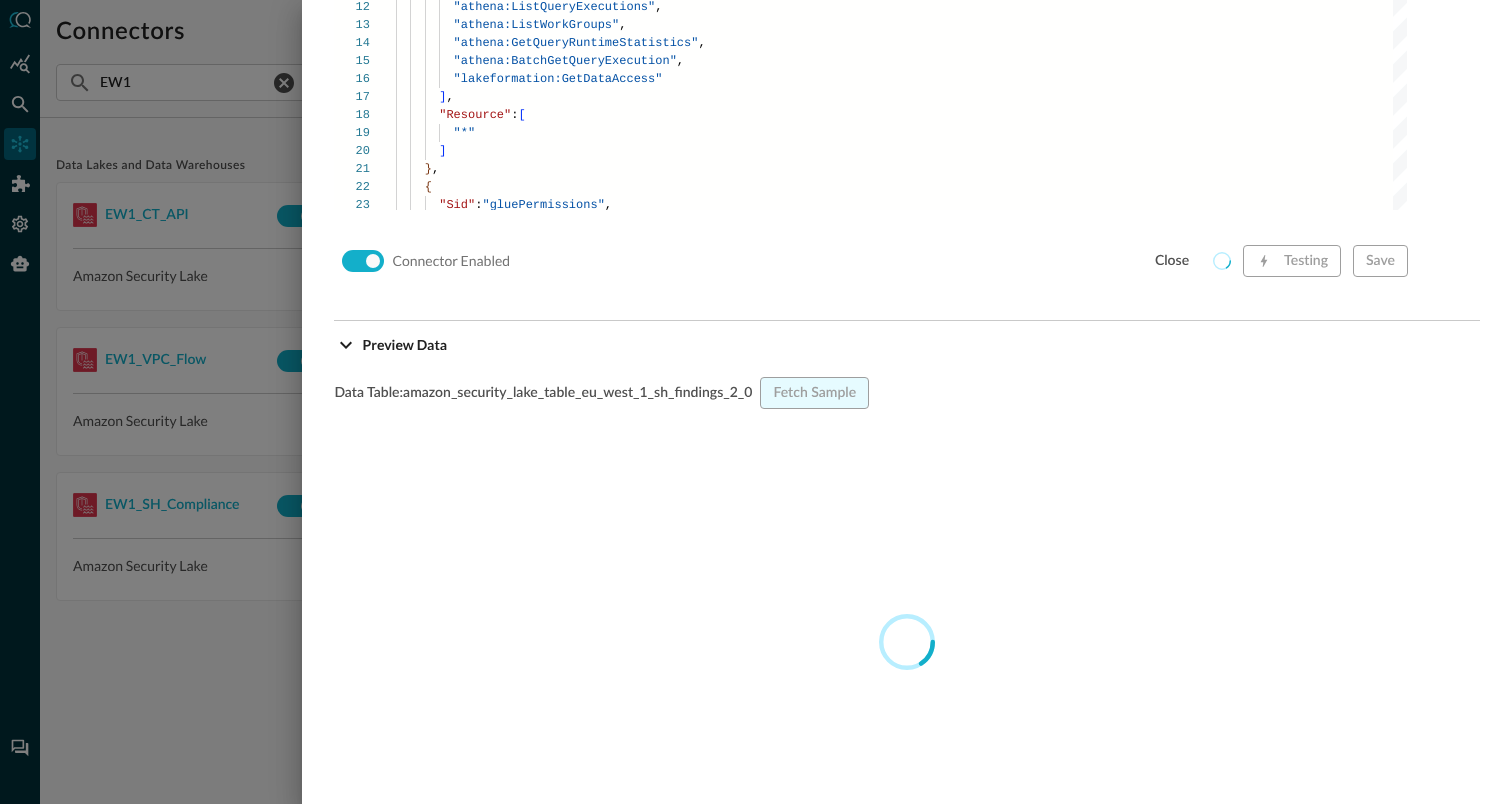 scroll, scrollTop: 1714, scrollLeft: 0, axis: vertical 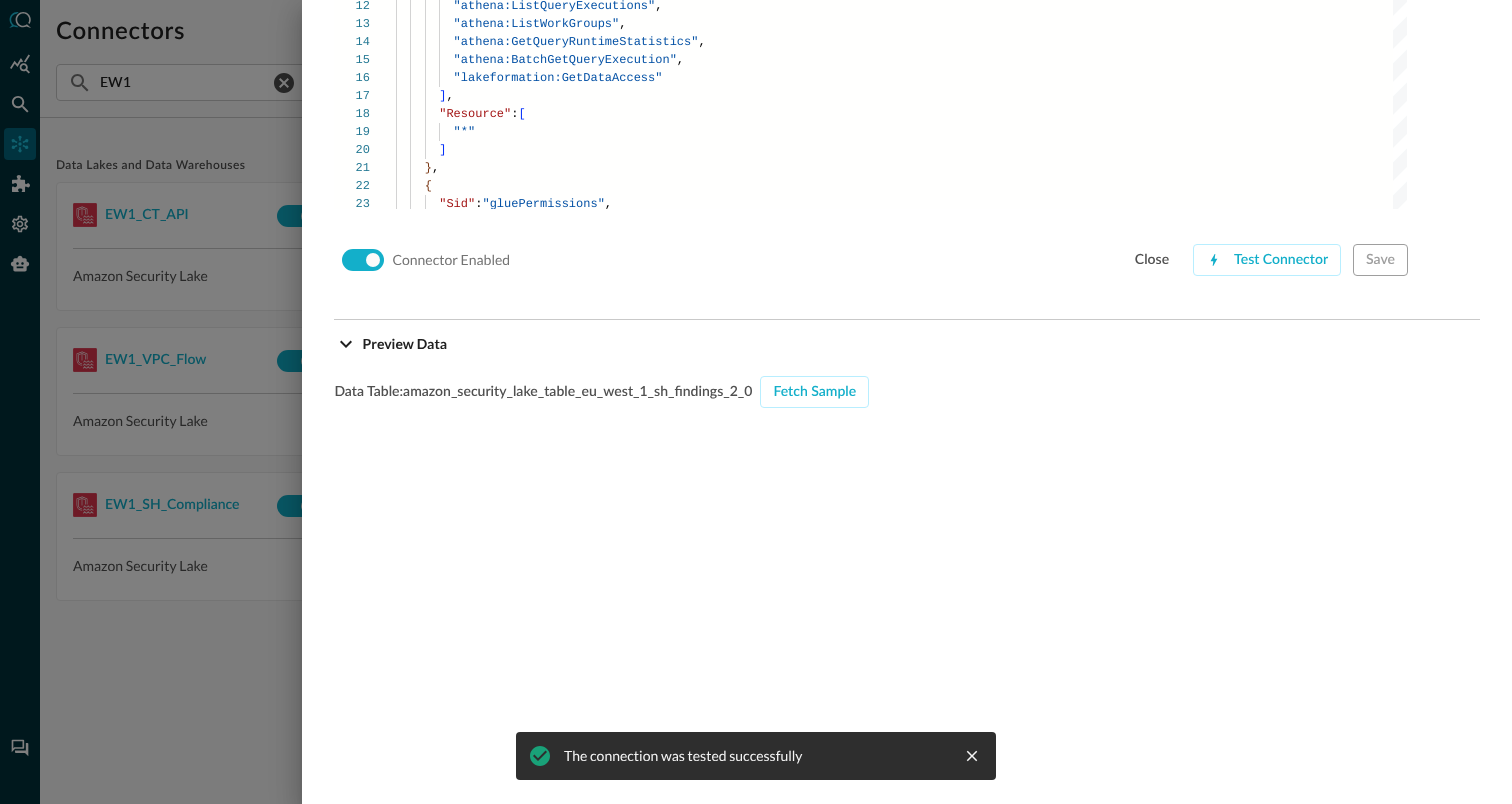 click at bounding box center [756, 402] 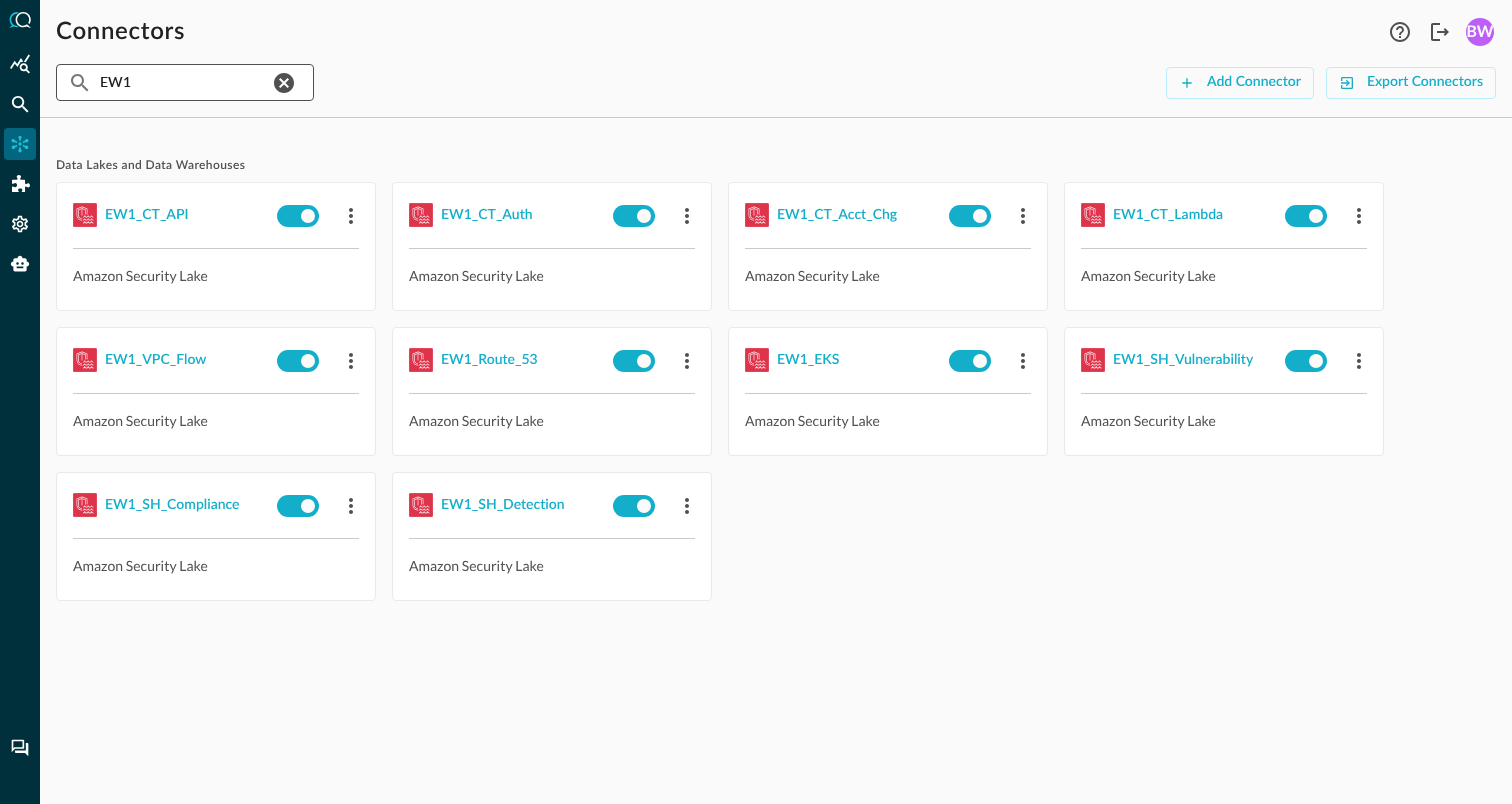 click on "EW1" at bounding box center (184, 82) 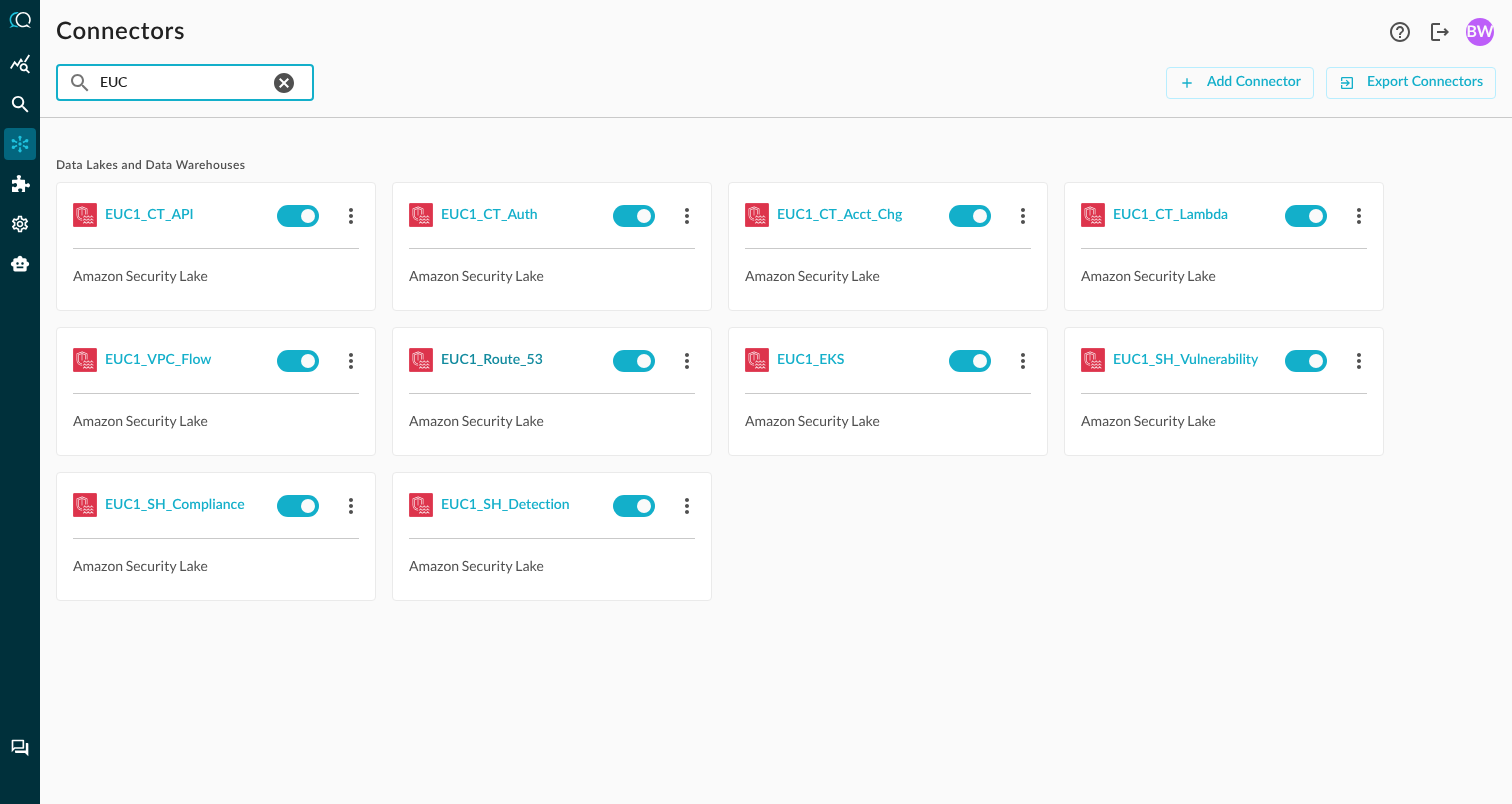 click on "EUC1_Route_53" at bounding box center (492, 360) 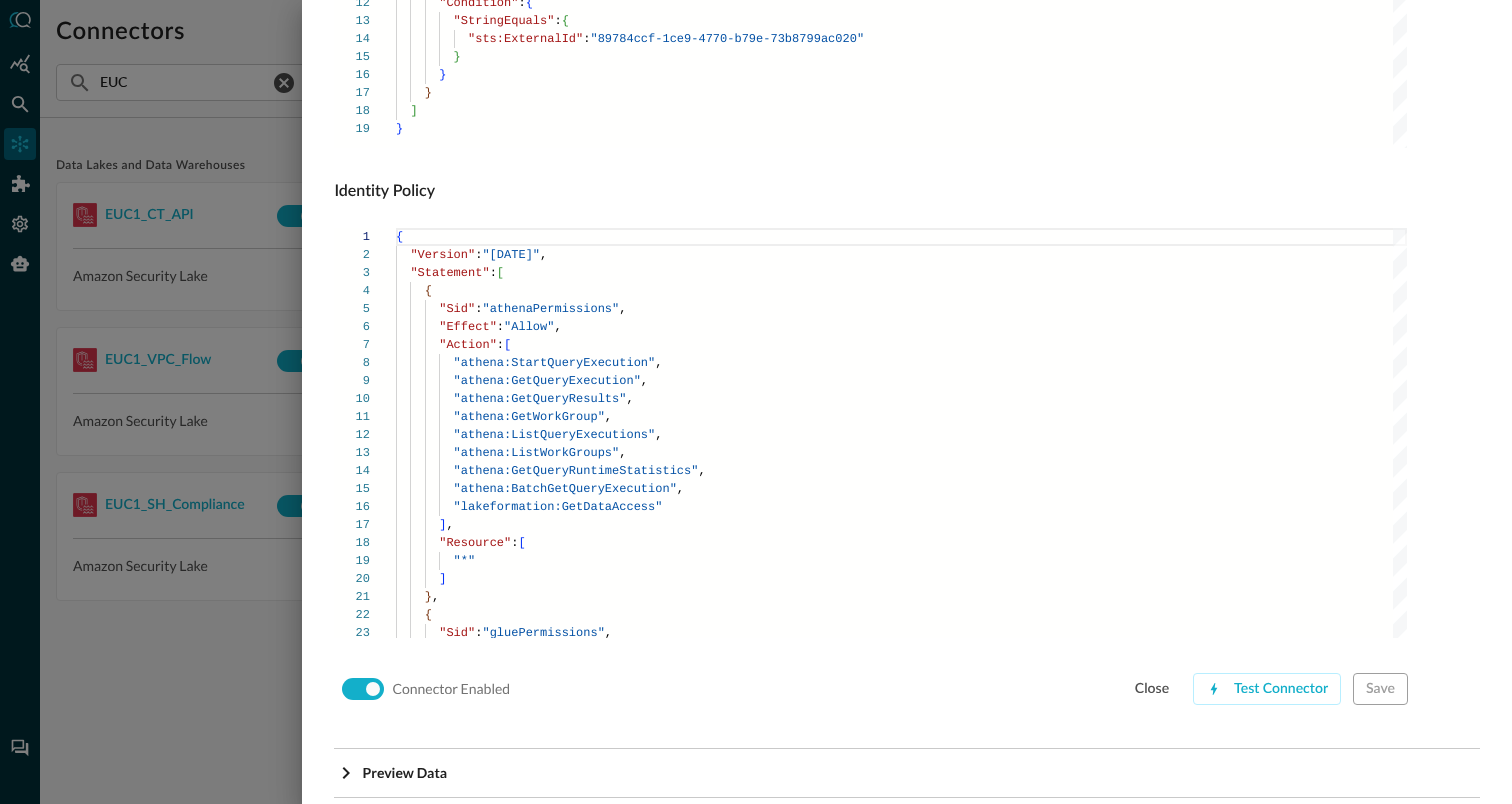scroll, scrollTop: 1359, scrollLeft: 0, axis: vertical 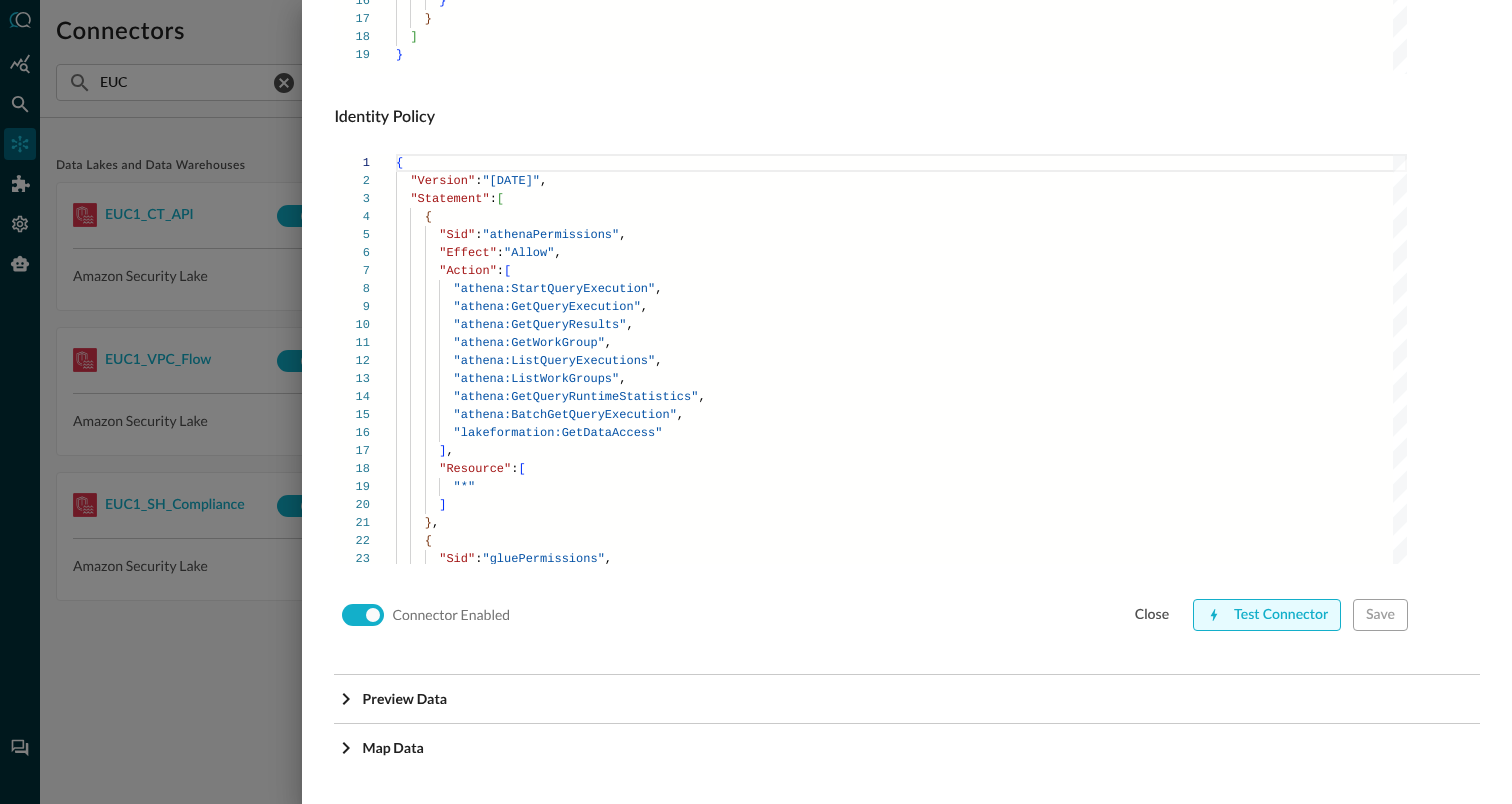 click on "Test Connector" at bounding box center [1267, 615] 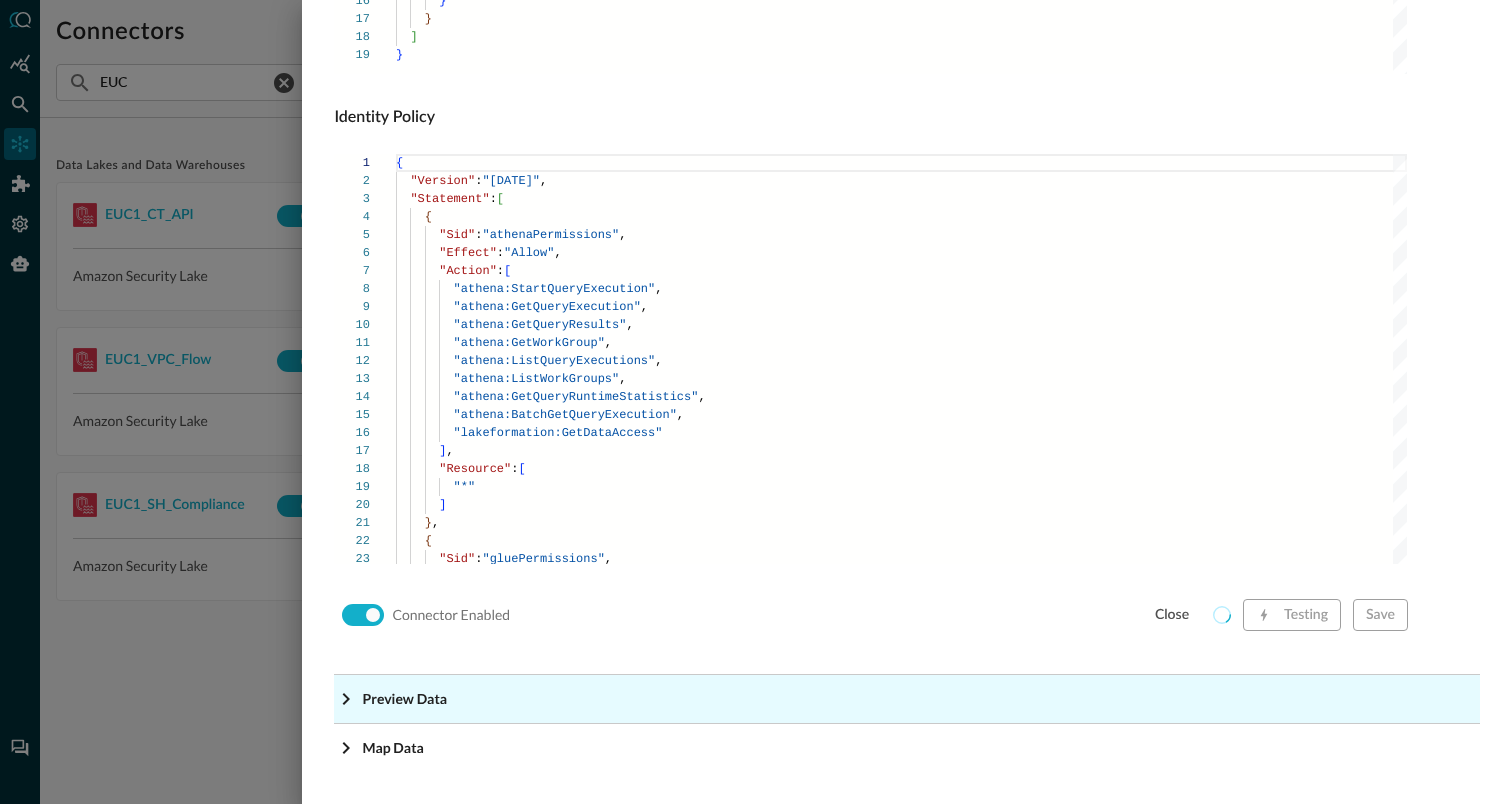 click on "Preview Data" at bounding box center [913, -1118] 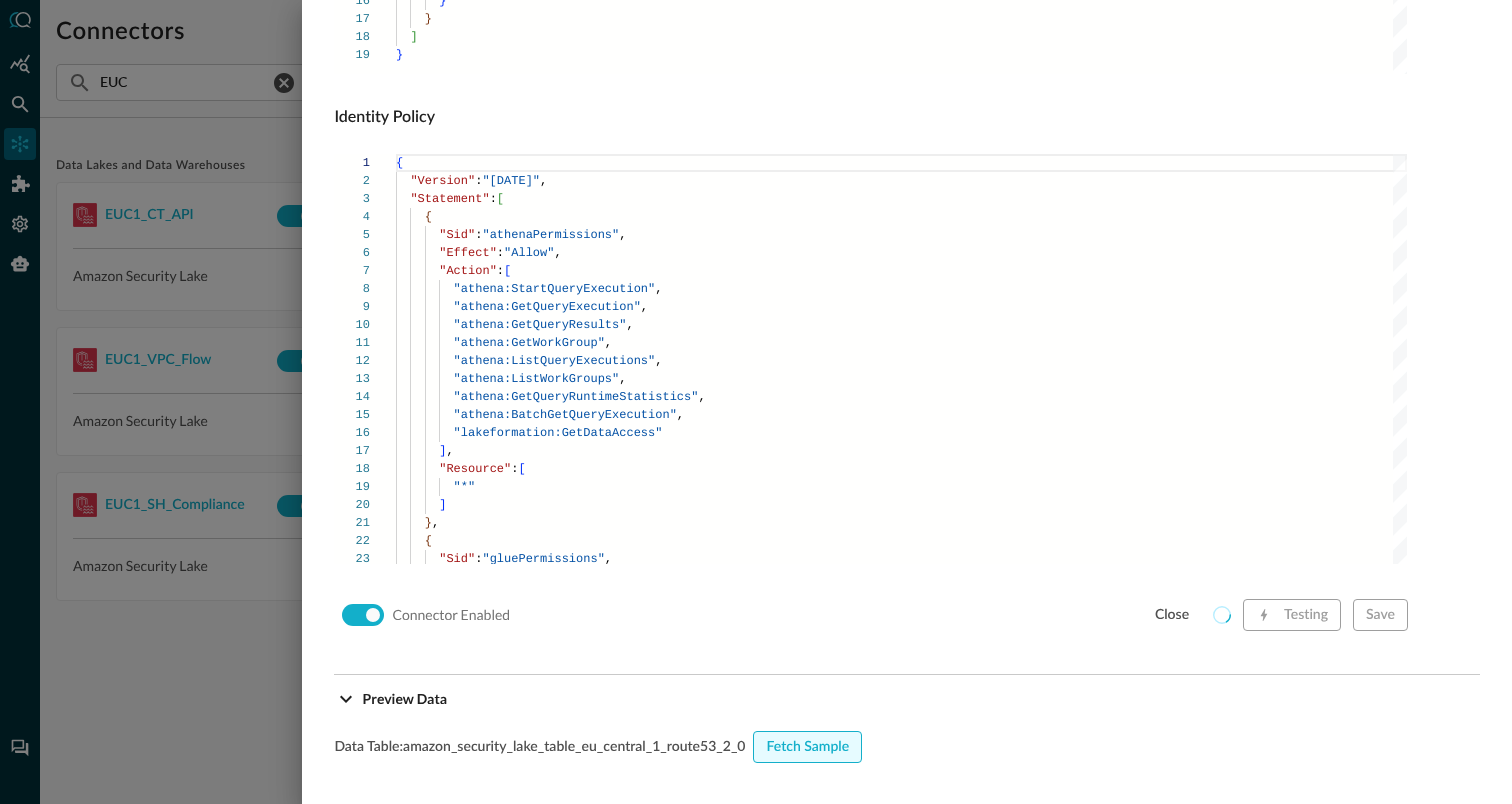 click on "Fetch Sample" at bounding box center (807, 747) 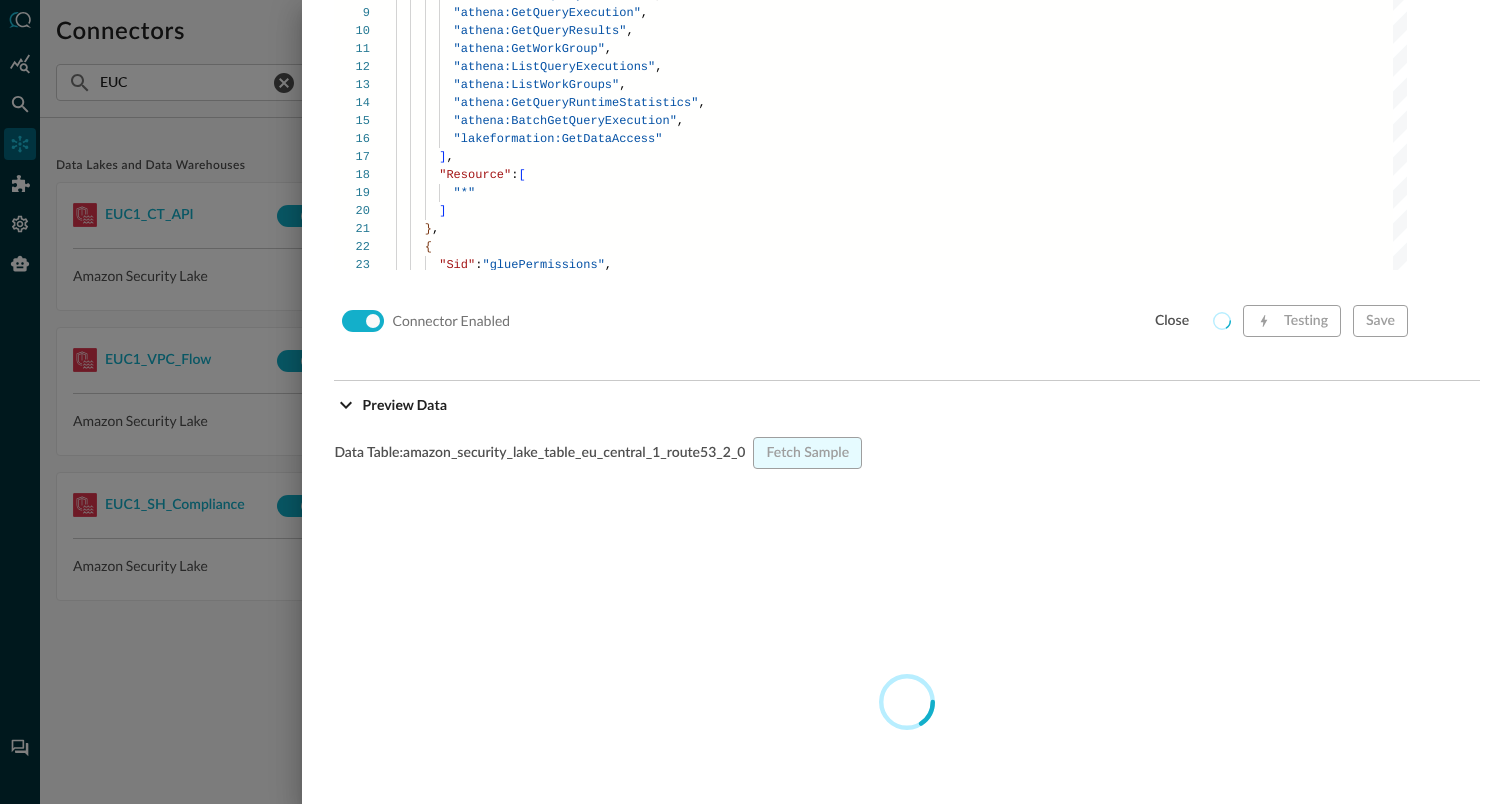 scroll, scrollTop: 1669, scrollLeft: 0, axis: vertical 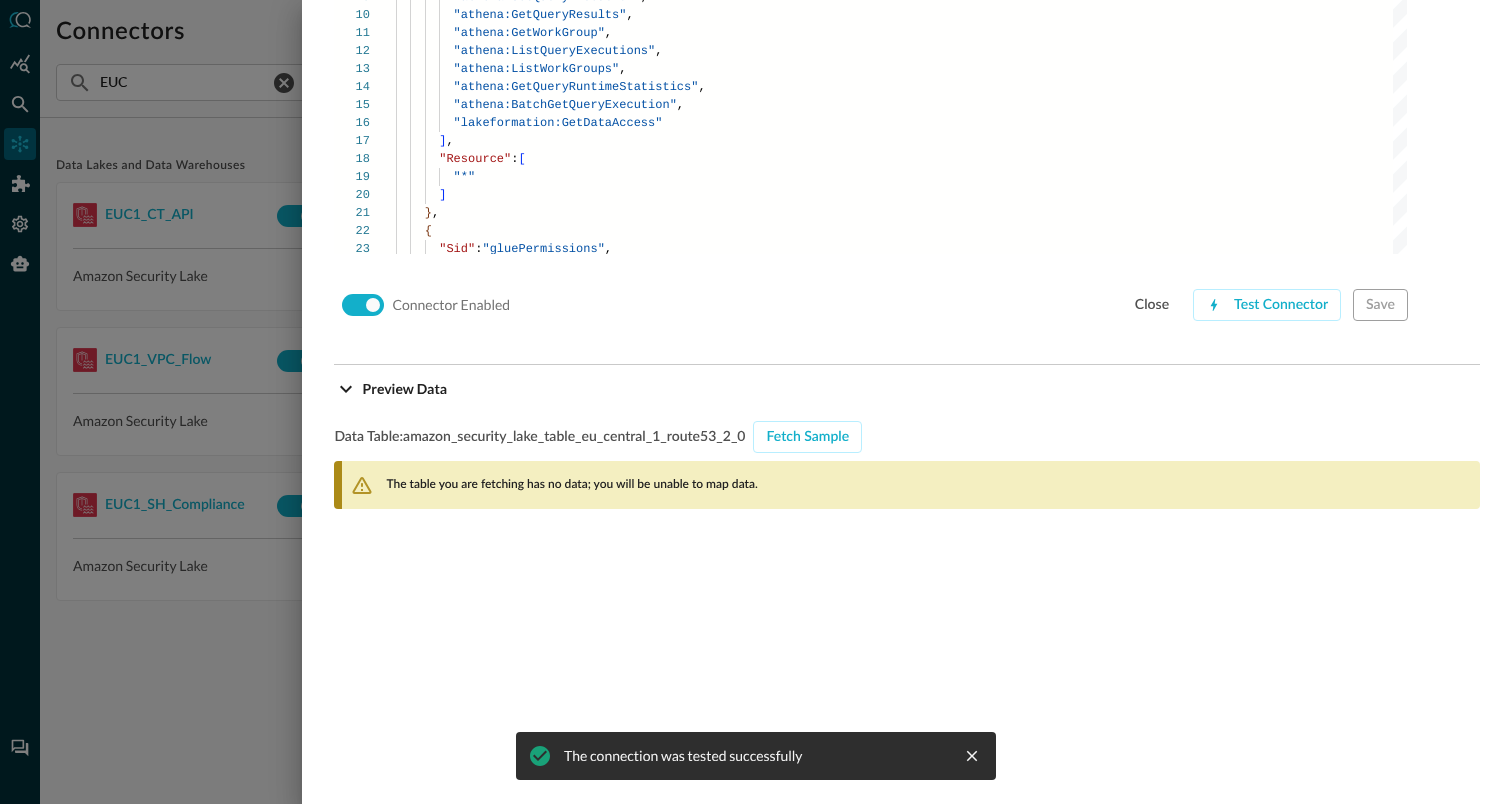 click on "The table you are fetching has no data; you will be unable to map data." at bounding box center [571, 485] 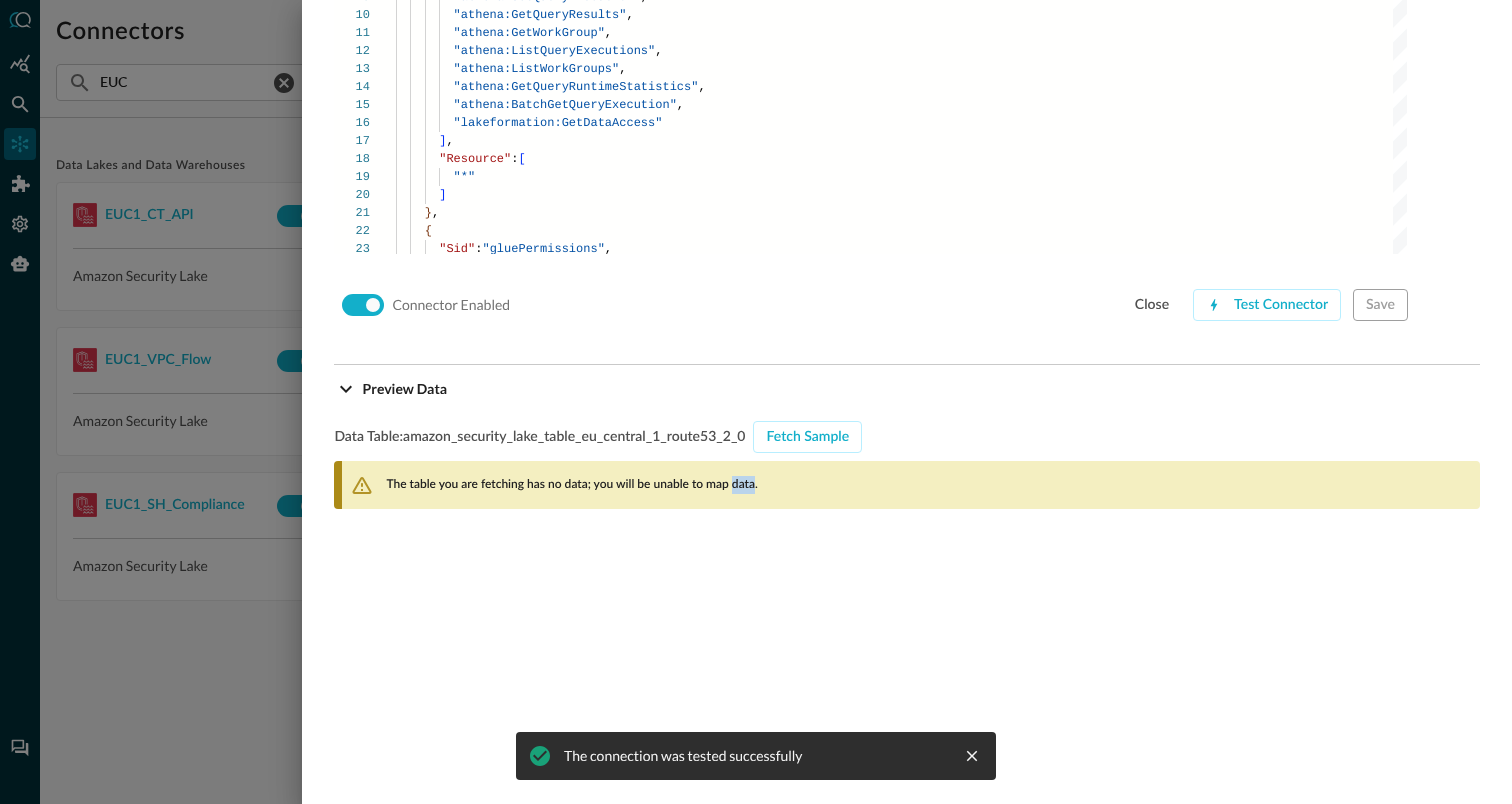 click on "The table you are fetching has no data; you will be unable to map data." at bounding box center (571, 485) 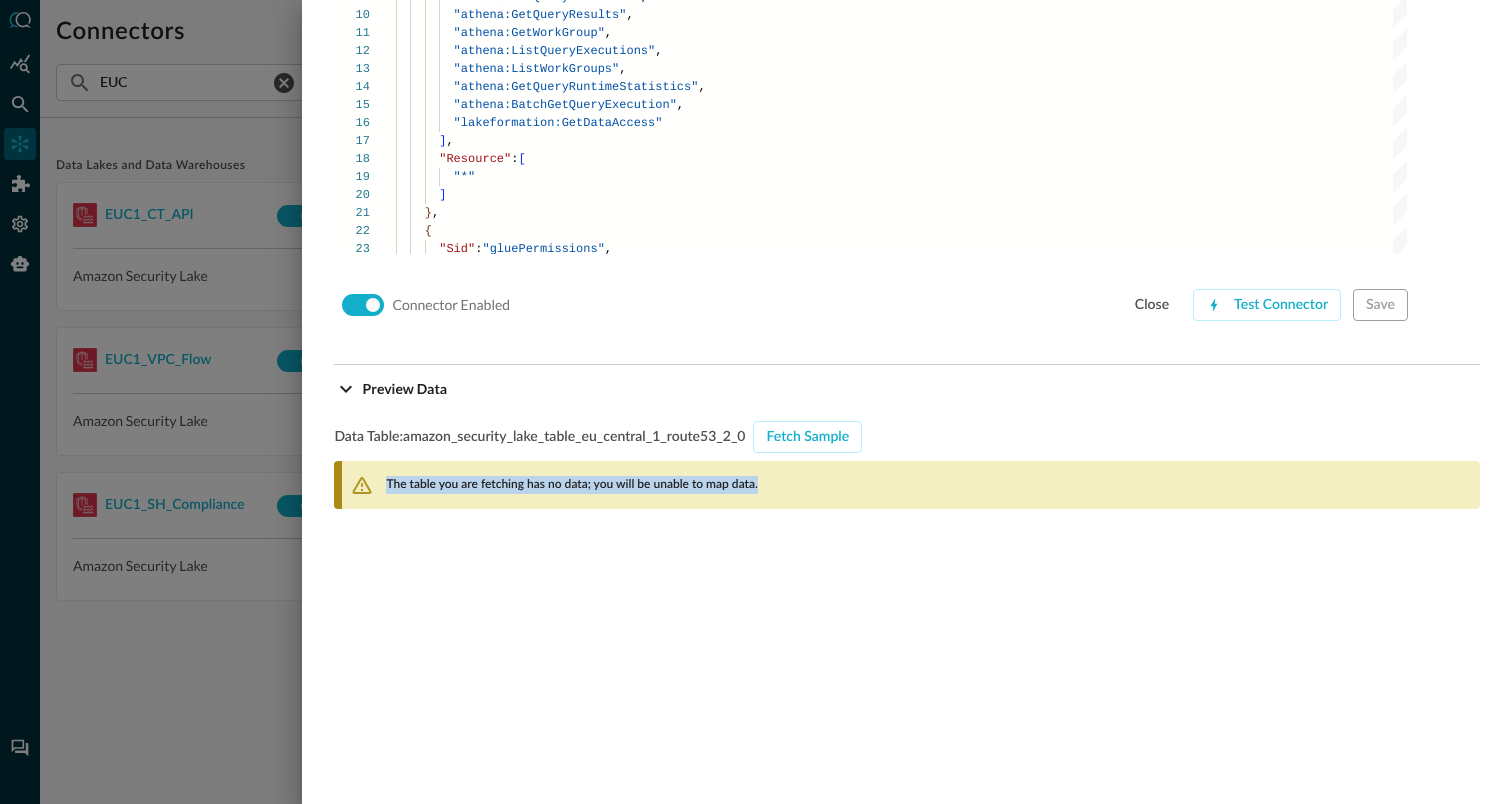 click on "The table you are fetching has no data; you will be unable to map data." at bounding box center (571, 485) 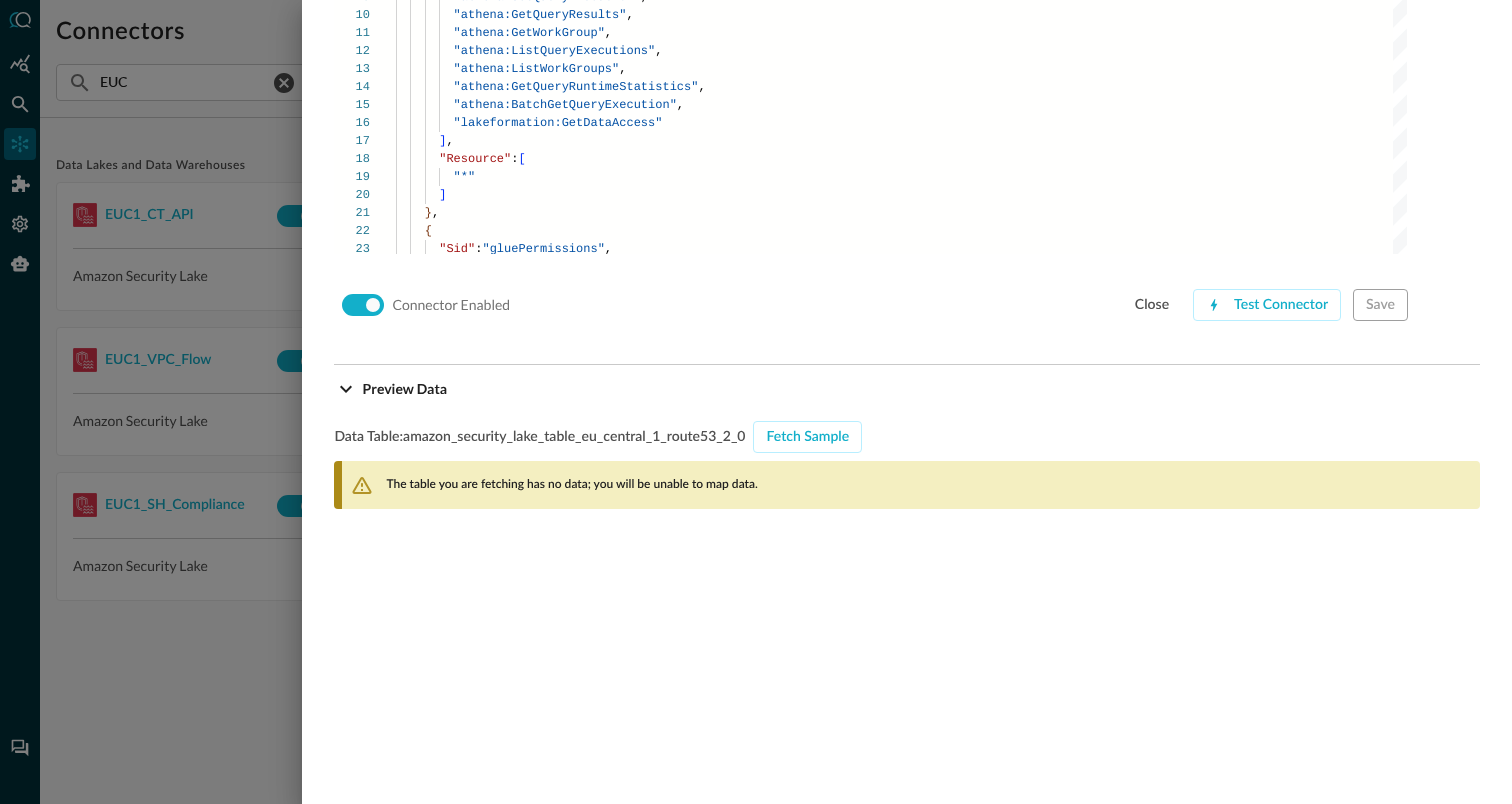 click at bounding box center [756, 402] 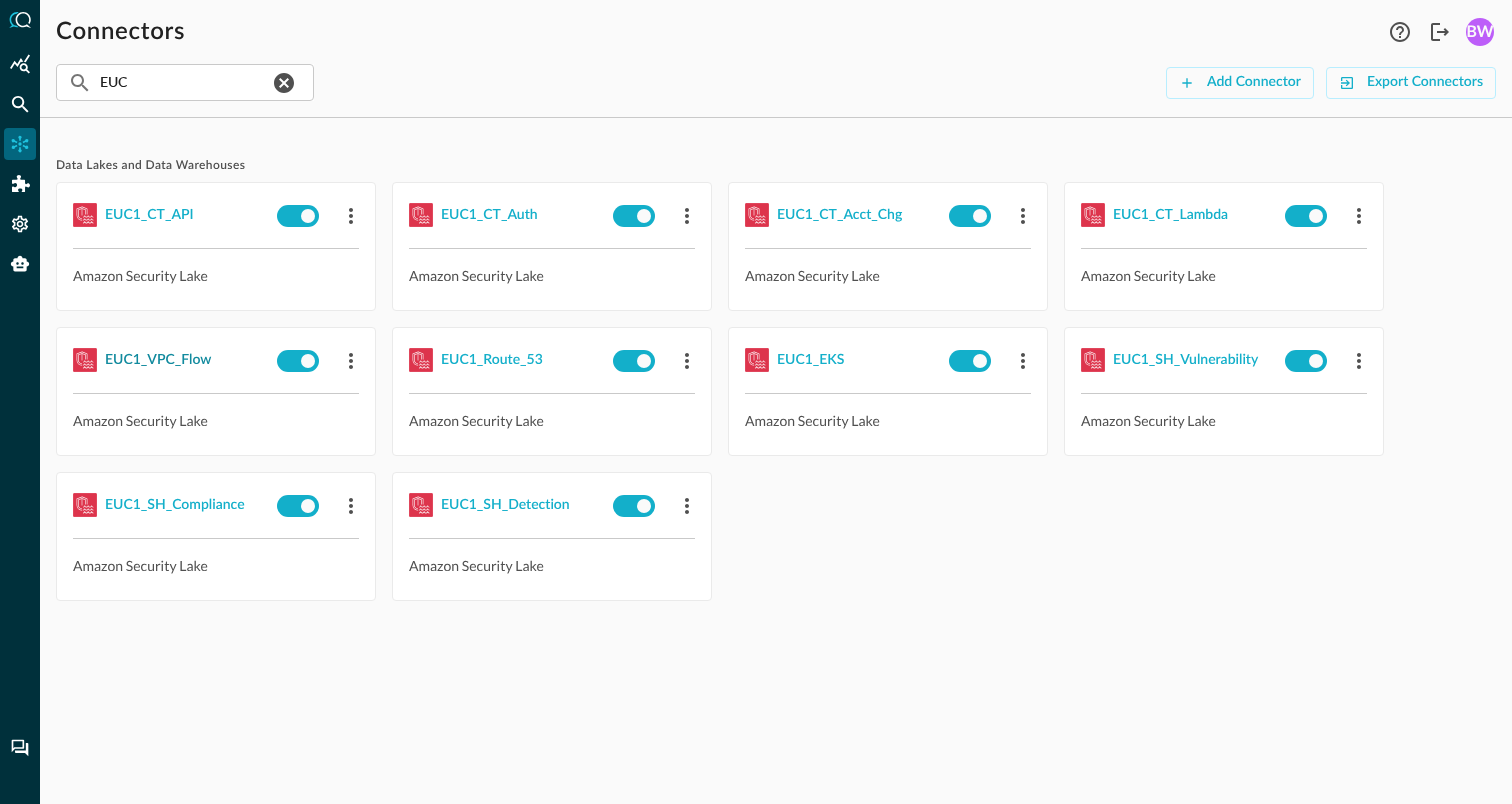 click on "EUC1_VPC_Flow" at bounding box center [158, 360] 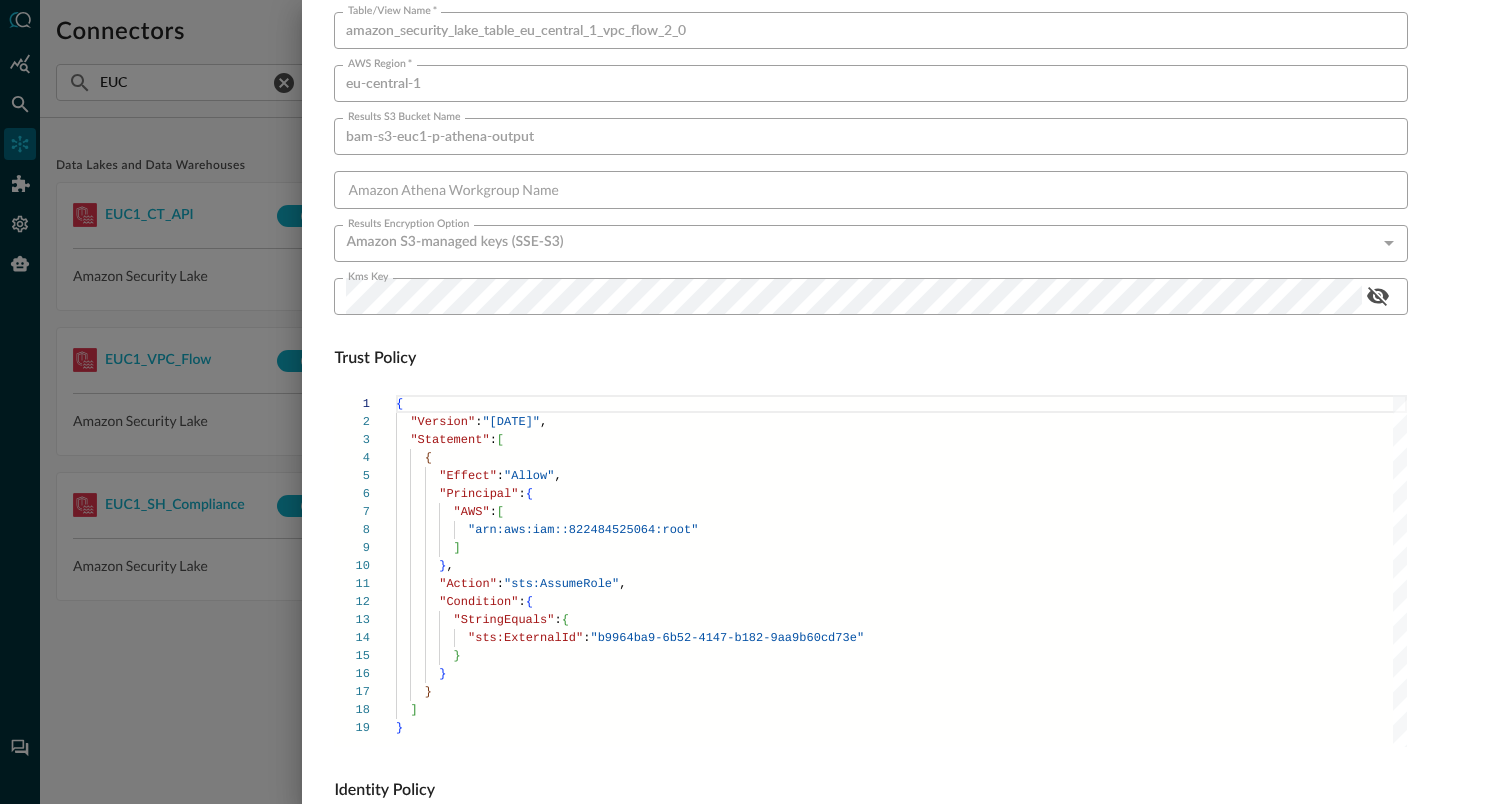 scroll, scrollTop: 1359, scrollLeft: 0, axis: vertical 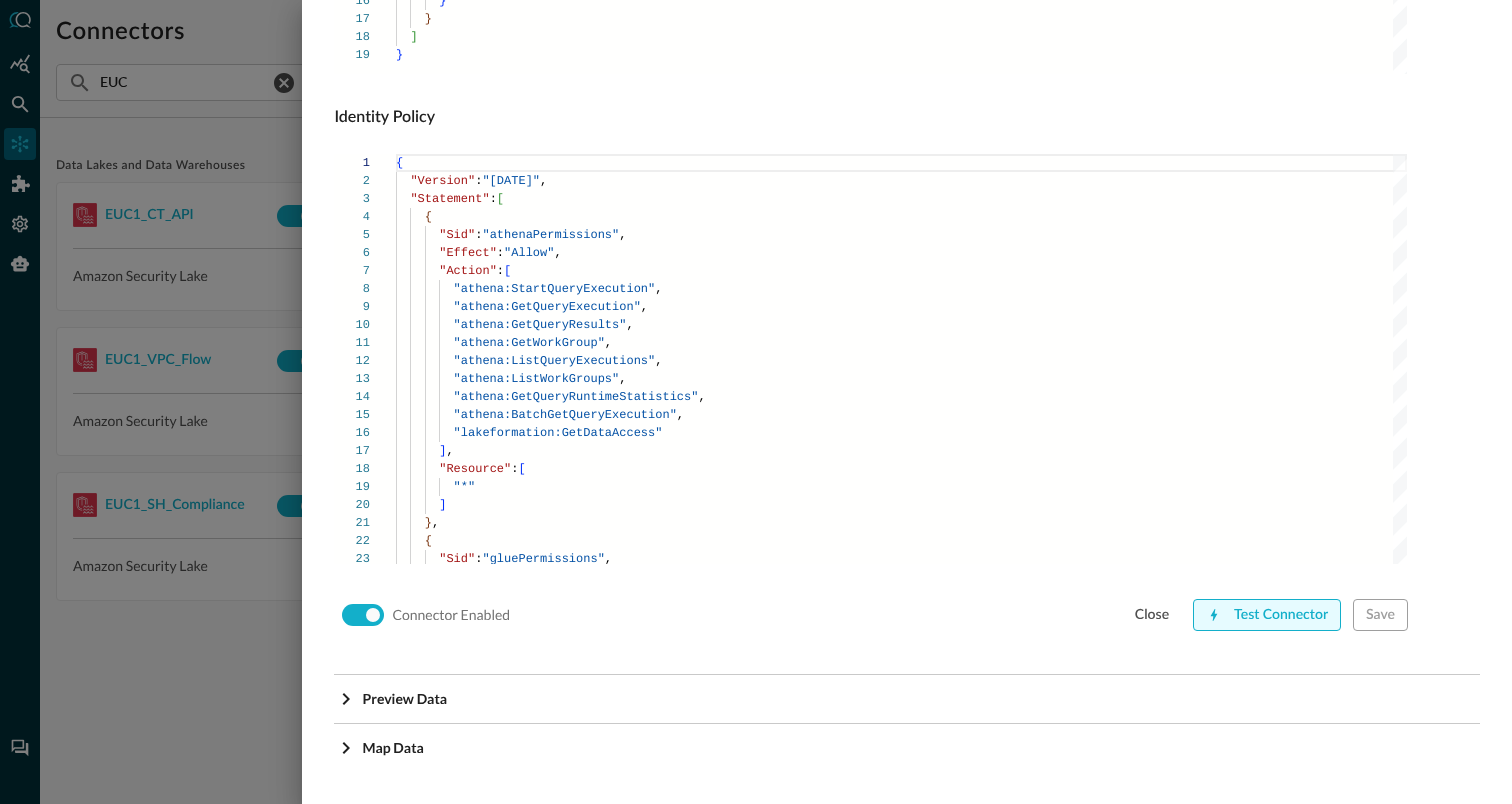 click on "Test Connector" at bounding box center (1267, 615) 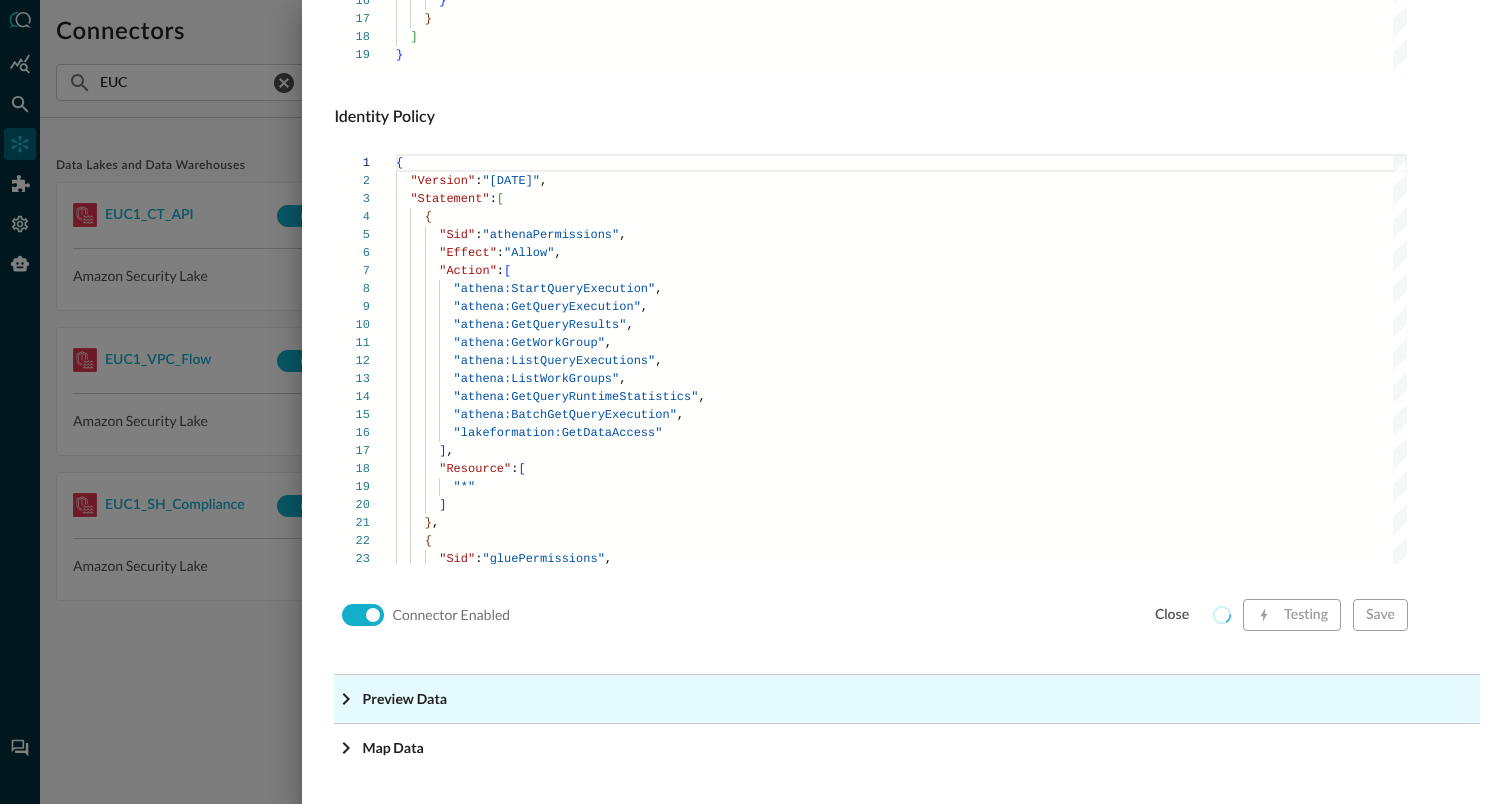 click on "Preview Data" at bounding box center [913, -1118] 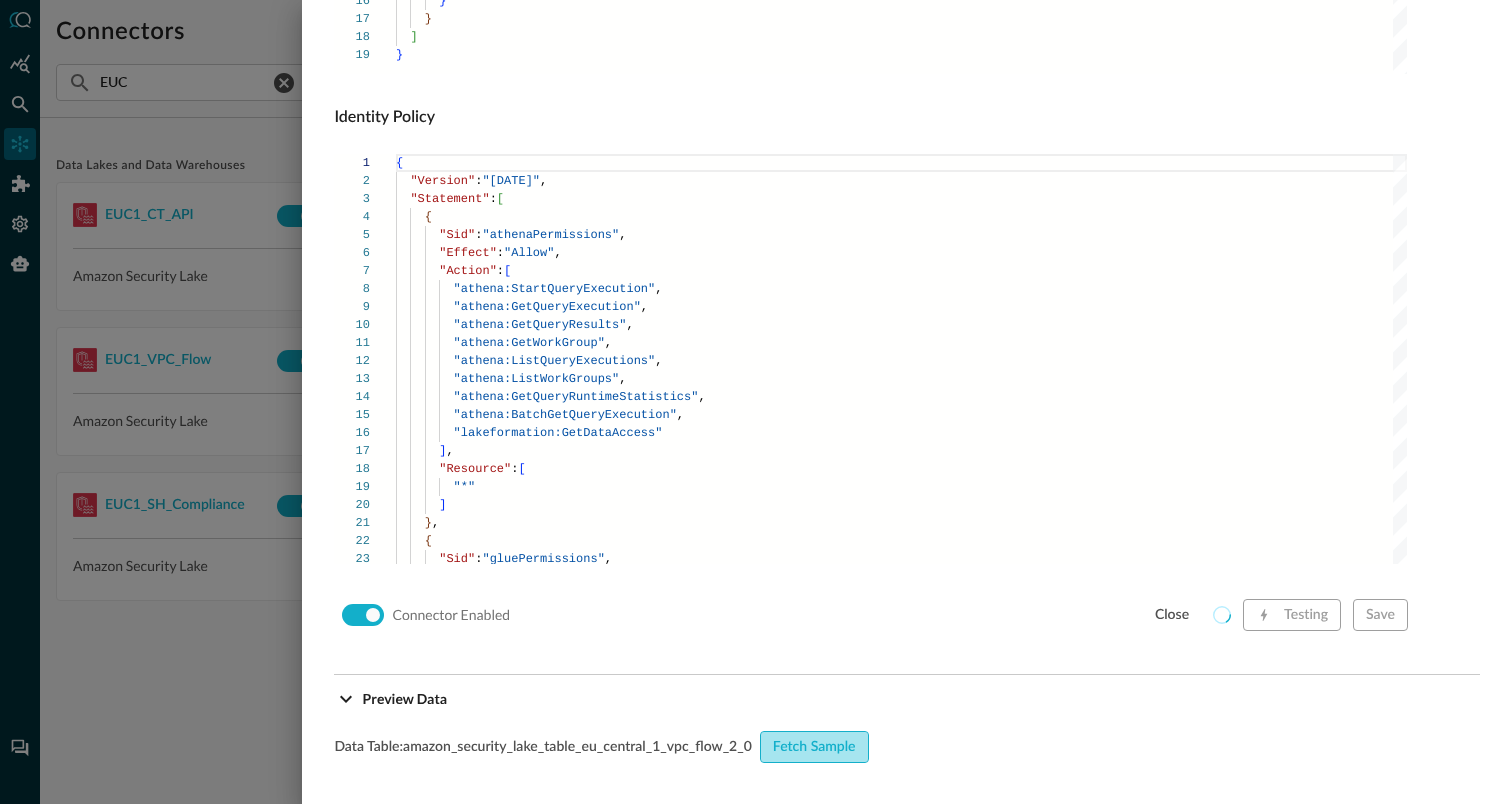 click on "Fetch Sample" at bounding box center [814, 747] 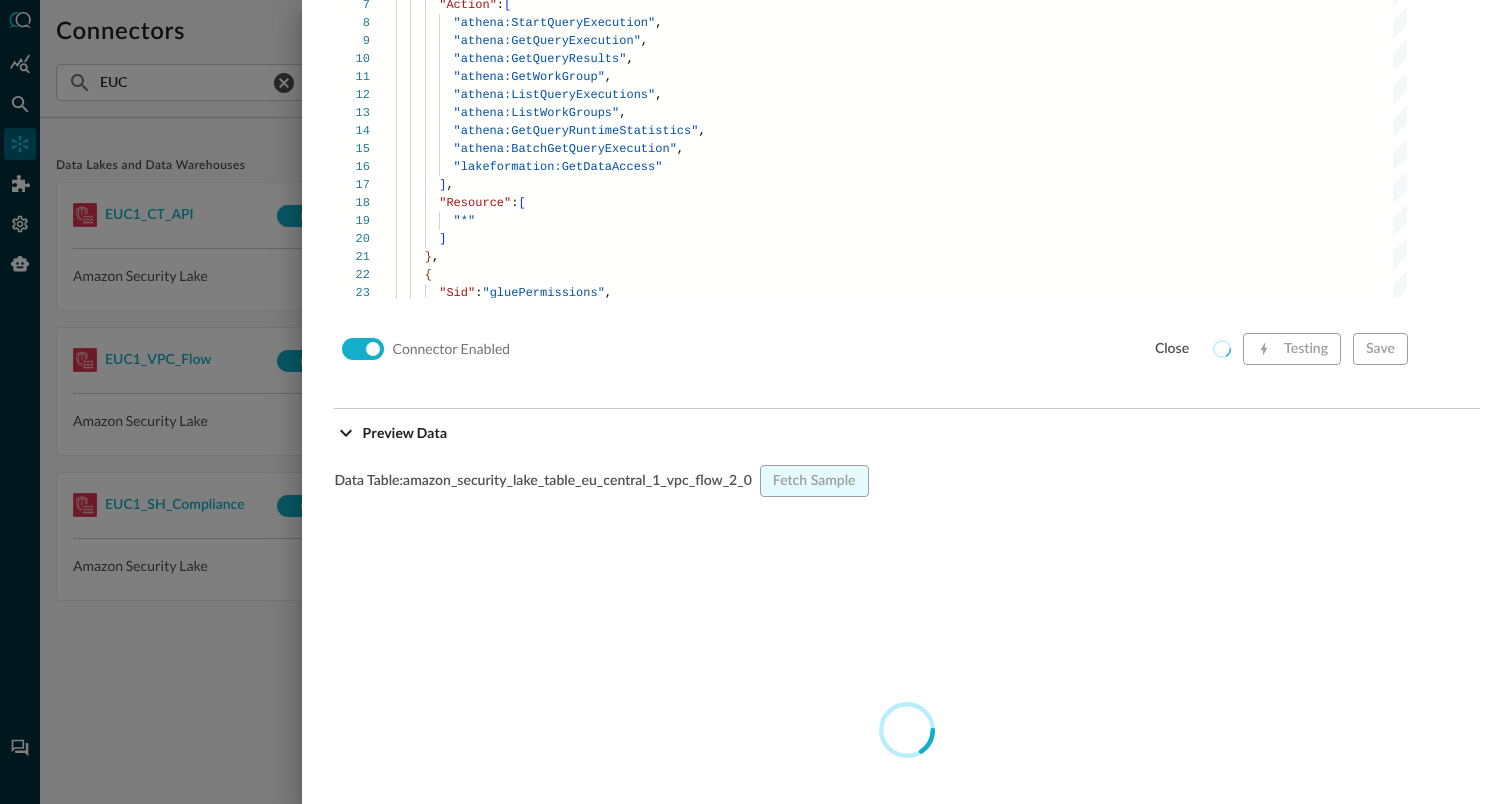 scroll, scrollTop: 1642, scrollLeft: 0, axis: vertical 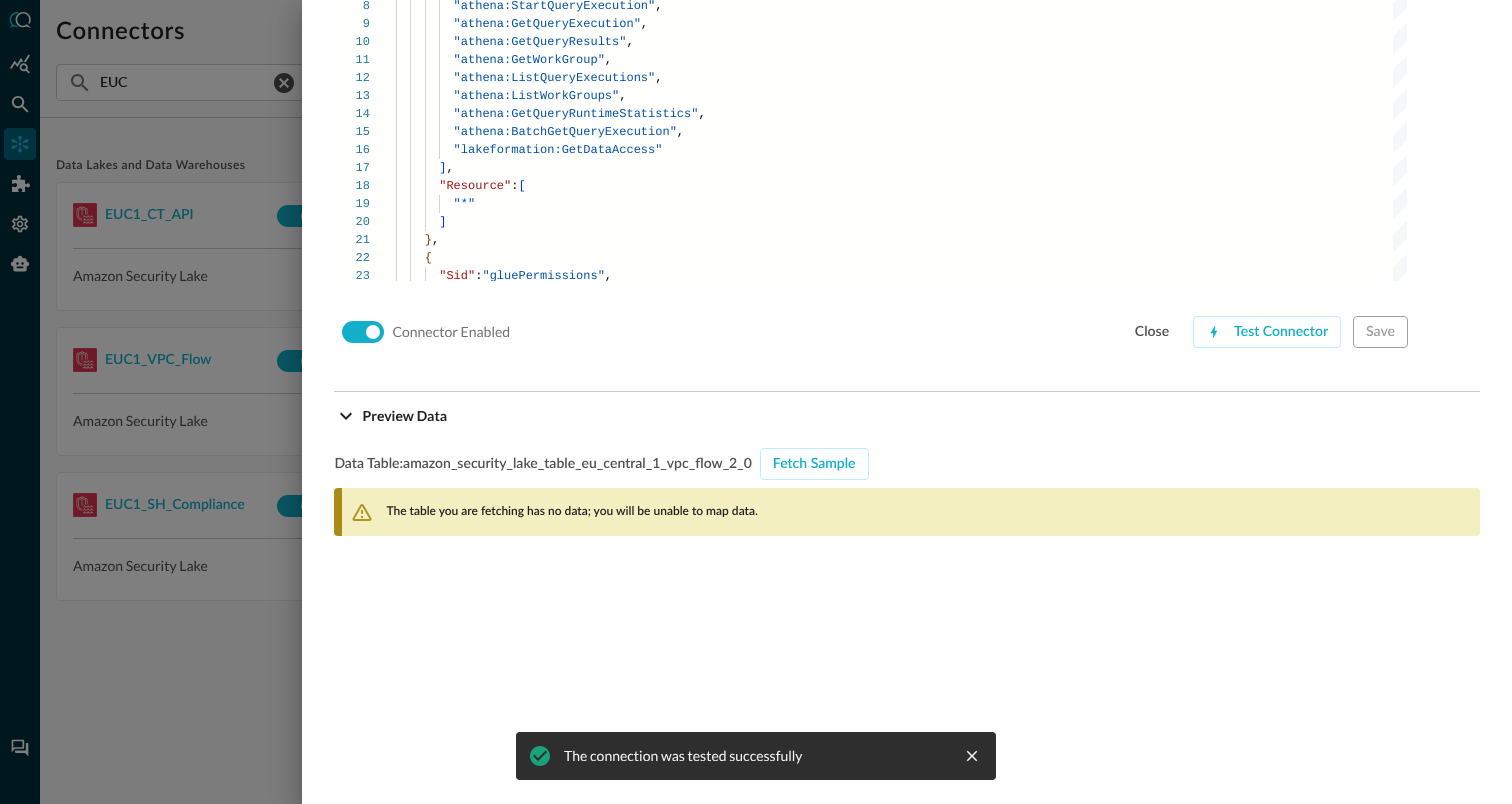 click at bounding box center [756, 402] 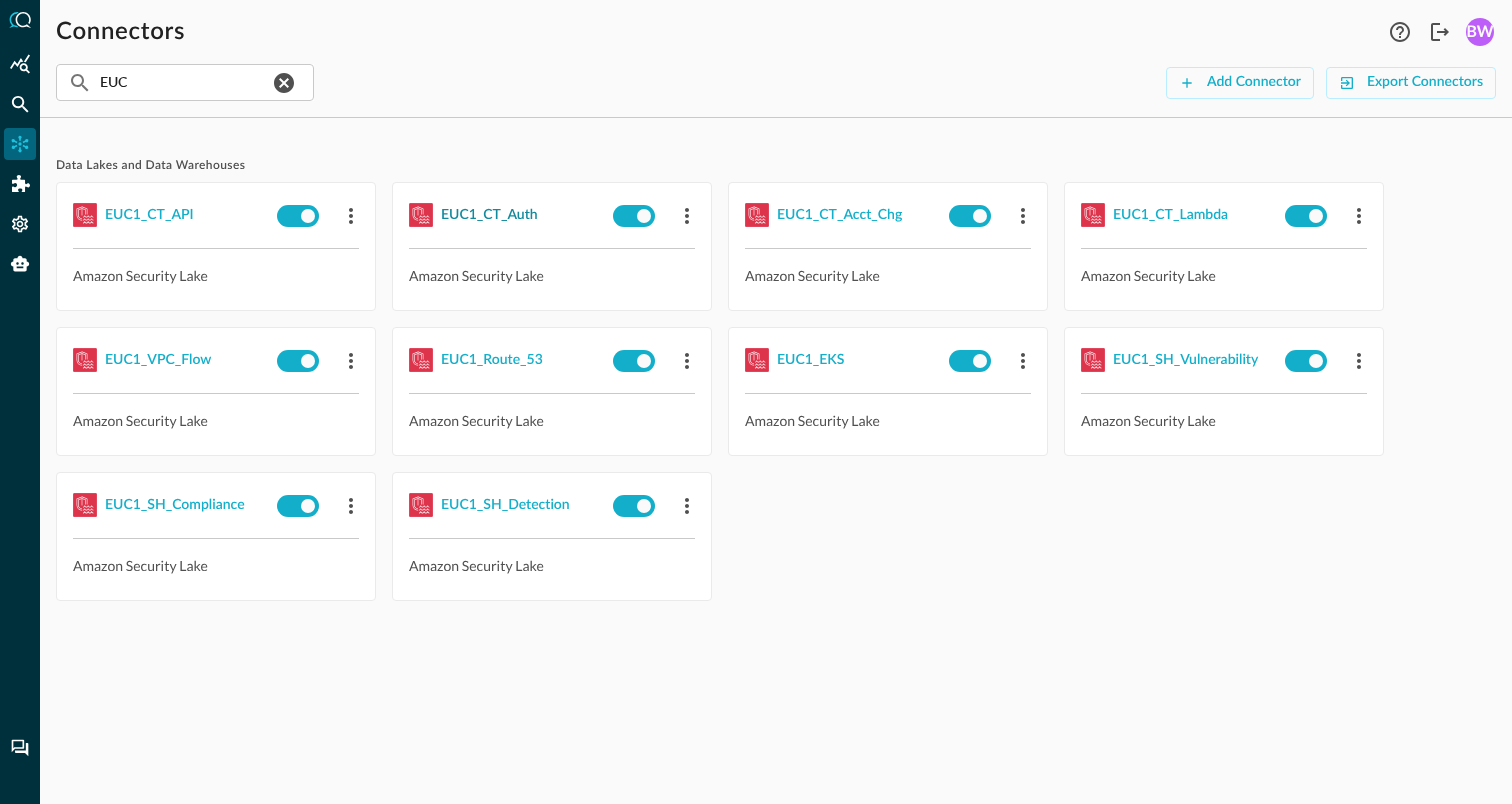 click on "EUC1_CT_Auth" at bounding box center (489, 215) 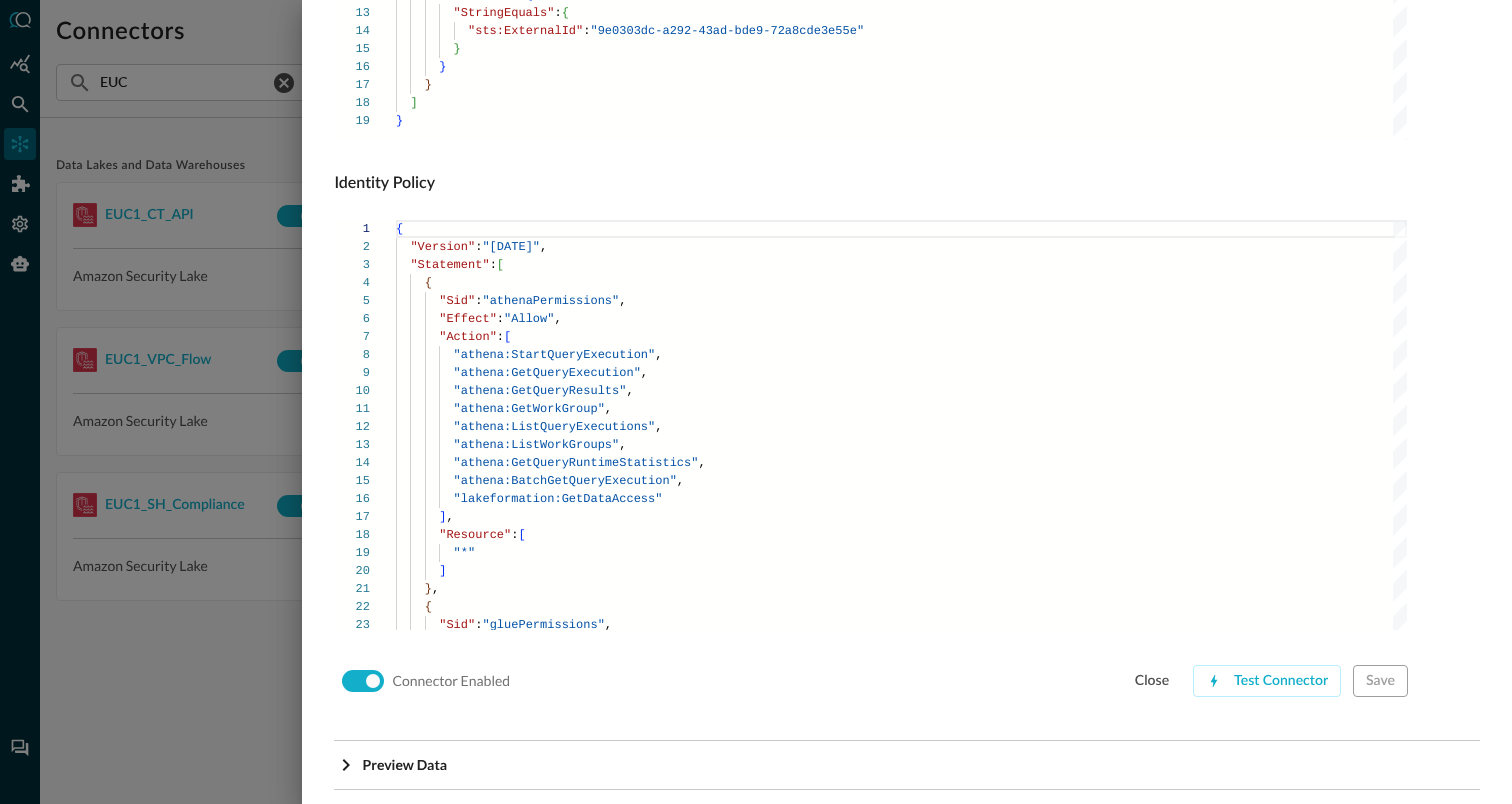 scroll, scrollTop: 1359, scrollLeft: 0, axis: vertical 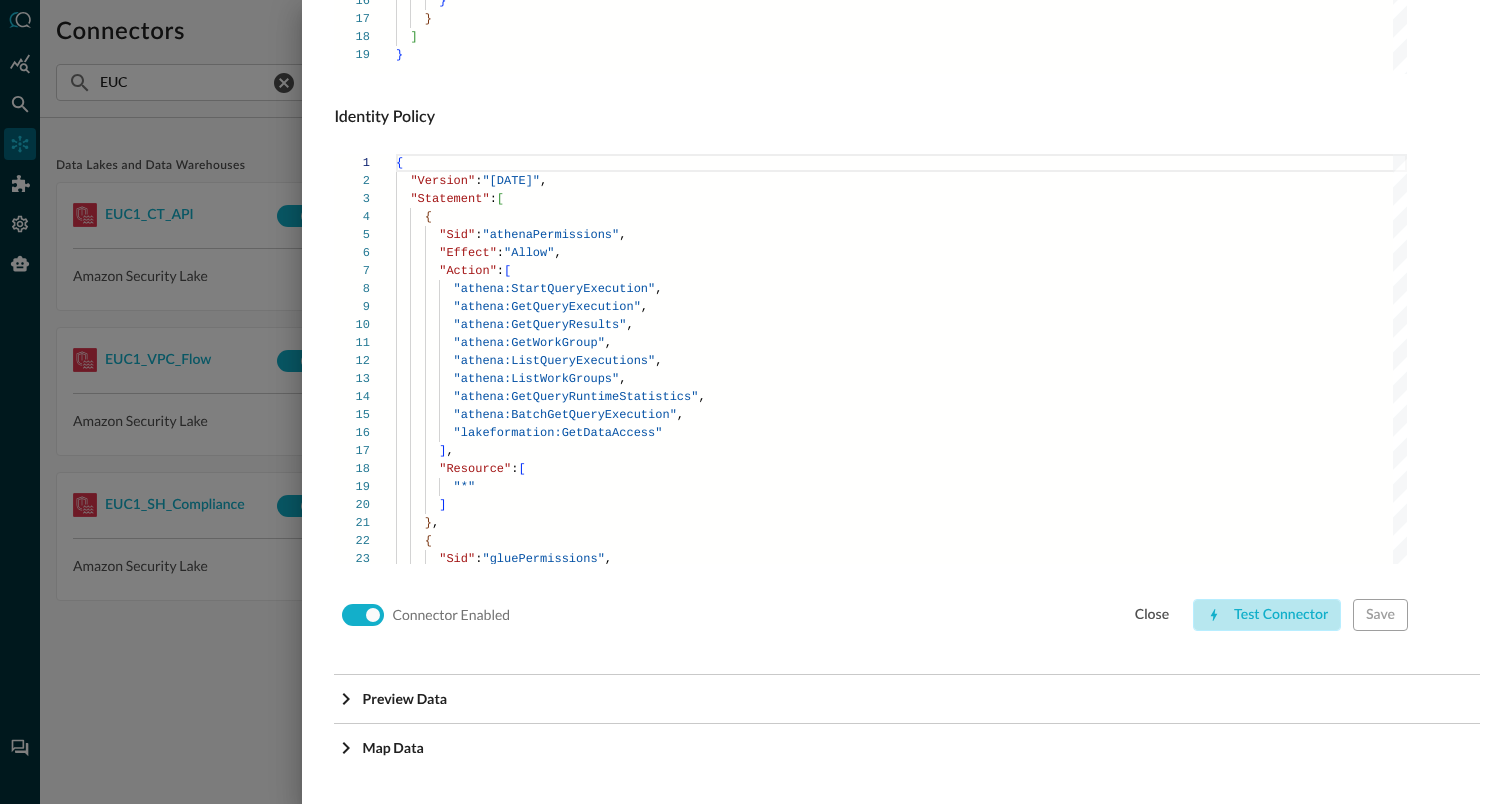 drag, startPoint x: 1238, startPoint y: 614, endPoint x: 1134, endPoint y: 619, distance: 104.120125 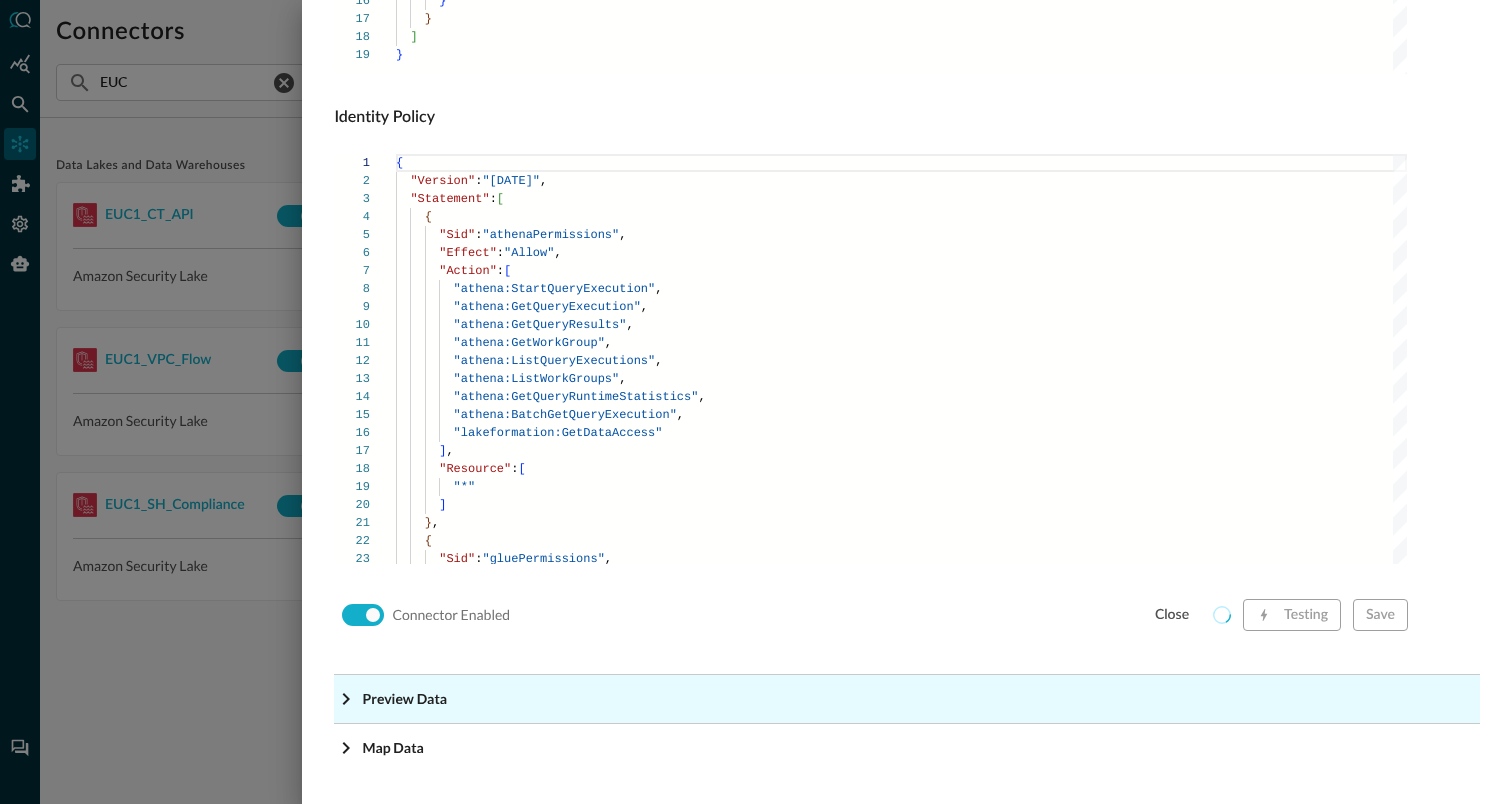 click on "Preview Data" at bounding box center [913, -1118] 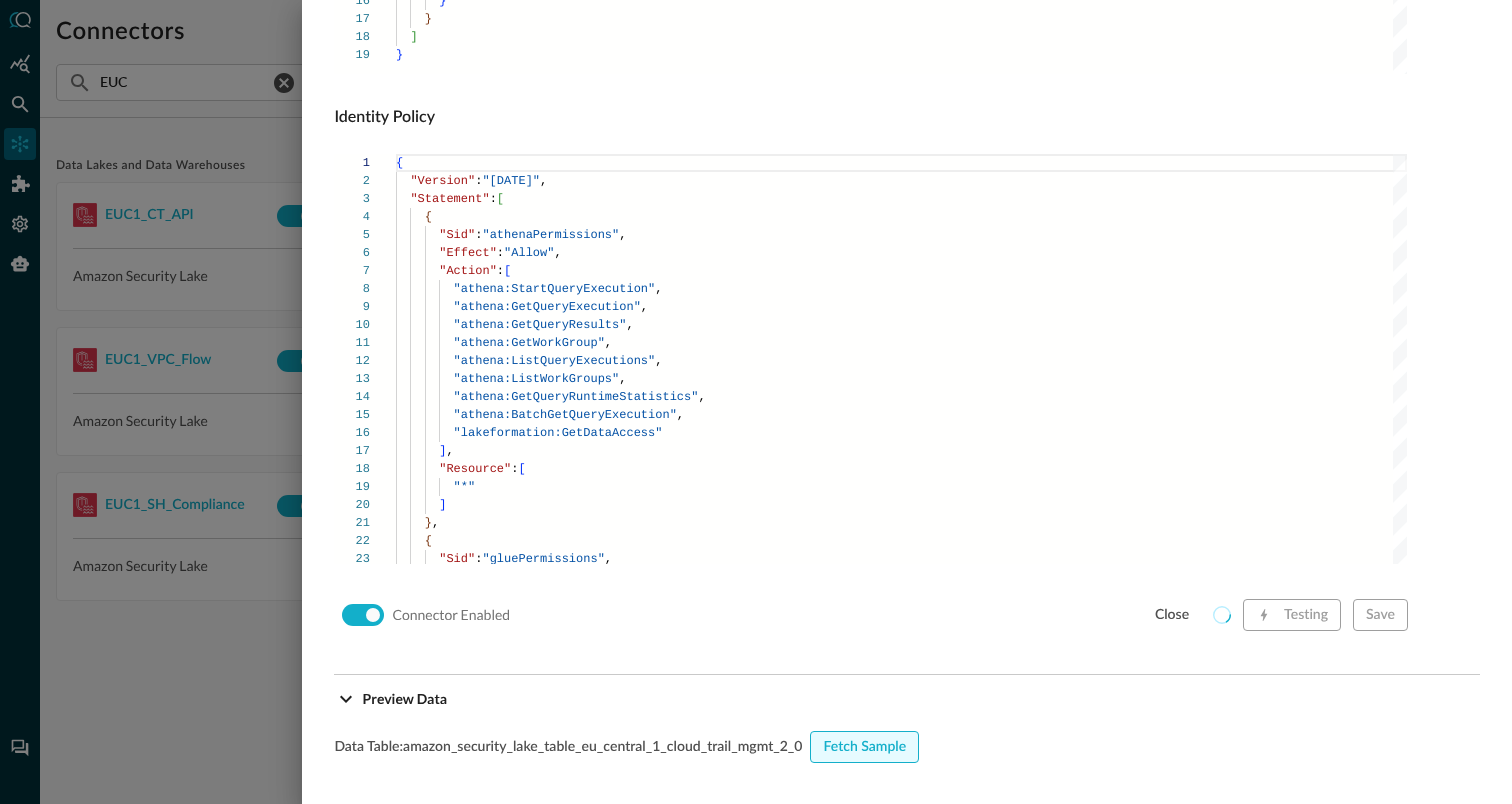 click on "Fetch Sample" at bounding box center (864, 747) 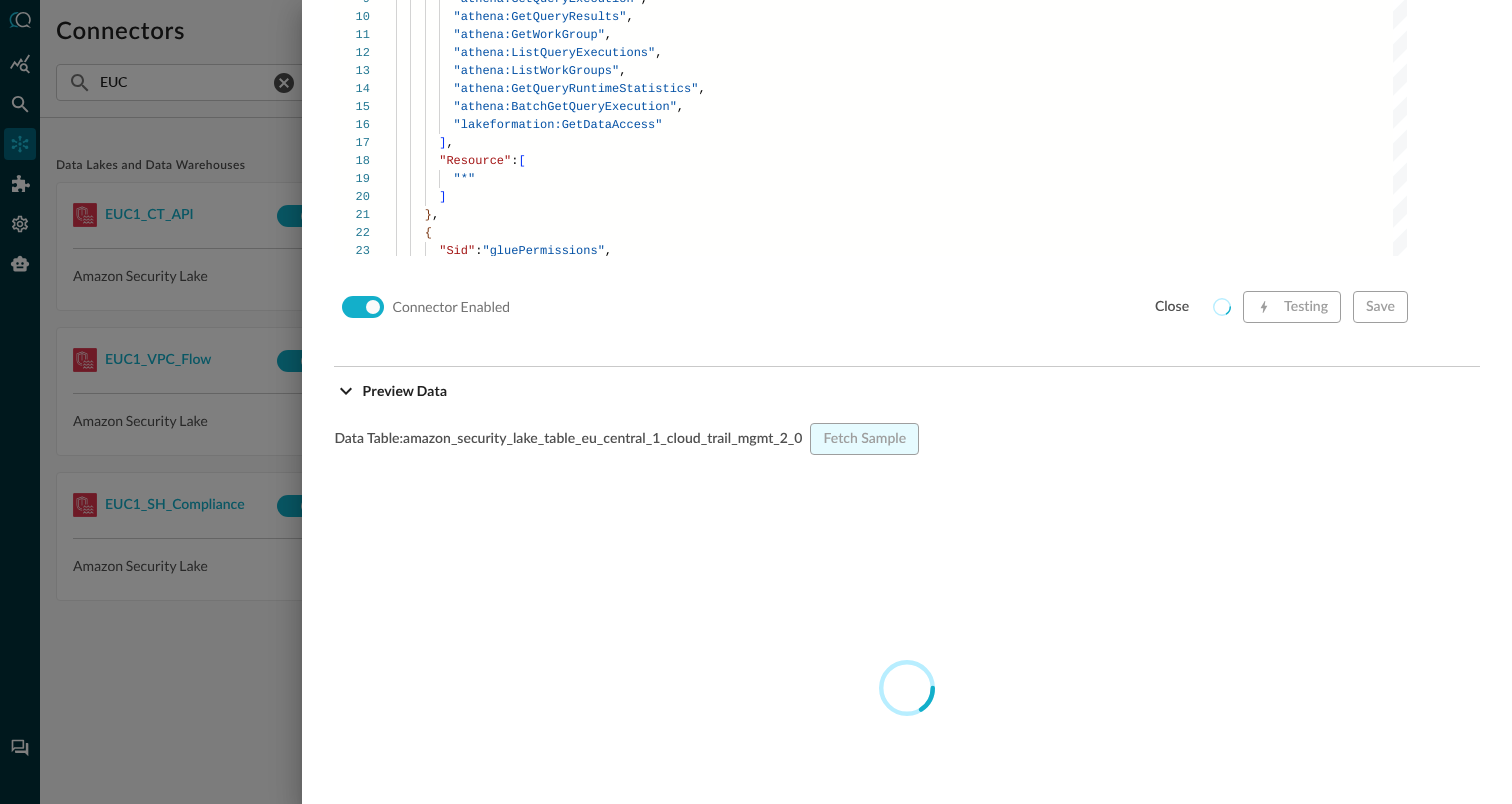 scroll, scrollTop: 1665, scrollLeft: 0, axis: vertical 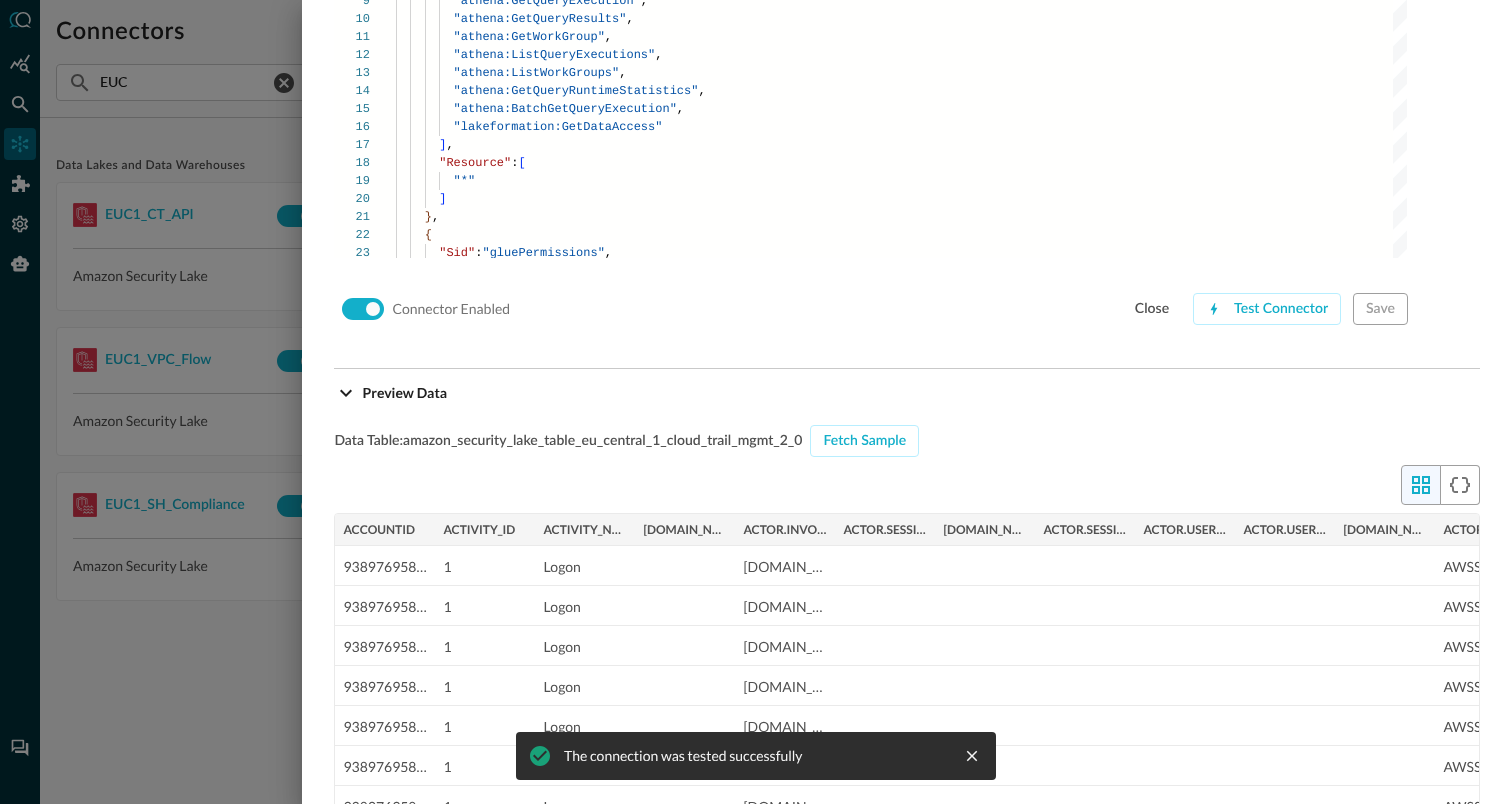 click at bounding box center (756, 402) 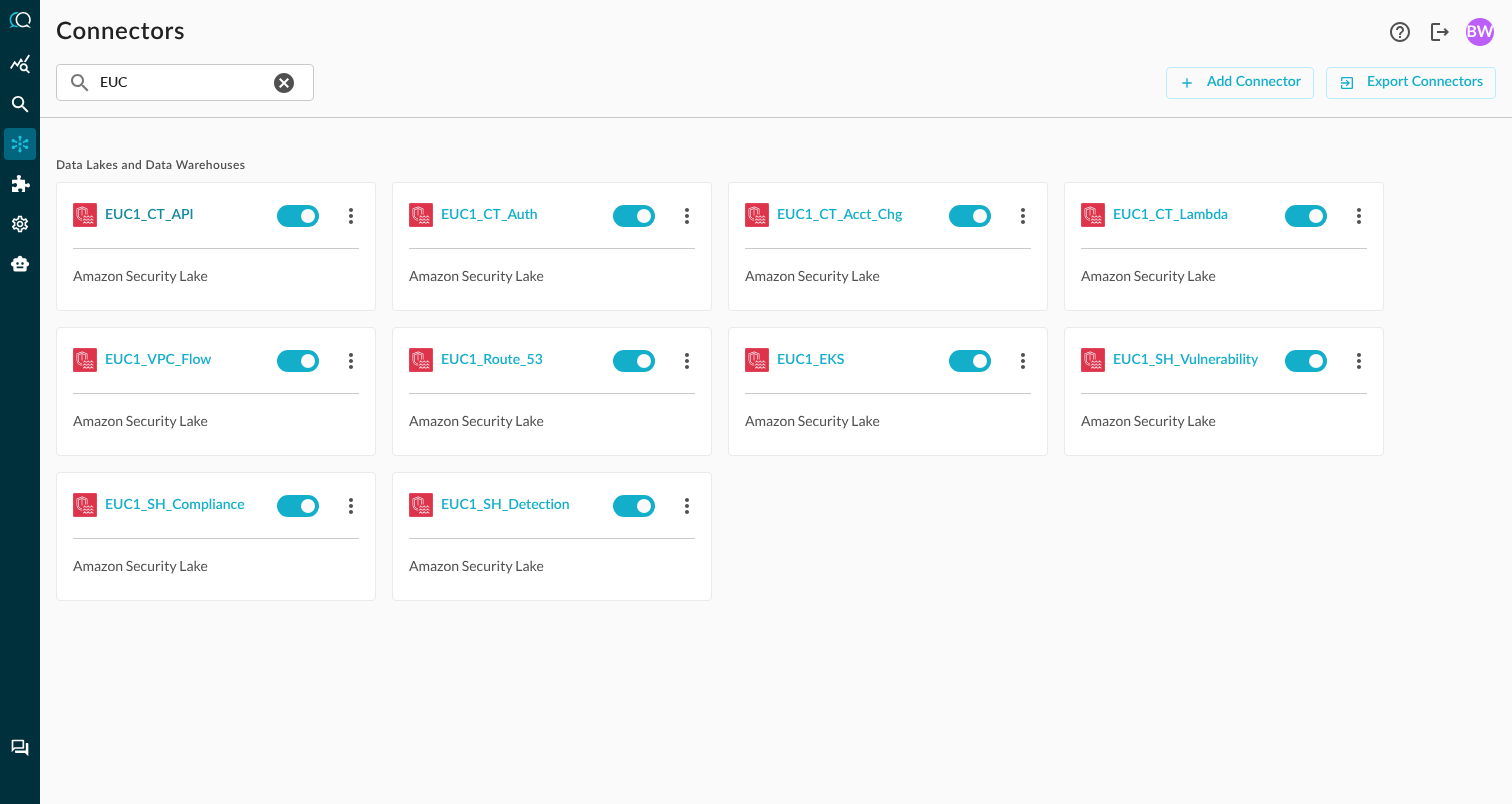 click on "EUC1_CT_API" at bounding box center [149, 215] 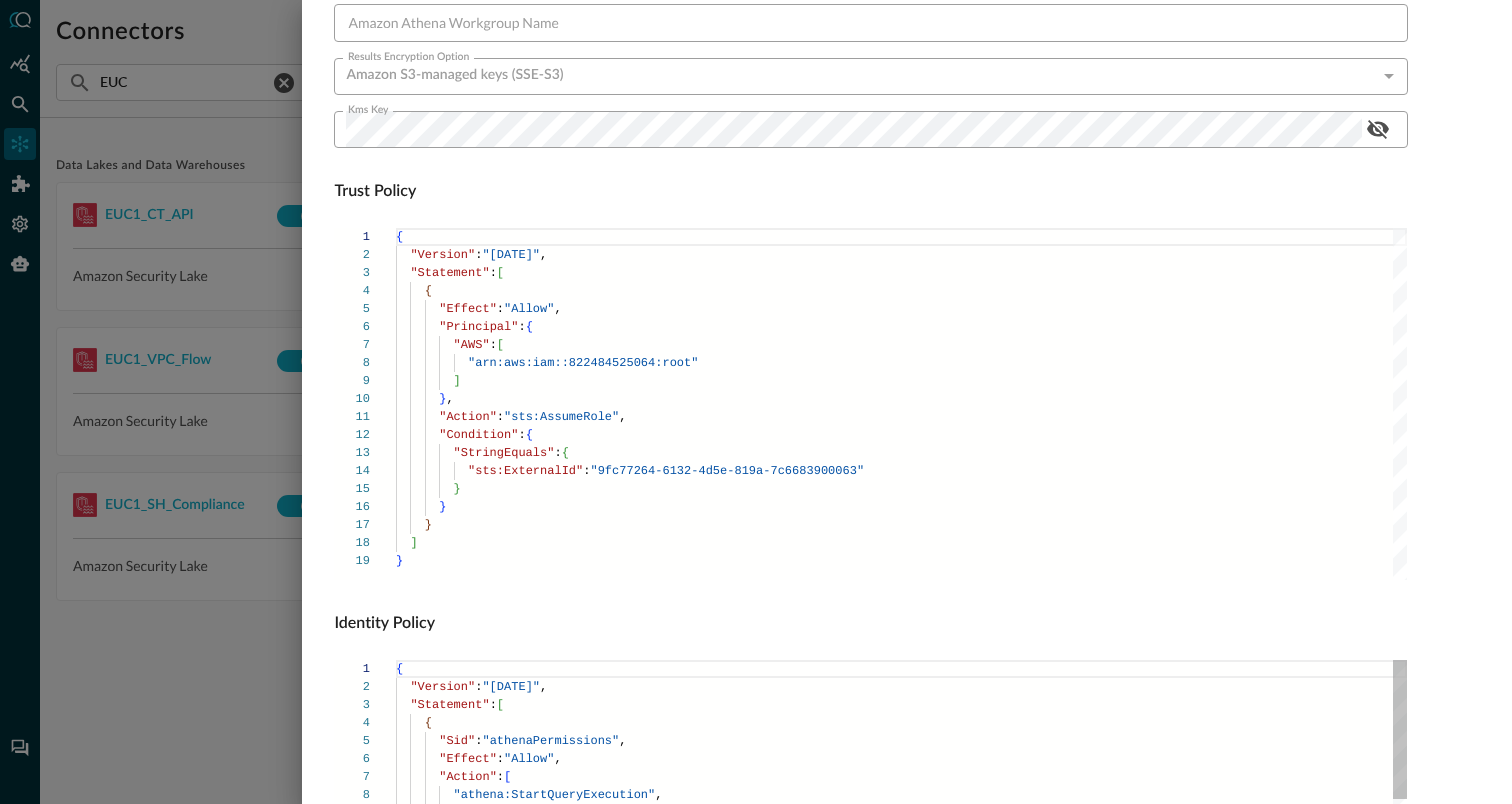 scroll, scrollTop: 1359, scrollLeft: 0, axis: vertical 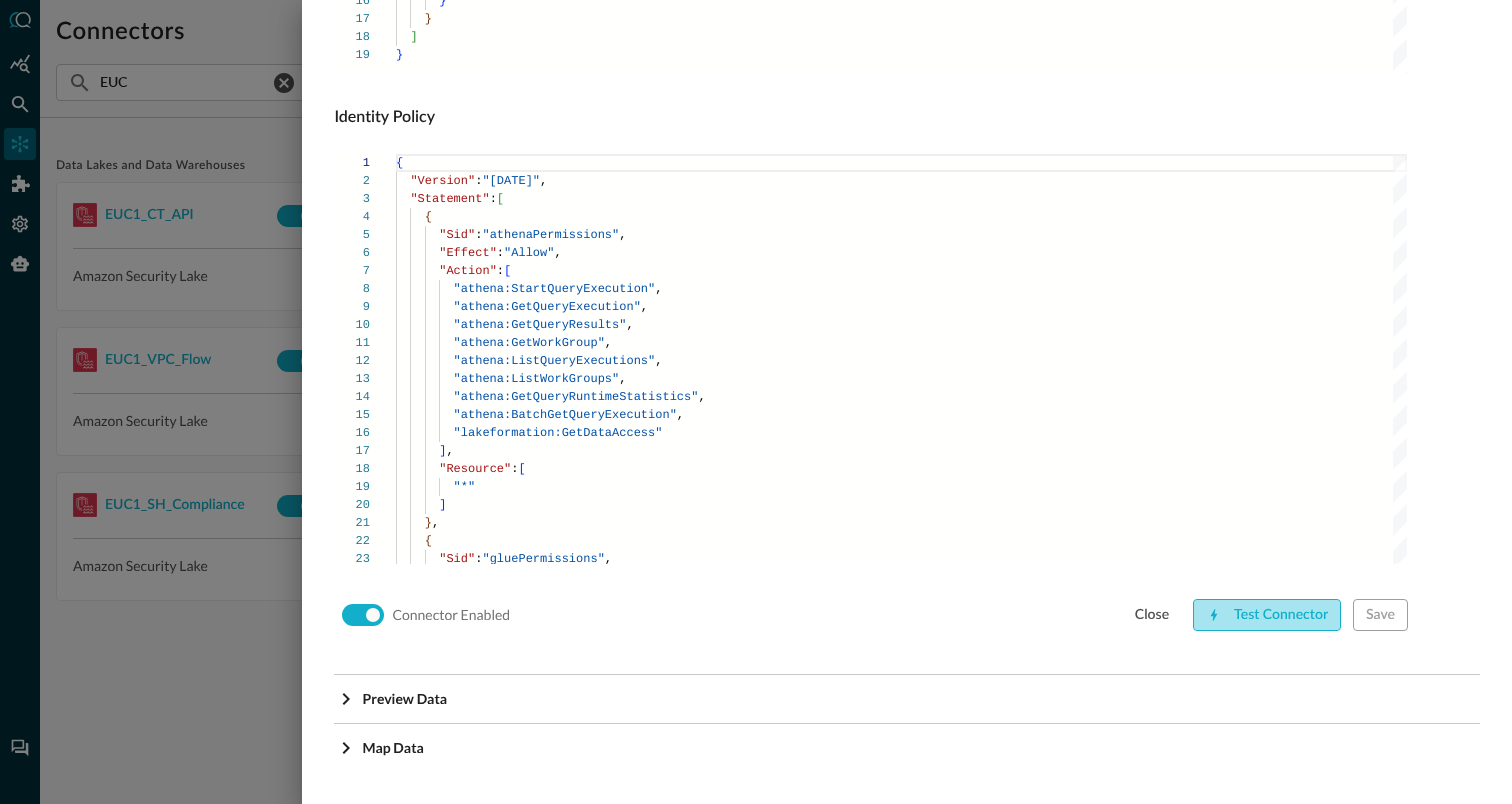 click on "Test Connector" at bounding box center [1267, 615] 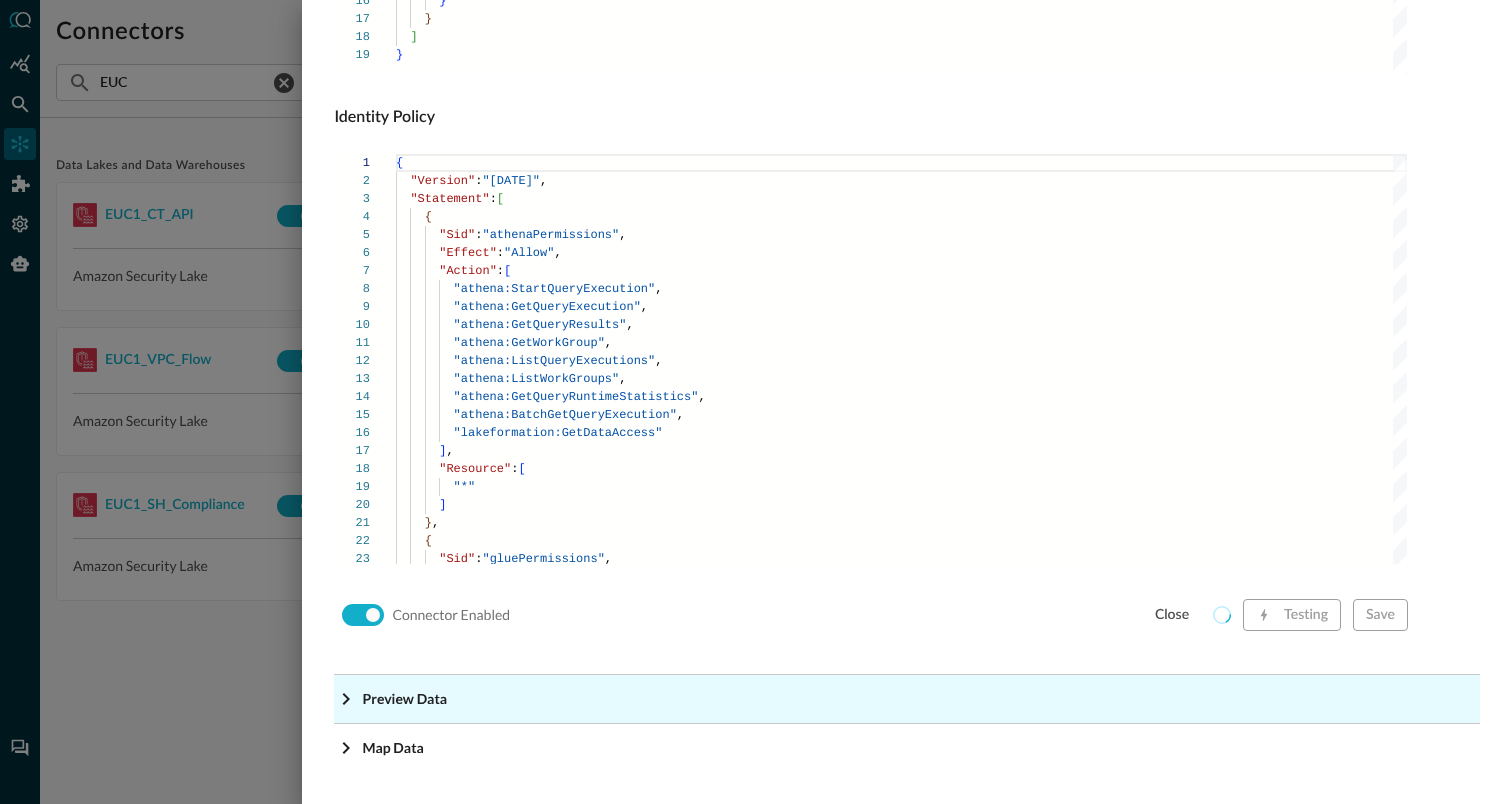 click on "Preview Data" at bounding box center [913, -1118] 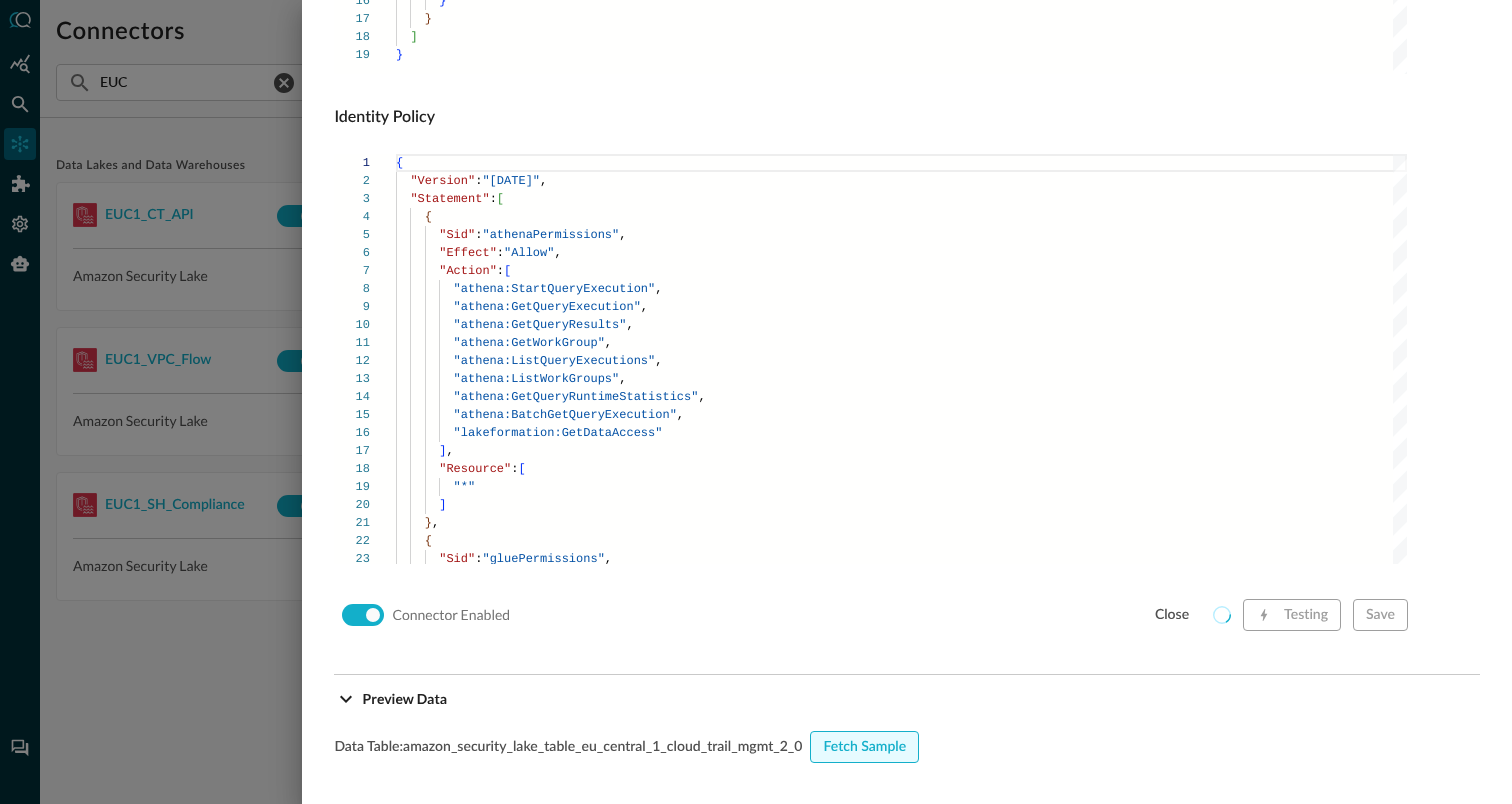 click on "Fetch Sample" at bounding box center (864, 747) 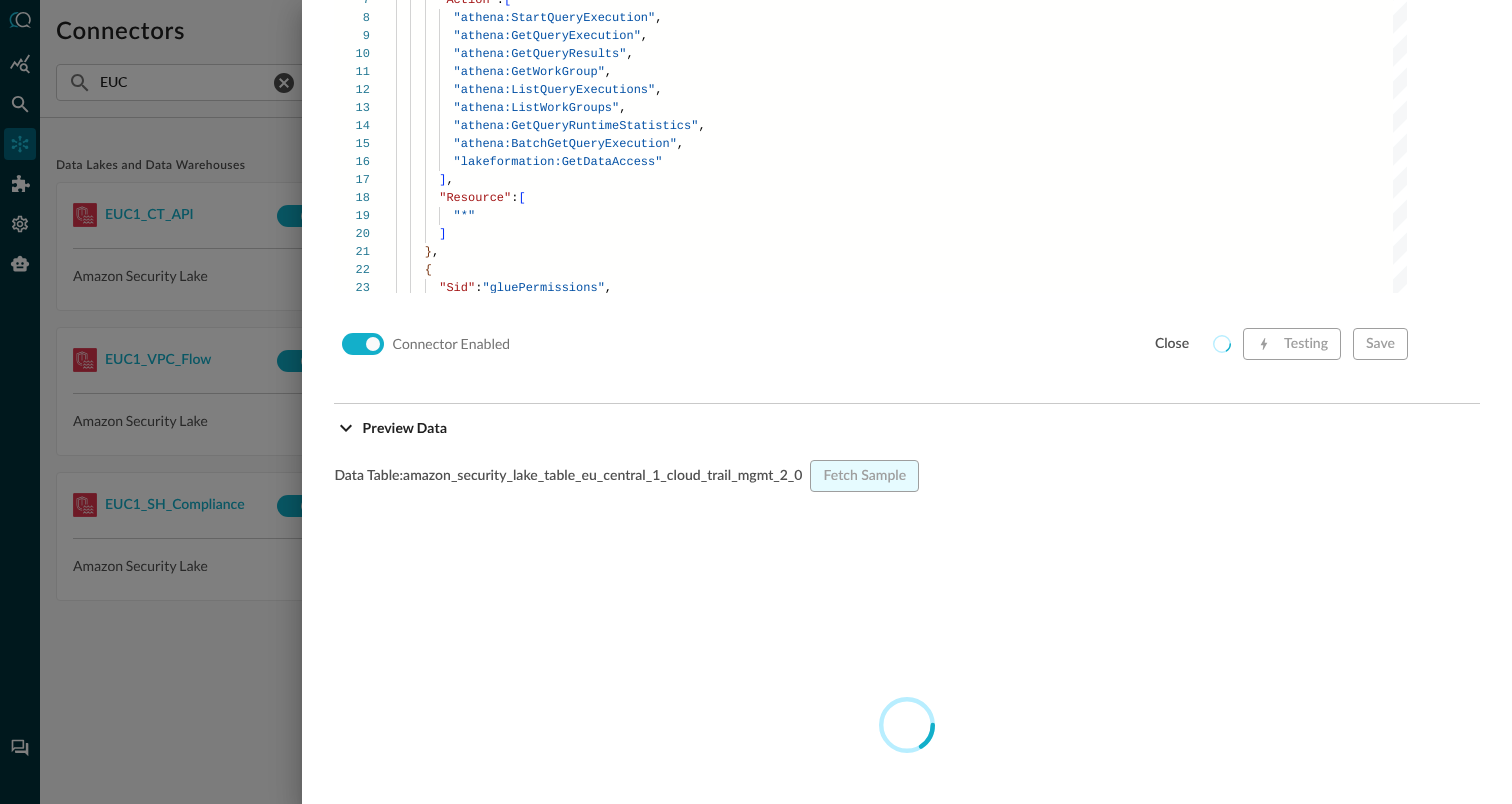 scroll, scrollTop: 1615, scrollLeft: 0, axis: vertical 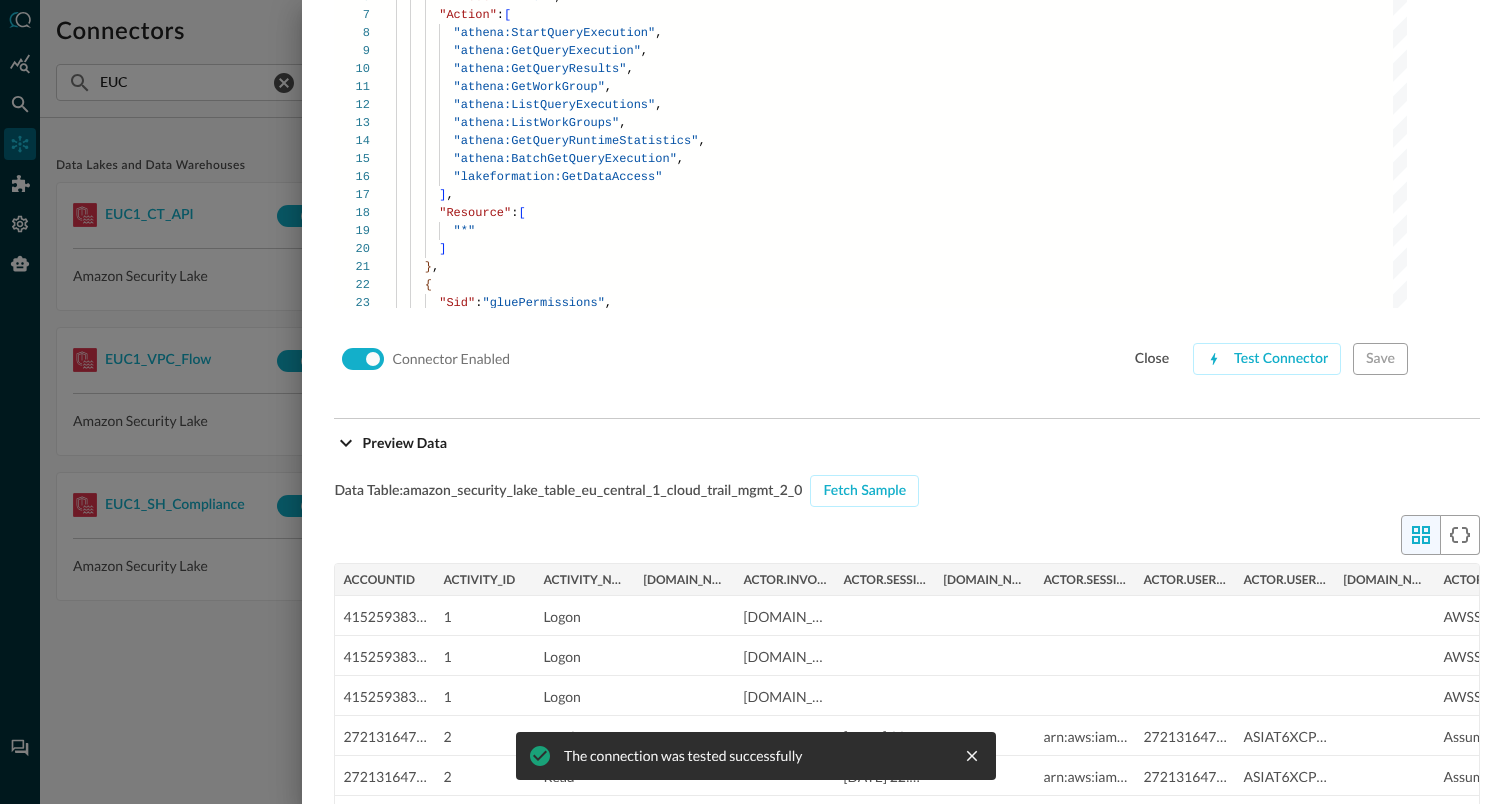 click at bounding box center [756, 402] 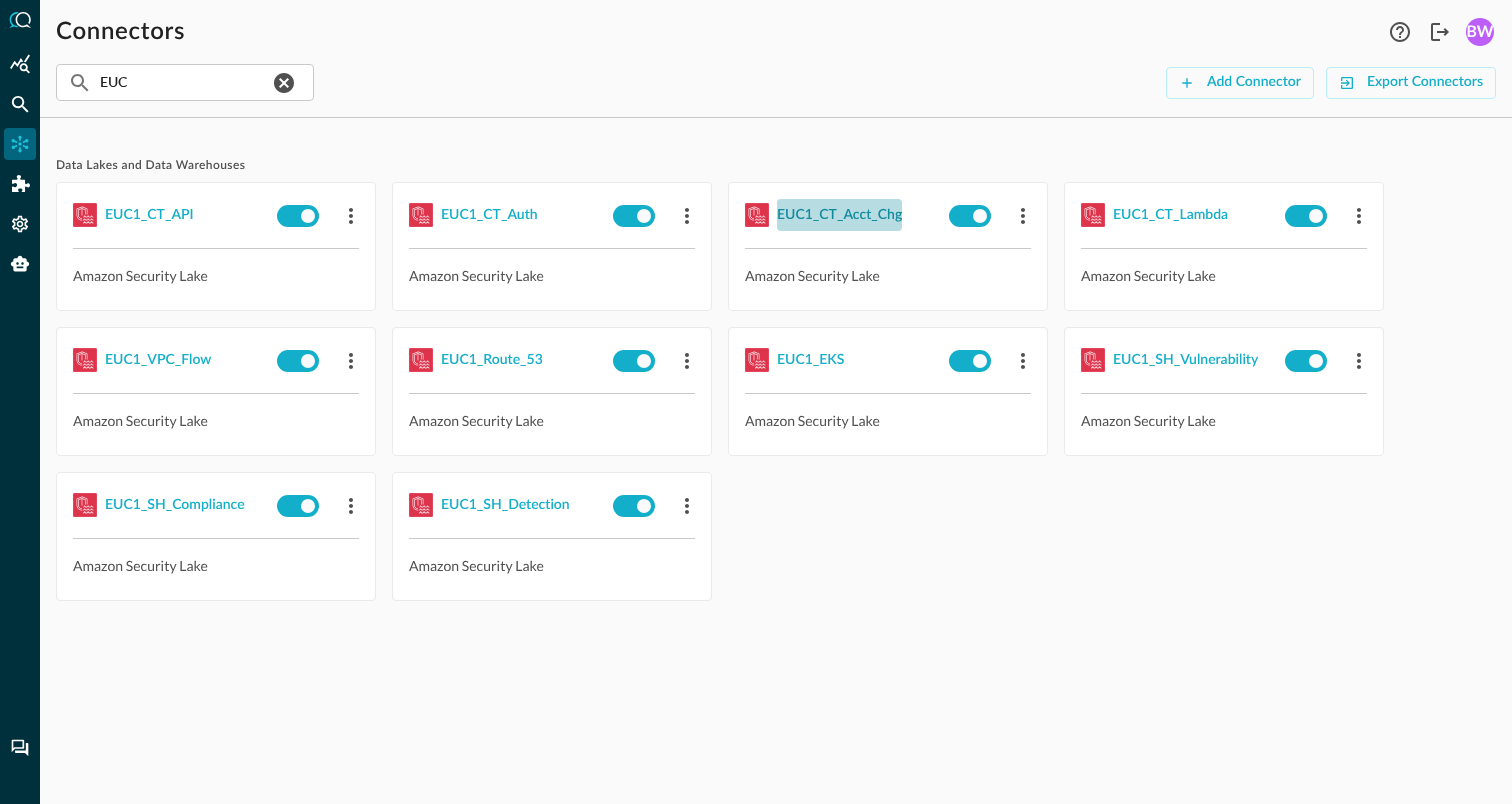 click on "EUC1_CT_Acct_Chg" at bounding box center [839, 215] 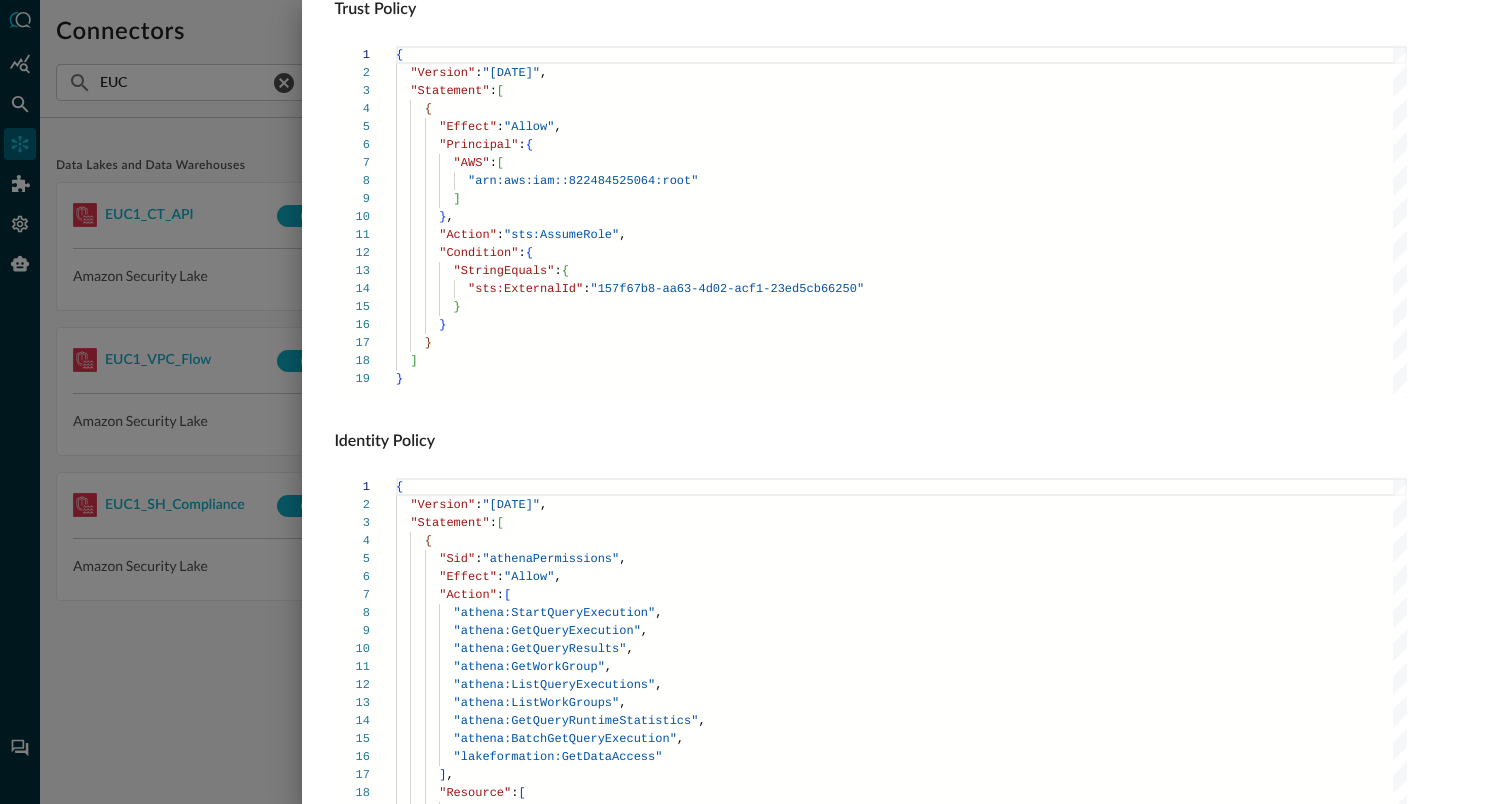 scroll, scrollTop: 1359, scrollLeft: 0, axis: vertical 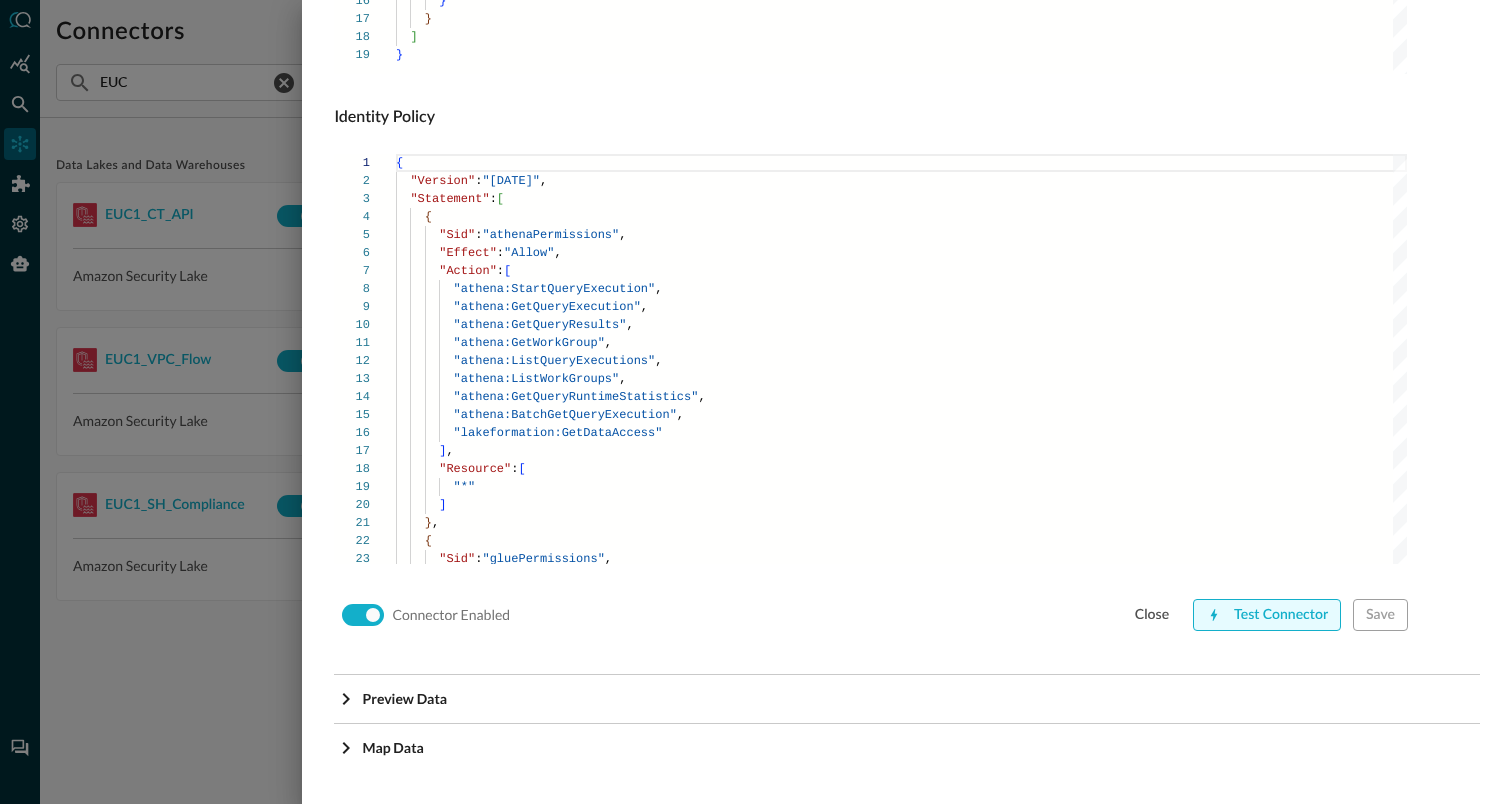 click on "Test Connector" at bounding box center (1267, 615) 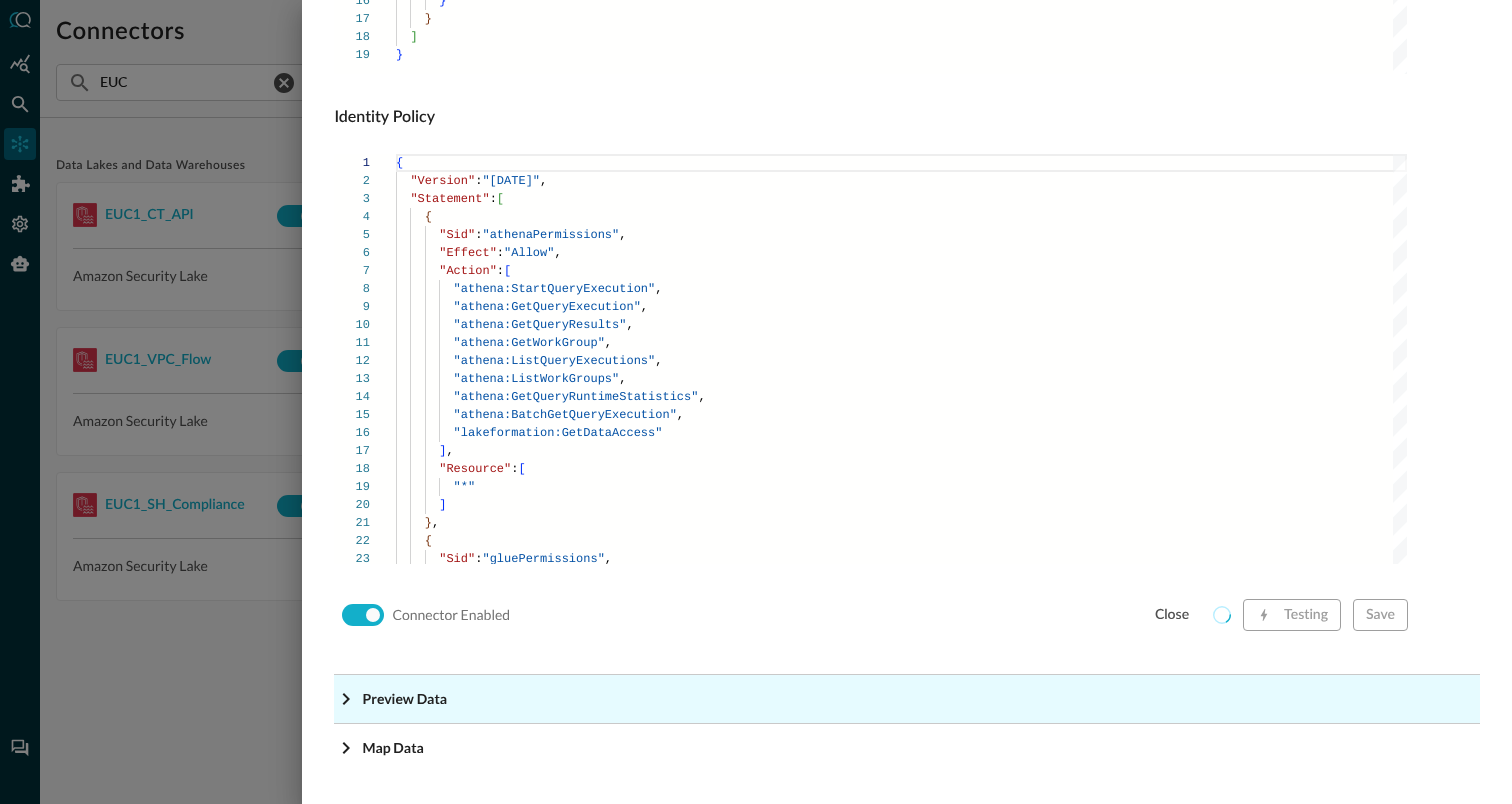click on "Preview Data" at bounding box center [913, -1118] 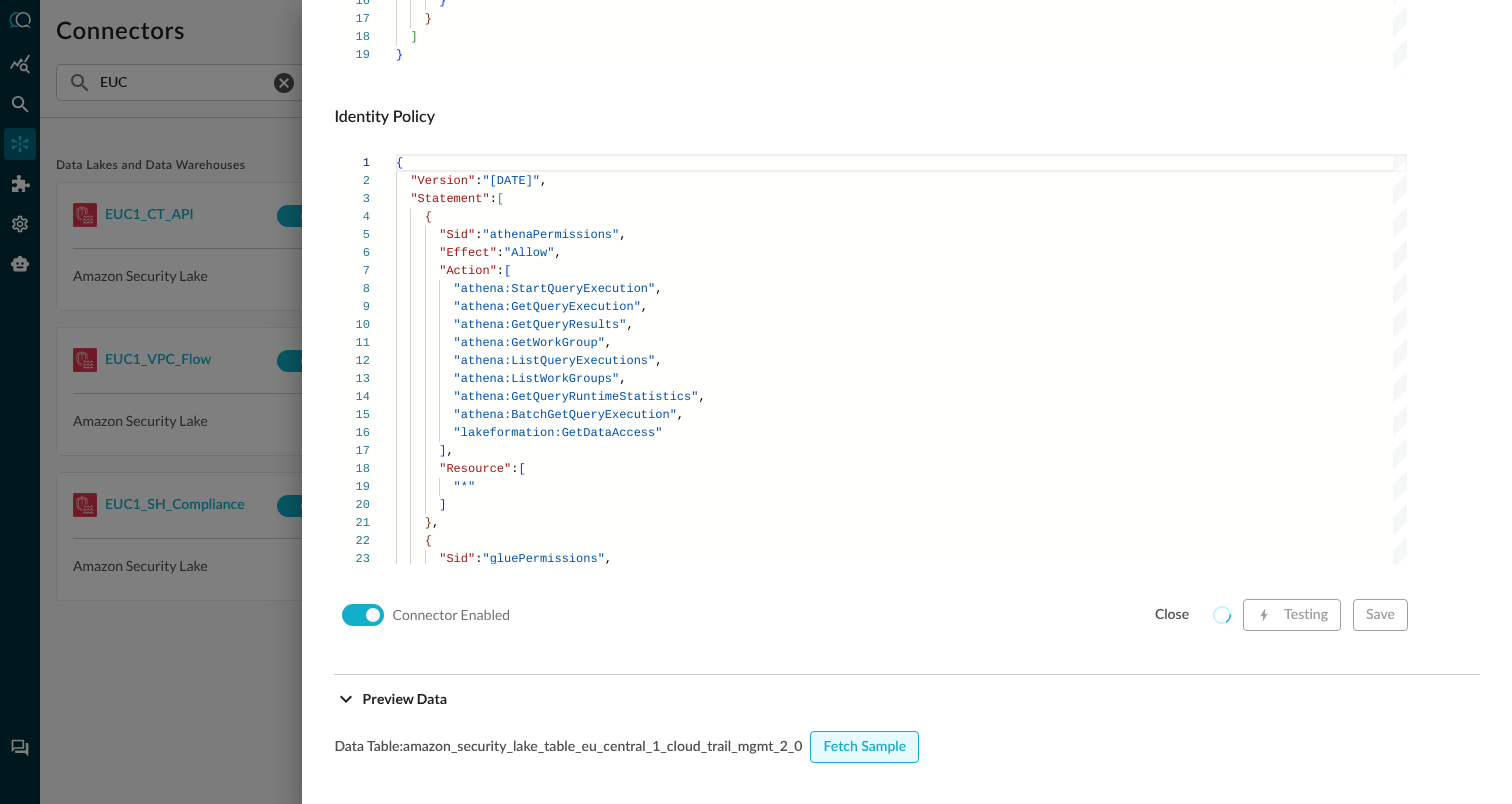 click on "Fetch Sample" at bounding box center (864, 747) 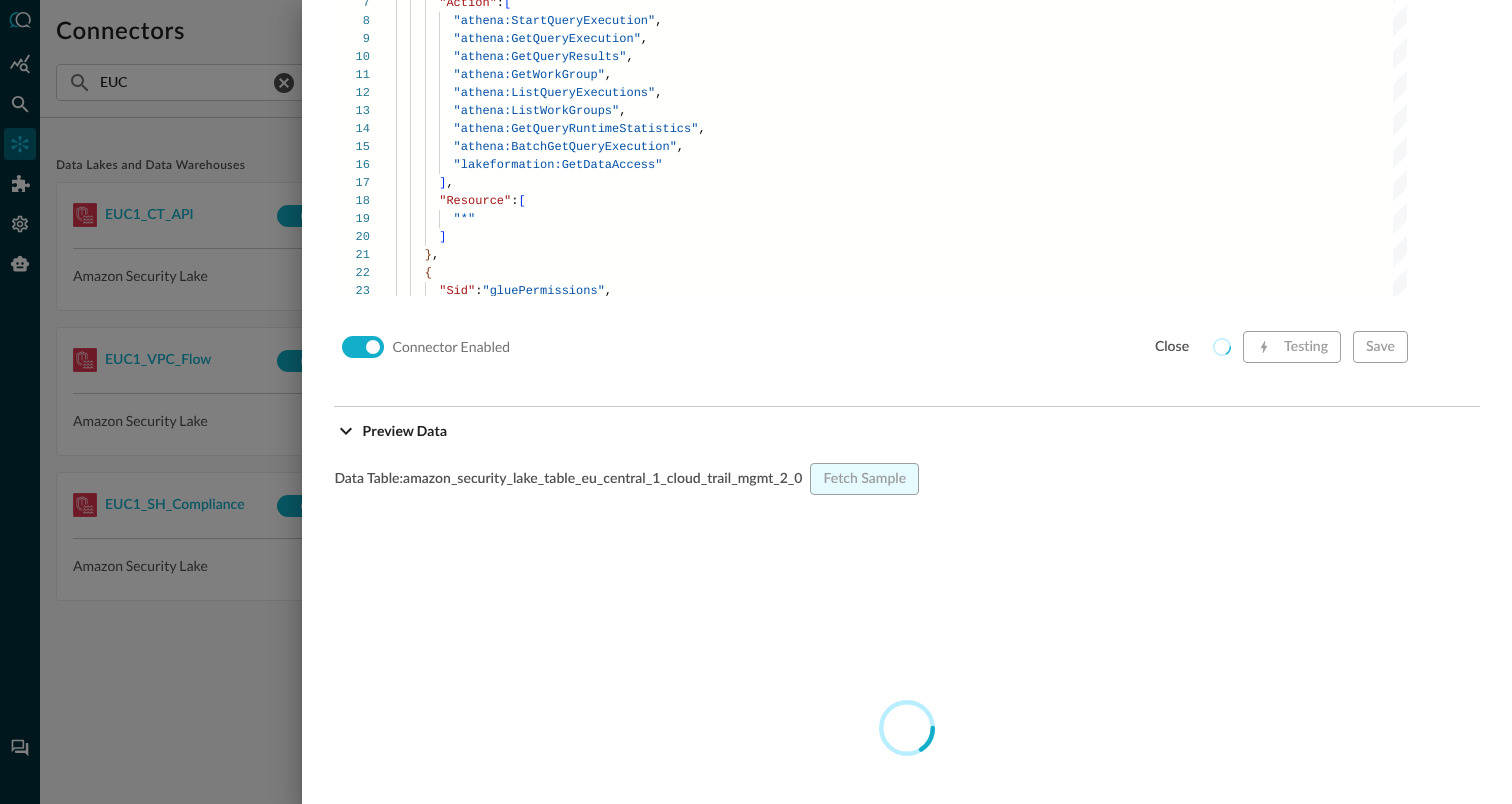 scroll, scrollTop: 1618, scrollLeft: 0, axis: vertical 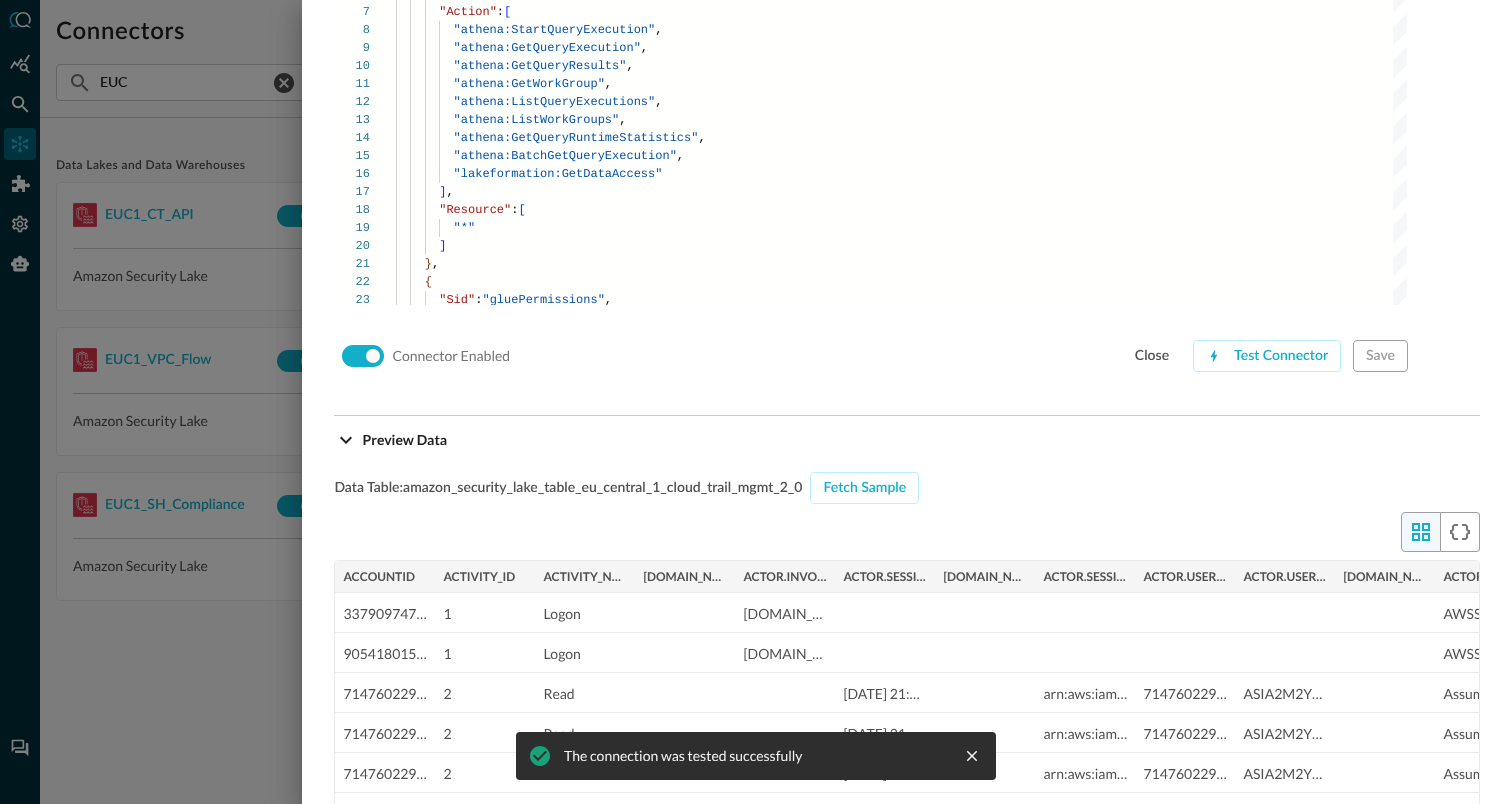 click at bounding box center [756, 402] 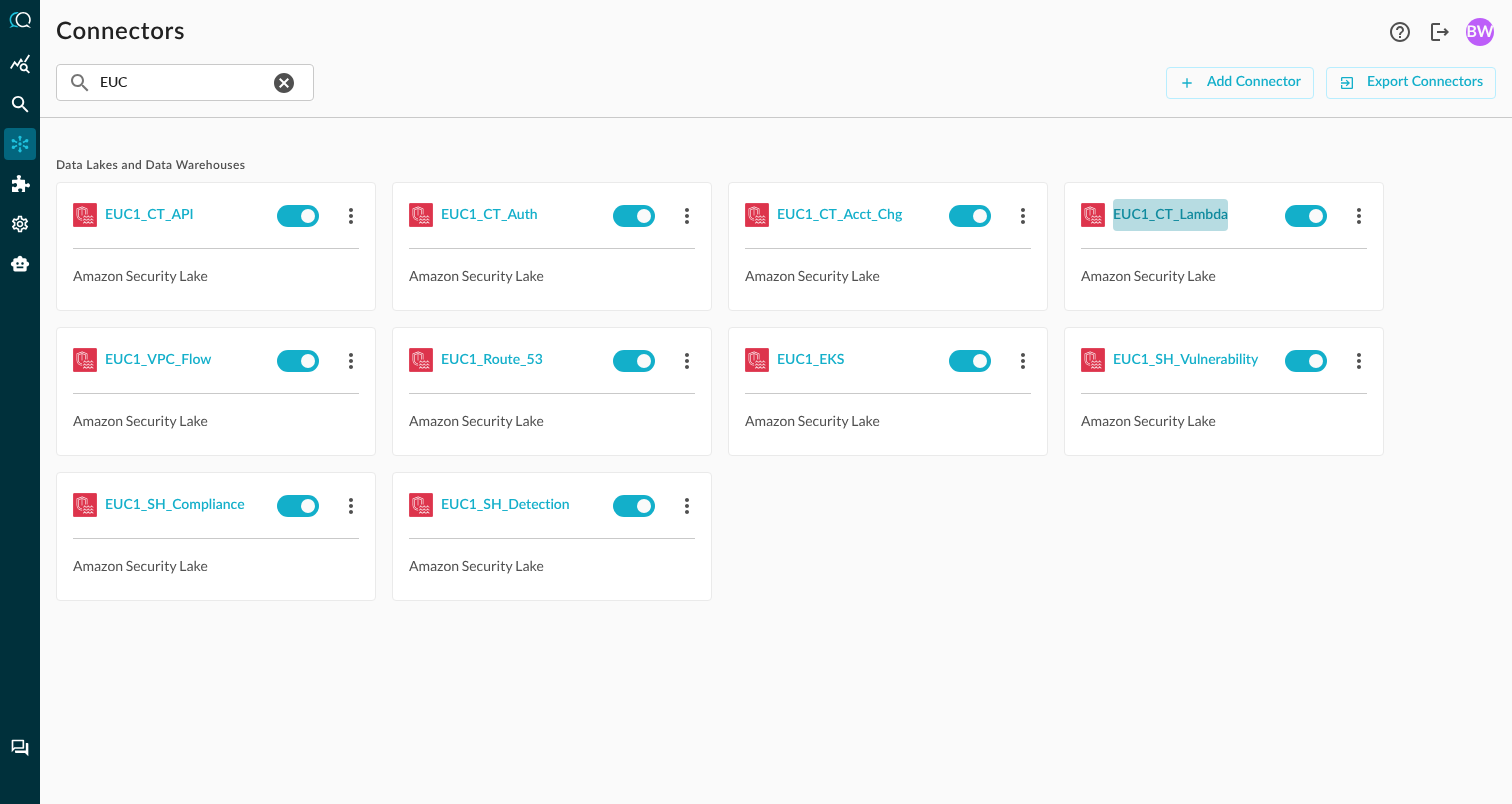 click on "EUC1_CT_Lambda" at bounding box center [1170, 215] 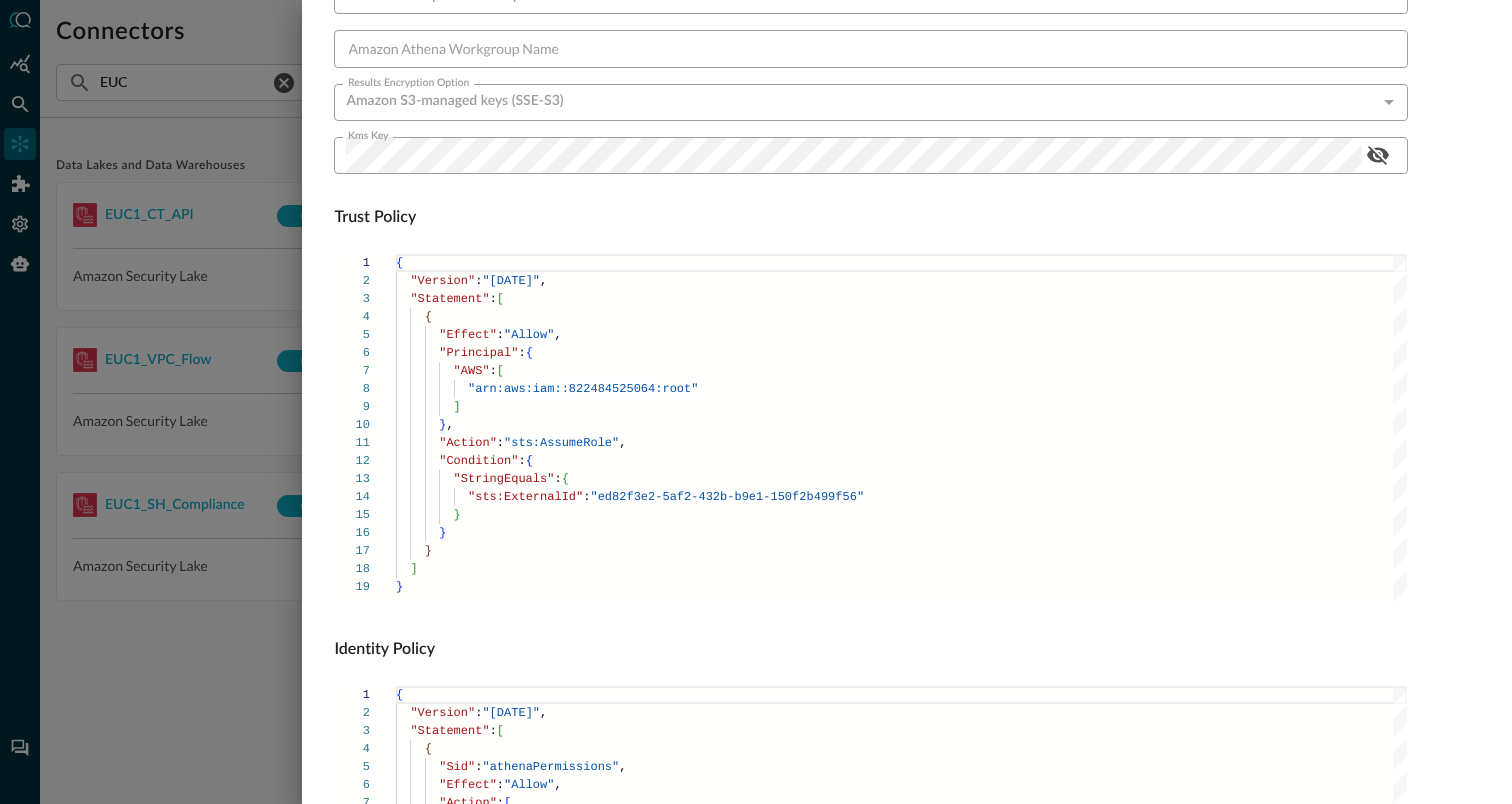 scroll, scrollTop: 1359, scrollLeft: 0, axis: vertical 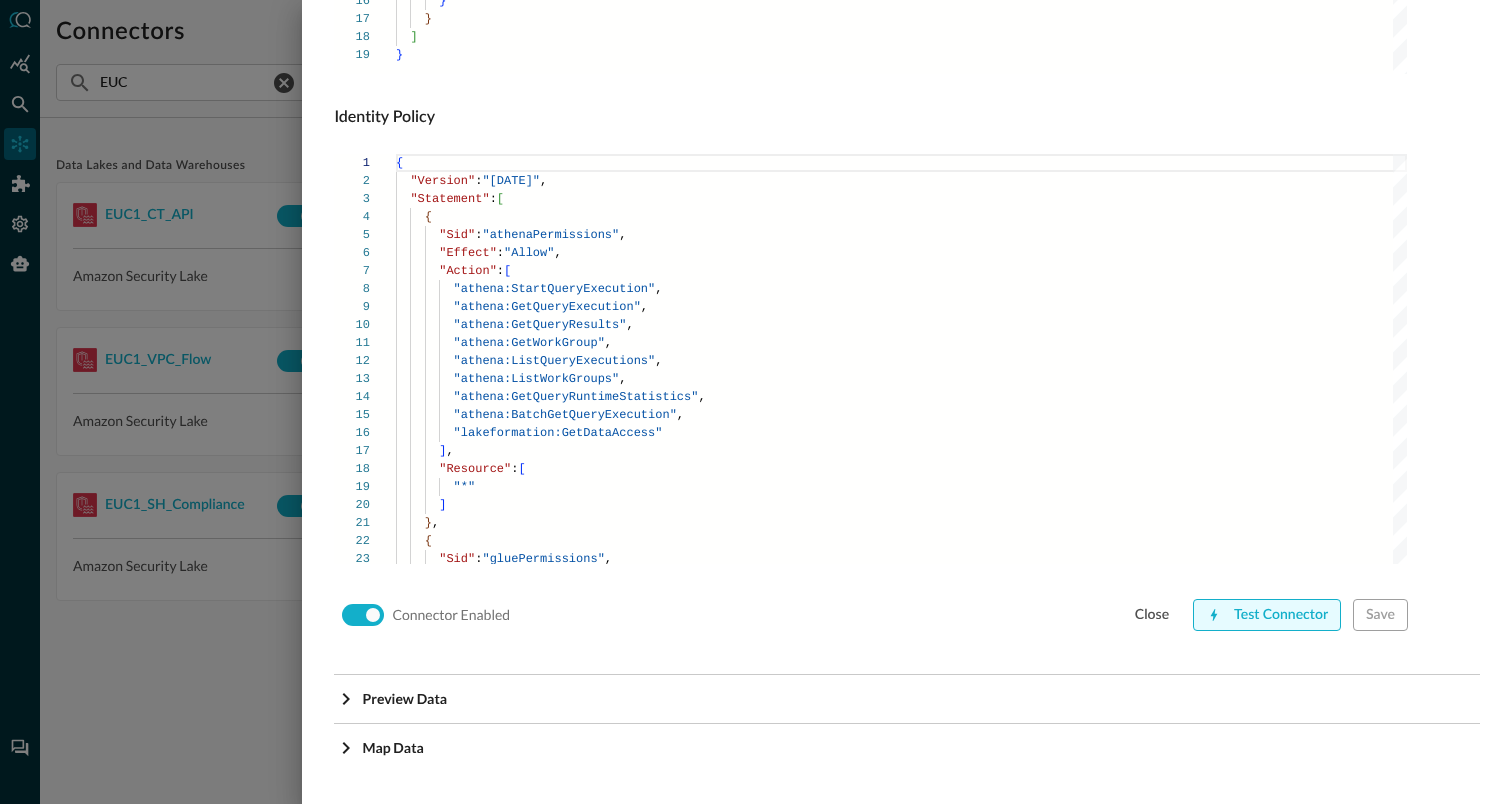 click on "Test Connector" at bounding box center (1267, 615) 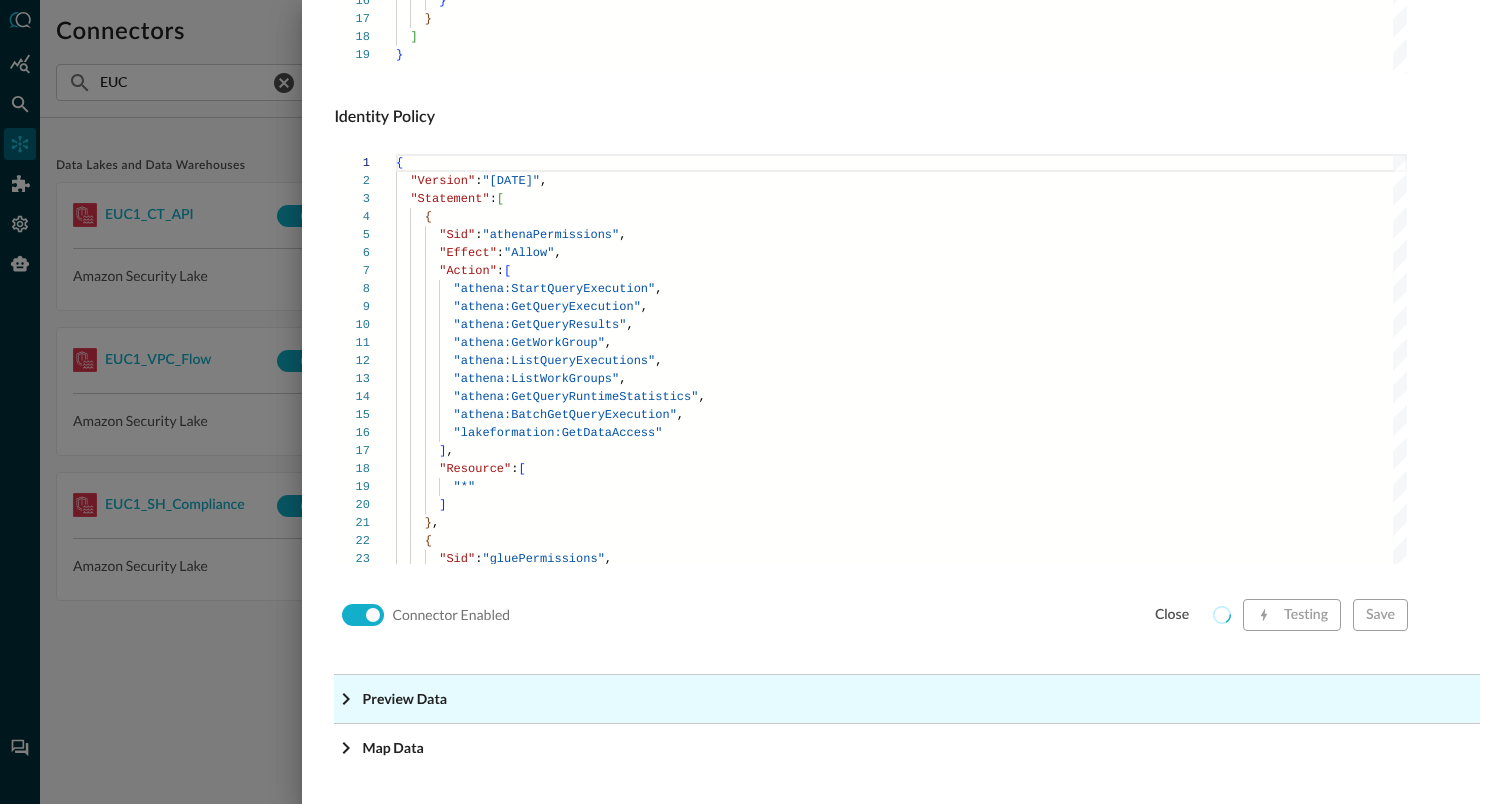 click on "Preview Data" at bounding box center (913, -1118) 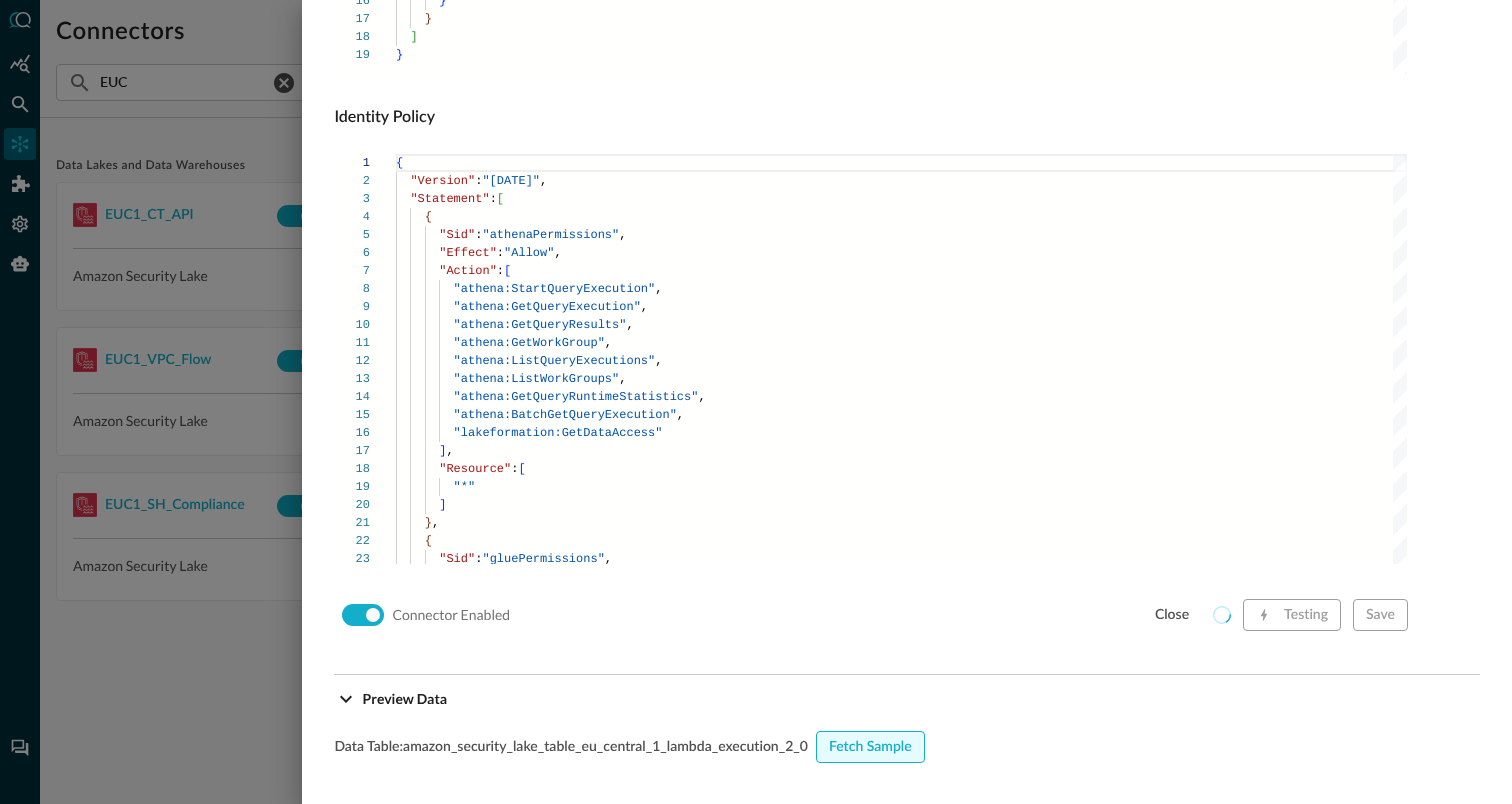 click on "Fetch Sample" at bounding box center [870, 747] 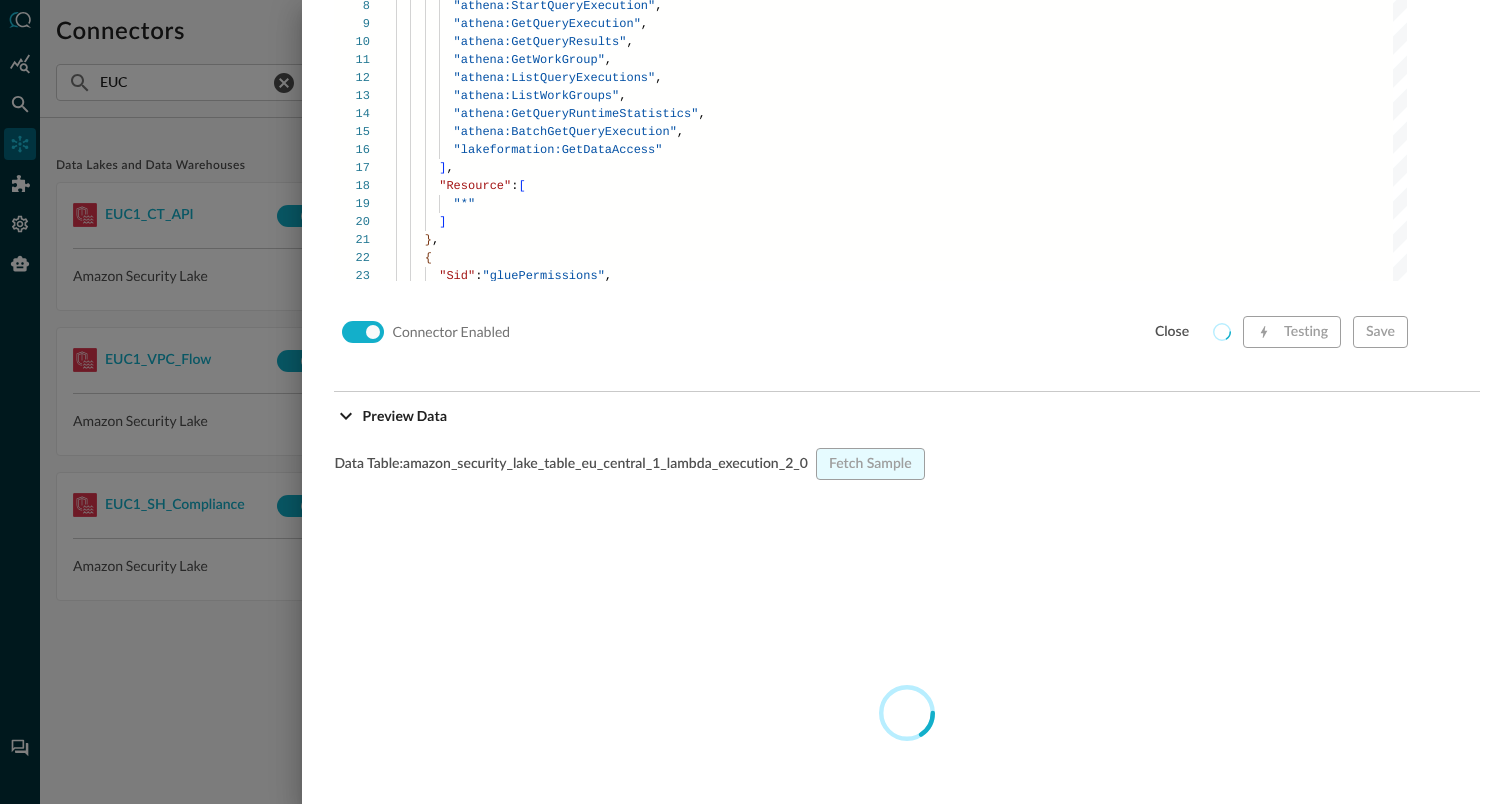 scroll, scrollTop: 1662, scrollLeft: 0, axis: vertical 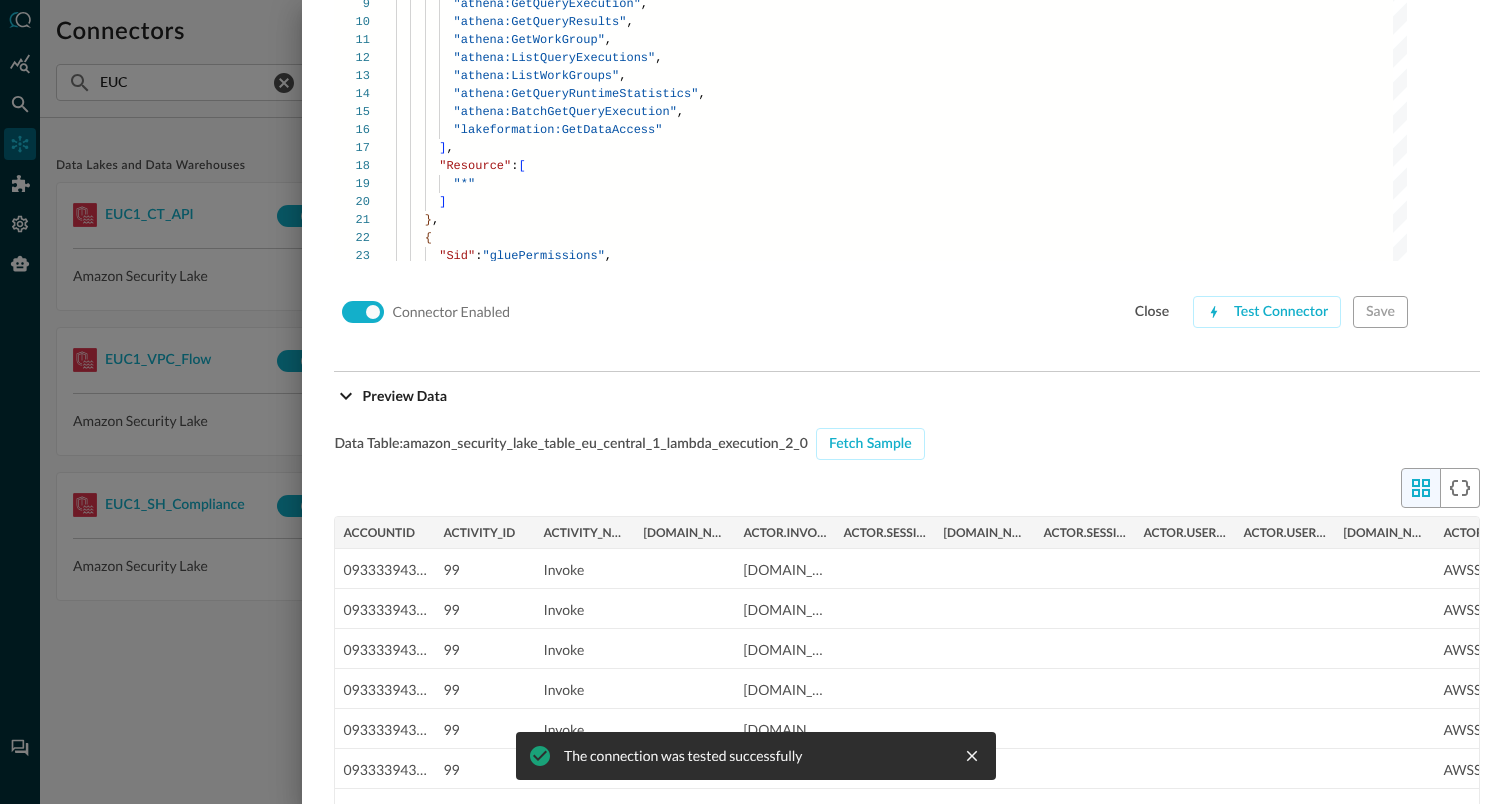 click at bounding box center (756, 402) 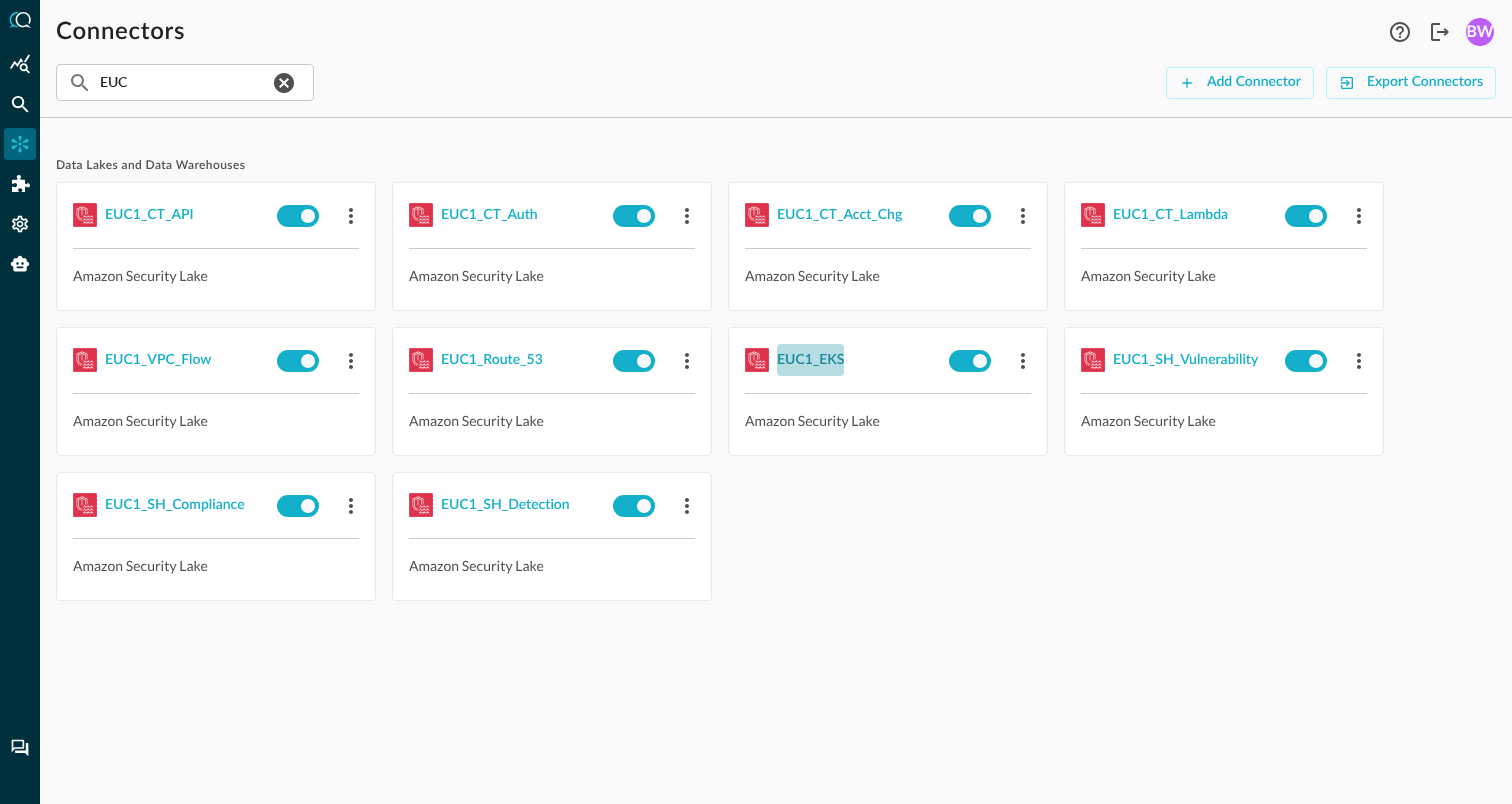 click on "EUC1_EKS" at bounding box center (810, 360) 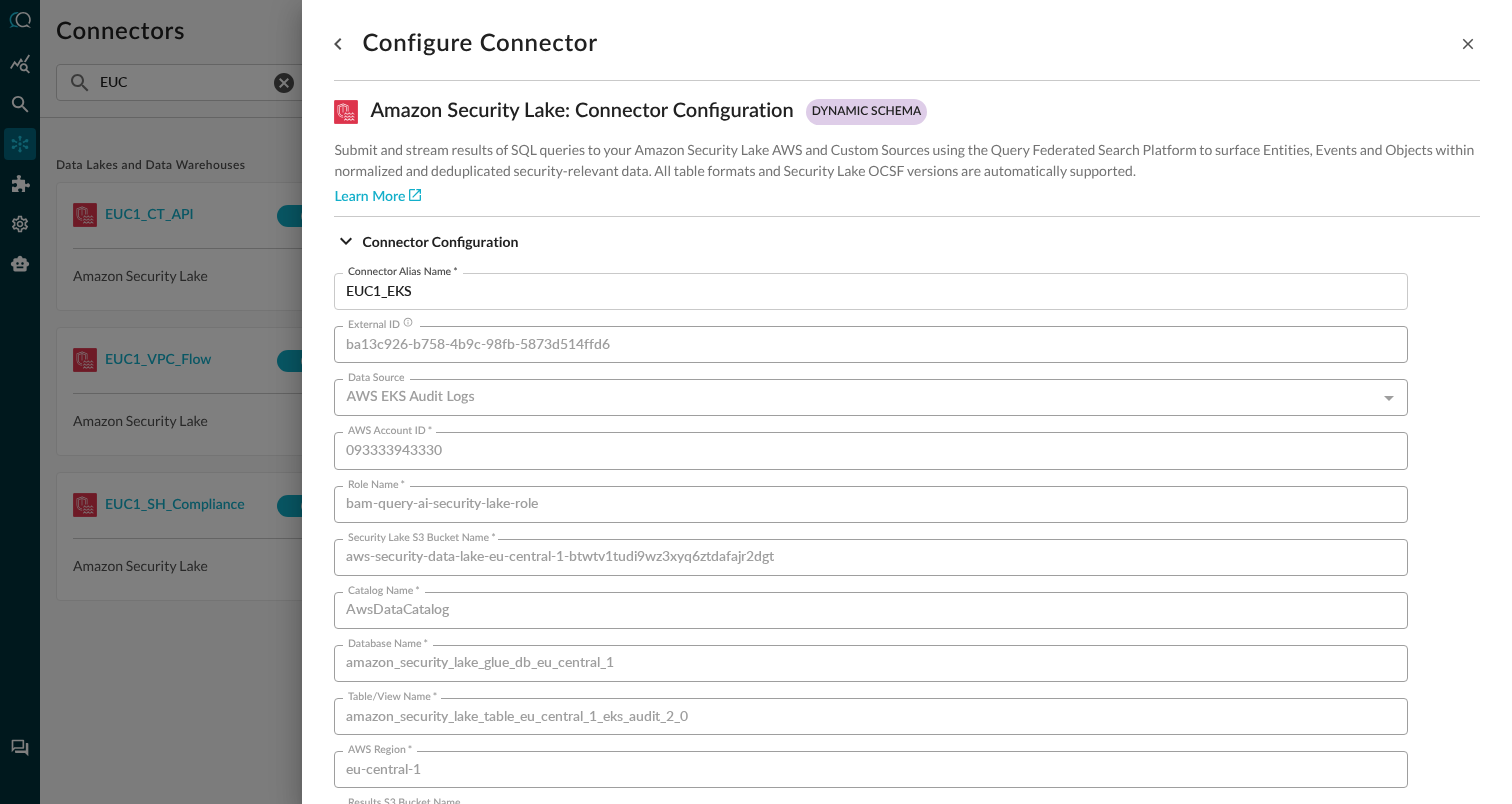 scroll, scrollTop: 1359, scrollLeft: 0, axis: vertical 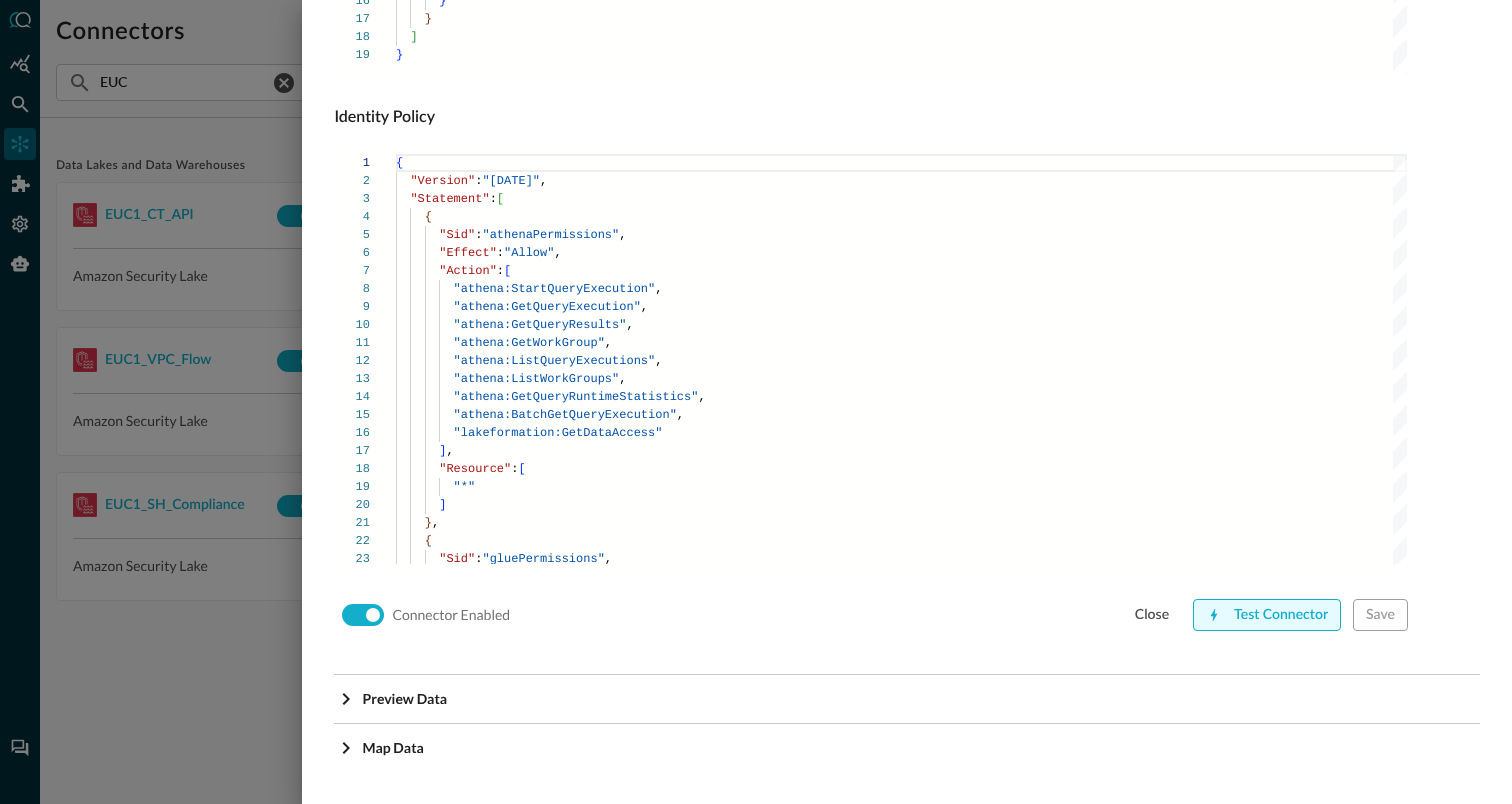 click on "Test Connector" at bounding box center (1267, 615) 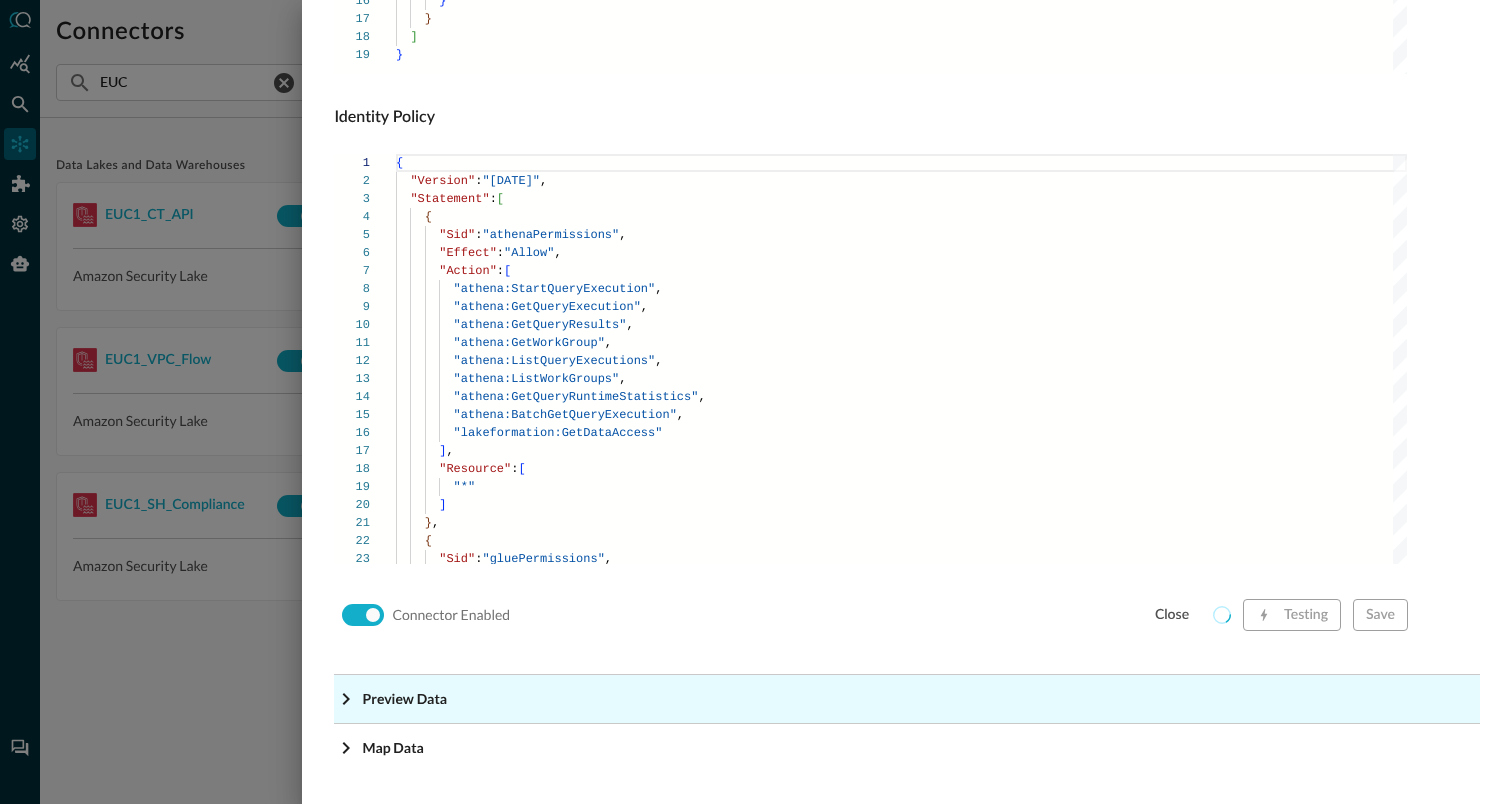click on "Preview Data" at bounding box center [913, -1118] 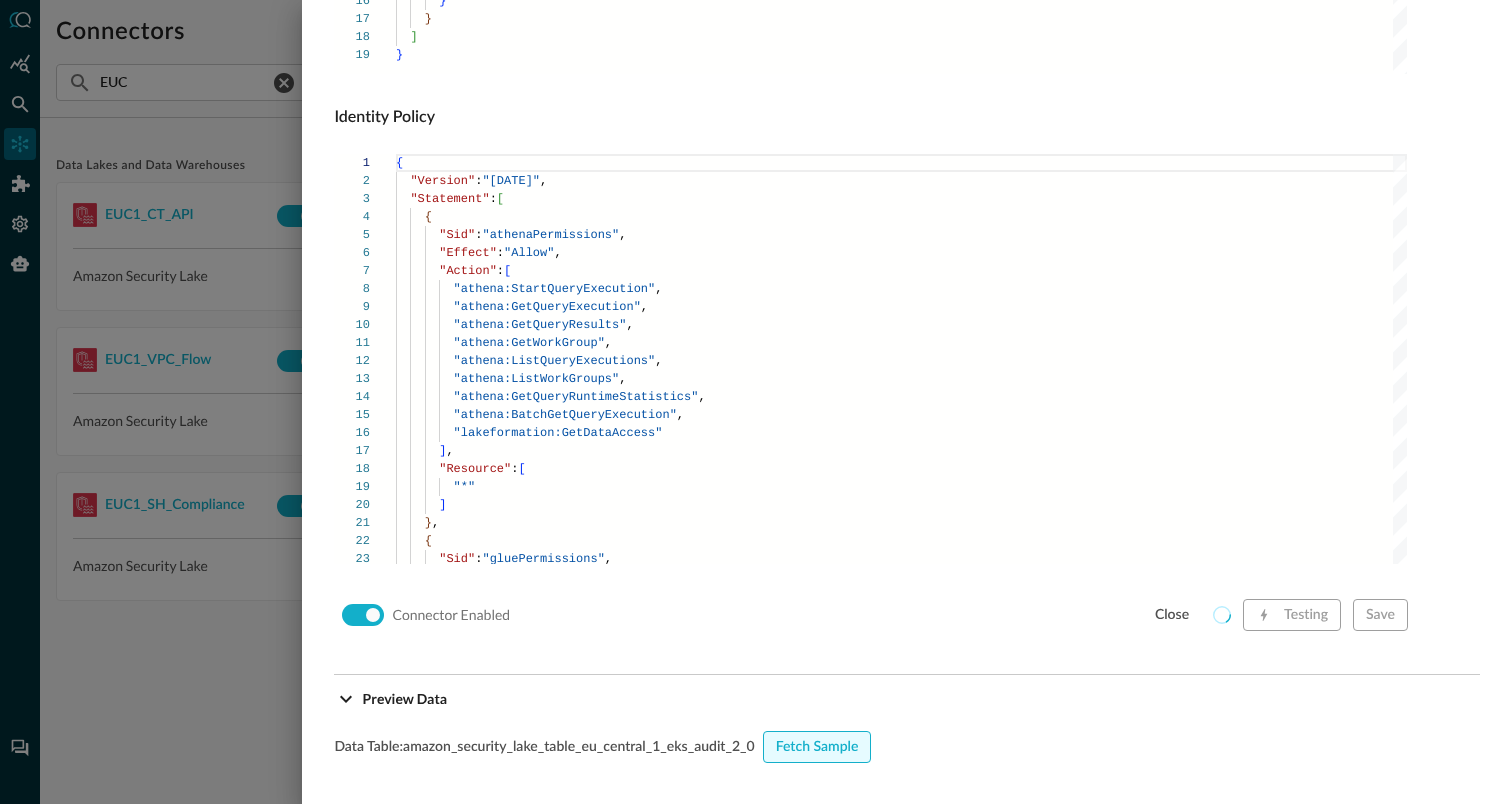 click on "Fetch Sample" at bounding box center (817, 747) 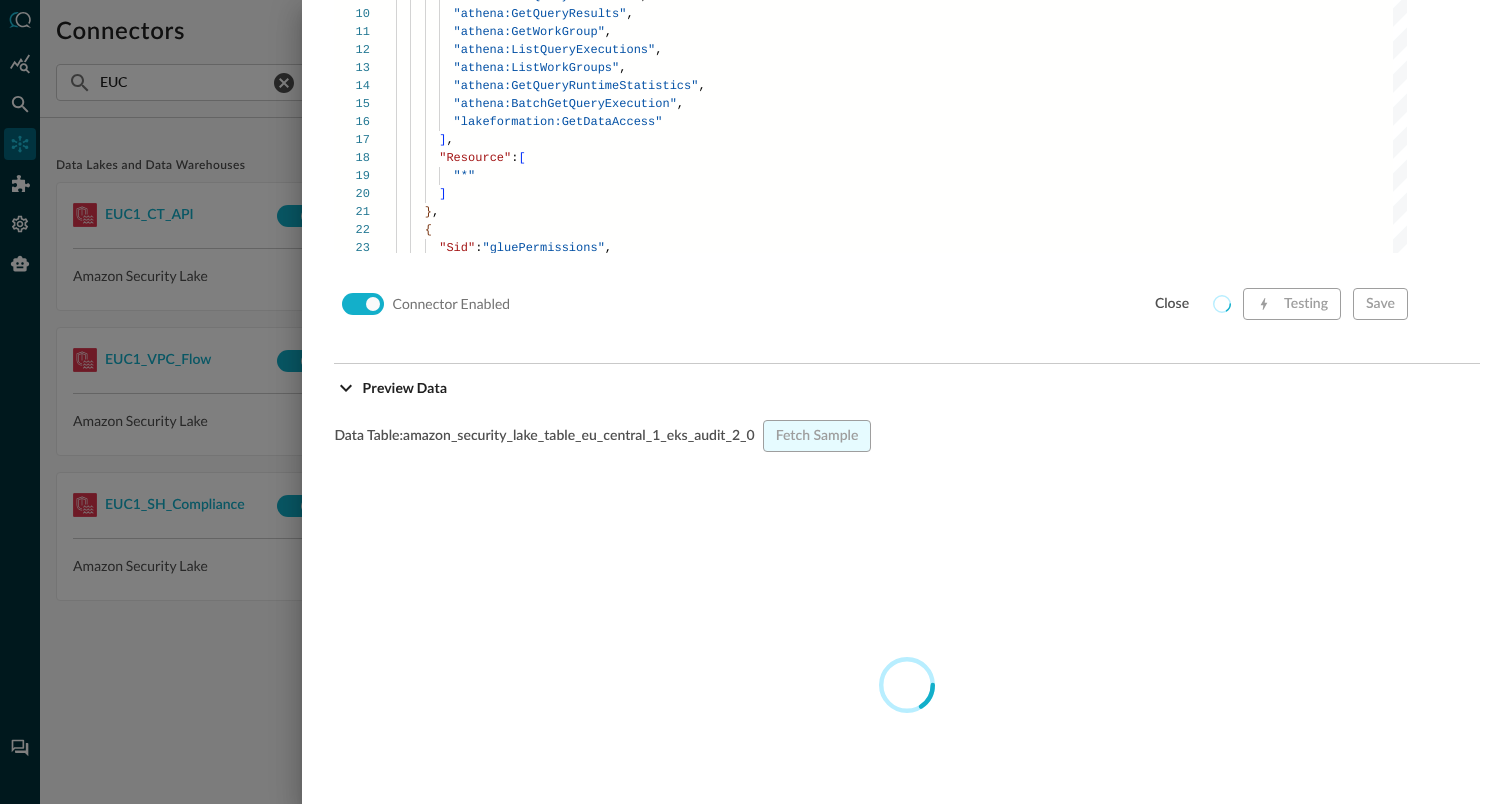 scroll, scrollTop: 1698, scrollLeft: 0, axis: vertical 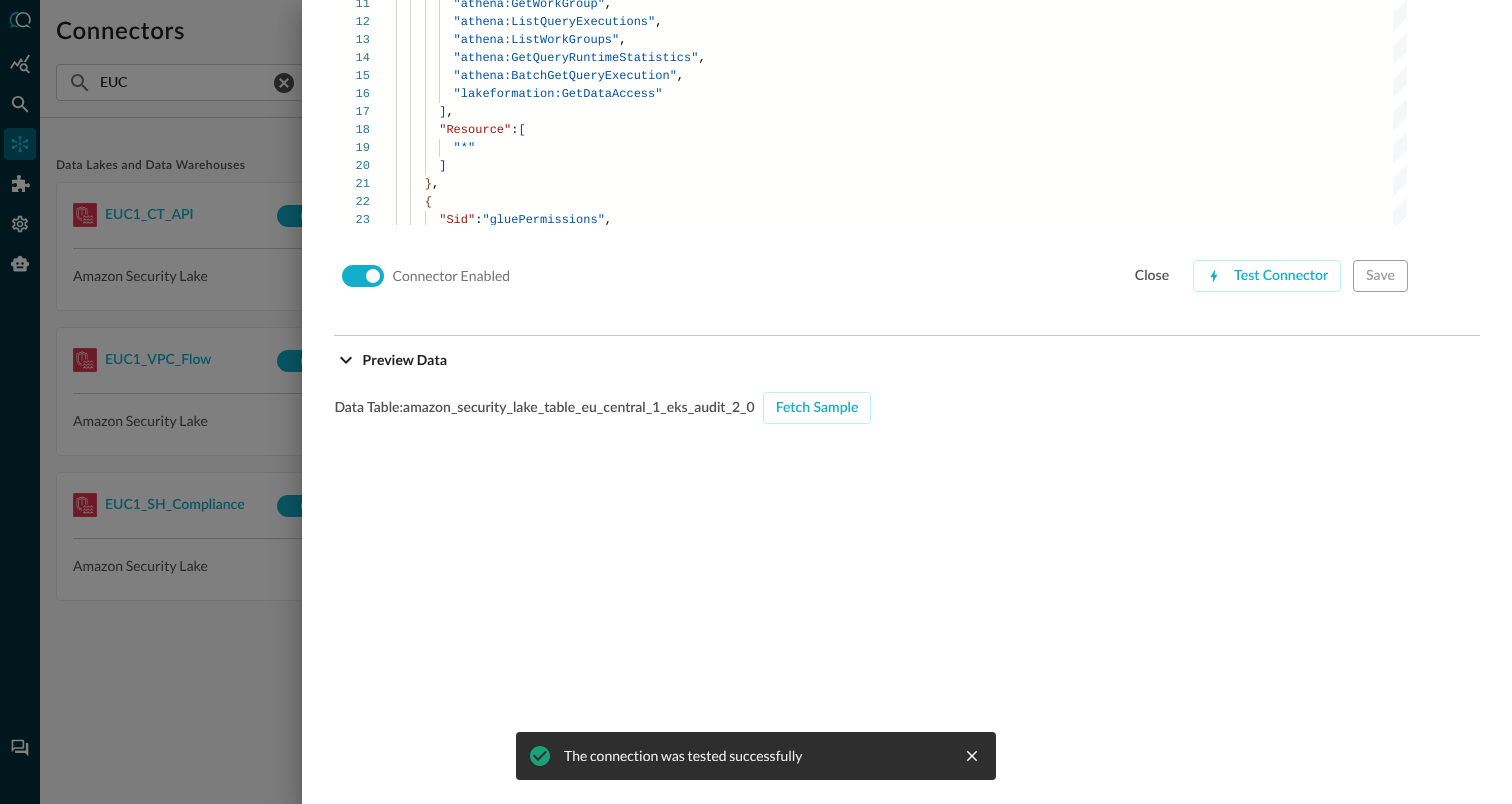 click at bounding box center (756, 402) 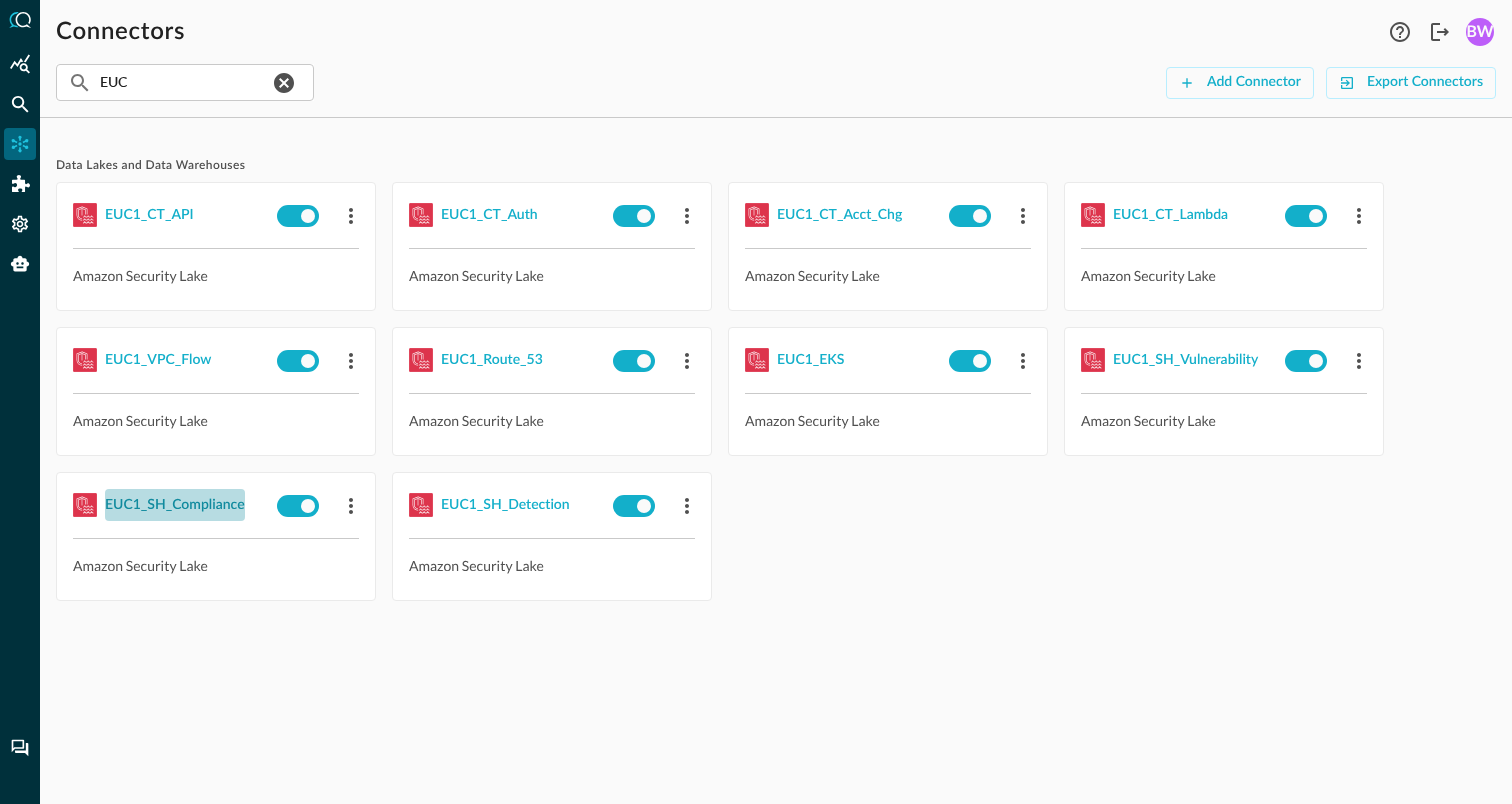 click on "EUC1_SH_Compliance" at bounding box center [175, 505] 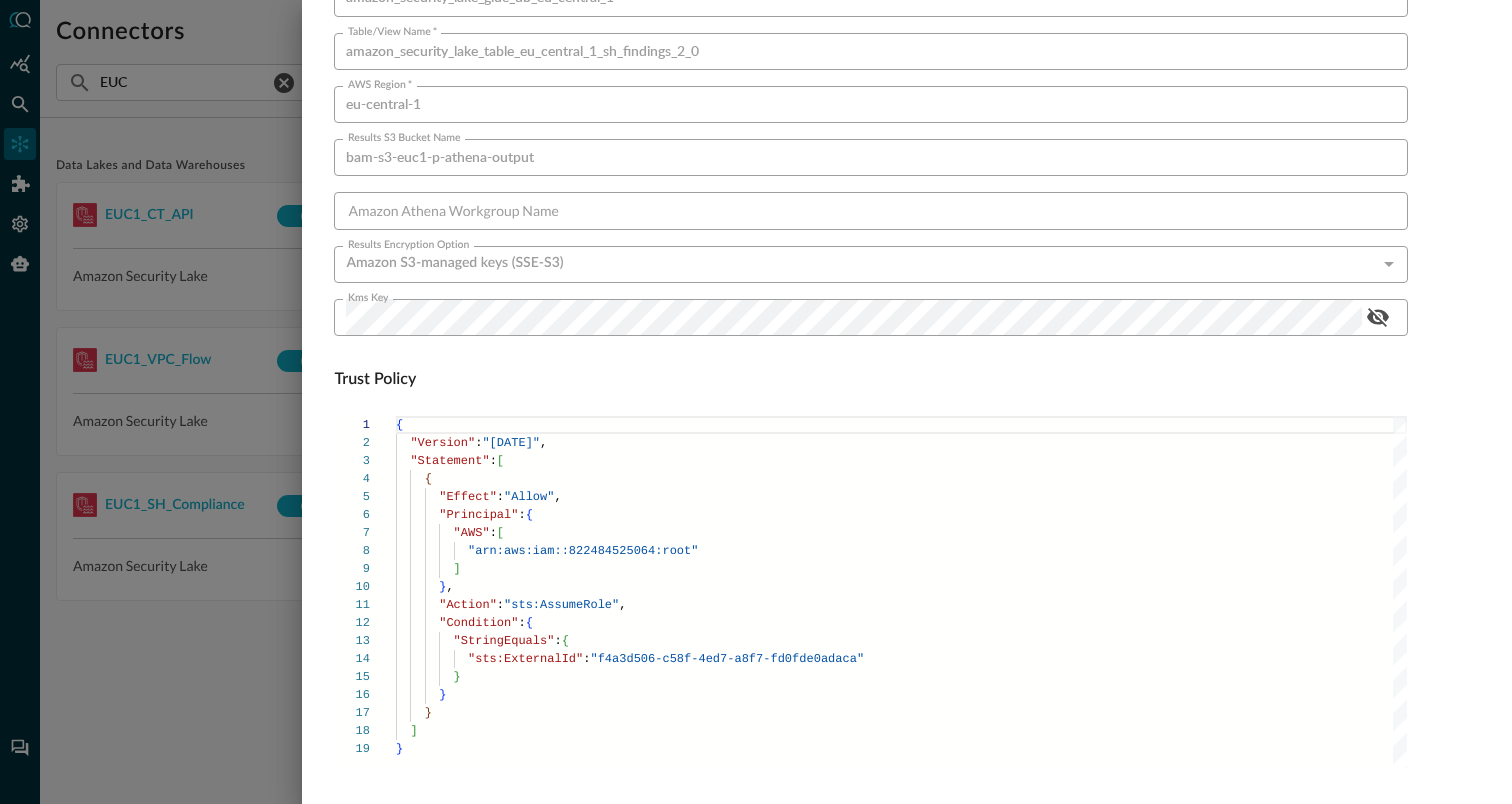 scroll, scrollTop: 1359, scrollLeft: 0, axis: vertical 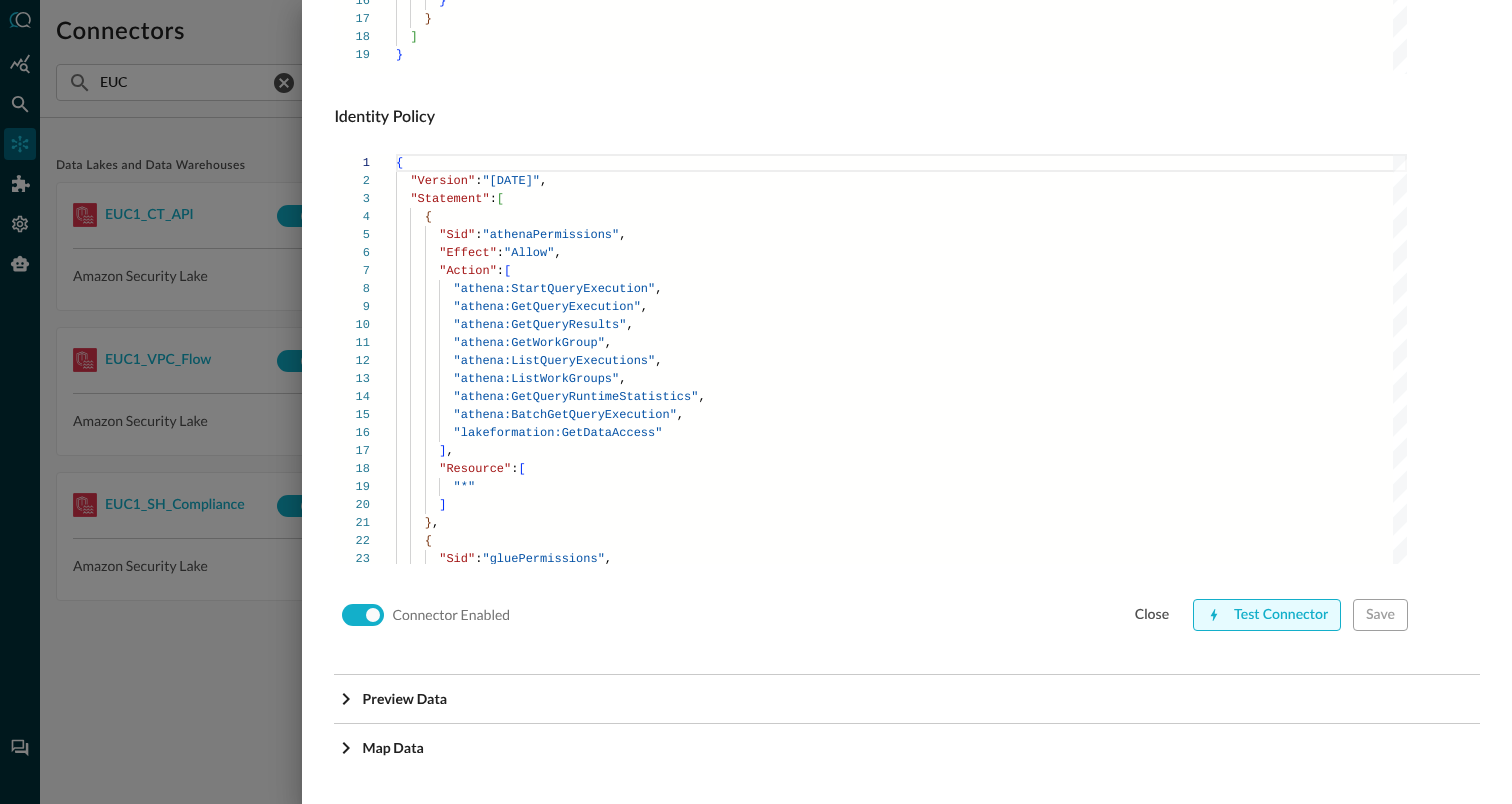 click on "Test Connector" at bounding box center [1267, 615] 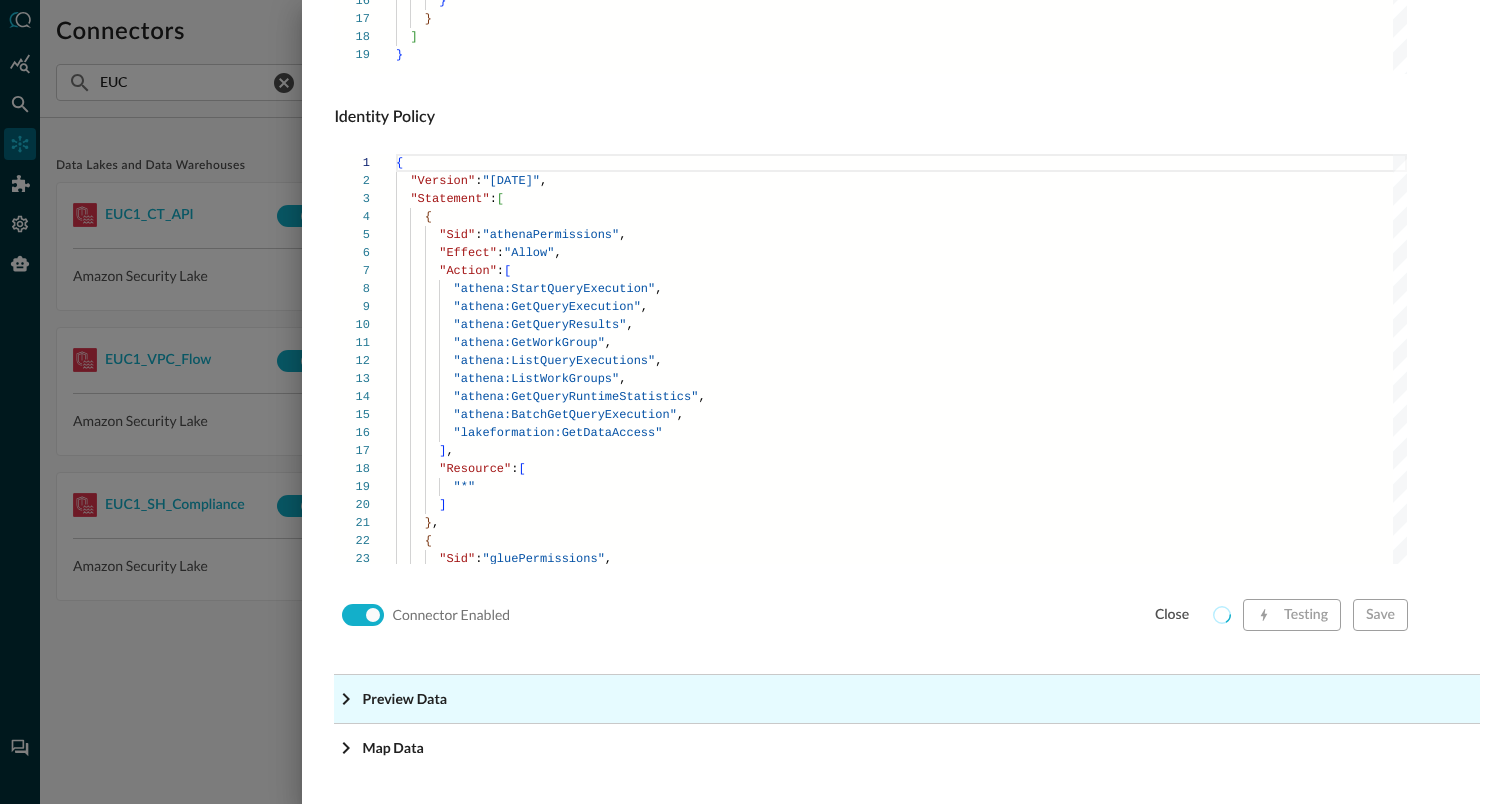 click on "Preview Data" at bounding box center [907, -1118] 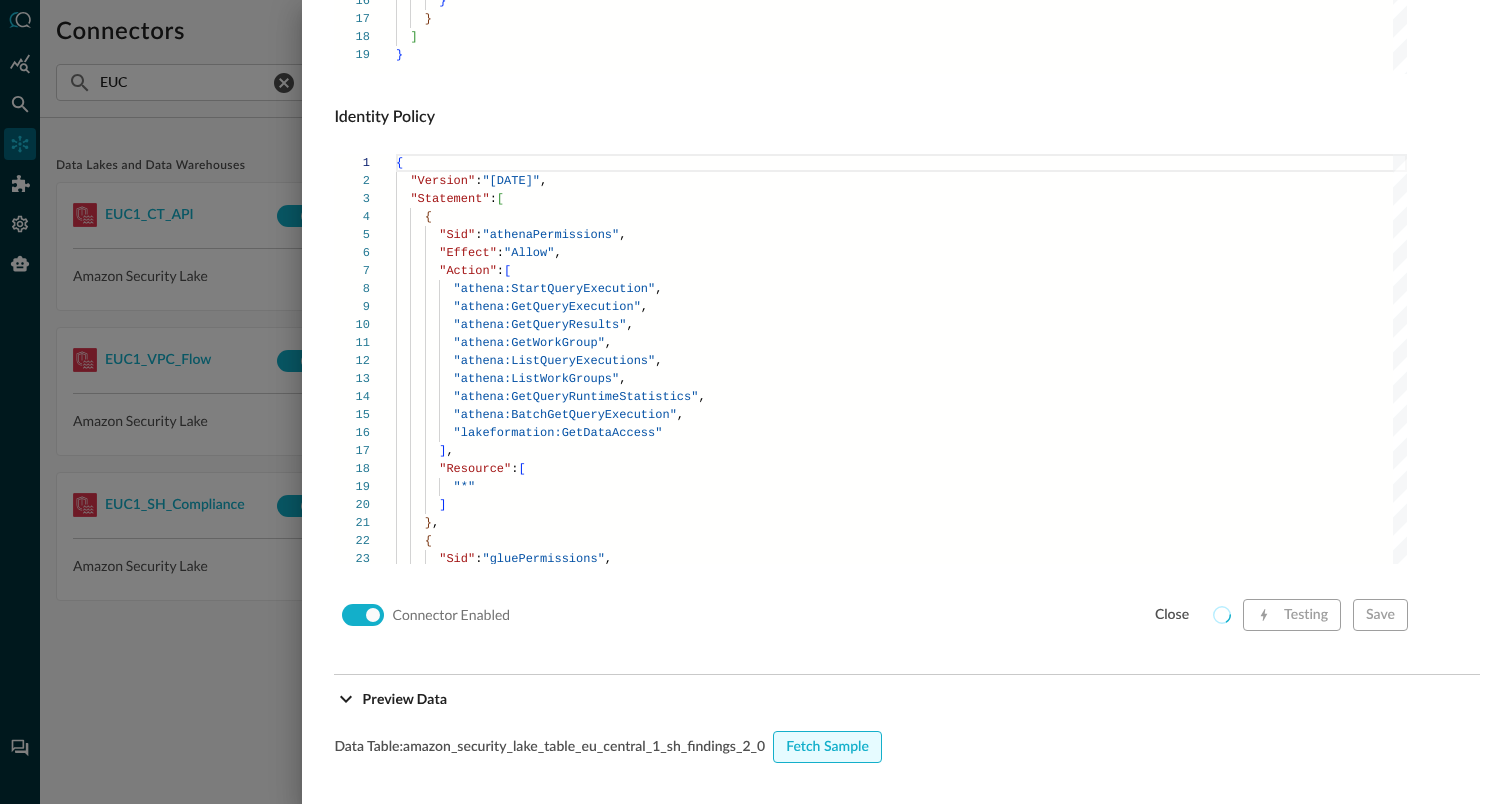 click on "Fetch Sample" at bounding box center [827, 747] 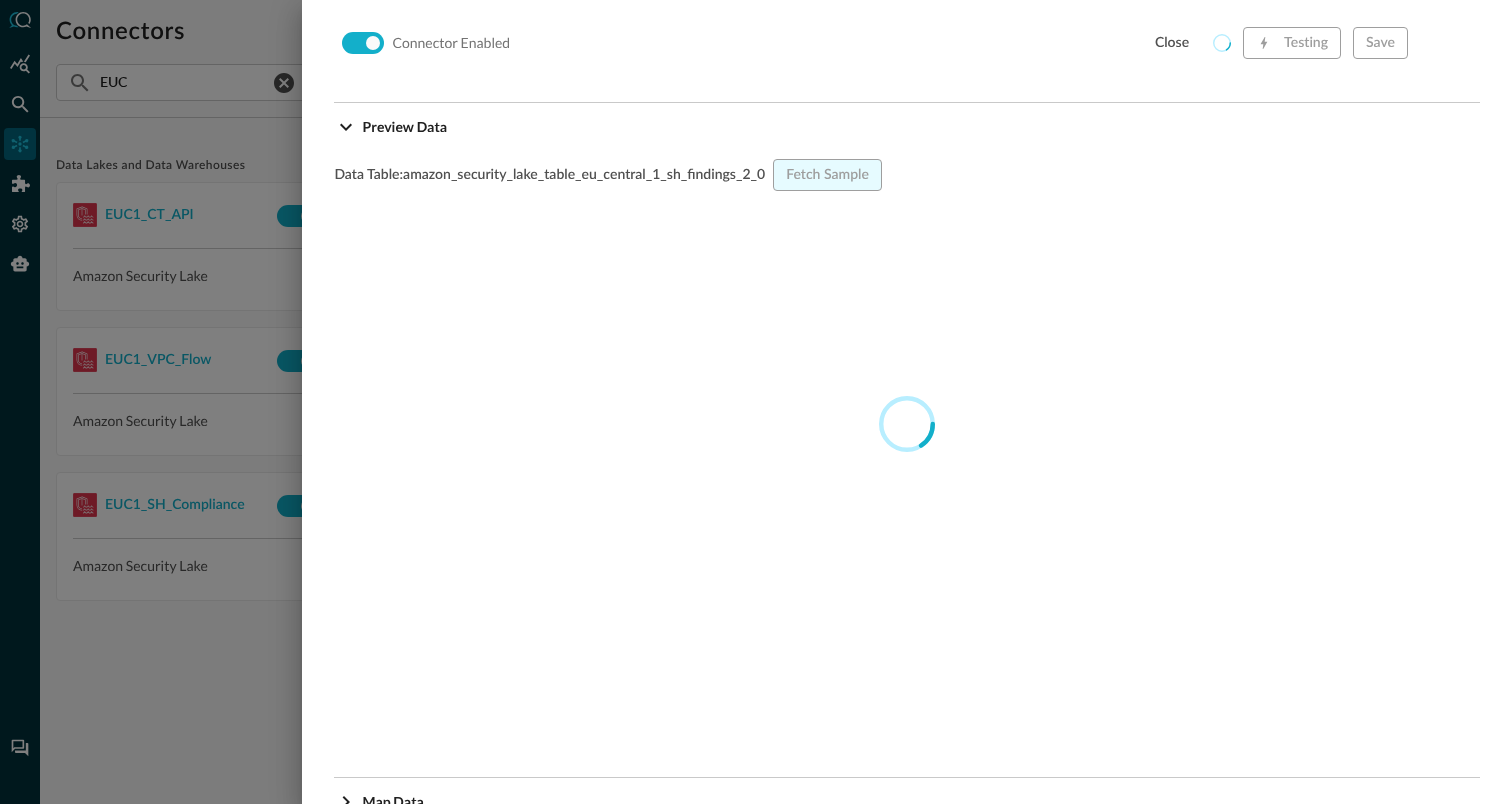 scroll, scrollTop: 1922, scrollLeft: 0, axis: vertical 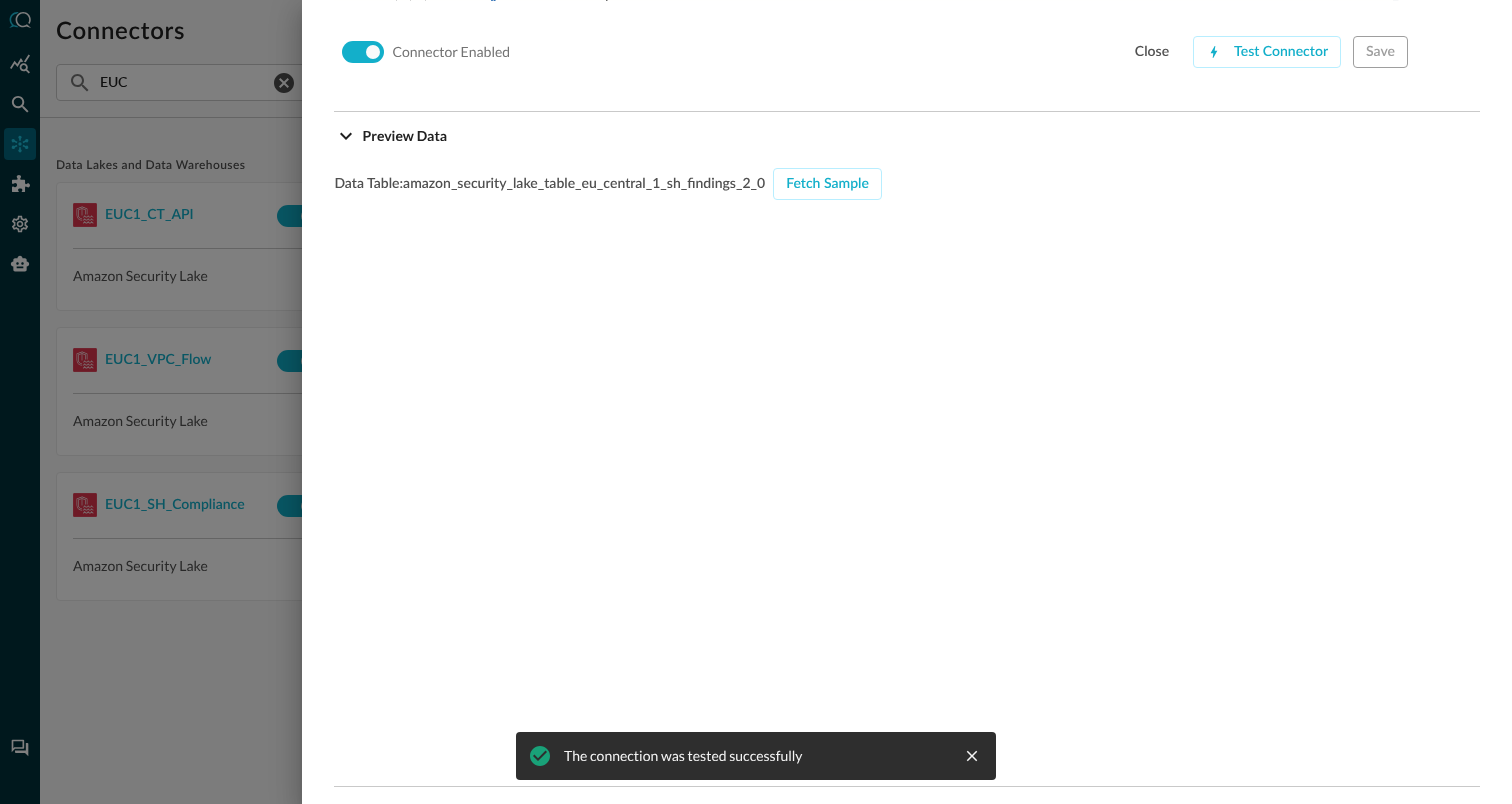 click at bounding box center [756, 402] 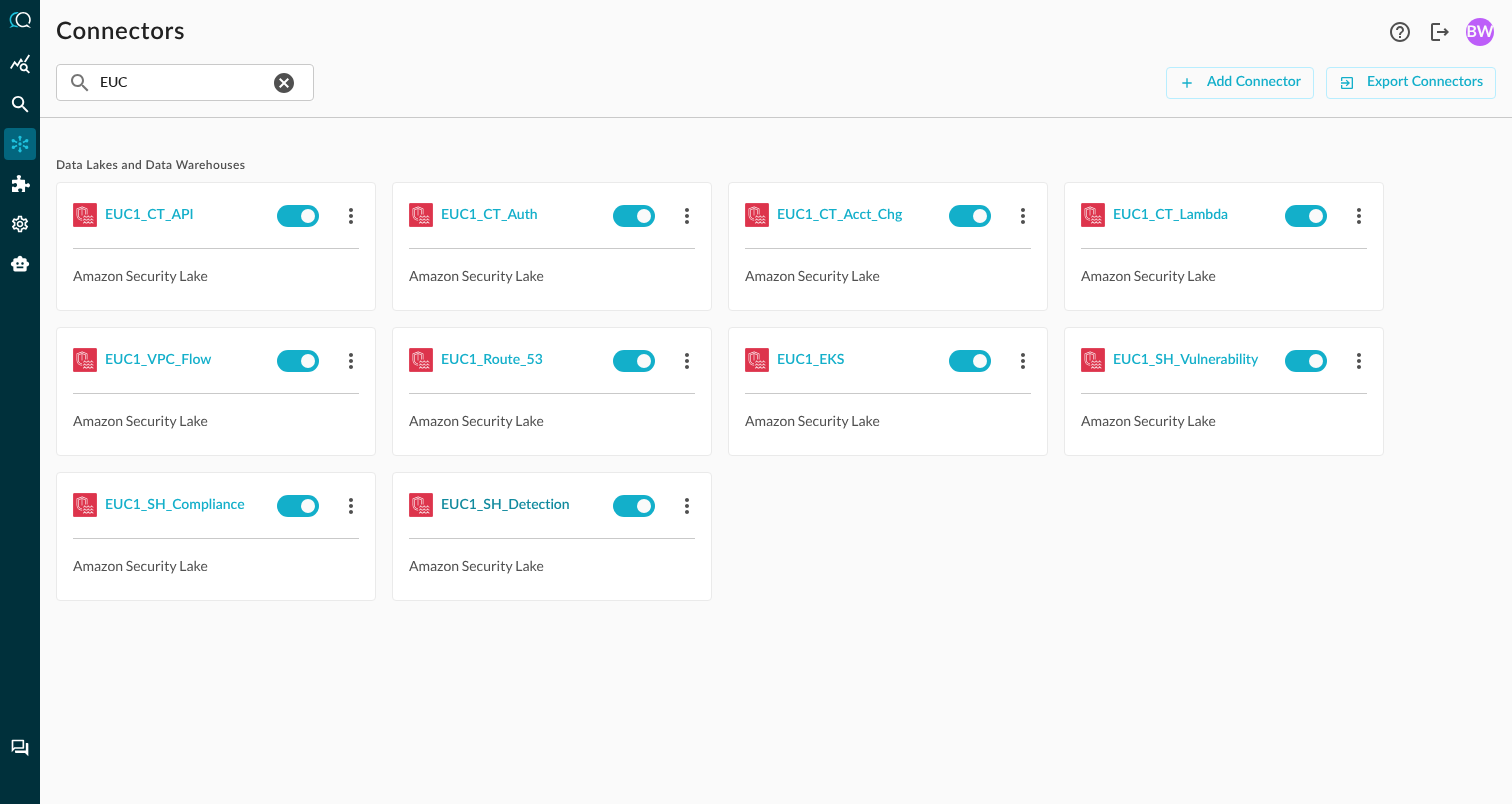 click on "EUC1_SH_Detection" at bounding box center (505, 505) 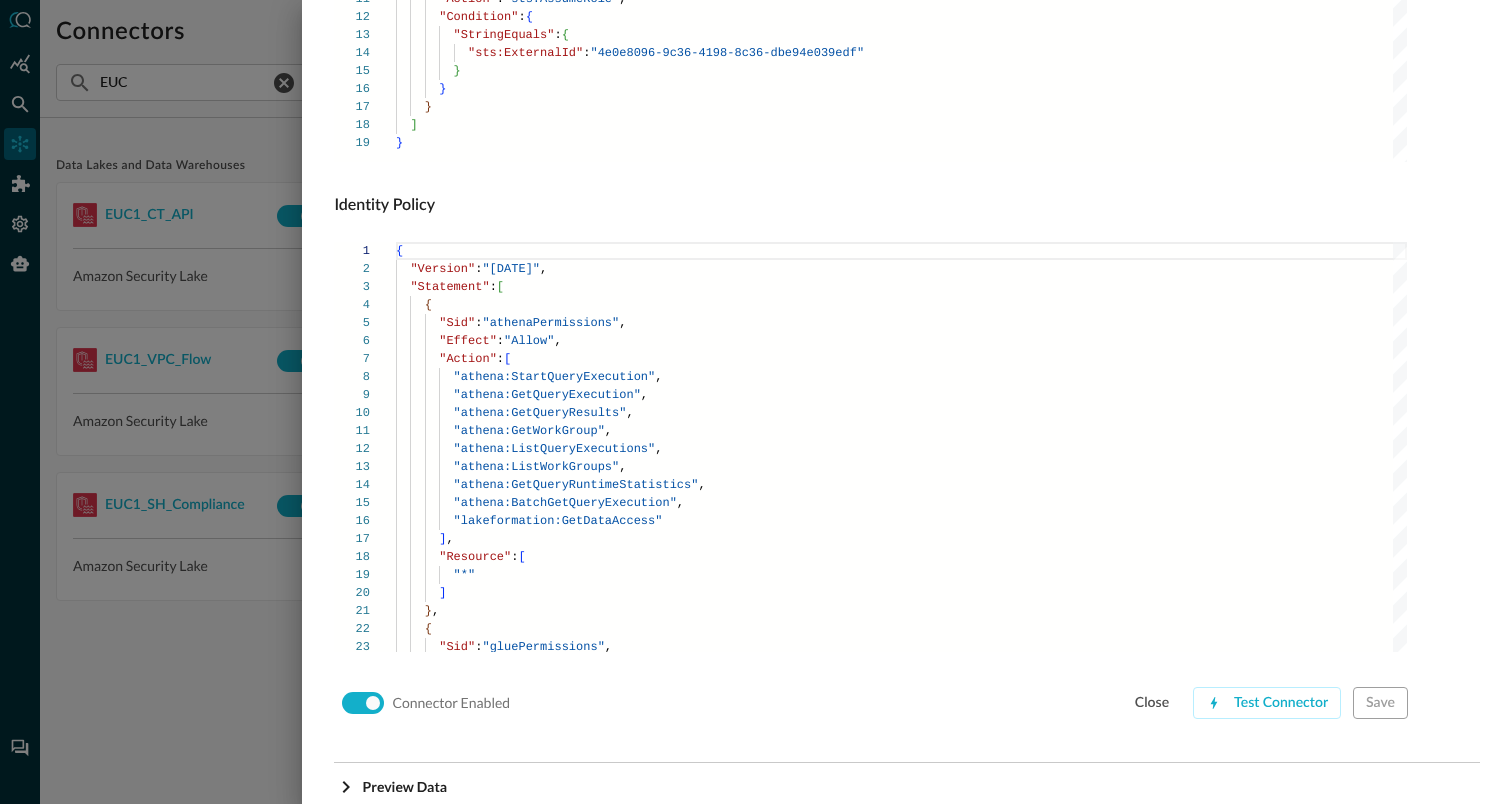 scroll, scrollTop: 1359, scrollLeft: 0, axis: vertical 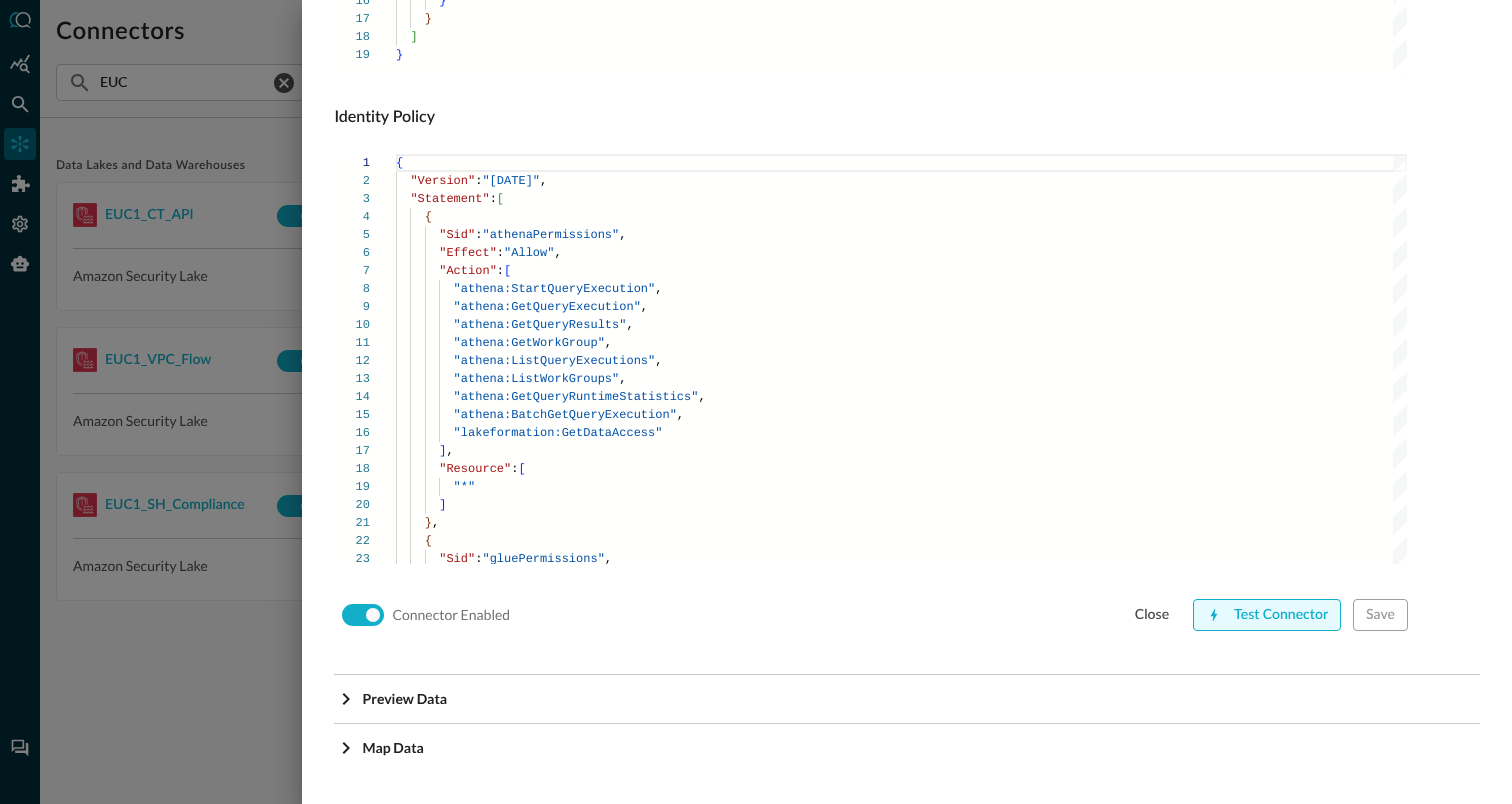 click on "Test Connector" at bounding box center (1267, 615) 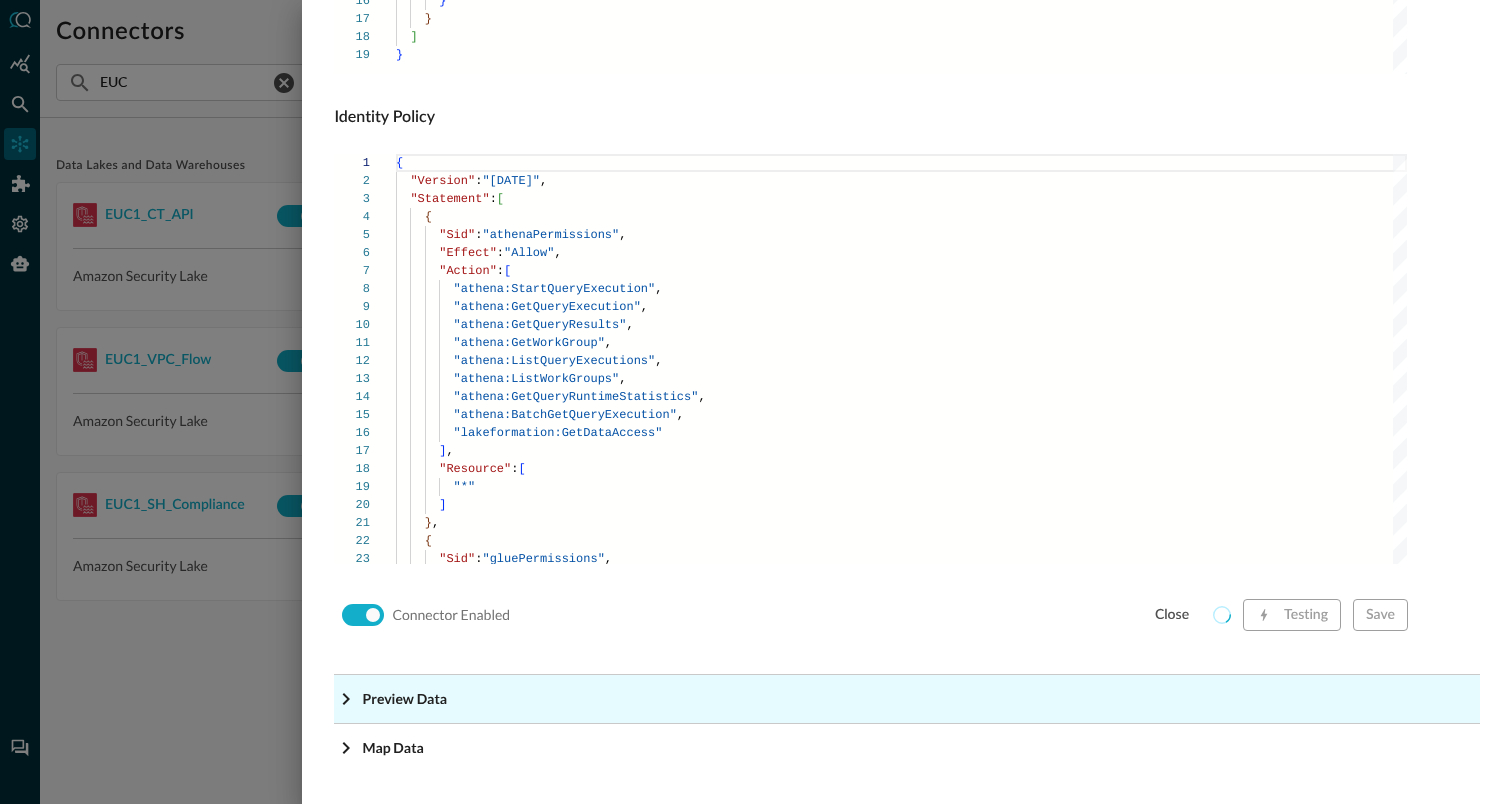 click on "Preview Data" at bounding box center (913, -1118) 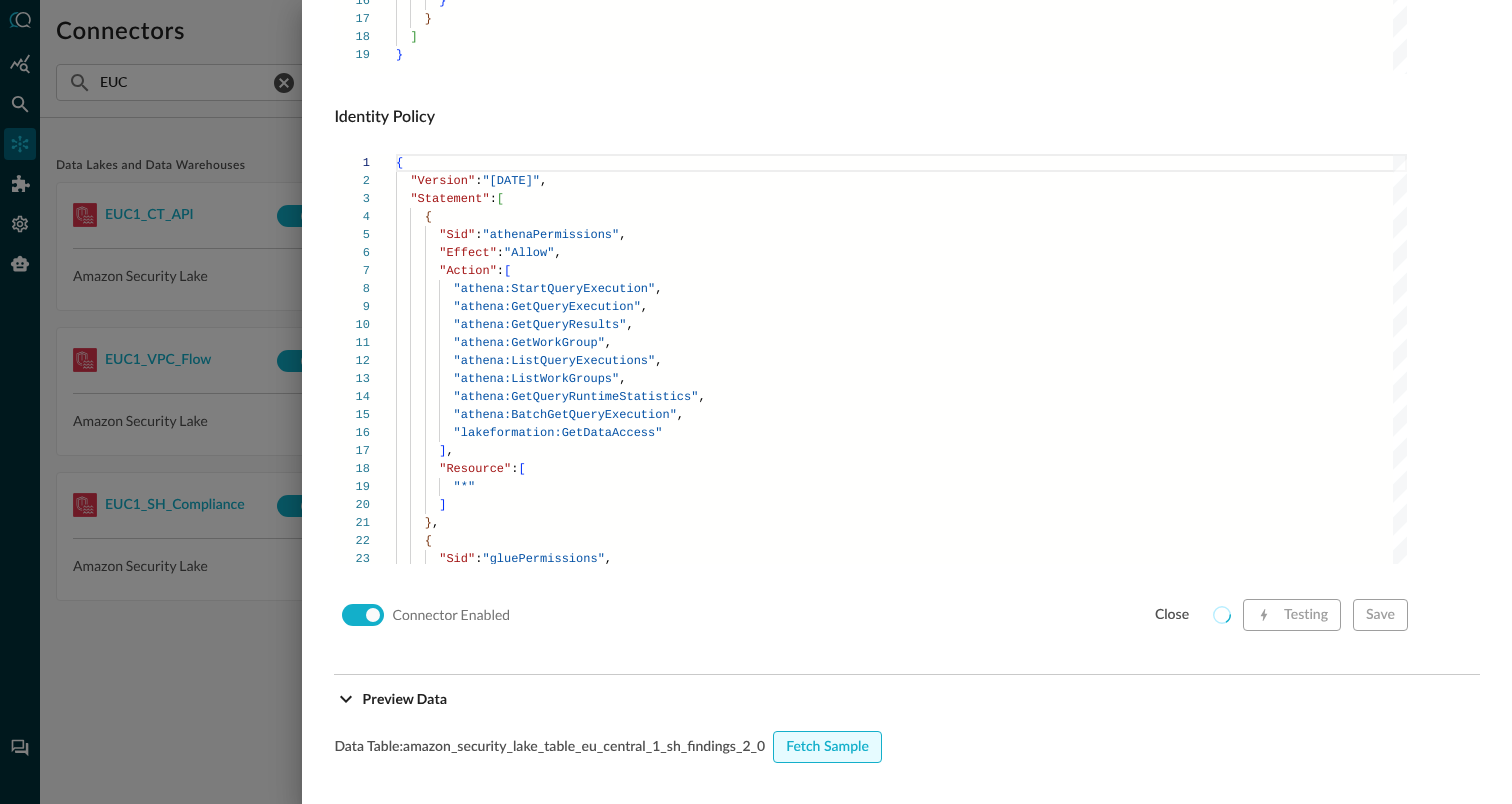click on "Fetch Sample" at bounding box center [827, 747] 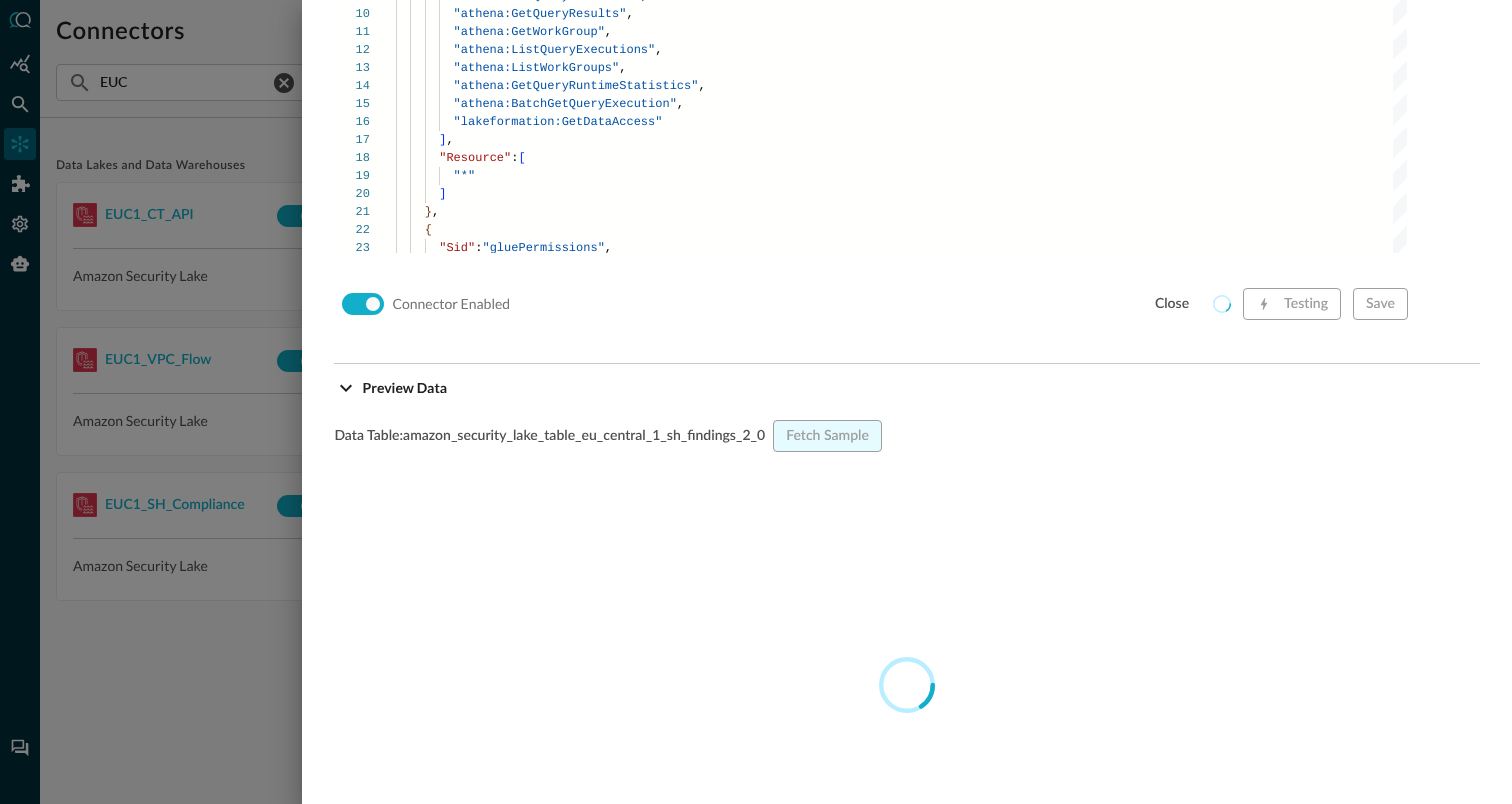 scroll, scrollTop: 1689, scrollLeft: 0, axis: vertical 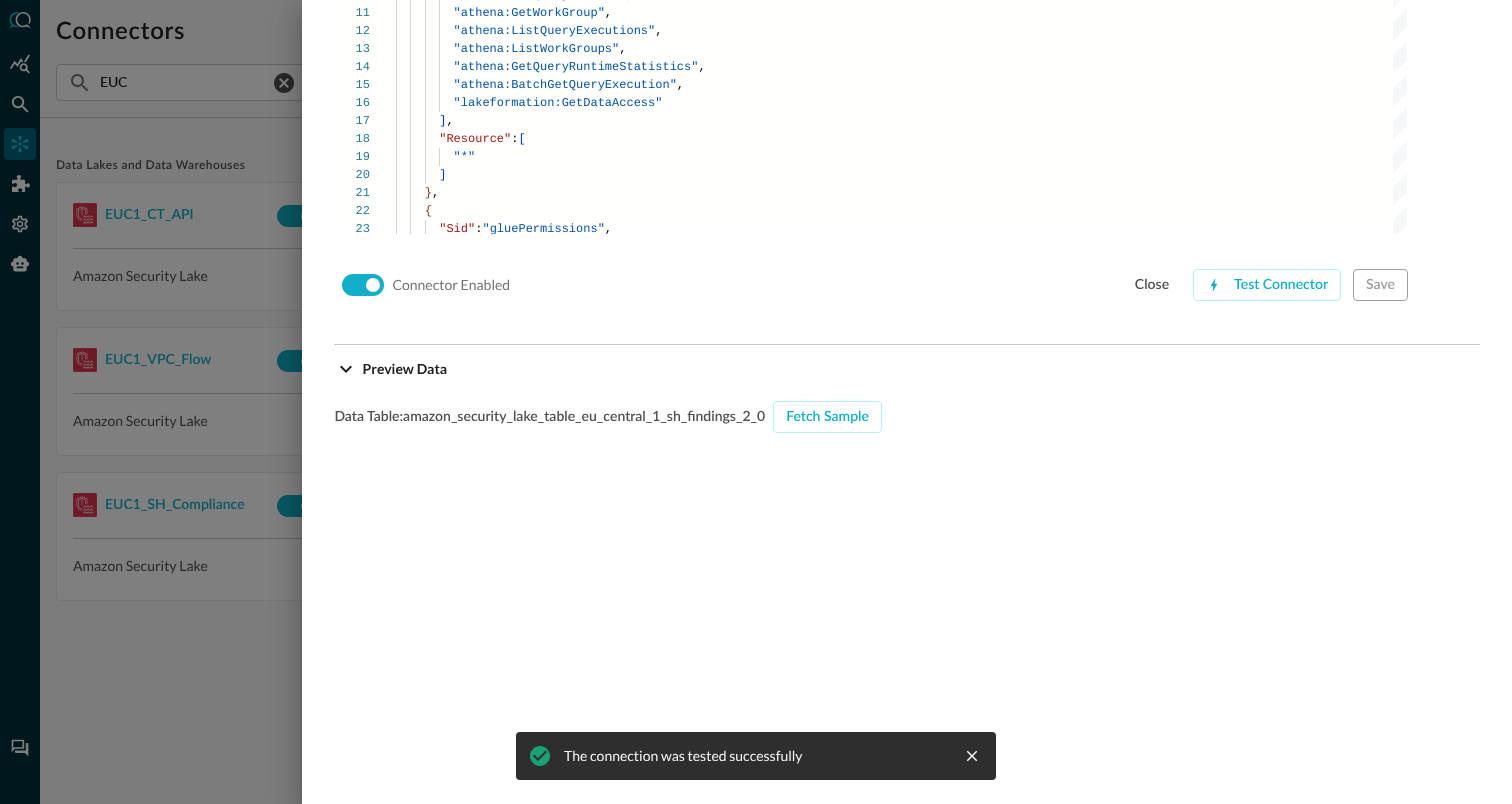 click at bounding box center (756, 402) 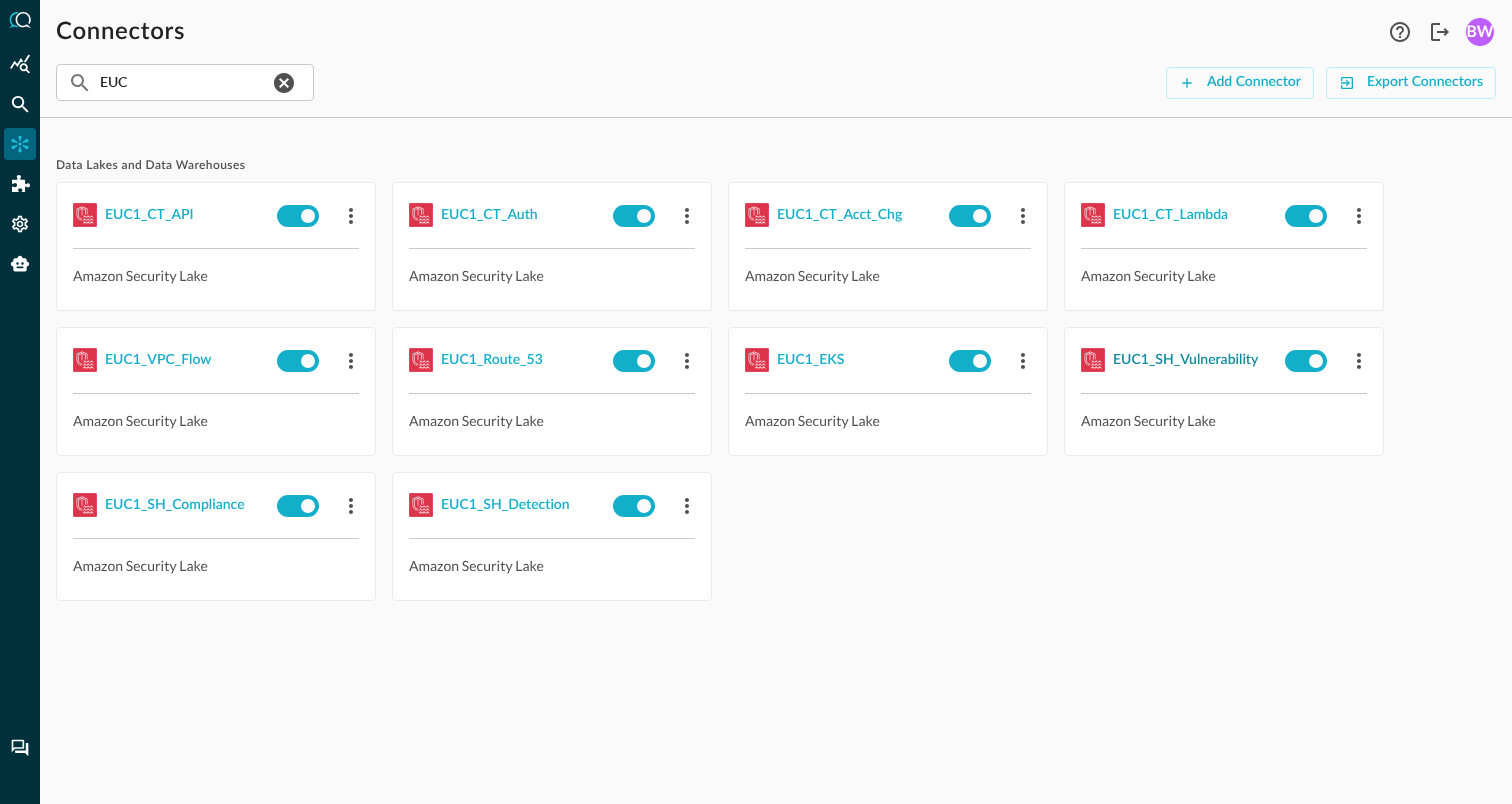 click on "EUC1_SH_Vulnerability" at bounding box center [1185, 360] 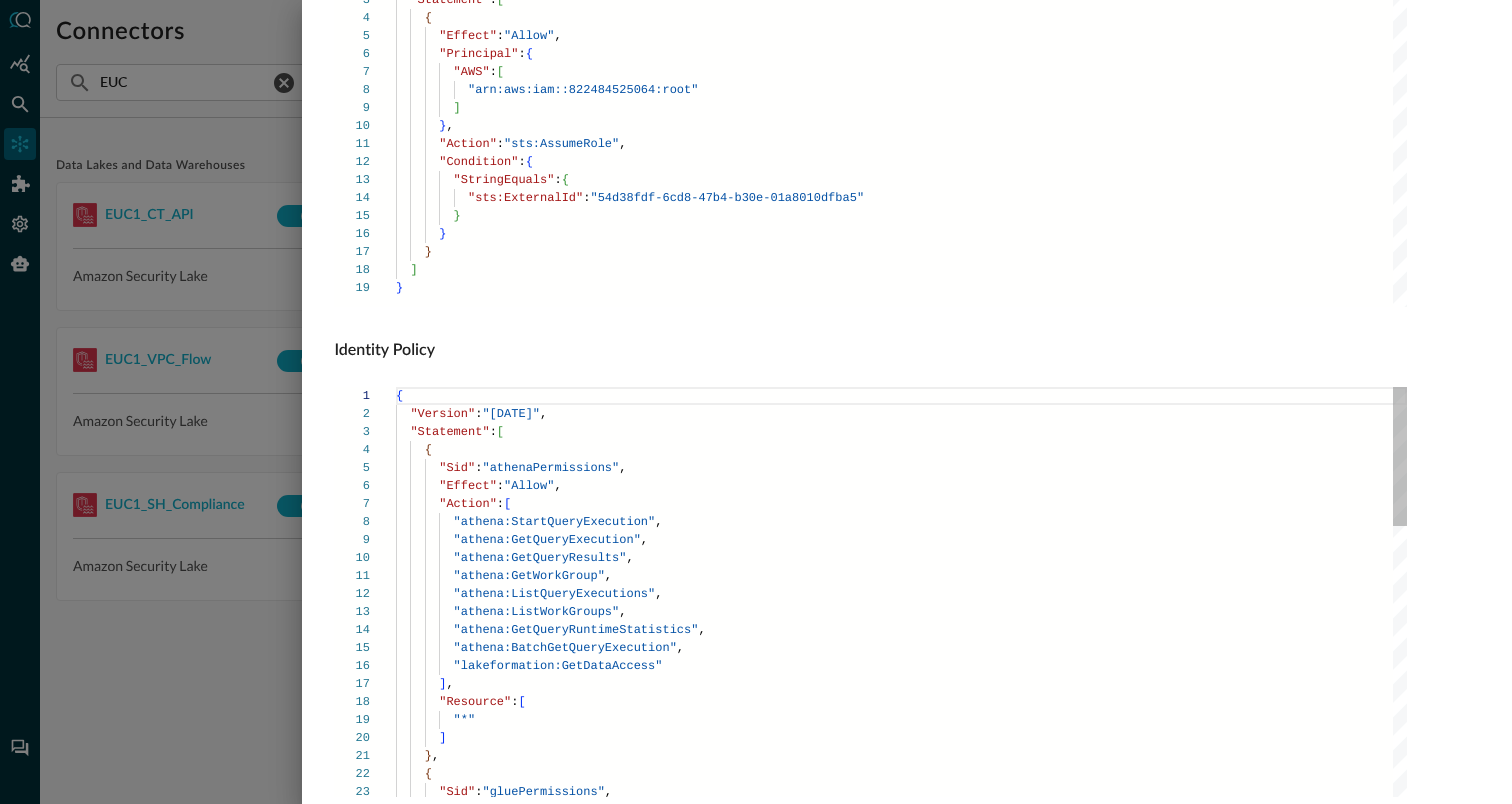 scroll, scrollTop: 1359, scrollLeft: 0, axis: vertical 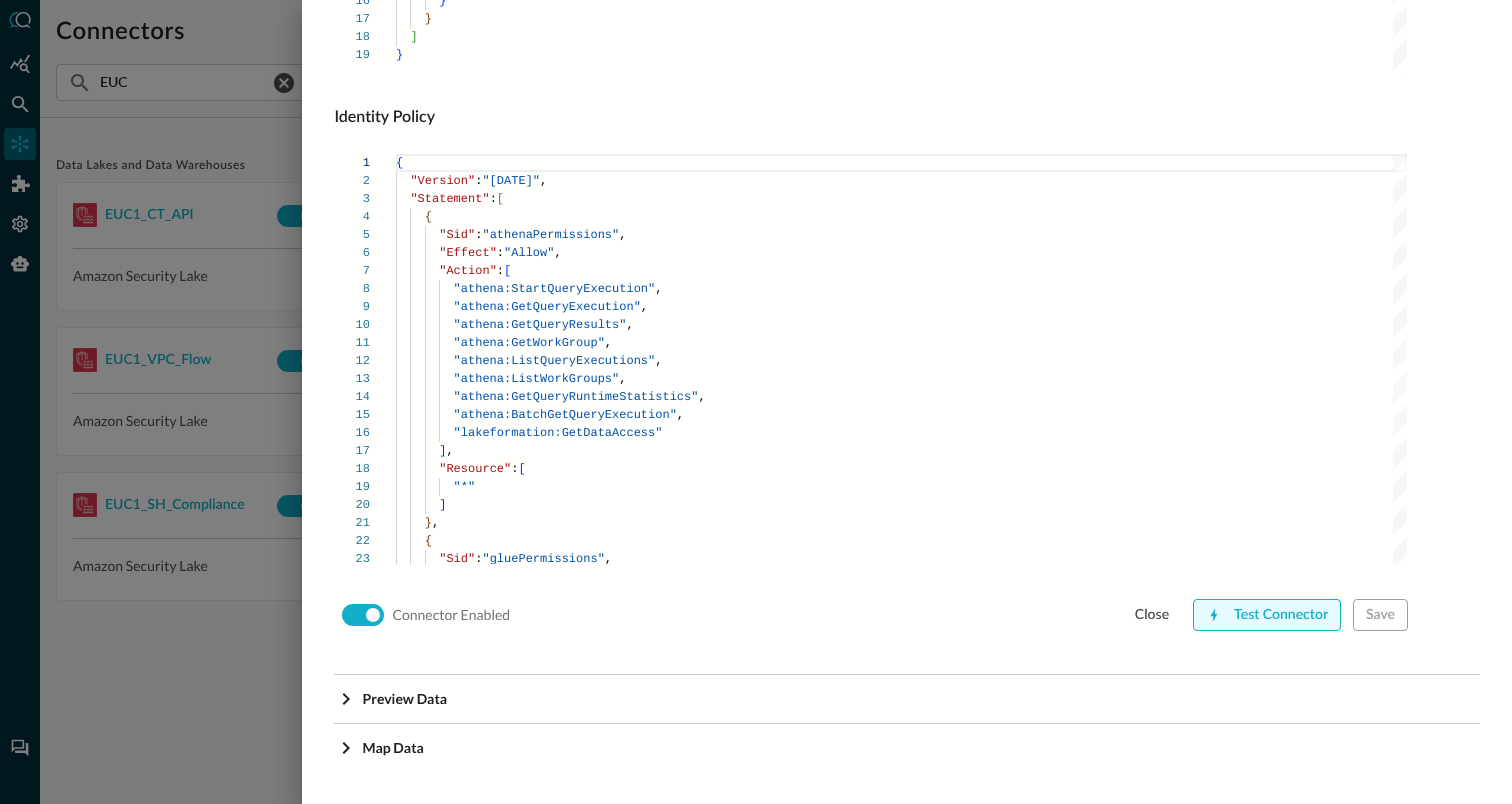 click on "Test Connector" at bounding box center [1267, 615] 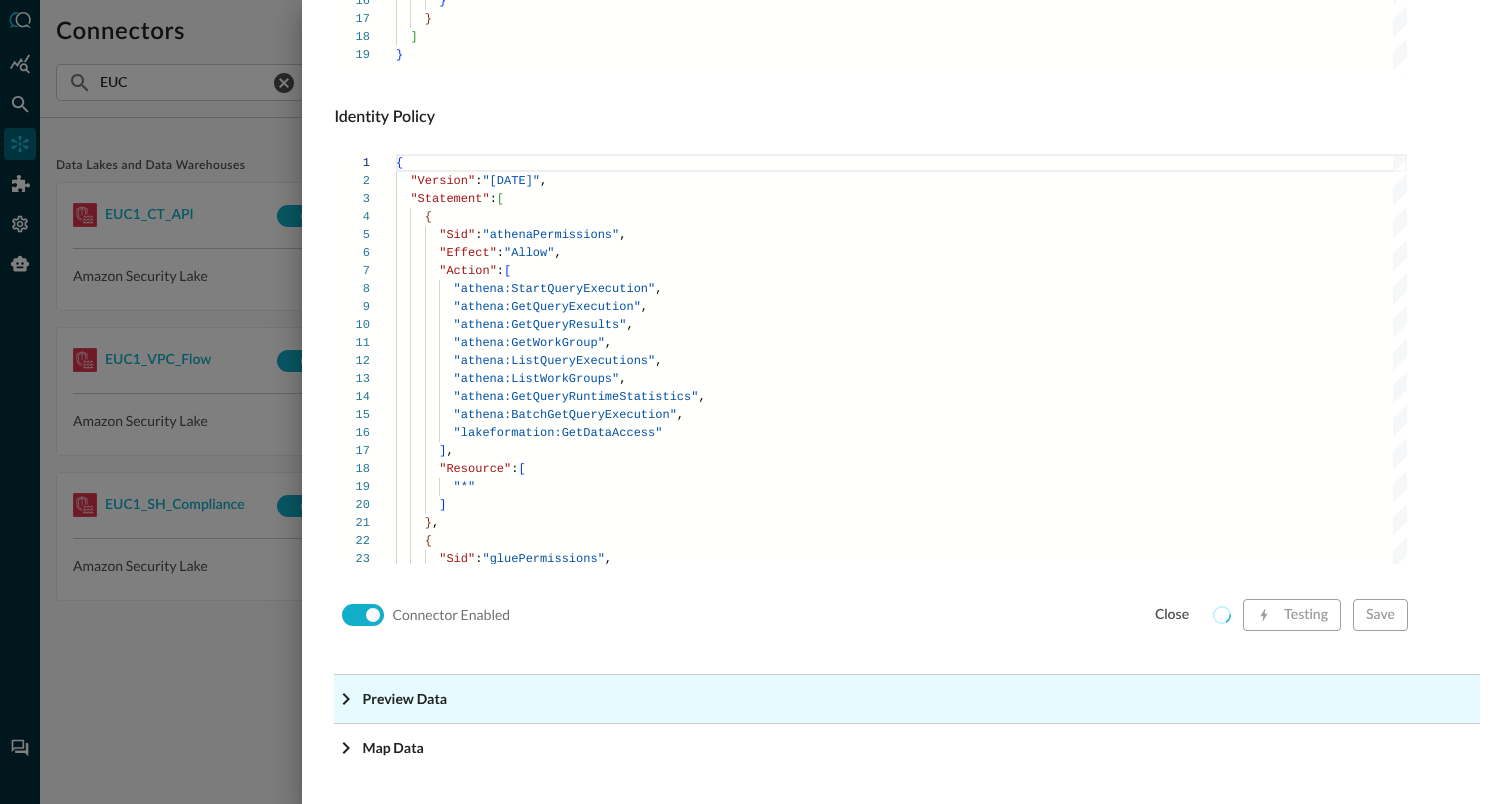 click on "Preview Data" at bounding box center [913, -1118] 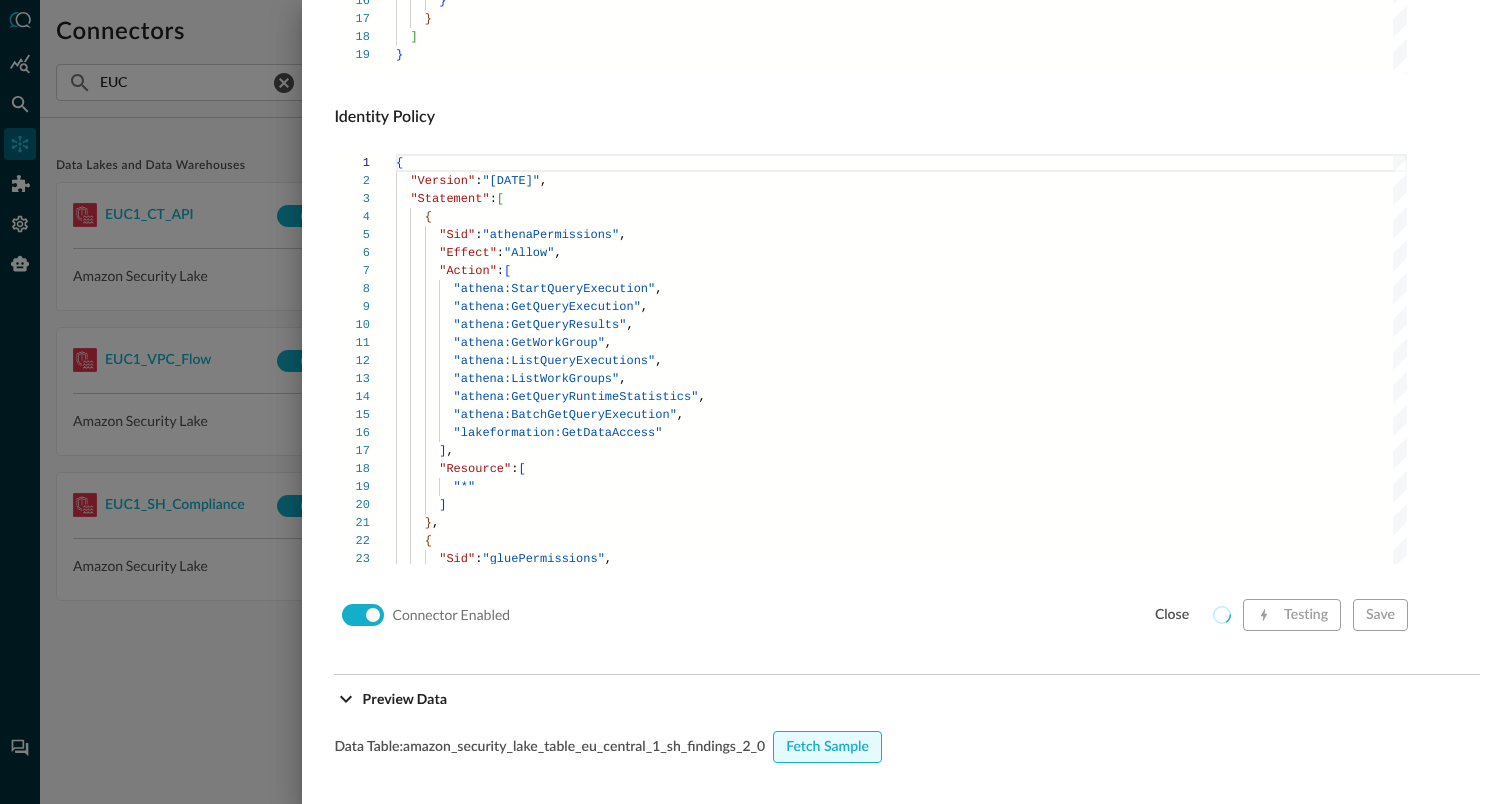 click on "Fetch Sample" at bounding box center (827, 747) 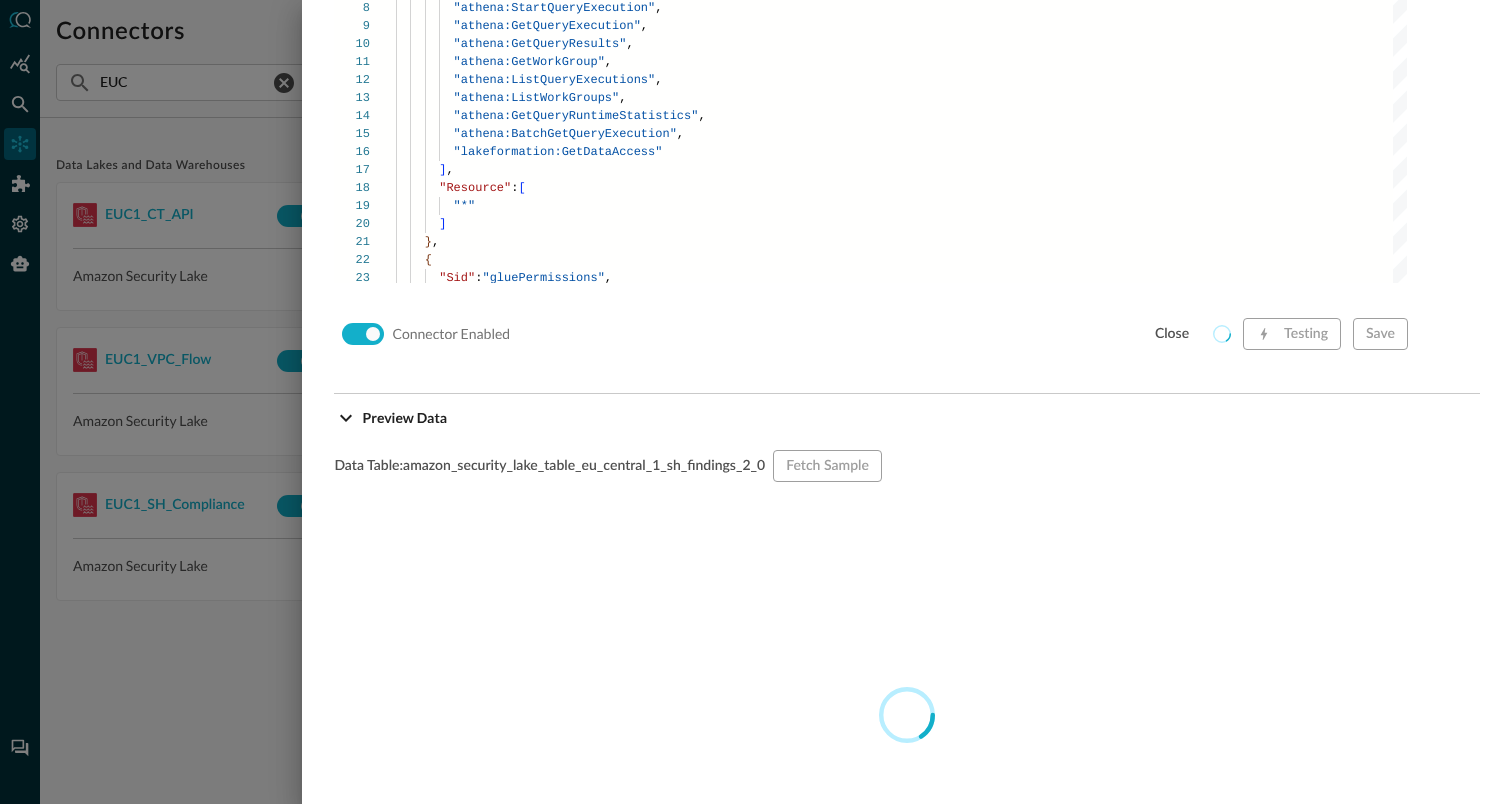 scroll, scrollTop: 1690, scrollLeft: 0, axis: vertical 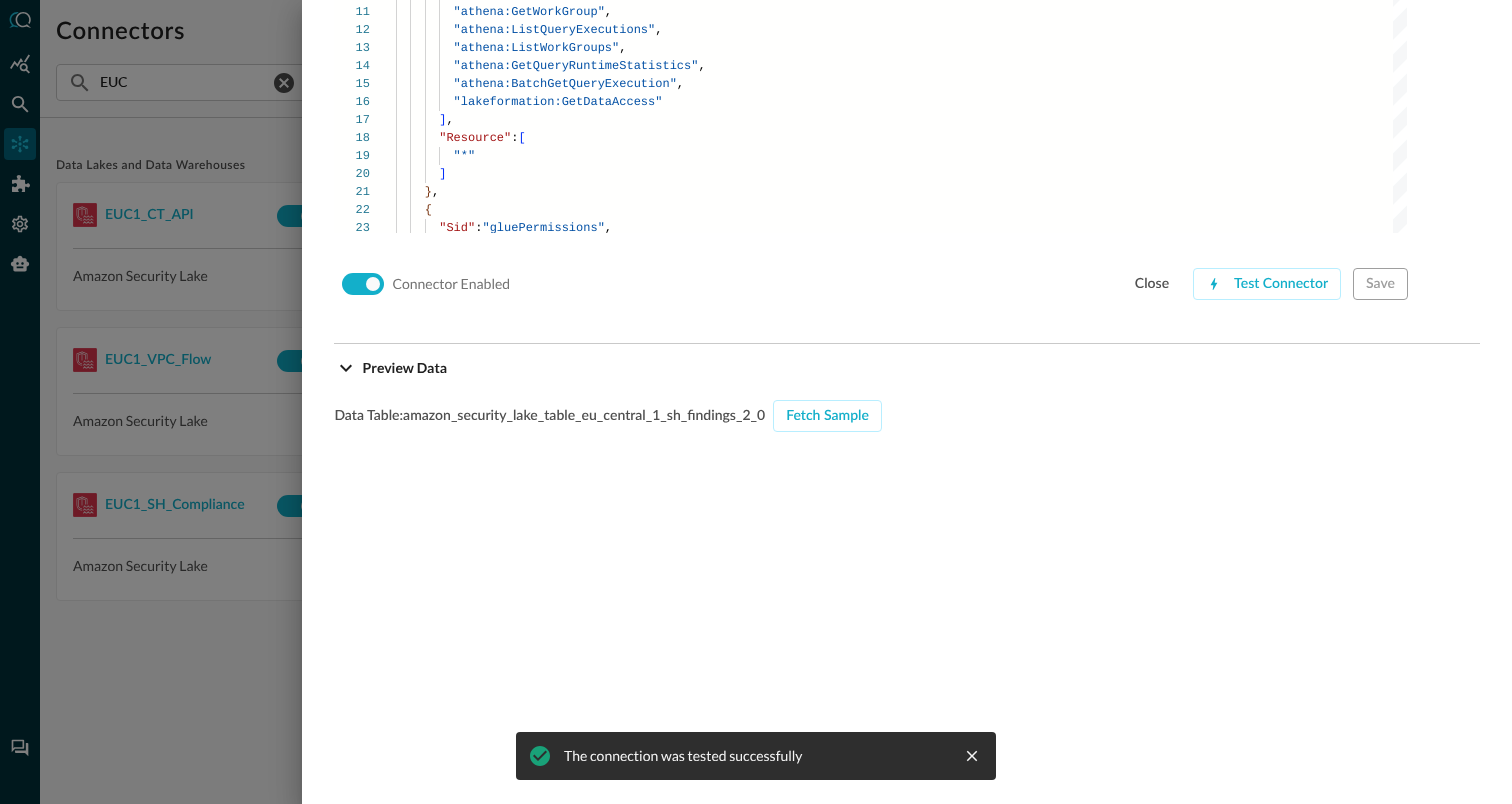click at bounding box center (756, 402) 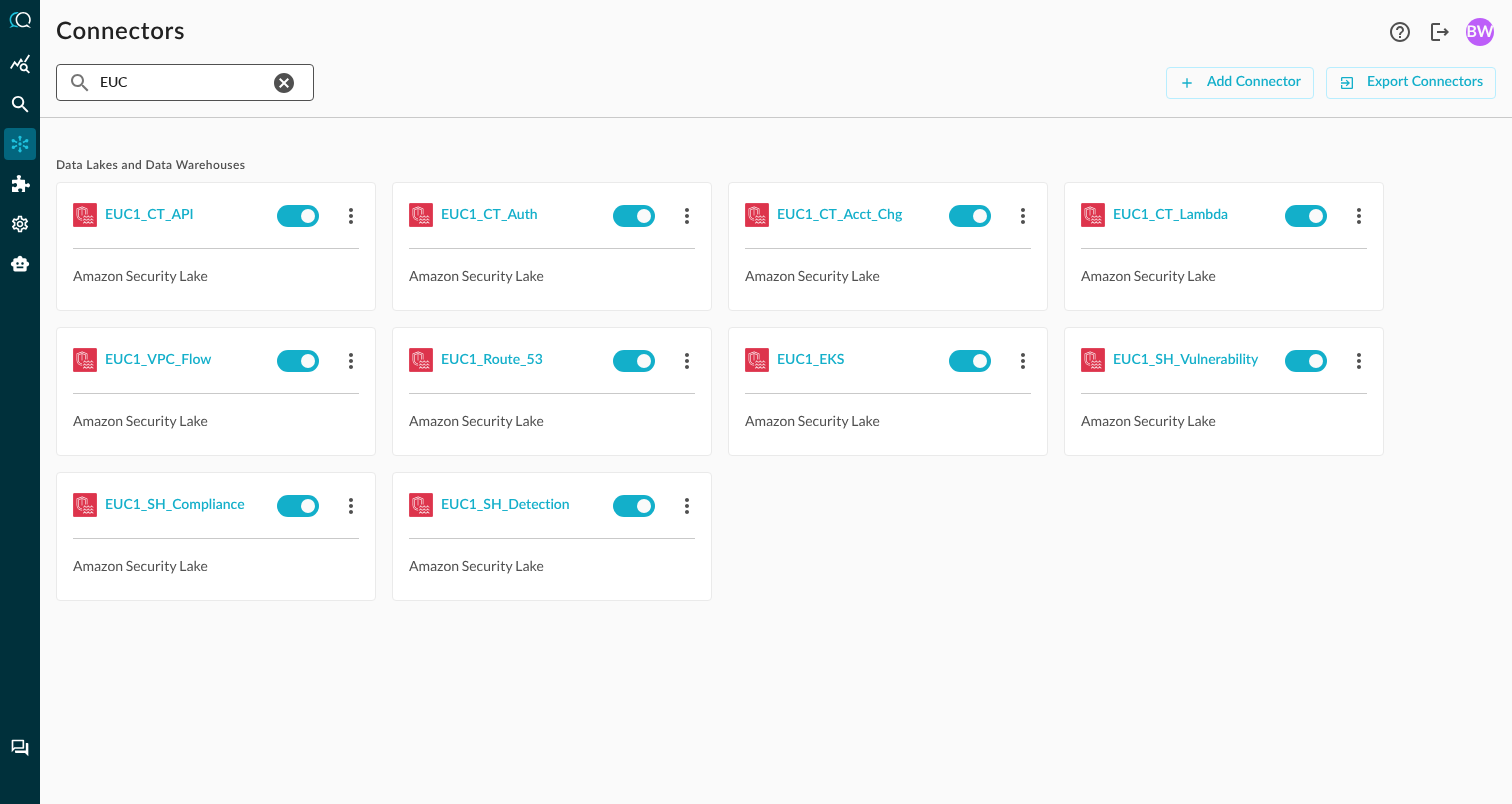 click on "EUC" at bounding box center (184, 82) 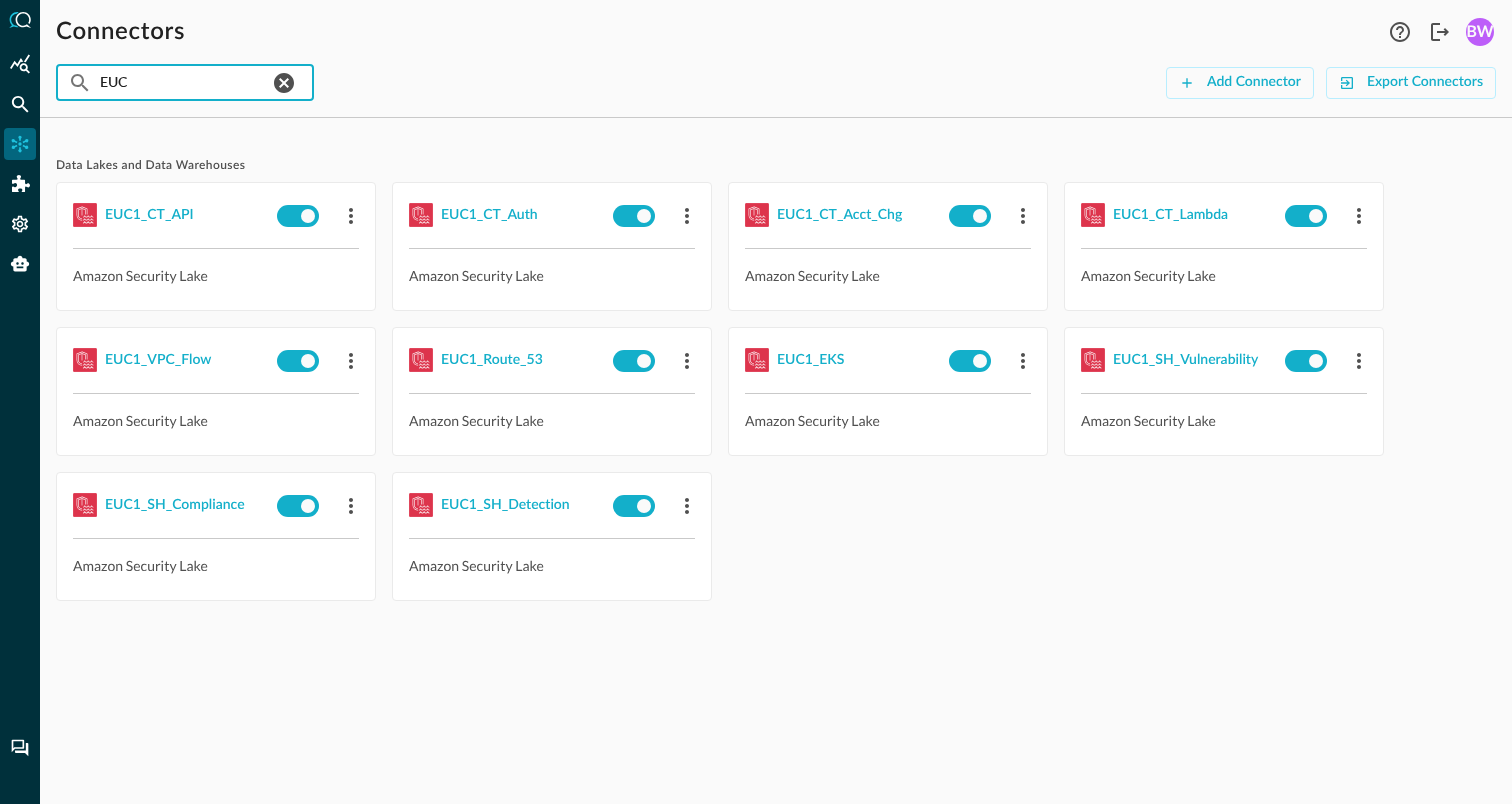 click on "EUC" at bounding box center [184, 82] 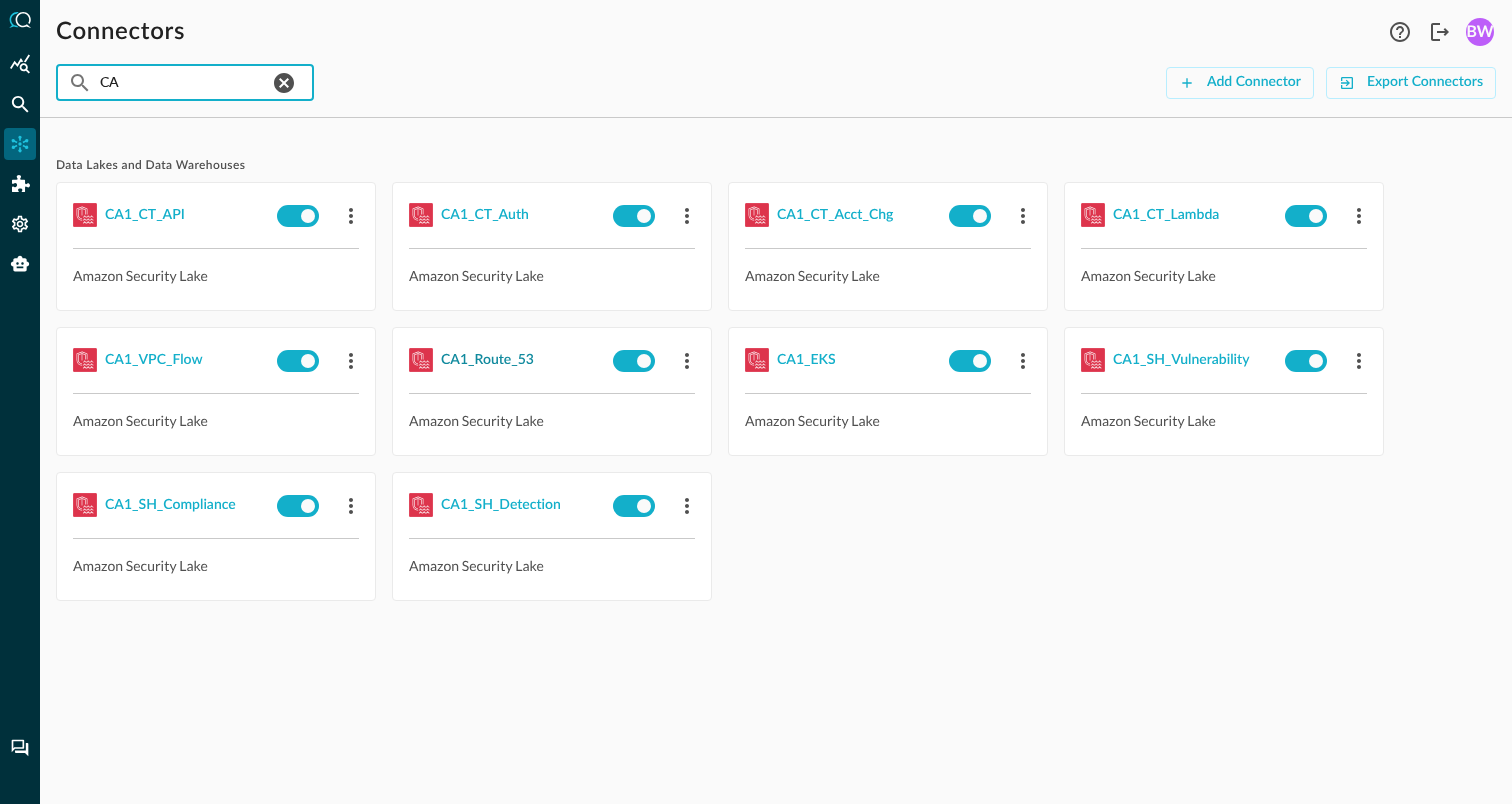 type on "CA" 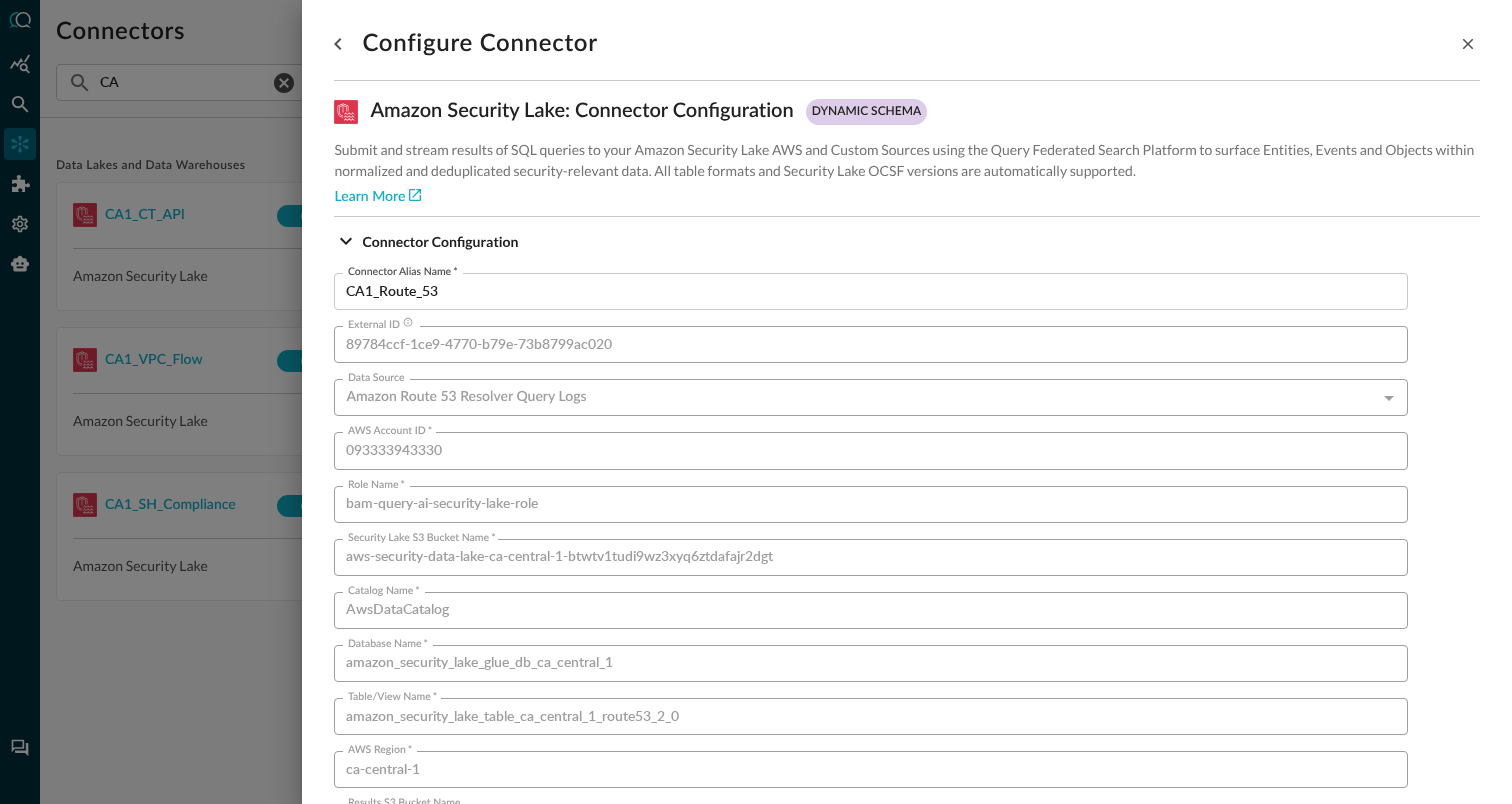 scroll, scrollTop: 1359, scrollLeft: 0, axis: vertical 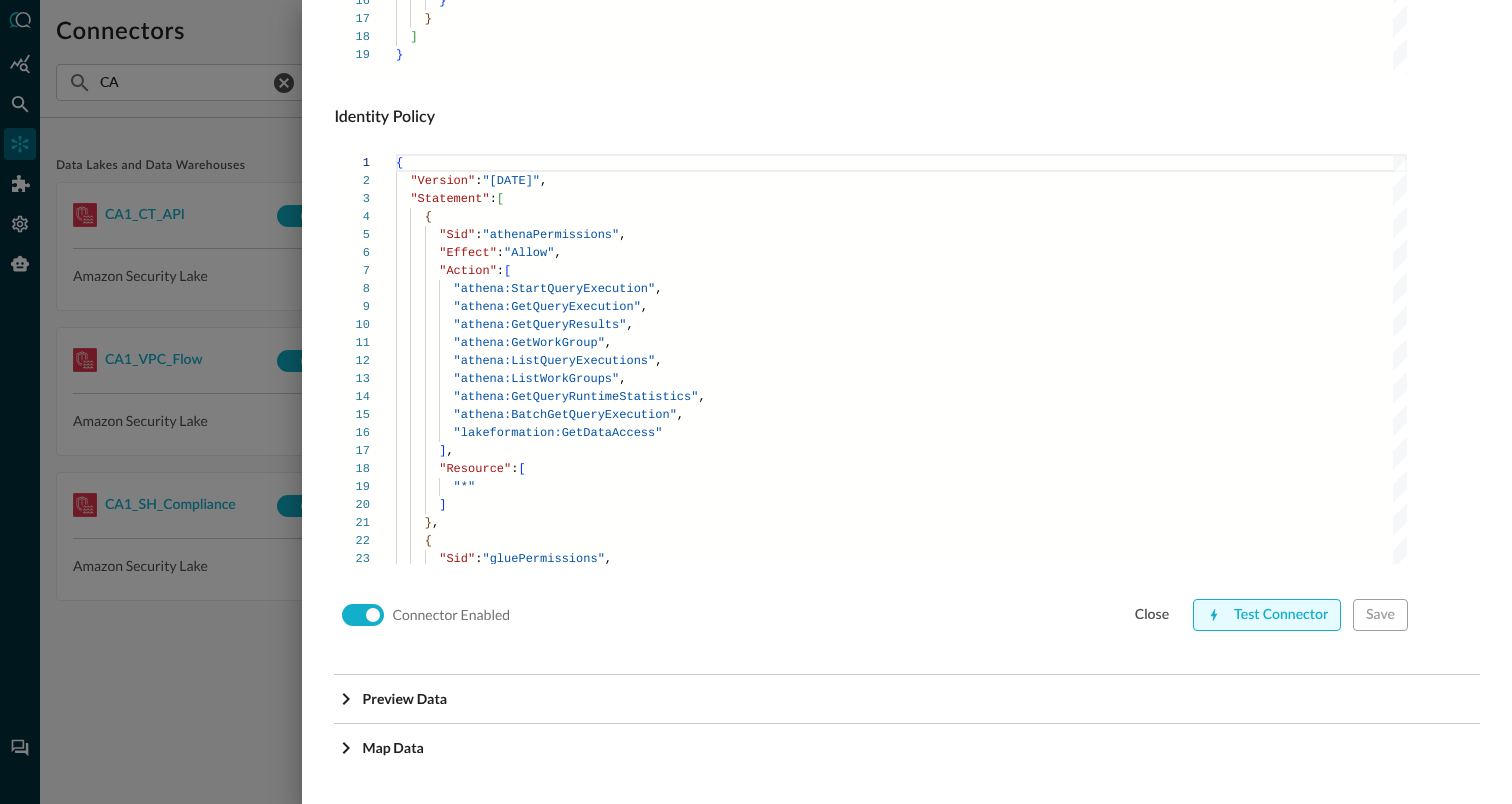 click on "Test Connector" at bounding box center [1267, 615] 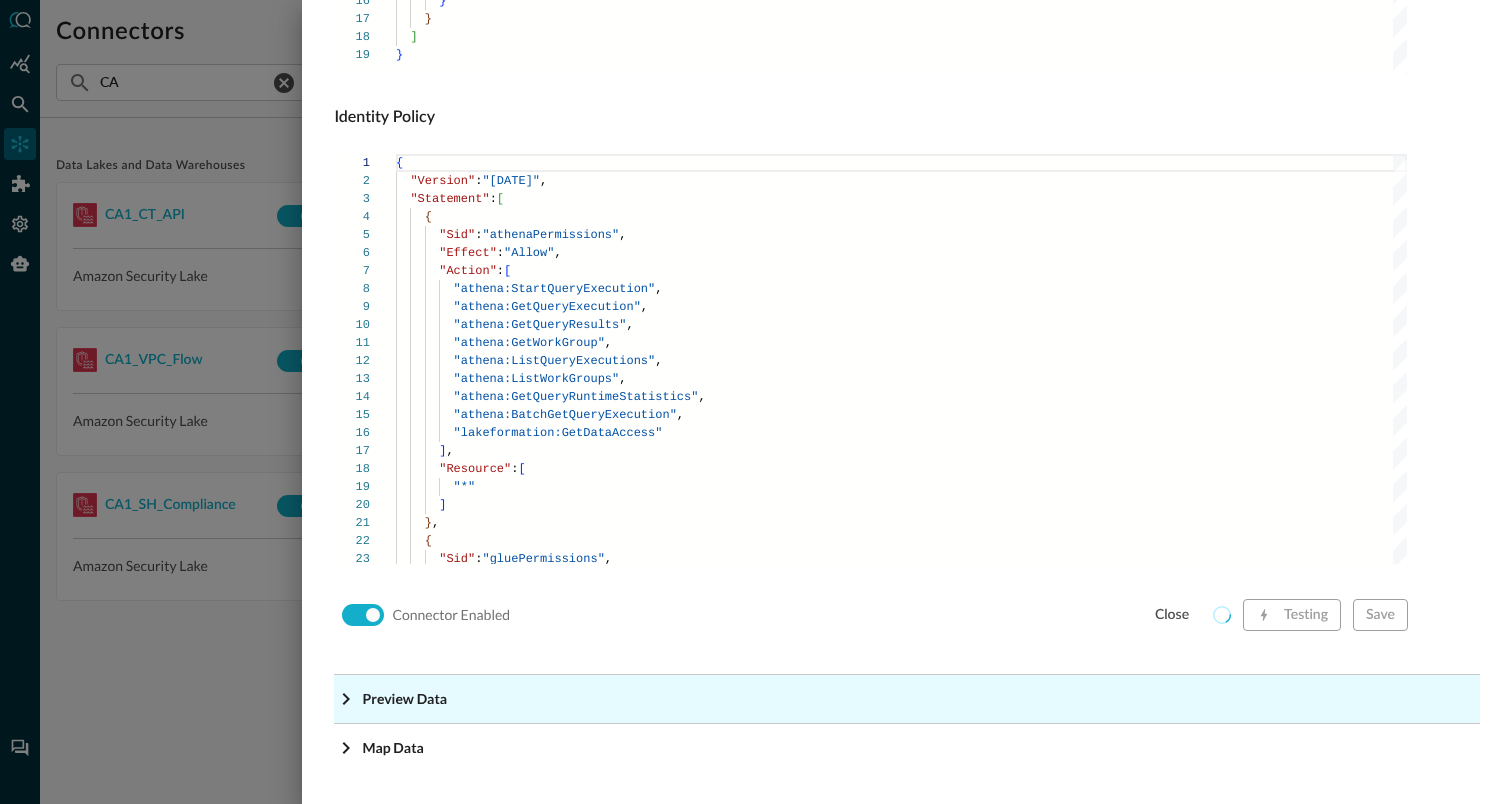 click on "Preview Data" at bounding box center (913, -1118) 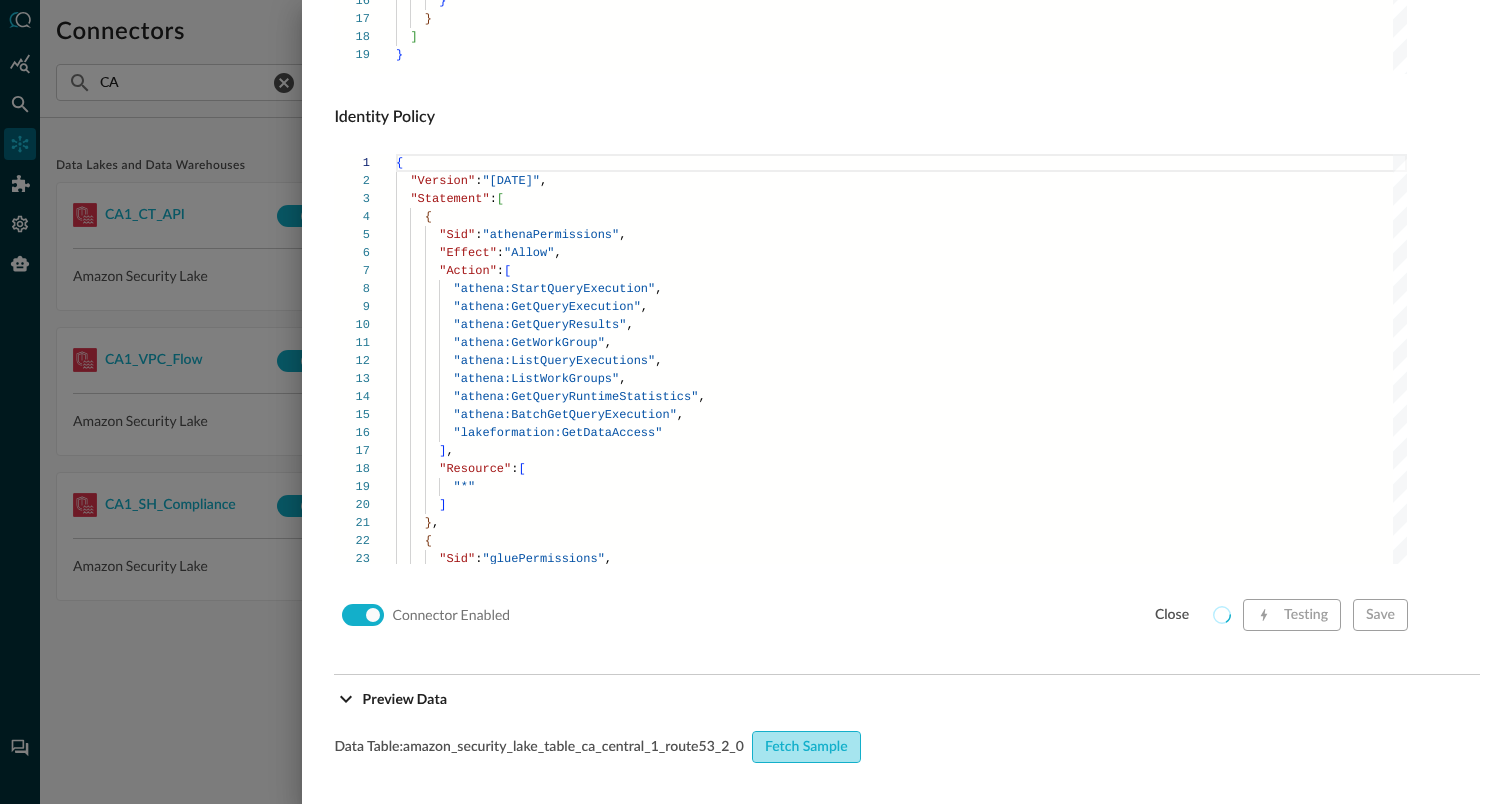 click on "Fetch Sample" at bounding box center [806, 747] 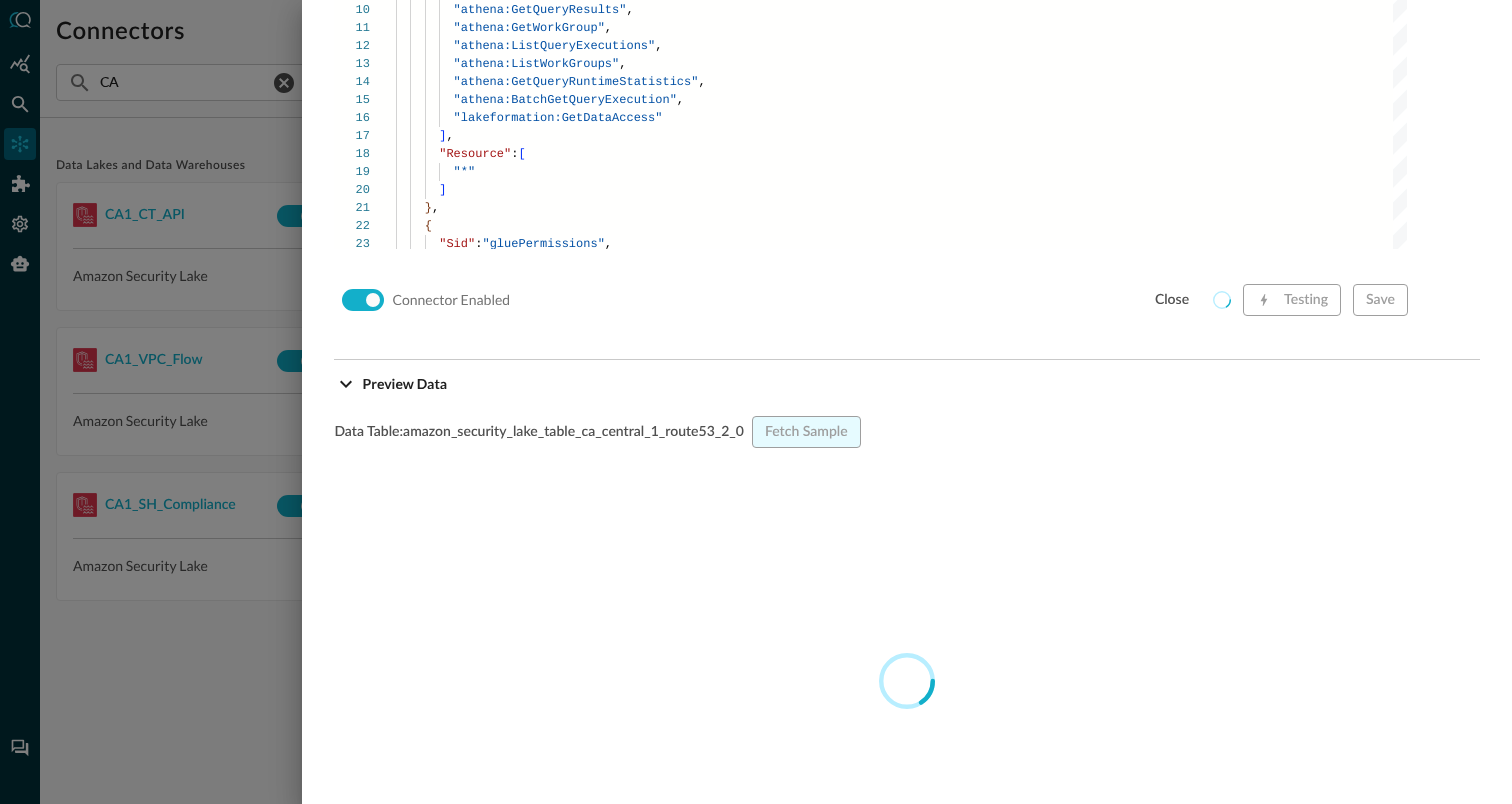 scroll, scrollTop: 1715, scrollLeft: 0, axis: vertical 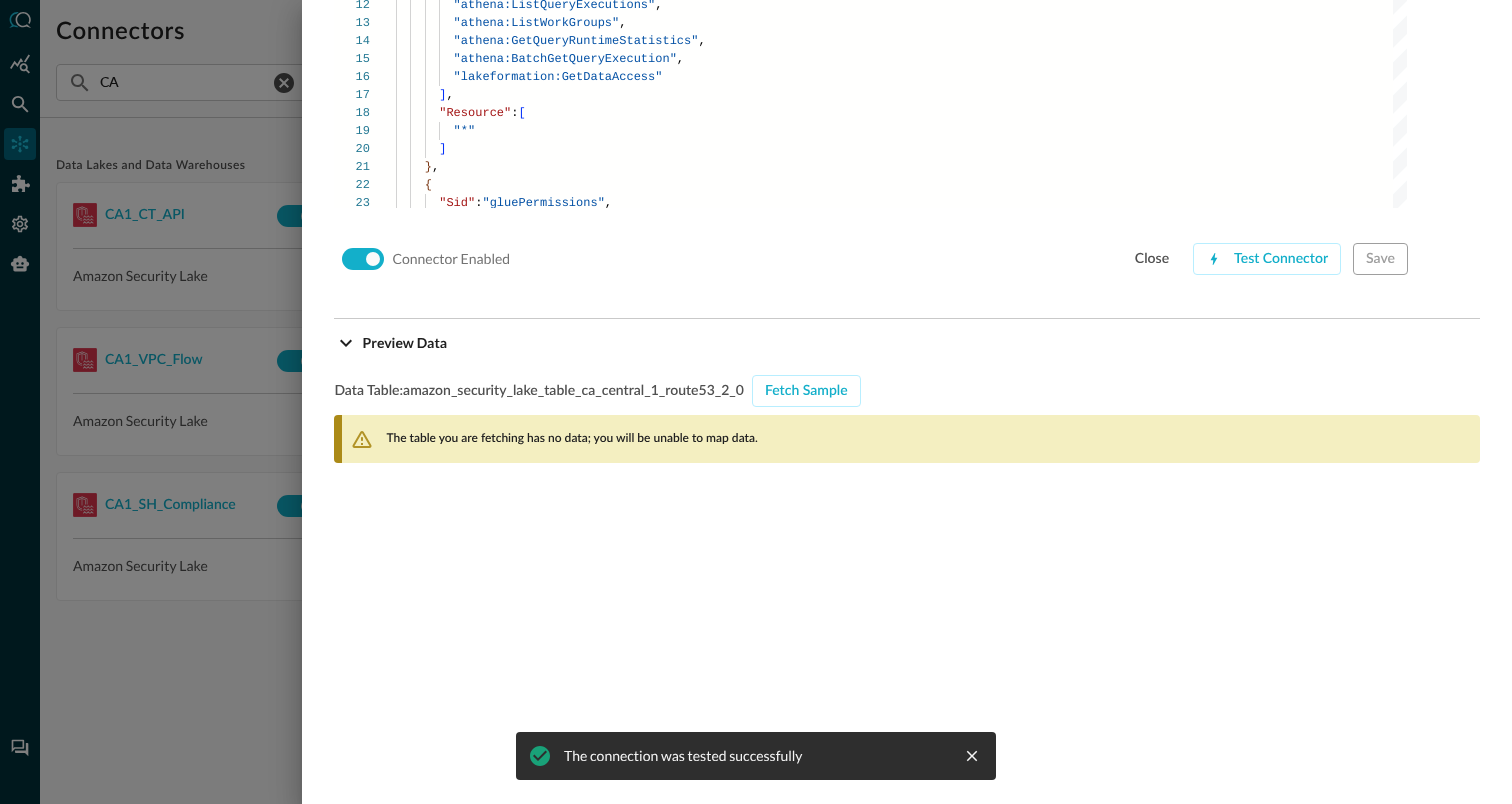 click on "The table you are fetching has no data; you will be unable to map data." at bounding box center (571, 439) 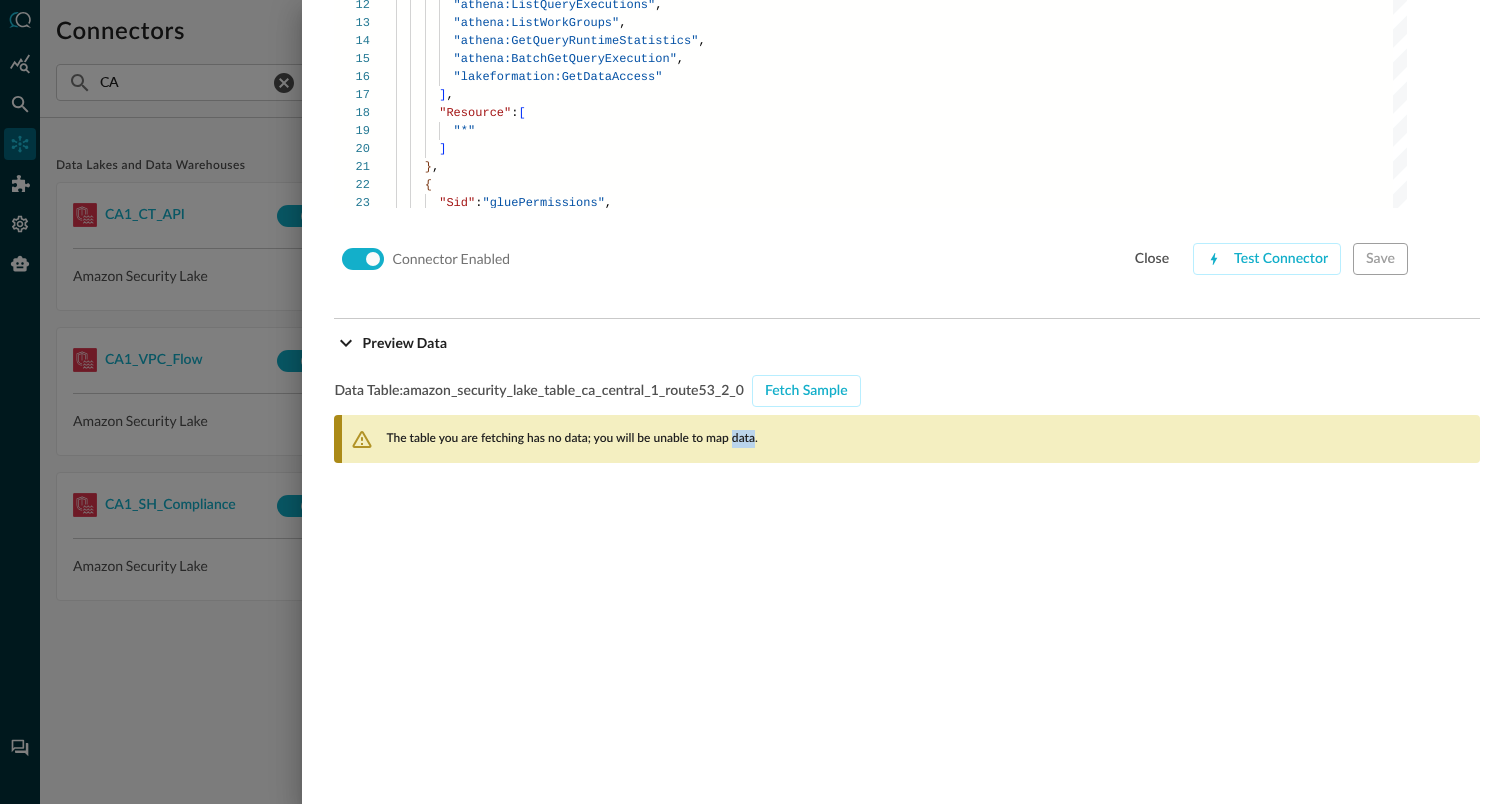 click on "The table you are fetching has no data; you will be unable to map data." at bounding box center [571, 439] 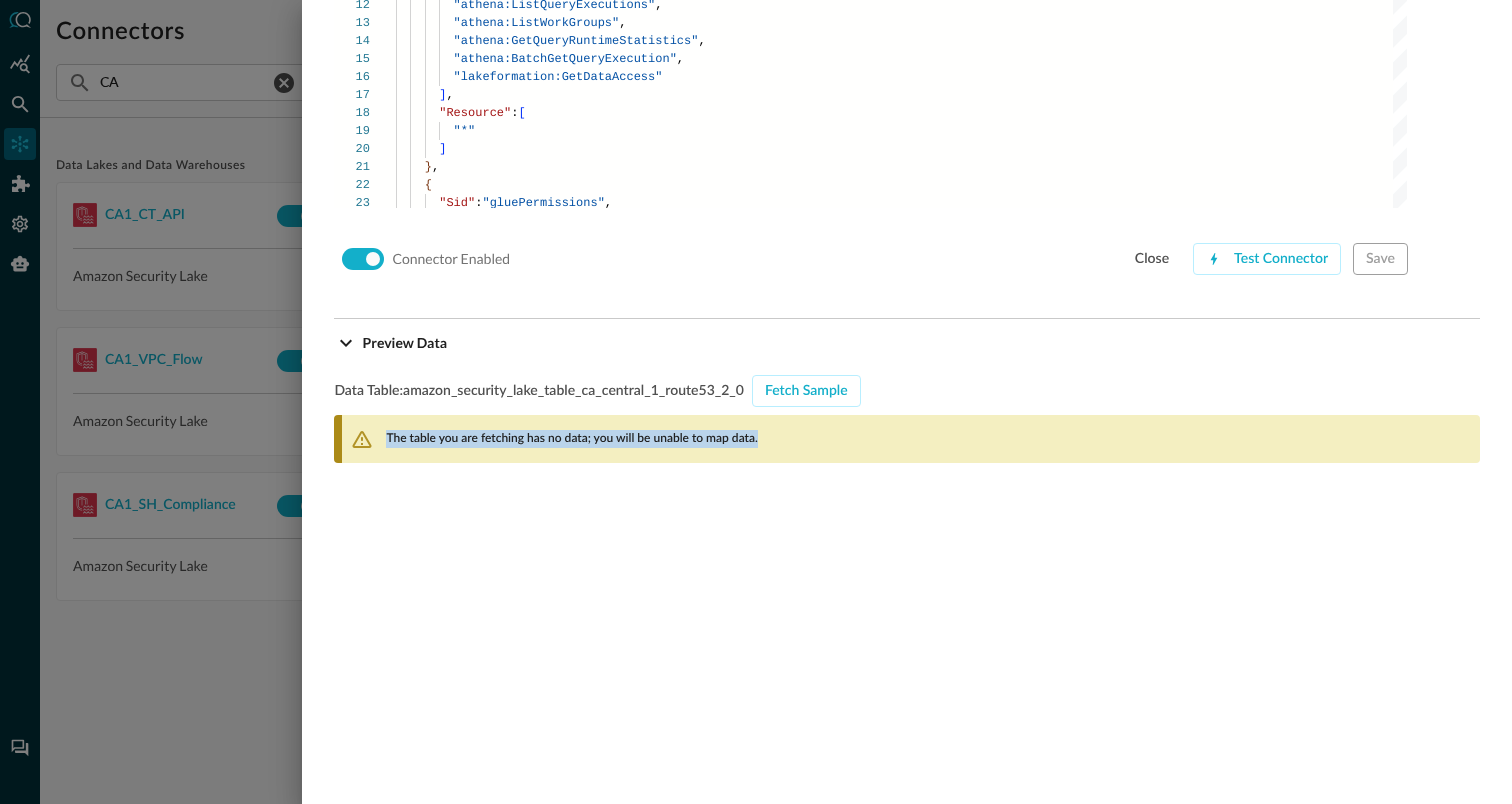 click on "The table you are fetching has no data; you will be unable to map data." at bounding box center (571, 439) 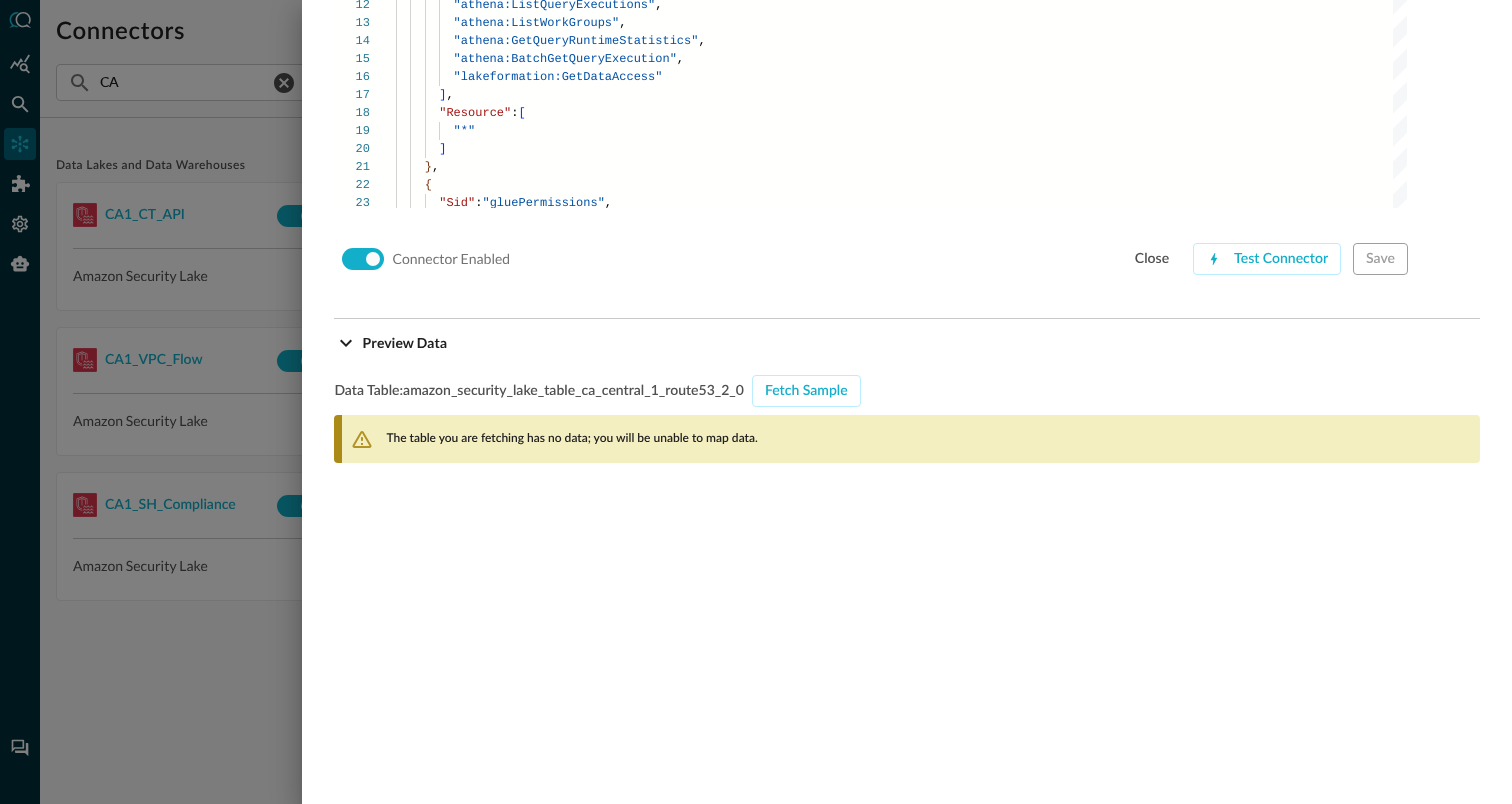 click at bounding box center [756, 402] 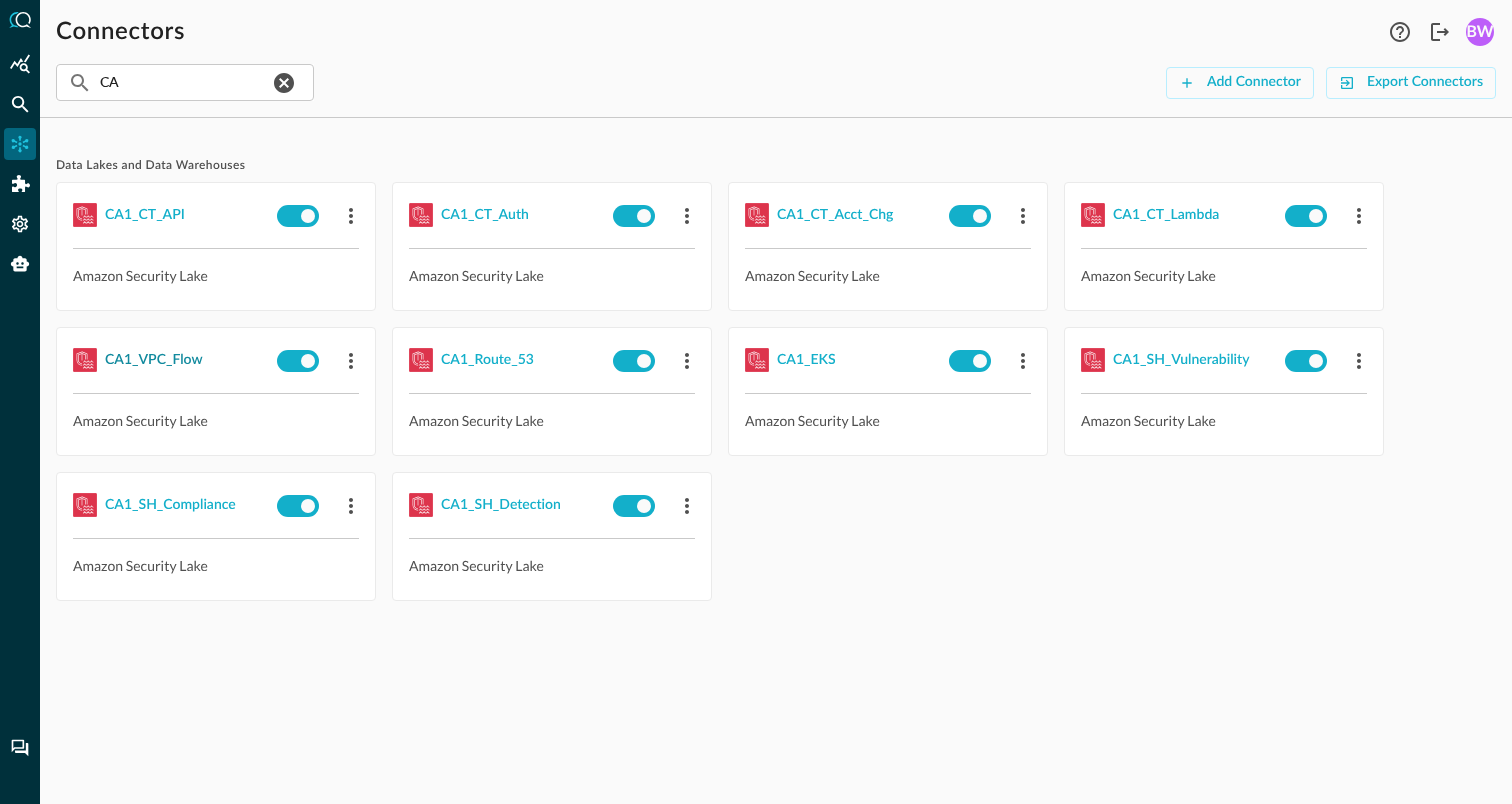 click on "CA1_VPC_Flow" at bounding box center [154, 360] 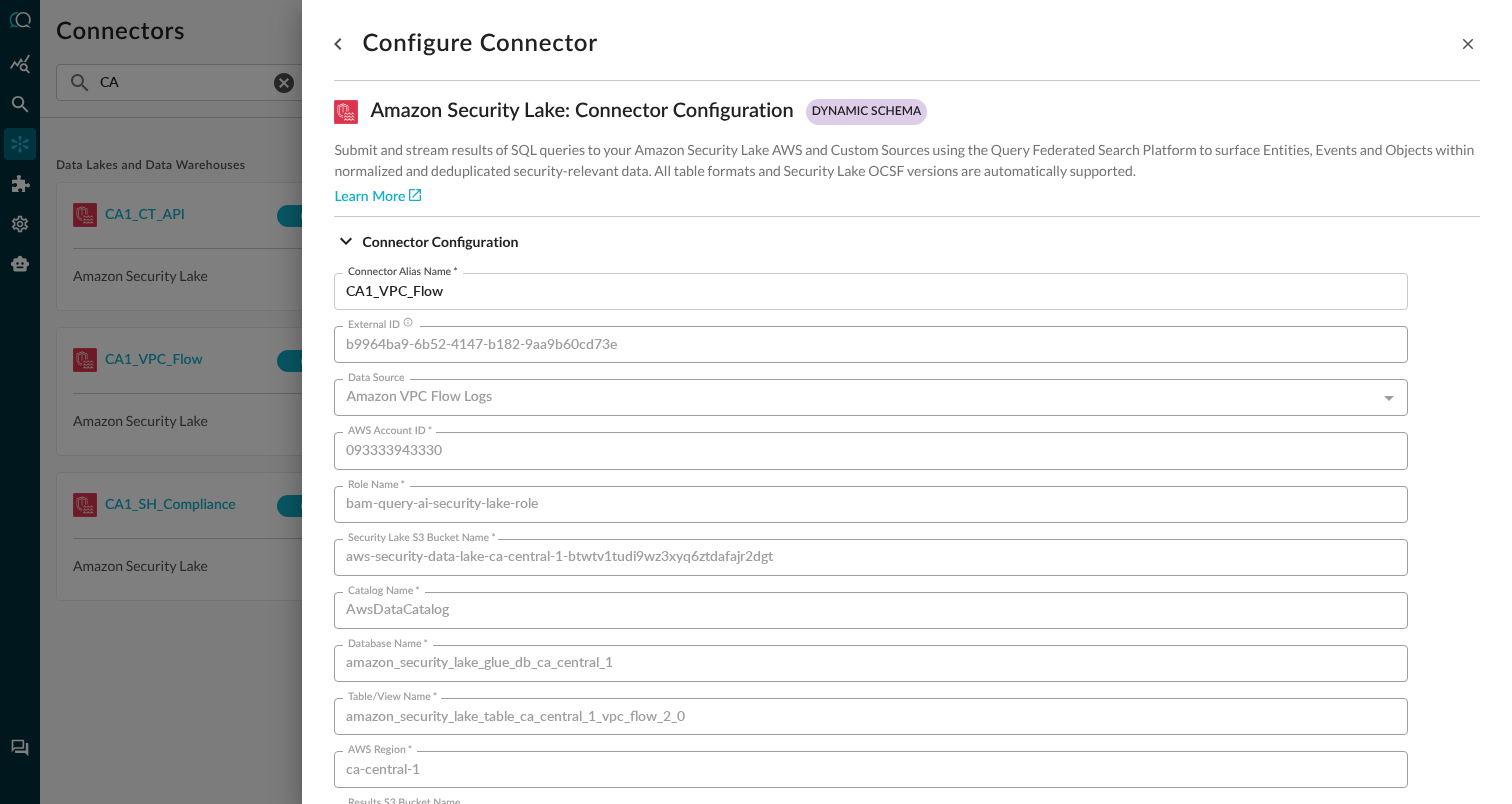 scroll, scrollTop: 1359, scrollLeft: 0, axis: vertical 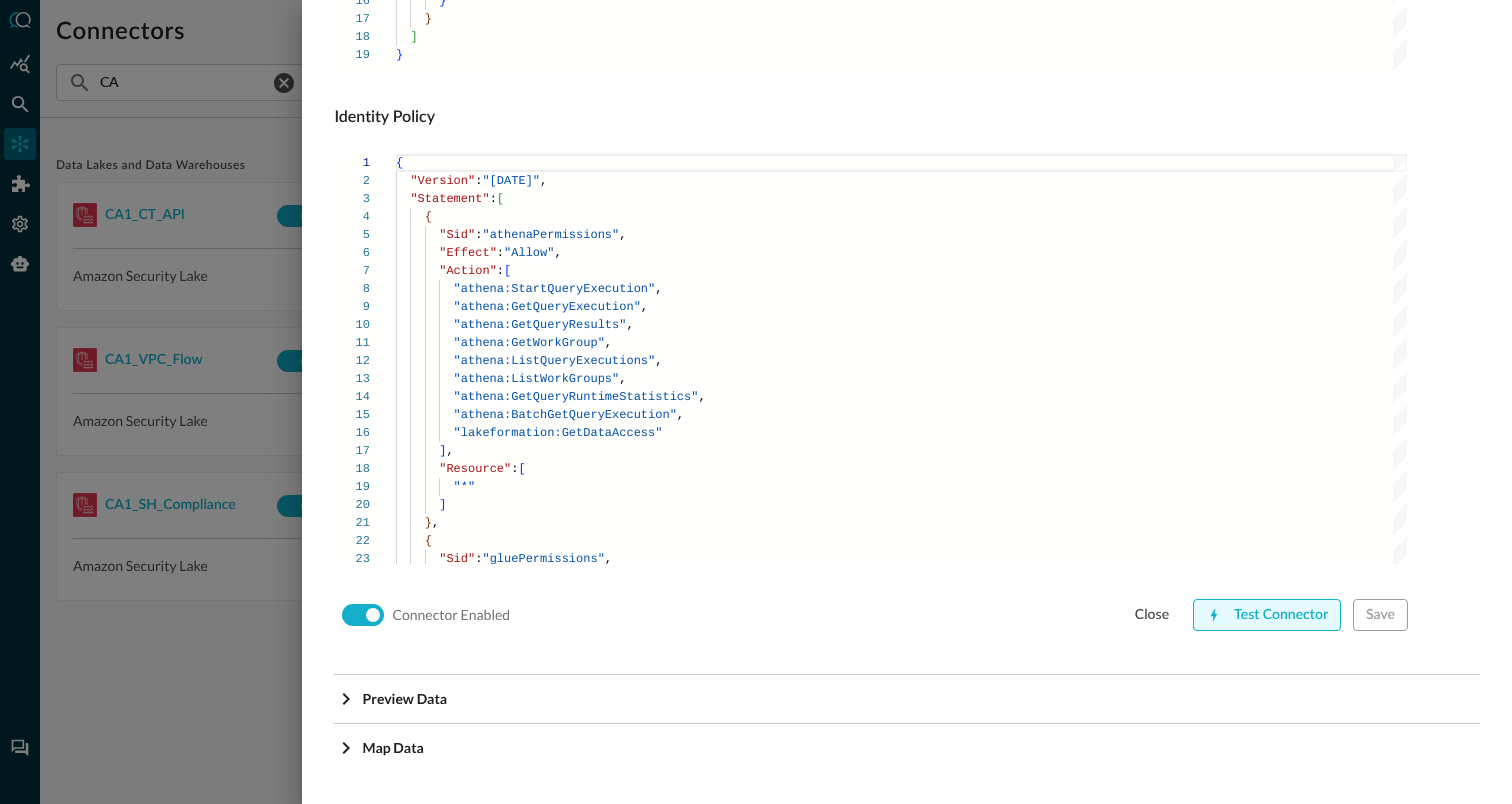 click on "Test Connector" at bounding box center (1267, 615) 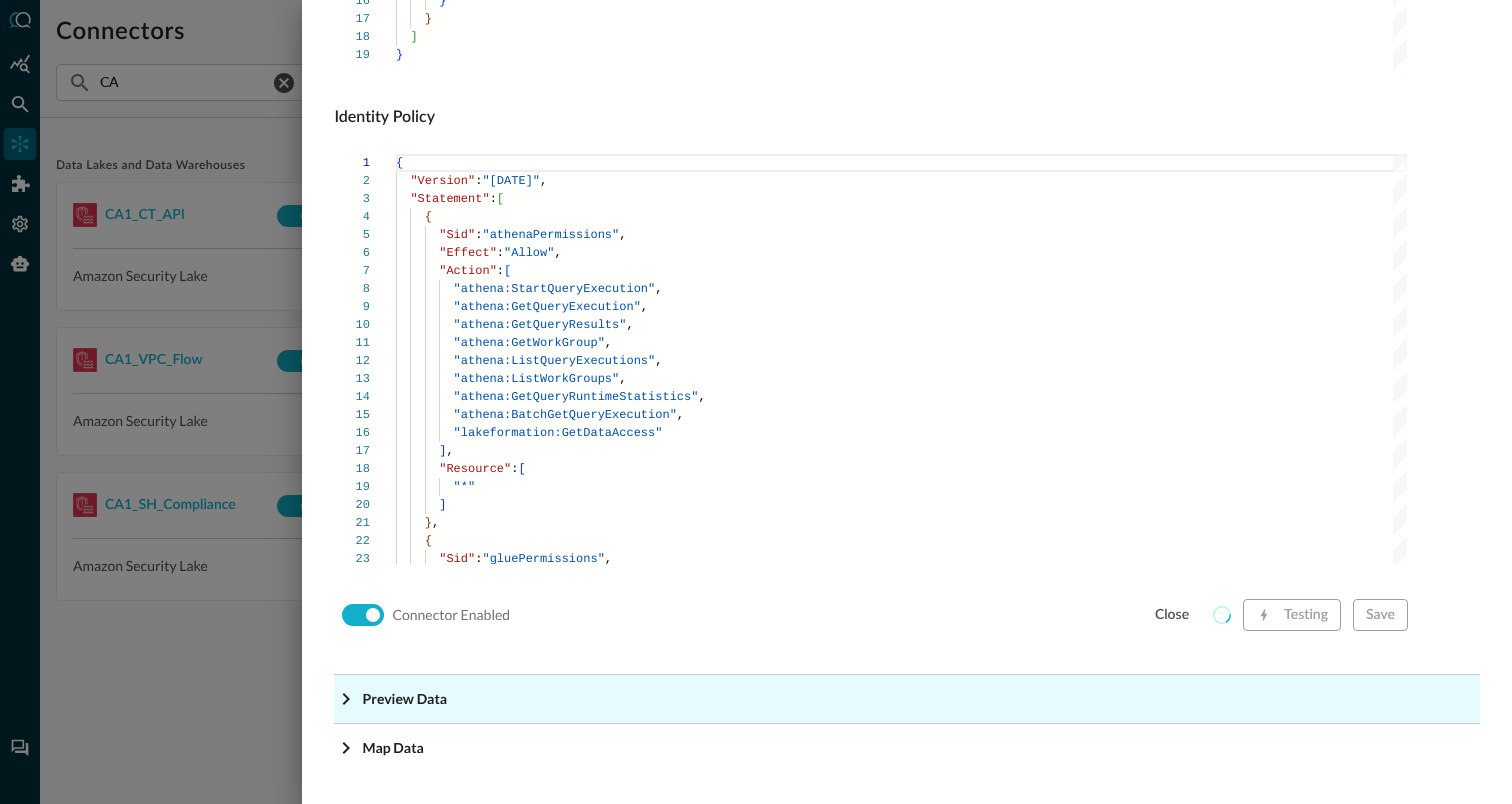 click on "Preview Data" at bounding box center (913, -1118) 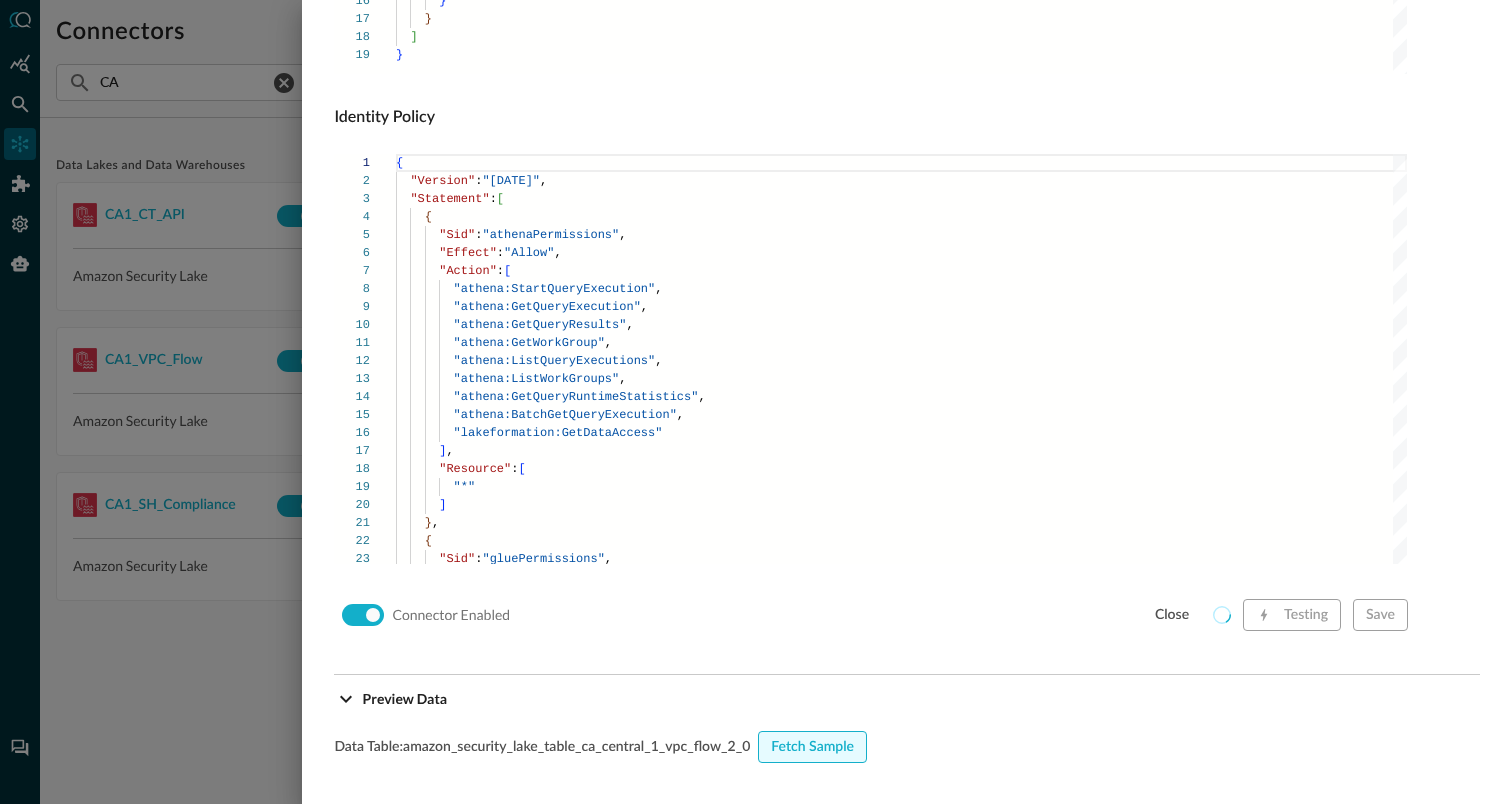 click on "Fetch Sample" at bounding box center [812, 747] 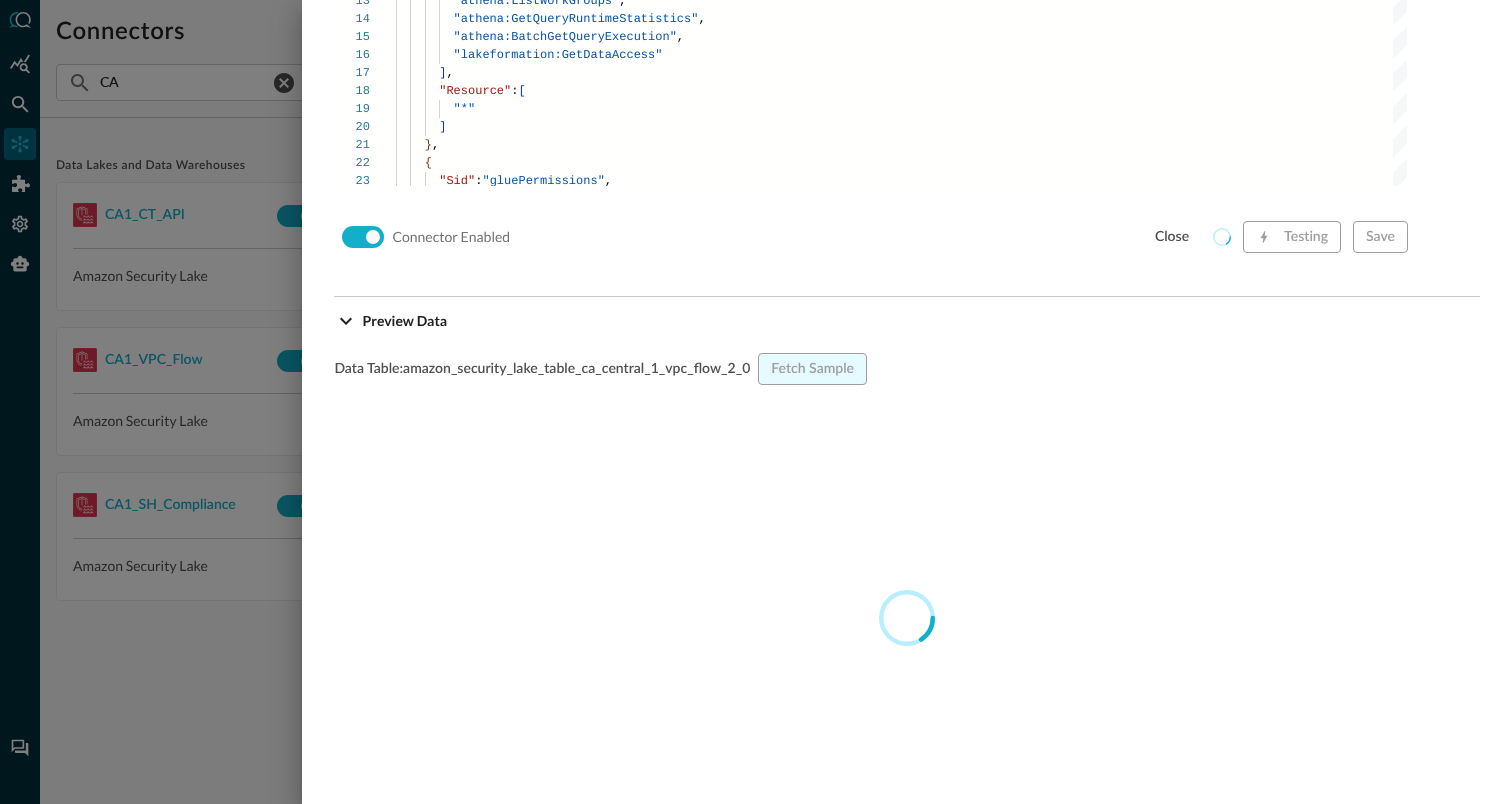 scroll, scrollTop: 1769, scrollLeft: 0, axis: vertical 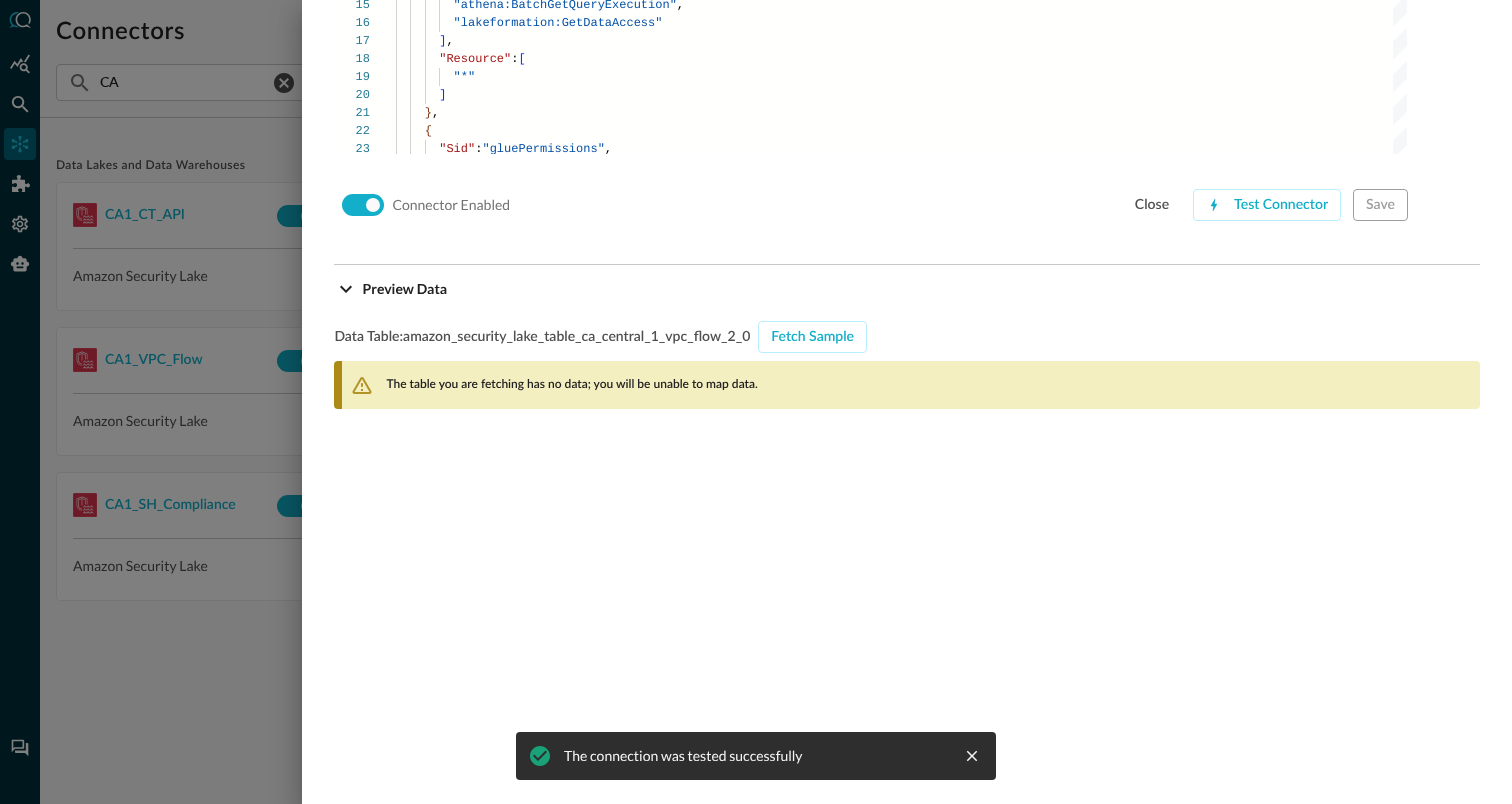 click at bounding box center [756, 402] 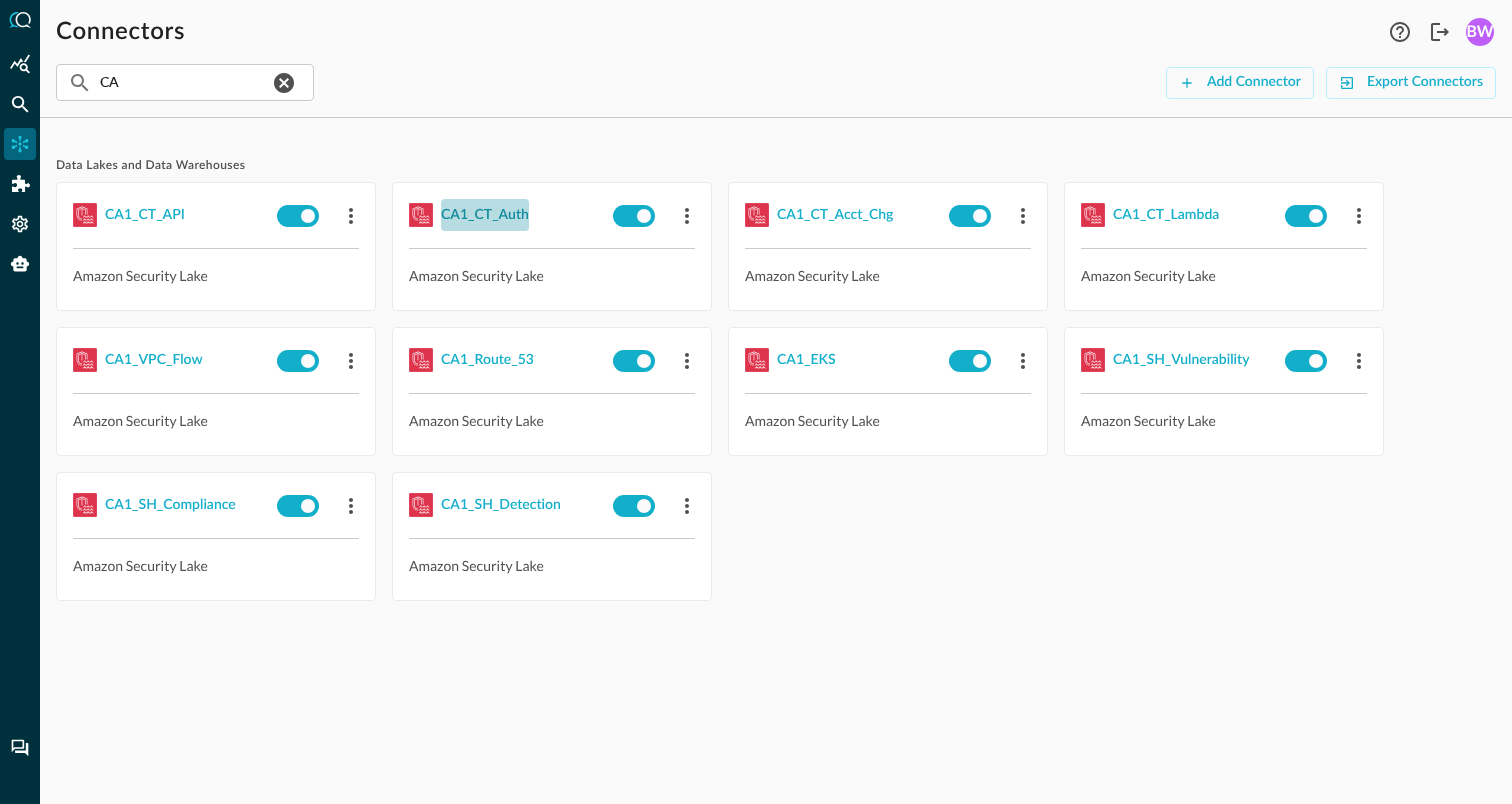 click on "CA1_CT_Auth" at bounding box center [485, 215] 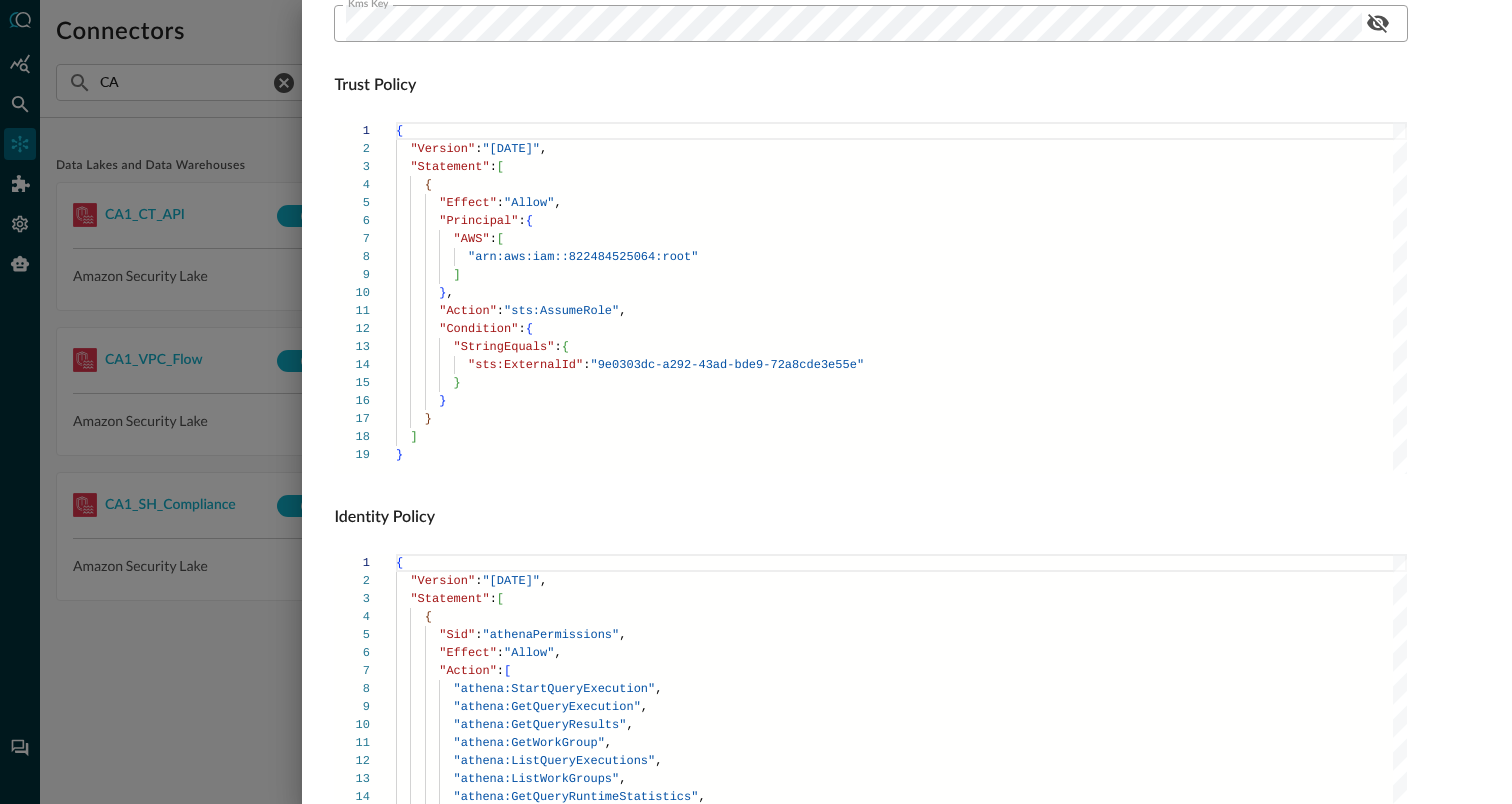 scroll, scrollTop: 1359, scrollLeft: 0, axis: vertical 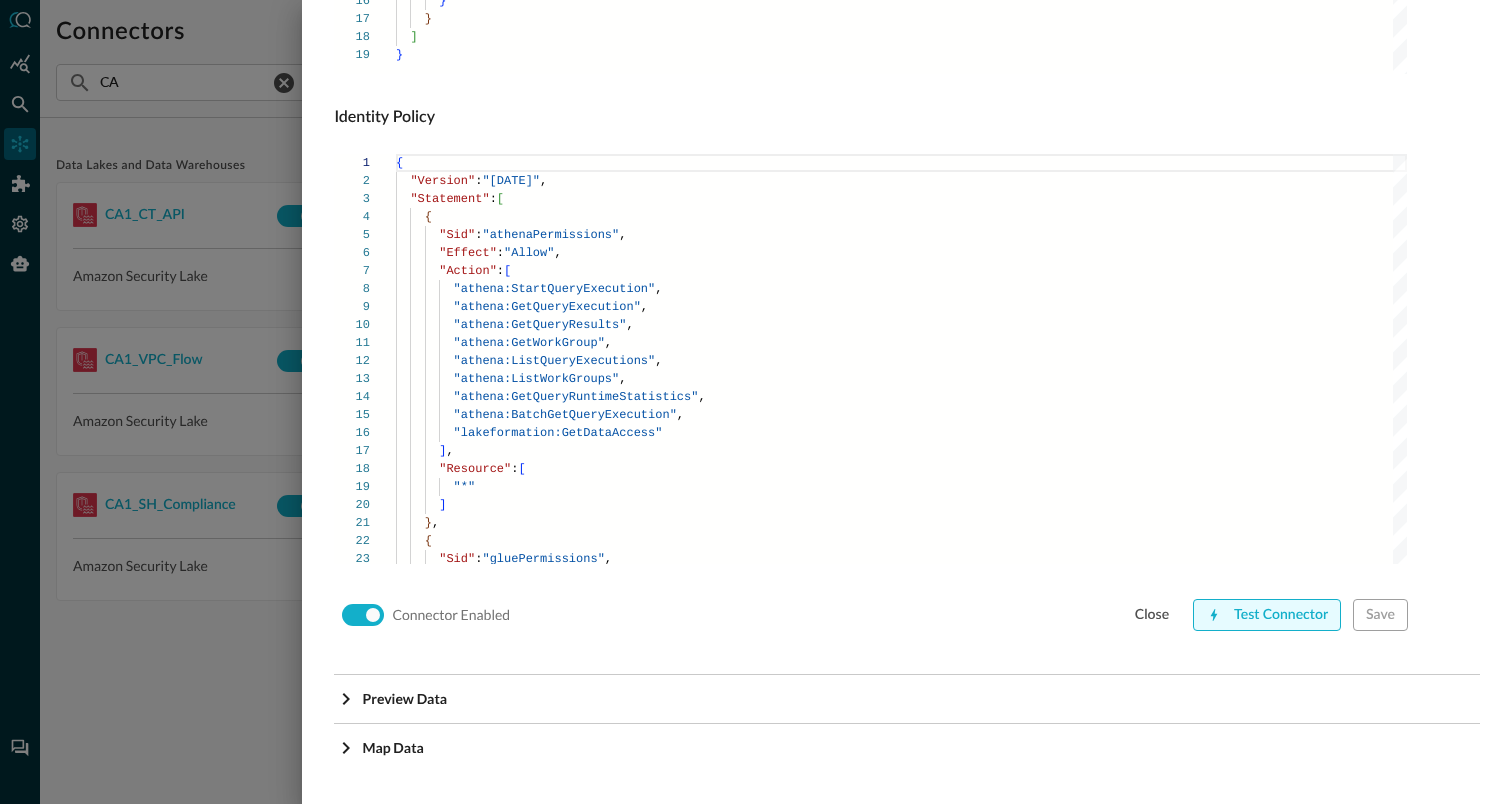 click on "Test Connector" at bounding box center [1267, 615] 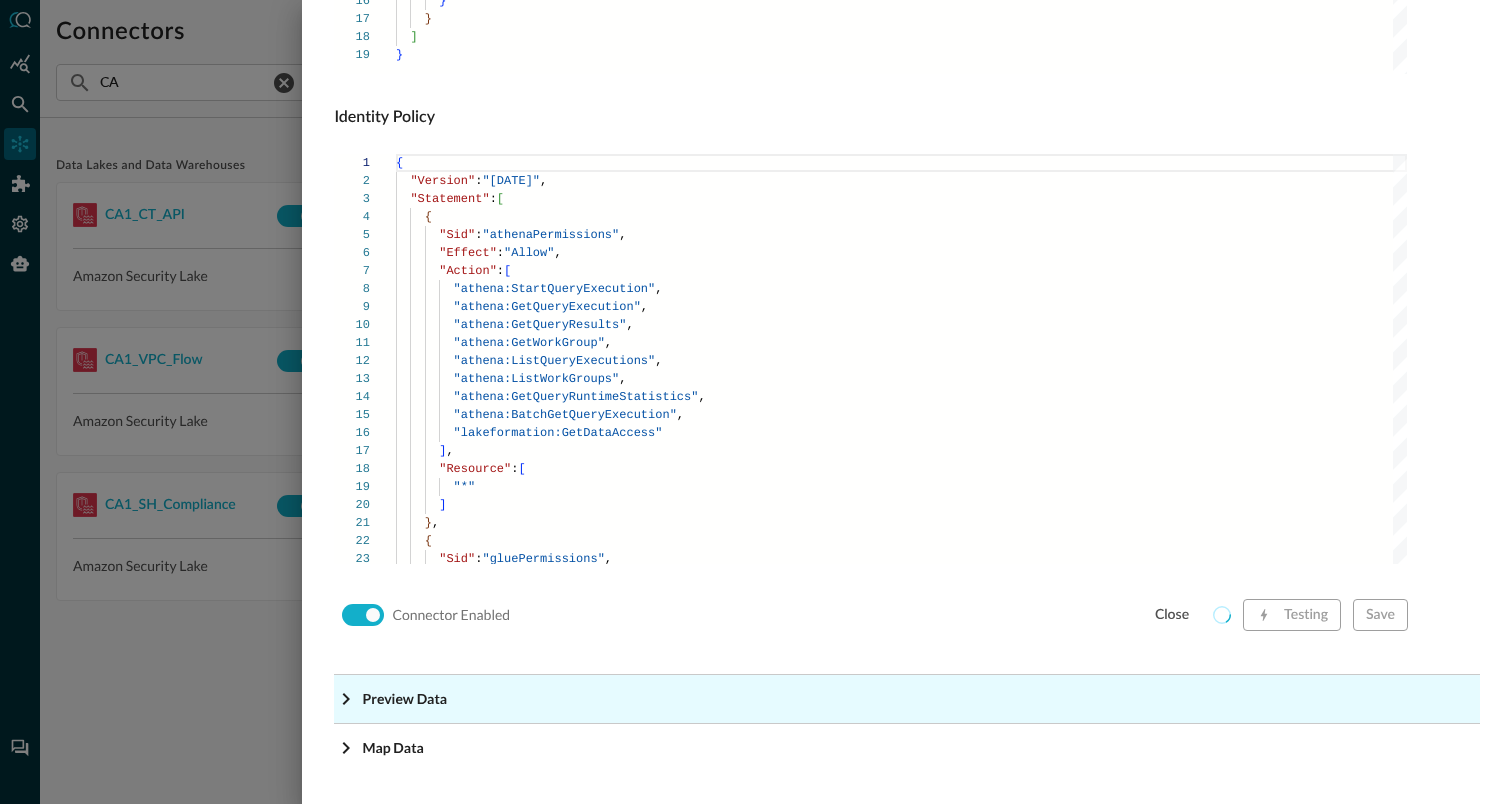 click on "Preview Data" at bounding box center (913, -1118) 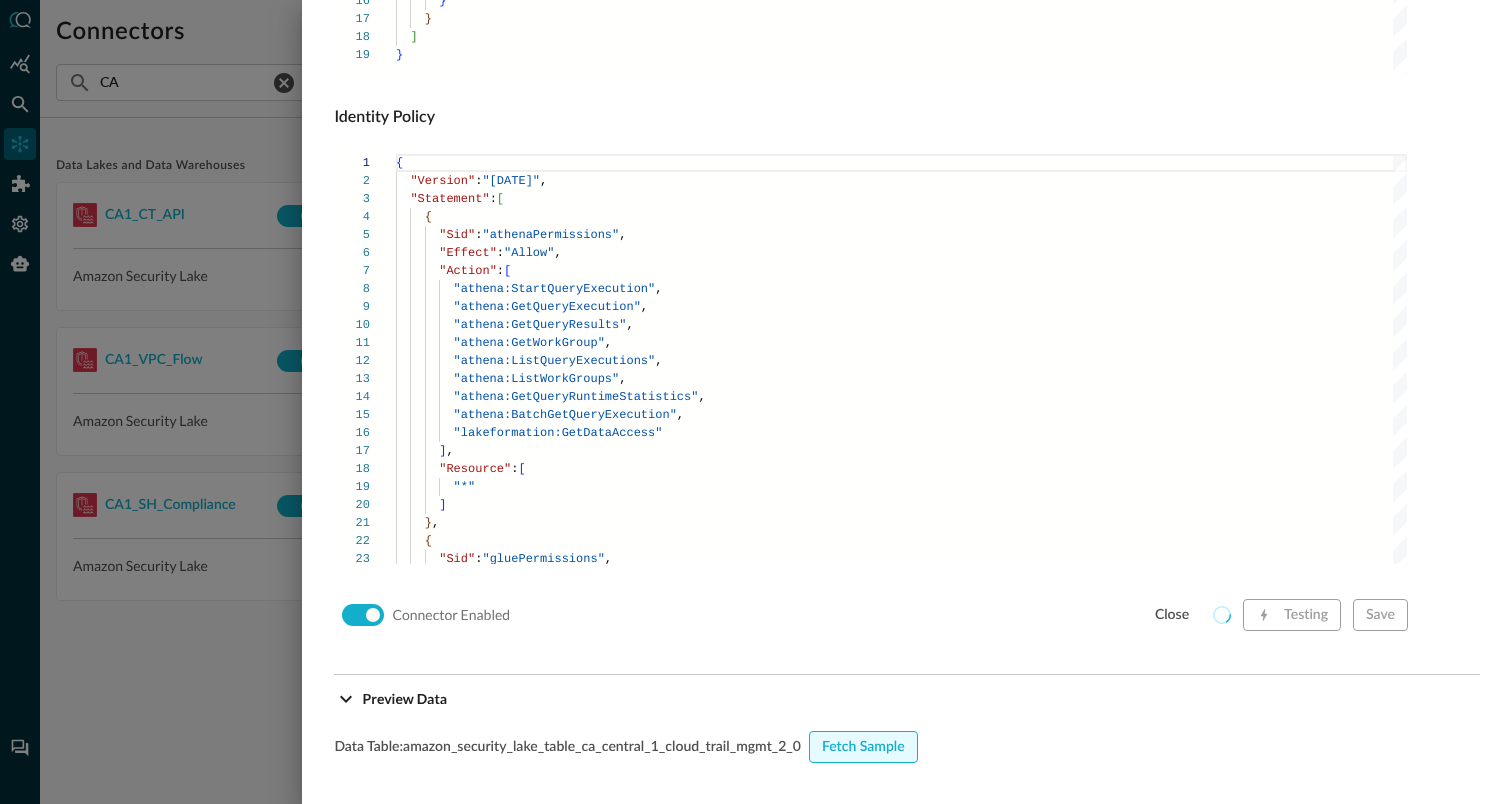 click on "Fetch Sample" at bounding box center (863, 747) 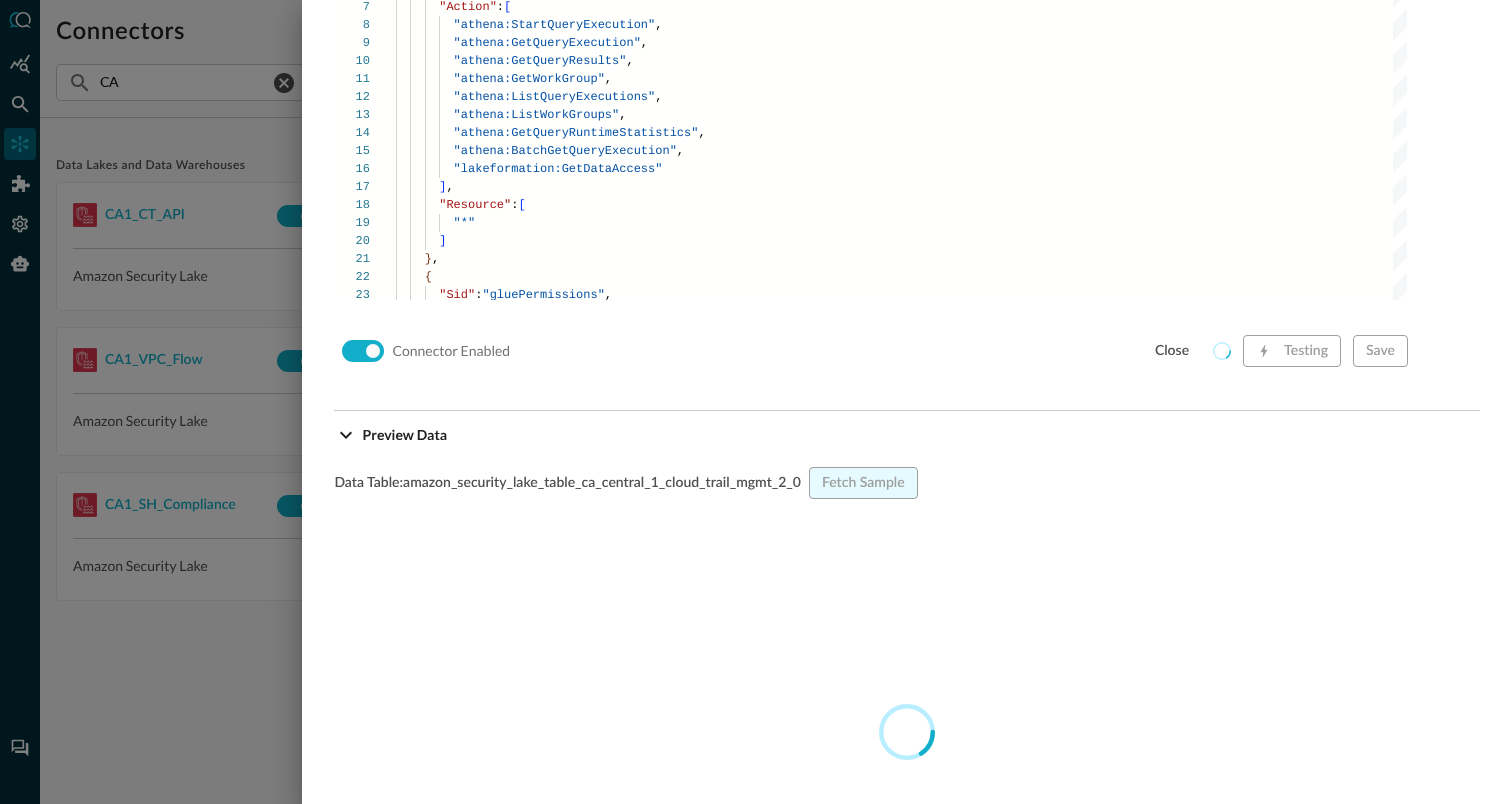 scroll, scrollTop: 1646, scrollLeft: 0, axis: vertical 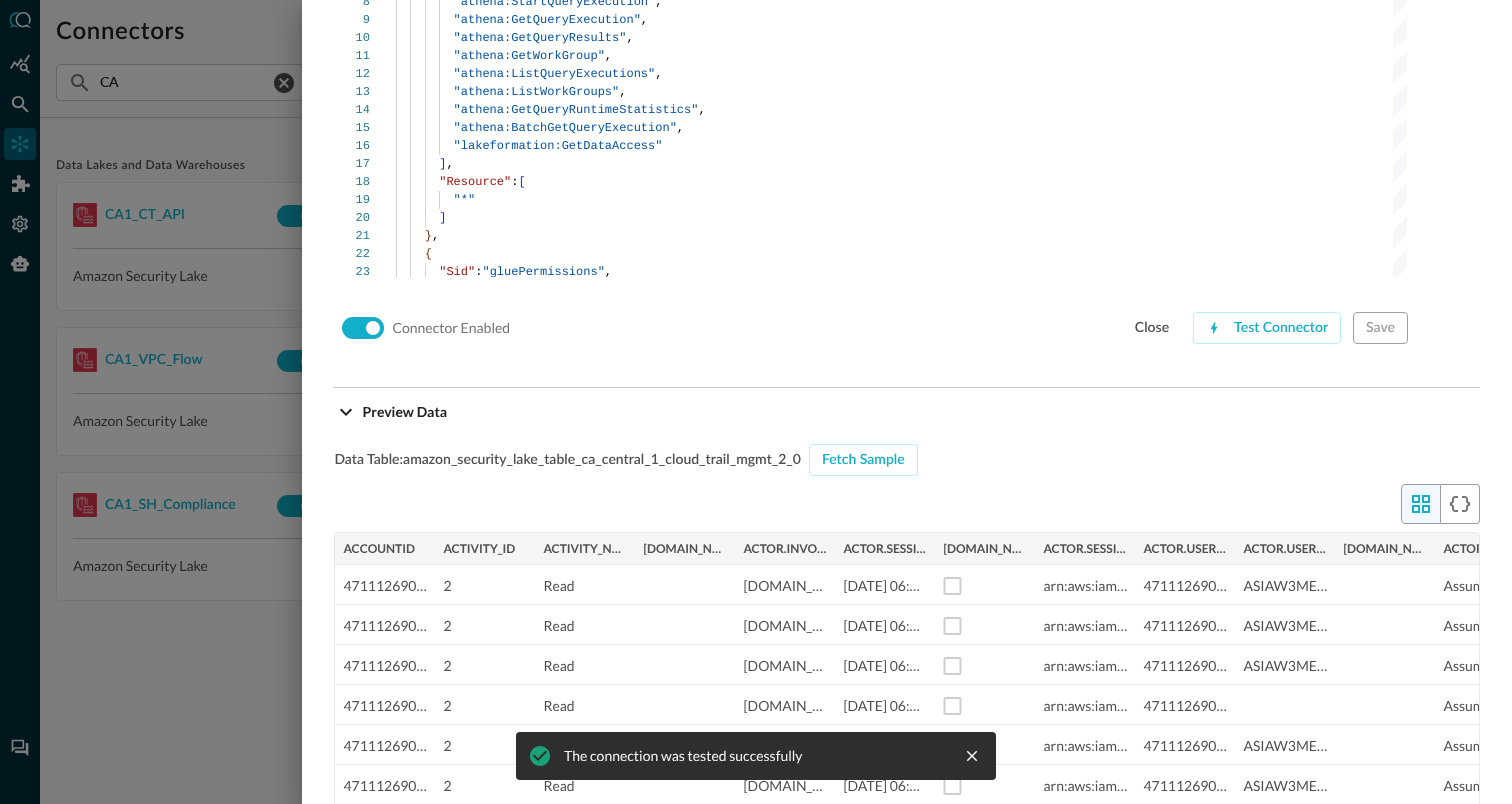 click at bounding box center [756, 402] 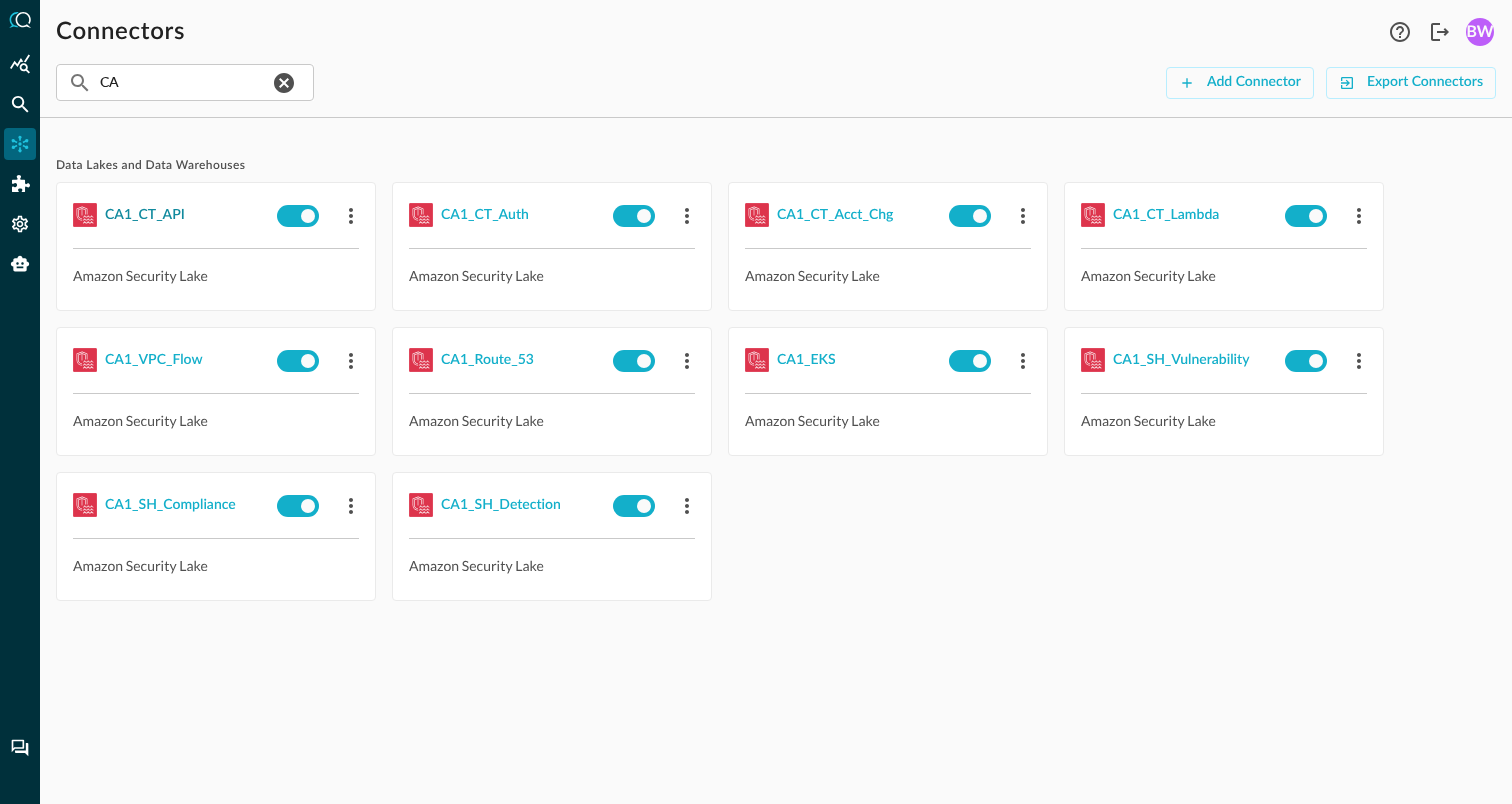 click on "CA1_CT_API" at bounding box center (145, 215) 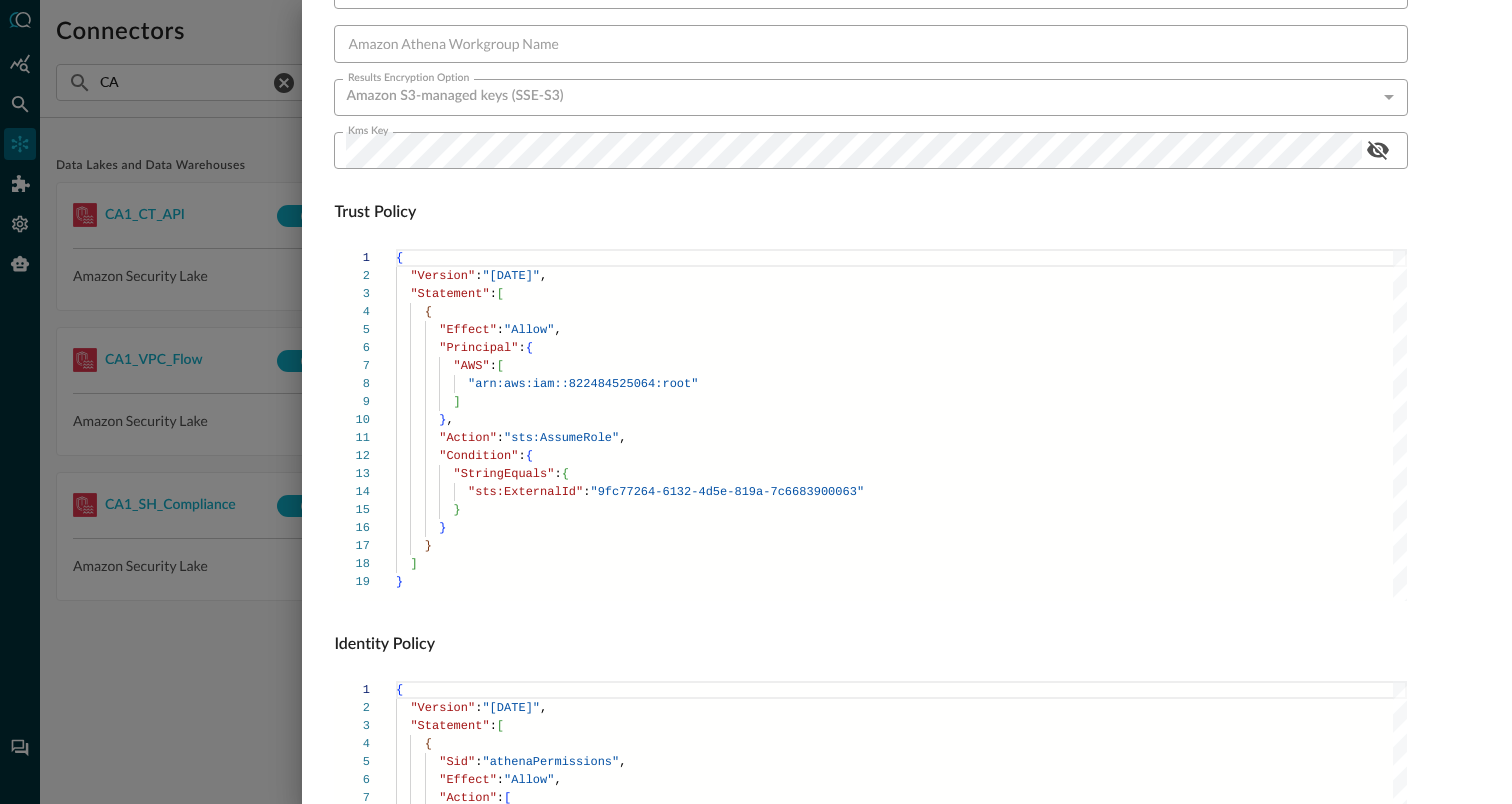scroll, scrollTop: 1359, scrollLeft: 0, axis: vertical 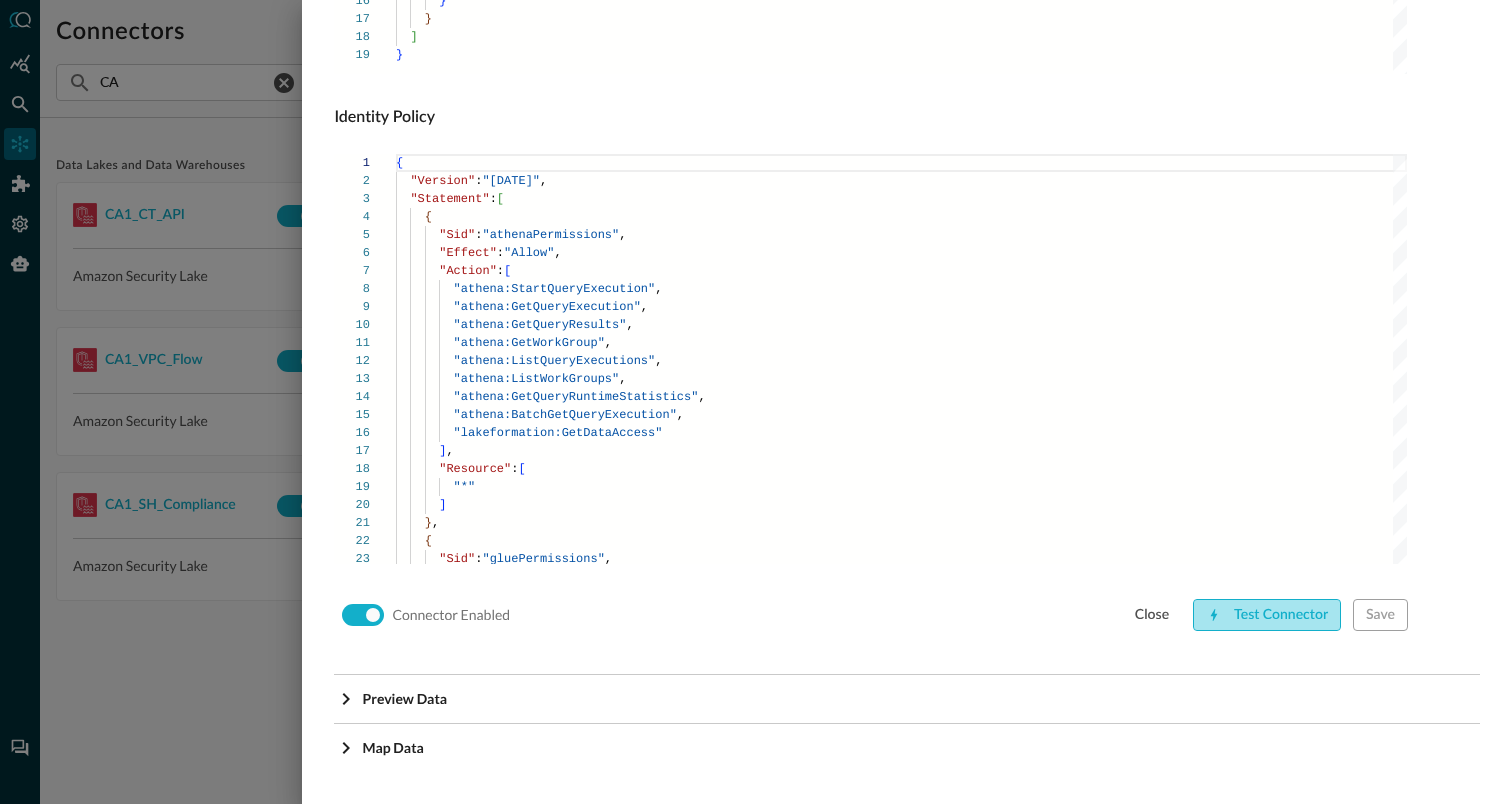 click on "Test Connector" at bounding box center (1267, 615) 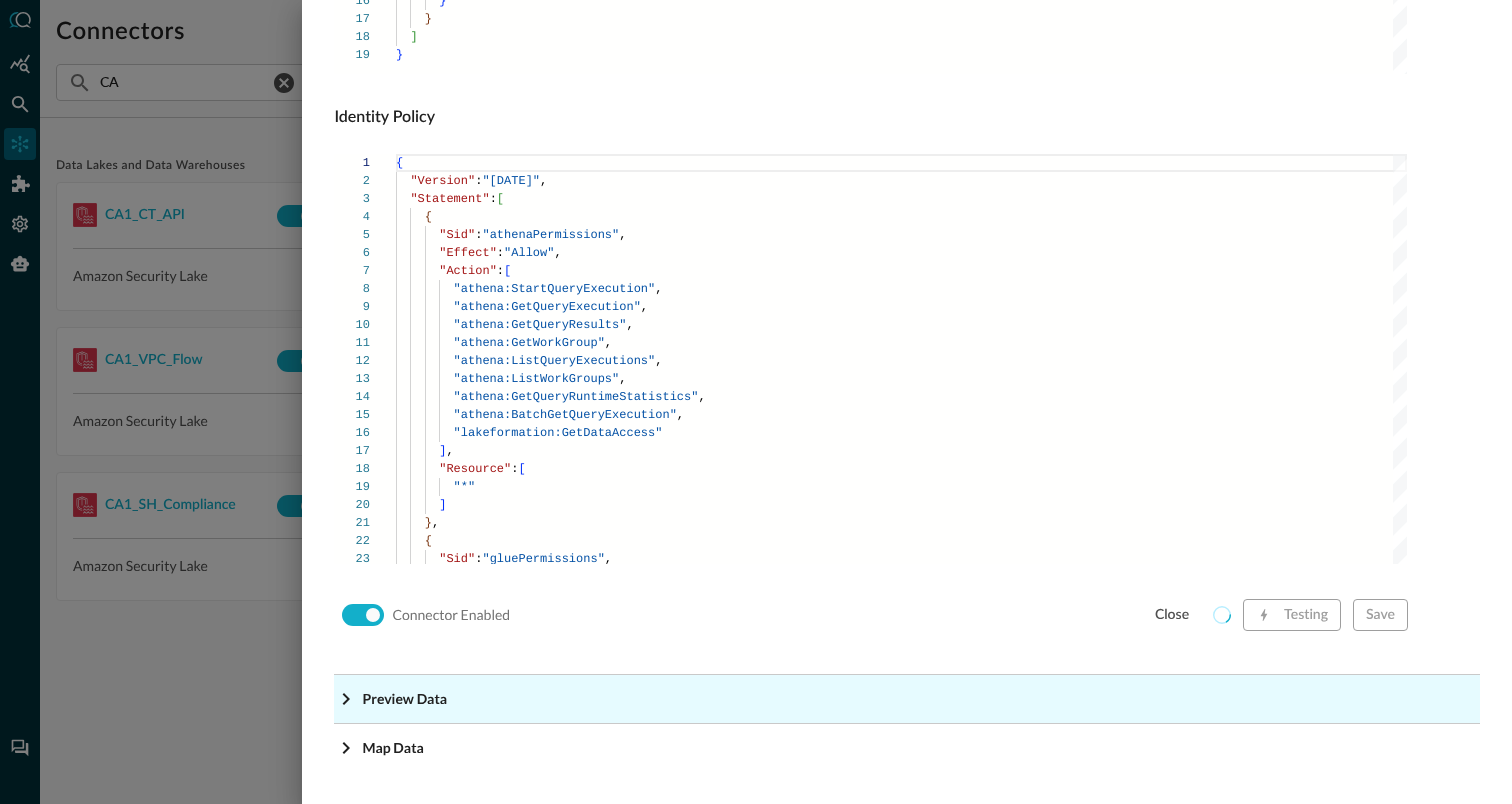 click on "Preview Data" at bounding box center (440, -1118) 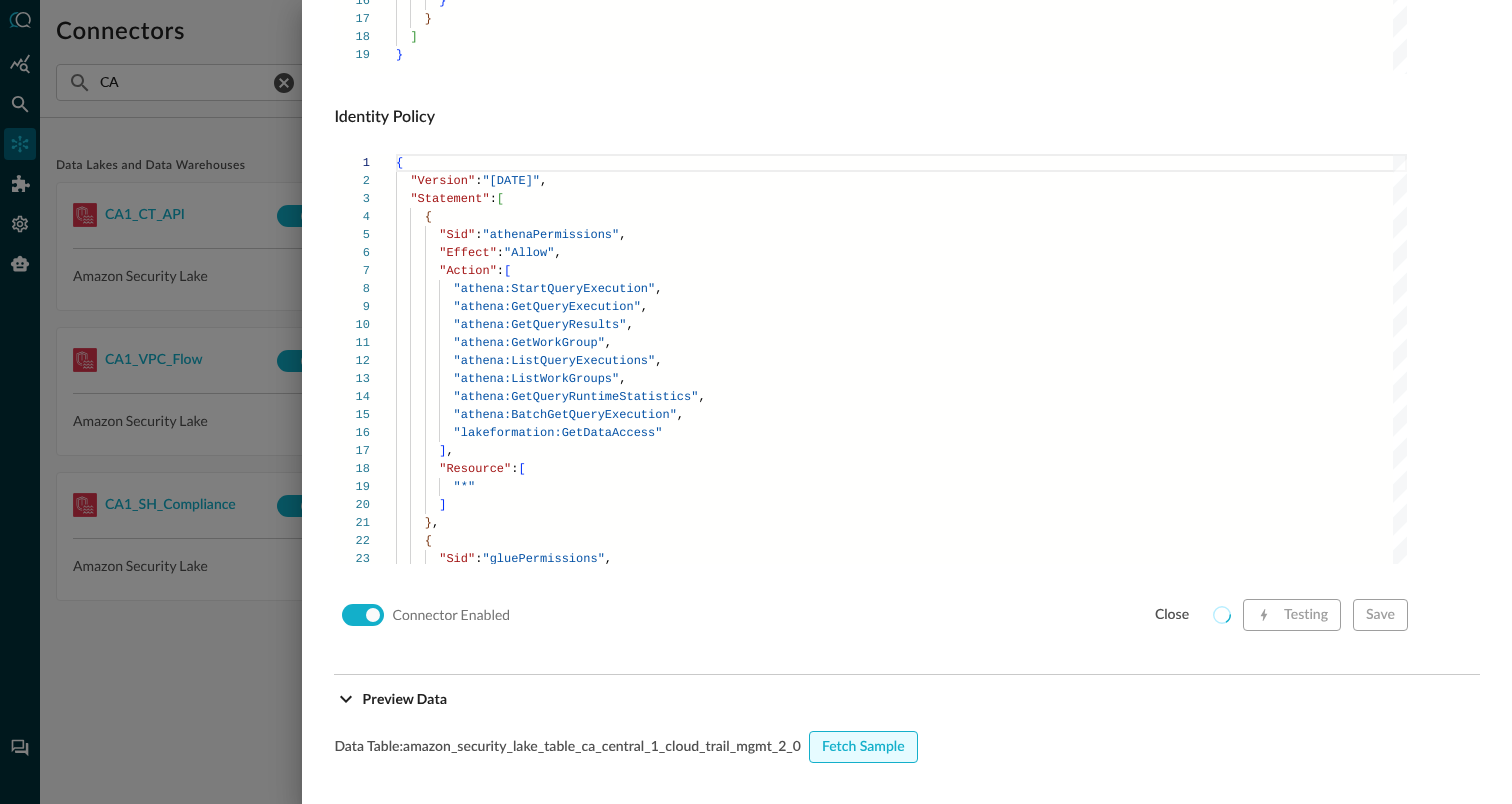 click on "Fetch Sample" at bounding box center (863, 747) 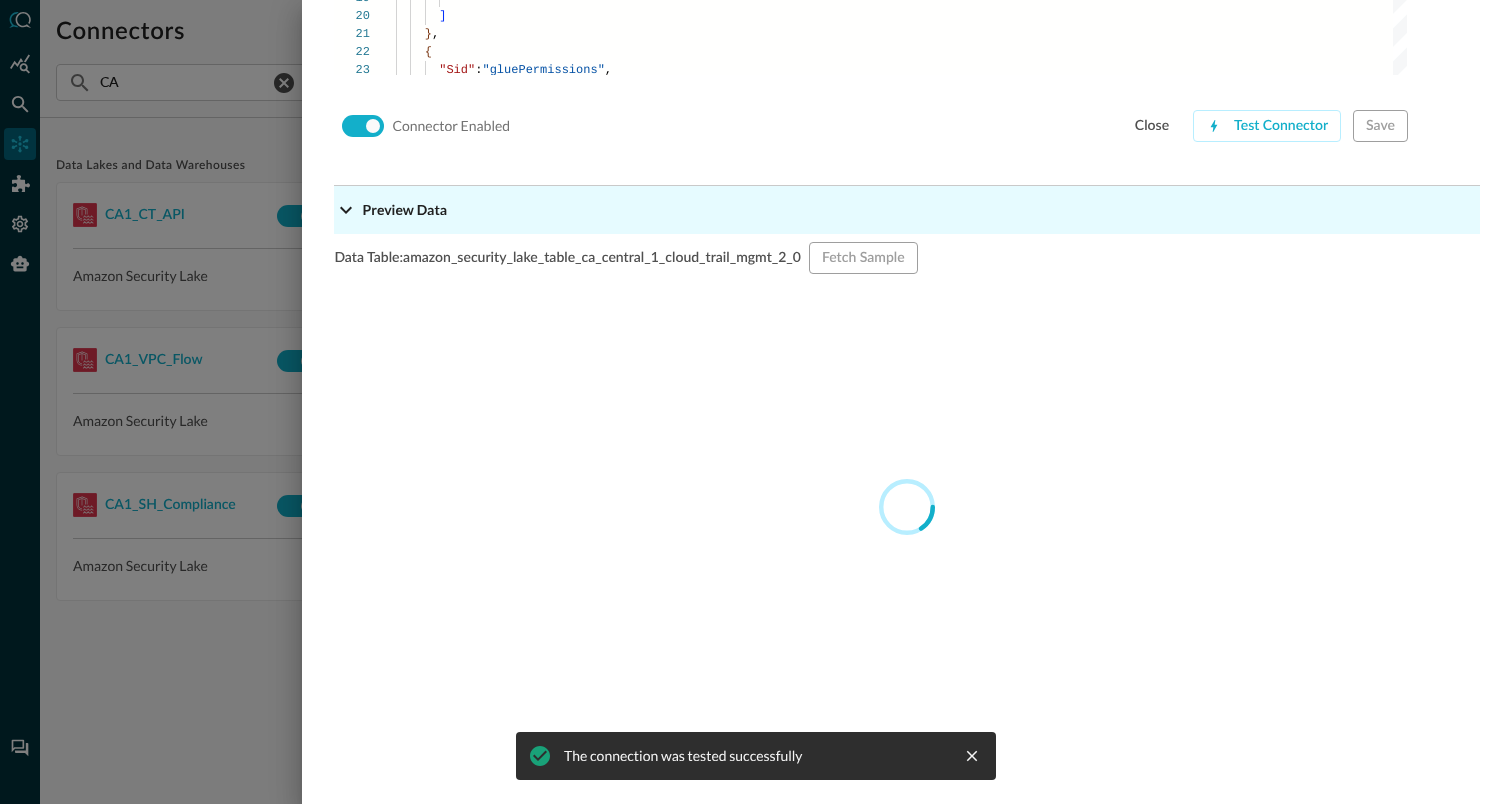 scroll, scrollTop: 1951, scrollLeft: 0, axis: vertical 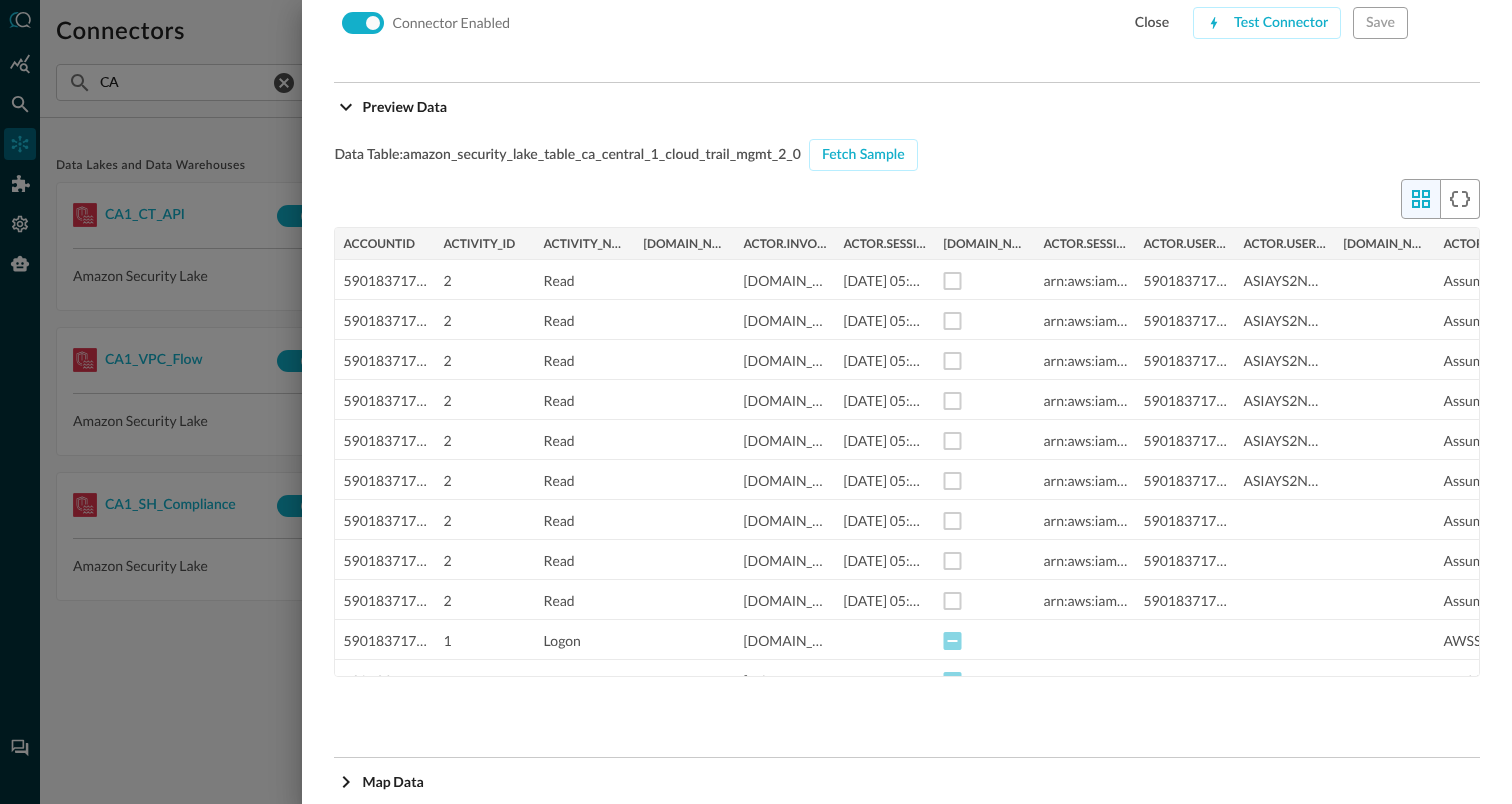 click at bounding box center (756, 402) 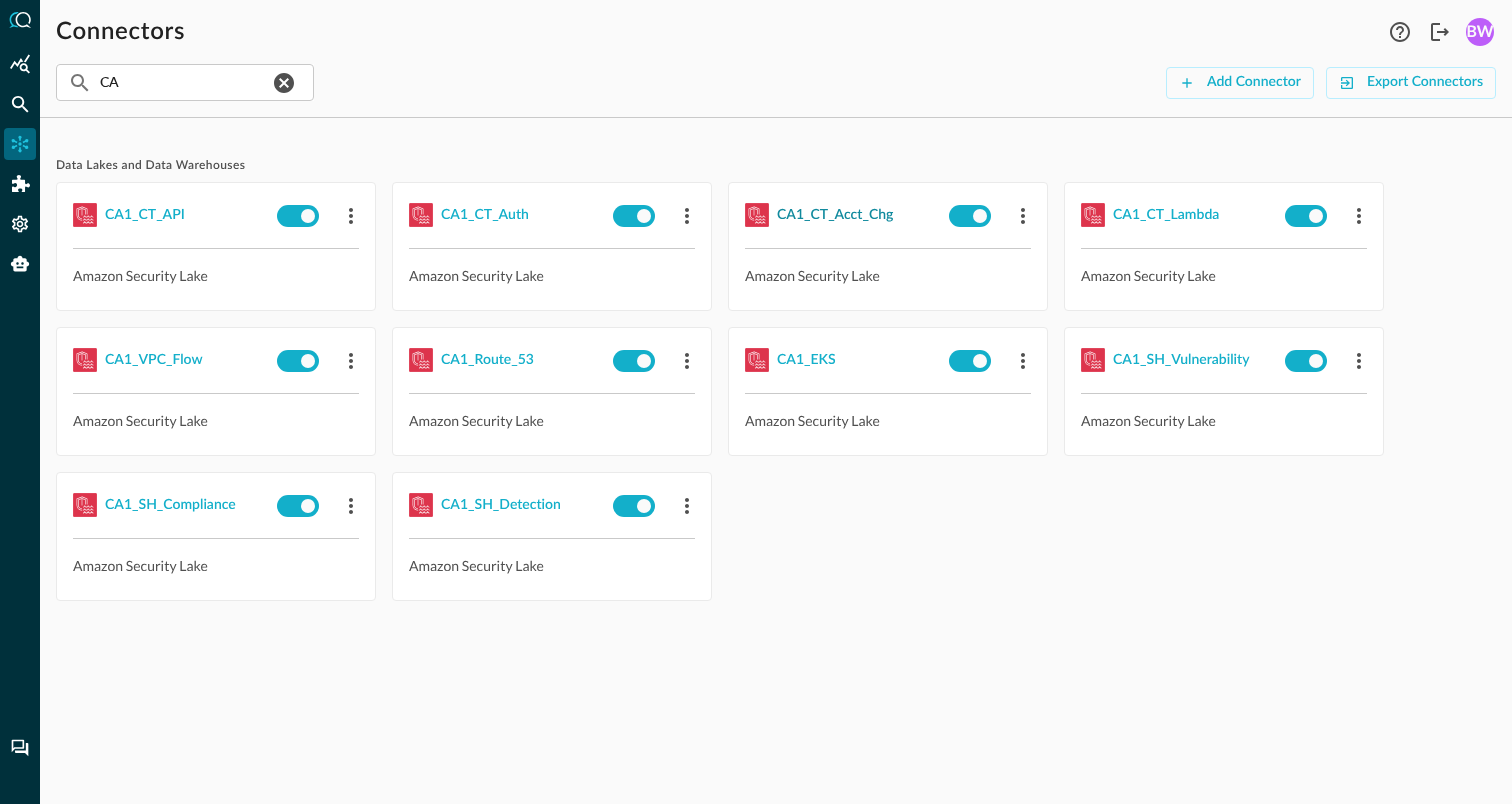 click on "CA1_CT_Acct_Chg" at bounding box center [835, 215] 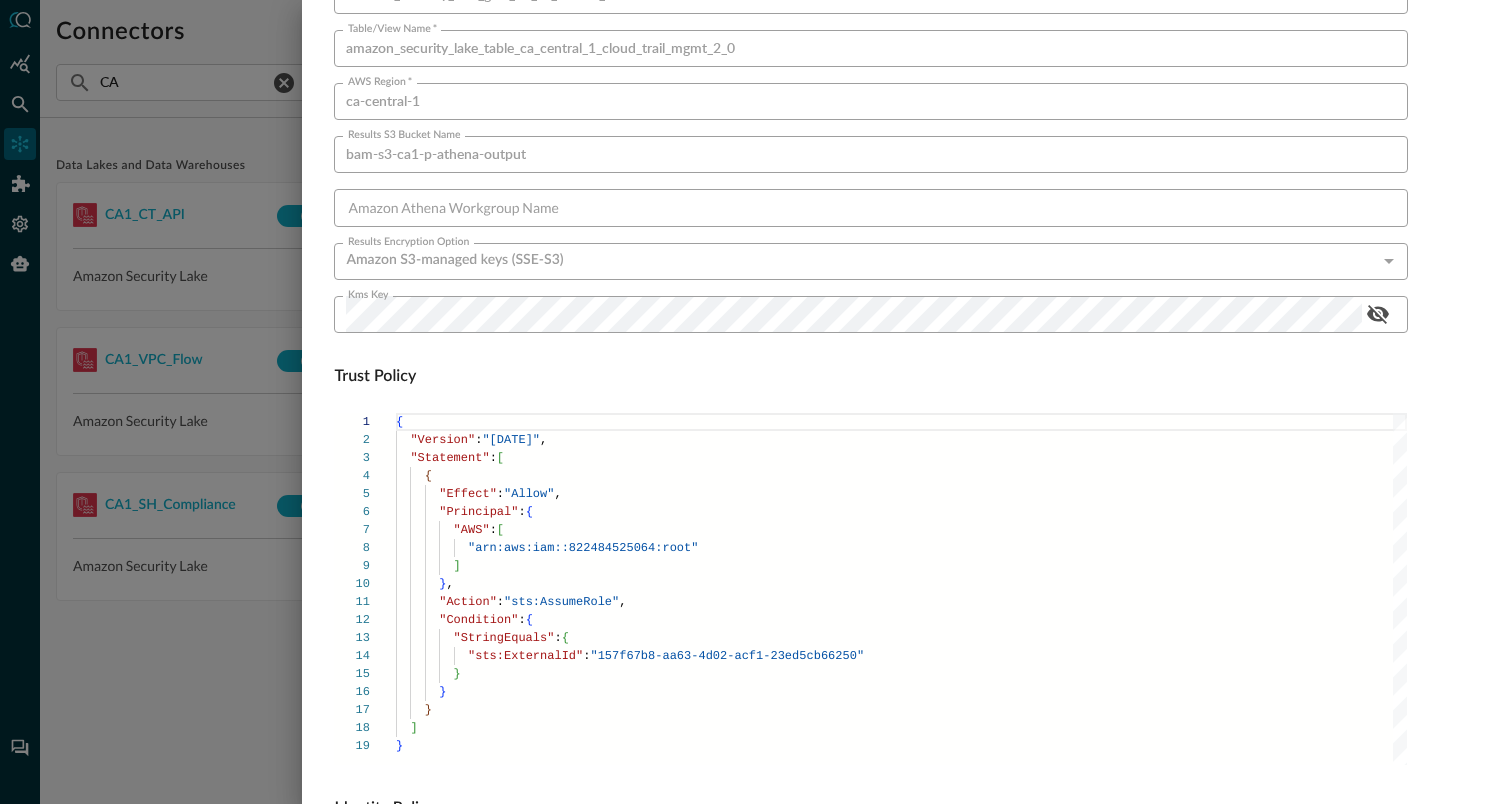 scroll, scrollTop: 1359, scrollLeft: 0, axis: vertical 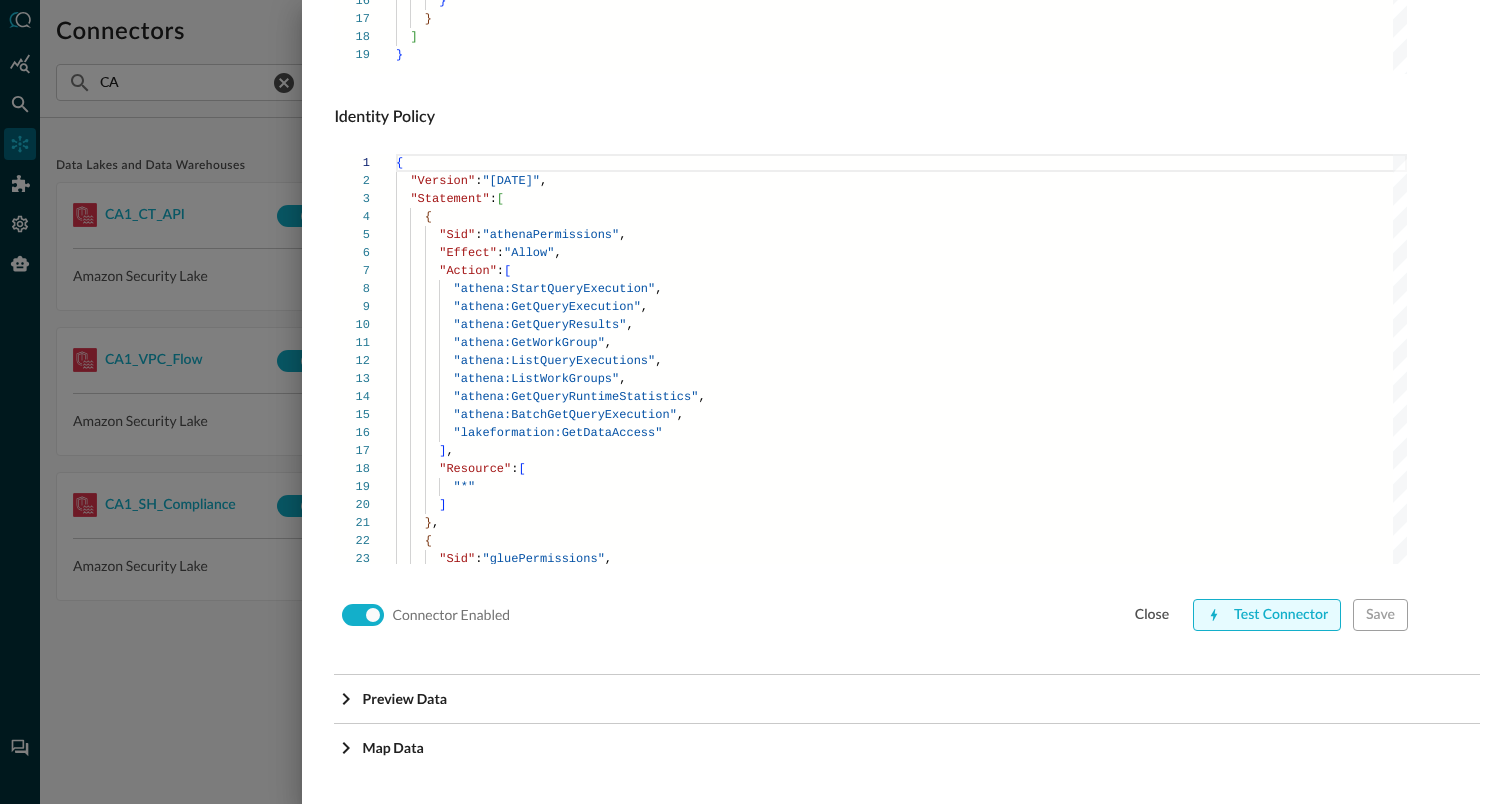 click on "Test Connector" at bounding box center [1267, 615] 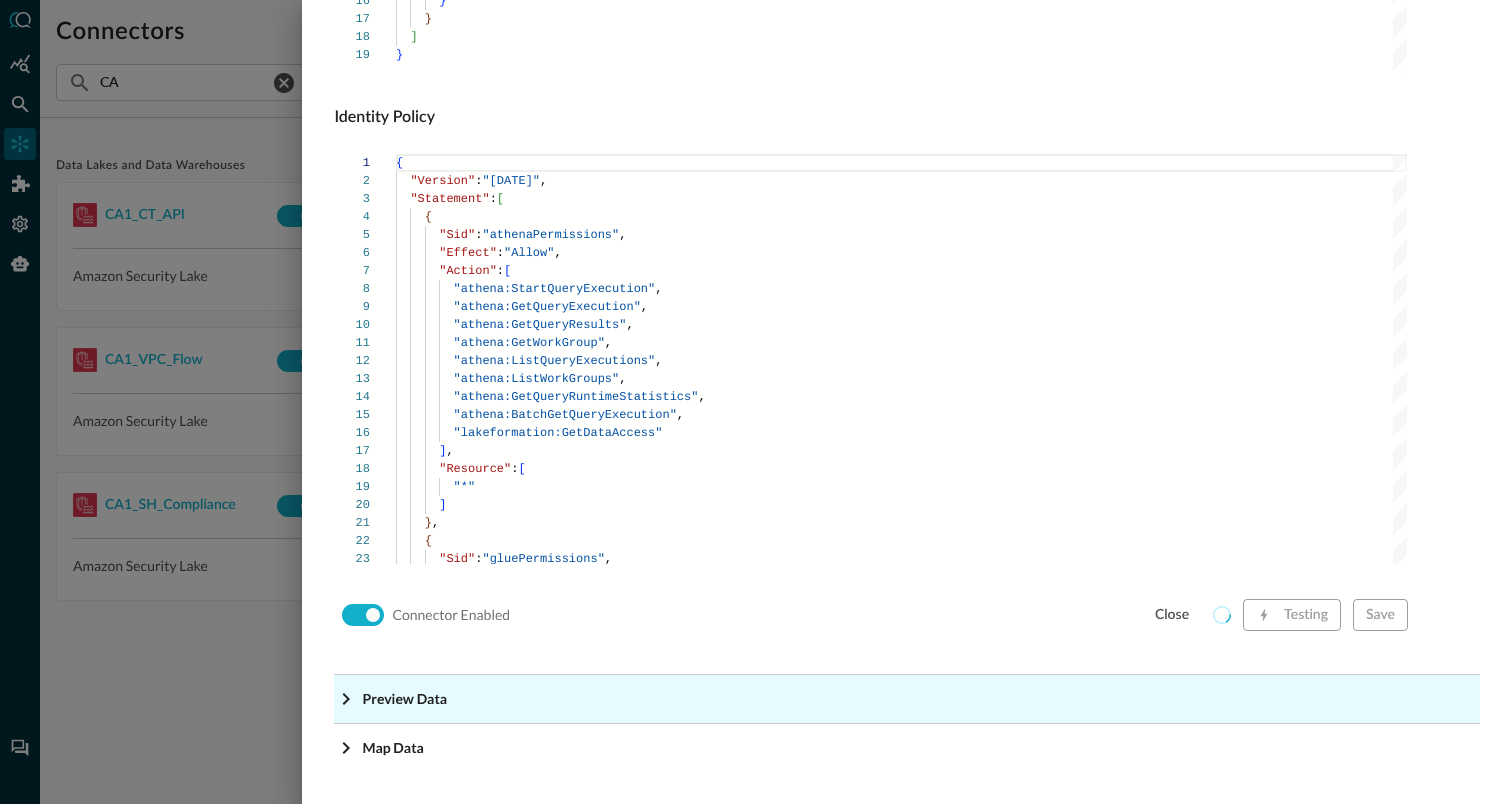 click on "Preview Data" at bounding box center [913, -1118] 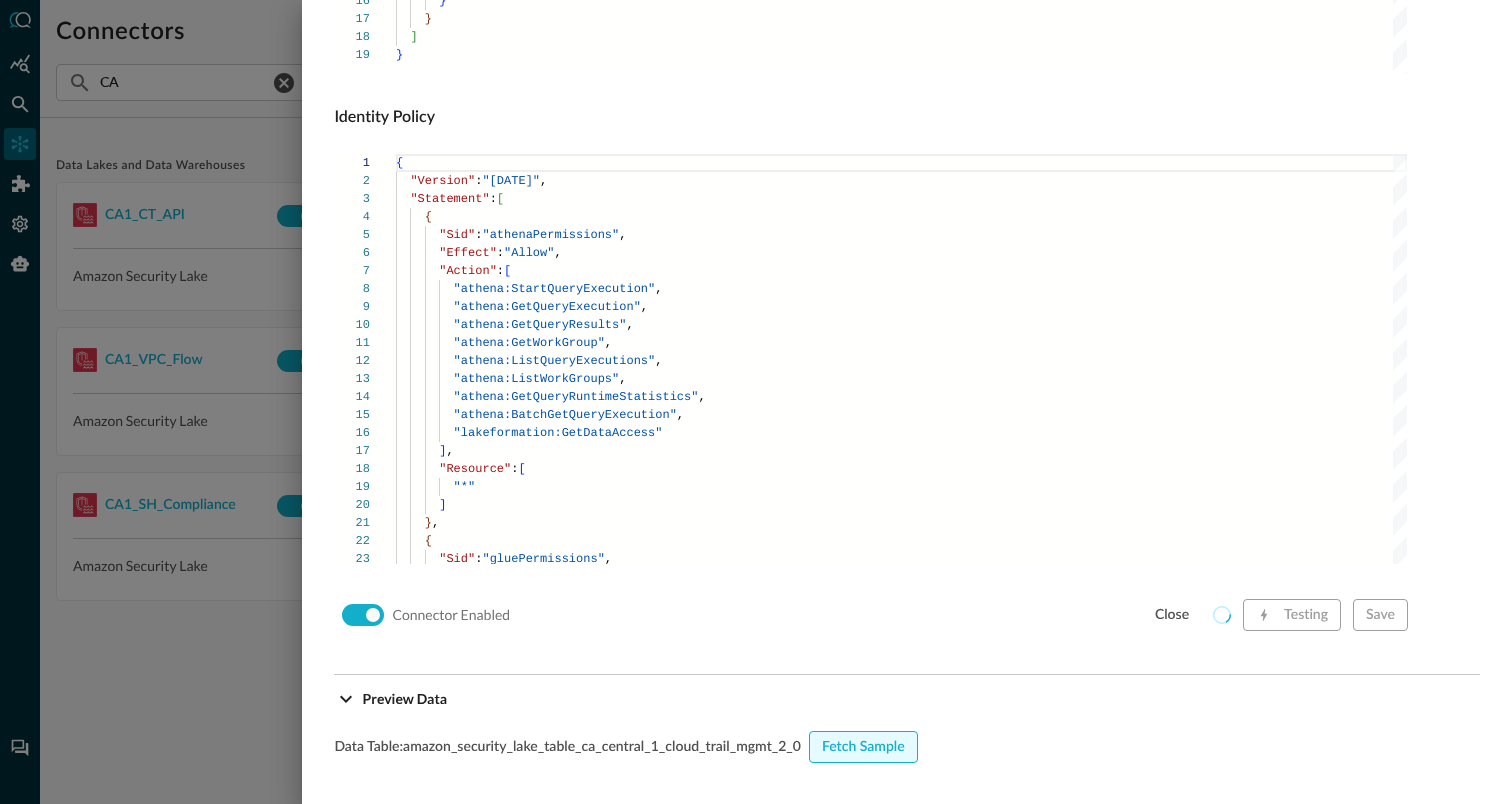 click on "Fetch Sample" at bounding box center (863, 747) 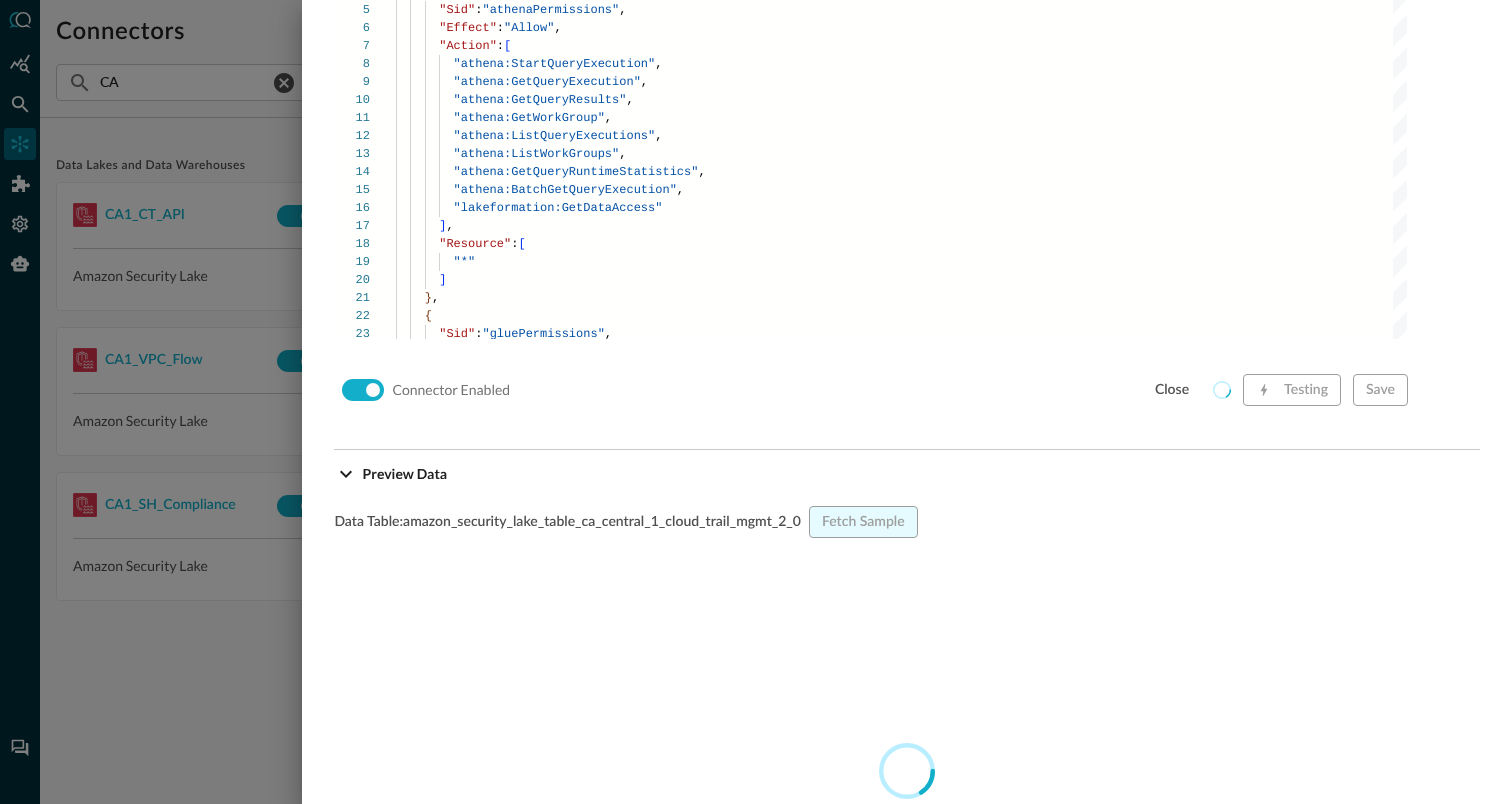 scroll, scrollTop: 1915, scrollLeft: 0, axis: vertical 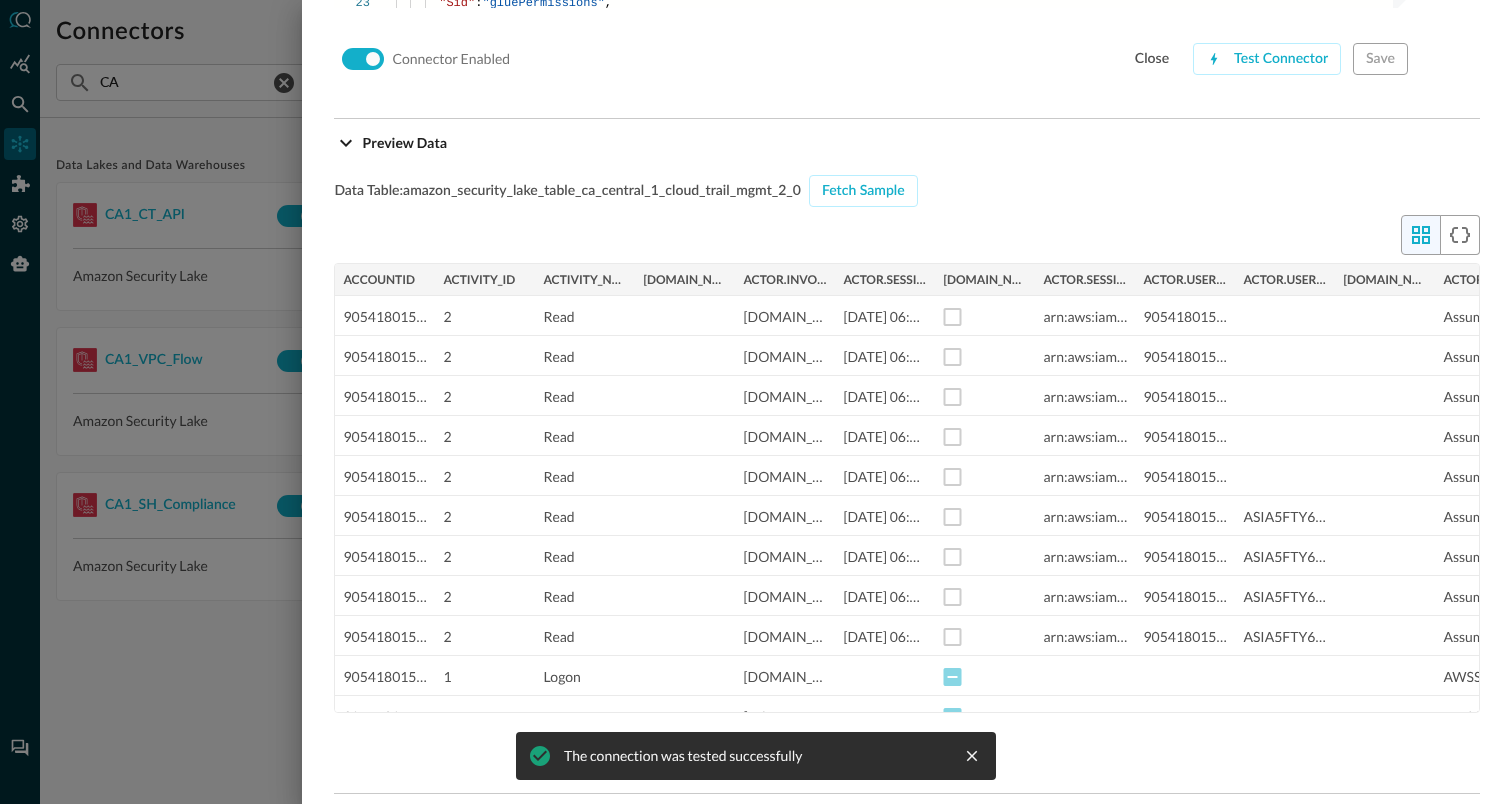 click at bounding box center [756, 402] 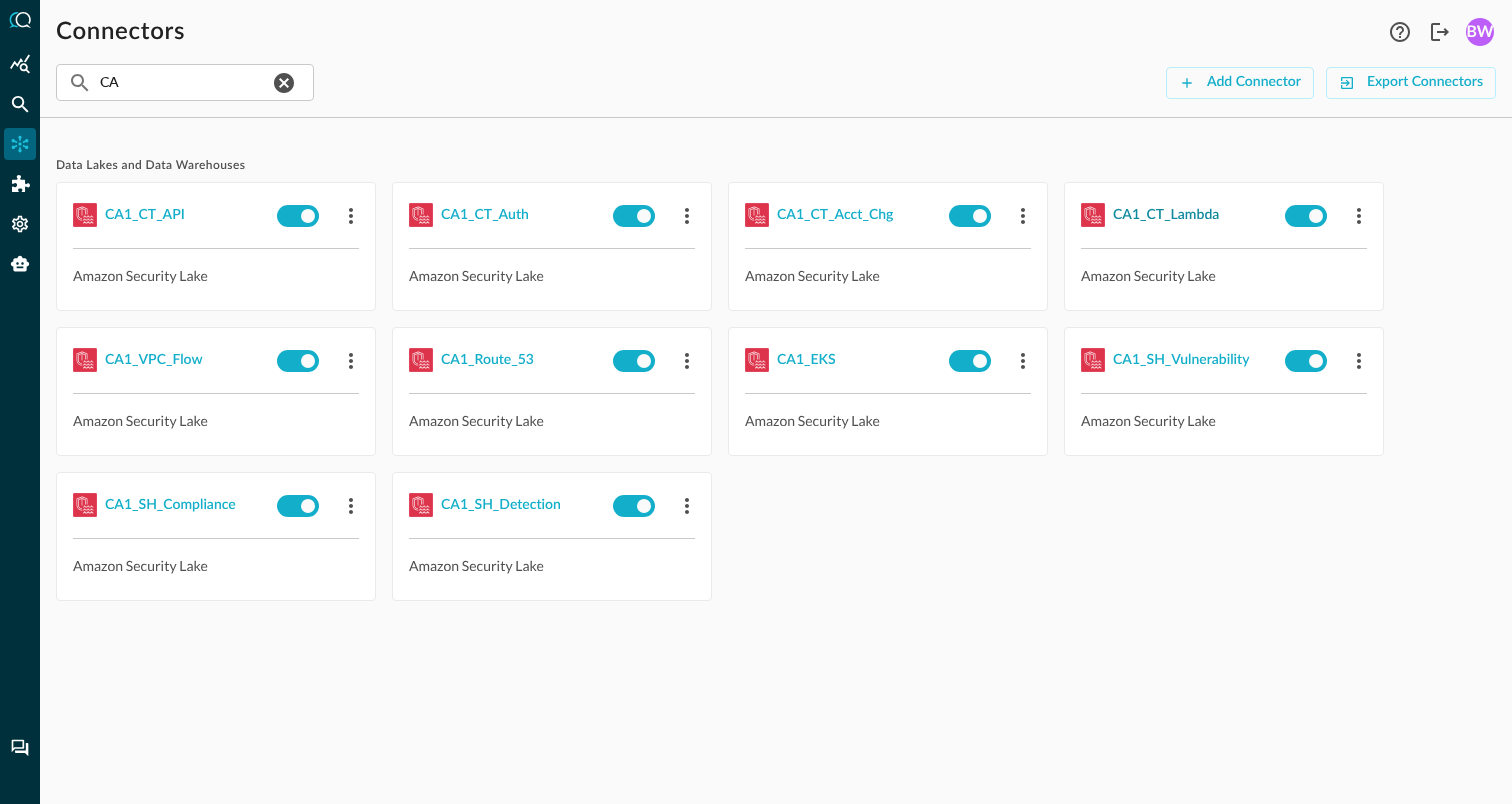 click on "CA1_CT_Lambda" at bounding box center (1166, 215) 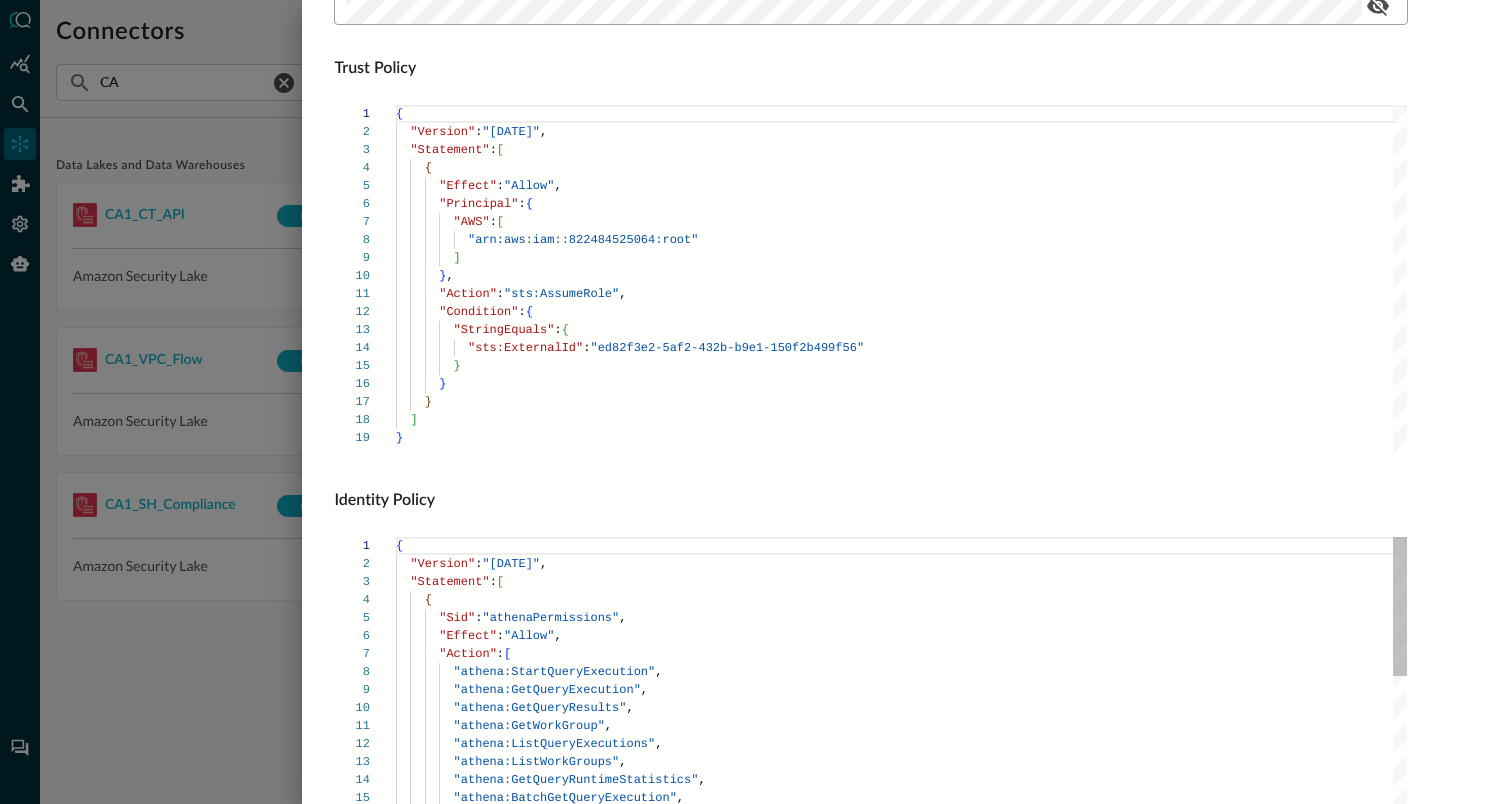scroll, scrollTop: 1359, scrollLeft: 0, axis: vertical 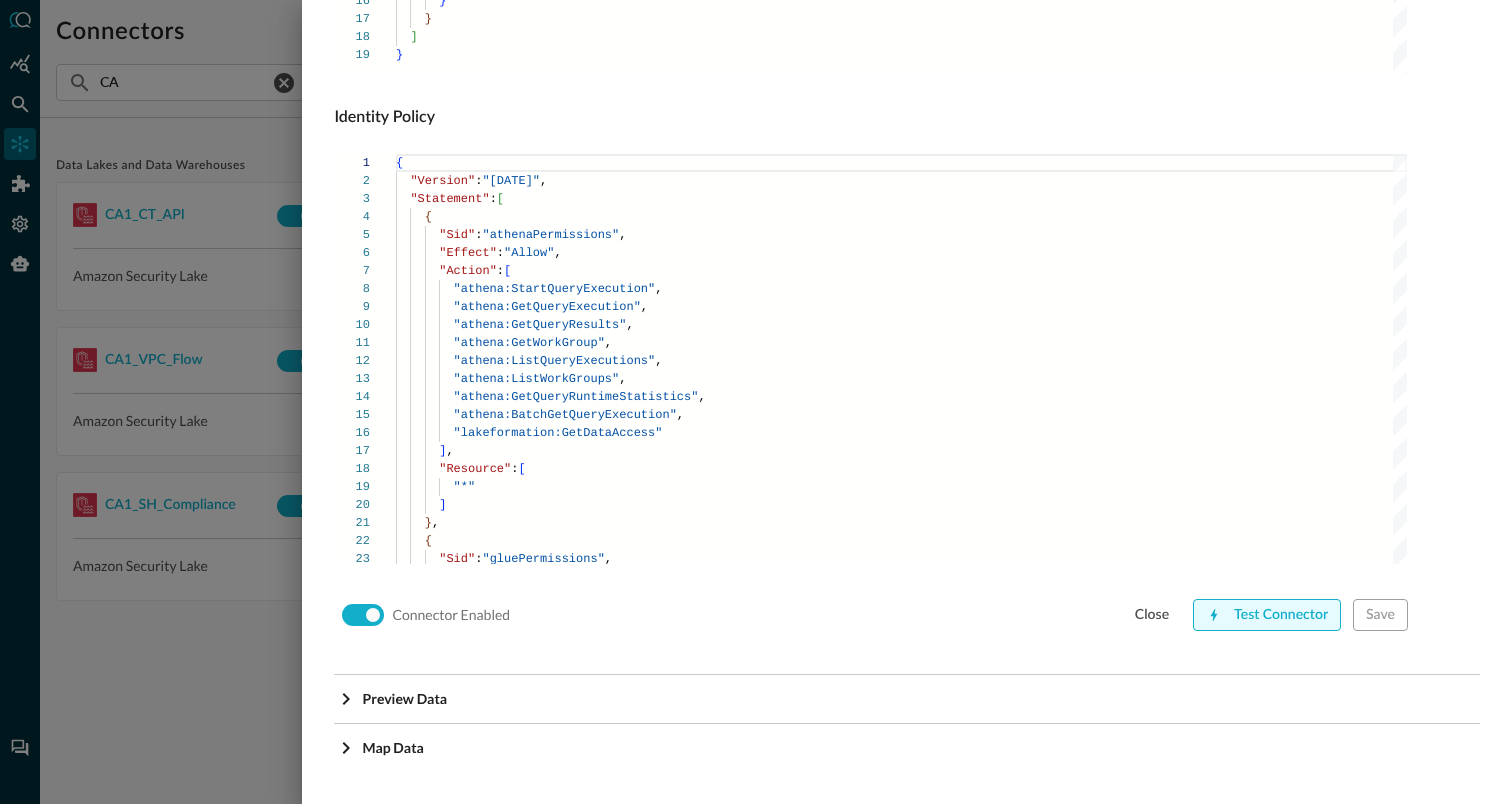 click on "Test Connector" at bounding box center [1267, 615] 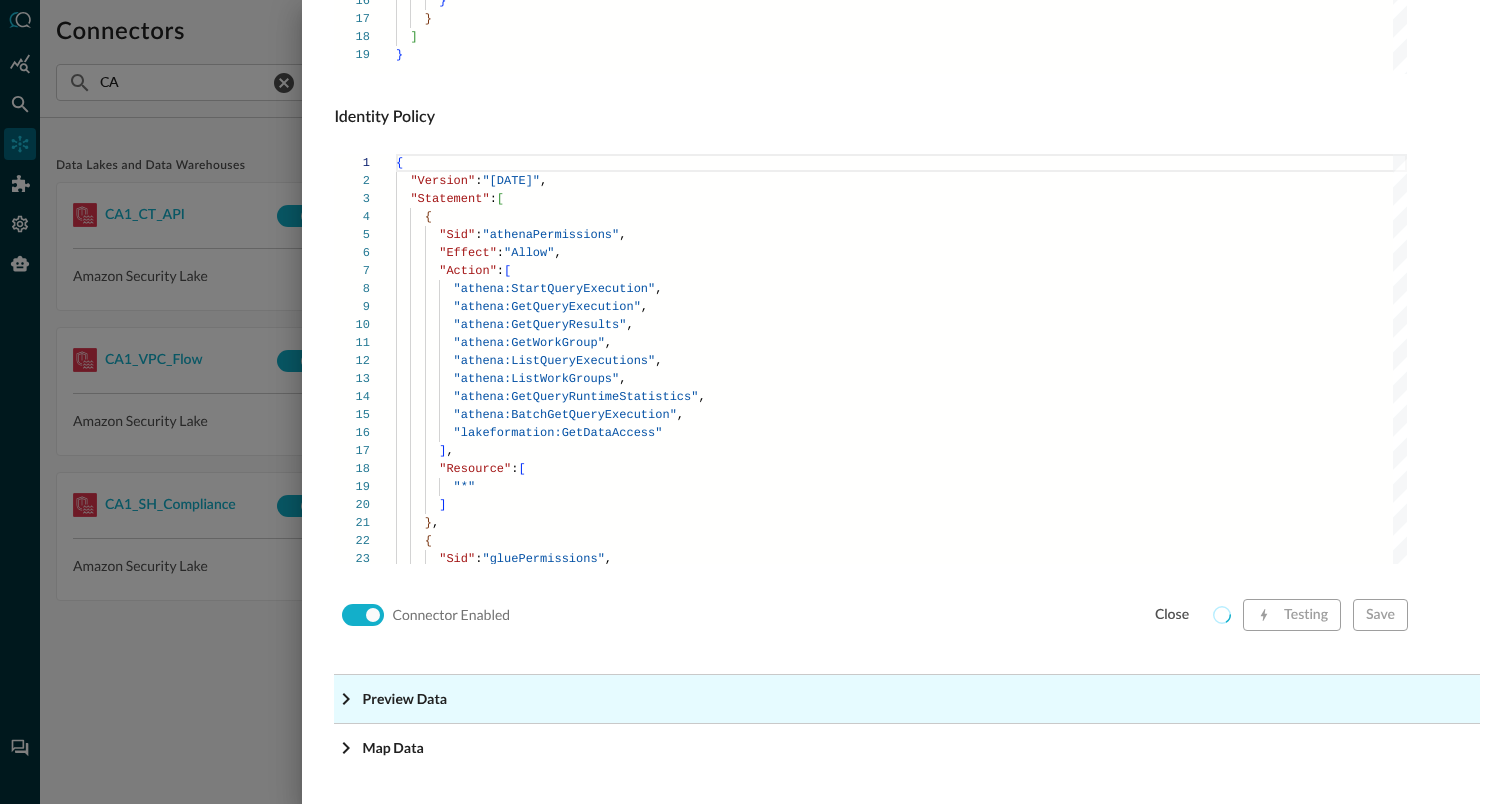 click on "Preview Data" at bounding box center [913, -1118] 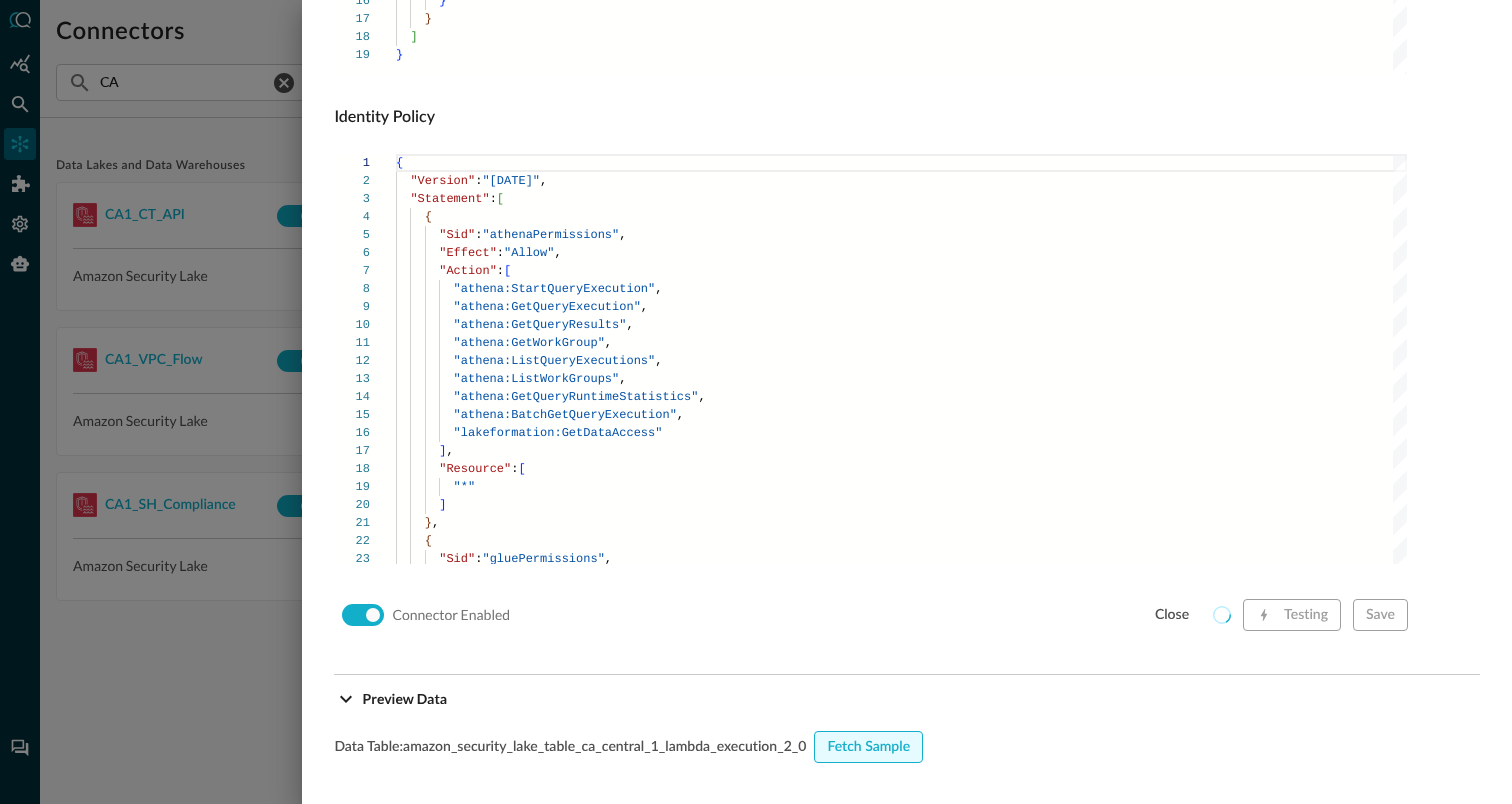 click on "Fetch Sample" at bounding box center (868, 747) 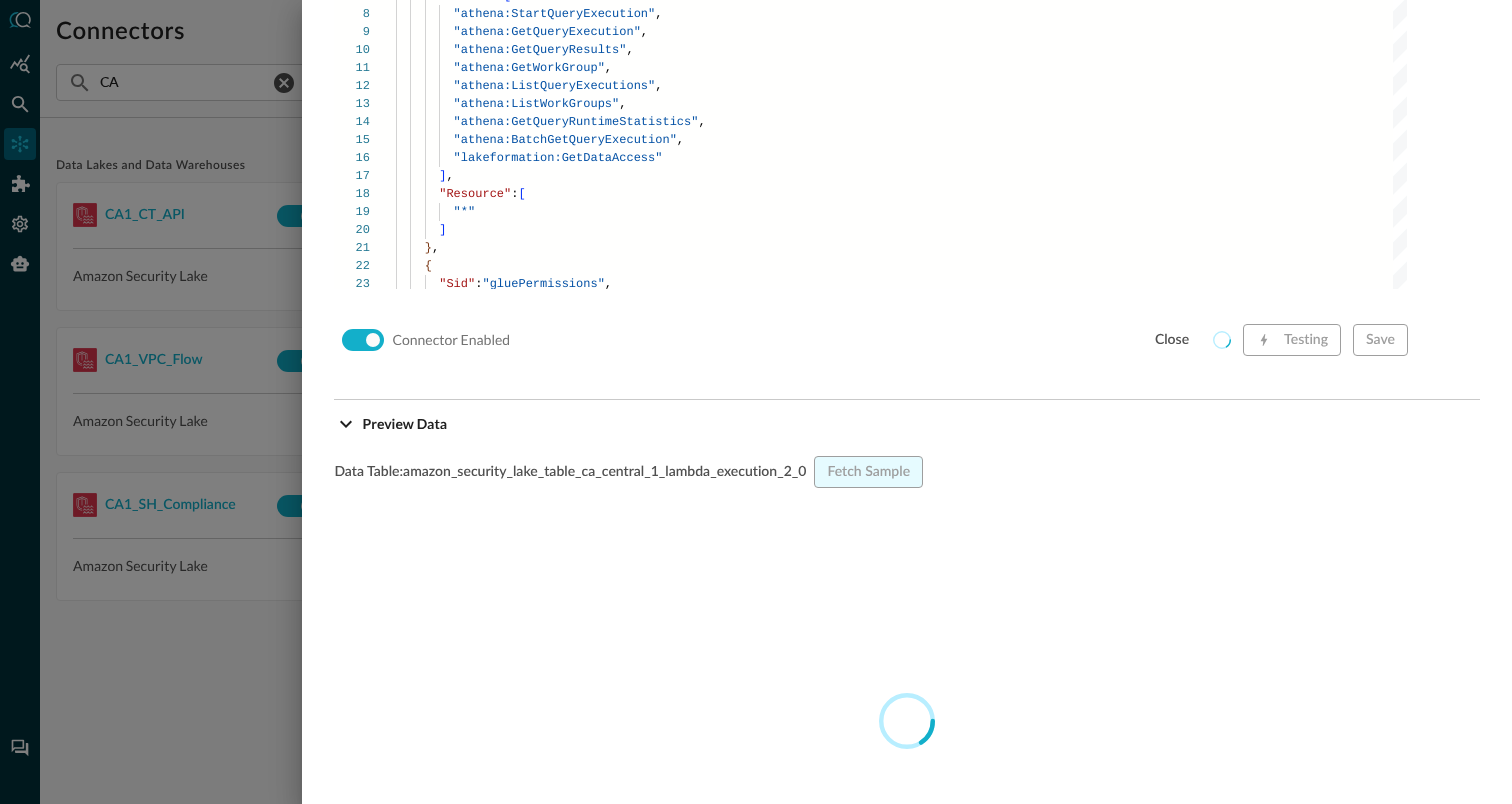 scroll, scrollTop: 1635, scrollLeft: 0, axis: vertical 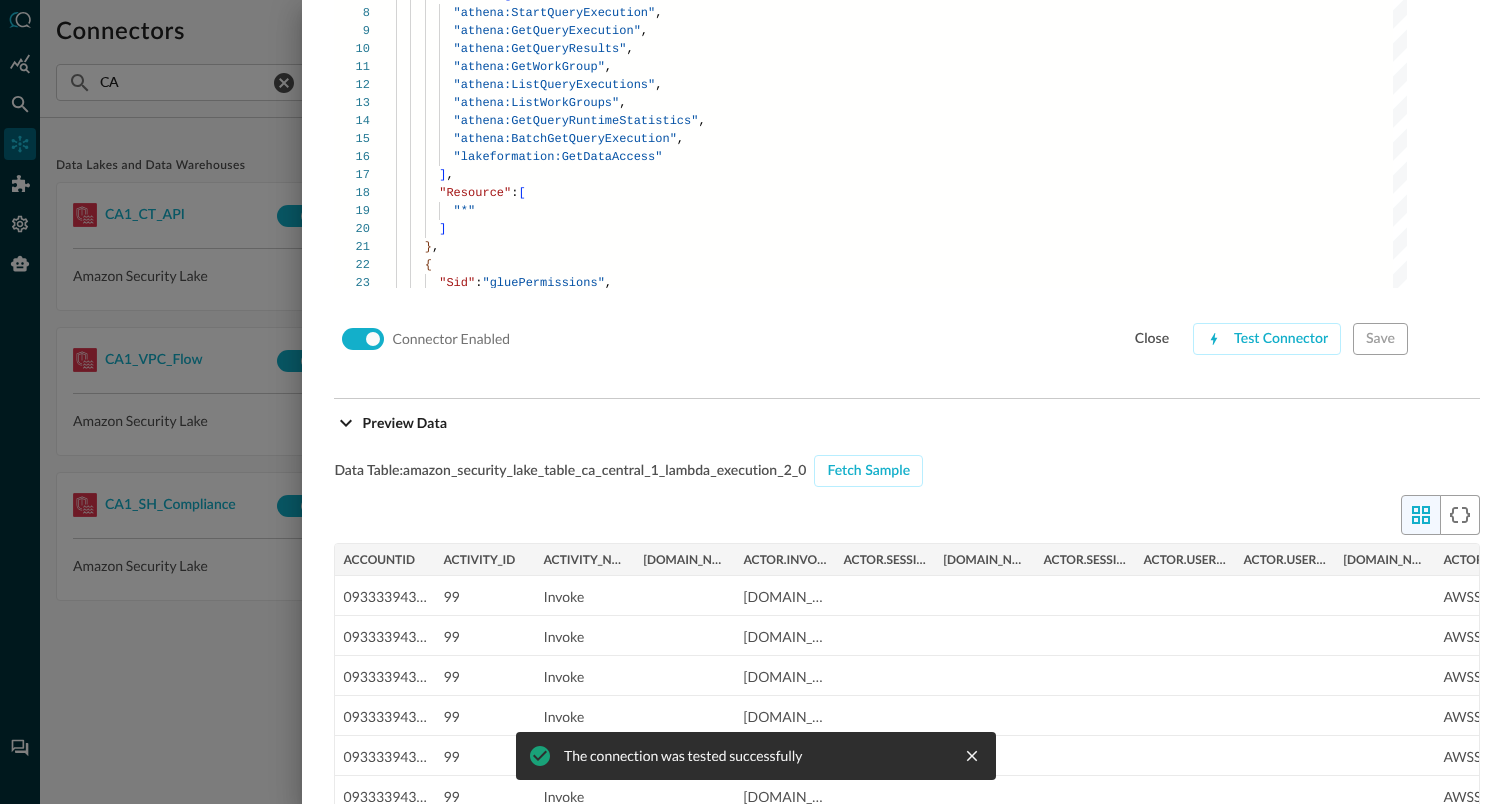 click at bounding box center (756, 402) 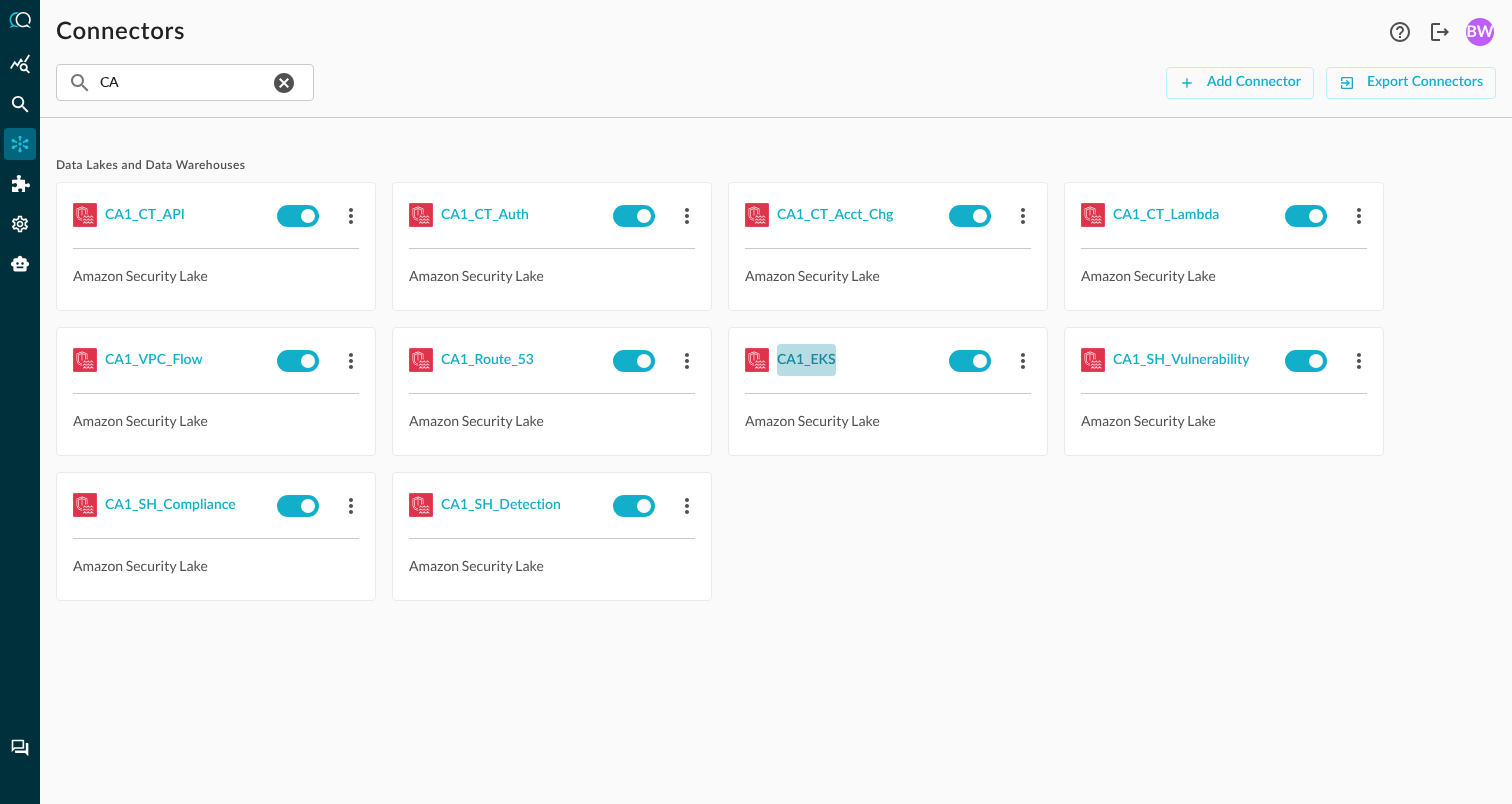 click on "CA1_EKS" at bounding box center (806, 360) 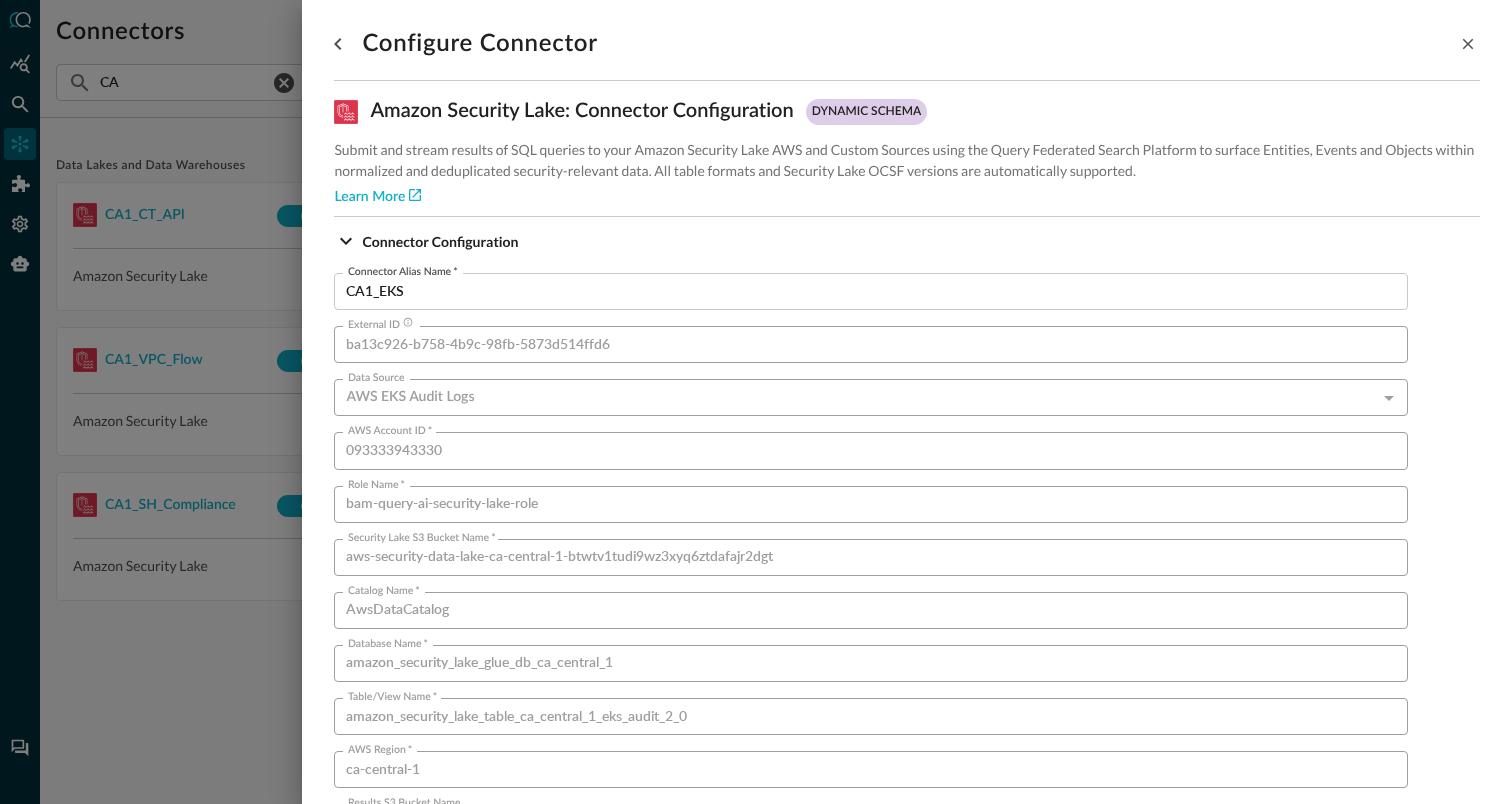 click on "Connector Alias Name   * CA1_EKS Connector Alias Name   * External ID ba13c926-b758-4b9c-98fb-5873d514ffd6 External ID Data Source AWS EKS Audit Logs EKS Audit Logs Data Source AWS Account ID   * 093333943330 AWS Account ID   * Role Name   * bam-query-ai-security-lake-role Role Name   * Security Lake S3 Bucket Name   * aws-security-data-lake-ca-central-1-btwtv1tudi9wz3xyq6ztdafajr2dgt Security Lake S3 Bucket Name   * Catalog Name   * AwsDataCatalog Catalog Name   * Database Name   * amazon_security_lake_glue_db_ca_central_1 Database Name   * Table/View Name   * amazon_security_lake_table_ca_central_1_eks_audit_2_0 Table/View Name   * AWS Region   * ca-central-1 AWS Region   * Results S3 Bucket Name bam-s3-ca1-p-athena-output Results S3 Bucket Name Amazon Athena Workgroup Name Amazon Athena Workgroup Name Results Encryption Option Amazon S3-managed keys (SSE-S3) Amazon S3-managed keys (SSE-S3) Results Encryption Option Kms Key Kms Key Trust Policy 1 2 3 4 5 6 7 8 9 10 11 12 13 {" at bounding box center (871, 1133) 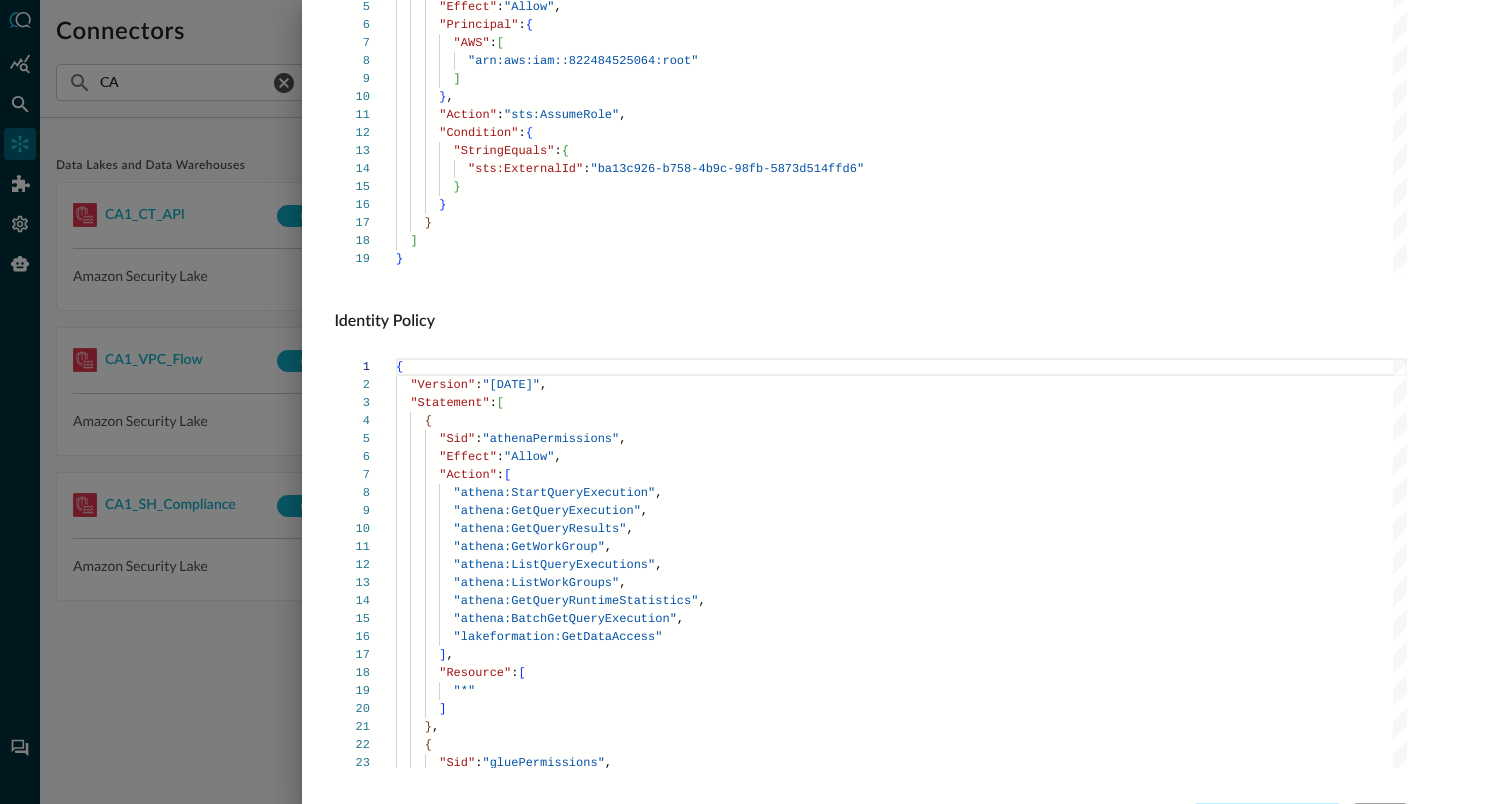 scroll, scrollTop: 1359, scrollLeft: 0, axis: vertical 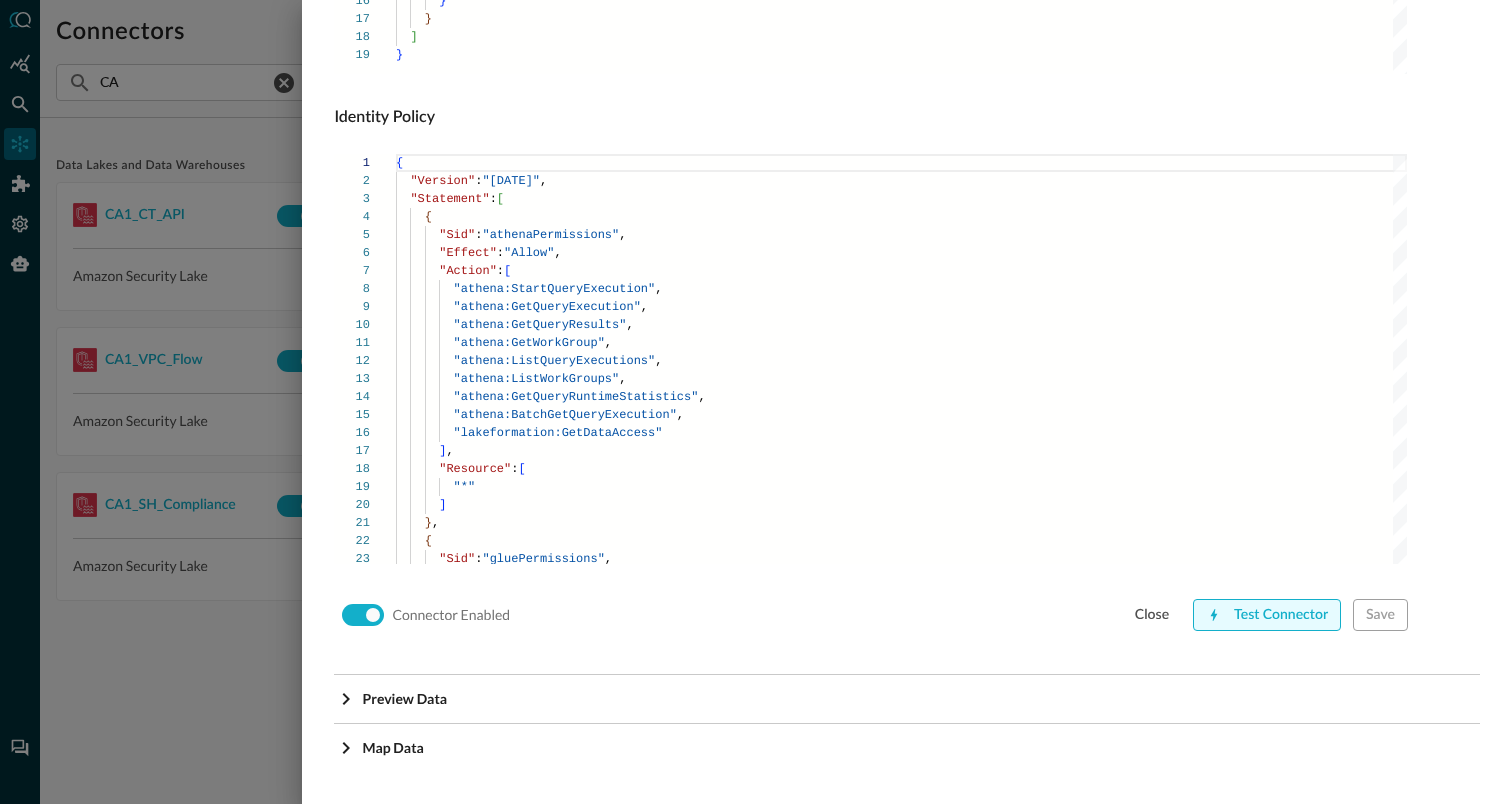 click on "Test Connector" at bounding box center [1267, 615] 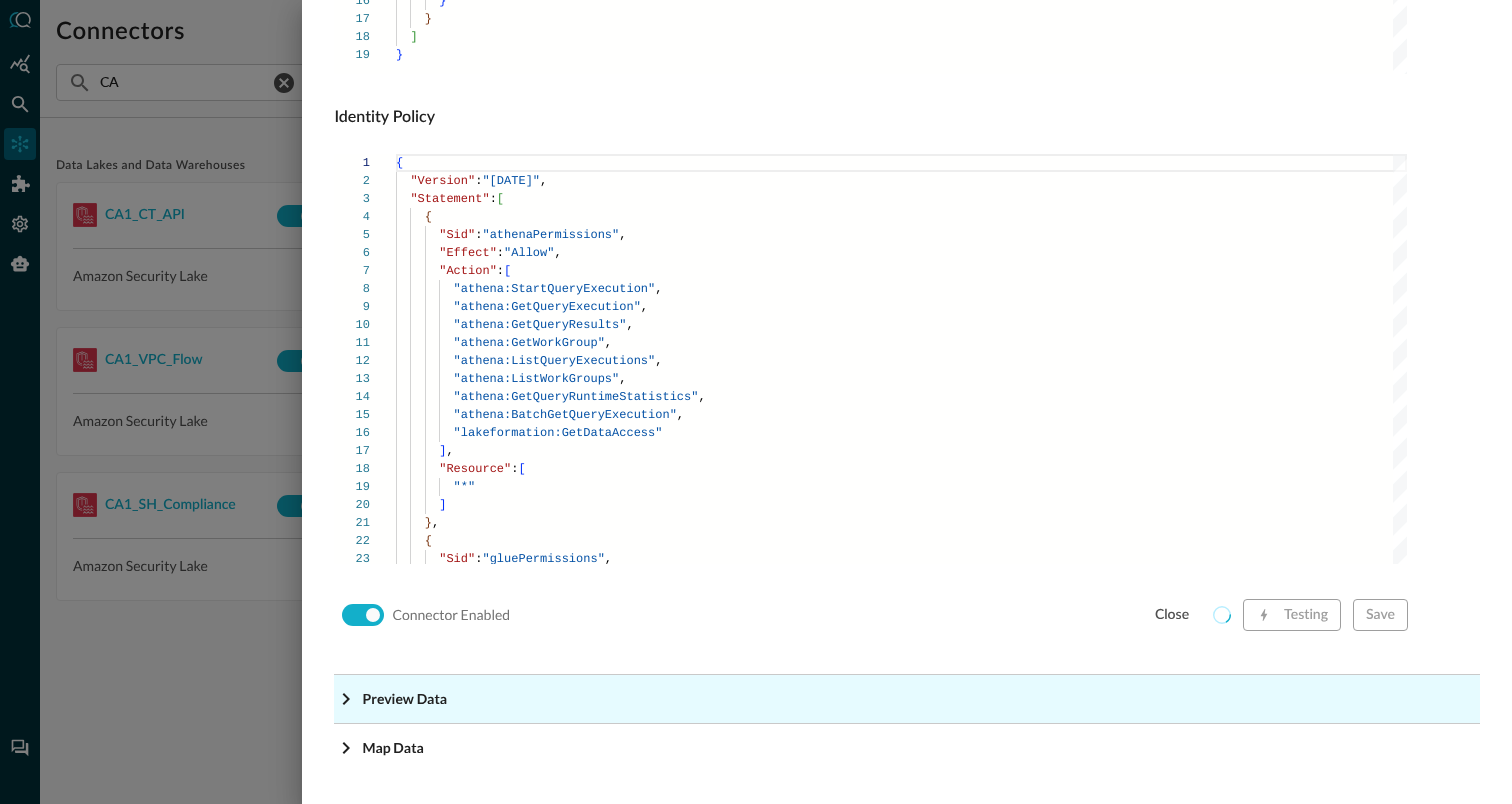 click on "Preview Data" at bounding box center [913, -1118] 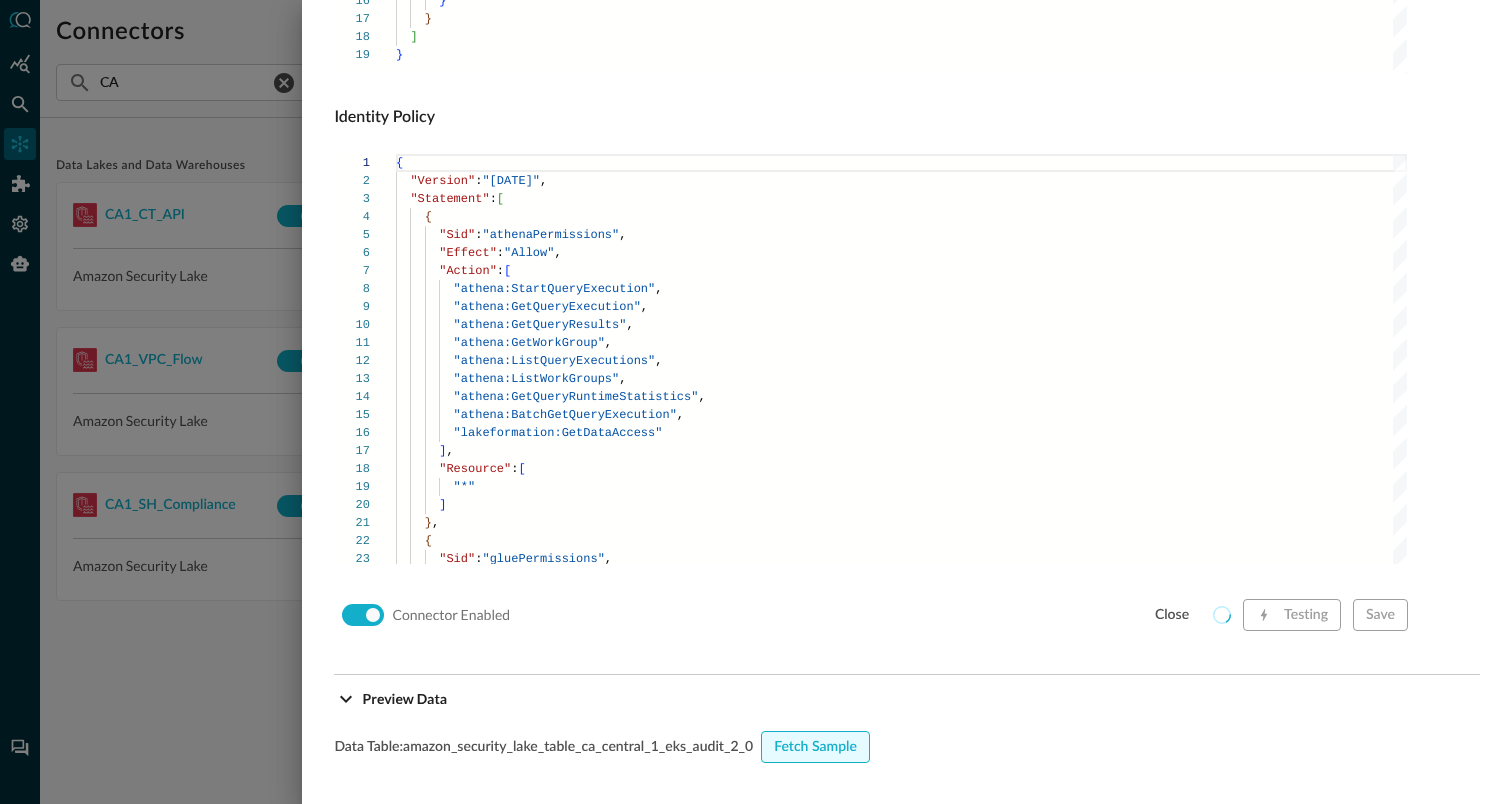 click on "Fetch Sample" at bounding box center (815, 747) 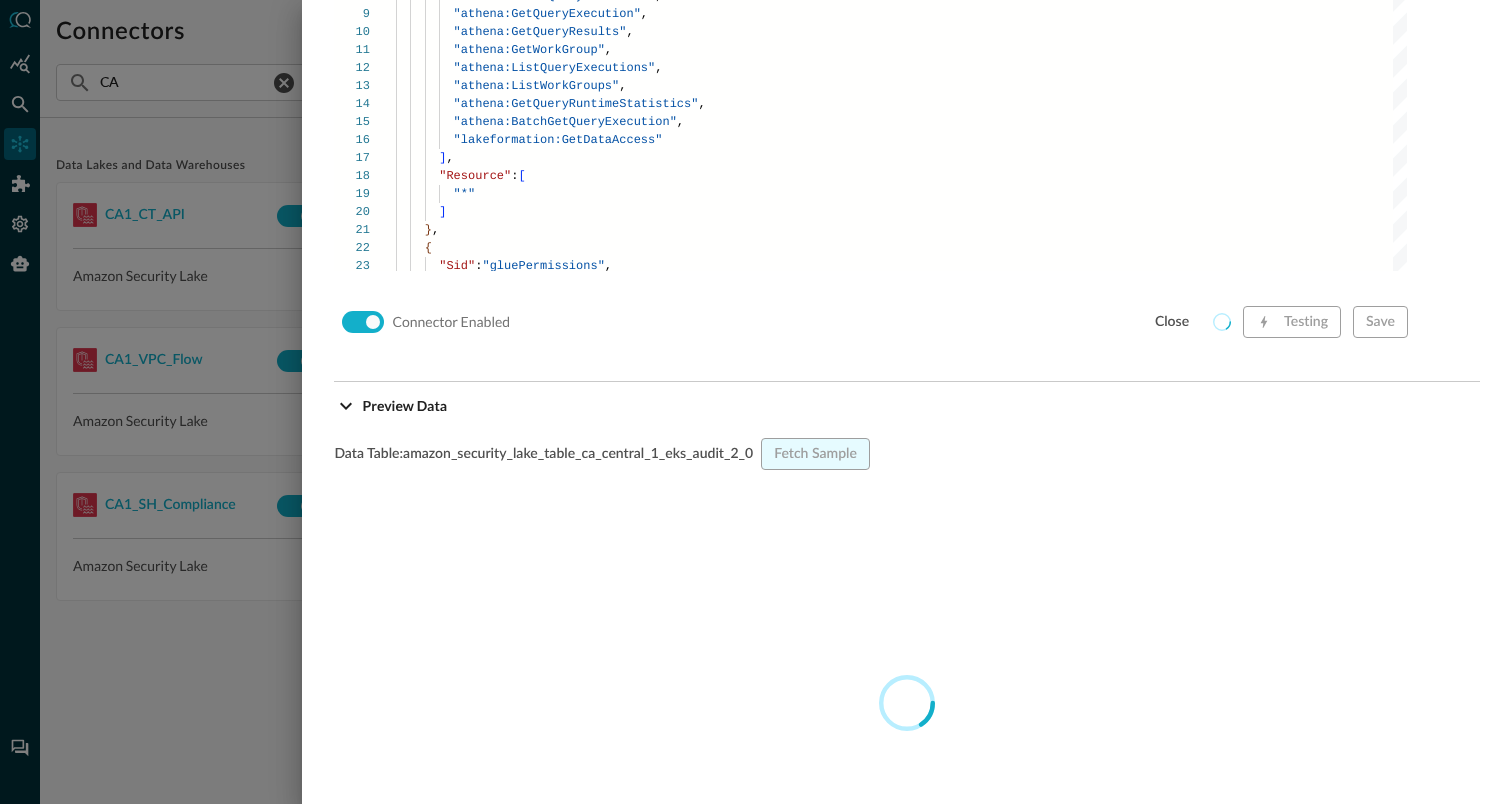 scroll, scrollTop: 1679, scrollLeft: 0, axis: vertical 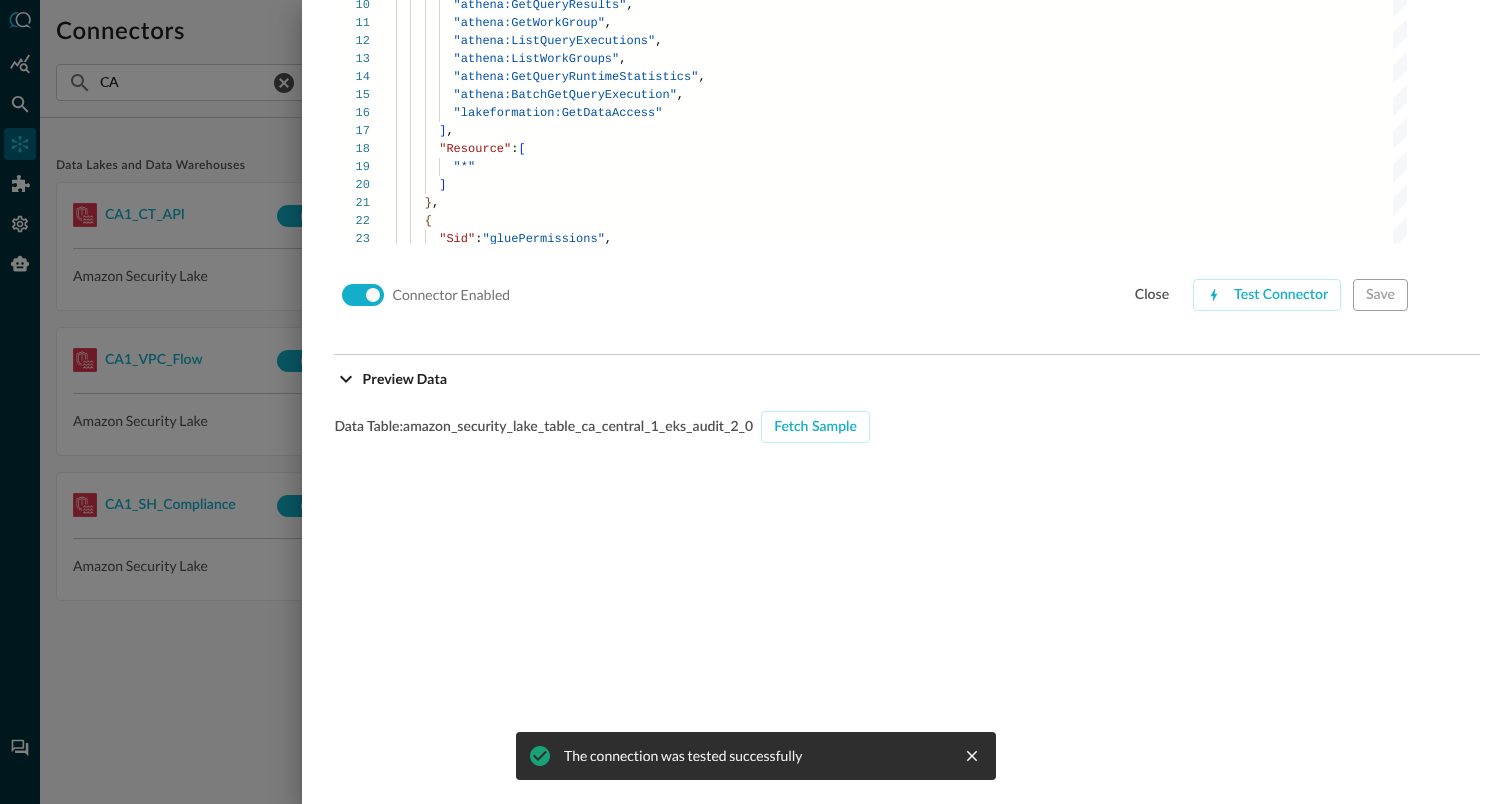 click at bounding box center (756, 402) 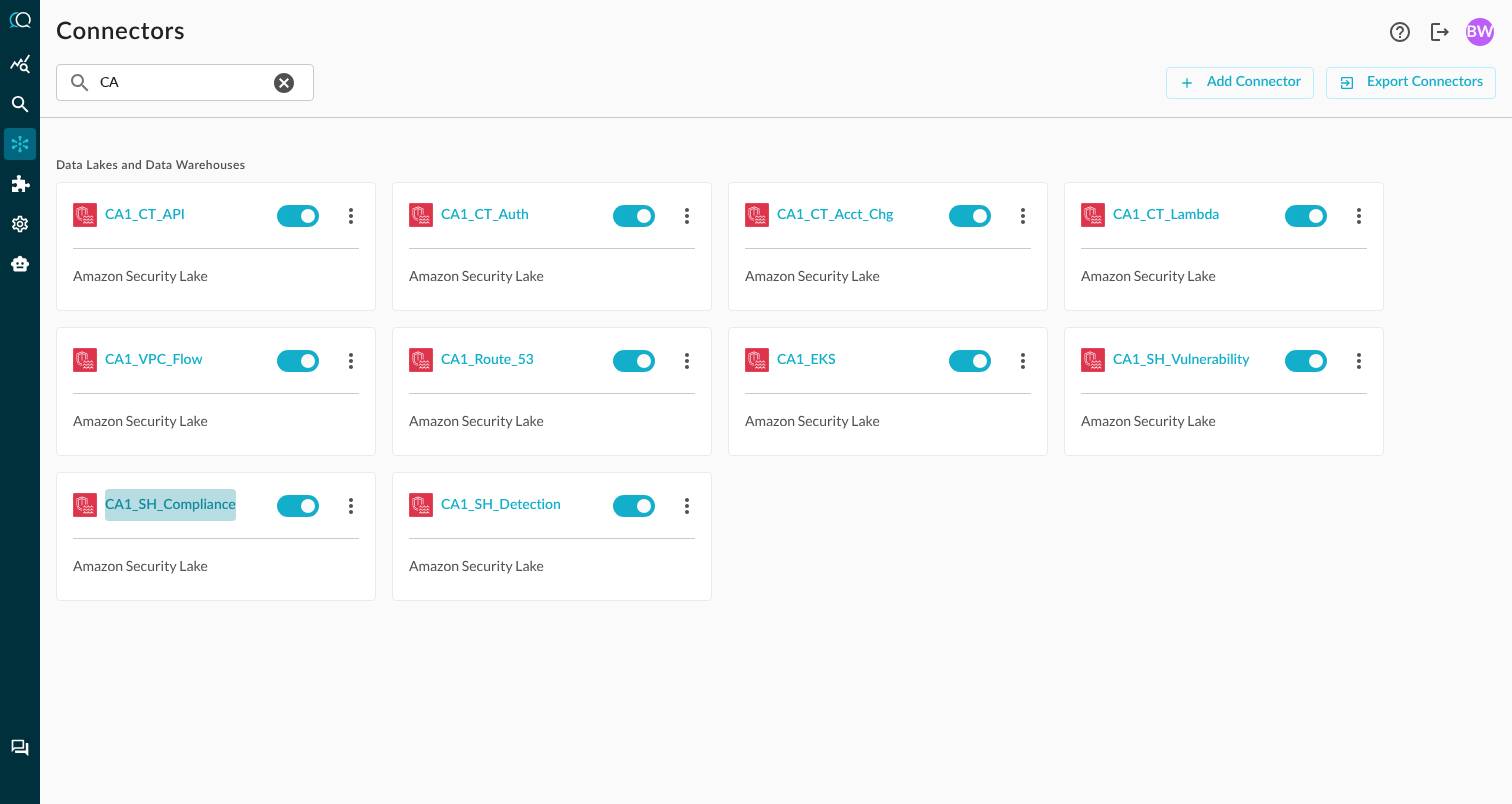 click on "CA1_SH_Compliance" at bounding box center [170, 505] 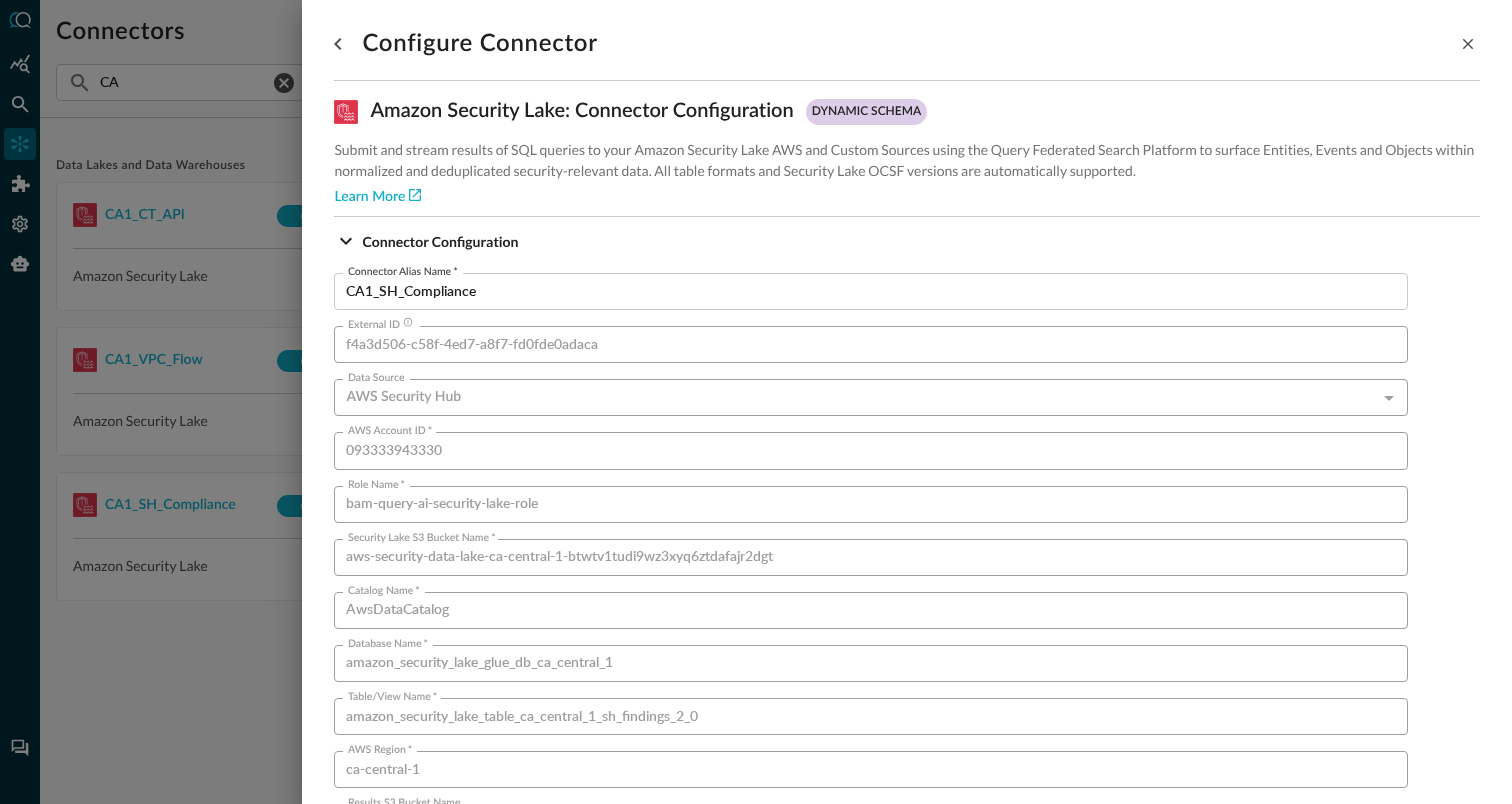 scroll, scrollTop: 1359, scrollLeft: 0, axis: vertical 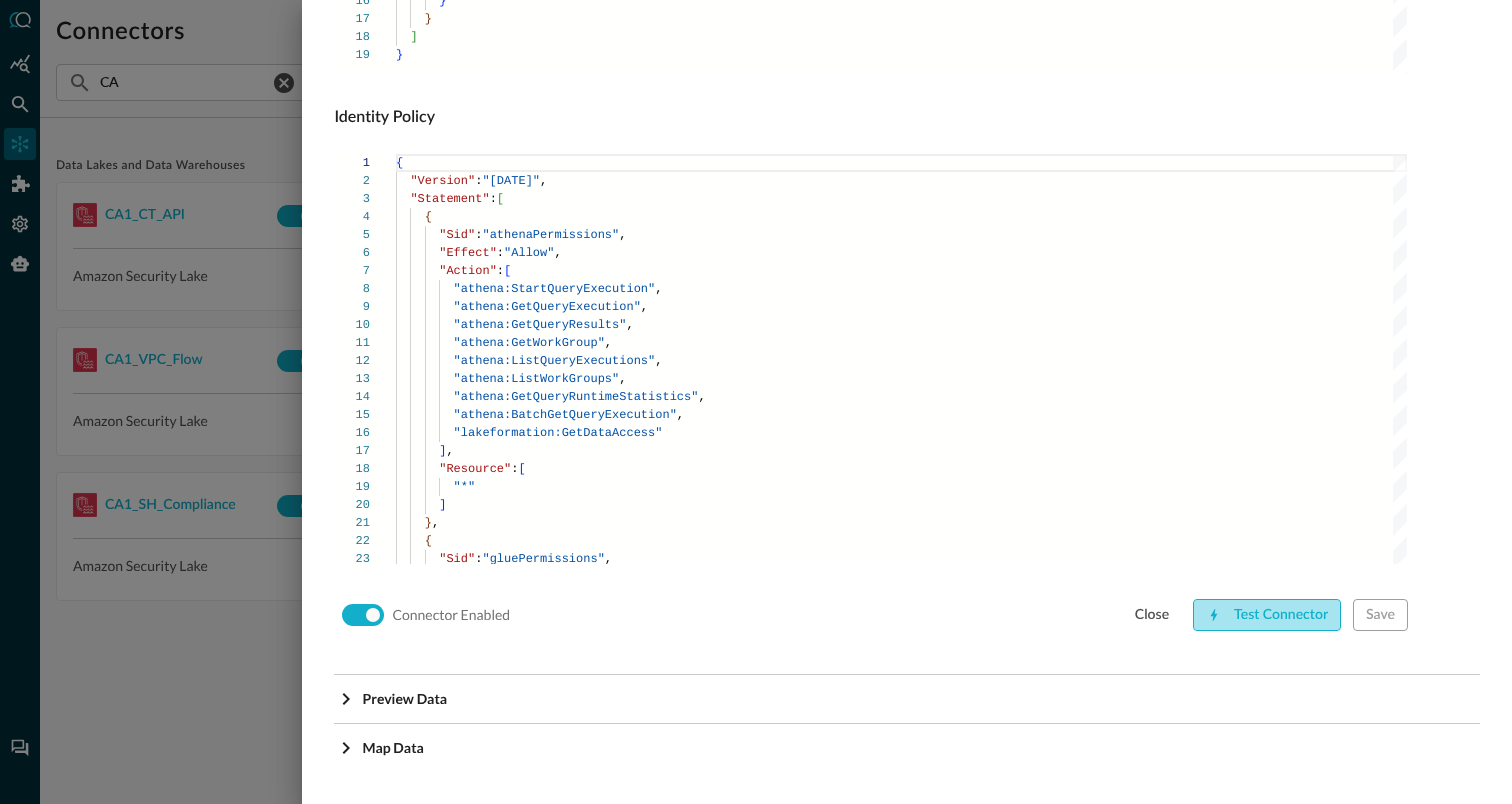click on "Test Connector" at bounding box center [1267, 615] 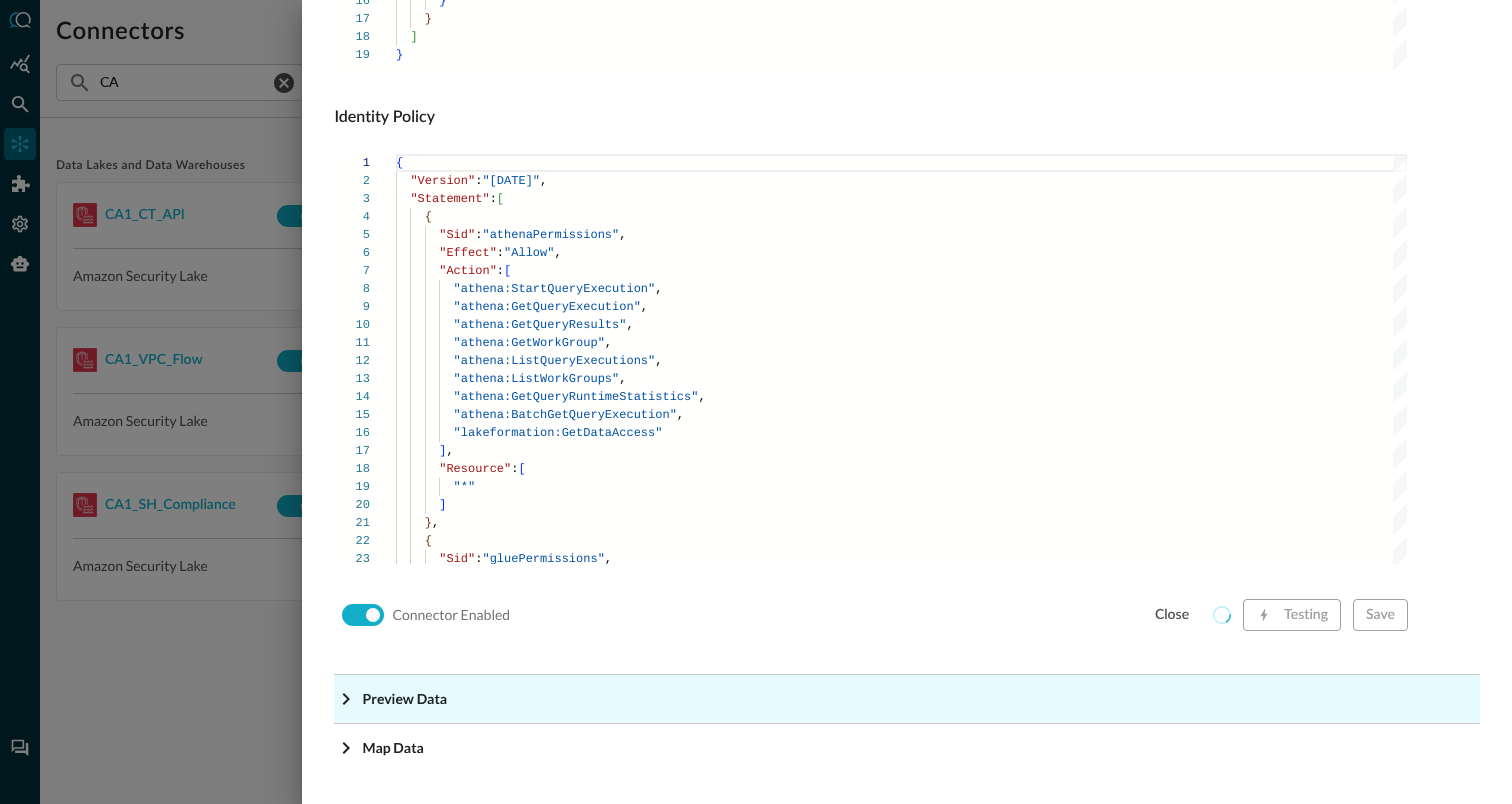 click on "Preview Data" at bounding box center (913, -1118) 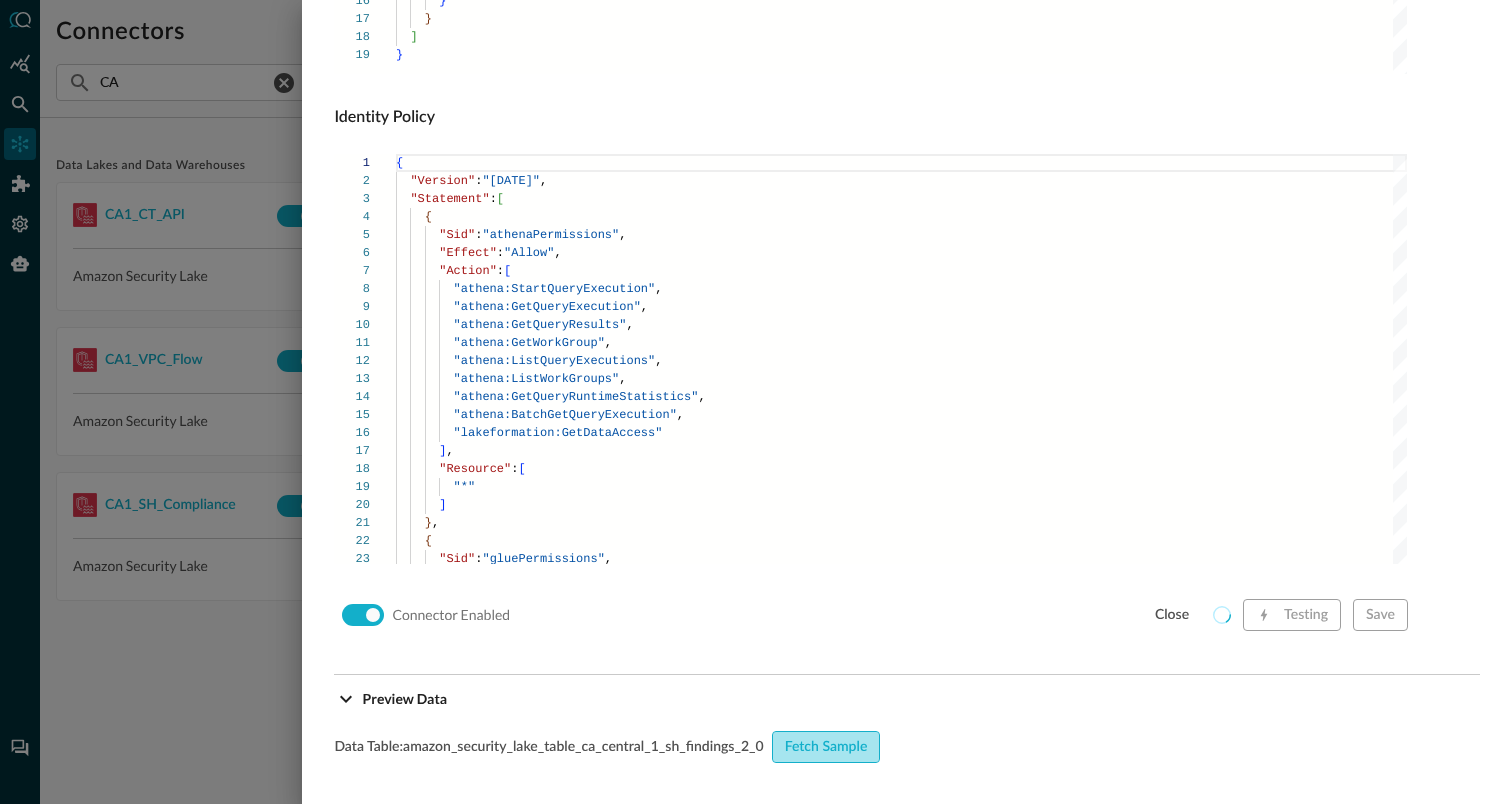 click on "Fetch Sample" at bounding box center (826, 747) 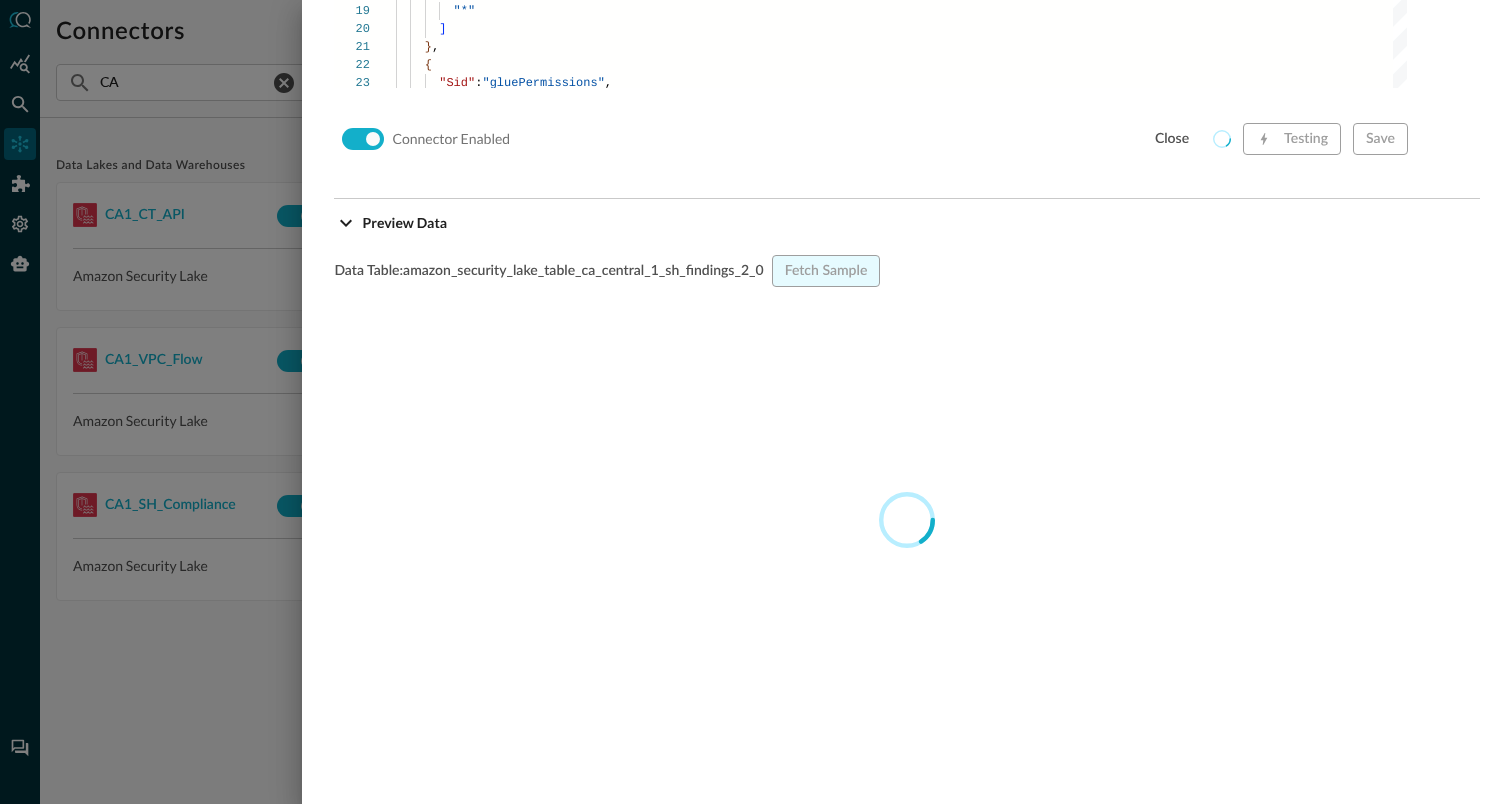 scroll, scrollTop: 1833, scrollLeft: 0, axis: vertical 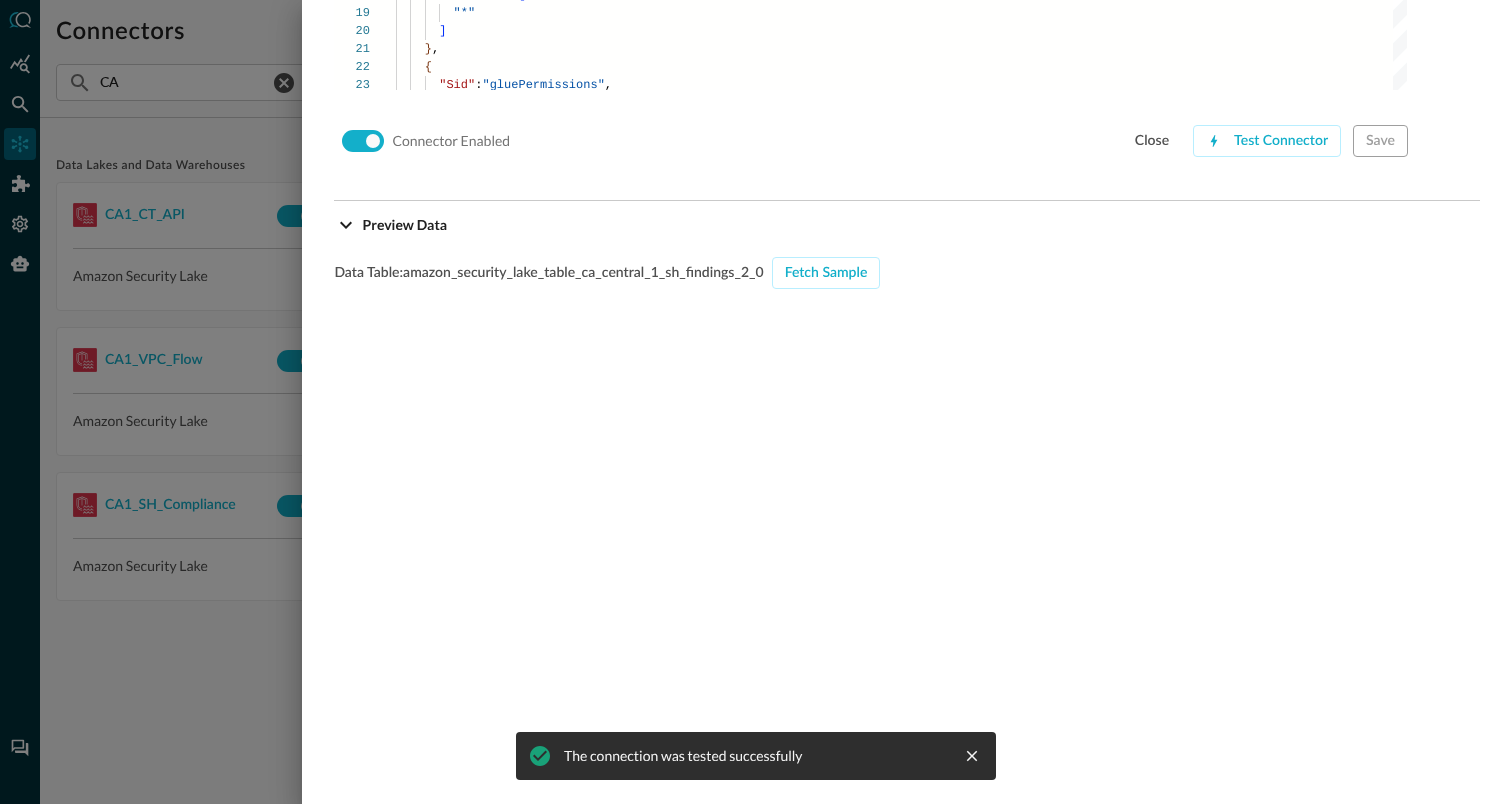 click at bounding box center [756, 402] 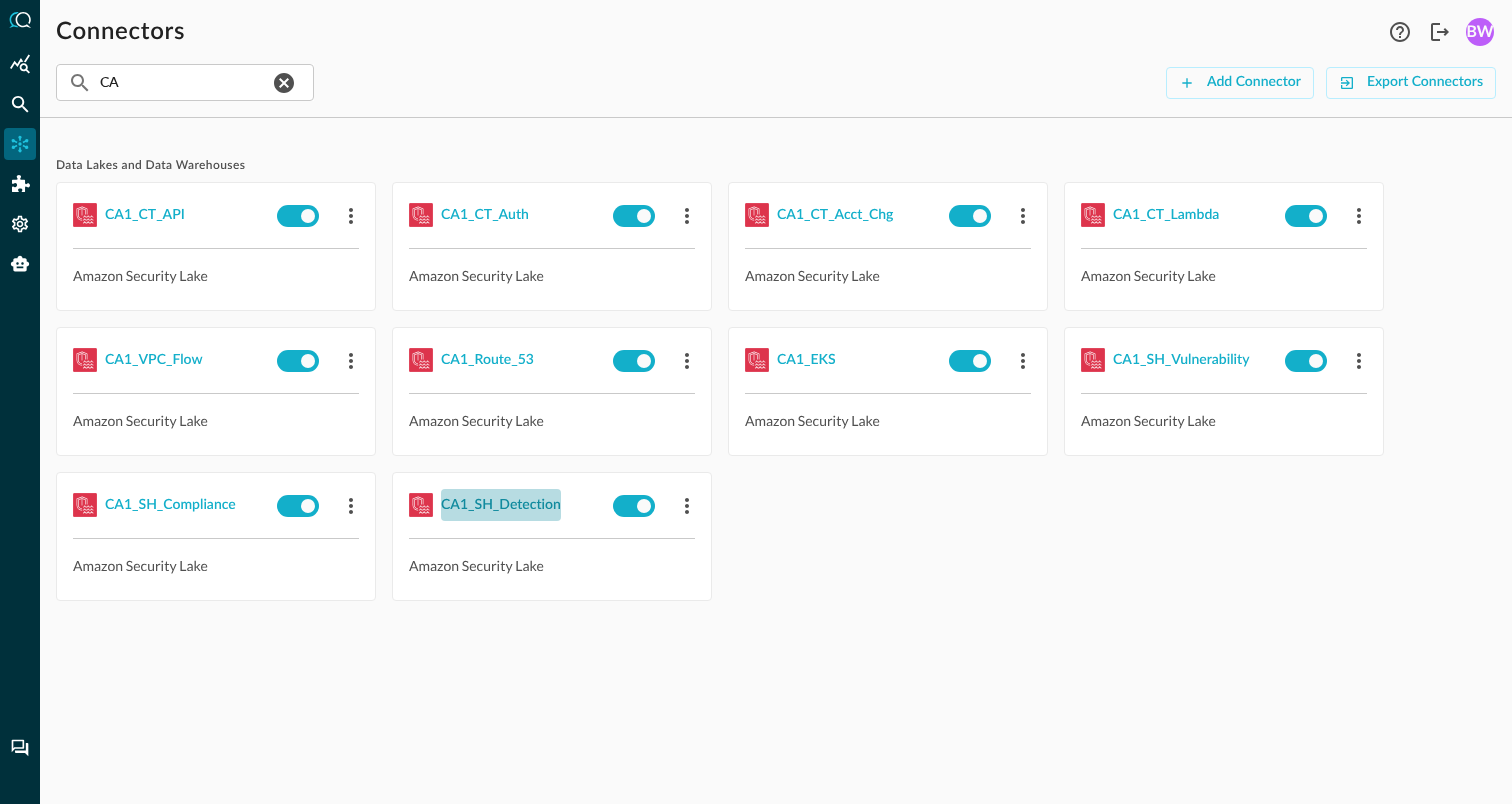 click on "CA1_SH_Detection" at bounding box center (501, 505) 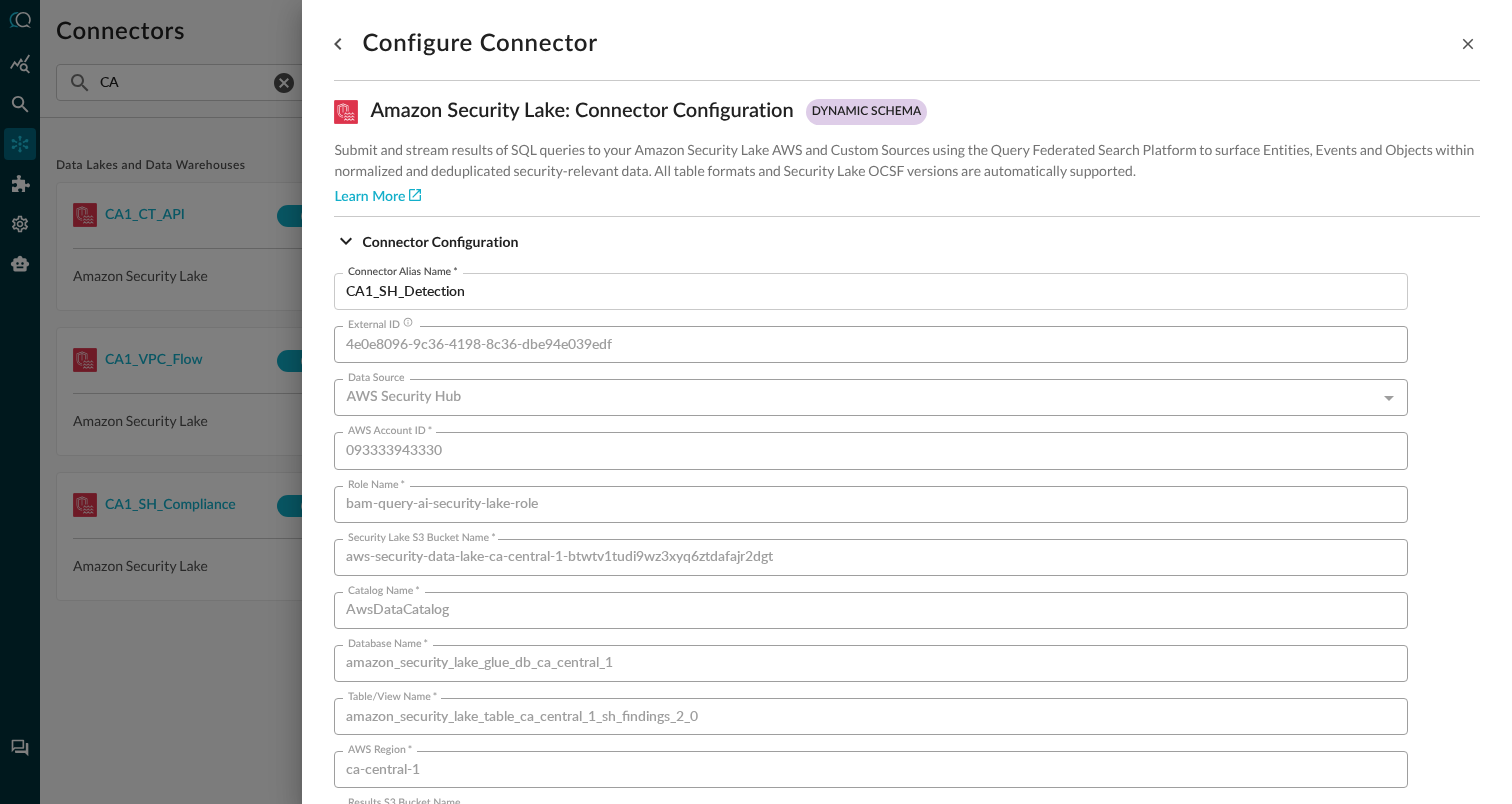 scroll, scrollTop: 1359, scrollLeft: 0, axis: vertical 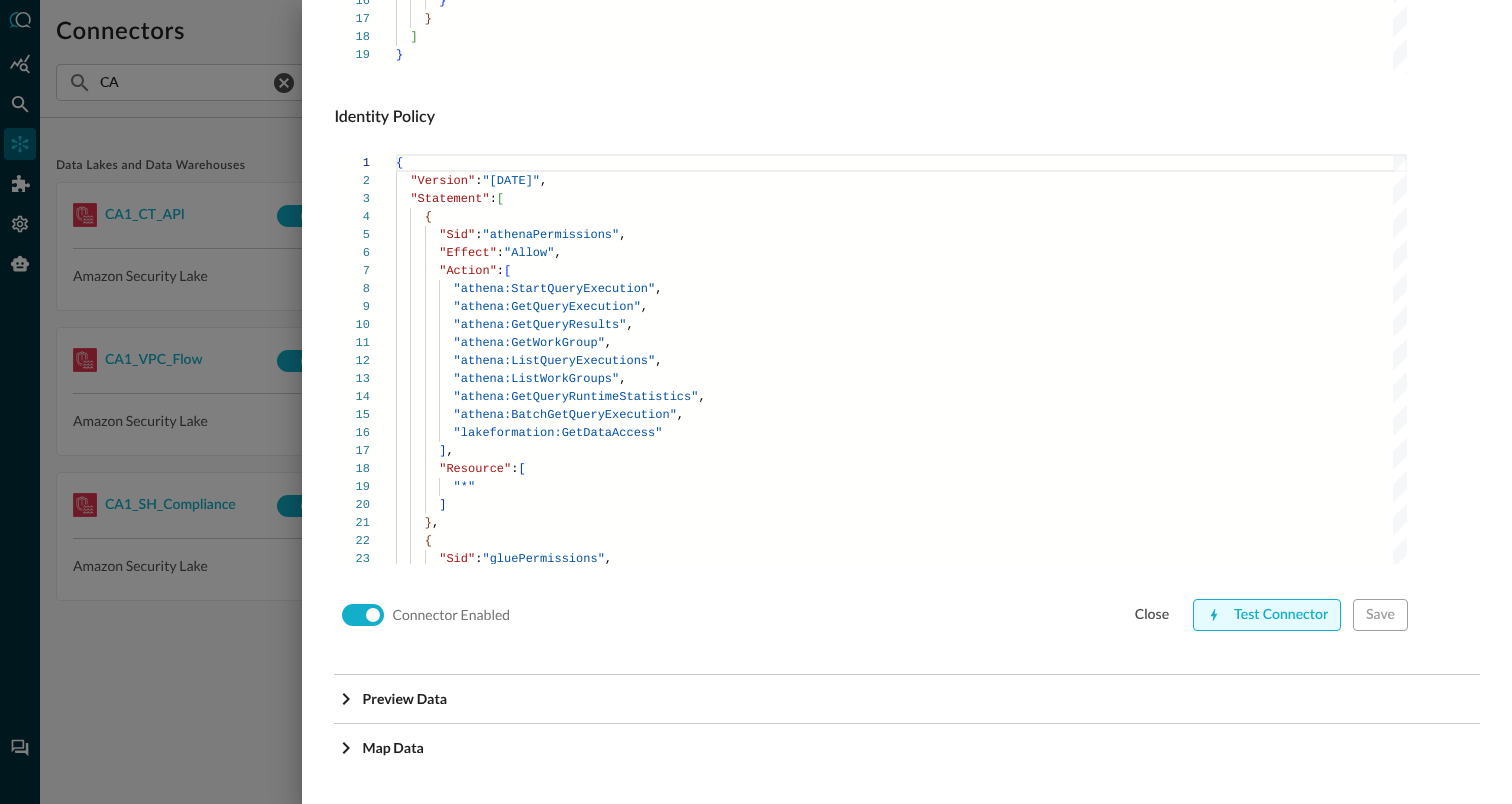 click on "Test Connector" at bounding box center [1267, 615] 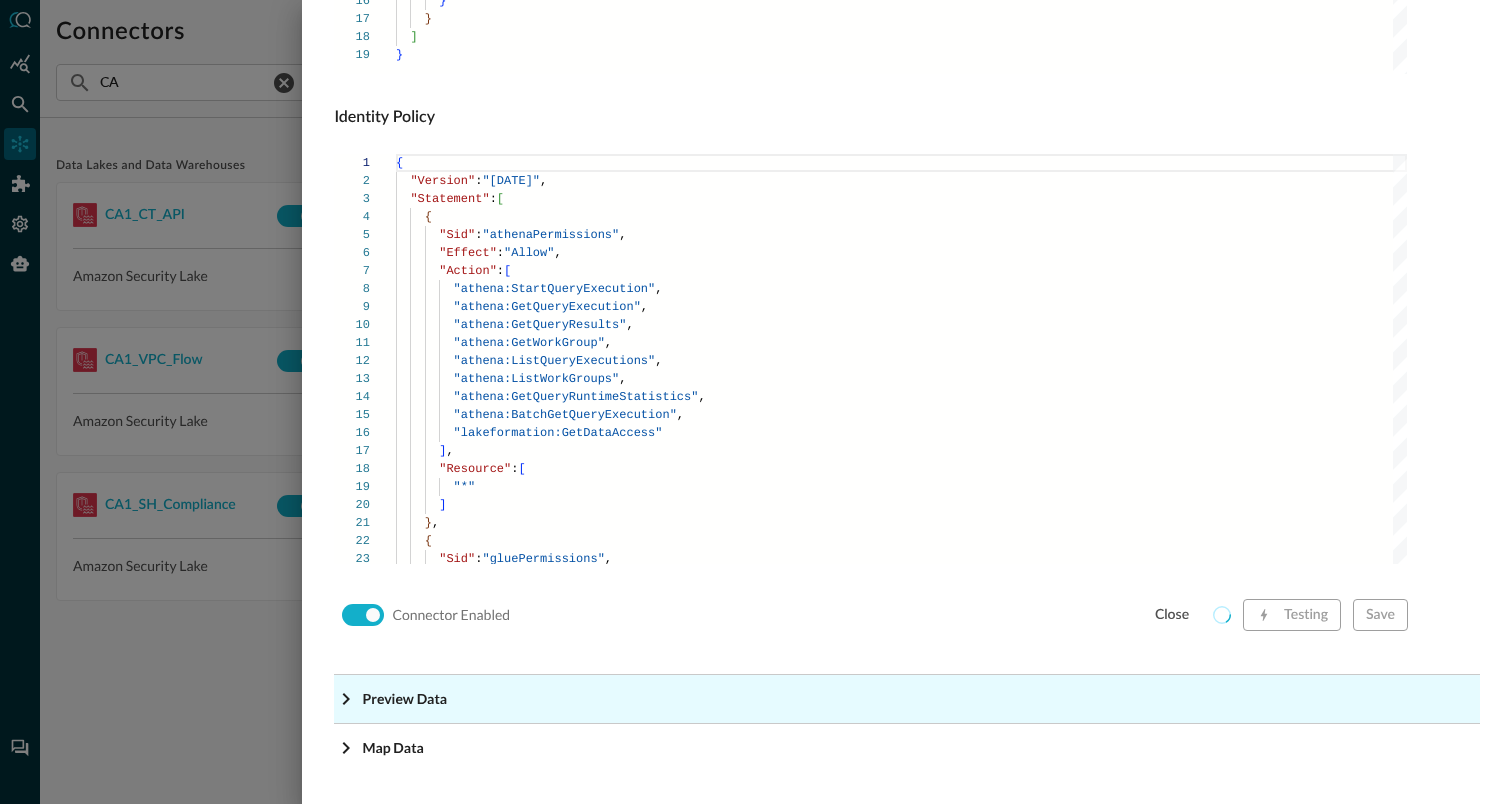 click on "Preview Data" at bounding box center (913, -1118) 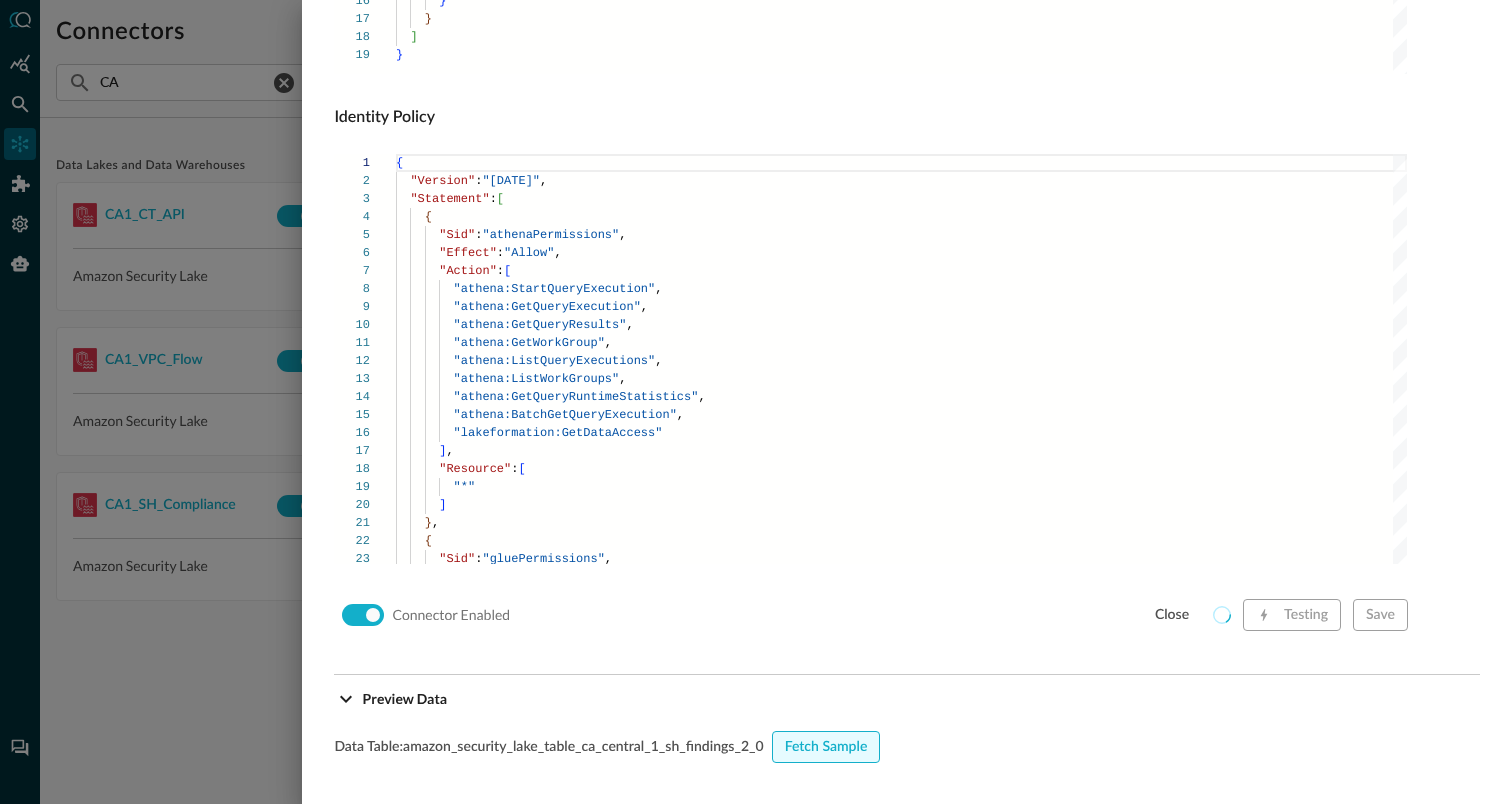 click on "Fetch Sample" at bounding box center [826, 747] 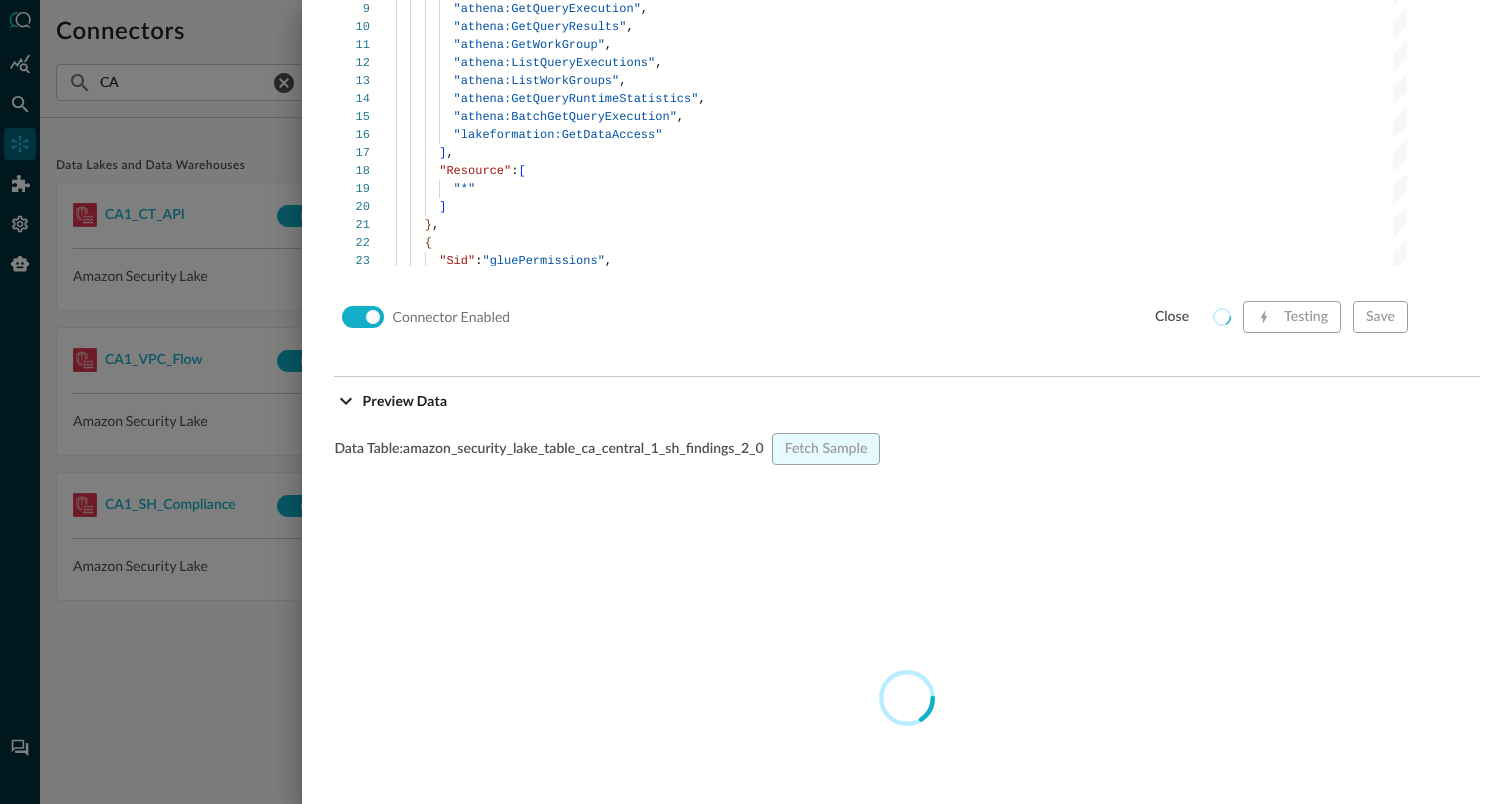 scroll, scrollTop: 1658, scrollLeft: 0, axis: vertical 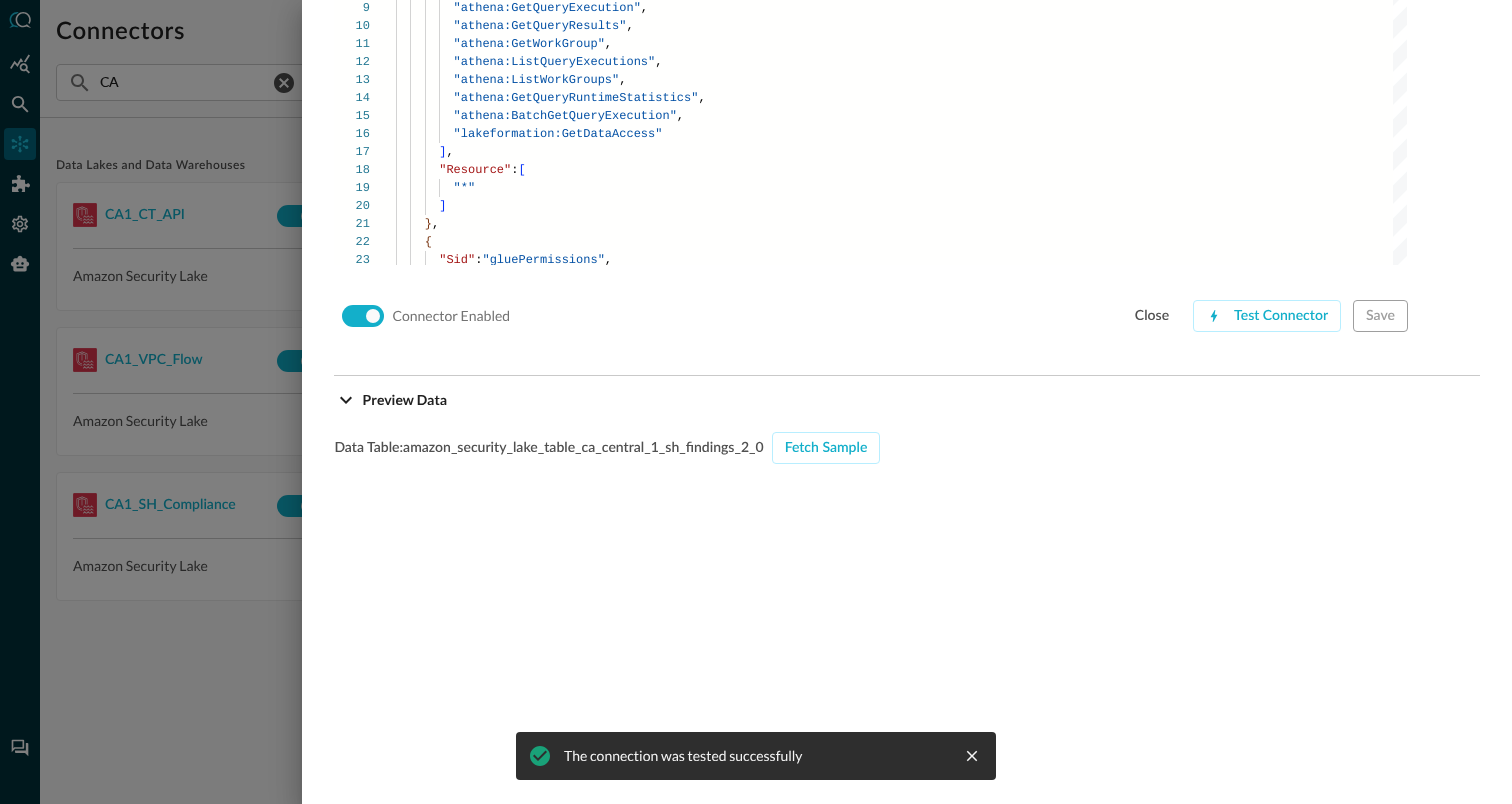 click at bounding box center (756, 402) 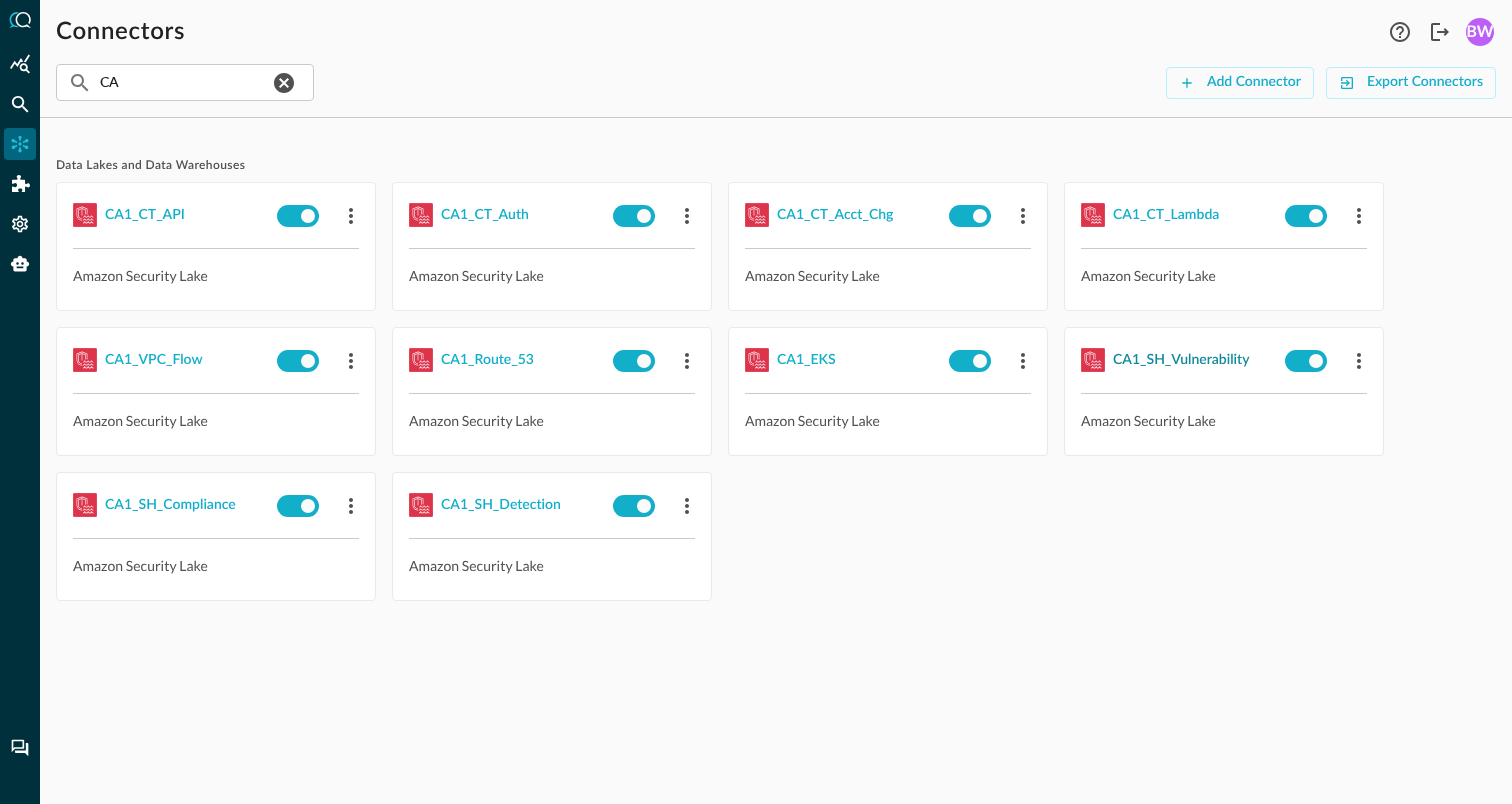 click on "CA1_SH_Vulnerability" at bounding box center [1181, 360] 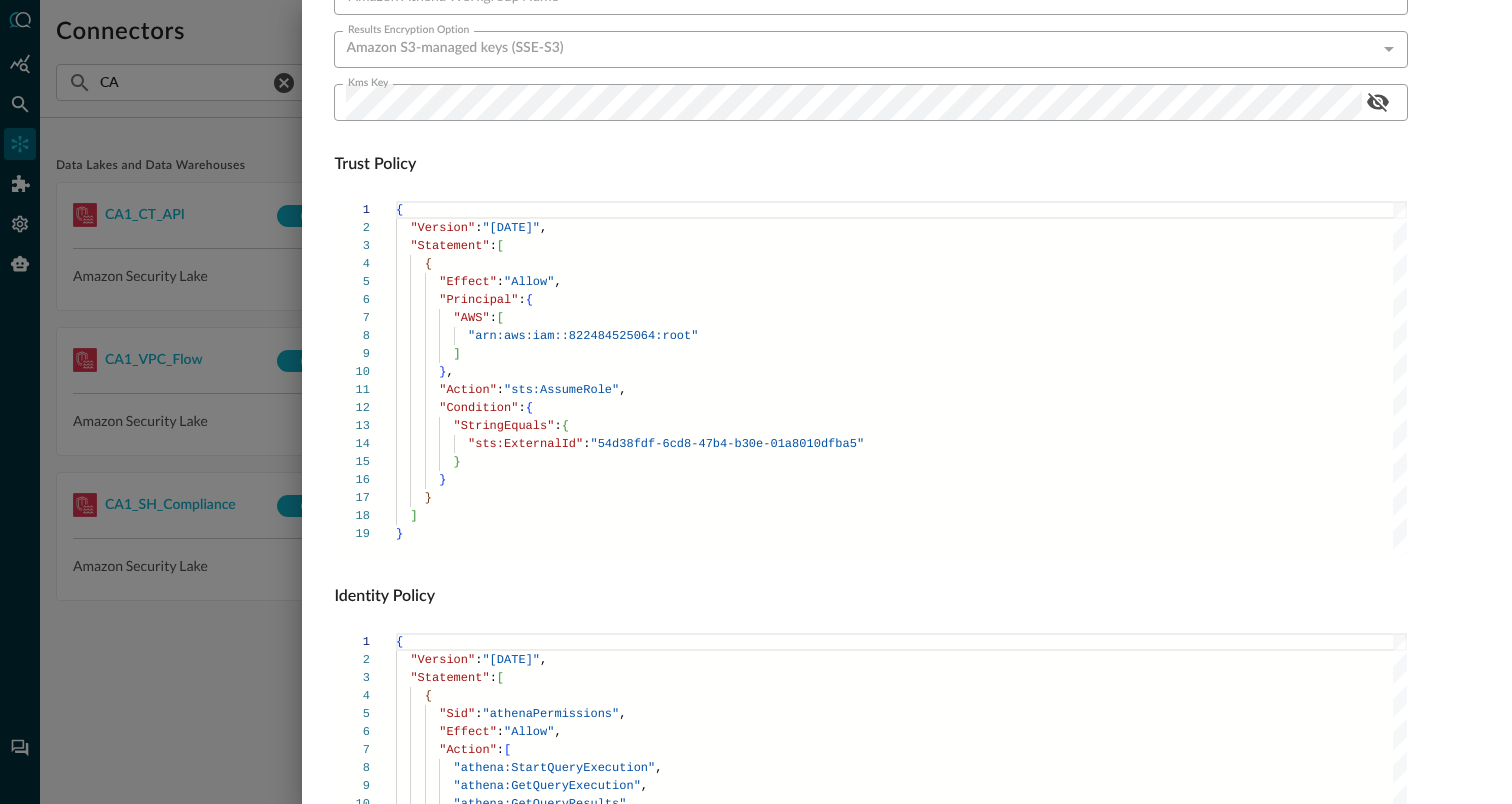 scroll, scrollTop: 1359, scrollLeft: 0, axis: vertical 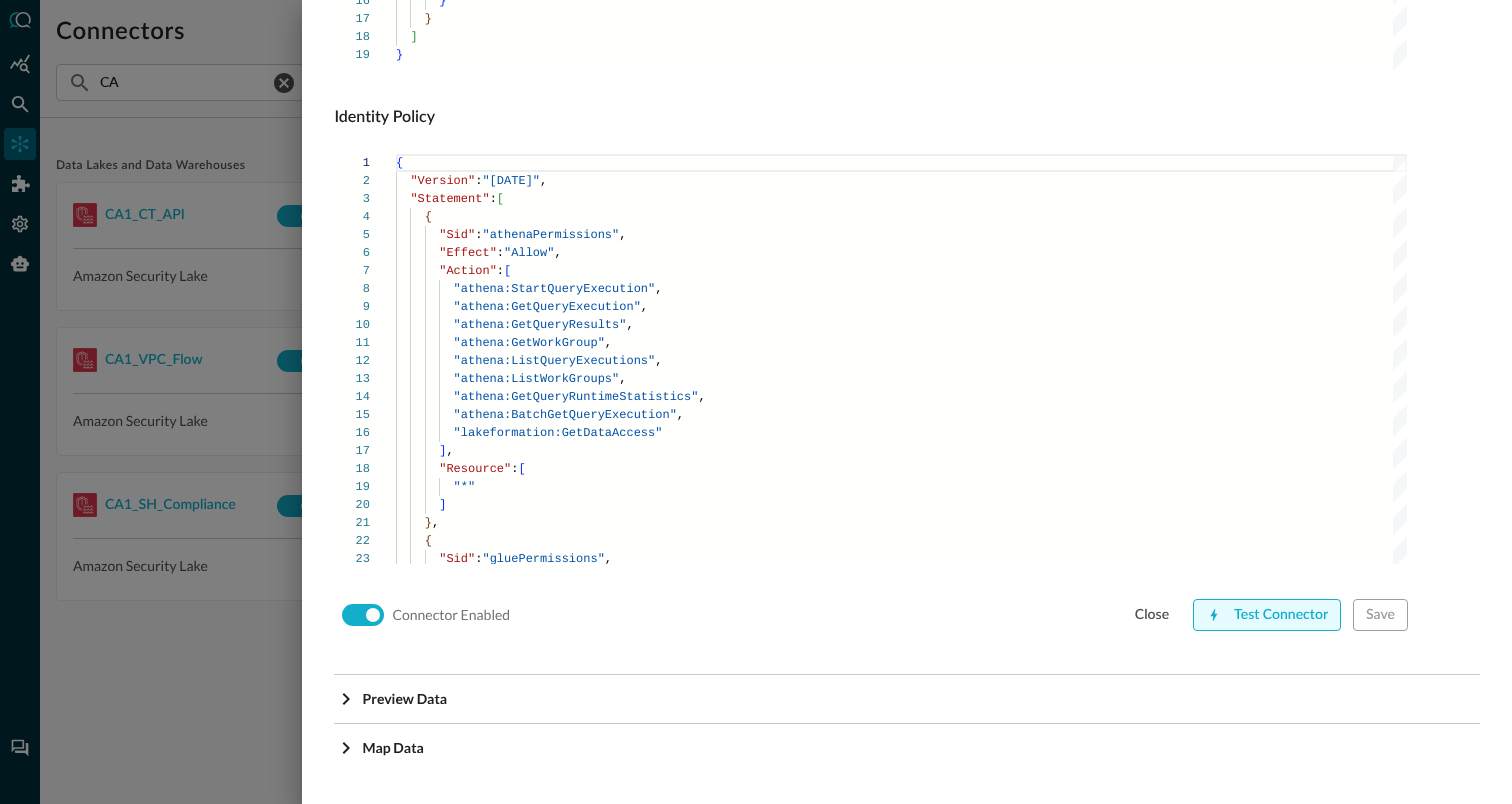 click on "Test Connector" at bounding box center (1267, 615) 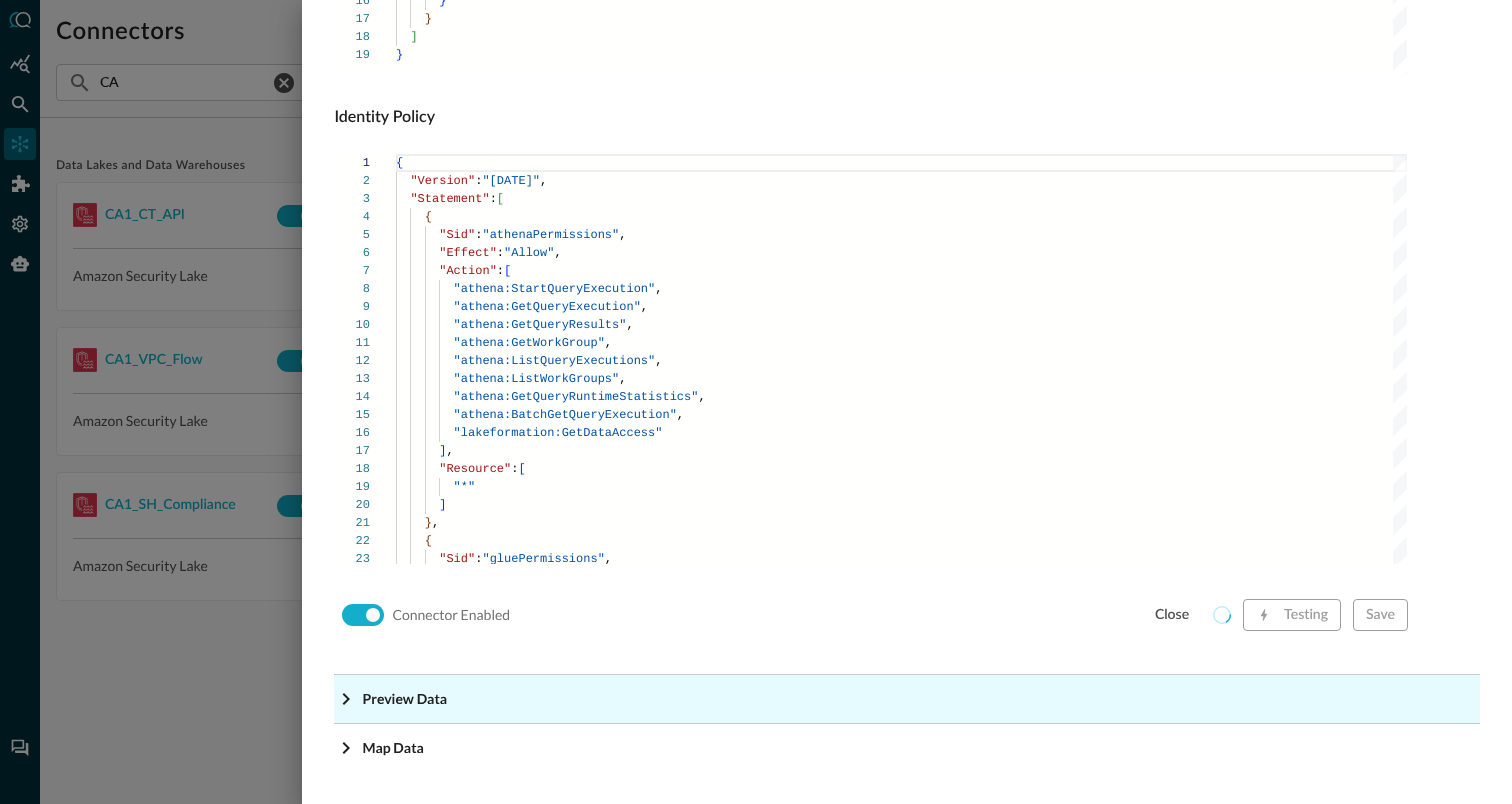 click on "Preview Data" at bounding box center [913, -1118] 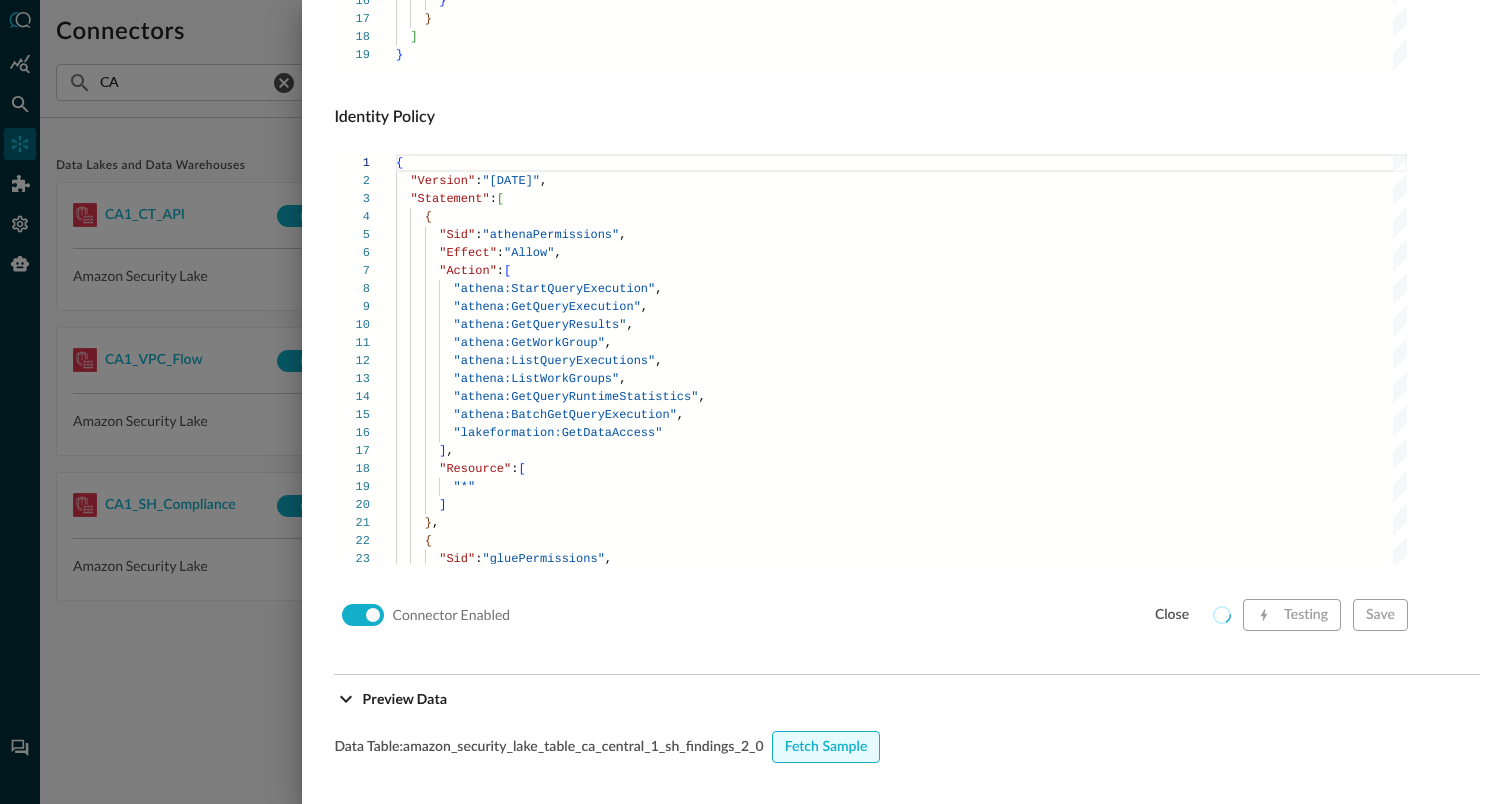 click on "Fetch Sample" at bounding box center [826, 747] 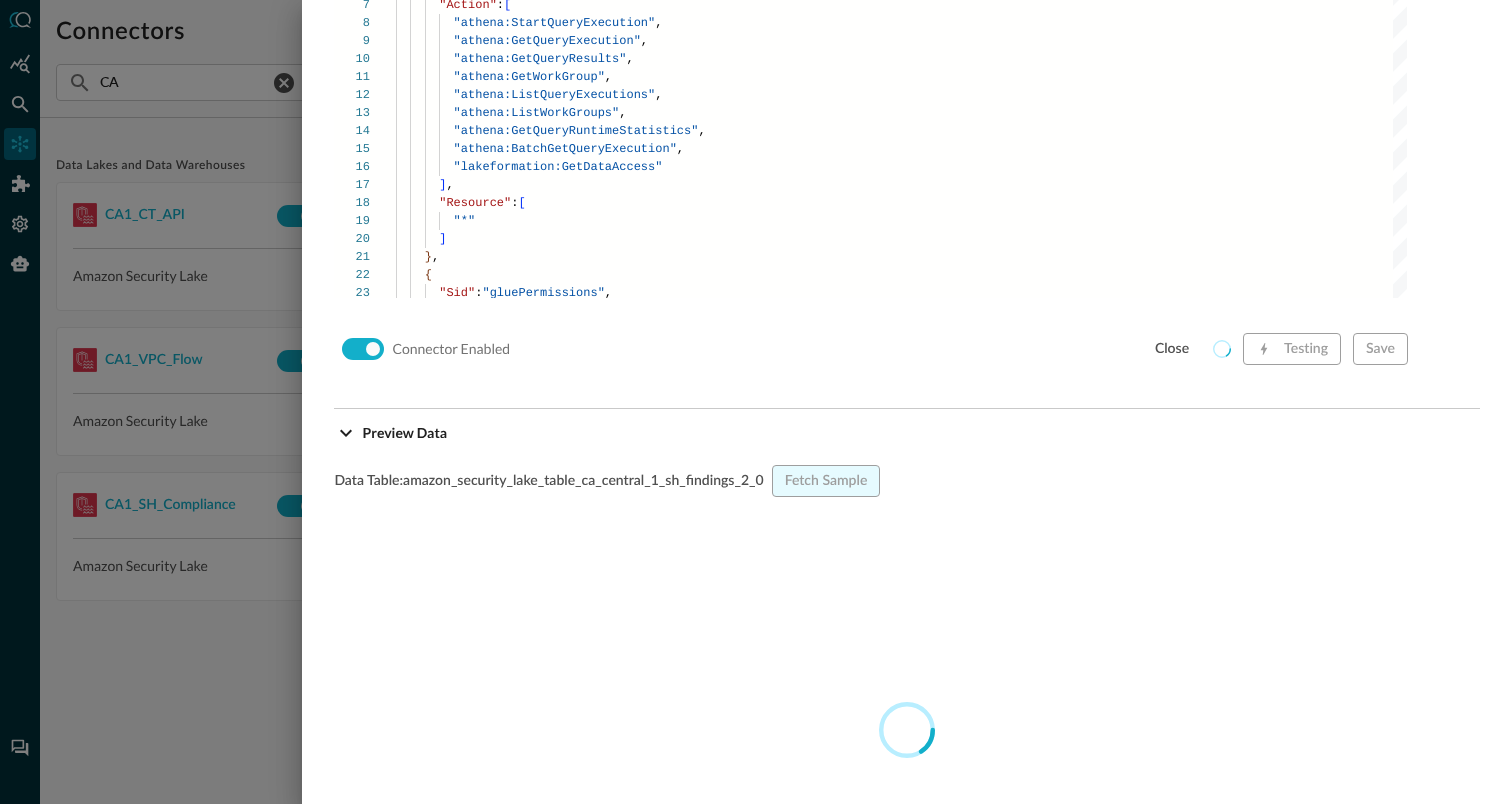 scroll, scrollTop: 1632, scrollLeft: 0, axis: vertical 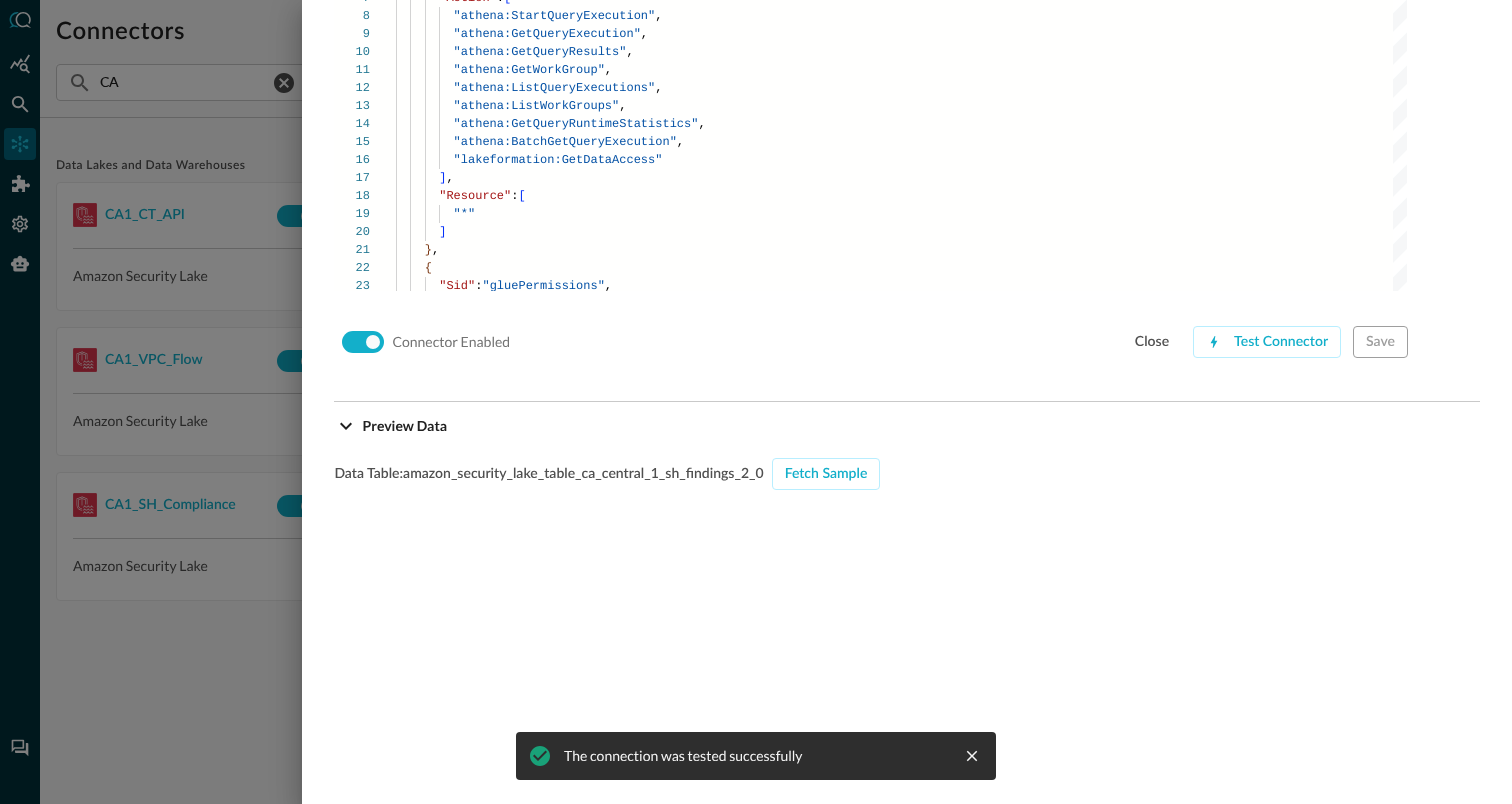click at bounding box center [756, 402] 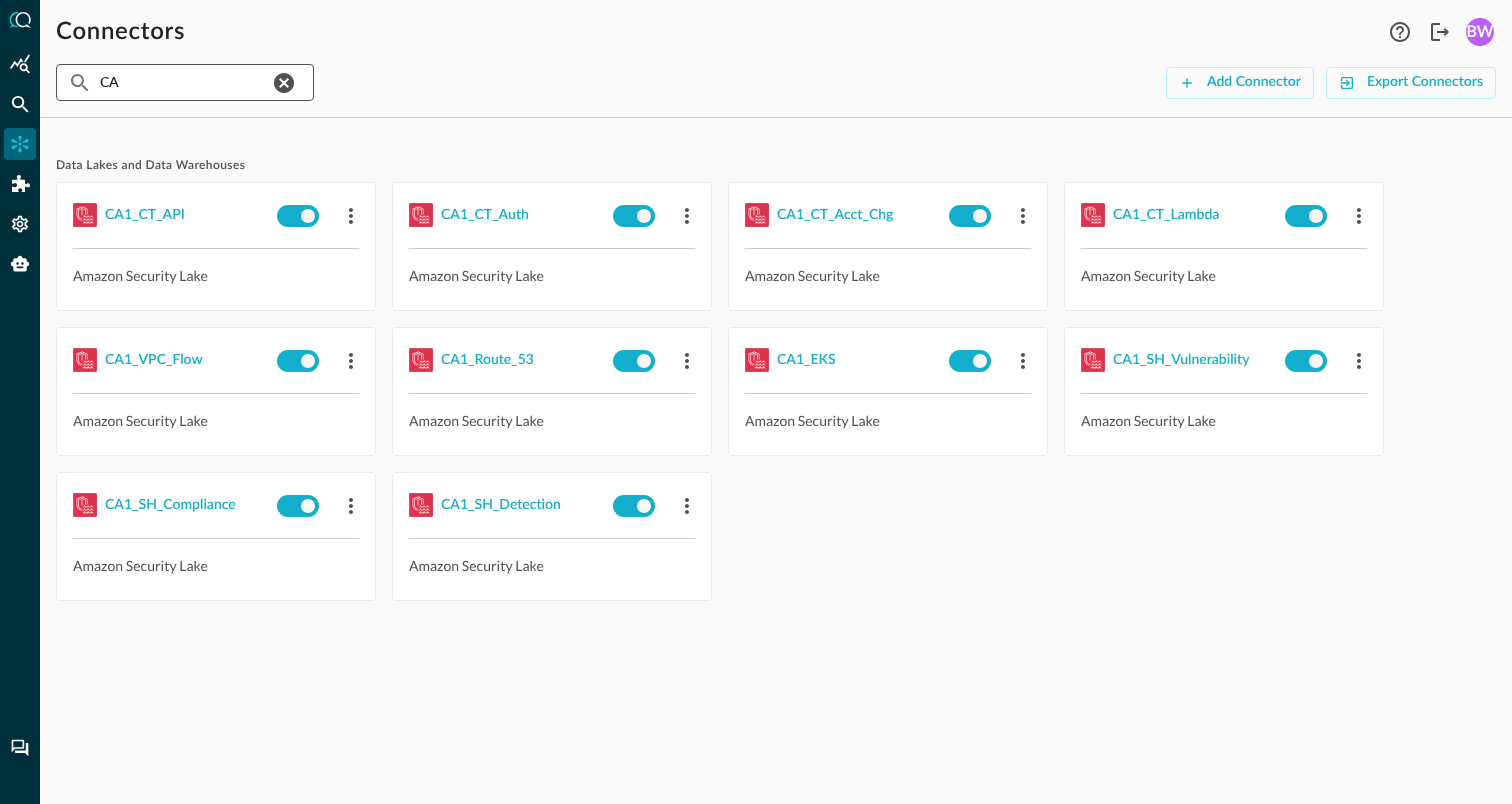 click on "CA" at bounding box center (184, 82) 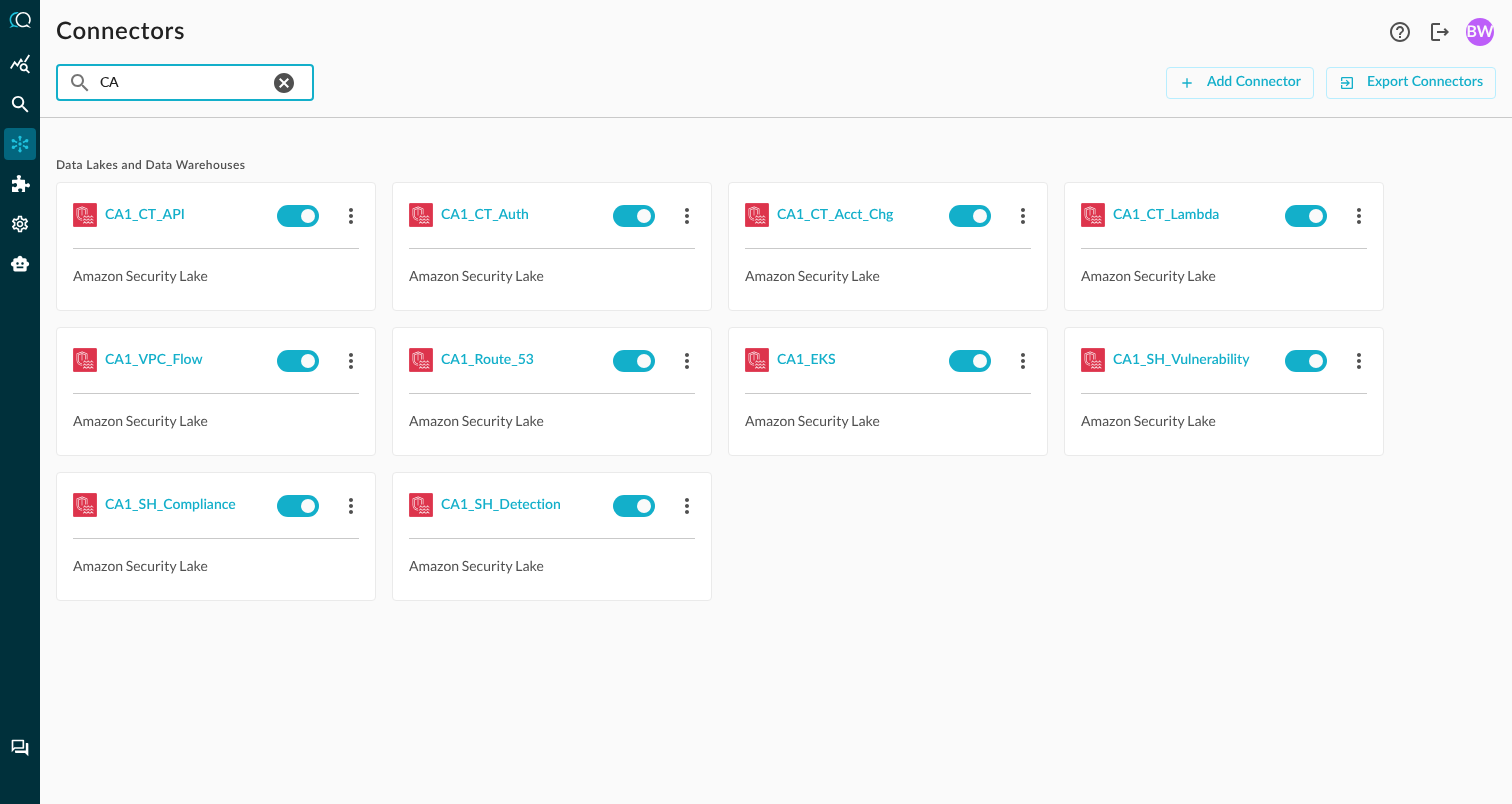 click on "CA" at bounding box center (184, 82) 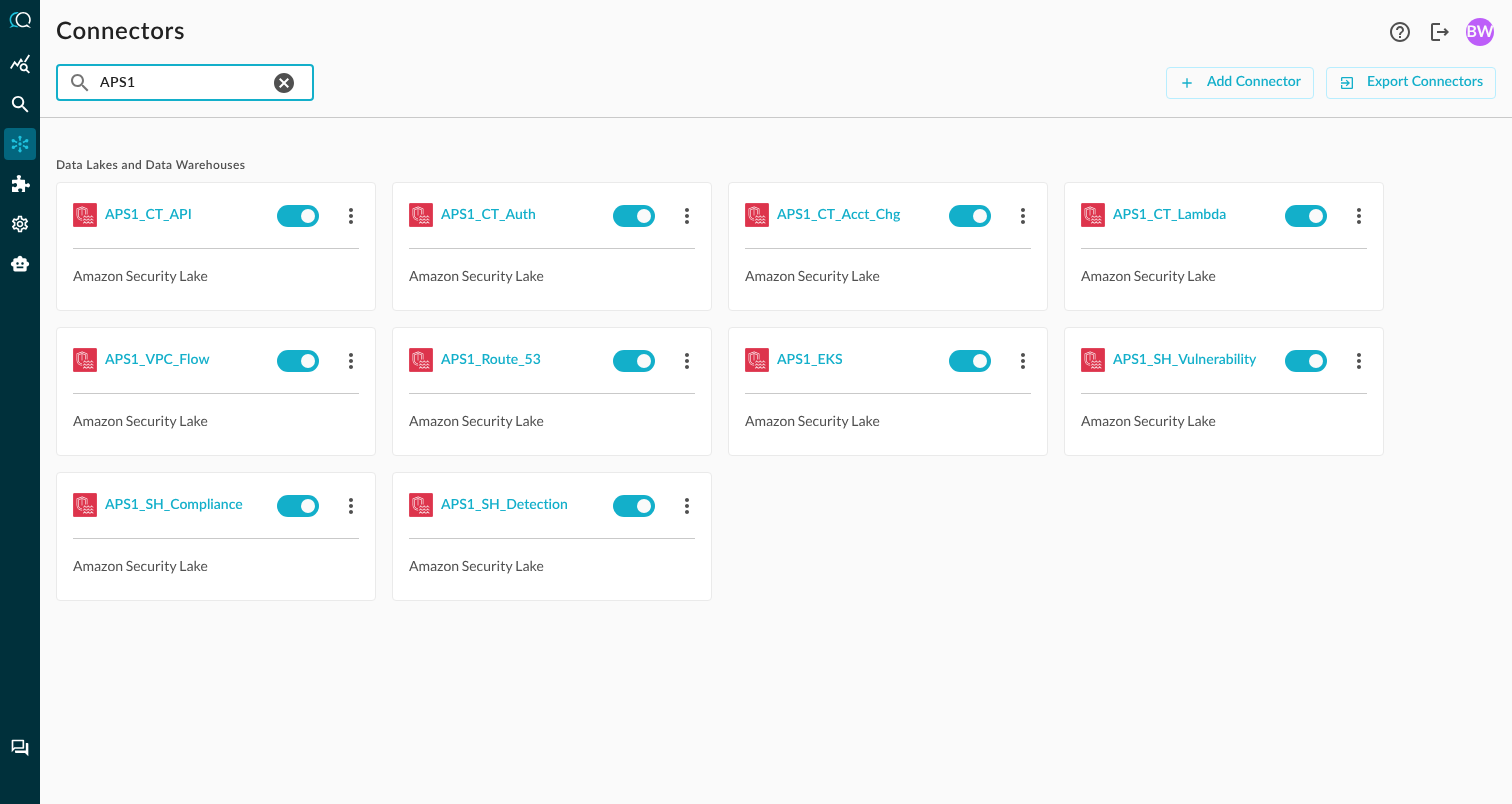 type on "APS1" 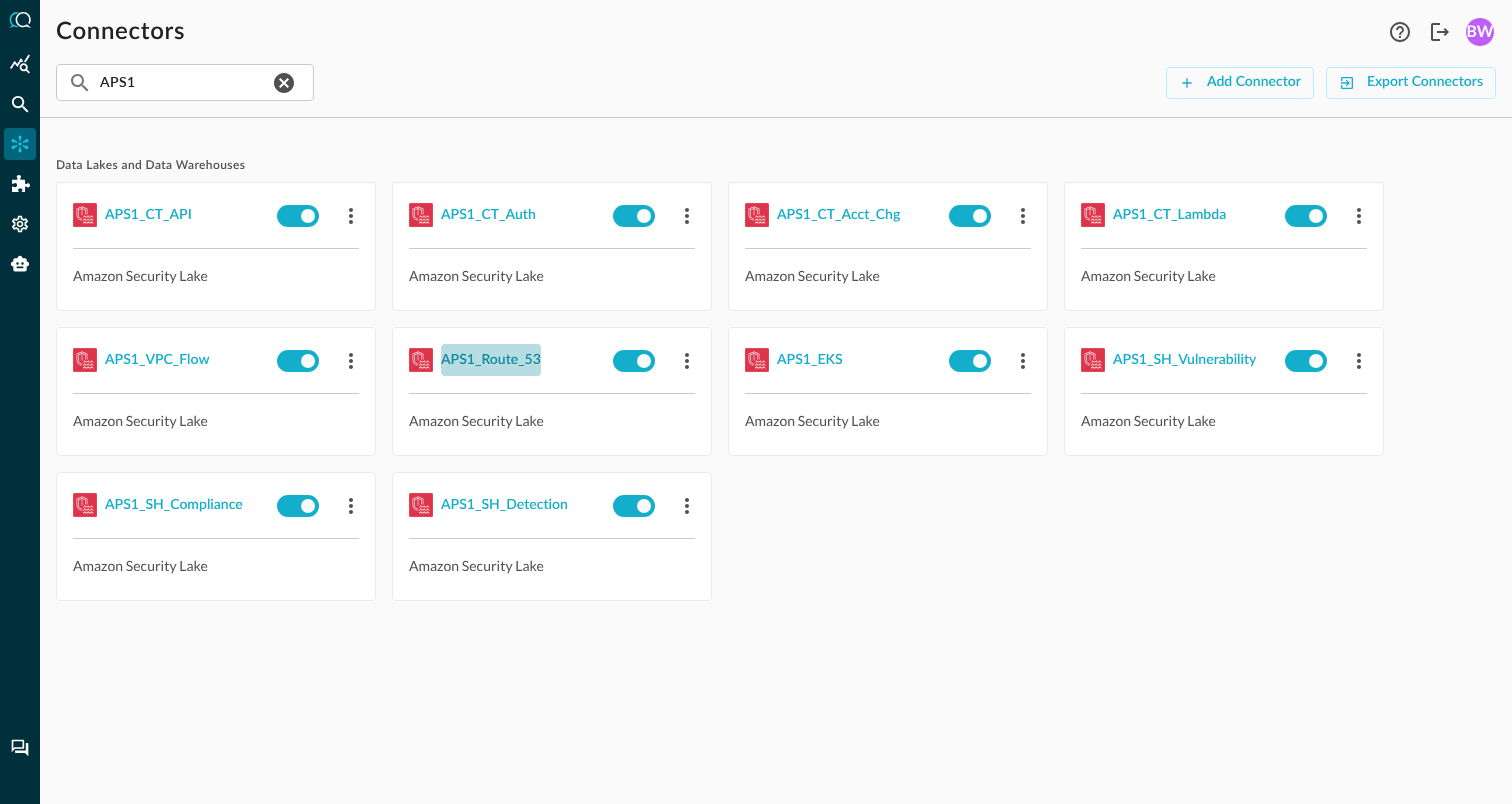 click on "APS1_Route_53" at bounding box center [491, 360] 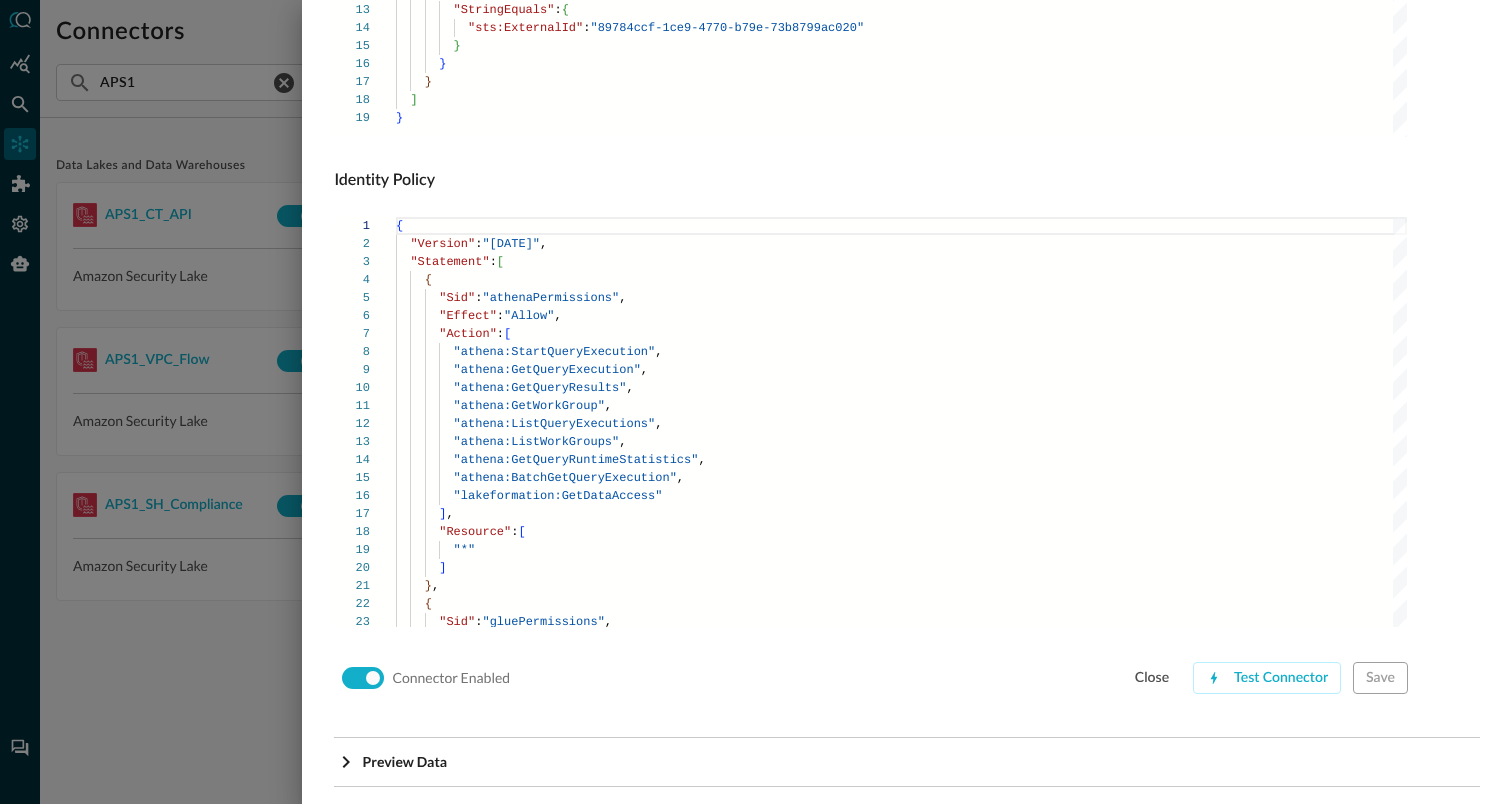 scroll, scrollTop: 1359, scrollLeft: 0, axis: vertical 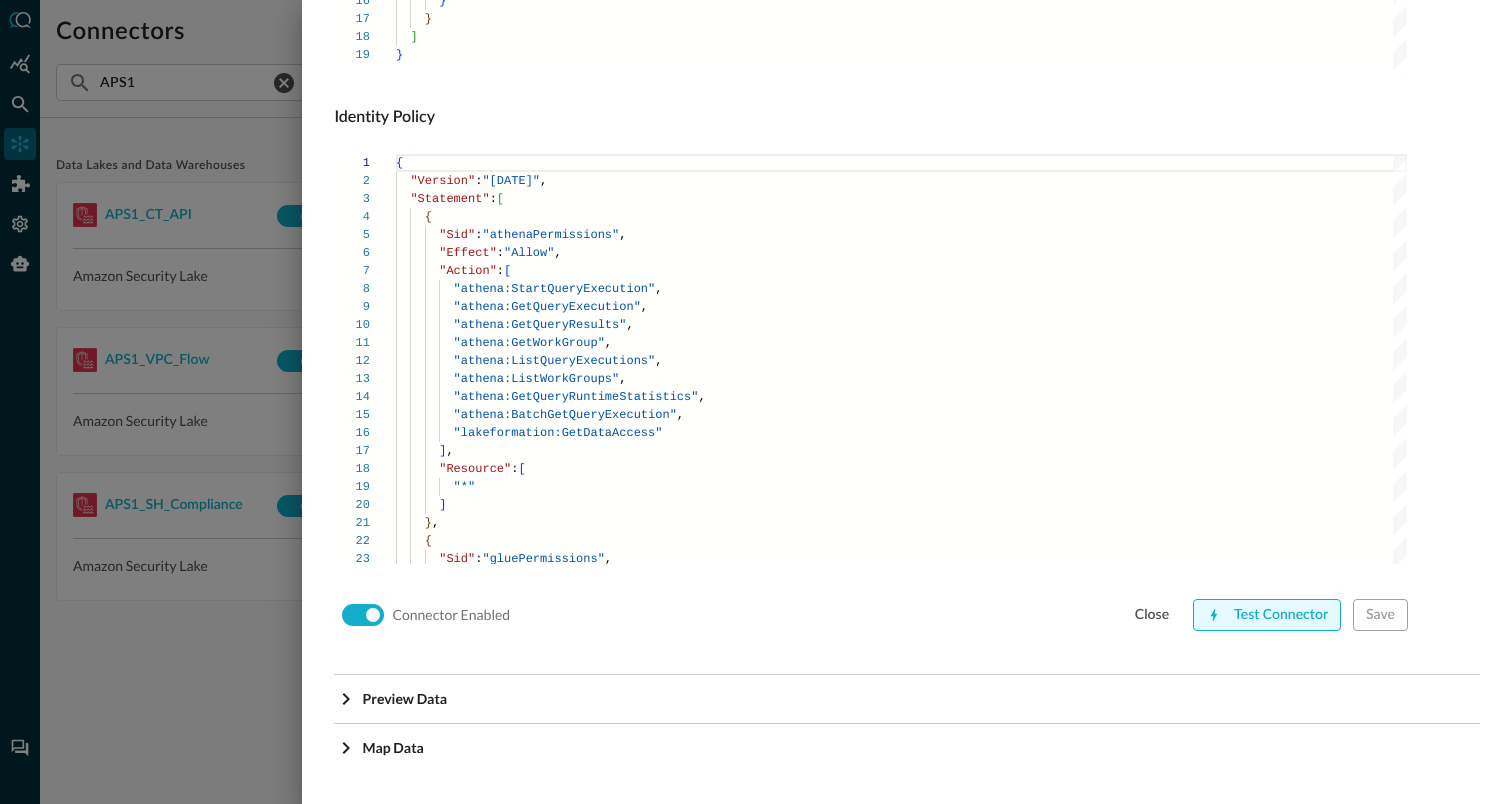 click on "Test Connector" at bounding box center [1267, 615] 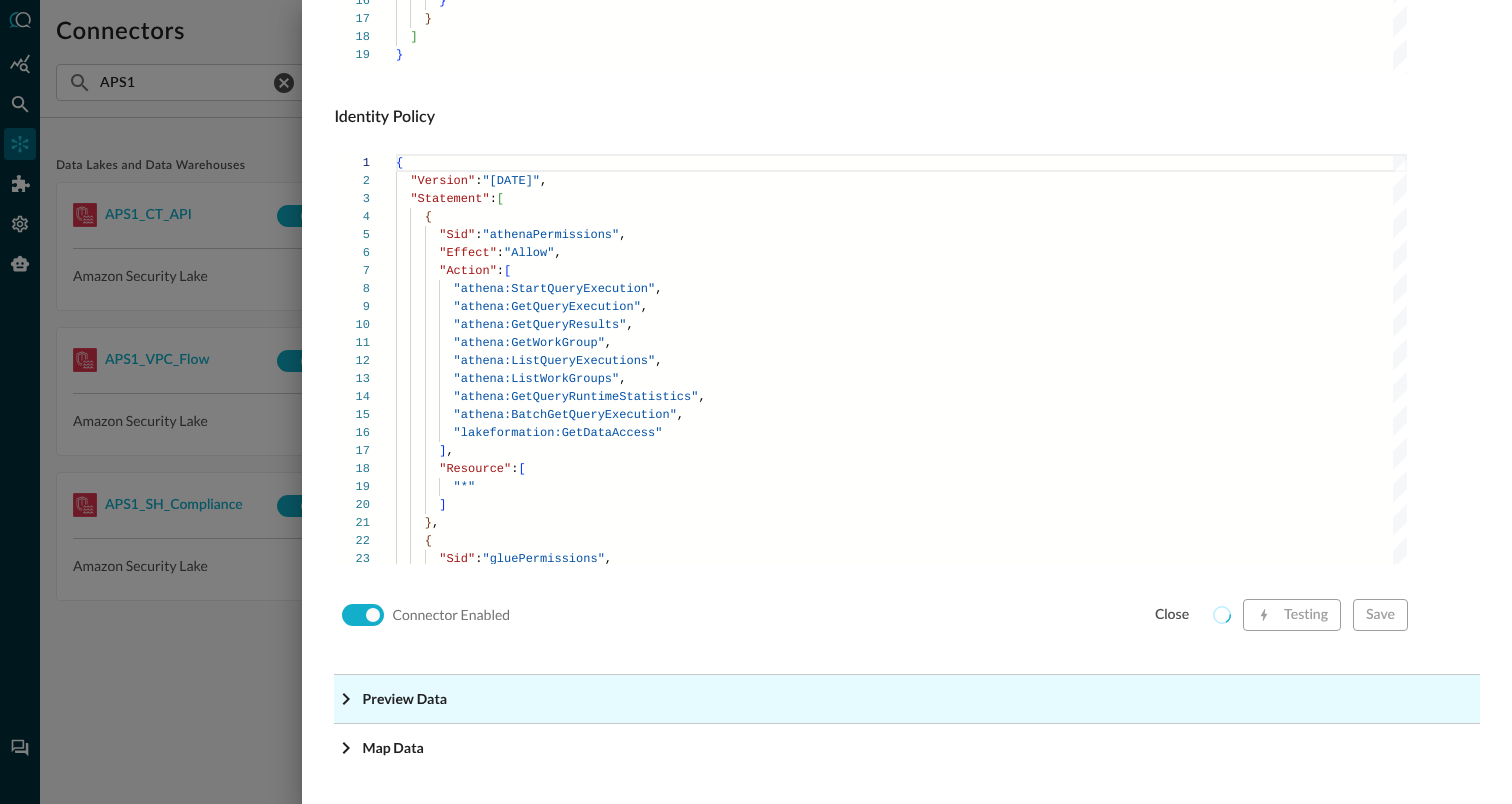 click on "Preview Data" at bounding box center [907, -1118] 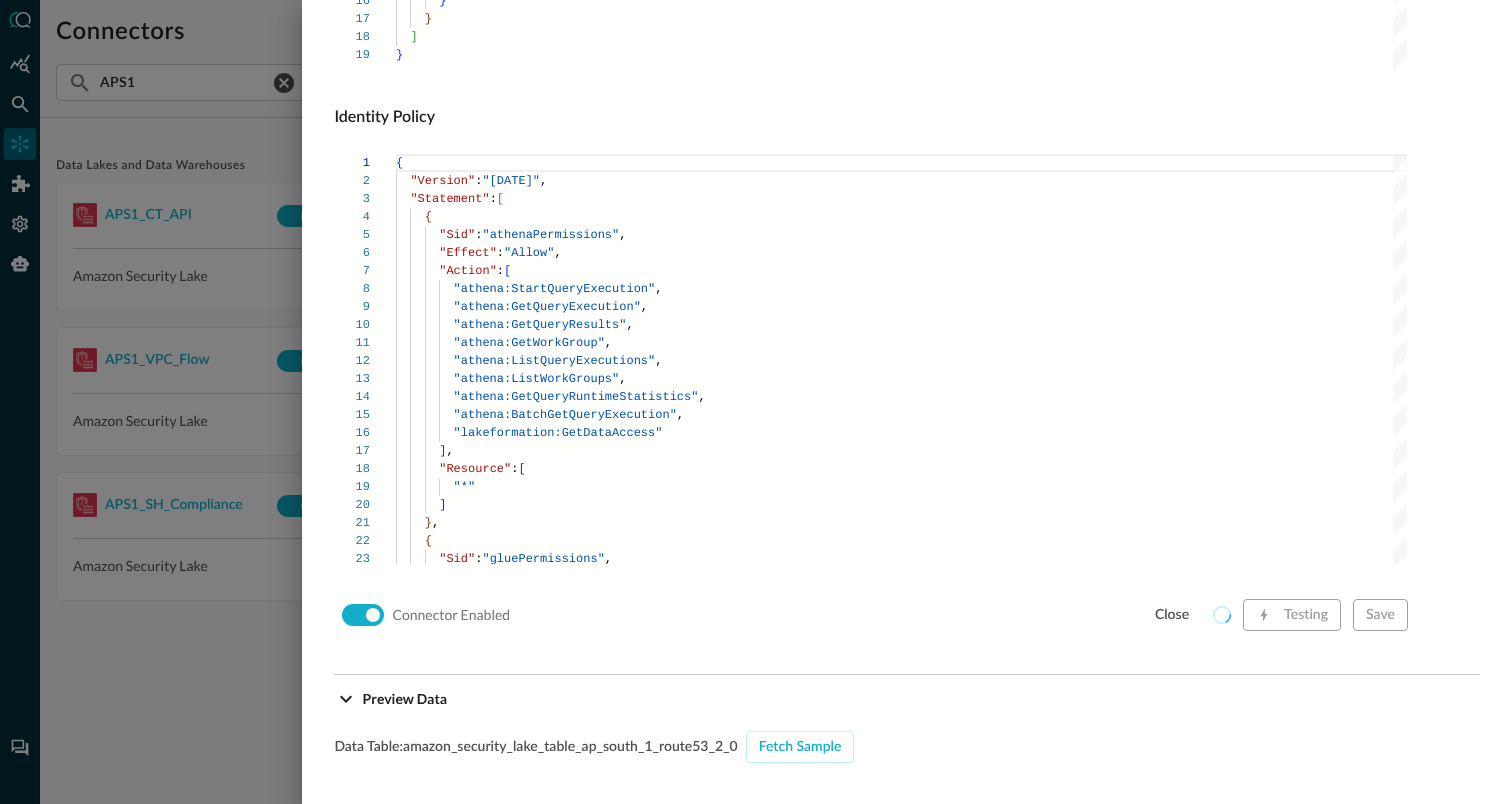click on "Data Table:  amazon_security_lake_table_ap_south_1_route53_2_0 Fetch Sample" at bounding box center (907, 1020) 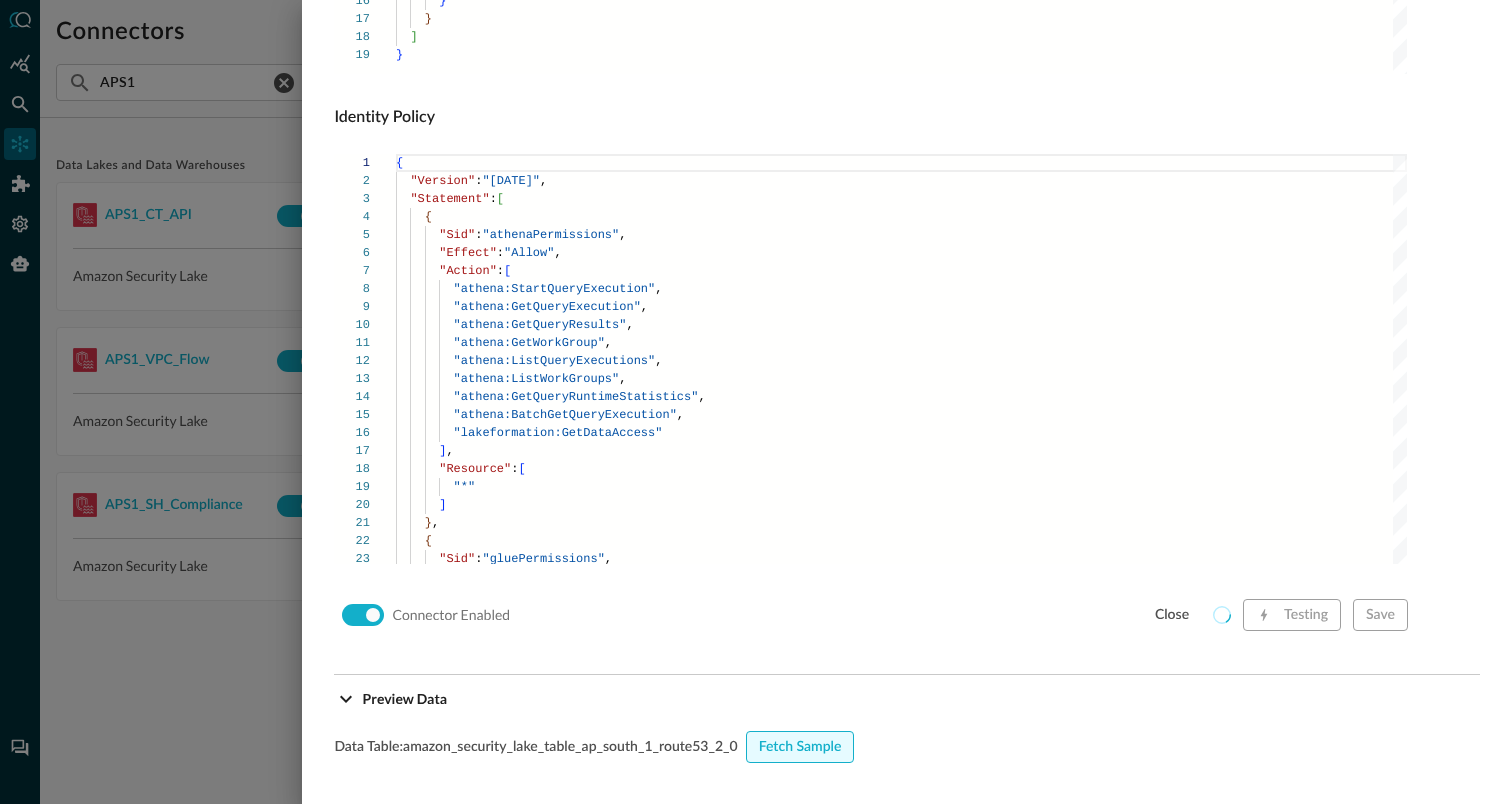 click on "Fetch Sample" at bounding box center (800, 747) 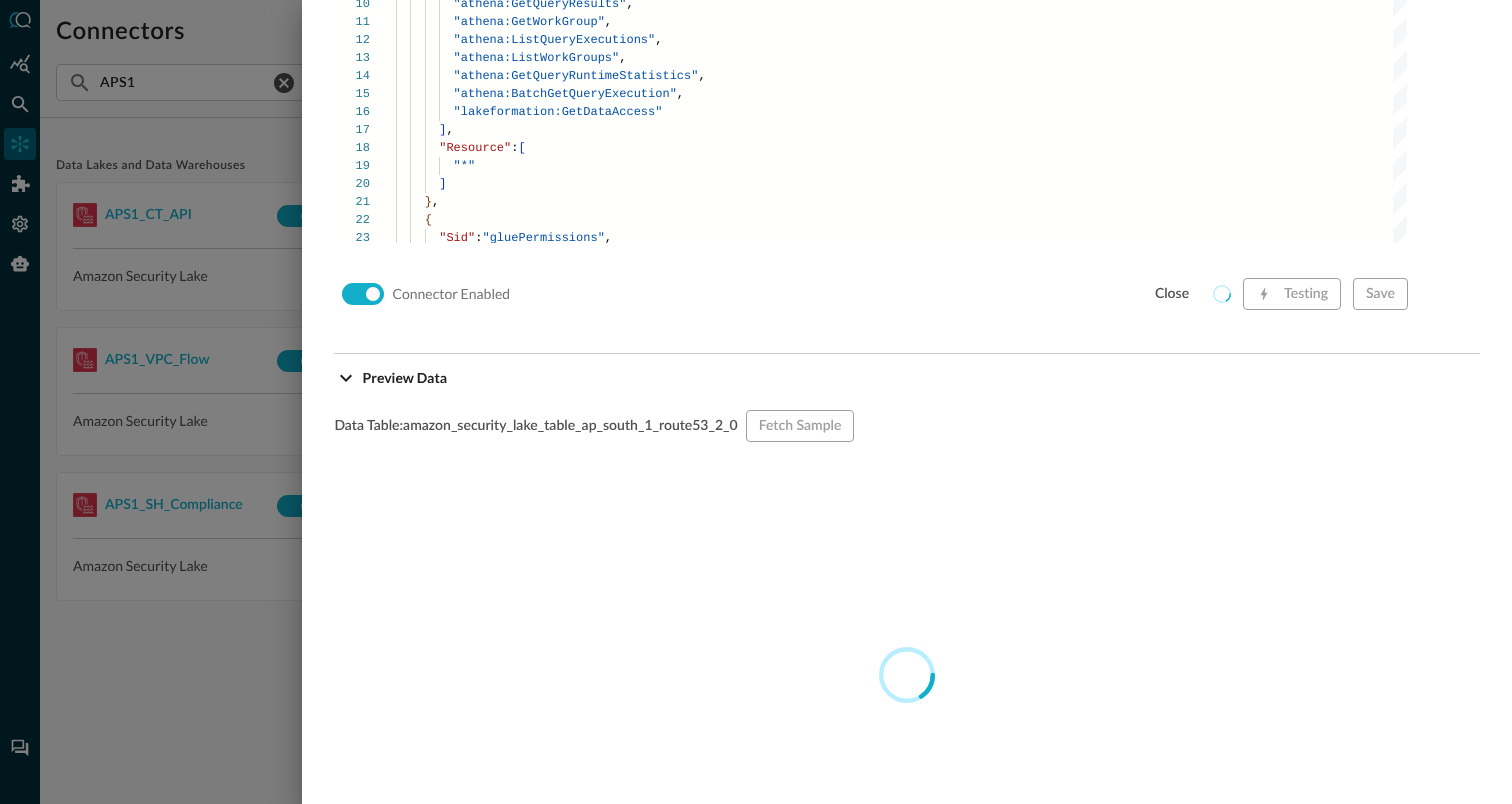 scroll, scrollTop: 1684, scrollLeft: 0, axis: vertical 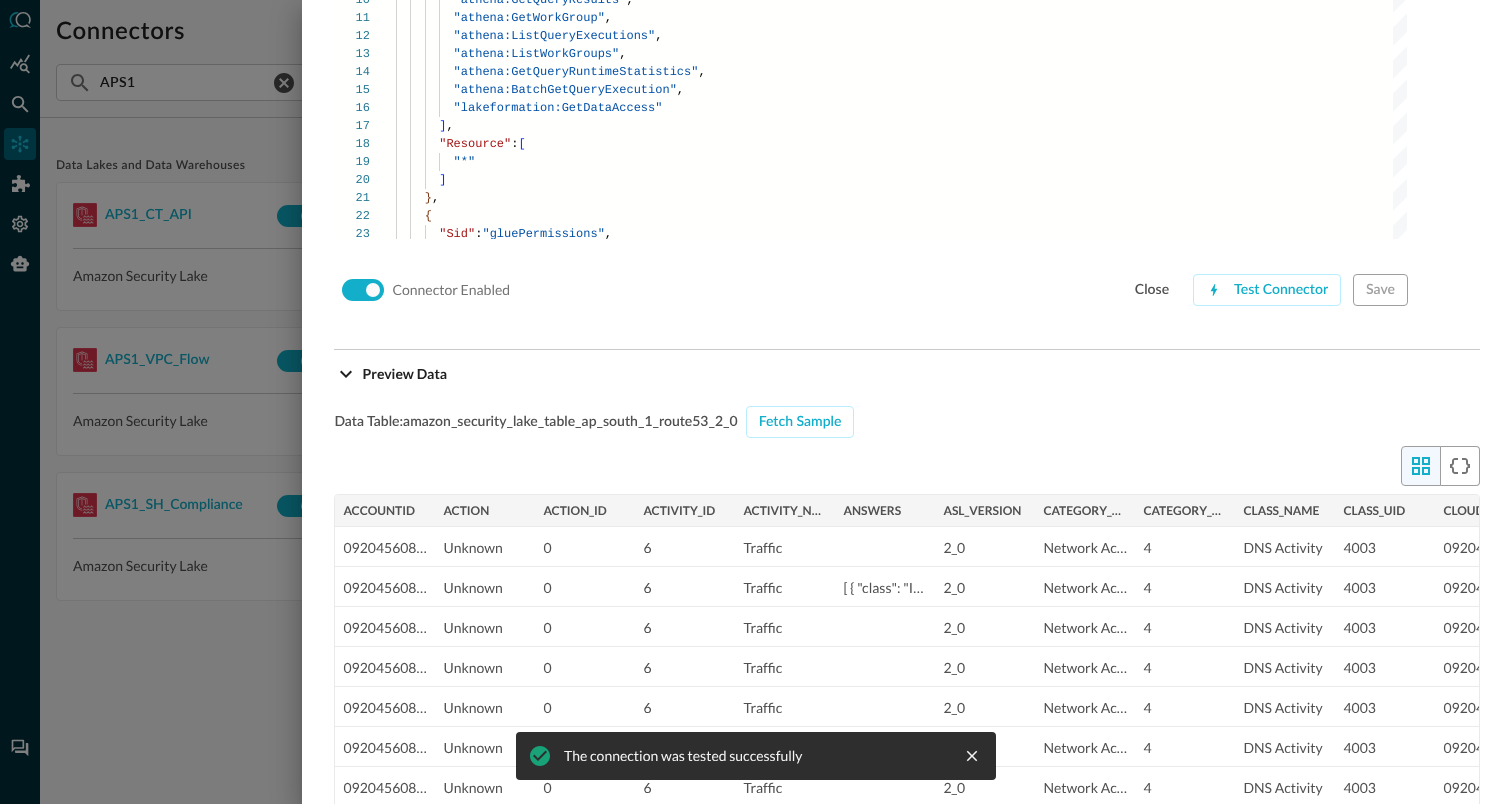 click at bounding box center [756, 402] 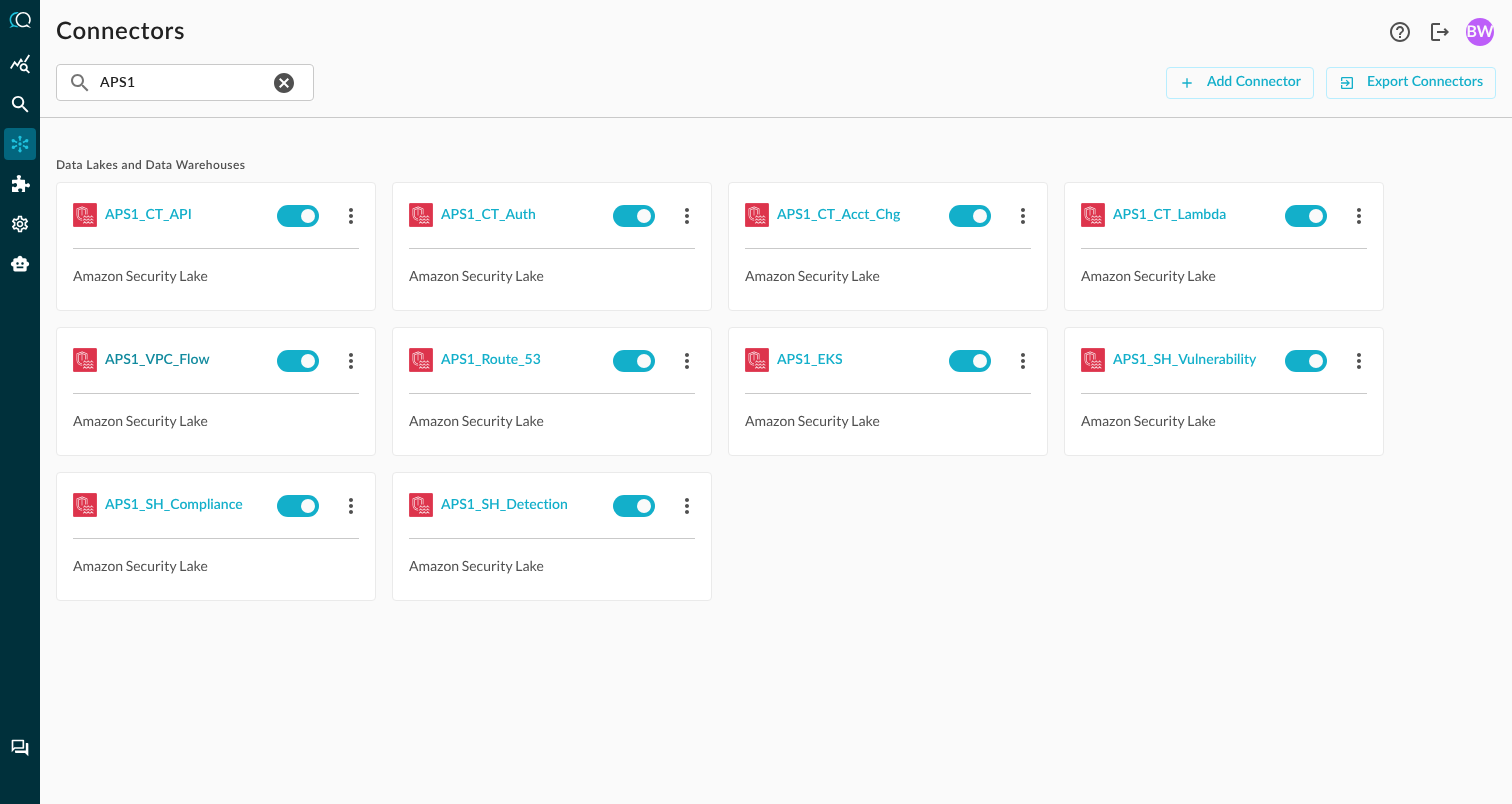 click on "APS1_VPC_Flow" at bounding box center (157, 360) 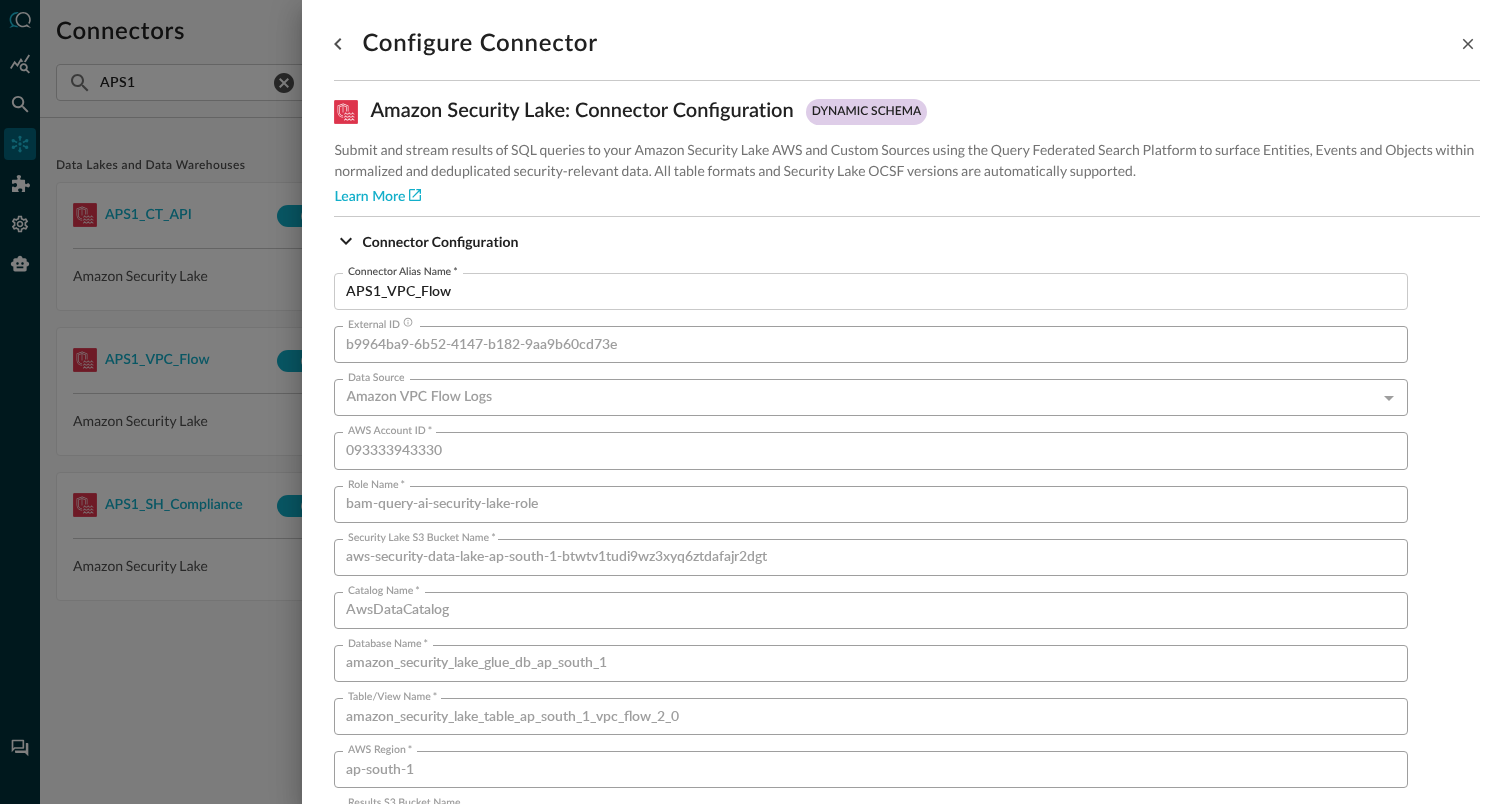 scroll, scrollTop: 1359, scrollLeft: 0, axis: vertical 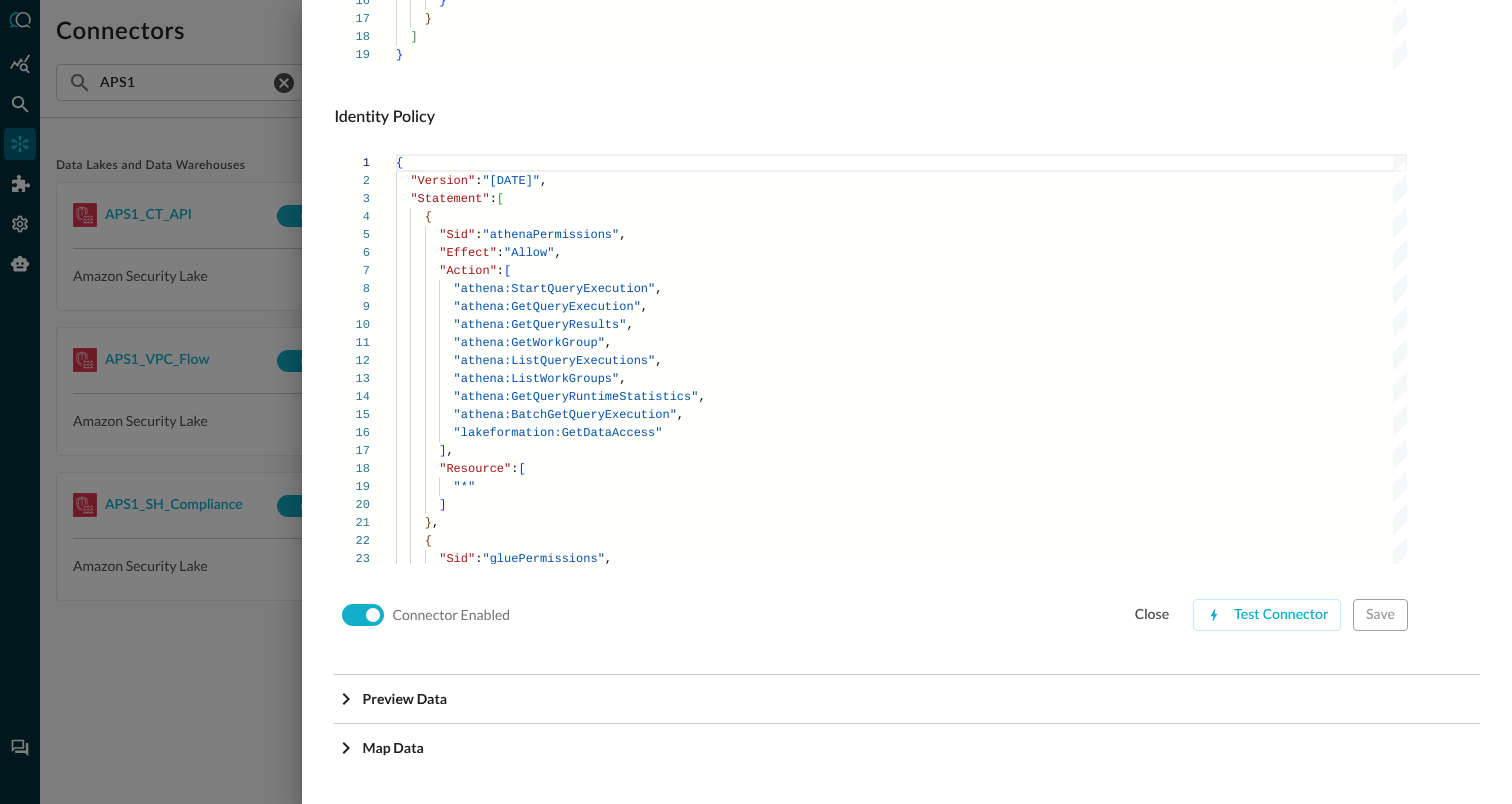 click on "Connector Enabled close Test Connector Save" at bounding box center (871, 615) 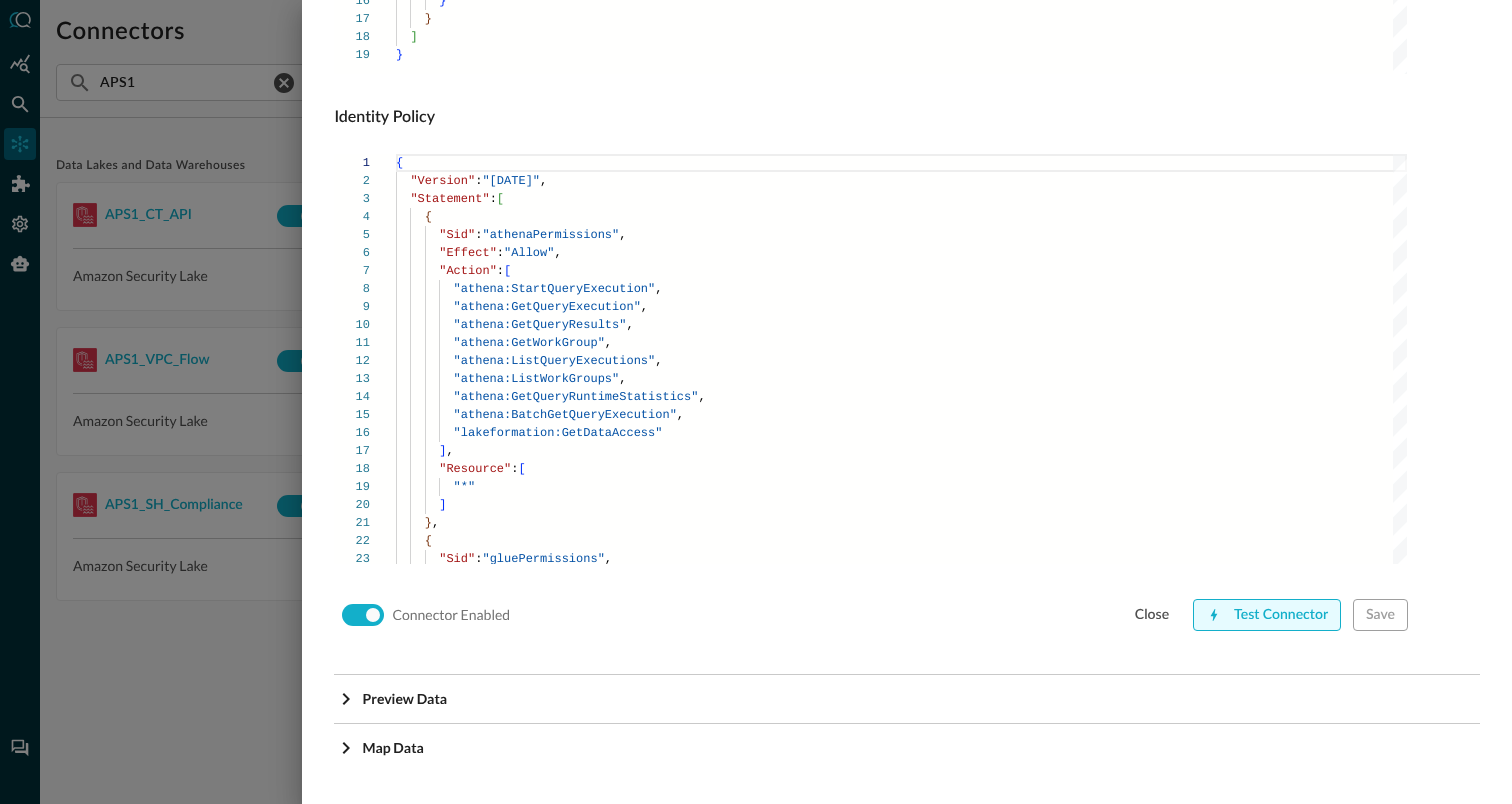 click on "Test Connector" at bounding box center [1267, 615] 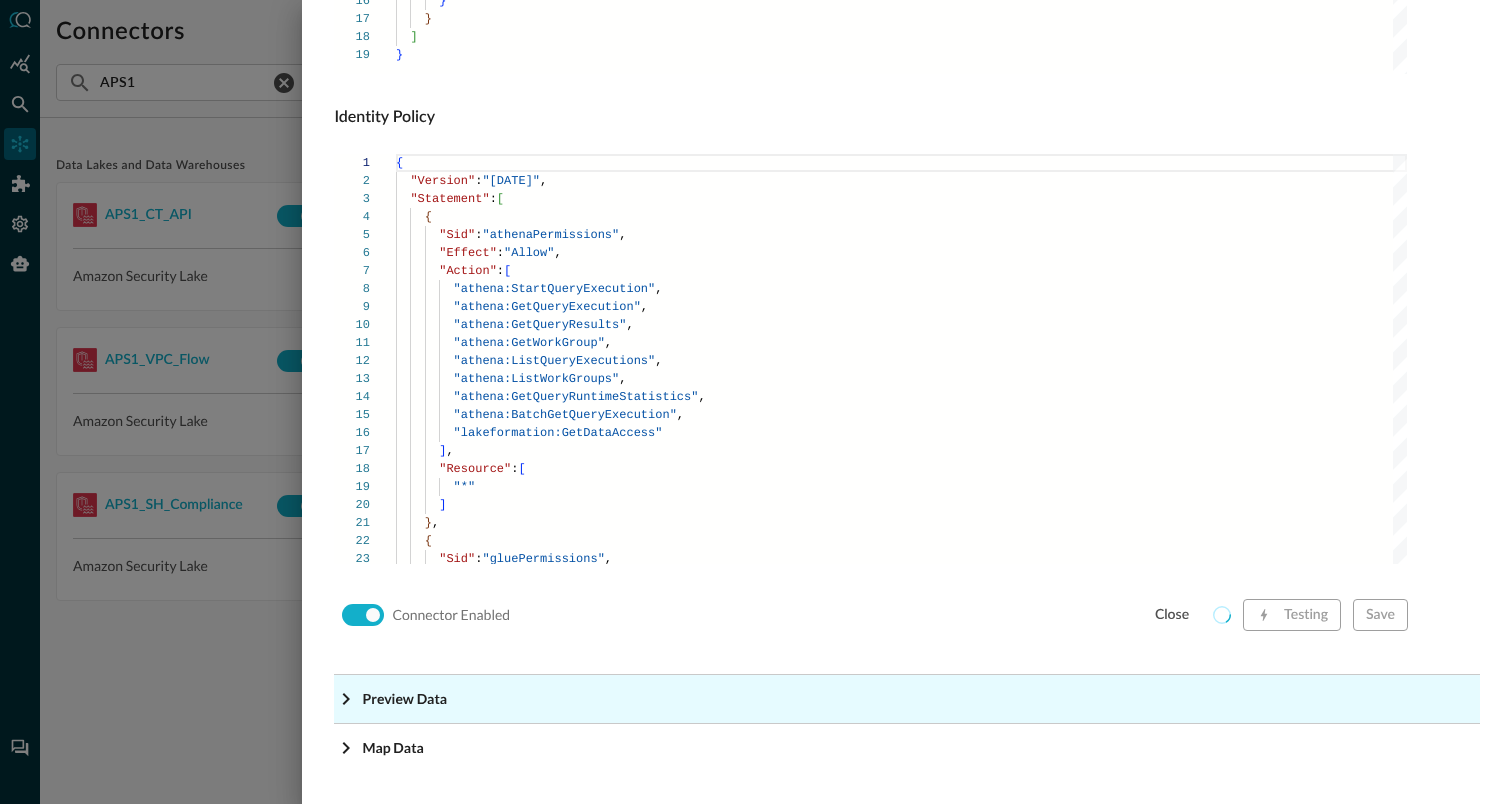 click on "Preview Data" at bounding box center [913, -1118] 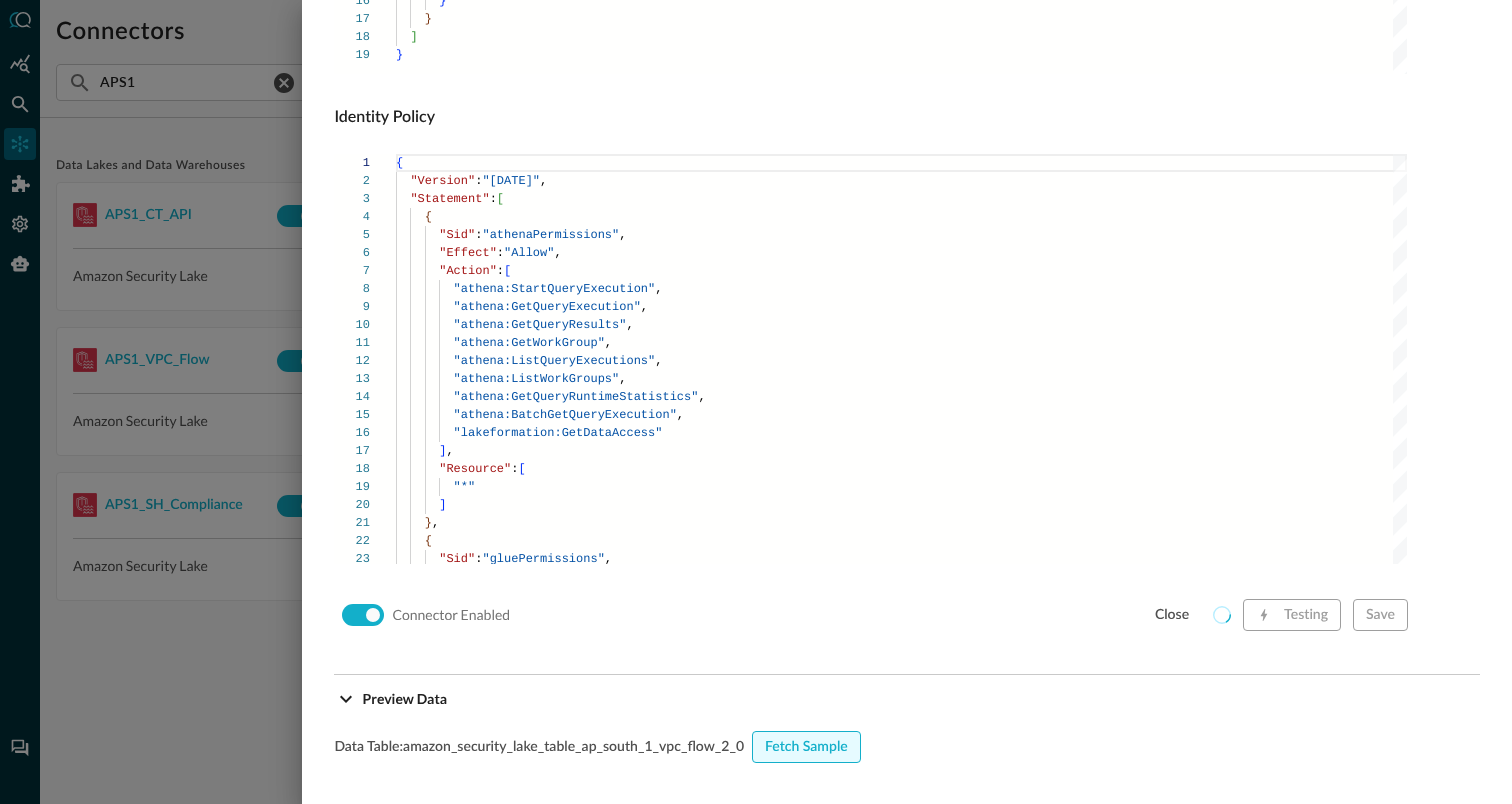 click on "Fetch Sample" at bounding box center (806, 747) 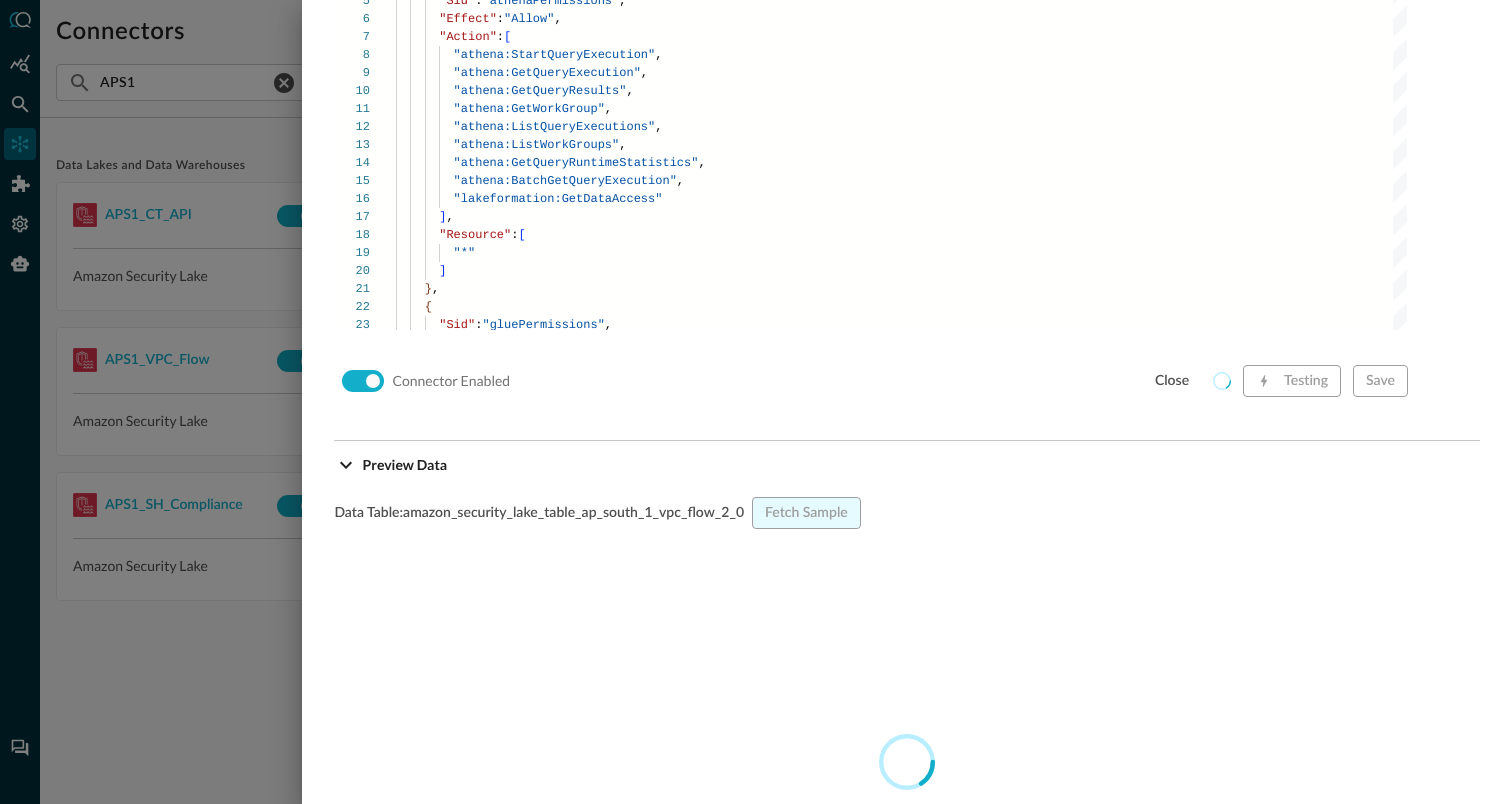 scroll, scrollTop: 1602, scrollLeft: 0, axis: vertical 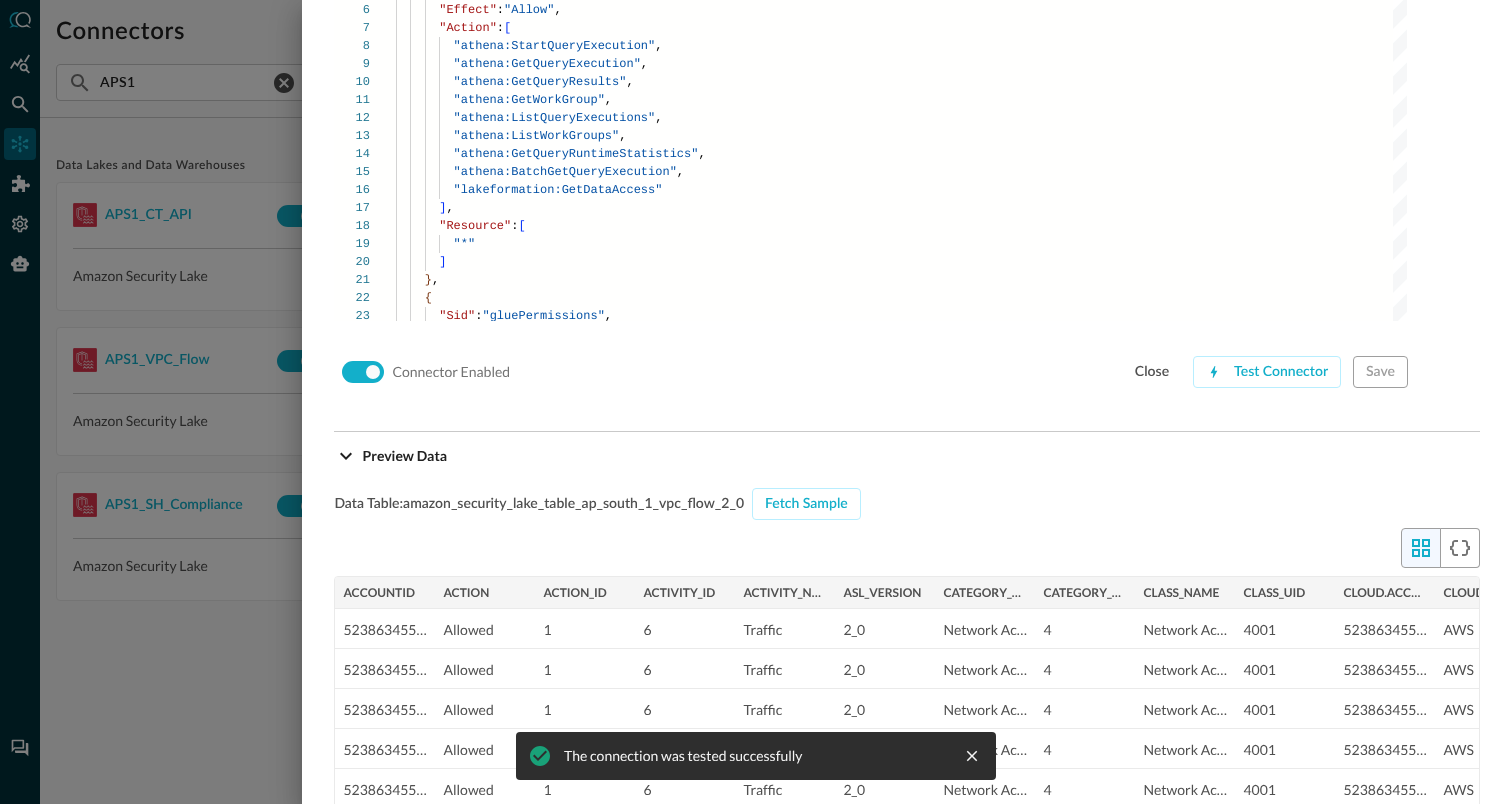 click at bounding box center [756, 402] 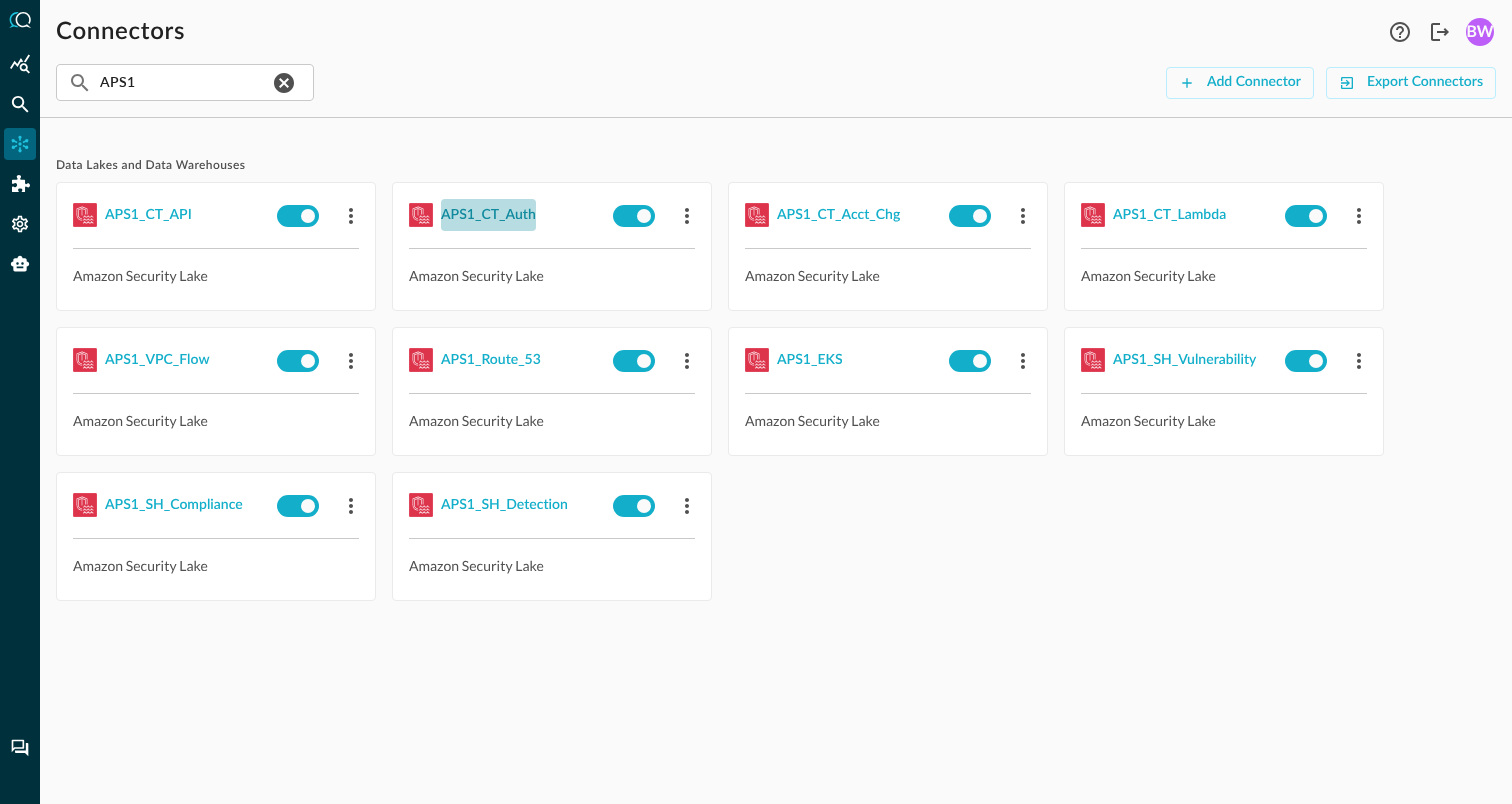 click on "APS1_CT_Auth" at bounding box center (488, 215) 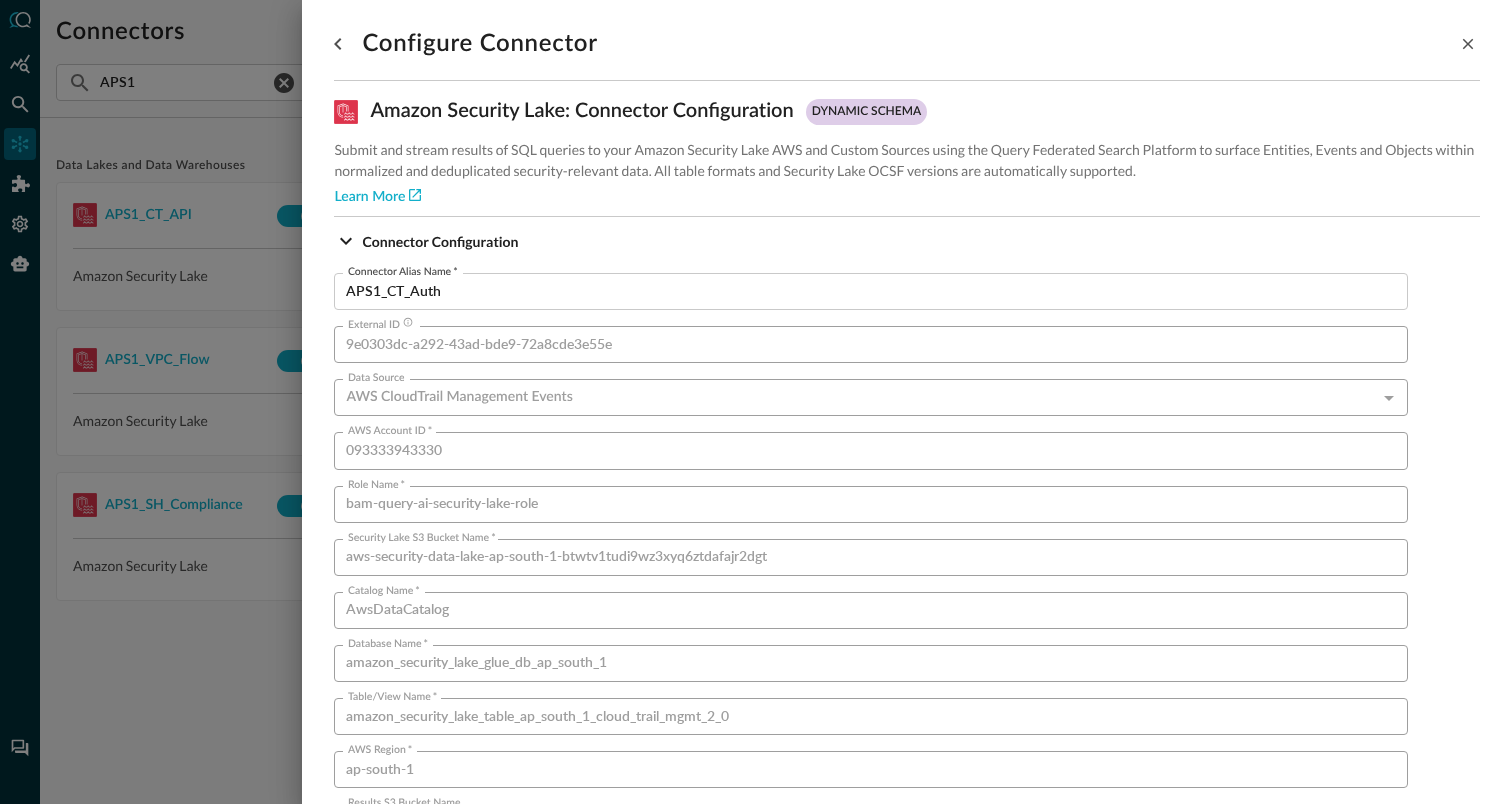 scroll, scrollTop: 1359, scrollLeft: 0, axis: vertical 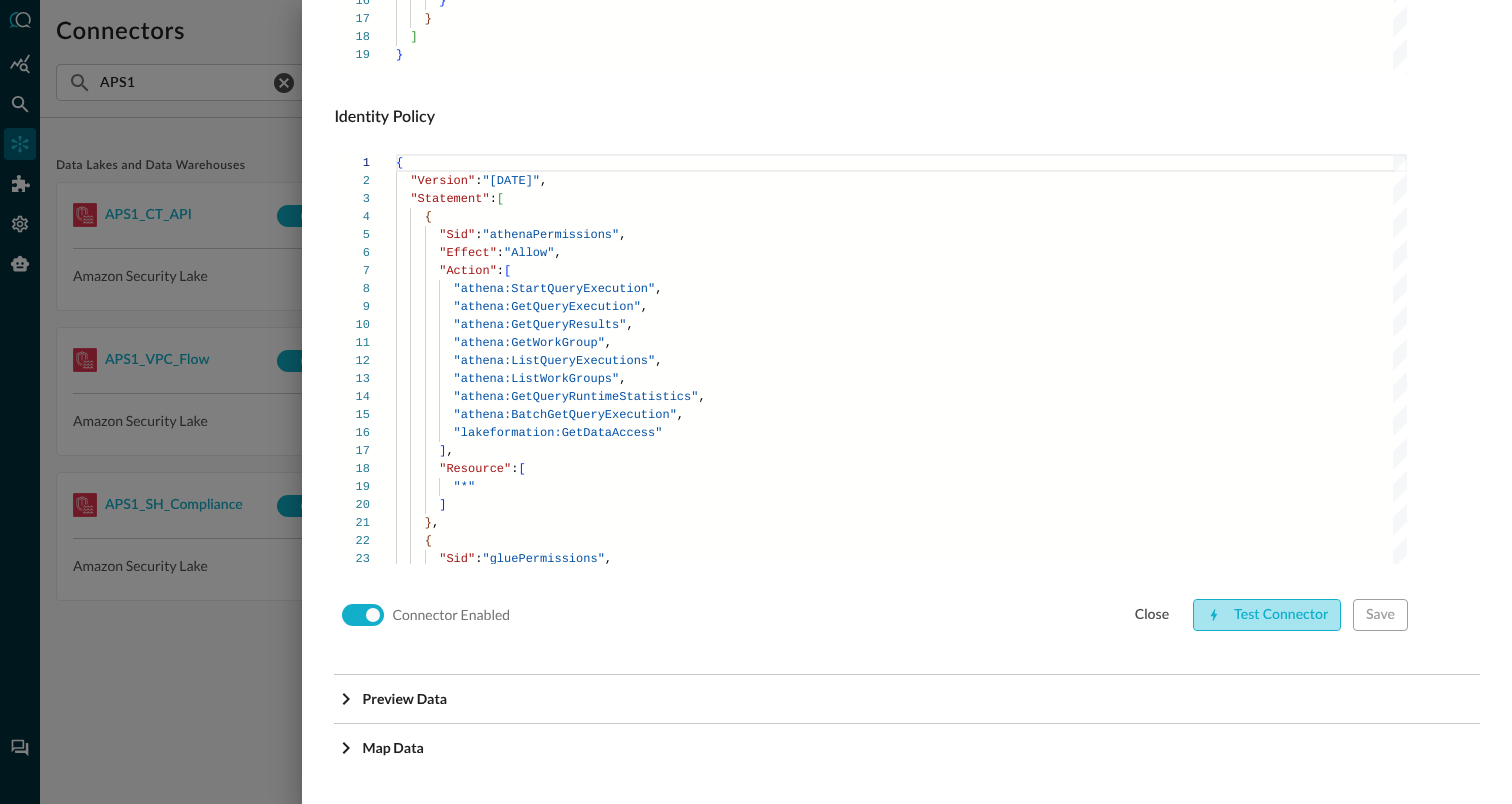 click on "Test Connector" at bounding box center [1267, 615] 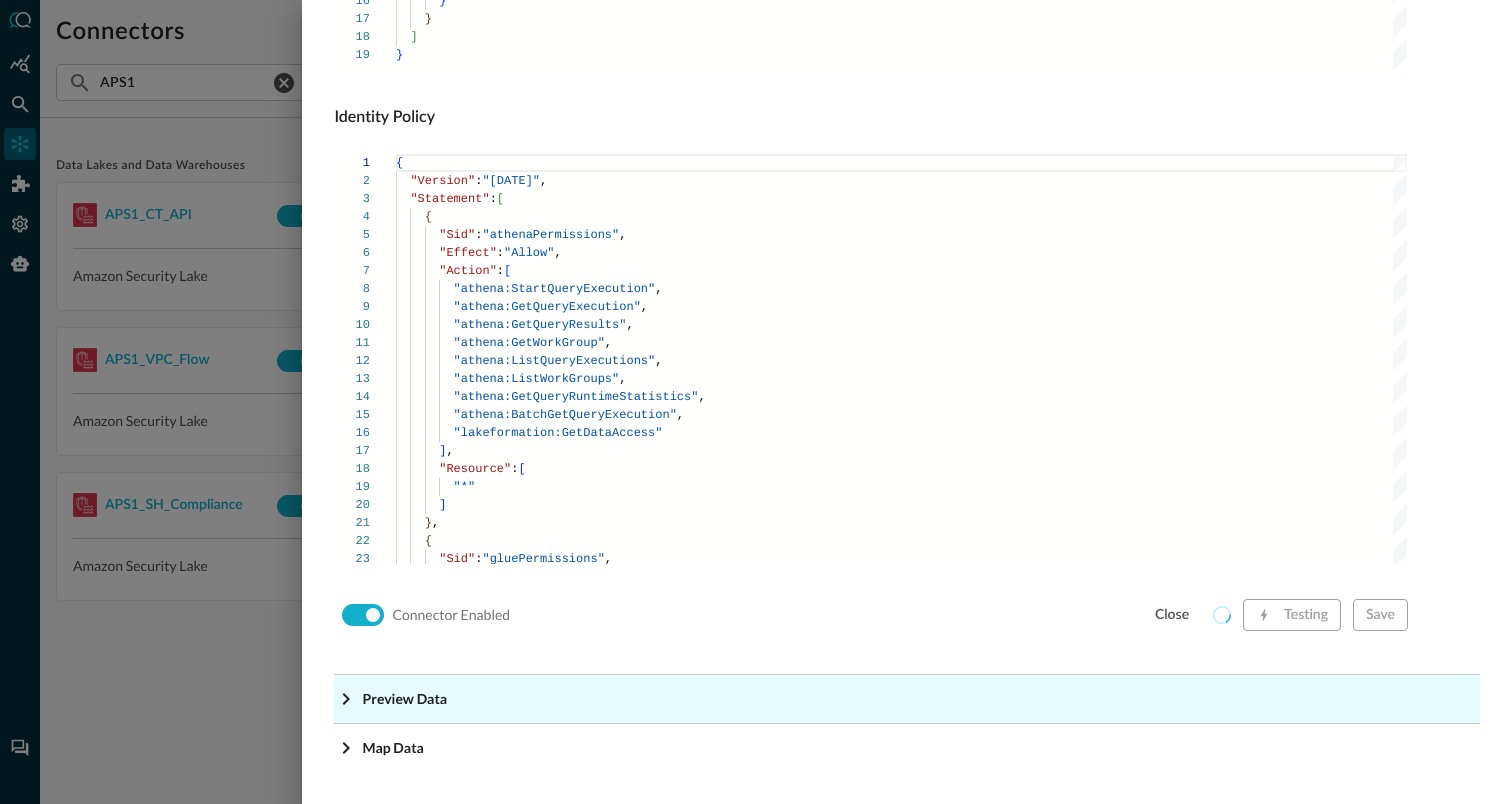 click on "Preview Data" at bounding box center (913, -1118) 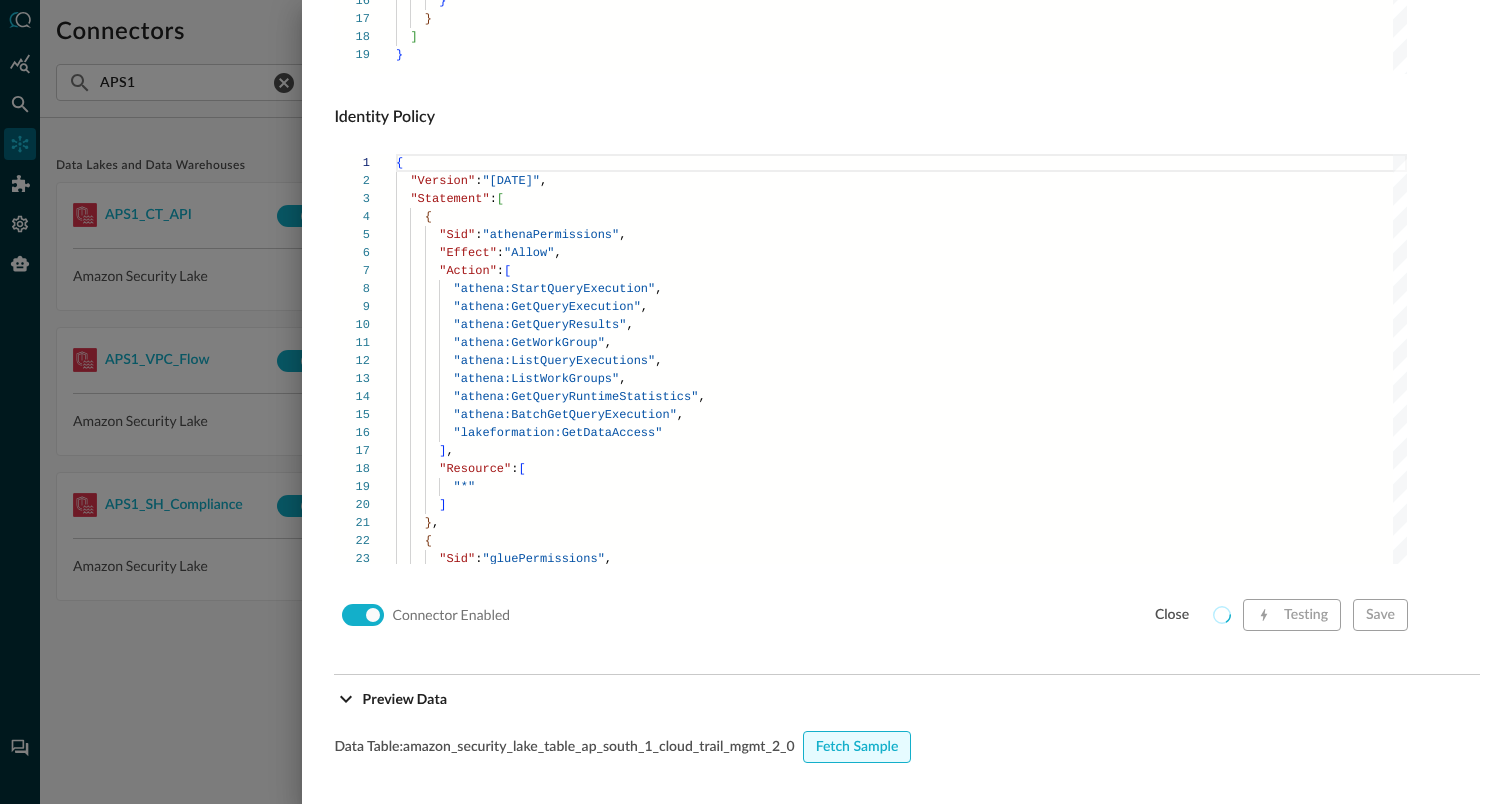 click on "Fetch Sample" at bounding box center (857, 747) 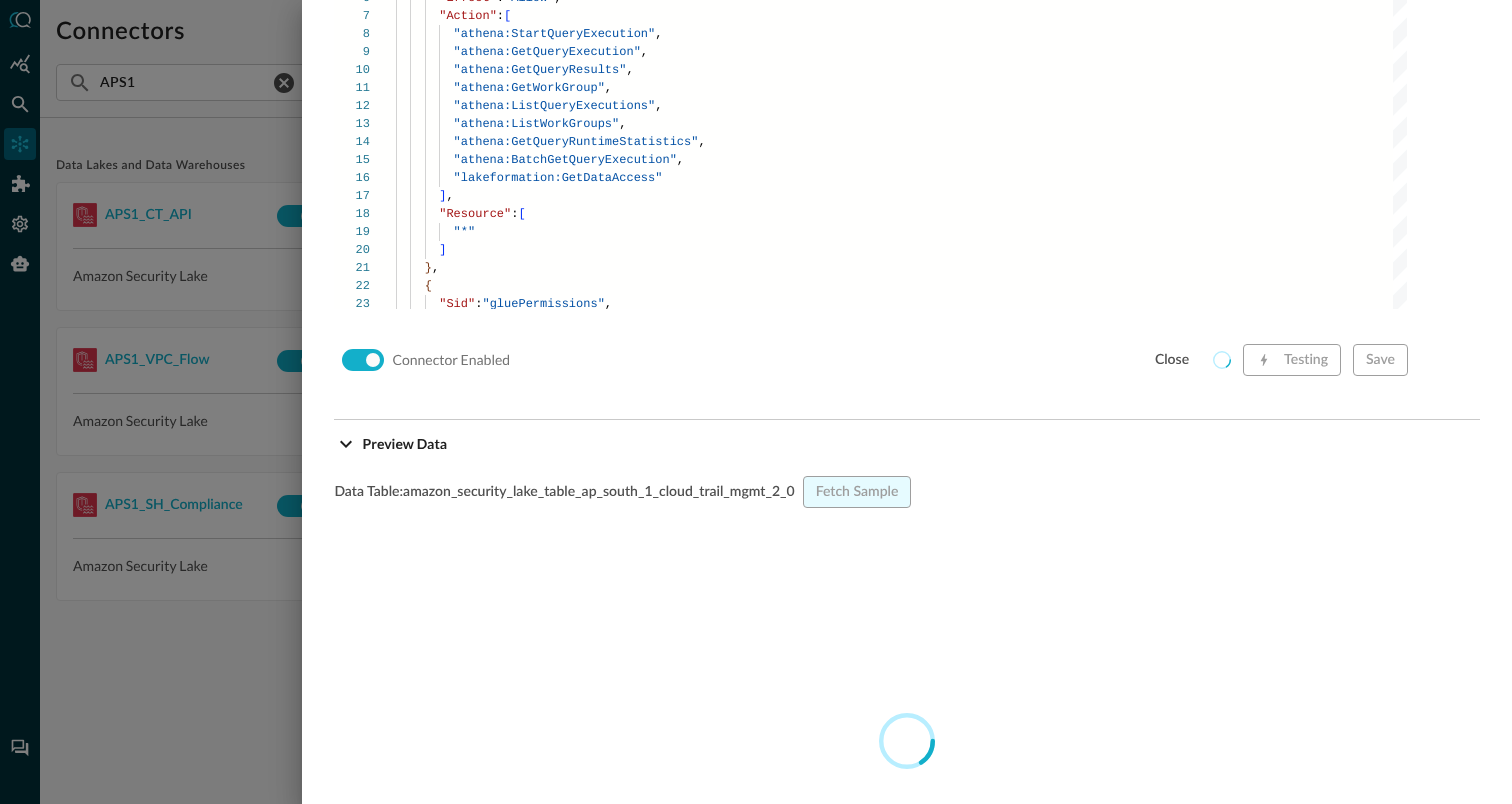 scroll, scrollTop: 1616, scrollLeft: 0, axis: vertical 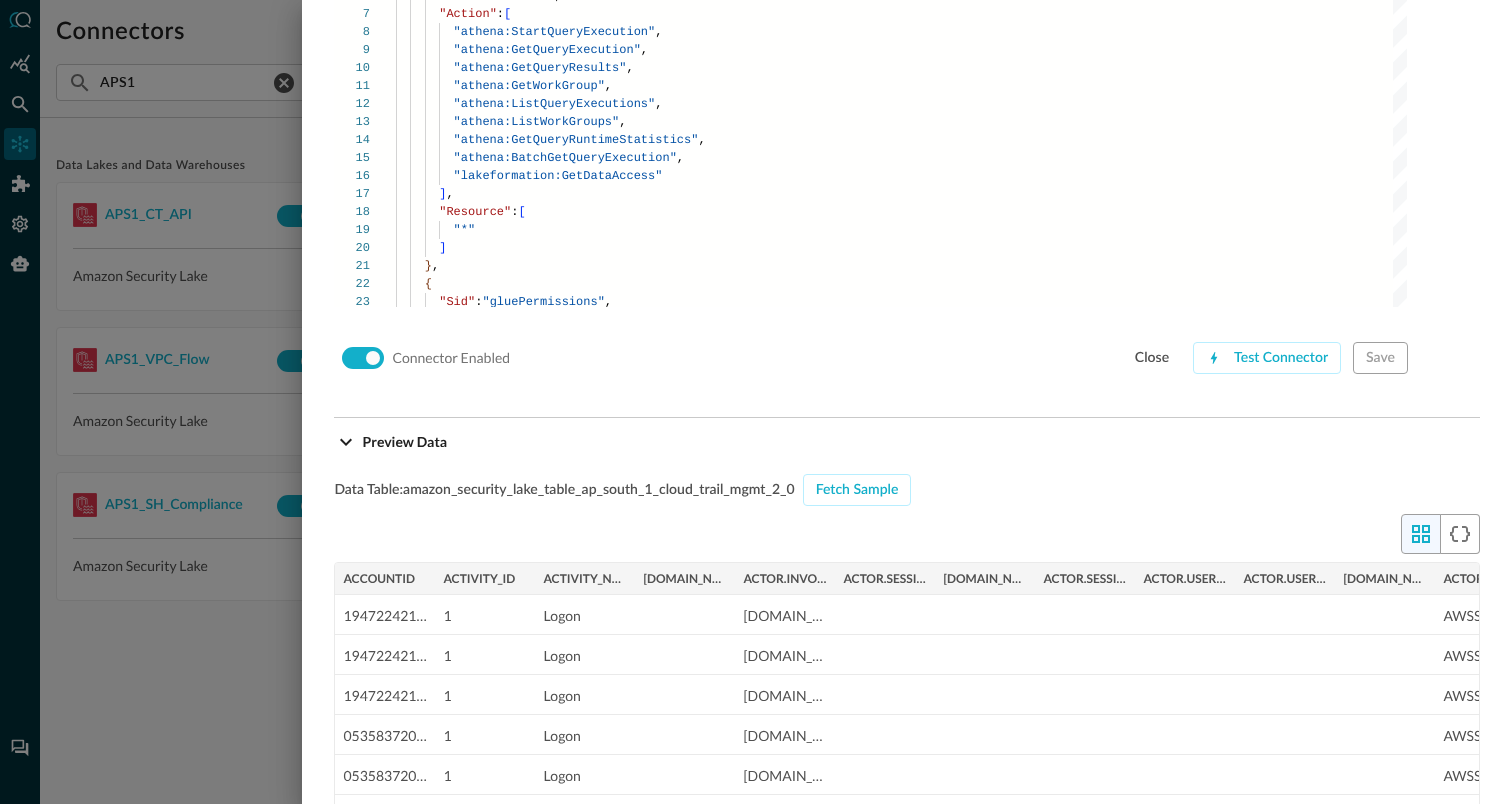 click at bounding box center (756, 402) 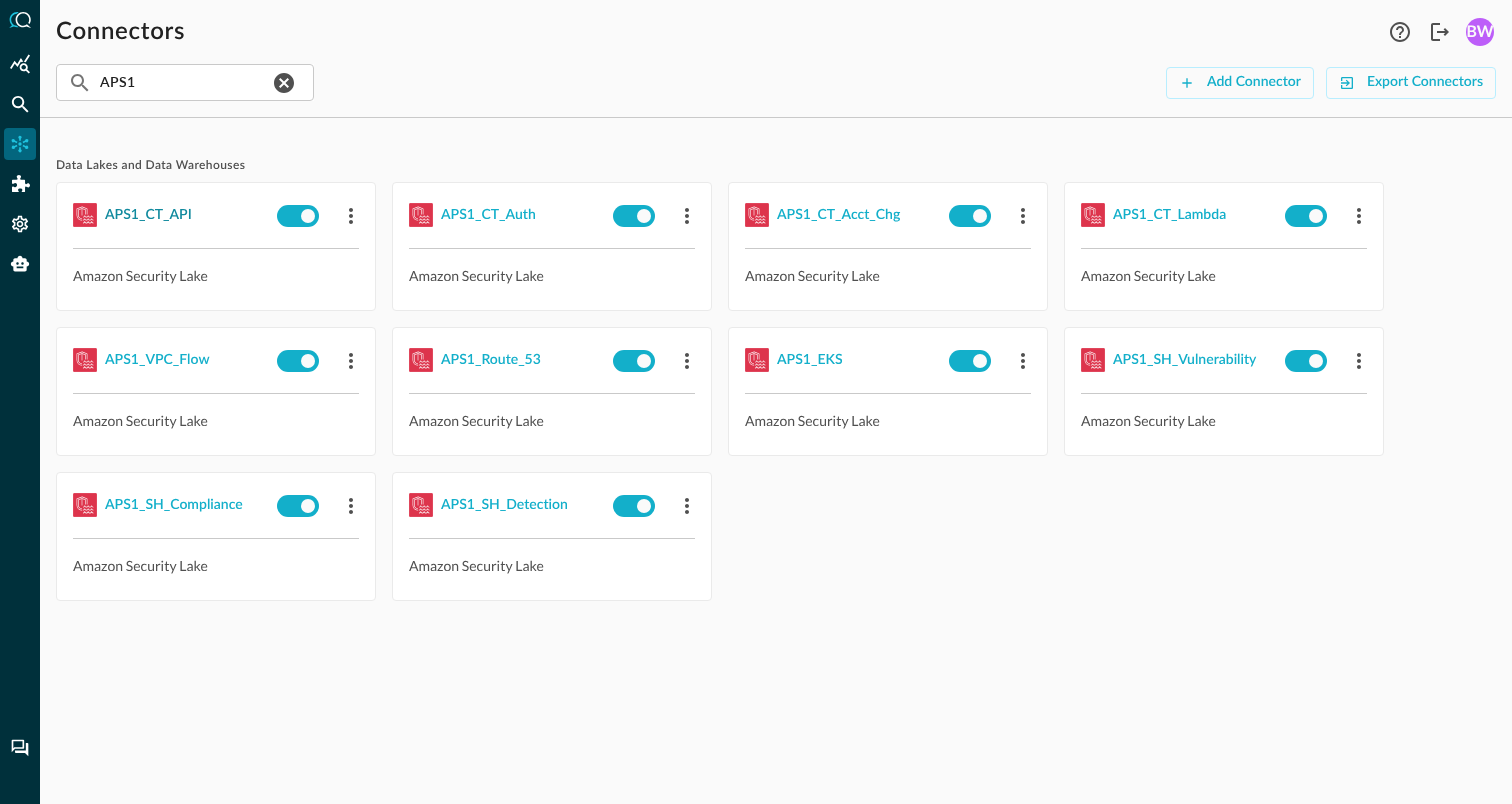 click on "APS1_CT_API" at bounding box center (148, 215) 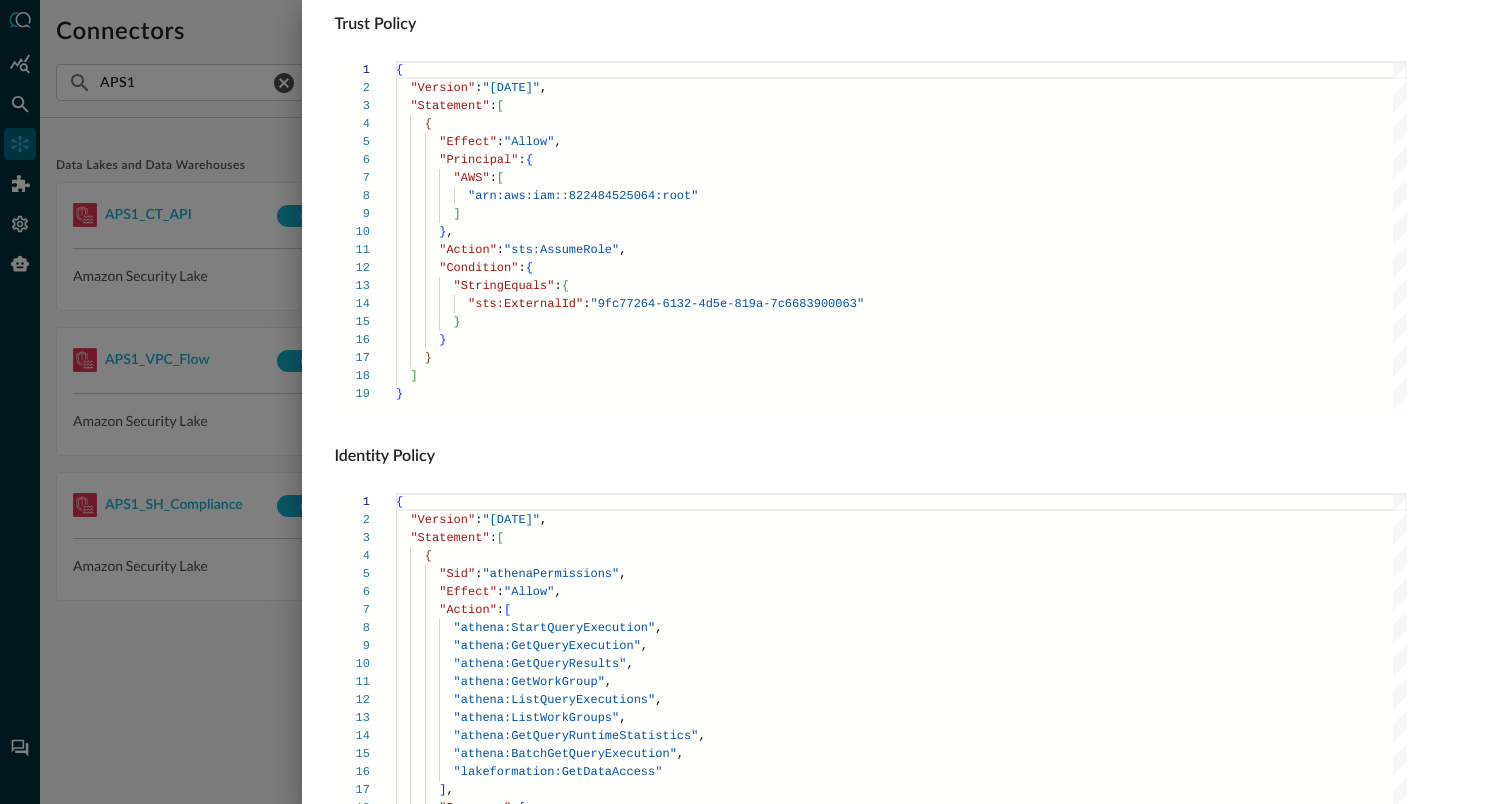 scroll, scrollTop: 1359, scrollLeft: 0, axis: vertical 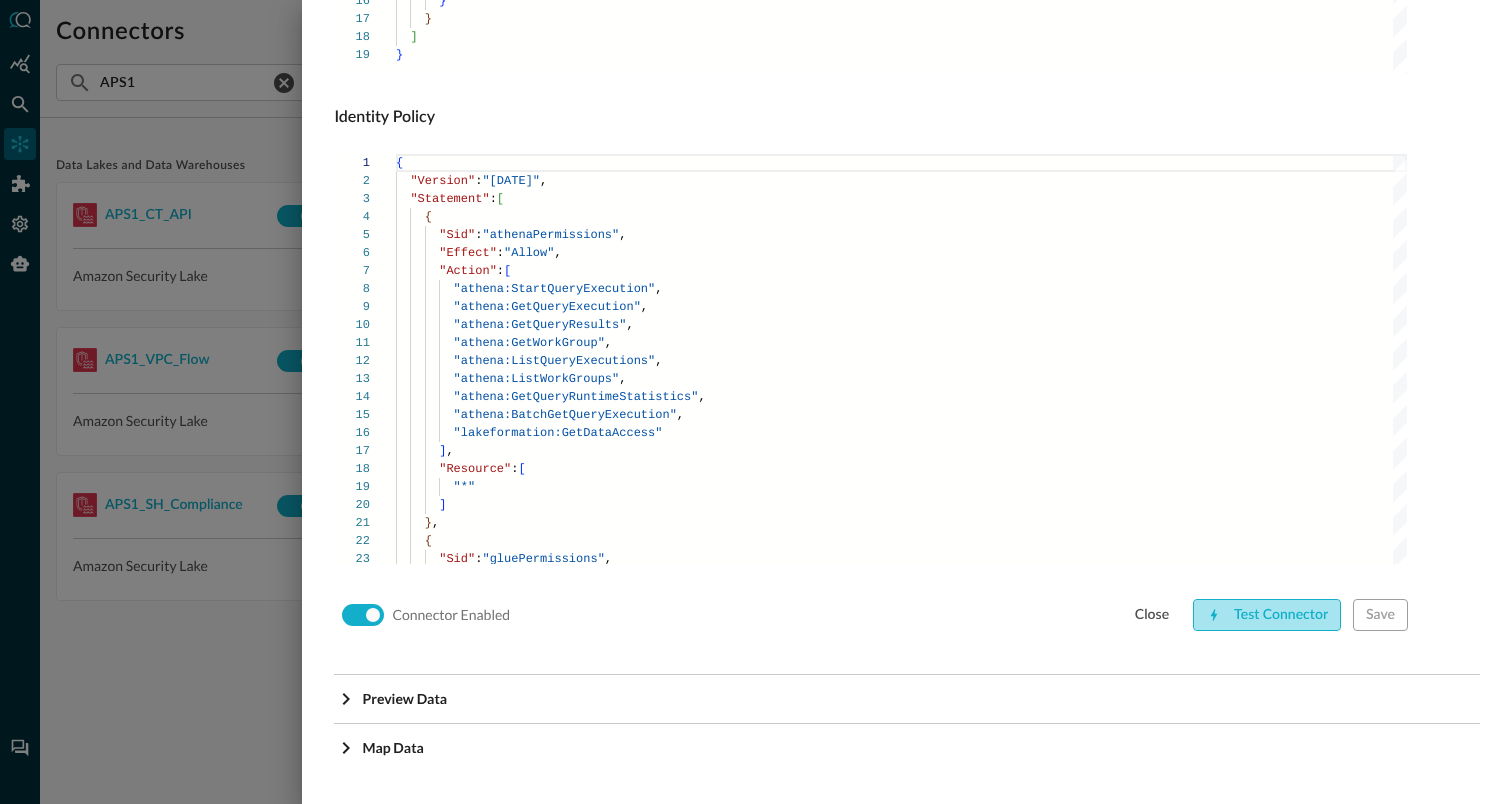 click on "Test Connector" at bounding box center (1267, 615) 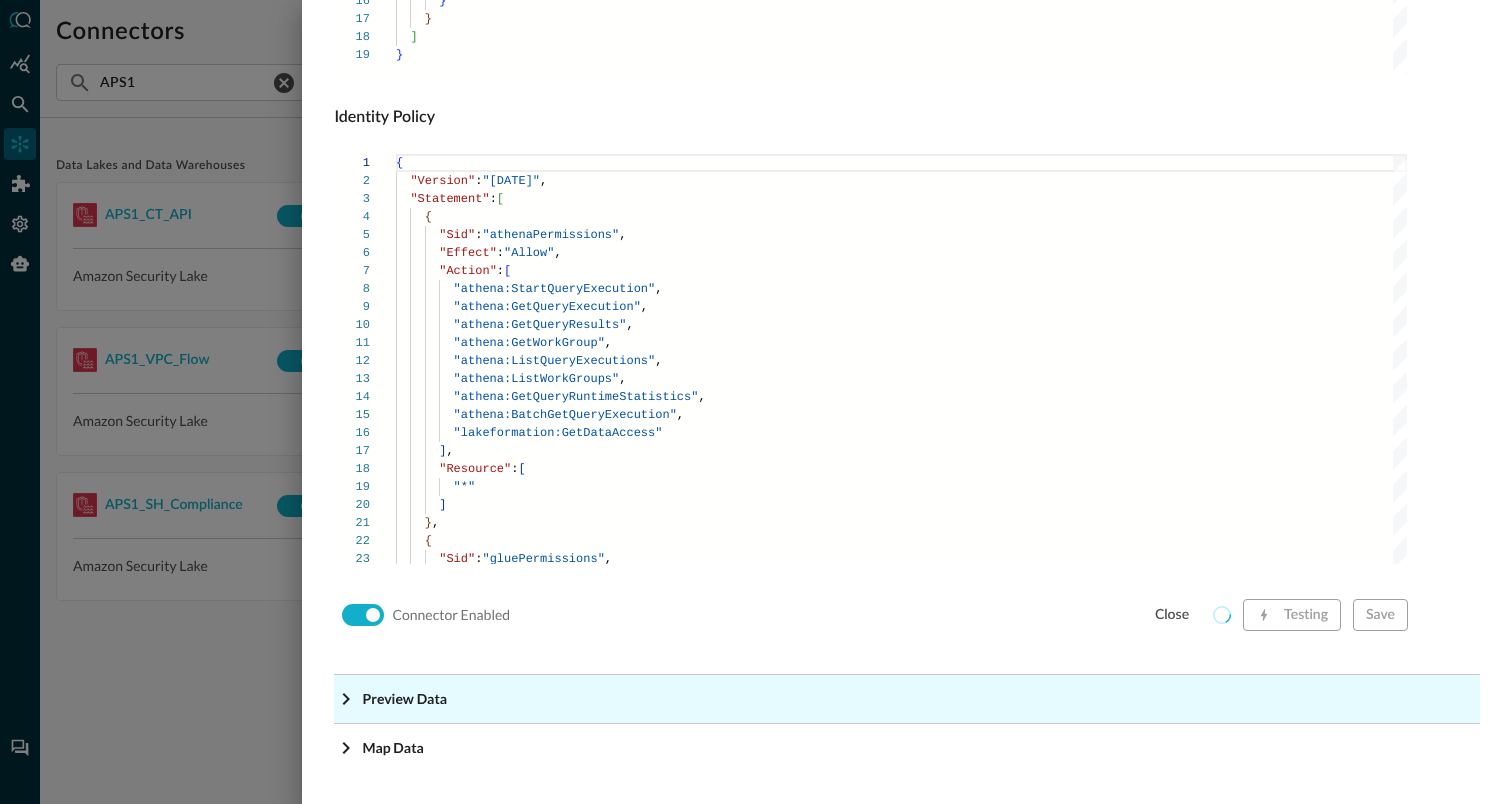 click on "Preview Data" at bounding box center (913, -1118) 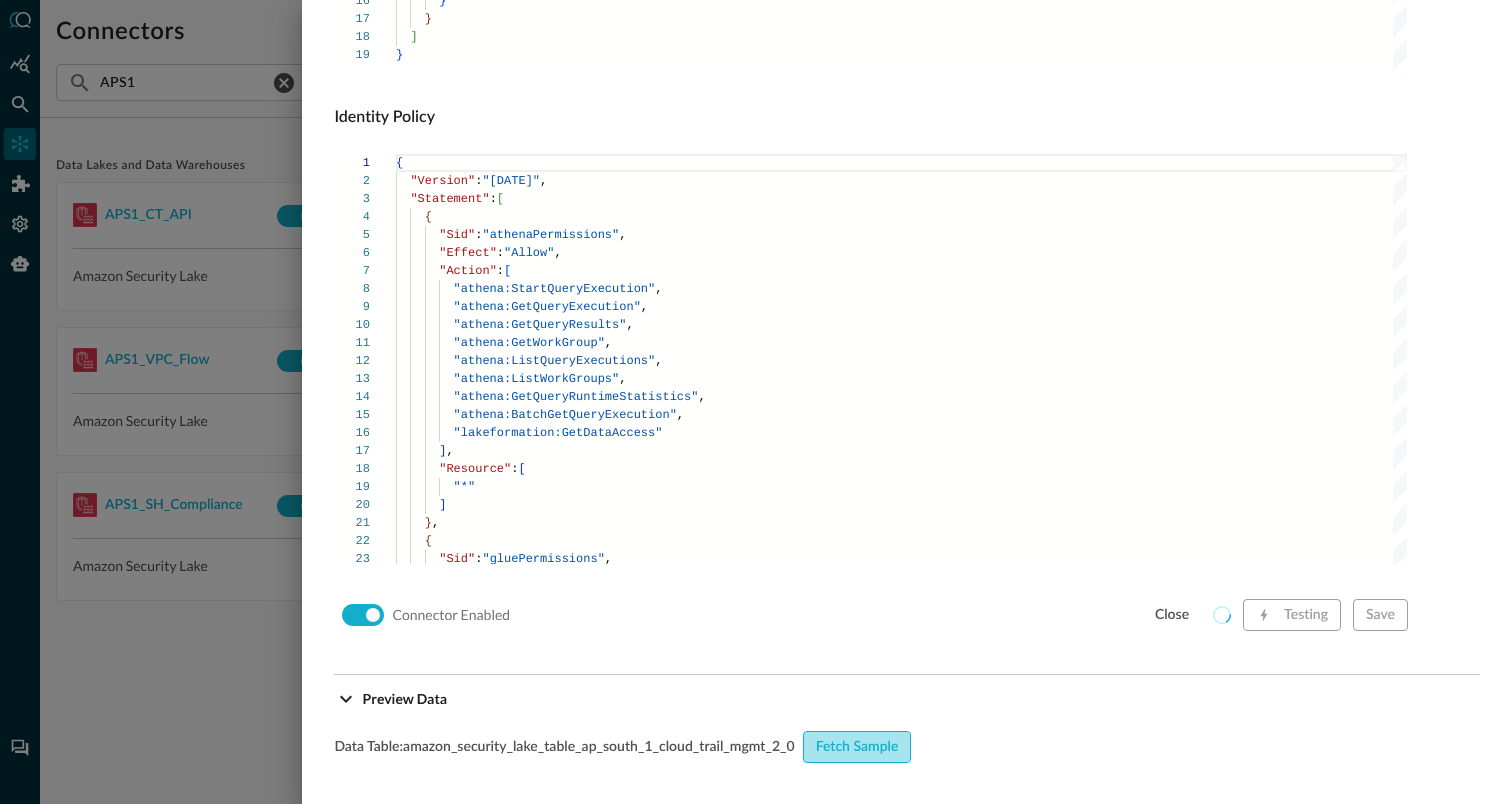 click on "Fetch Sample" at bounding box center (857, 747) 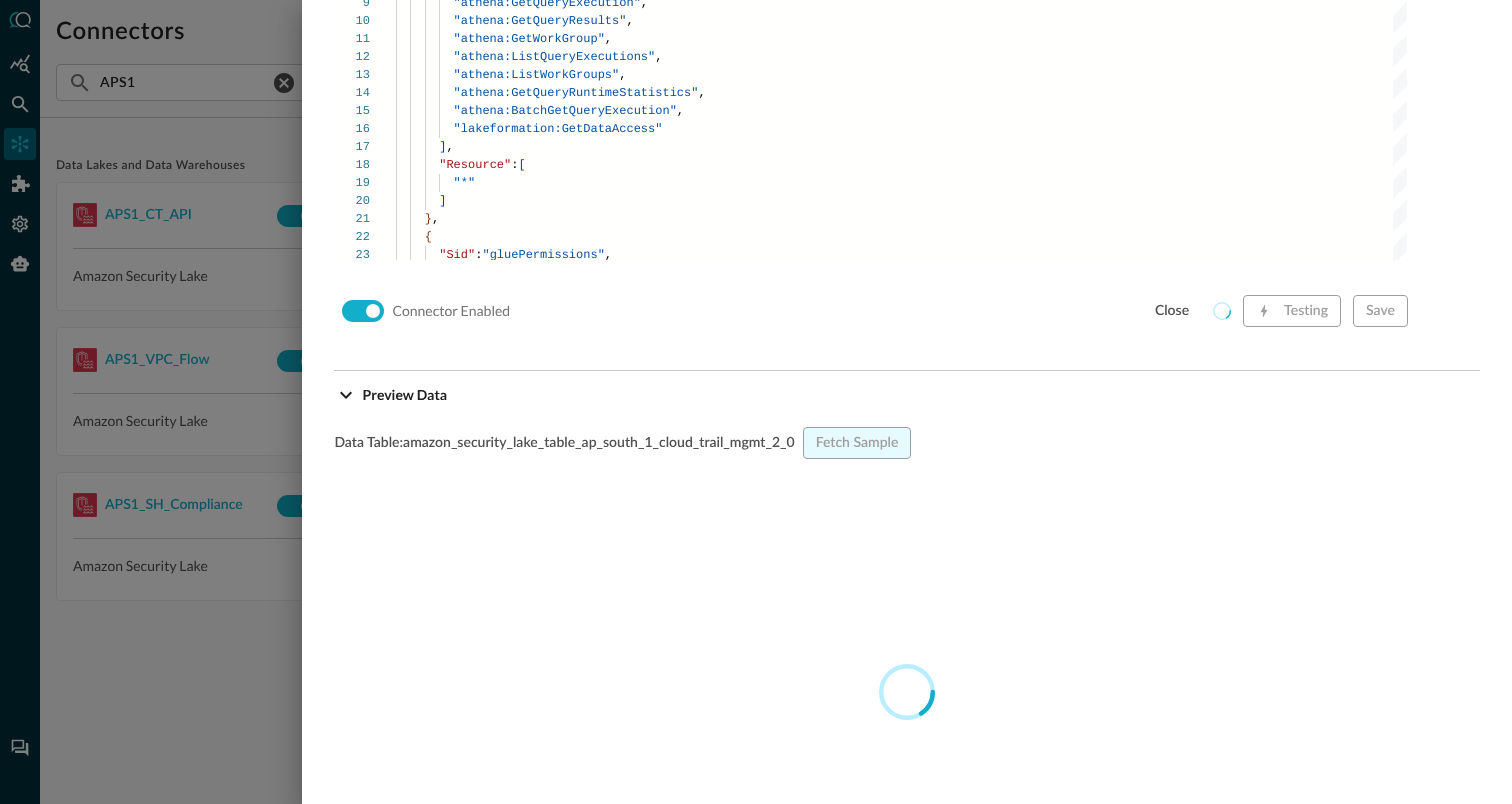 scroll, scrollTop: 1694, scrollLeft: 0, axis: vertical 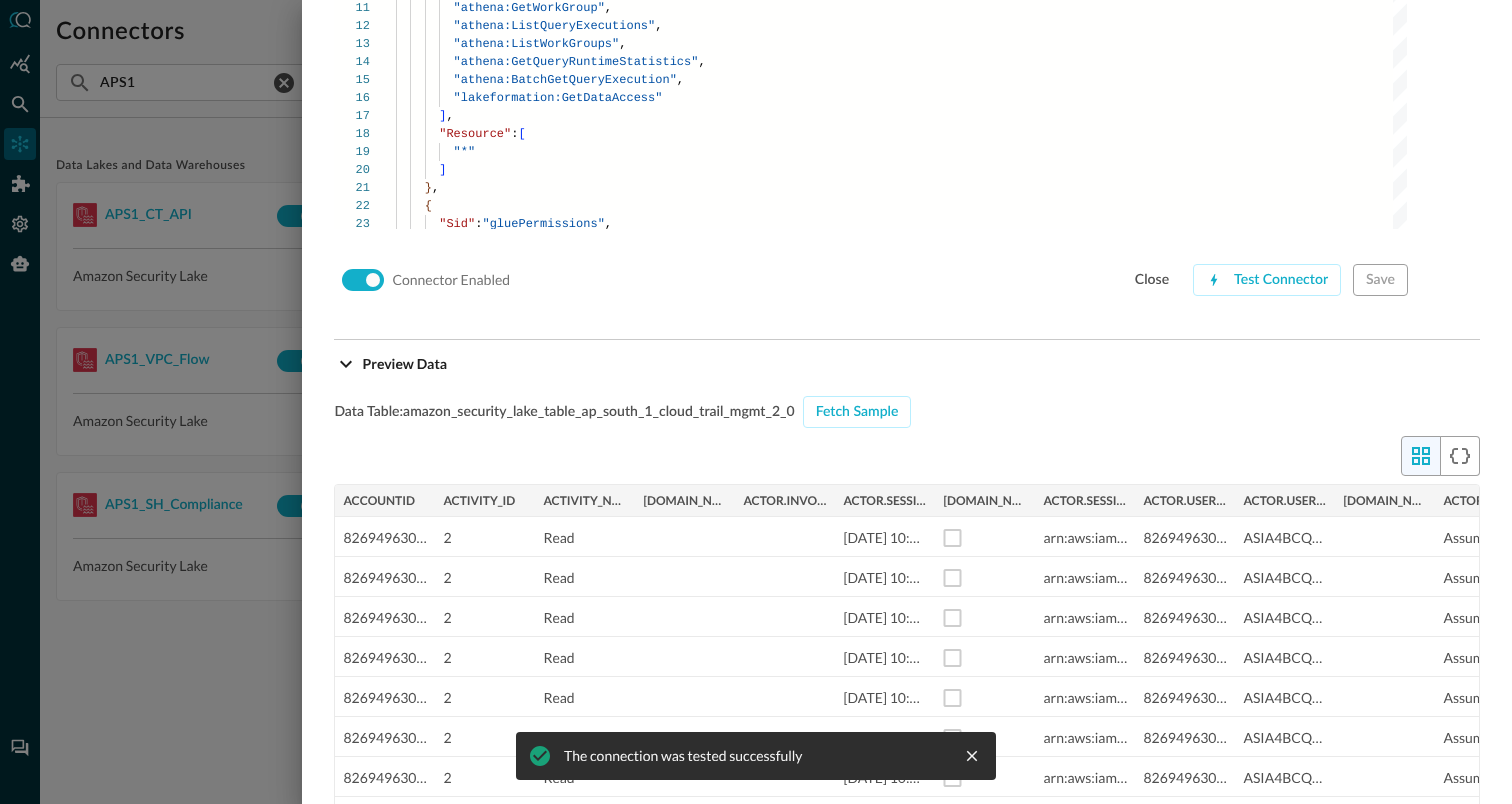 click at bounding box center (756, 402) 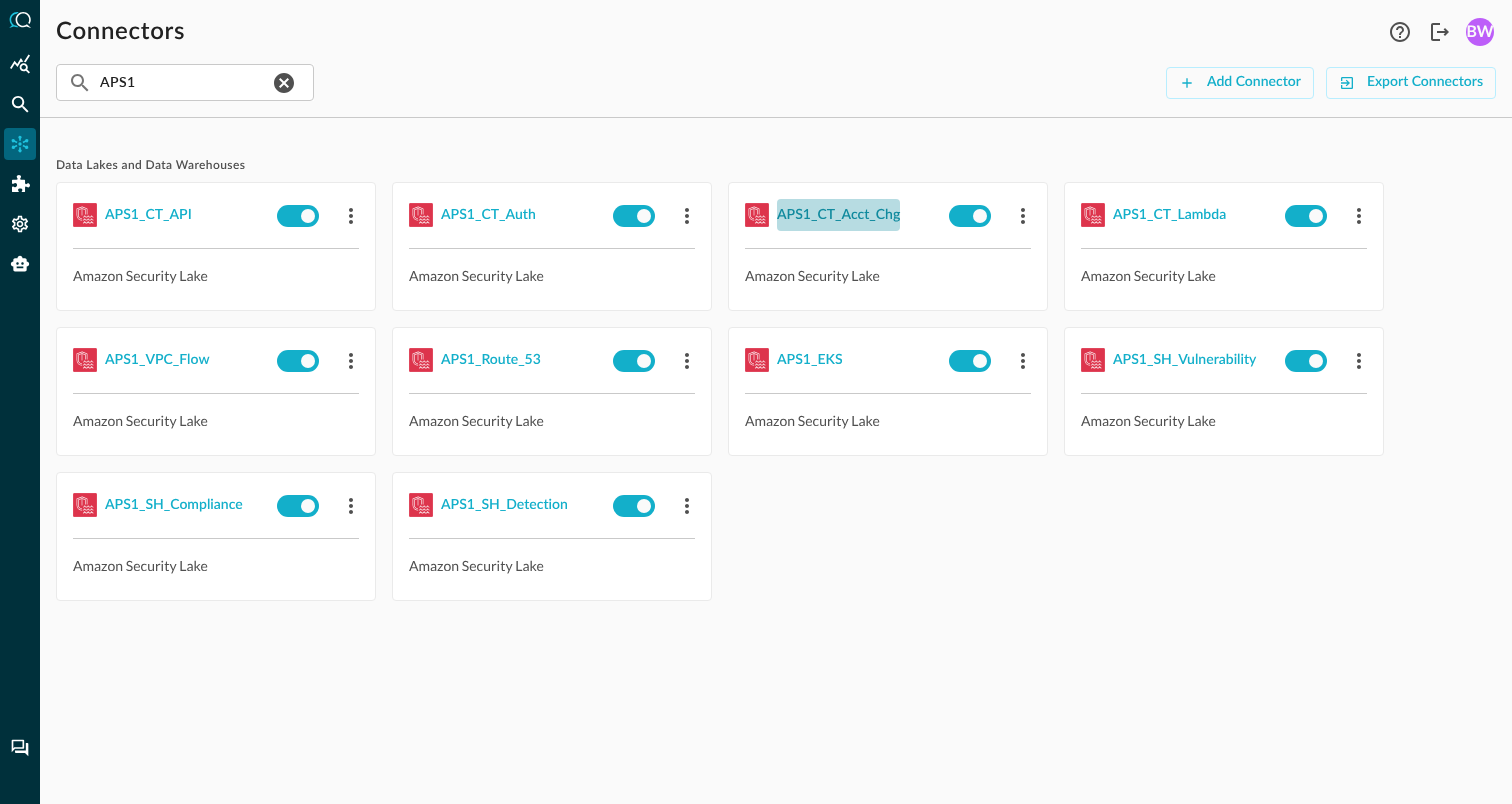 click on "APS1_CT_Acct_Chg" at bounding box center [838, 215] 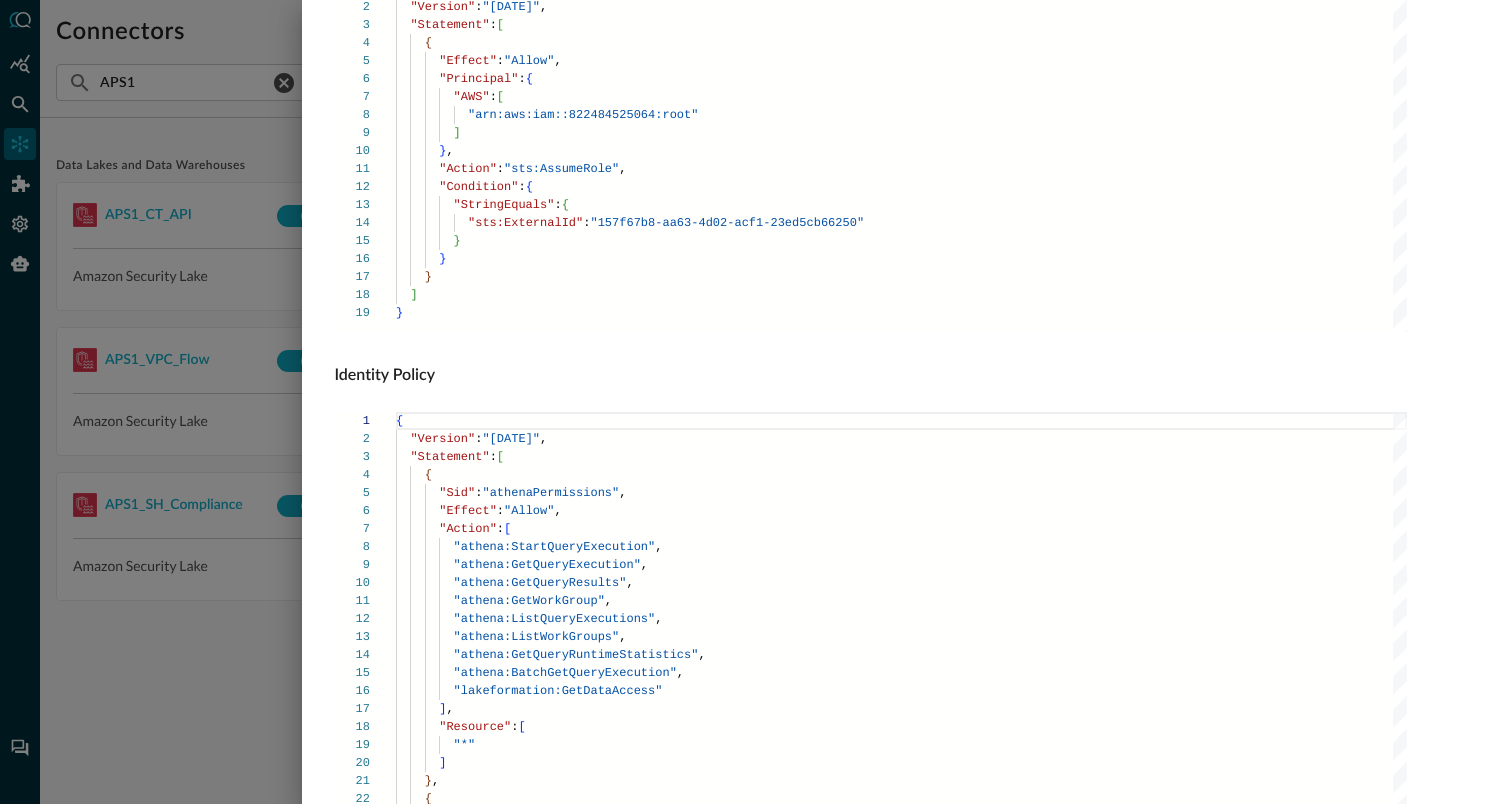 scroll, scrollTop: 1359, scrollLeft: 0, axis: vertical 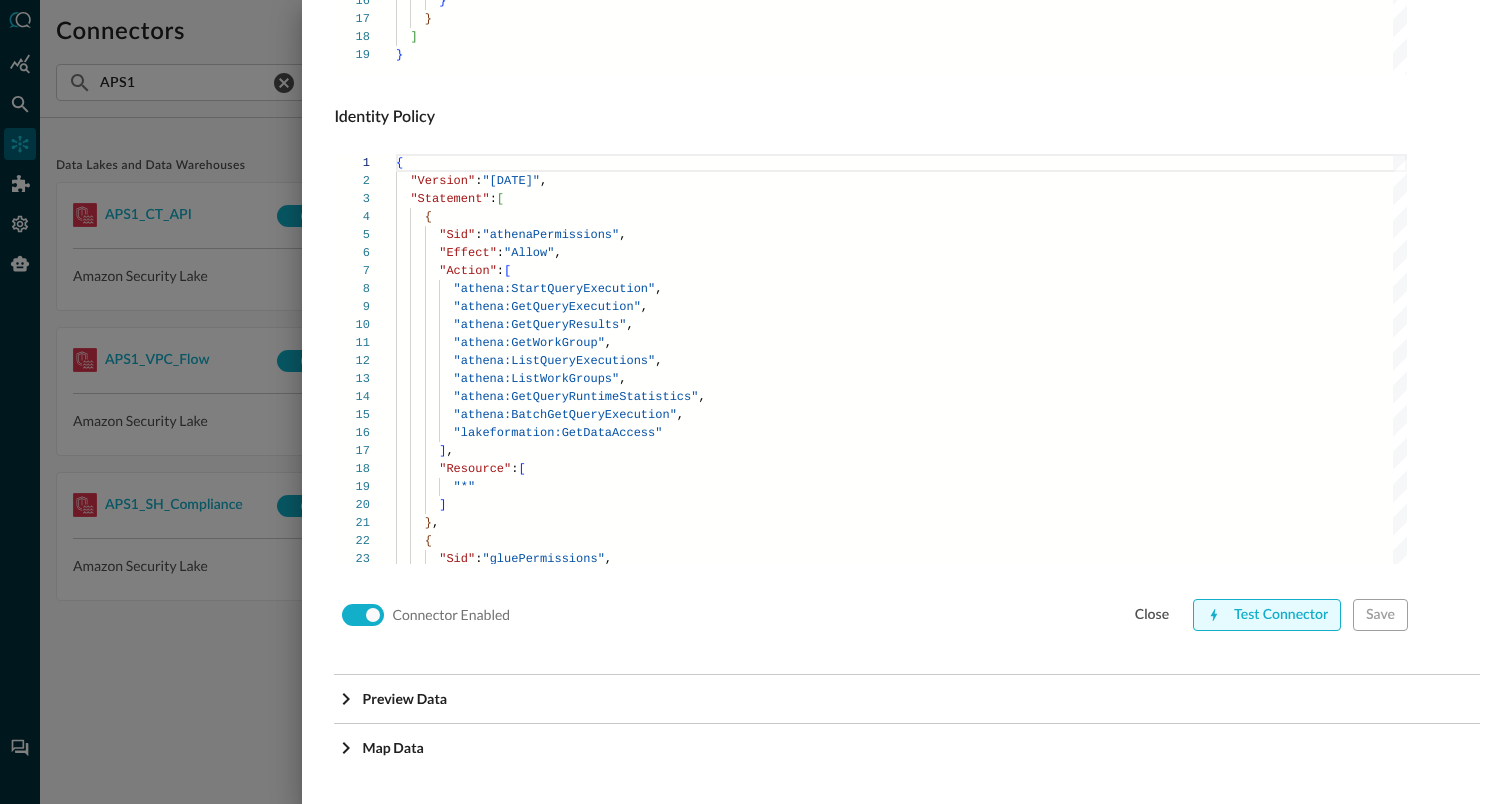 click on "Test Connector" at bounding box center [1267, 615] 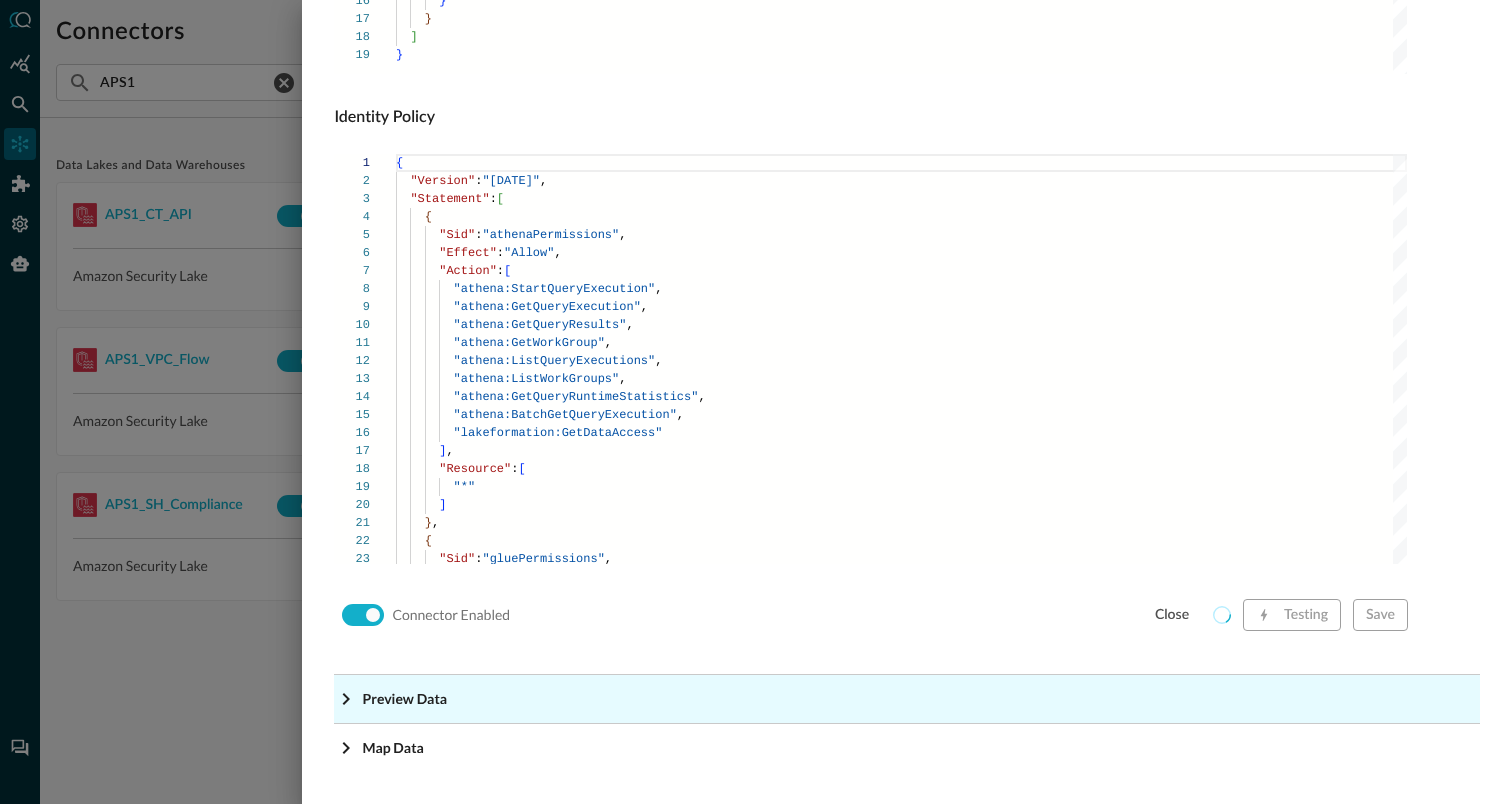 click on "Preview Data" at bounding box center [907, -1118] 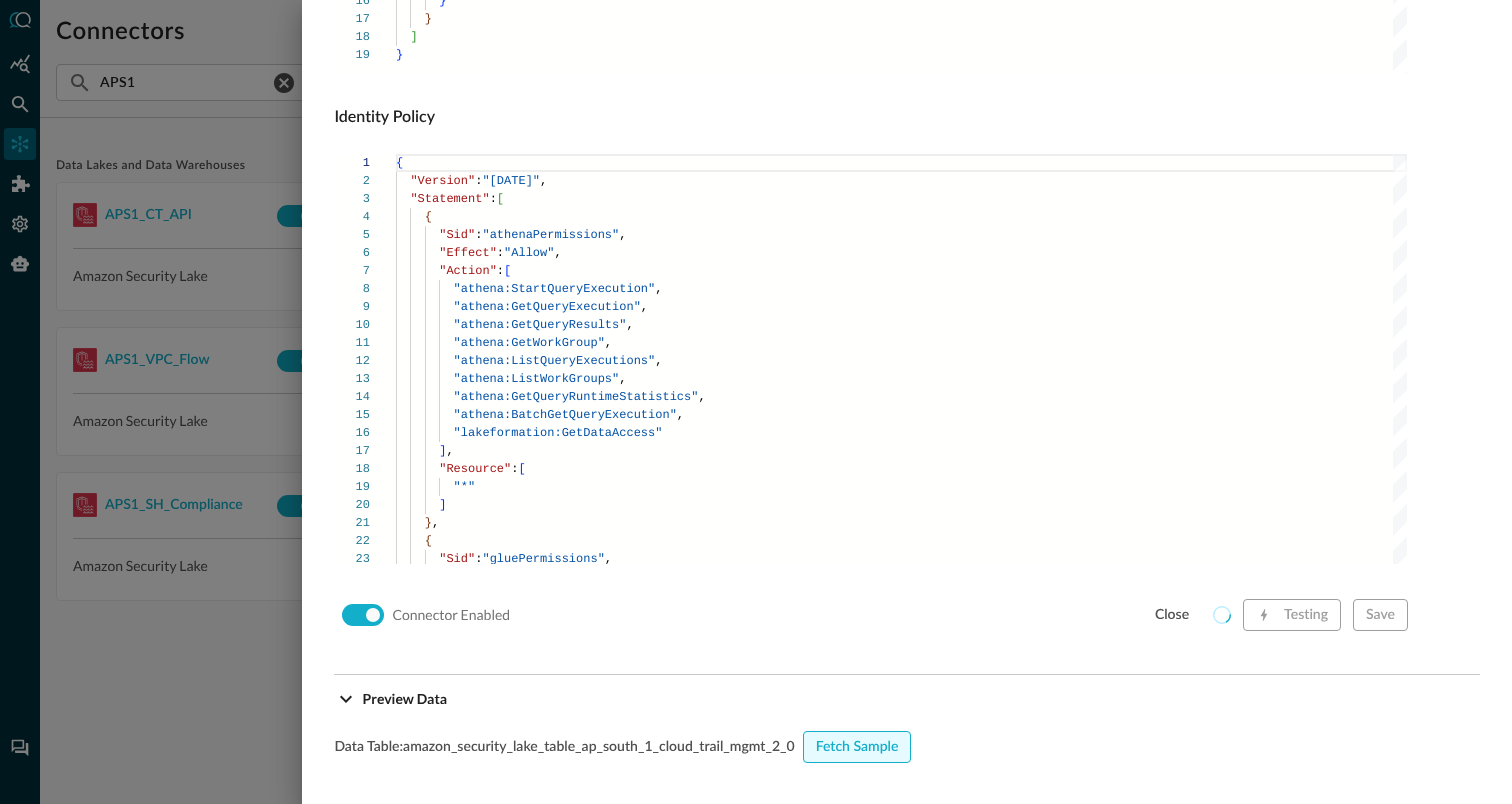 click on "Fetch Sample" at bounding box center (857, 747) 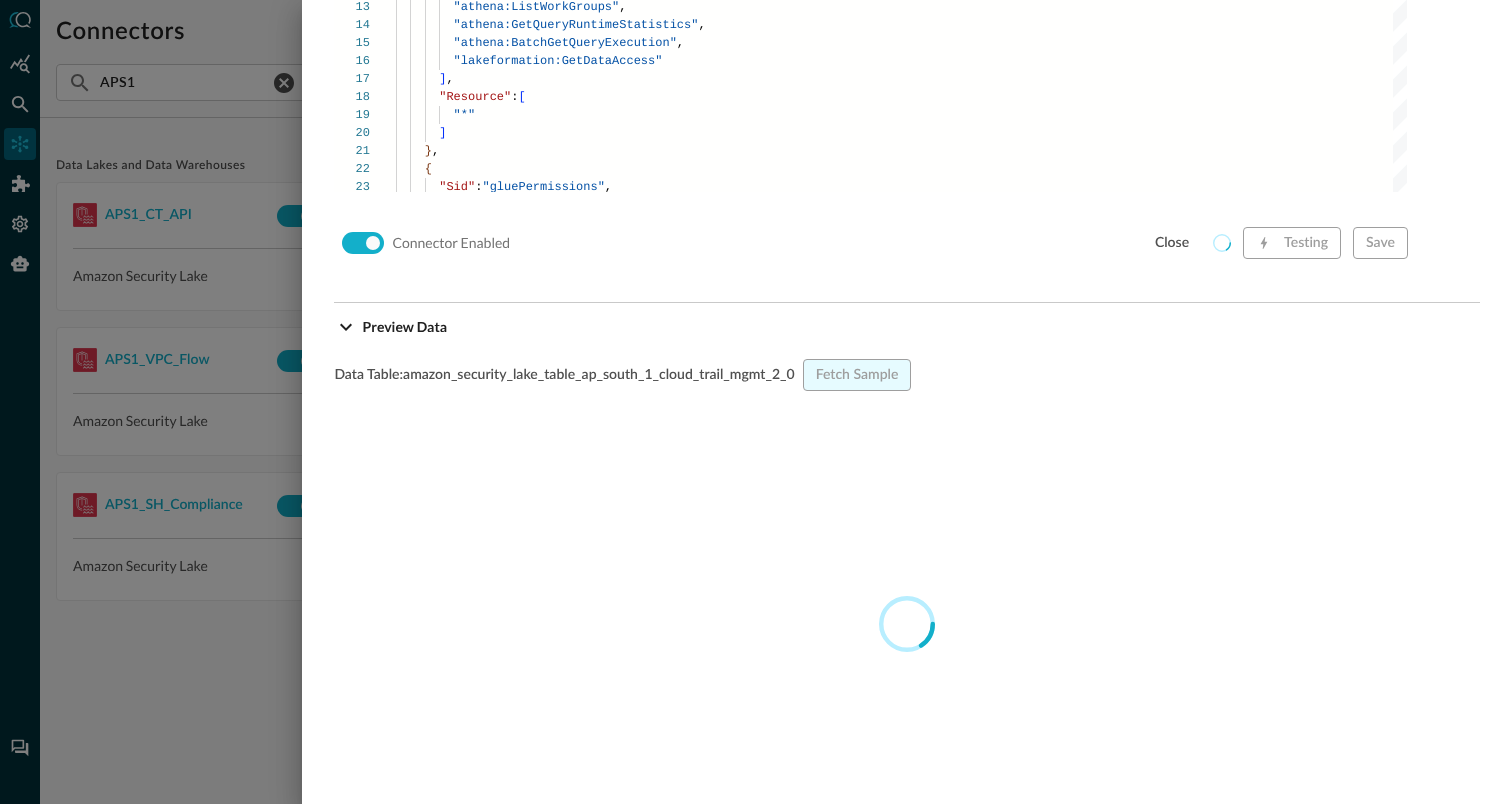 scroll, scrollTop: 1738, scrollLeft: 0, axis: vertical 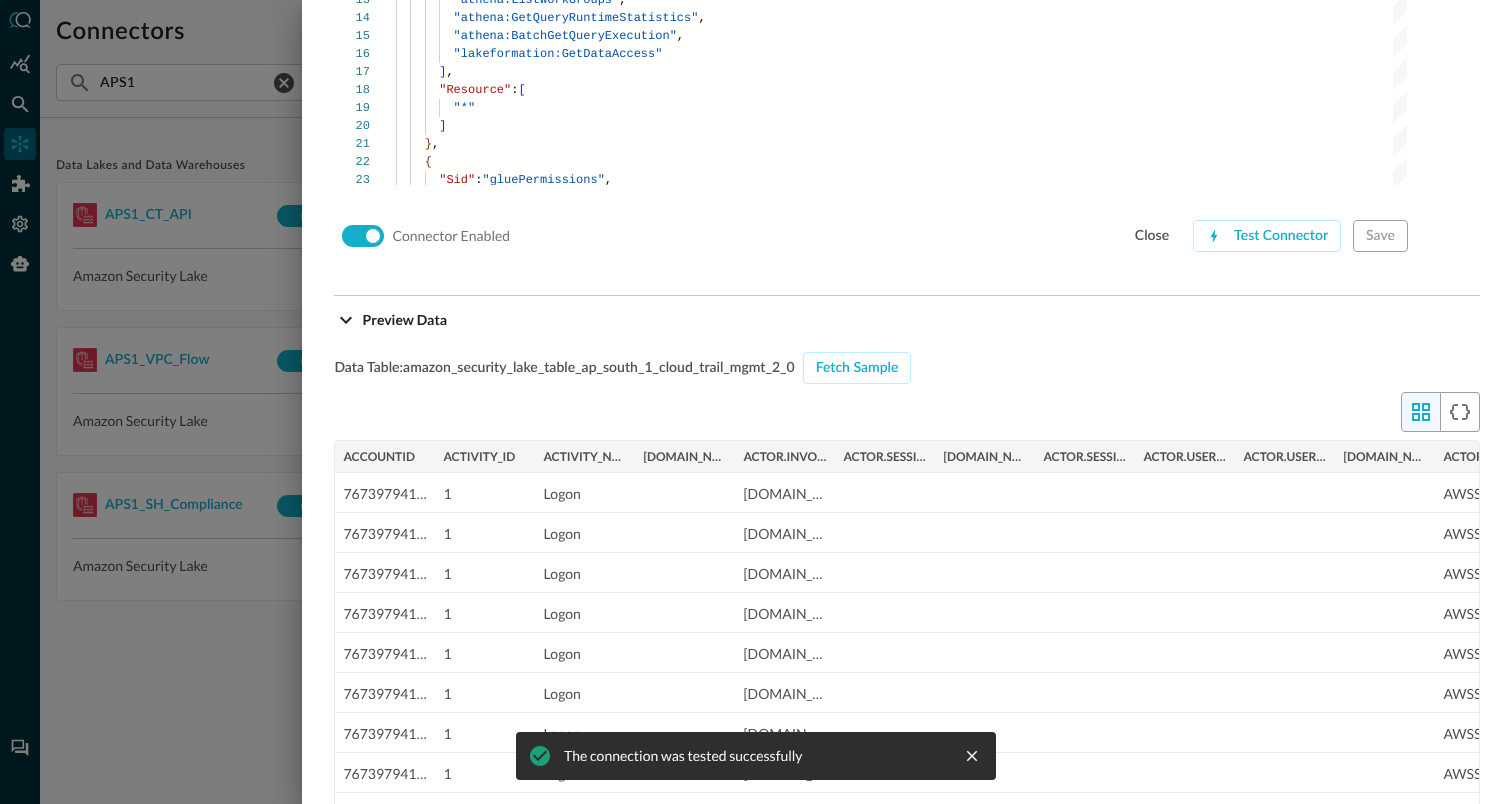 click at bounding box center [756, 402] 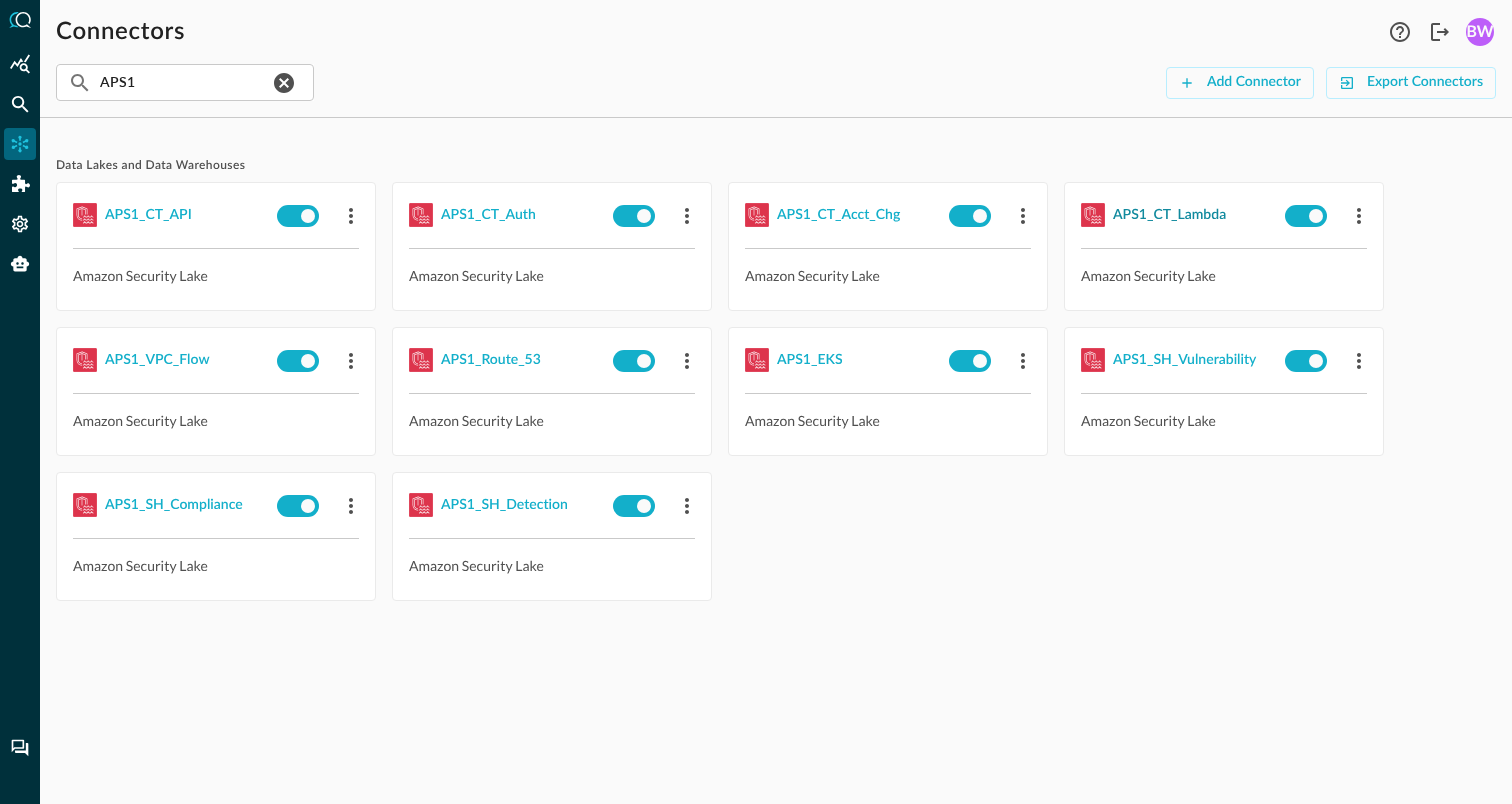 click on "APS1_CT_Lambda" at bounding box center (1169, 215) 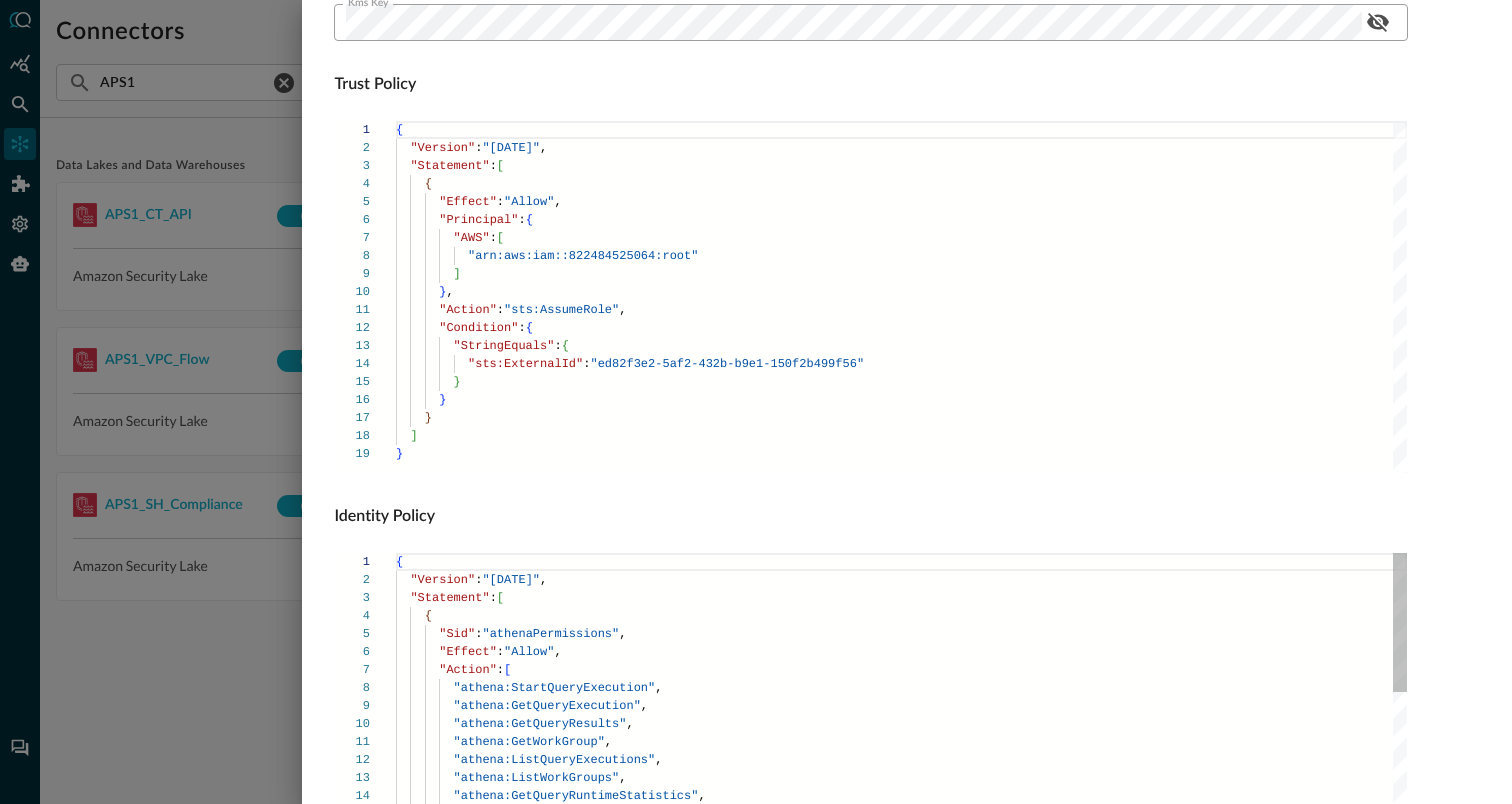 scroll, scrollTop: 1359, scrollLeft: 0, axis: vertical 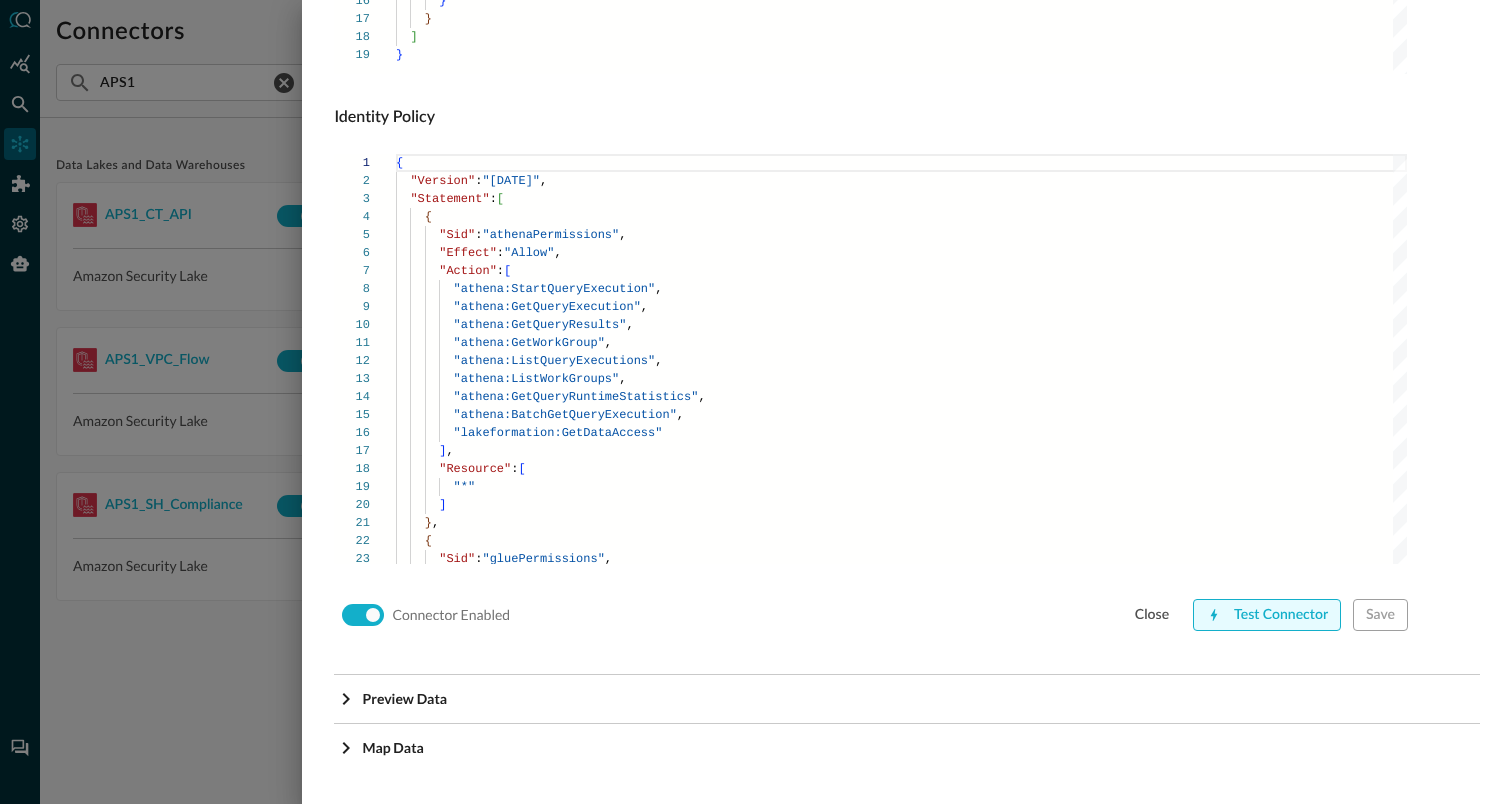 click on "Test Connector" at bounding box center (1267, 615) 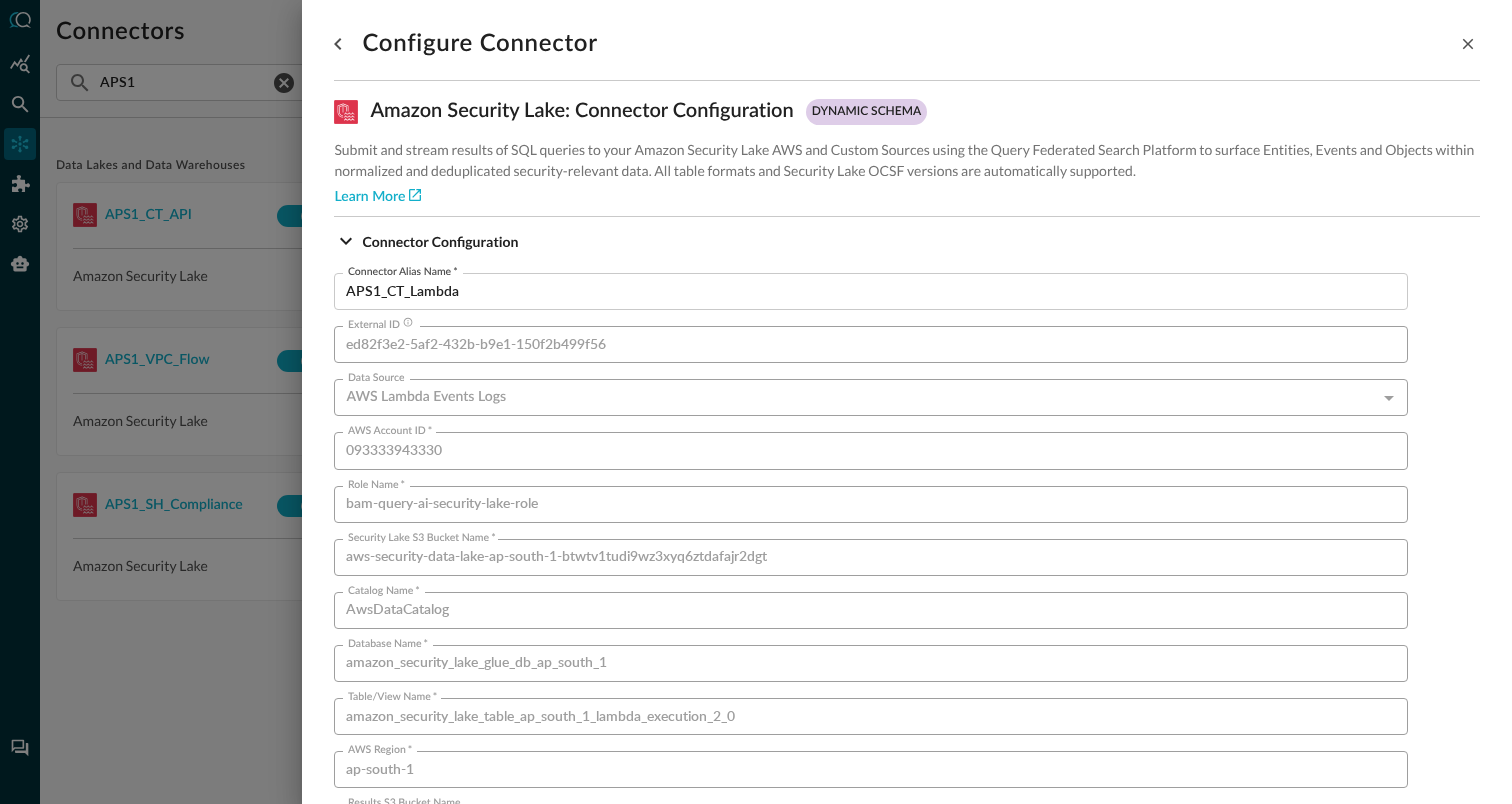 scroll, scrollTop: 0, scrollLeft: 0, axis: both 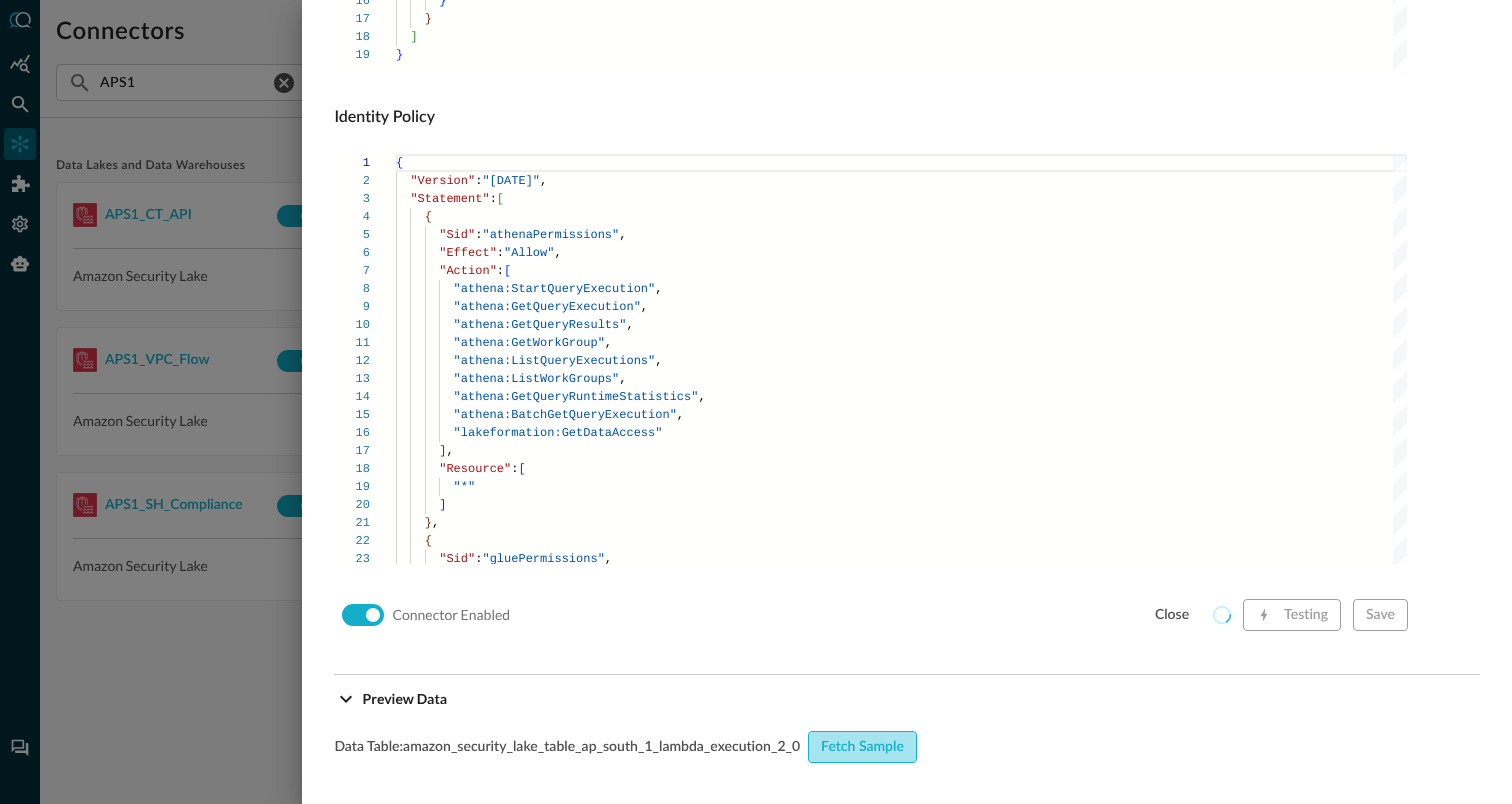 click on "Fetch Sample" at bounding box center (862, 747) 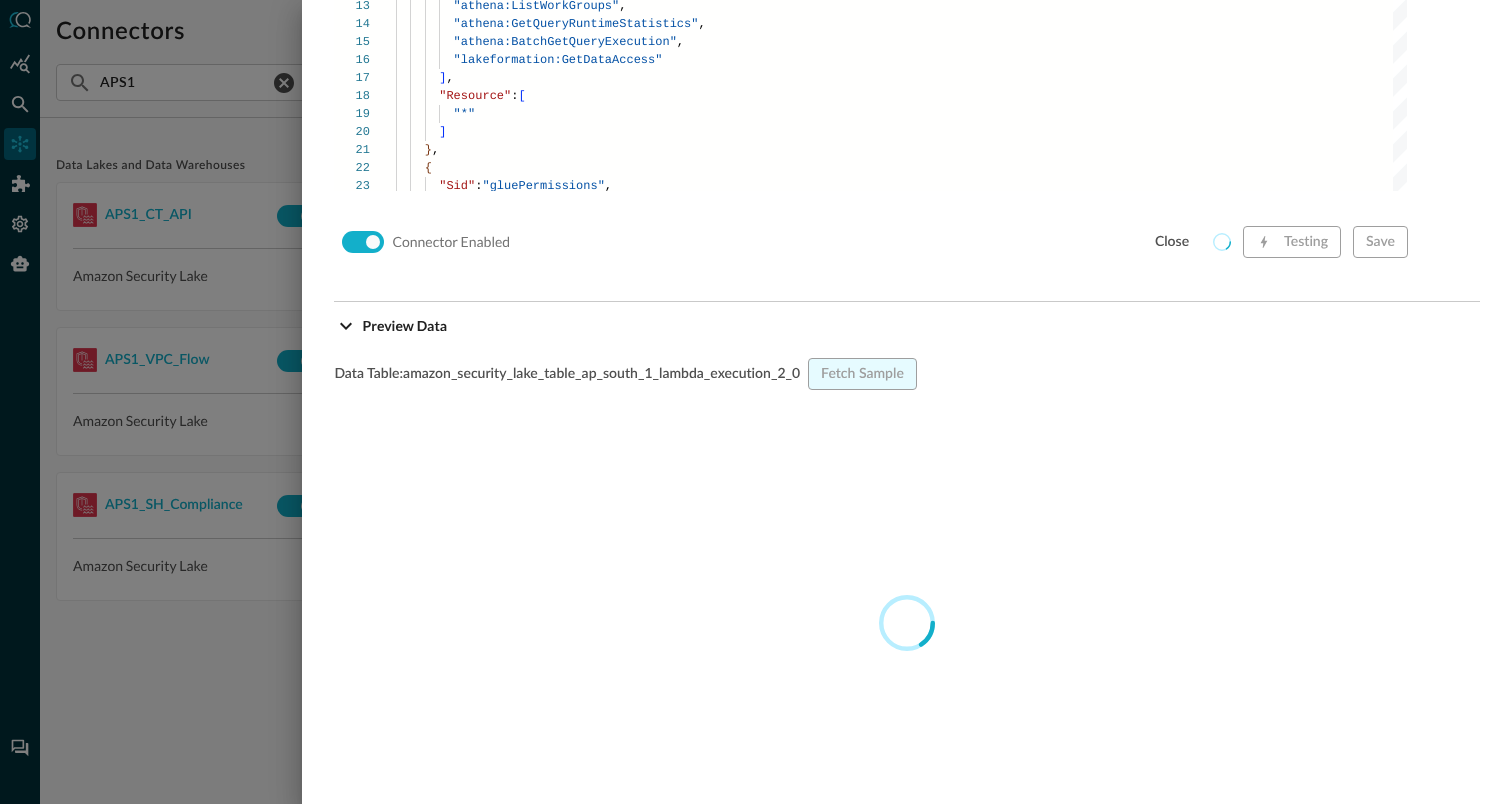 scroll, scrollTop: 1733, scrollLeft: 0, axis: vertical 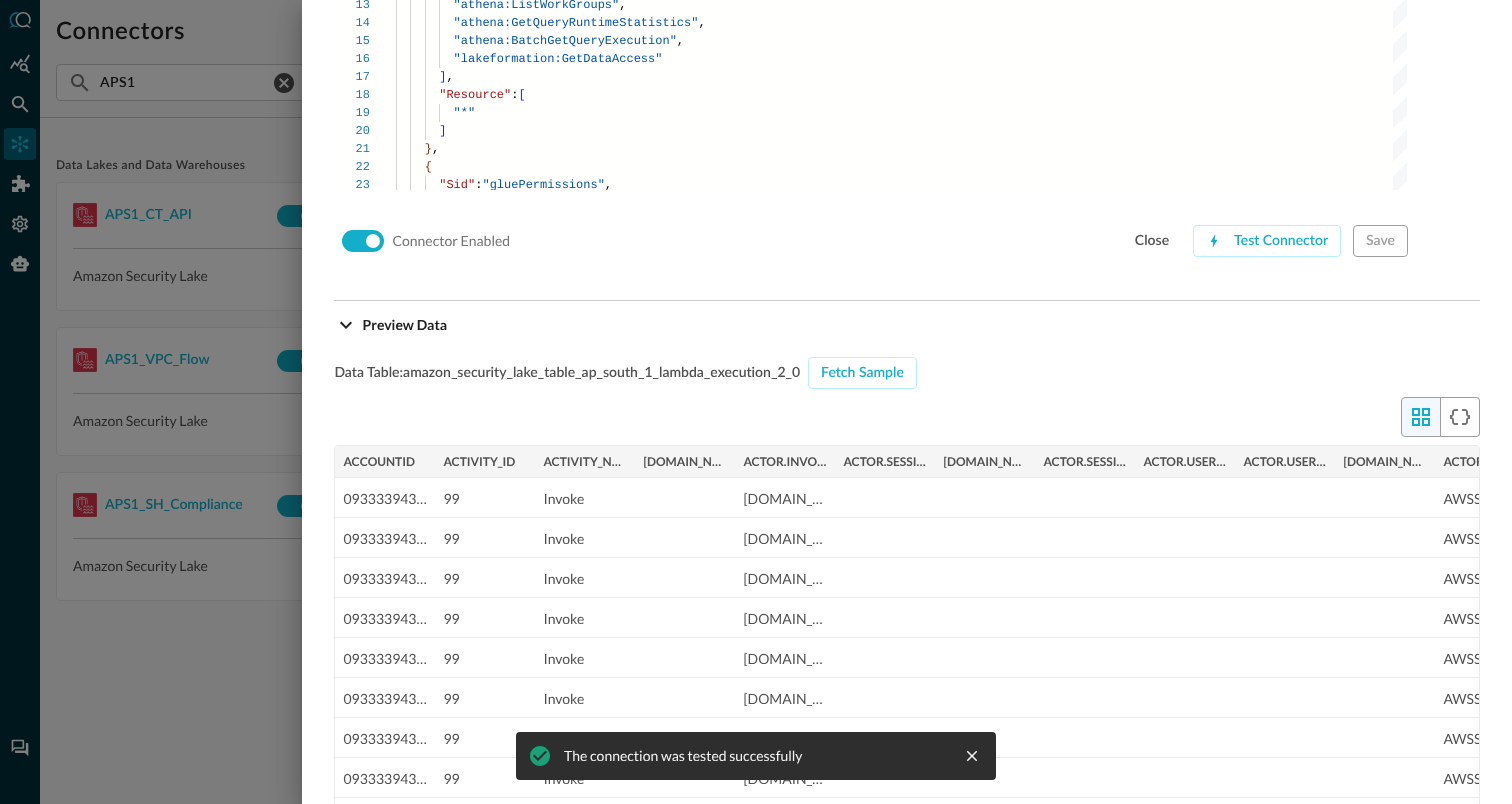 click at bounding box center (756, 402) 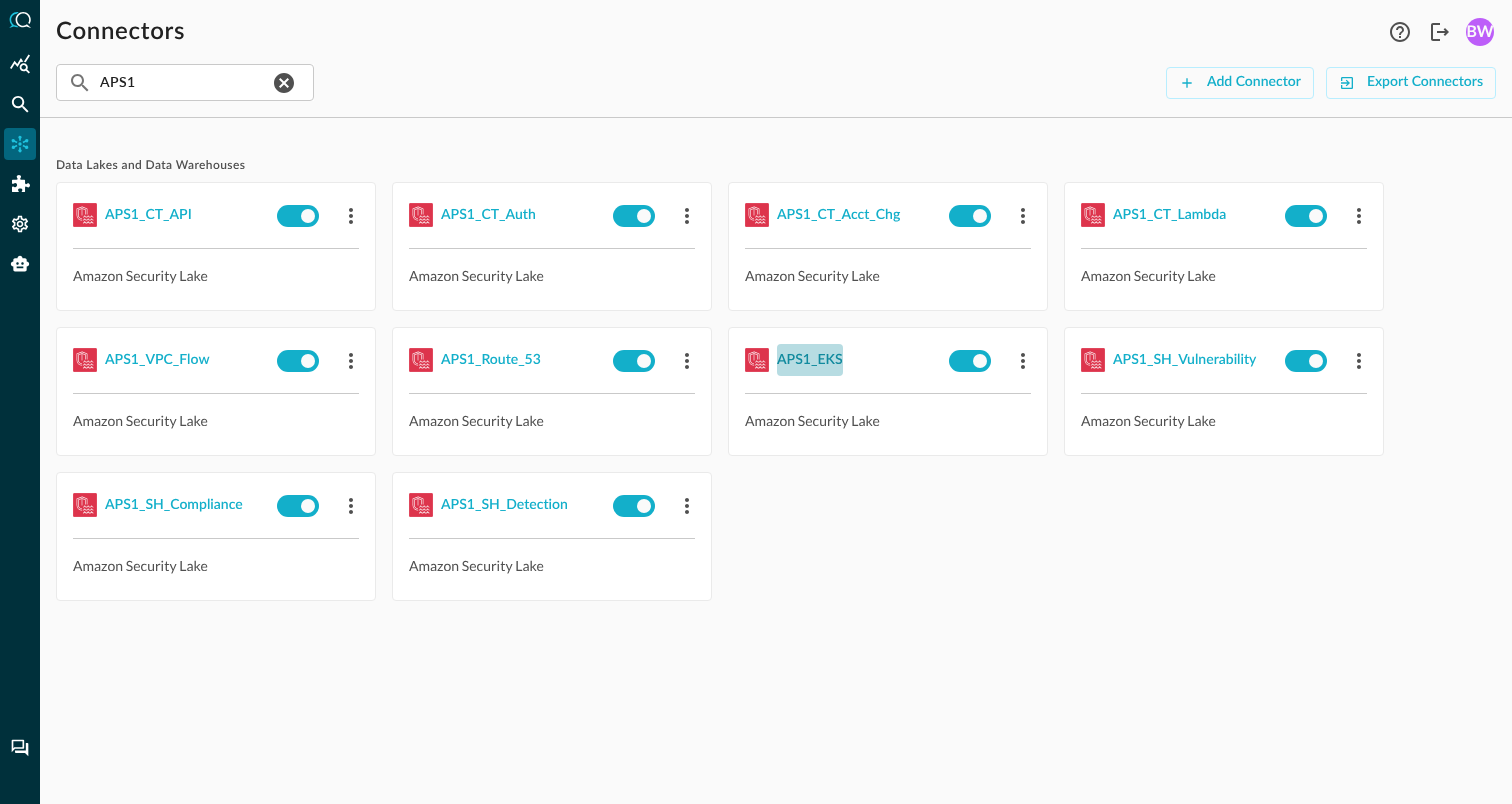 click on "APS1_EKS" at bounding box center [810, 360] 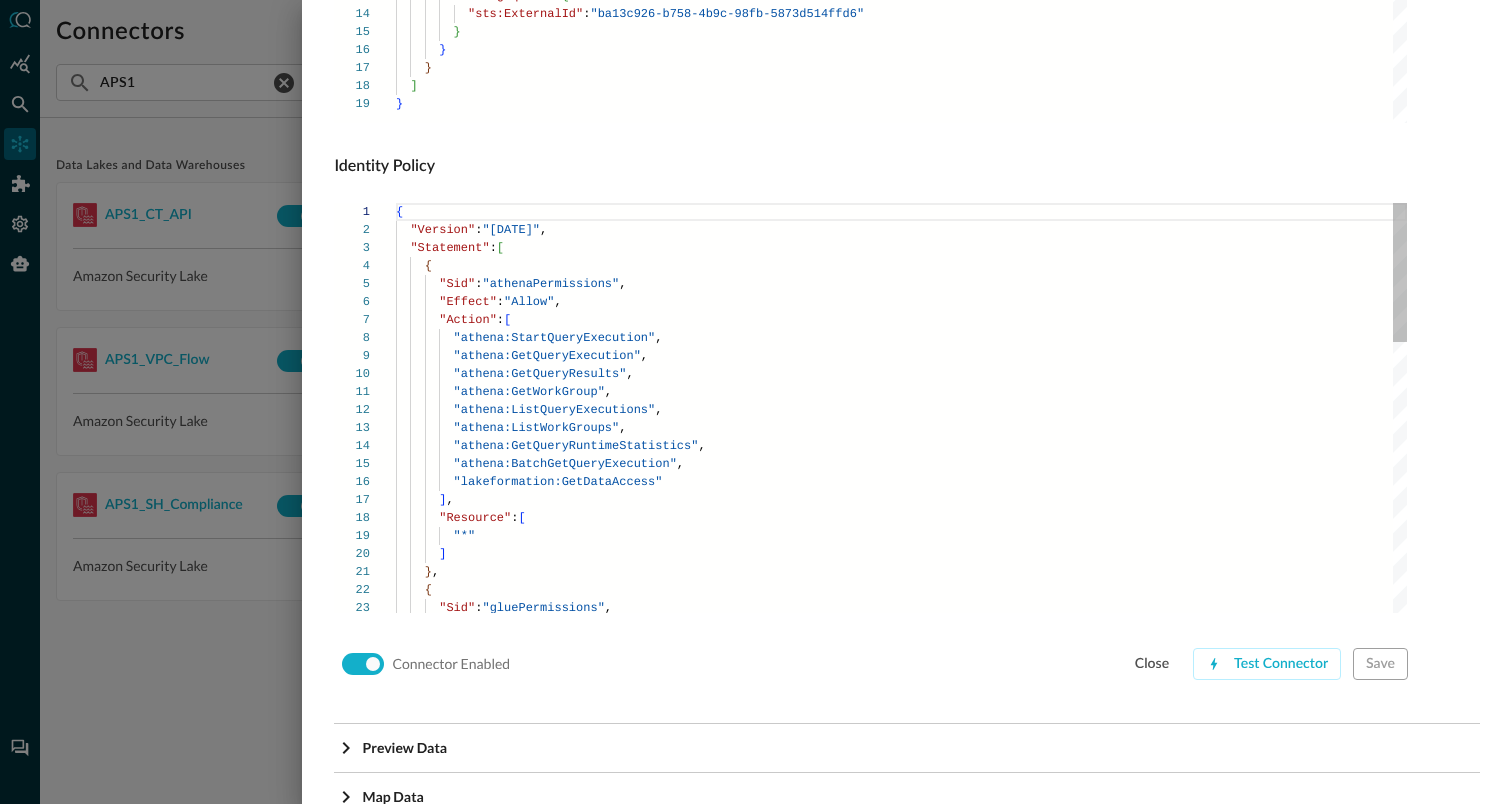 scroll, scrollTop: 1337, scrollLeft: 0, axis: vertical 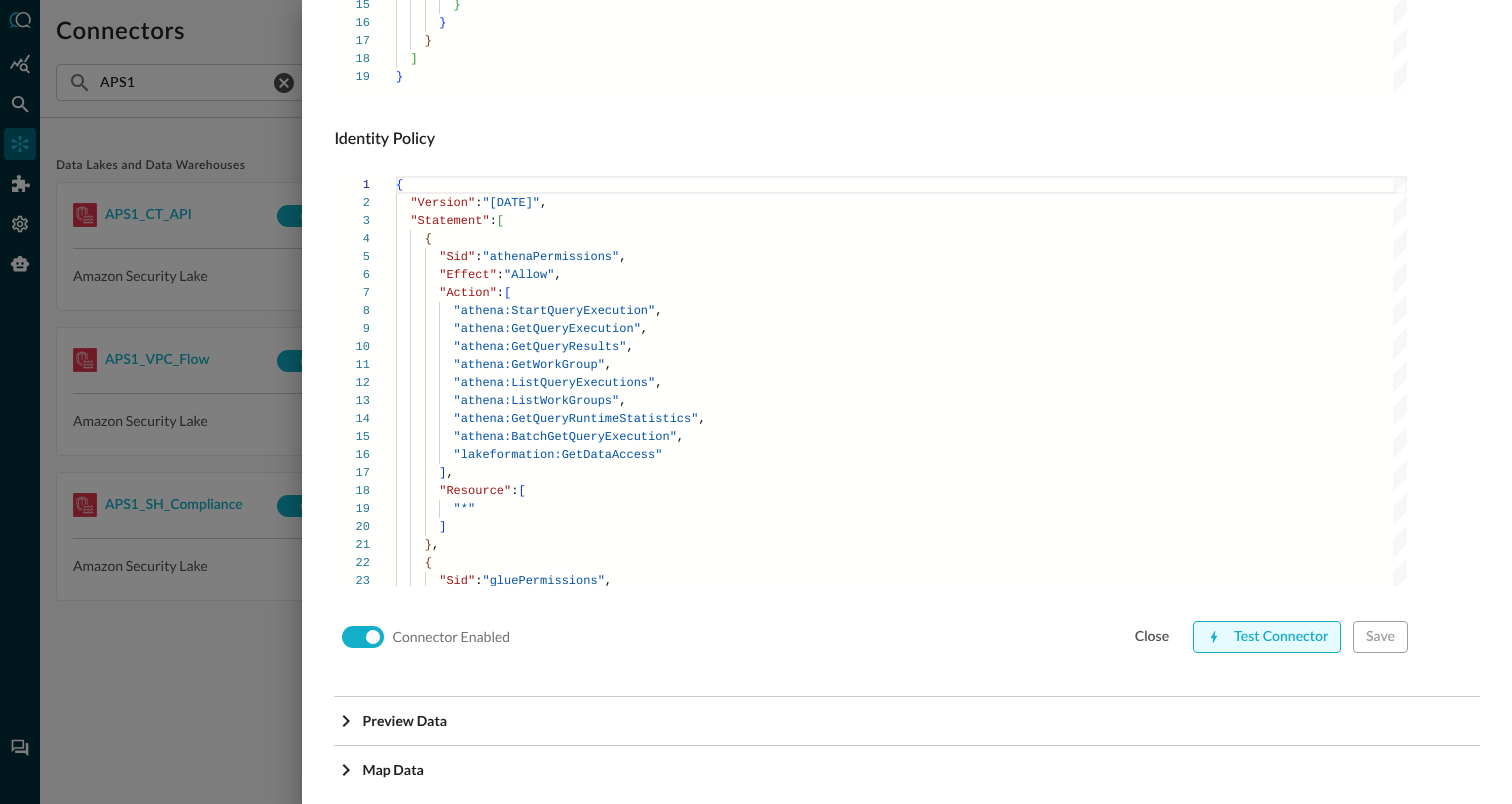 click on "Test Connector" at bounding box center [1267, 637] 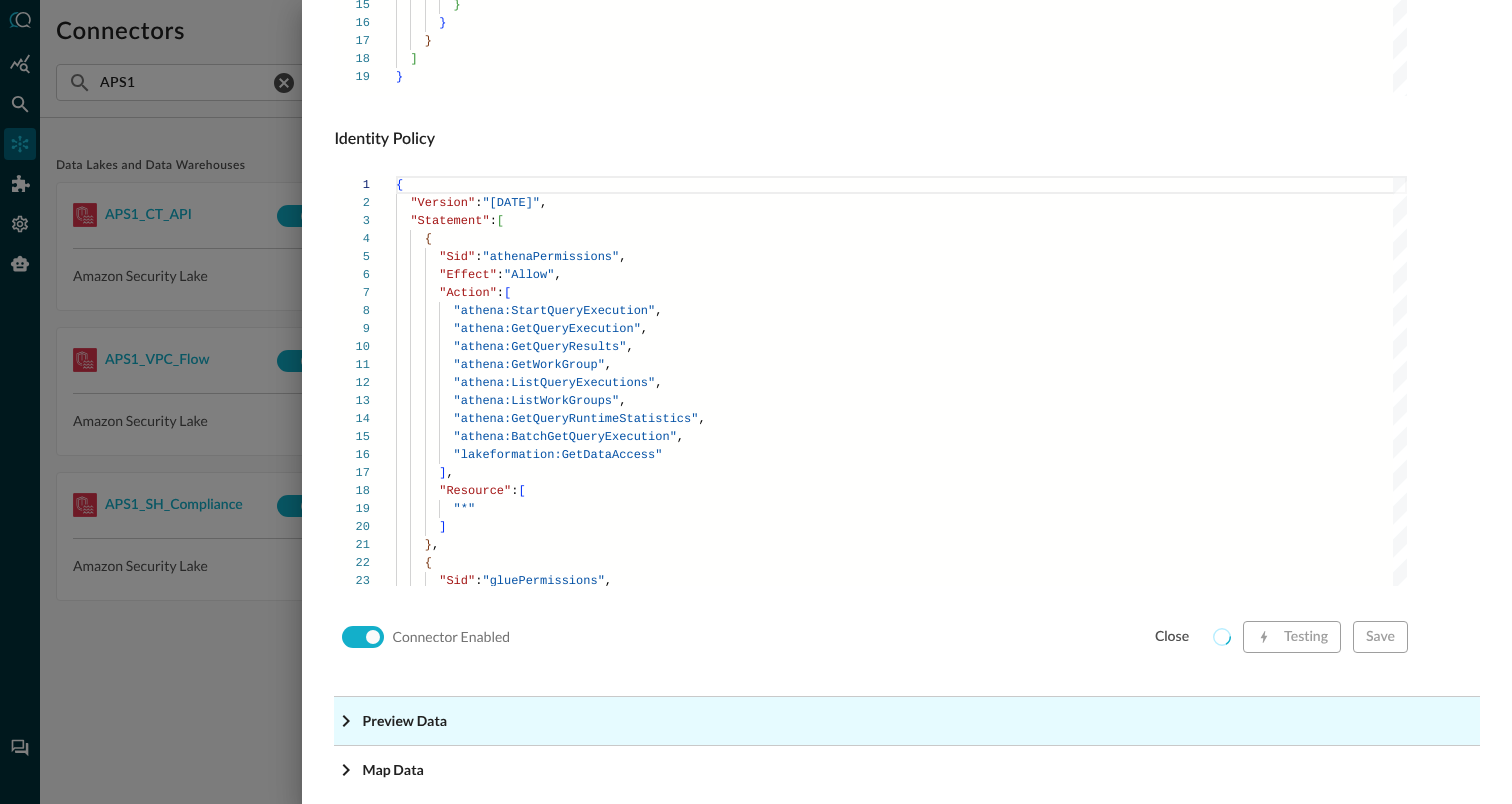 click on "Preview Data" at bounding box center (913, -1096) 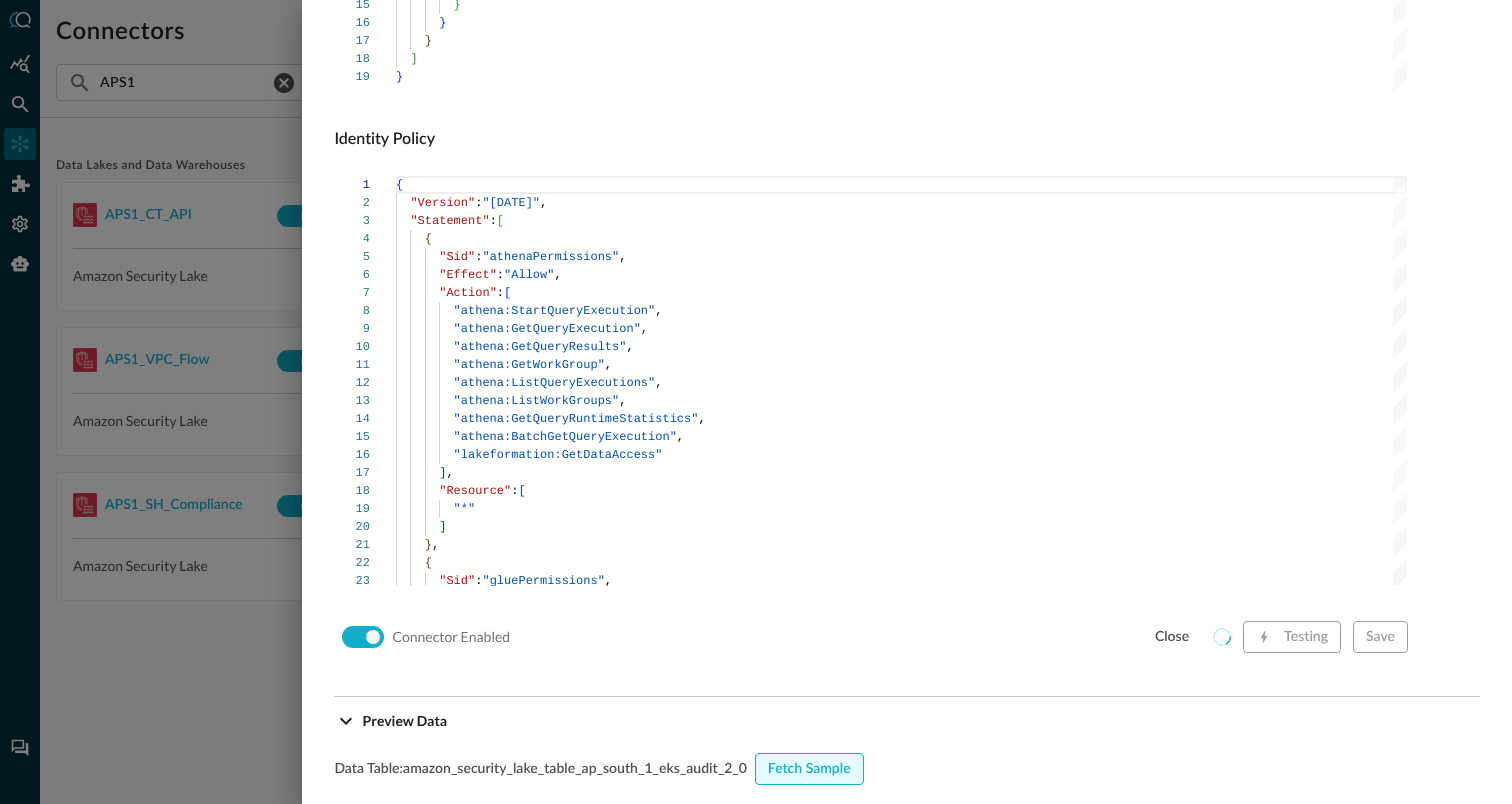 click on "Fetch Sample" at bounding box center [809, 769] 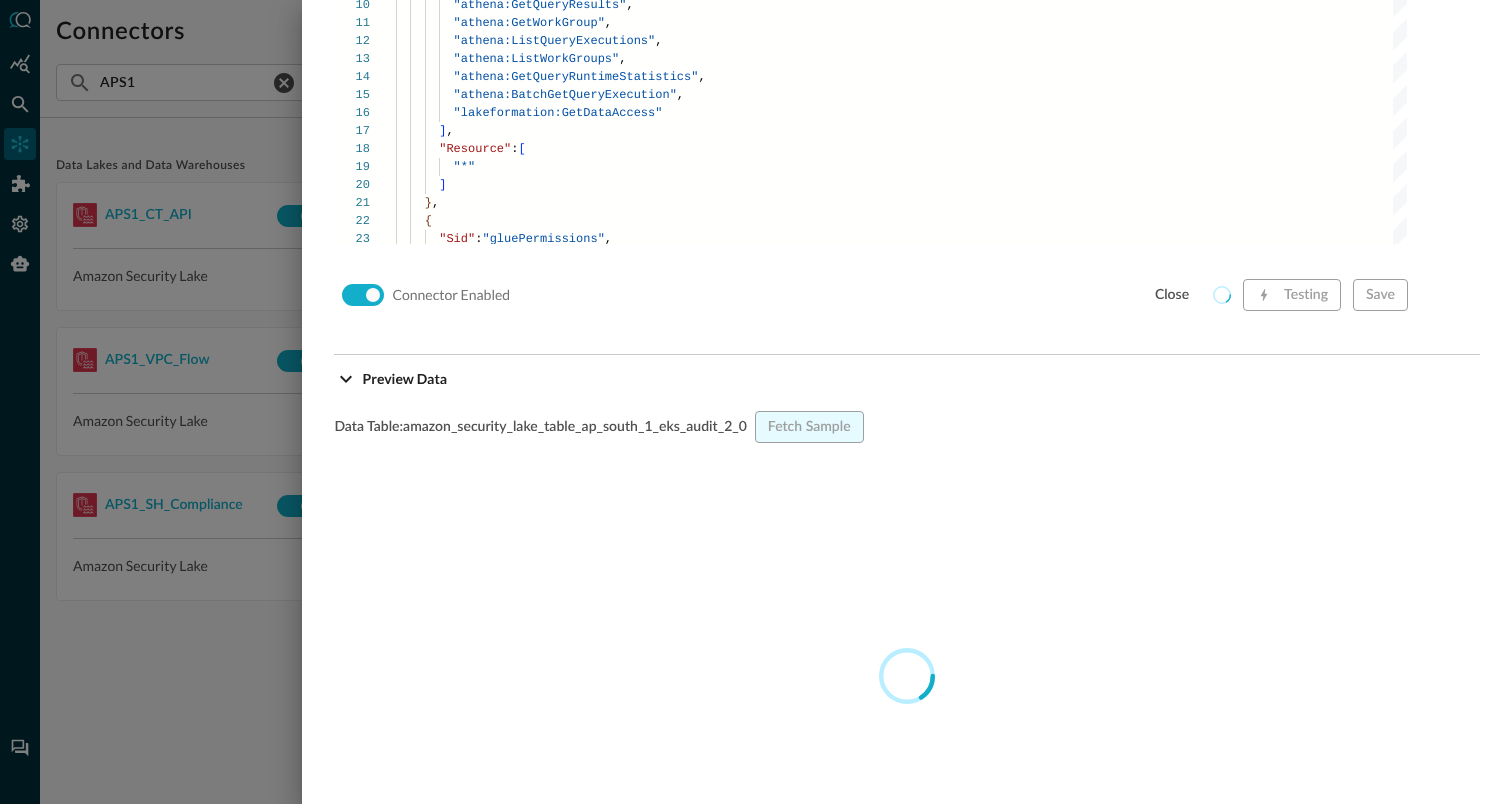 scroll, scrollTop: 1665, scrollLeft: 0, axis: vertical 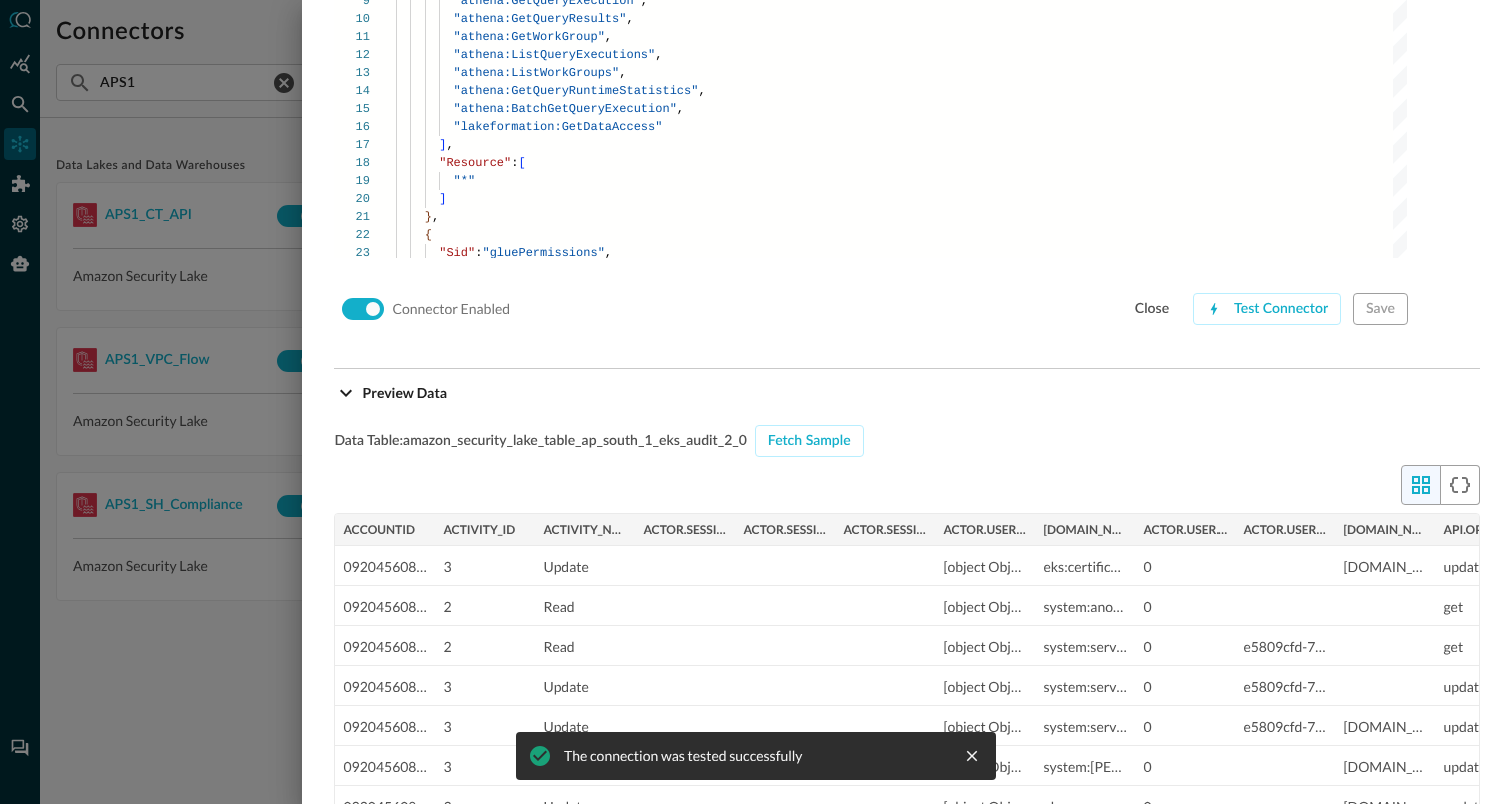 click at bounding box center (756, 402) 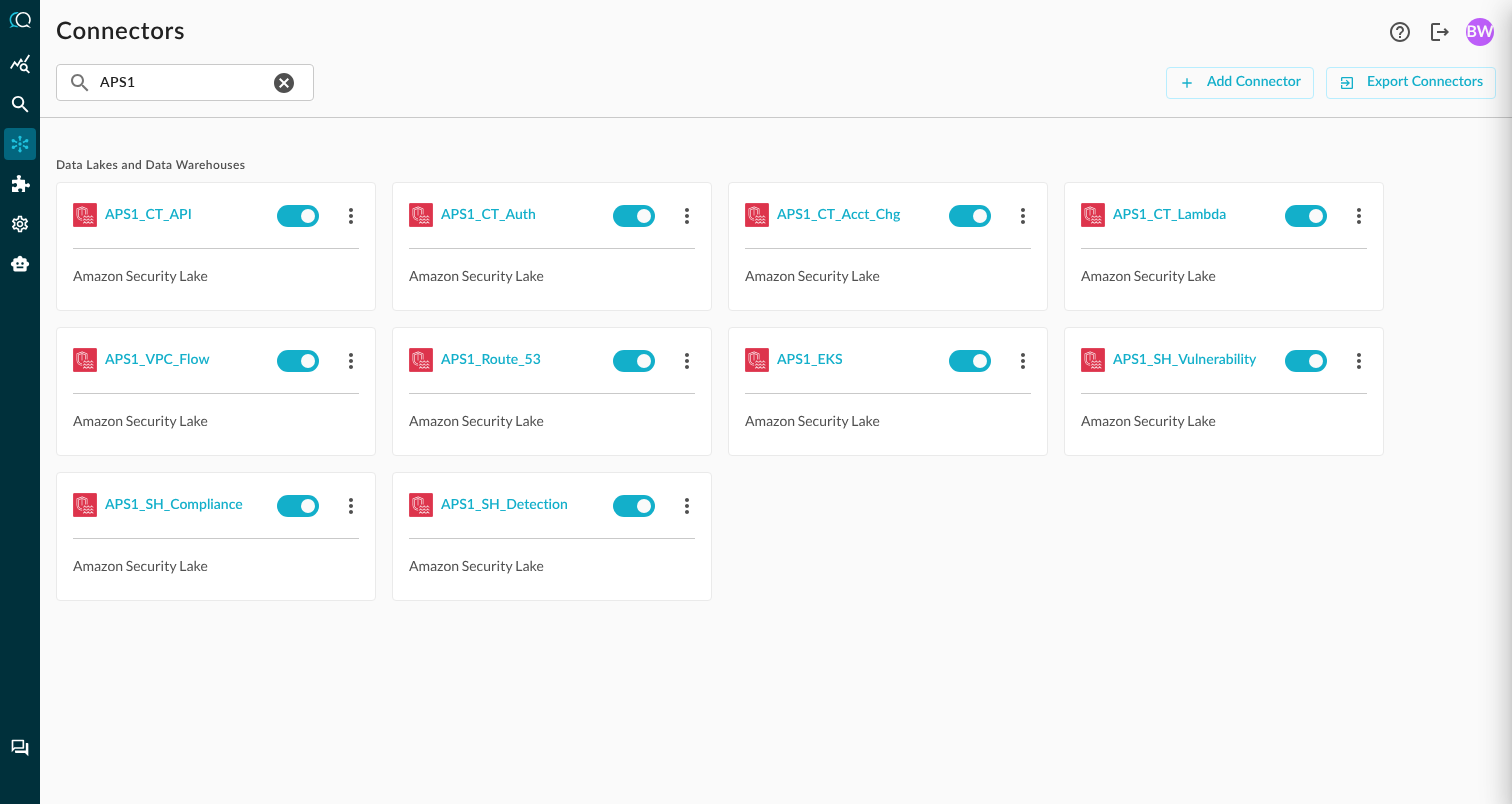 click on "Data Lakes and Data Warehouses APS1_CT_API Amazon Security Lake APS1_CT_Auth Amazon Security Lake APS1_CT_Acct_Chg Amazon Security Lake APS1_CT_Lambda Amazon Security Lake APS1_VPC_Flow Amazon Security Lake APS1_Route_53 Amazon Security Lake APS1_EKS Amazon Security Lake APS1_SH_Vulnerability Amazon Security Lake APS1_SH_Compliance Amazon Security Lake APS1_SH_Detection Amazon Security Lake" at bounding box center [776, 391] 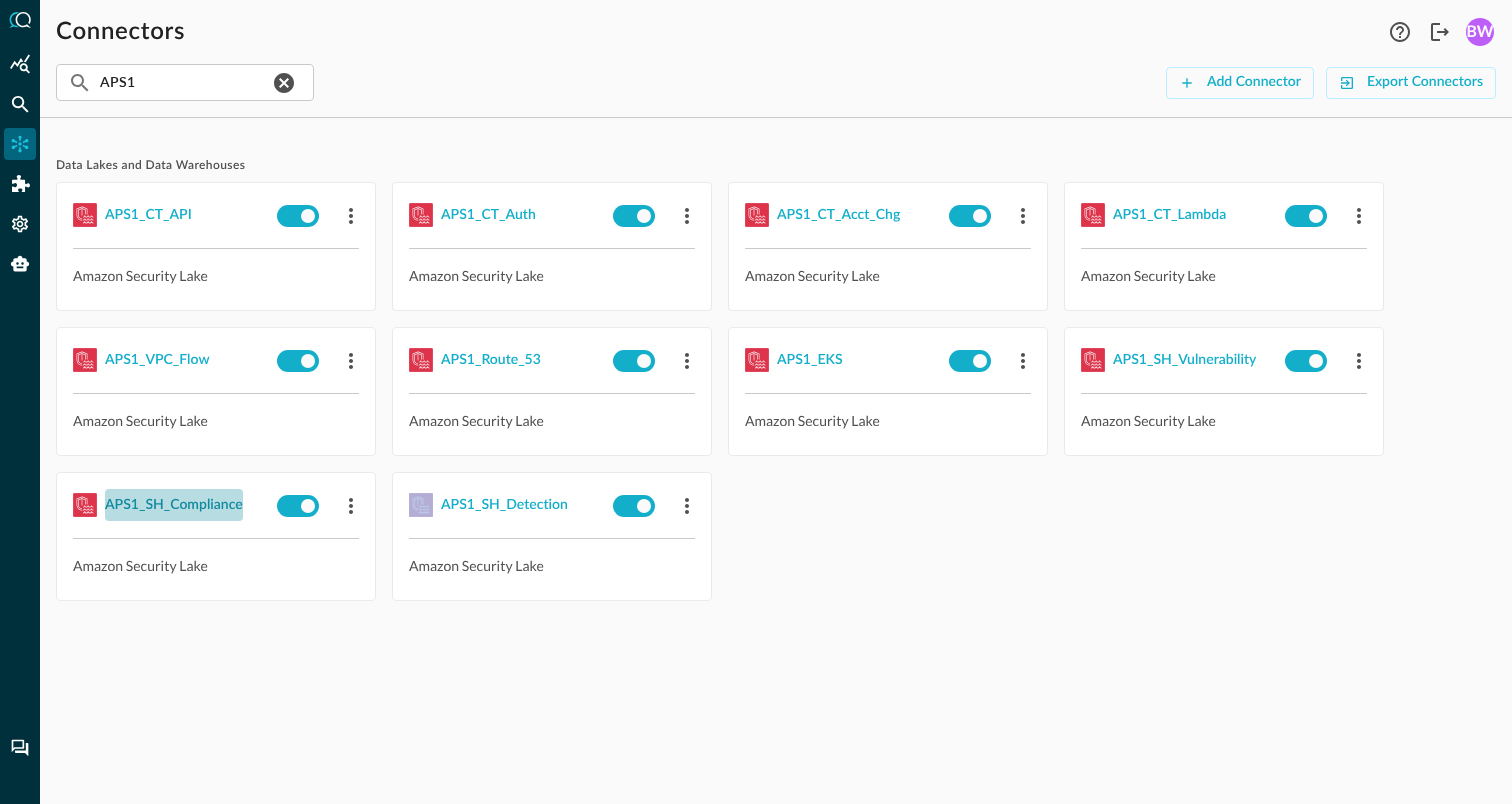 click on "APS1_SH_Compliance" at bounding box center [174, 505] 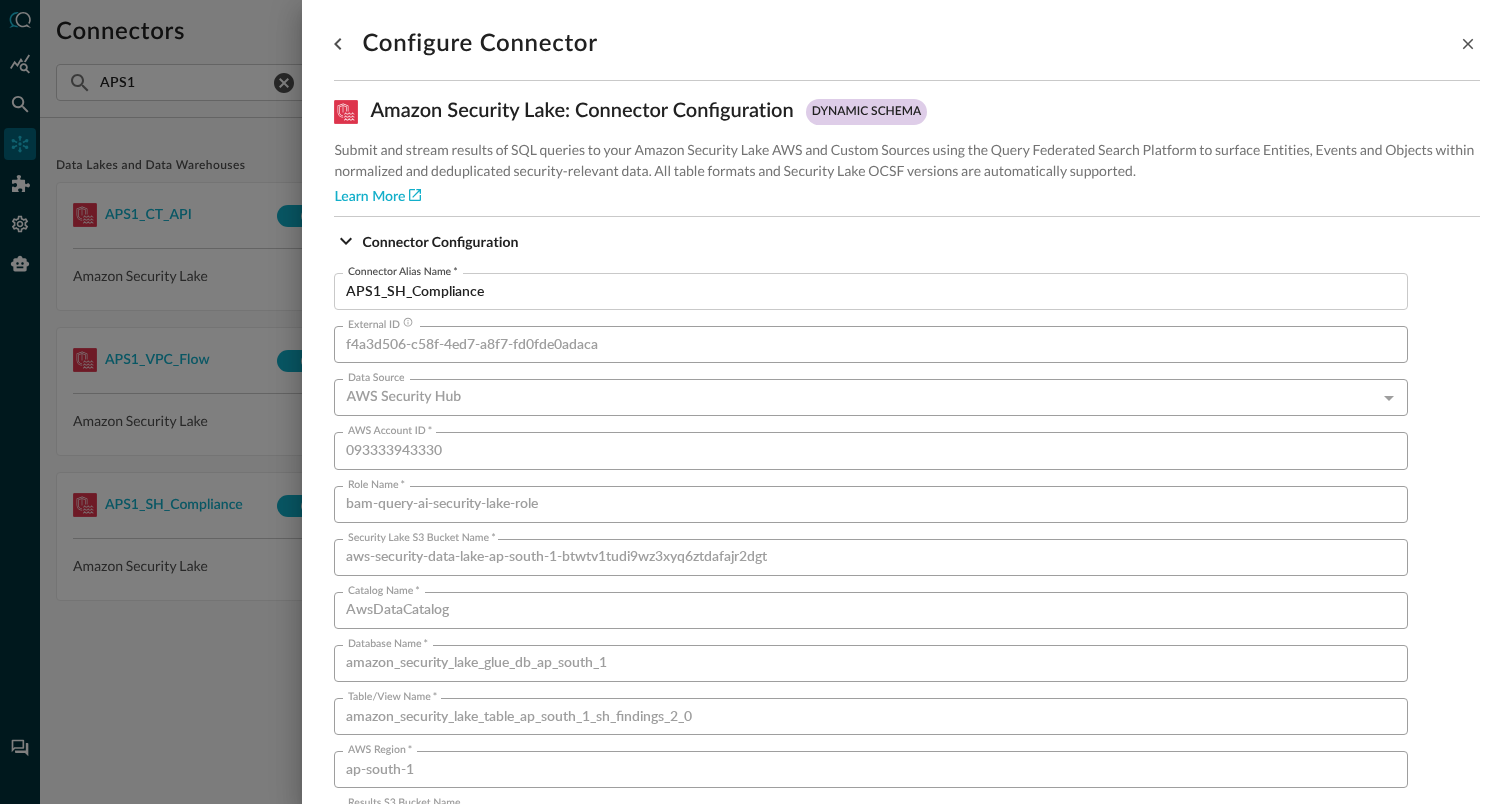 scroll, scrollTop: 1359, scrollLeft: 0, axis: vertical 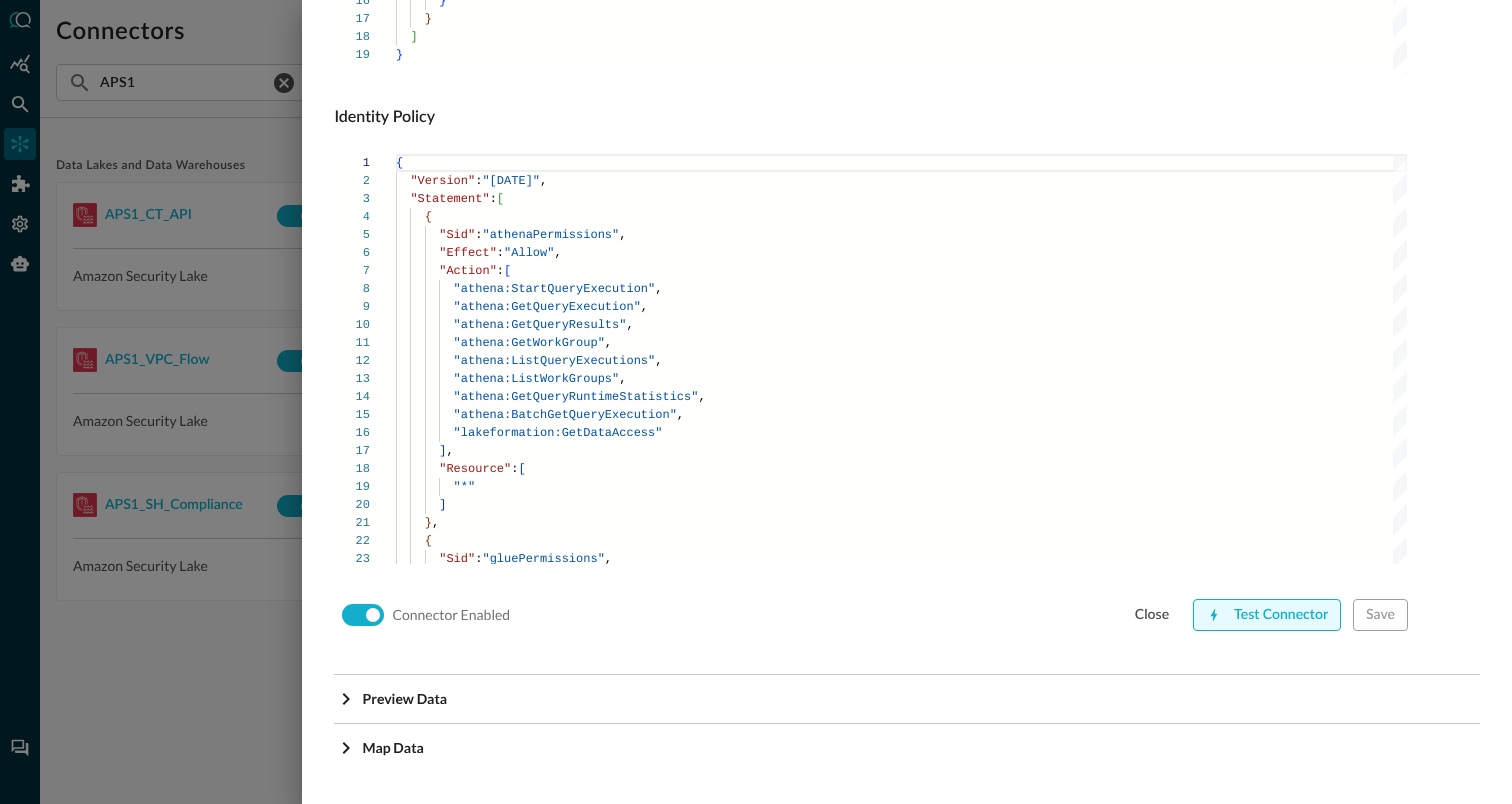 click on "Test Connector" at bounding box center (1267, 615) 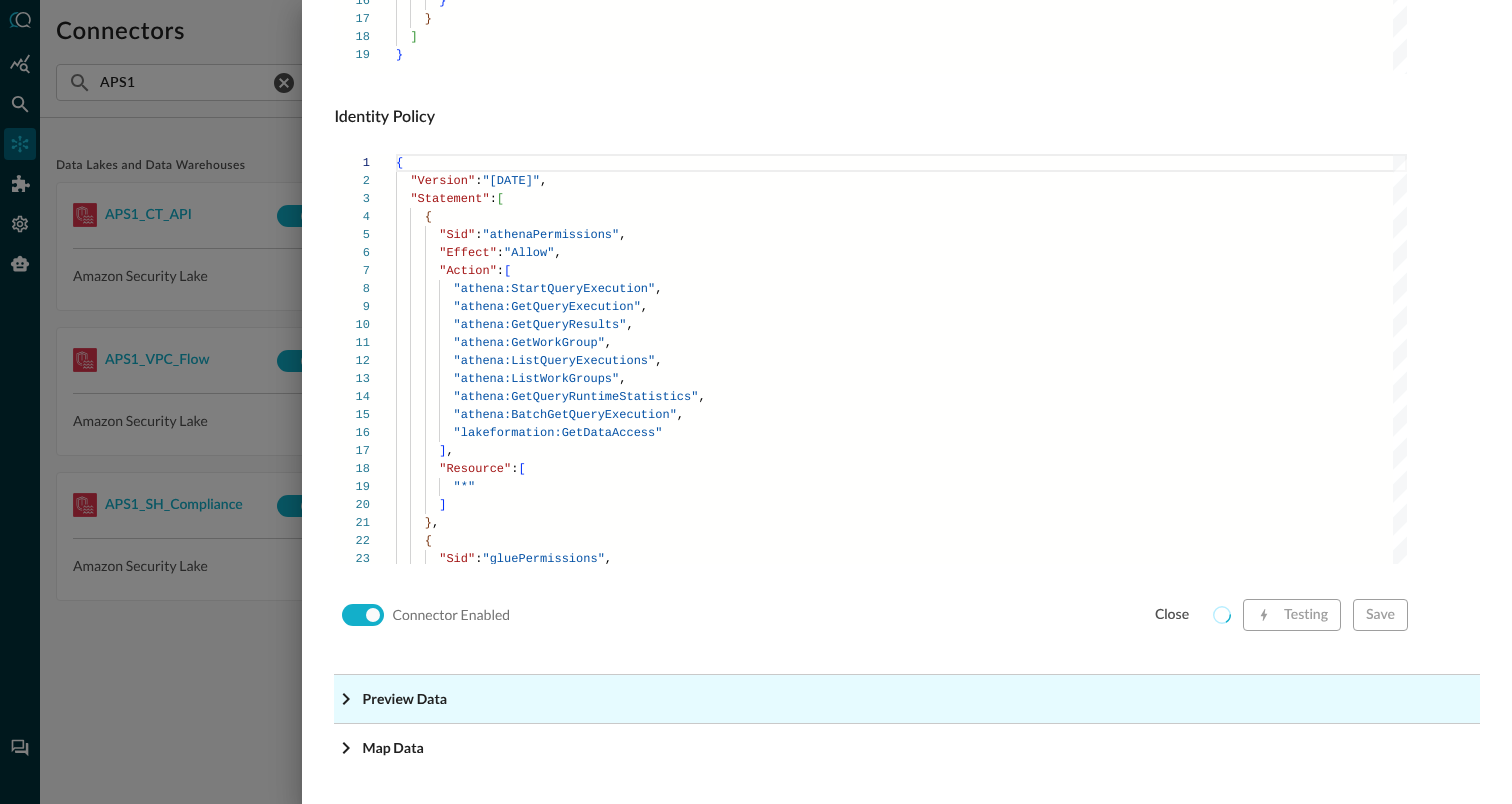 click on "Preview Data" at bounding box center [907, -1118] 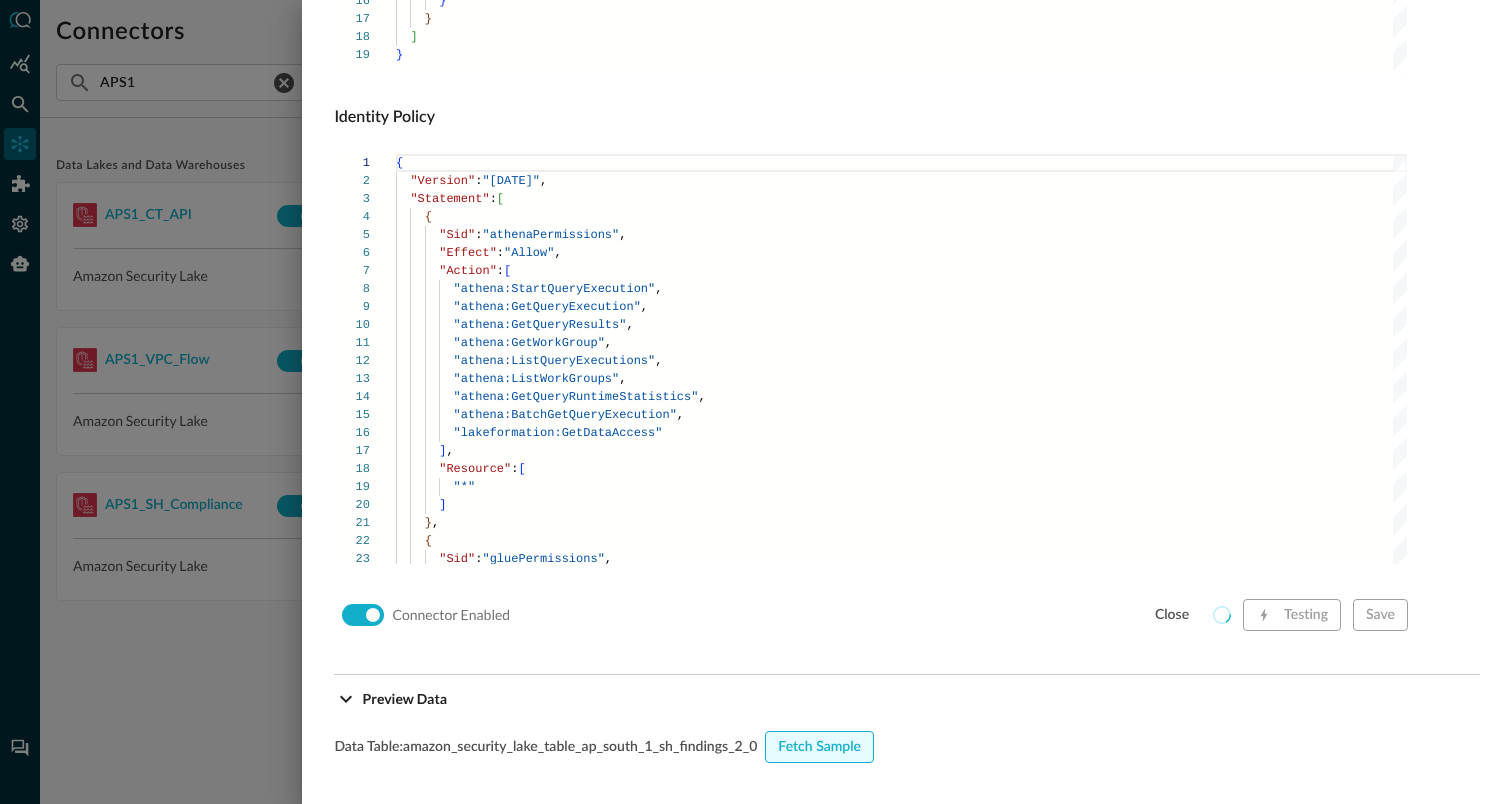 click on "Fetch Sample" at bounding box center (819, 747) 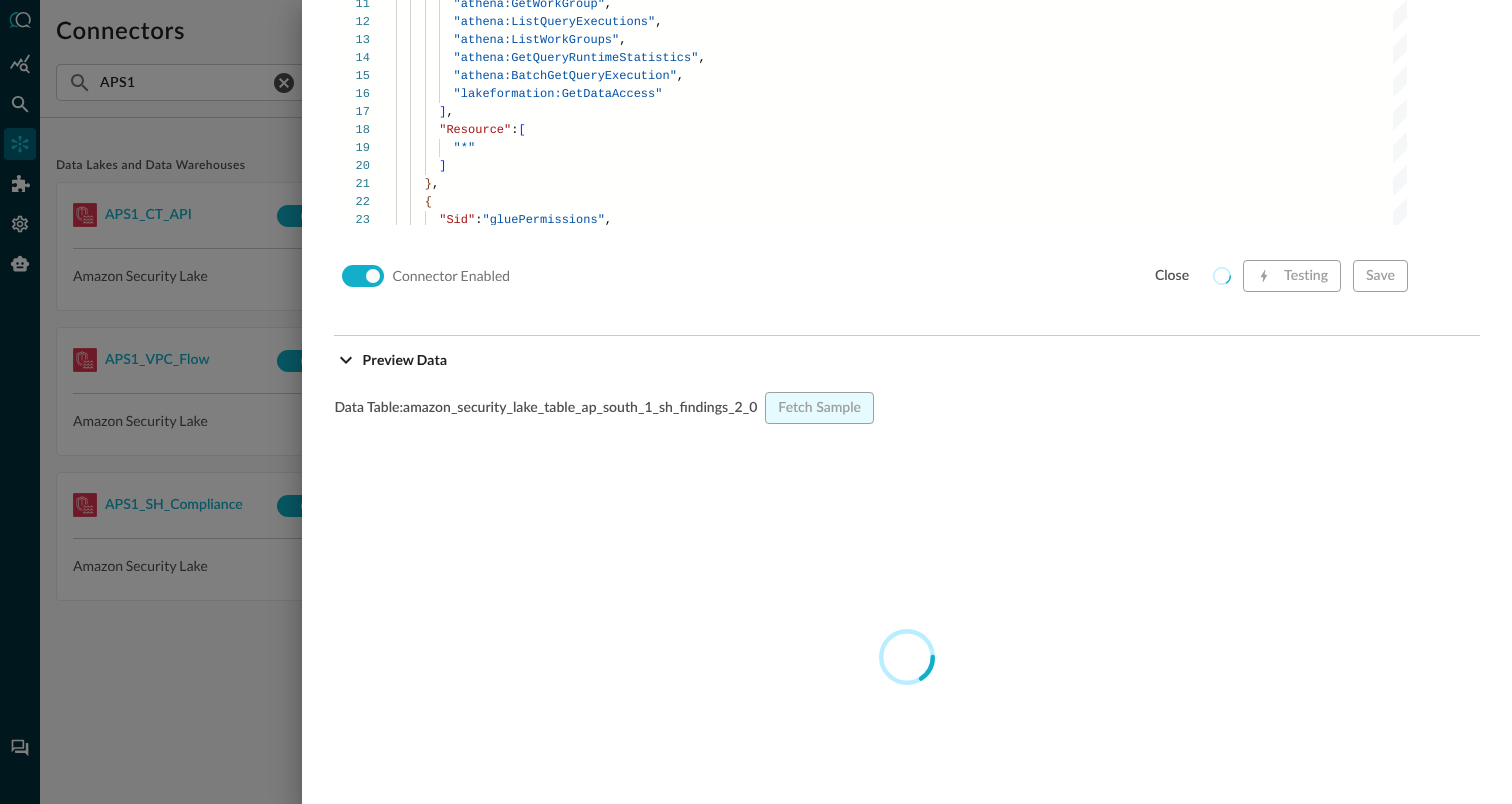 scroll, scrollTop: 1702, scrollLeft: 0, axis: vertical 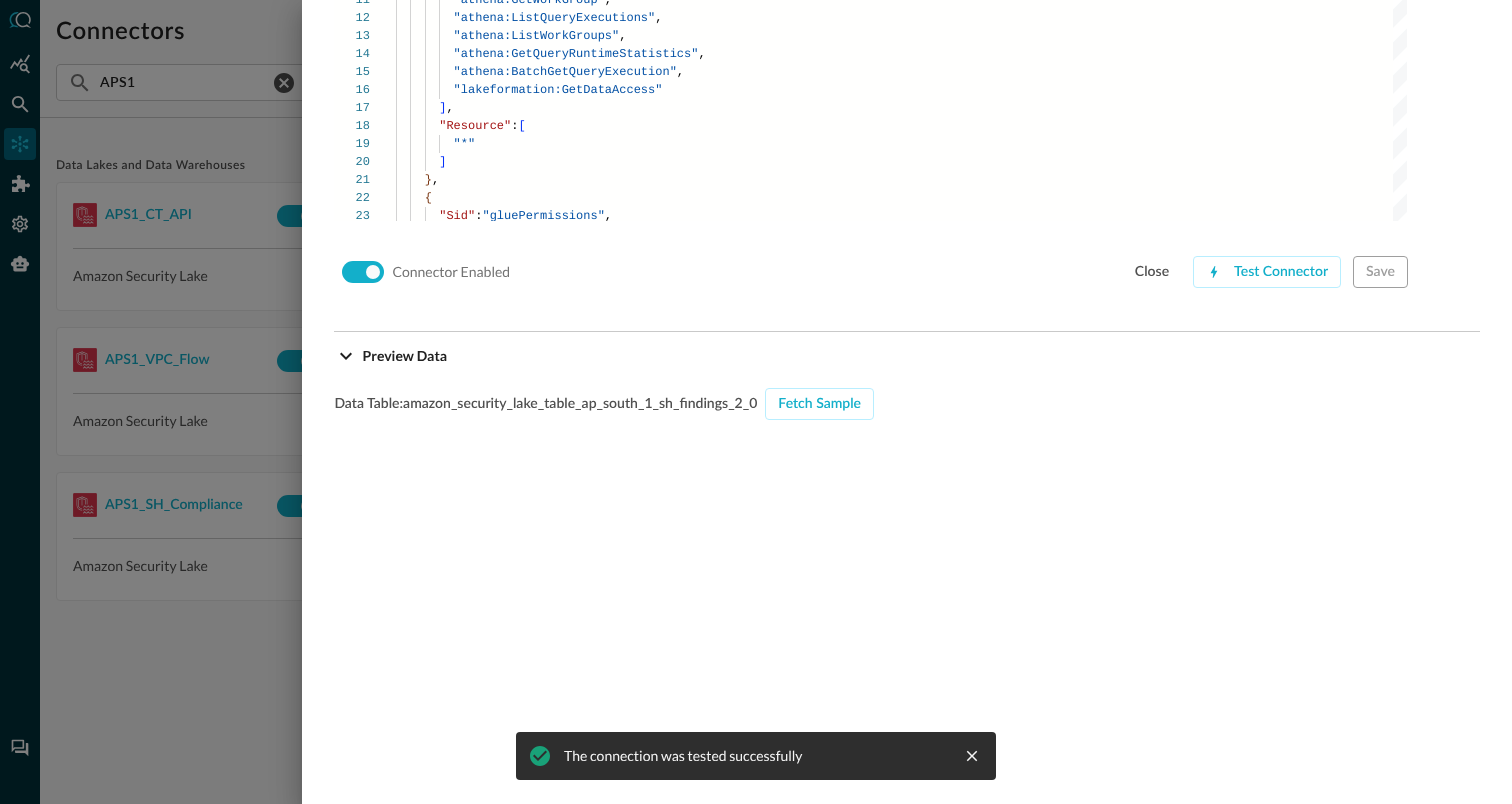 click at bounding box center (756, 402) 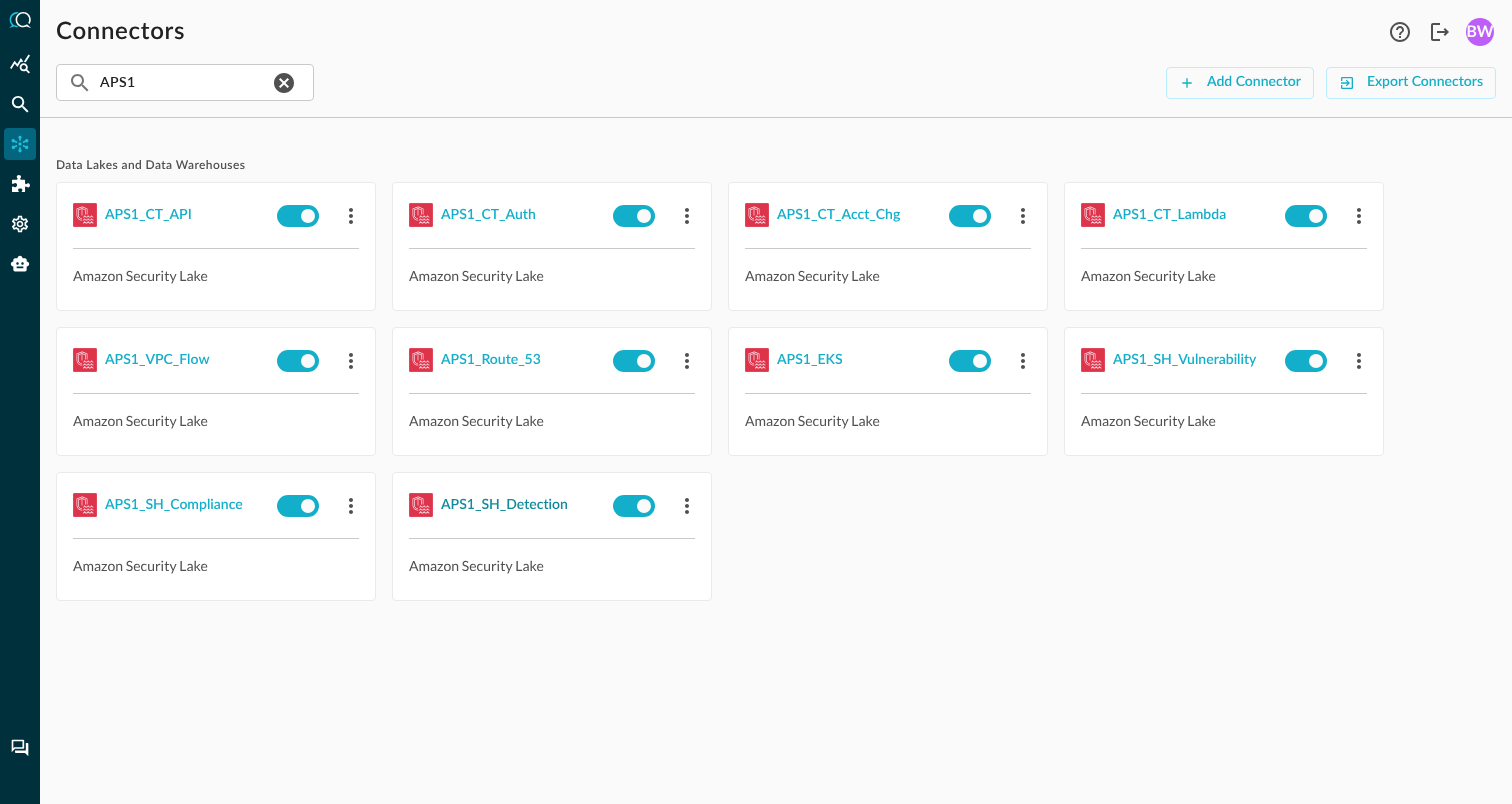 click on "APS1_SH_Detection" at bounding box center (504, 505) 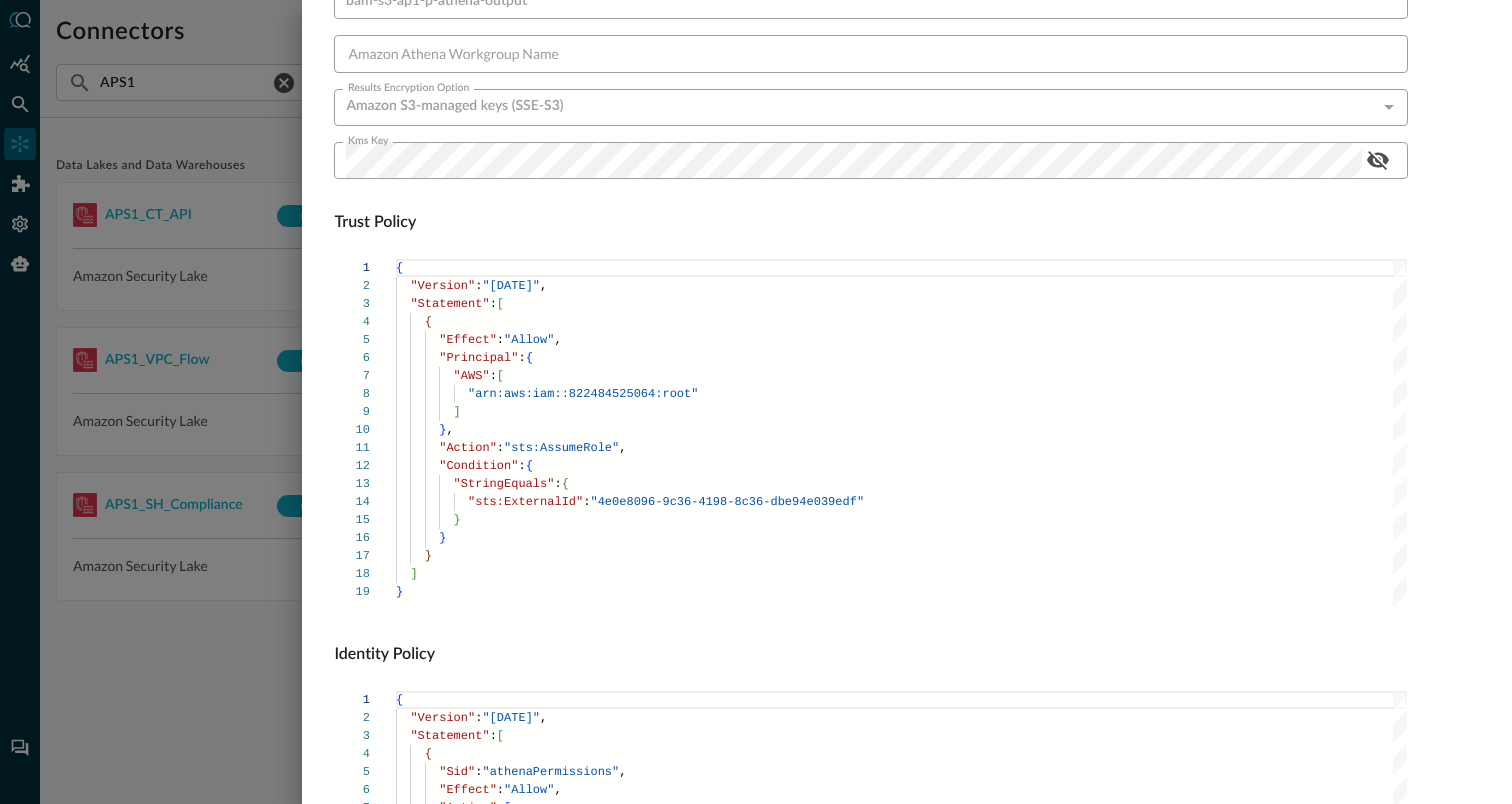 scroll, scrollTop: 1359, scrollLeft: 0, axis: vertical 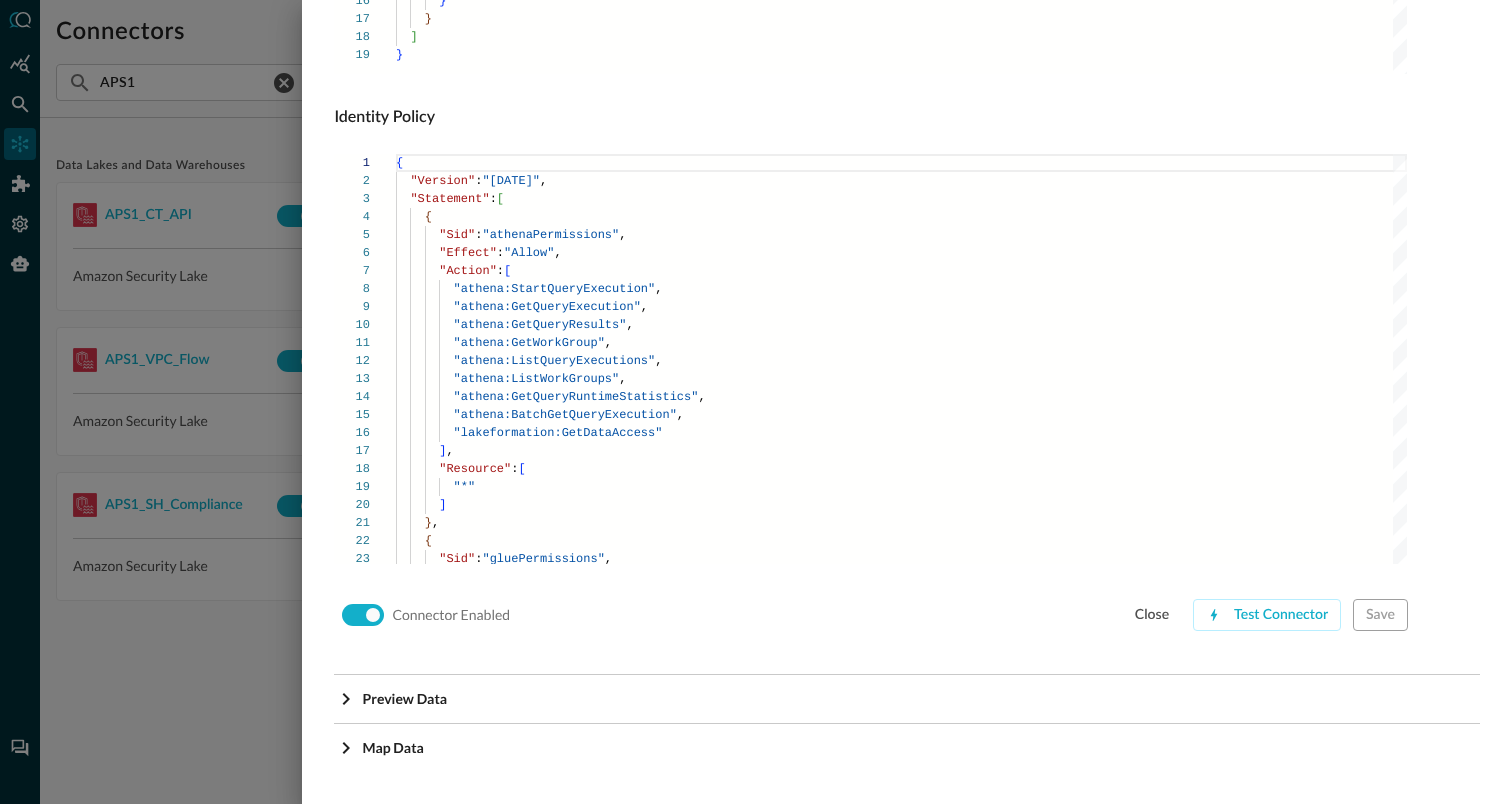 click on "Connector Alias Name   * APS1_SH_Detection Connector Alias Name   * External ID 4e0e8096-9c36-4198-8c36-dbe94e039edf External ID Data Source AWS Security Hub SecurityHub Data Source AWS Account ID   * 093333943330 AWS Account ID   * Role Name   * bam-query-ai-security-lake-role Role Name   * Security Lake S3 Bucket Name   * aws-security-data-lake-ap-south-1-btwtv1tudi9wz3xyq6ztdafajr2dgt Security Lake S3 Bucket Name   * Catalog Name   * AwsDataCatalog Catalog Name   * Database Name   * amazon_security_lake_glue_db_ap_south_1 Database Name   * Table/View Name   * amazon_security_lake_table_ap_south_1_sh_findings_2_0 Table/View Name   * AWS Region   * ap-south-1 AWS Region   * Results S3 Bucket Name bam-s3-ap1-p-athena-output Results S3 Bucket Name Amazon Athena Workgroup Name Amazon Athena Workgroup Name Results Encryption Option Amazon S3-managed keys (SSE-S3) Amazon S3-managed keys (SSE-S3) Results Encryption Option Kms Key Kms Key Trust Policy 1 2 3 4 5 6 7 8 9 10 11 12 13 14" at bounding box center [907, -210] 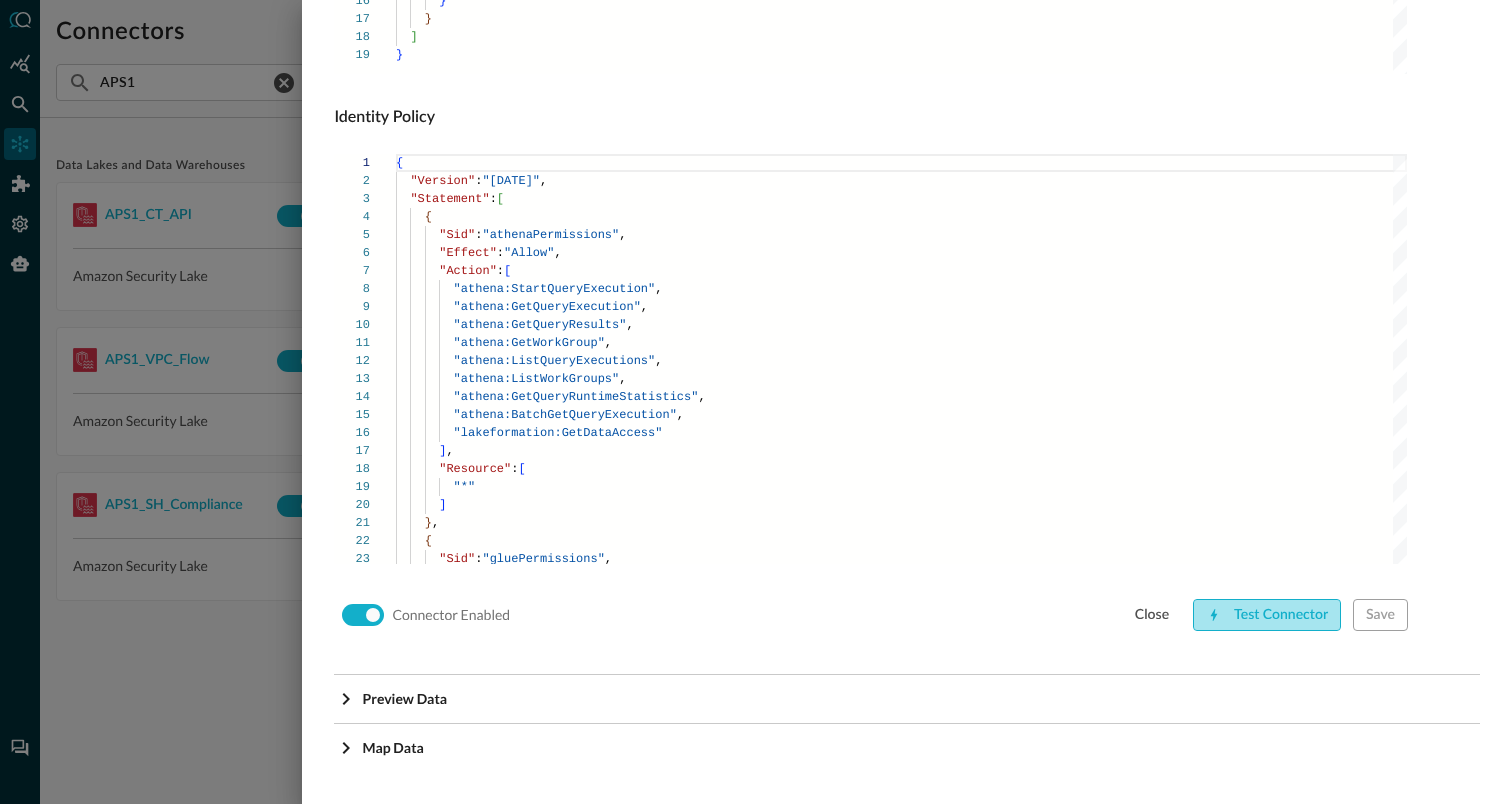 click on "Test Connector" at bounding box center (1267, 615) 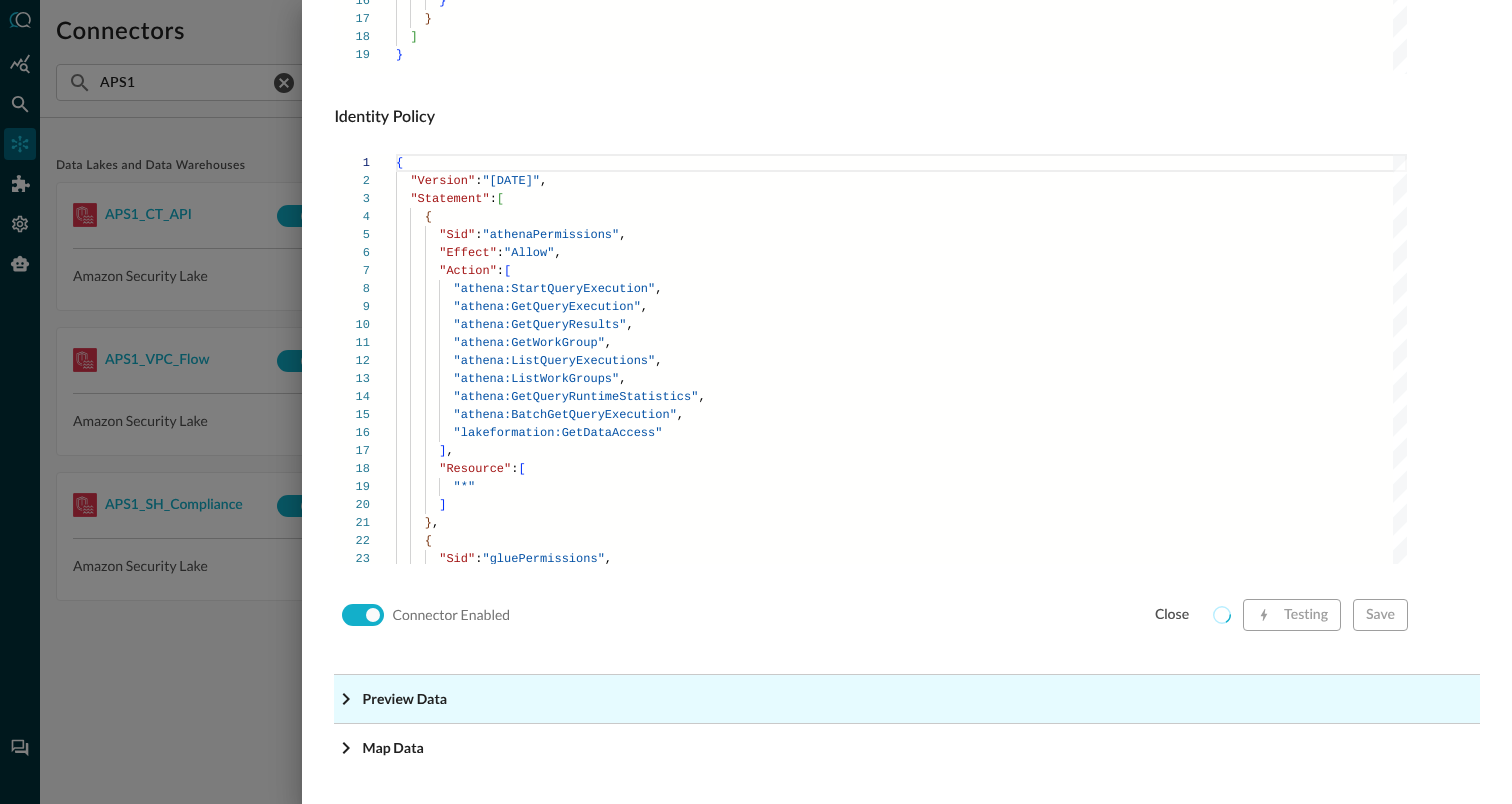 click on "Preview Data" at bounding box center (907, -1118) 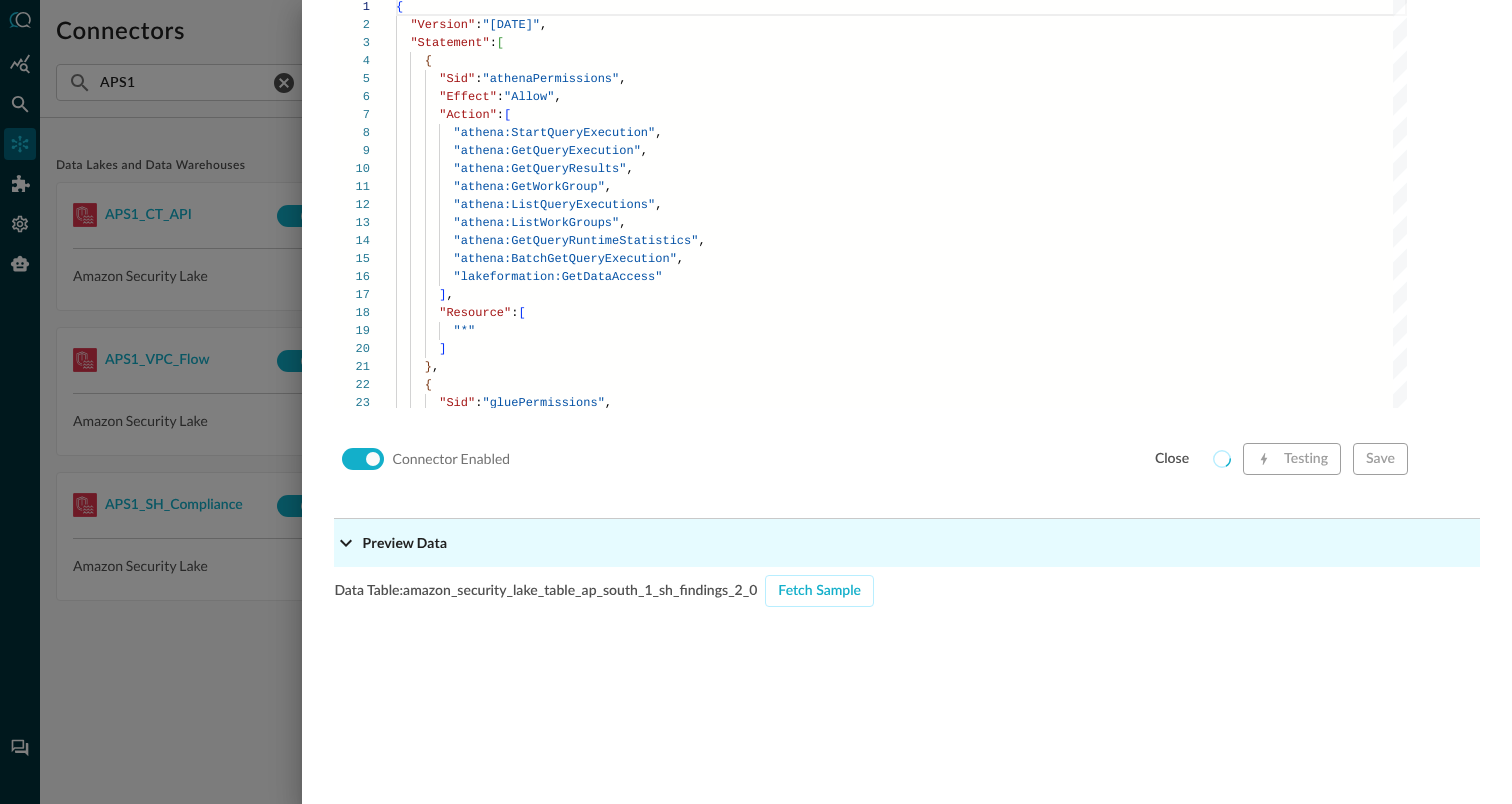 scroll, scrollTop: 1985, scrollLeft: 0, axis: vertical 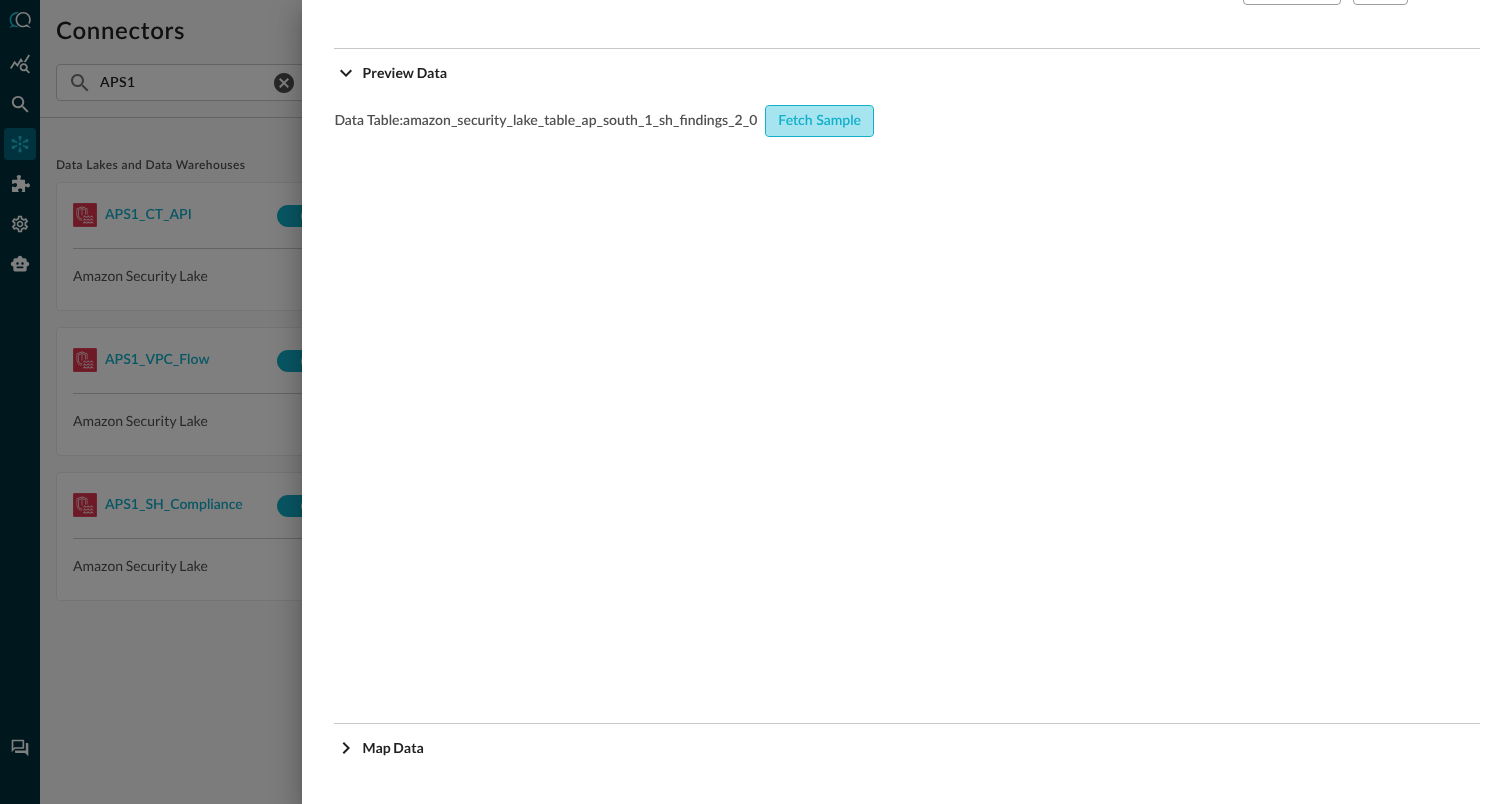 click on "Fetch Sample" at bounding box center (819, 121) 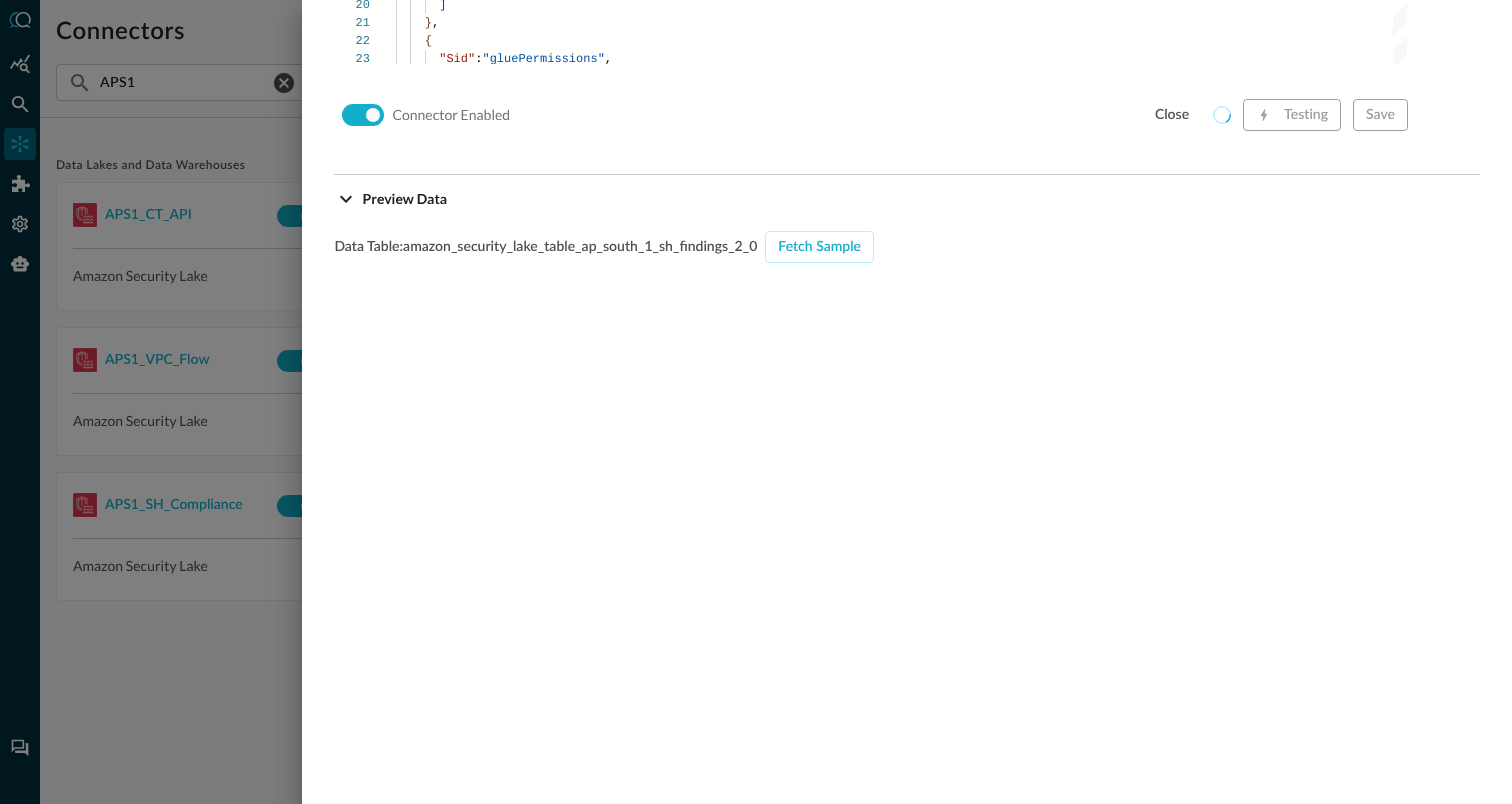 scroll, scrollTop: 1857, scrollLeft: 0, axis: vertical 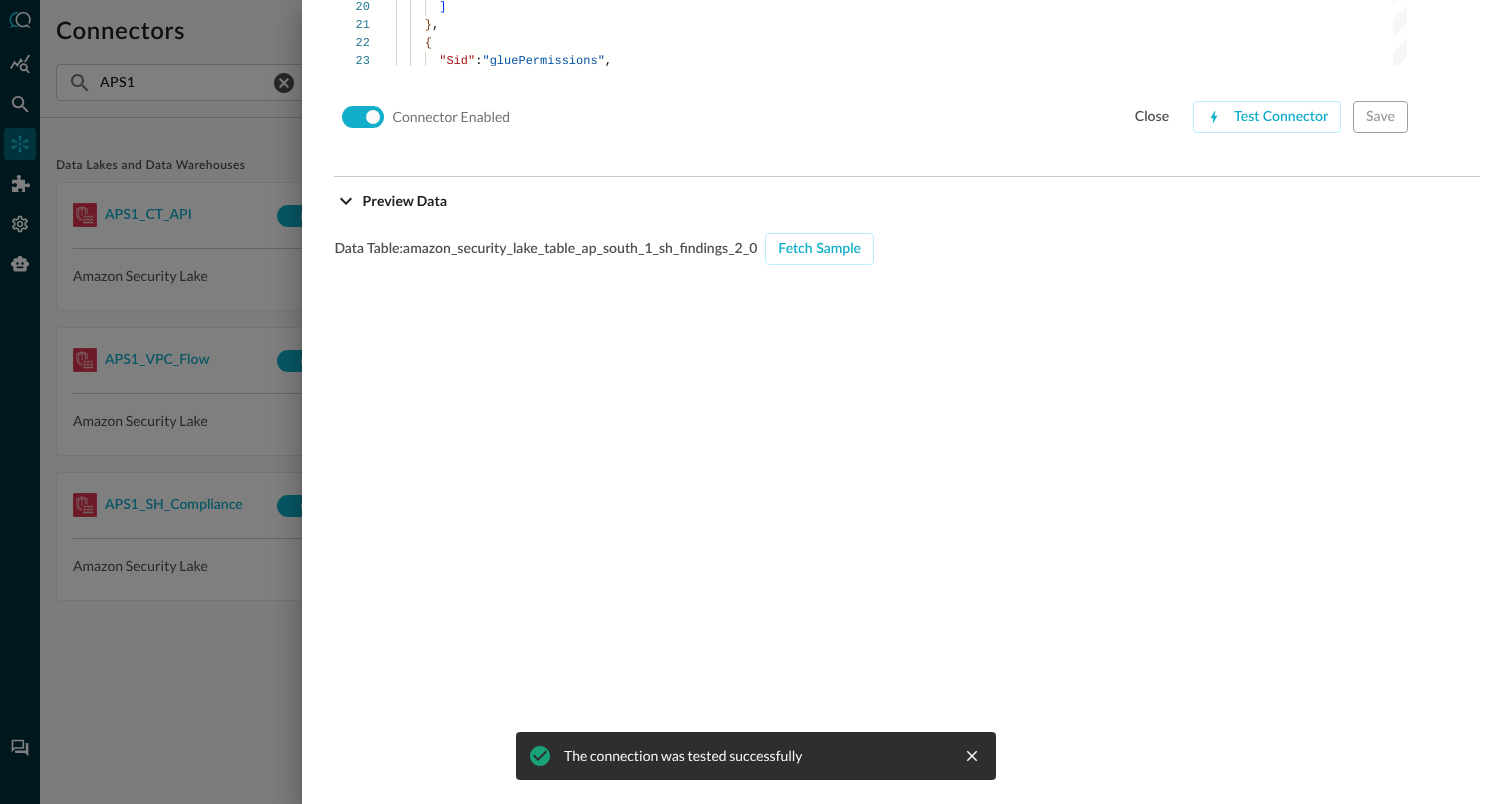 click at bounding box center [756, 402] 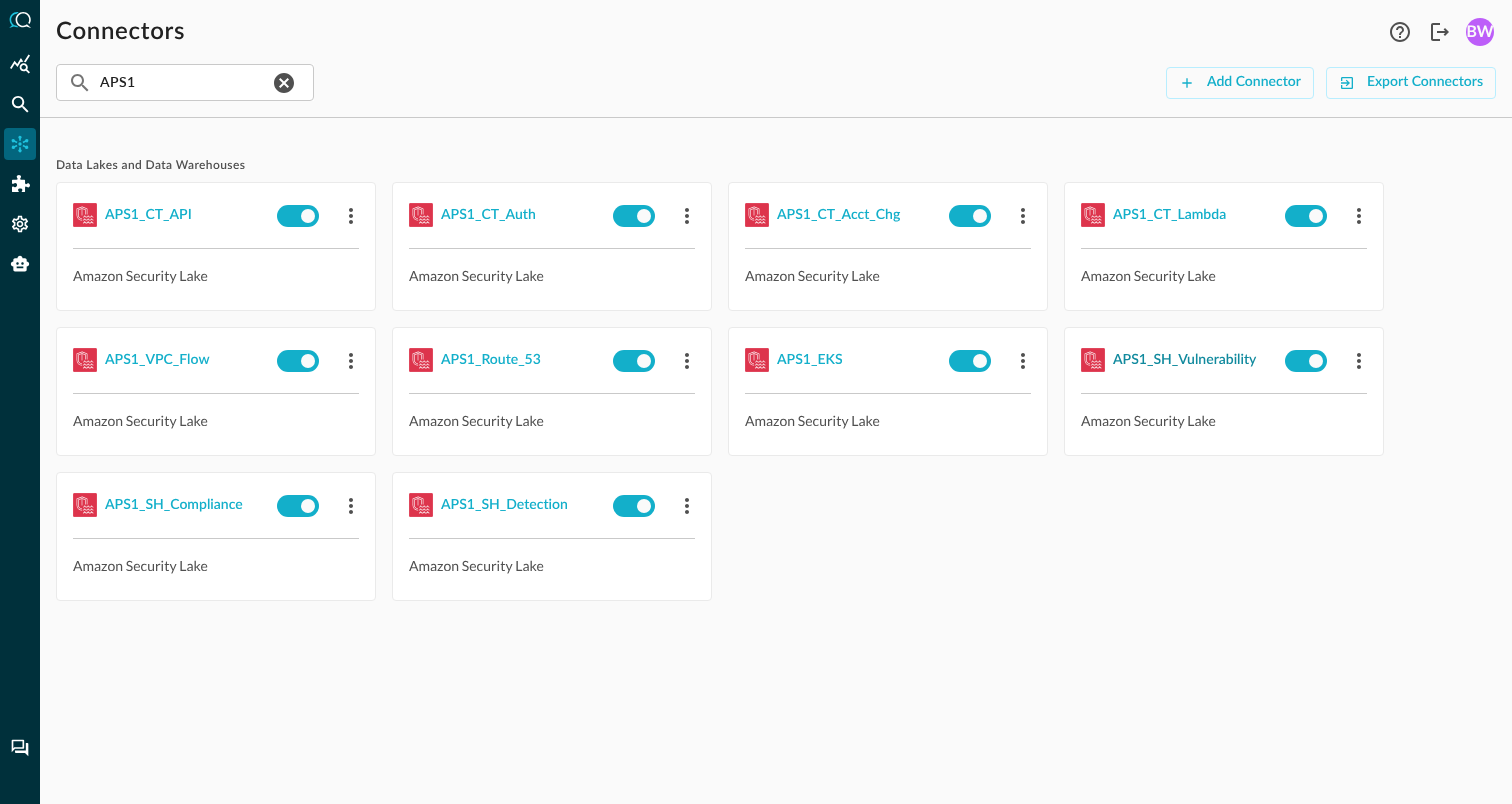 click on "APS1_SH_Vulnerability" at bounding box center [1184, 360] 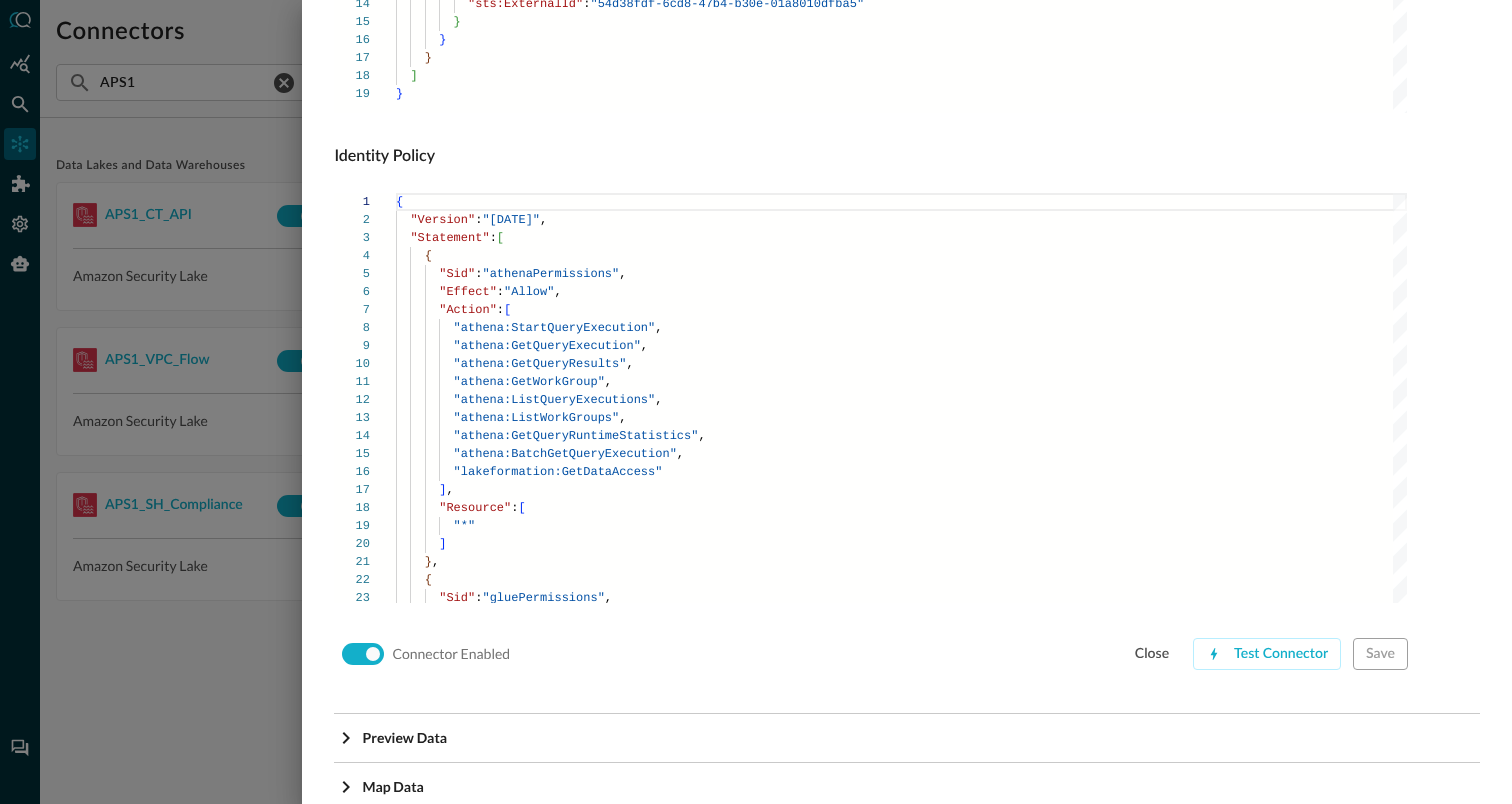 scroll, scrollTop: 1359, scrollLeft: 0, axis: vertical 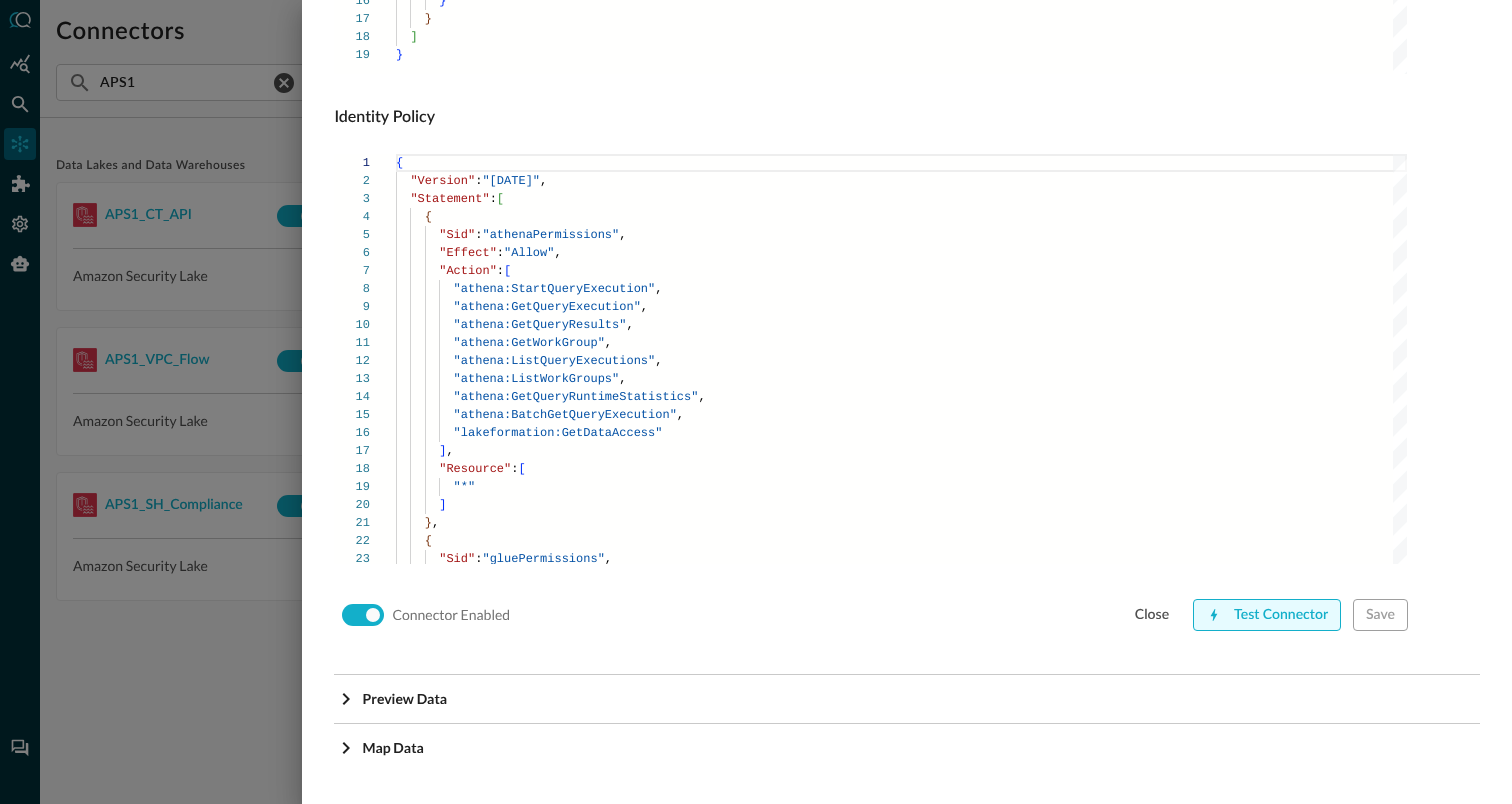 click on "Test Connector" at bounding box center (1267, 615) 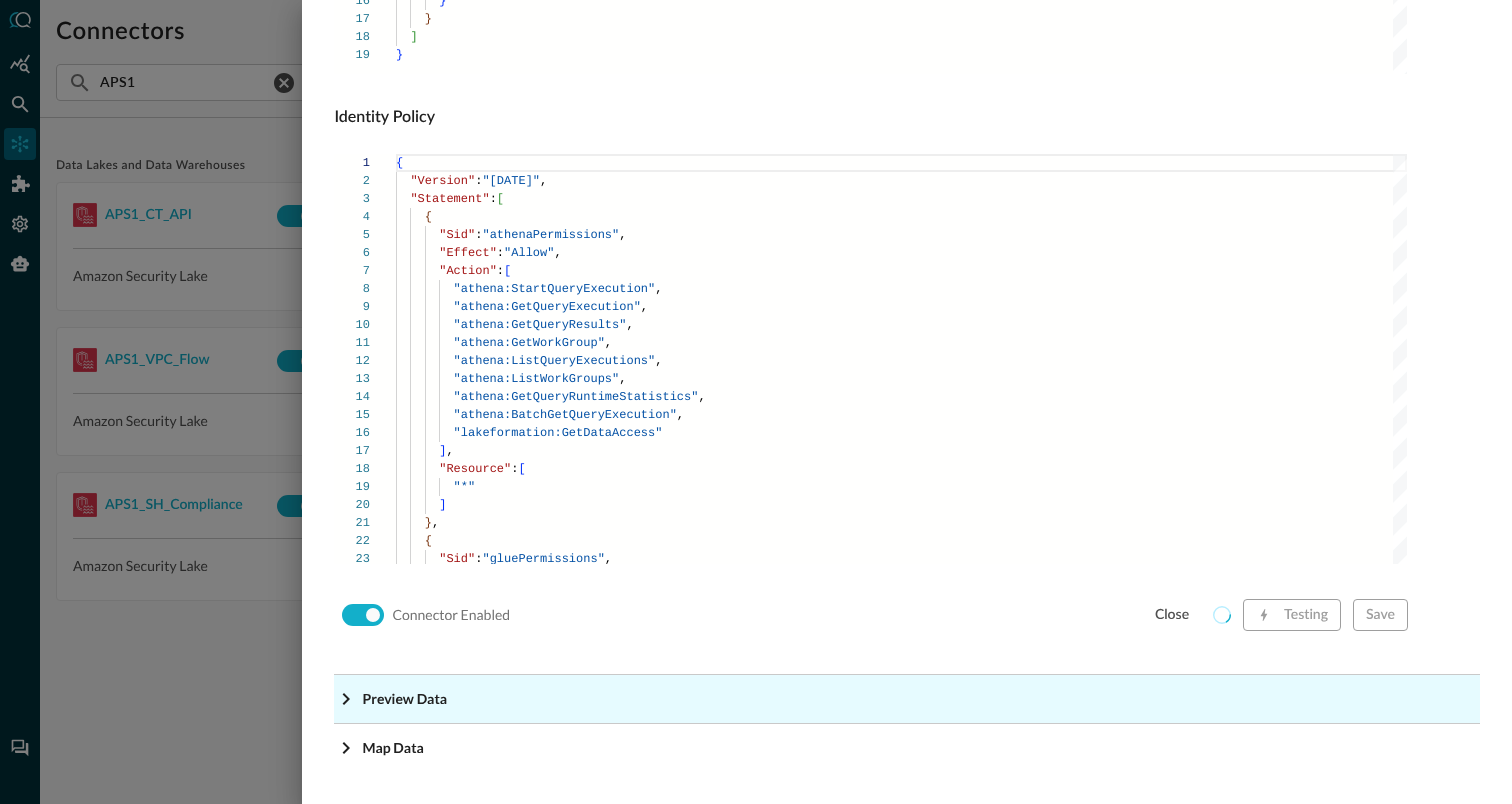 click on "Preview Data" at bounding box center (907, -1118) 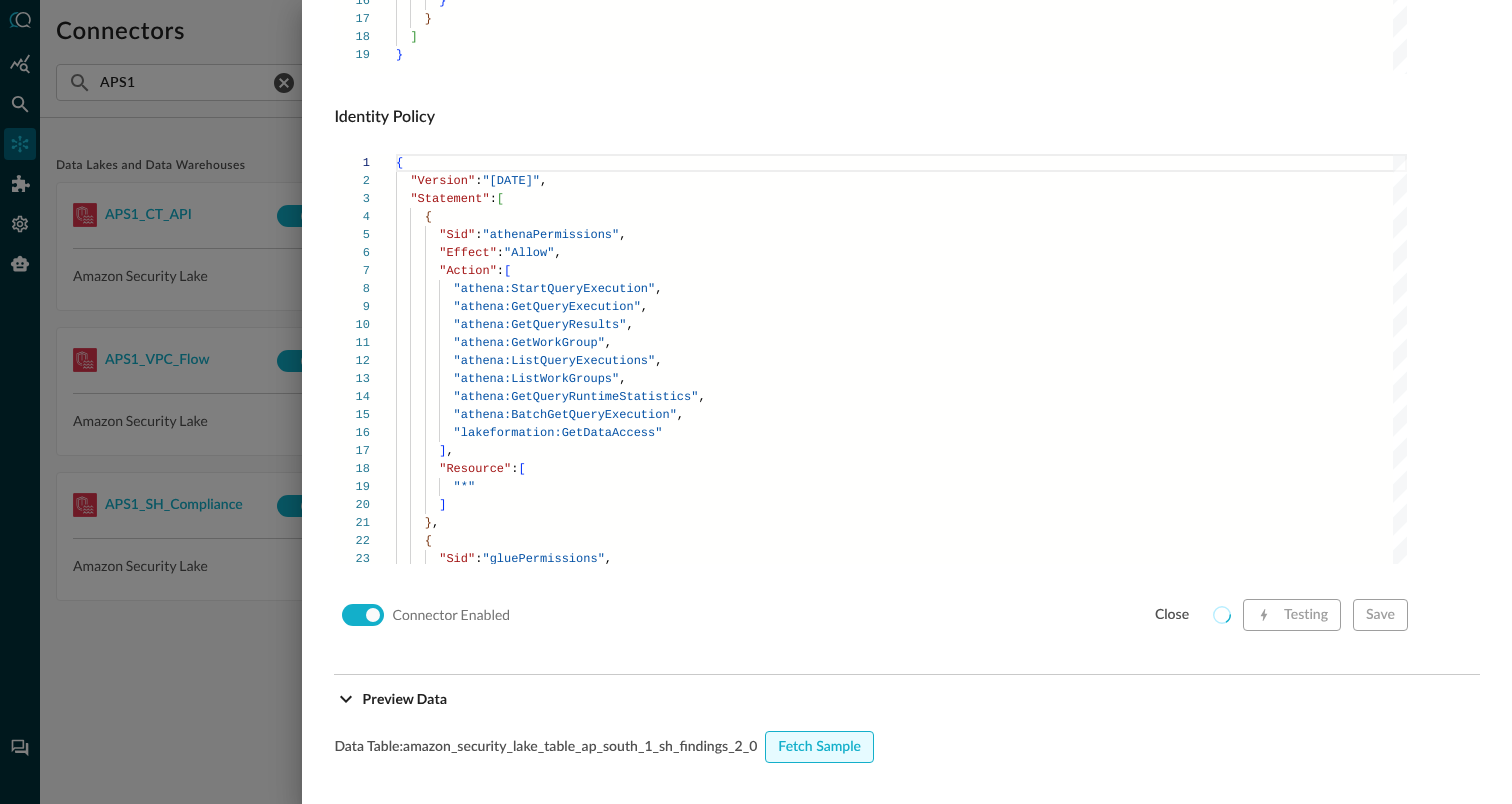 click on "Fetch Sample" at bounding box center (819, 747) 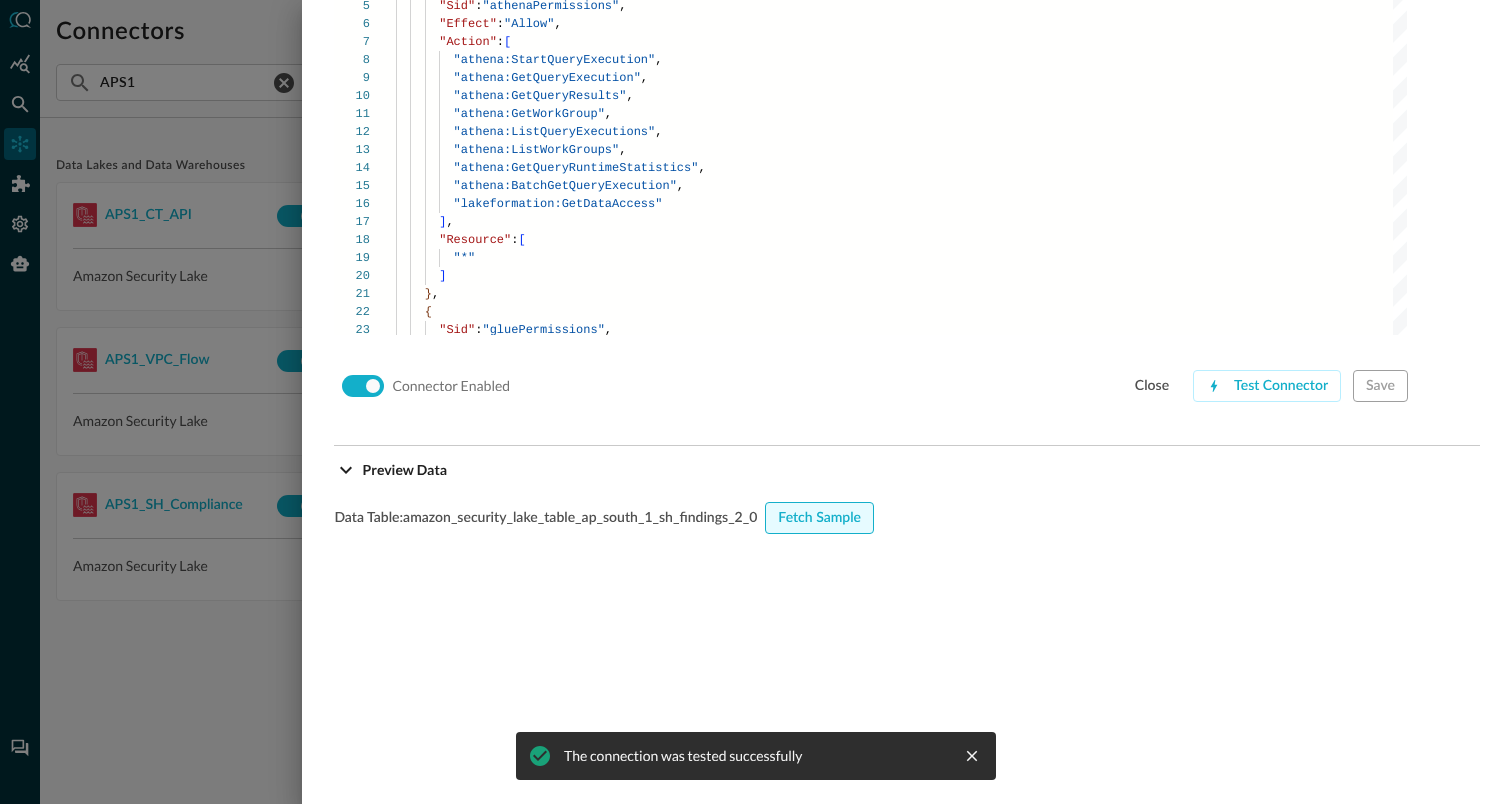 scroll, scrollTop: 1582, scrollLeft: 0, axis: vertical 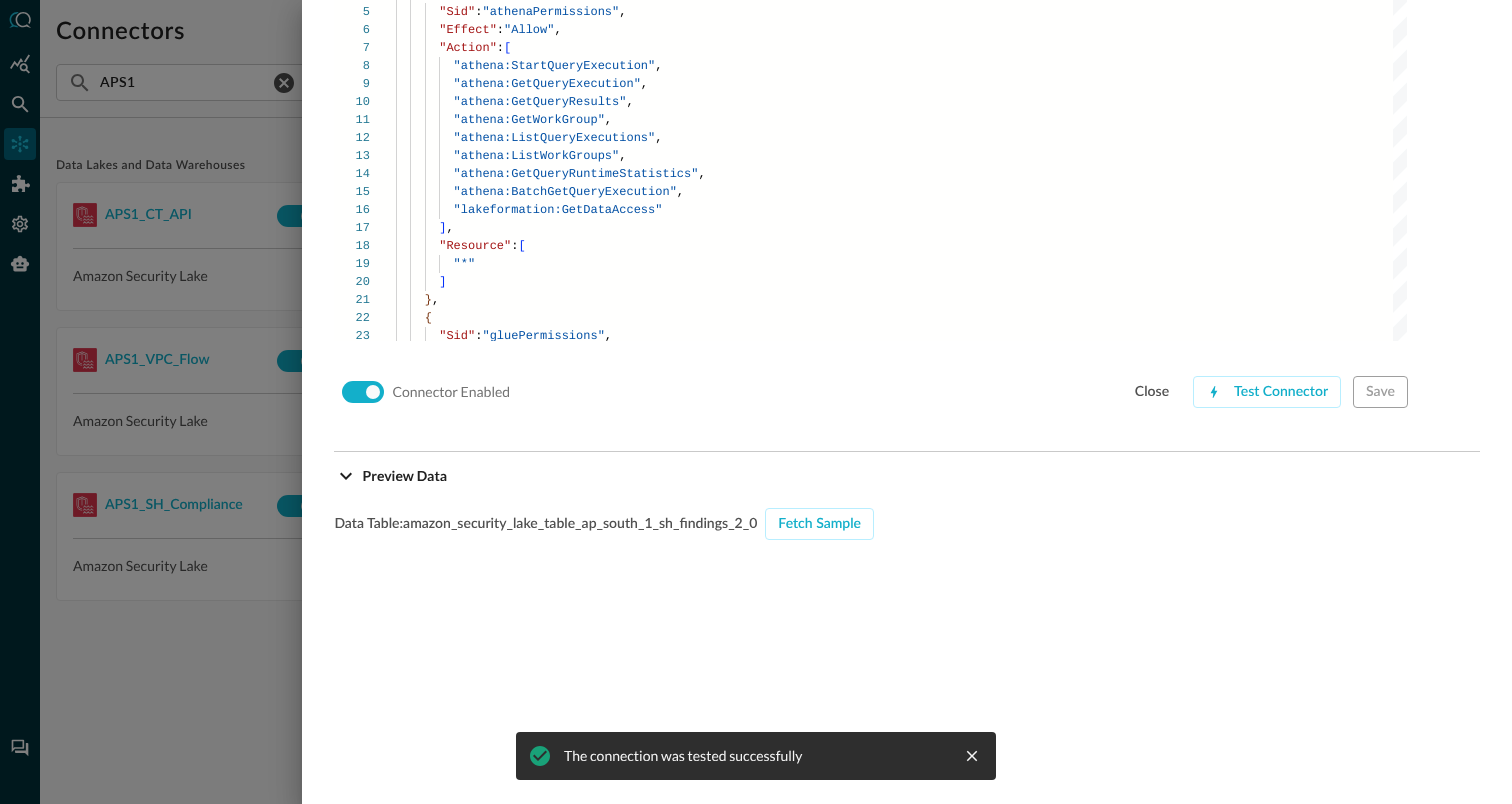 click at bounding box center [756, 402] 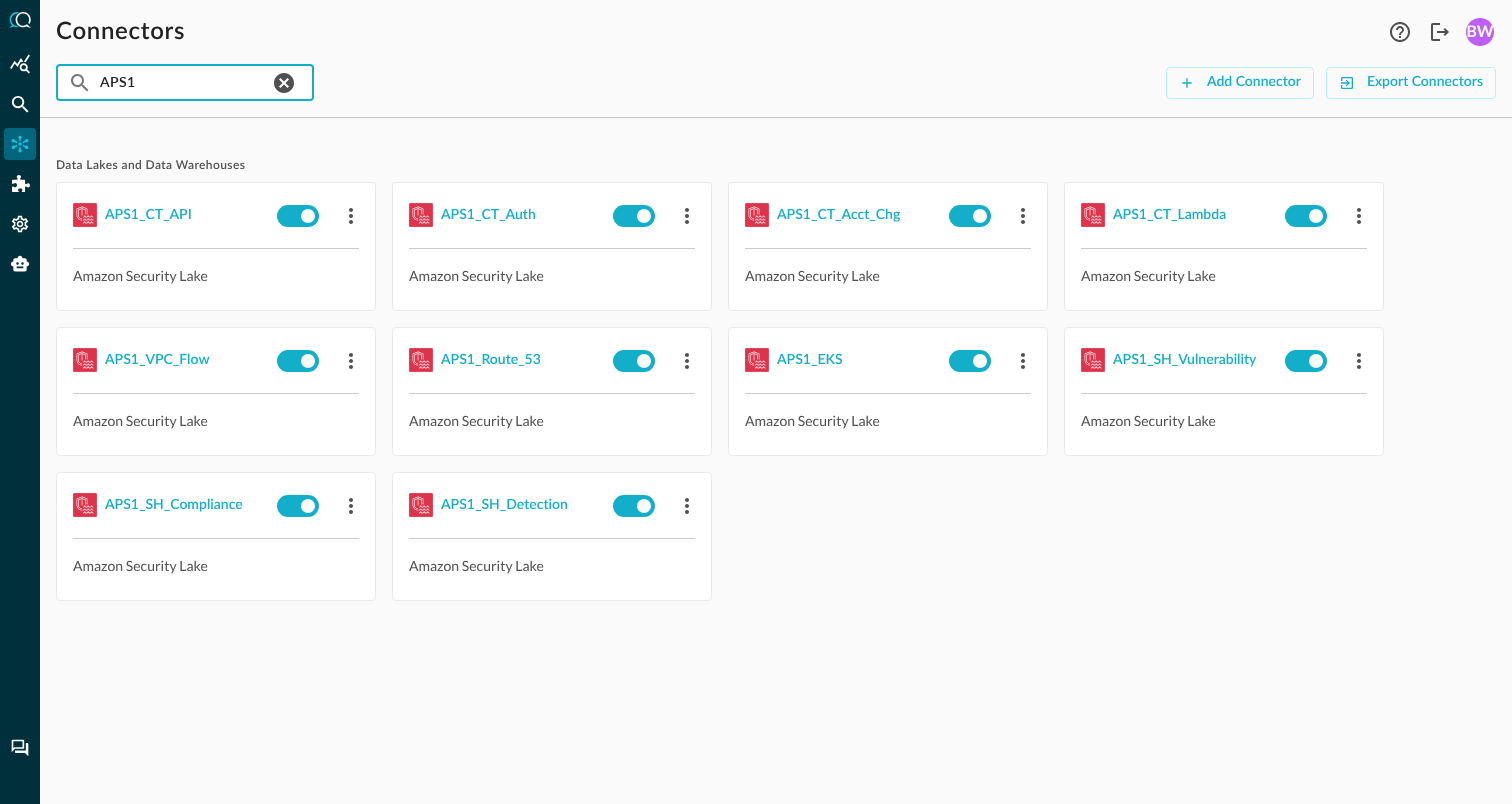 click on "APS1" at bounding box center [184, 82] 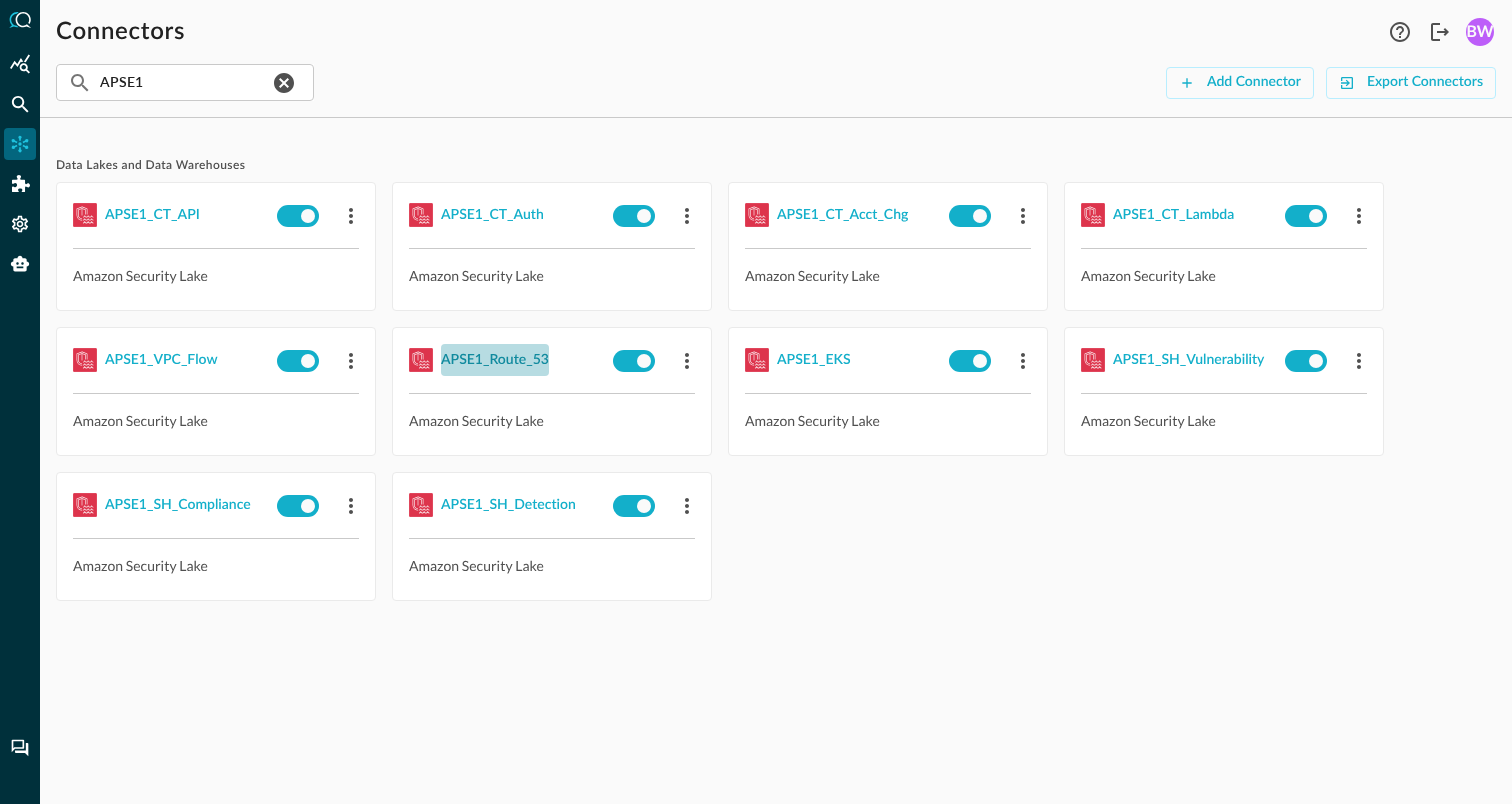 click on "APSE1_Route_53" at bounding box center [495, 360] 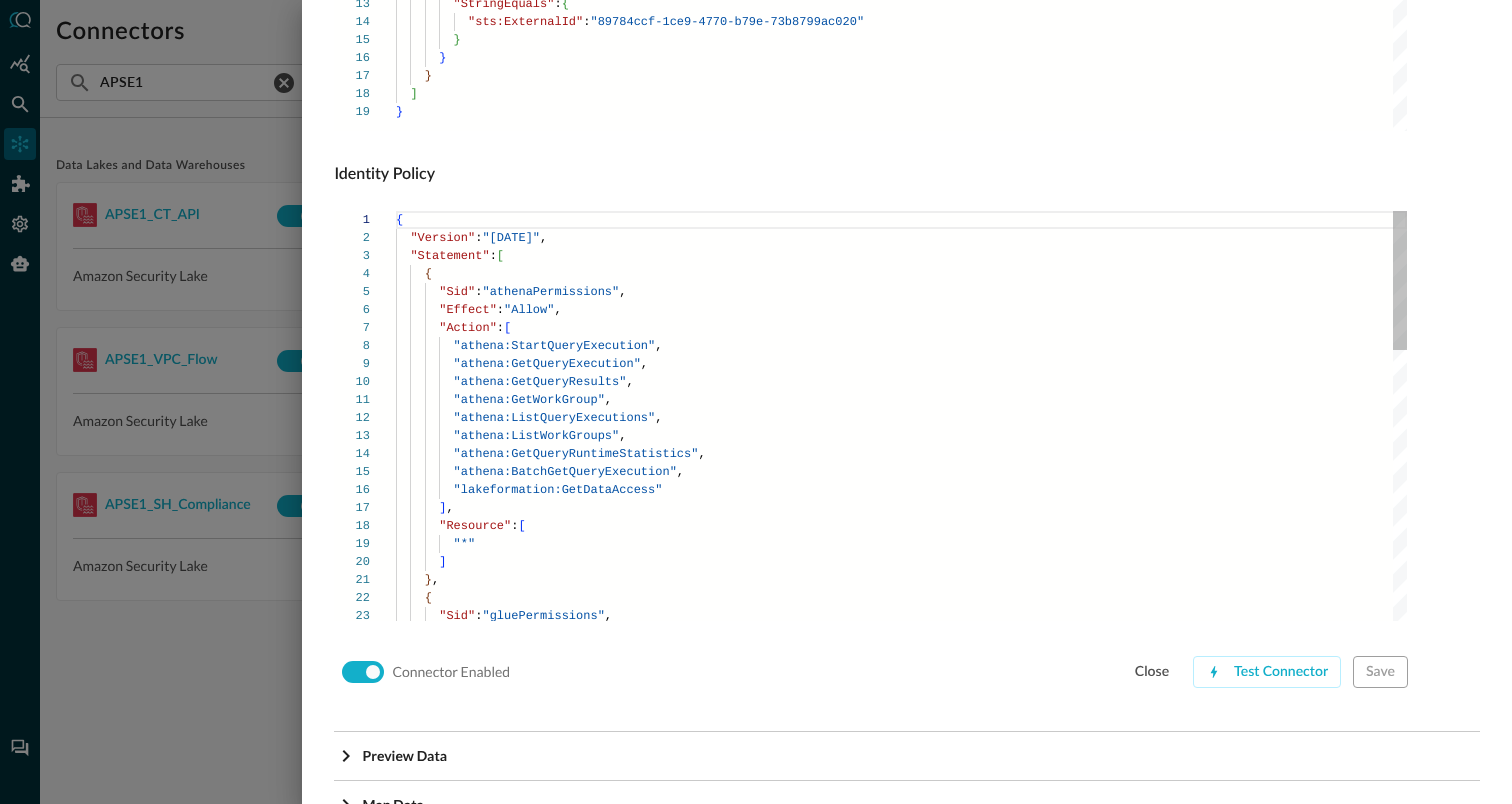 scroll, scrollTop: 1356, scrollLeft: 0, axis: vertical 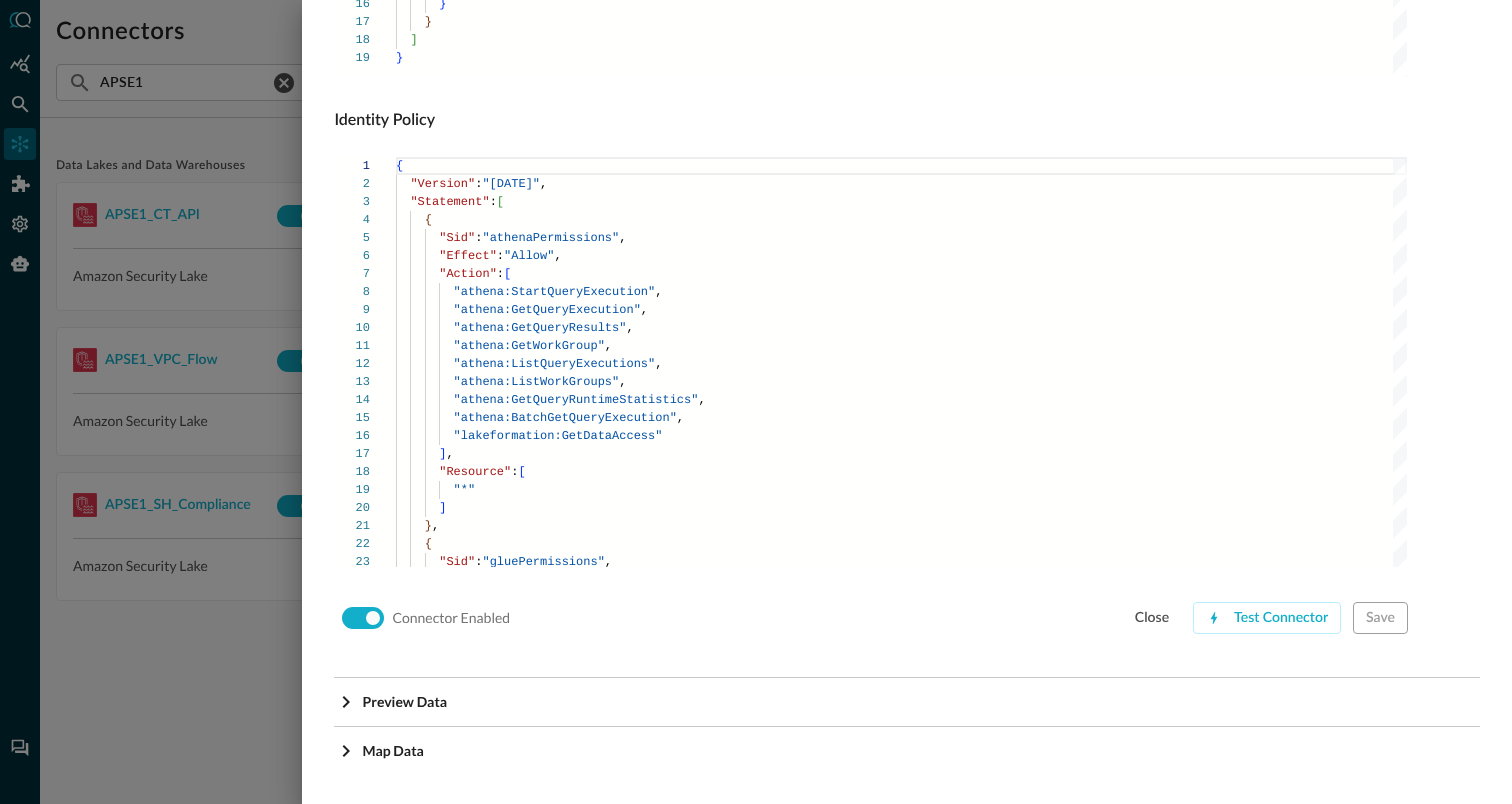 click on "Connector Enabled close Test Connector Save" at bounding box center [871, 618] 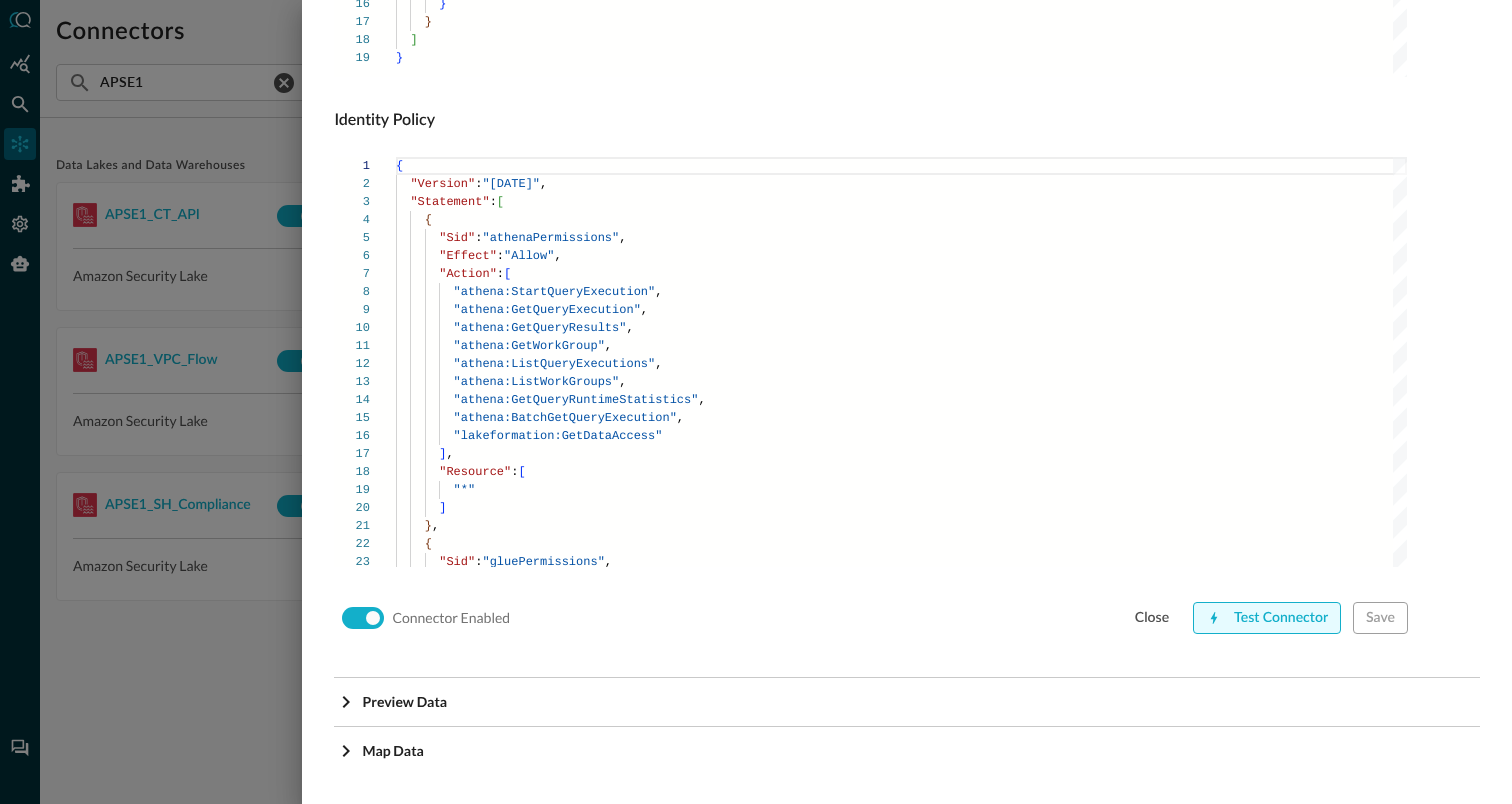 click on "Test Connector" at bounding box center (1267, 618) 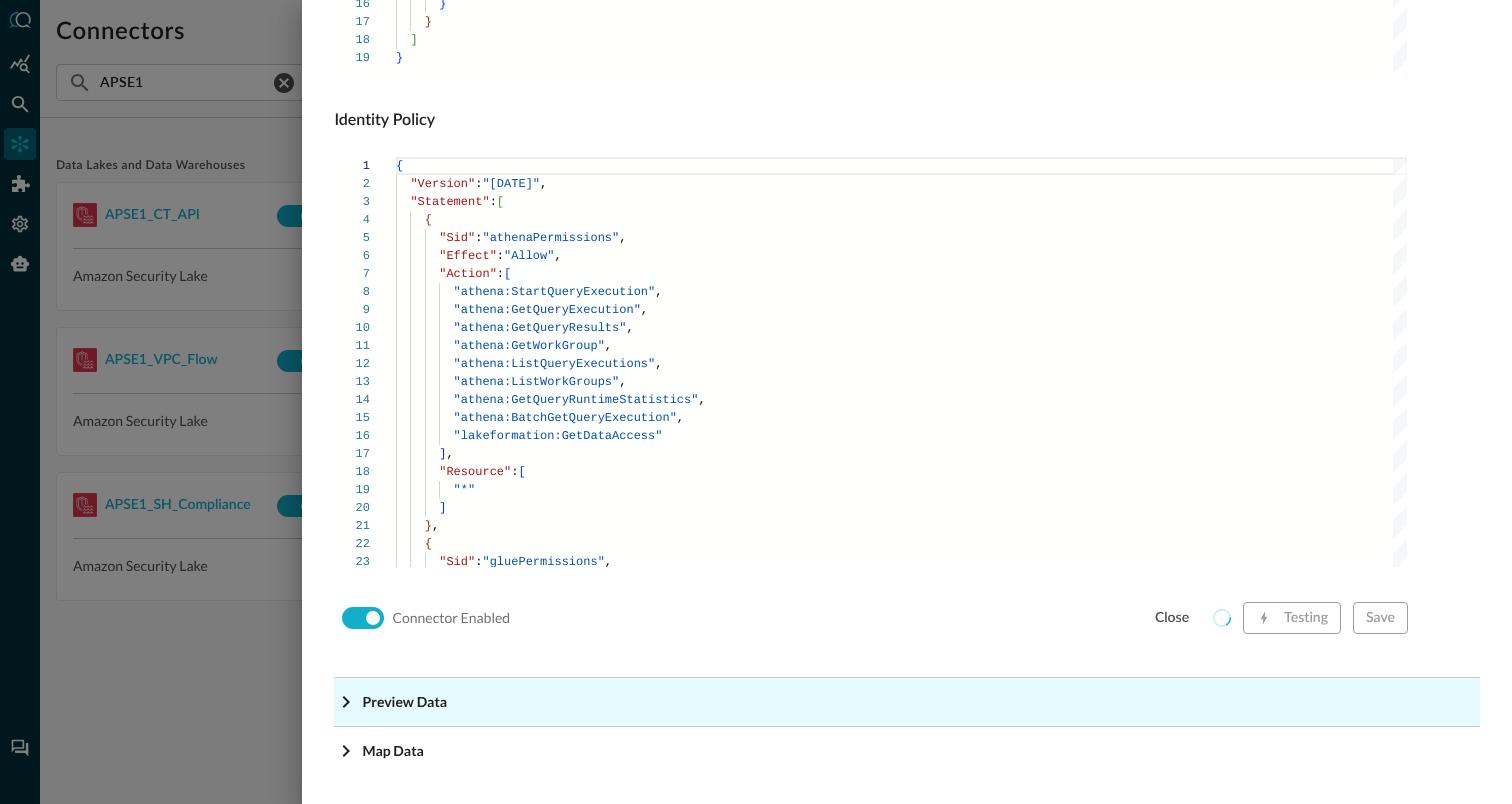 click on "Preview Data" at bounding box center (907, -1115) 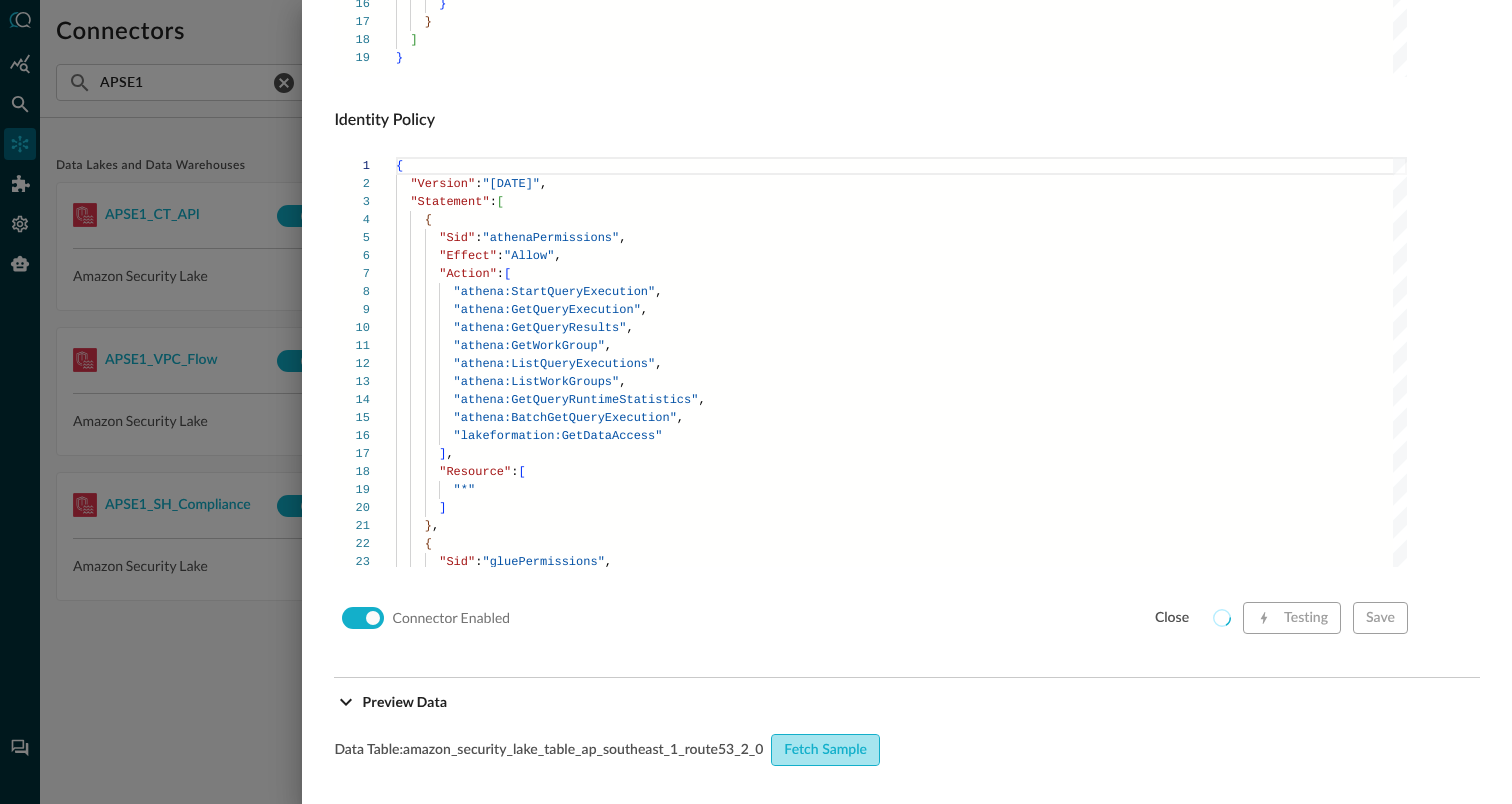 click on "Fetch Sample" at bounding box center (825, 750) 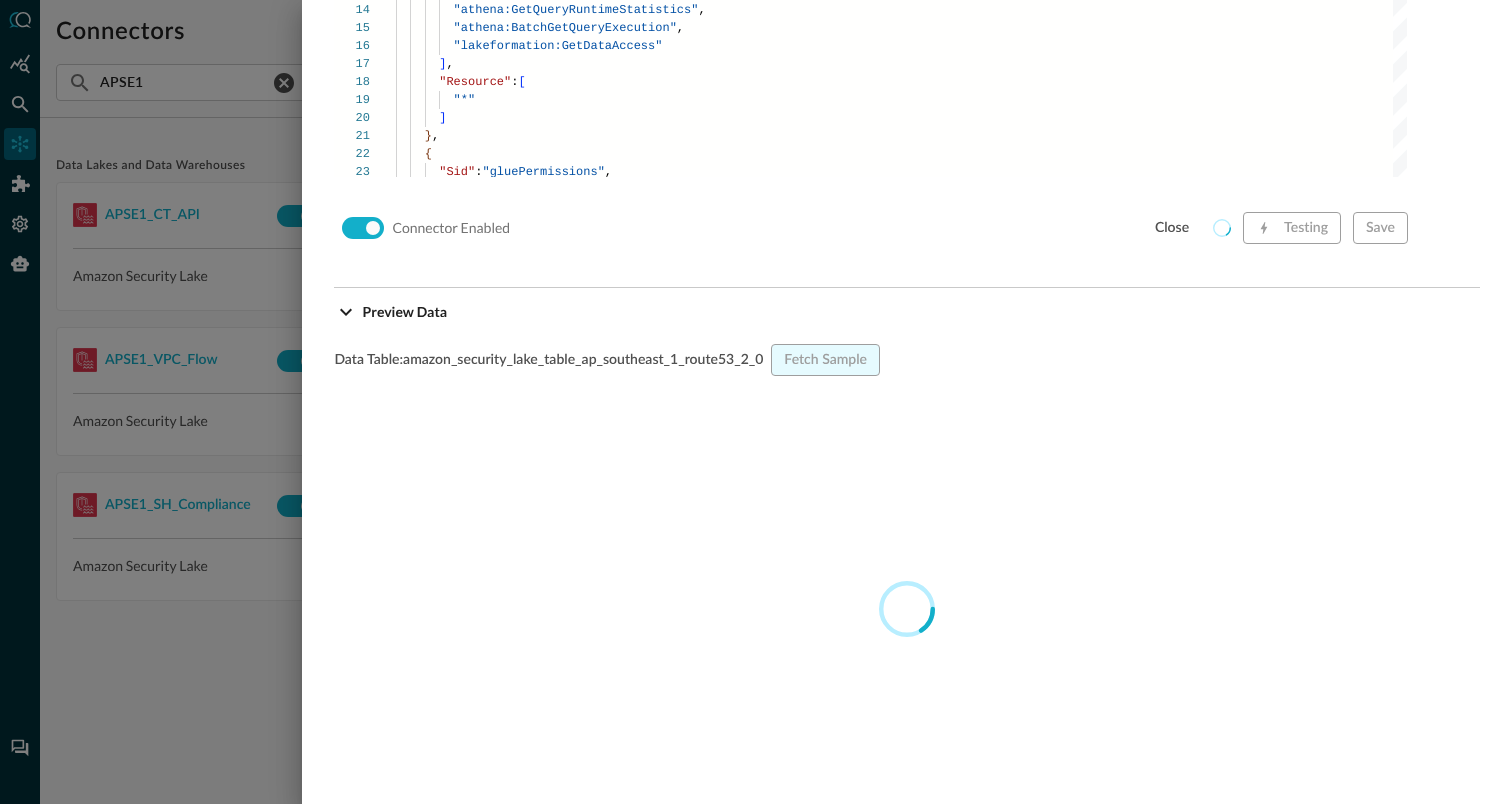 scroll, scrollTop: 1748, scrollLeft: 0, axis: vertical 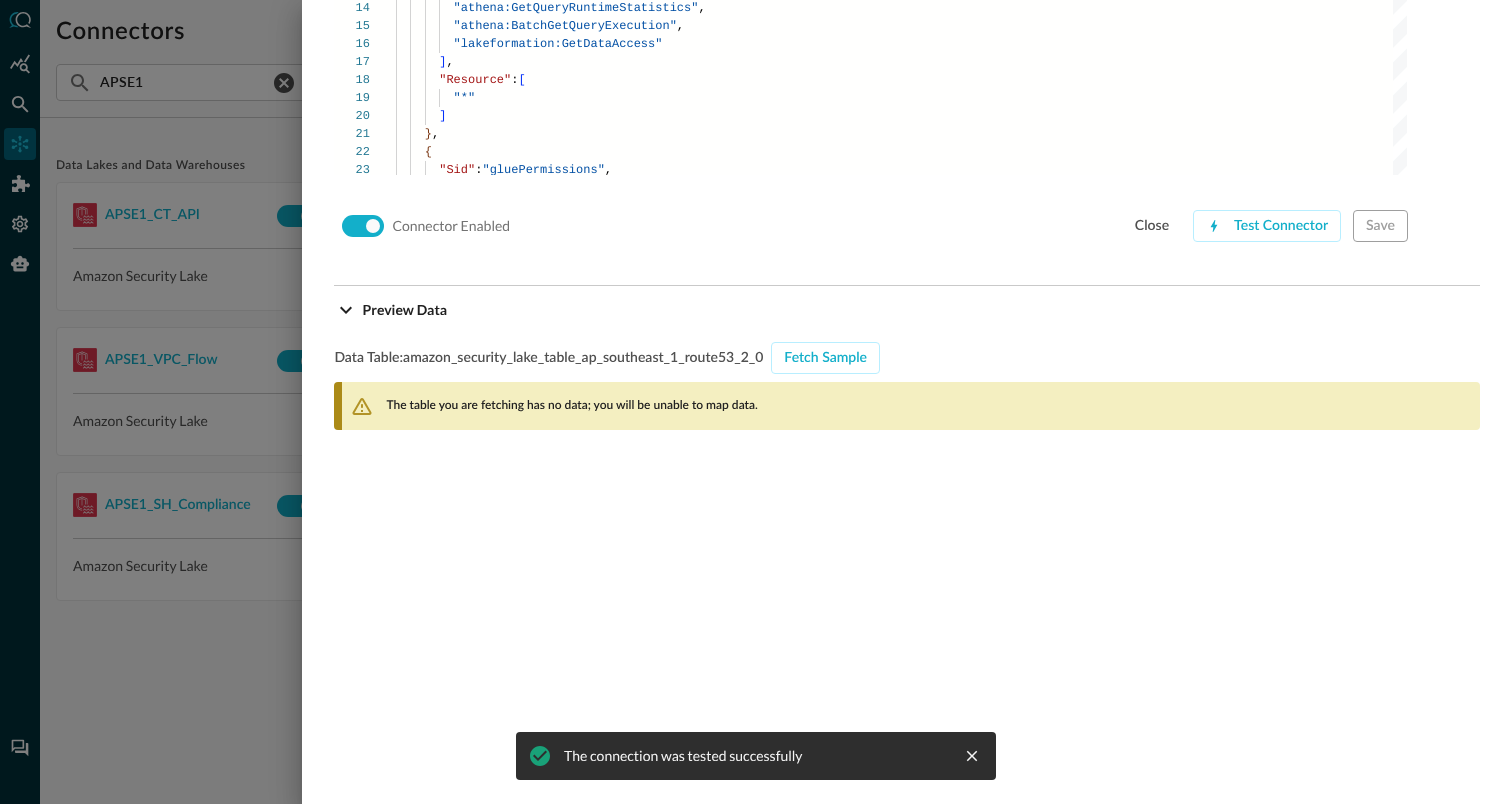 click on "The table you are fetching has no data; you will be unable to map data." at bounding box center (571, 406) 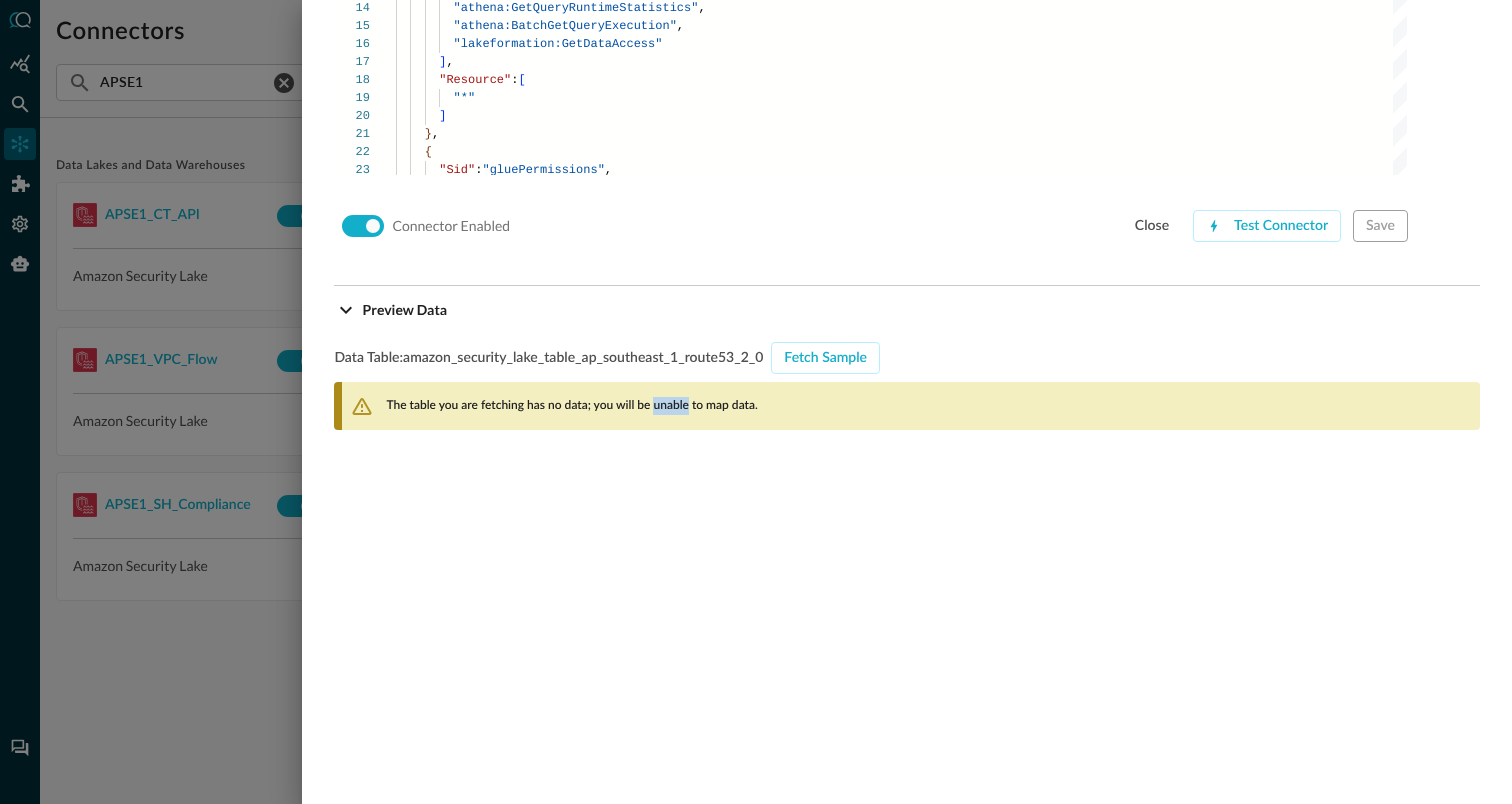 click on "The table you are fetching has no data; you will be unable to map data." at bounding box center [571, 406] 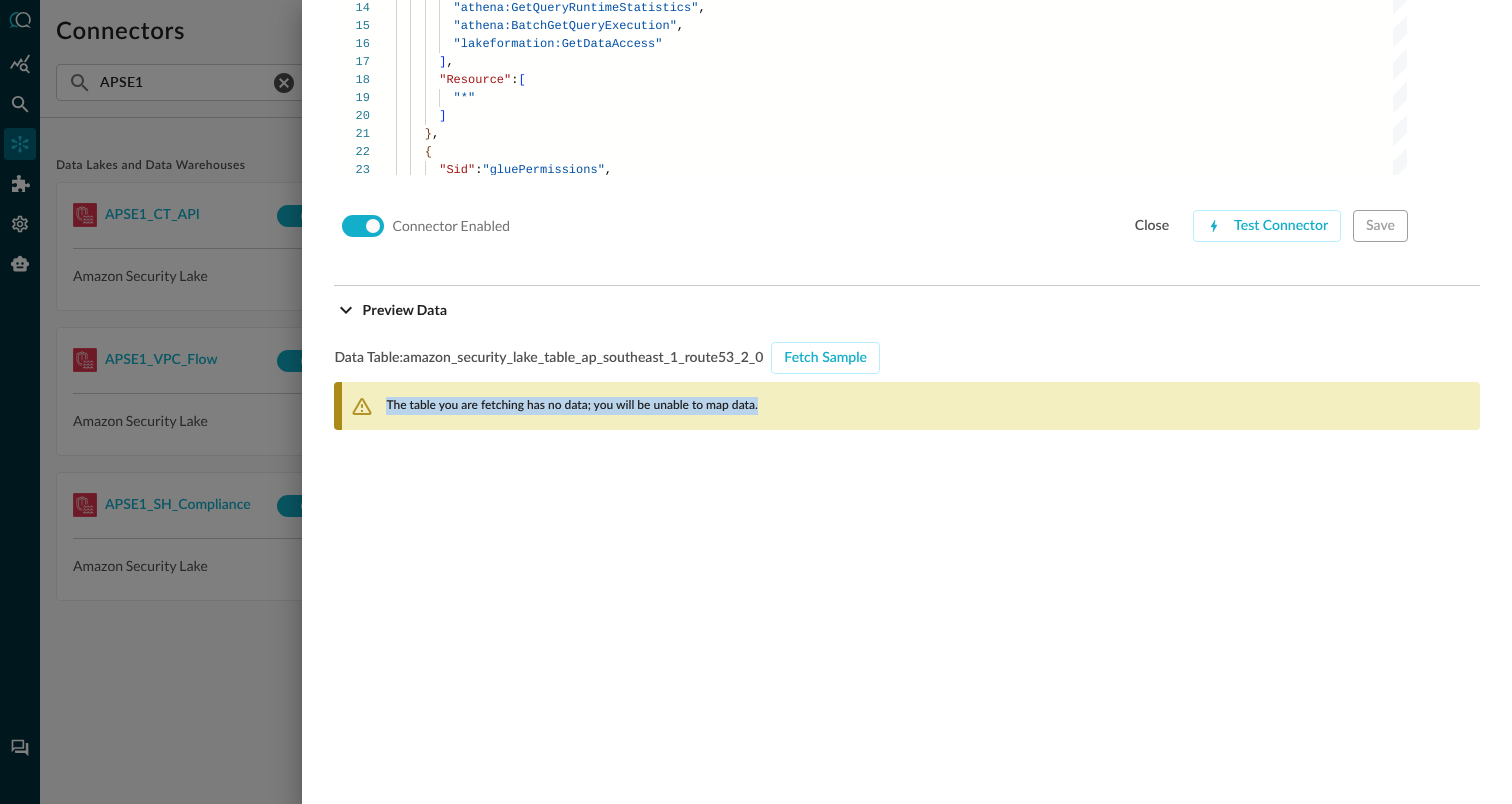 click on "The table you are fetching has no data; you will be unable to map data." at bounding box center [571, 406] 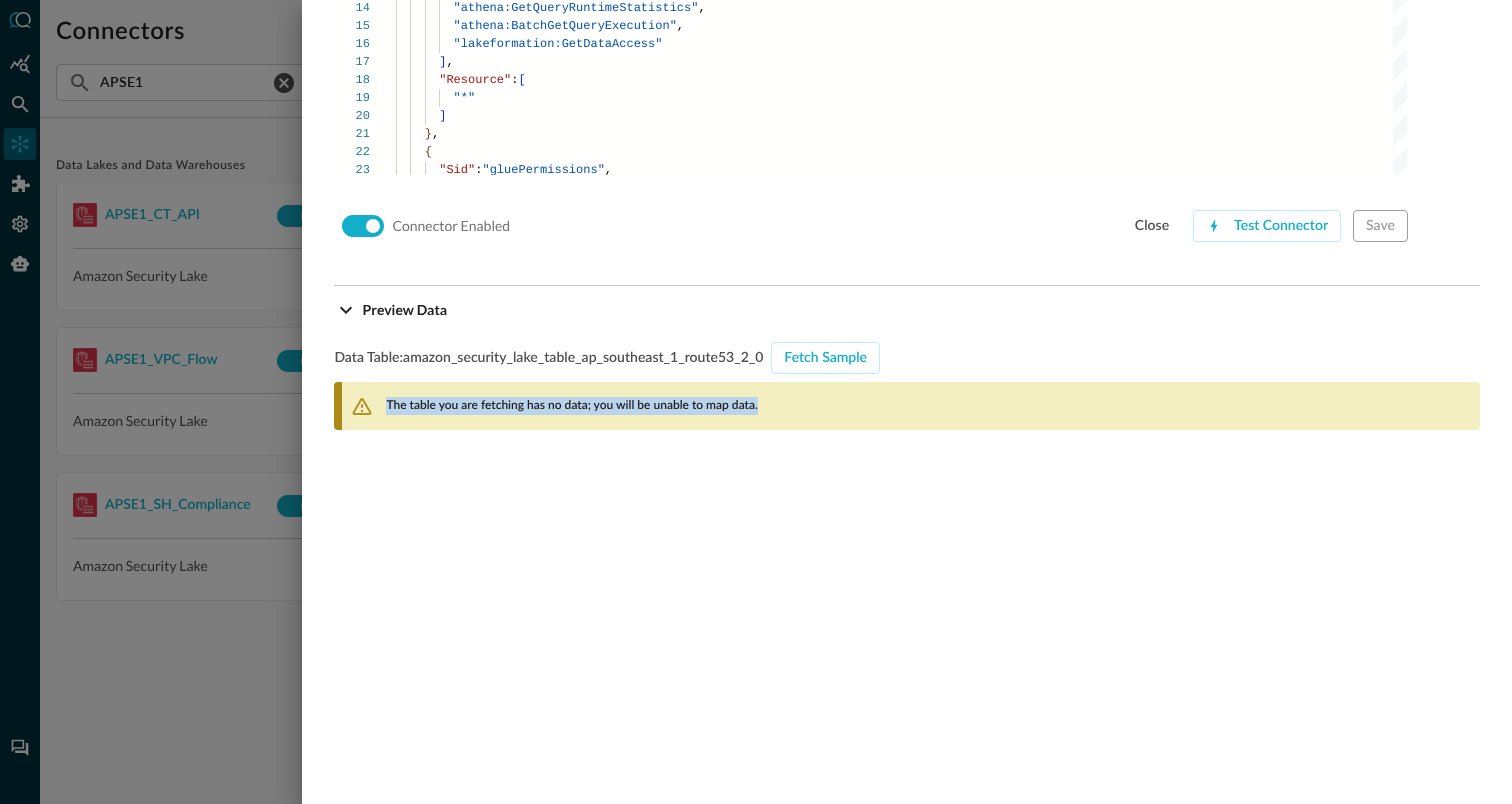 click at bounding box center (756, 402) 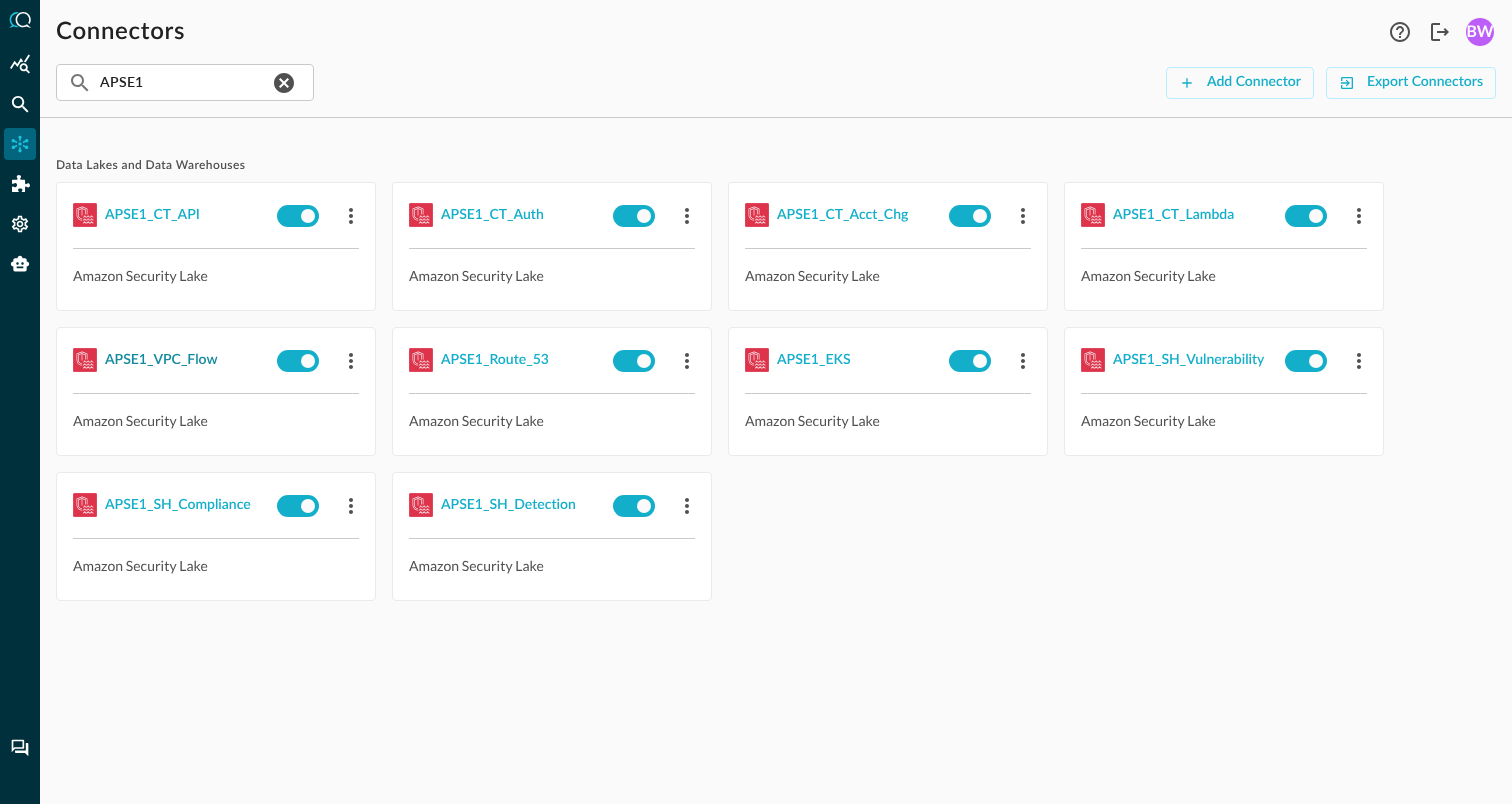 click on "APSE1_VPC_Flow" at bounding box center [161, 360] 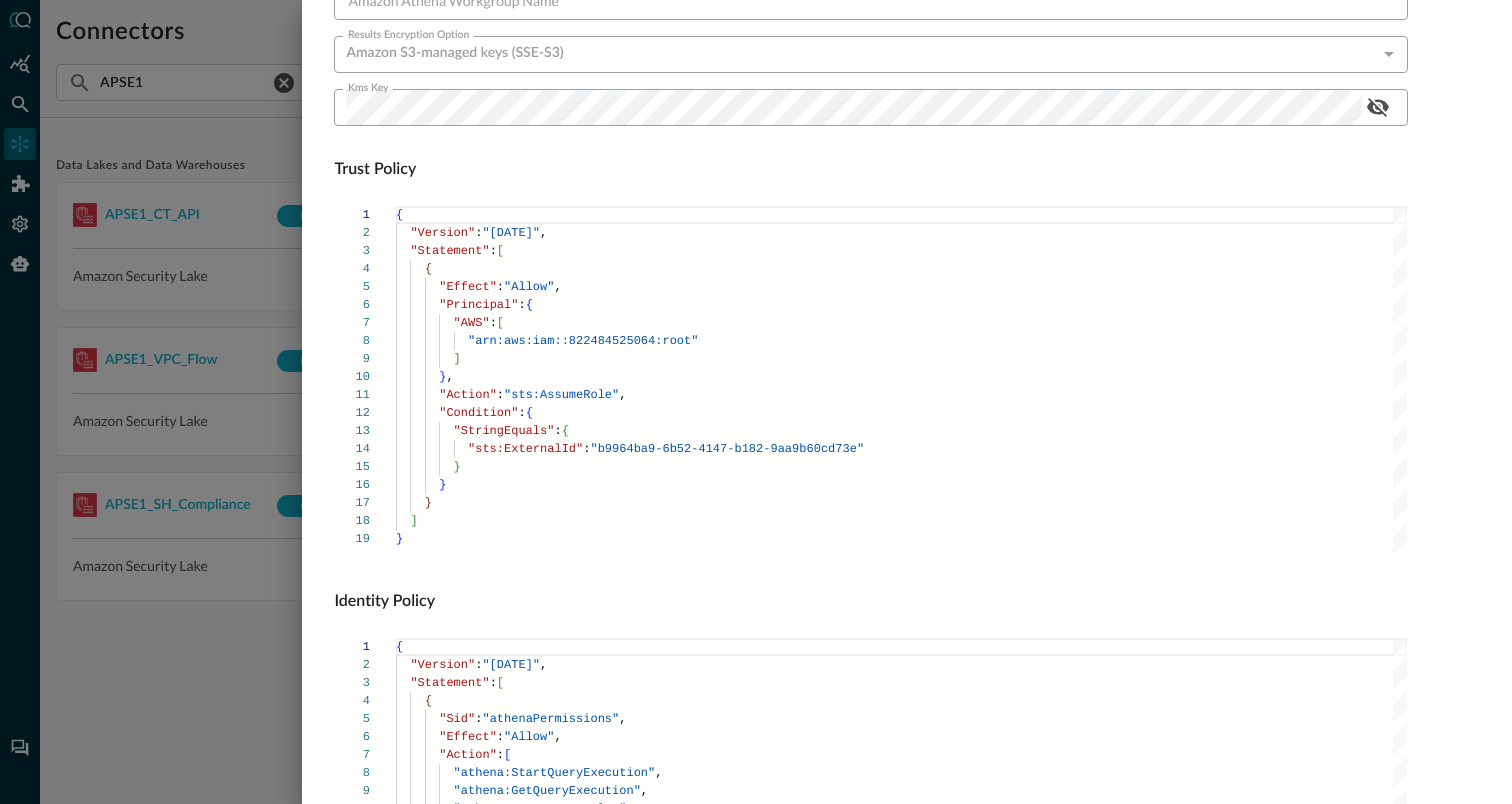 scroll, scrollTop: 1359, scrollLeft: 0, axis: vertical 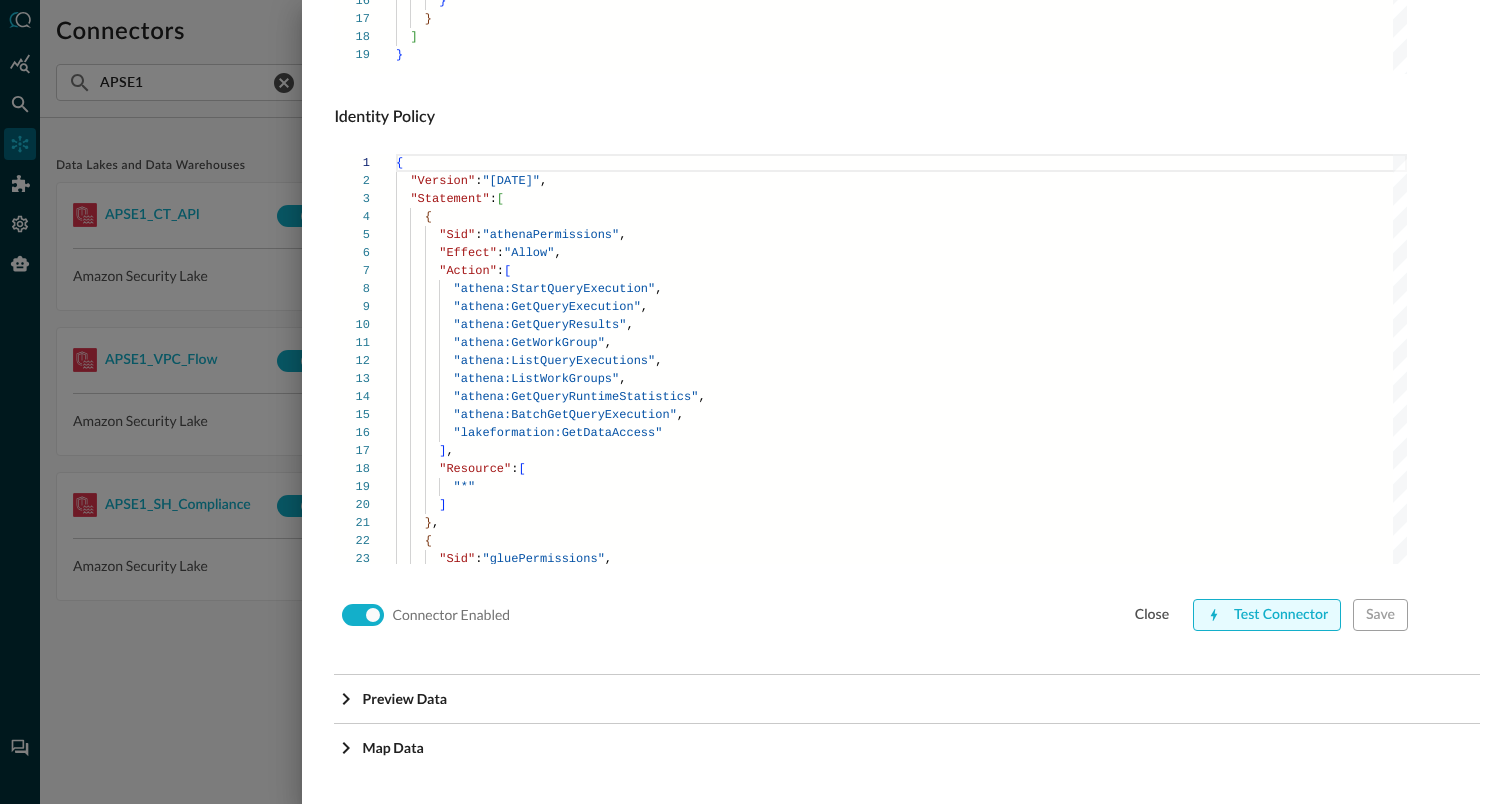 click on "Test Connector" at bounding box center [1267, 615] 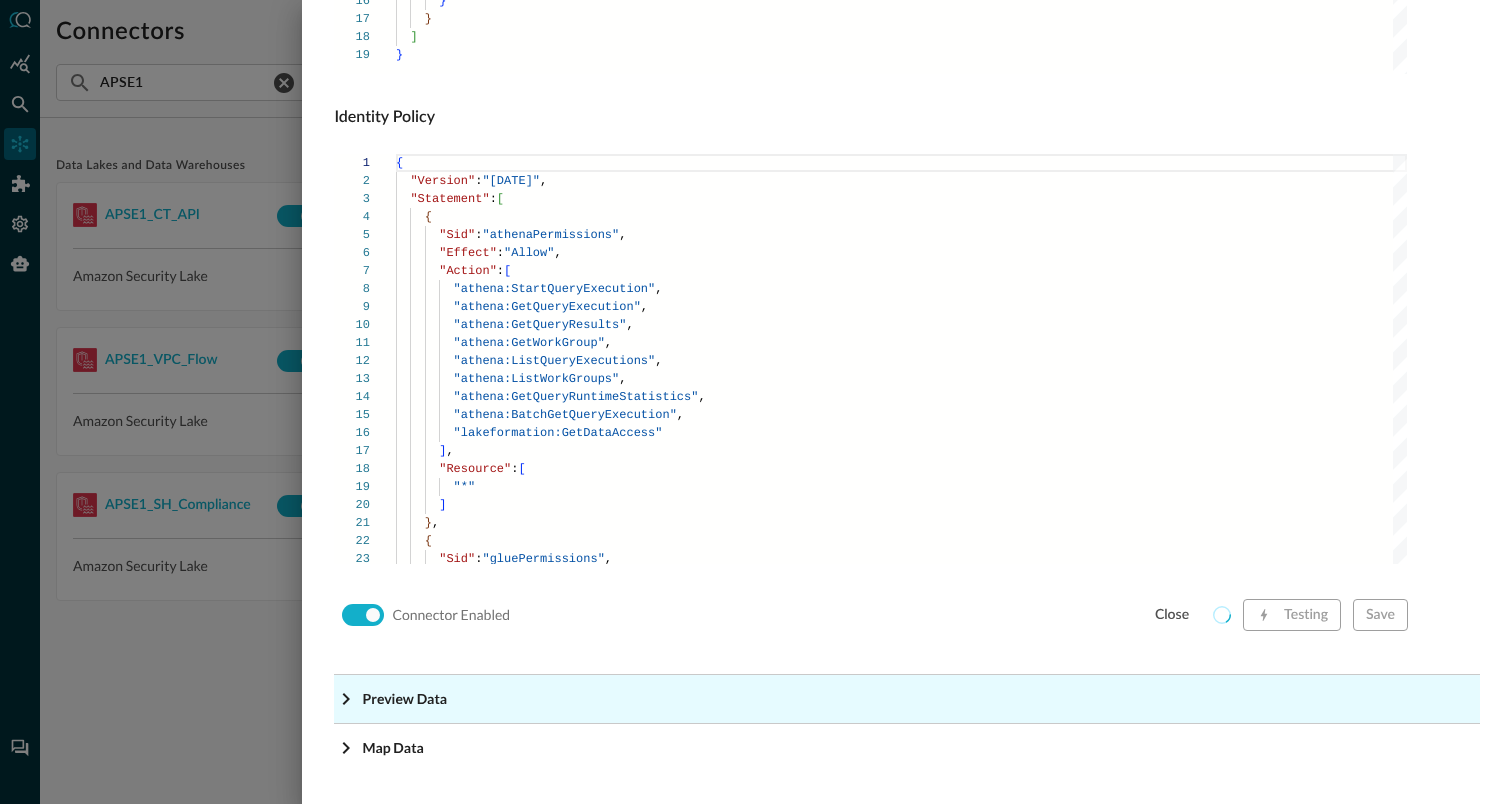 click on "Preview Data" at bounding box center (913, -1118) 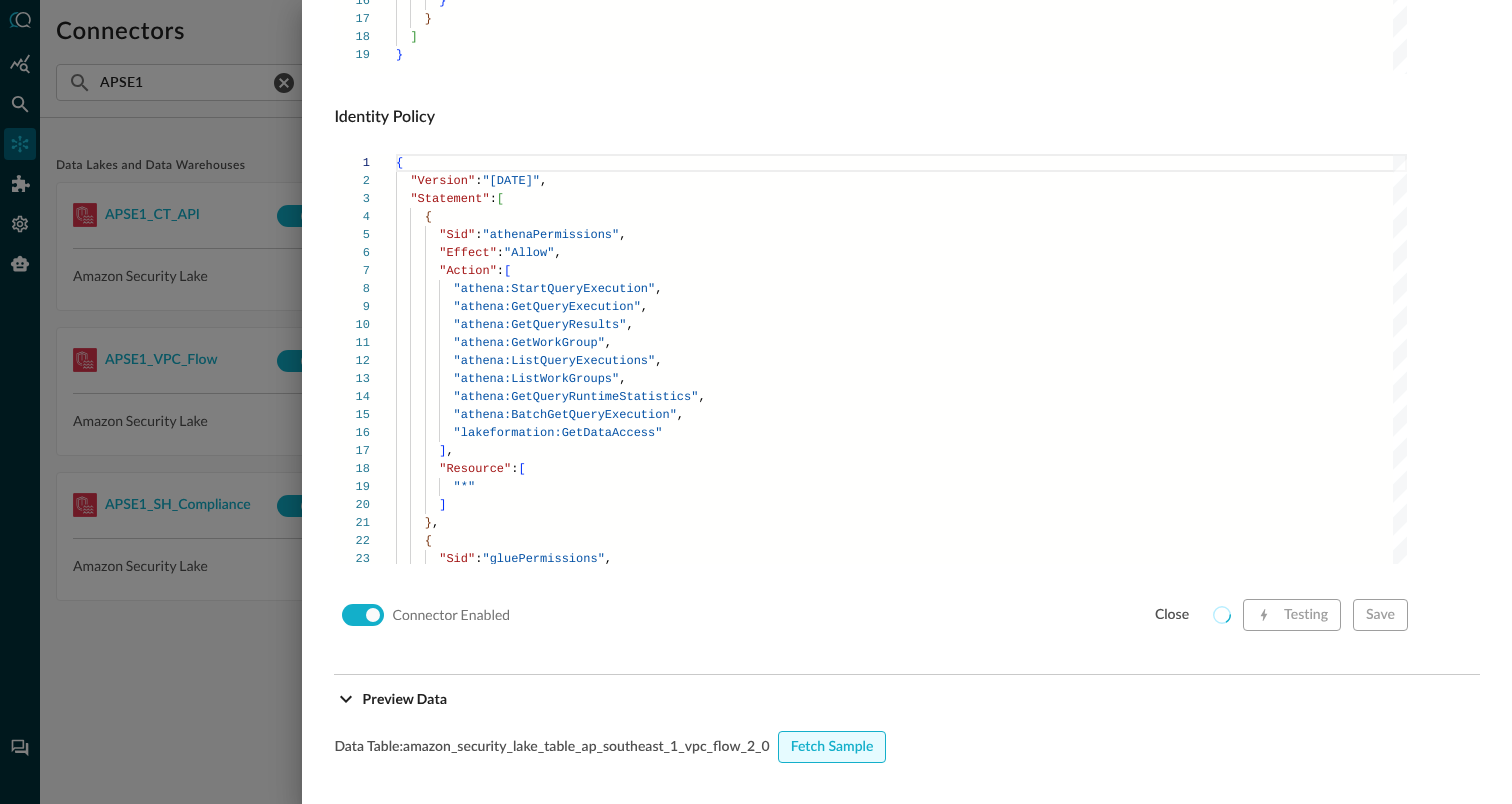 click on "Fetch Sample" at bounding box center [832, 747] 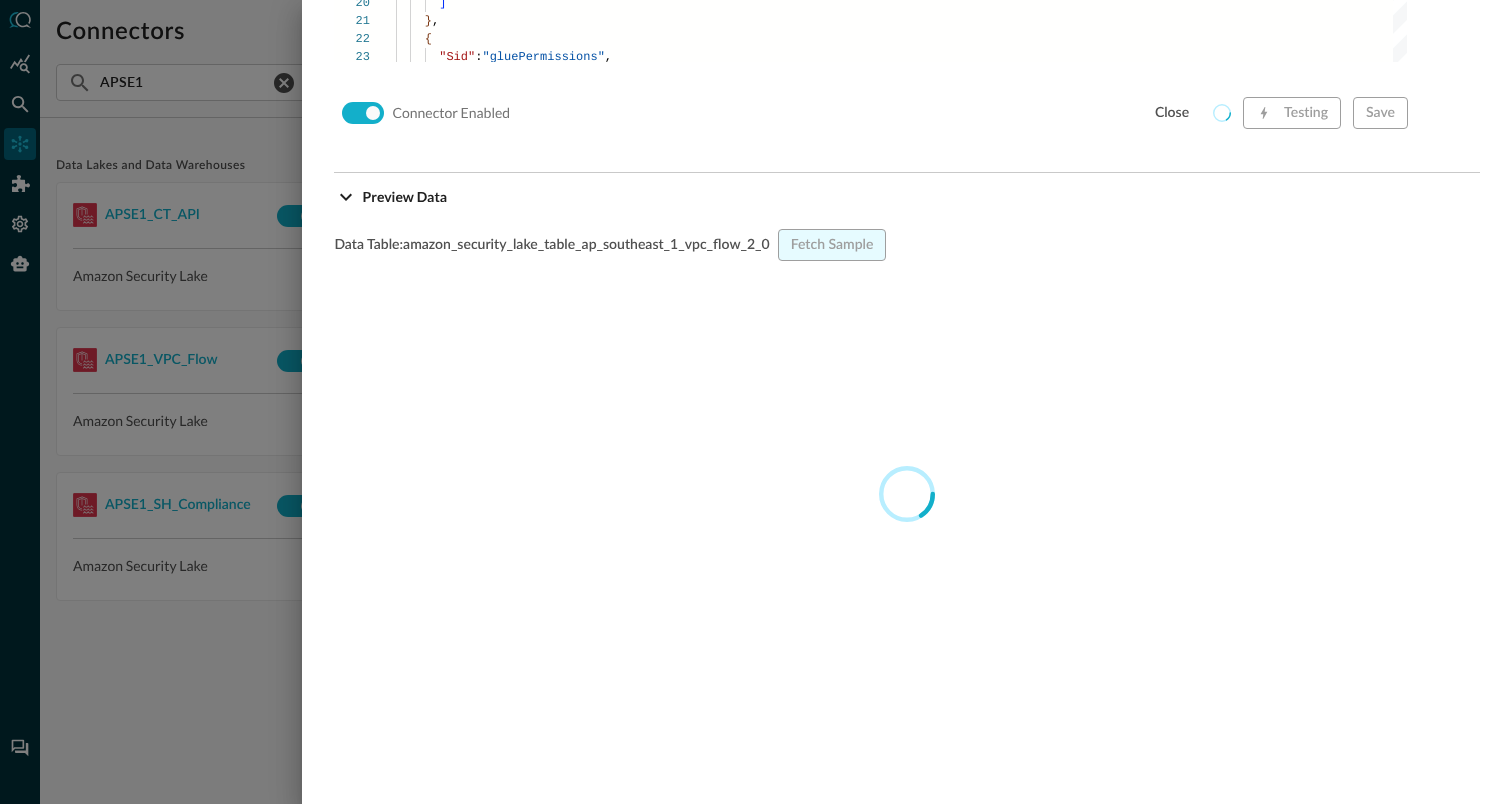 scroll, scrollTop: 1862, scrollLeft: 0, axis: vertical 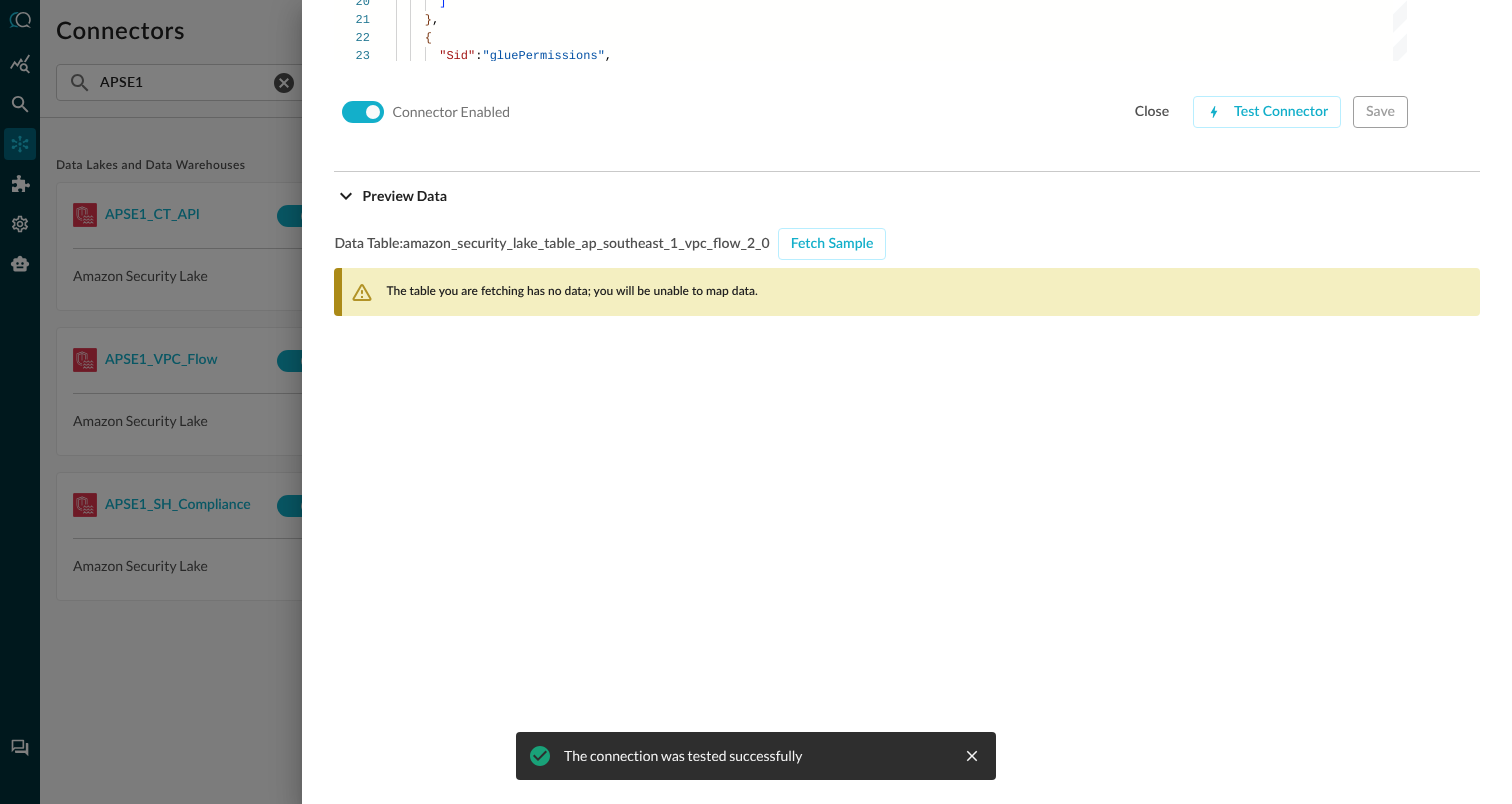 click at bounding box center [756, 402] 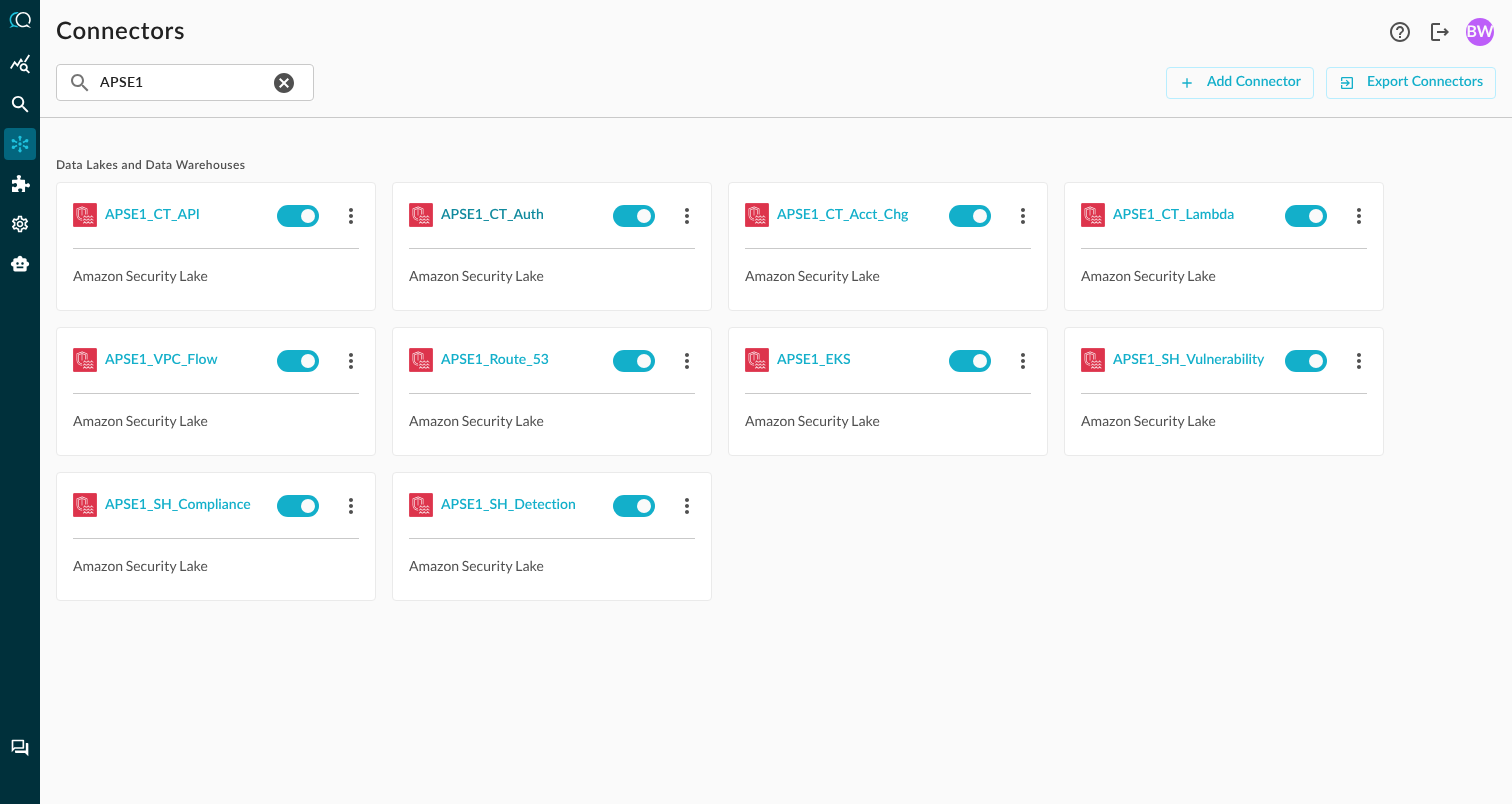 click on "APSE1_CT_Auth" at bounding box center (492, 215) 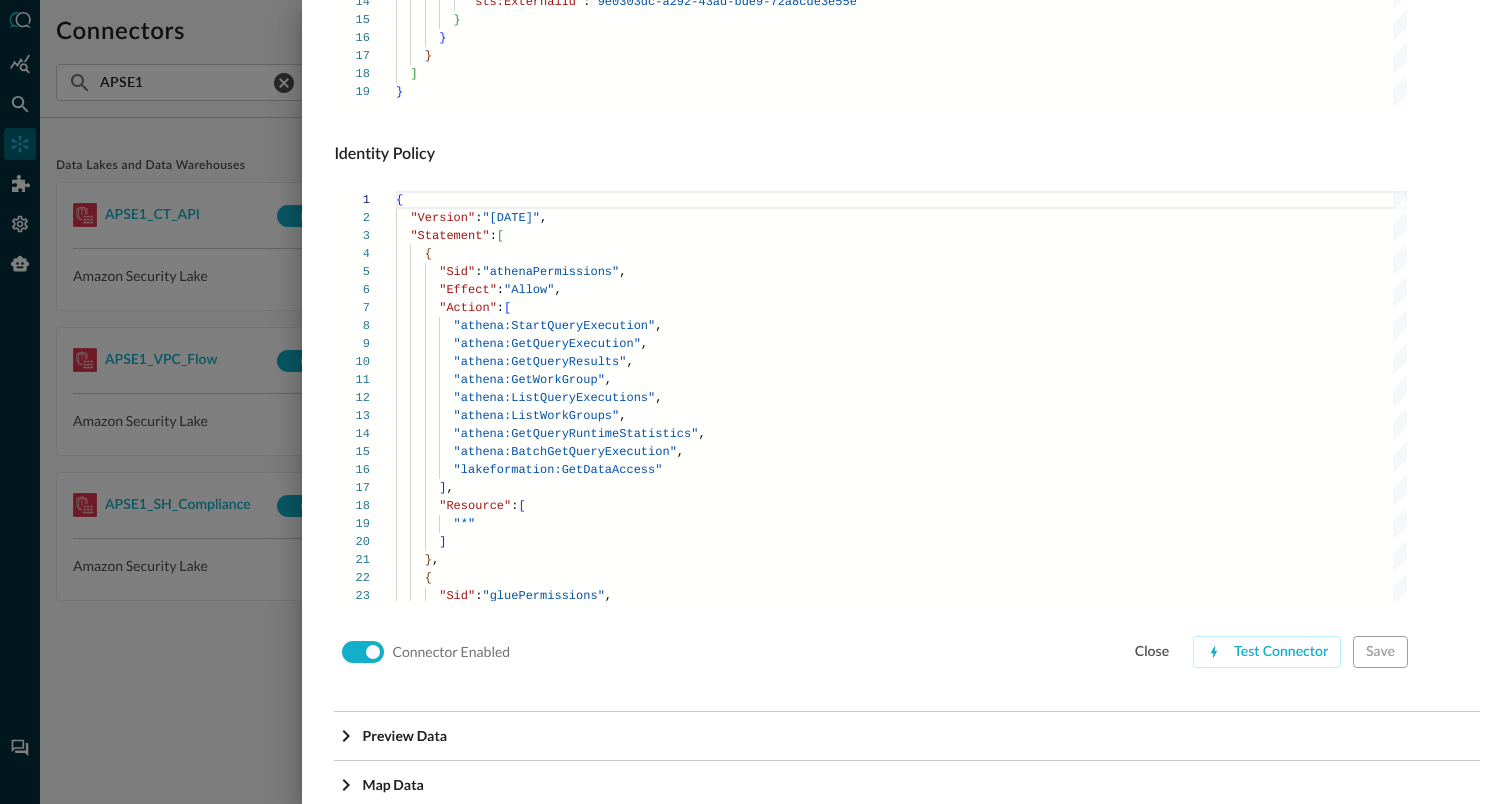 scroll, scrollTop: 1359, scrollLeft: 0, axis: vertical 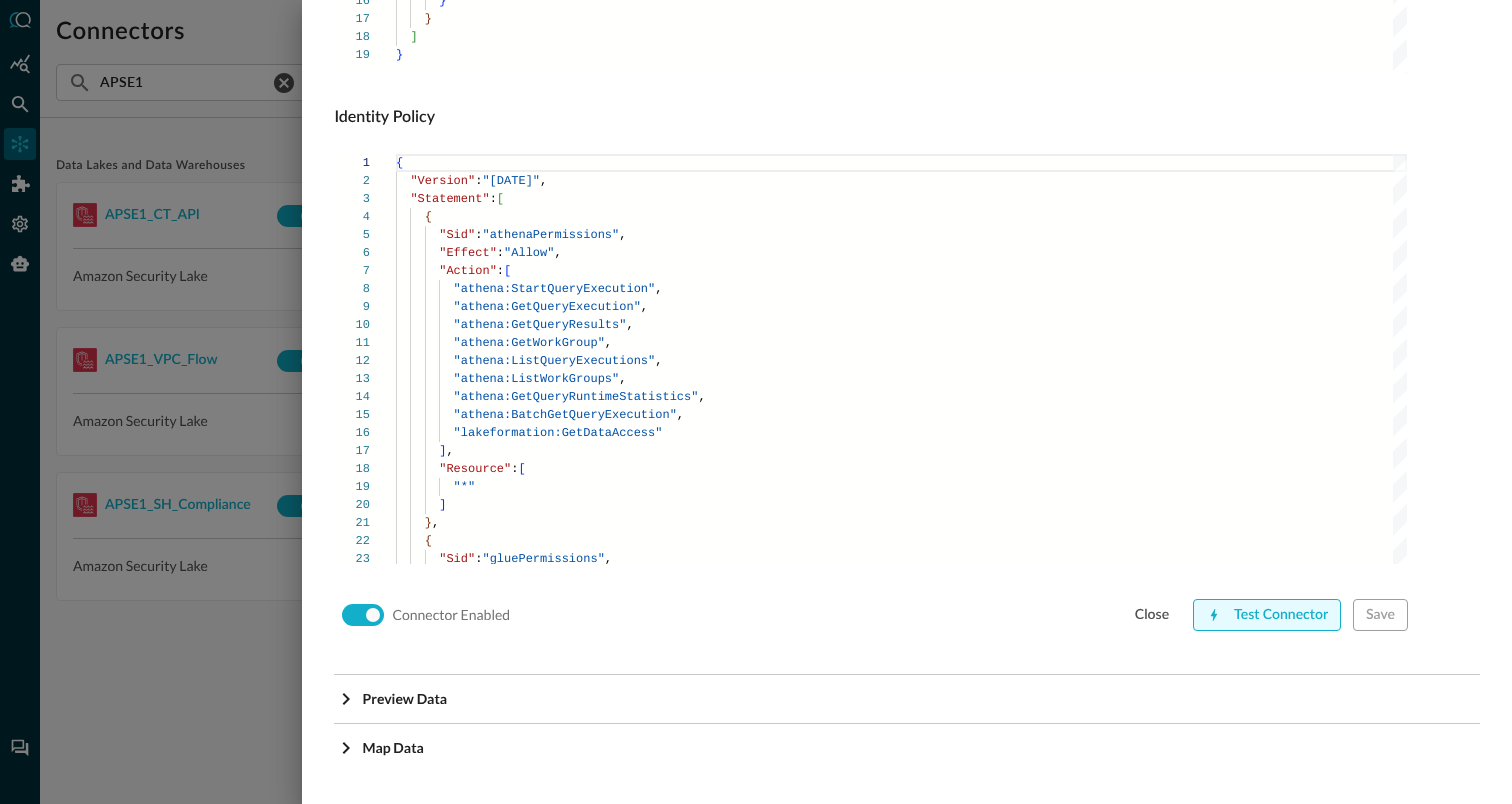 click on "Test Connector" at bounding box center [1267, 615] 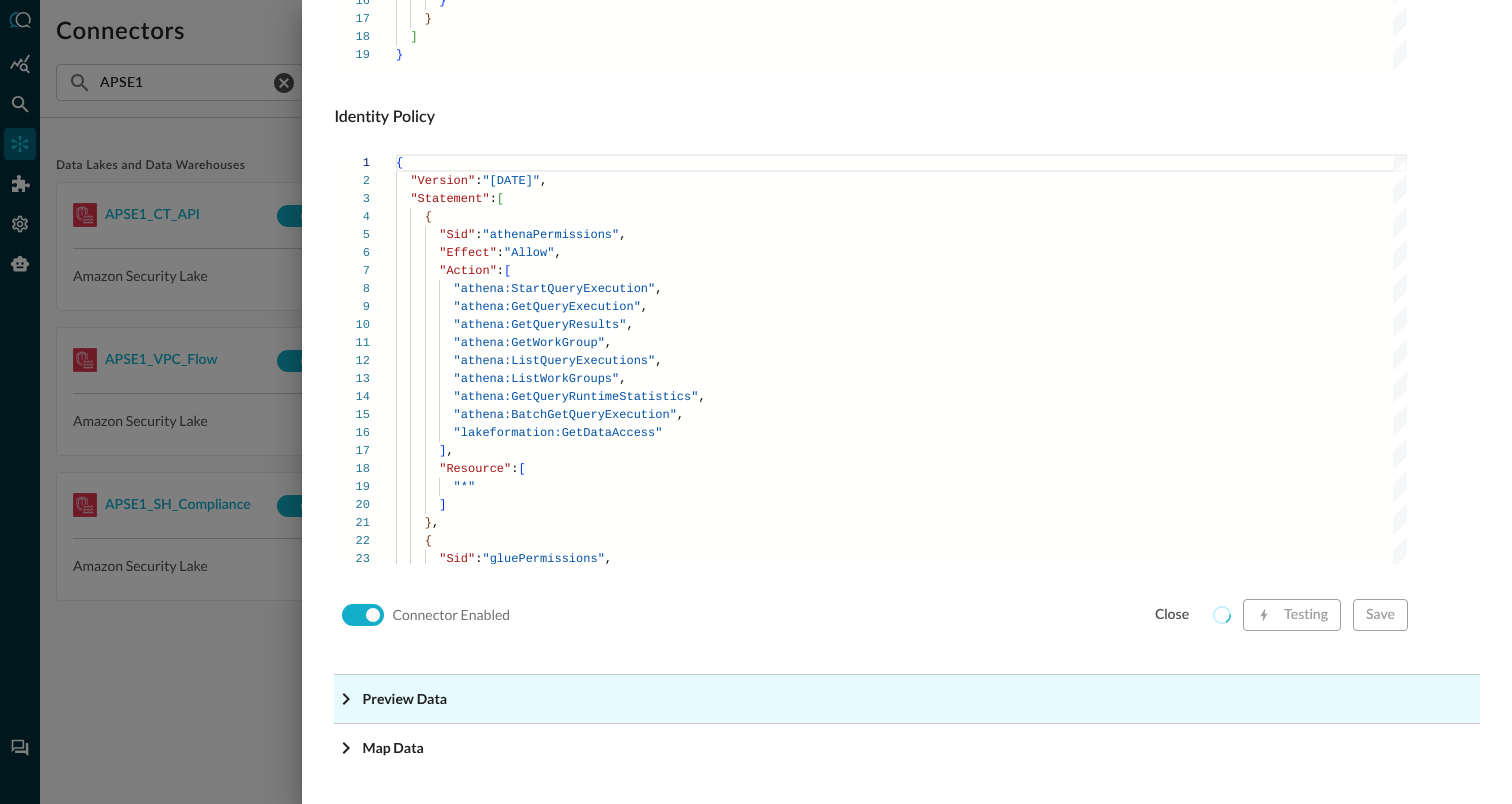 click on "Preview Data" at bounding box center (907, -1118) 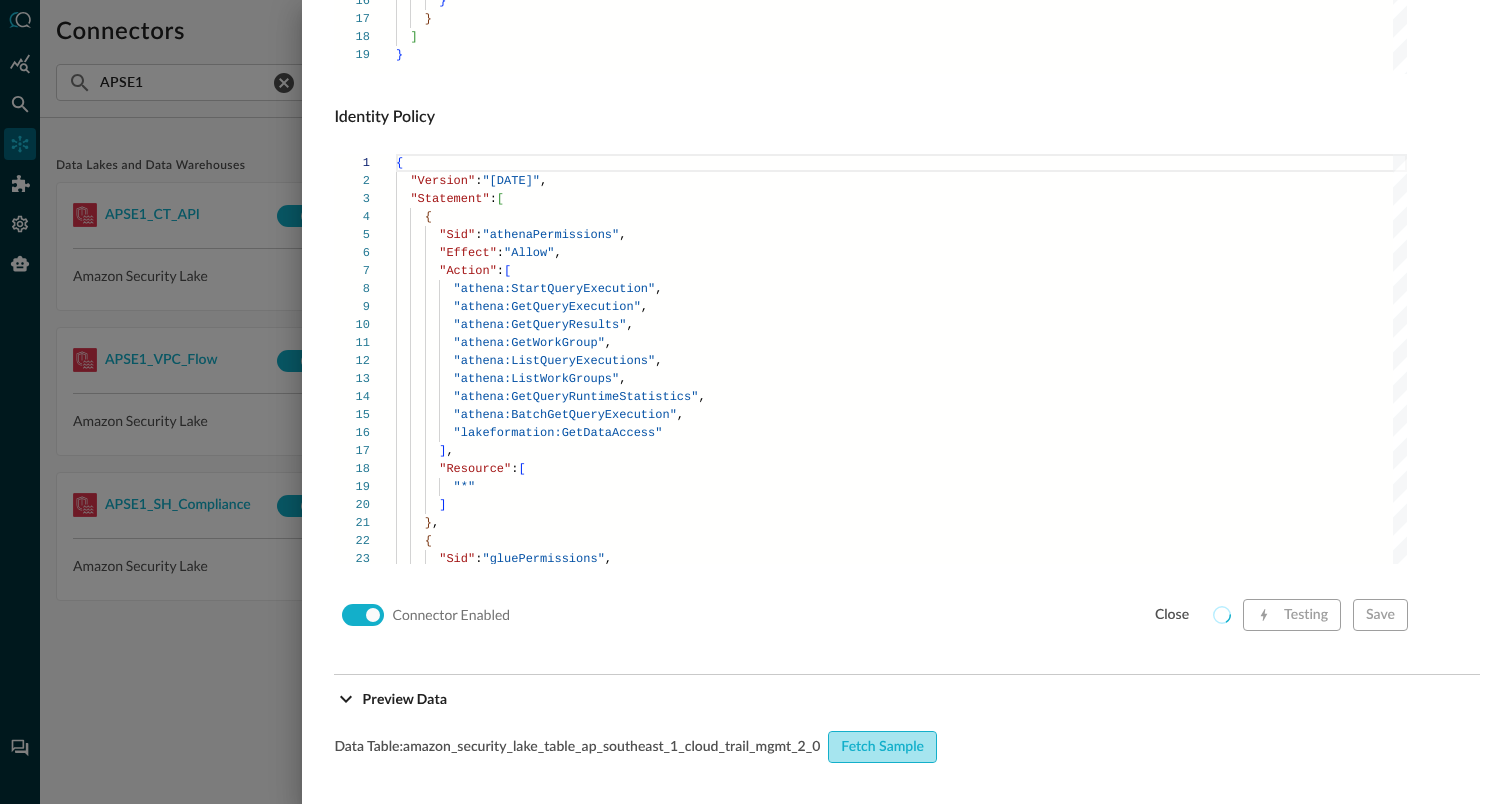 click on "Fetch Sample" at bounding box center [882, 747] 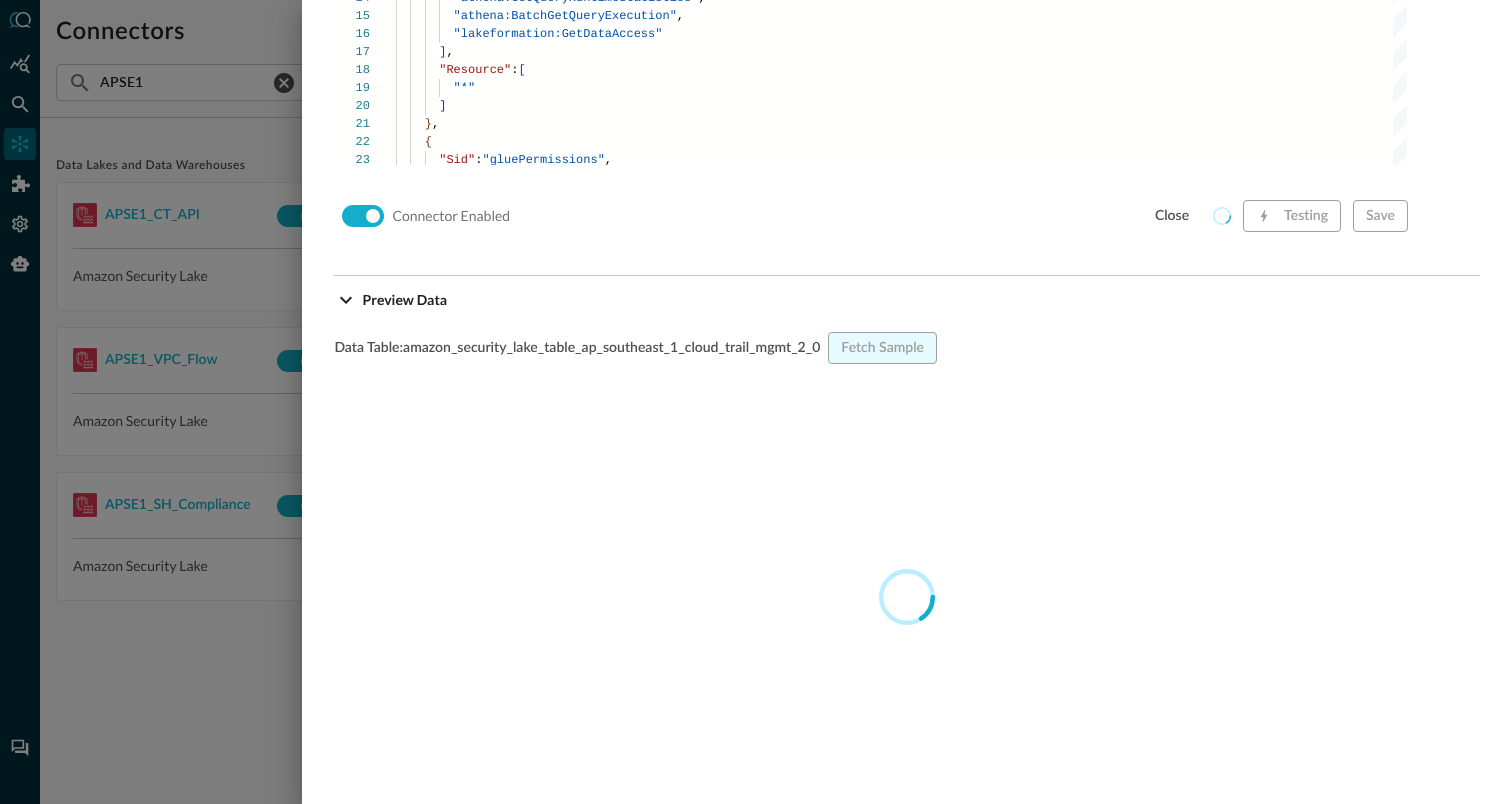 scroll, scrollTop: 1766, scrollLeft: 0, axis: vertical 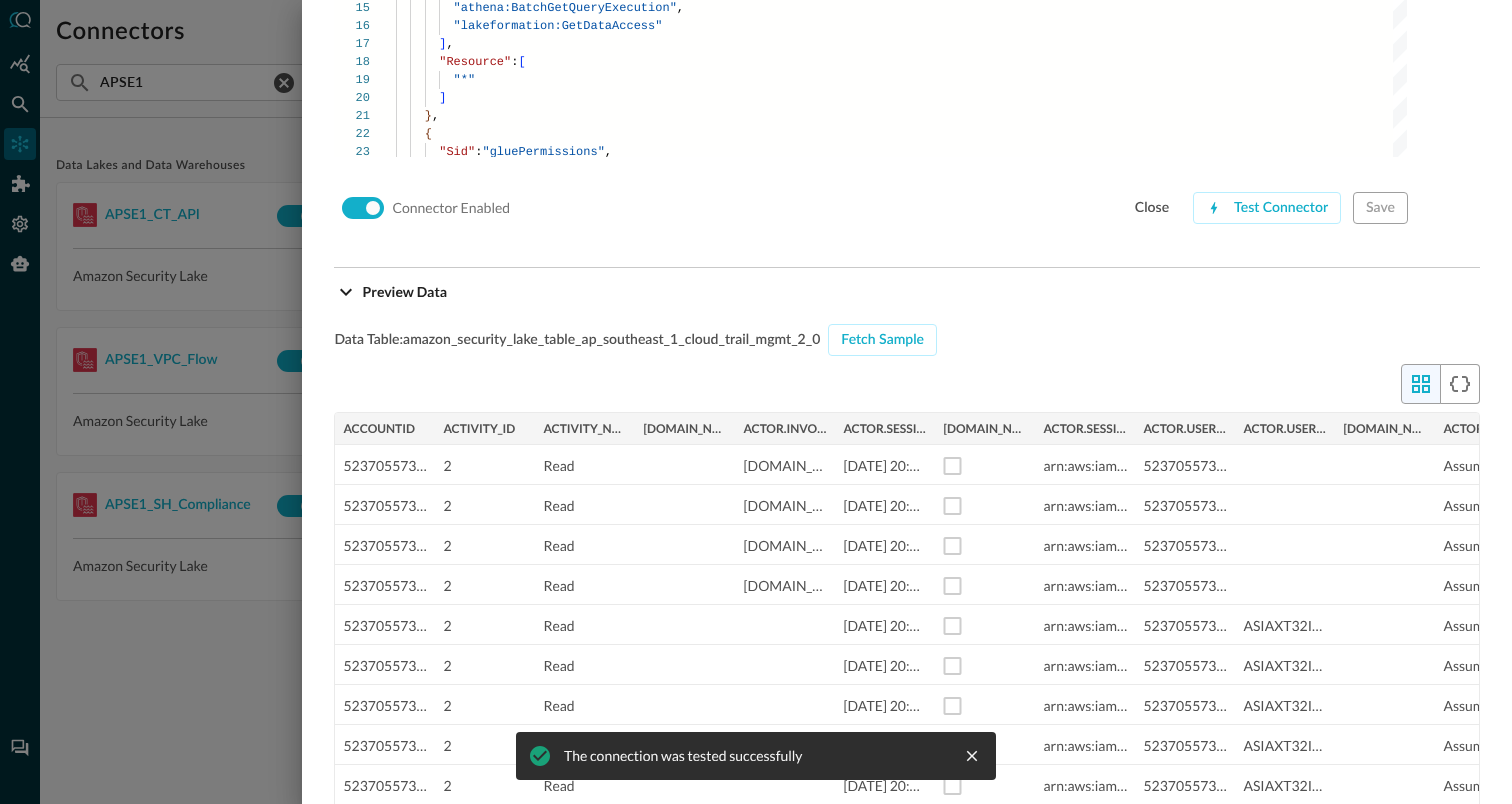 click at bounding box center [756, 402] 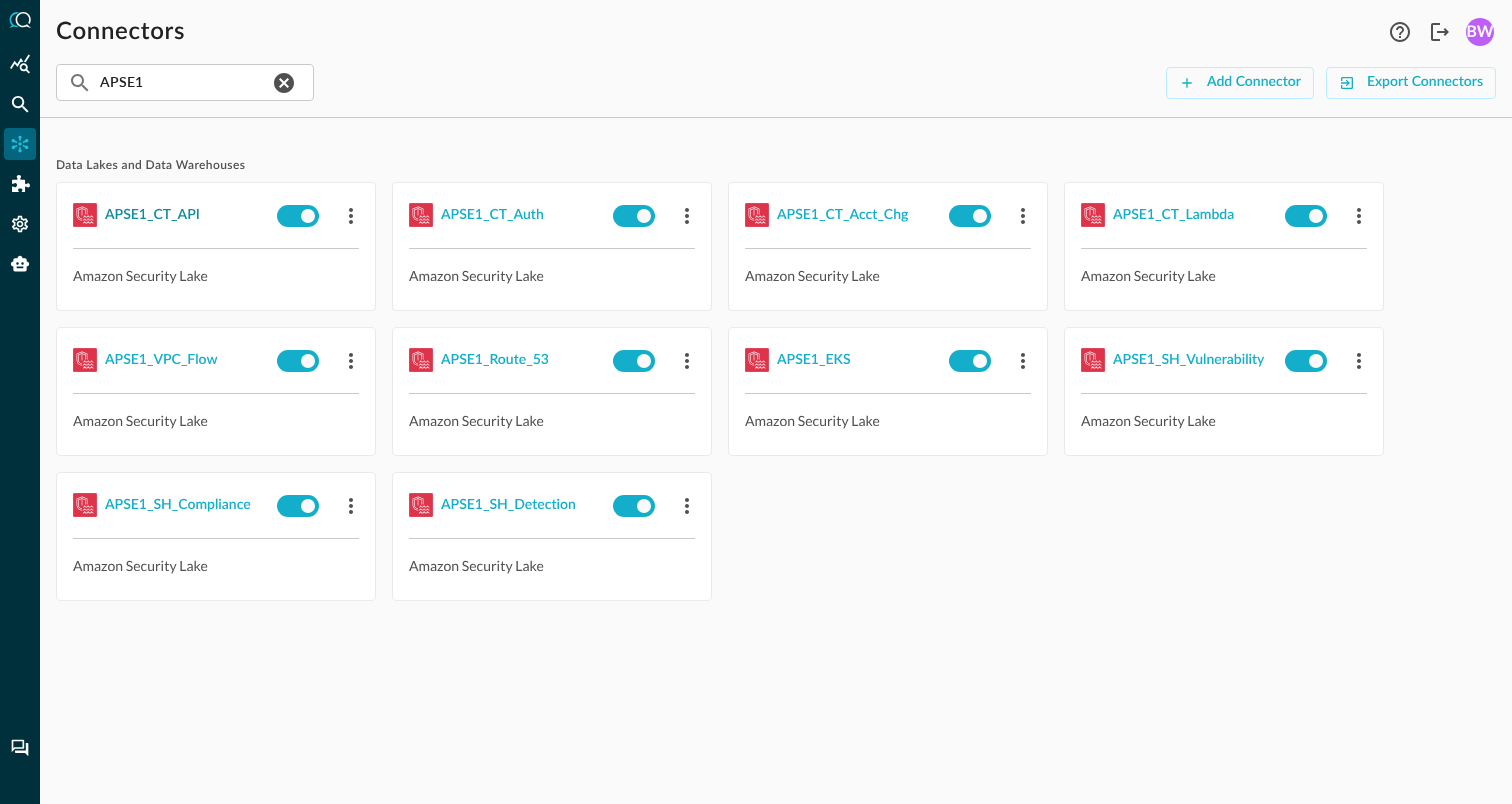 click on "APSE1_CT_API" at bounding box center (152, 215) 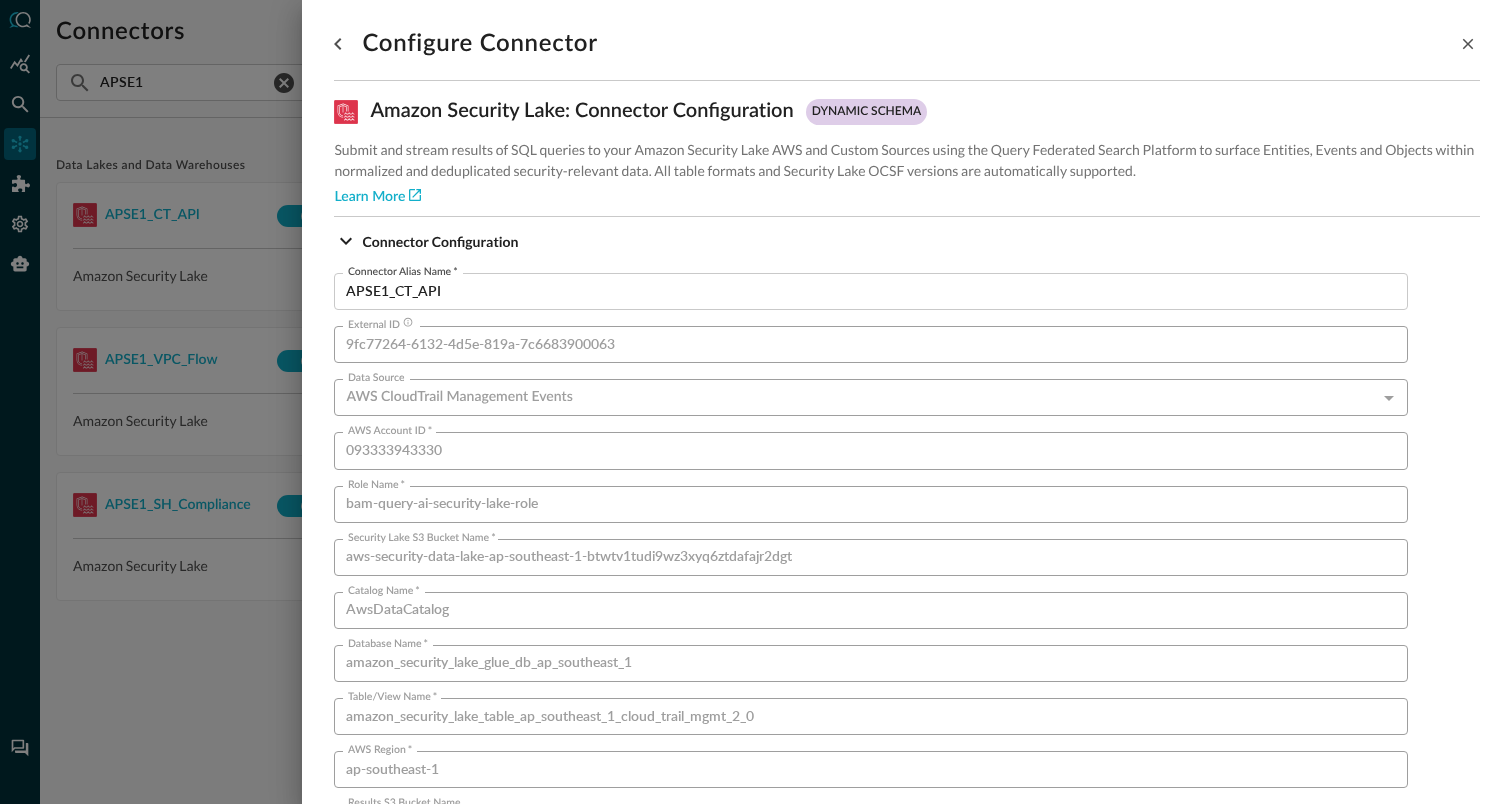 click at bounding box center (756, 402) 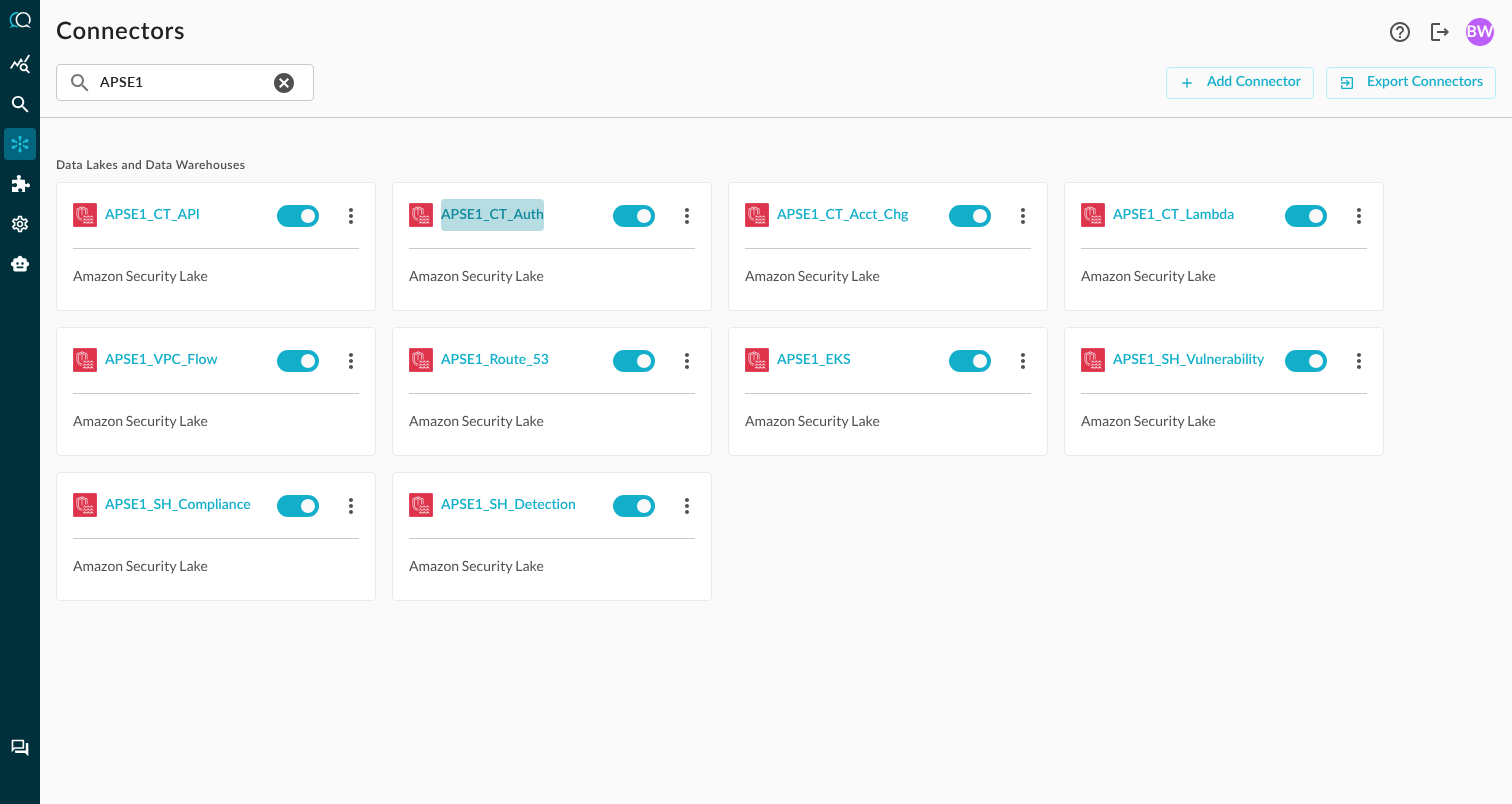 click on "APSE1_CT_Auth" at bounding box center (492, 215) 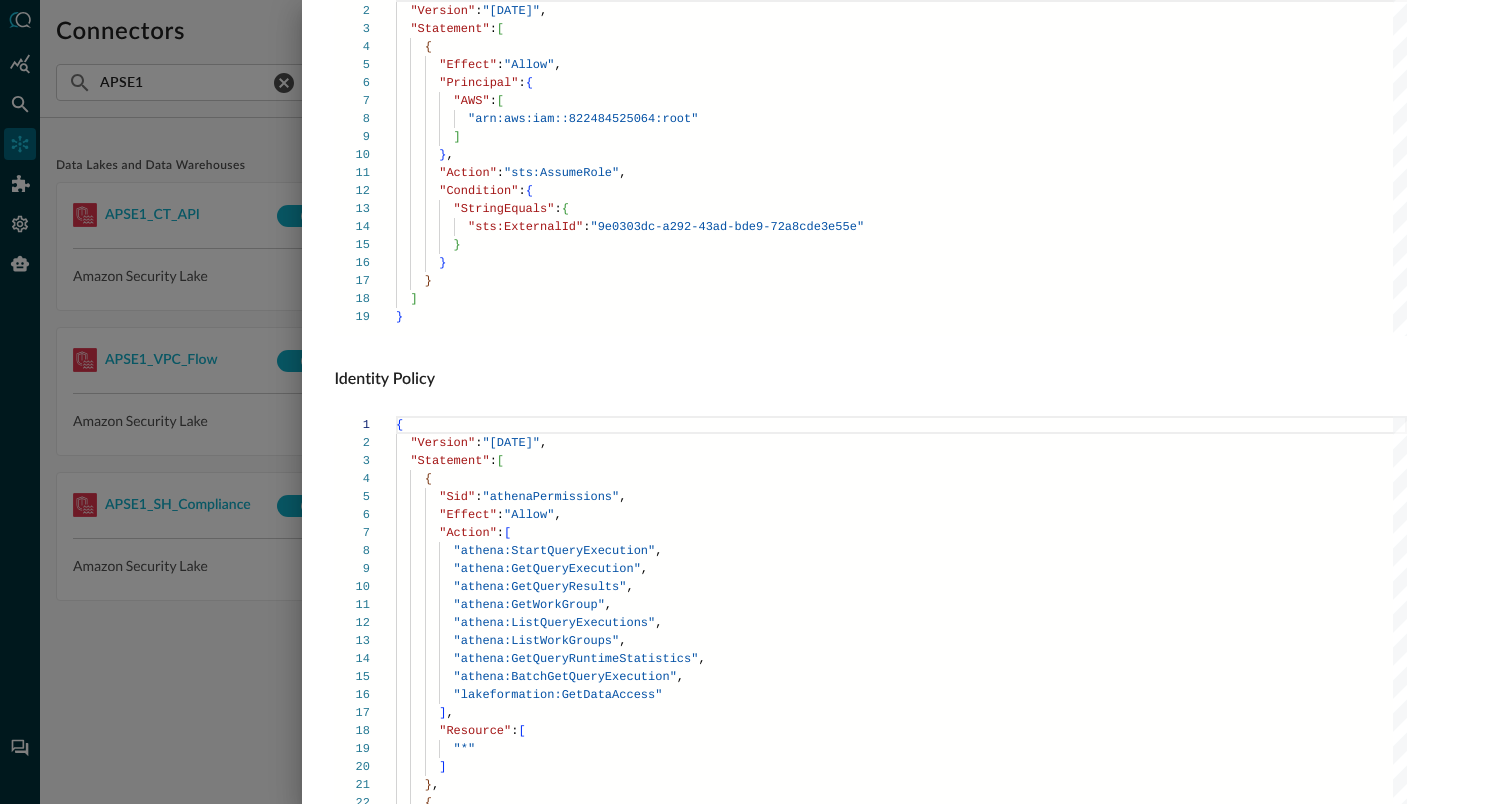 scroll, scrollTop: 1359, scrollLeft: 0, axis: vertical 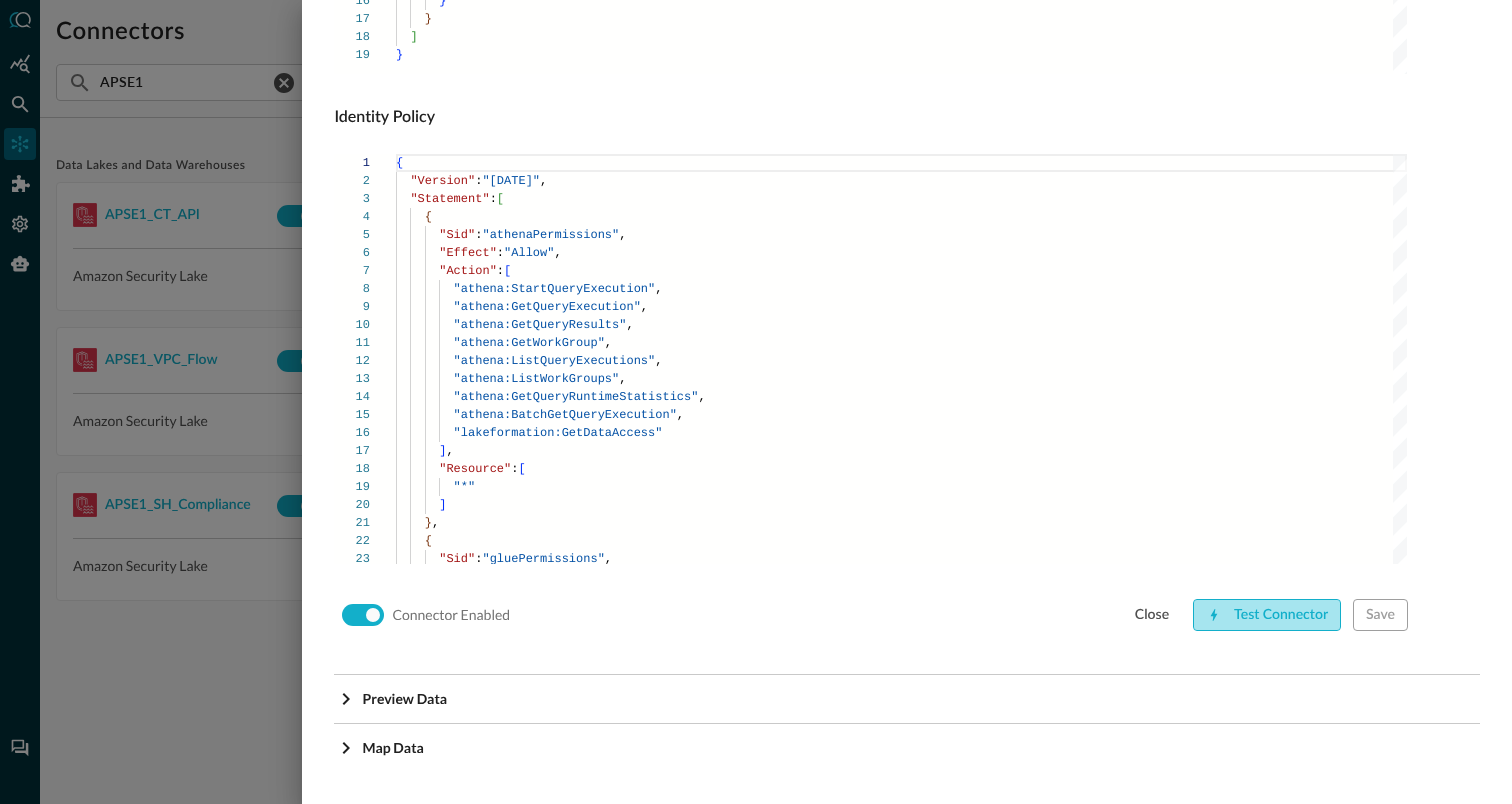 click on "Test Connector" at bounding box center [1267, 615] 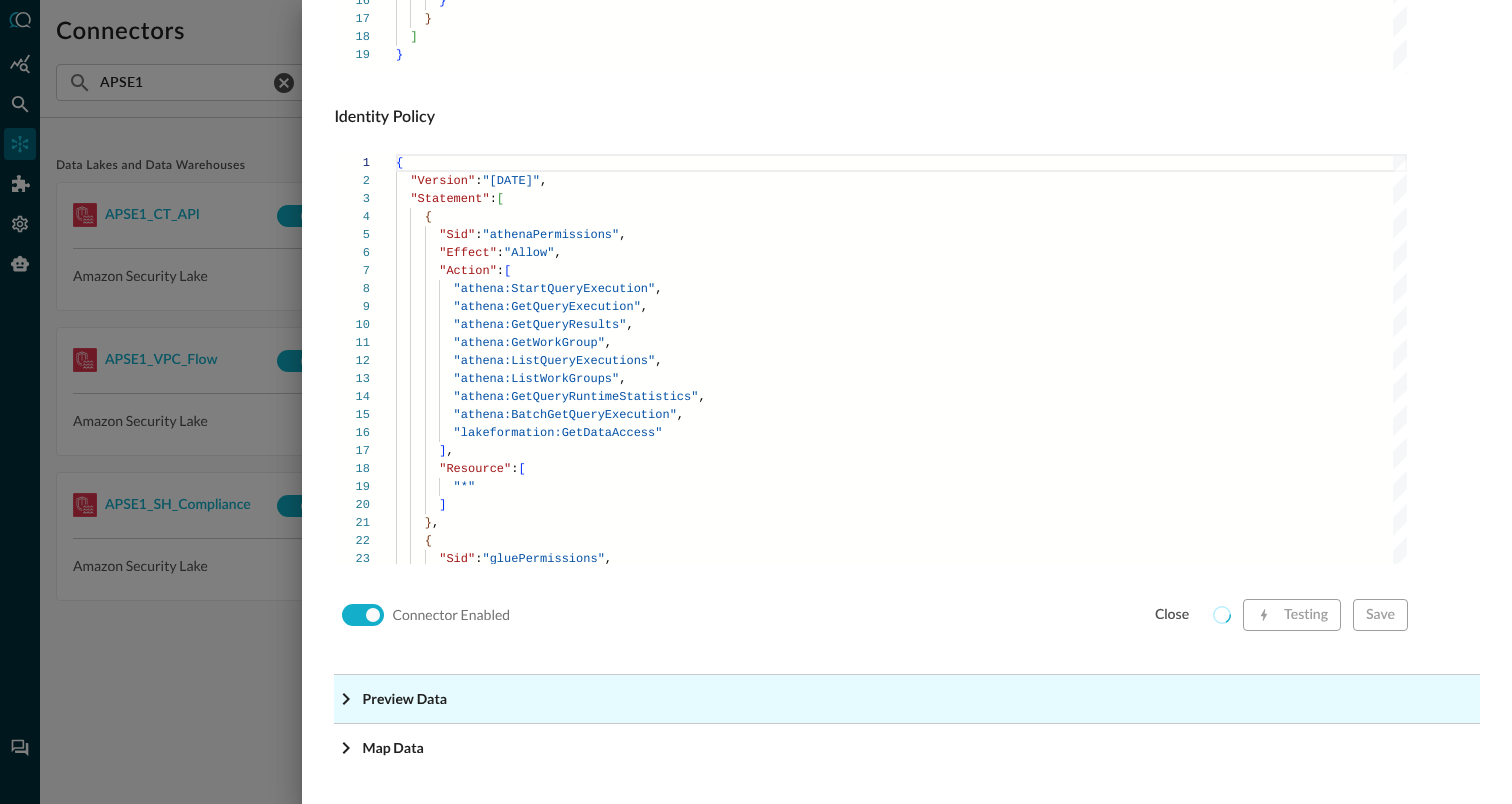 click on "Preview Data" at bounding box center (913, -1118) 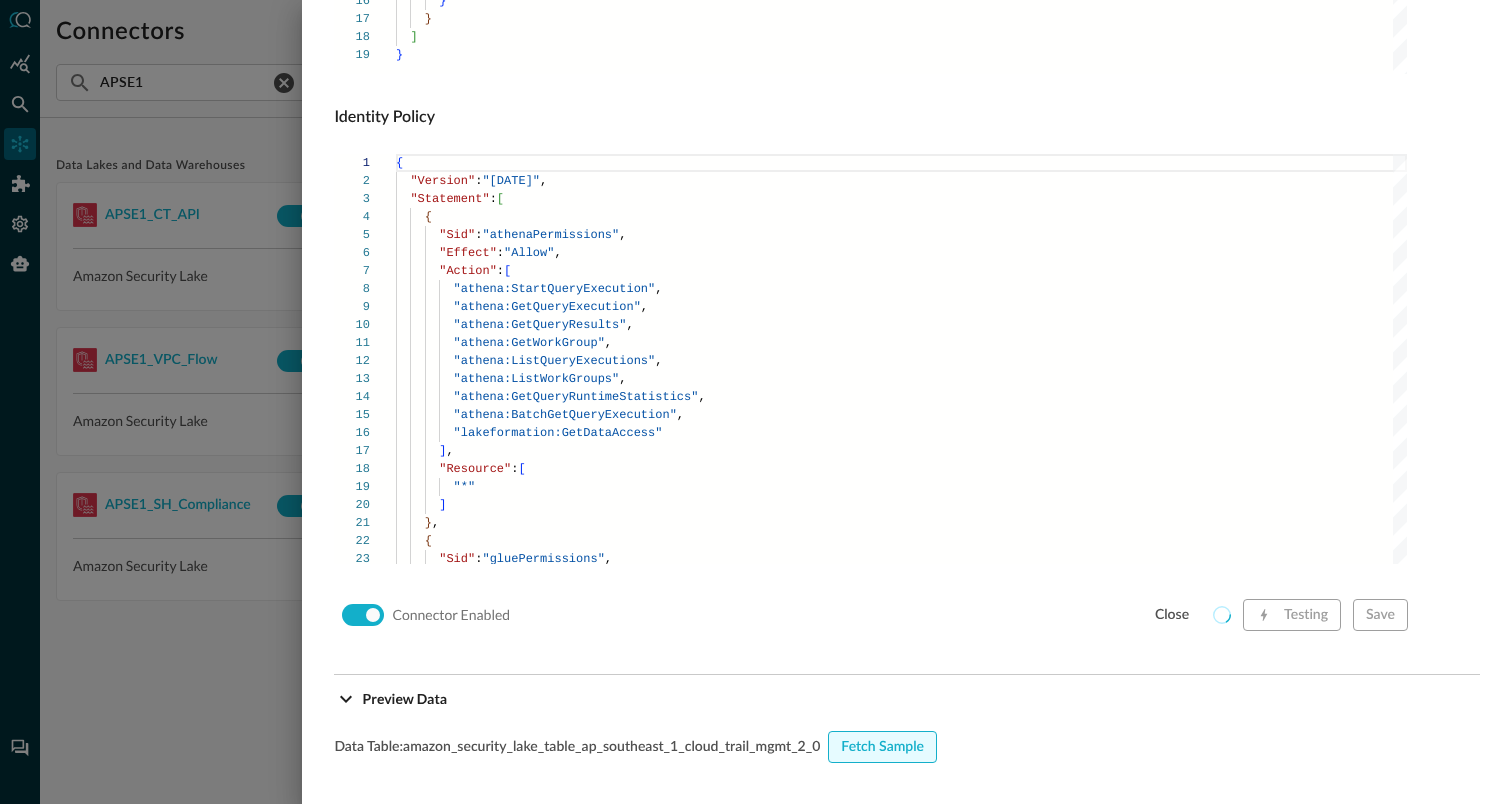 click on "Fetch Sample" at bounding box center (882, 747) 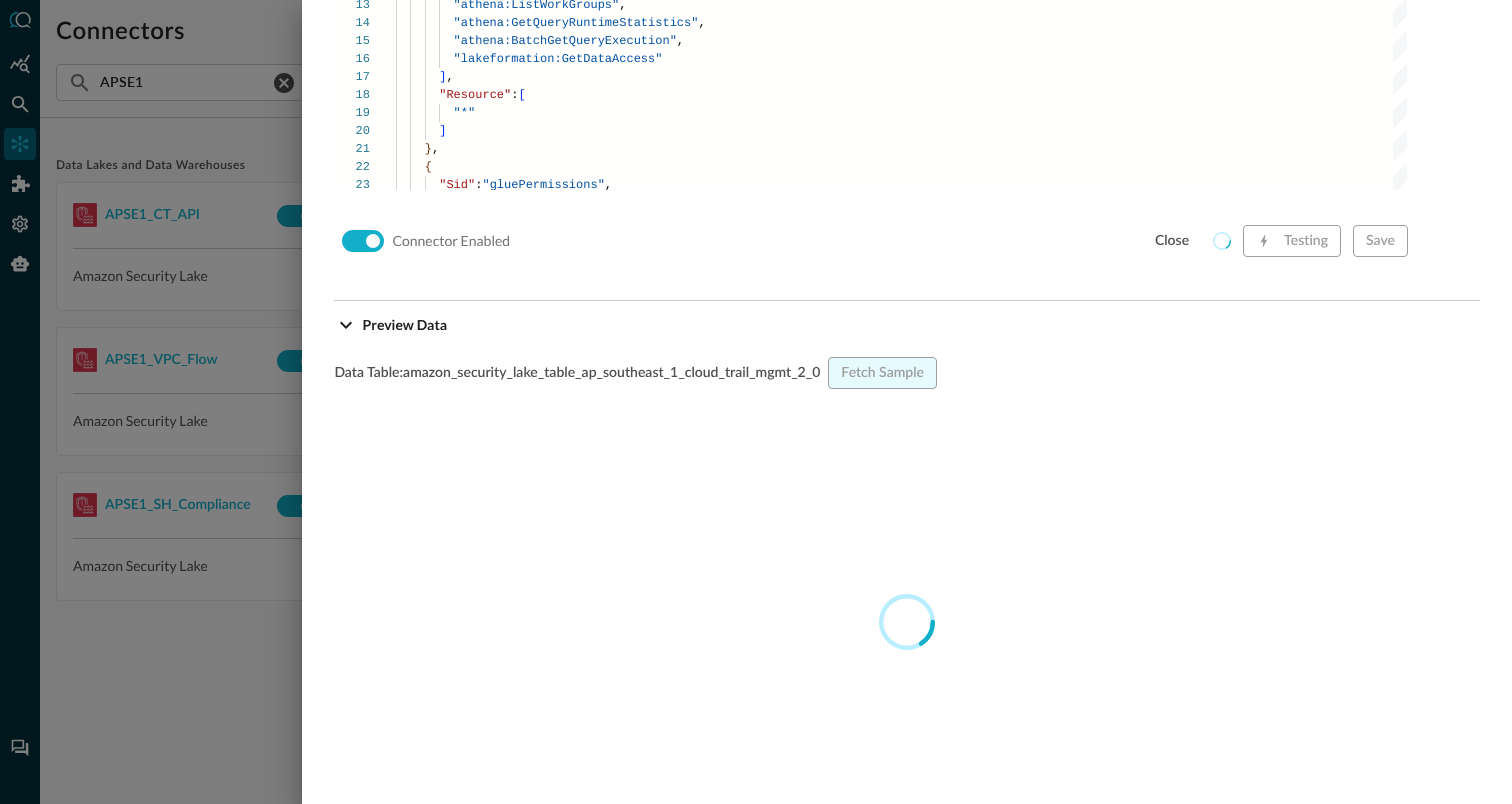 scroll, scrollTop: 1731, scrollLeft: 0, axis: vertical 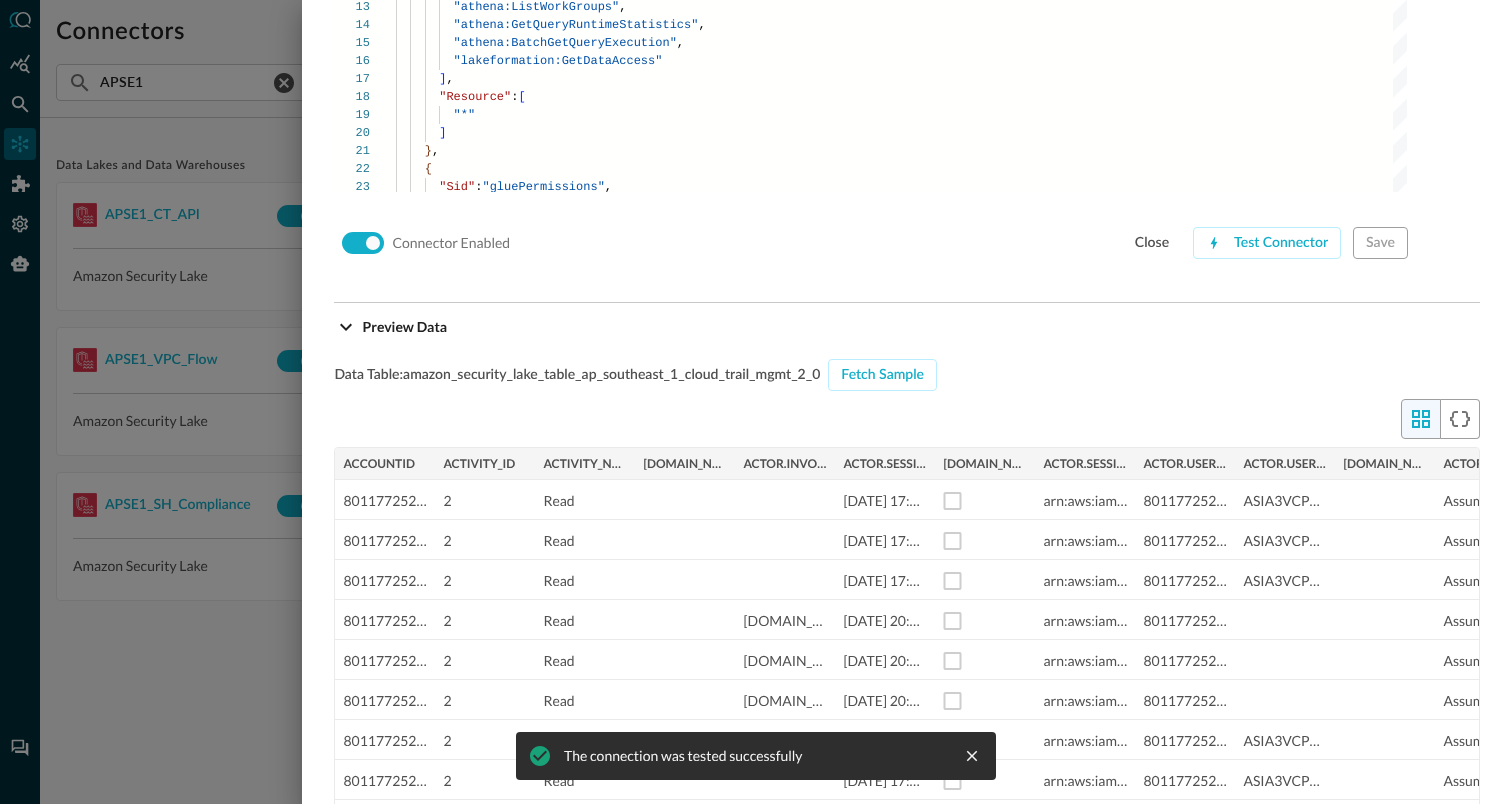 click at bounding box center [756, 402] 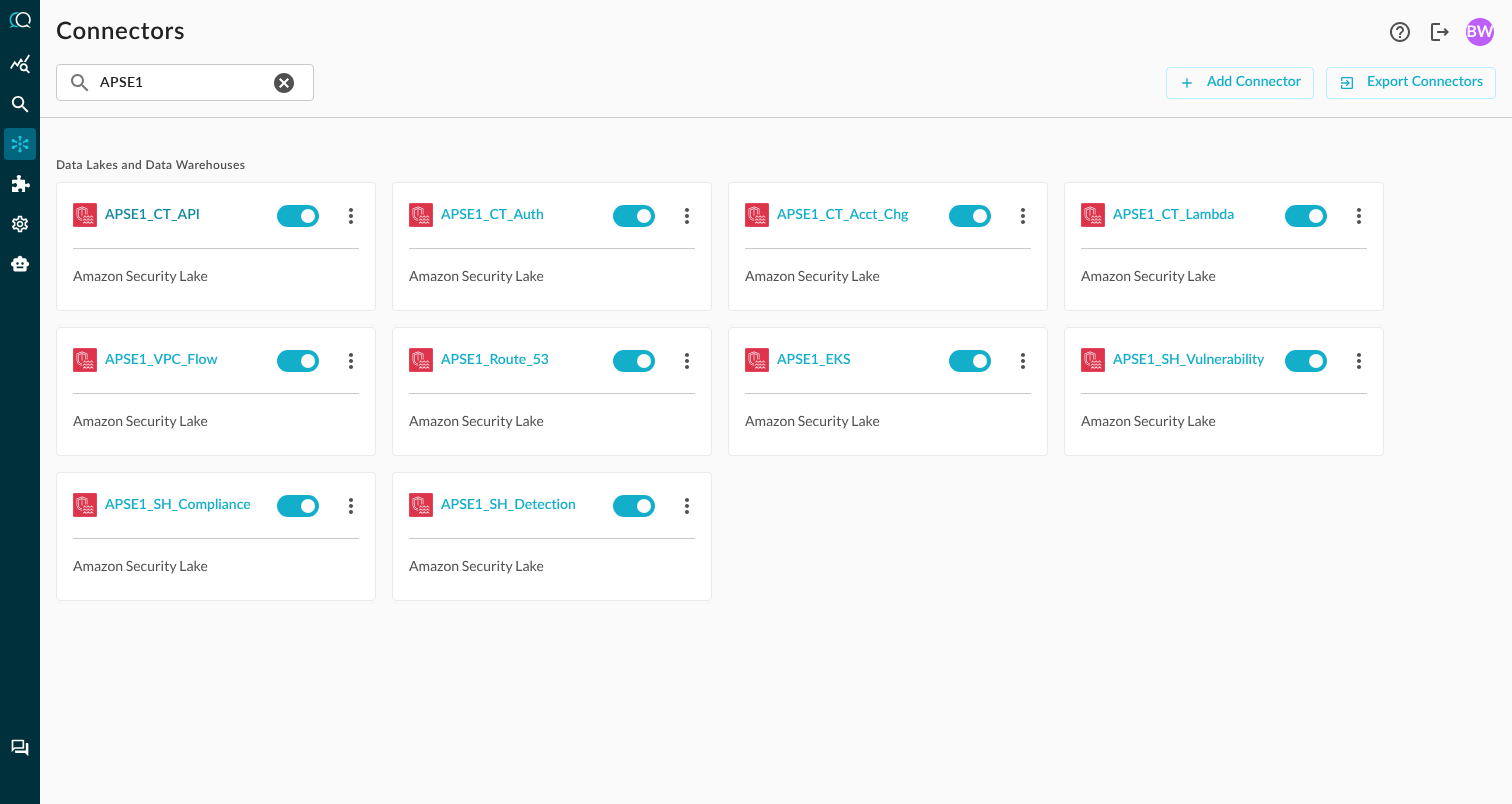 click on "APSE1_CT_API" at bounding box center [152, 215] 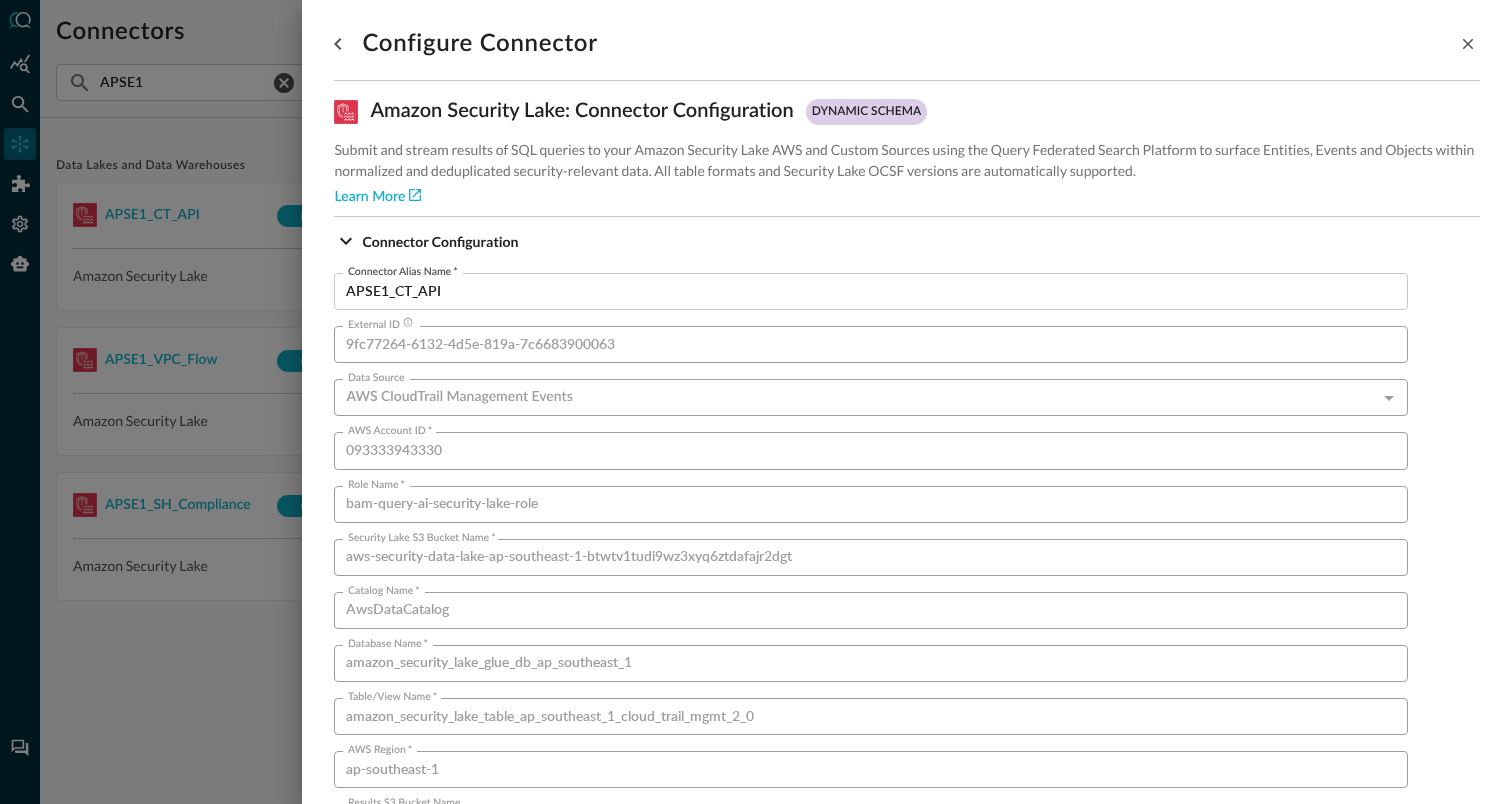 scroll, scrollTop: 1359, scrollLeft: 0, axis: vertical 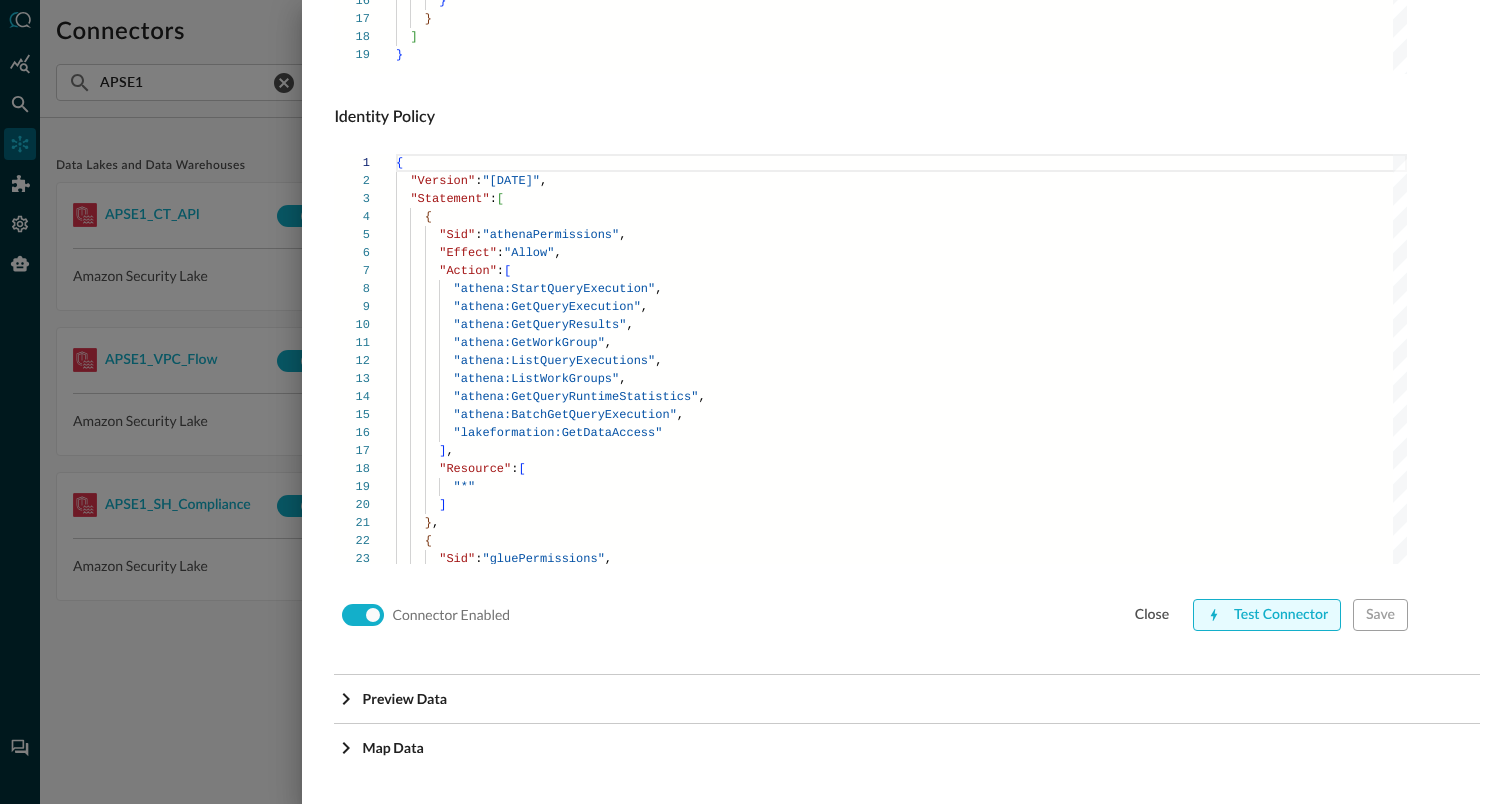 click on "Test Connector" at bounding box center [1267, 615] 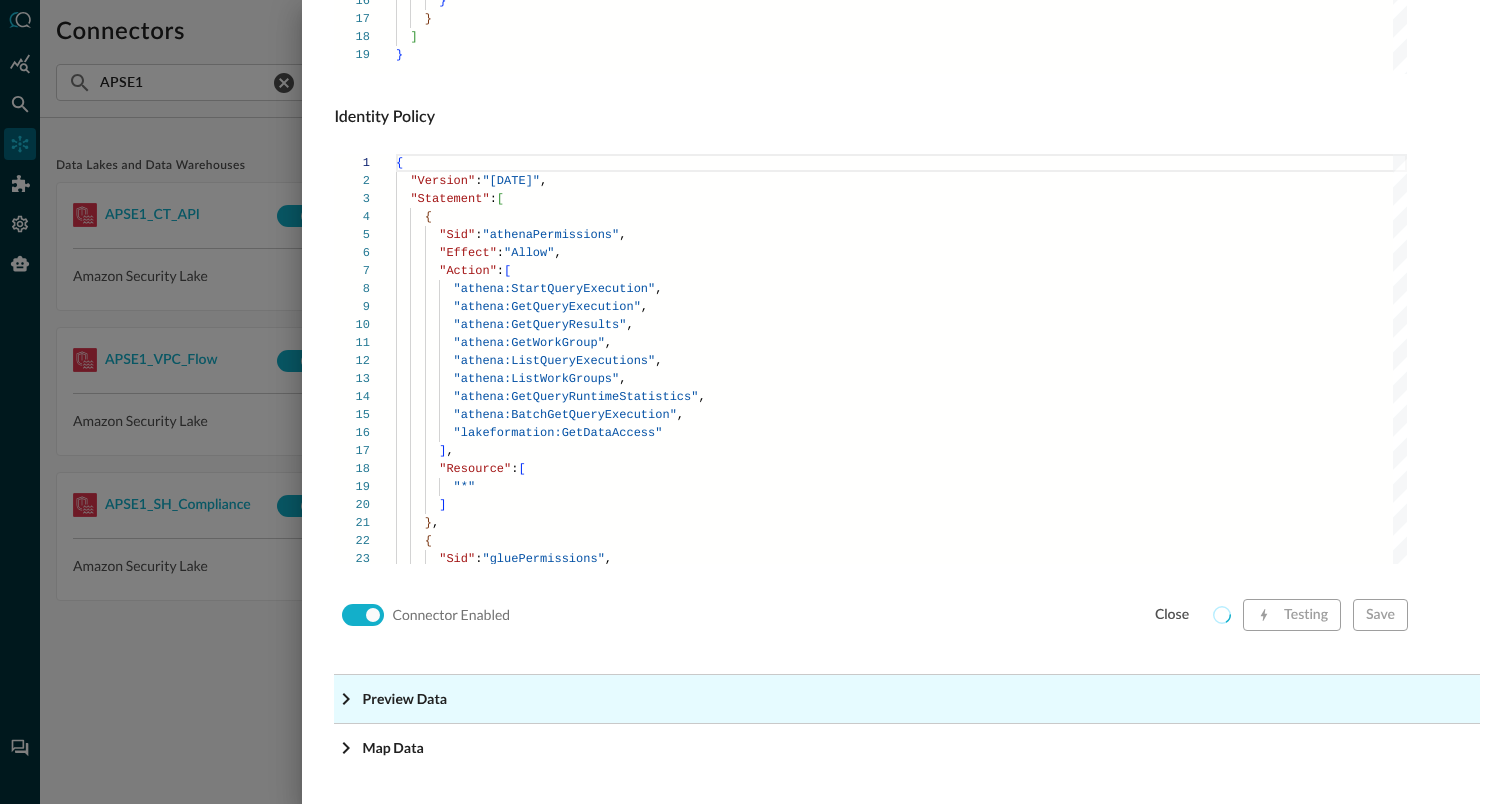 click on "Preview Data" at bounding box center (913, -1118) 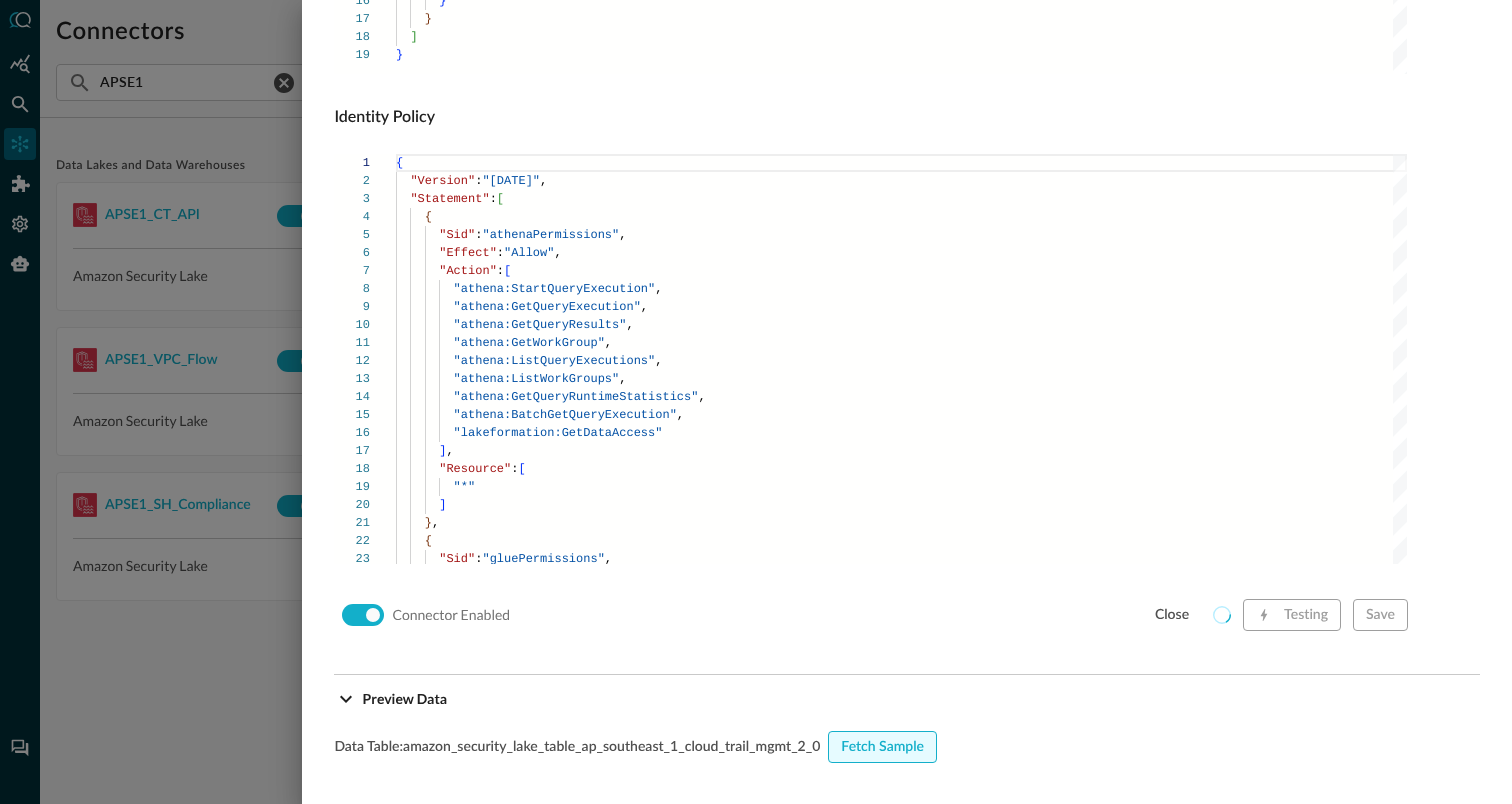 click on "Fetch Sample" at bounding box center [882, 747] 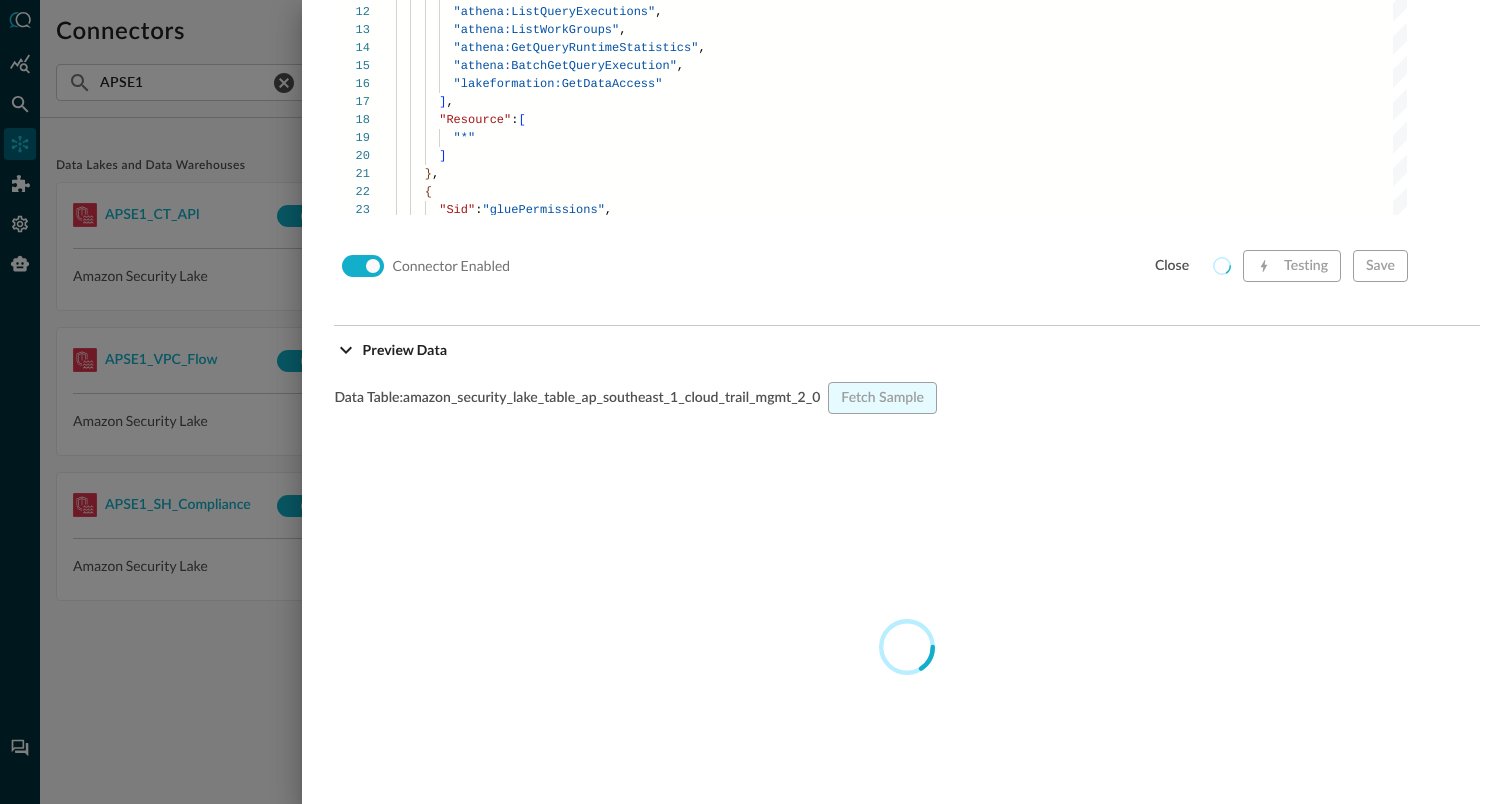scroll, scrollTop: 1703, scrollLeft: 0, axis: vertical 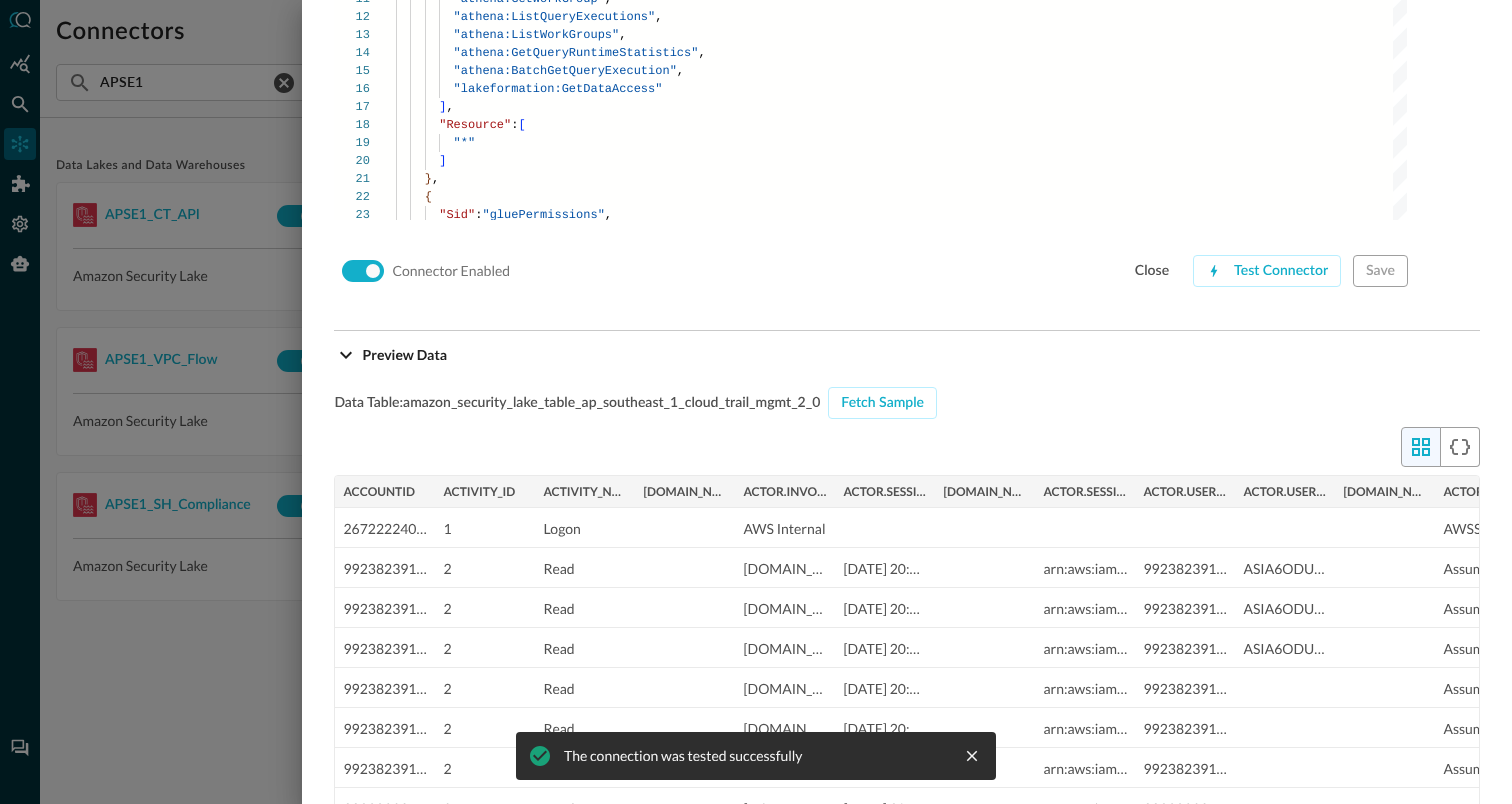 click at bounding box center (756, 402) 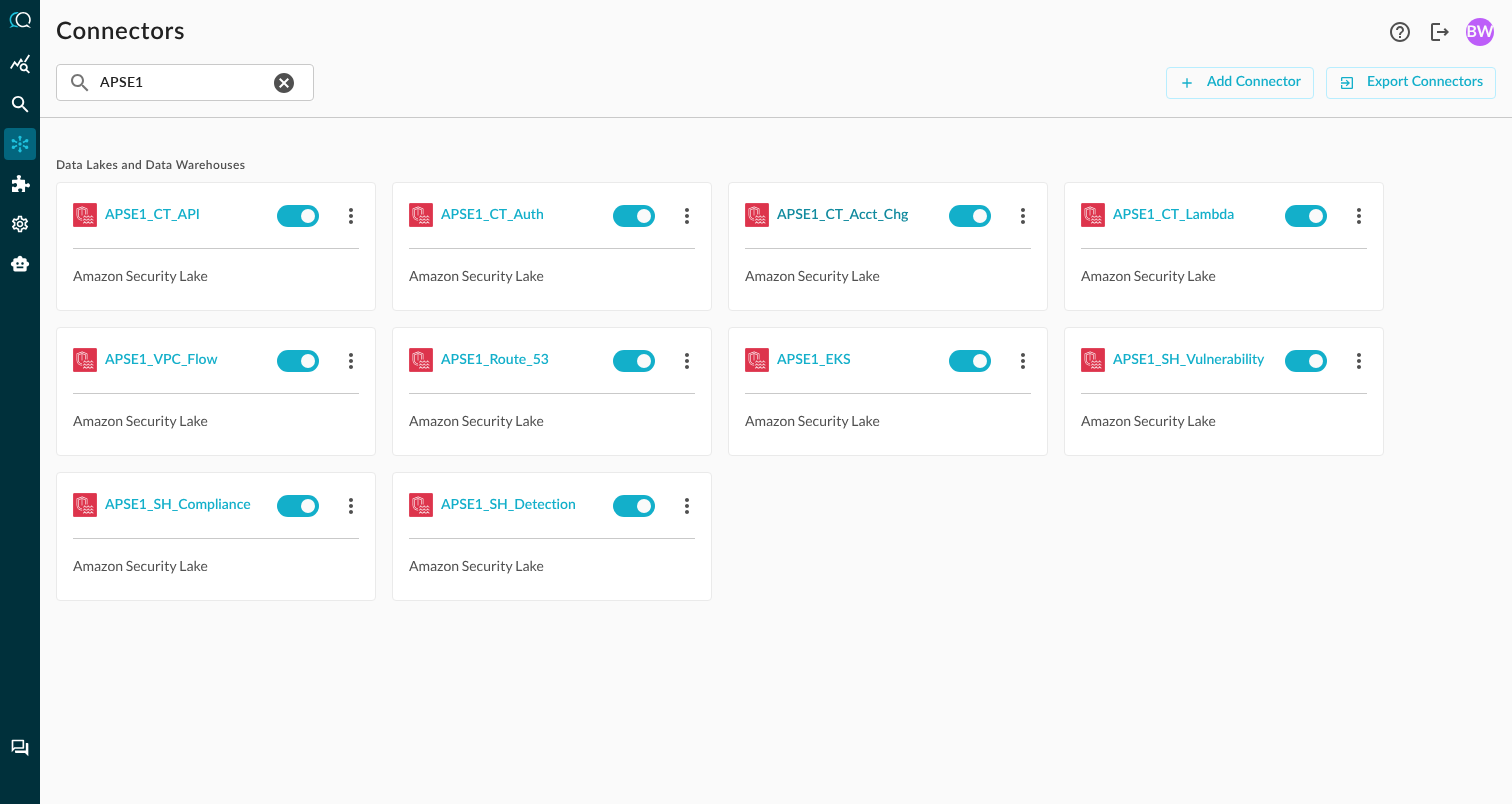 click on "APSE1_CT_Acct_Chg" at bounding box center [842, 215] 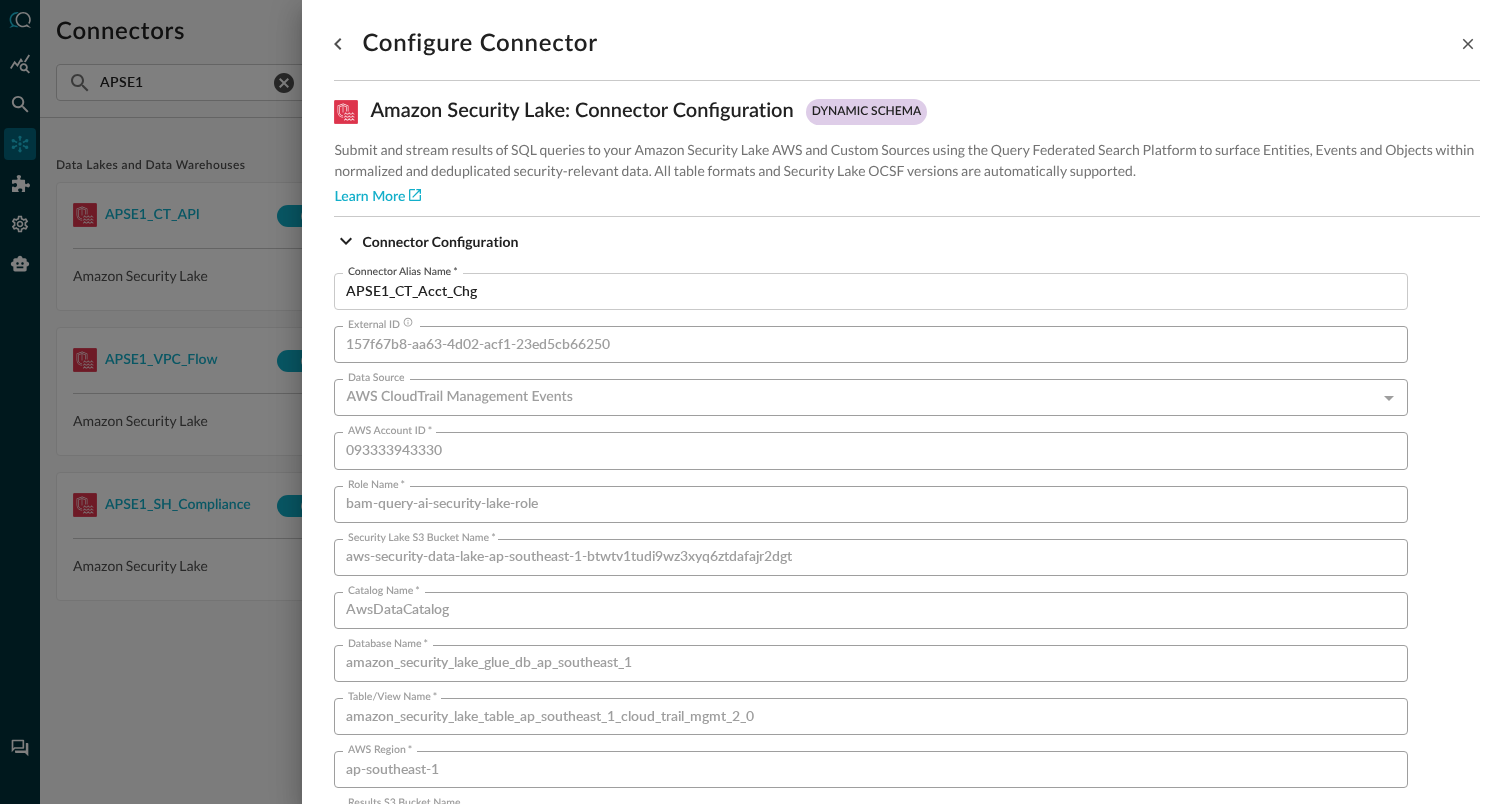 scroll, scrollTop: 1359, scrollLeft: 0, axis: vertical 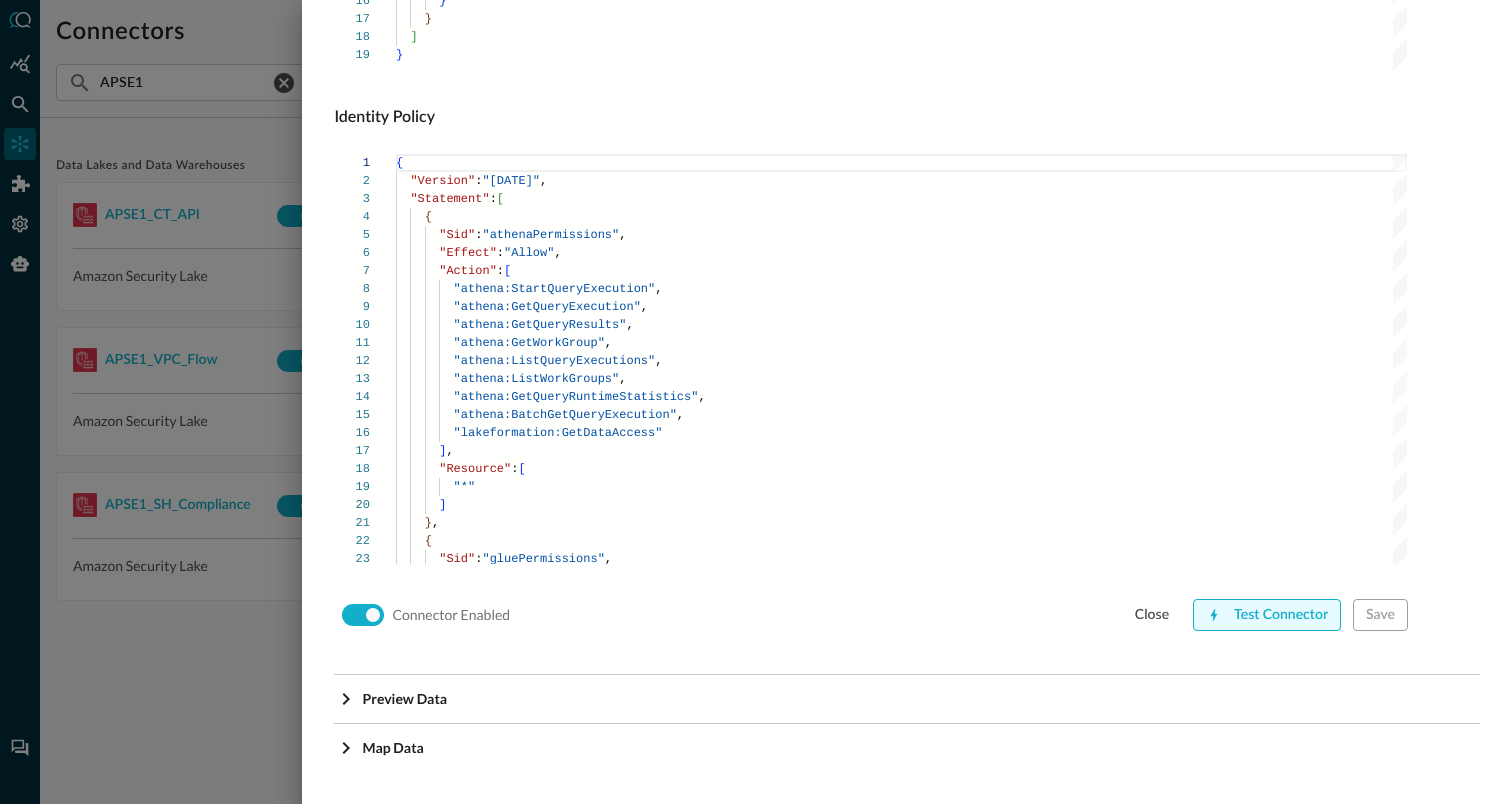 click on "Test Connector" at bounding box center (1267, 615) 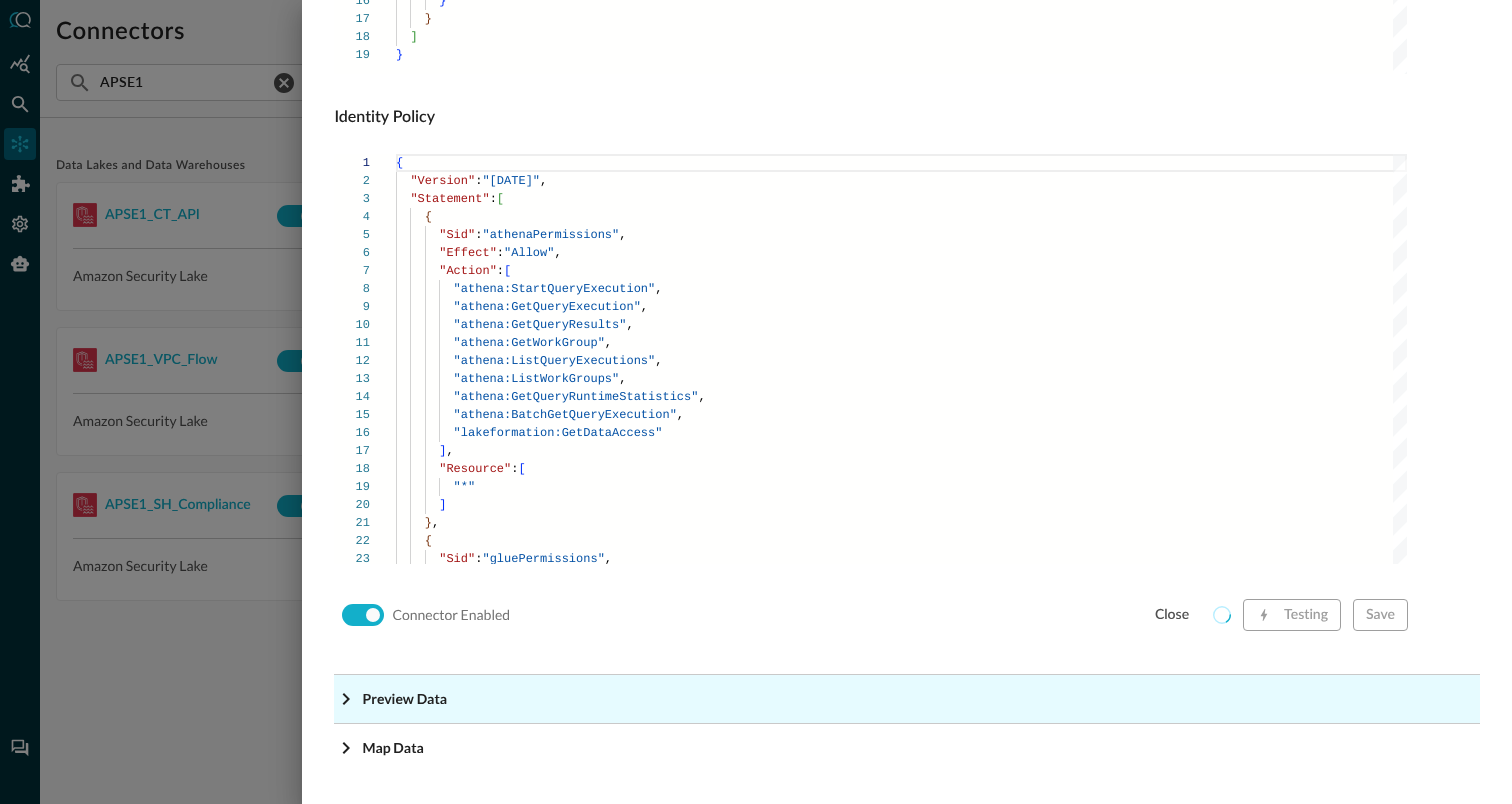 click on "Preview Data" at bounding box center [913, -1118] 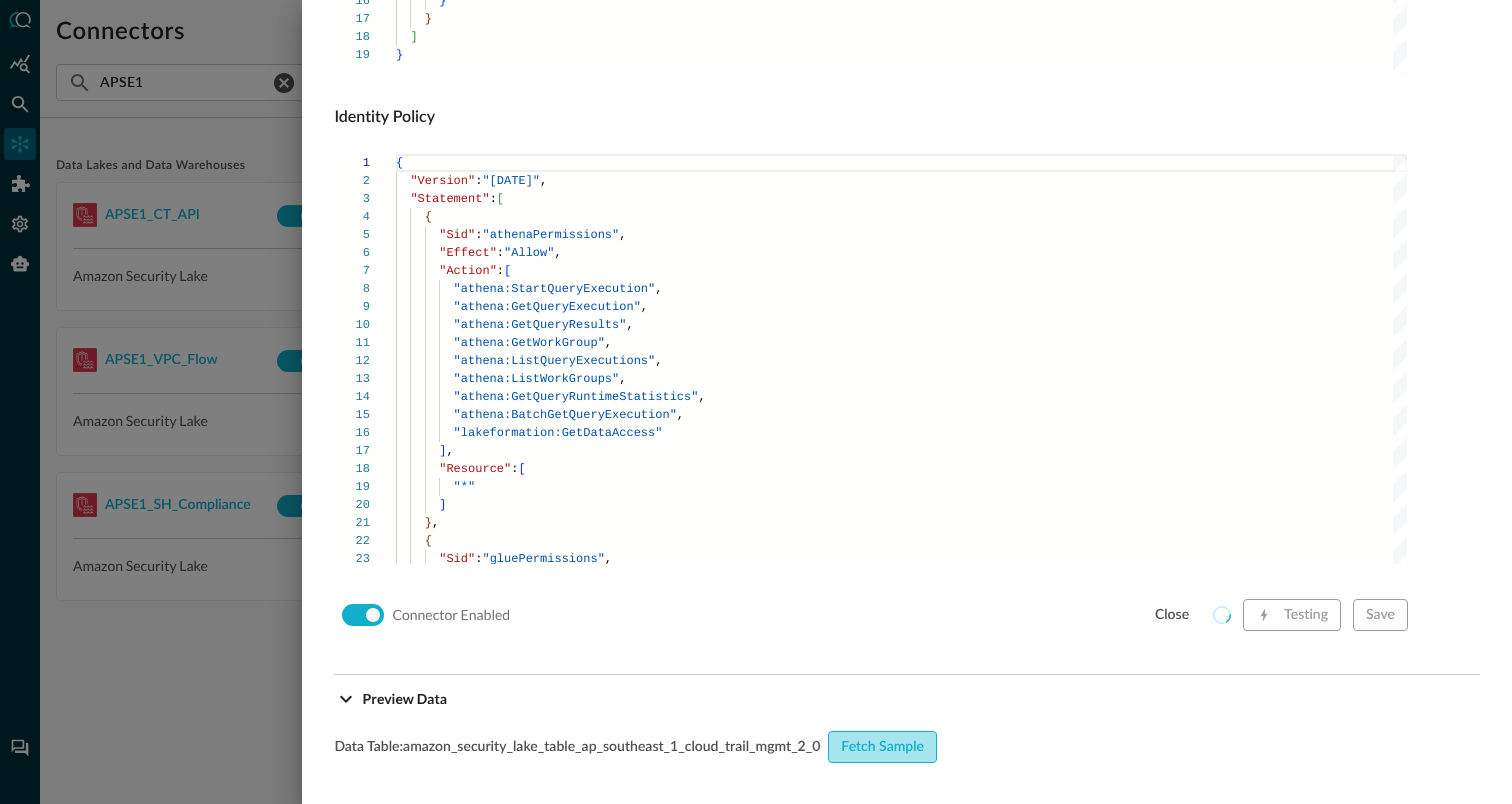 click on "Fetch Sample" at bounding box center [882, 747] 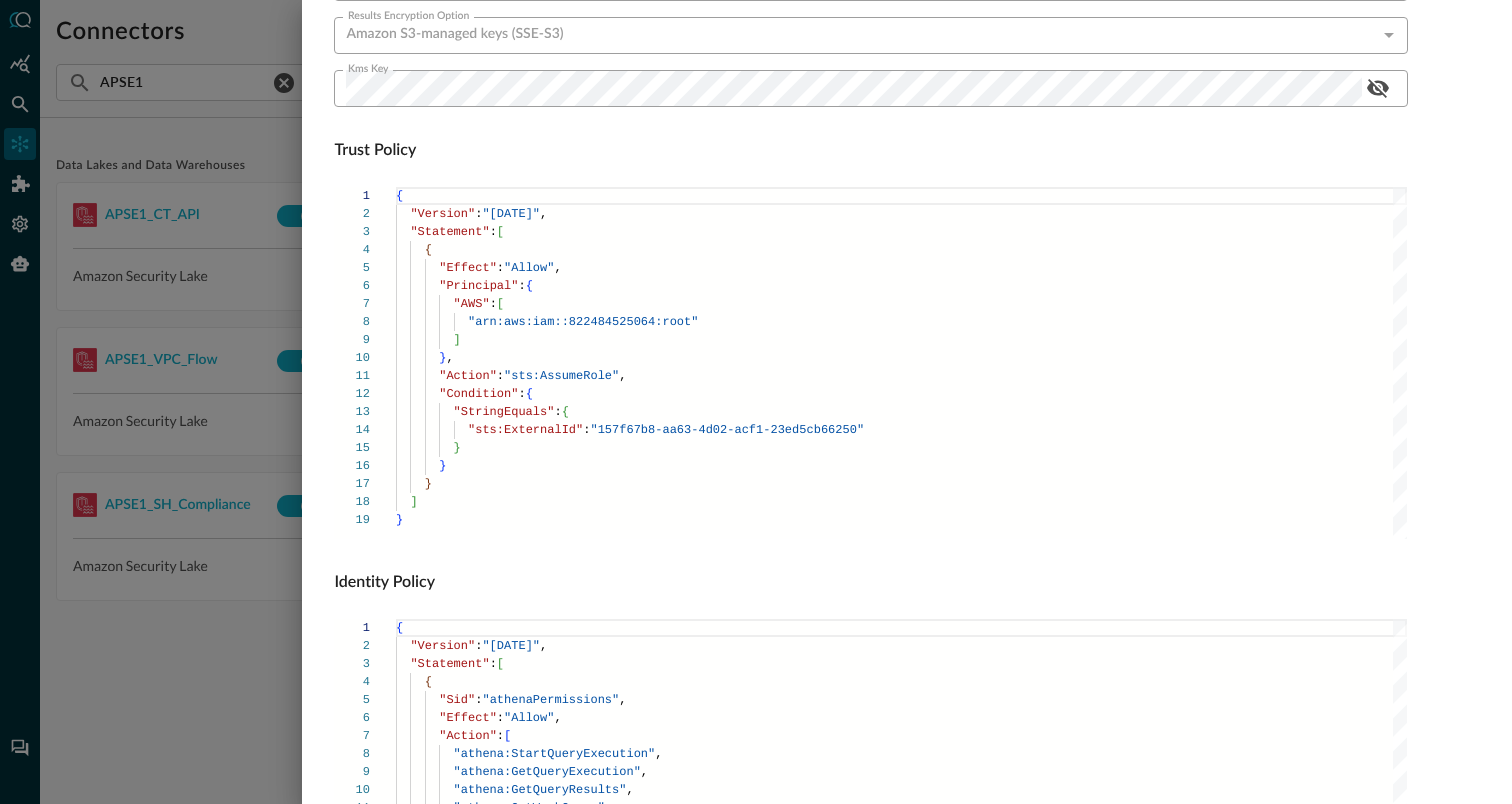 scroll, scrollTop: 0, scrollLeft: 0, axis: both 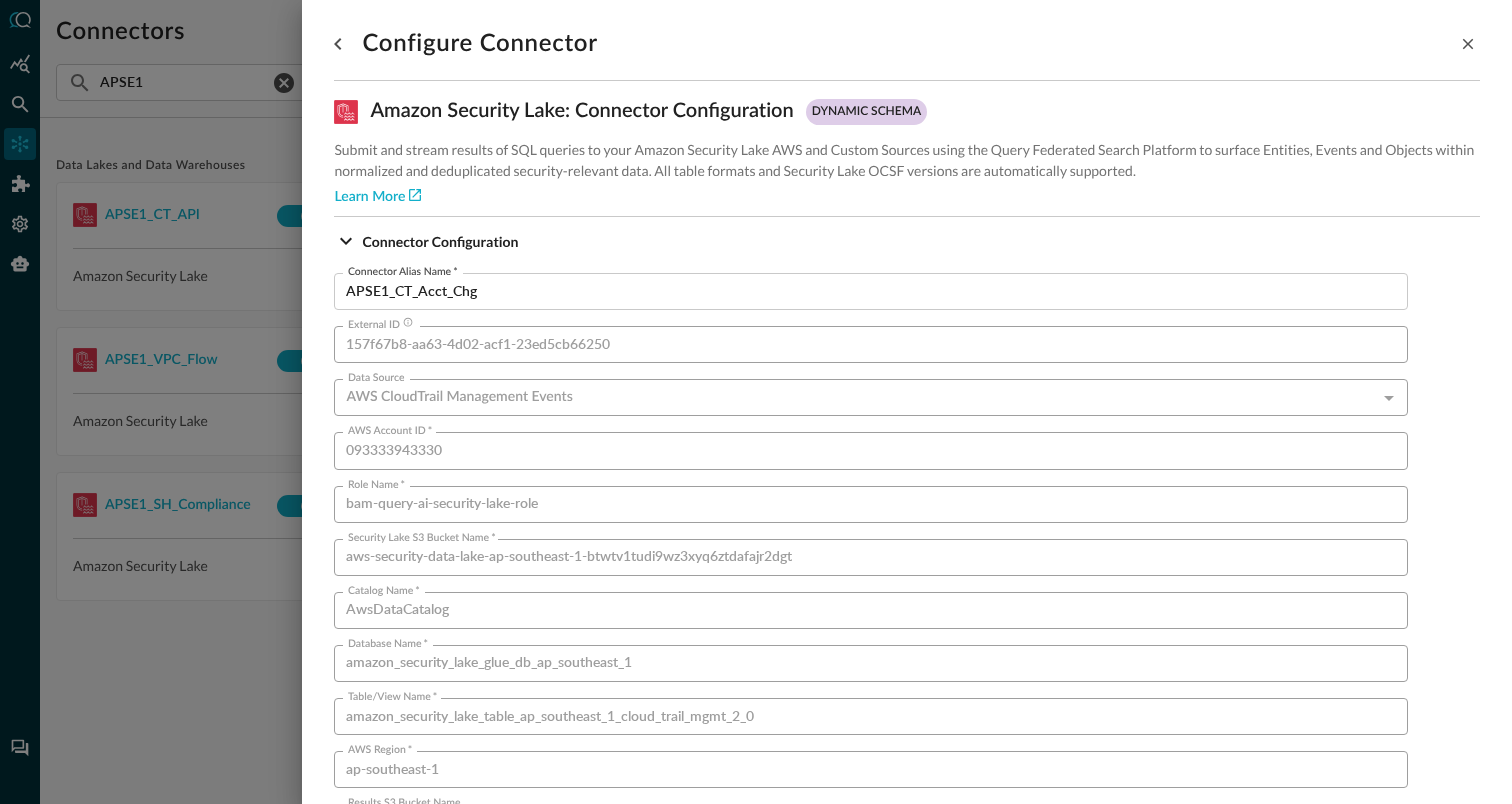 click at bounding box center (756, 402) 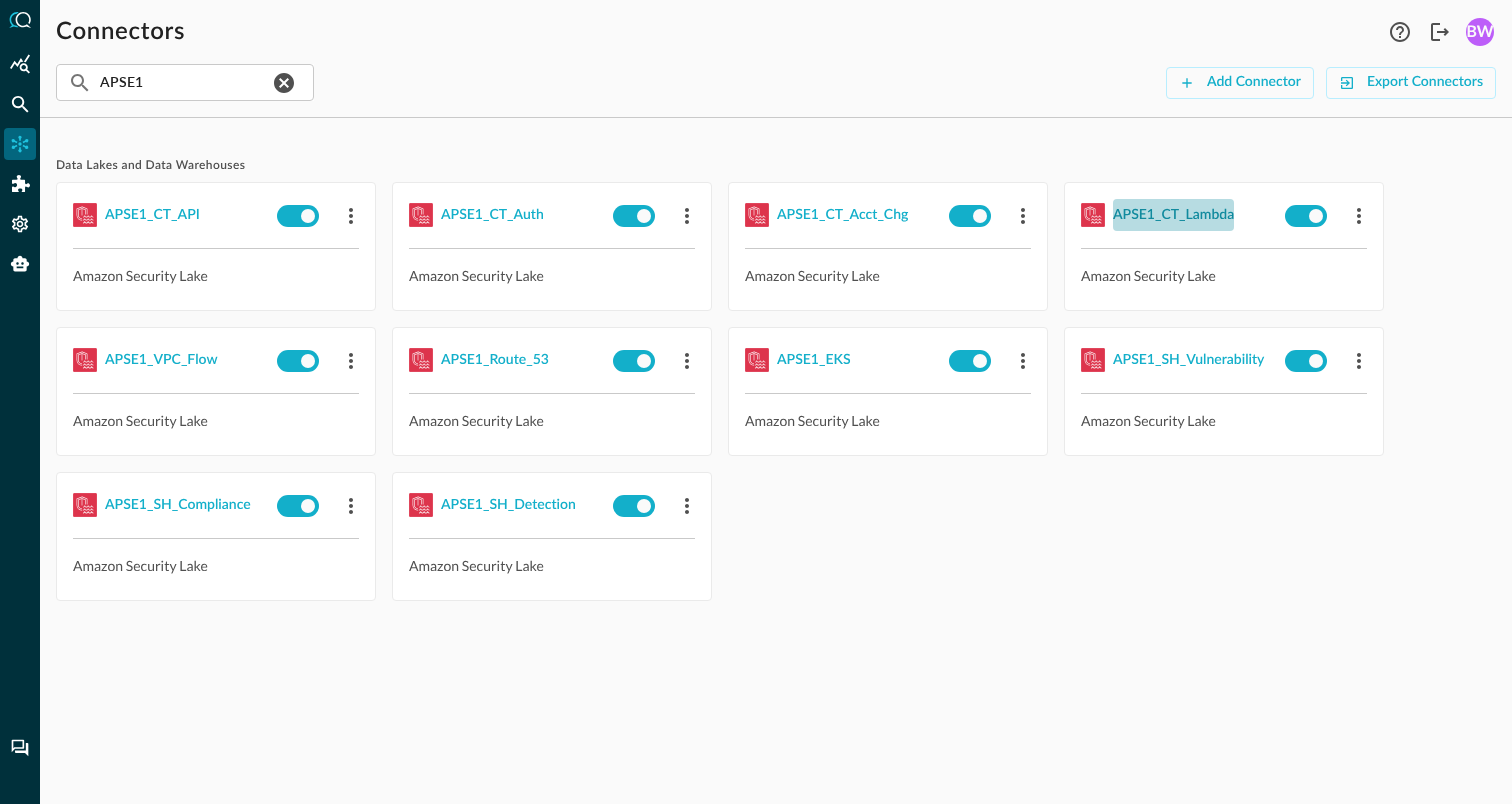 click on "APSE1_CT_Lambda" at bounding box center (1173, 215) 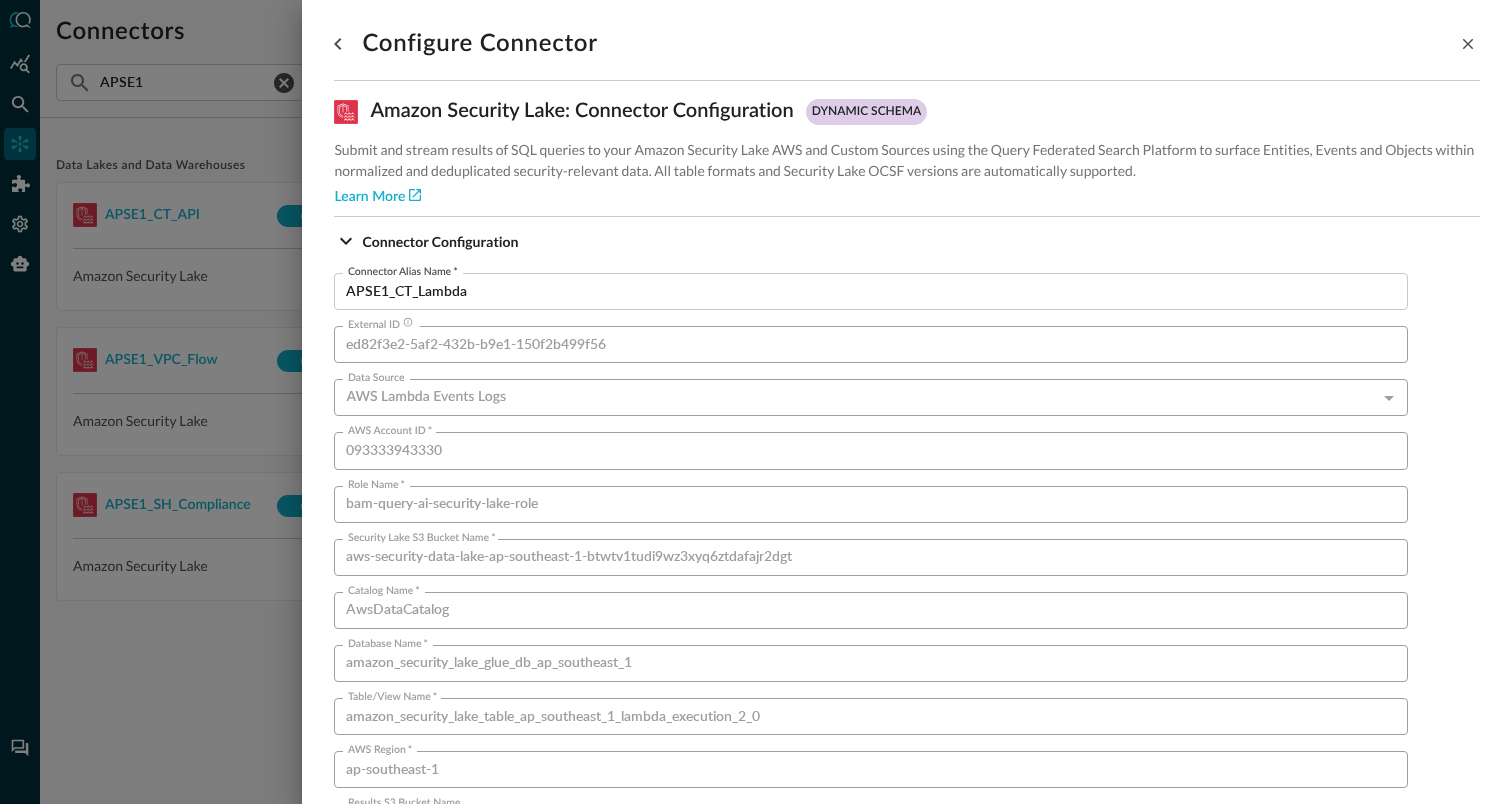 scroll, scrollTop: 1359, scrollLeft: 0, axis: vertical 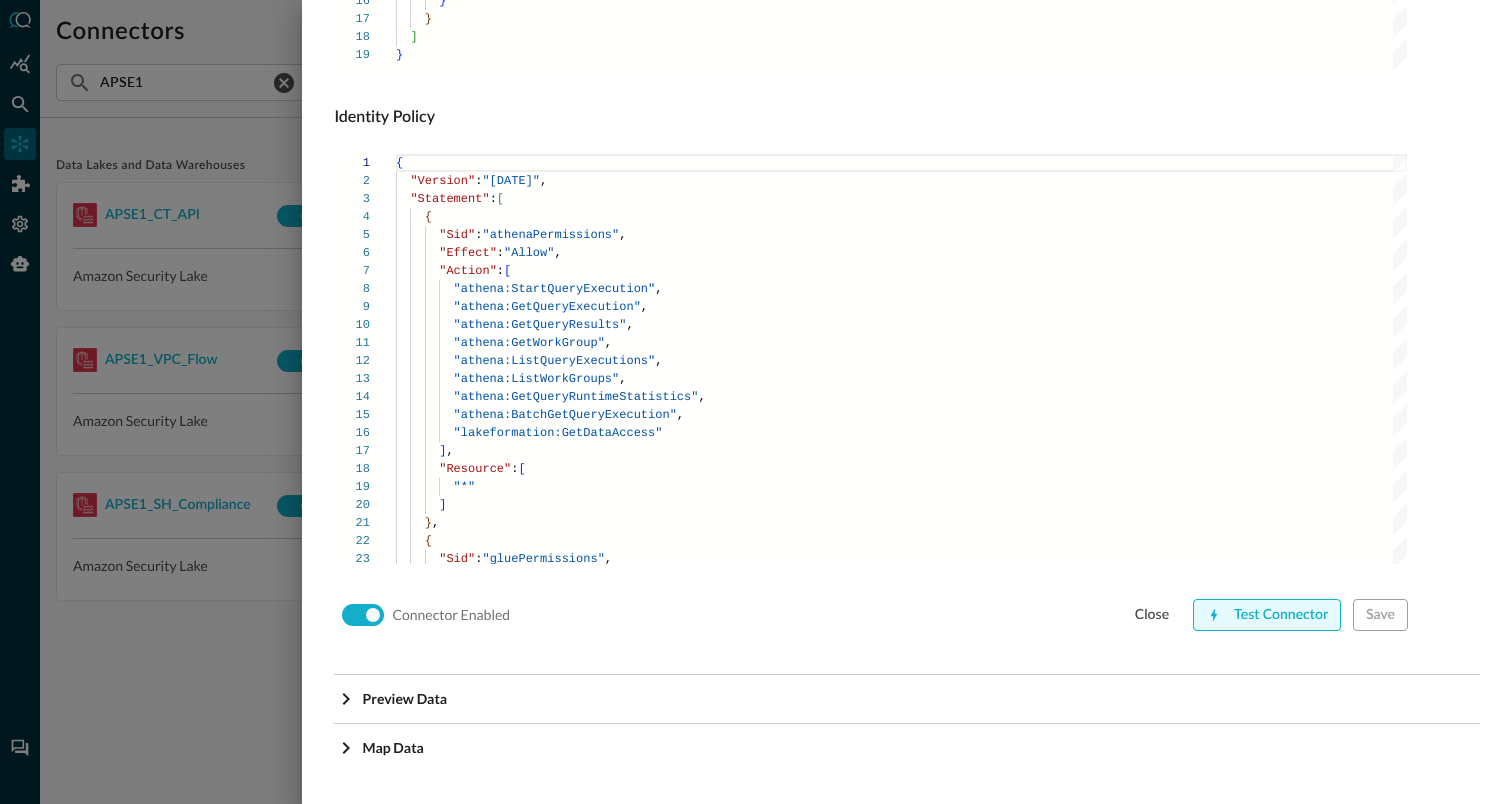 click on "Test Connector" at bounding box center [1267, 615] 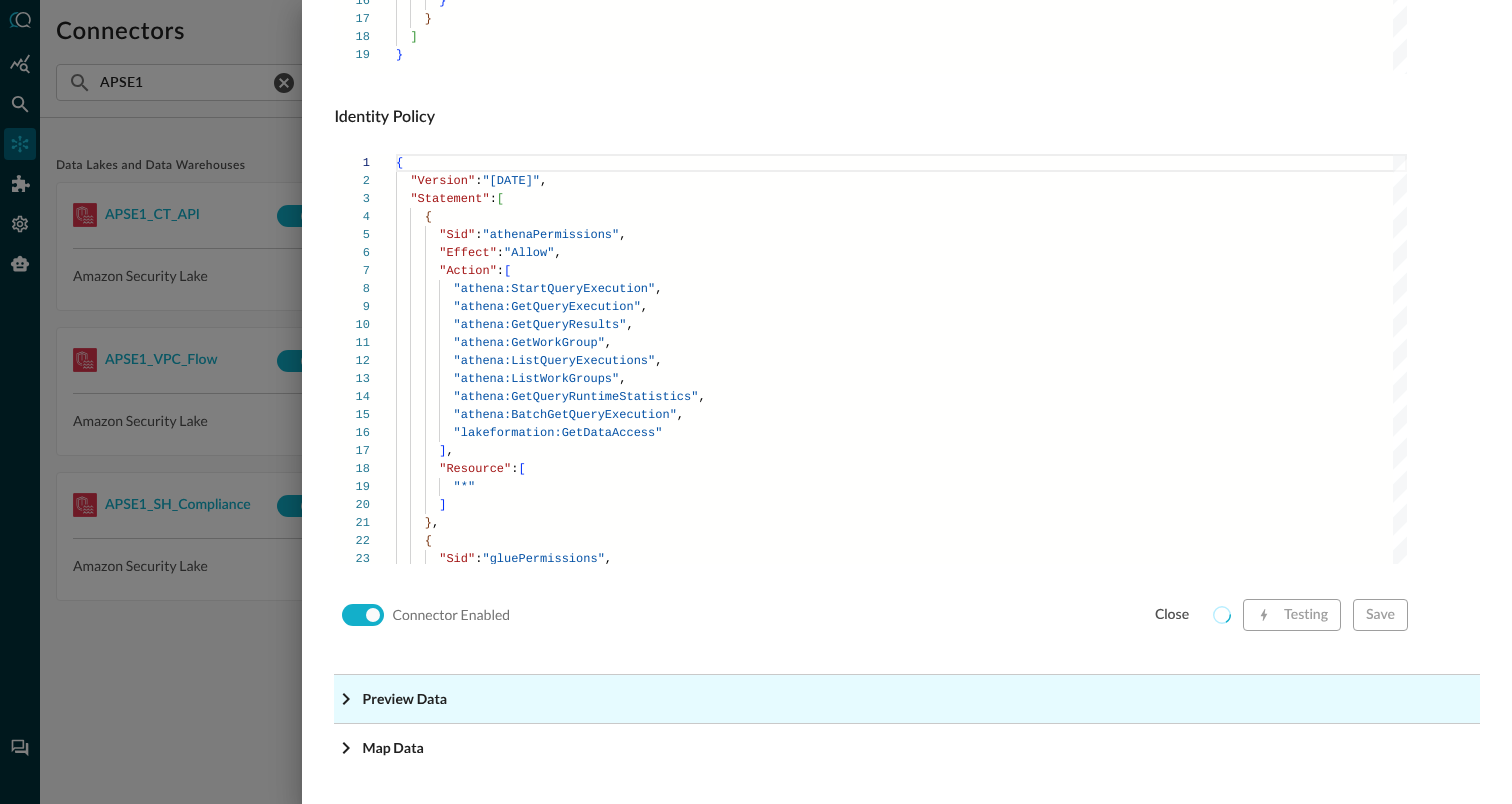 click on "Preview Data" at bounding box center [913, -1118] 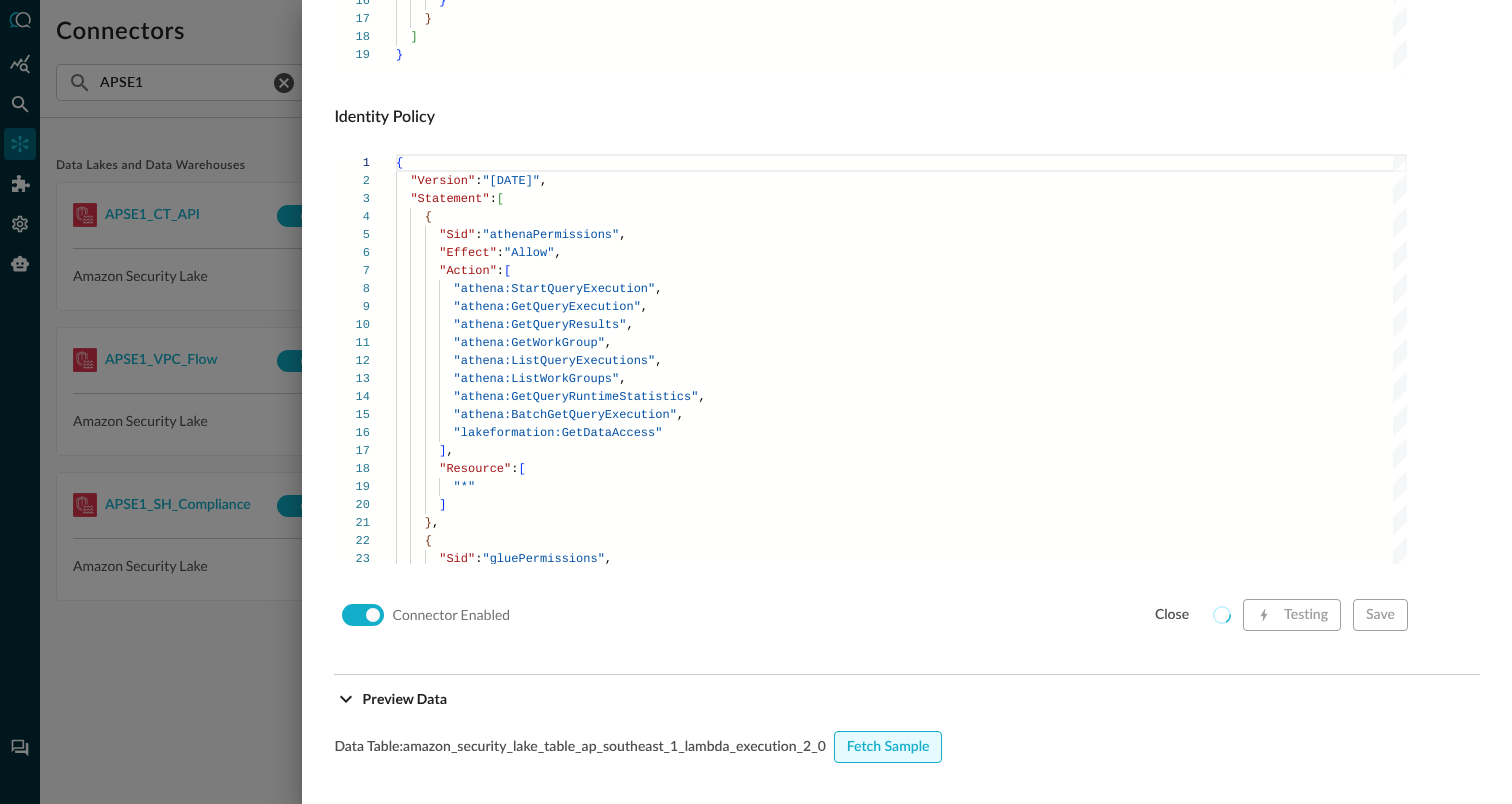 click on "Fetch Sample" at bounding box center (888, 747) 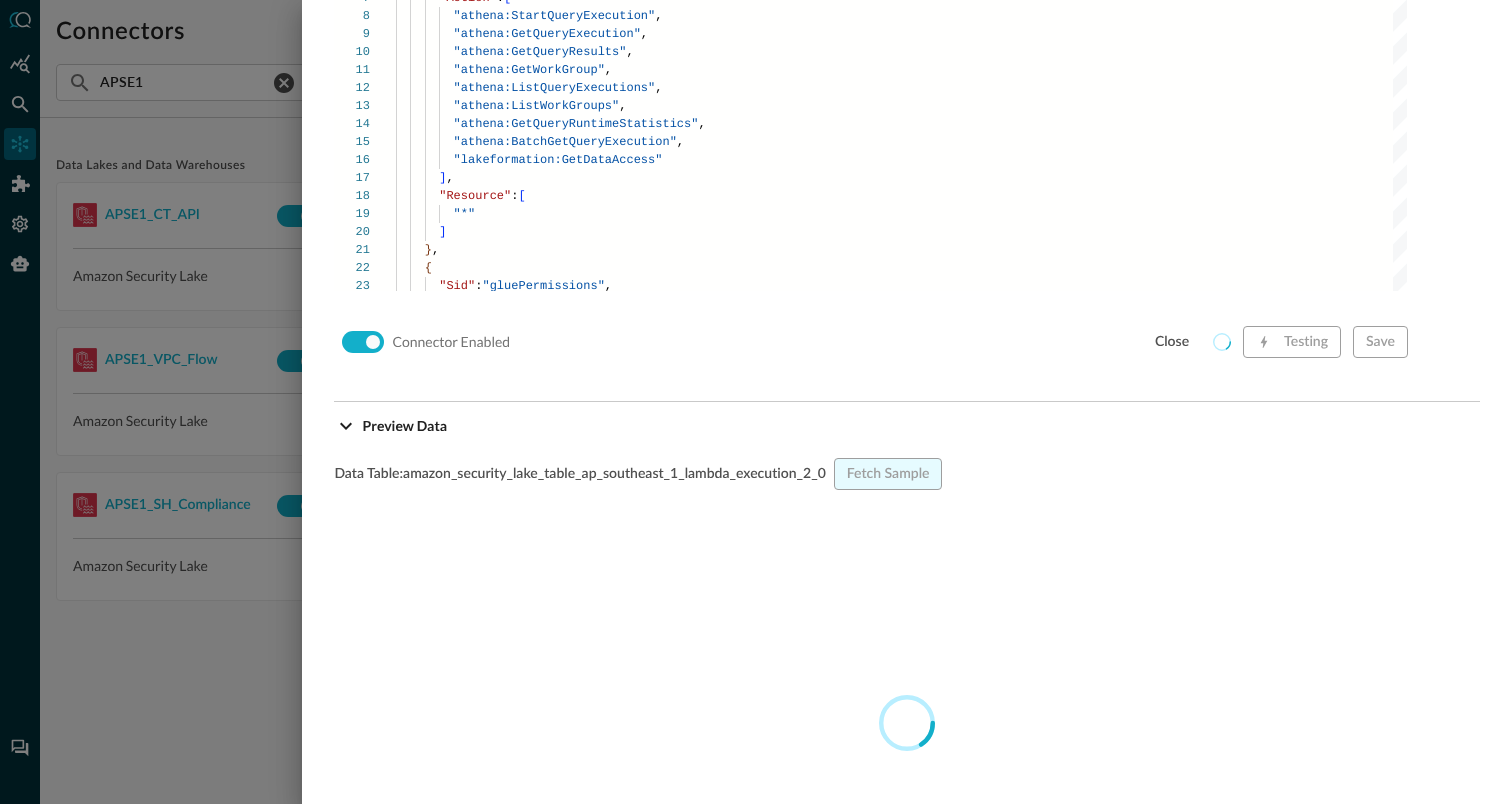 scroll, scrollTop: 1673, scrollLeft: 0, axis: vertical 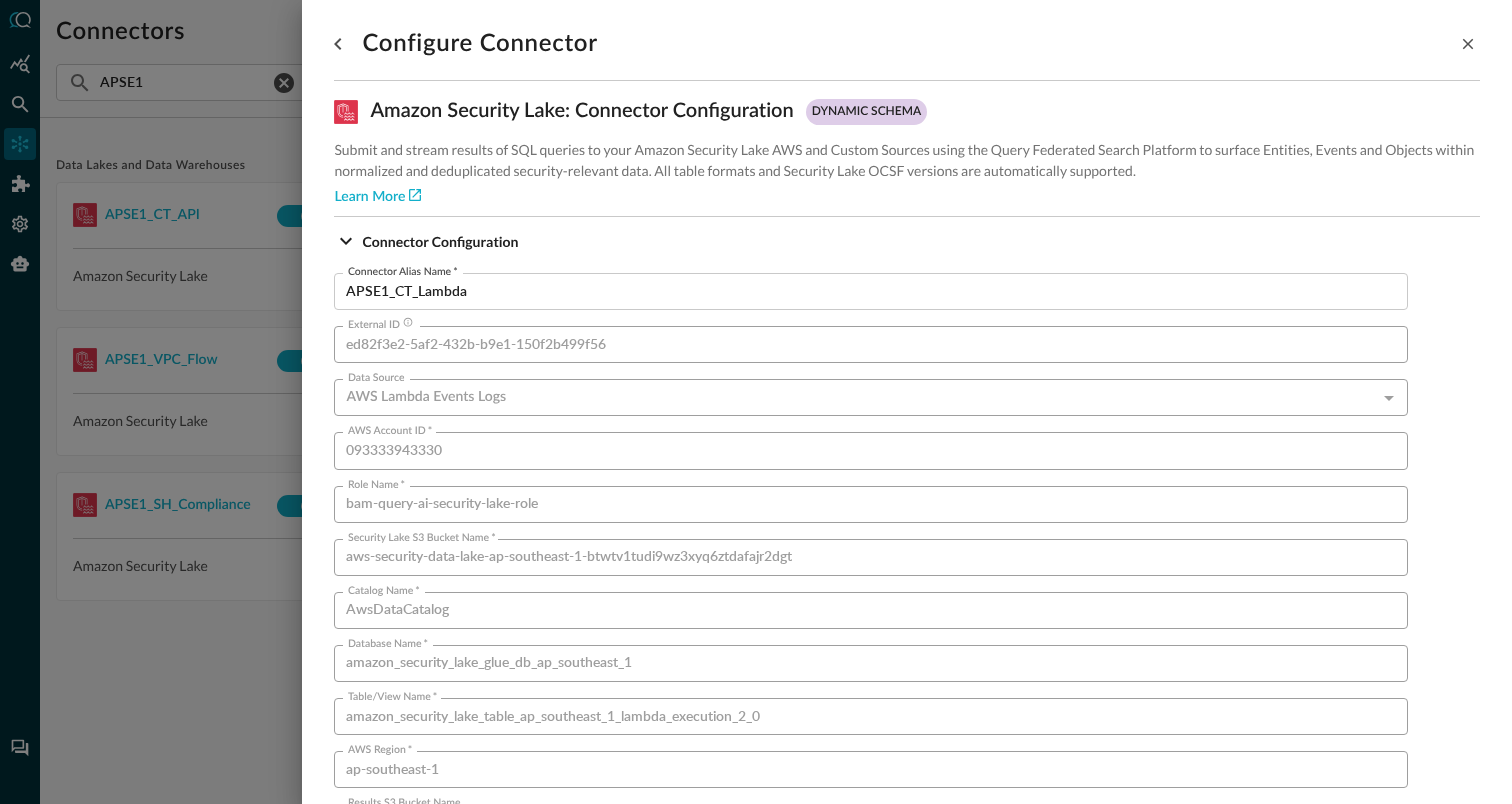 click at bounding box center (756, 402) 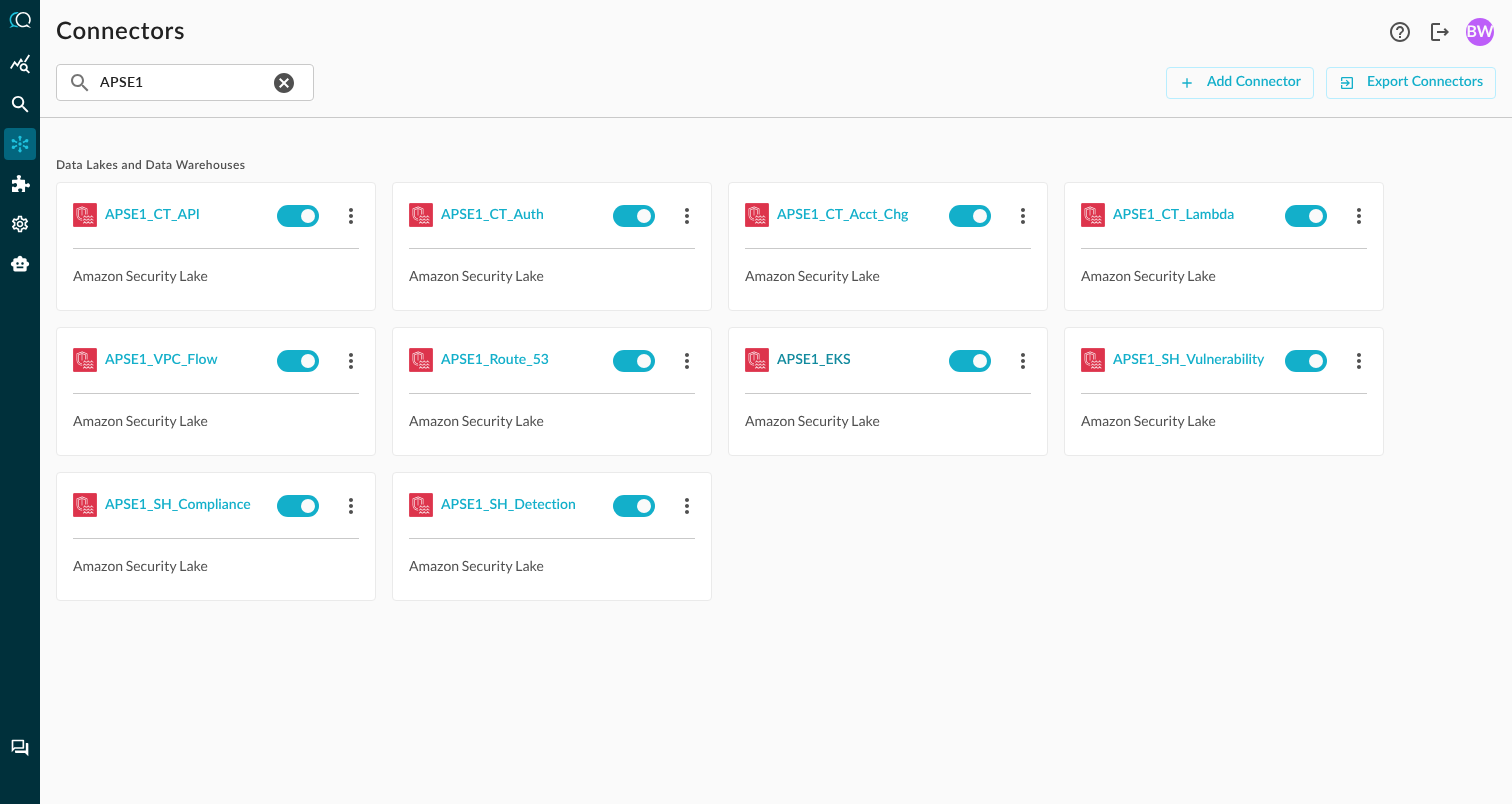 click on "APSE1_EKS" at bounding box center [814, 360] 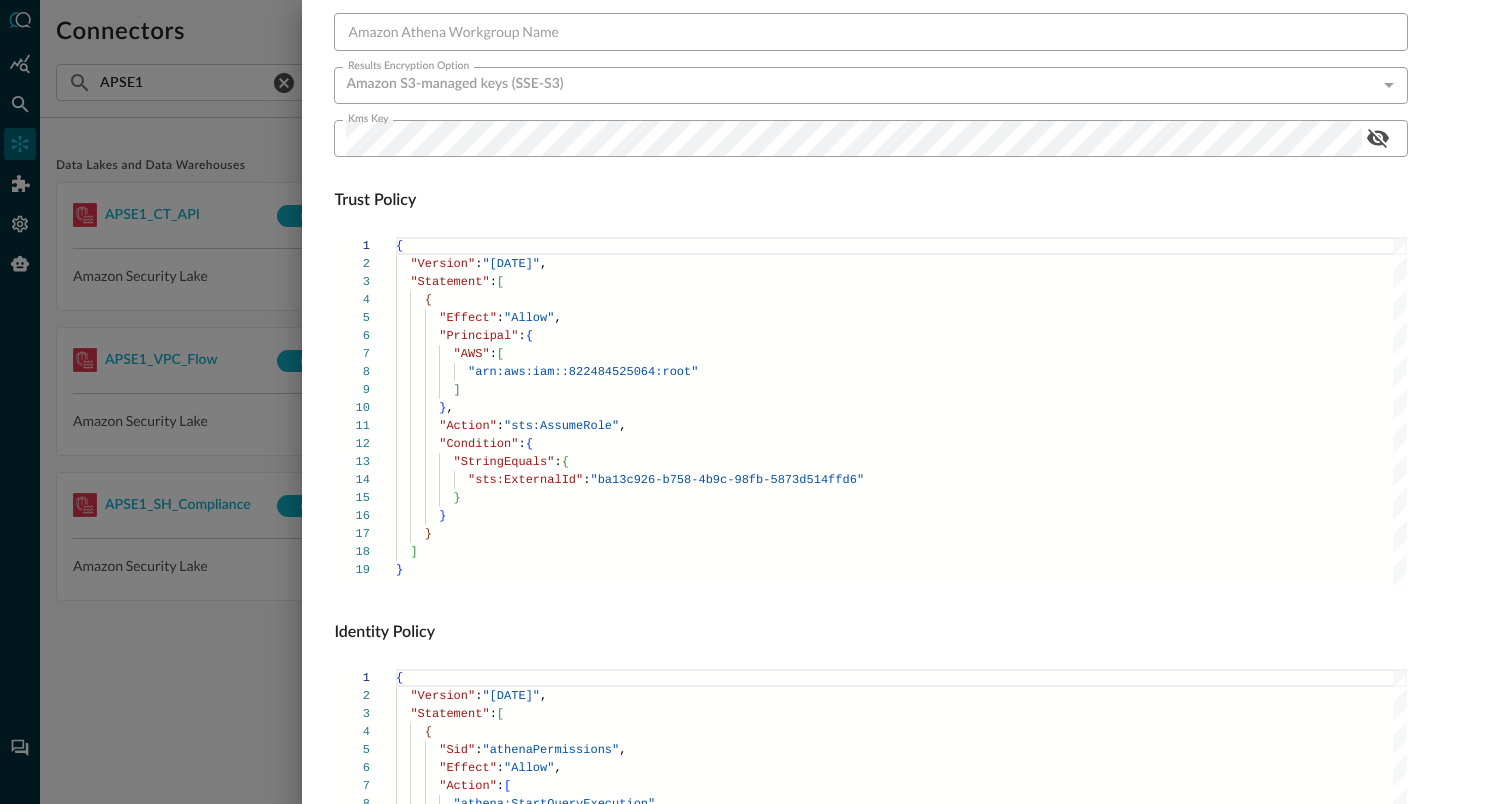 scroll, scrollTop: 1359, scrollLeft: 0, axis: vertical 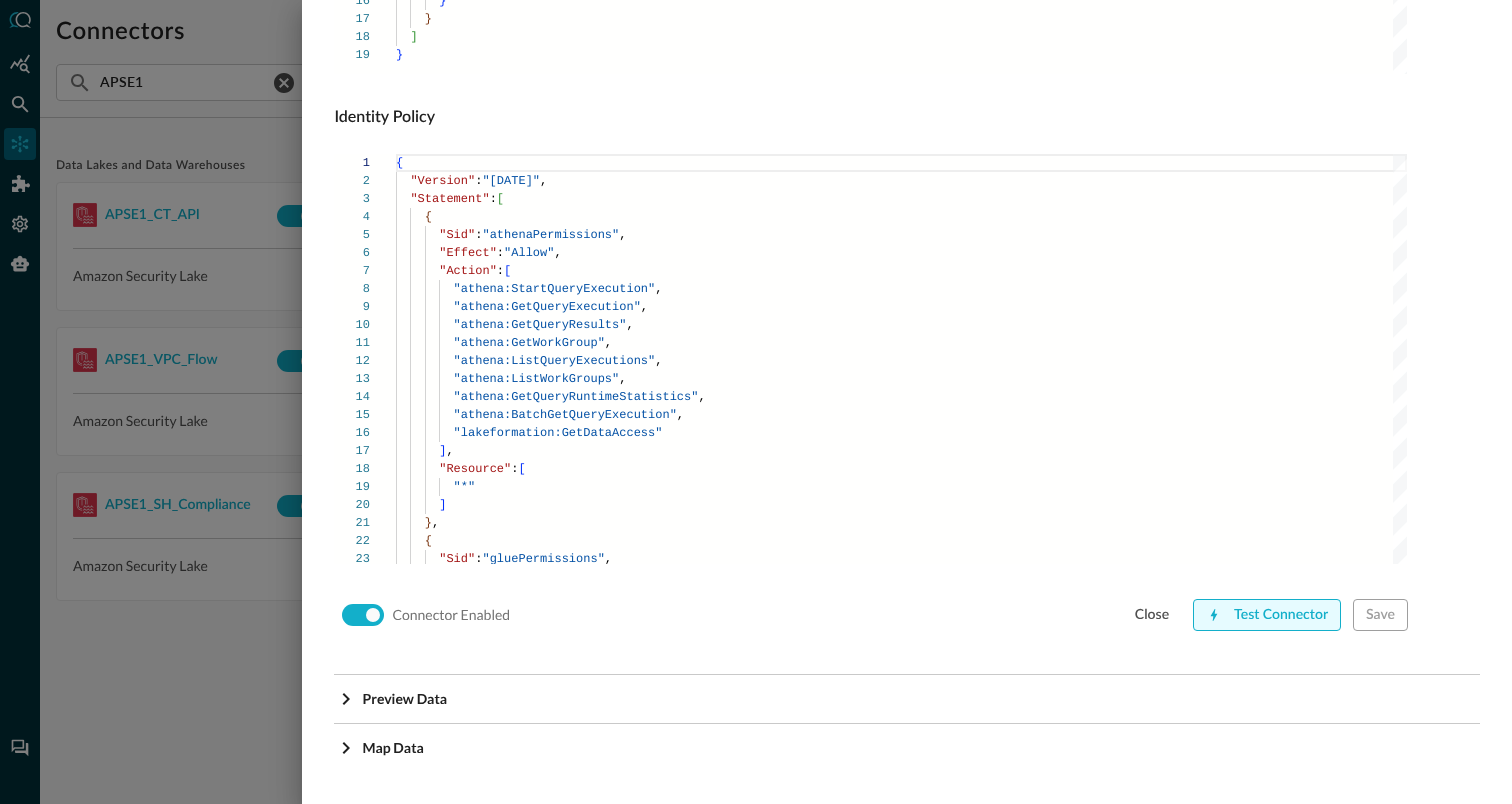 click on "Test Connector" at bounding box center [1267, 615] 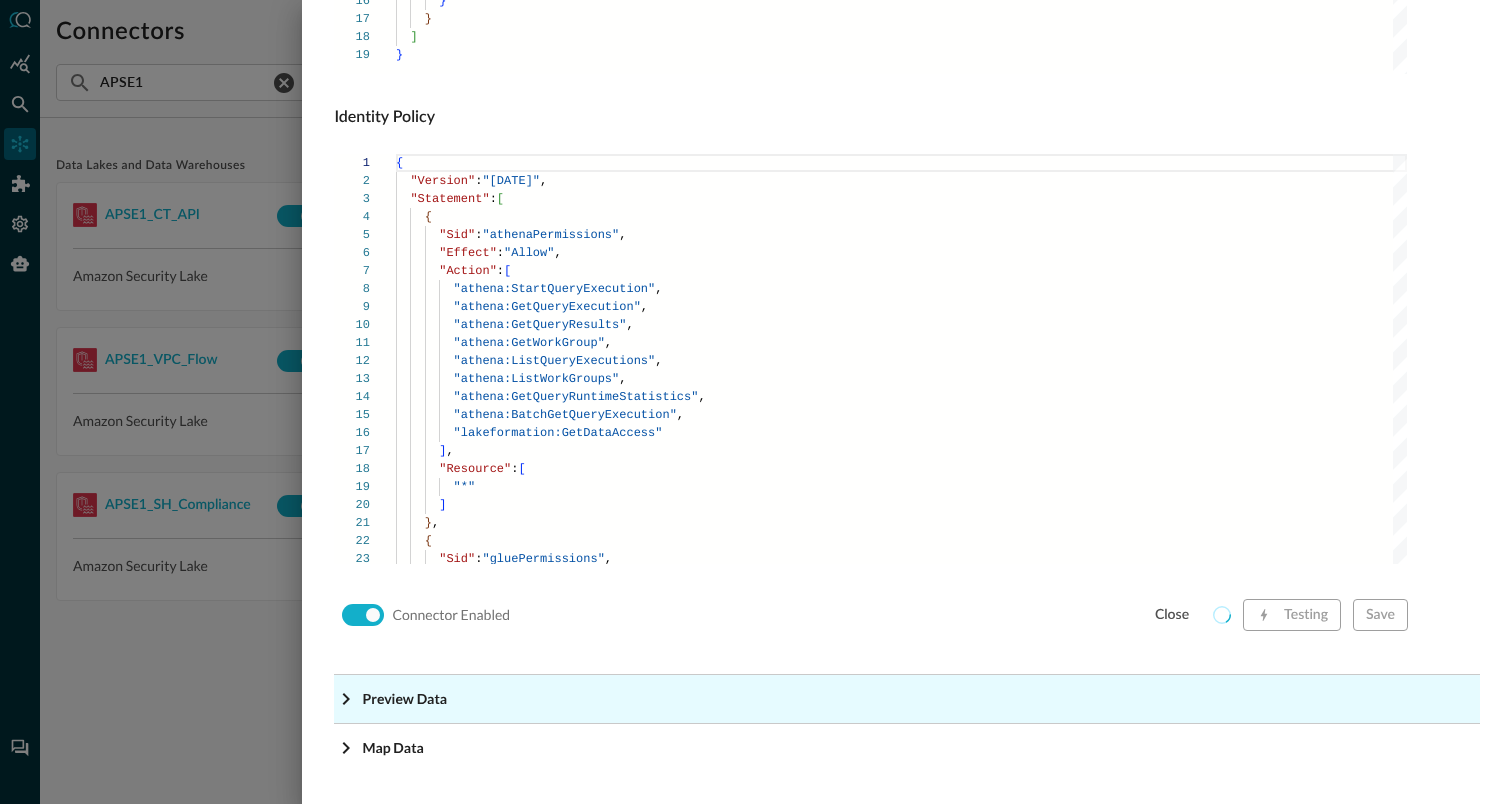 click on "Preview Data" at bounding box center [907, -1118] 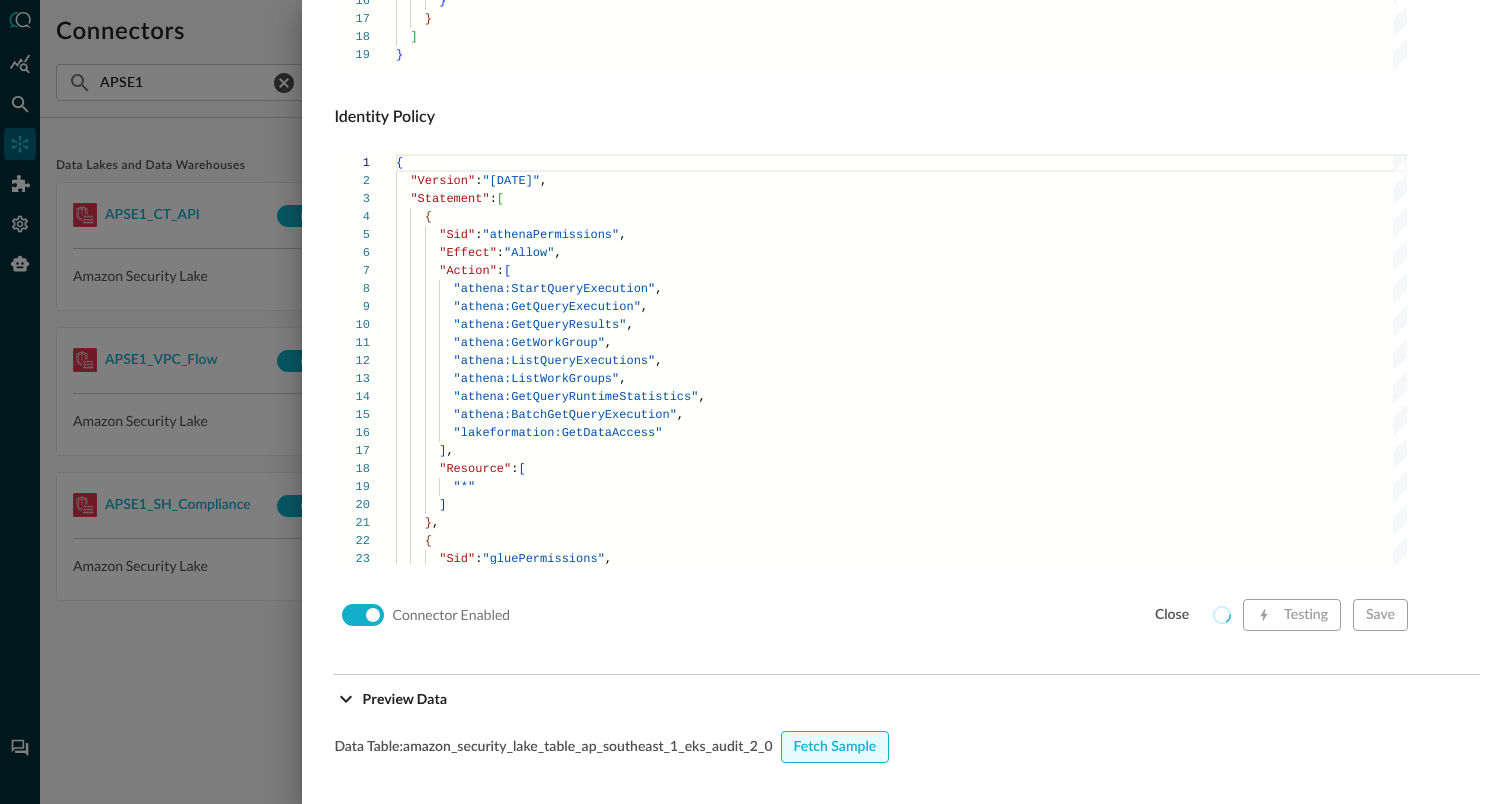 click on "Fetch Sample" at bounding box center (835, 747) 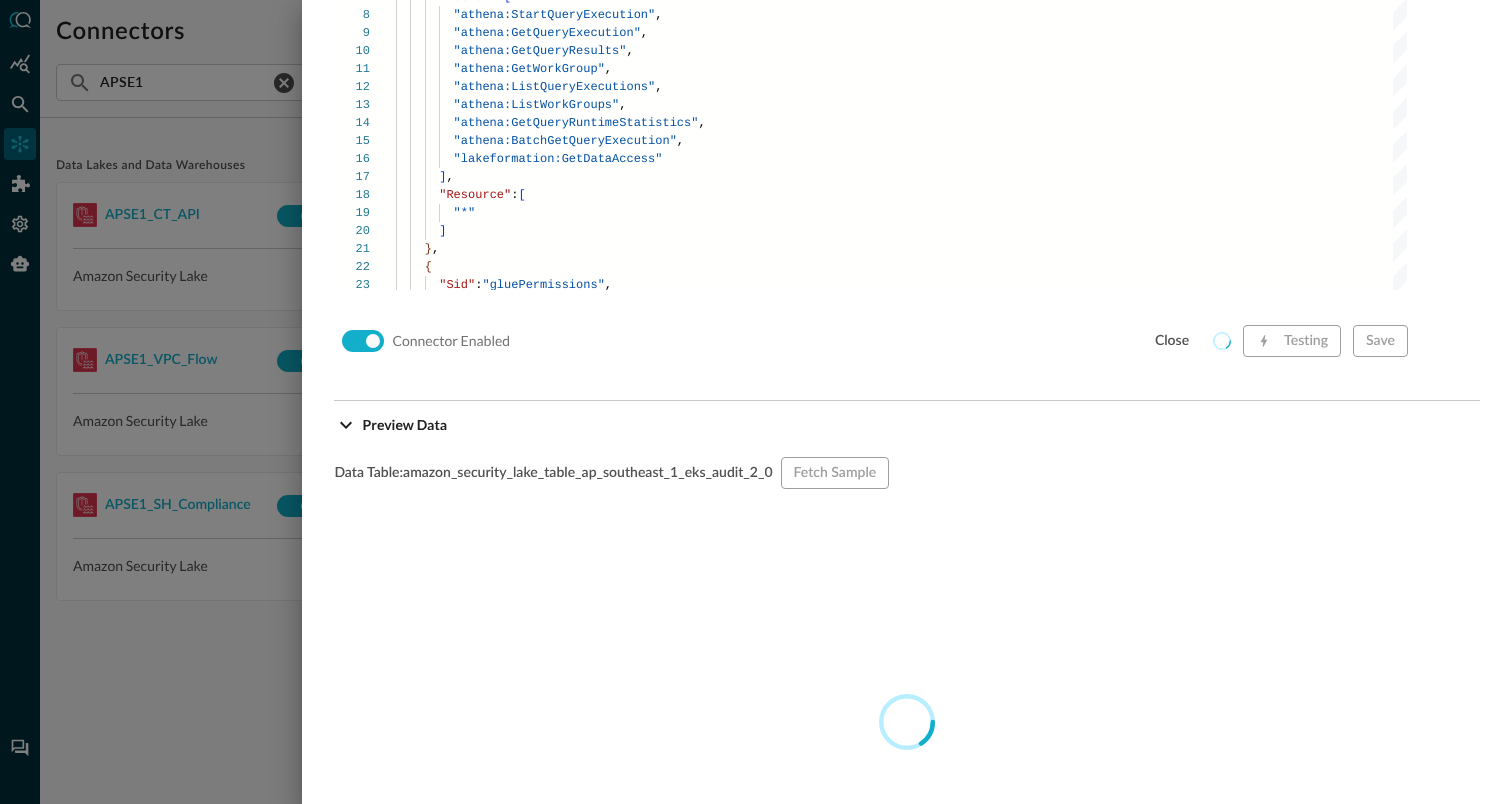 scroll, scrollTop: 1658, scrollLeft: 0, axis: vertical 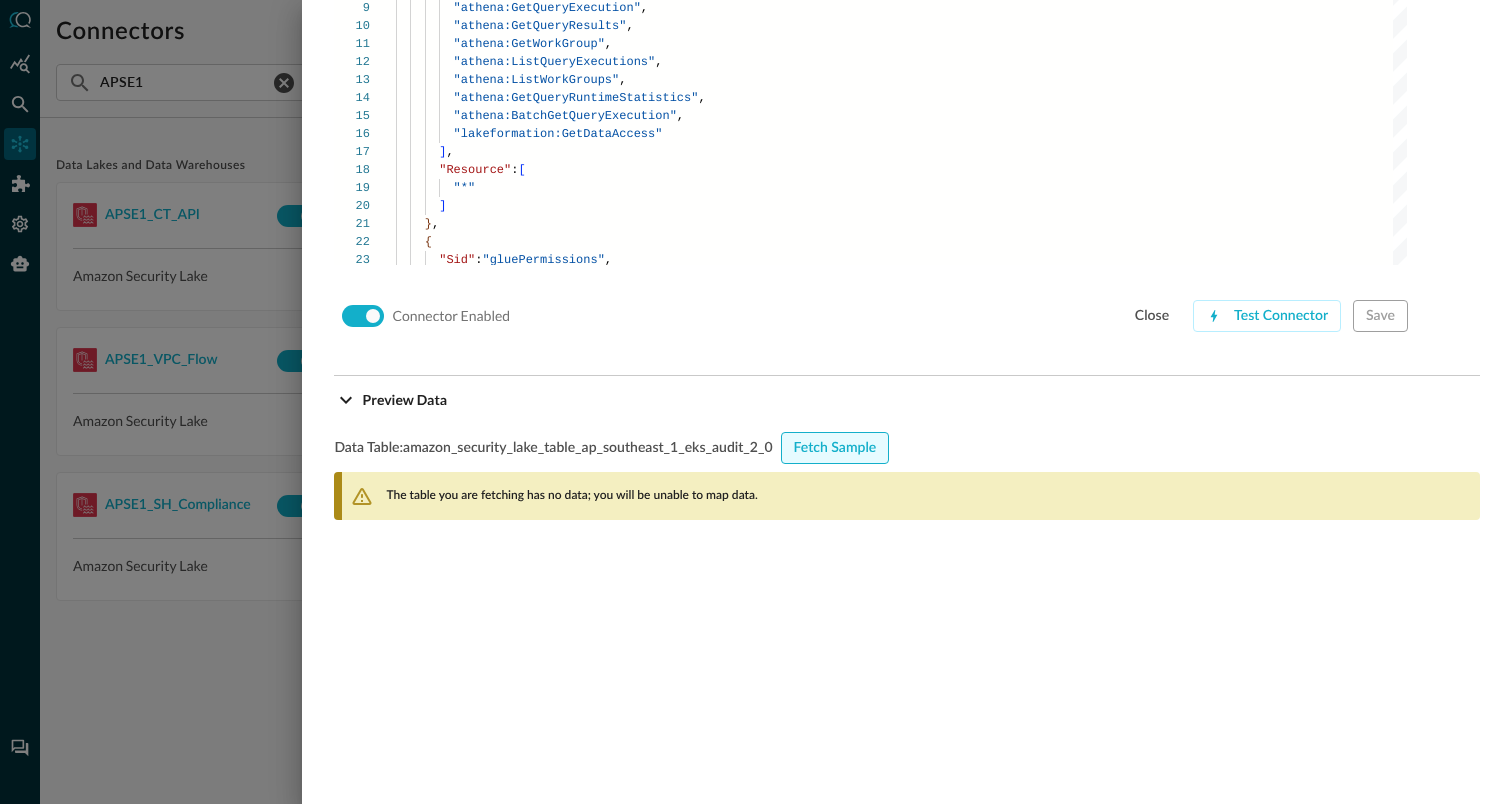 click on "Fetch Sample" at bounding box center [835, 448] 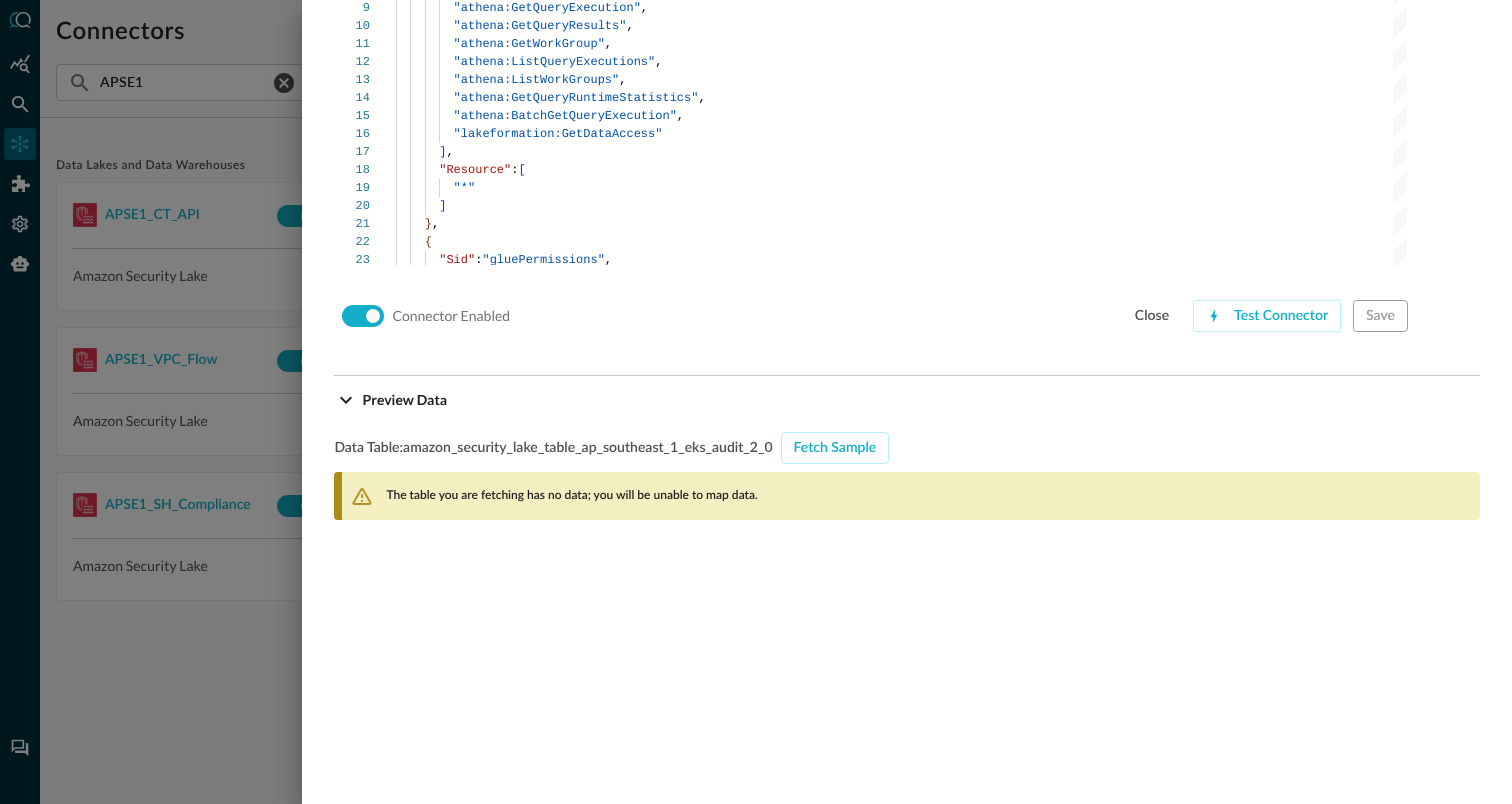 click on "The table you are fetching has no data; you will be unable to map data." at bounding box center [571, 496] 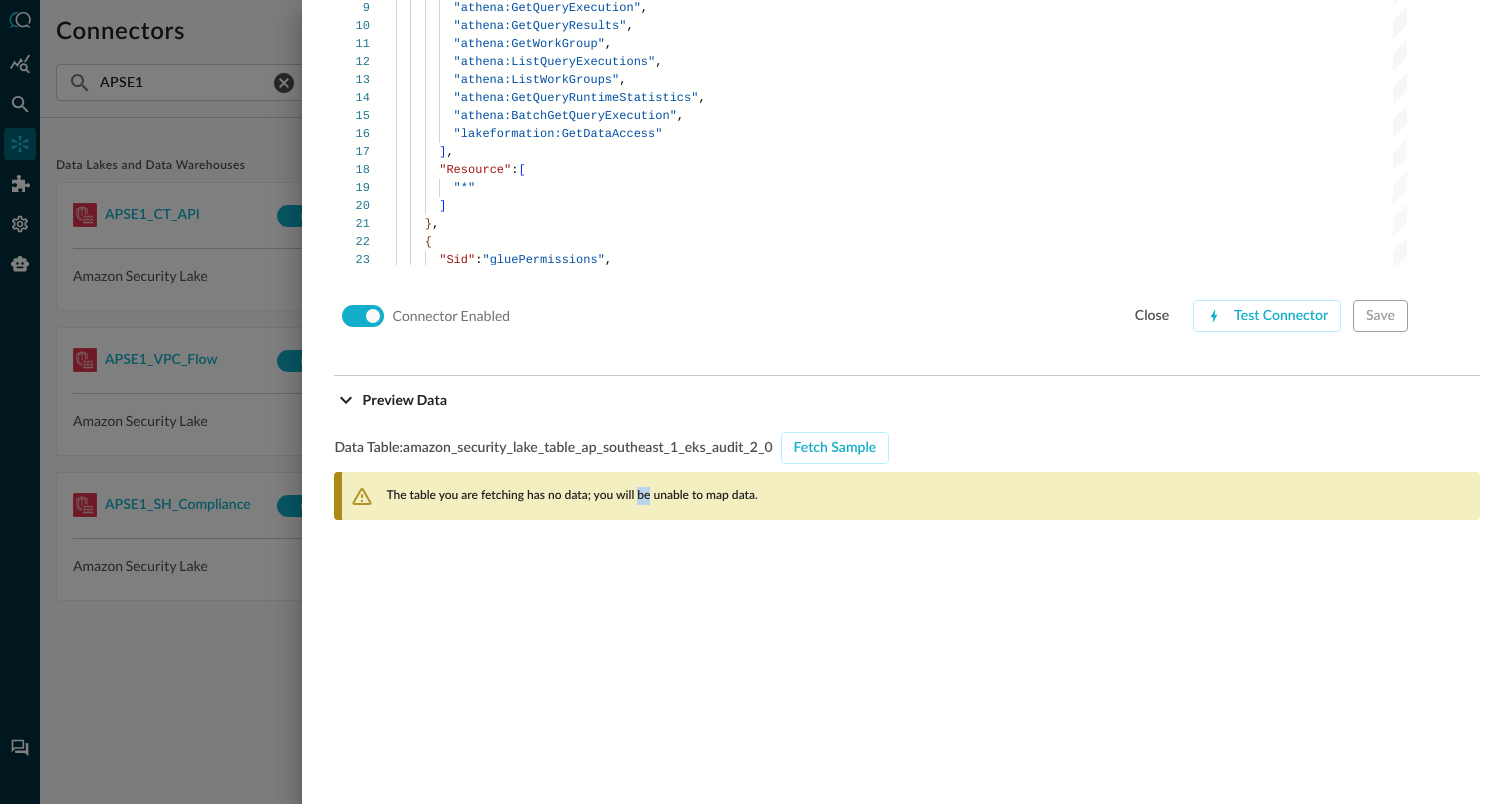 click on "The table you are fetching has no data; you will be unable to map data." at bounding box center (571, 496) 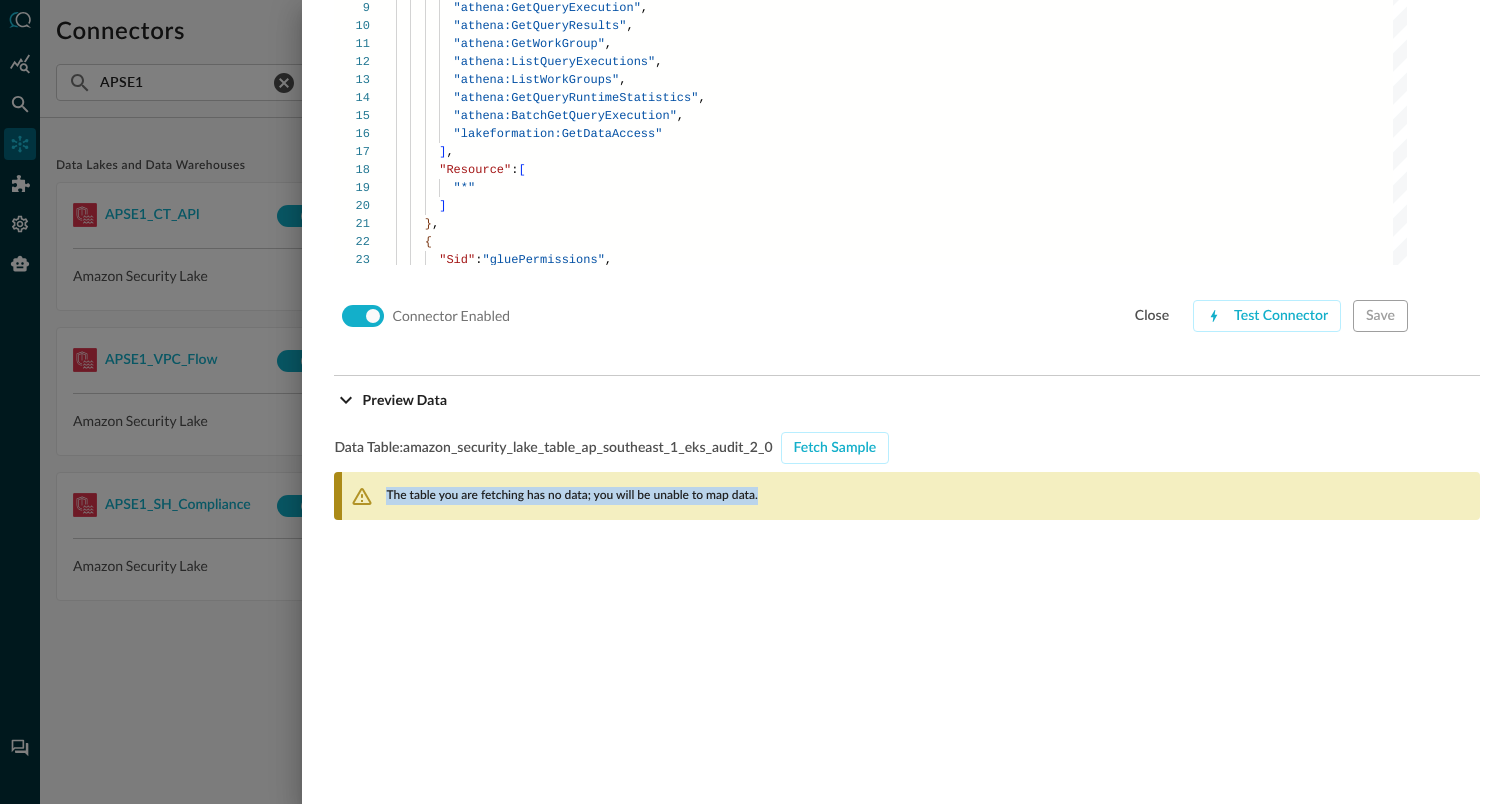 click on "The table you are fetching has no data; you will be unable to map data." at bounding box center (571, 496) 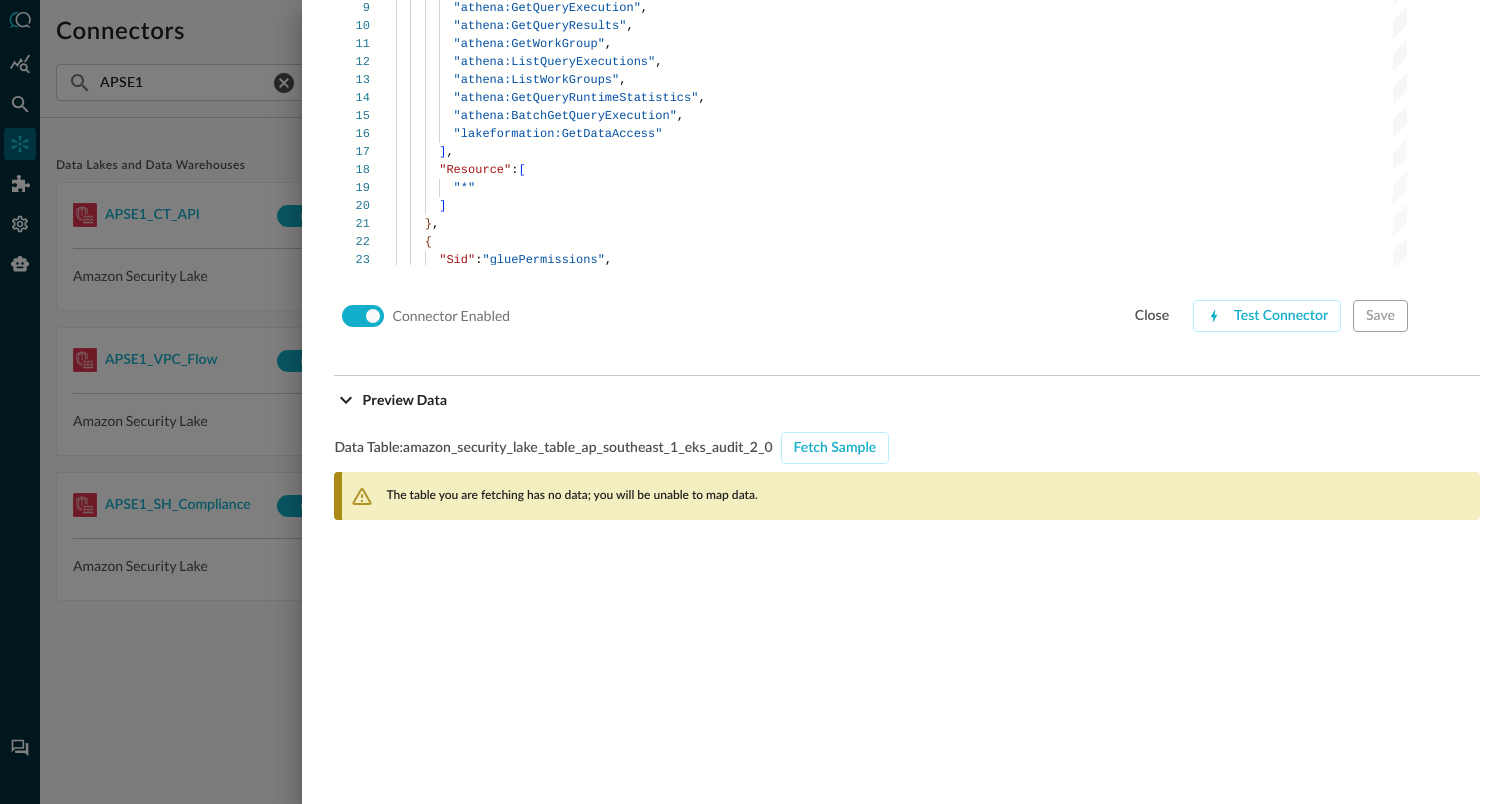click at bounding box center [756, 402] 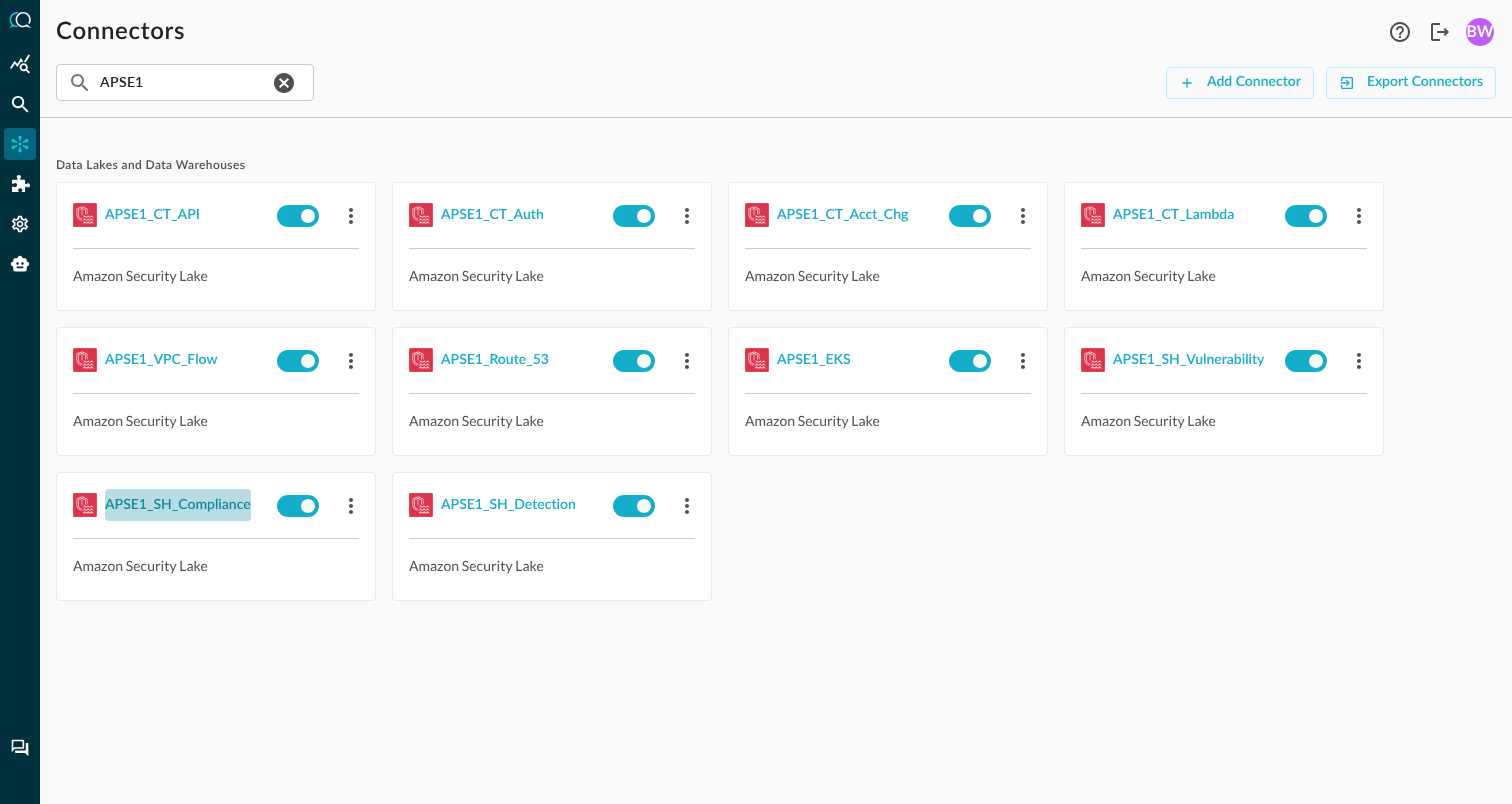 click on "APSE1_SH_Compliance" at bounding box center [178, 505] 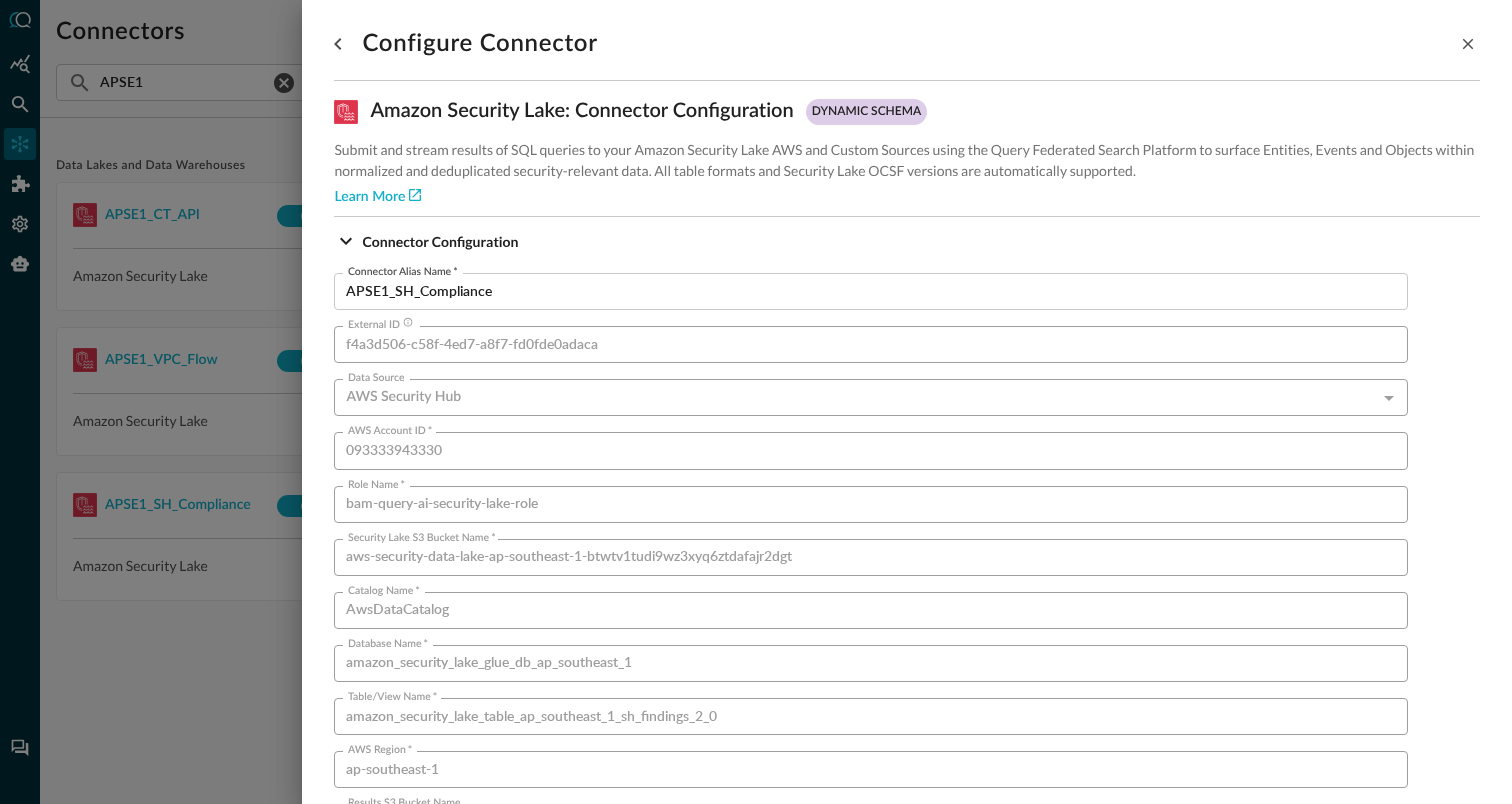 scroll, scrollTop: 1359, scrollLeft: 0, axis: vertical 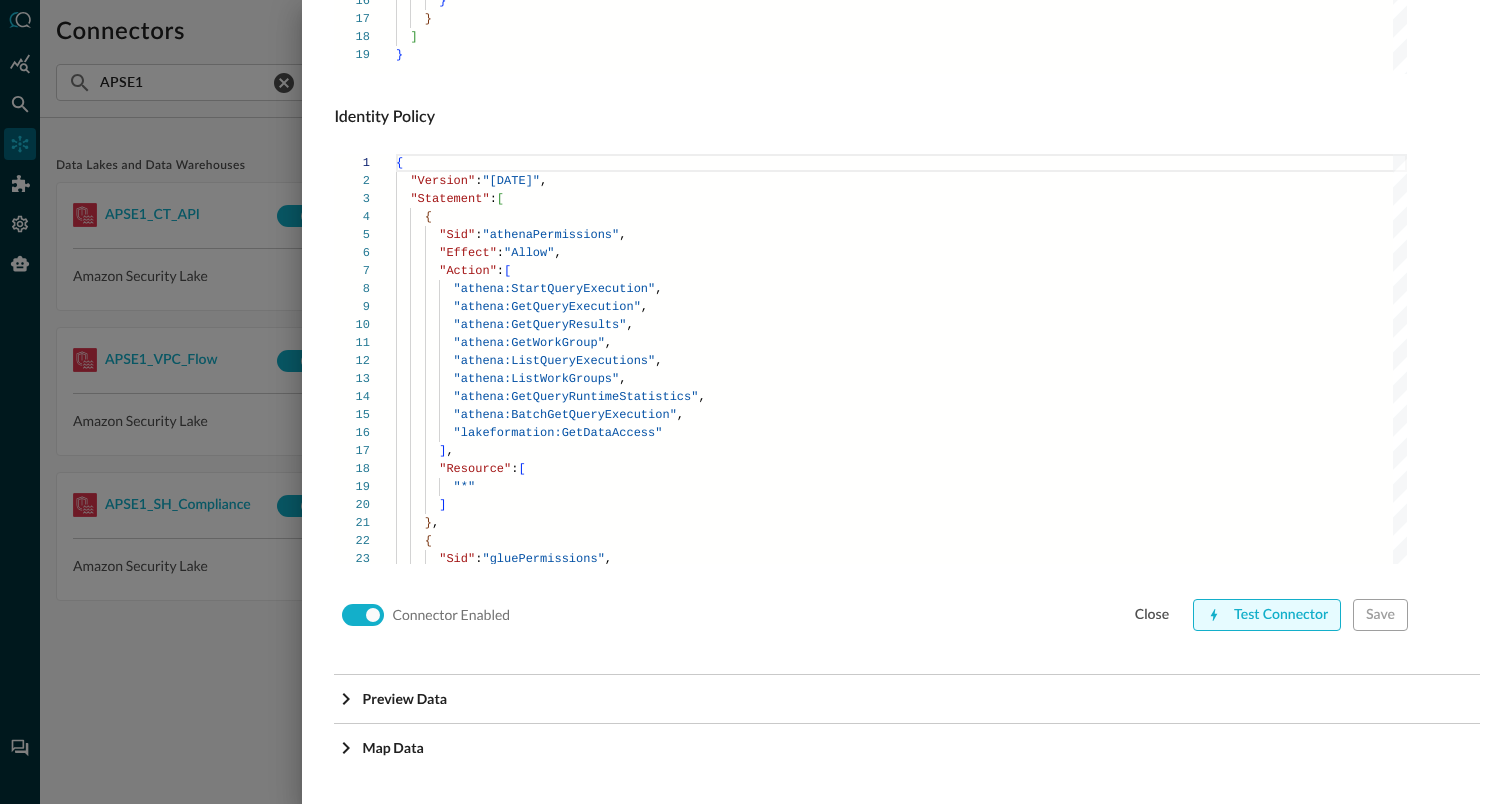 click on "Test Connector" at bounding box center [1267, 615] 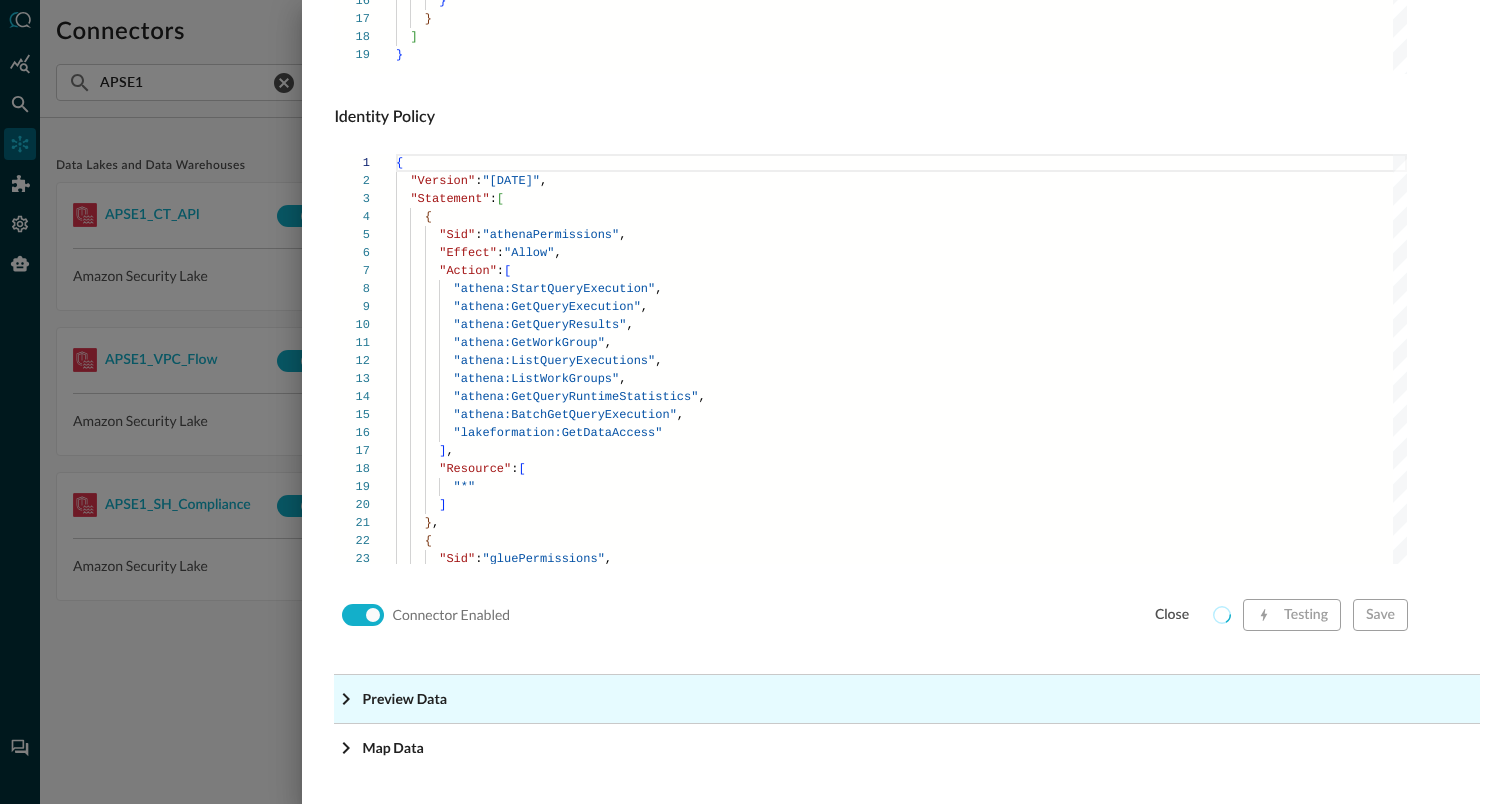 click on "Preview Data" at bounding box center (907, -1118) 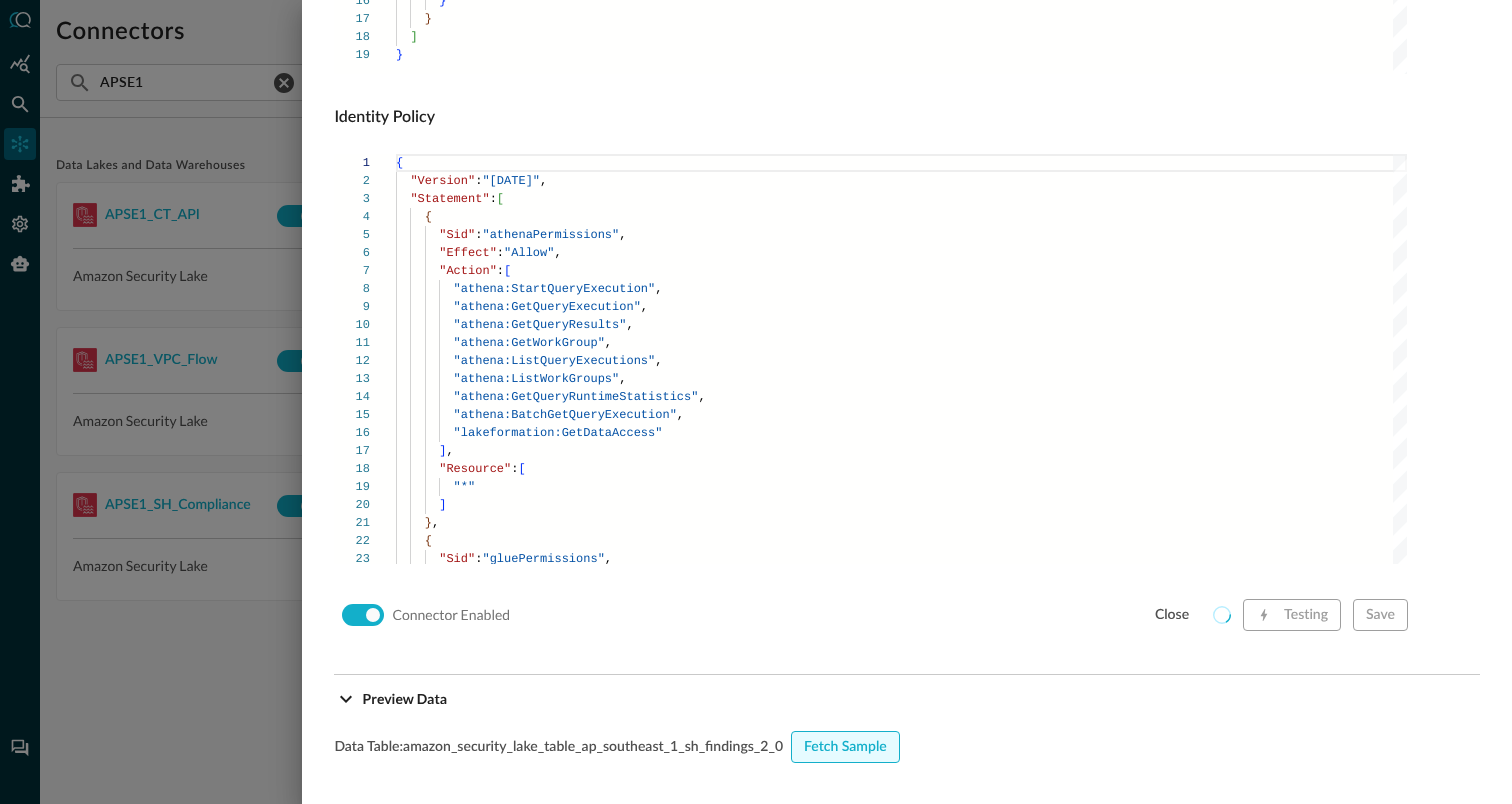 click on "Fetch Sample" at bounding box center [845, 747] 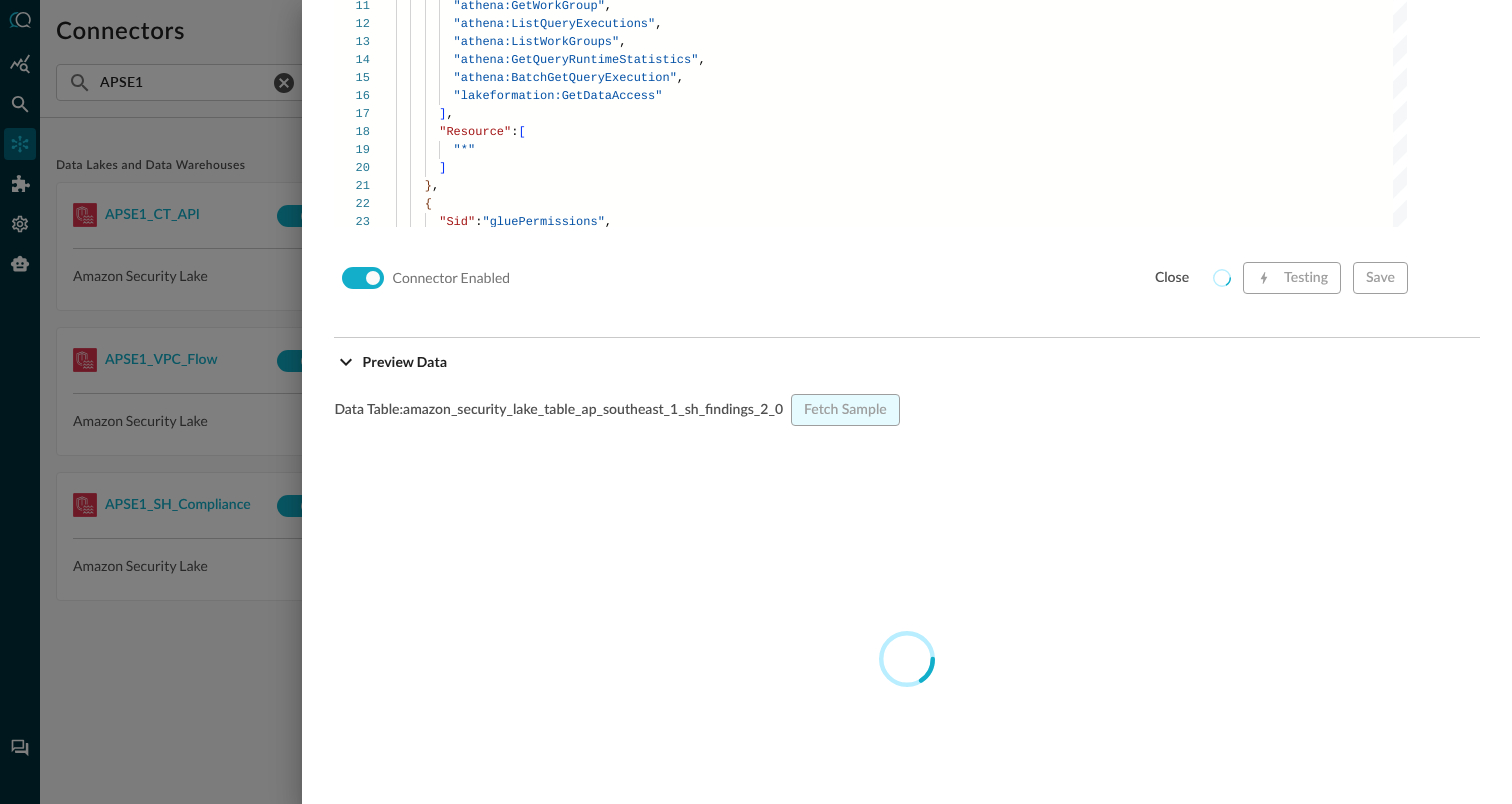 scroll, scrollTop: 1700, scrollLeft: 0, axis: vertical 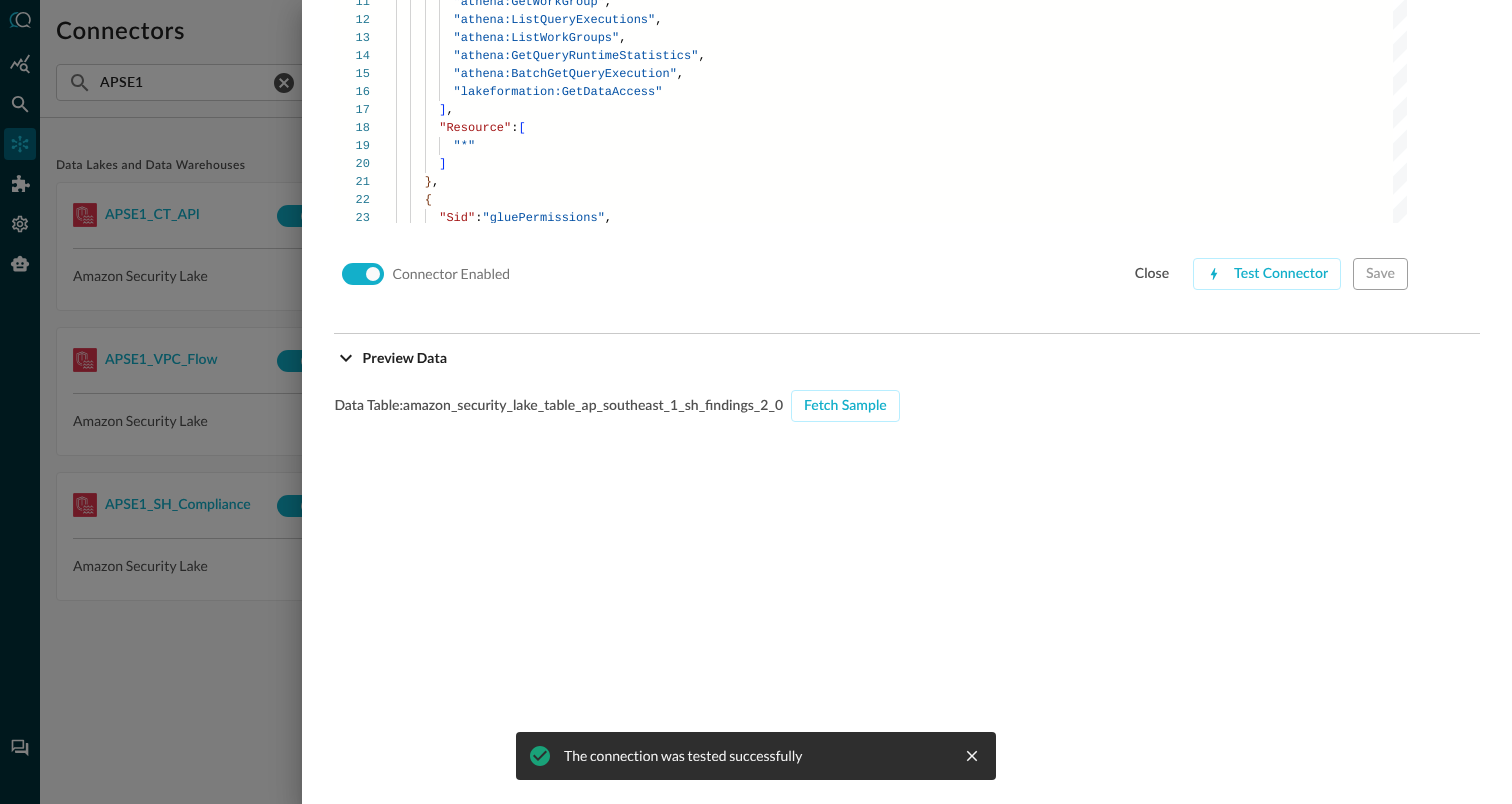 click at bounding box center (756, 402) 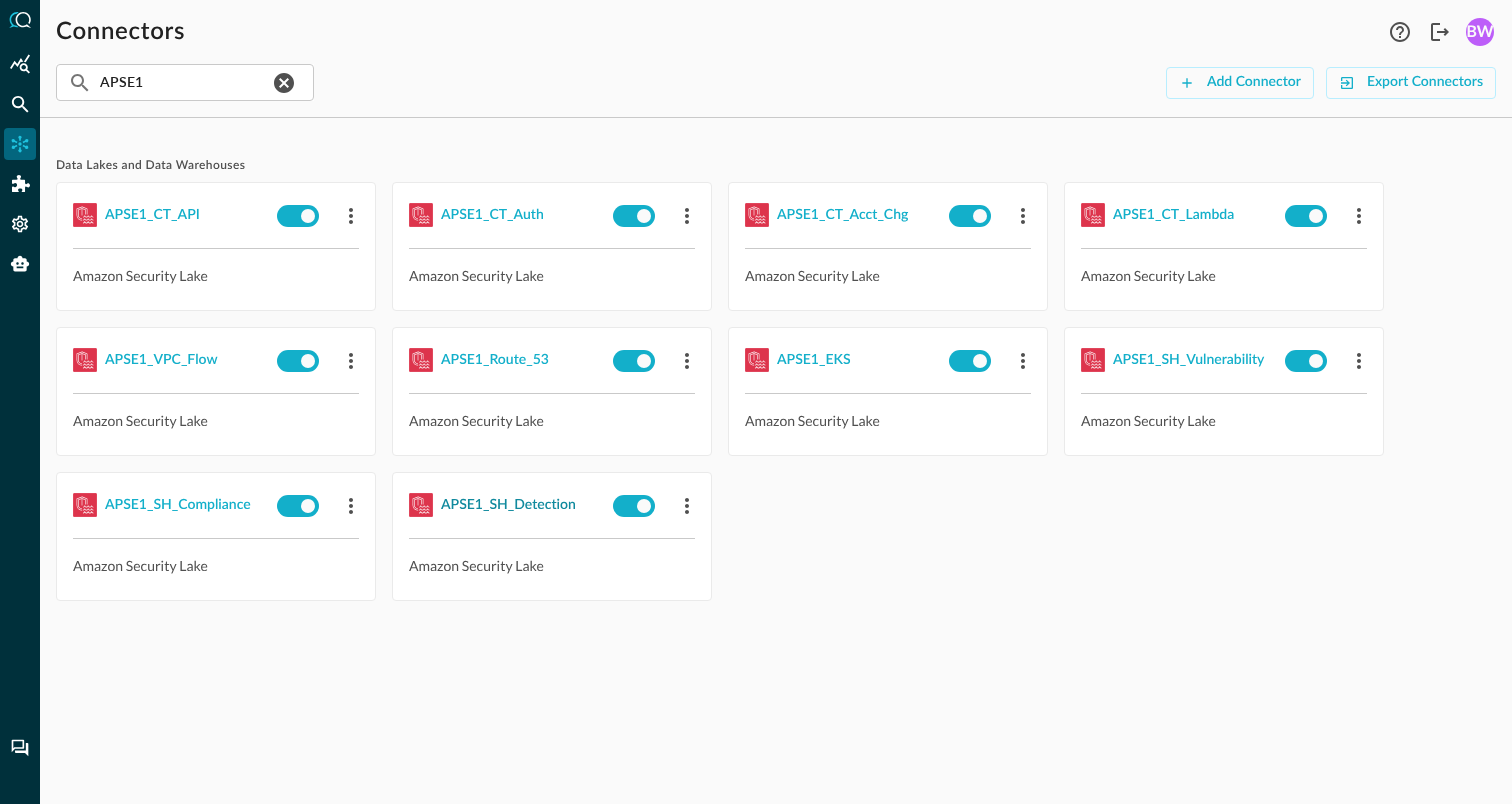 click on "APSE1_SH_Detection" at bounding box center [508, 505] 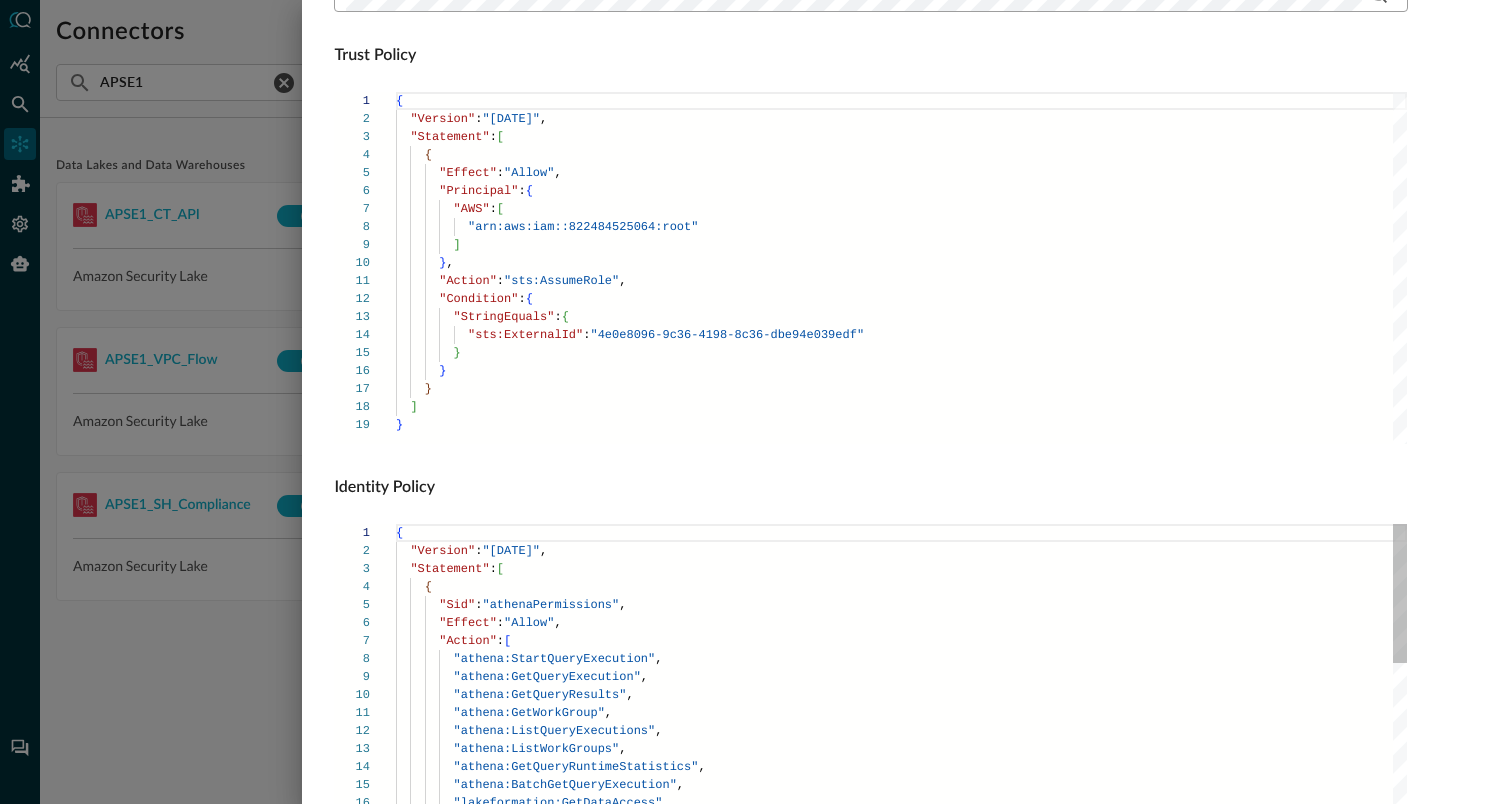 scroll, scrollTop: 1359, scrollLeft: 0, axis: vertical 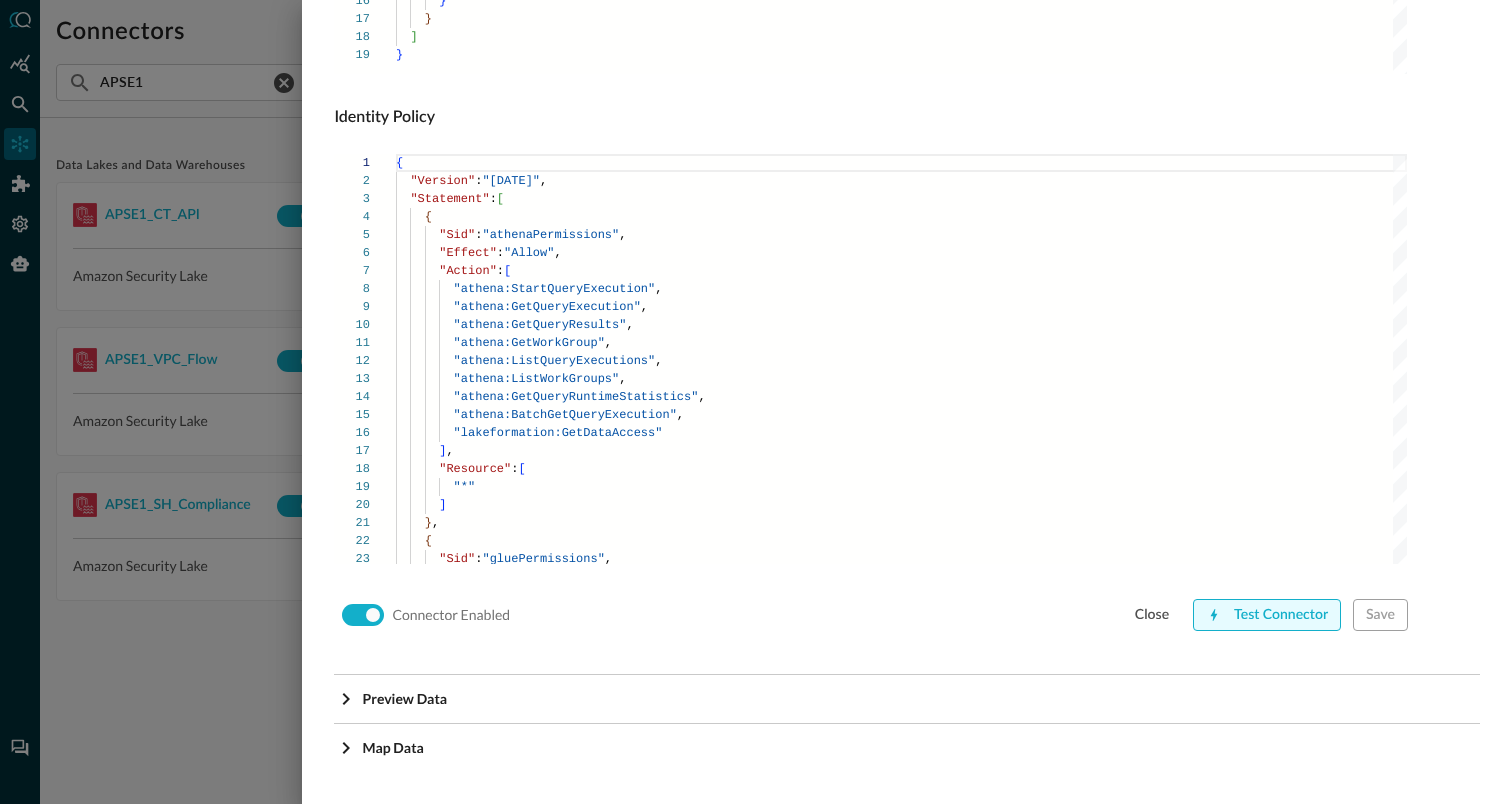 click on "Test Connector" at bounding box center [1267, 615] 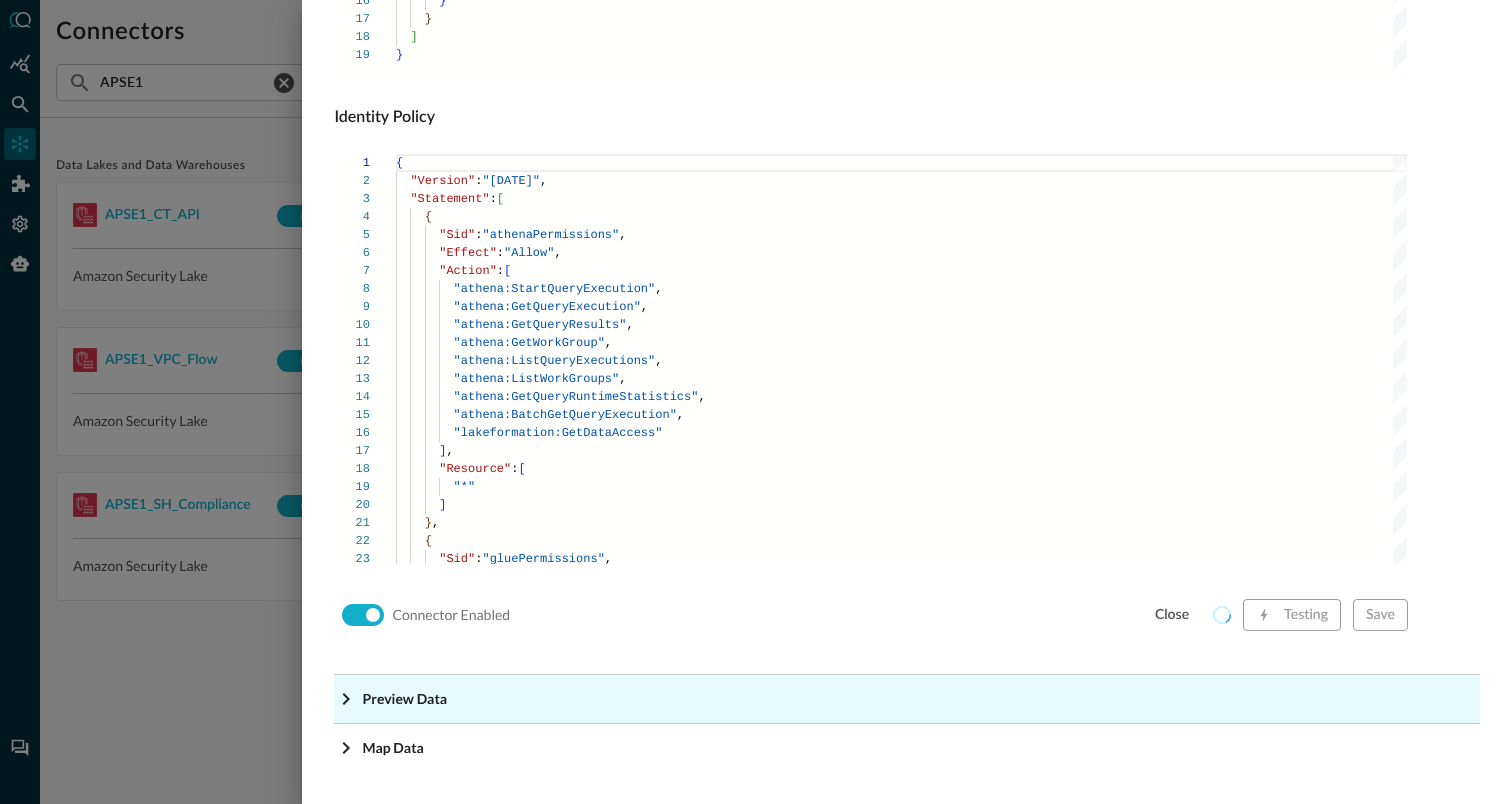 click on "Preview Data" at bounding box center [913, -1118] 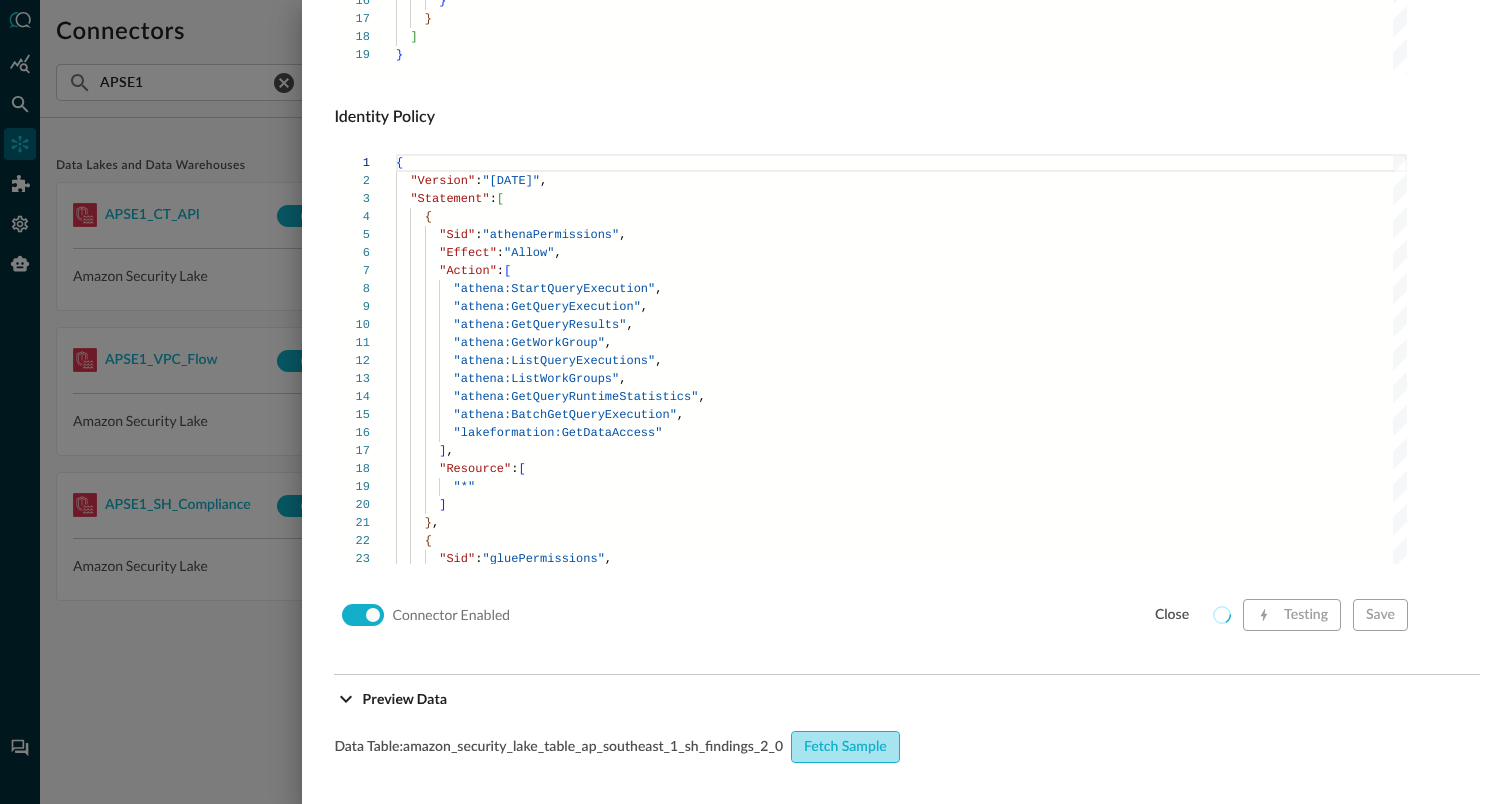 click on "Fetch Sample" at bounding box center (845, 747) 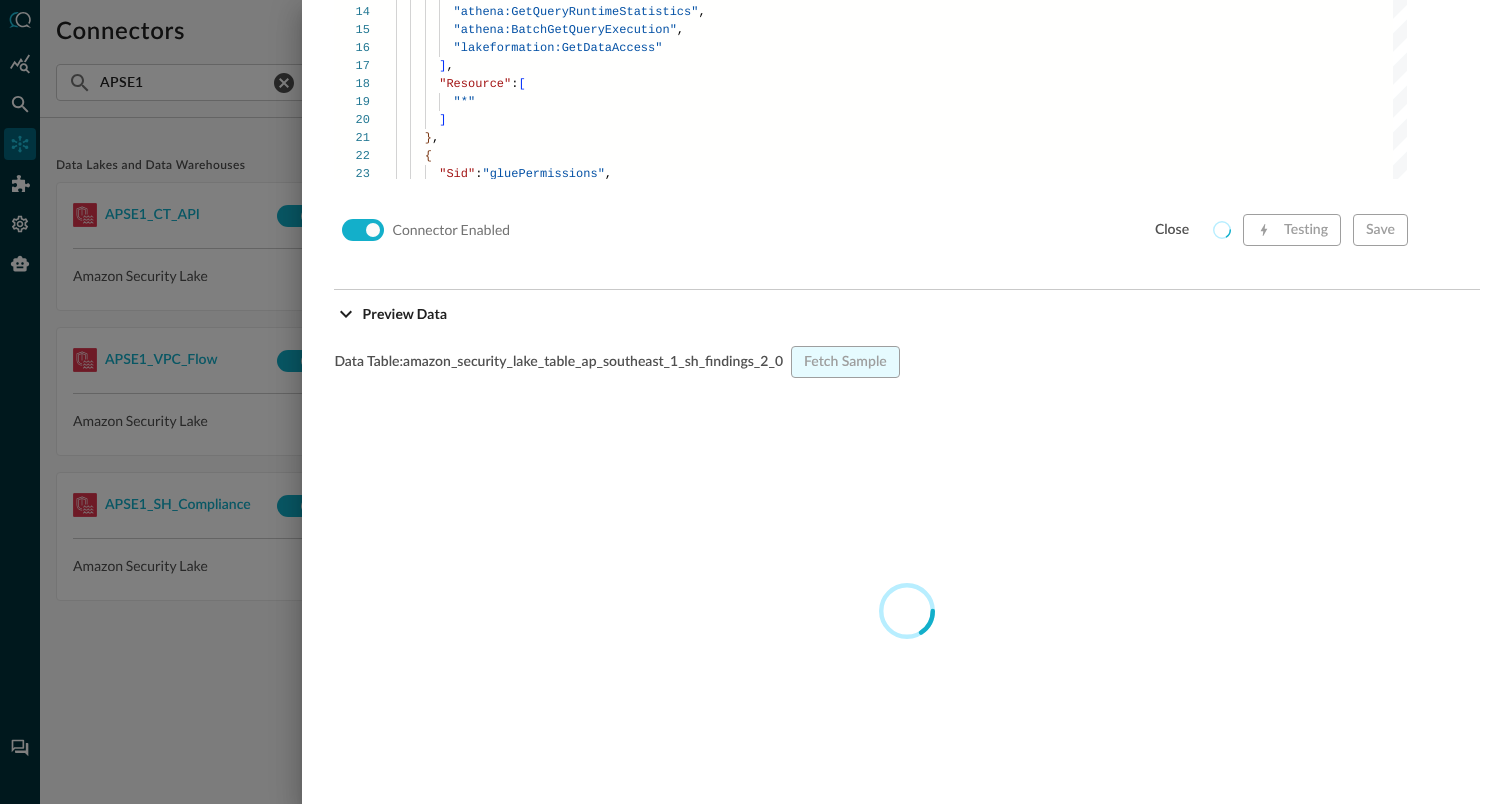 scroll, scrollTop: 1740, scrollLeft: 0, axis: vertical 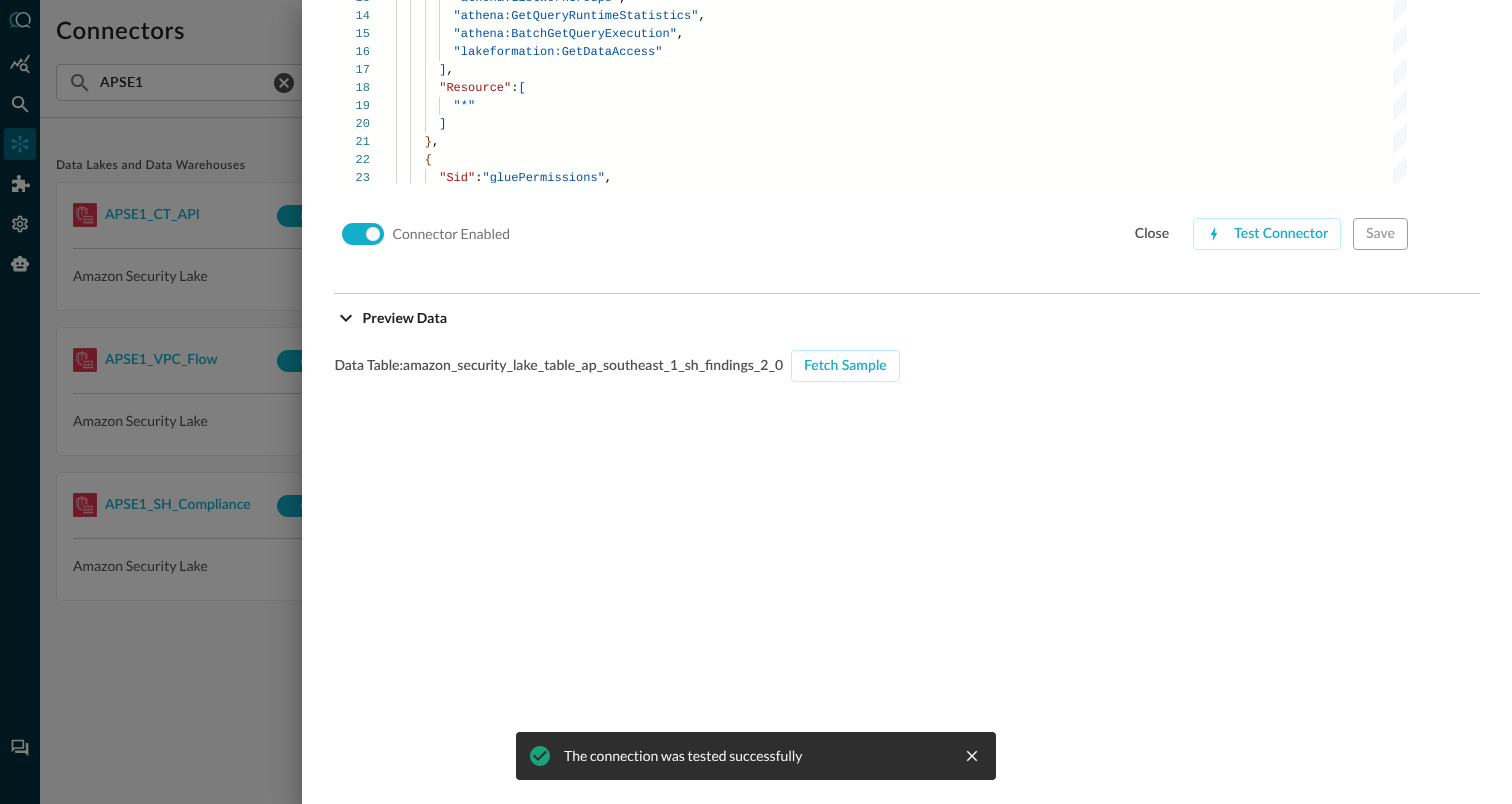 click at bounding box center [756, 402] 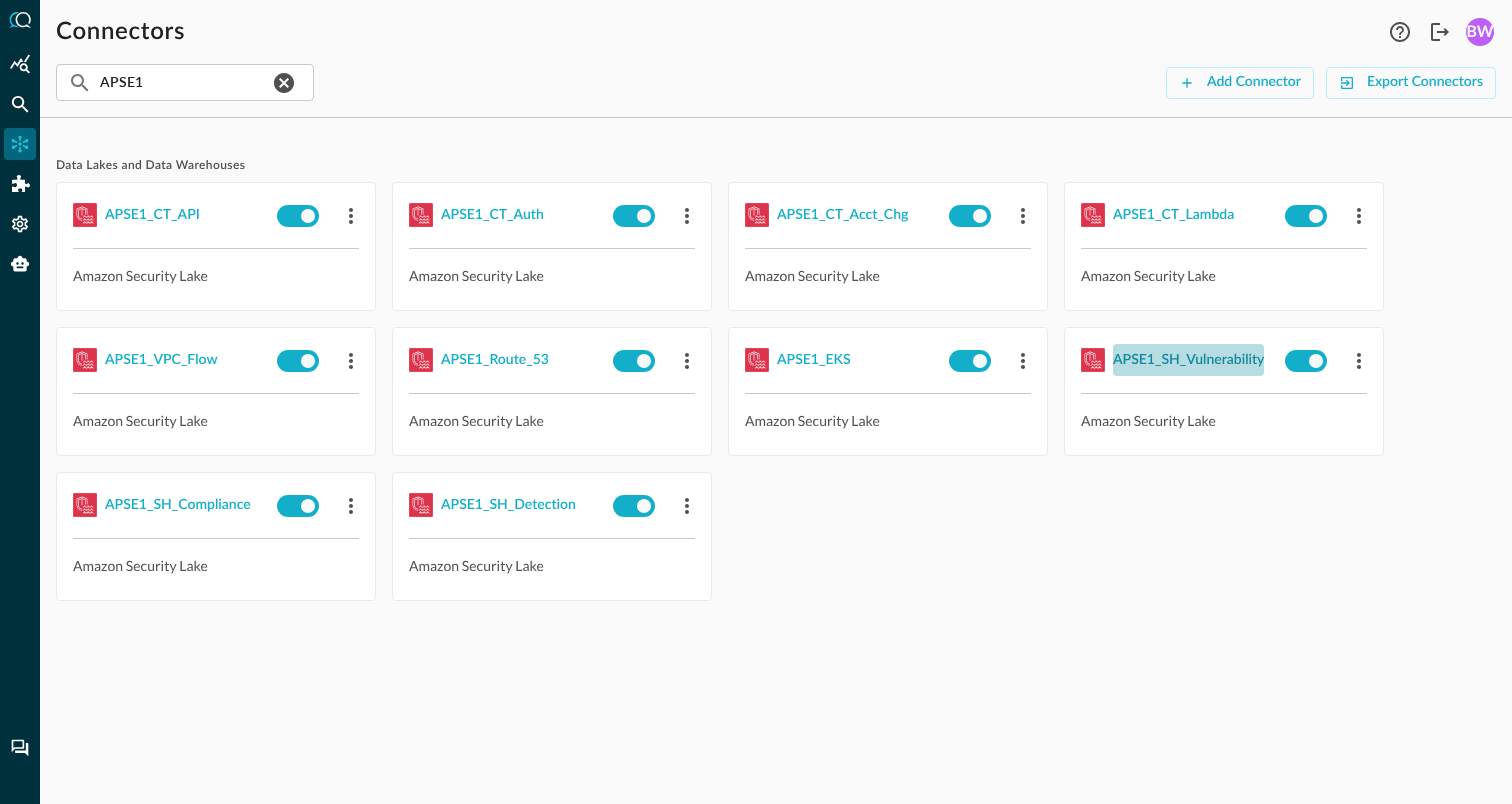 click on "APSE1_SH_Vulnerability" at bounding box center (1188, 360) 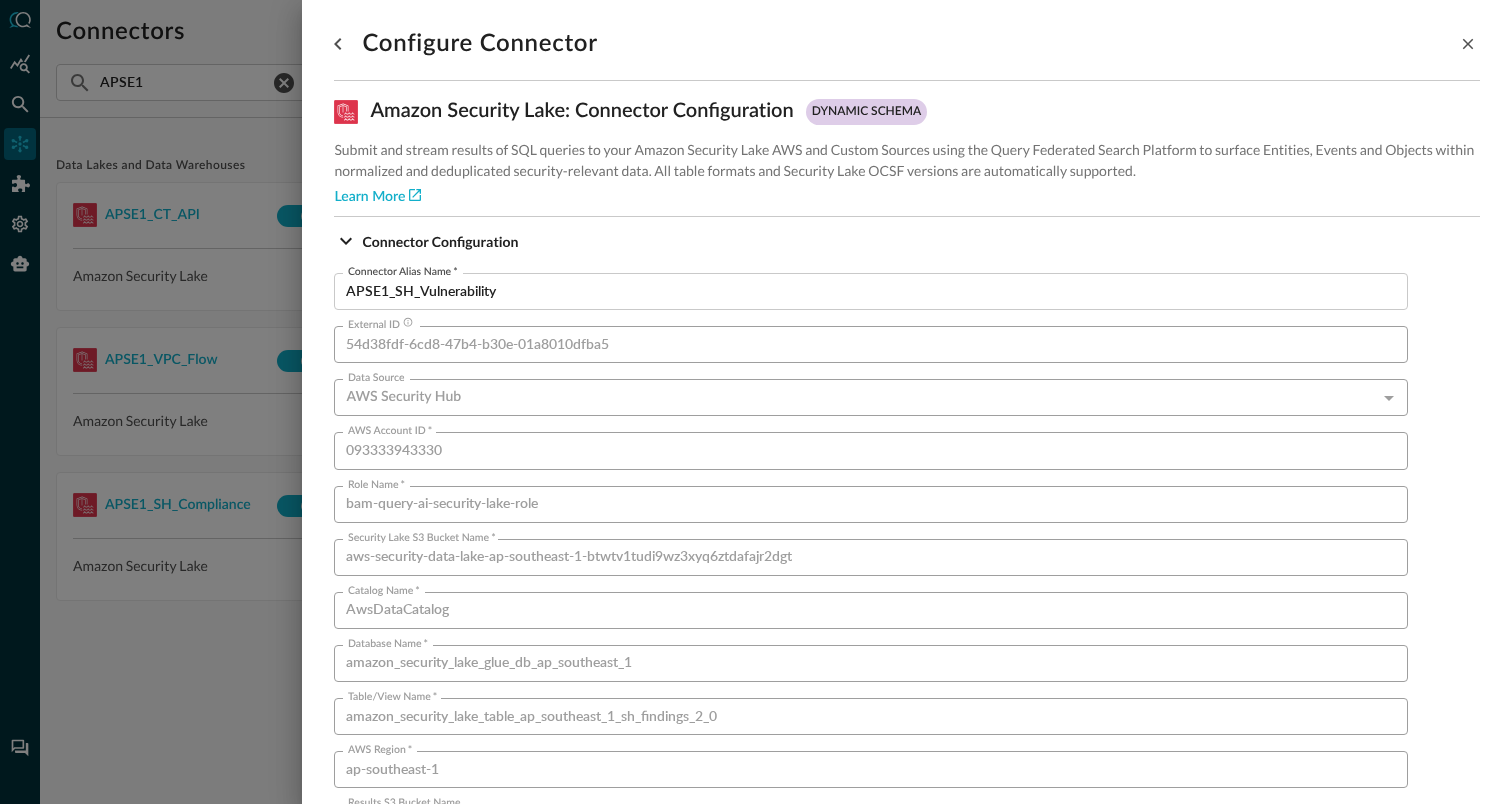 scroll, scrollTop: 1359, scrollLeft: 0, axis: vertical 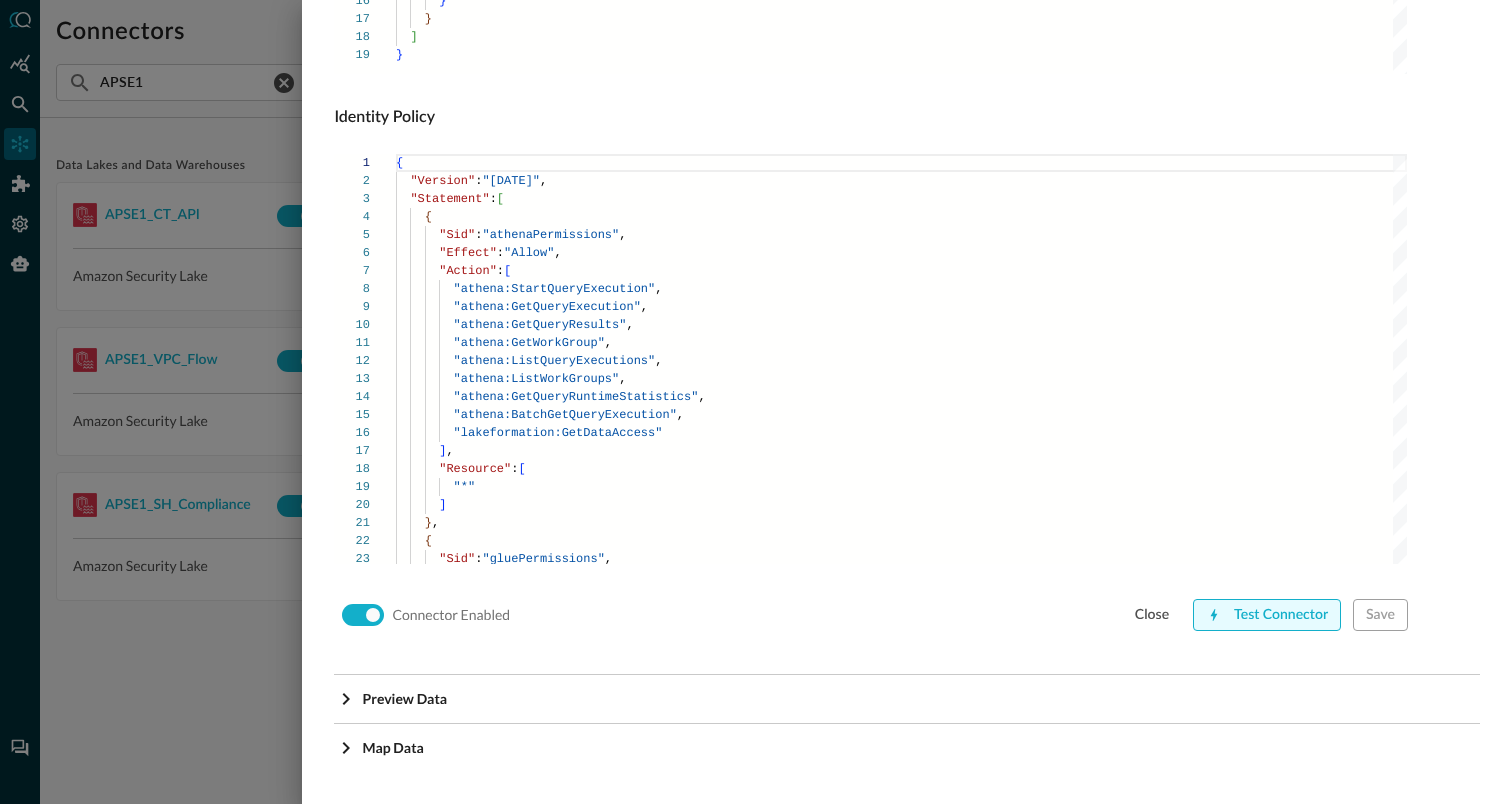 click on "Test Connector" at bounding box center [1267, 615] 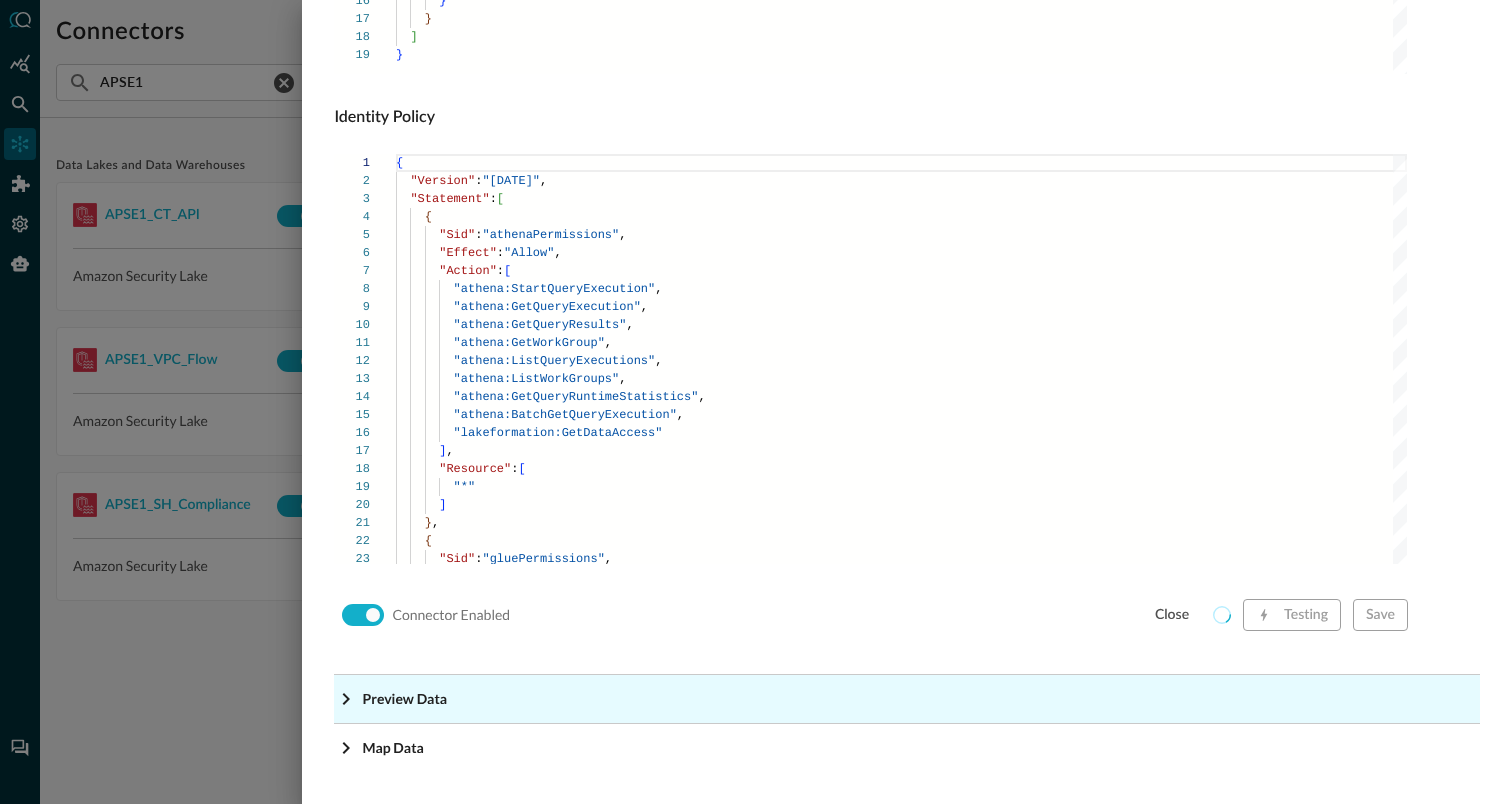 click on "Preview Data" at bounding box center (907, -1118) 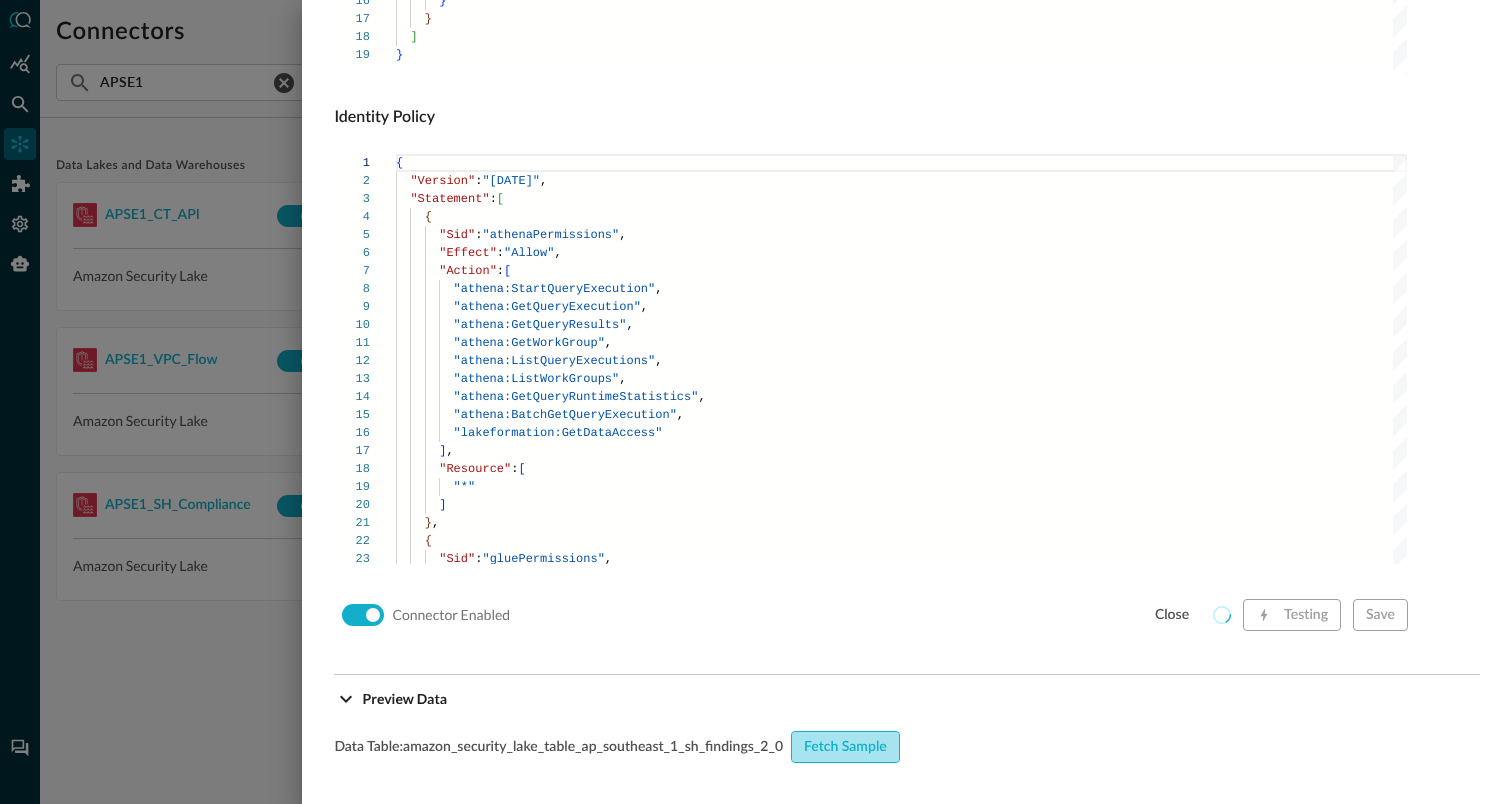 click on "Fetch Sample" at bounding box center (845, 747) 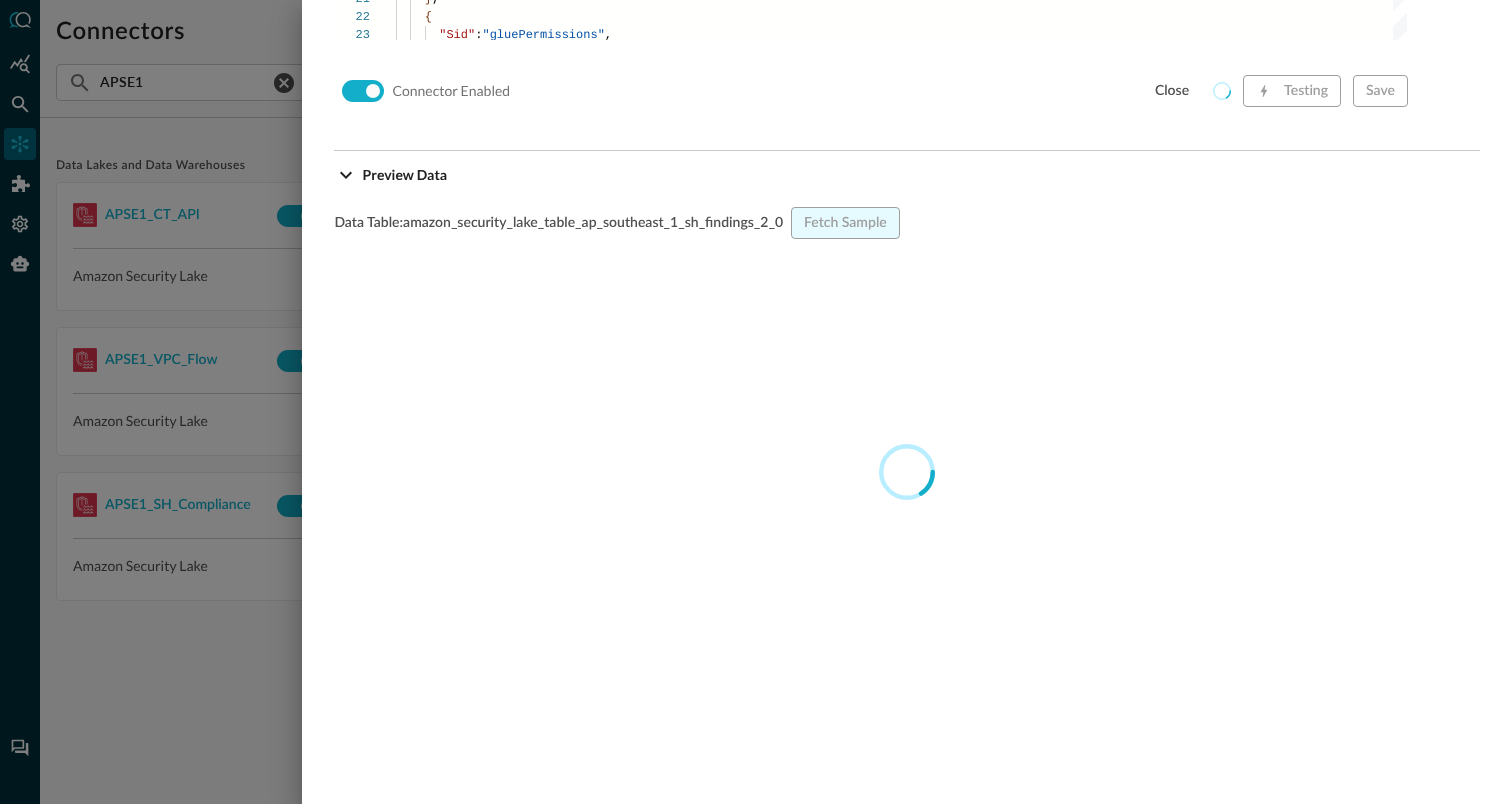 scroll, scrollTop: 1822, scrollLeft: 0, axis: vertical 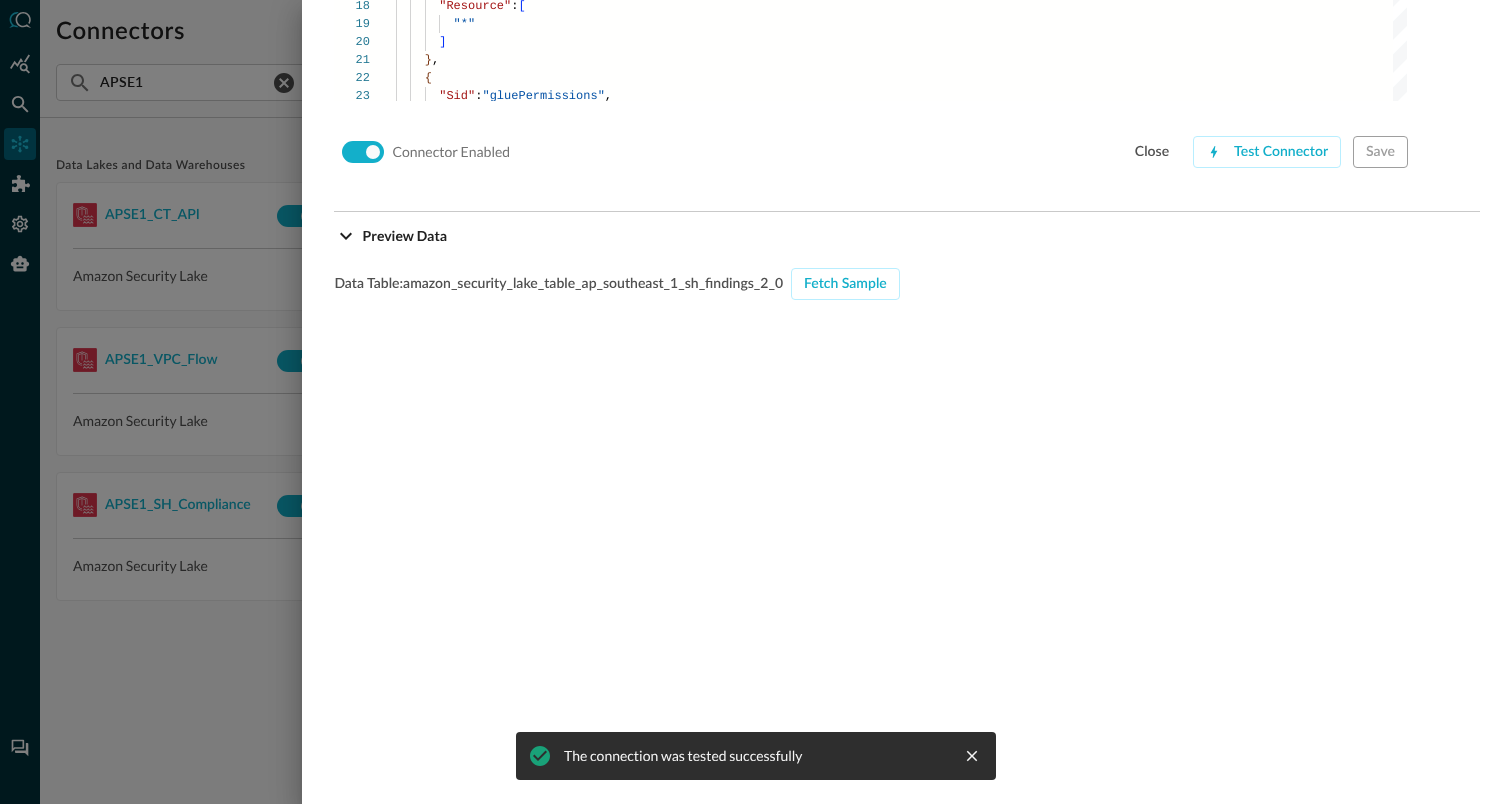 click at bounding box center (756, 402) 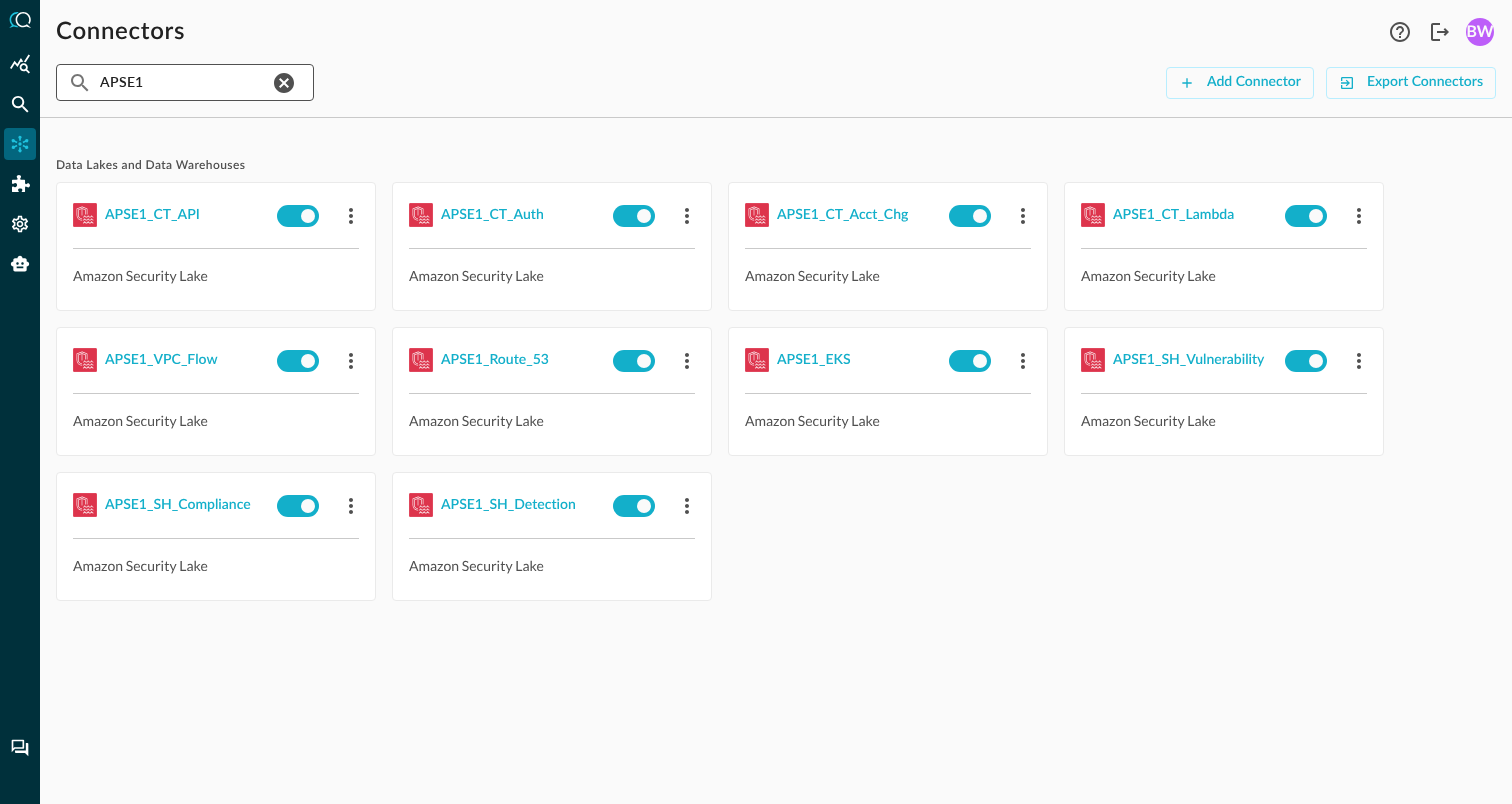 click on "APSE1" at bounding box center [184, 82] 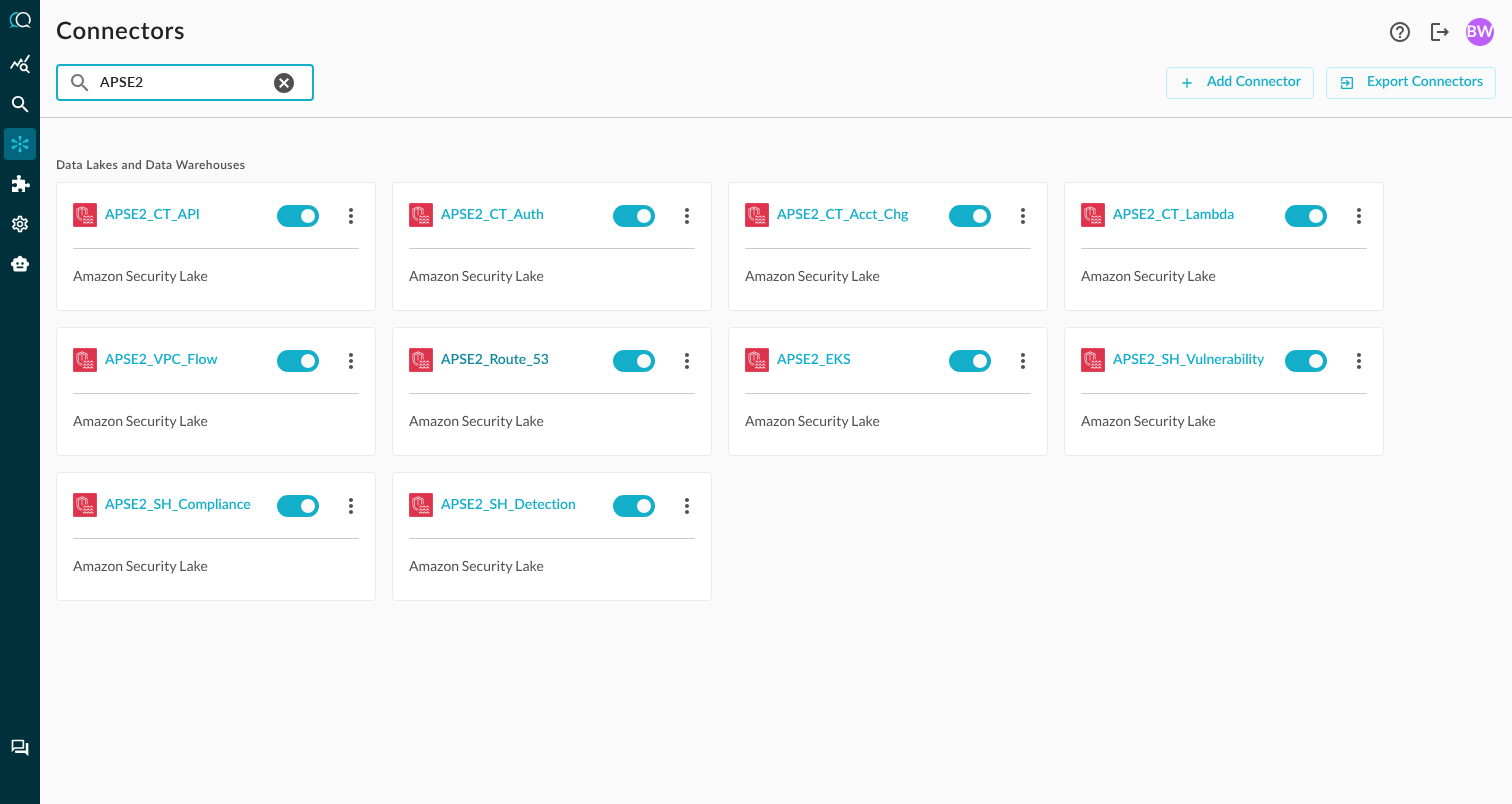 click on "APSE2_Route_53" at bounding box center (495, 360) 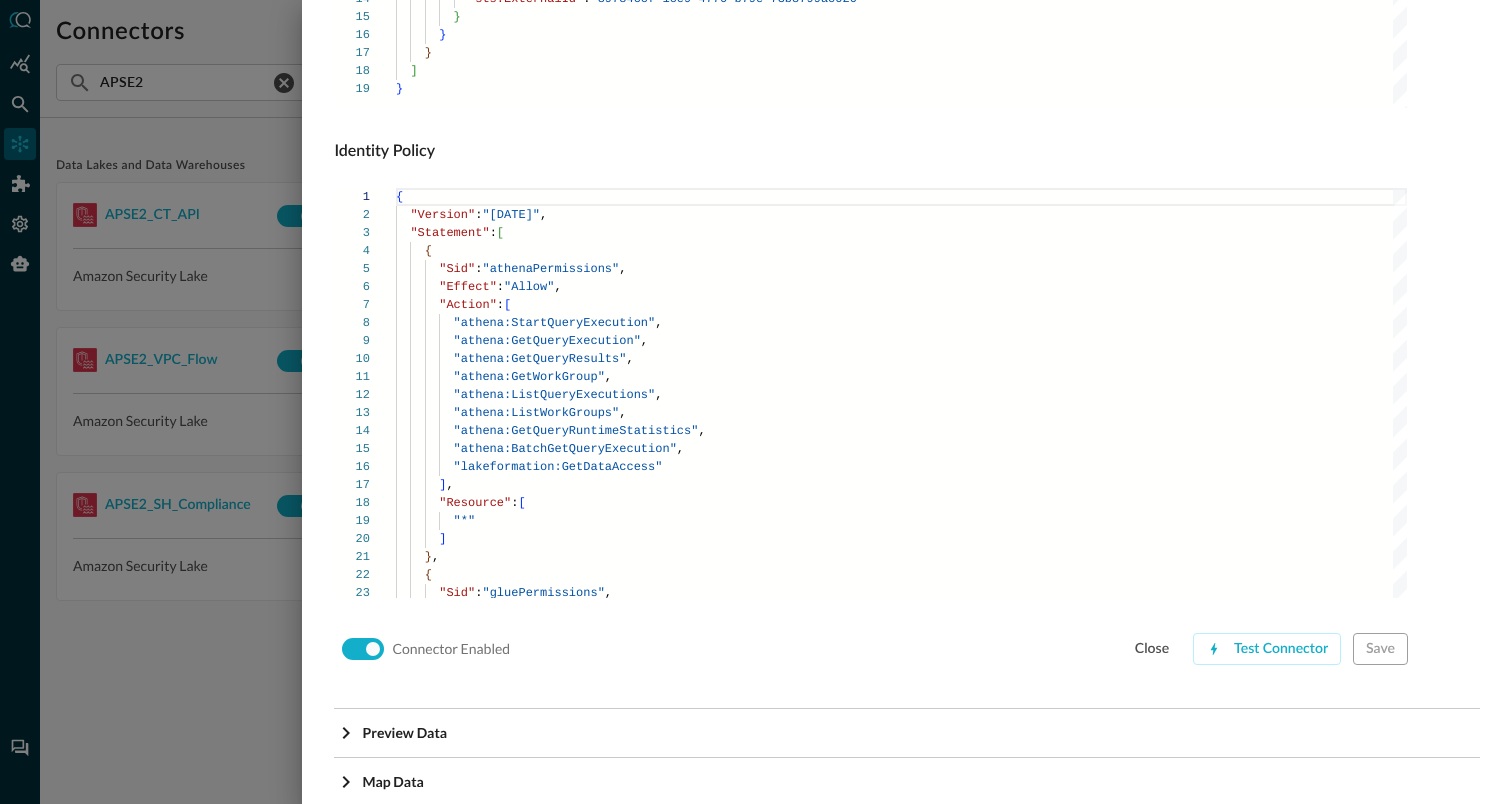 scroll, scrollTop: 1359, scrollLeft: 0, axis: vertical 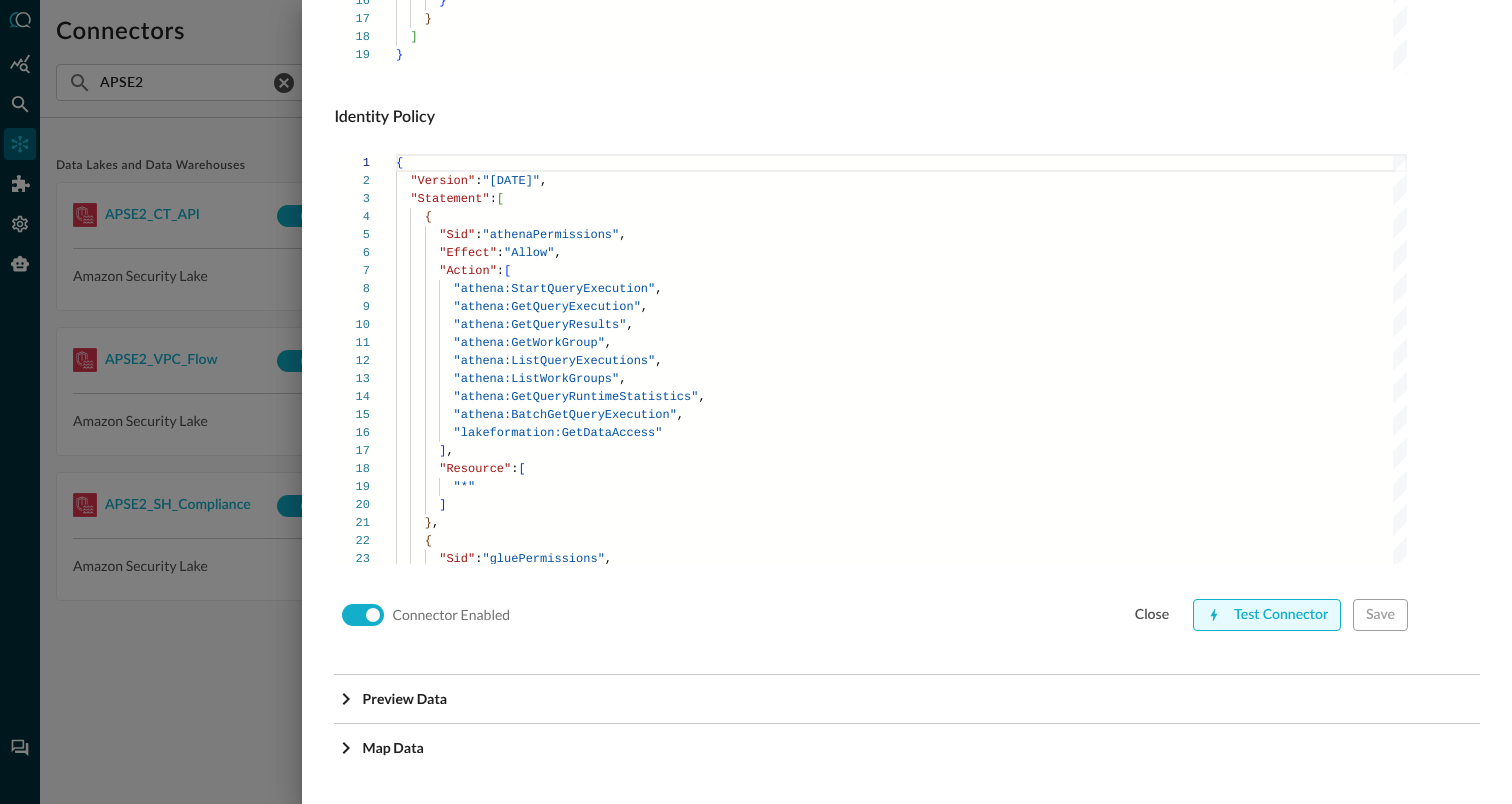 click on "Test Connector" at bounding box center [1267, 615] 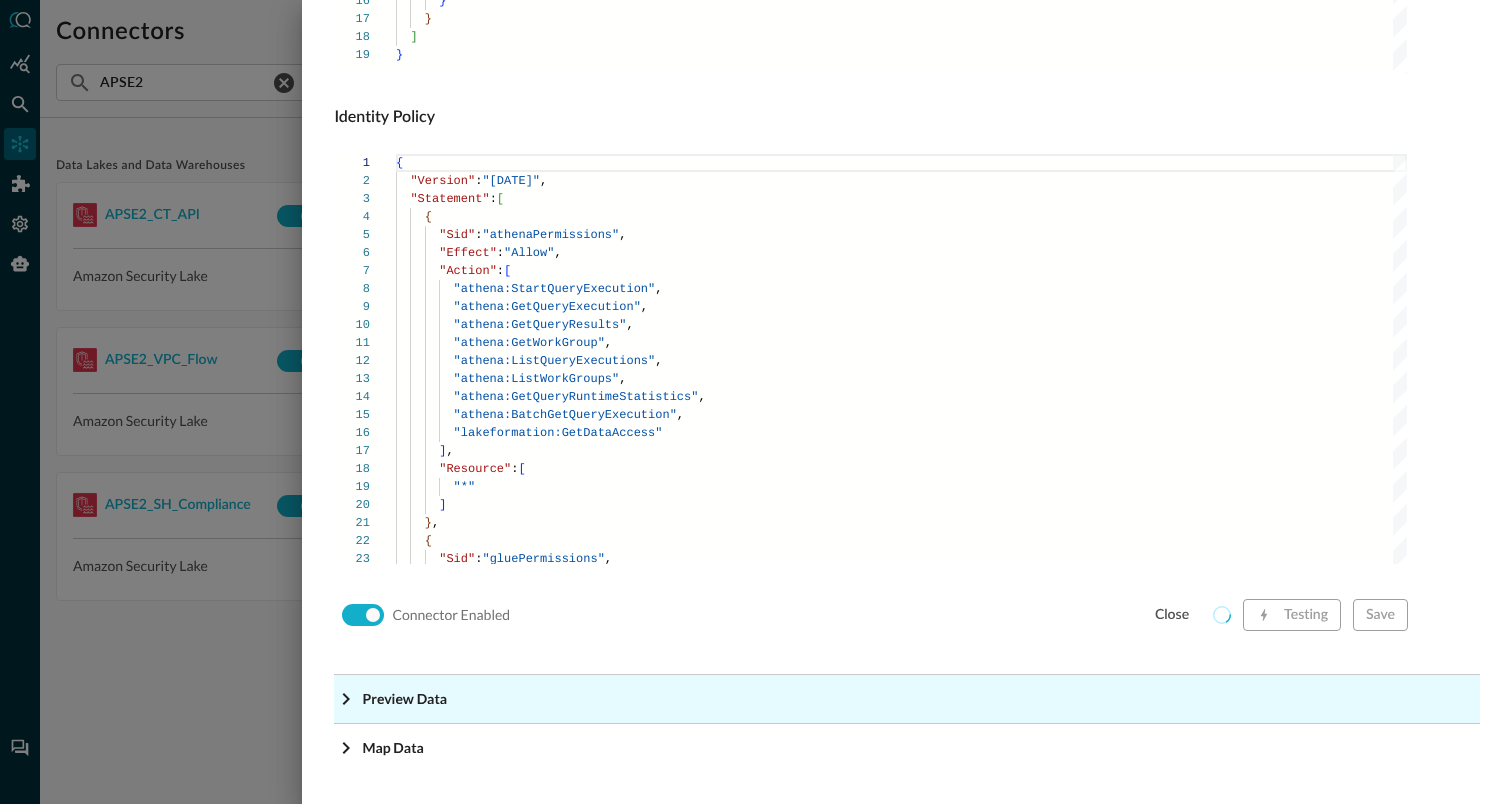 click on "Preview Data" at bounding box center [913, -1118] 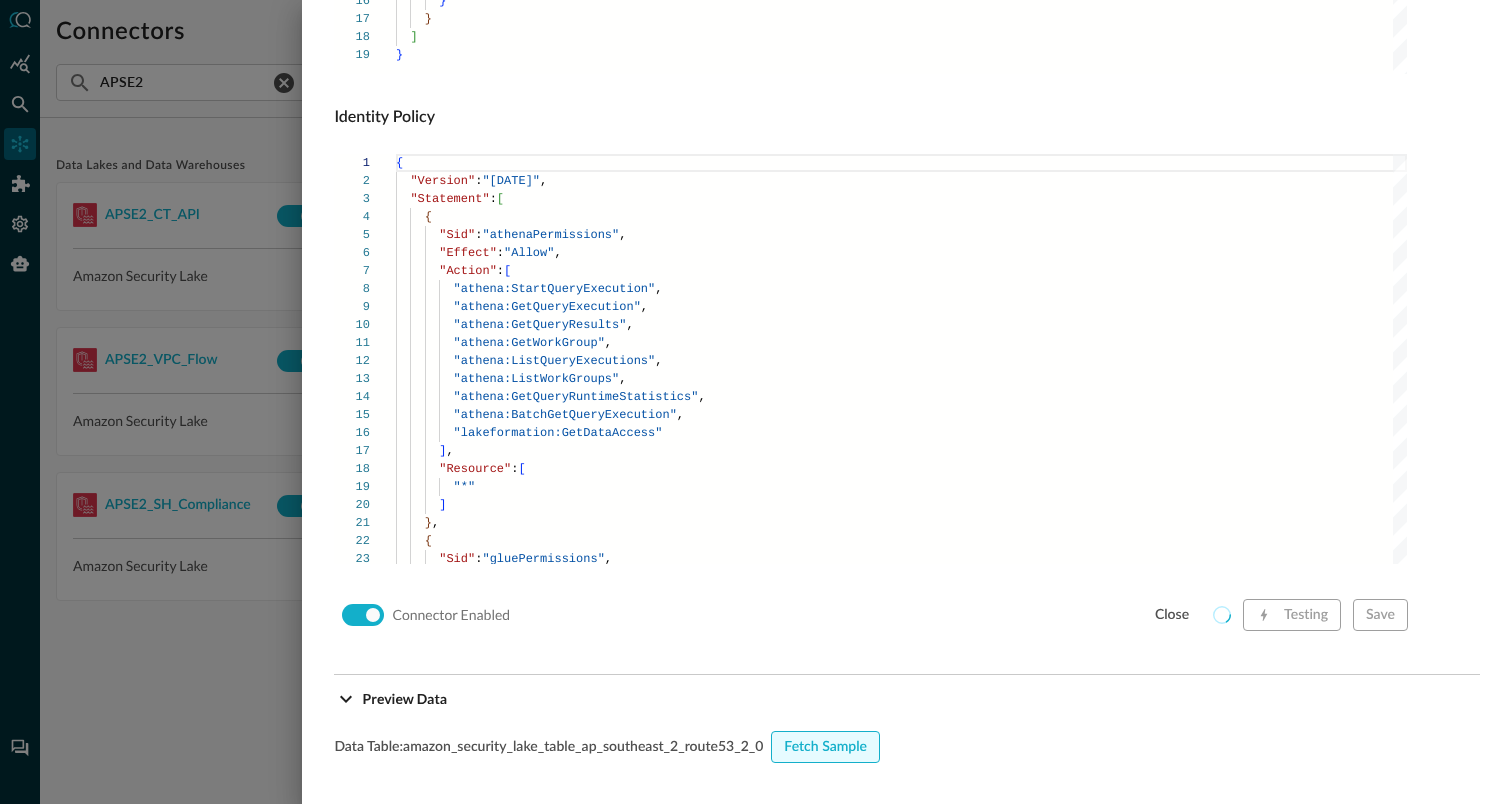 click on "Fetch Sample" at bounding box center (825, 747) 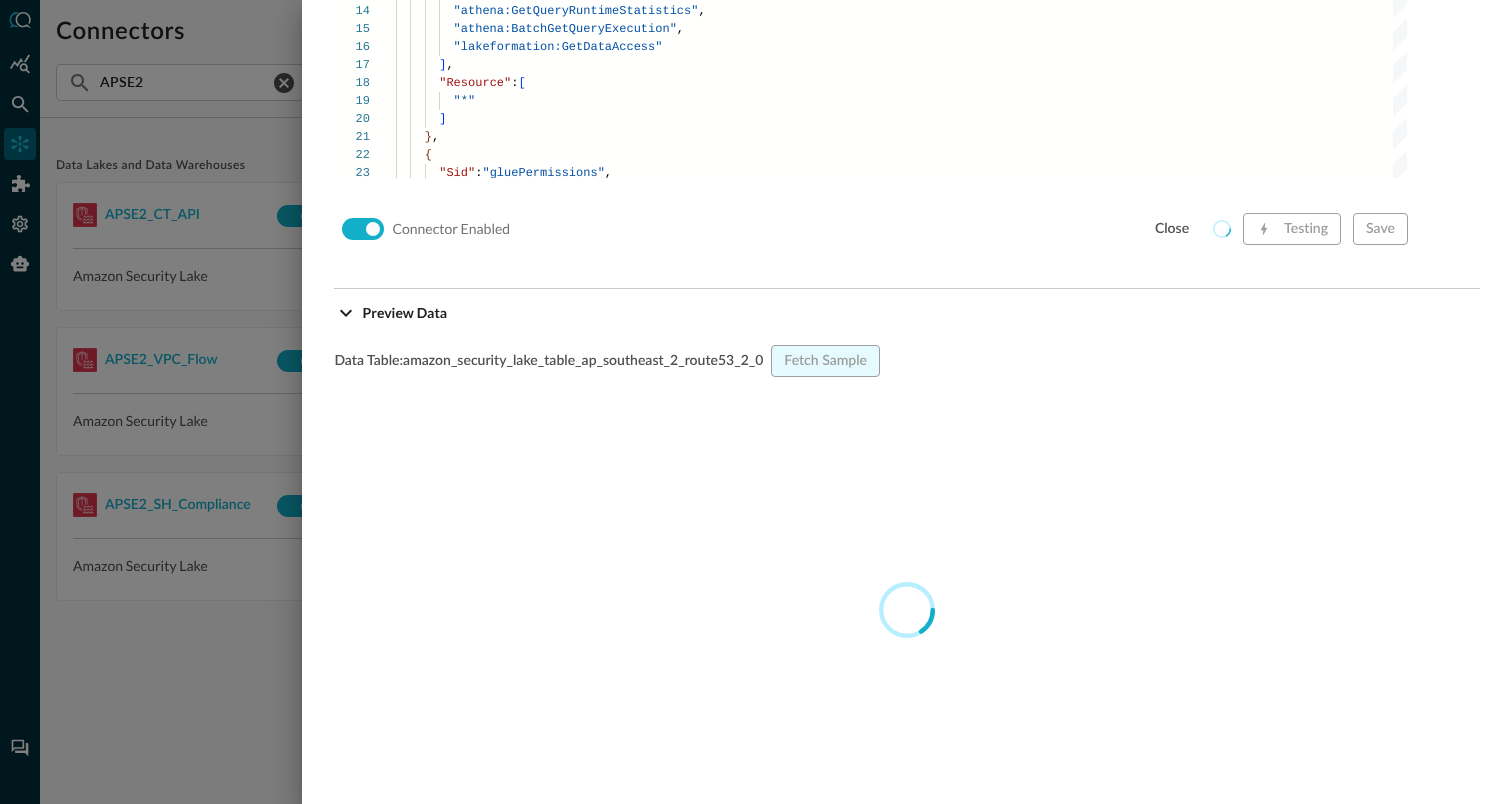 scroll, scrollTop: 1759, scrollLeft: 0, axis: vertical 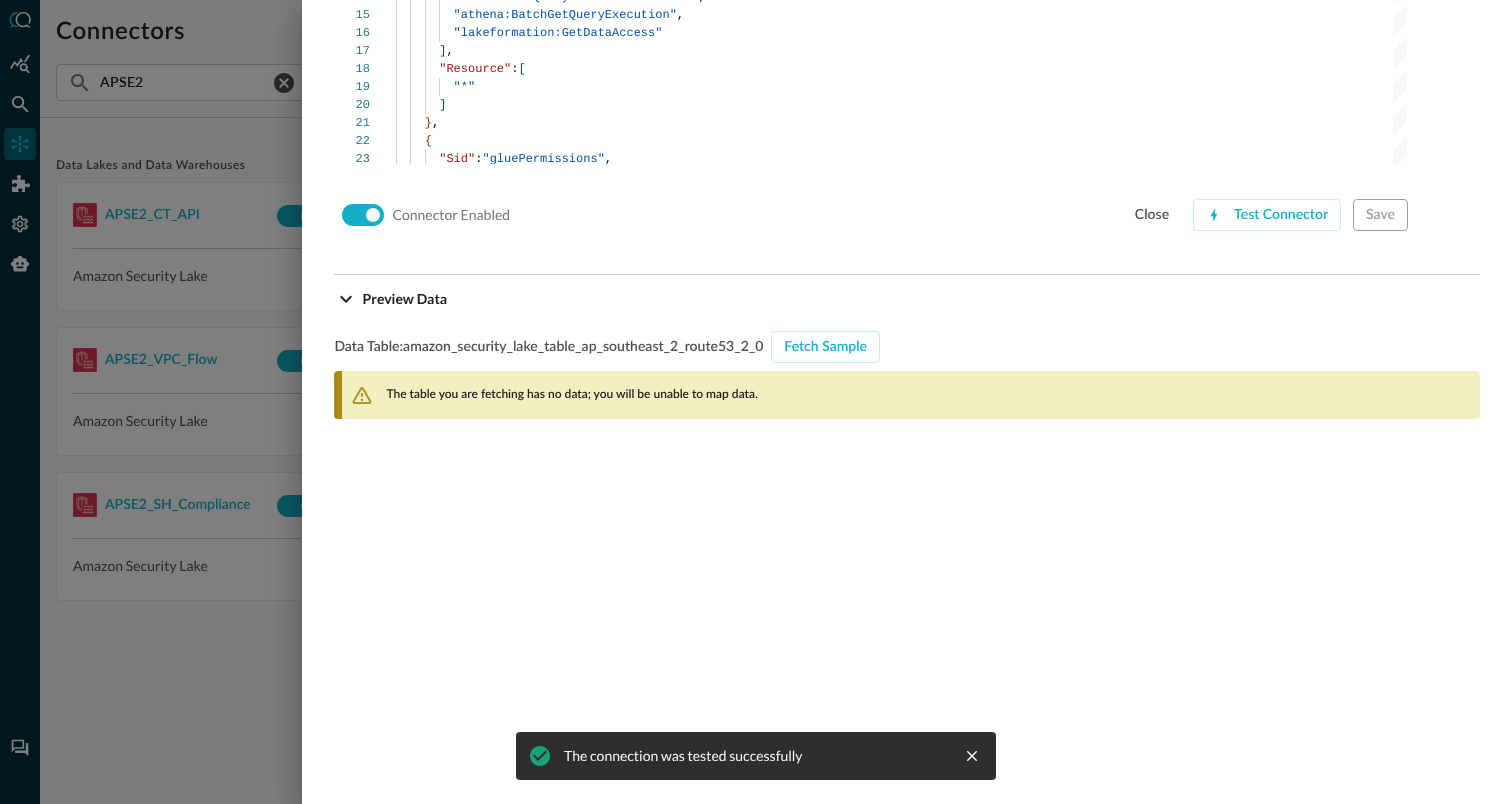 click on "The table you are fetching has no data; you will be unable to map data." at bounding box center (571, 395) 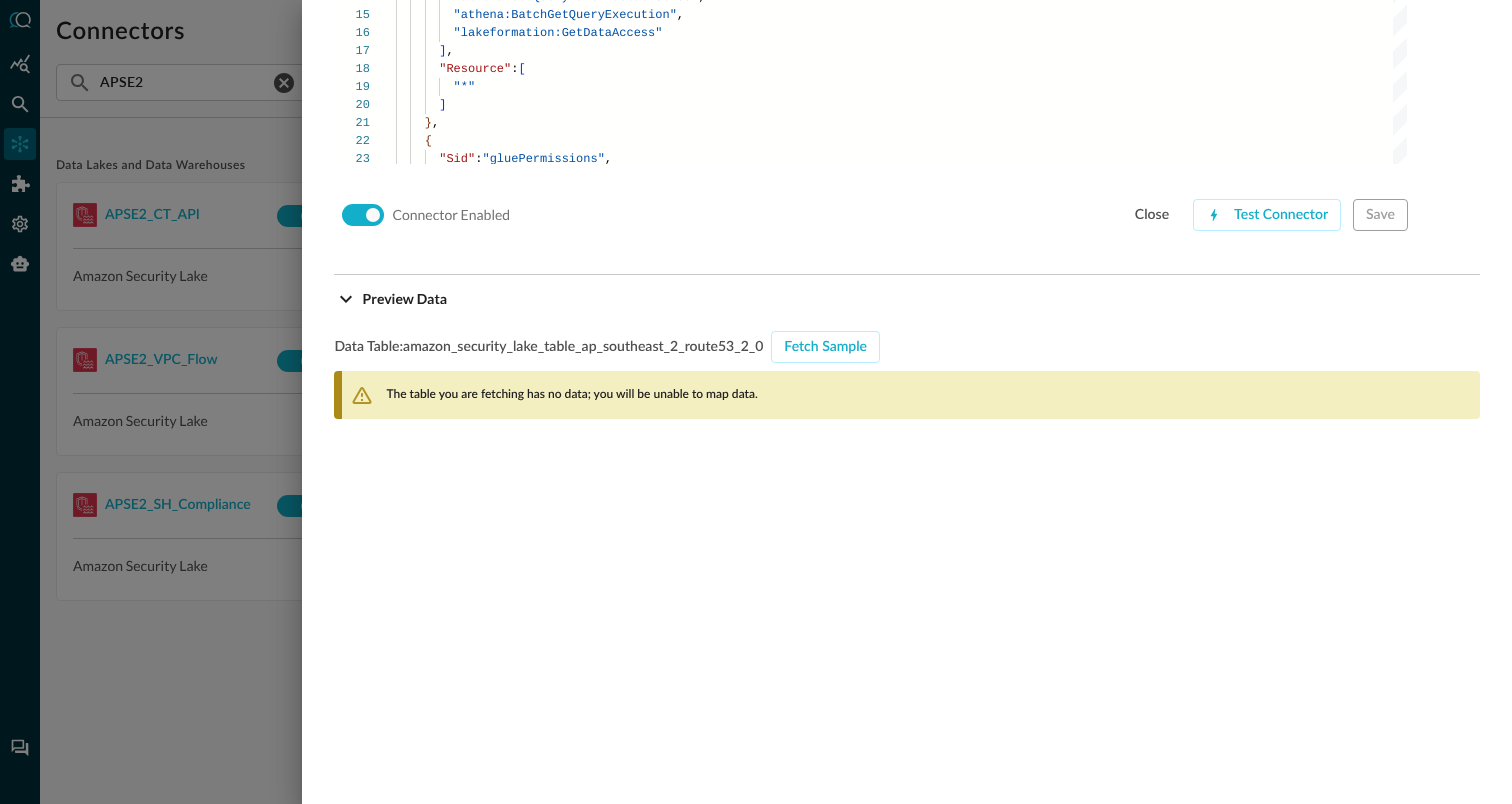 click on "The table you are fetching has no data; you will be unable to map data." at bounding box center [571, 395] 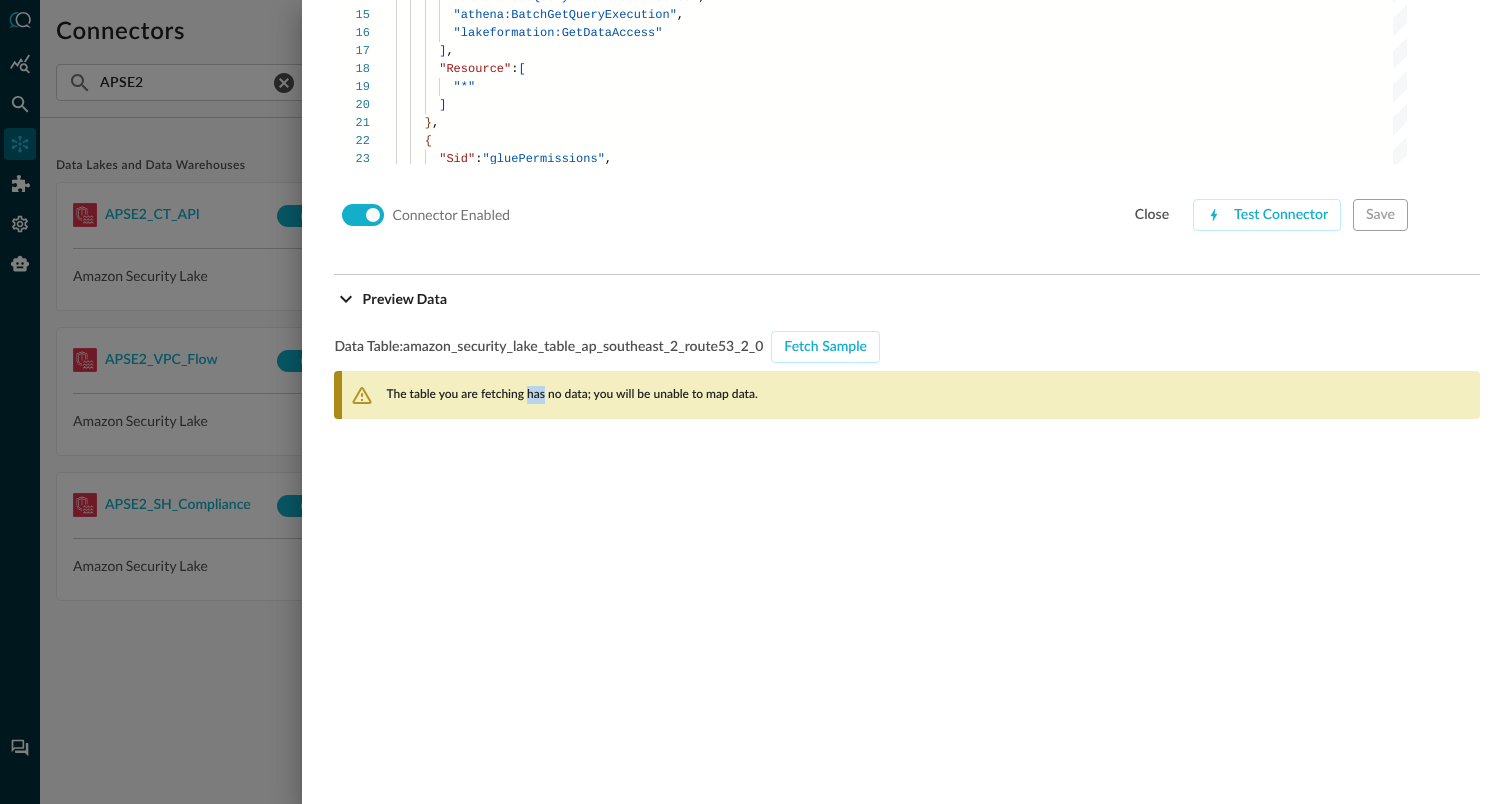 click on "The table you are fetching has no data; you will be unable to map data." at bounding box center [571, 395] 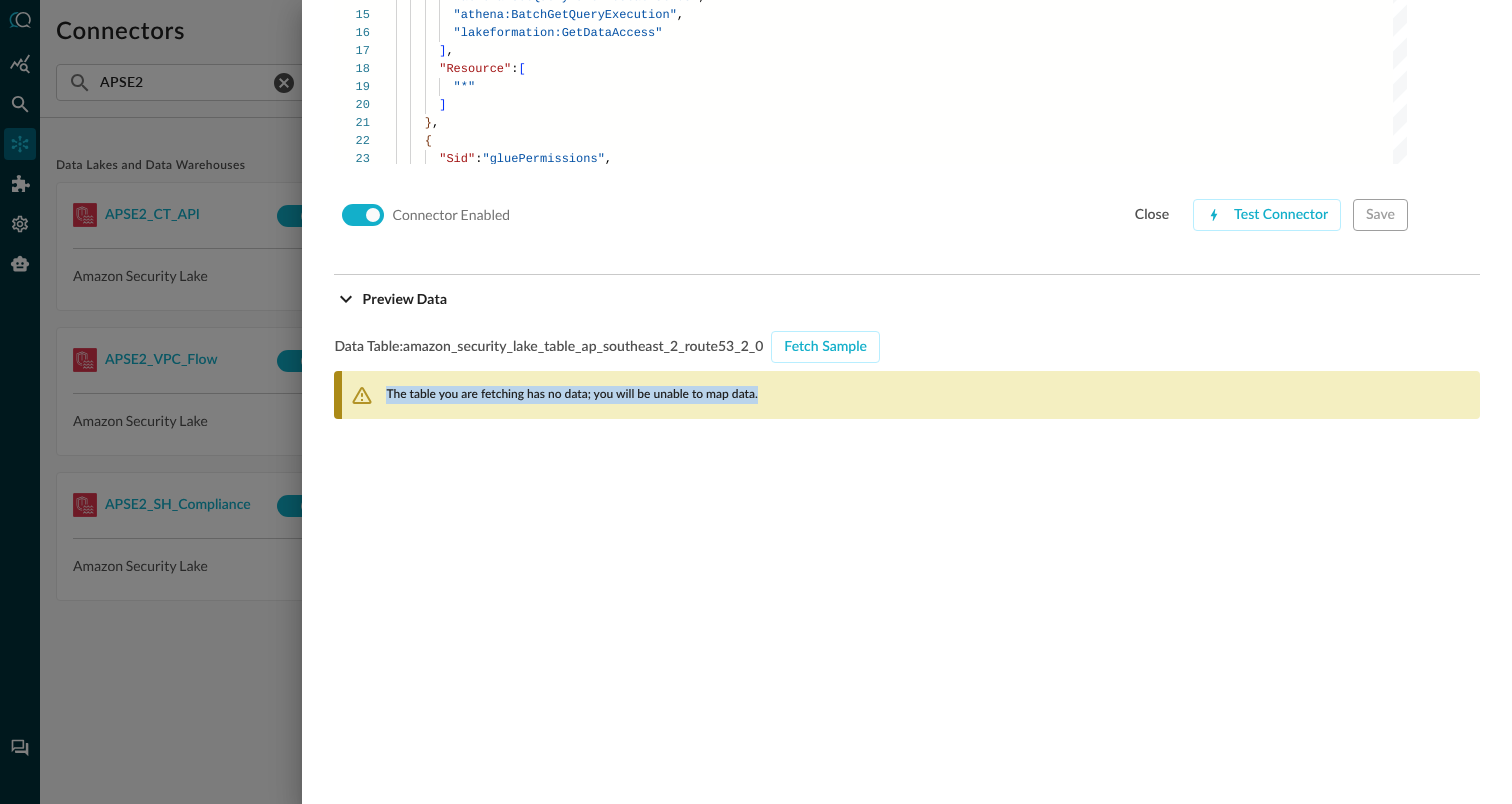 click on "The table you are fetching has no data; you will be unable to map data." at bounding box center [571, 395] 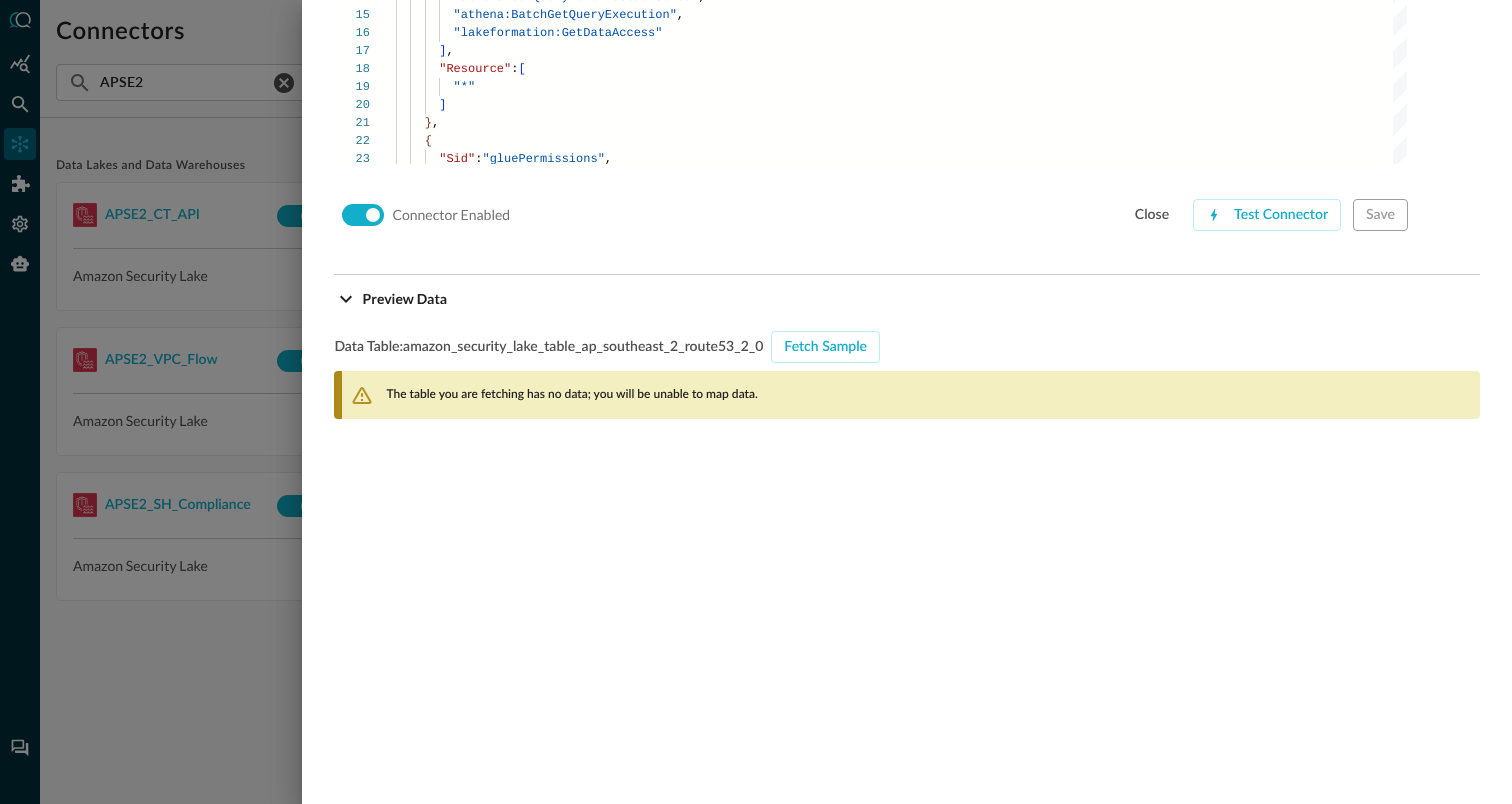 click at bounding box center (756, 402) 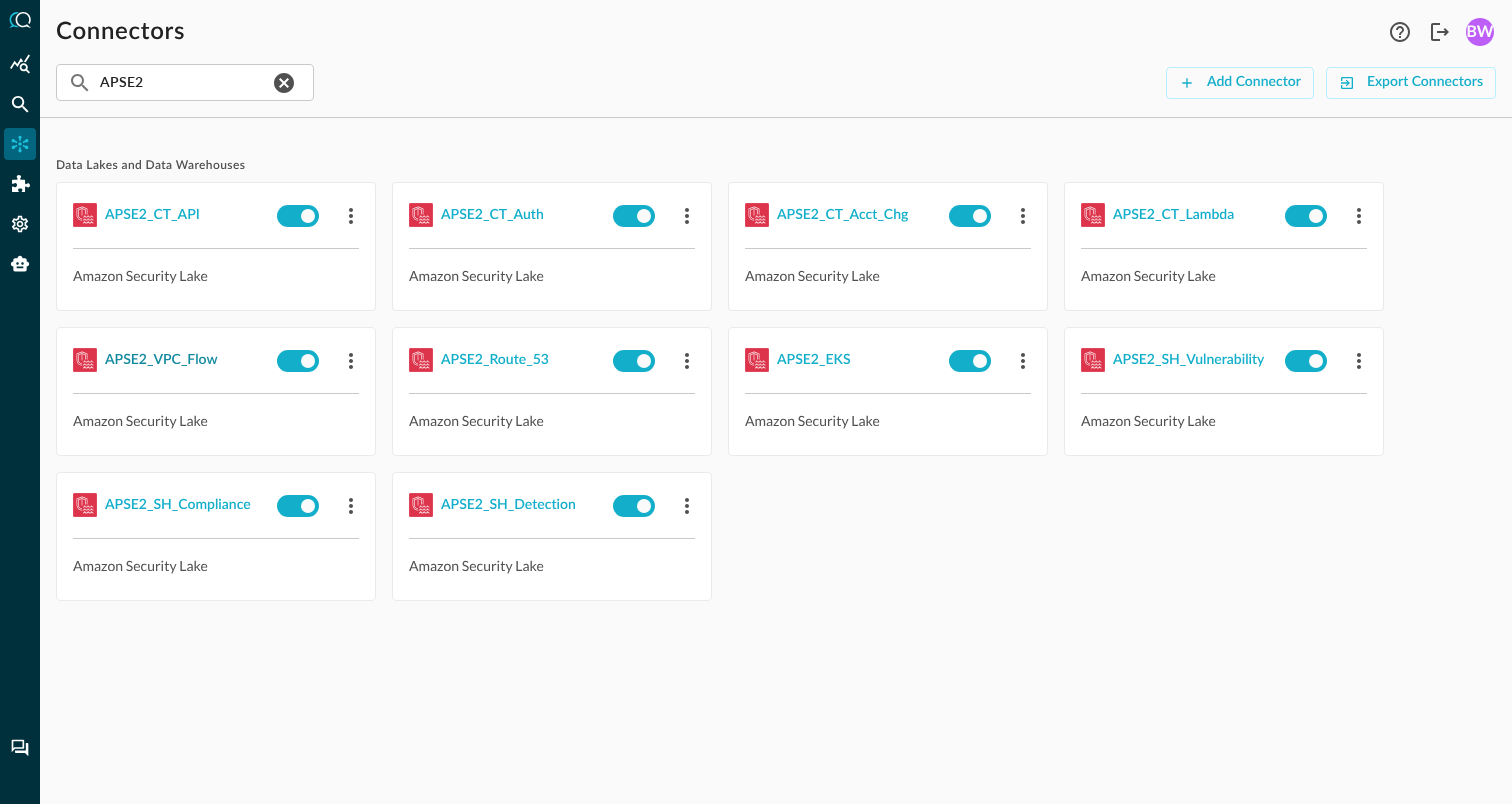 click on "APSE2_VPC_Flow" at bounding box center (161, 360) 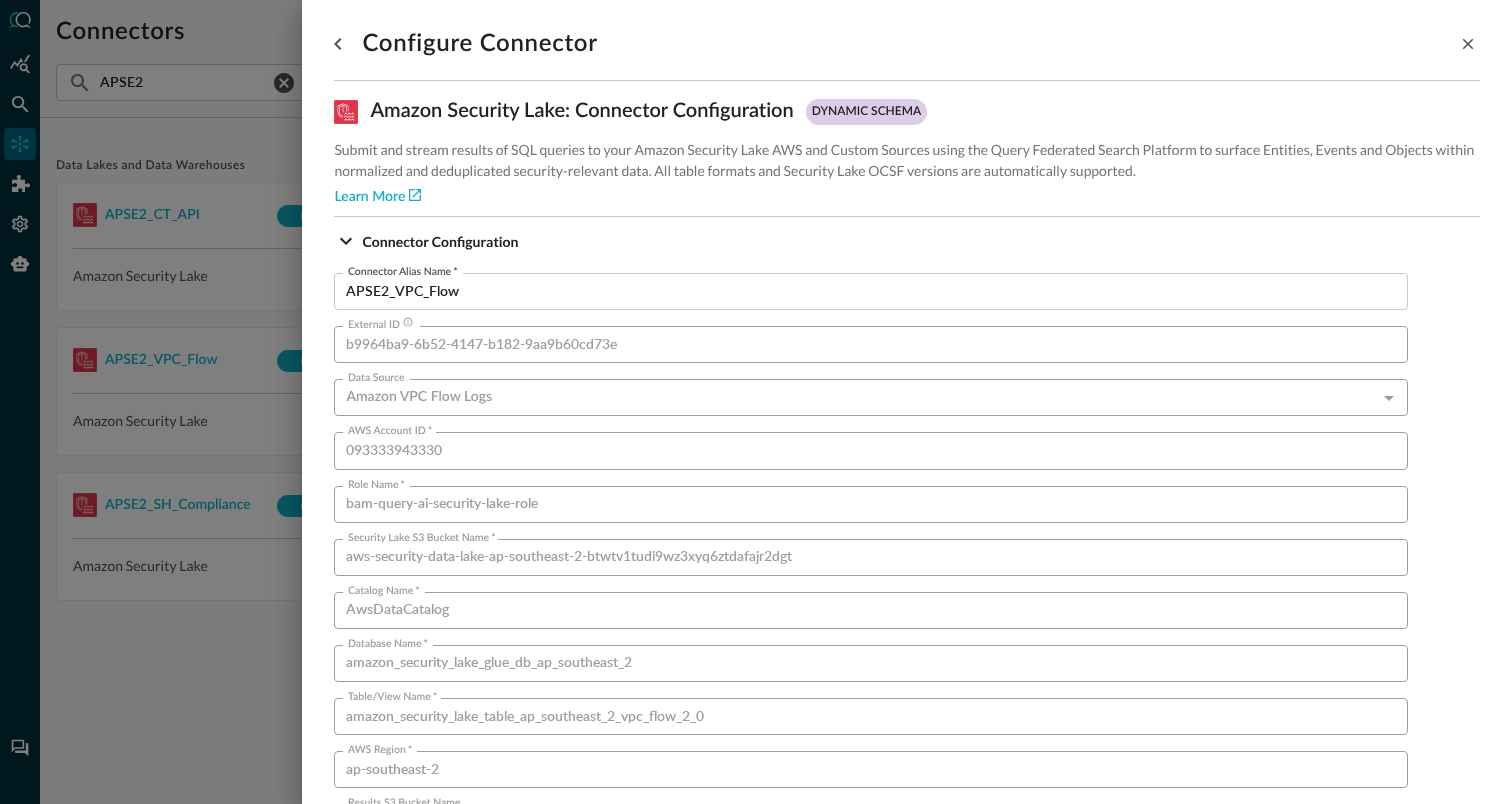 scroll, scrollTop: 1359, scrollLeft: 0, axis: vertical 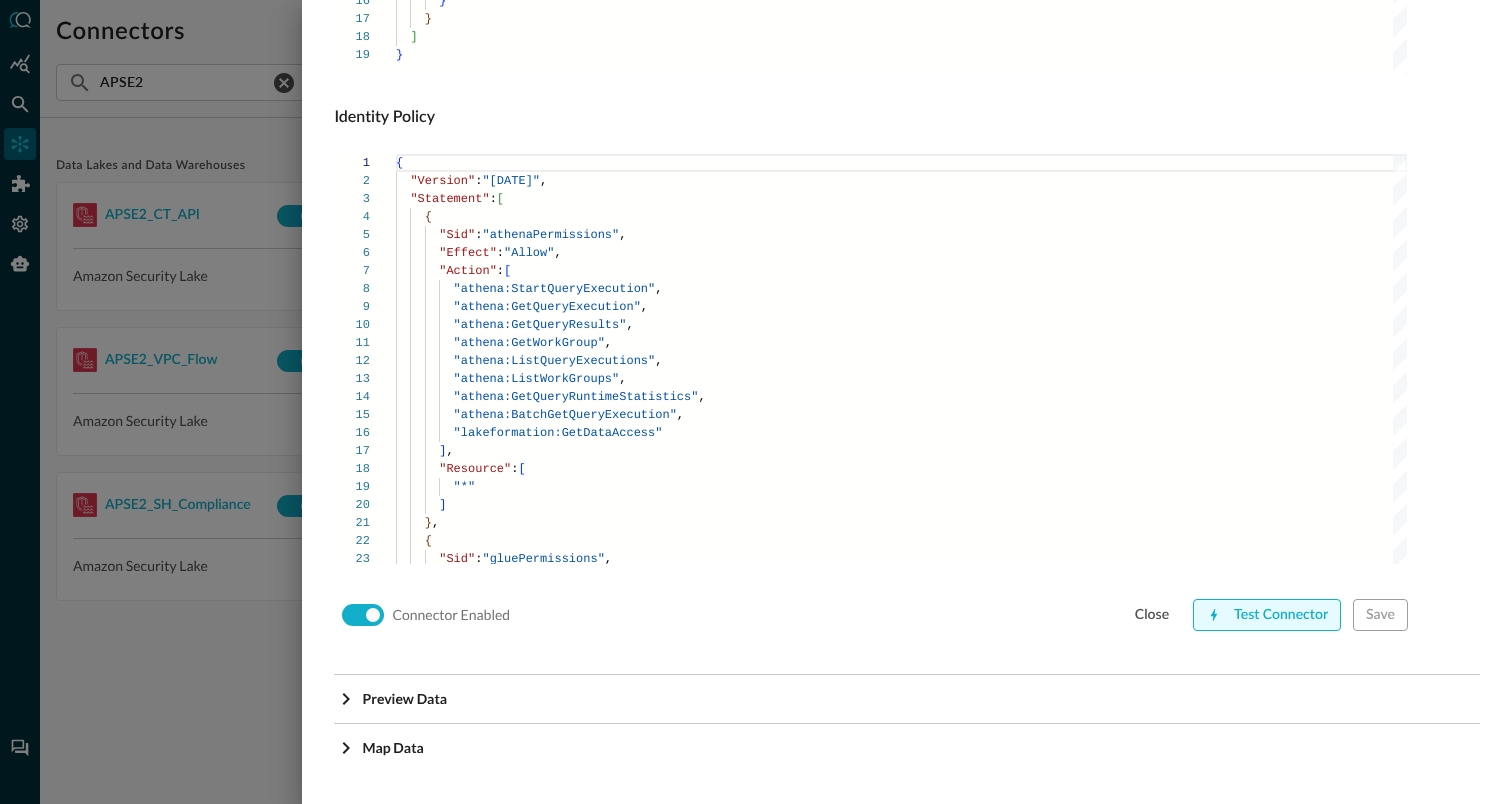 click on "Test Connector" at bounding box center (1267, 615) 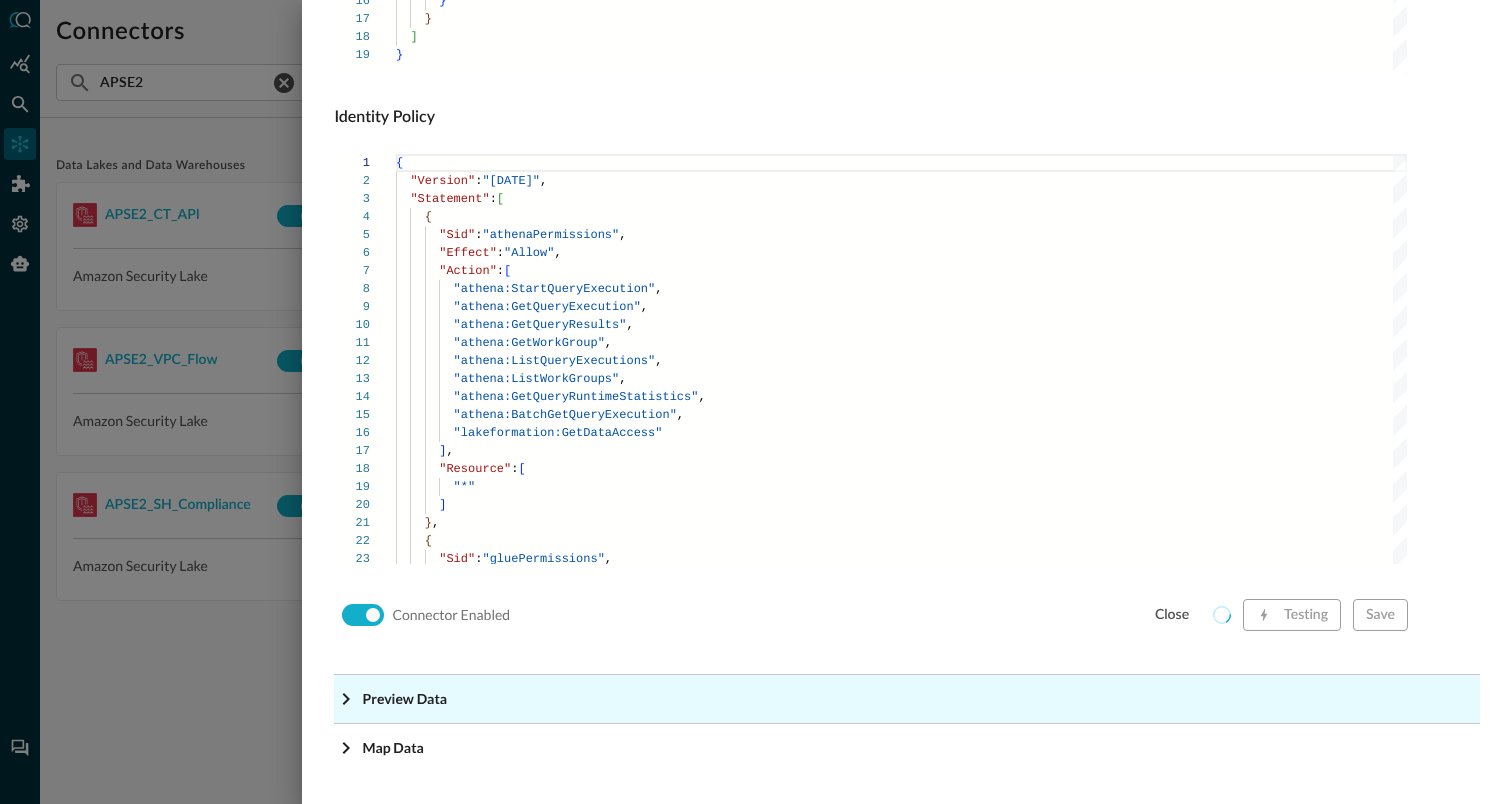 click on "Preview Data" at bounding box center (913, -1118) 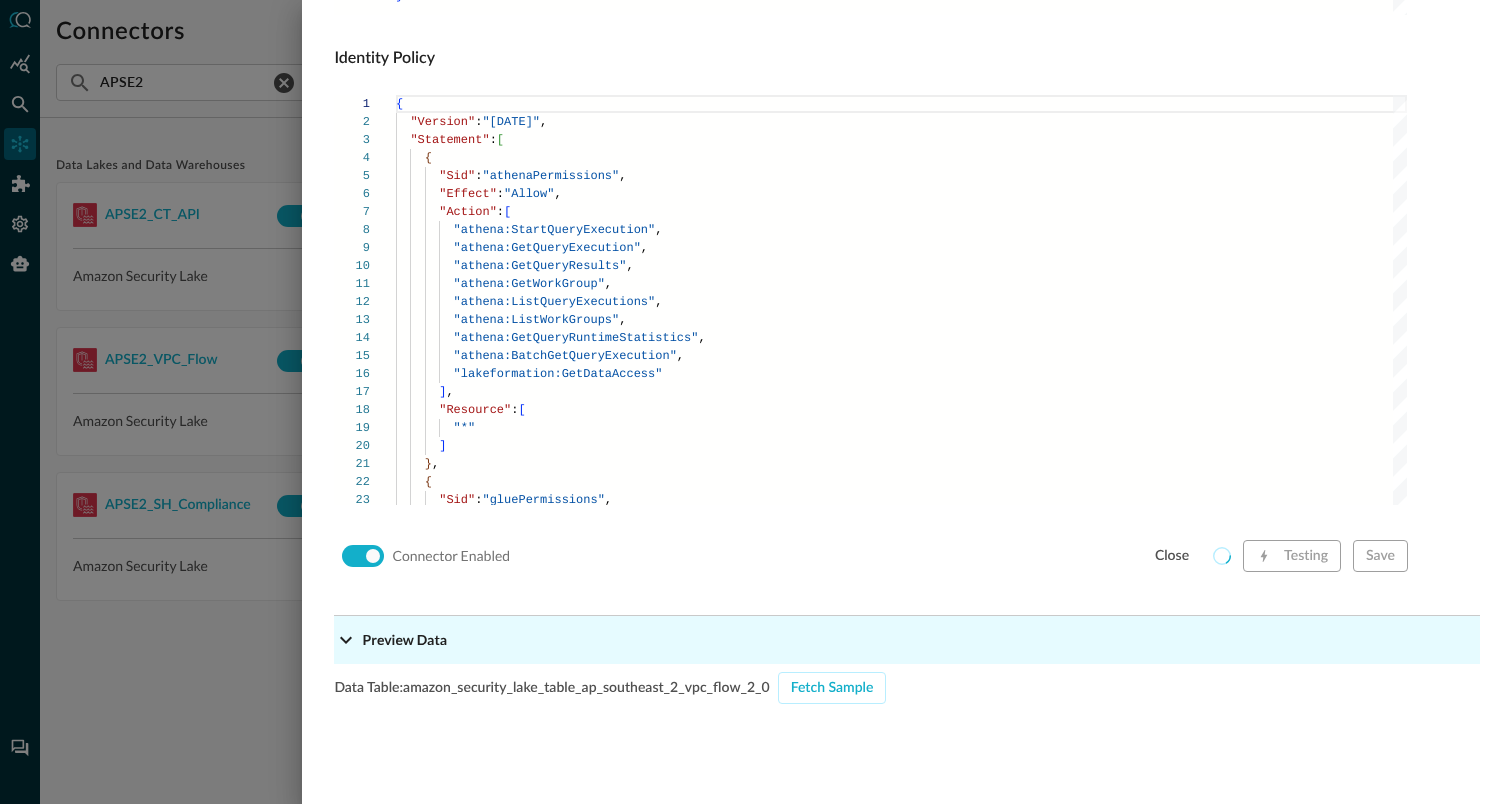 scroll, scrollTop: 1427, scrollLeft: 0, axis: vertical 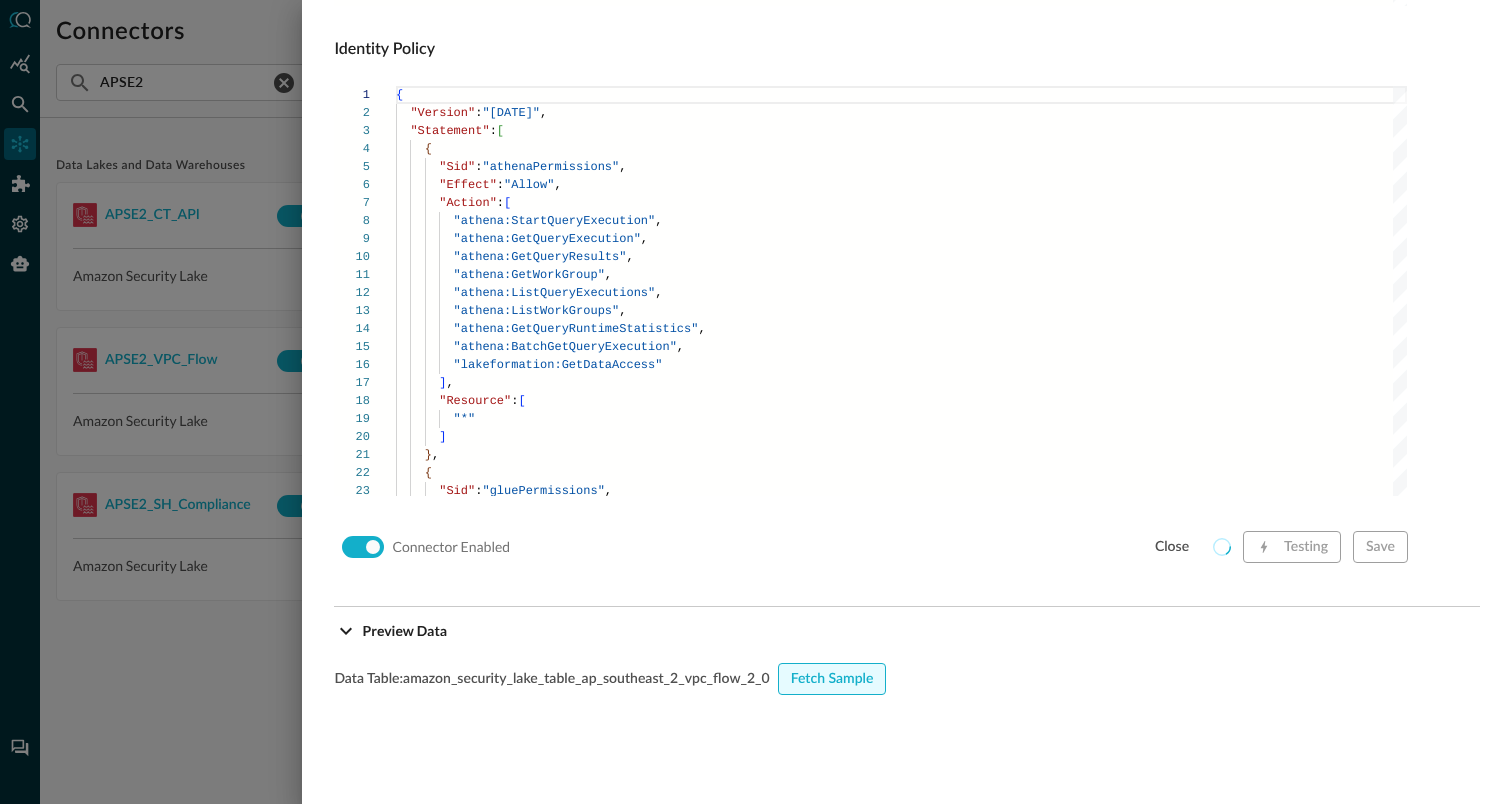 click on "Fetch Sample" at bounding box center (832, 679) 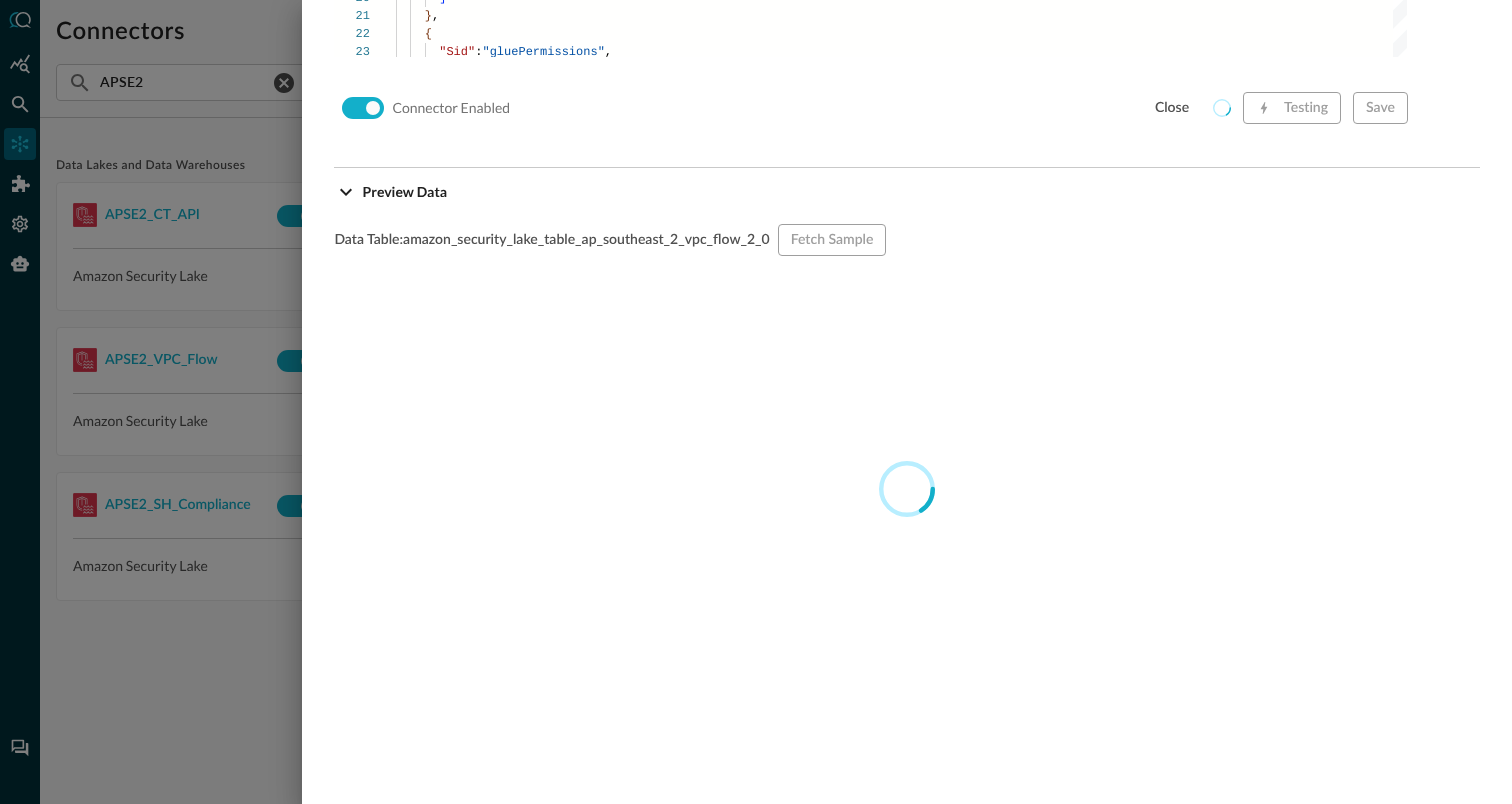 scroll, scrollTop: 1864, scrollLeft: 0, axis: vertical 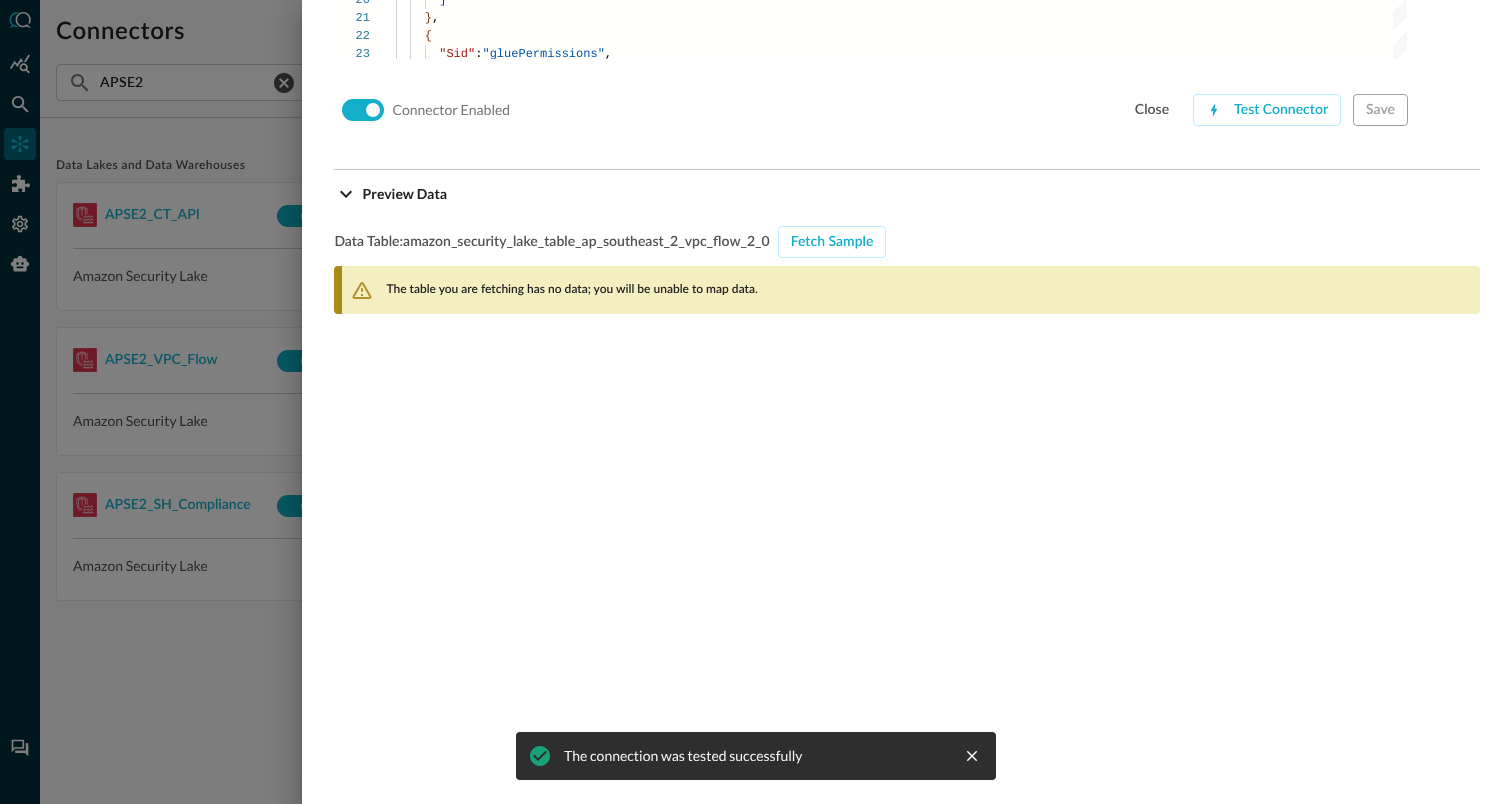 click at bounding box center (756, 402) 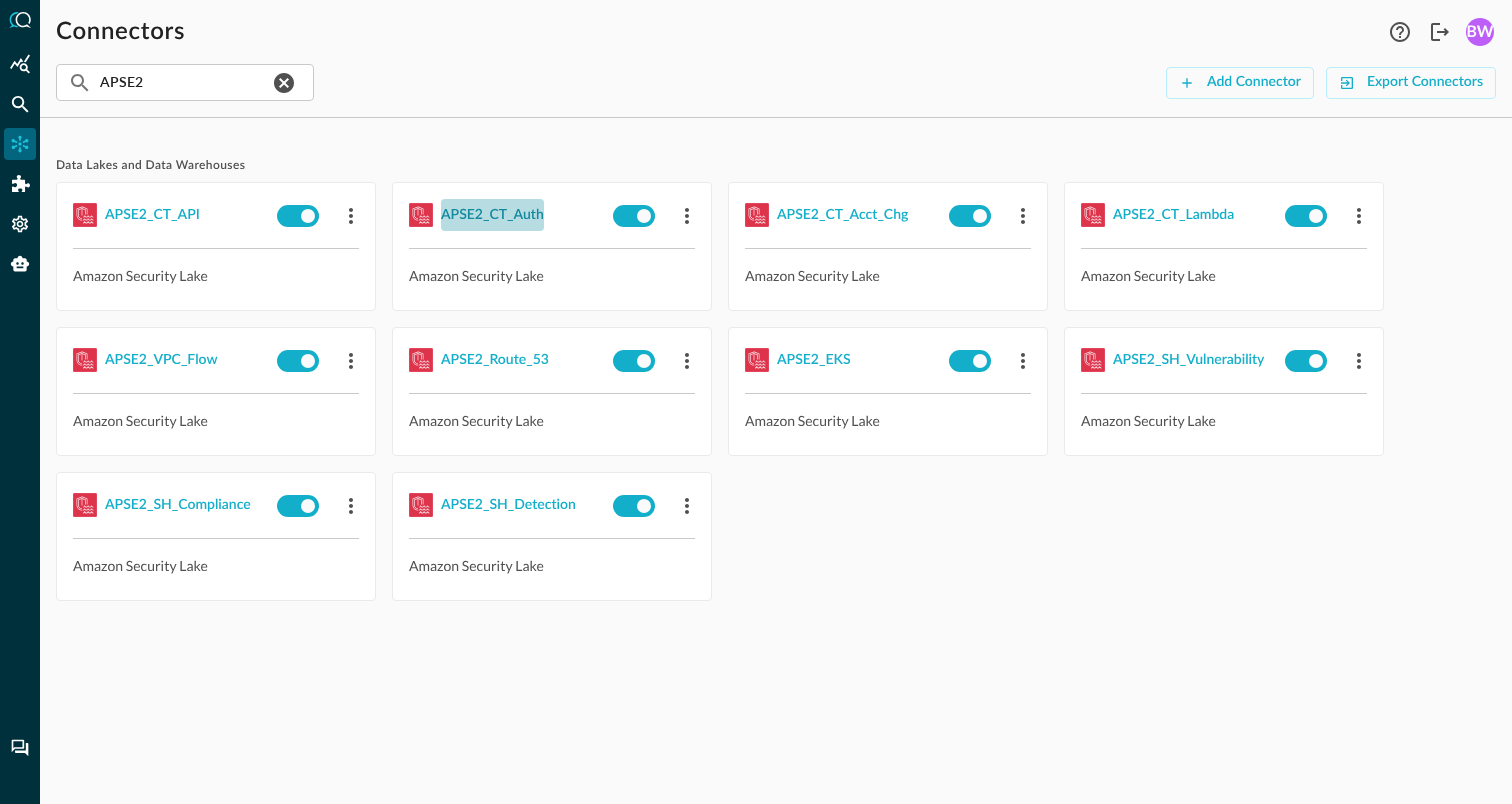 click on "APSE2_CT_Auth" at bounding box center [492, 215] 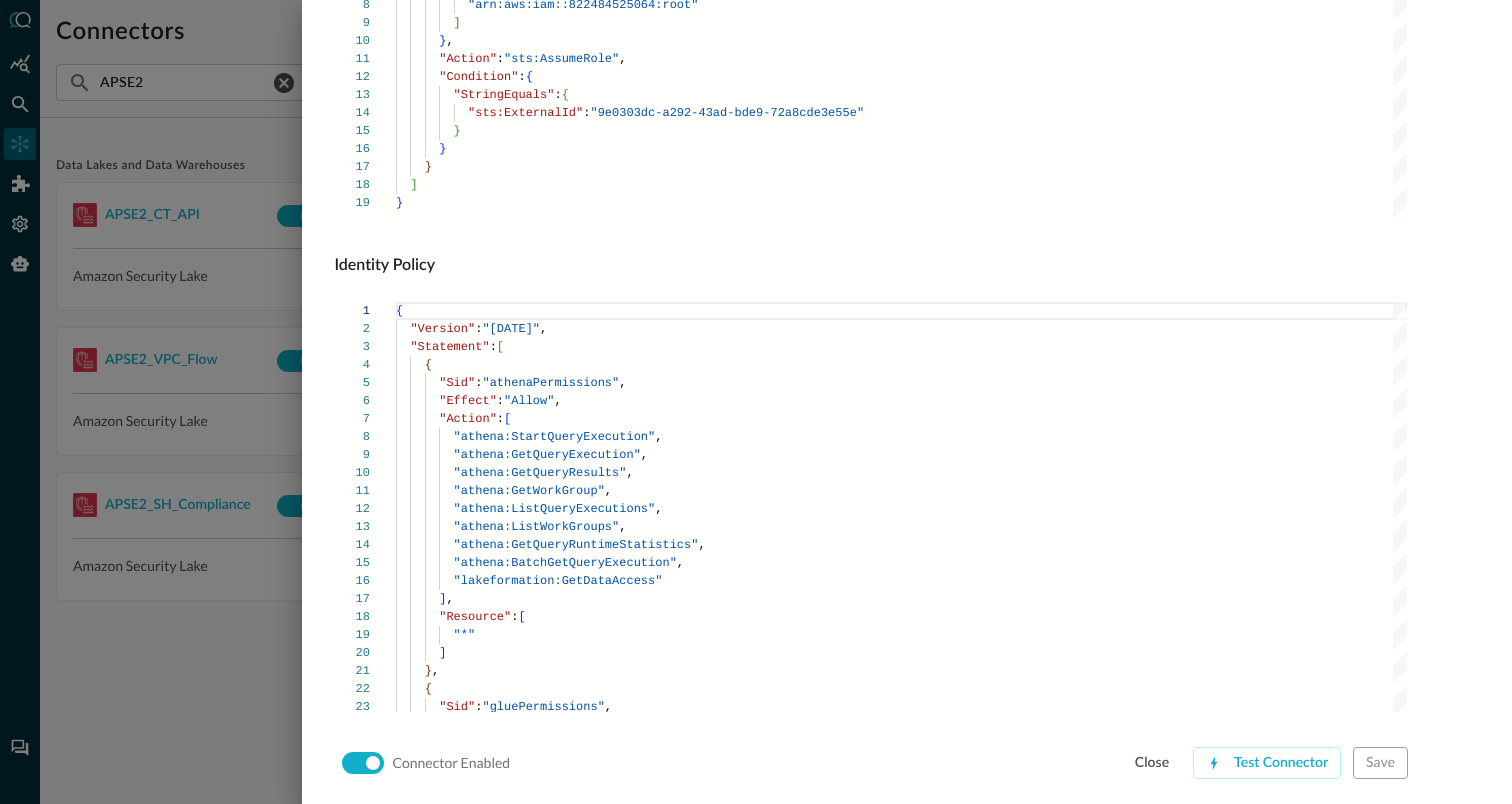 scroll, scrollTop: 1359, scrollLeft: 0, axis: vertical 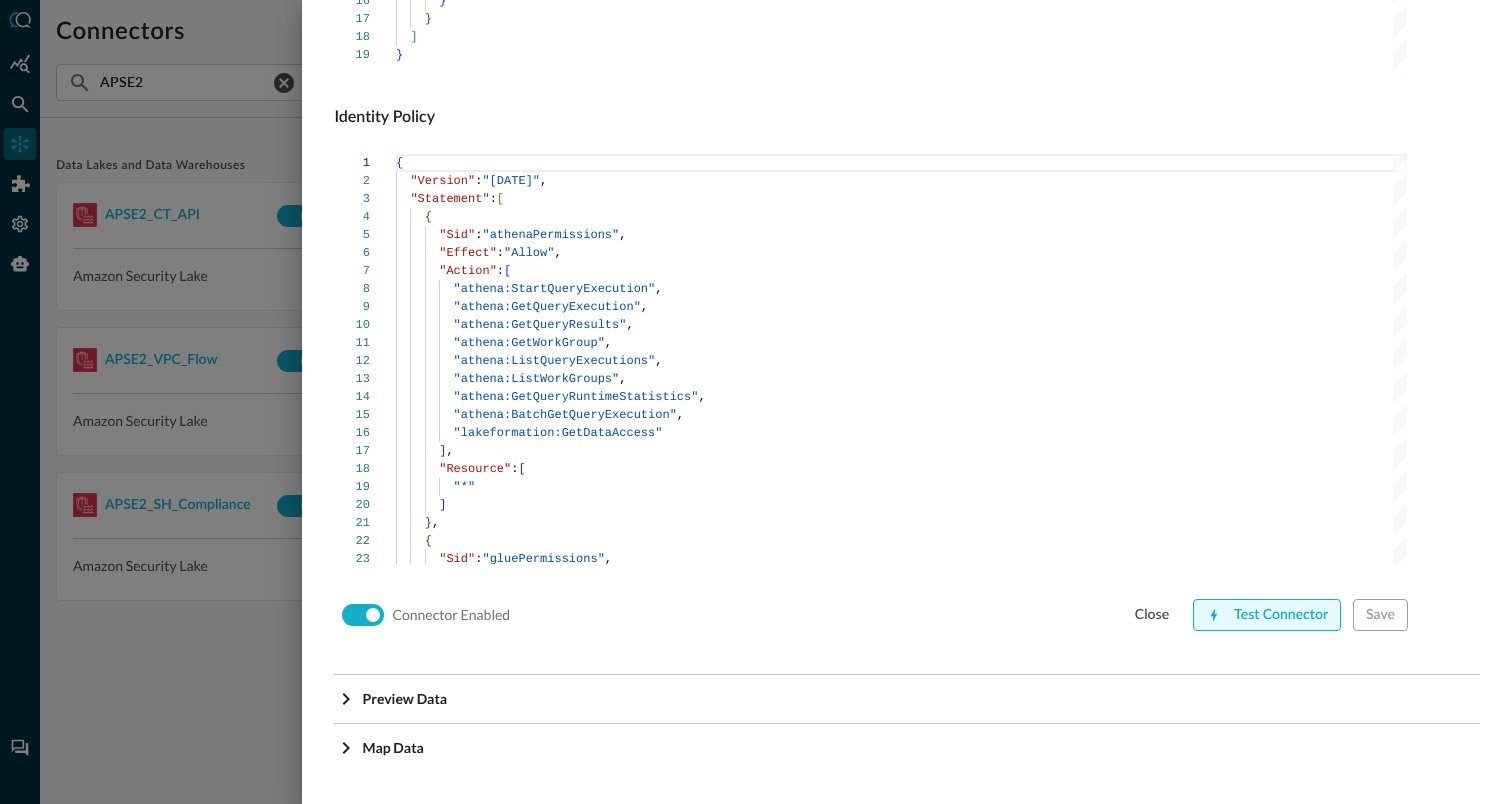 click on "Test Connector" at bounding box center [1267, 615] 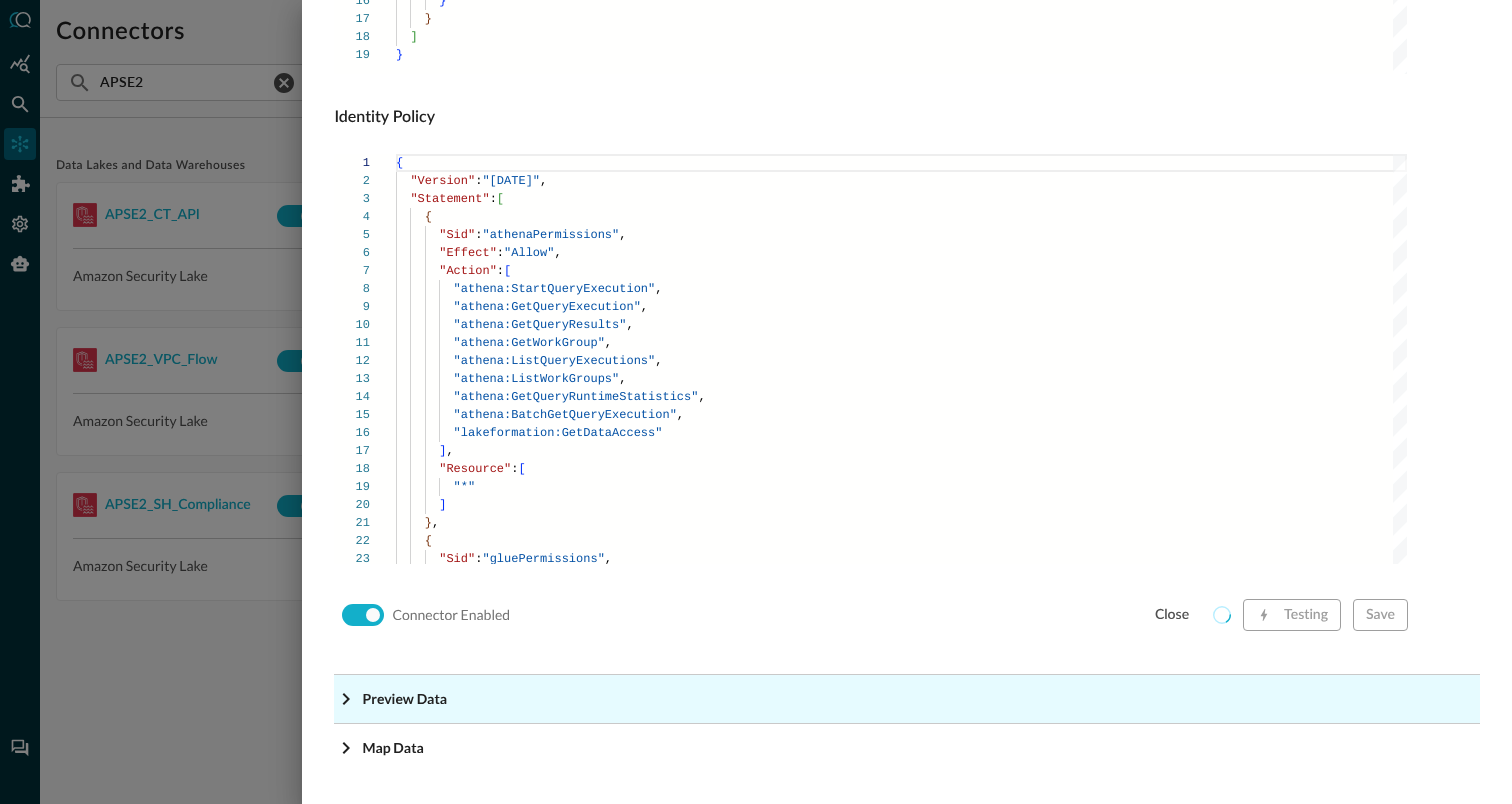 click on "Preview Data" at bounding box center [913, -1118] 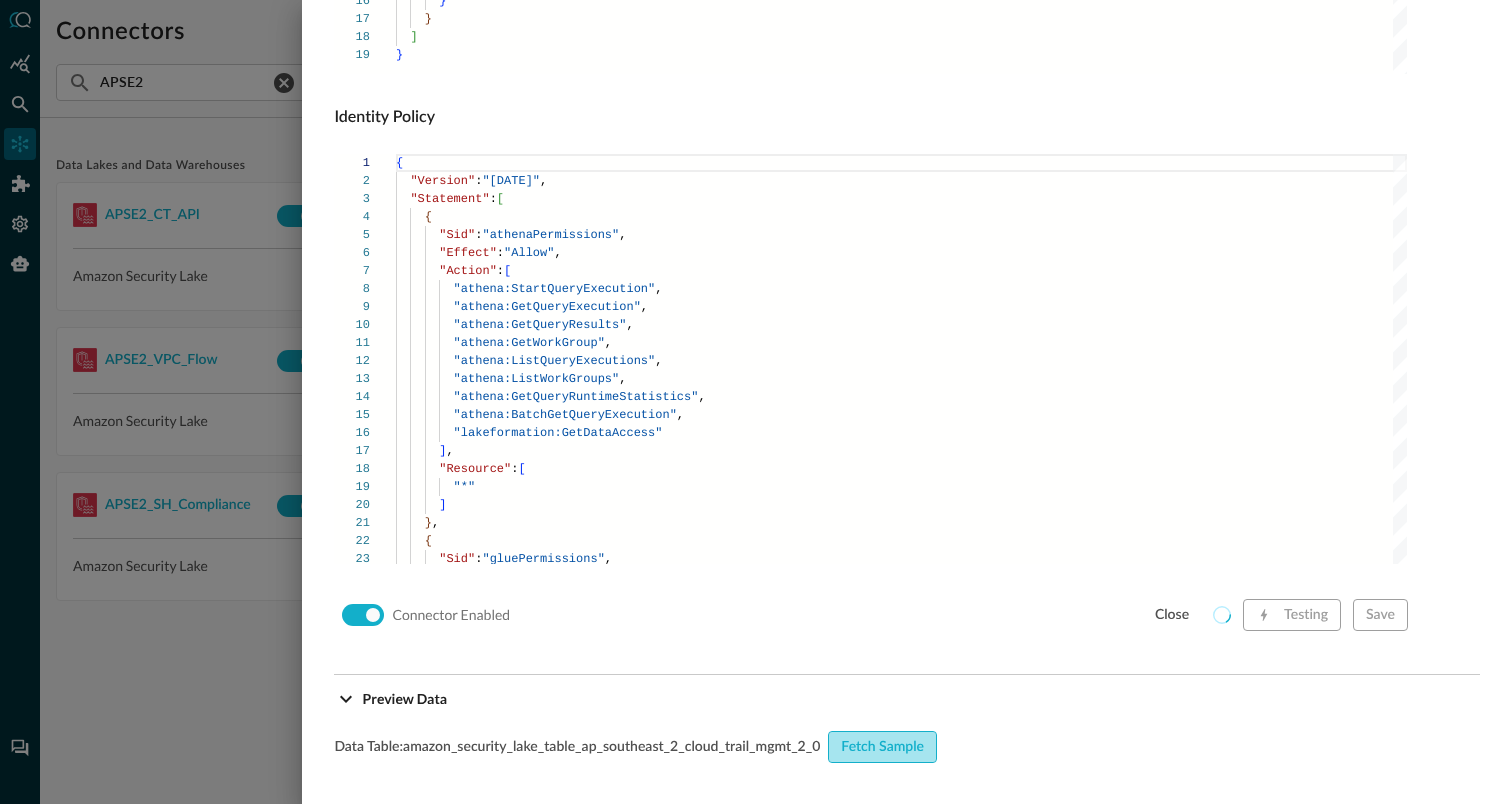 click on "Fetch Sample" at bounding box center [882, 747] 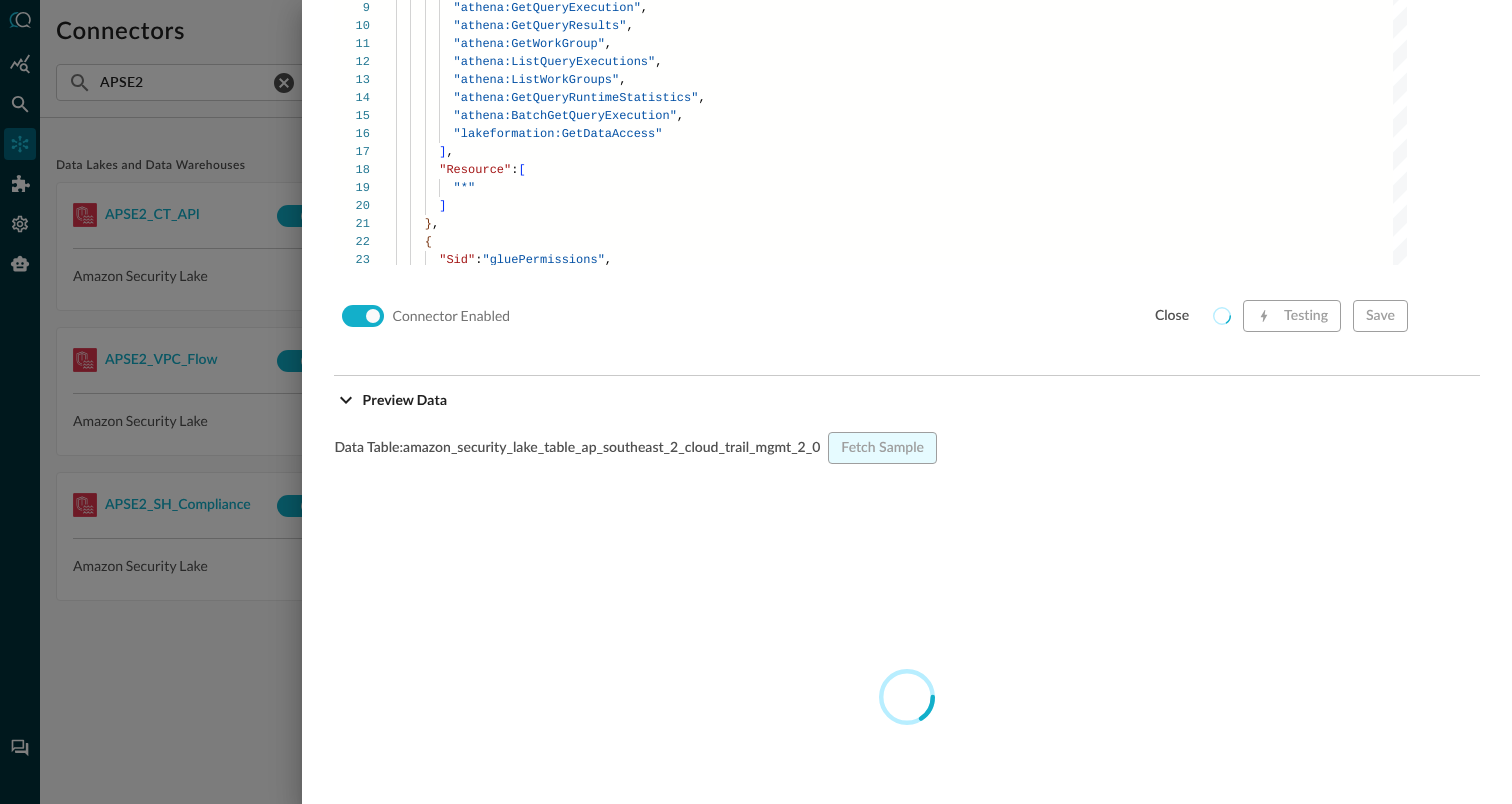 scroll, scrollTop: 1702, scrollLeft: 0, axis: vertical 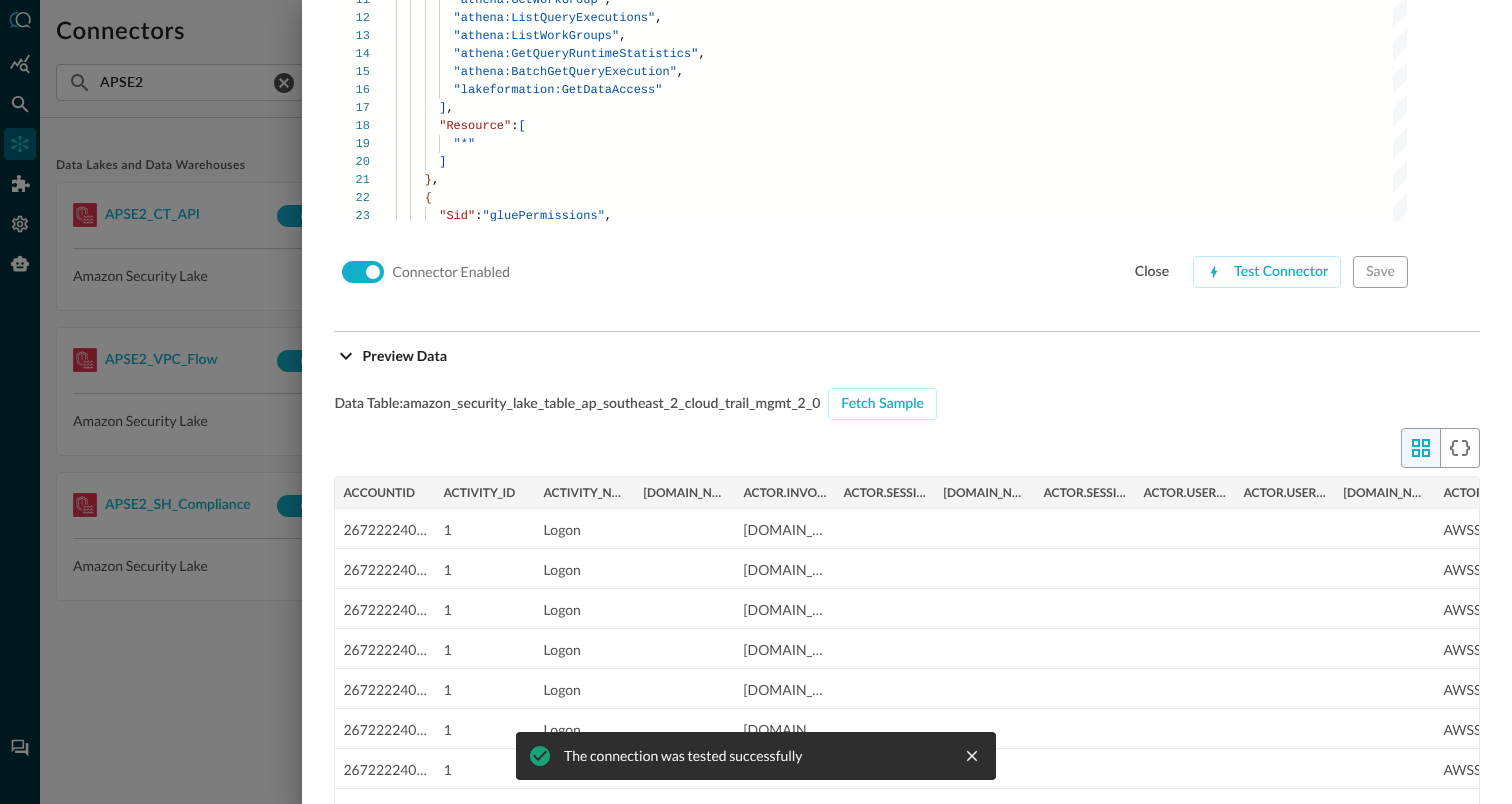 click at bounding box center (756, 402) 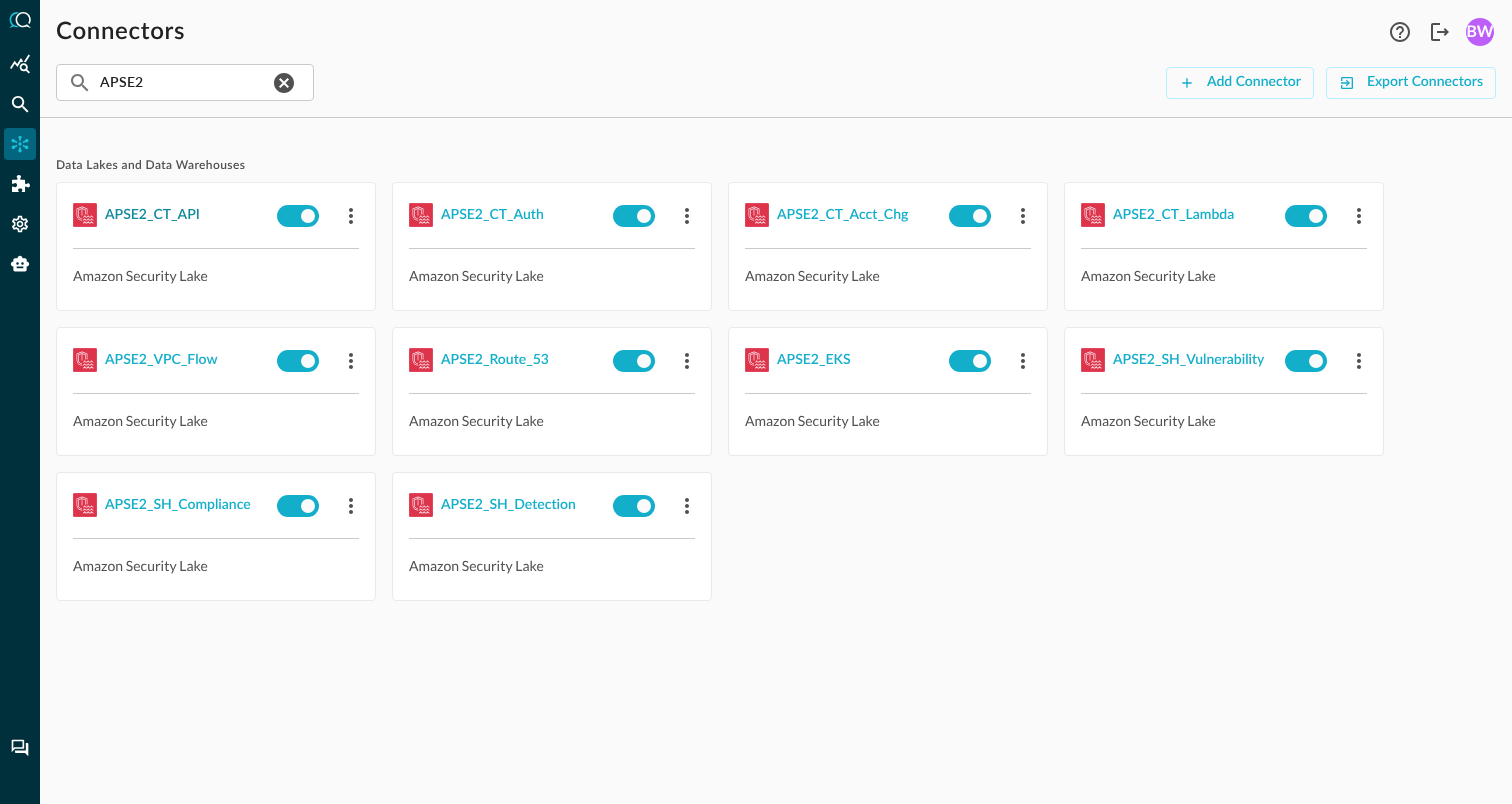 click on "APSE2_CT_API" at bounding box center [152, 215] 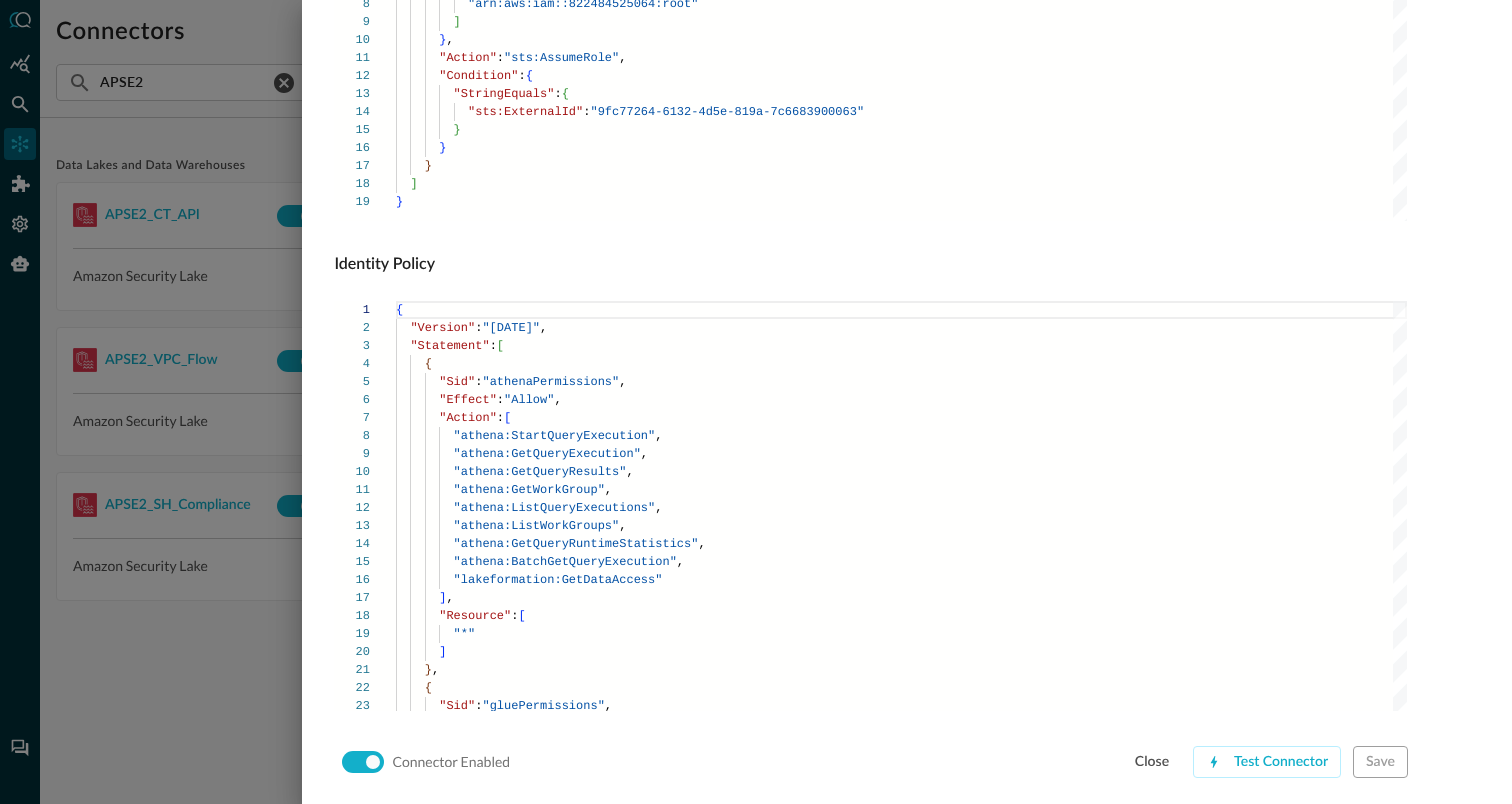 scroll, scrollTop: 1359, scrollLeft: 0, axis: vertical 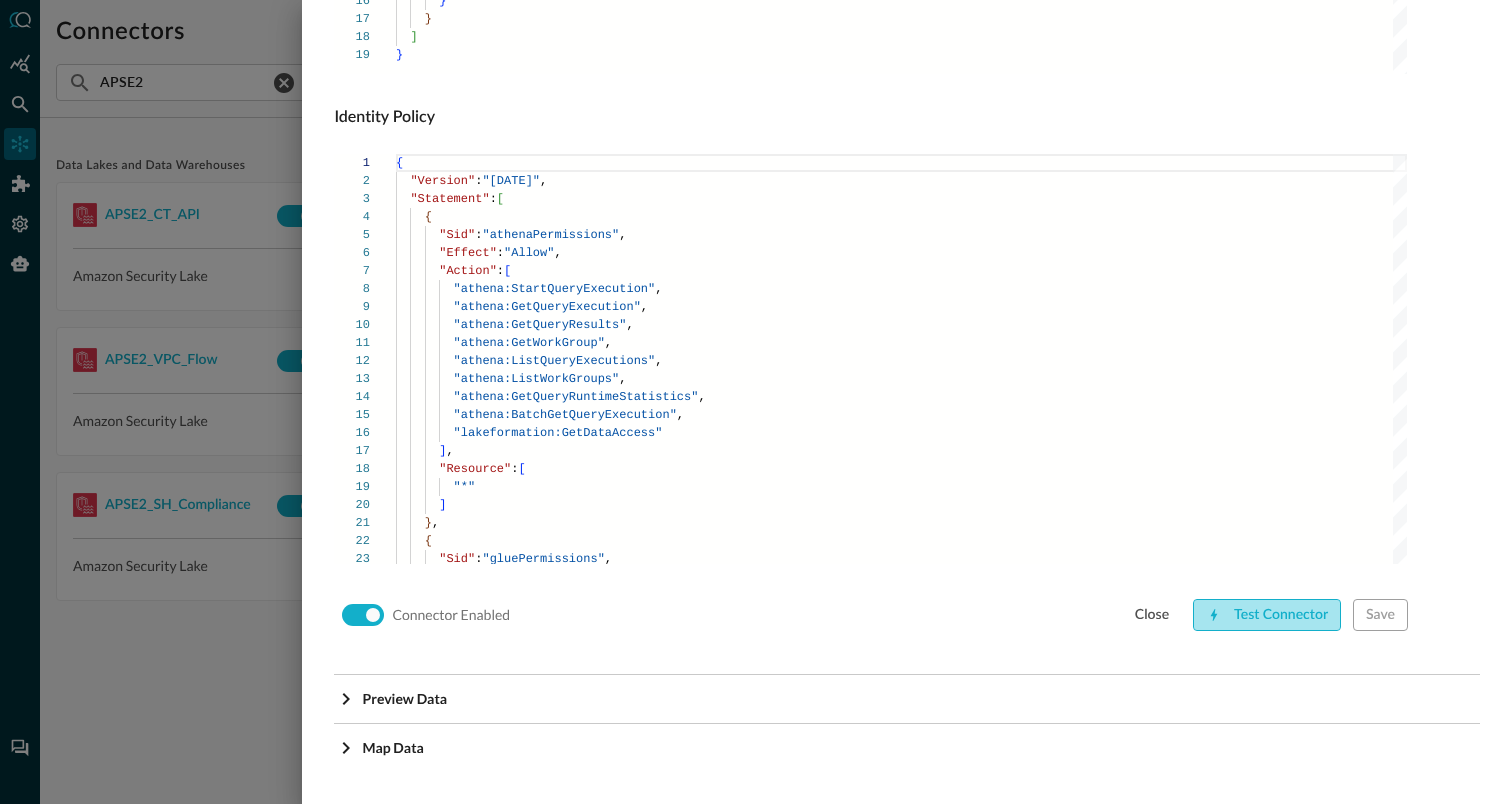 click on "Test Connector" at bounding box center (1267, 615) 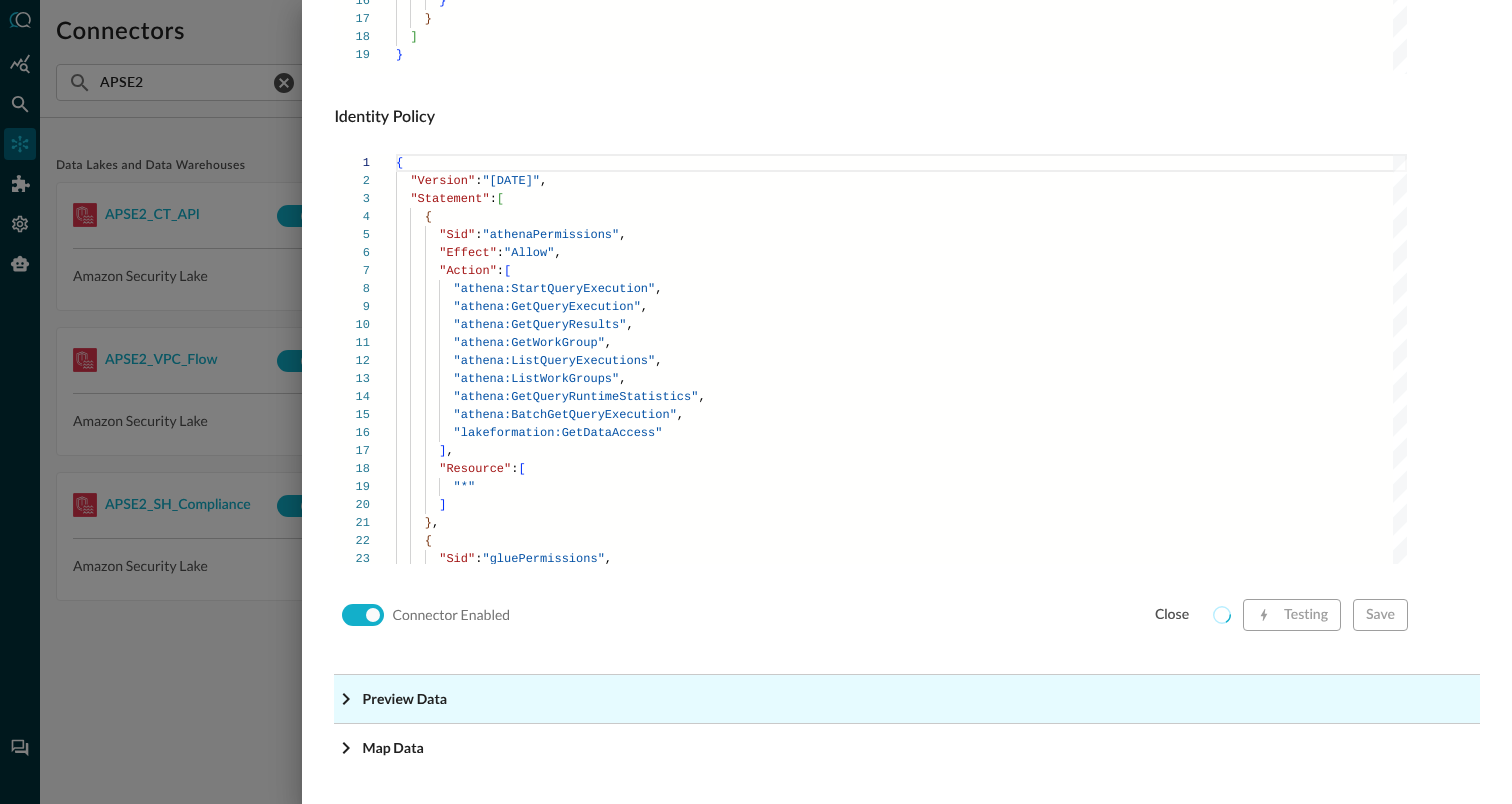 click on "Preview Data" at bounding box center [907, -1118] 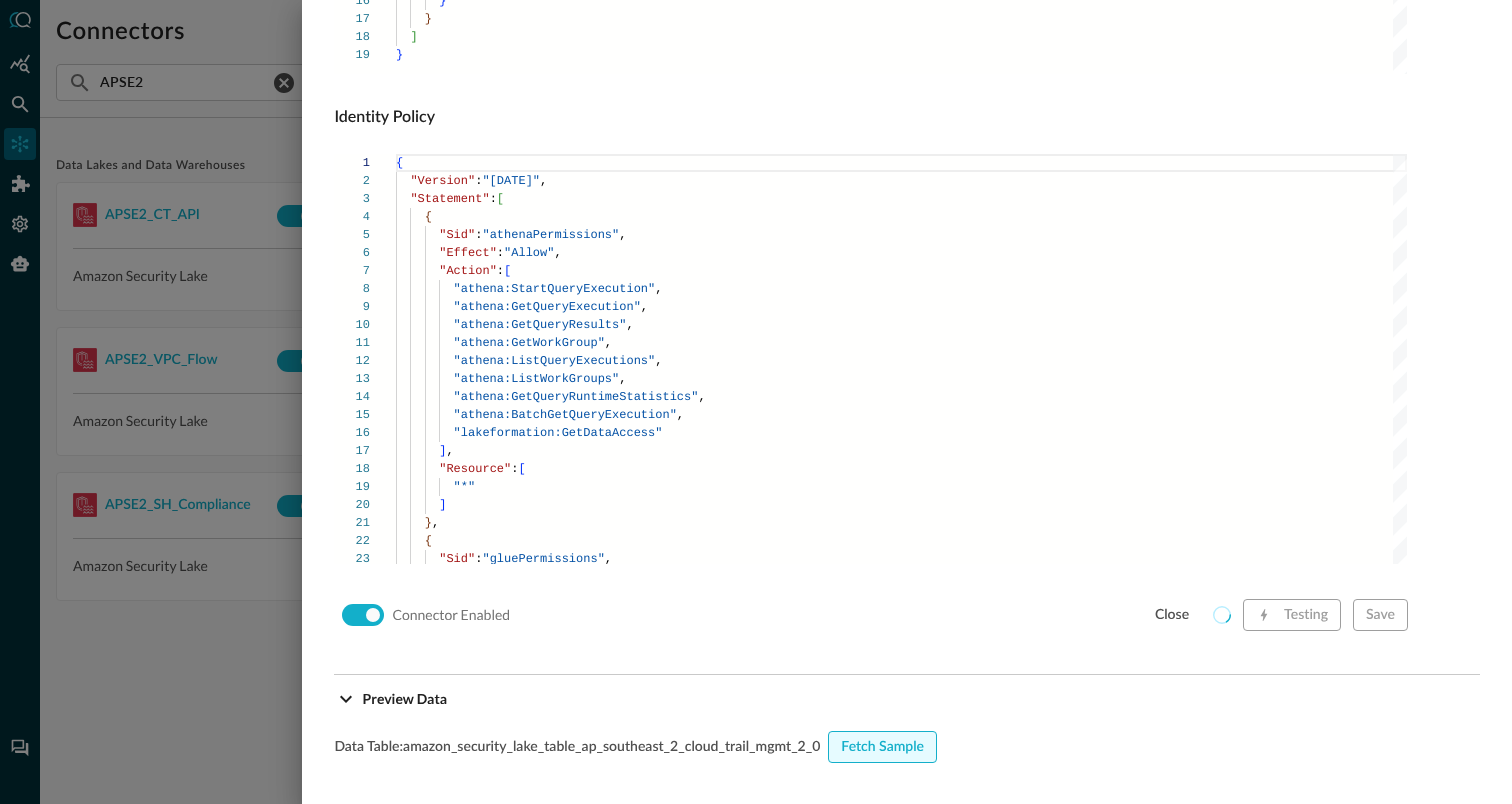 click on "Fetch Sample" at bounding box center (882, 747) 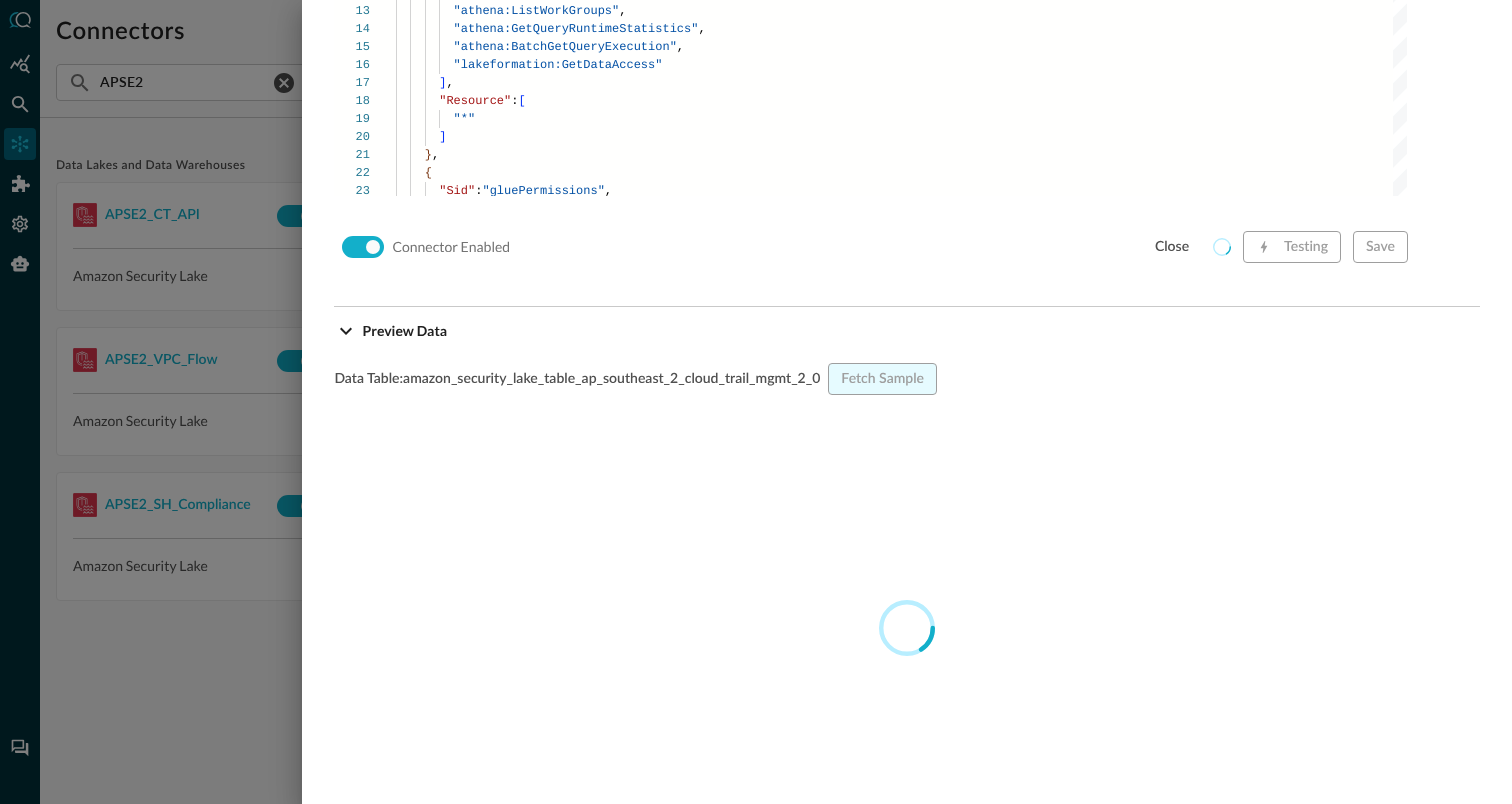 scroll, scrollTop: 1735, scrollLeft: 0, axis: vertical 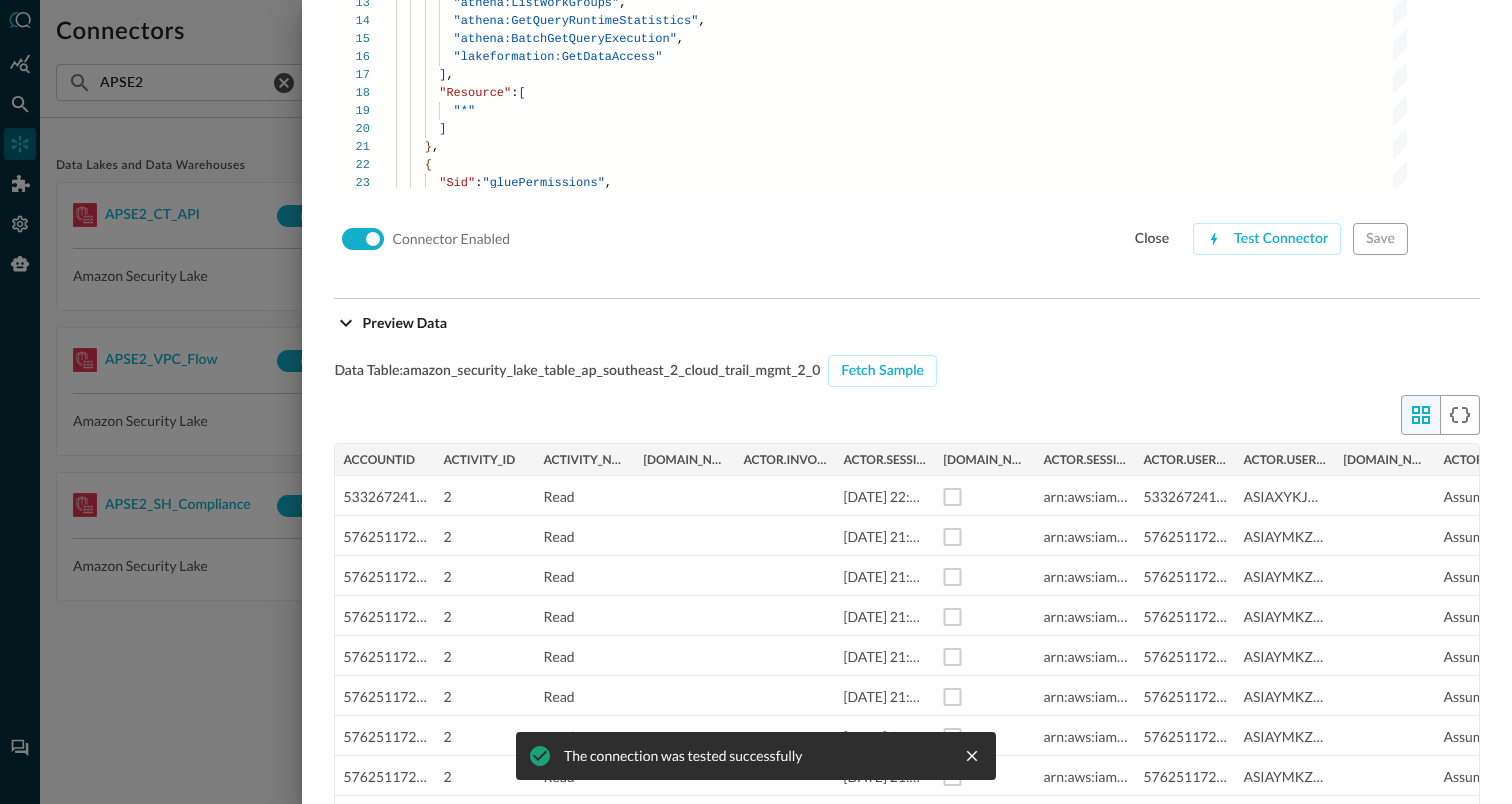 click at bounding box center [756, 402] 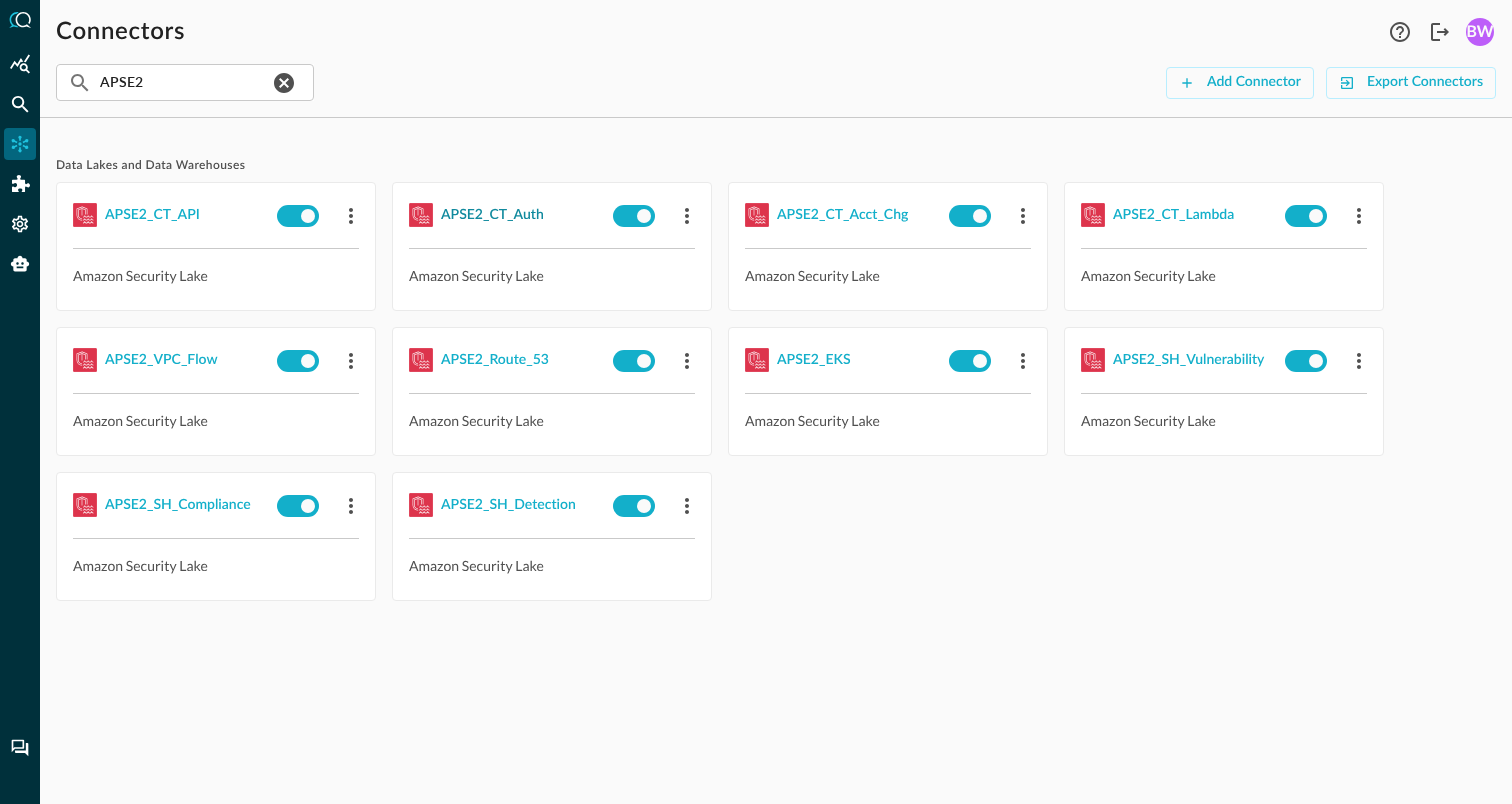 click on "APSE2_CT_Auth" at bounding box center (492, 215) 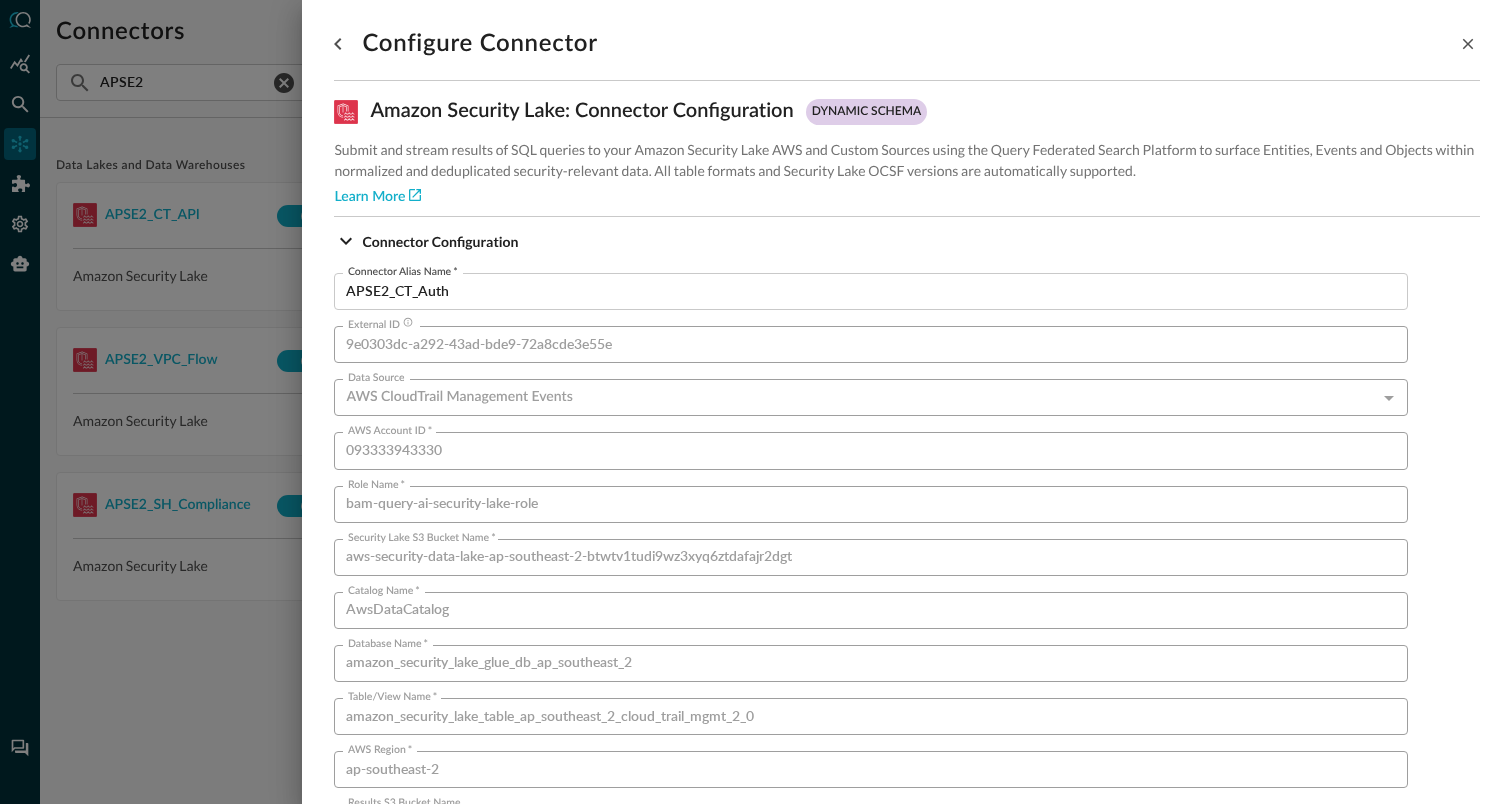 click at bounding box center (756, 402) 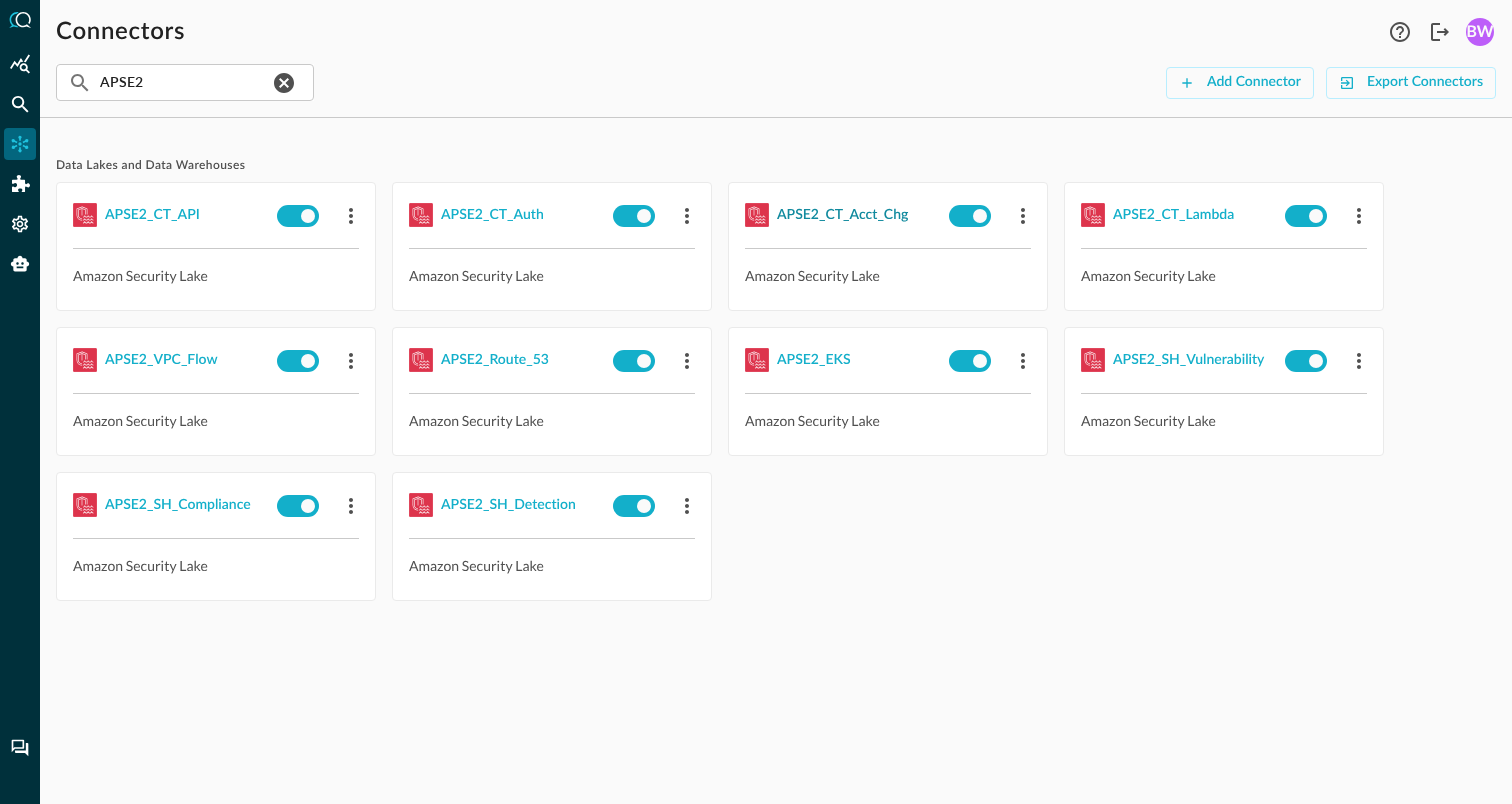 click on "APSE2_CT_Acct_Chg" at bounding box center [842, 215] 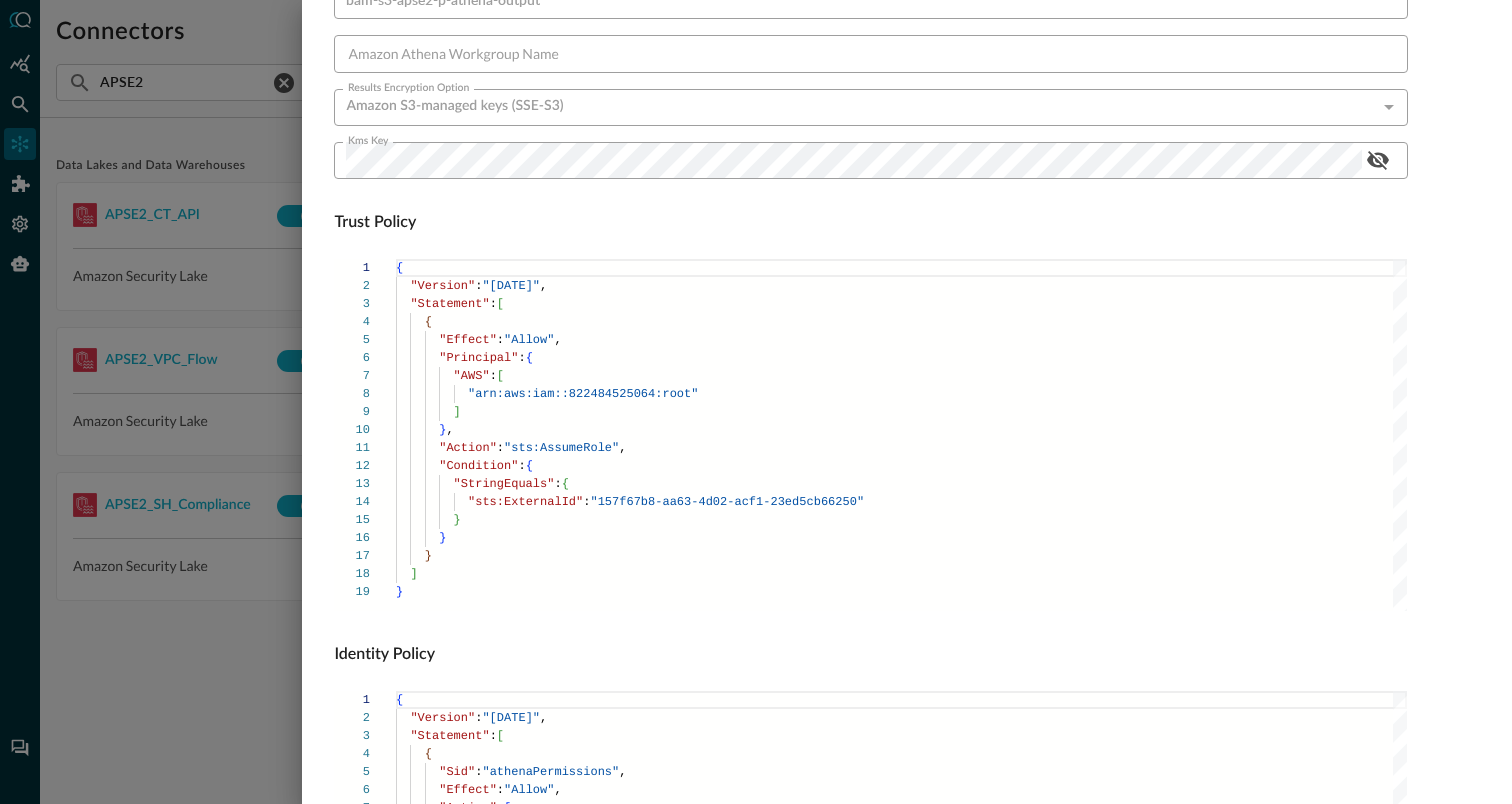 scroll, scrollTop: 1359, scrollLeft: 0, axis: vertical 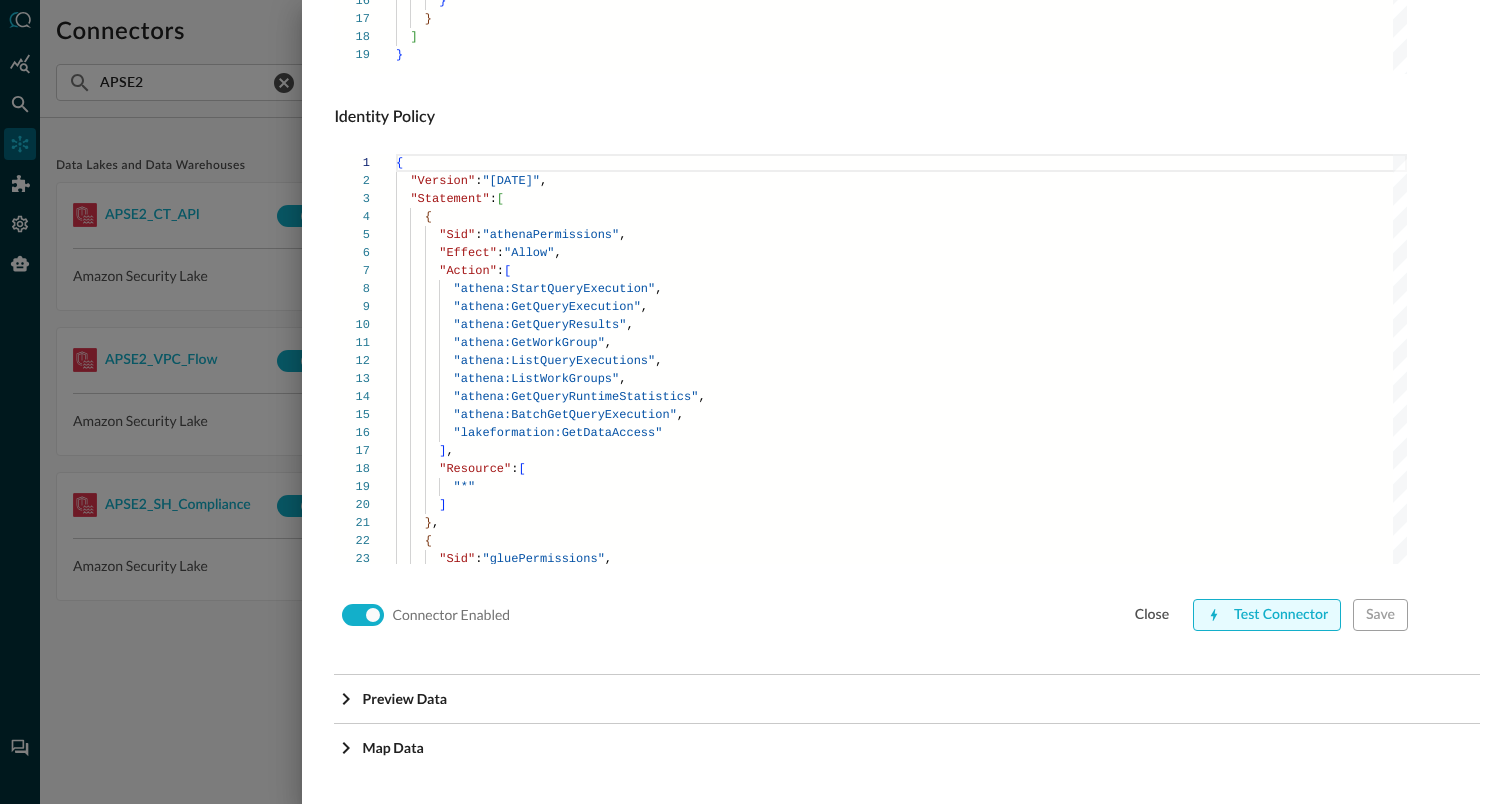 click on "Test Connector" at bounding box center (1267, 615) 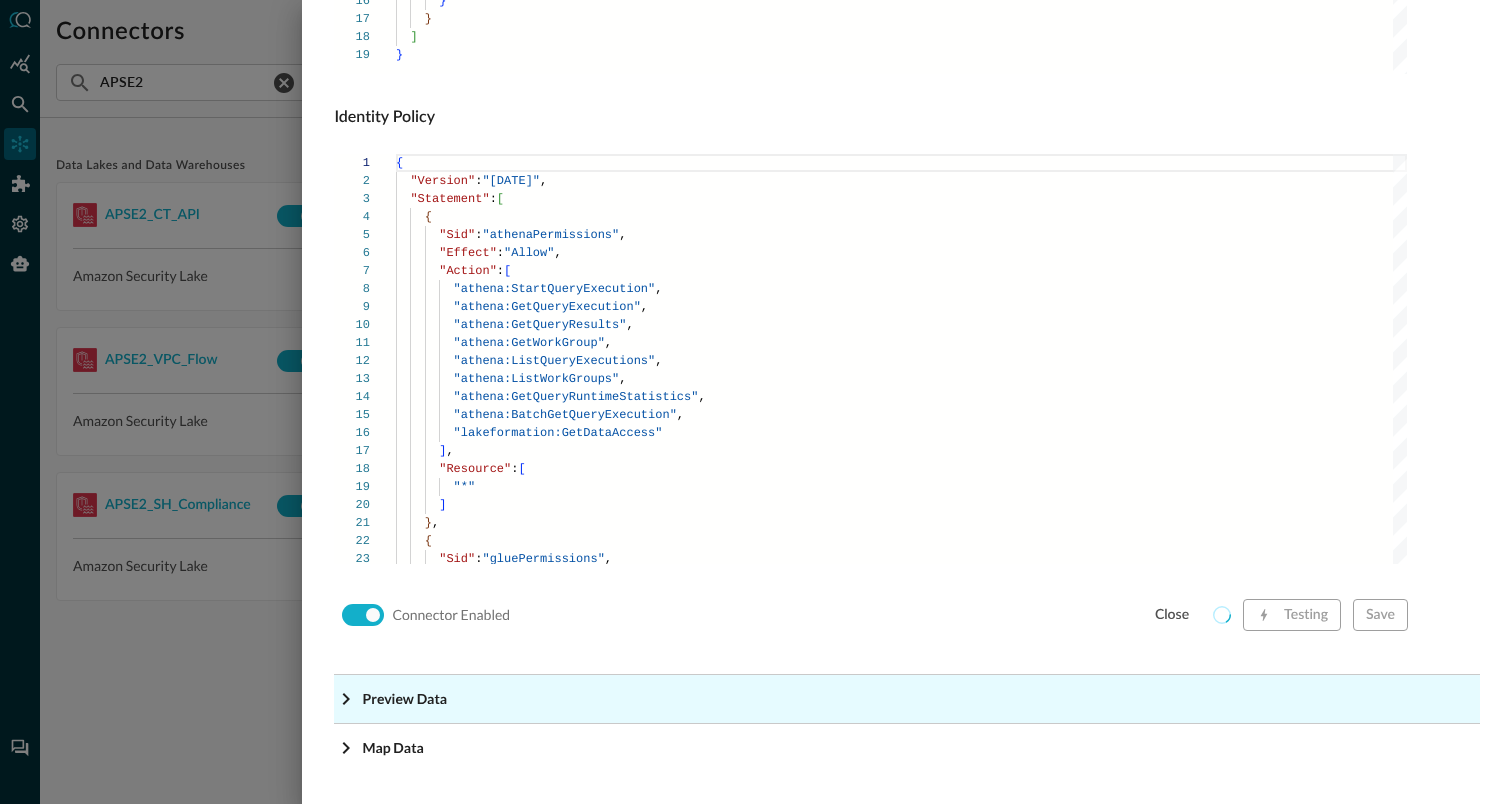 click on "Preview Data" at bounding box center [913, -1118] 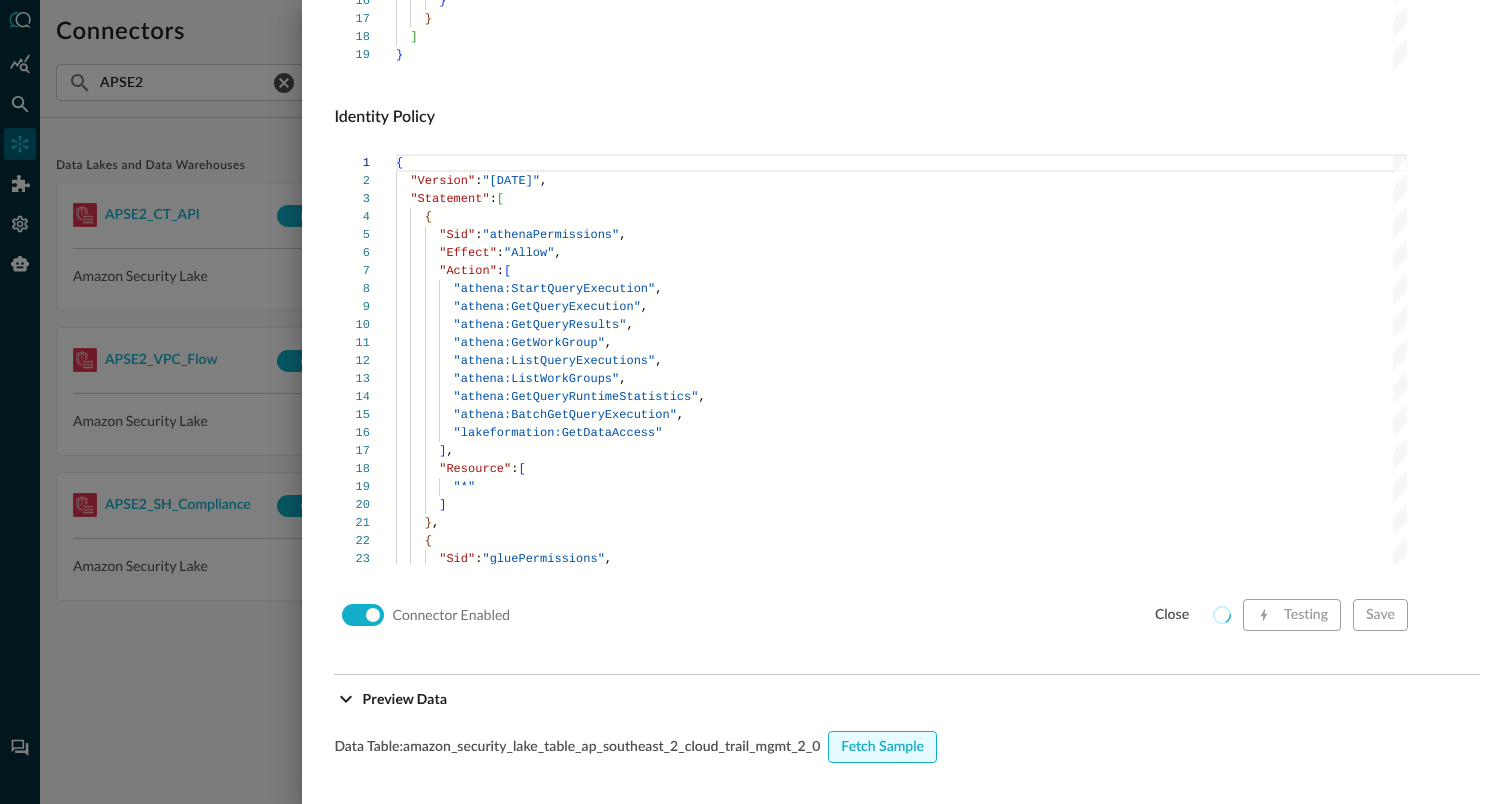 click on "Fetch Sample" at bounding box center [882, 747] 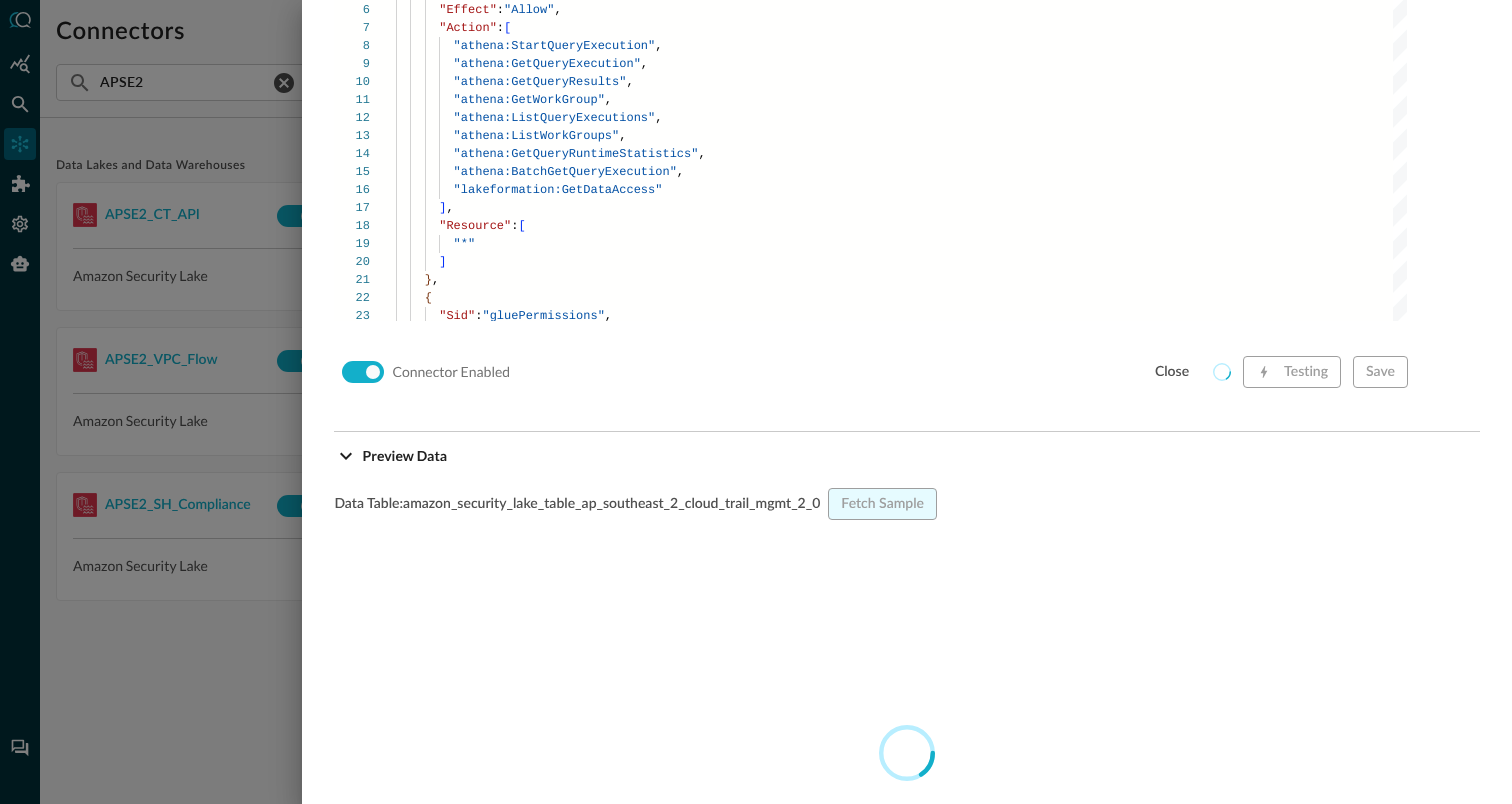 scroll, scrollTop: 1599, scrollLeft: 0, axis: vertical 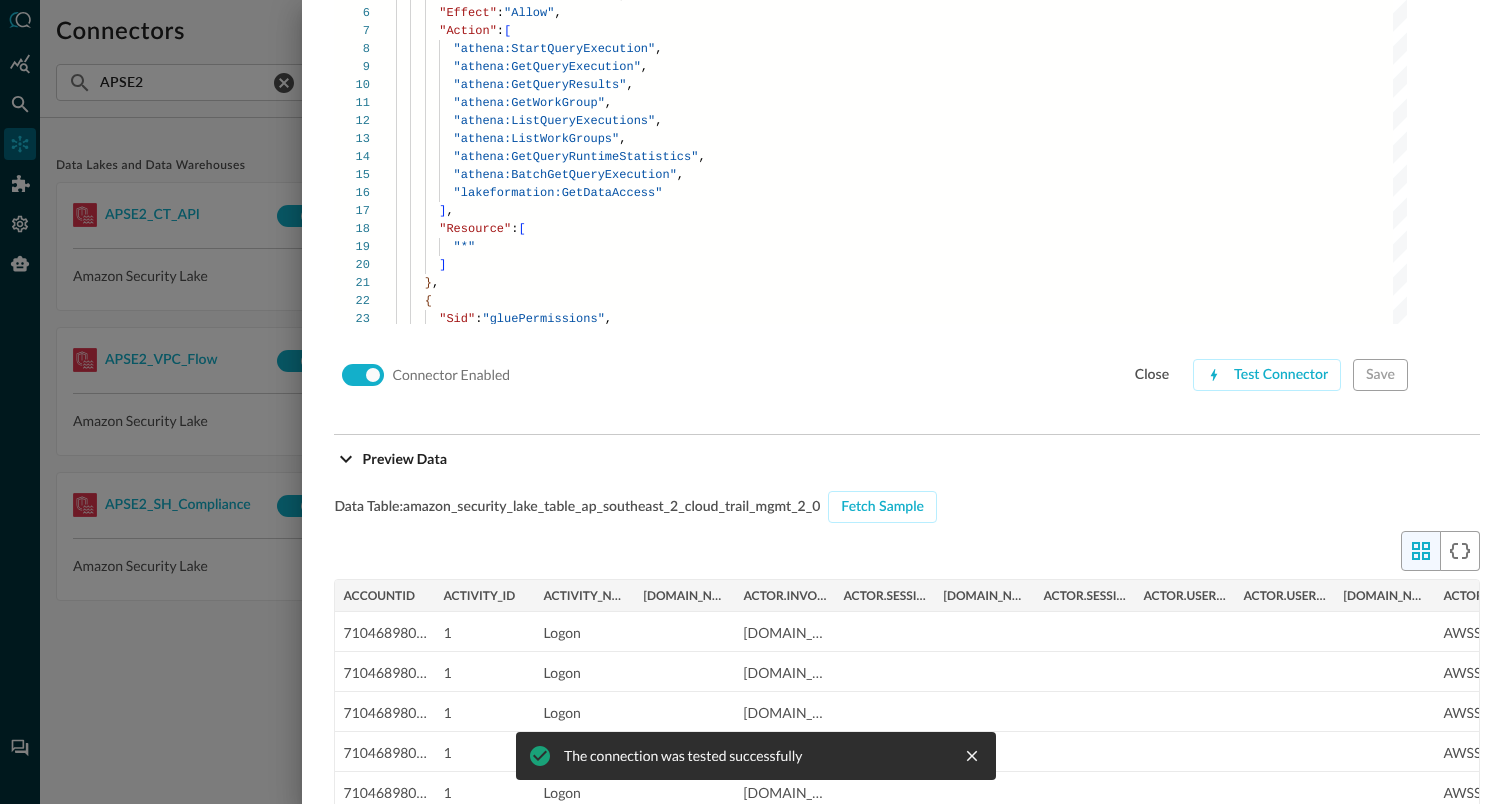 click at bounding box center [756, 402] 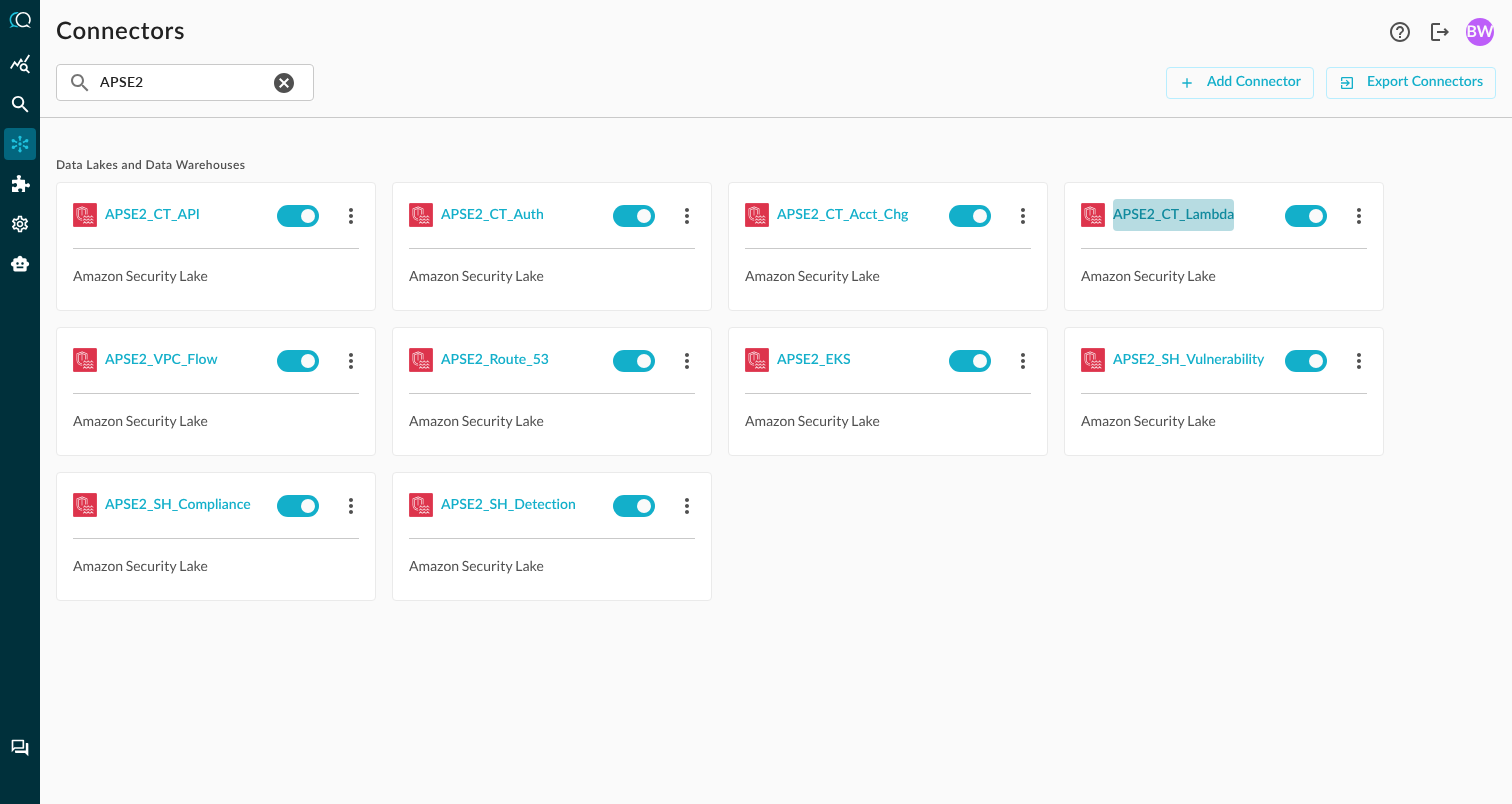 click on "APSE2_CT_Lambda" at bounding box center (1173, 215) 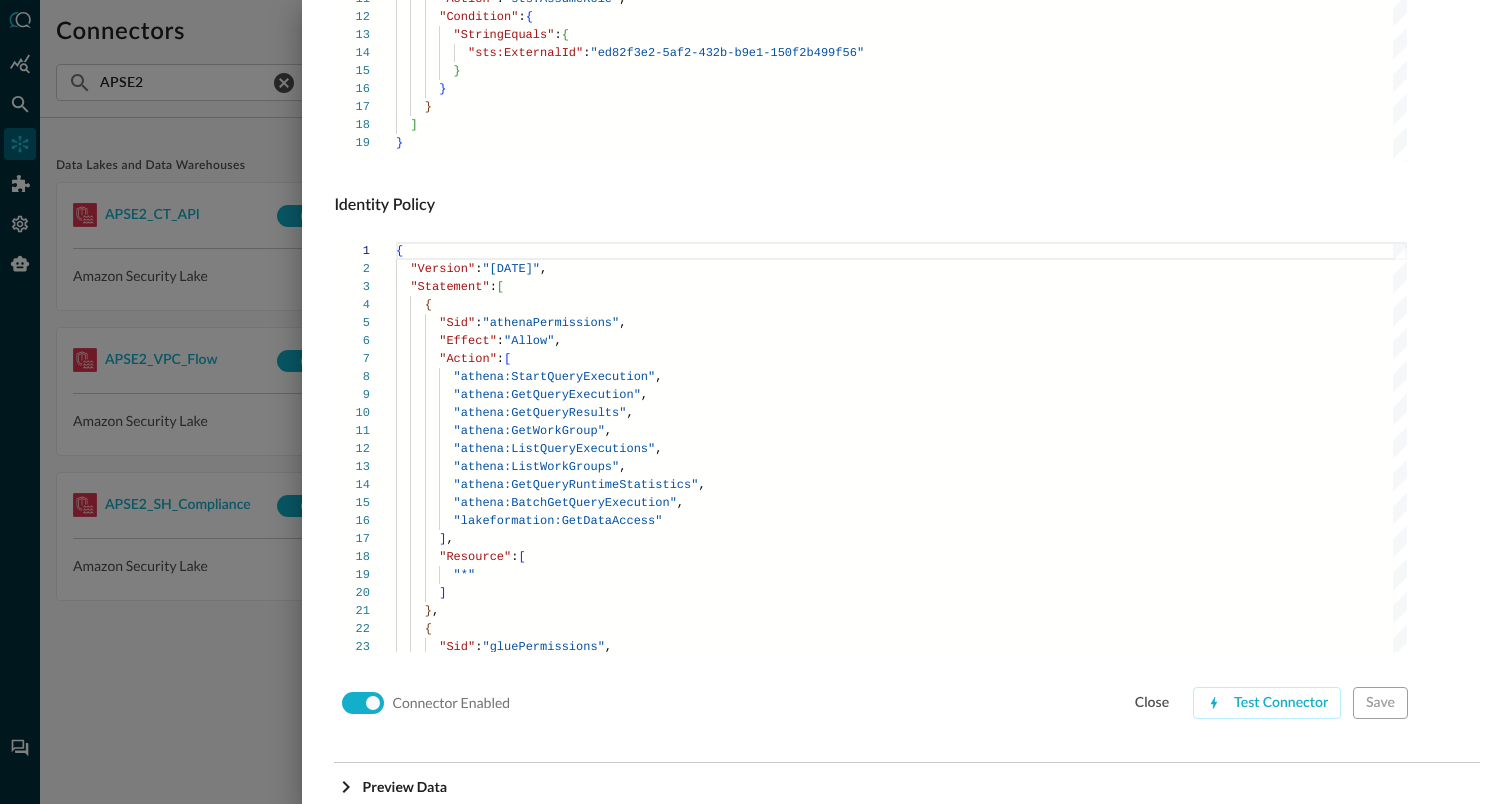 scroll, scrollTop: 1359, scrollLeft: 0, axis: vertical 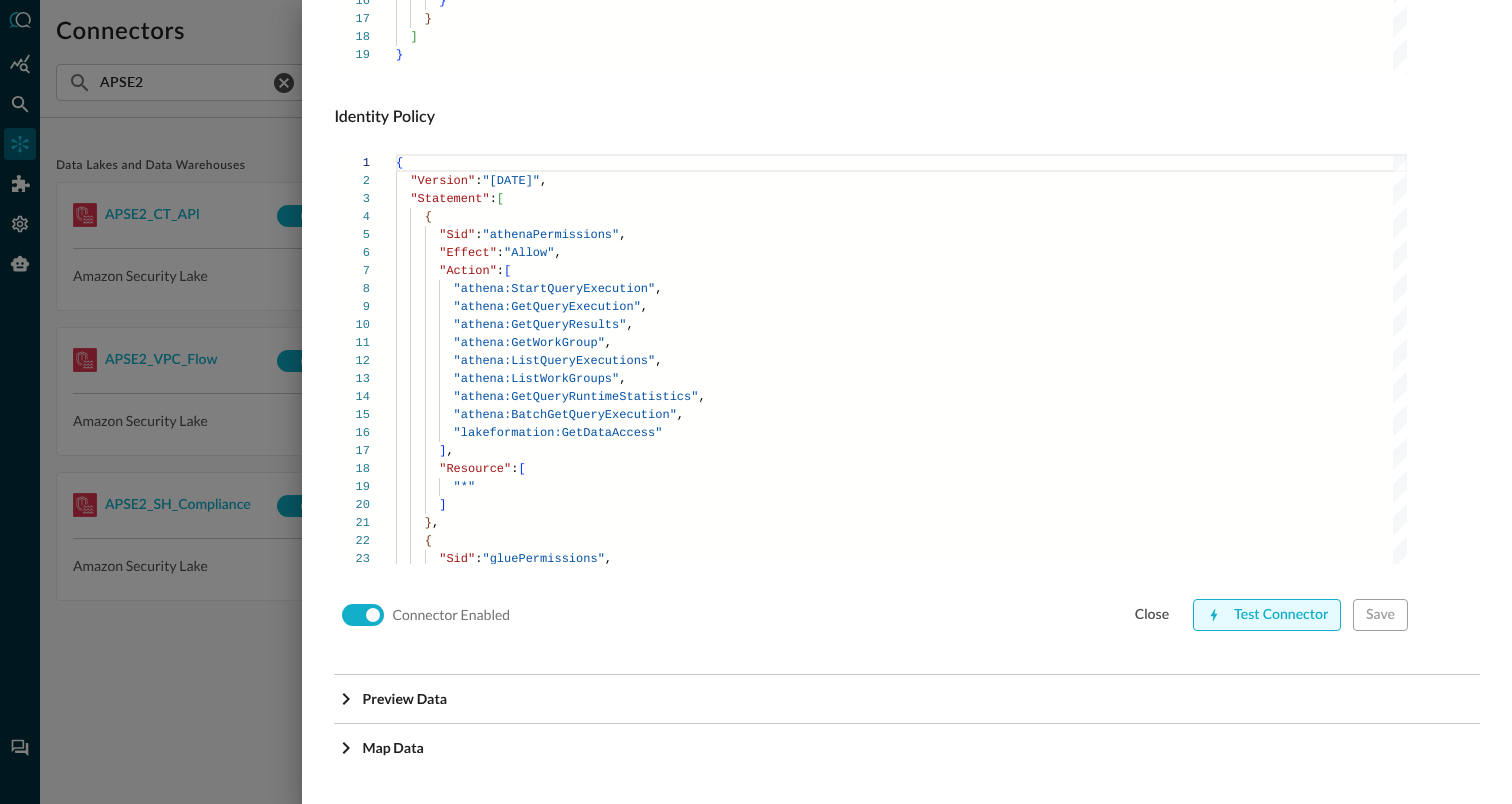 click on "Test Connector" at bounding box center (1267, 615) 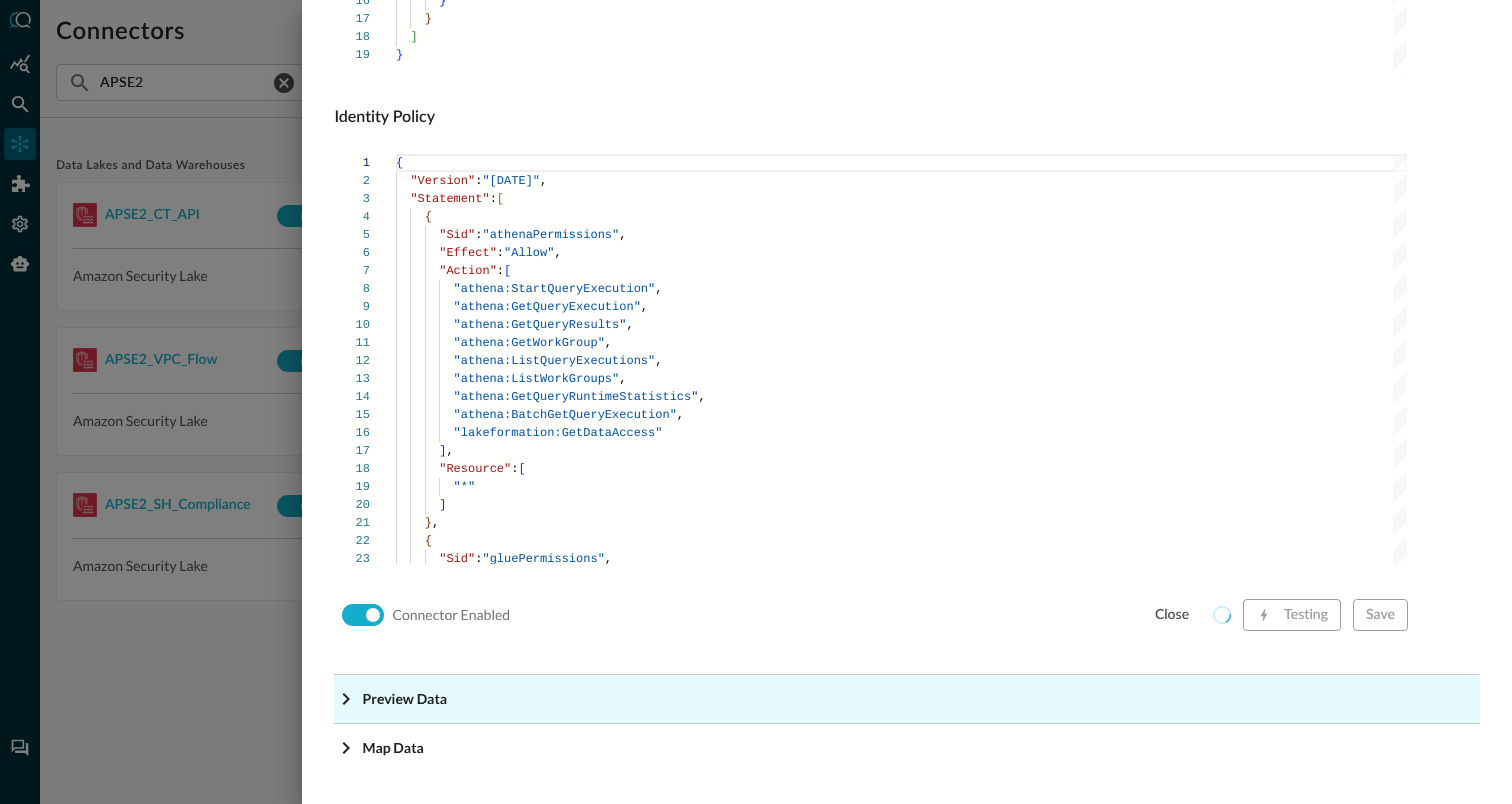 click on "Preview Data" at bounding box center (913, -1118) 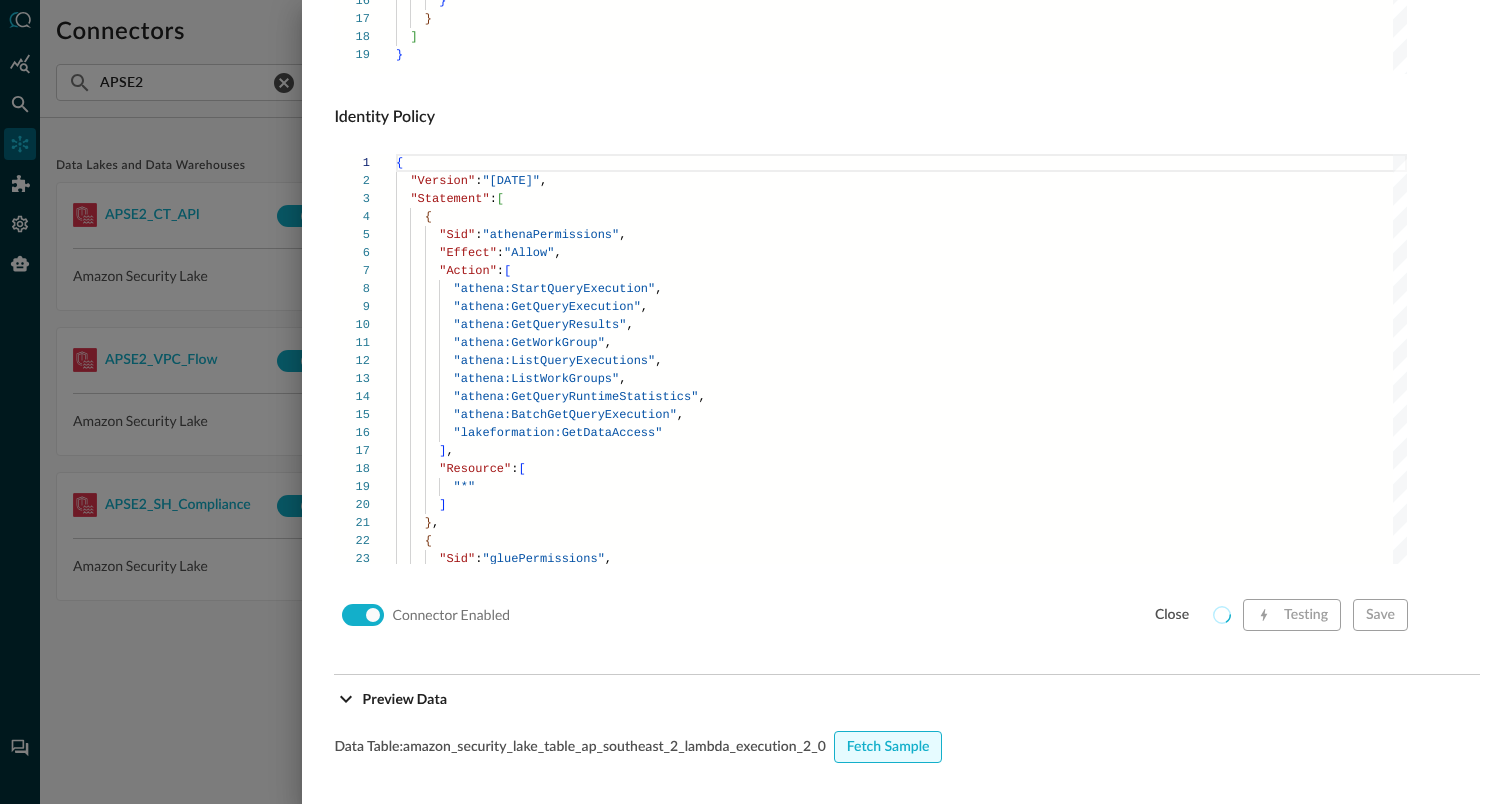 click on "Fetch Sample" at bounding box center [888, 747] 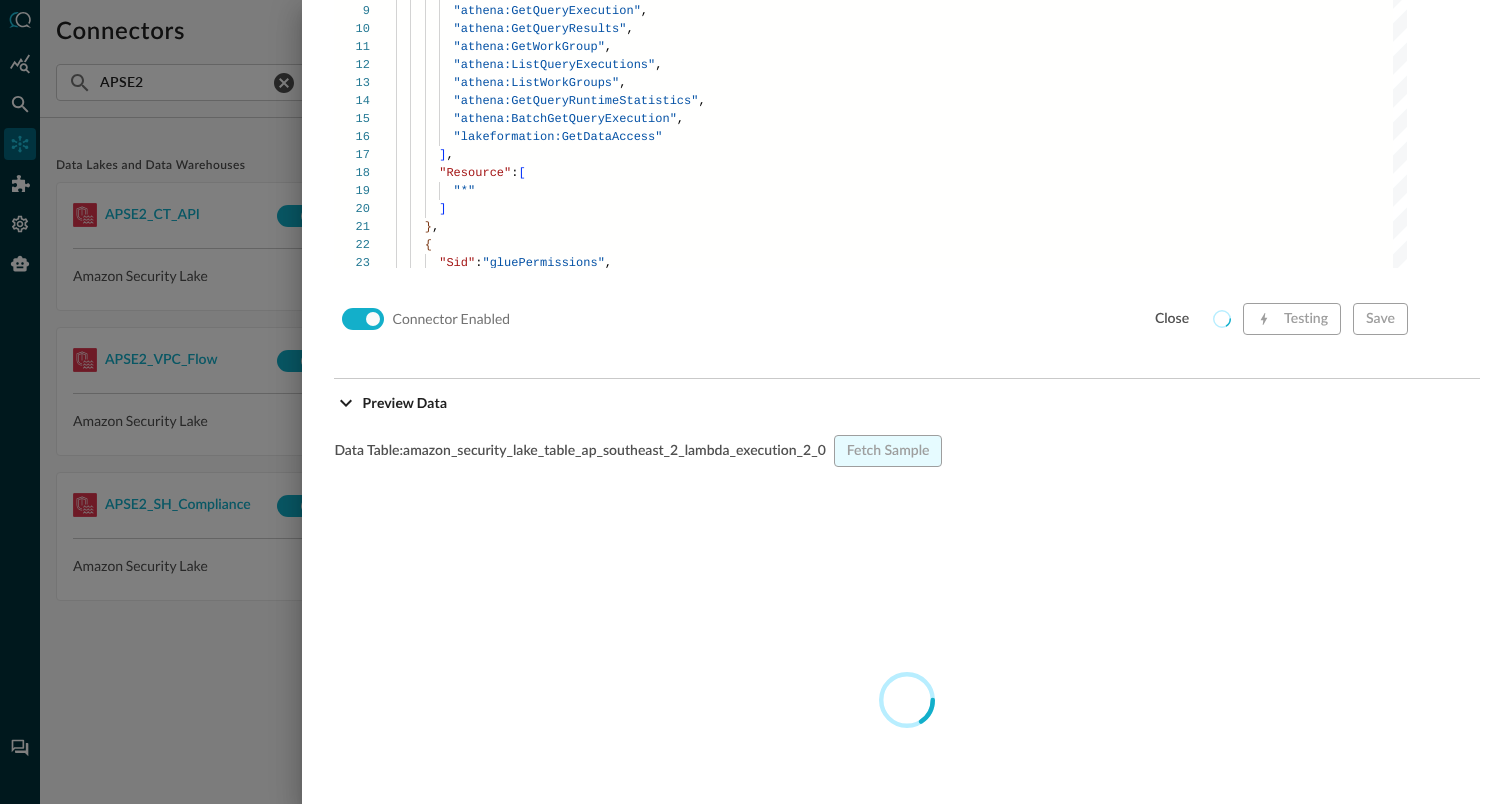 scroll, scrollTop: 1654, scrollLeft: 0, axis: vertical 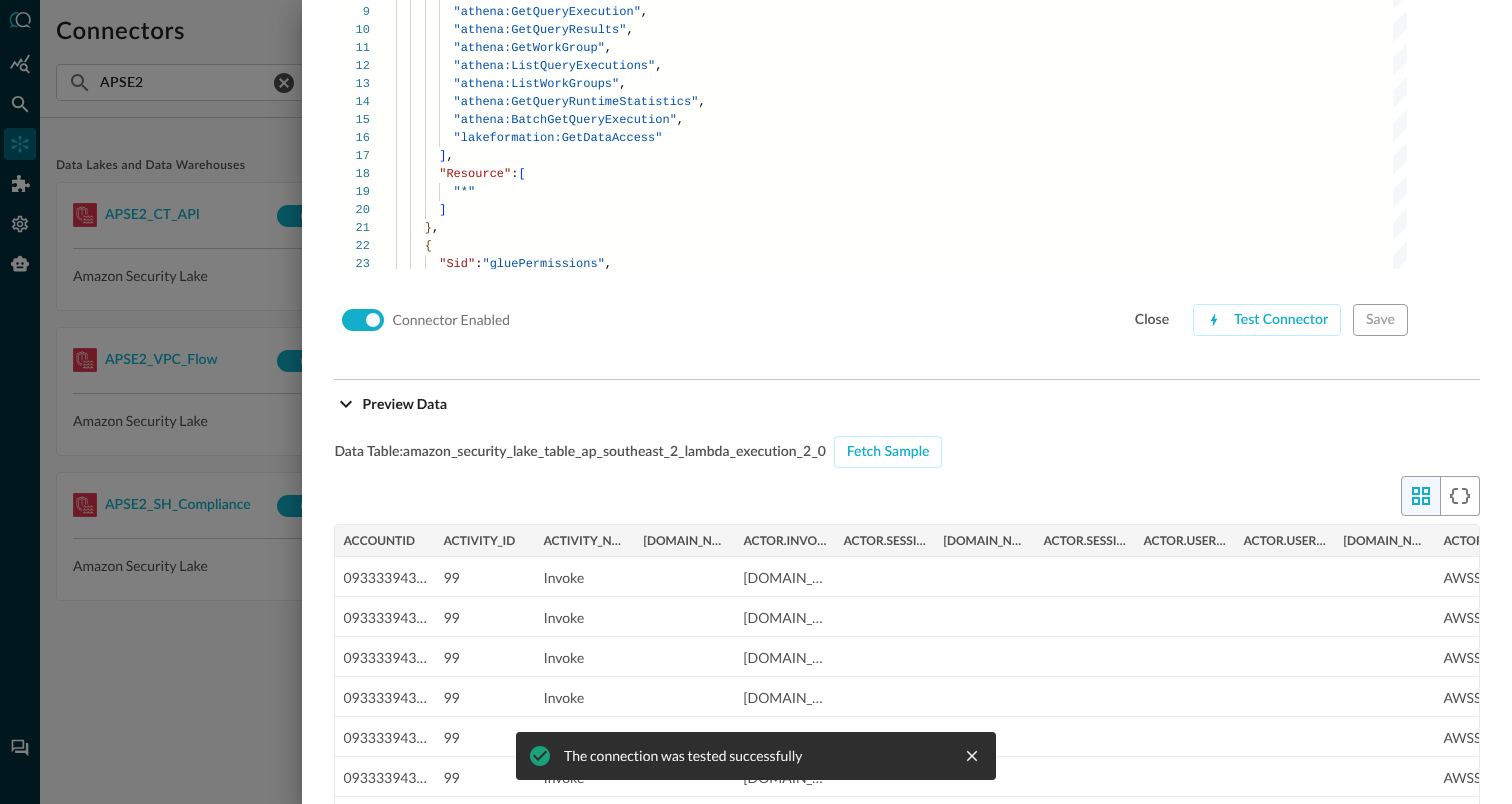 click at bounding box center [756, 402] 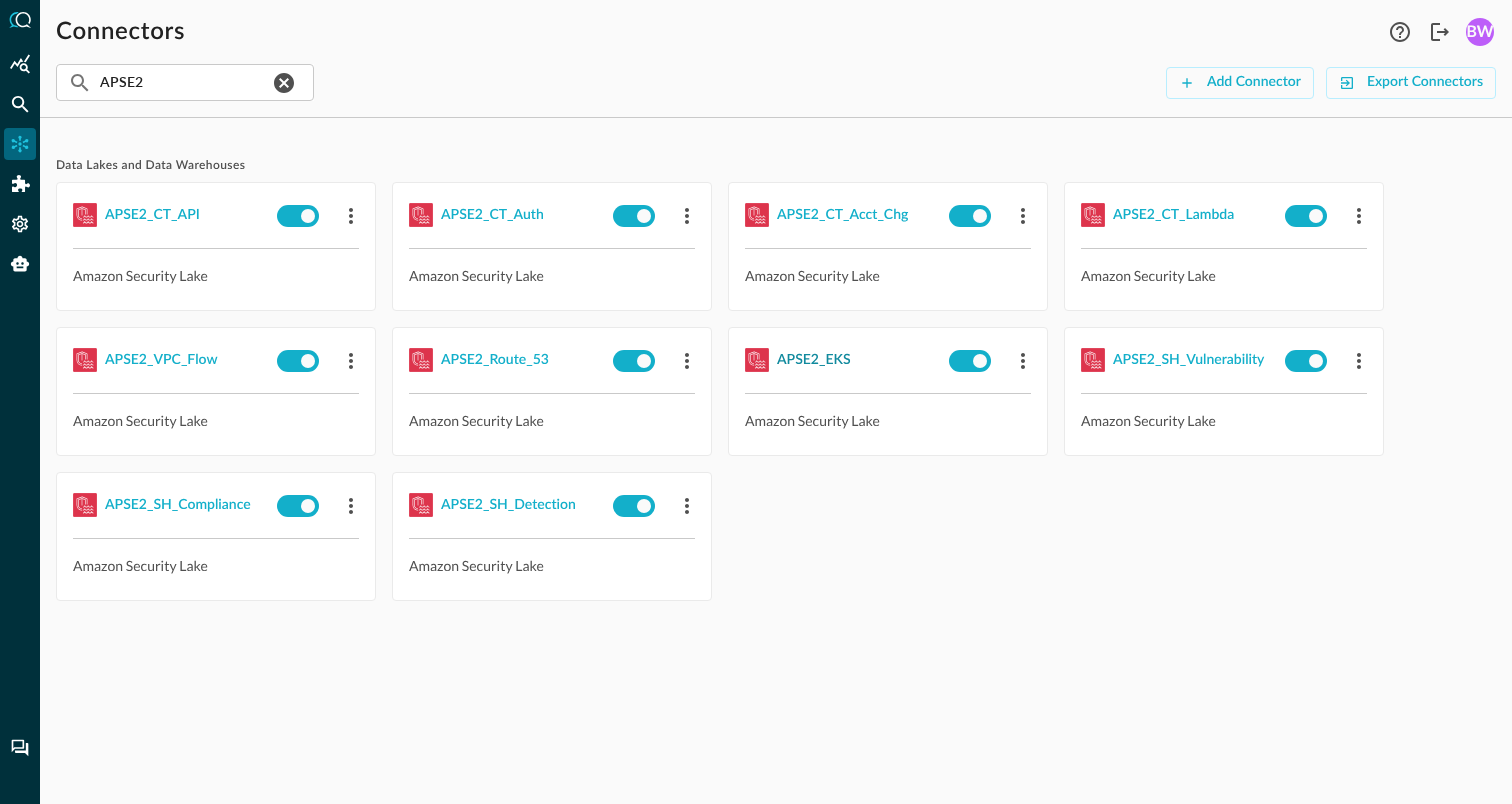 click on "APSE2_EKS" at bounding box center [814, 360] 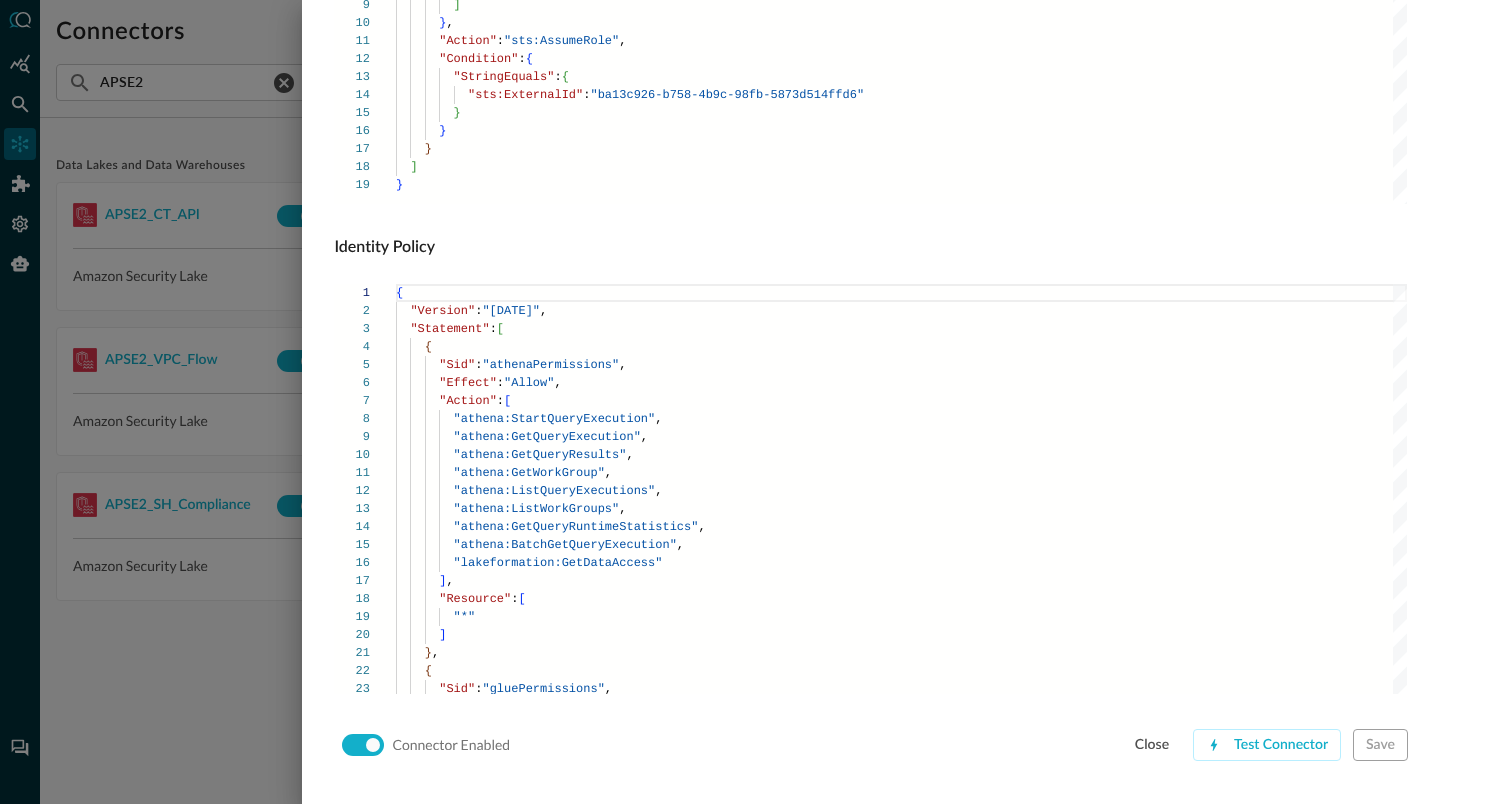 scroll, scrollTop: 1359, scrollLeft: 0, axis: vertical 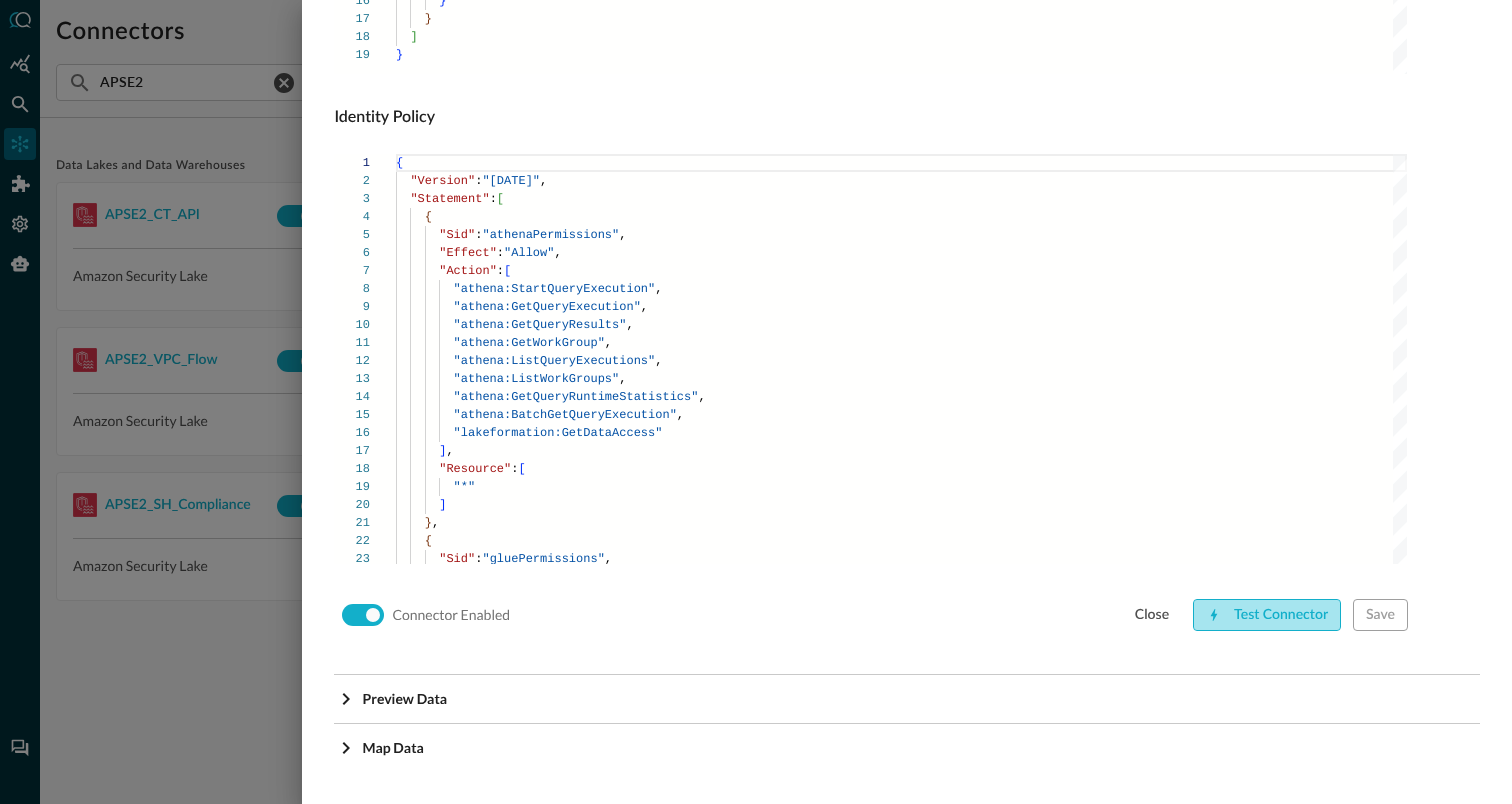click on "Test Connector" at bounding box center [1267, 615] 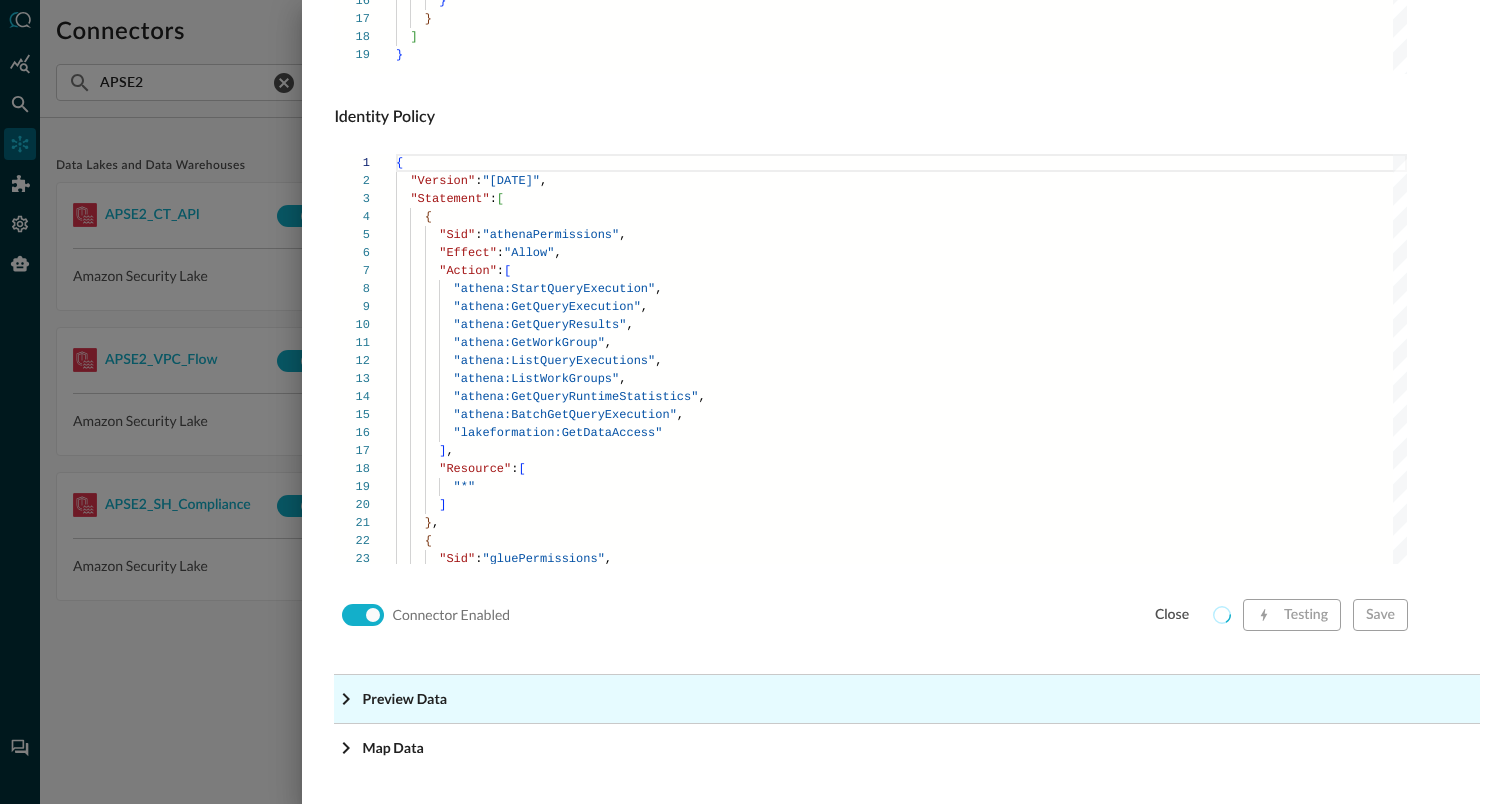 click on "Preview Data" at bounding box center [913, -1118] 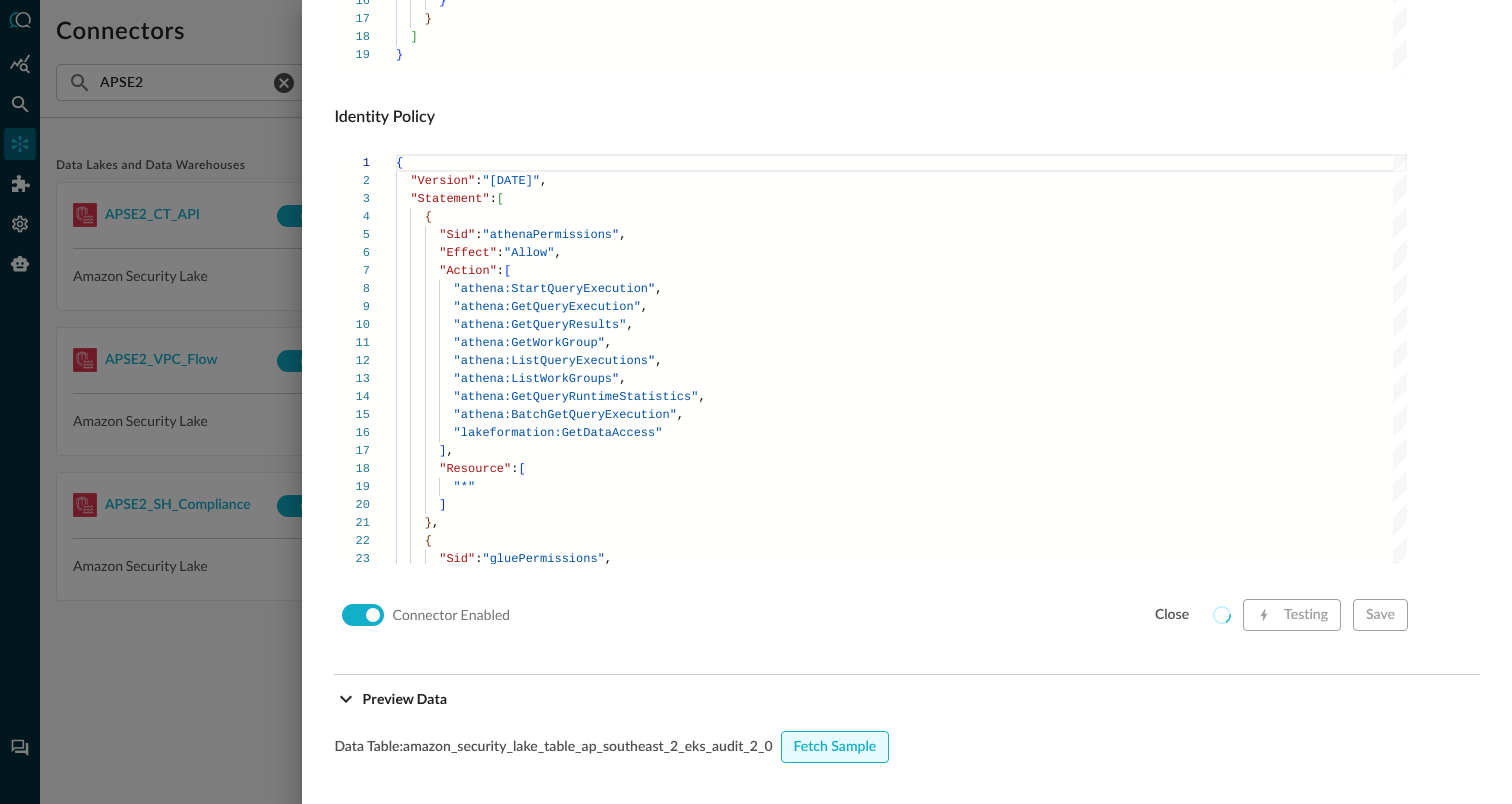 click on "Fetch Sample" at bounding box center [835, 747] 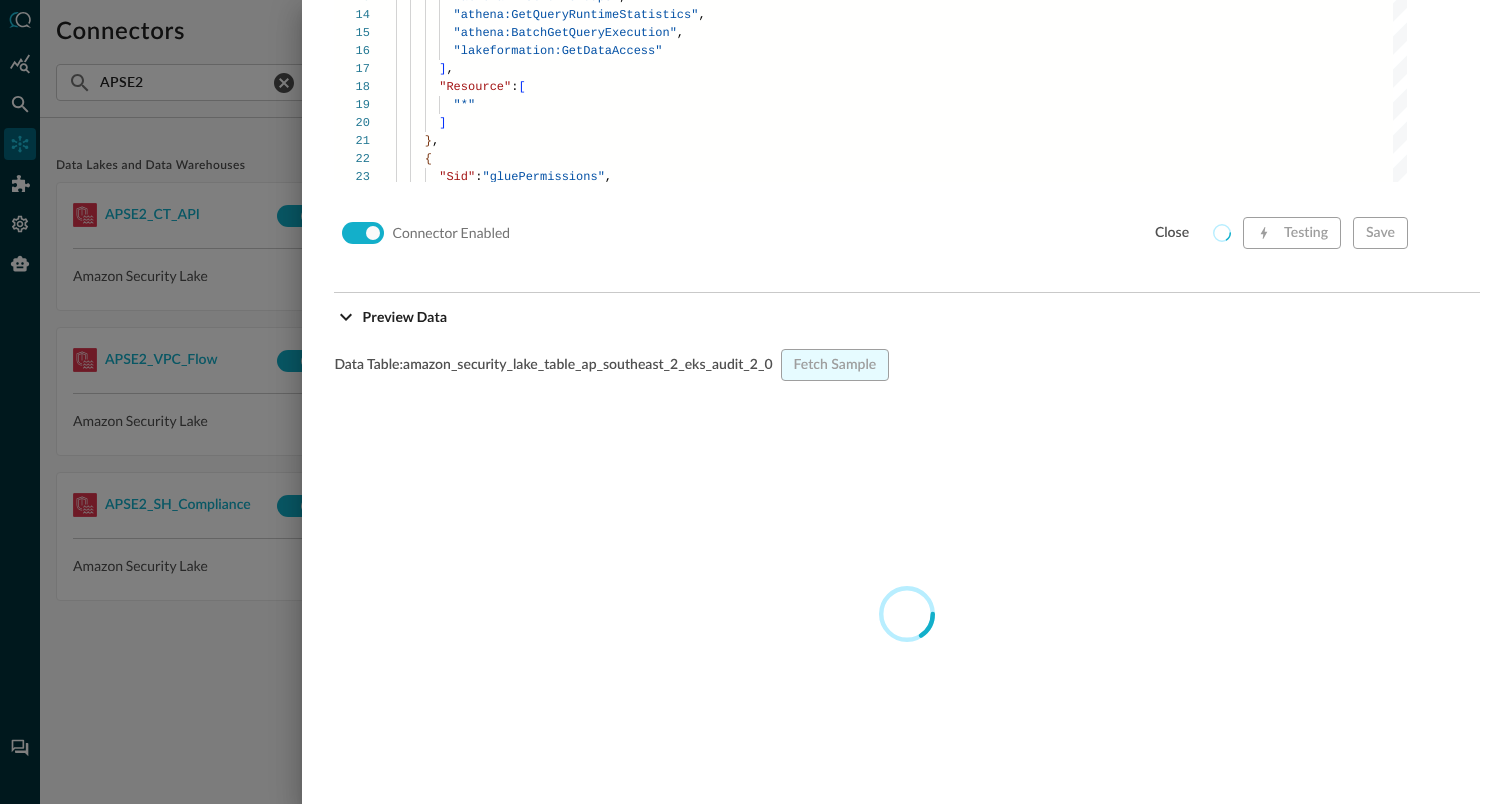scroll, scrollTop: 1748, scrollLeft: 0, axis: vertical 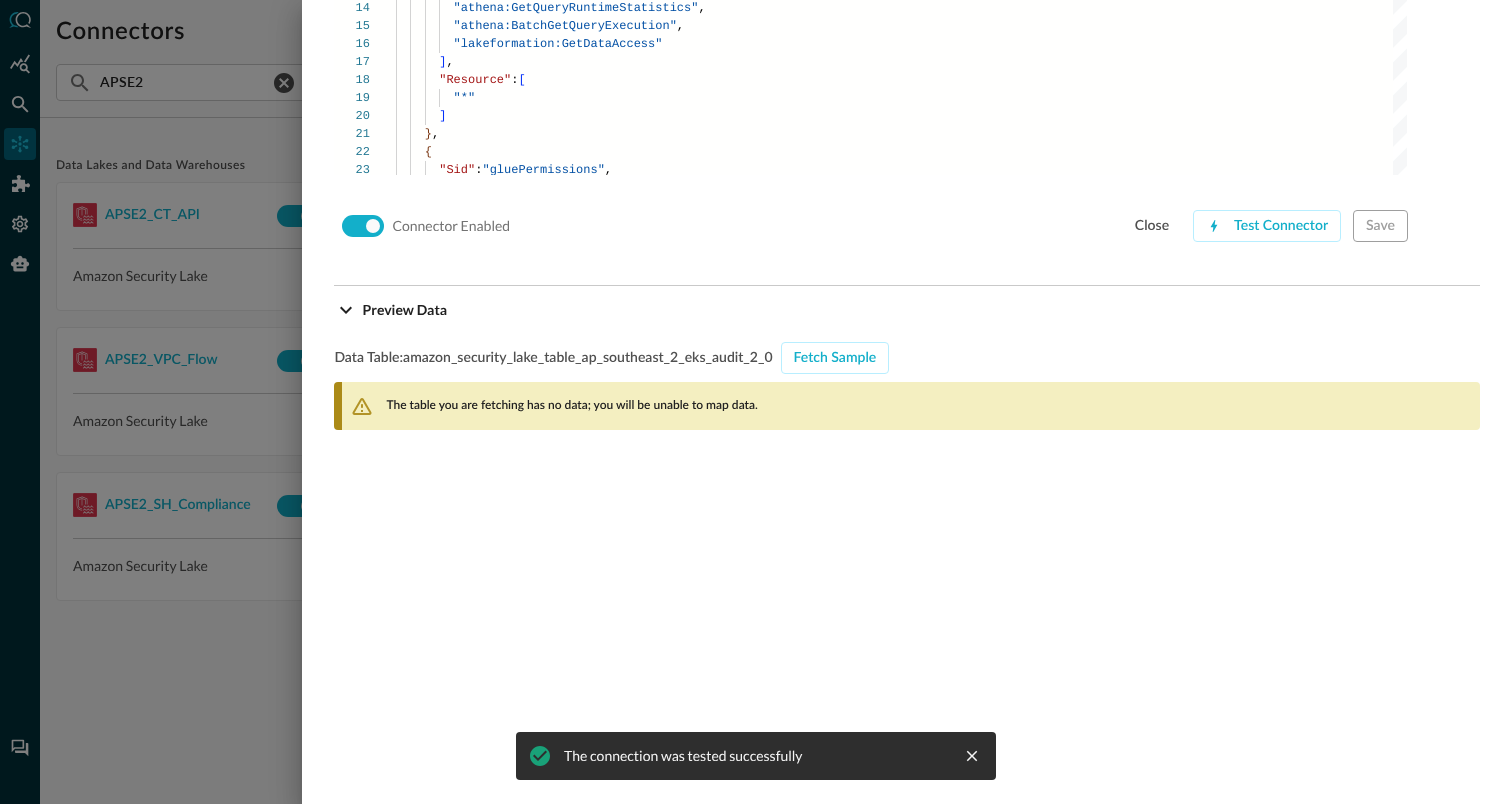 click on "The table you are fetching has no data; you will be unable to map data." at bounding box center [571, 406] 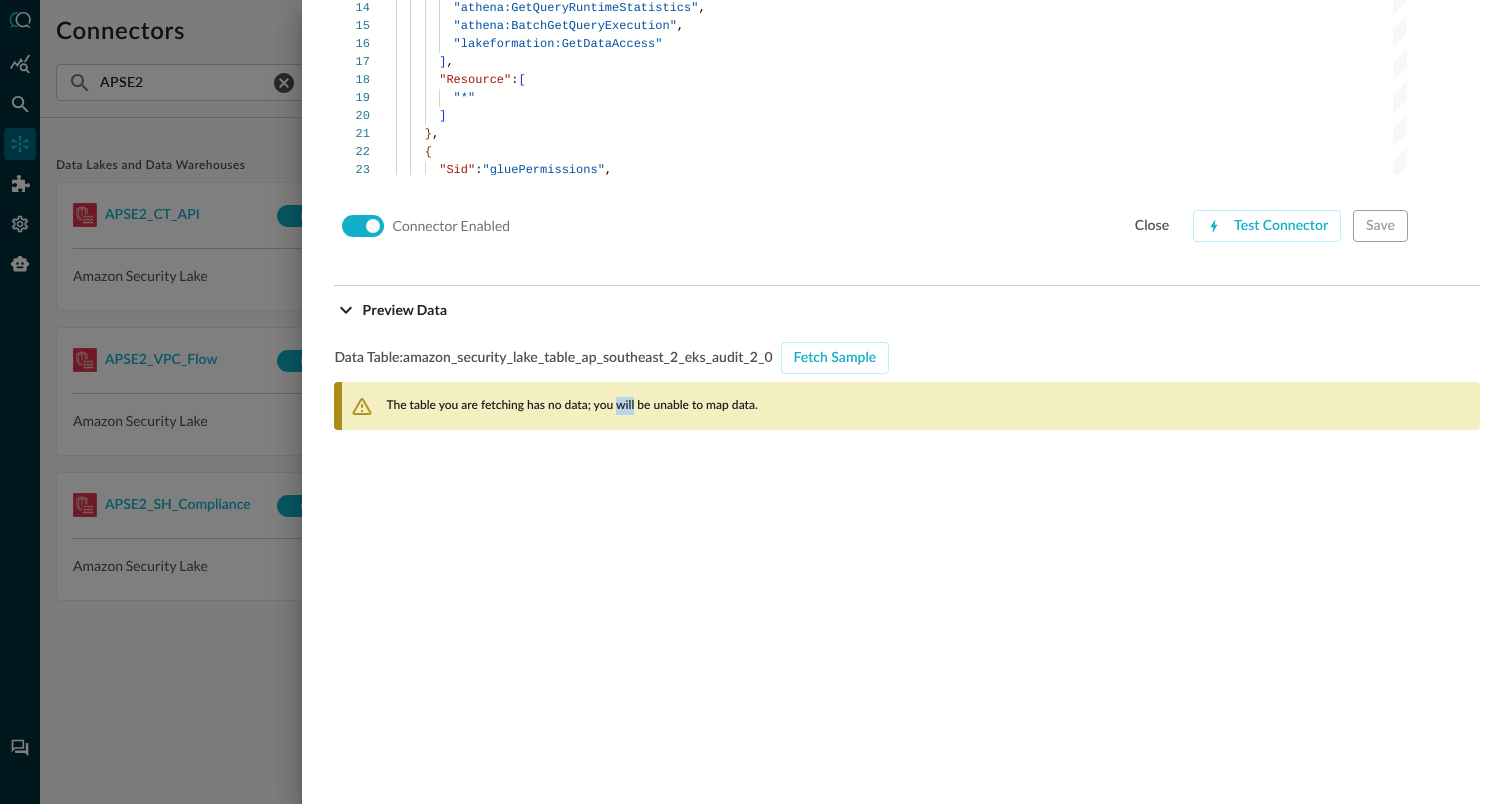 click on "The table you are fetching has no data; you will be unable to map data." at bounding box center (571, 406) 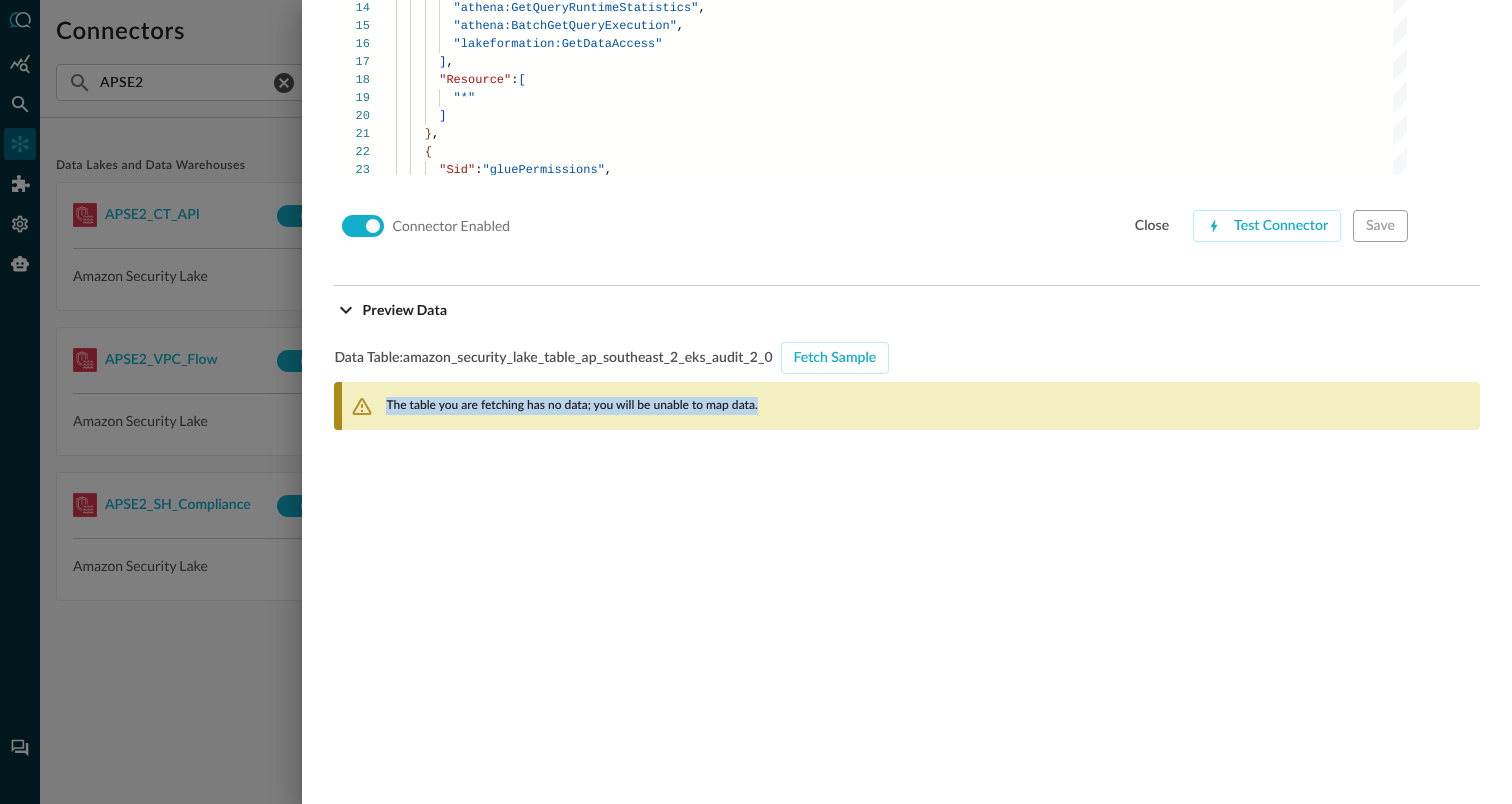 click on "The table you are fetching has no data; you will be unable to map data." at bounding box center (571, 406) 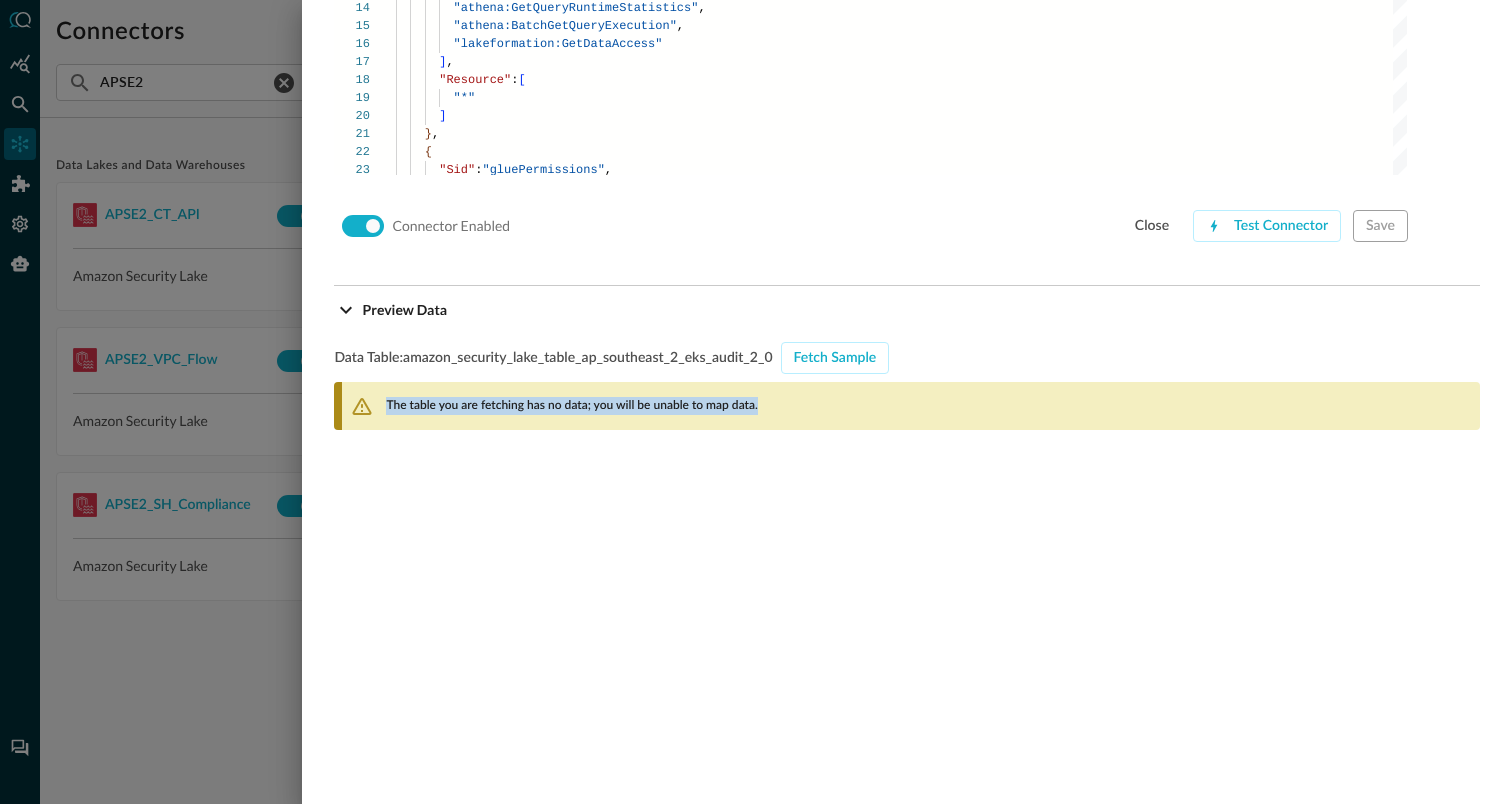 copy on "The table you are fetching has no data; you will be unable to map data." 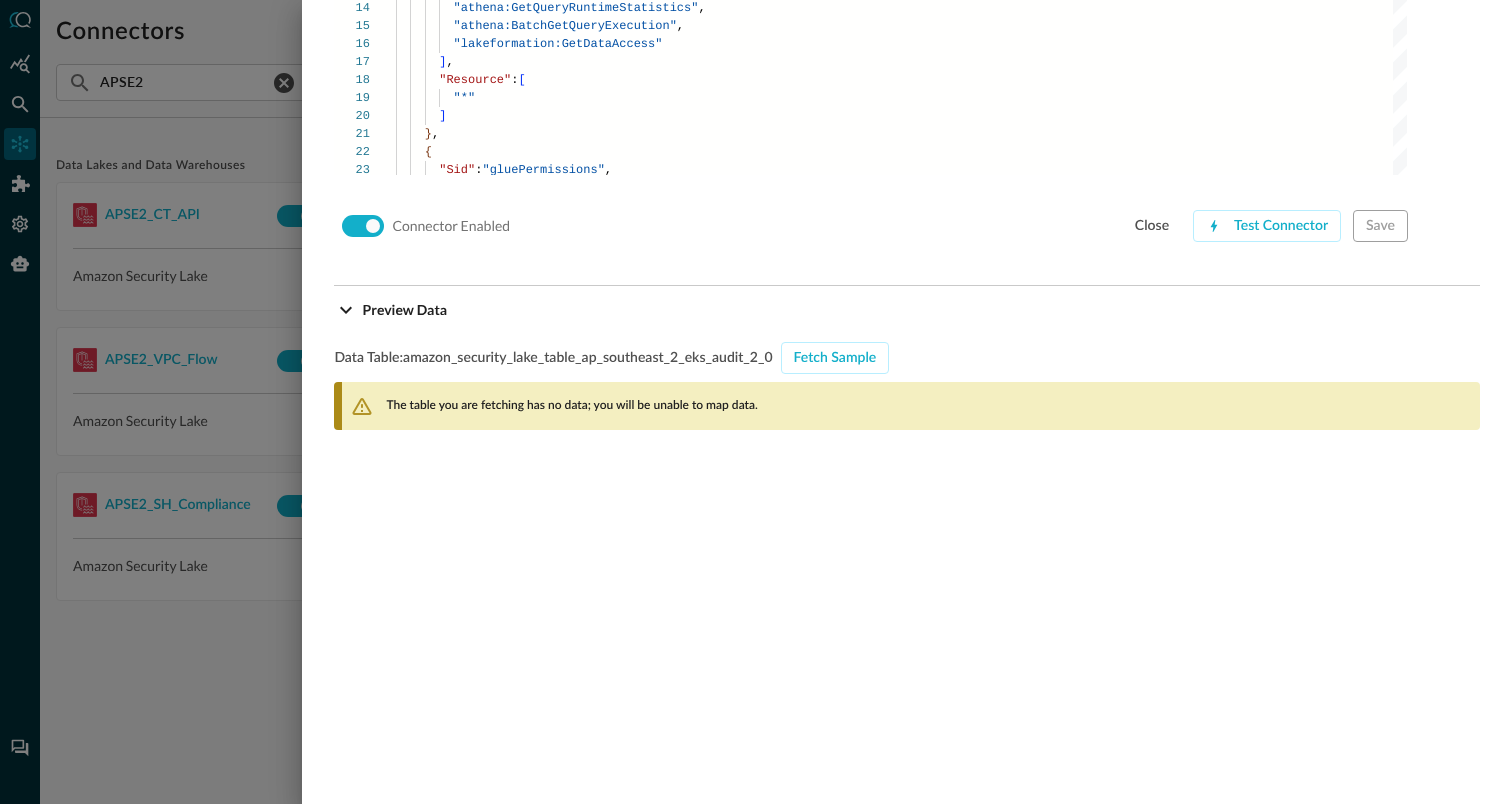 click at bounding box center [756, 402] 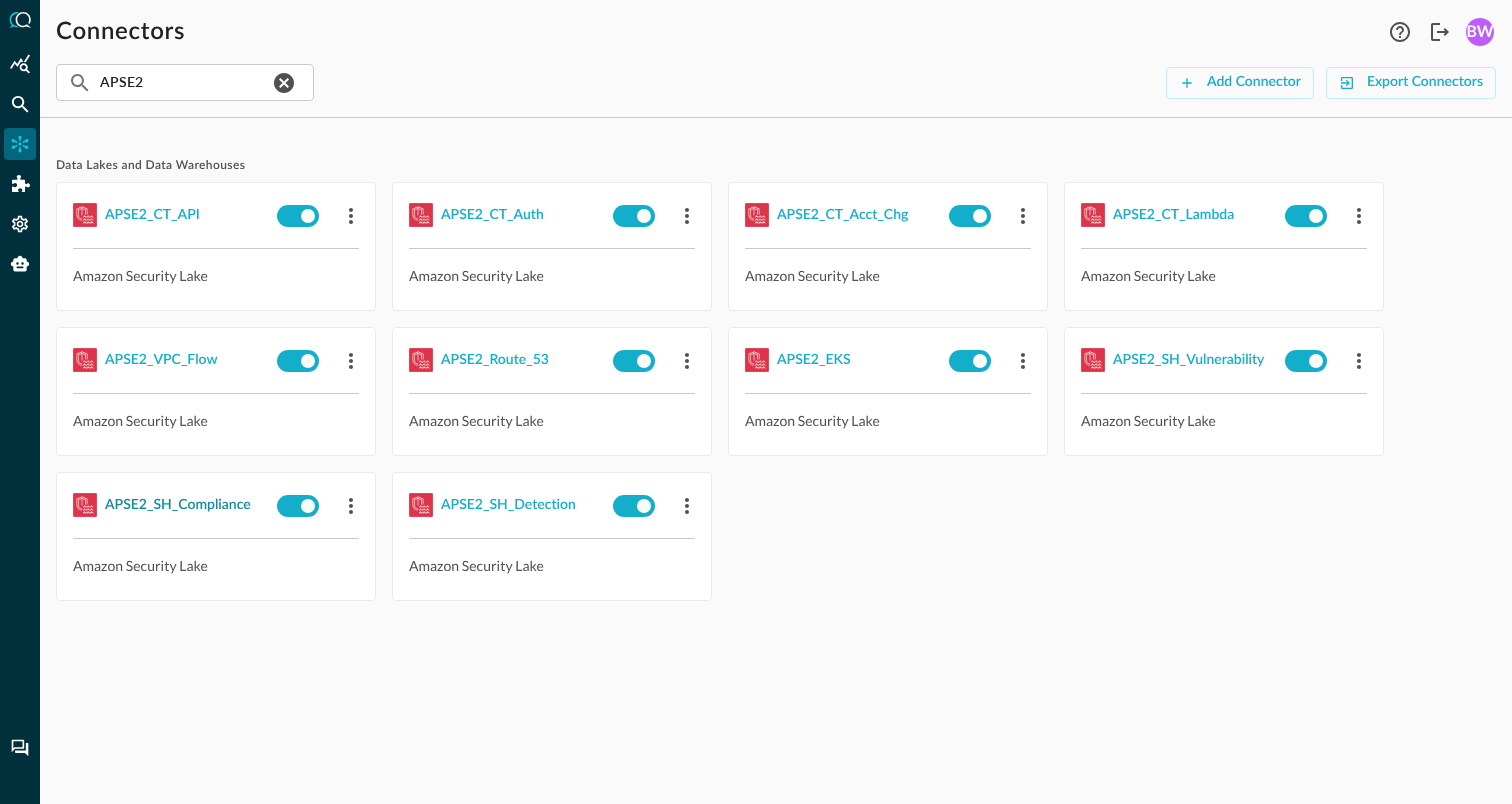 click on "APSE2_SH_Compliance" at bounding box center (178, 505) 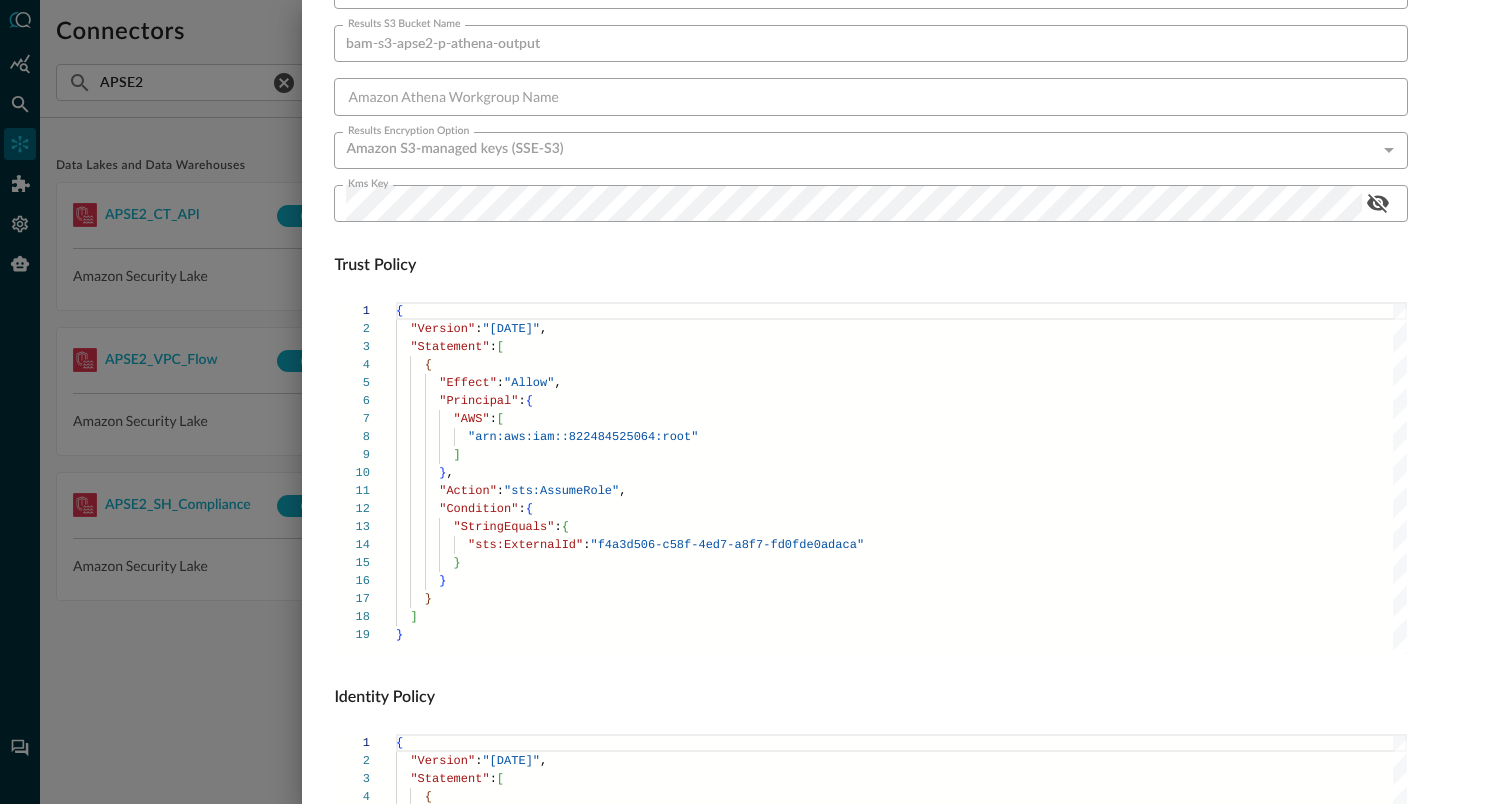 scroll, scrollTop: 1359, scrollLeft: 0, axis: vertical 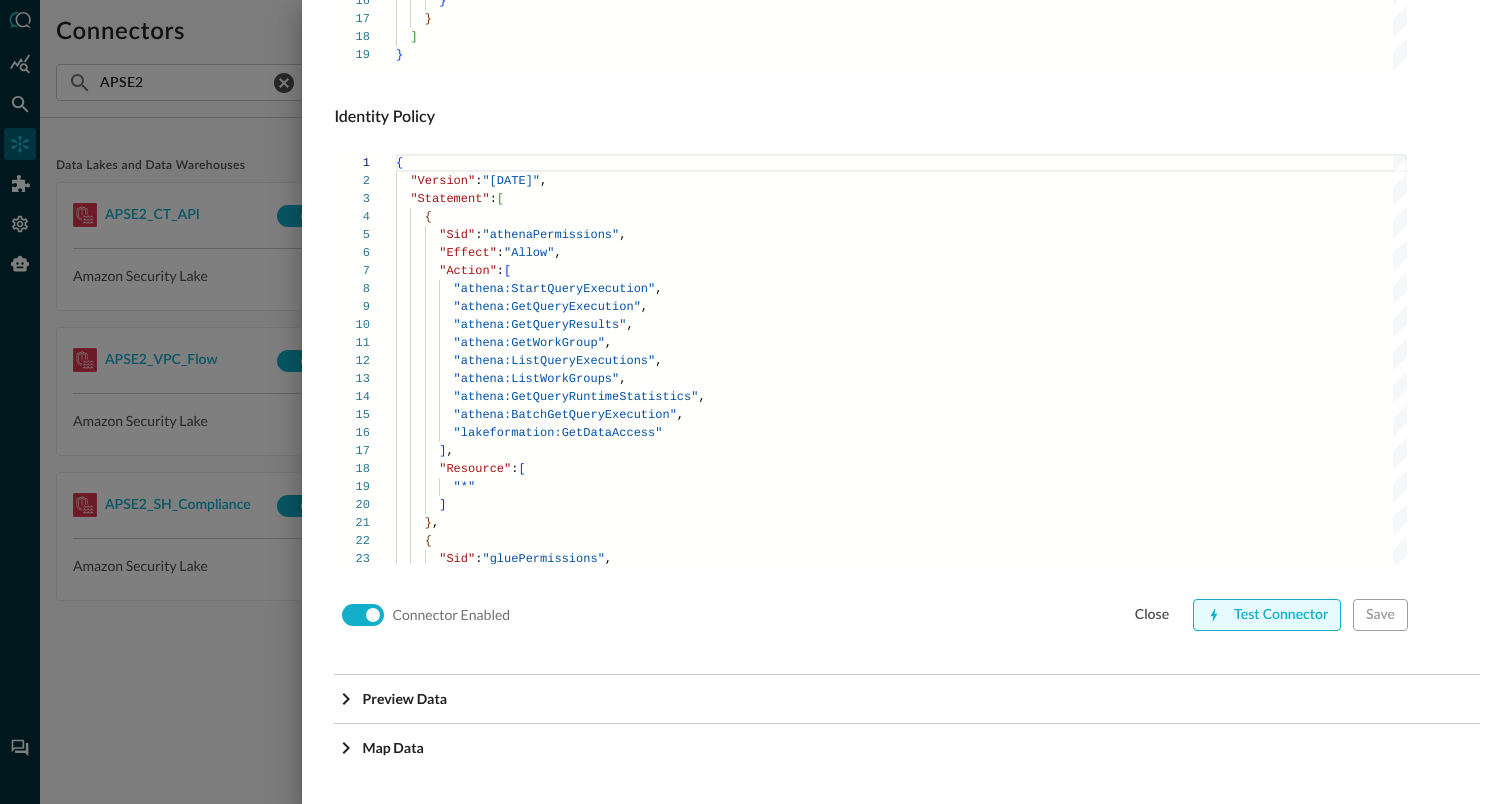 click on "Test Connector" at bounding box center [1267, 615] 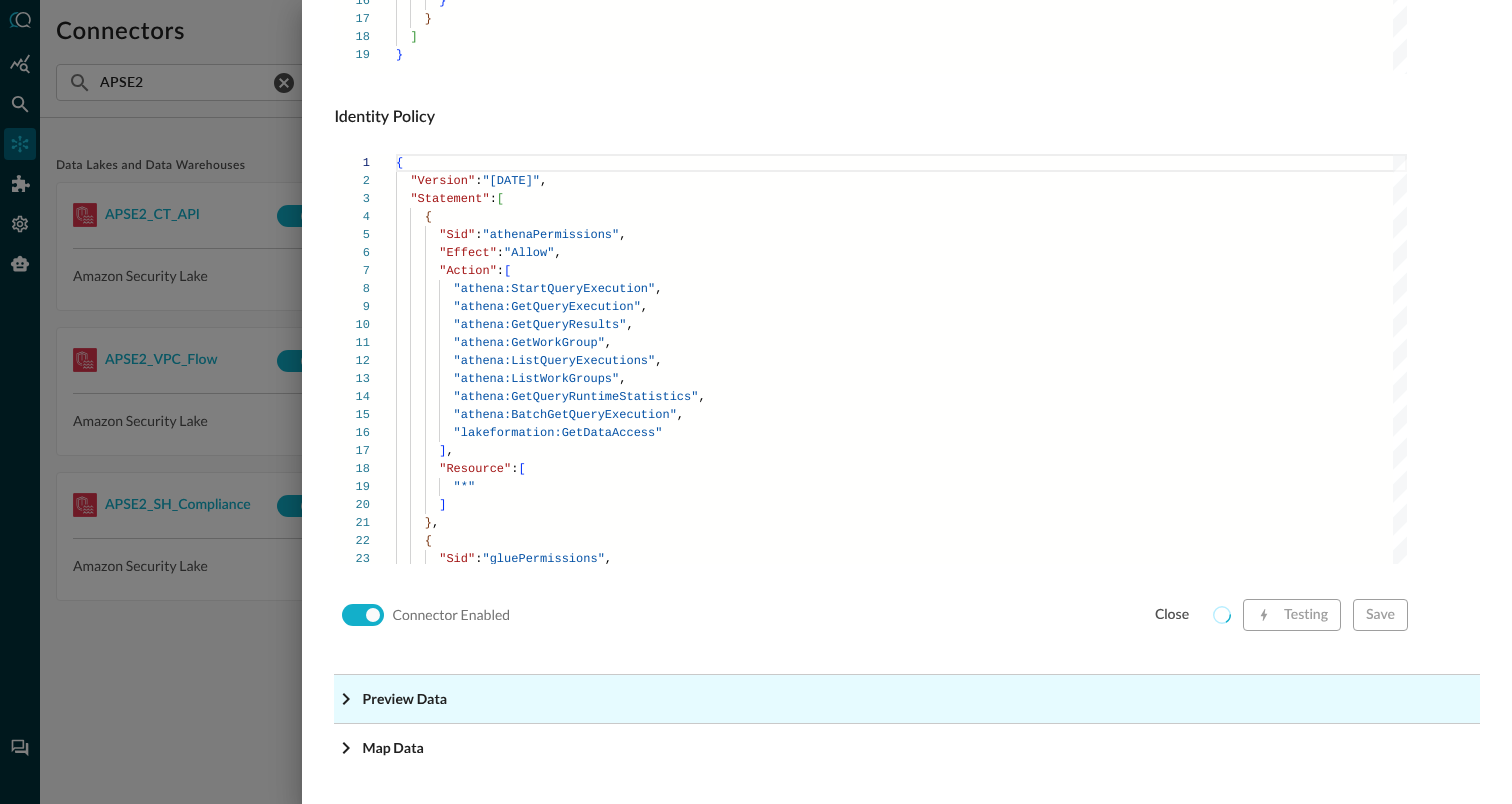 click on "Preview Data" at bounding box center [907, -1118] 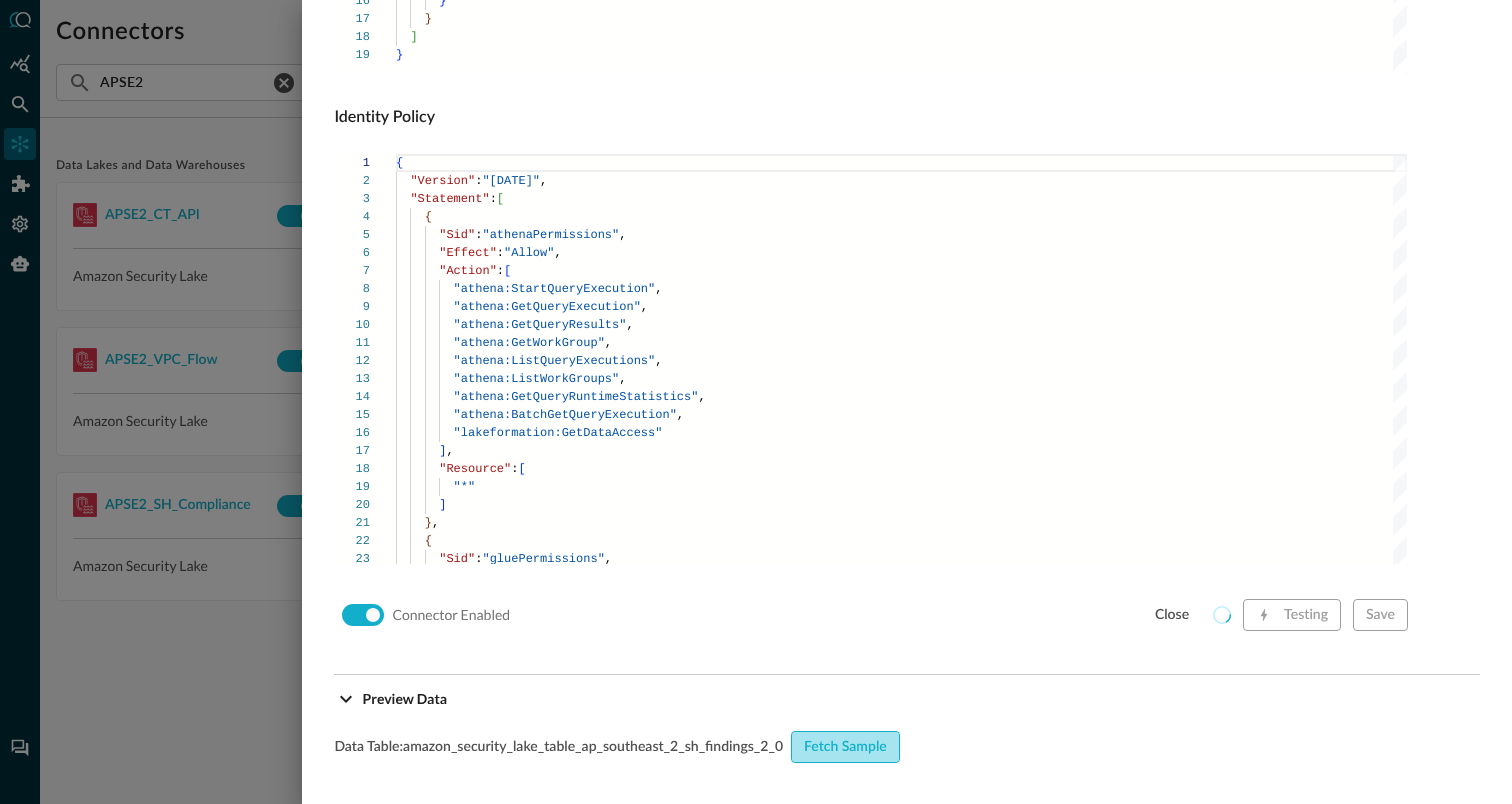 click on "Fetch Sample" at bounding box center [845, 747] 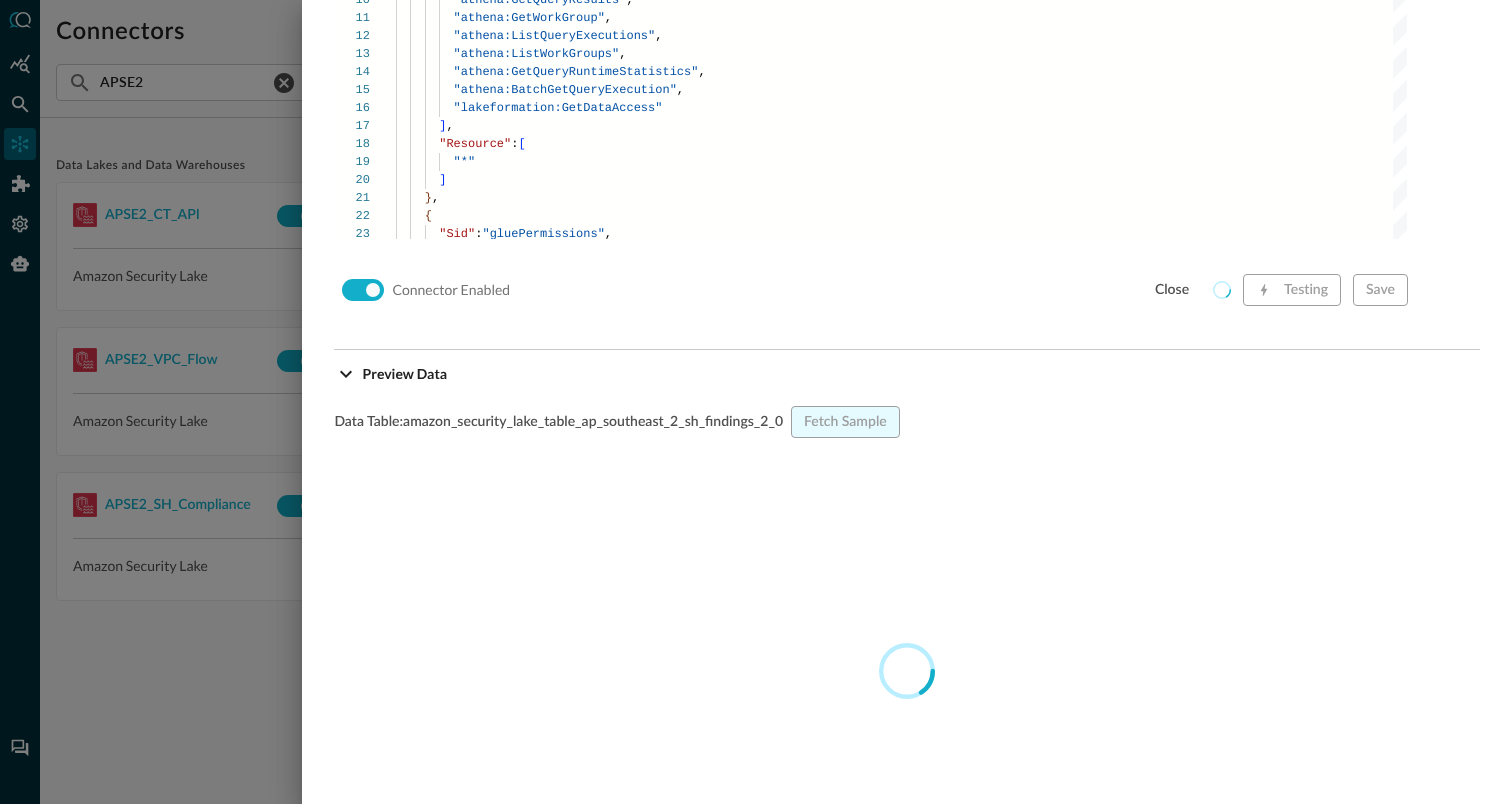 scroll, scrollTop: 1697, scrollLeft: 0, axis: vertical 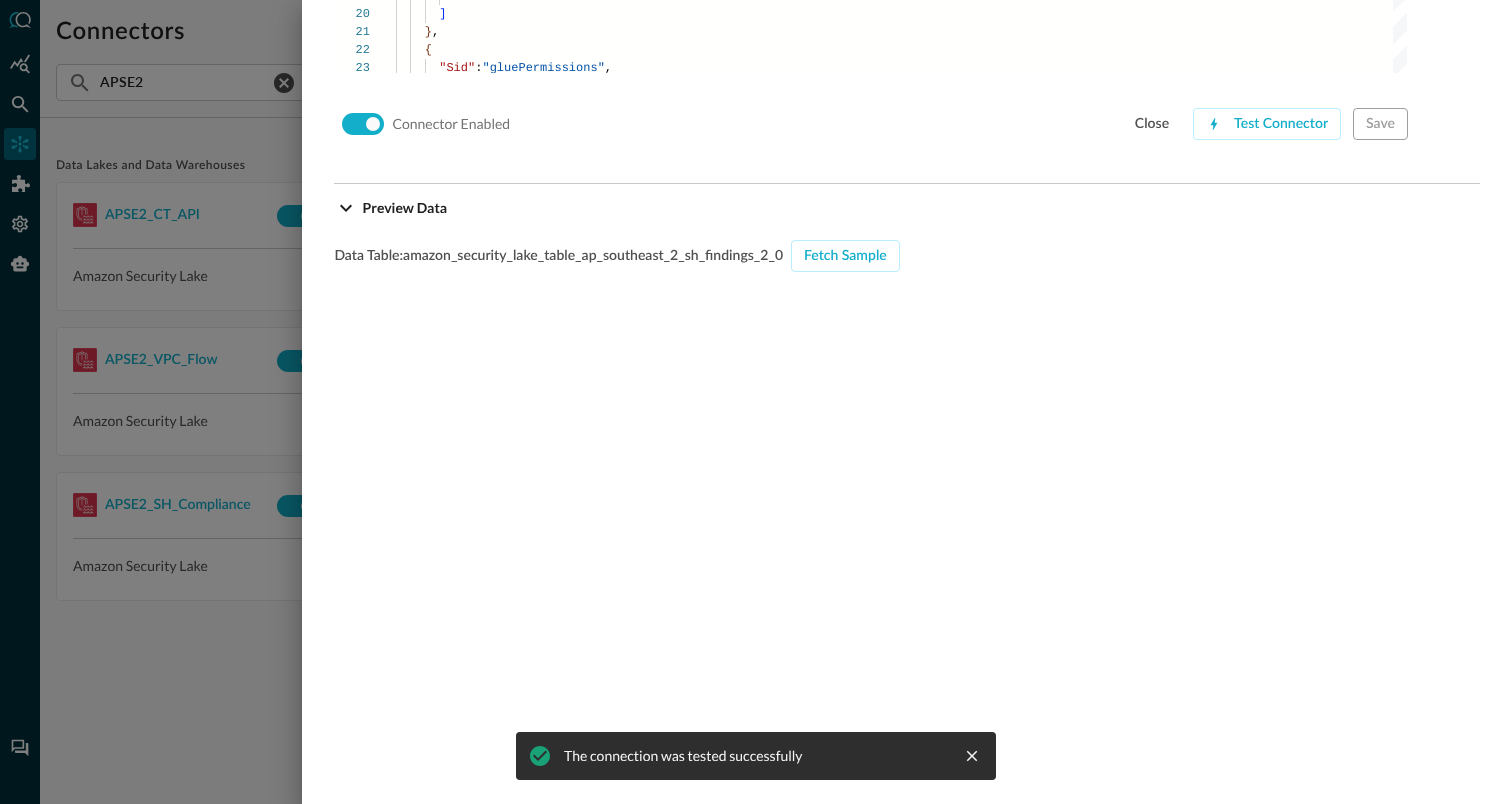 click at bounding box center (756, 402) 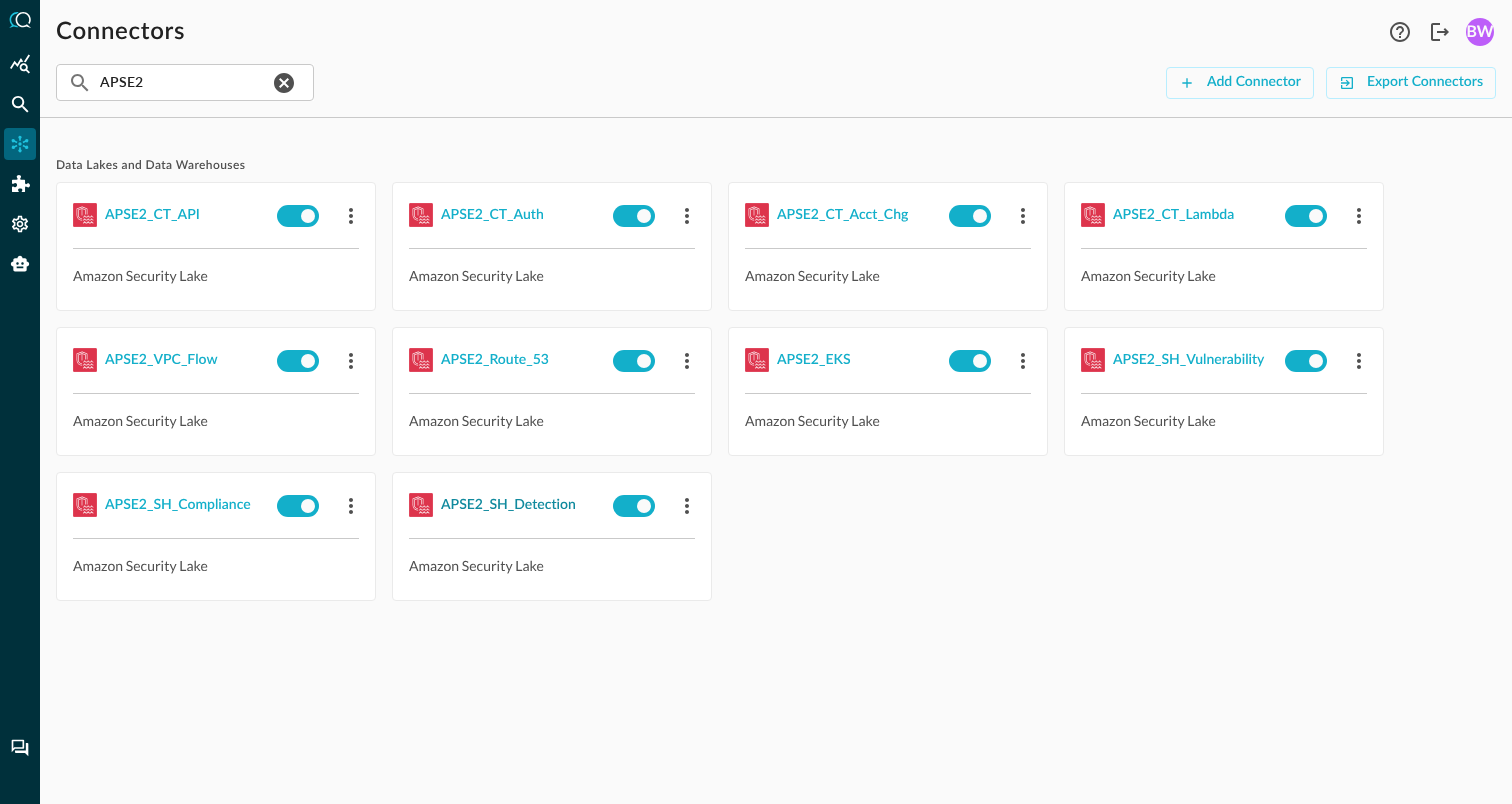 click on "APSE2_SH_Detection" at bounding box center [508, 505] 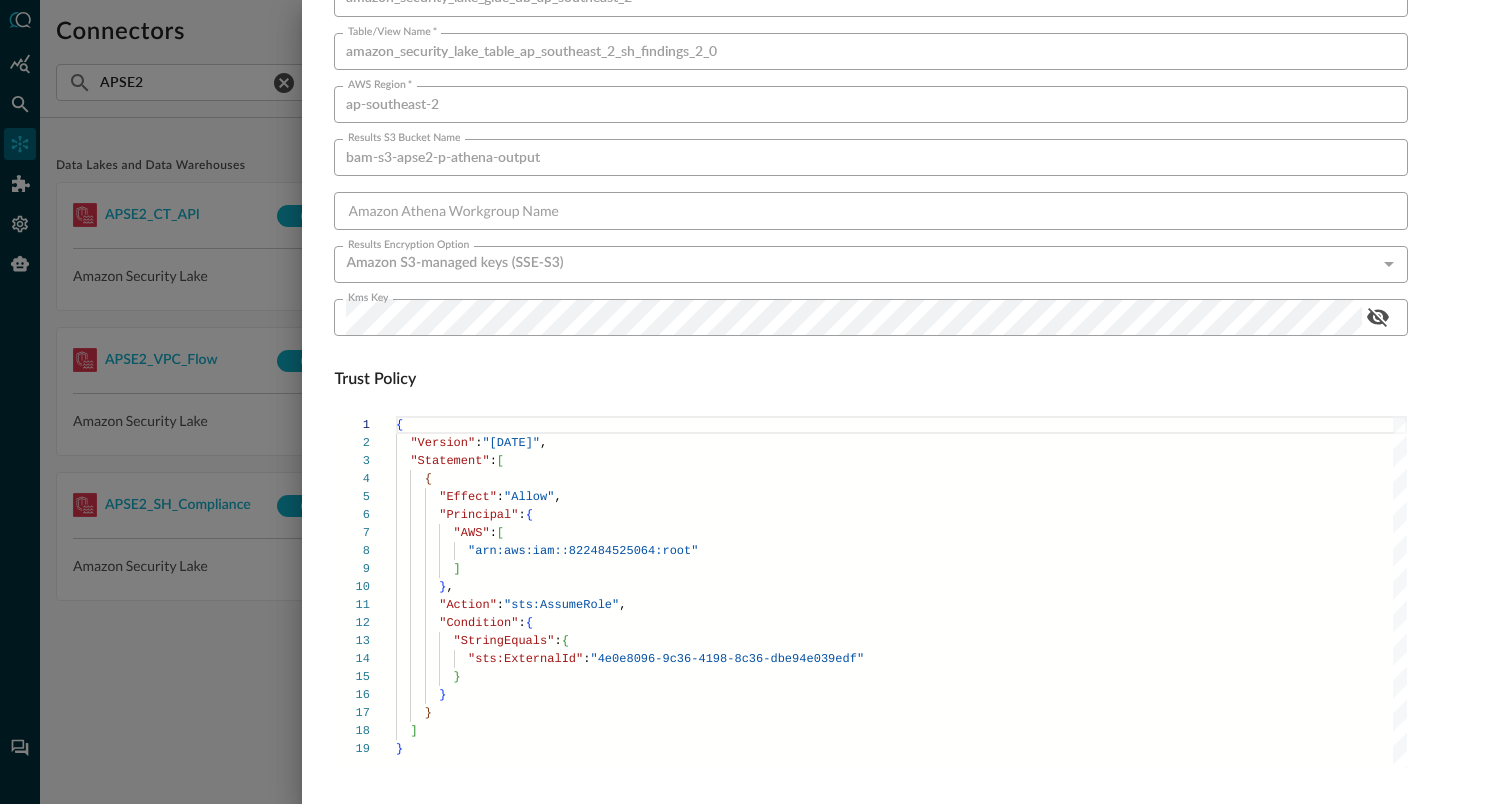 scroll, scrollTop: 1359, scrollLeft: 0, axis: vertical 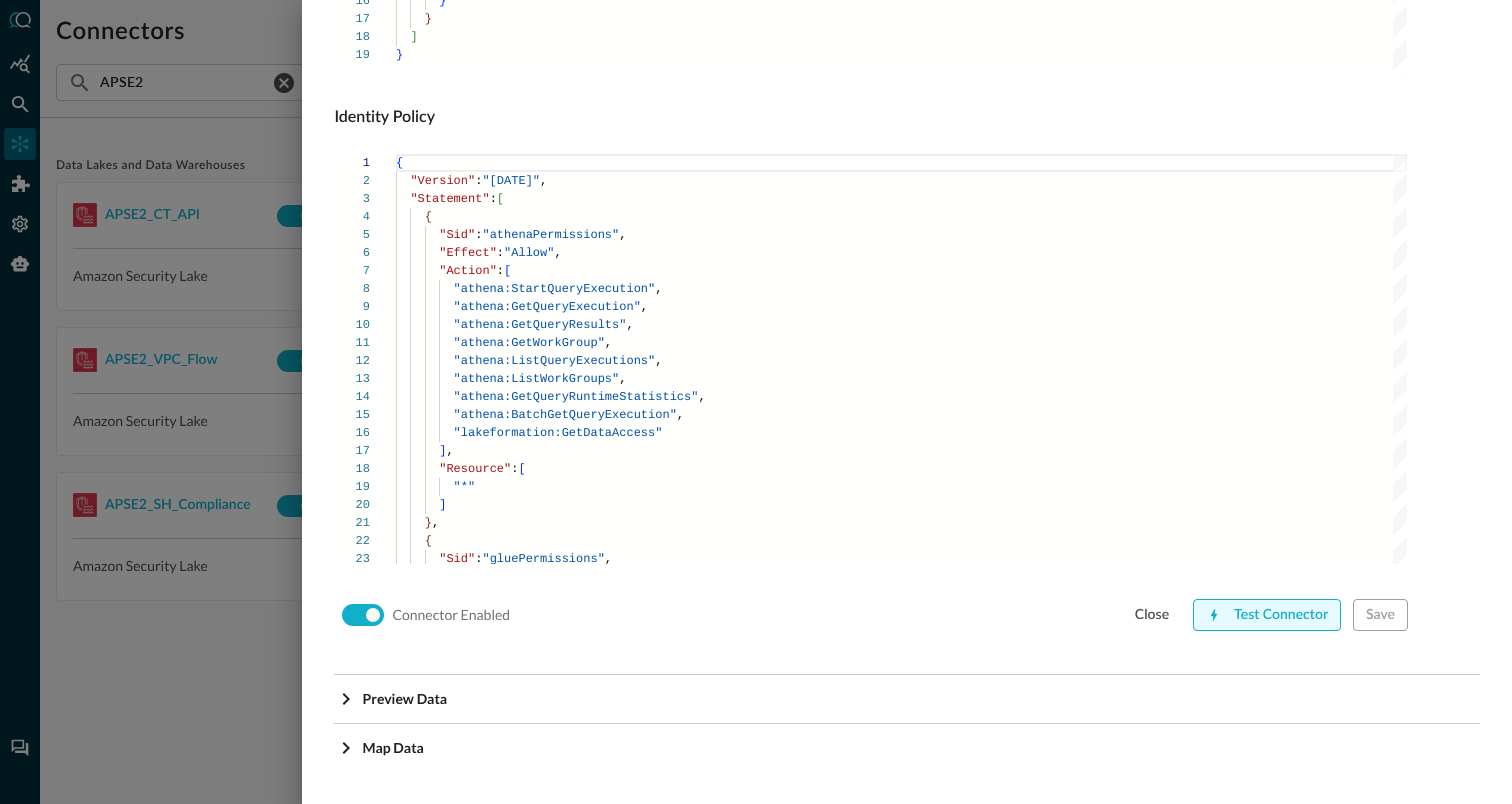 click on "Test Connector" at bounding box center (1267, 615) 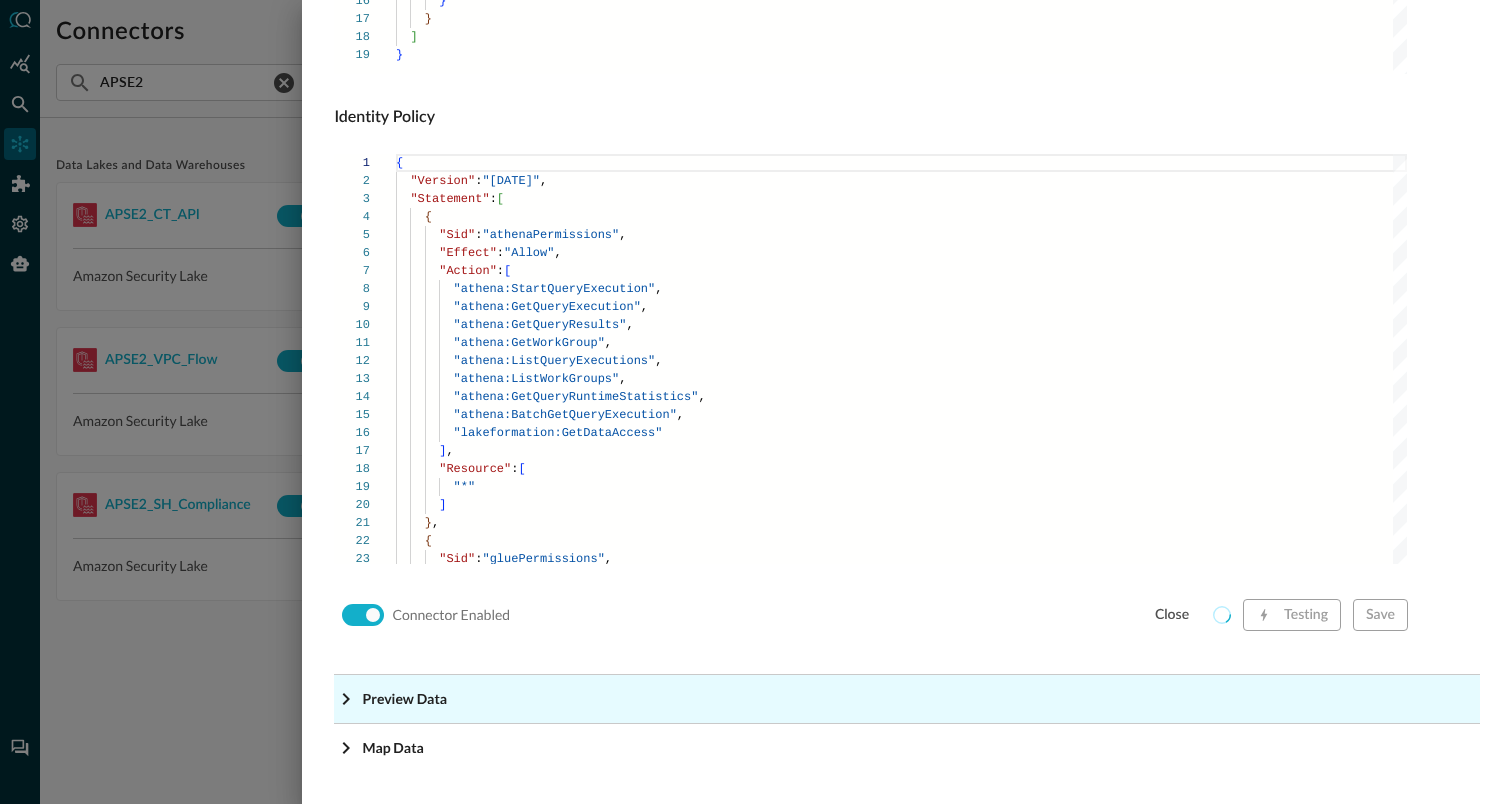 click on "Preview Data" at bounding box center [913, -1118] 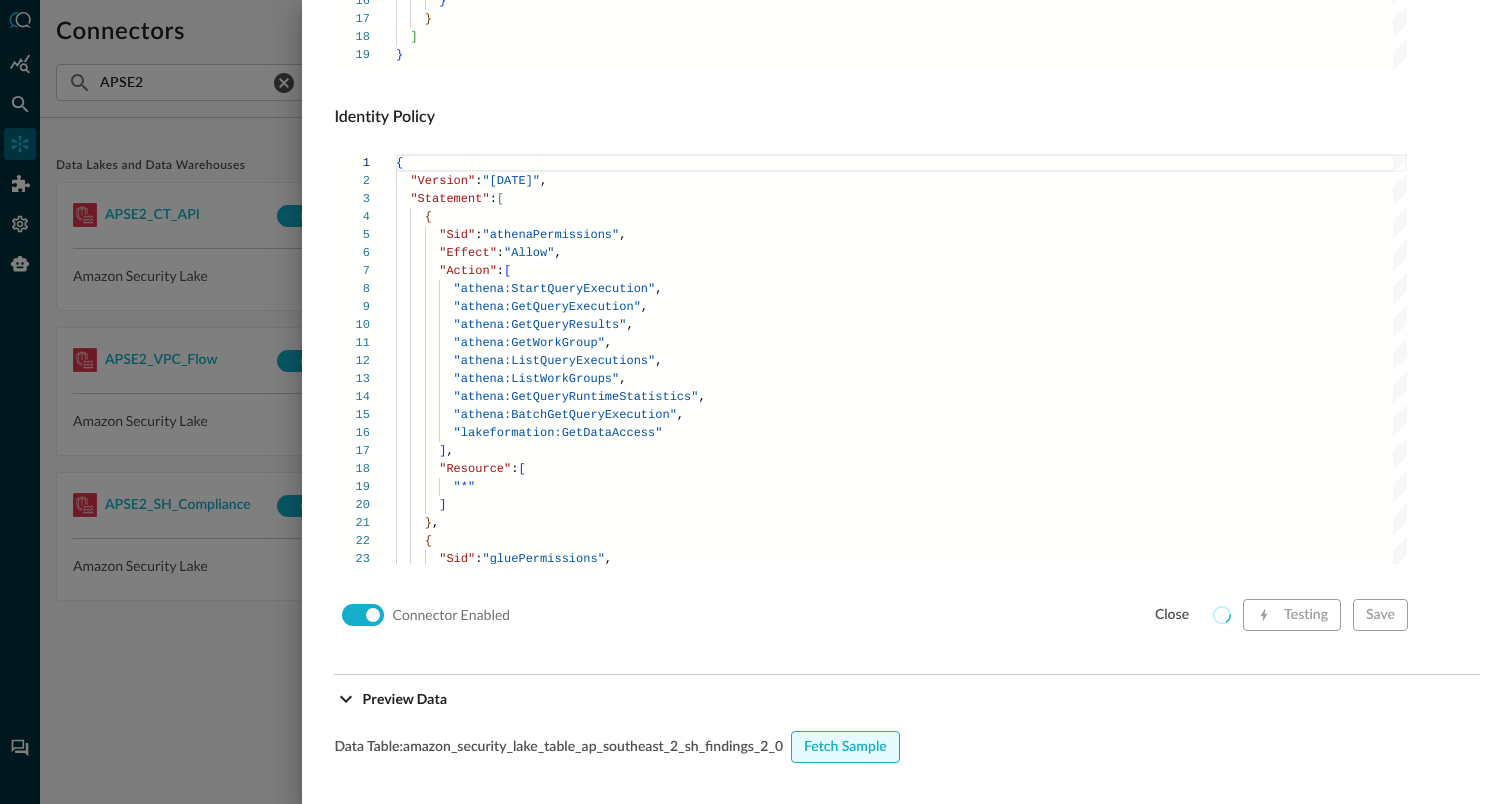 click on "Fetch Sample" at bounding box center [845, 747] 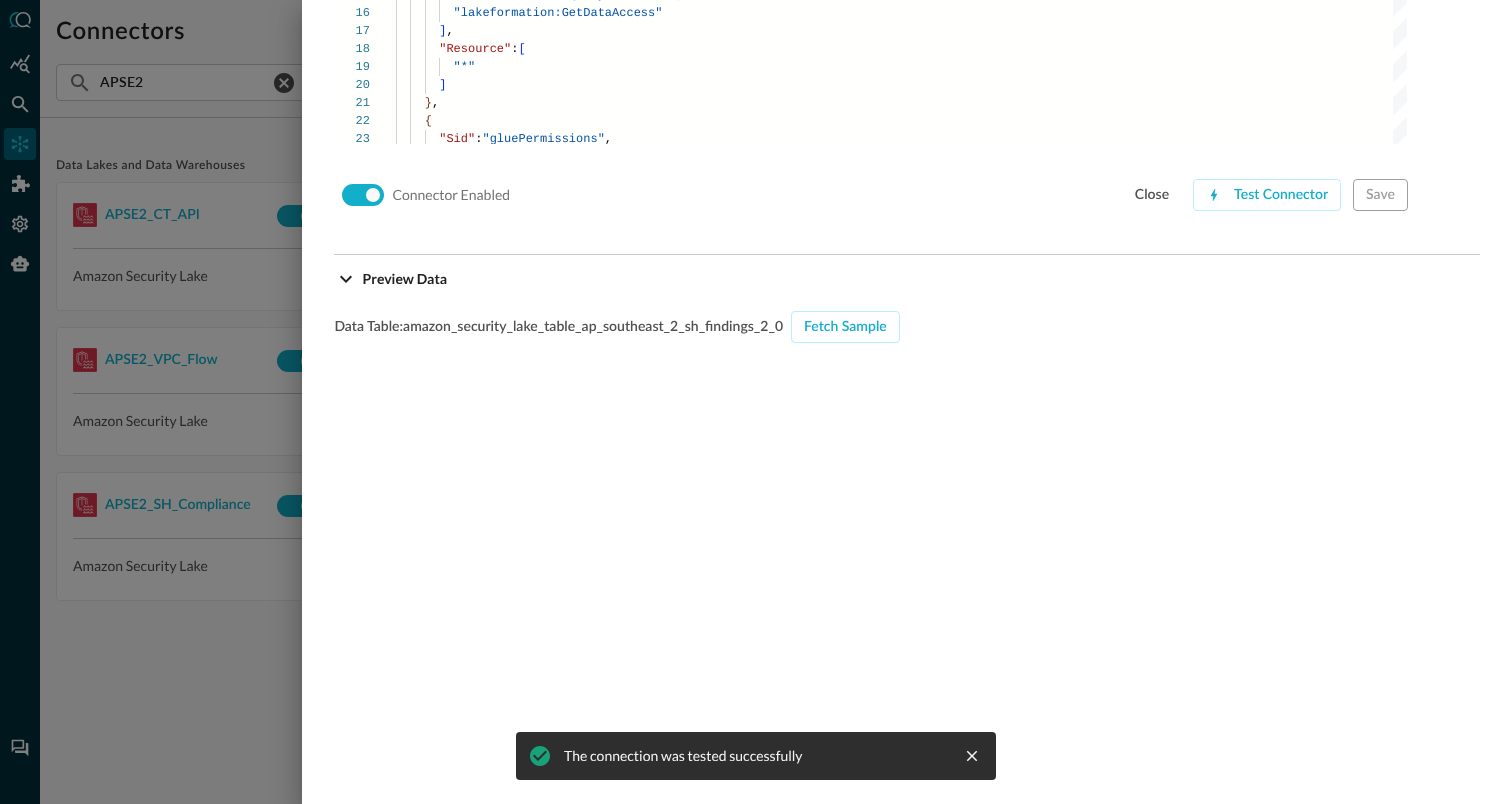scroll, scrollTop: 1794, scrollLeft: 0, axis: vertical 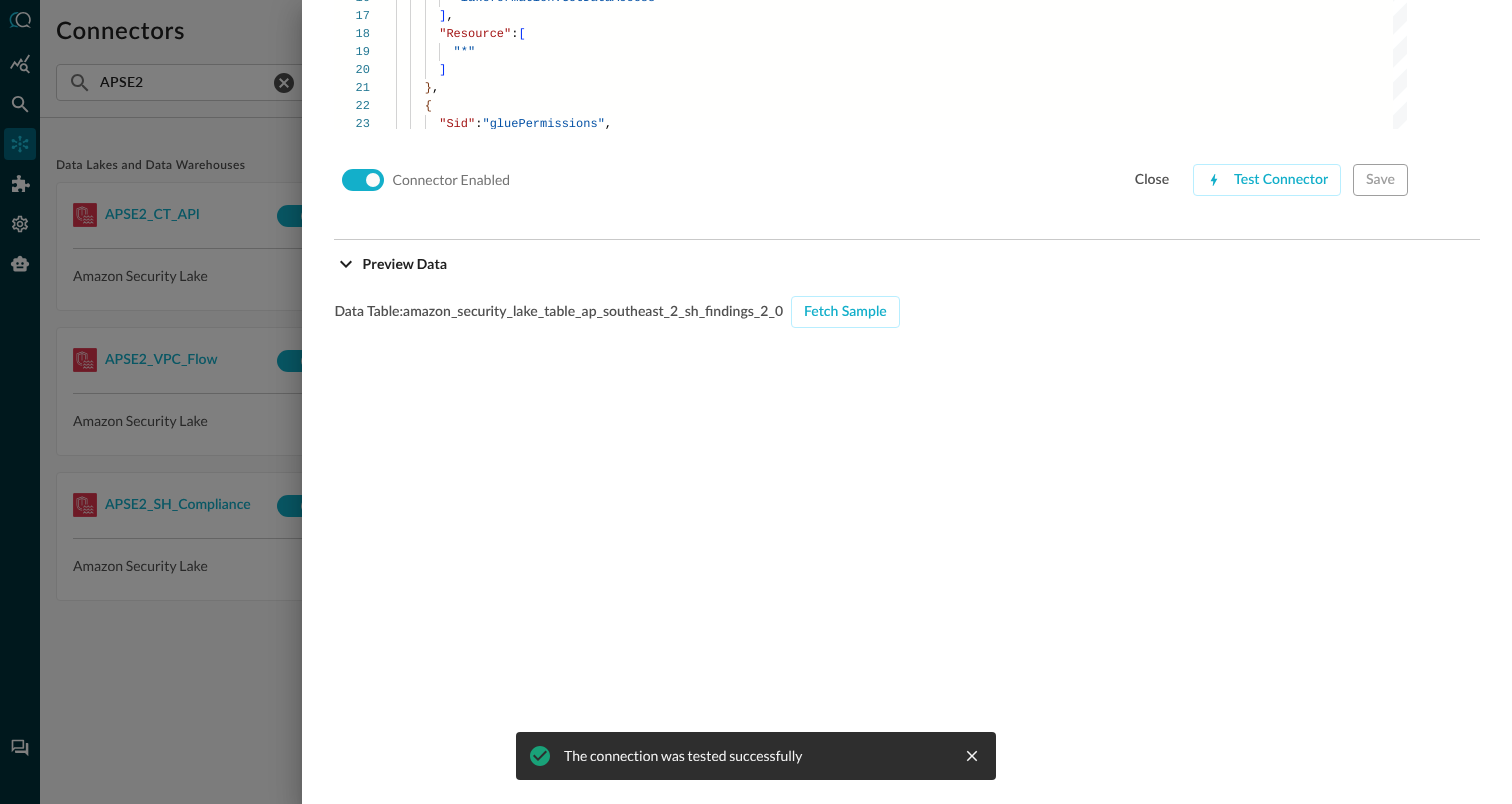 click at bounding box center [756, 402] 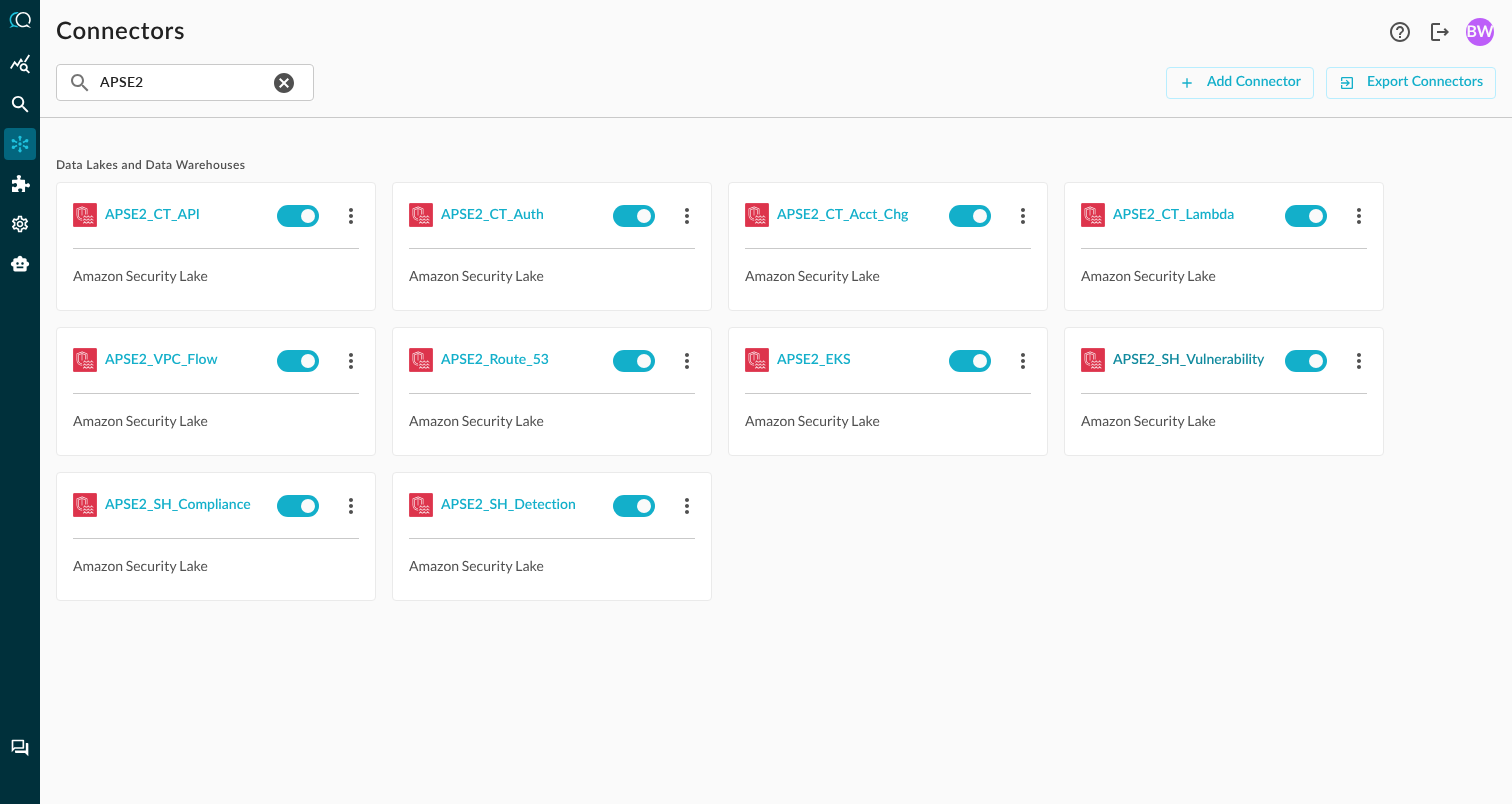 click on "APSE2_SH_Vulnerability" at bounding box center [1188, 360] 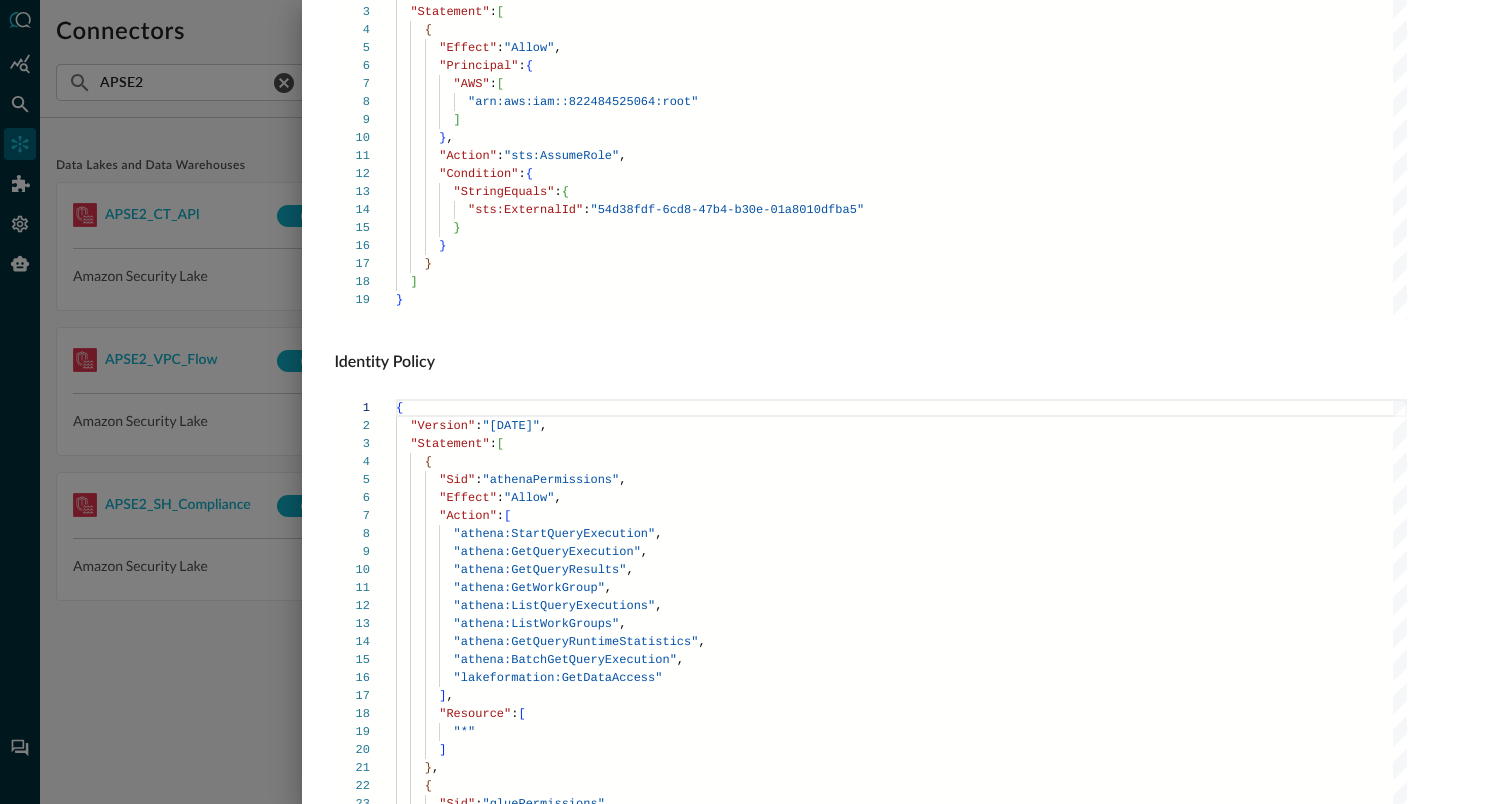 scroll, scrollTop: 1359, scrollLeft: 0, axis: vertical 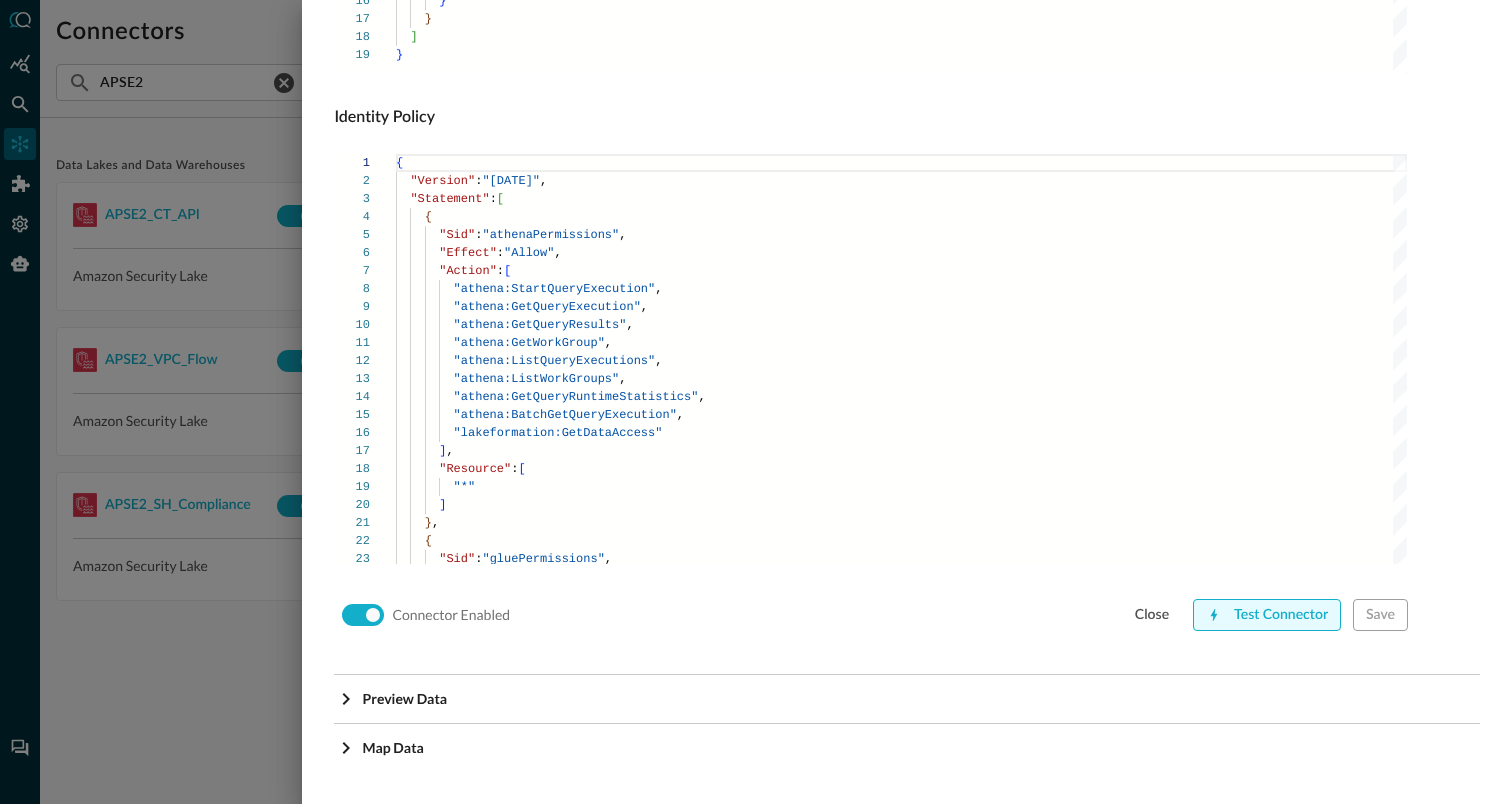 click on "Test Connector" at bounding box center (1267, 615) 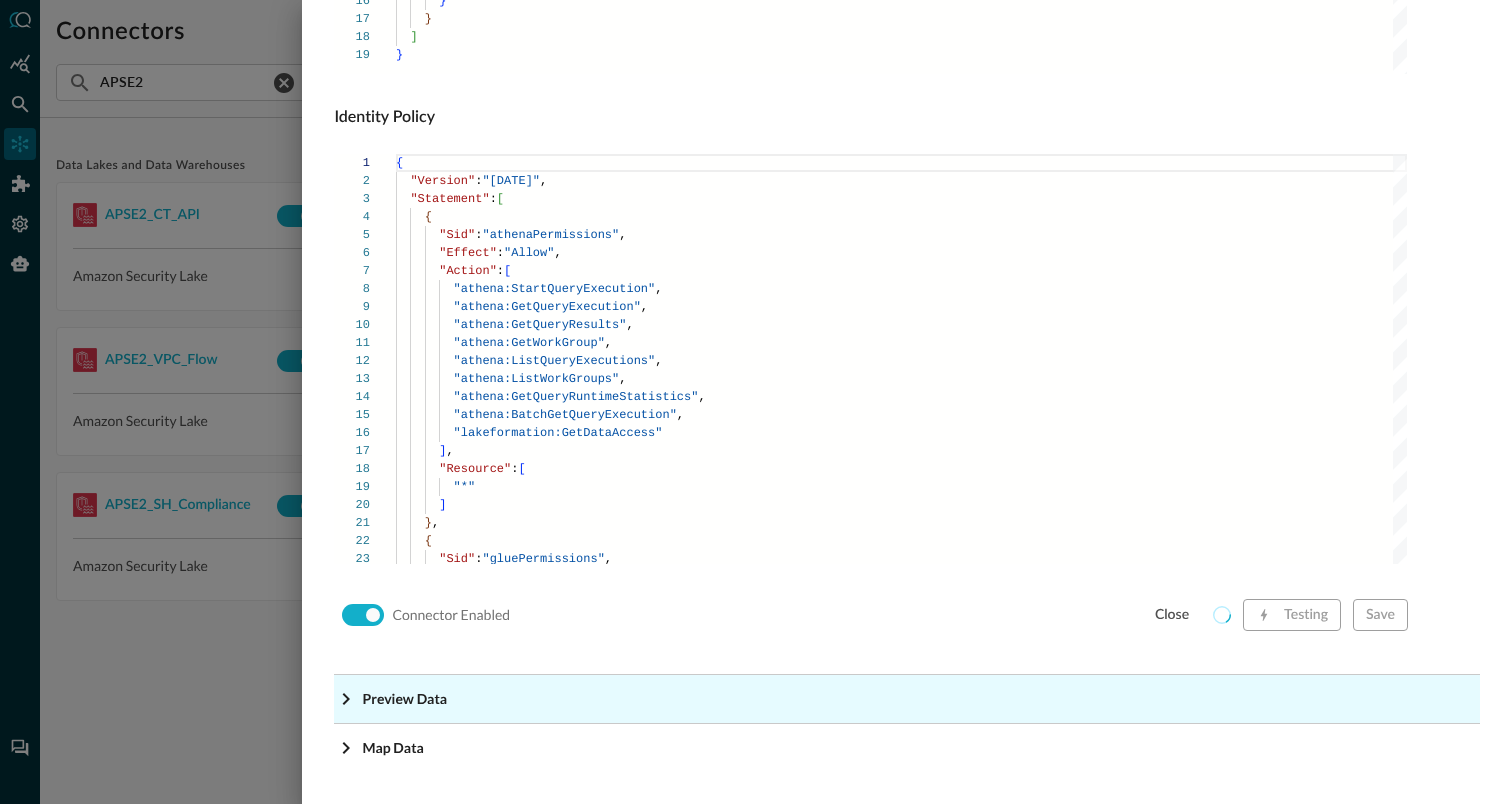 click on "Preview Data" at bounding box center (913, -1118) 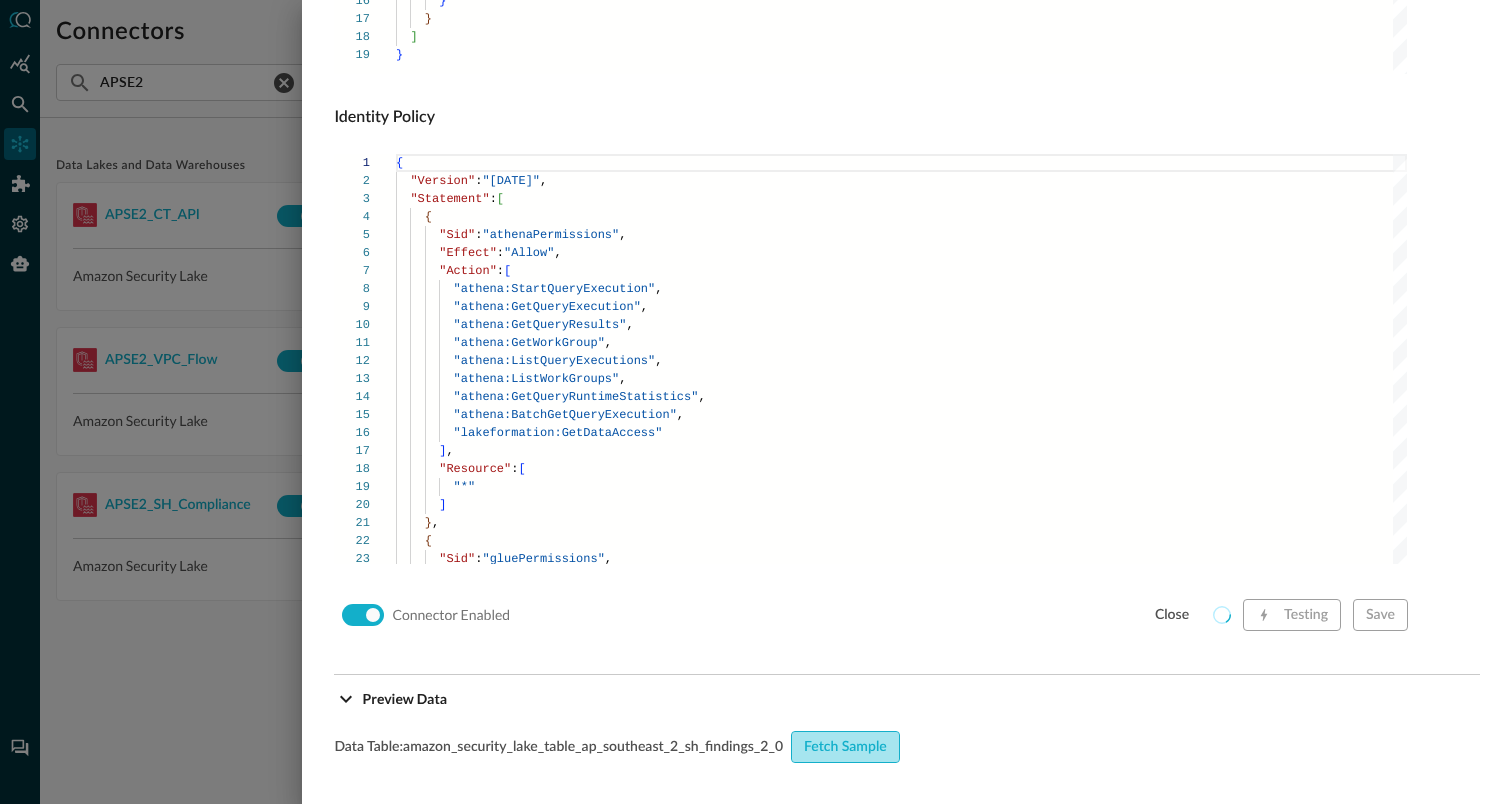 click on "Fetch Sample" at bounding box center [845, 747] 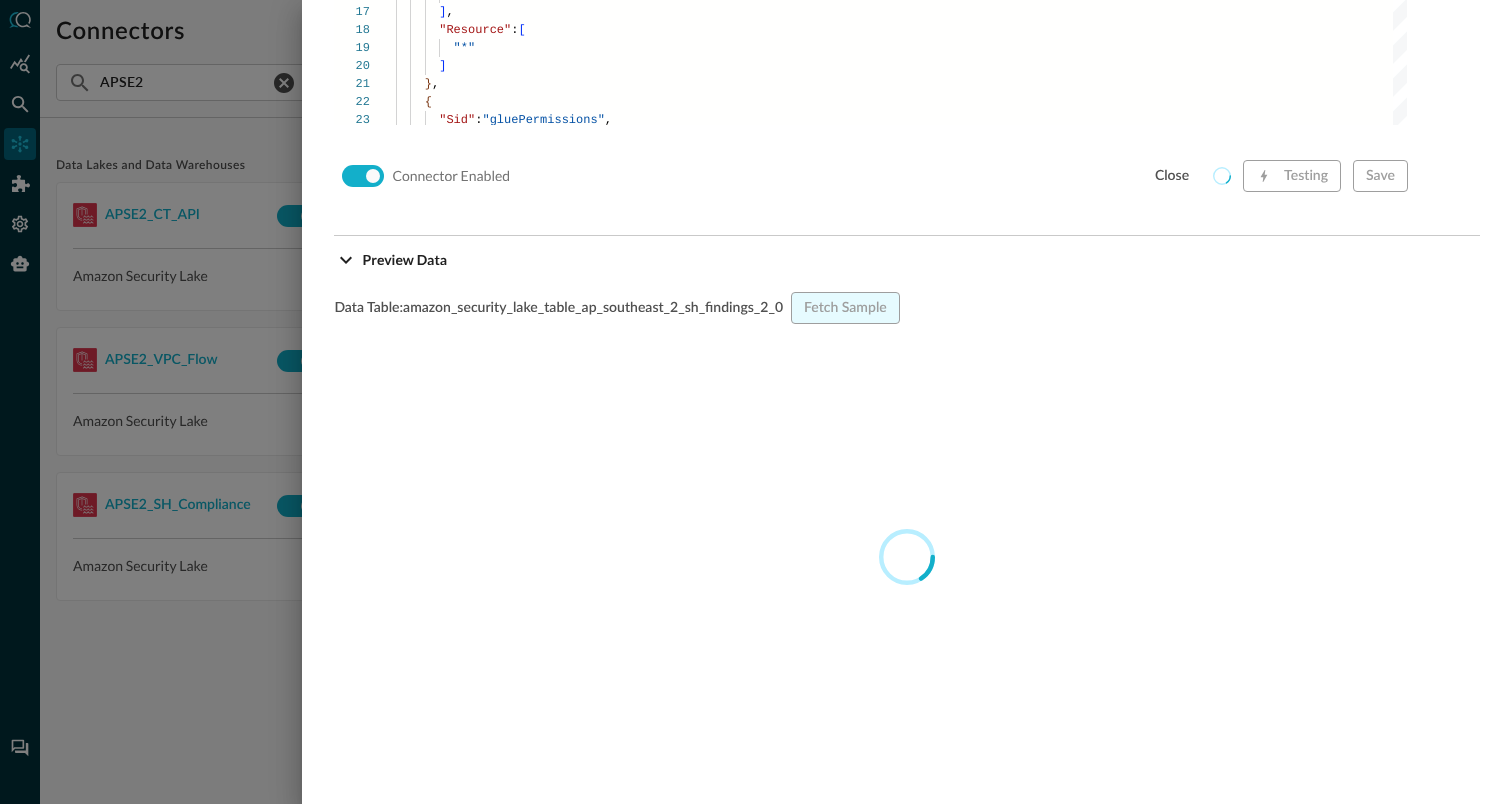 scroll, scrollTop: 1833, scrollLeft: 0, axis: vertical 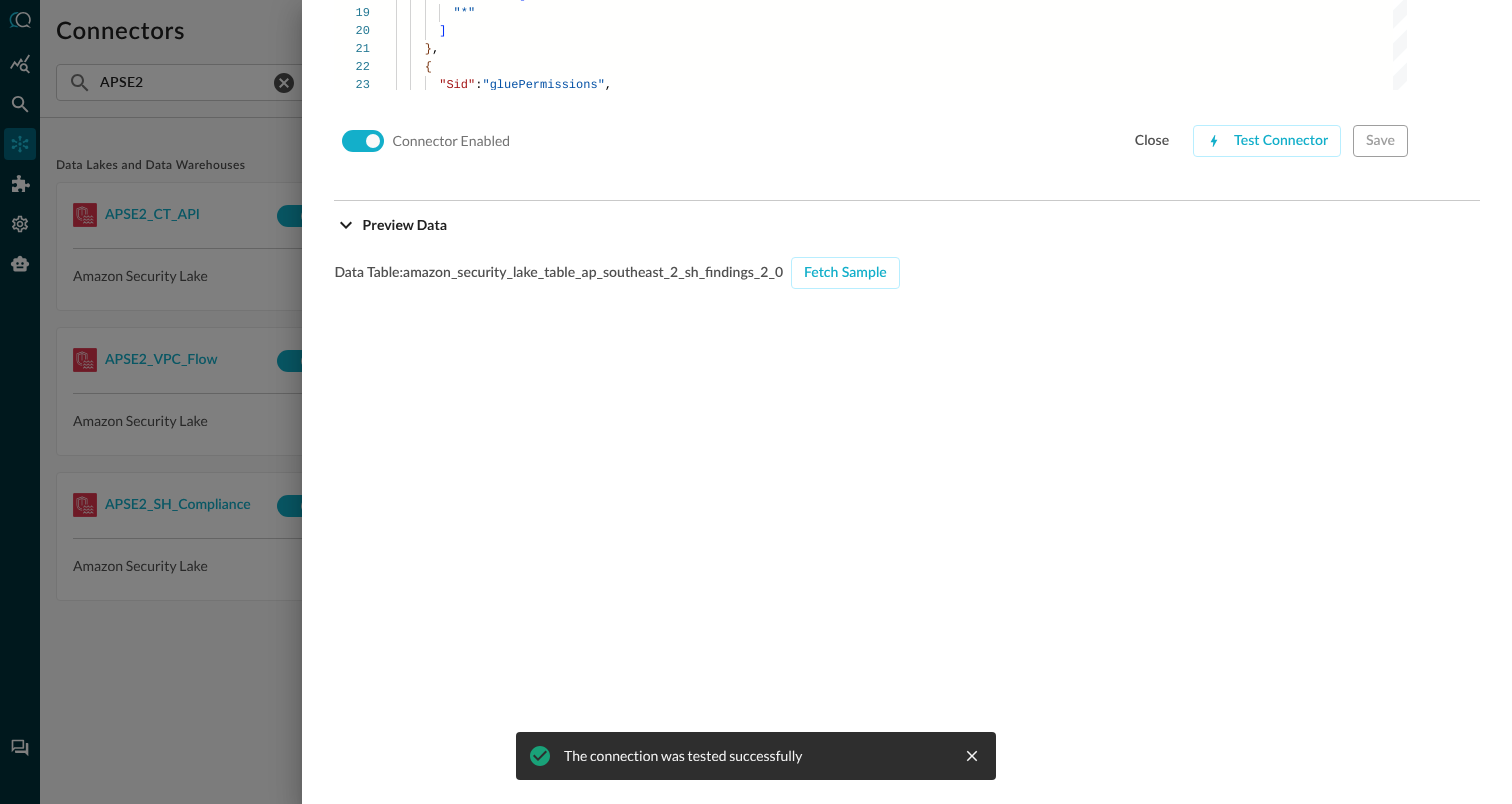 click at bounding box center (756, 402) 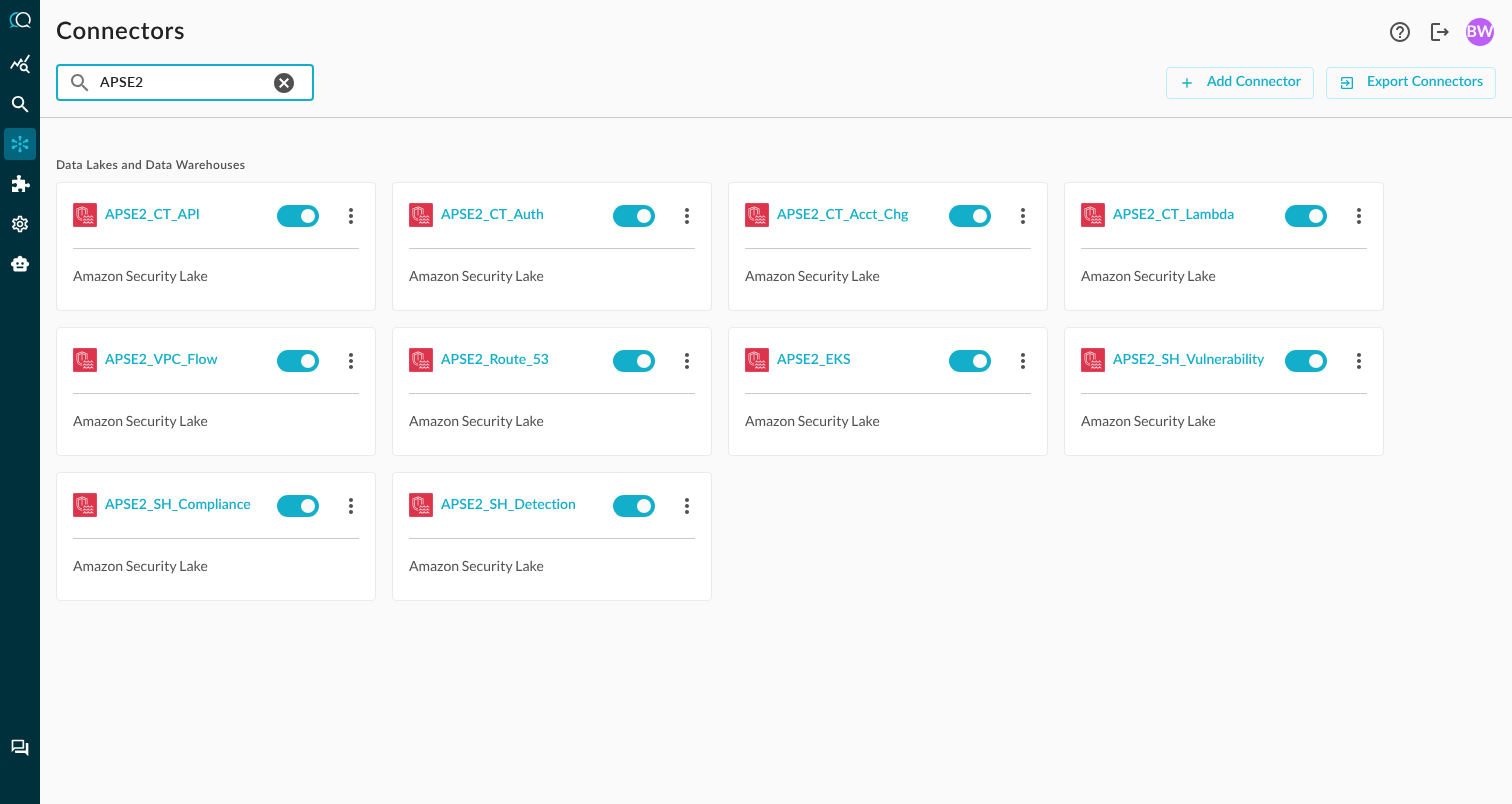 click on "APSE2" at bounding box center (184, 82) 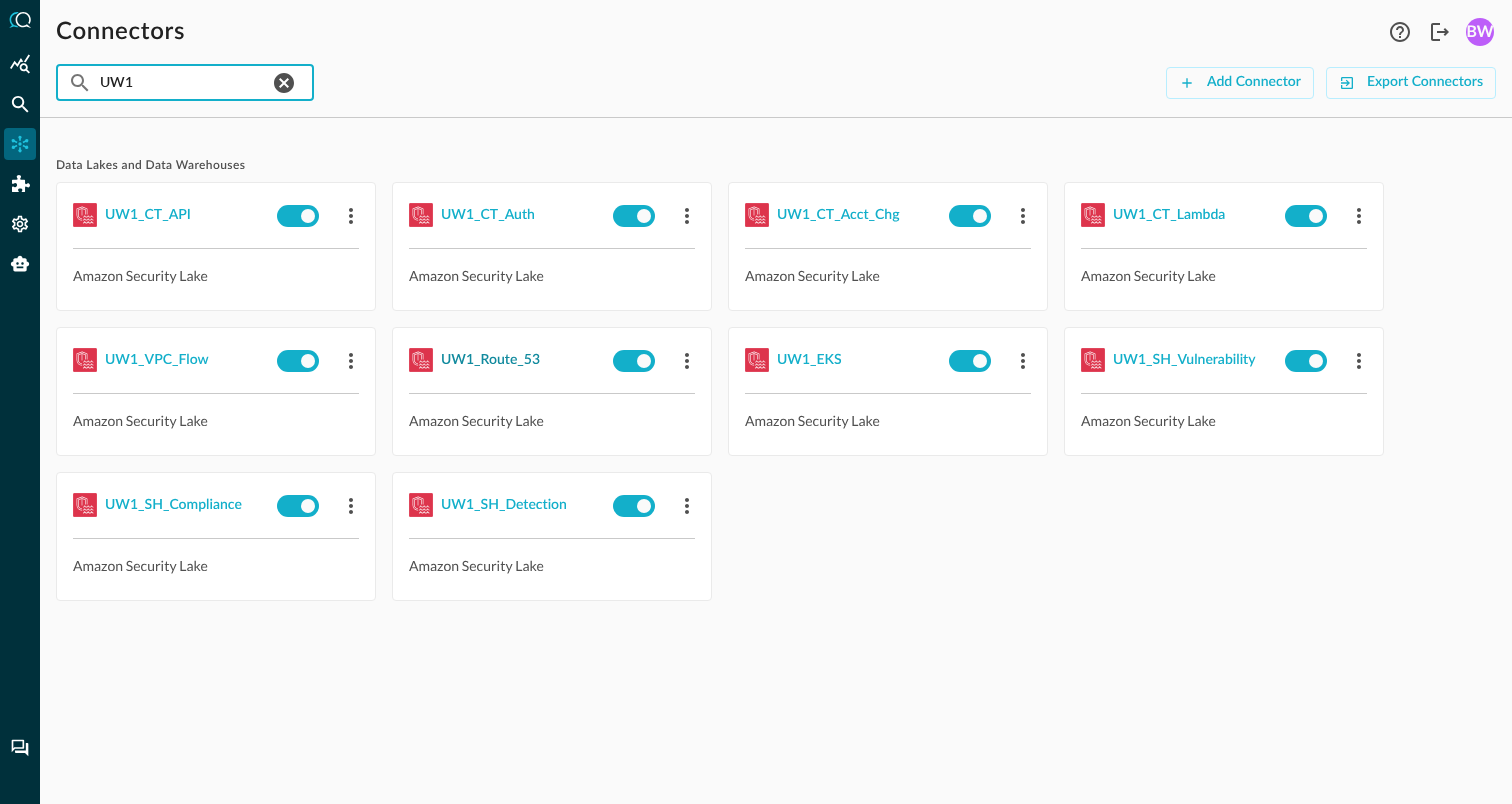 click on "UW1_Route_53" at bounding box center (490, 360) 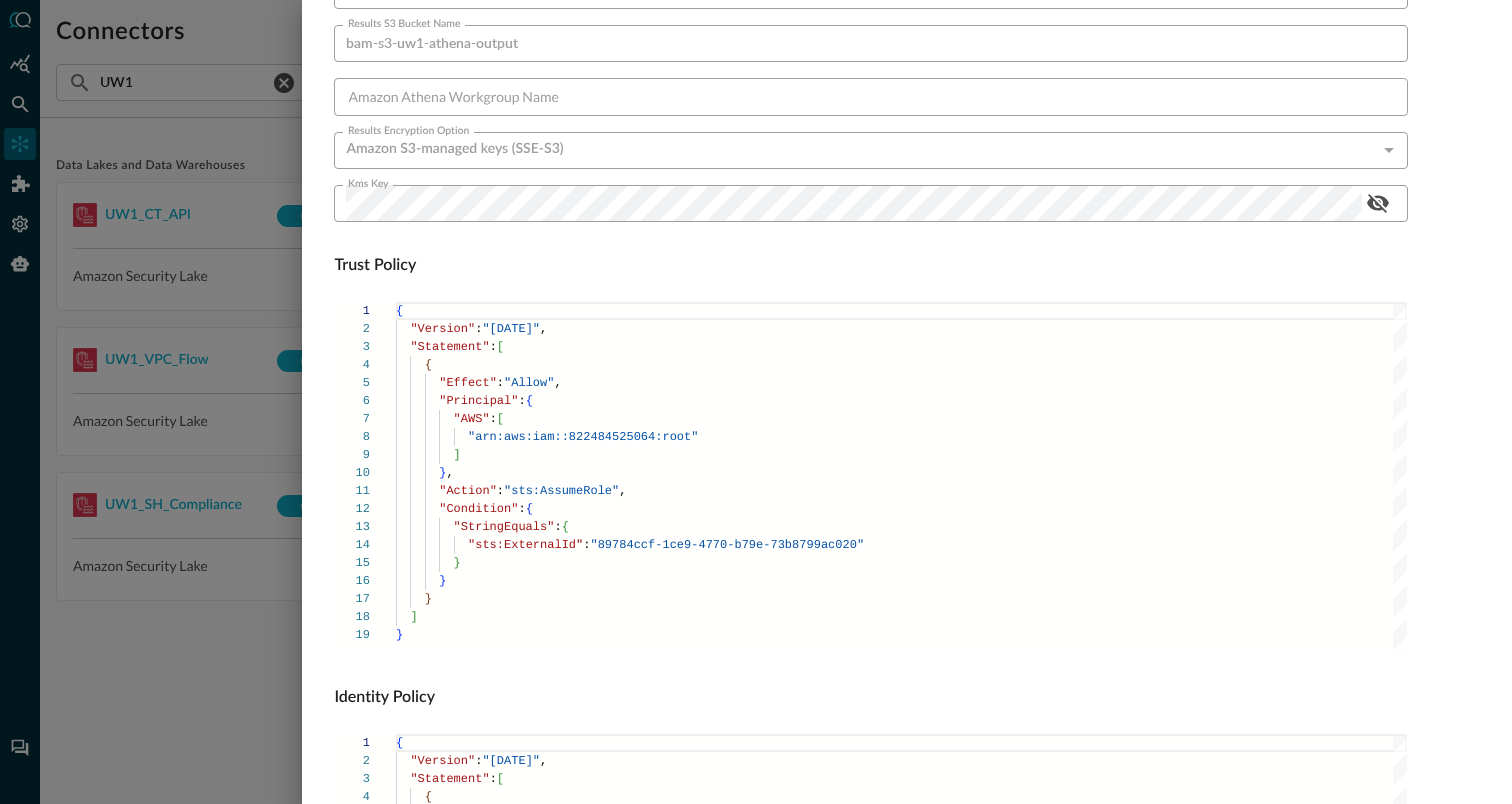 scroll, scrollTop: 1359, scrollLeft: 0, axis: vertical 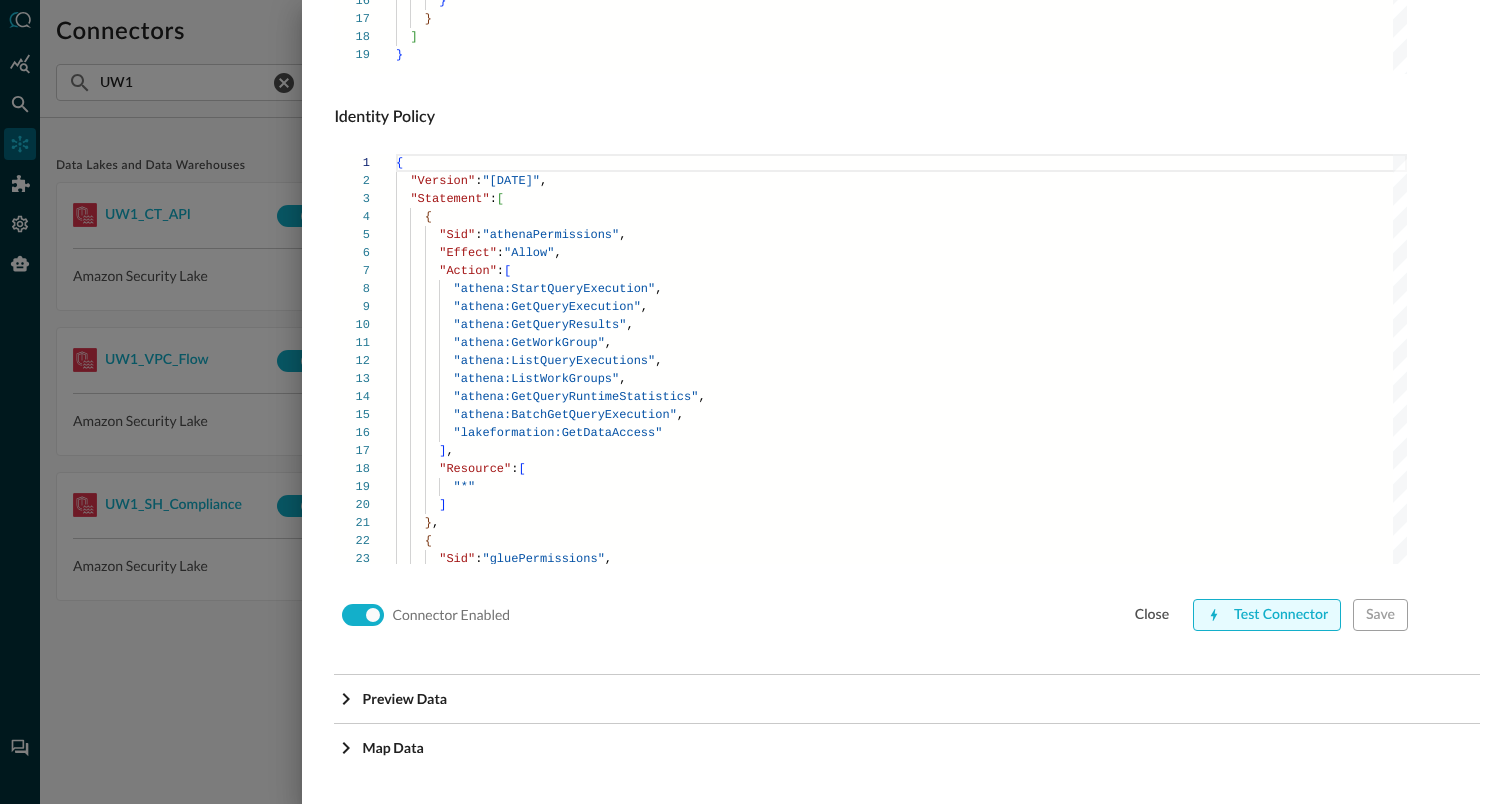 click on "Test Connector" at bounding box center [1267, 615] 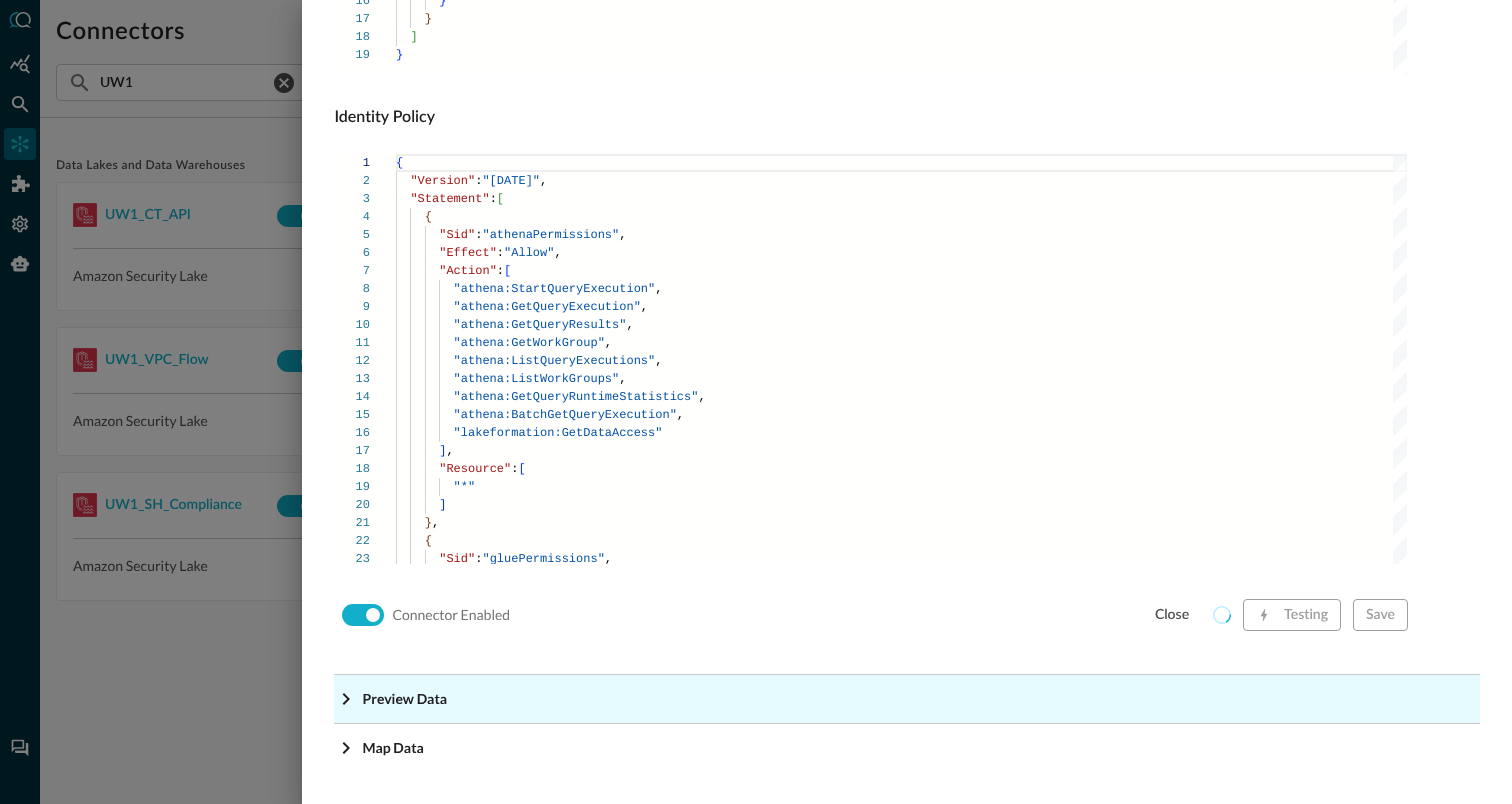 click on "Preview Data" at bounding box center [907, -1118] 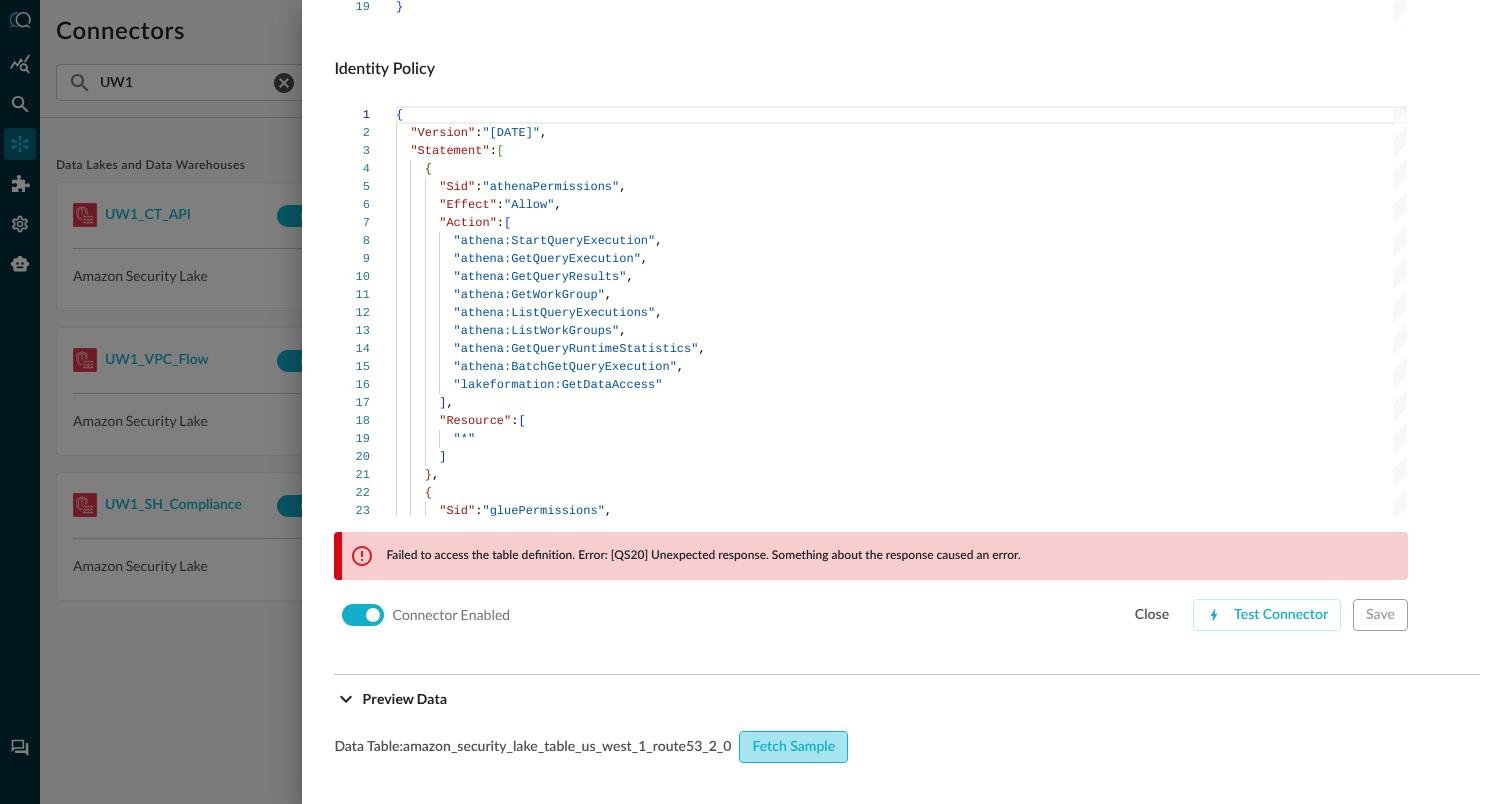 click on "Fetch Sample" at bounding box center [793, 747] 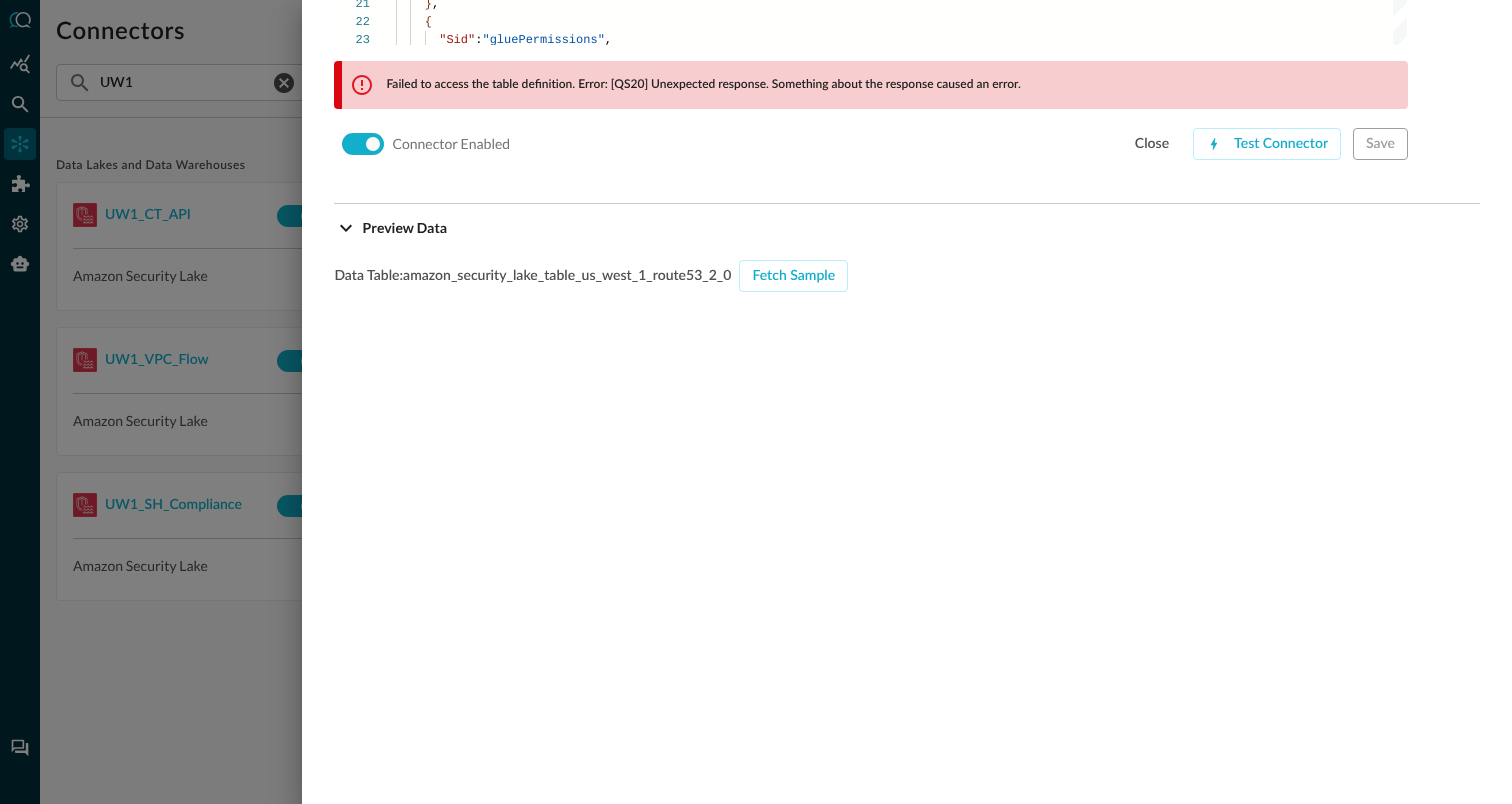 scroll, scrollTop: 1906, scrollLeft: 0, axis: vertical 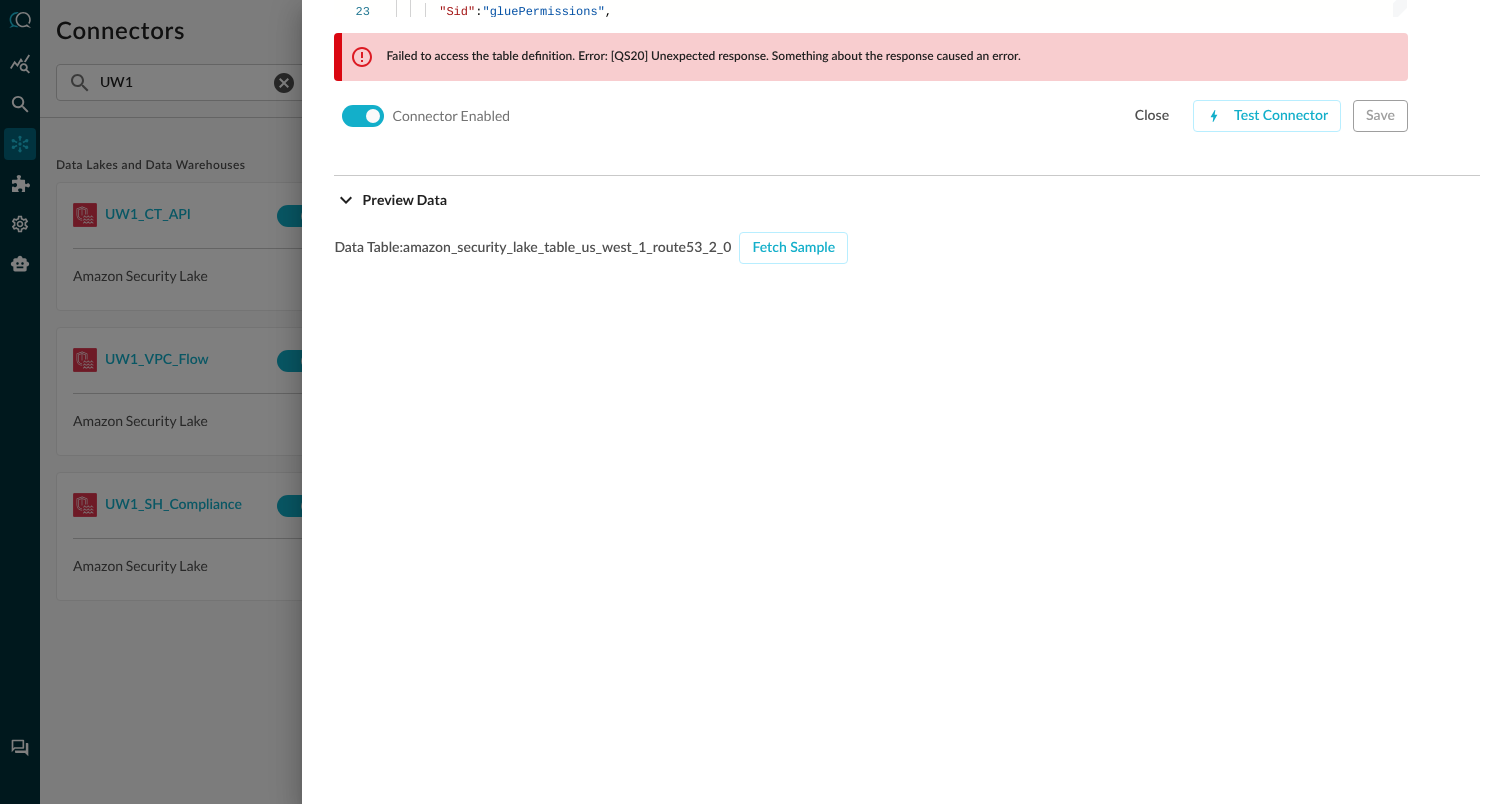 click at bounding box center [756, 402] 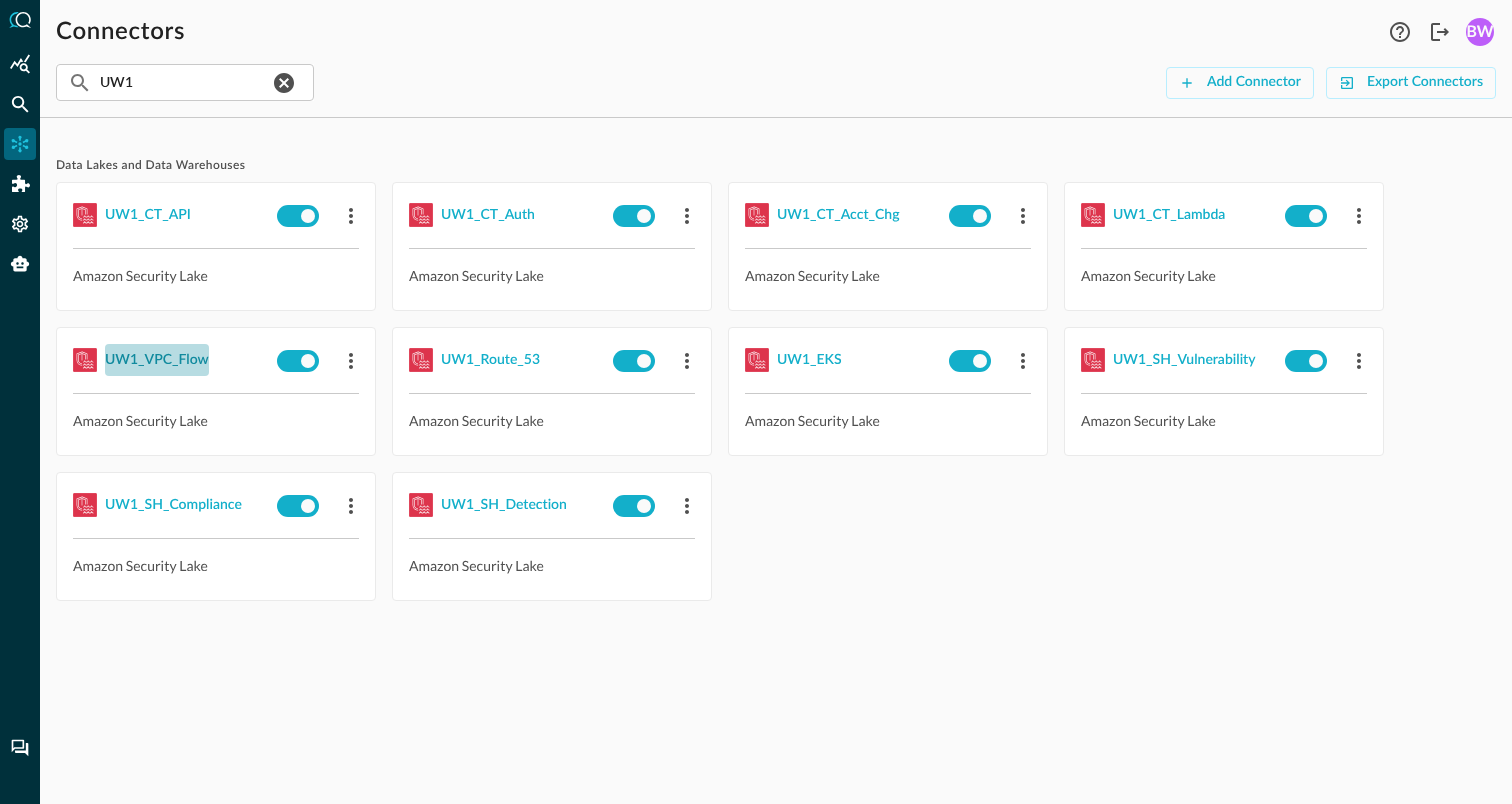 click on "UW1_VPC_Flow" at bounding box center [157, 360] 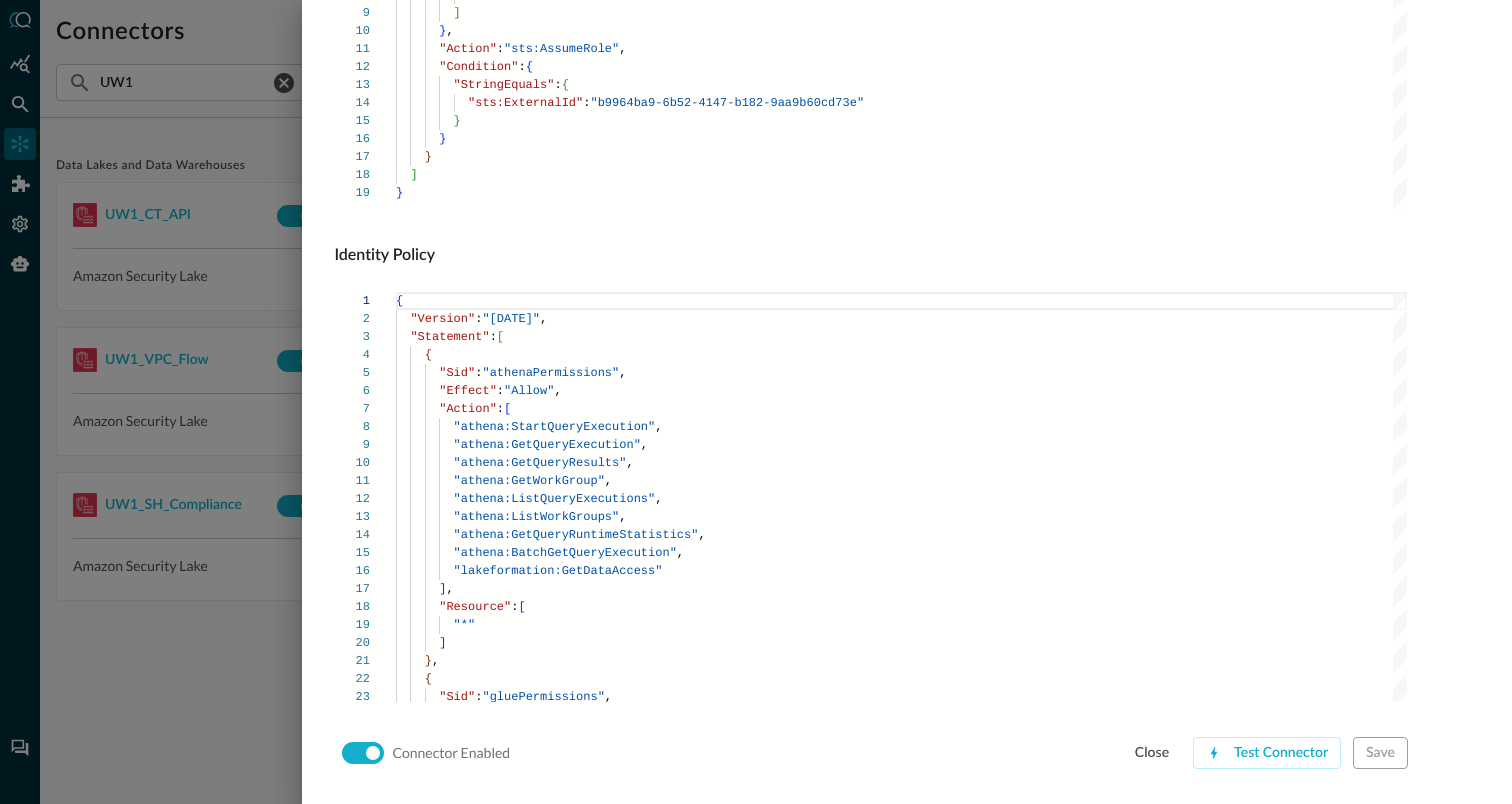 scroll, scrollTop: 1359, scrollLeft: 0, axis: vertical 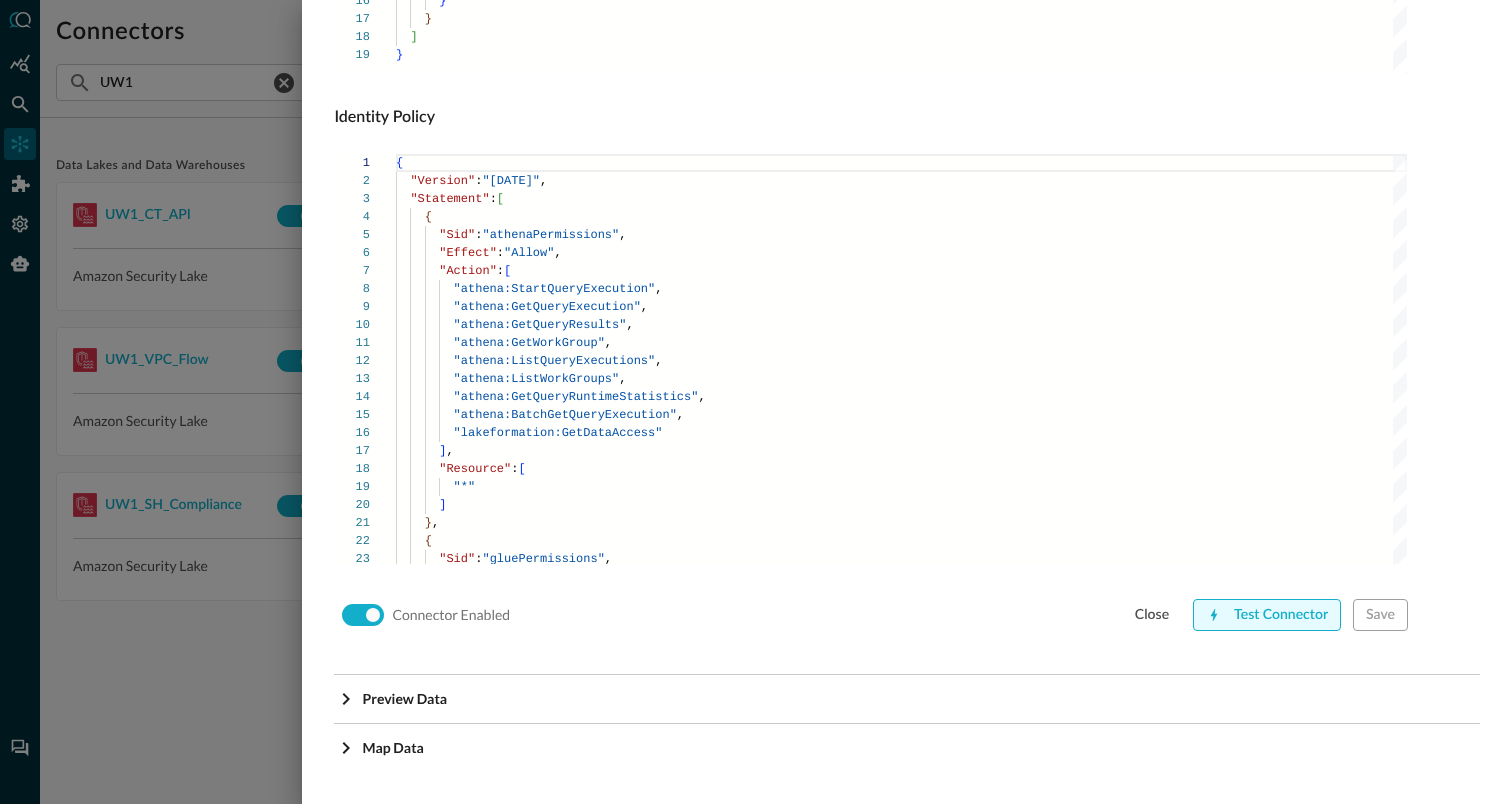 click on "Test Connector" at bounding box center (1267, 615) 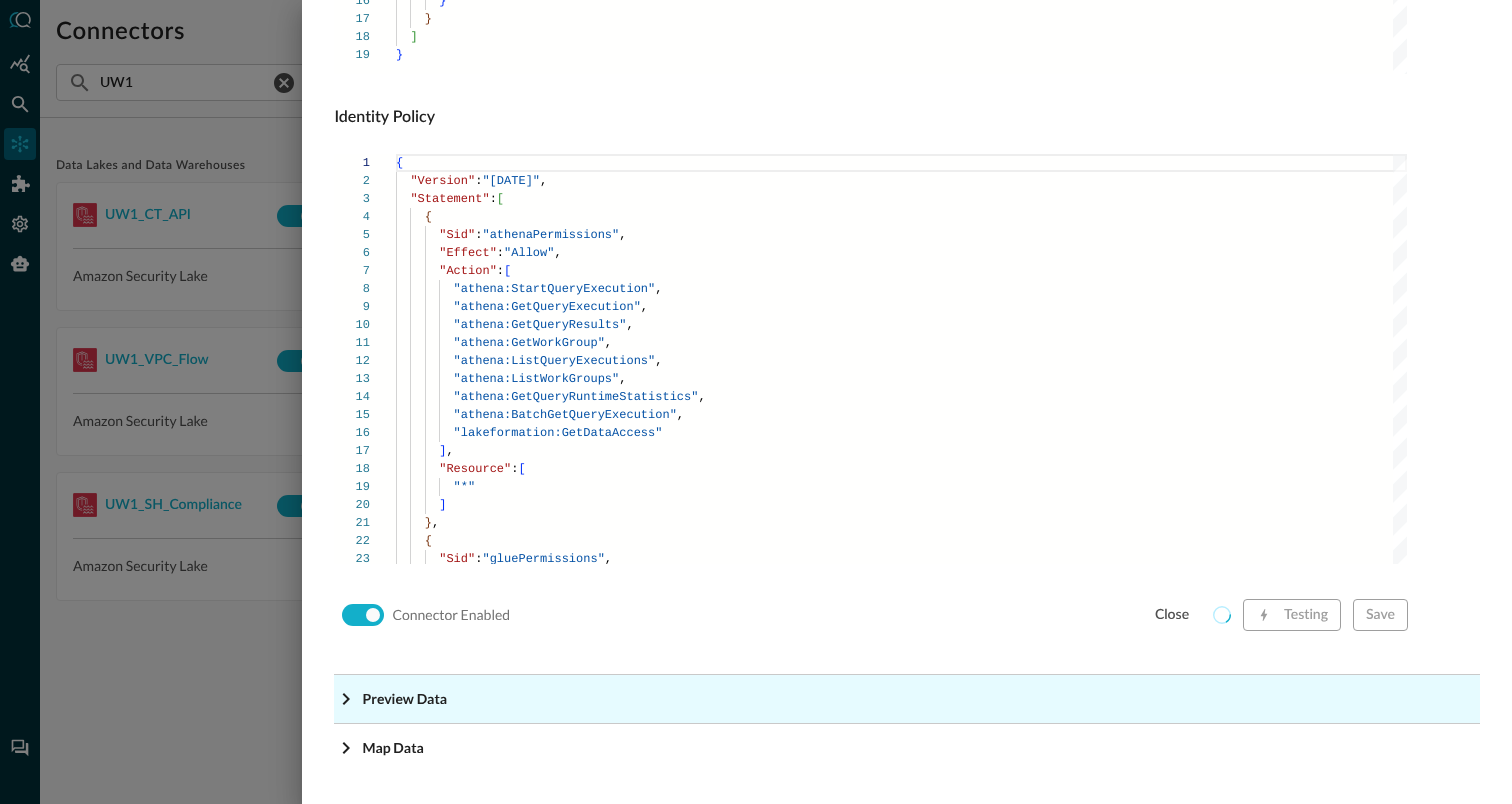 click on "Preview Data" at bounding box center (913, -1118) 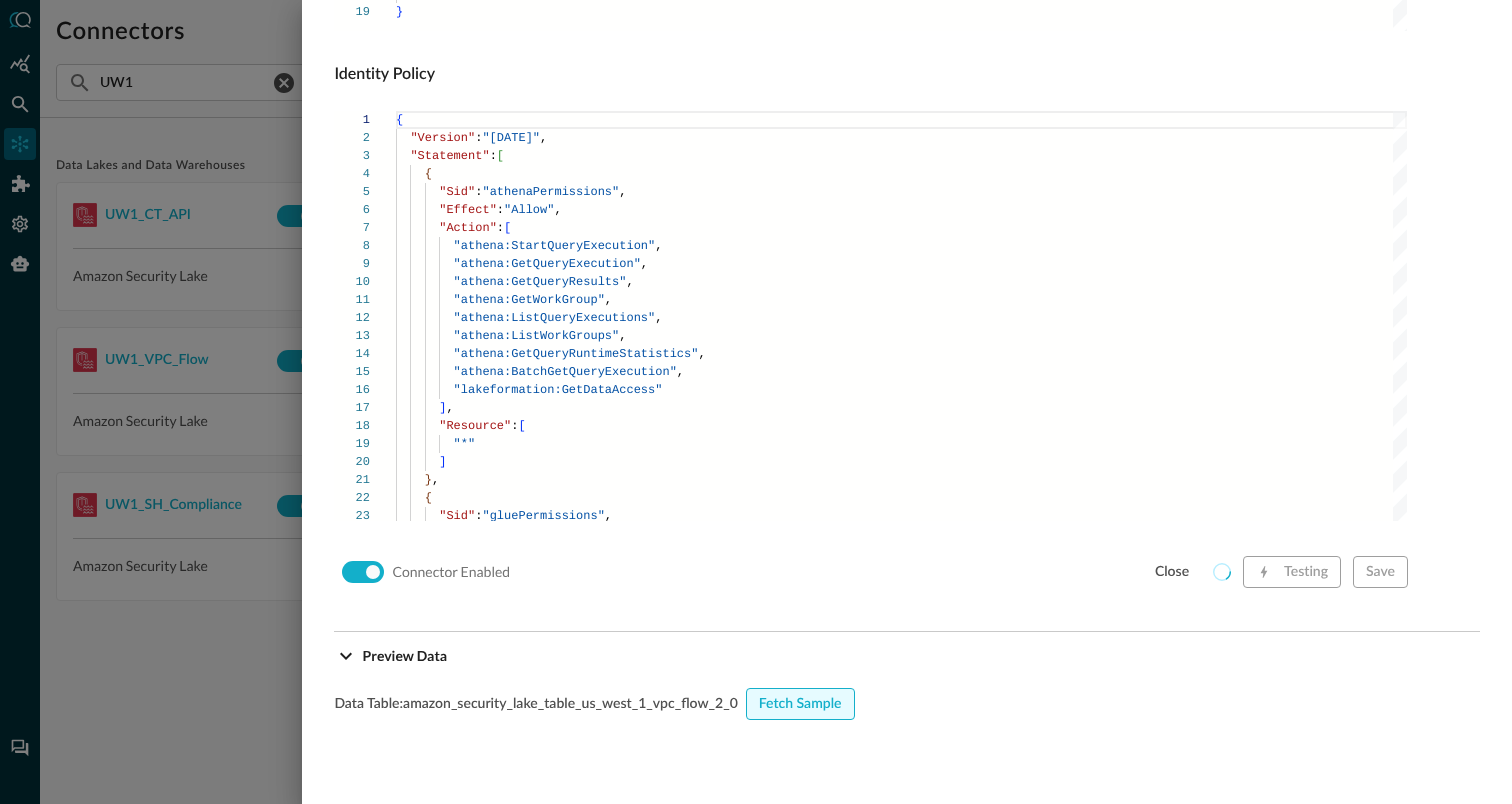 click on "Fetch Sample" at bounding box center [800, 704] 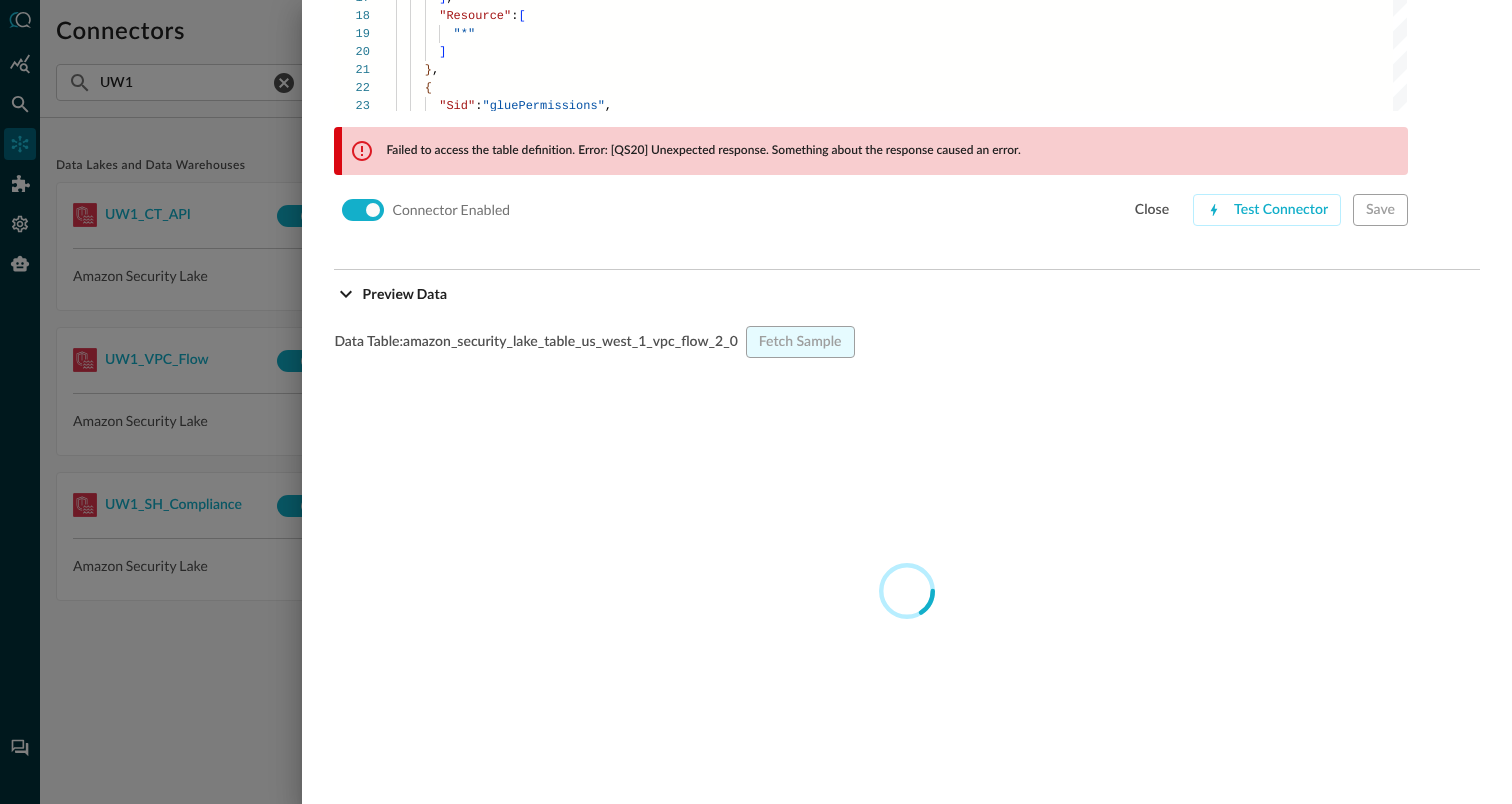 scroll, scrollTop: 1813, scrollLeft: 0, axis: vertical 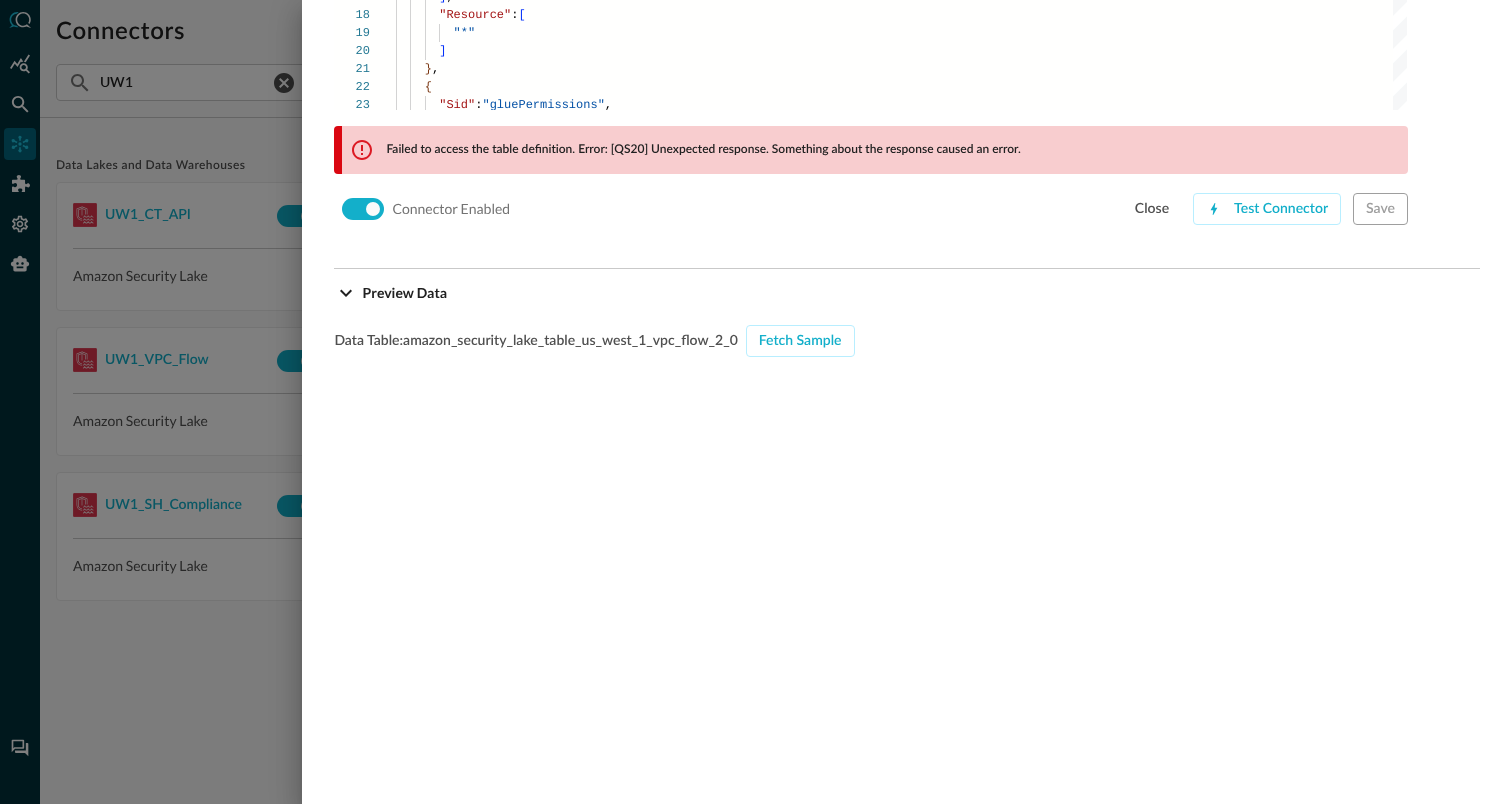 click at bounding box center (756, 402) 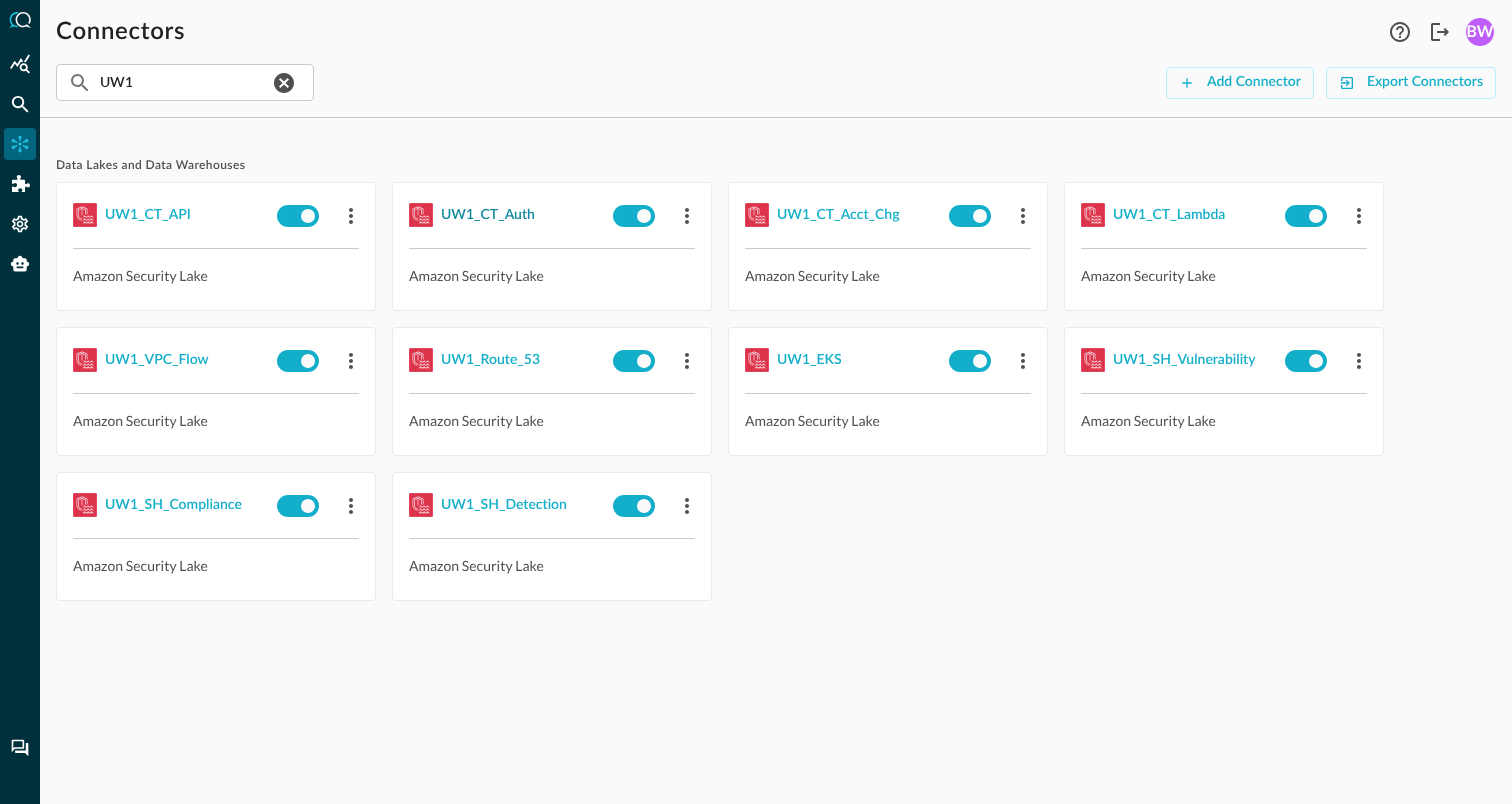 click on "UW1_CT_Auth" at bounding box center (488, 215) 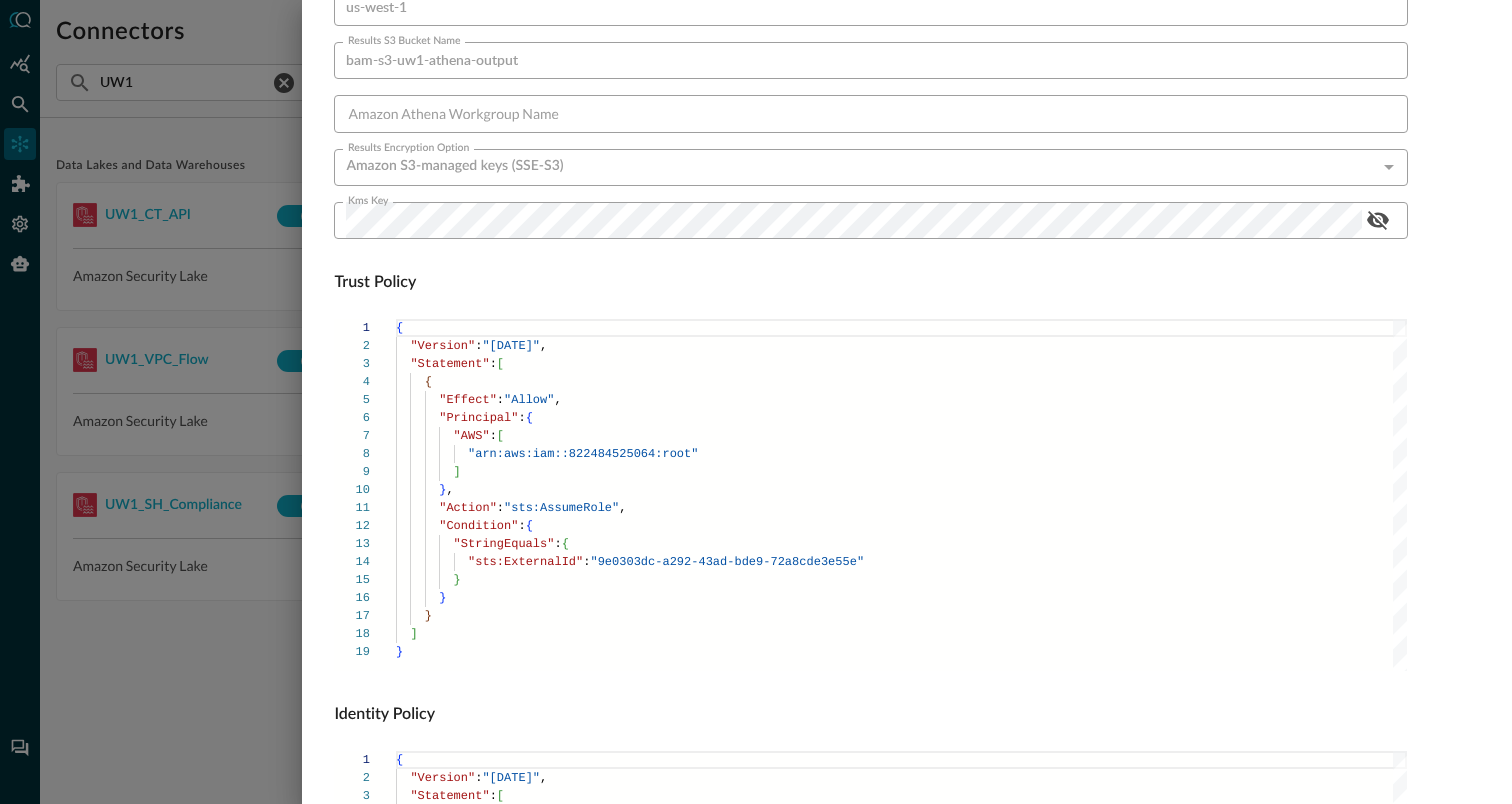 scroll, scrollTop: 1359, scrollLeft: 0, axis: vertical 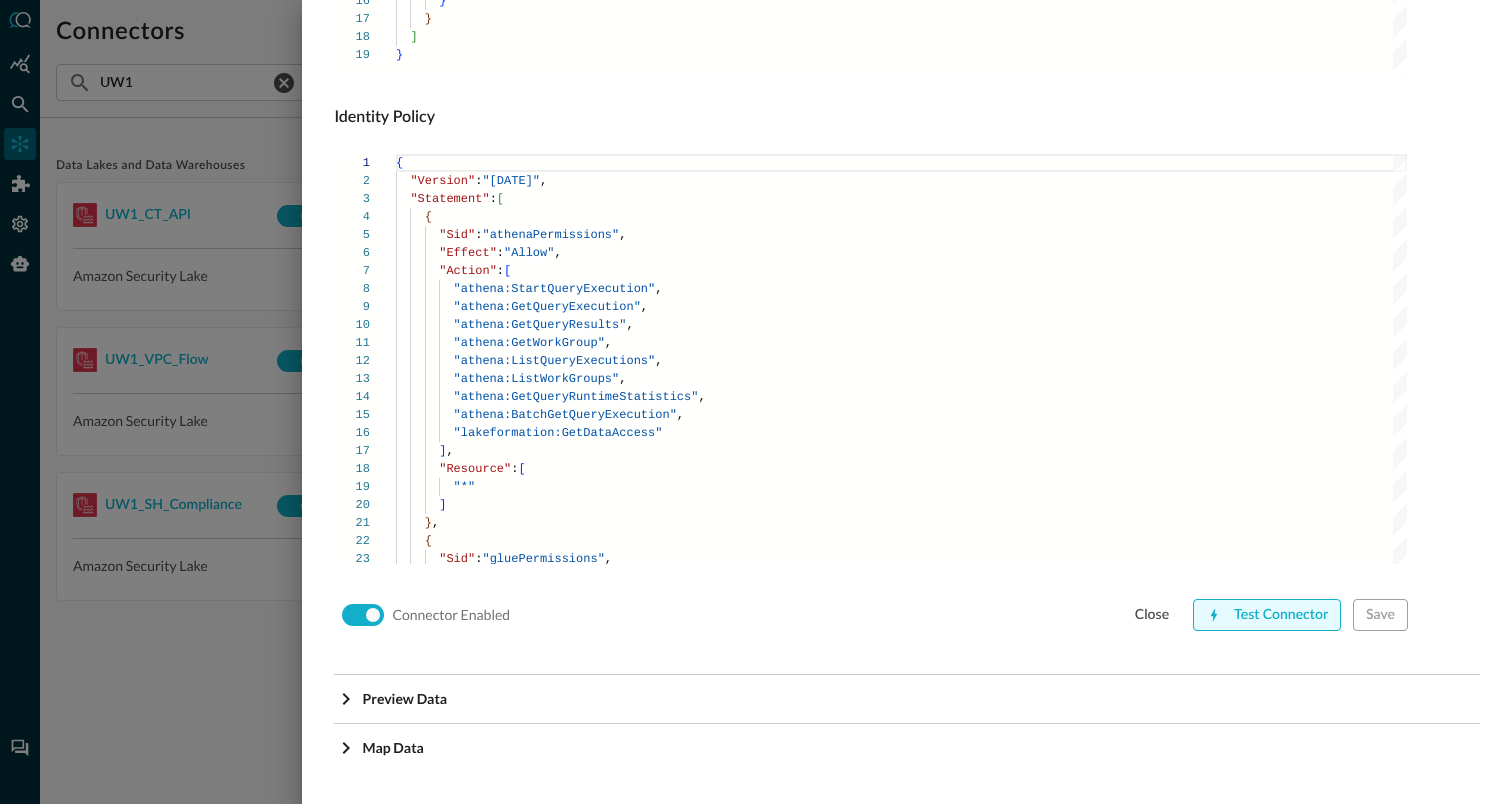 click on "Test Connector" at bounding box center [1267, 615] 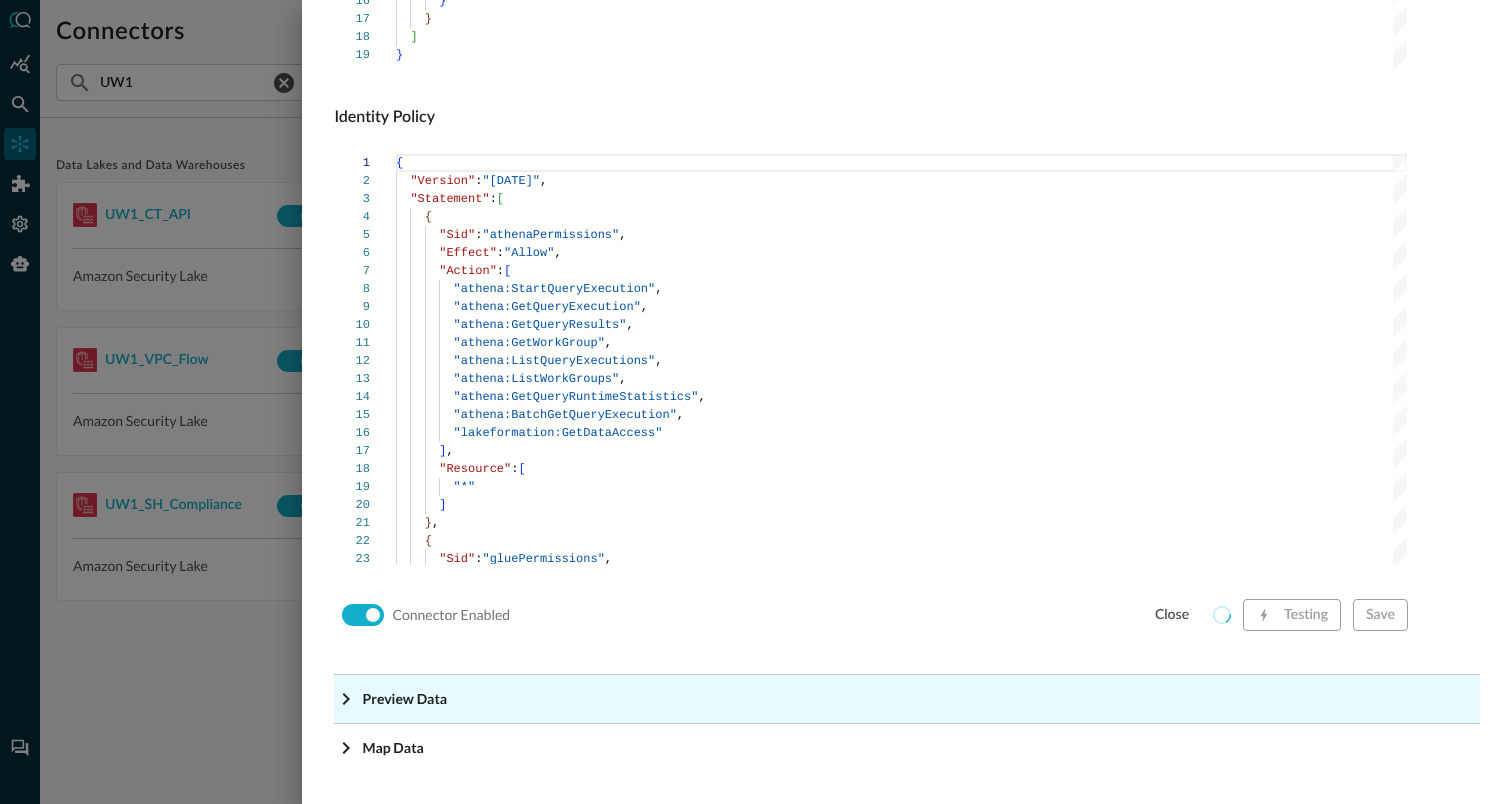 click on "Preview Data" at bounding box center (907, -1118) 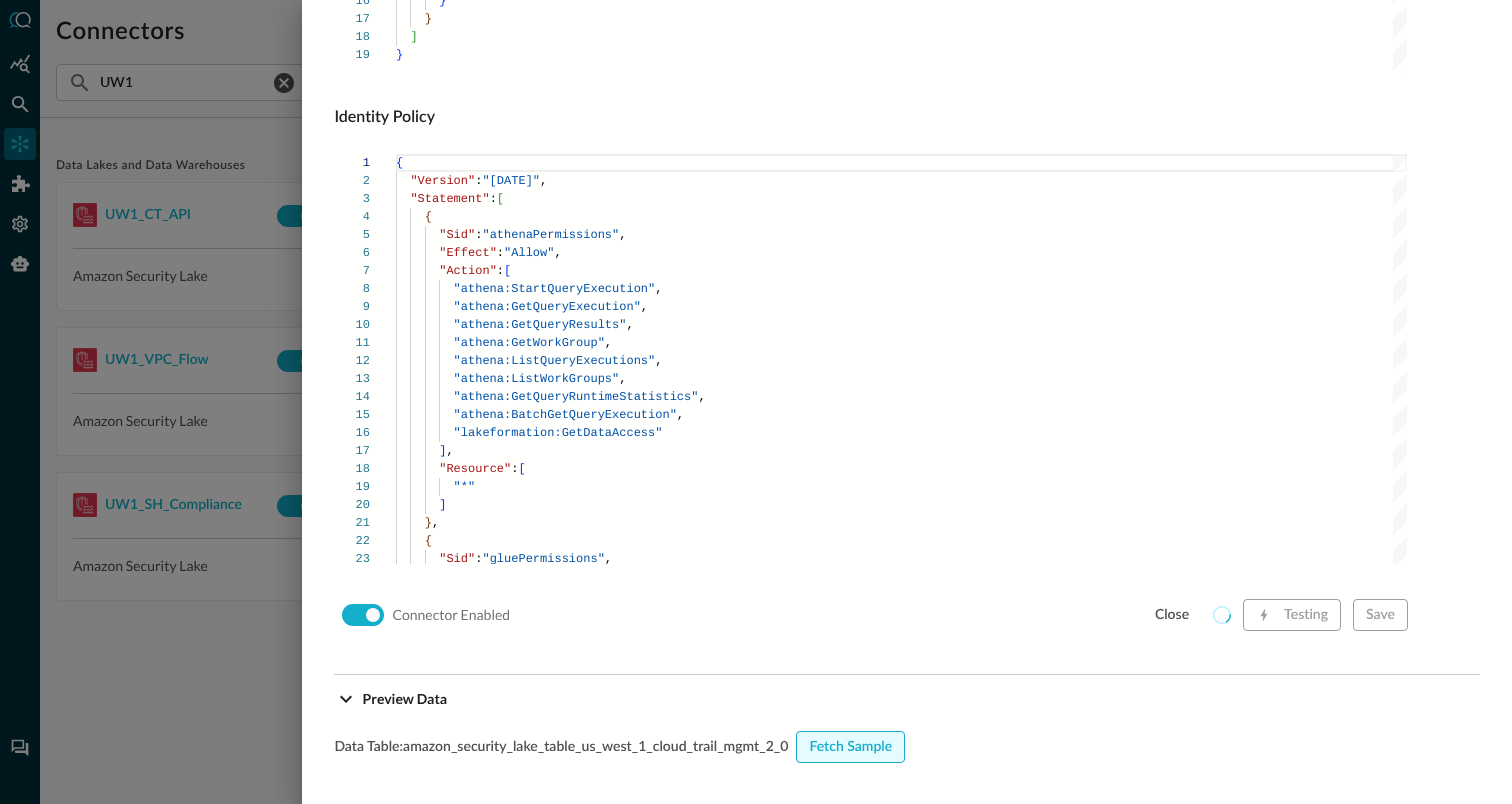 click on "Fetch Sample" at bounding box center [850, 747] 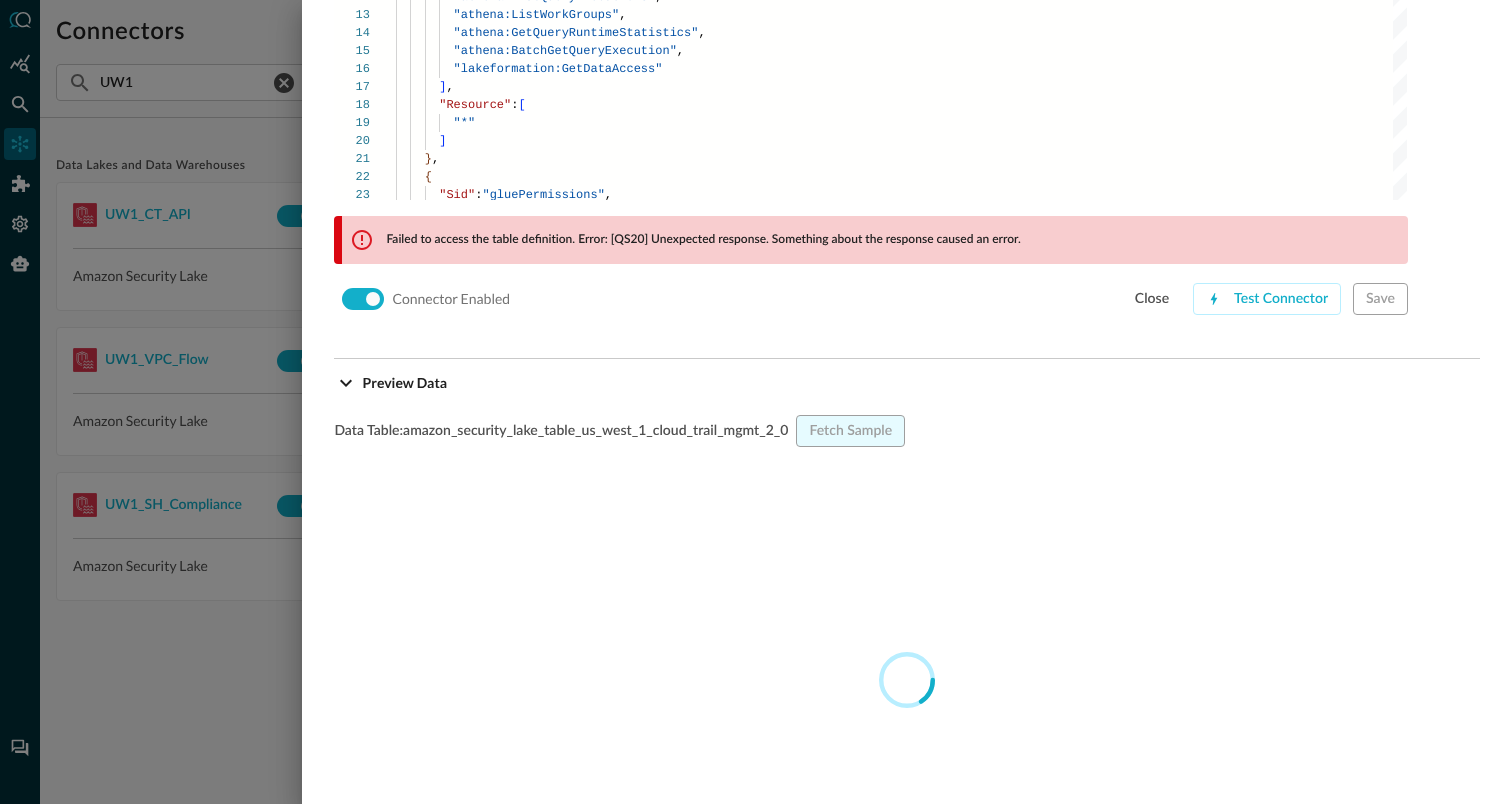 scroll, scrollTop: 1737, scrollLeft: 0, axis: vertical 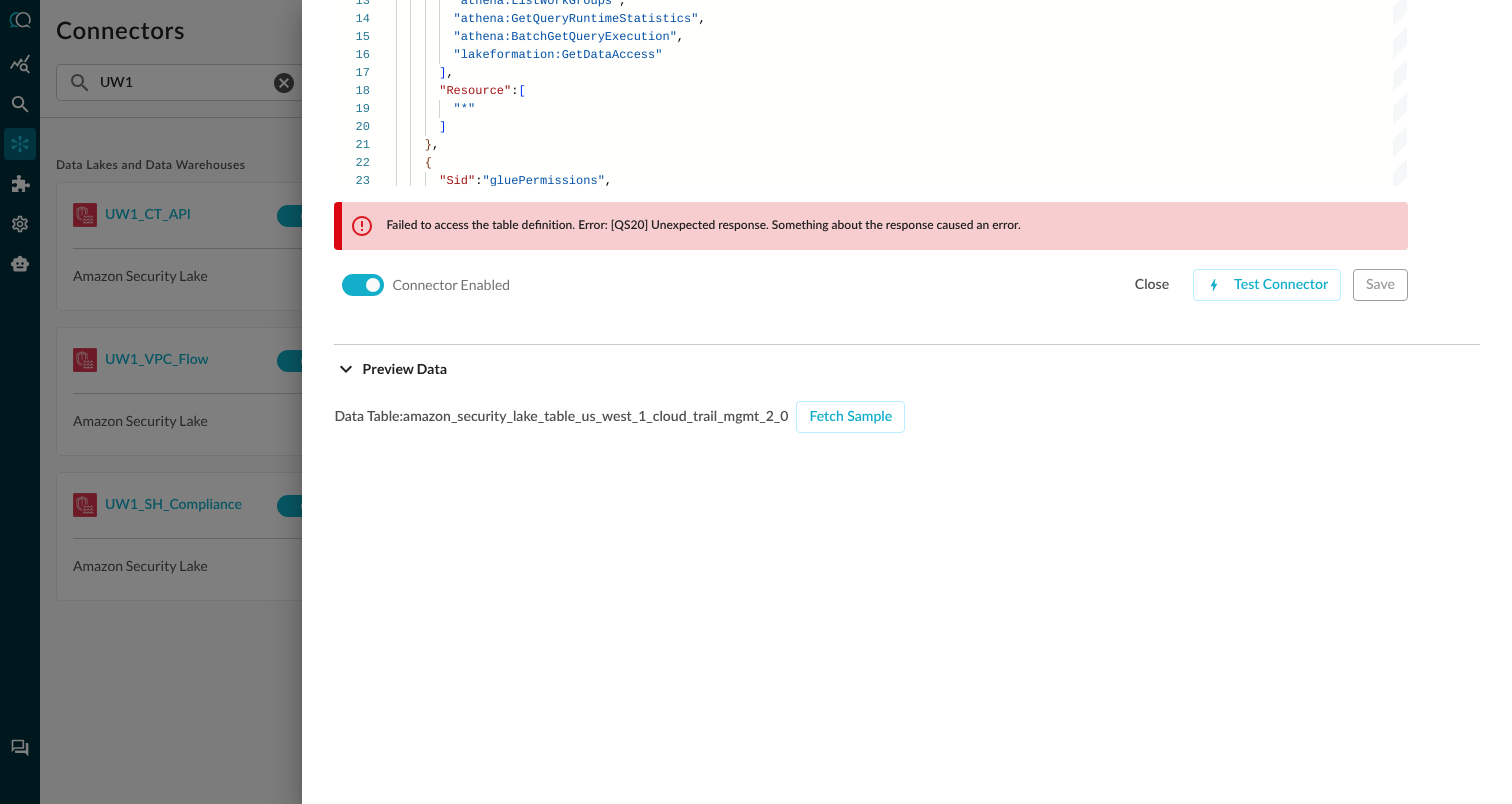 click at bounding box center [756, 402] 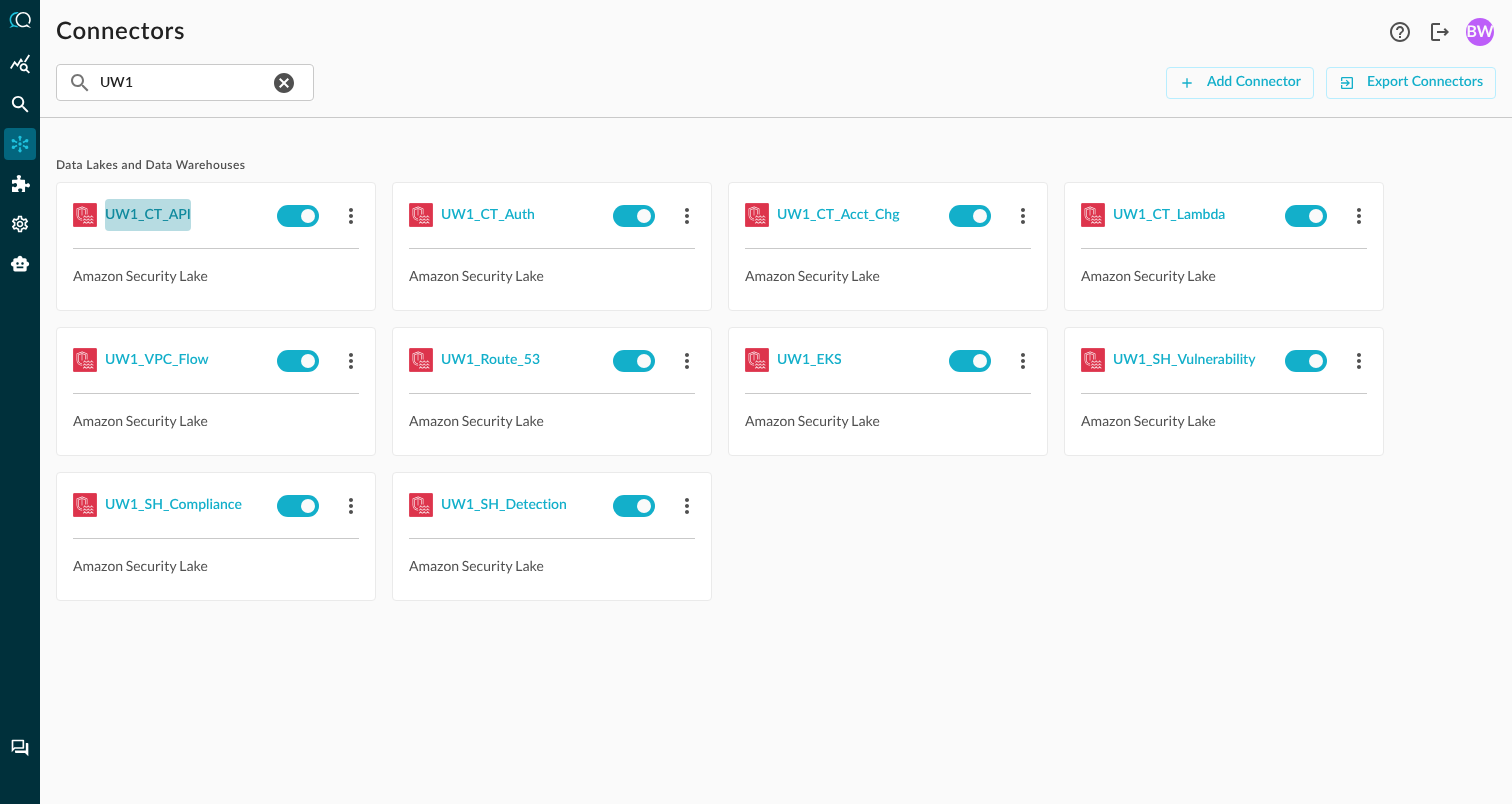click on "UW1_CT_API" at bounding box center [148, 215] 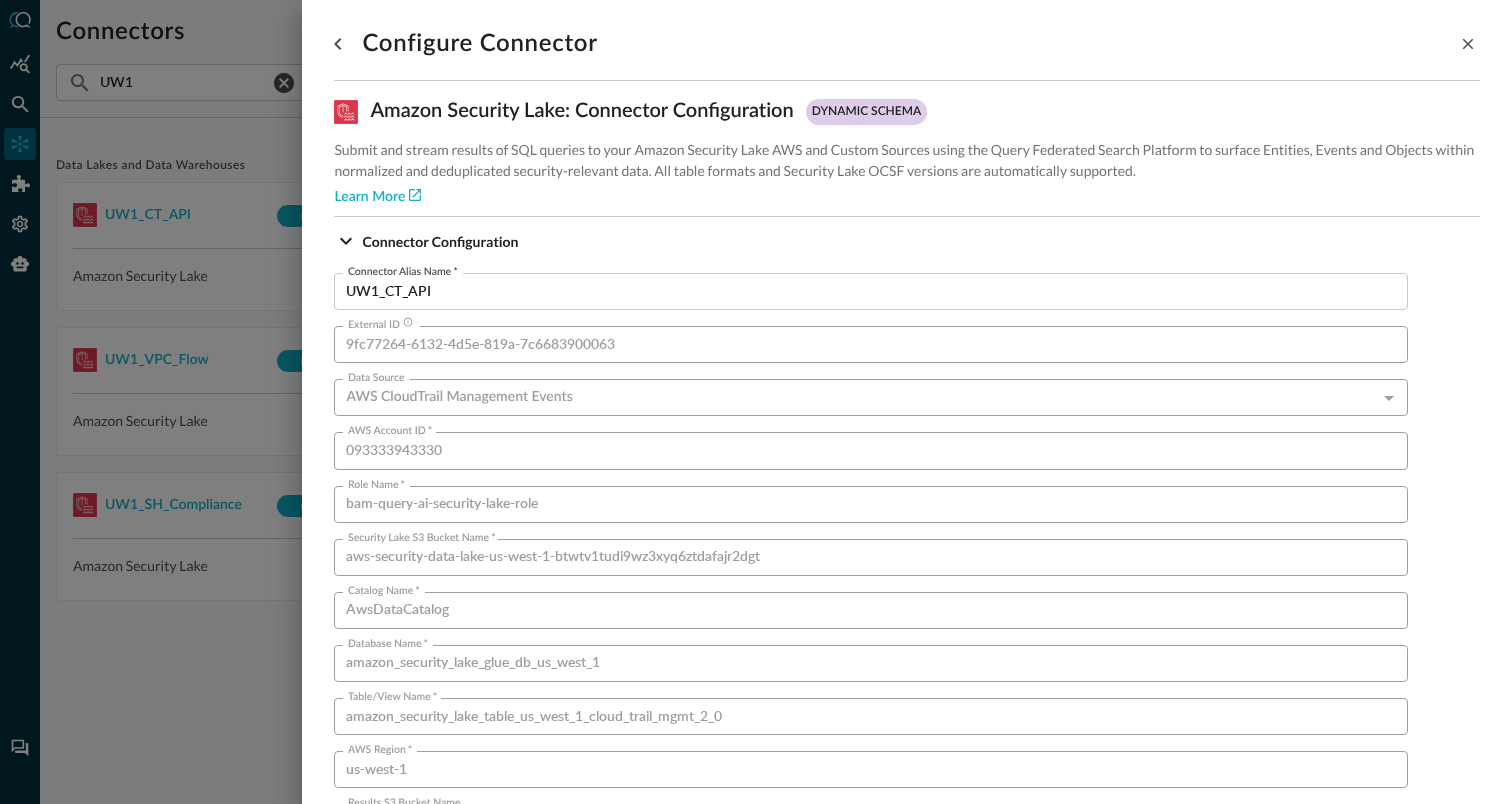 scroll, scrollTop: 1359, scrollLeft: 0, axis: vertical 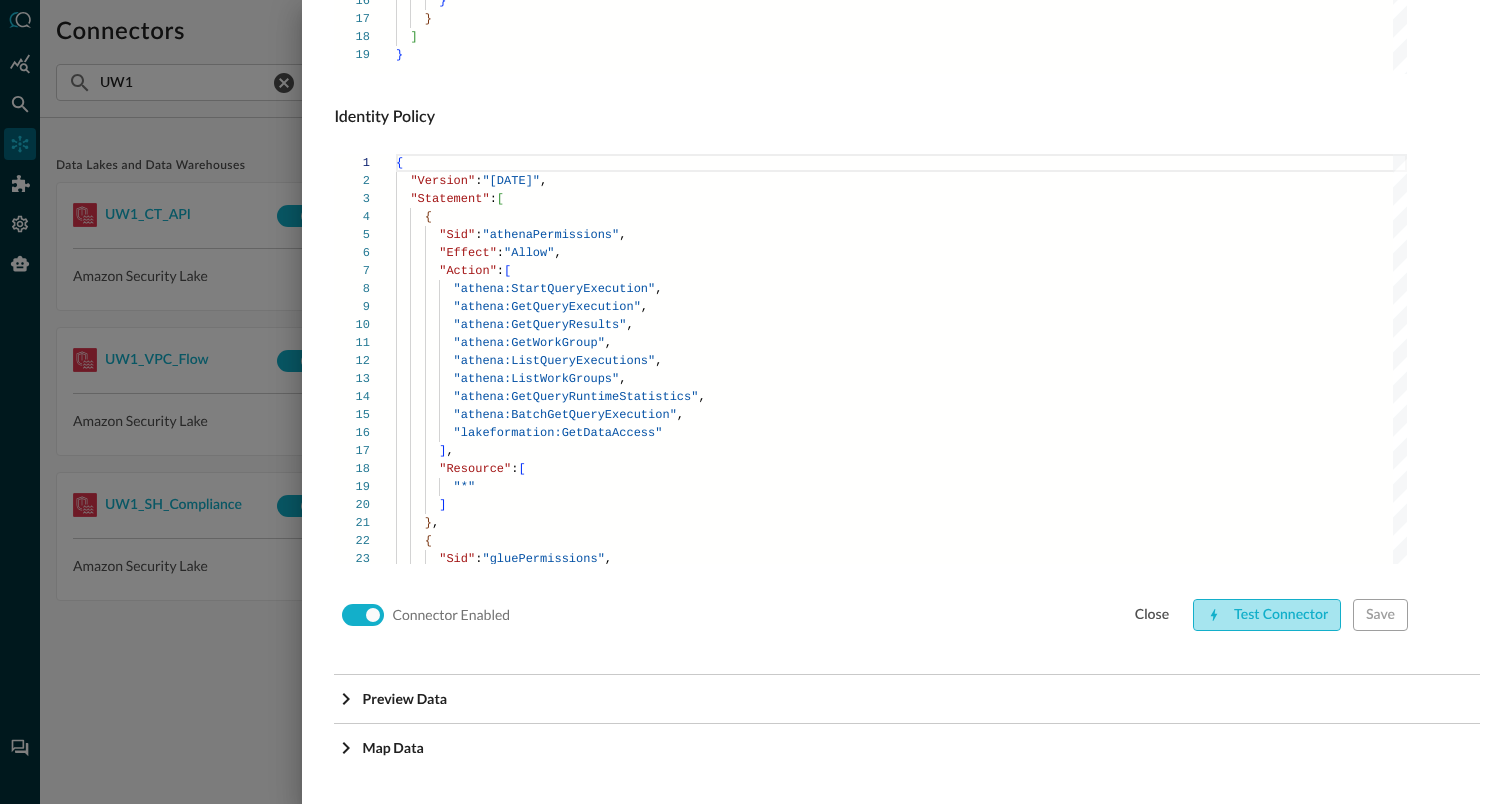click on "Test Connector" at bounding box center (1267, 615) 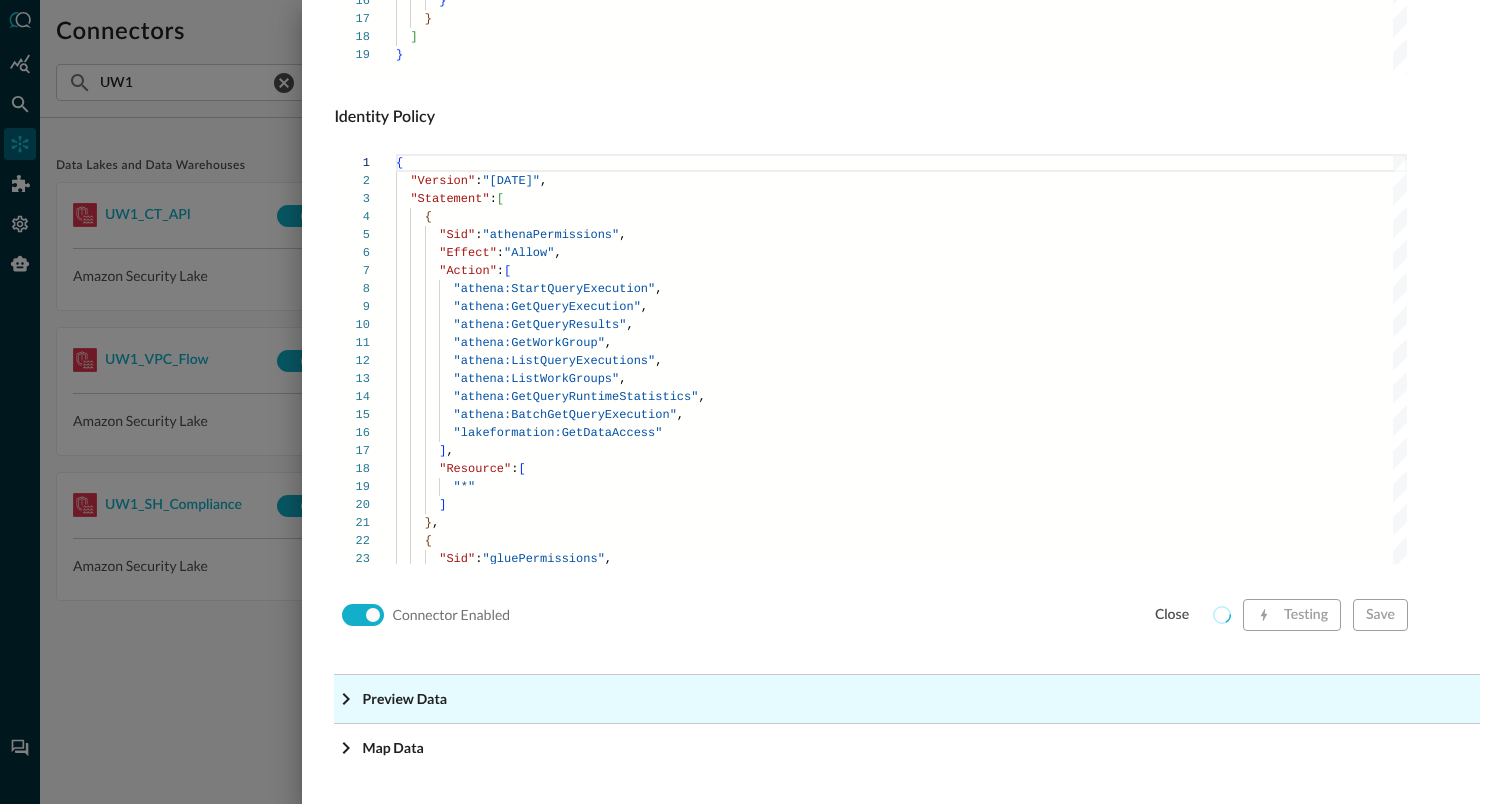 click on "Preview Data" at bounding box center [913, -1118] 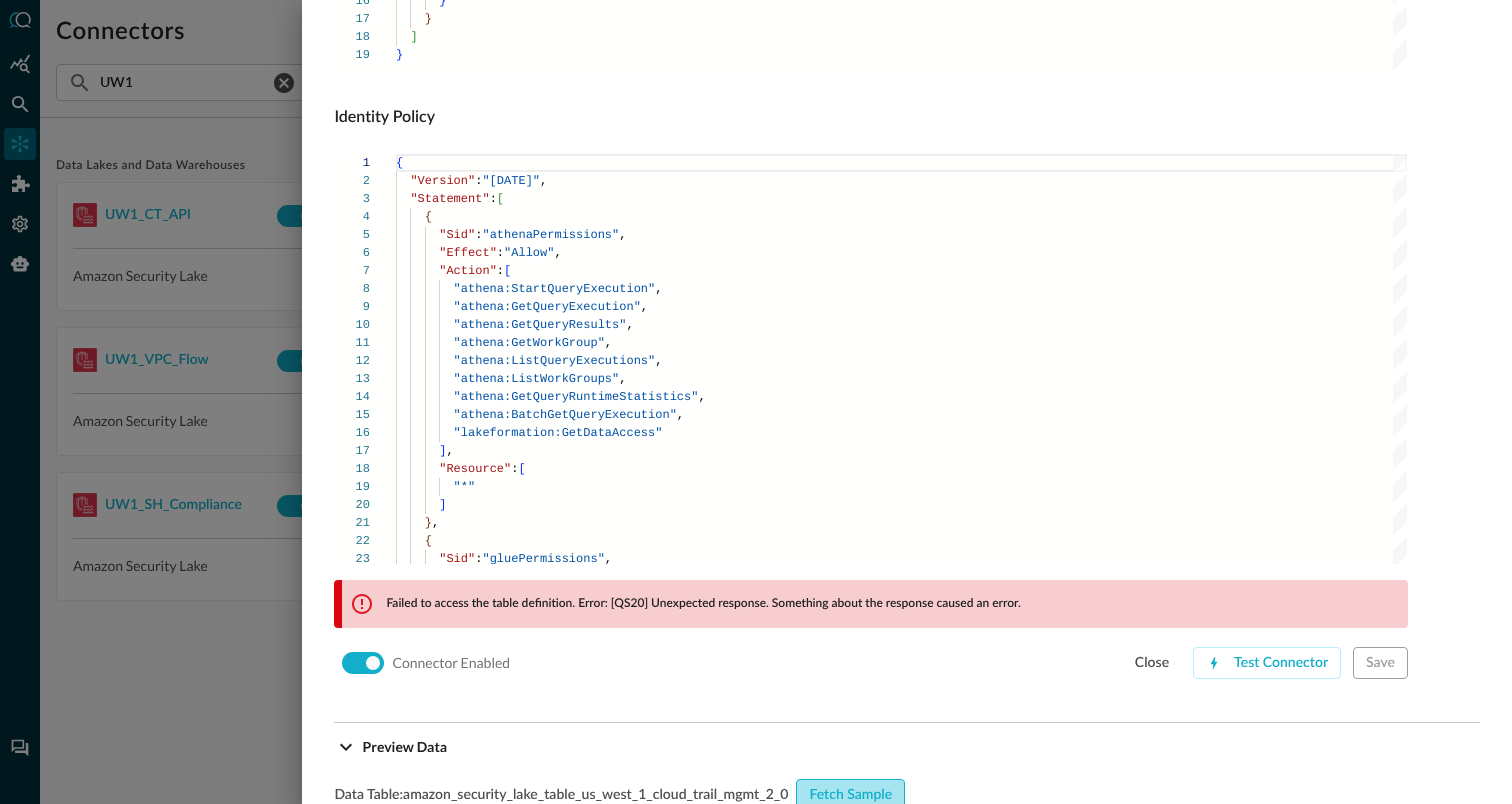 click on "Fetch Sample" at bounding box center (850, 795) 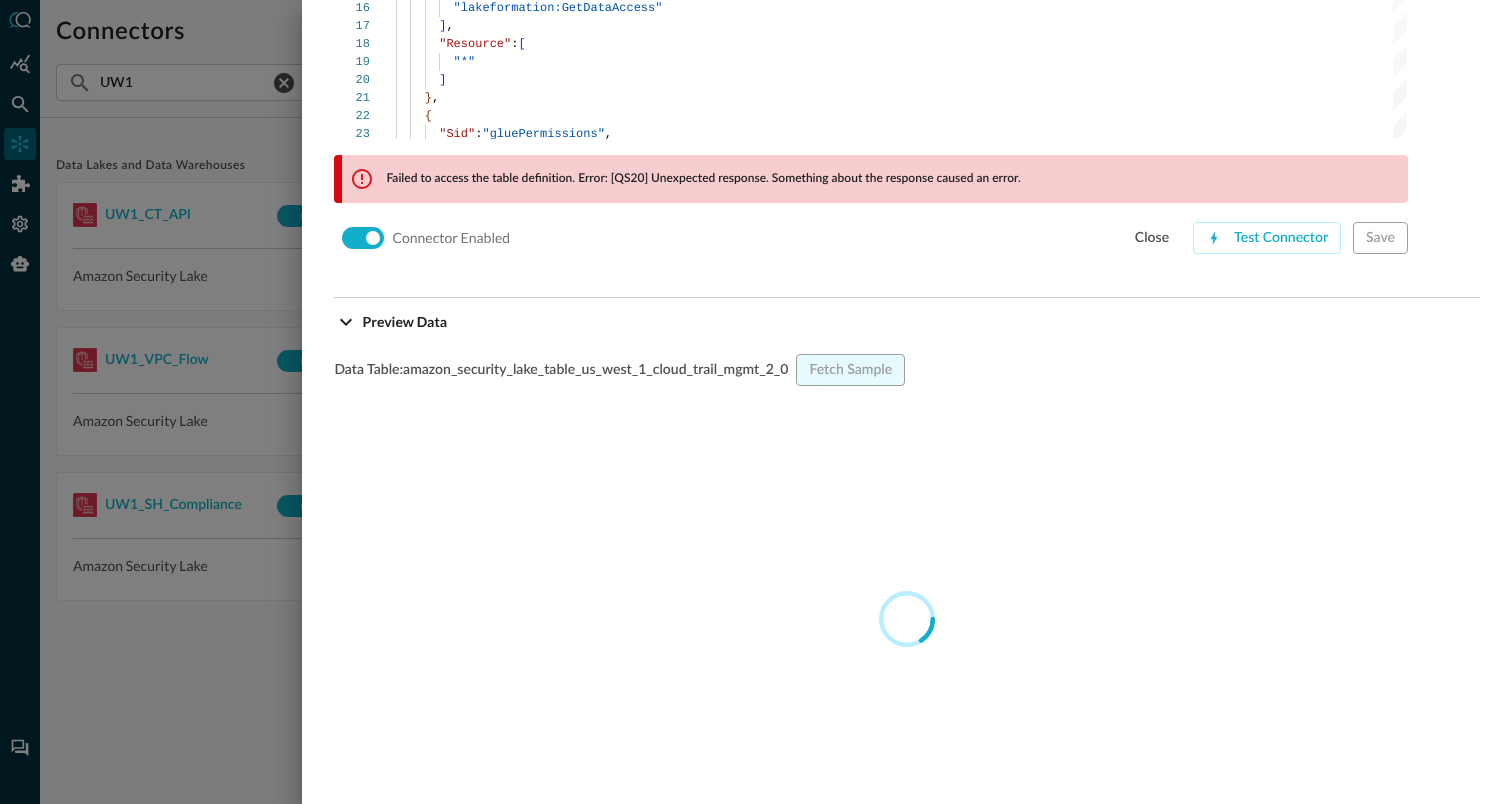 scroll, scrollTop: 1779, scrollLeft: 0, axis: vertical 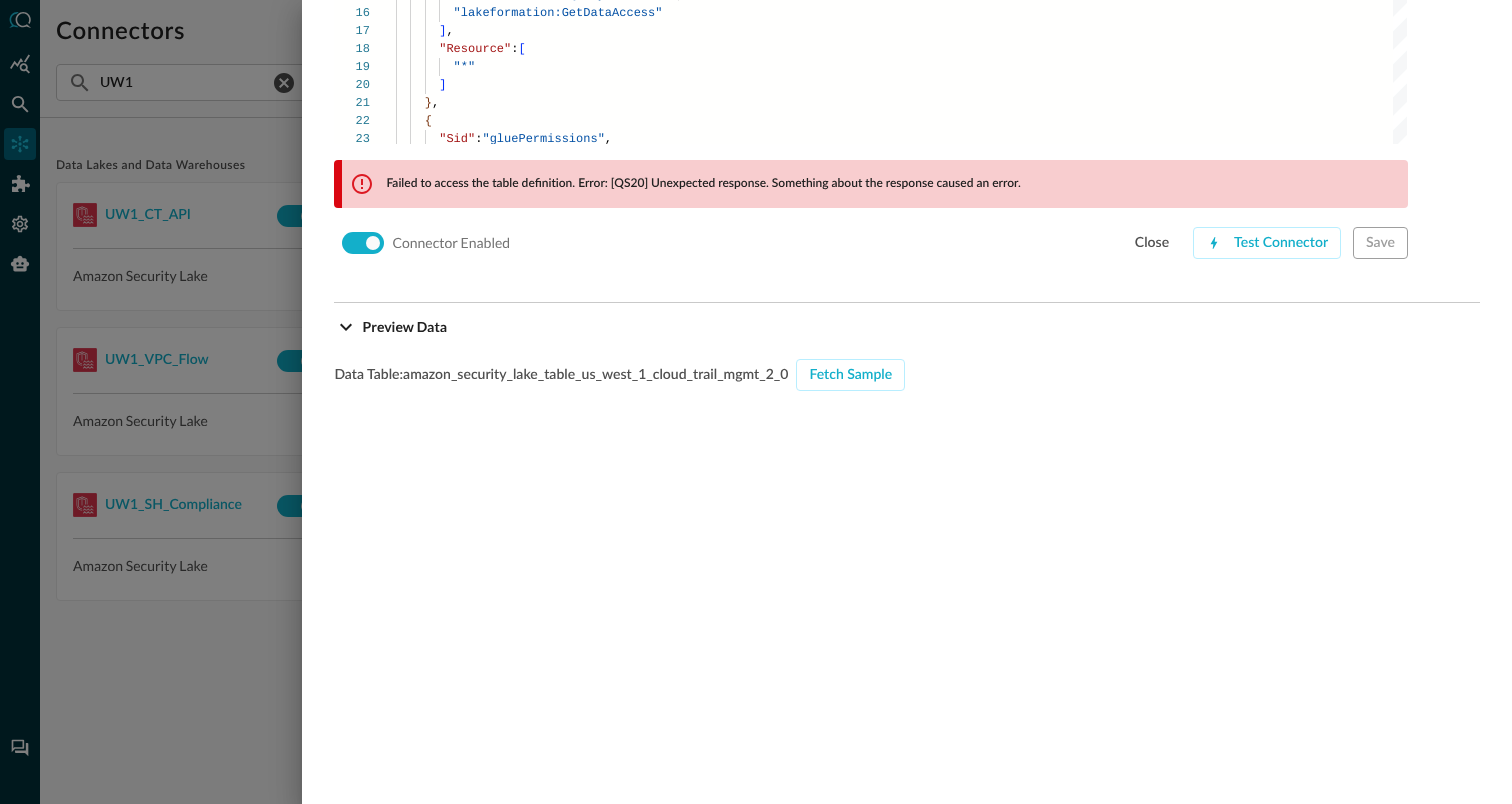 click at bounding box center [756, 402] 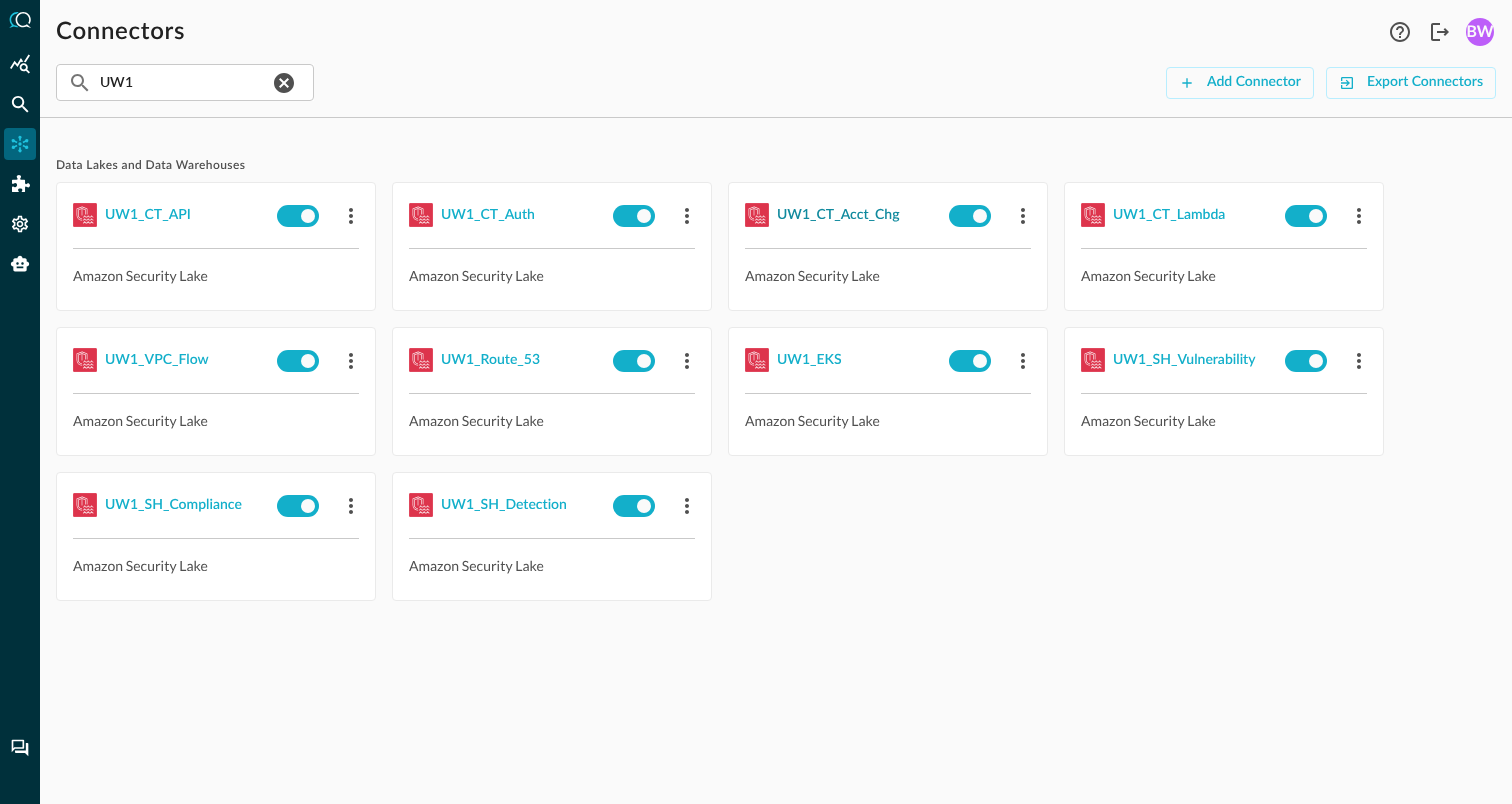 click on "UW1_CT_Acct_Chg" at bounding box center [838, 215] 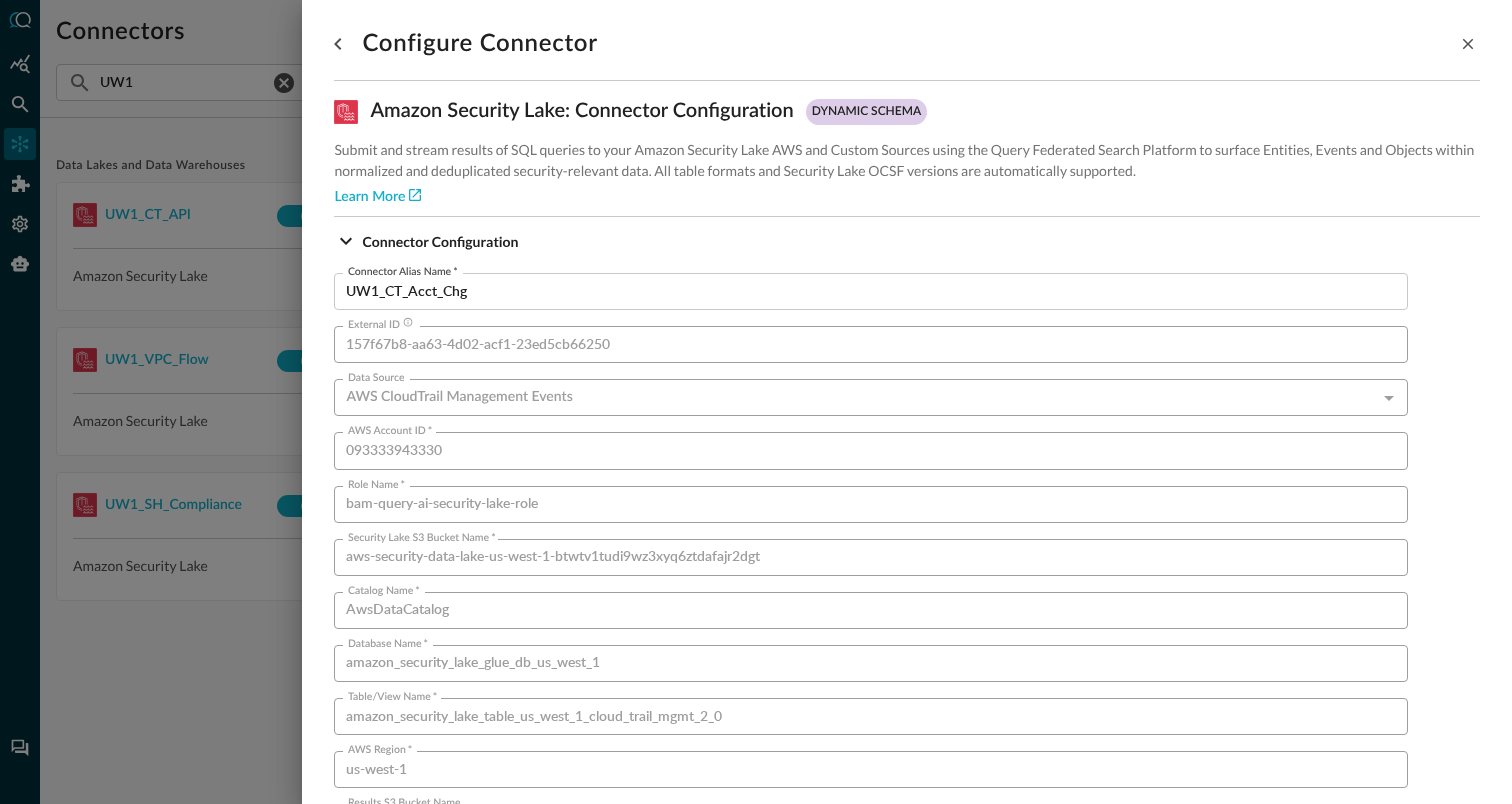 scroll, scrollTop: 1359, scrollLeft: 0, axis: vertical 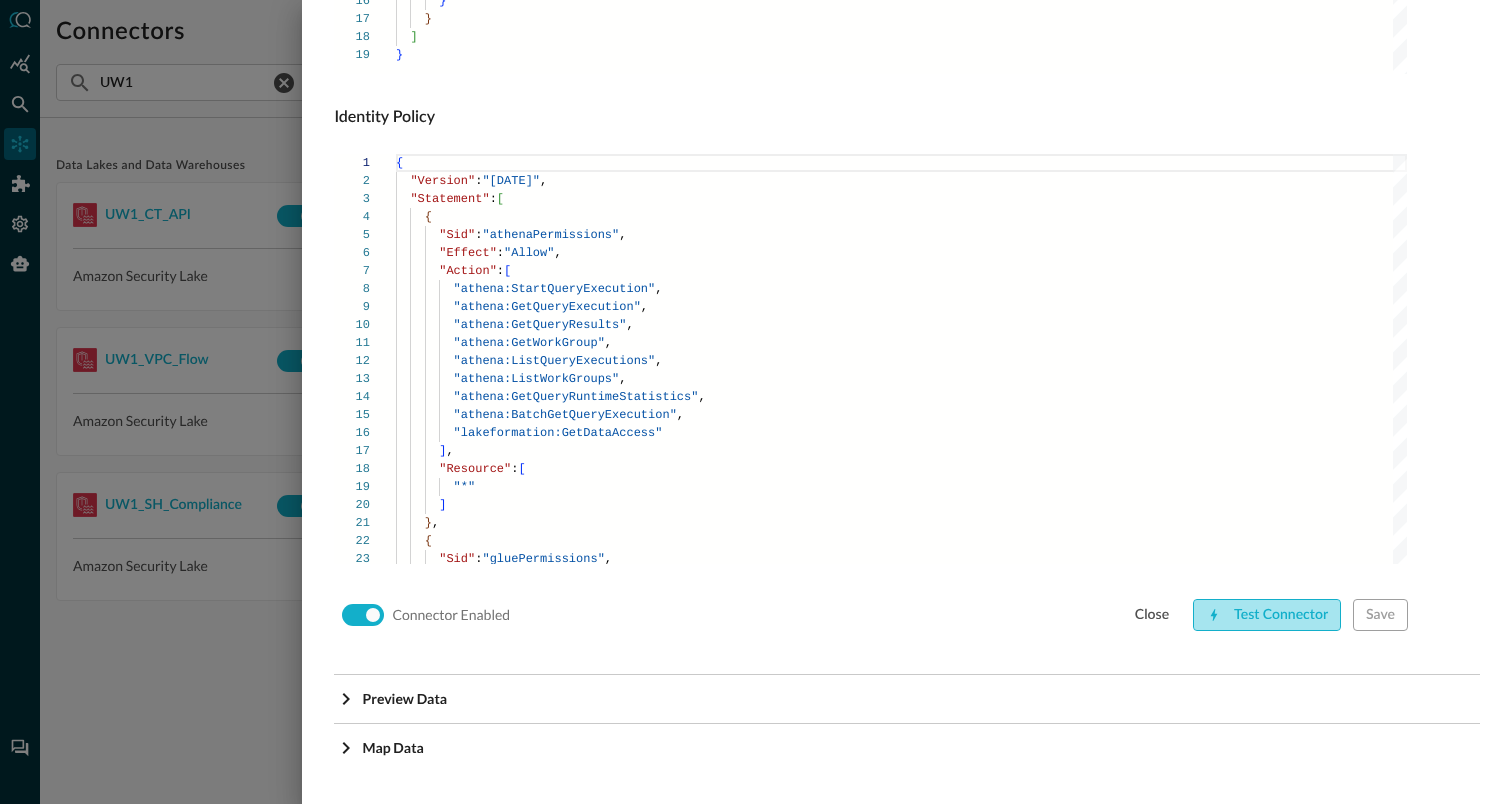 click on "Test Connector" at bounding box center [1267, 615] 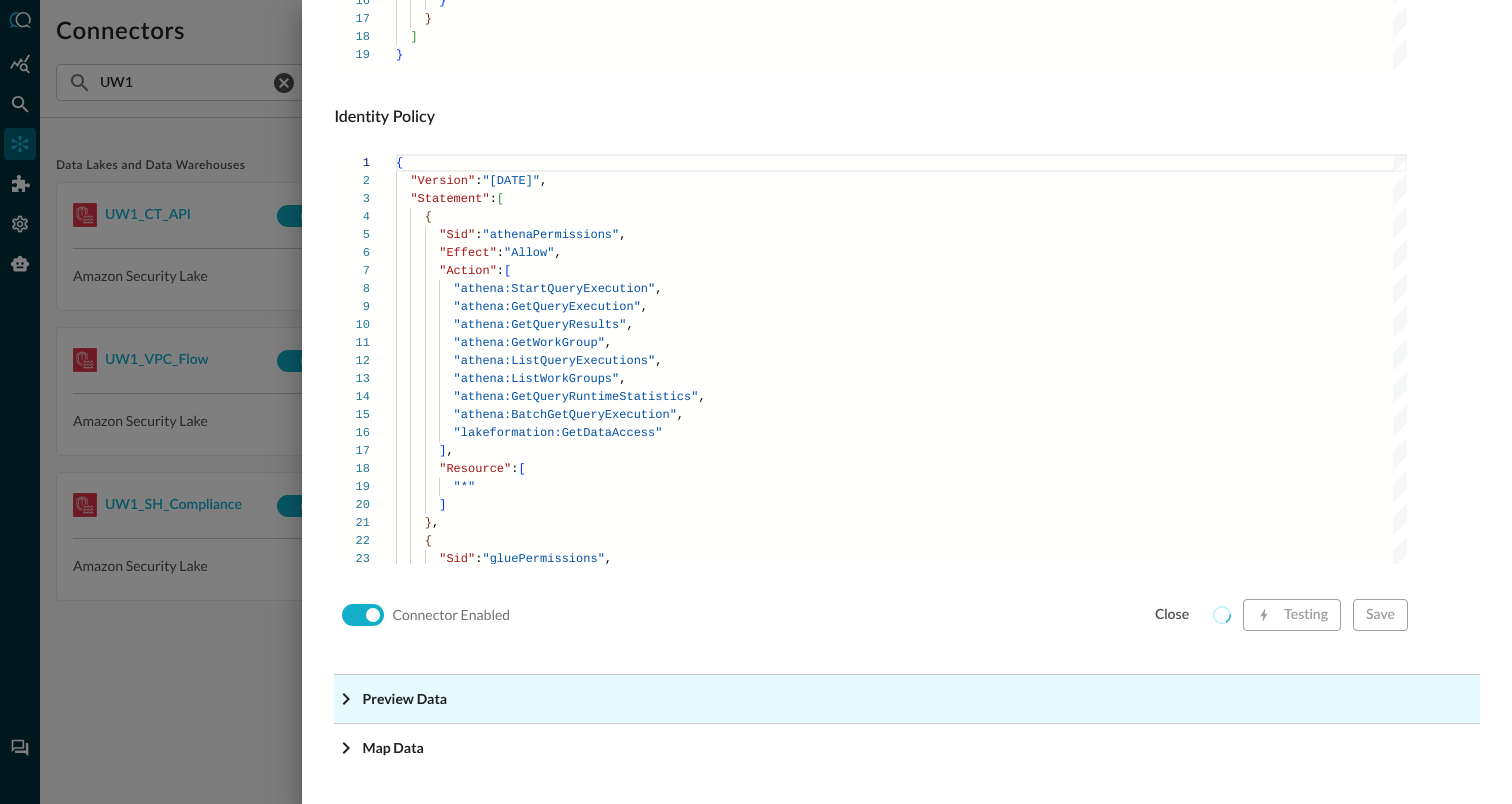 click on "Preview Data" at bounding box center (913, -1118) 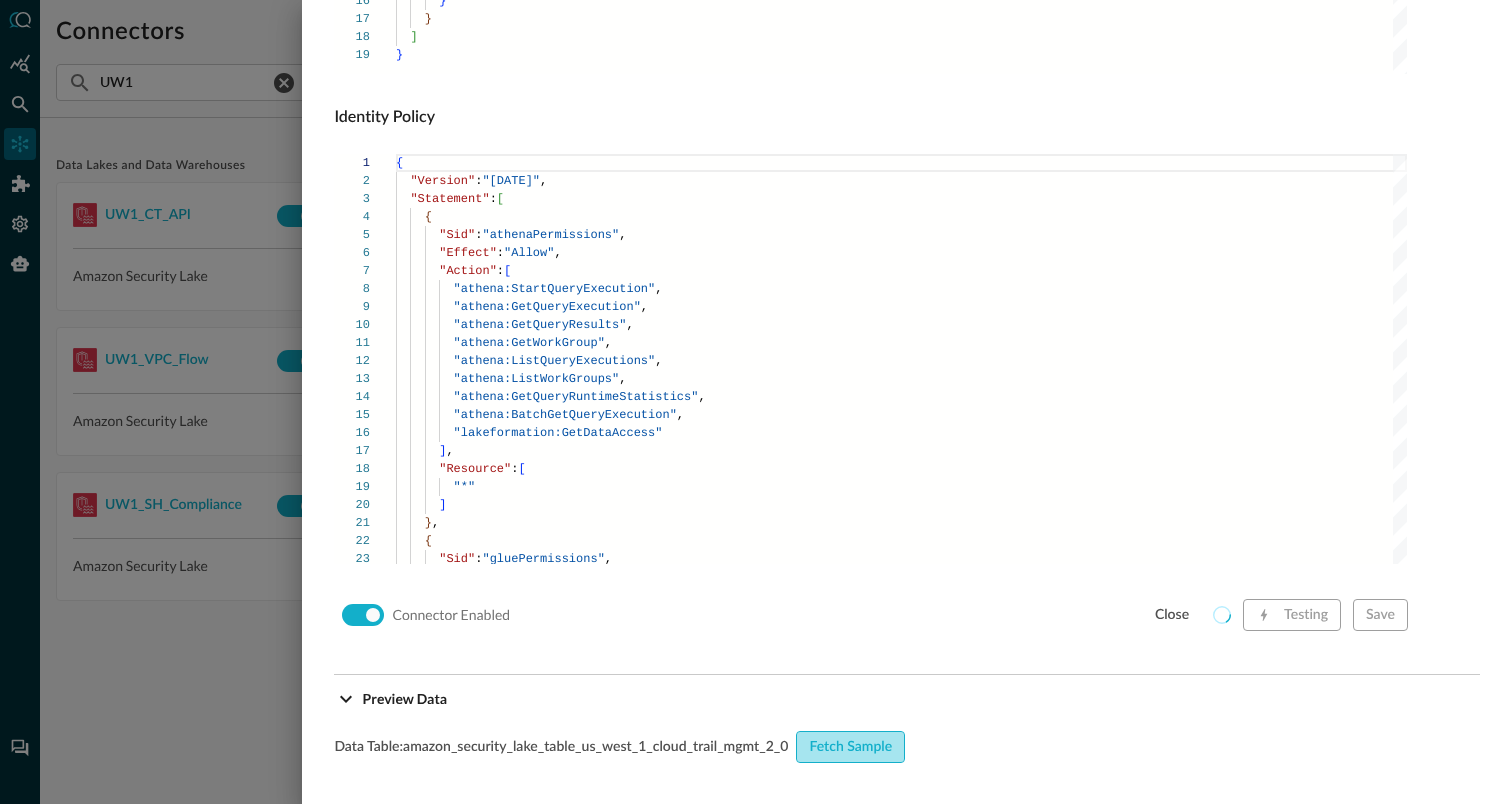 click on "Fetch Sample" at bounding box center (850, 747) 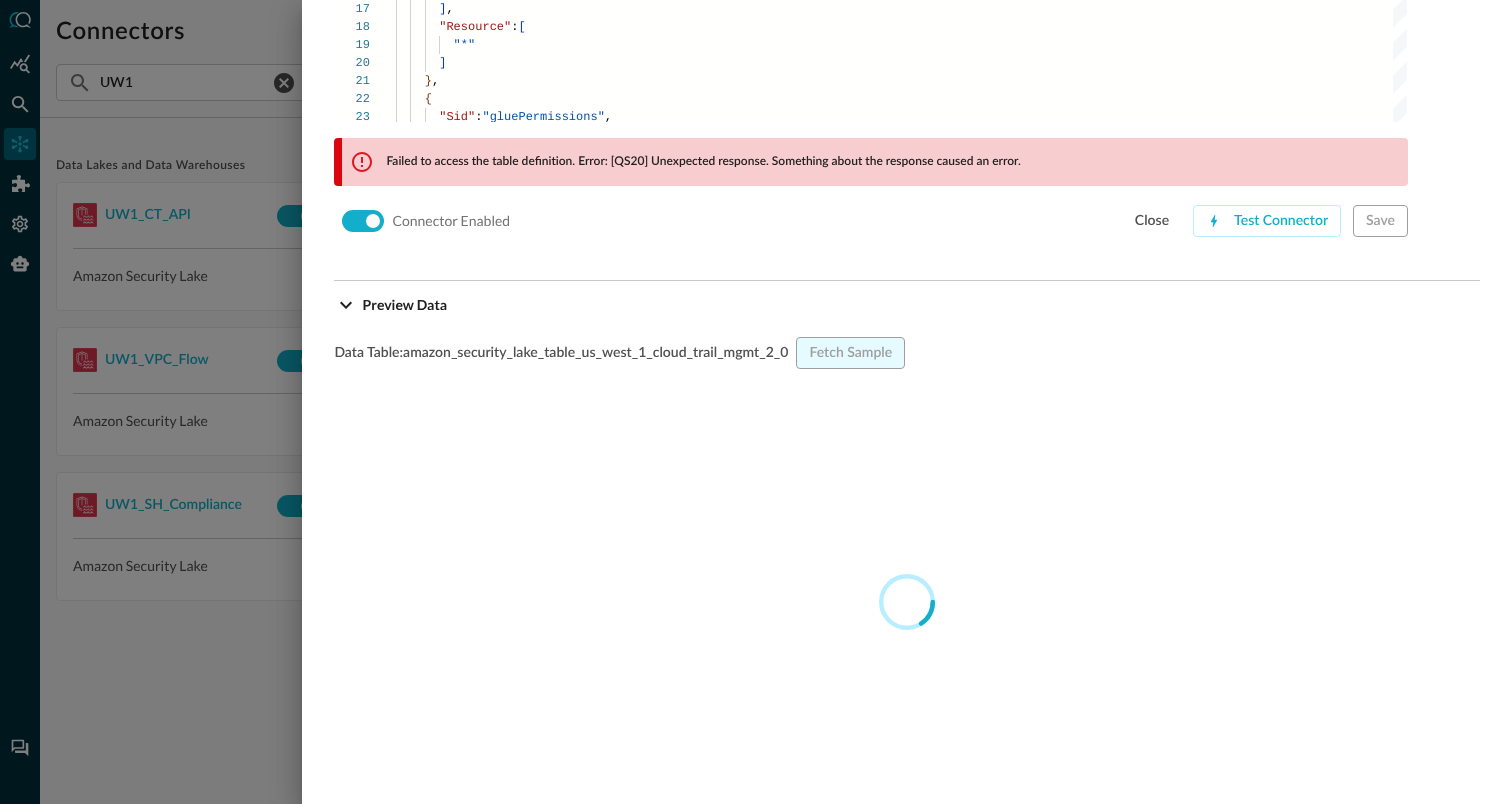scroll, scrollTop: 1795, scrollLeft: 0, axis: vertical 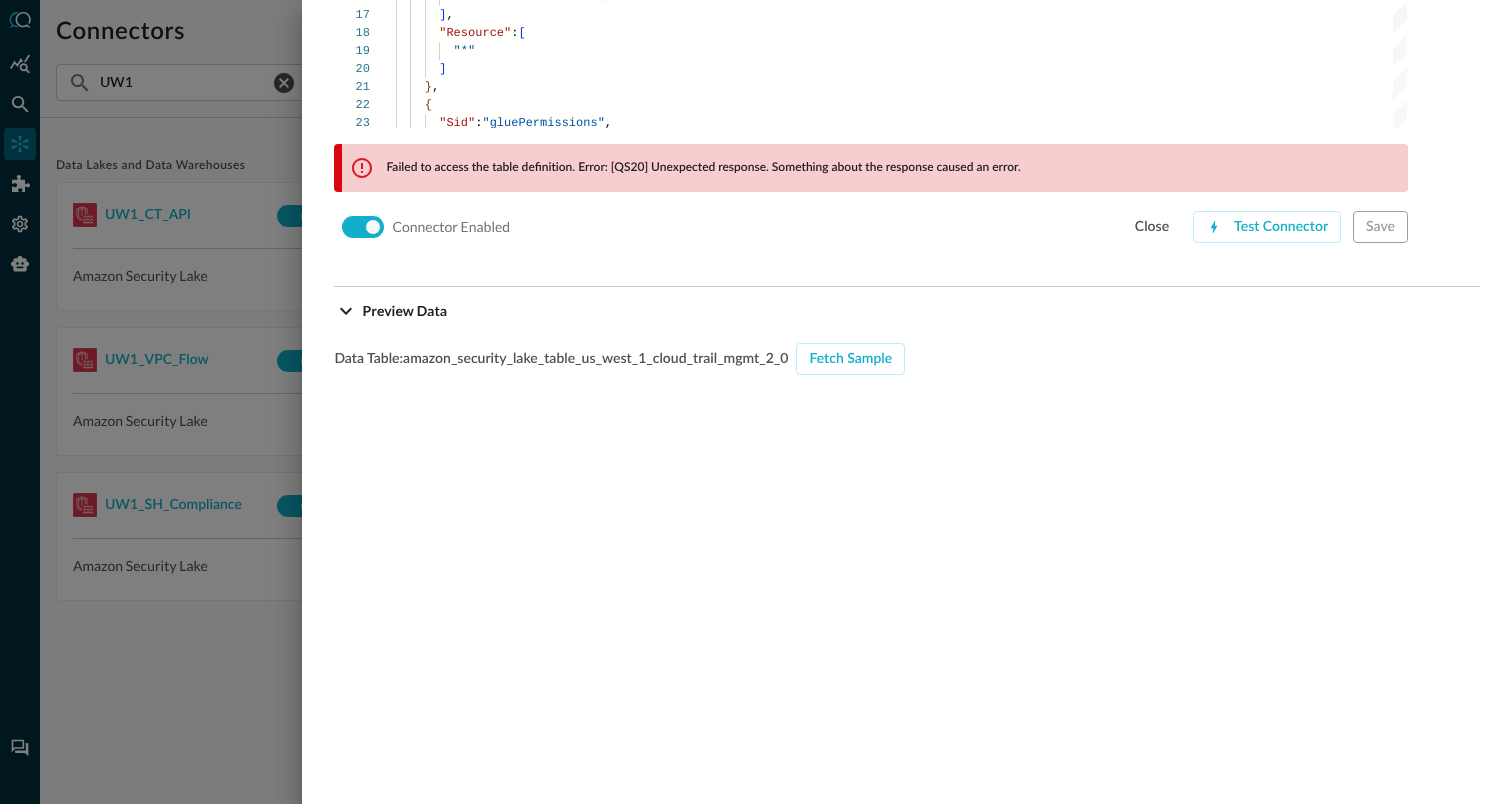 click at bounding box center [756, 402] 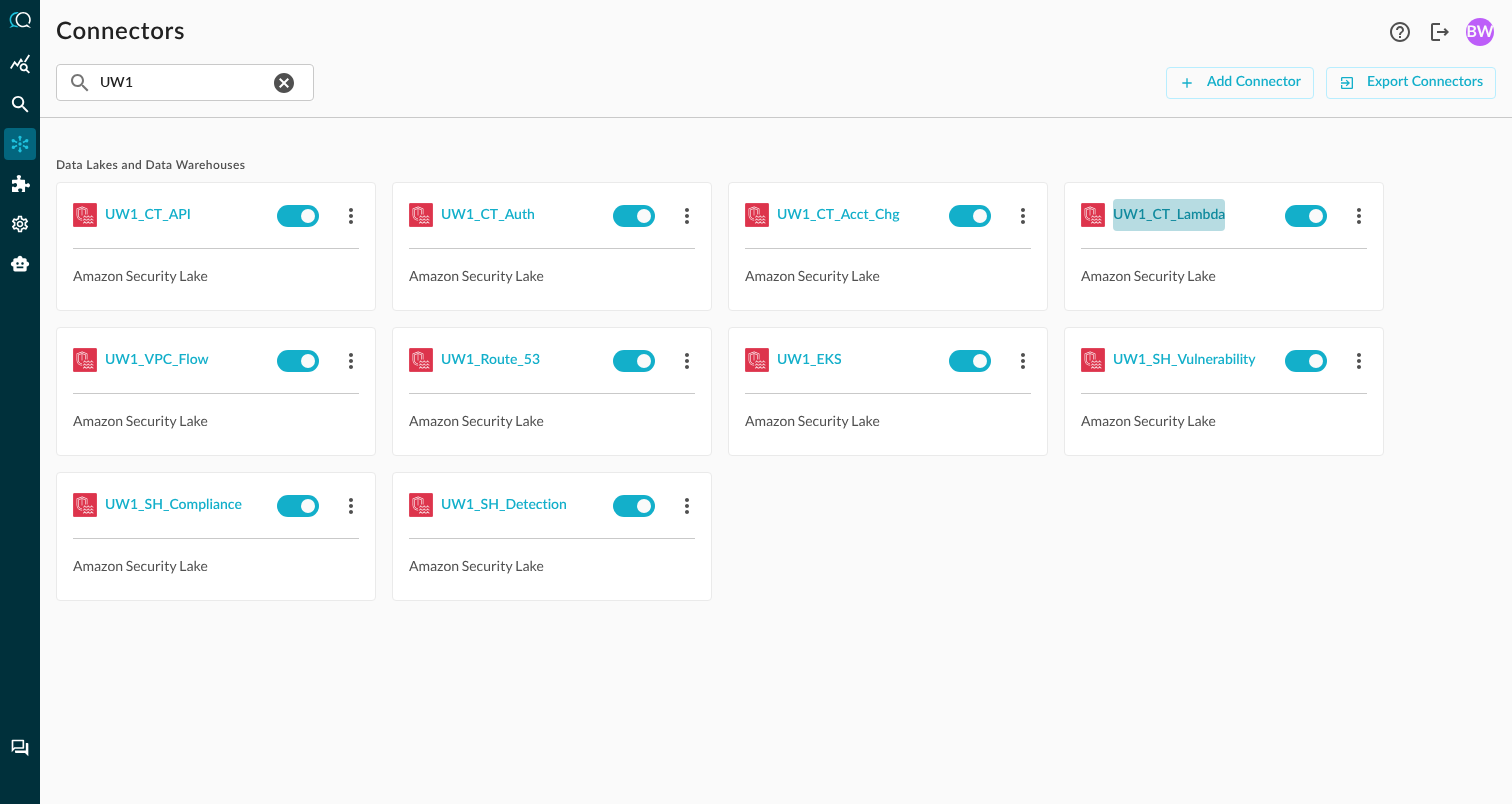 click on "UW1_CT_Lambda" at bounding box center (1169, 215) 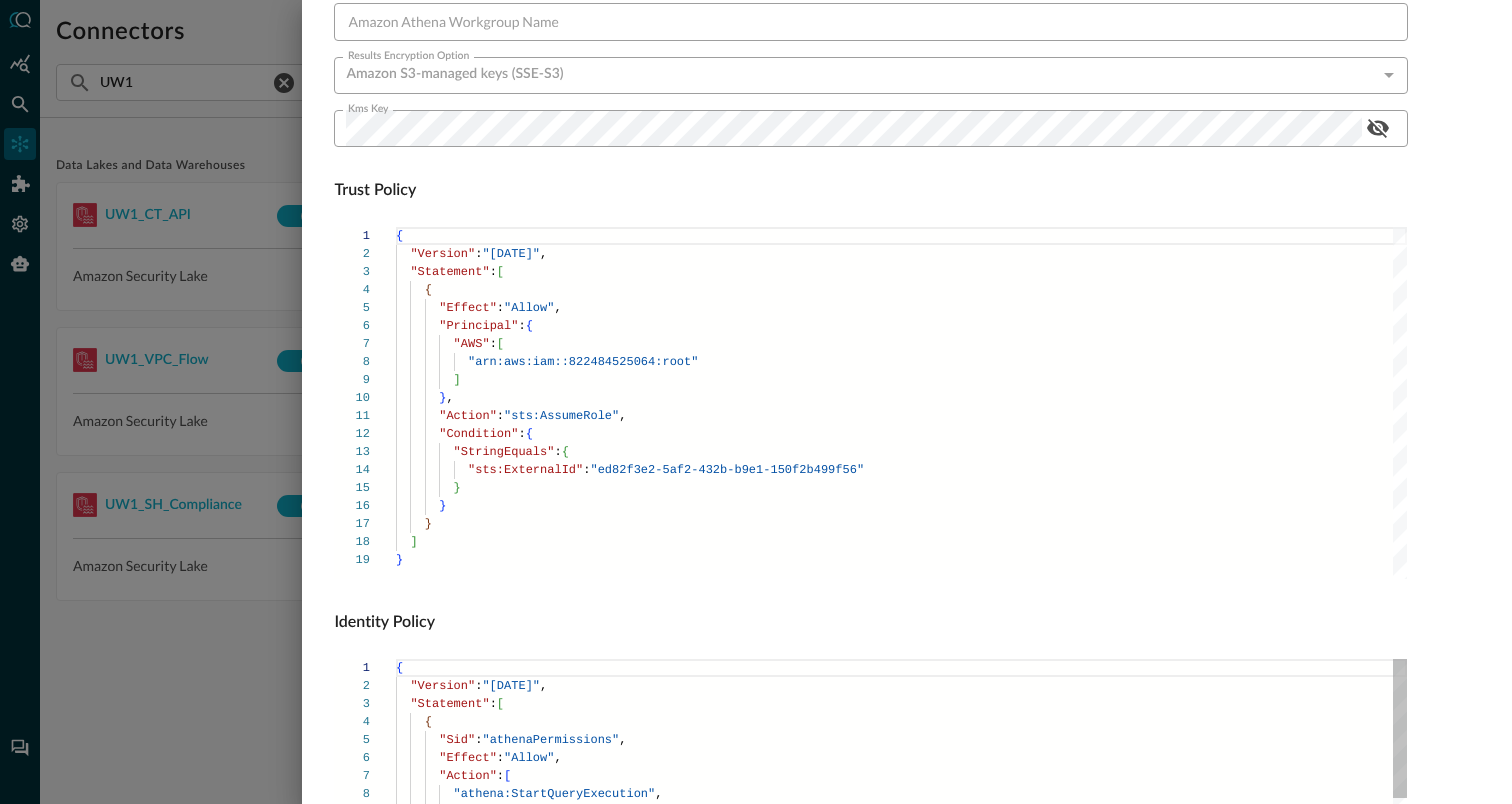 scroll, scrollTop: 1359, scrollLeft: 0, axis: vertical 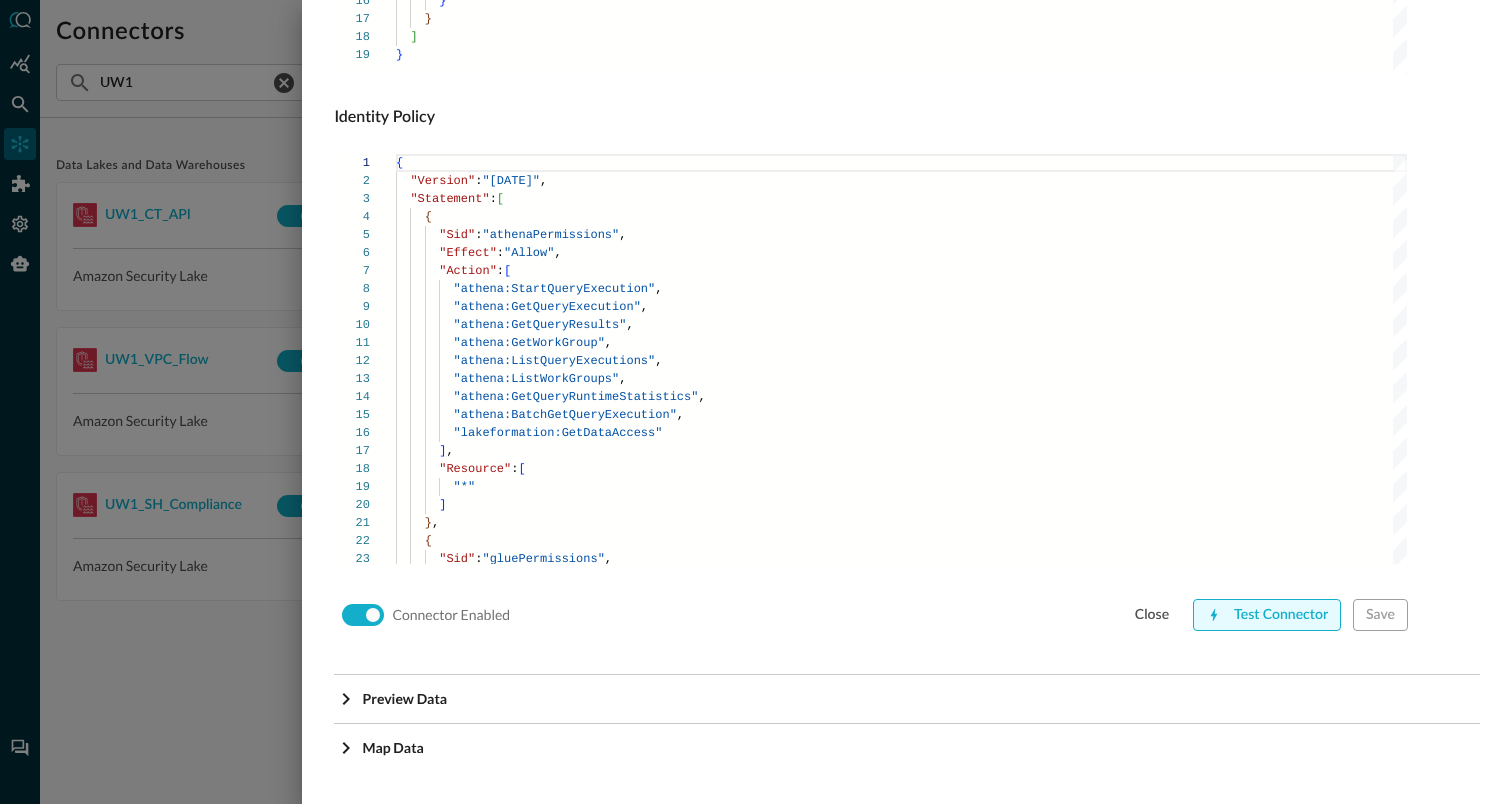 click on "Test Connector" at bounding box center [1267, 615] 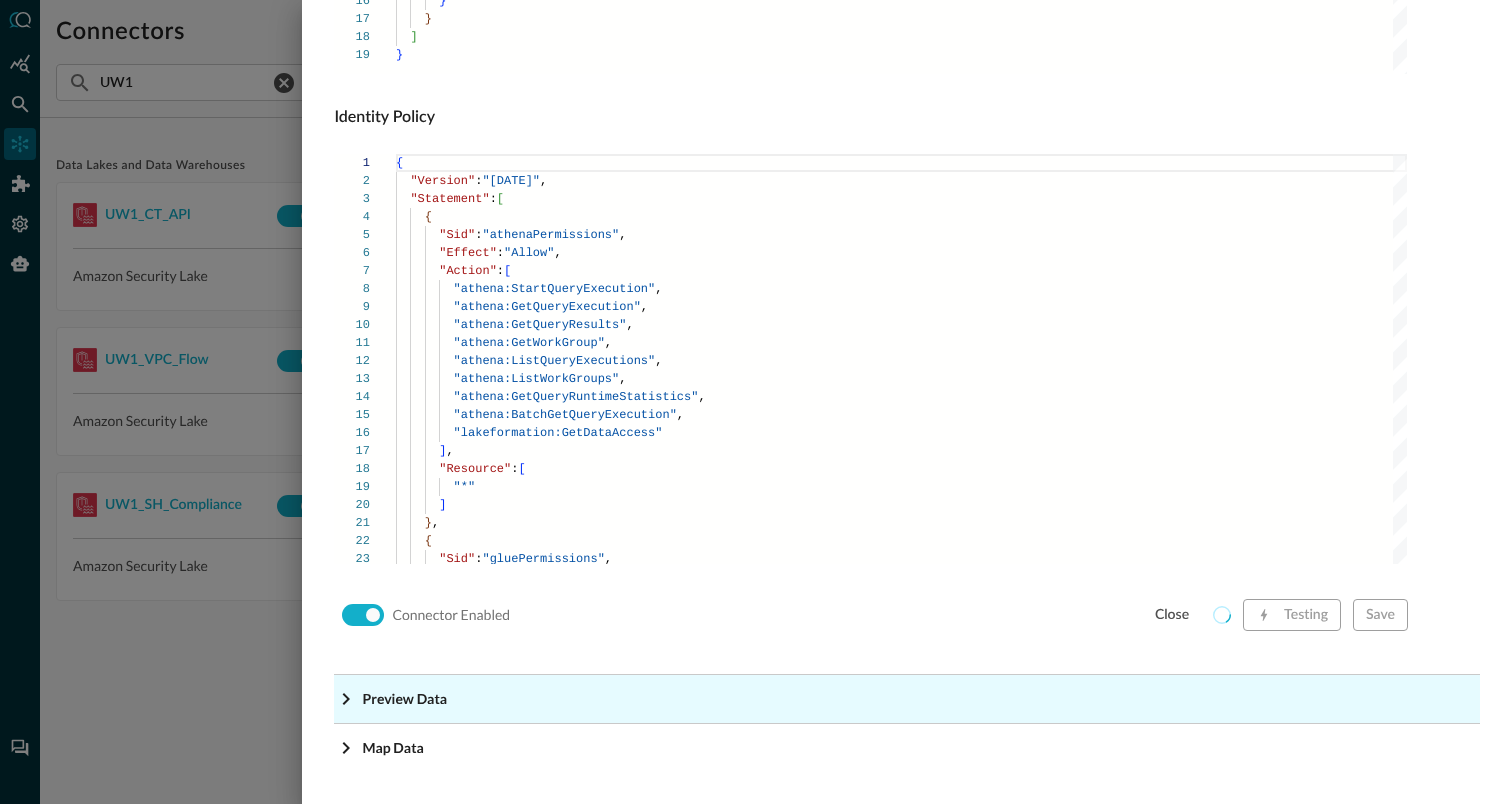 click on "Preview Data" at bounding box center (907, -1118) 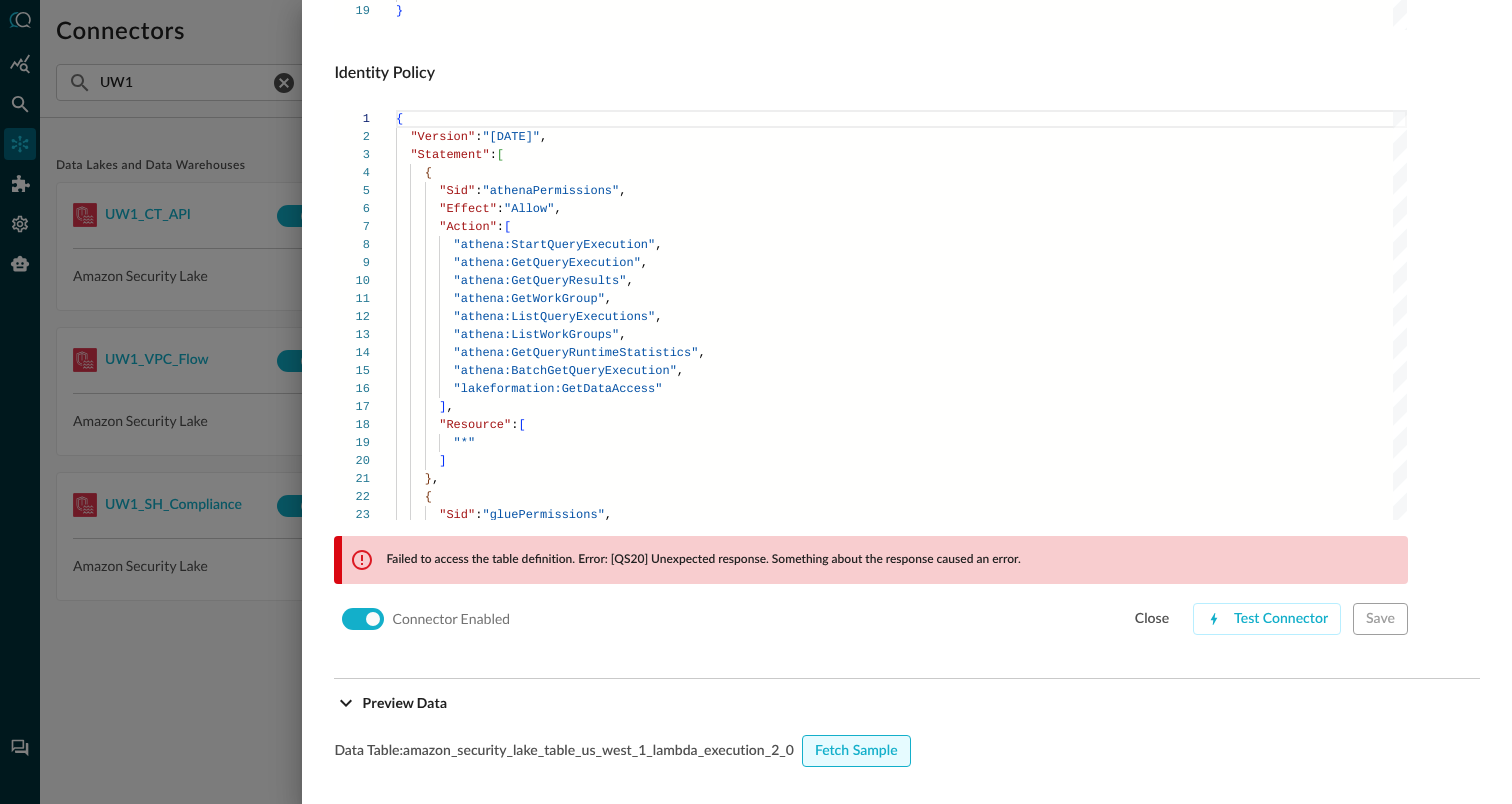 click on "Fetch Sample" at bounding box center [856, 751] 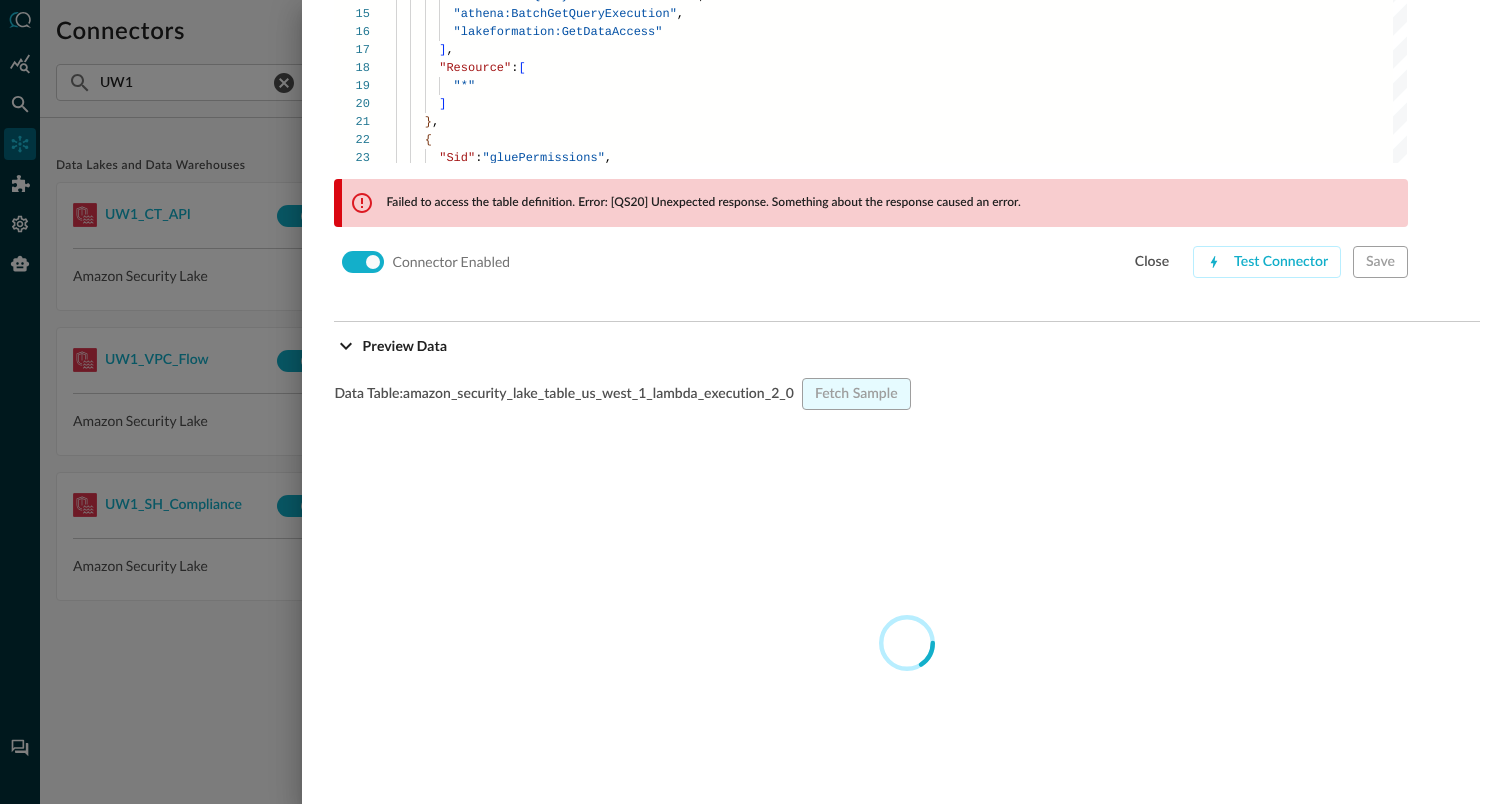 scroll, scrollTop: 1761, scrollLeft: 0, axis: vertical 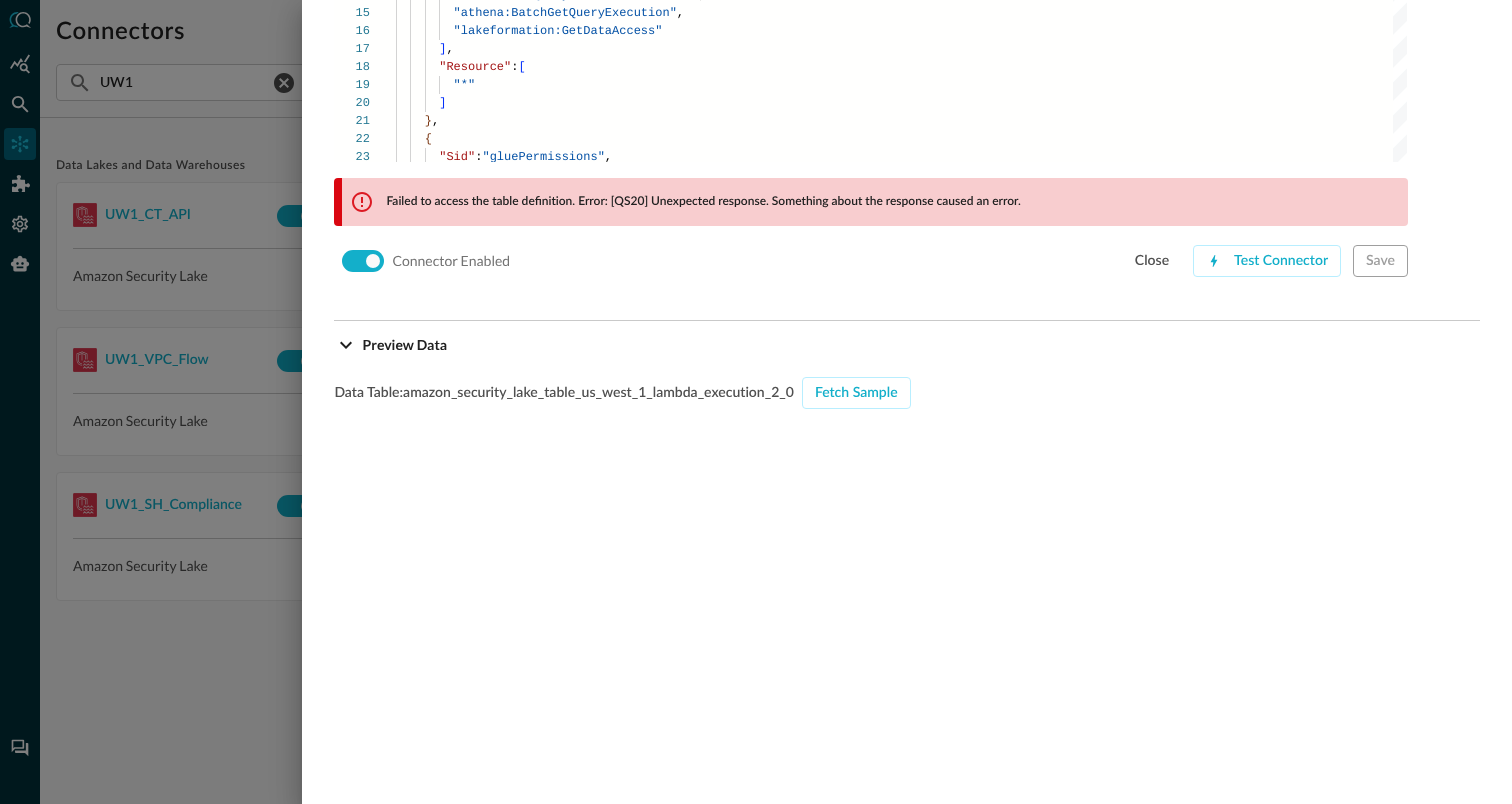 click at bounding box center [756, 402] 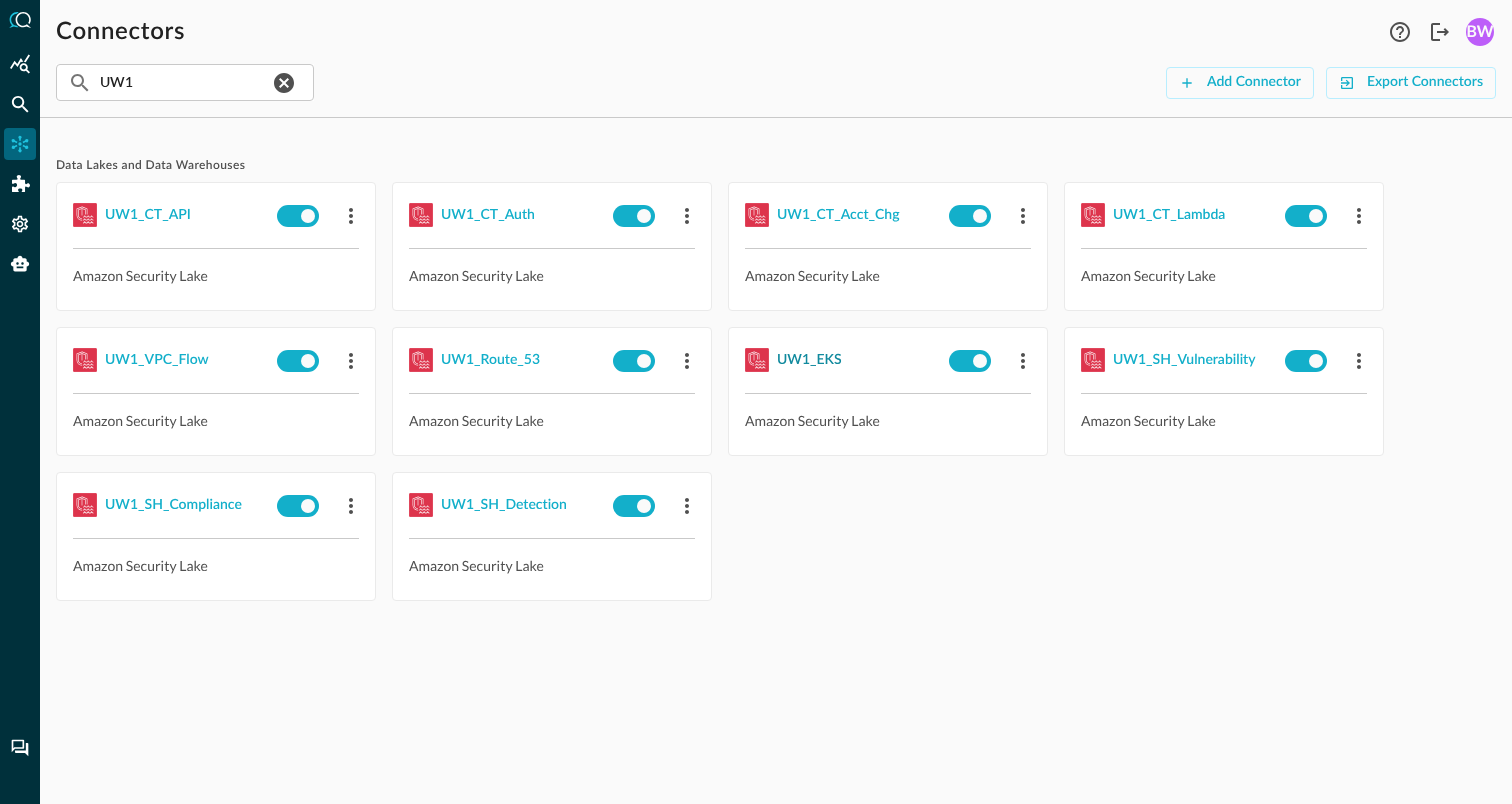 click on "UW1_EKS" at bounding box center (809, 360) 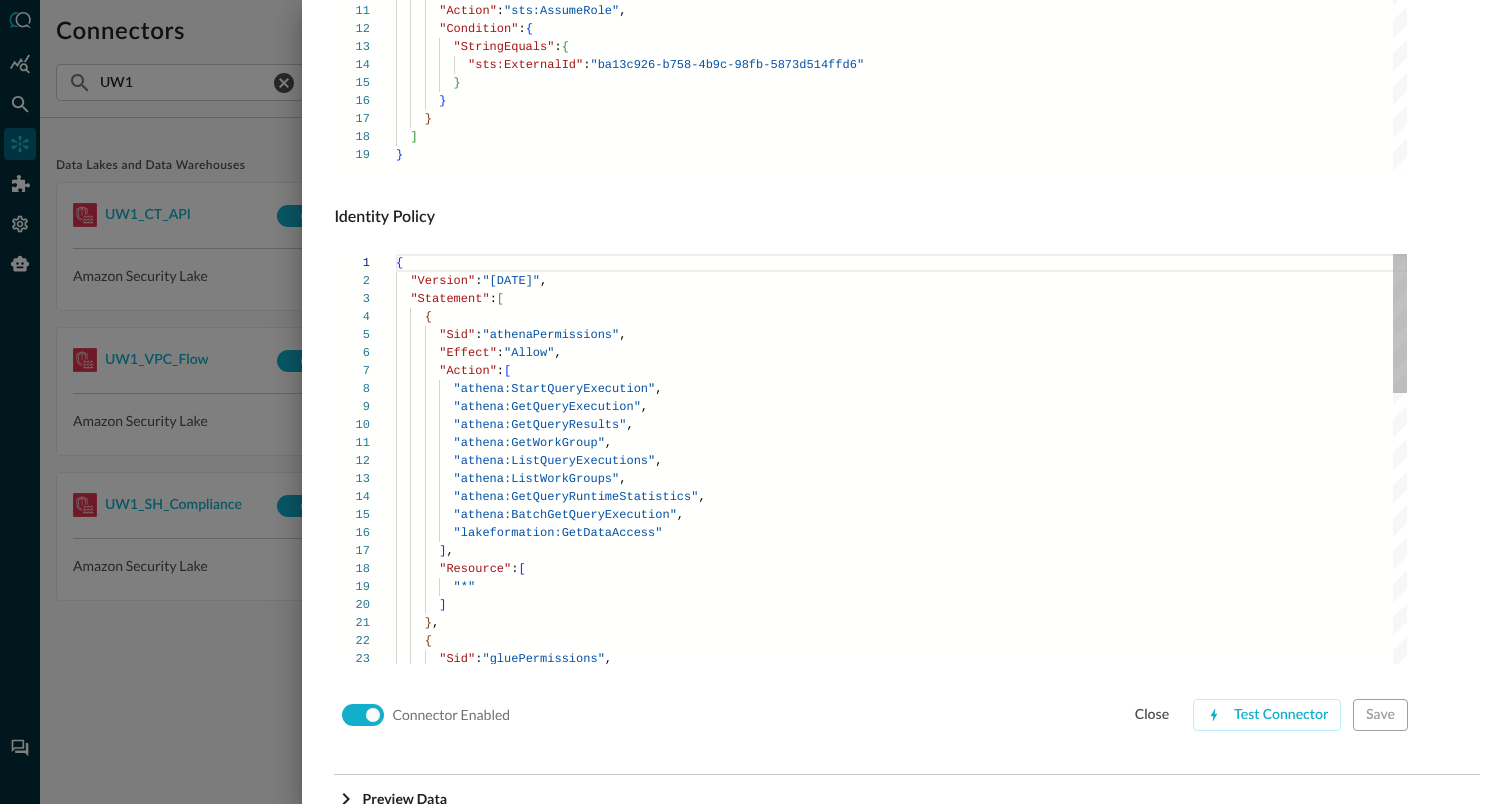 scroll, scrollTop: 1359, scrollLeft: 0, axis: vertical 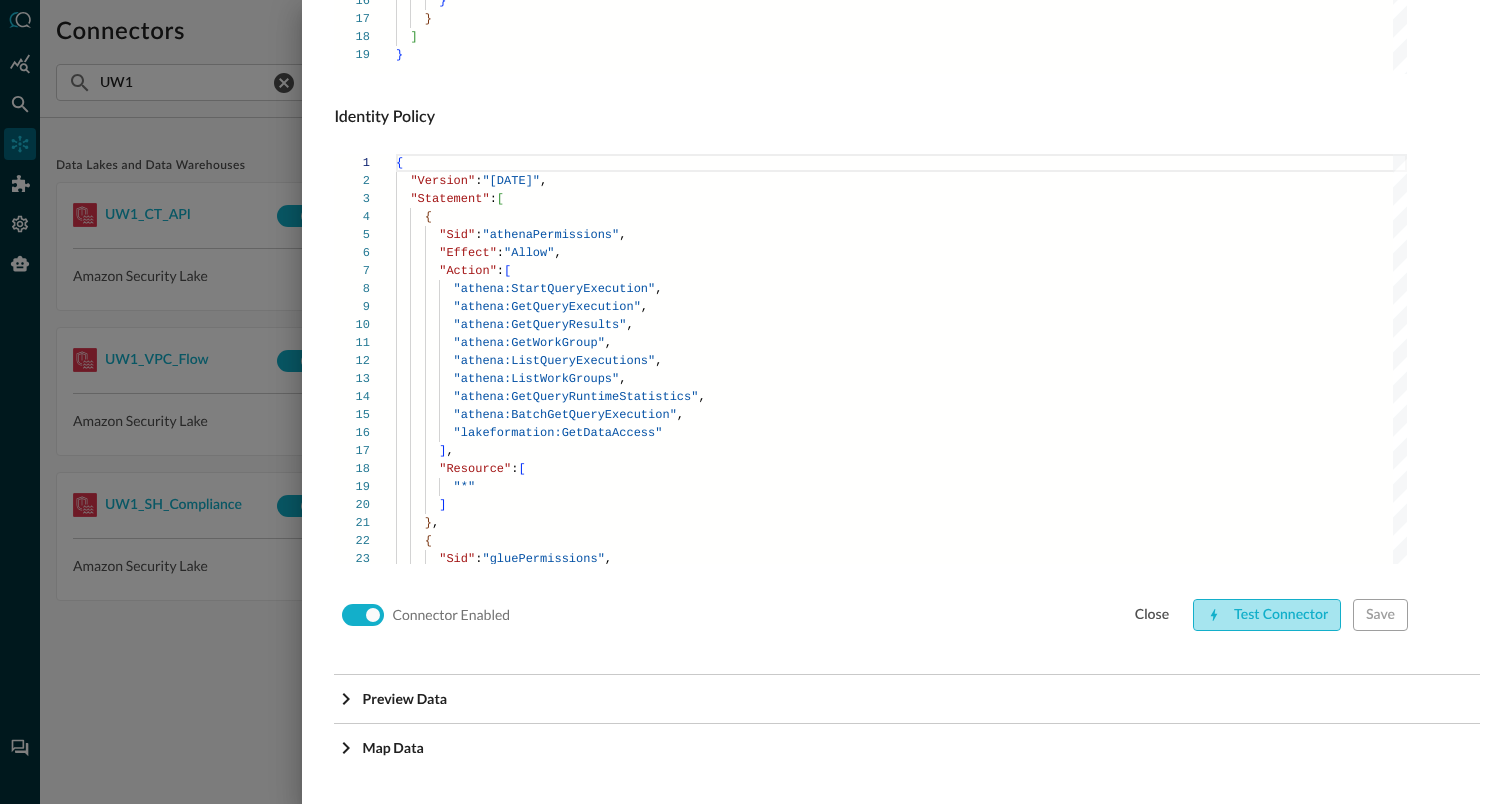 click on "Test Connector" at bounding box center (1267, 615) 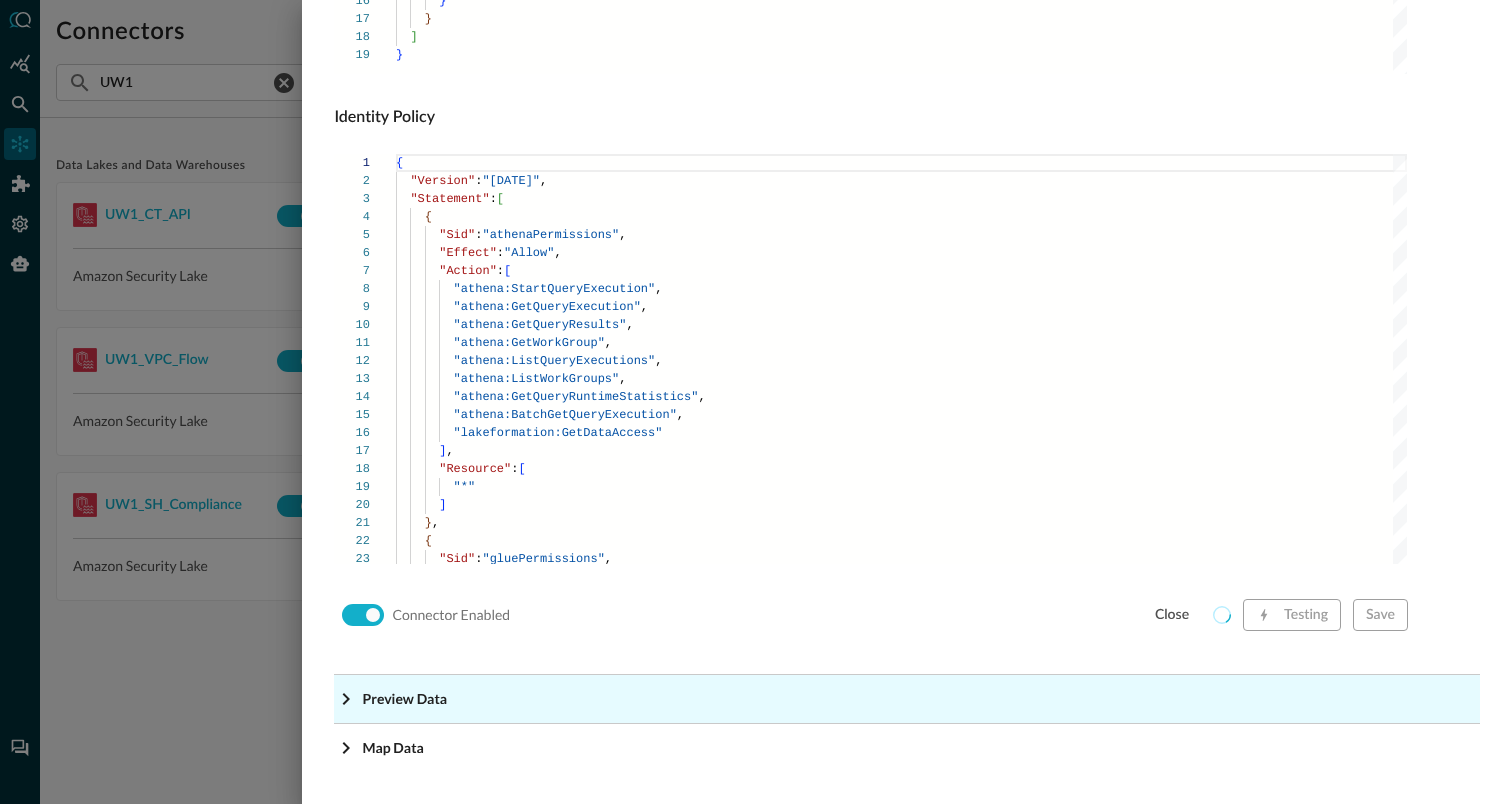 click on "Preview Data" at bounding box center (907, -1118) 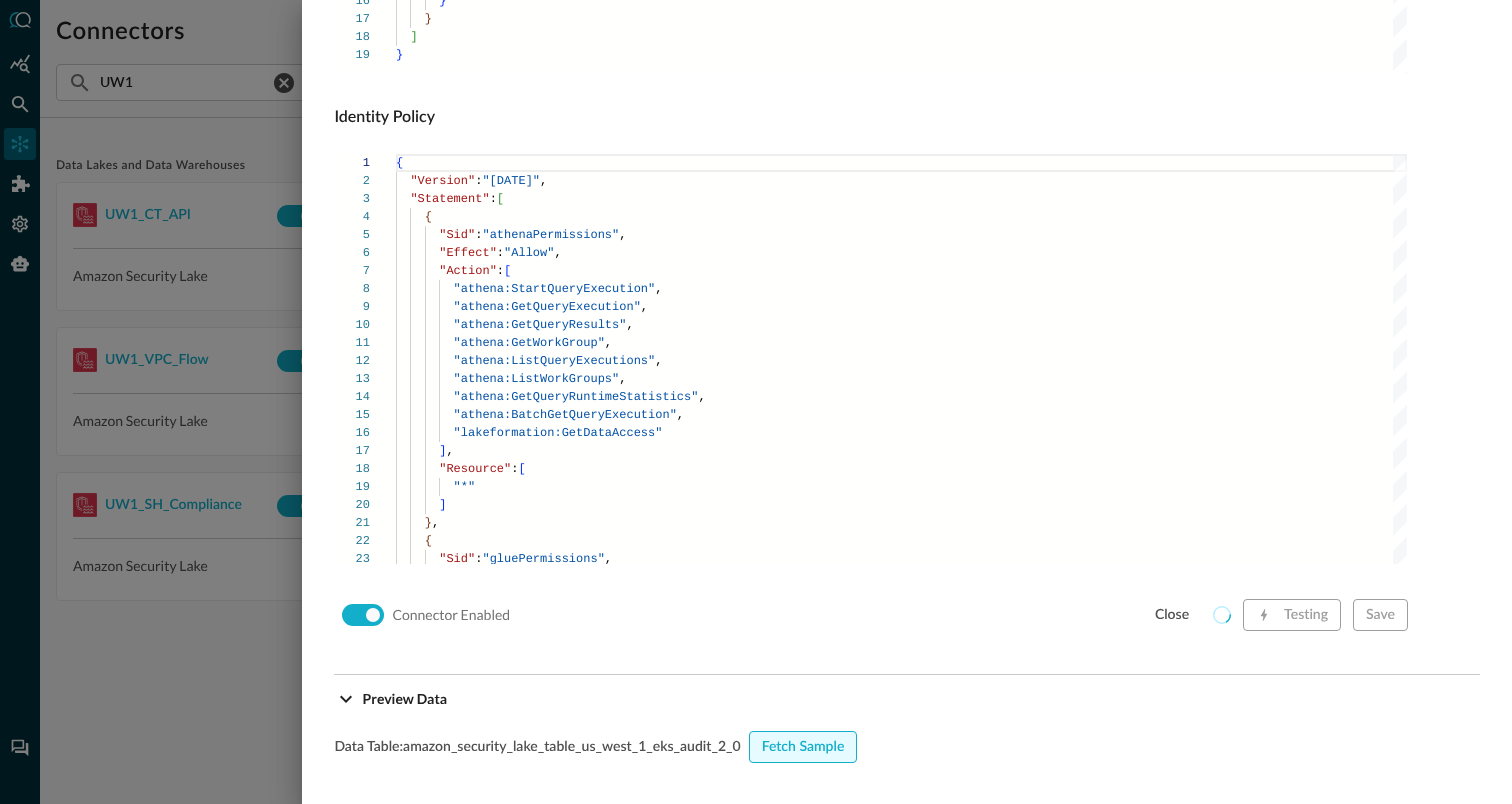 click on "Fetch Sample" at bounding box center (803, 747) 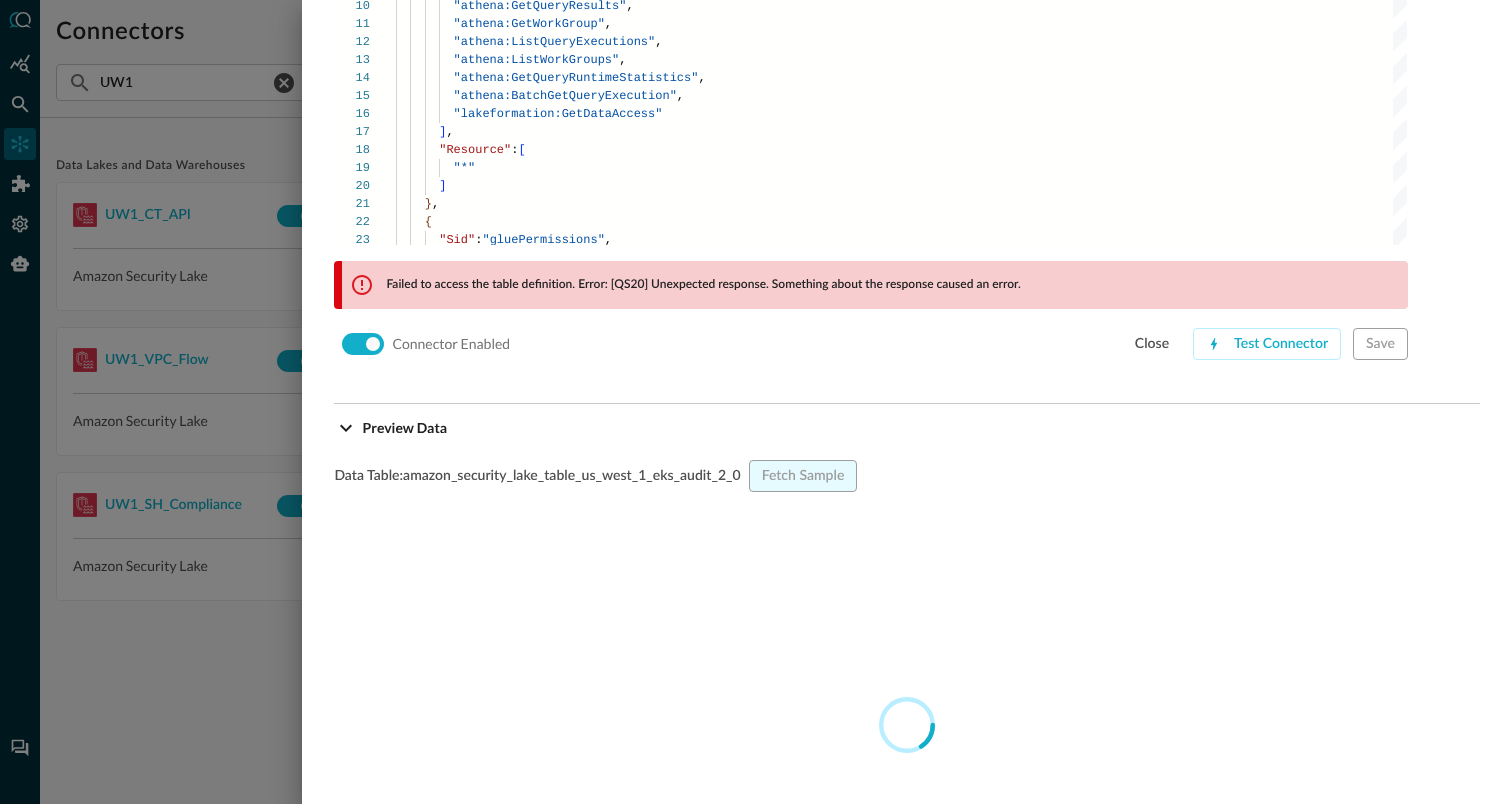 scroll, scrollTop: 1675, scrollLeft: 0, axis: vertical 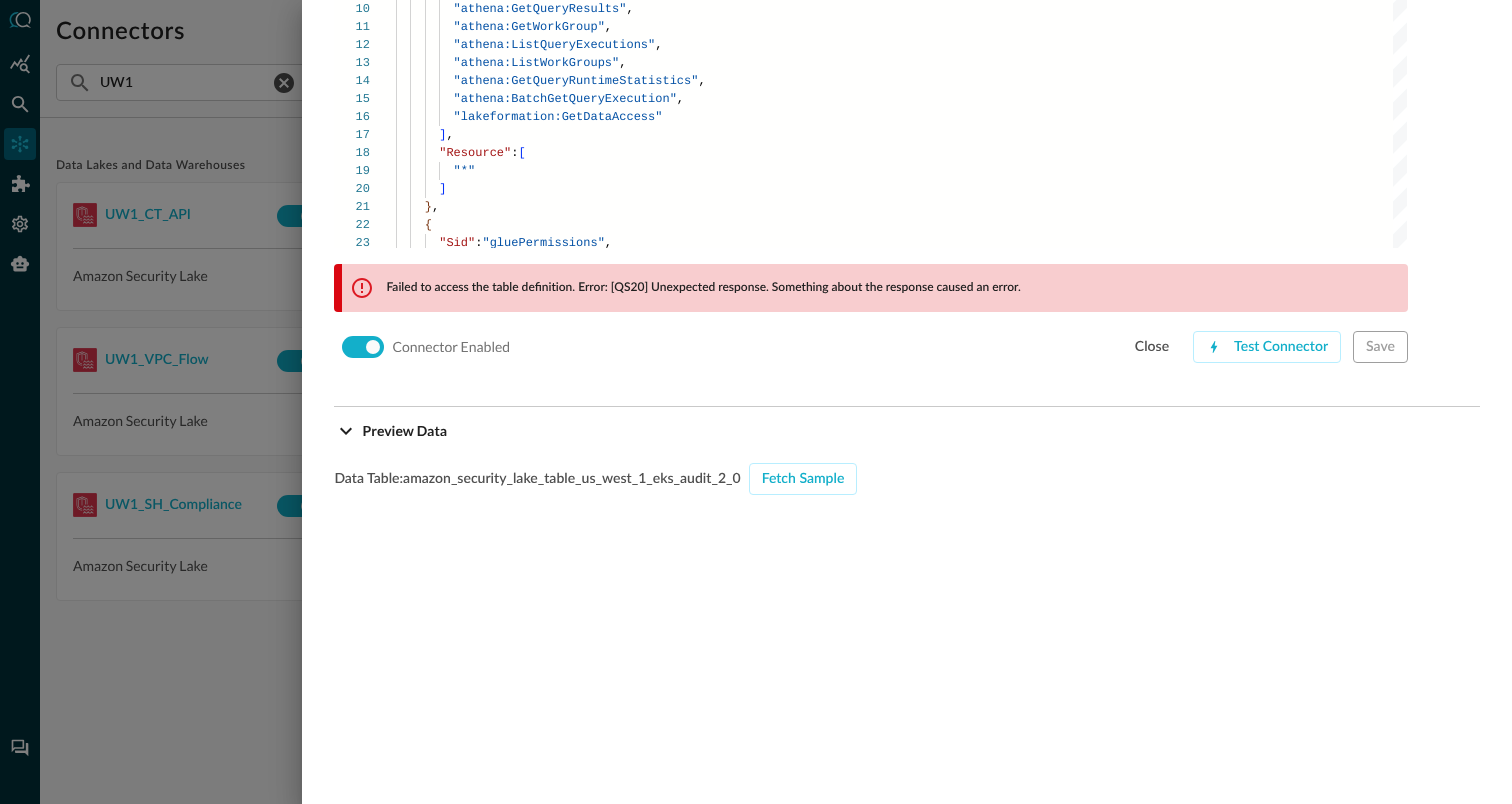 click at bounding box center [756, 402] 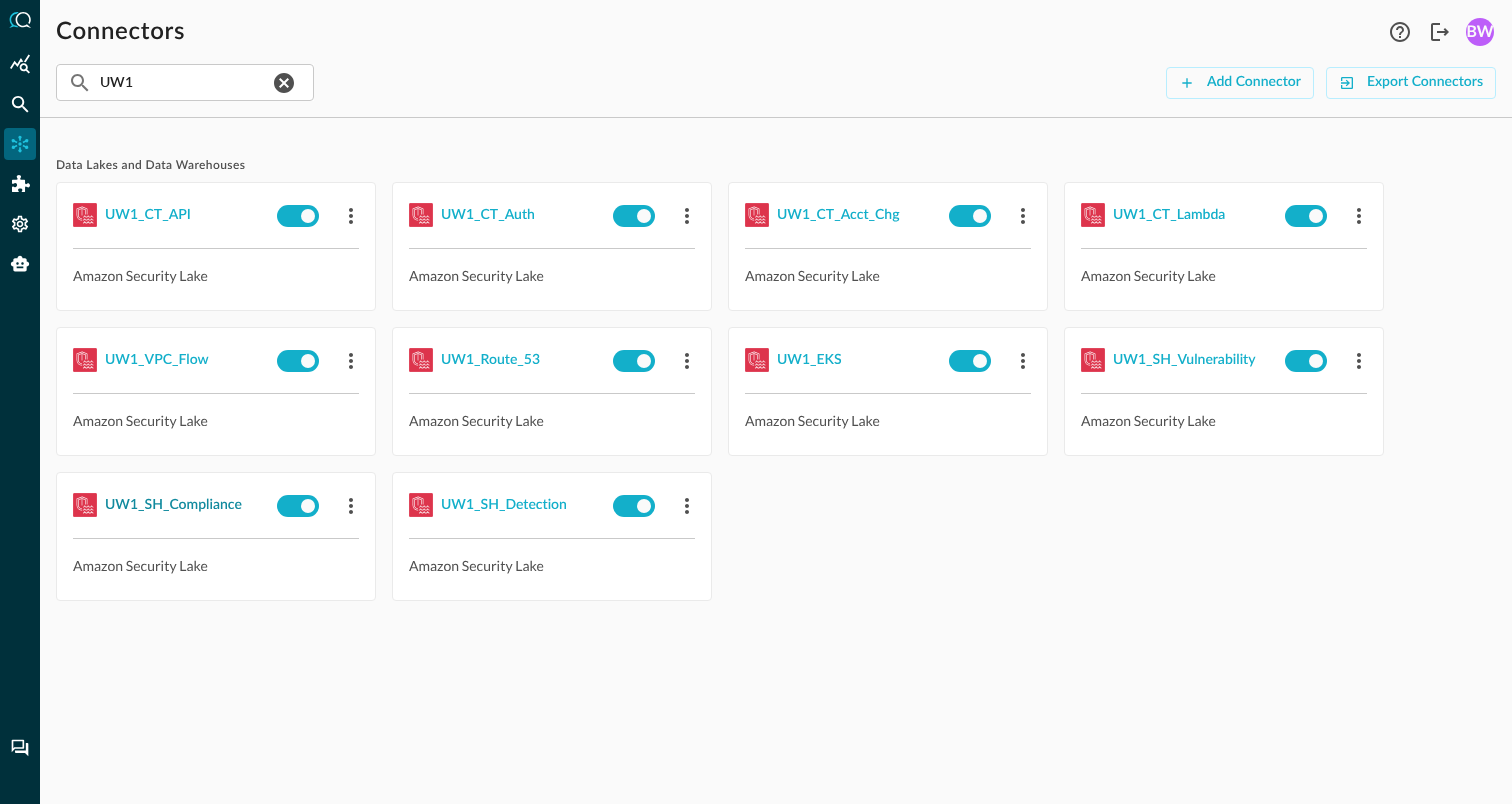 click on "UW1_SH_Compliance" at bounding box center [173, 505] 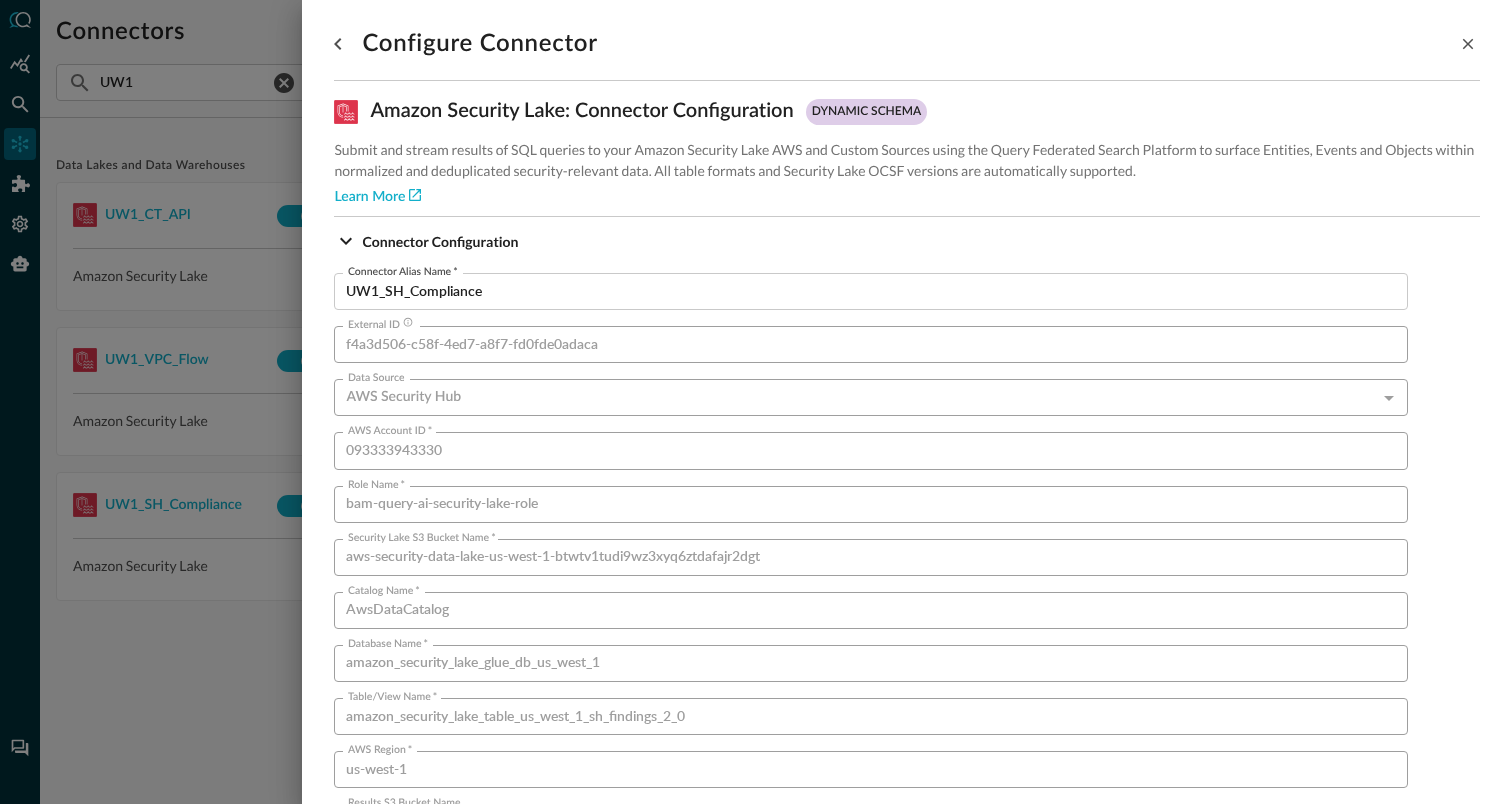scroll, scrollTop: 1359, scrollLeft: 0, axis: vertical 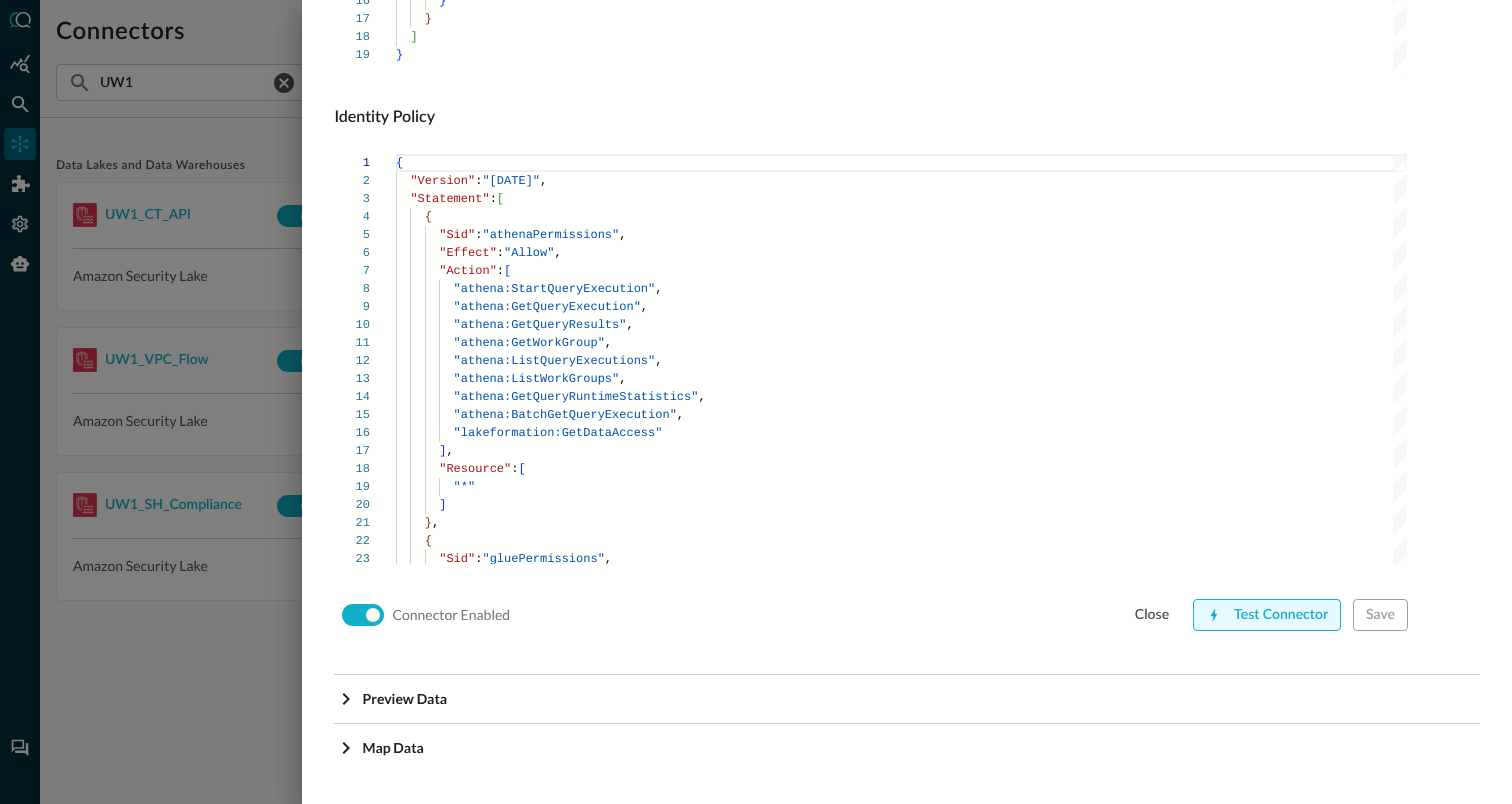 click on "Test Connector" at bounding box center (1267, 615) 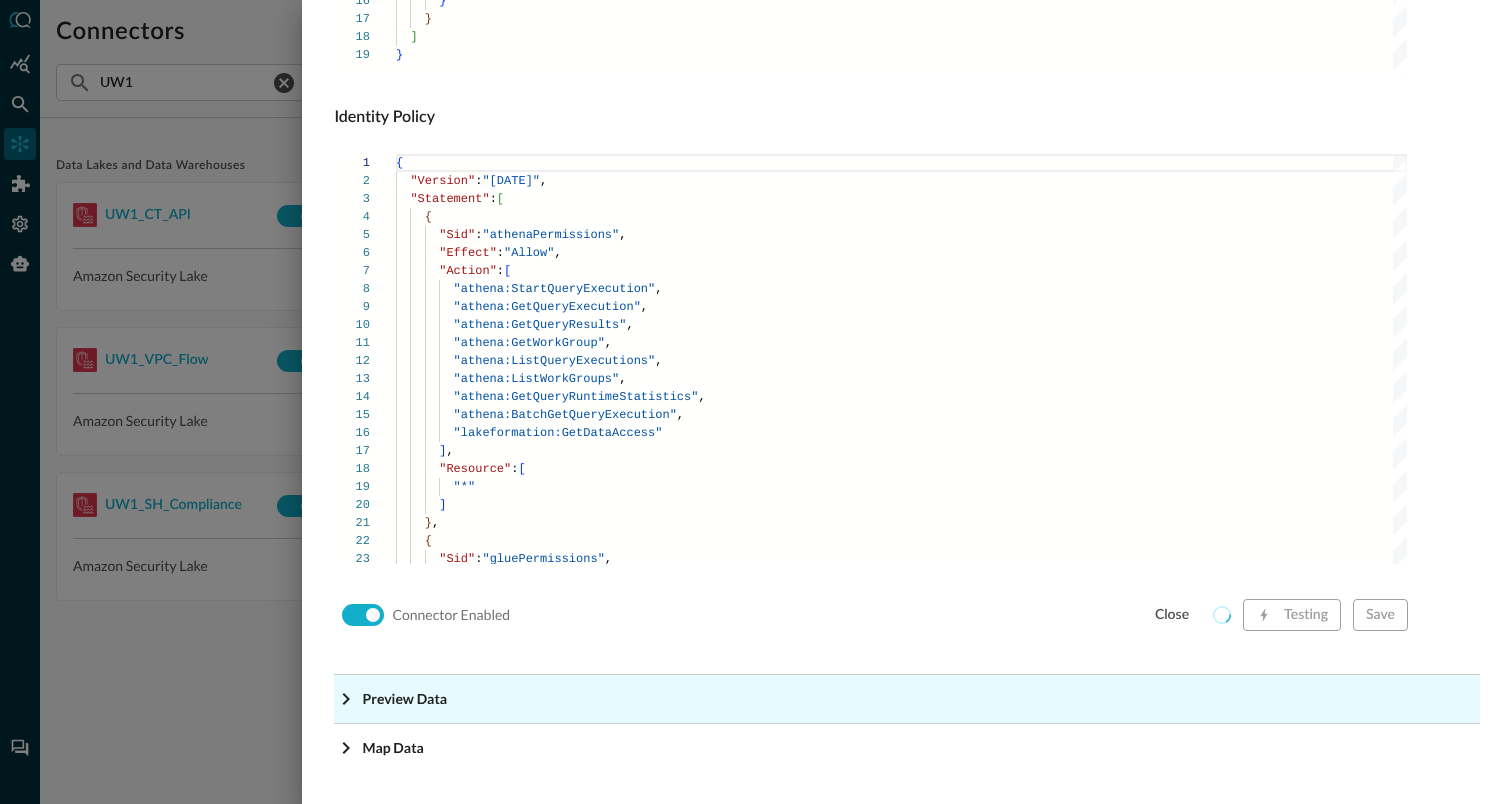 click on "Preview Data" at bounding box center (913, -1118) 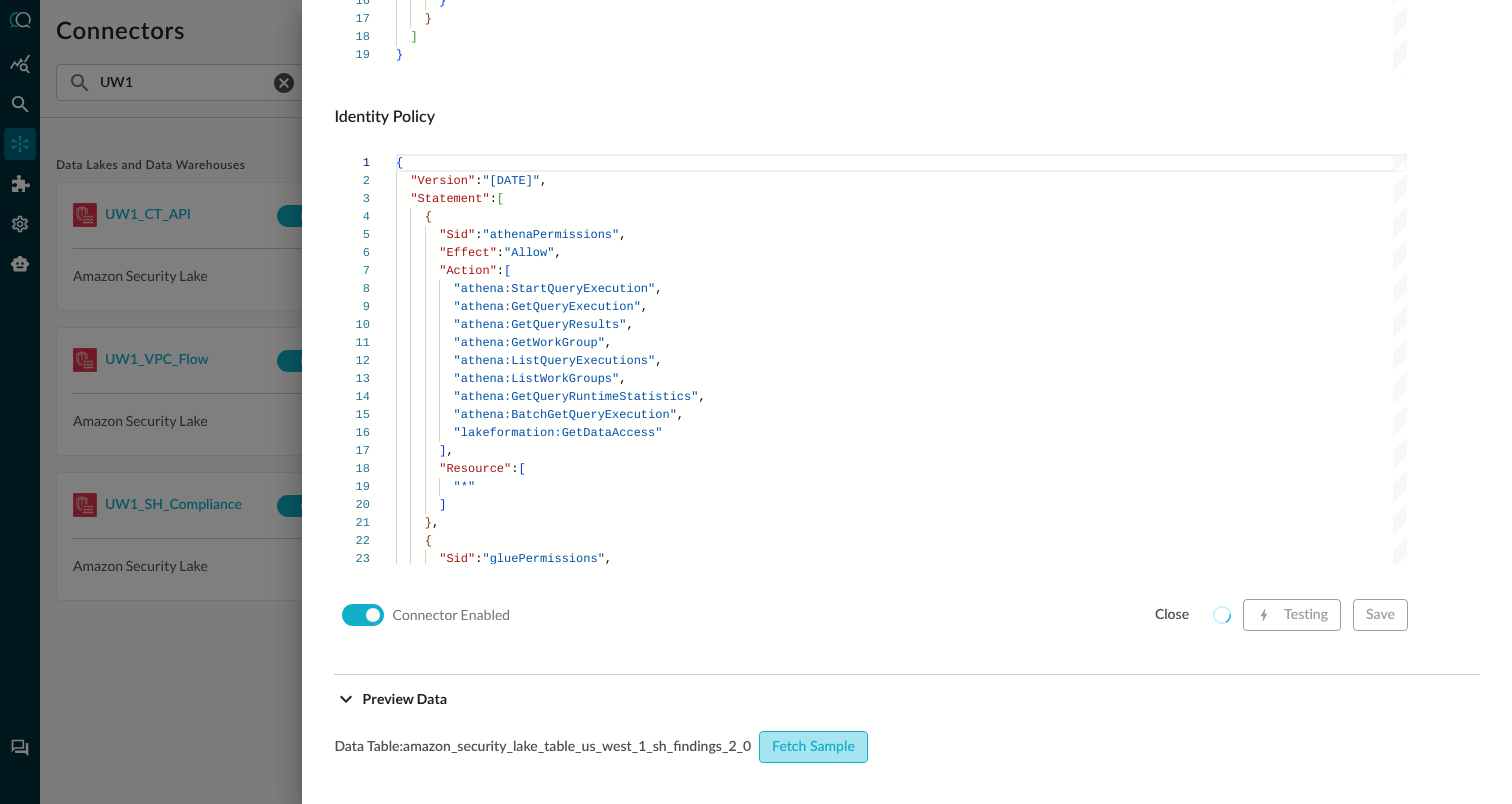 click on "Fetch Sample" at bounding box center (813, 747) 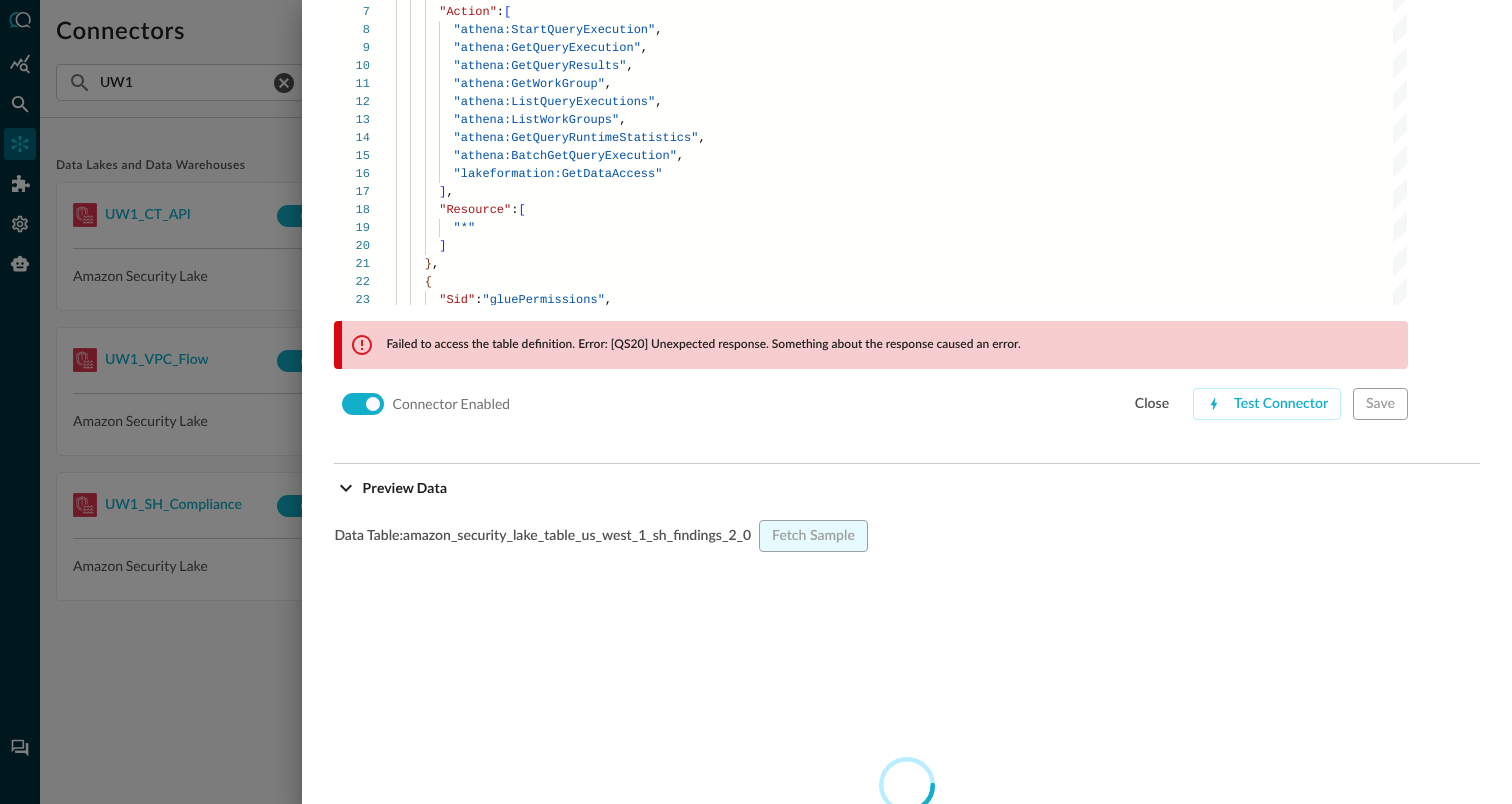 scroll, scrollTop: 1622, scrollLeft: 0, axis: vertical 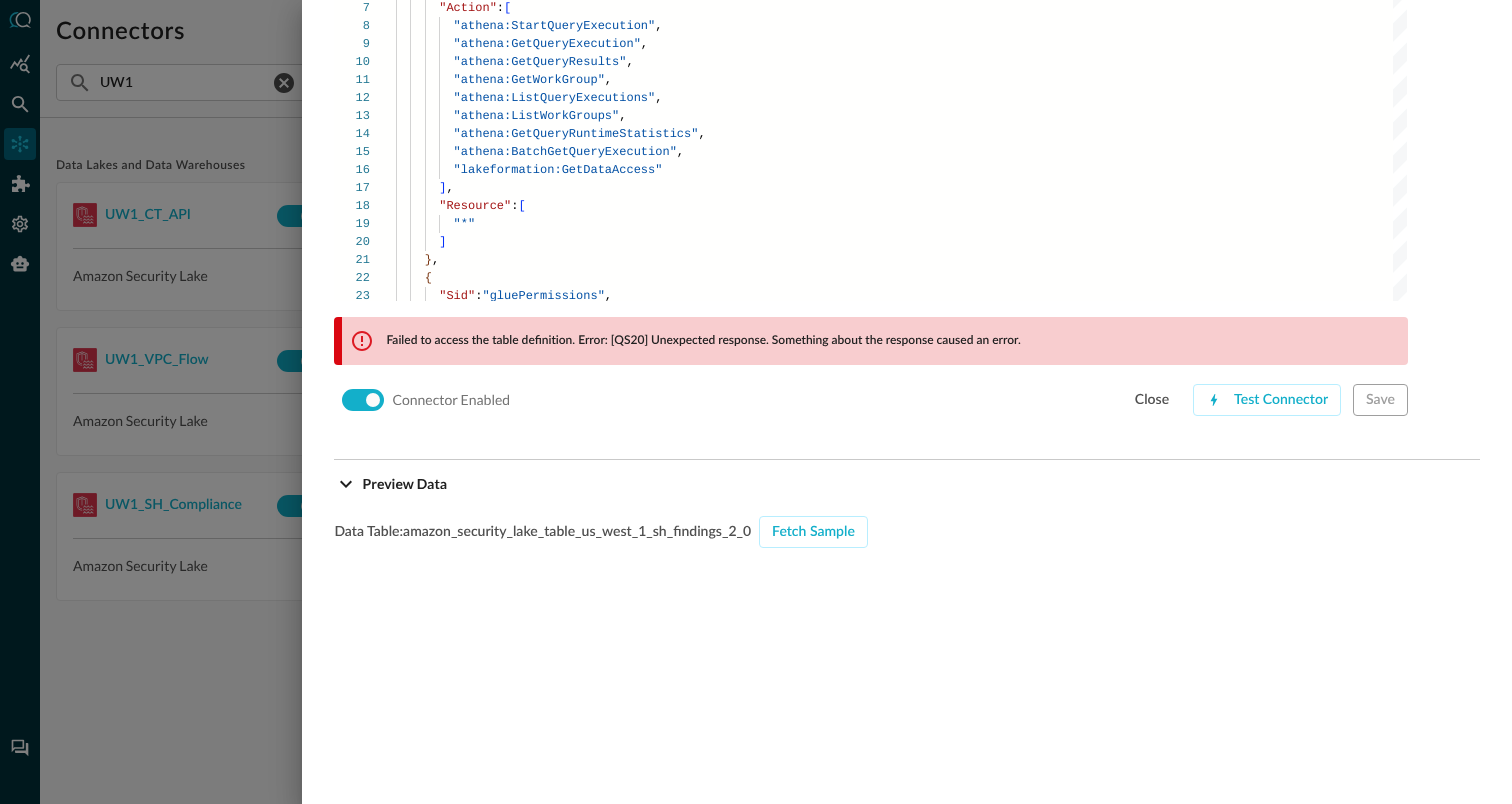 click at bounding box center [756, 402] 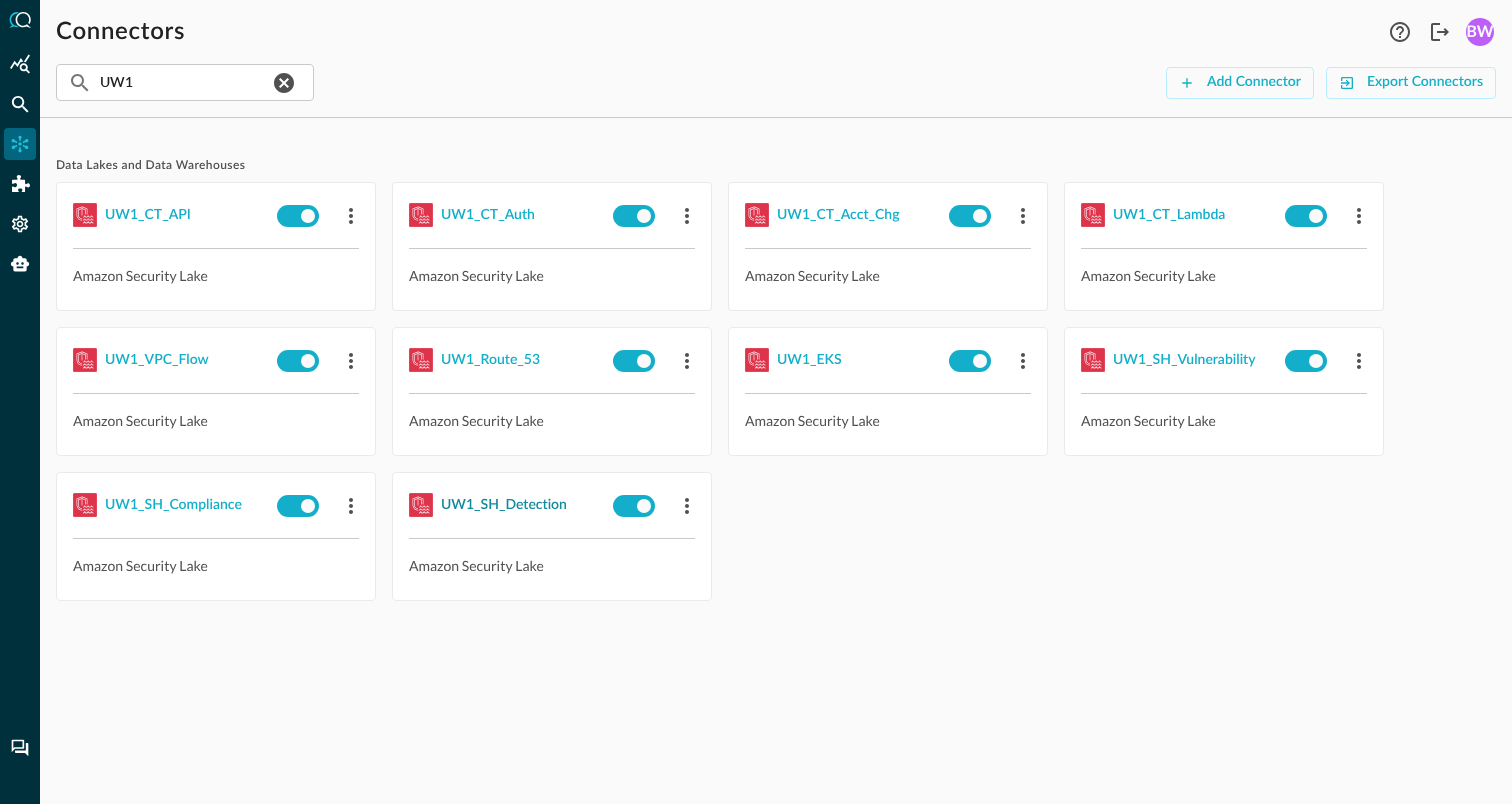 click on "UW1_SH_Detection" at bounding box center [504, 505] 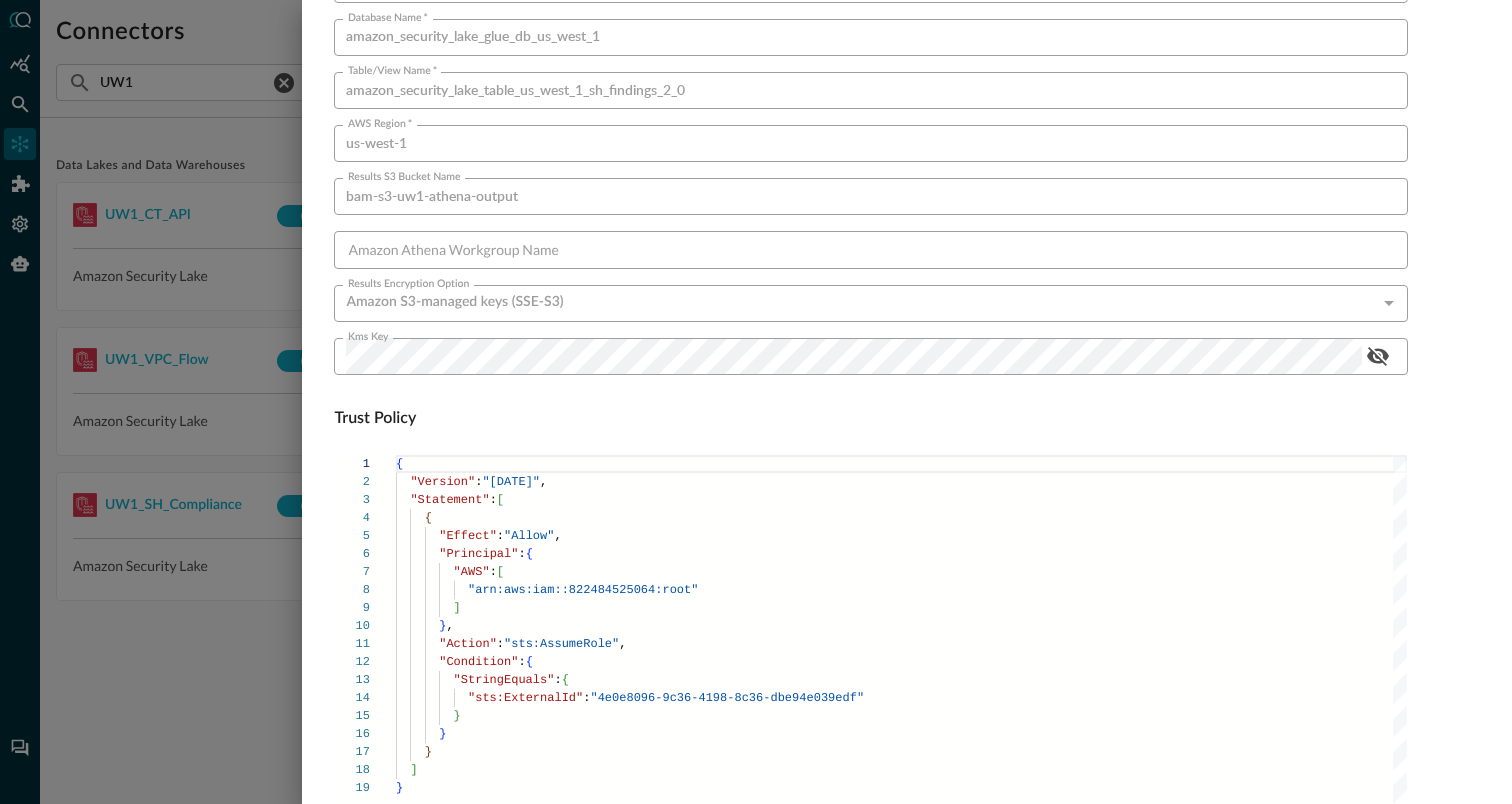 scroll, scrollTop: 1359, scrollLeft: 0, axis: vertical 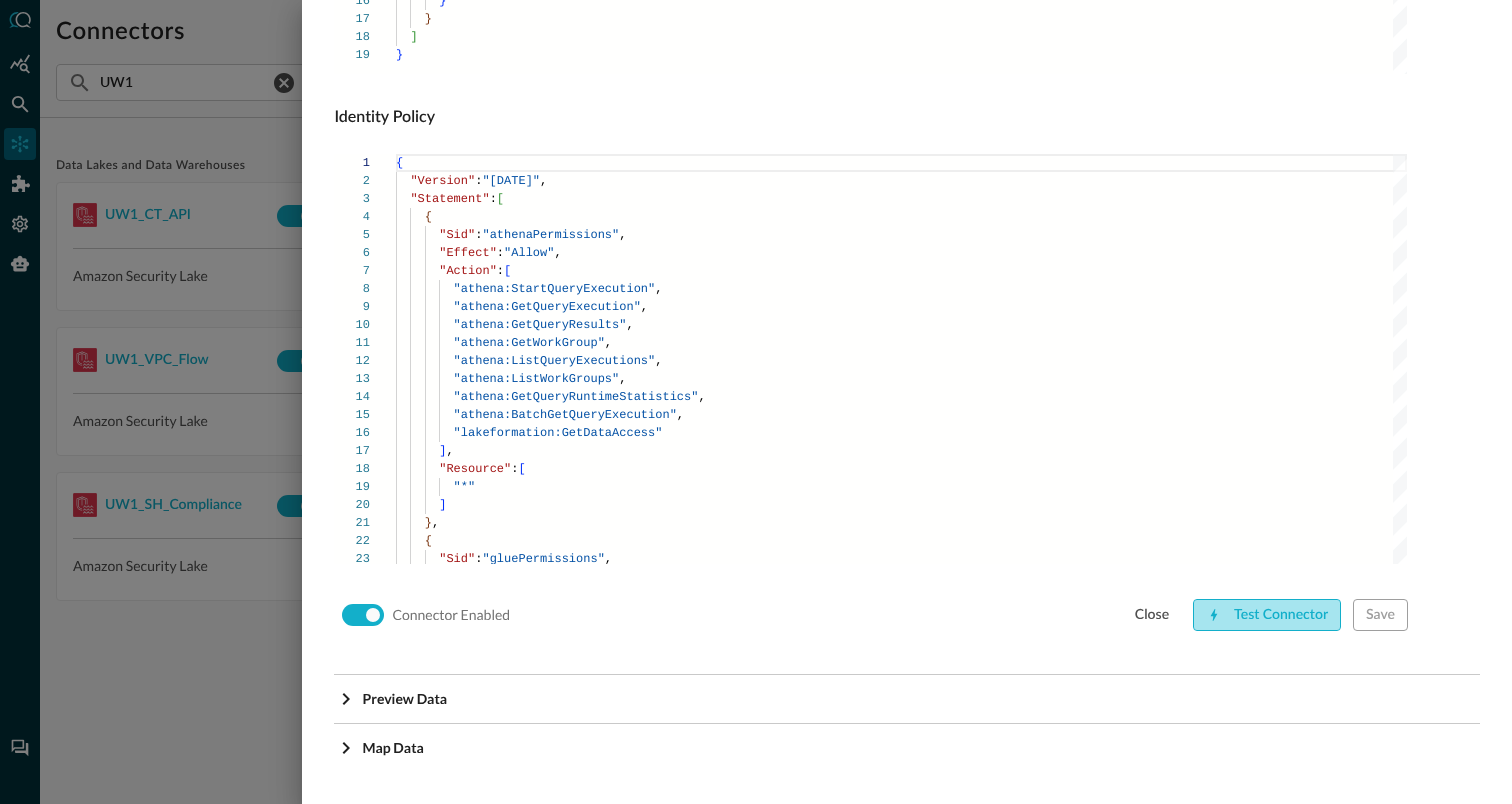 click on "Test Connector" at bounding box center (1267, 615) 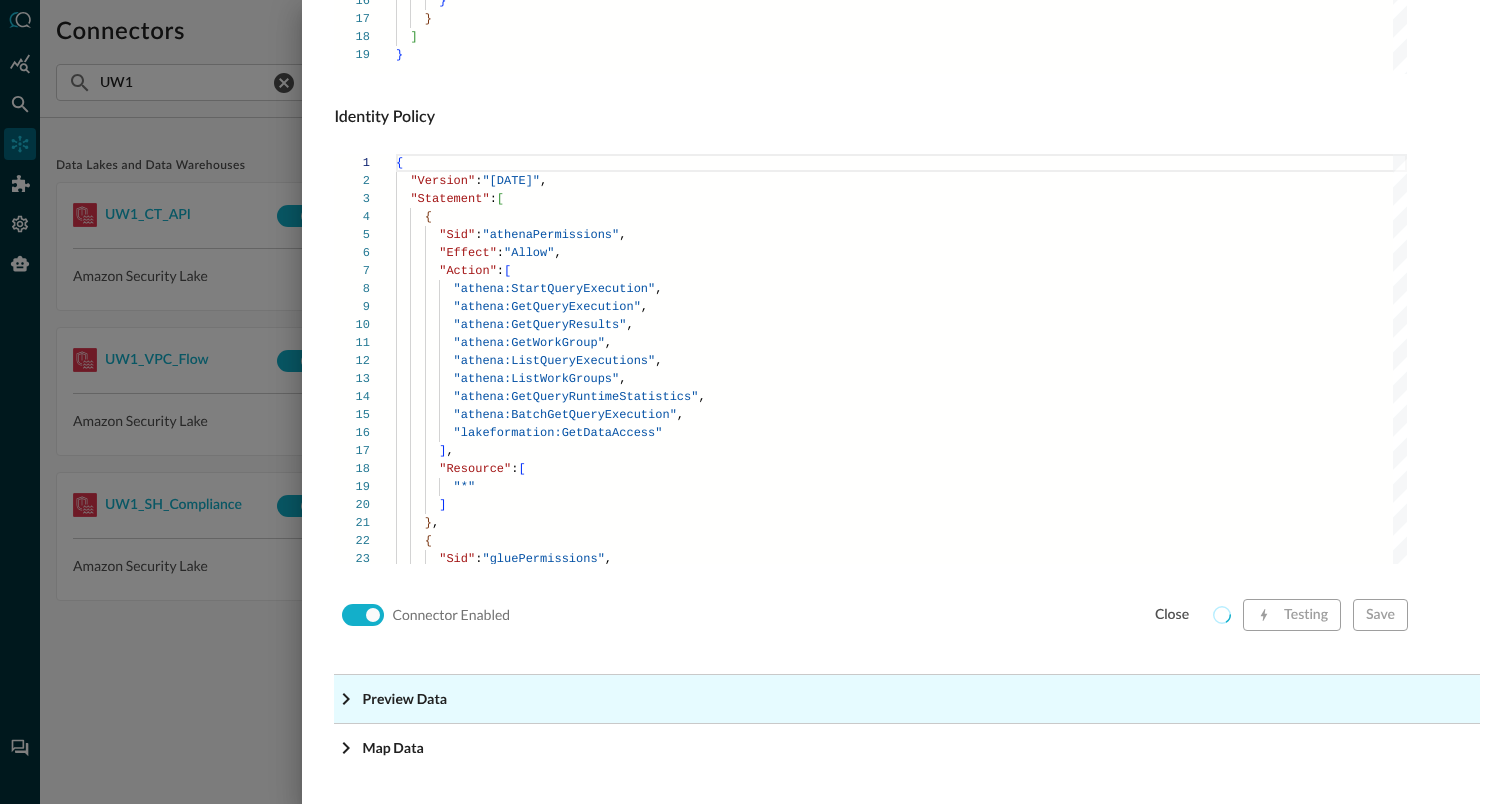 click on "Preview Data" at bounding box center (913, -1118) 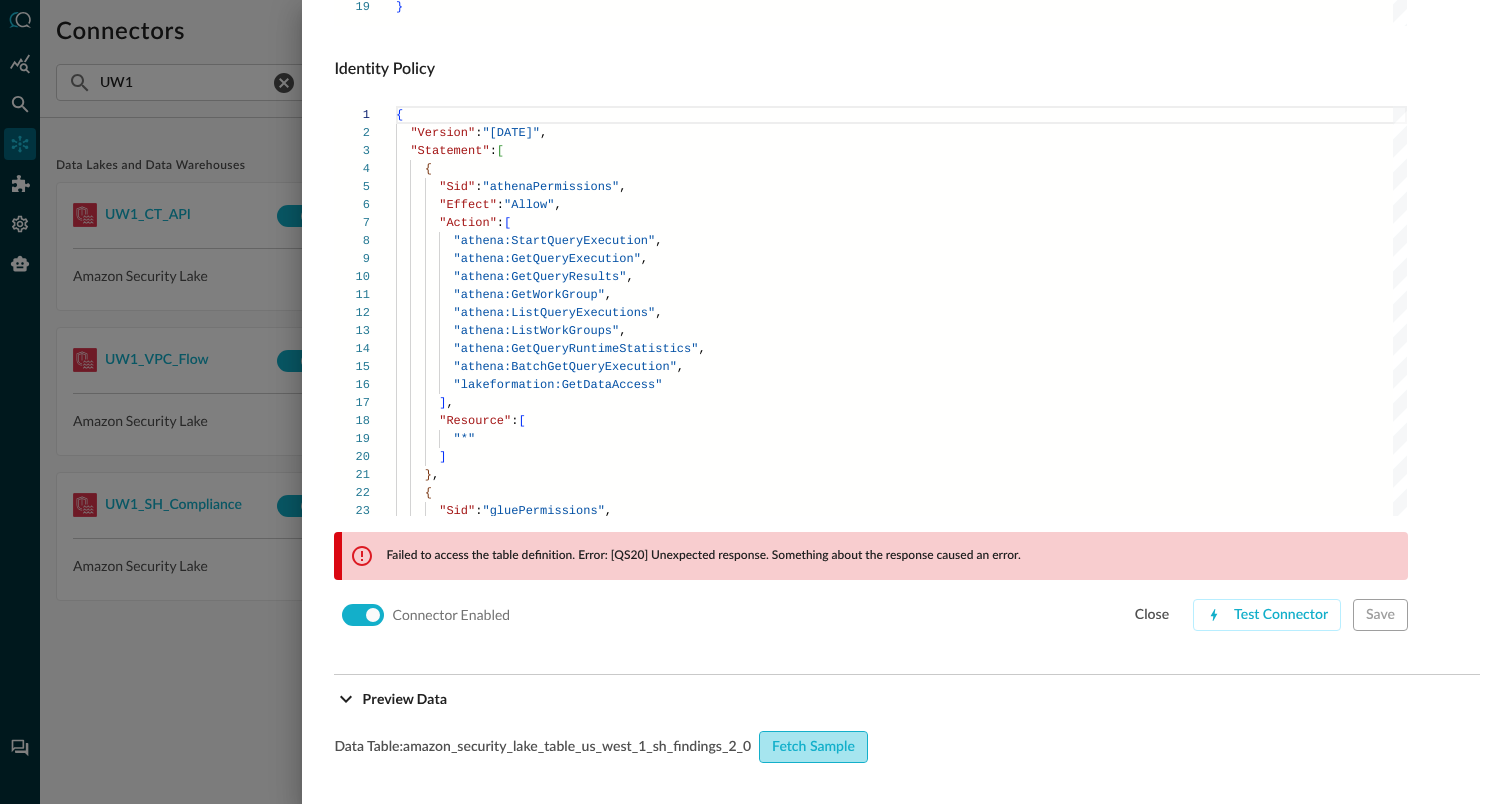 click on "Fetch Sample" at bounding box center [813, 747] 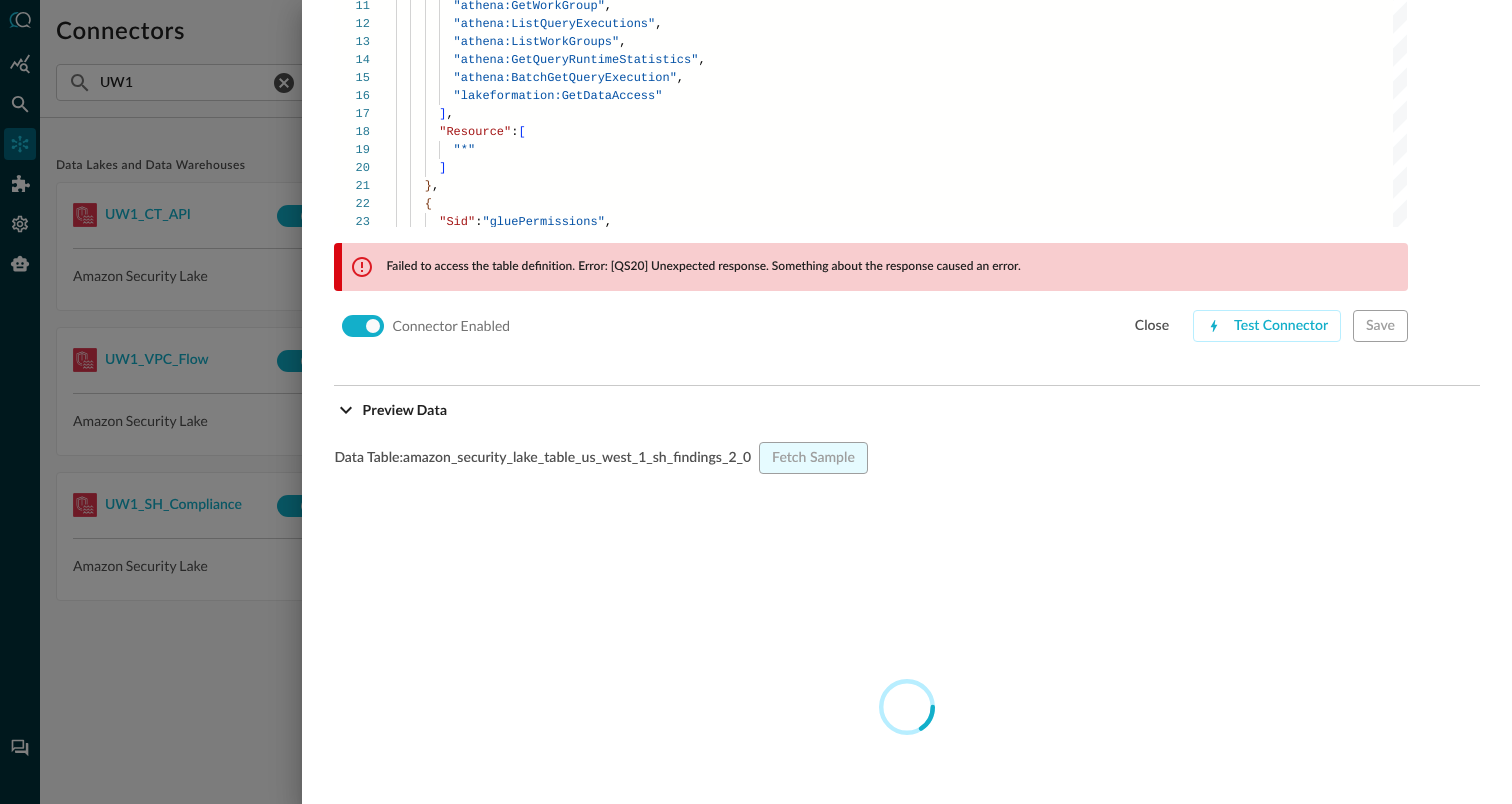scroll, scrollTop: 1727, scrollLeft: 0, axis: vertical 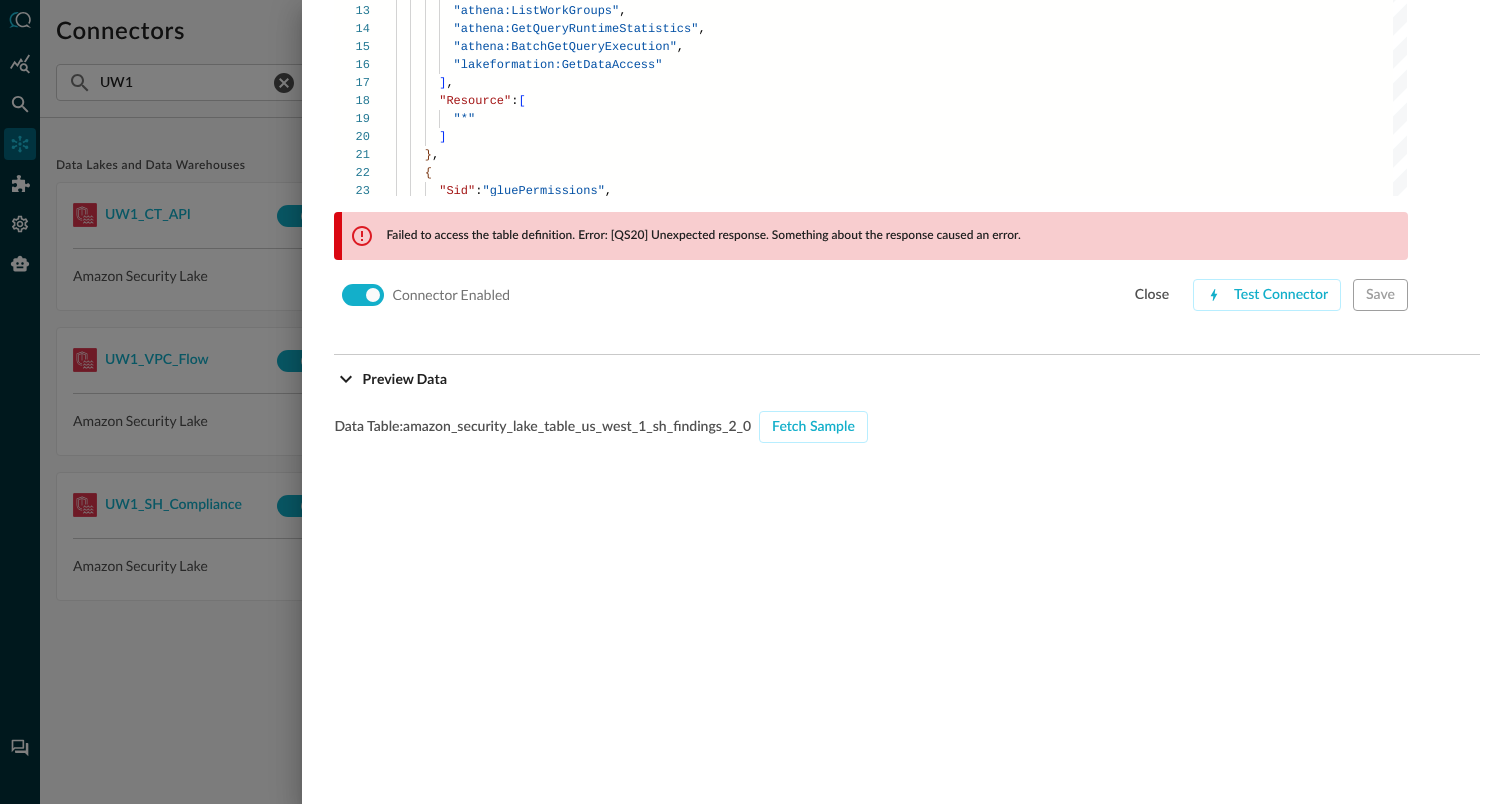 click at bounding box center [756, 402] 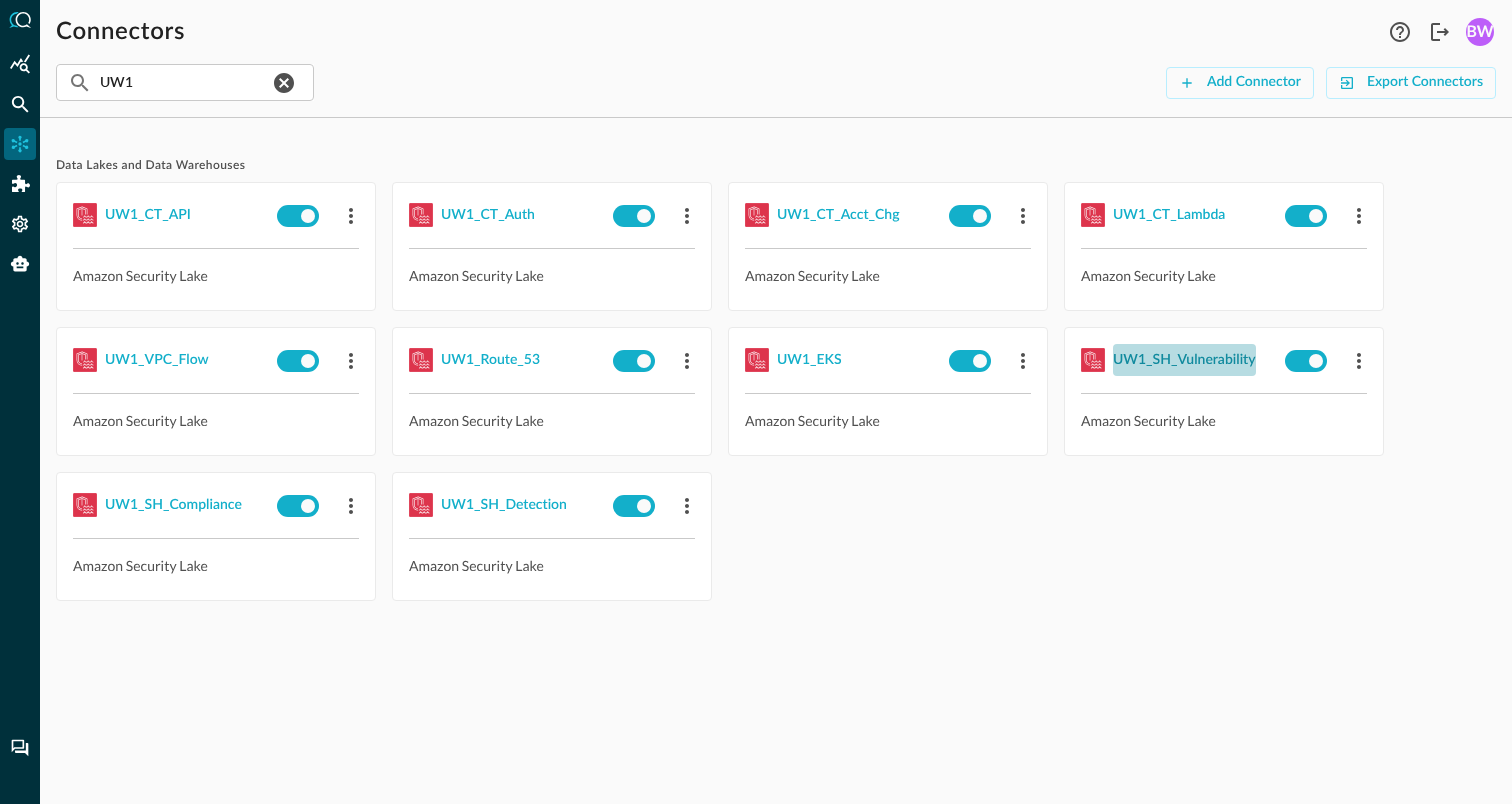 click on "UW1_SH_Vulnerability" at bounding box center [1184, 360] 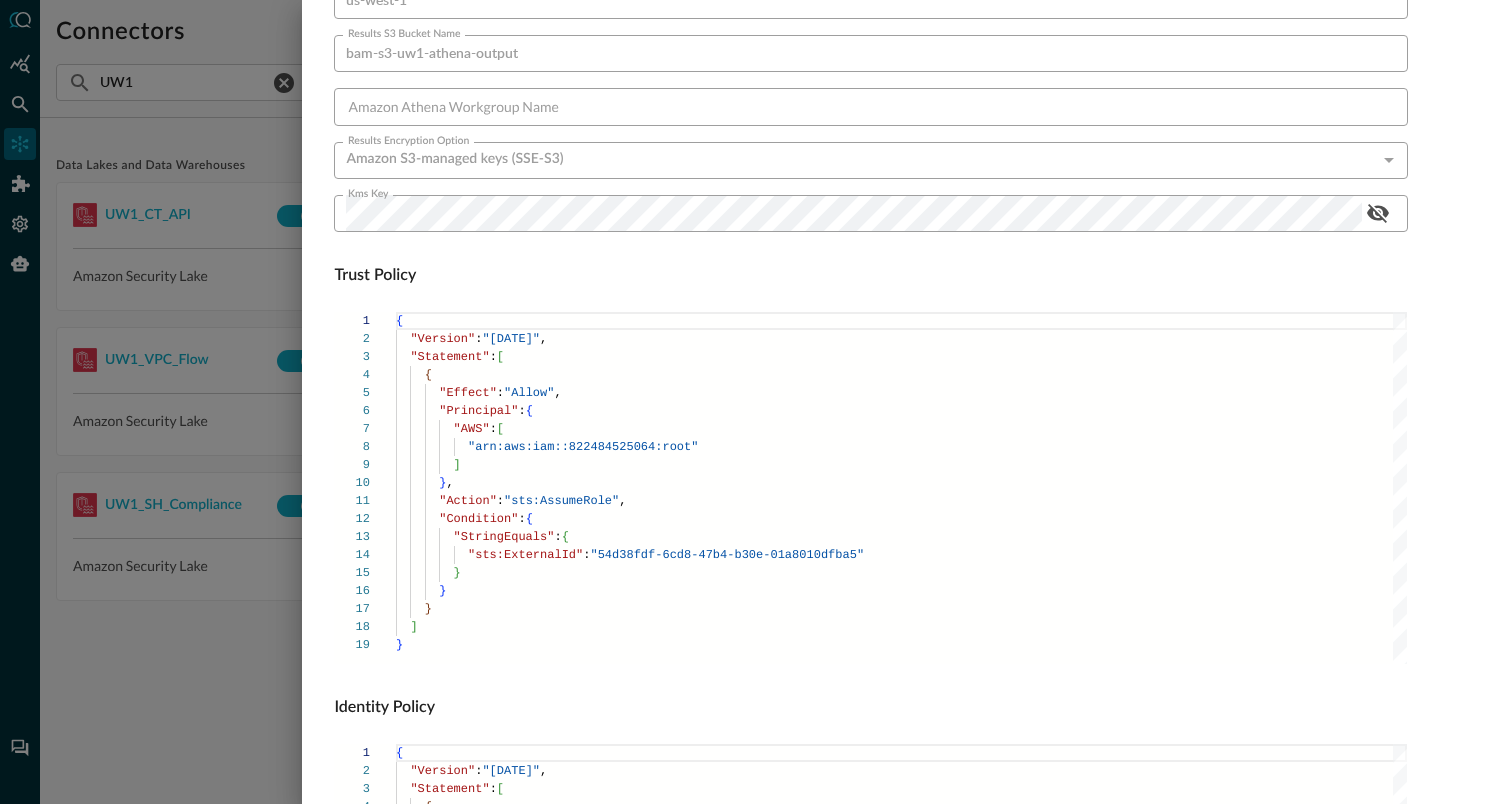 scroll, scrollTop: 1359, scrollLeft: 0, axis: vertical 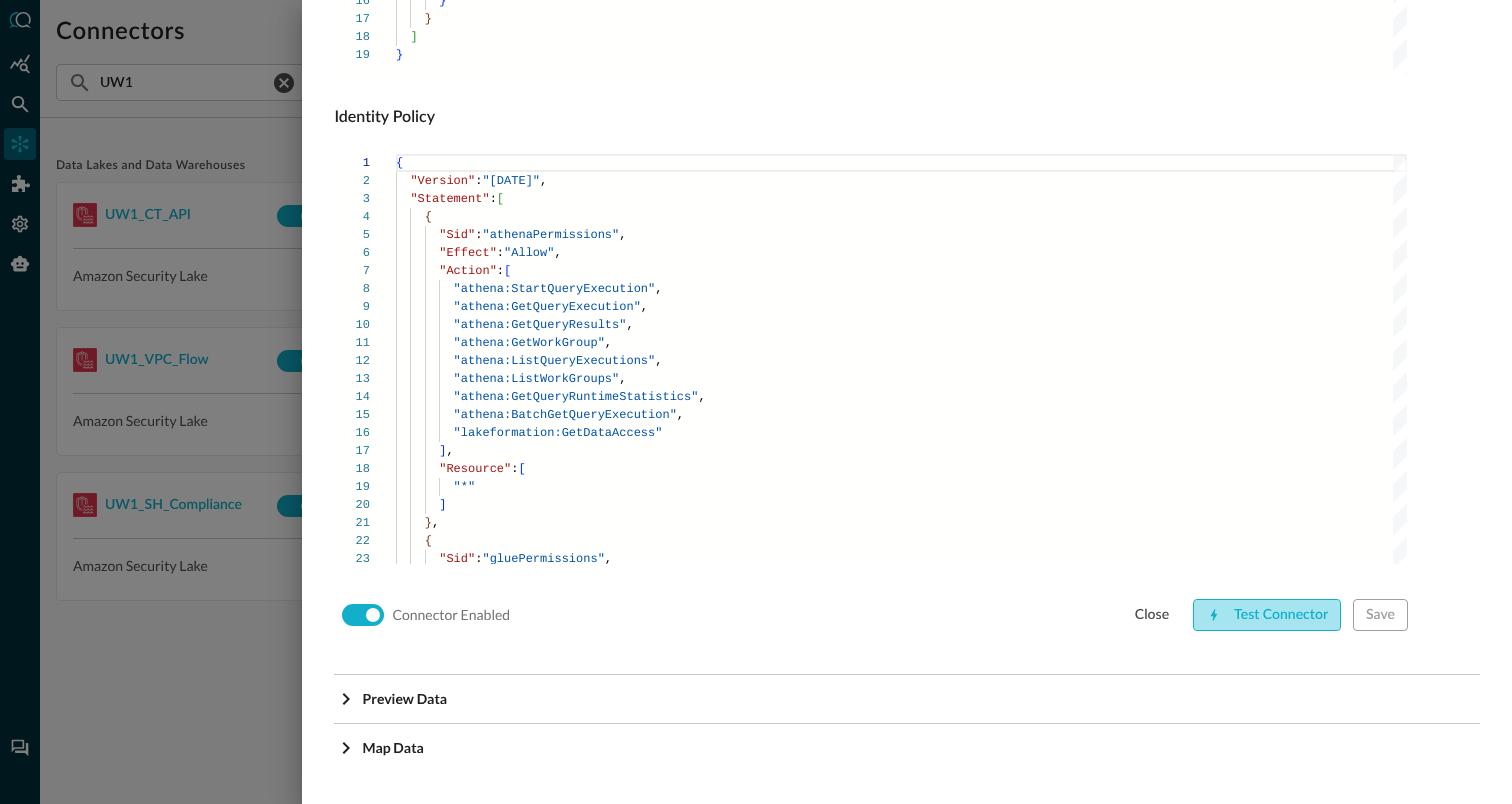 click on "Test Connector" at bounding box center [1267, 615] 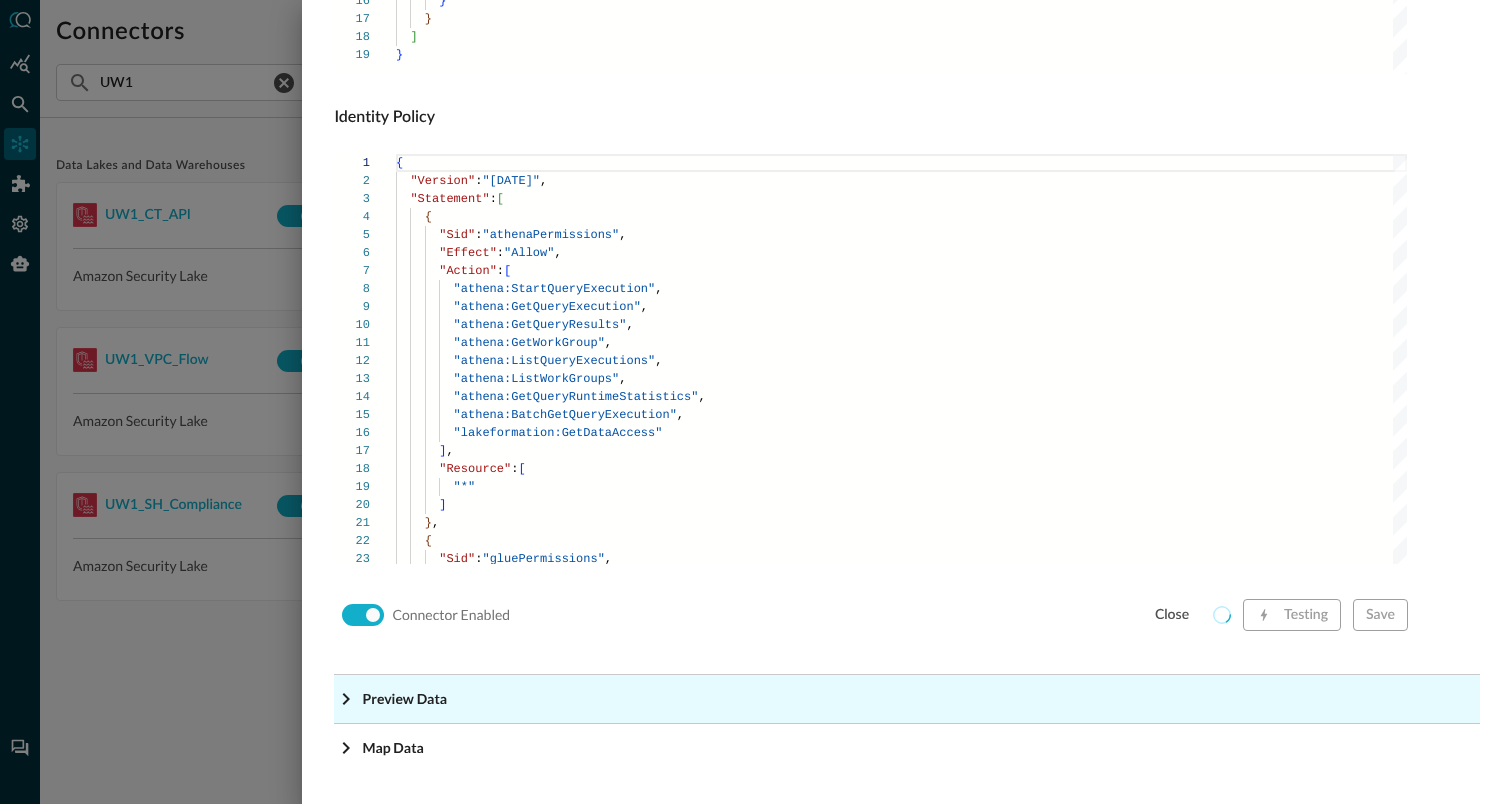 click on "Preview Data" at bounding box center (913, -1118) 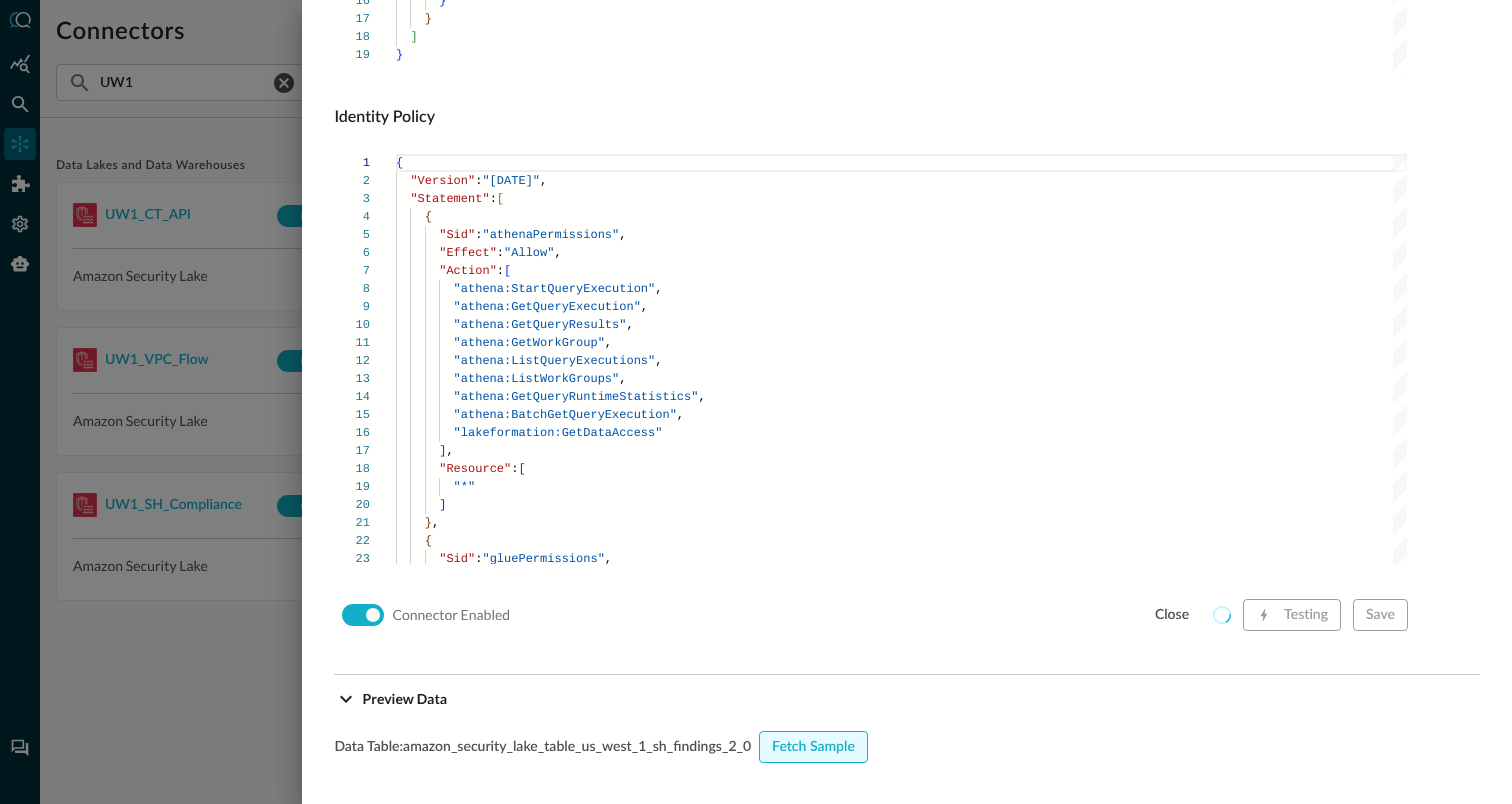 click on "Fetch Sample" at bounding box center (813, 747) 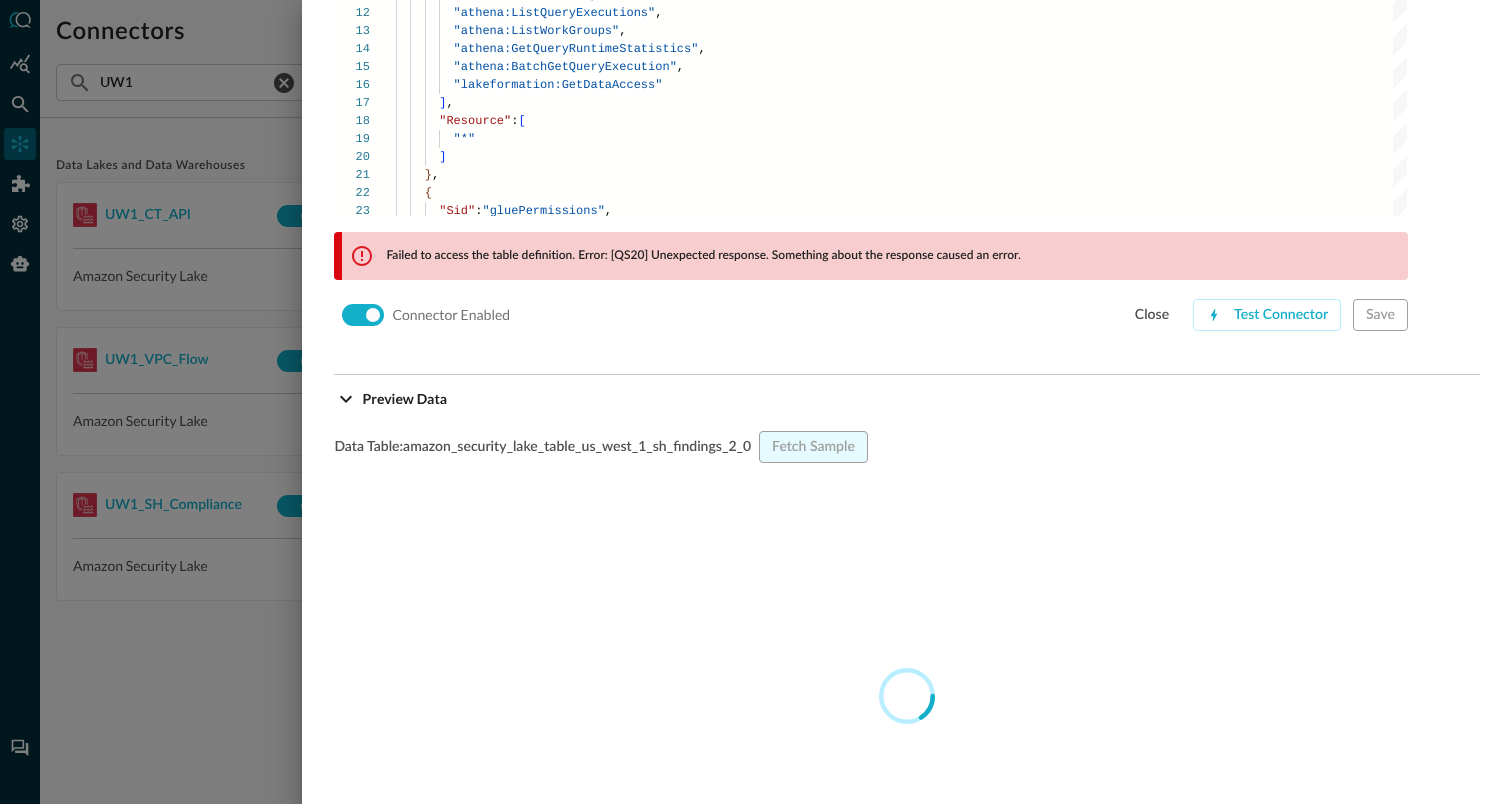 scroll, scrollTop: 1751, scrollLeft: 0, axis: vertical 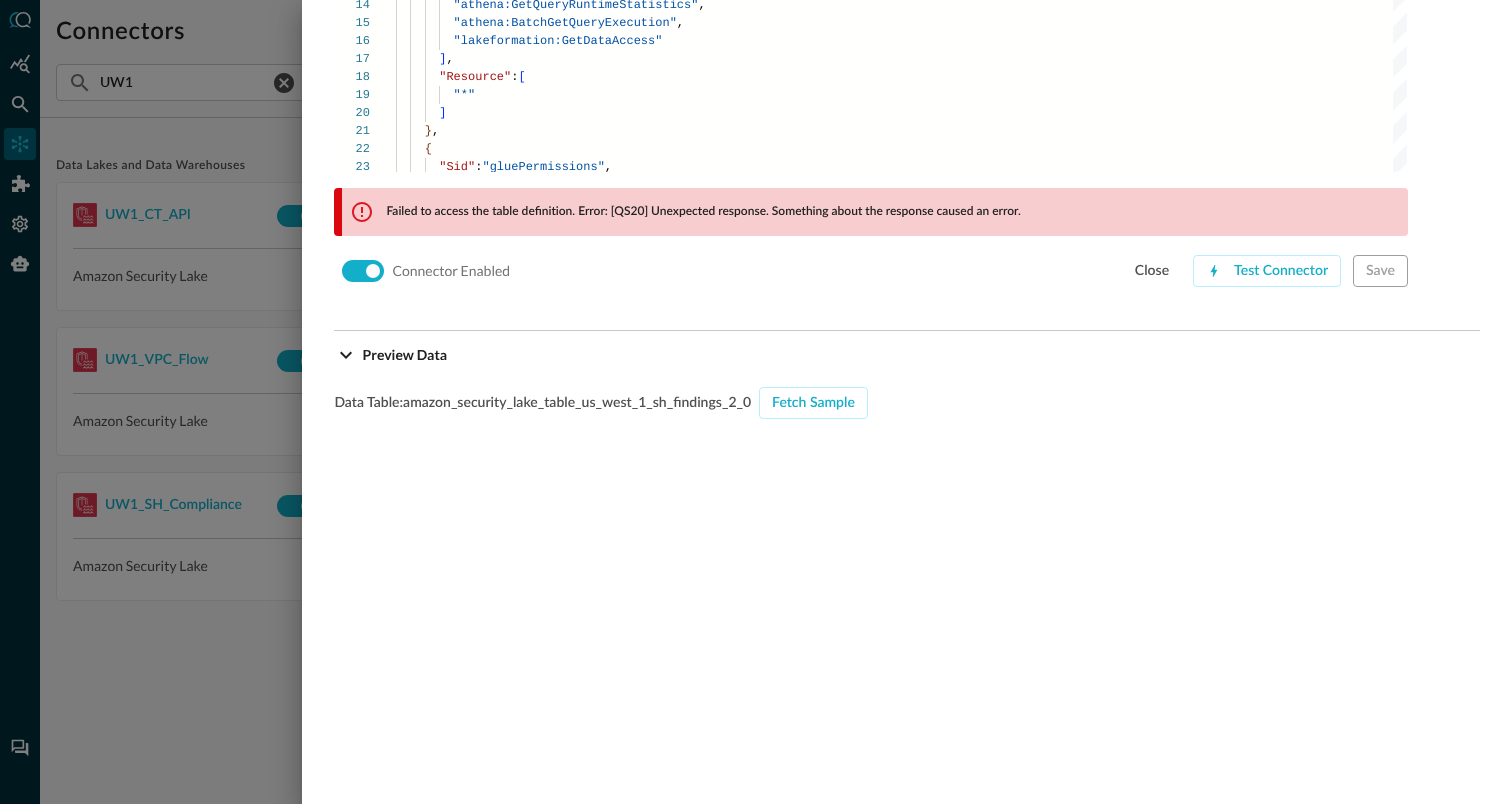 click at bounding box center (756, 402) 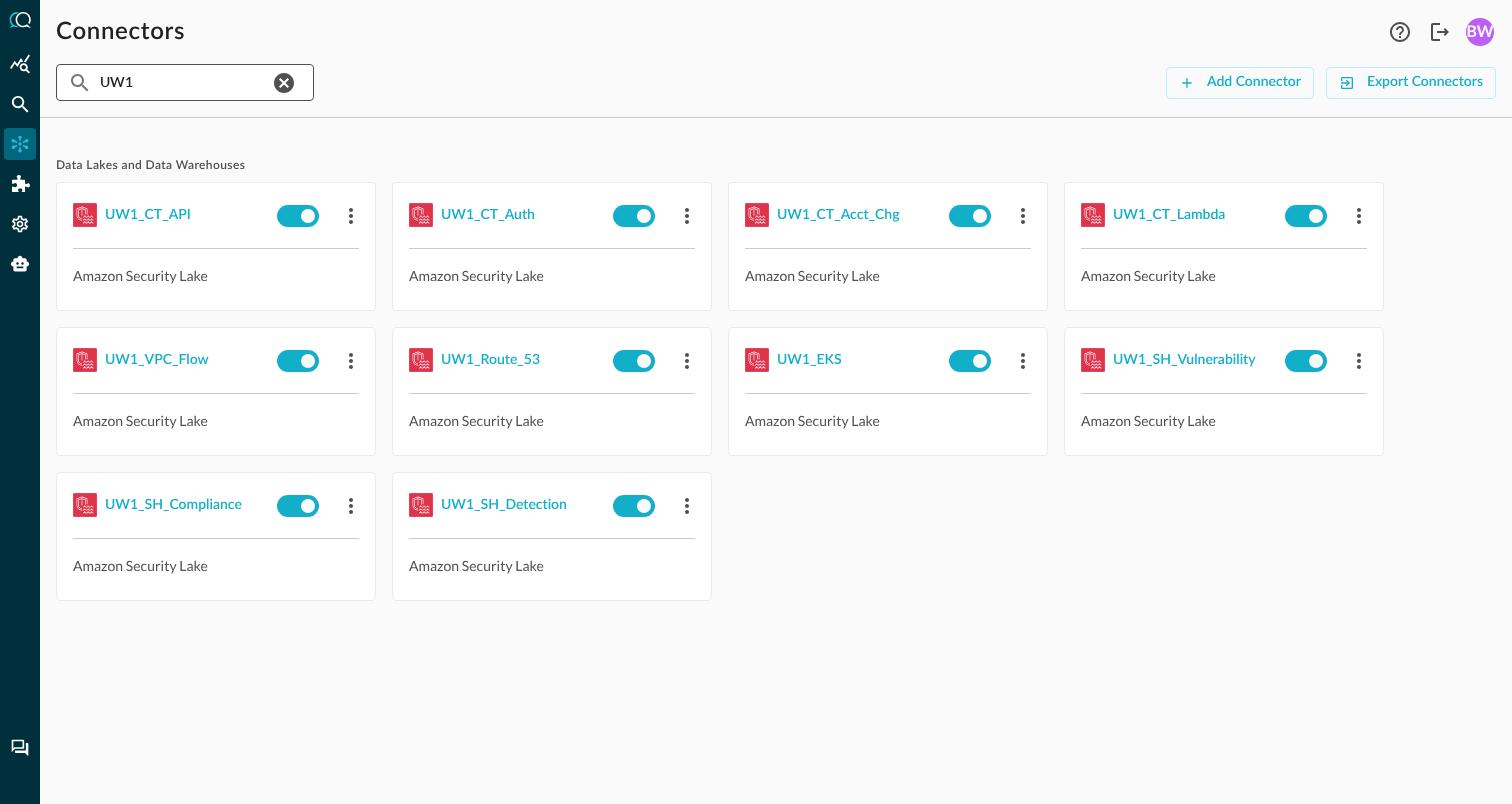 click on "UW1" at bounding box center (184, 82) 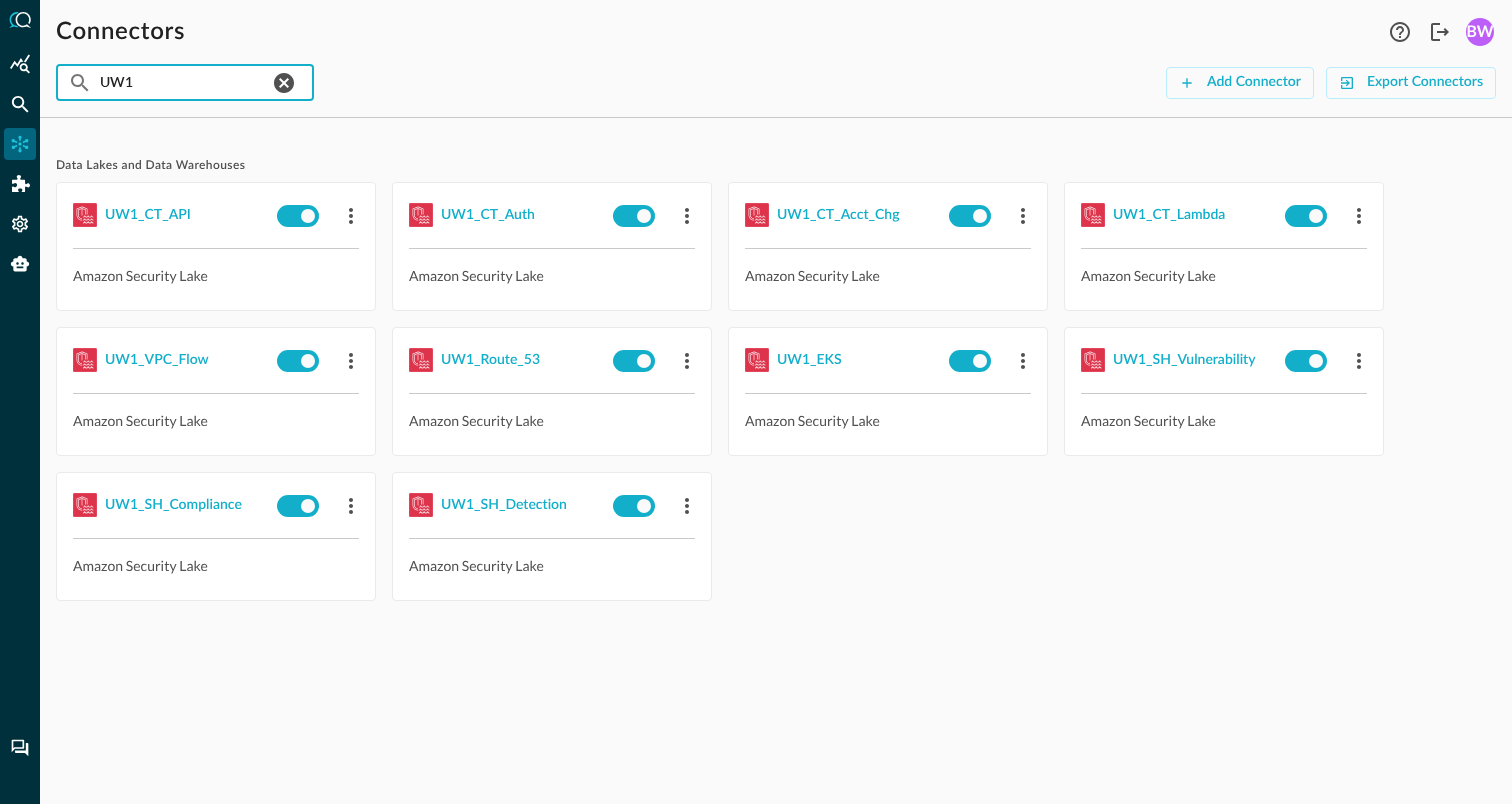 click on "UW1" at bounding box center (184, 82) 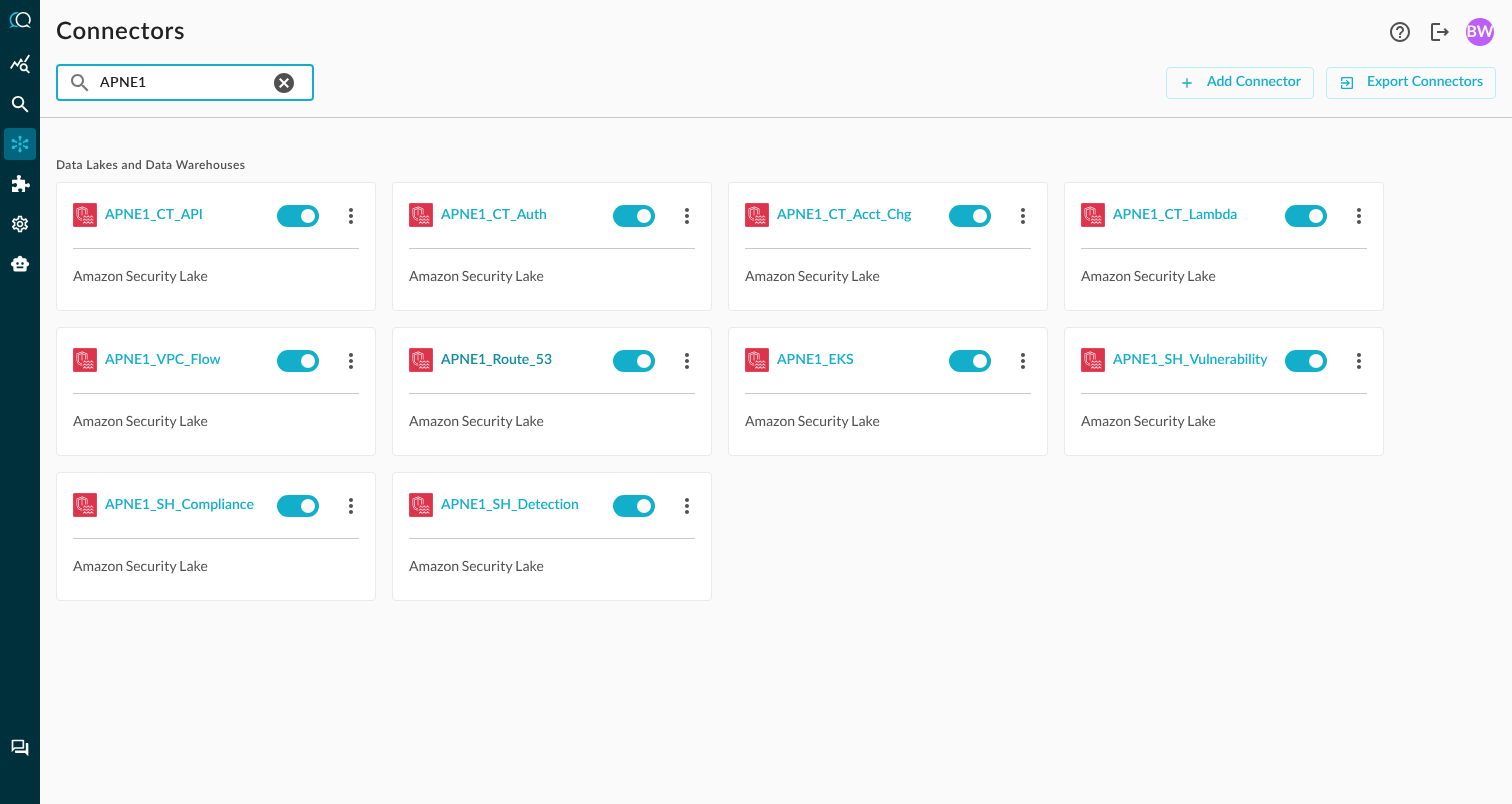 click on "APNE1_Route_53" at bounding box center (496, 360) 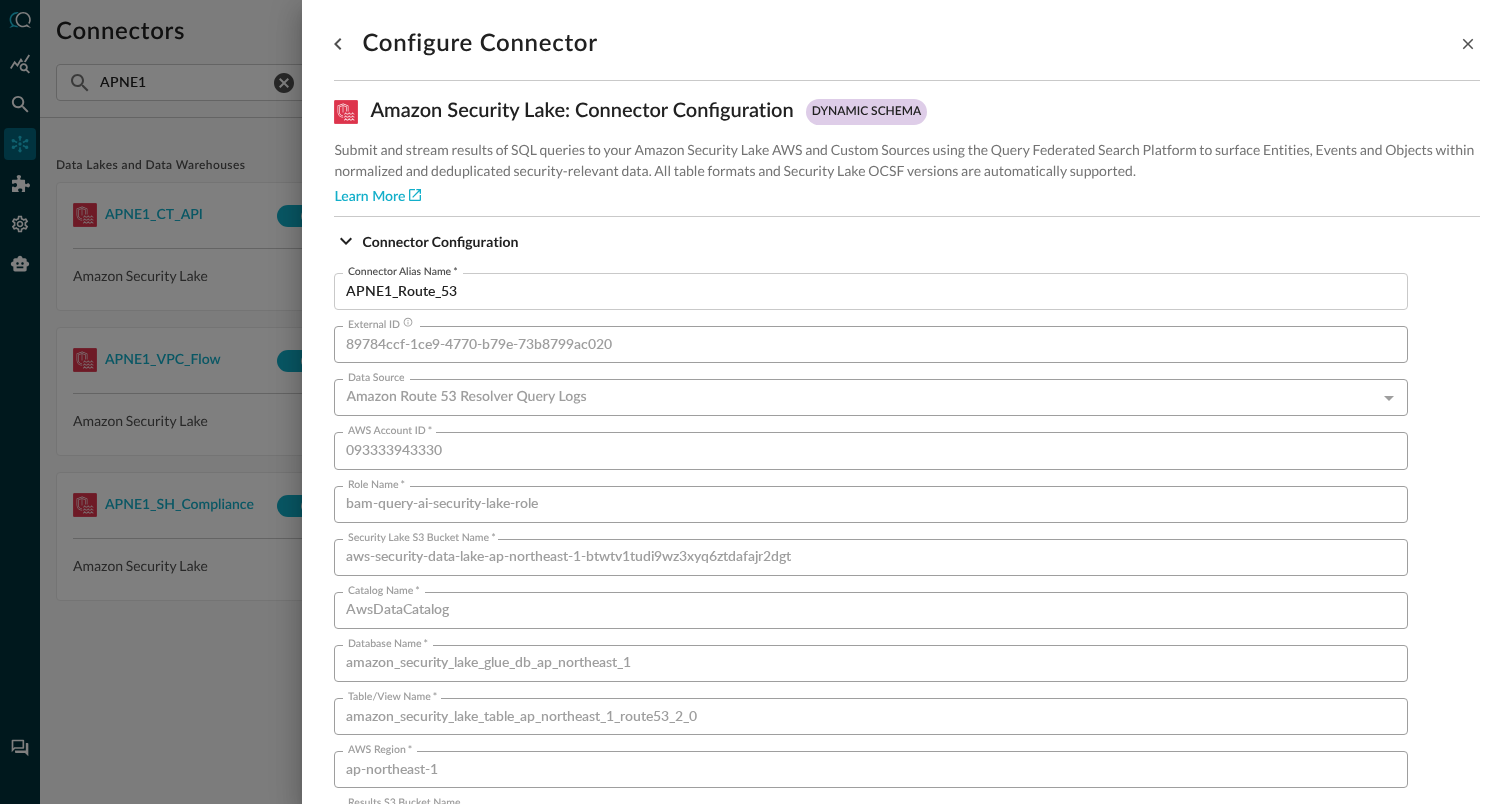 scroll, scrollTop: 1359, scrollLeft: 0, axis: vertical 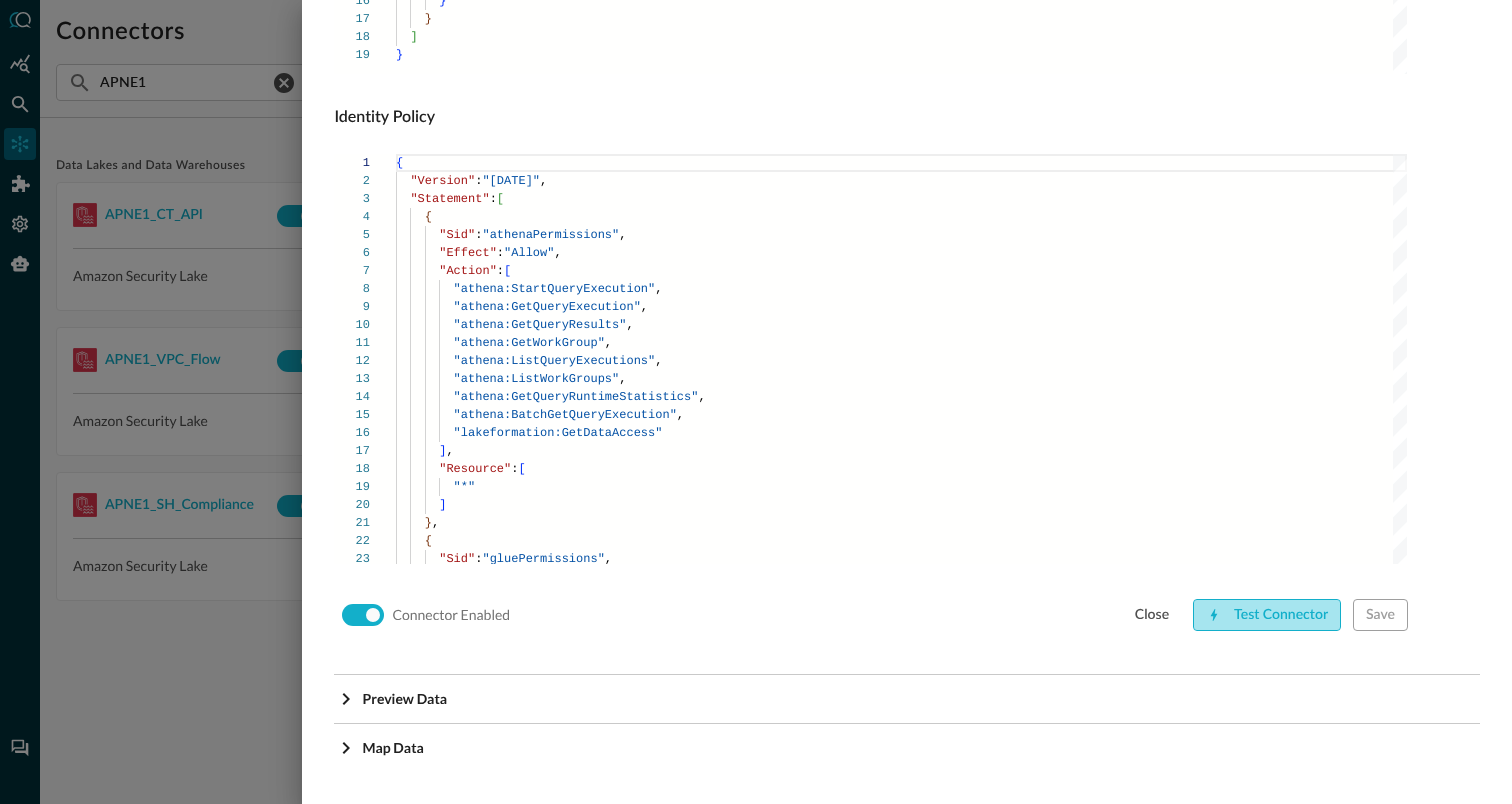 click on "Test Connector" at bounding box center (1267, 615) 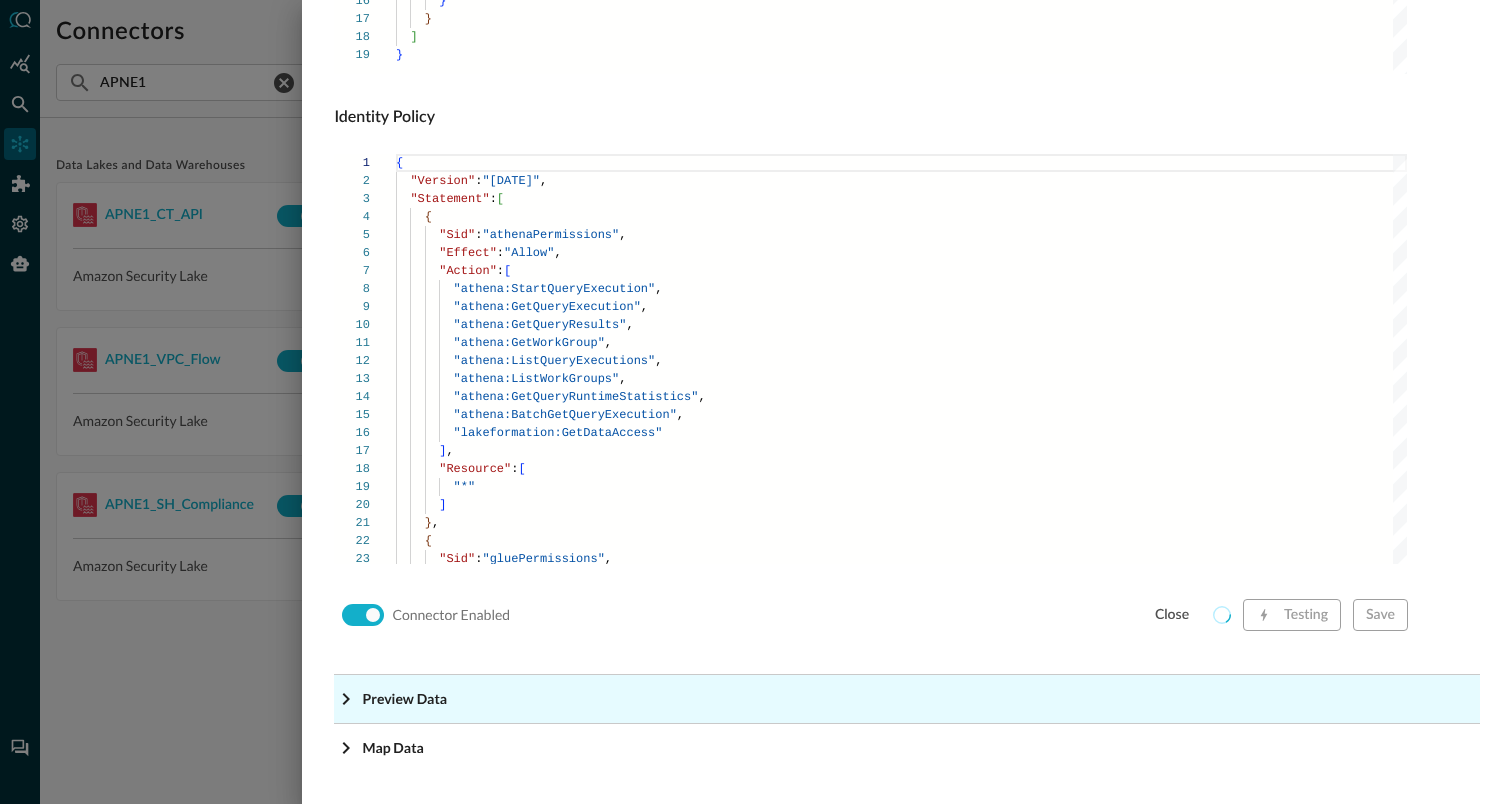 click on "Preview Data" at bounding box center [913, -1118] 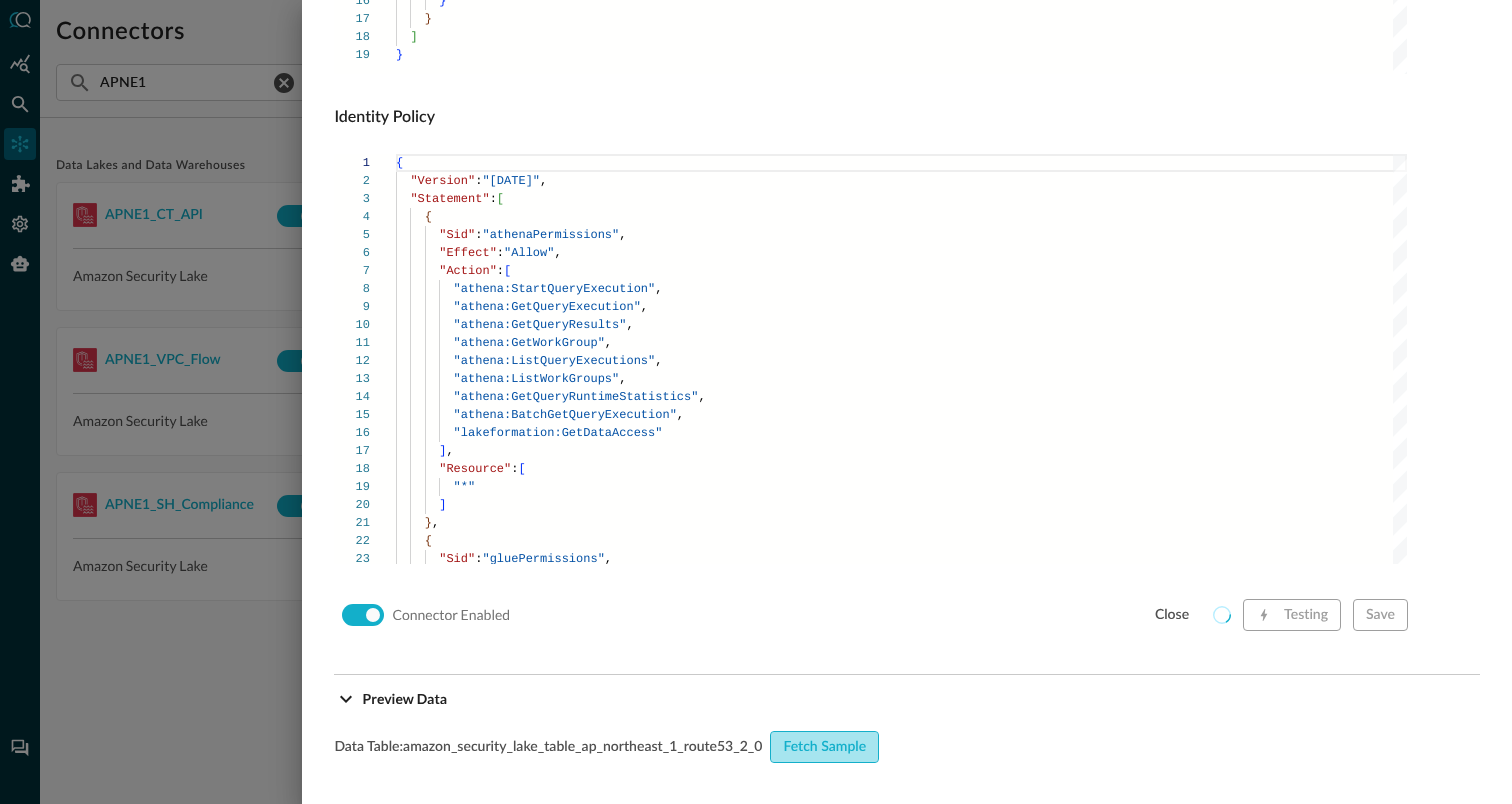 click on "Fetch Sample" at bounding box center (824, 747) 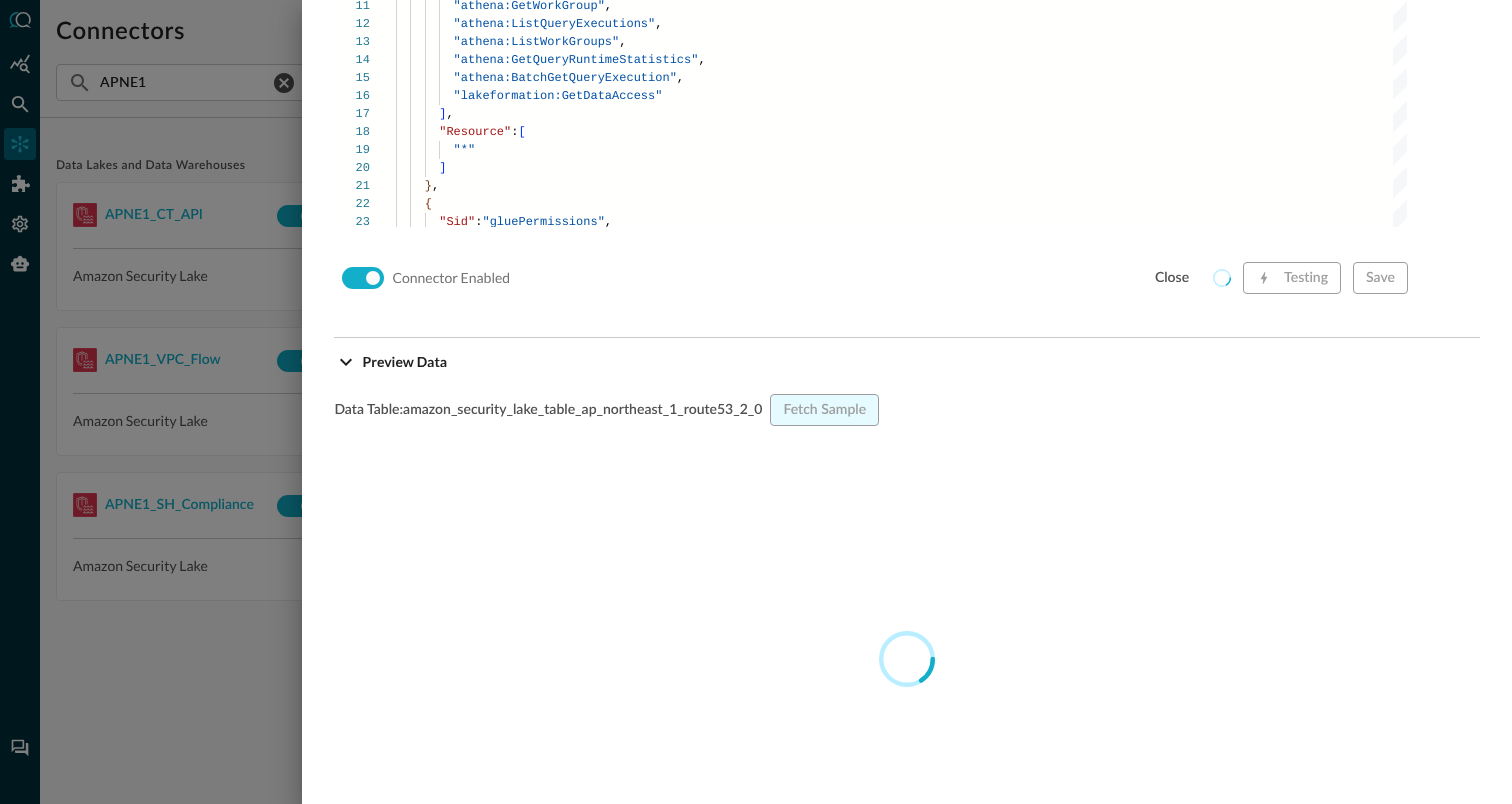 scroll, scrollTop: 1697, scrollLeft: 0, axis: vertical 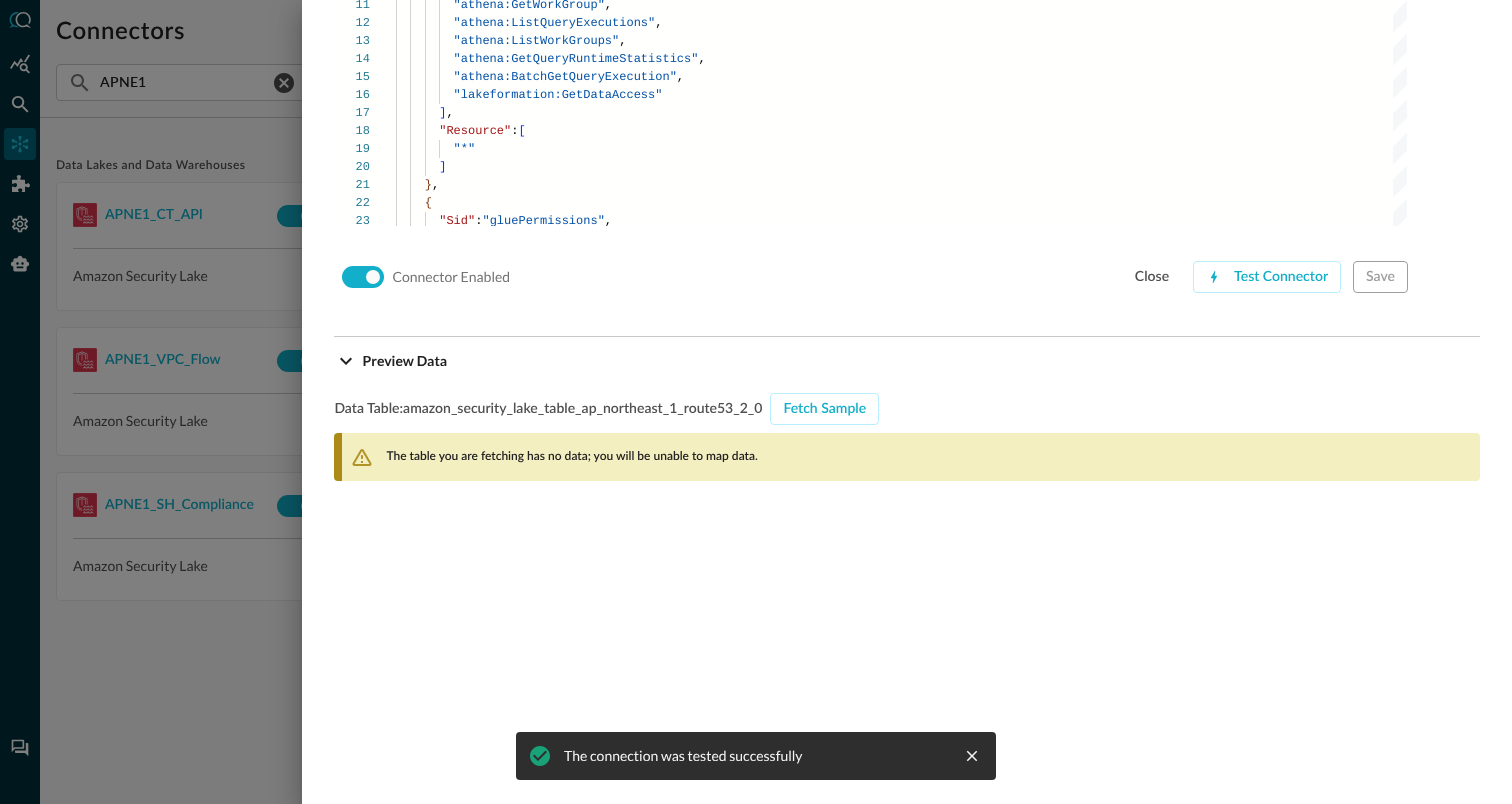 click on "The table you are fetching has no data; you will be unable to map data." at bounding box center (571, 457) 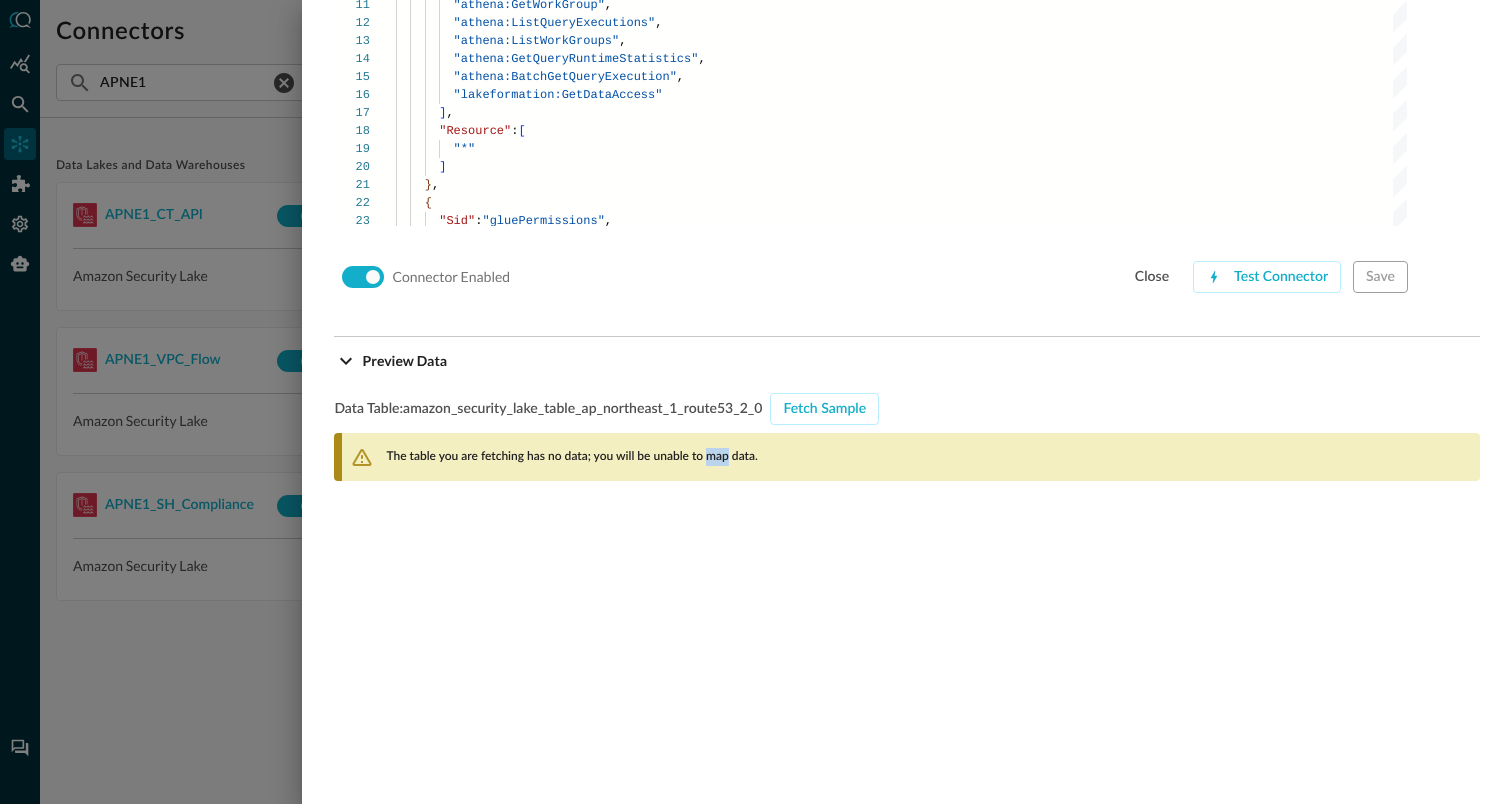click on "The table you are fetching has no data; you will be unable to map data." at bounding box center [571, 457] 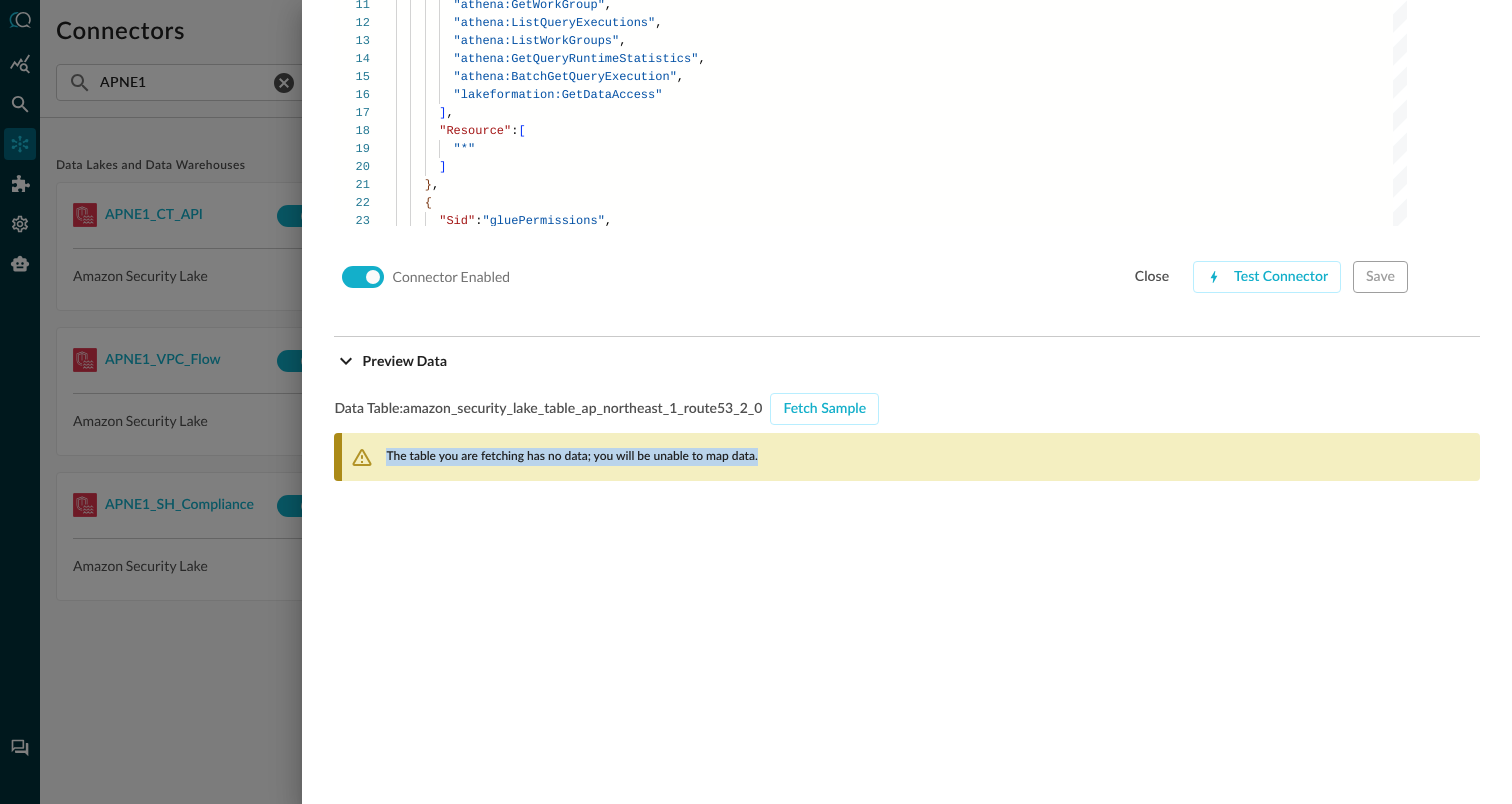 click on "The table you are fetching has no data; you will be unable to map data." at bounding box center [571, 457] 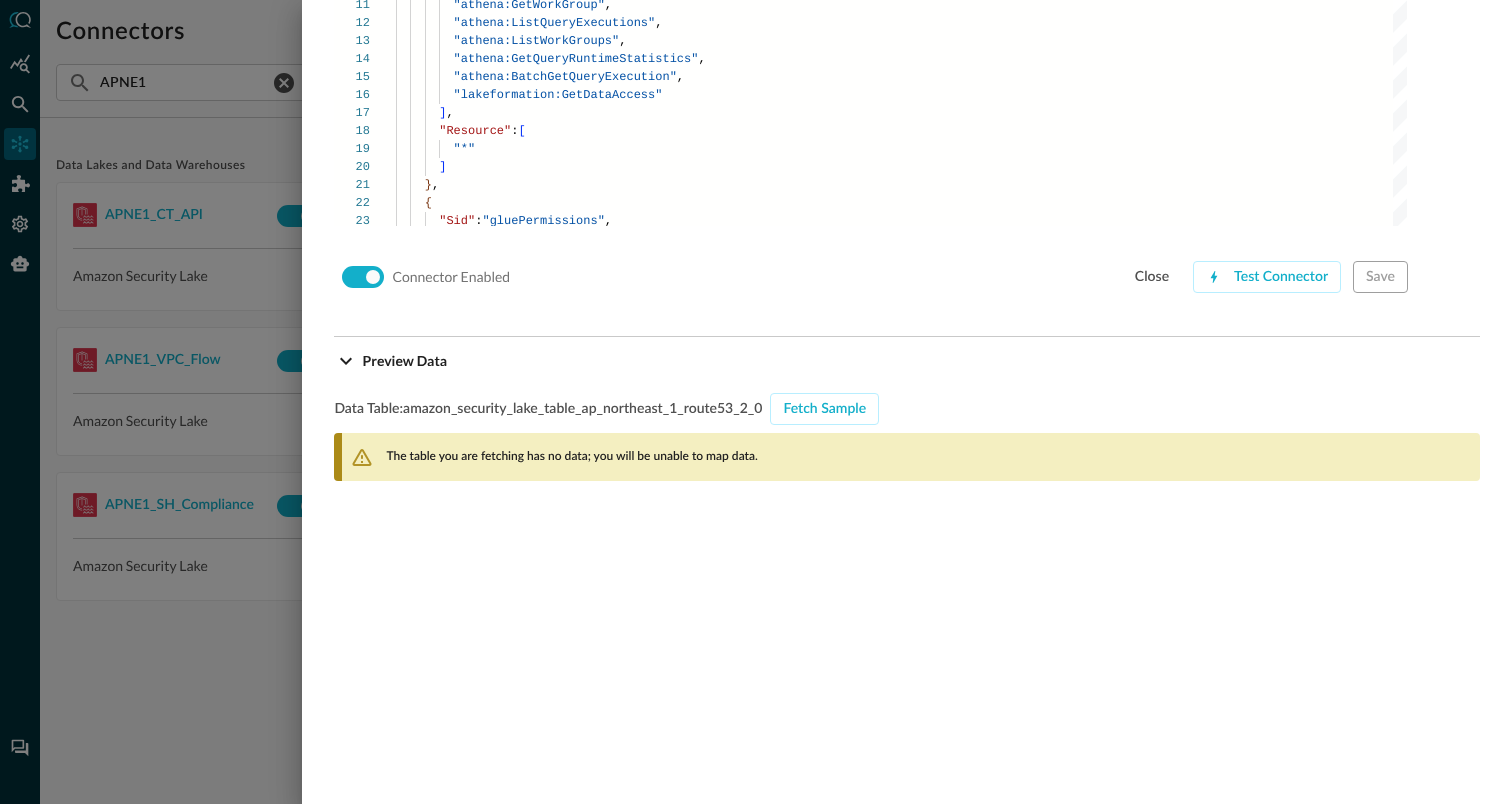 click at bounding box center (756, 402) 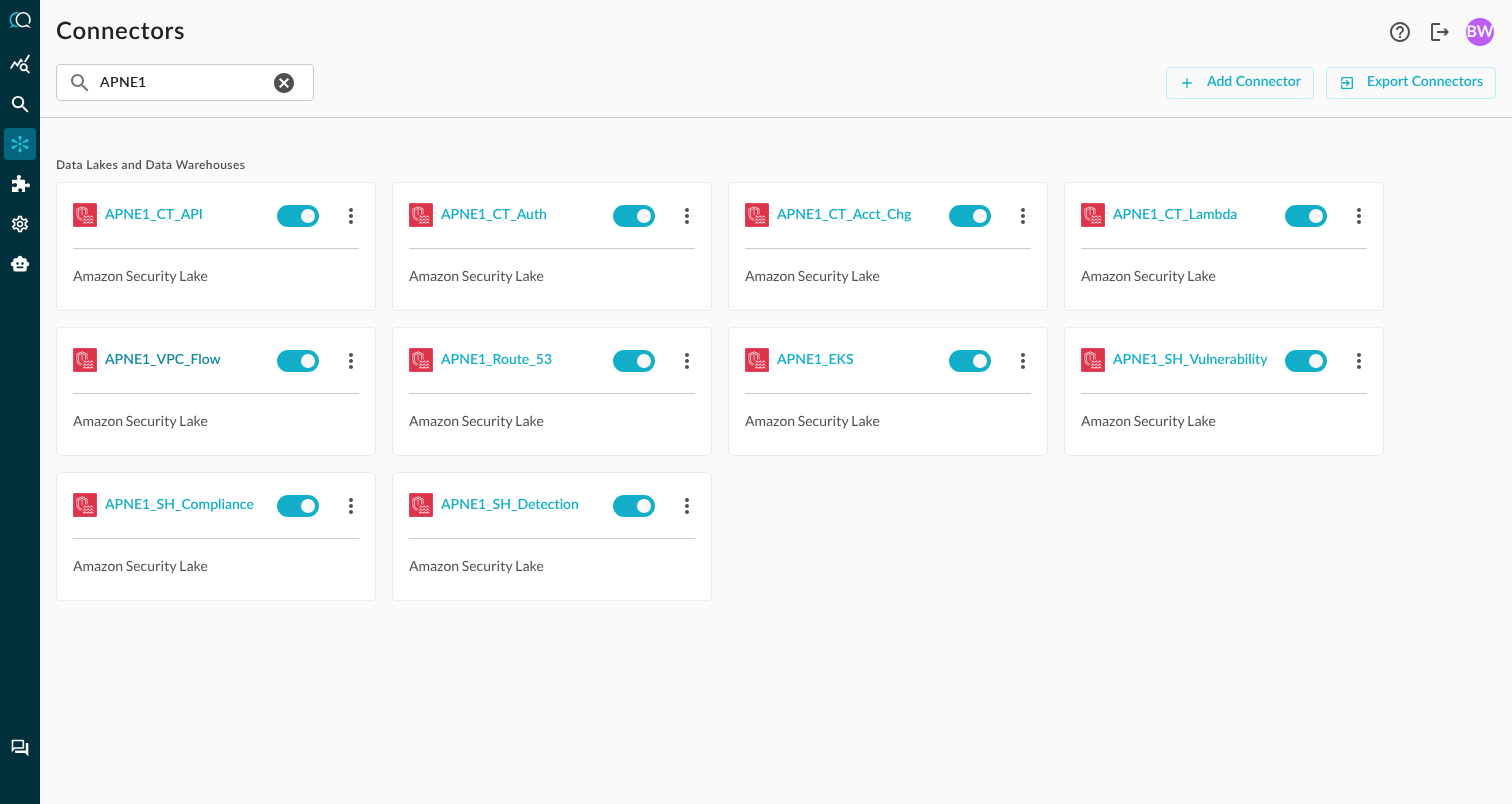 click on "APNE1_VPC_Flow" at bounding box center (163, 360) 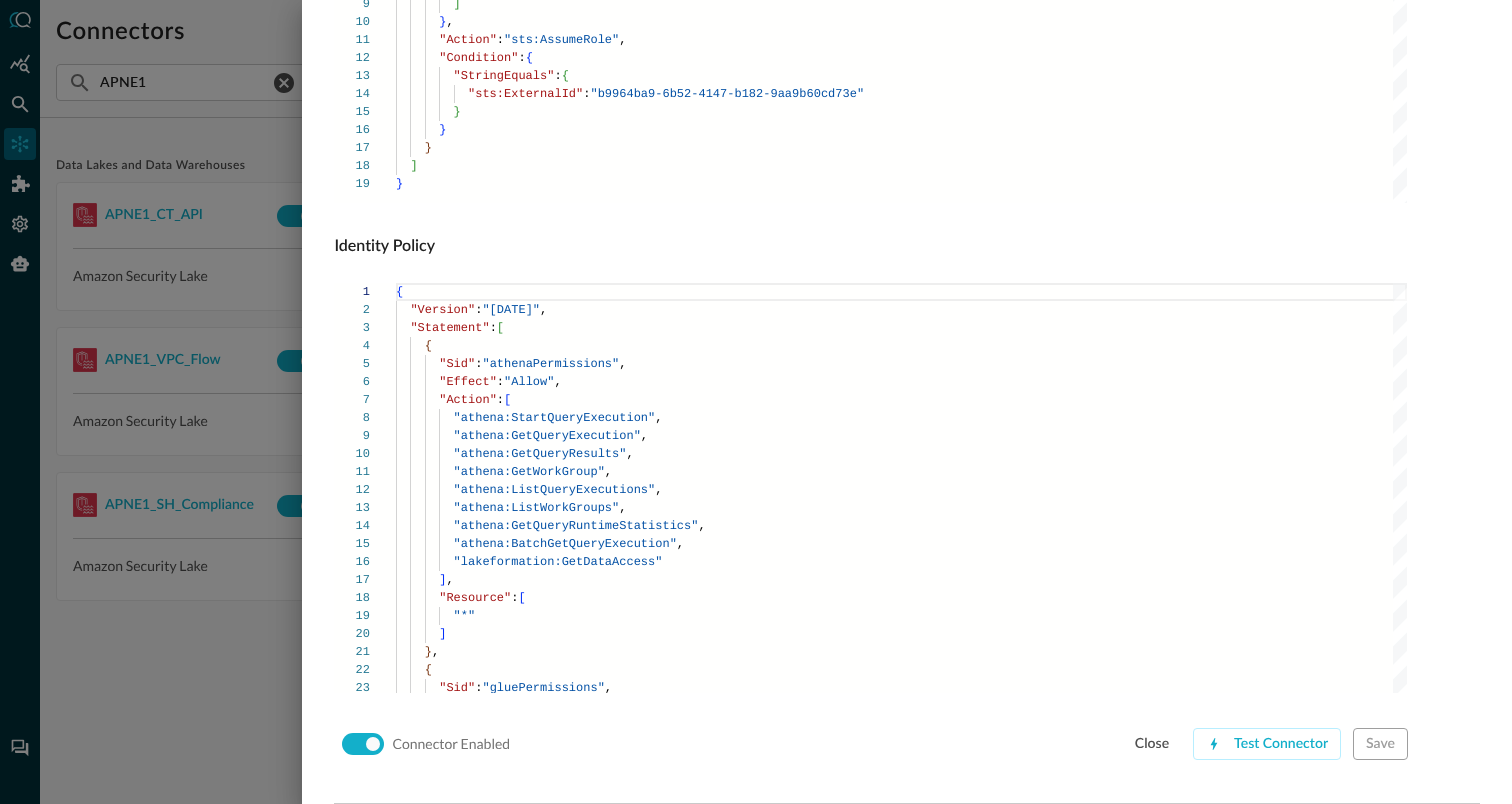 scroll, scrollTop: 1359, scrollLeft: 0, axis: vertical 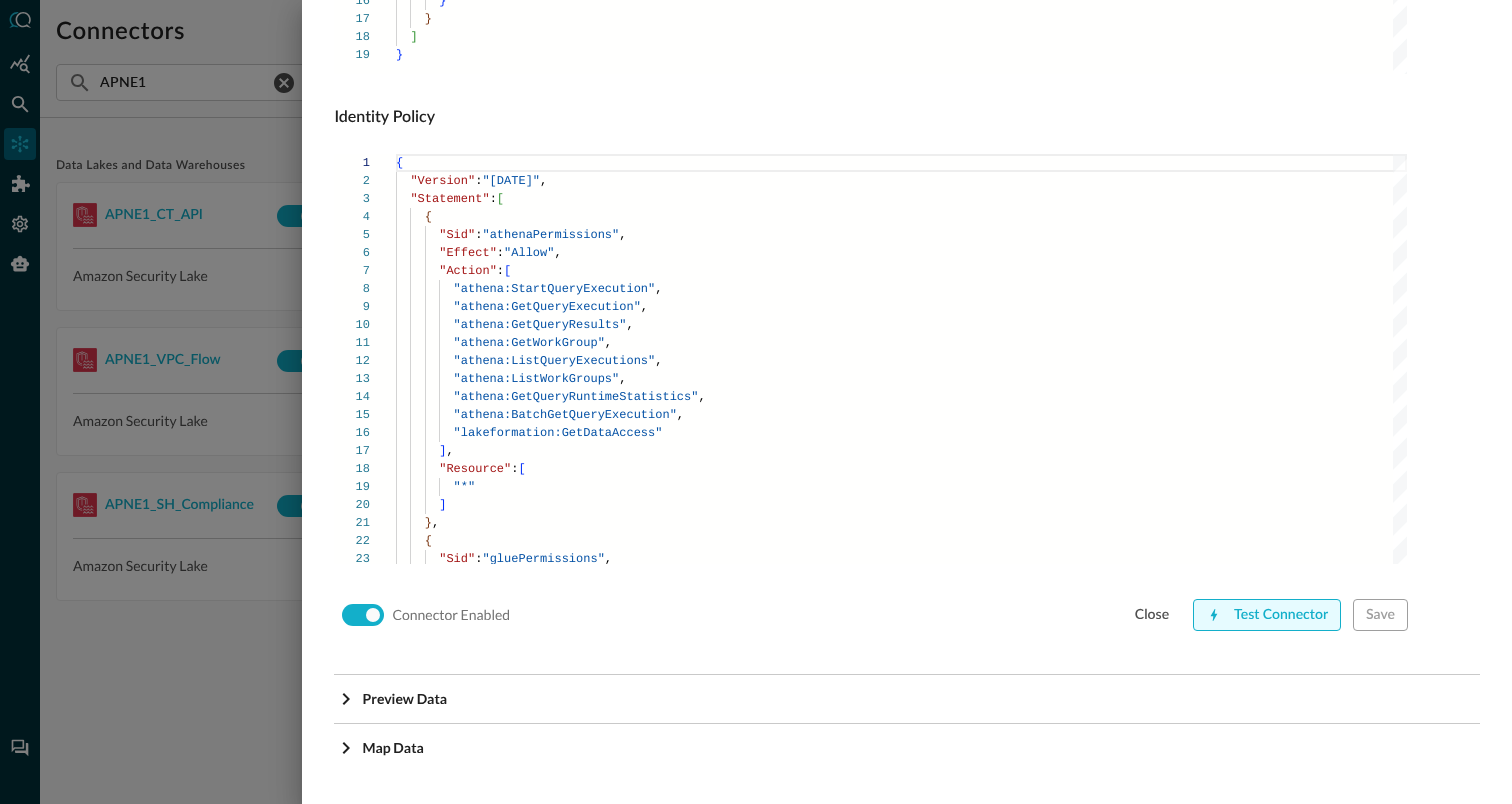 click on "Test Connector" at bounding box center [1267, 615] 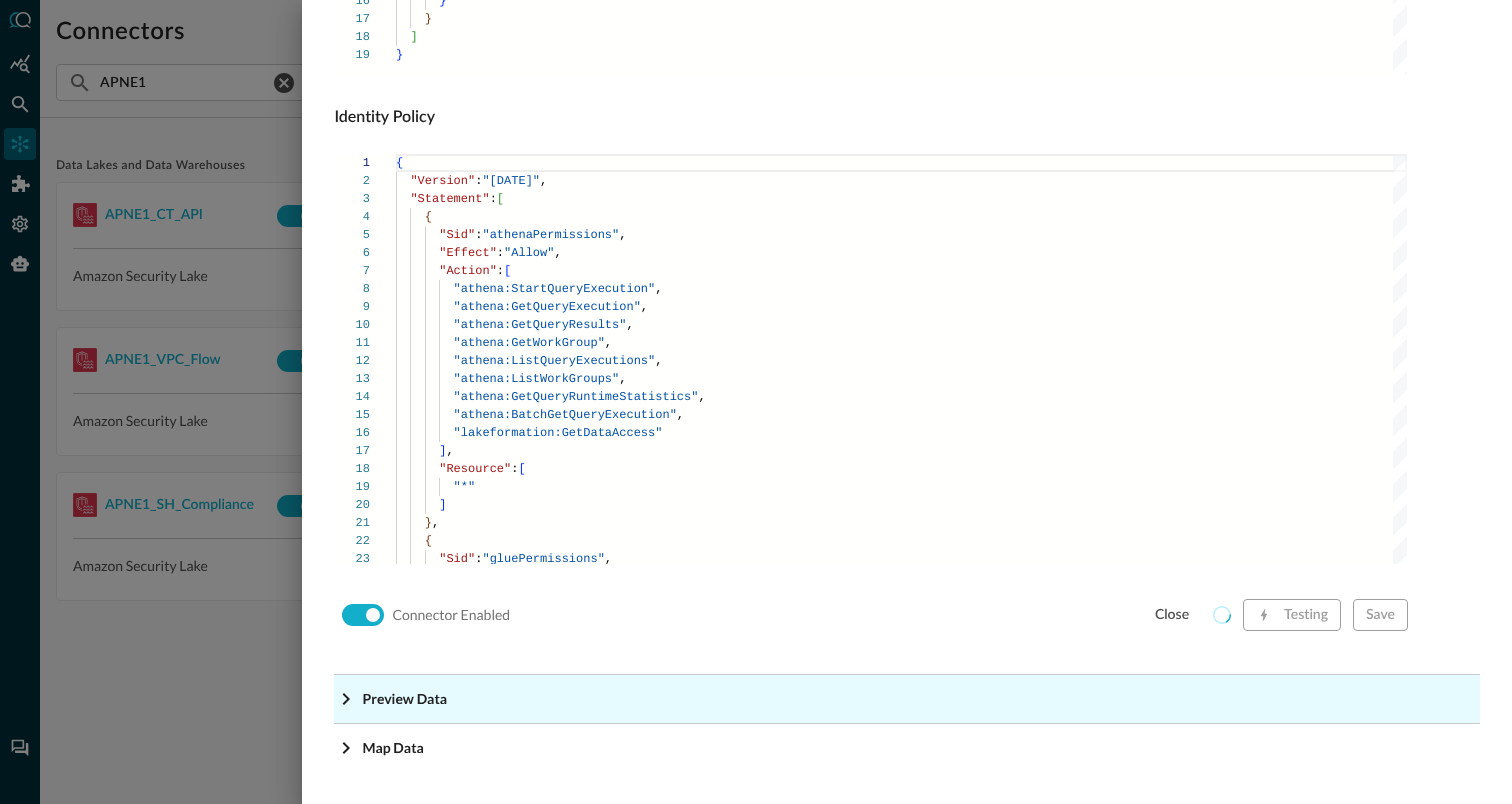 click on "Preview Data" at bounding box center (913, -1118) 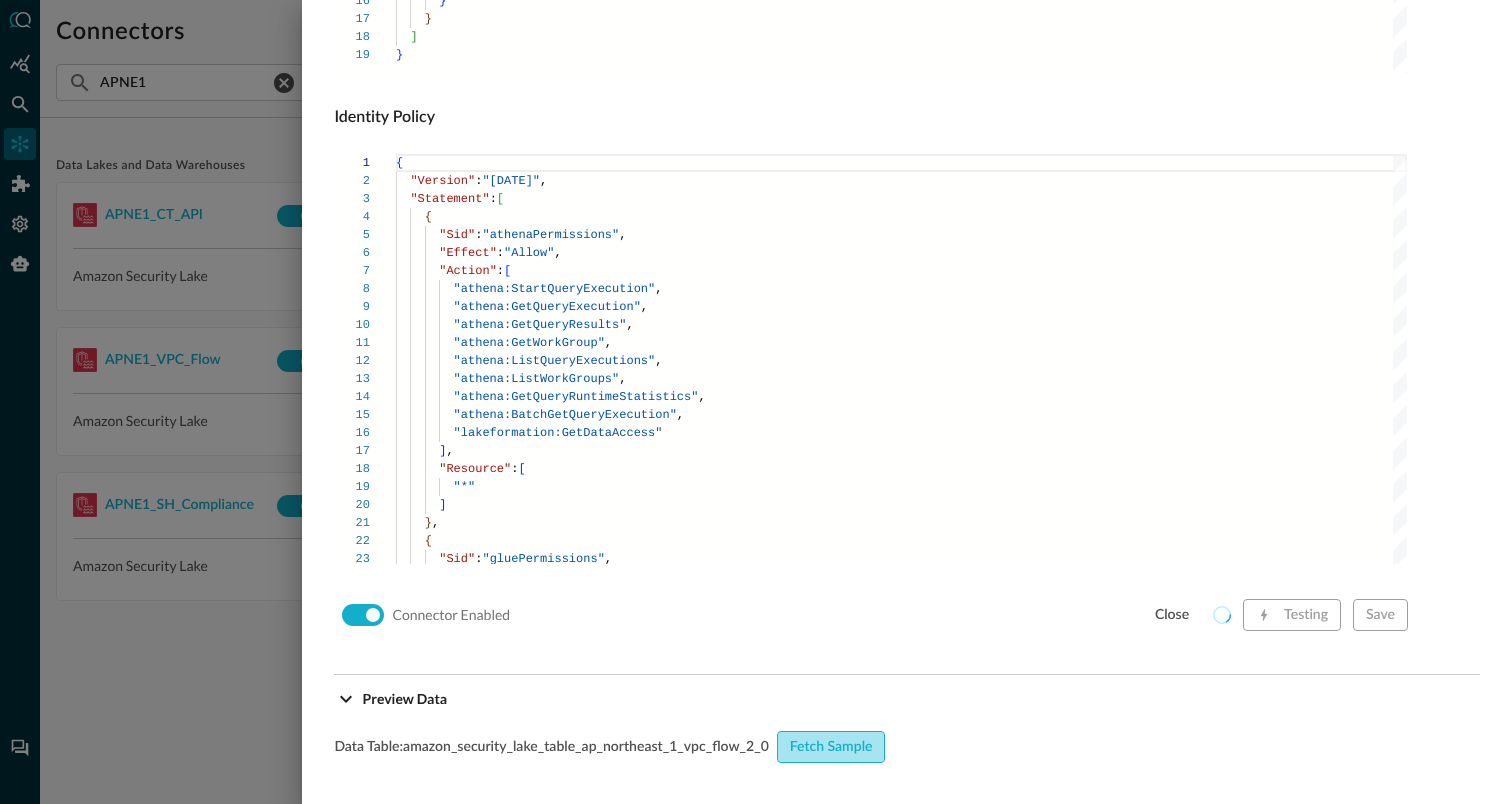 click on "Fetch Sample" at bounding box center (831, 747) 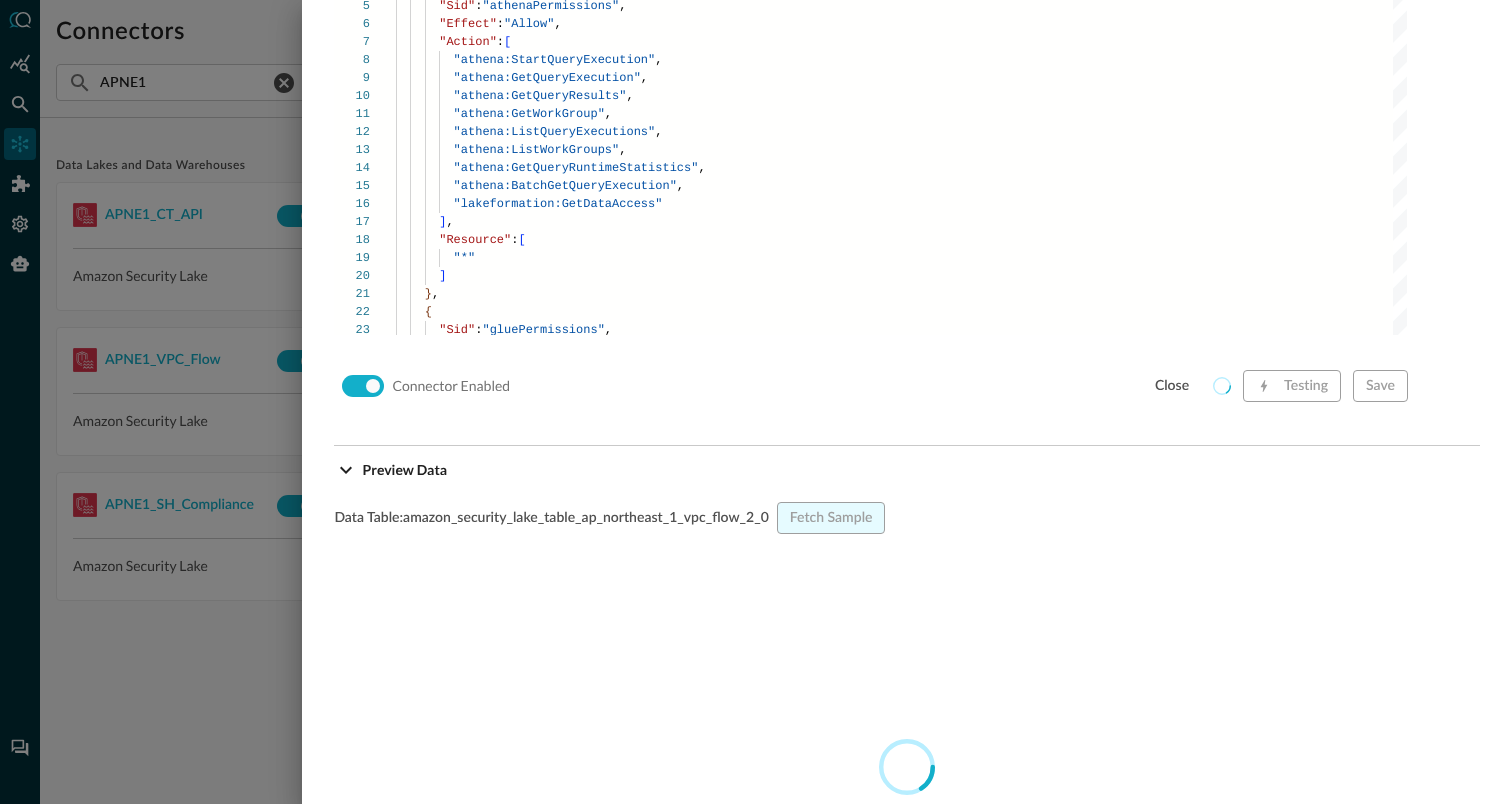 scroll, scrollTop: 1813, scrollLeft: 0, axis: vertical 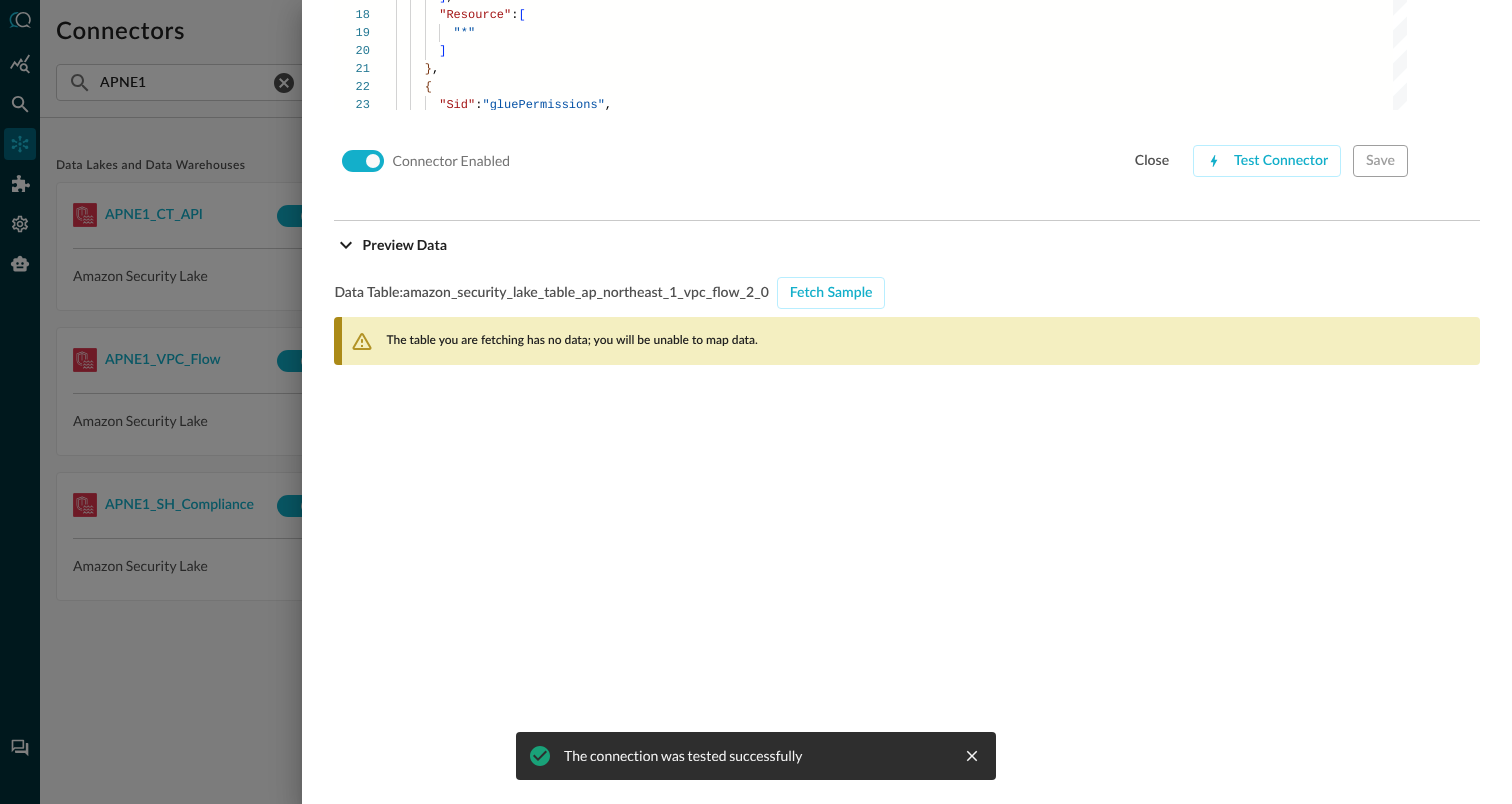 click on "The table you are fetching has no data; you will be unable to map data." at bounding box center [571, 341] 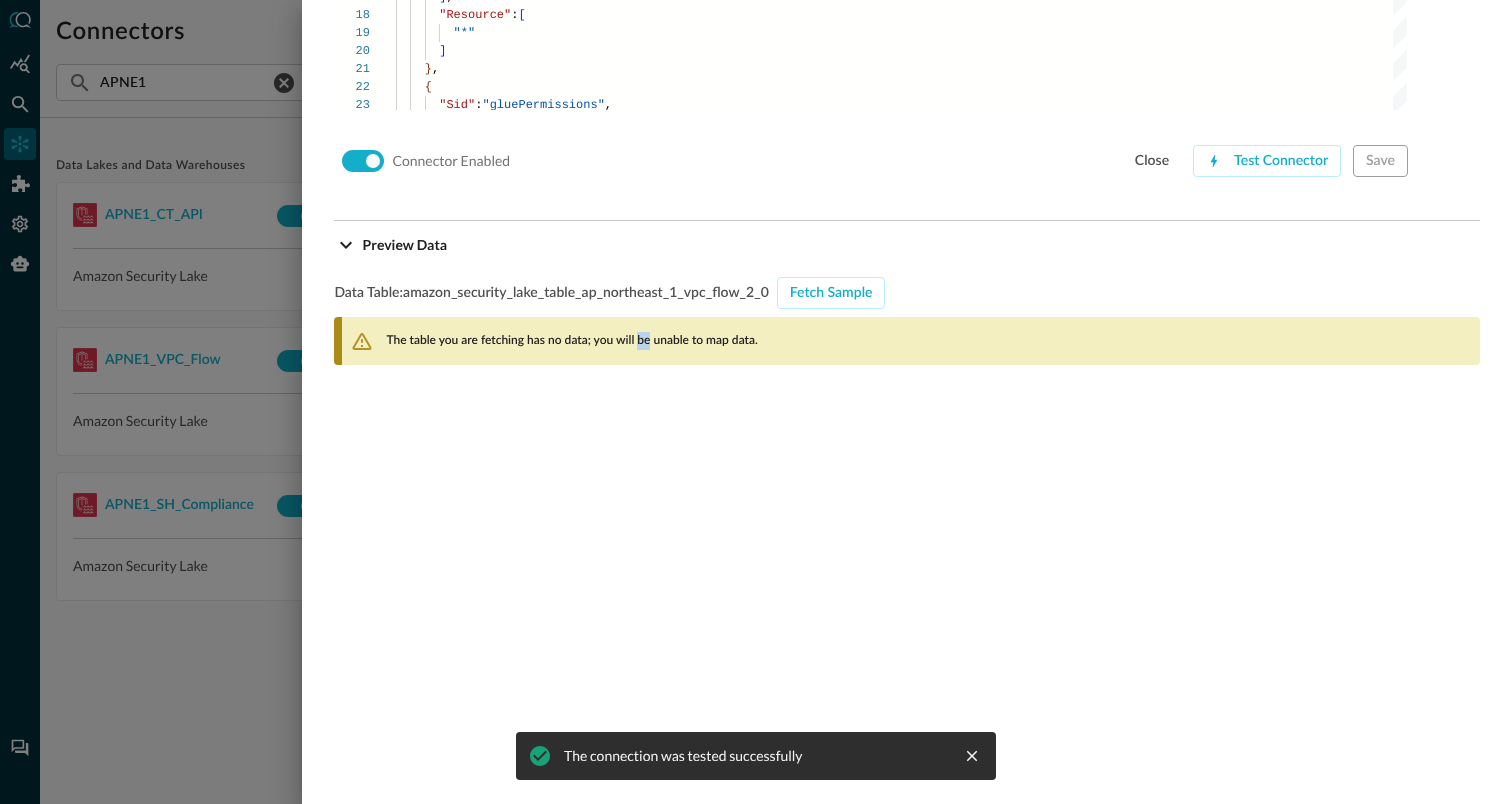 click on "The table you are fetching has no data; you will be unable to map data." at bounding box center (571, 341) 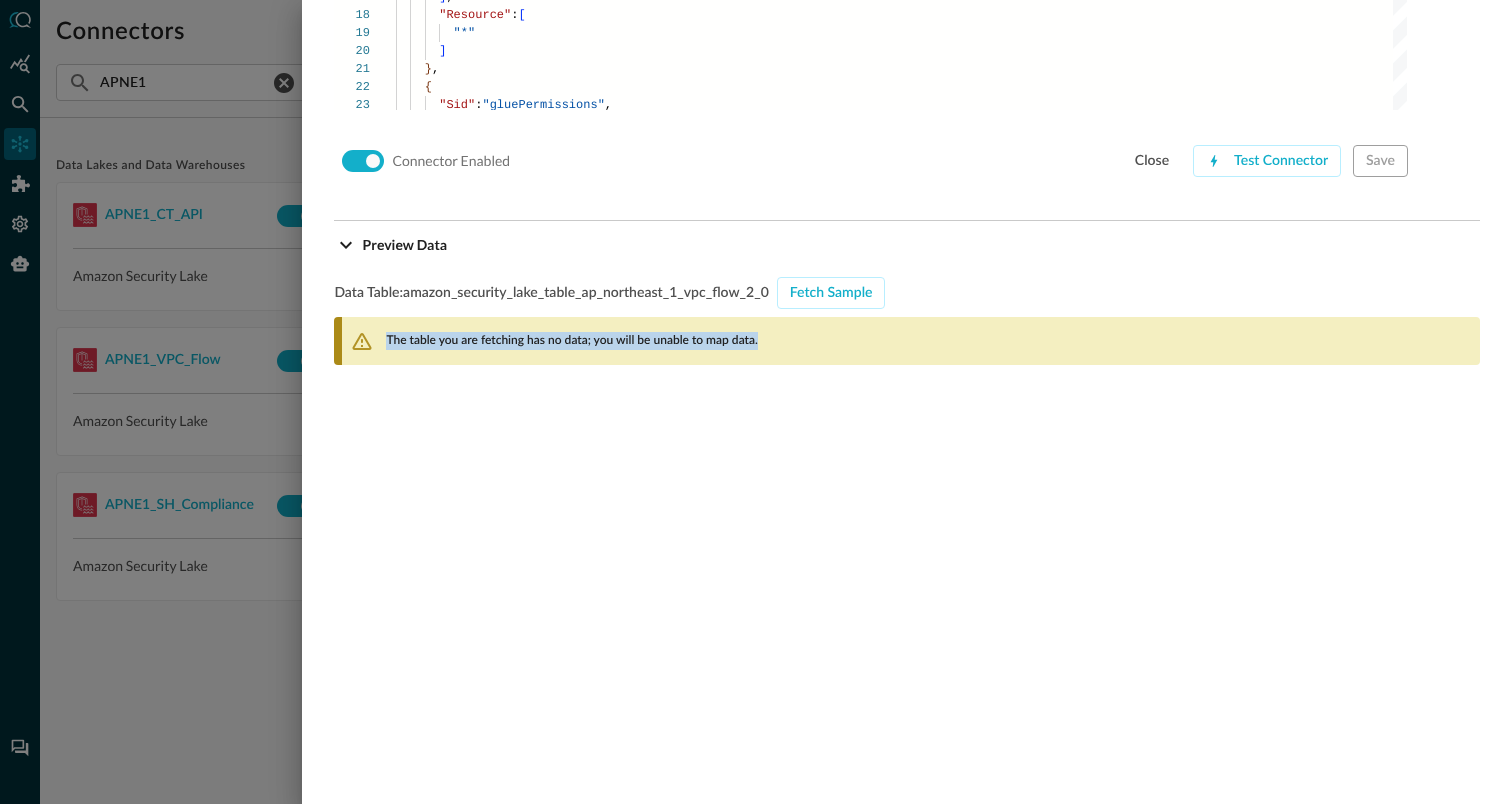 click on "The table you are fetching has no data; you will be unable to map data." at bounding box center (571, 341) 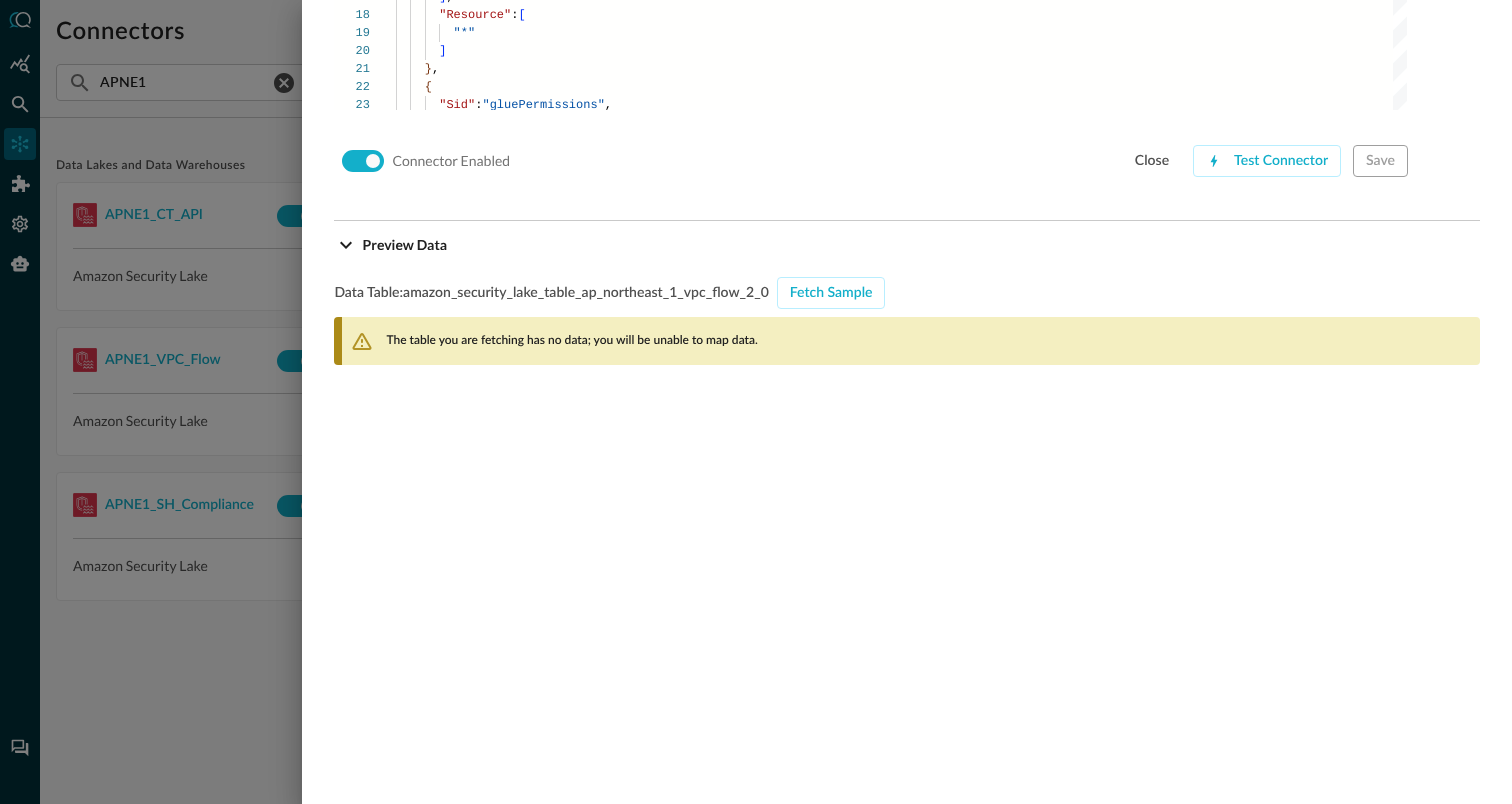 click at bounding box center (756, 402) 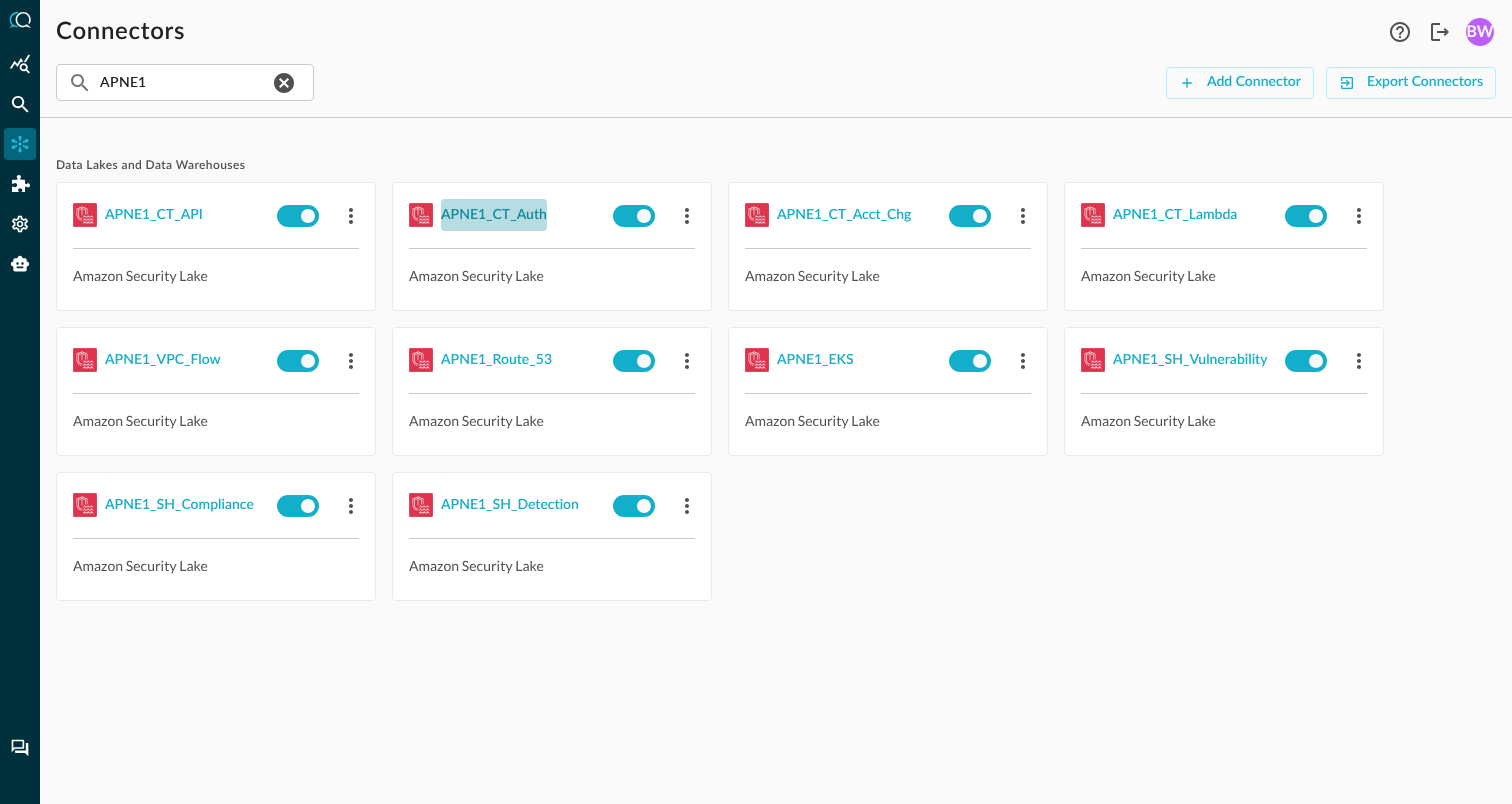 click on "APNE1_CT_Auth" at bounding box center [494, 215] 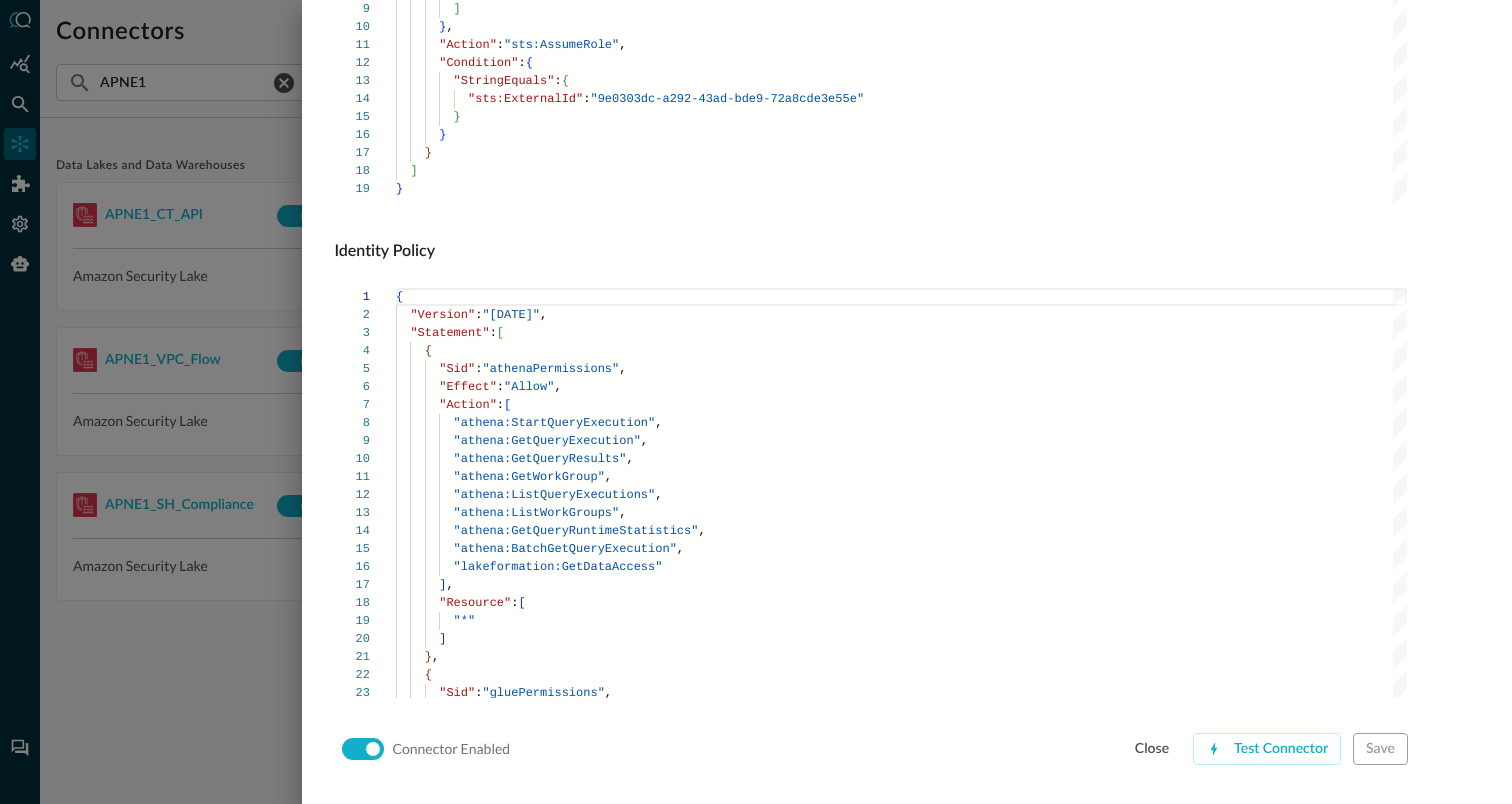 scroll, scrollTop: 1359, scrollLeft: 0, axis: vertical 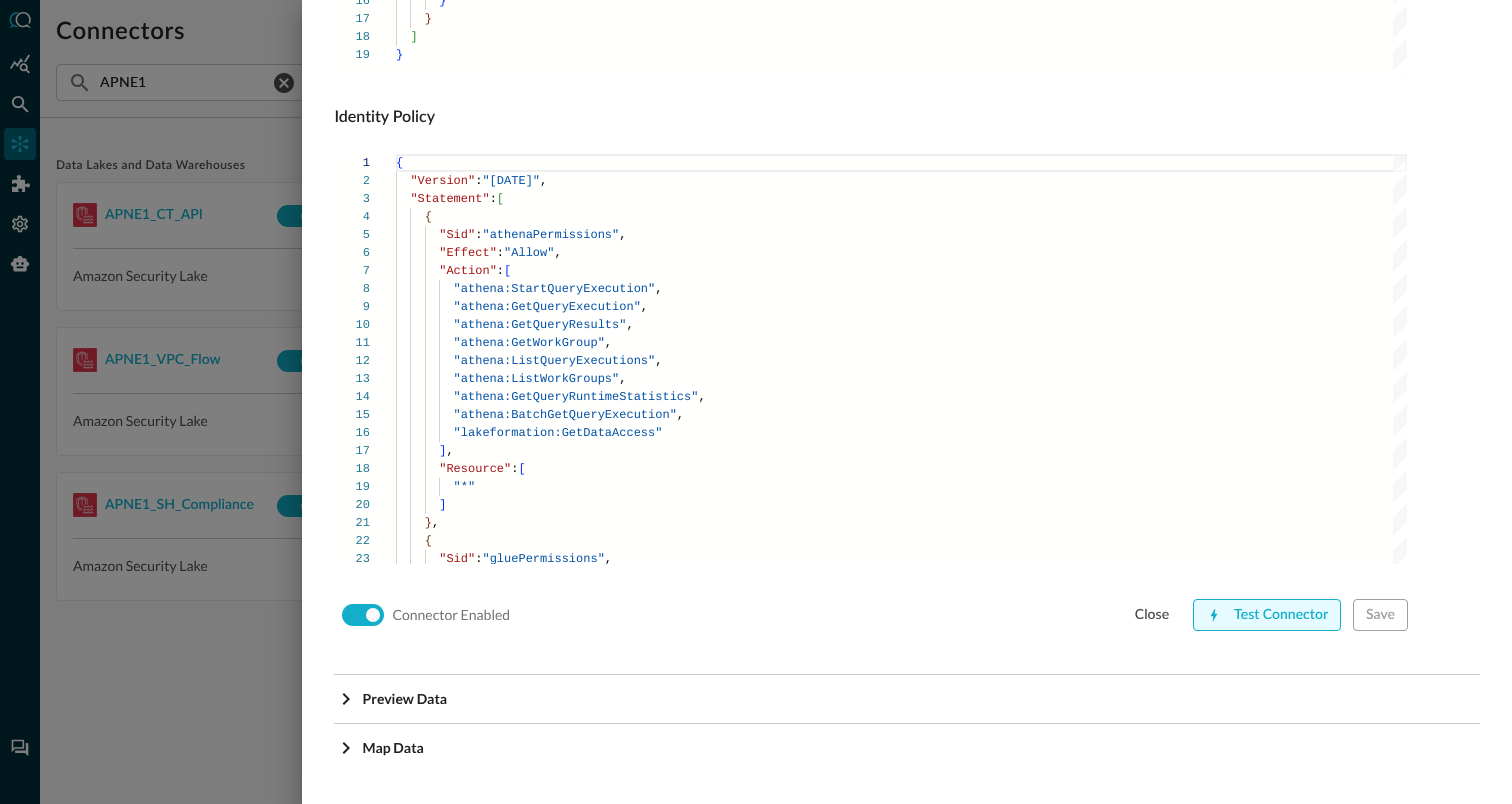 click on "Test Connector" at bounding box center (1267, 615) 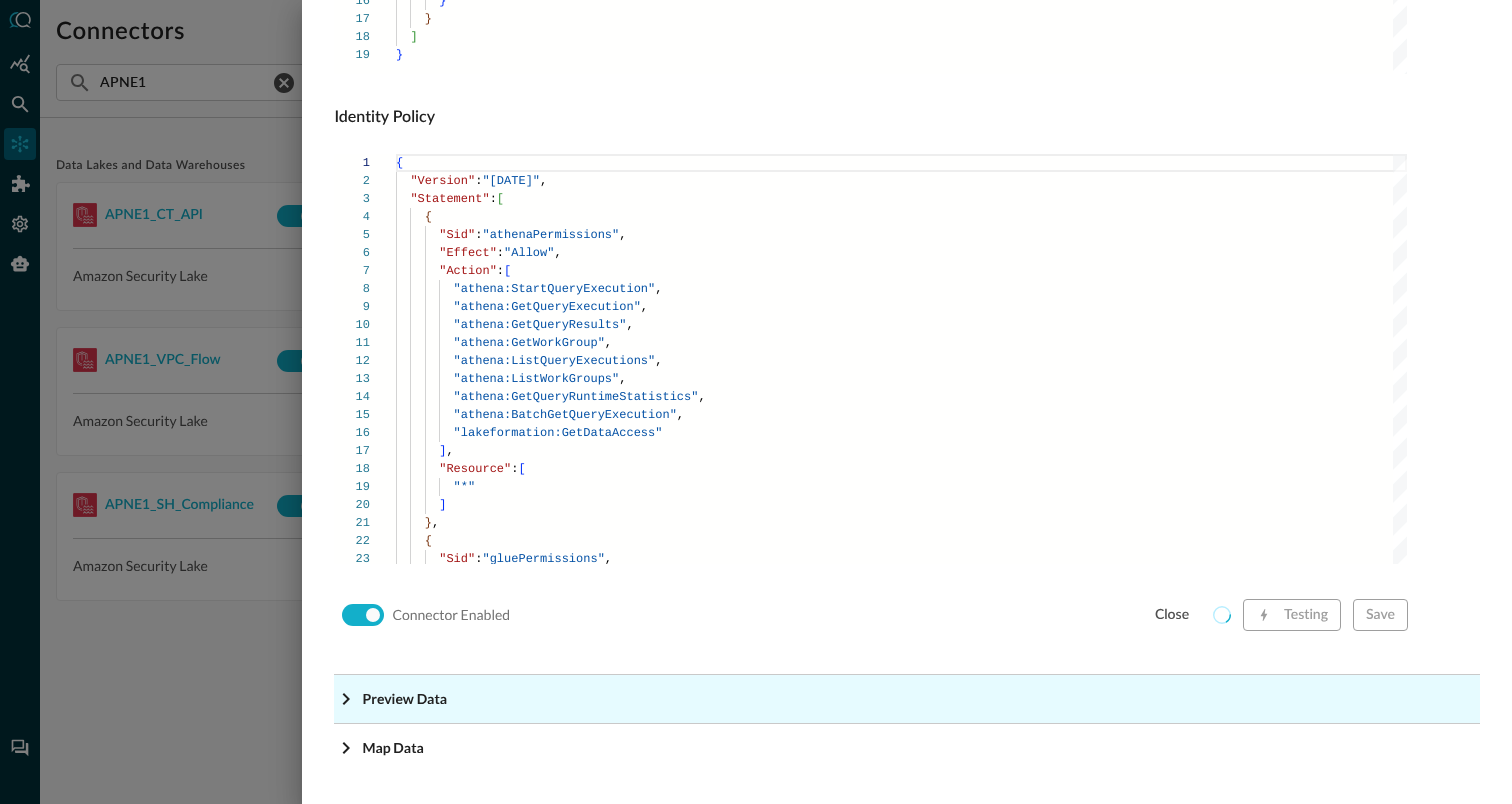 click on "Preview Data" at bounding box center (913, -1118) 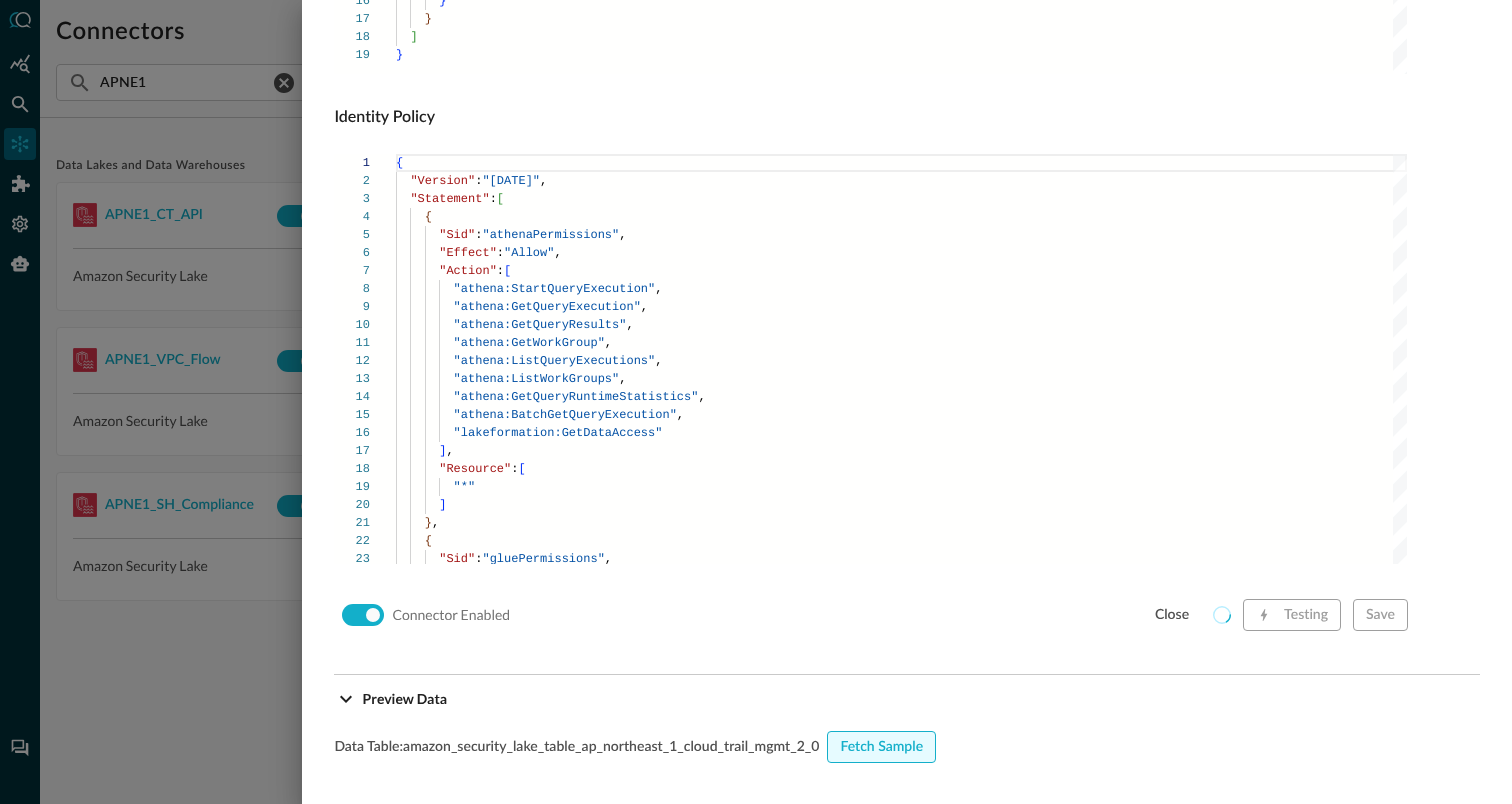 click on "Fetch Sample" at bounding box center (881, 747) 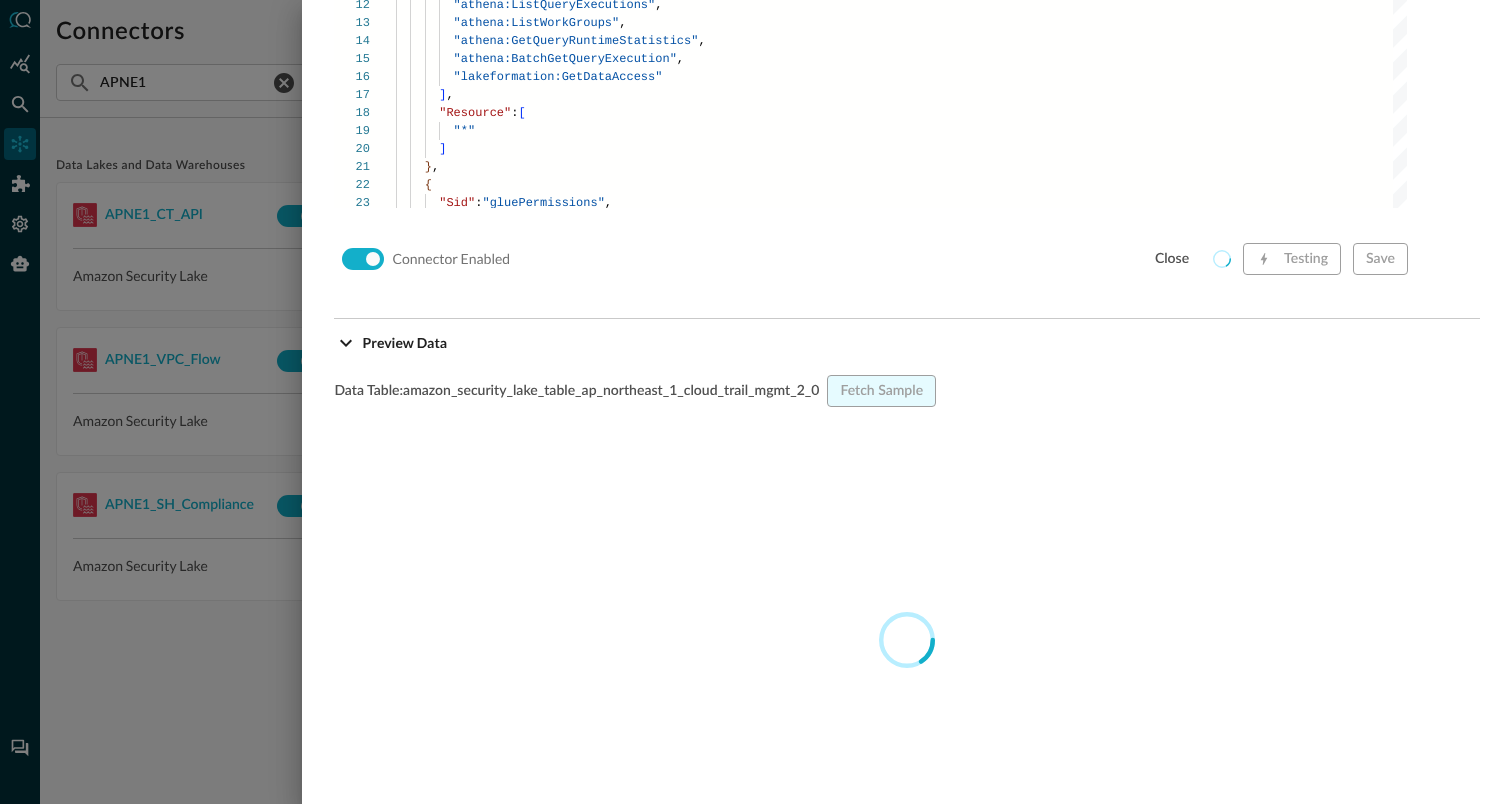 scroll, scrollTop: 1719, scrollLeft: 0, axis: vertical 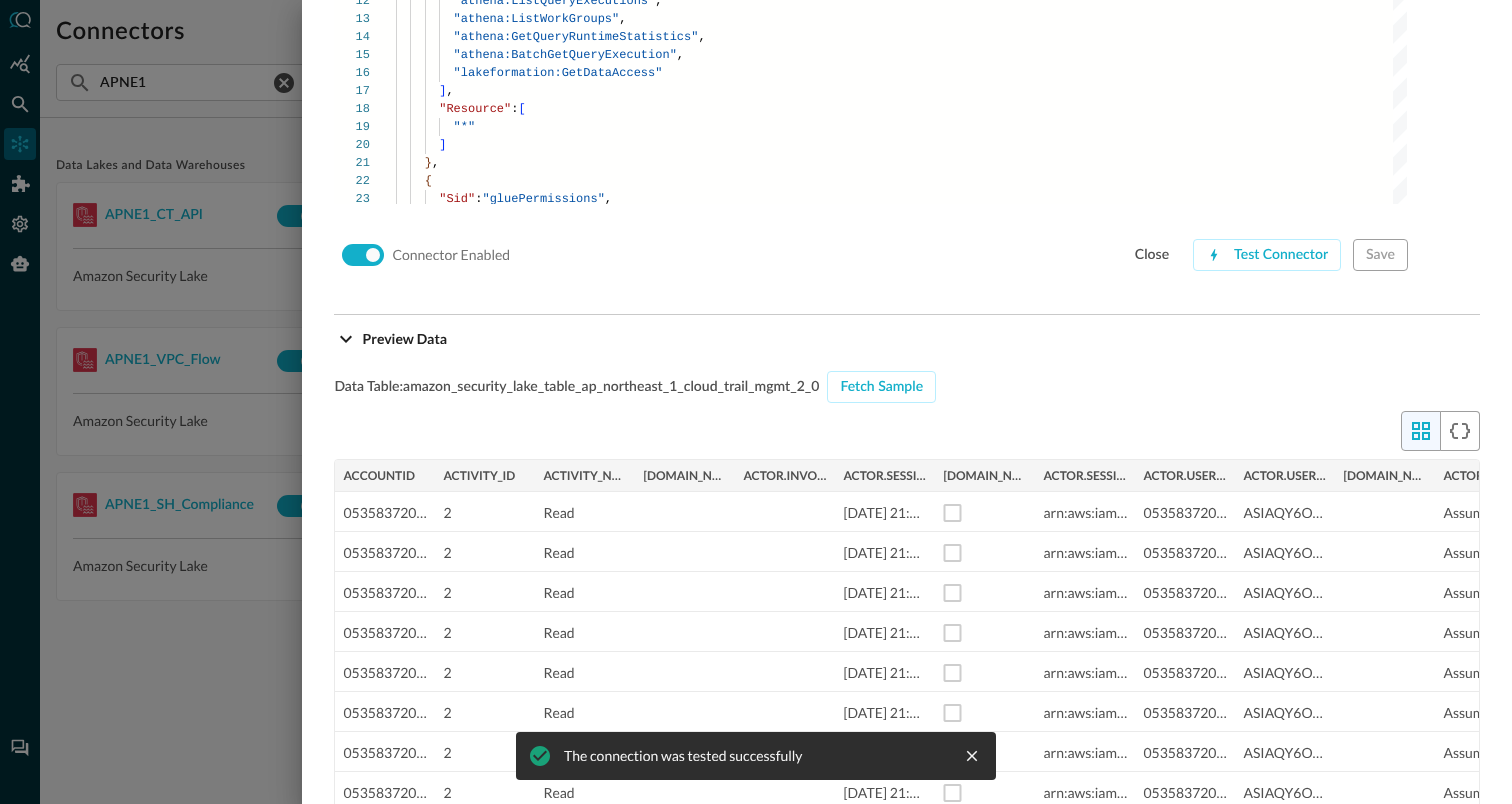 click at bounding box center (756, 402) 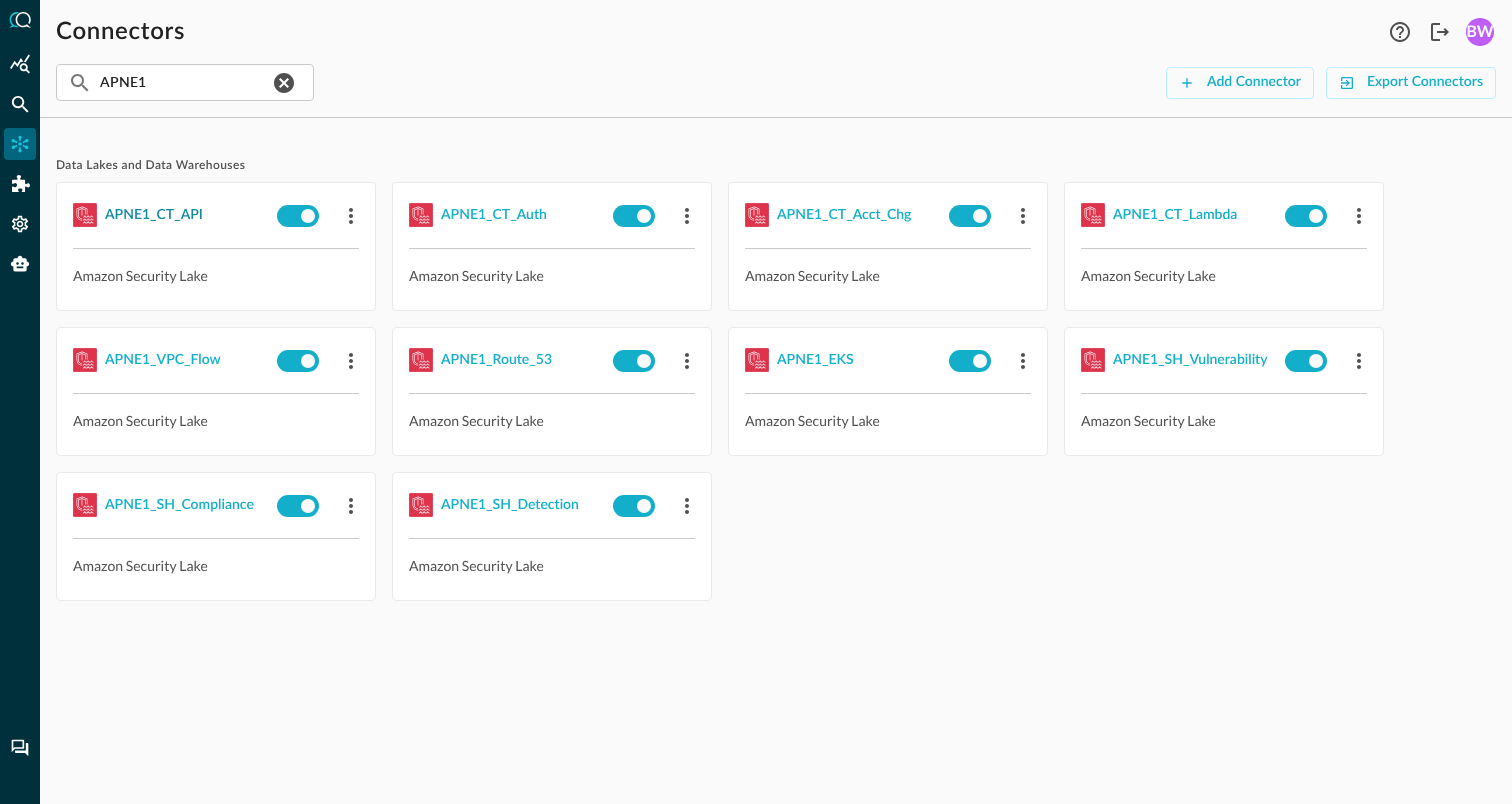 click on "APNE1_CT_API" at bounding box center (154, 215) 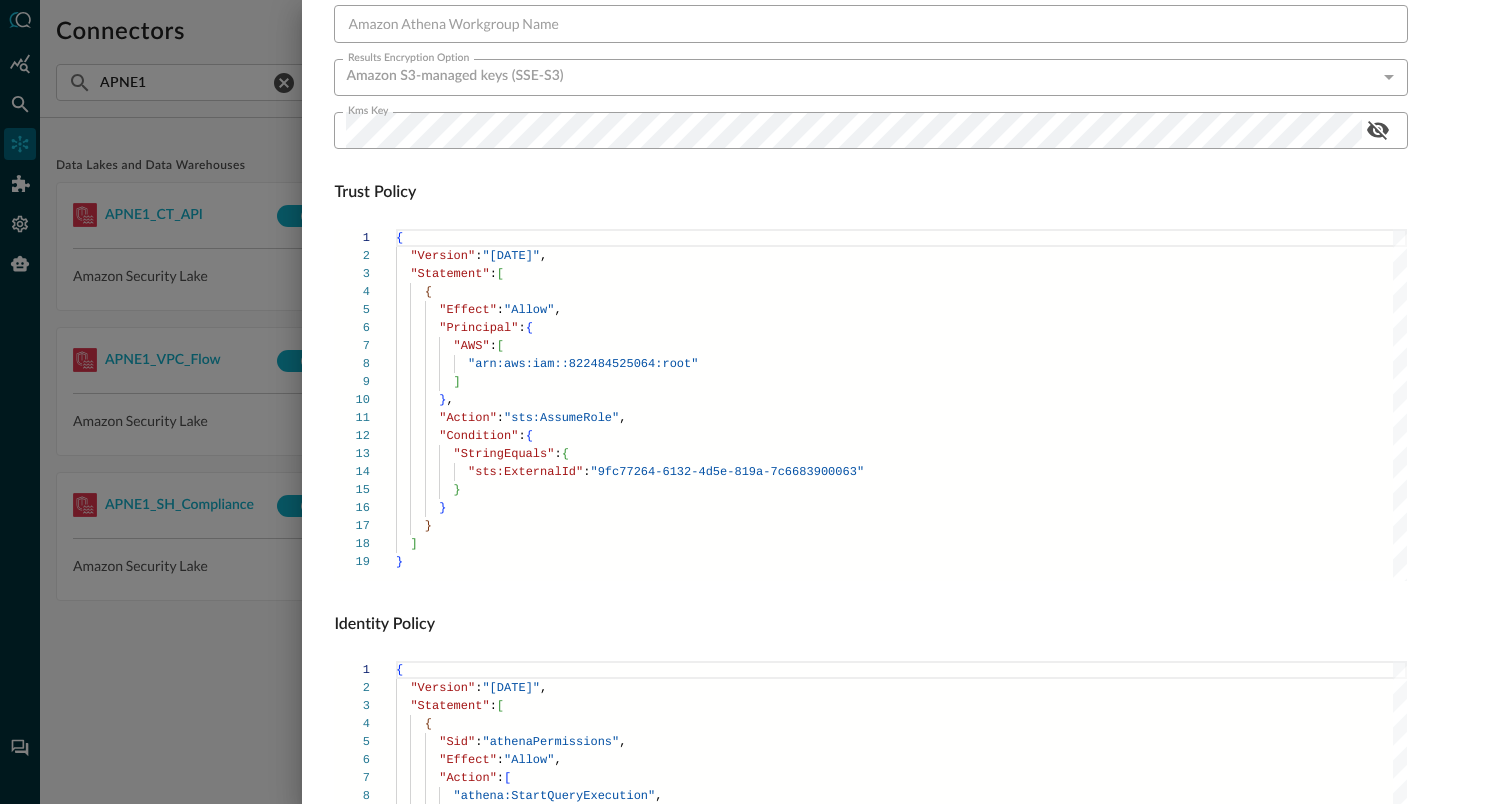 scroll, scrollTop: 1359, scrollLeft: 0, axis: vertical 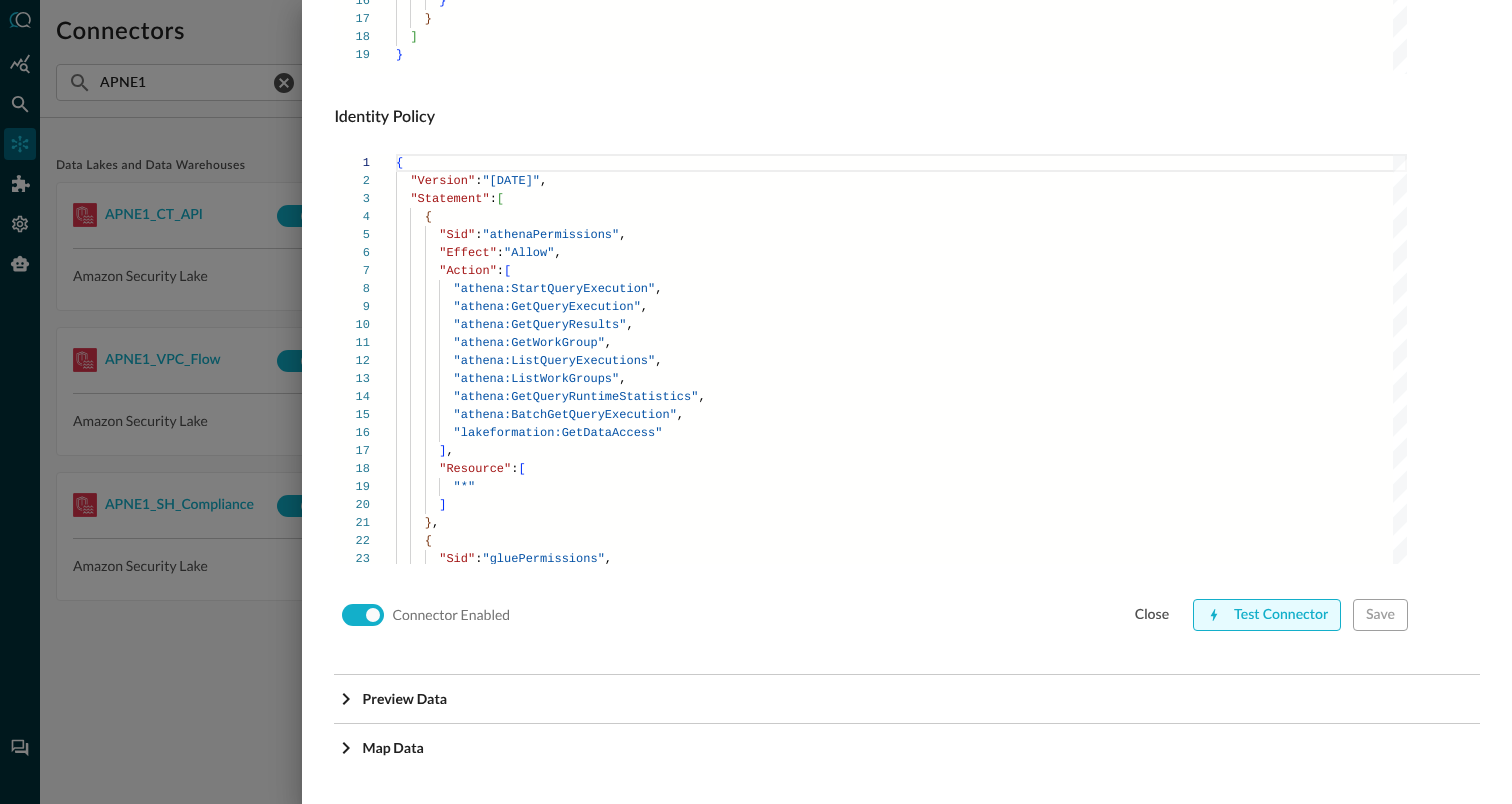 click on "Test Connector" at bounding box center (1267, 615) 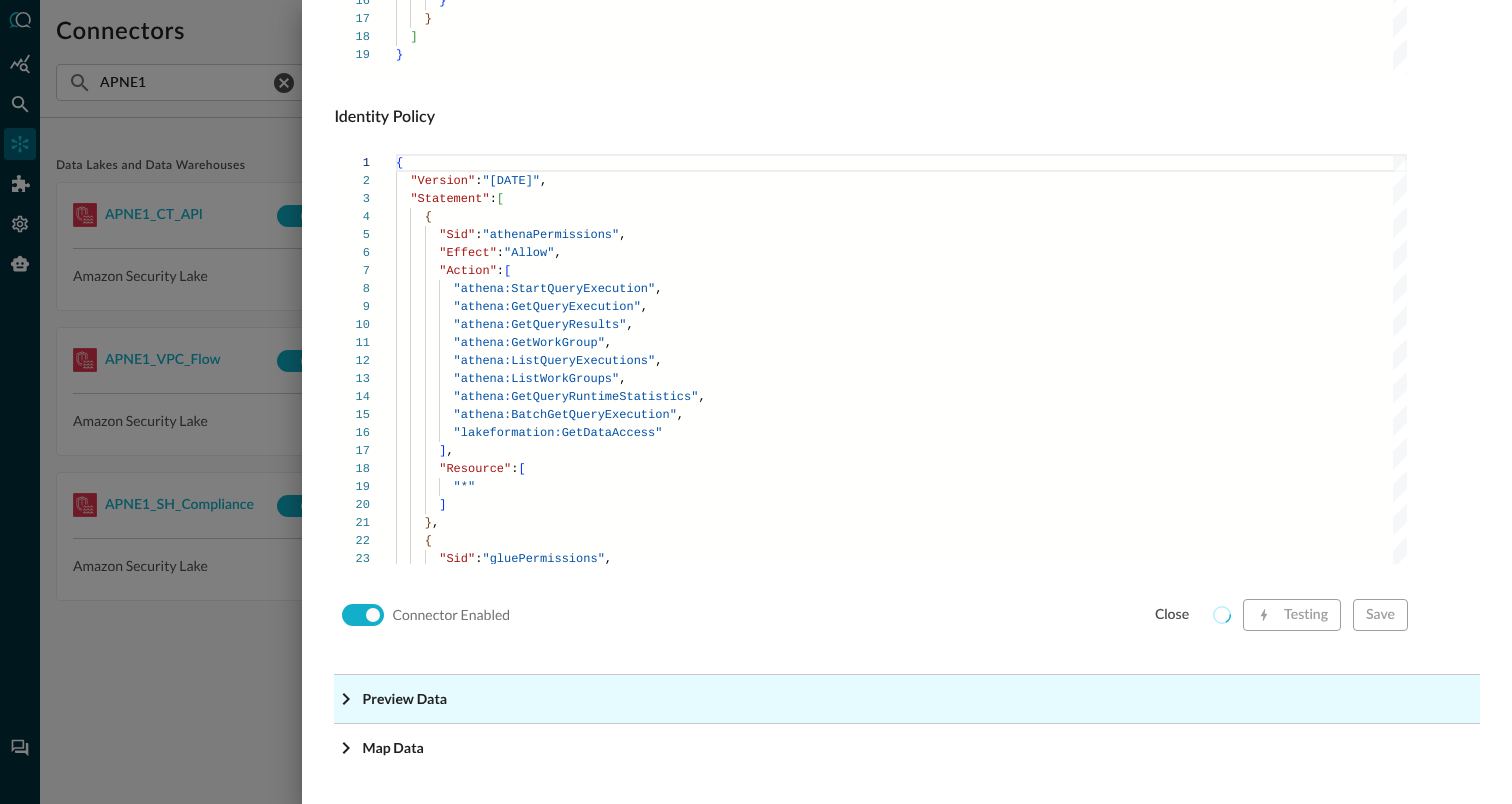 click on "Preview Data" at bounding box center (913, -1118) 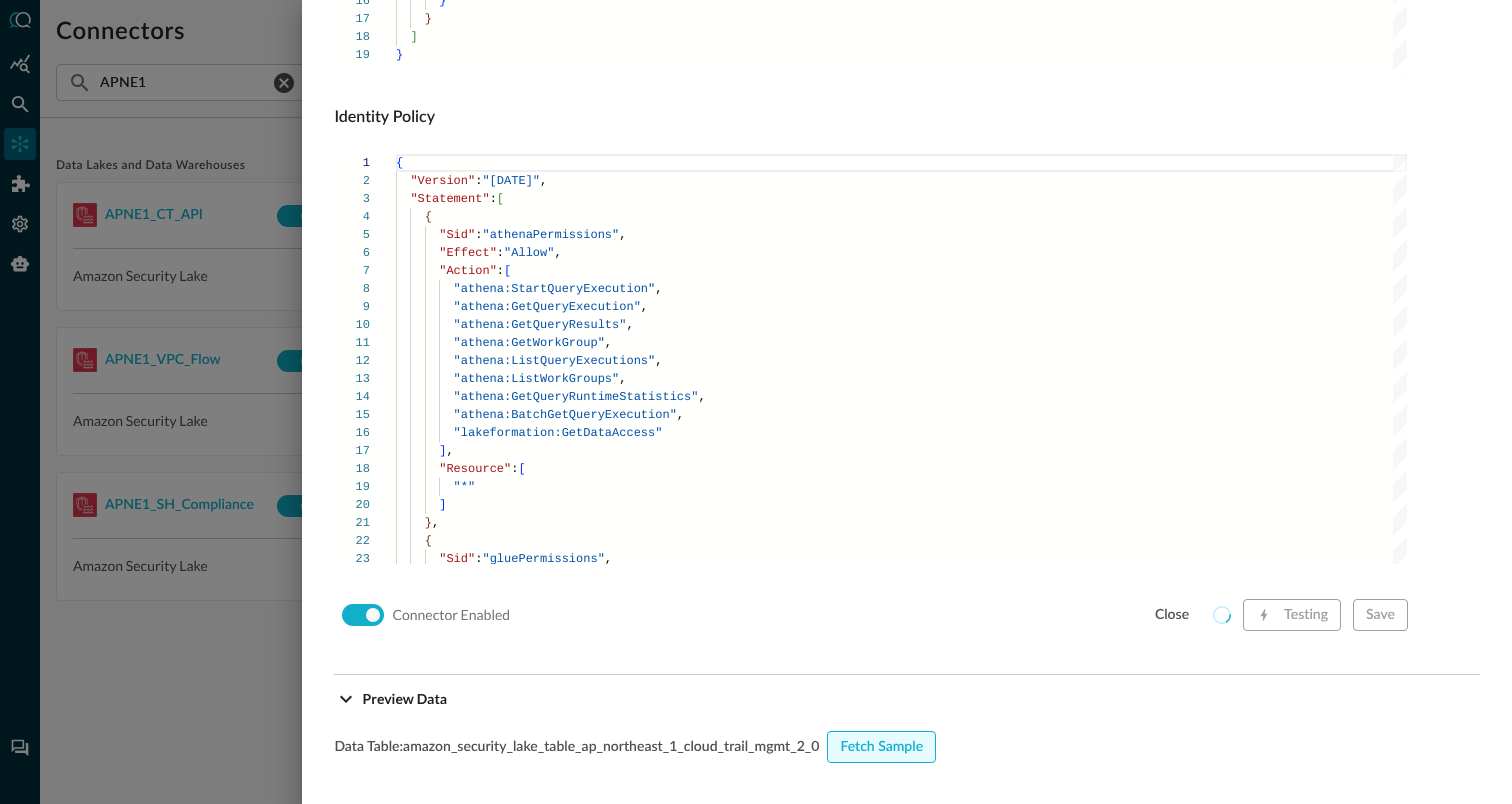 click on "Fetch Sample" at bounding box center (881, 747) 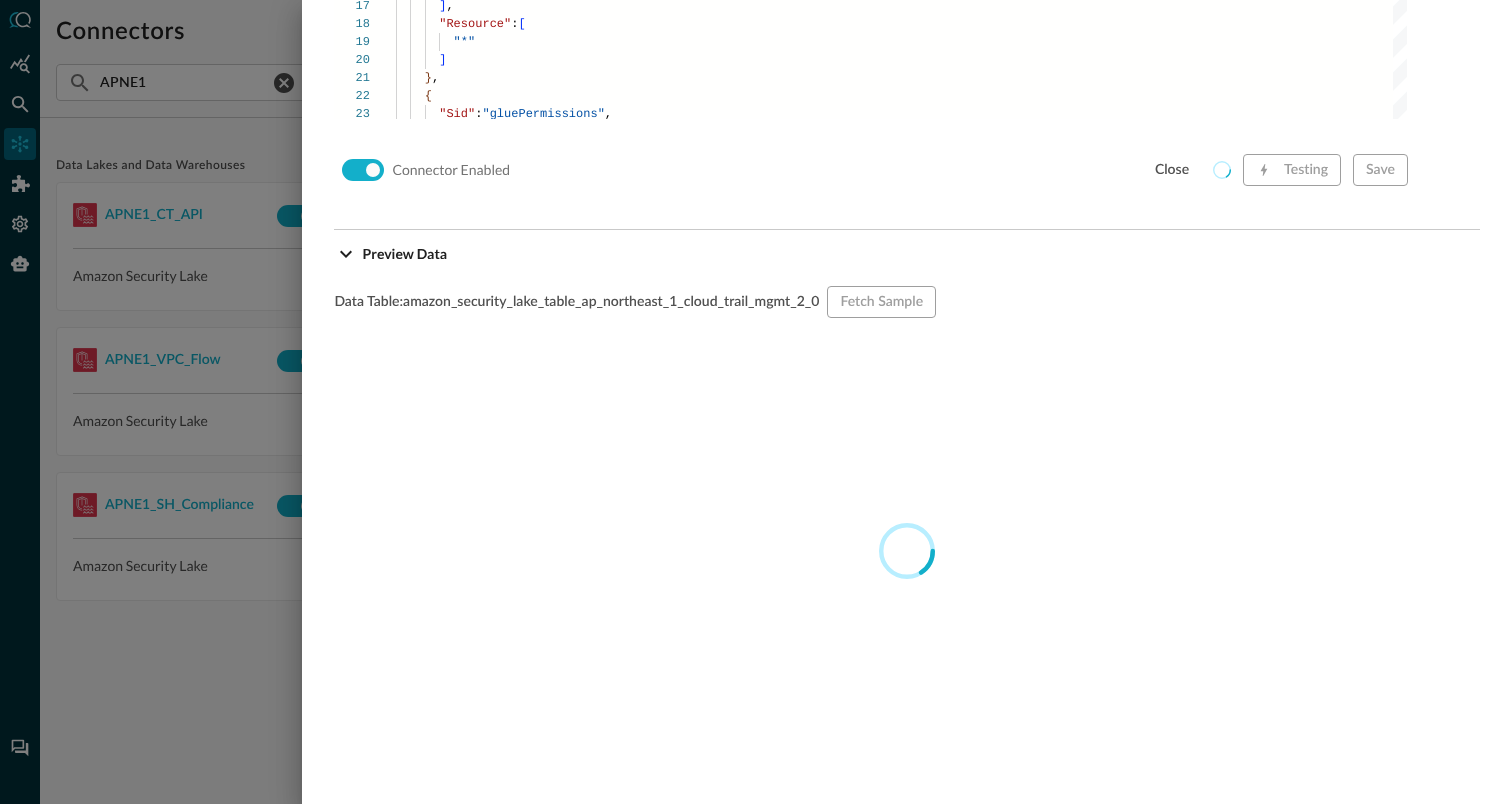 scroll, scrollTop: 1789, scrollLeft: 0, axis: vertical 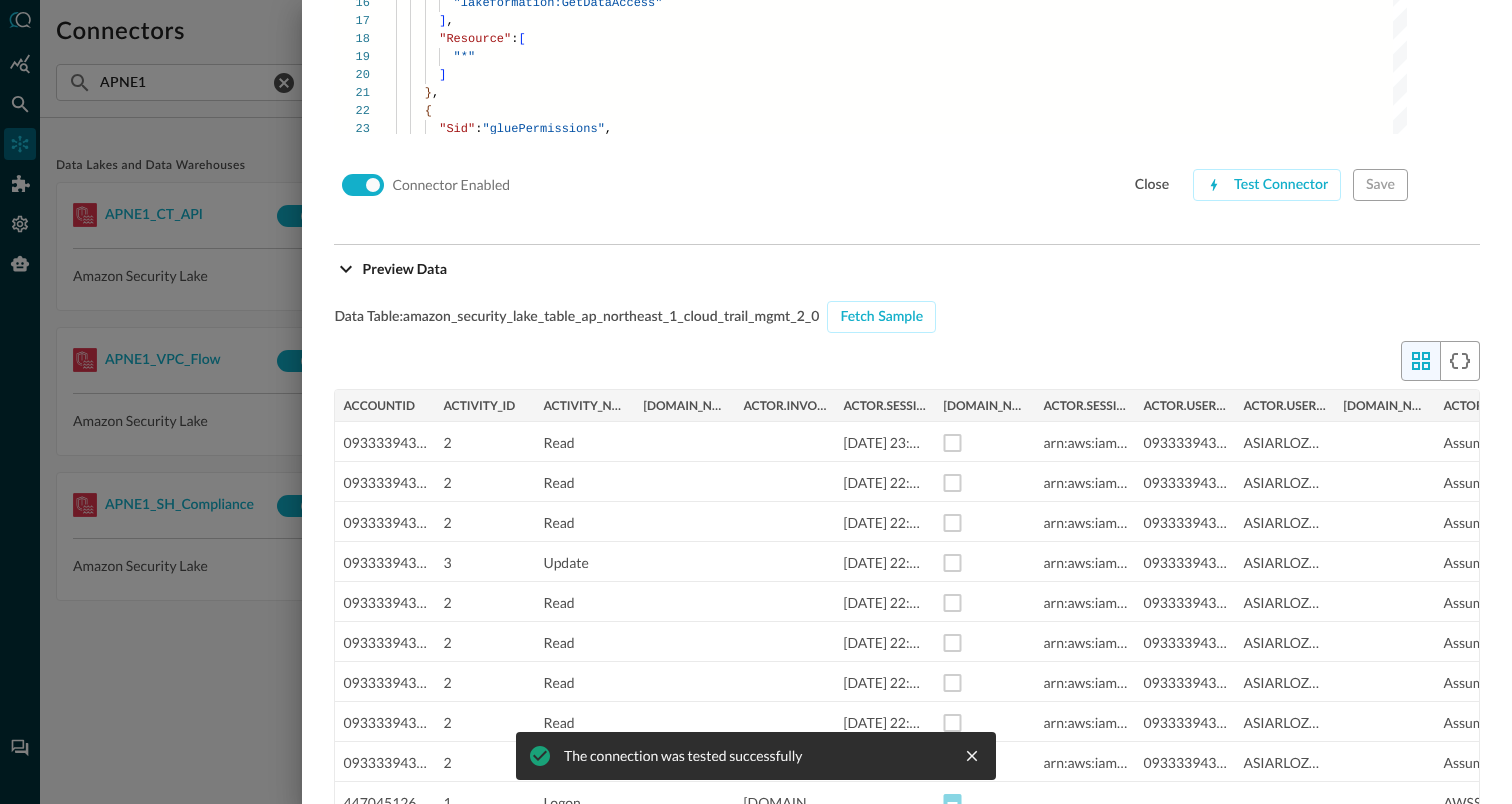 click at bounding box center (756, 402) 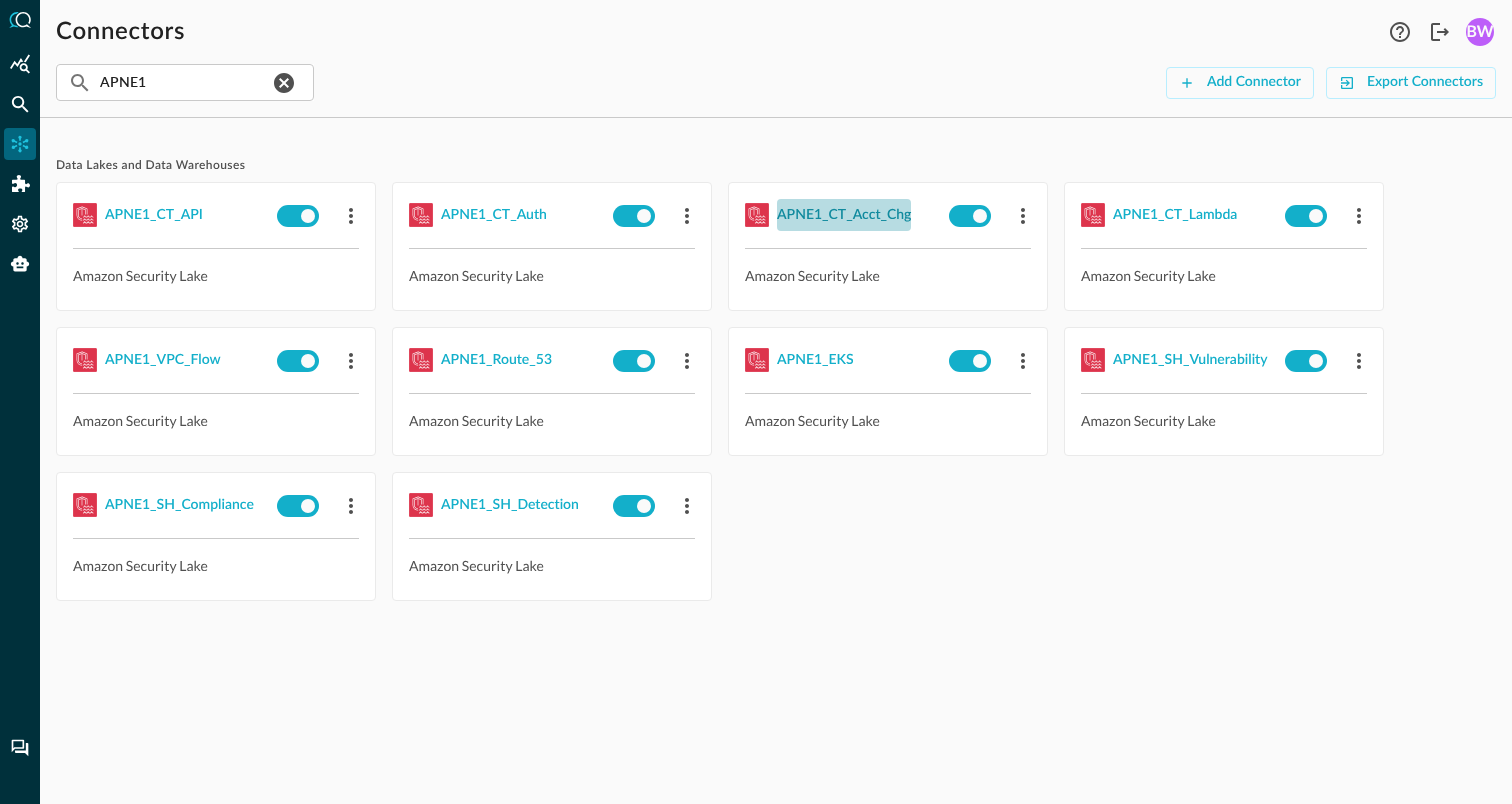 click on "APNE1_CT_Acct_Chg" at bounding box center [844, 215] 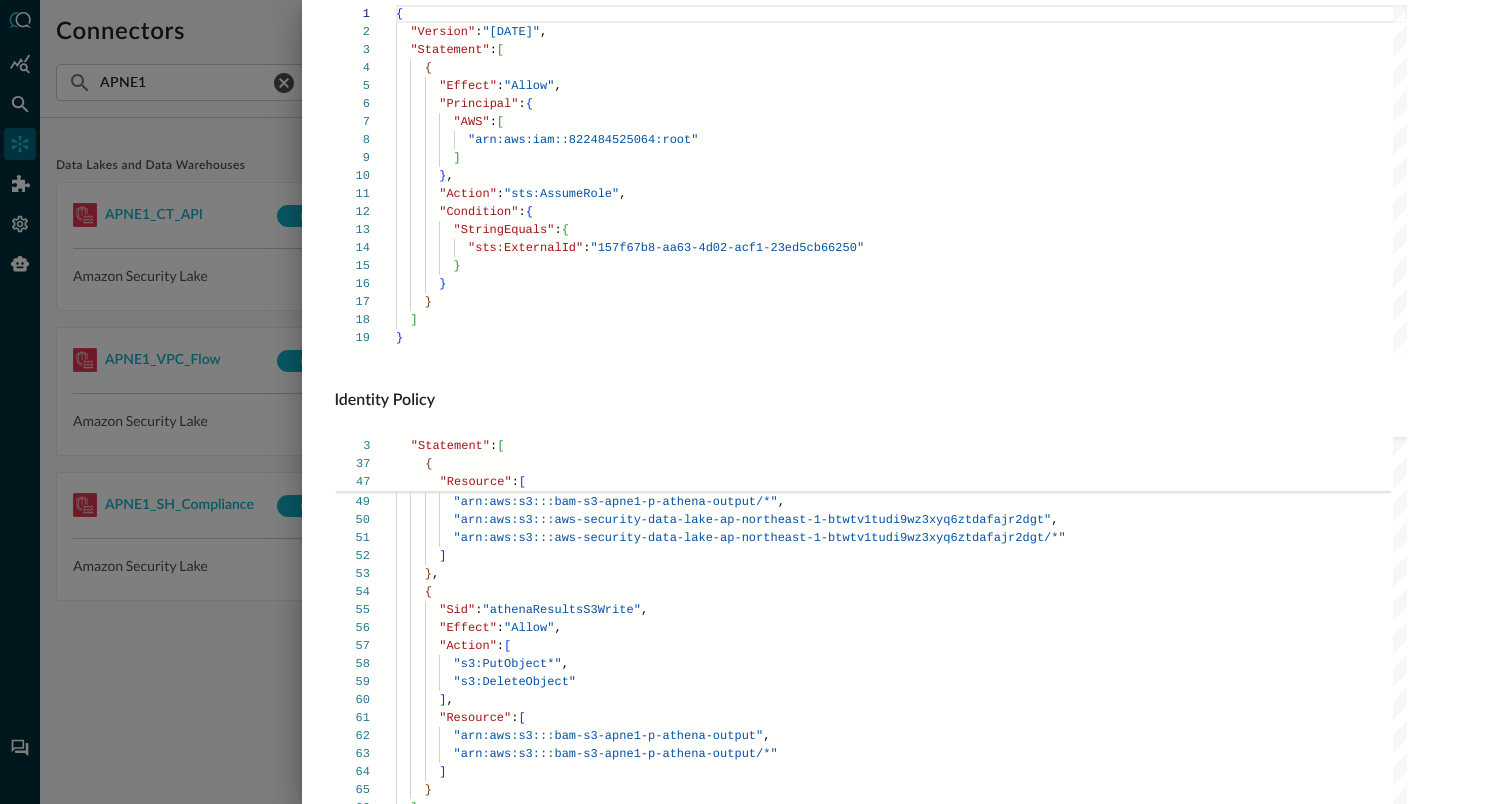 scroll, scrollTop: 1359, scrollLeft: 0, axis: vertical 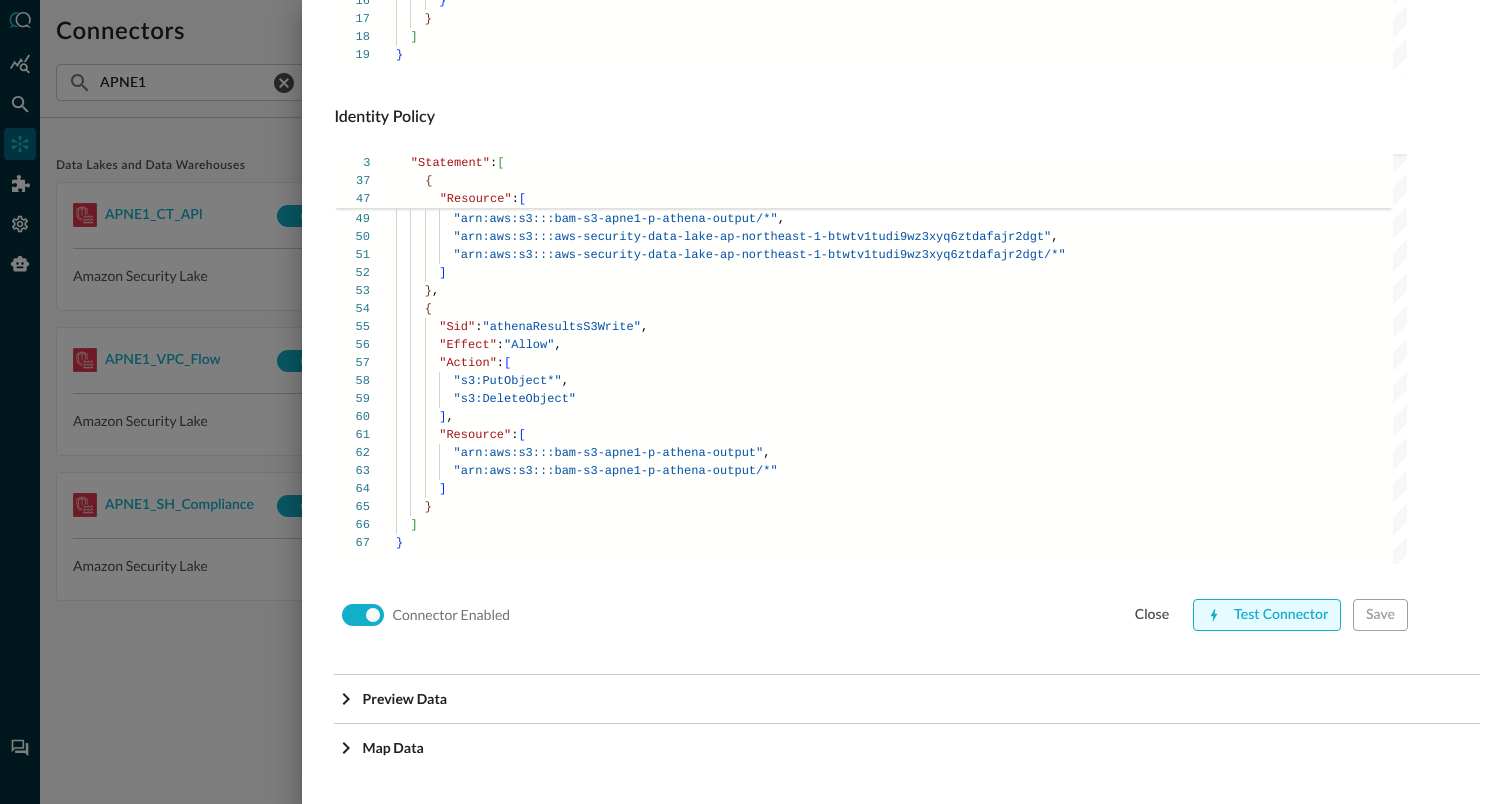 click on "Test Connector" at bounding box center [1267, 615] 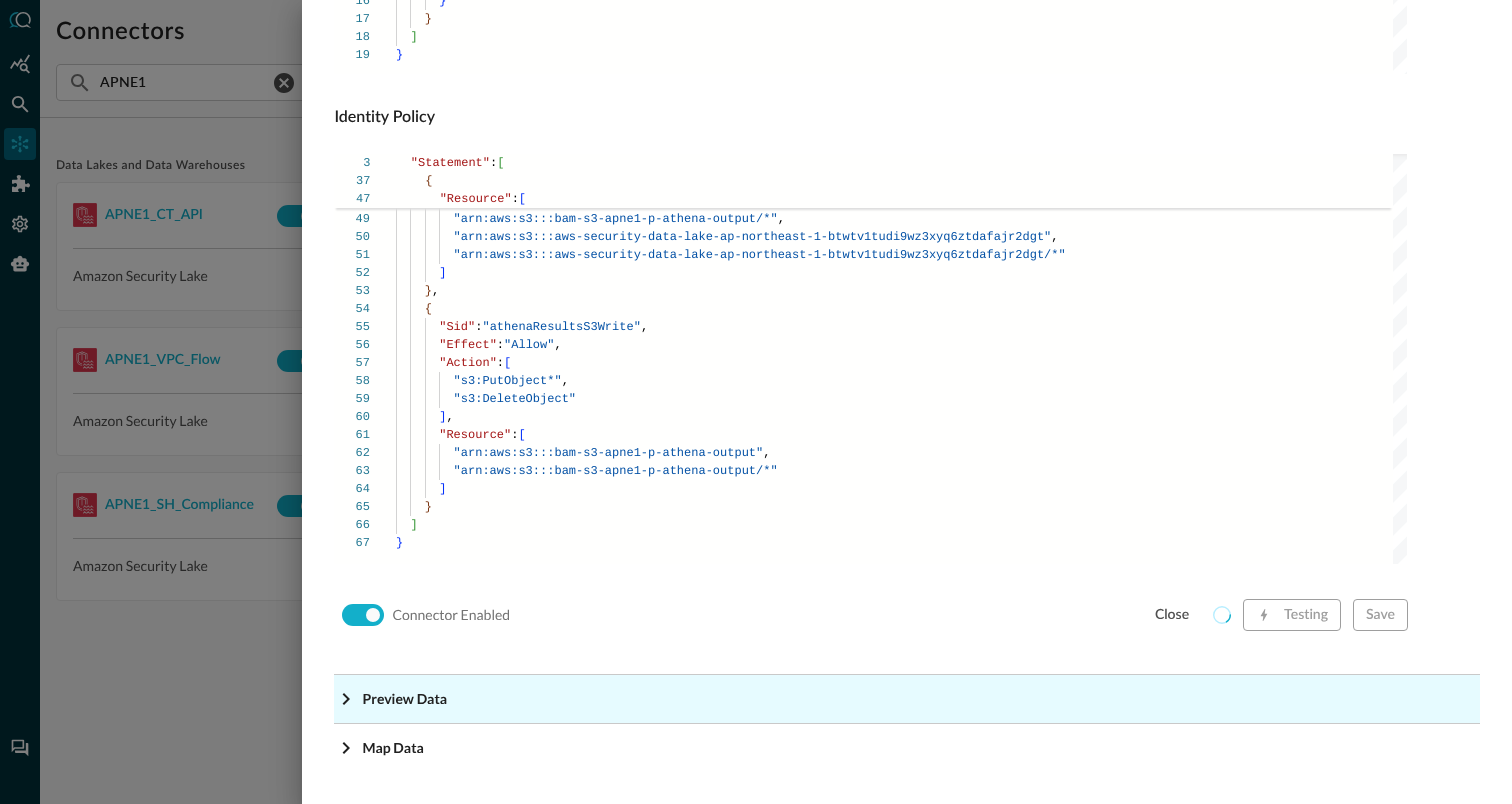 click on "Preview Data" at bounding box center [913, -1118] 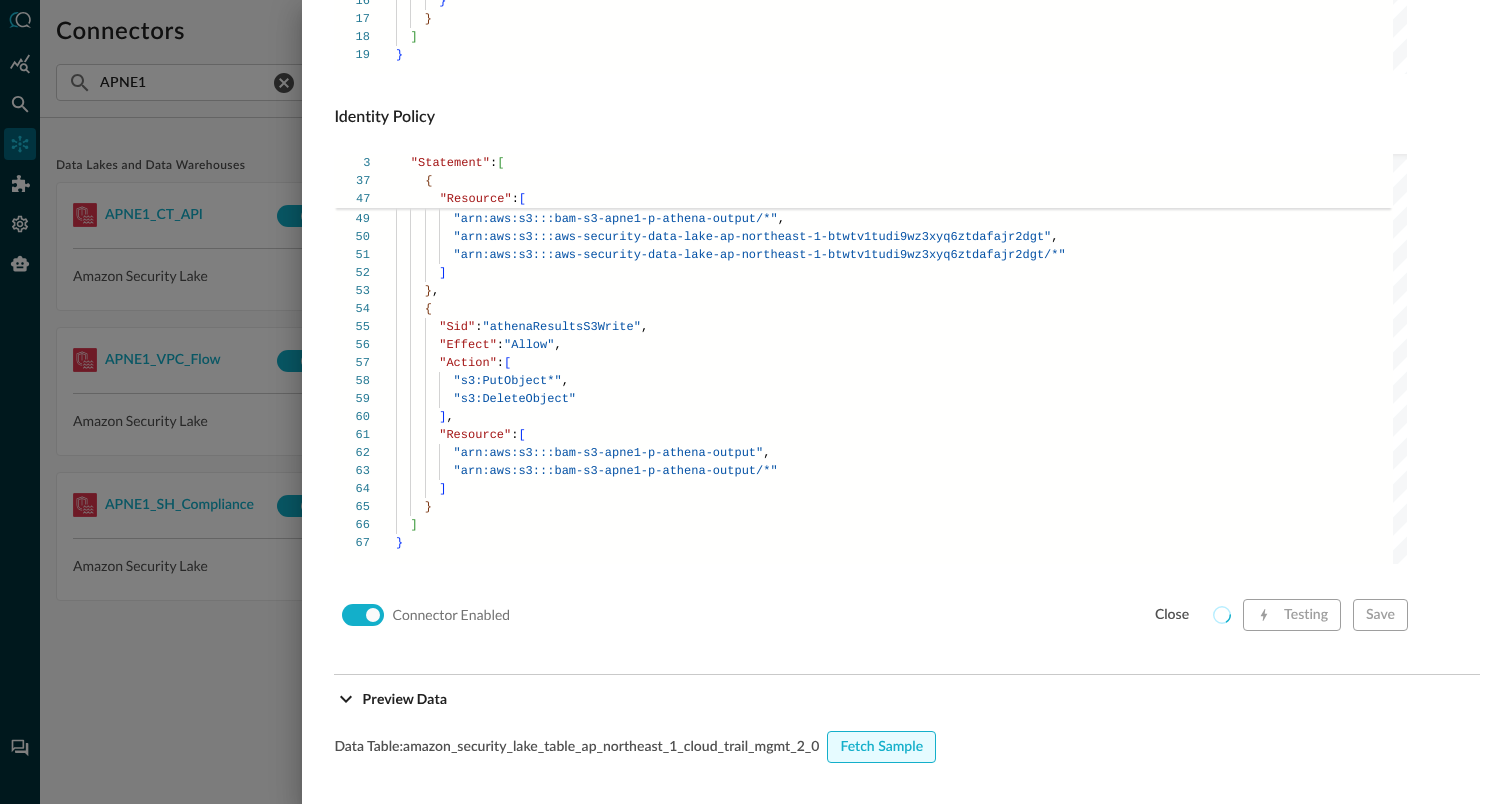 click on "Fetch Sample" at bounding box center [881, 747] 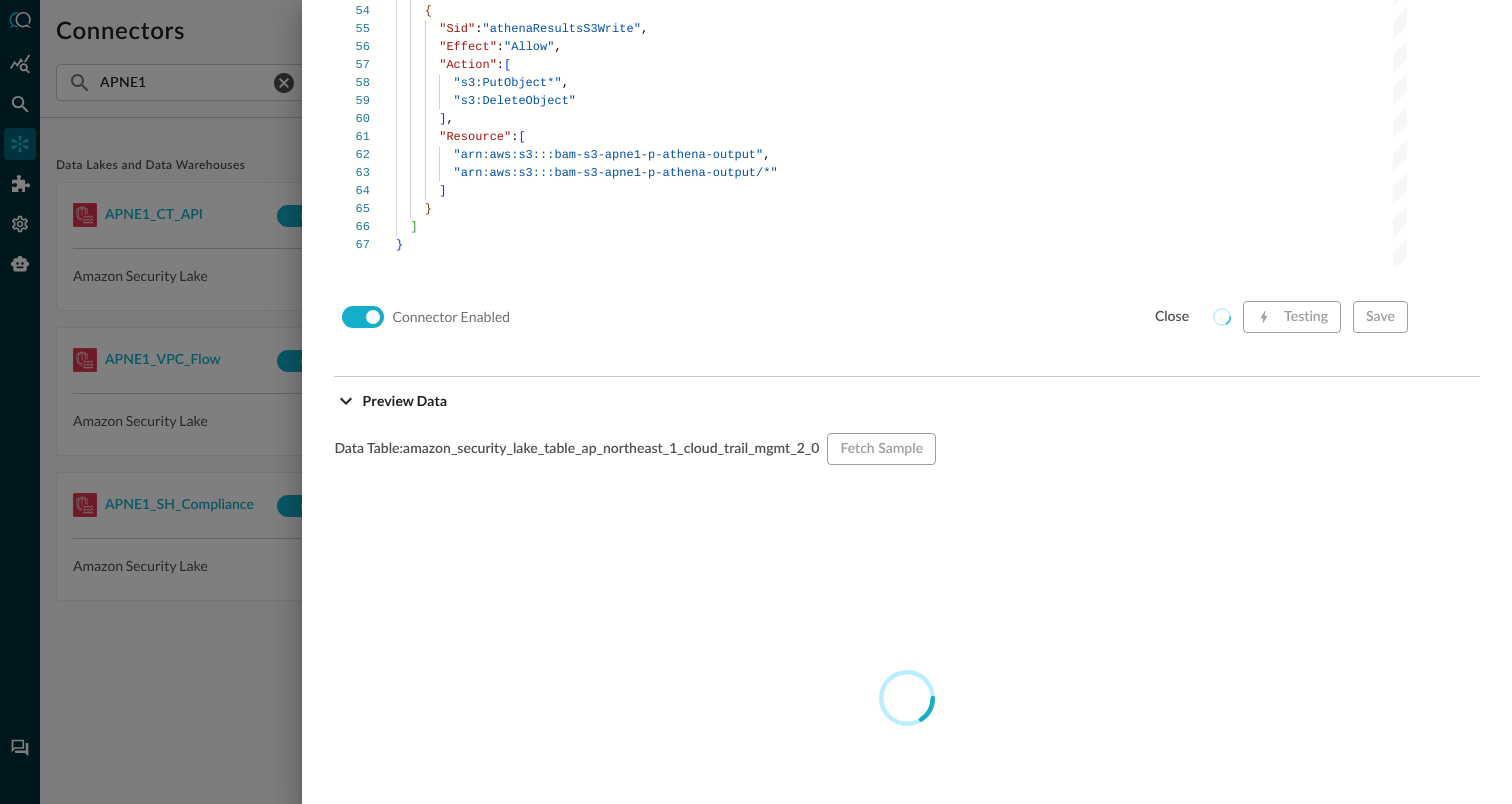 scroll, scrollTop: 1666, scrollLeft: 0, axis: vertical 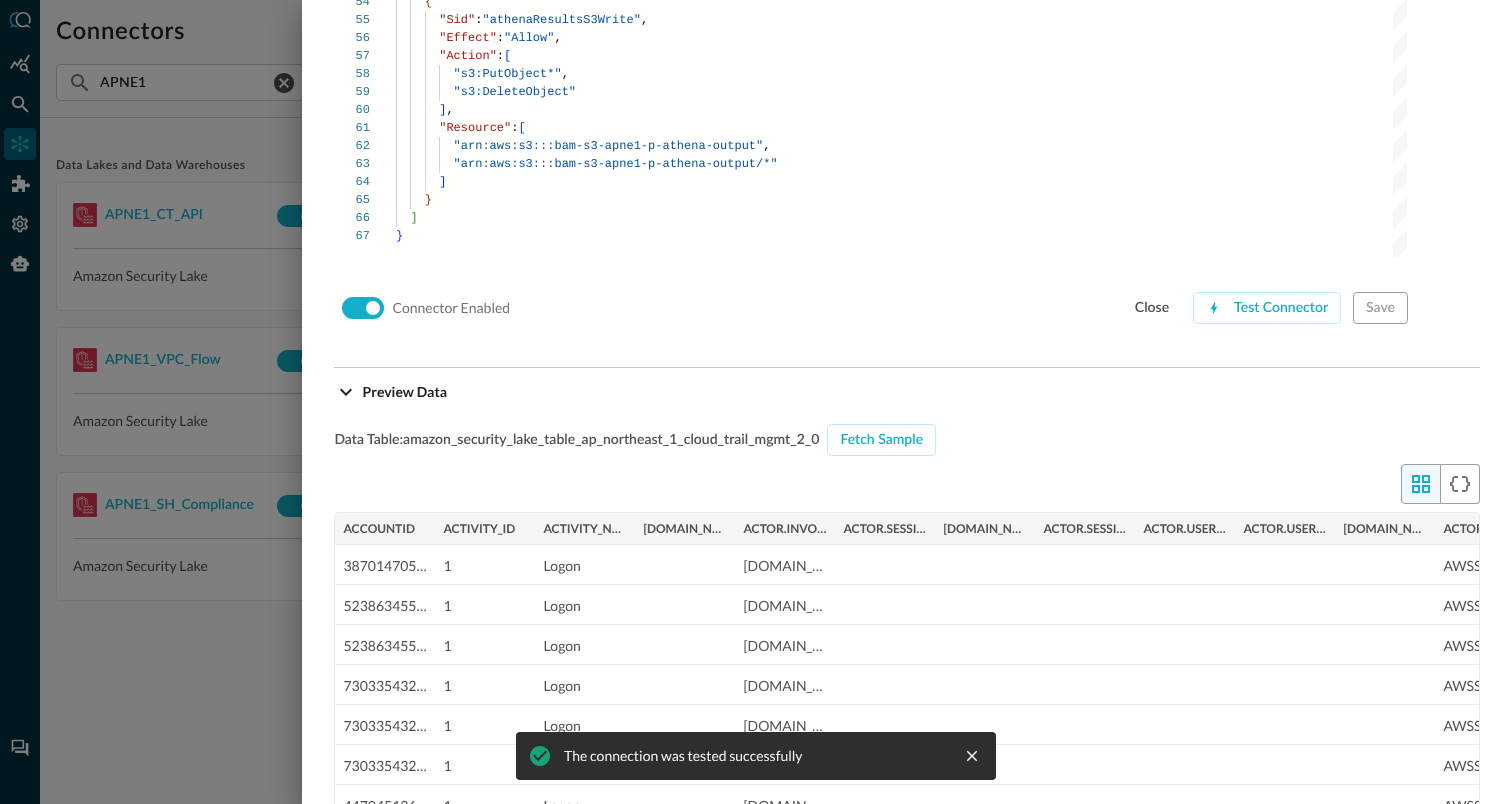 click at bounding box center [756, 402] 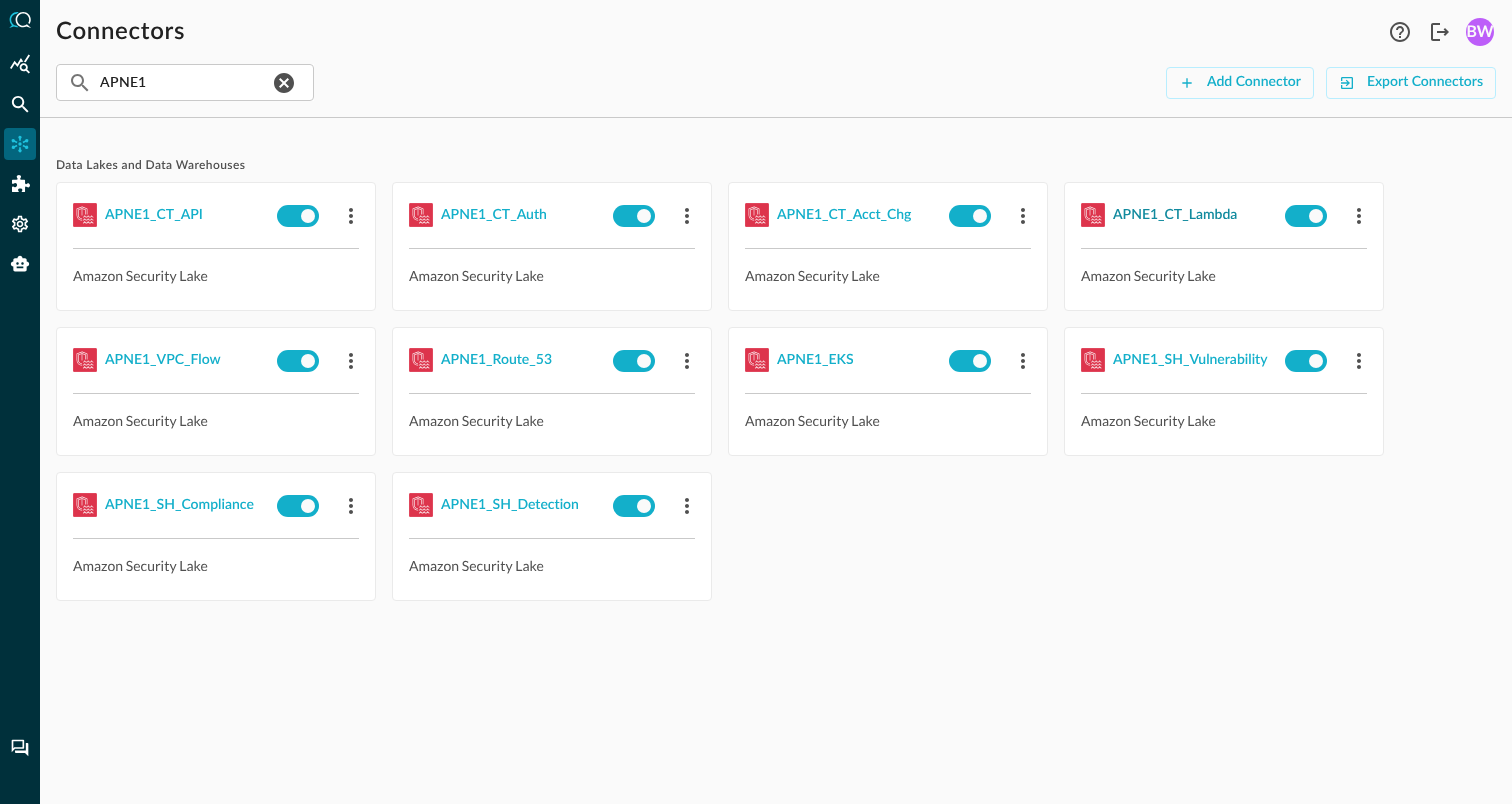 click on "APNE1_CT_Lambda" at bounding box center (1175, 215) 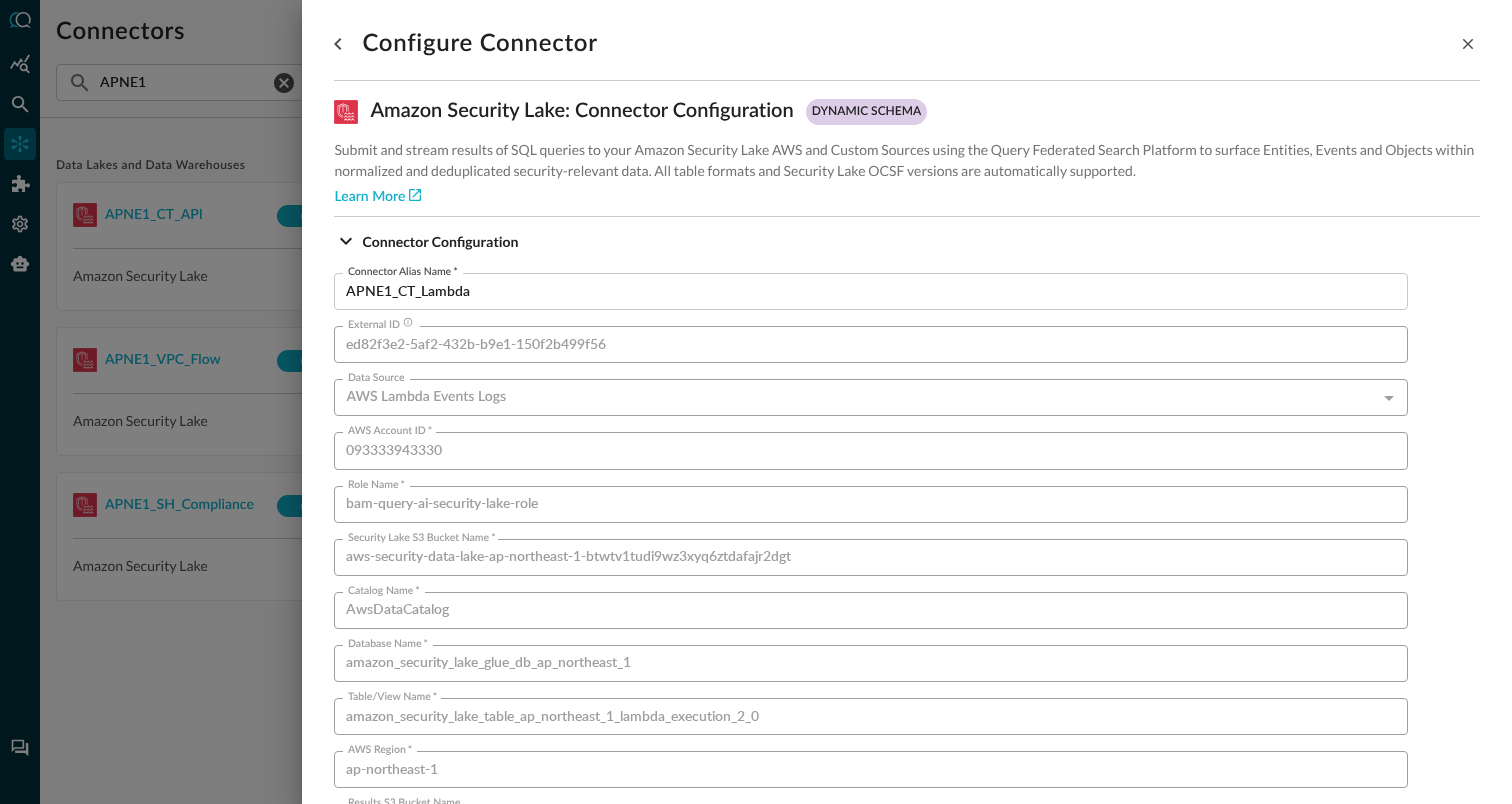 scroll, scrollTop: 1359, scrollLeft: 0, axis: vertical 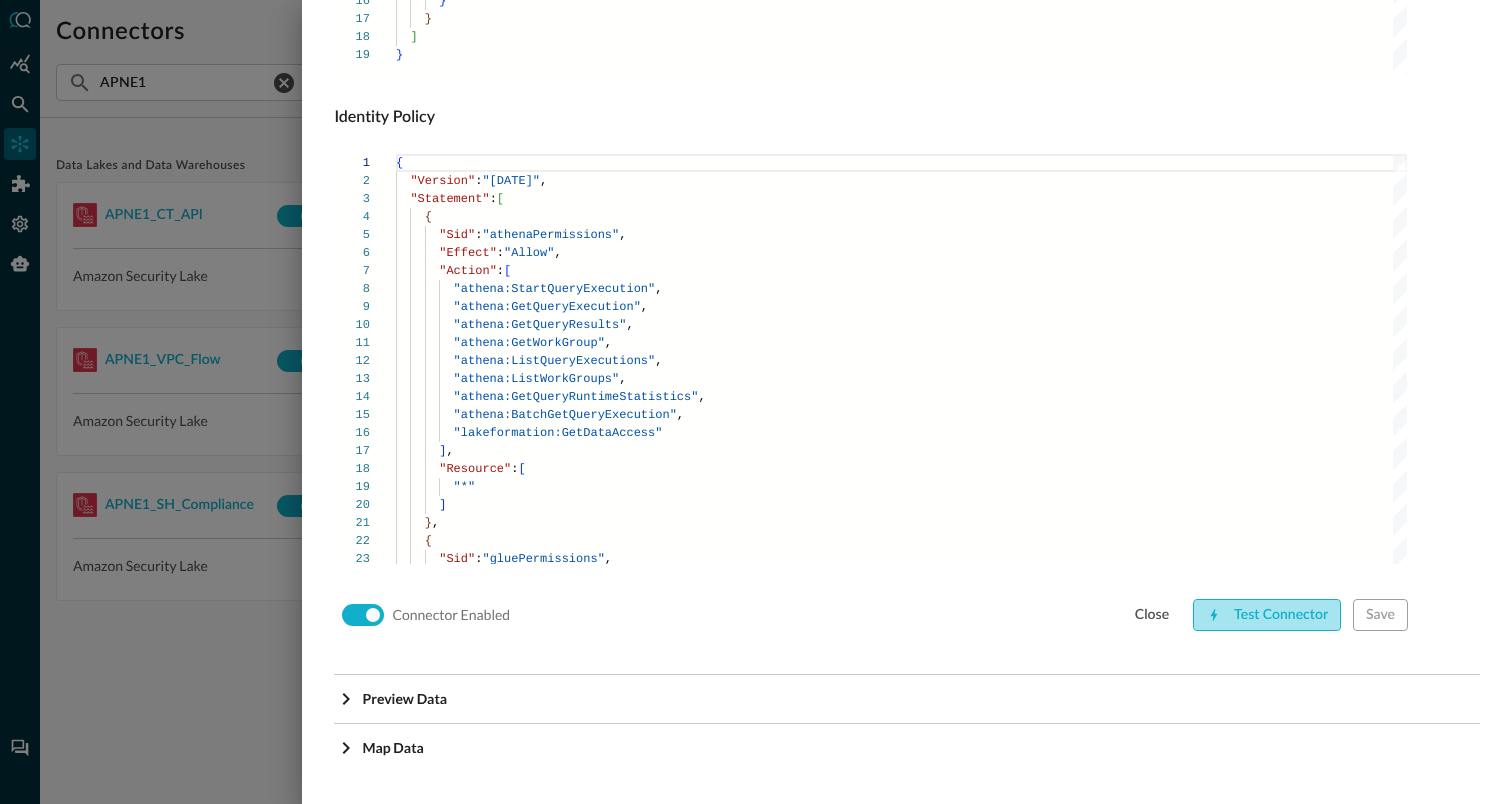 click on "Test Connector" at bounding box center (1267, 615) 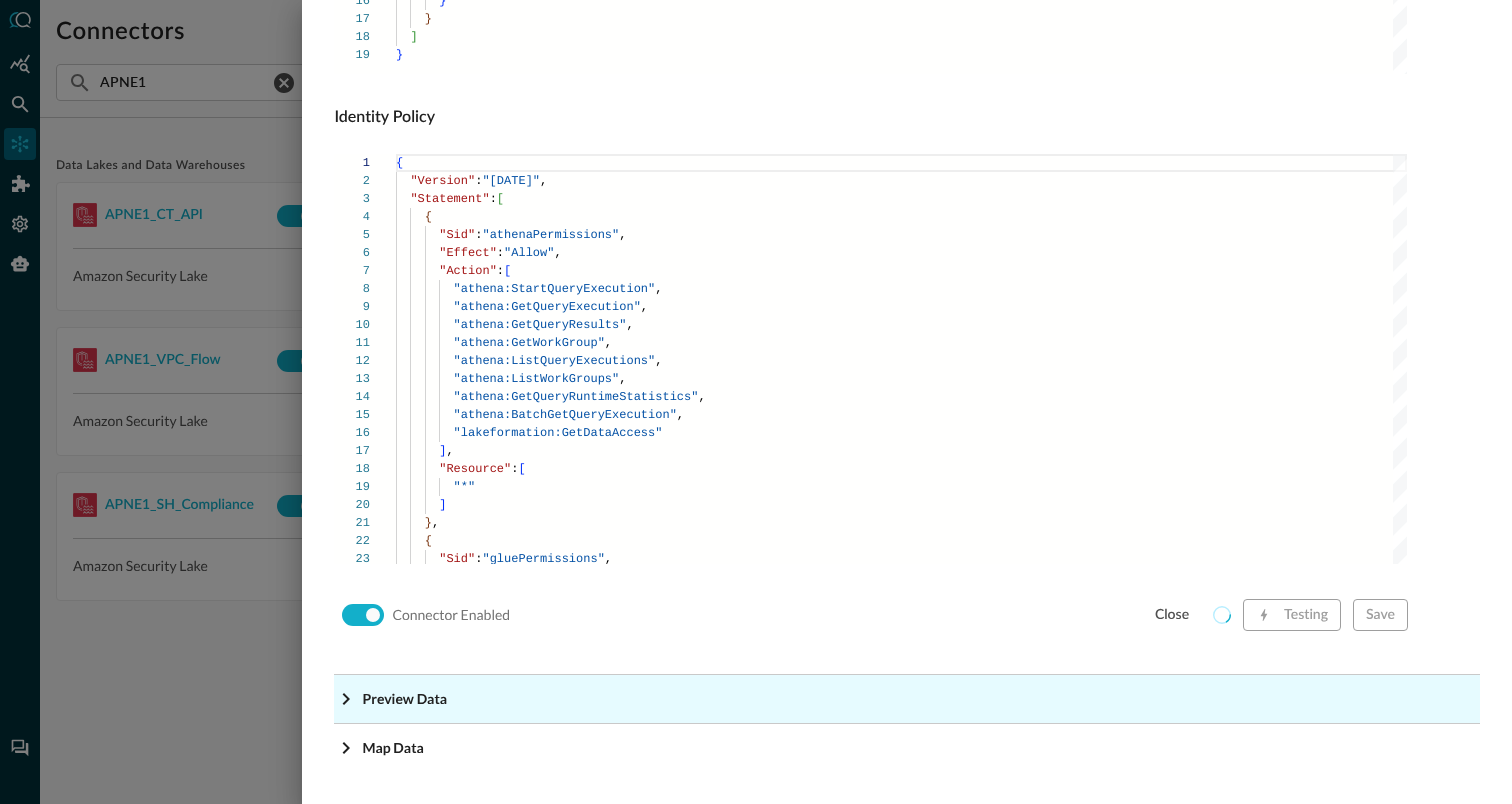 click on "Preview Data" at bounding box center [913, -1118] 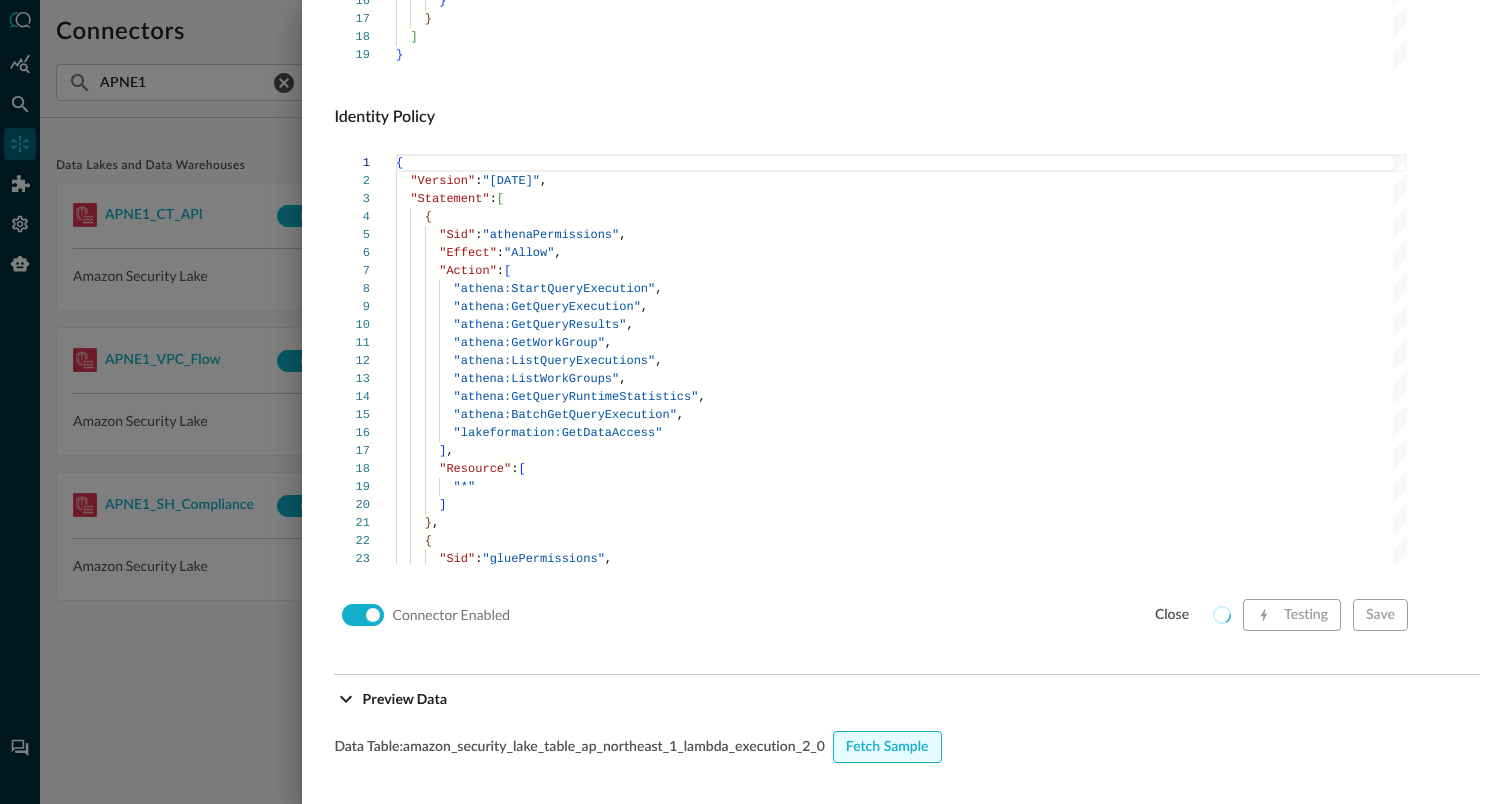 click on "Fetch Sample" at bounding box center (887, 747) 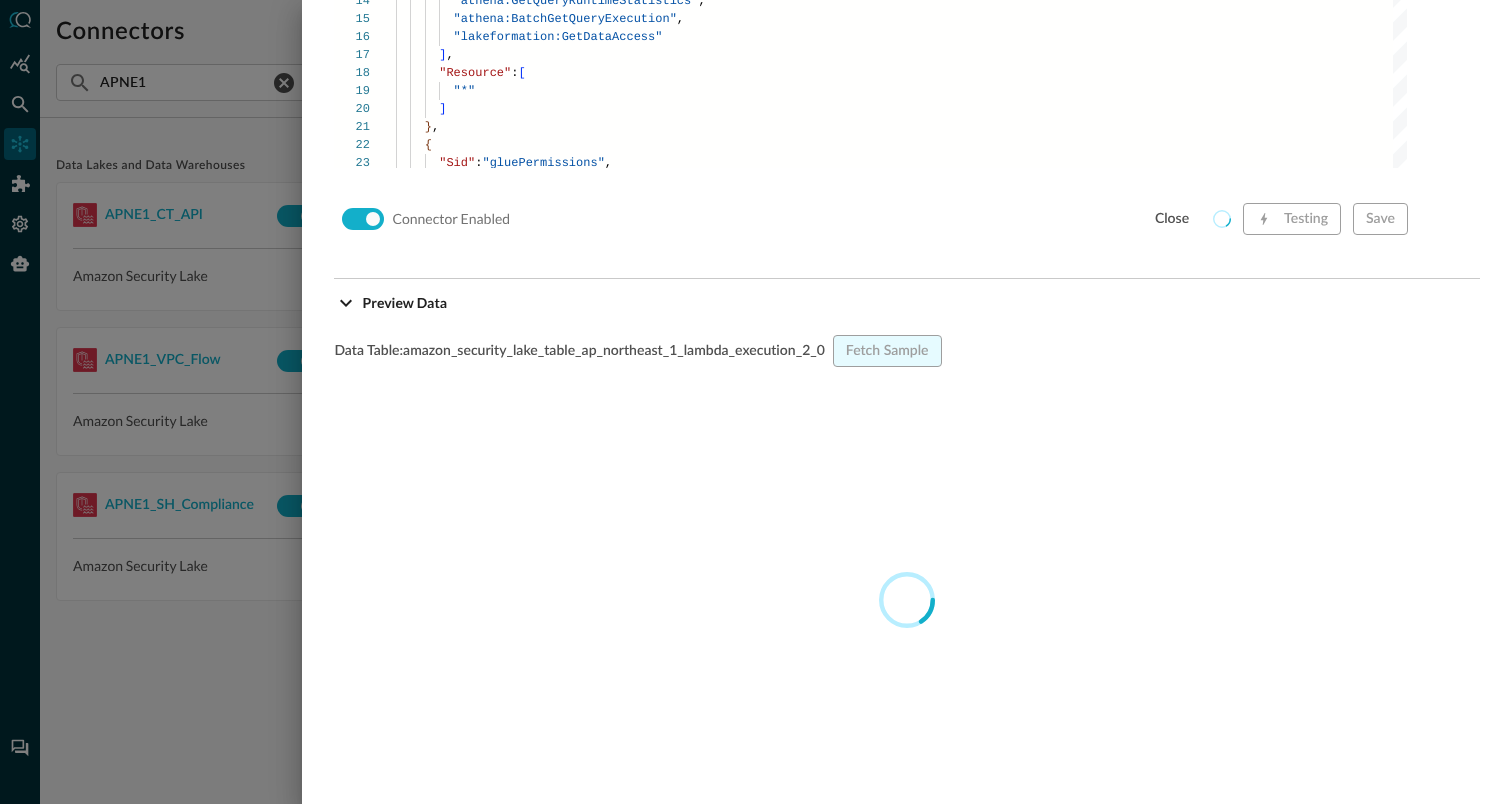 scroll, scrollTop: 1757, scrollLeft: 0, axis: vertical 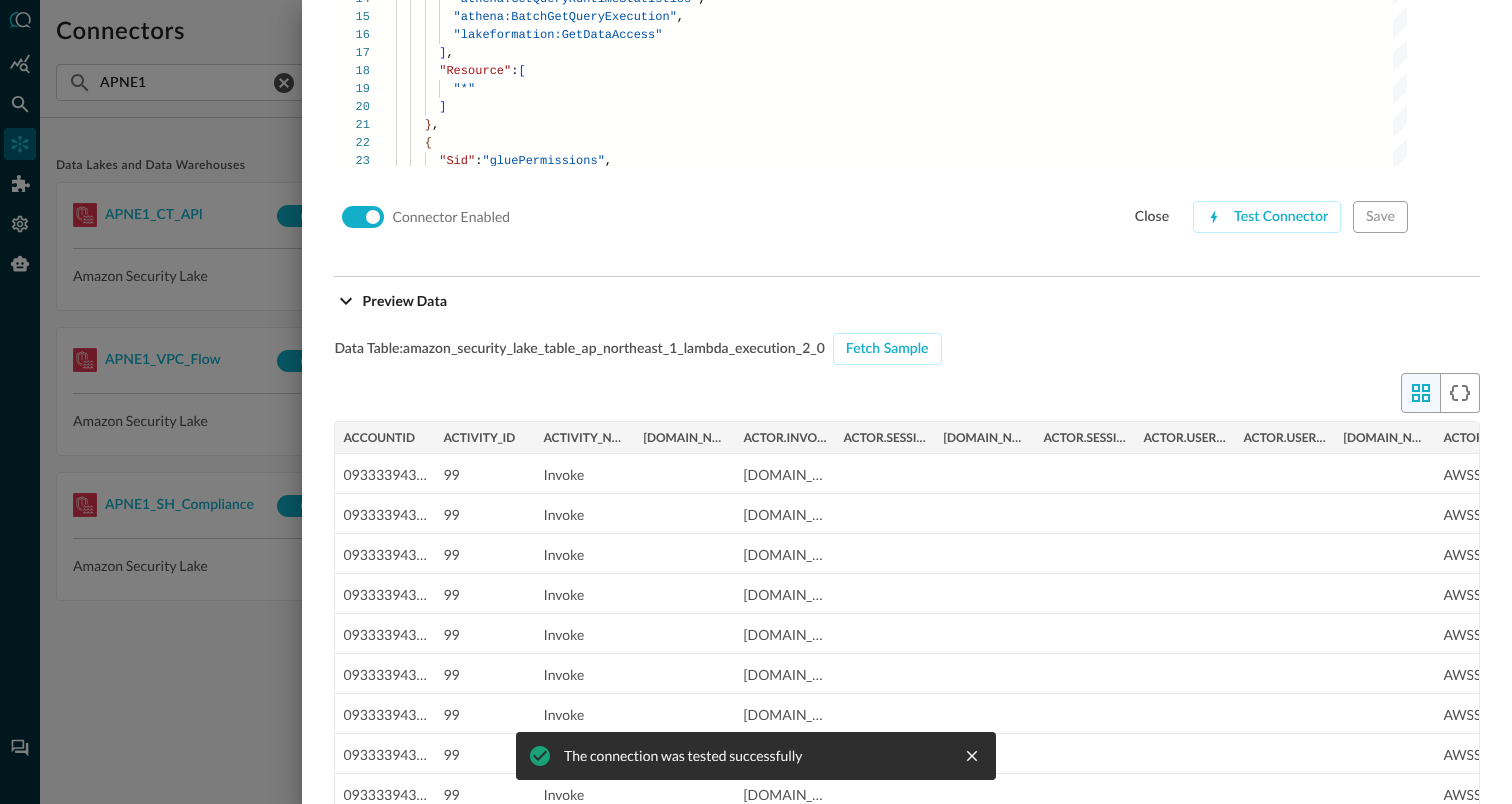 click at bounding box center [756, 402] 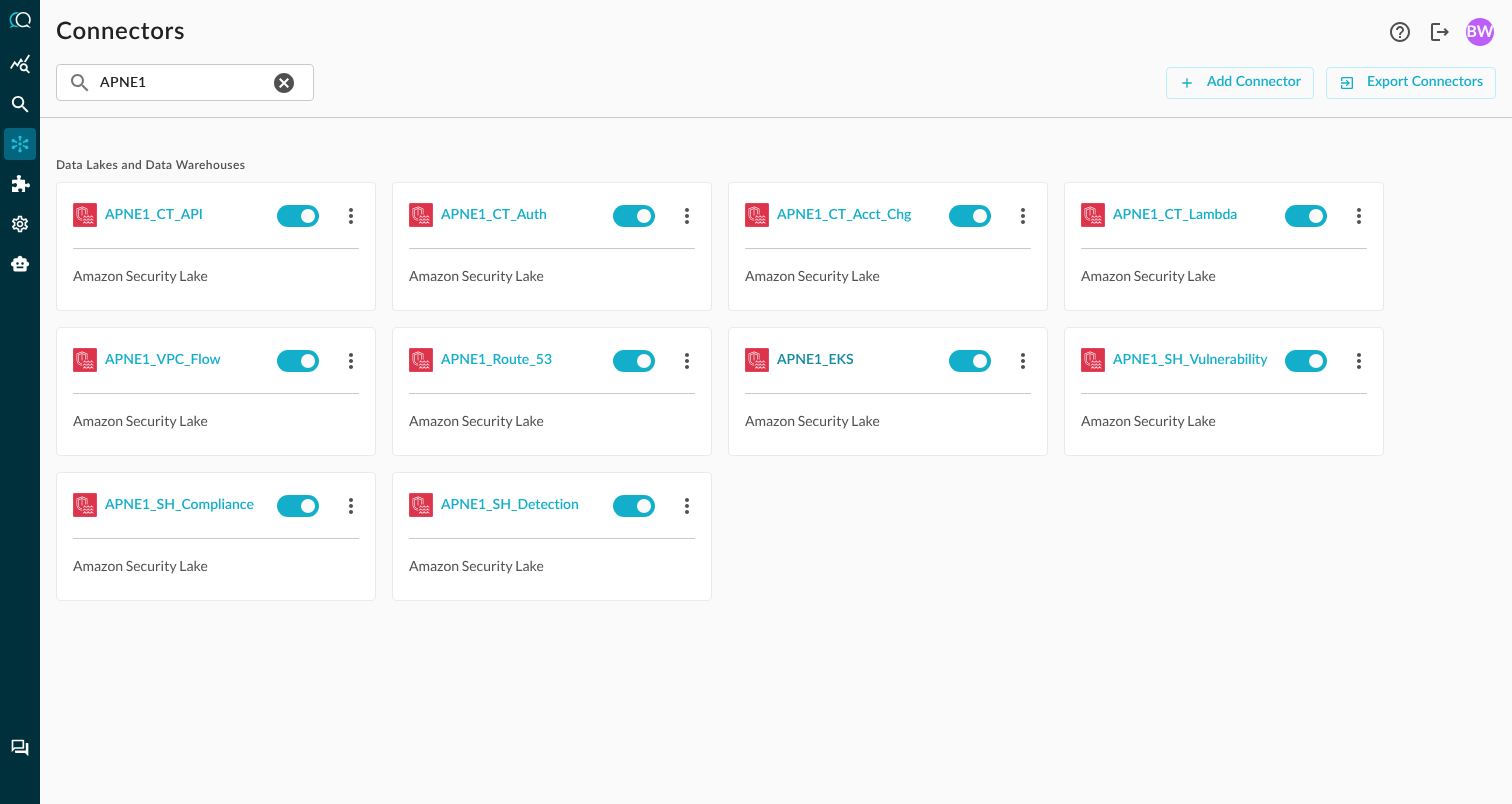click on "APNE1_EKS" at bounding box center (815, 360) 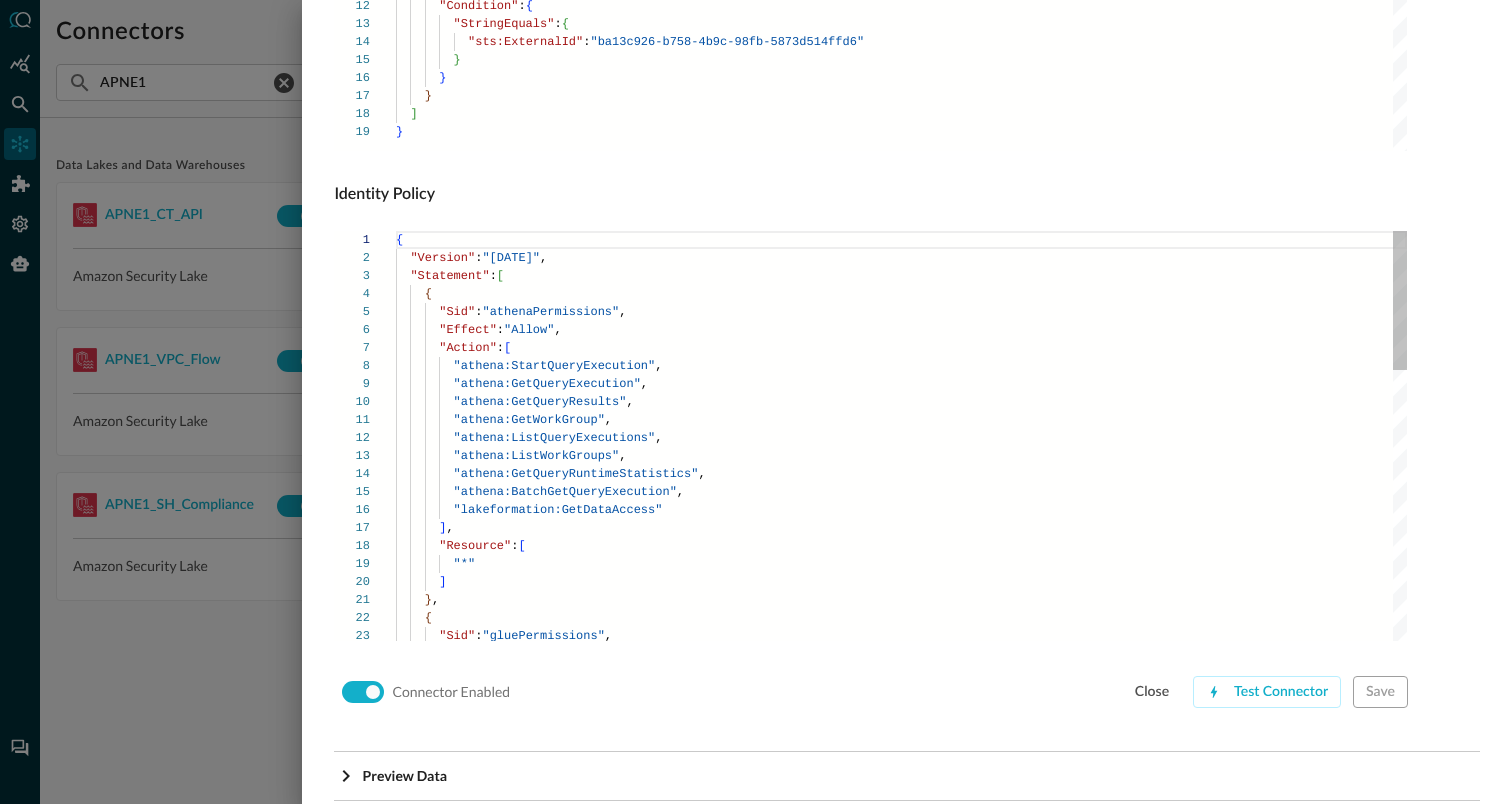scroll, scrollTop: 1359, scrollLeft: 0, axis: vertical 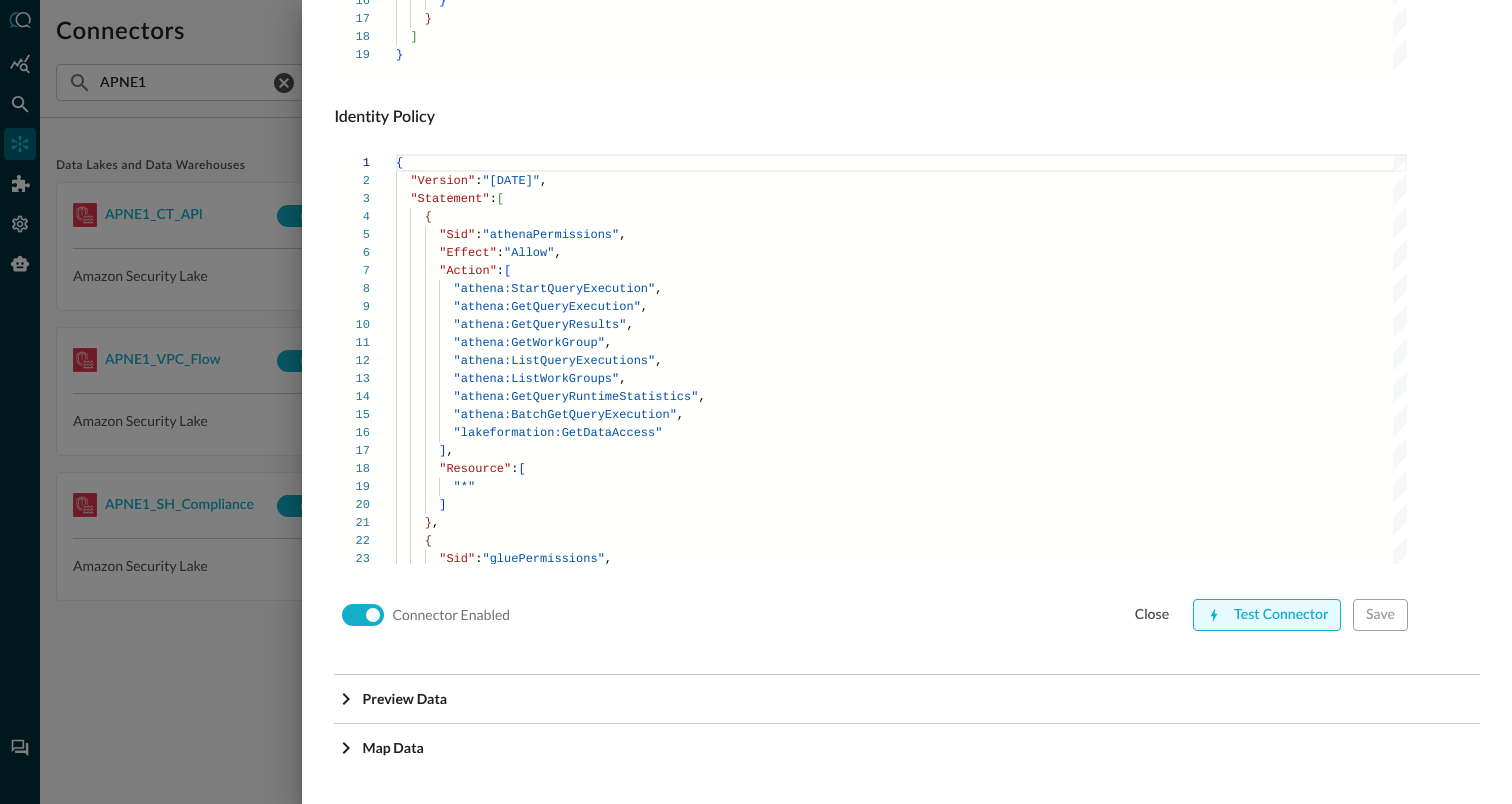 click on "Test Connector" at bounding box center [1267, 615] 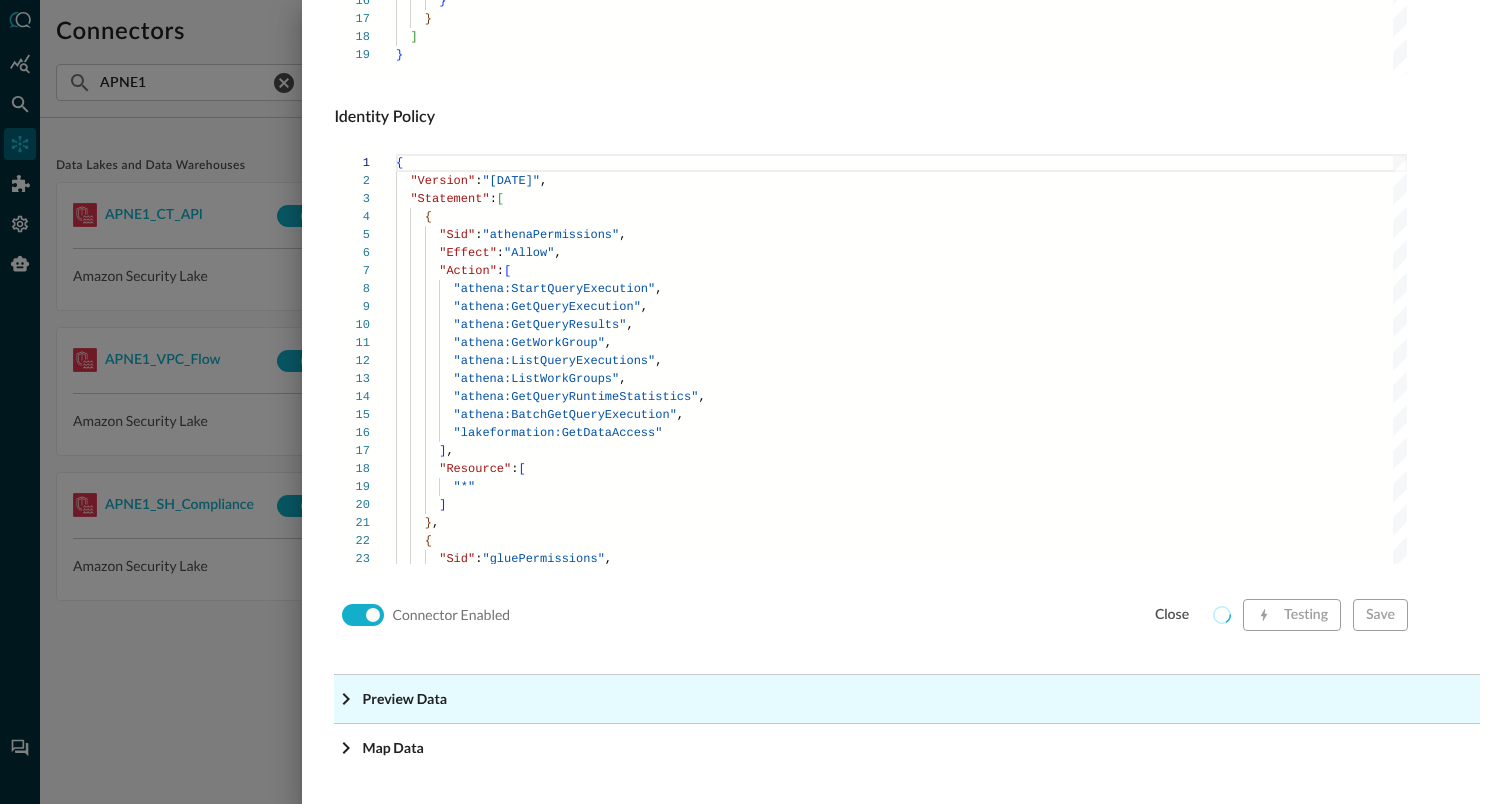 click on "Preview Data" at bounding box center (913, -1118) 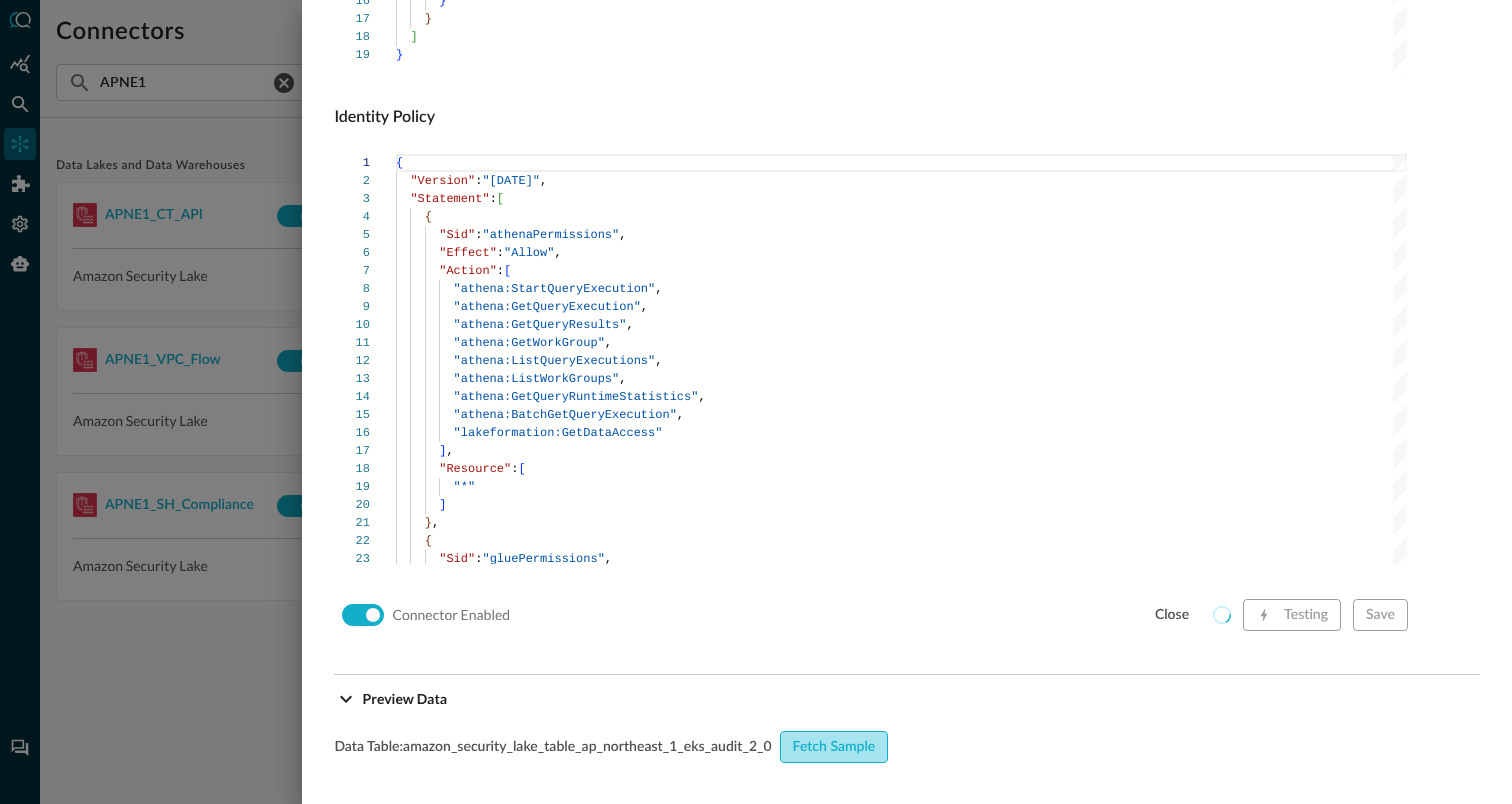 click on "Fetch Sample" at bounding box center [834, 747] 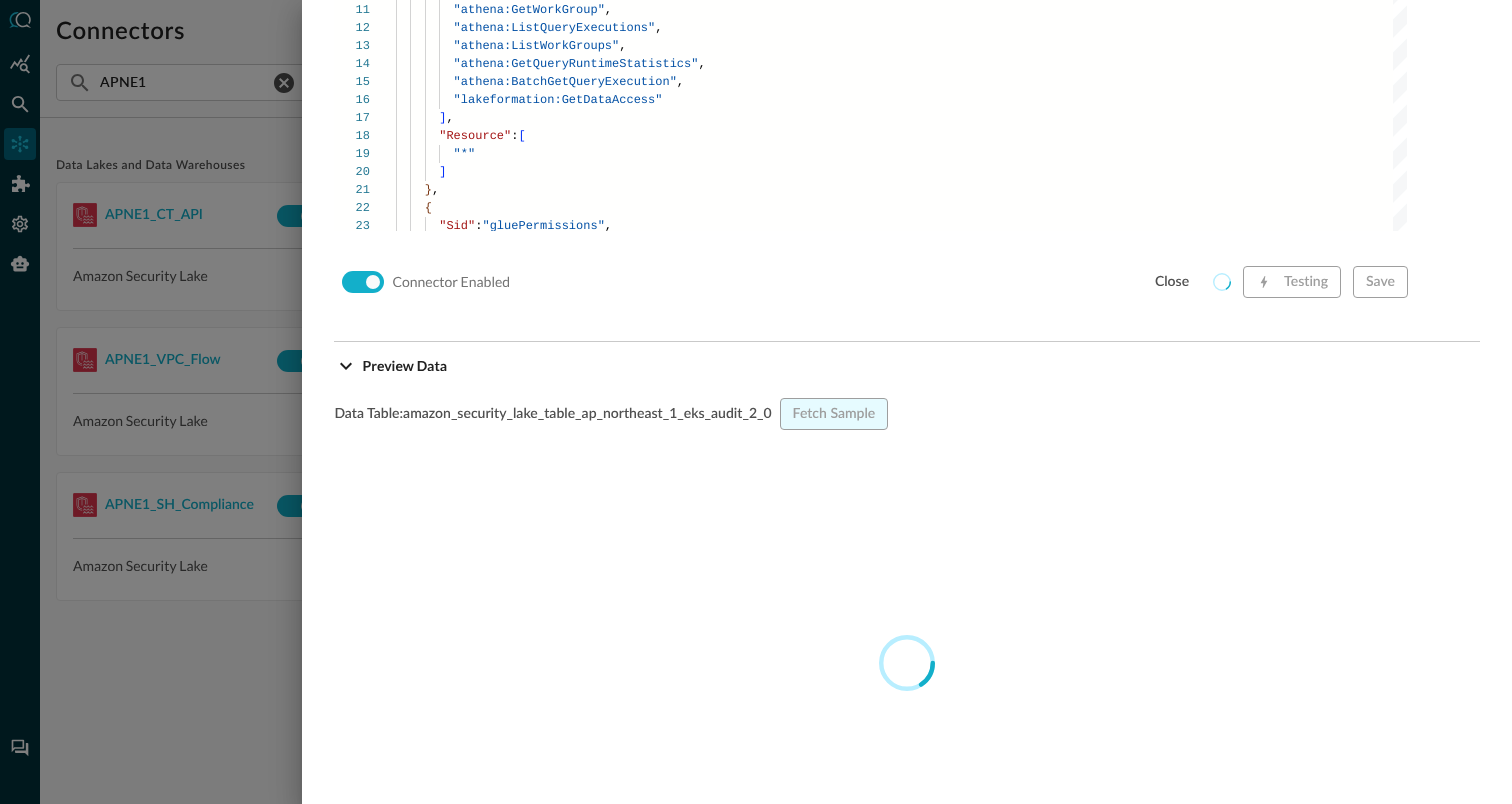 scroll, scrollTop: 1705, scrollLeft: 0, axis: vertical 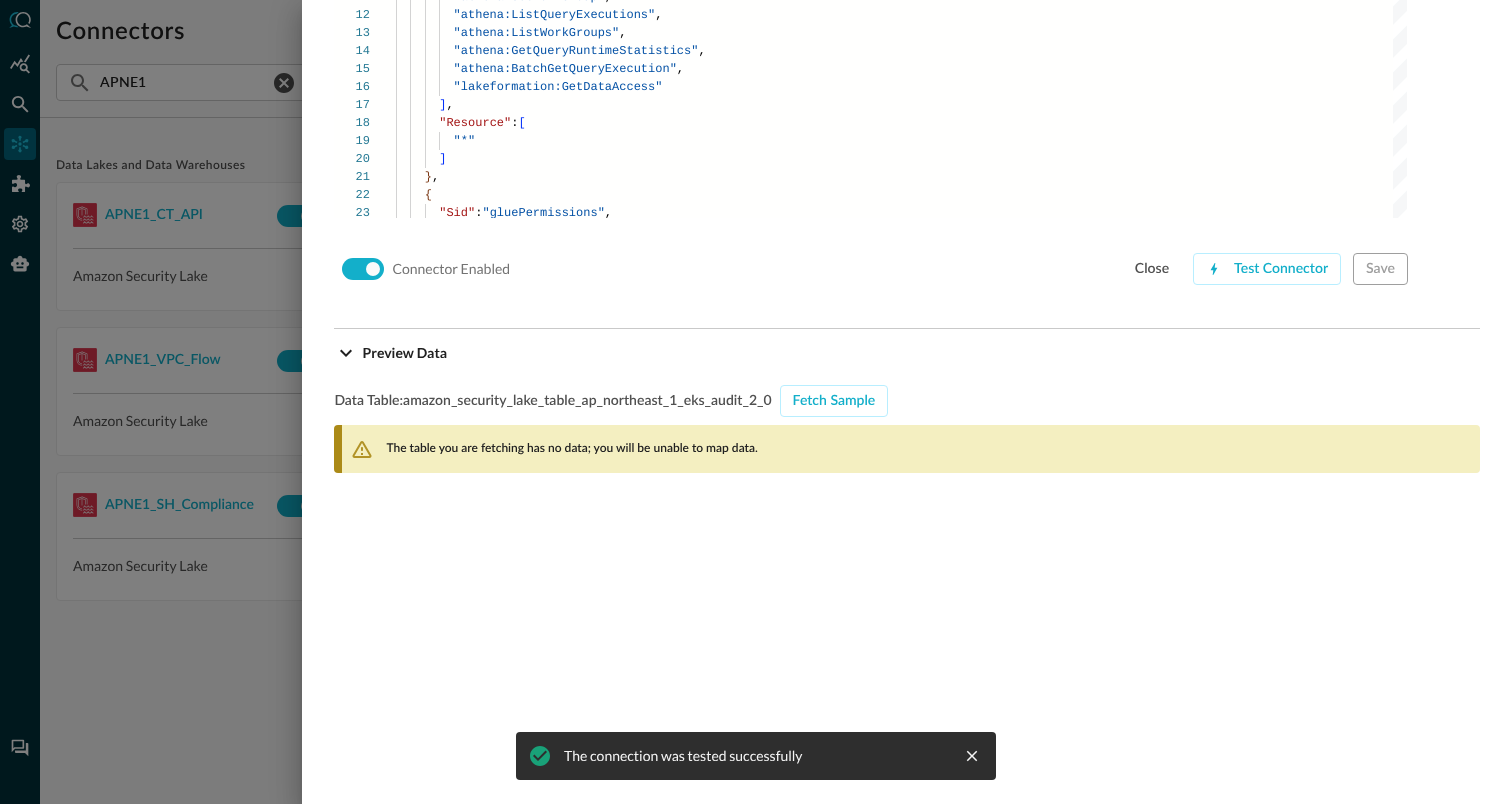 click on "The table you are fetching has no data; you will be unable to map data." at bounding box center [571, 449] 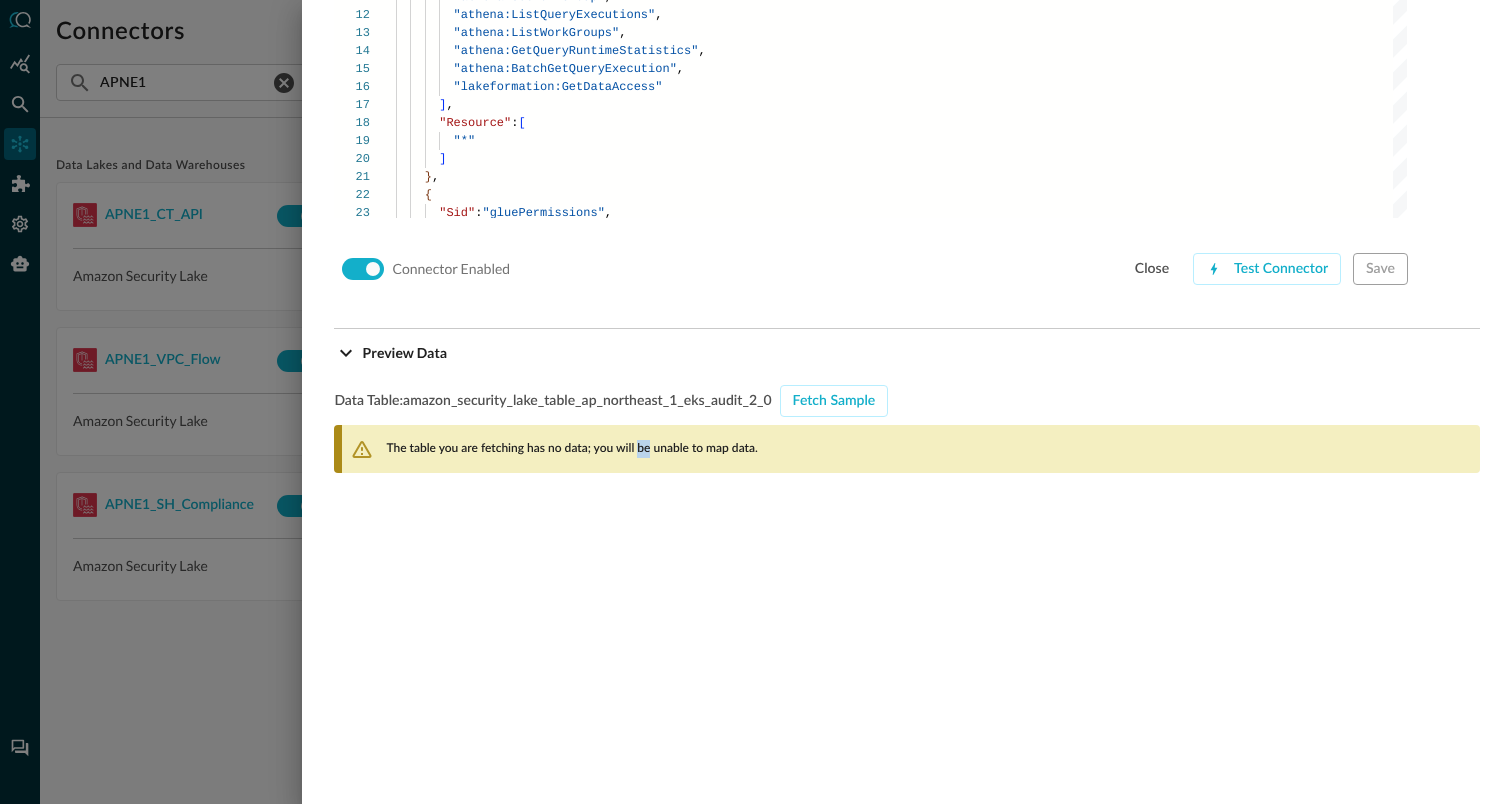 click on "The table you are fetching has no data; you will be unable to map data." at bounding box center [571, 449] 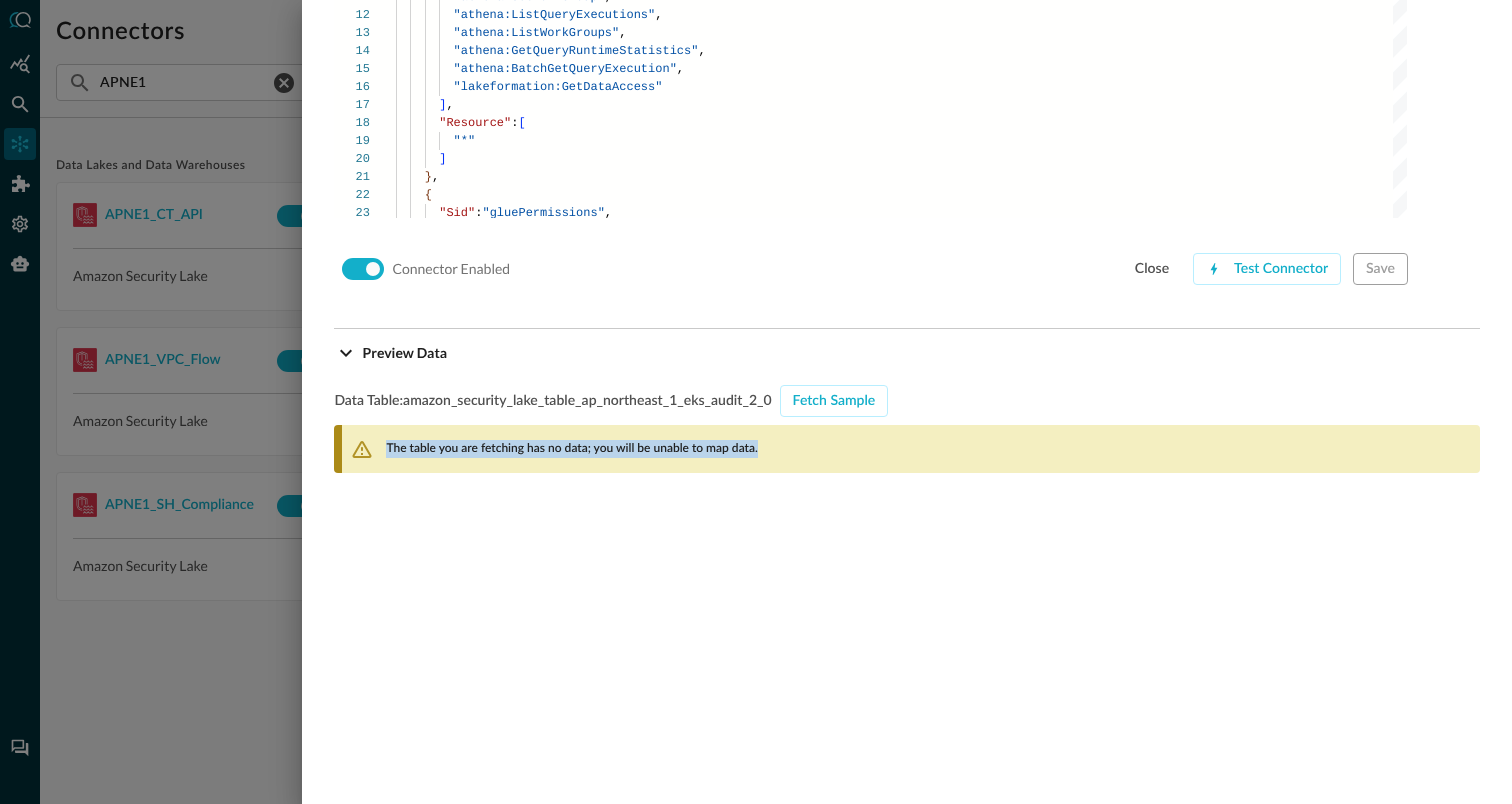 click on "The table you are fetching has no data; you will be unable to map data." at bounding box center (571, 449) 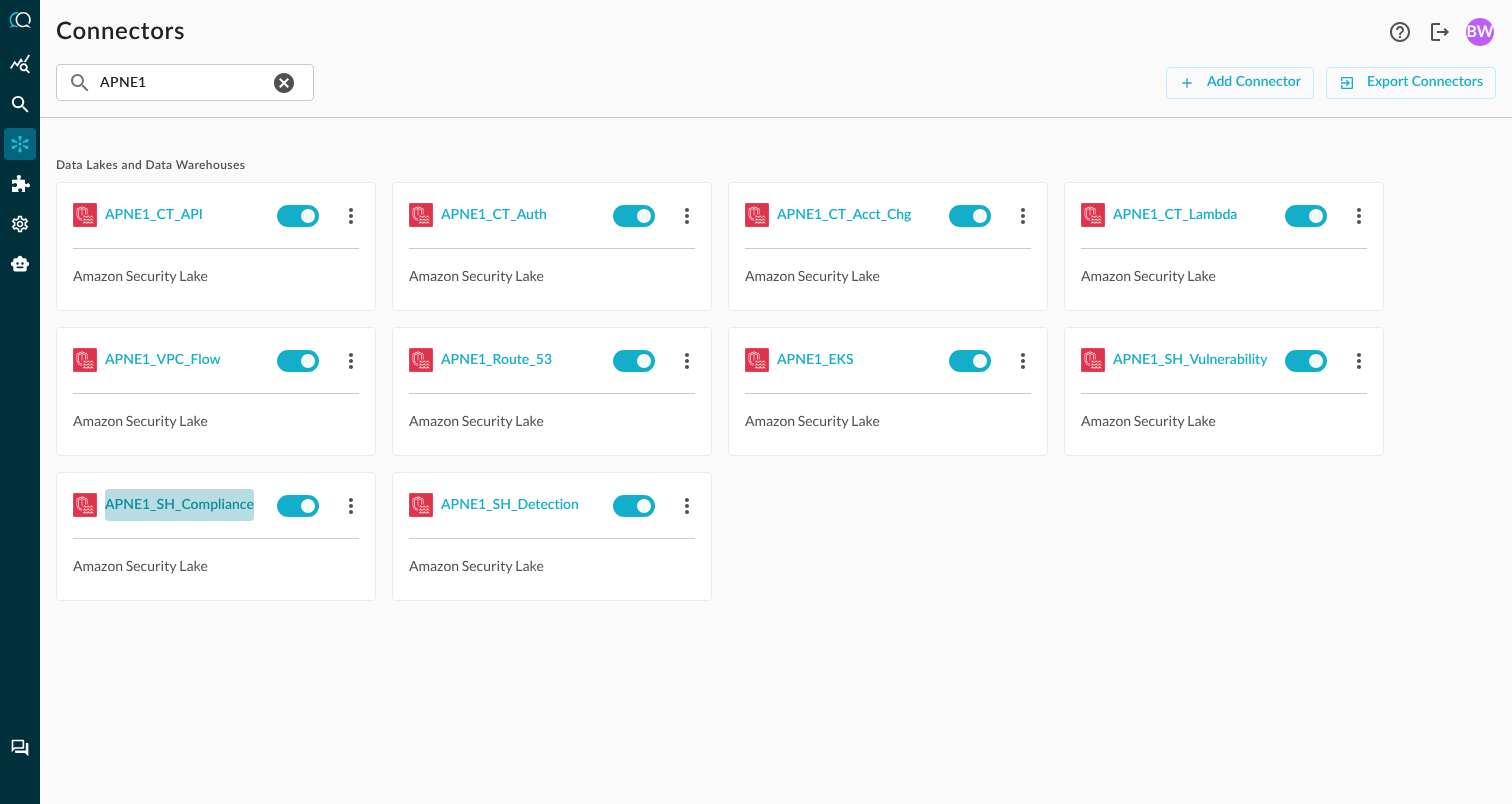 click on "APNE1_SH_Compliance" at bounding box center (179, 505) 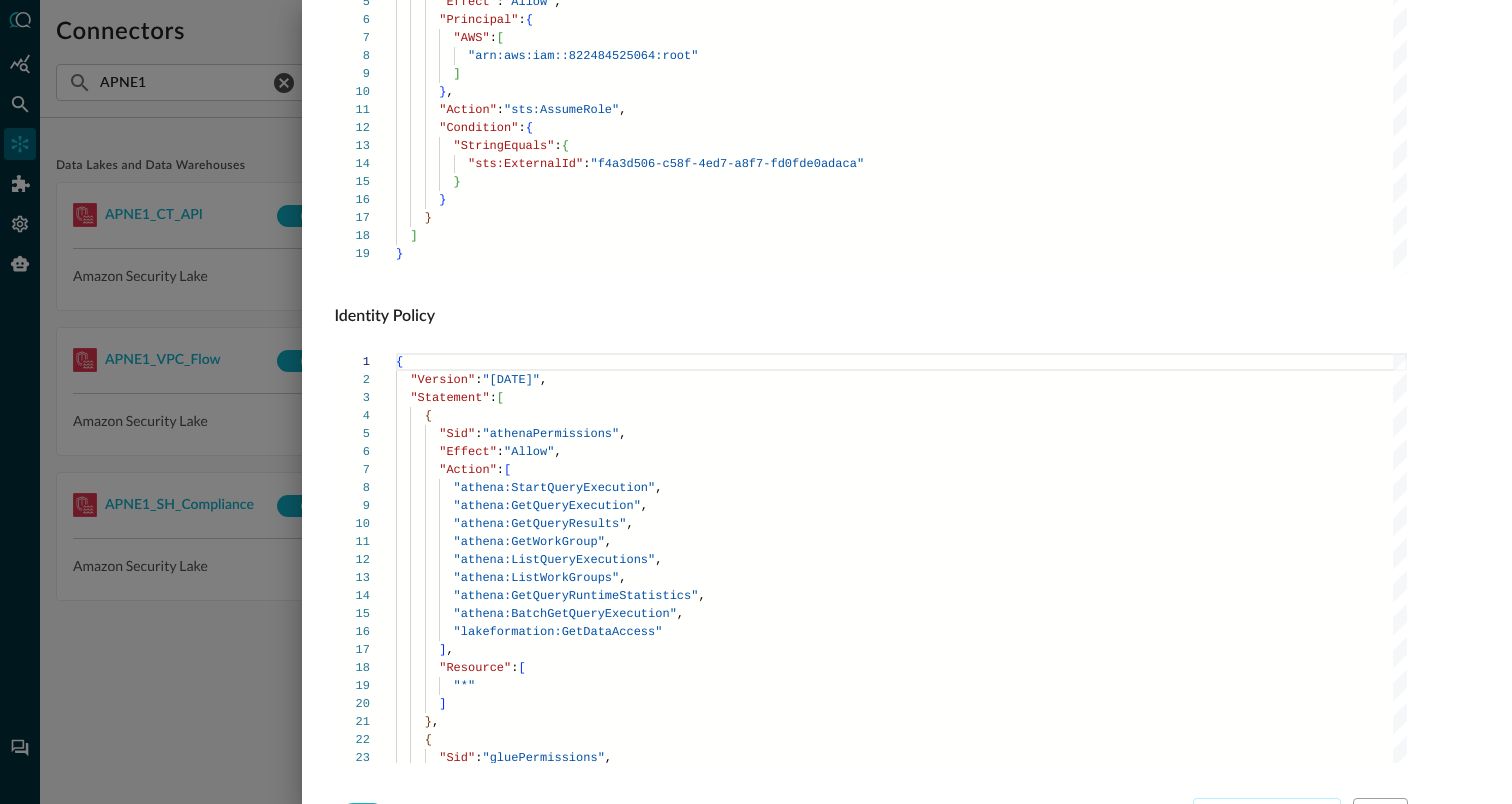 scroll, scrollTop: 1359, scrollLeft: 0, axis: vertical 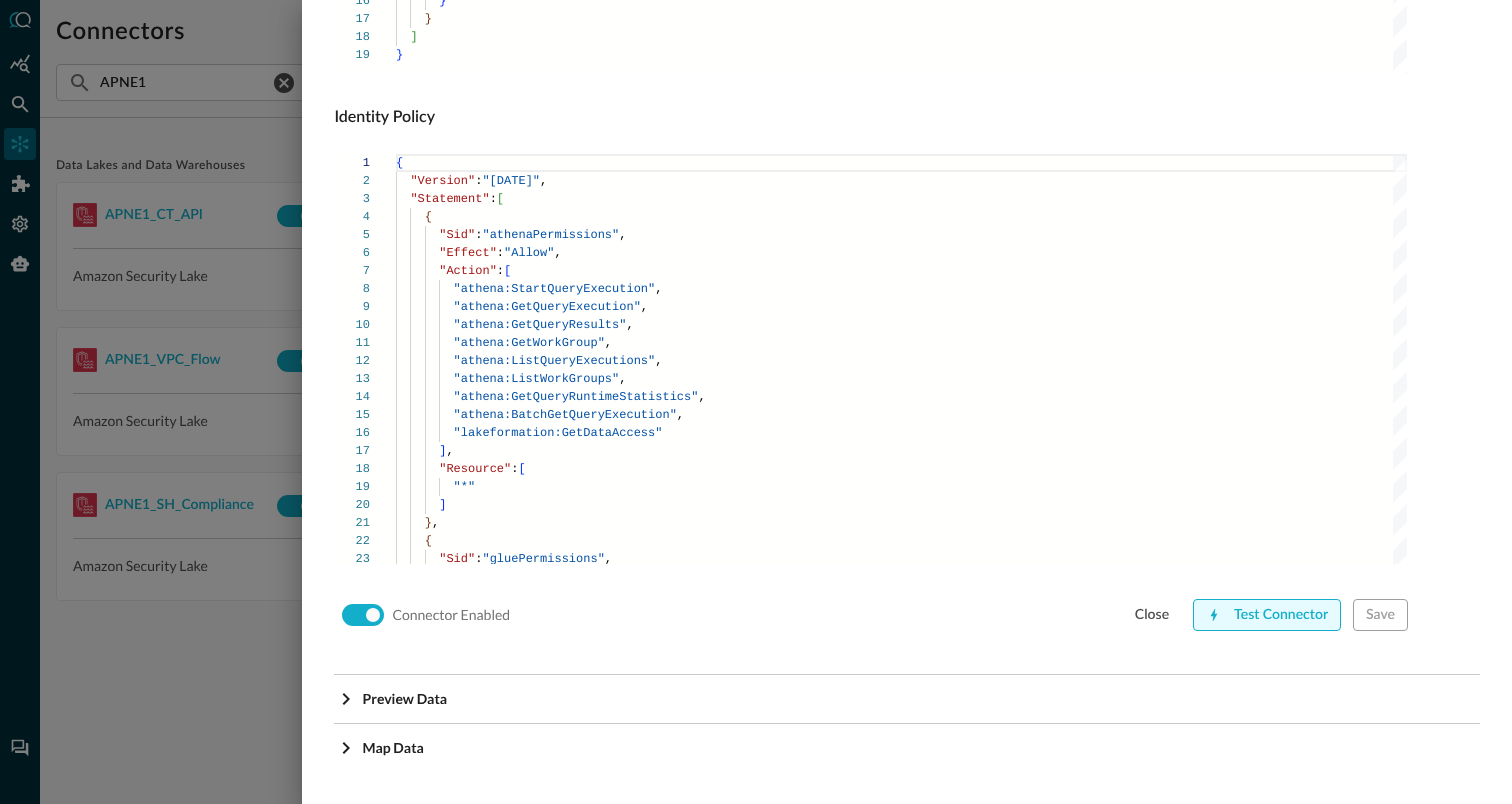 click on "Test Connector" at bounding box center [1267, 615] 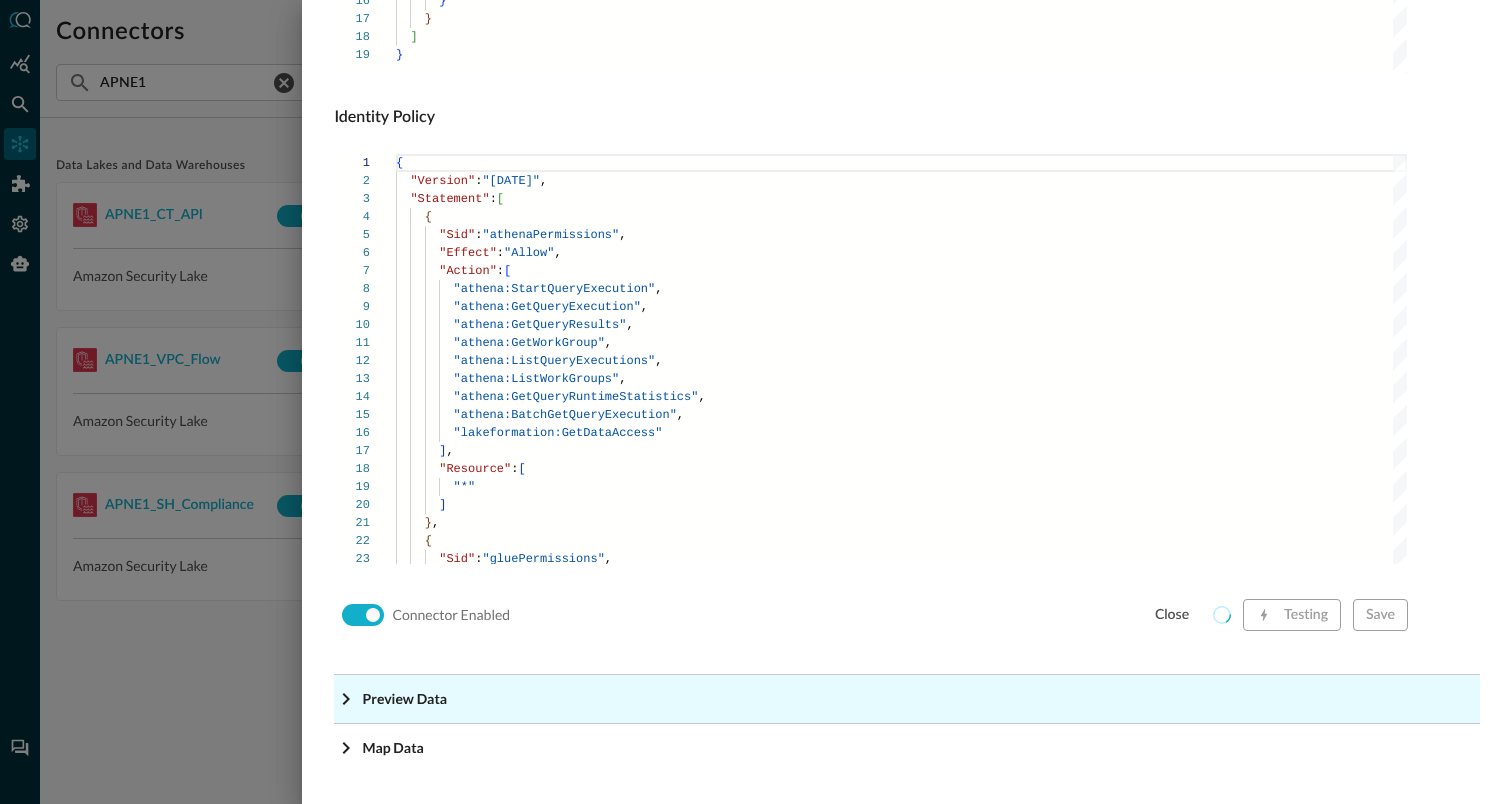click on "Preview Data" at bounding box center [913, -1118] 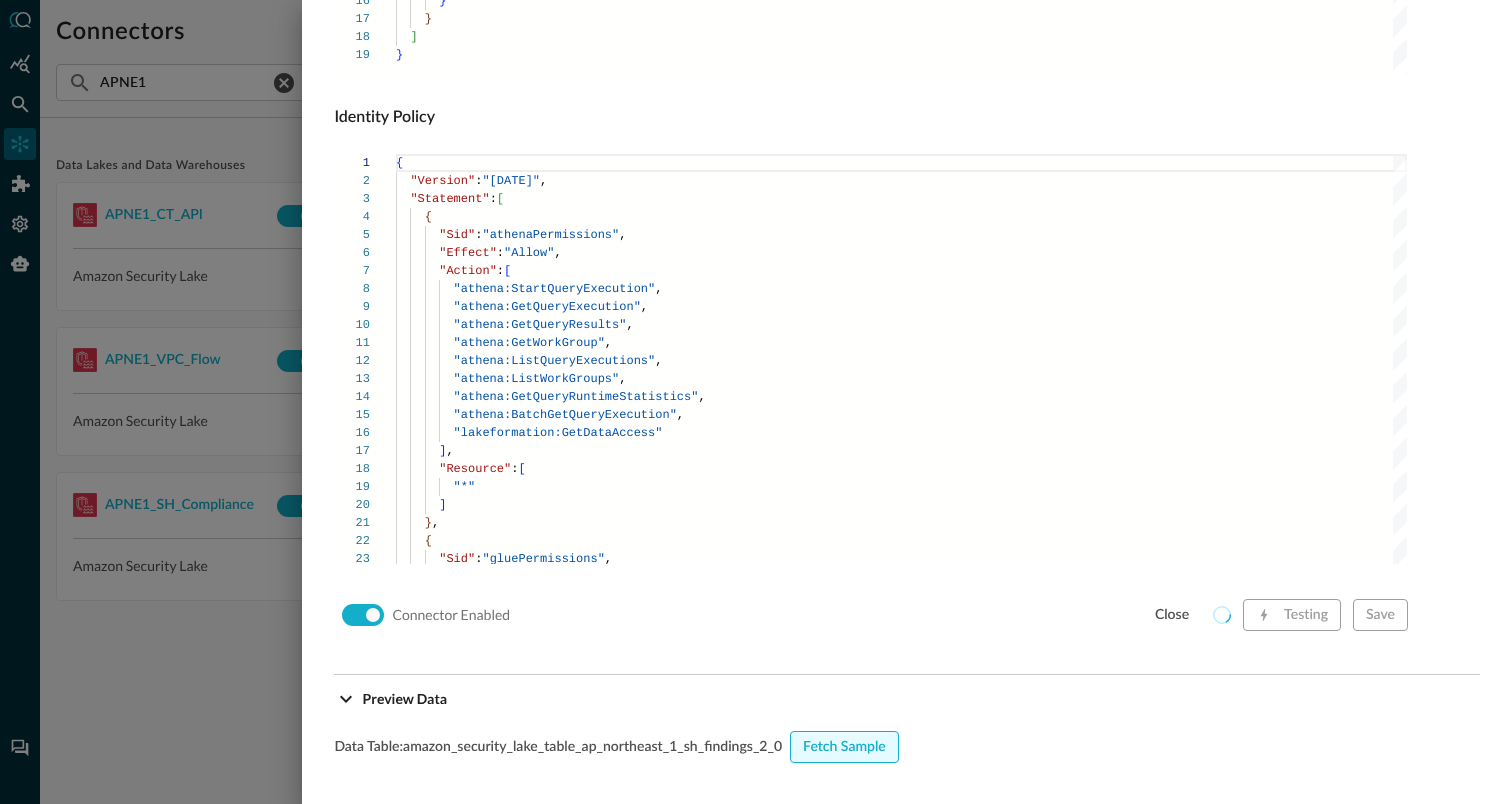 click on "Fetch Sample" at bounding box center (844, 747) 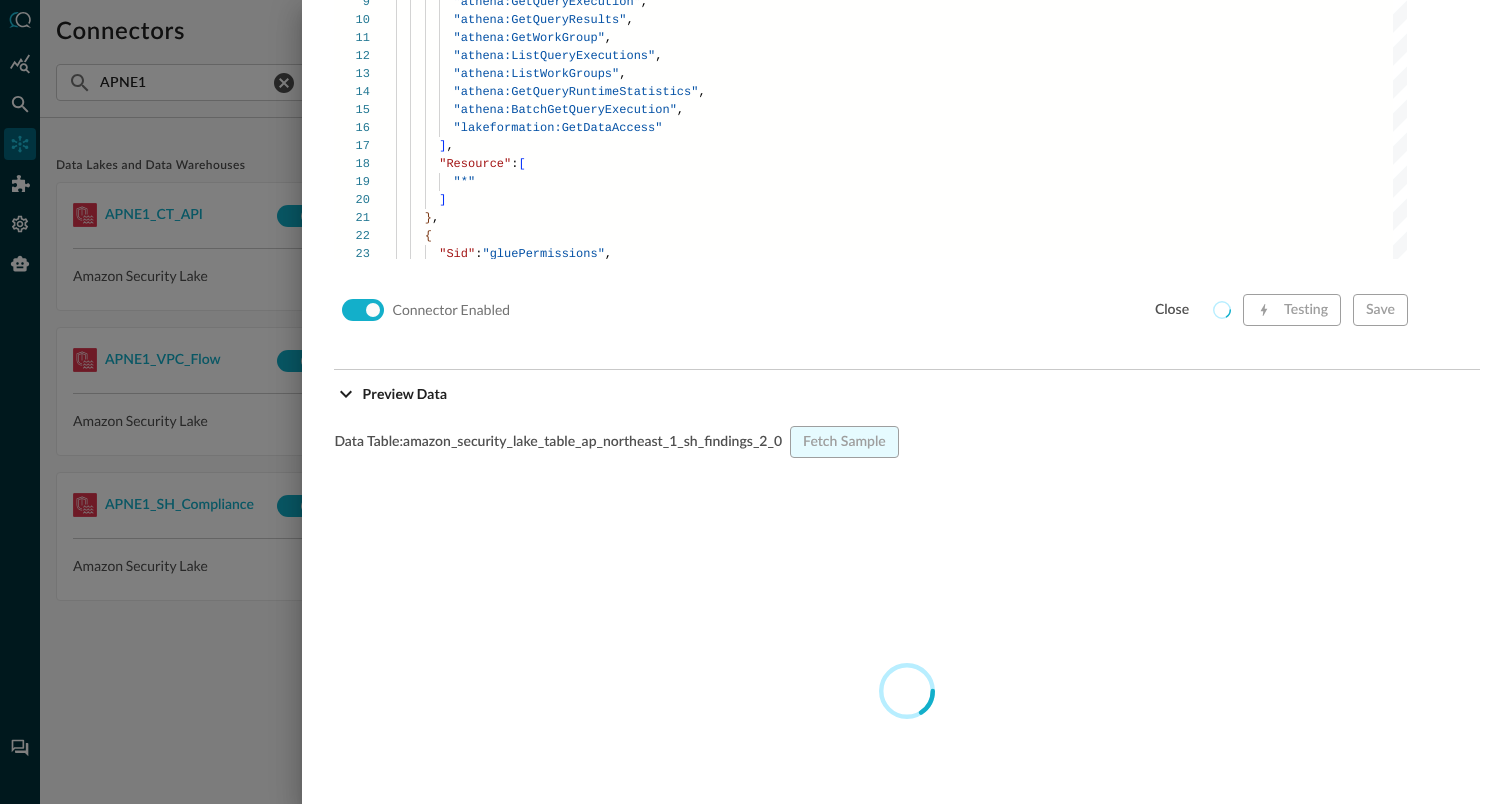scroll, scrollTop: 1719, scrollLeft: 0, axis: vertical 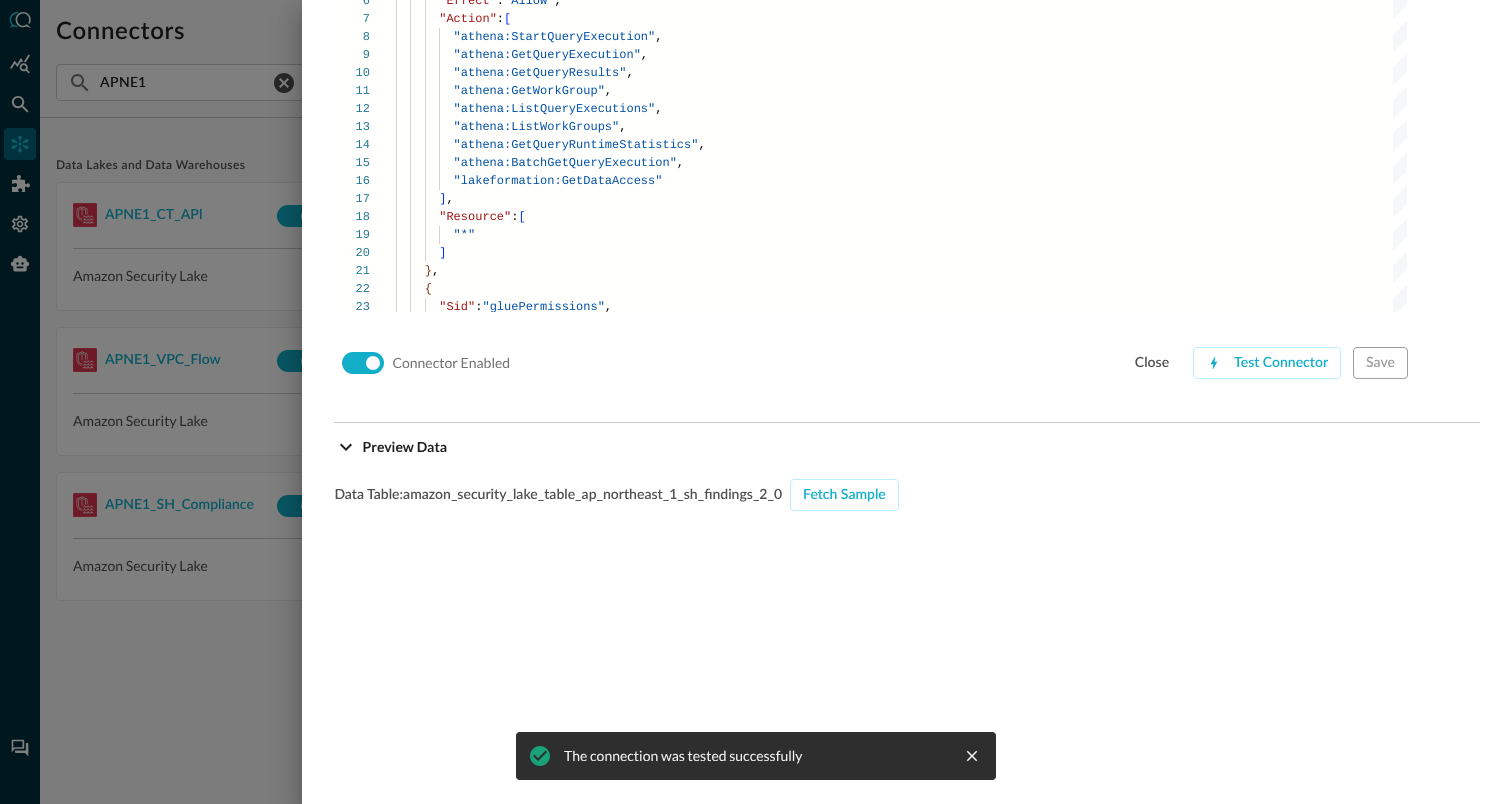 click at bounding box center [756, 402] 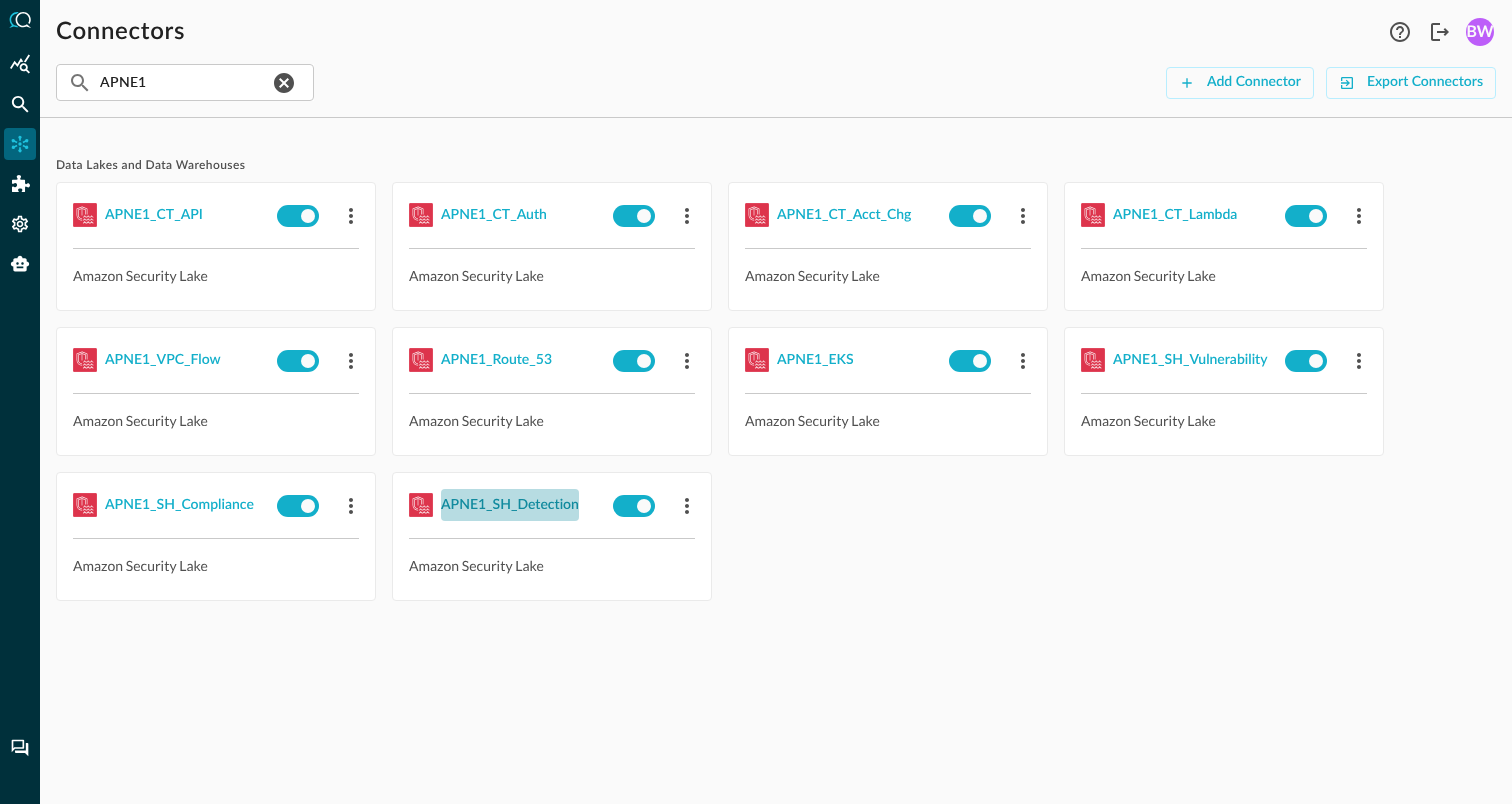 click on "APNE1_SH_Detection" at bounding box center [510, 505] 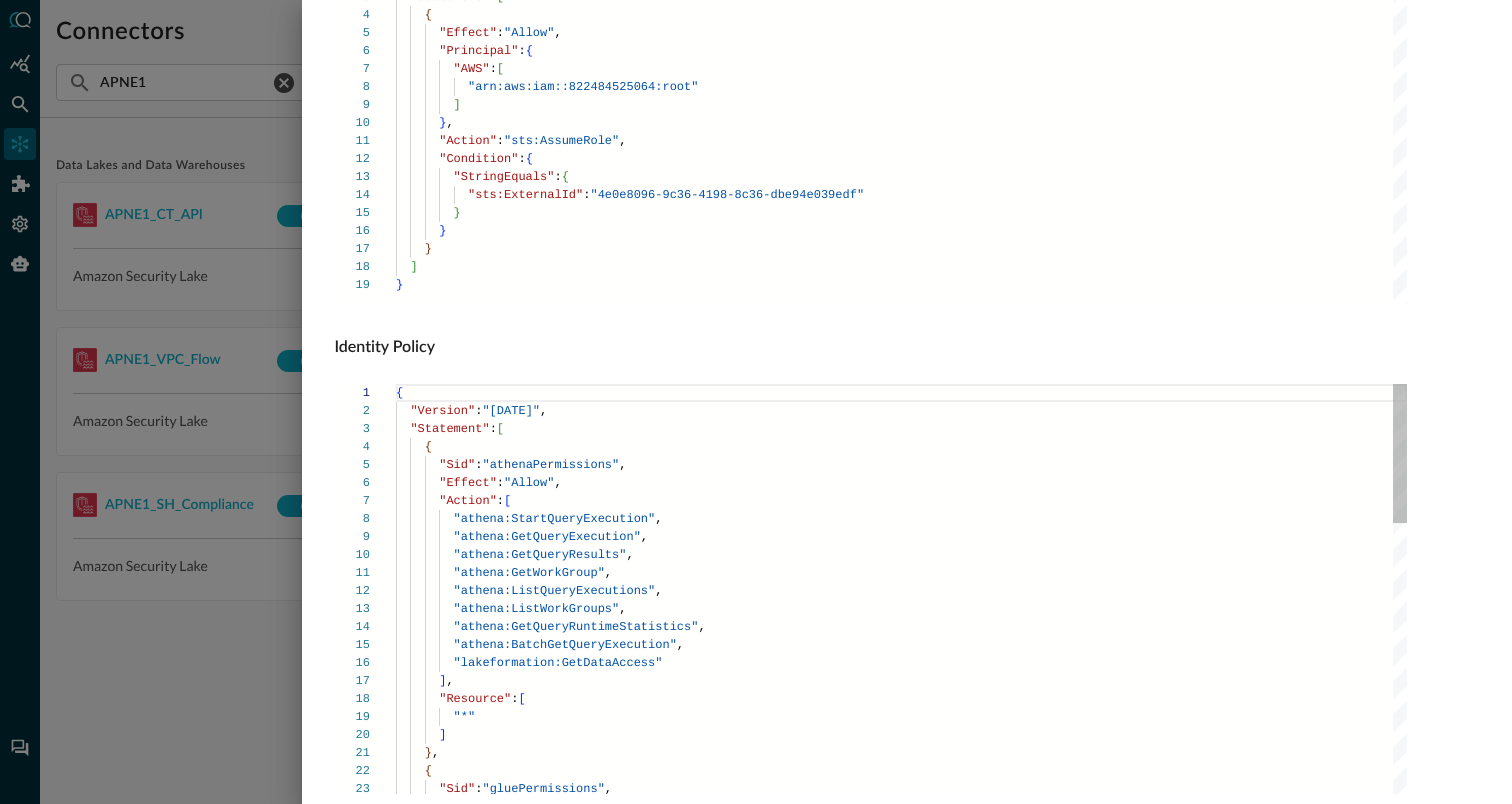 scroll, scrollTop: 1359, scrollLeft: 0, axis: vertical 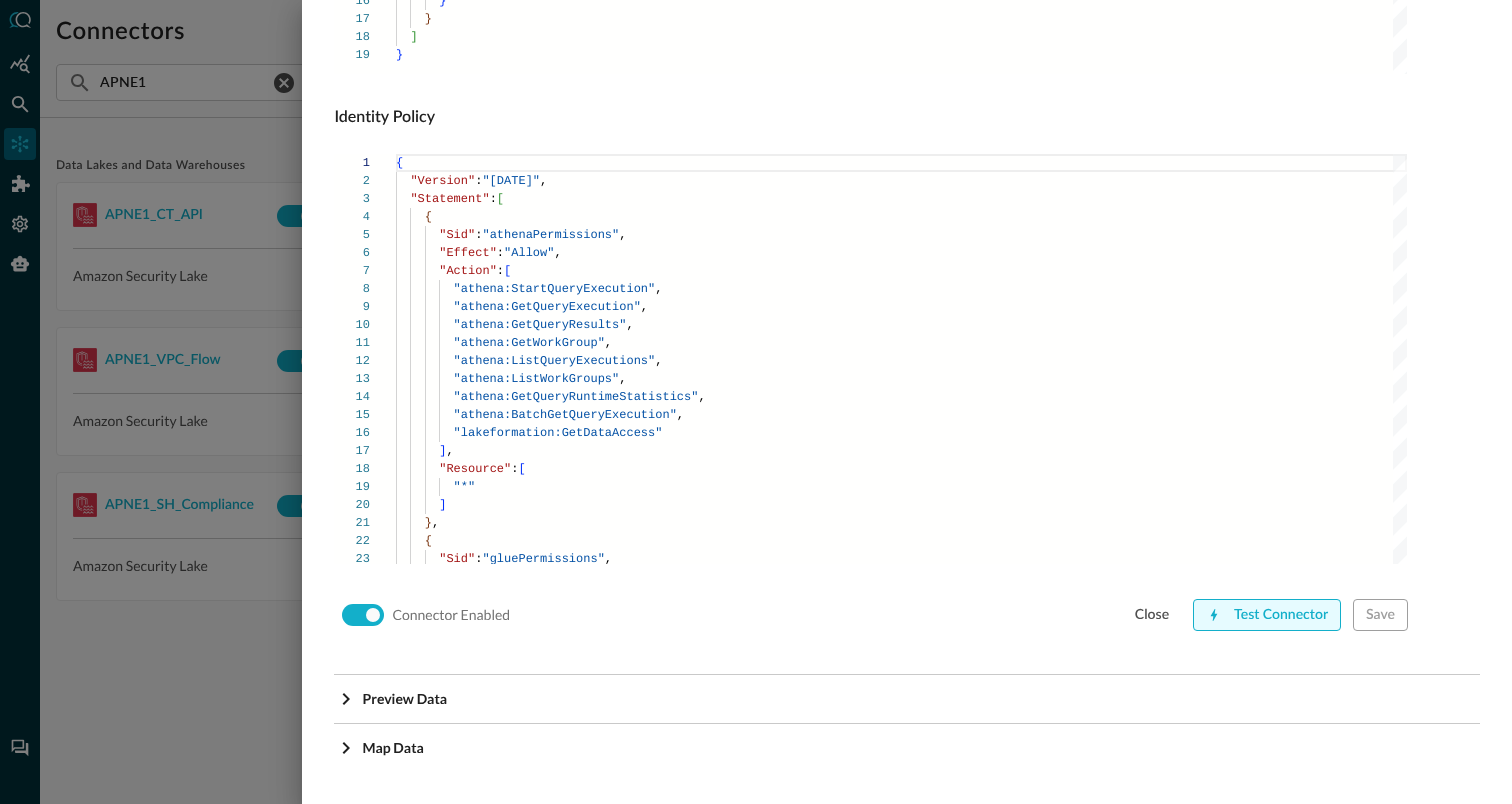 click on "Test Connector" at bounding box center [1267, 615] 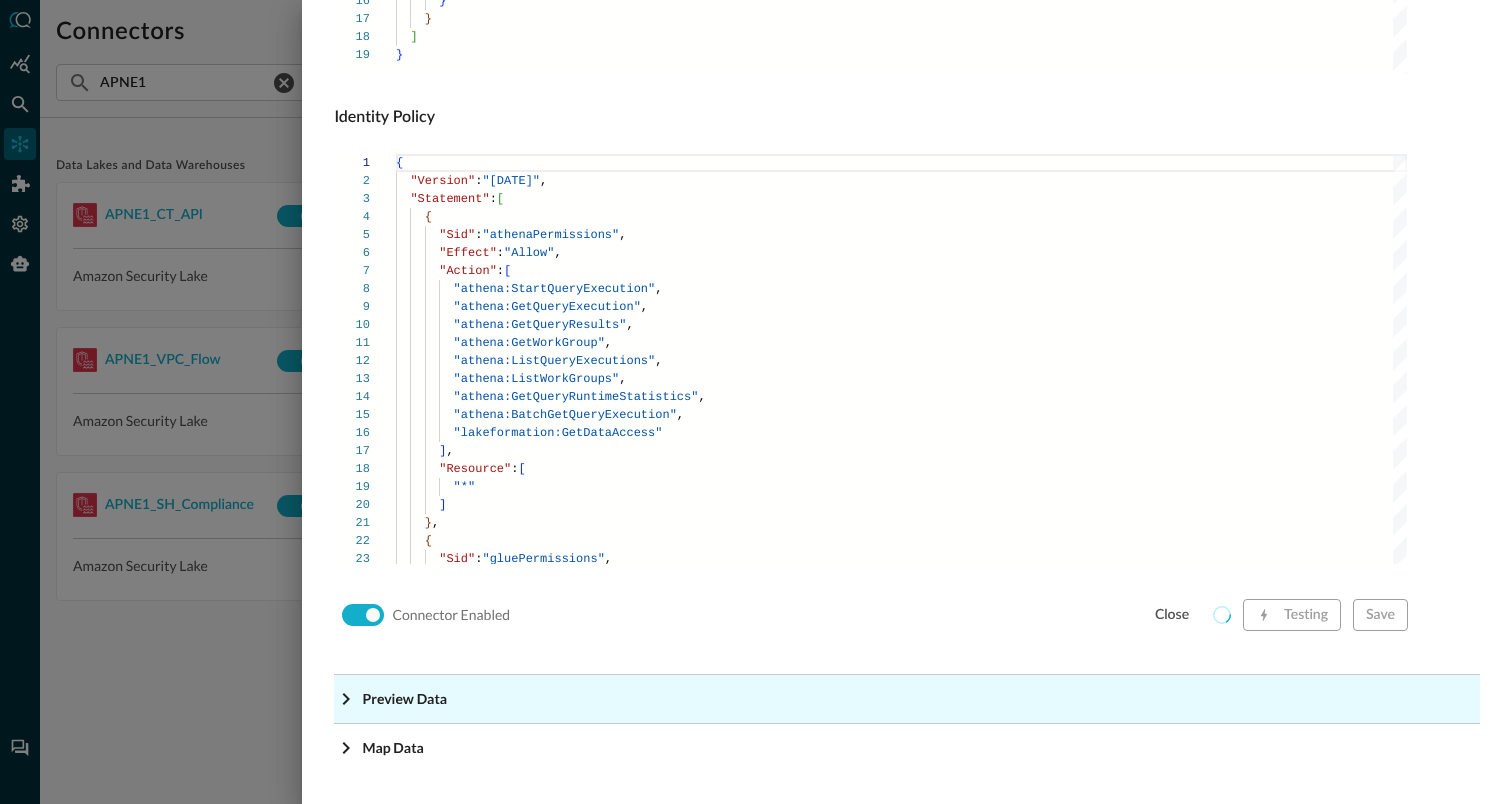 click on "Preview Data" at bounding box center [913, -1118] 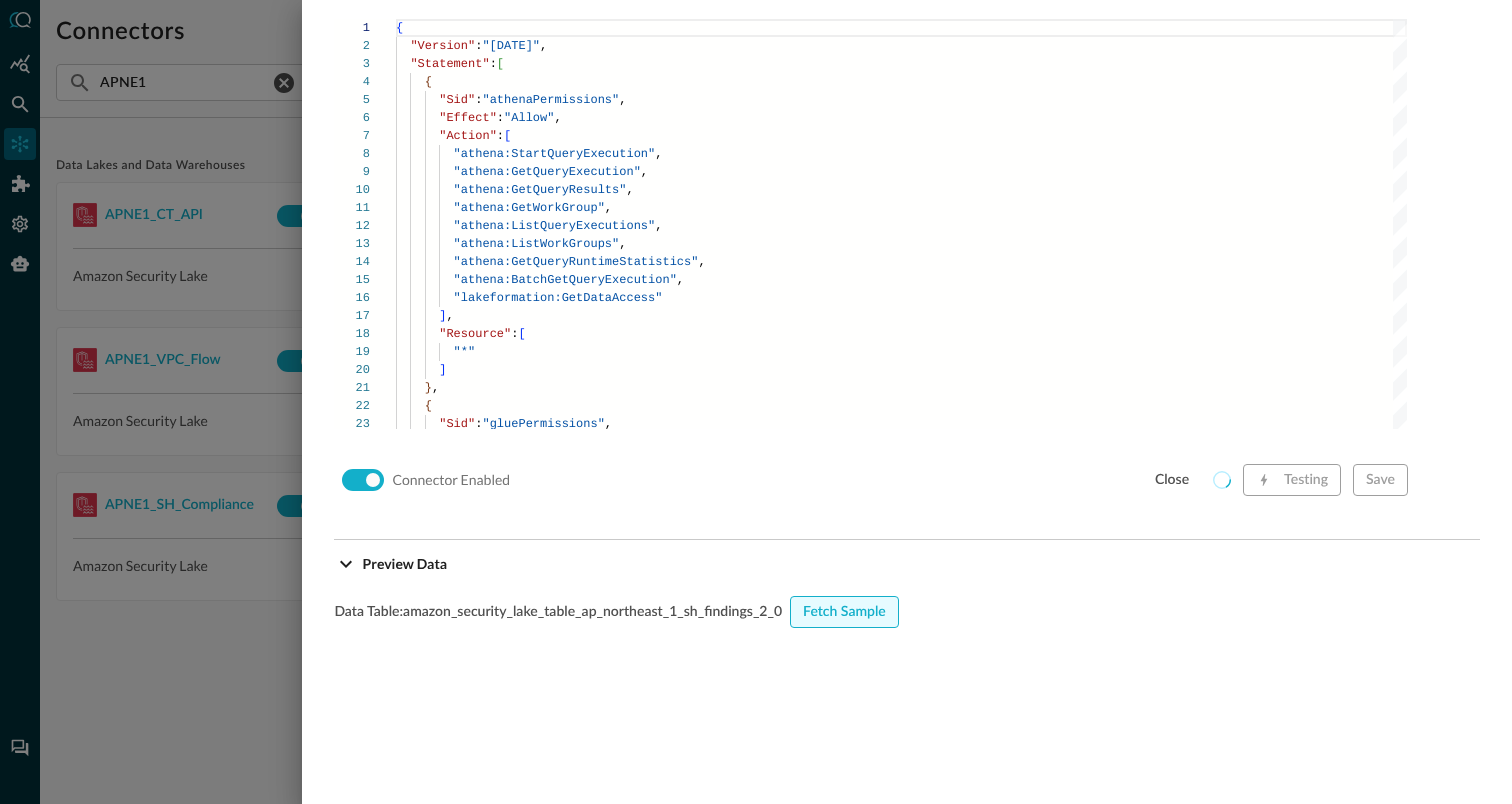 click on "Fetch Sample" at bounding box center (844, 612) 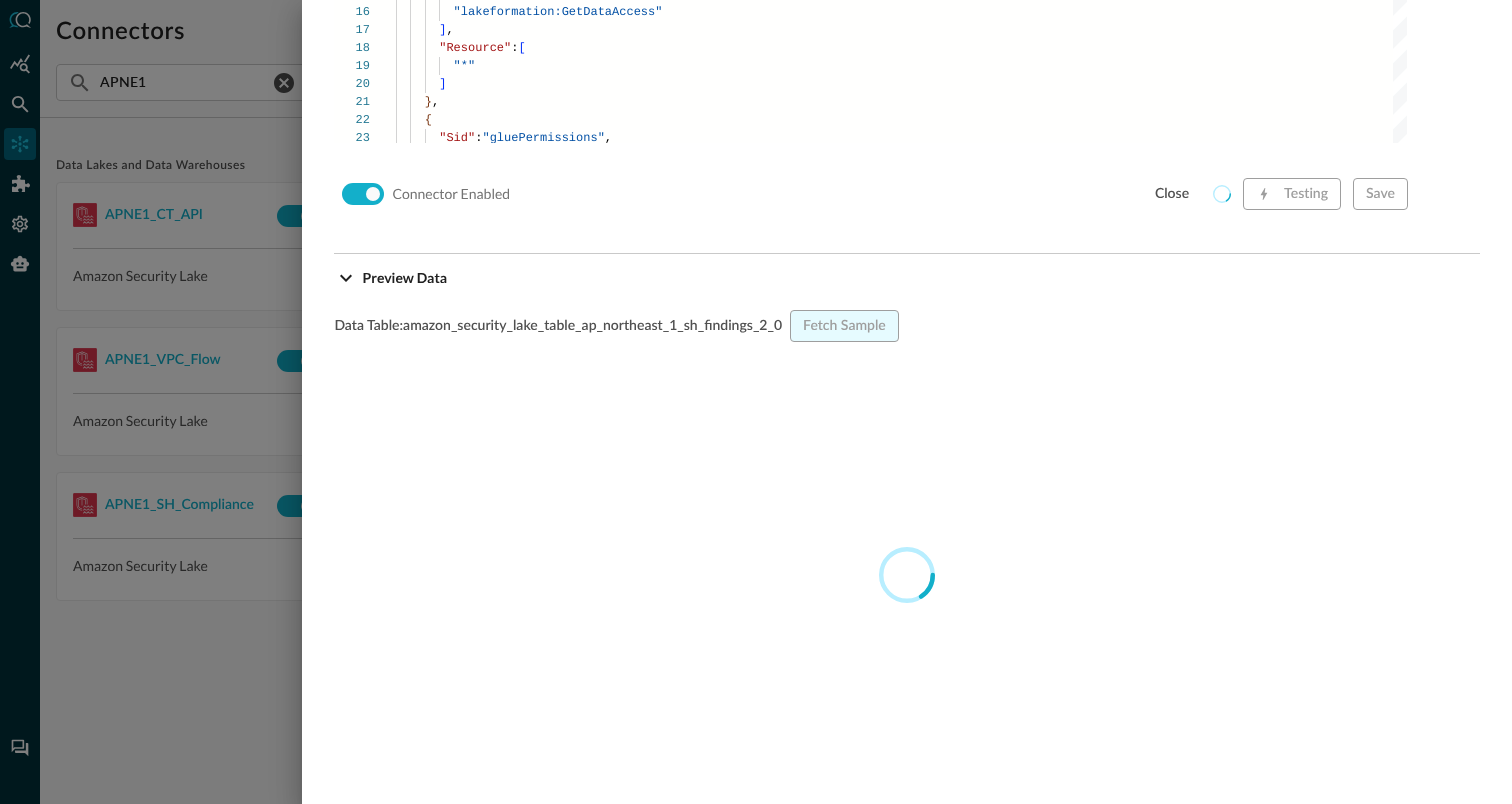 scroll, scrollTop: 1799, scrollLeft: 0, axis: vertical 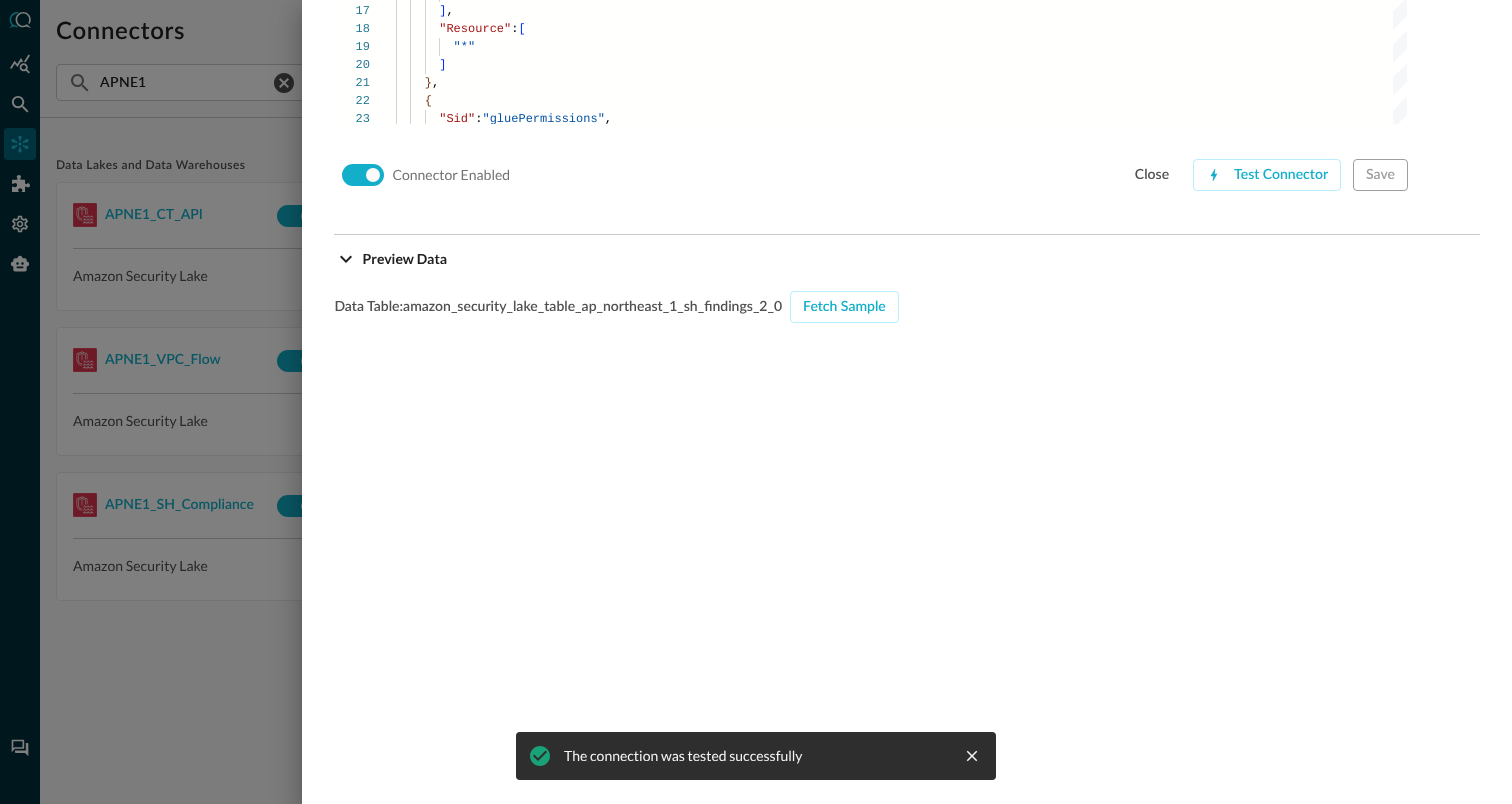 click at bounding box center (756, 402) 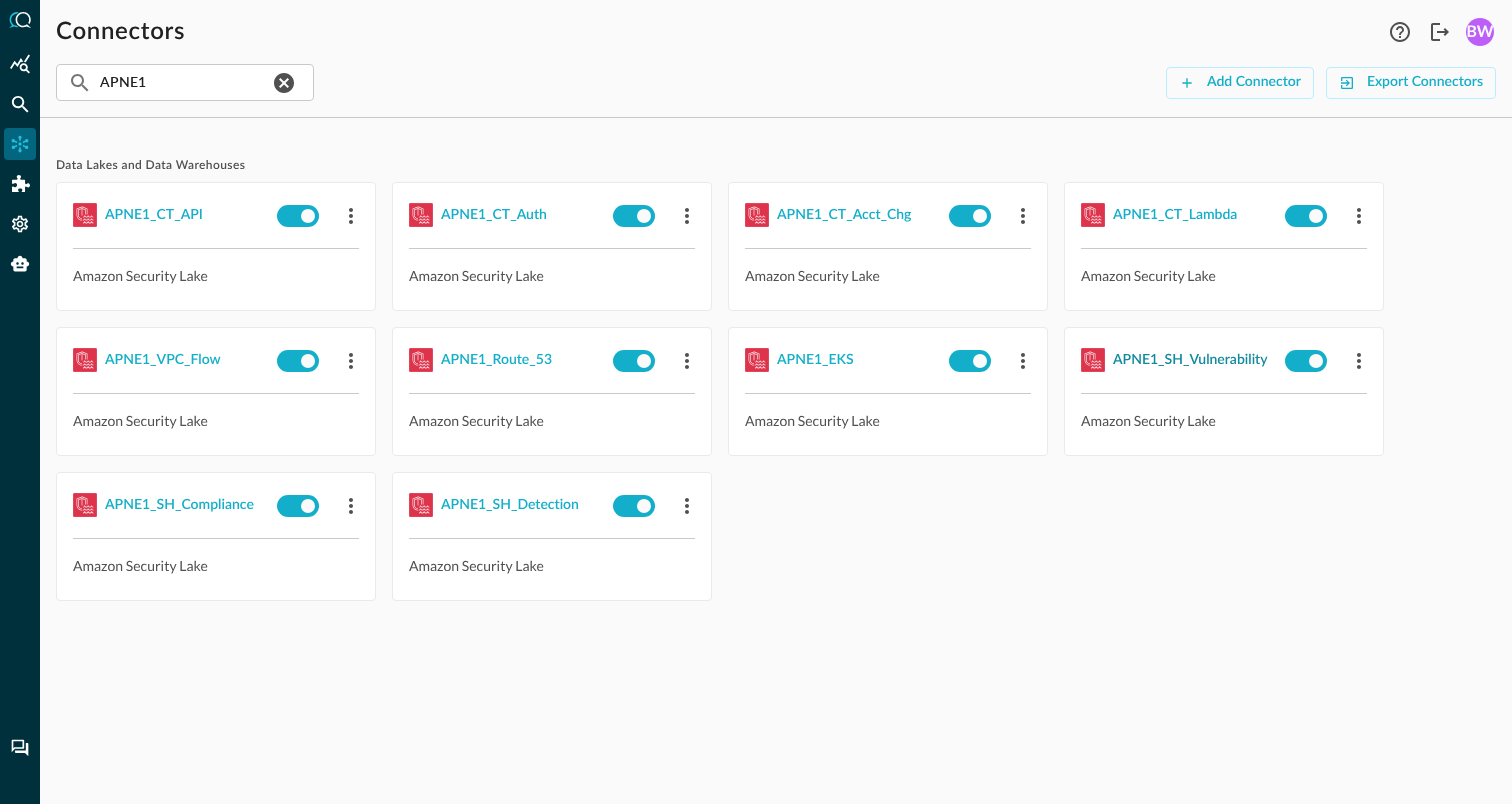 click on "APNE1_SH_Vulnerability" at bounding box center (1190, 360) 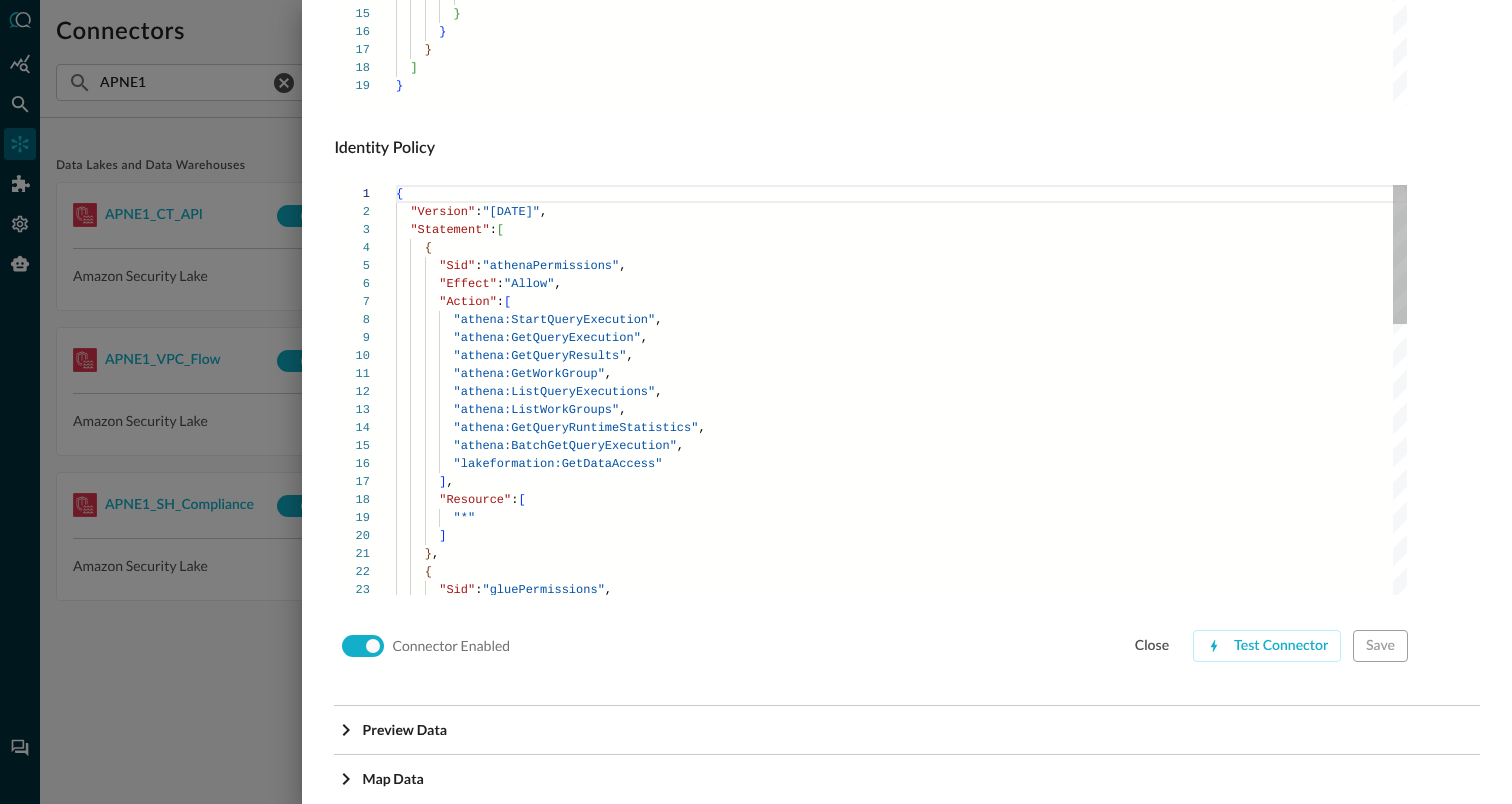 scroll, scrollTop: 1359, scrollLeft: 0, axis: vertical 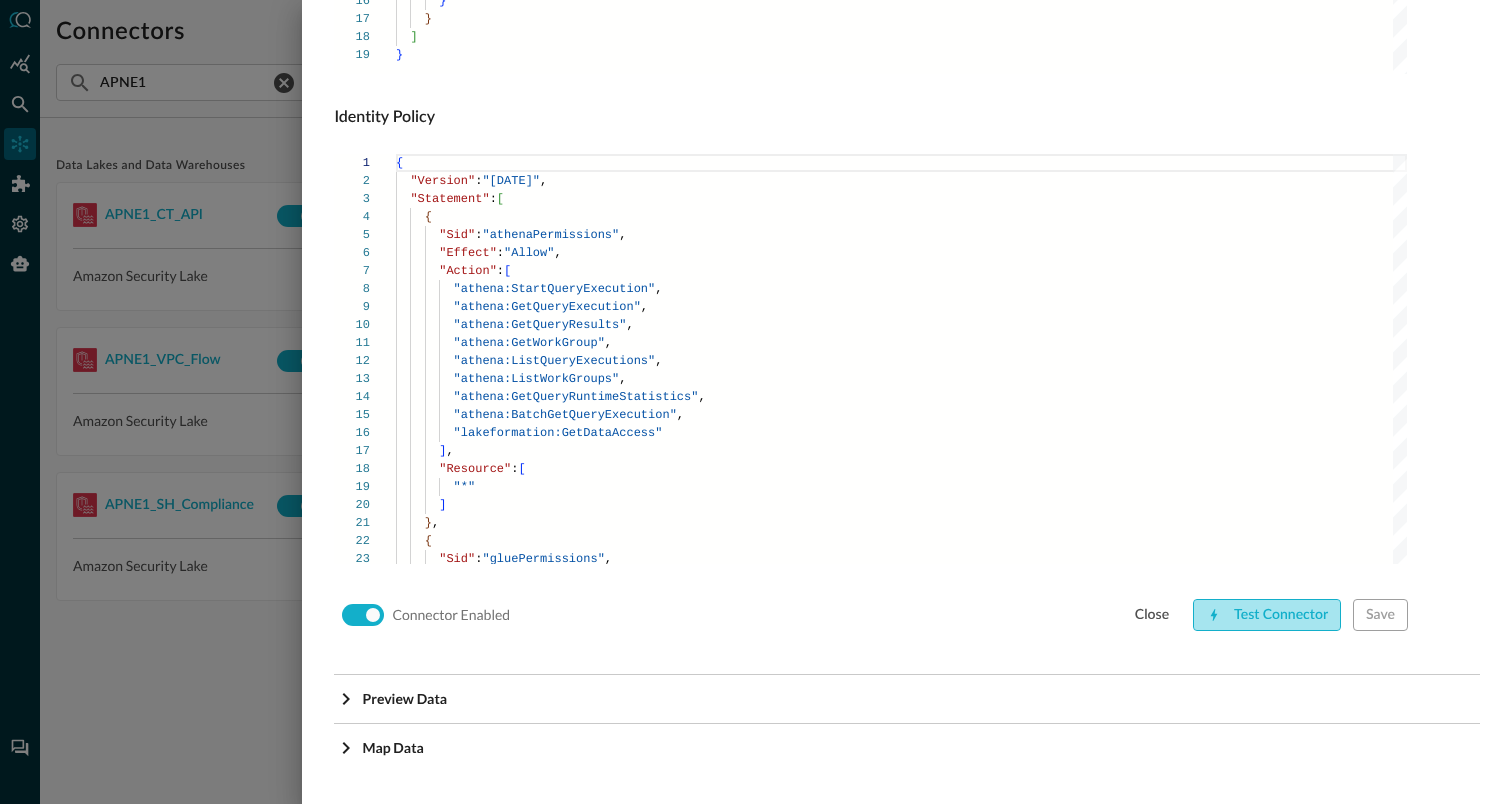 click on "Test Connector" at bounding box center [1267, 615] 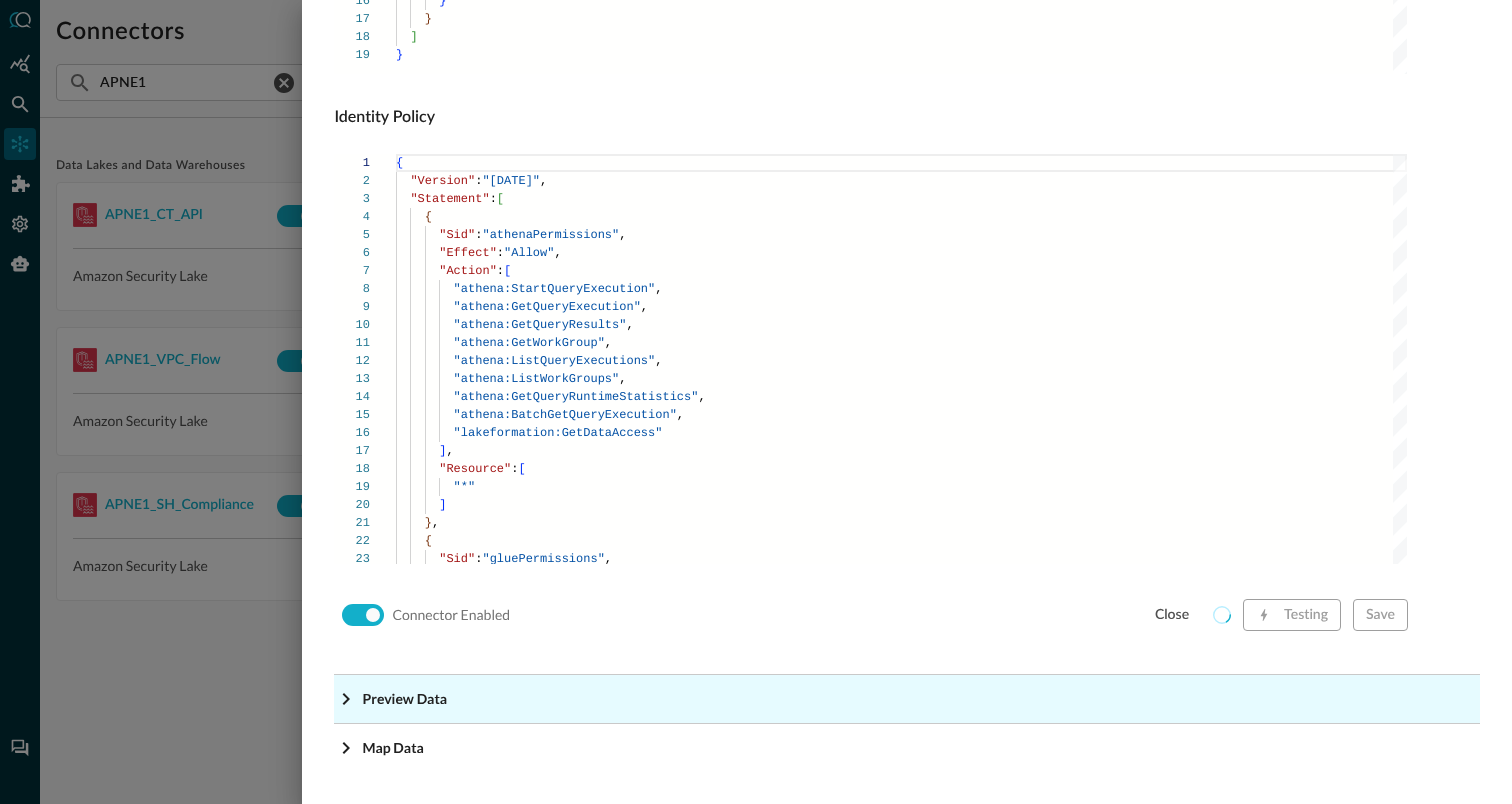 click on "Preview Data" at bounding box center (907, -1118) 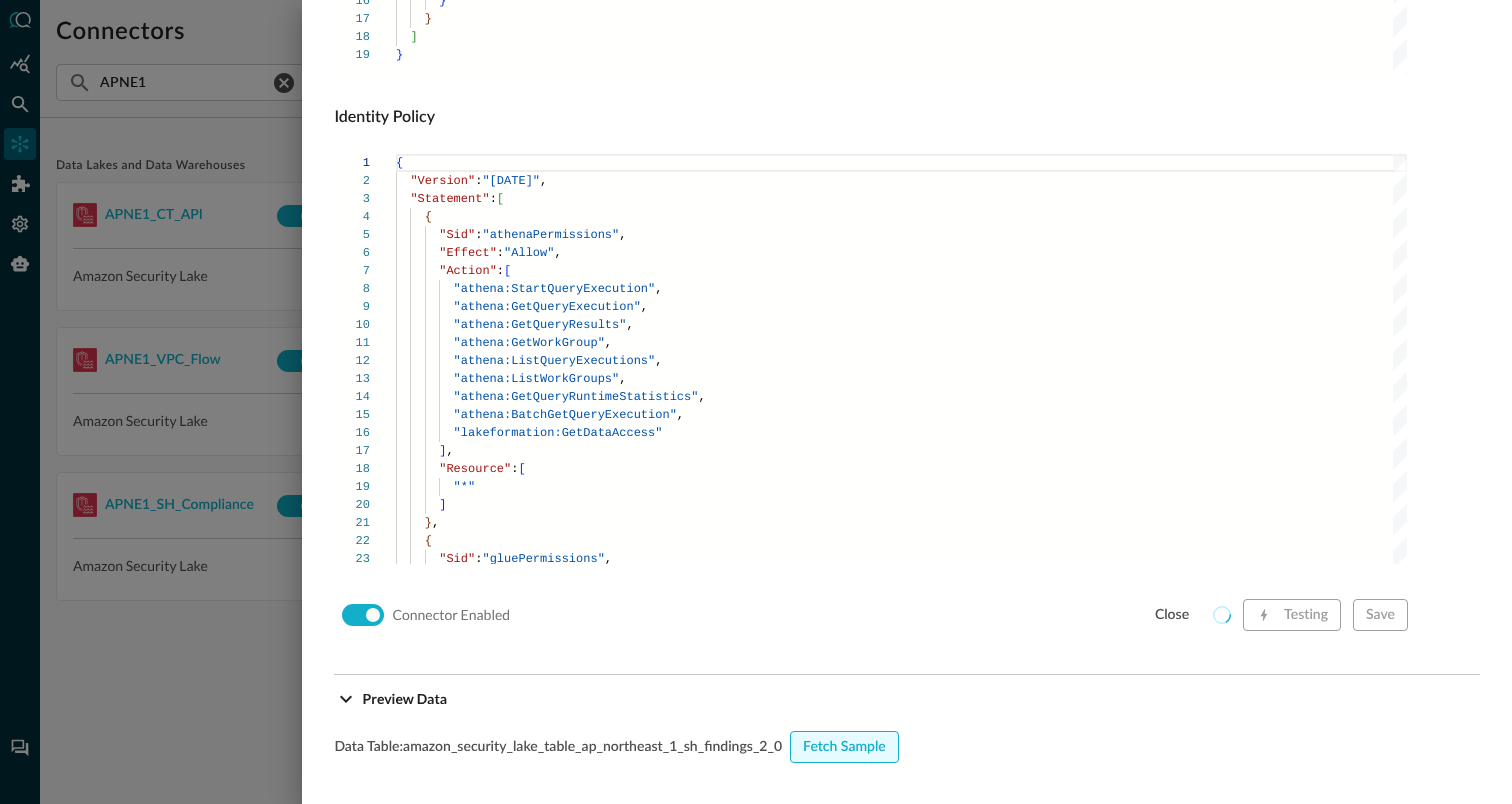 click on "Fetch Sample" at bounding box center [844, 747] 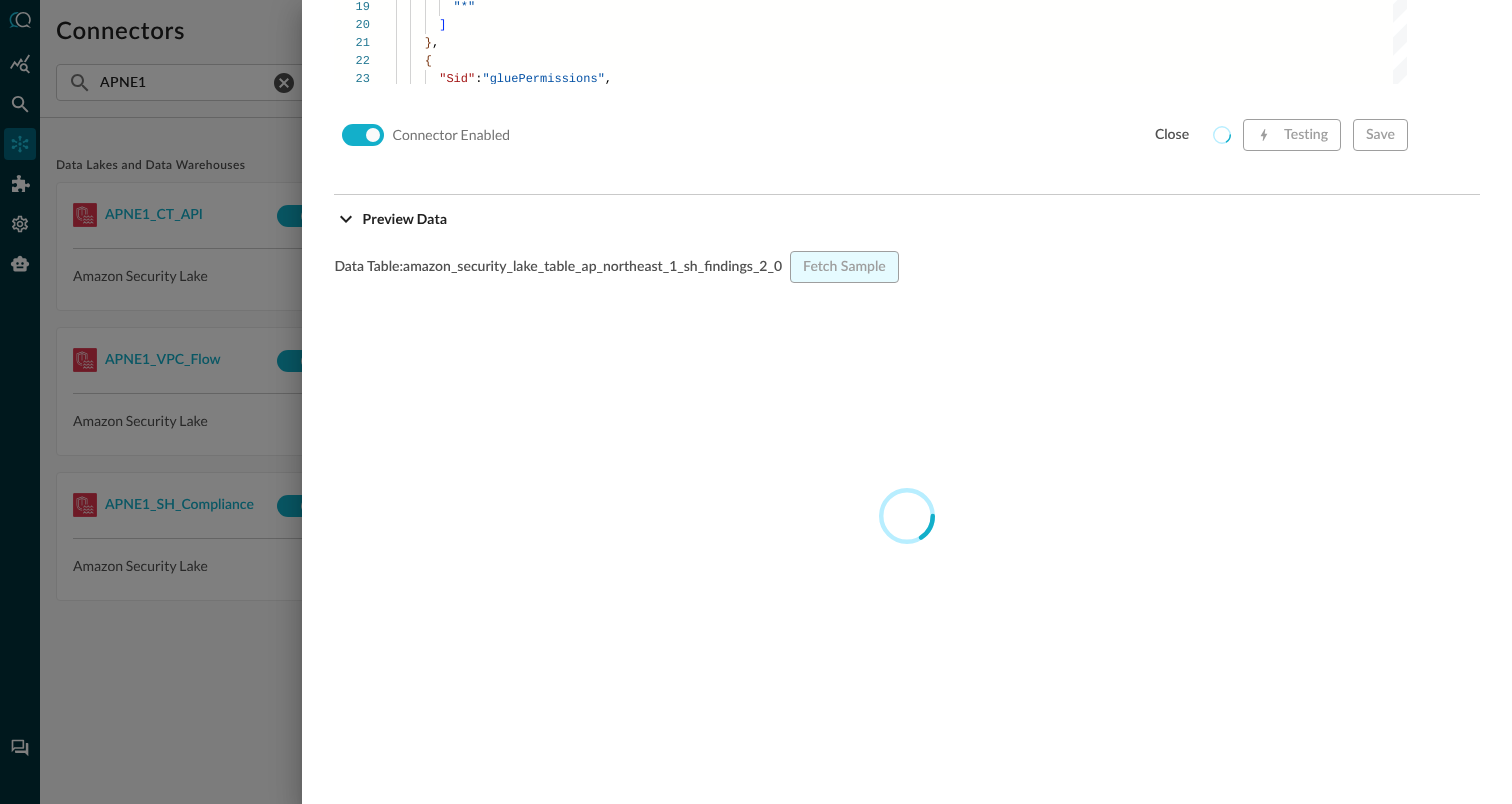 scroll, scrollTop: 1843, scrollLeft: 0, axis: vertical 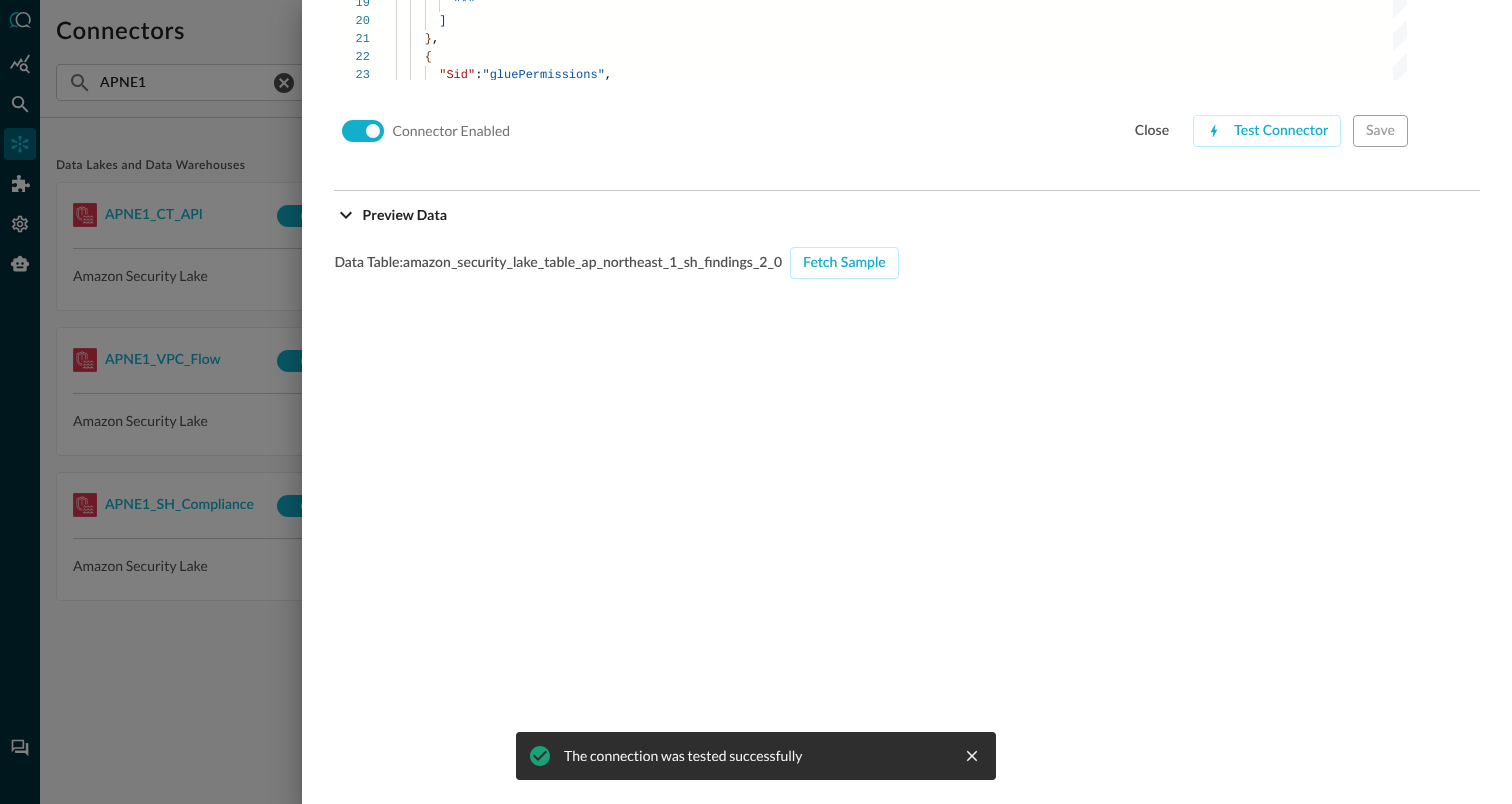 click at bounding box center (756, 402) 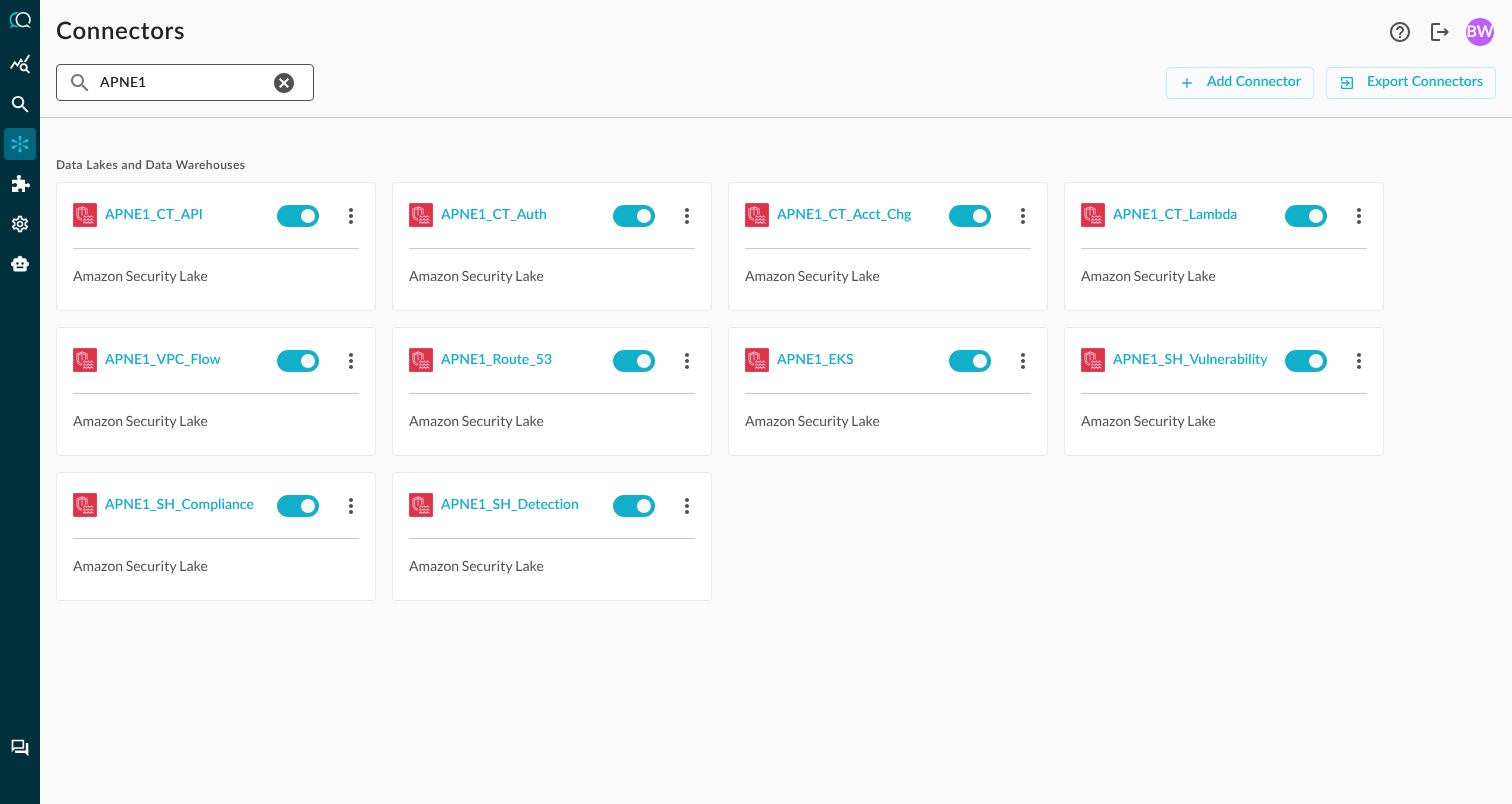 click on "APNE1" at bounding box center (184, 82) 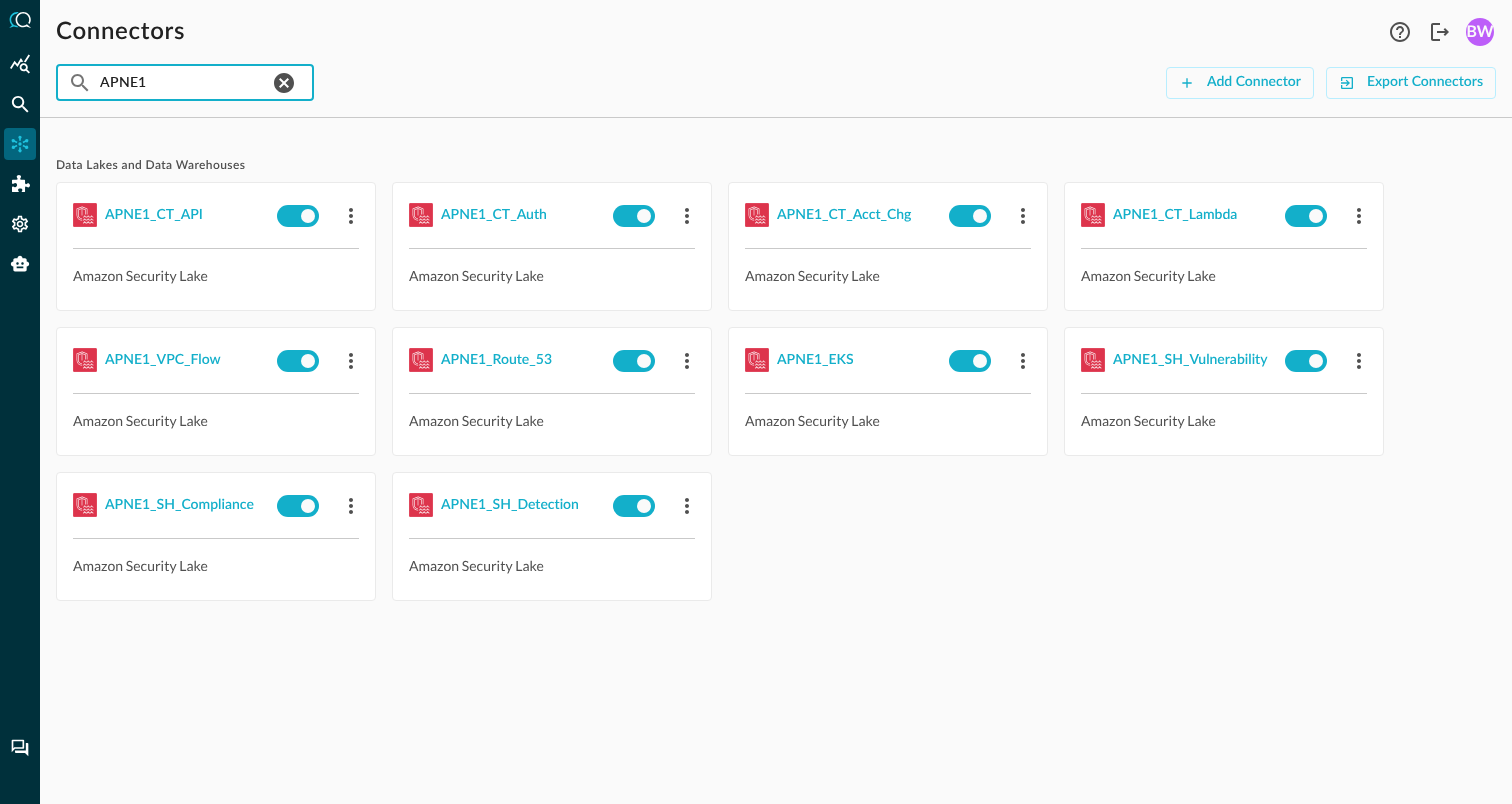 click on "APNE1" at bounding box center [184, 82] 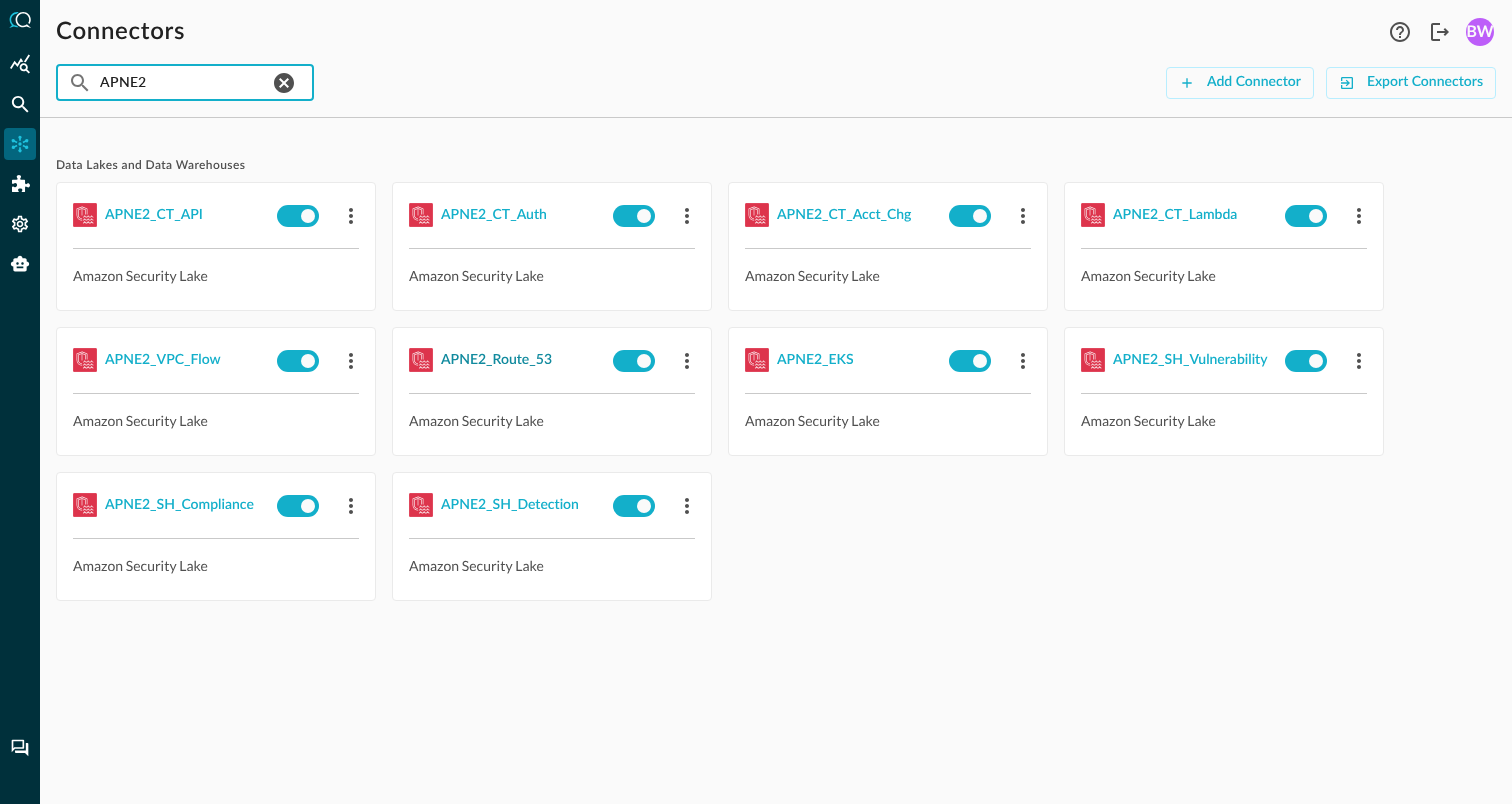 type on "APNE2" 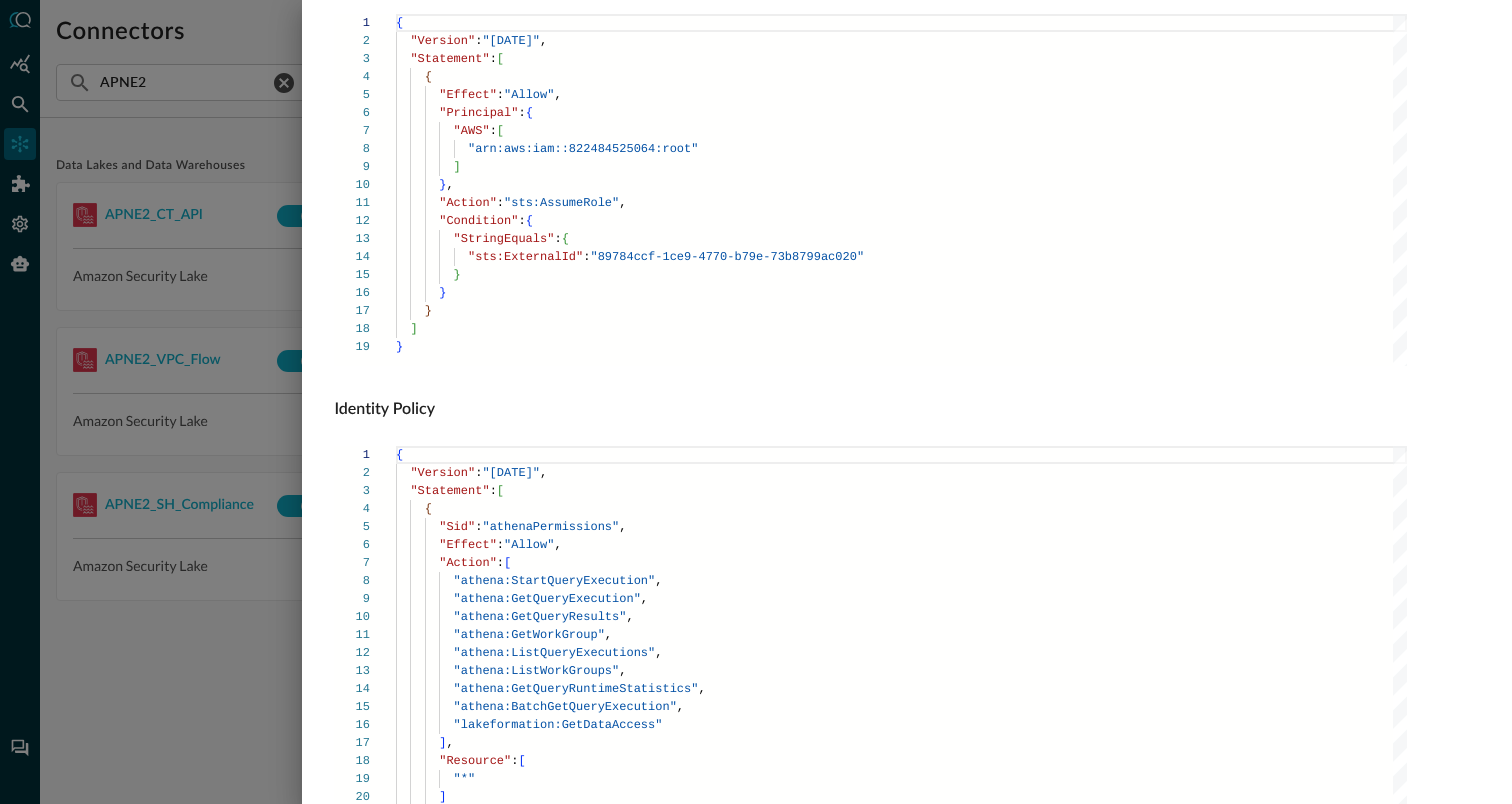 scroll, scrollTop: 1359, scrollLeft: 0, axis: vertical 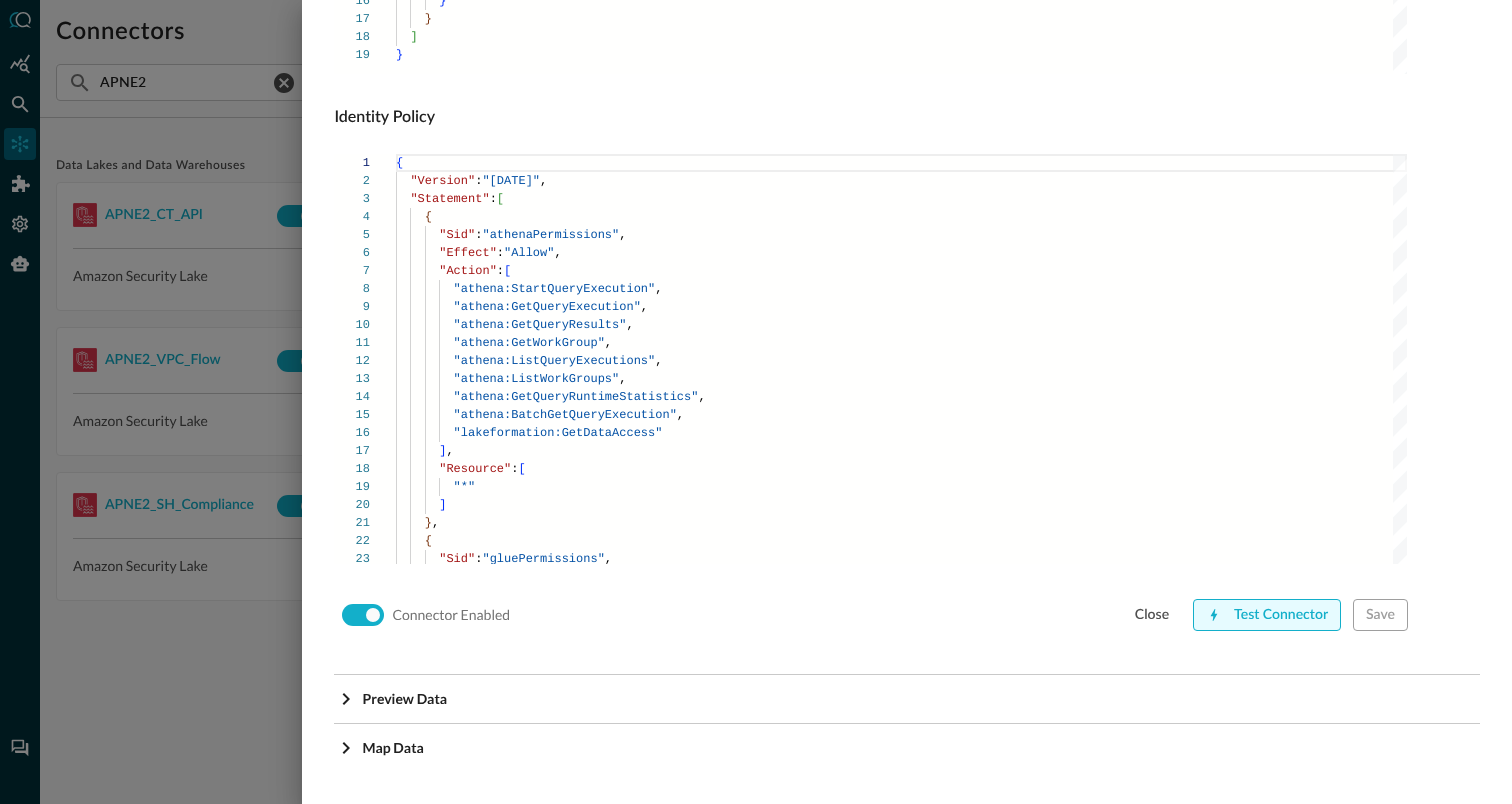click on "Test Connector" at bounding box center (1267, 615) 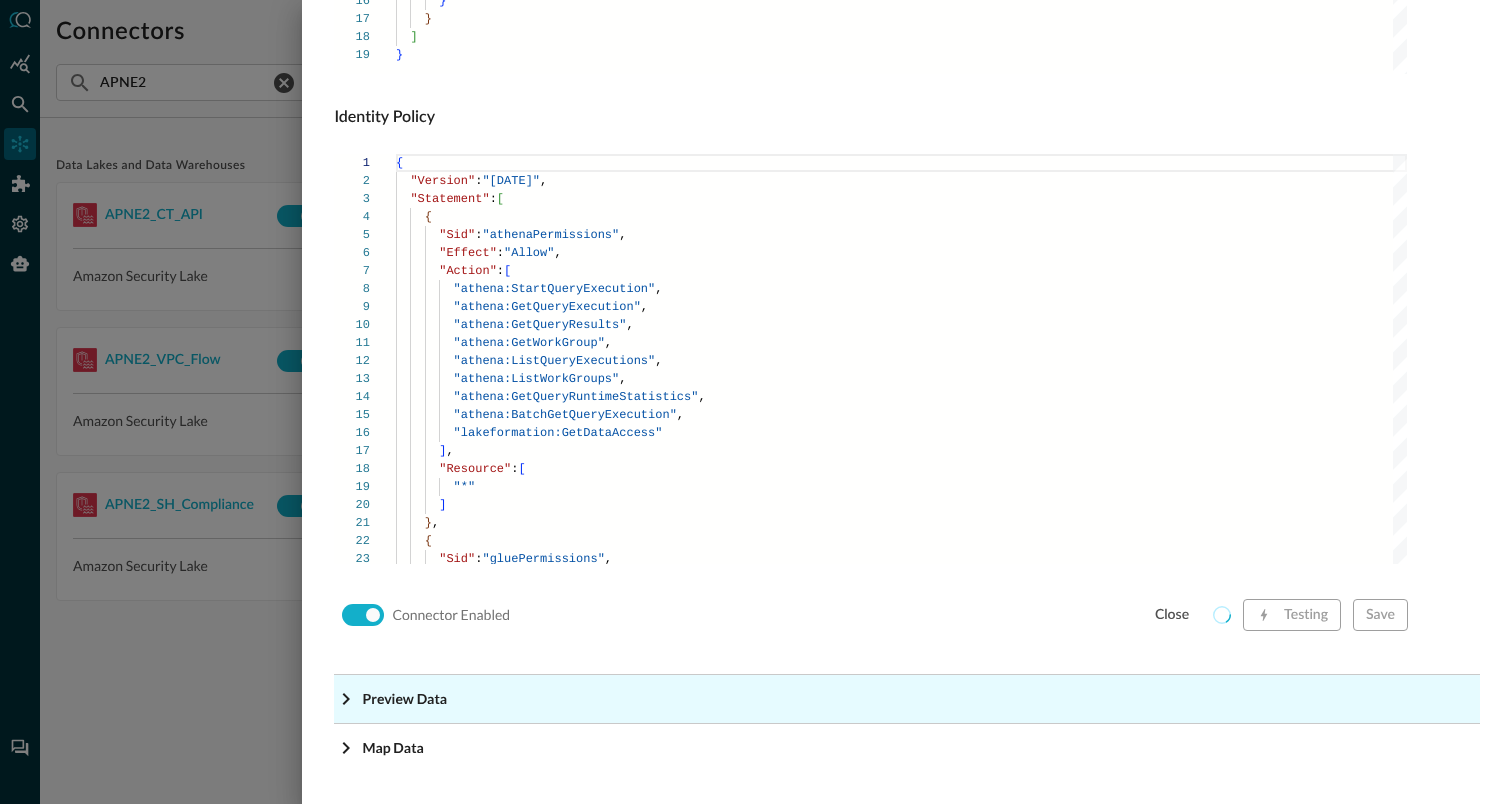 click on "Preview Data" at bounding box center (907, -1118) 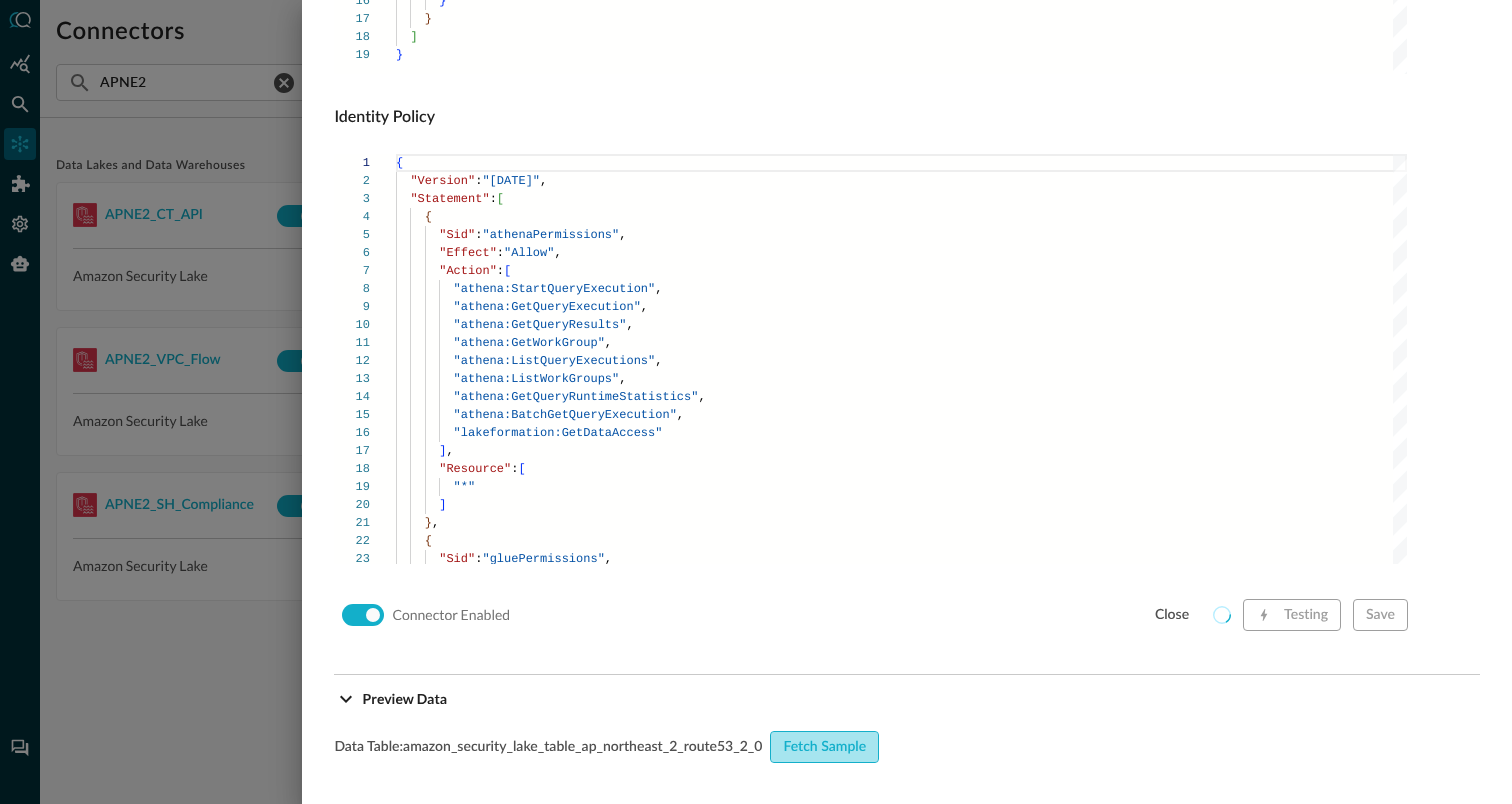 click on "Fetch Sample" at bounding box center [824, 747] 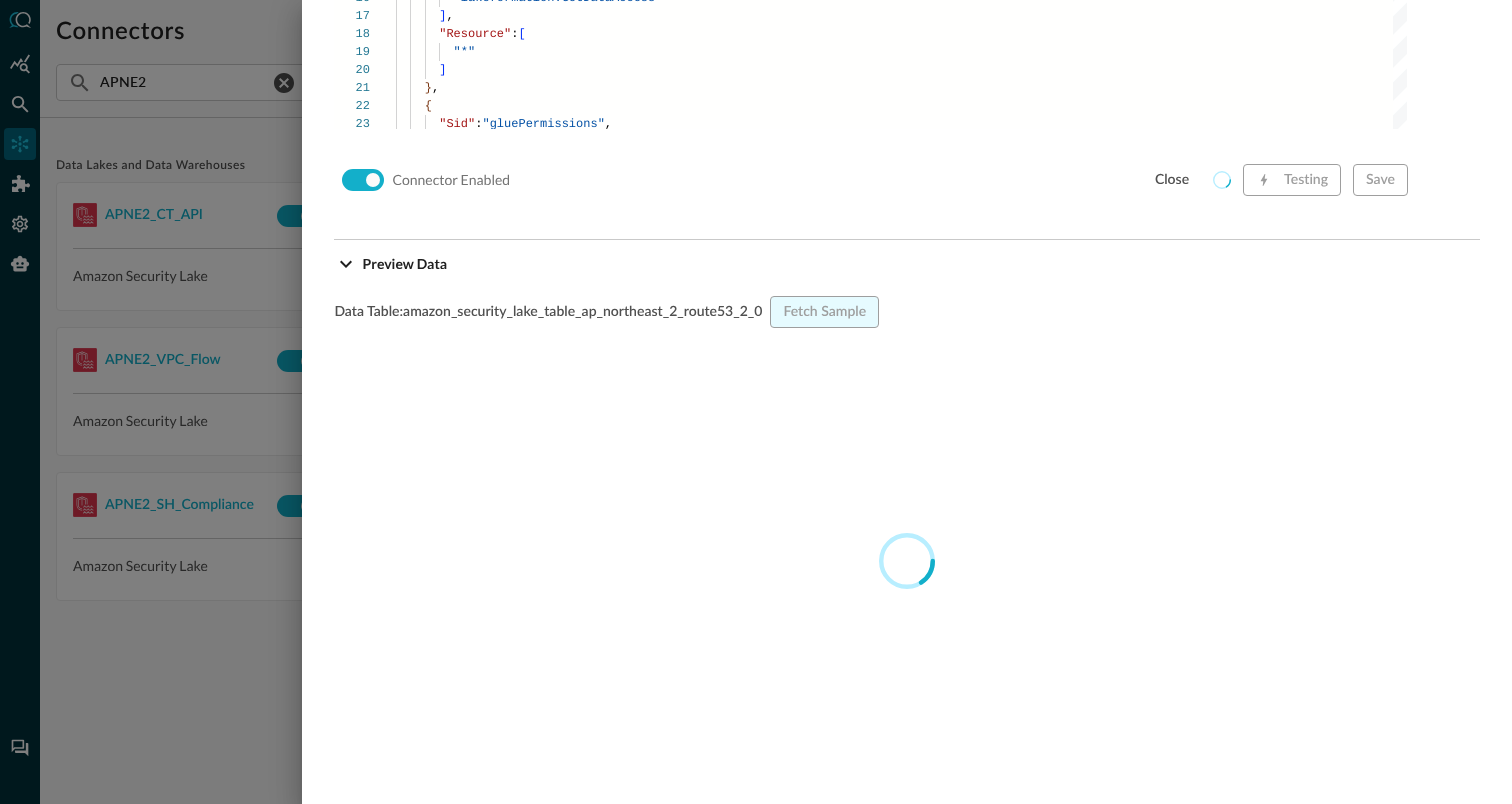 scroll, scrollTop: 1796, scrollLeft: 0, axis: vertical 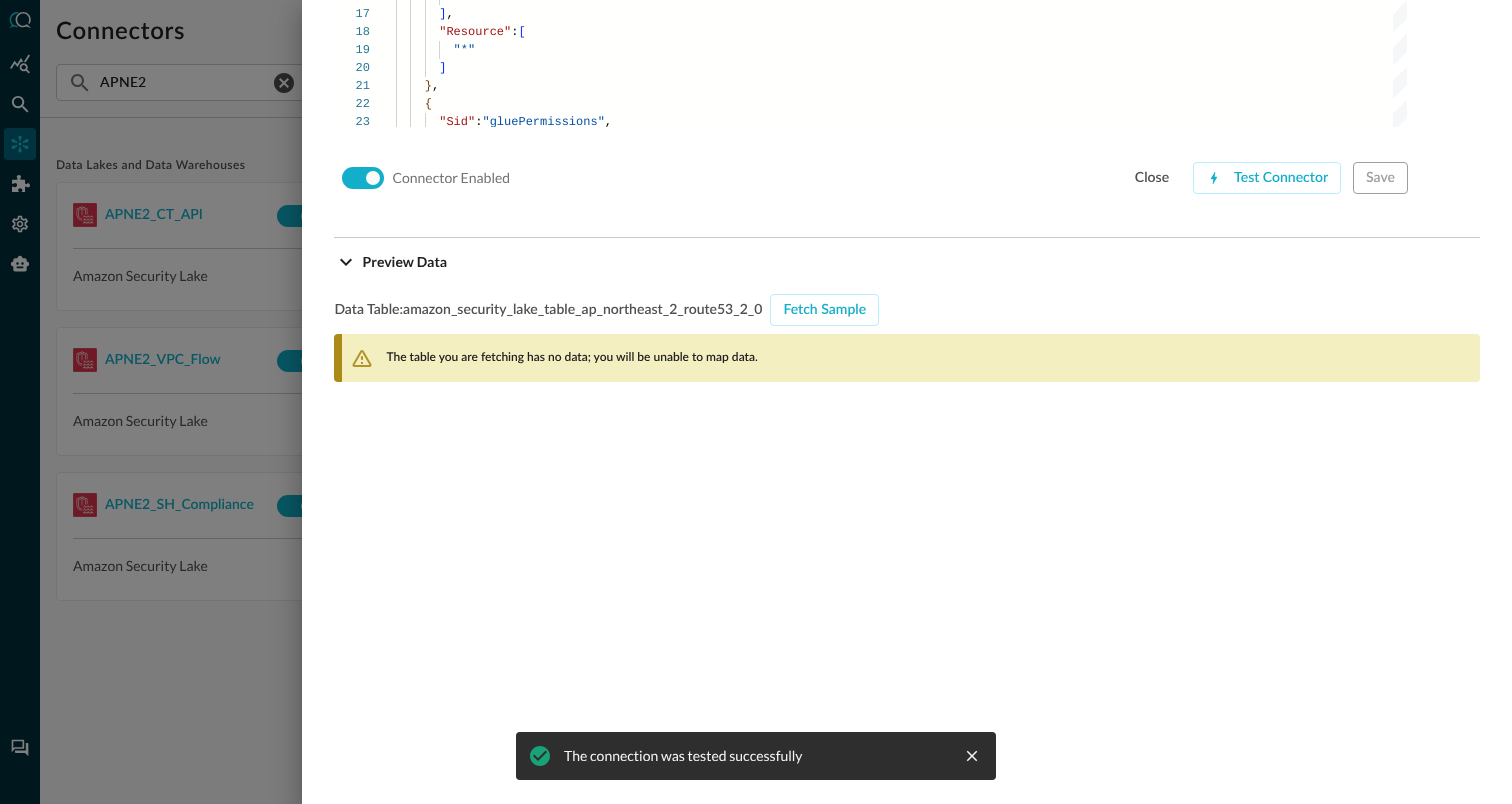 click on "The table you are fetching has no data; you will be unable to map data." at bounding box center [571, 358] 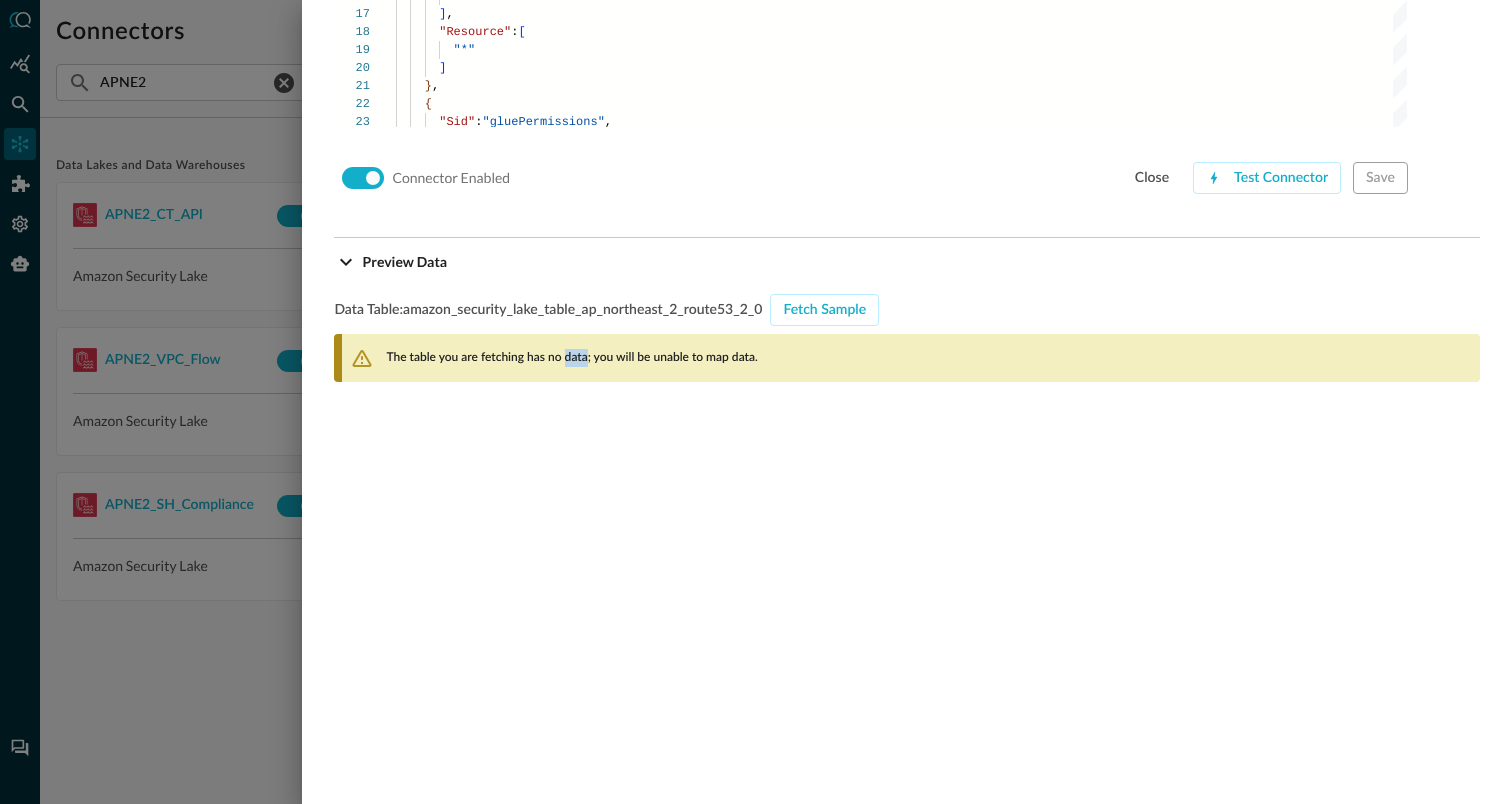 click on "The table you are fetching has no data; you will be unable to map data." at bounding box center (571, 358) 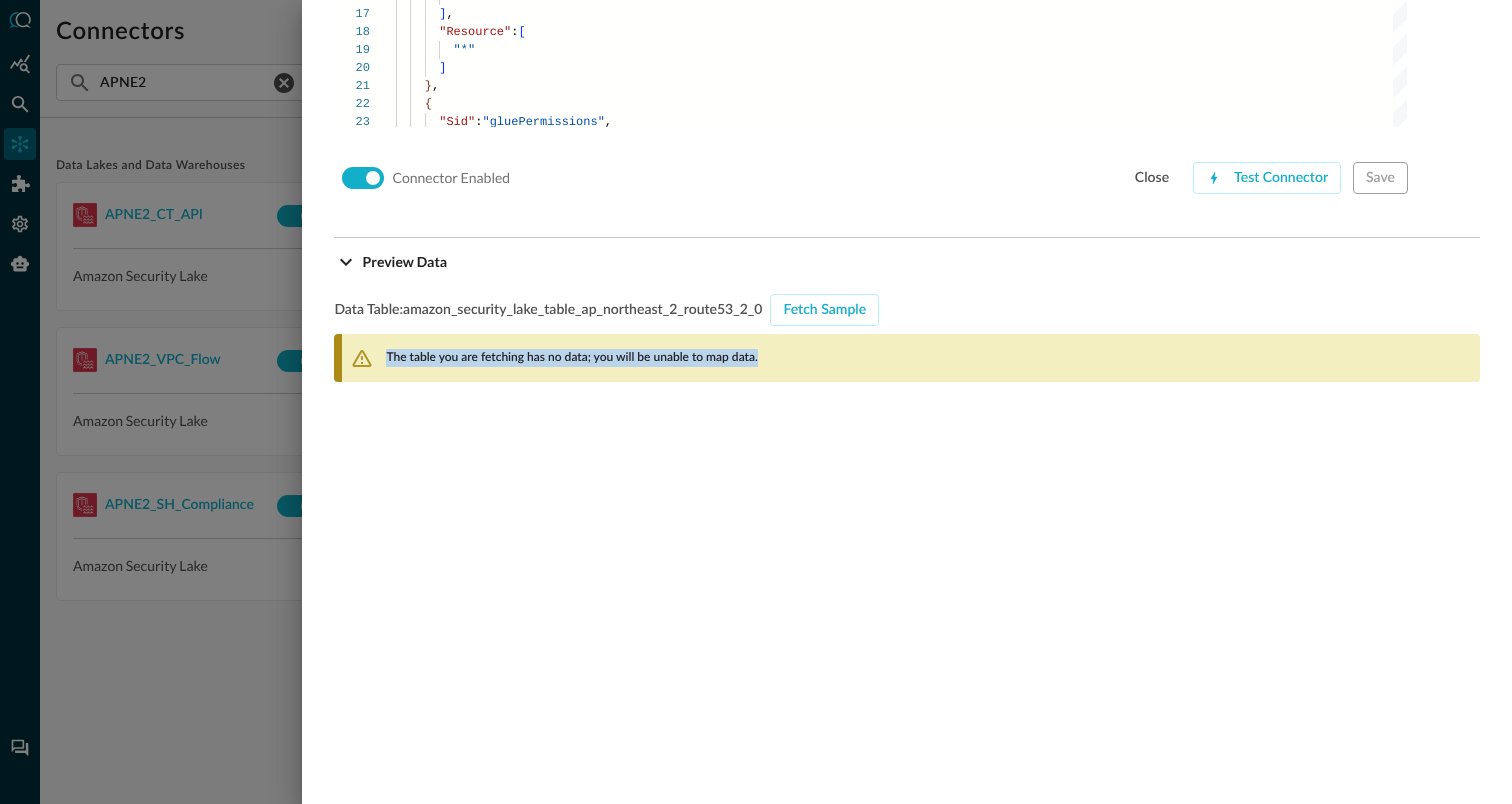 click on "The table you are fetching has no data; you will be unable to map data." at bounding box center (571, 358) 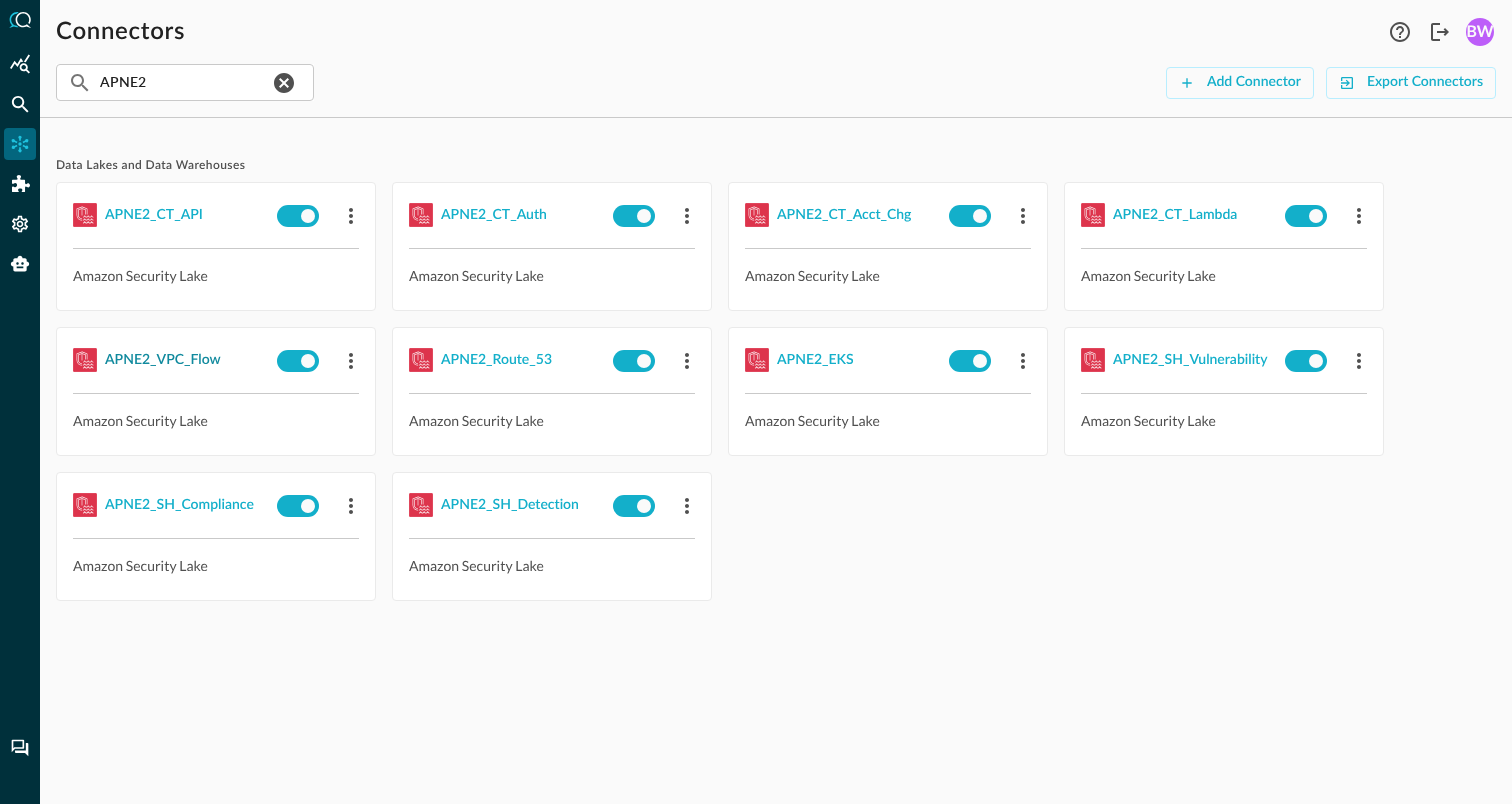 click on "APNE2_VPC_Flow" at bounding box center [163, 360] 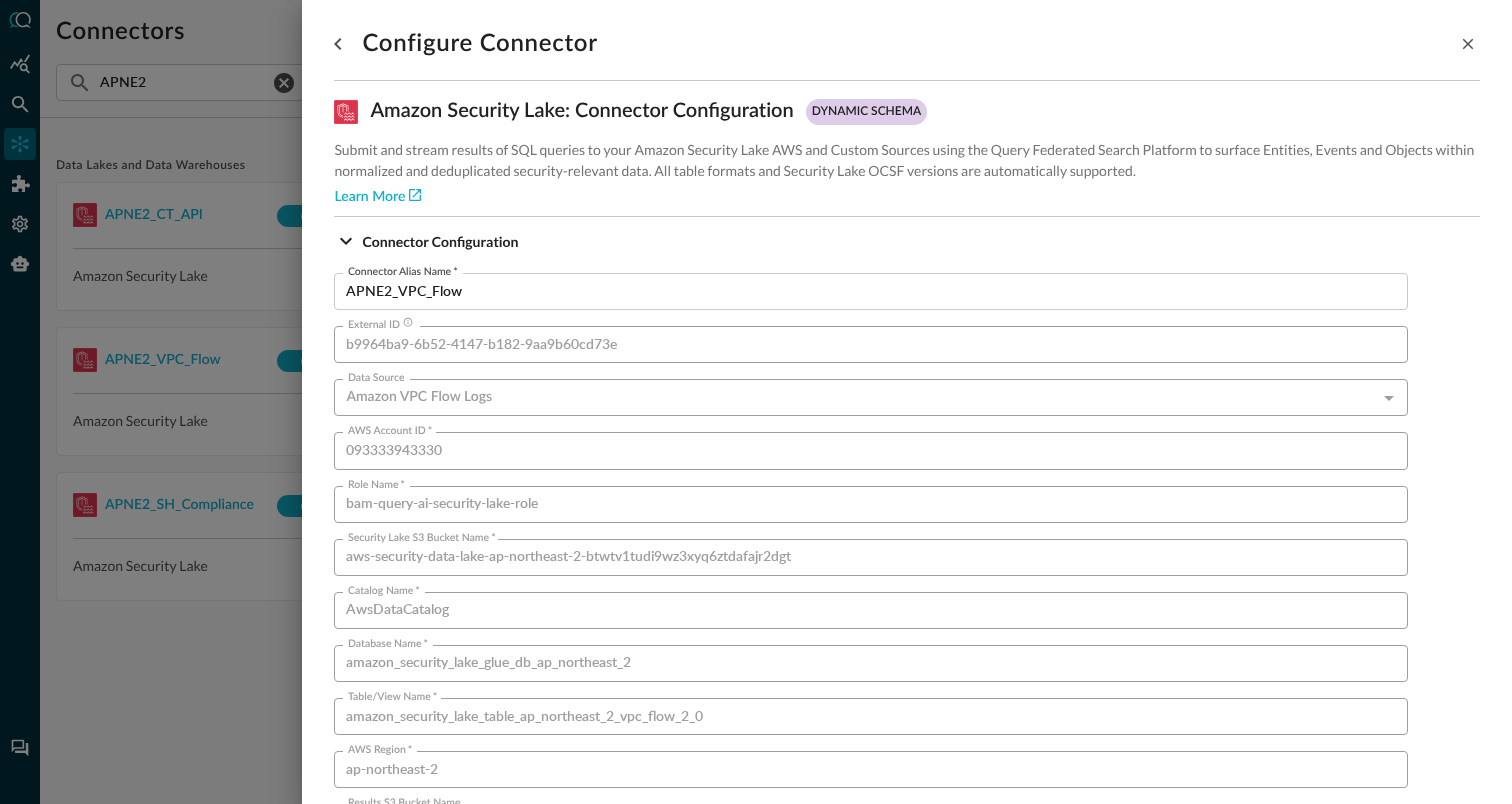 scroll, scrollTop: 1359, scrollLeft: 0, axis: vertical 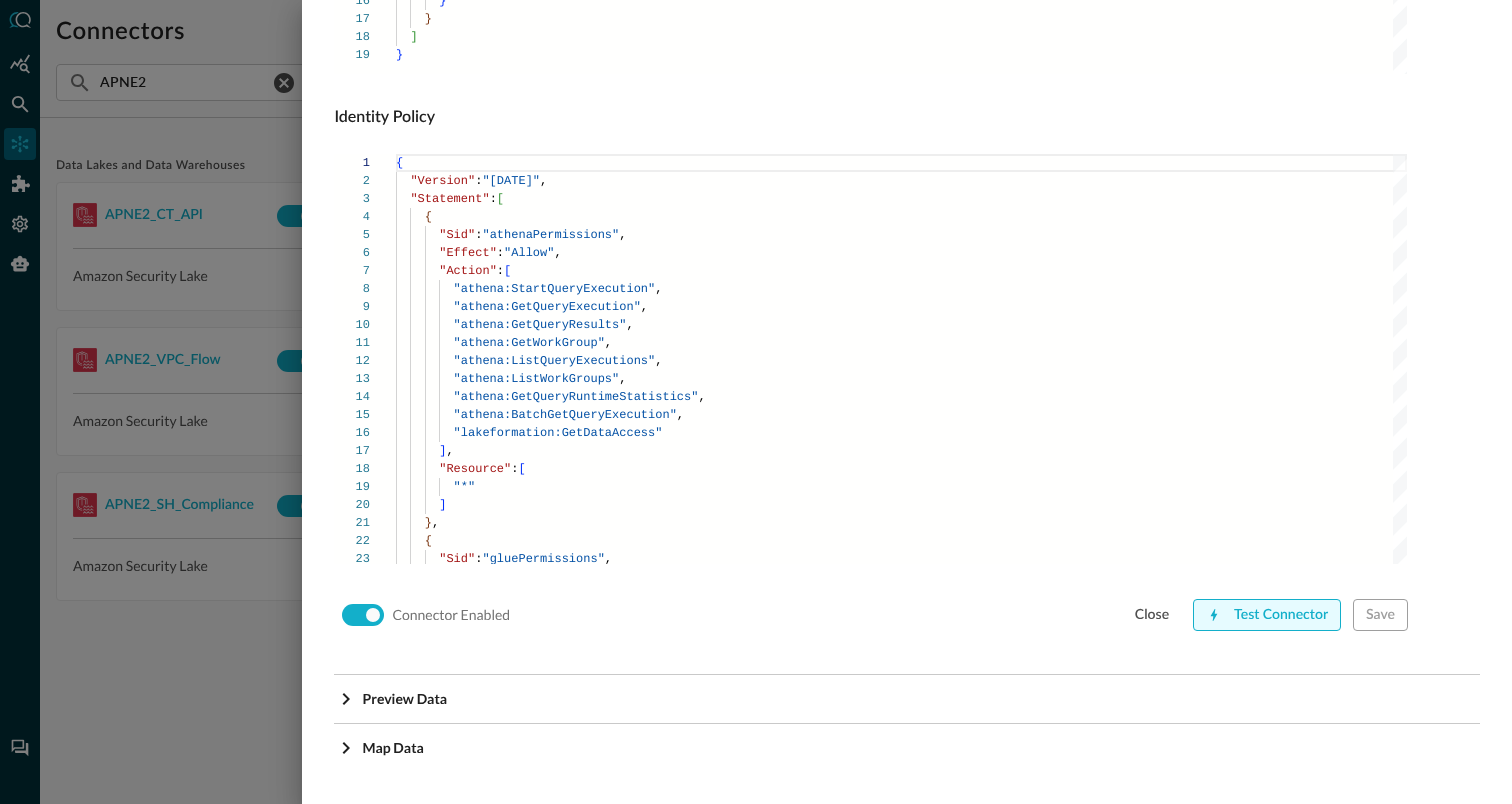 click on "Test Connector" at bounding box center (1267, 615) 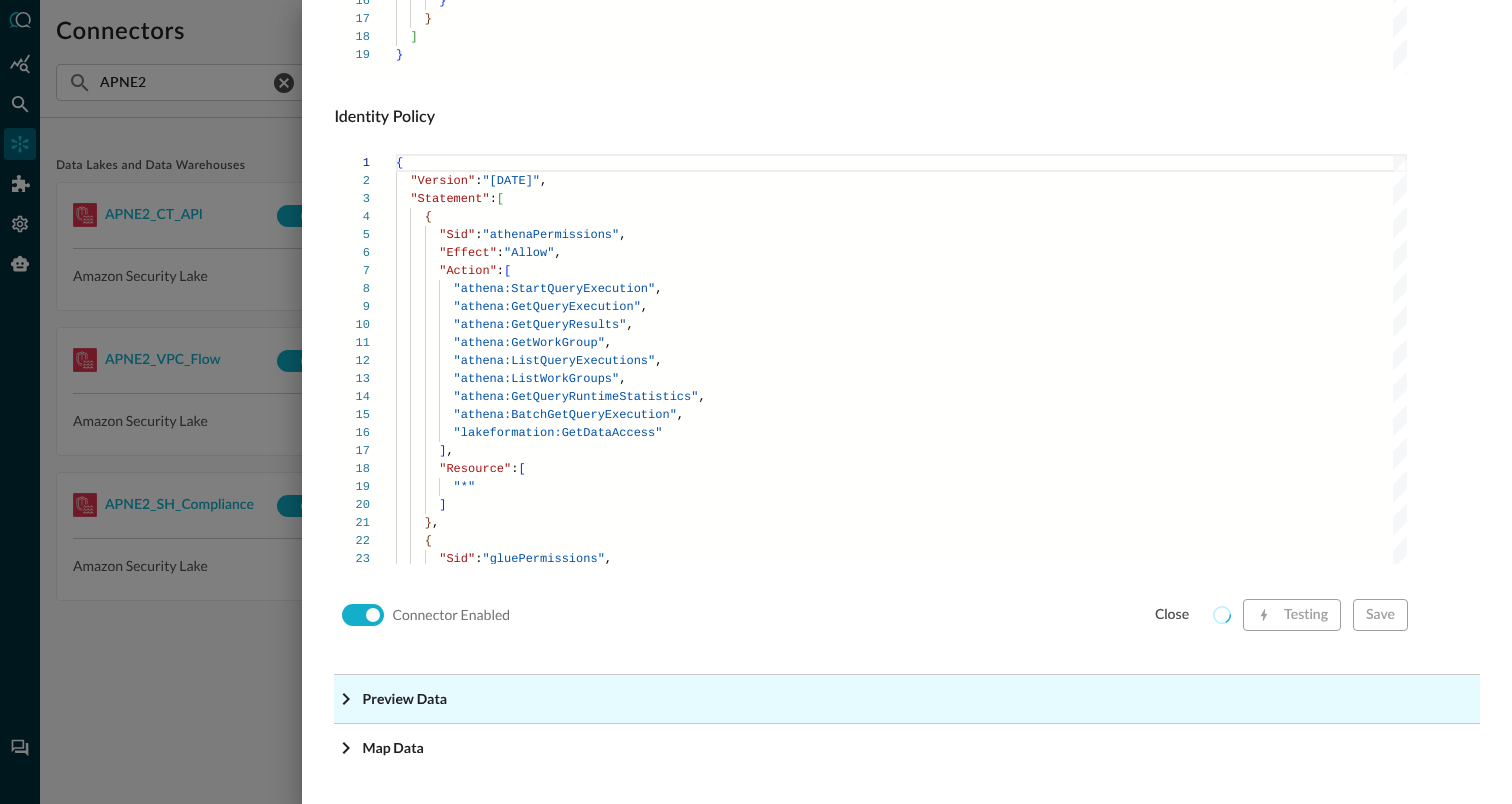 click on "Preview Data" at bounding box center [913, -1118] 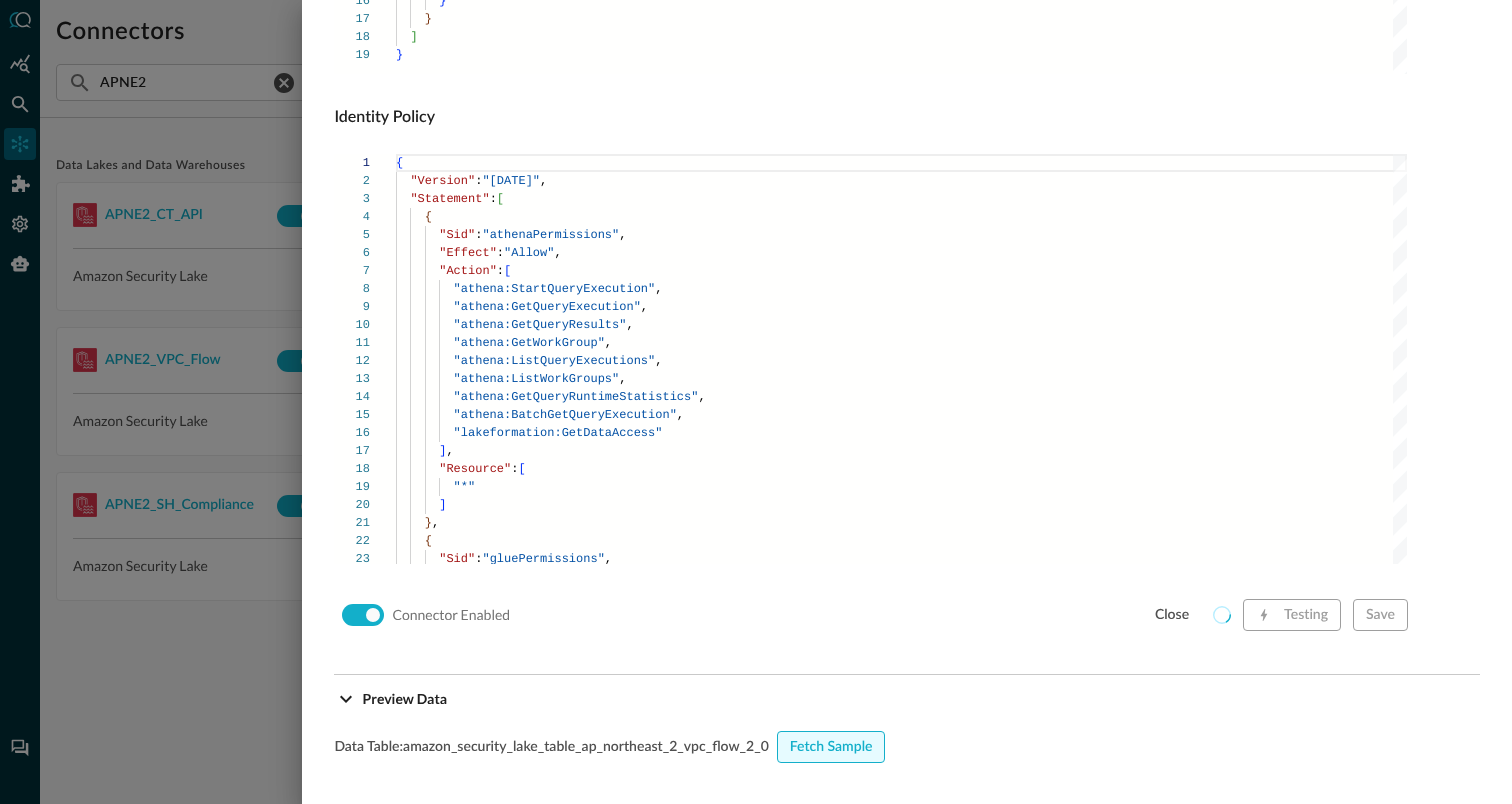 click on "Fetch Sample" at bounding box center [831, 747] 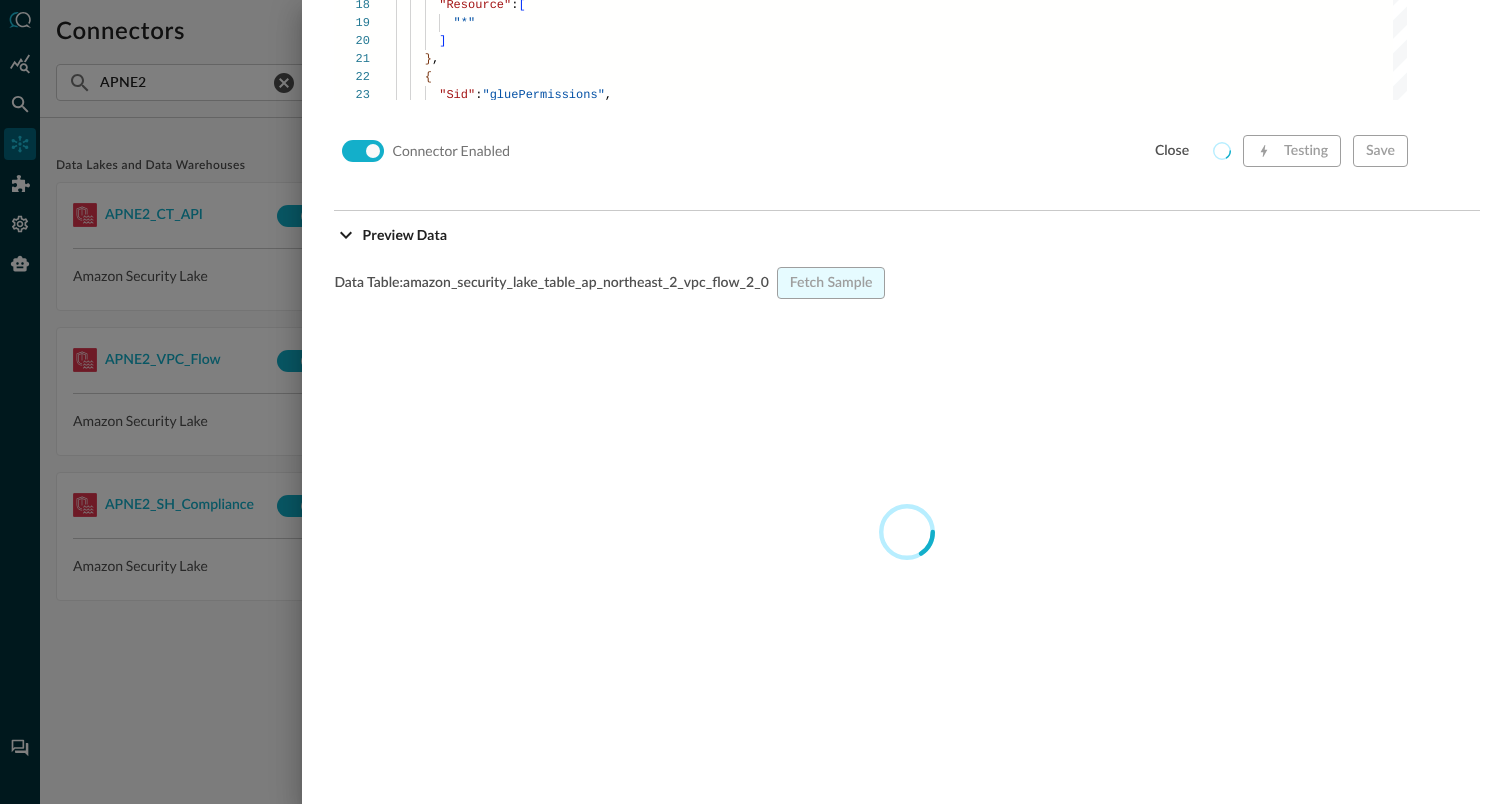 scroll, scrollTop: 1854, scrollLeft: 0, axis: vertical 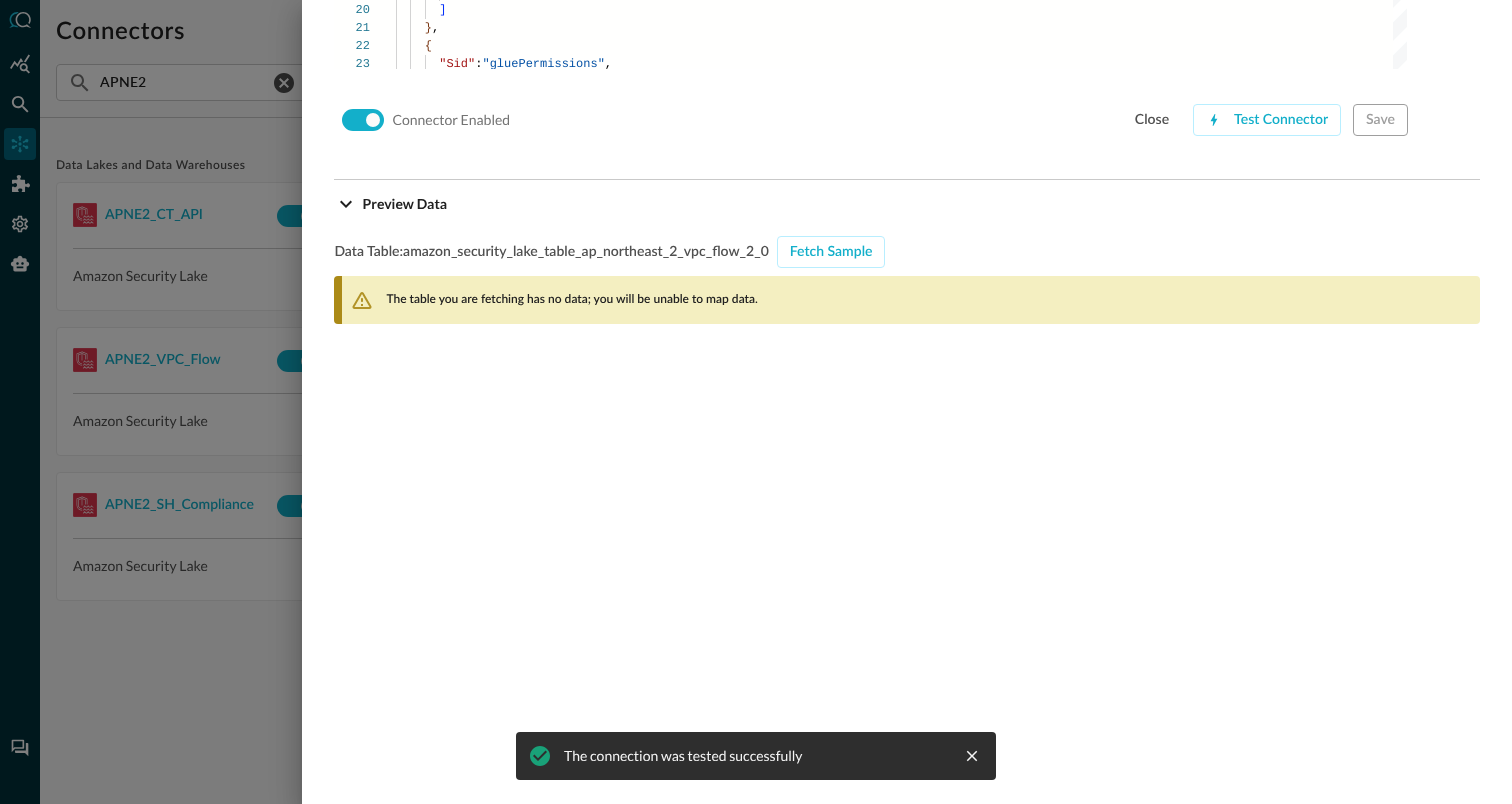 click at bounding box center [756, 402] 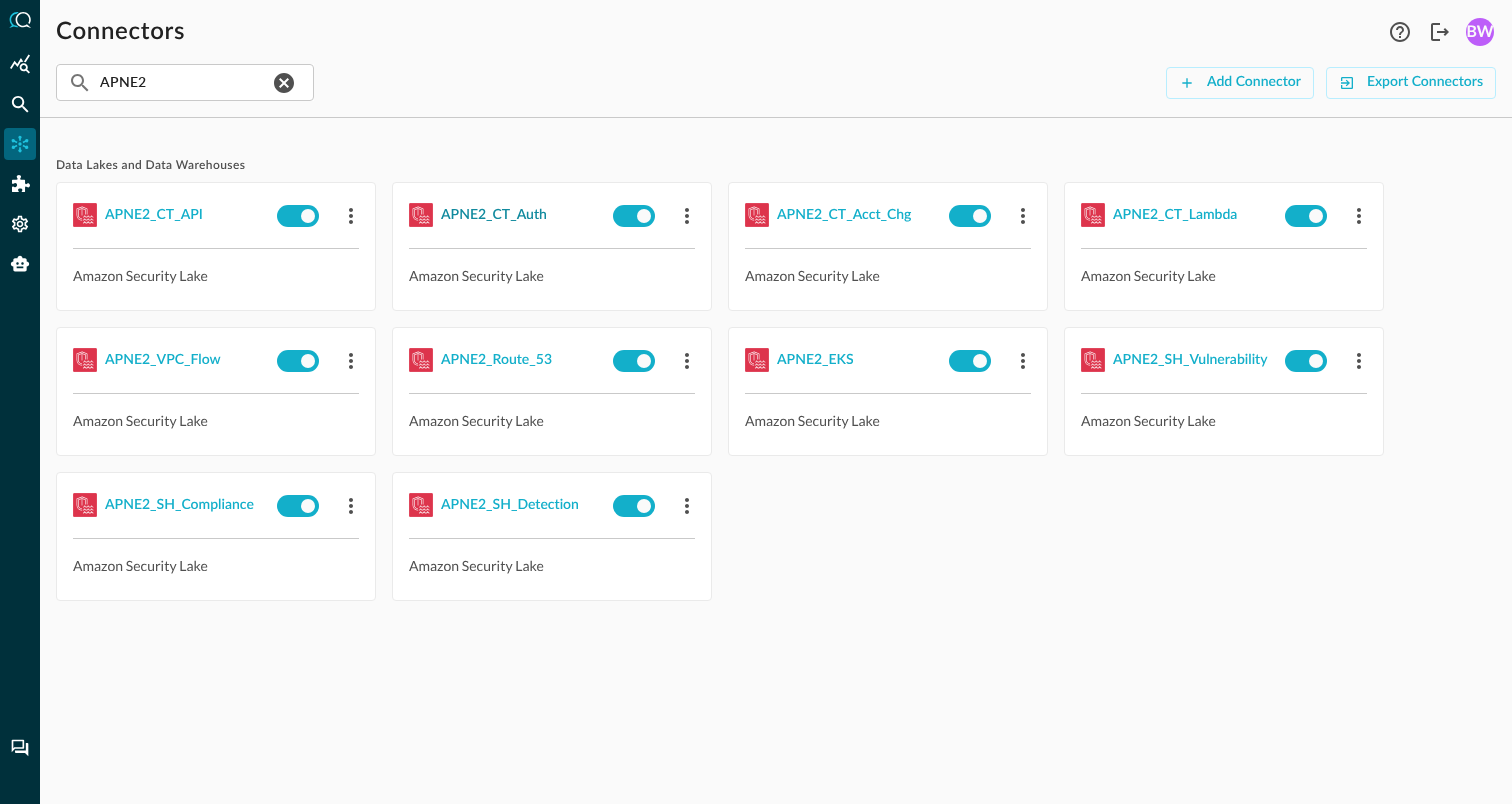 click on "APNE2_CT_Auth" at bounding box center [494, 215] 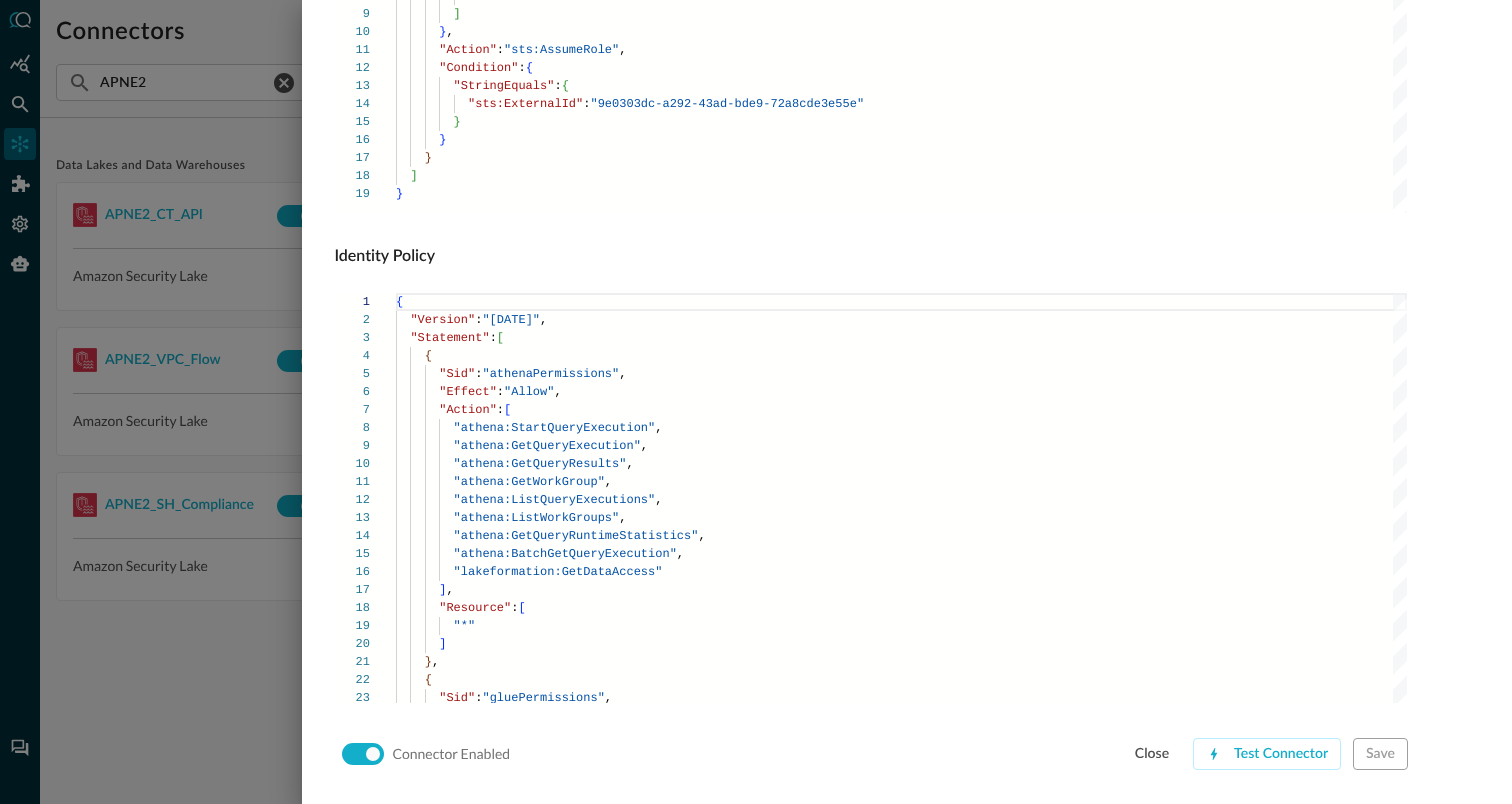 scroll, scrollTop: 1359, scrollLeft: 0, axis: vertical 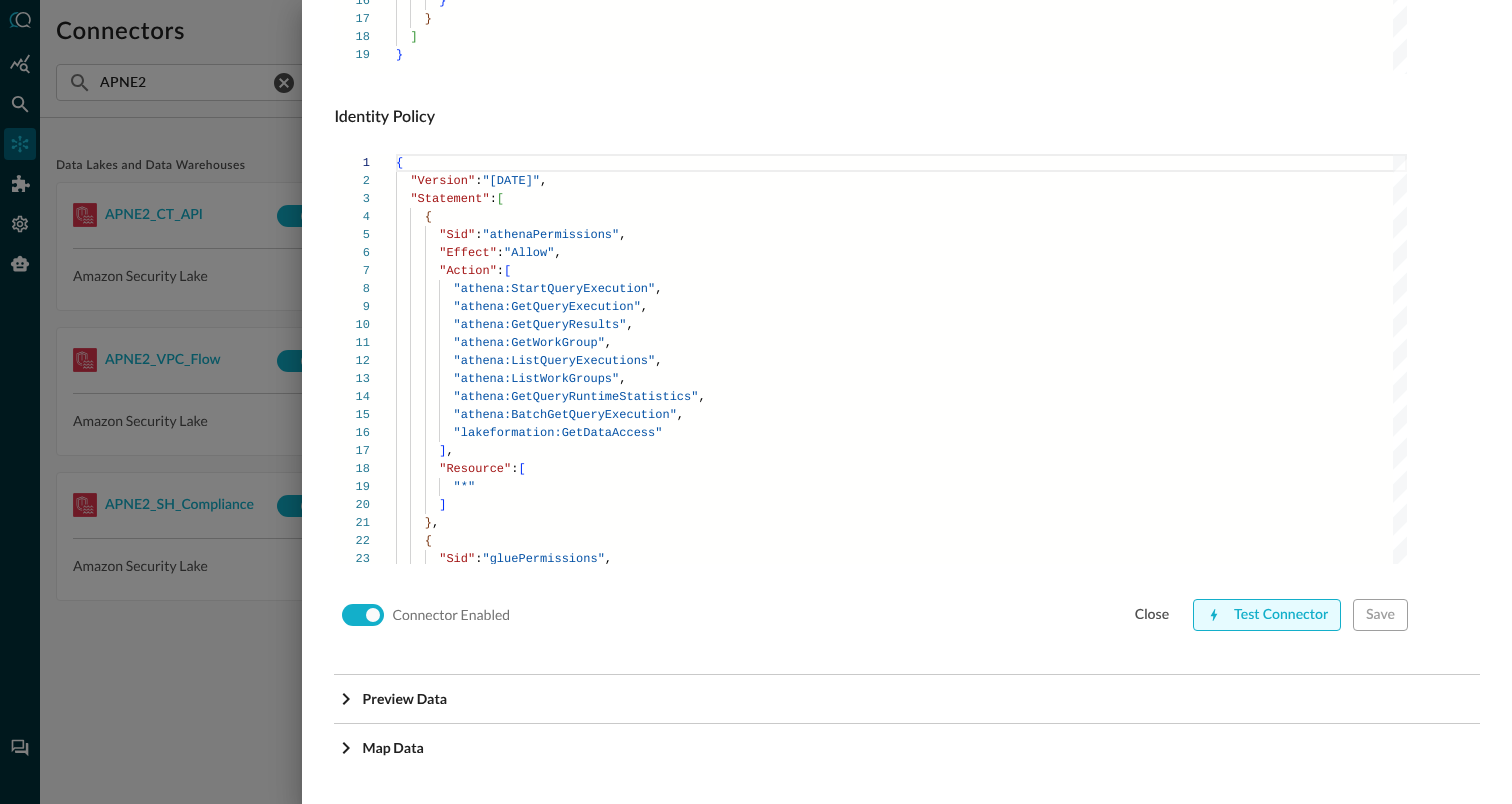 click on "Test Connector" at bounding box center [1267, 615] 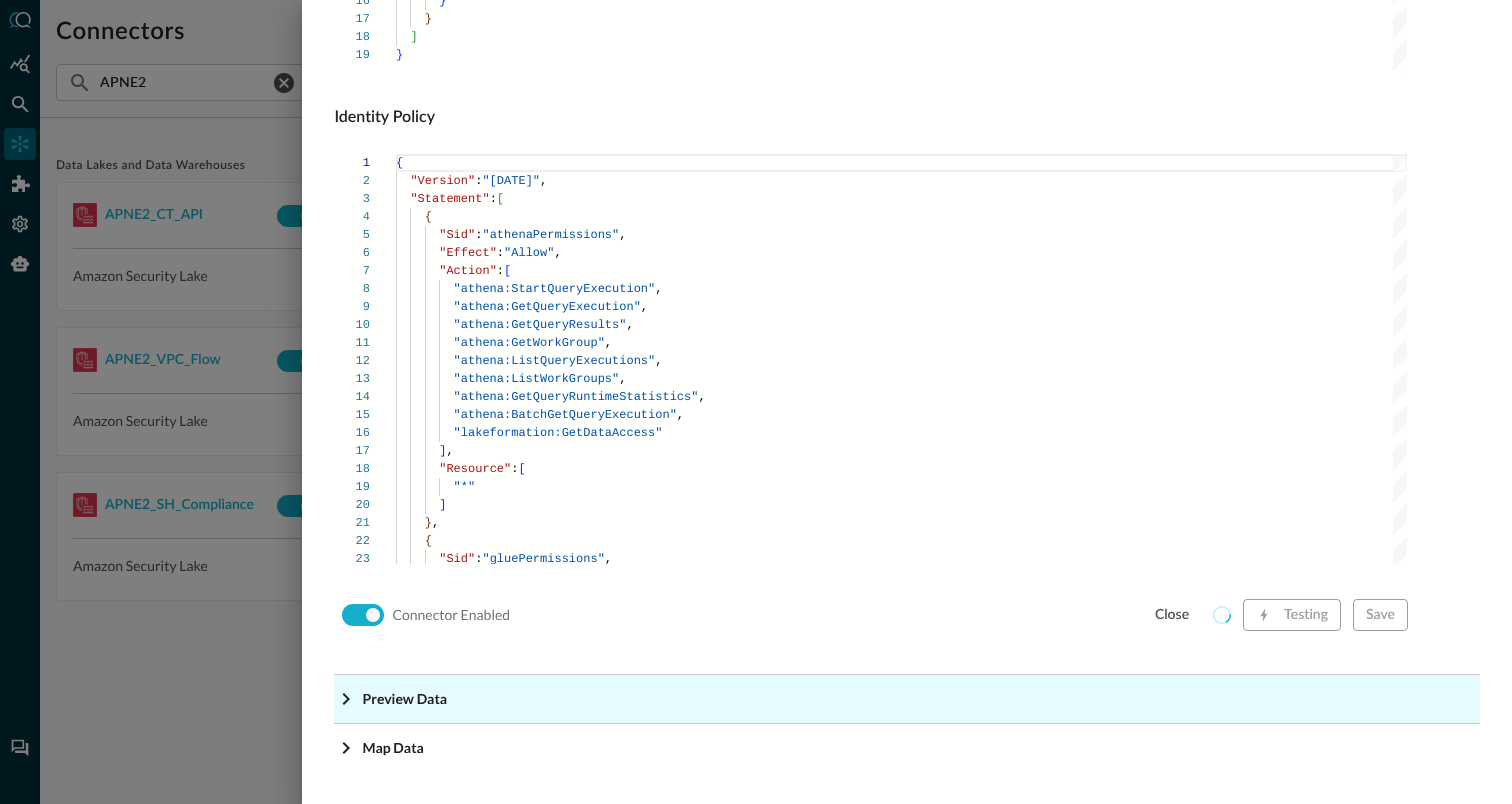 click on "Preview Data" at bounding box center (913, -1118) 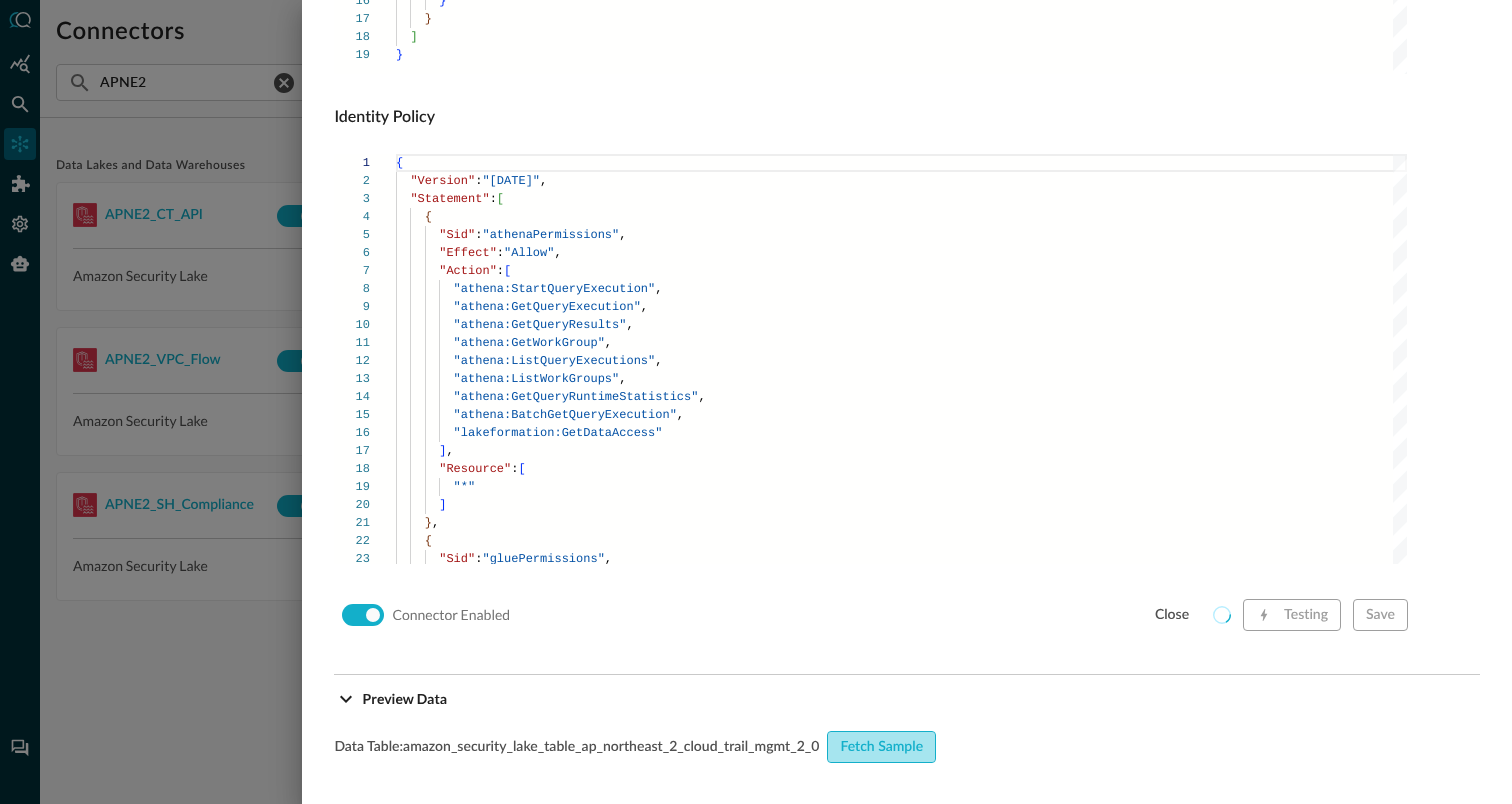 click on "Fetch Sample" at bounding box center (881, 747) 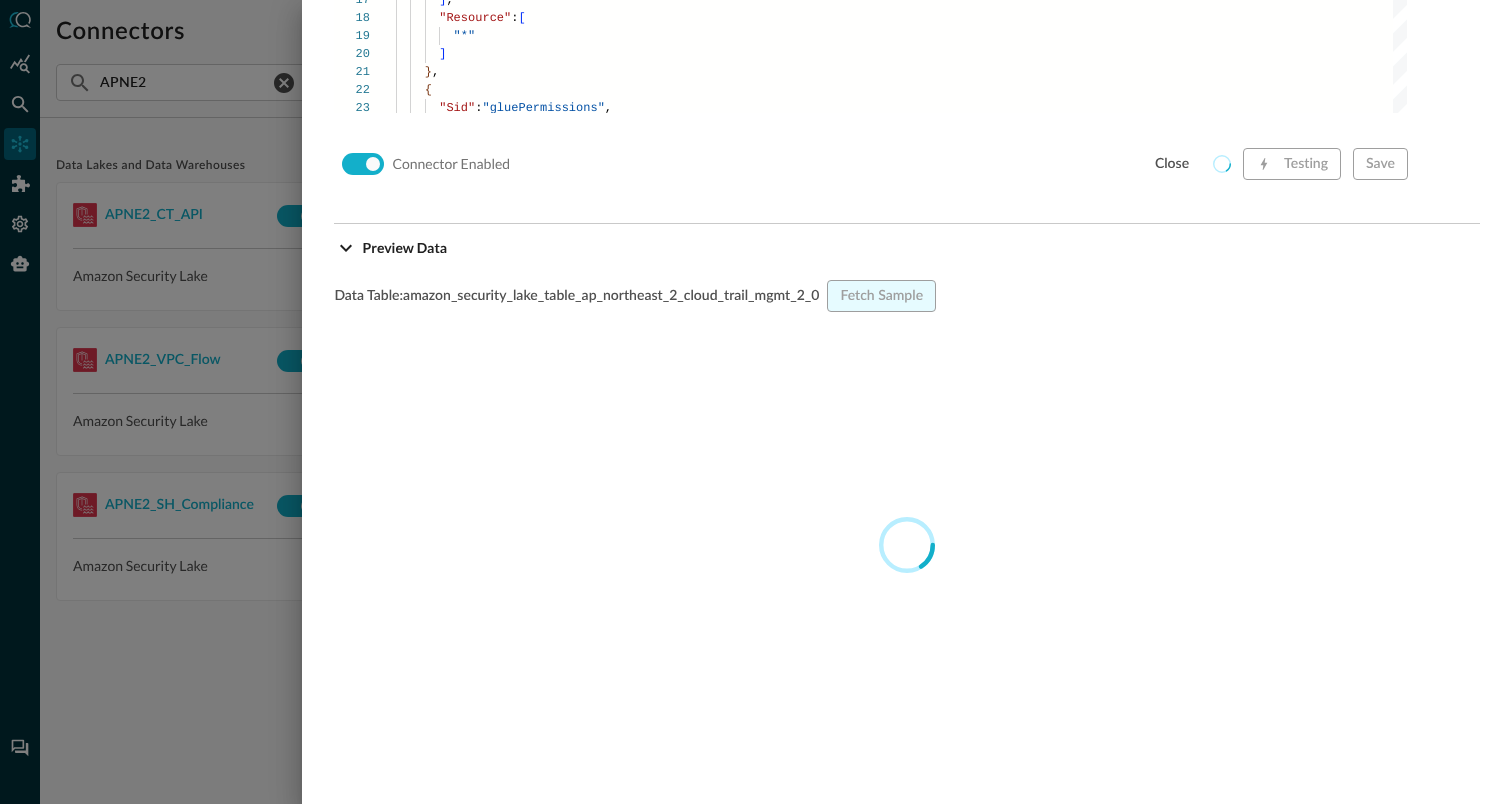 scroll, scrollTop: 1808, scrollLeft: 0, axis: vertical 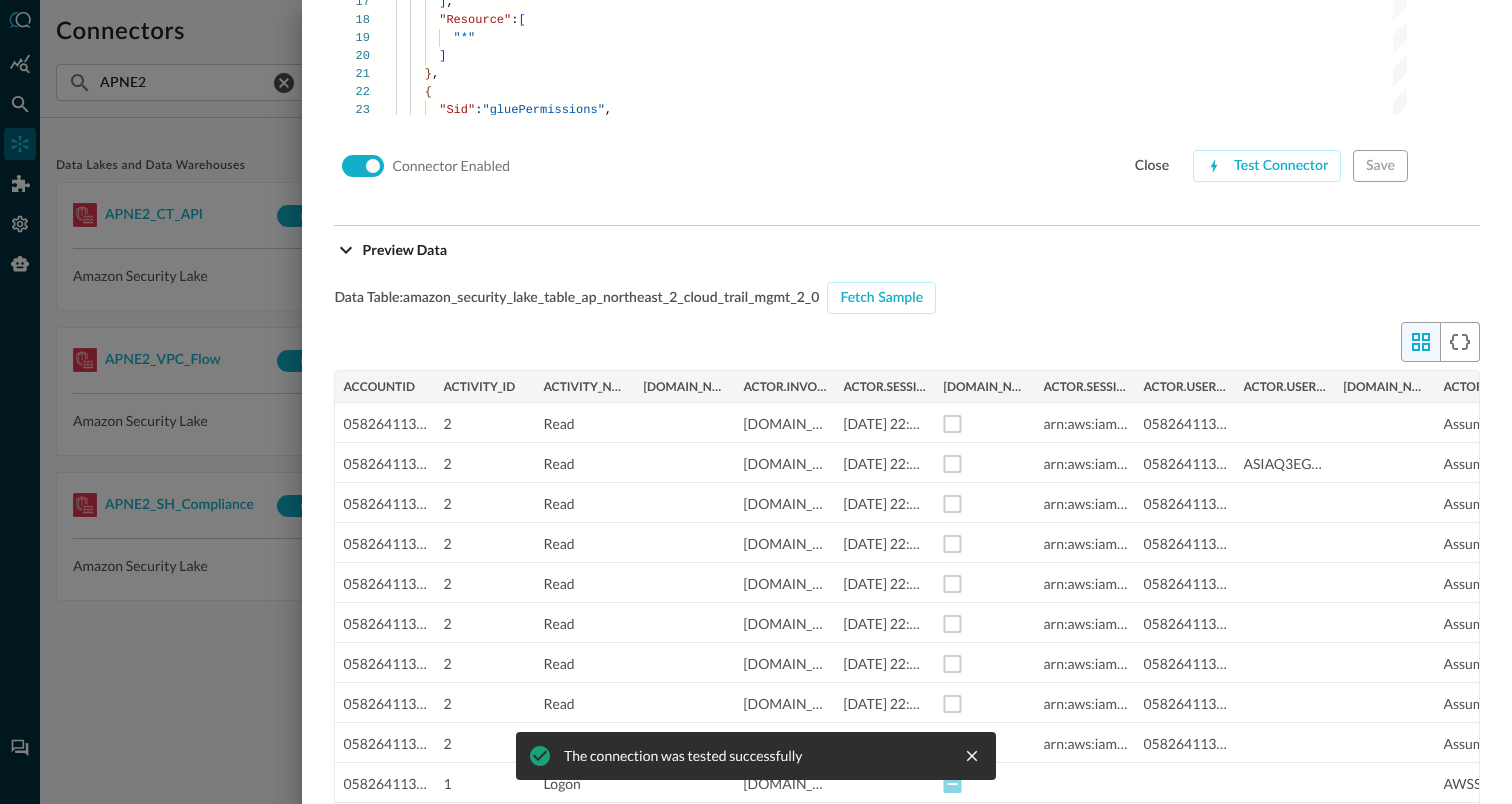 click at bounding box center [756, 402] 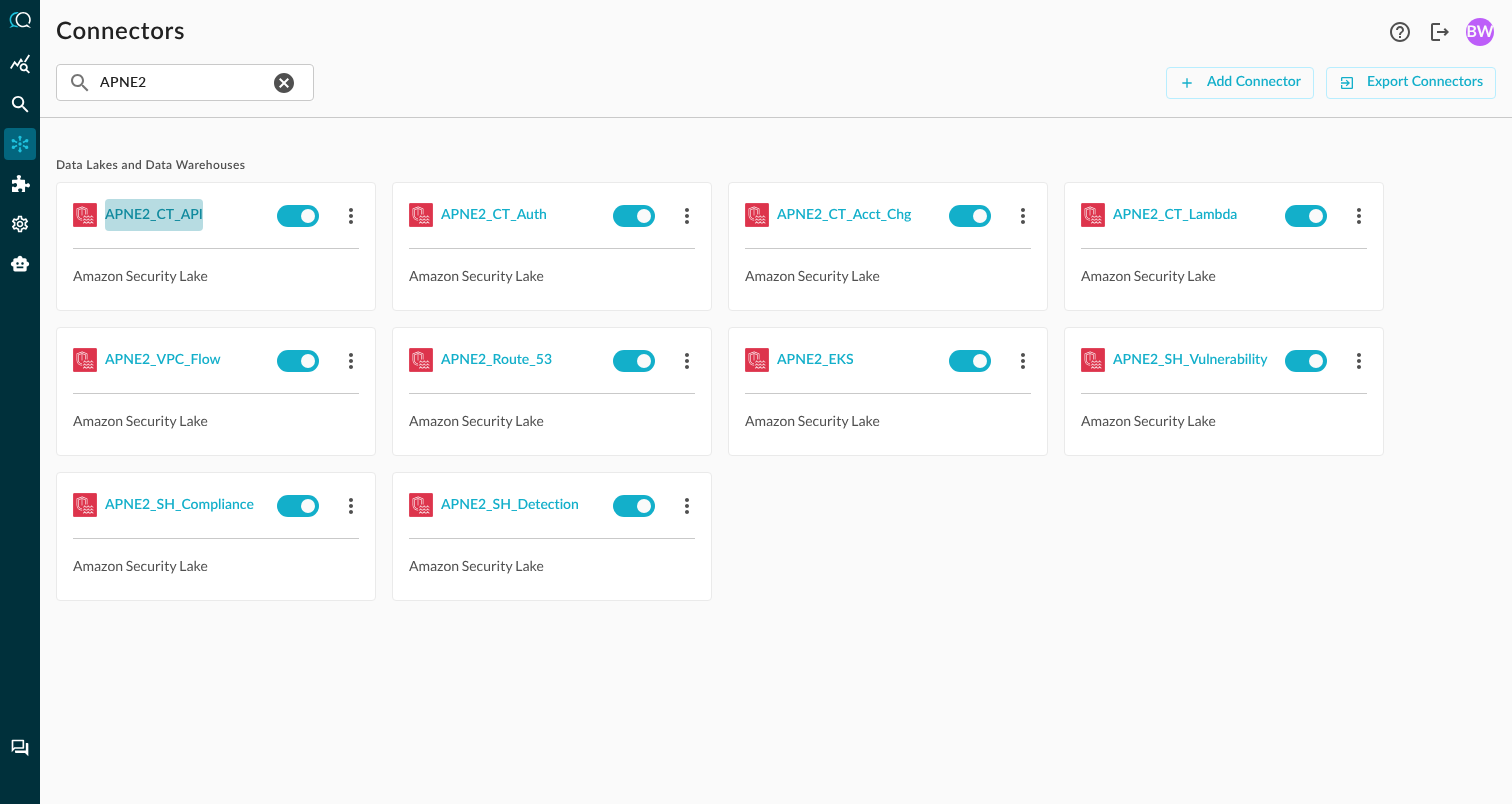 click on "APNE2_CT_API" at bounding box center (154, 215) 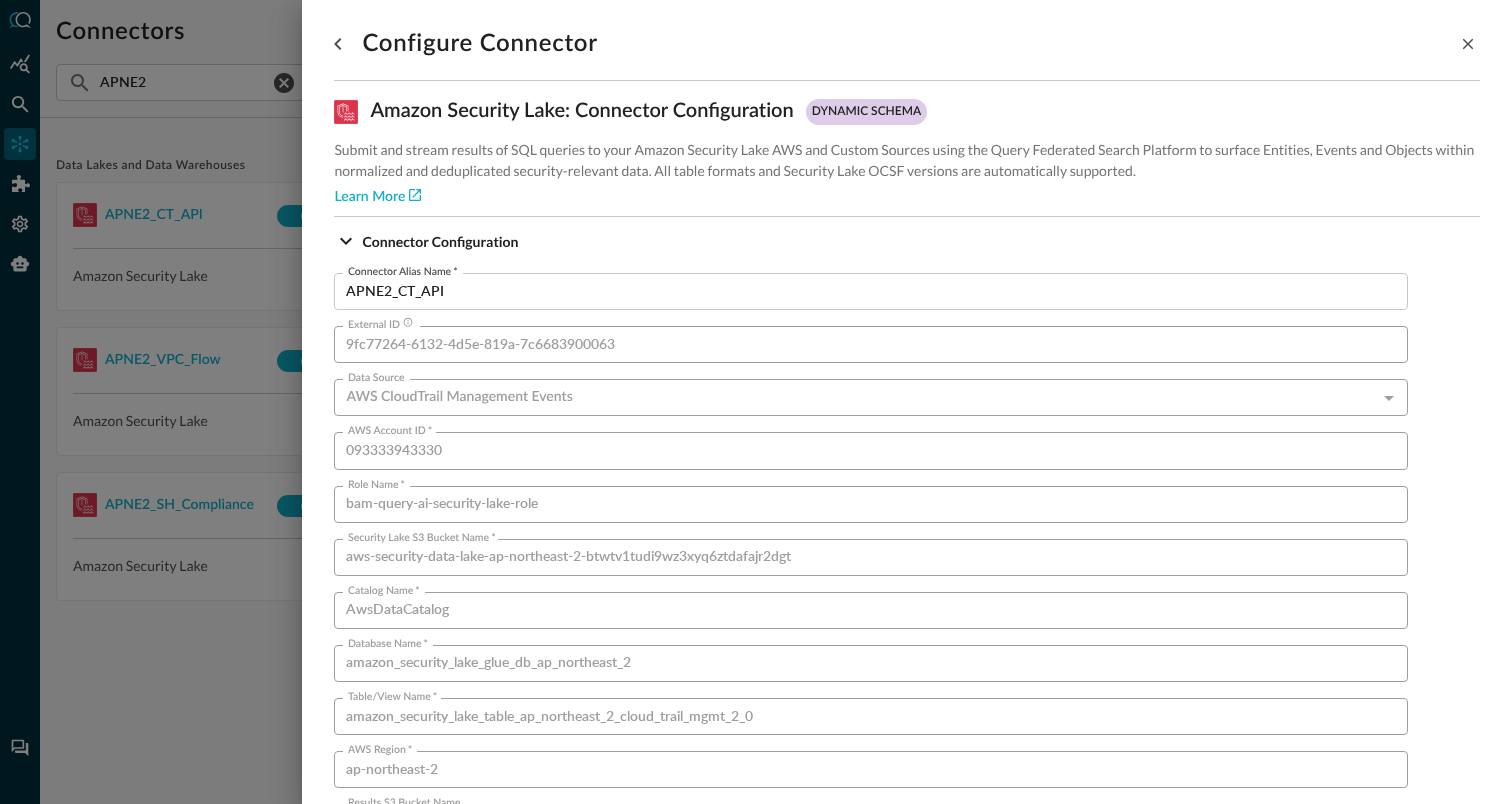 scroll, scrollTop: 1359, scrollLeft: 0, axis: vertical 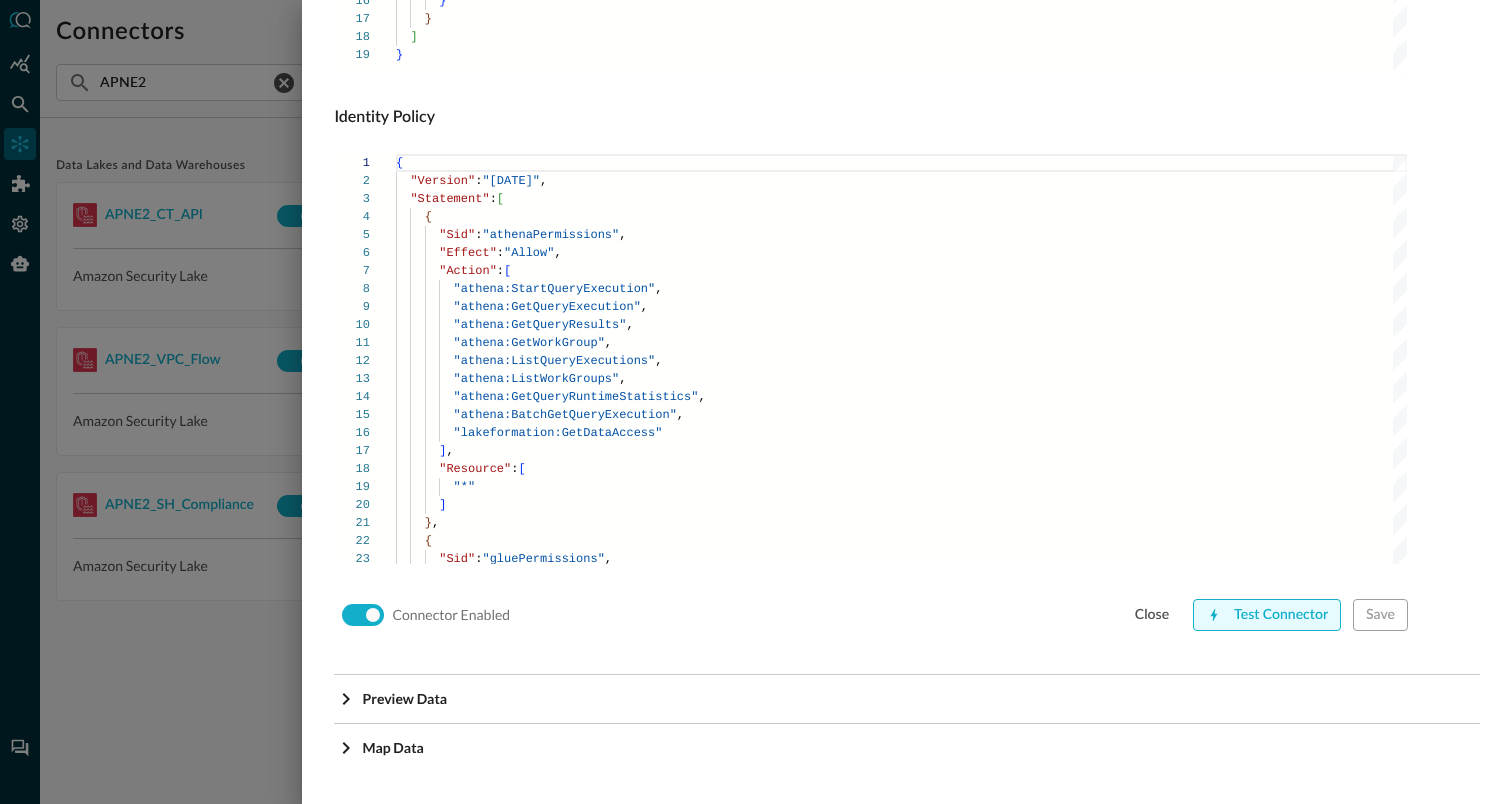 click on "Test Connector" at bounding box center [1267, 615] 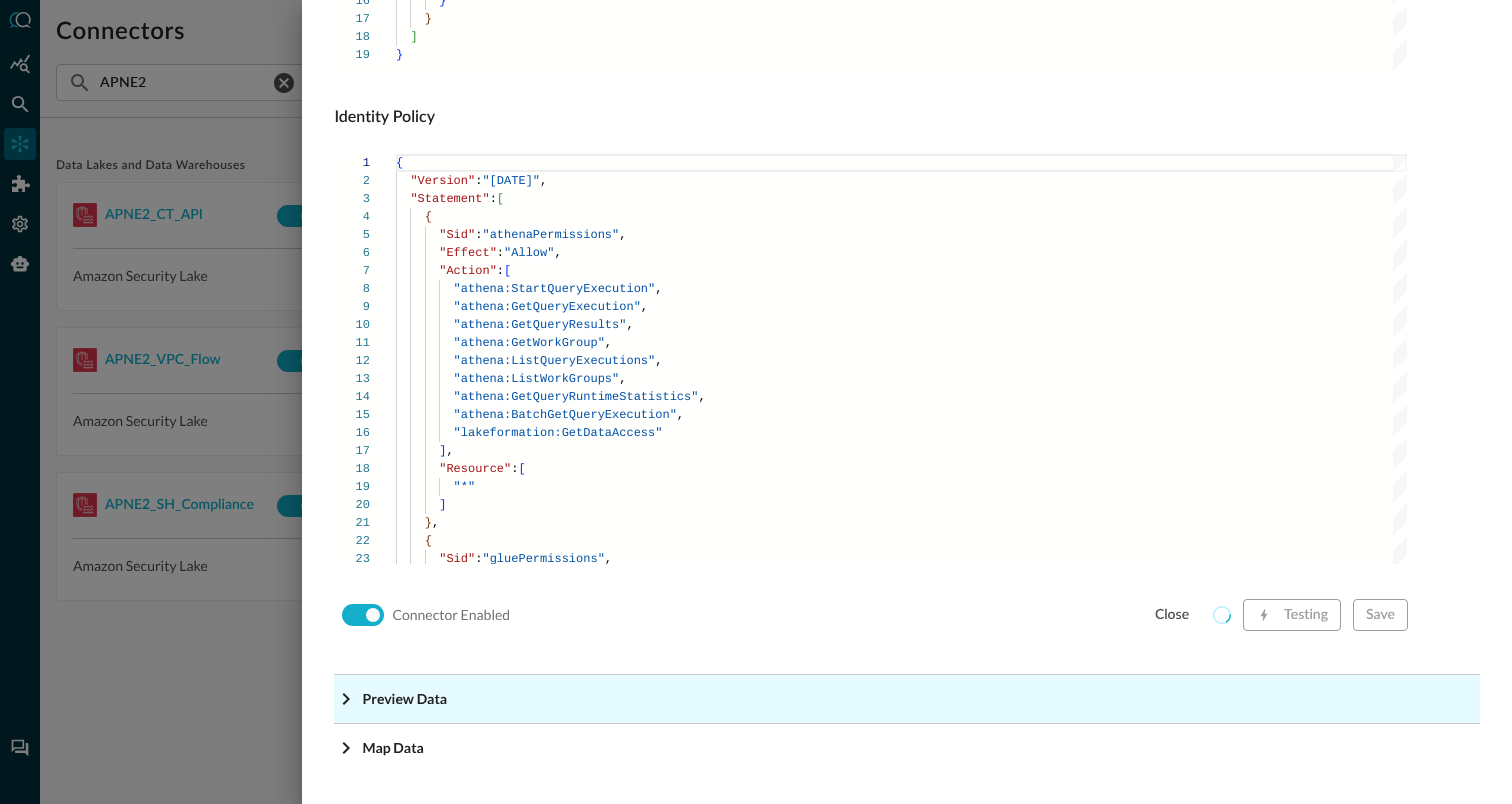 click on "Preview Data" at bounding box center (913, -1118) 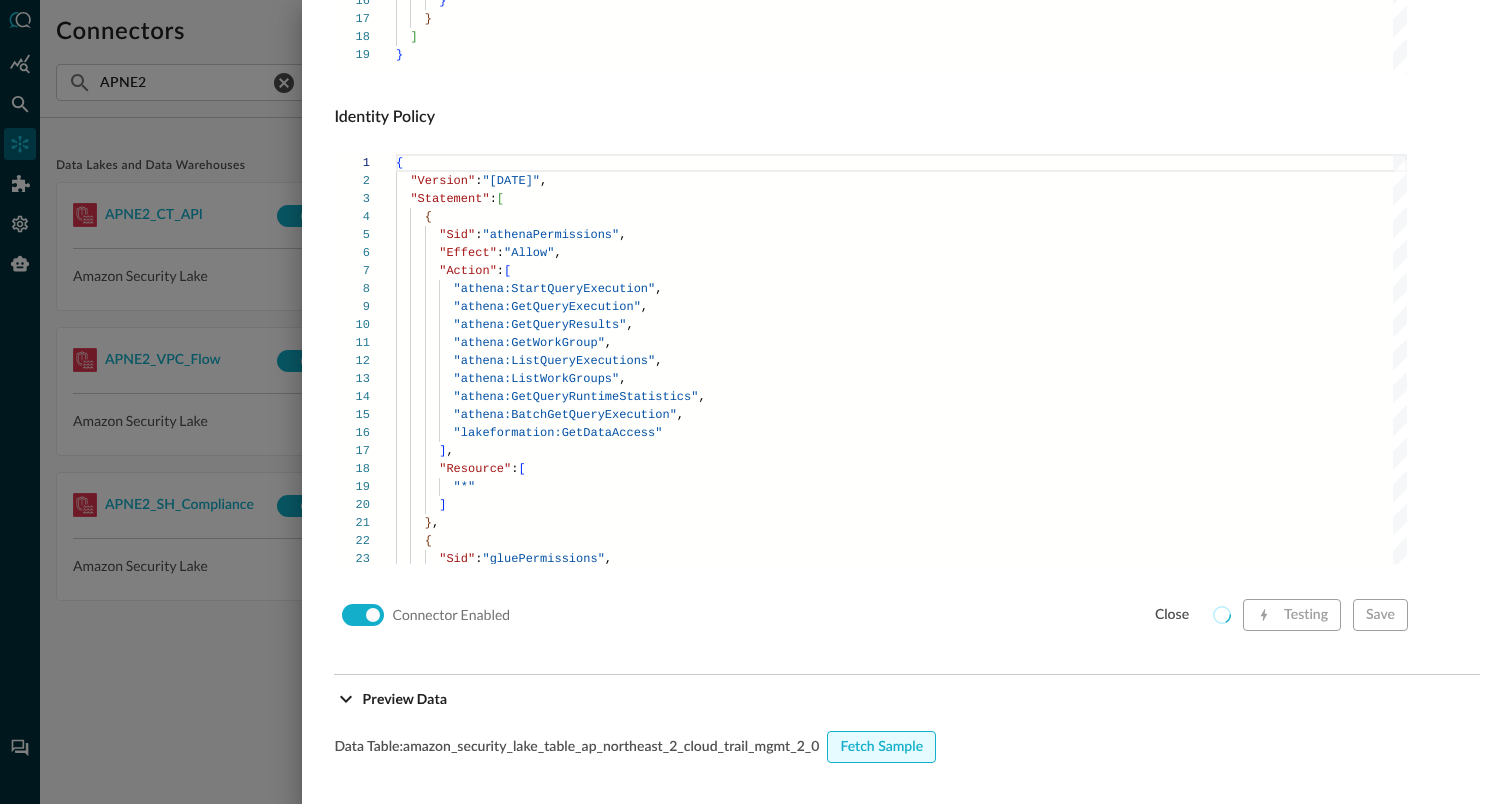 click on "Fetch Sample" at bounding box center (881, 747) 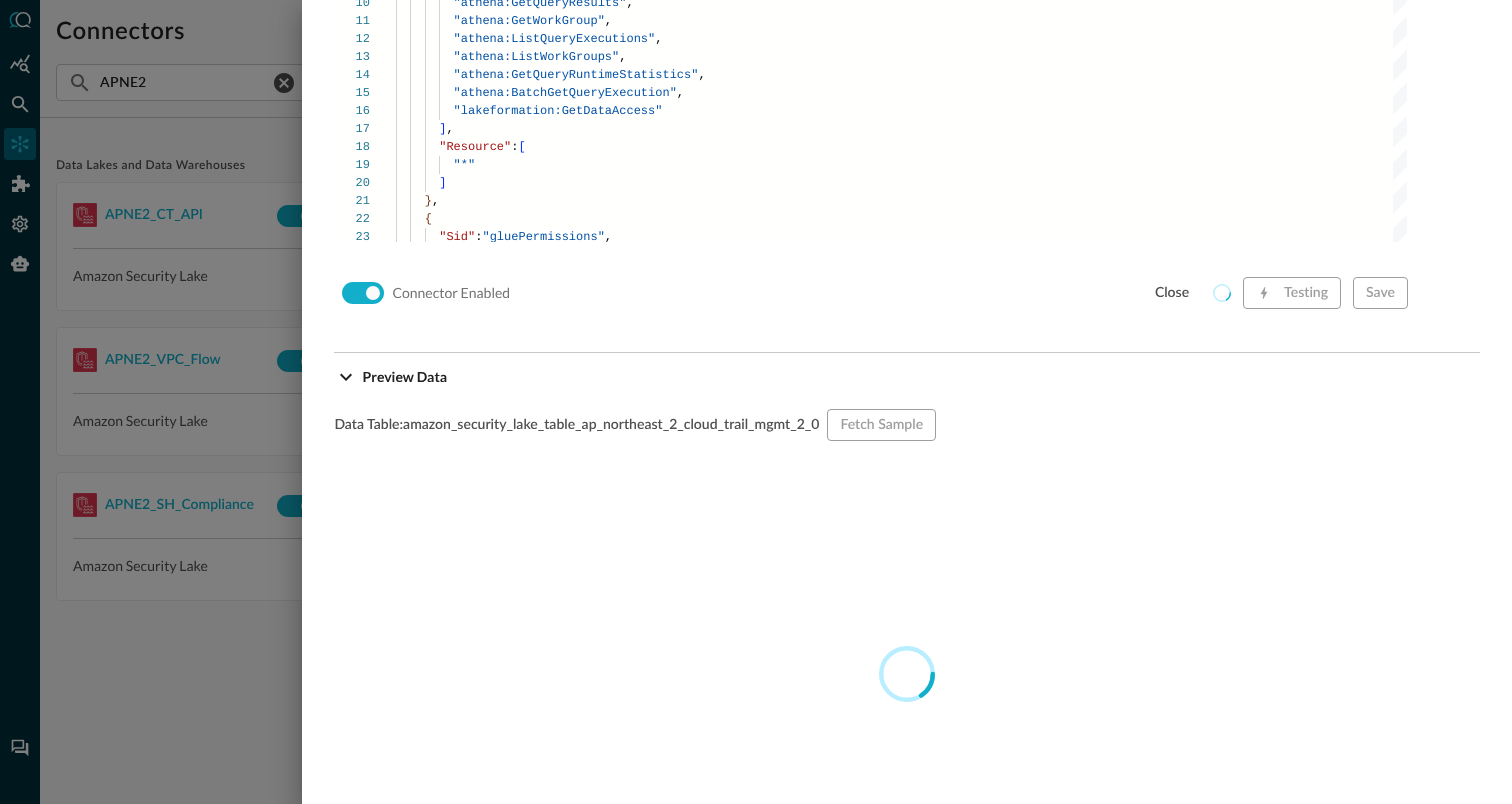 scroll, scrollTop: 1703, scrollLeft: 0, axis: vertical 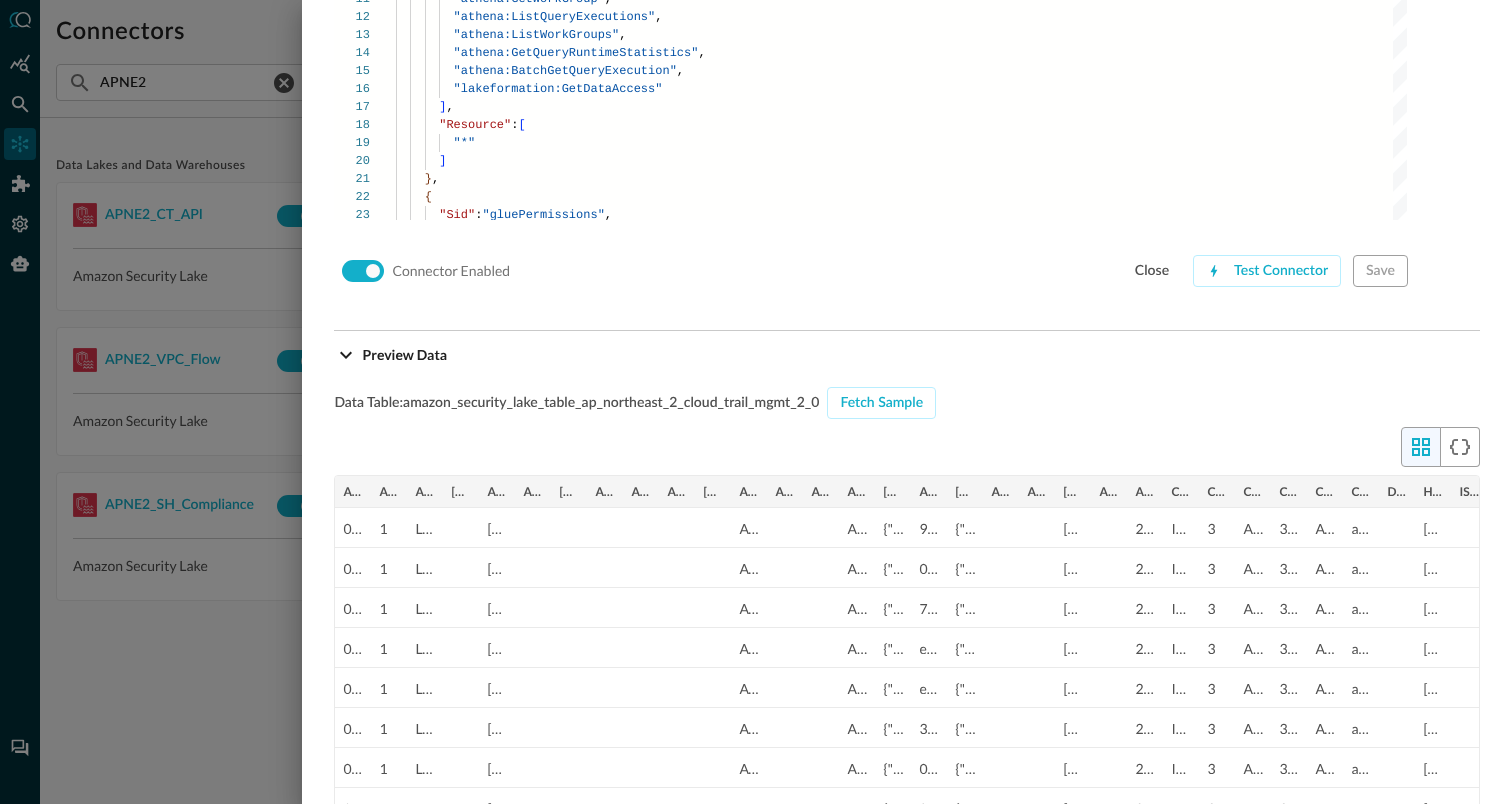click at bounding box center [756, 402] 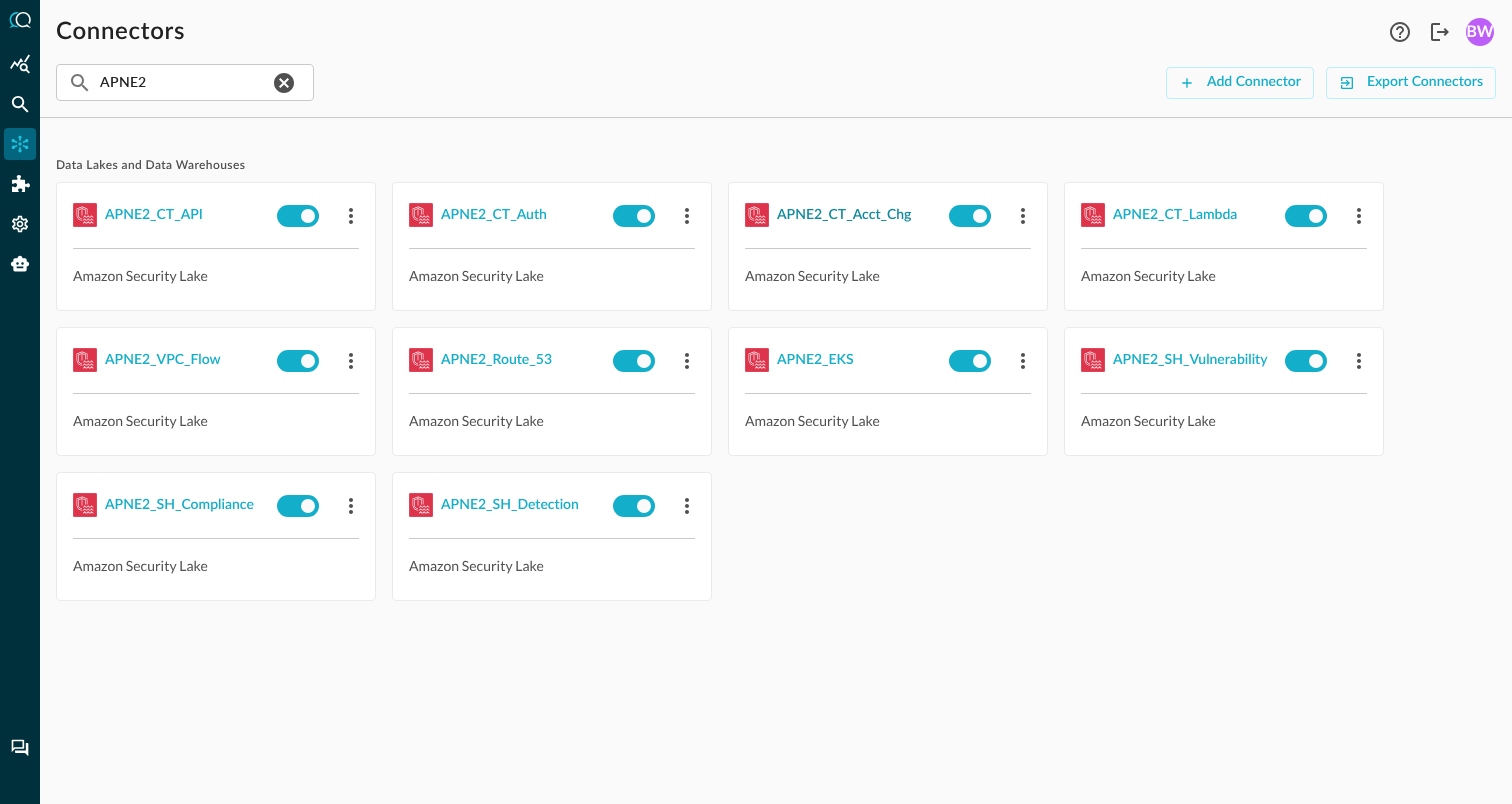 click on "APNE2_CT_Acct_Chg" at bounding box center (844, 215) 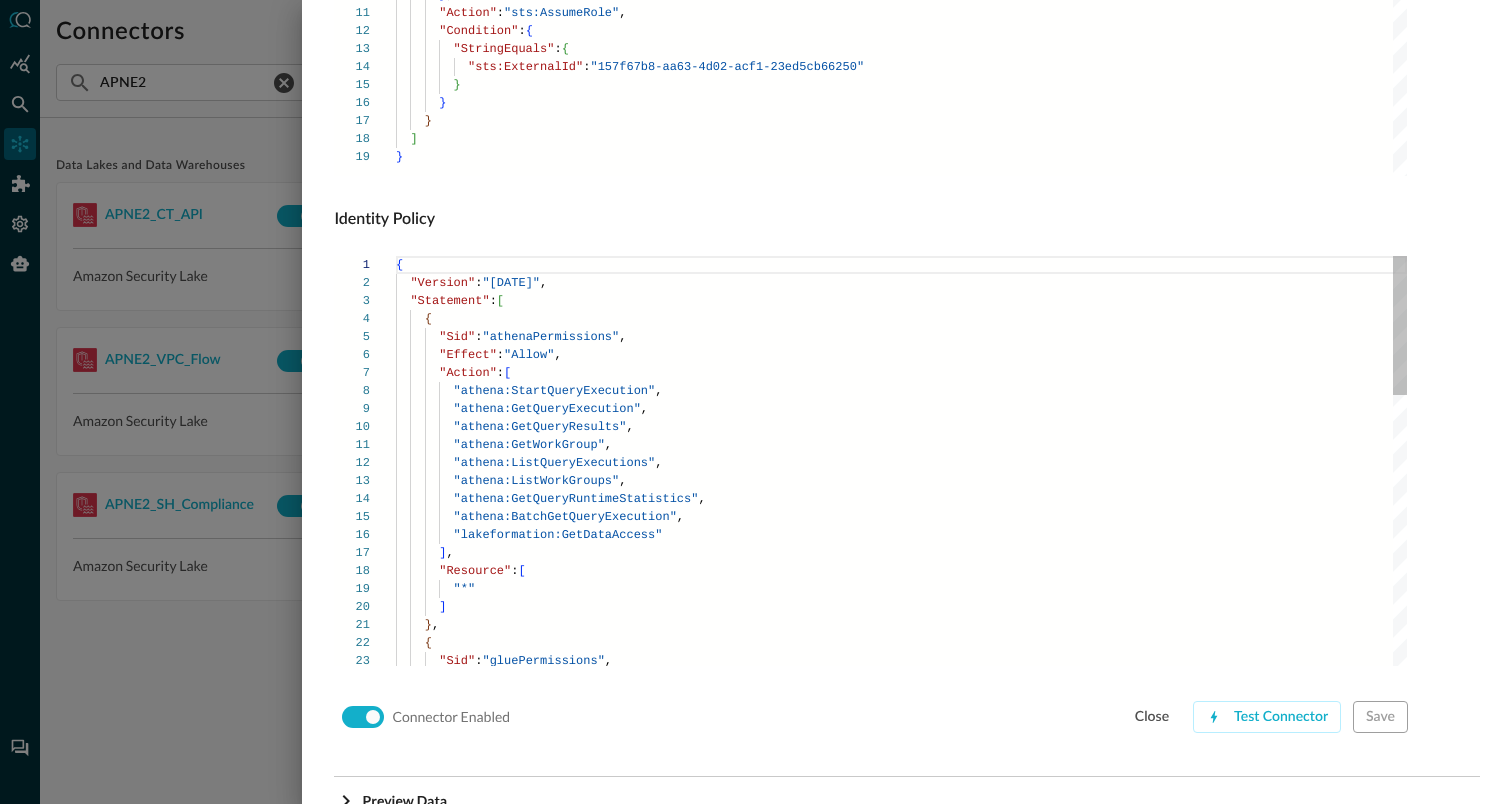 scroll, scrollTop: 1359, scrollLeft: 0, axis: vertical 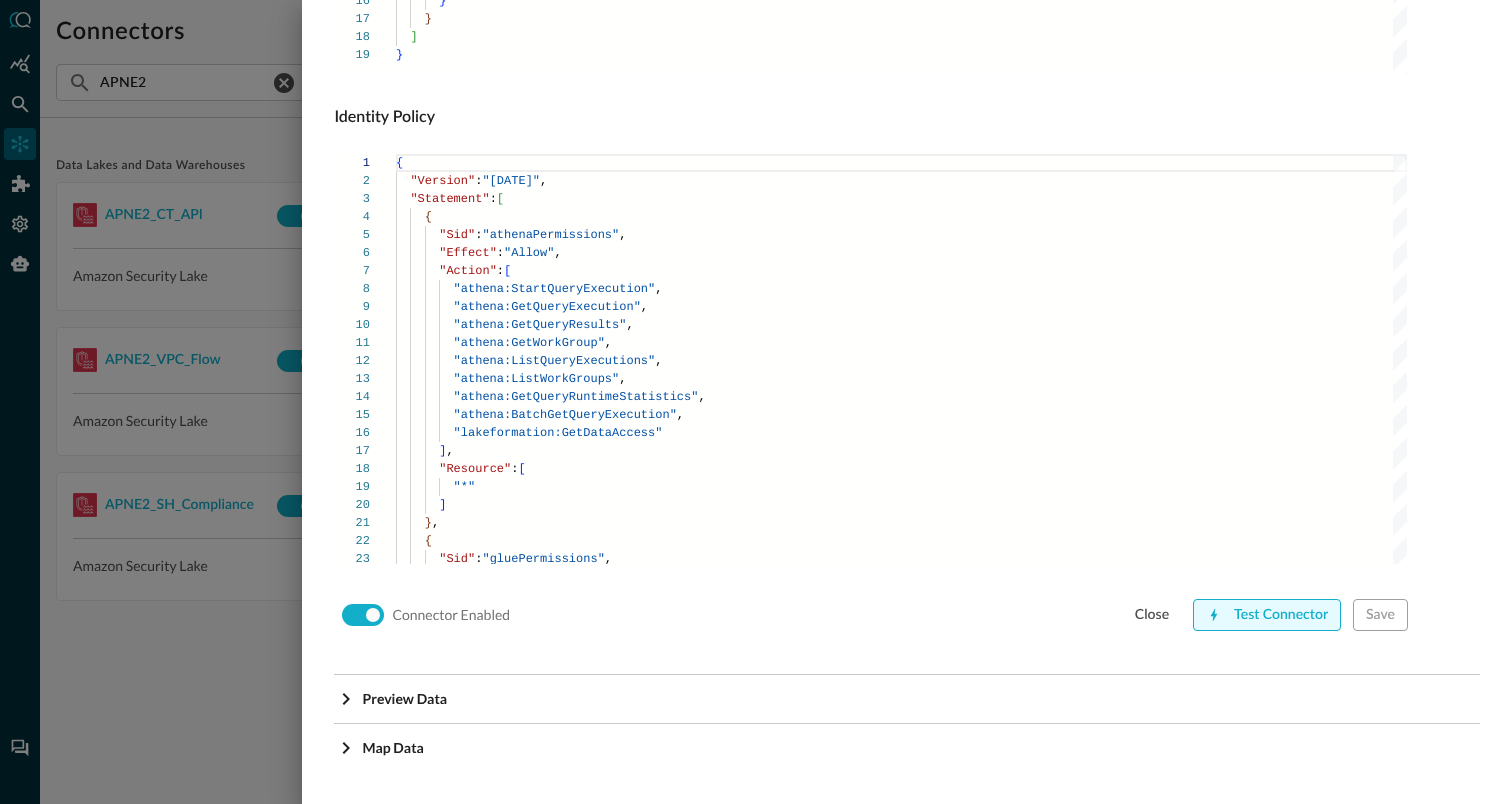 click on "Test Connector" at bounding box center [1267, 615] 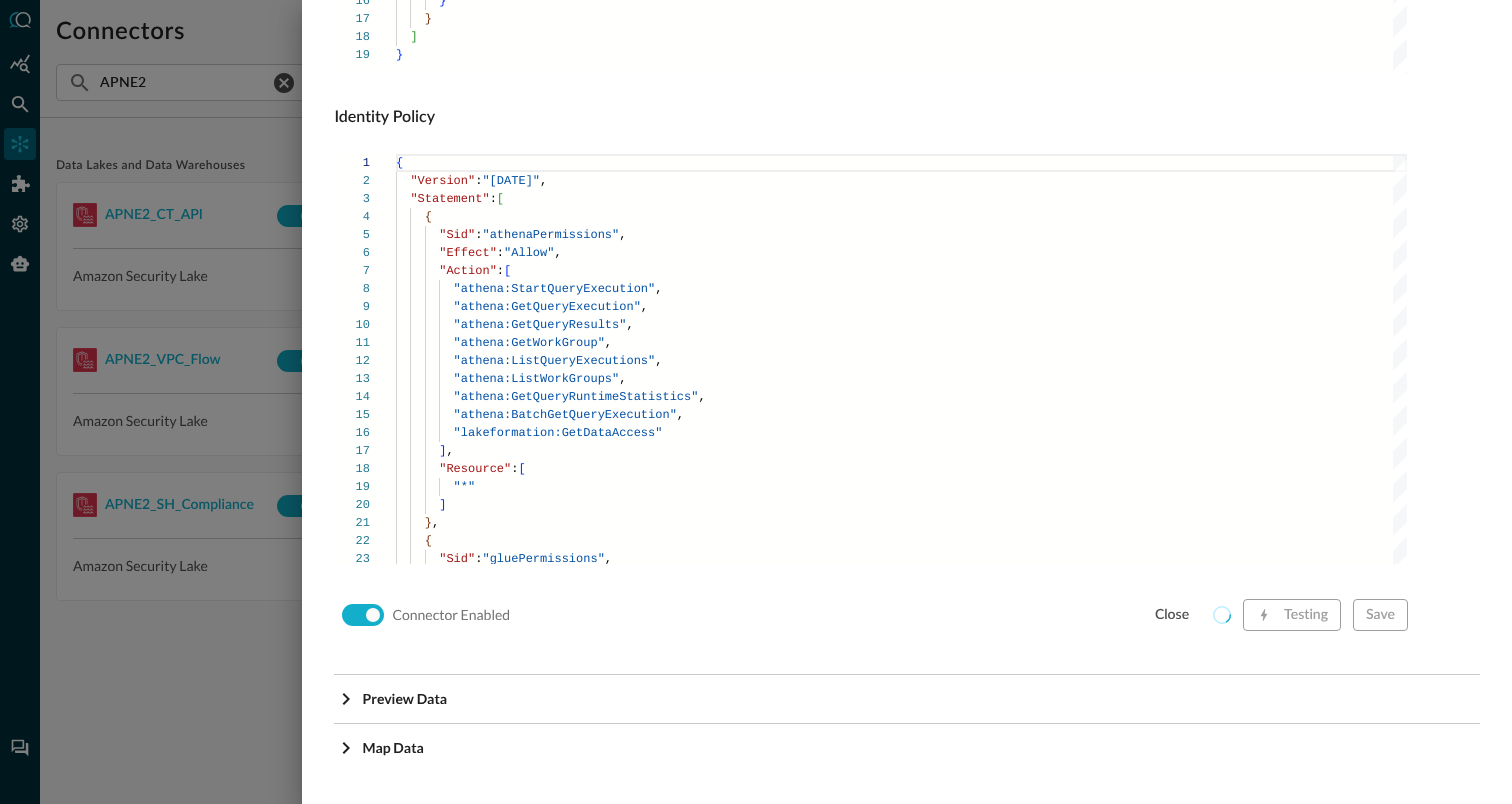 click on "Connector Alias Name   * APNE2_CT_Acct_Chg Connector Alias Name   * External ID 157f67b8-aa63-4d02-acf1-23ed5cb66250 External ID Data Source AWS CloudTrail Management Events CloudTrail Management Data Source AWS Account ID   * 093333943330 AWS Account ID   * Role Name   * bam-query-ai-security-lake-role Role Name   * Security Lake S3 Bucket Name   * aws-security-data-lake-ap-northeast-2-btwtv1tudi9wz3xyq6ztdafajr2dgt Security Lake S3 Bucket Name   * Catalog Name   * AwsDataCatalog Catalog Name   * Database Name   * amazon_security_lake_glue_db_ap_northeast_2 Database Name   * Table/View Name   * amazon_security_lake_table_ap_northeast_2_cloud_trail_mgmt_2_0 Table/View Name   * AWS Region   * ap-northeast-2 AWS Region   * Results S3 Bucket Name bam-s3-ap2-p-athena-output Results S3 Bucket Name Amazon Athena Workgroup Name Amazon Athena Workgroup Name Results Encryption Option Amazon S3-managed keys (SSE-S3) Amazon S3-managed keys (SSE-S3) Results Encryption Option Kms Key 1 2 3" at bounding box center [907, -210] 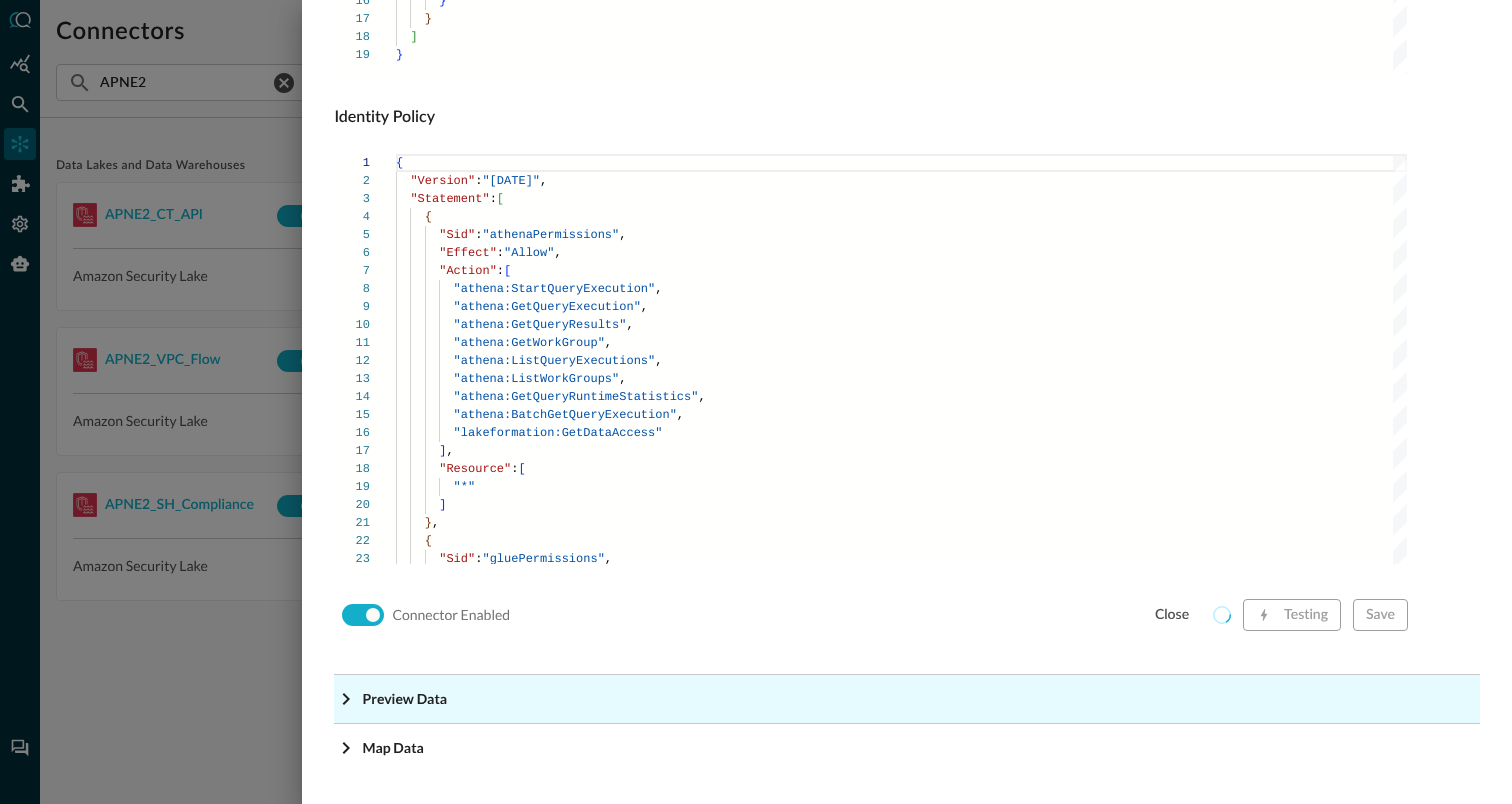 click on "Preview Data" at bounding box center [913, -1118] 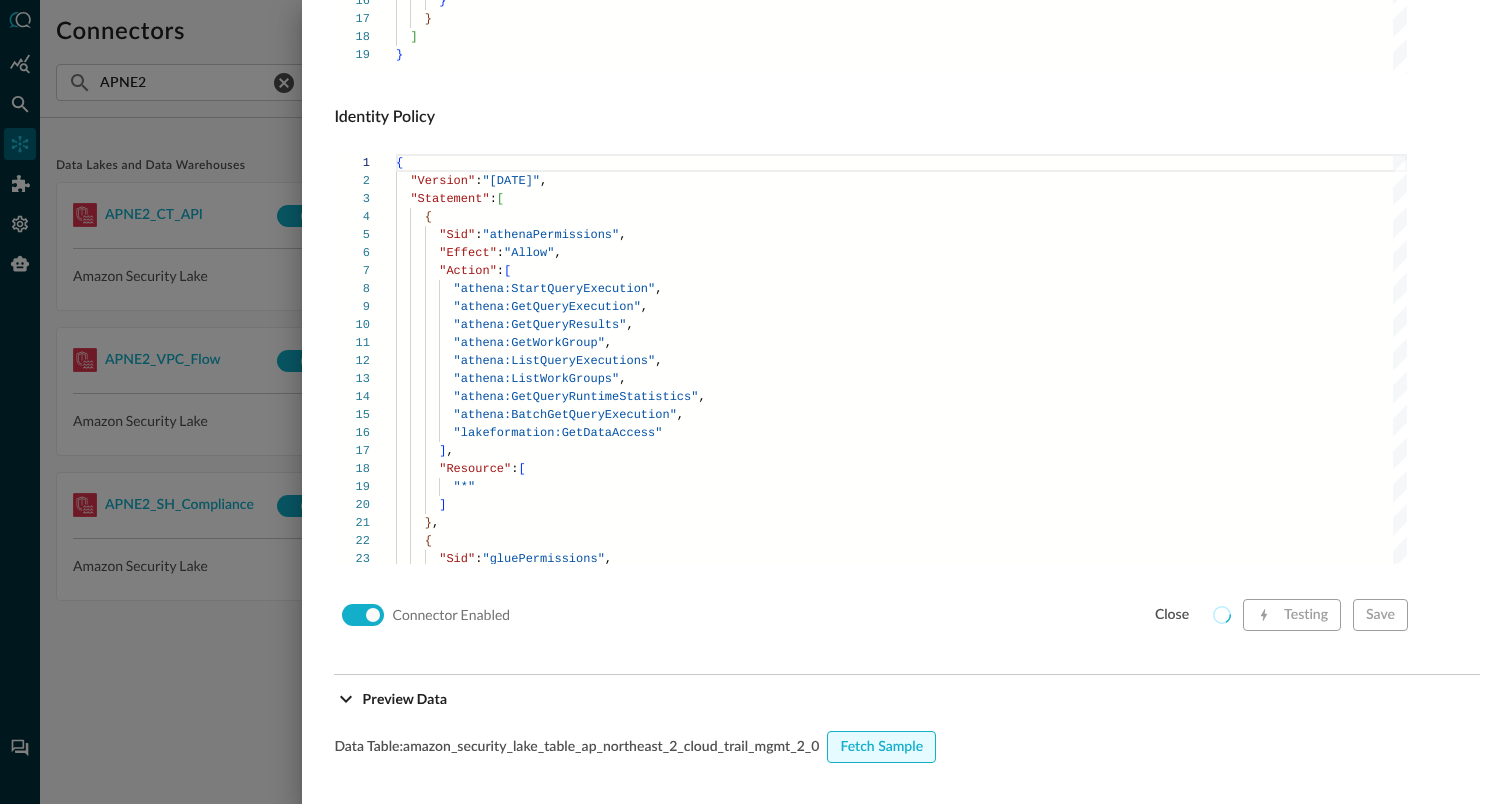 click on "Fetch Sample" at bounding box center [881, 747] 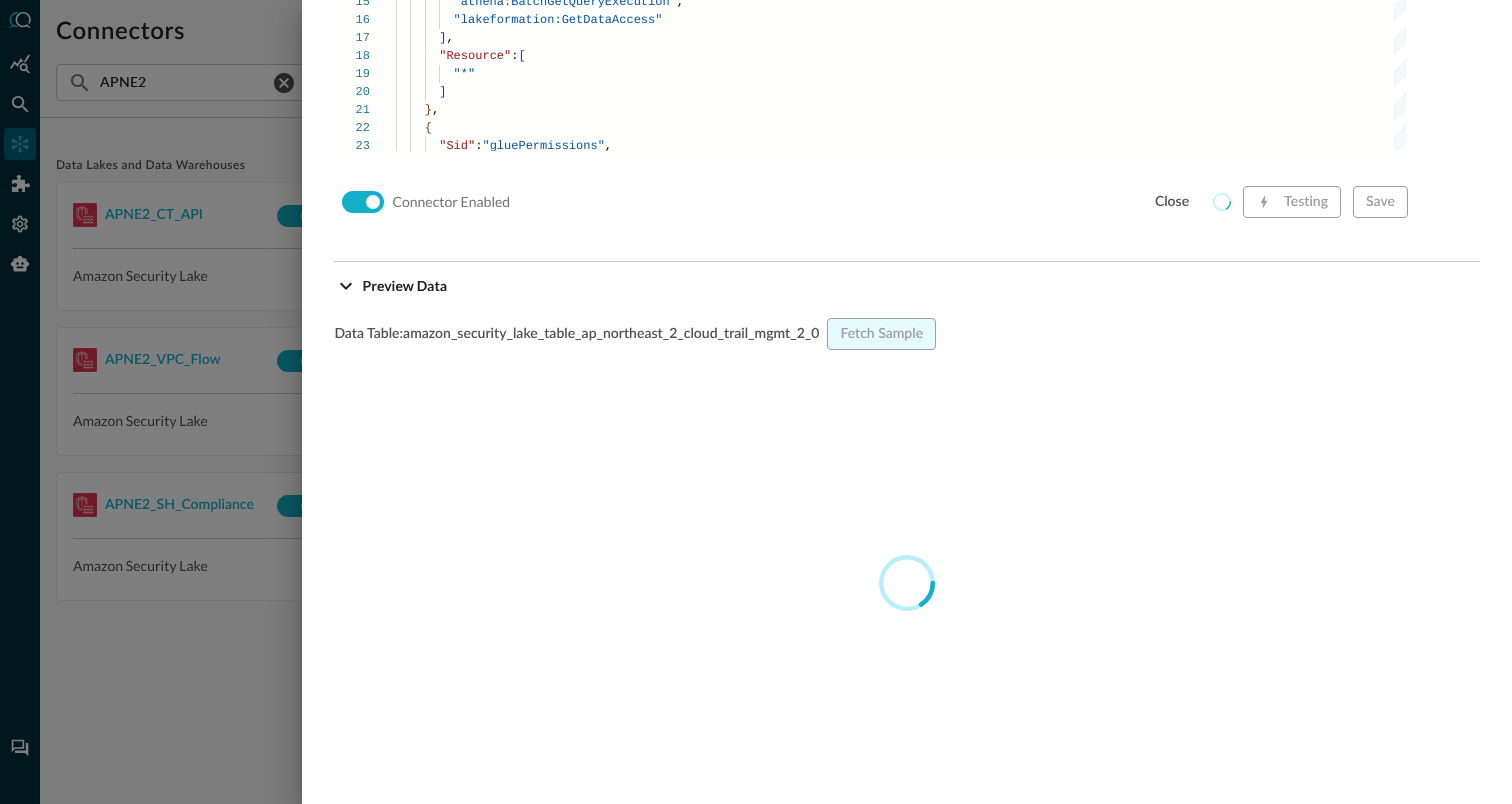 scroll, scrollTop: 1778, scrollLeft: 0, axis: vertical 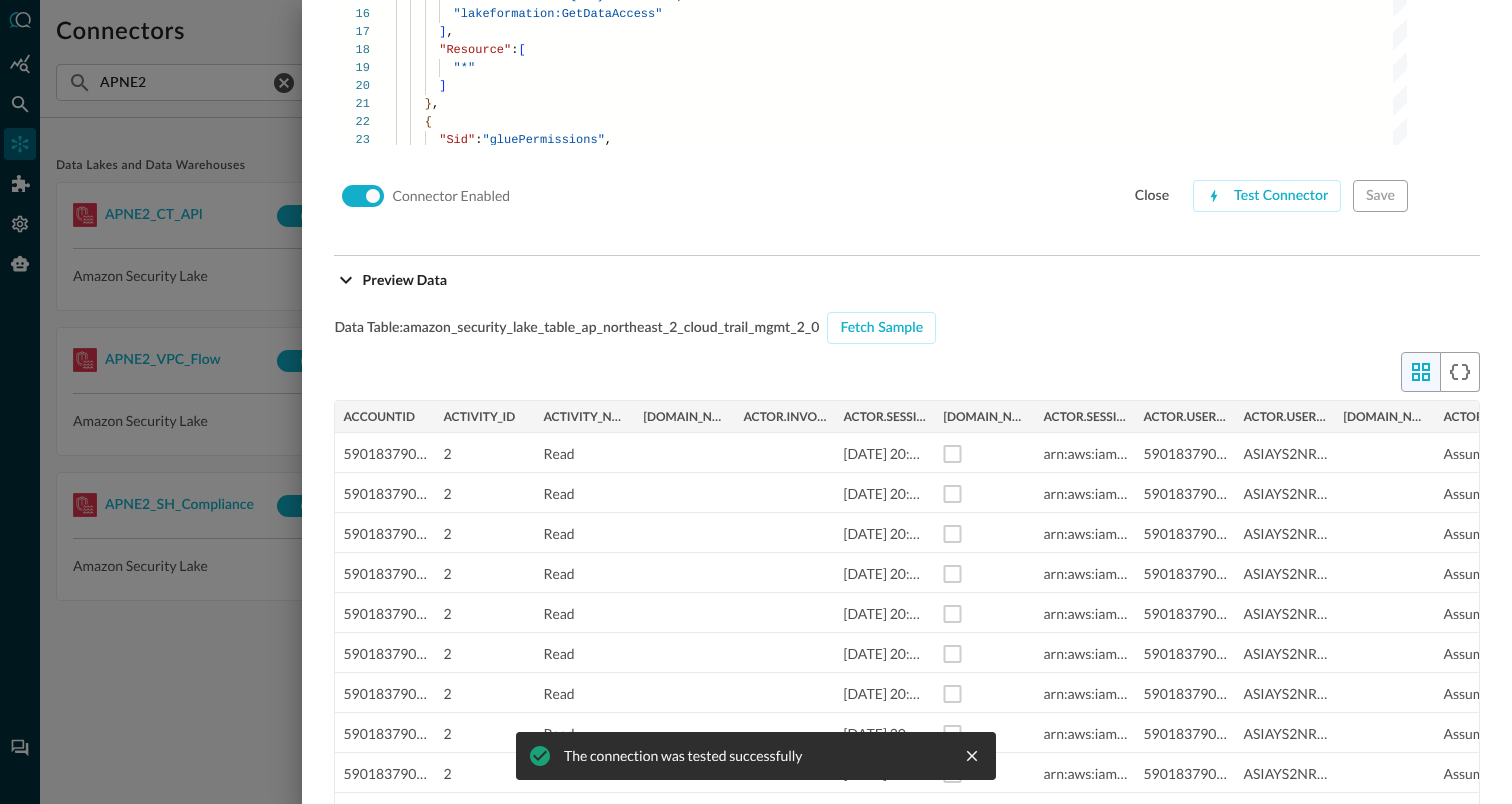 click at bounding box center (756, 402) 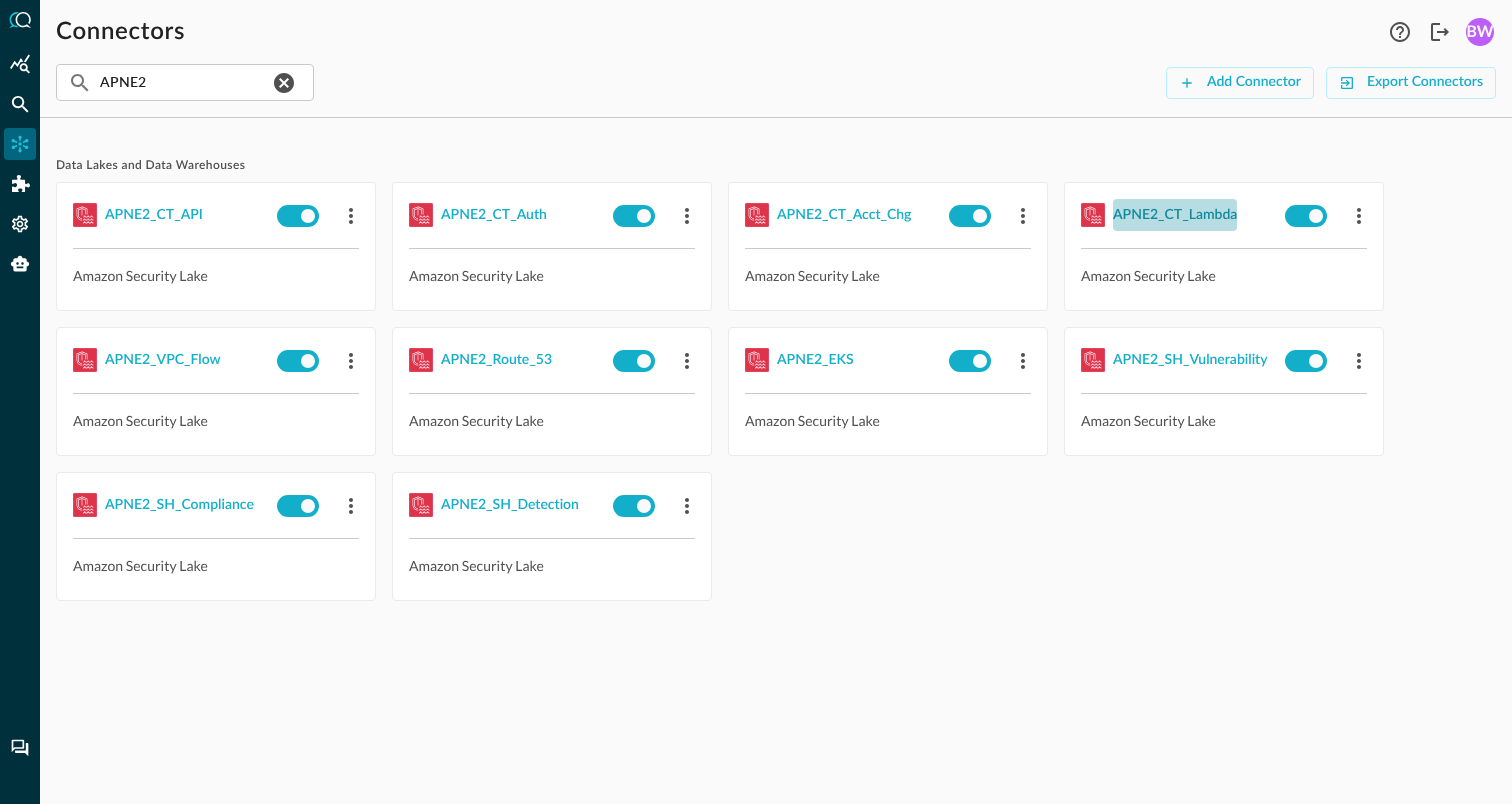 click on "APNE2_CT_Lambda" at bounding box center [1175, 215] 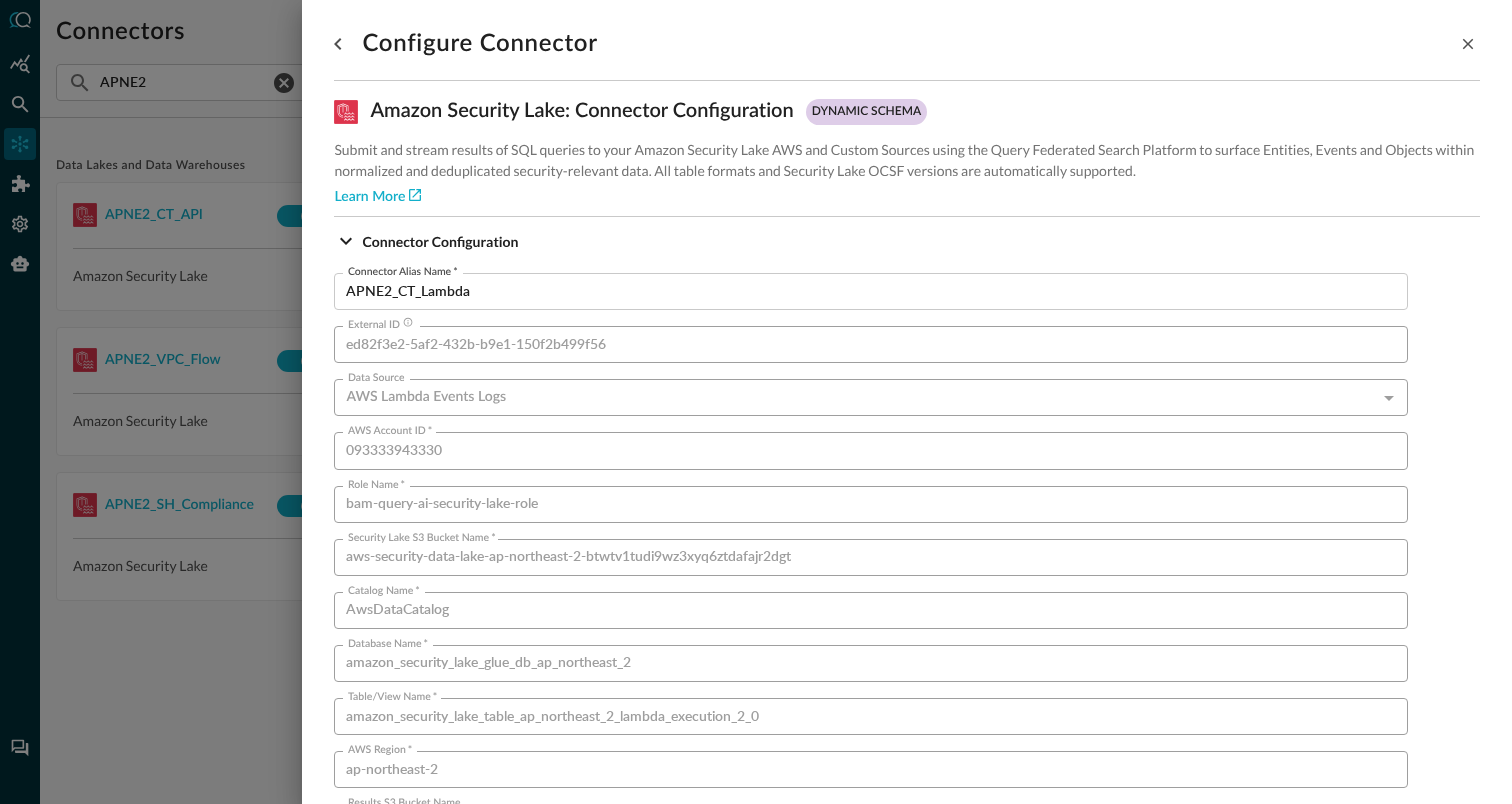 scroll, scrollTop: 1359, scrollLeft: 0, axis: vertical 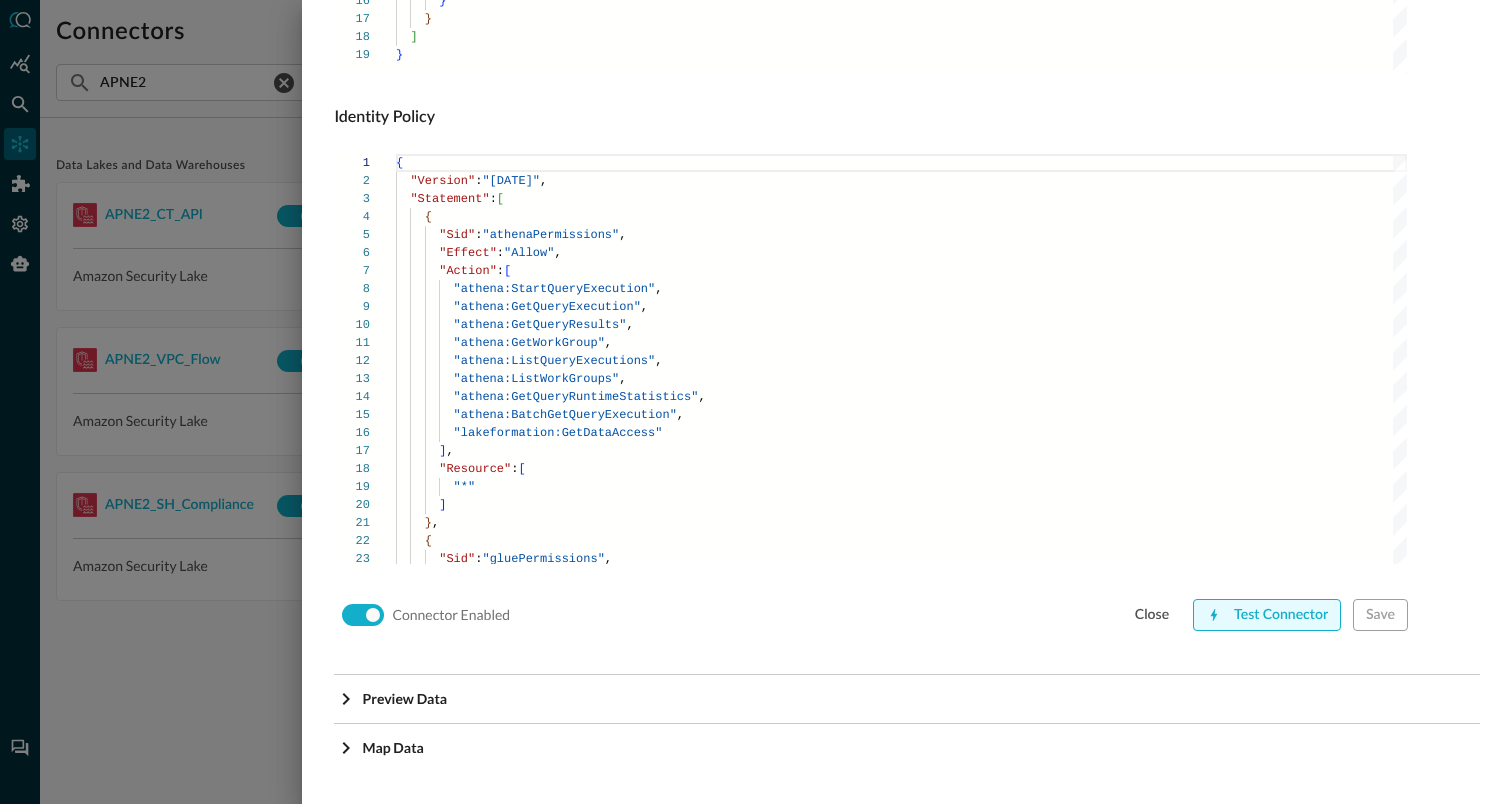 click on "Test Connector" at bounding box center [1267, 615] 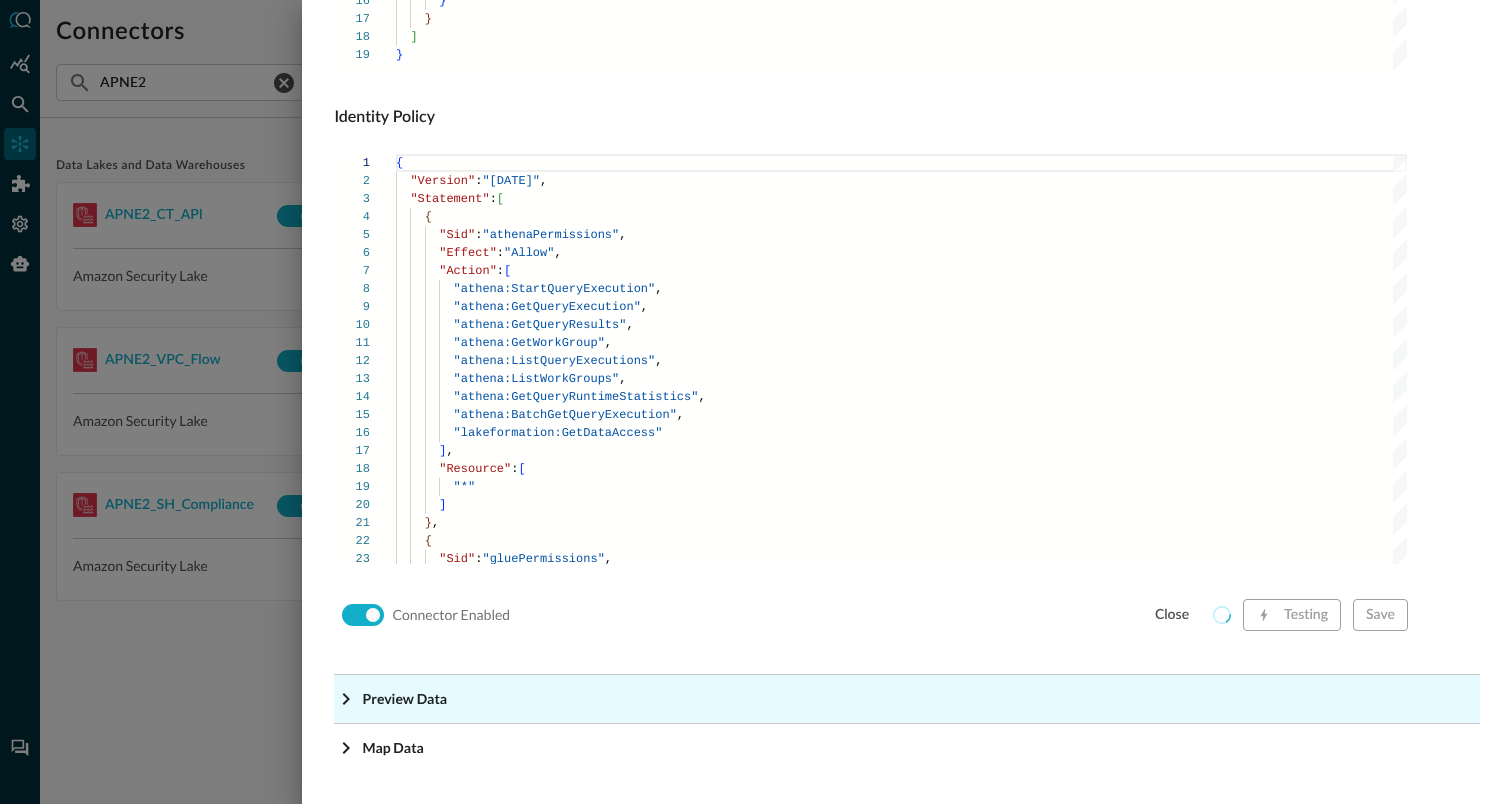 click on "Preview Data" at bounding box center [907, -1118] 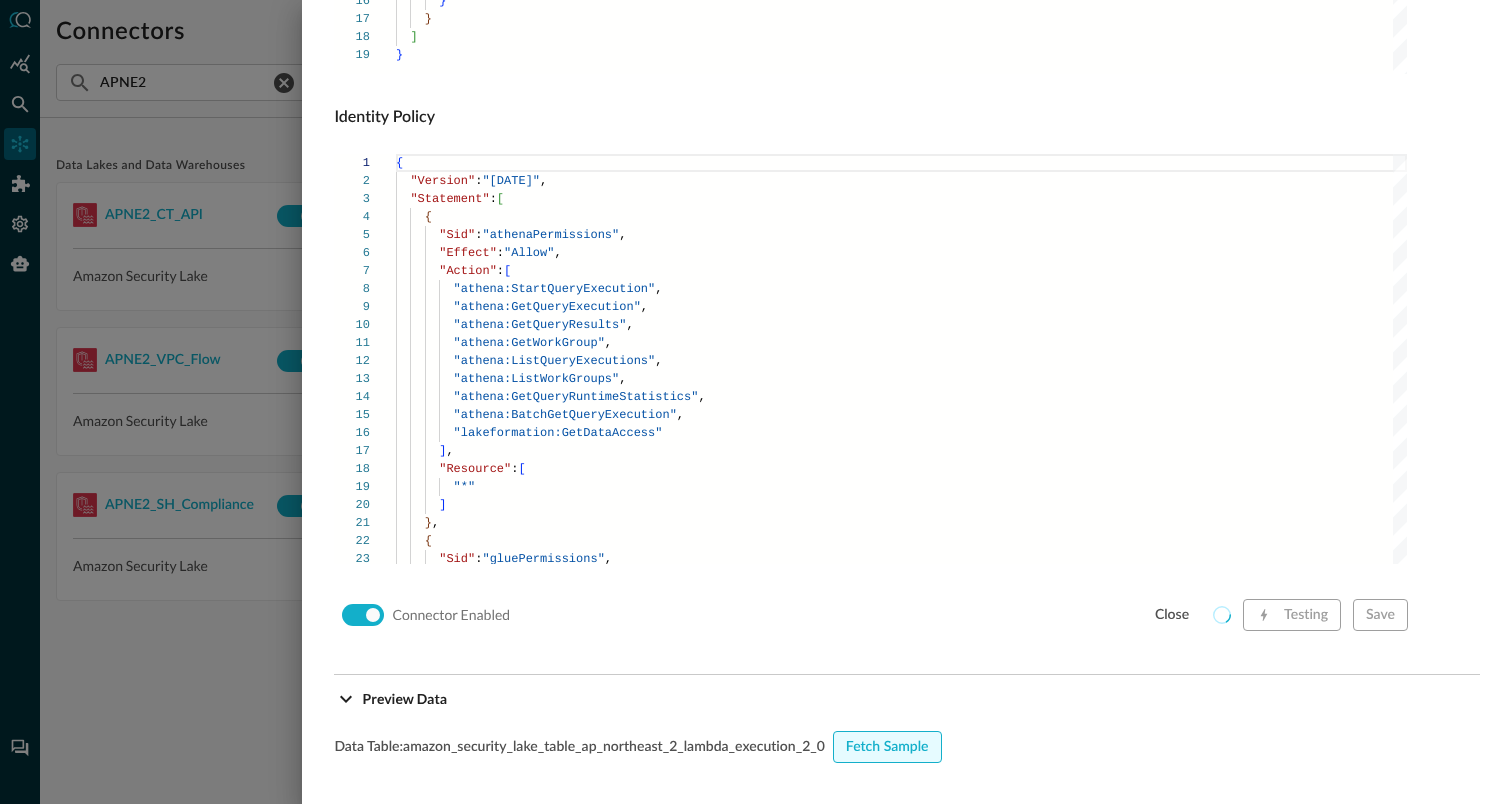 click on "Fetch Sample" at bounding box center (887, 747) 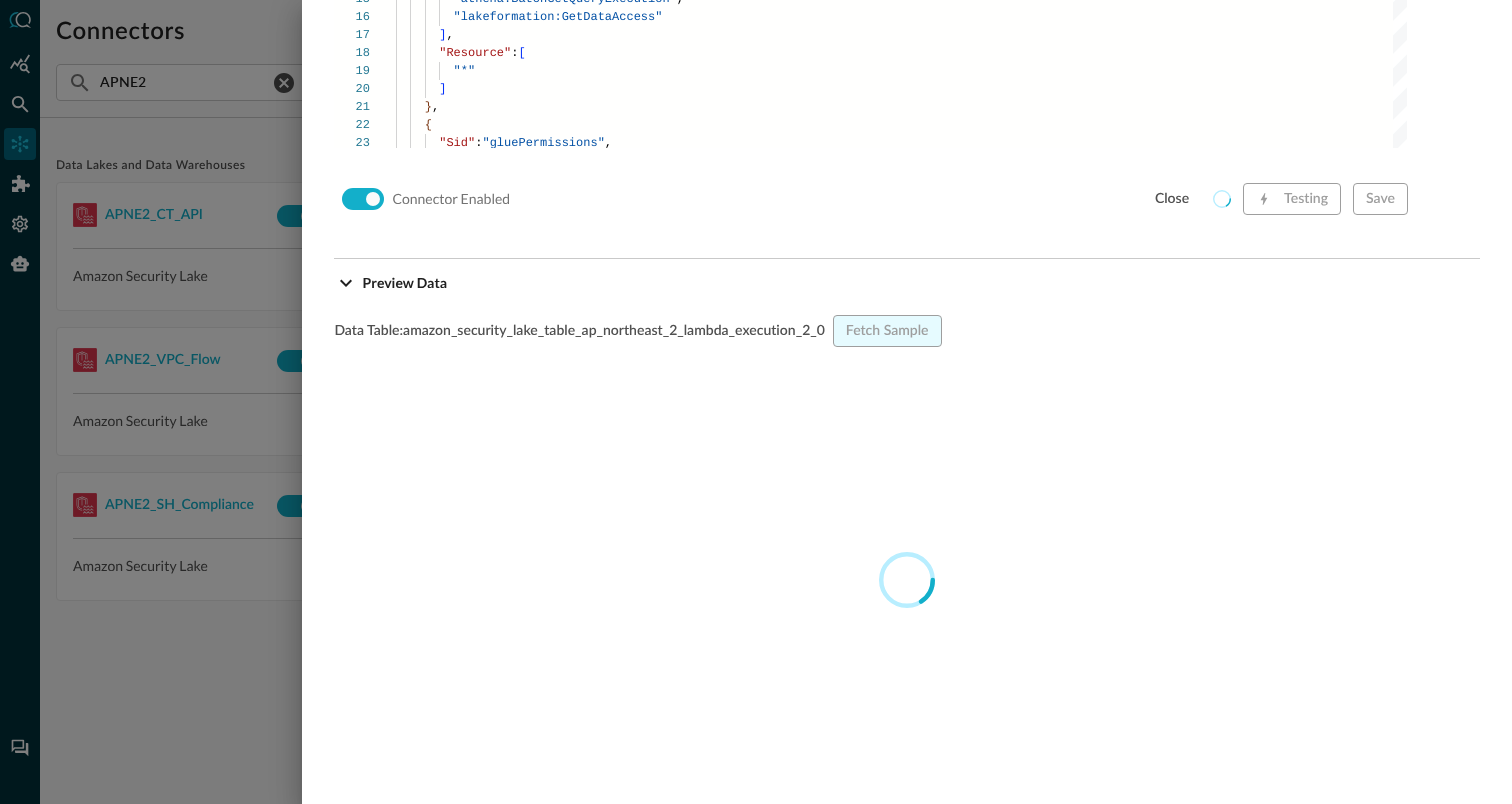 scroll, scrollTop: 1776, scrollLeft: 0, axis: vertical 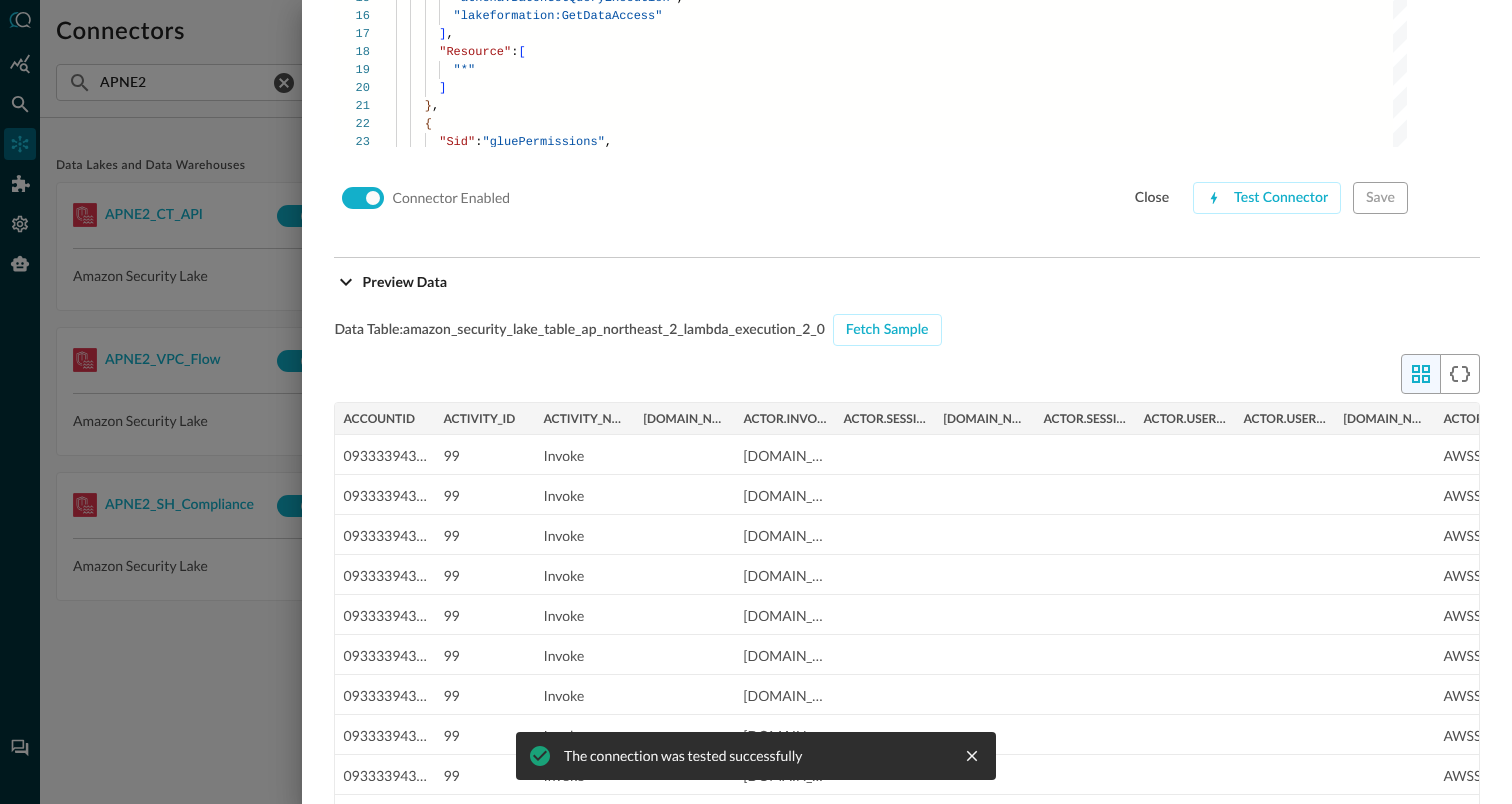 click at bounding box center (756, 402) 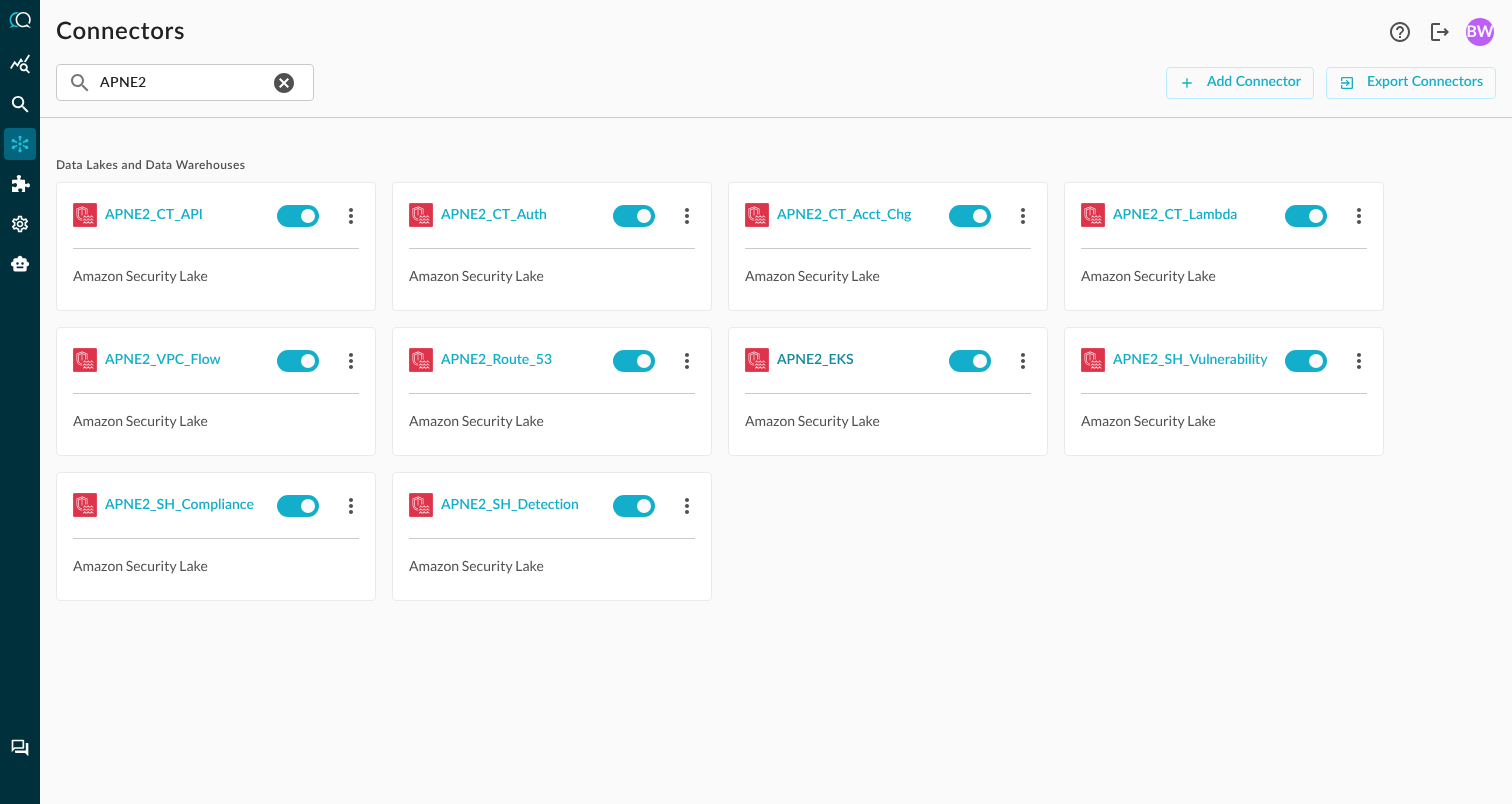 click on "APNE2_EKS" at bounding box center (815, 360) 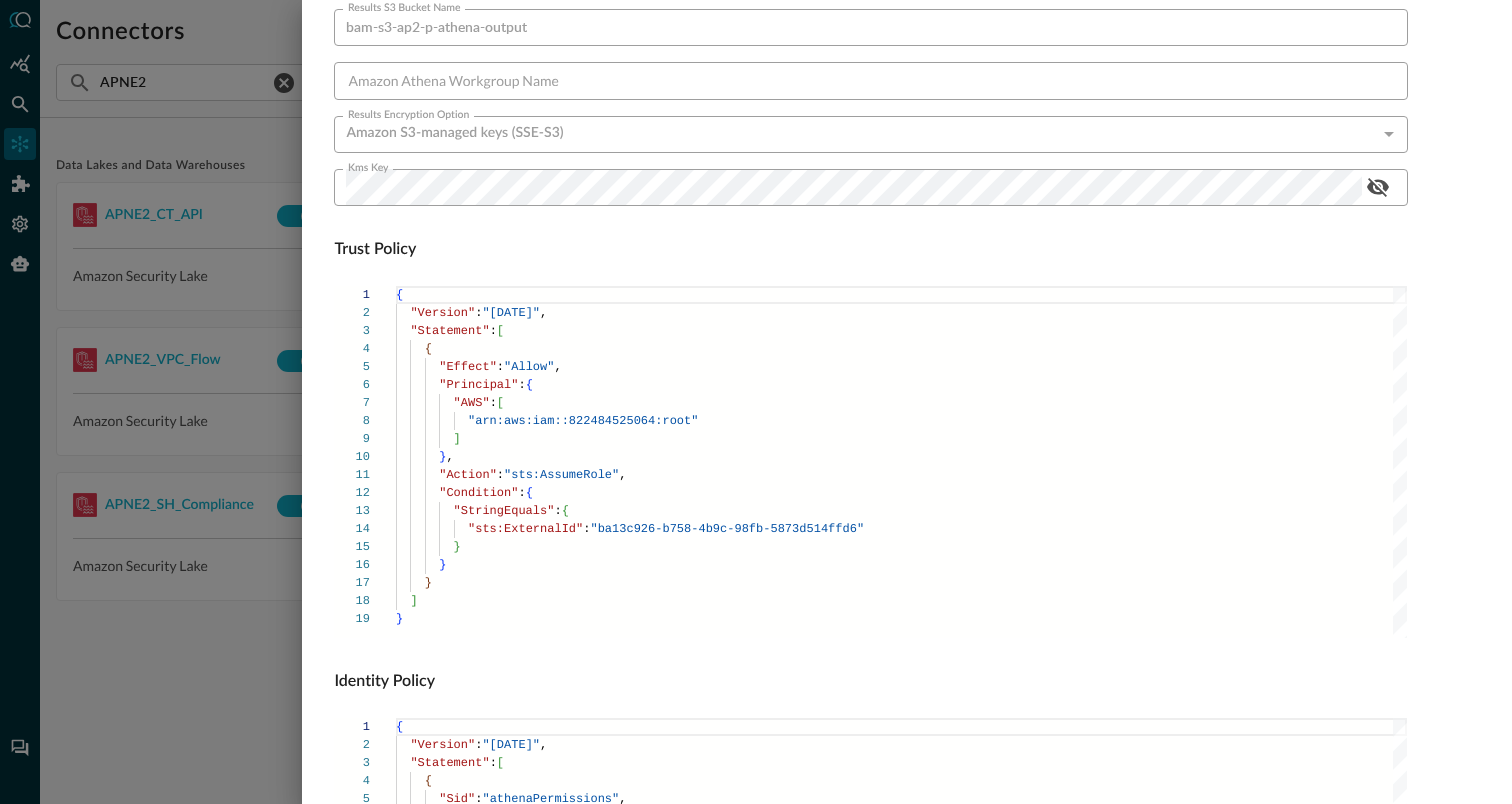 scroll, scrollTop: 1359, scrollLeft: 0, axis: vertical 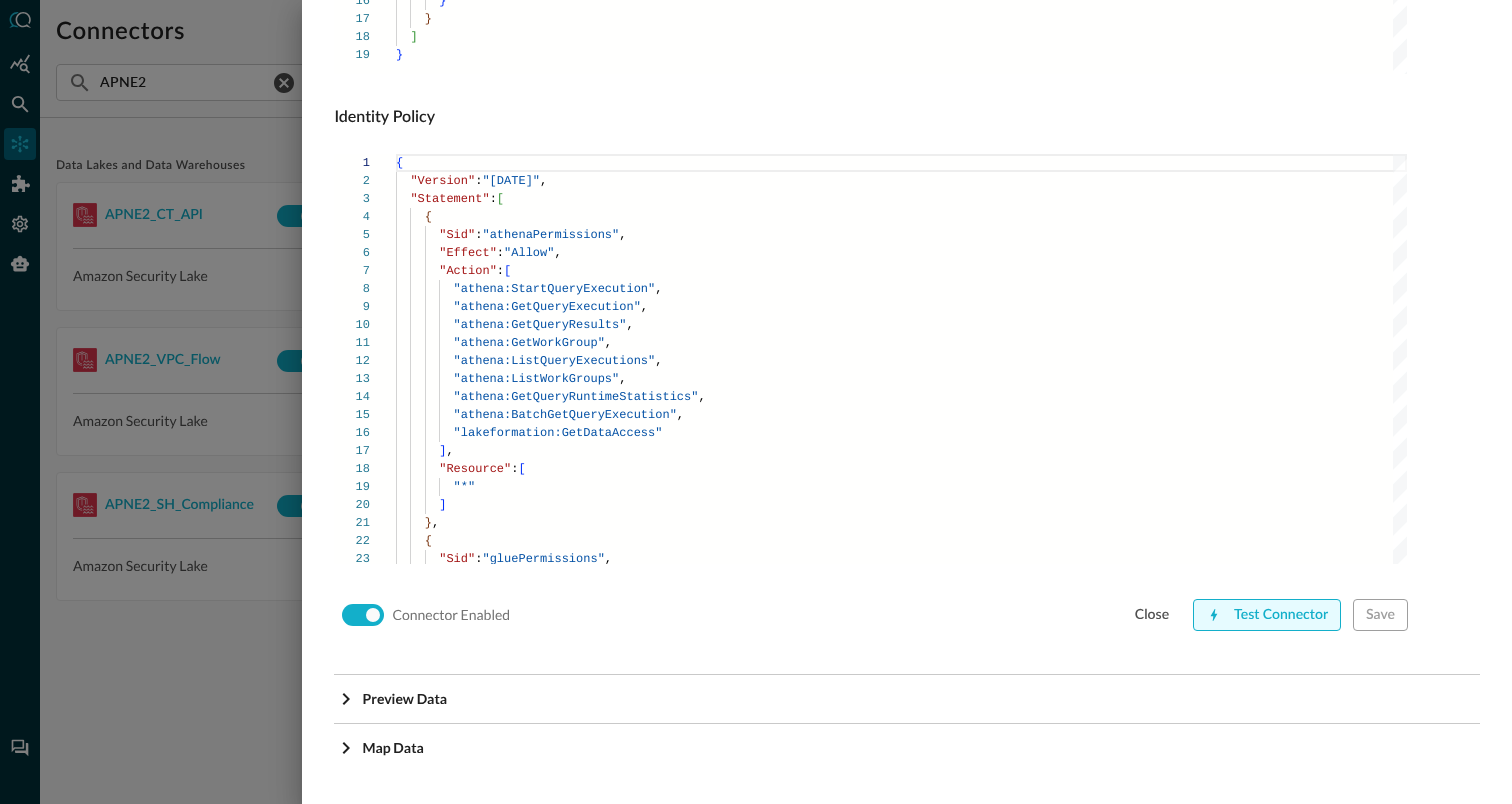 click on "Test Connector" at bounding box center (1267, 615) 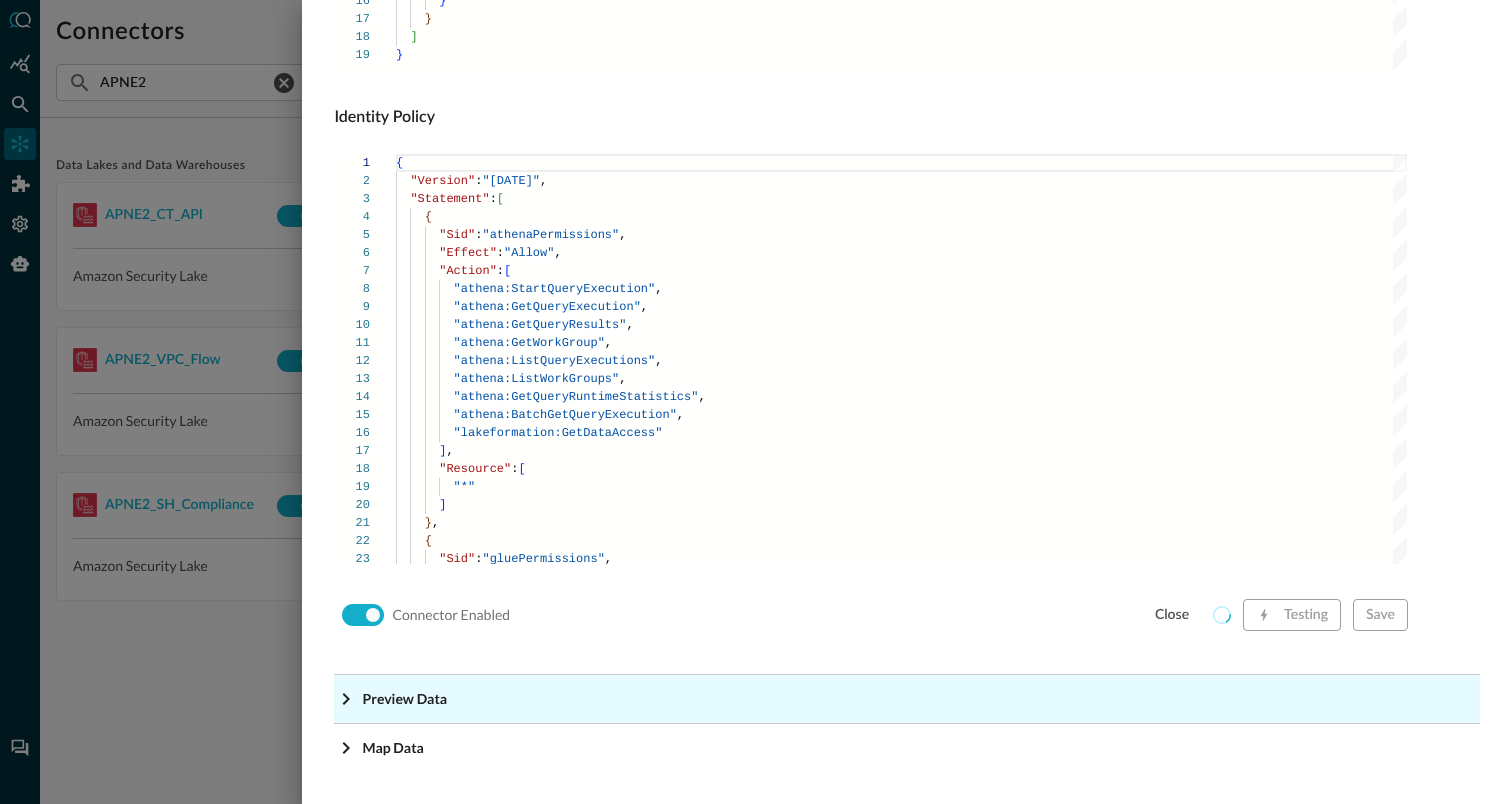 click on "Preview Data" at bounding box center [913, -1118] 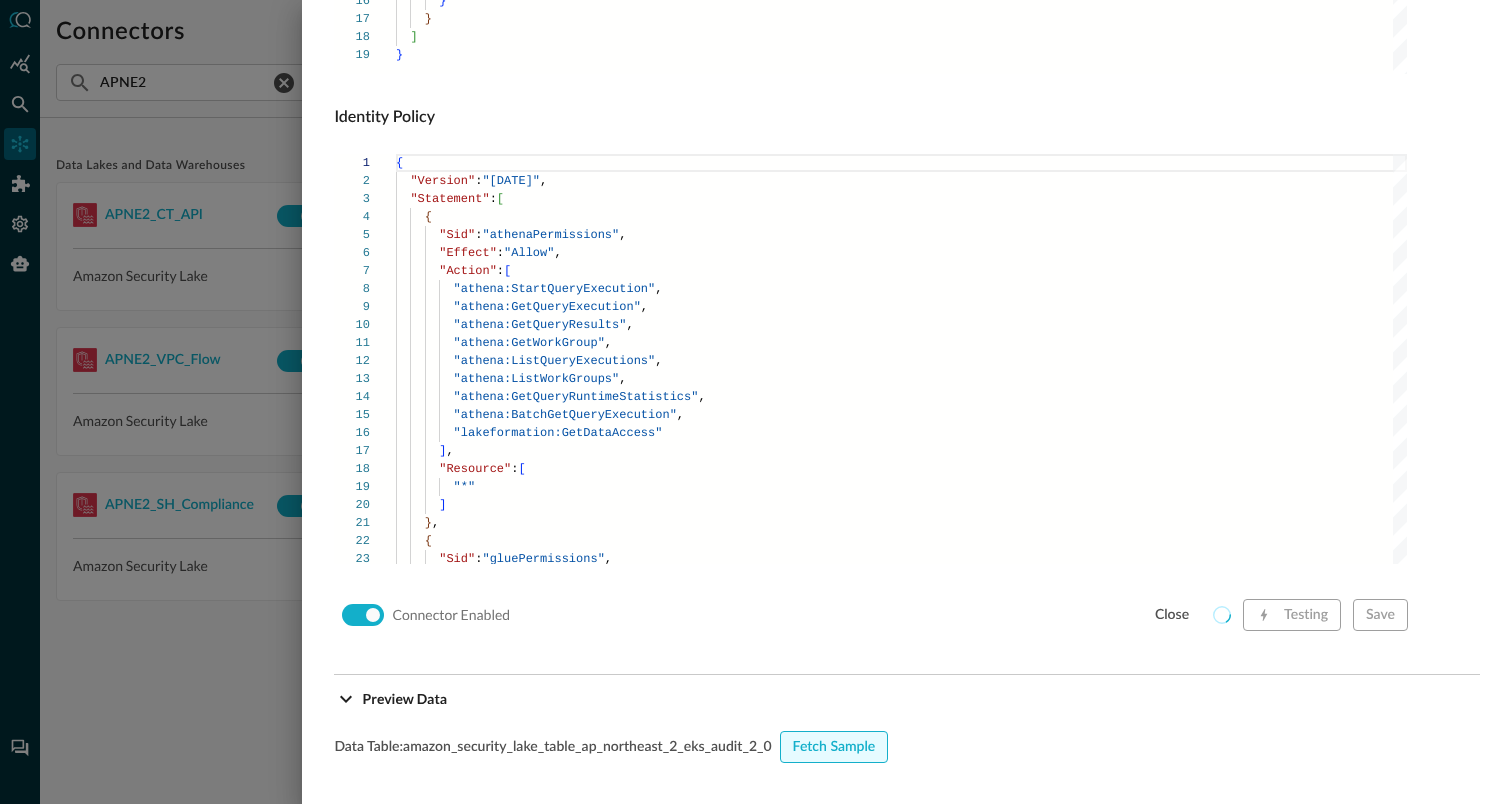 click on "Fetch Sample" at bounding box center (834, 747) 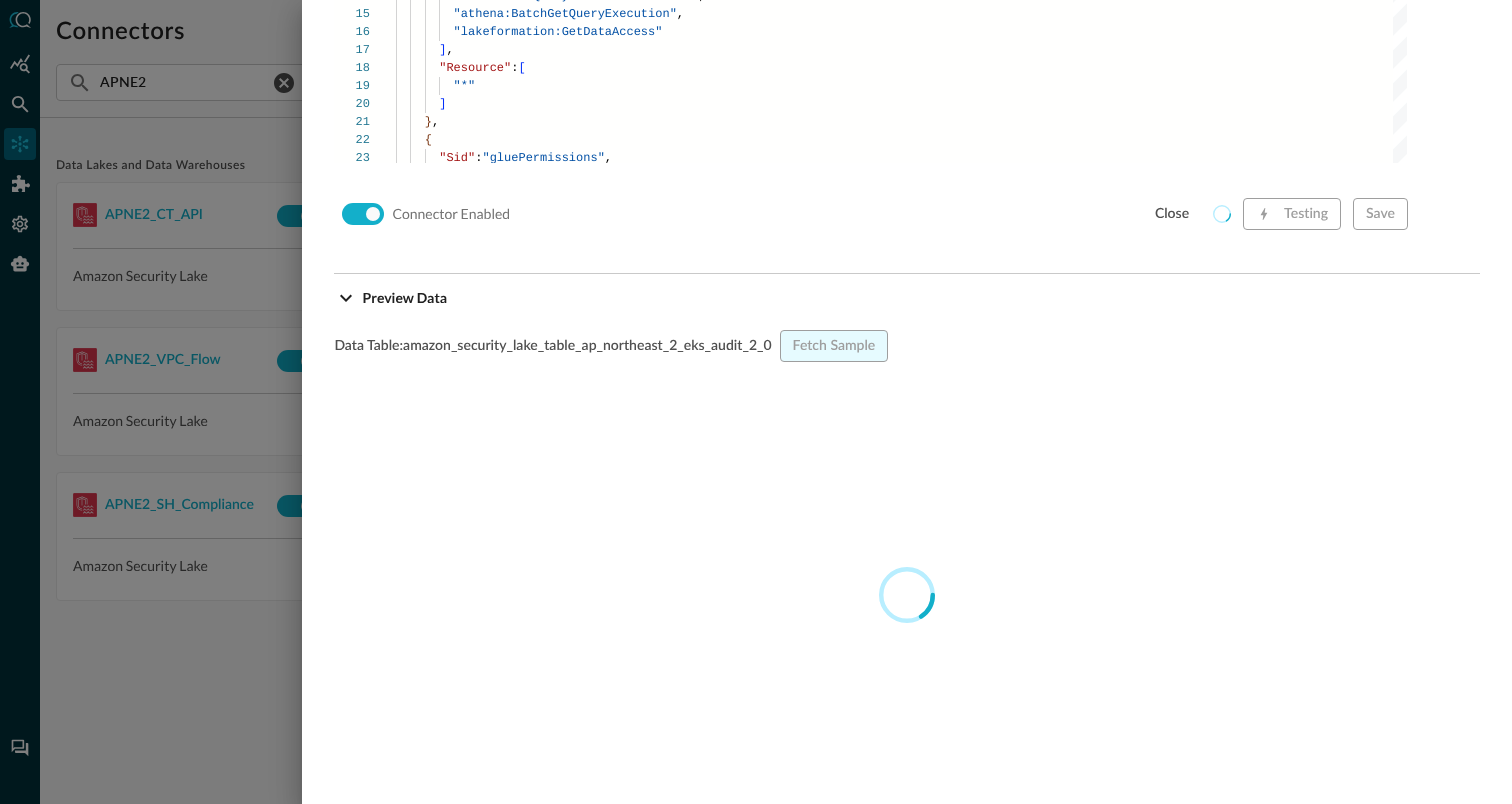scroll, scrollTop: 1762, scrollLeft: 0, axis: vertical 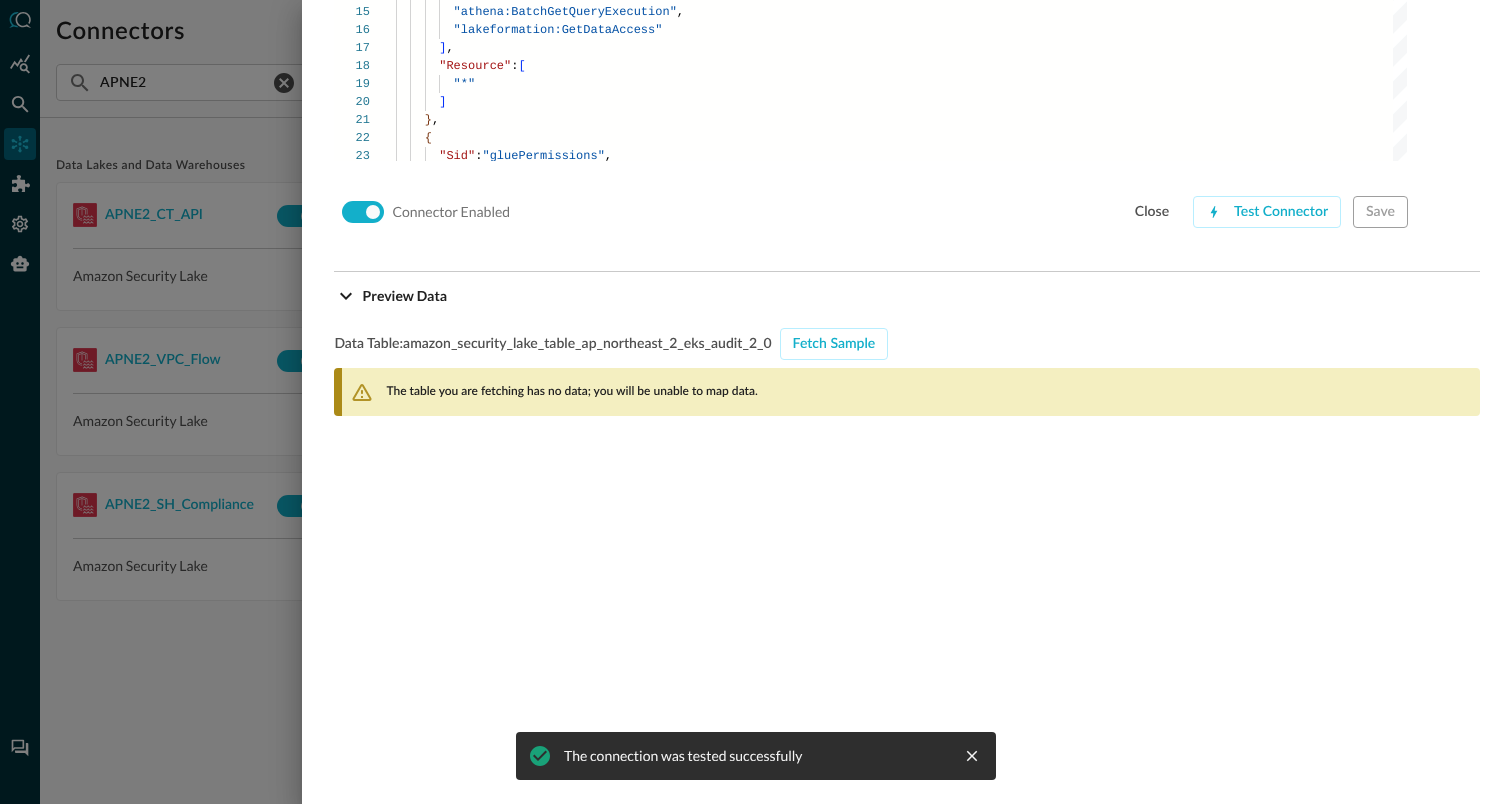 click on "The table you are fetching has no data; you will be unable to map data." at bounding box center (571, 392) 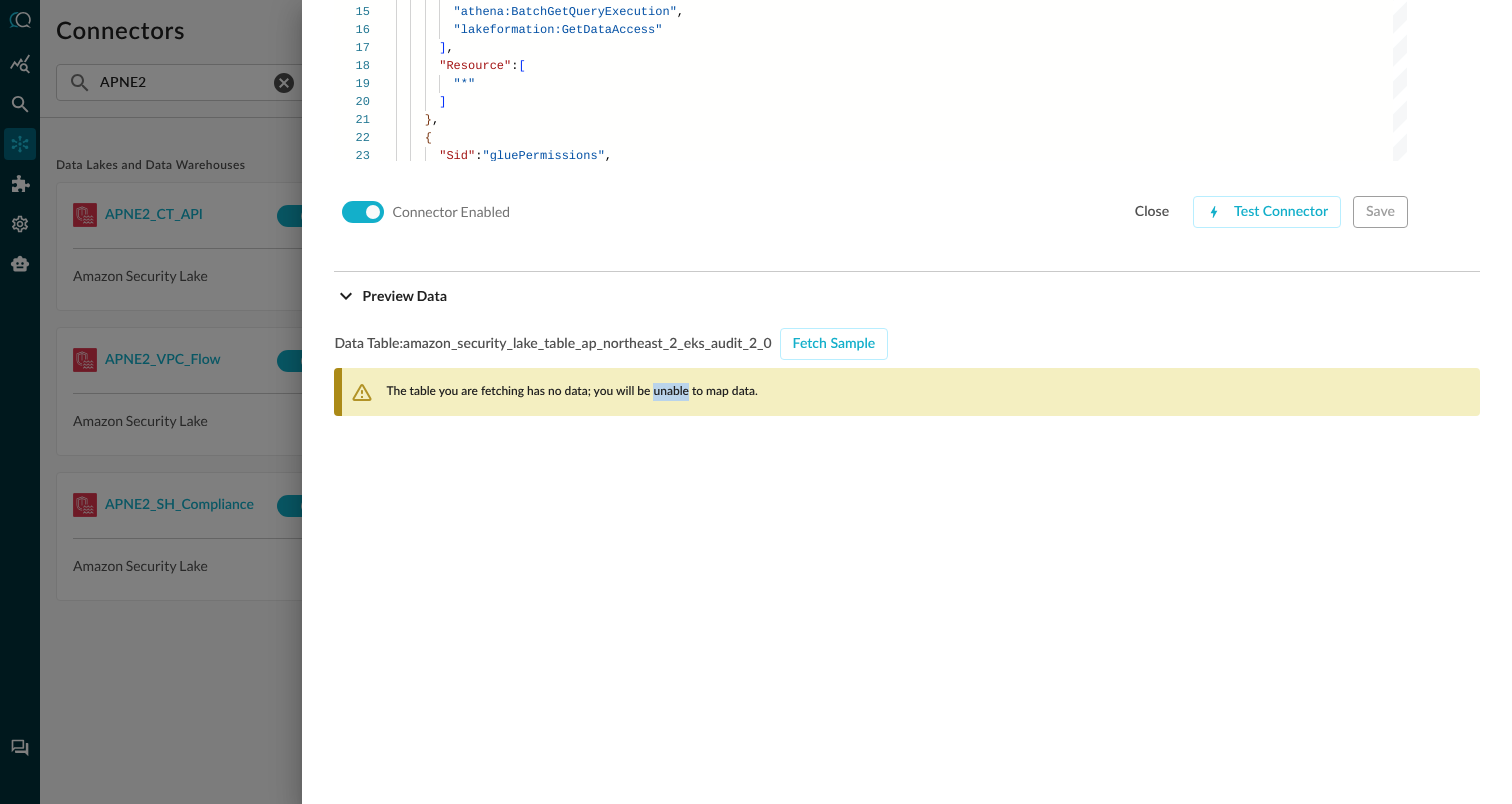 click on "The table you are fetching has no data; you will be unable to map data." at bounding box center [571, 392] 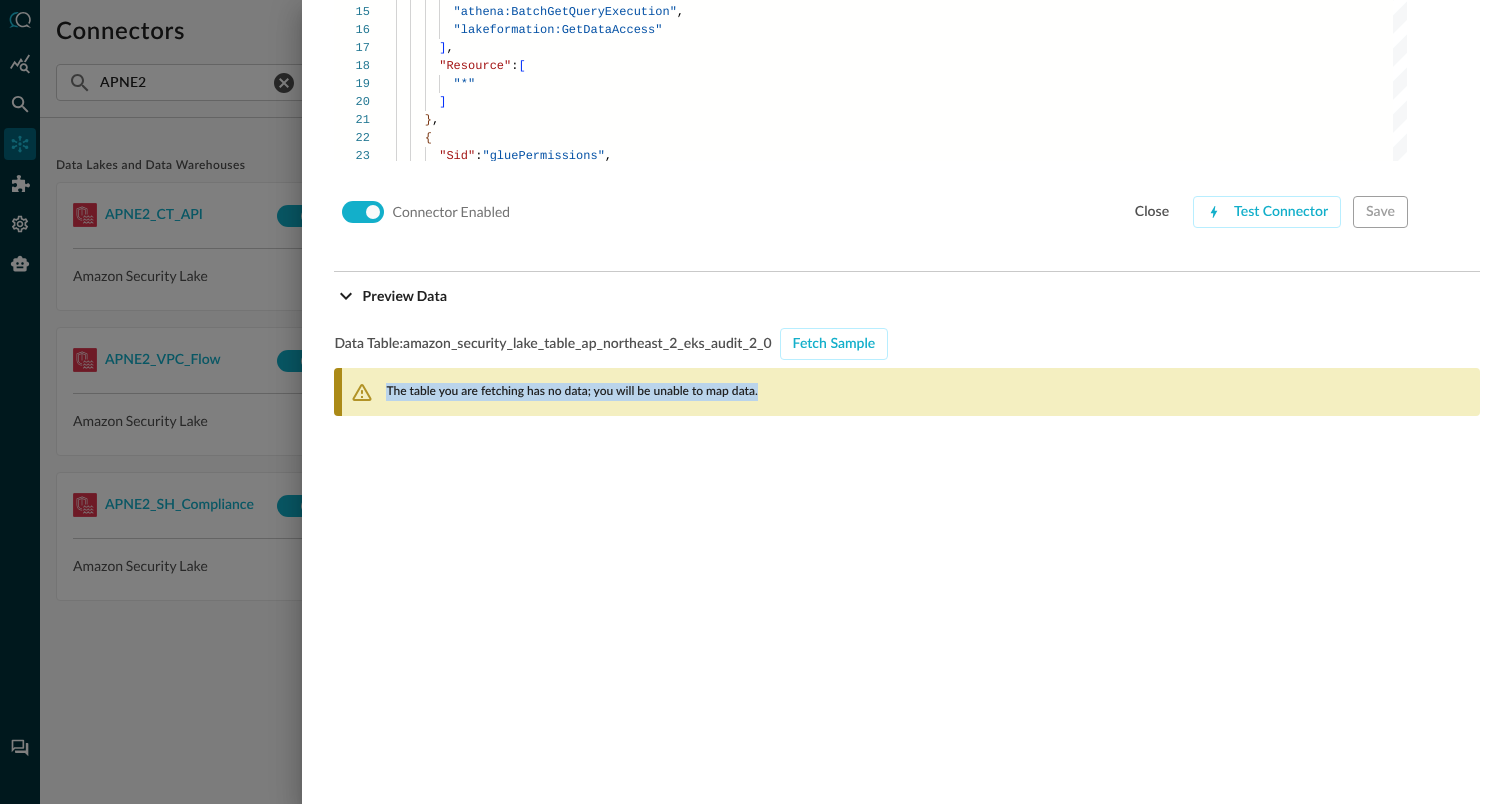 click on "The table you are fetching has no data; you will be unable to map data." at bounding box center [571, 392] 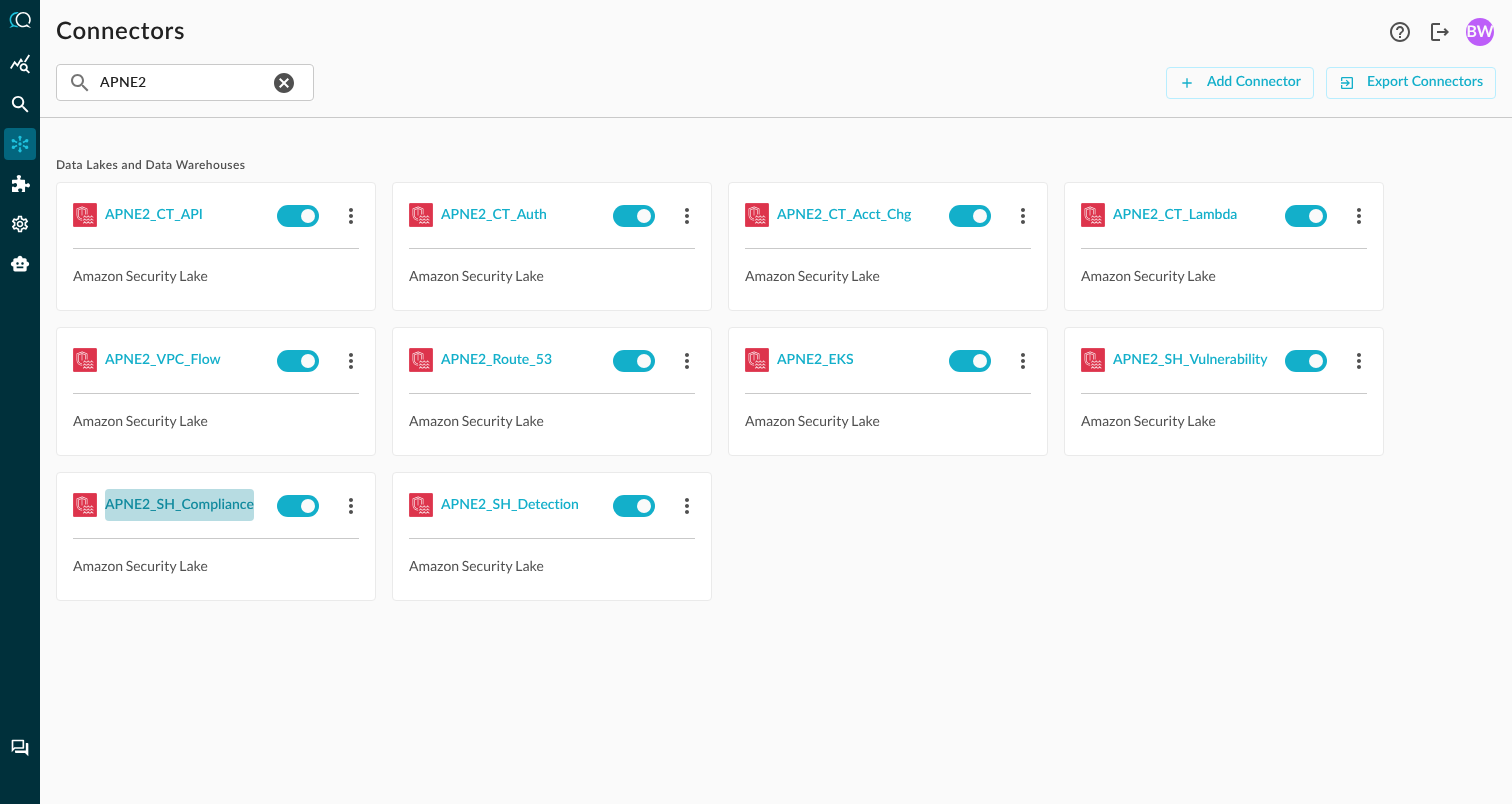 click on "APNE2_SH_Compliance" at bounding box center (179, 505) 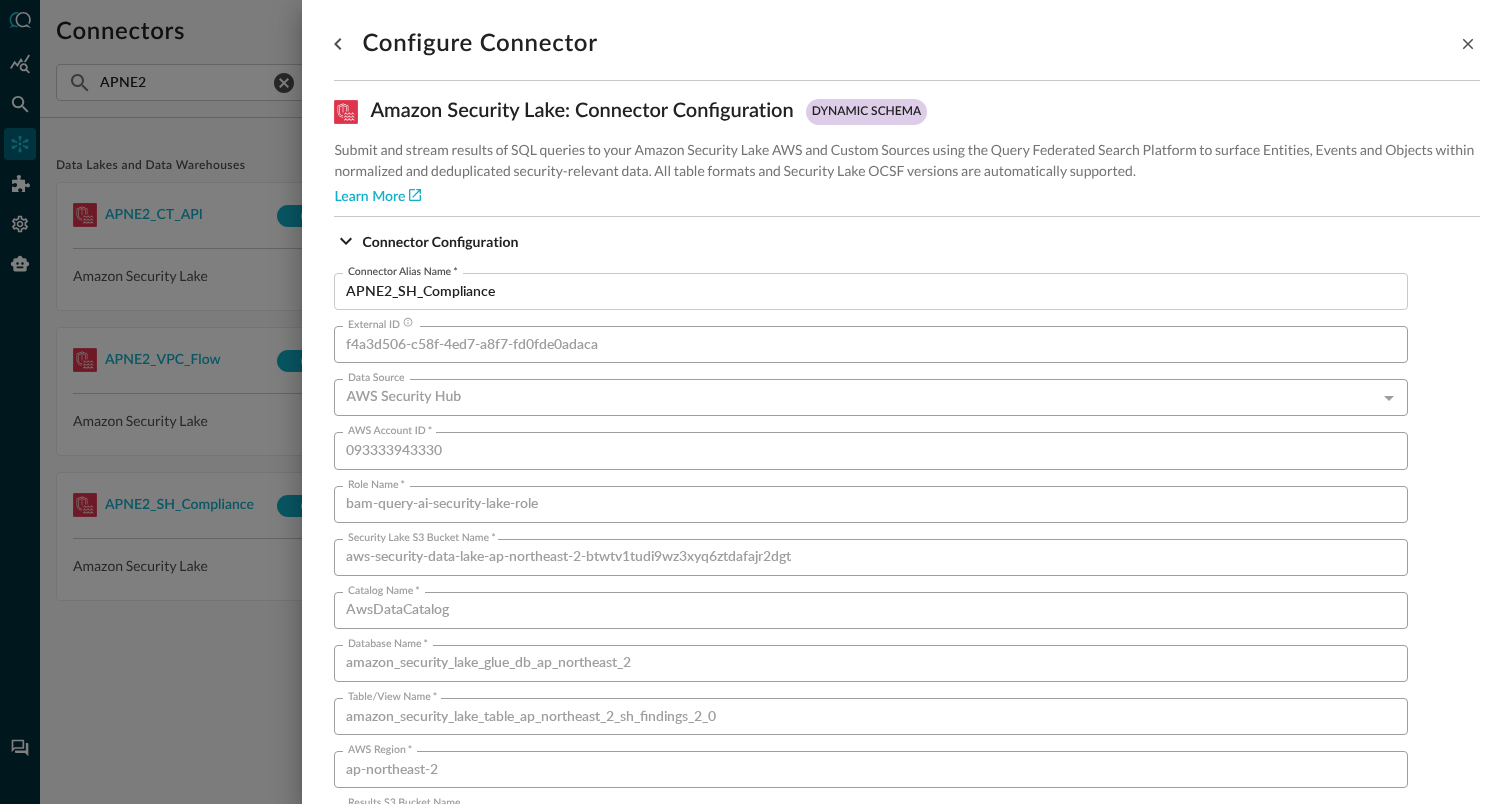 scroll, scrollTop: 1359, scrollLeft: 0, axis: vertical 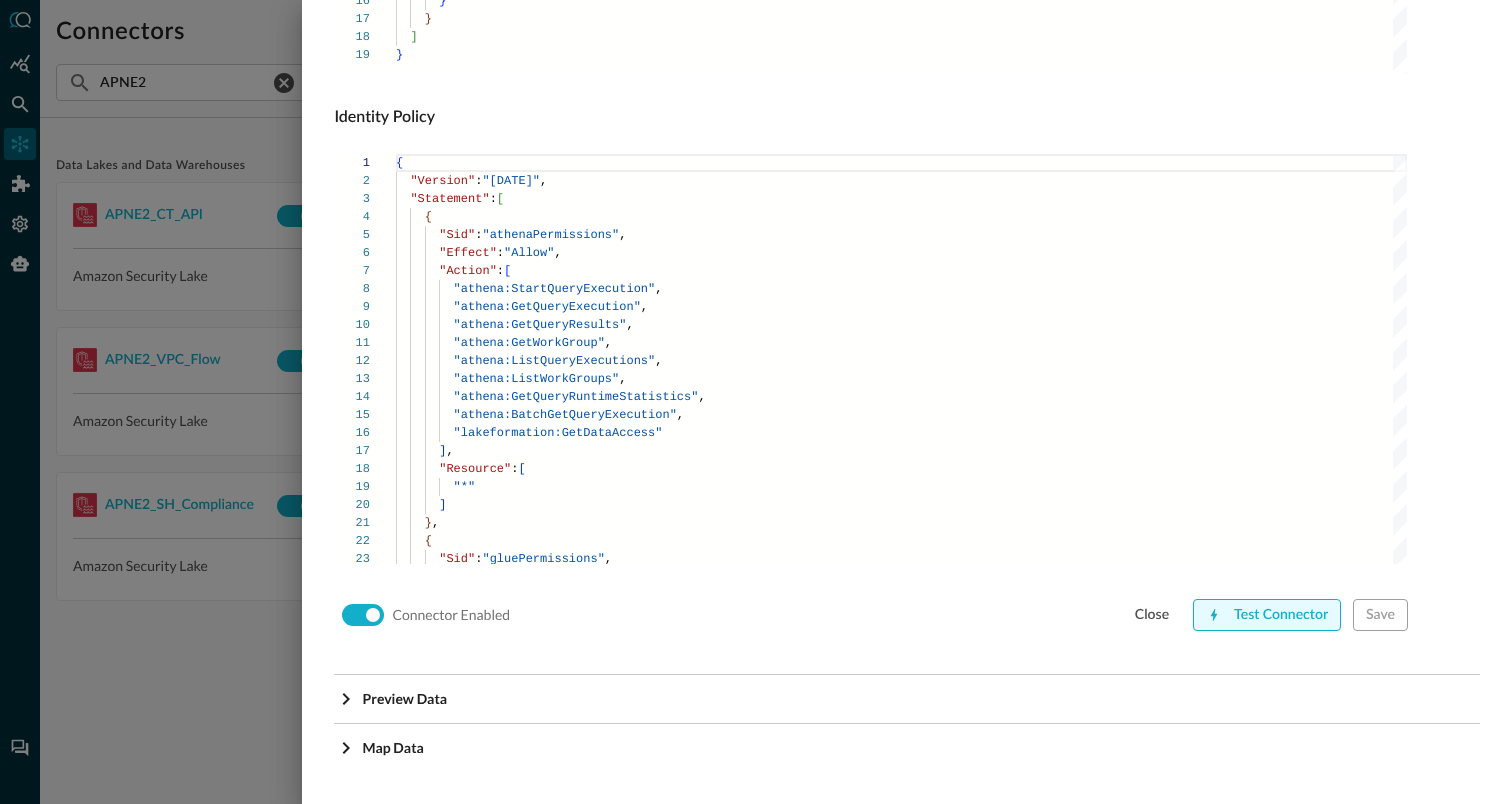 click on "Test Connector" at bounding box center [1267, 615] 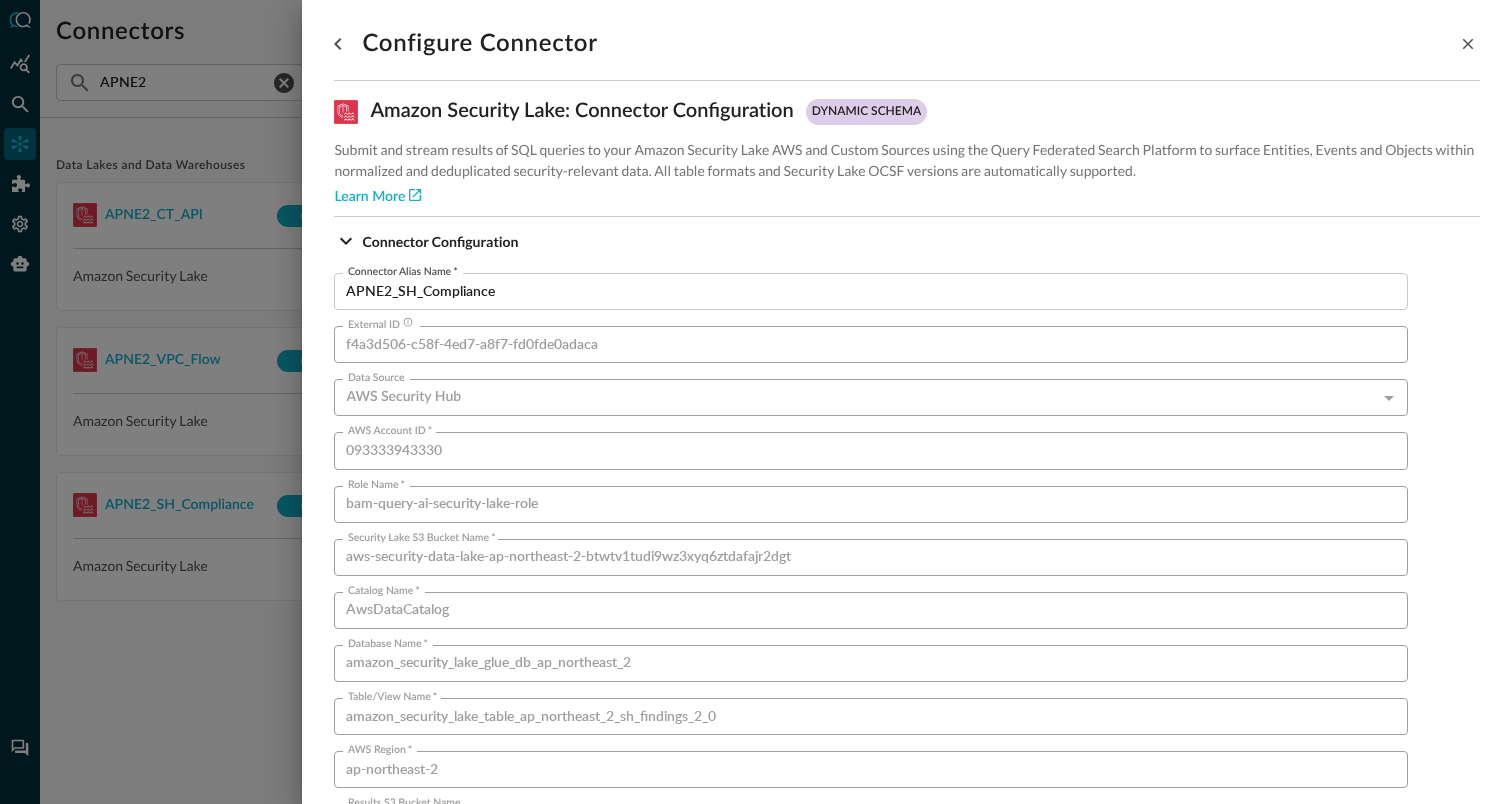 scroll, scrollTop: 0, scrollLeft: 0, axis: both 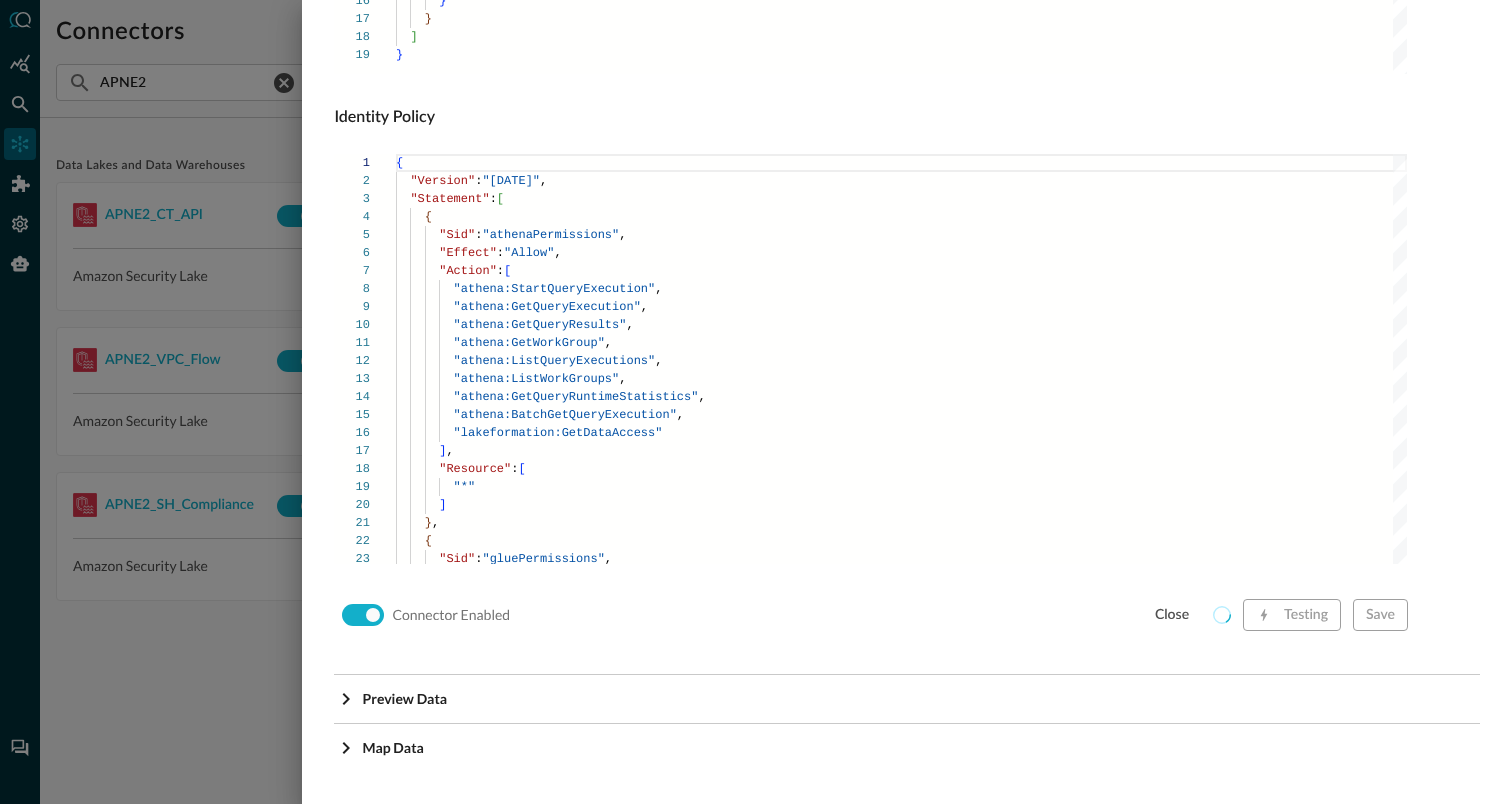 click on "Preview Data" at bounding box center (913, -1118) 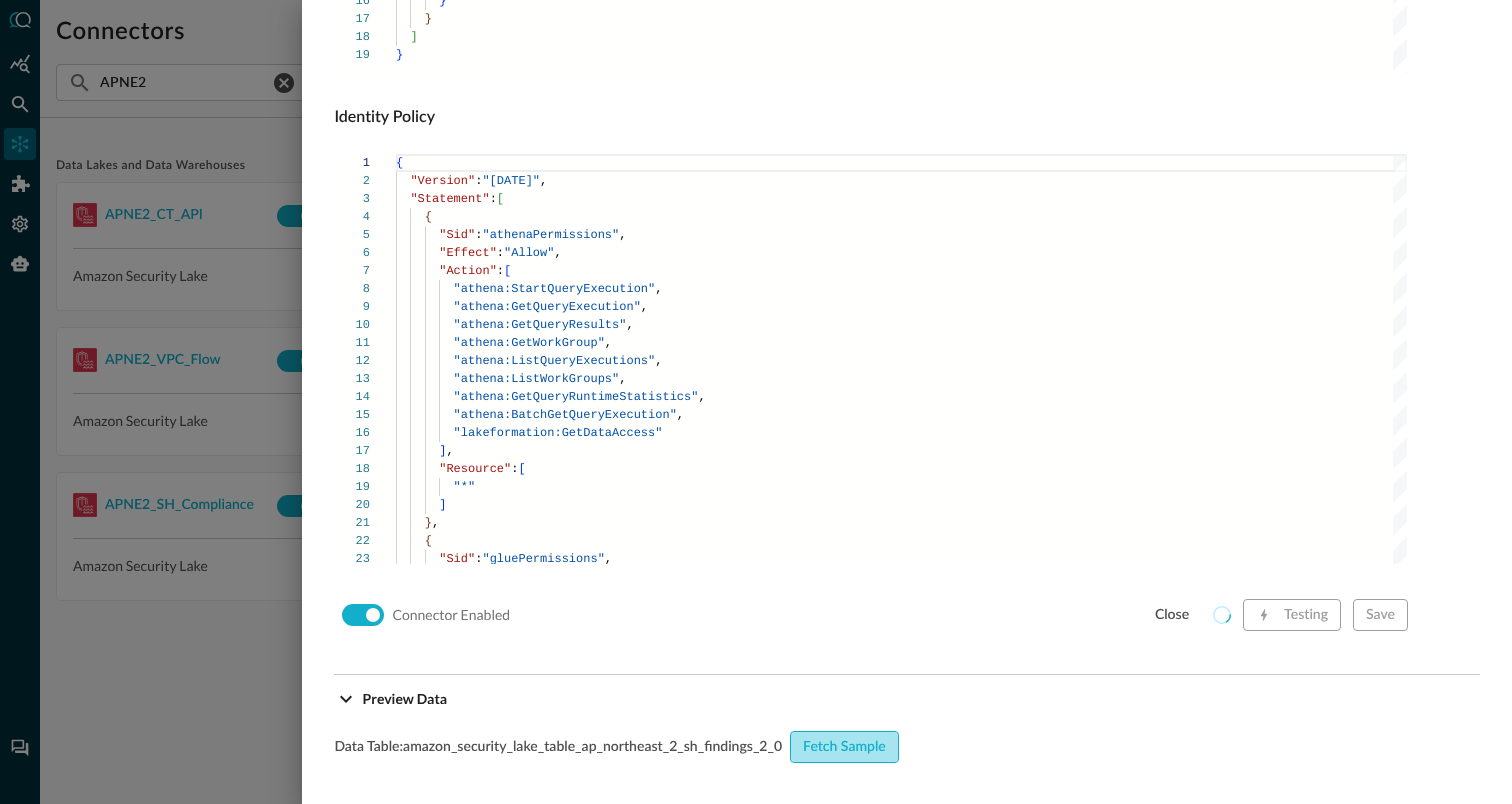 click on "Fetch Sample" at bounding box center (844, 747) 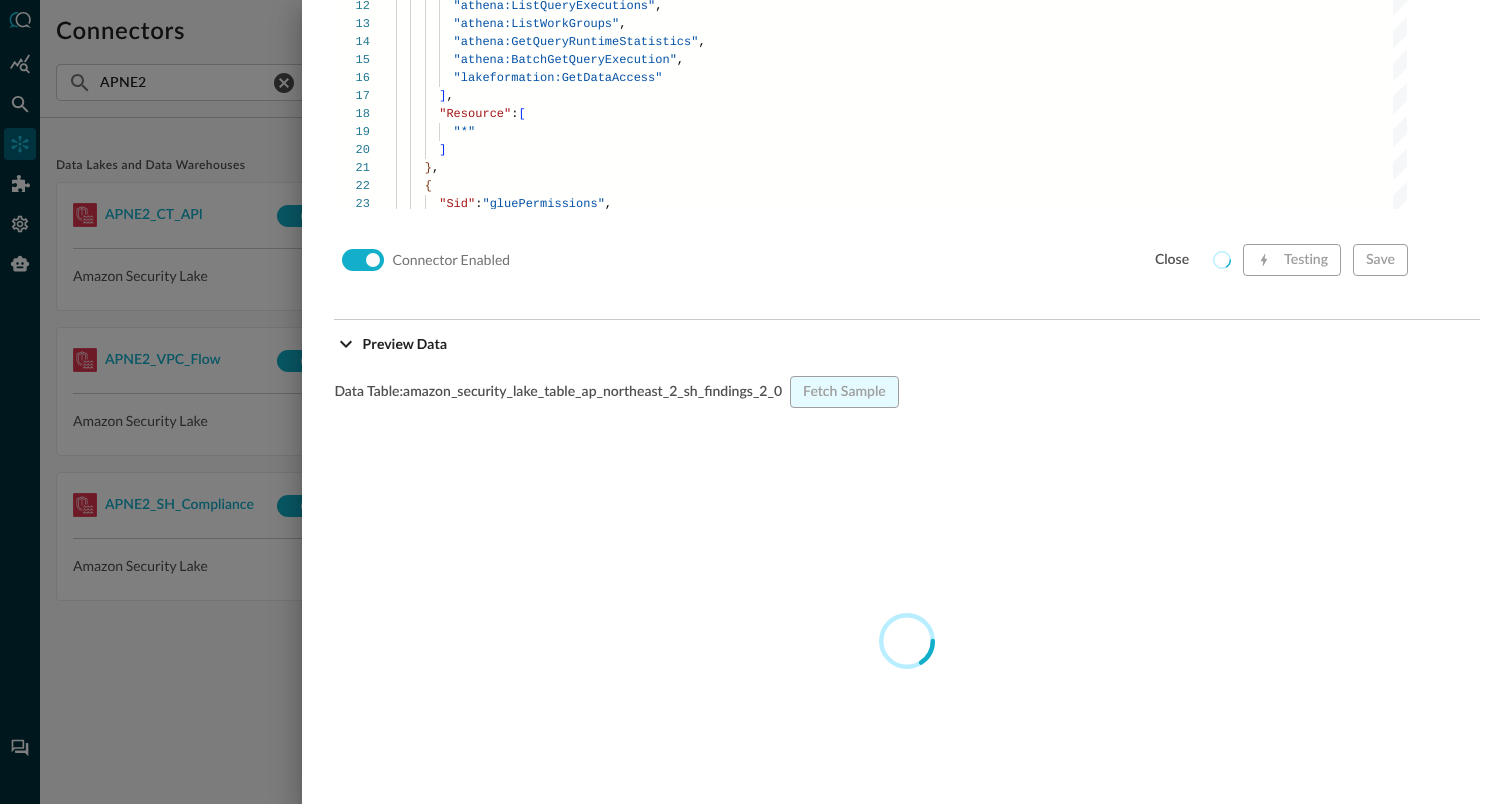 scroll, scrollTop: 1712, scrollLeft: 0, axis: vertical 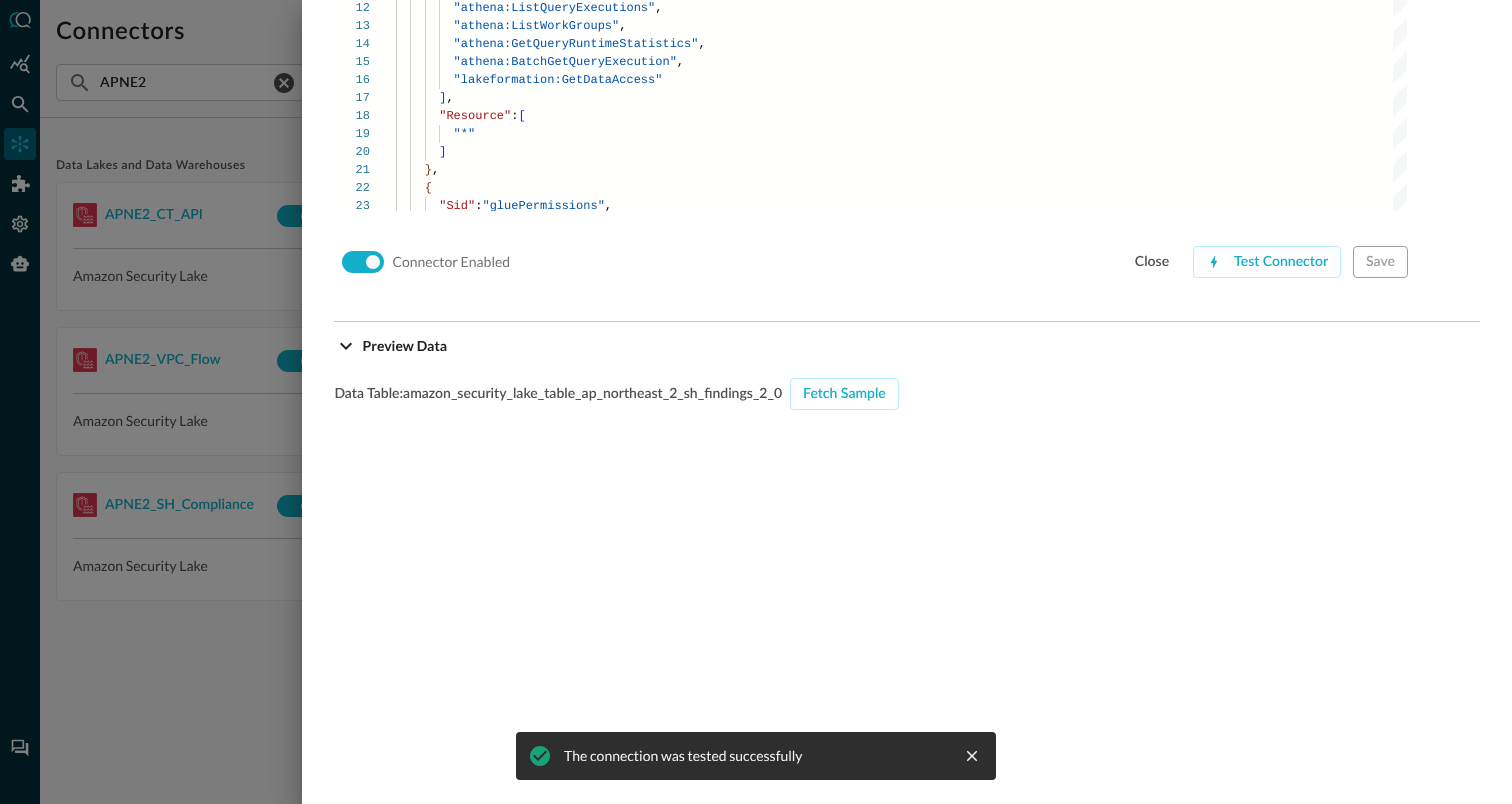 click at bounding box center (756, 402) 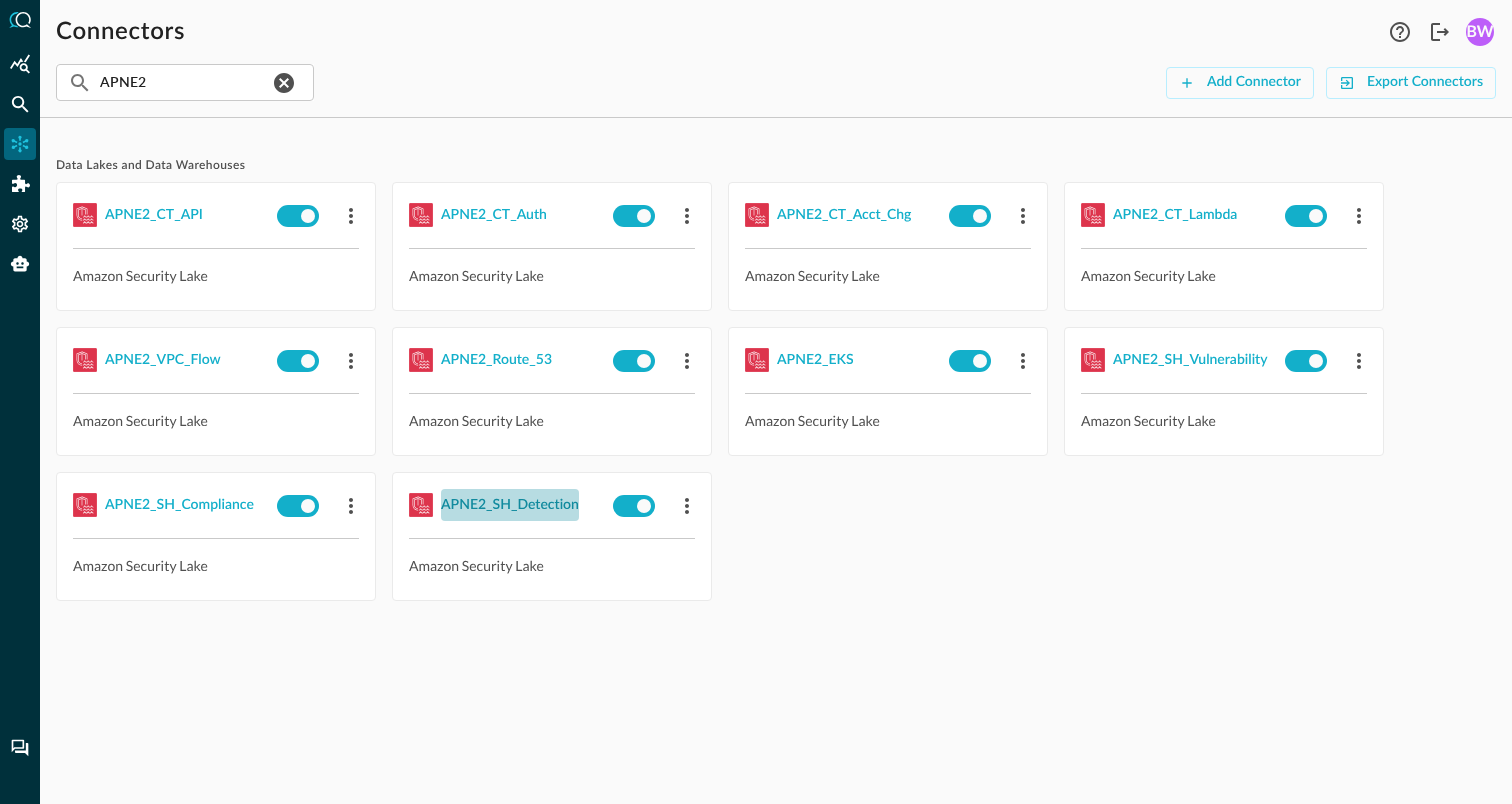 click on "APNE2_SH_Detection" at bounding box center (510, 505) 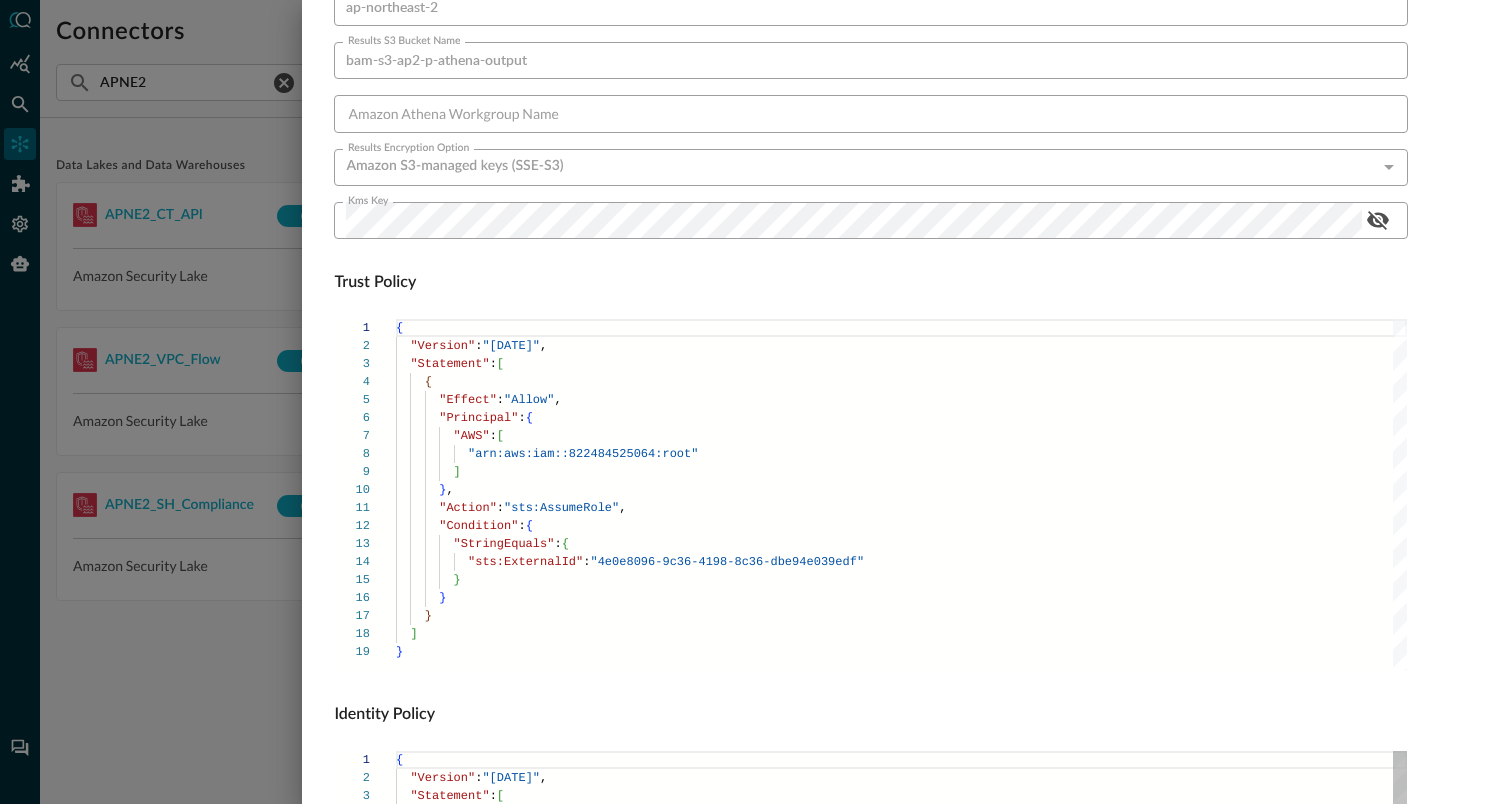 scroll, scrollTop: 1359, scrollLeft: 0, axis: vertical 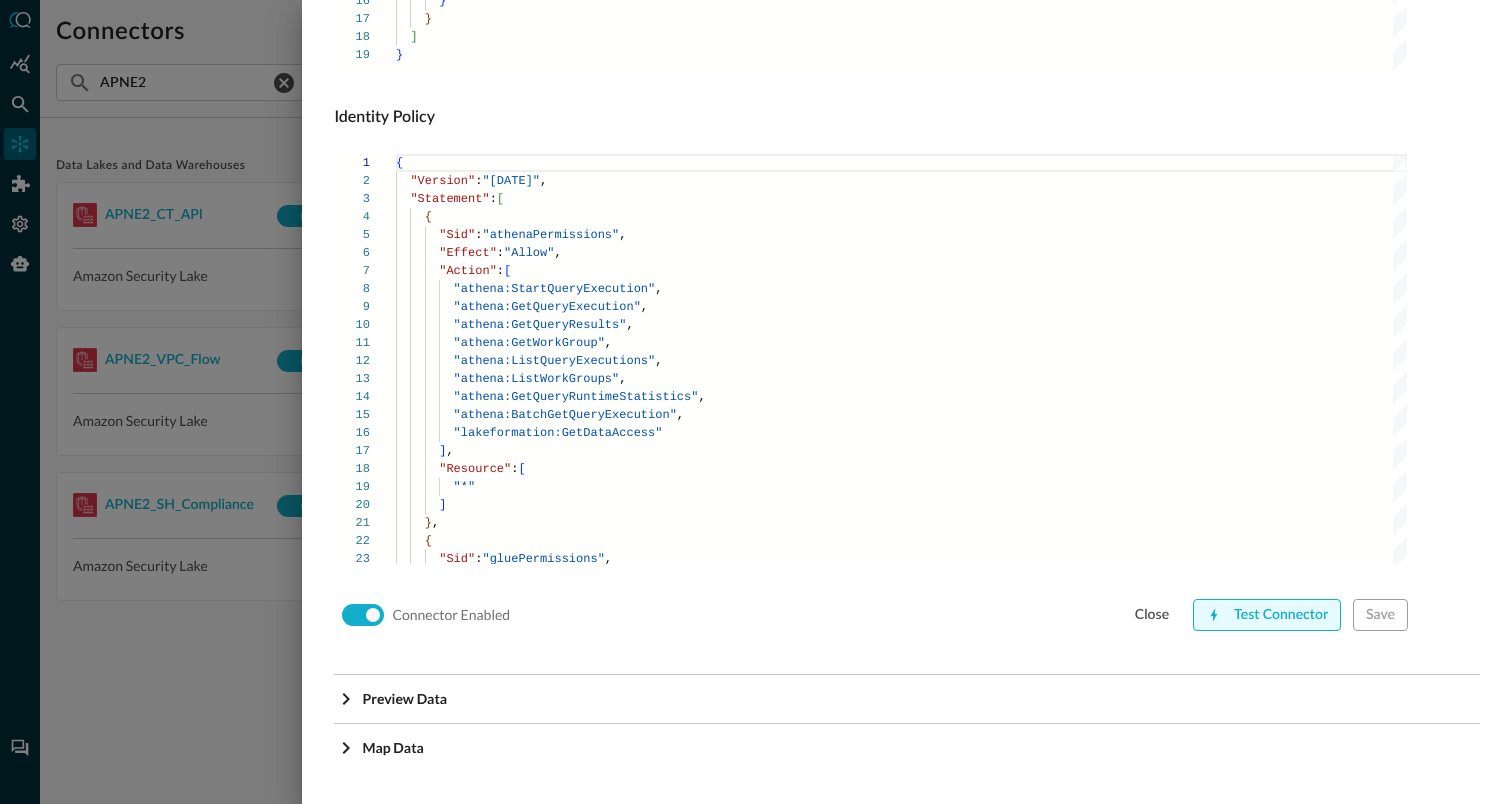 click on "Test Connector" at bounding box center [1267, 615] 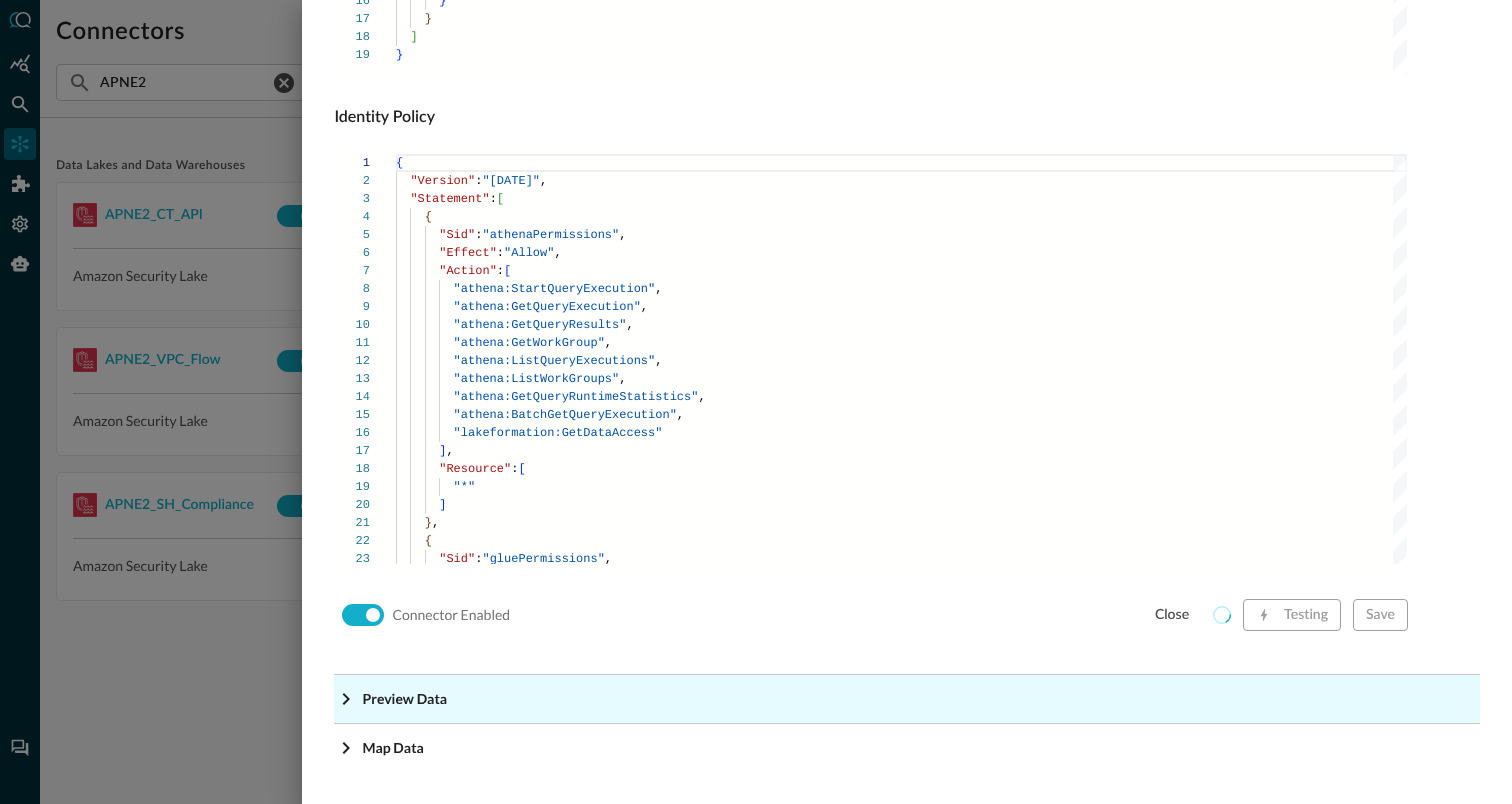 click on "Preview Data" at bounding box center (907, -1118) 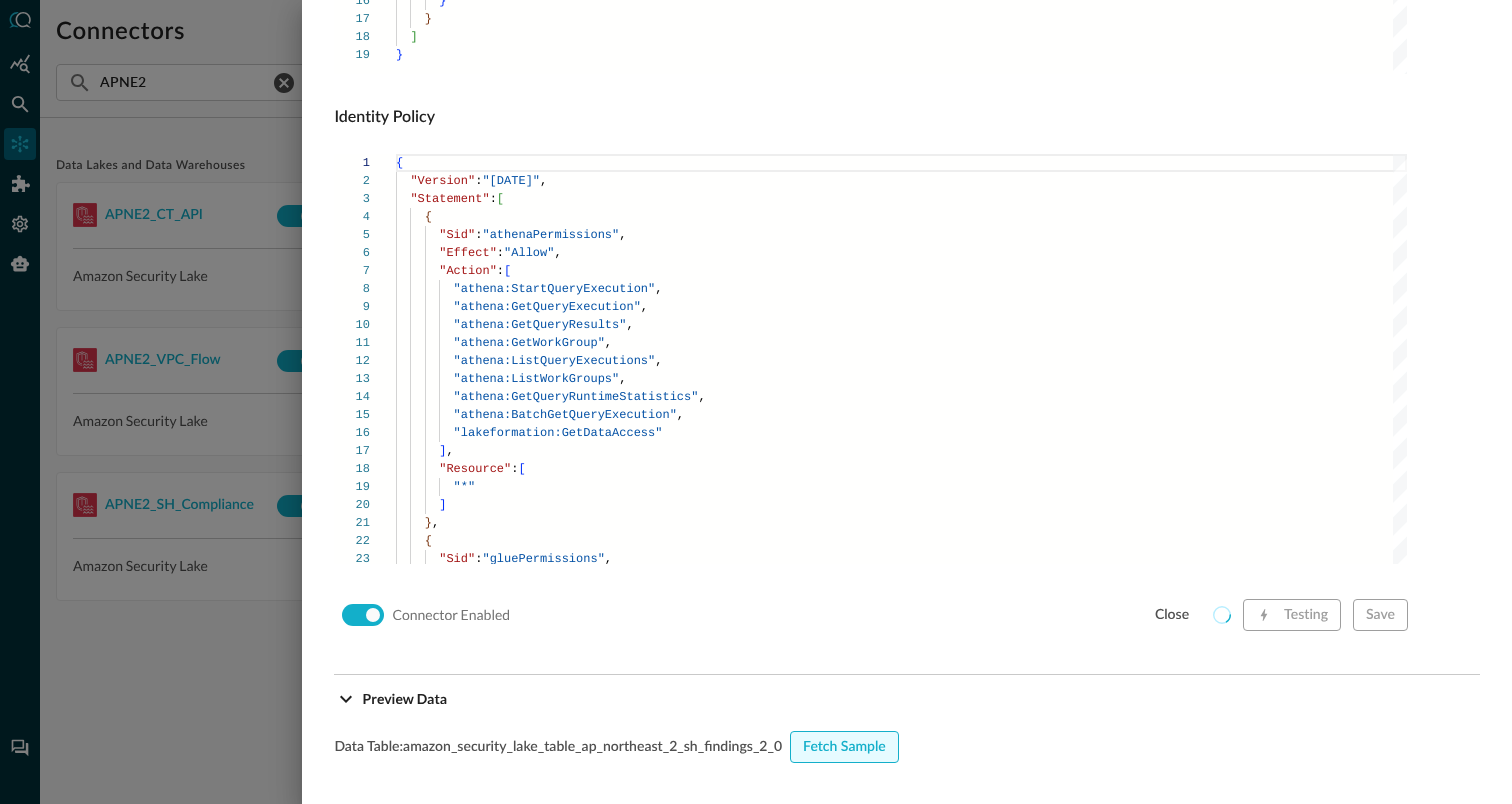 click on "Fetch Sample" at bounding box center (844, 747) 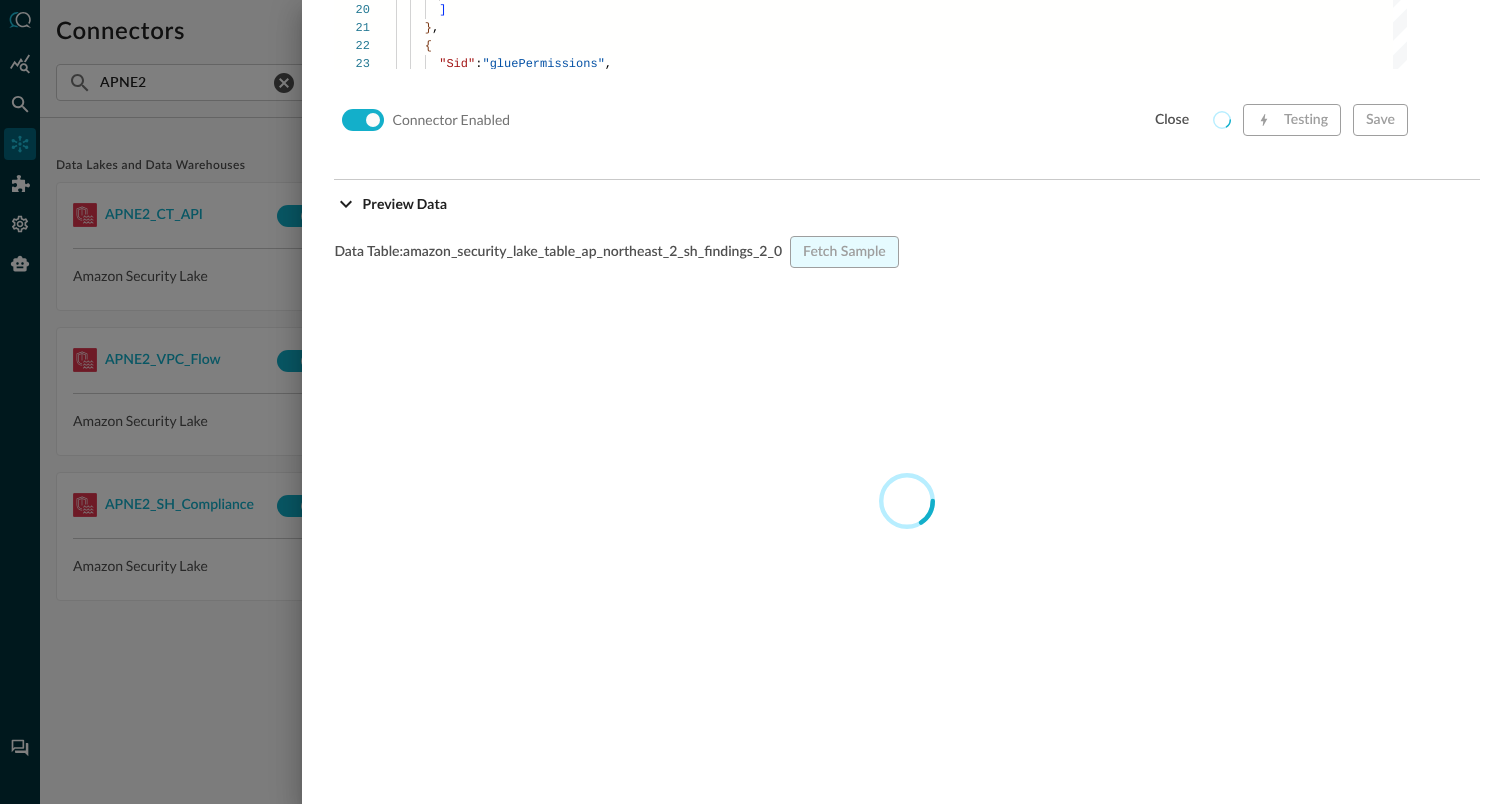 scroll, scrollTop: 1860, scrollLeft: 0, axis: vertical 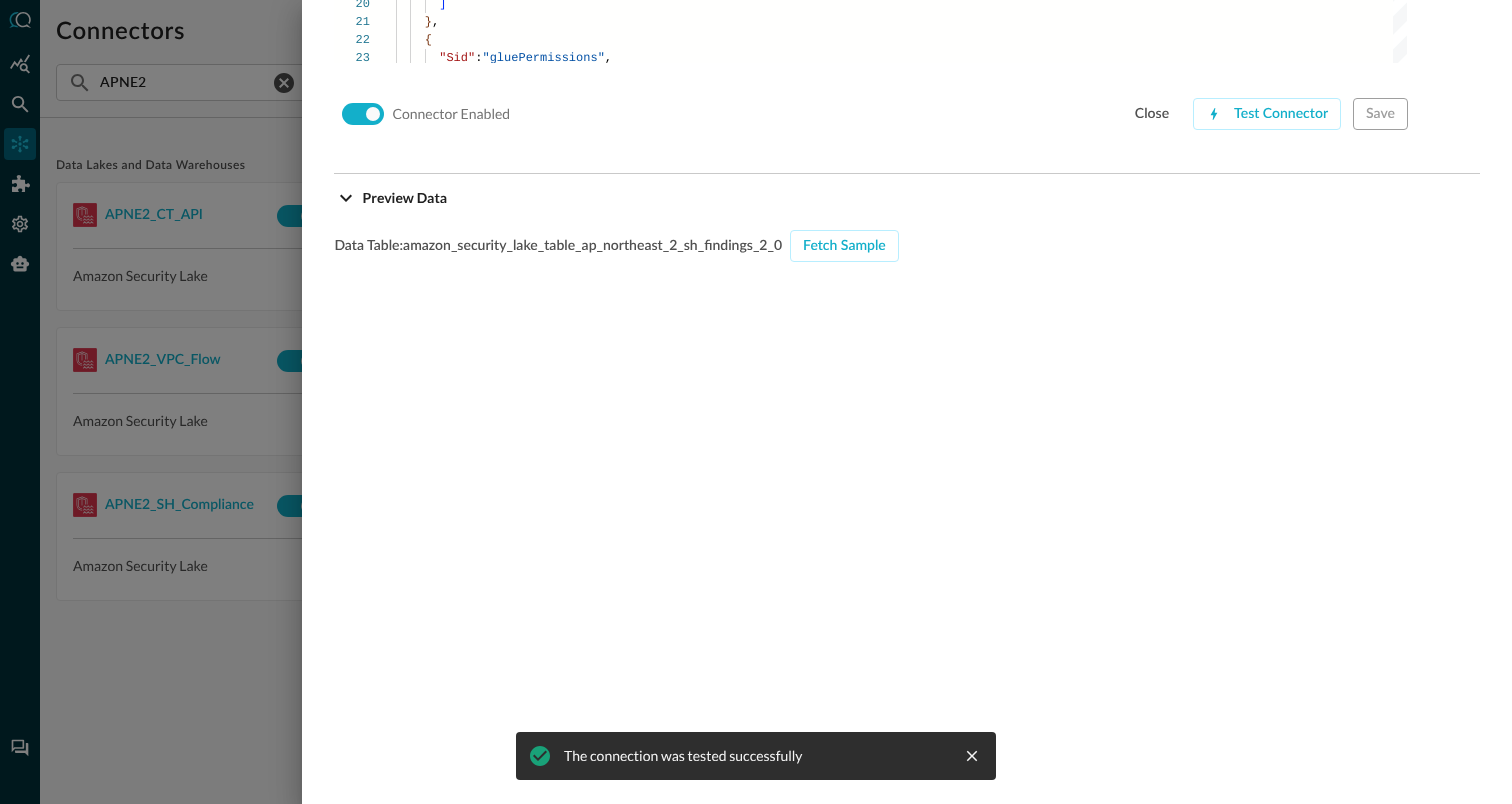 click at bounding box center (756, 402) 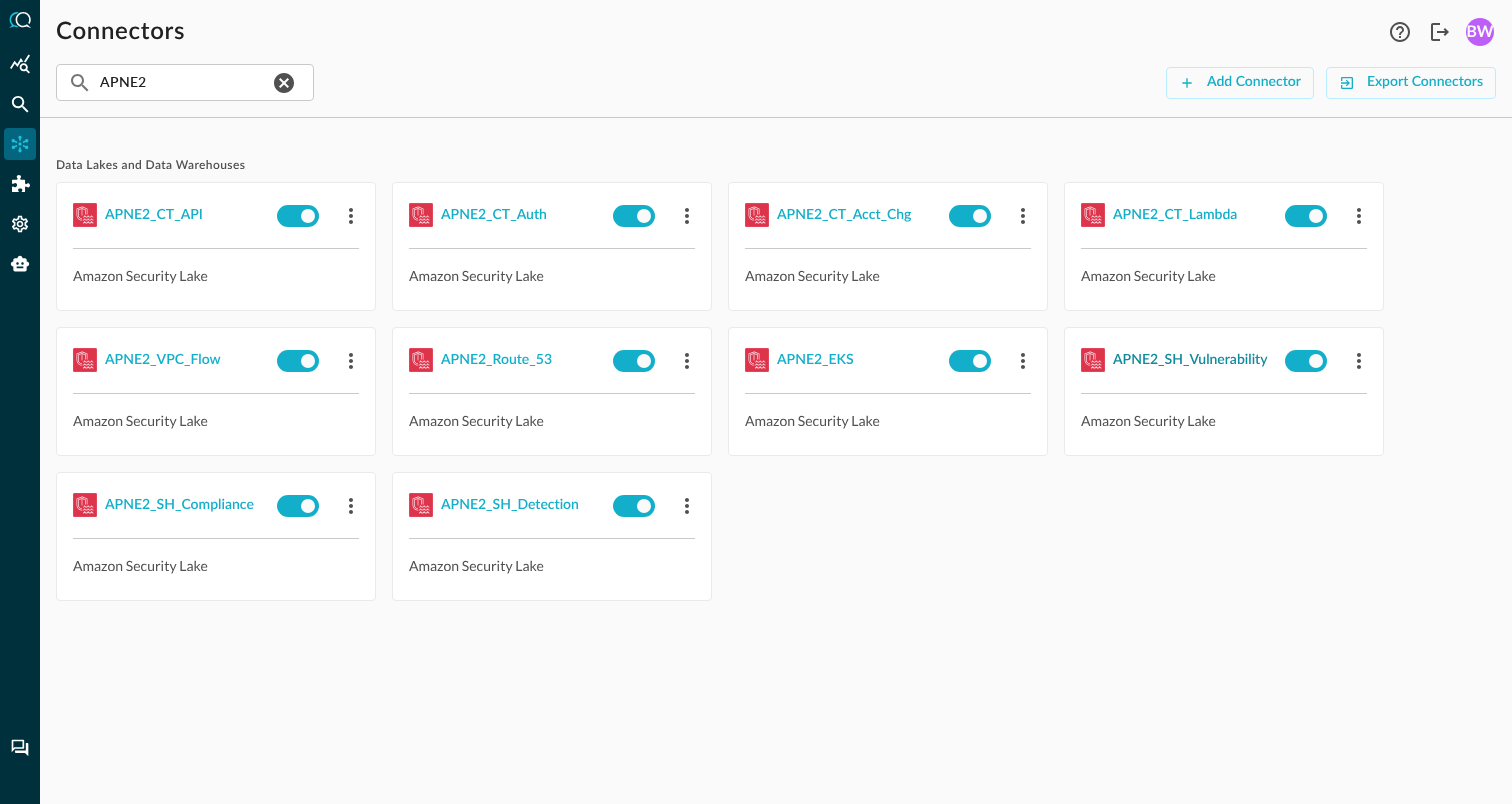 click on "APNE2_SH_Vulnerability" at bounding box center (1190, 360) 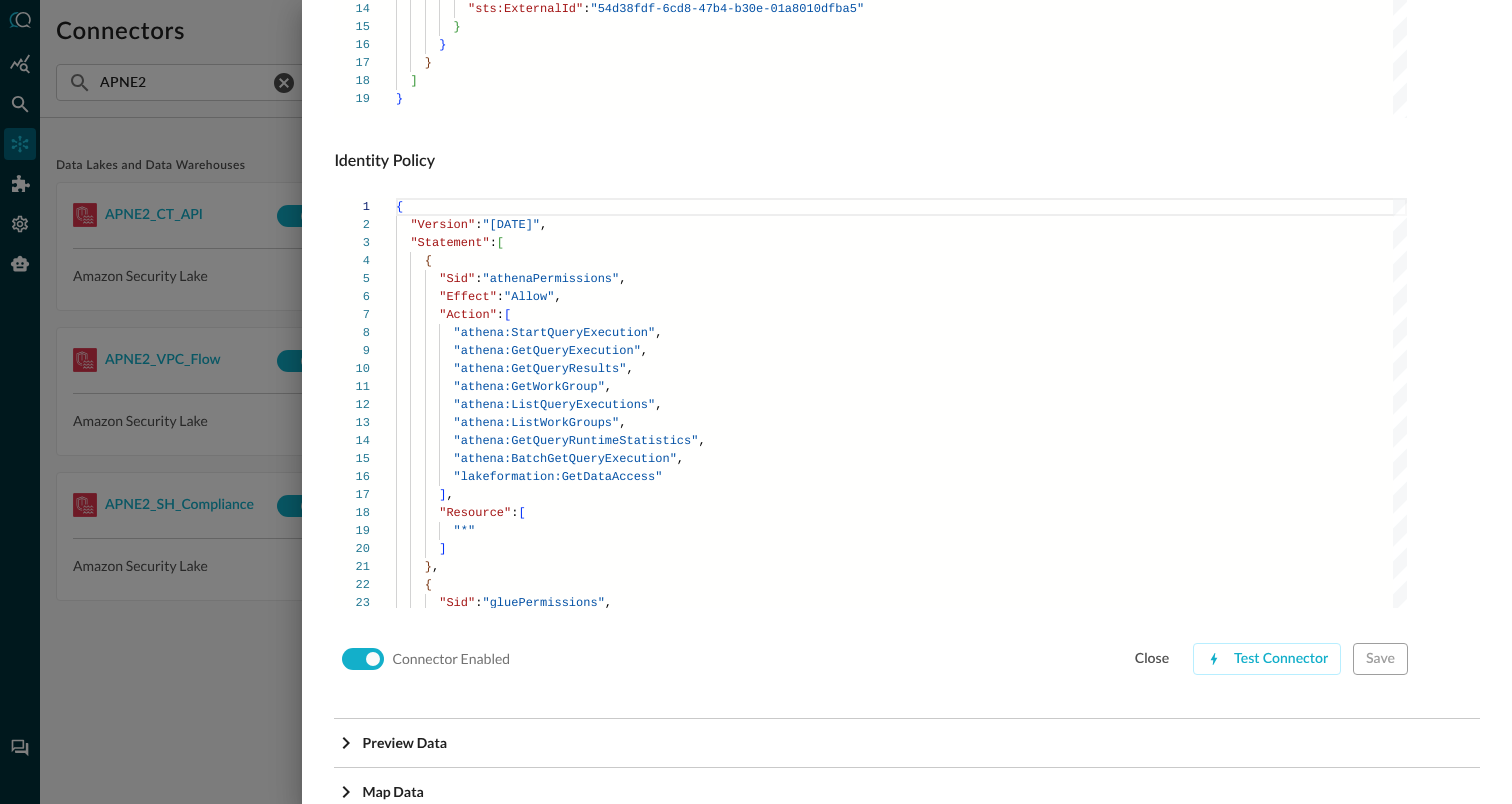 scroll, scrollTop: 1359, scrollLeft: 0, axis: vertical 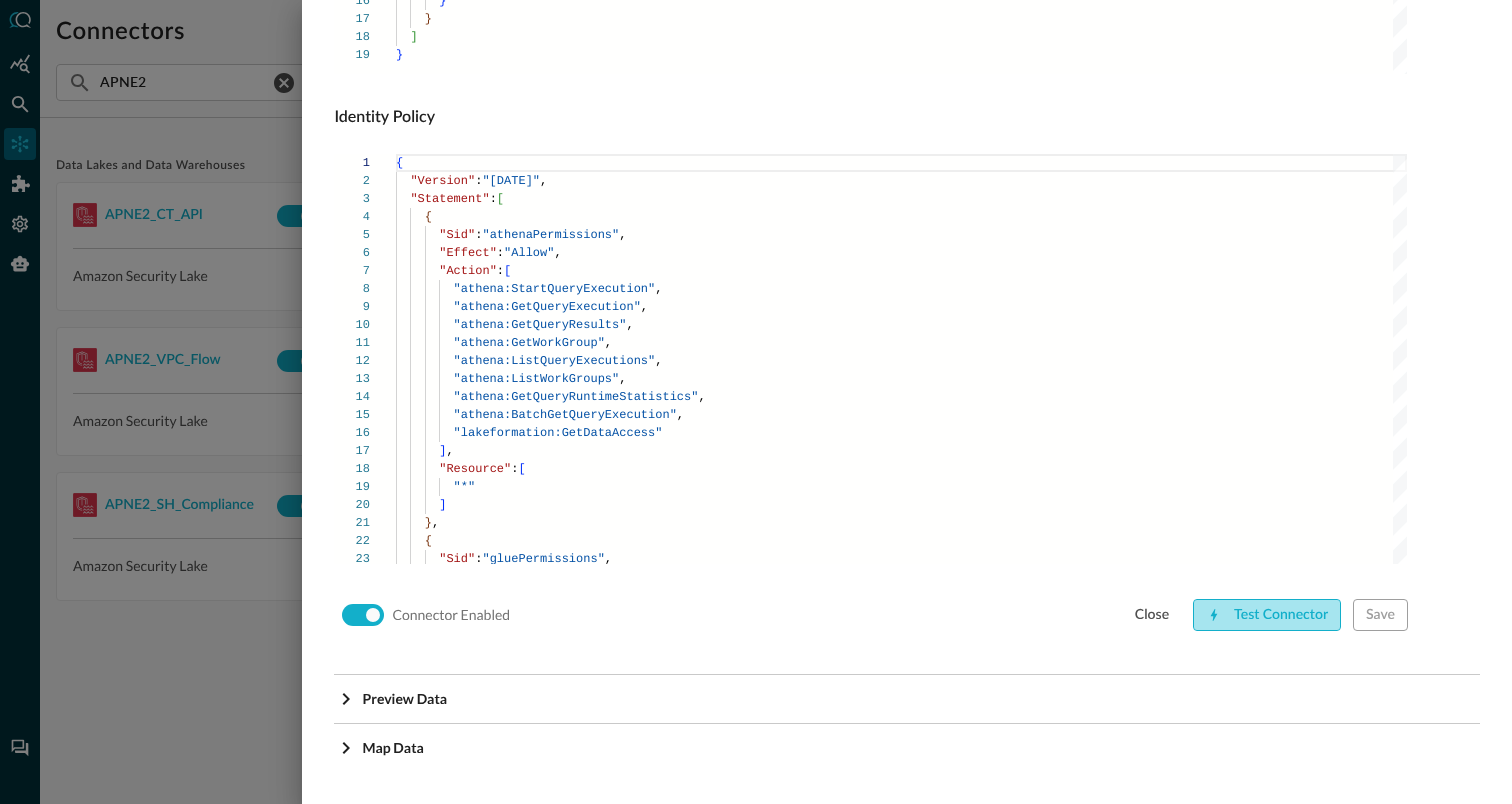 click on "Test Connector" at bounding box center (1267, 615) 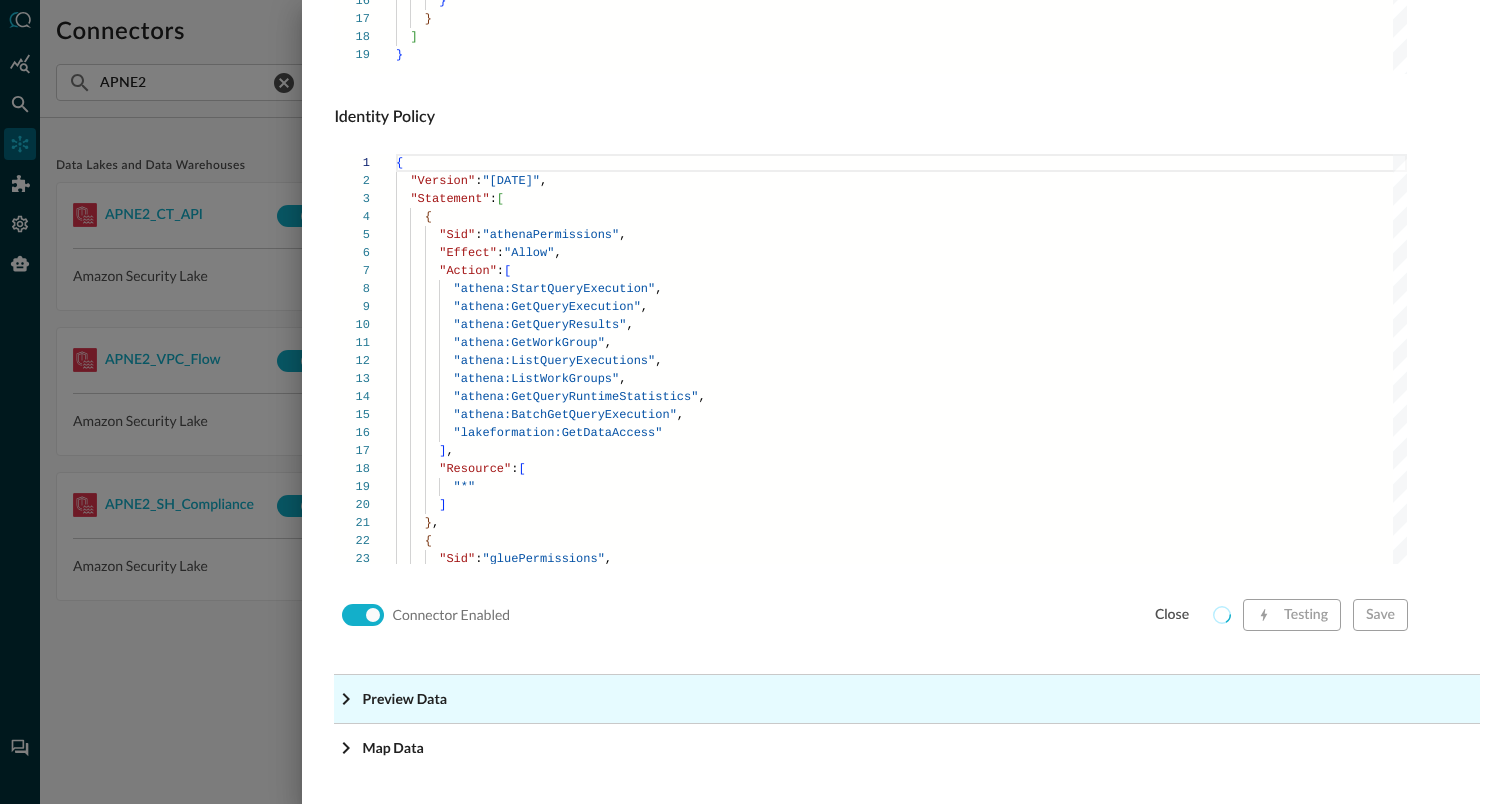 click on "Preview Data" at bounding box center [913, -1118] 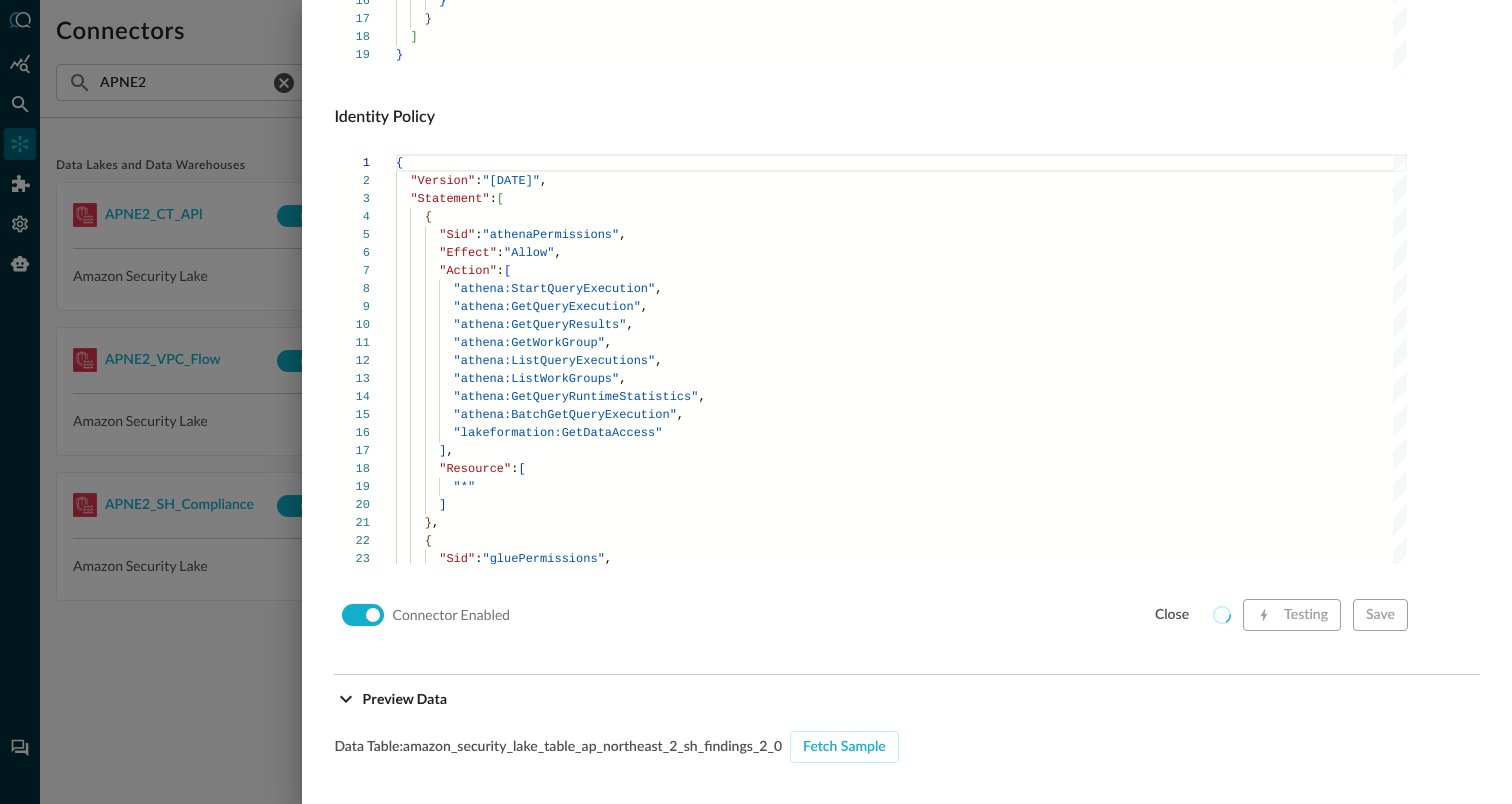 click on "Data Table:  amazon_security_lake_table_ap_northeast_2_sh_findings_2_0 Fetch Sample" at bounding box center (907, -210) 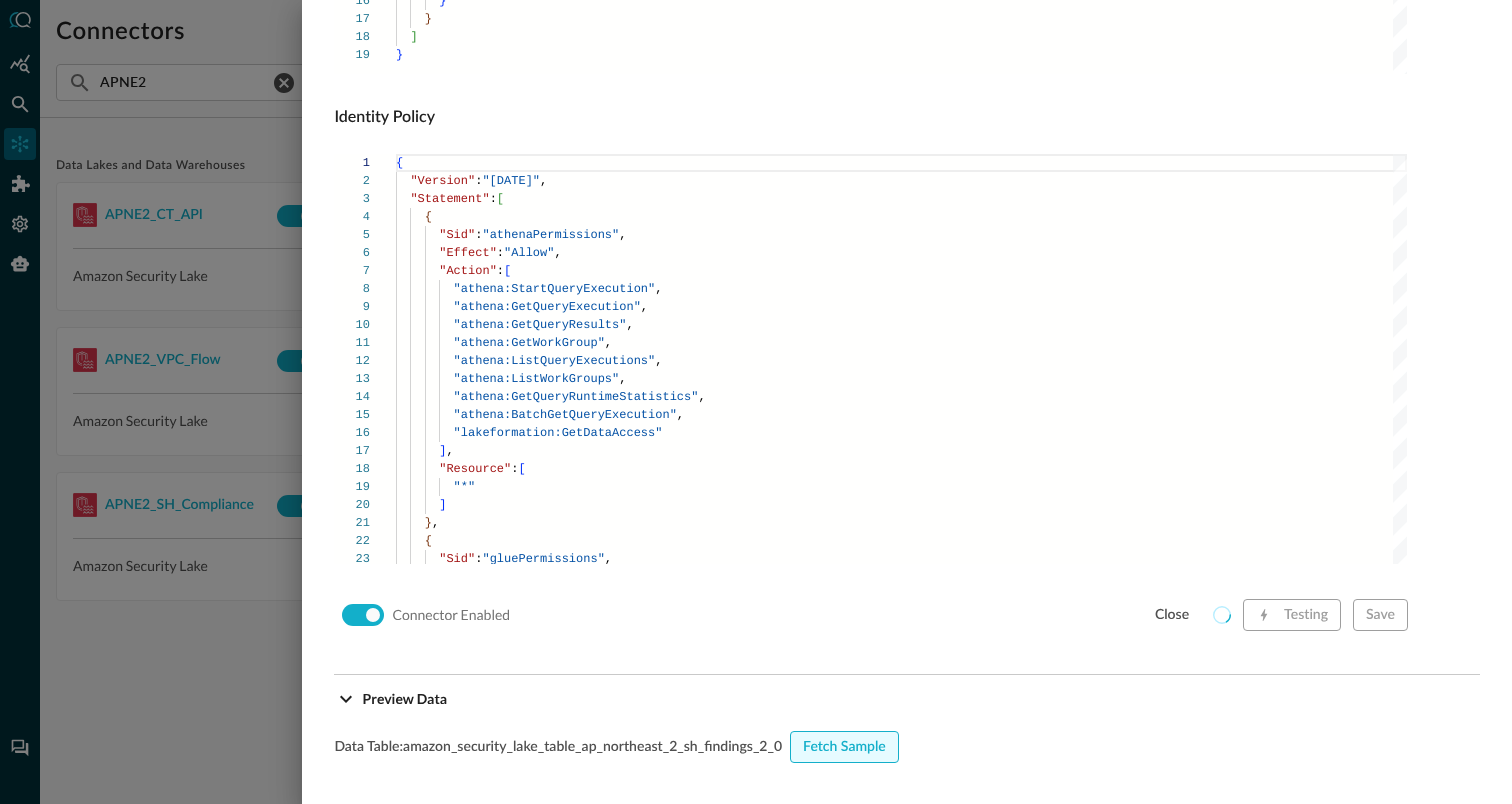 click on "Fetch Sample" at bounding box center [844, 747] 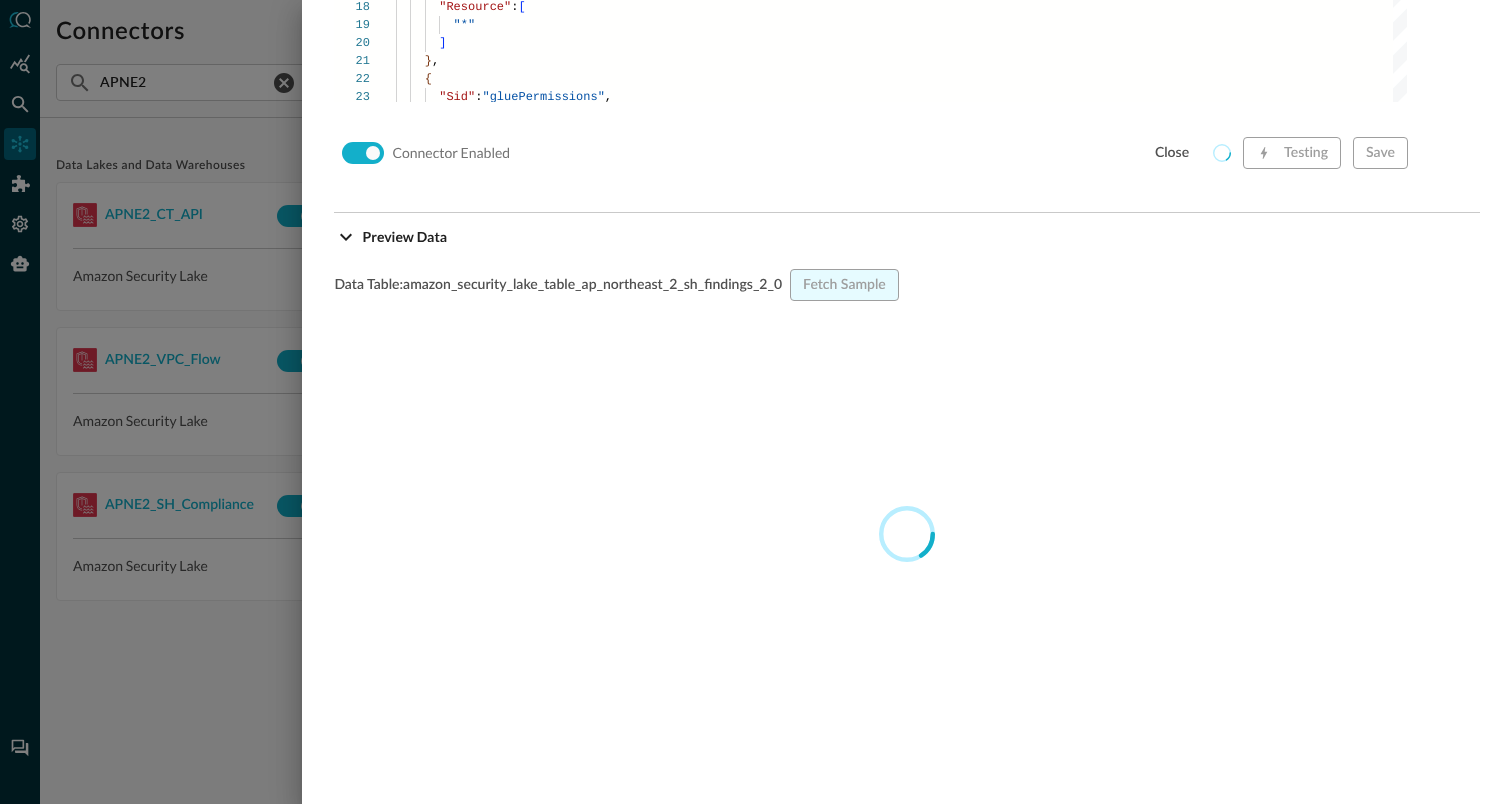 scroll, scrollTop: 1824, scrollLeft: 0, axis: vertical 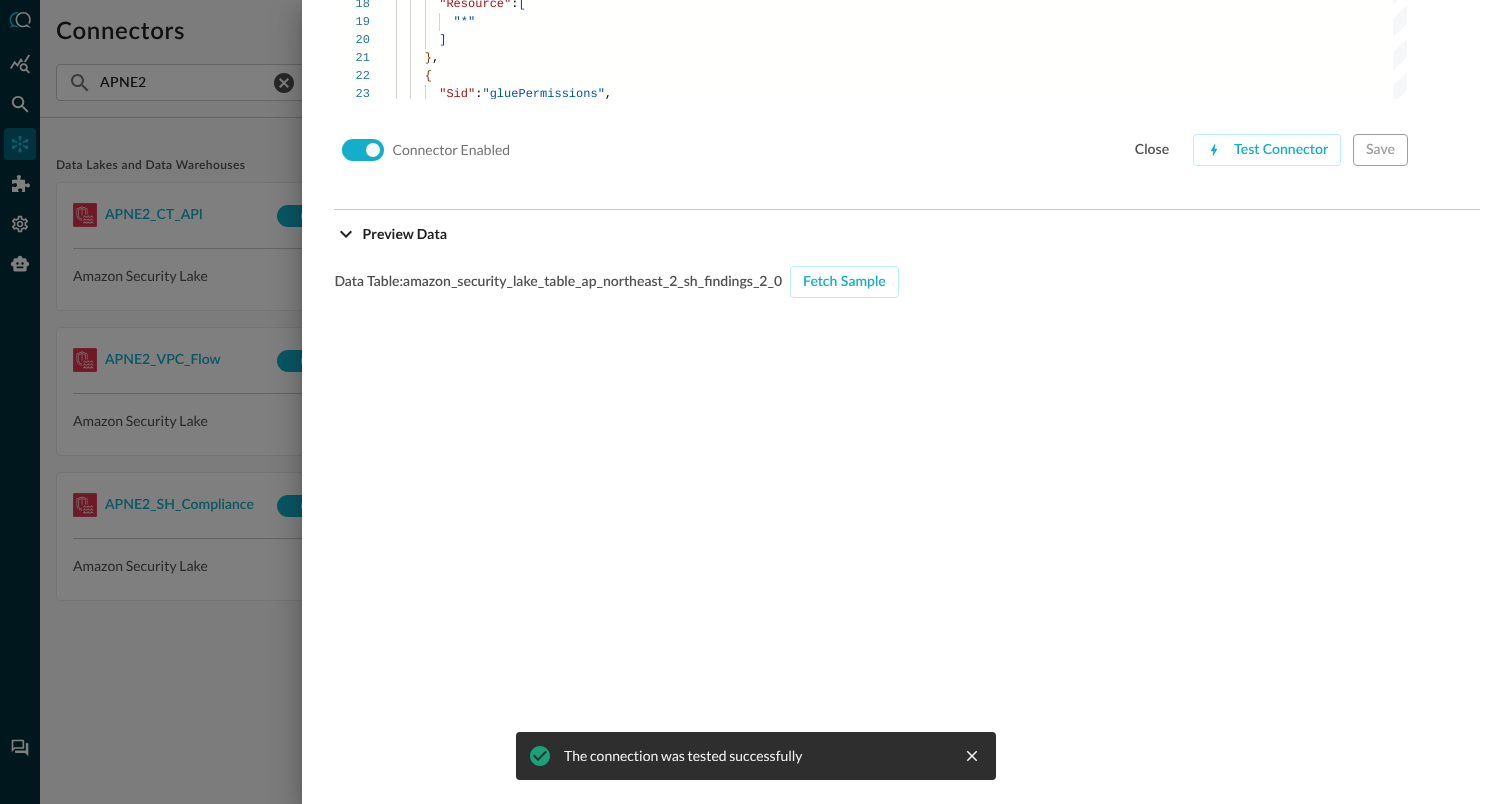 click at bounding box center [756, 402] 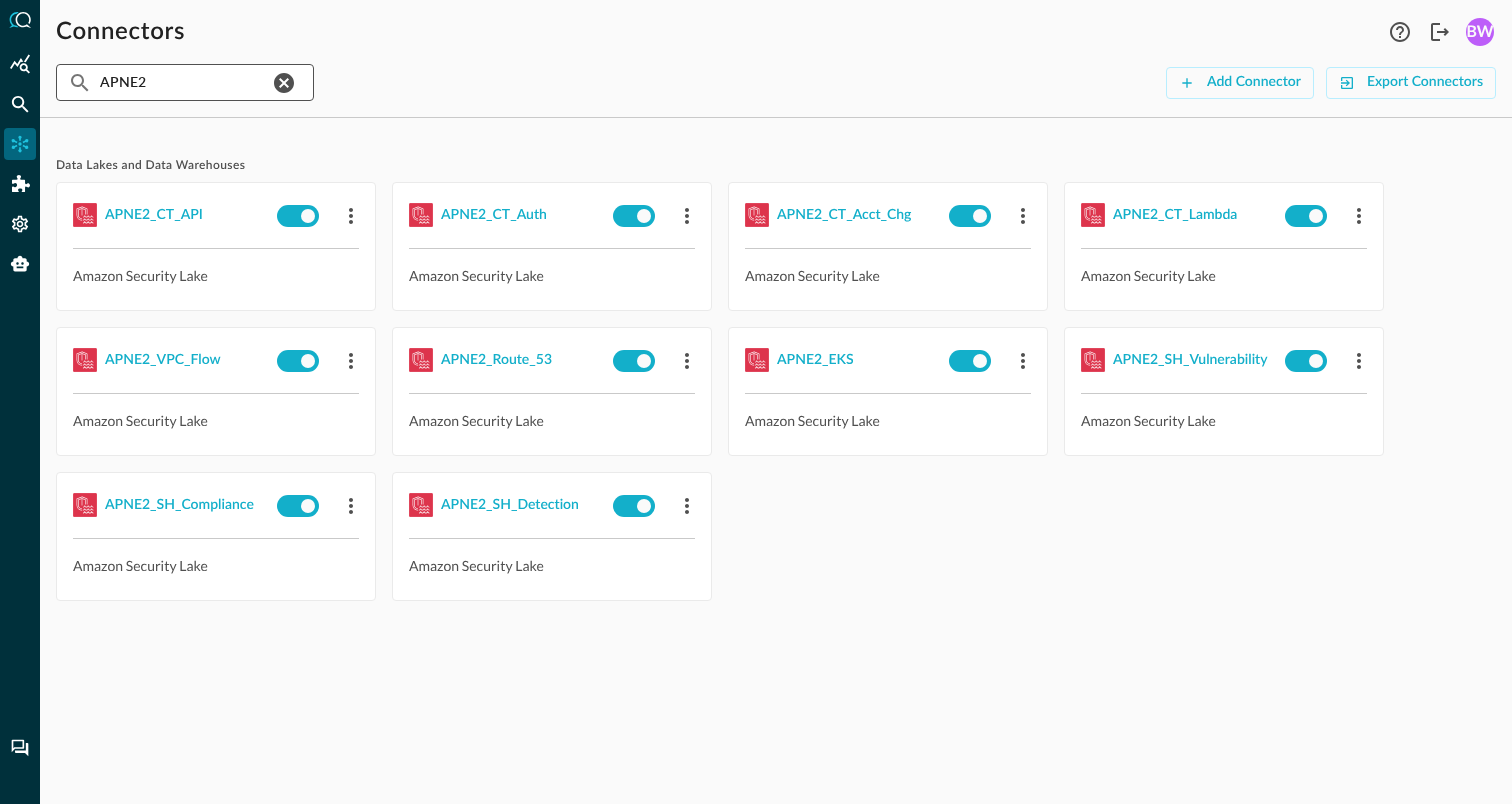 click on "APNE2" at bounding box center (184, 82) 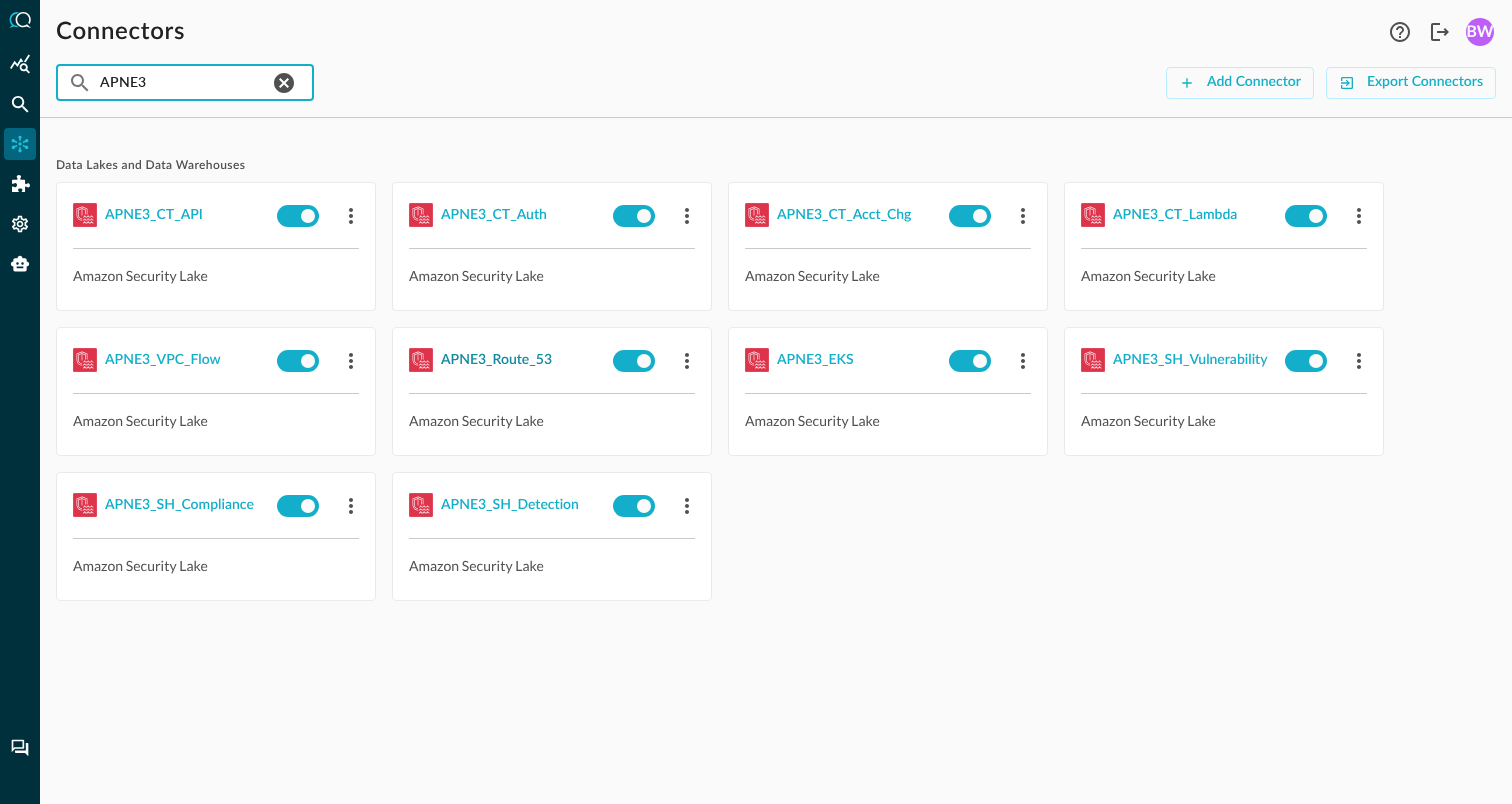 click on "APNE3_Route_53" at bounding box center (496, 360) 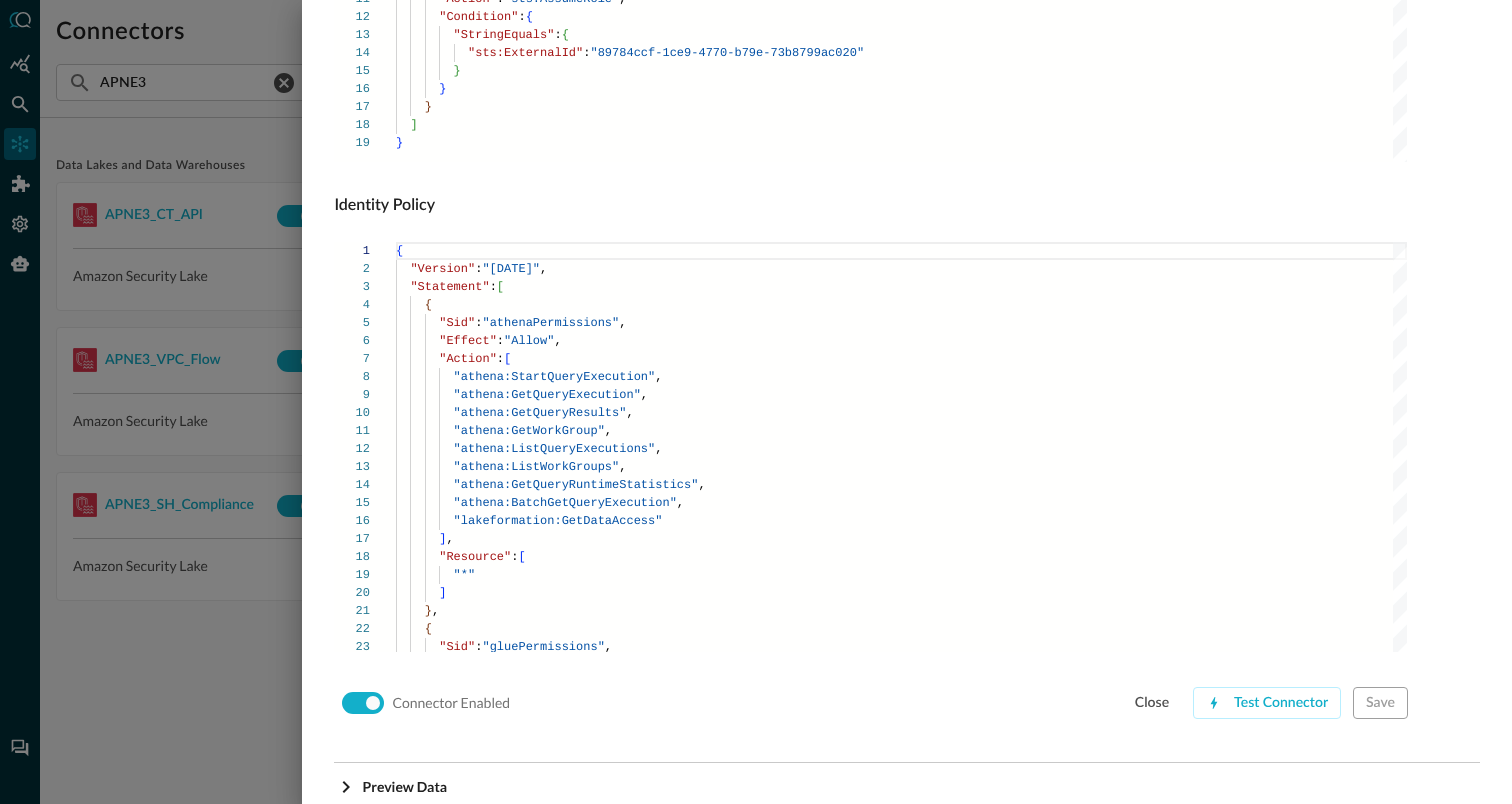 scroll, scrollTop: 1359, scrollLeft: 0, axis: vertical 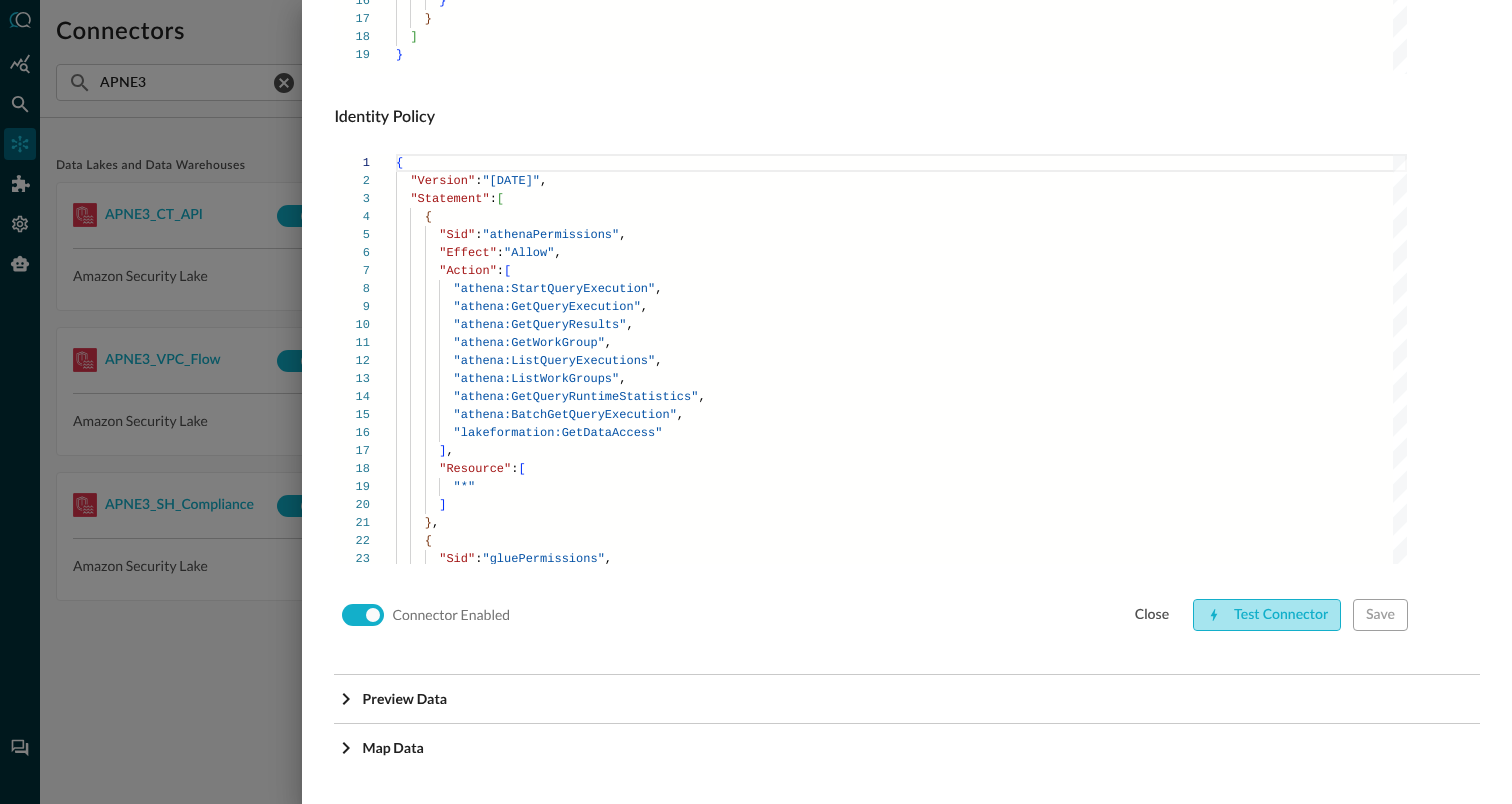 click on "Test Connector" at bounding box center [1267, 615] 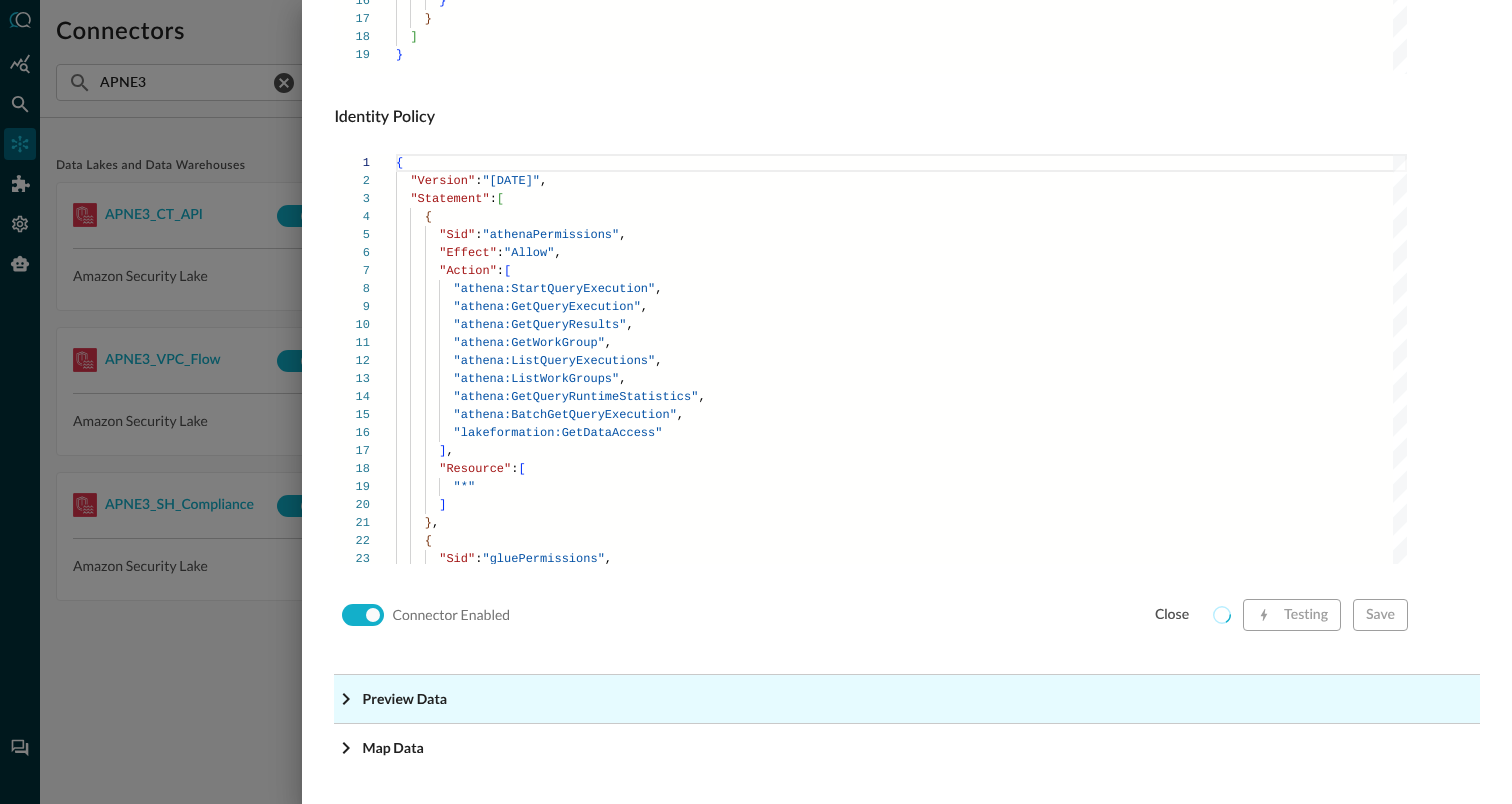click on "Preview Data" at bounding box center [913, -1118] 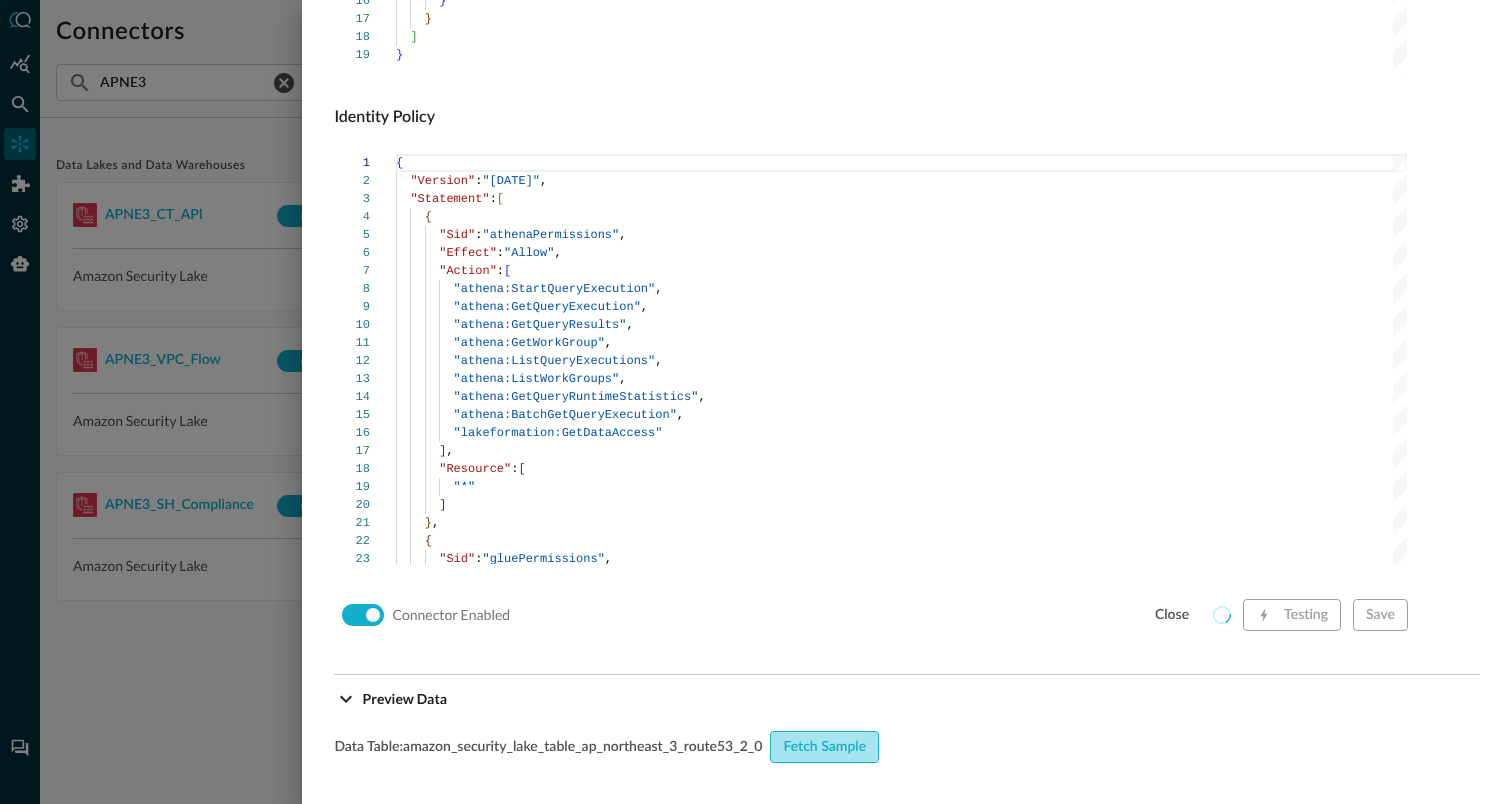 click on "Fetch Sample" at bounding box center (824, 747) 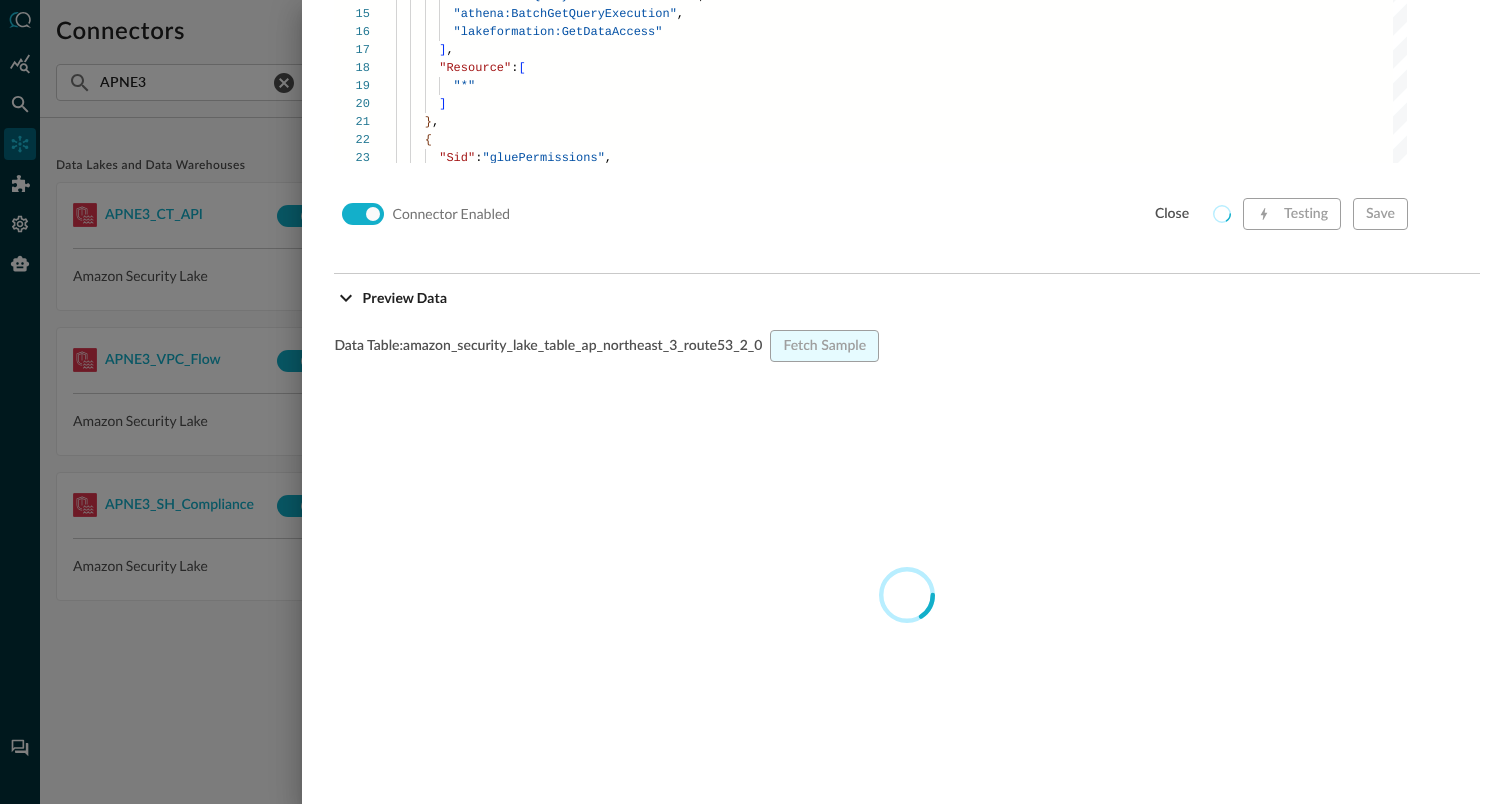 scroll, scrollTop: 1762, scrollLeft: 0, axis: vertical 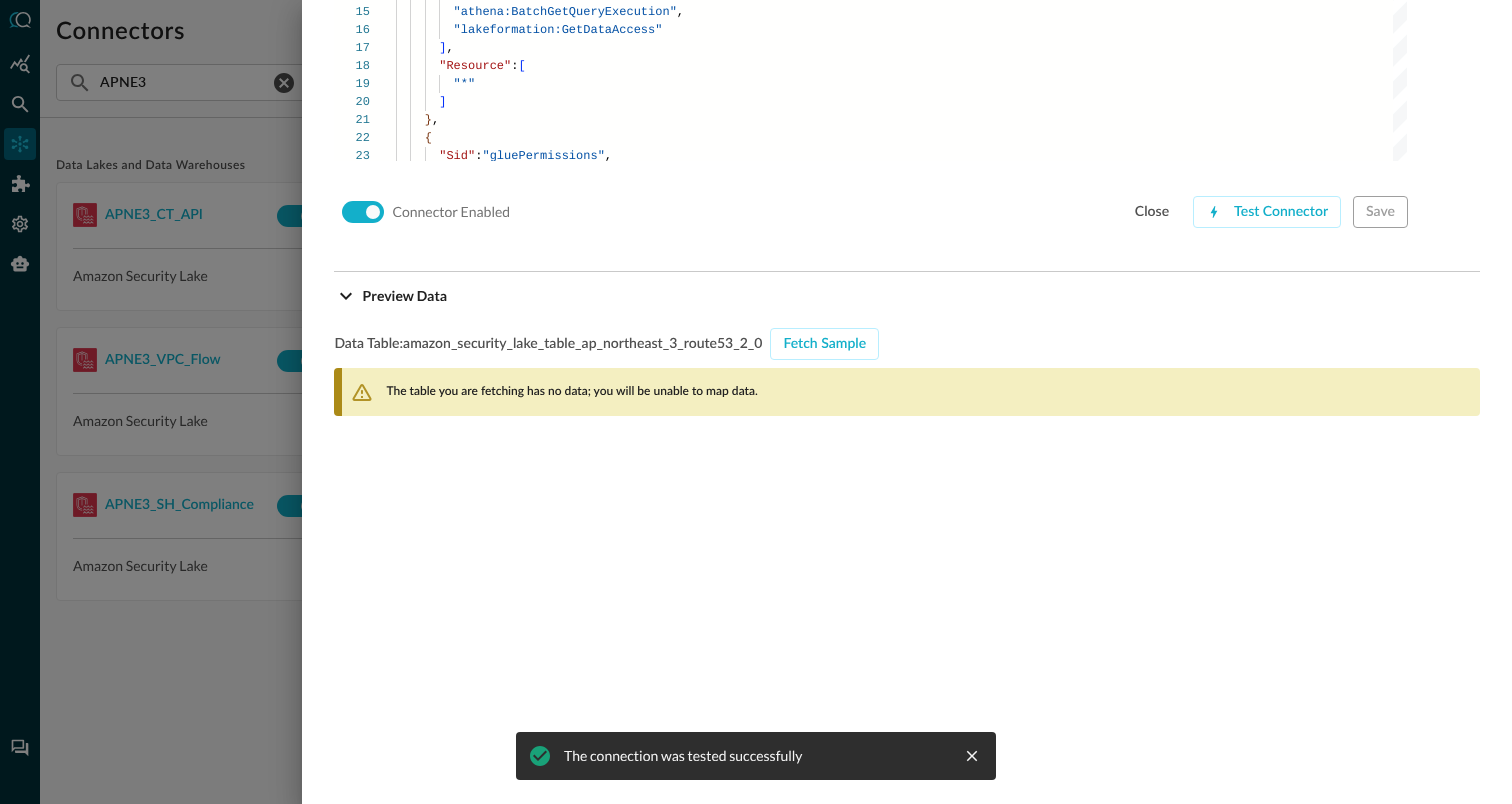 click on "The table you are fetching has no data; you will be unable to map data." at bounding box center [571, 392] 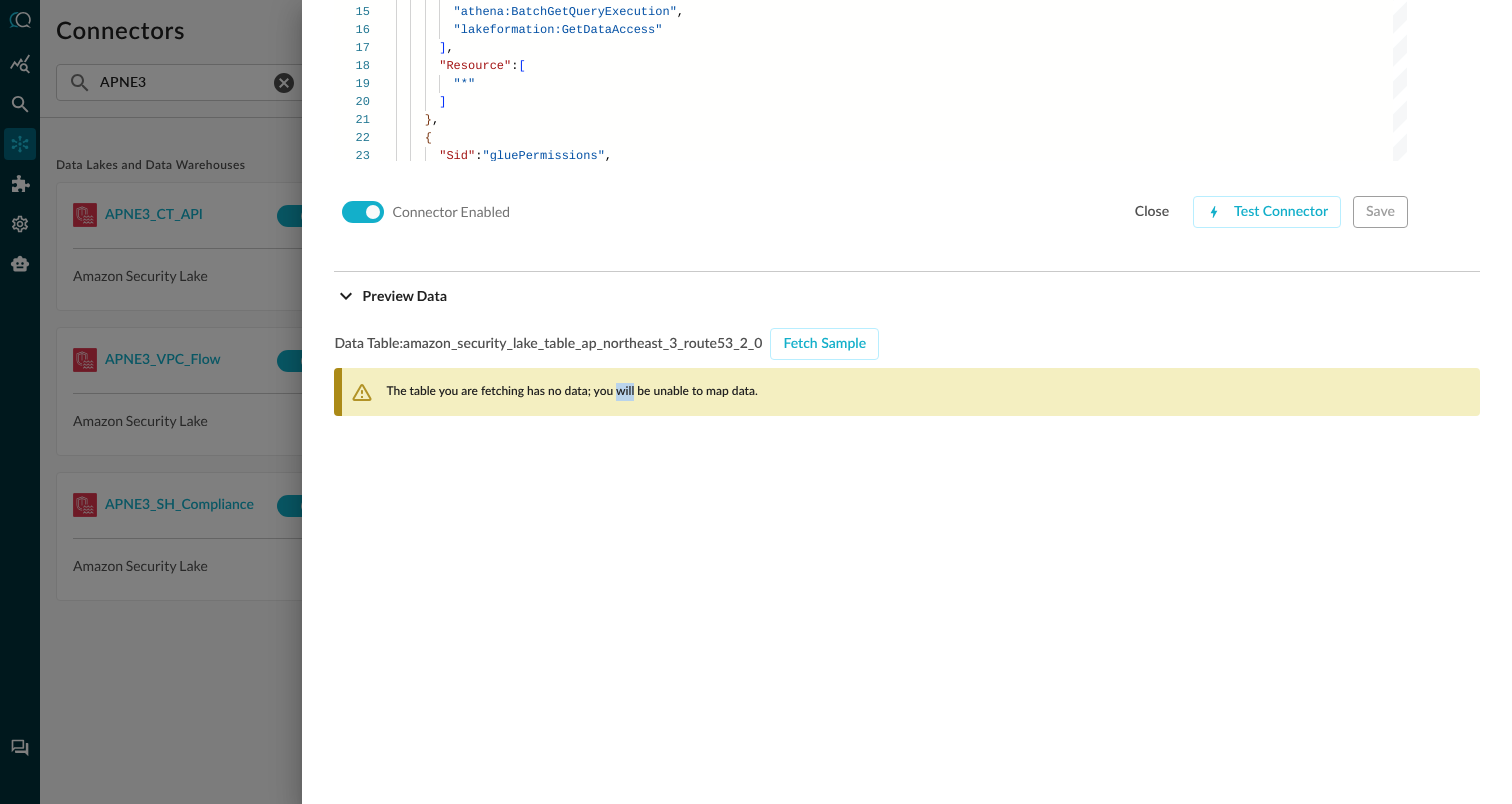 click on "The table you are fetching has no data; you will be unable to map data." at bounding box center [571, 392] 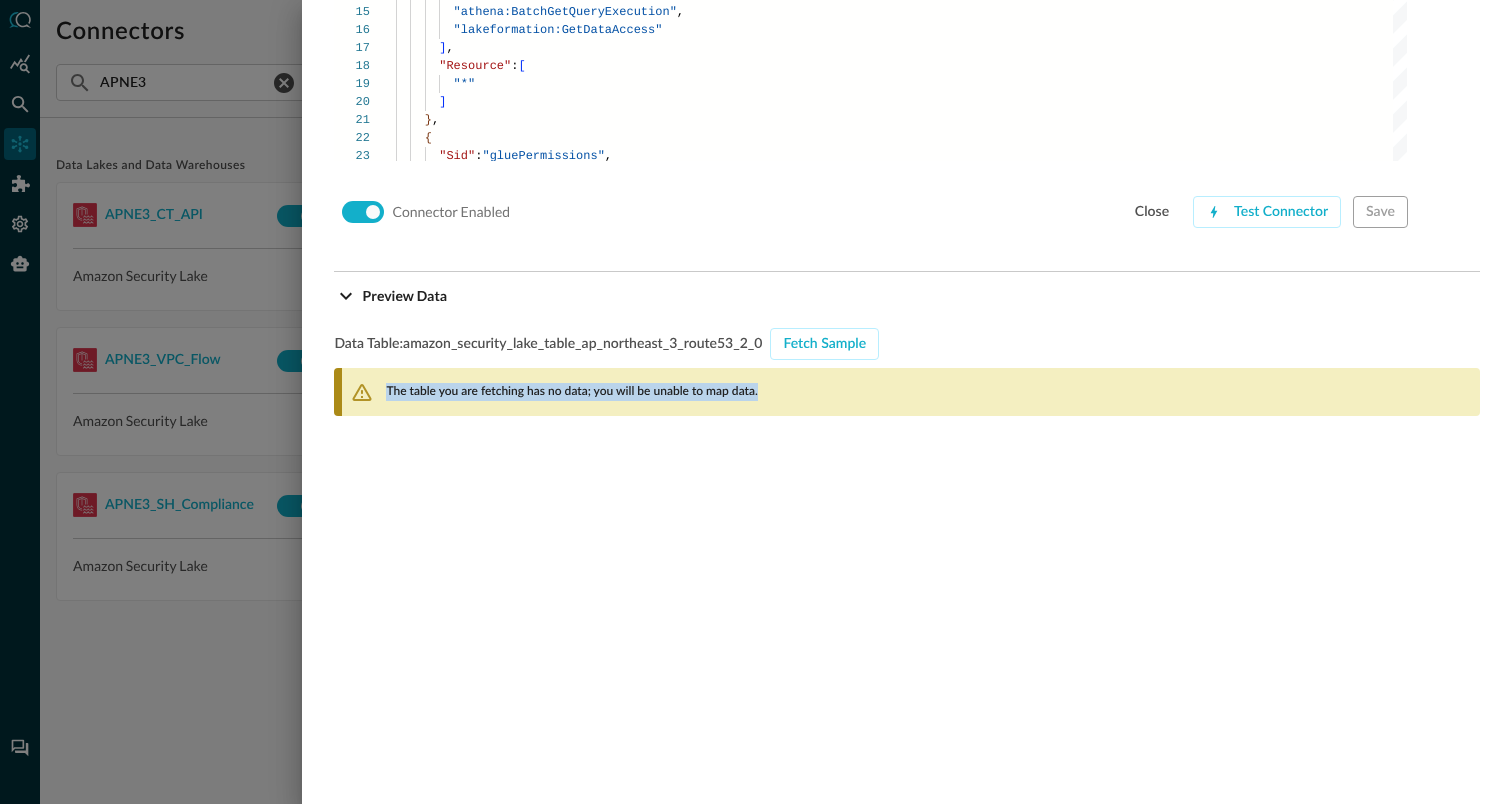 click on "The table you are fetching has no data; you will be unable to map data." at bounding box center (571, 392) 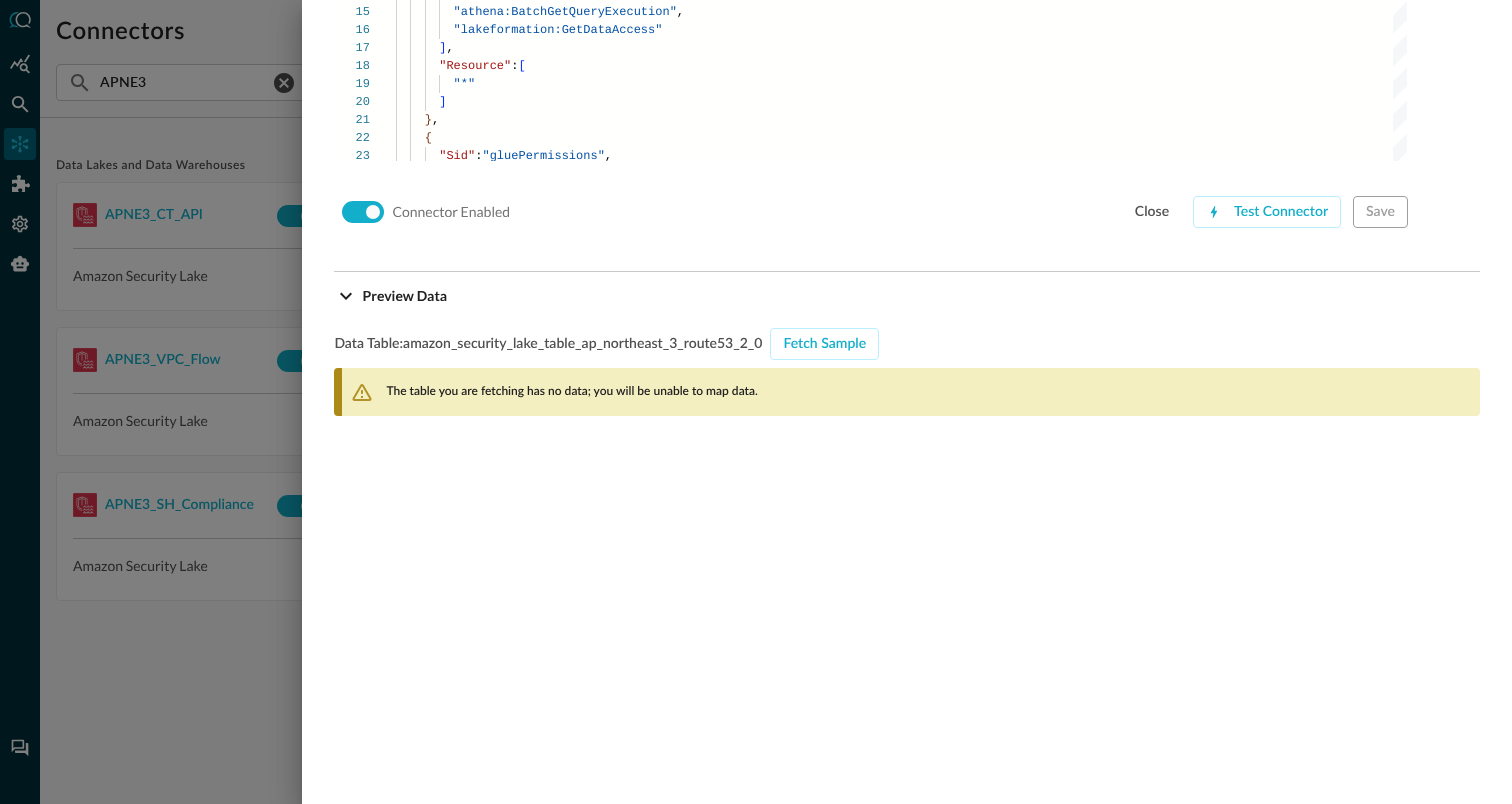 click at bounding box center (756, 402) 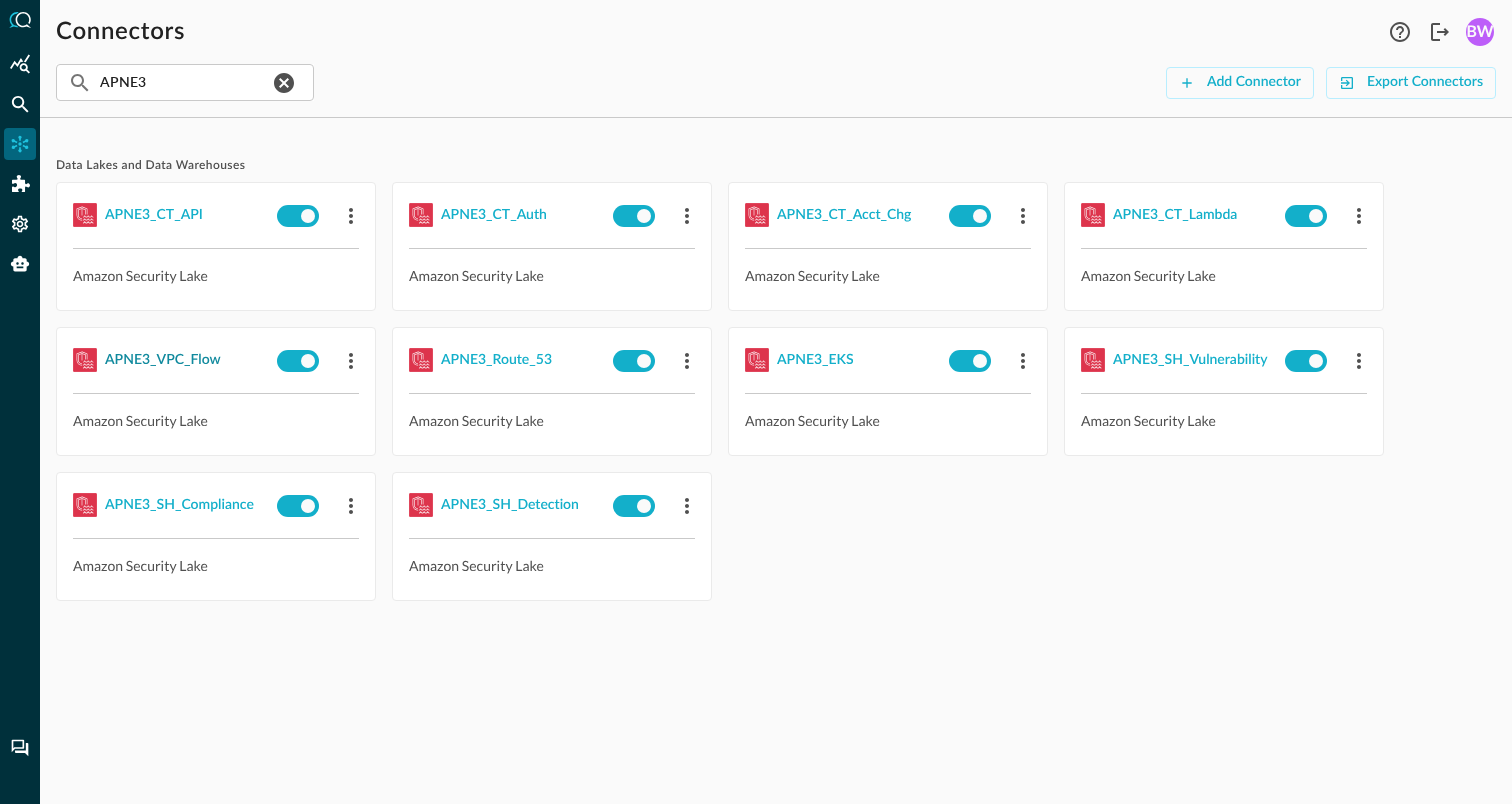 click on "APNE3_VPC_Flow" at bounding box center [163, 360] 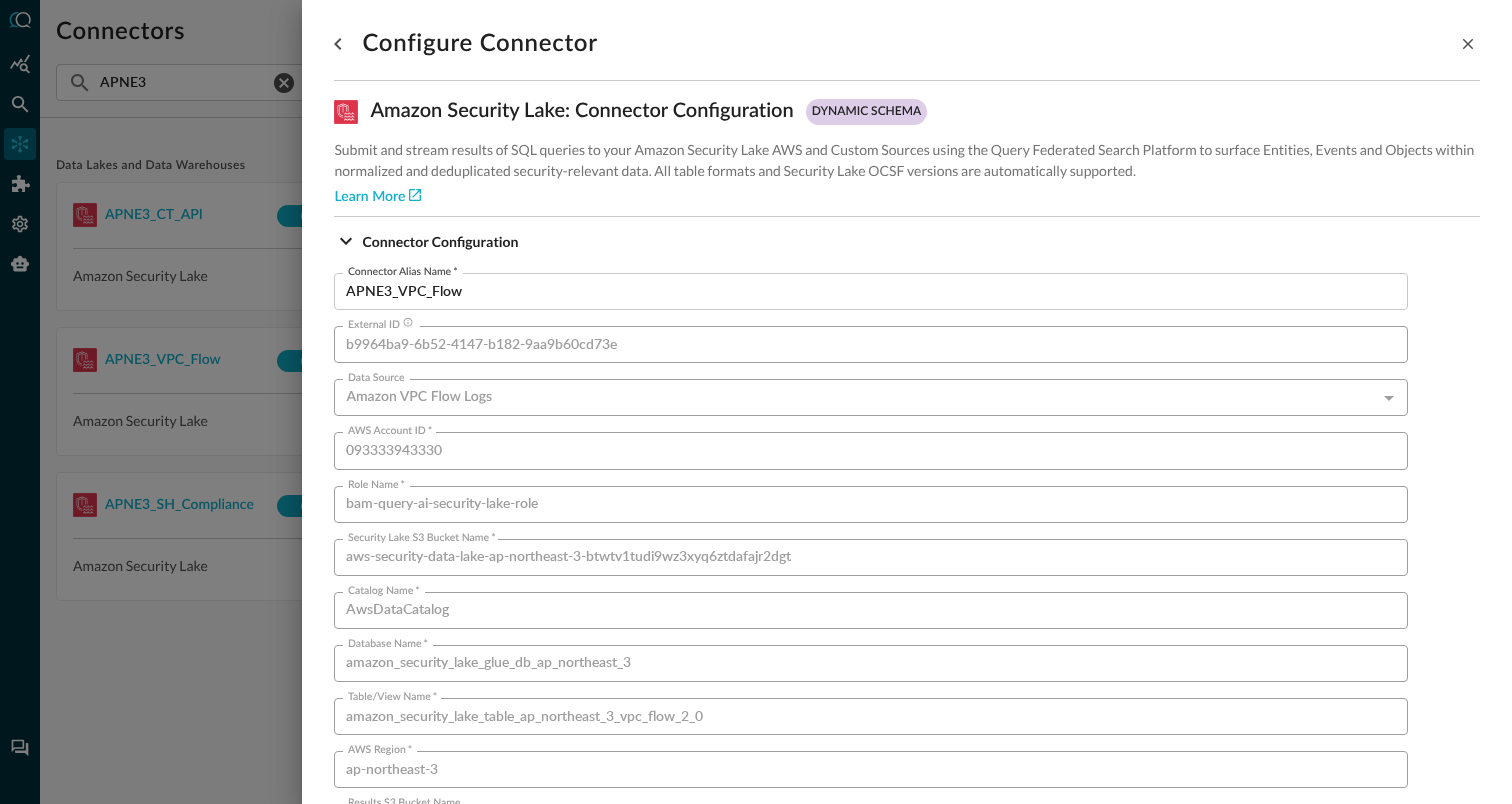 scroll, scrollTop: 1359, scrollLeft: 0, axis: vertical 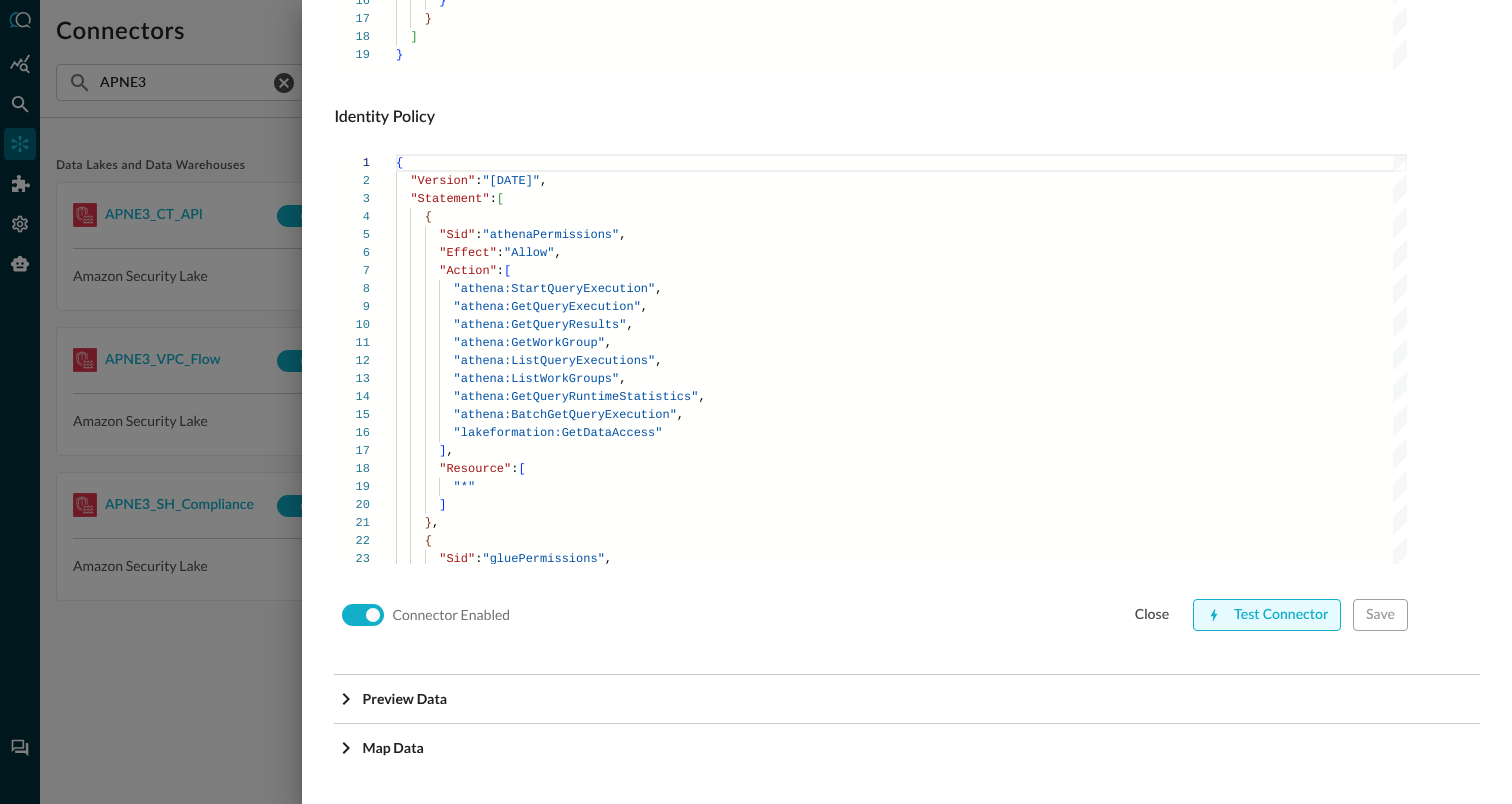 click on "Test Connector" at bounding box center [1267, 615] 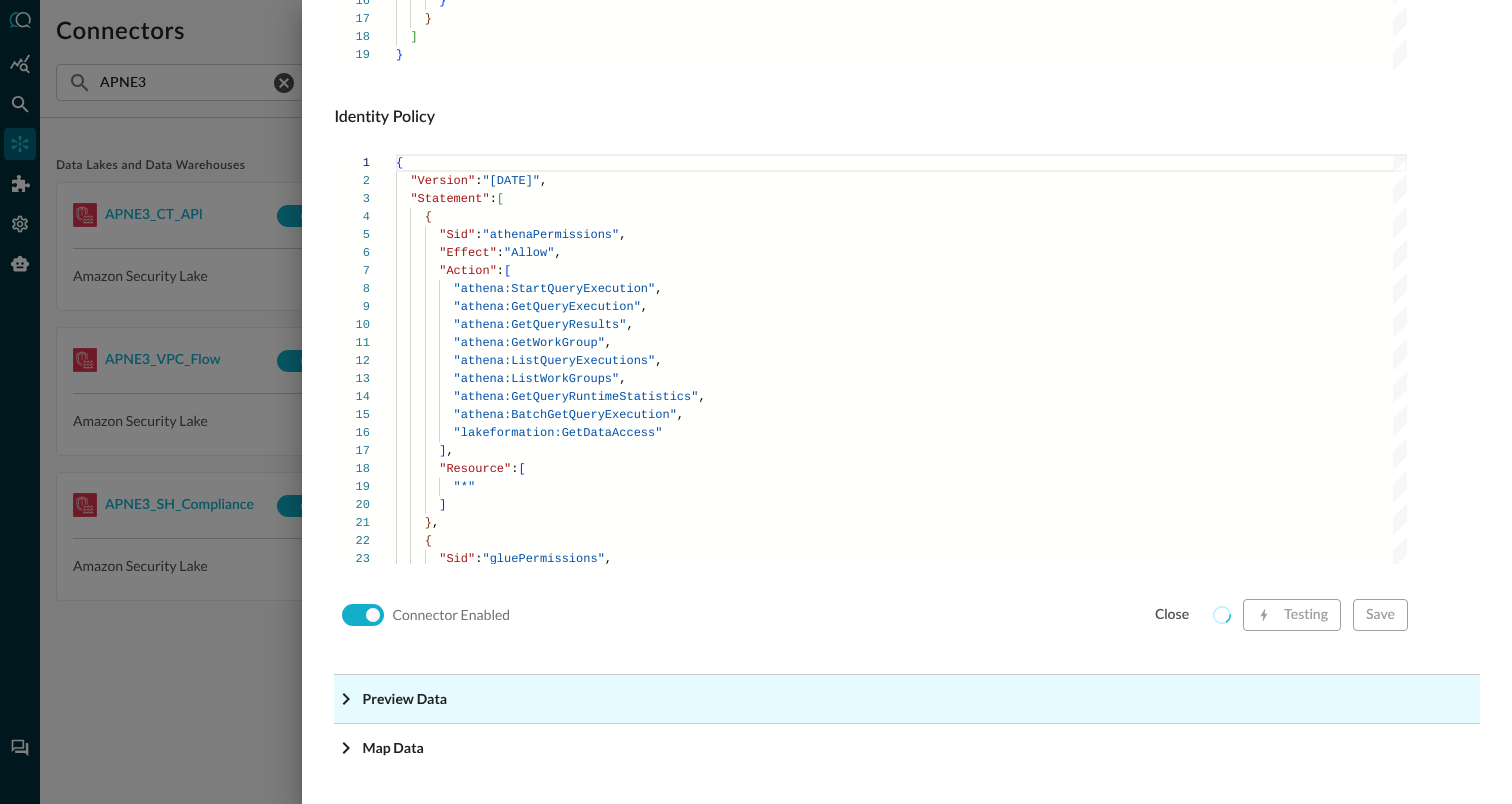 click on "Preview Data" at bounding box center [913, -1118] 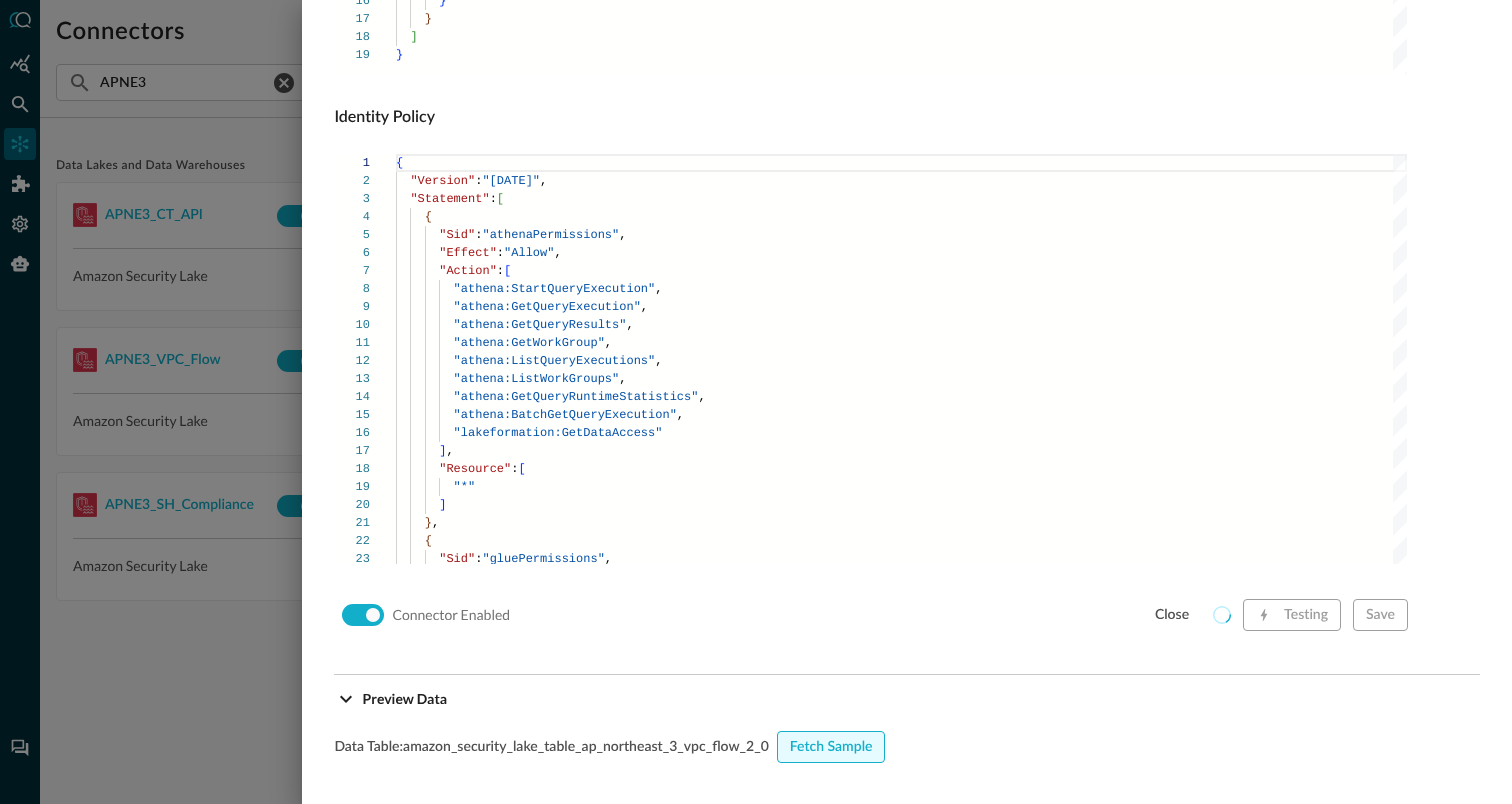 click on "Fetch Sample" at bounding box center (831, 747) 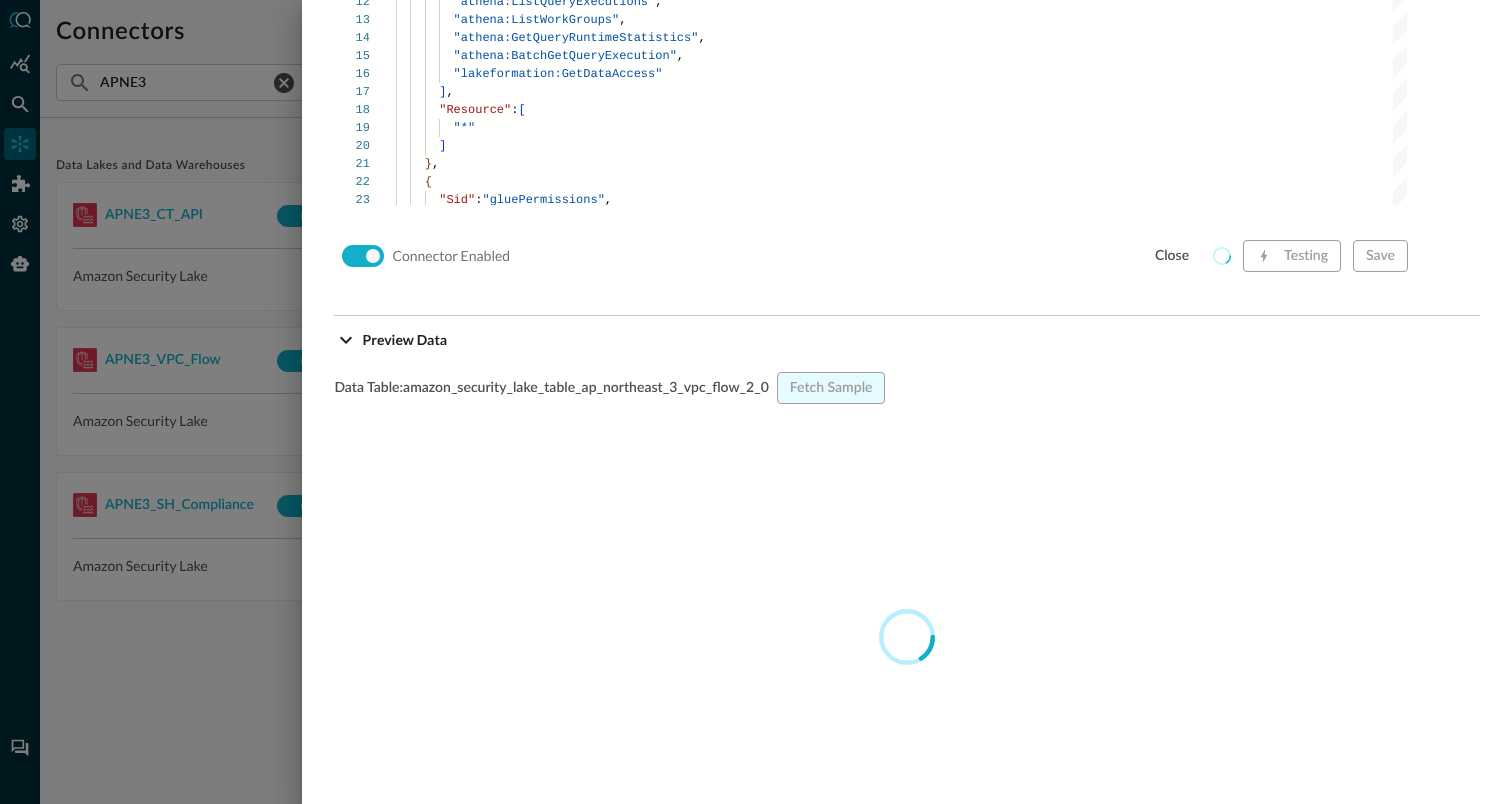 scroll, scrollTop: 1746, scrollLeft: 0, axis: vertical 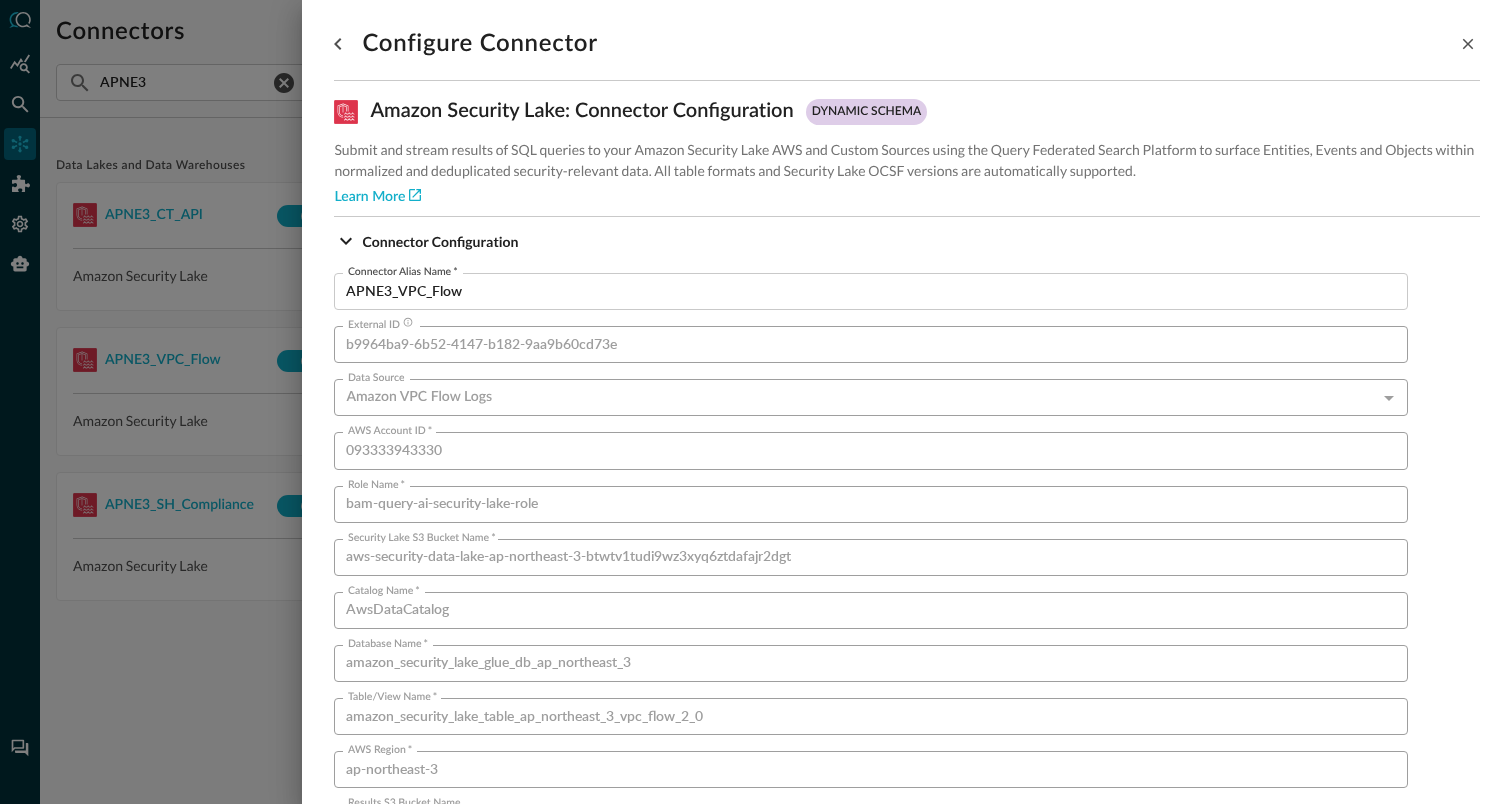 click at bounding box center [756, 402] 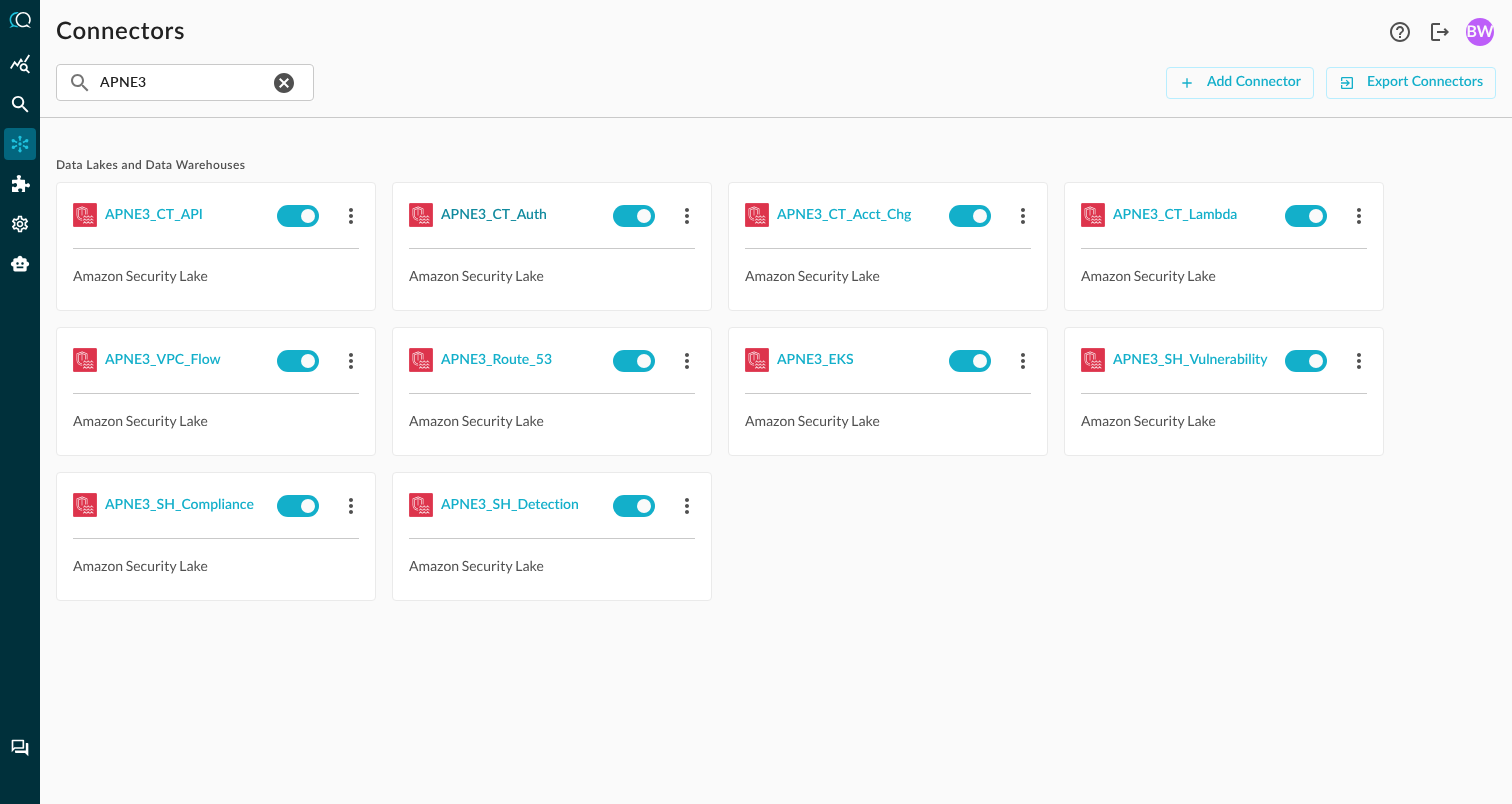 click on "APNE3_CT_Auth" at bounding box center (494, 215) 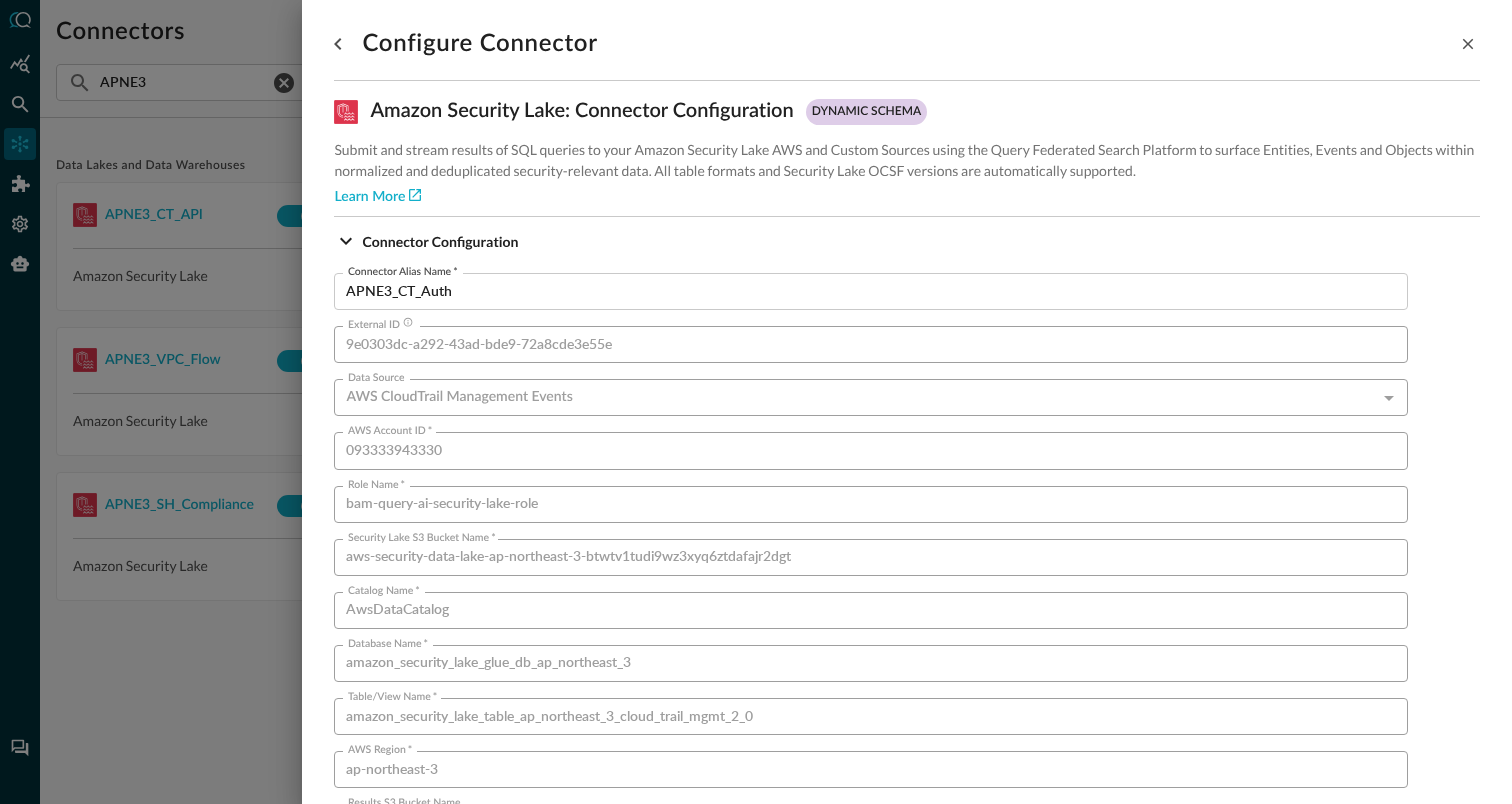 scroll, scrollTop: 1359, scrollLeft: 0, axis: vertical 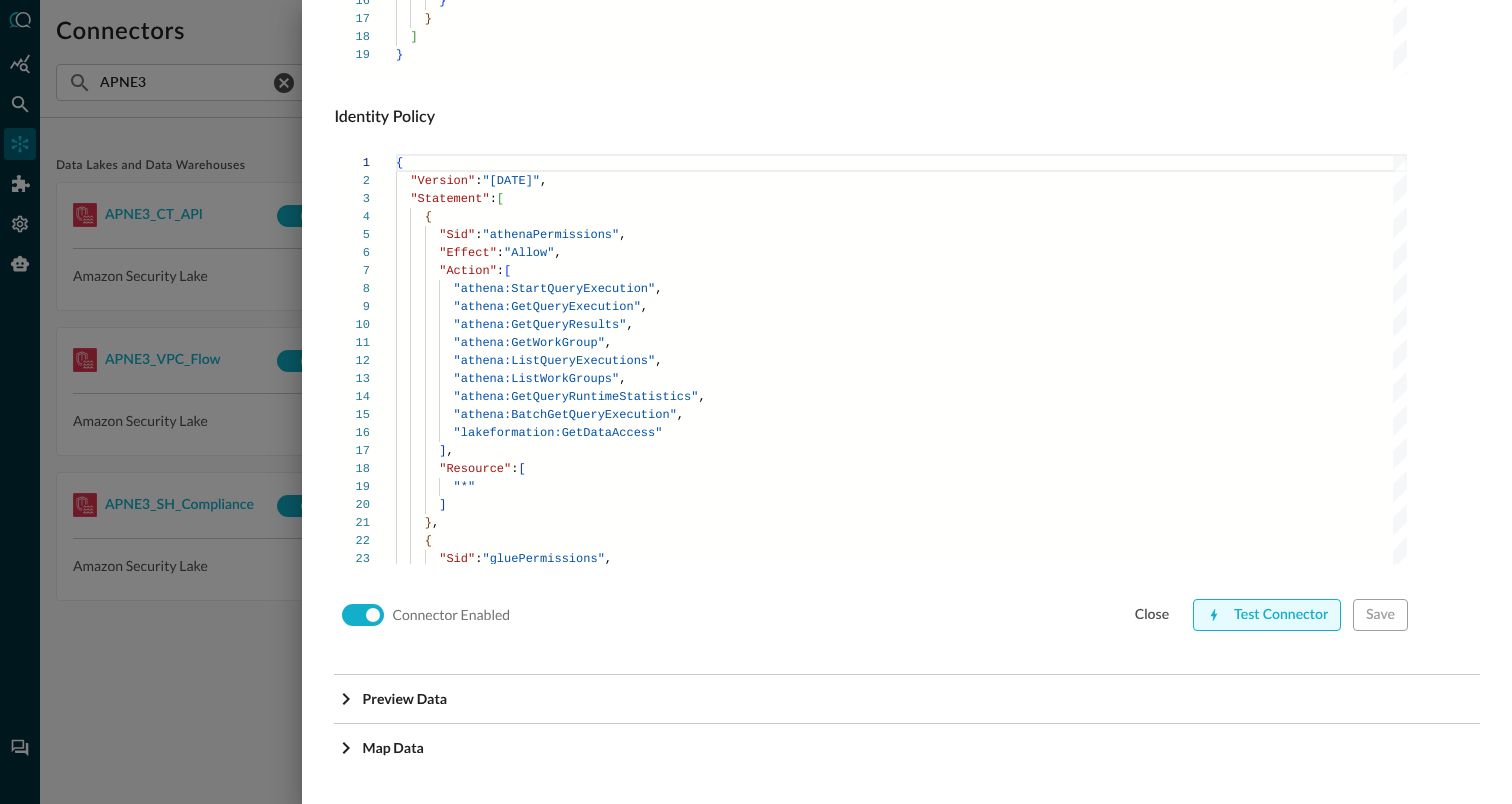 click on "Test Connector" at bounding box center [1267, 615] 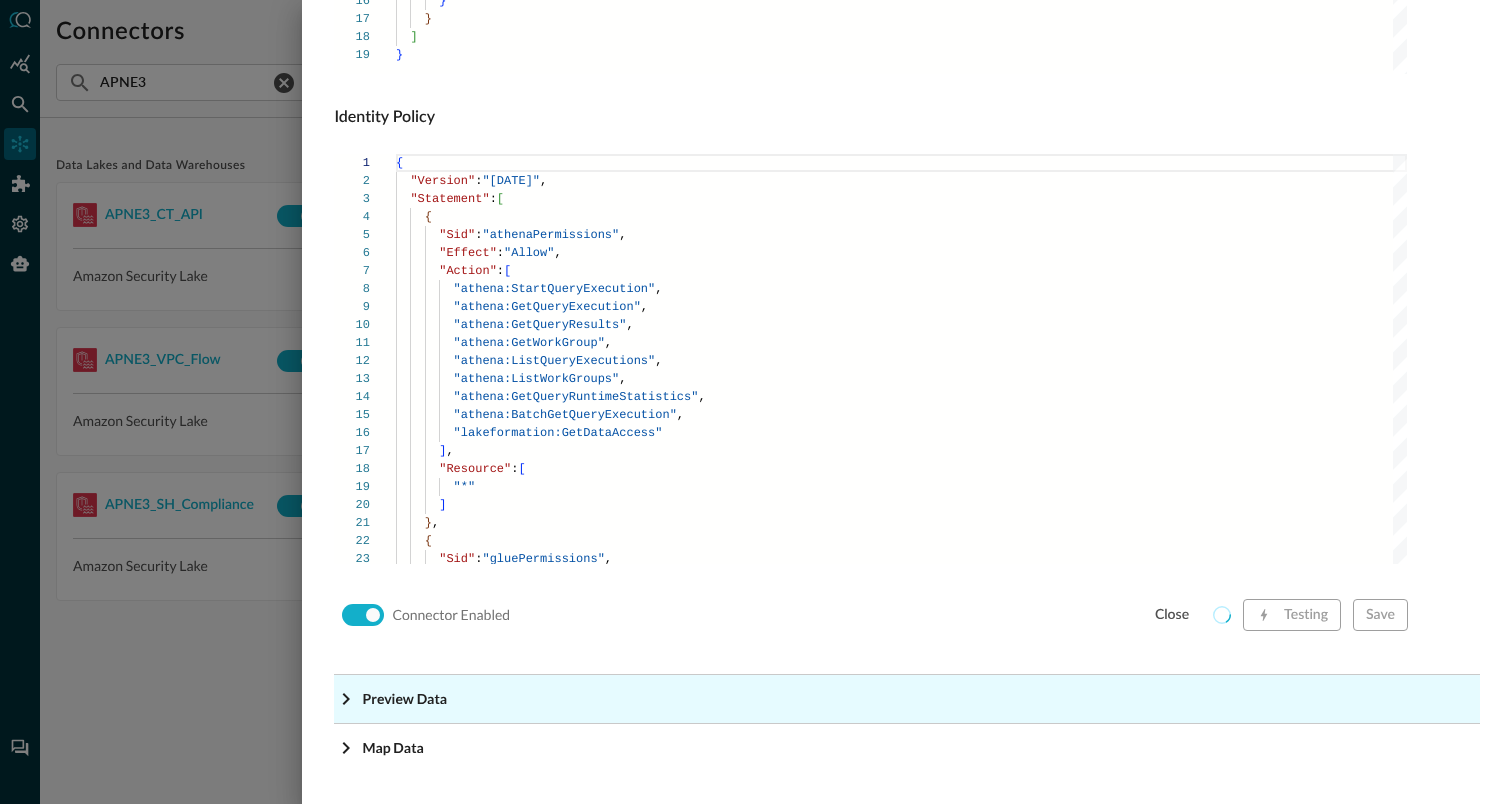click on "Preview Data" at bounding box center [913, -1118] 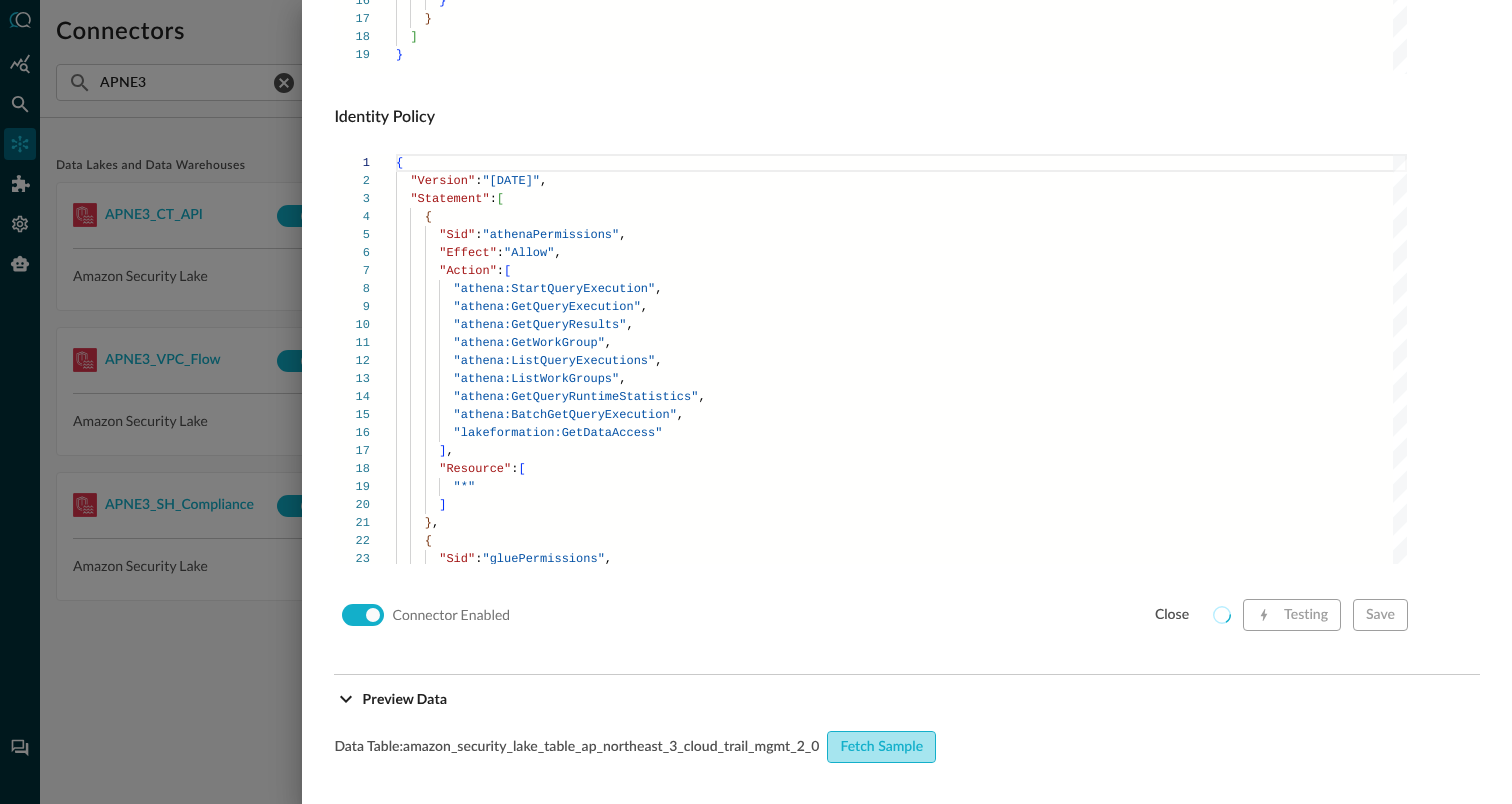 click on "Fetch Sample" at bounding box center (881, 747) 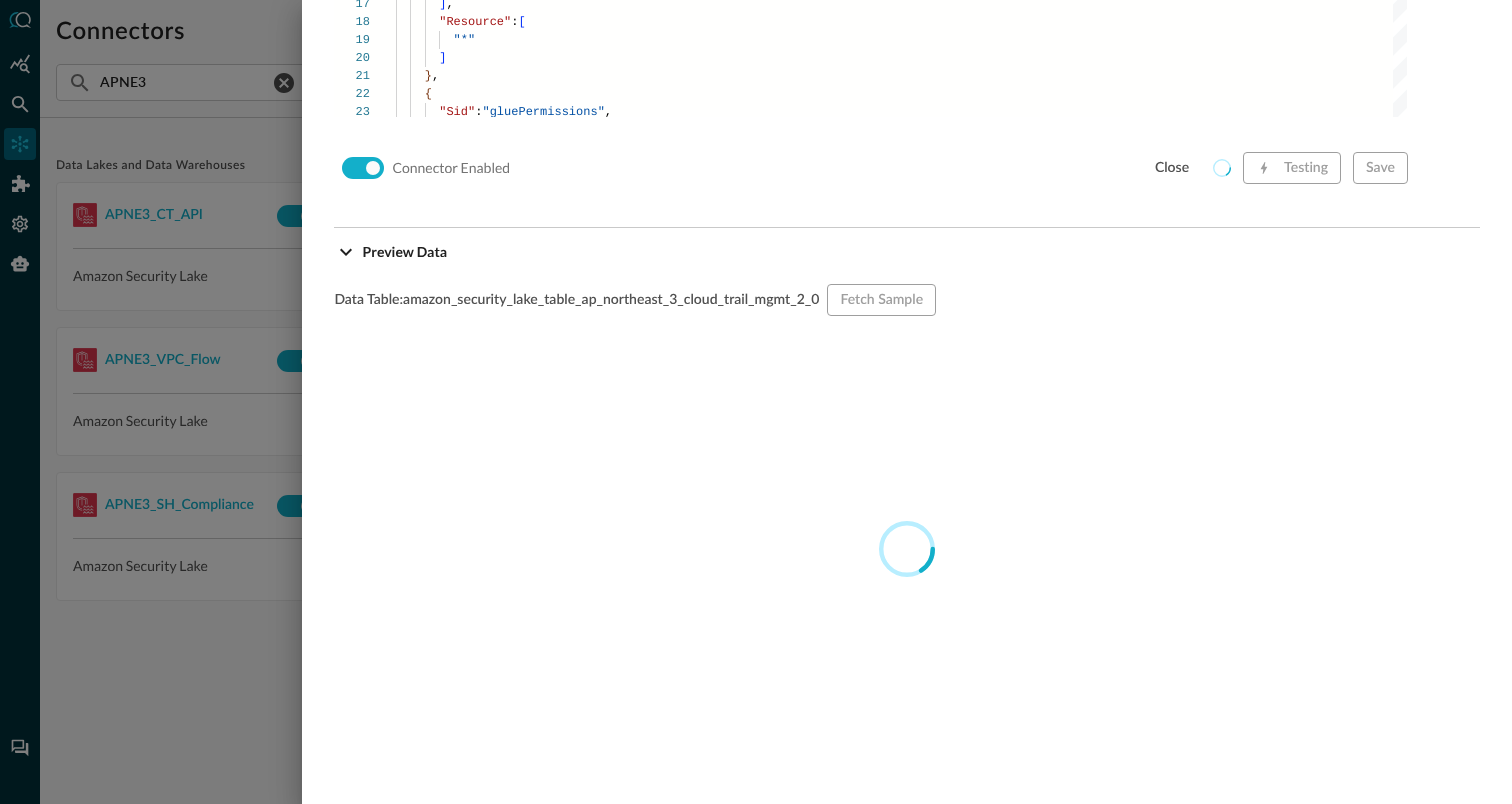 scroll, scrollTop: 1804, scrollLeft: 0, axis: vertical 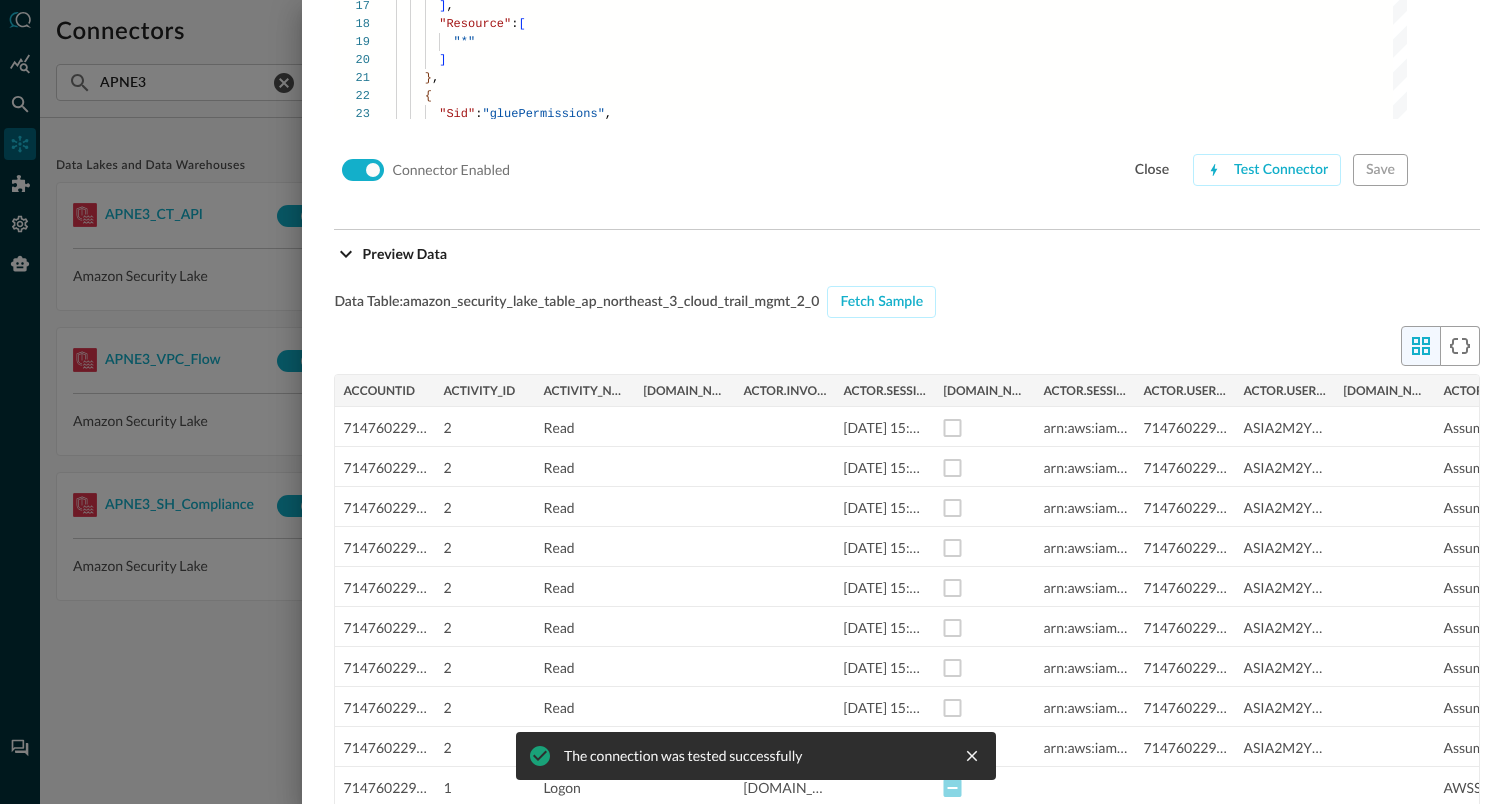 click on "The connection was tested successfully" at bounding box center (756, 756) 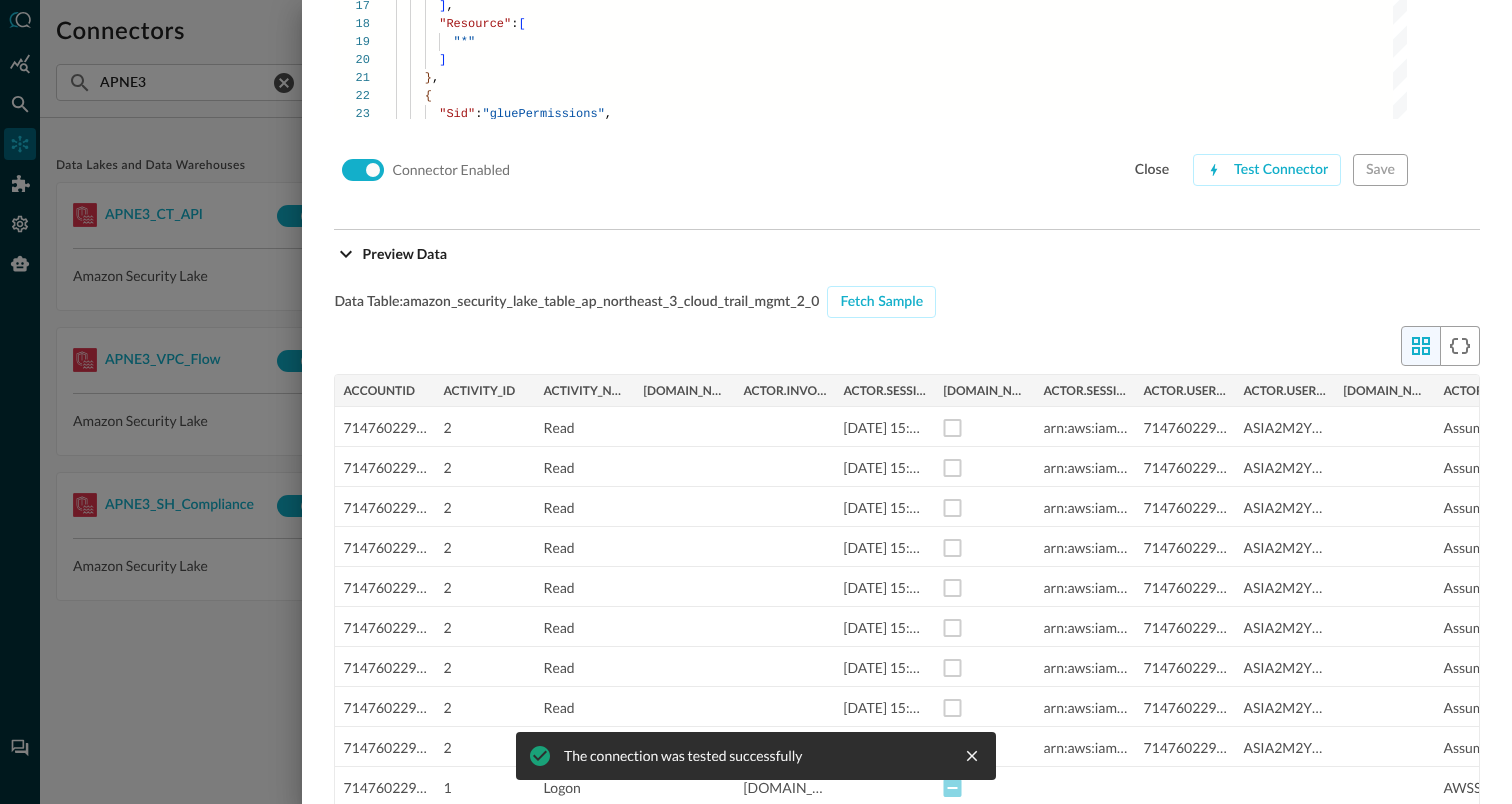 click at bounding box center (756, 402) 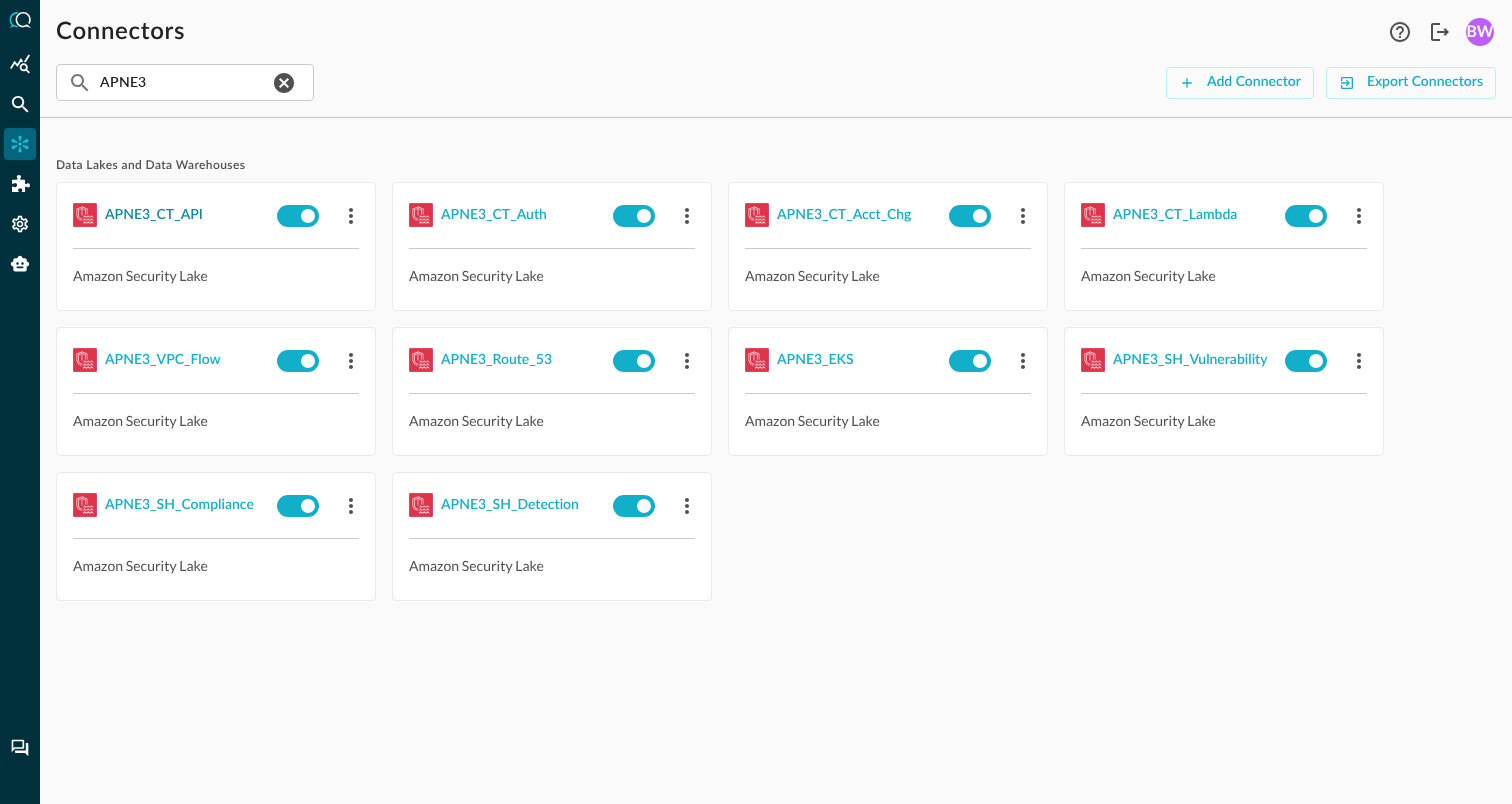 click on "APNE3_CT_API" at bounding box center (154, 215) 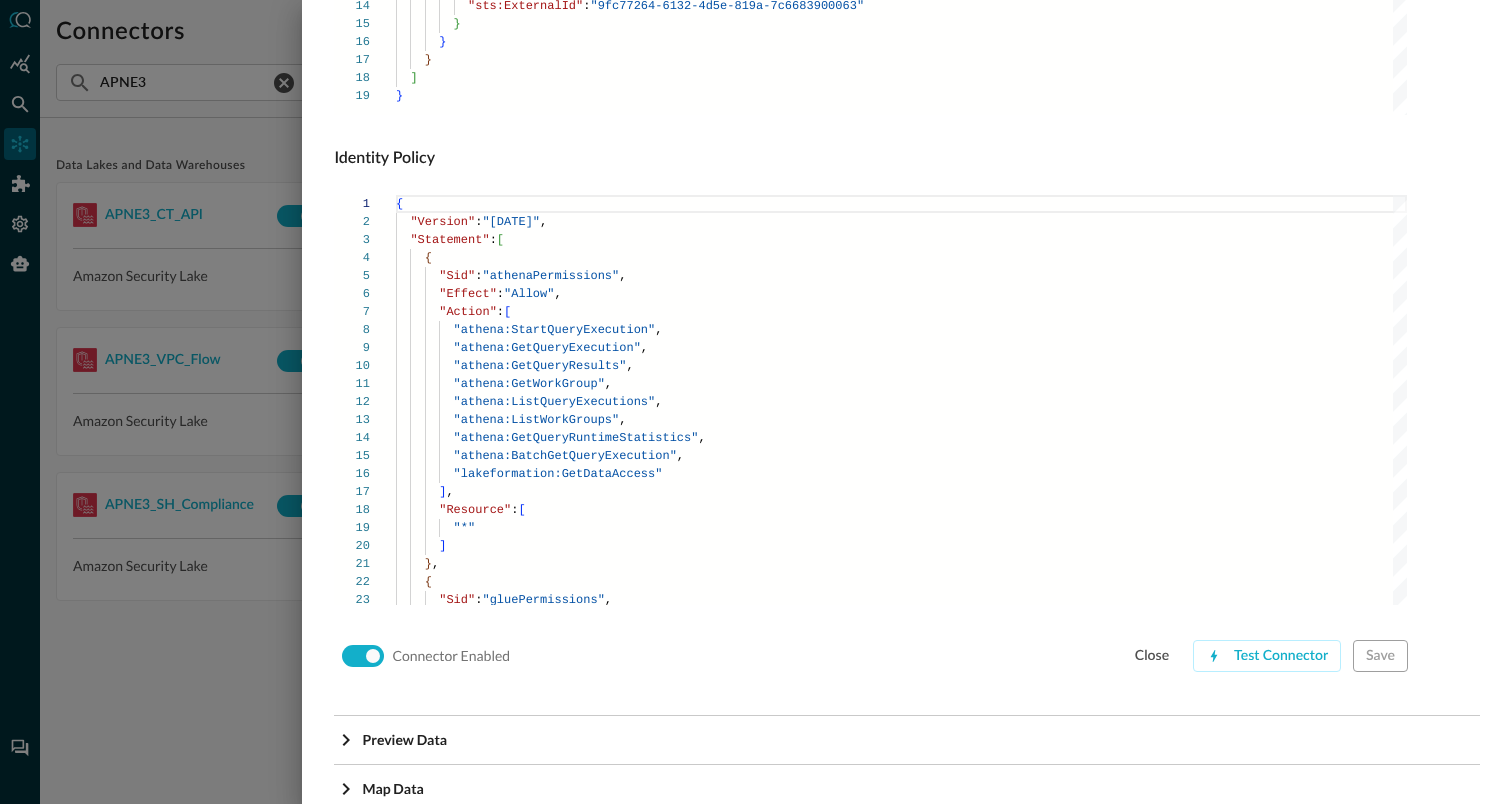 scroll, scrollTop: 1359, scrollLeft: 0, axis: vertical 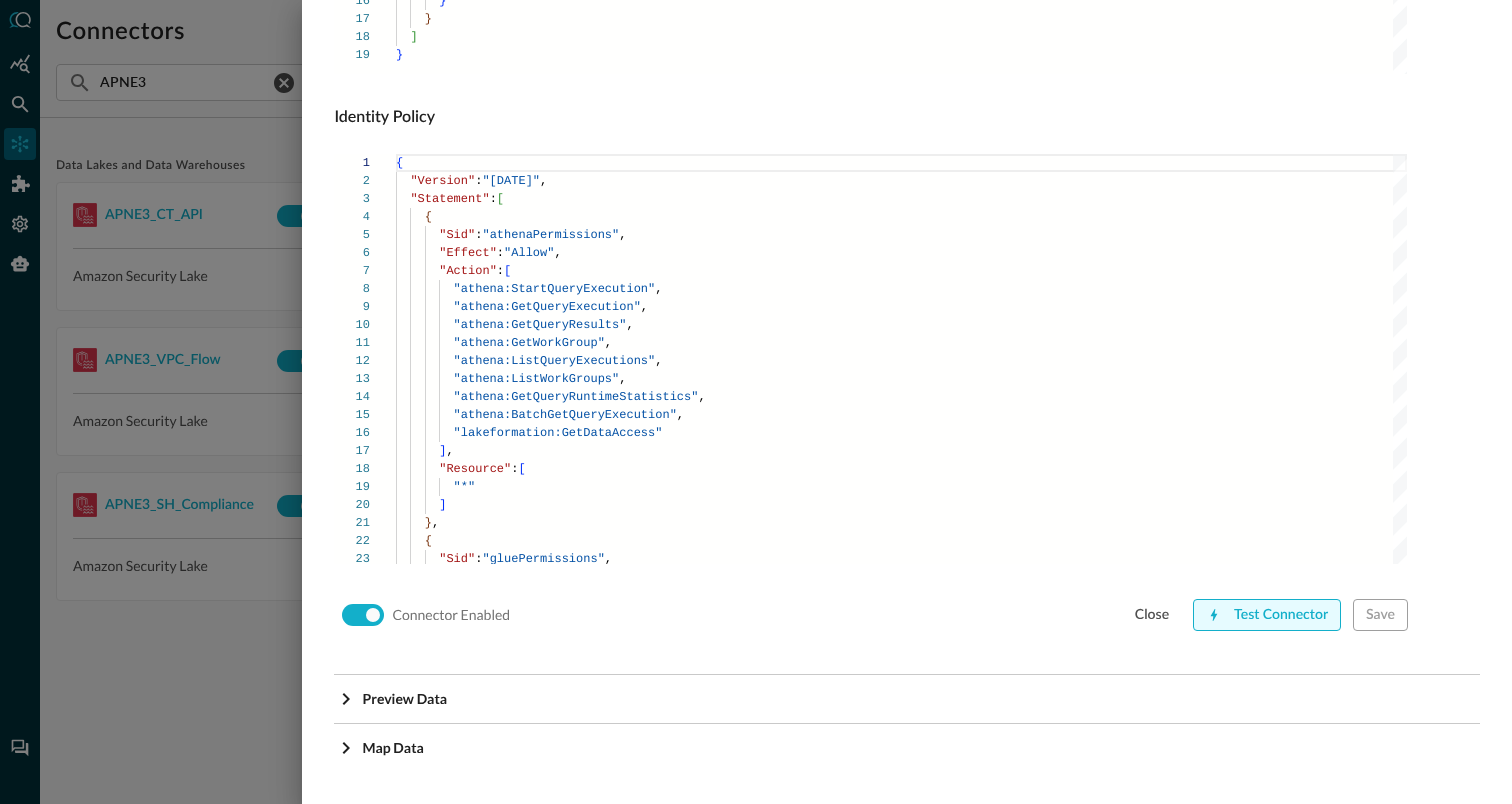 click on "Test Connector" at bounding box center (1267, 615) 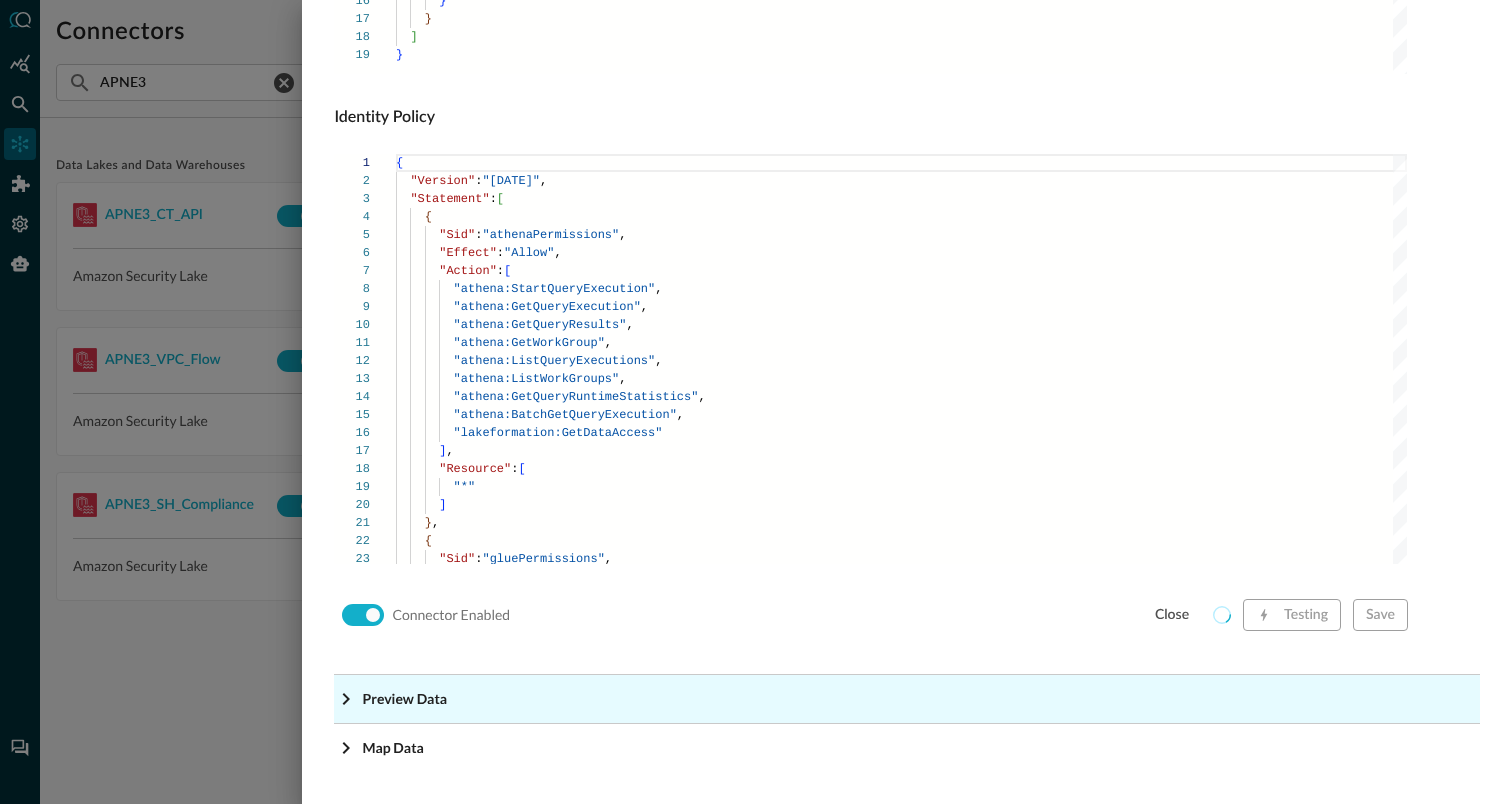 click on "Preview Data" at bounding box center (913, -1118) 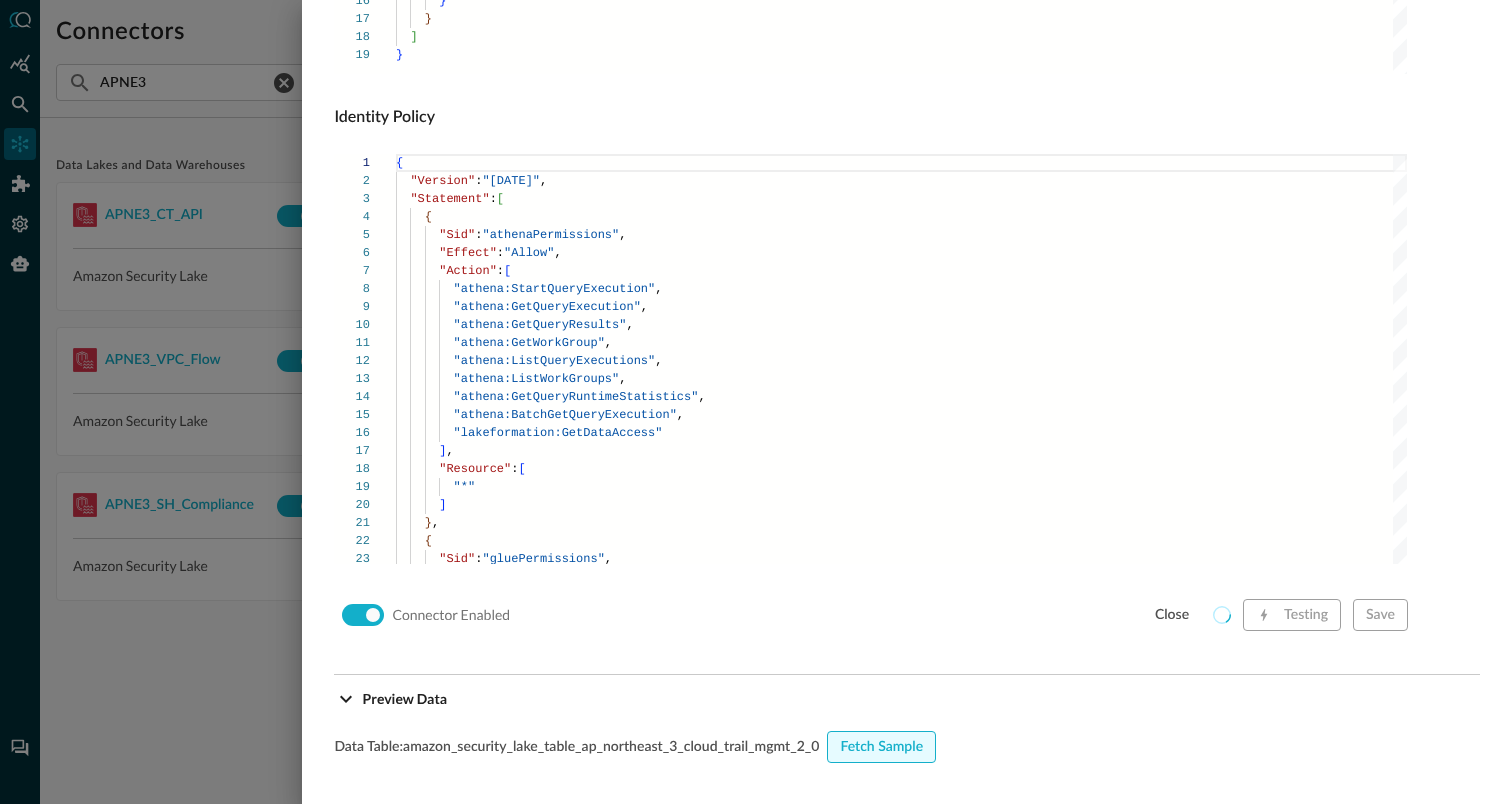 click on "Fetch Sample" at bounding box center (881, 747) 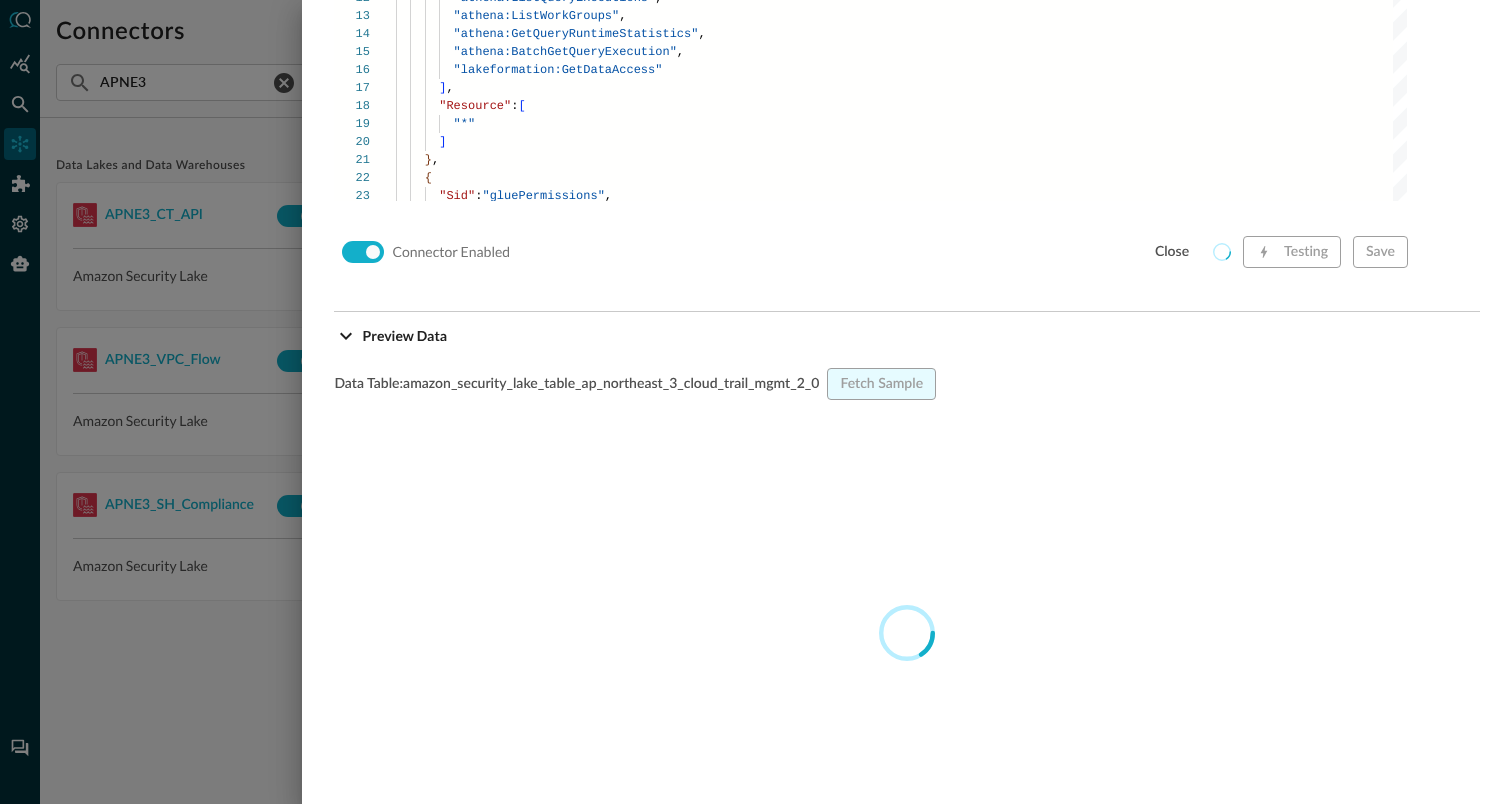 scroll, scrollTop: 1755, scrollLeft: 0, axis: vertical 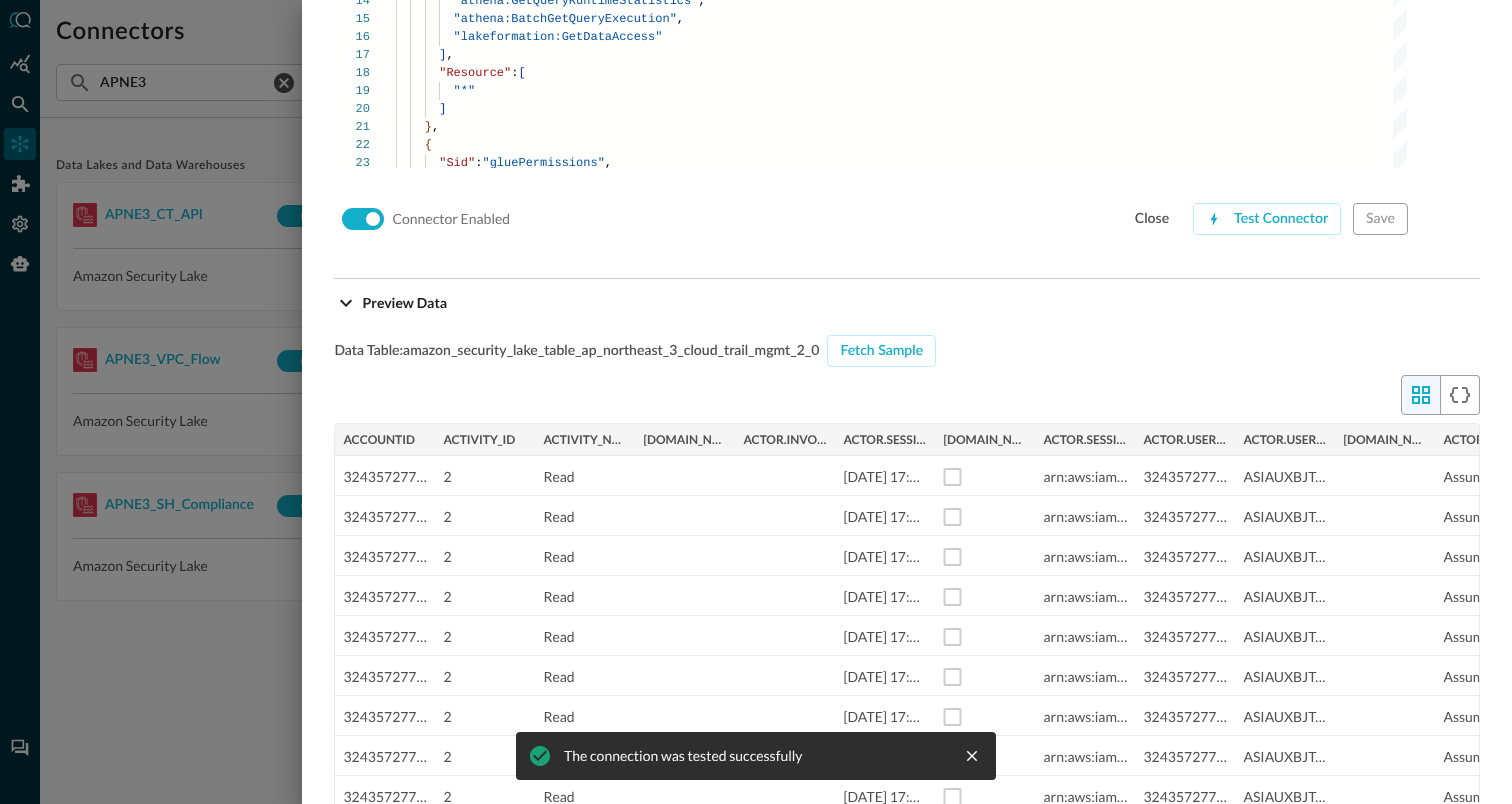 click at bounding box center [756, 402] 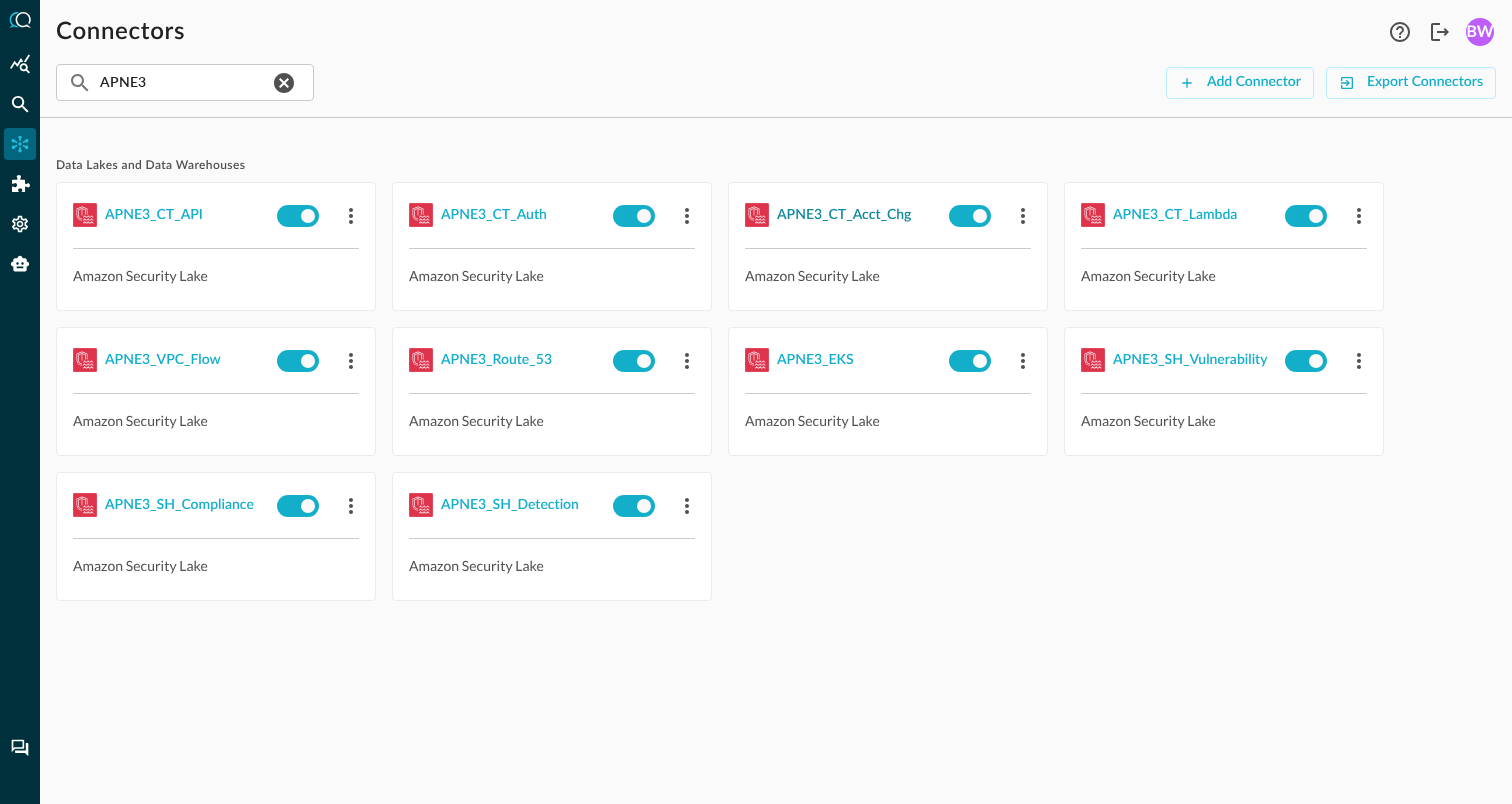 click on "APNE3_CT_Acct_Chg" at bounding box center [844, 215] 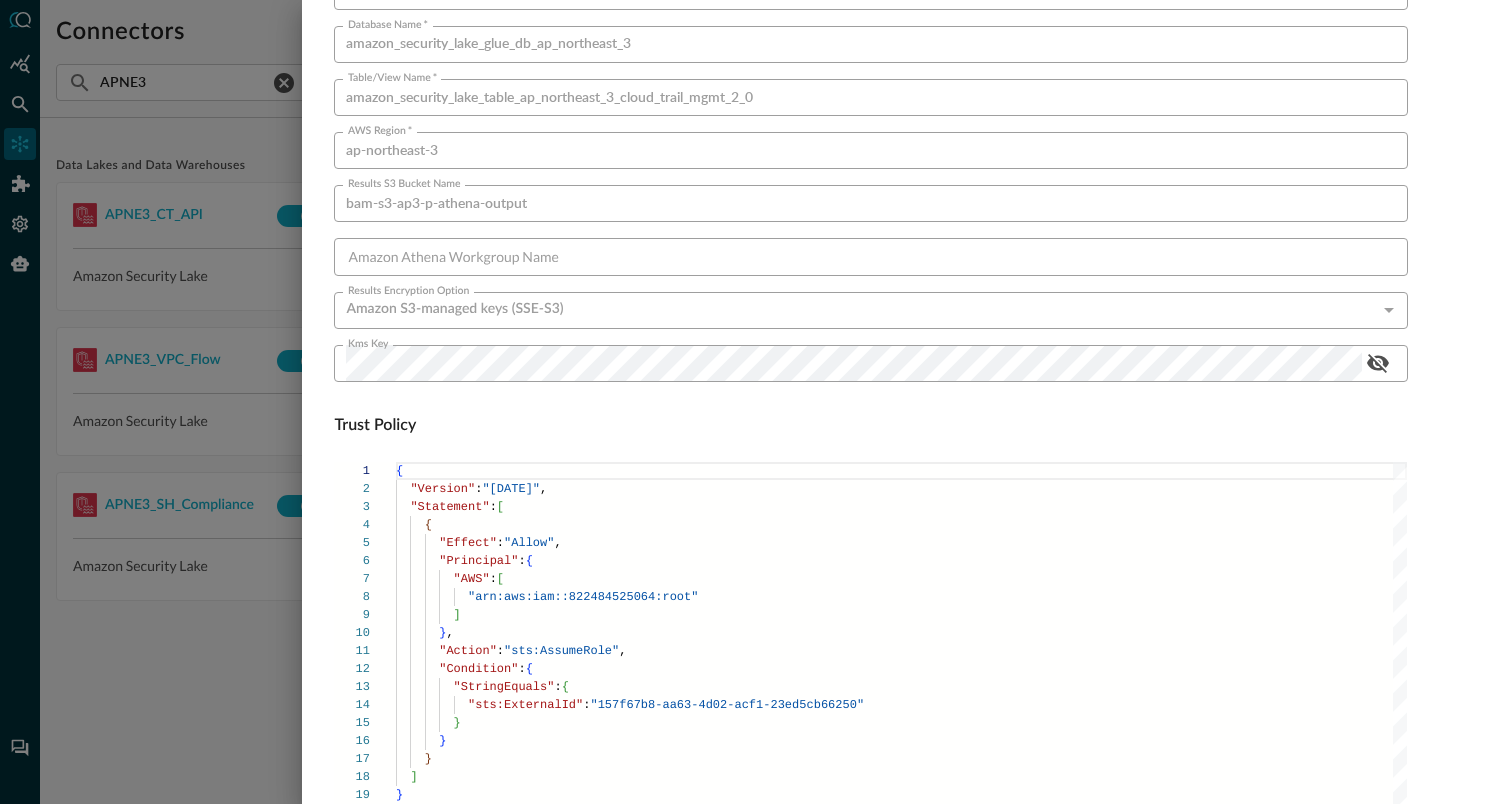 scroll, scrollTop: 1359, scrollLeft: 0, axis: vertical 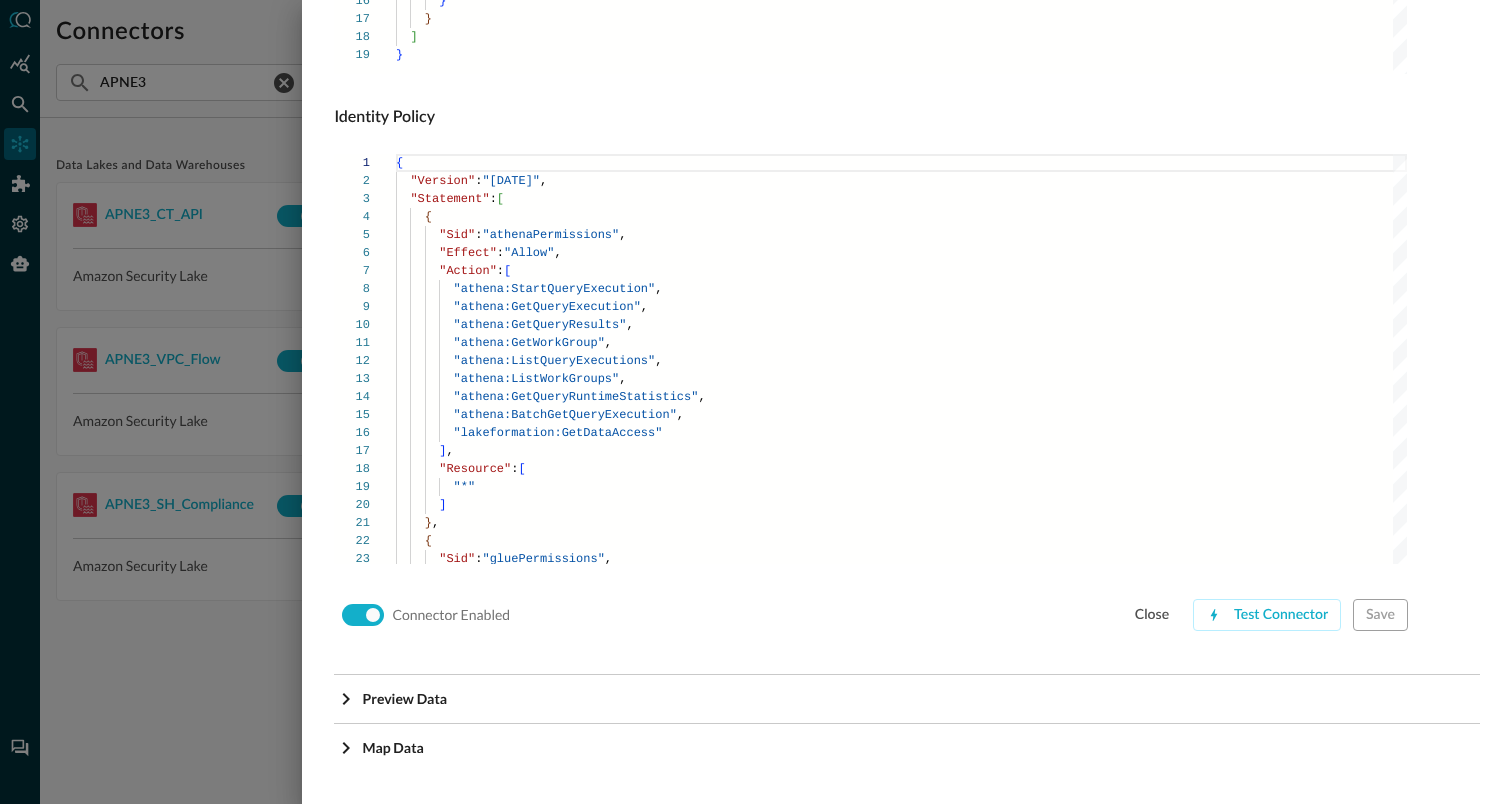 click on "Connector Enabled close Test Connector Save" at bounding box center [871, 615] 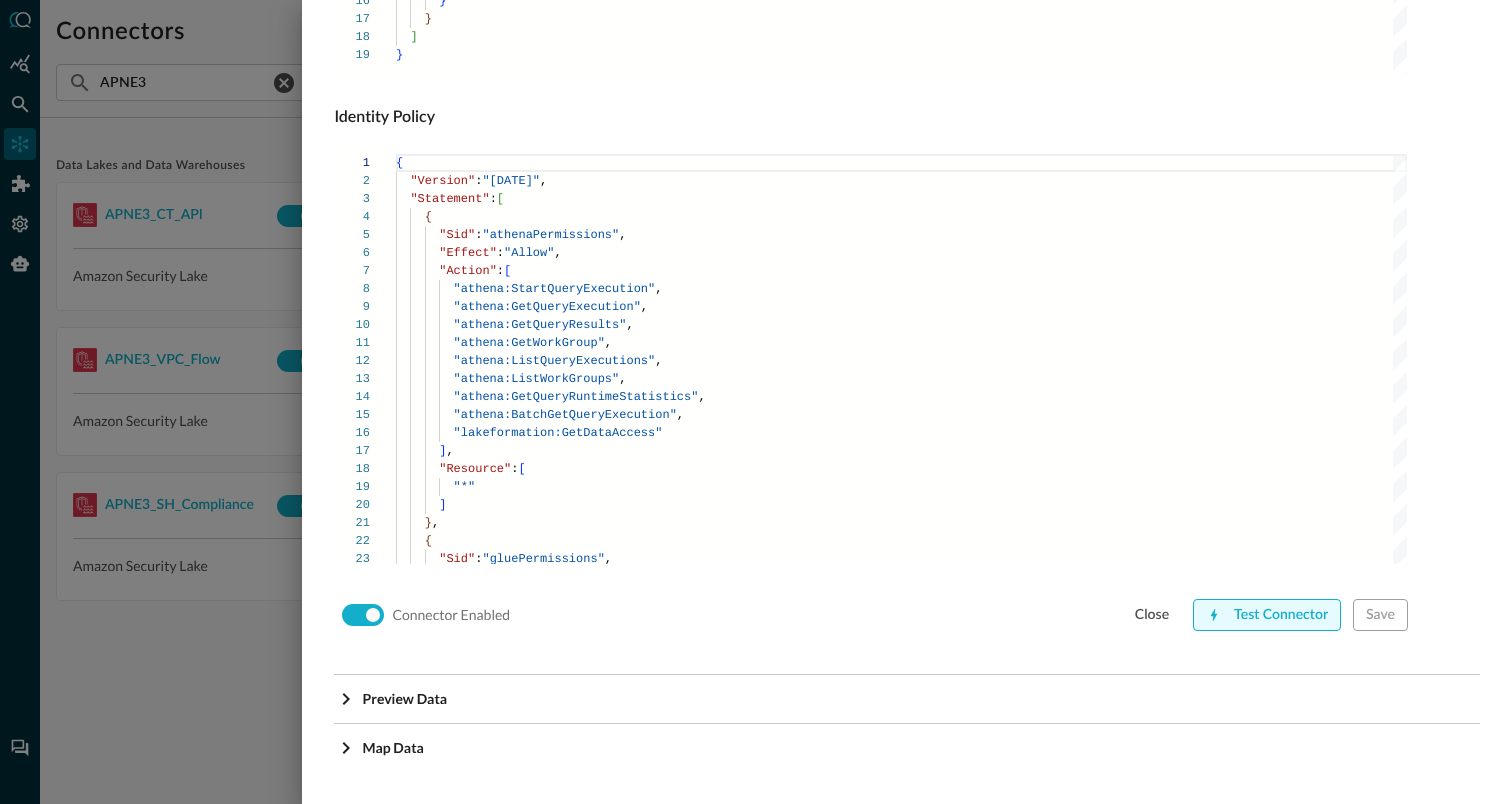 click on "Test Connector" at bounding box center (1267, 615) 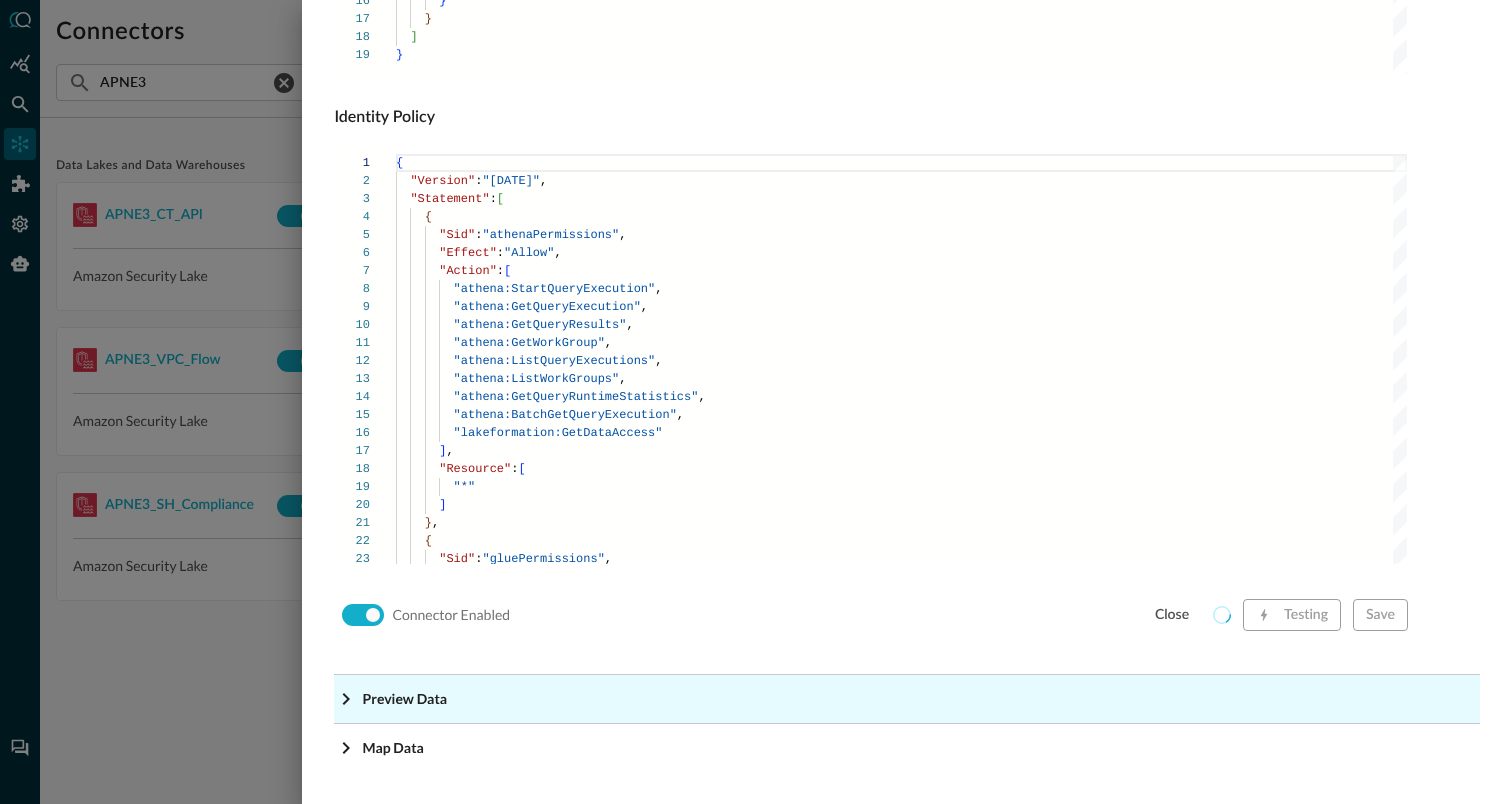 click on "Preview Data" at bounding box center [913, -1118] 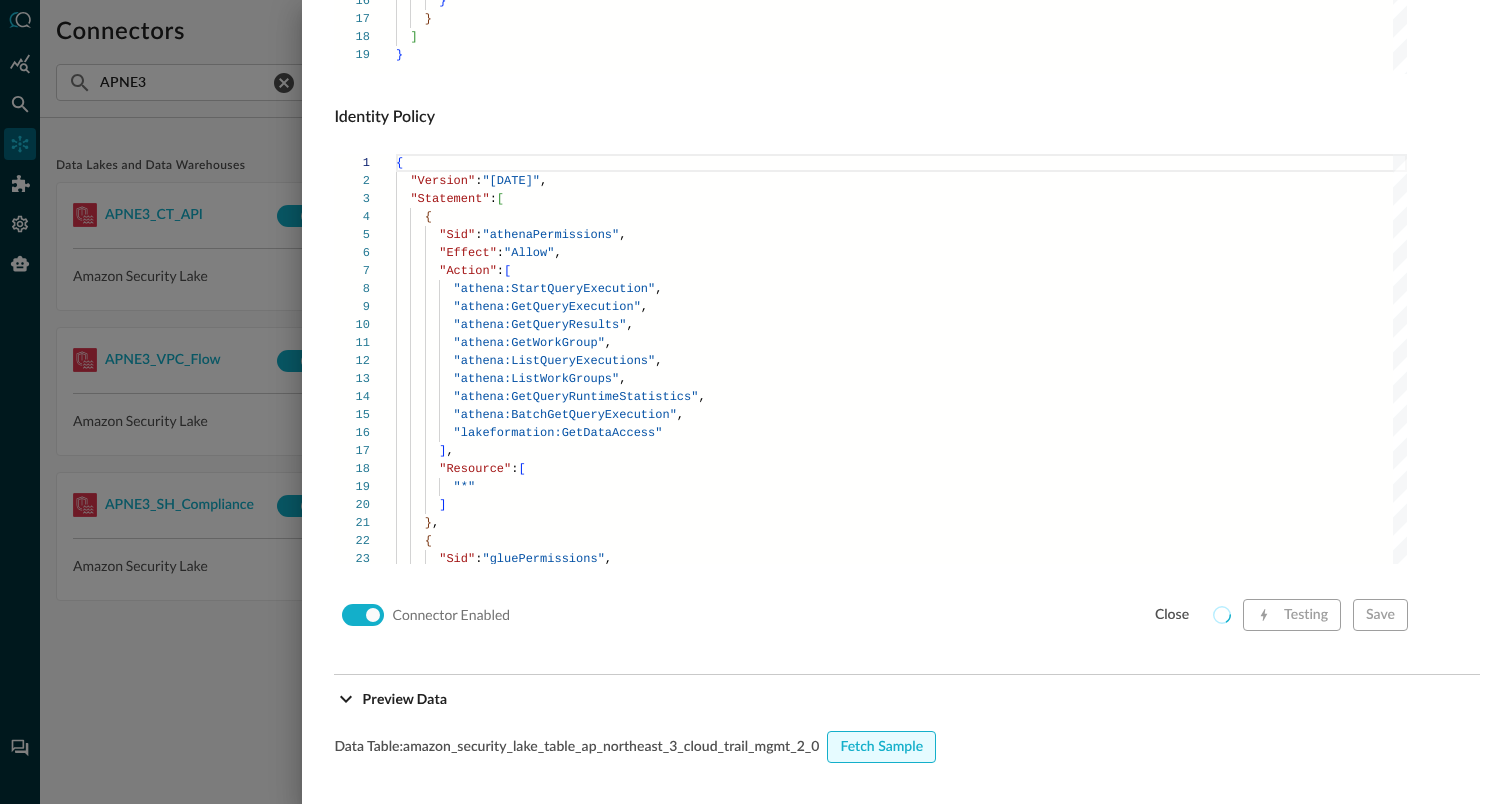 click on "Fetch Sample" at bounding box center (881, 747) 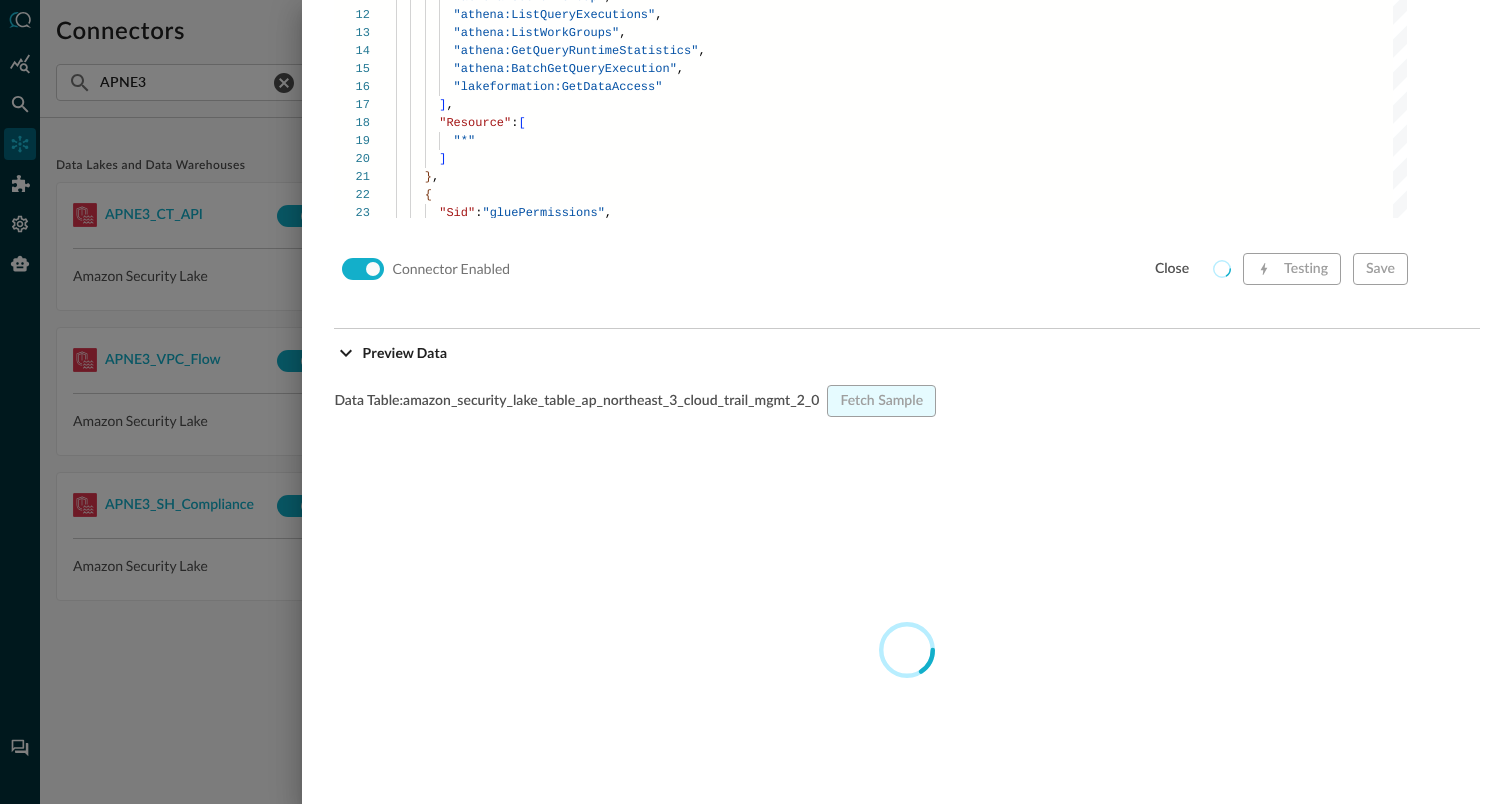 scroll, scrollTop: 1755, scrollLeft: 0, axis: vertical 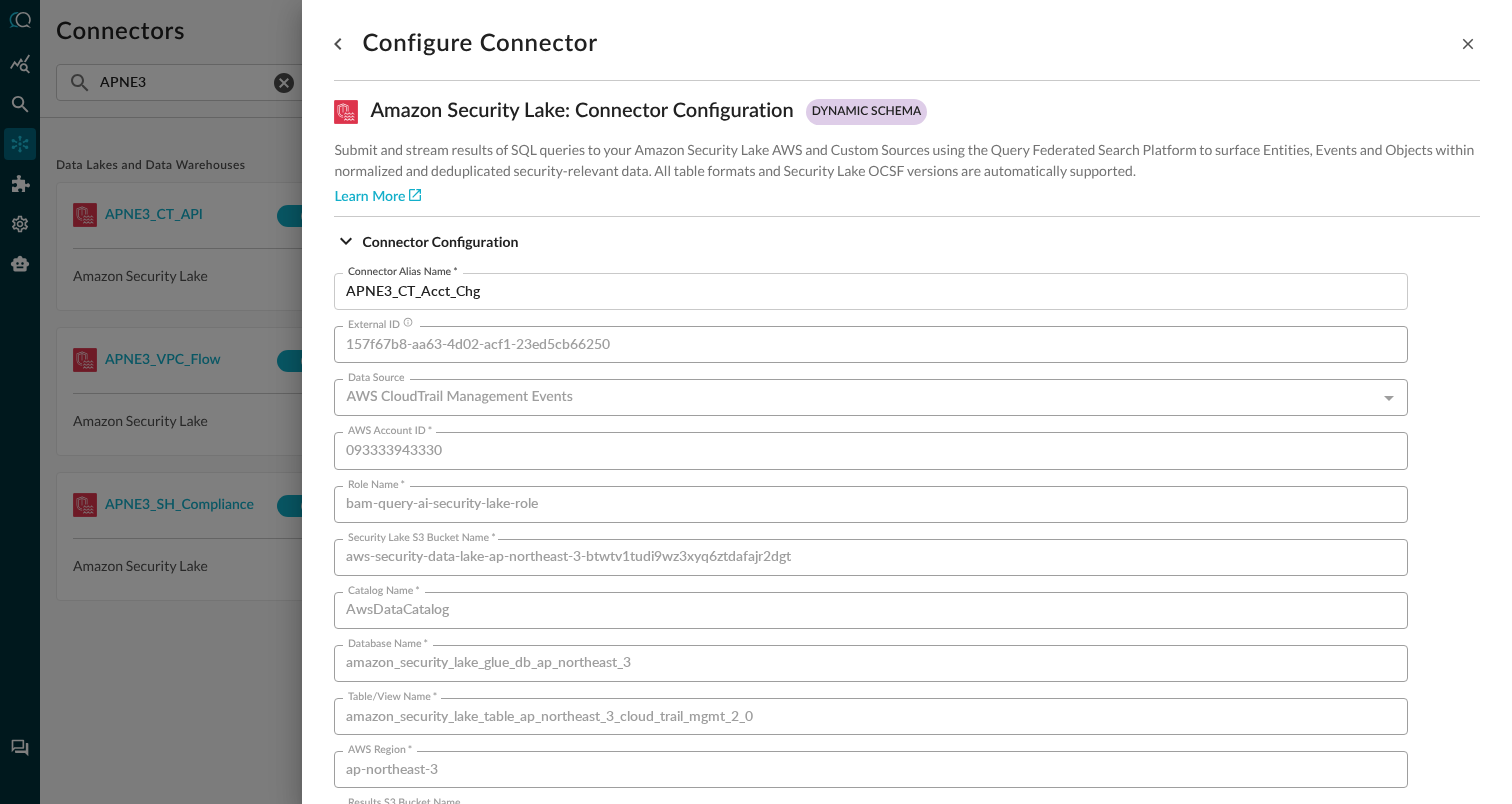 click at bounding box center [756, 402] 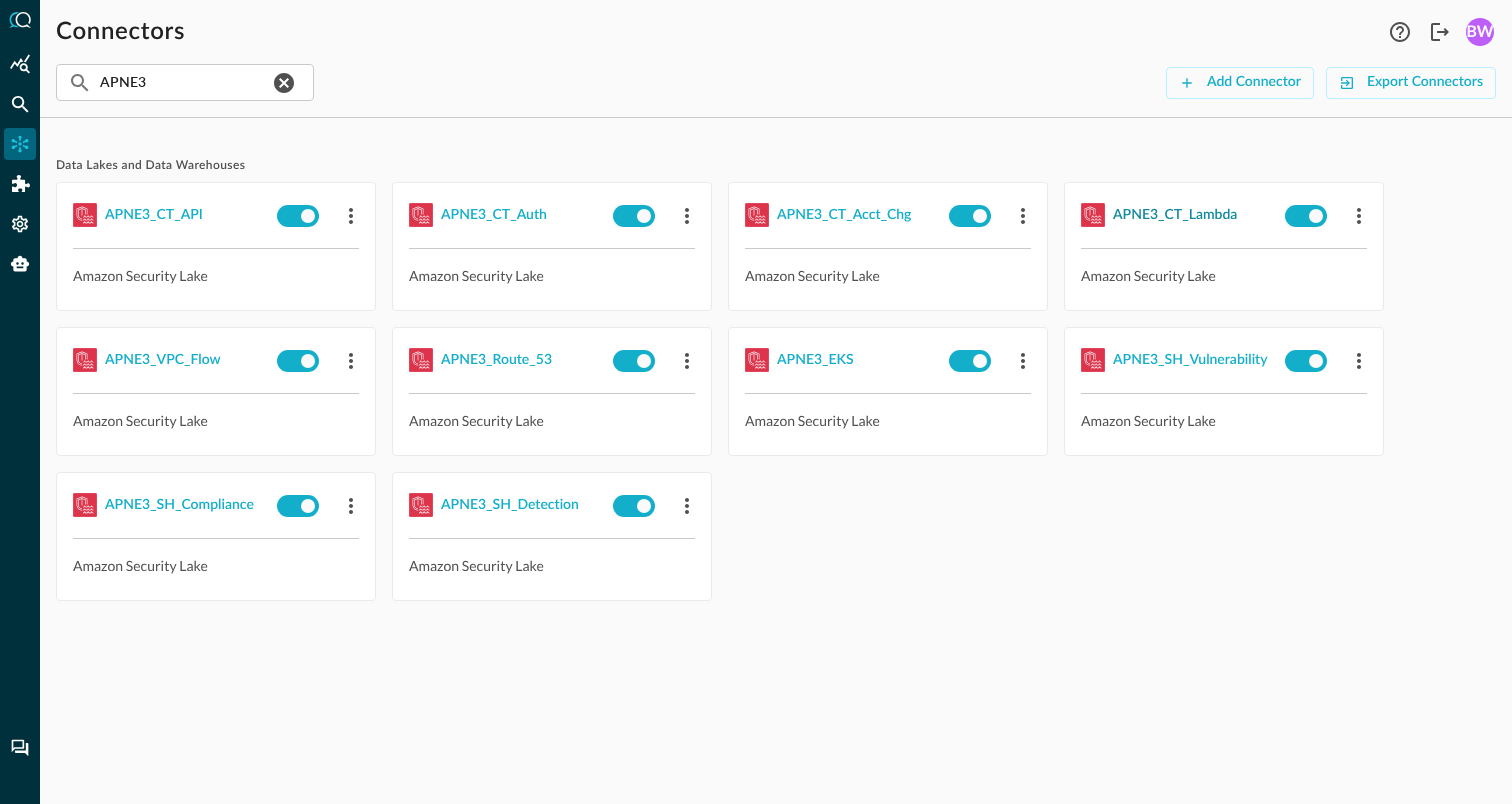 click on "APNE3_CT_Lambda" at bounding box center (1175, 215) 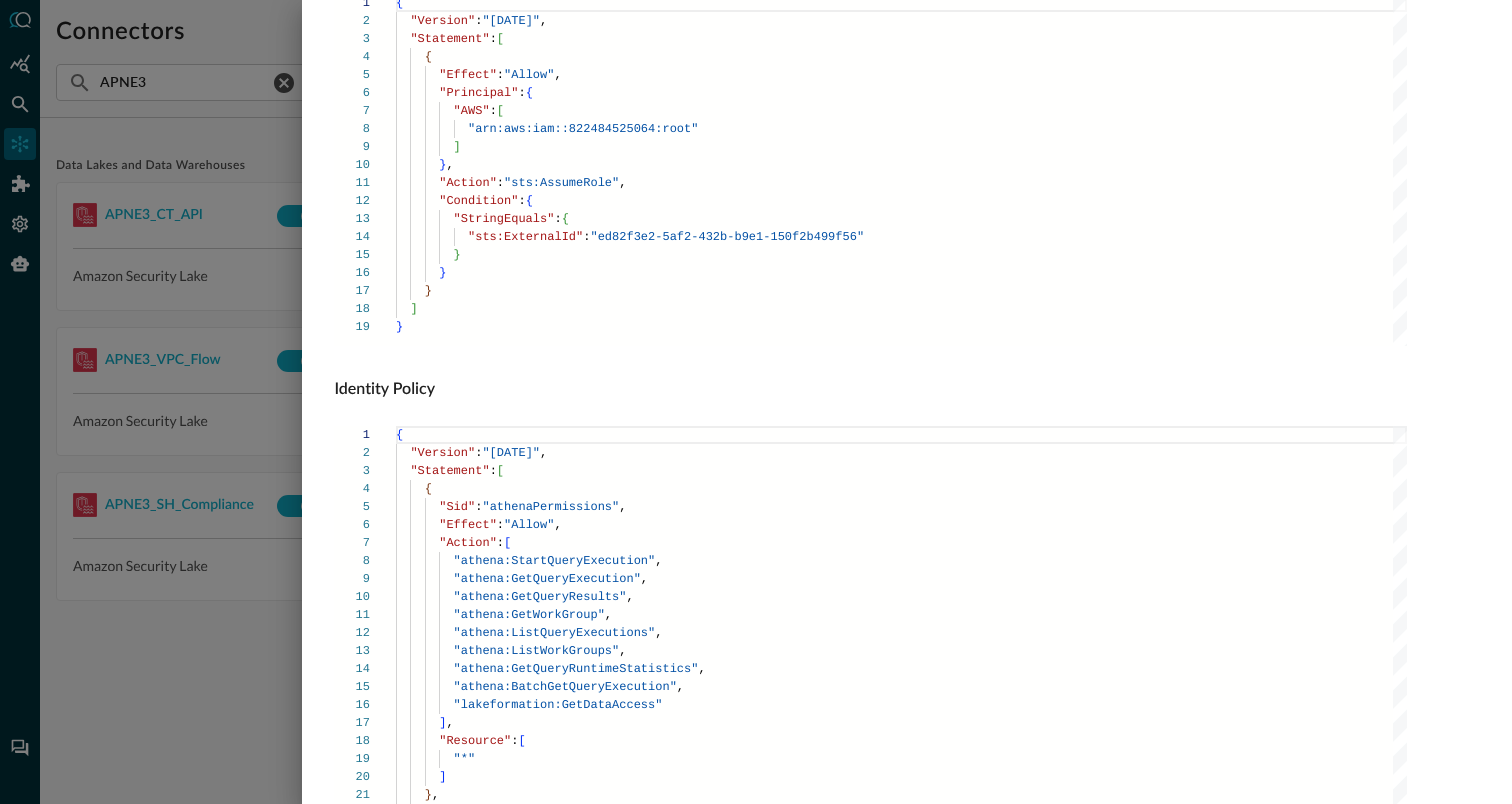 scroll, scrollTop: 1359, scrollLeft: 0, axis: vertical 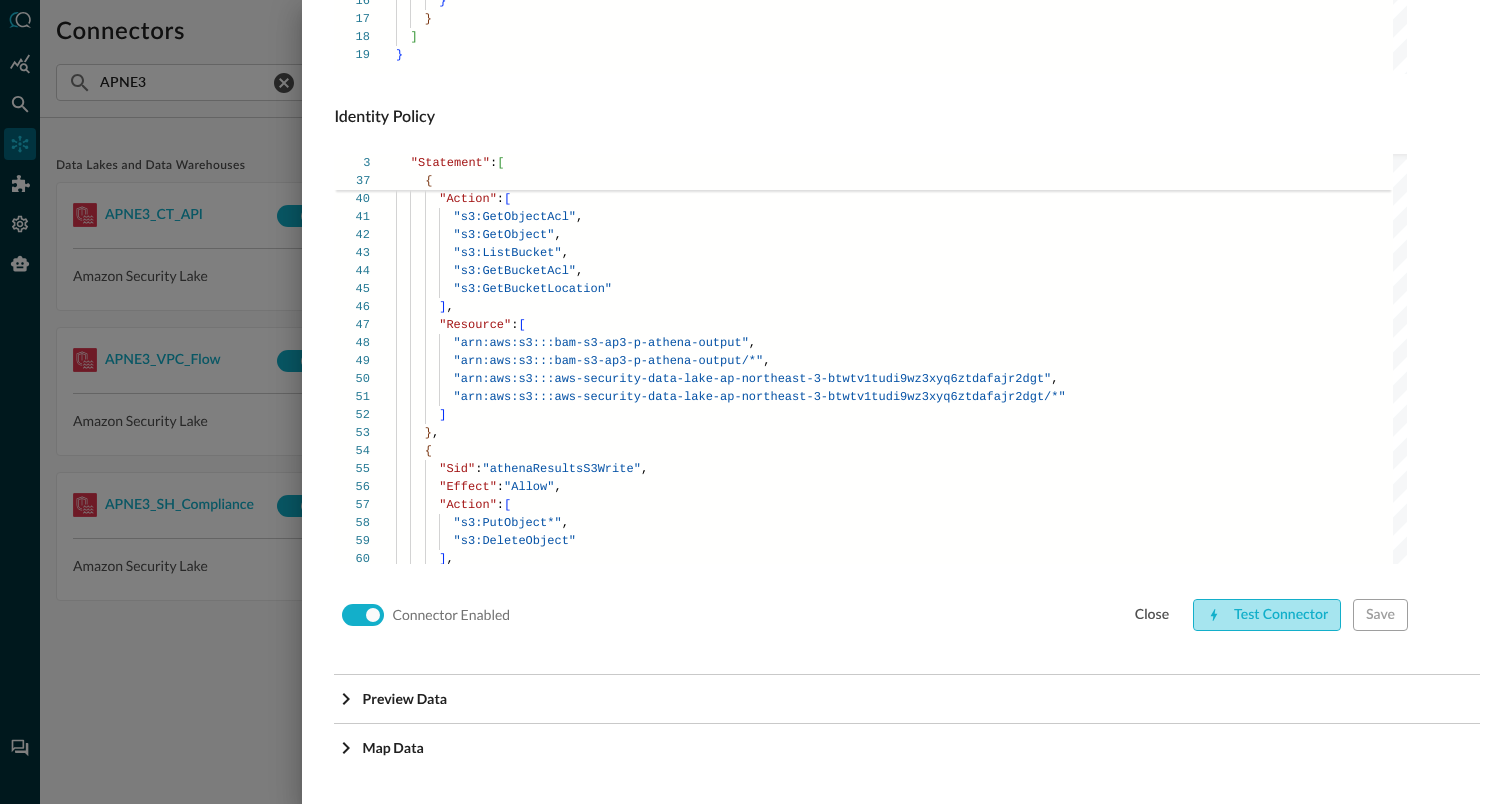 click on "Test Connector" at bounding box center (1267, 615) 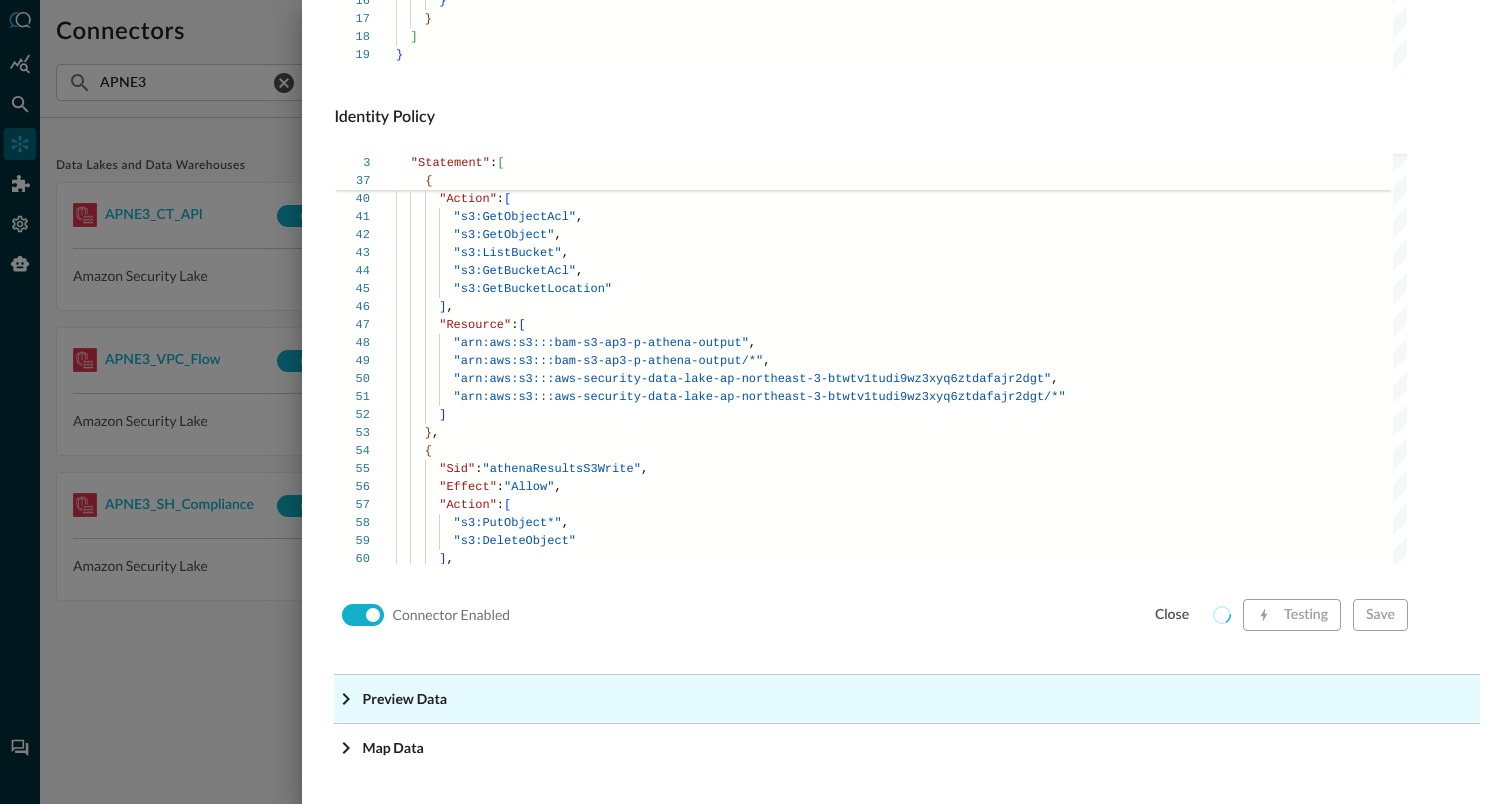 click on "Preview Data" at bounding box center (907, -1118) 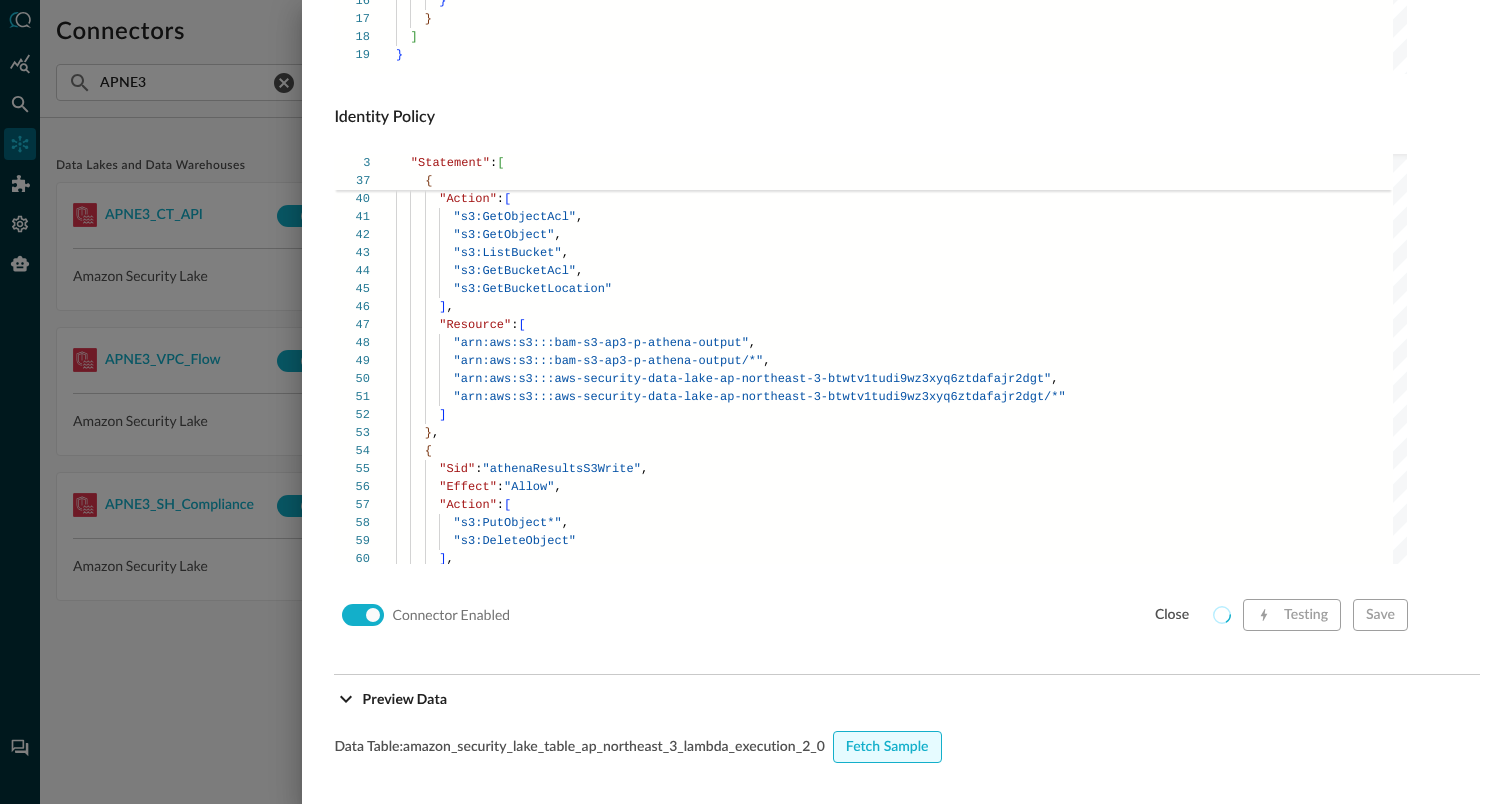 click on "Fetch Sample" at bounding box center (887, 747) 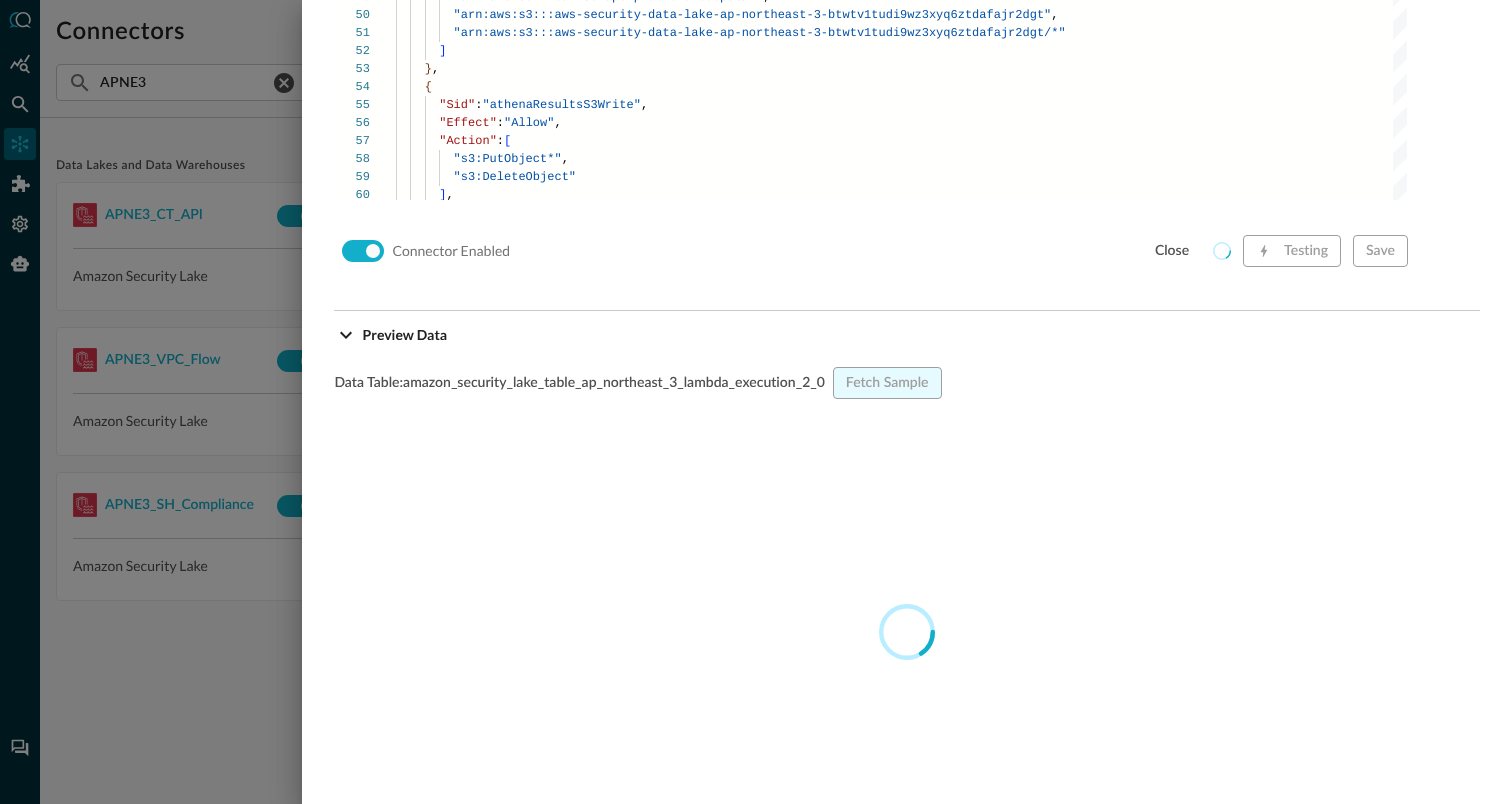 scroll, scrollTop: 1742, scrollLeft: 0, axis: vertical 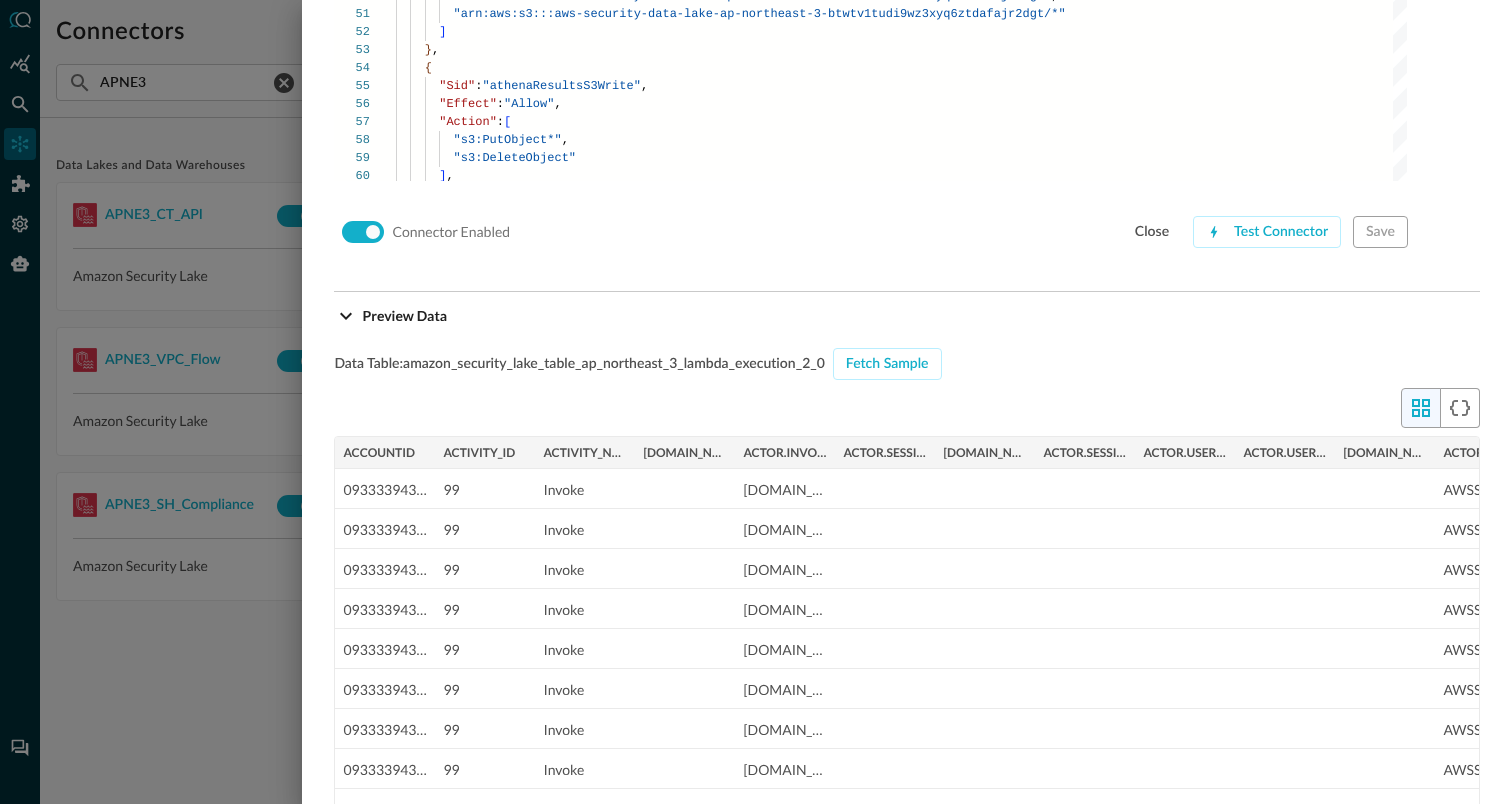 click at bounding box center (756, 402) 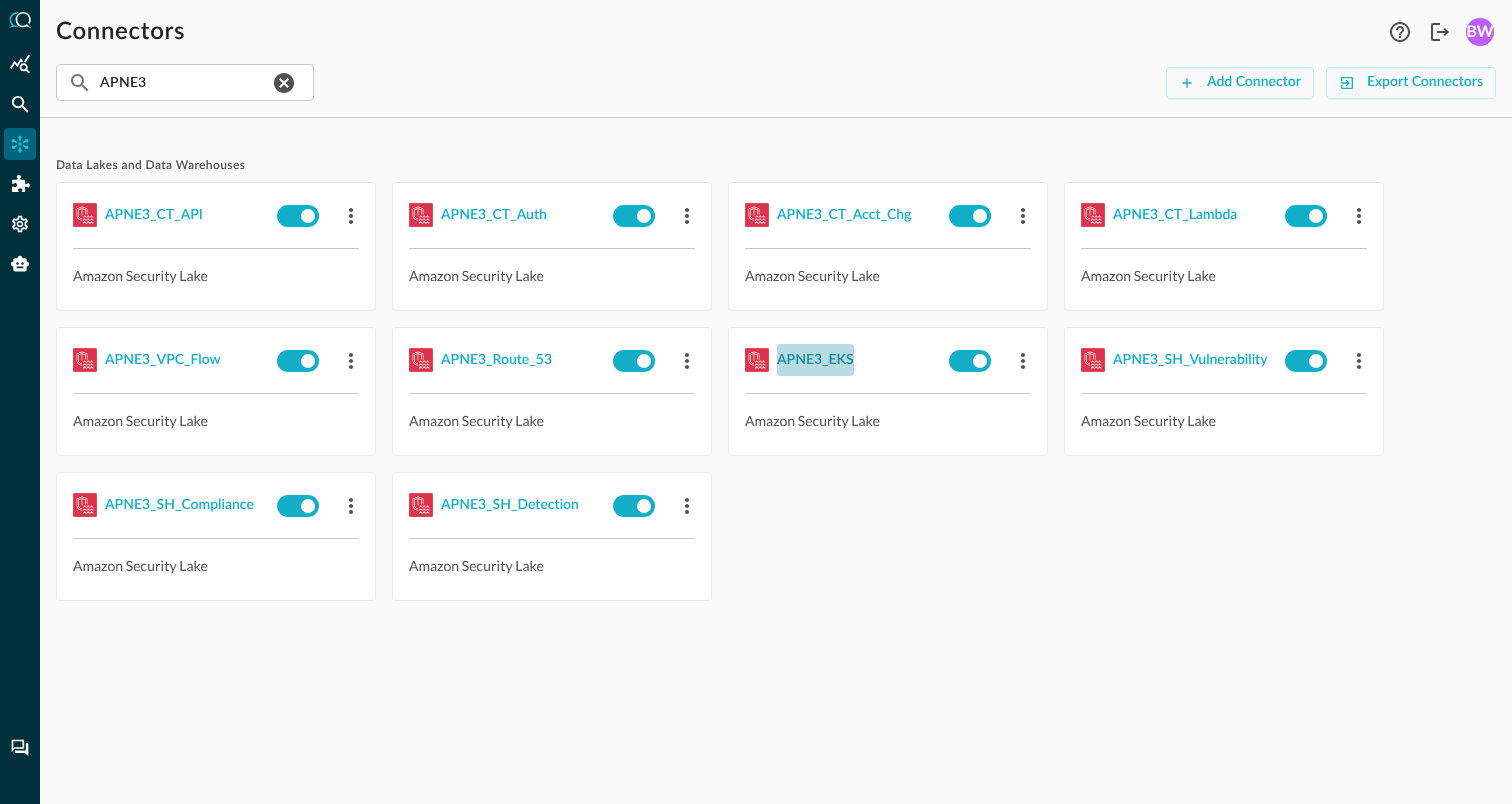 click on "APNE3_EKS" at bounding box center (815, 360) 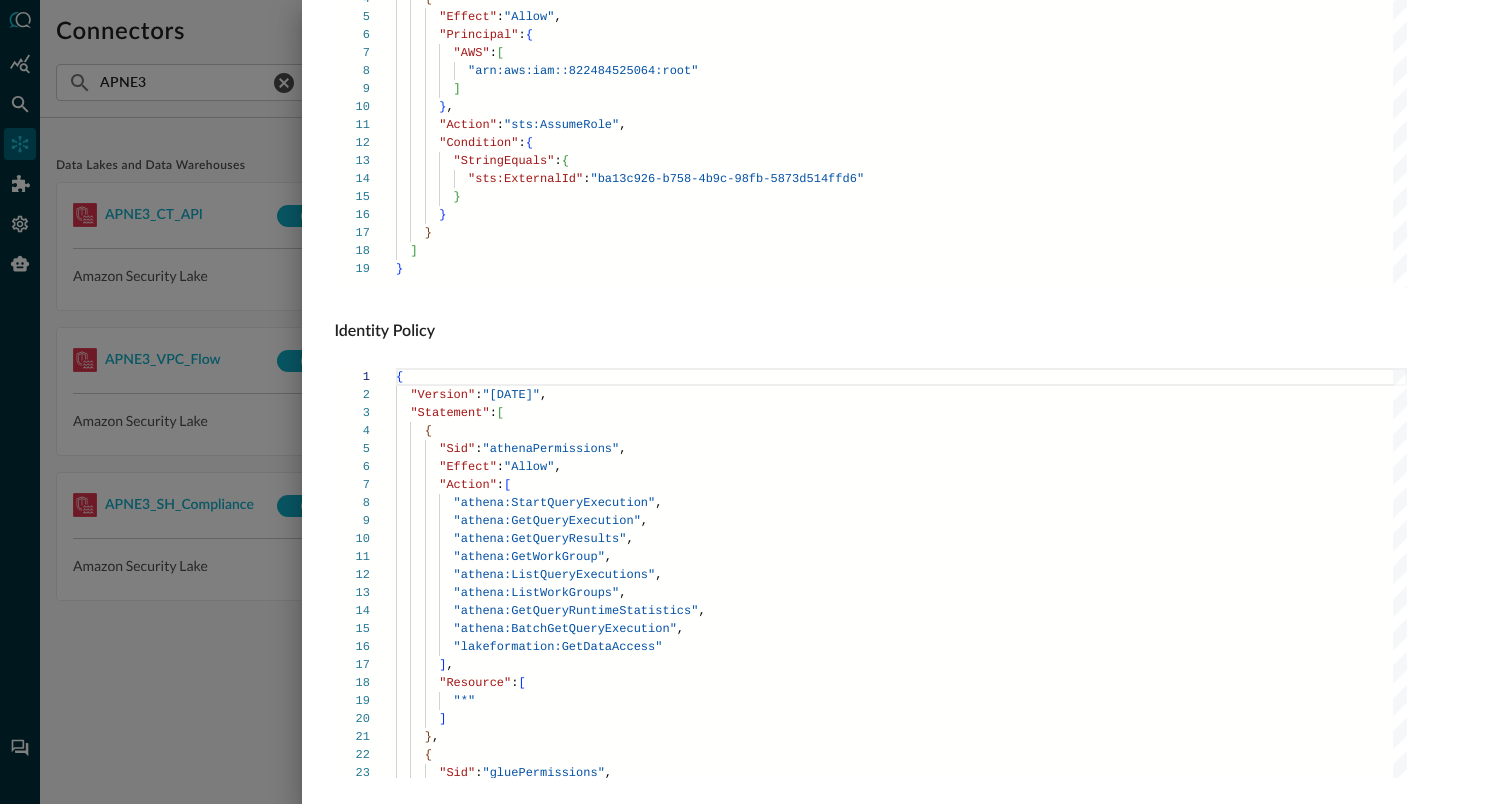 scroll, scrollTop: 1359, scrollLeft: 0, axis: vertical 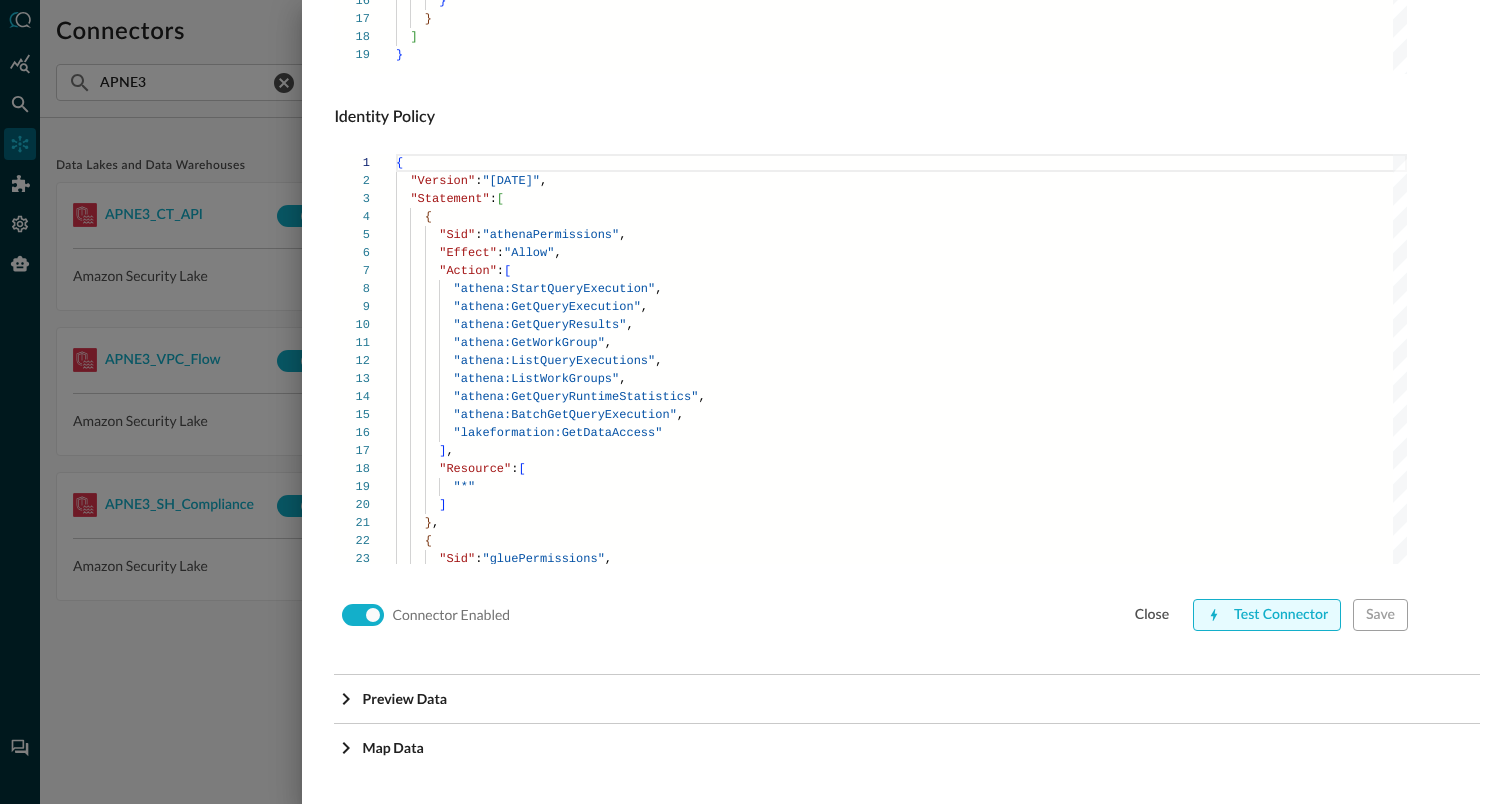 click on "Test Connector" at bounding box center [1267, 615] 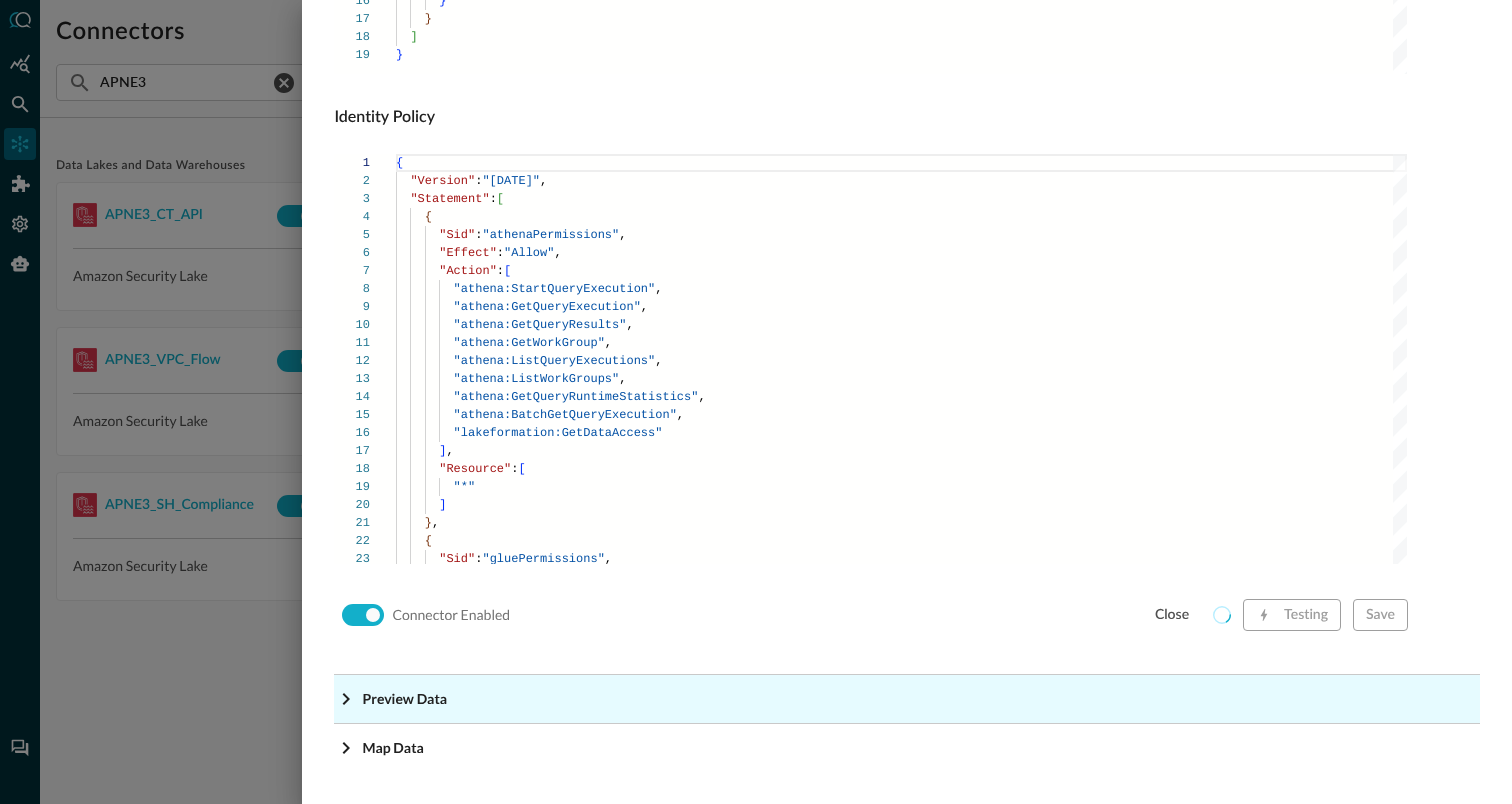 click on "Preview Data" at bounding box center [913, -1118] 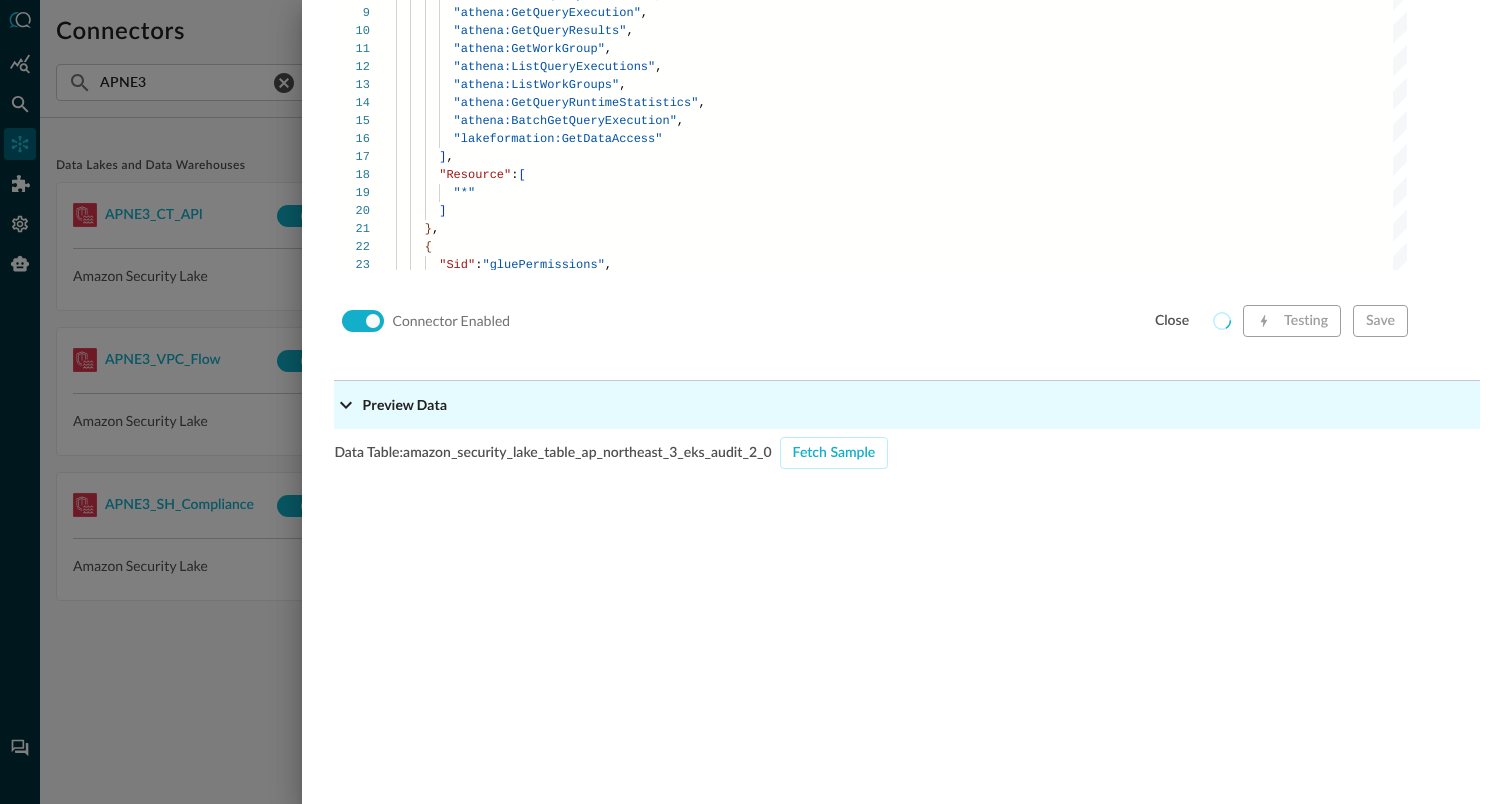 scroll, scrollTop: 1912, scrollLeft: 0, axis: vertical 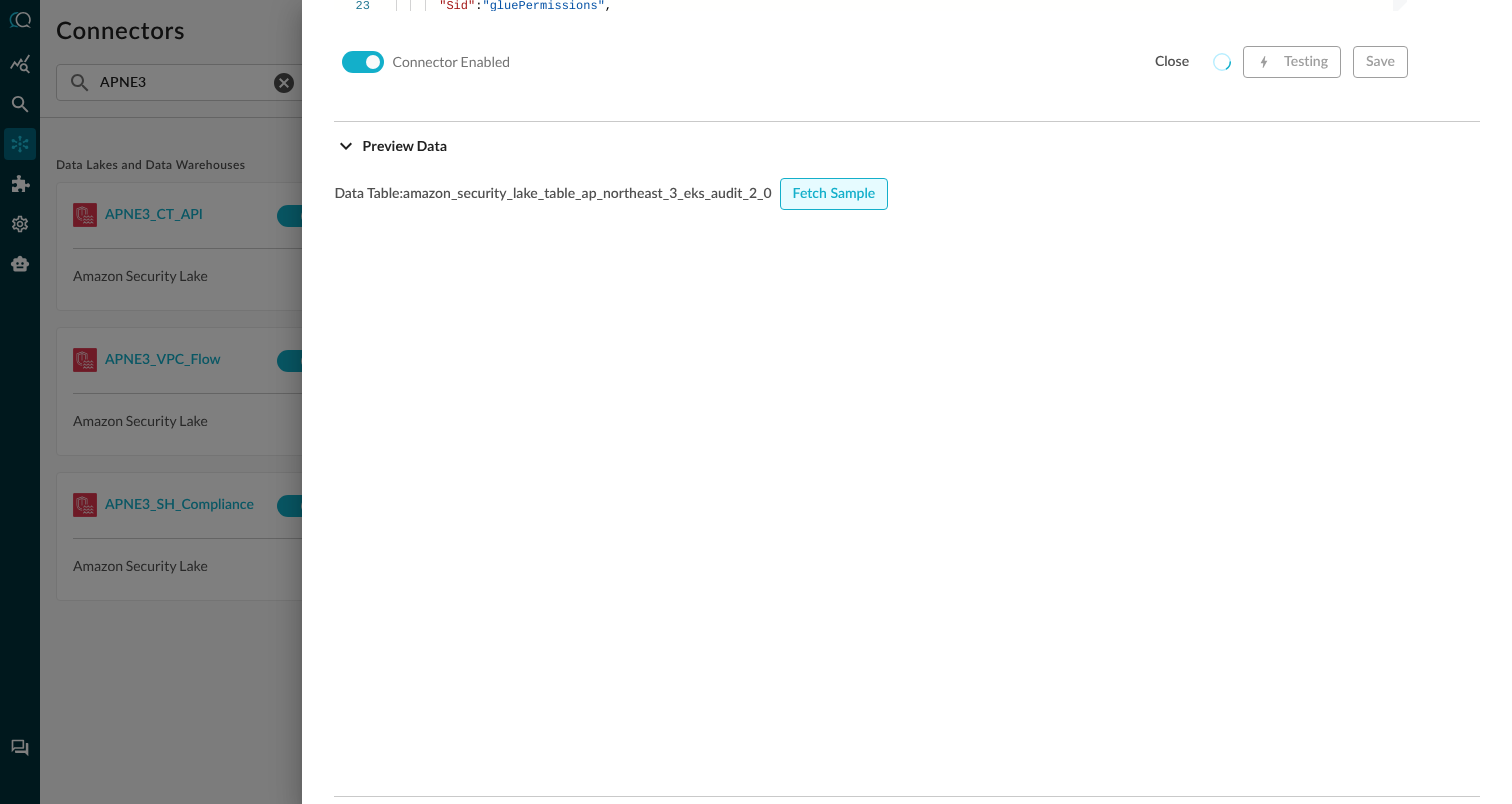 click on "Fetch Sample" at bounding box center (834, 194) 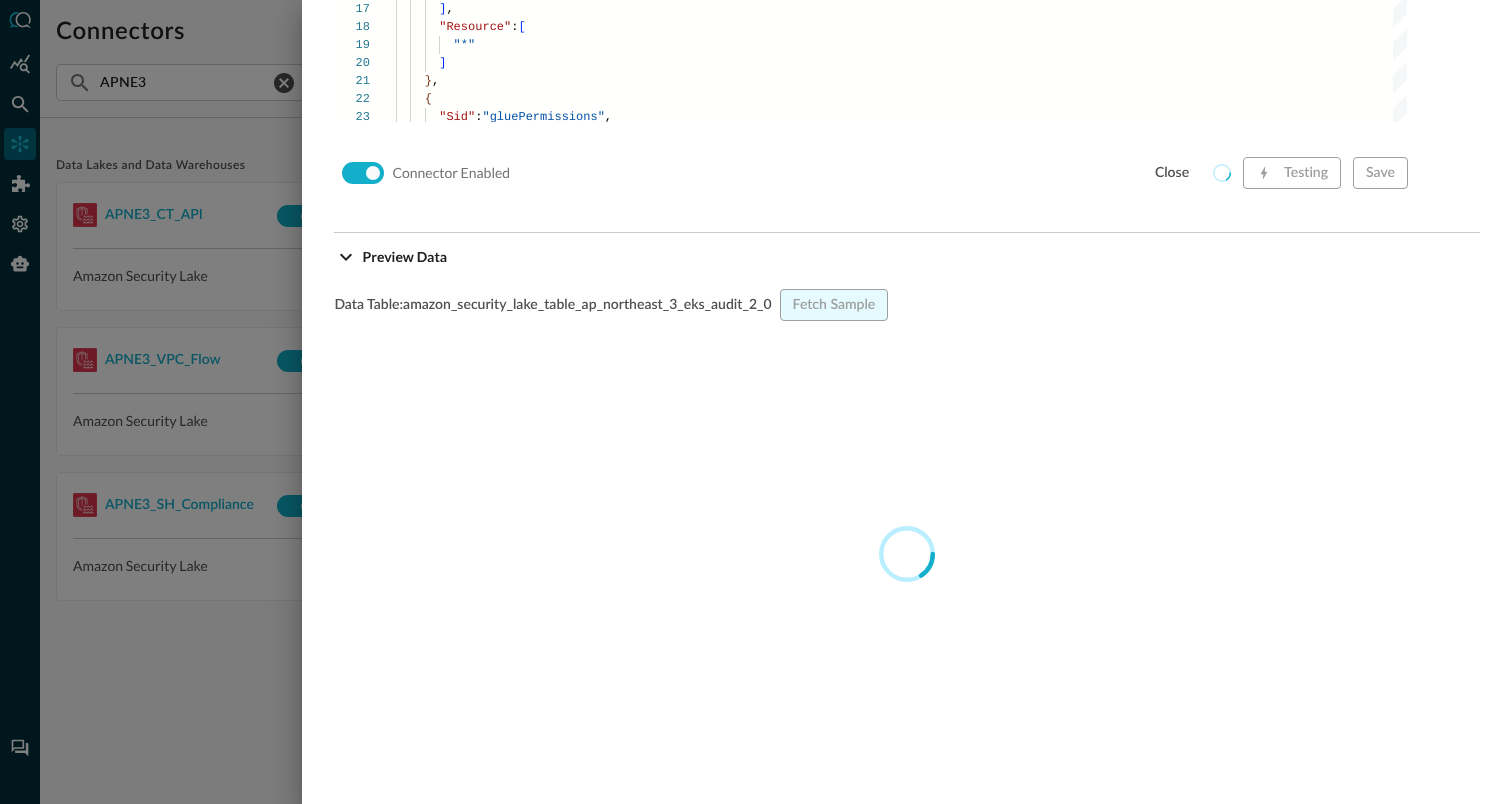 scroll, scrollTop: 1795, scrollLeft: 0, axis: vertical 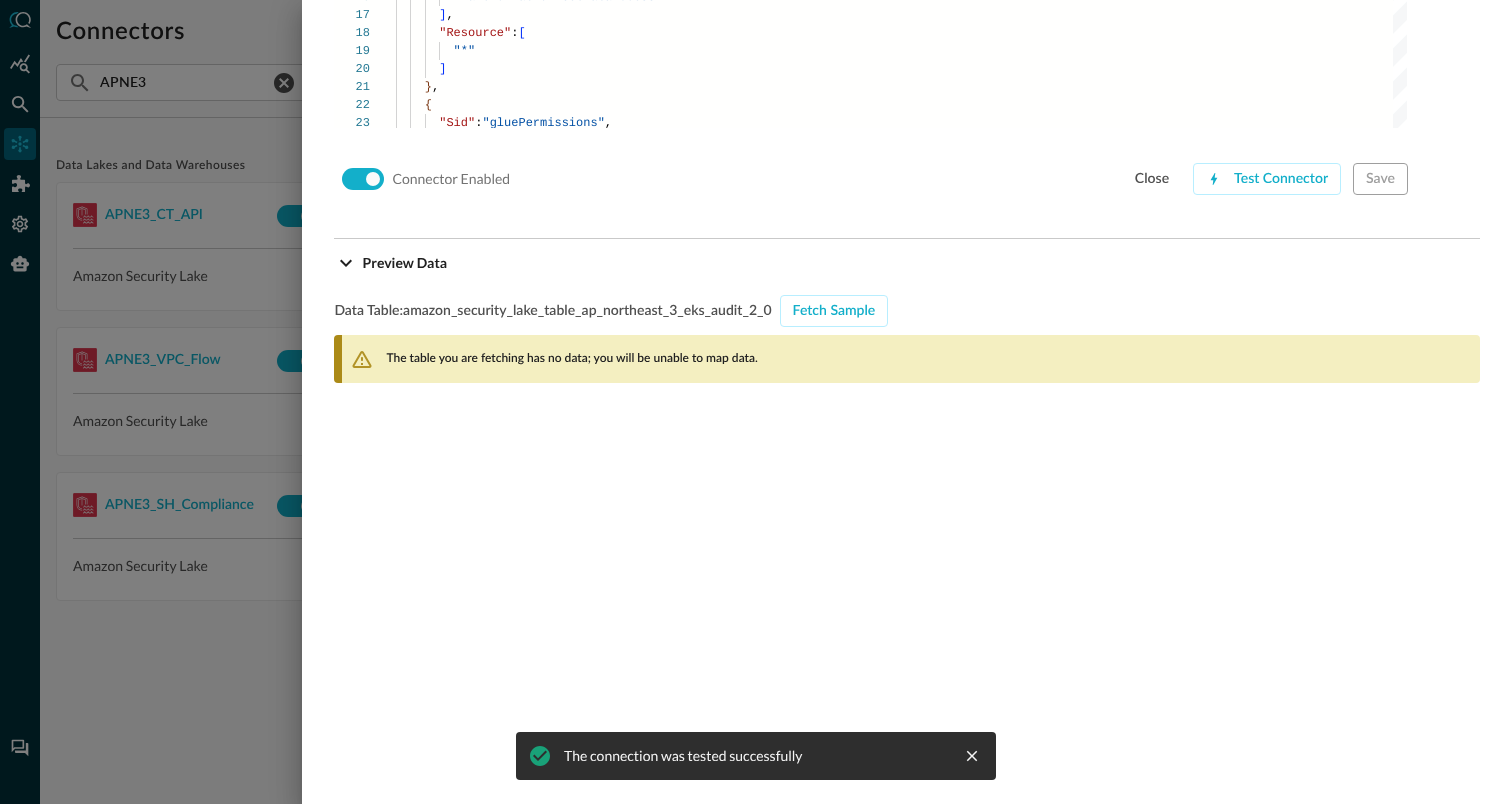 click on "The table you are fetching has no data; you will be unable to map data." at bounding box center (571, 359) 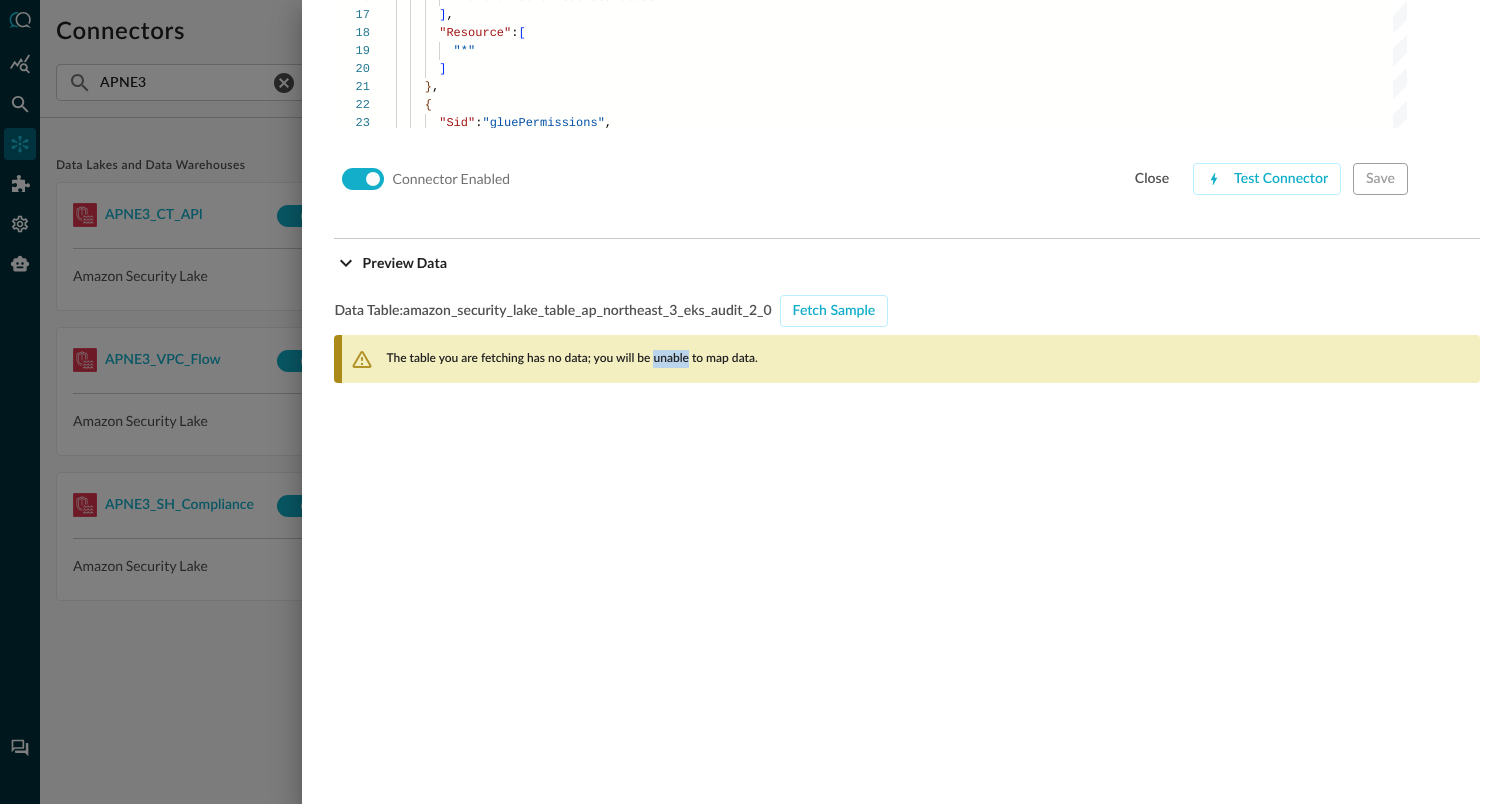 click on "The table you are fetching has no data; you will be unable to map data." at bounding box center [571, 359] 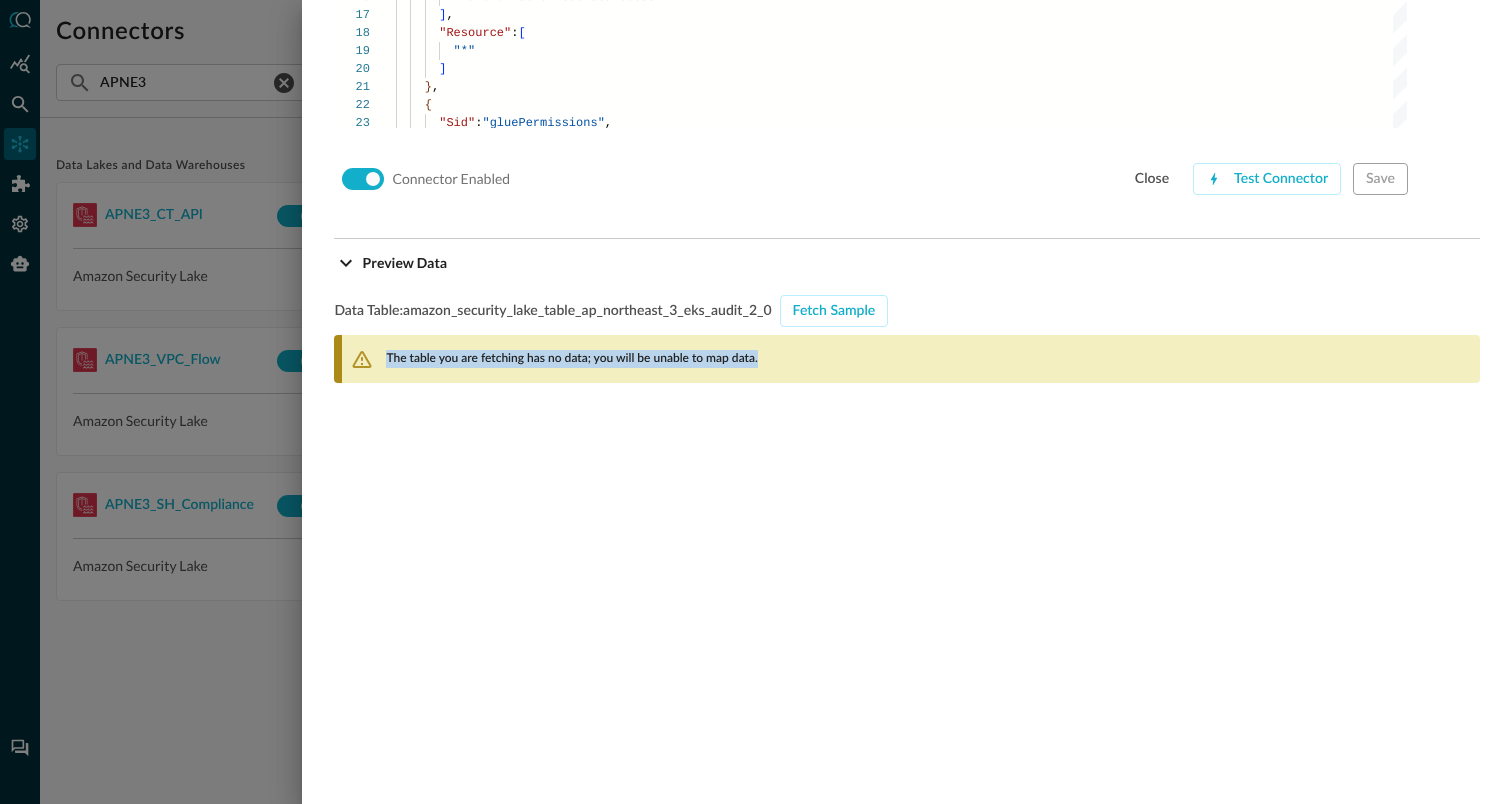 click on "The table you are fetching has no data; you will be unable to map data." at bounding box center [571, 359] 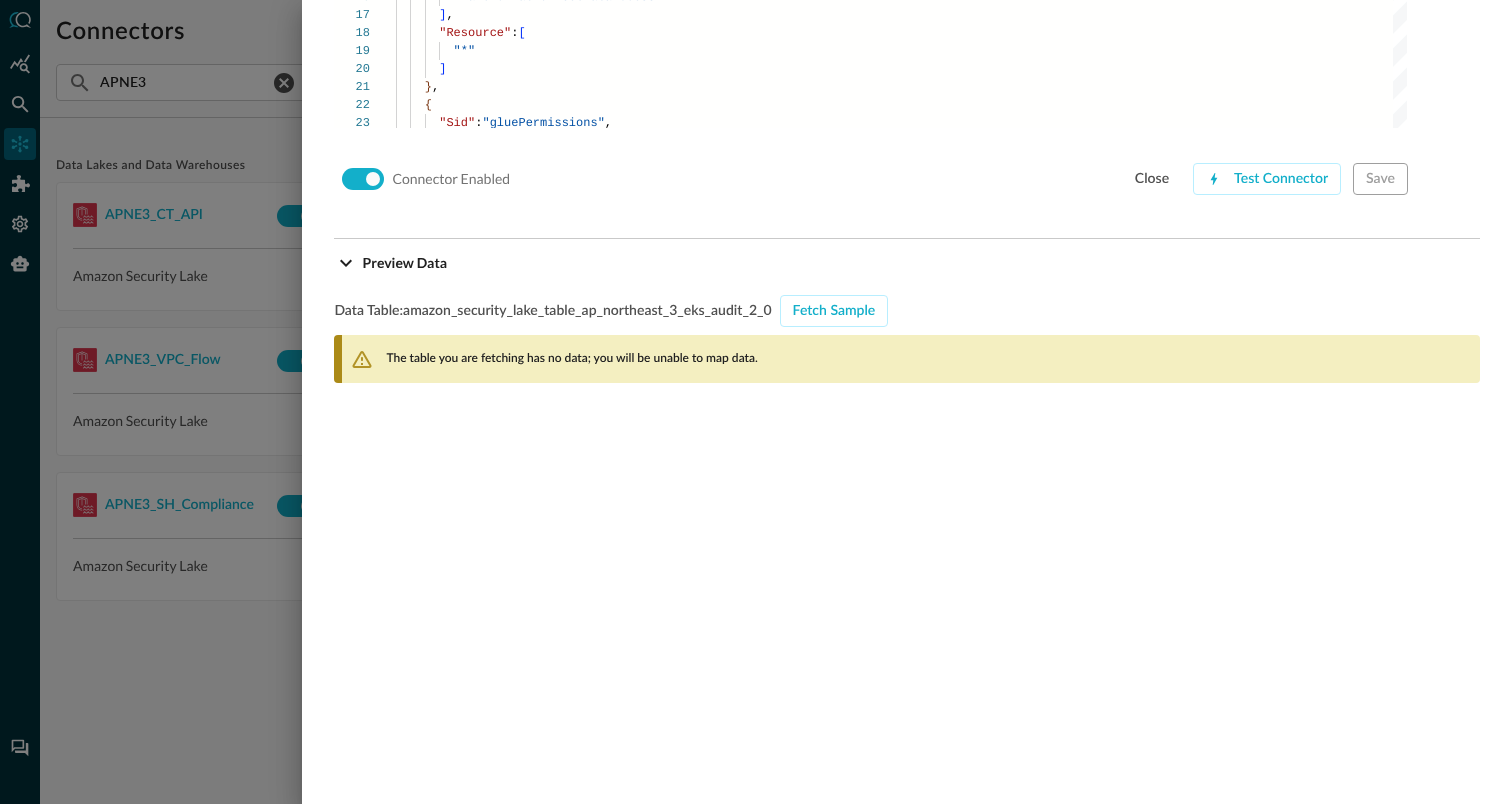 click at bounding box center [756, 402] 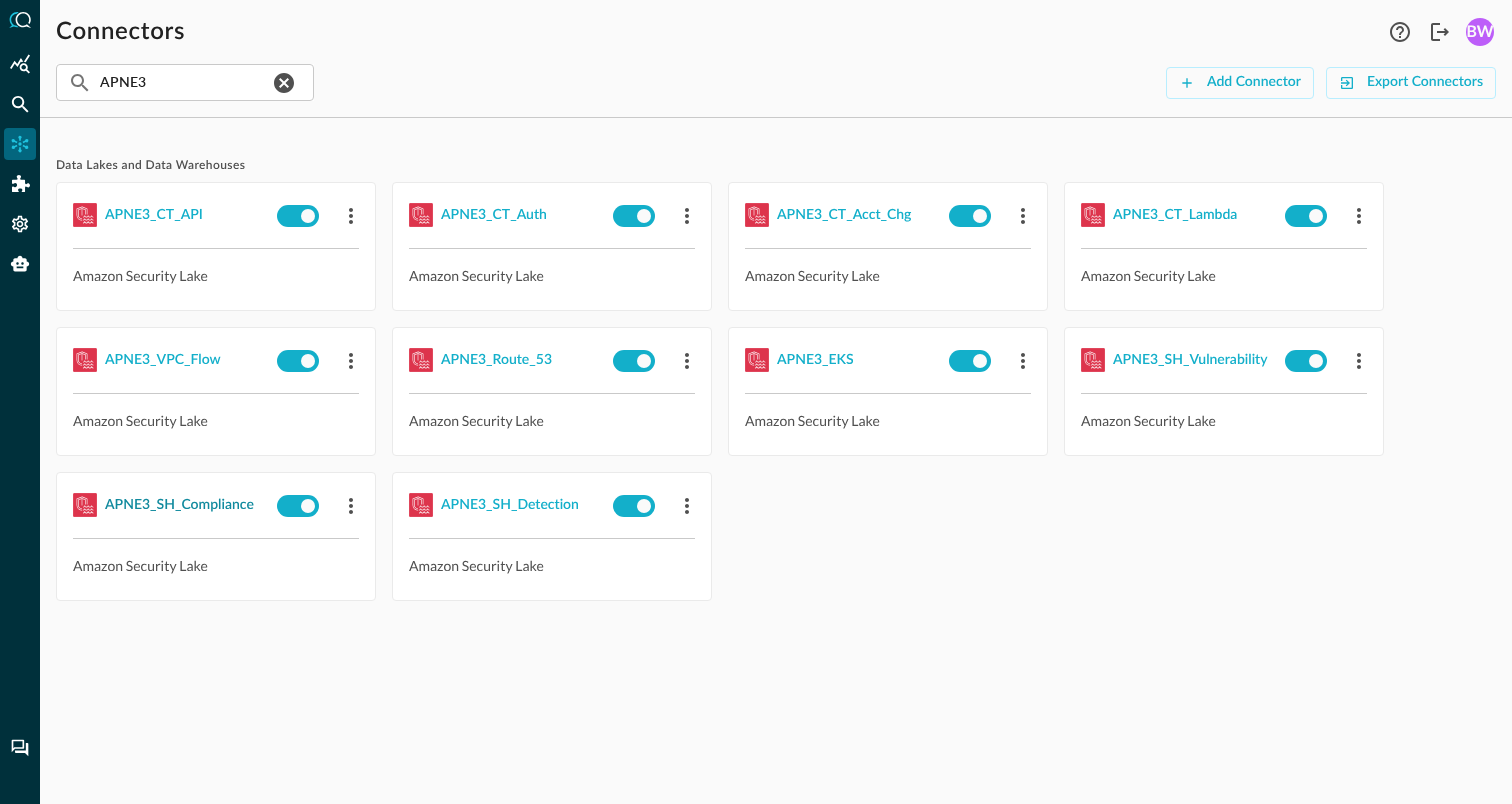 click on "APNE3_SH_Compliance" at bounding box center (179, 505) 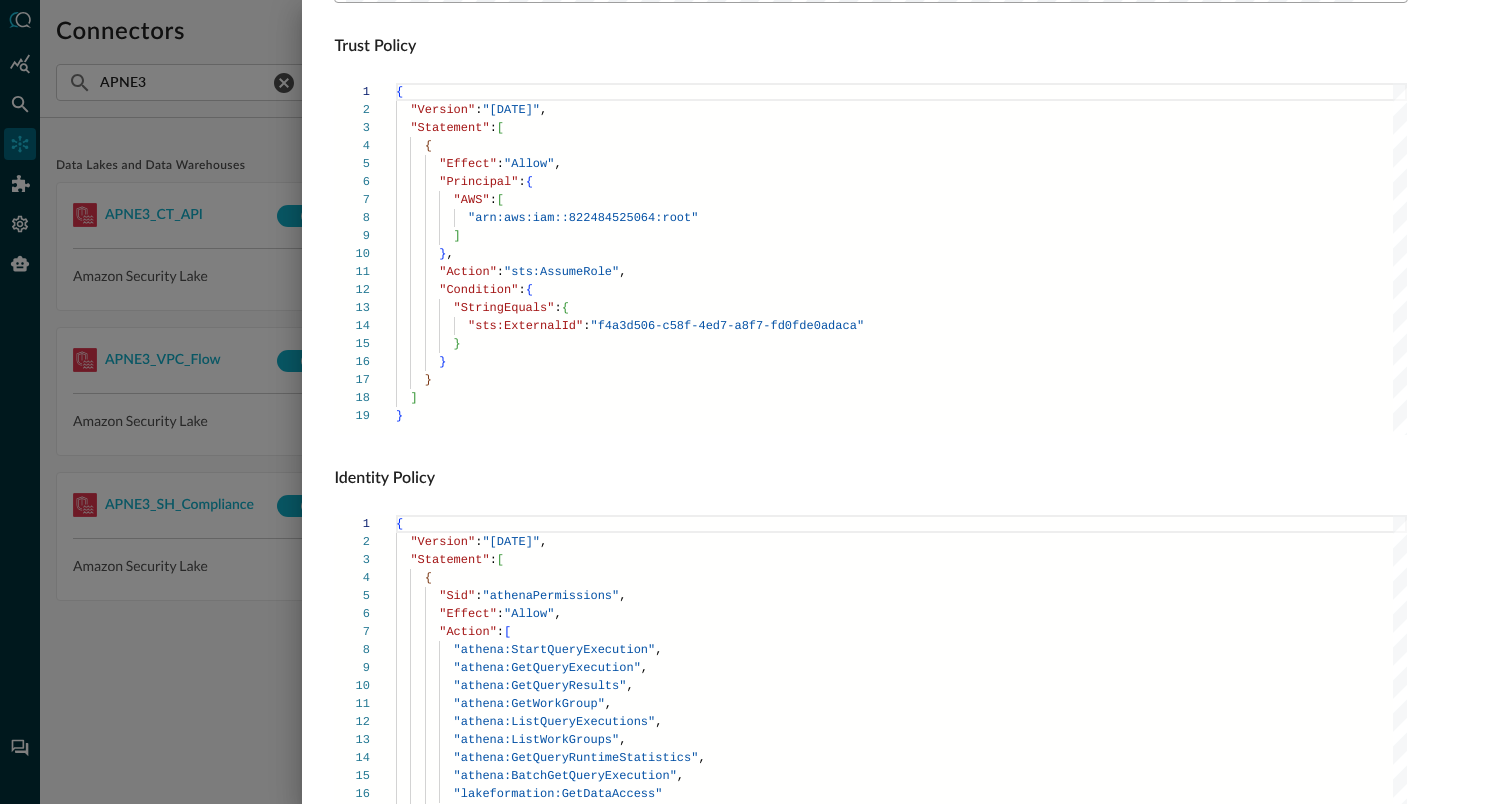 scroll, scrollTop: 1359, scrollLeft: 0, axis: vertical 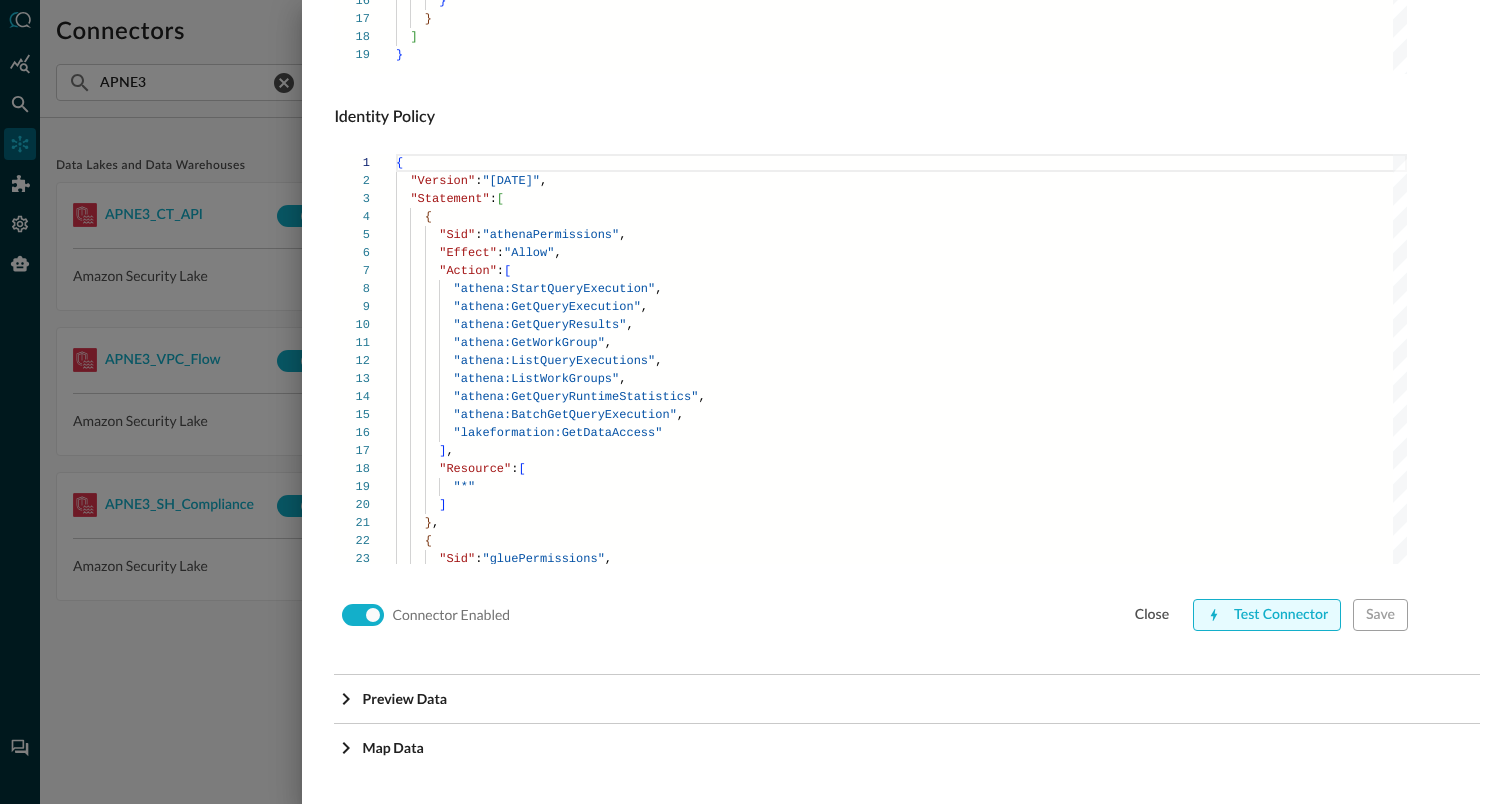 click on "Test Connector" at bounding box center (1267, 615) 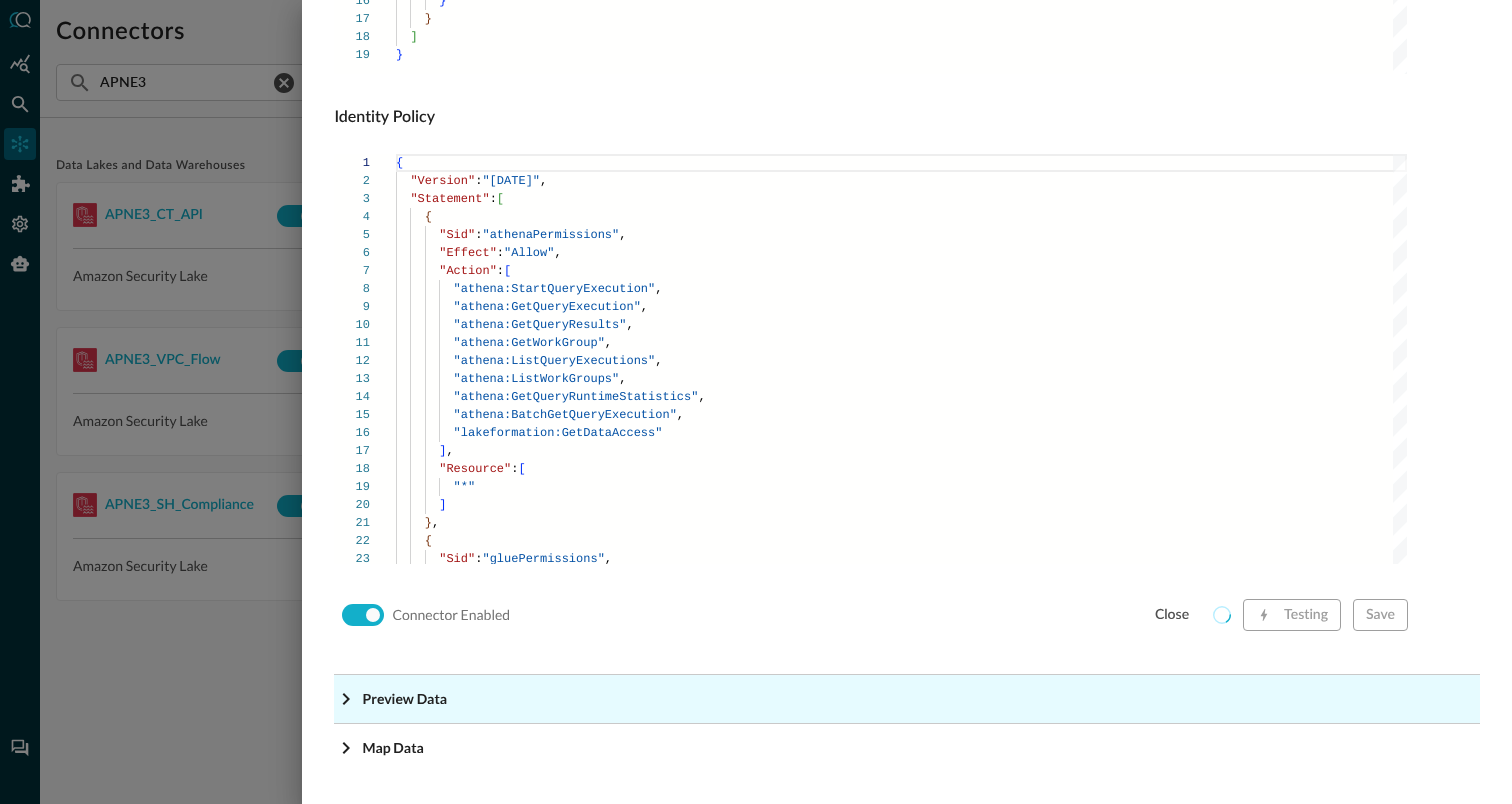 click on "Preview Data" at bounding box center (913, -1118) 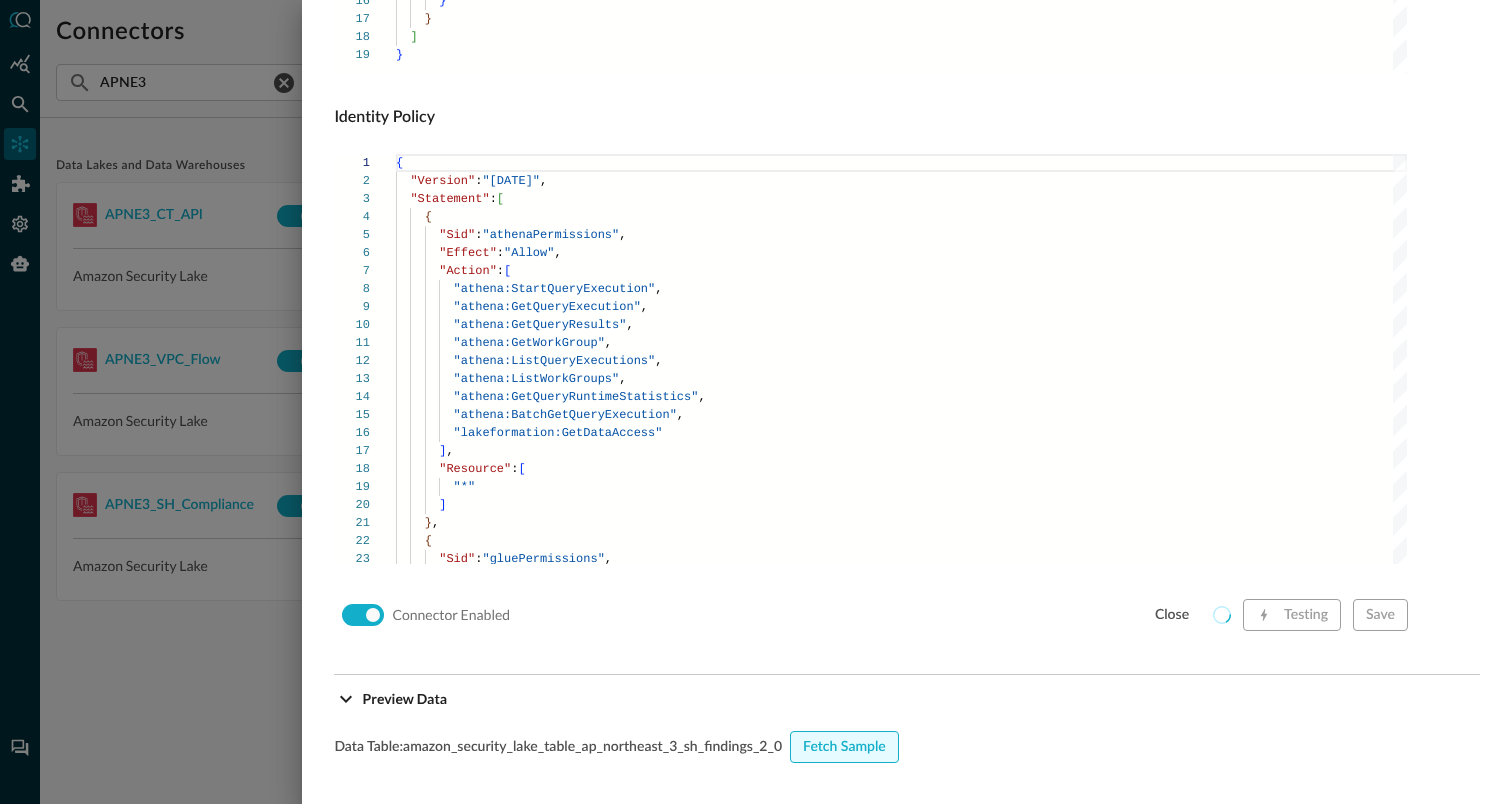 click on "Fetch Sample" at bounding box center (844, 747) 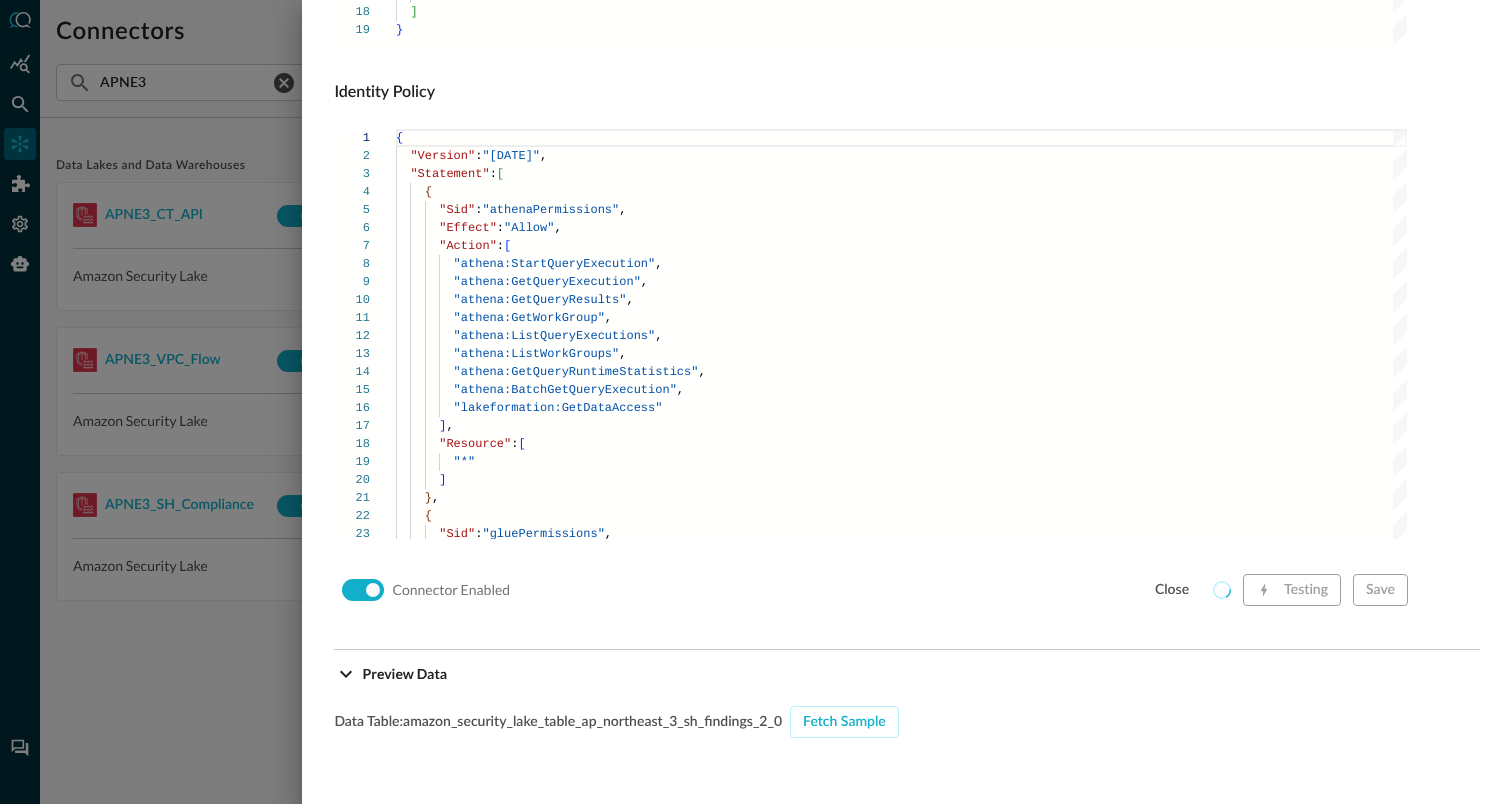 scroll, scrollTop: 1381, scrollLeft: 0, axis: vertical 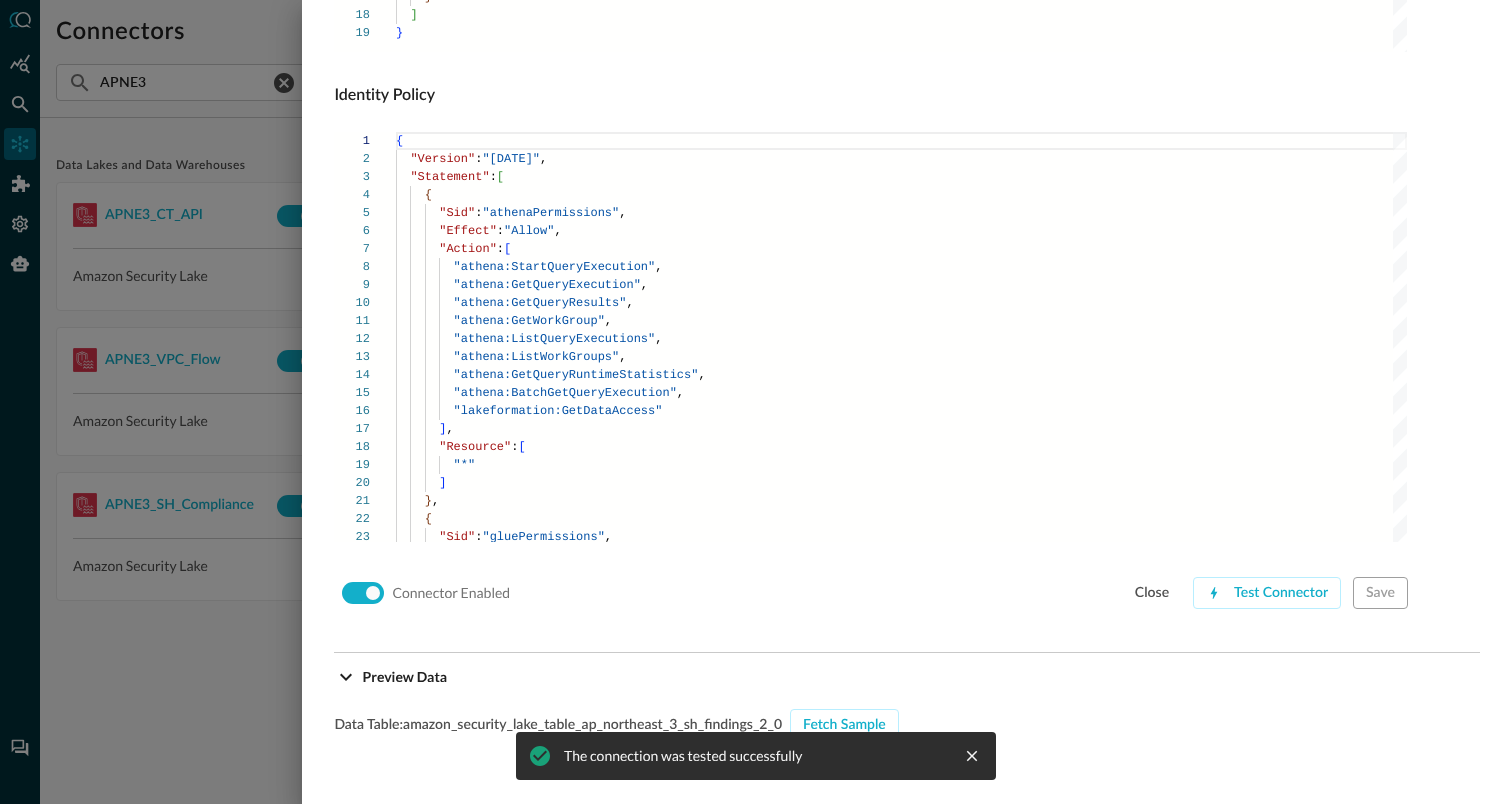 click at bounding box center (756, 402) 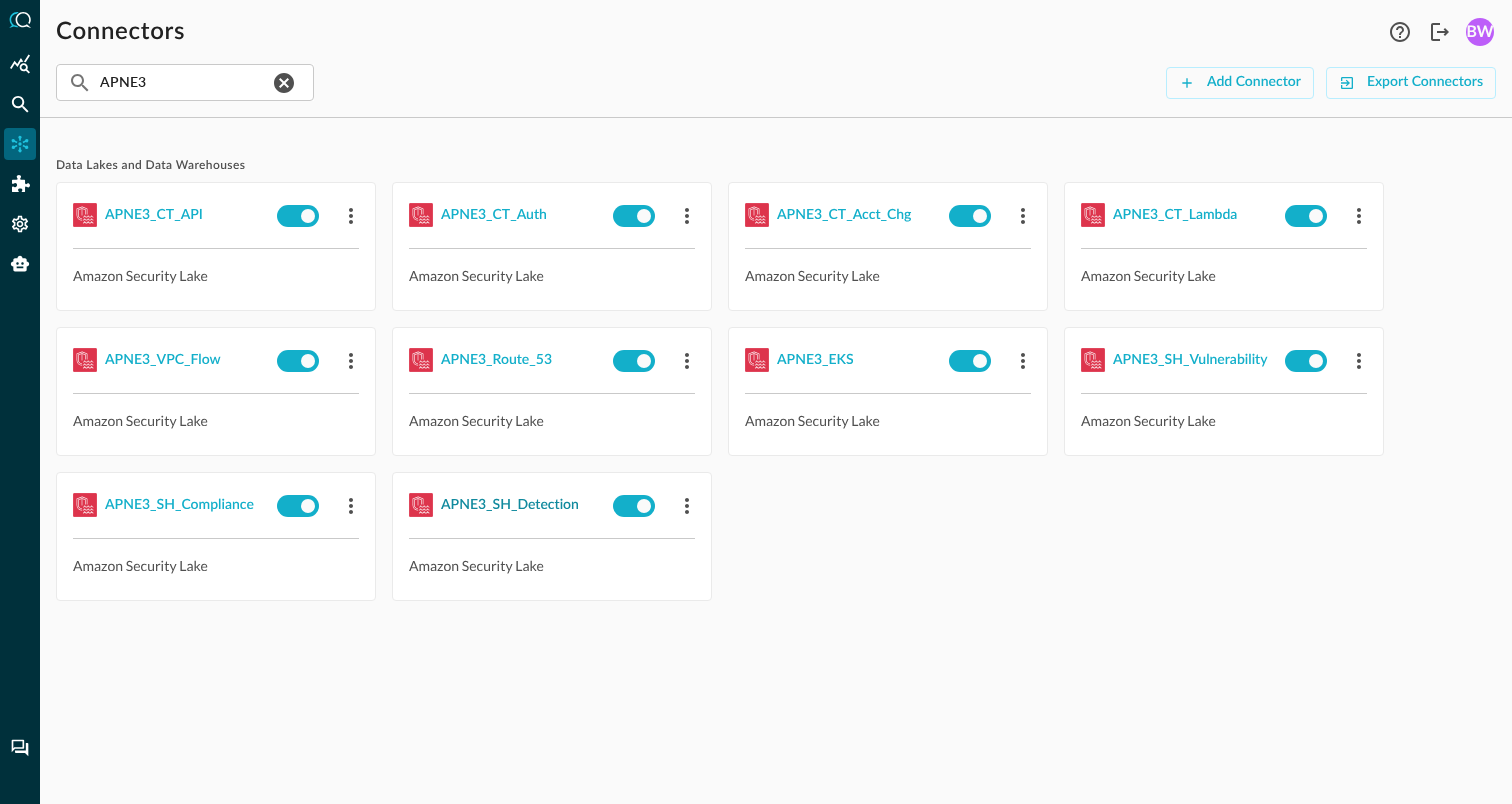 click on "APNE3_SH_Detection" at bounding box center [510, 505] 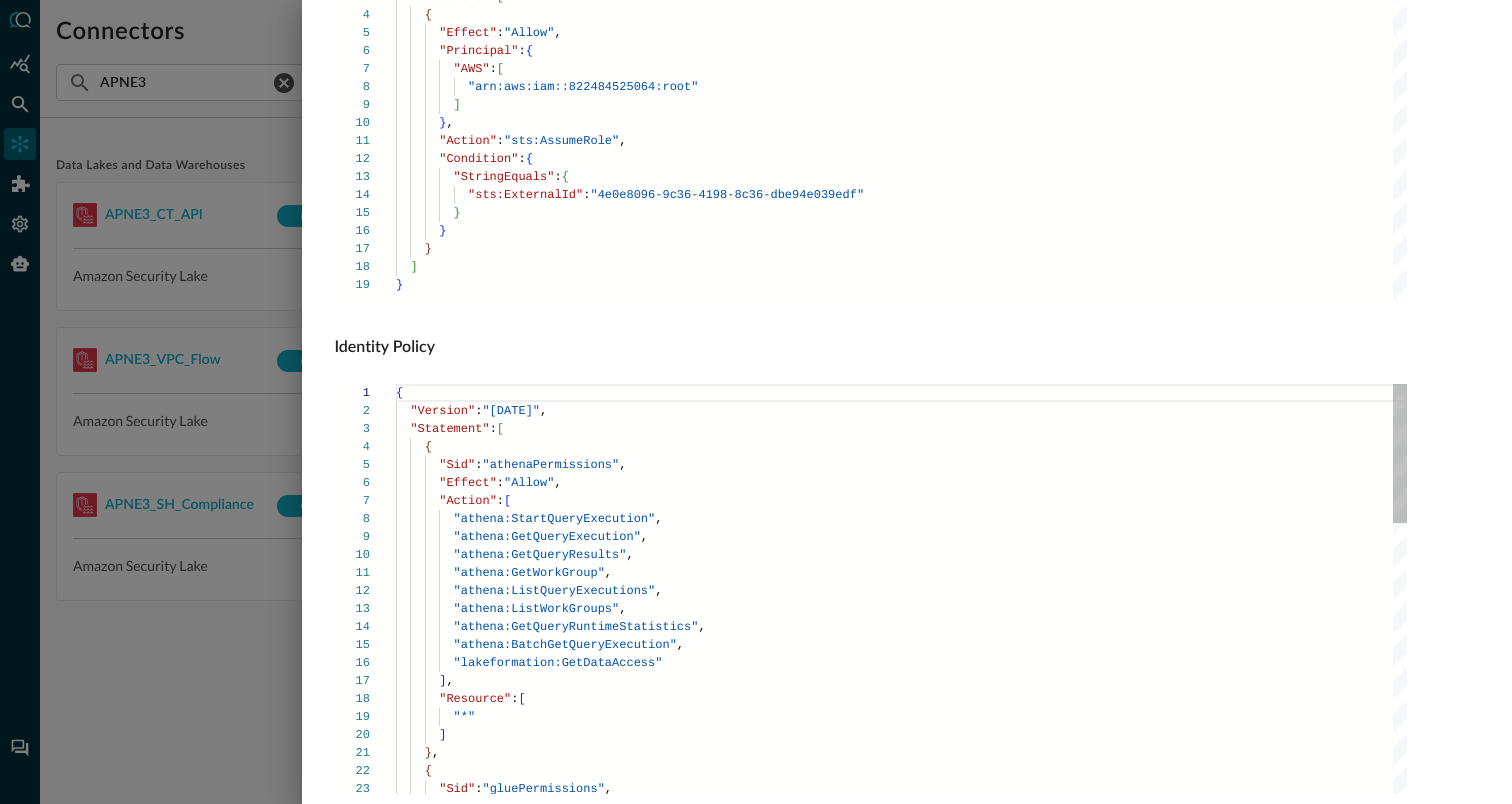scroll, scrollTop: 1359, scrollLeft: 0, axis: vertical 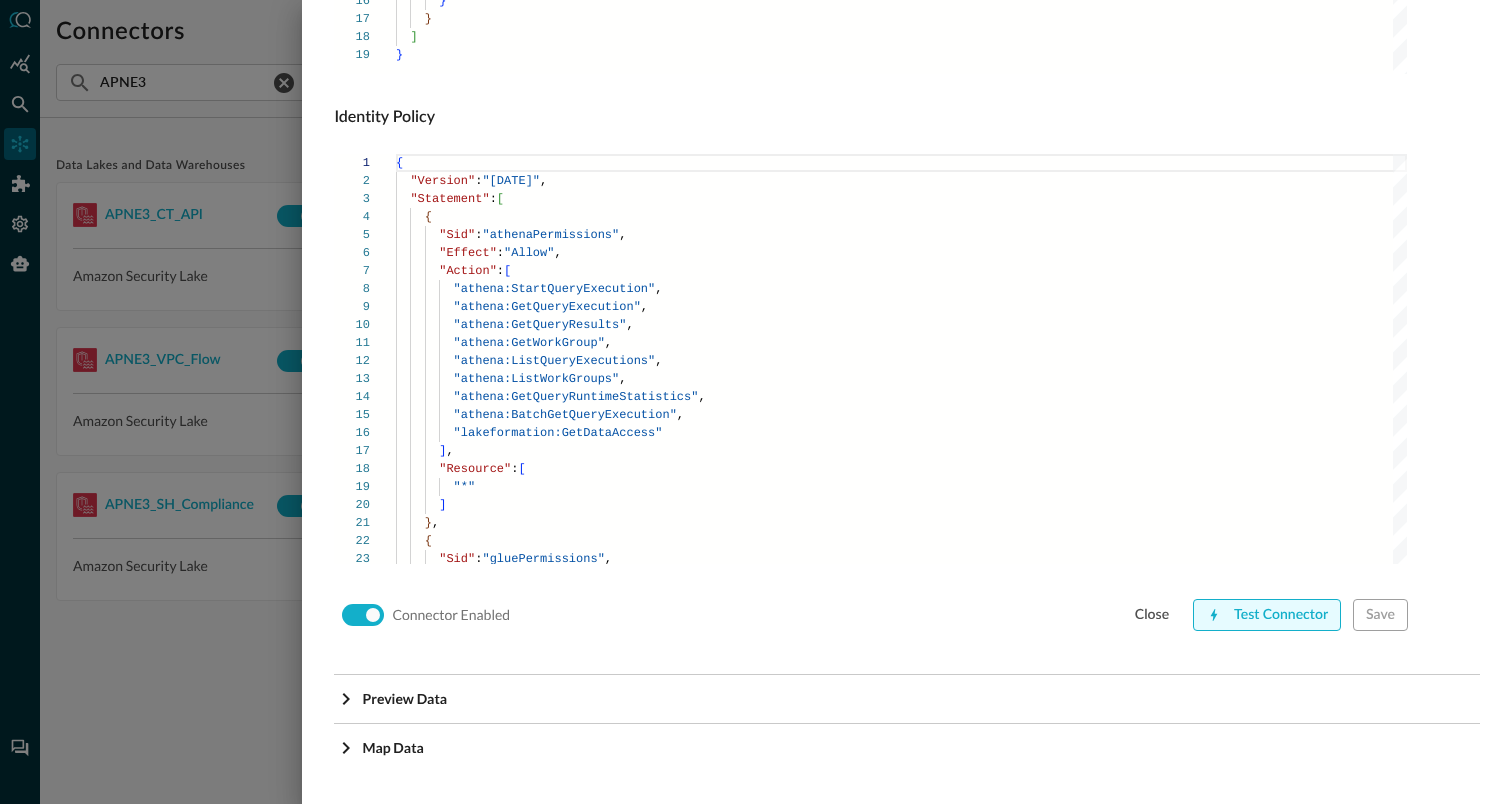 click on "Test Connector" at bounding box center (1267, 615) 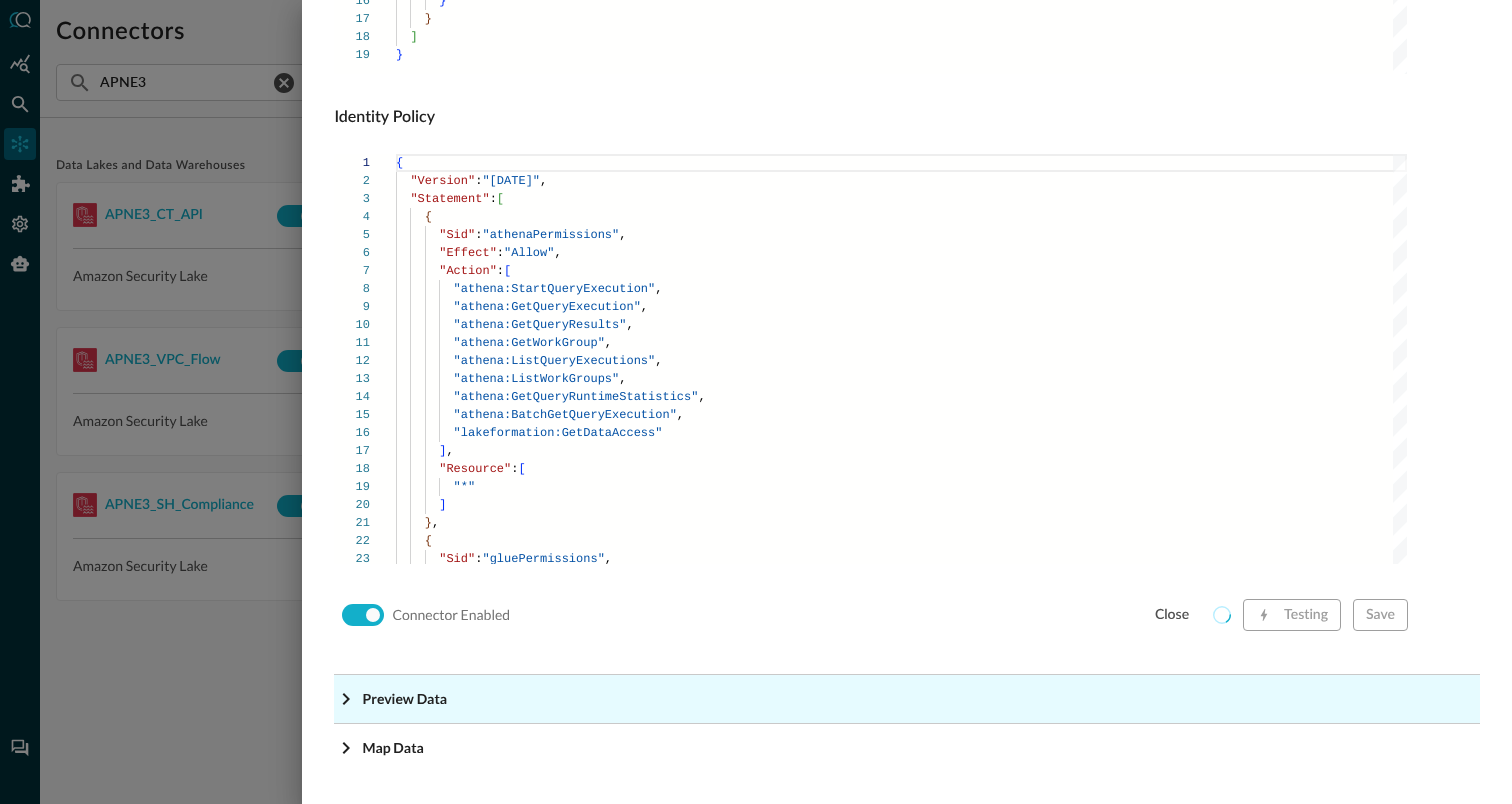 click on "Preview Data" at bounding box center [913, -1118] 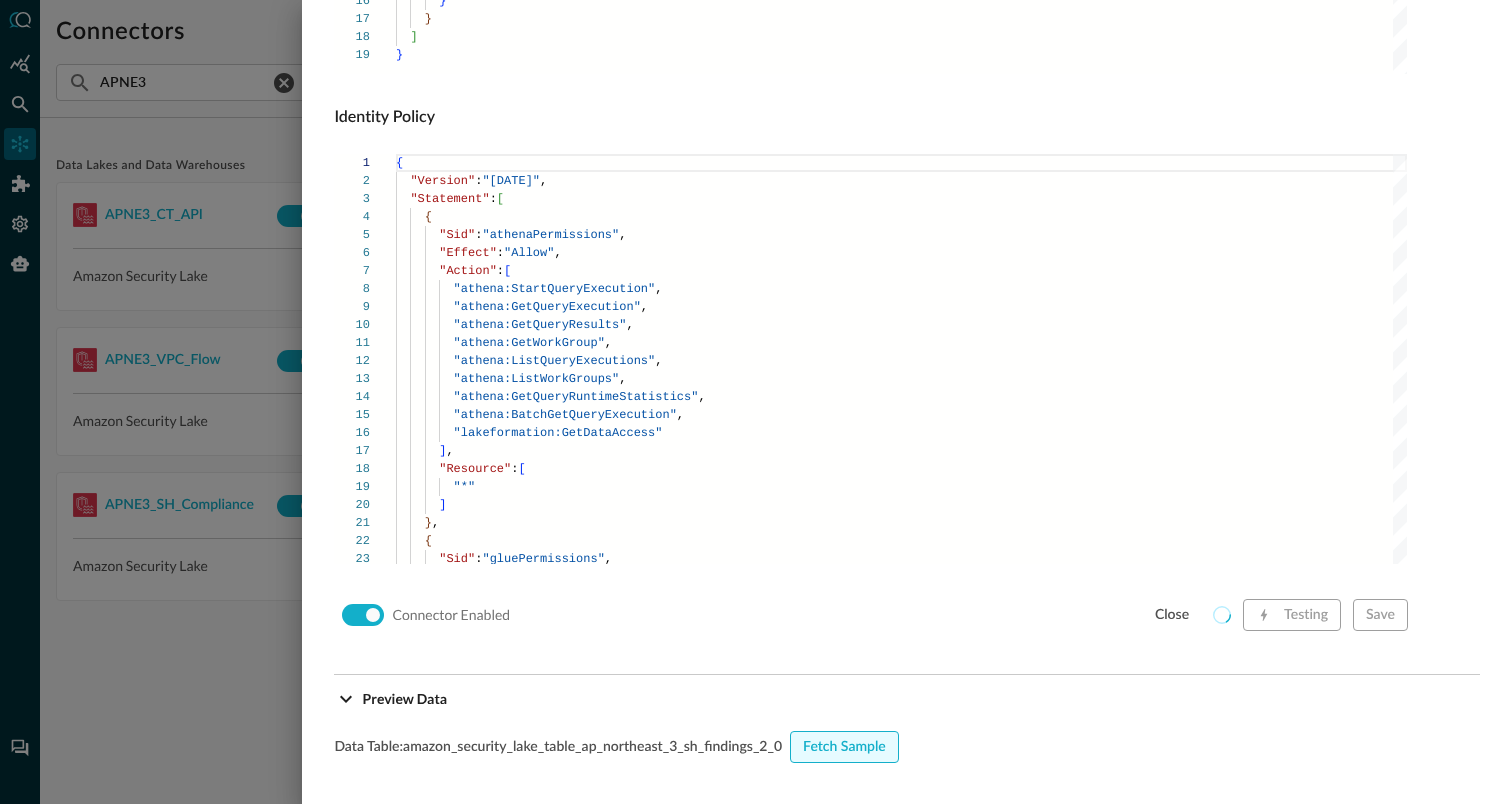 click on "Fetch Sample" at bounding box center [844, 747] 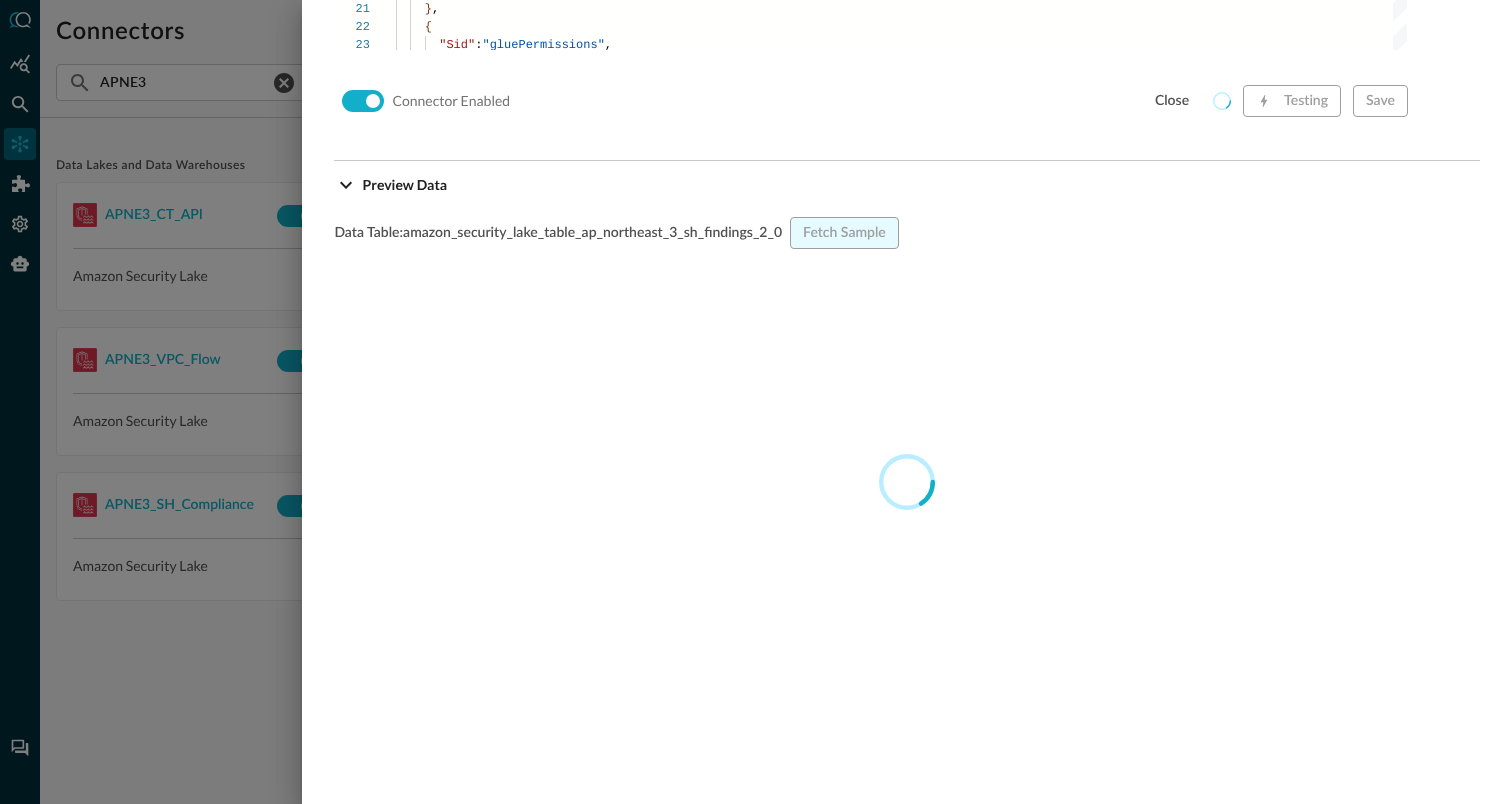 scroll, scrollTop: 1874, scrollLeft: 0, axis: vertical 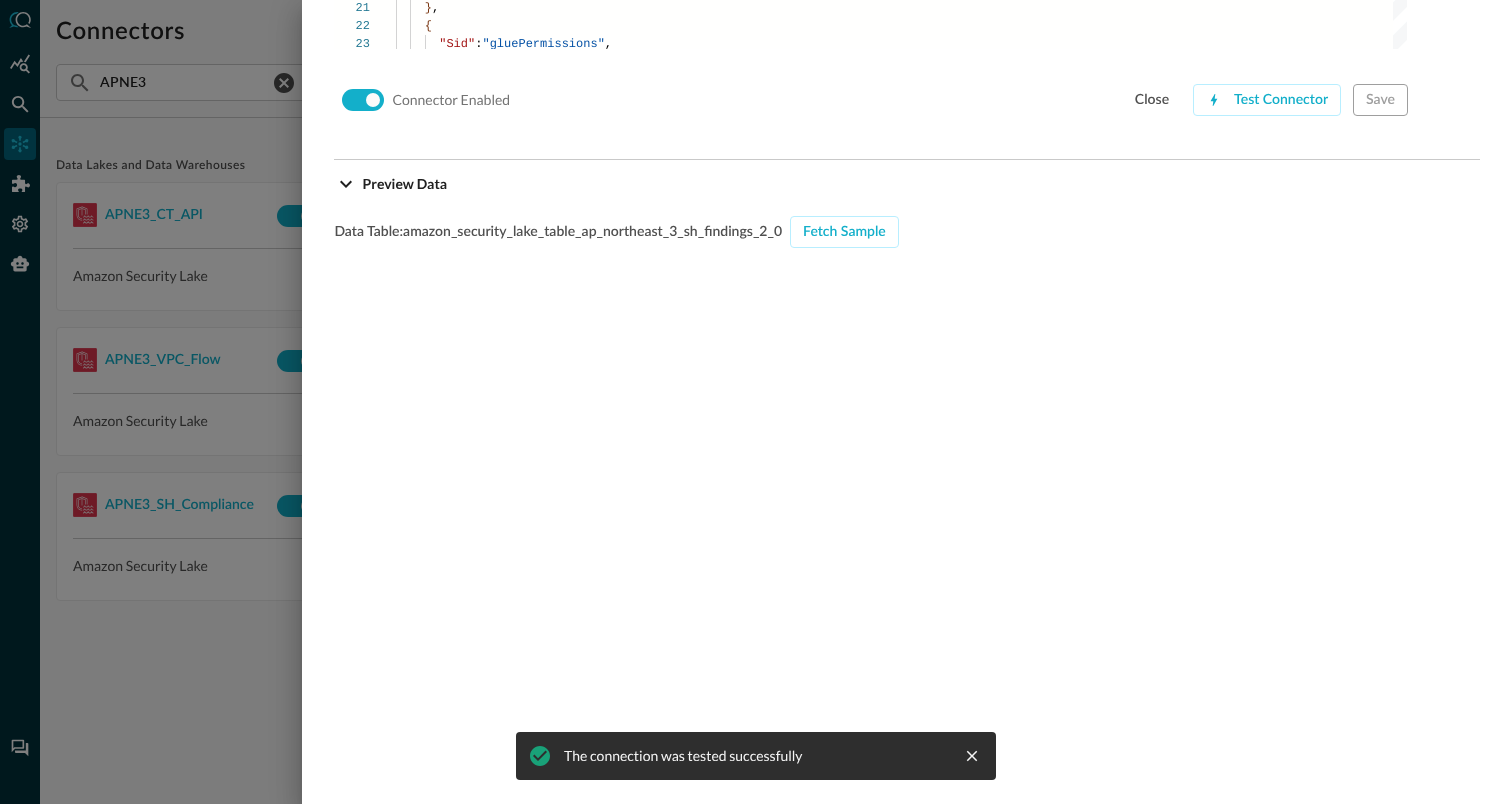 click at bounding box center [756, 402] 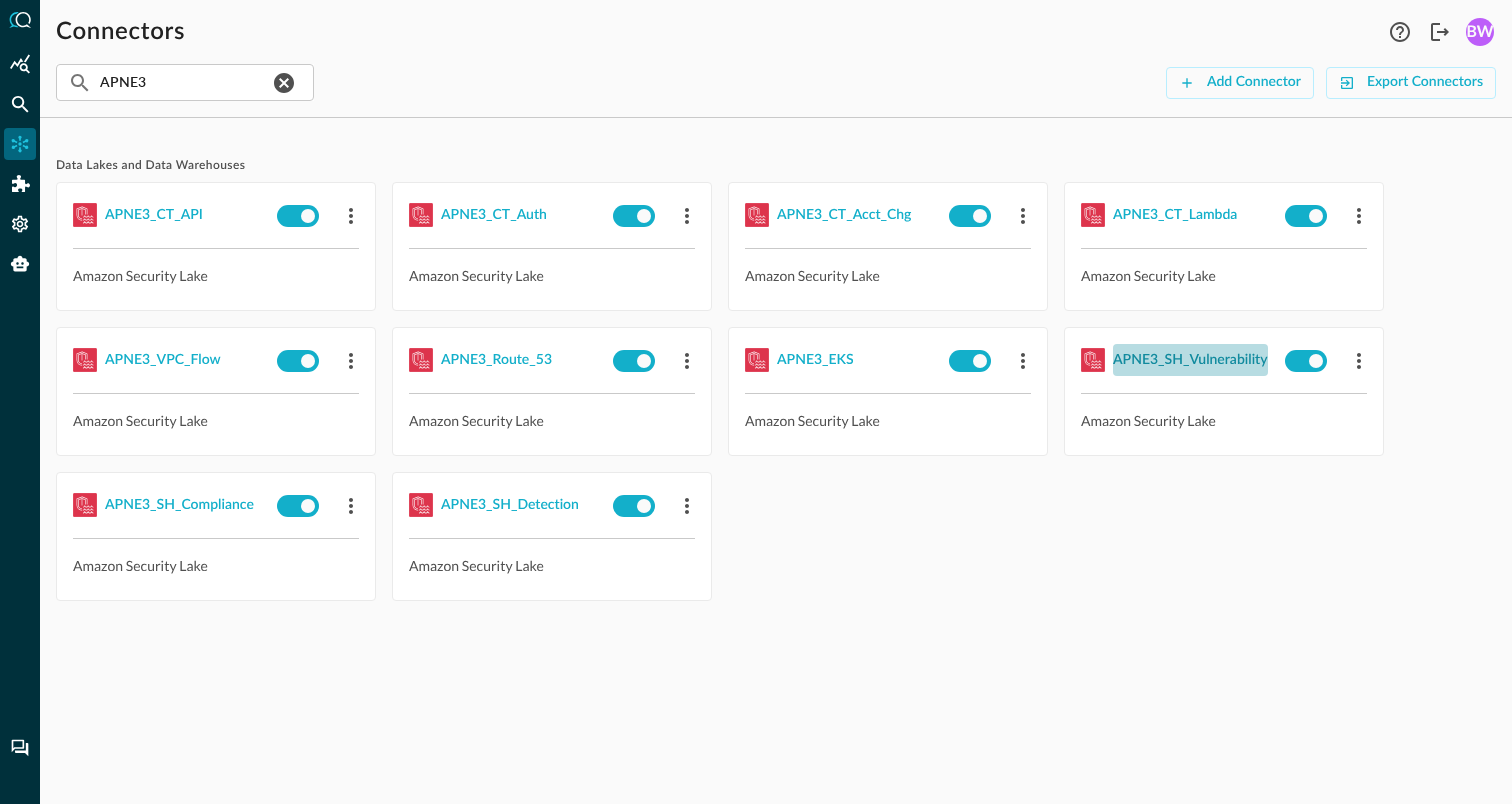 click on "APNE3_SH_Vulnerability" at bounding box center [1190, 360] 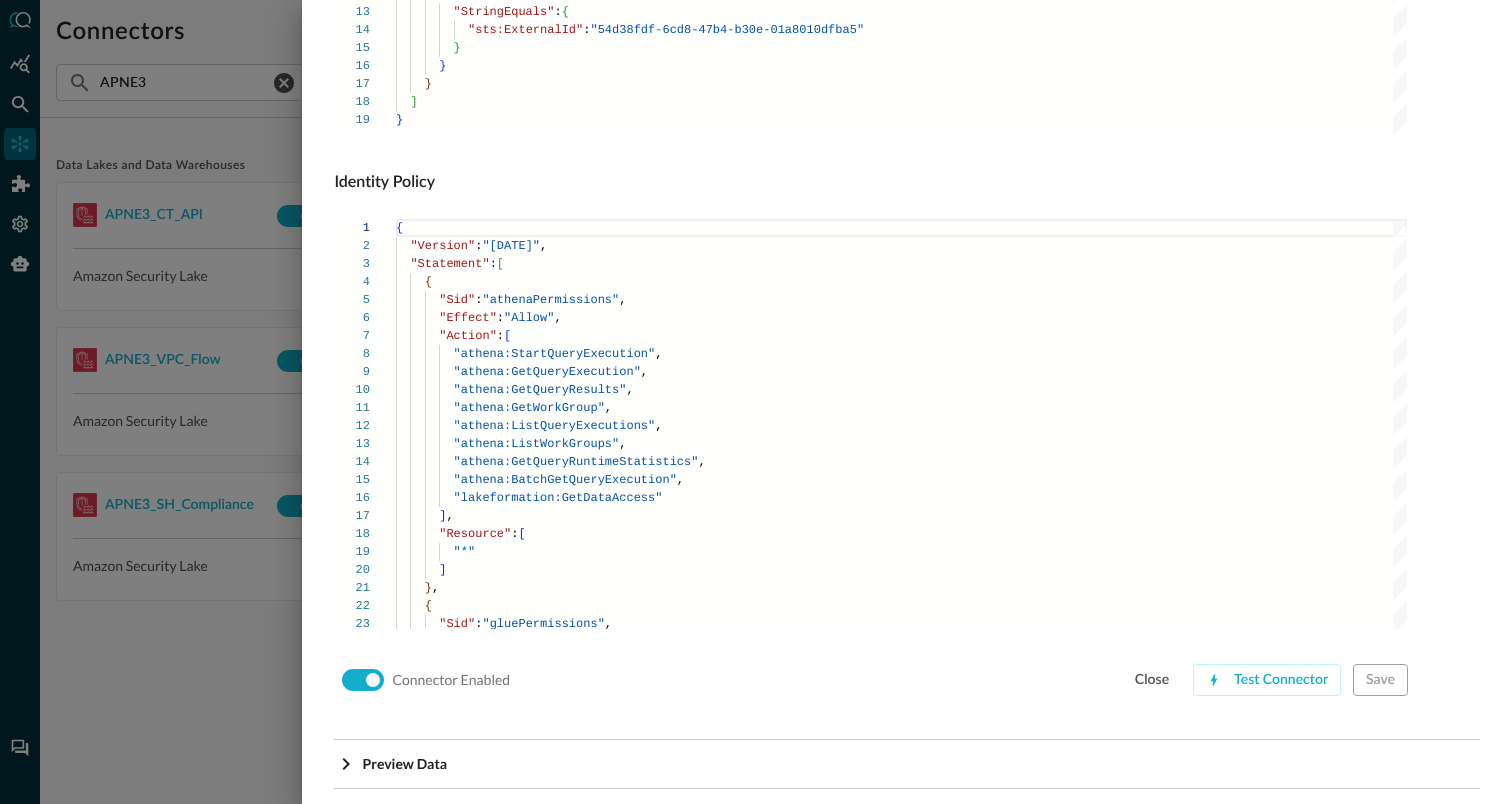 scroll, scrollTop: 1359, scrollLeft: 0, axis: vertical 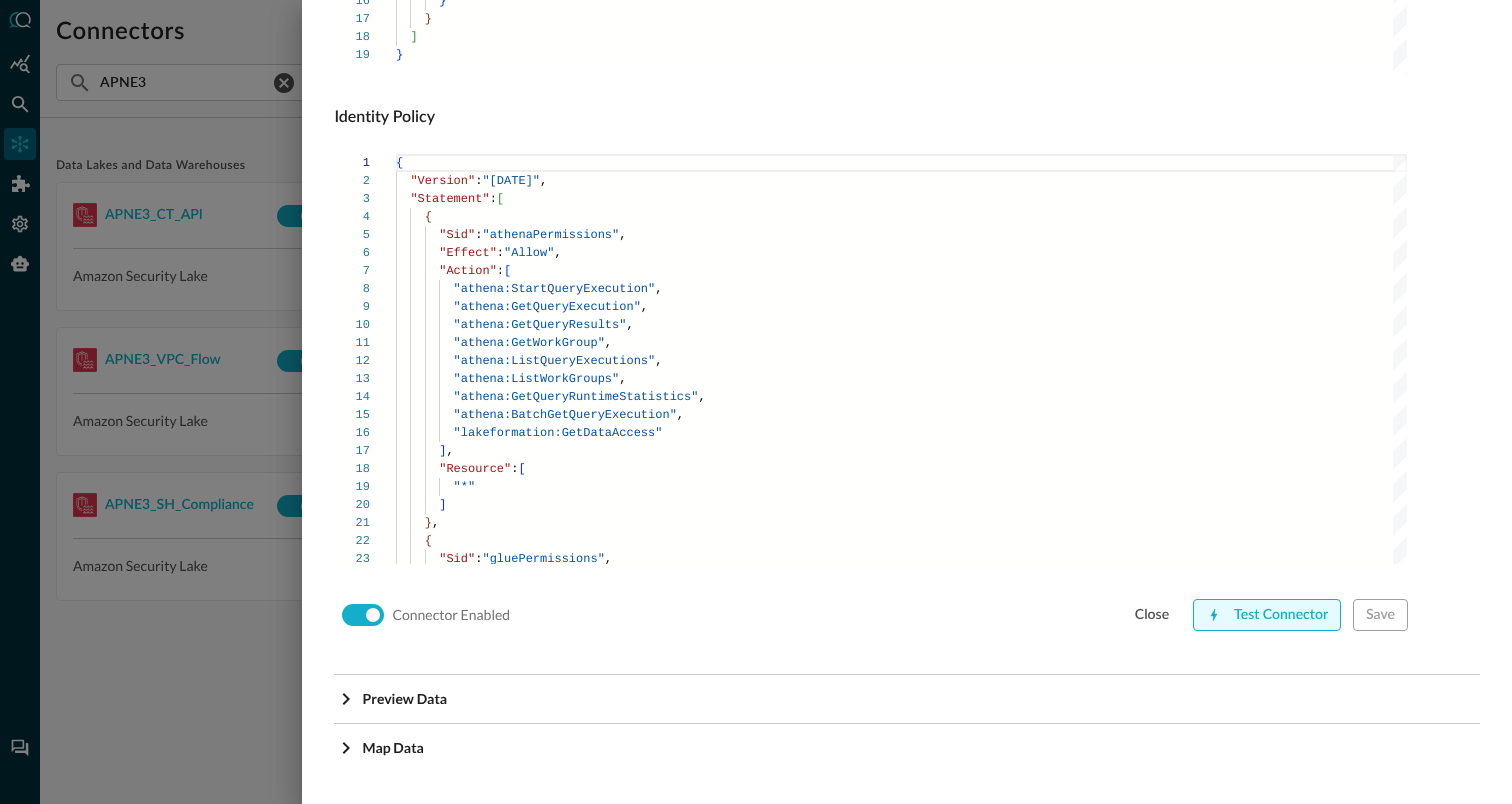 click on "Test Connector" at bounding box center [1267, 615] 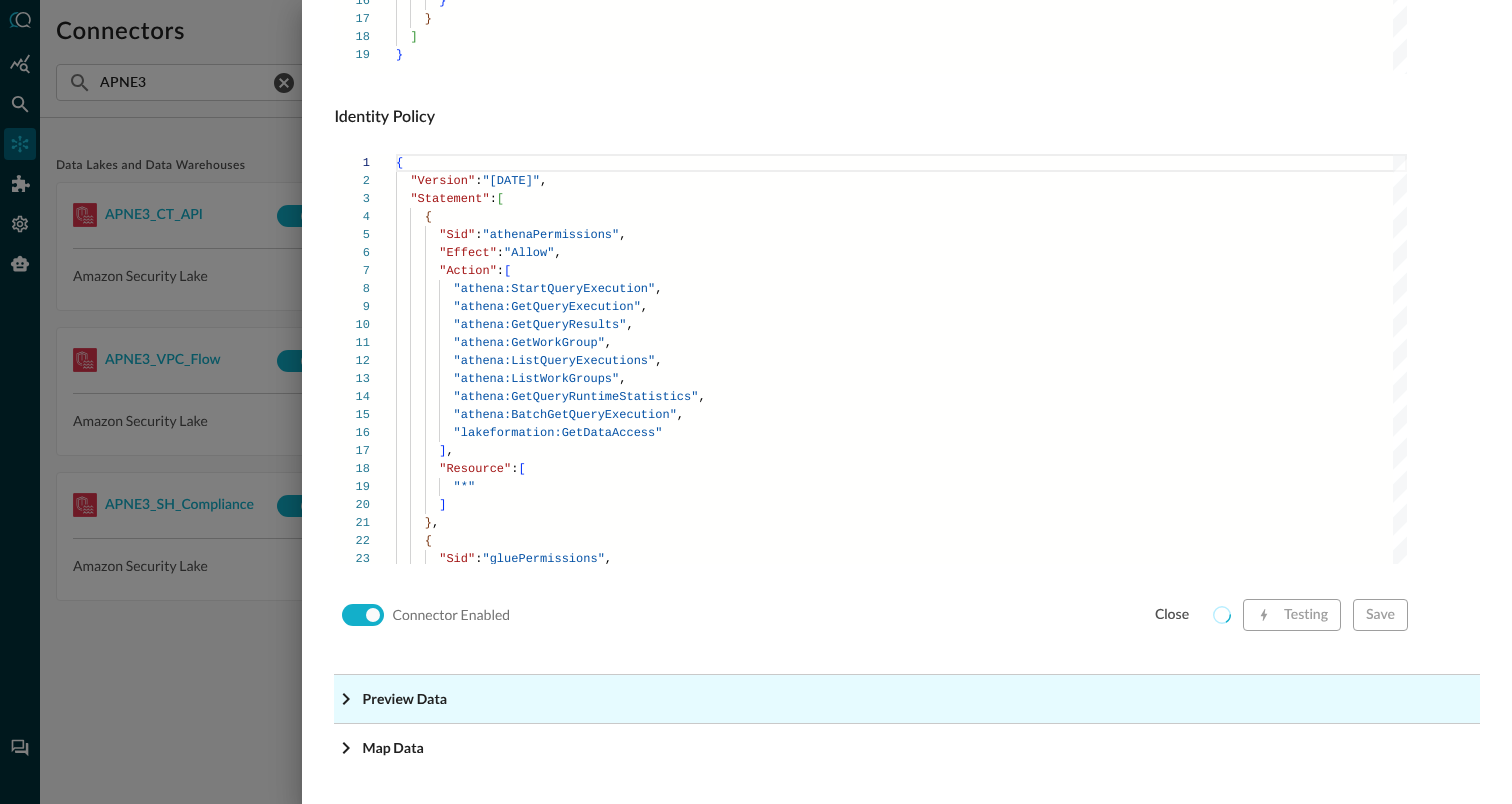 click on "Preview Data" at bounding box center [913, -1118] 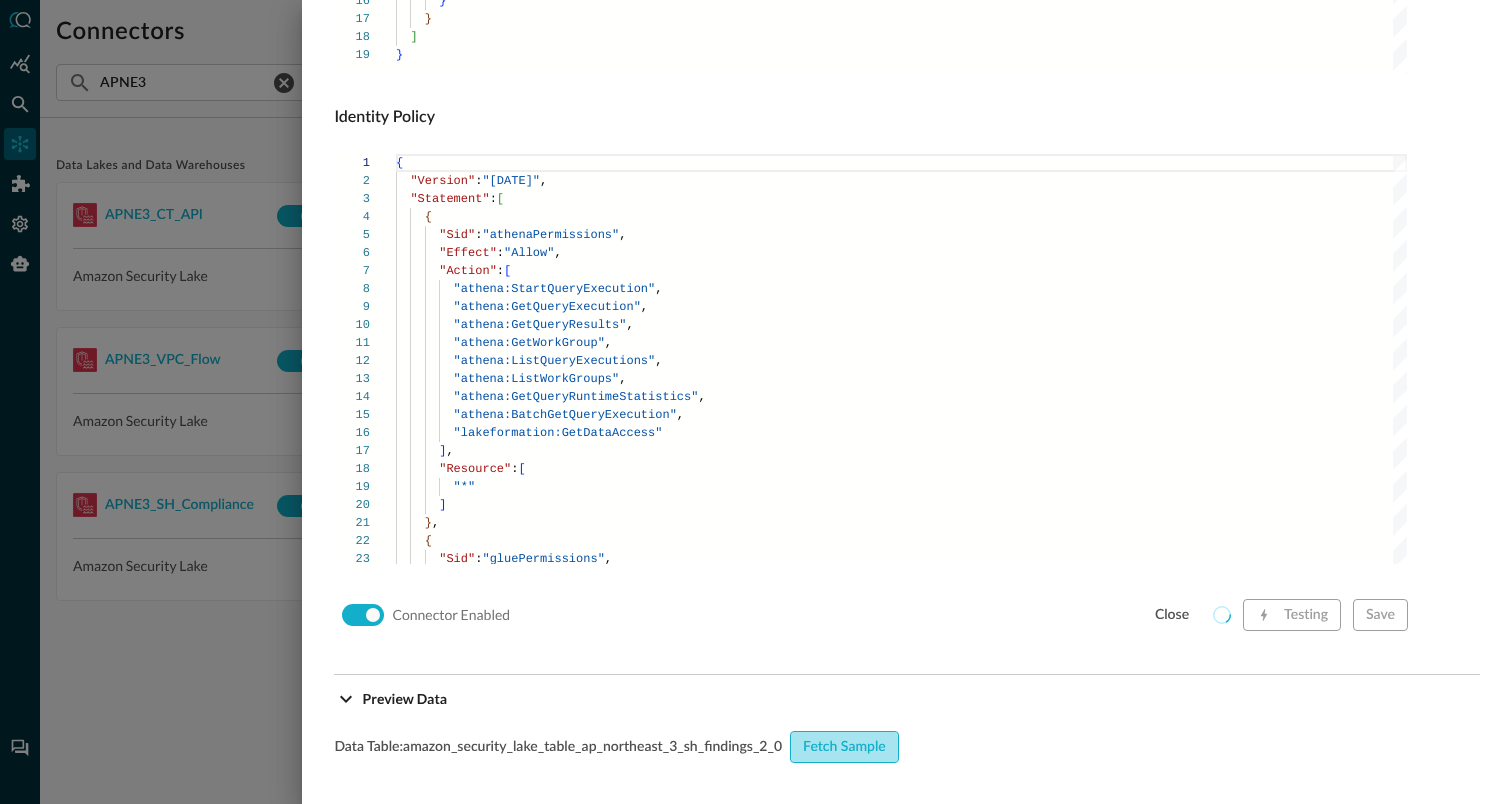 click on "Fetch Sample" at bounding box center (844, 747) 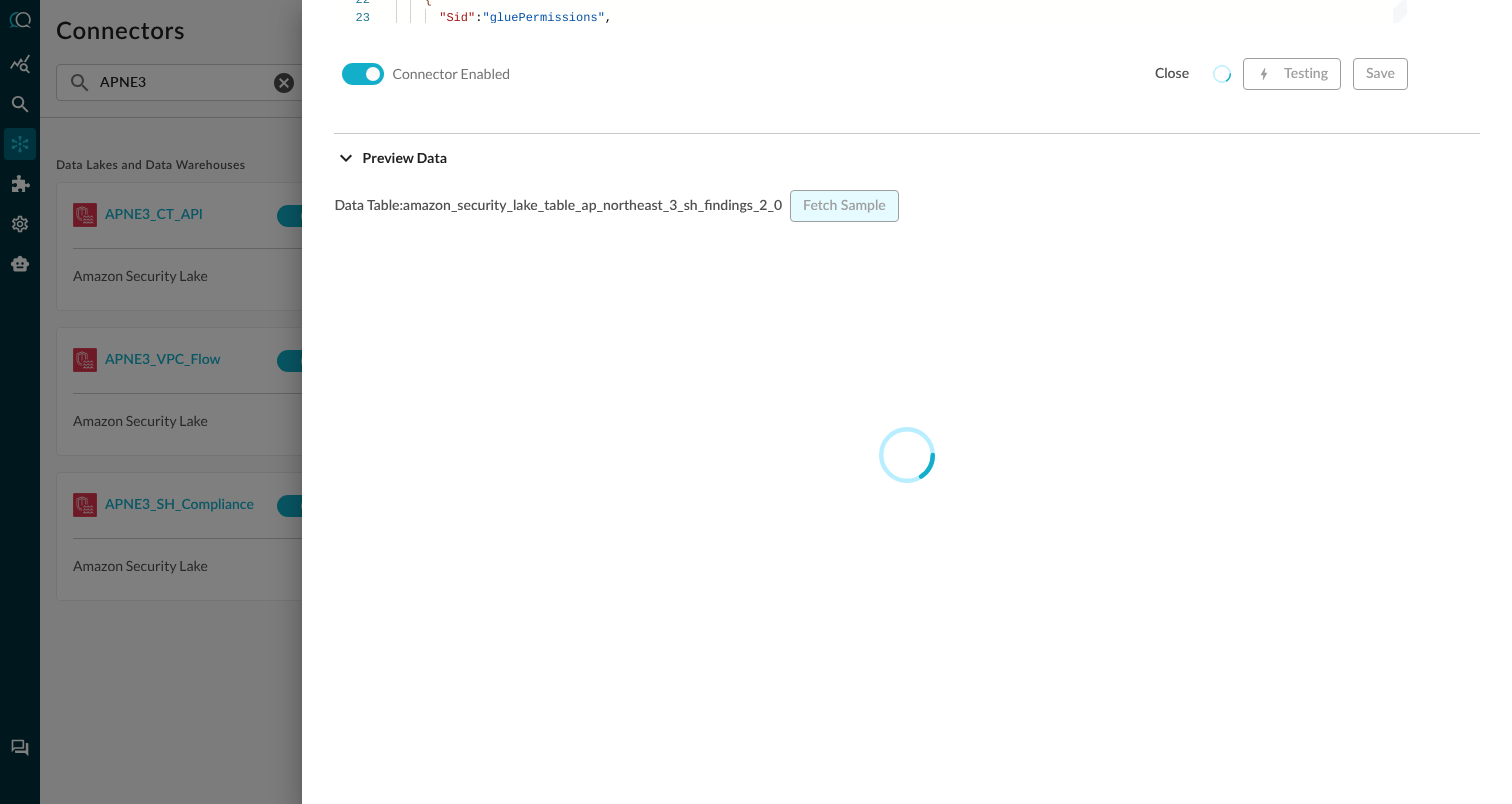scroll, scrollTop: 1901, scrollLeft: 0, axis: vertical 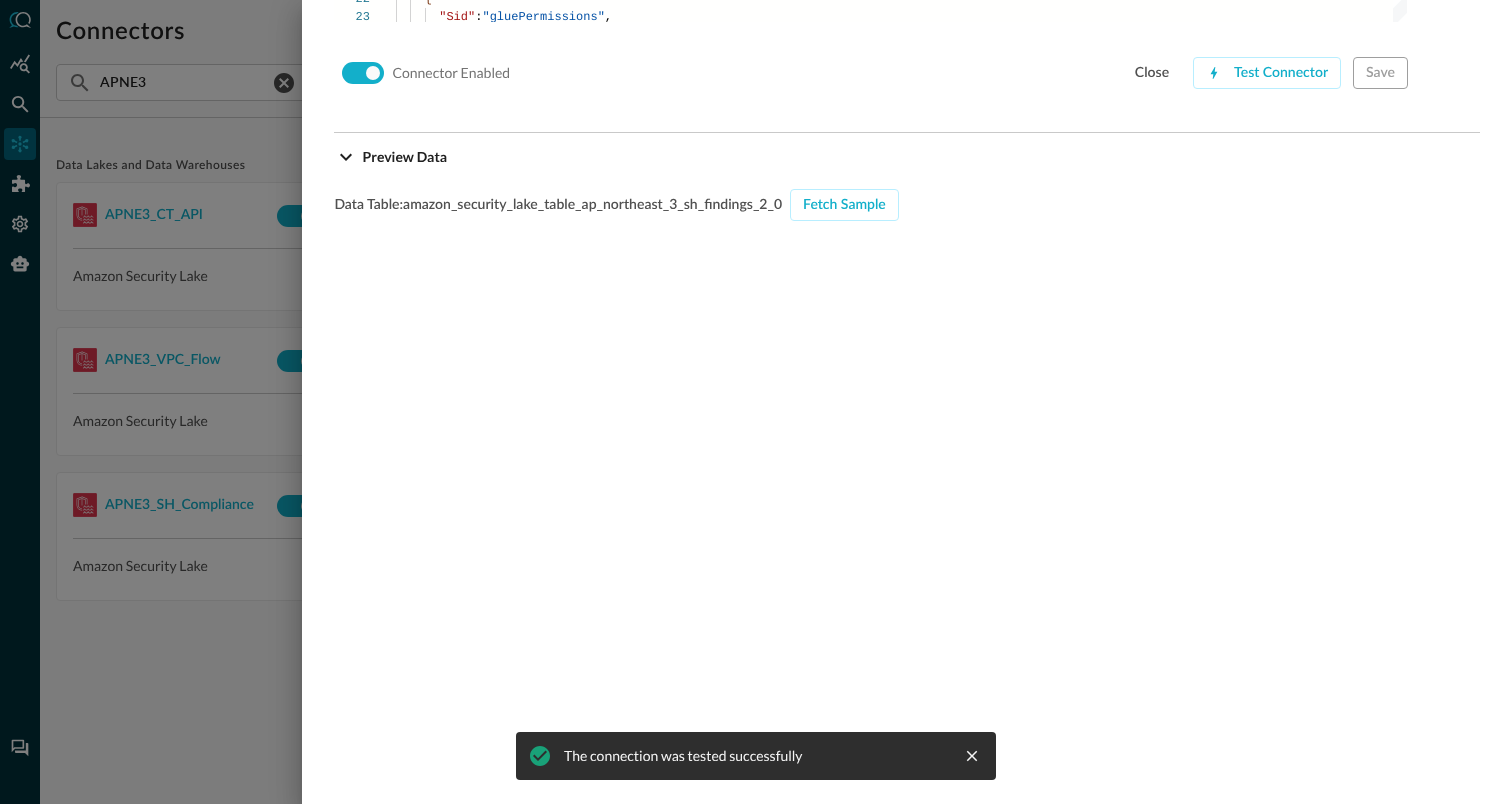 click at bounding box center [756, 402] 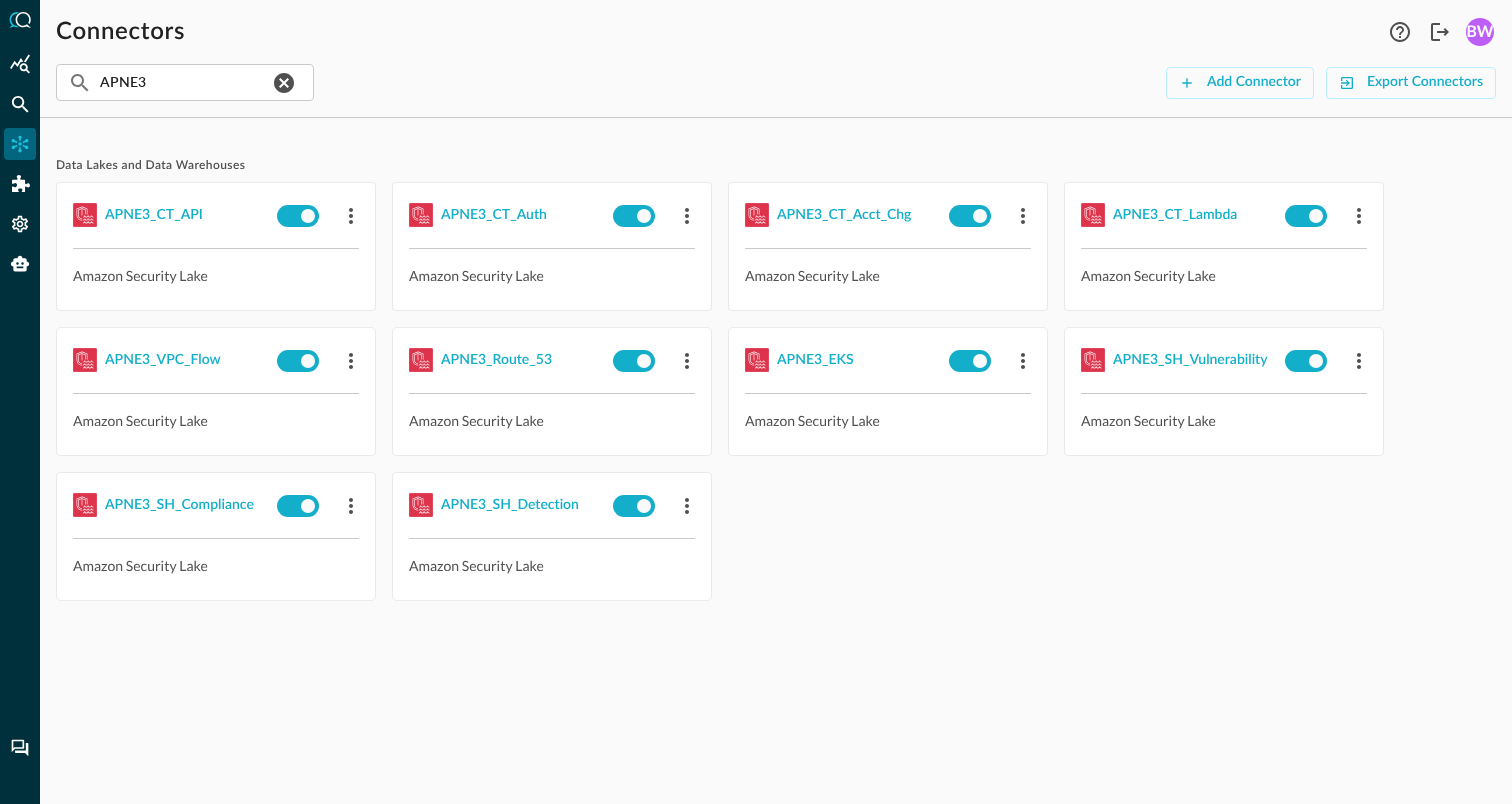 click on "Data Lakes and Data Warehouses APNE3_CT_API Amazon Security Lake APNE3_CT_Auth Amazon Security Lake APNE3_CT_Acct_Chg Amazon Security Lake APNE3_CT_Lambda Amazon Security Lake APNE3_VPC_Flow Amazon Security Lake APNE3_Route_53 Amazon Security Lake APNE3_EKS Amazon Security Lake APNE3_SH_Vulnerability Amazon Security Lake APNE3_SH_Compliance Amazon Security Lake APNE3_SH_Detection Amazon Security Lake" at bounding box center [776, 469] 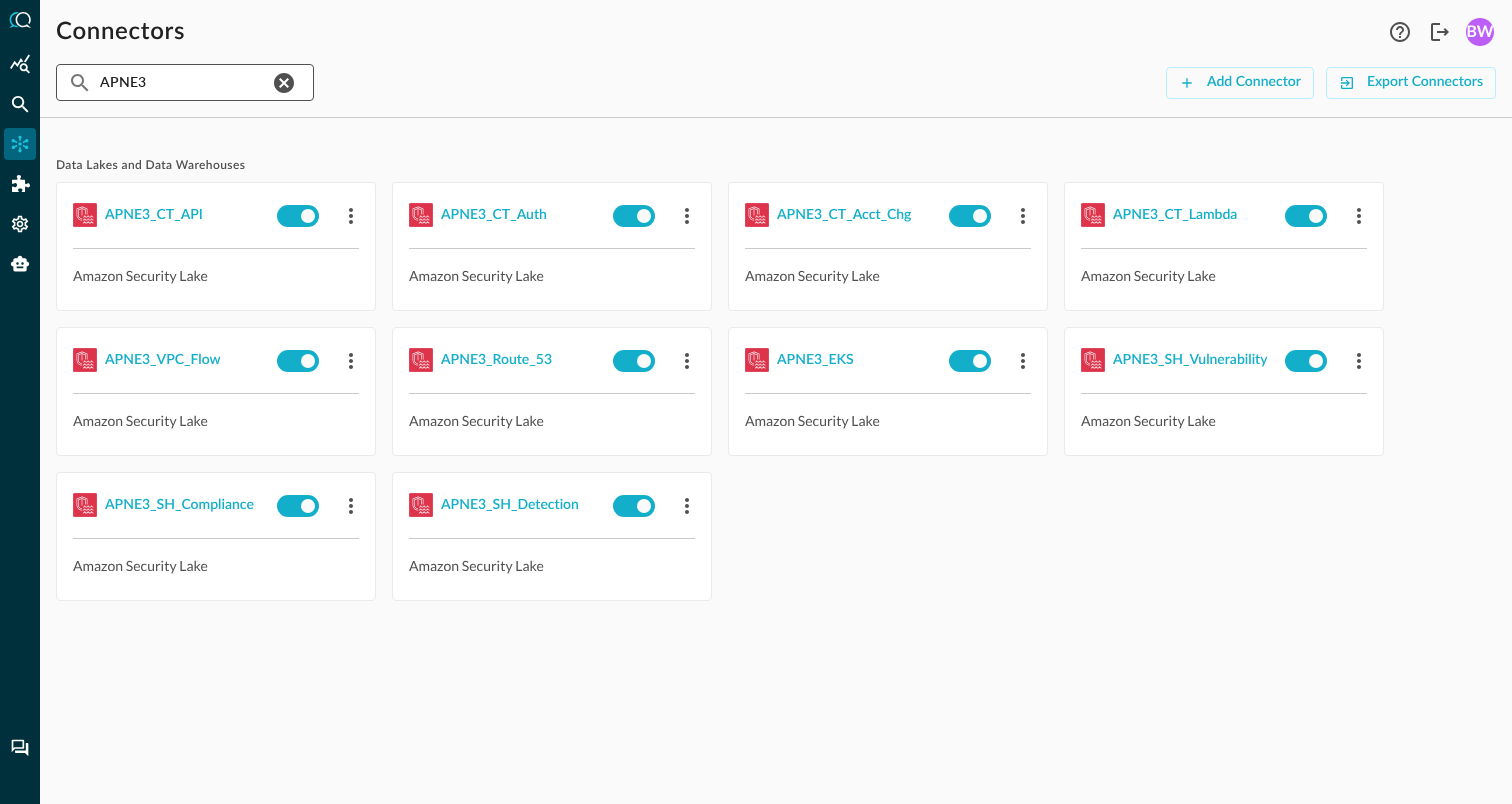 click on "APNE3" at bounding box center [184, 82] 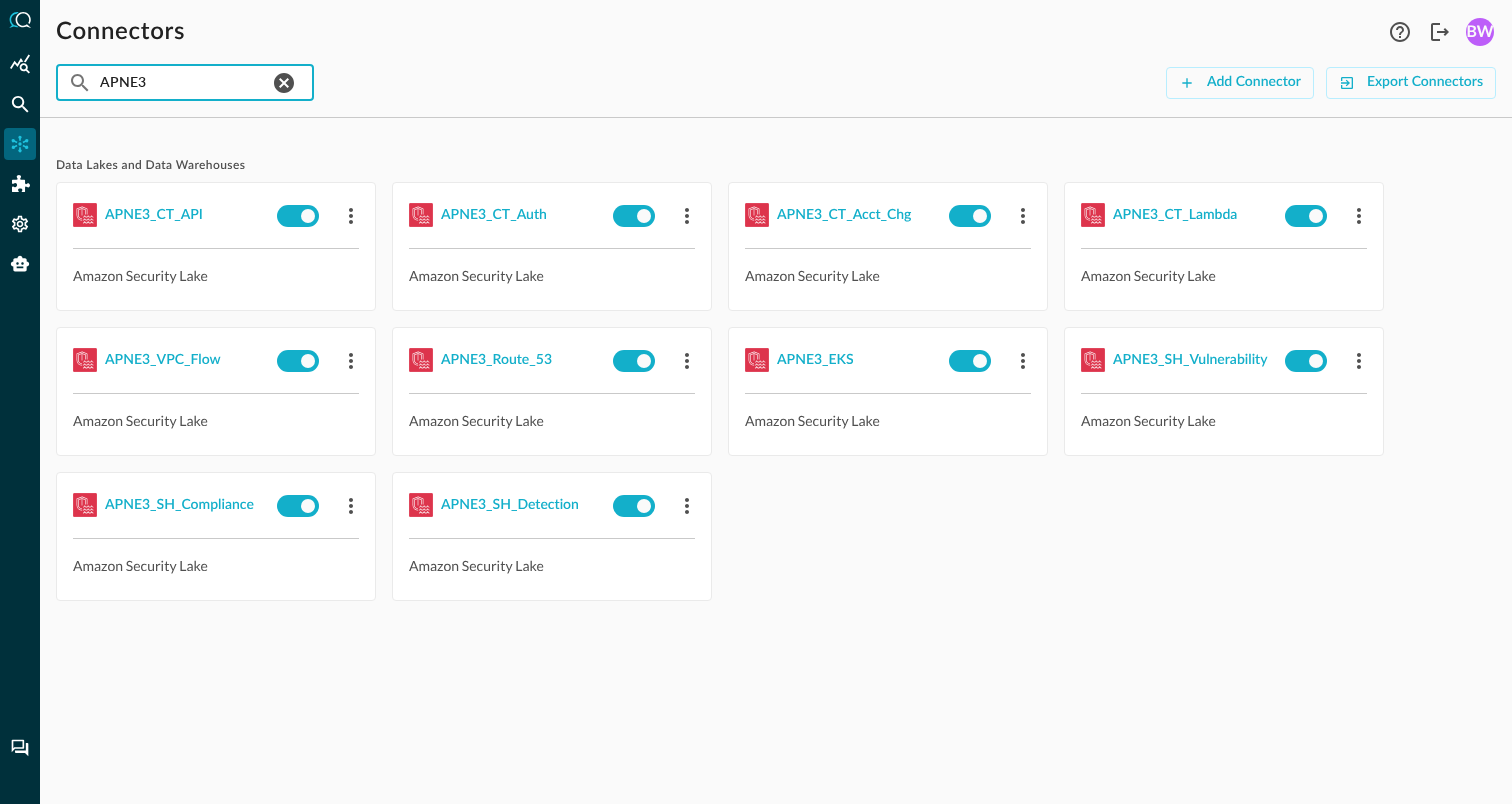 click on "APNE3" at bounding box center (184, 82) 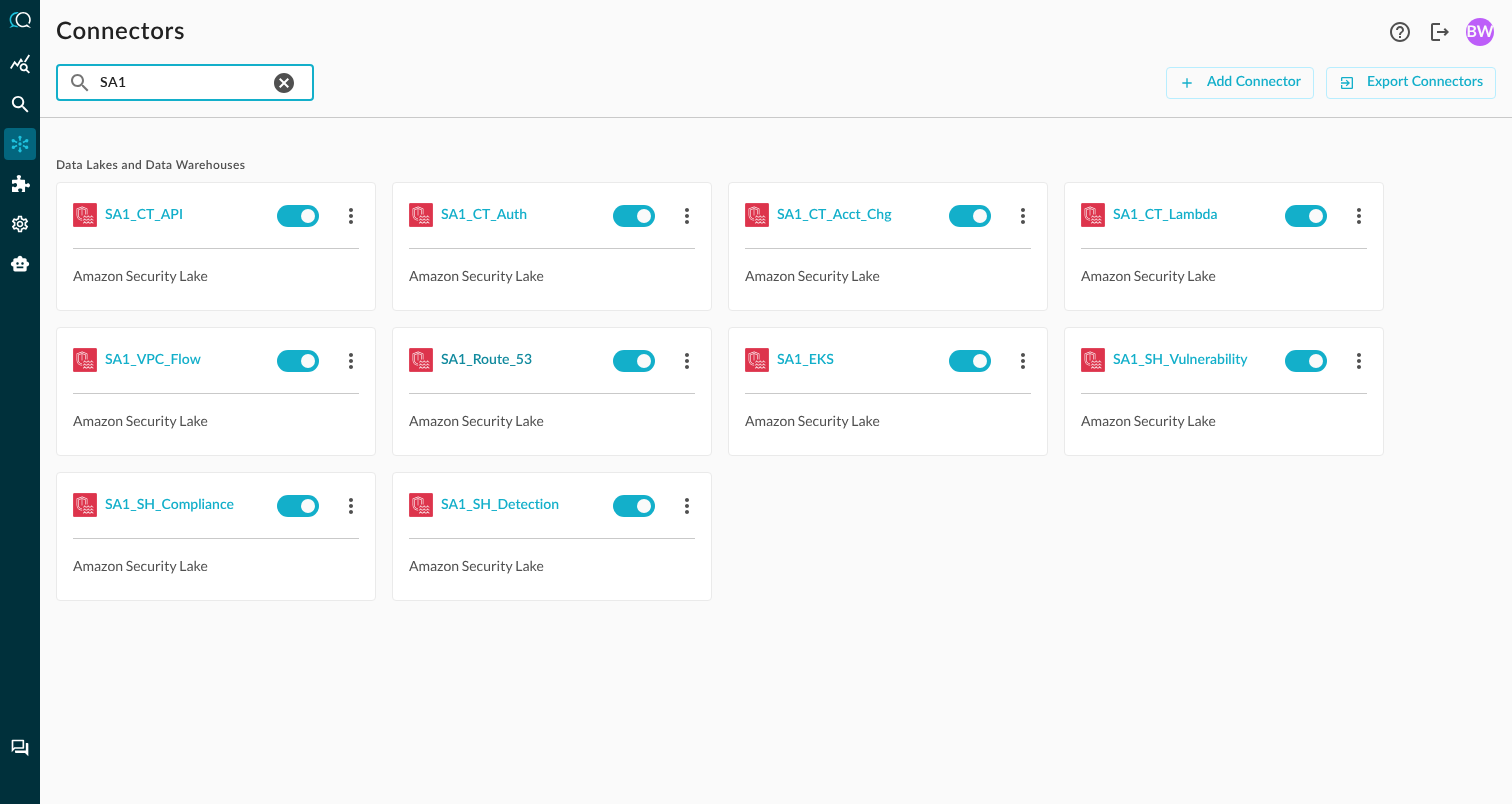 type on "SA1" 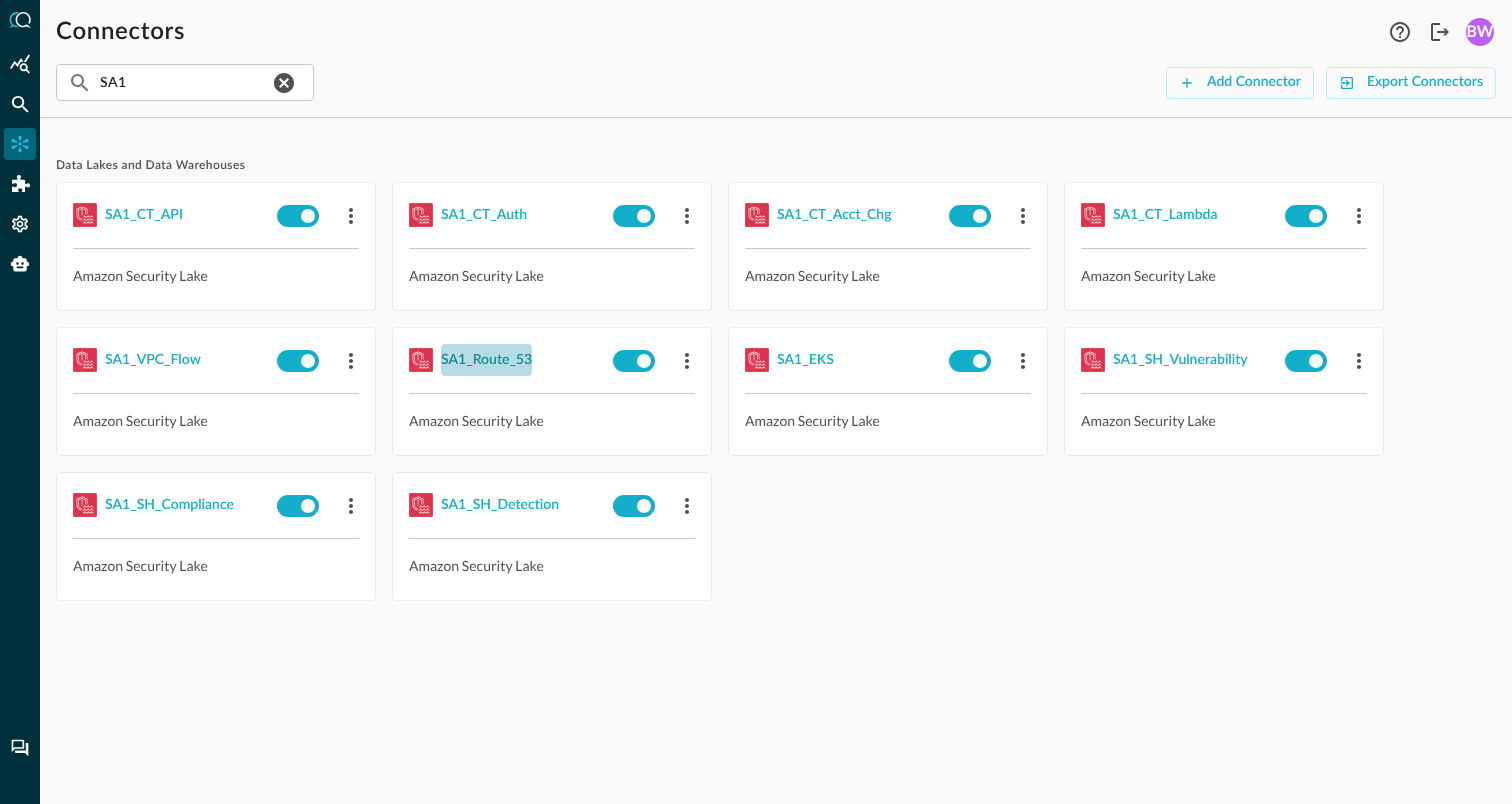 click on "SA1_Route_53" at bounding box center [486, 360] 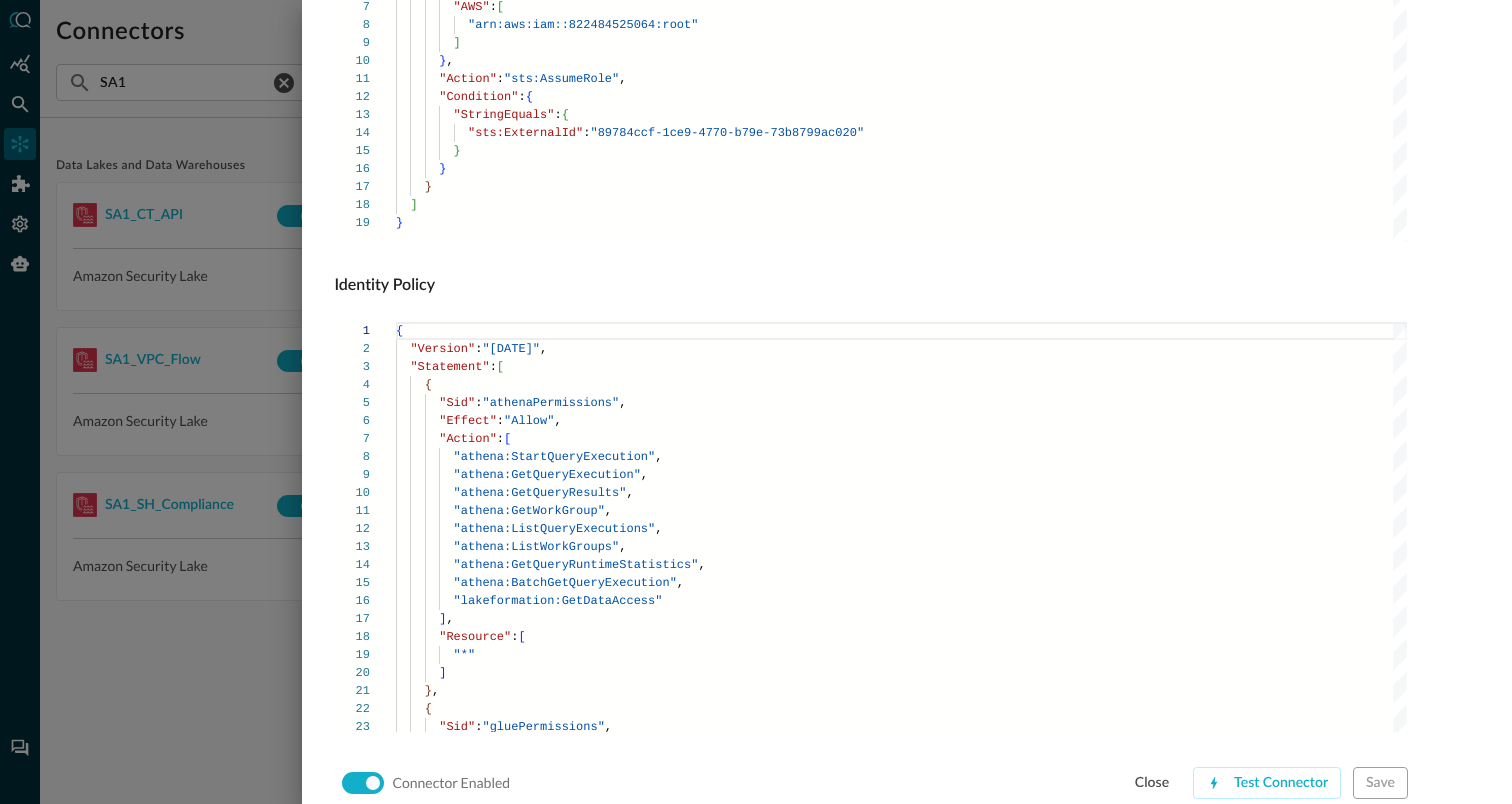 scroll, scrollTop: 1359, scrollLeft: 0, axis: vertical 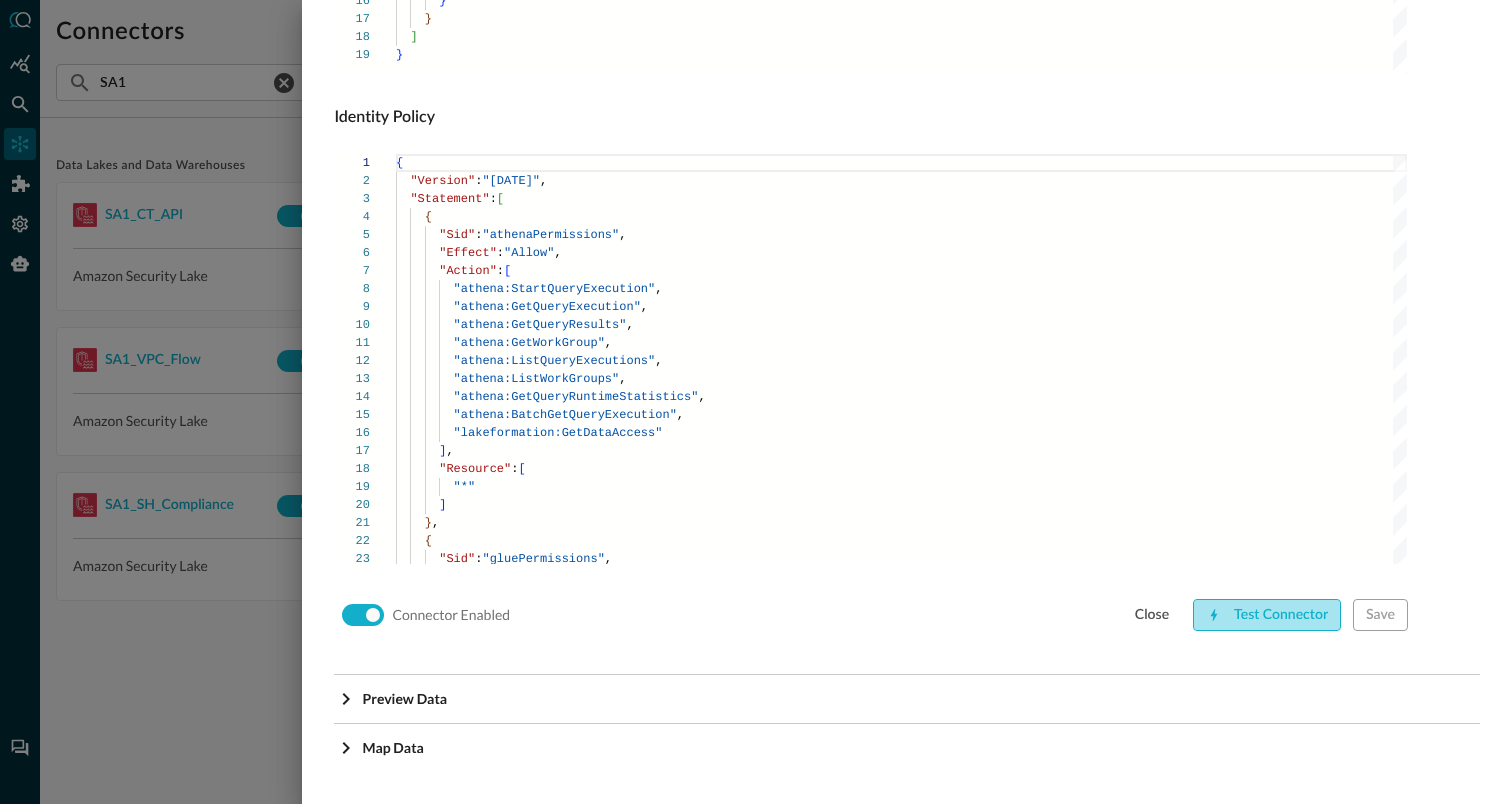 click on "Test Connector" at bounding box center [1267, 615] 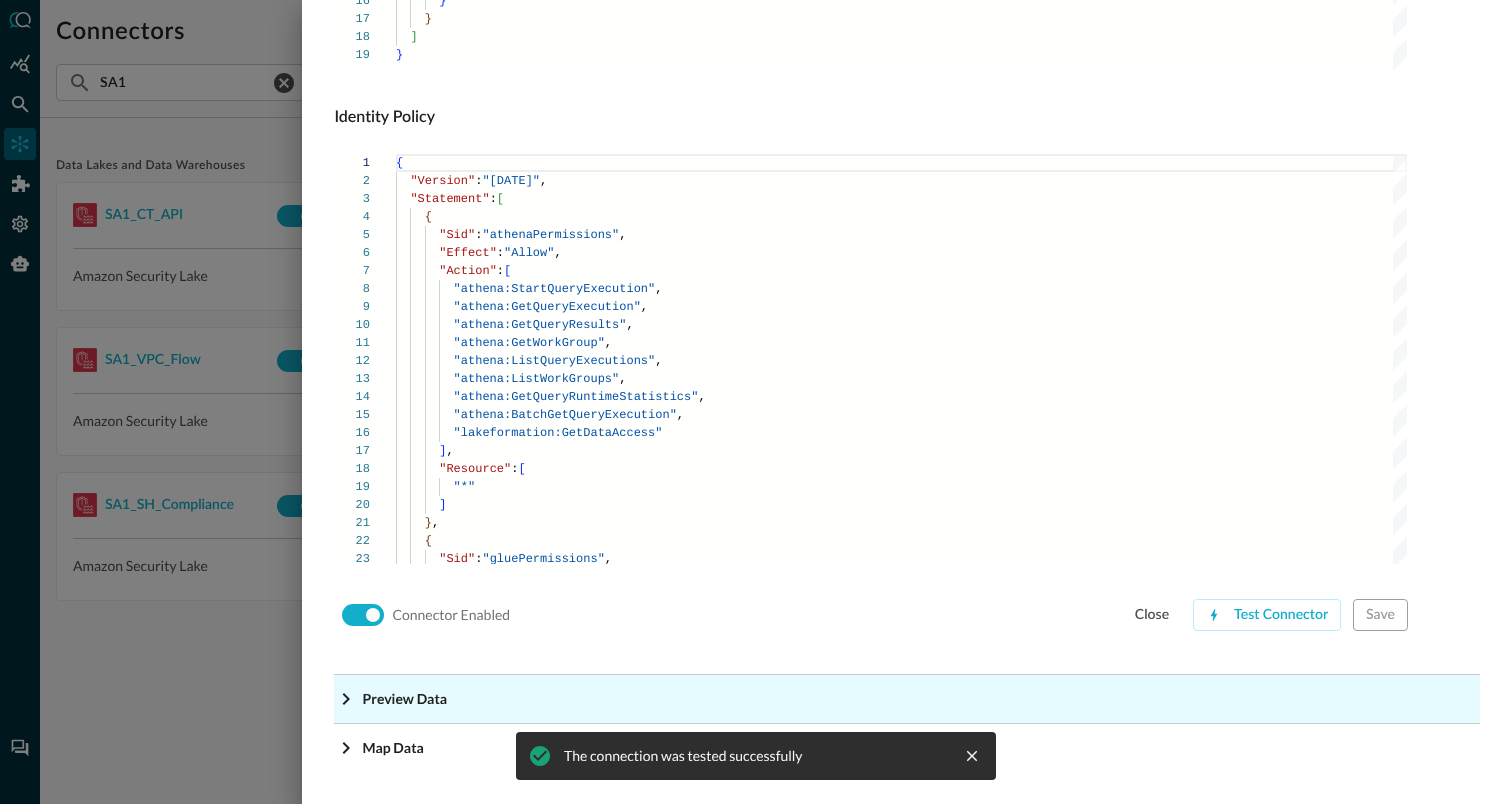 click on "Preview Data" at bounding box center (913, -1118) 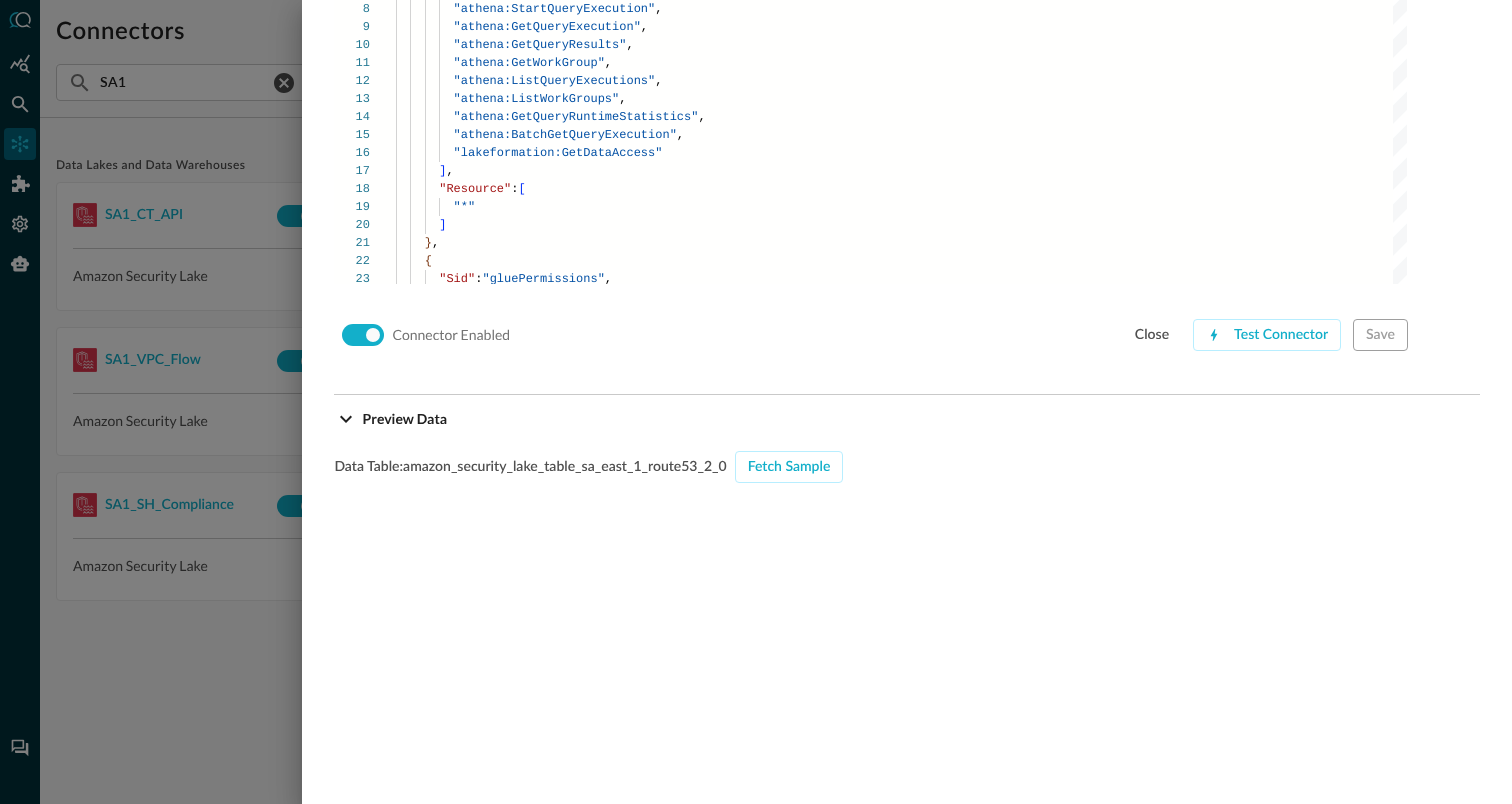 scroll, scrollTop: 1698, scrollLeft: 0, axis: vertical 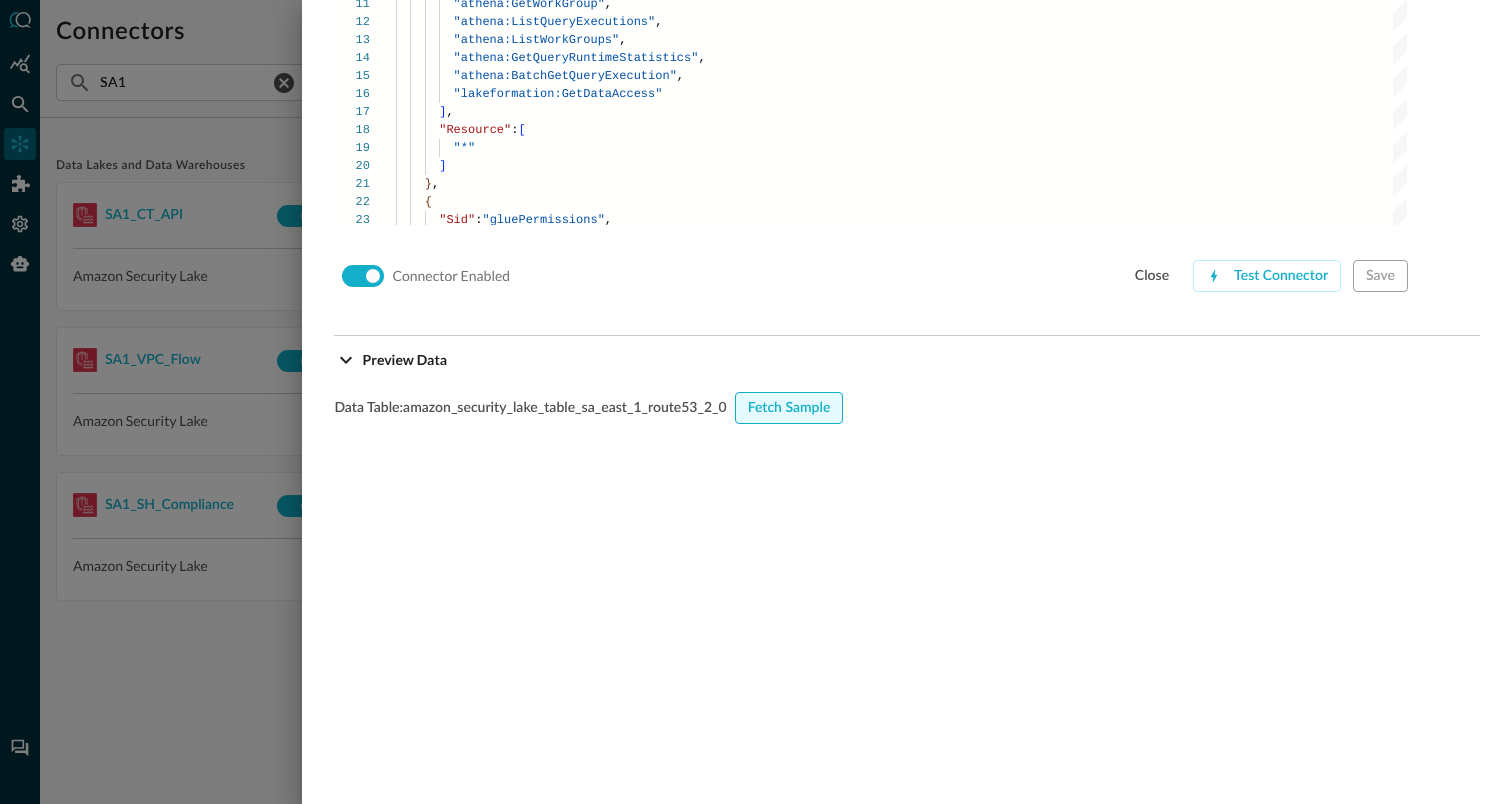 click on "Fetch Sample" at bounding box center [789, 408] 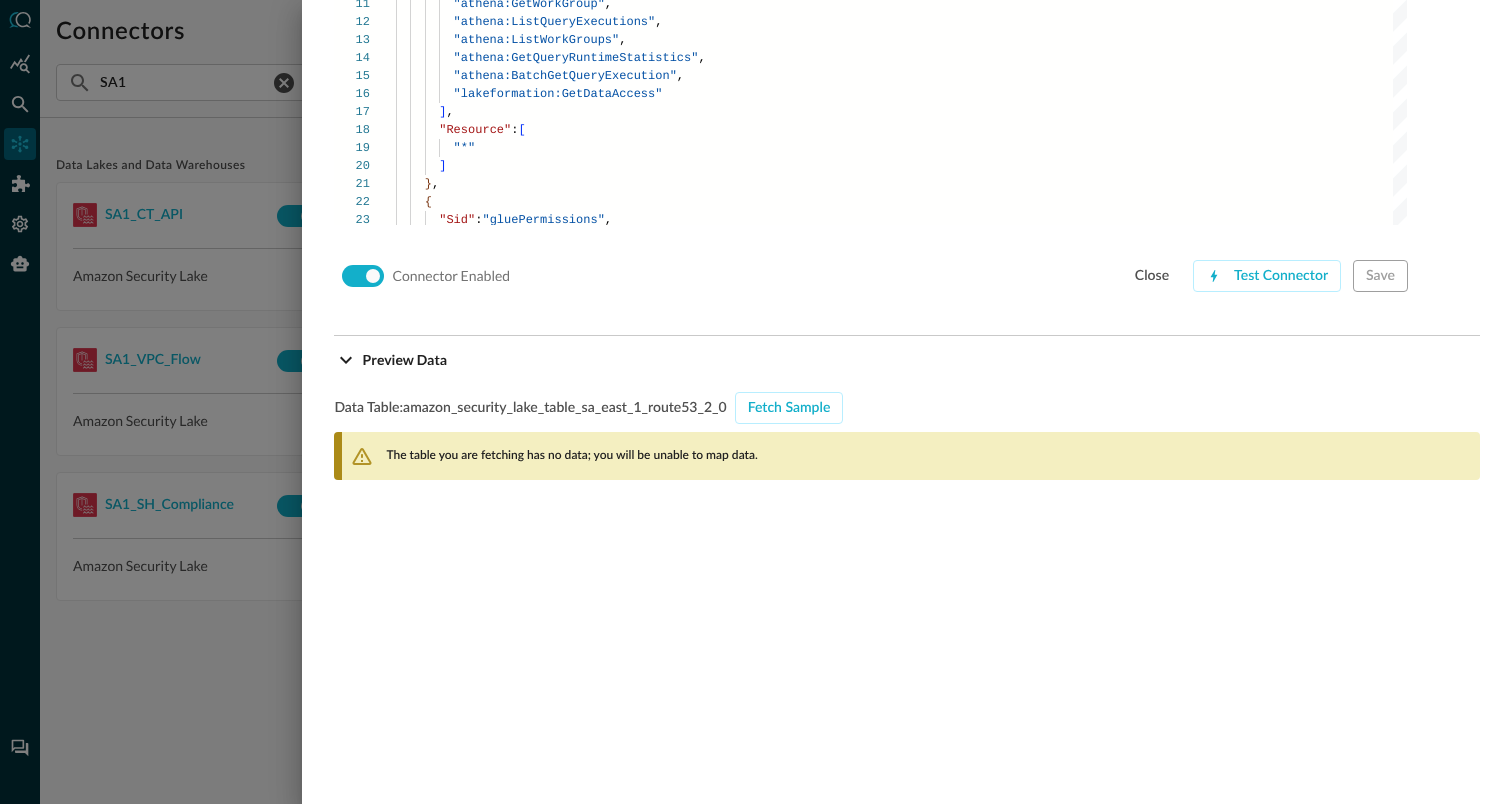 click on "The table you are fetching has no data; you will be unable to map data." at bounding box center (571, 456) 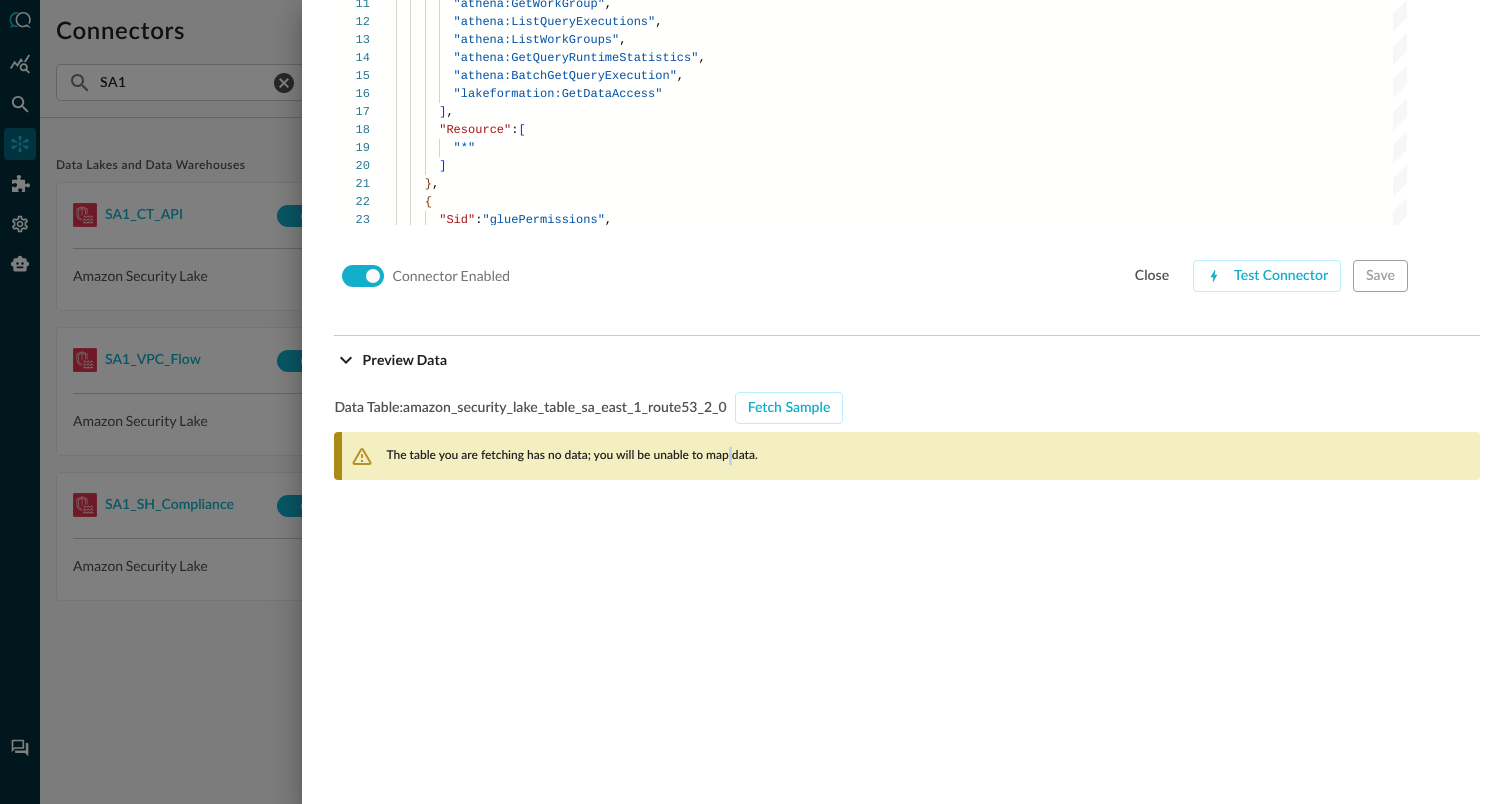 click on "The table you are fetching has no data; you will be unable to map data." at bounding box center (571, 456) 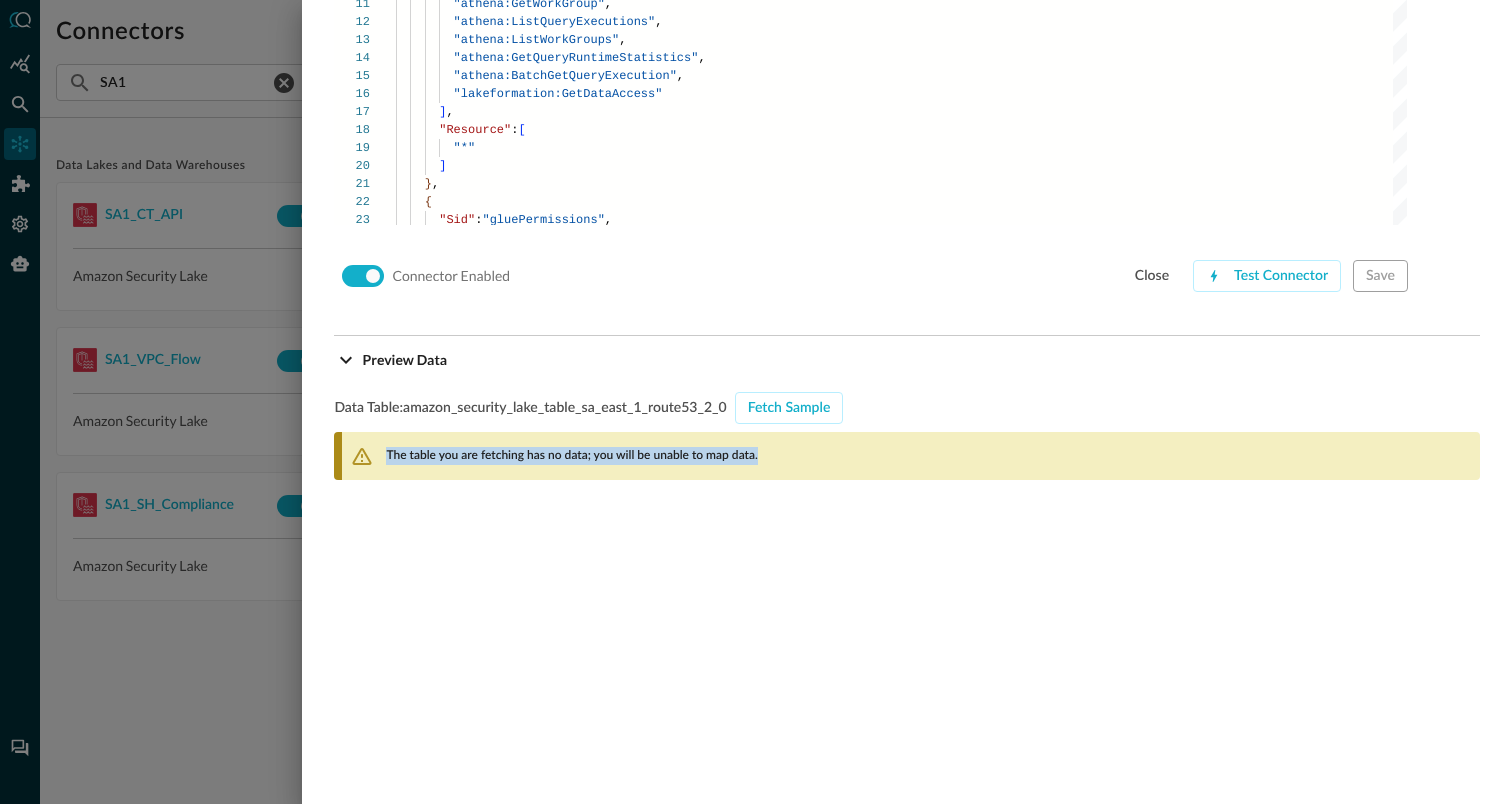 click on "The table you are fetching has no data; you will be unable to map data." at bounding box center [571, 456] 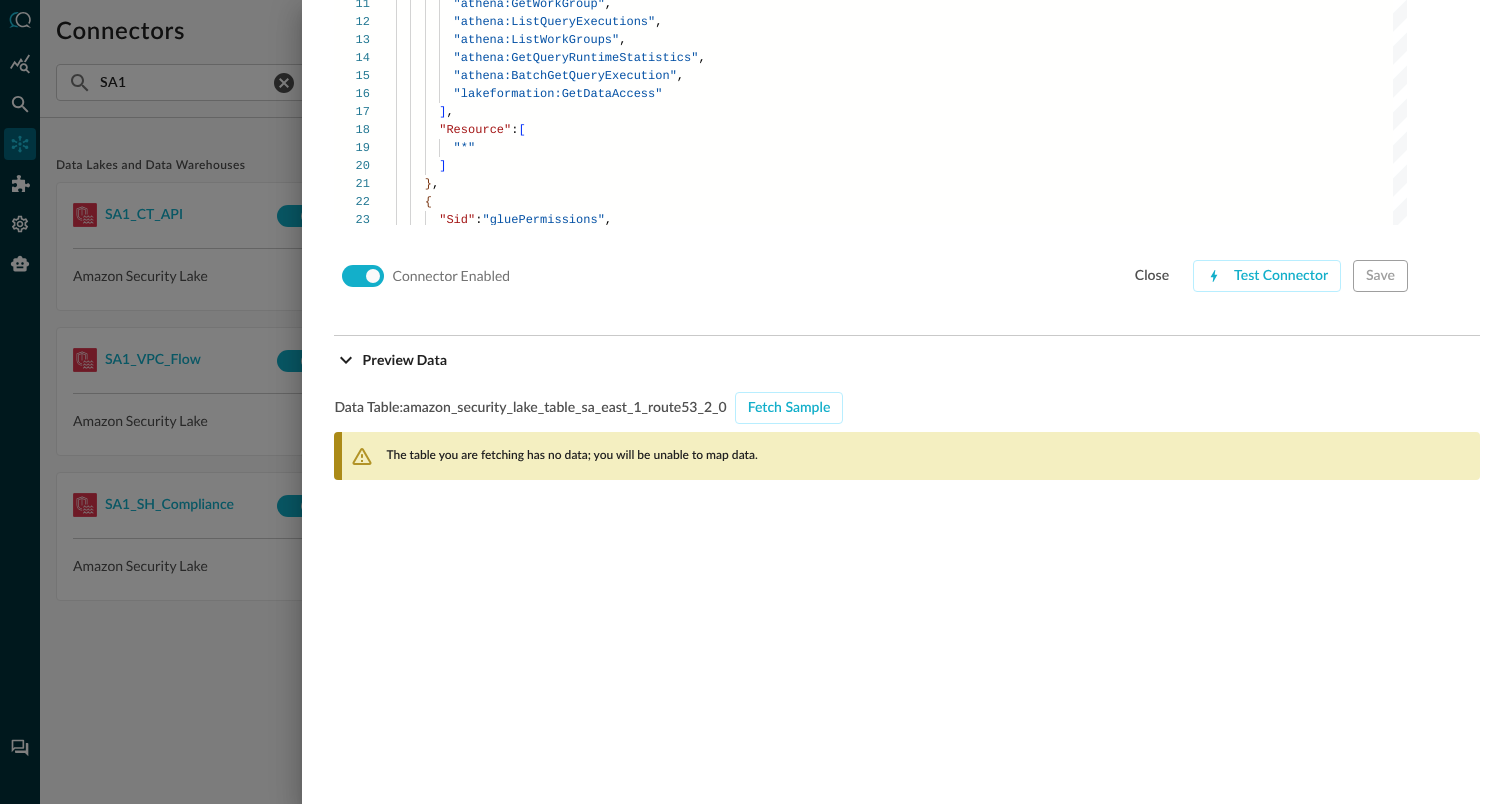 click at bounding box center (756, 402) 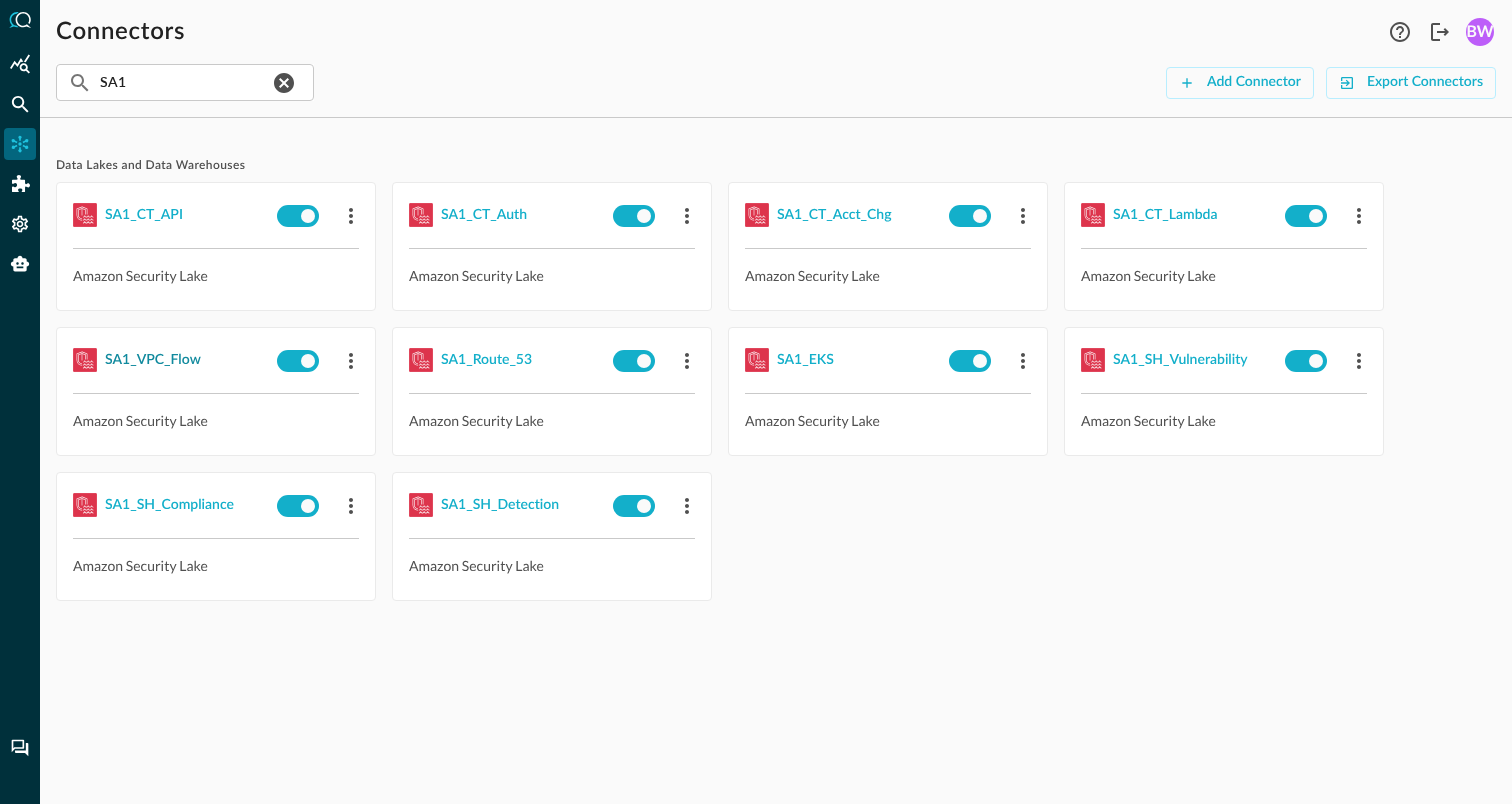click on "SA1_VPC_Flow" at bounding box center [153, 360] 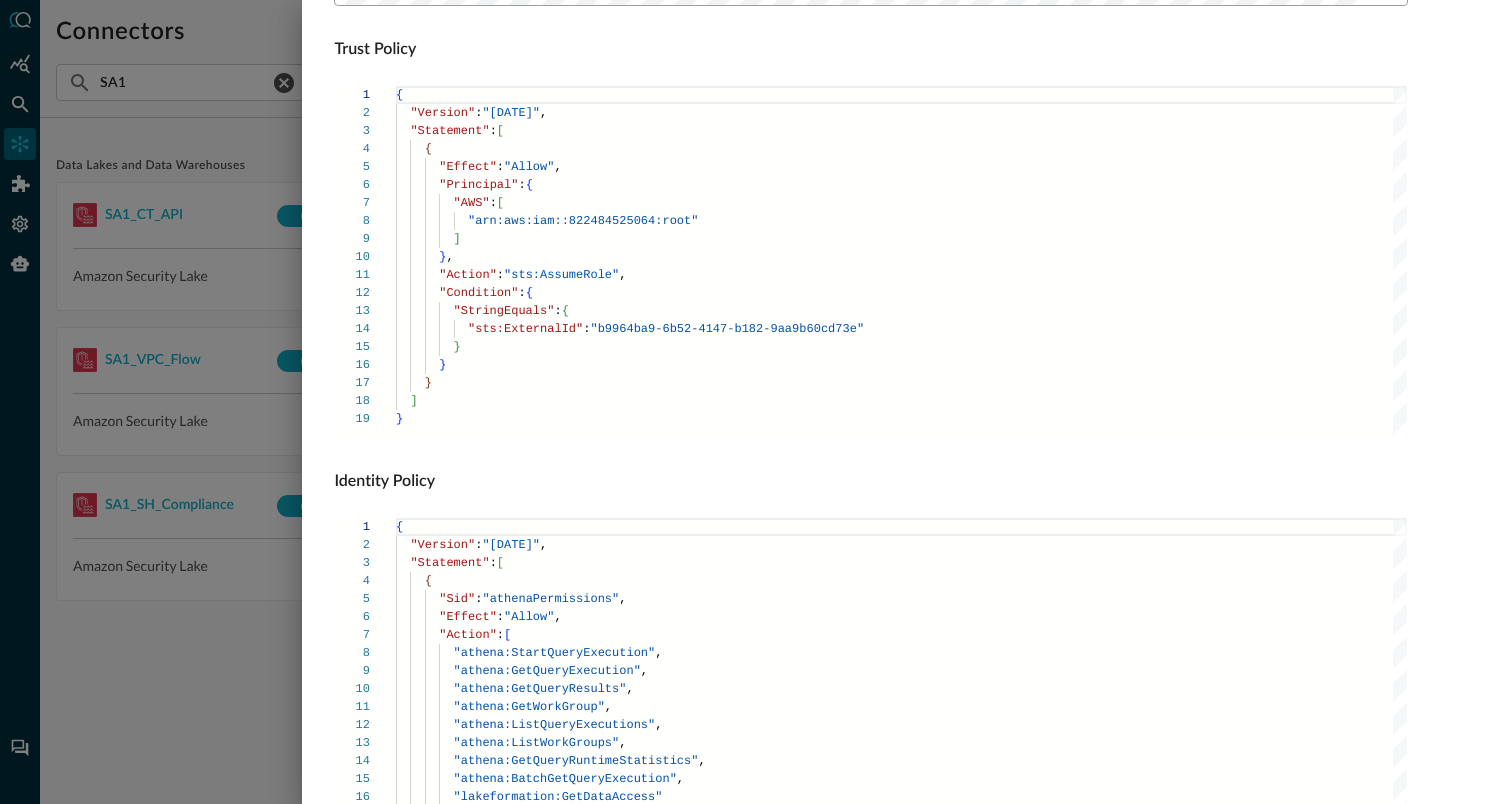 scroll, scrollTop: 1359, scrollLeft: 0, axis: vertical 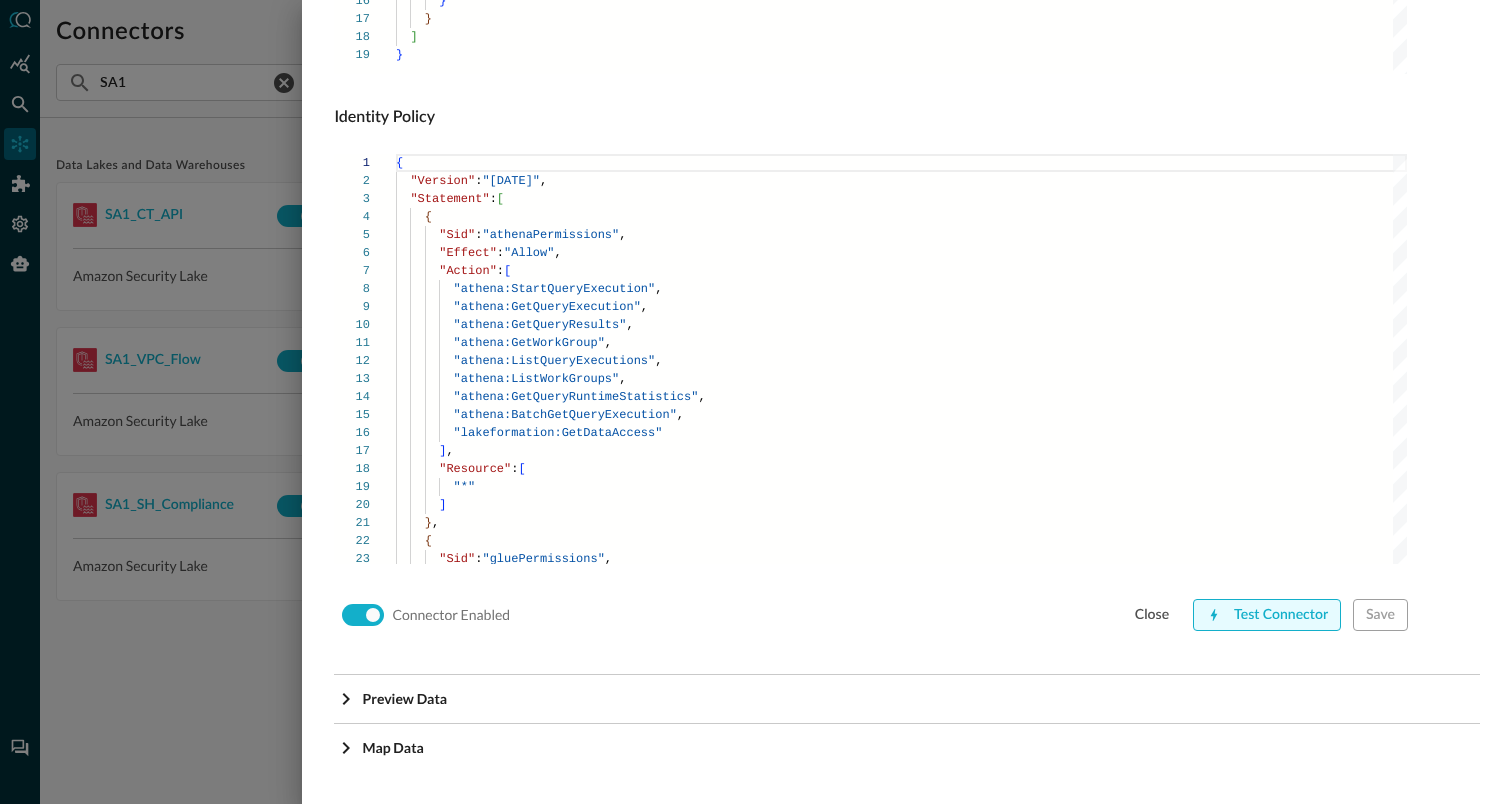click on "Test Connector" at bounding box center [1267, 615] 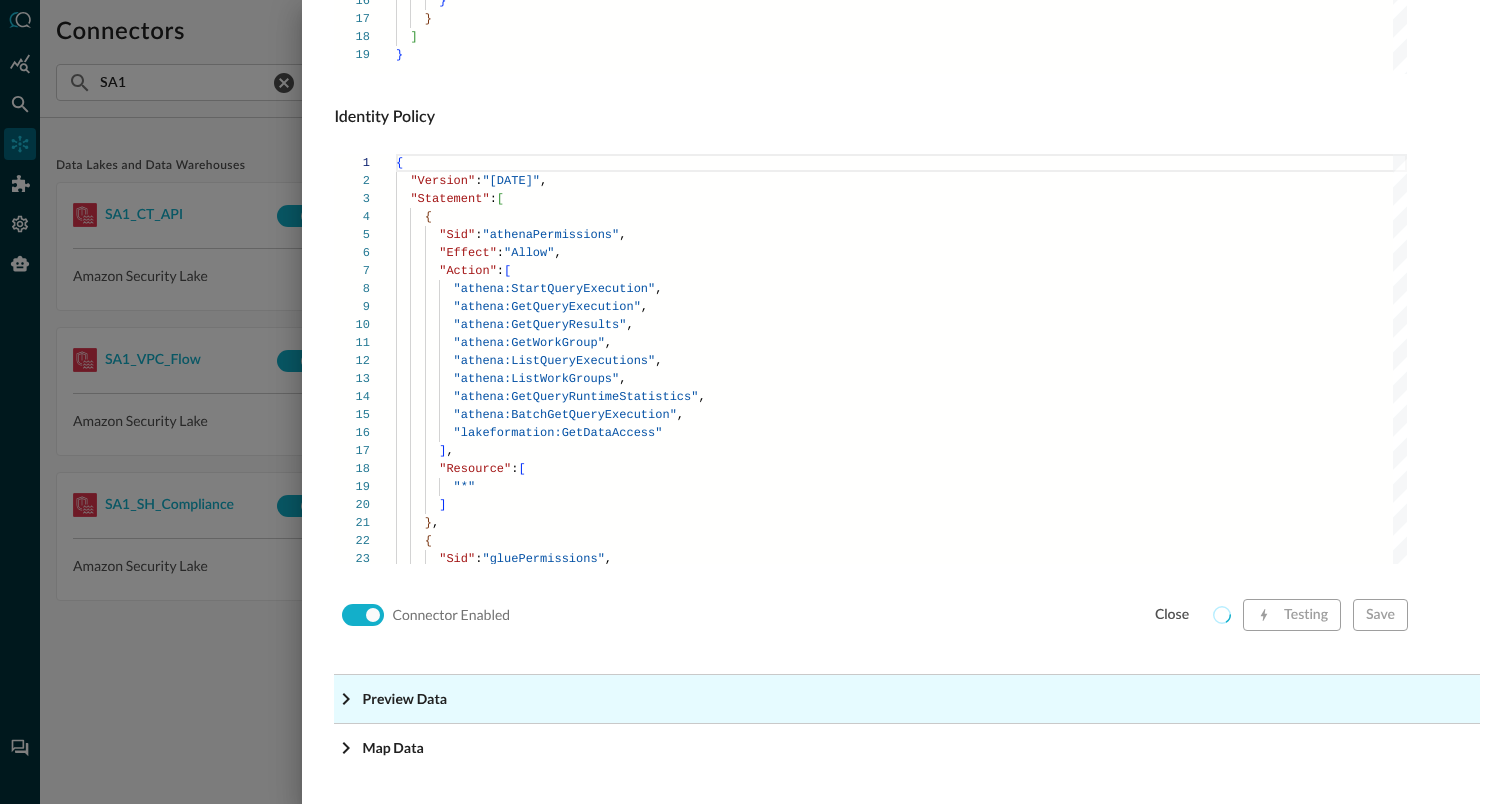 click on "Preview Data" at bounding box center [913, -1118] 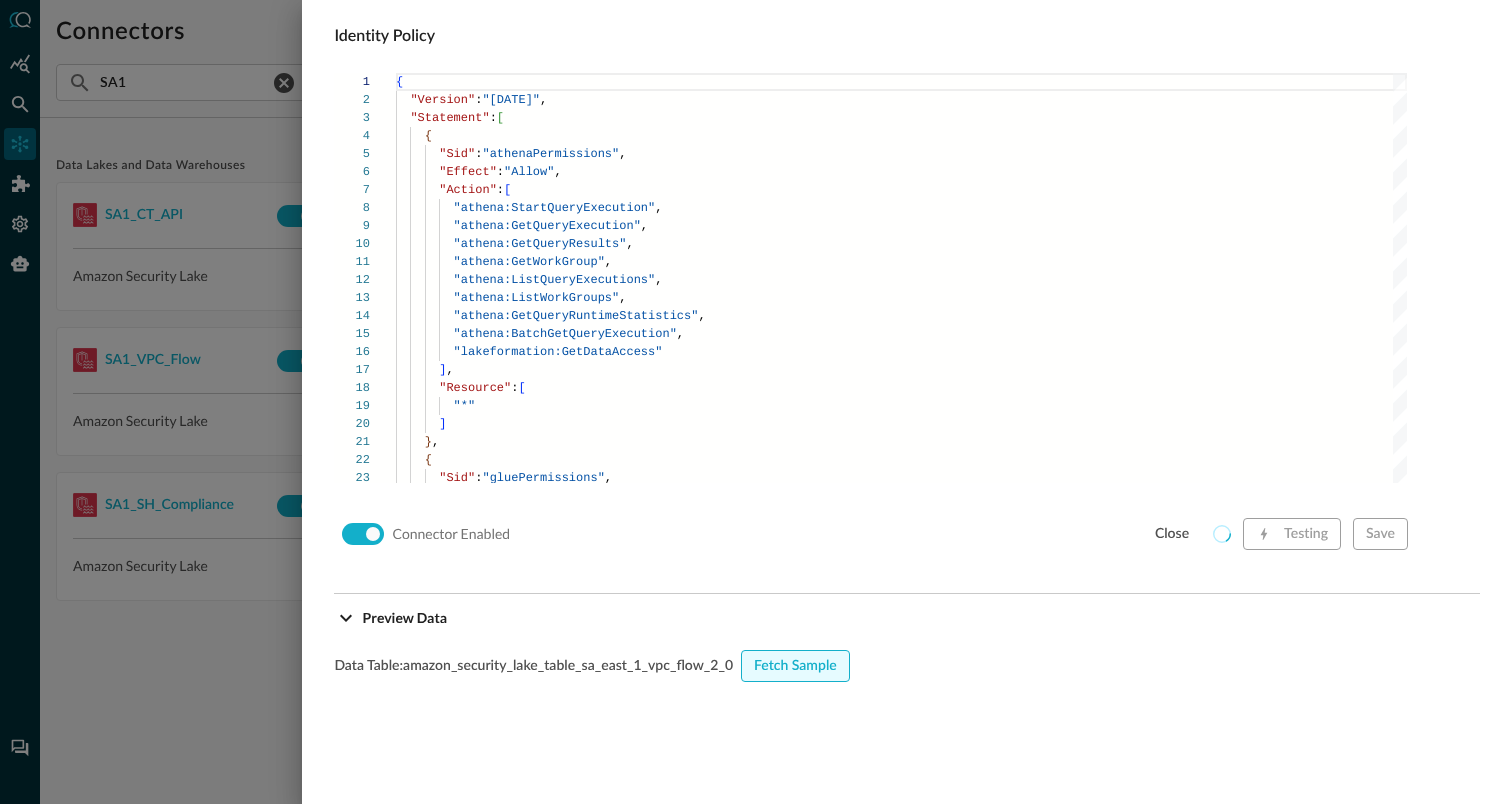 click on "Fetch Sample" at bounding box center (795, 666) 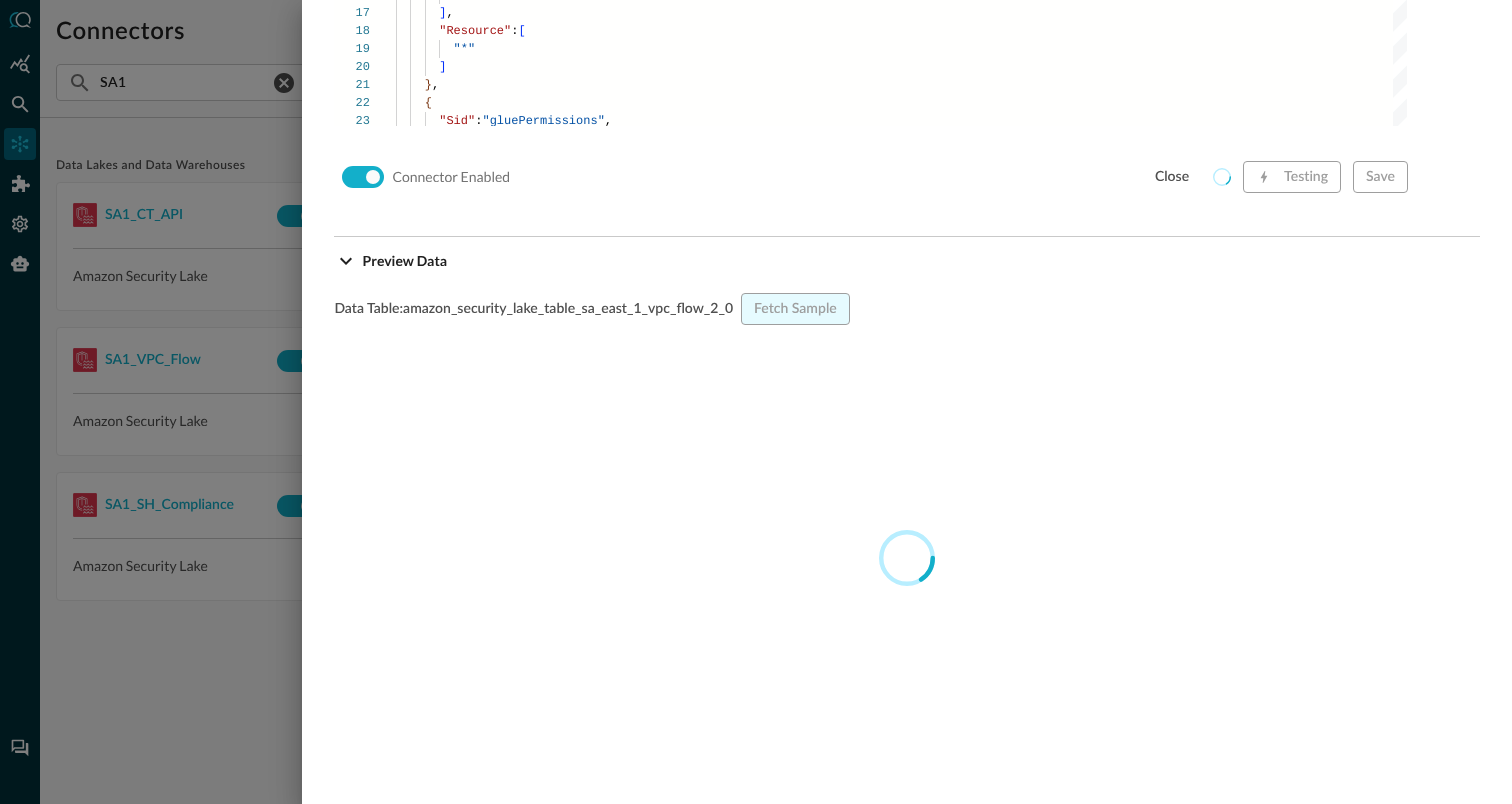 scroll, scrollTop: 1823, scrollLeft: 0, axis: vertical 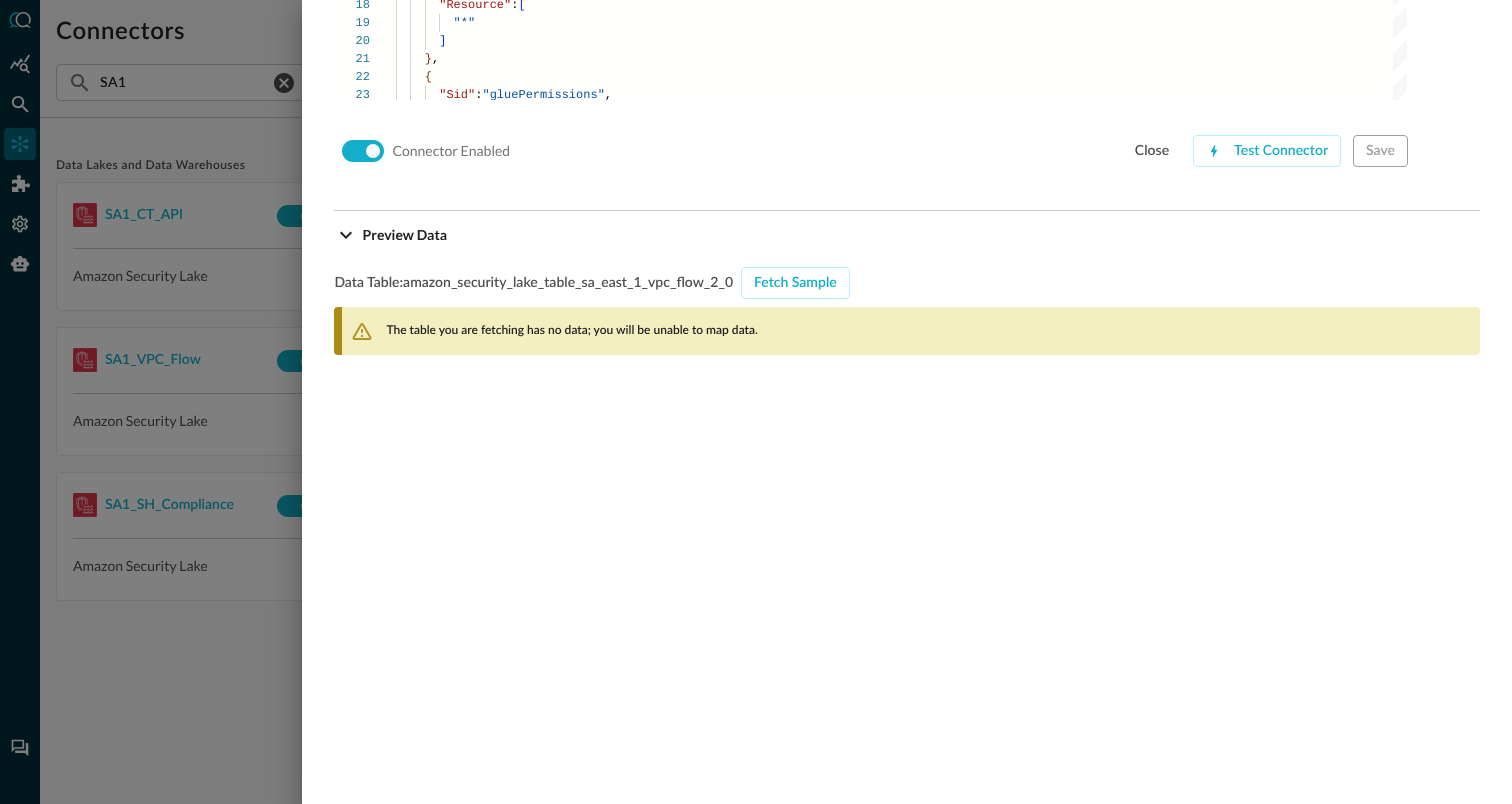 click at bounding box center (756, 402) 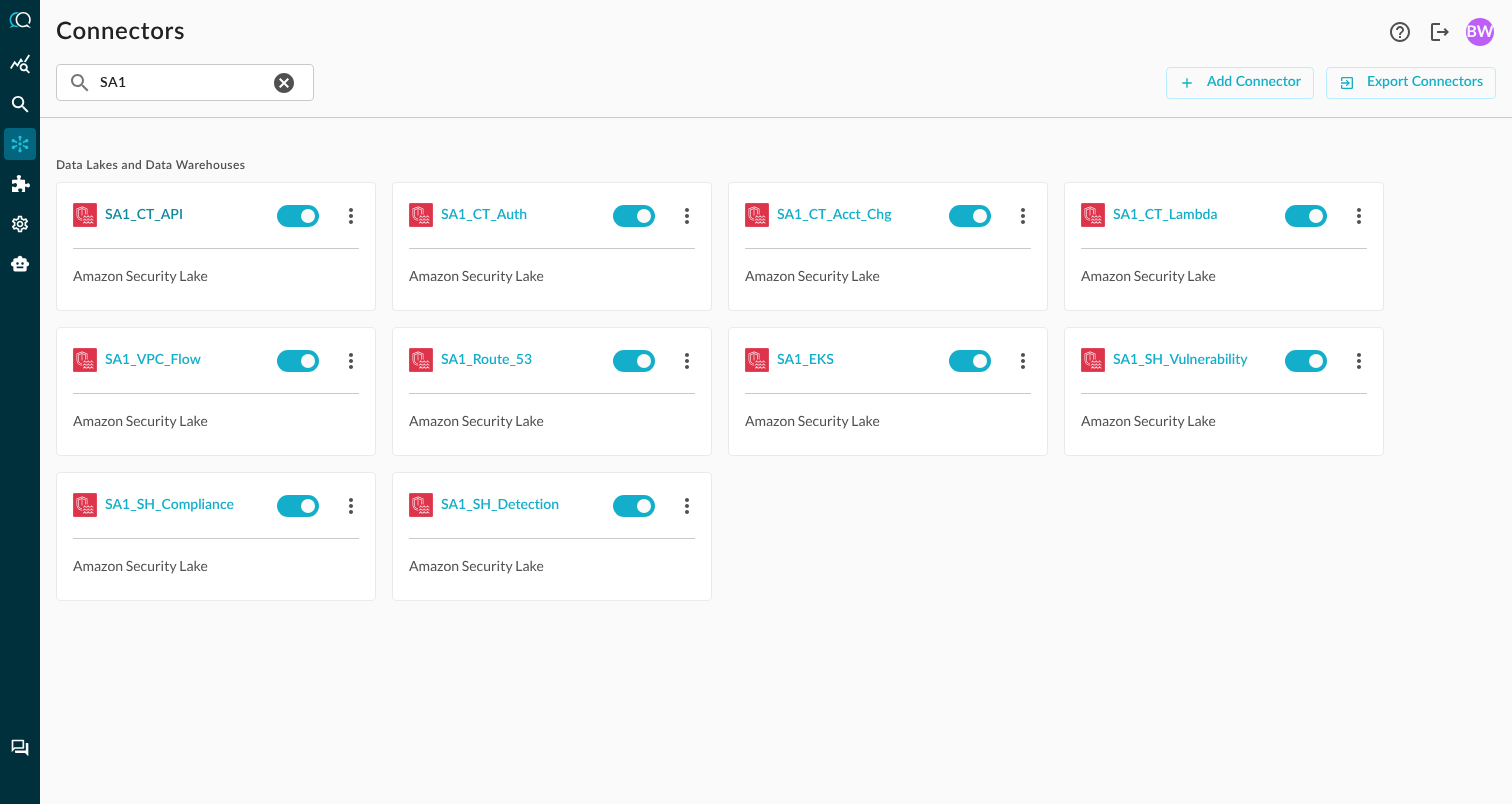 click on "SA1_CT_API" at bounding box center (144, 215) 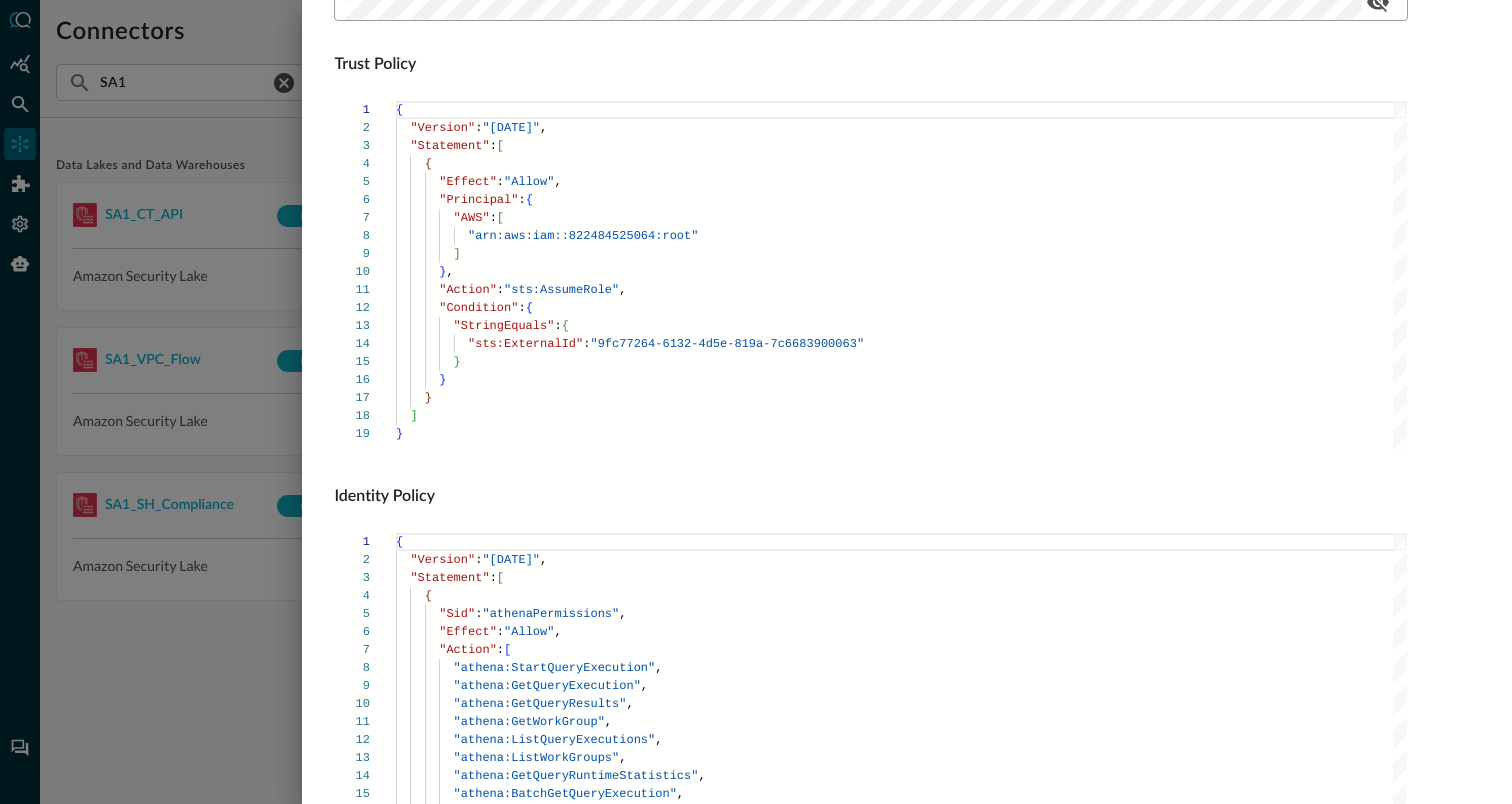 scroll, scrollTop: 1359, scrollLeft: 0, axis: vertical 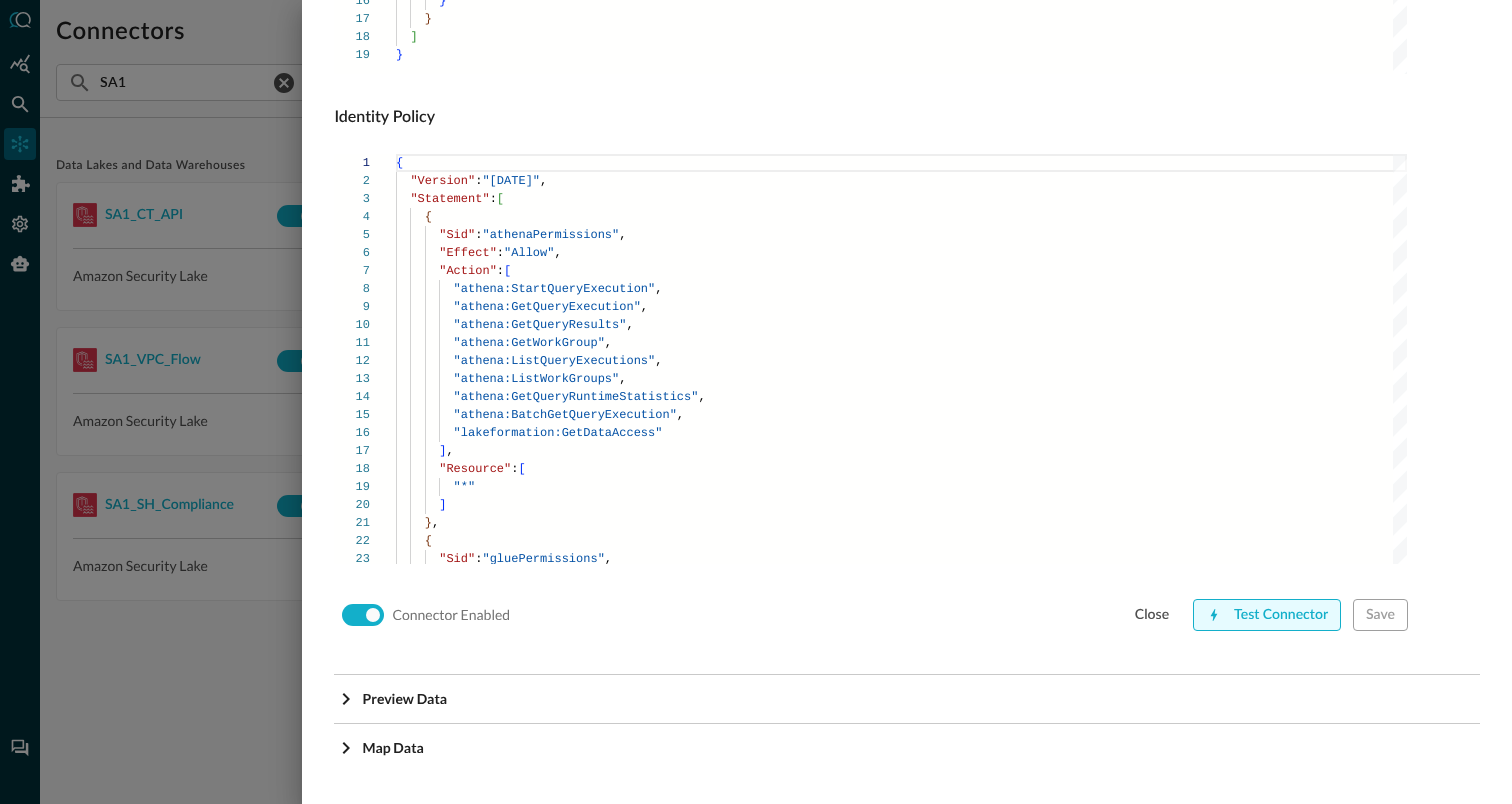click on "Test Connector" at bounding box center (1267, 615) 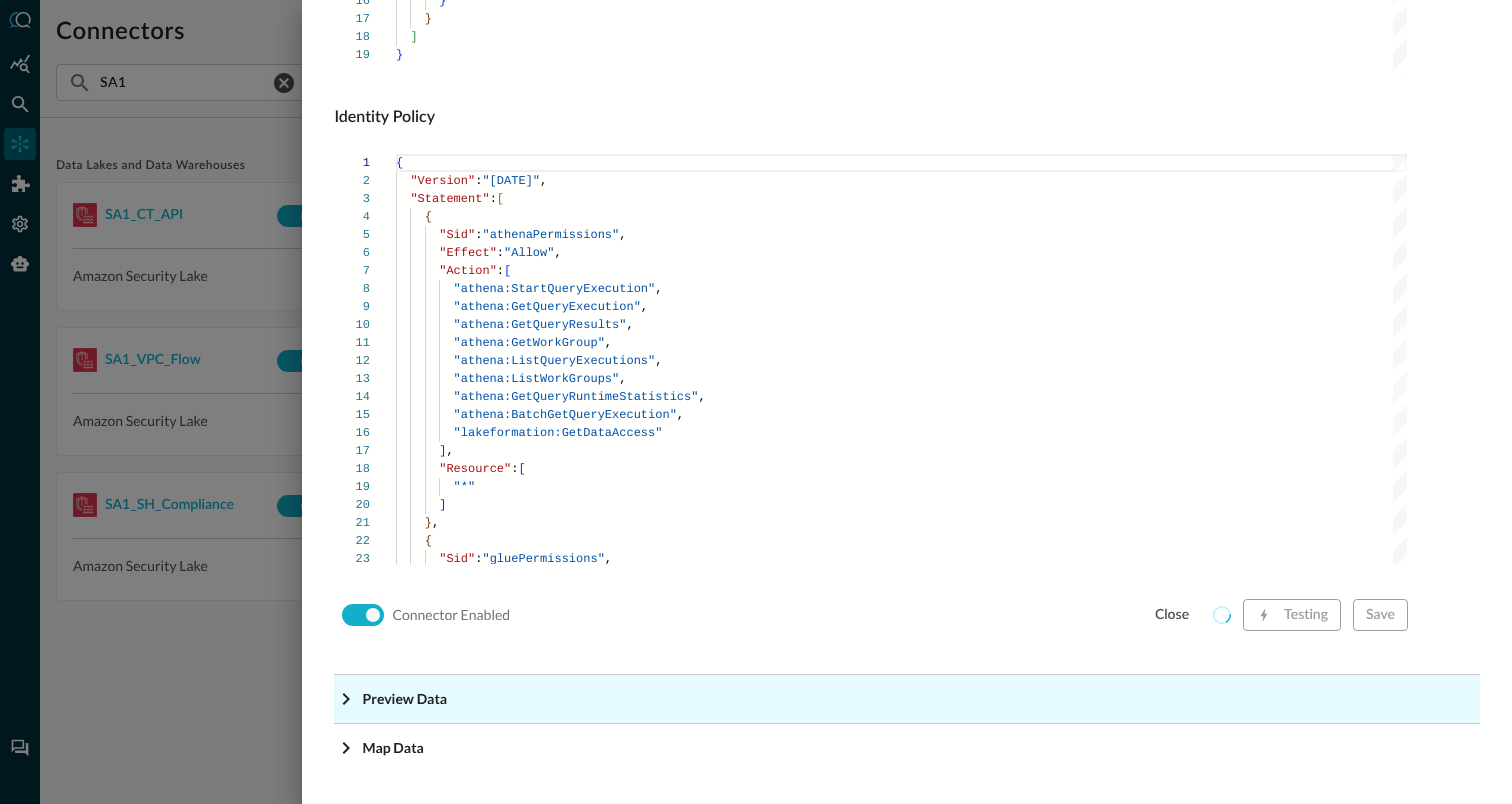 click on "Preview Data" at bounding box center [913, -1118] 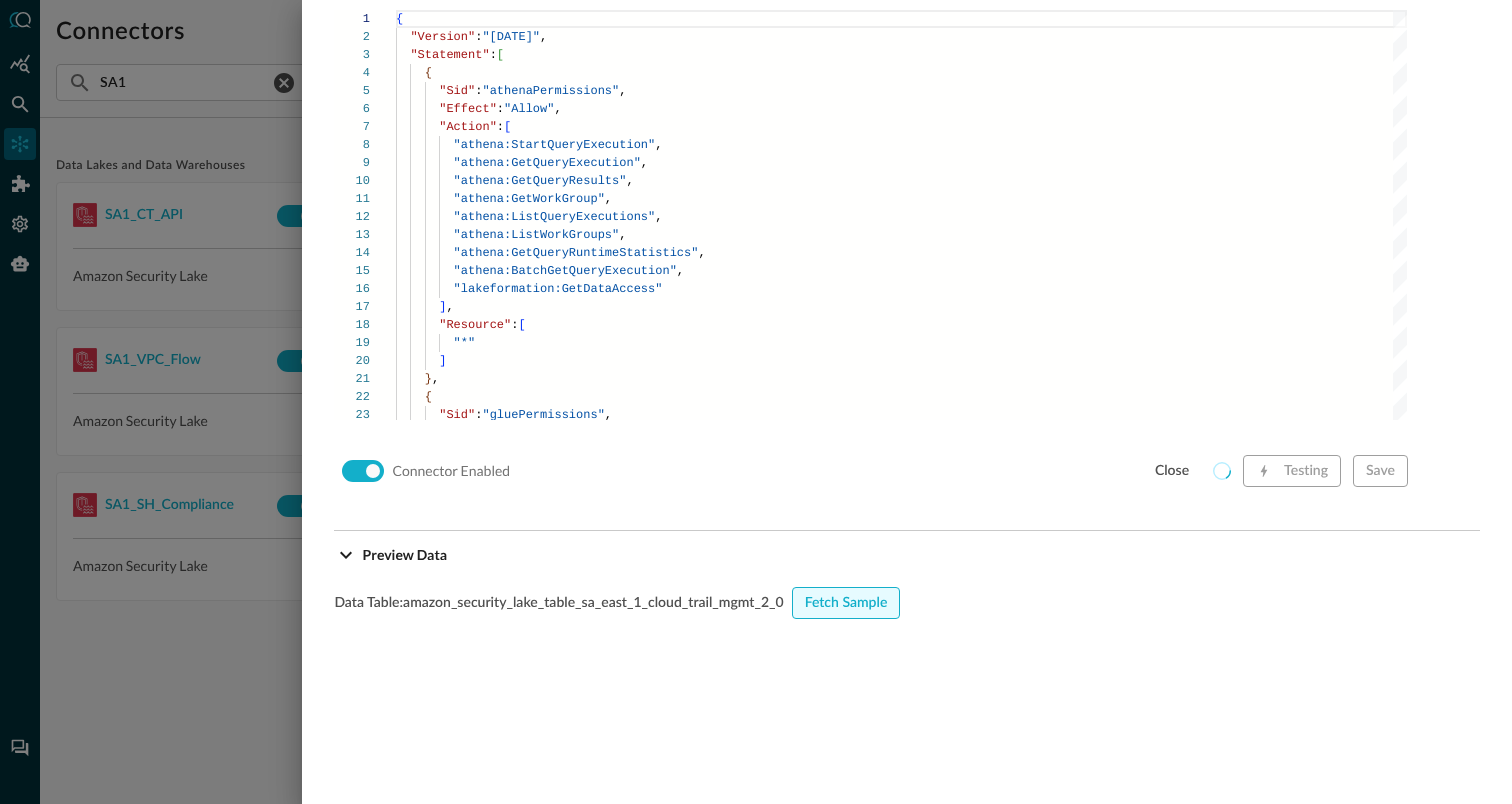 click on "Fetch Sample" at bounding box center (846, 603) 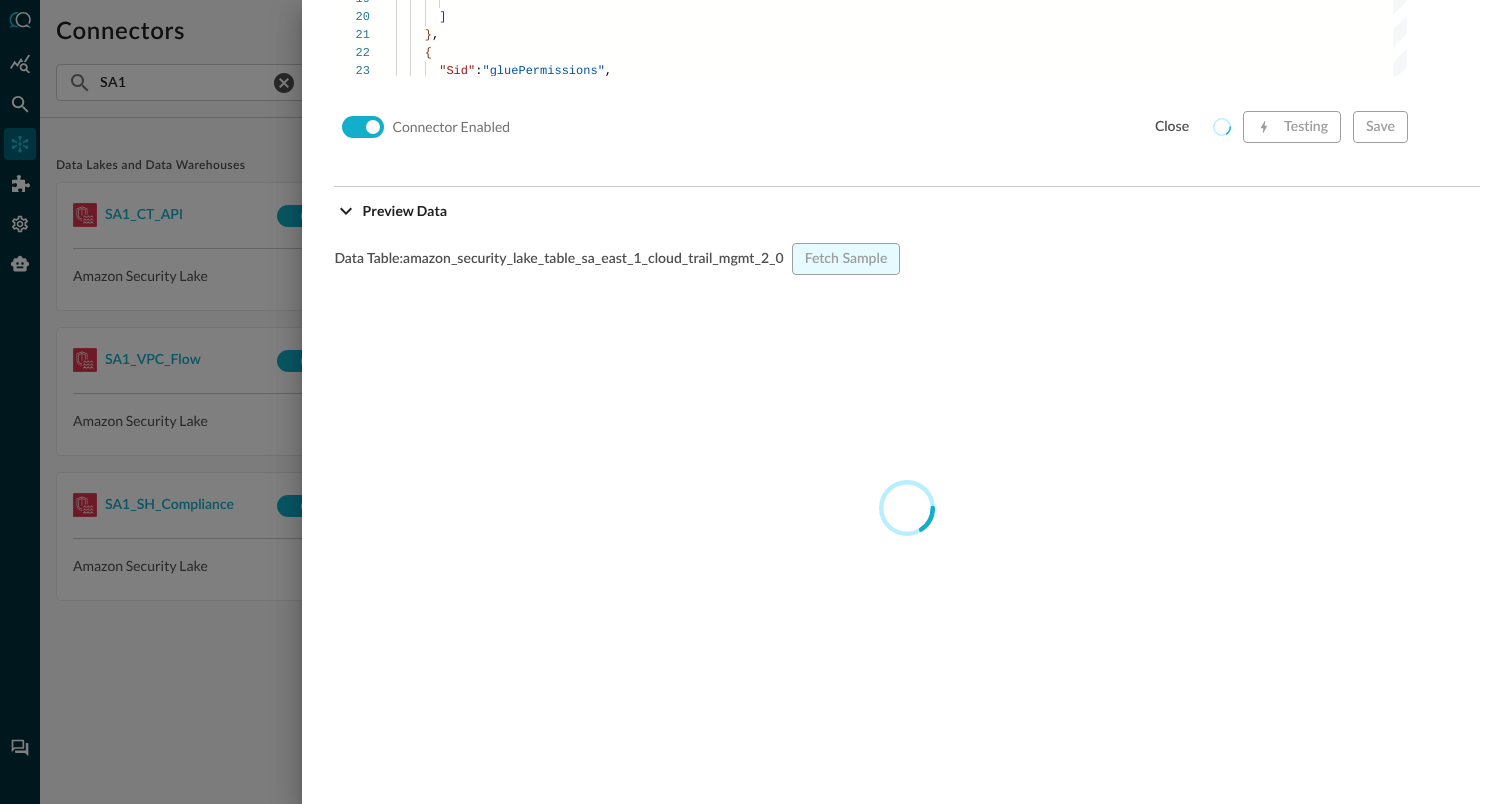 scroll, scrollTop: 1844, scrollLeft: 0, axis: vertical 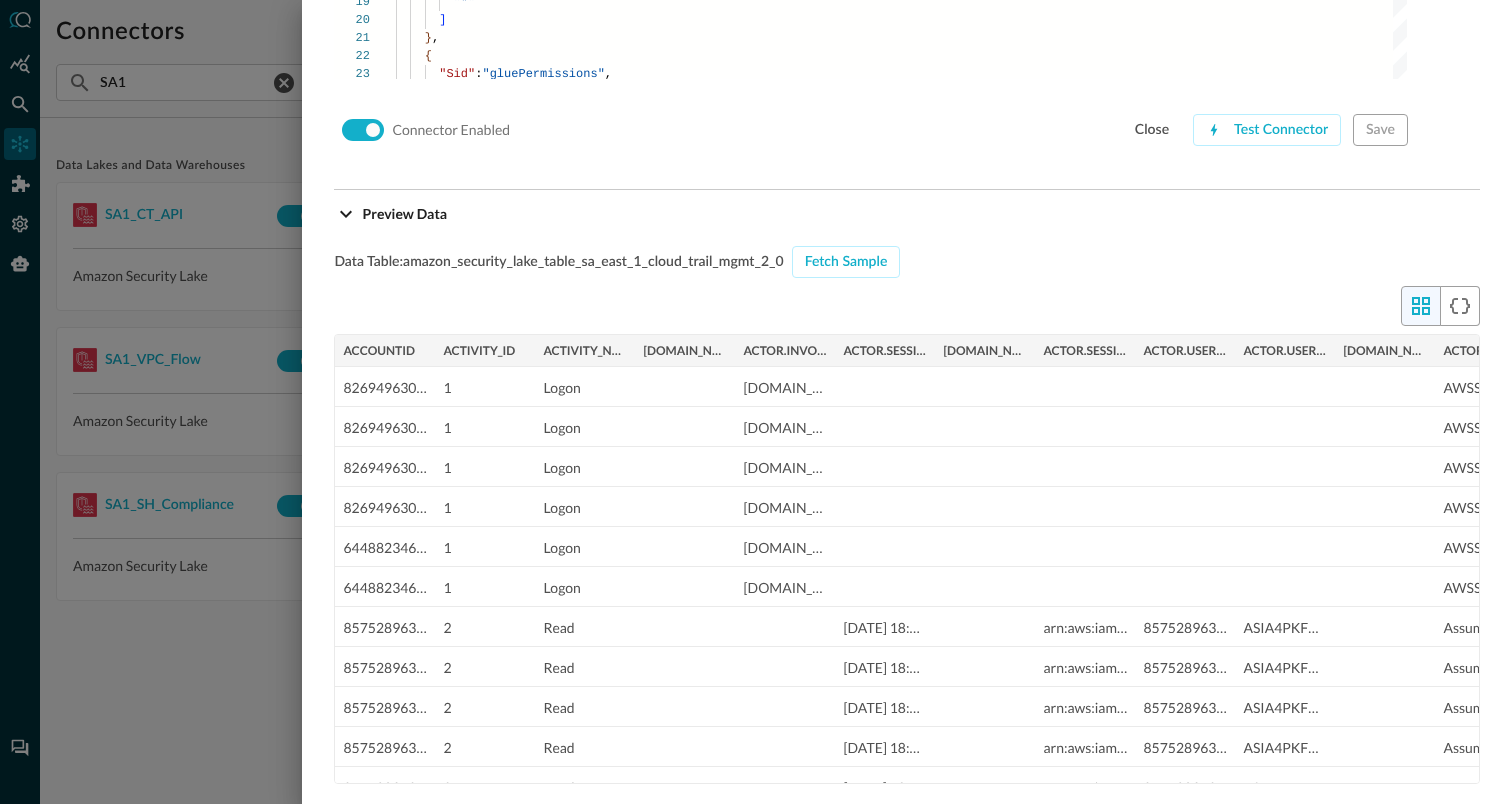 click at bounding box center [756, 402] 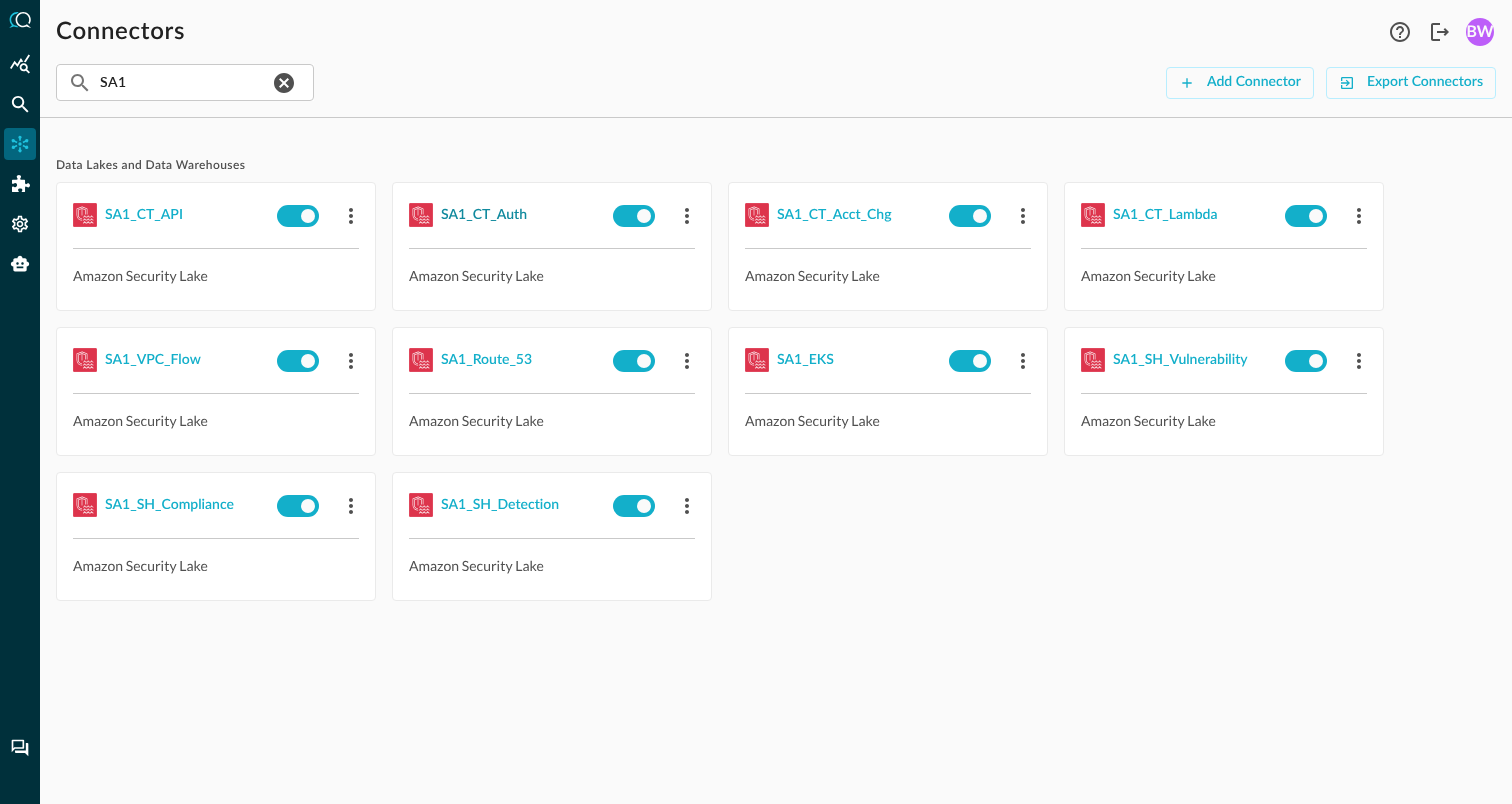 click on "SA1_CT_Auth" at bounding box center [484, 215] 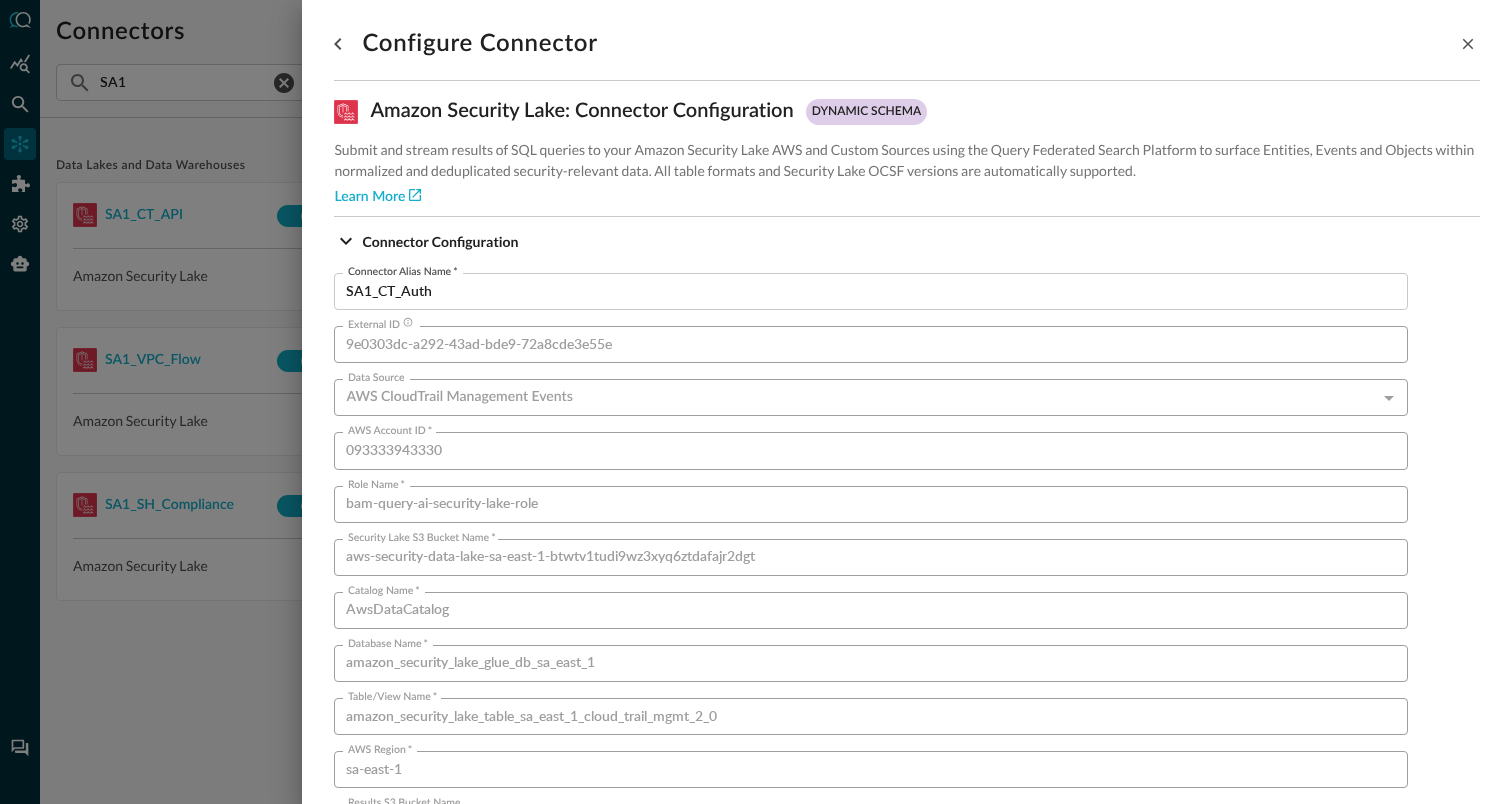 scroll, scrollTop: 1359, scrollLeft: 0, axis: vertical 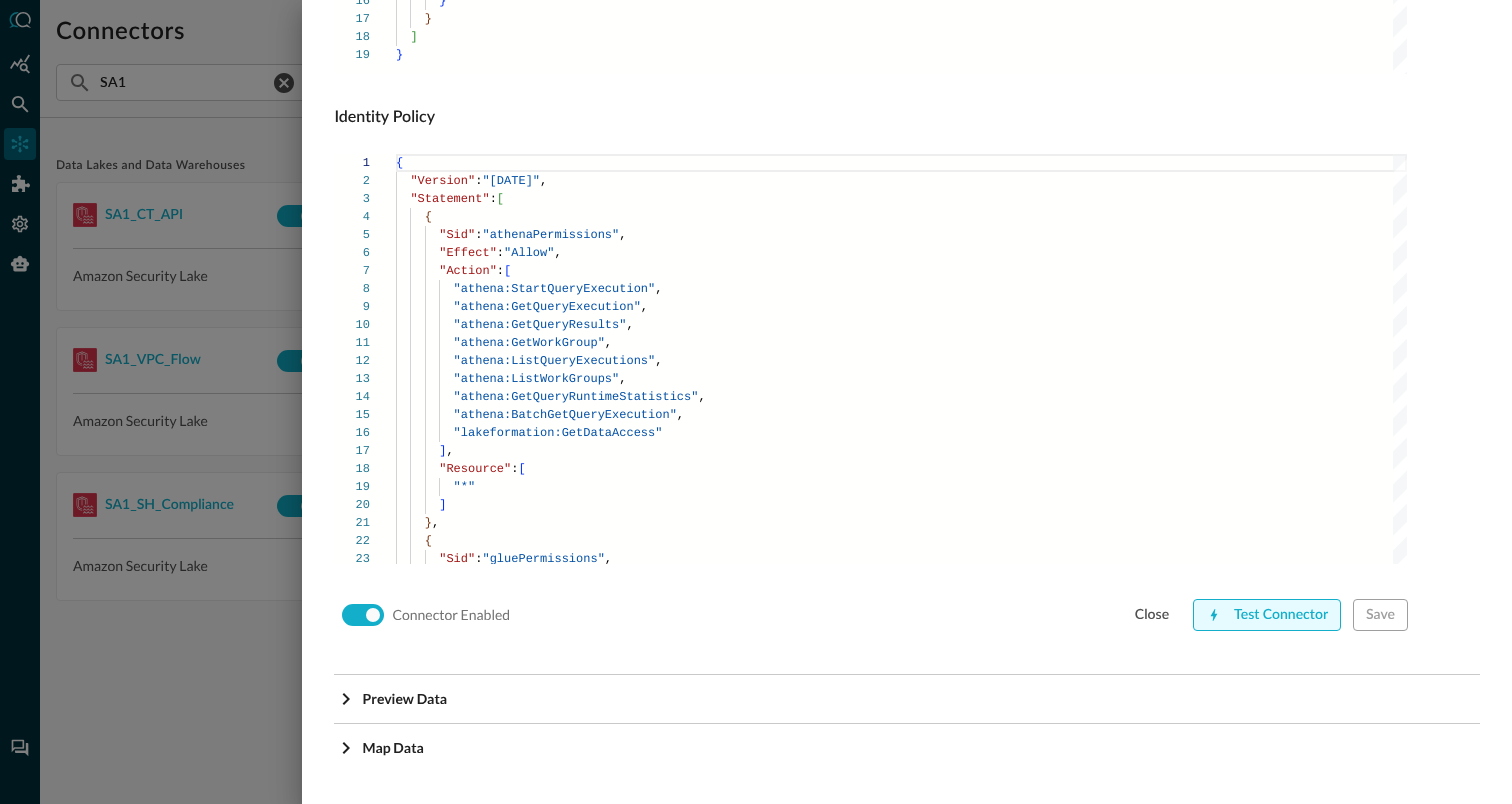 click on "Test Connector" at bounding box center (1267, 615) 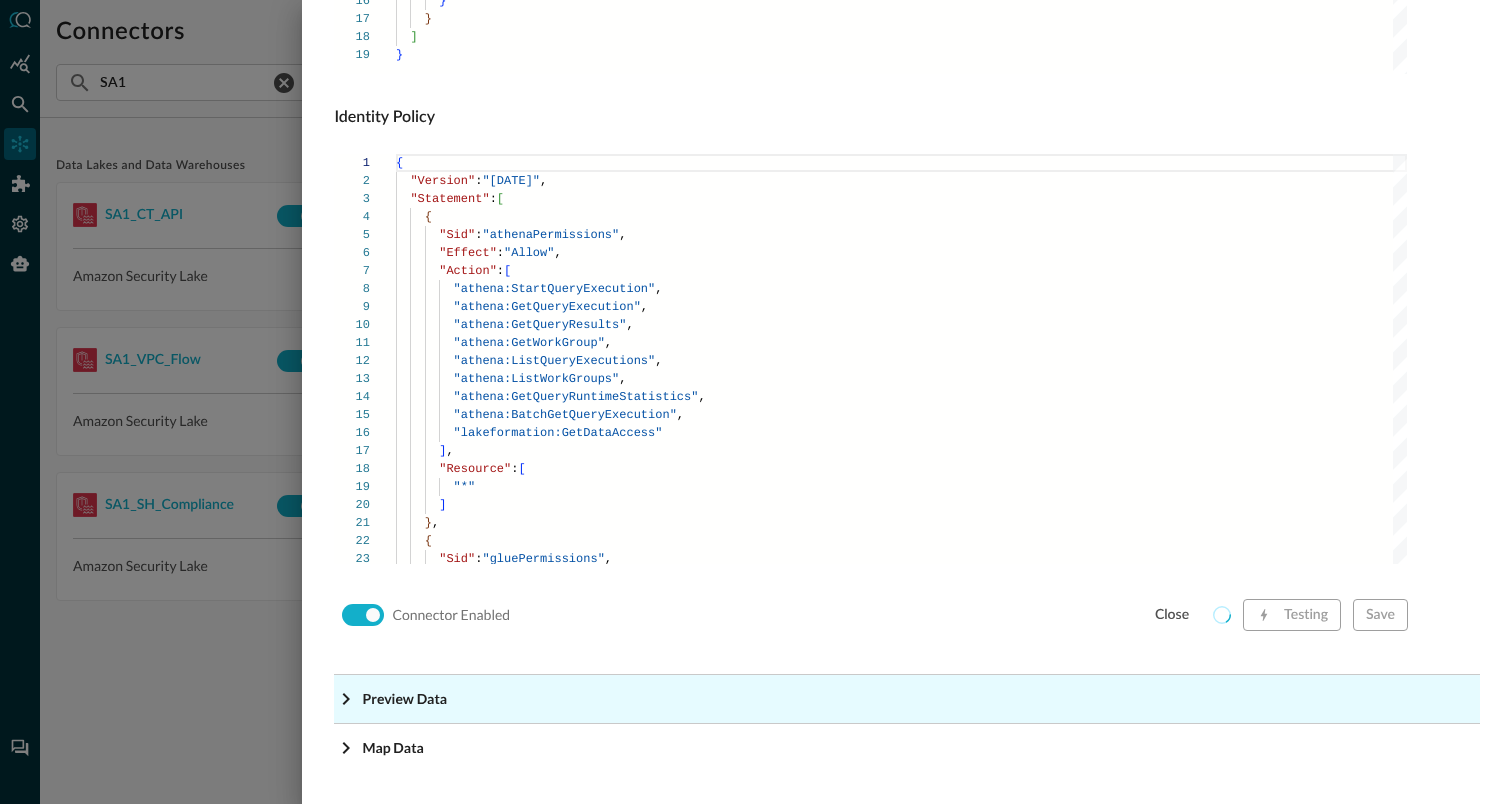 click on "Preview Data" at bounding box center [913, -1118] 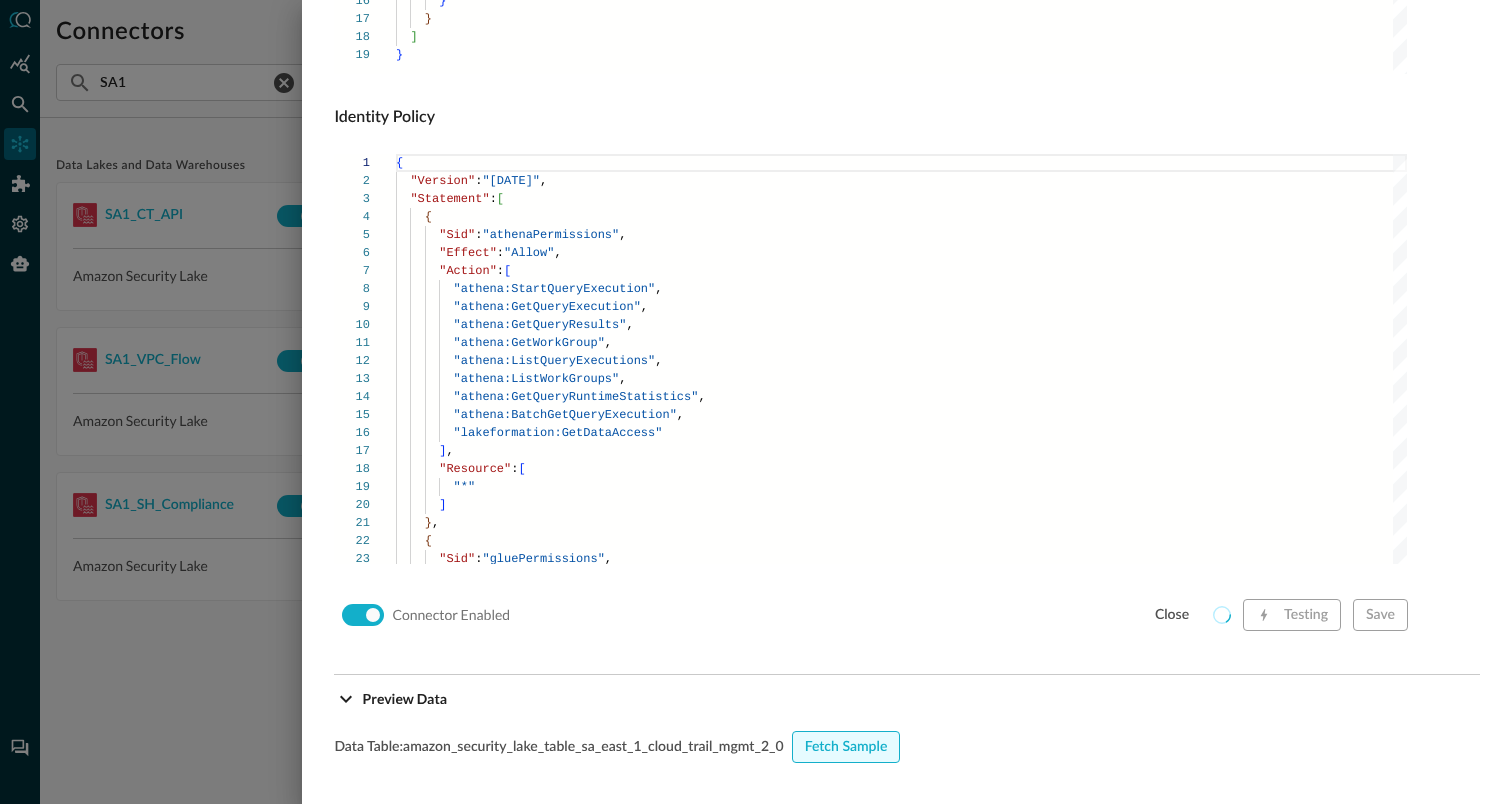click on "Fetch Sample" at bounding box center (846, 747) 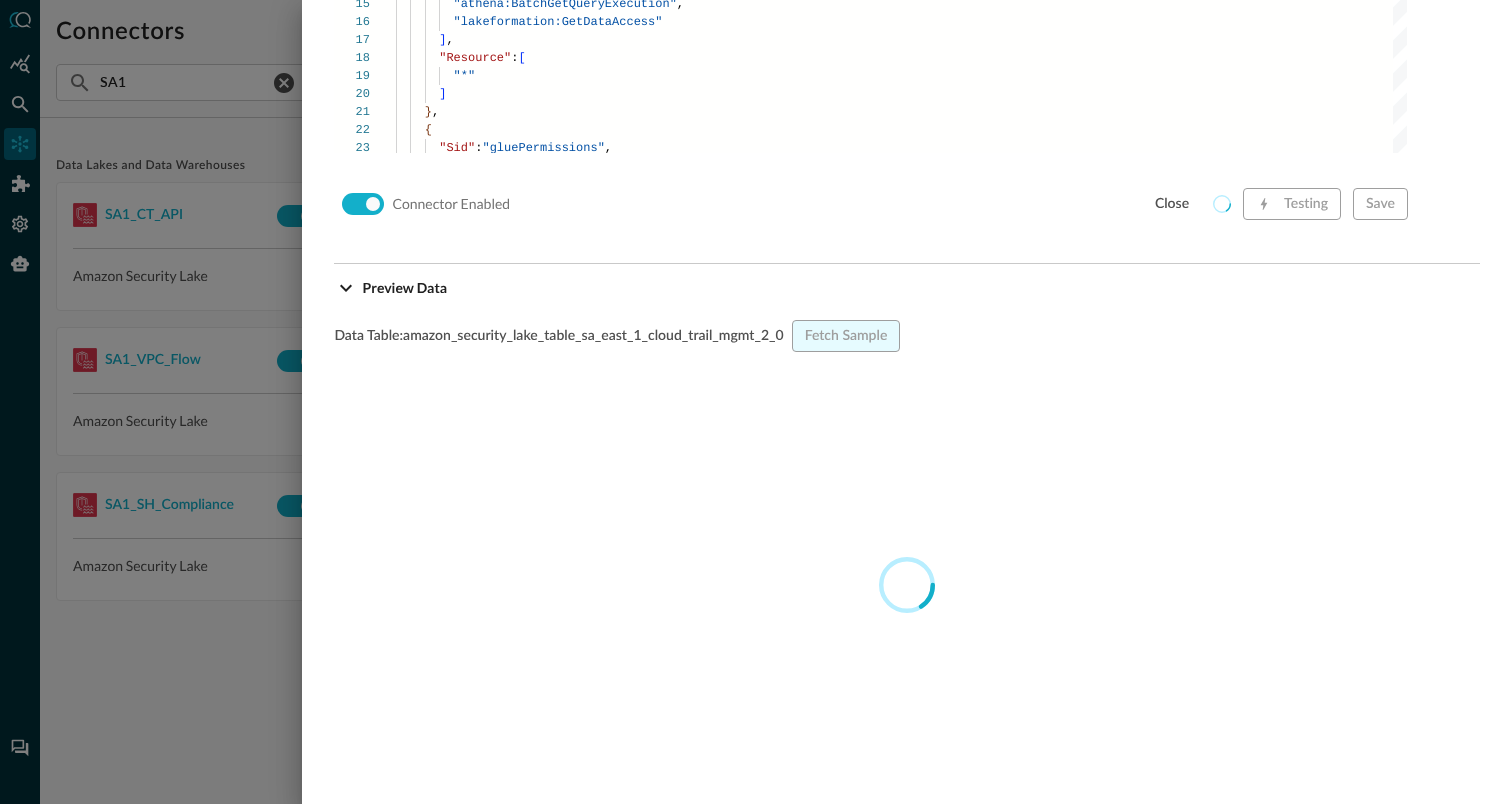 scroll, scrollTop: 1766, scrollLeft: 0, axis: vertical 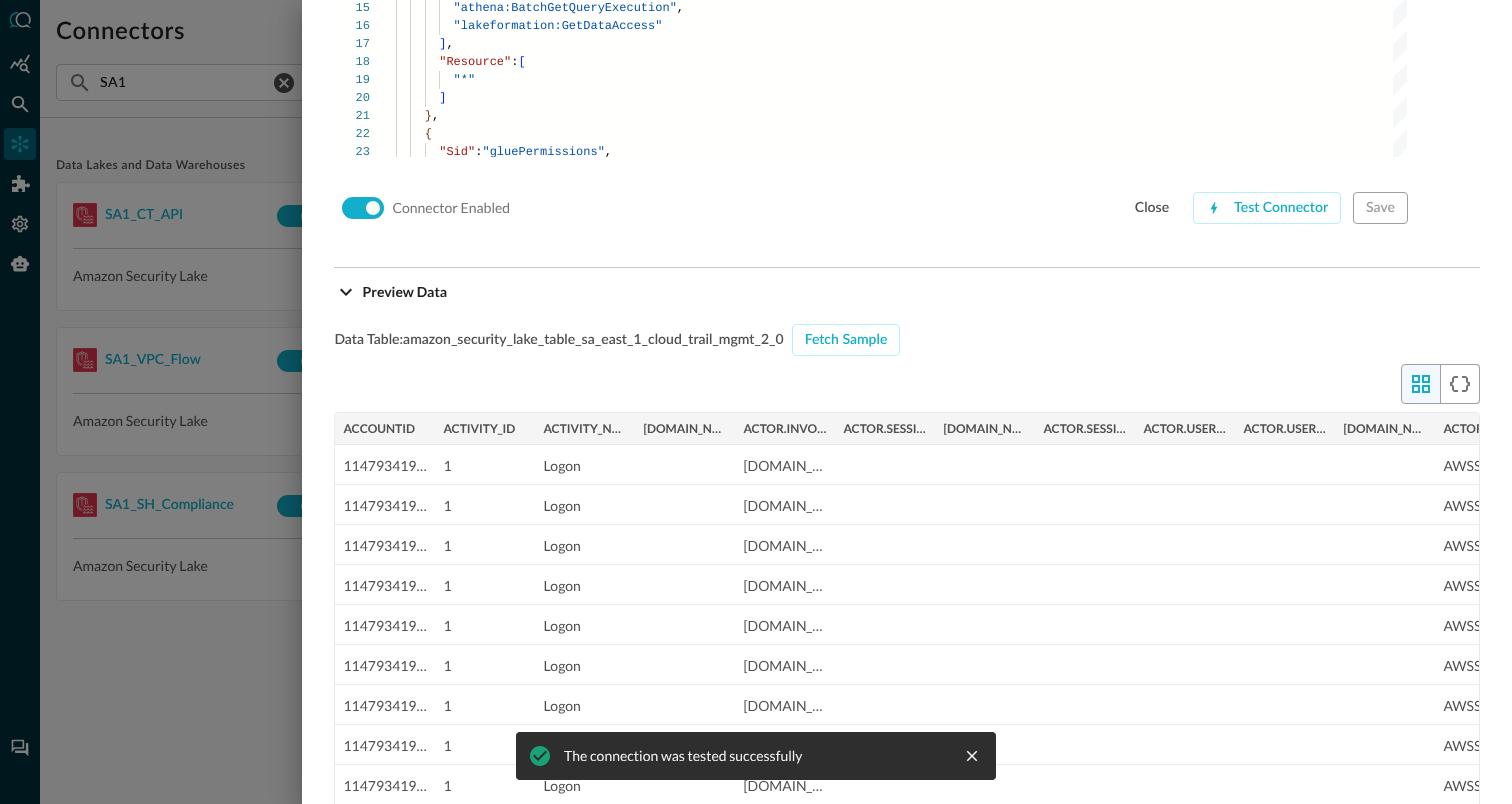 click at bounding box center (756, 402) 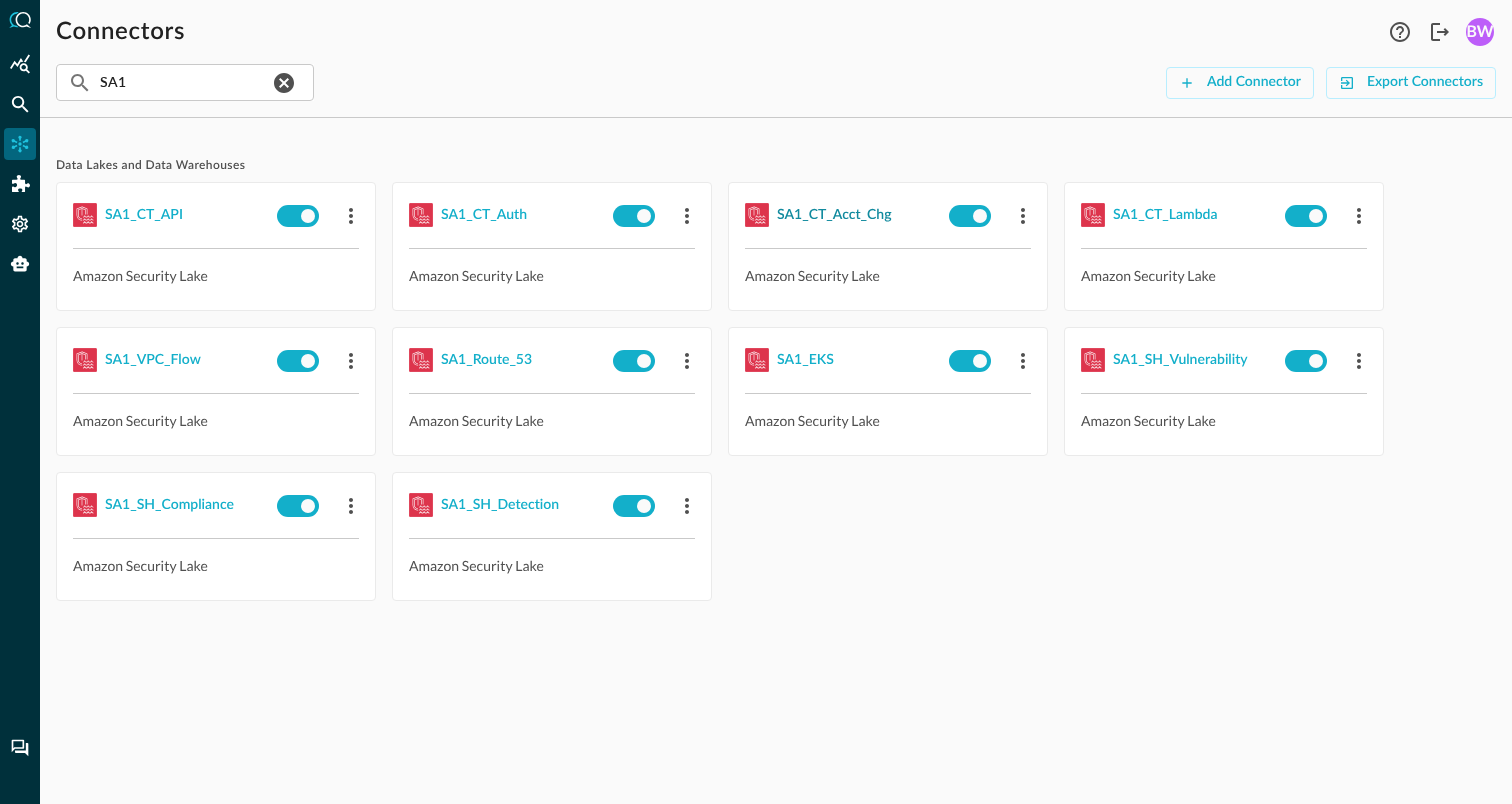 click on "SA1_CT_Acct_Chg" at bounding box center (834, 215) 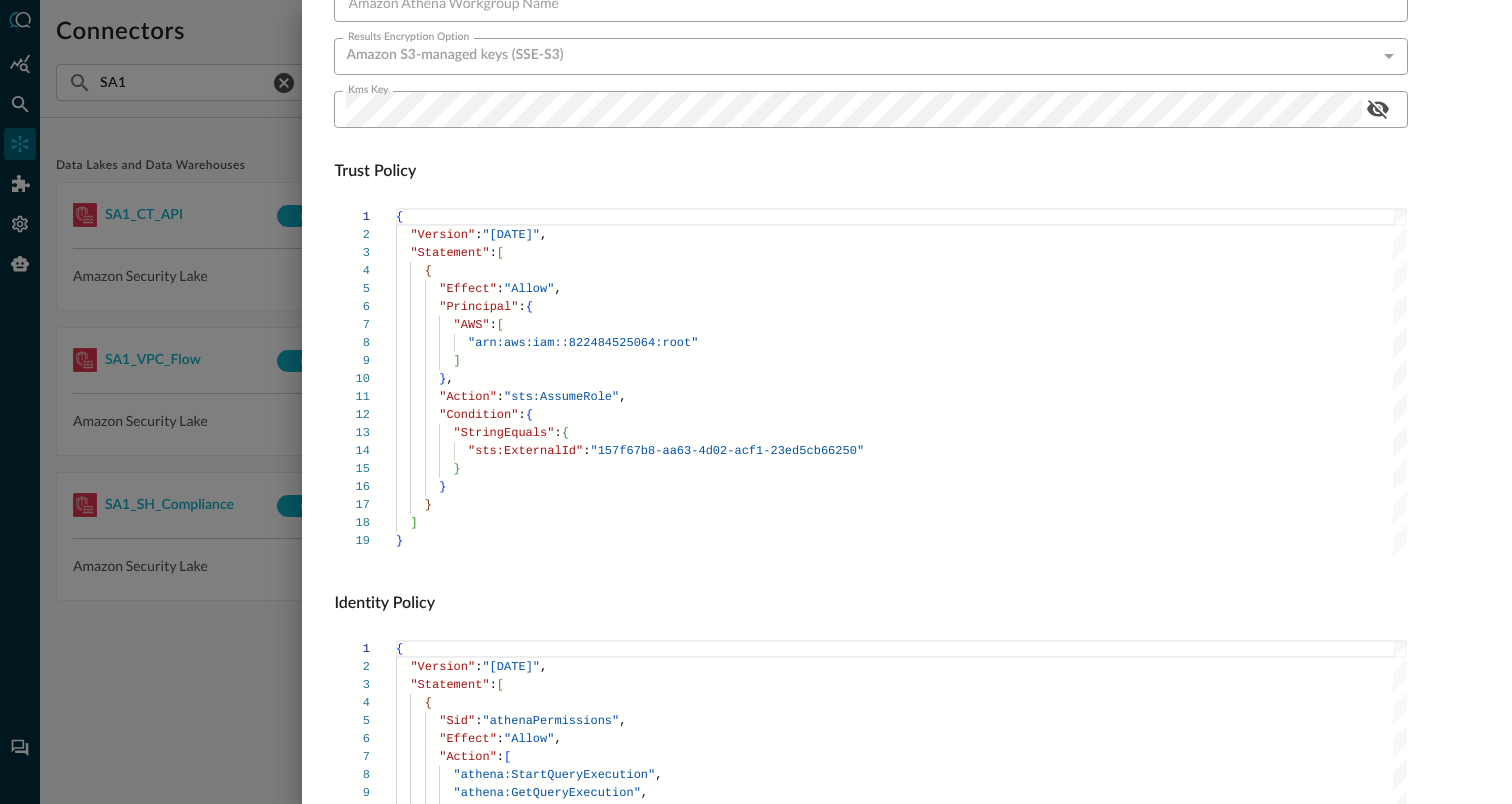 scroll, scrollTop: 1359, scrollLeft: 0, axis: vertical 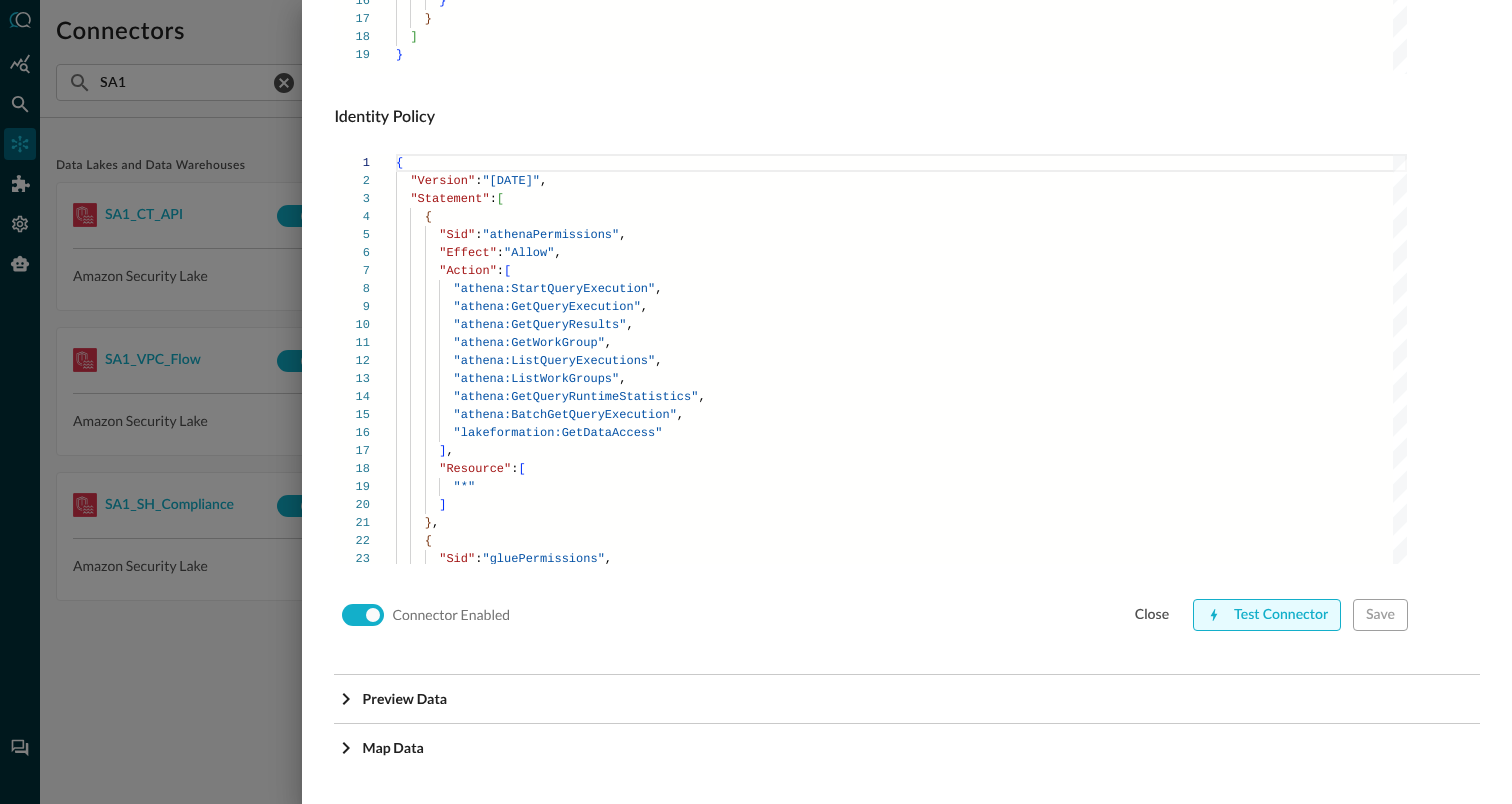 click on "Test Connector" at bounding box center [1267, 615] 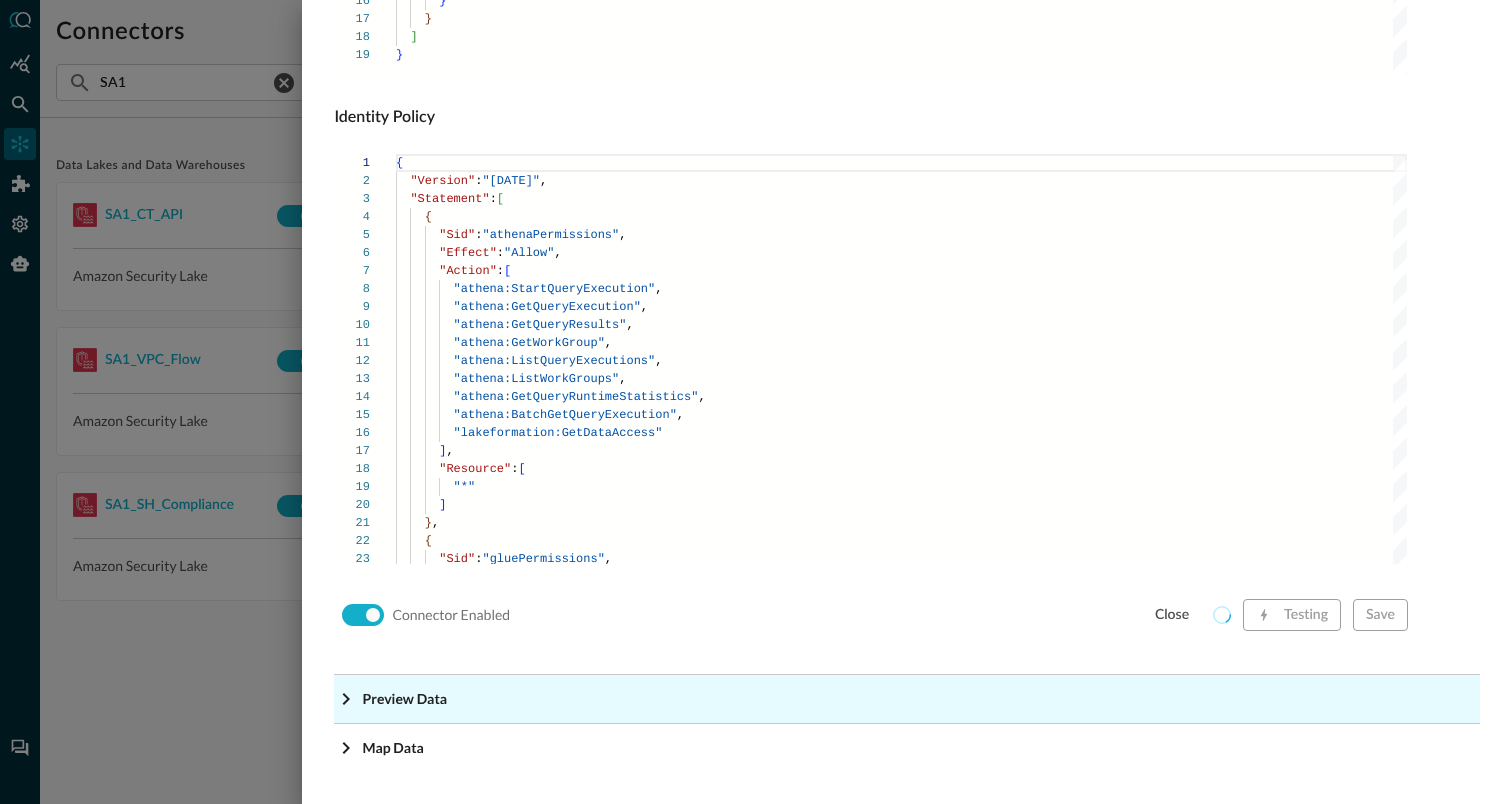 click on "Preview Data" at bounding box center (913, -1118) 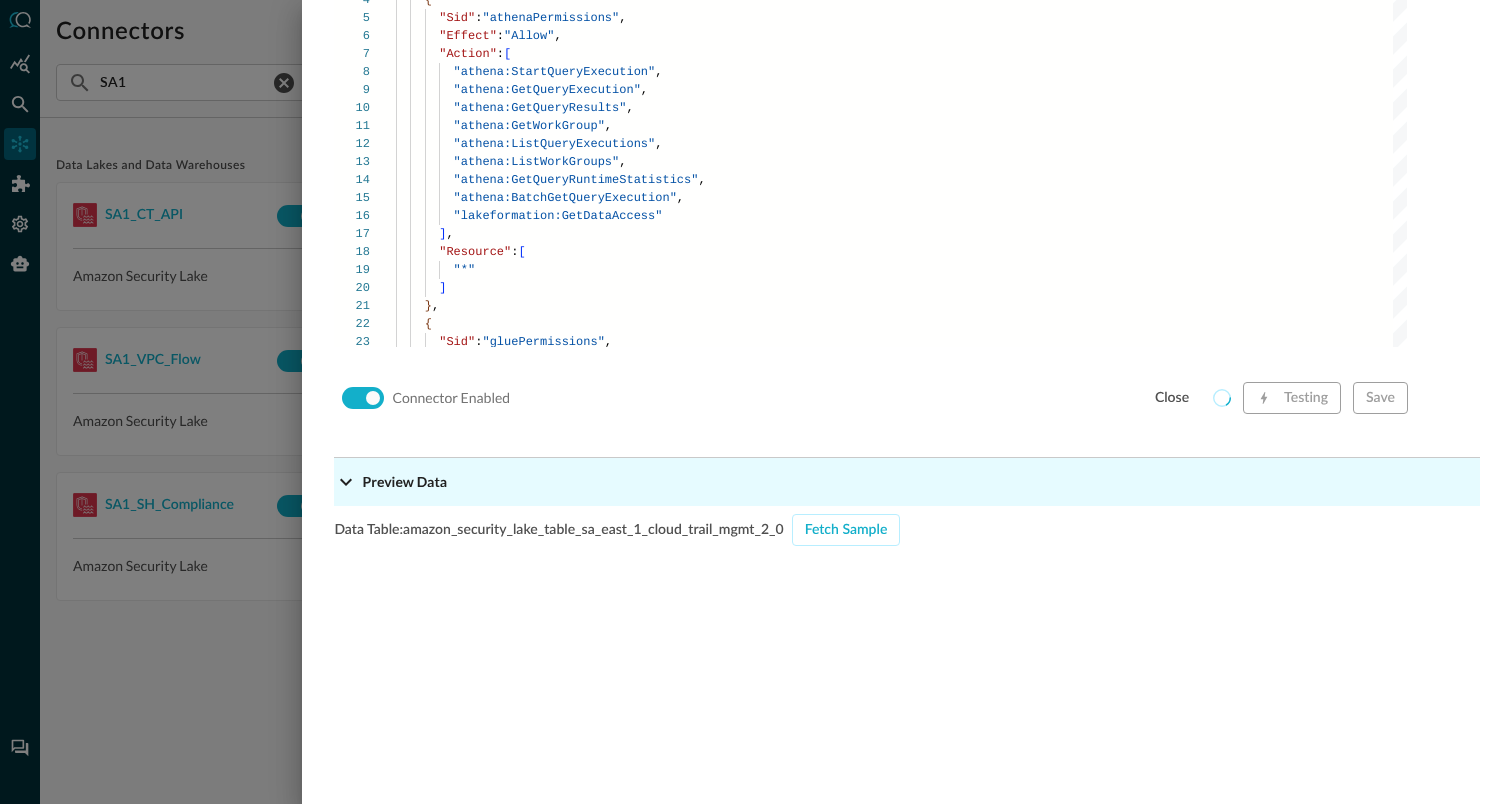 scroll, scrollTop: 1867, scrollLeft: 0, axis: vertical 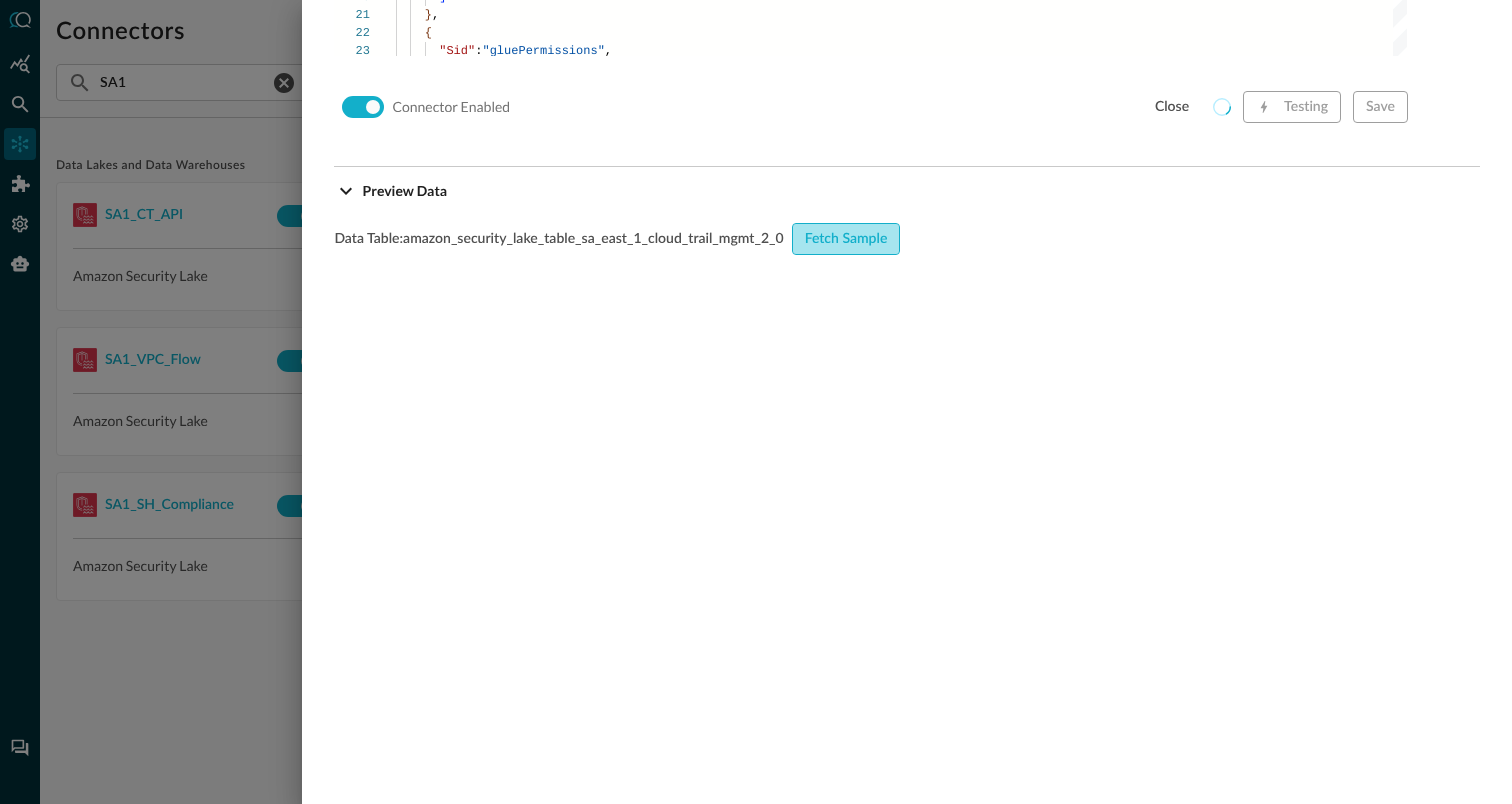 click on "Fetch Sample" at bounding box center (846, 239) 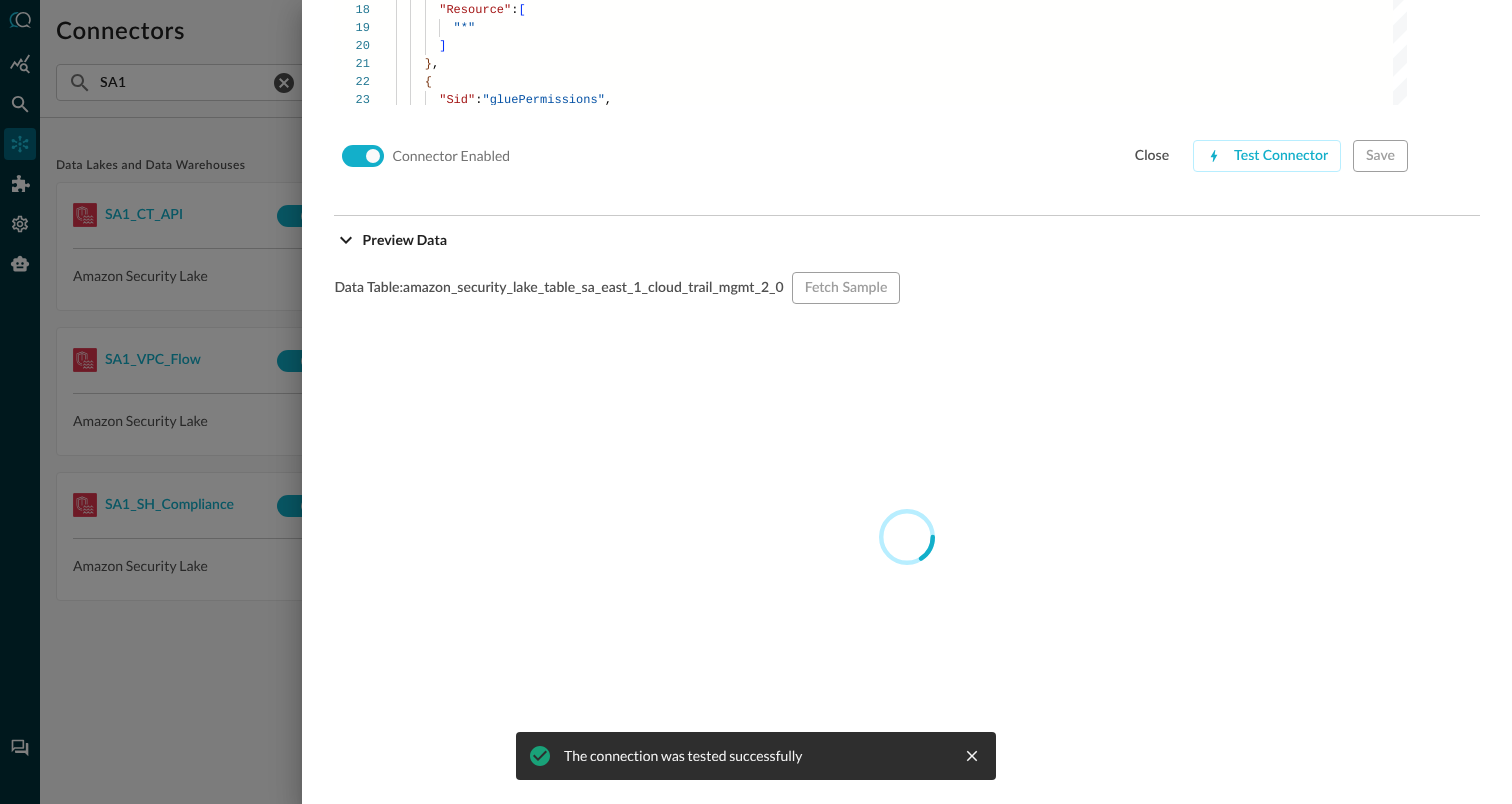 scroll, scrollTop: 1813, scrollLeft: 0, axis: vertical 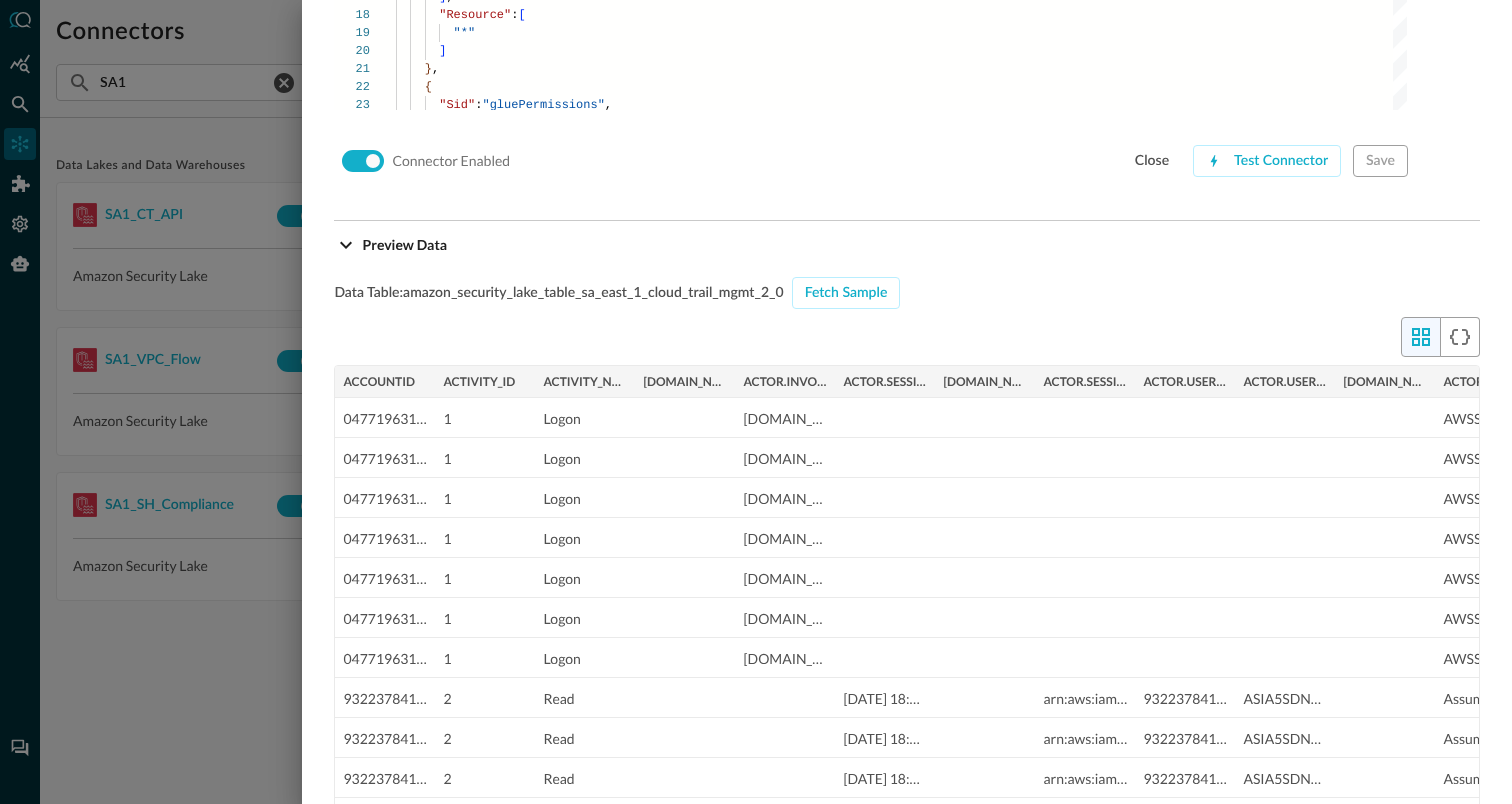 click at bounding box center (756, 402) 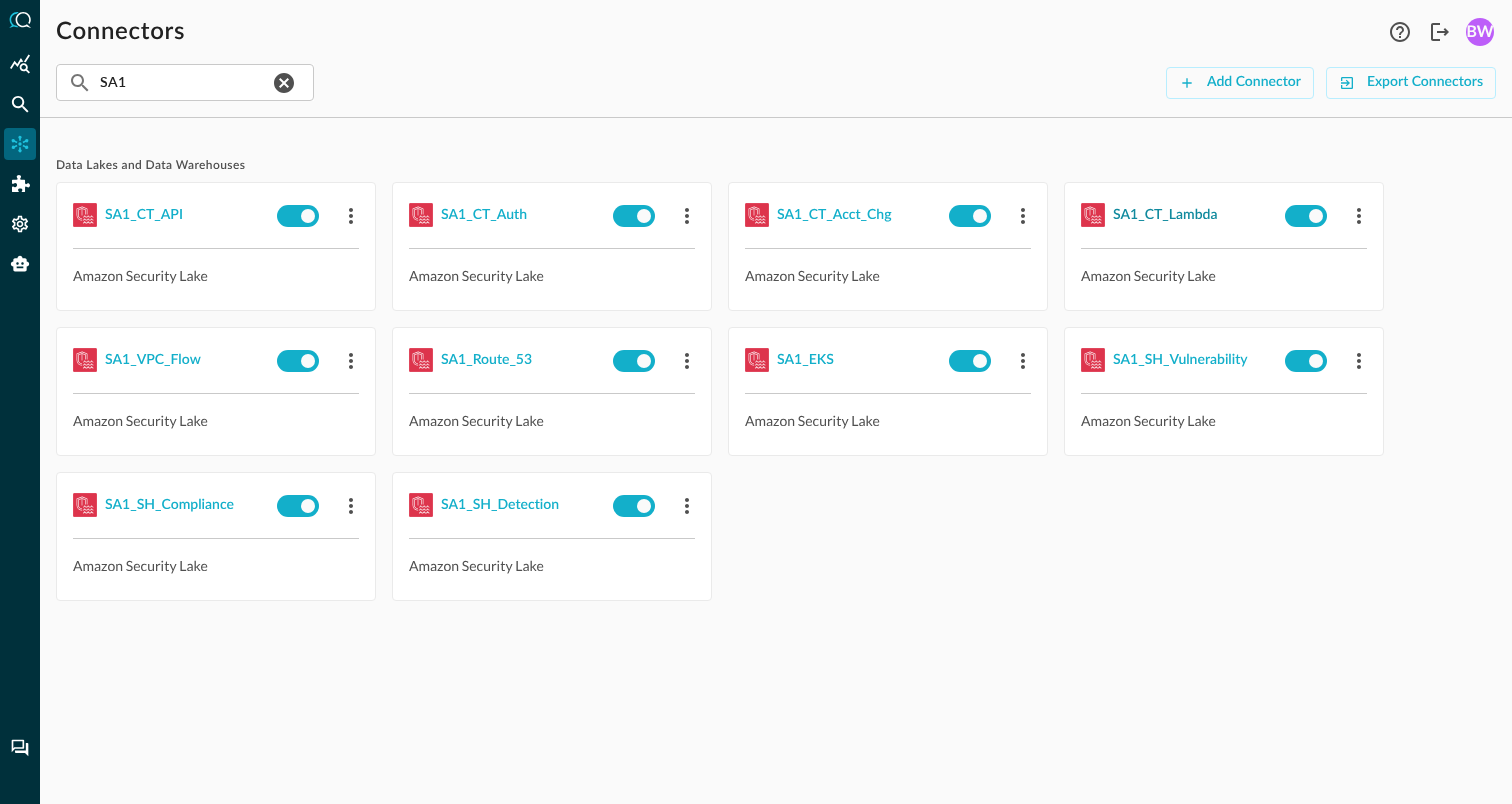click on "SA1_CT_Lambda" at bounding box center (1165, 215) 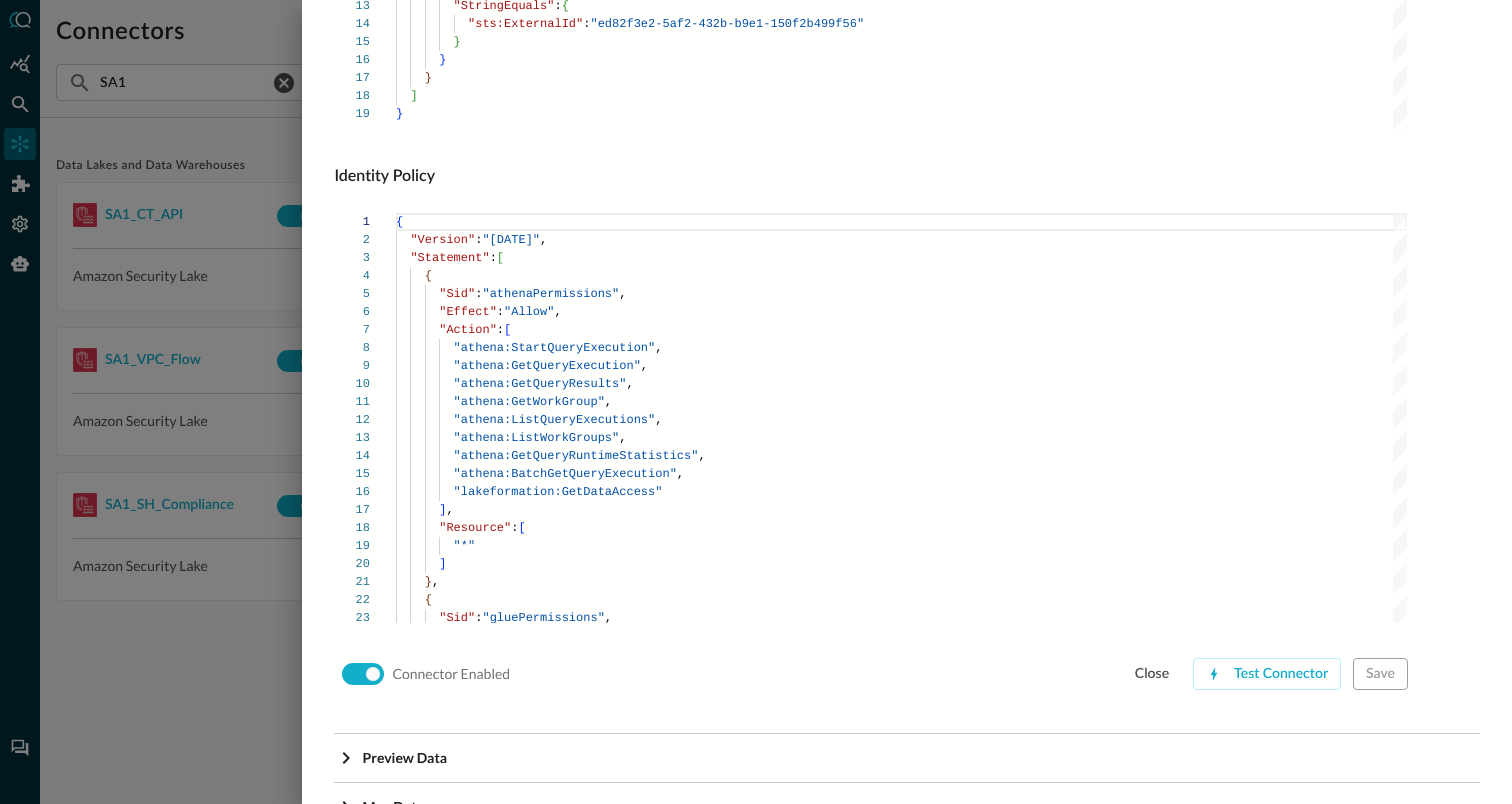 scroll, scrollTop: 1359, scrollLeft: 0, axis: vertical 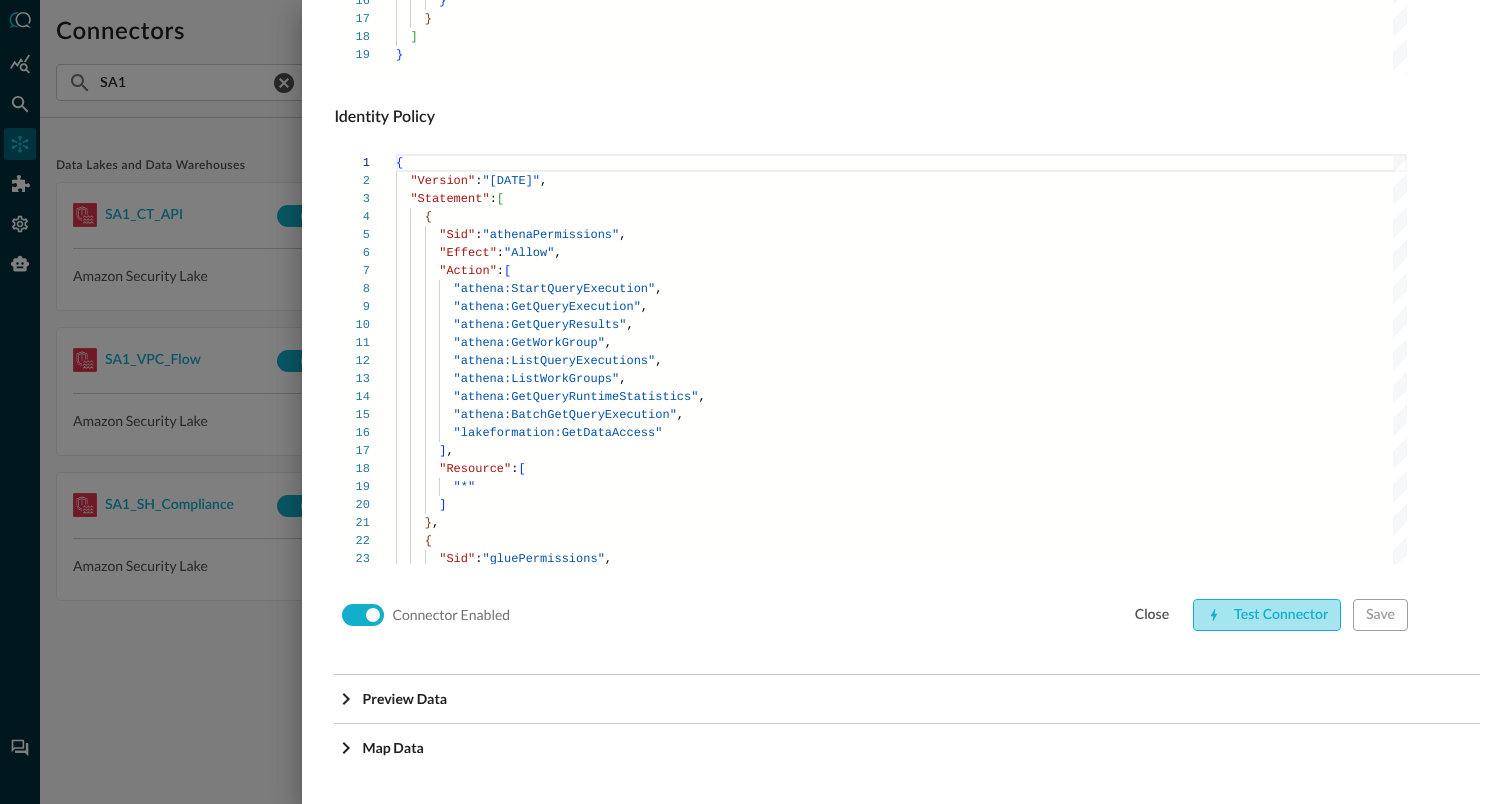 click on "Test Connector" at bounding box center (1267, 615) 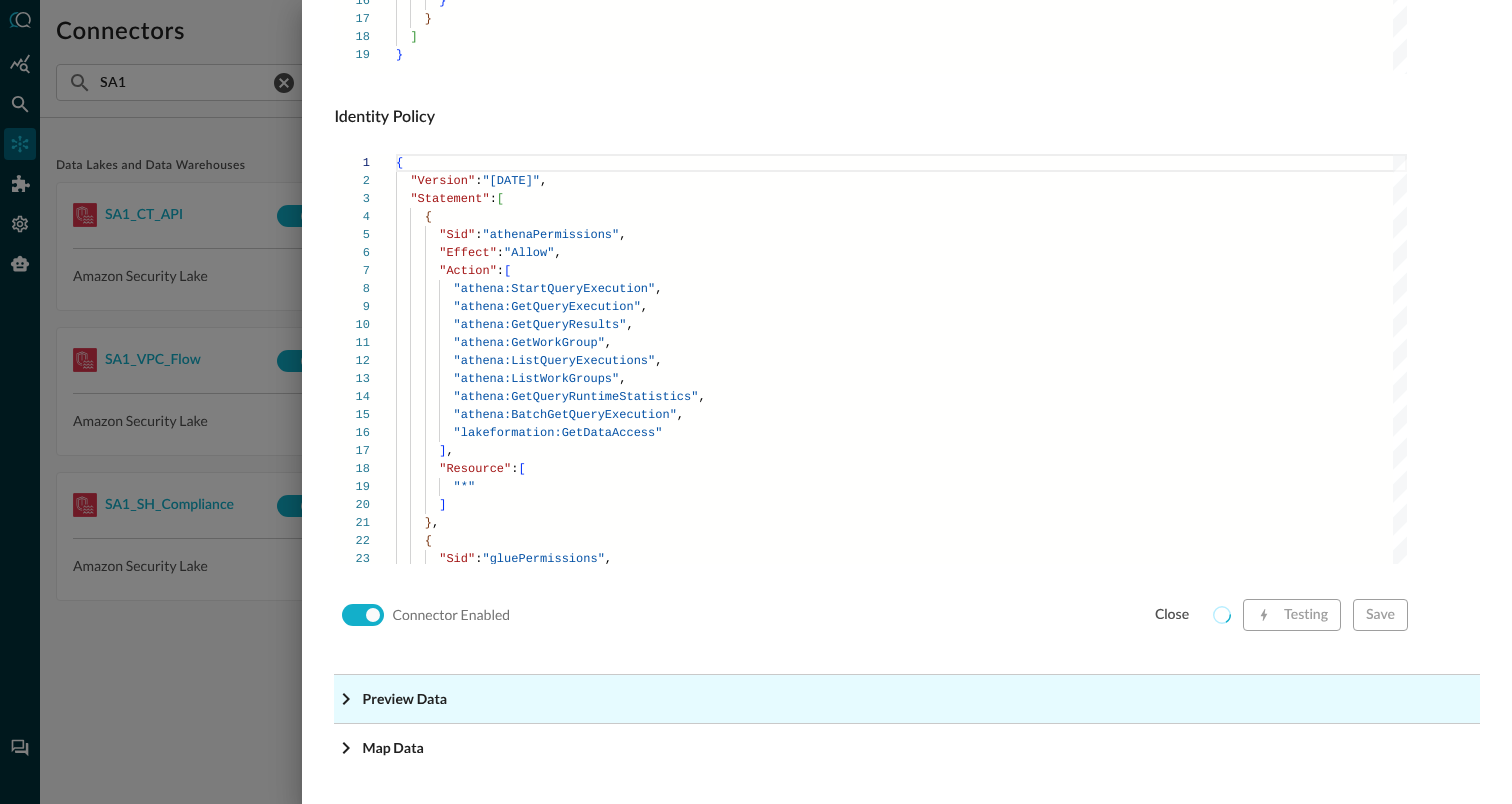click on "Preview Data" at bounding box center [913, -1118] 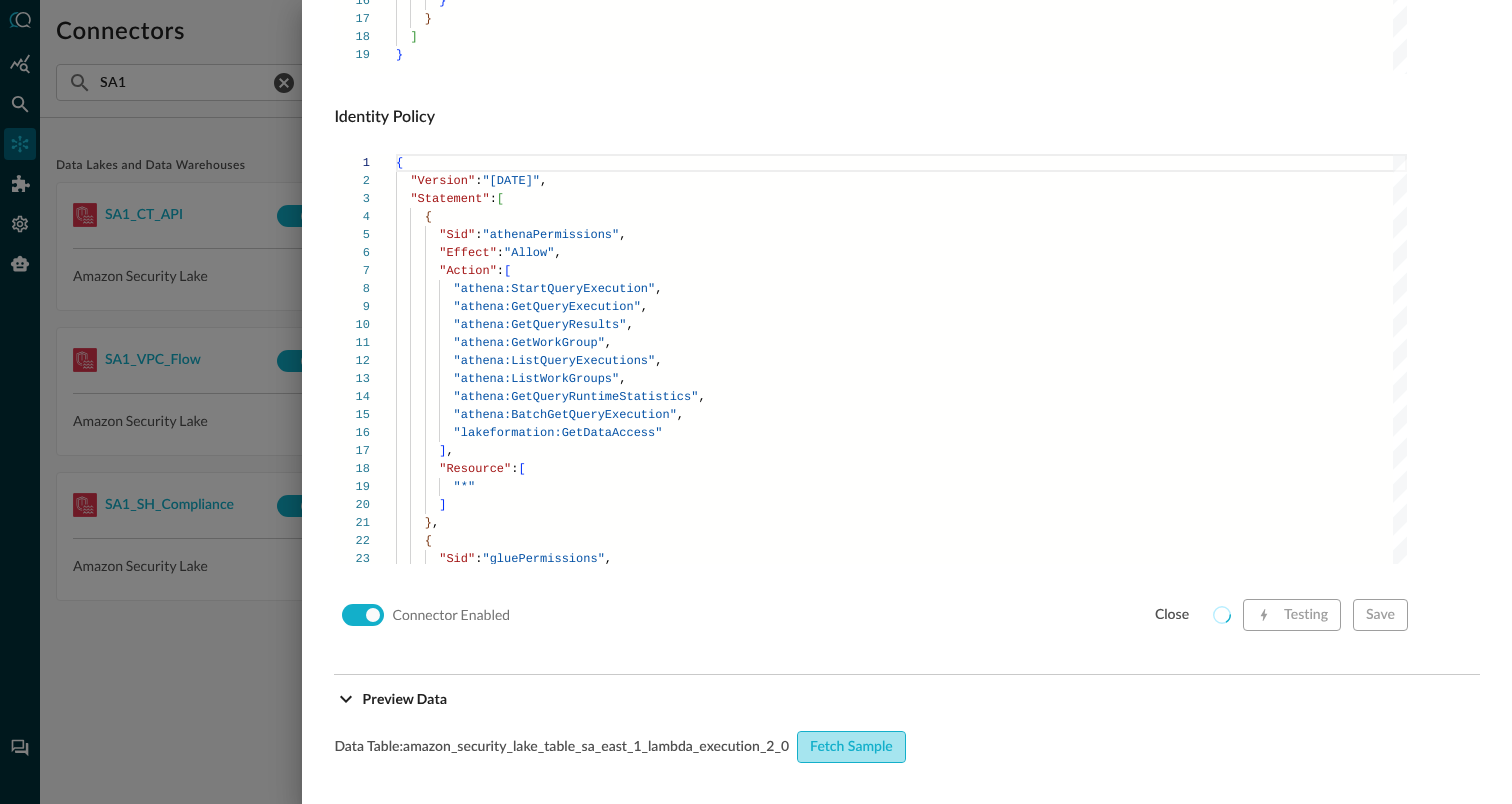 click on "Fetch Sample" at bounding box center (851, 747) 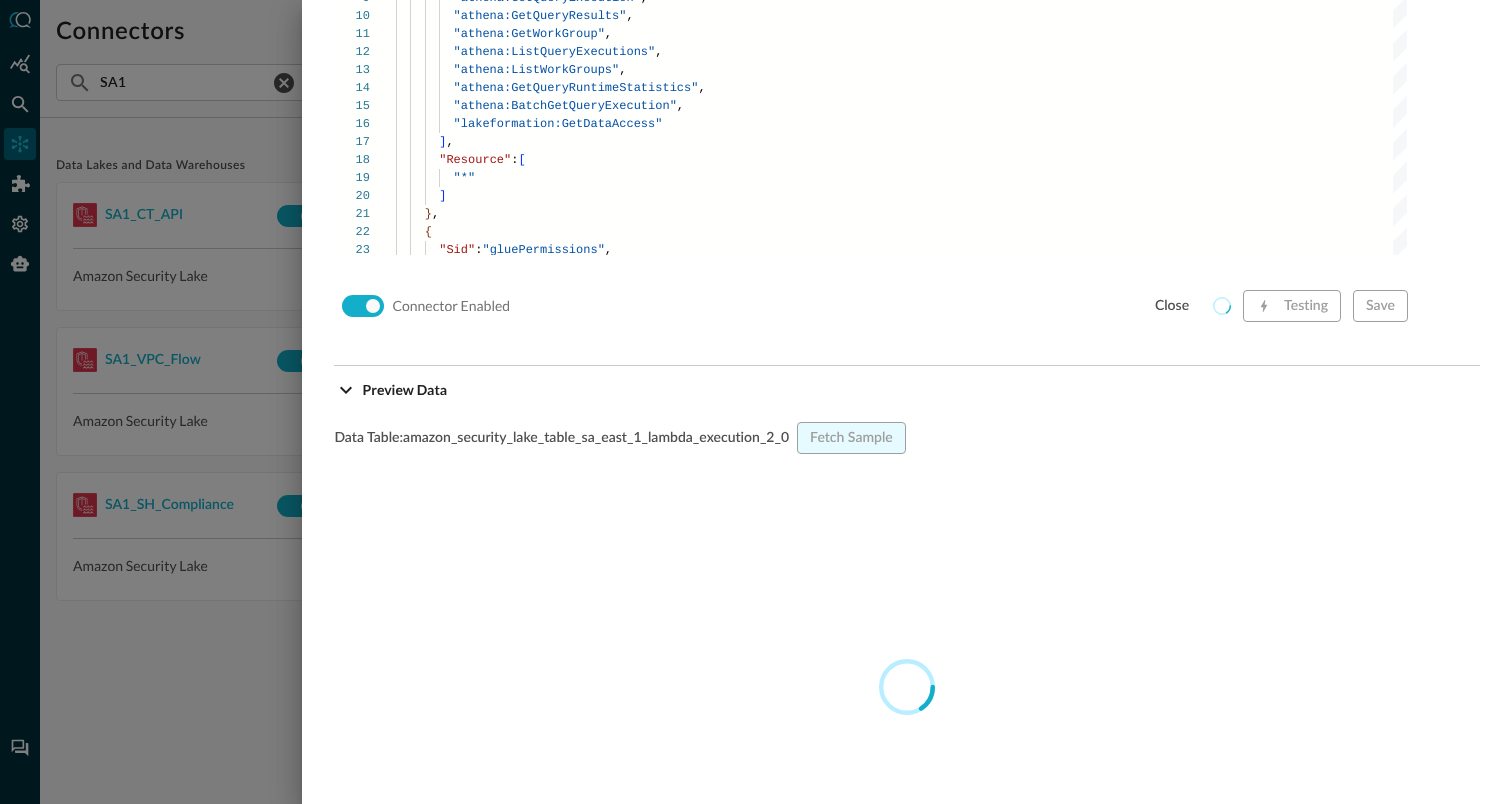 scroll, scrollTop: 1683, scrollLeft: 0, axis: vertical 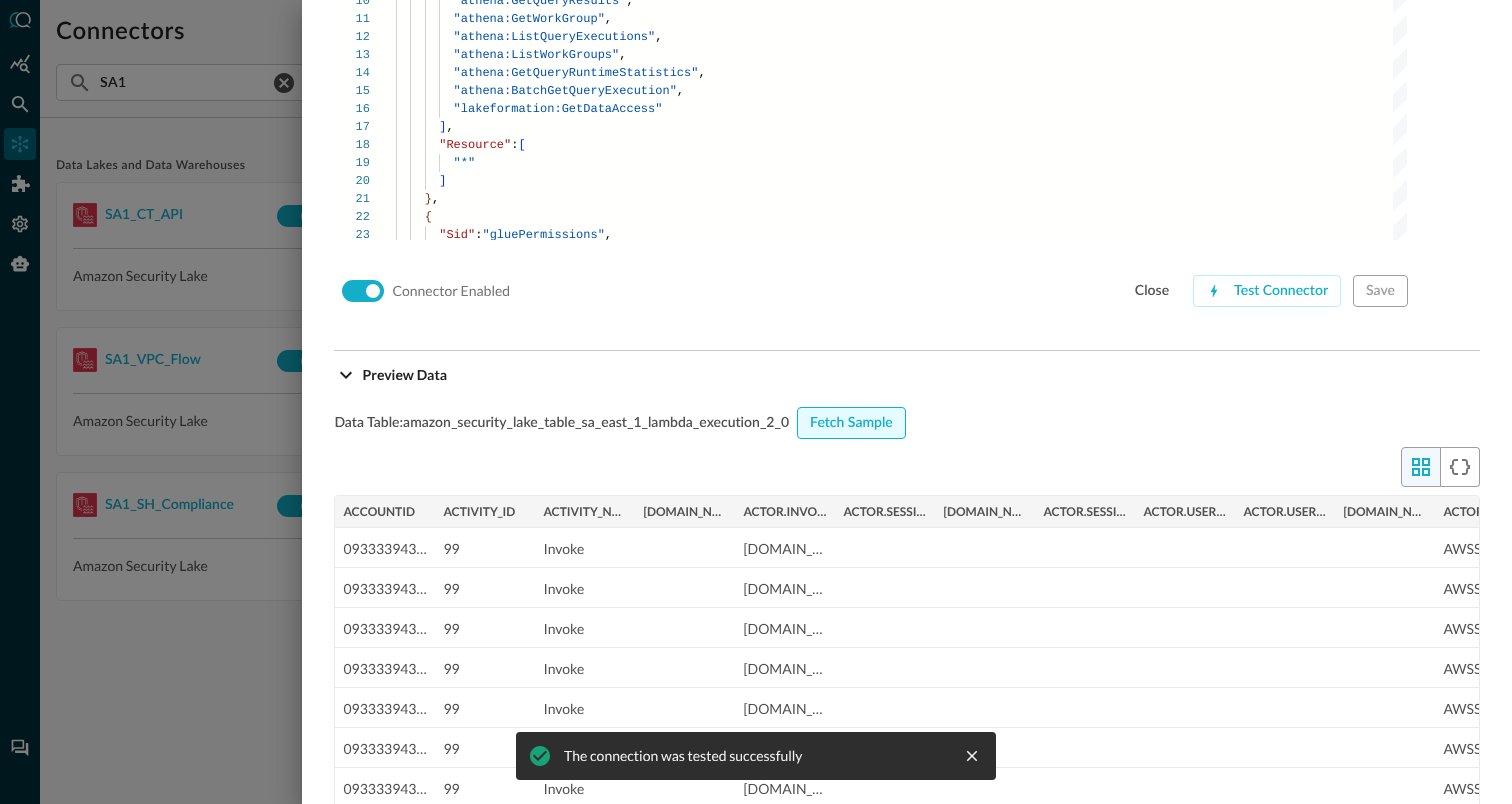 click at bounding box center (756, 402) 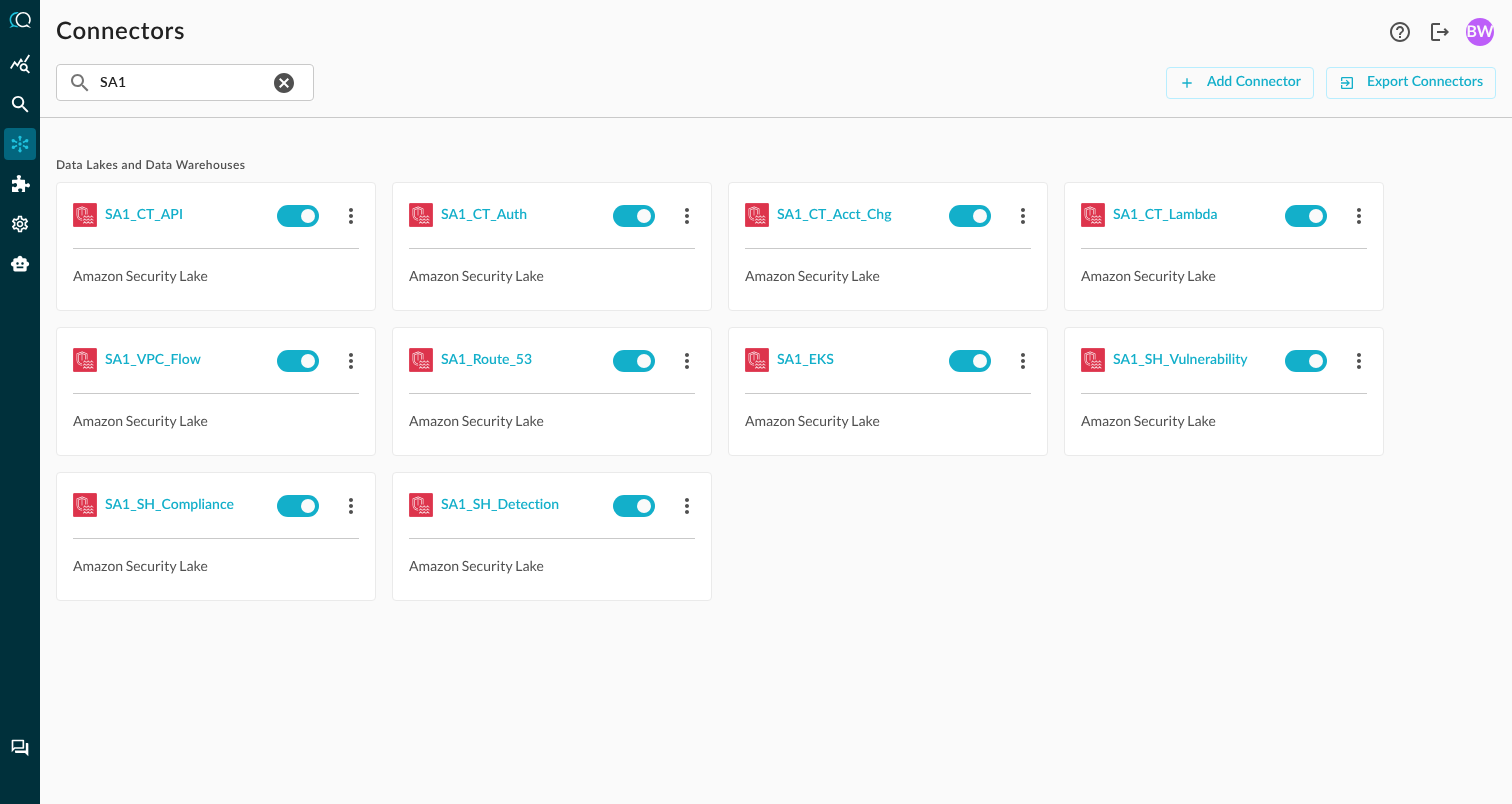 click on "Data Lakes and Data Warehouses SA1_CT_API Amazon Security Lake [GEOGRAPHIC_DATA] Amazon Security Lake SA1_CT_Acct_Chg Amazon Security Lake [GEOGRAPHIC_DATA] Amazon Security Lake [GEOGRAPHIC_DATA] Amazon Security Lake SA1_Route_53 Amazon Security Lake [GEOGRAPHIC_DATA] Amazon Security Lake [GEOGRAPHIC_DATA] Amazon Security Lake SA1_SH_Compliance Amazon Security Lake [GEOGRAPHIC_DATA] Amazon Security Lake" at bounding box center [776, 469] 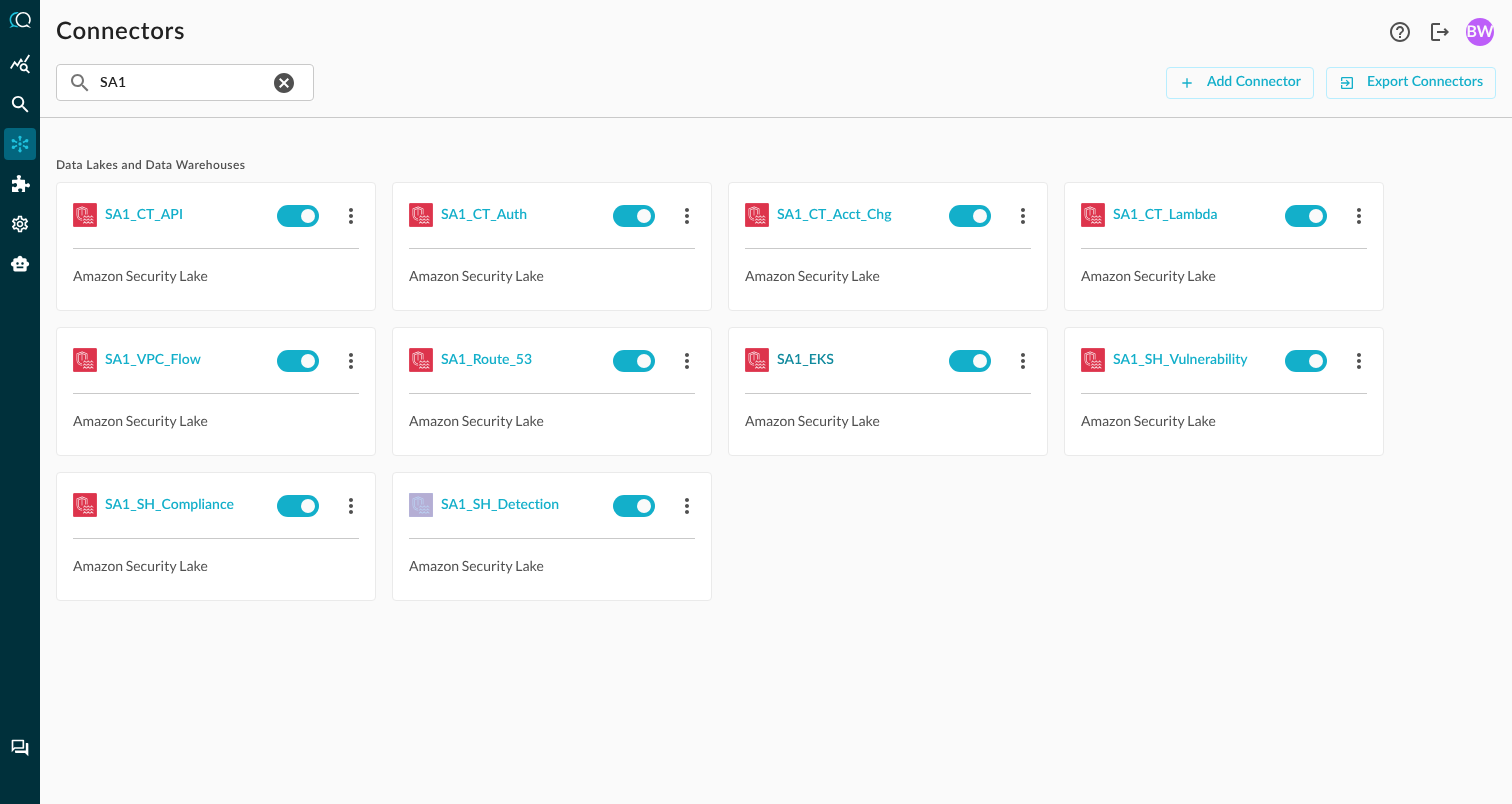 click on "SA1_EKS" at bounding box center [805, 360] 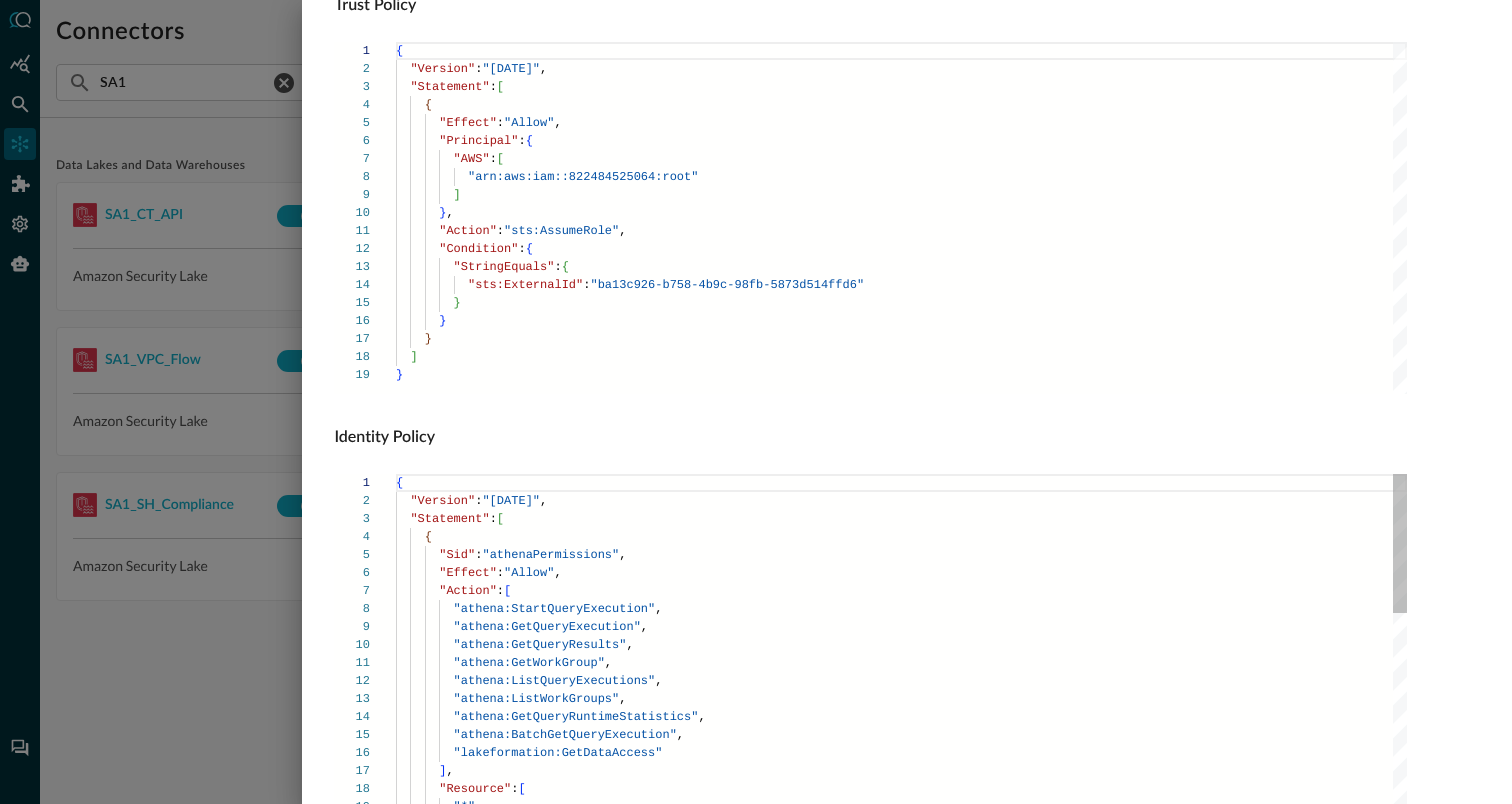 scroll, scrollTop: 1359, scrollLeft: 0, axis: vertical 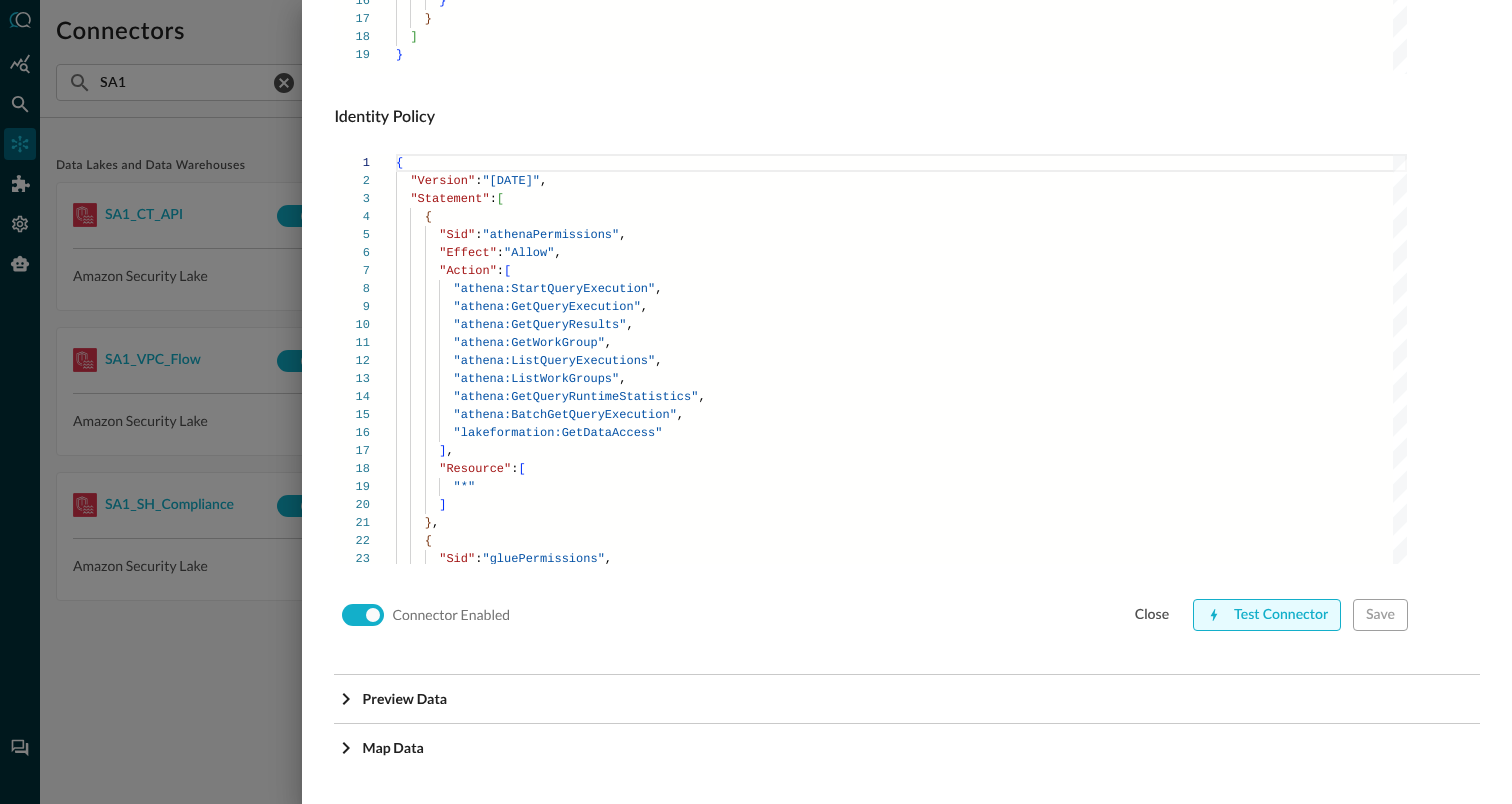 click on "Test Connector" at bounding box center [1267, 615] 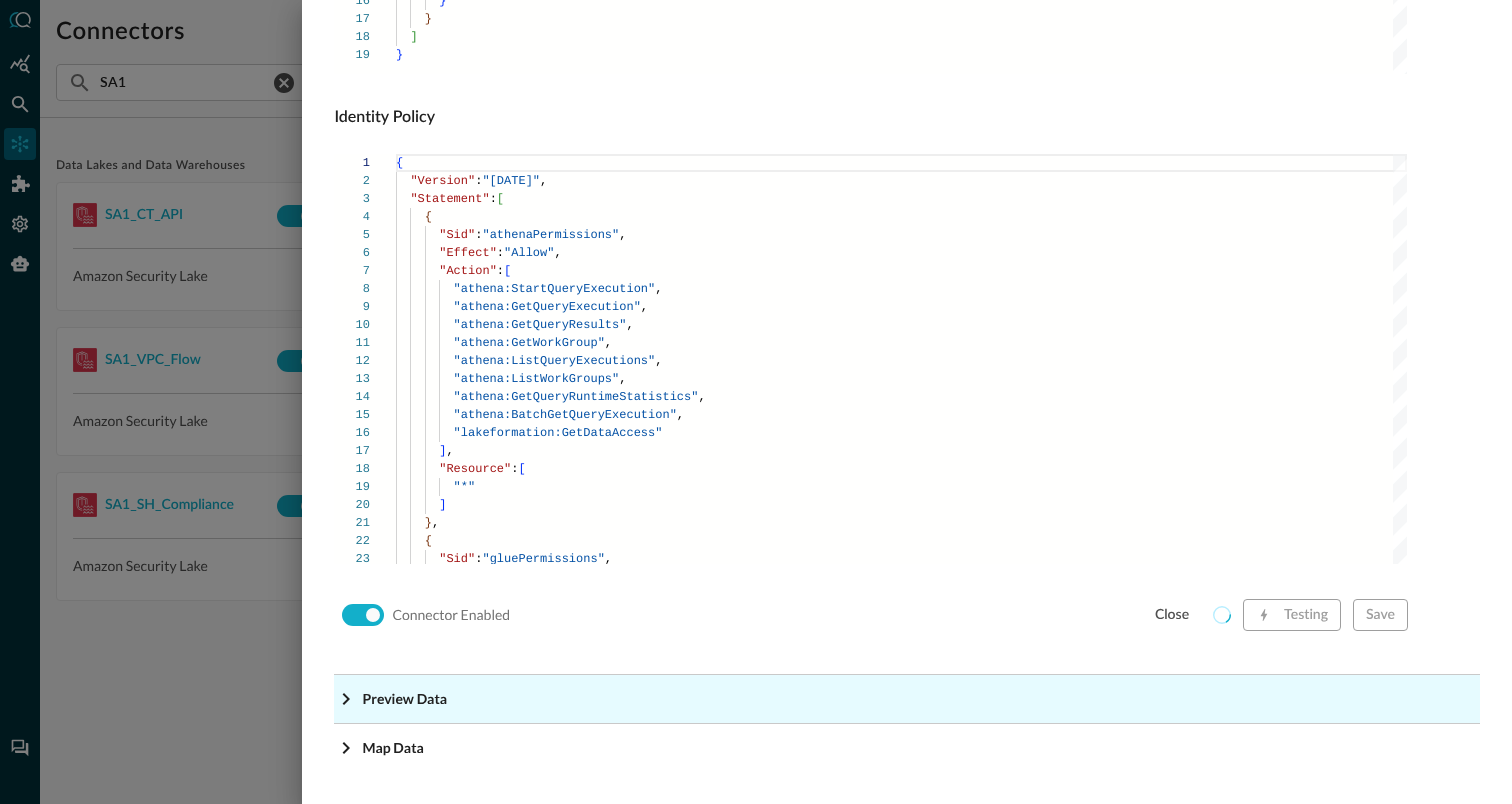 click on "Preview Data" at bounding box center [913, -1118] 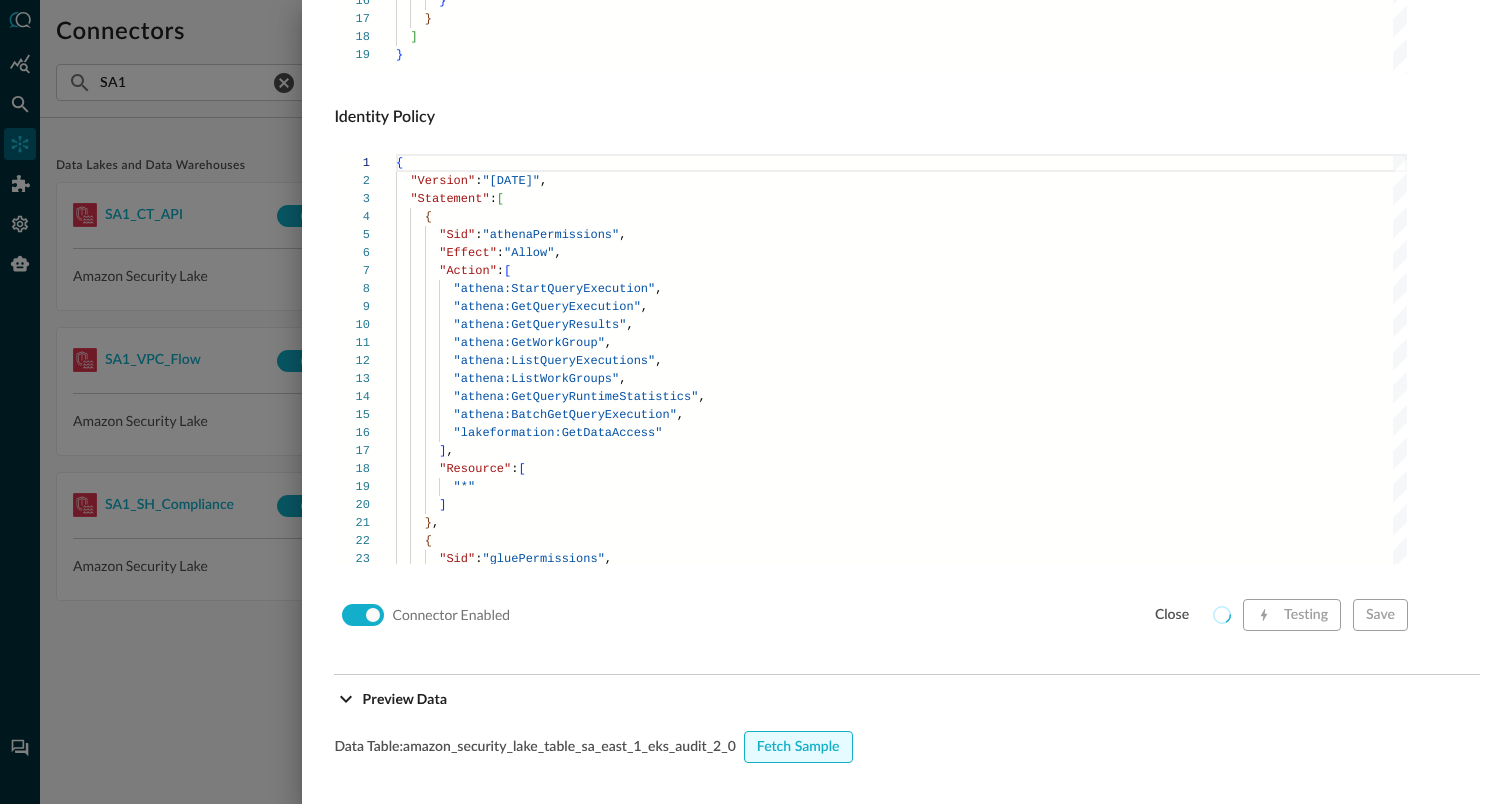 click on "Fetch Sample" at bounding box center [798, 747] 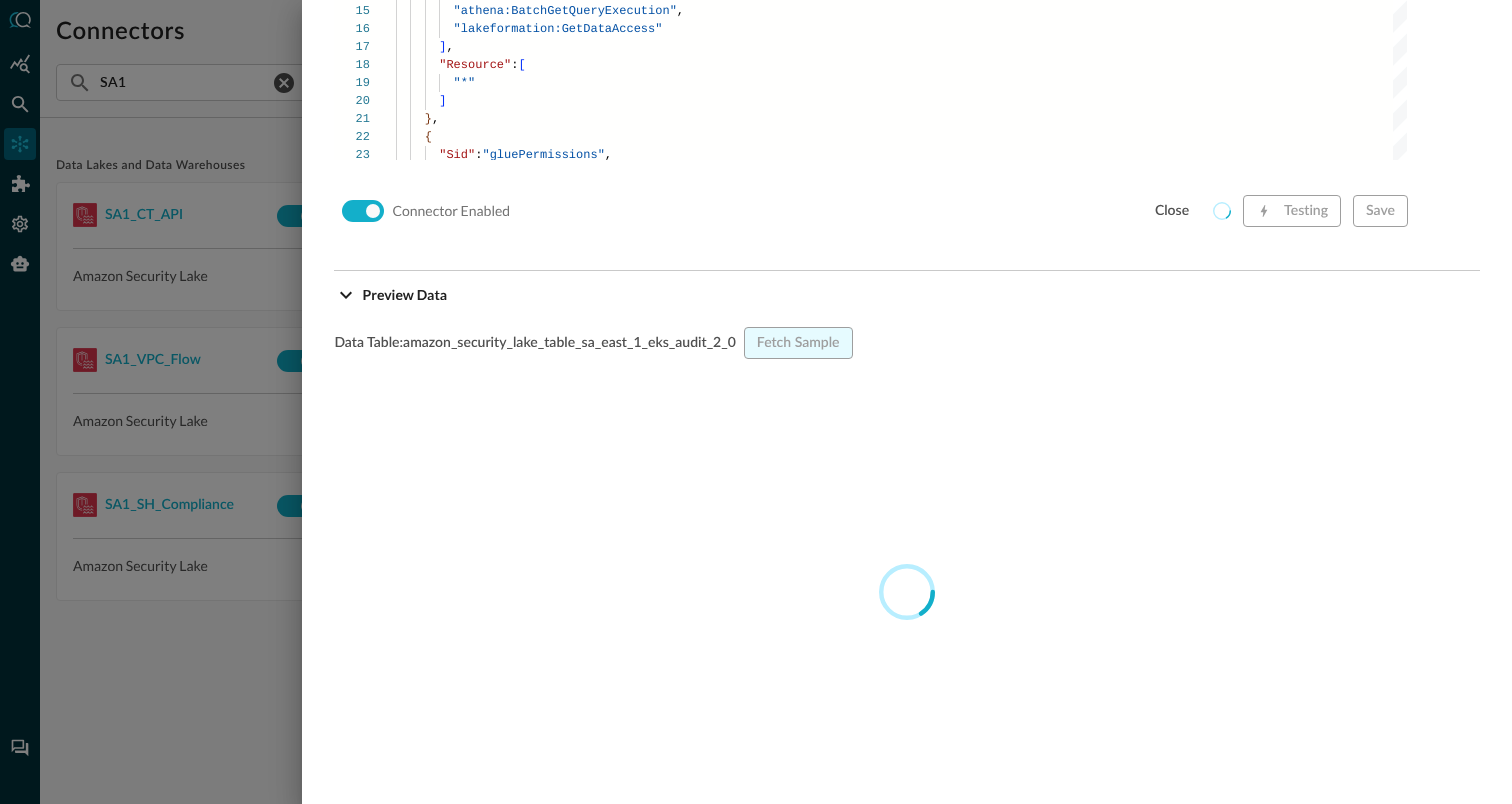 scroll, scrollTop: 1764, scrollLeft: 0, axis: vertical 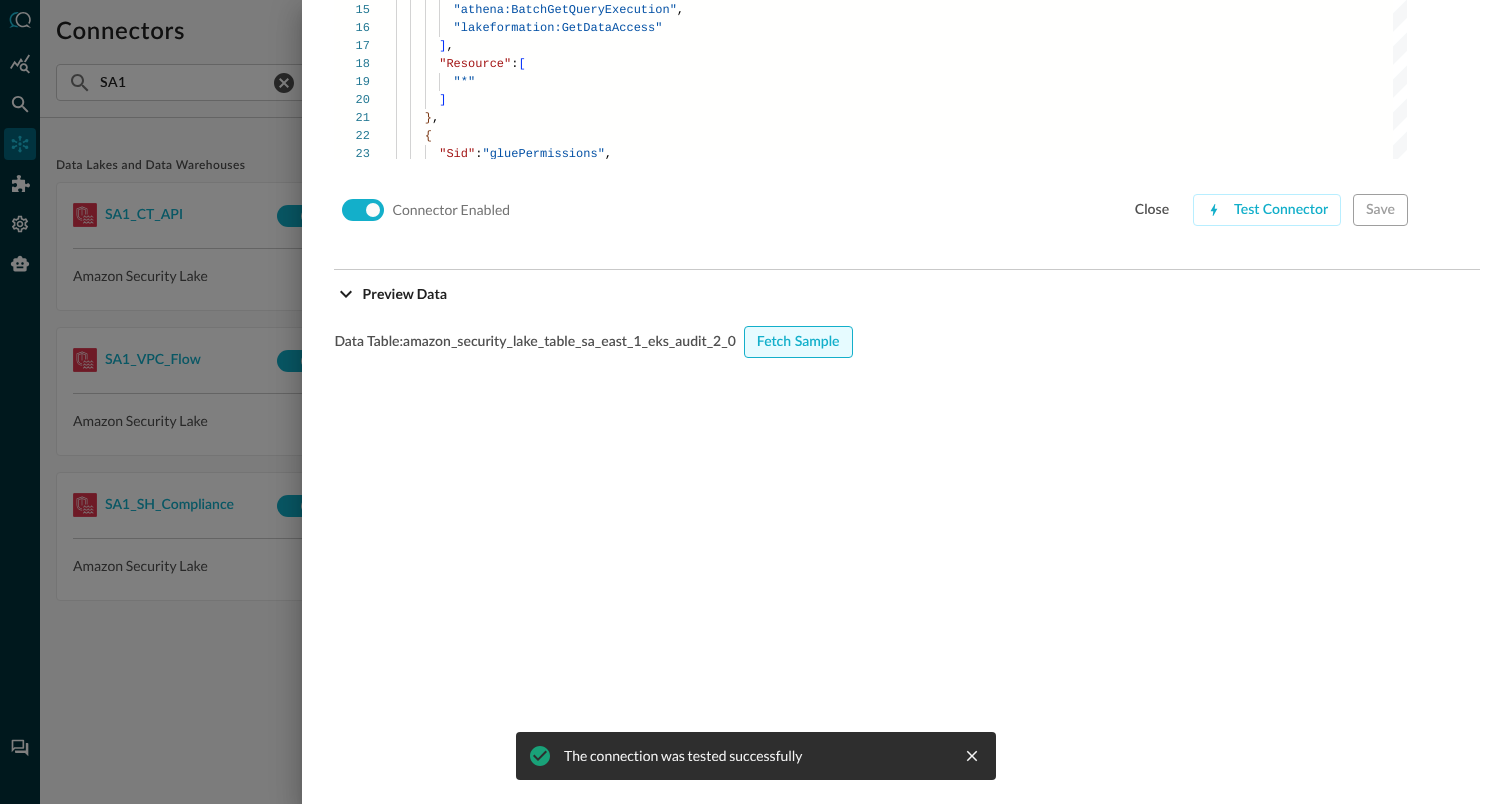 click on "Fetch Sample" at bounding box center (798, 342) 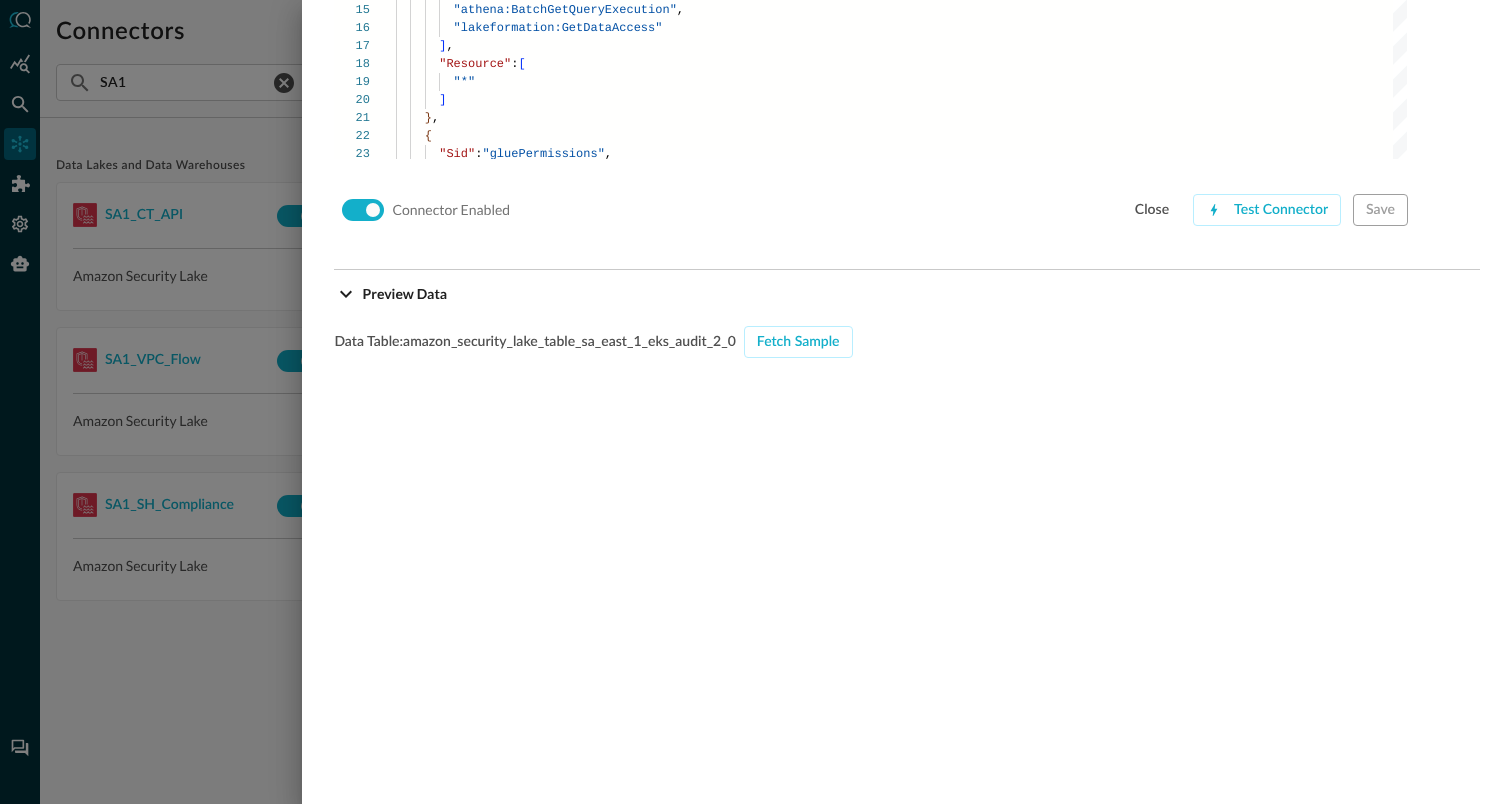 click at bounding box center [756, 402] 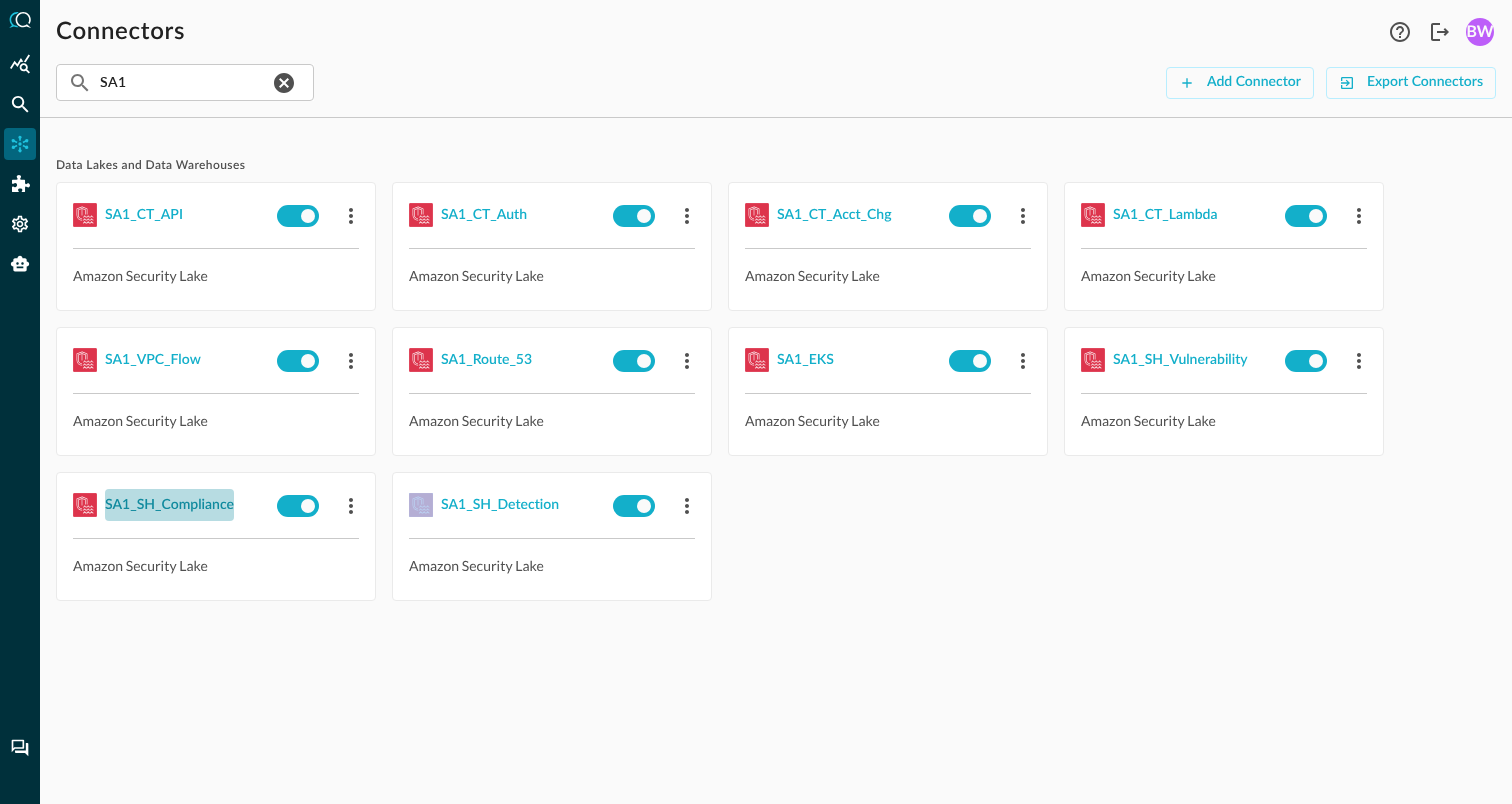 click on "SA1_SH_Compliance" at bounding box center (169, 505) 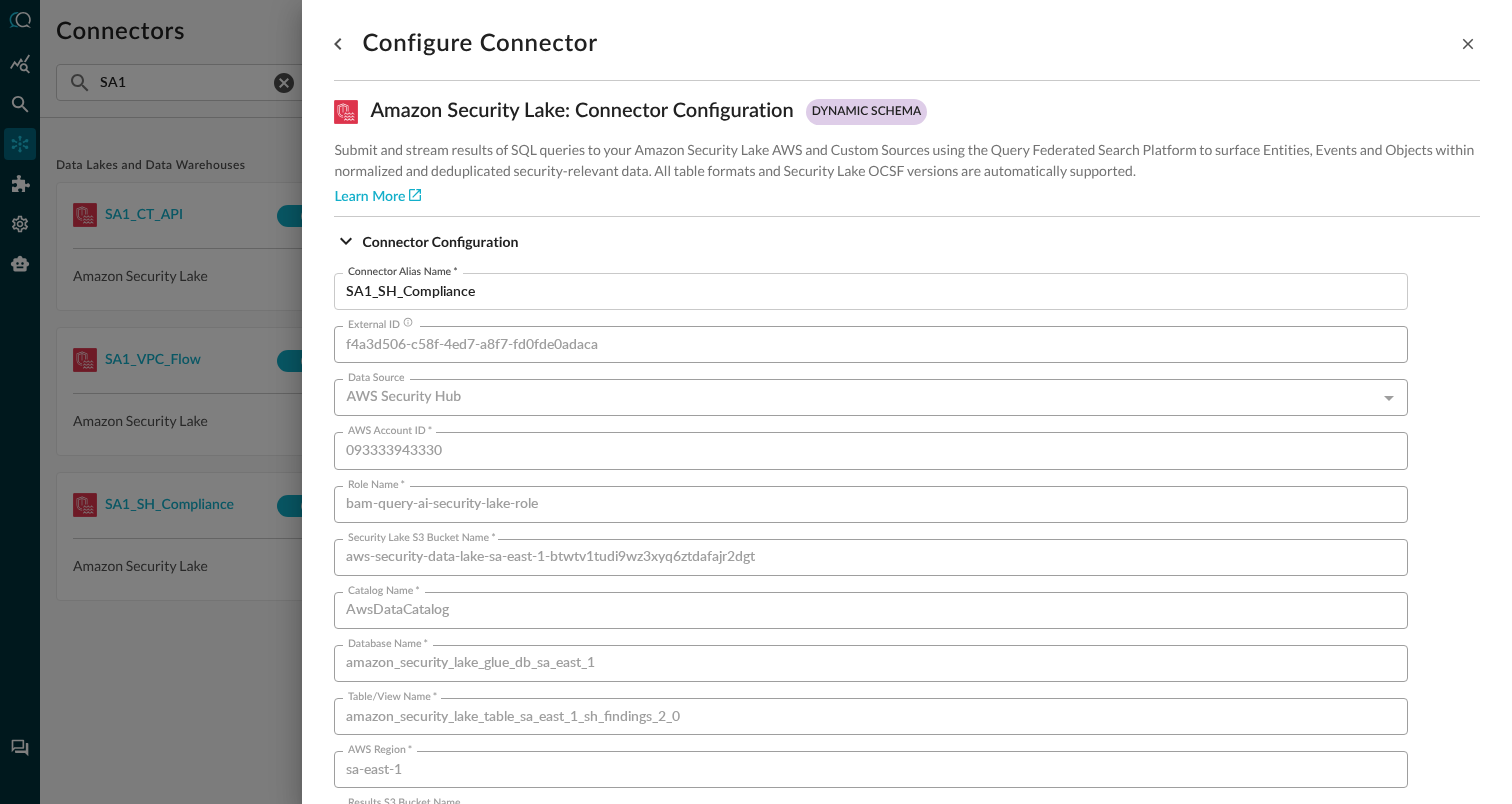 scroll, scrollTop: 1359, scrollLeft: 0, axis: vertical 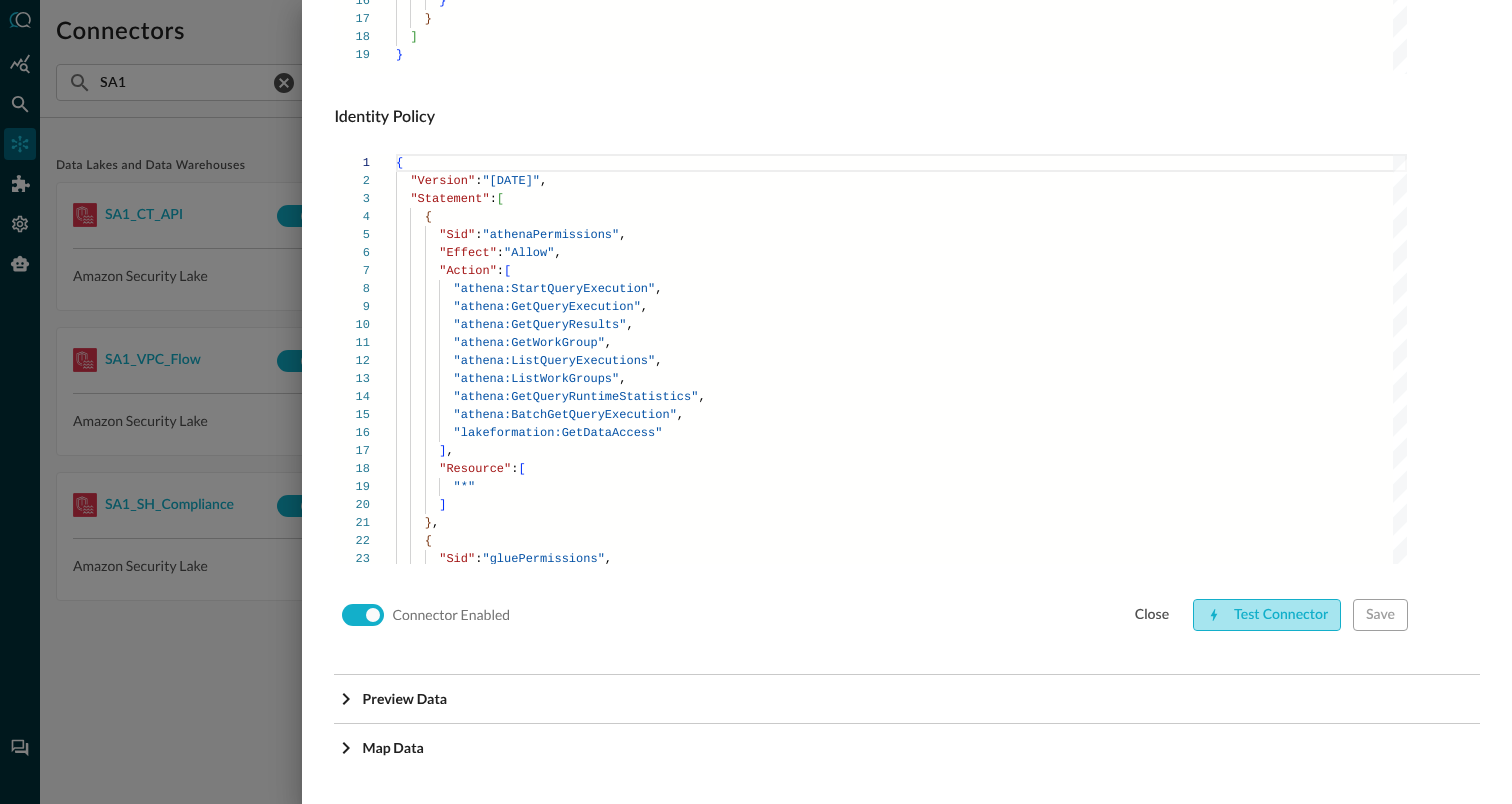 click on "Test Connector" at bounding box center (1267, 615) 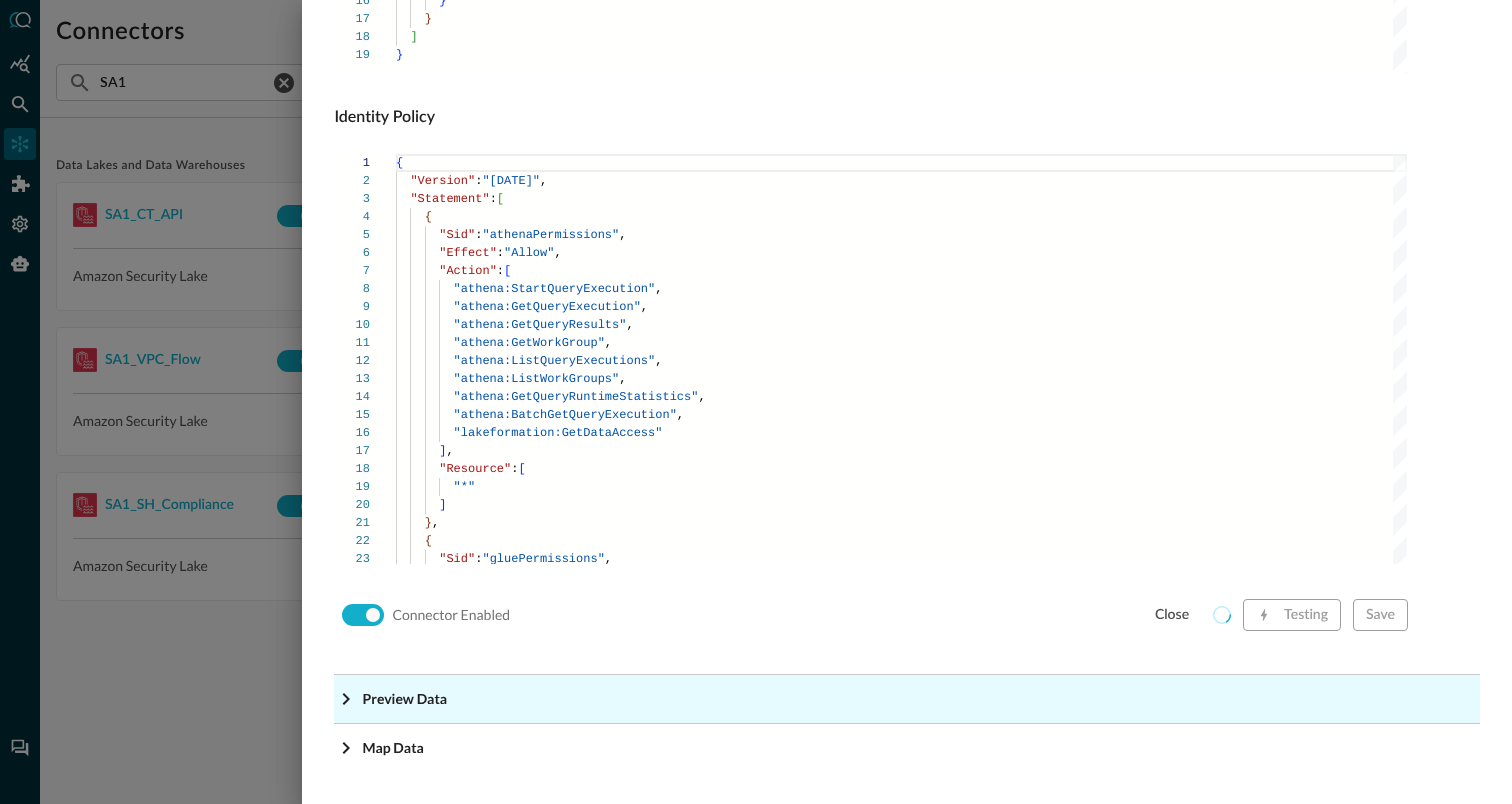 click on "Preview Data" at bounding box center (913, -1118) 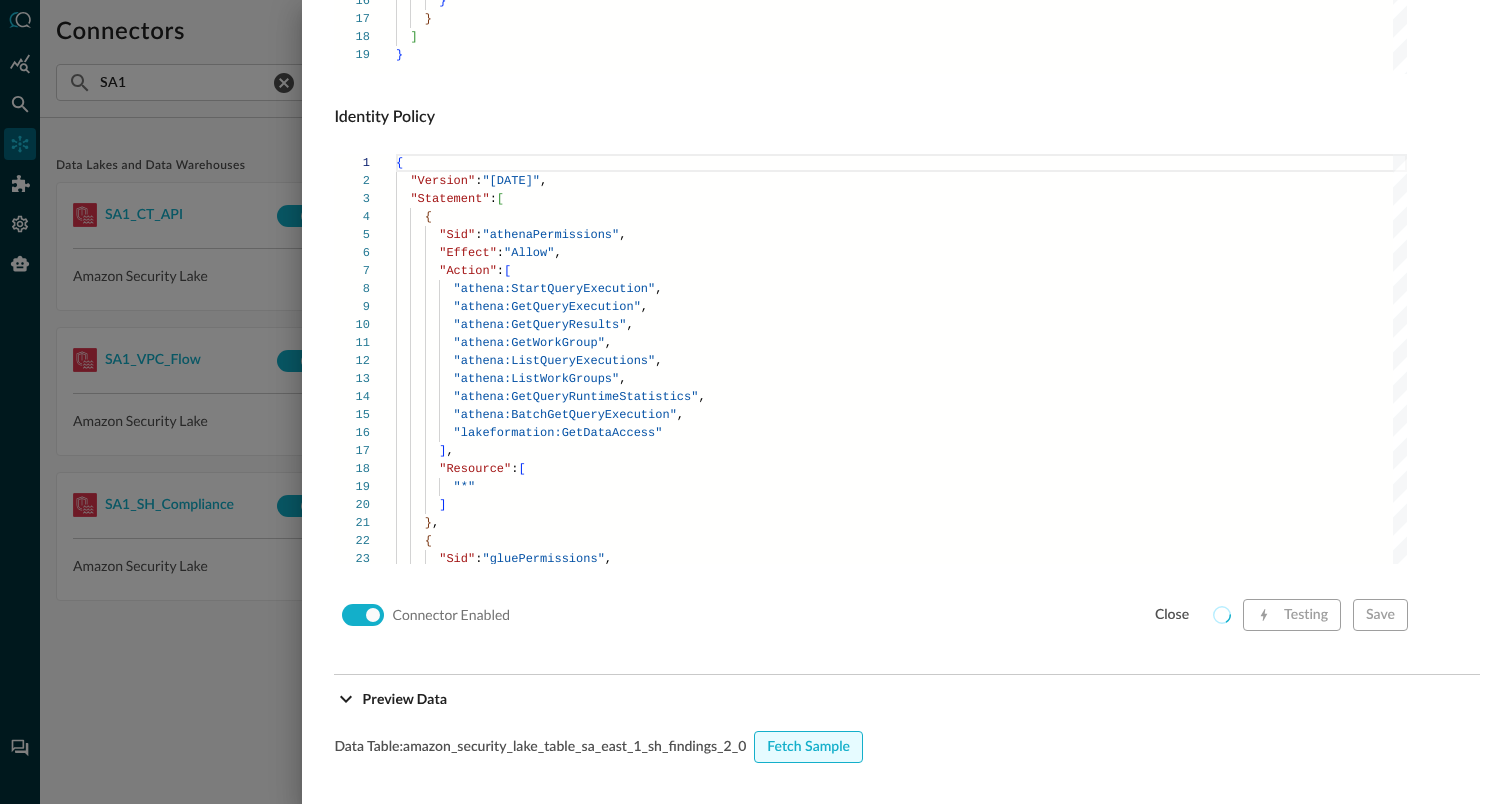 click on "Fetch Sample" at bounding box center (808, 747) 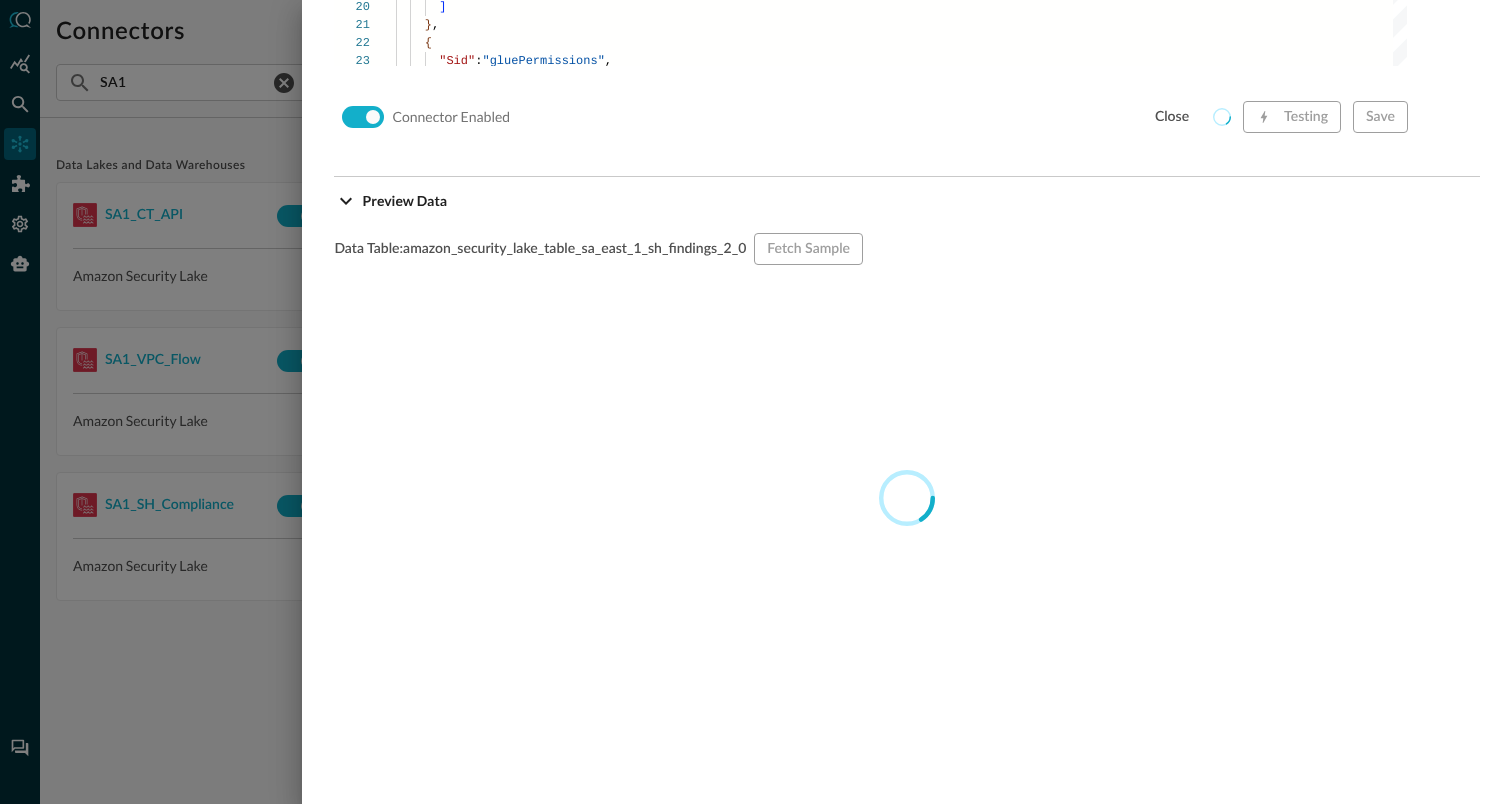 scroll, scrollTop: 1856, scrollLeft: 0, axis: vertical 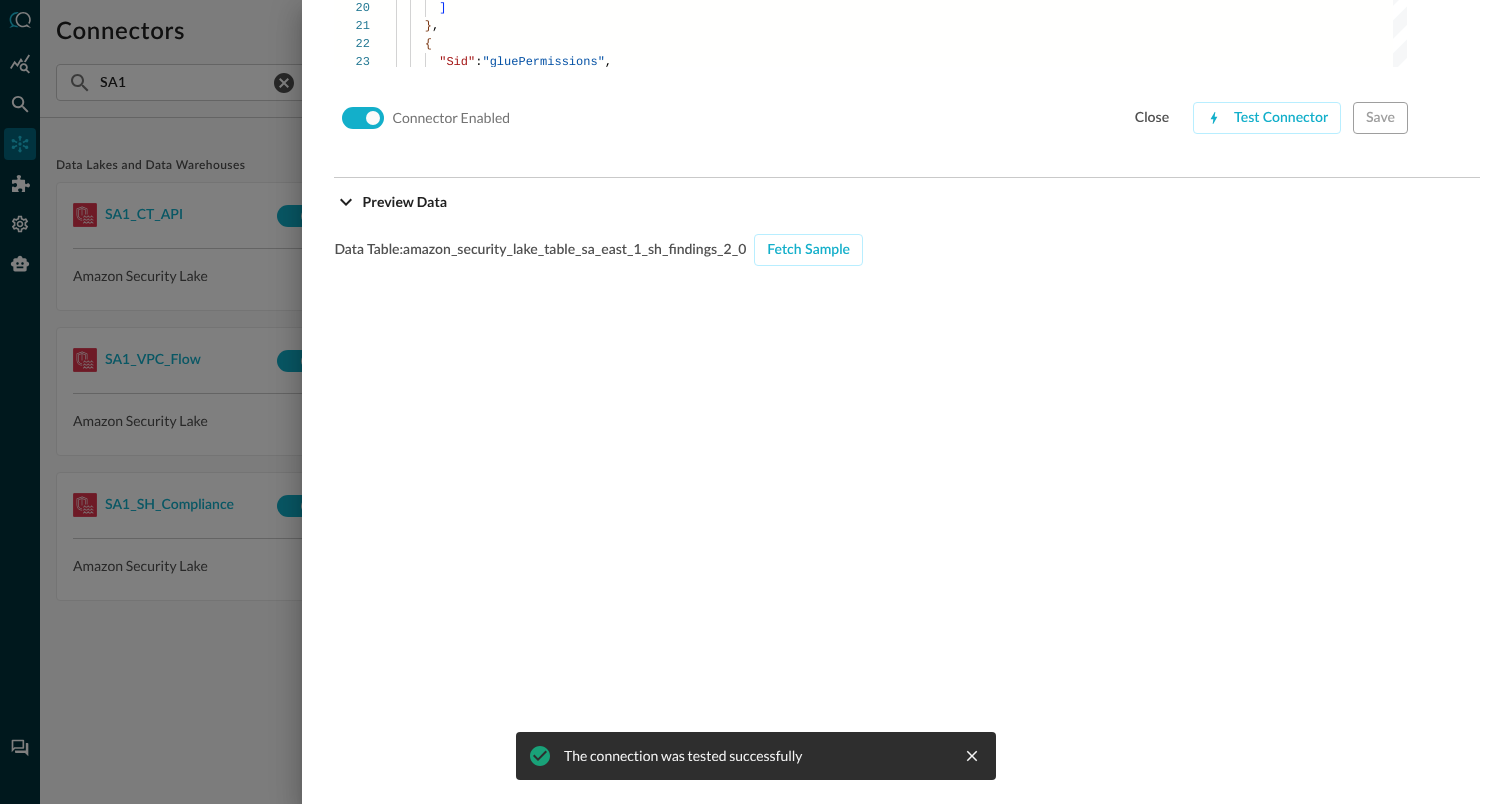 click at bounding box center (756, 402) 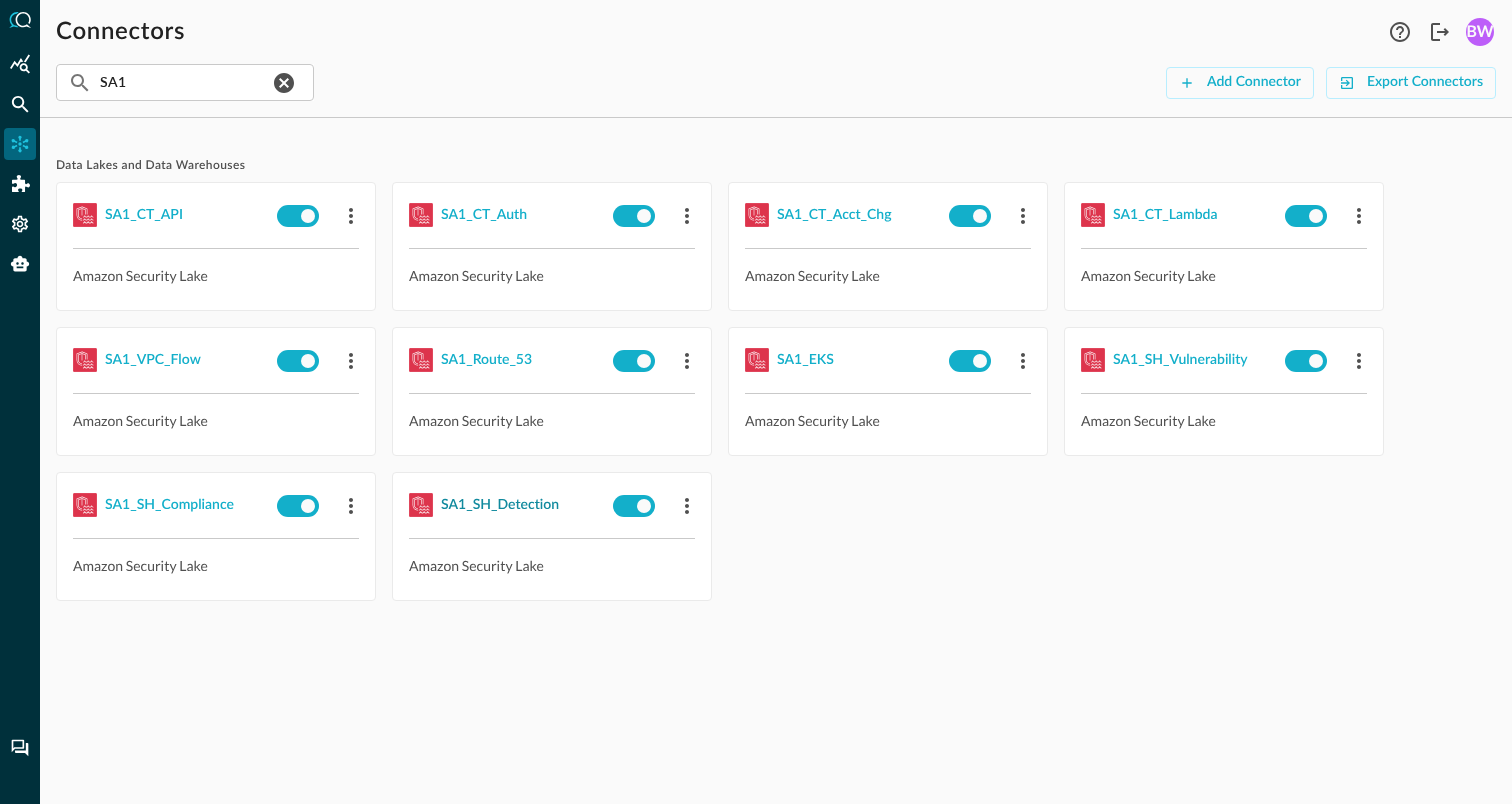 click on "SA1_SH_Detection" at bounding box center [500, 505] 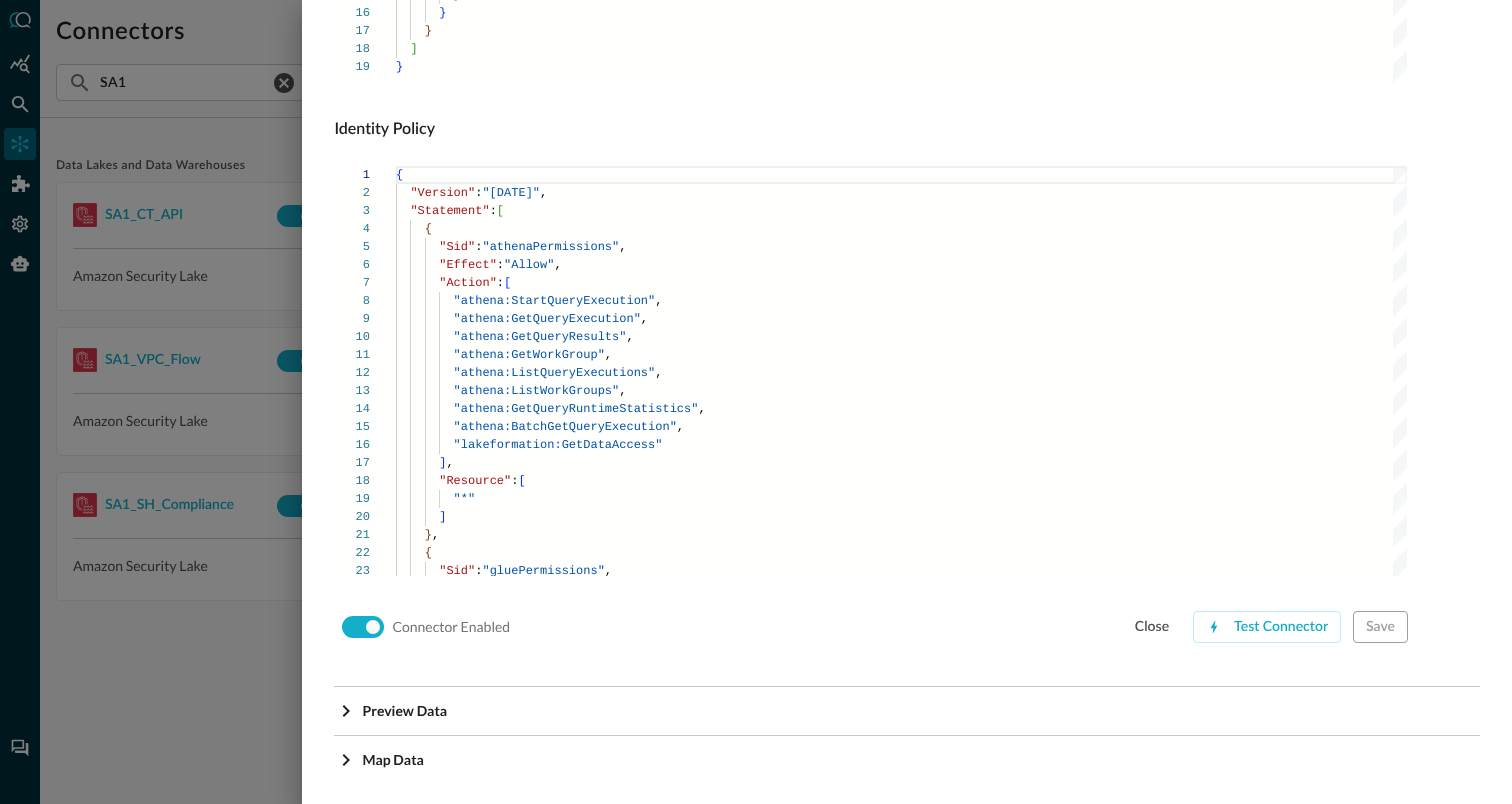 scroll, scrollTop: 1359, scrollLeft: 0, axis: vertical 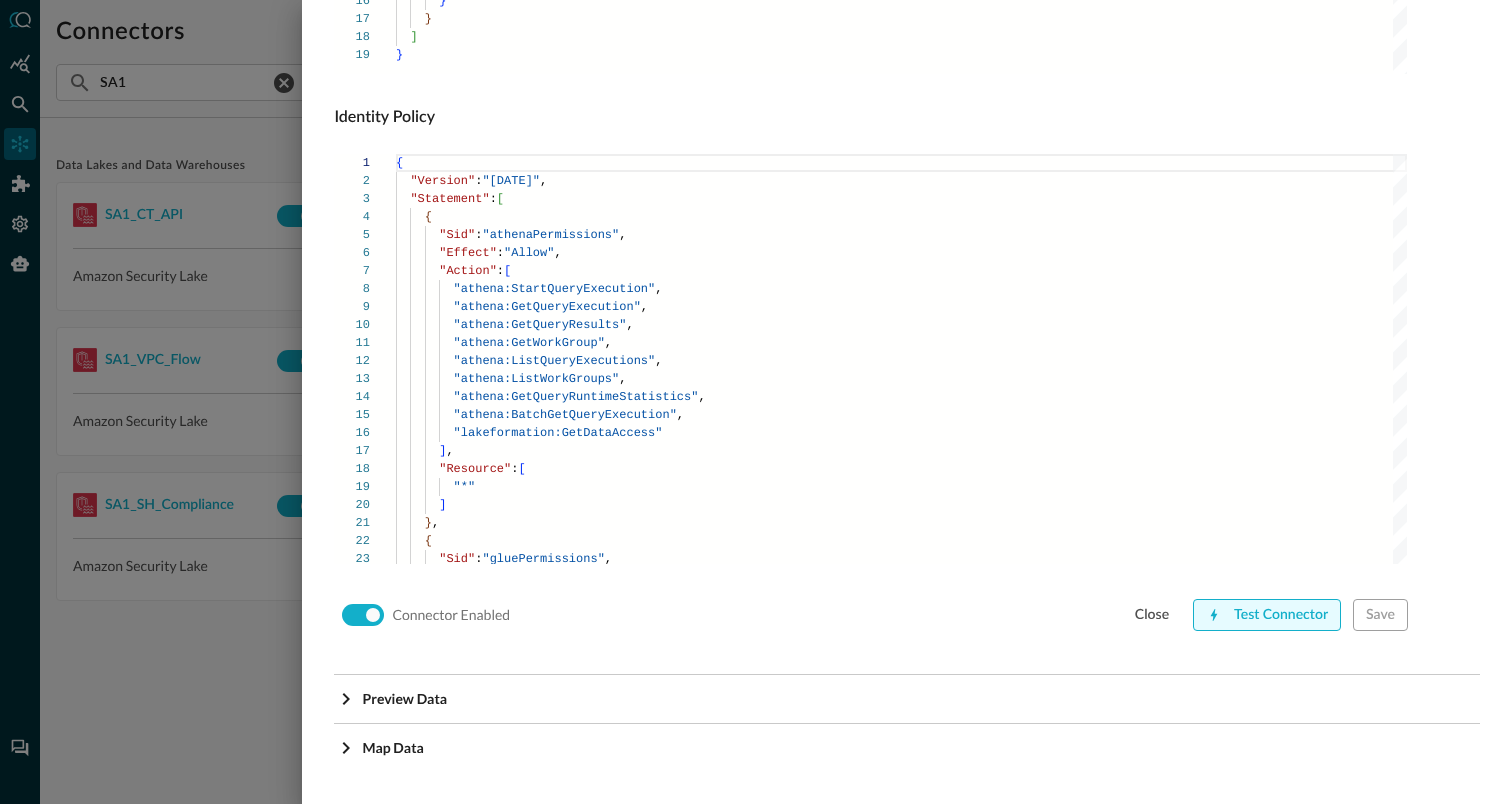 click on "Test Connector" at bounding box center [1267, 615] 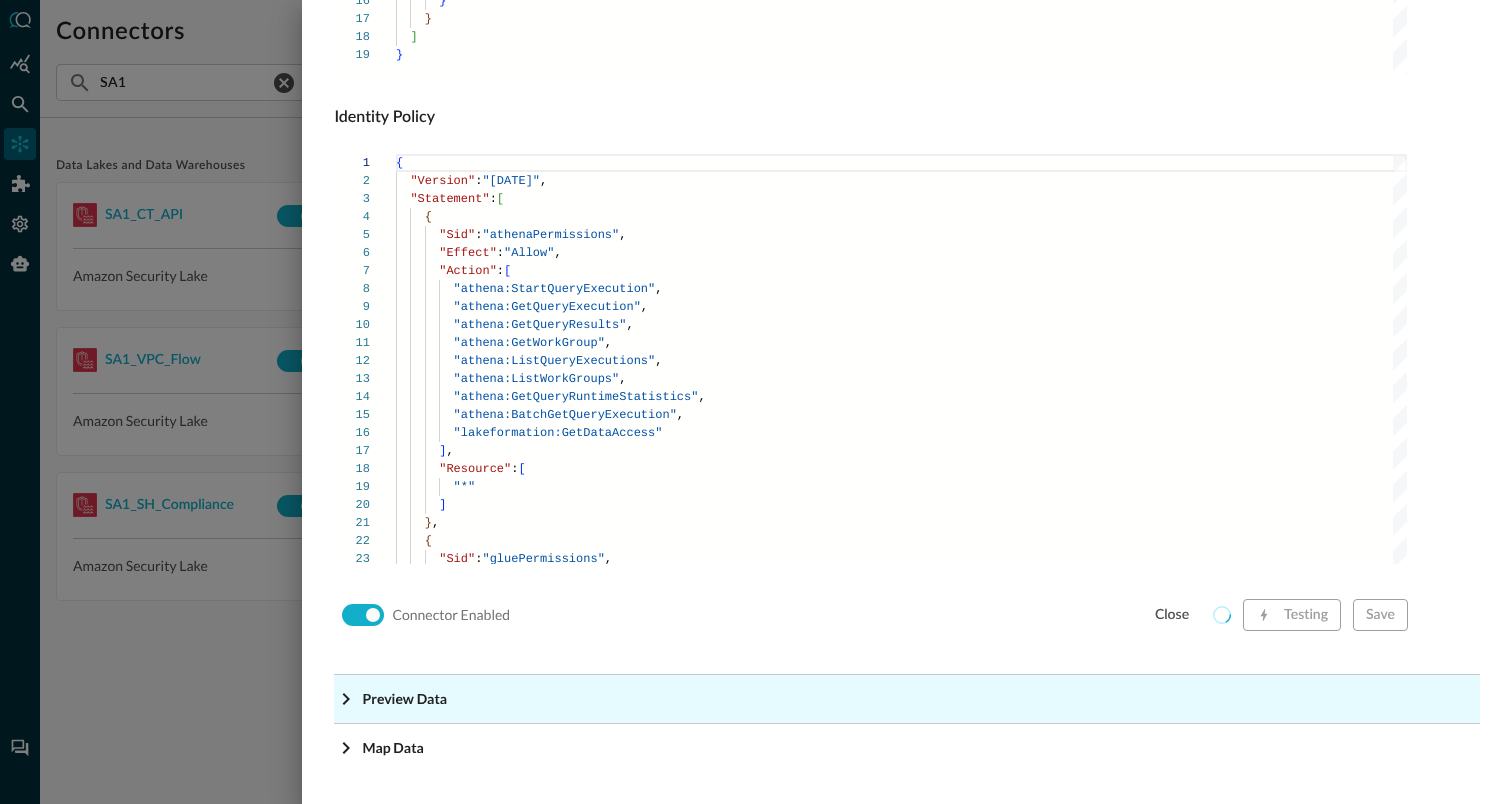 click on "Preview Data" at bounding box center (913, -1118) 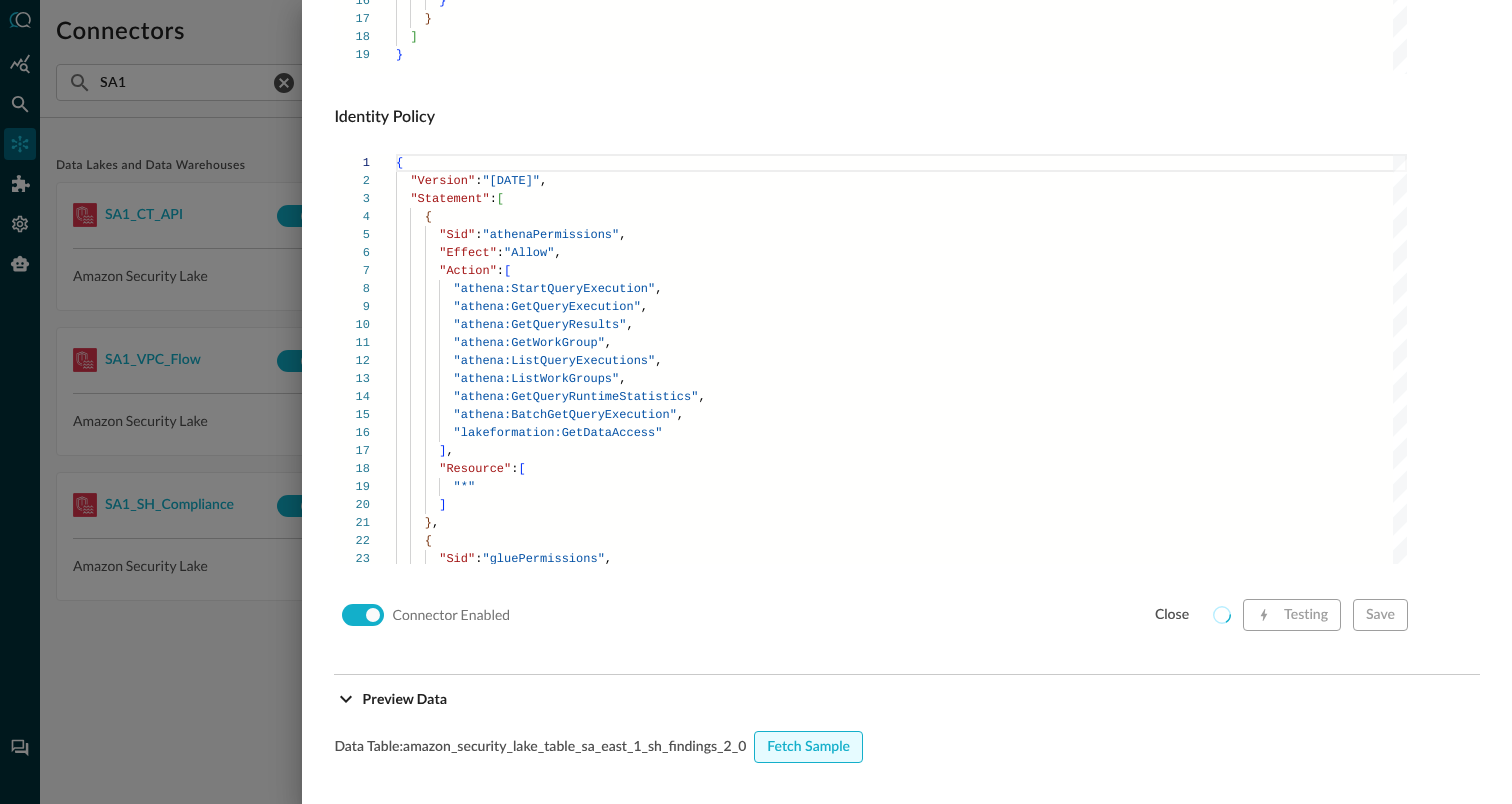click on "Fetch Sample" at bounding box center [808, 747] 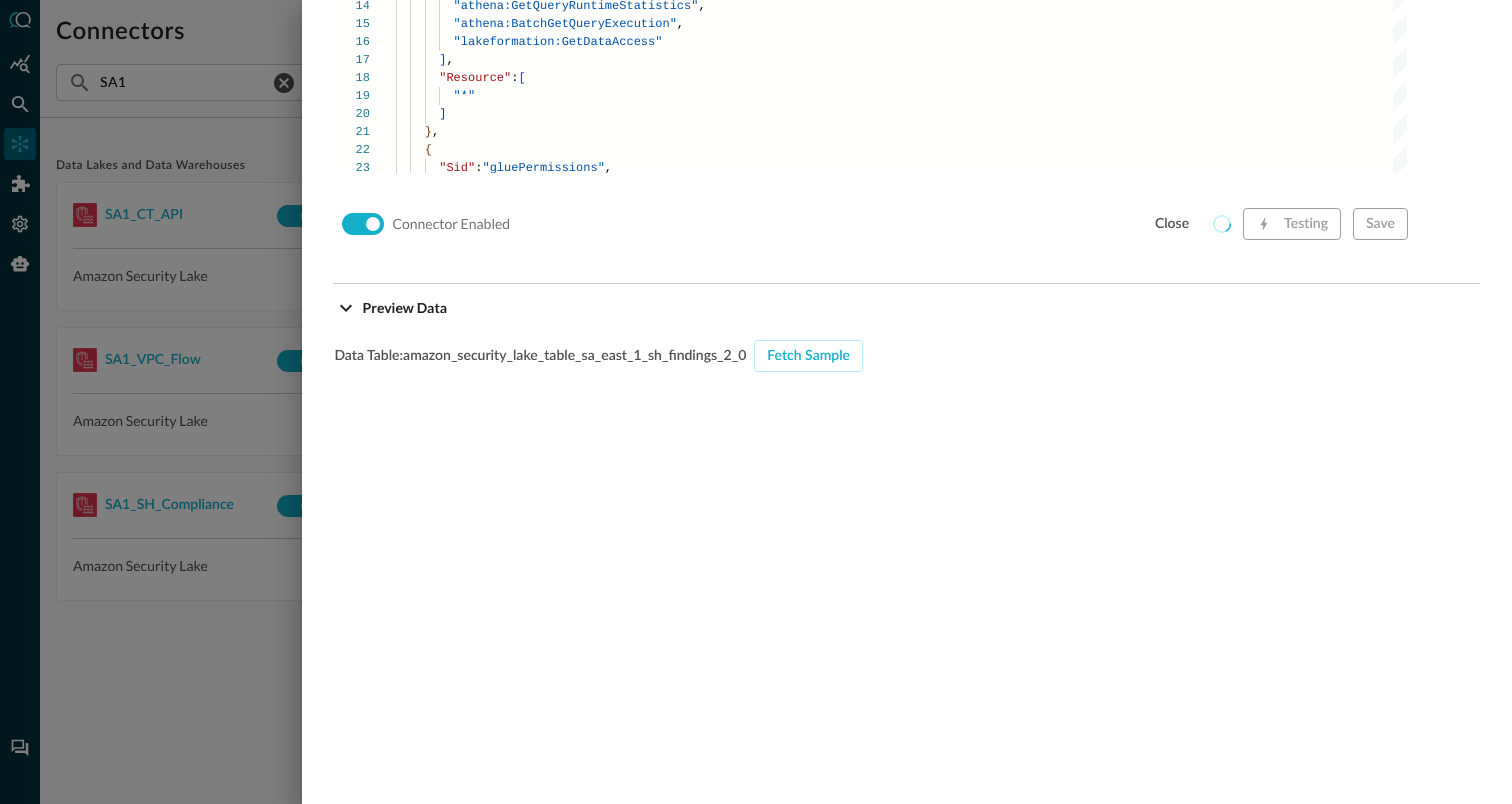 scroll, scrollTop: 1754, scrollLeft: 0, axis: vertical 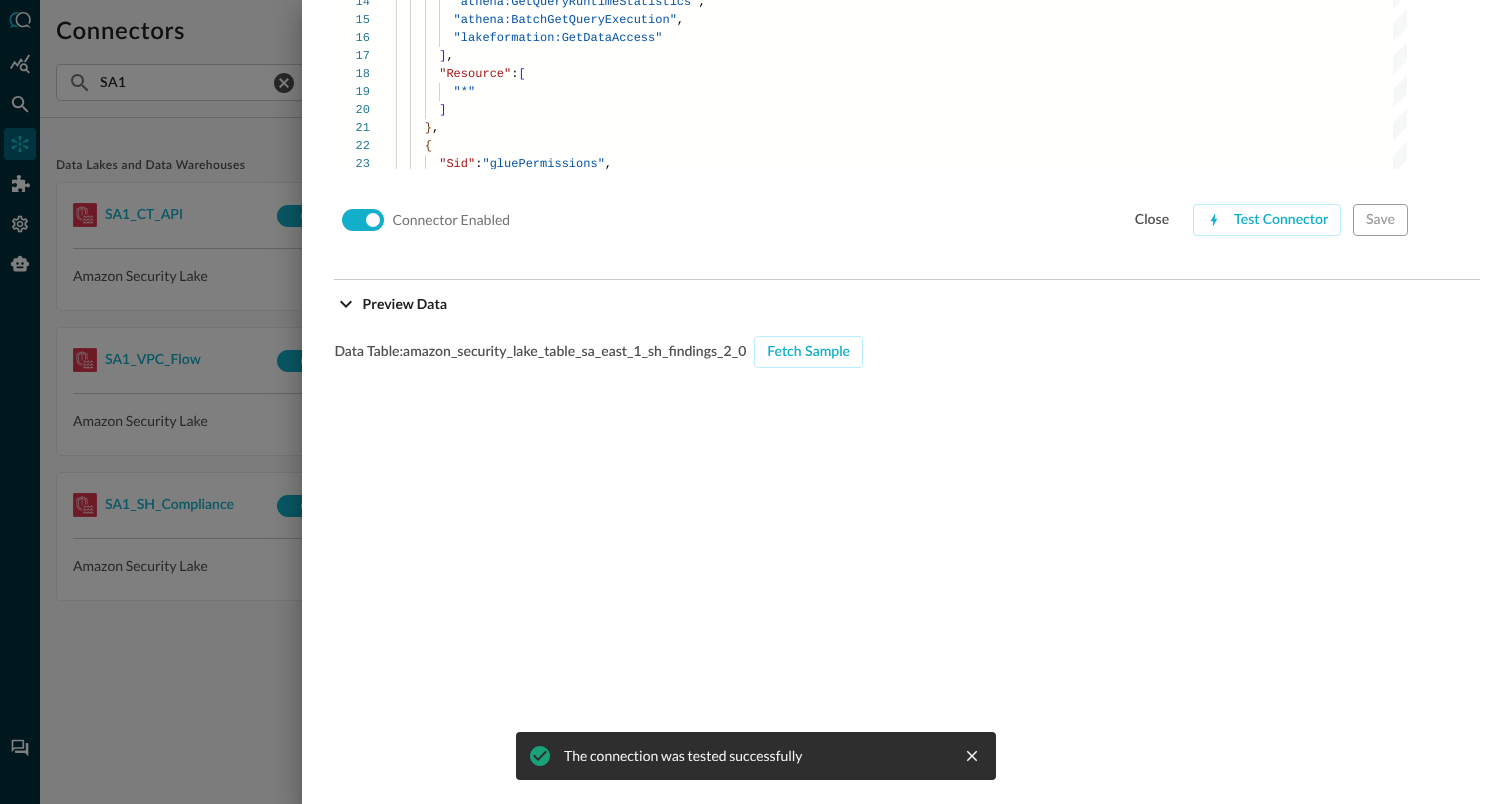 click at bounding box center (756, 402) 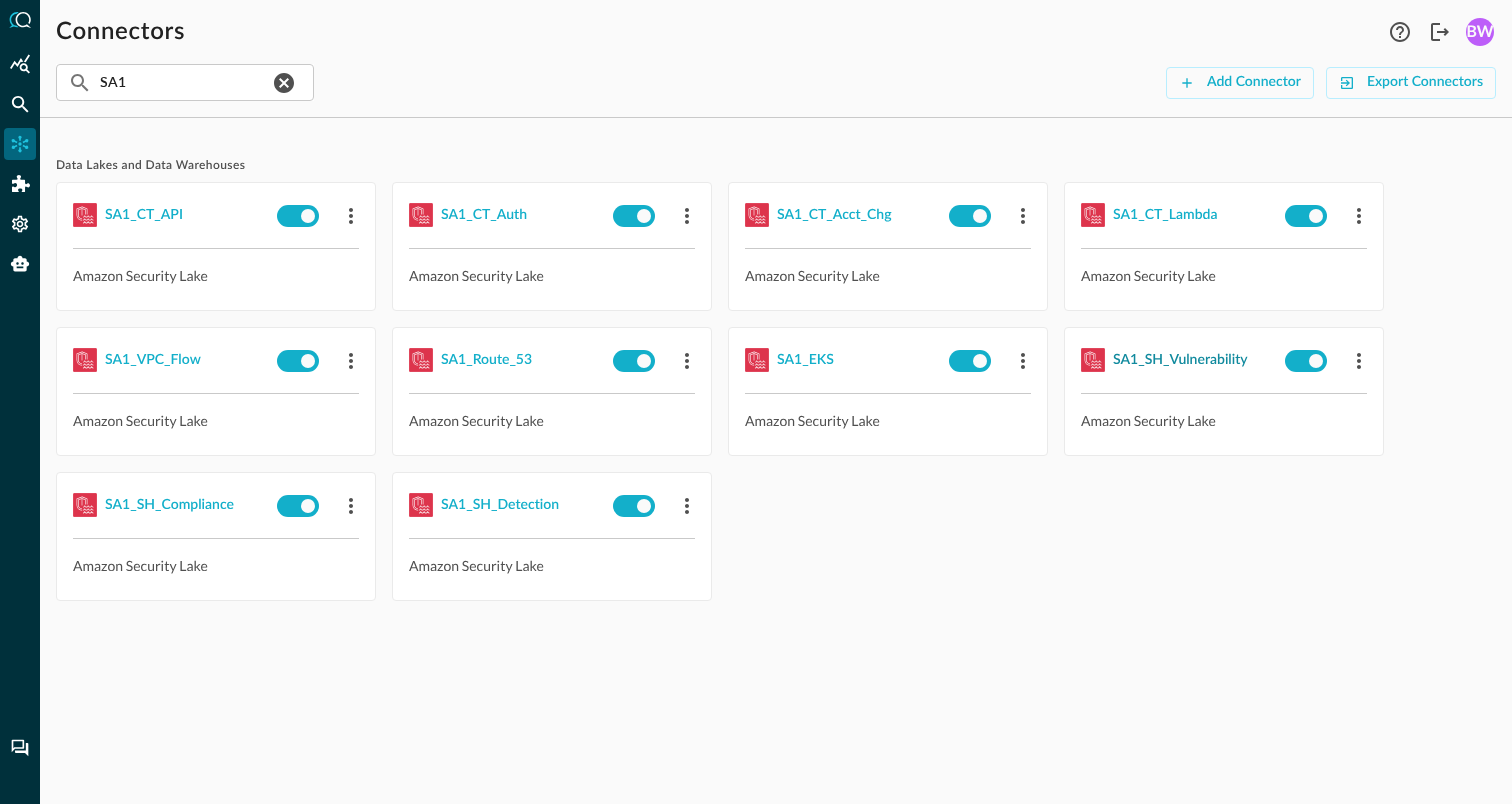 click on "SA1_SH_Vulnerability" at bounding box center [1180, 360] 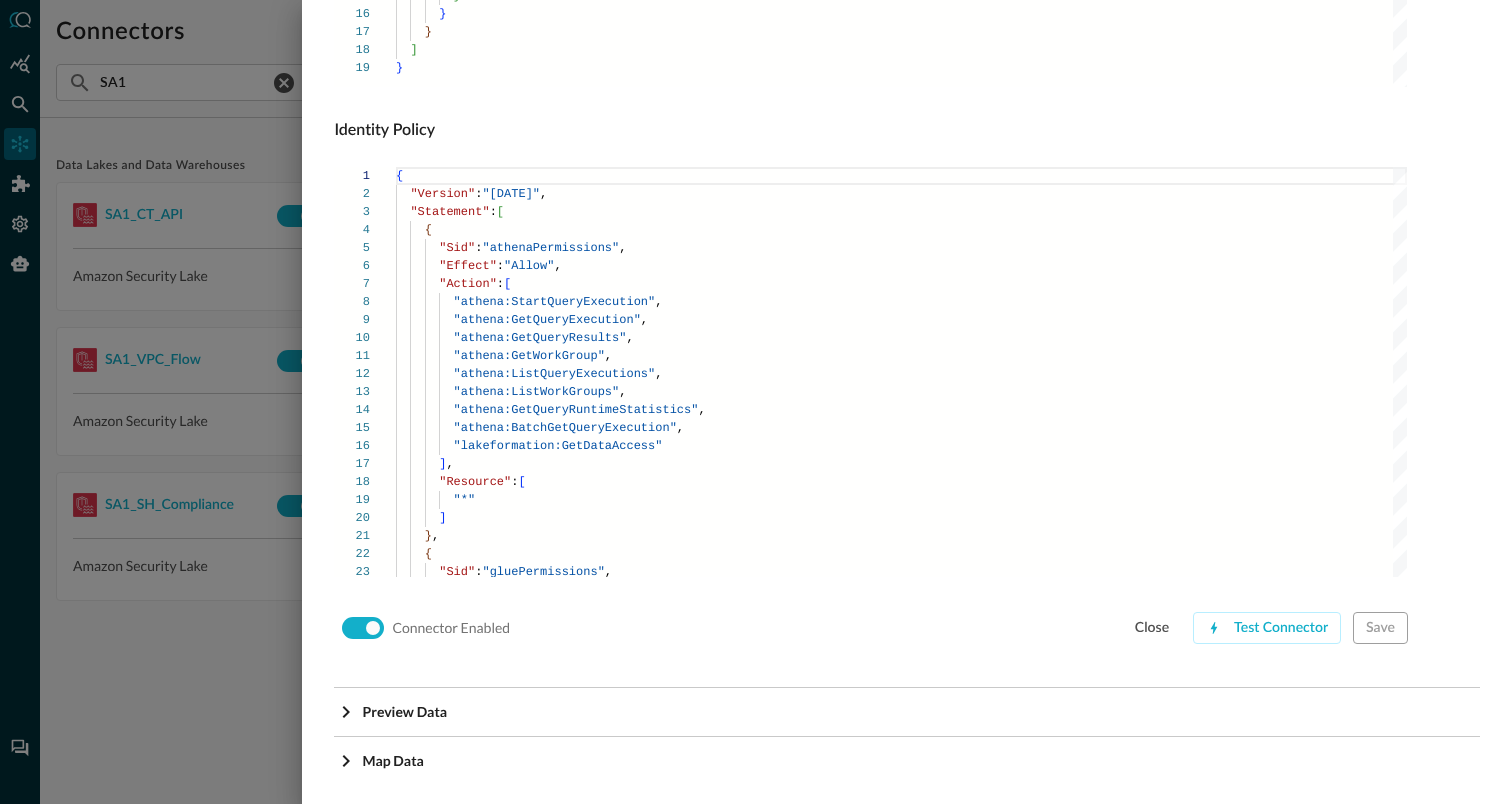scroll, scrollTop: 1359, scrollLeft: 0, axis: vertical 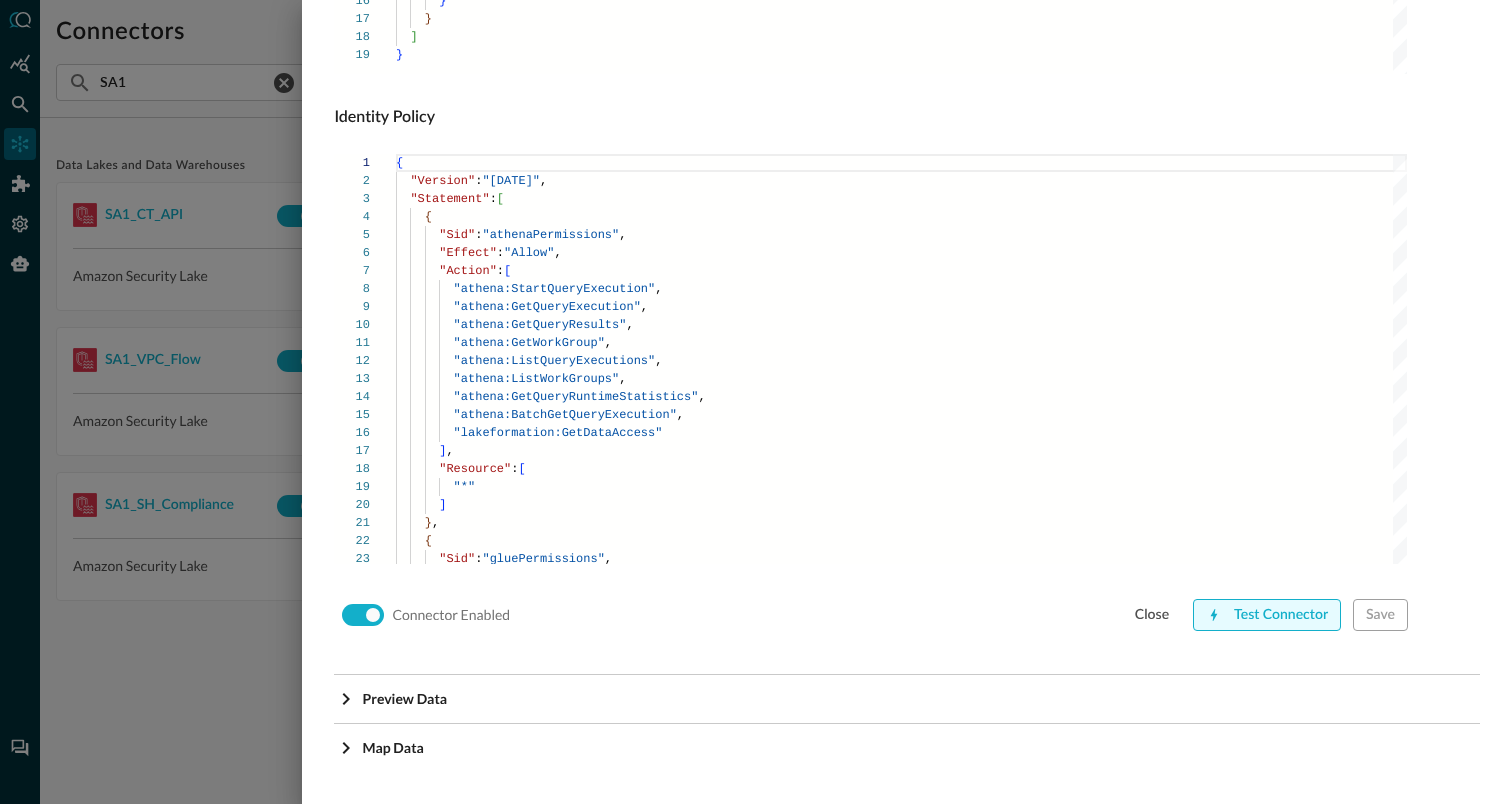 click on "Test Connector" at bounding box center [1267, 615] 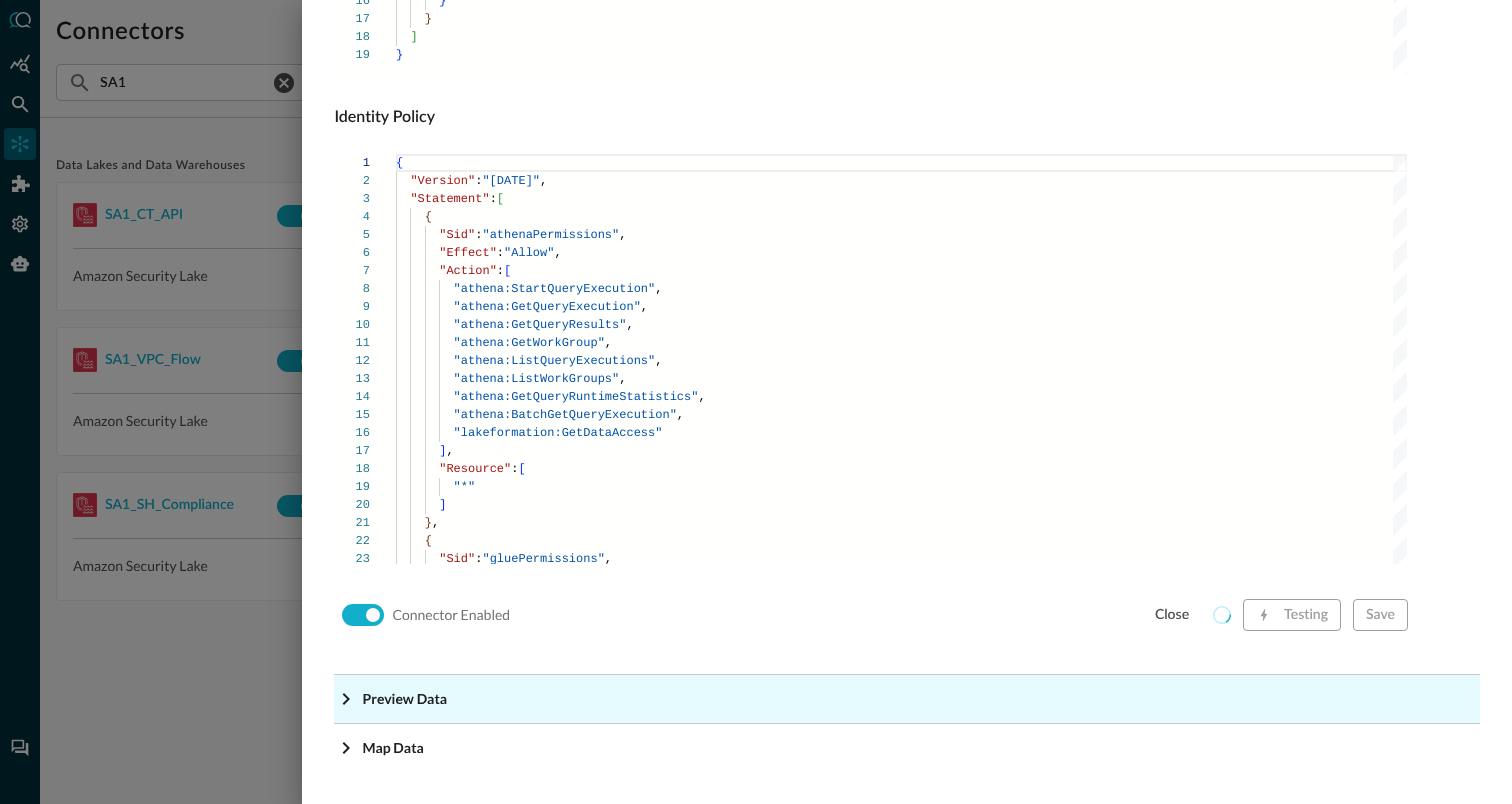 click on "Preview Data" at bounding box center (913, -1118) 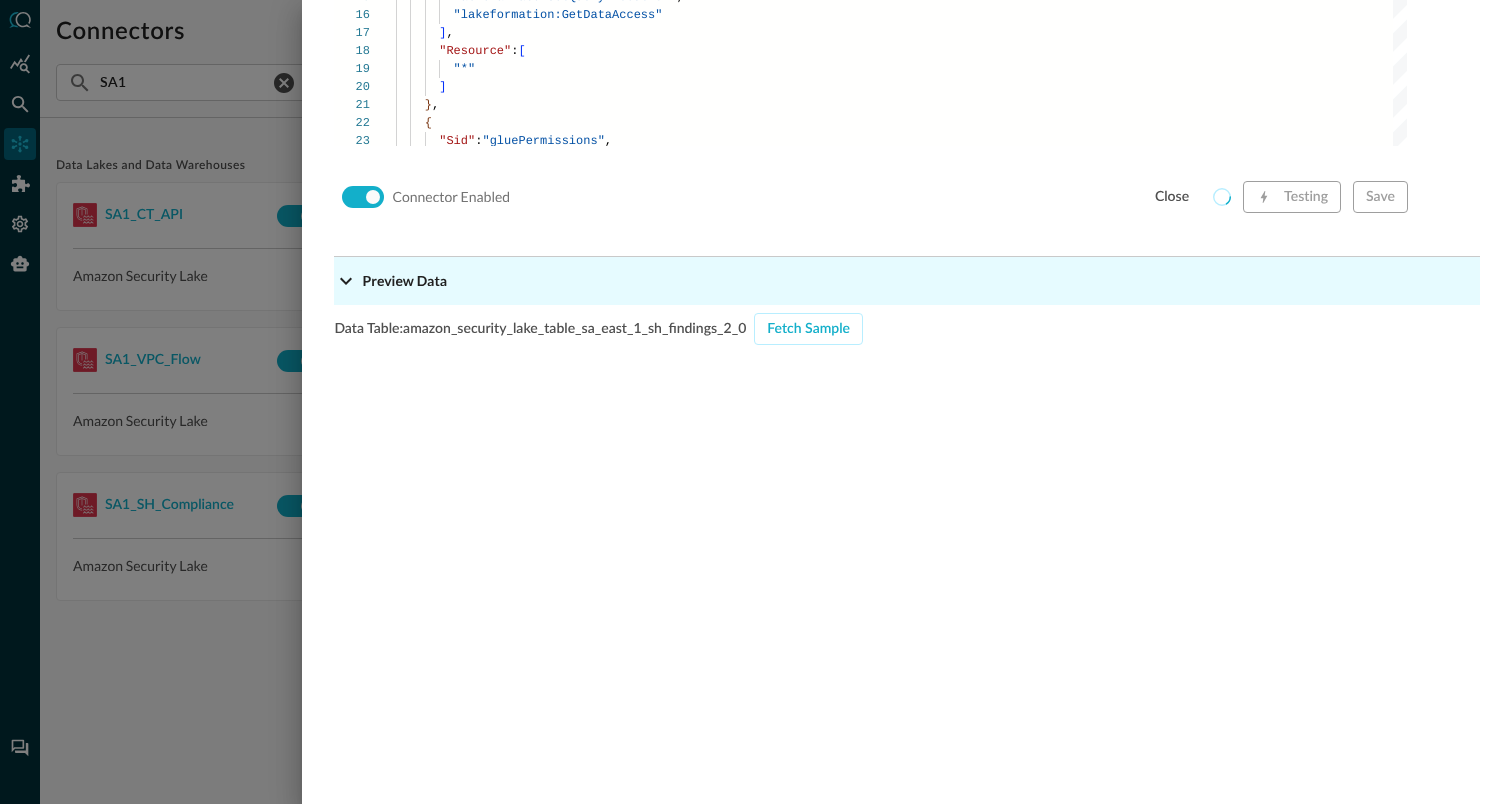 scroll, scrollTop: 1985, scrollLeft: 0, axis: vertical 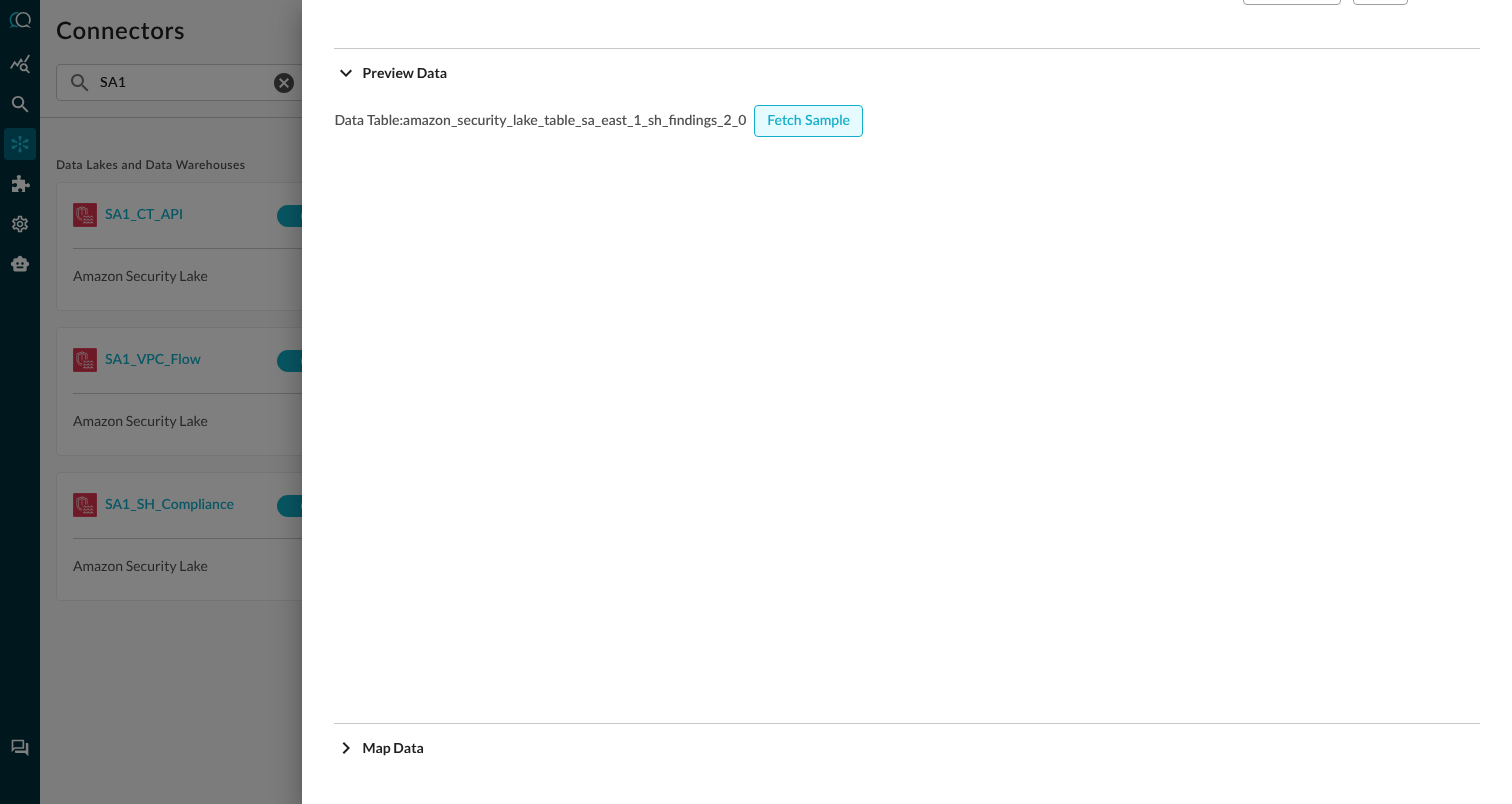 click on "Fetch Sample" at bounding box center (808, 121) 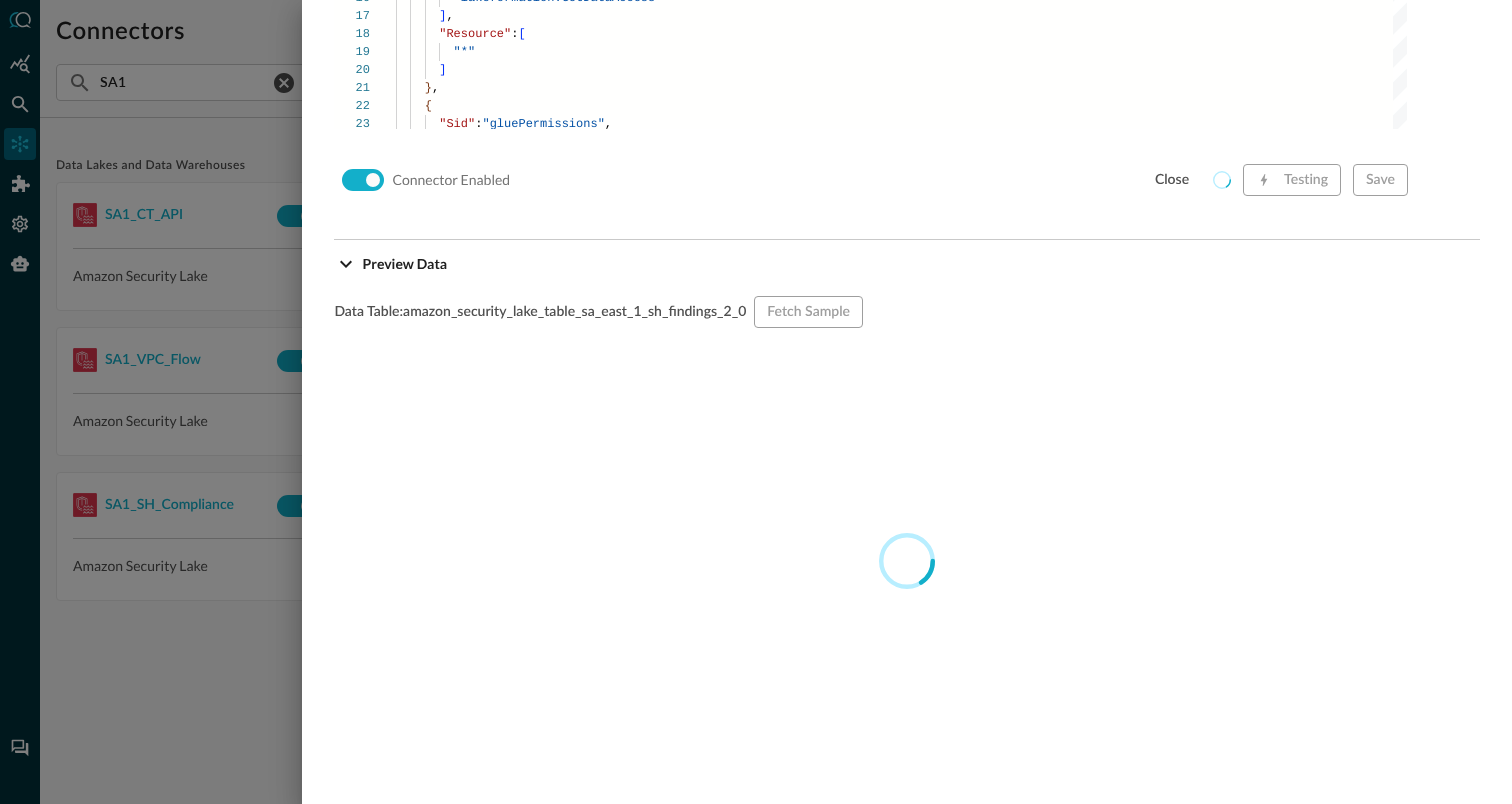 scroll, scrollTop: 1793, scrollLeft: 0, axis: vertical 